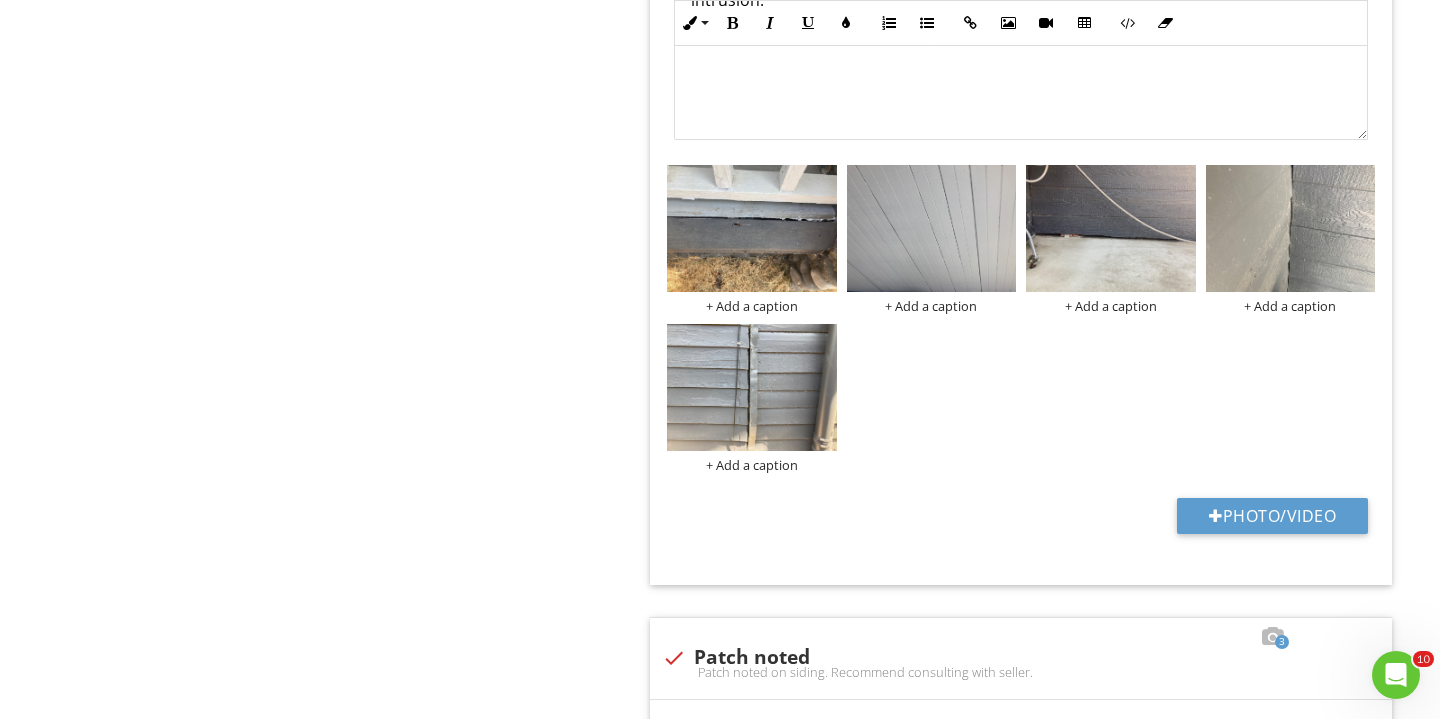 scroll, scrollTop: 3511, scrollLeft: 0, axis: vertical 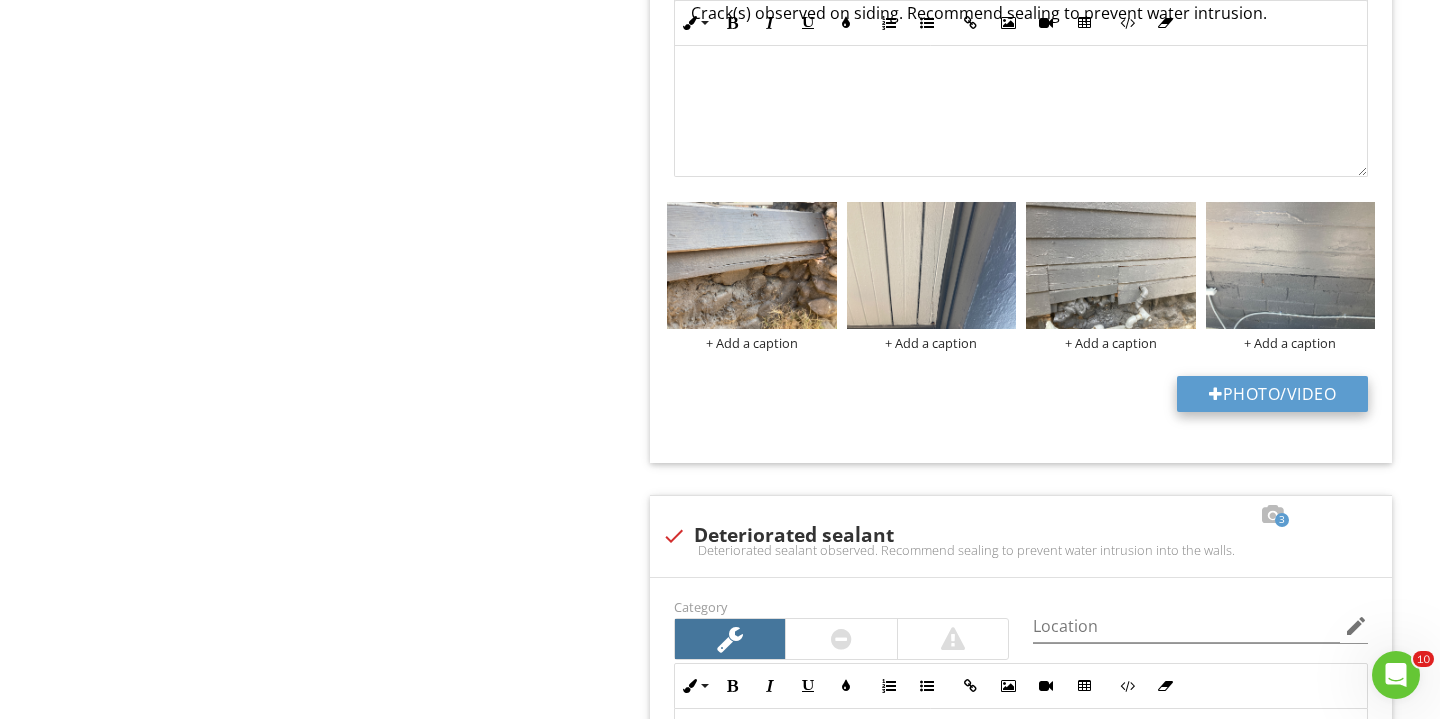 click on "Photo/Video" at bounding box center [1272, 394] 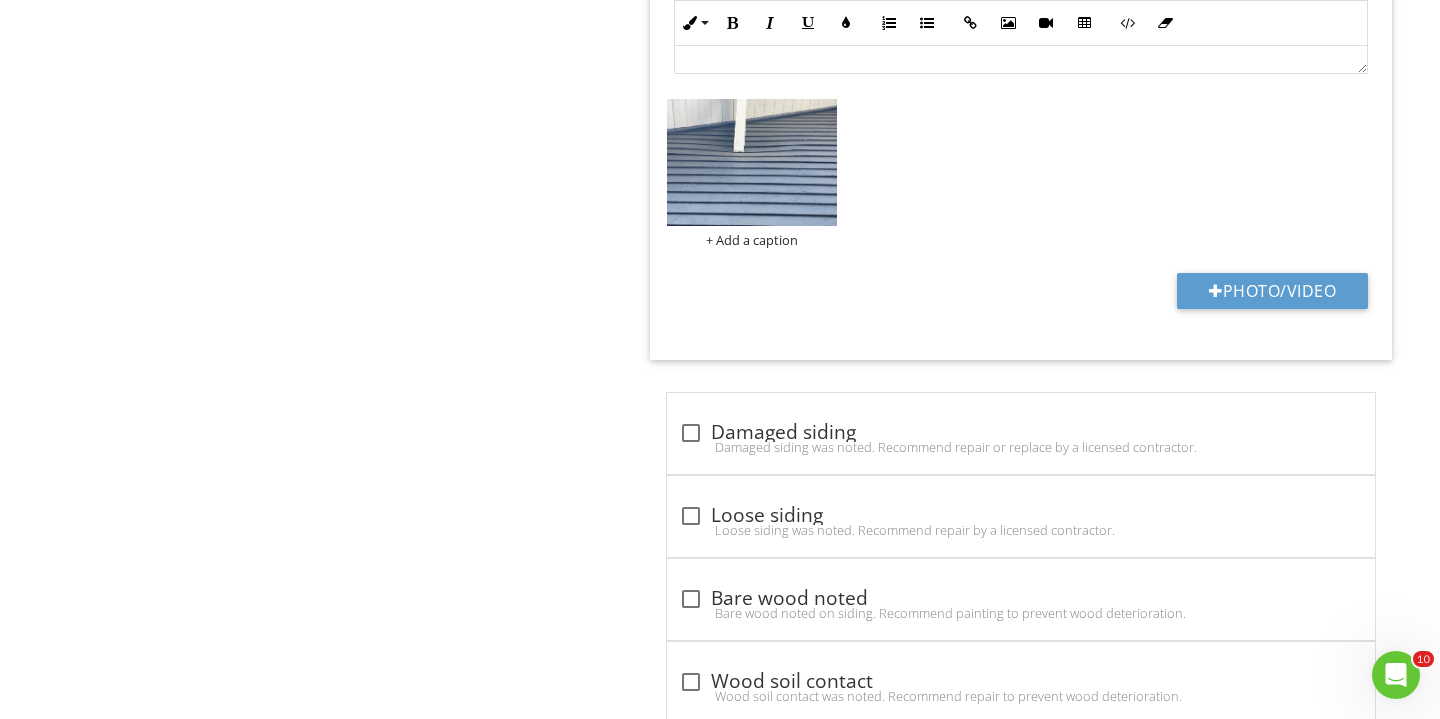 scroll, scrollTop: 5447, scrollLeft: 0, axis: vertical 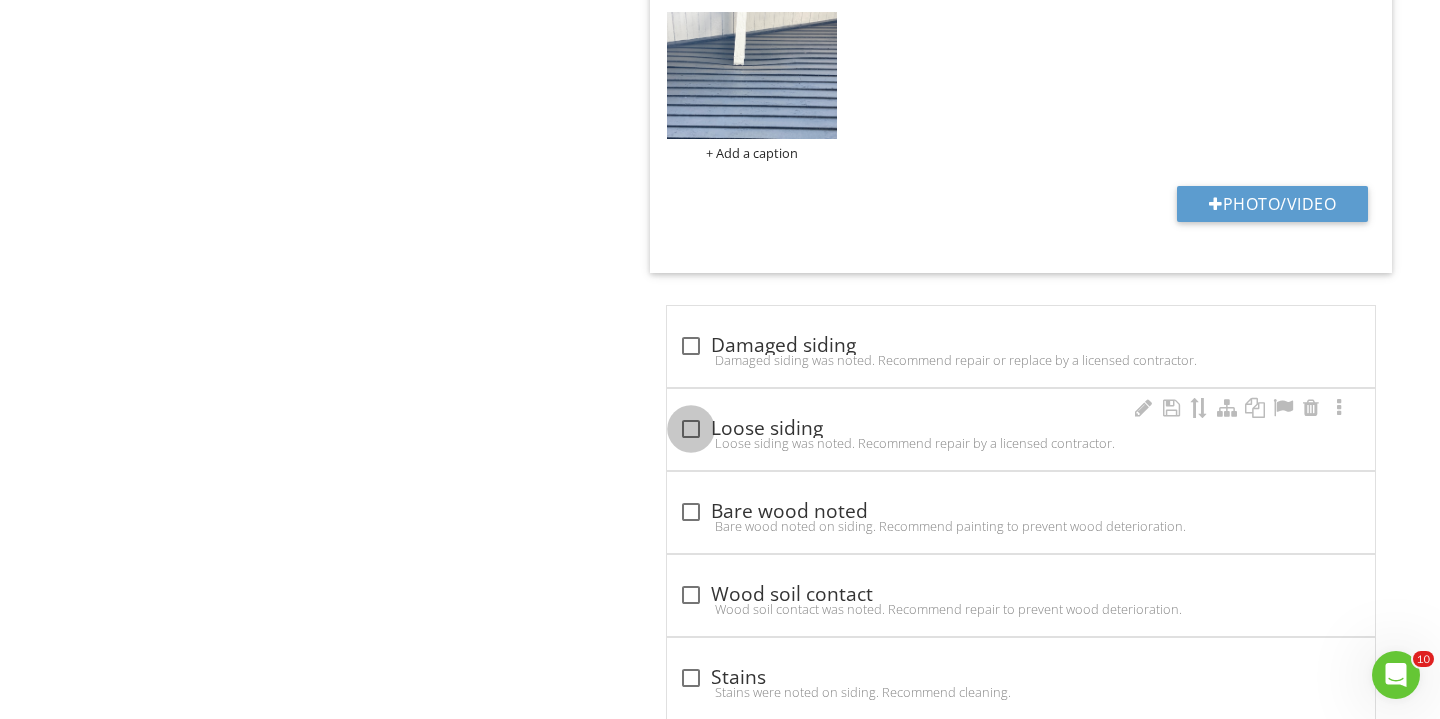 click at bounding box center [691, 429] 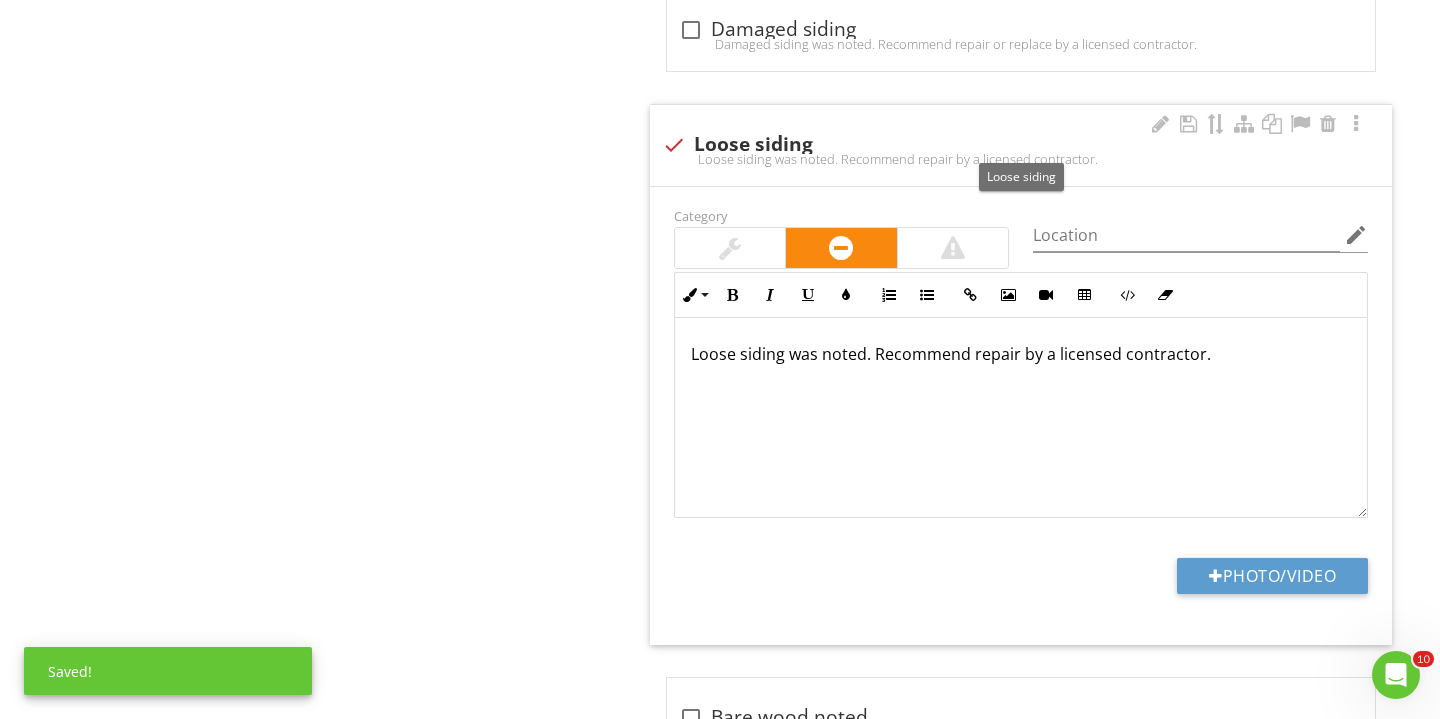 scroll, scrollTop: 5778, scrollLeft: 0, axis: vertical 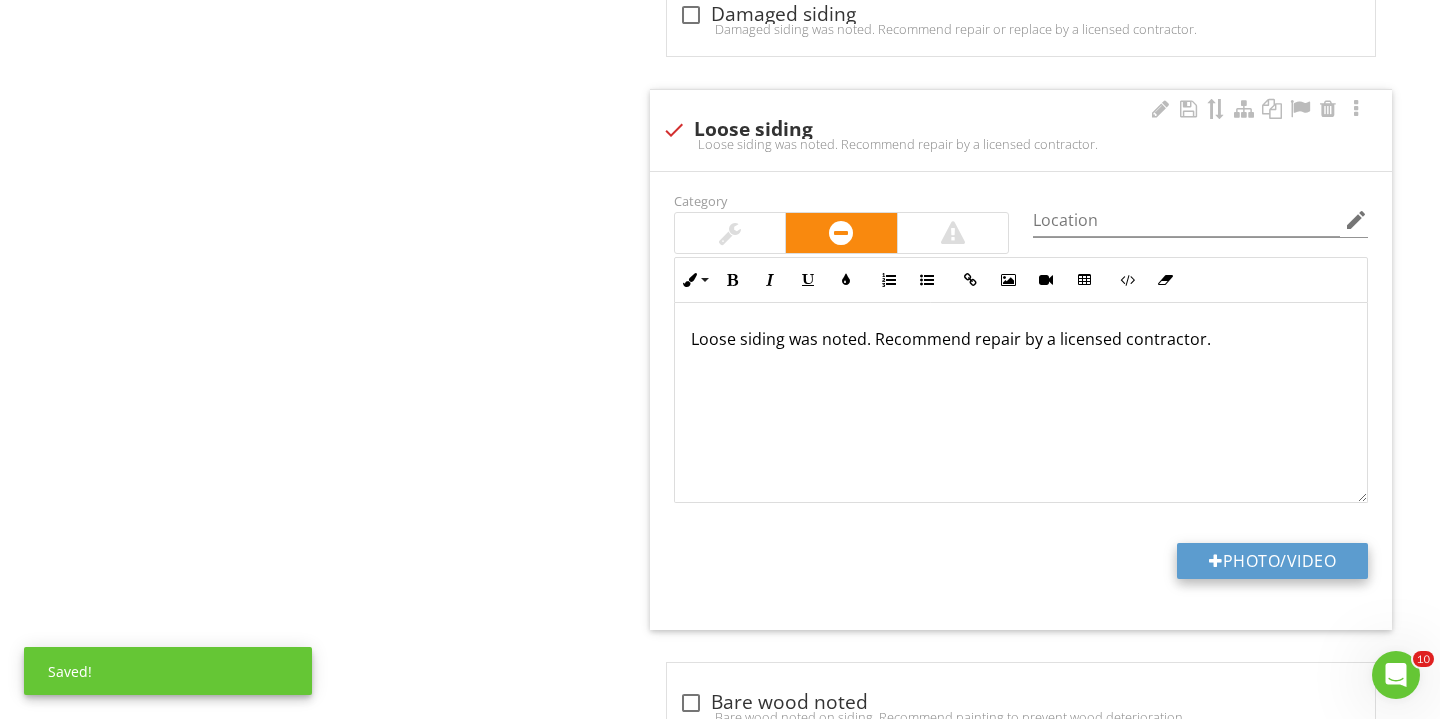 click on "Photo/Video" at bounding box center [1272, 561] 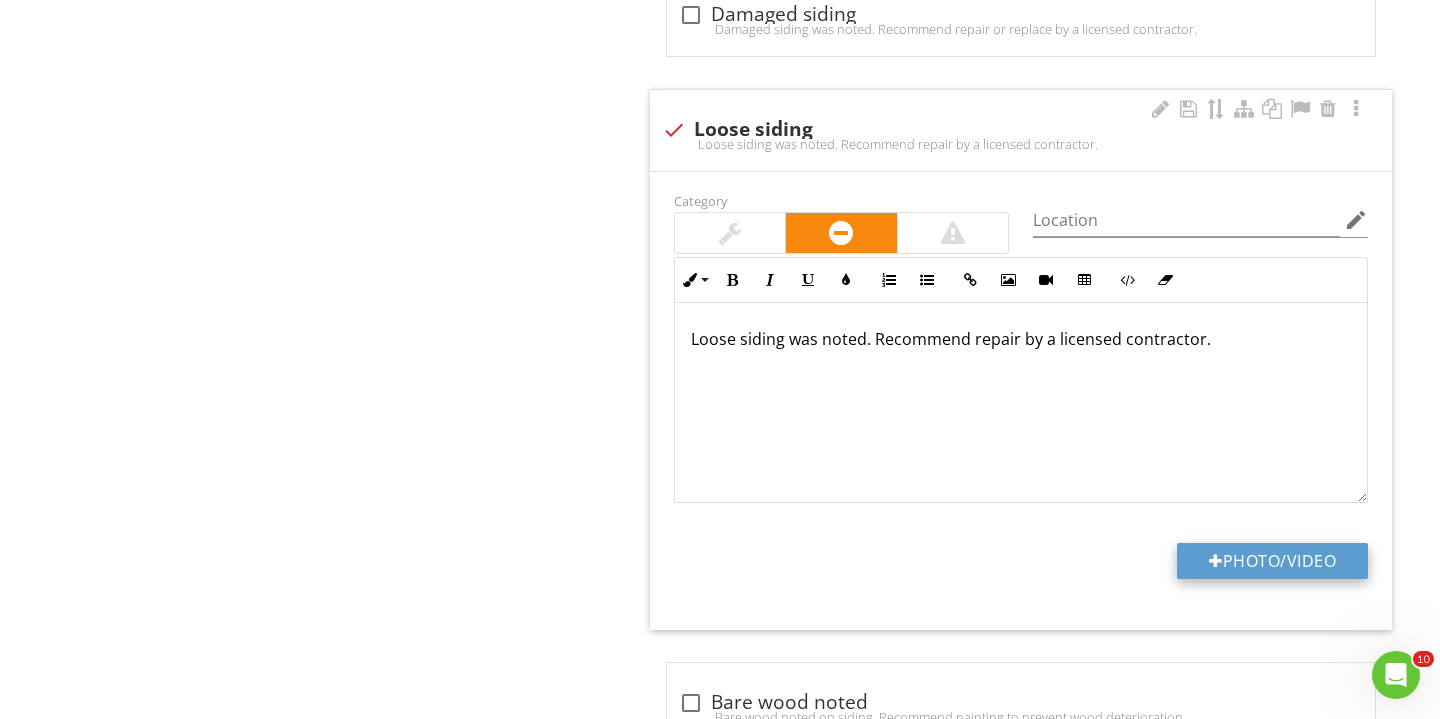 type on "C:\fakepath\IMG_2881.JPG" 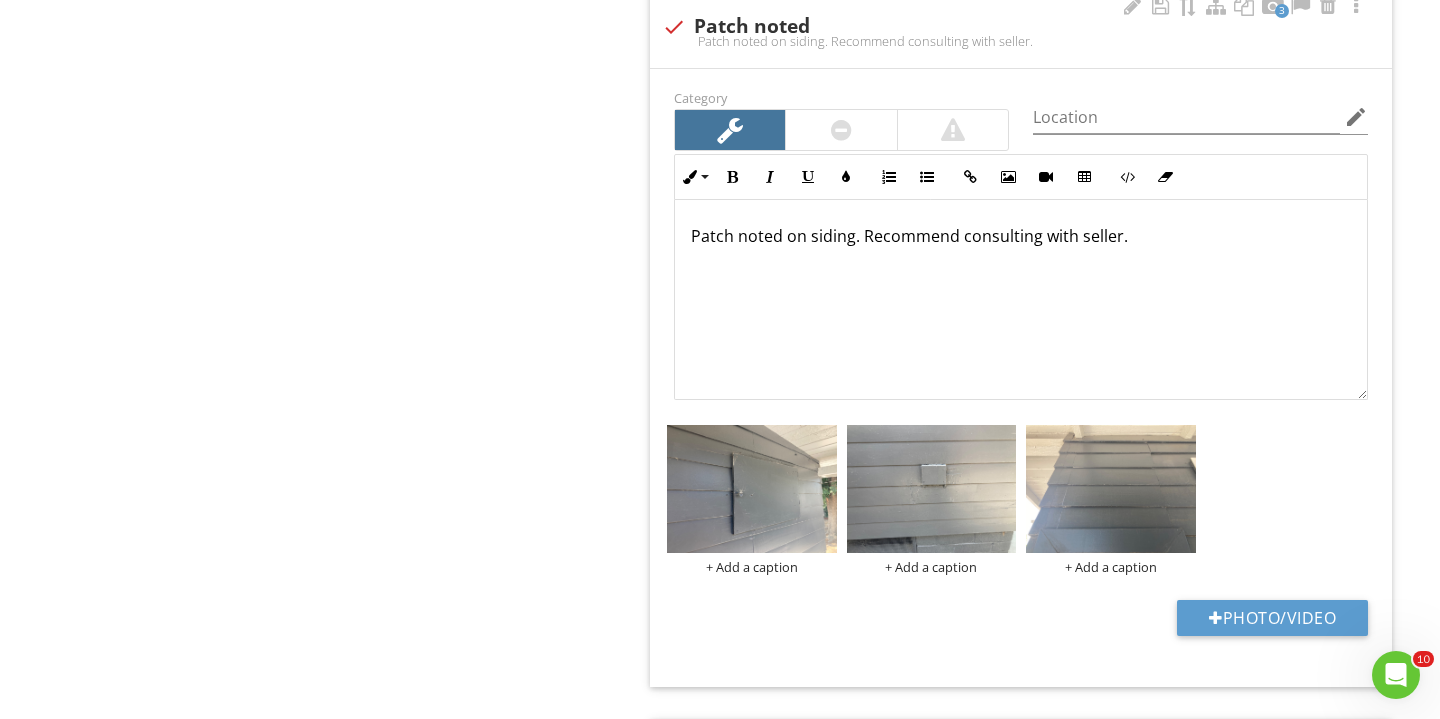 scroll, scrollTop: 4335, scrollLeft: 0, axis: vertical 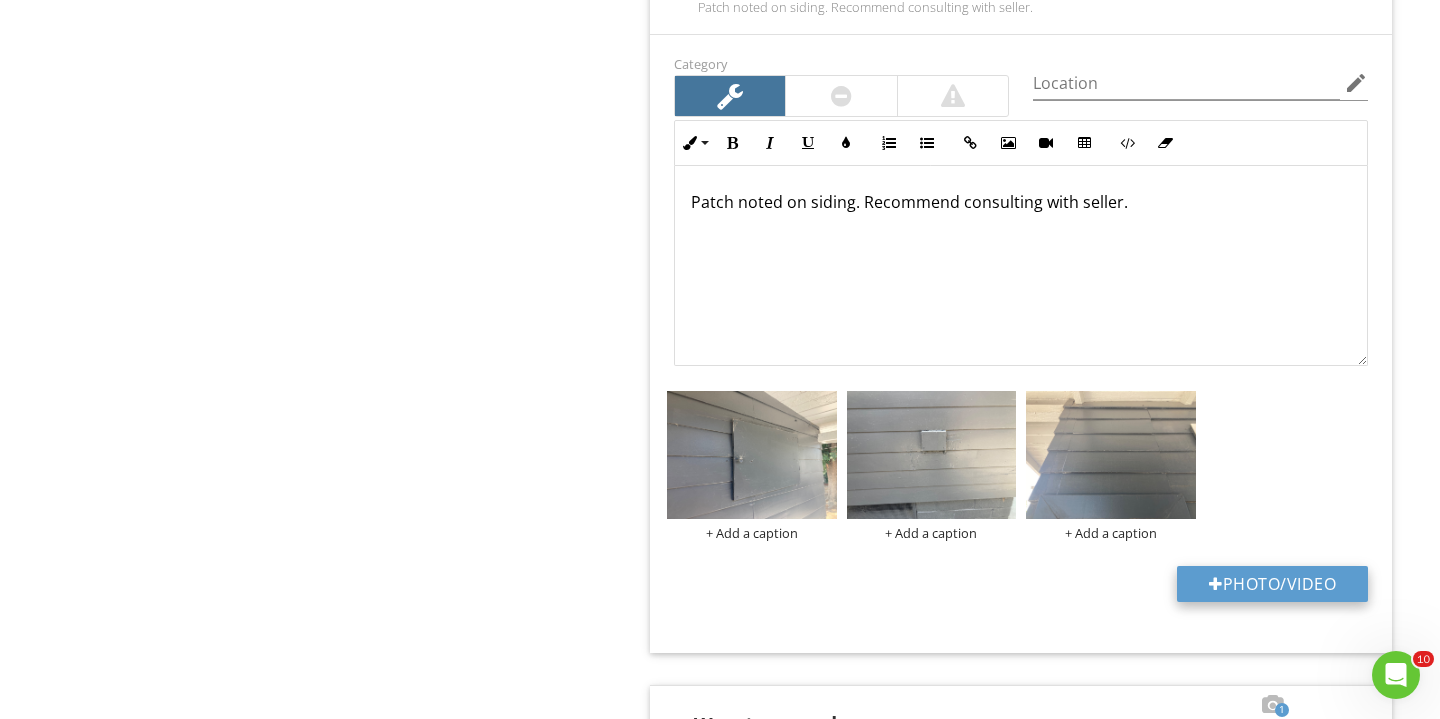 click on "Photo/Video" at bounding box center [1272, 584] 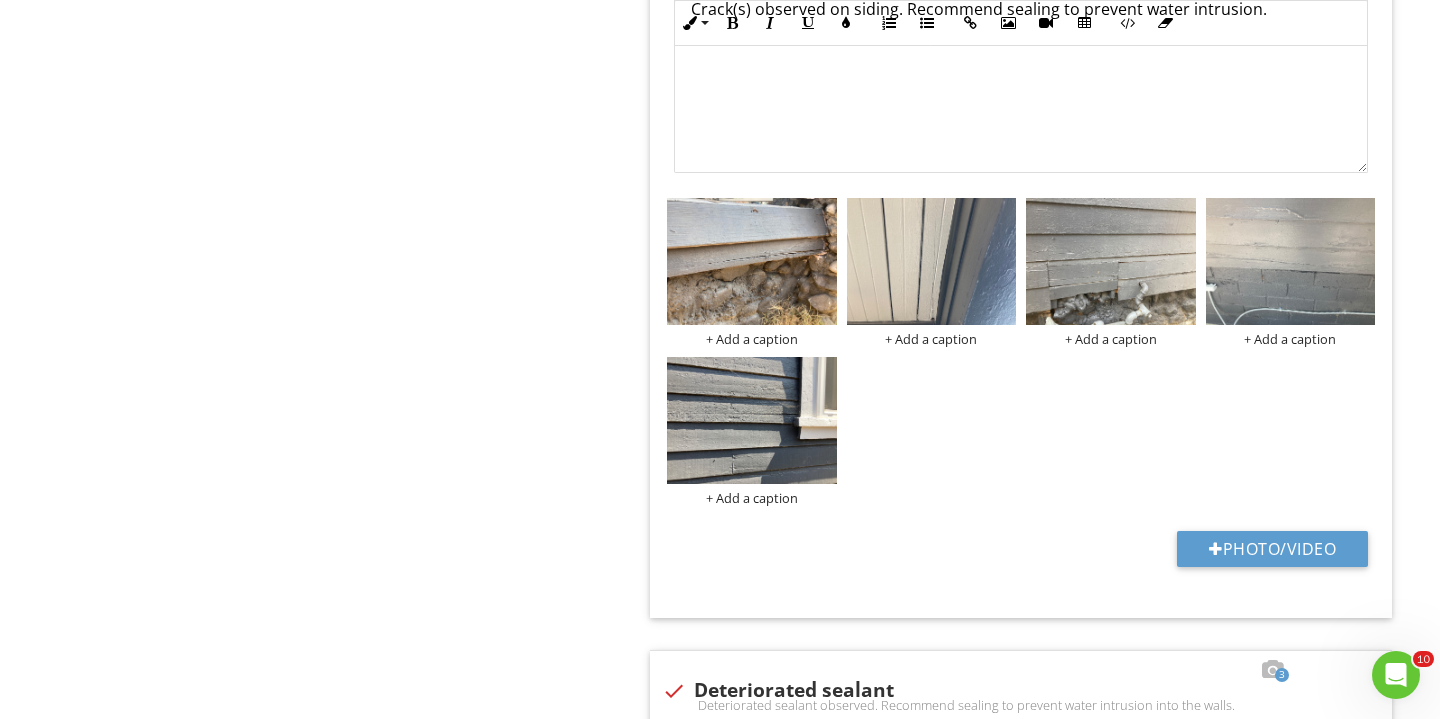 scroll, scrollTop: 1907, scrollLeft: 0, axis: vertical 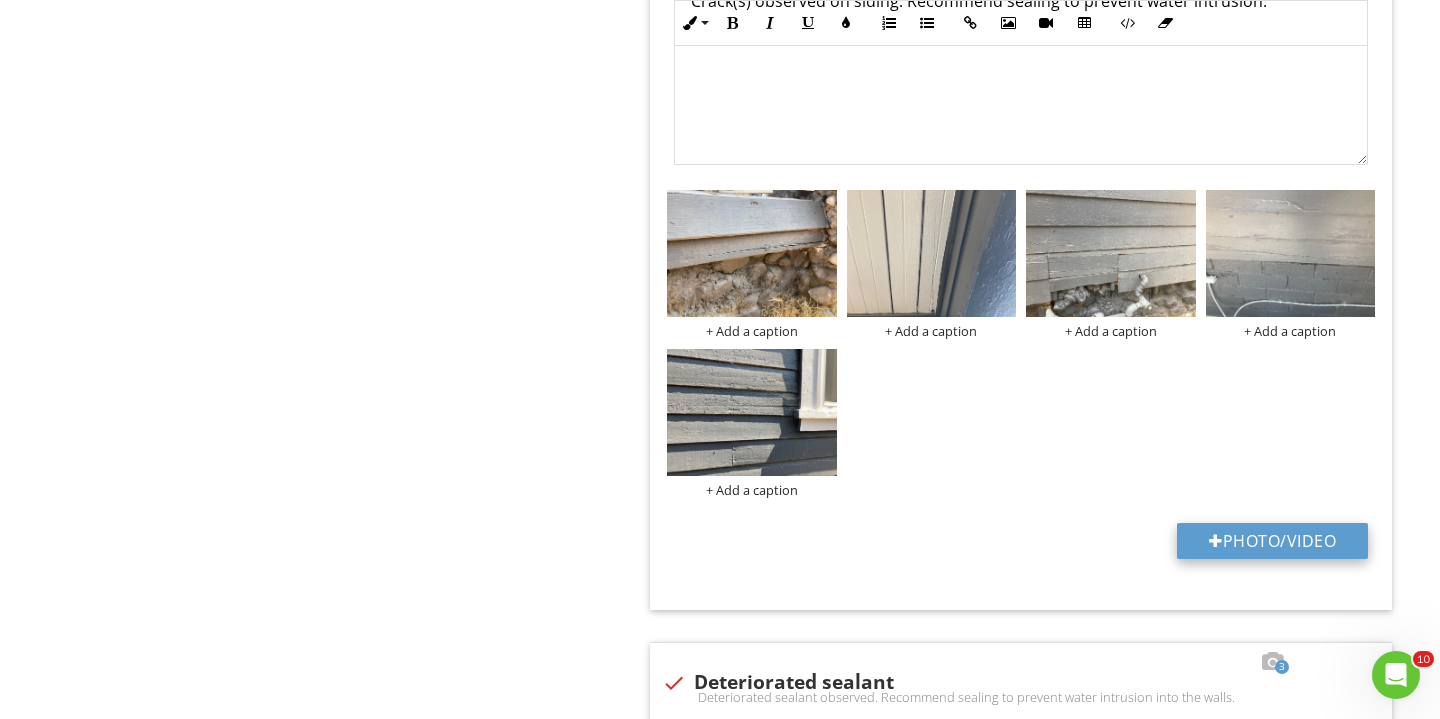 click at bounding box center (1216, 541) 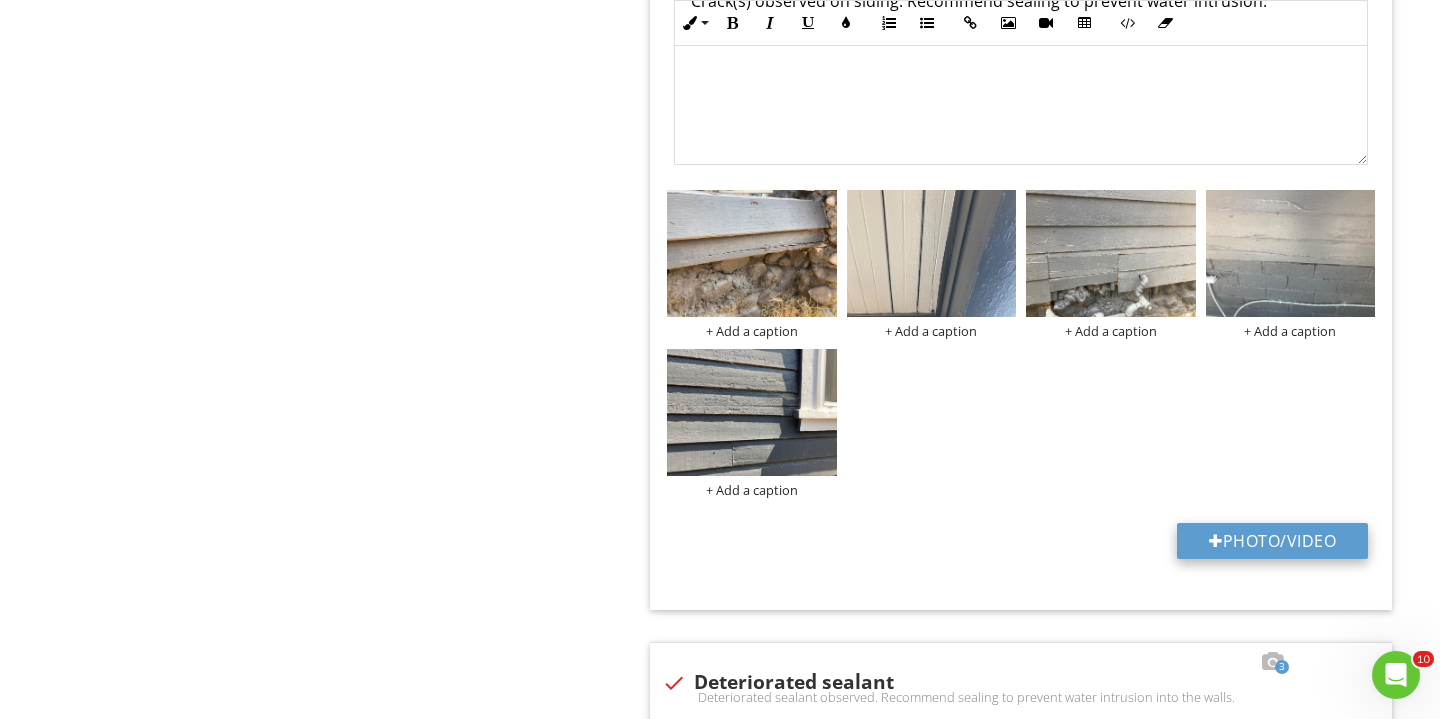 type on "C:\fakepath\IMG_2897.JPG" 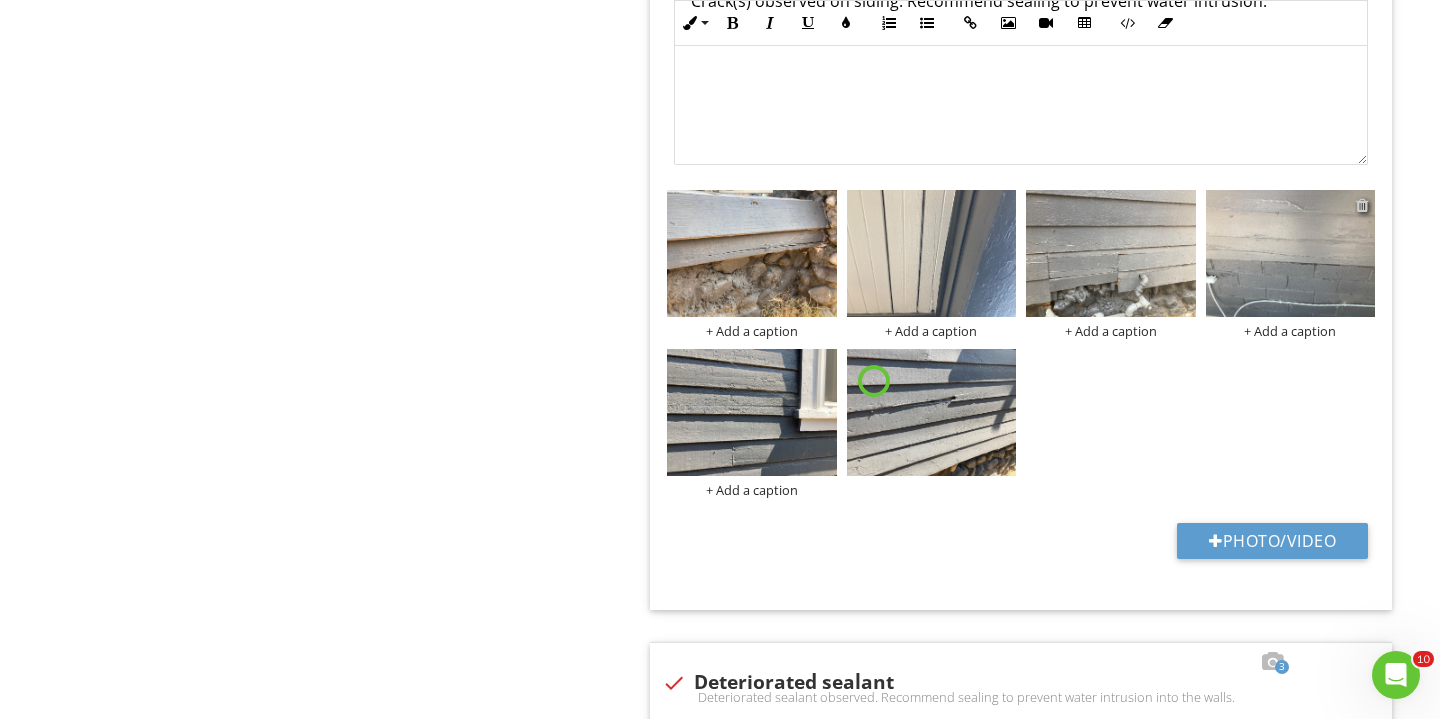 click at bounding box center (1362, 205) 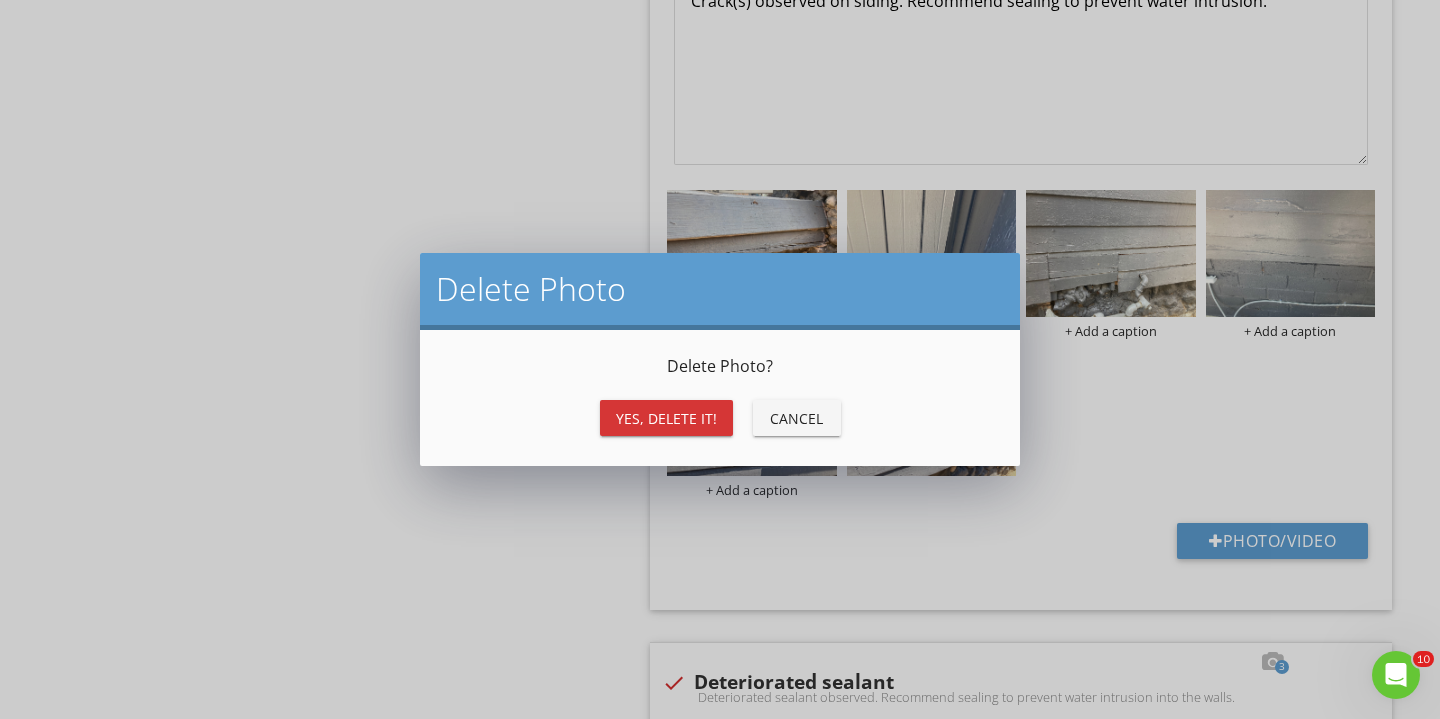 click on "Yes, Delete it!" at bounding box center (666, 418) 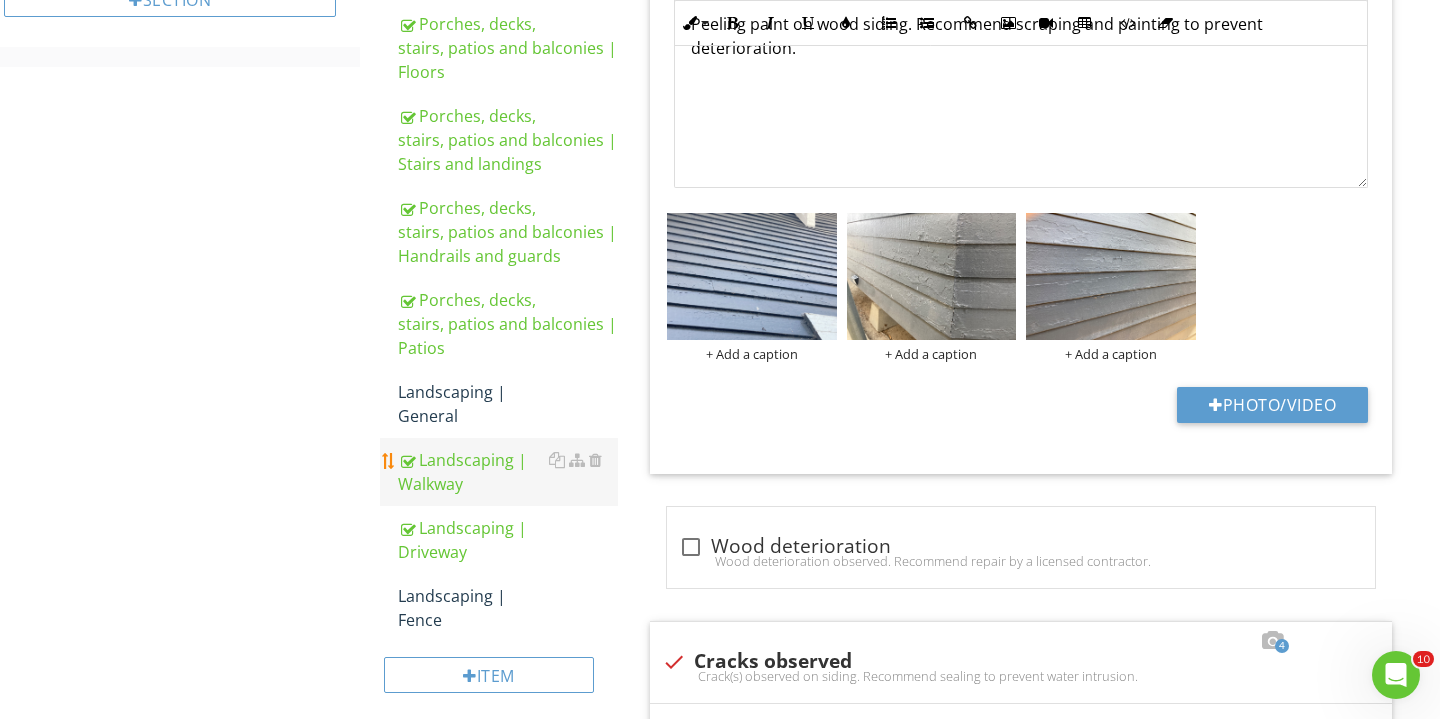 scroll, scrollTop: 1051, scrollLeft: 0, axis: vertical 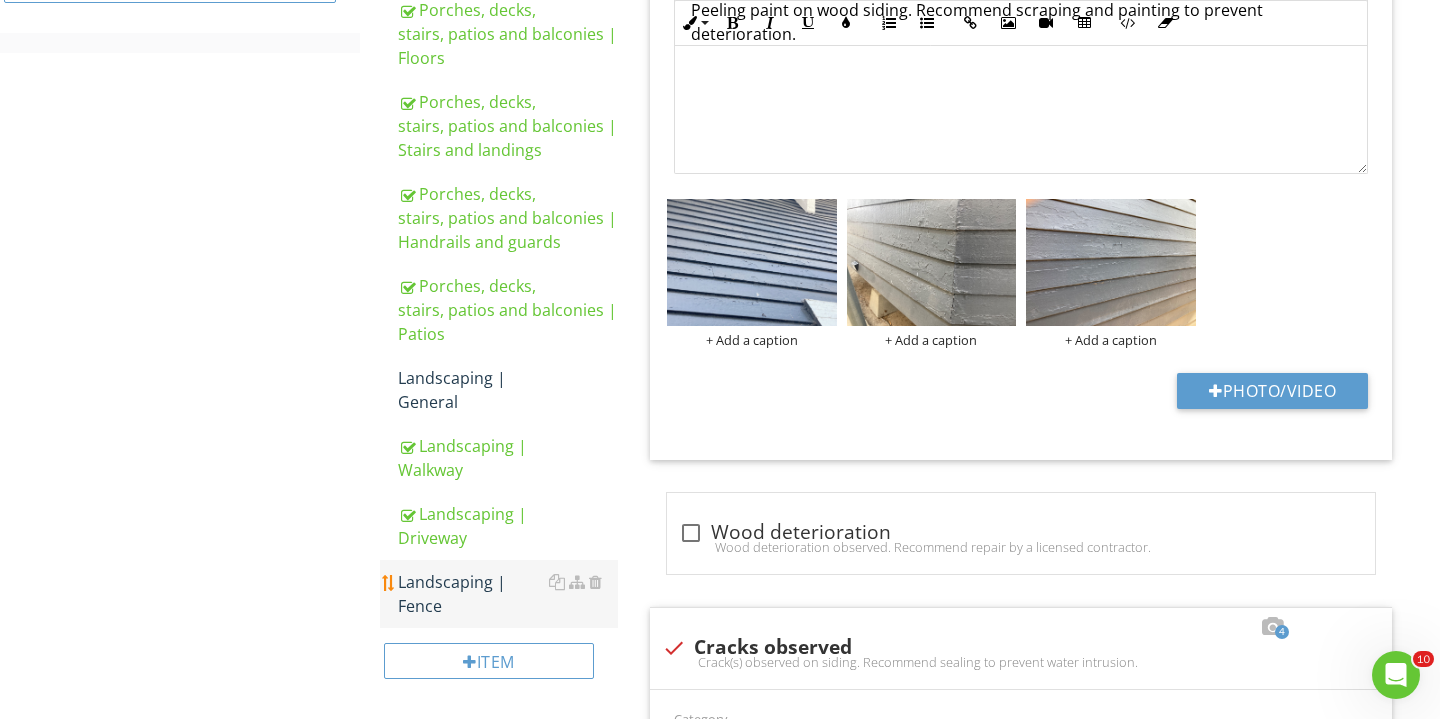click on "Landscaping | Fence" at bounding box center [508, 594] 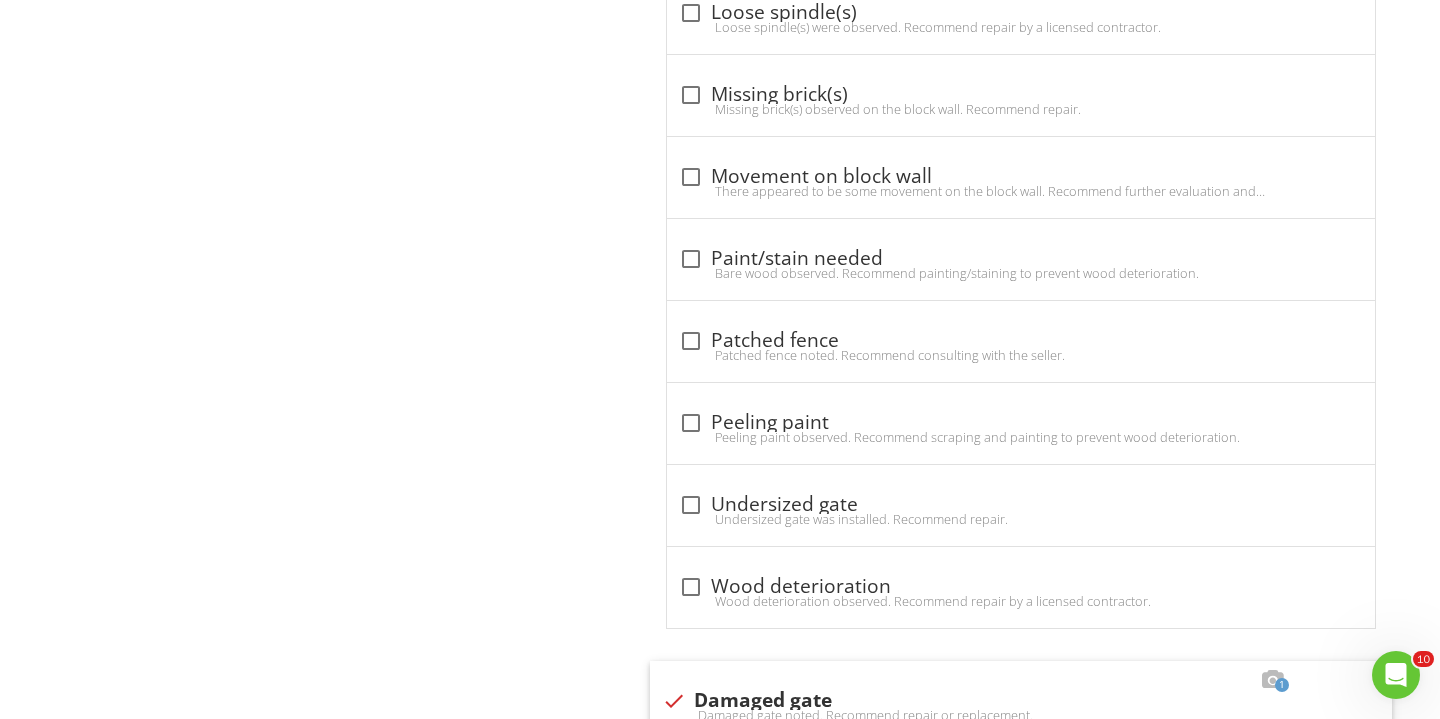 scroll, scrollTop: 2360, scrollLeft: 0, axis: vertical 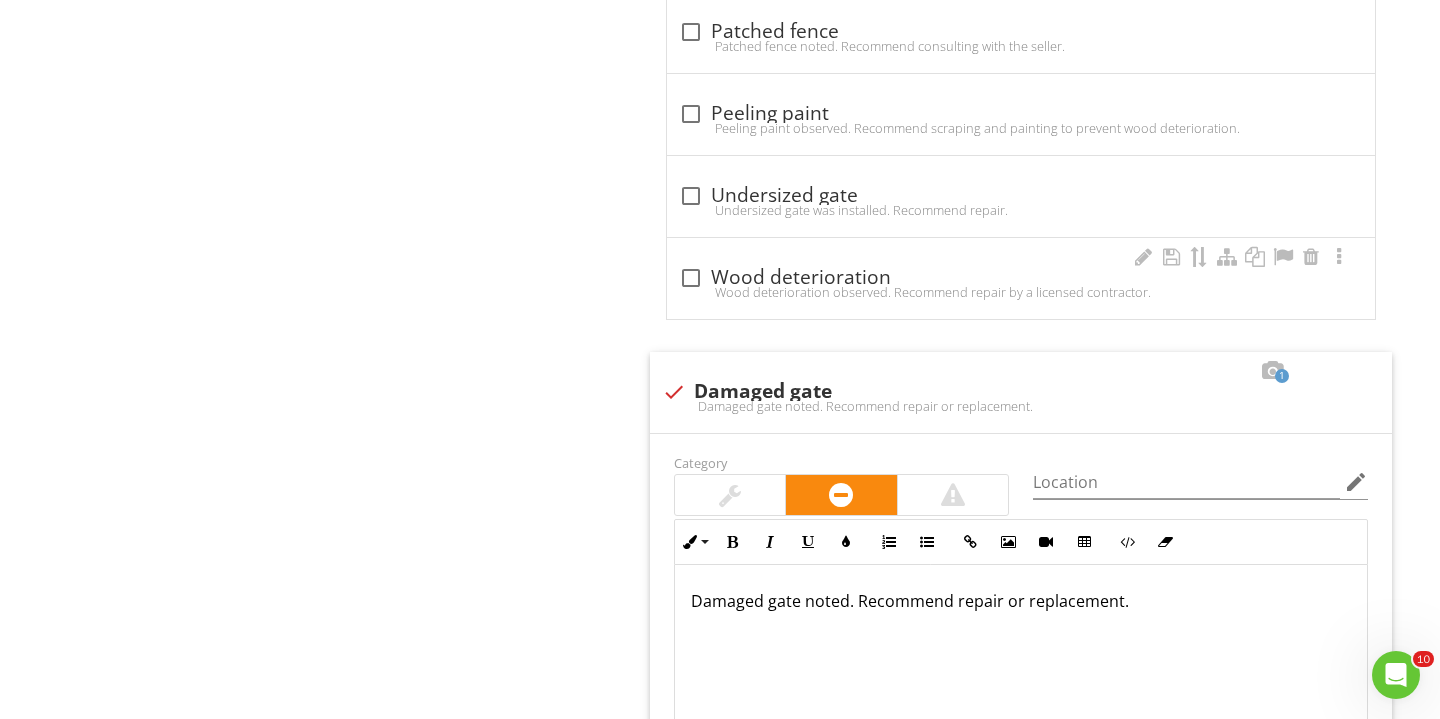 click on "Wood deterioration observed. Recommend repair by a licensed contractor." at bounding box center (1021, 292) 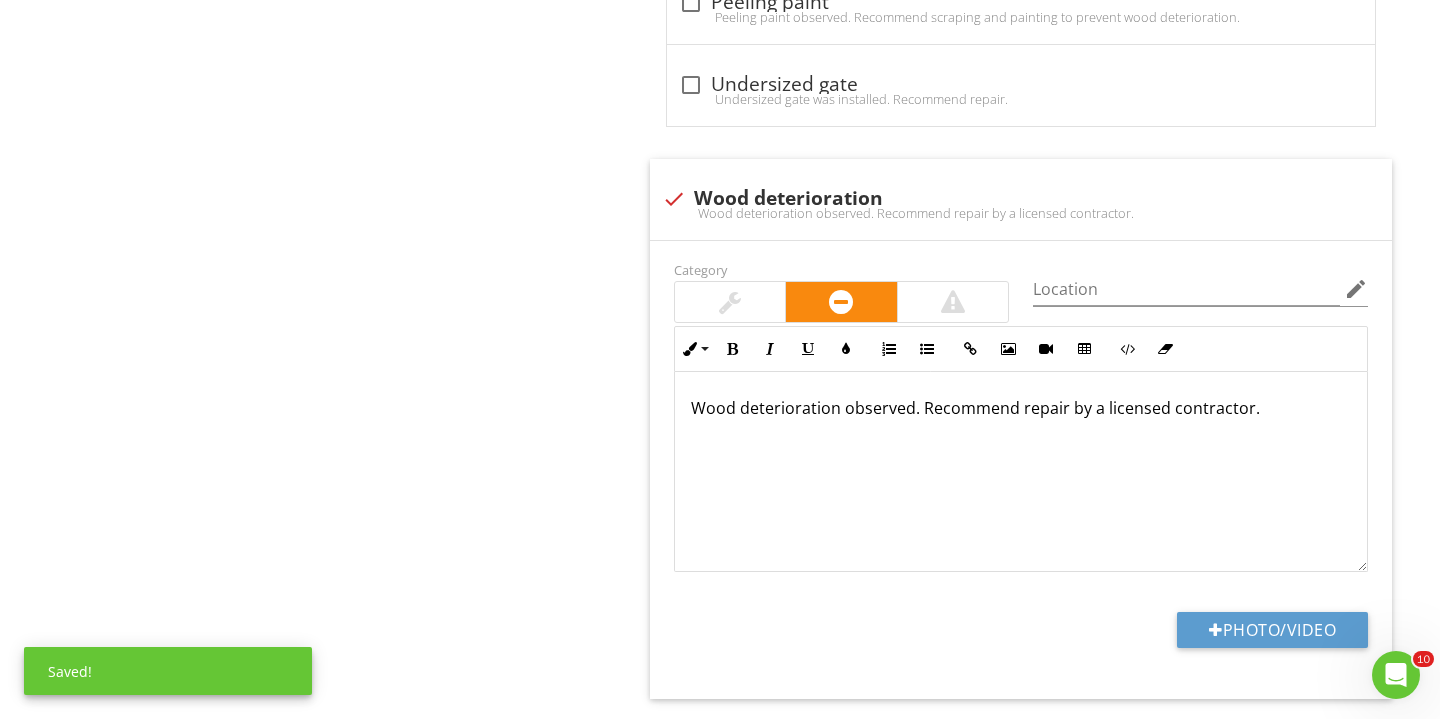 scroll, scrollTop: 2687, scrollLeft: 0, axis: vertical 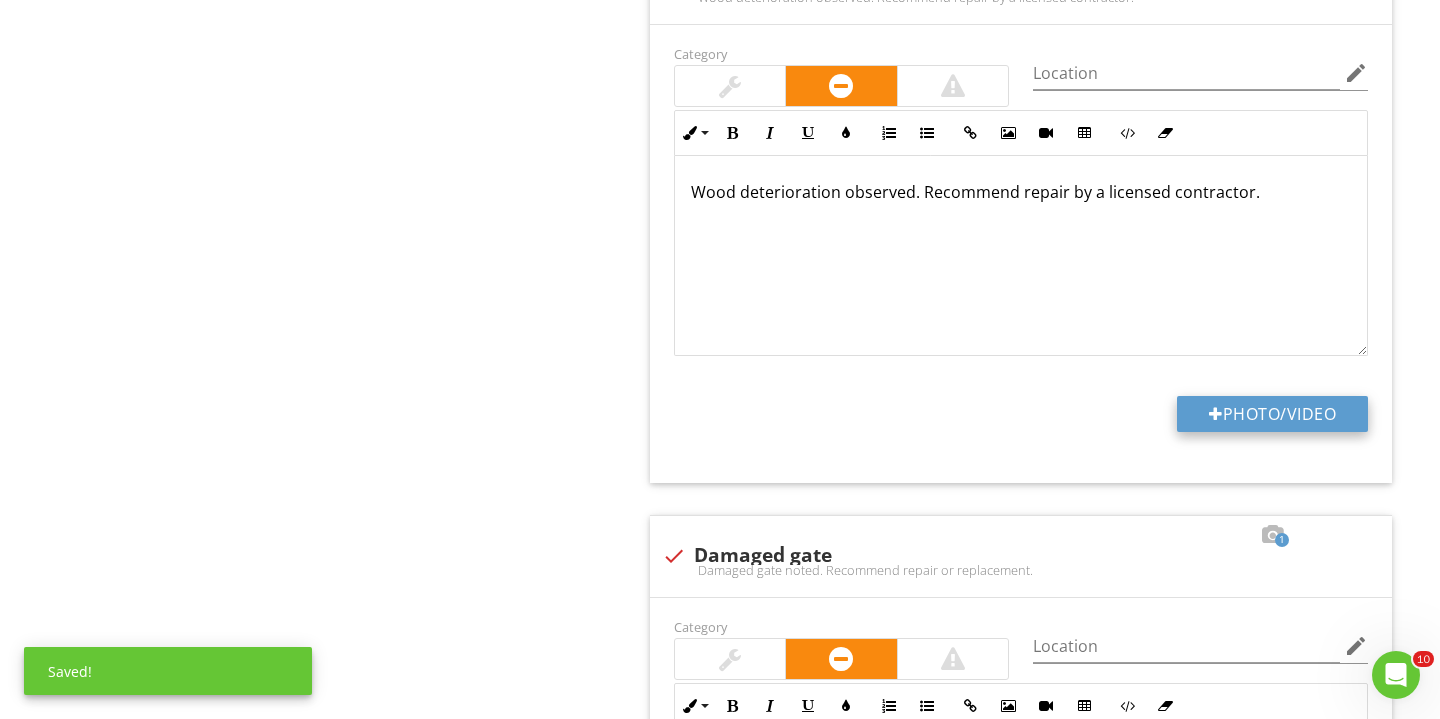 click at bounding box center (1216, 414) 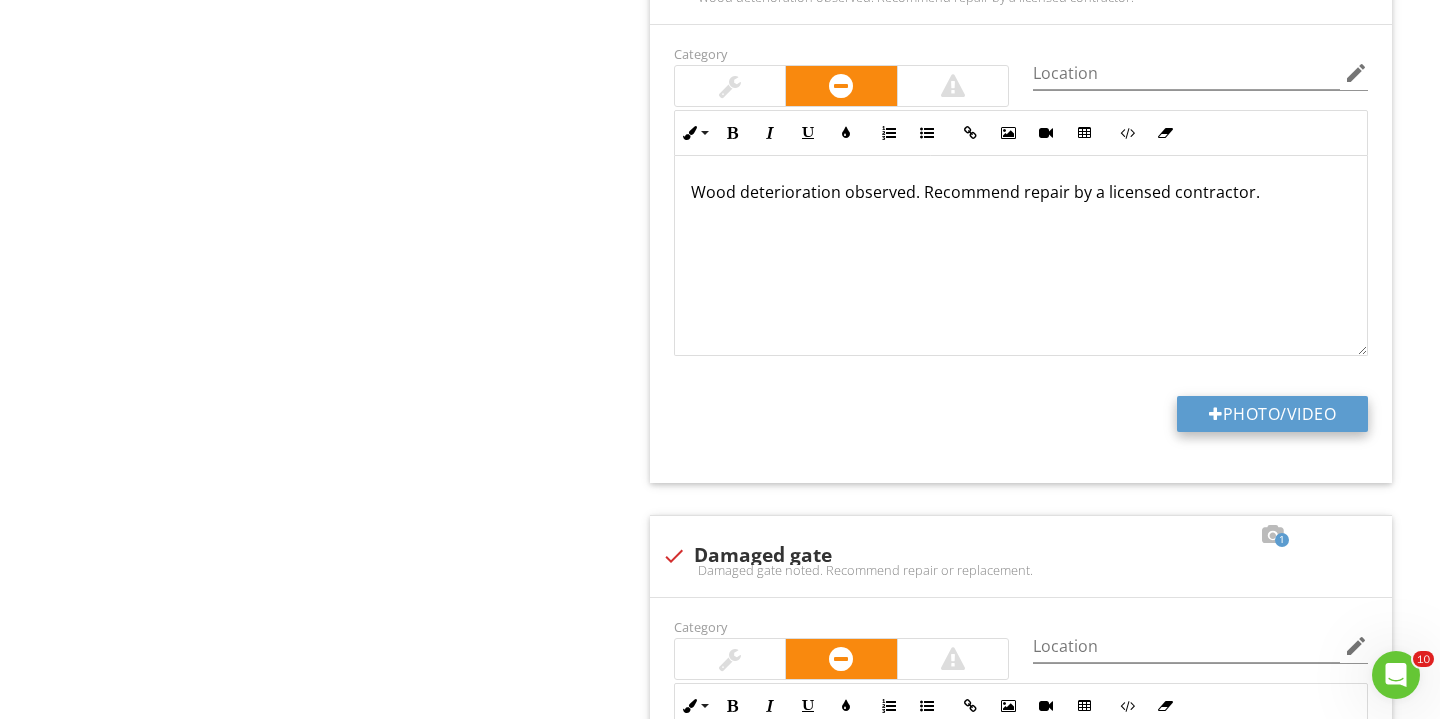 type on "C:\fakepath\IMG_2913.JPG" 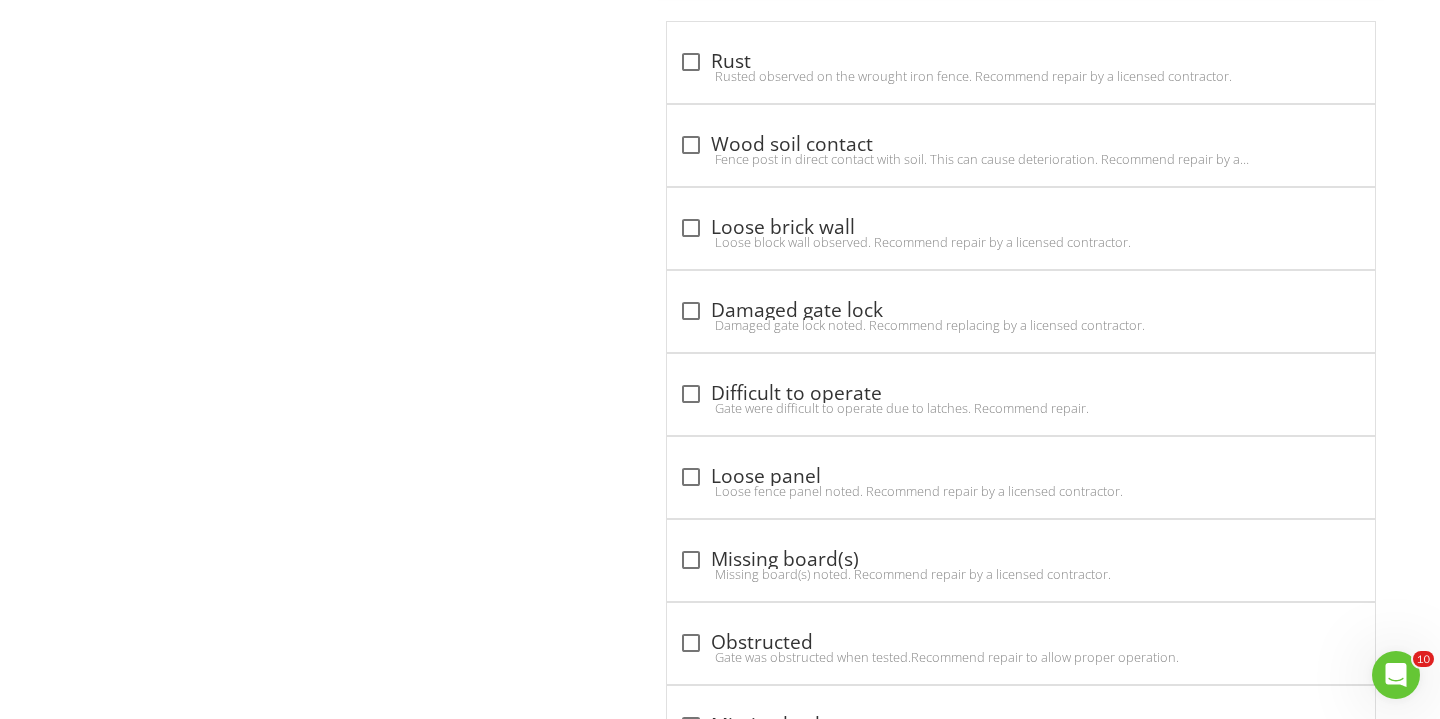 scroll, scrollTop: 4047, scrollLeft: 0, axis: vertical 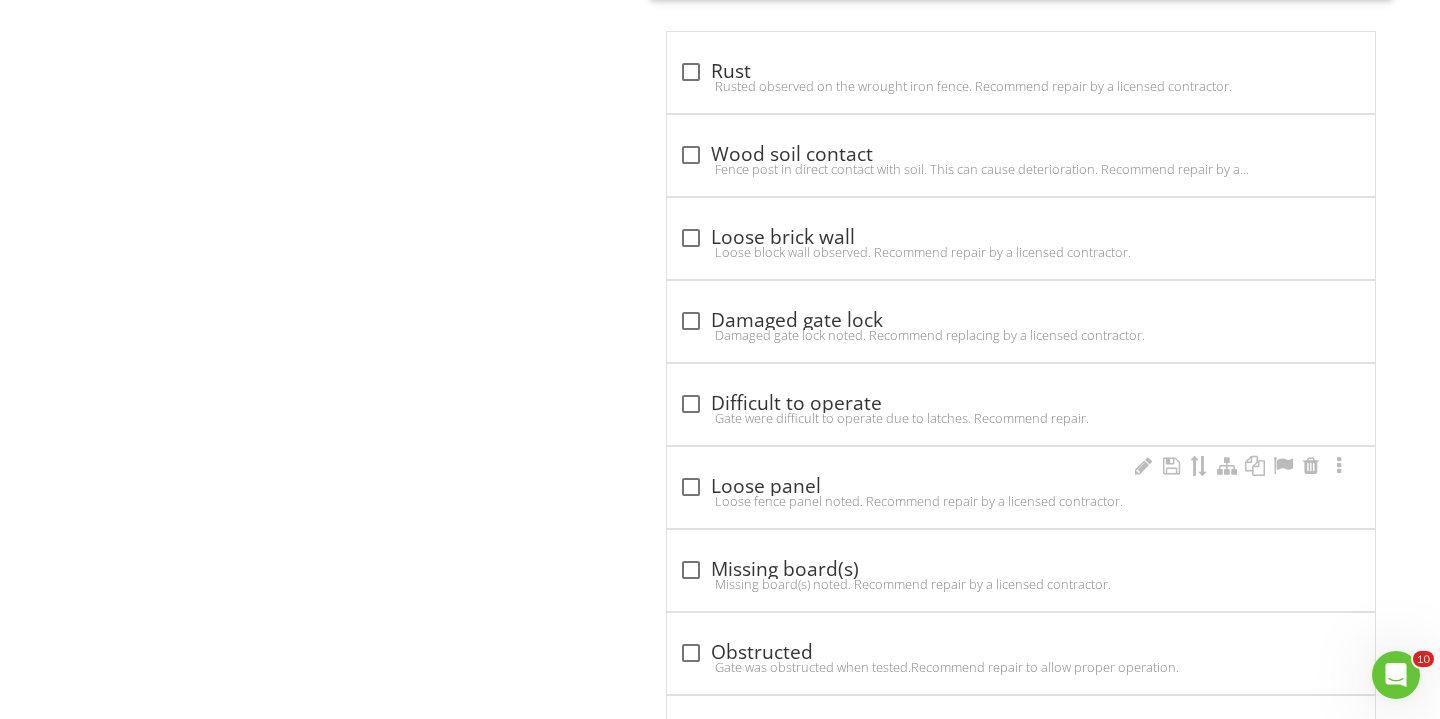 click on "check_box_outline_blank
Loose panel
Loose fence panel noted. Recommend repair by a licensed contractor." at bounding box center [1021, 487] 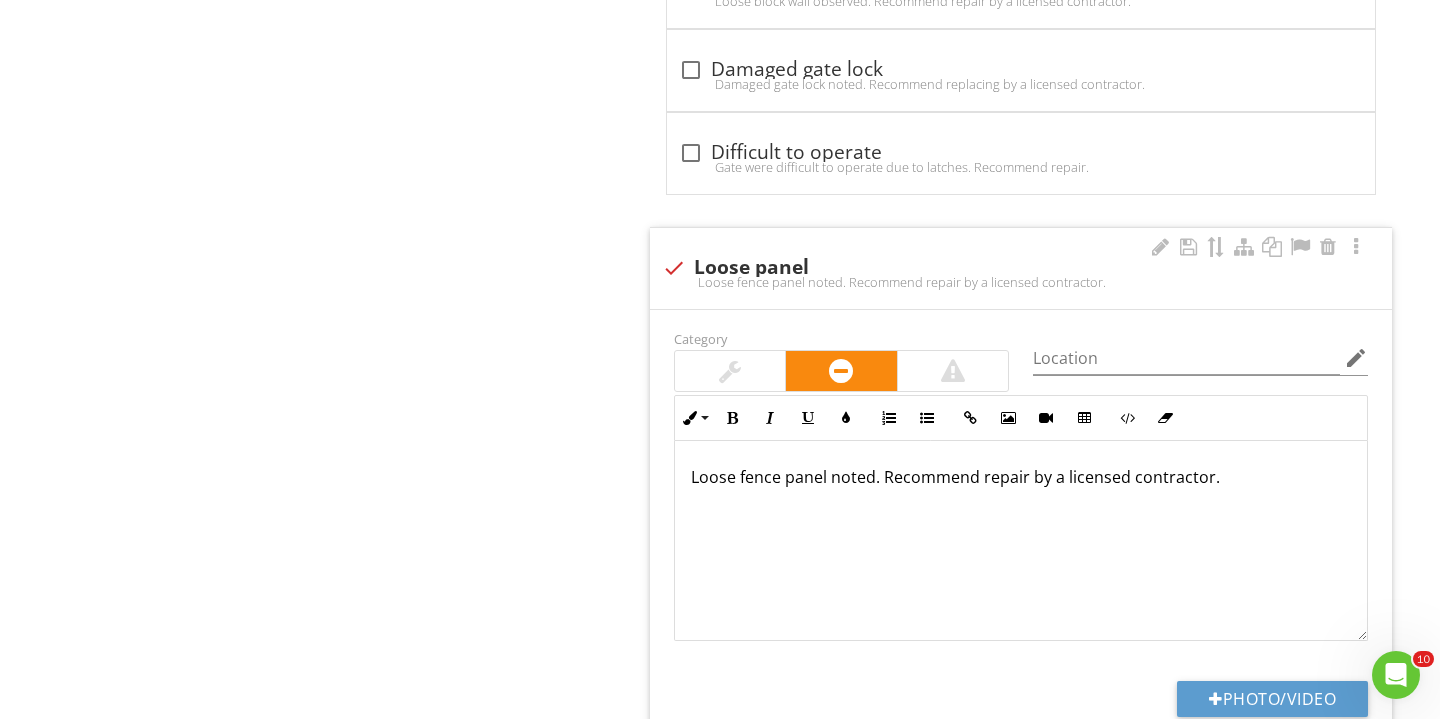 scroll, scrollTop: 4423, scrollLeft: 0, axis: vertical 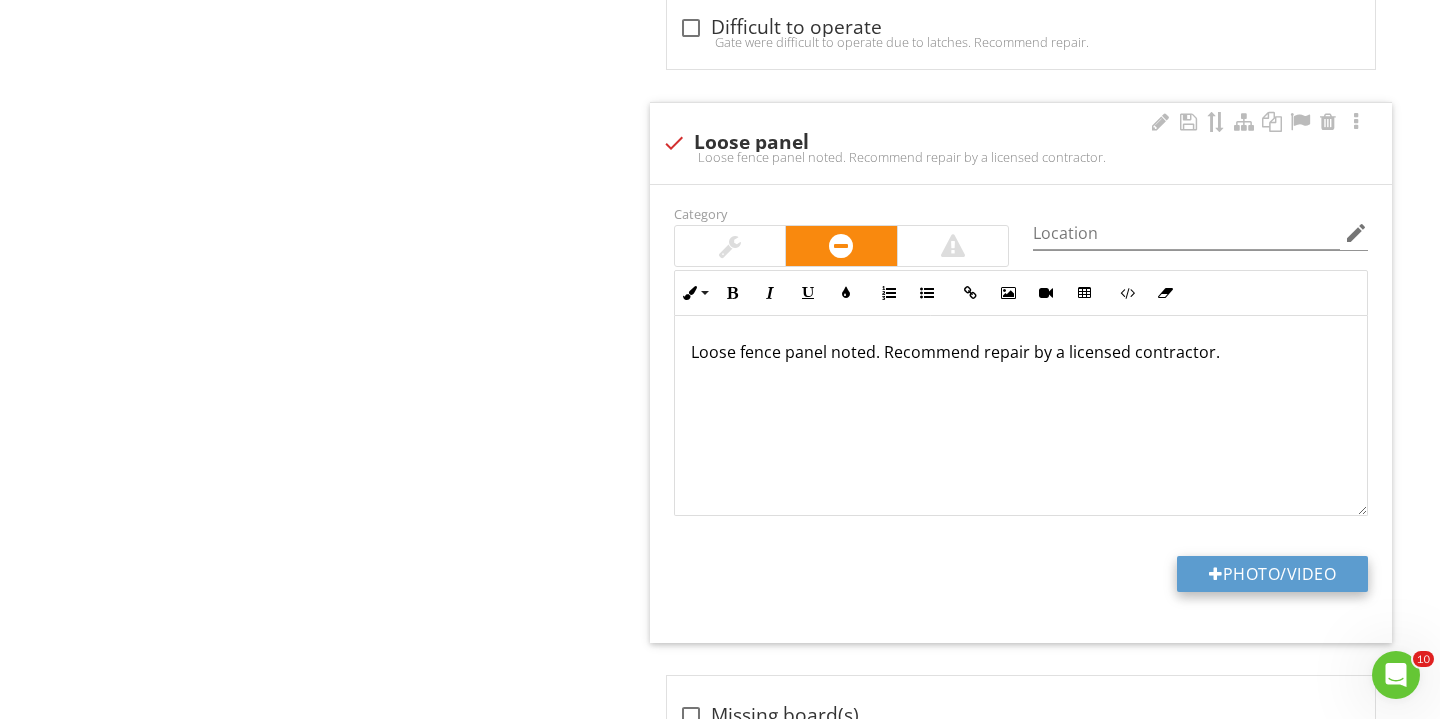 click at bounding box center [1216, 574] 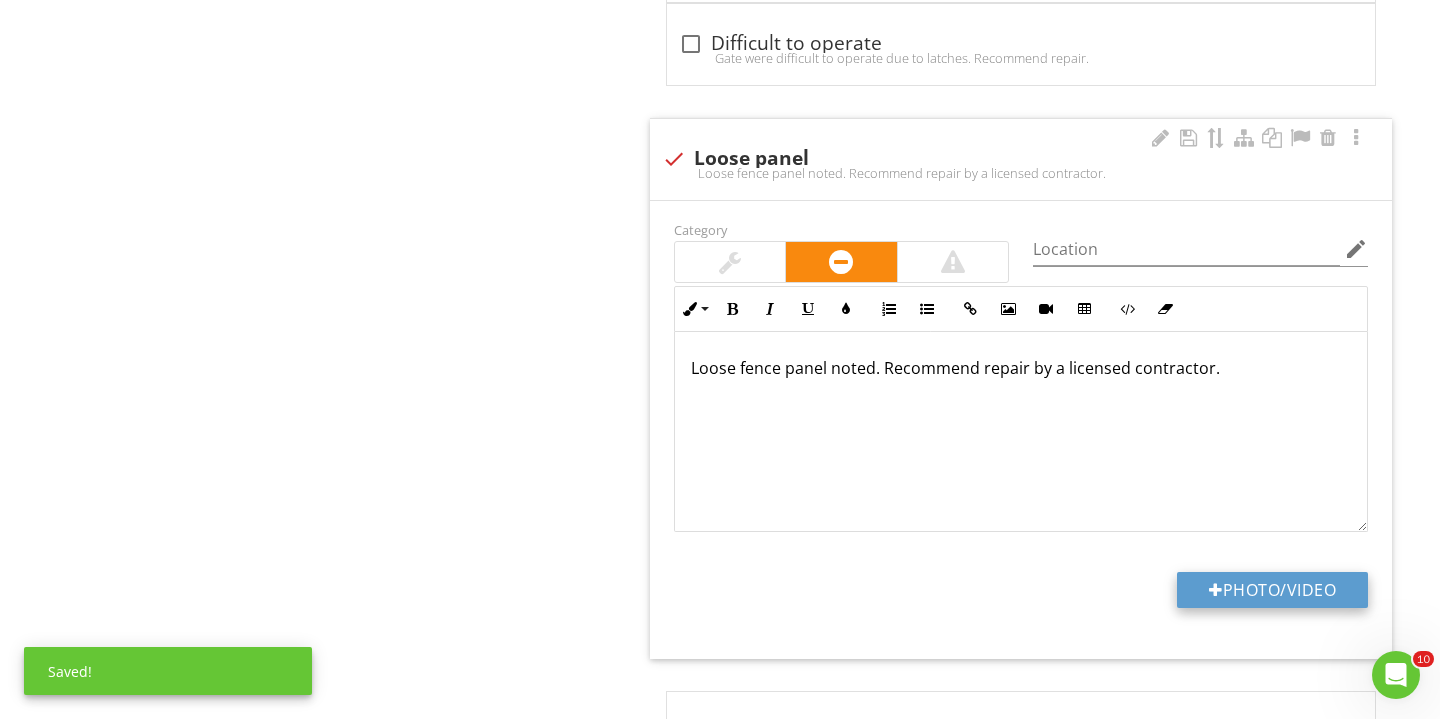 type on "C:\fakepath\IMG_2918.JPG" 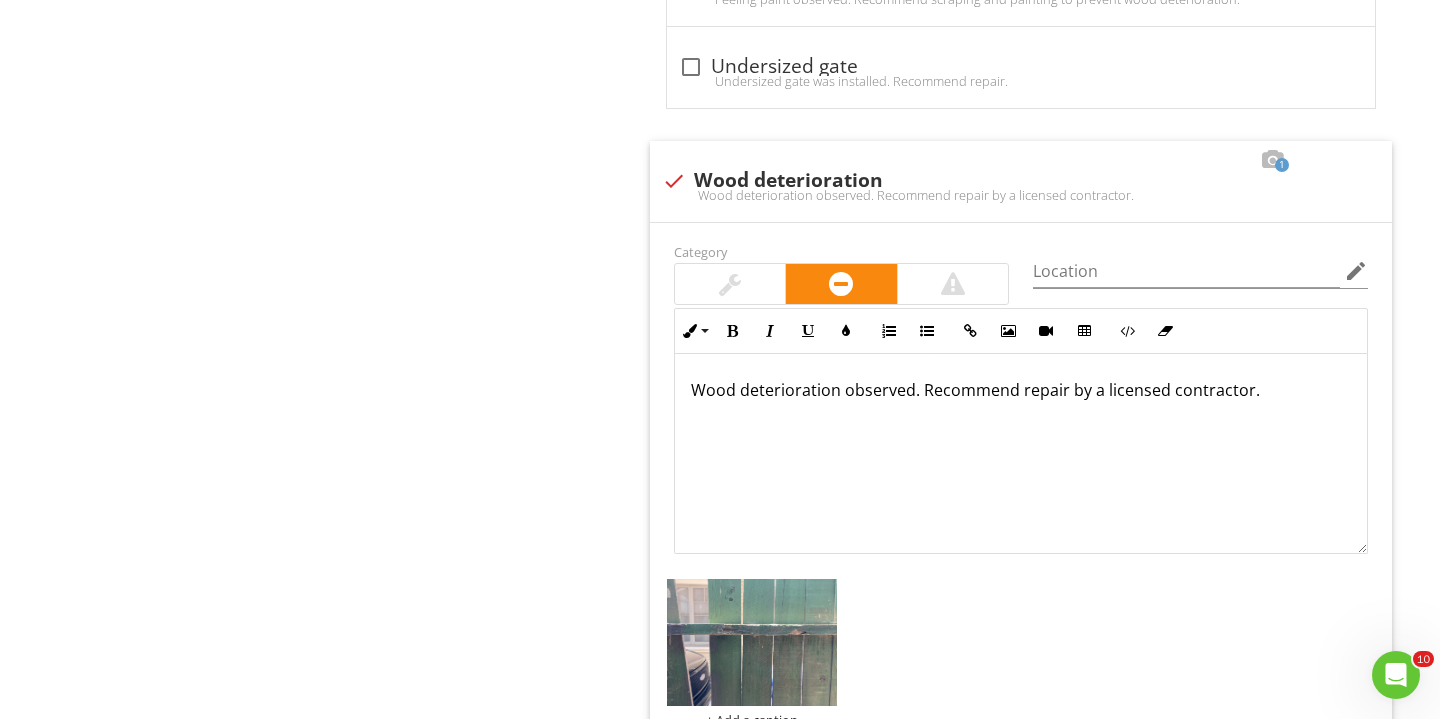 scroll, scrollTop: 2595, scrollLeft: 0, axis: vertical 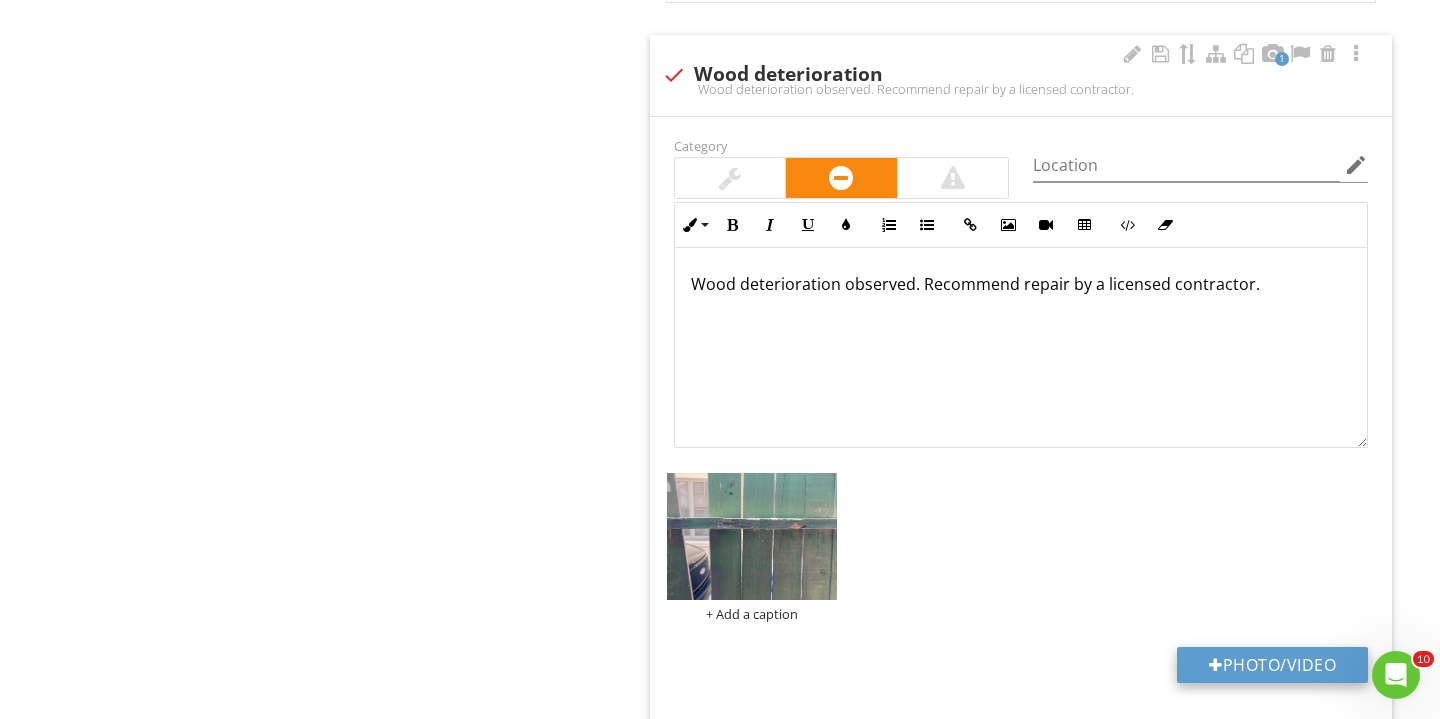 click on "Photo/Video" at bounding box center (1272, 665) 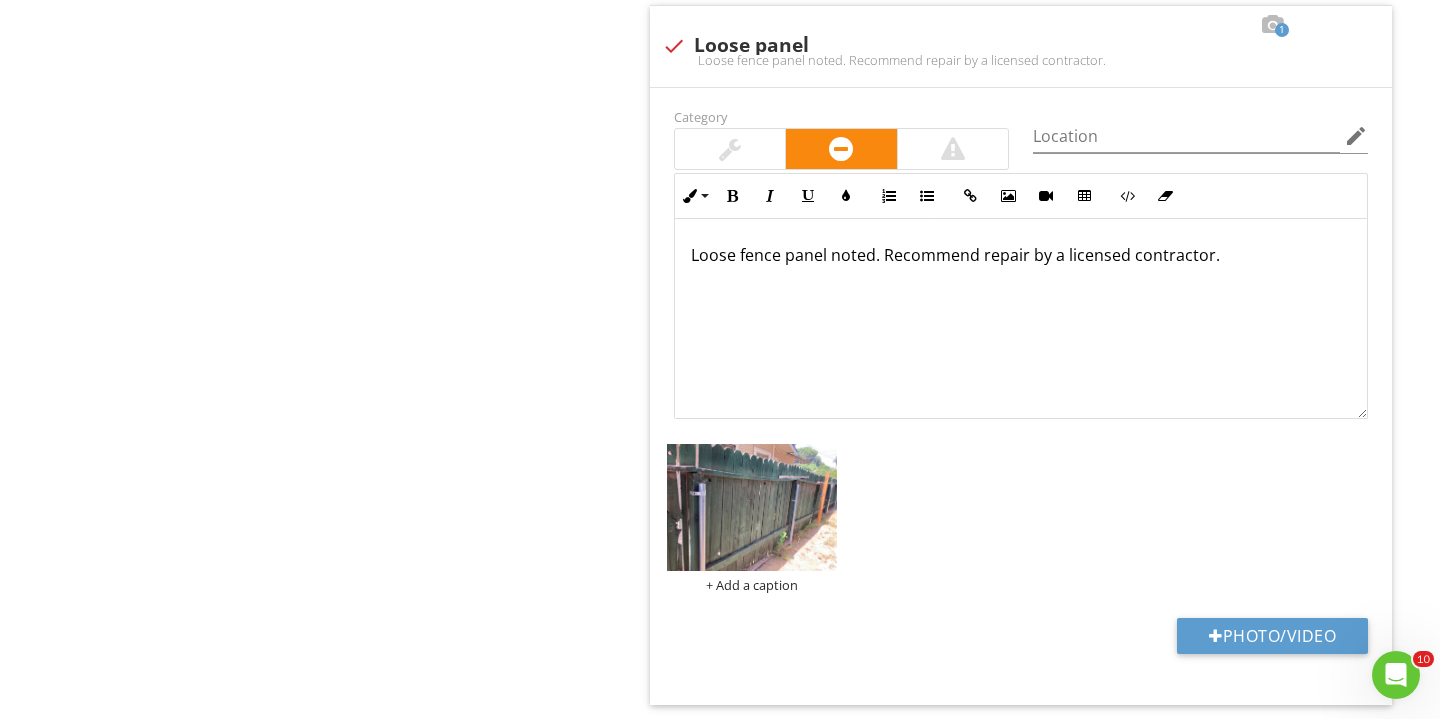 scroll, scrollTop: 4471, scrollLeft: 0, axis: vertical 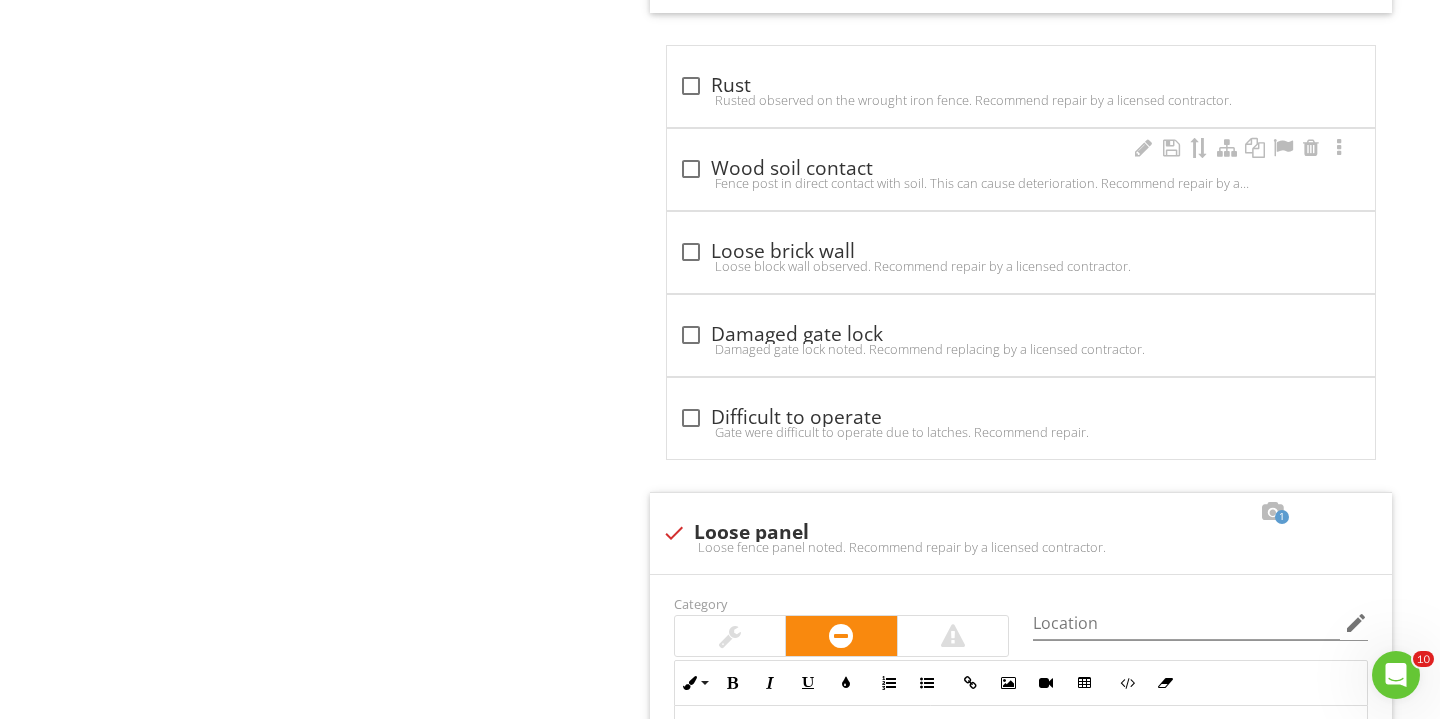click at bounding box center [691, 169] 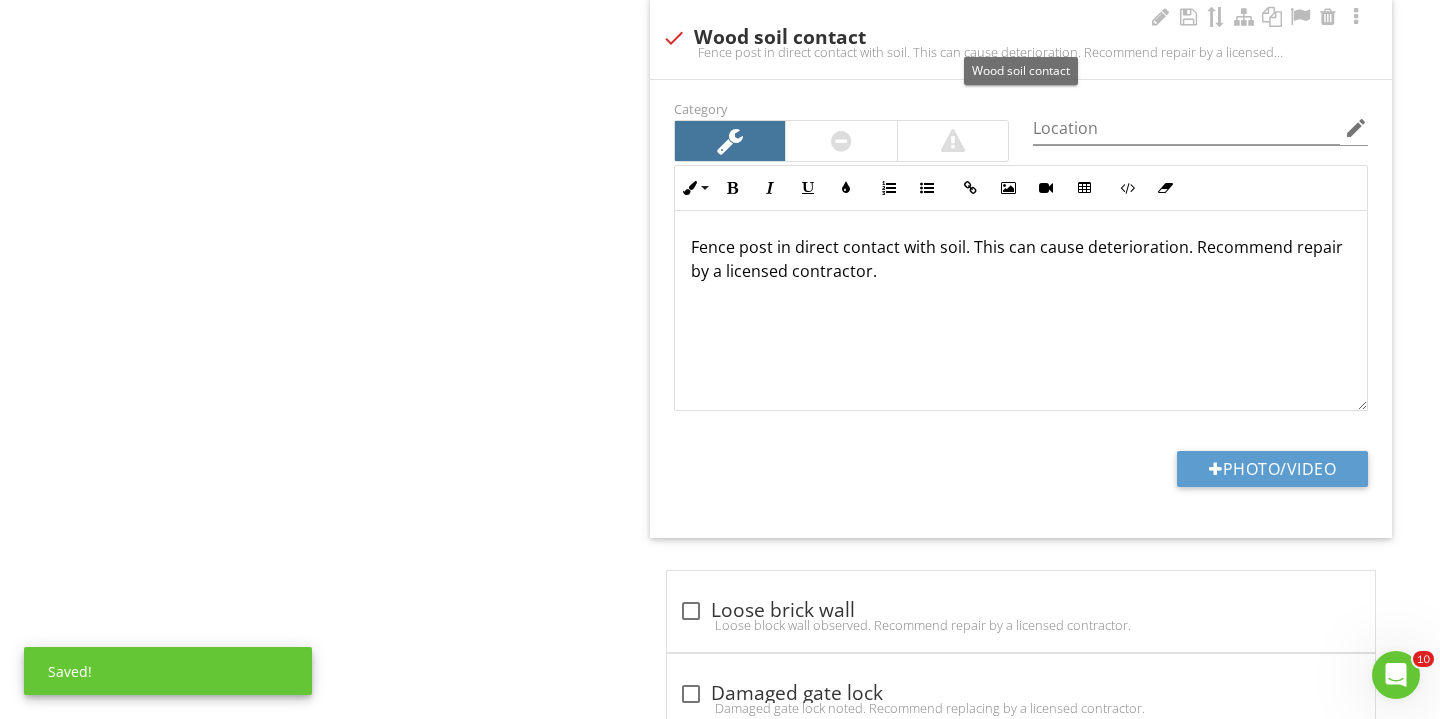 scroll, scrollTop: 4220, scrollLeft: 0, axis: vertical 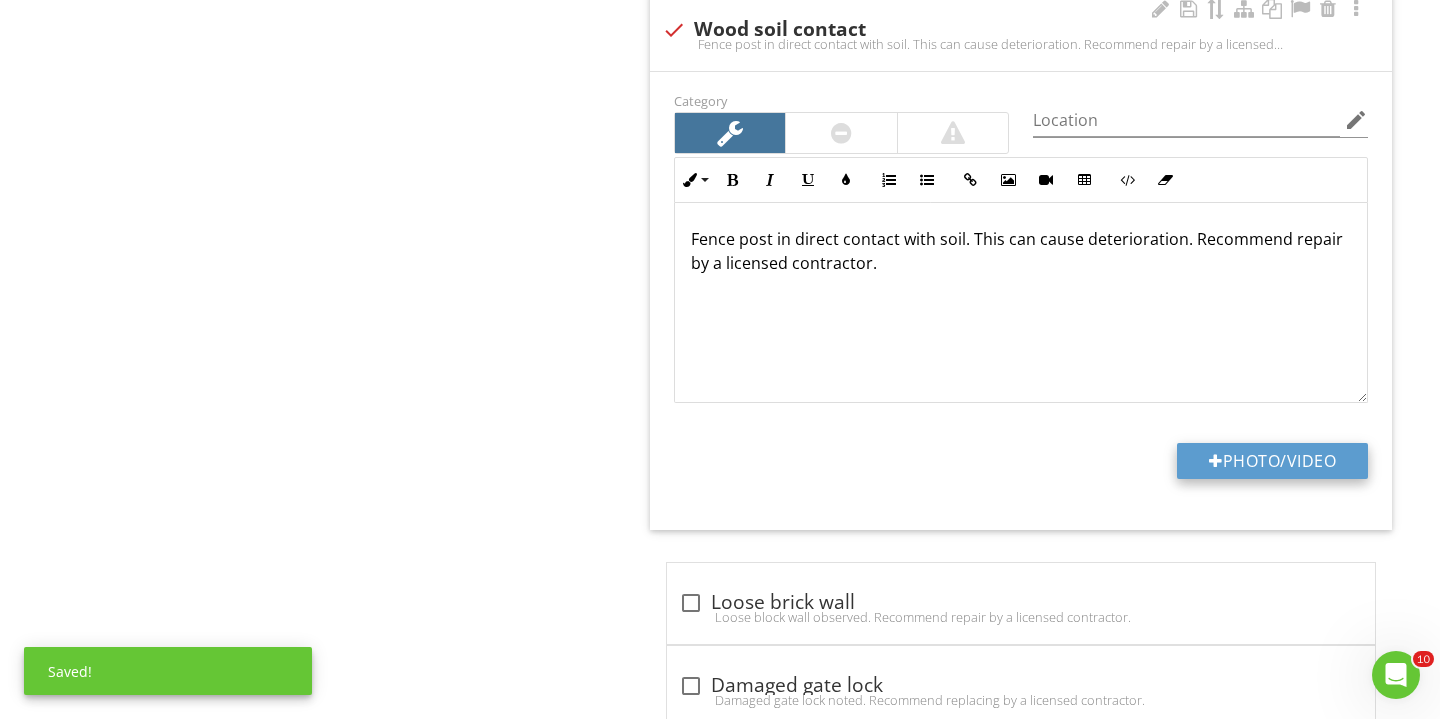 click on "Photo/Video" at bounding box center (1272, 461) 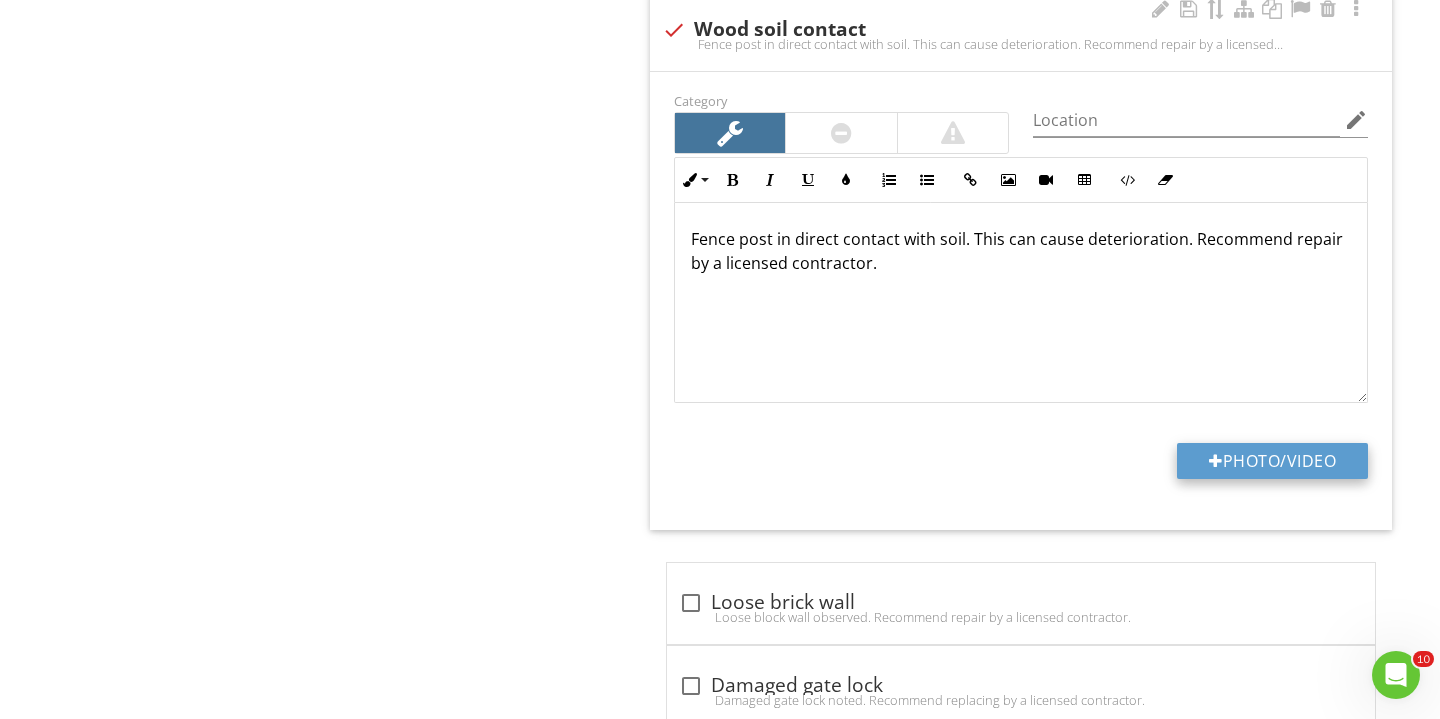 type on "C:\fakepath\IMG_2923.JPG" 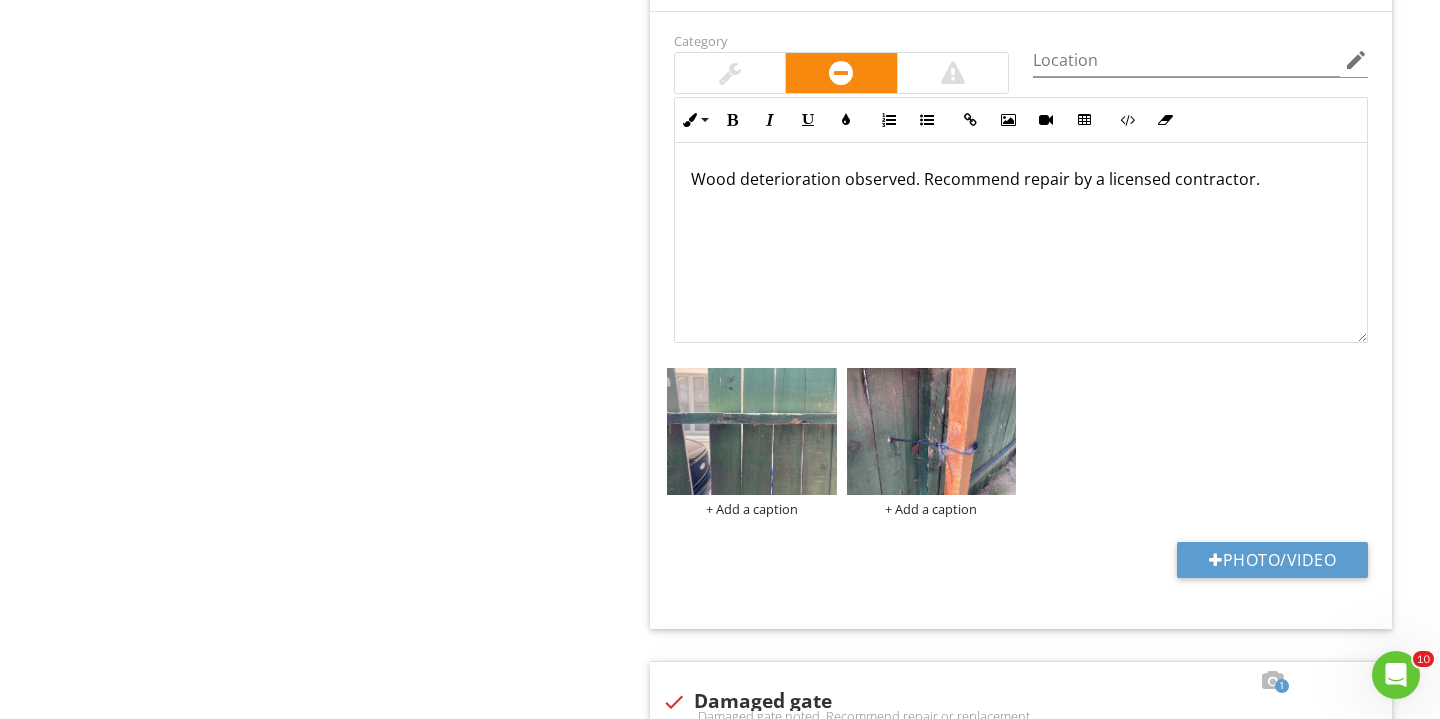 scroll, scrollTop: 2711, scrollLeft: 0, axis: vertical 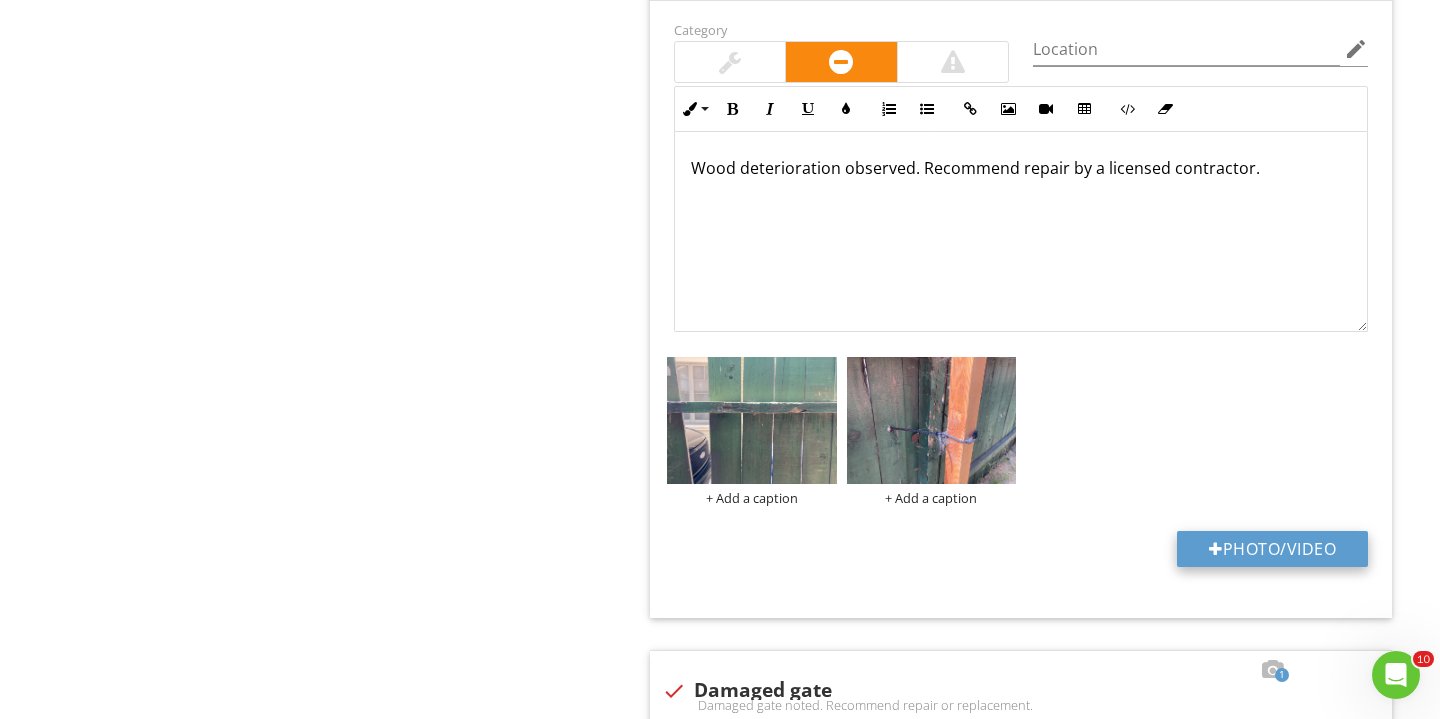 click on "Photo/Video" at bounding box center [1272, 549] 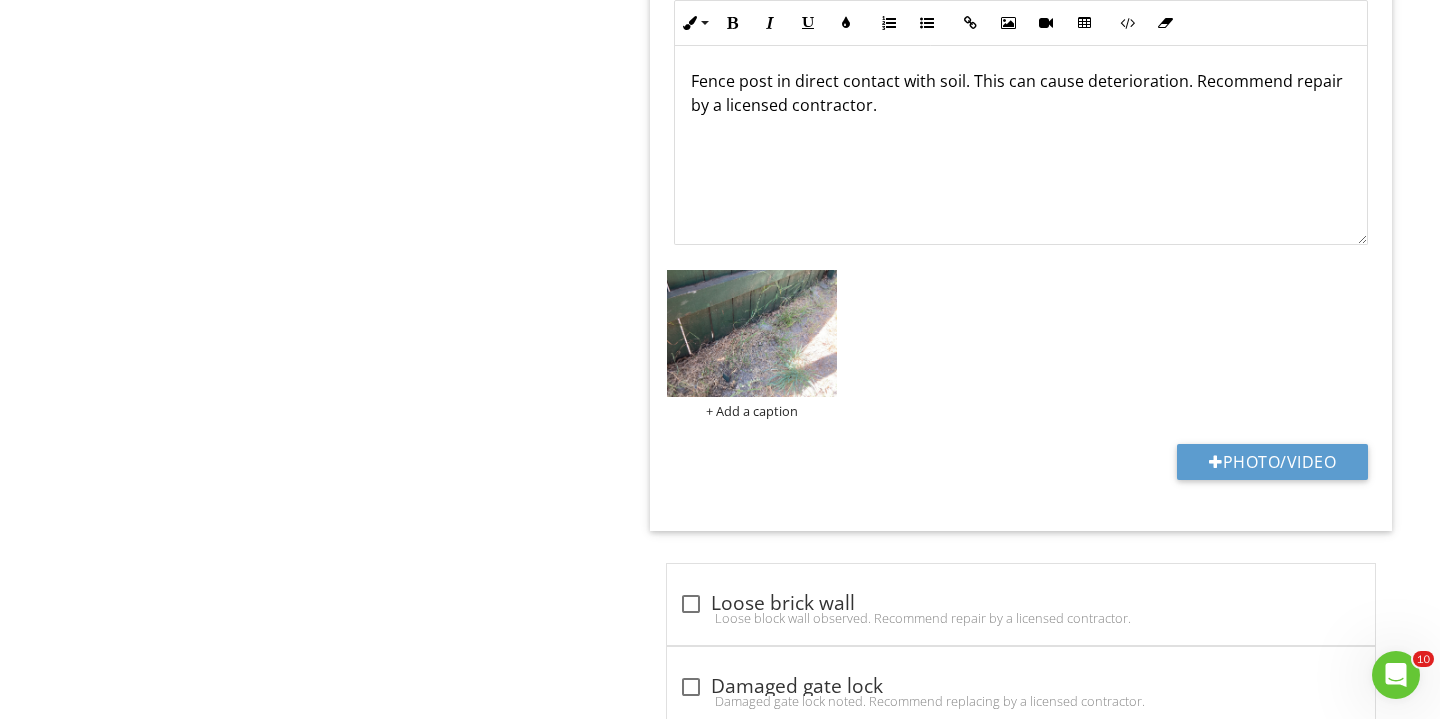 scroll, scrollTop: 4306, scrollLeft: 0, axis: vertical 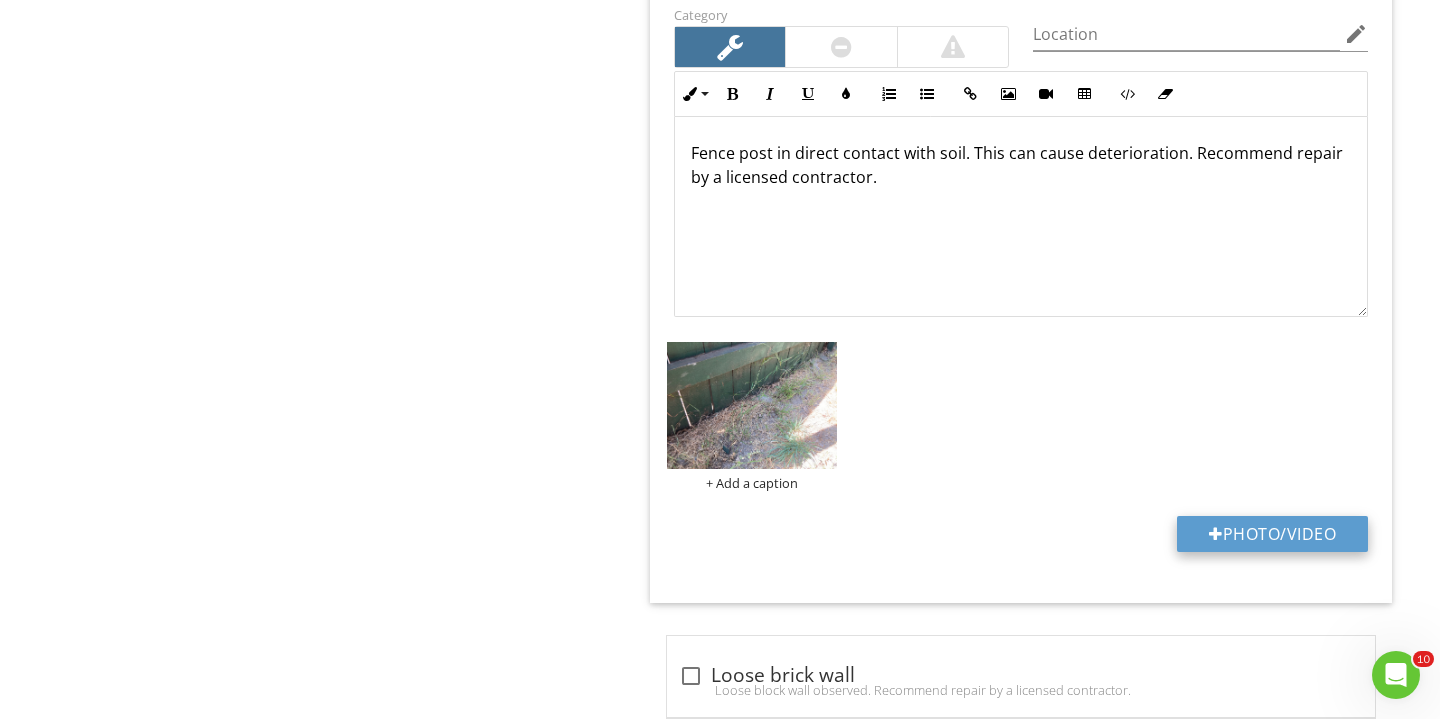 click on "Photo/Video" at bounding box center [1272, 534] 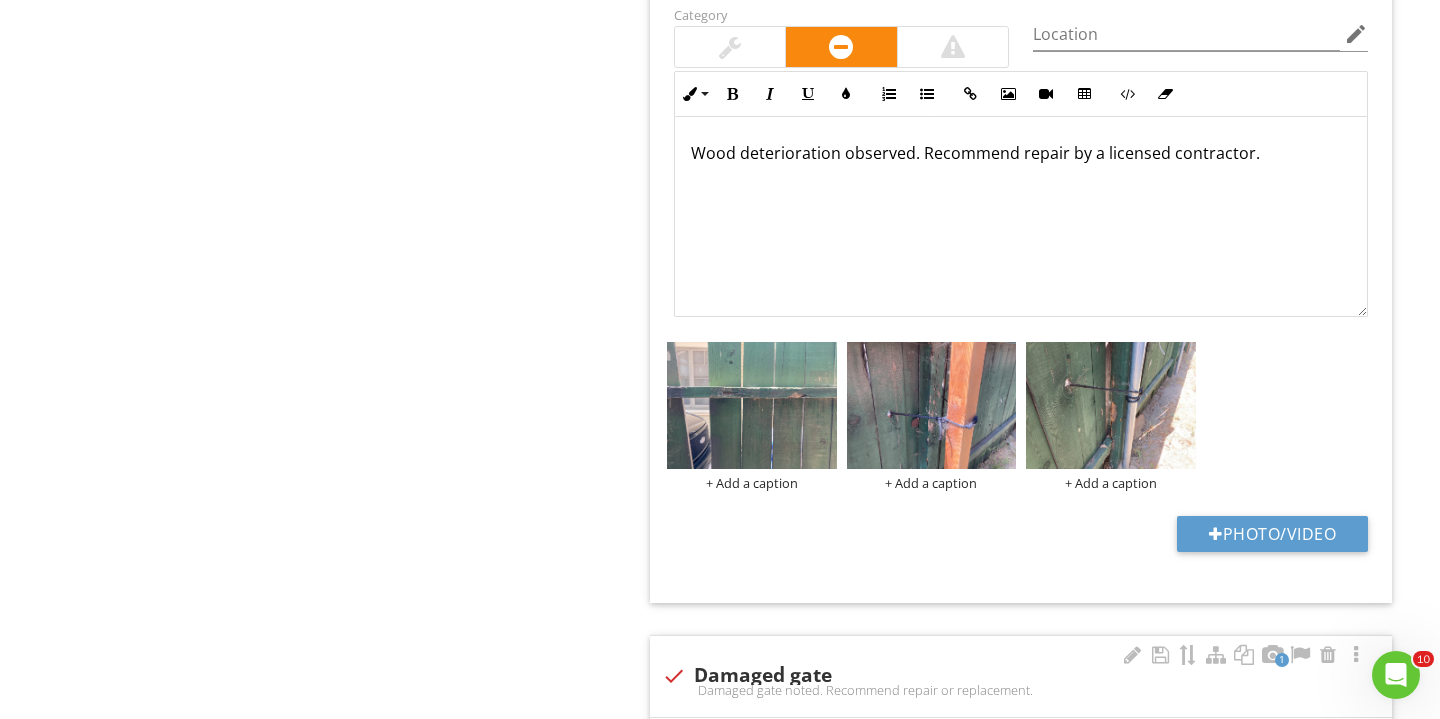 scroll, scrollTop: 2839, scrollLeft: 0, axis: vertical 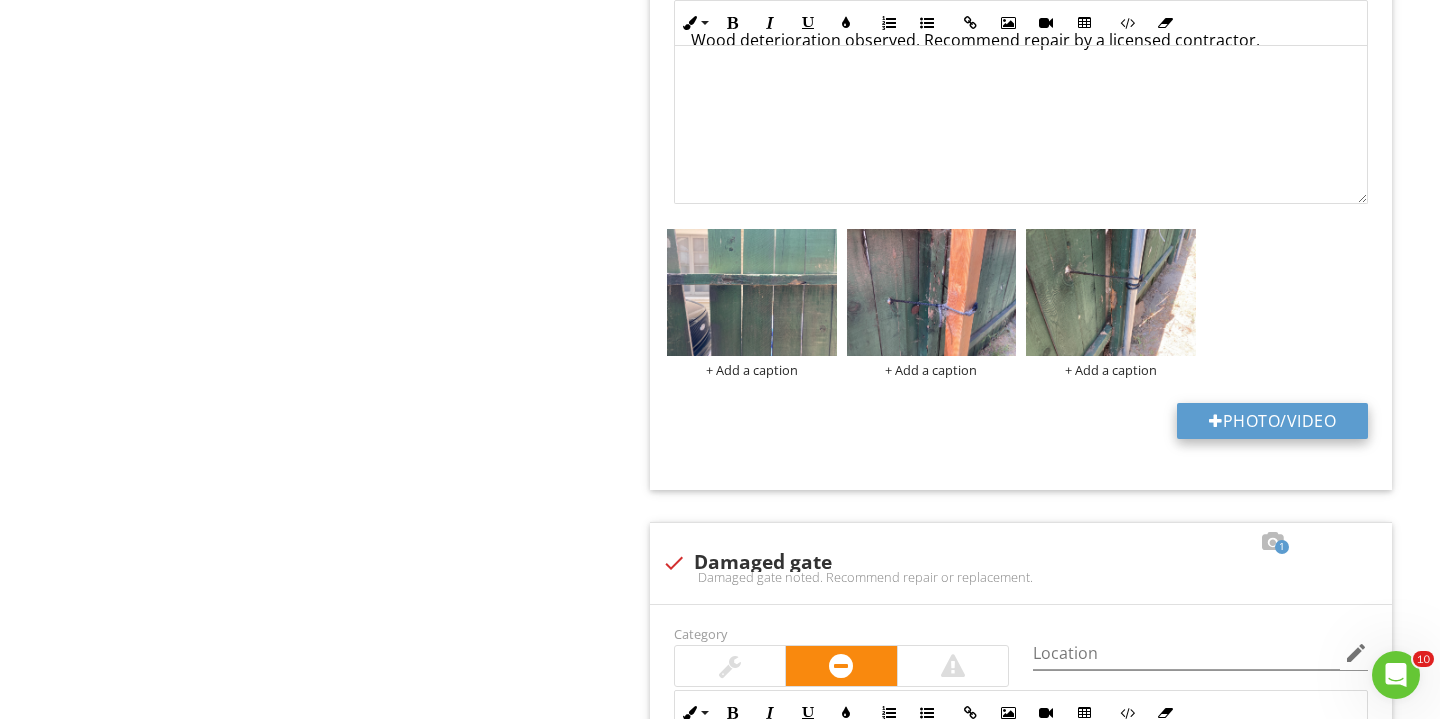 click at bounding box center [1216, 421] 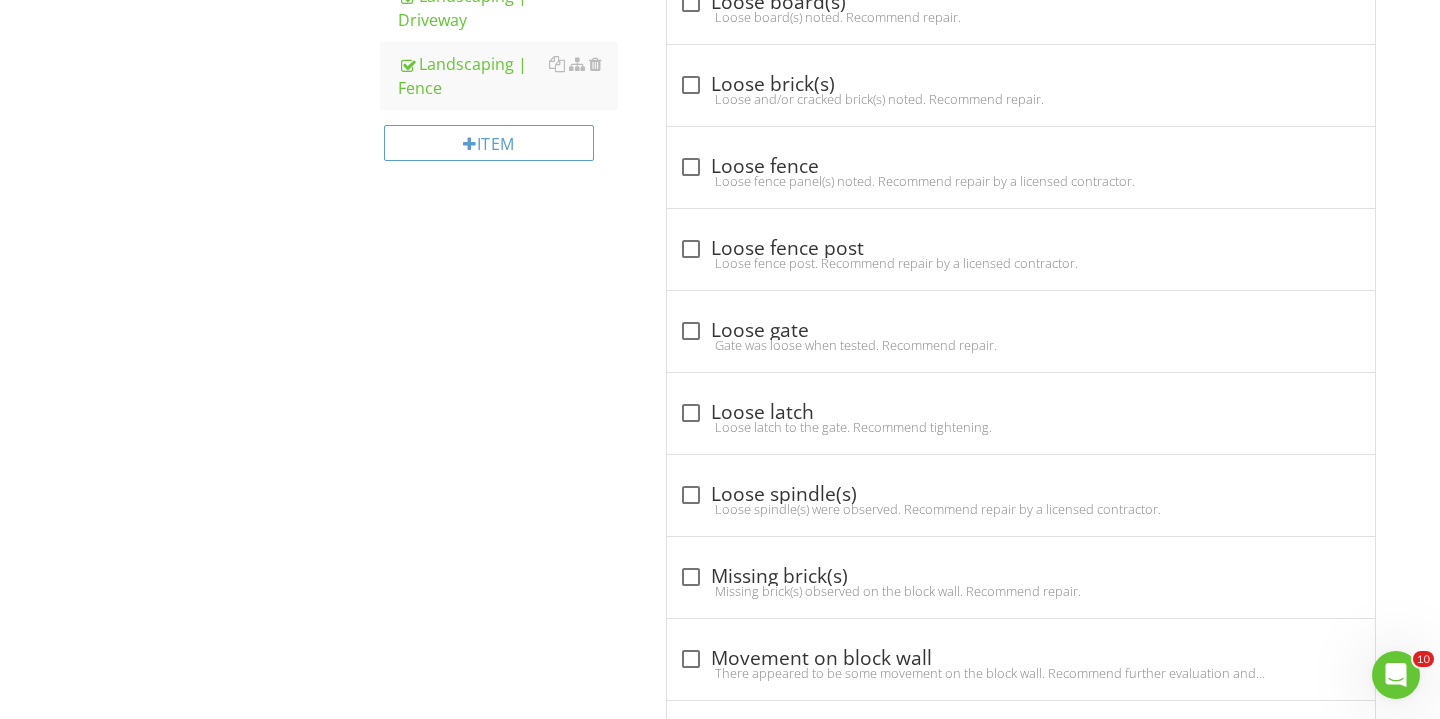 scroll, scrollTop: 693, scrollLeft: 0, axis: vertical 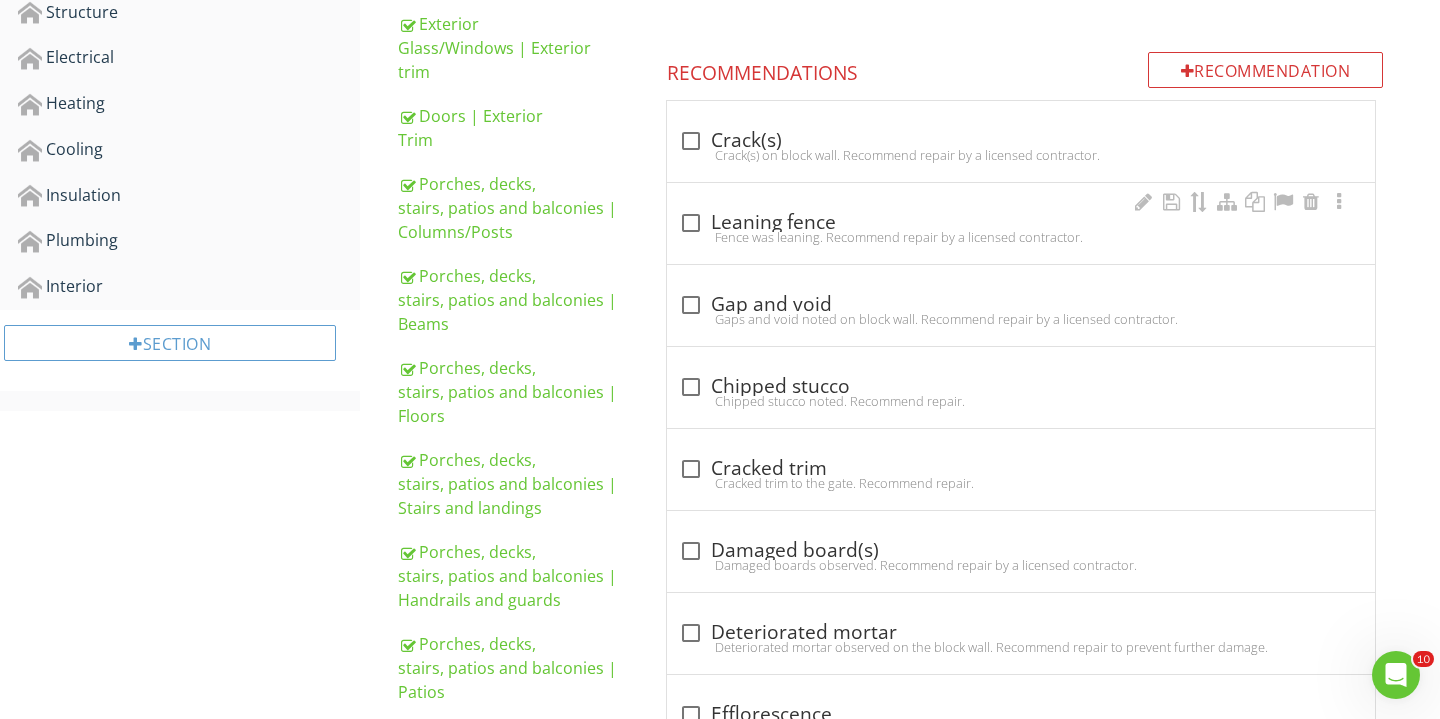click at bounding box center [691, 223] 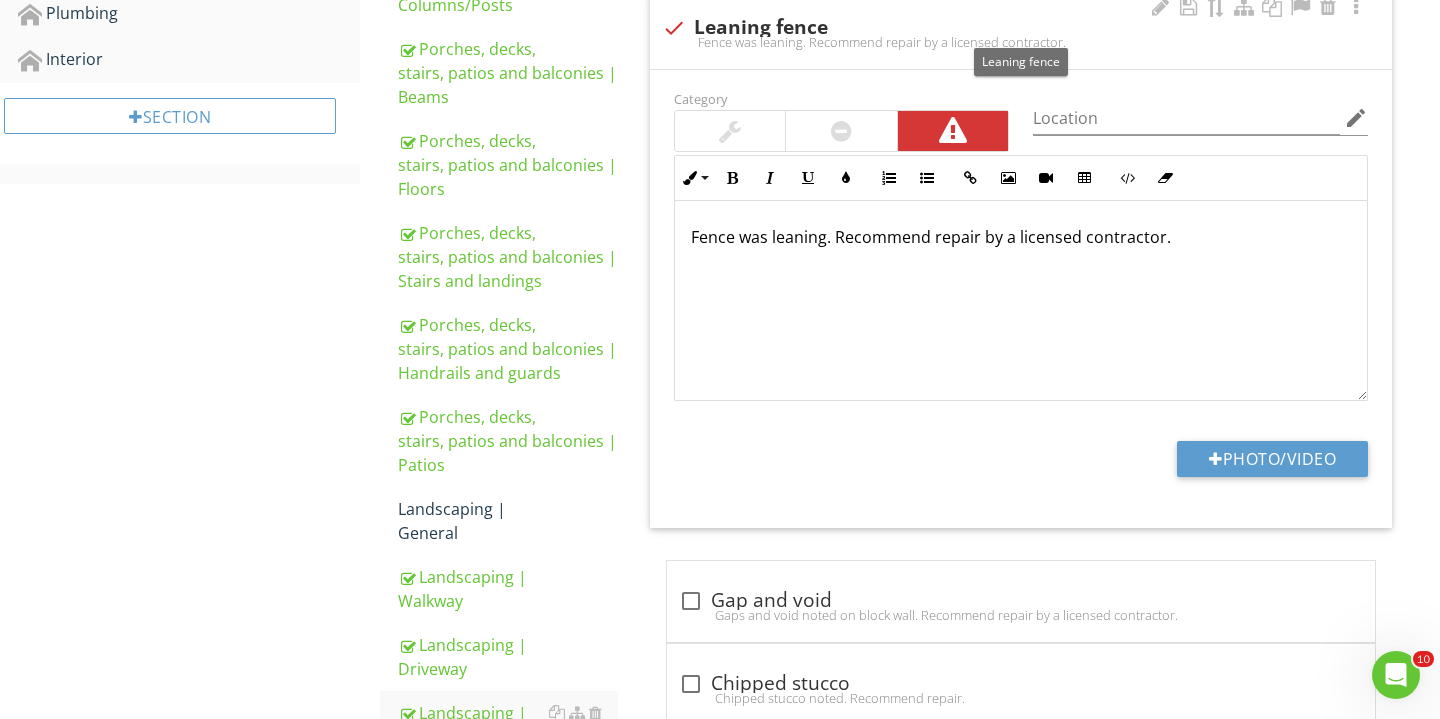 scroll, scrollTop: 936, scrollLeft: 0, axis: vertical 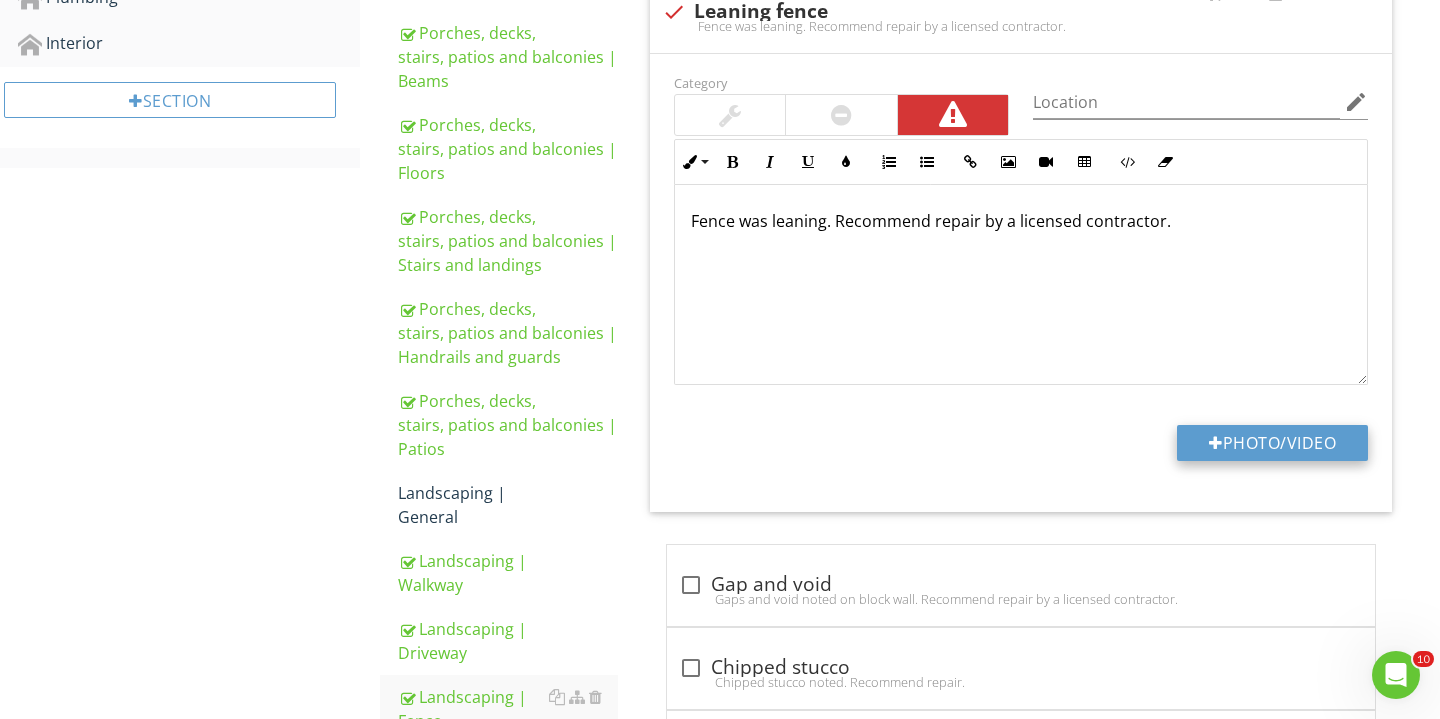 click on "Photo/Video" at bounding box center (1272, 443) 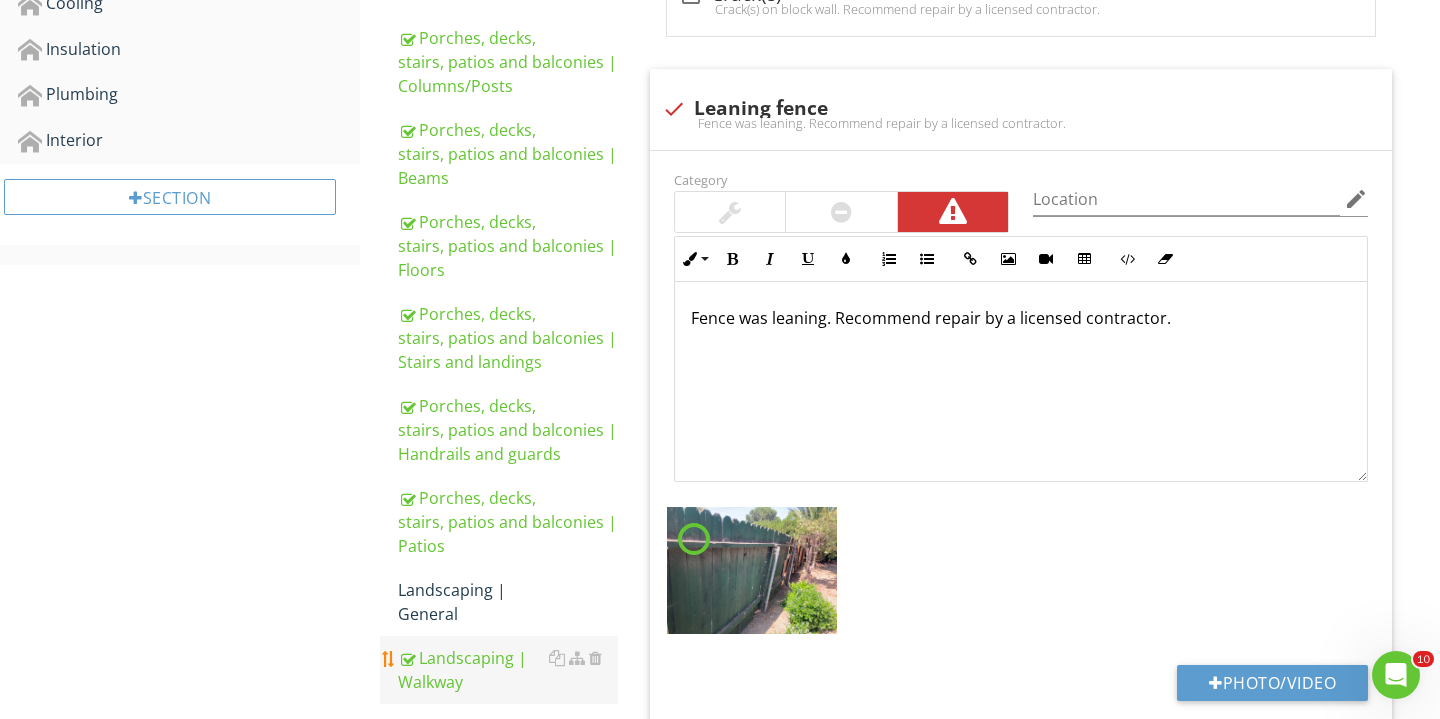 scroll, scrollTop: 873, scrollLeft: 0, axis: vertical 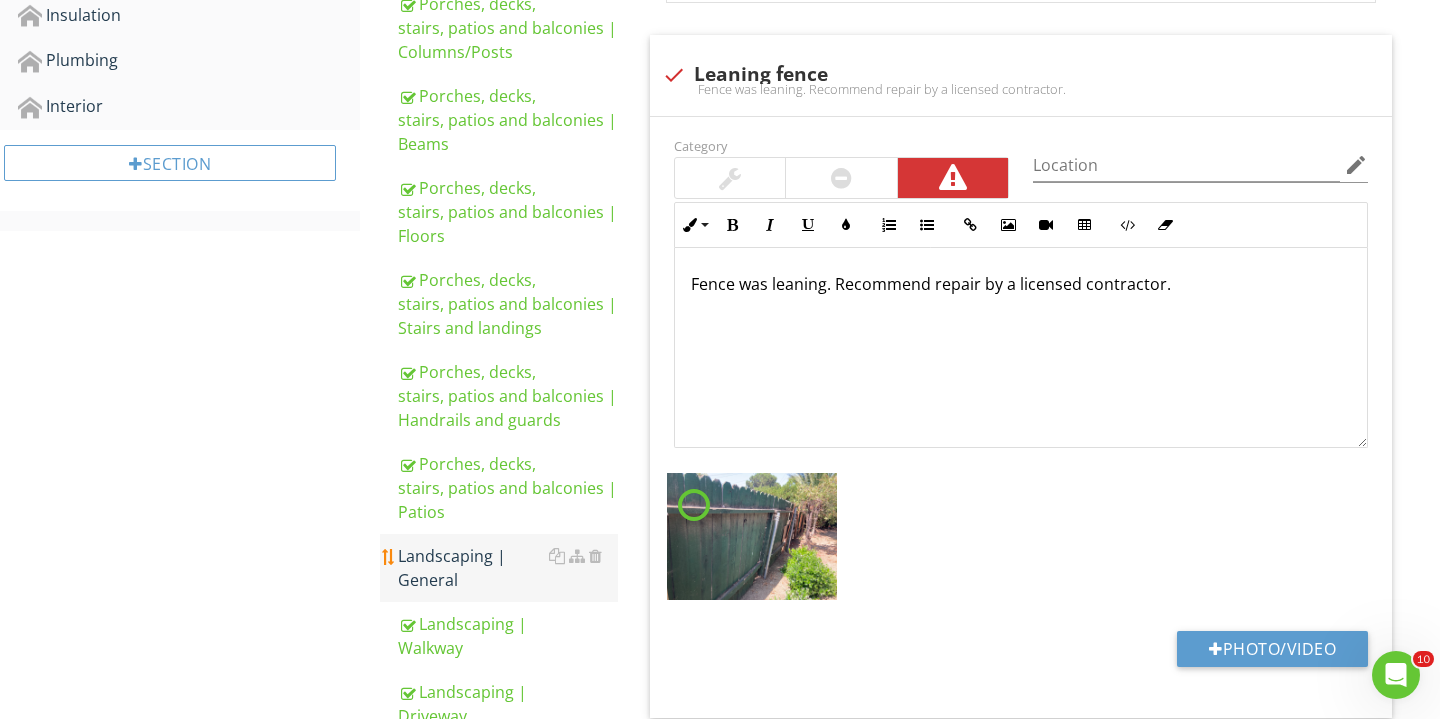 click on "Landscaping | General" at bounding box center [508, 568] 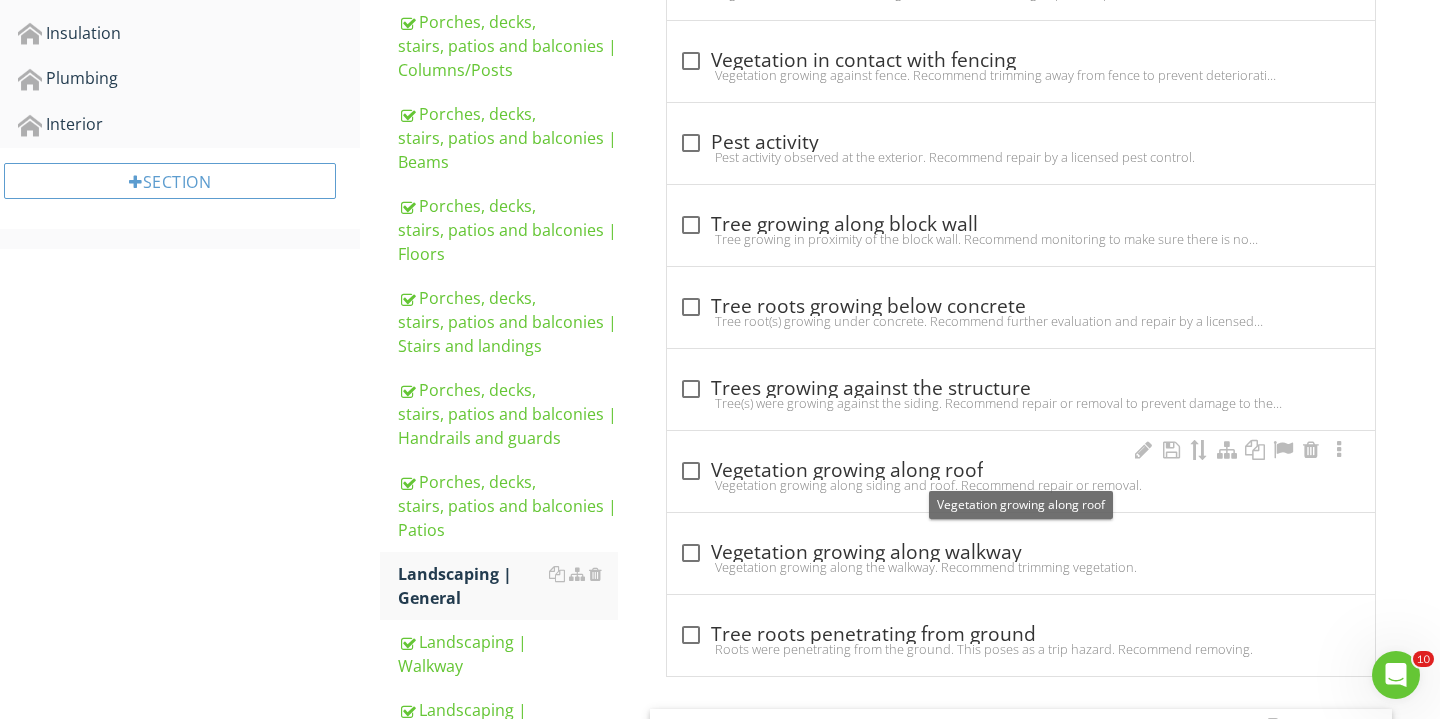 scroll, scrollTop: 787, scrollLeft: 0, axis: vertical 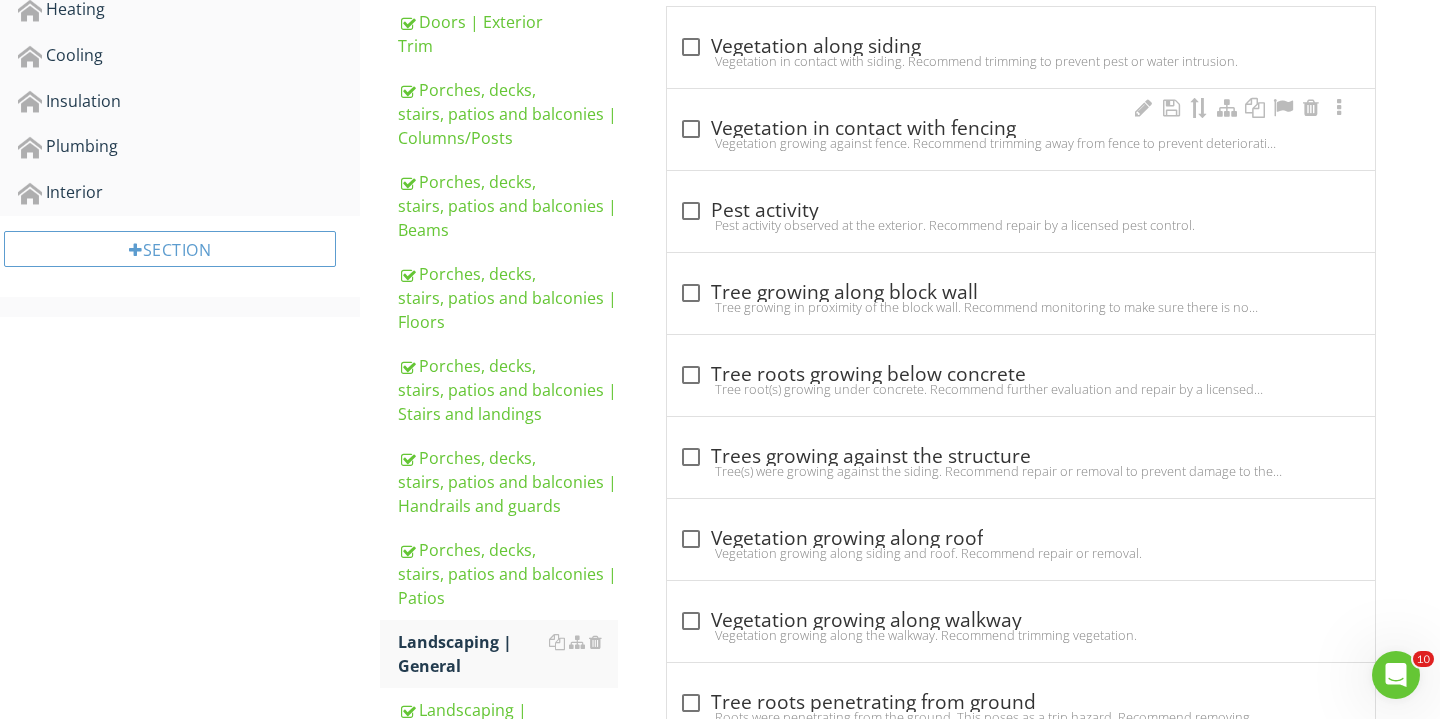 click on "Vegetation growing against fence. Recommend trimming away from fence to prevent deterioration and/or damage." at bounding box center [1021, 143] 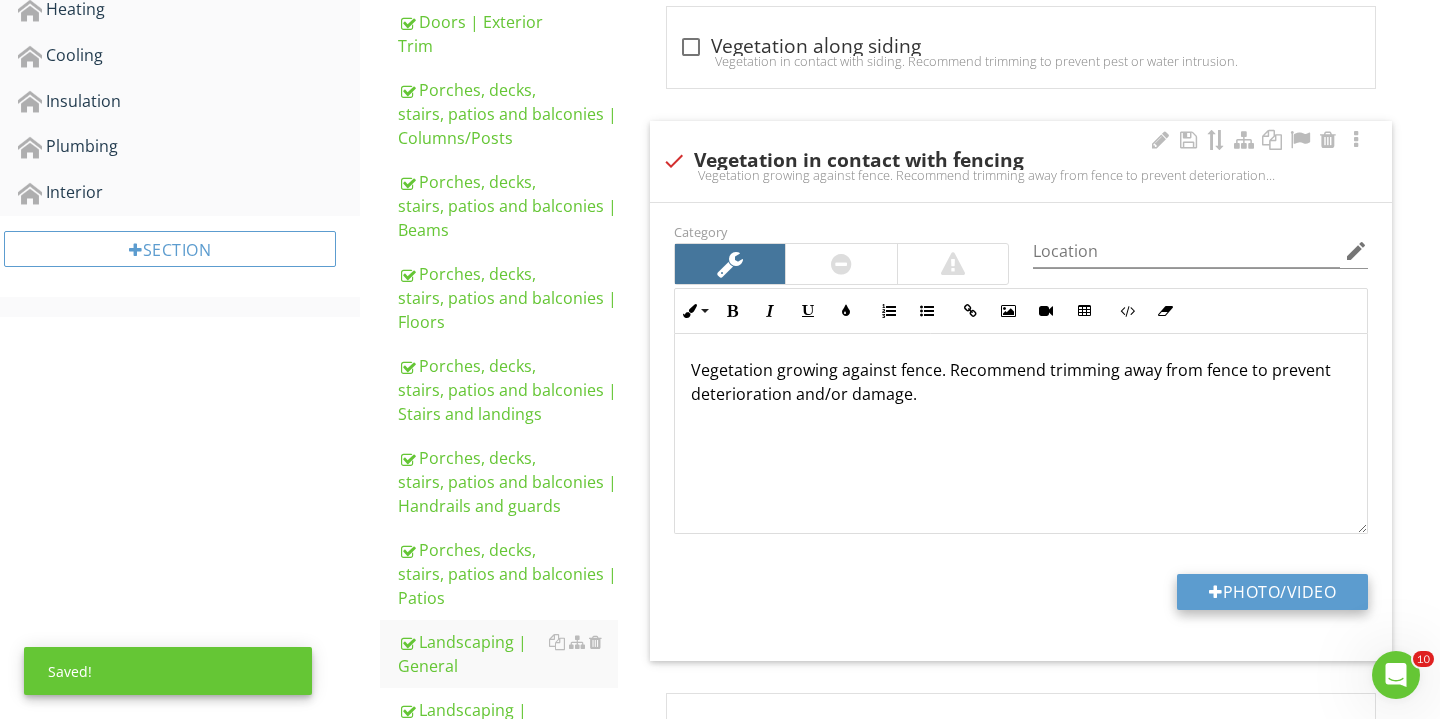 click at bounding box center (1216, 592) 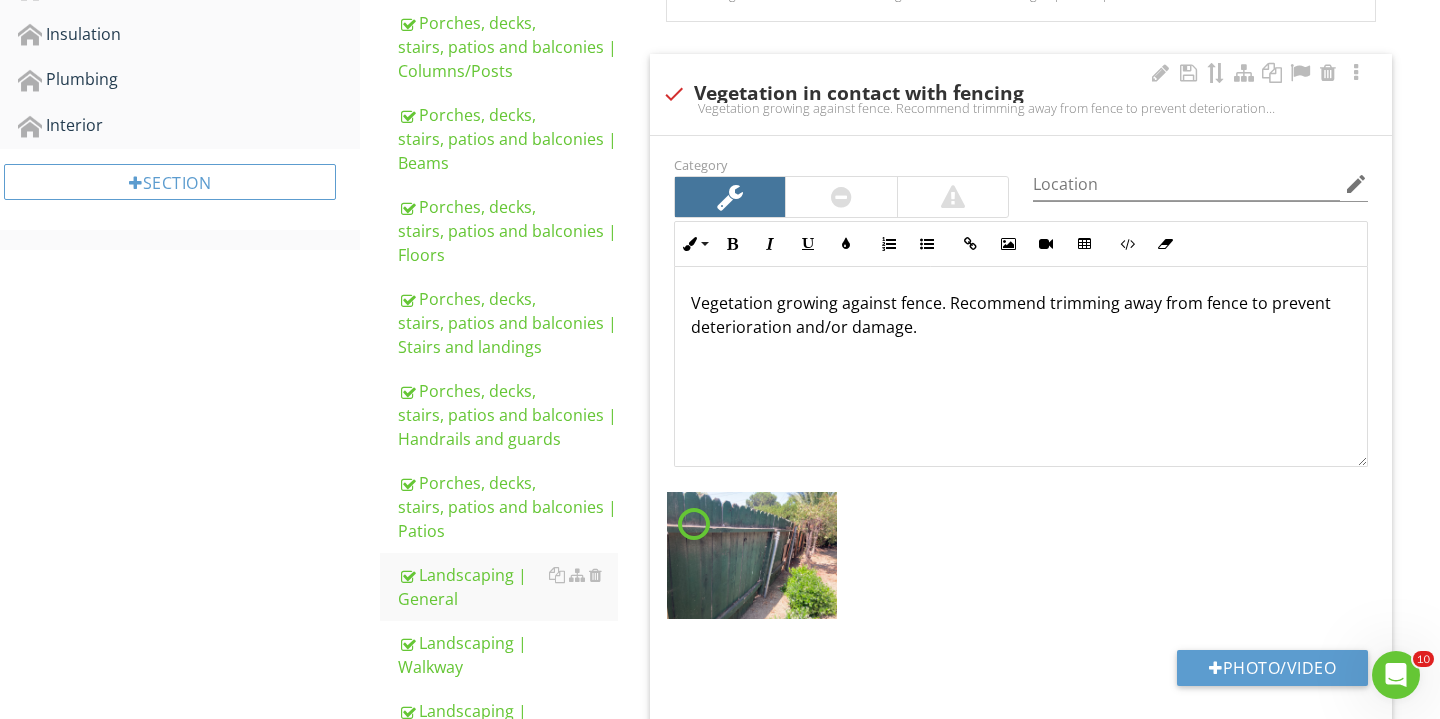 scroll, scrollTop: 874, scrollLeft: 0, axis: vertical 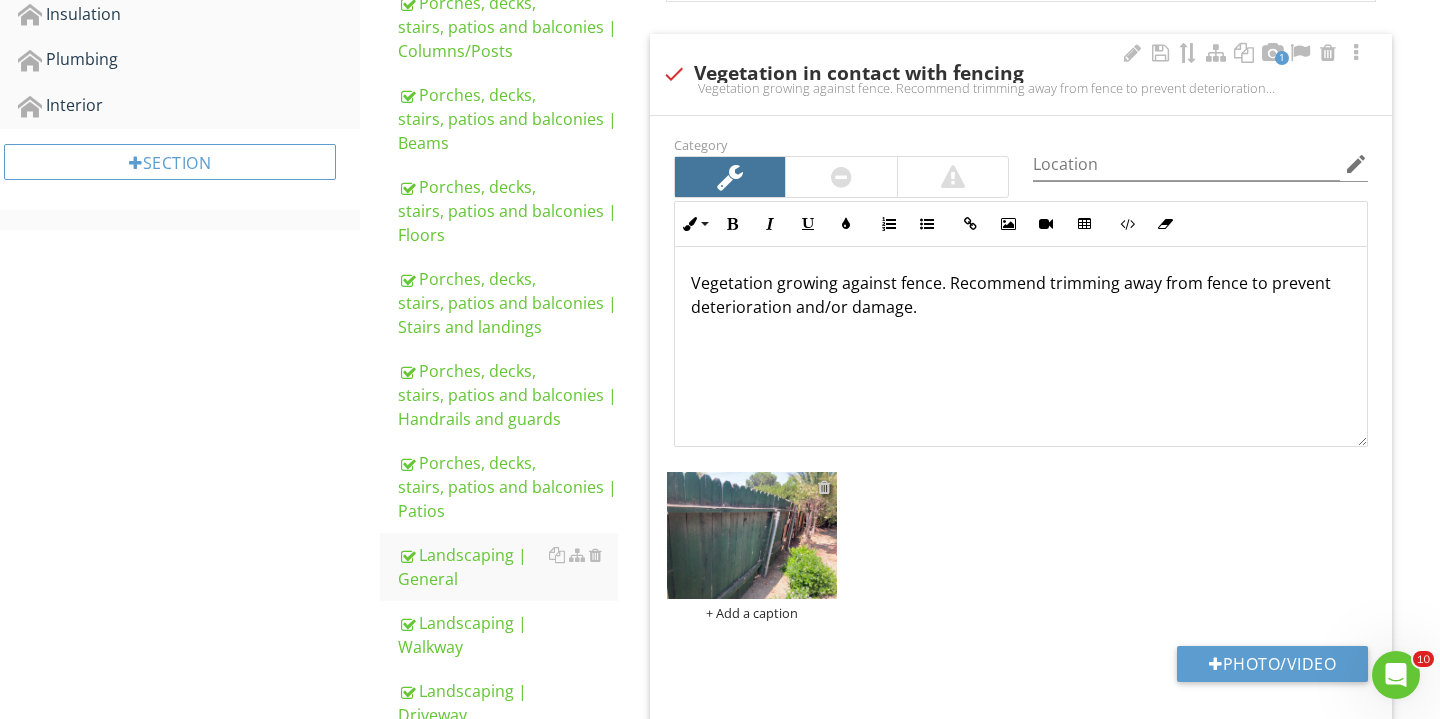 click at bounding box center [824, 487] 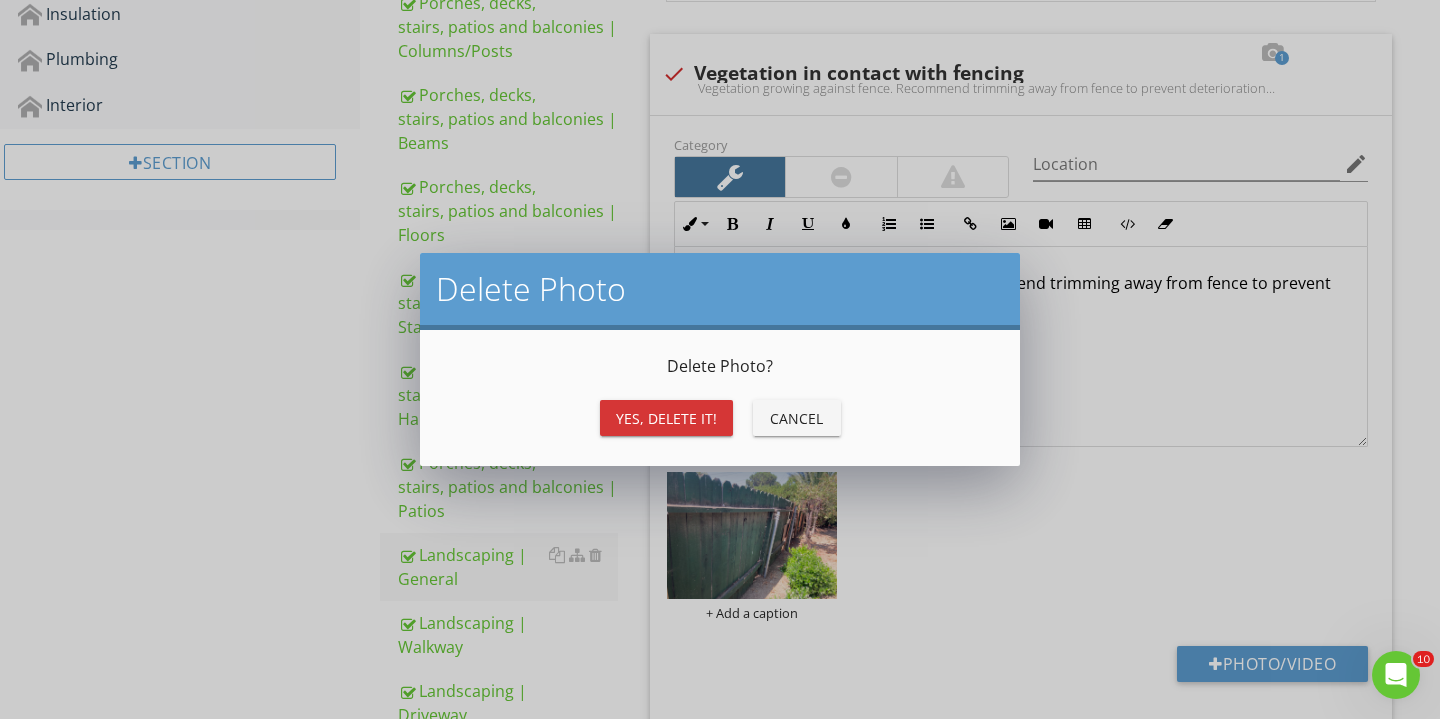 click on "Yes, Delete it!" at bounding box center (666, 418) 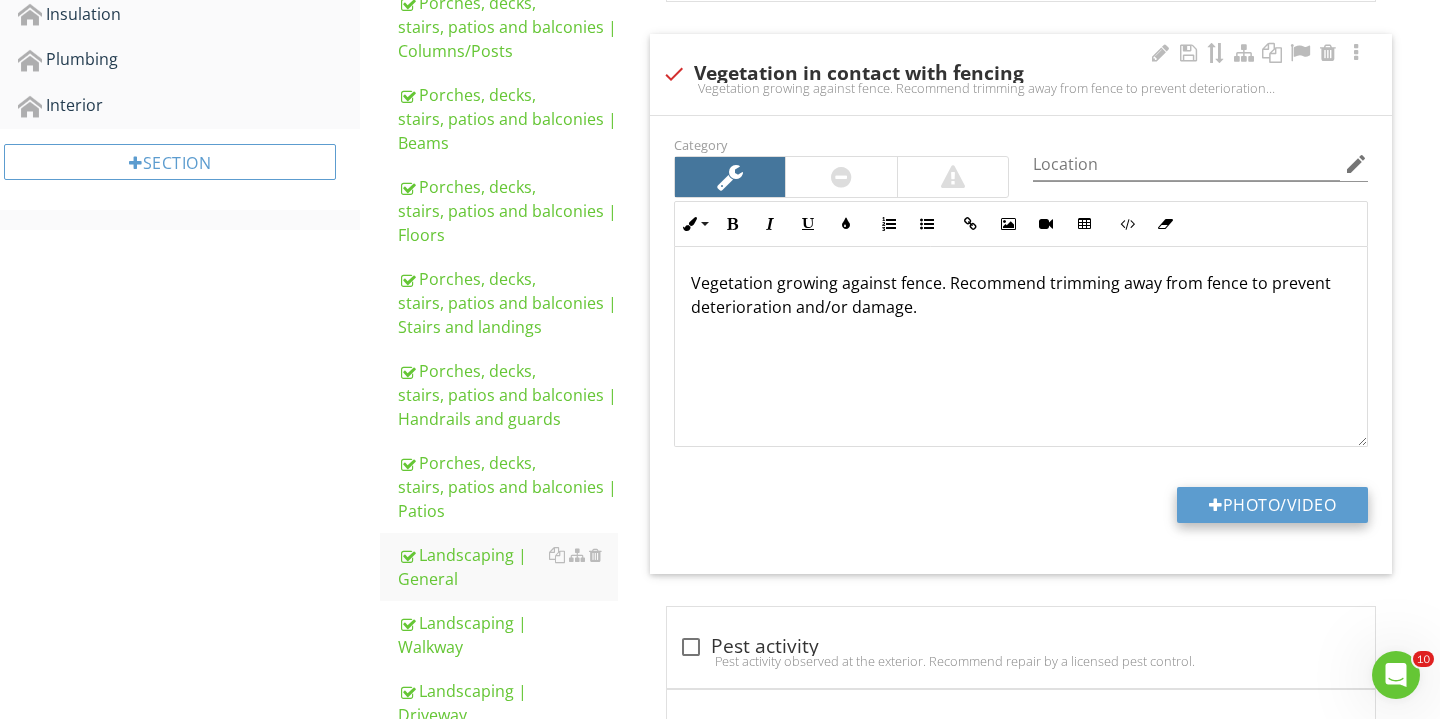click on "Photo/Video" at bounding box center (1272, 505) 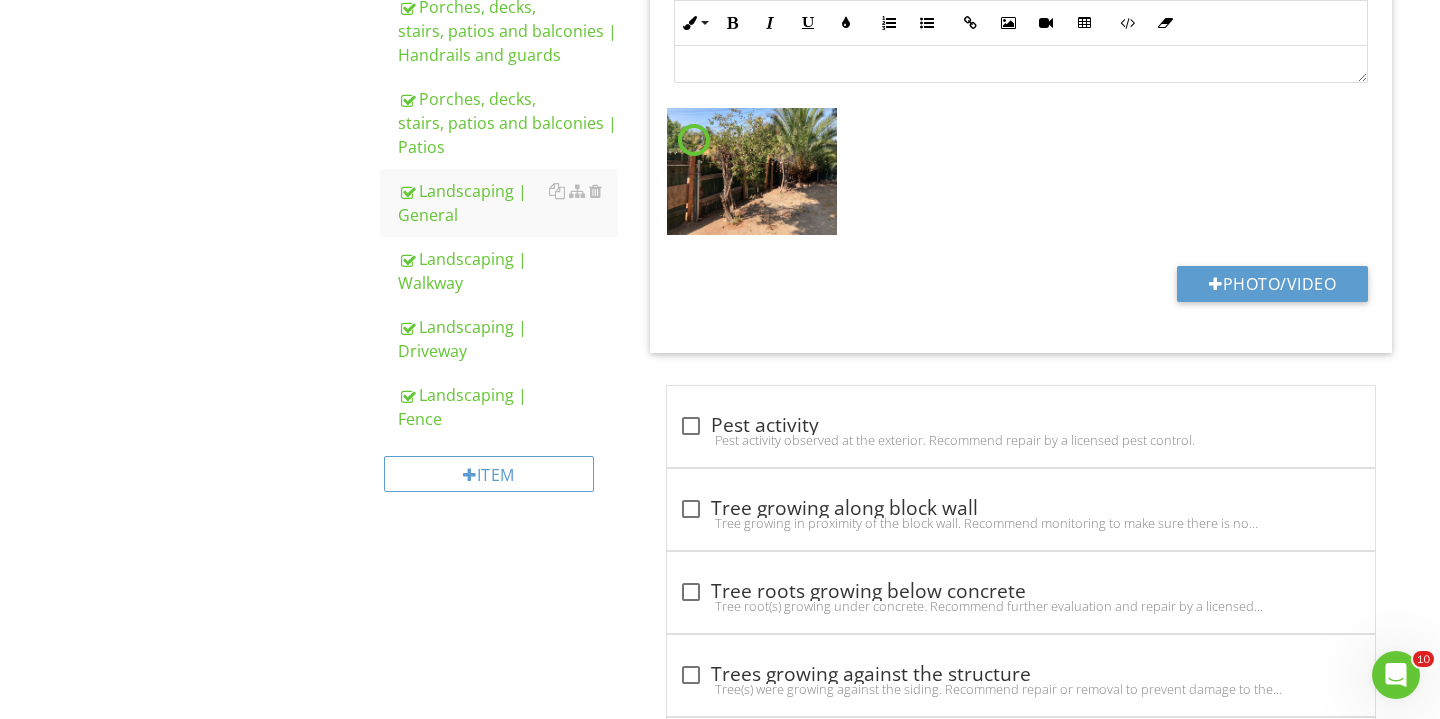 scroll, scrollTop: 1362, scrollLeft: 0, axis: vertical 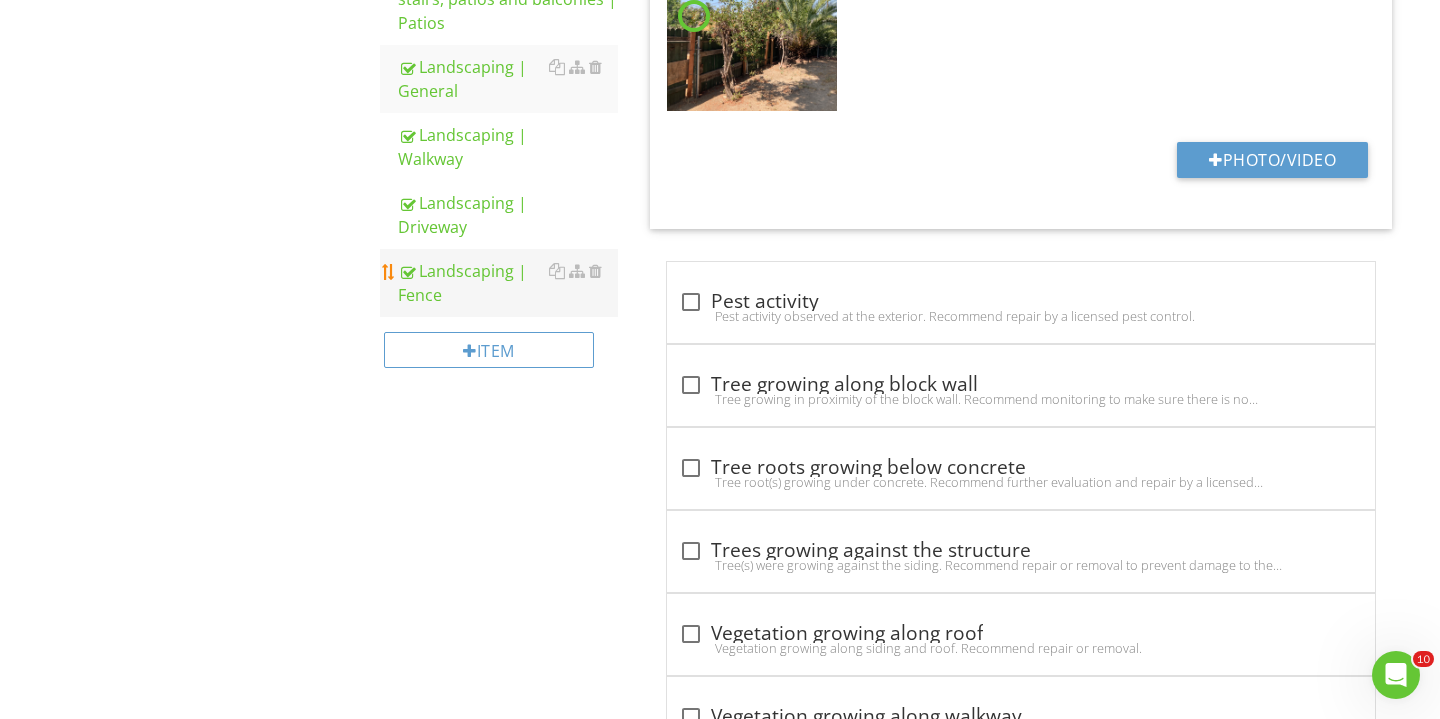 click on "Landscaping | Fence" at bounding box center [508, 283] 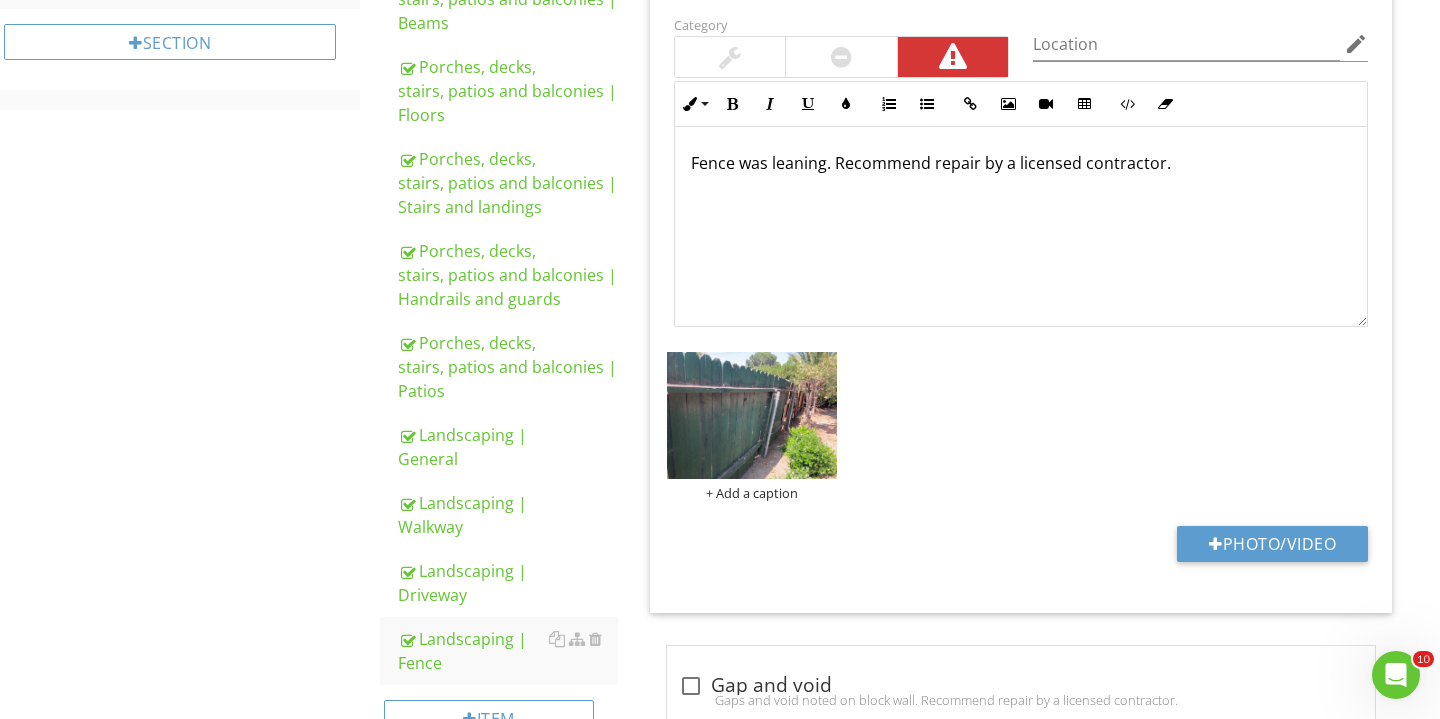 scroll, scrollTop: 955, scrollLeft: 0, axis: vertical 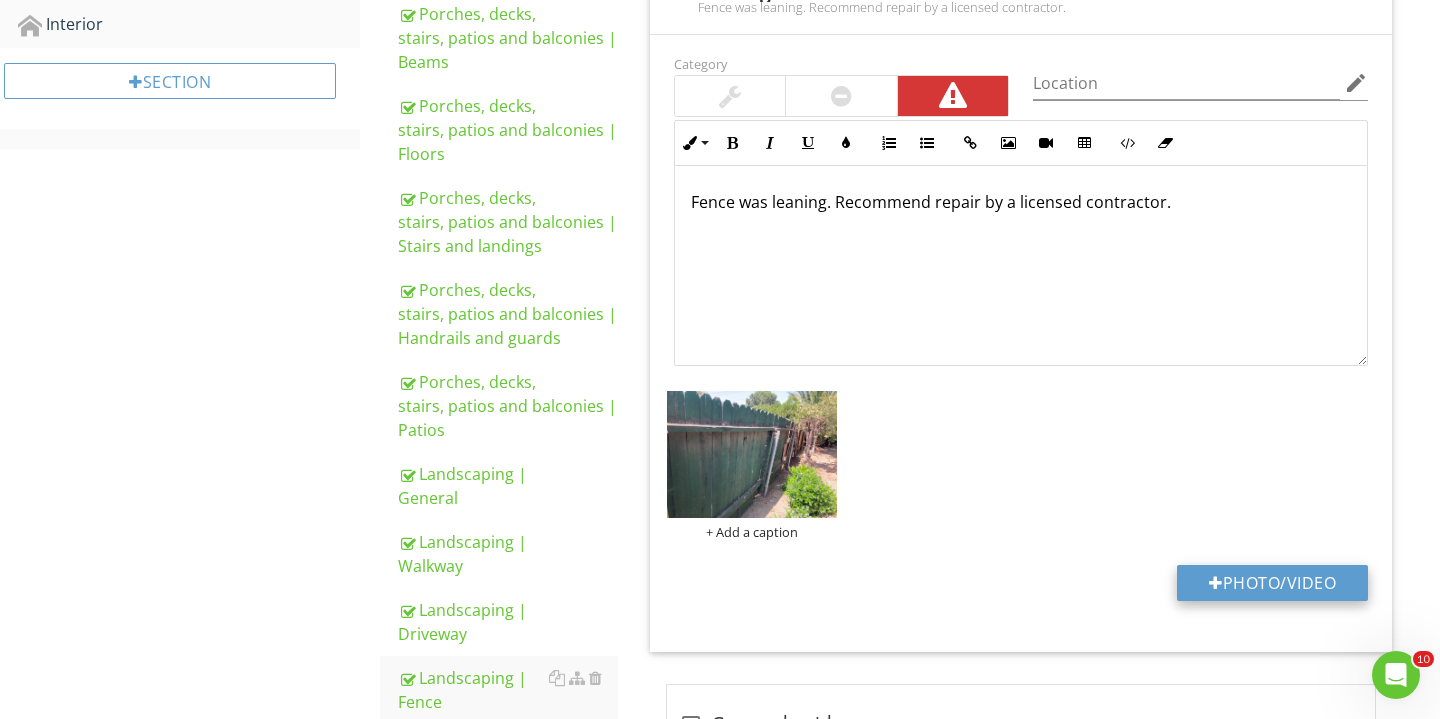 click on "Photo/Video" at bounding box center [1272, 583] 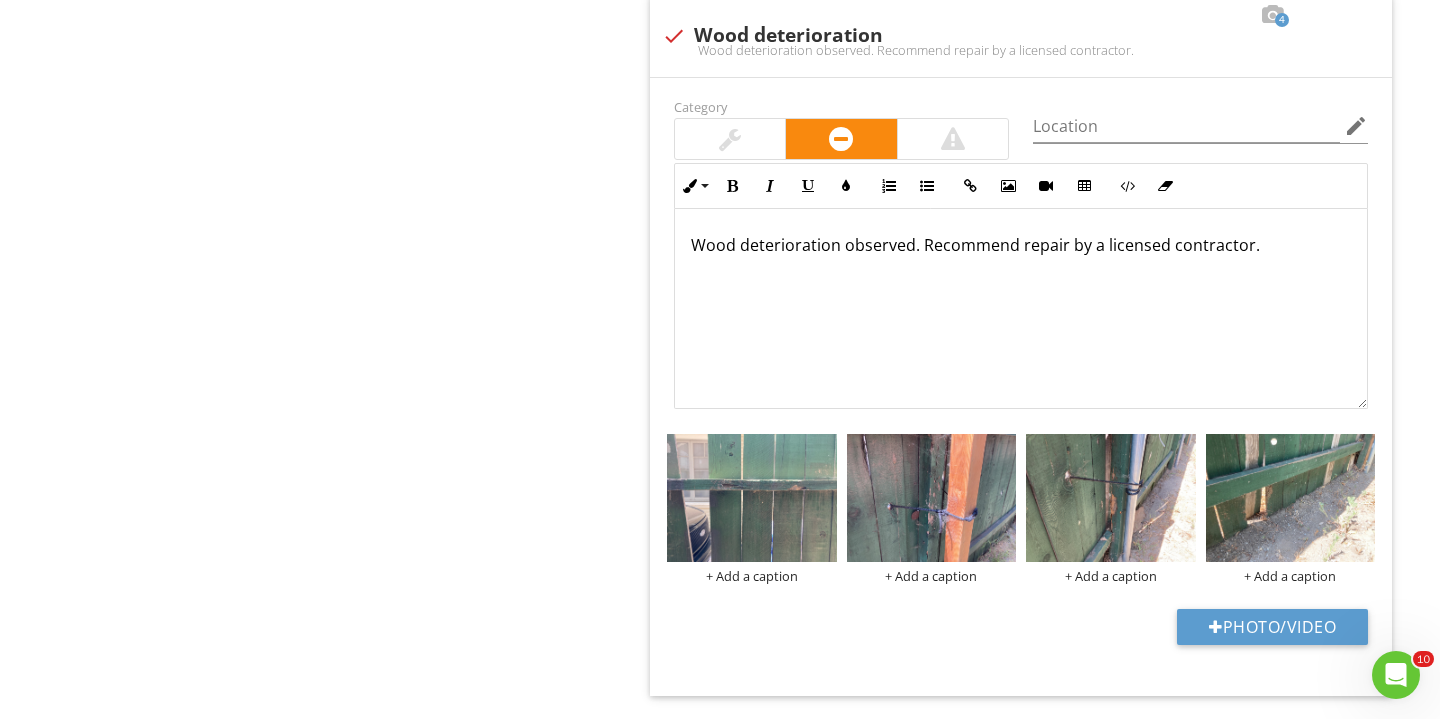 scroll, scrollTop: 3687, scrollLeft: 0, axis: vertical 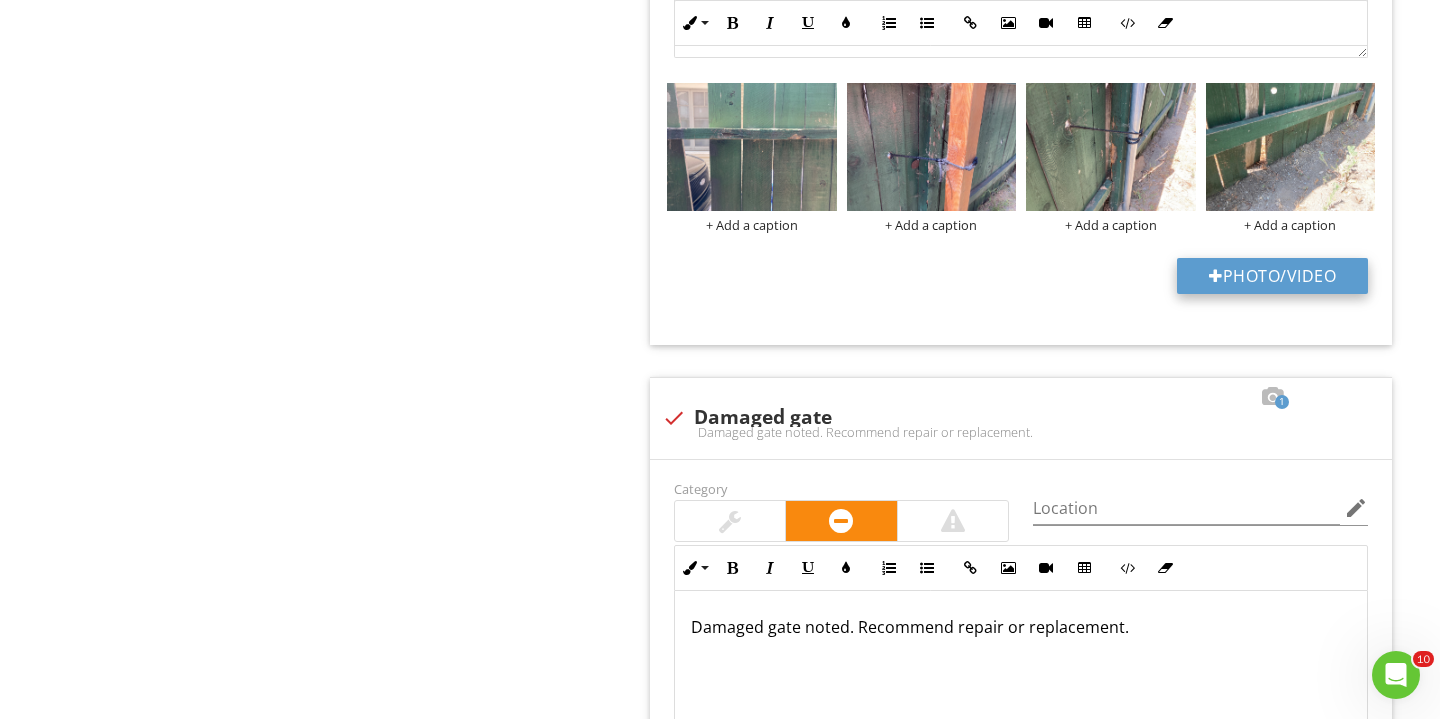 click on "Photo/Video" at bounding box center (1272, 276) 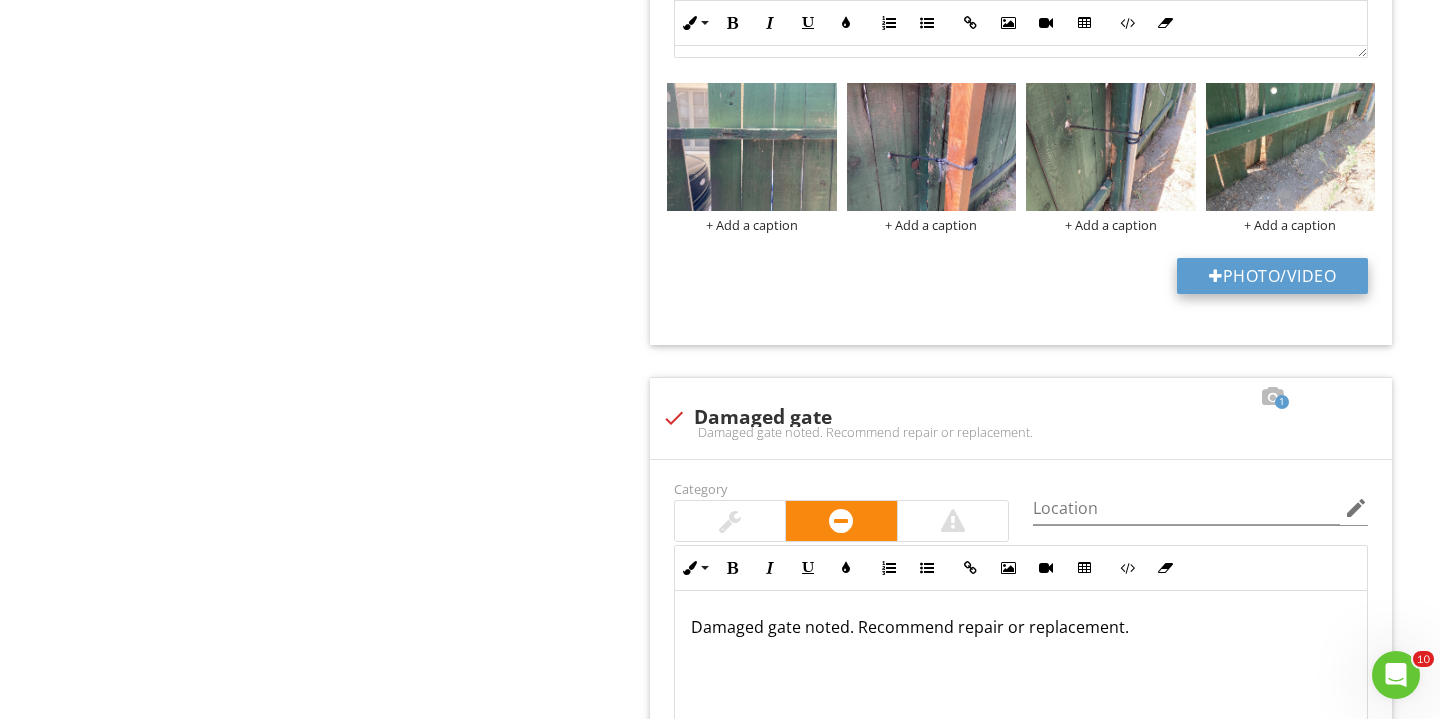 type on "C:\fakepath\IMG_2951.JPG" 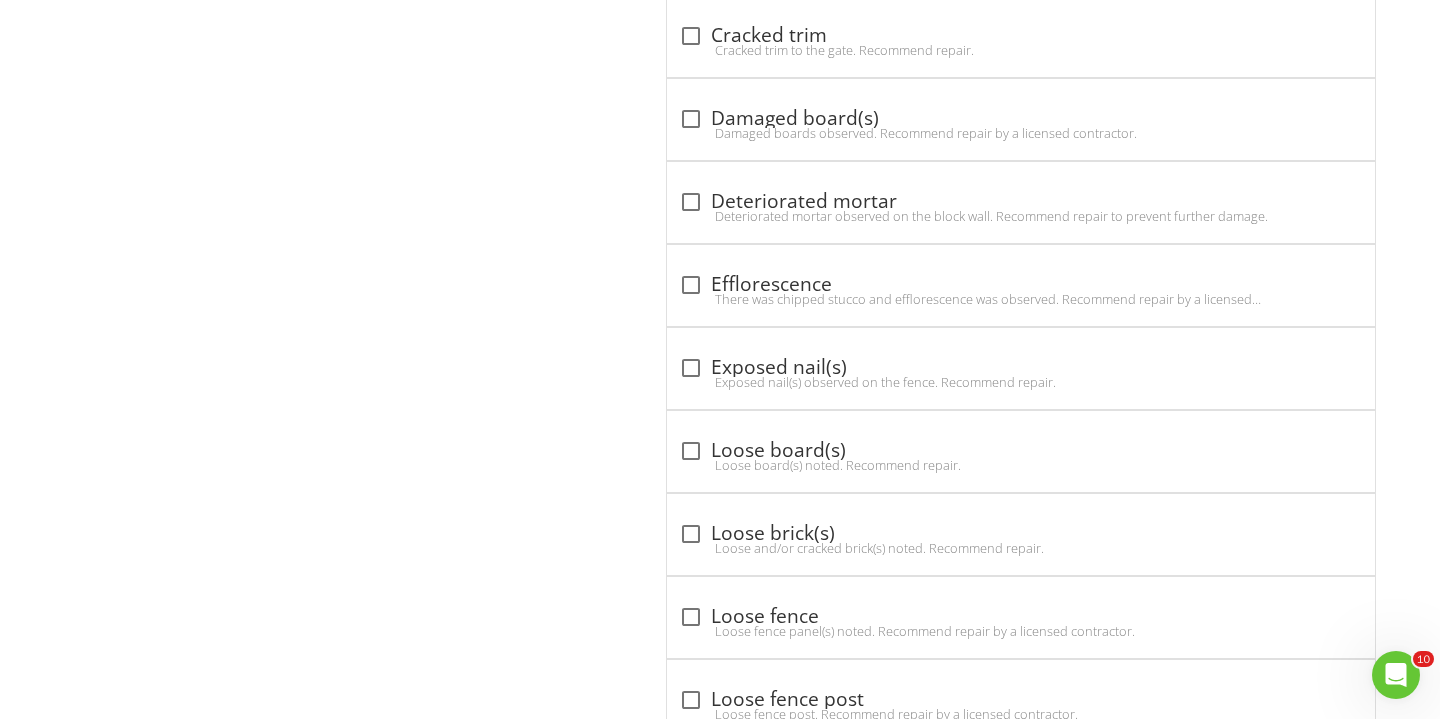 scroll, scrollTop: 1788, scrollLeft: 0, axis: vertical 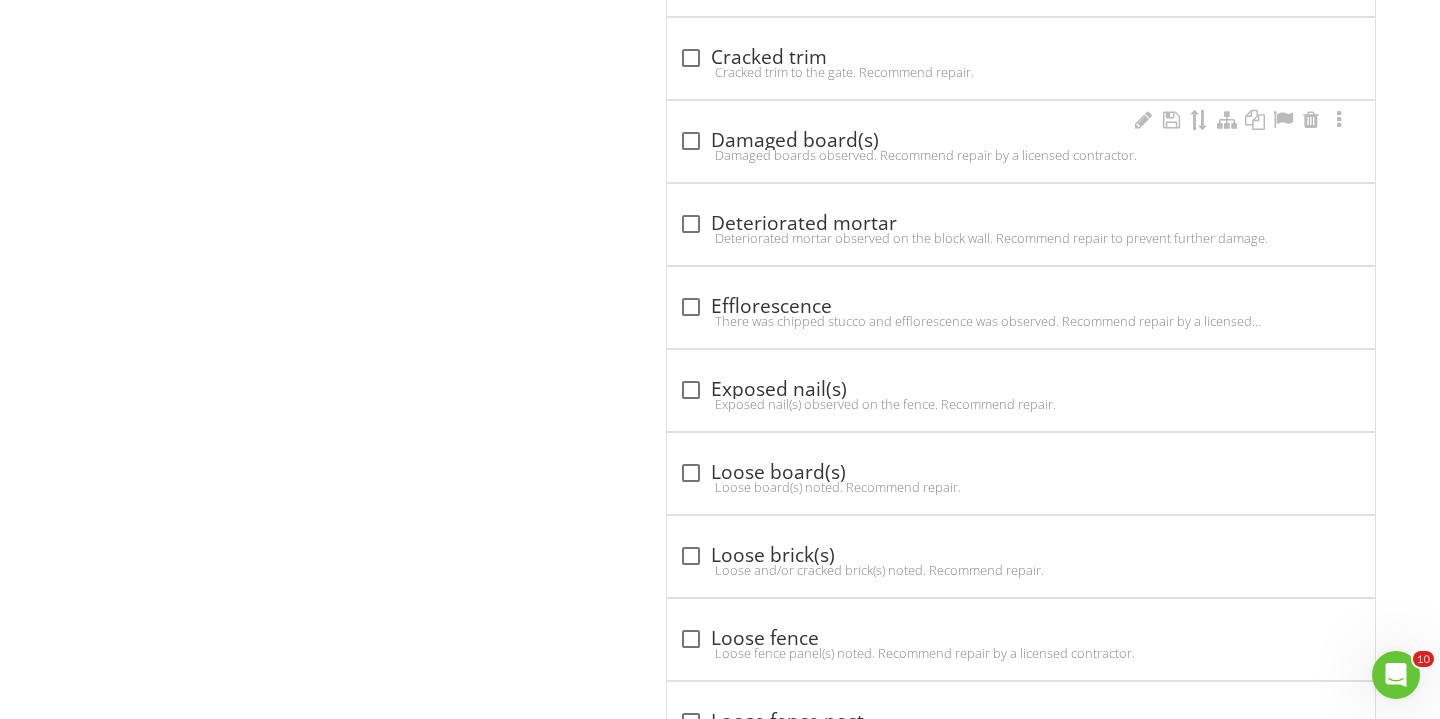 click on "Damaged boards observed. Recommend repair by a licensed contractor." at bounding box center [1021, 155] 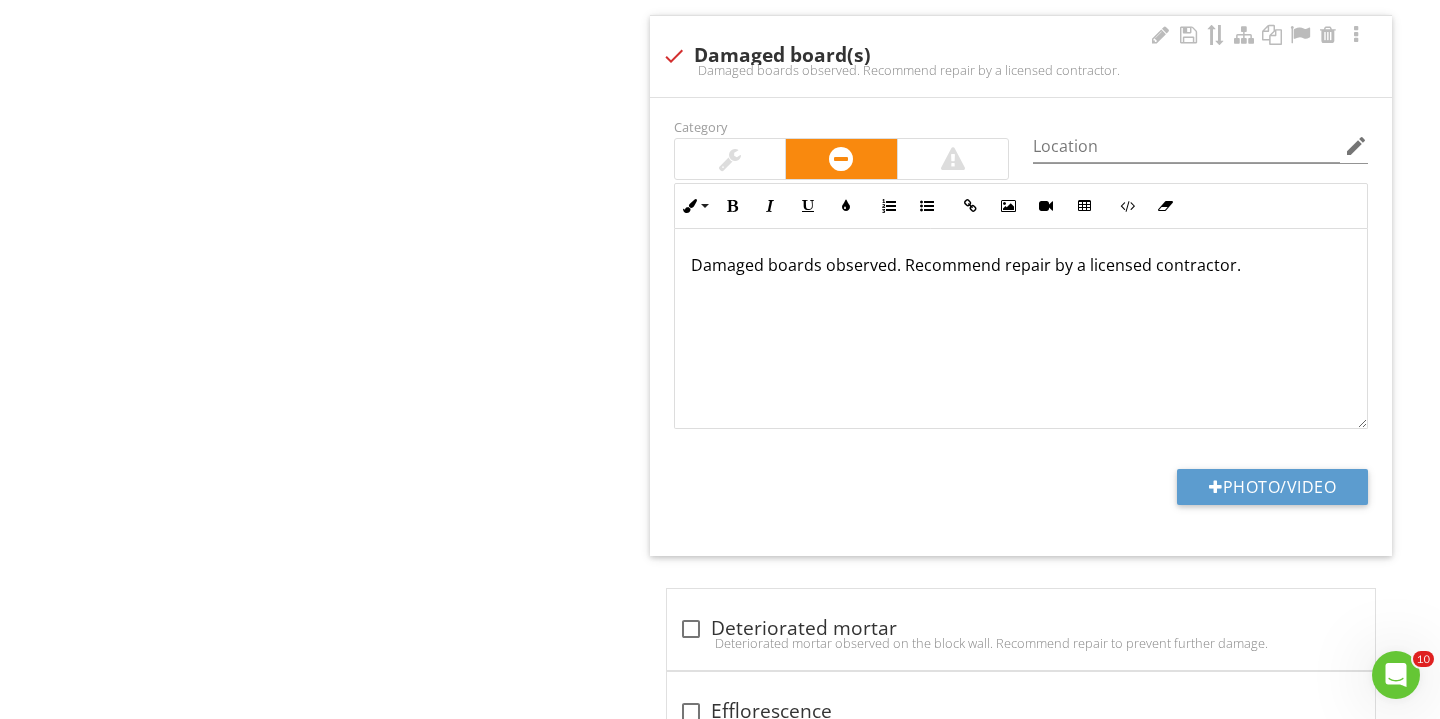 scroll, scrollTop: 1938, scrollLeft: 0, axis: vertical 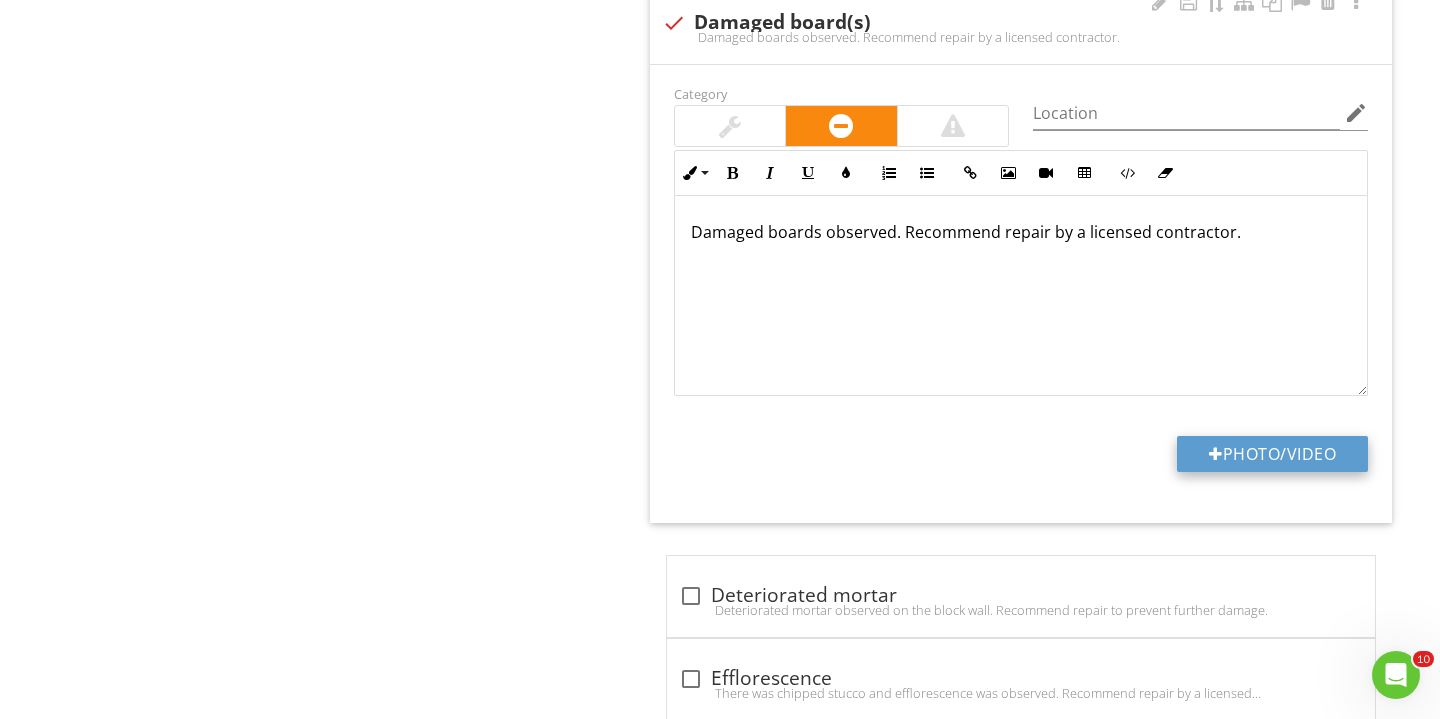 click on "Photo/Video" at bounding box center (1272, 454) 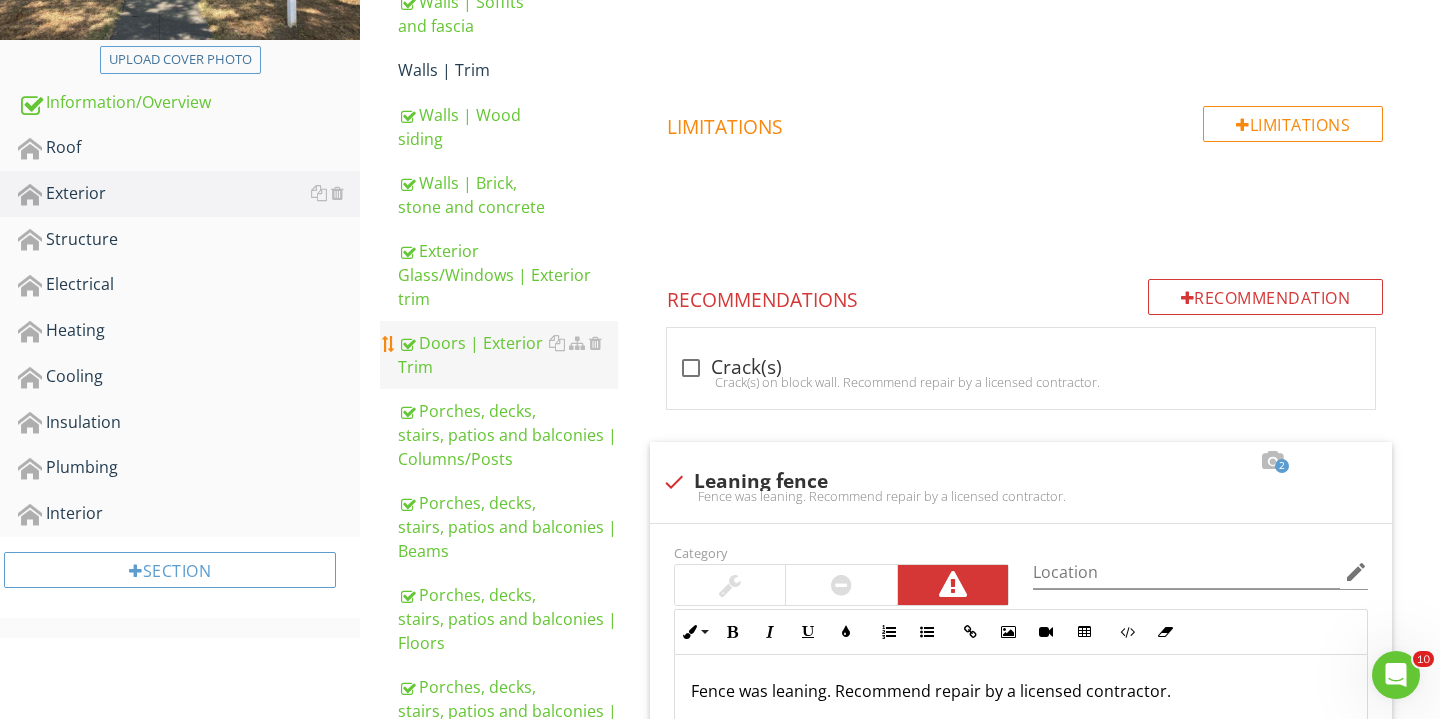 scroll, scrollTop: 321, scrollLeft: 0, axis: vertical 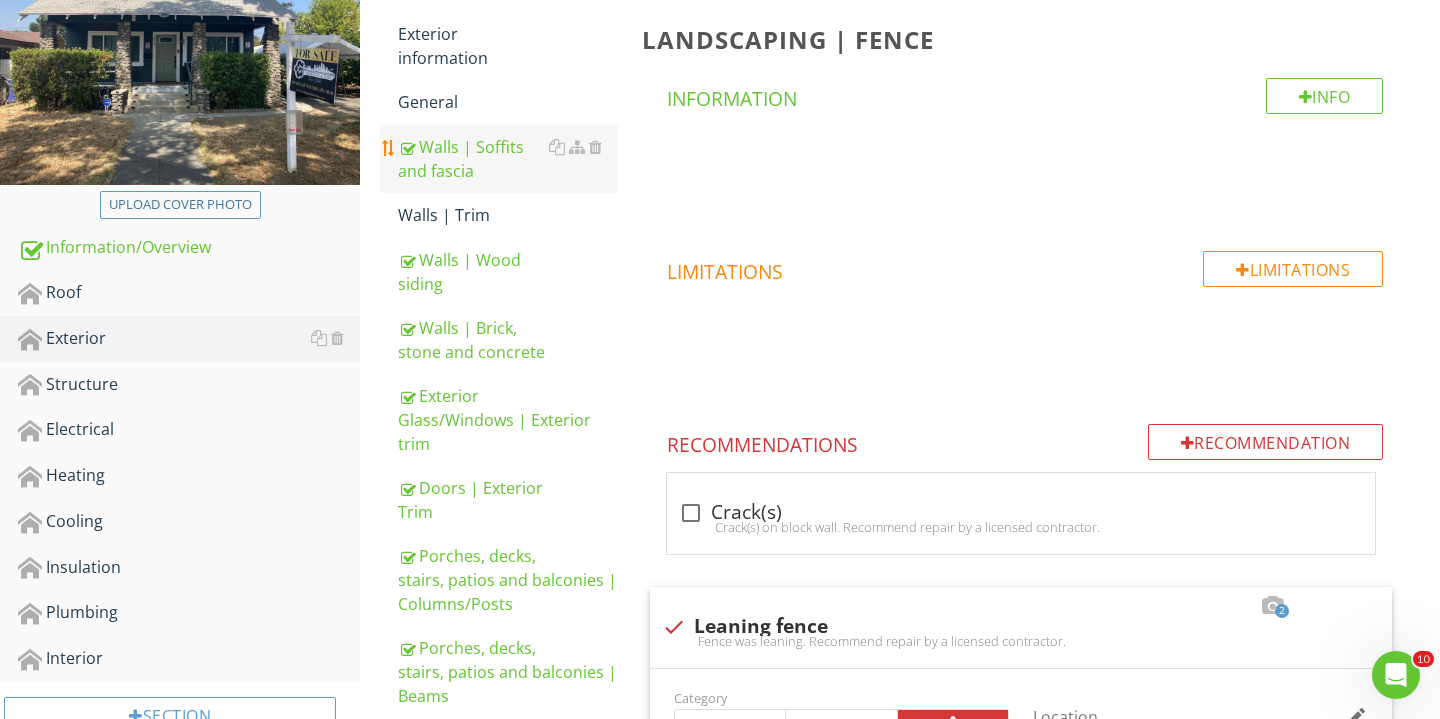 click on "Walls | Soffits and fascia" at bounding box center (508, 159) 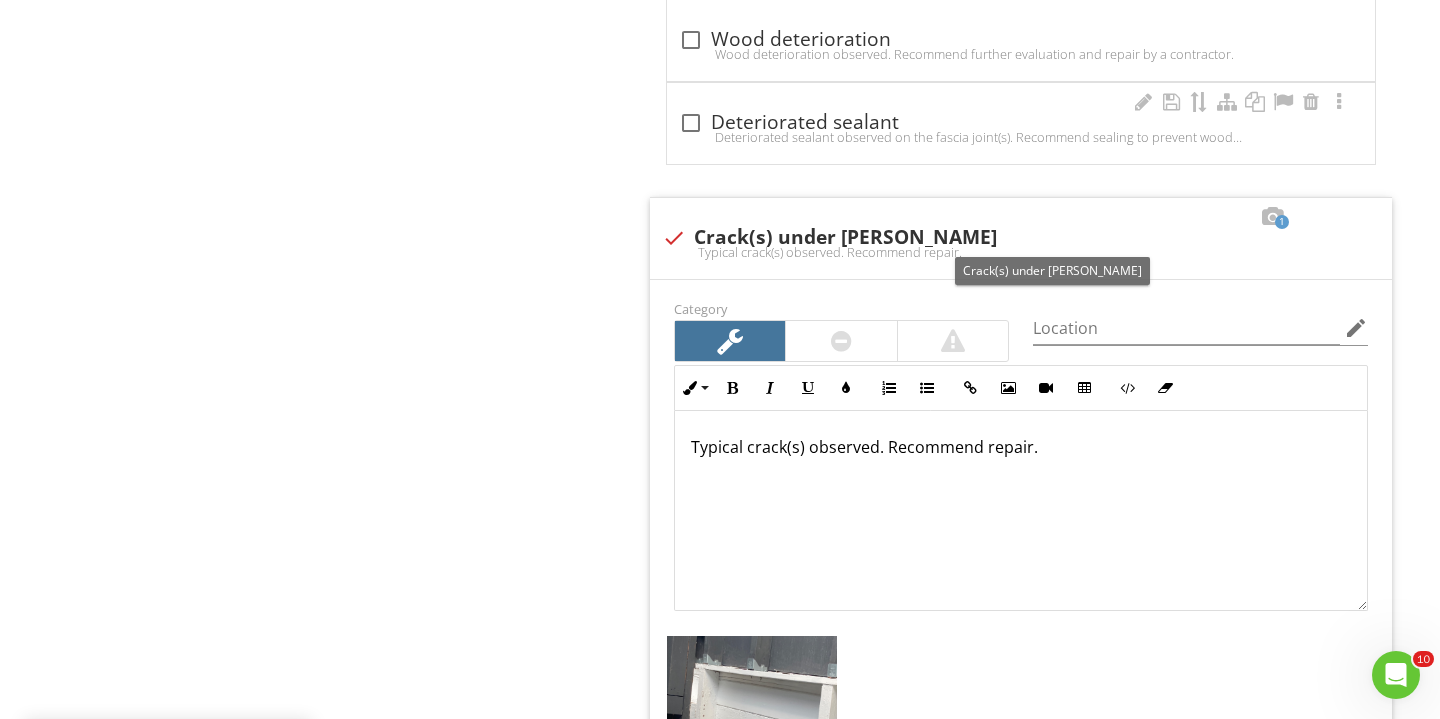 scroll, scrollTop: 2531, scrollLeft: 0, axis: vertical 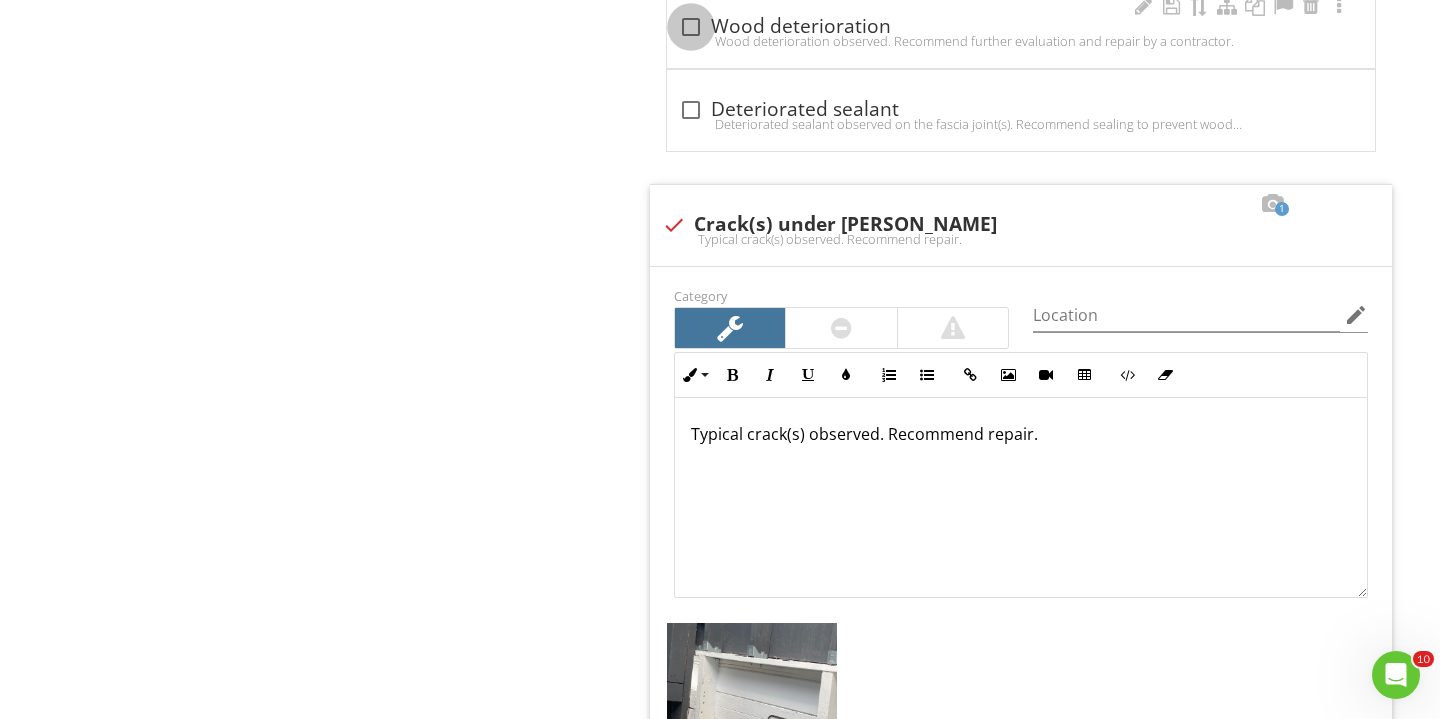 click at bounding box center [691, 27] 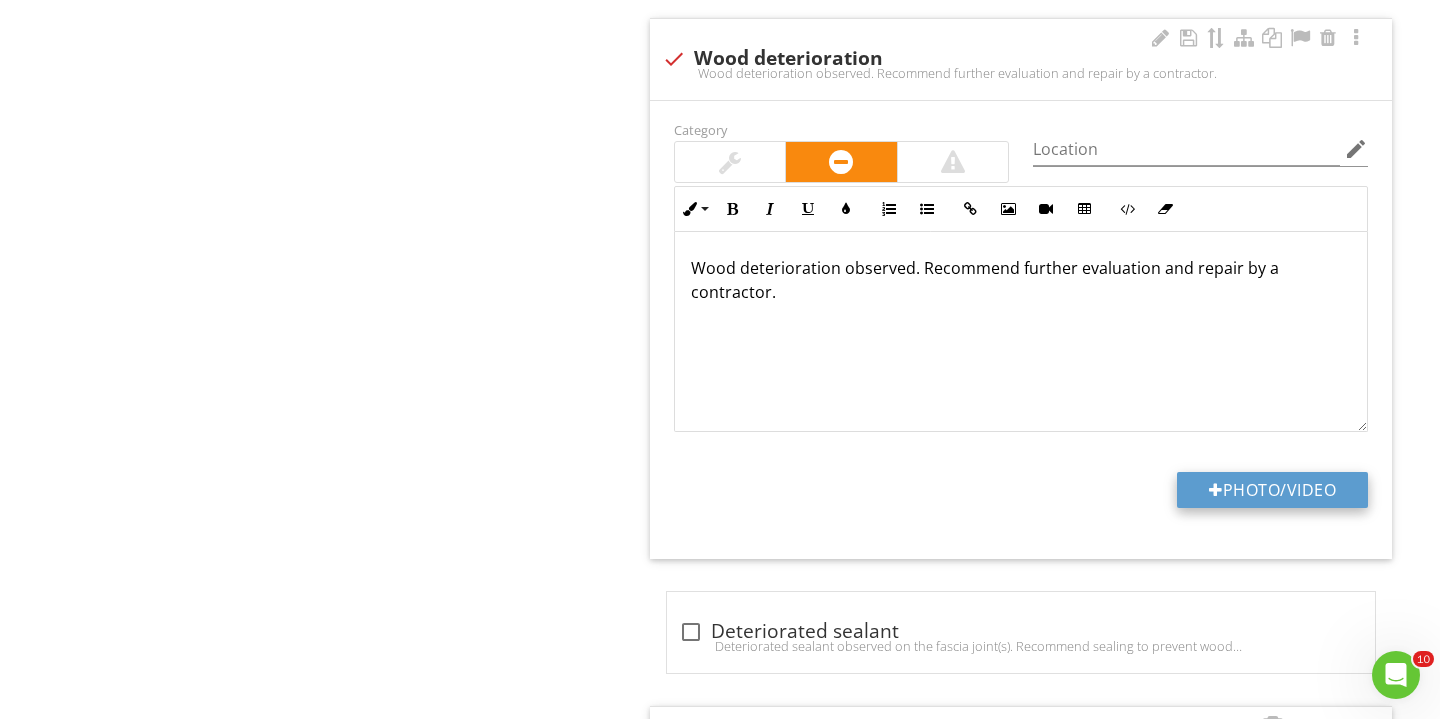 click on "Photo/Video" at bounding box center [1272, 490] 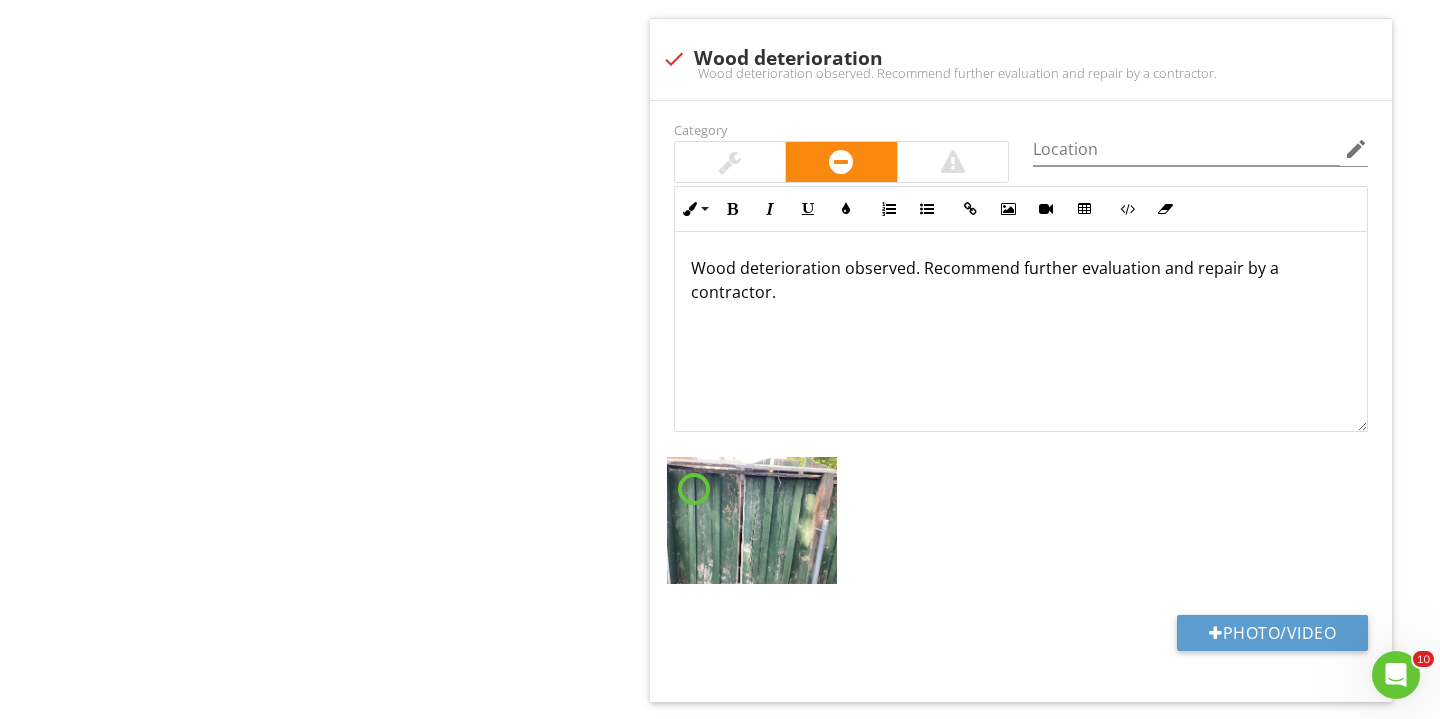 scroll, scrollTop: 2529, scrollLeft: 0, axis: vertical 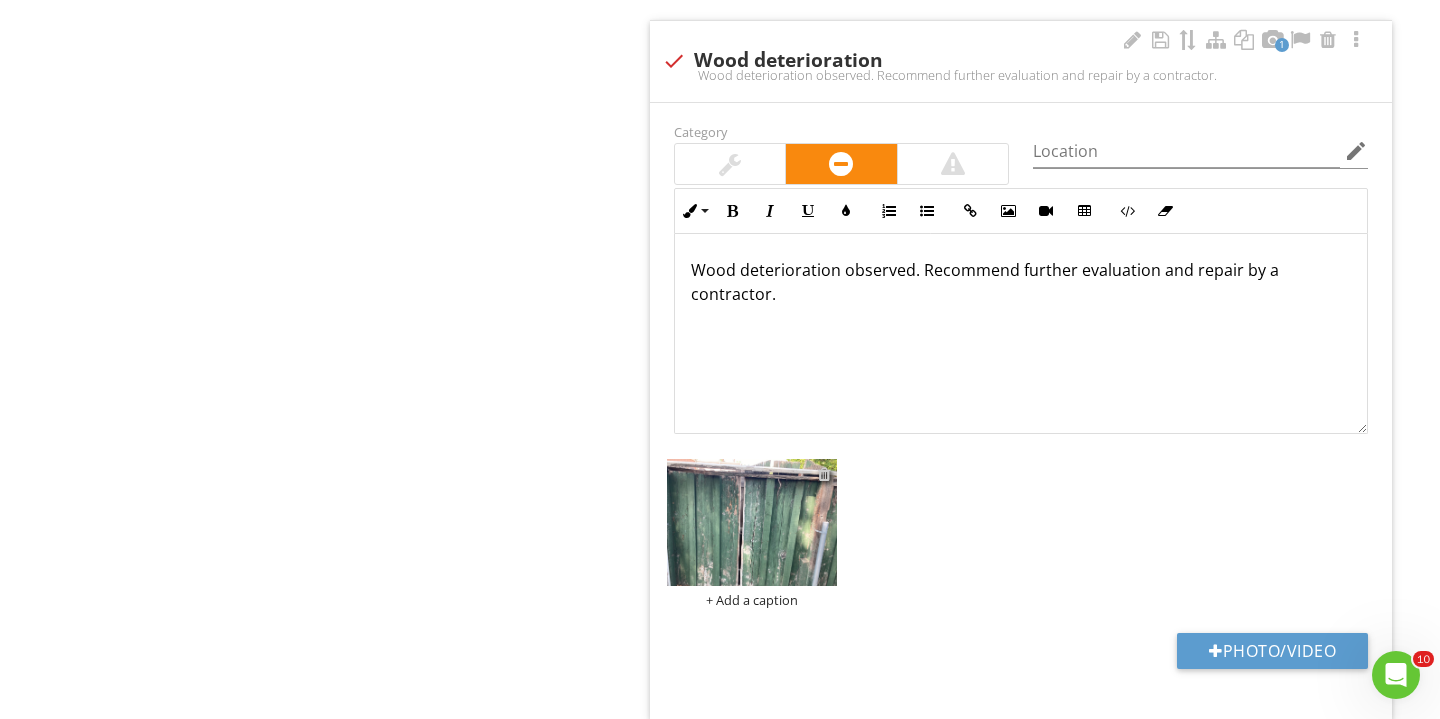 click at bounding box center [824, 474] 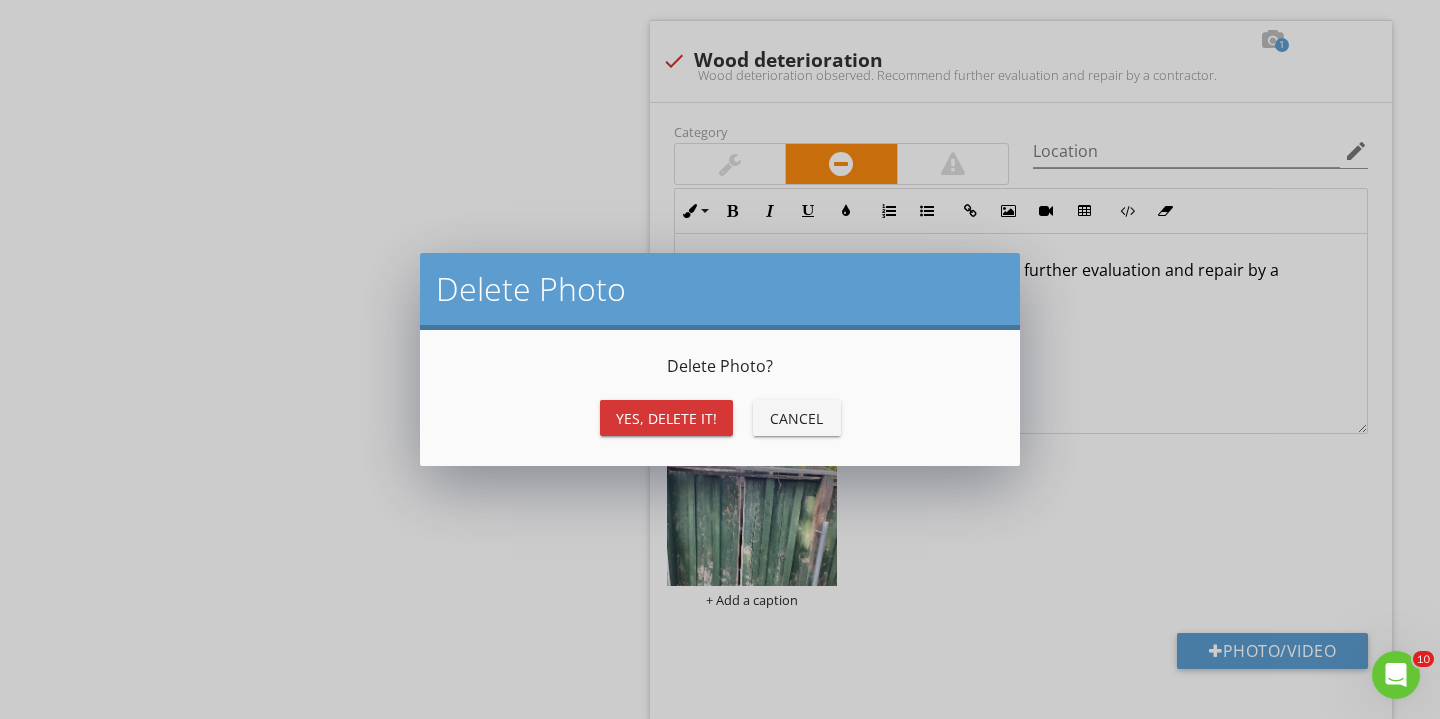click on "Yes, Delete it!" at bounding box center [666, 418] 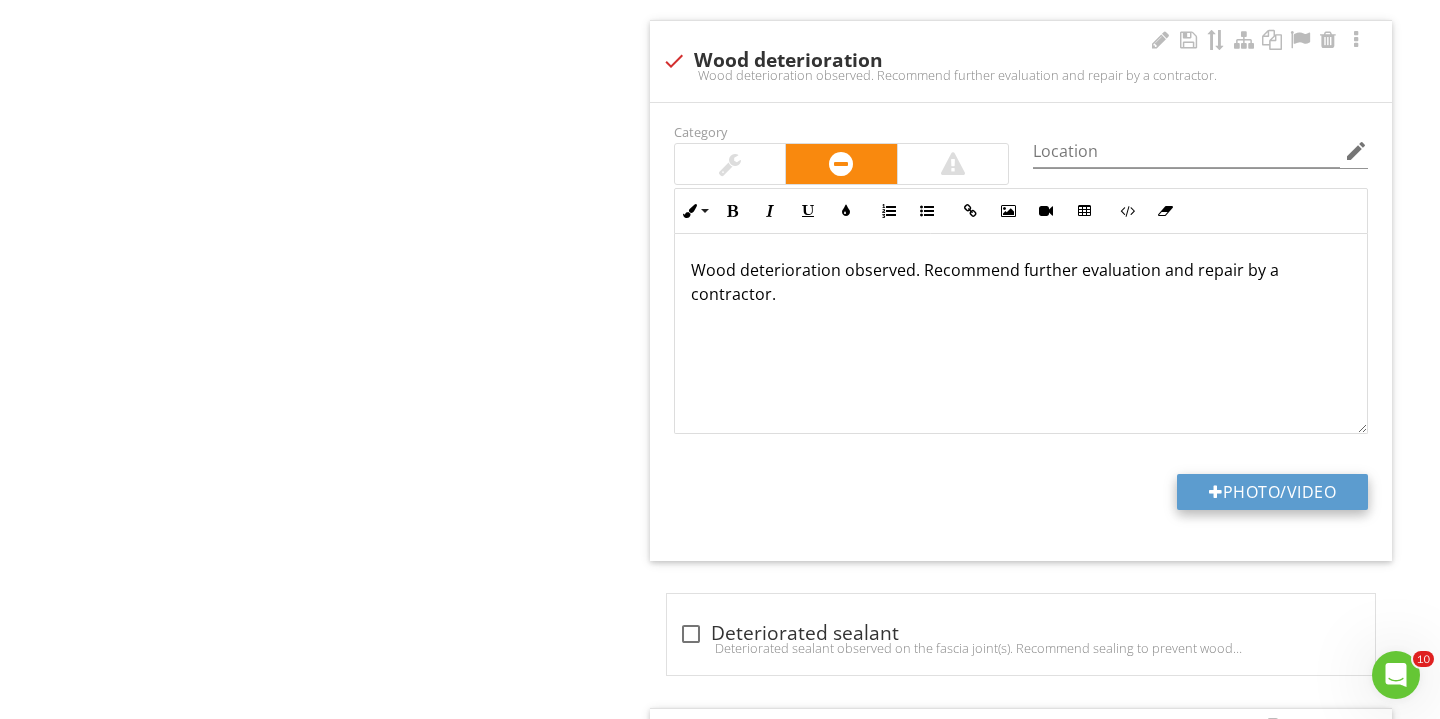 click on "Photo/Video" at bounding box center (1272, 492) 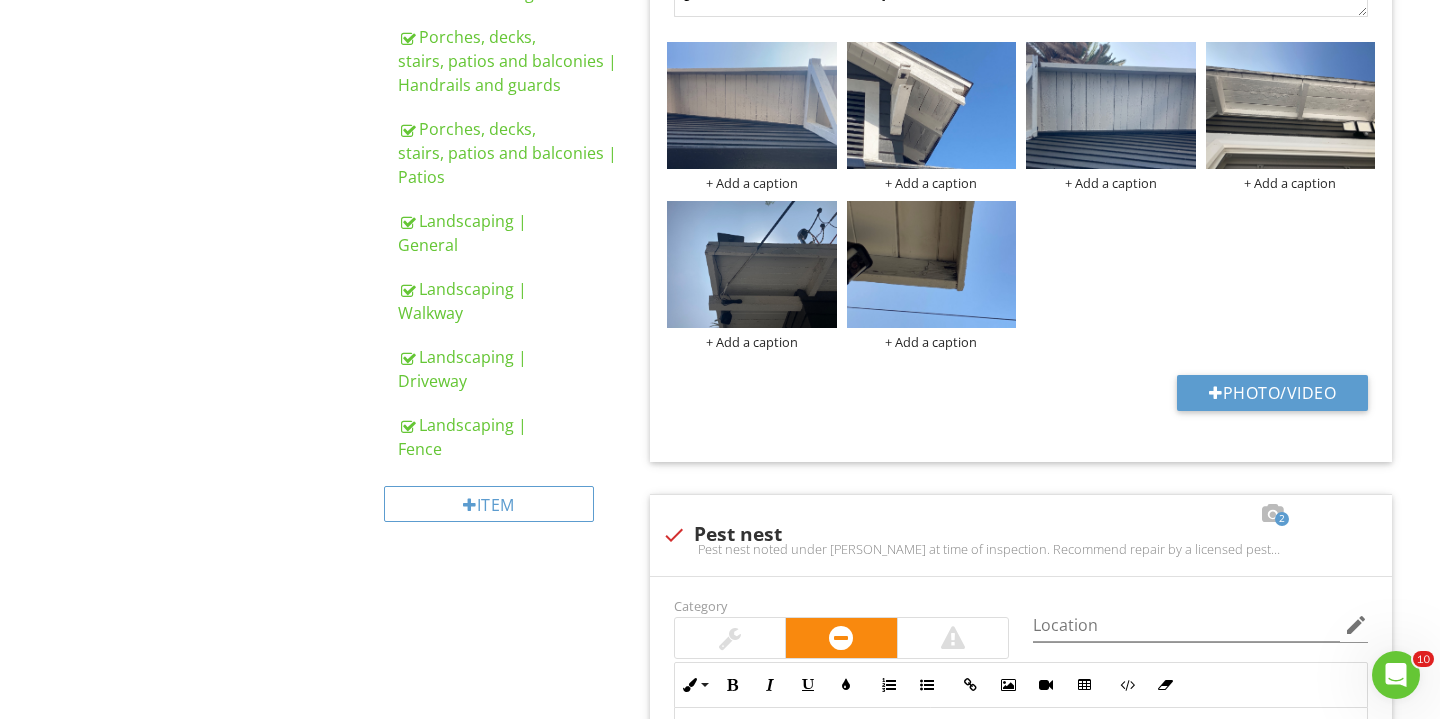scroll, scrollTop: 521, scrollLeft: 0, axis: vertical 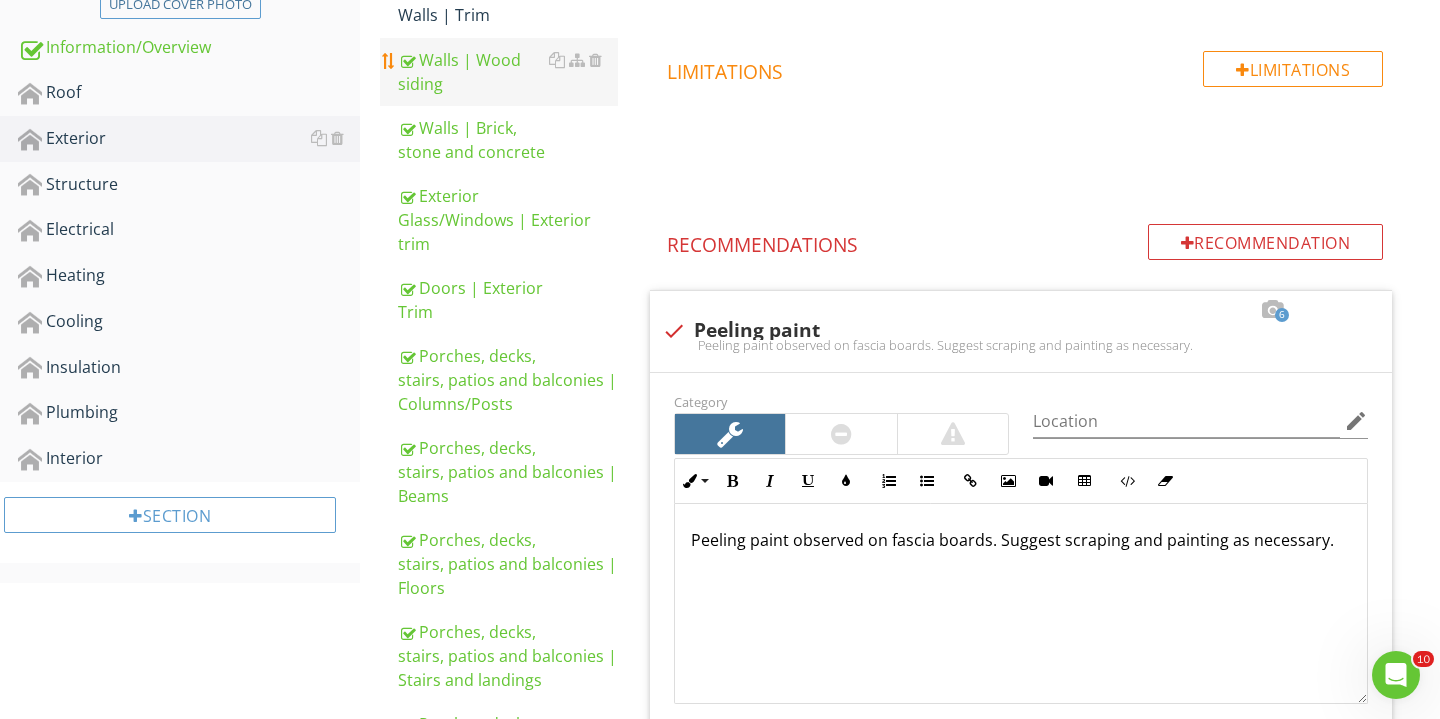 click on "Walls | Wood siding" at bounding box center (508, 72) 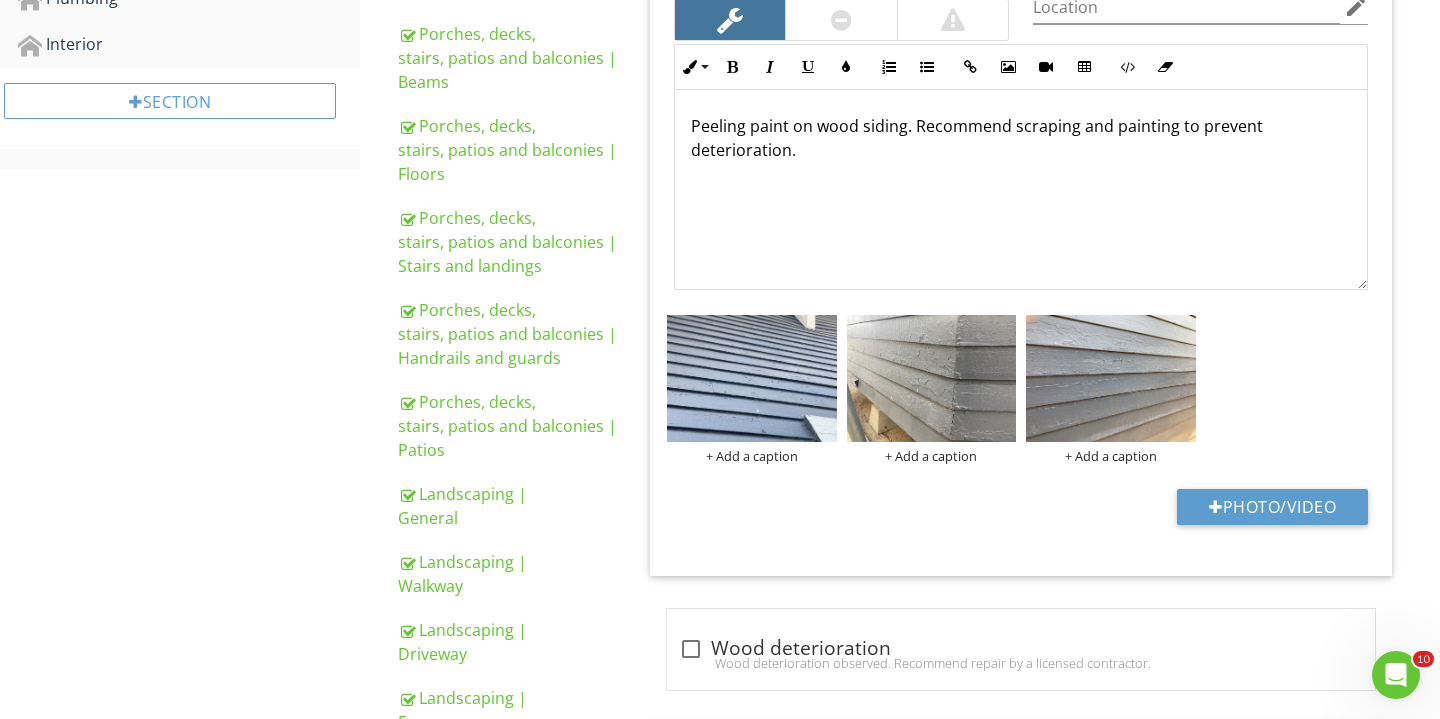 scroll, scrollTop: 942, scrollLeft: 0, axis: vertical 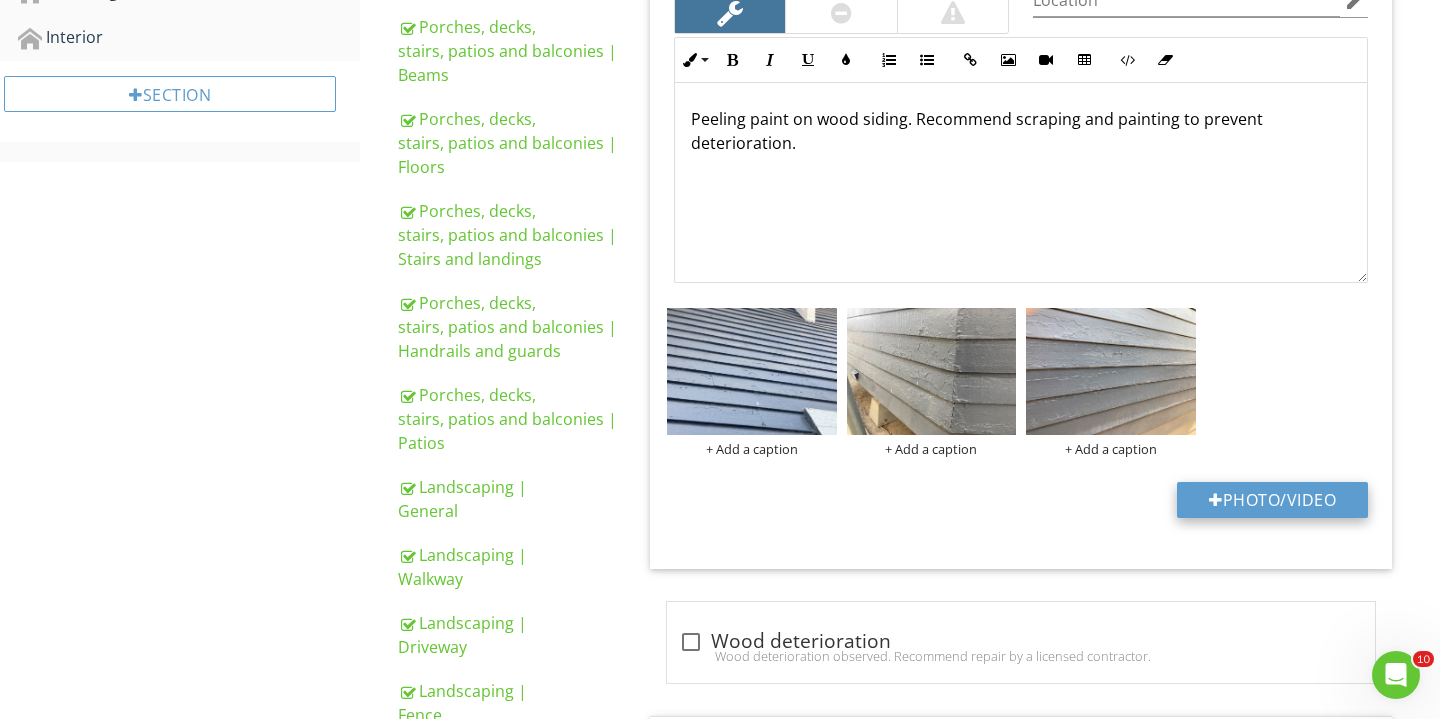 click on "Photo/Video" at bounding box center (1272, 500) 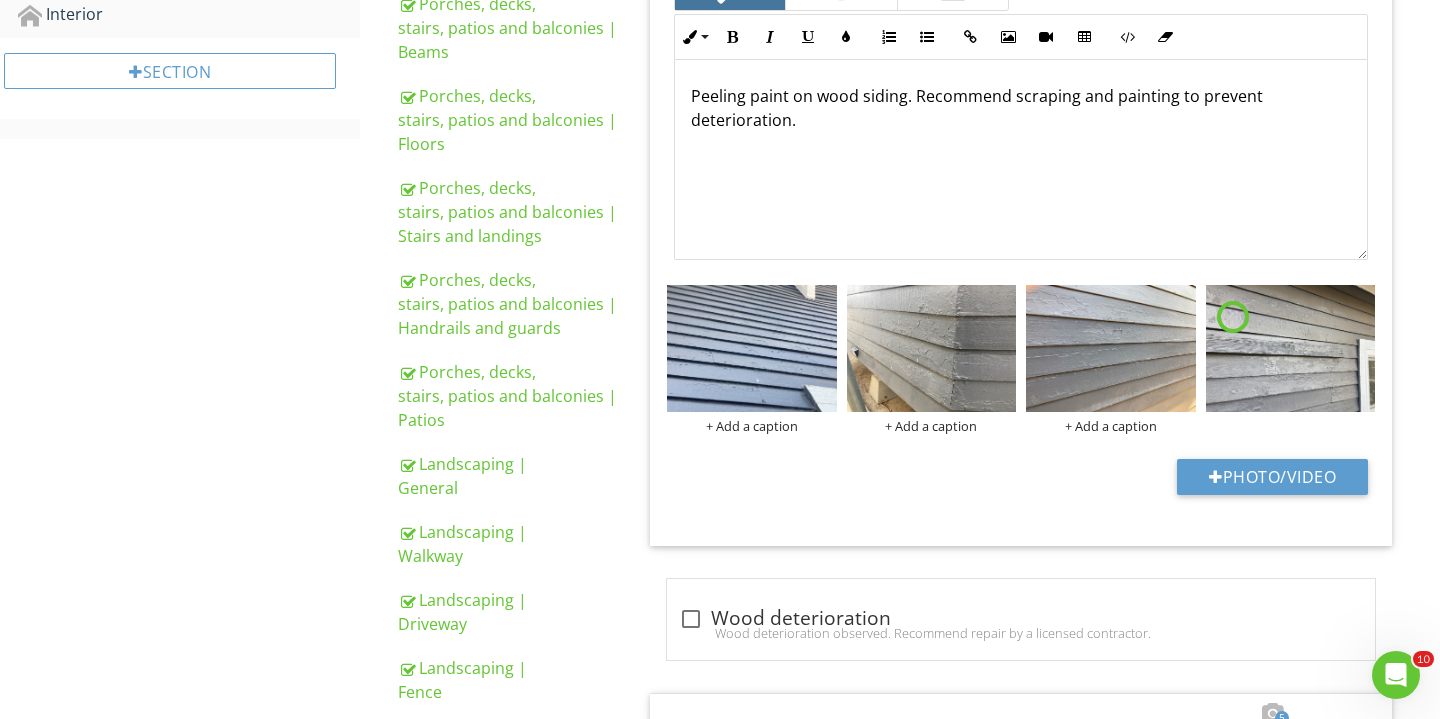 scroll, scrollTop: 1146, scrollLeft: 0, axis: vertical 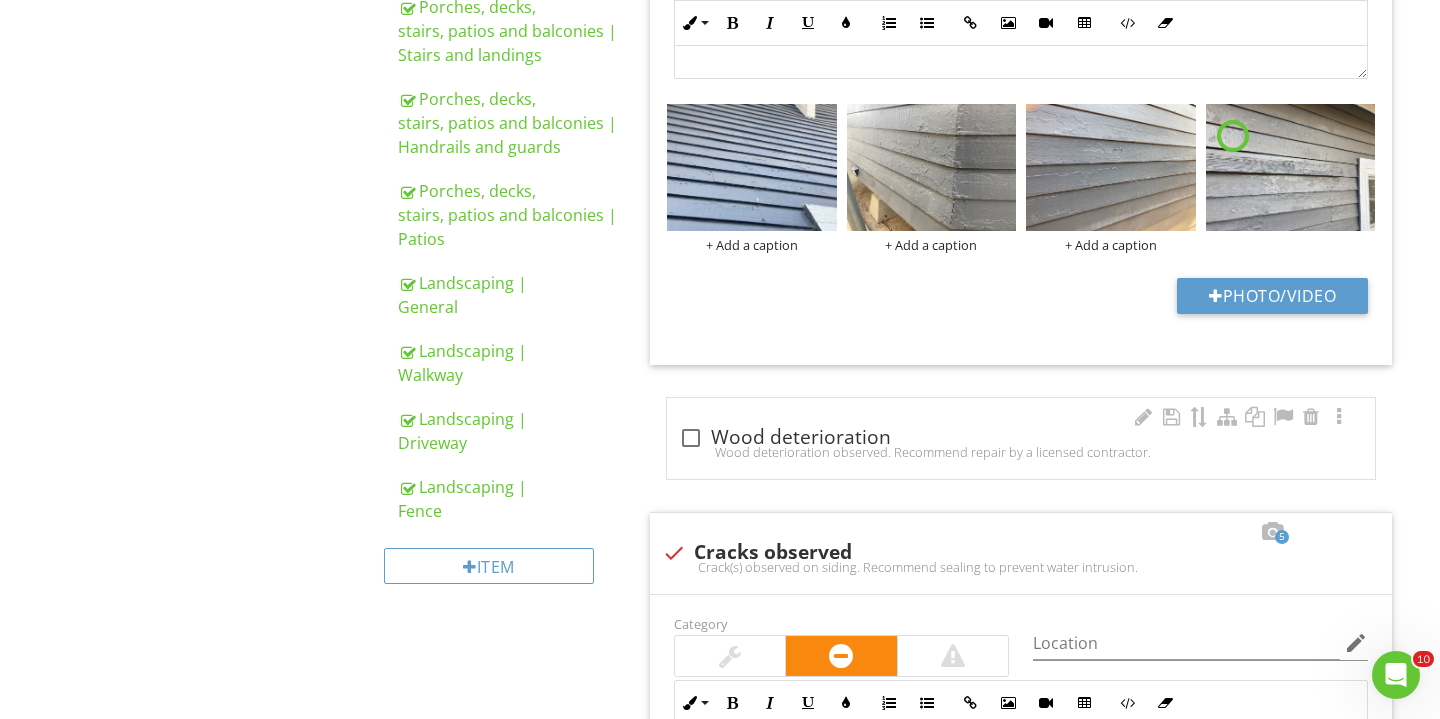 click at bounding box center [691, 438] 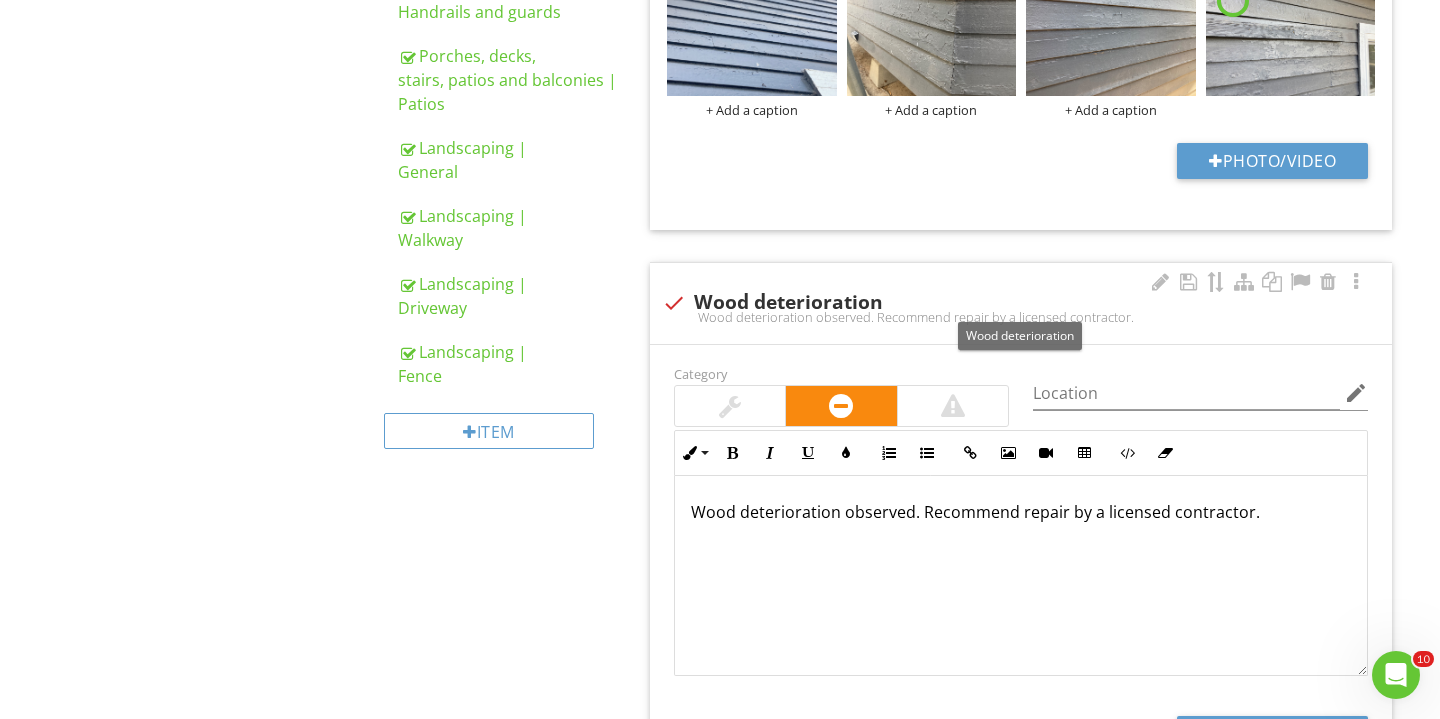 scroll, scrollTop: 1329, scrollLeft: 0, axis: vertical 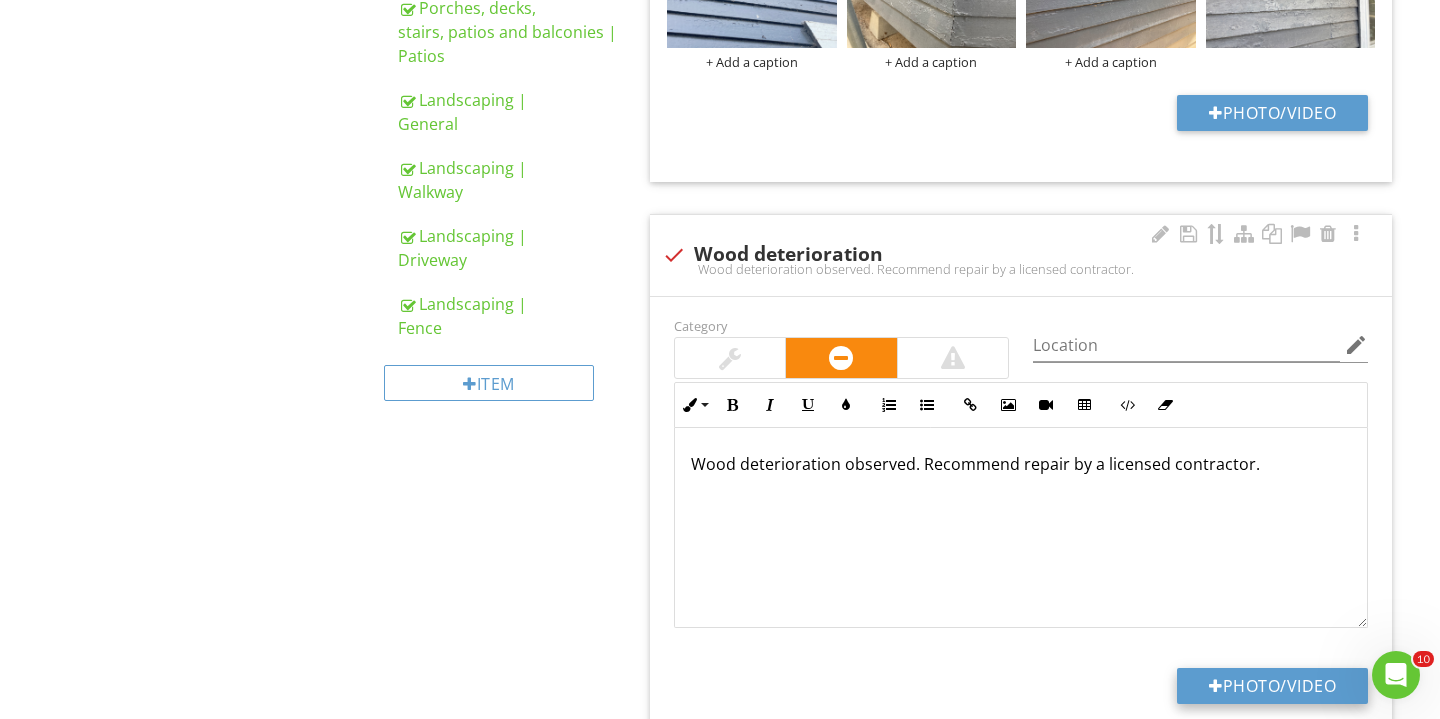 click on "Photo/Video" at bounding box center (1272, 686) 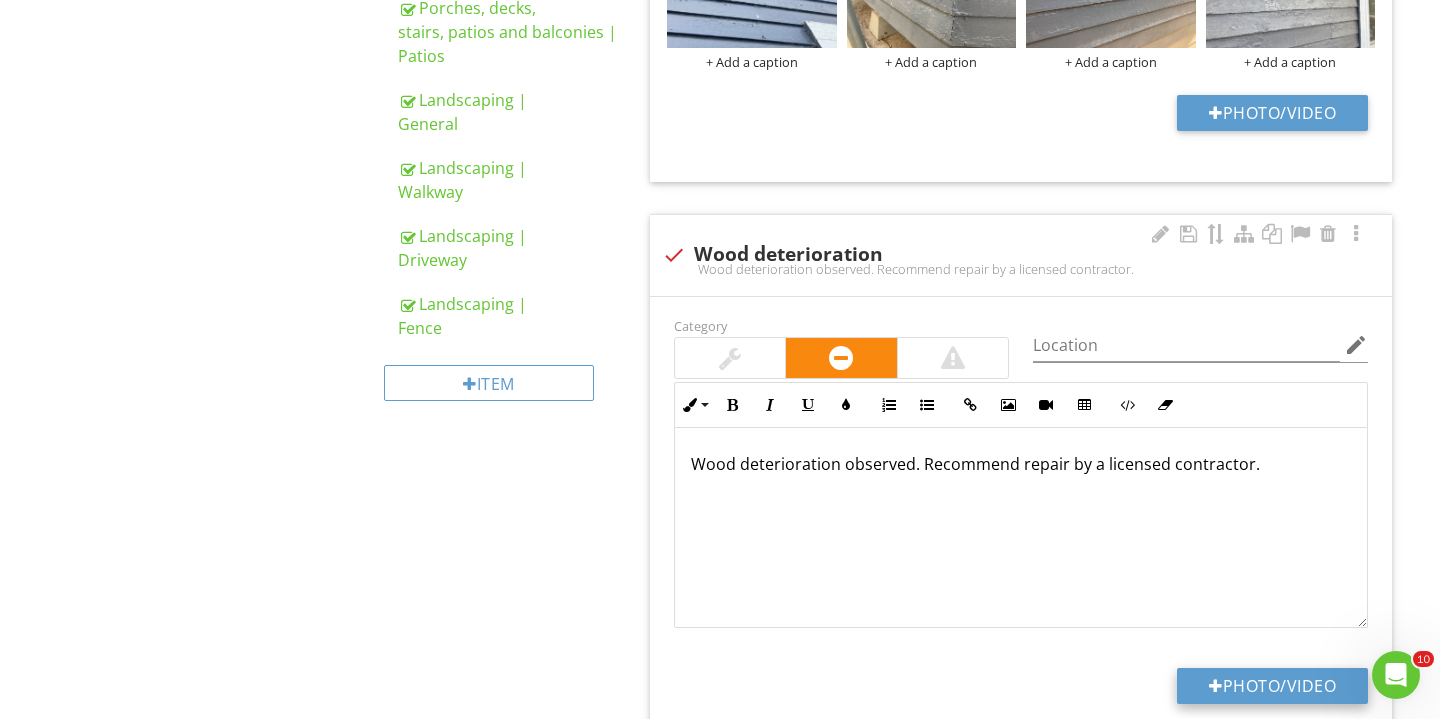type on "C:\fakepath\IMG_2983.JPG" 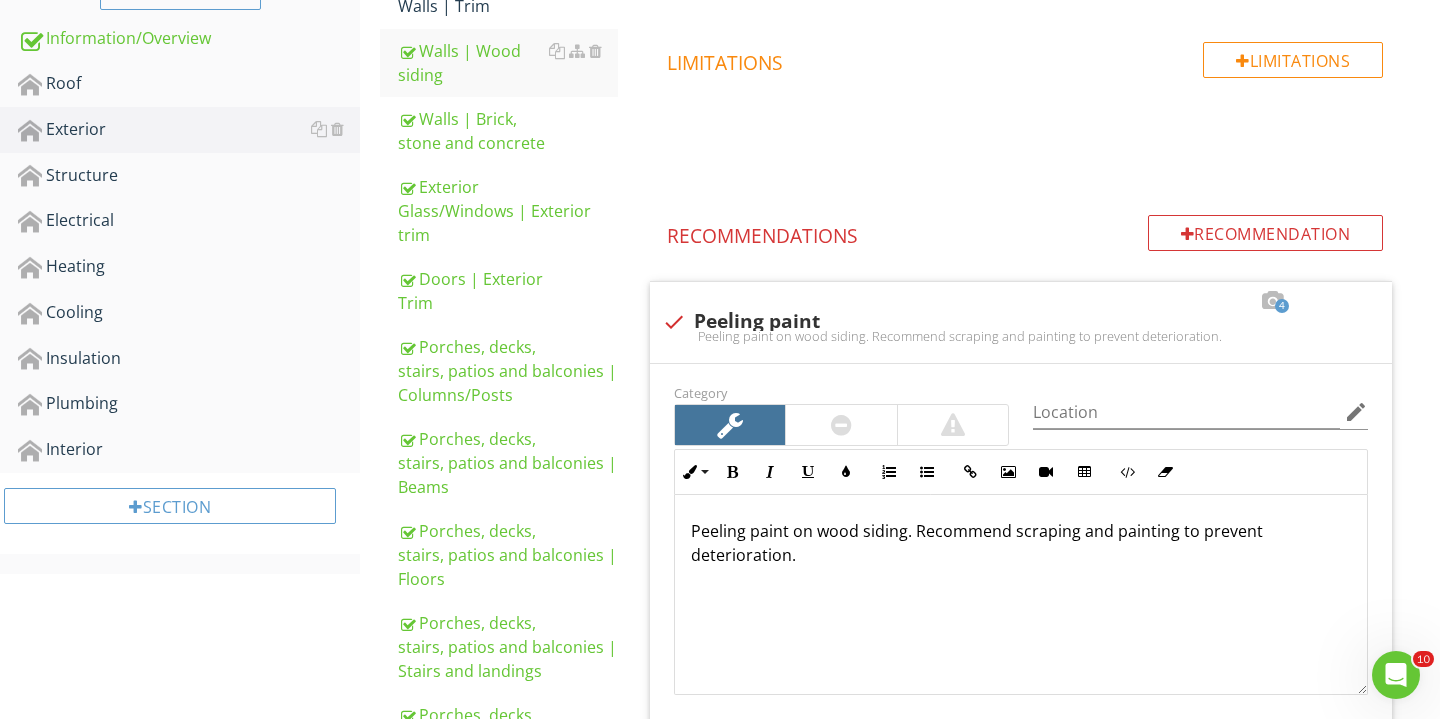 scroll, scrollTop: 1024, scrollLeft: 0, axis: vertical 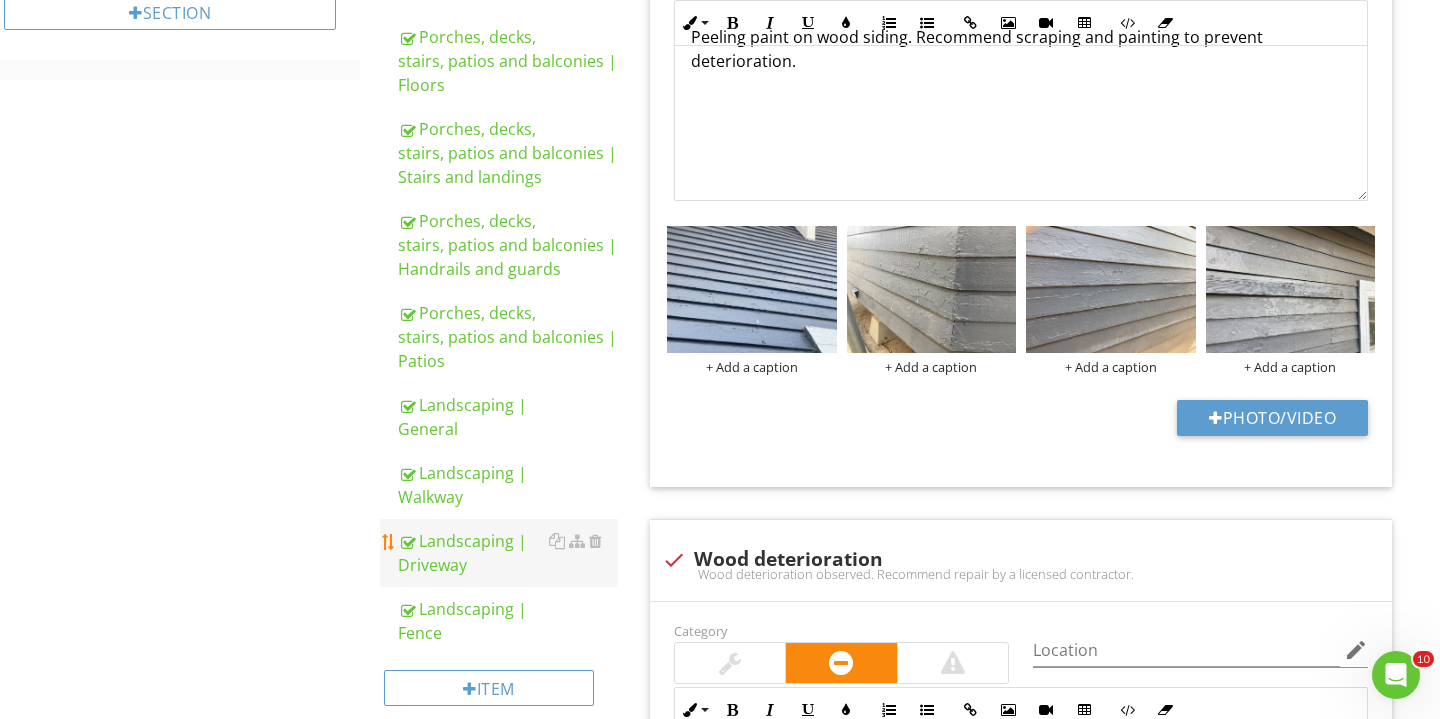 click on "Landscaping | Driveway" at bounding box center [508, 553] 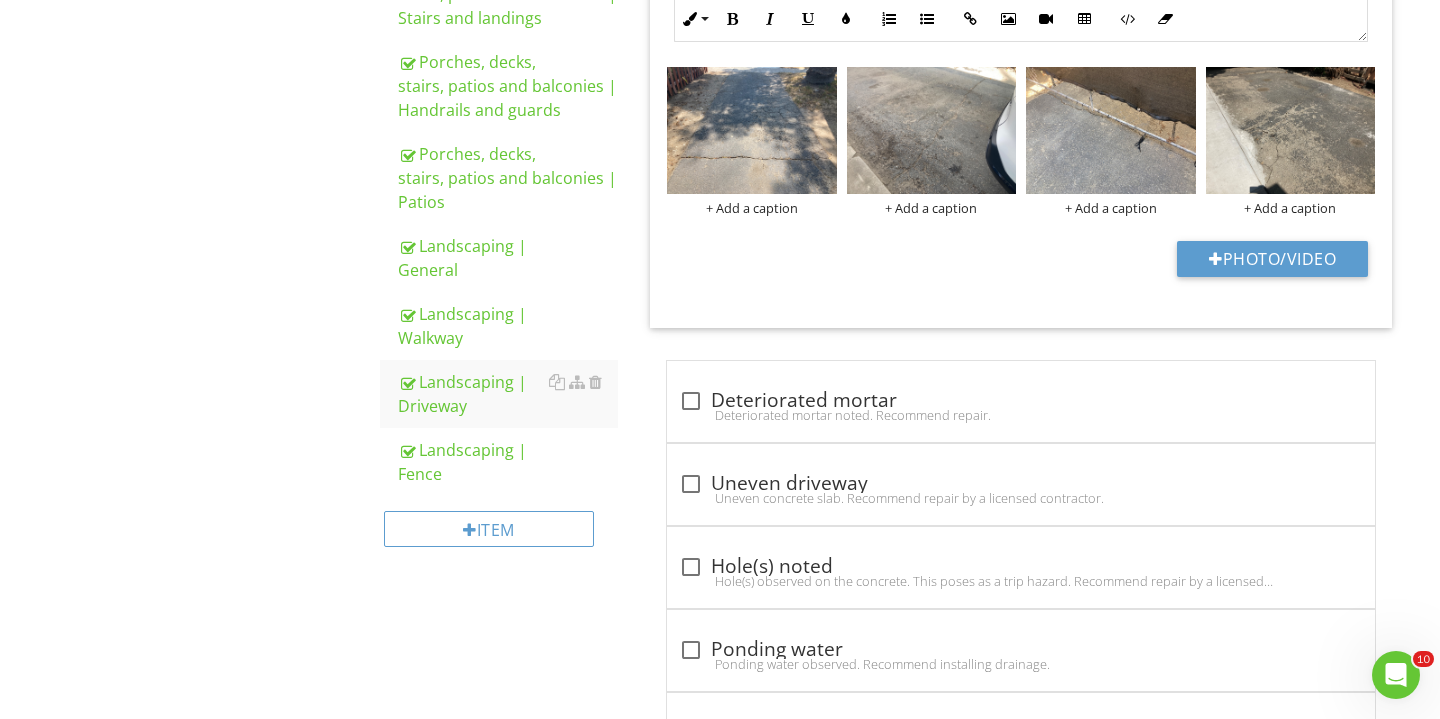 scroll, scrollTop: 1444, scrollLeft: 0, axis: vertical 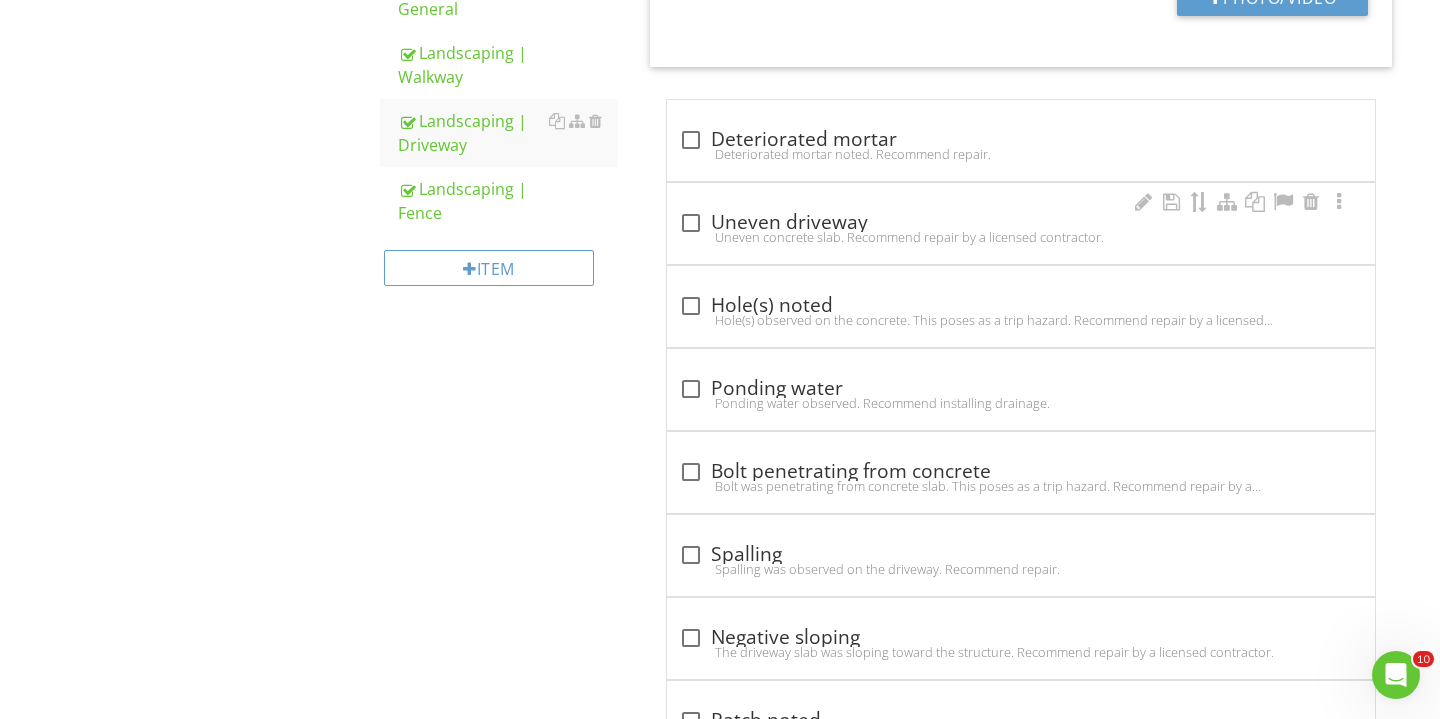 click on "check_box_outline_blank
Uneven driveway
Uneven concrete slab. Recommend repair by a licensed contractor." at bounding box center [1021, 223] 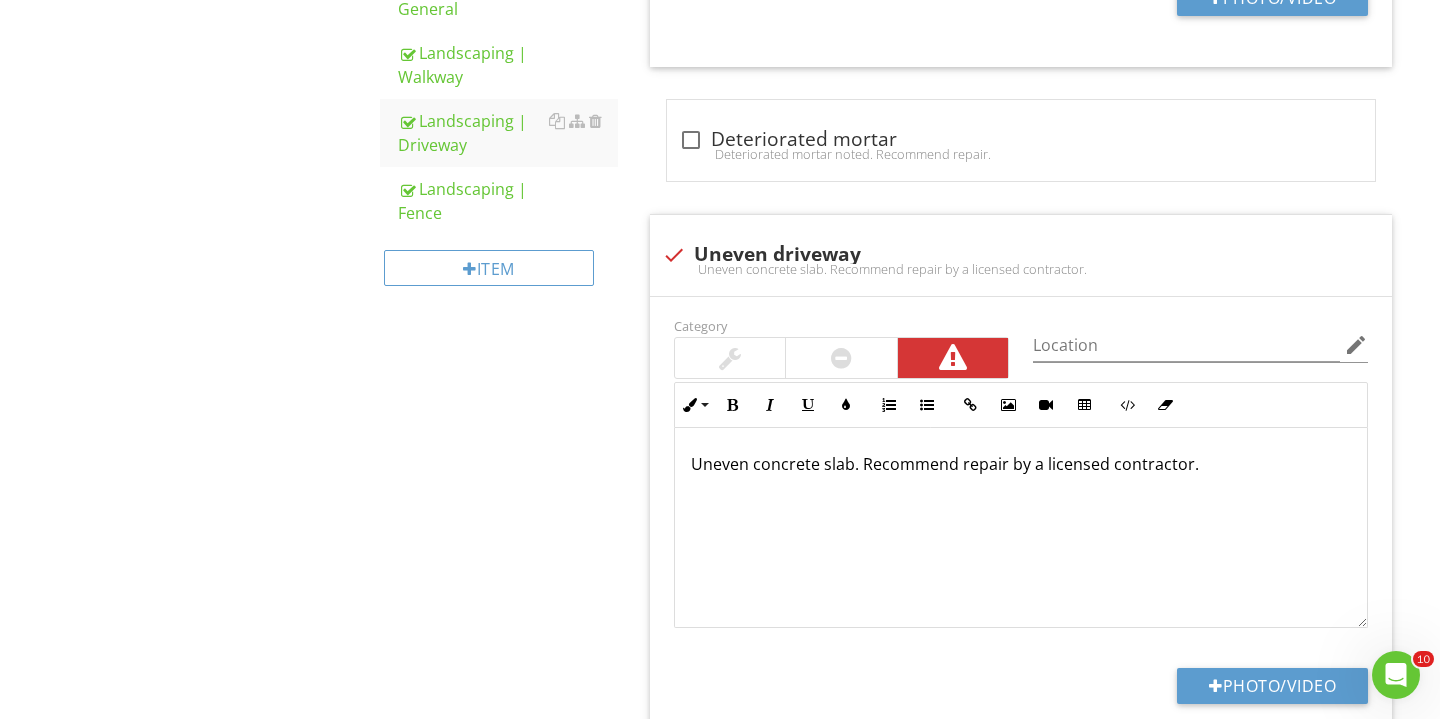 scroll, scrollTop: 1457, scrollLeft: 0, axis: vertical 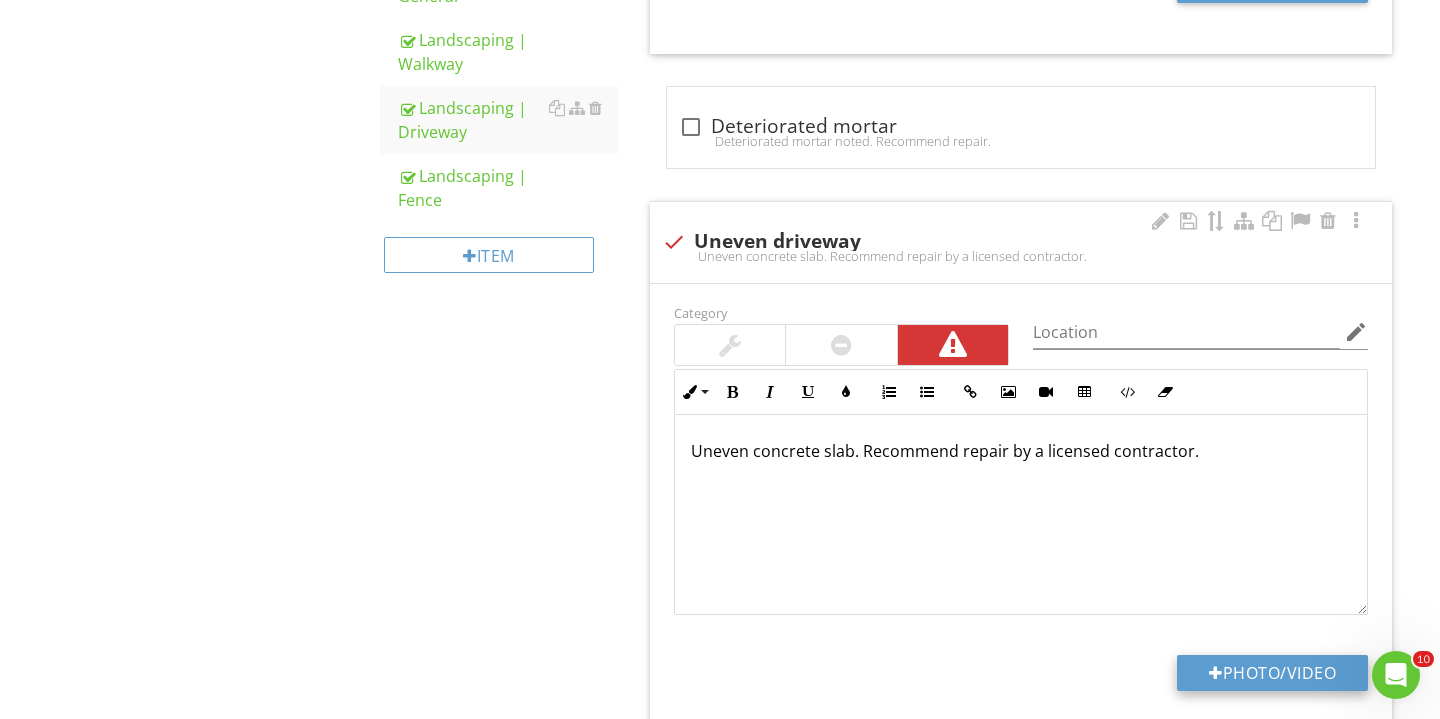 click on "Photo/Video" at bounding box center [1272, 673] 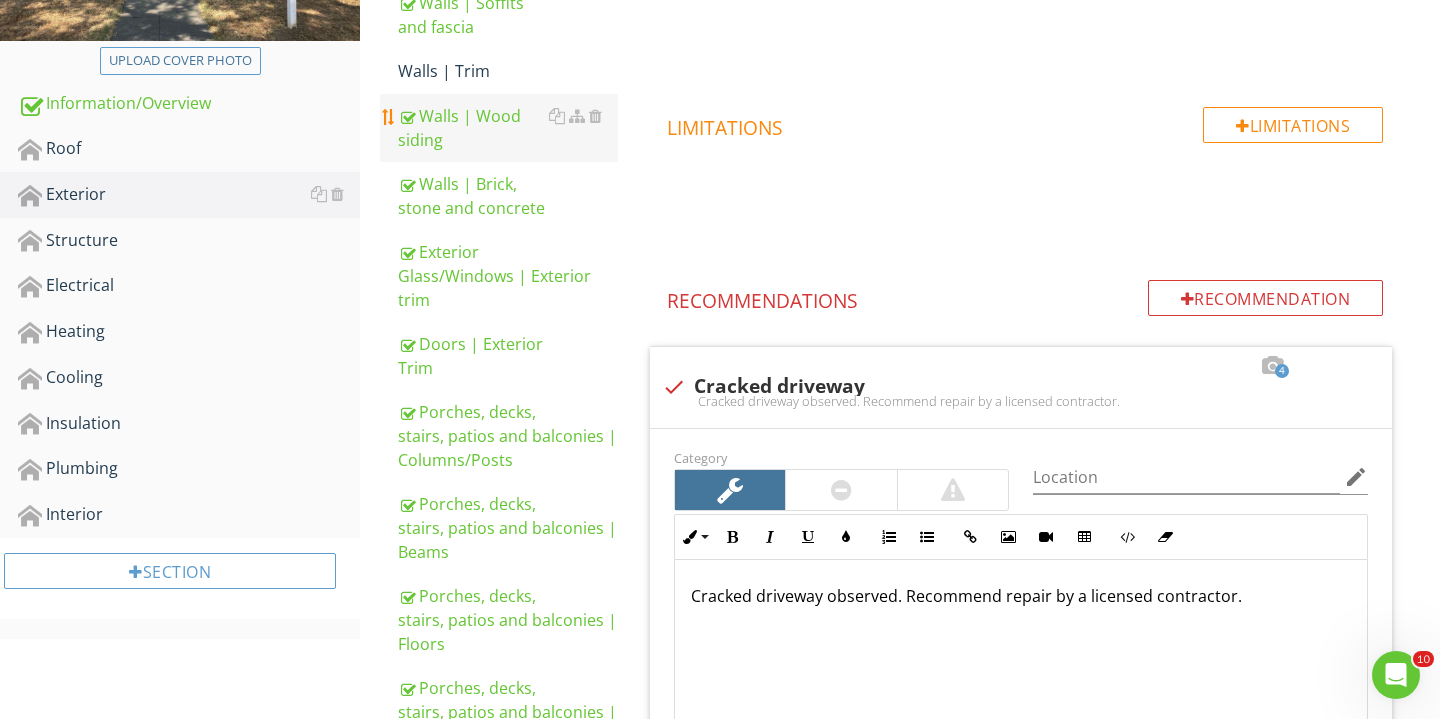 scroll, scrollTop: 403, scrollLeft: 0, axis: vertical 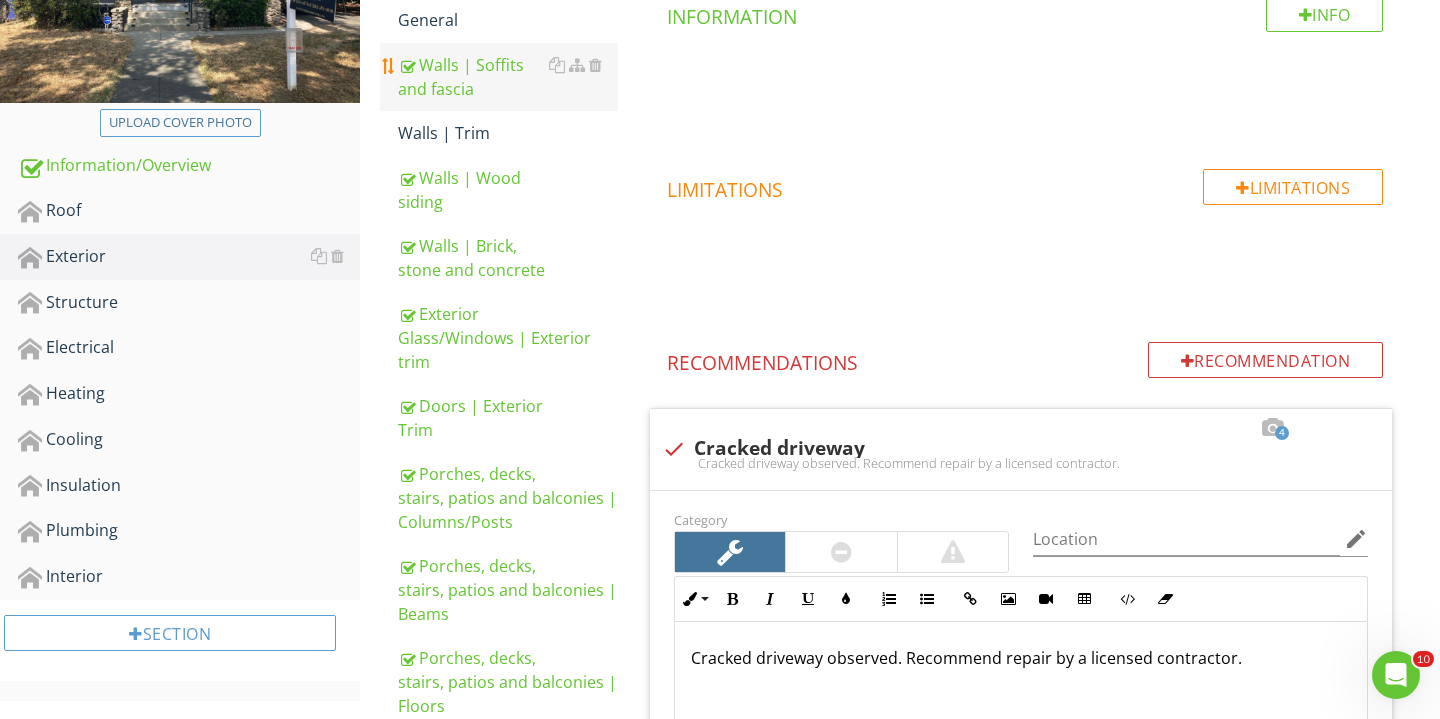 click on "Walls | Soffits and fascia" at bounding box center (508, 77) 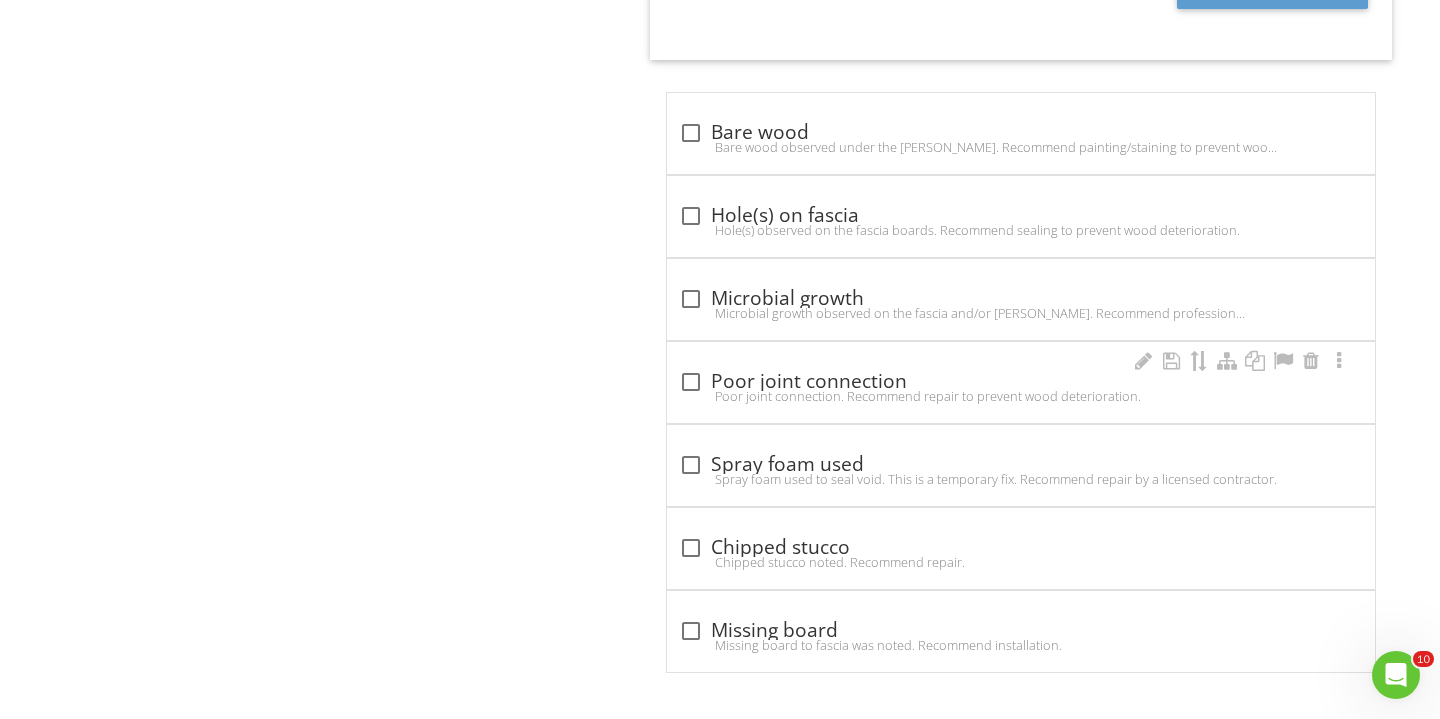 click at bounding box center (691, 382) 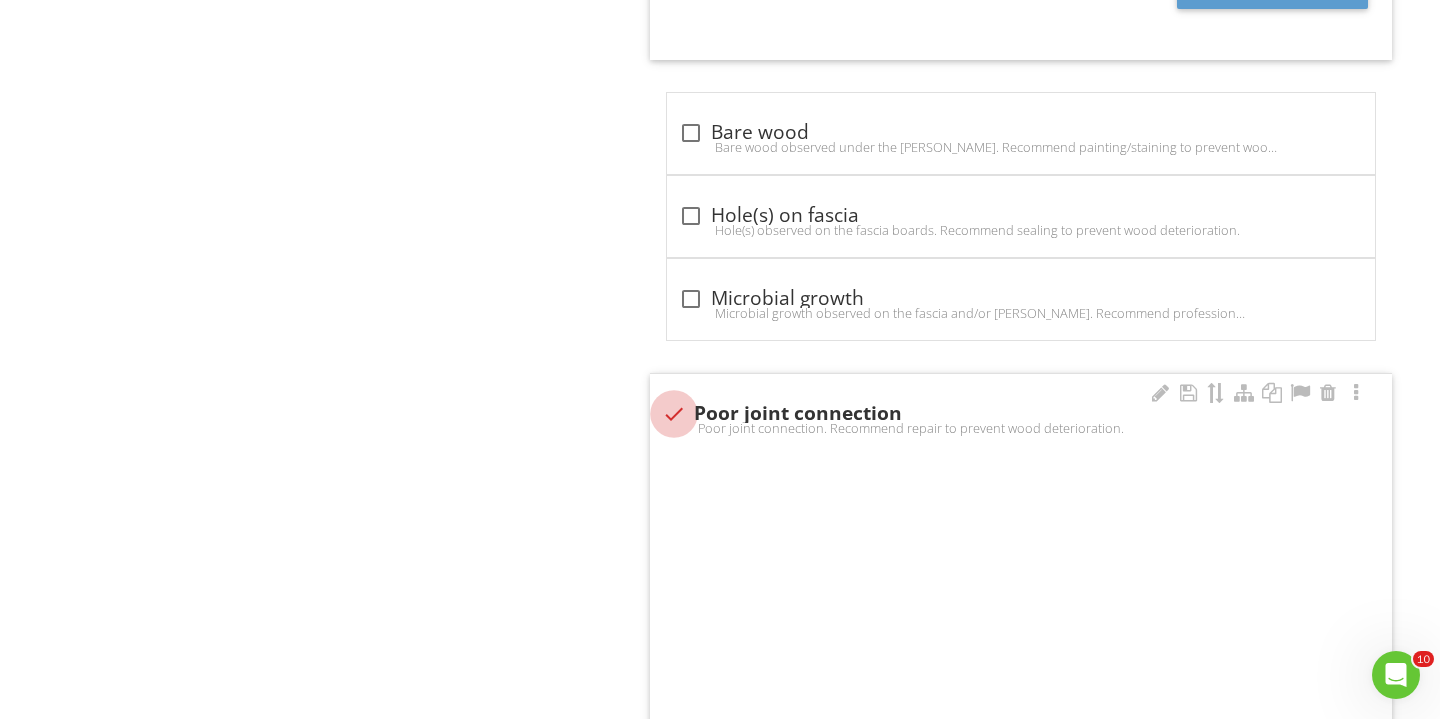 checkbox on "true" 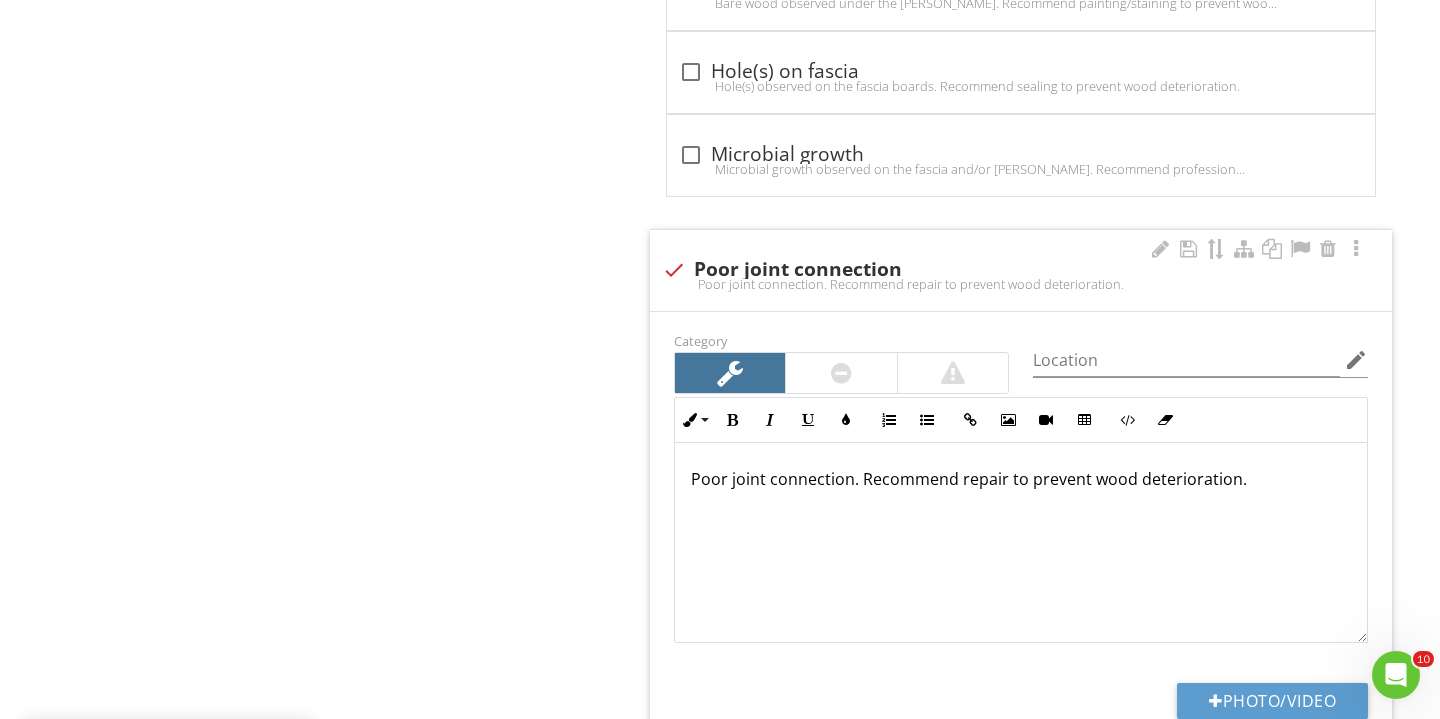 scroll, scrollTop: 6382, scrollLeft: 0, axis: vertical 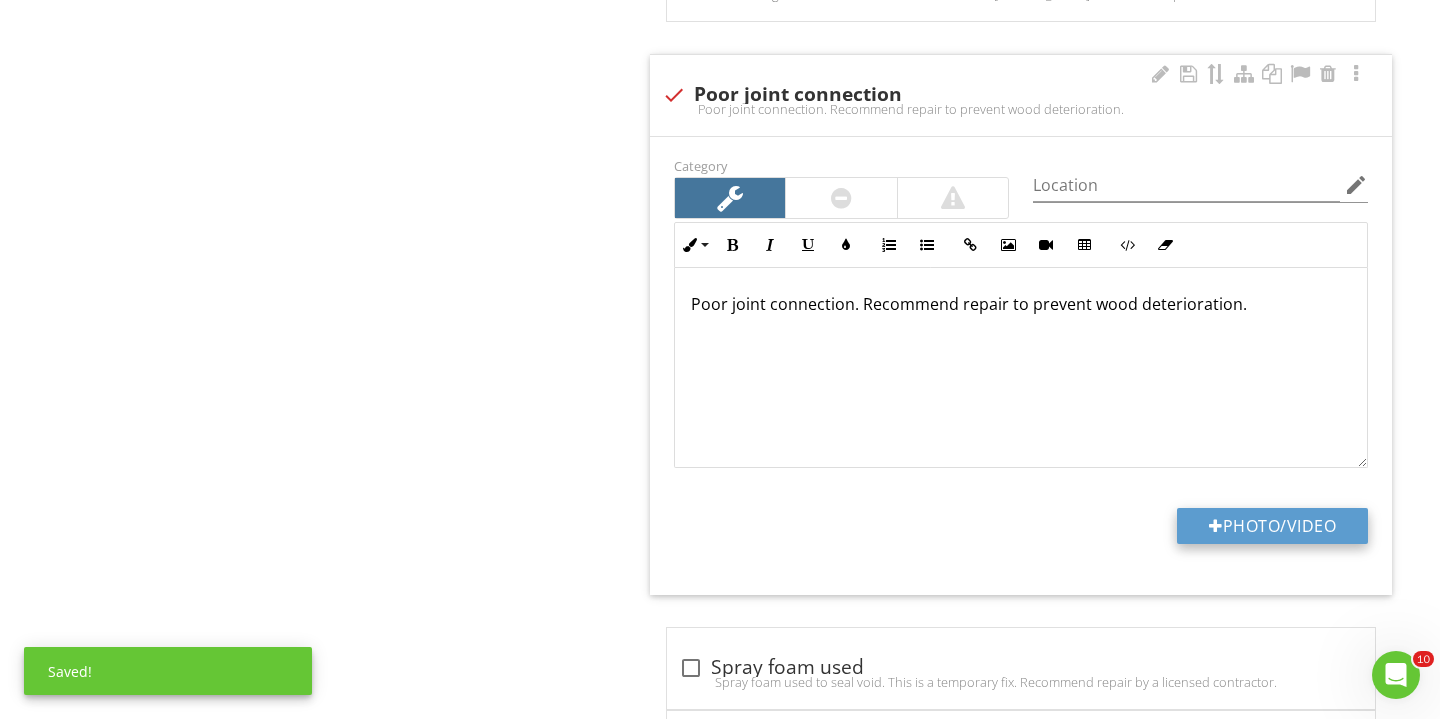 click on "Photo/Video" at bounding box center (1272, 526) 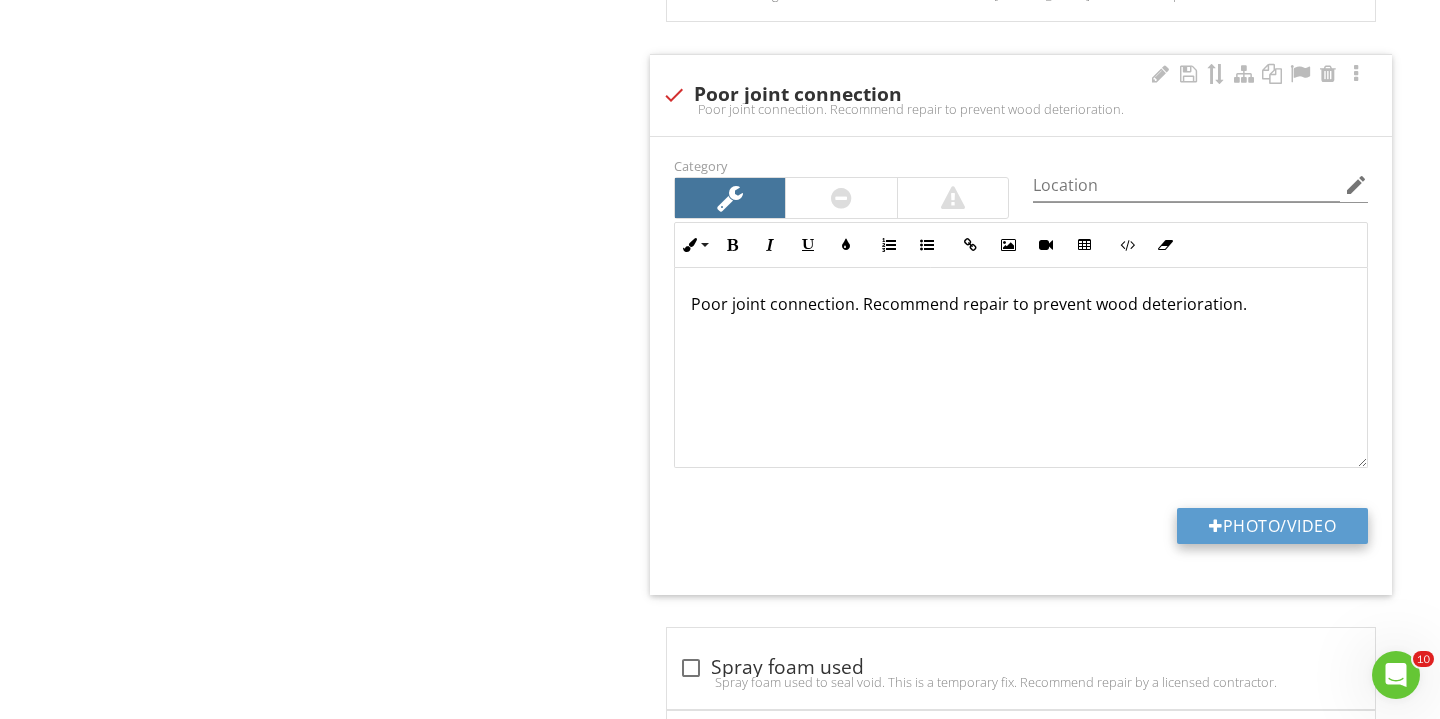 type on "C:\fakepath\IMG_2999 2.JPG" 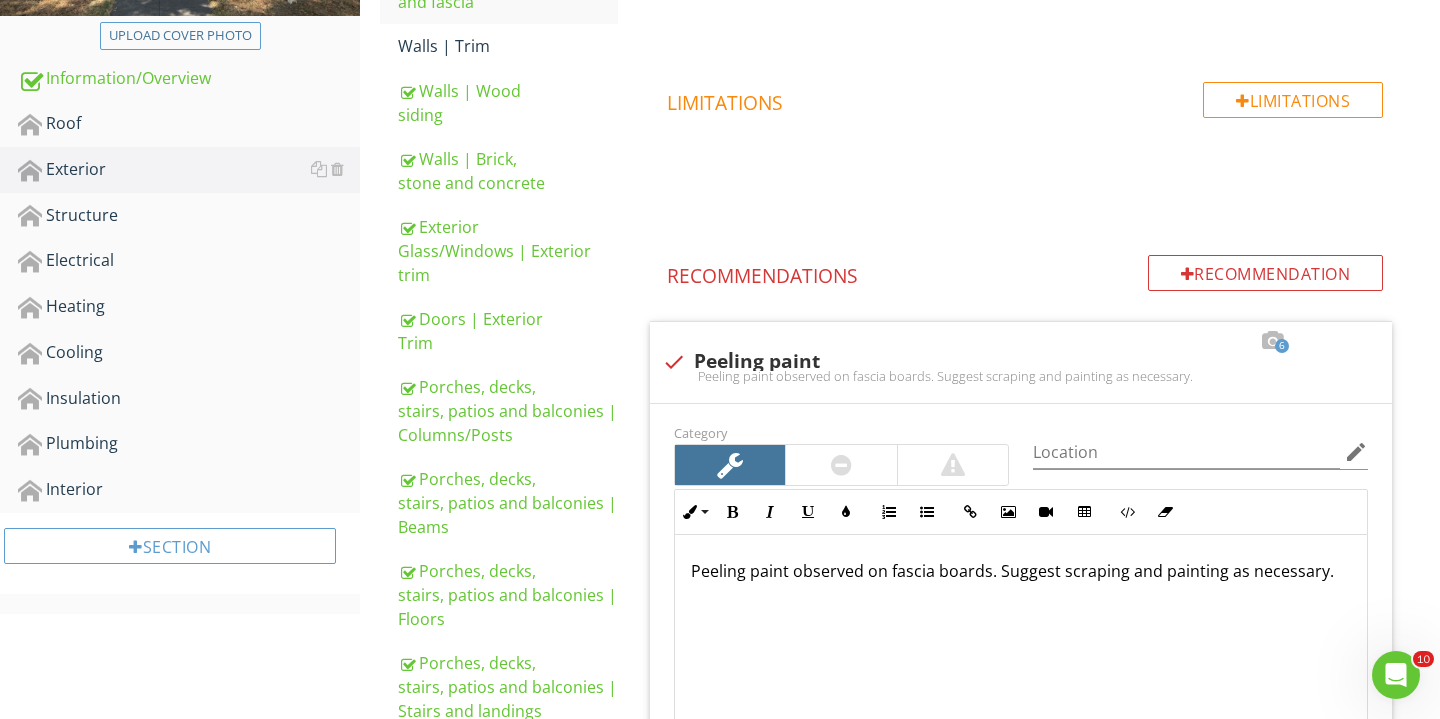 scroll, scrollTop: 638, scrollLeft: 0, axis: vertical 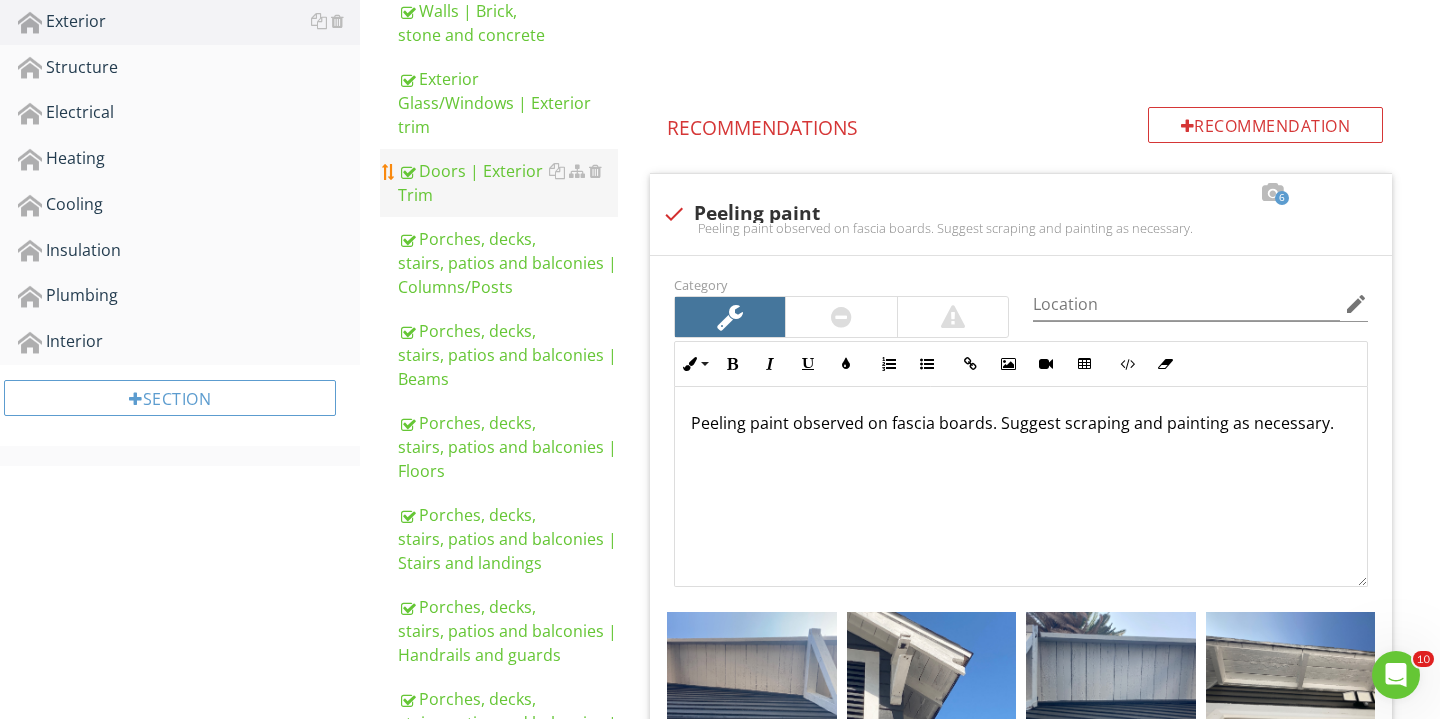 click on "Doors | Exterior Trim" at bounding box center [508, 183] 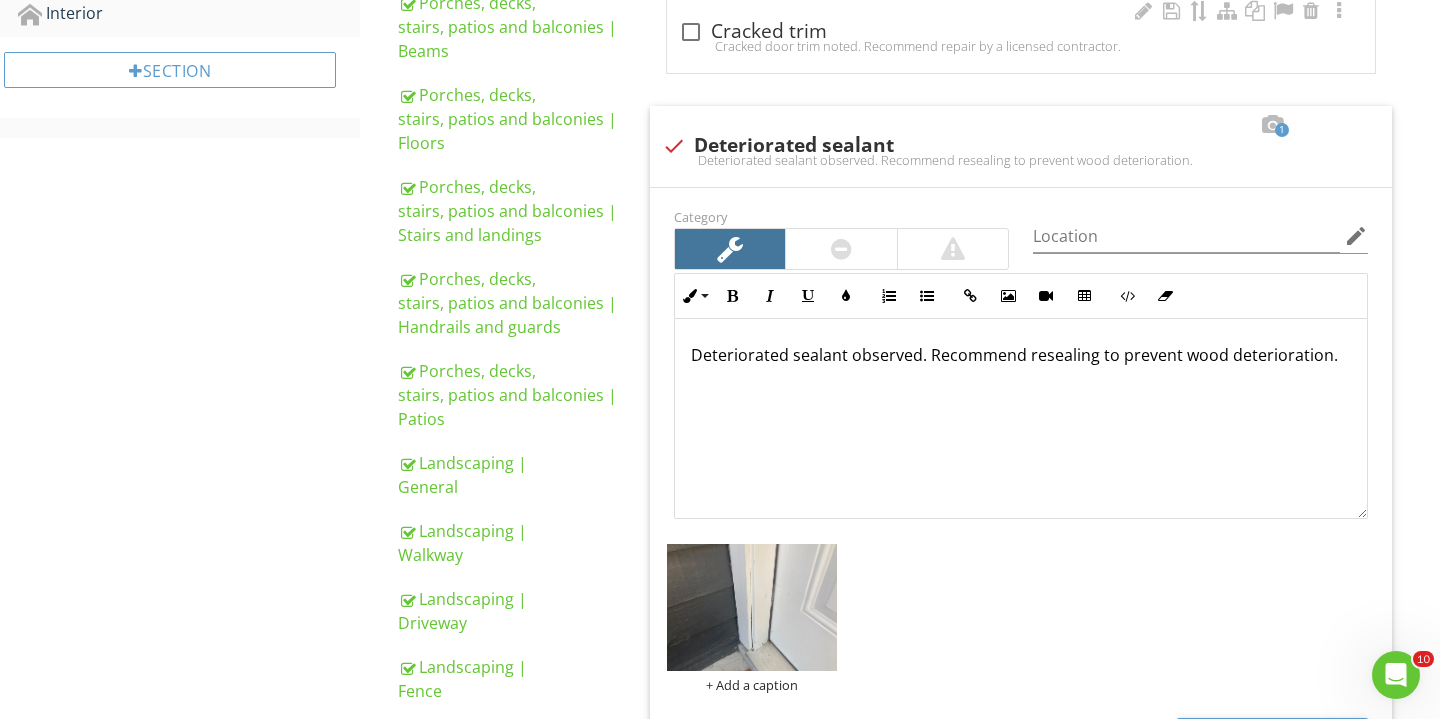 scroll, scrollTop: 1350, scrollLeft: 0, axis: vertical 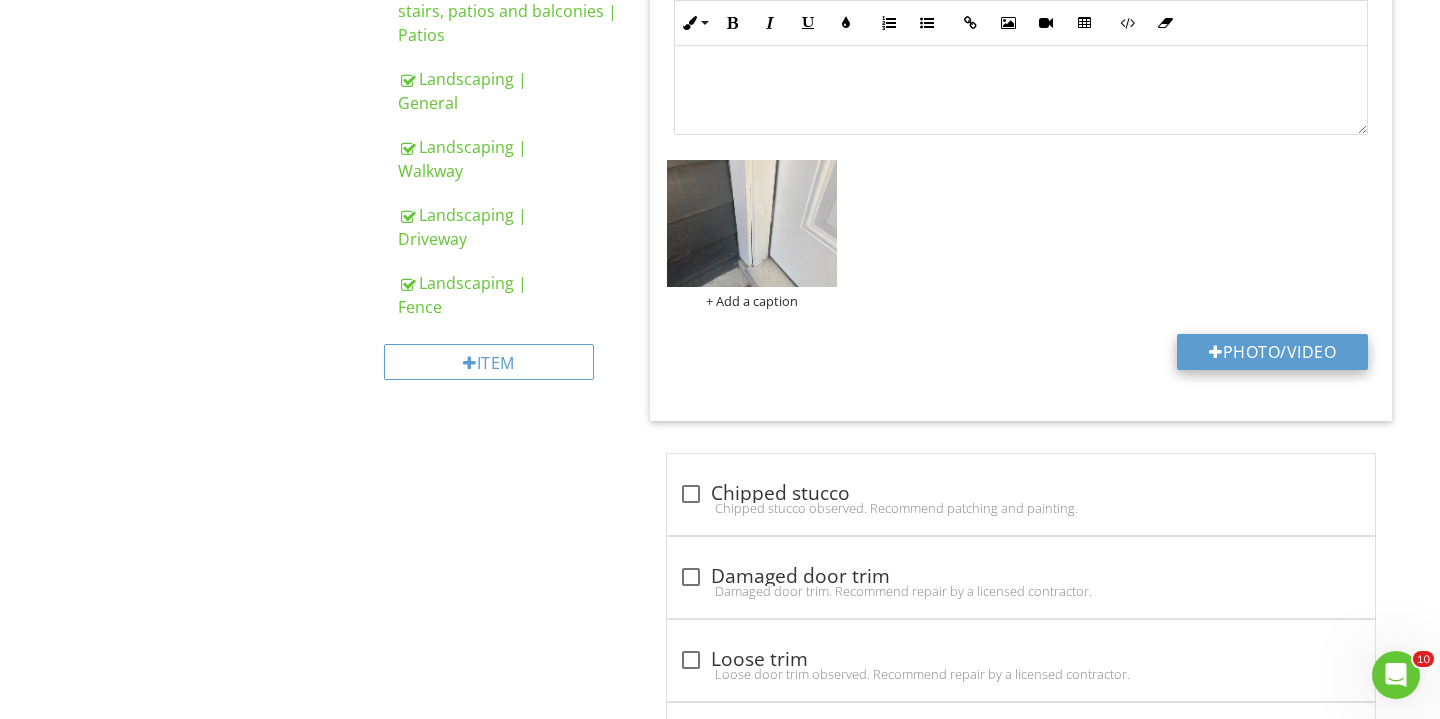 click on "Photo/Video" at bounding box center (1272, 352) 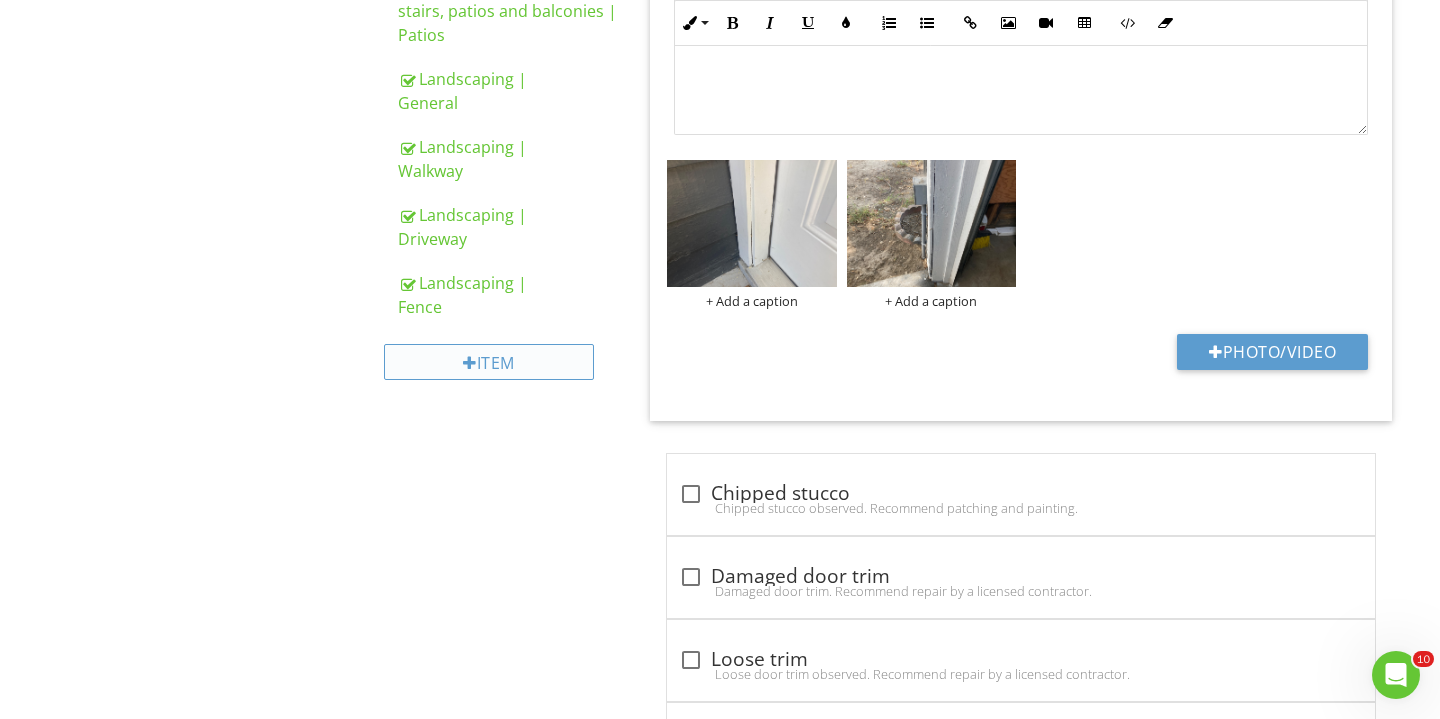 click on "Item" at bounding box center (489, 362) 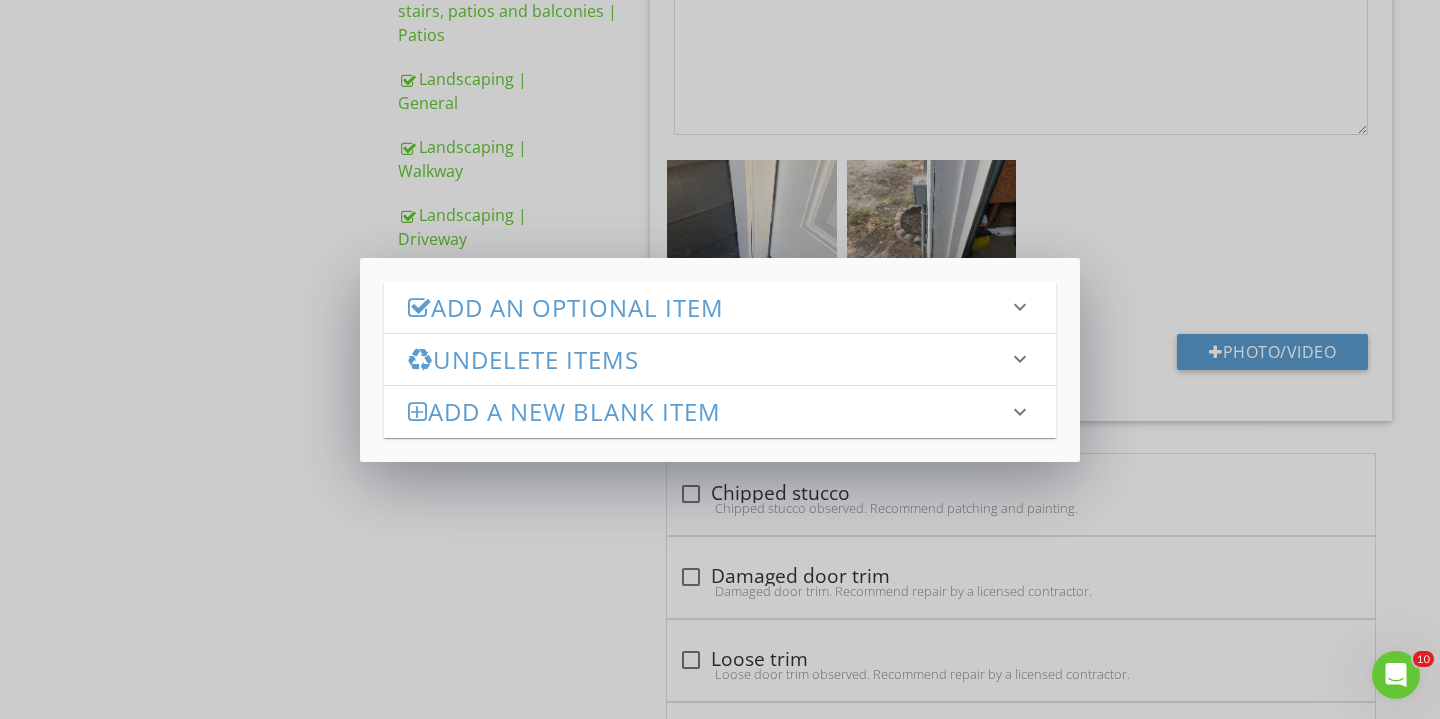 click on "Add an Optional Item" at bounding box center [708, 307] 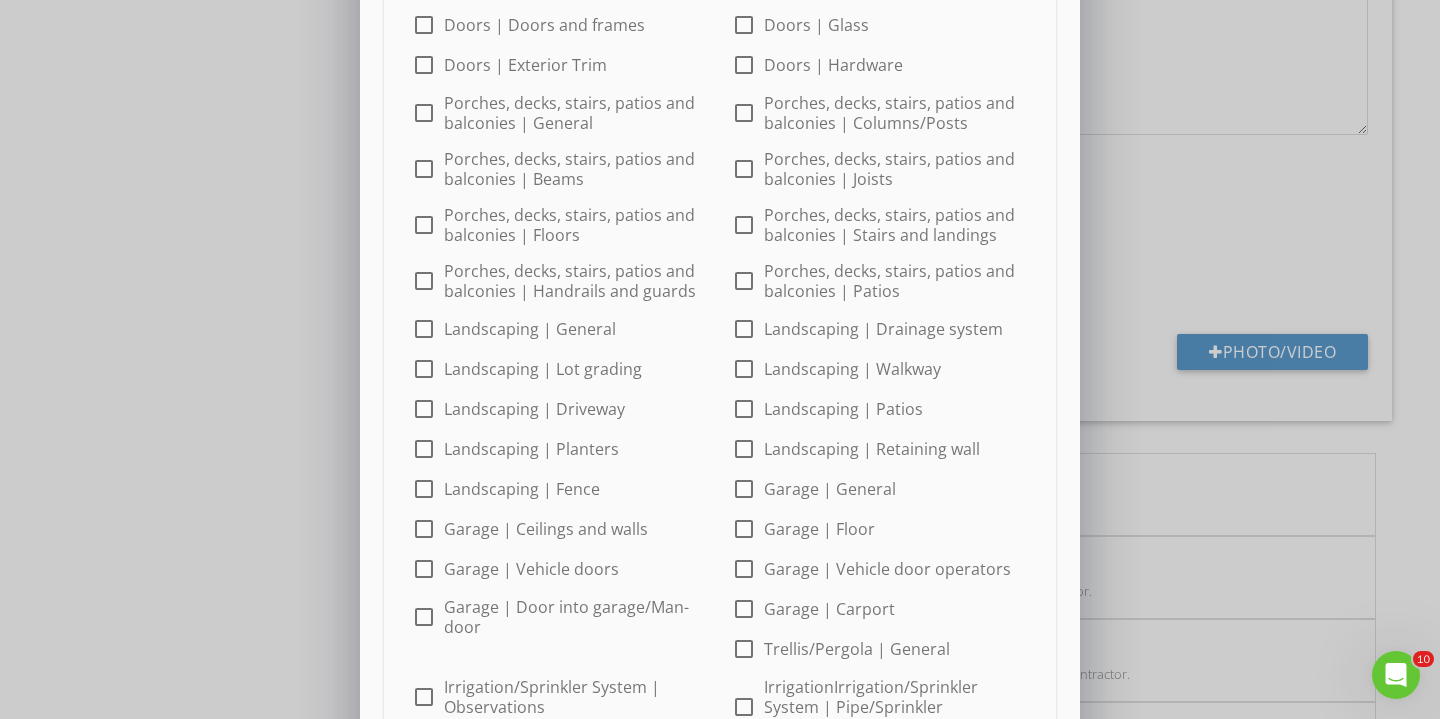 scroll, scrollTop: 749, scrollLeft: 0, axis: vertical 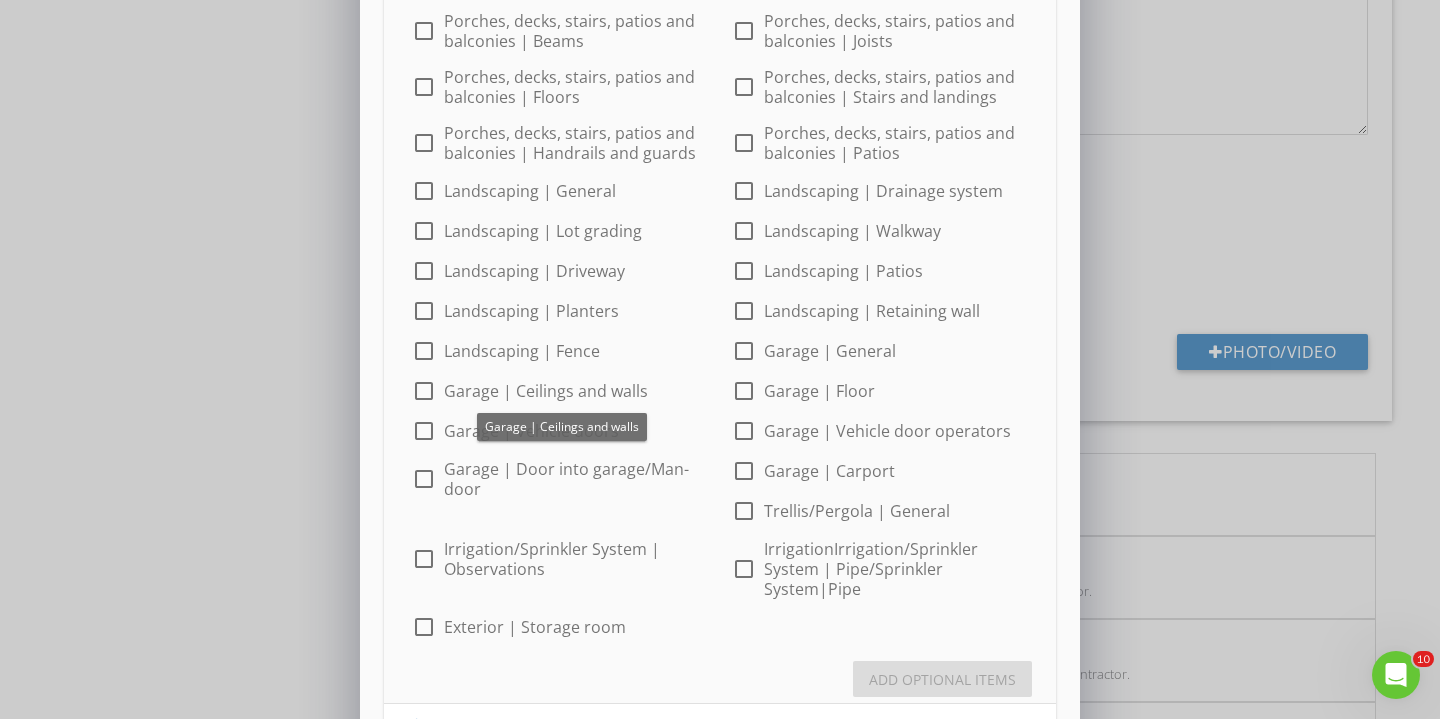 click at bounding box center (424, 391) 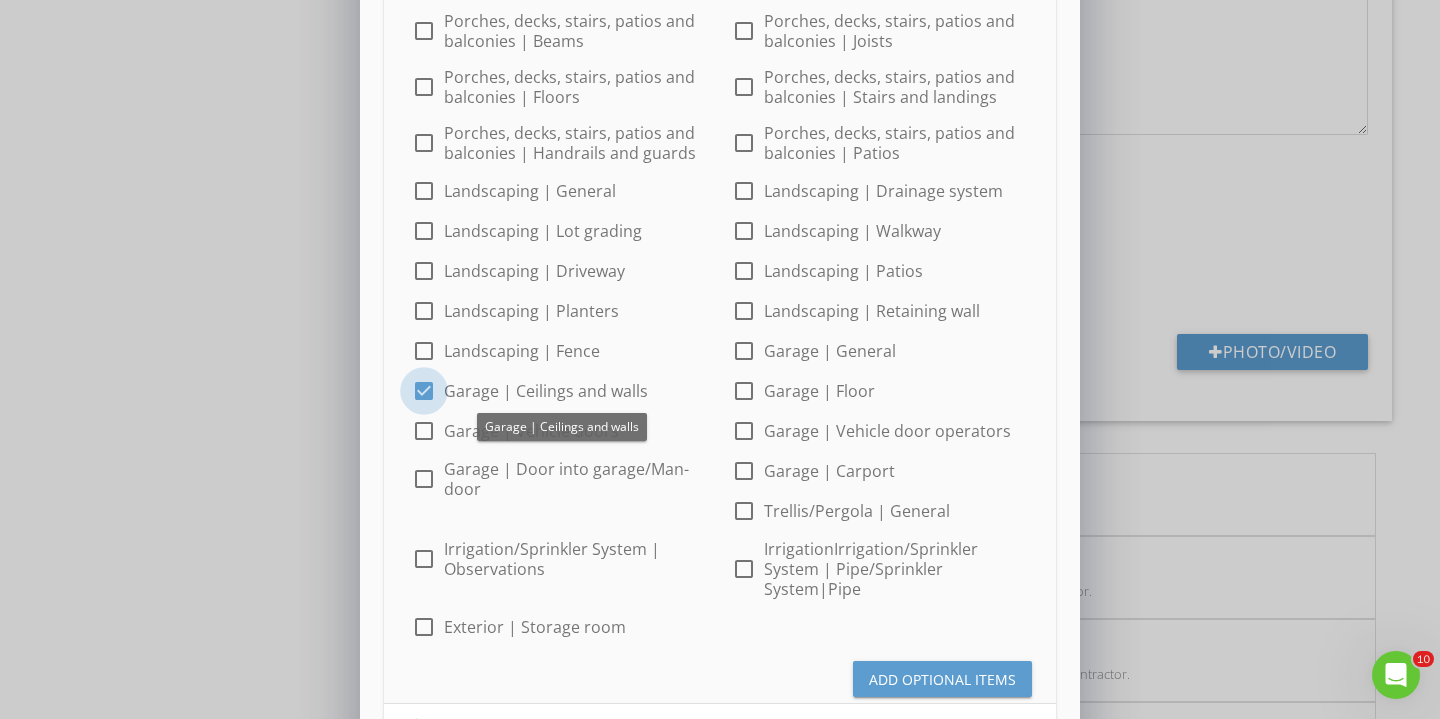 click at bounding box center [424, 391] 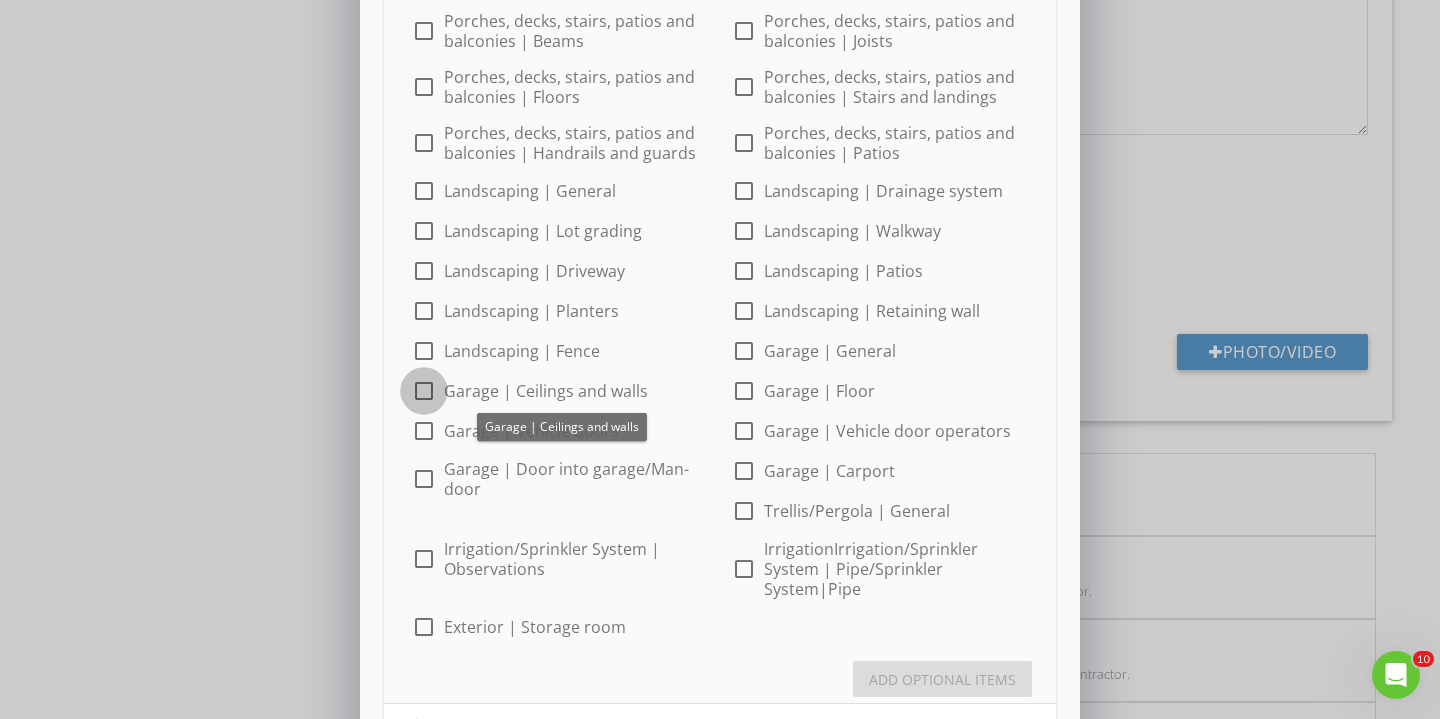 checkbox on "false" 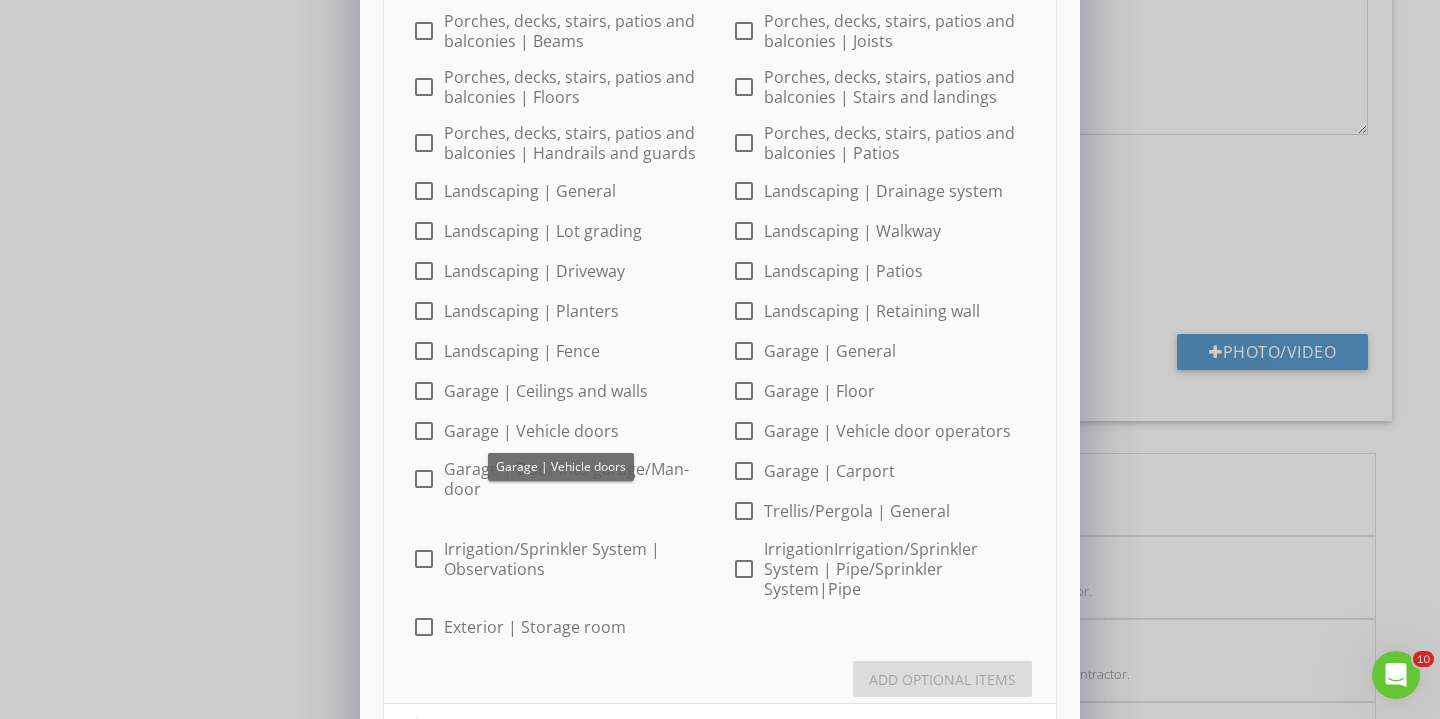 click at bounding box center [424, 431] 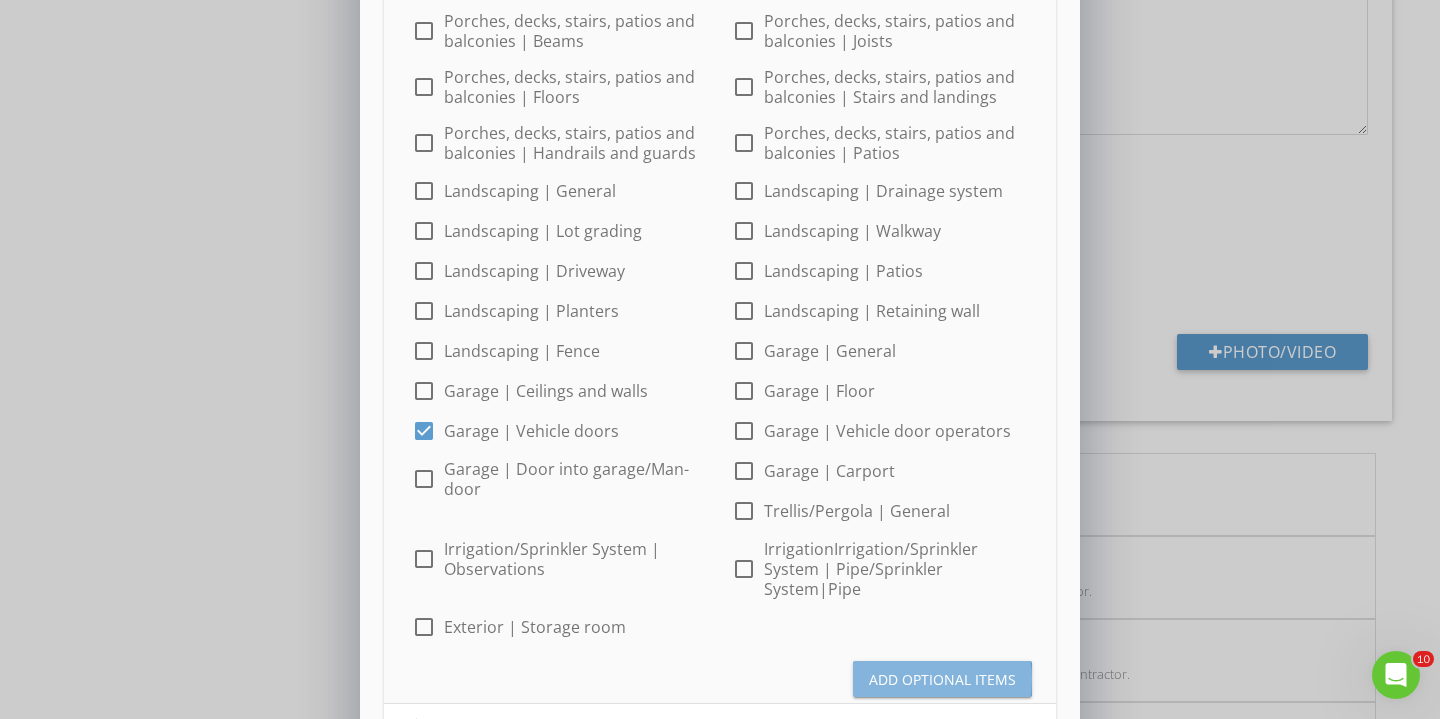 click on "Add Optional Items" at bounding box center [942, 679] 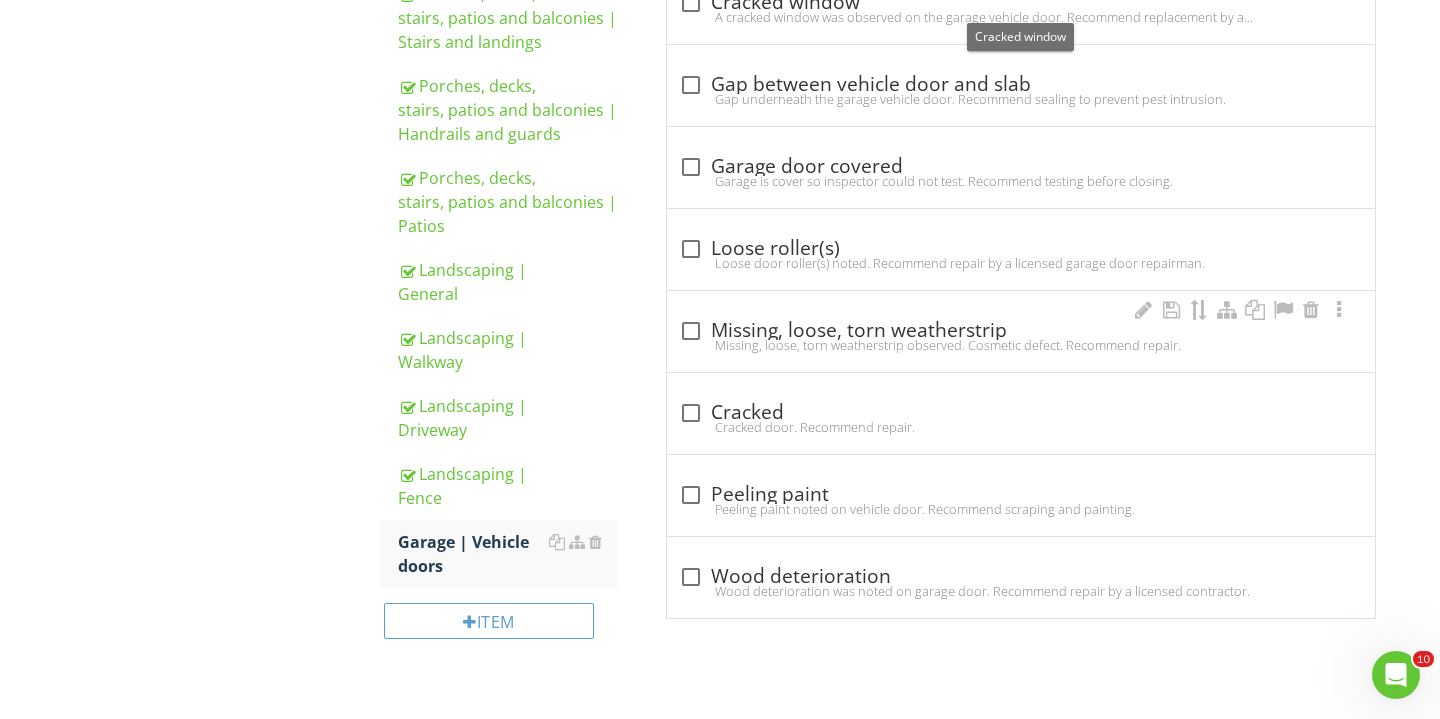 click on "Missing, loose, torn weatherstrip observed. Cosmetic defect. Recommend repair." at bounding box center (1021, 345) 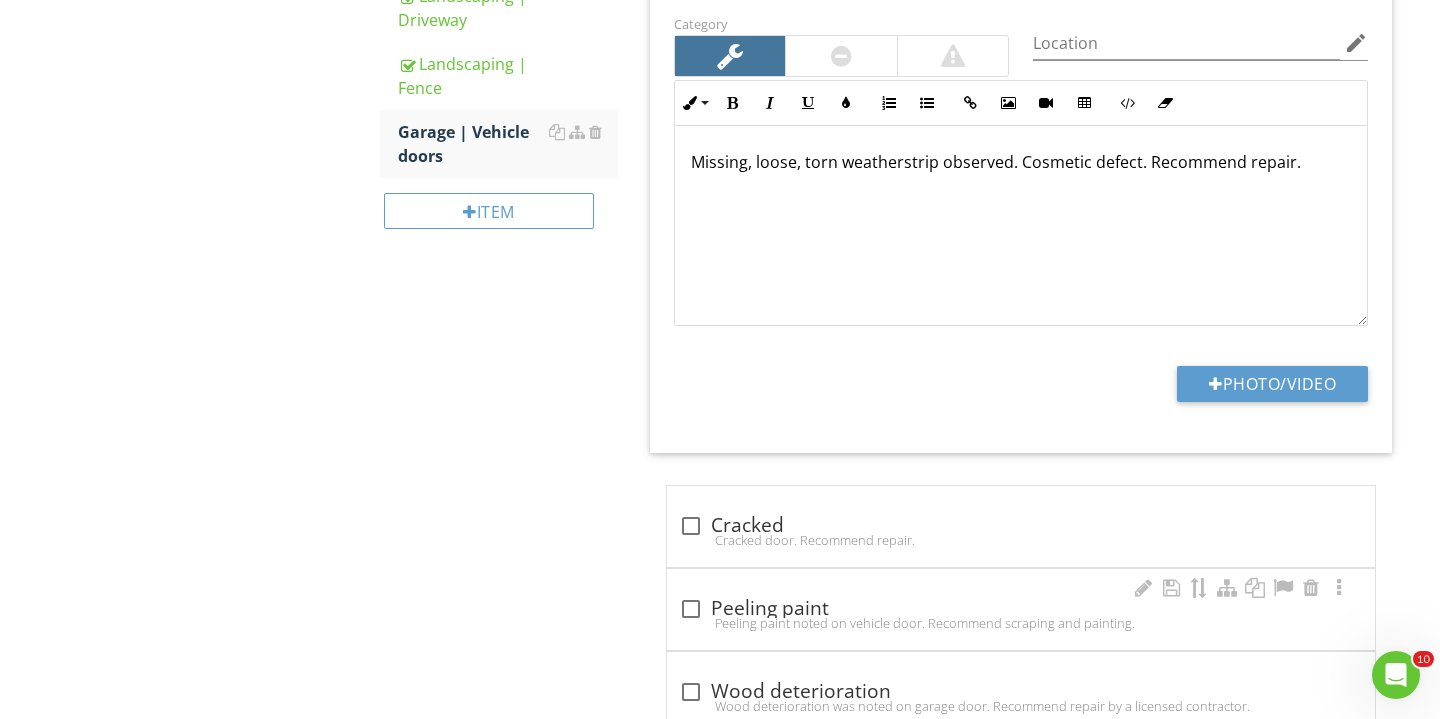 scroll, scrollTop: 1578, scrollLeft: 0, axis: vertical 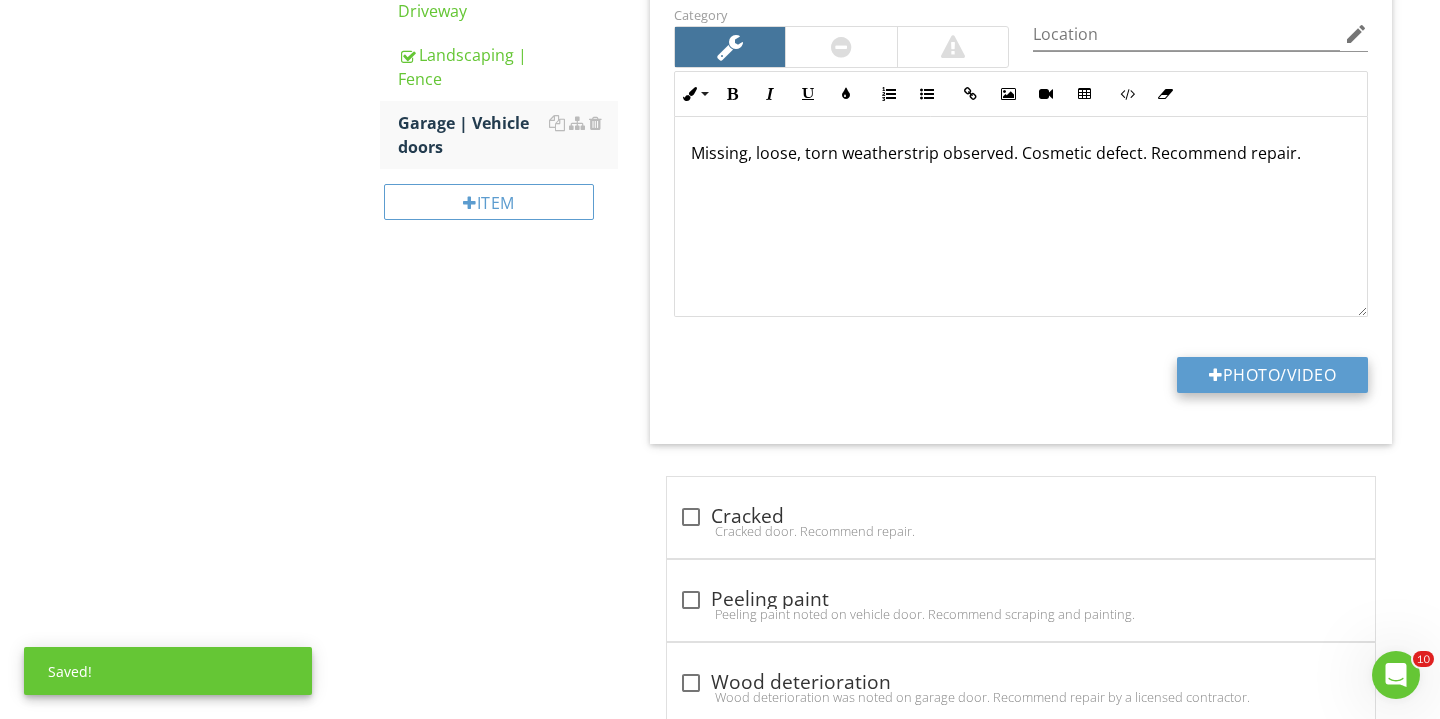 click on "Photo/Video" at bounding box center (1272, 375) 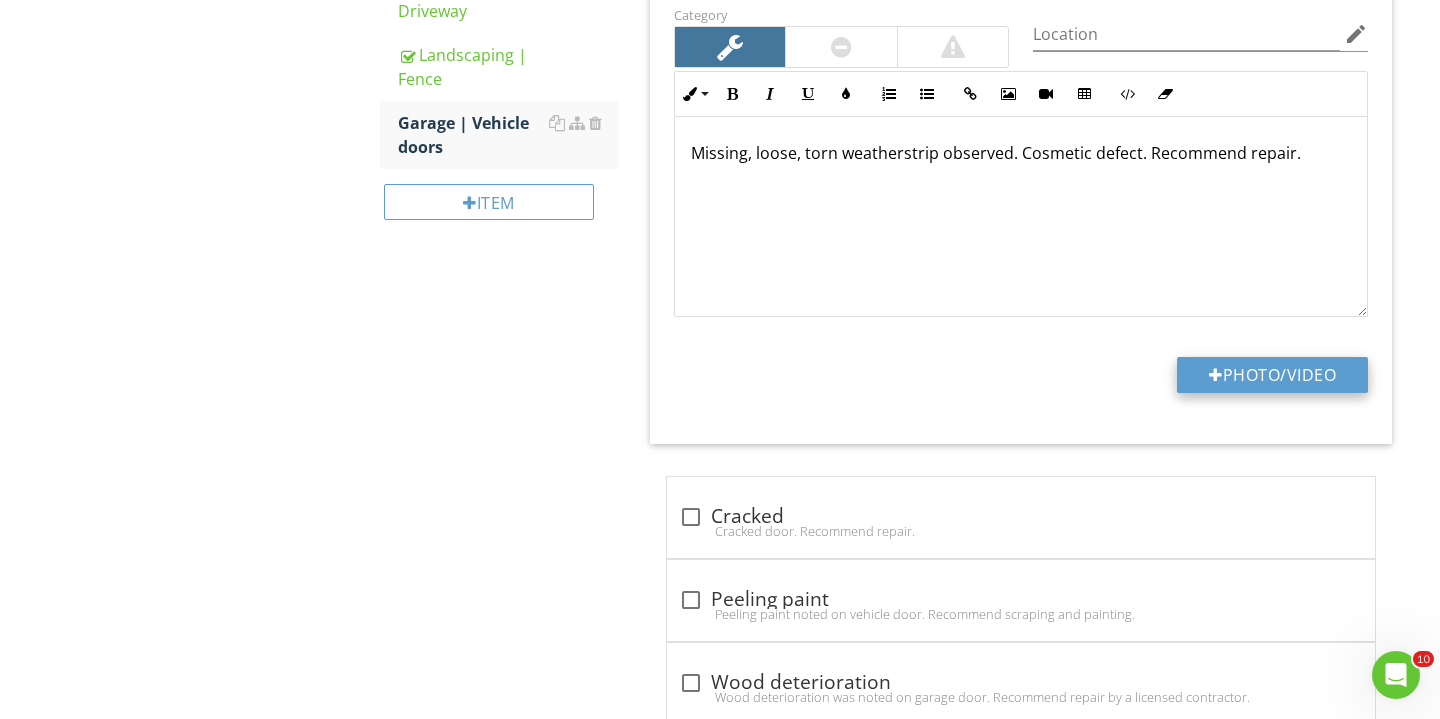 type on "C:\fakepath\IMG_3004.JPG" 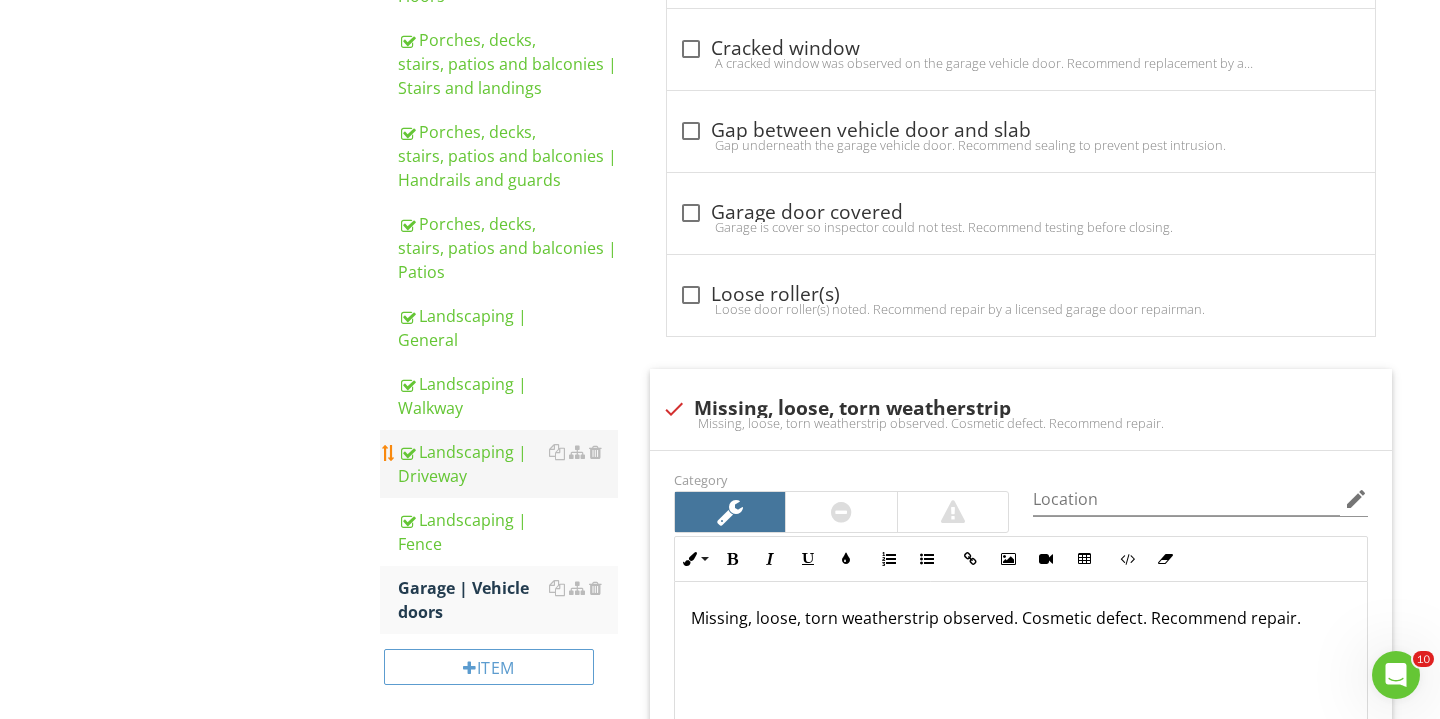scroll, scrollTop: 1336, scrollLeft: 0, axis: vertical 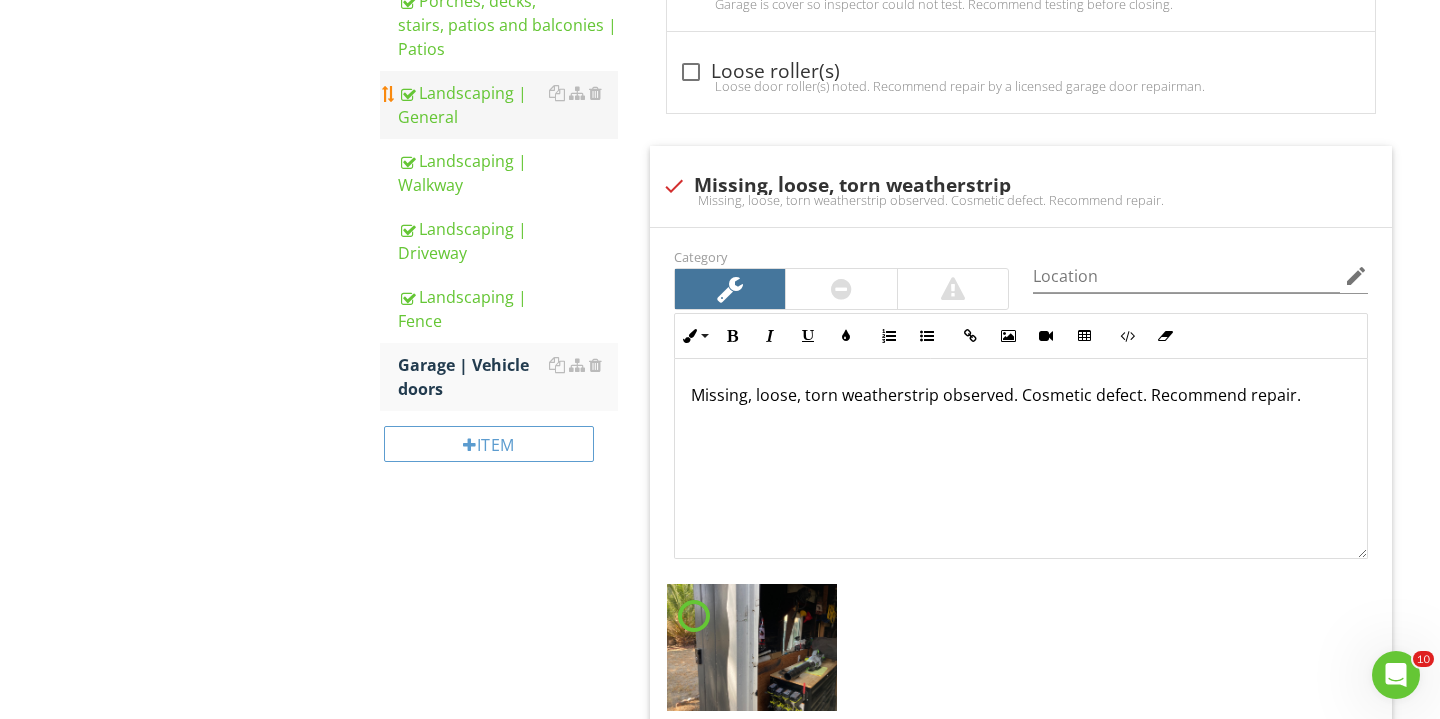 click on "Landscaping | General" at bounding box center [508, 105] 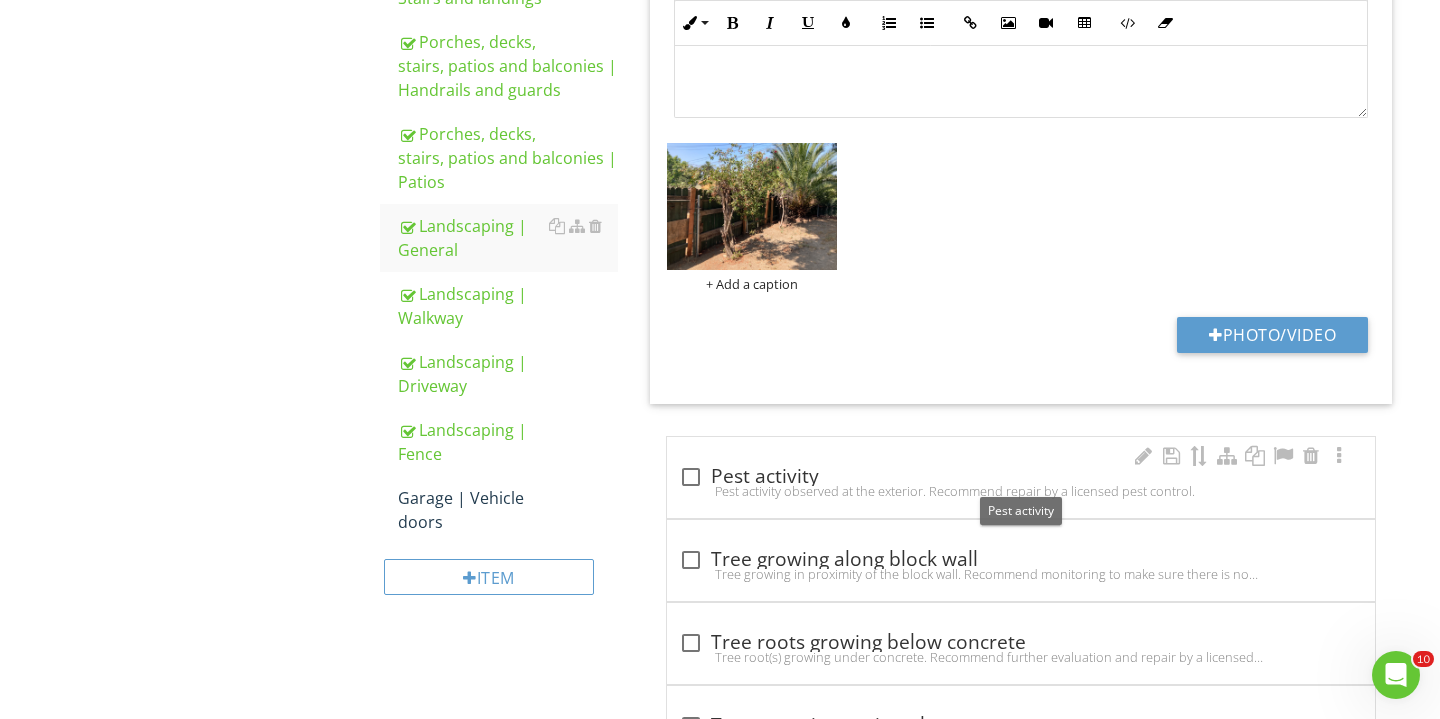scroll, scrollTop: 1037, scrollLeft: 0, axis: vertical 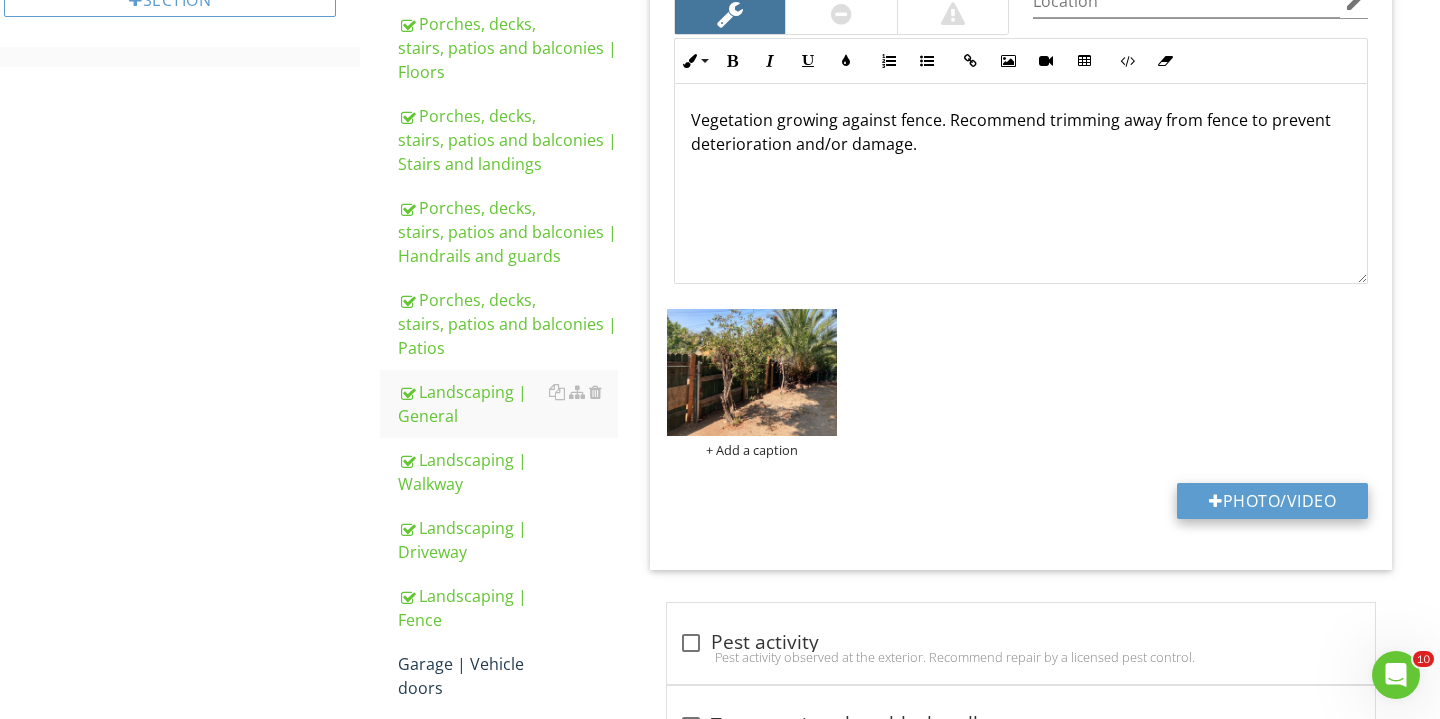 click on "Photo/Video" at bounding box center [1272, 501] 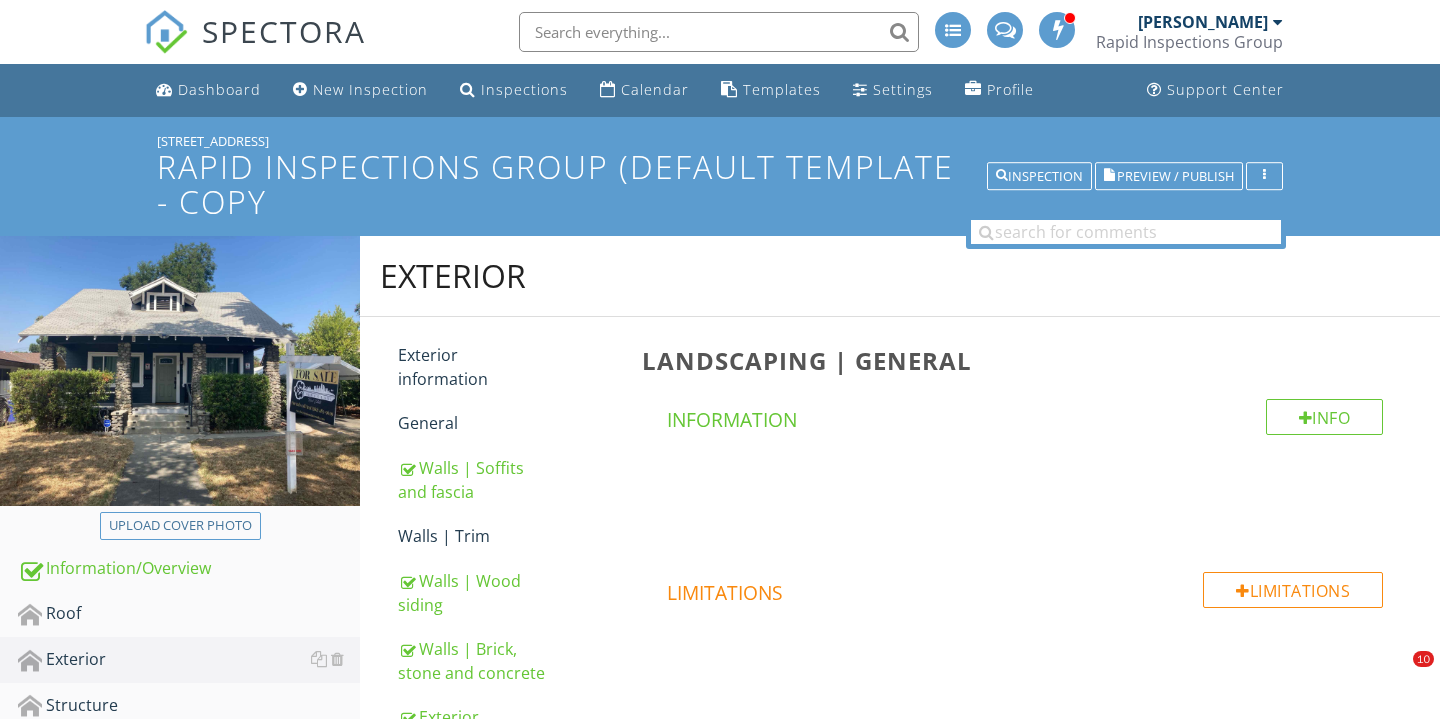 scroll, scrollTop: 1037, scrollLeft: 0, axis: vertical 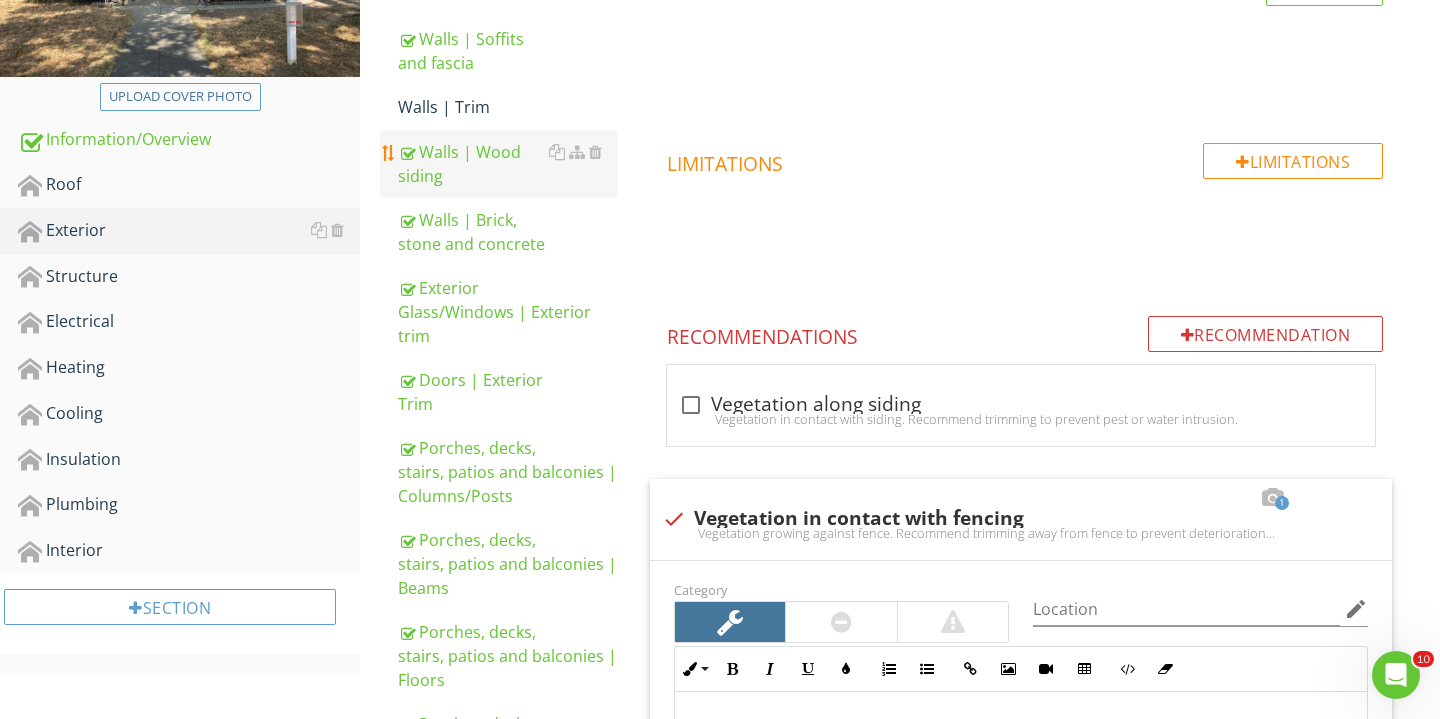 click on "Walls | Wood siding" at bounding box center (508, 164) 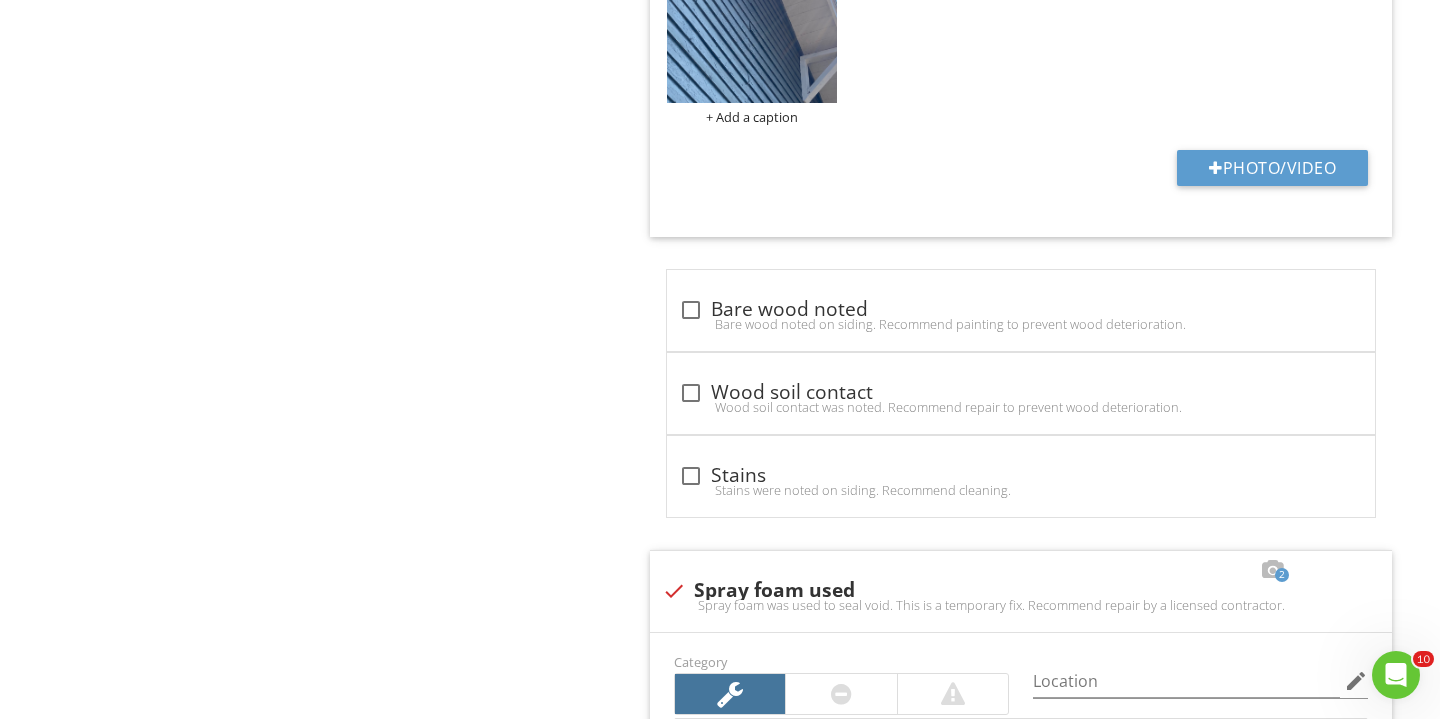 scroll, scrollTop: 7118, scrollLeft: 0, axis: vertical 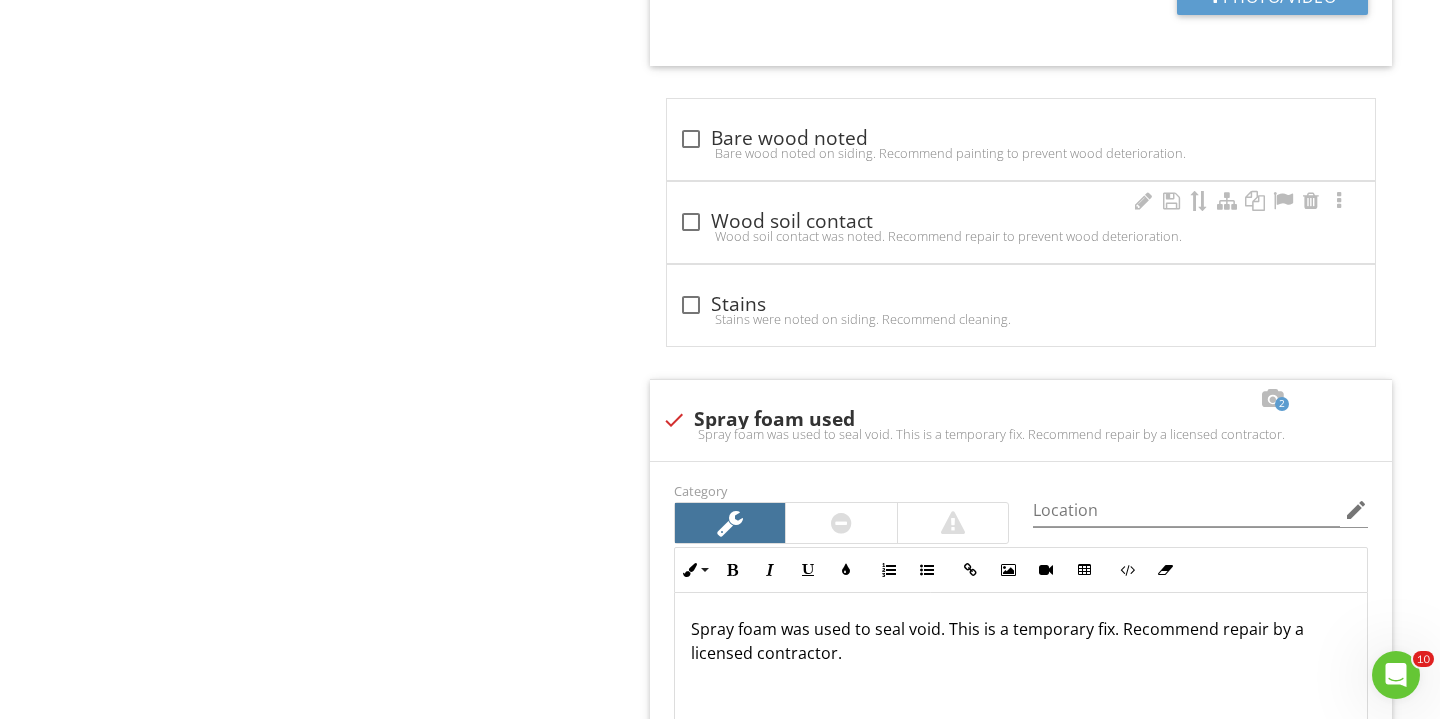 click on "Wood soil contact was noted. Recommend repair to prevent wood deterioration." at bounding box center (1021, 236) 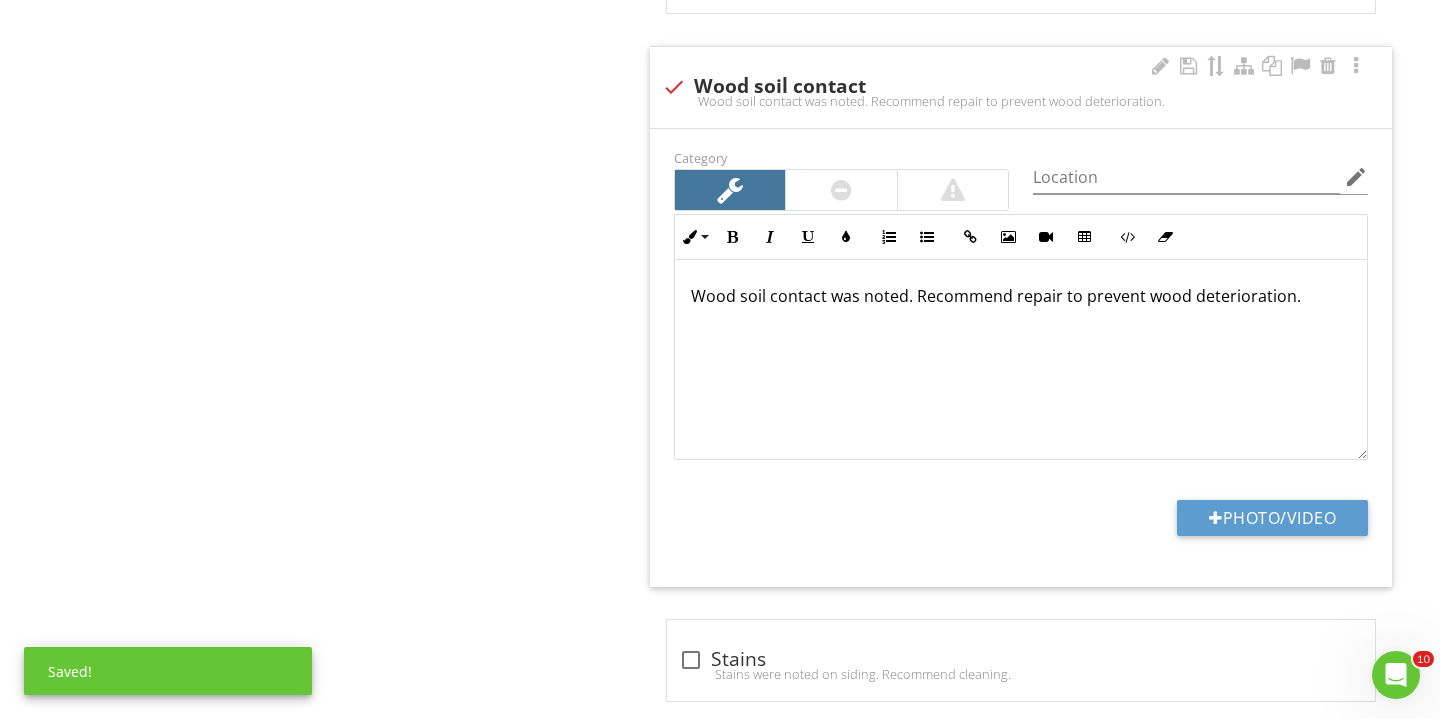 scroll, scrollTop: 7322, scrollLeft: 0, axis: vertical 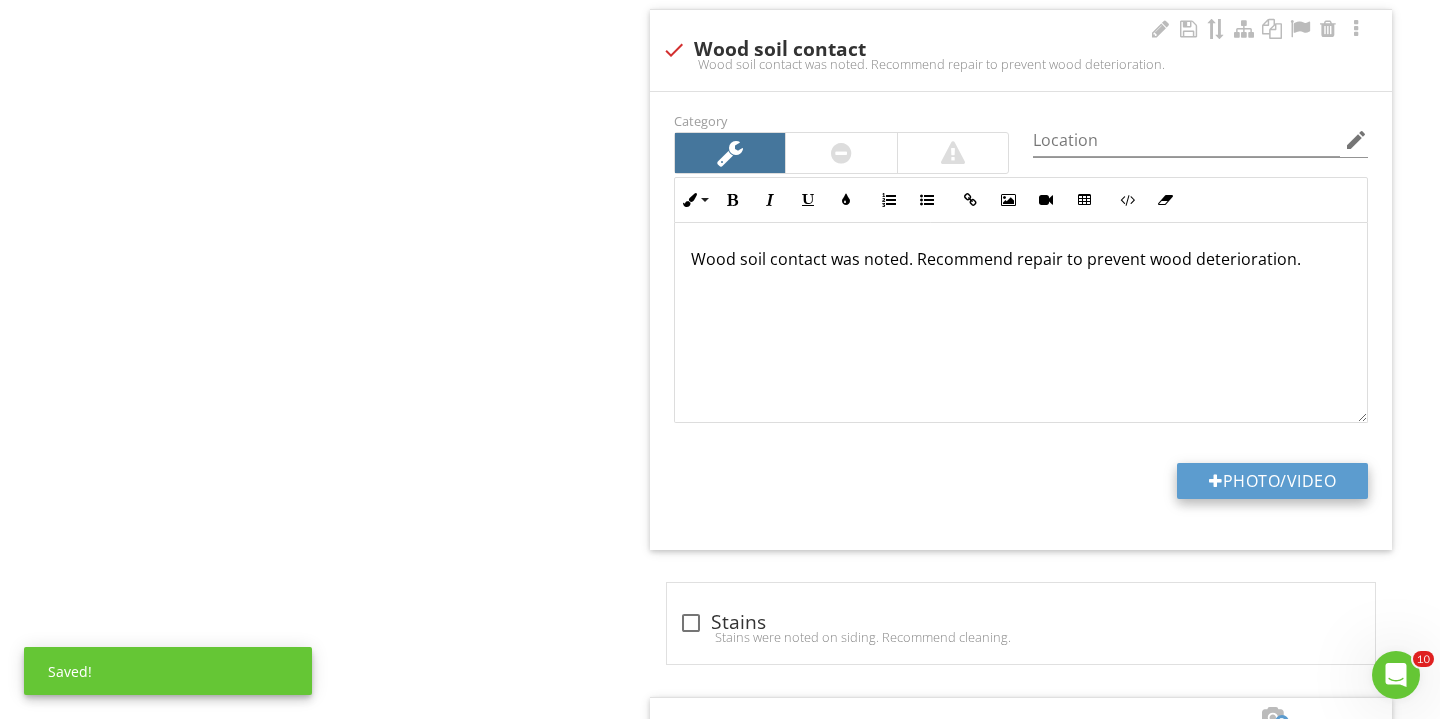 click on "Photo/Video" at bounding box center (1272, 481) 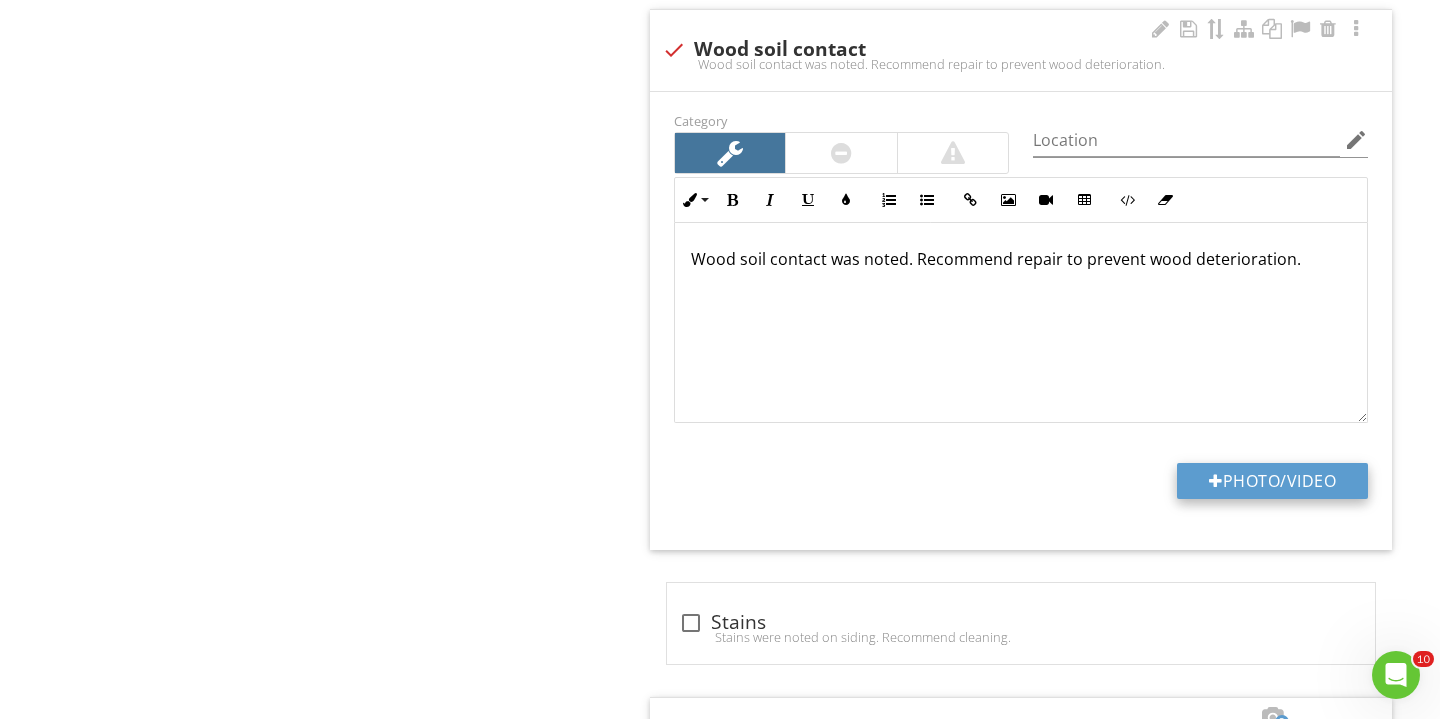 type on "C:\fakepath\IMG_3025.JPG" 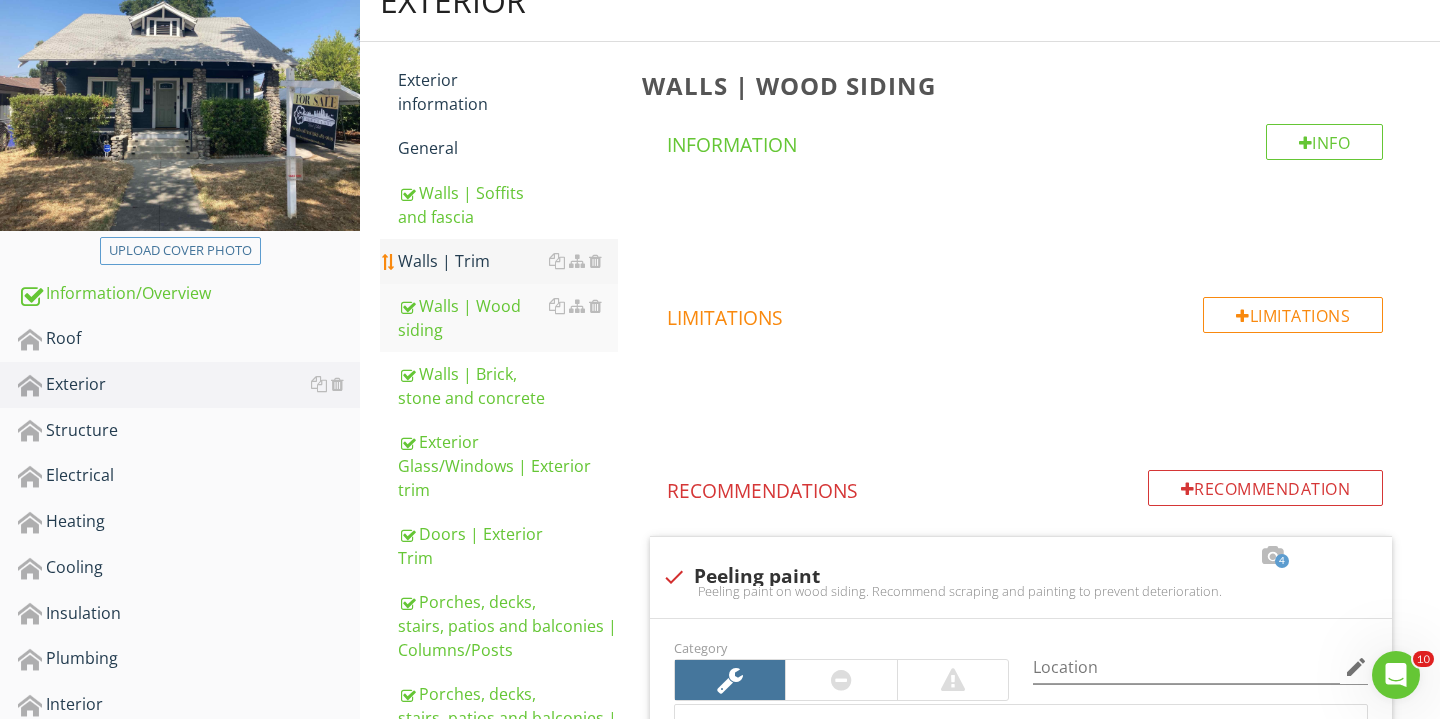 scroll, scrollTop: 317, scrollLeft: 0, axis: vertical 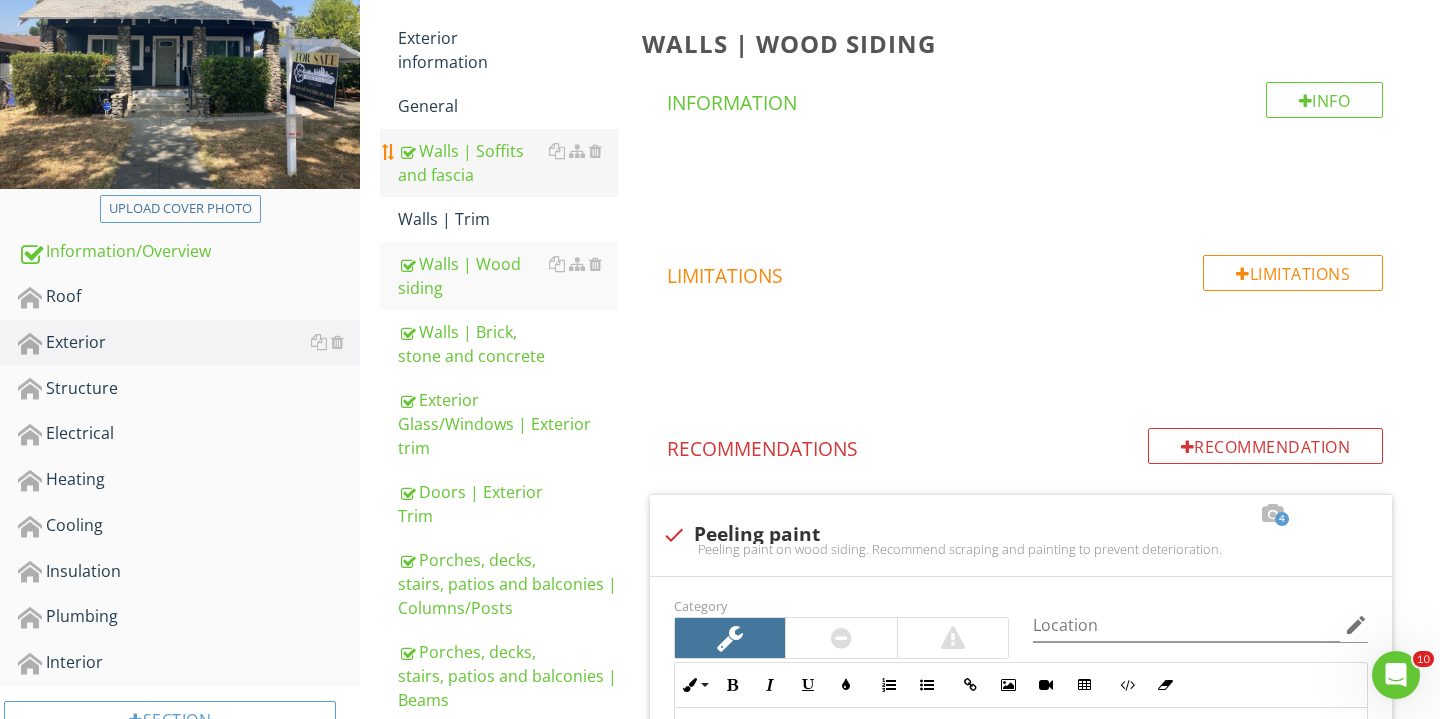 click on "Walls | Soffits and fascia" at bounding box center (508, 163) 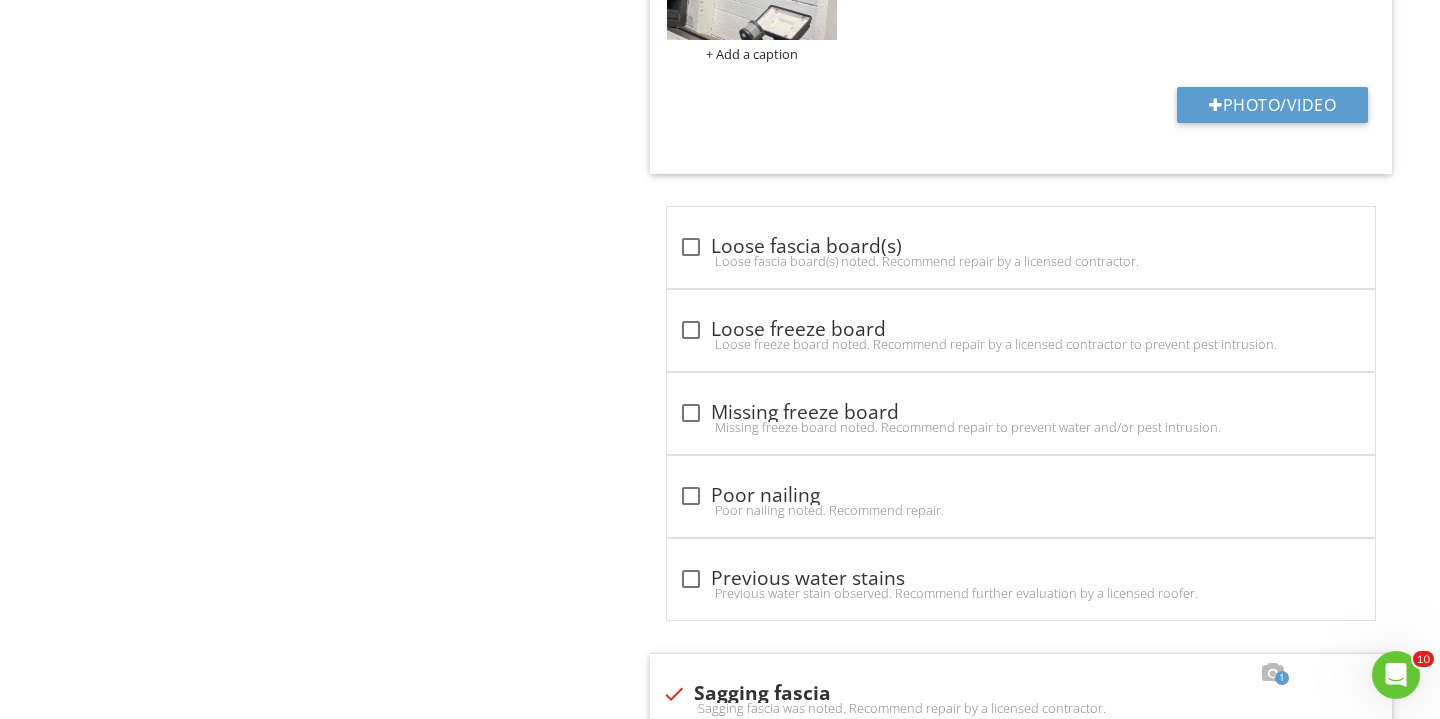 scroll, scrollTop: 3936, scrollLeft: 0, axis: vertical 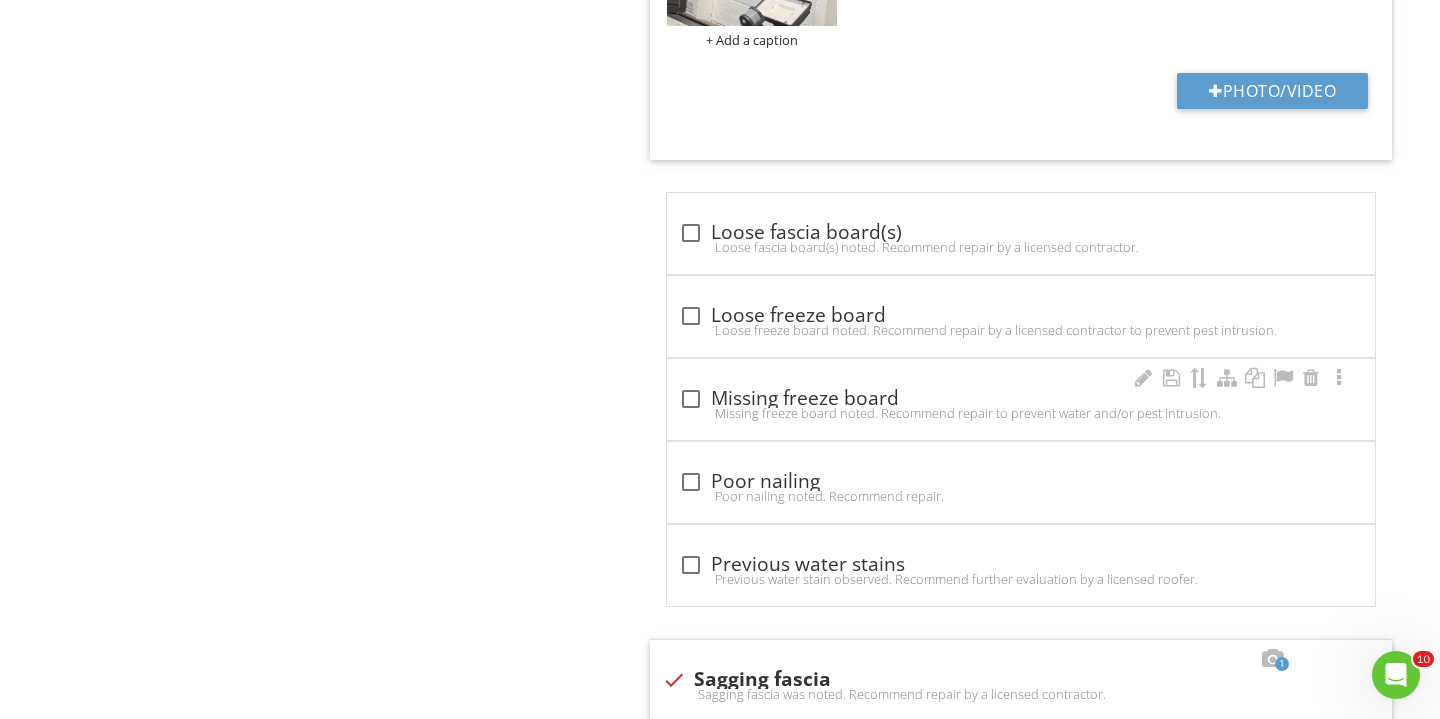 click on "Missing freeze board noted. Recommend repair to prevent water and/or pest intrusion." at bounding box center (1021, 413) 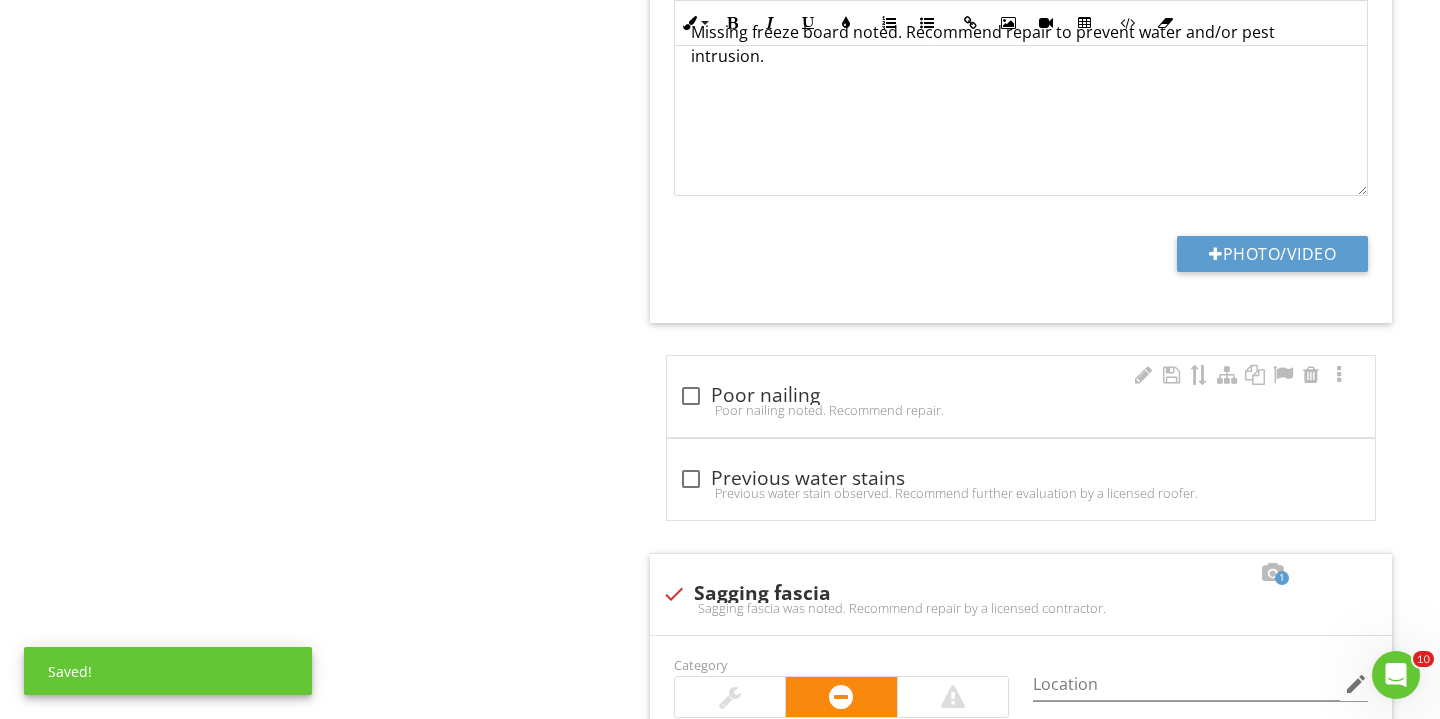 scroll, scrollTop: 4254, scrollLeft: 0, axis: vertical 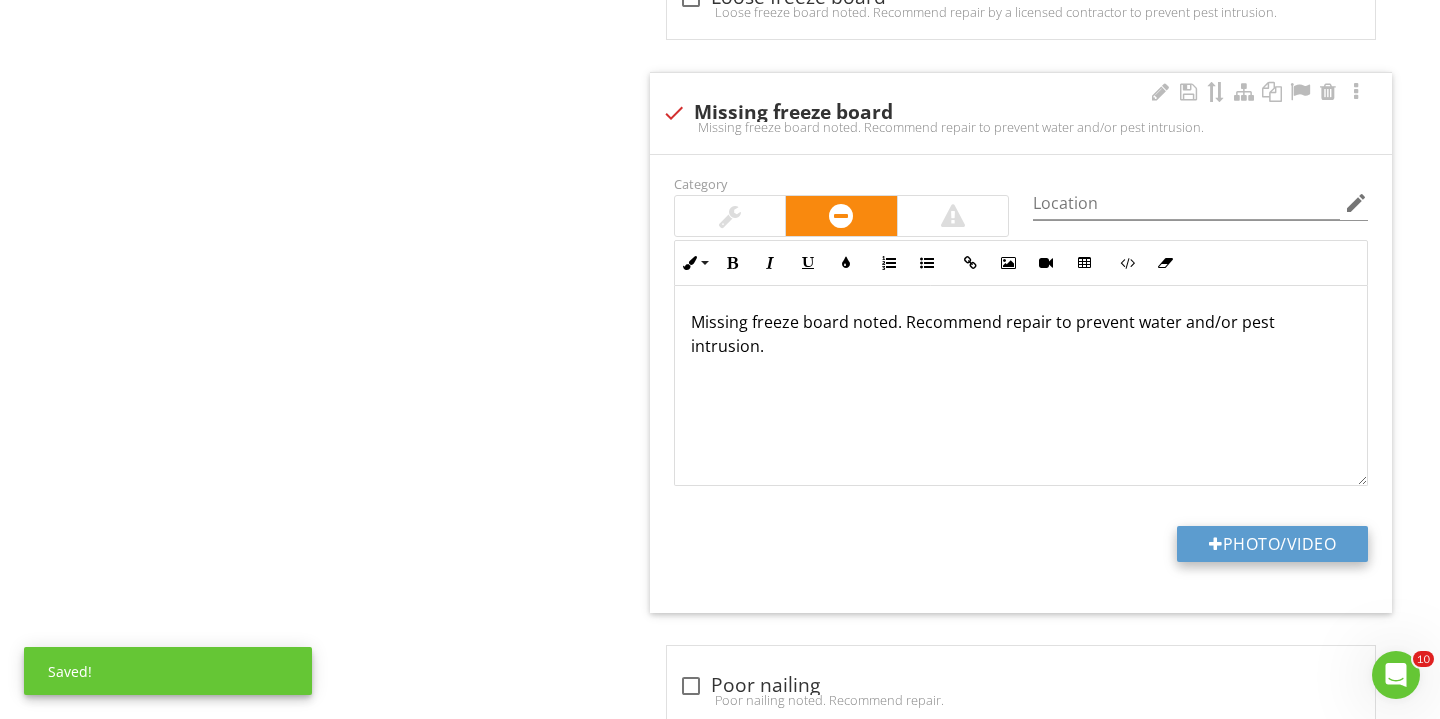 click at bounding box center [1216, 544] 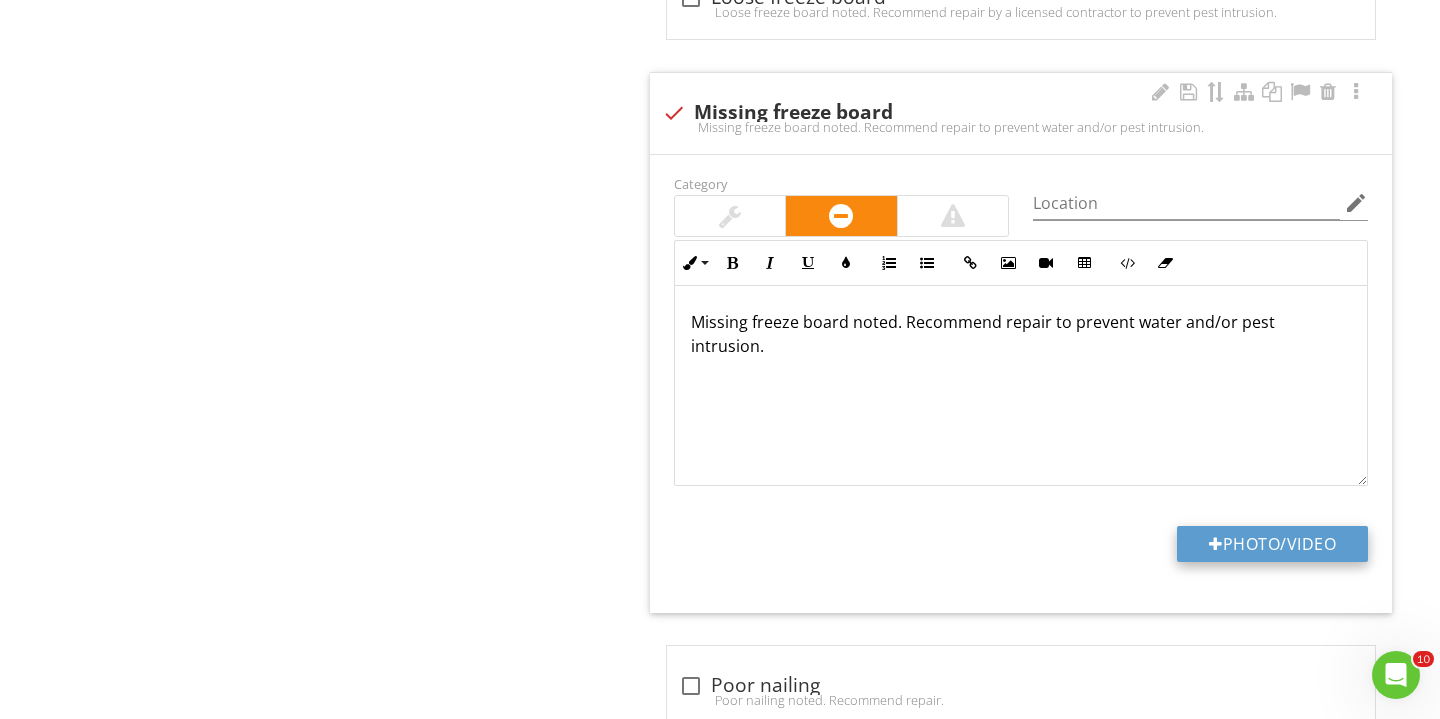 type on "C:\fakepath\IMG_3033.JPG" 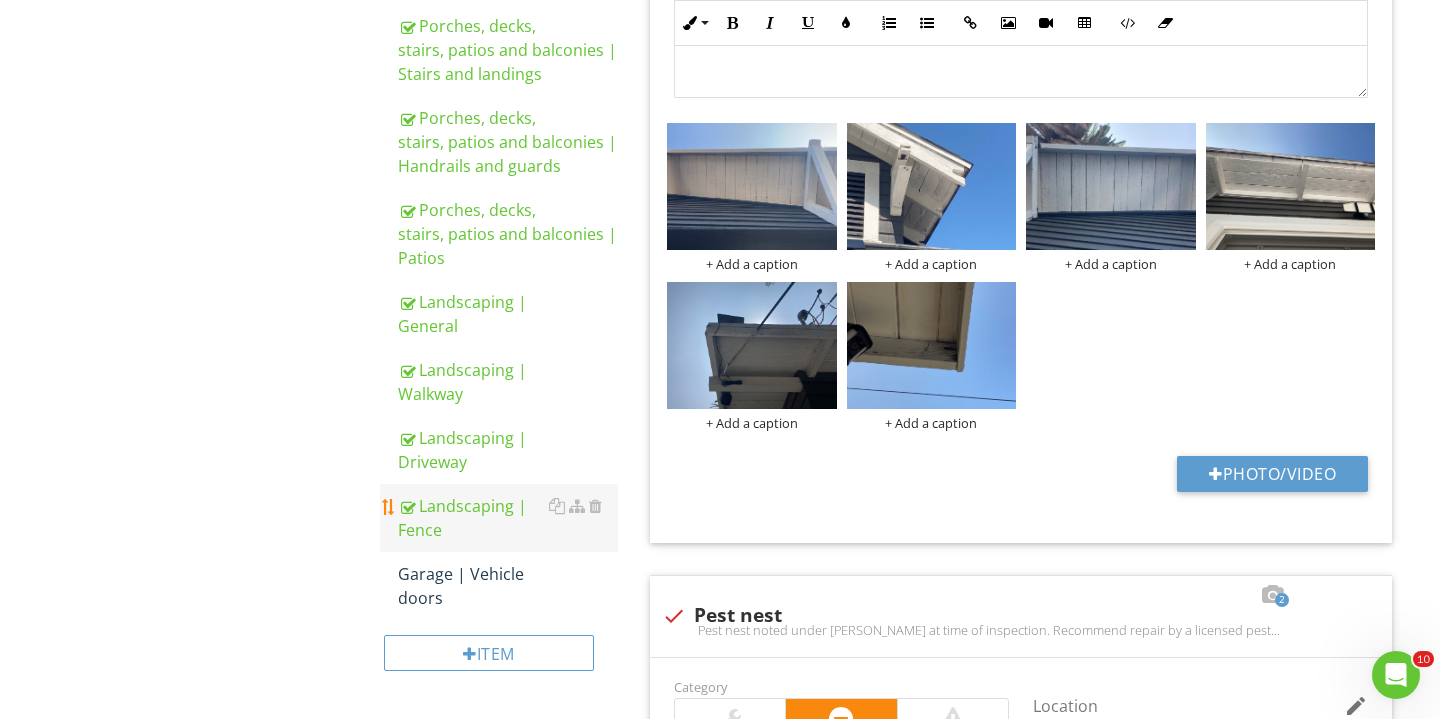 scroll, scrollTop: 1174, scrollLeft: 0, axis: vertical 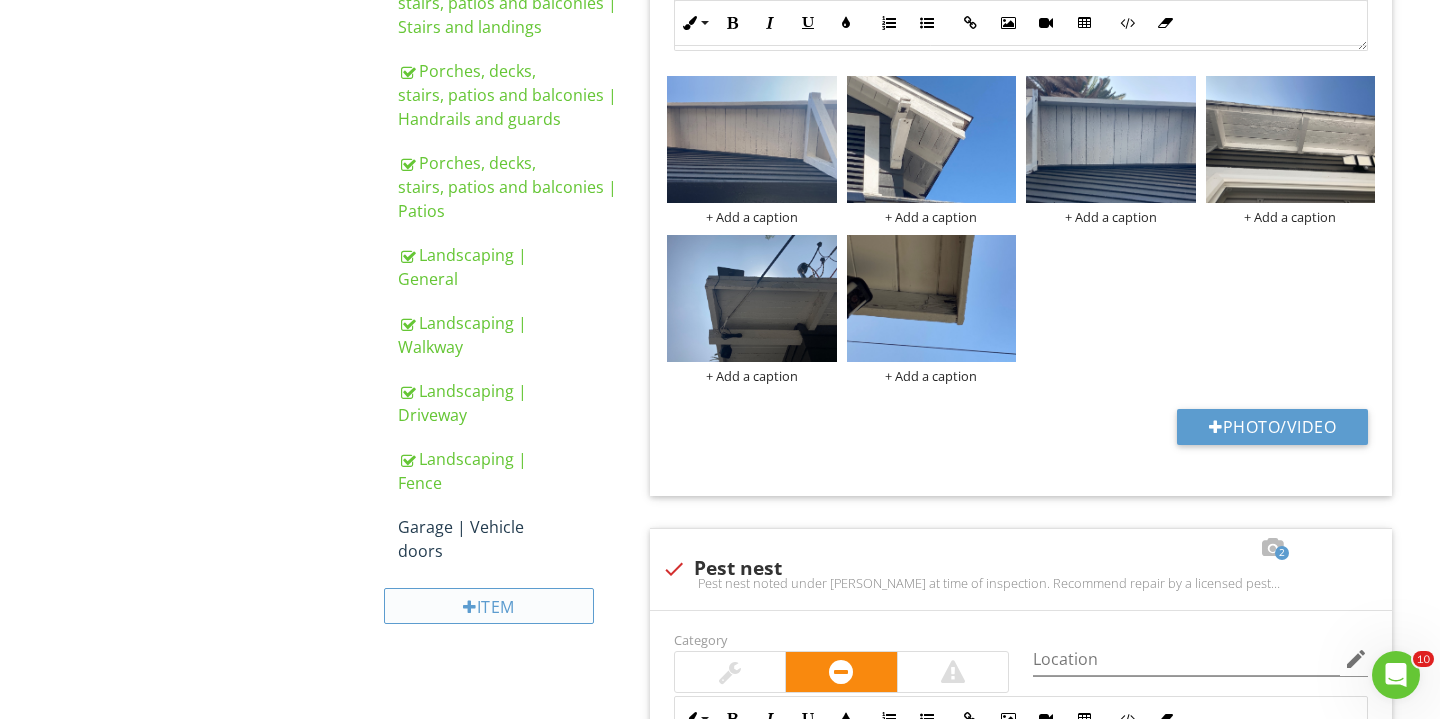 click on "Item" at bounding box center [489, 606] 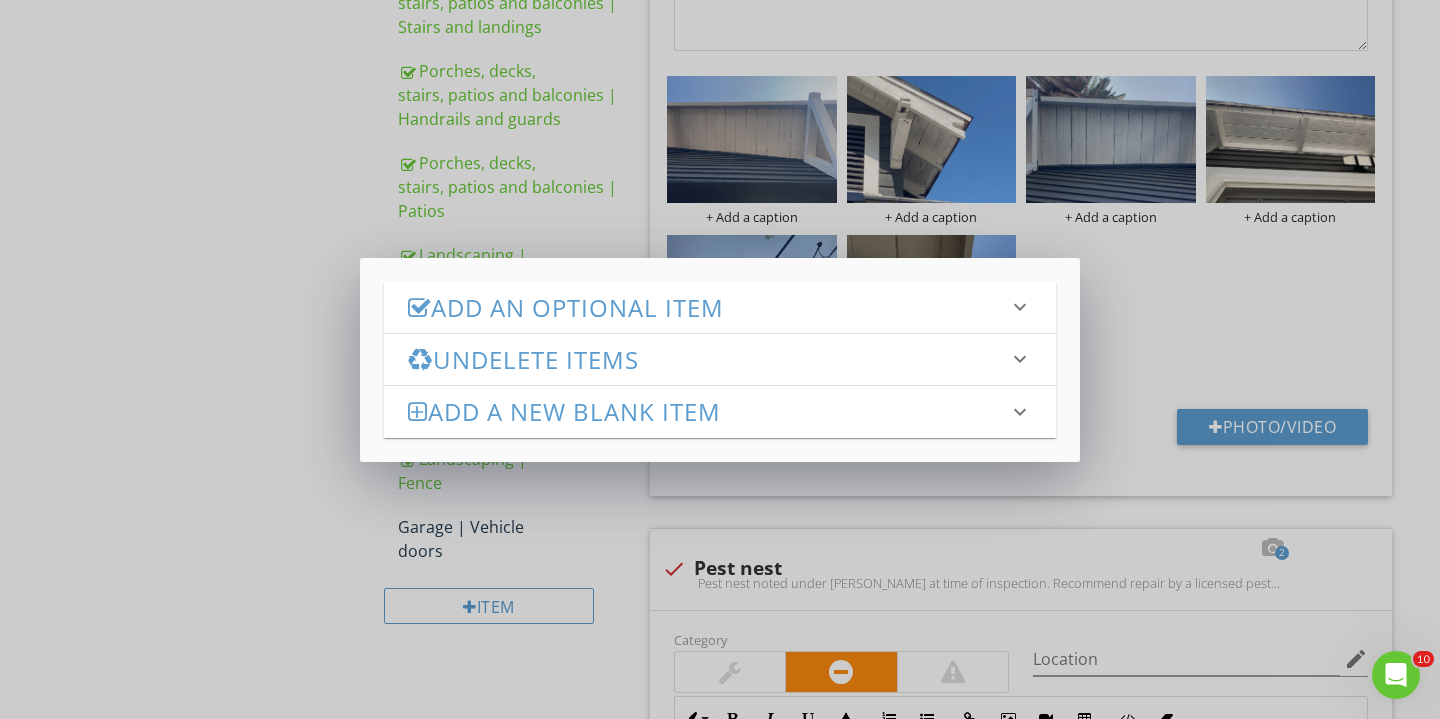 click on "Add an Optional Item
keyboard_arrow_down     check_box_outline_blank General check_box_outline_blank Roof drainage | Gutters check_box_outline_blank Roof drainage | Downspouts check_box_outline_blank Roof drainage | Flat roof drains check_box_outline_blank Walls | General check_box_outline_blank Walls | Soffits and fascia check_box_outline_blank Walls | Flashing and caulking check_box_outline_blank Walls | Trim check_box_outline_blank Walls | Wood siding check_box_outline_blank Walls | EIFS and Stucco check_box_outline_blank Walls | Brick, stone and concrete check_box_outline_blank Walls | Vinyl siding check_box_outline_blank Walls | Metal siding check_box_outline_blank Walls | Fiber cement siding check_box_outline_blank Exterior Glass/Windows | General check_box_outline_blank Exterior Glass/Windows | Exterior drip caps/Drip cap flashing/Head flashing check_box_outline_blank Exterior Glass/Windows | Frames check_box_outline_blank Exterior Glass/Windows | Sashes check_box_outline_blank" at bounding box center [720, 360] 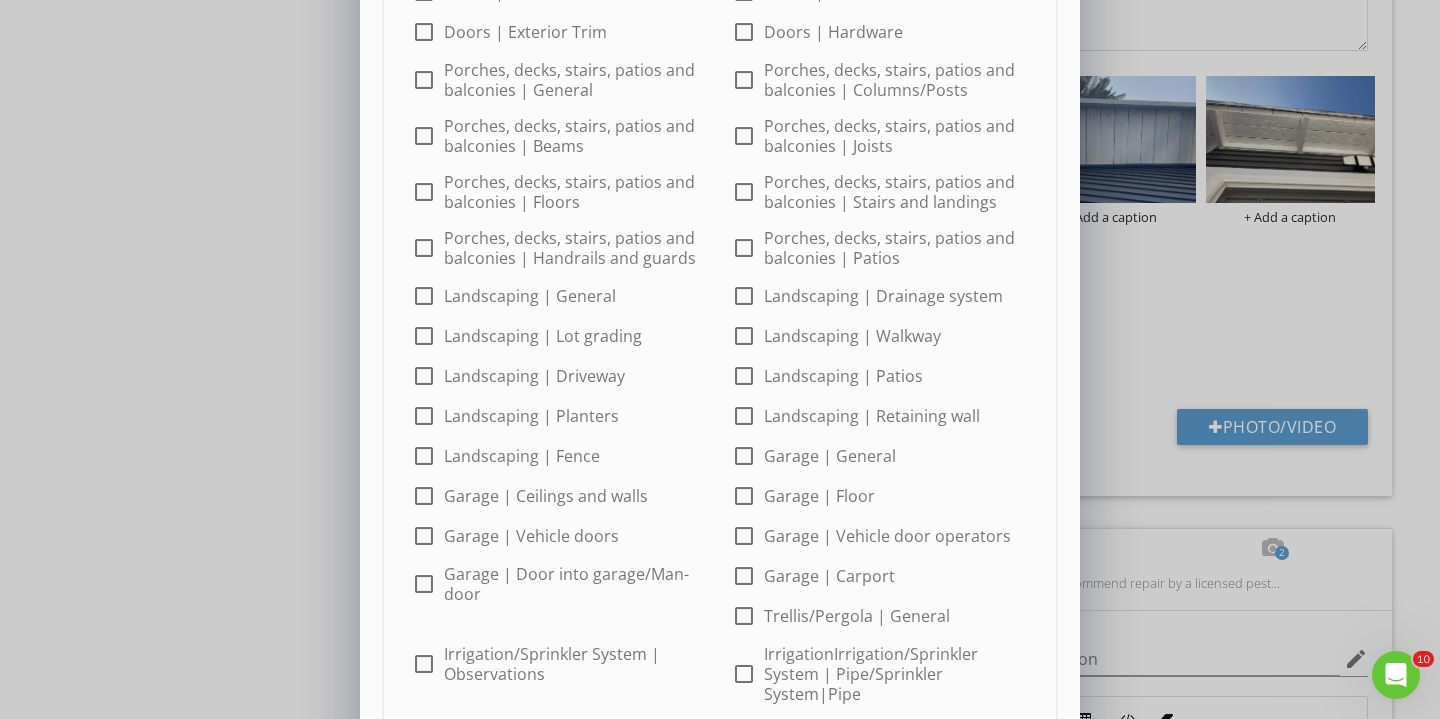 scroll, scrollTop: 666, scrollLeft: 0, axis: vertical 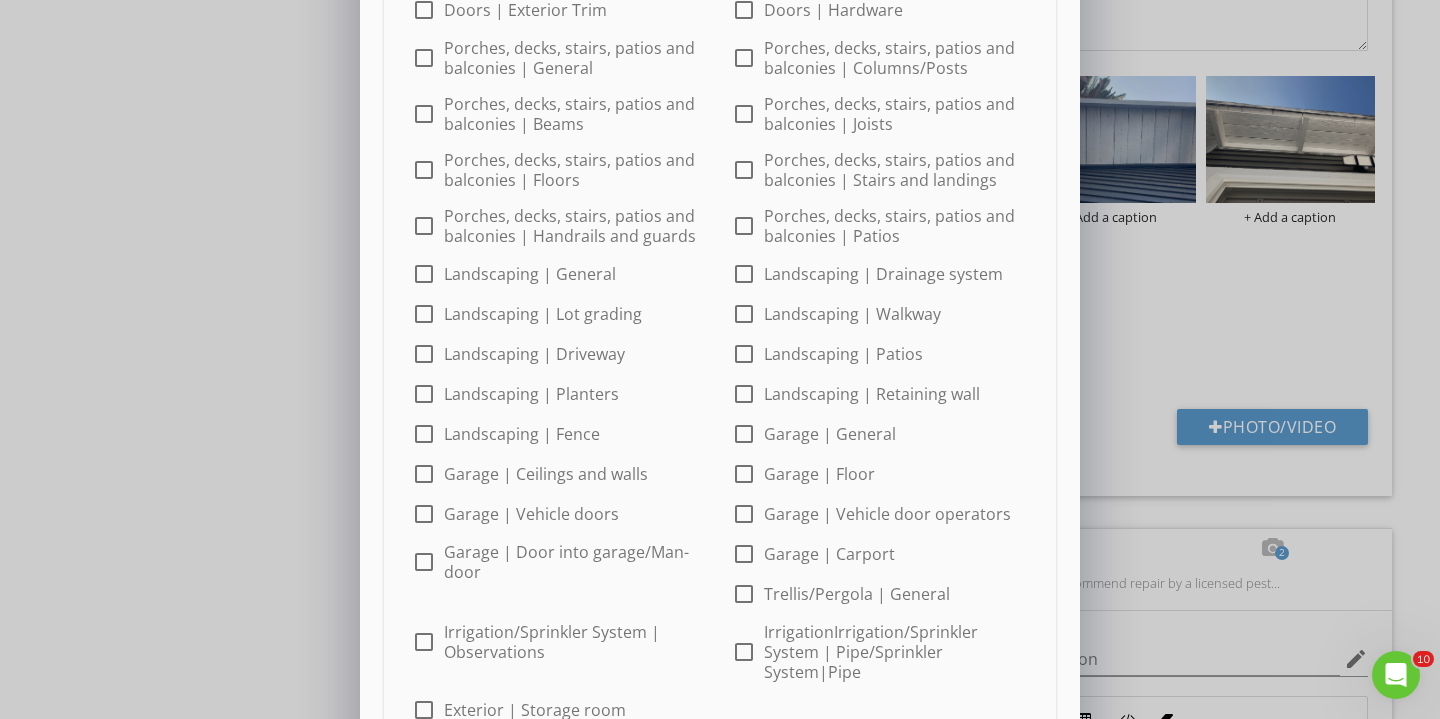 click at bounding box center [424, 474] 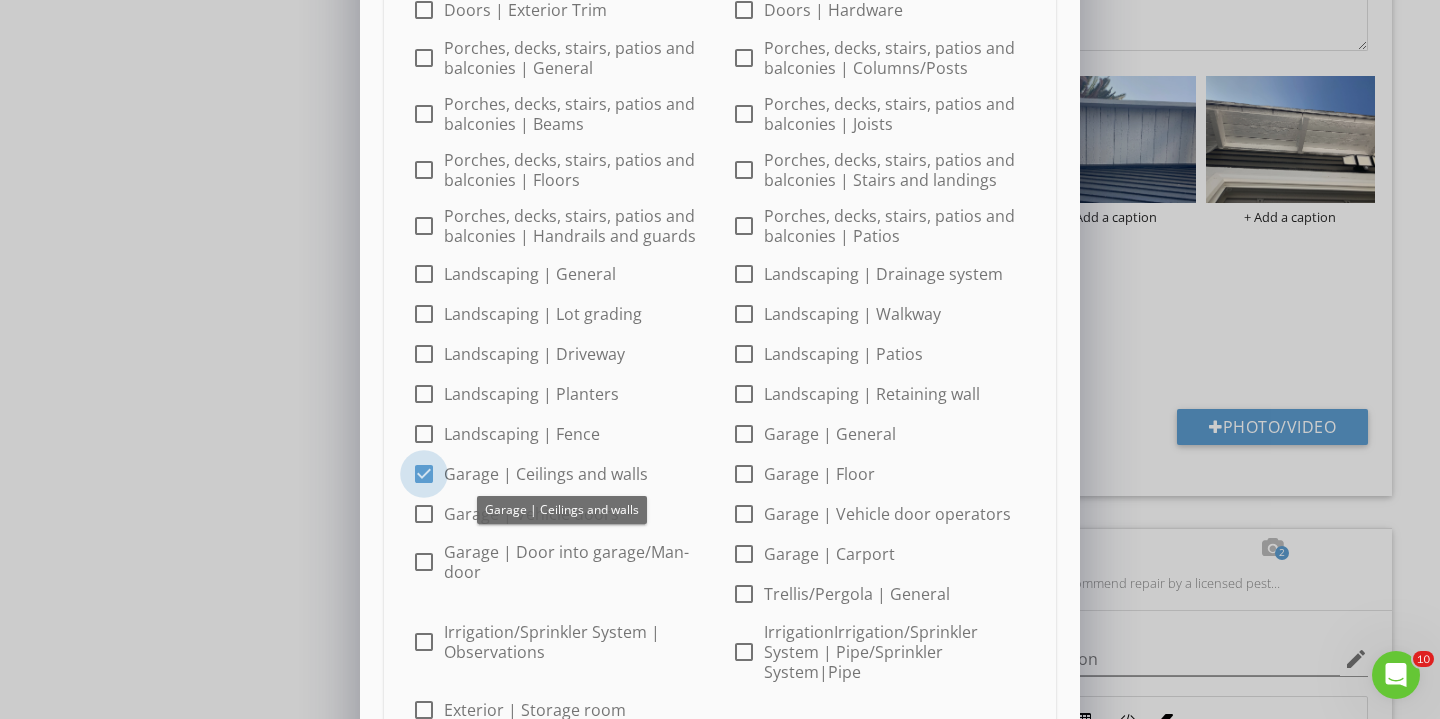 checkbox on "true" 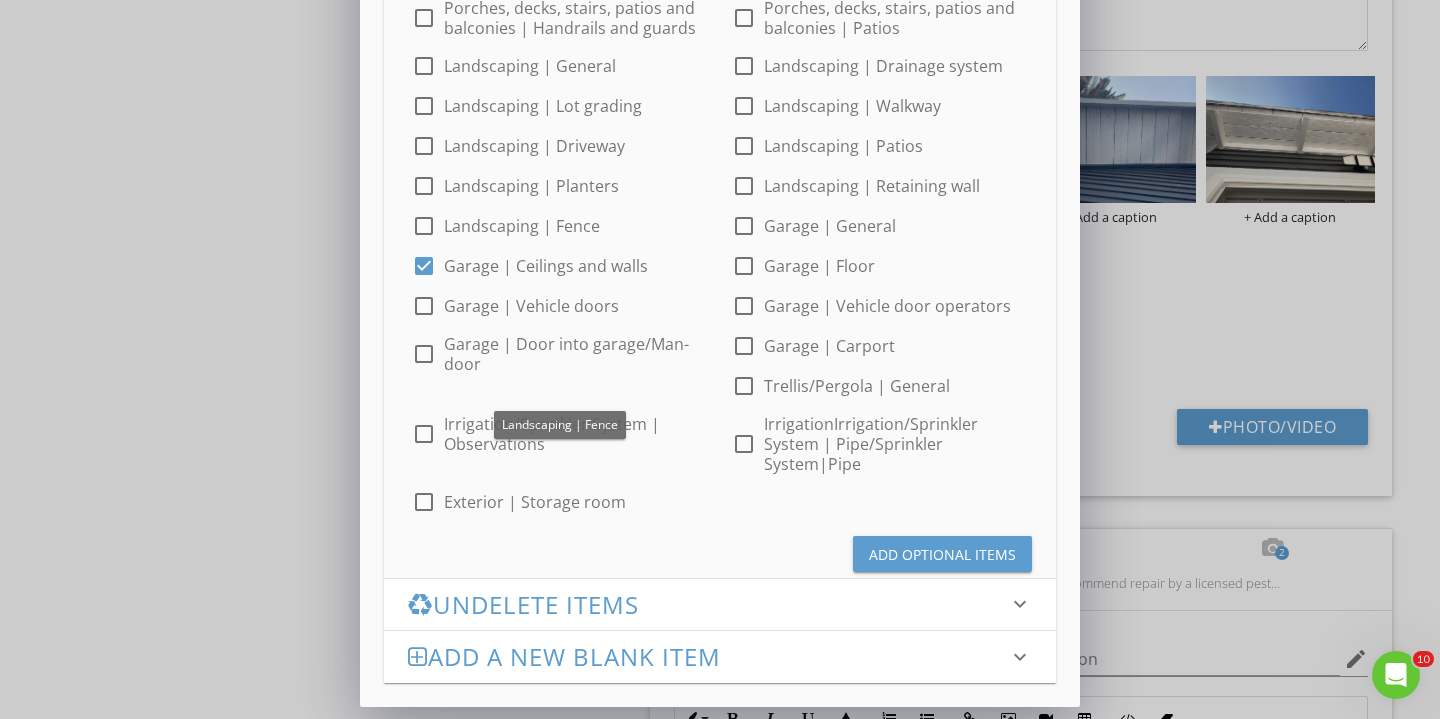 scroll, scrollTop: 875, scrollLeft: 0, axis: vertical 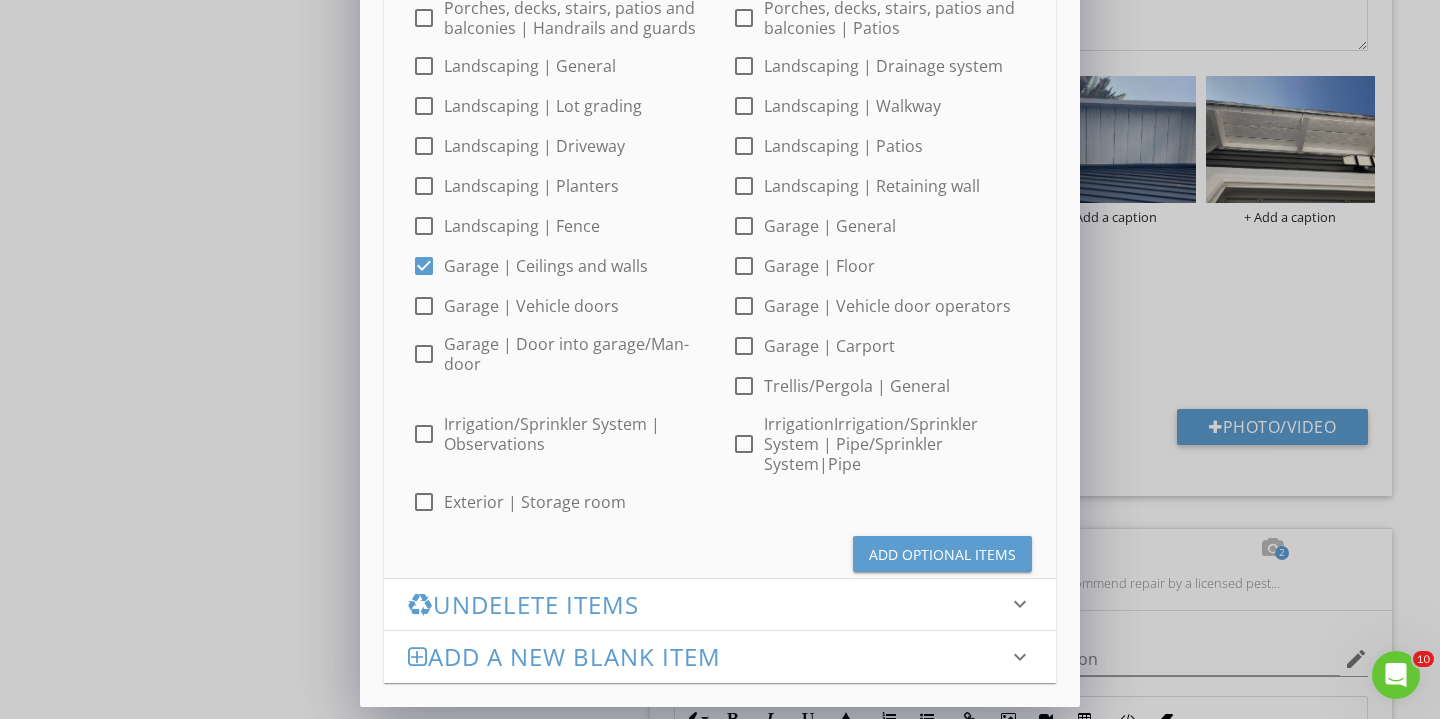 click on "Add Optional Items" at bounding box center [942, 554] 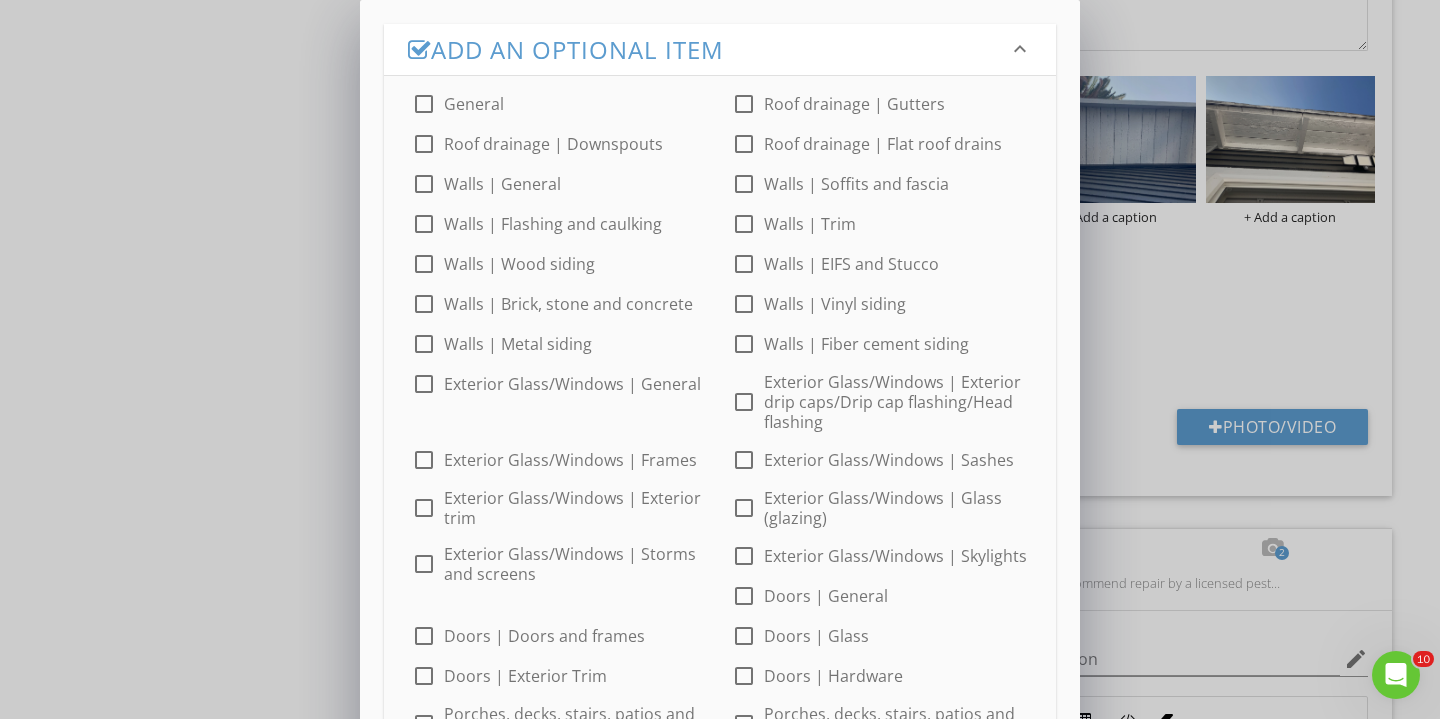 scroll, scrollTop: 0, scrollLeft: 0, axis: both 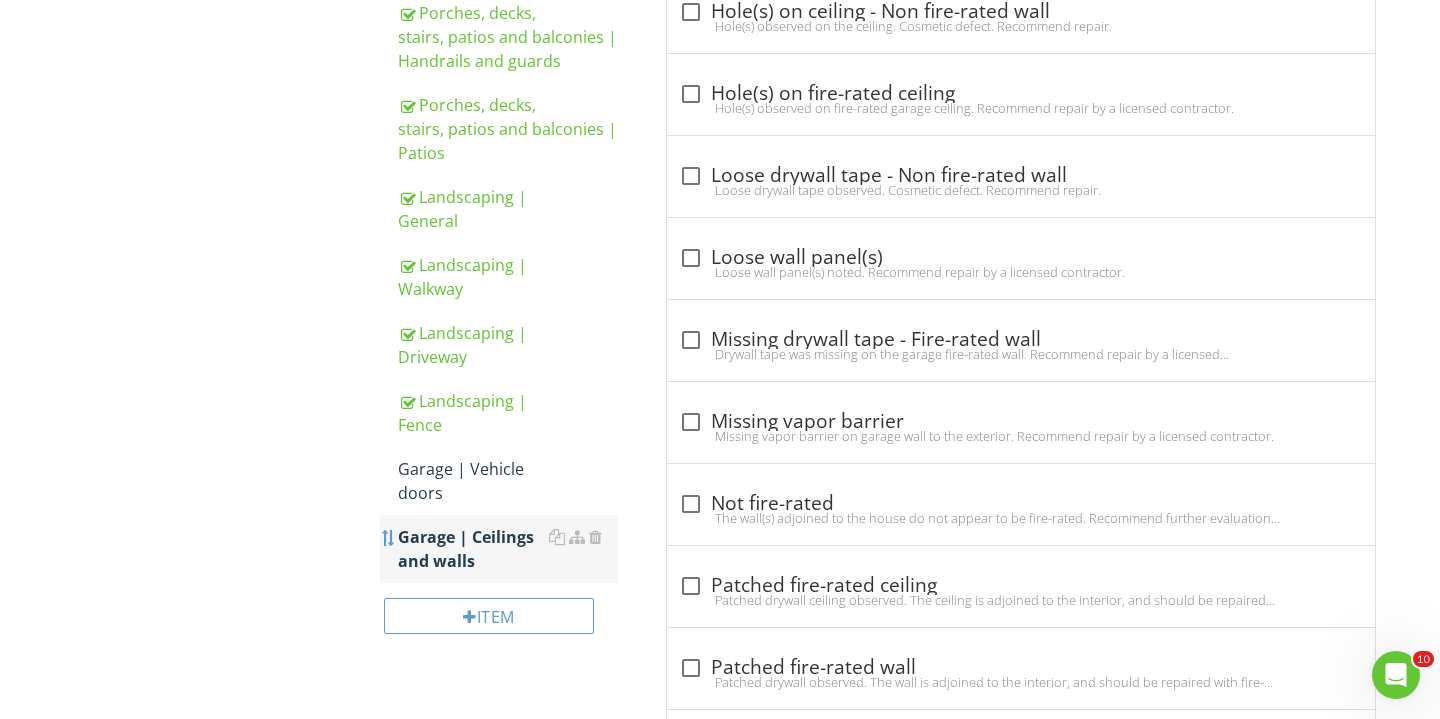 type 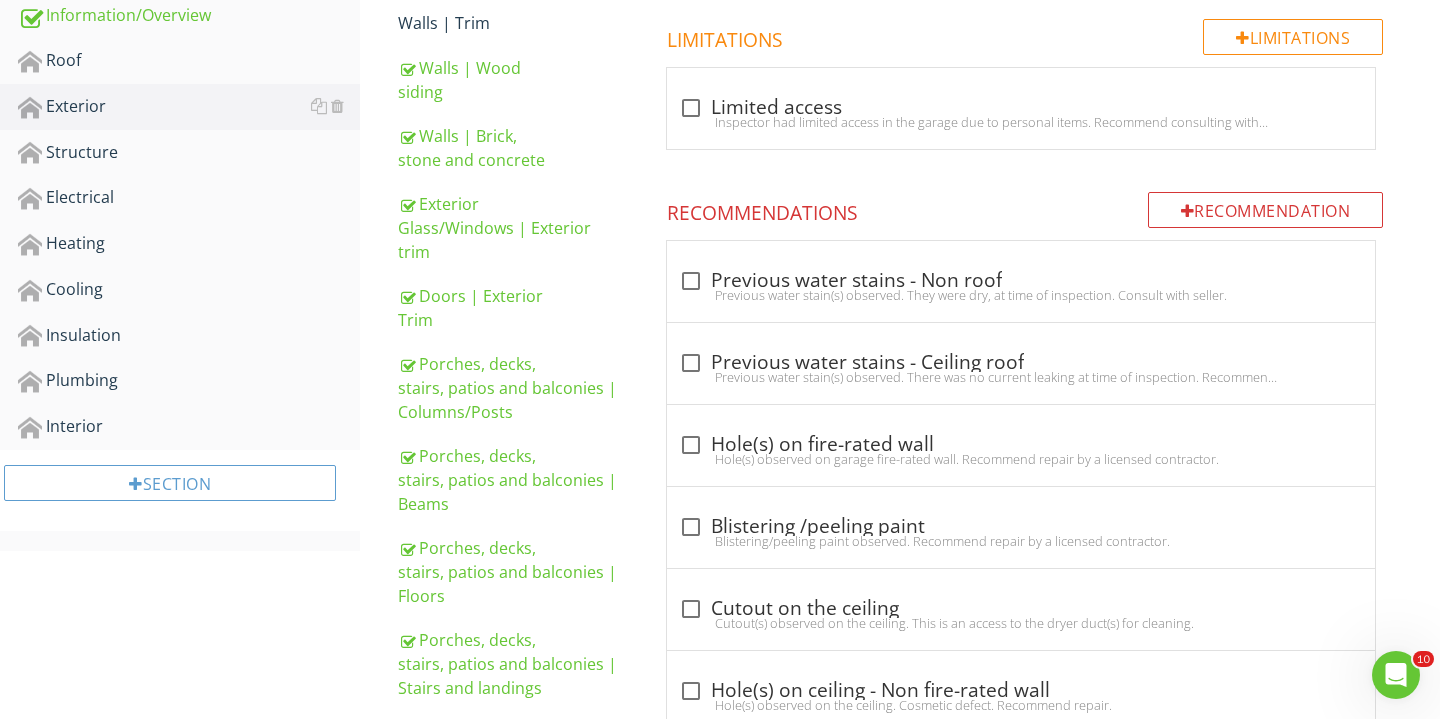 scroll, scrollTop: 518, scrollLeft: 0, axis: vertical 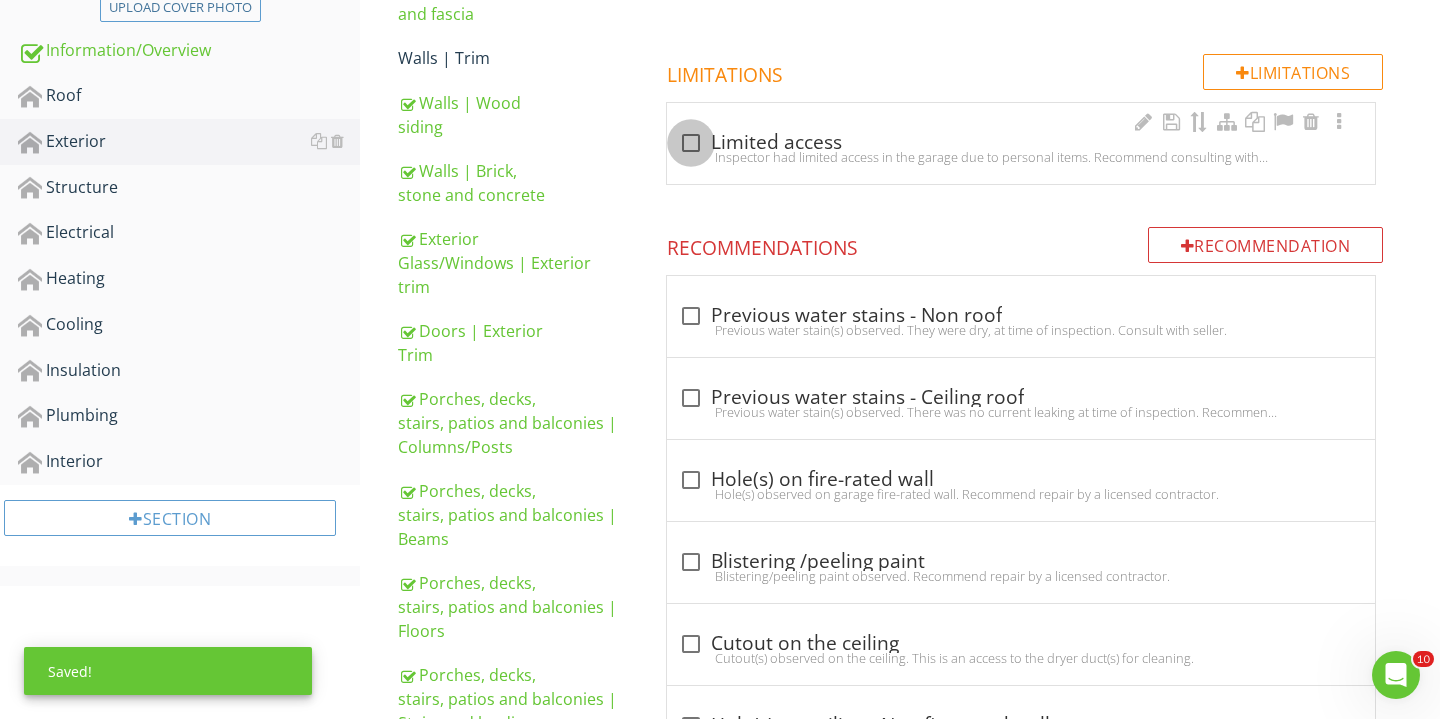 click at bounding box center [691, 143] 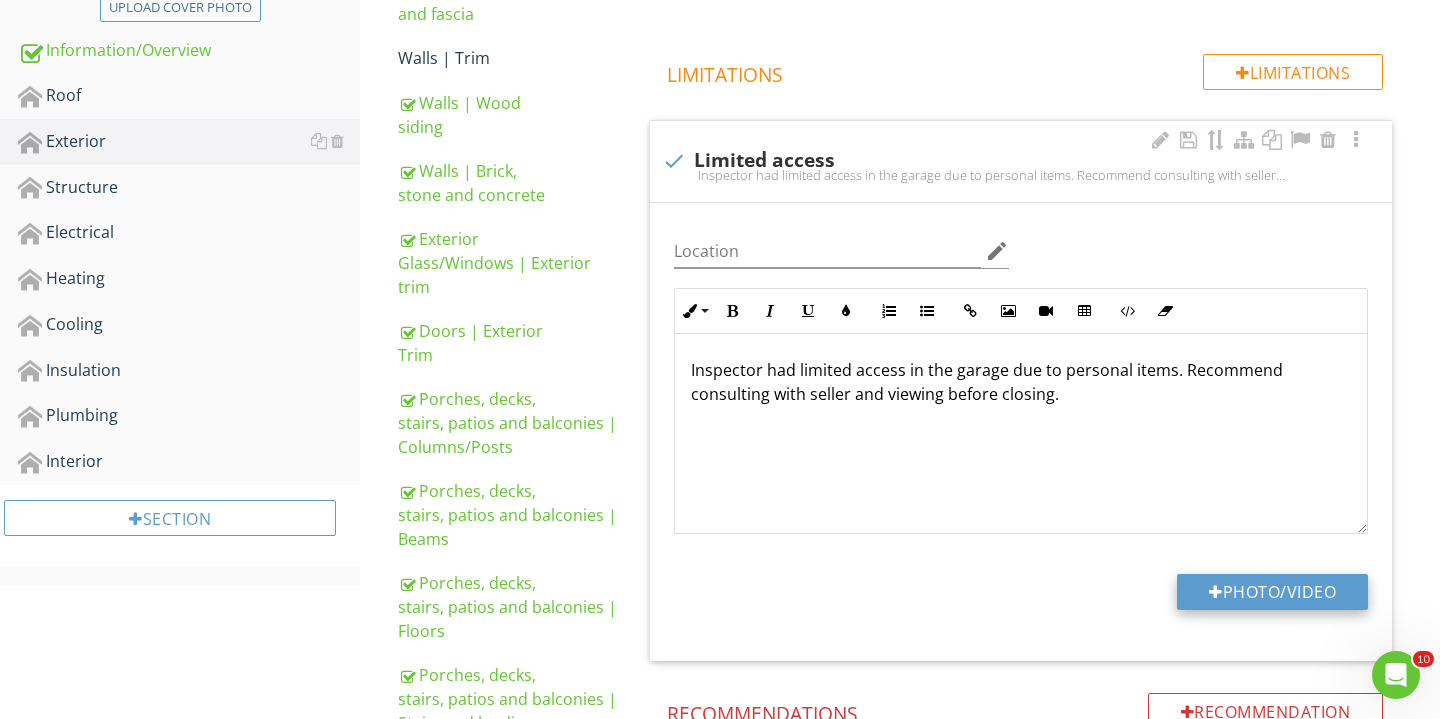click on "Photo/Video" at bounding box center [1272, 592] 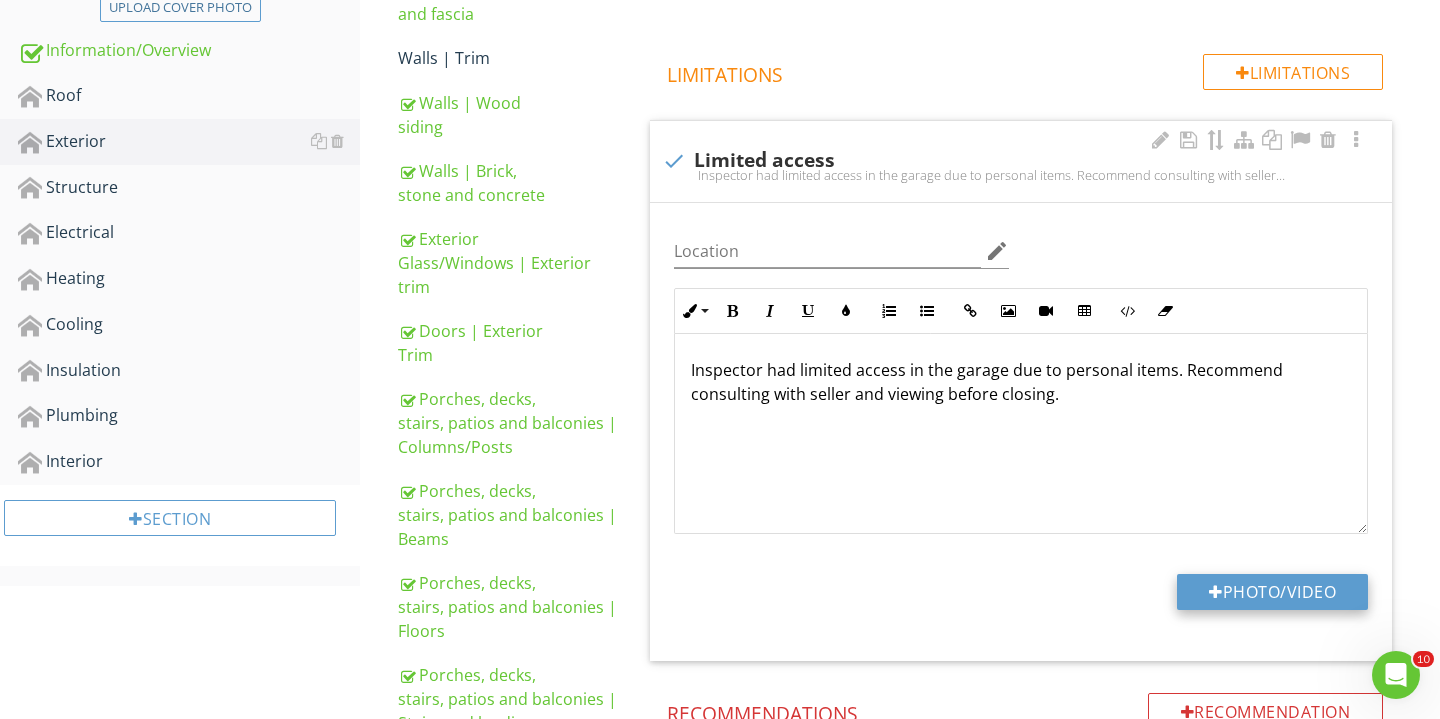 type on "C:\fakepath\IMG_3038.JPG" 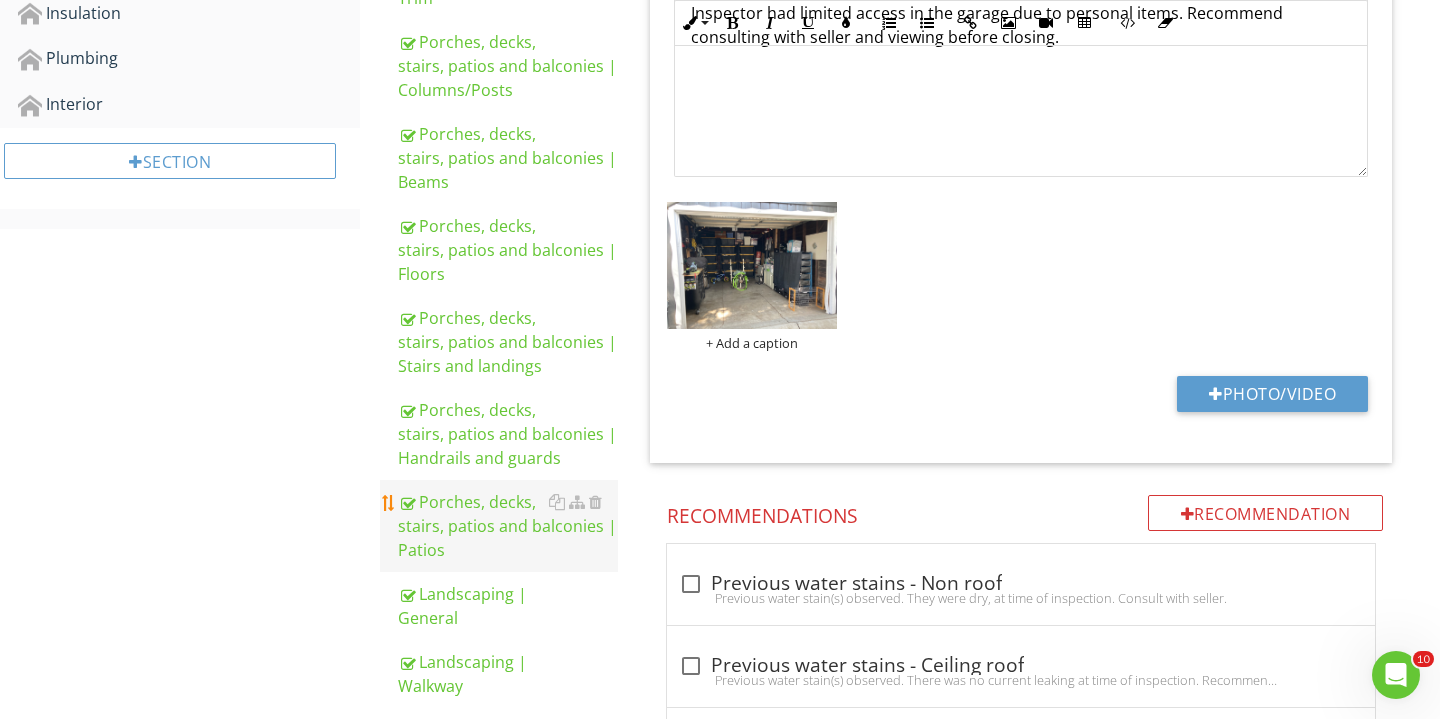 scroll, scrollTop: 948, scrollLeft: 0, axis: vertical 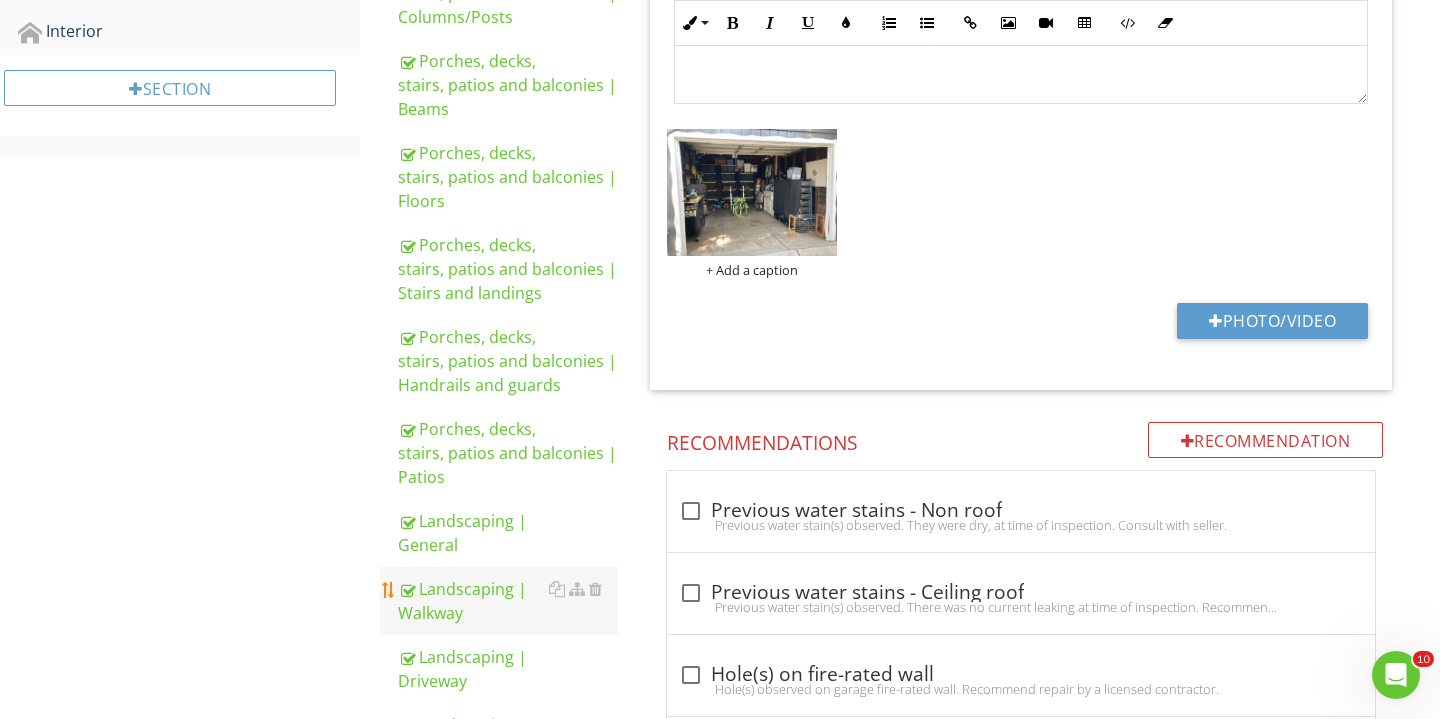 click on "Landscaping | Walkway" at bounding box center [508, 601] 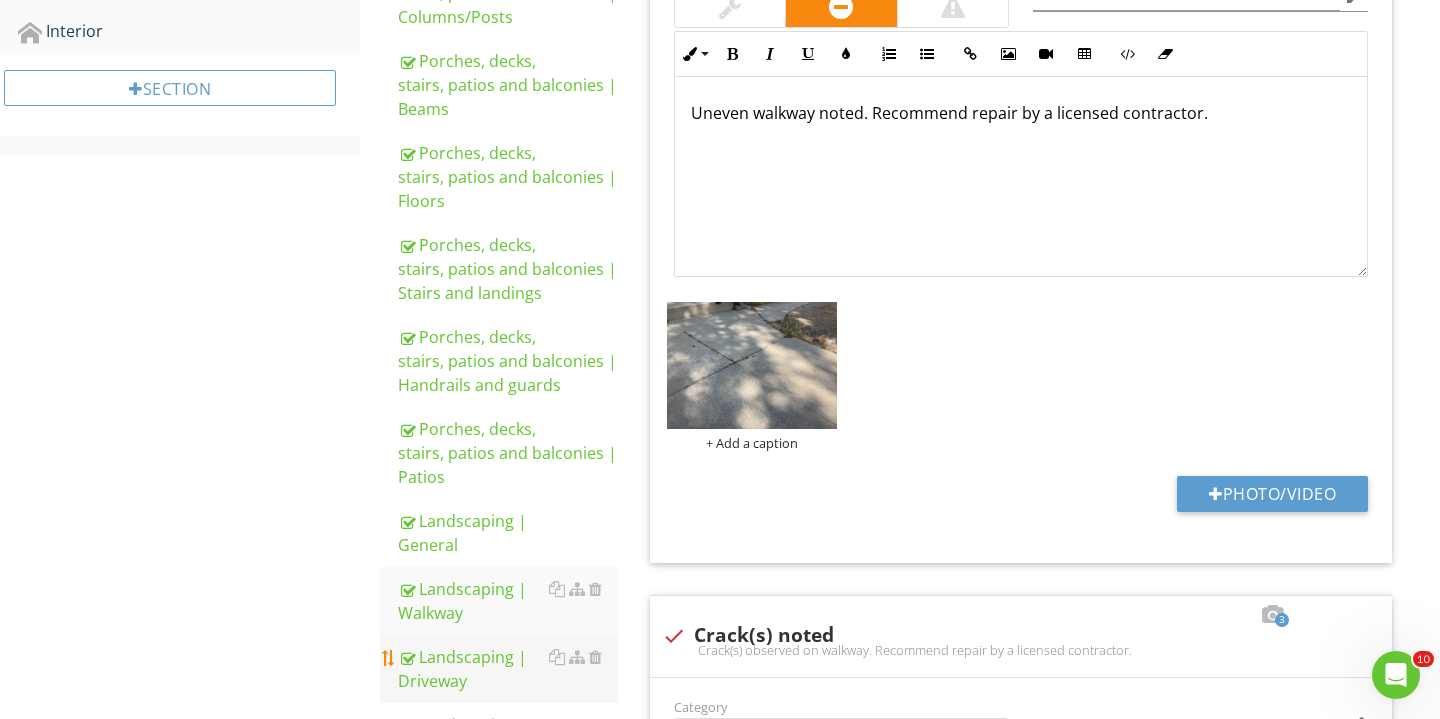 click on "Landscaping | Driveway" at bounding box center [508, 669] 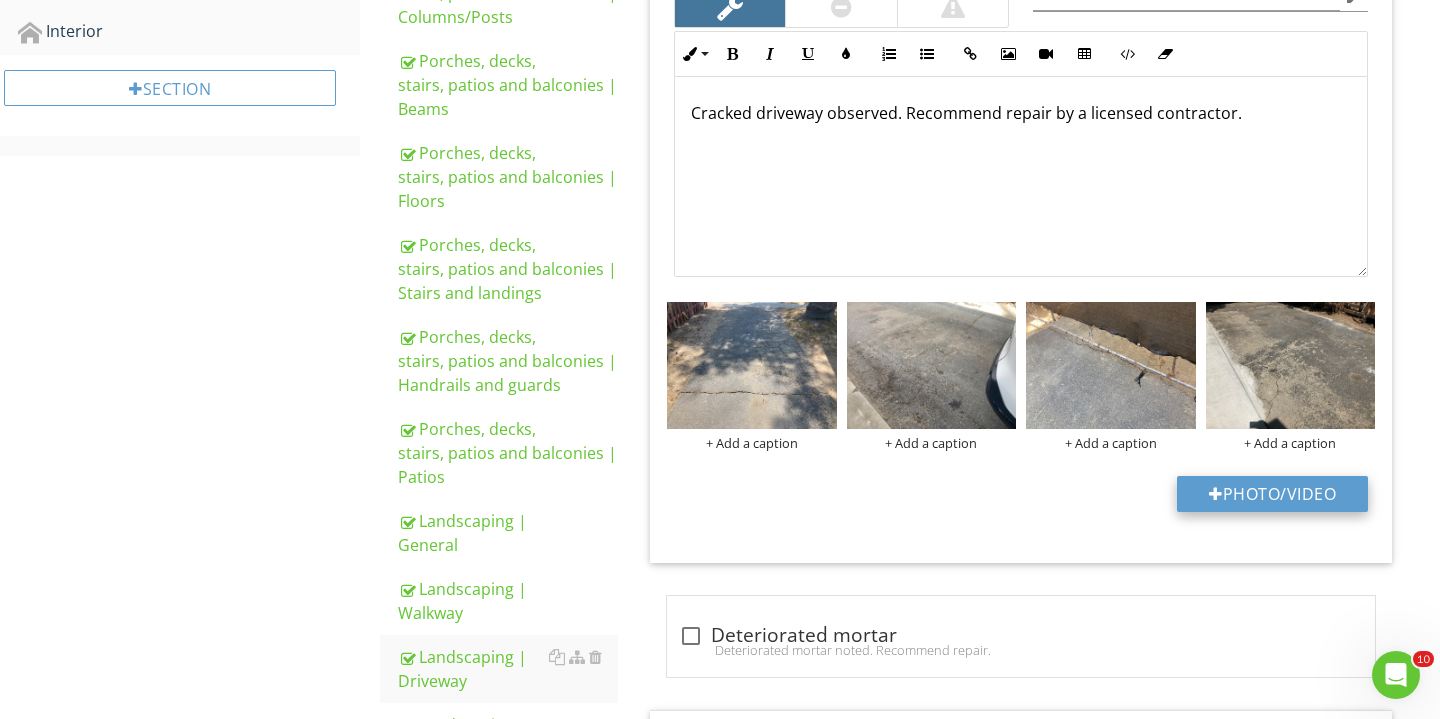click on "Photo/Video" at bounding box center [1272, 494] 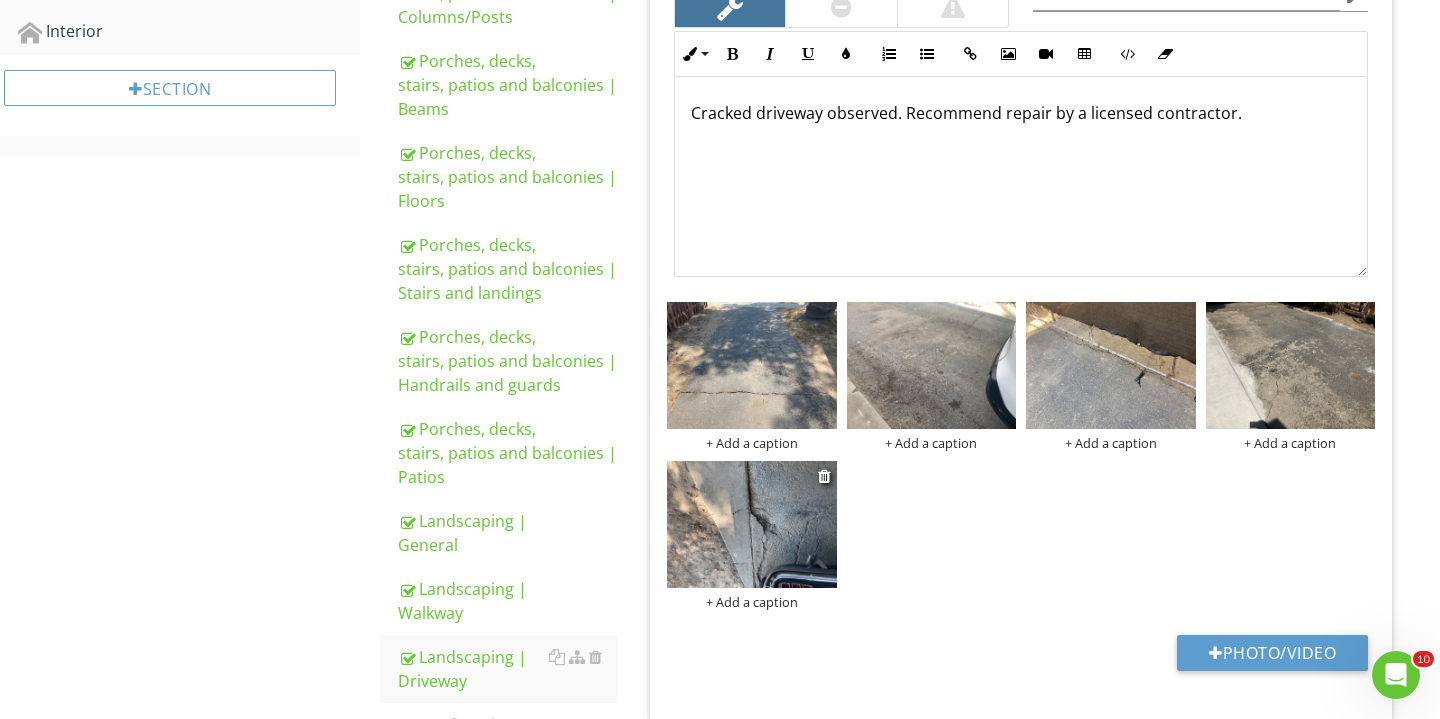 click at bounding box center [752, 524] 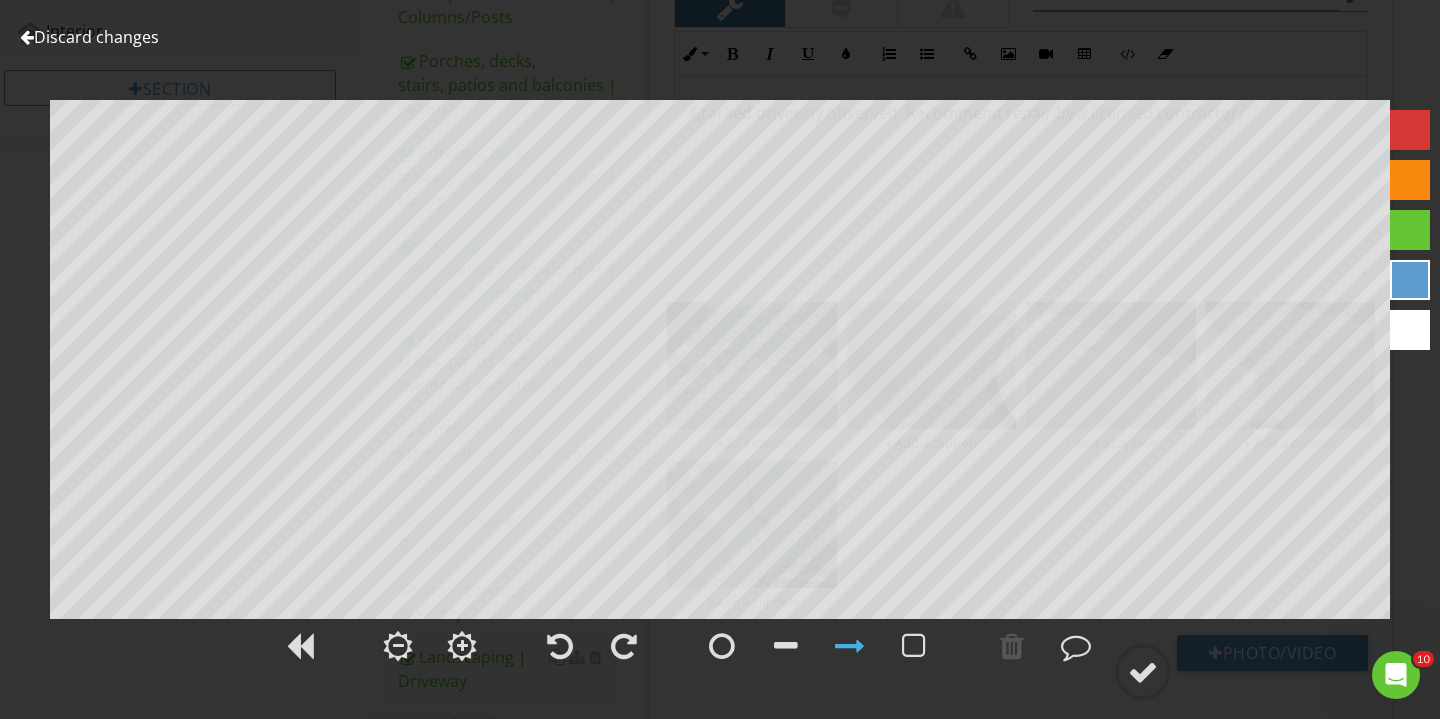 click at bounding box center (592, 649) 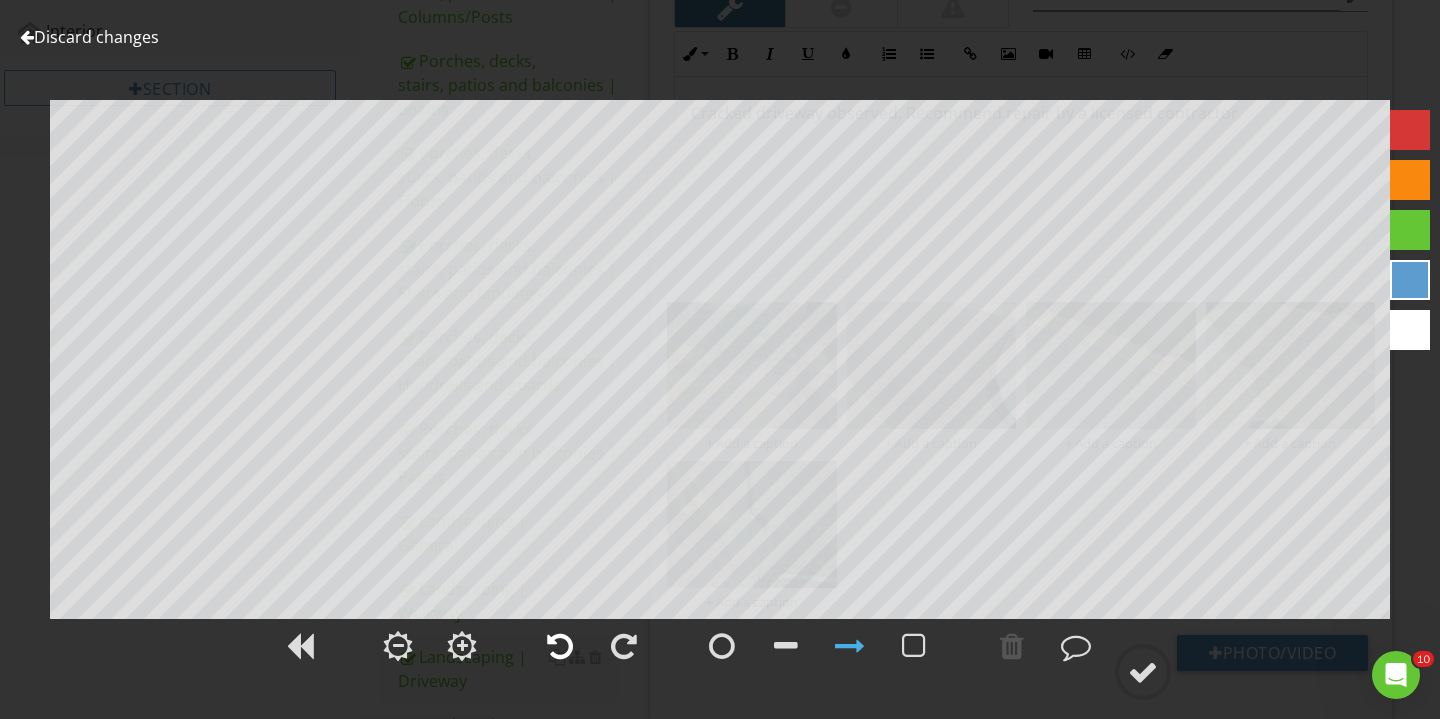 click at bounding box center [560, 646] 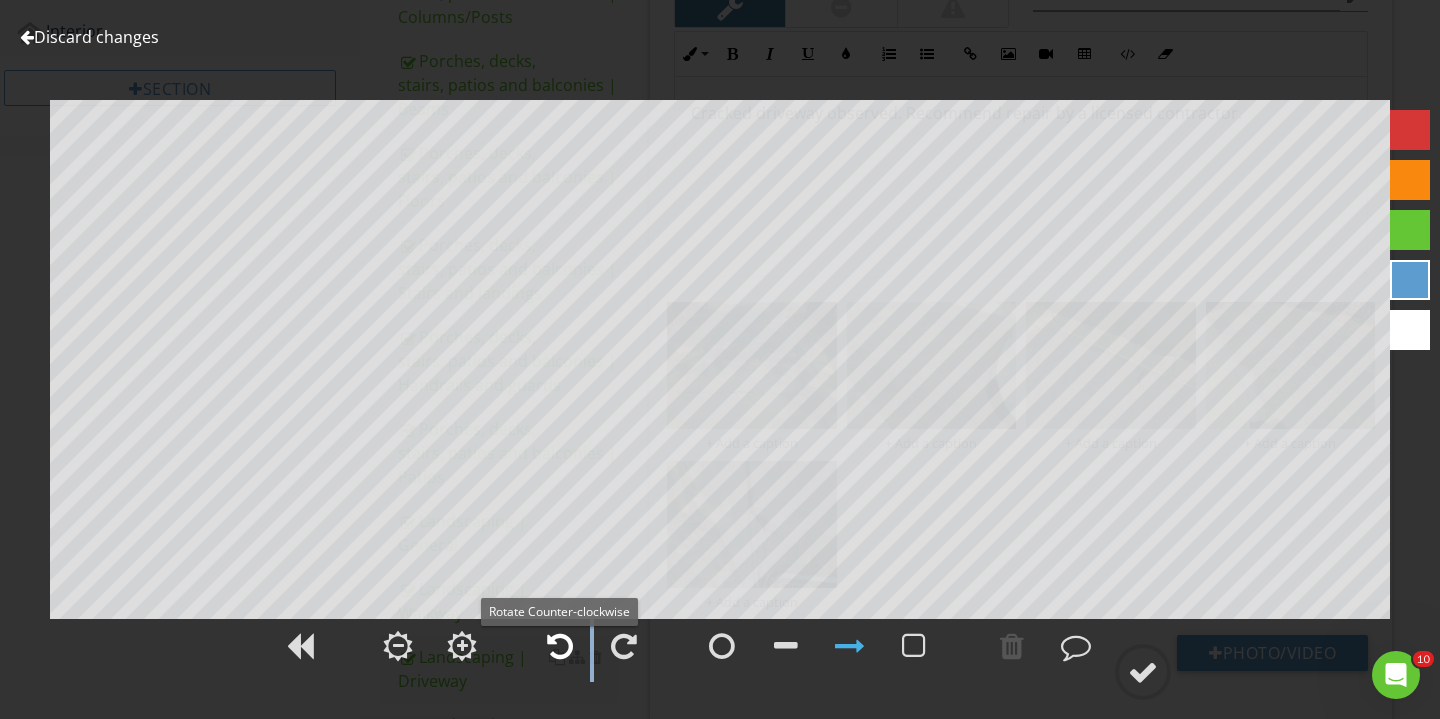click at bounding box center (560, 646) 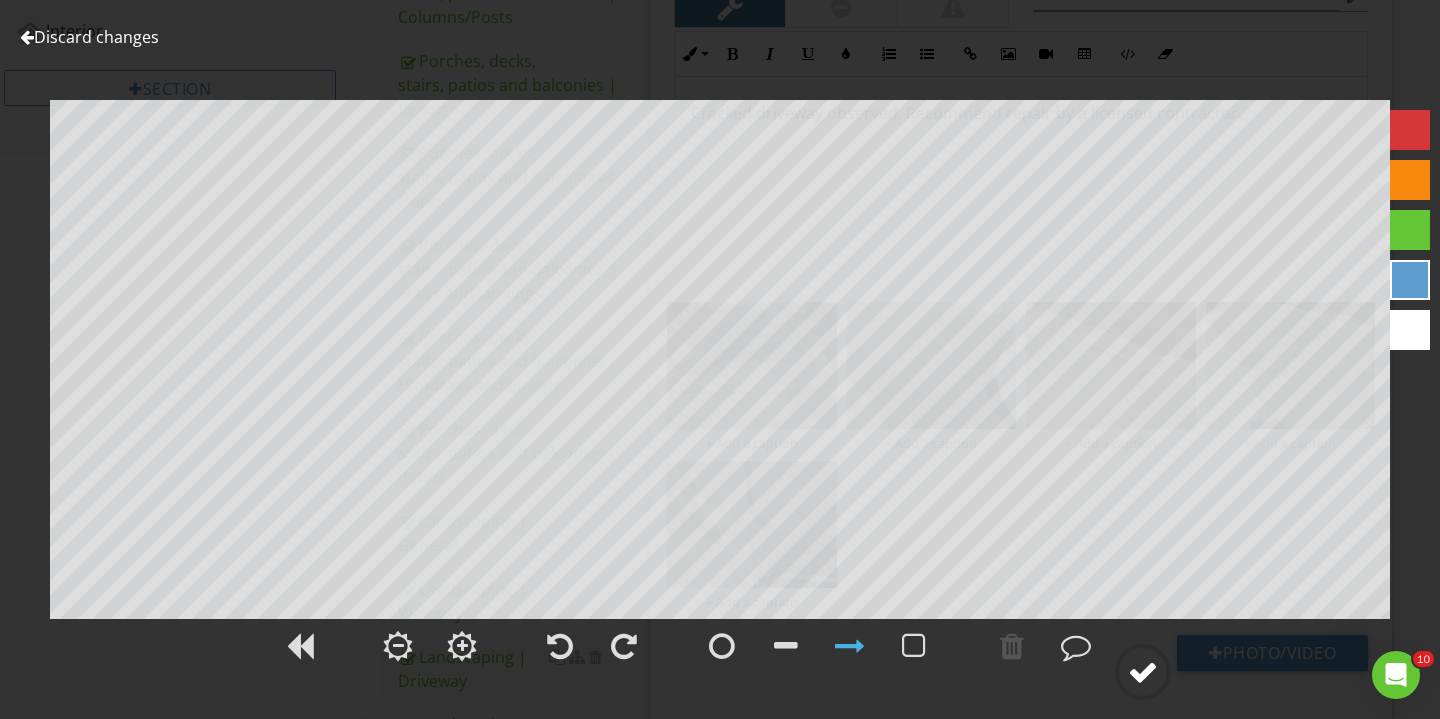 click at bounding box center (1143, 672) 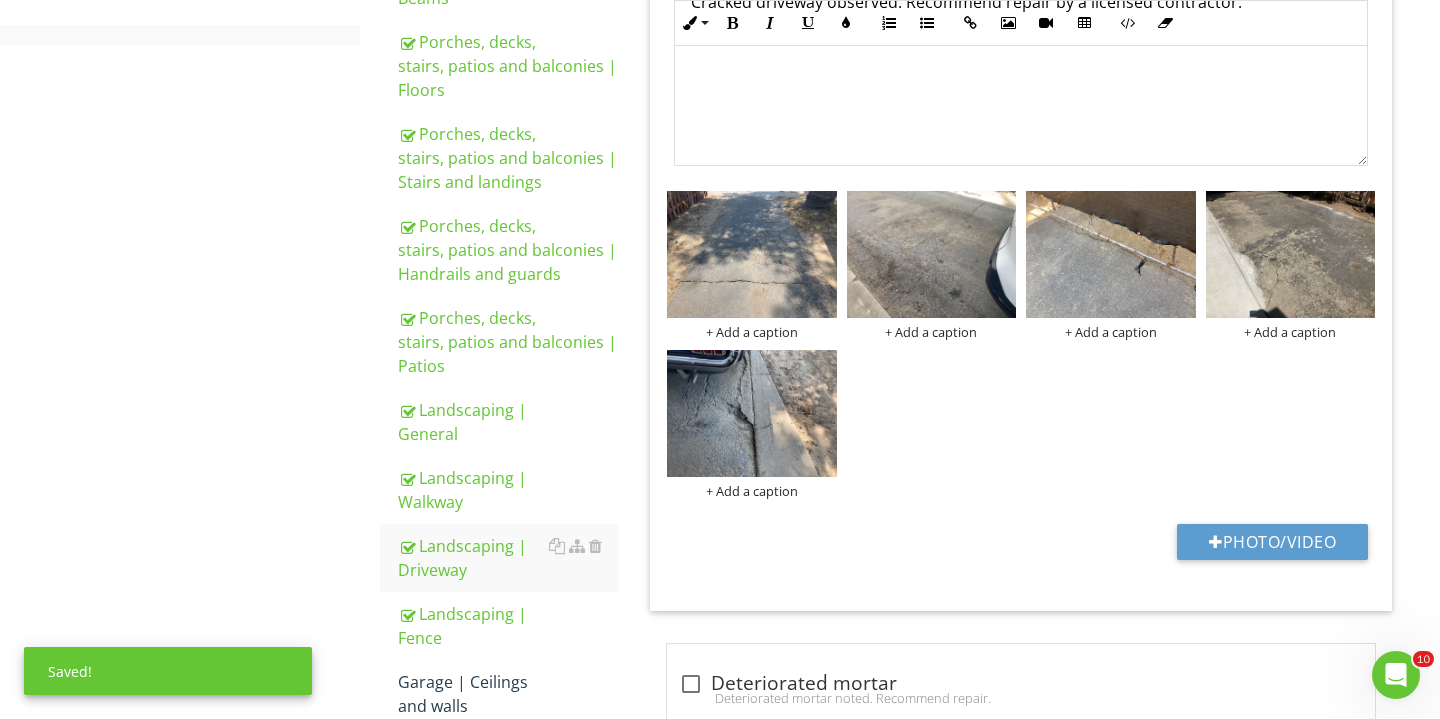 scroll, scrollTop: 1364, scrollLeft: 0, axis: vertical 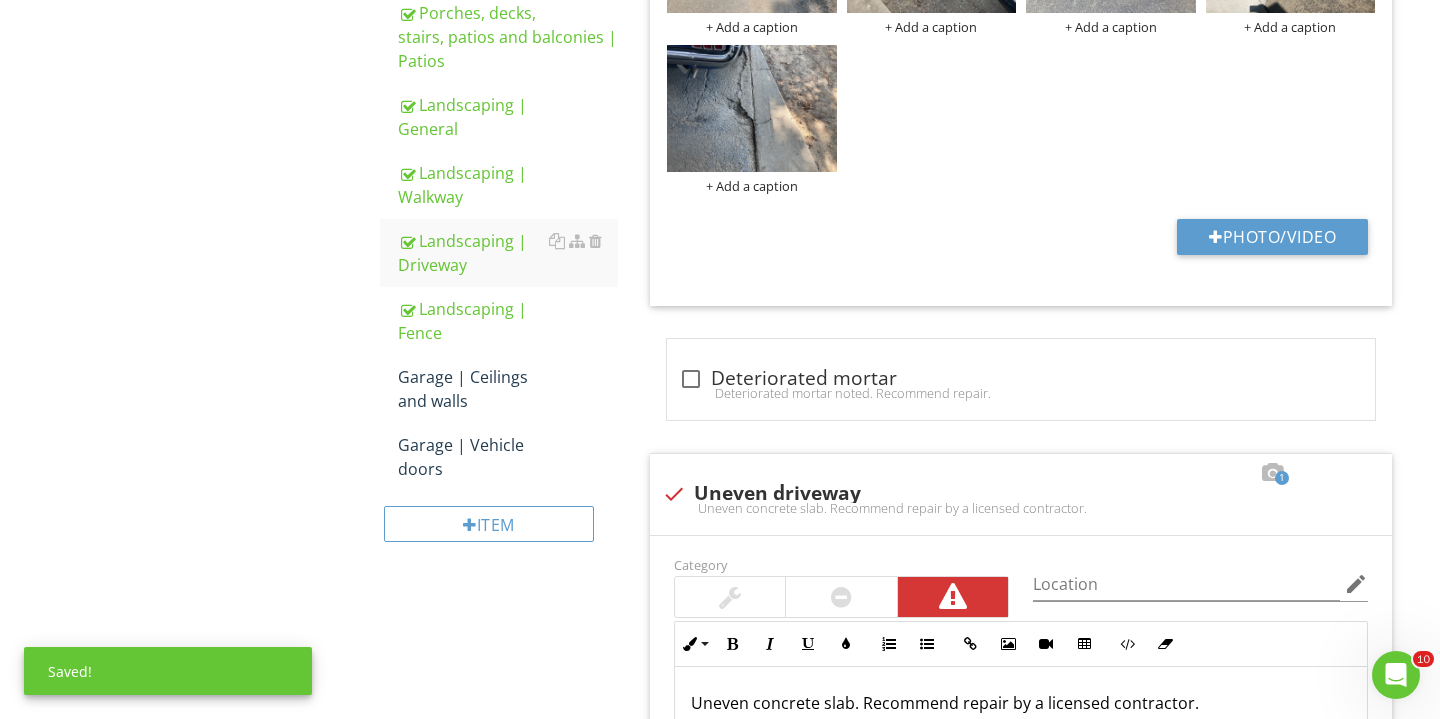 click on "Item" at bounding box center [499, 531] 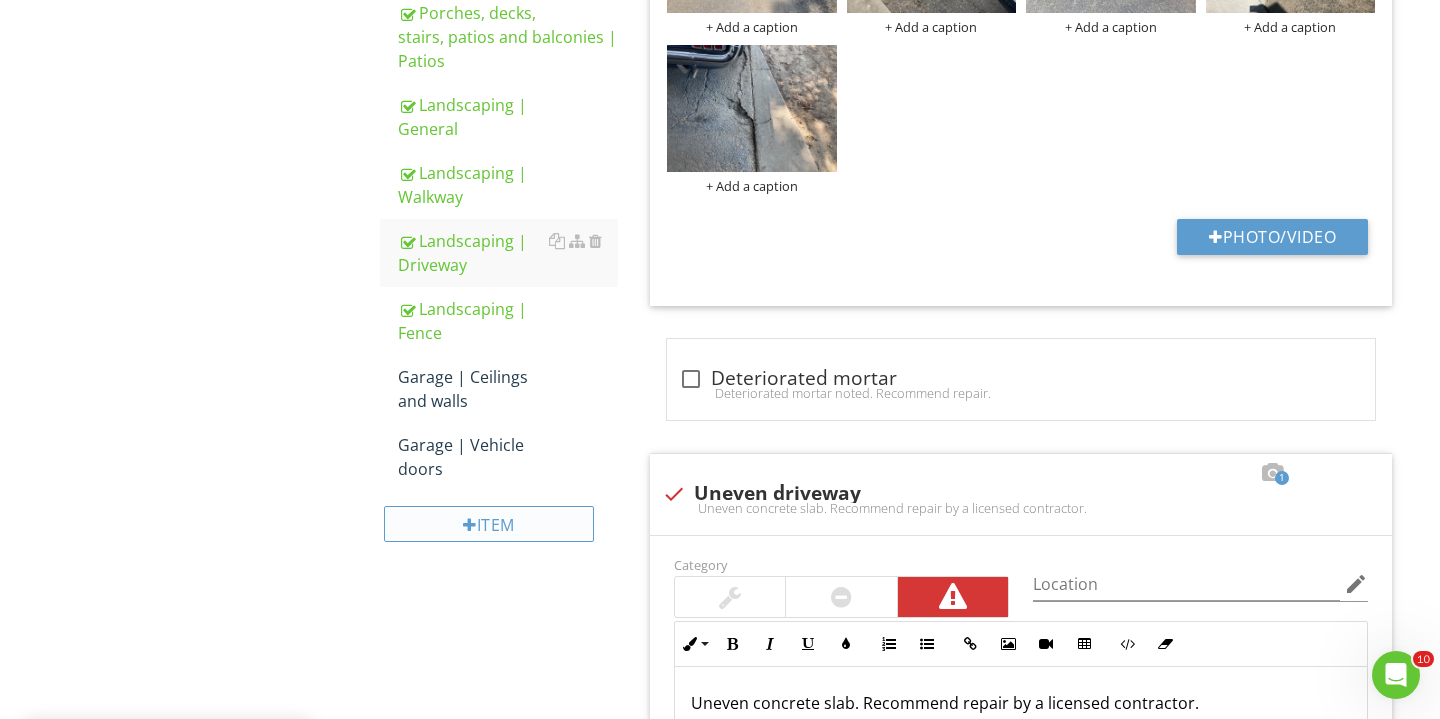 click on "Item" at bounding box center [489, 524] 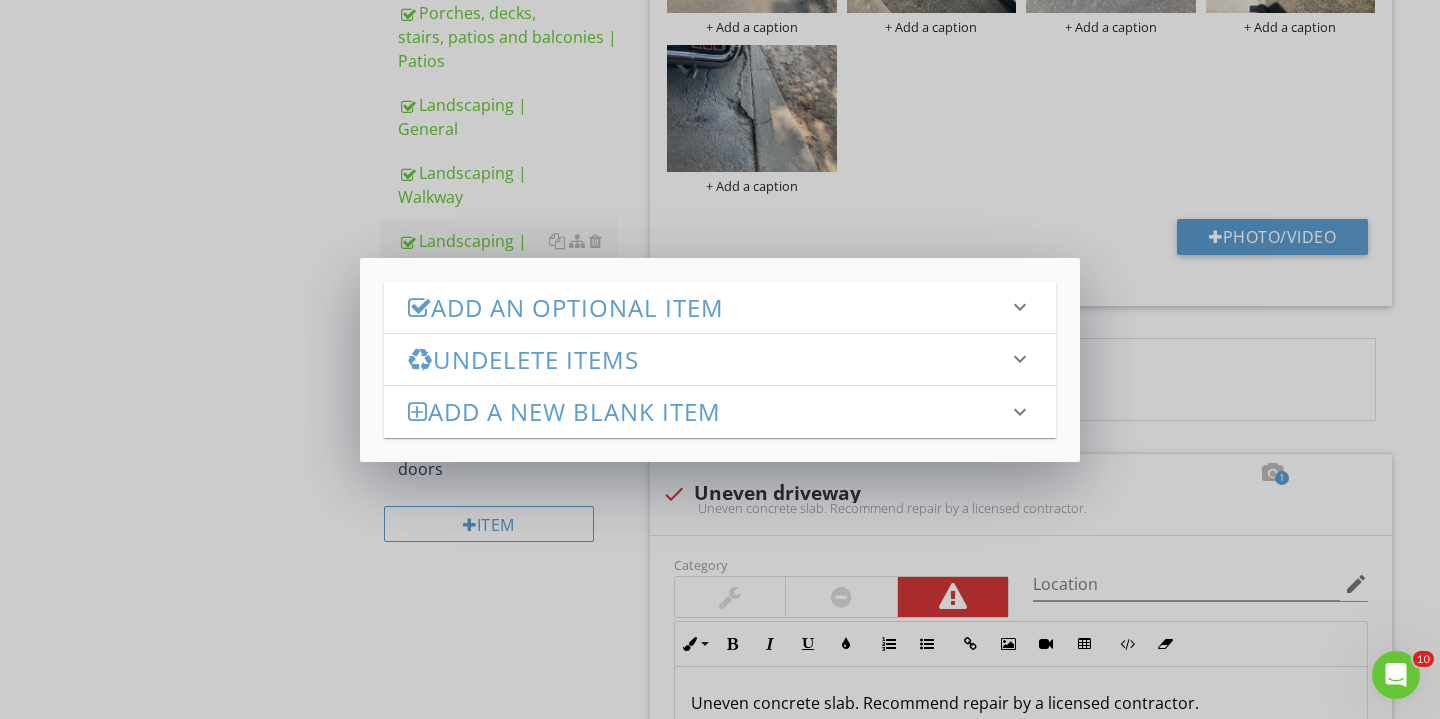 click on "Add an Optional Item" at bounding box center [708, 307] 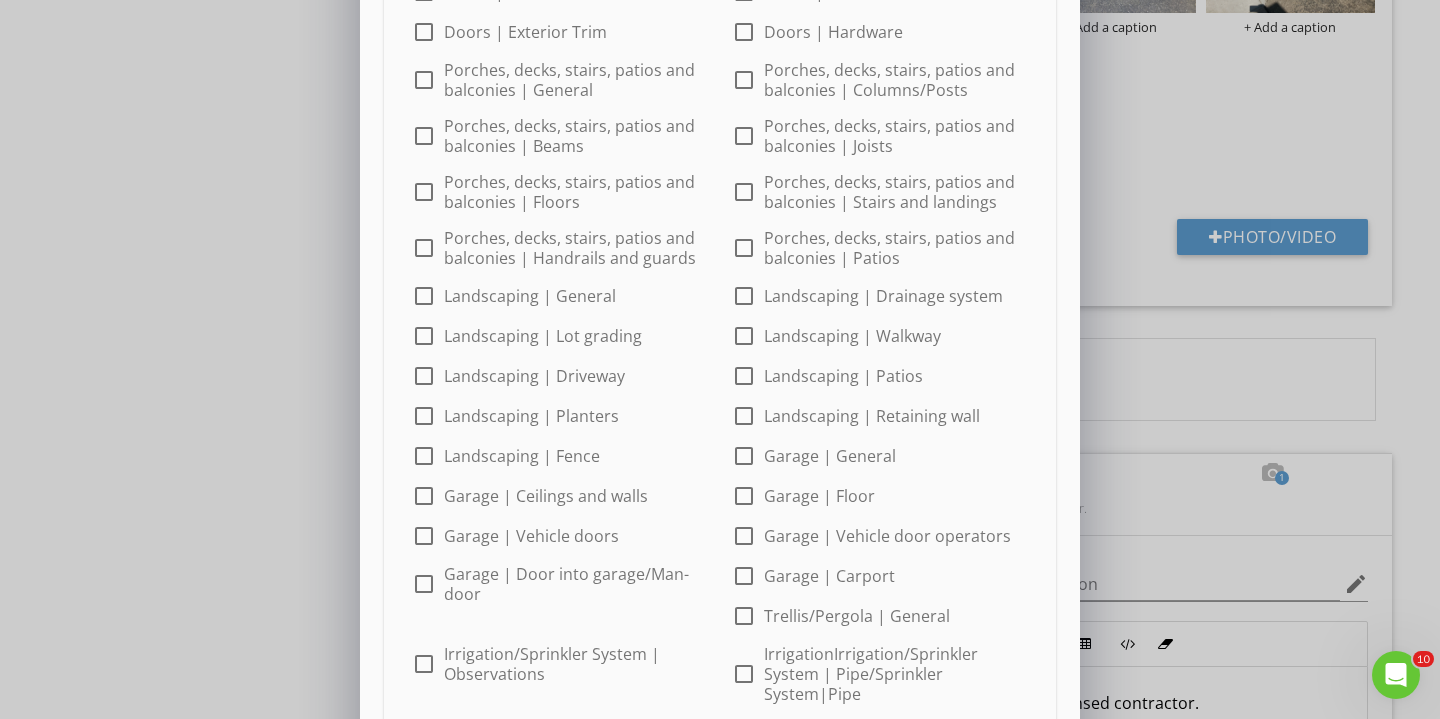 scroll, scrollTop: 776, scrollLeft: 0, axis: vertical 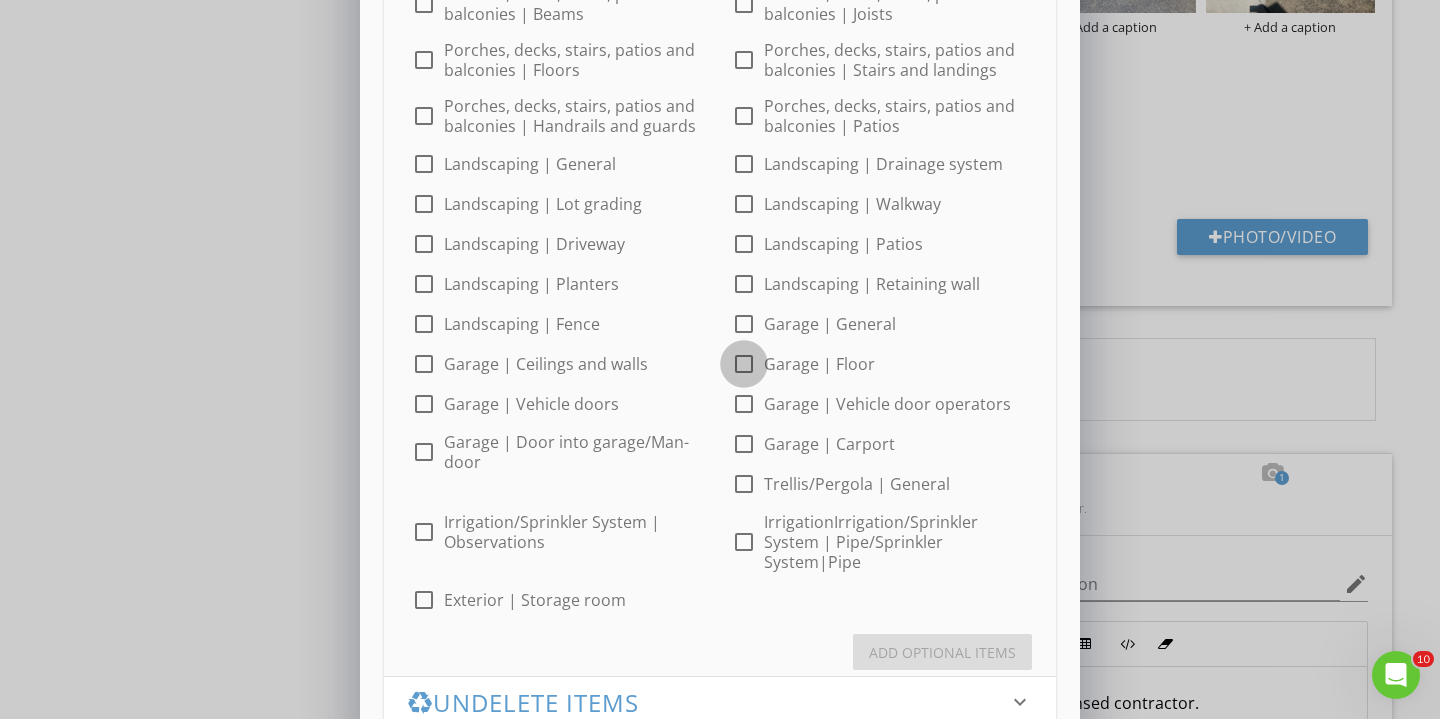 click at bounding box center [744, 364] 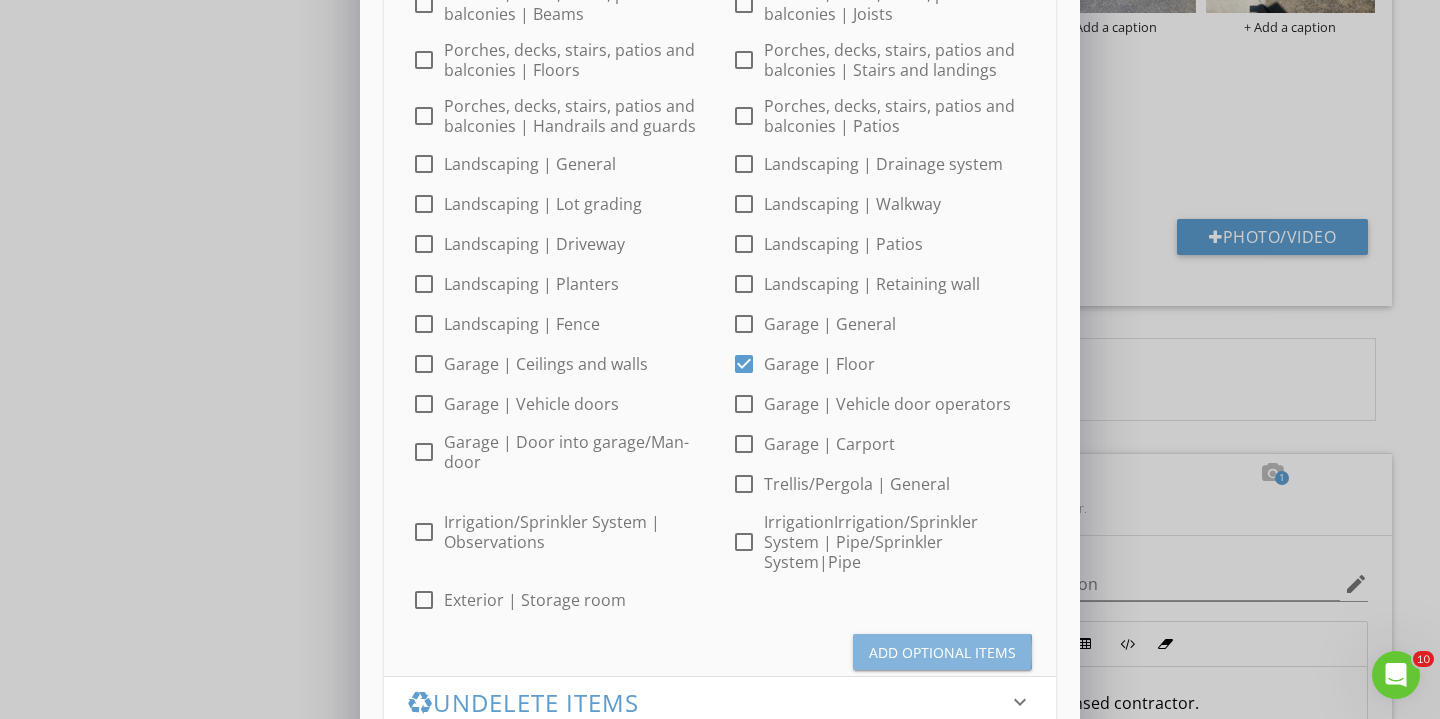 click on "Add Optional Items" at bounding box center (942, 652) 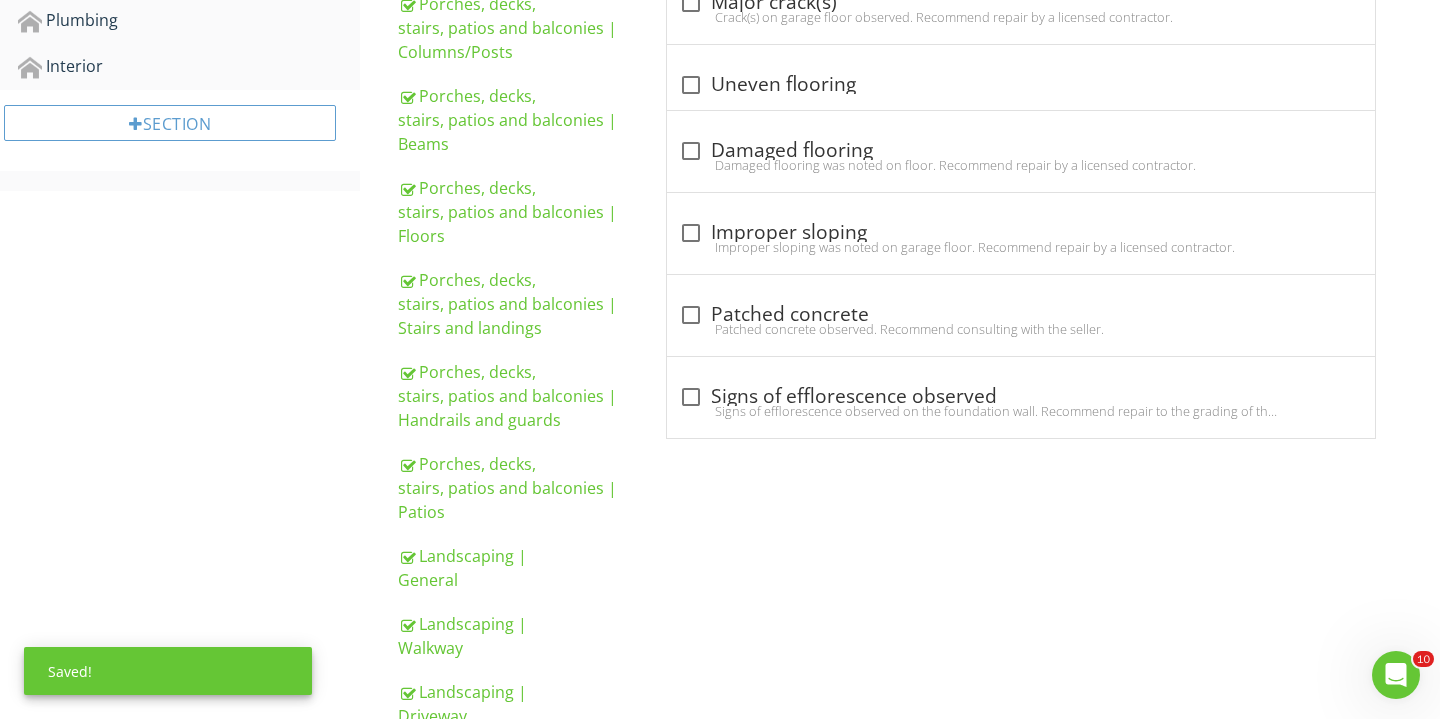 scroll, scrollTop: 670, scrollLeft: 0, axis: vertical 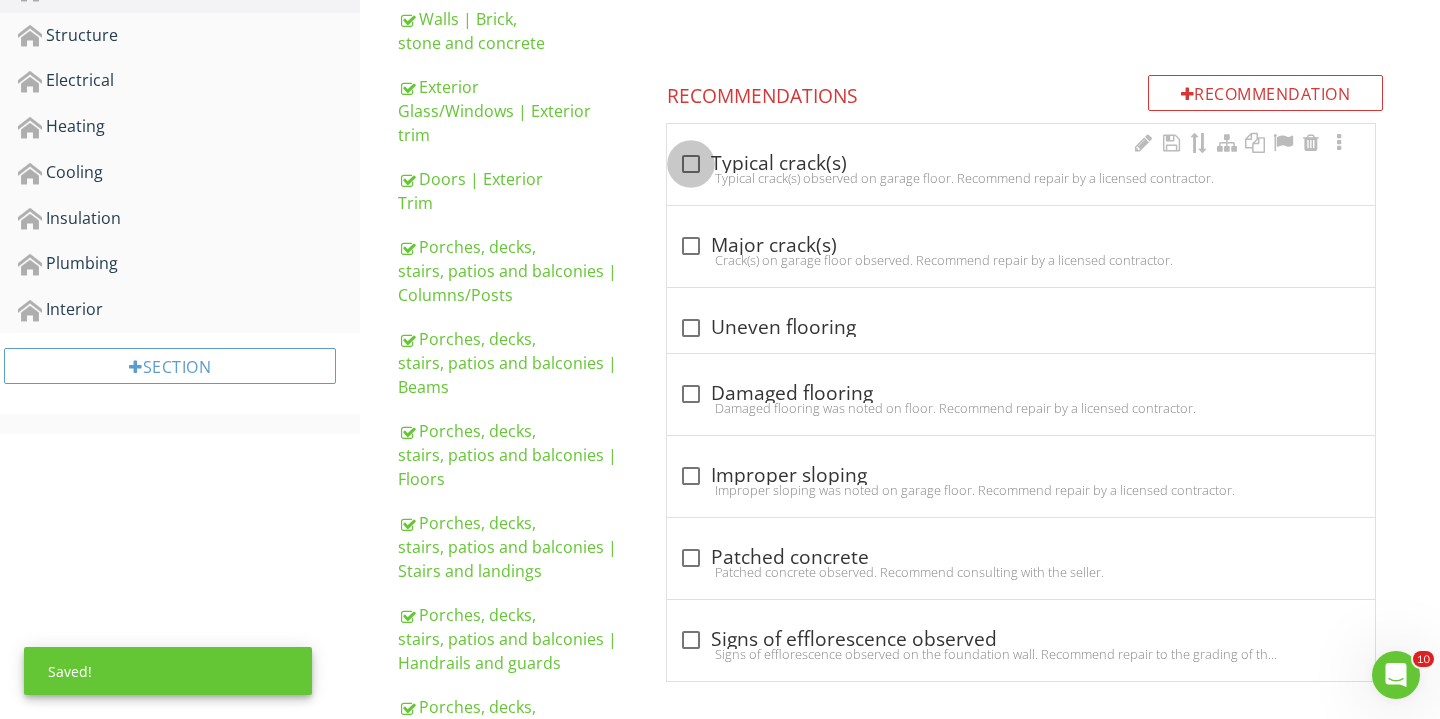 click at bounding box center [691, 164] 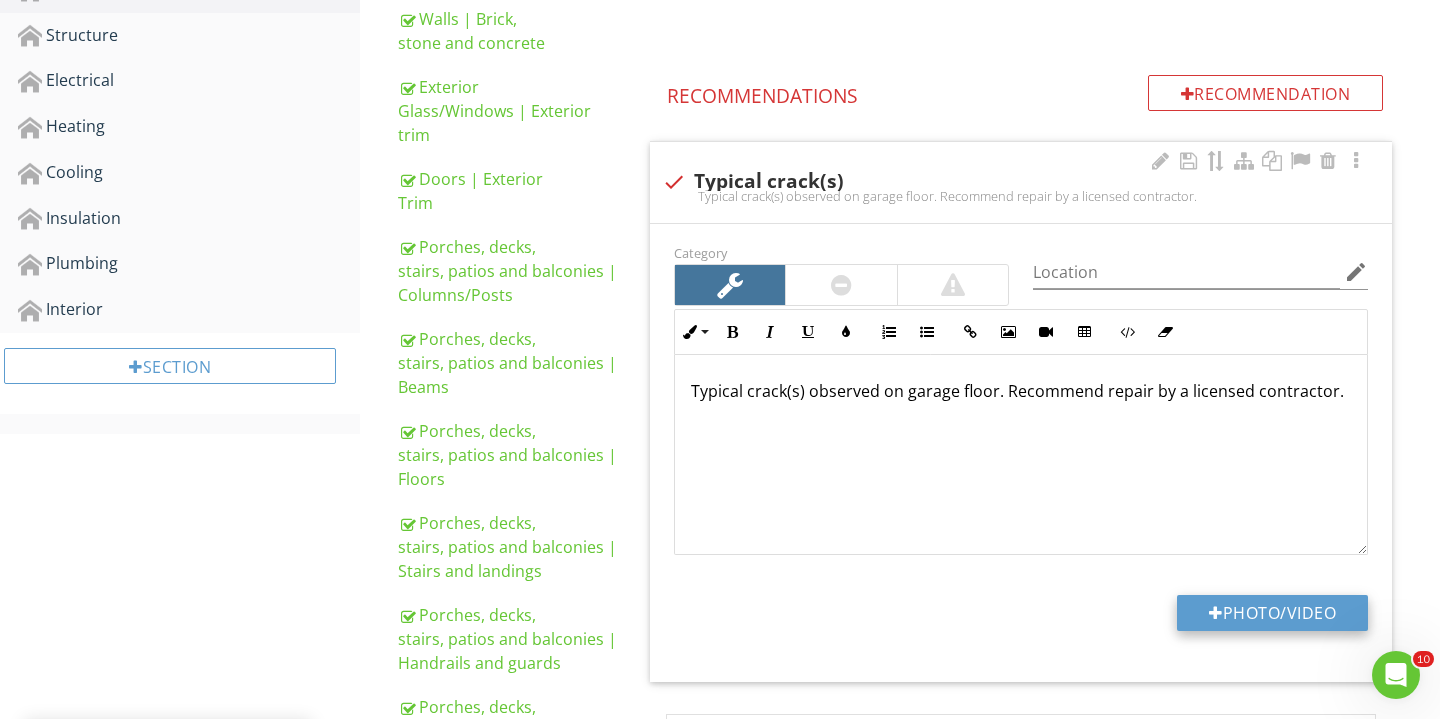 click on "Photo/Video" at bounding box center [1272, 613] 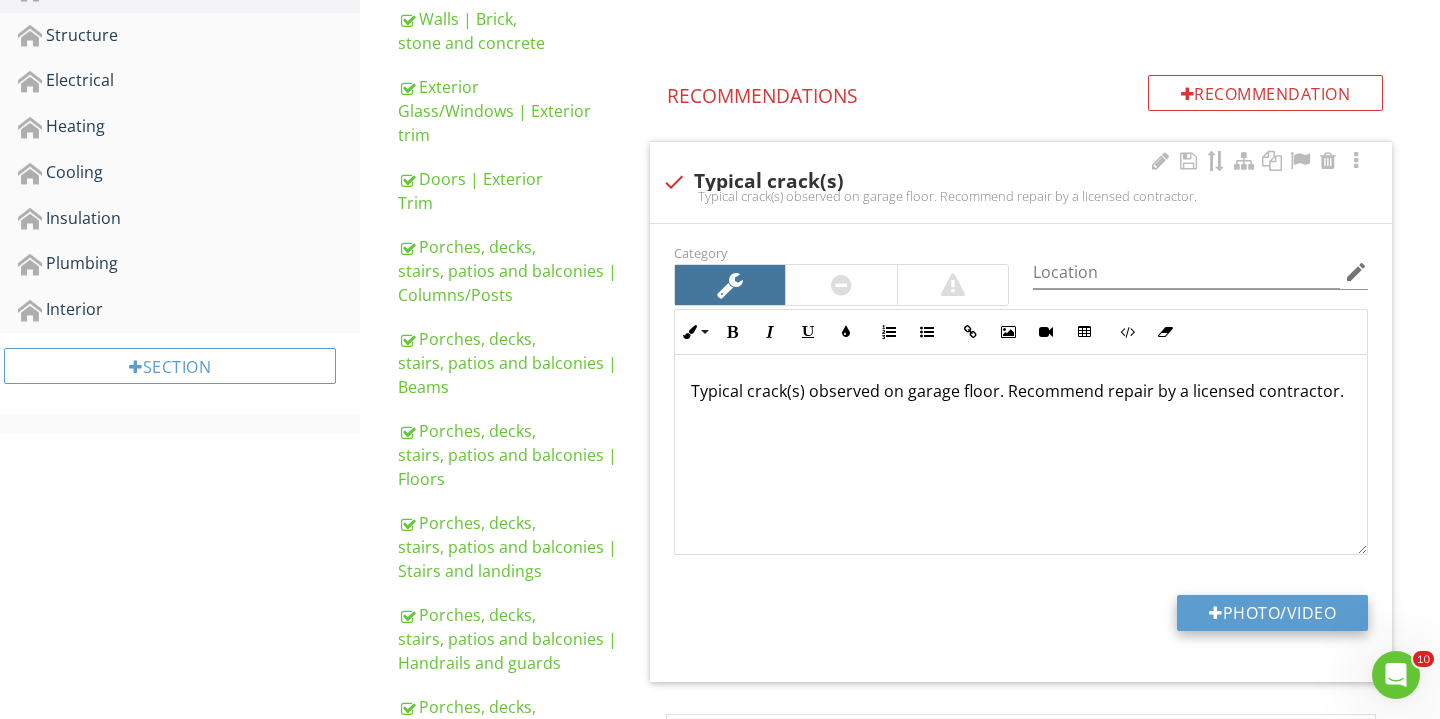 type on "C:\fakepath\IMG_3041.JPG" 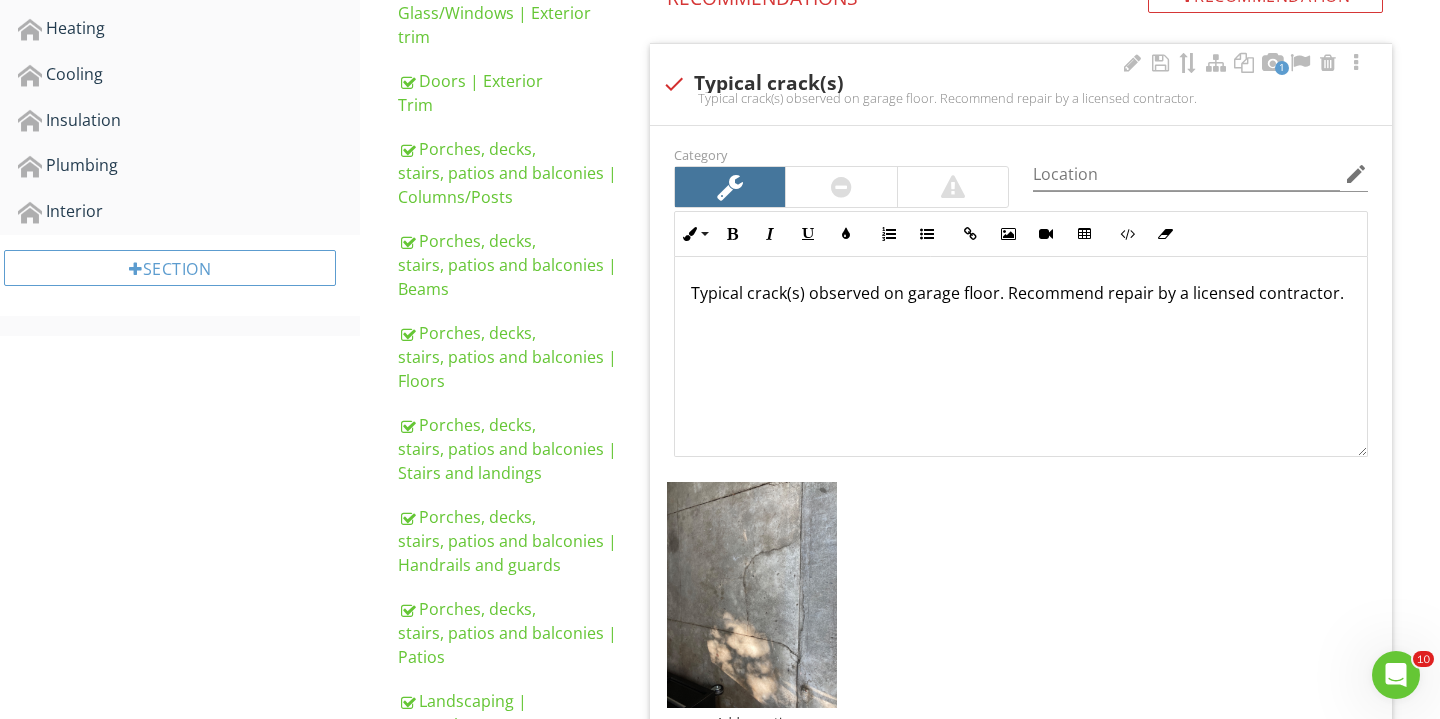 scroll, scrollTop: 852, scrollLeft: 0, axis: vertical 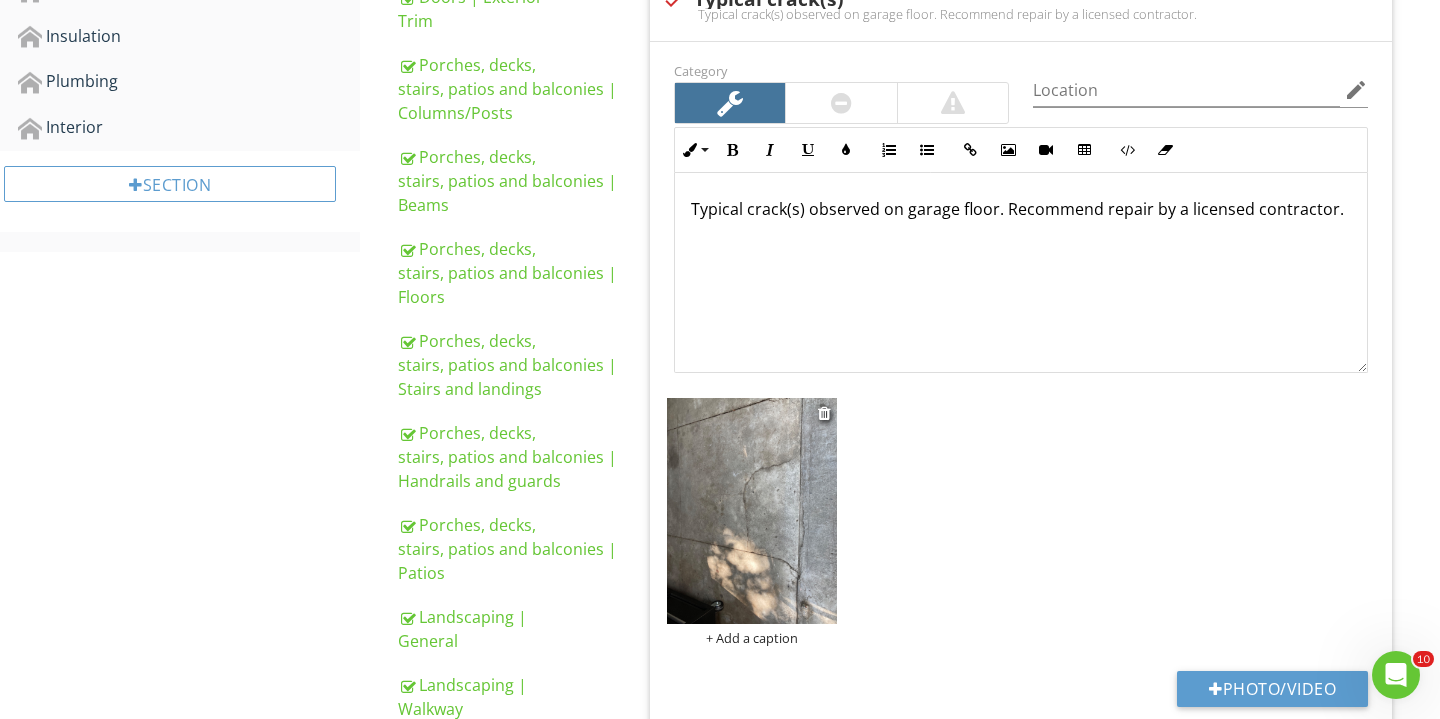 click at bounding box center (752, 511) 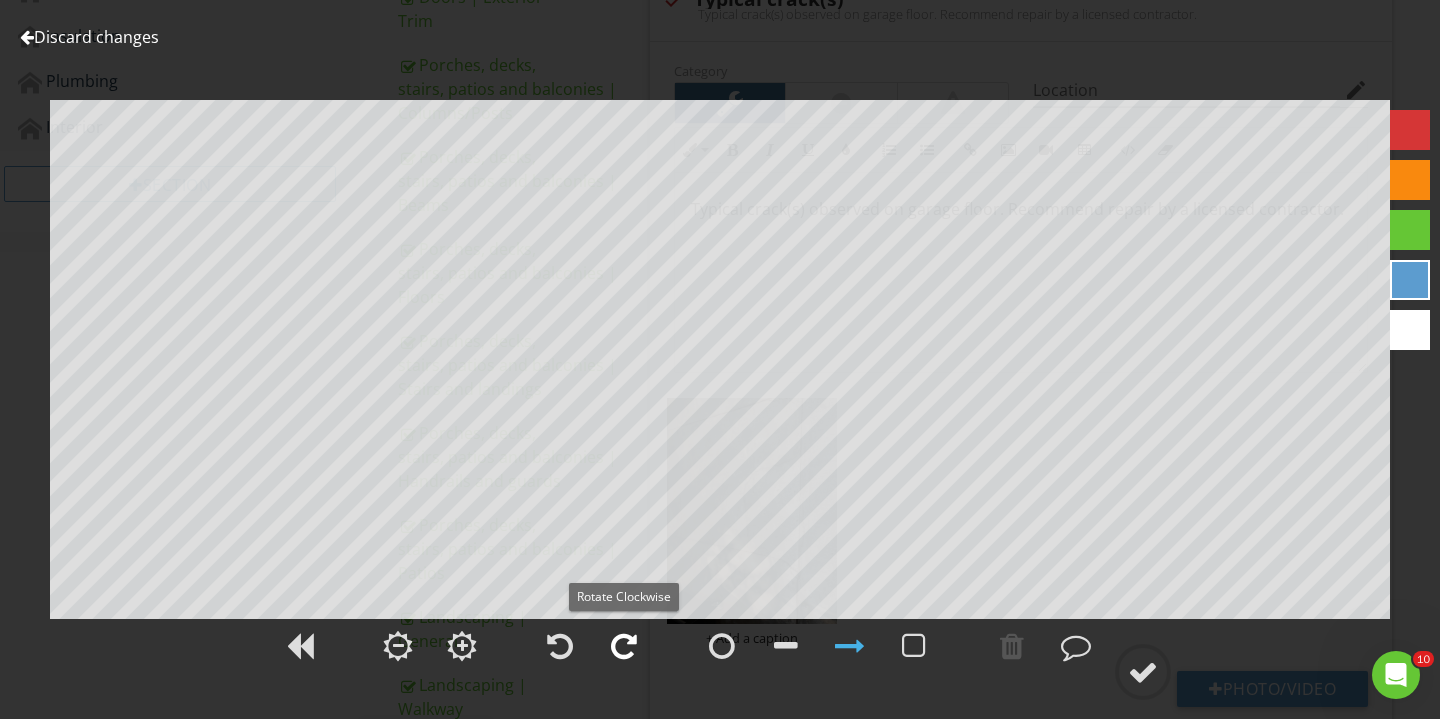 click at bounding box center (624, 646) 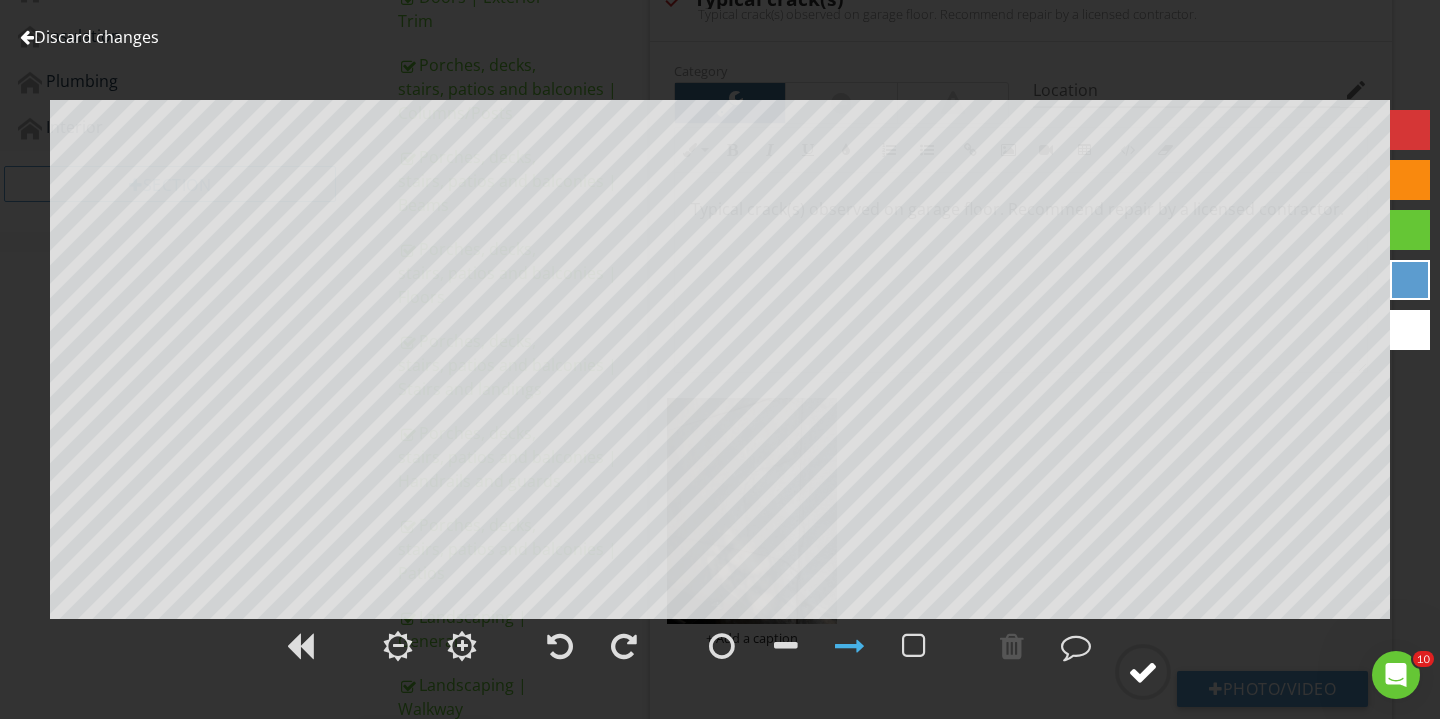 click at bounding box center (1143, 672) 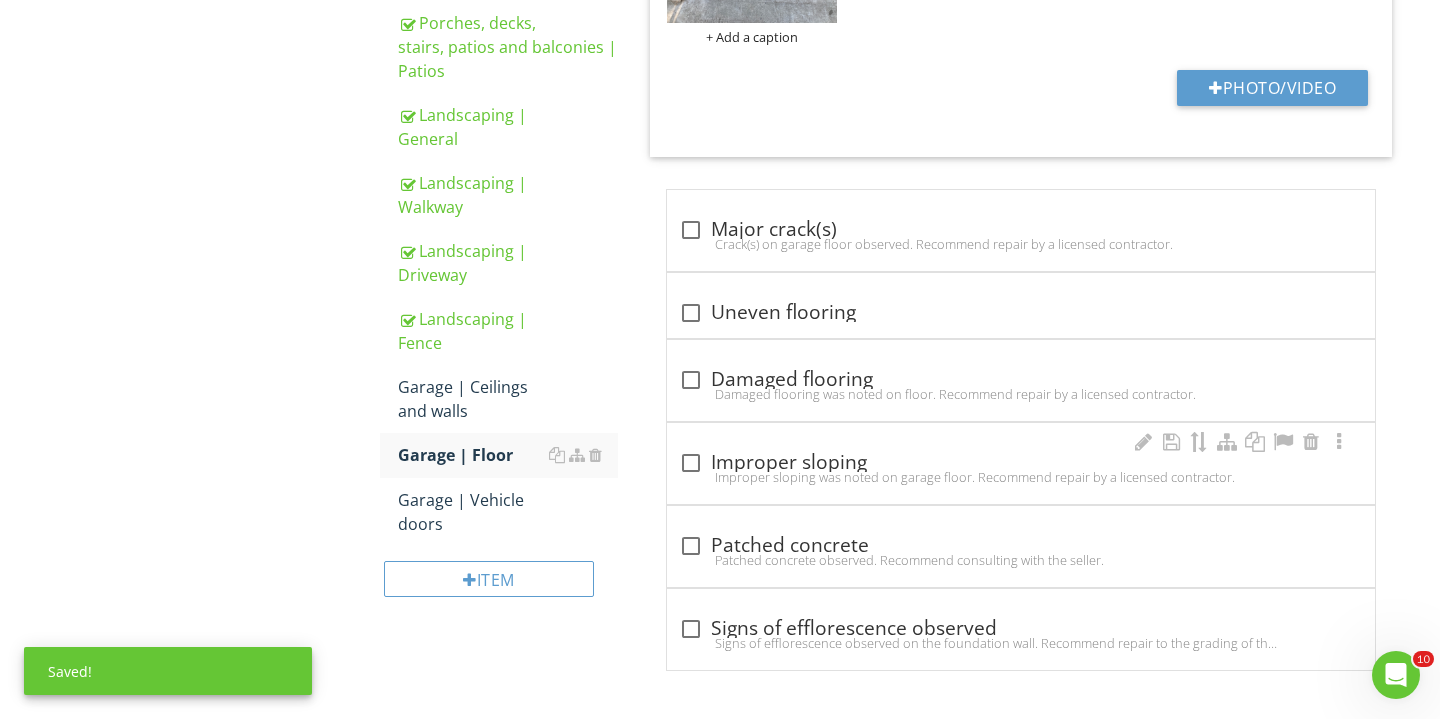 scroll, scrollTop: 1353, scrollLeft: 0, axis: vertical 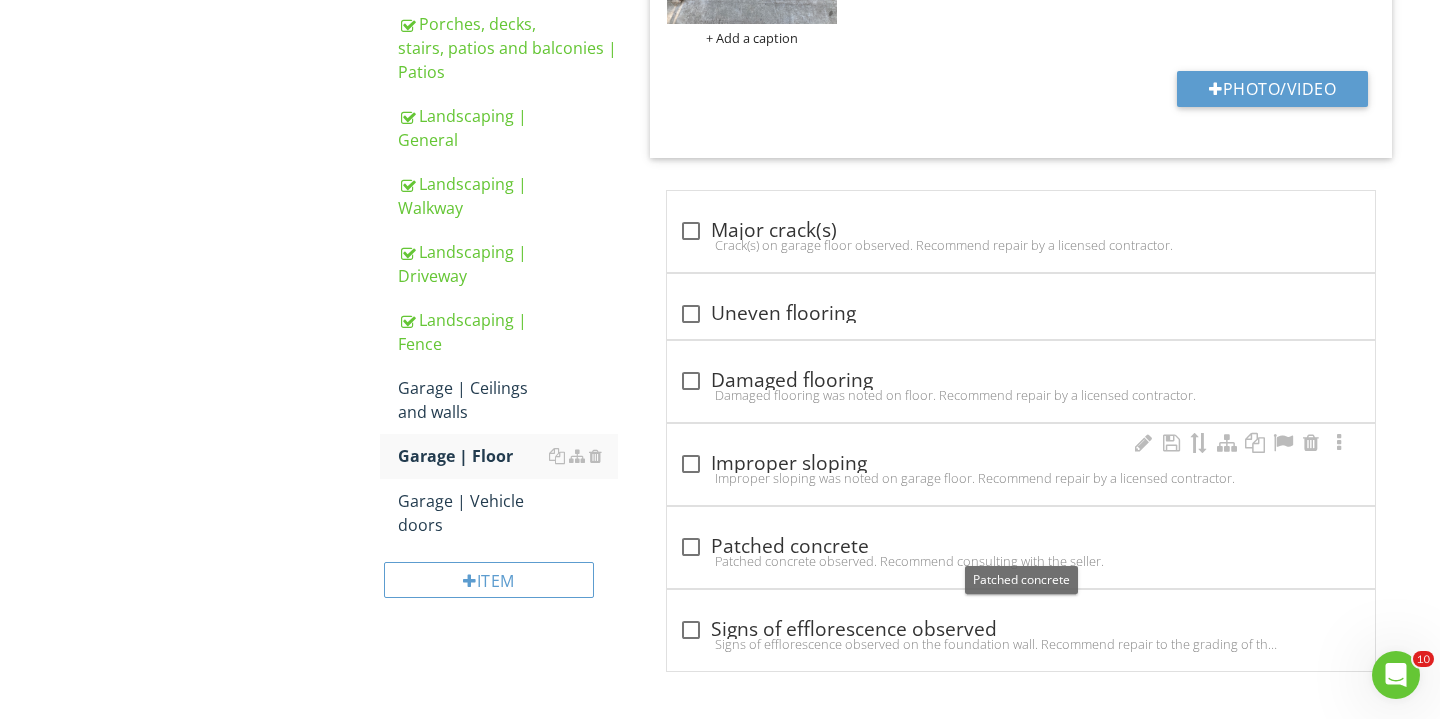 click on "check_box_outline_blank
Improper sloping
Improper sloping was noted on garage floor. Recommend repair by a licensed contractor." at bounding box center [1021, 470] 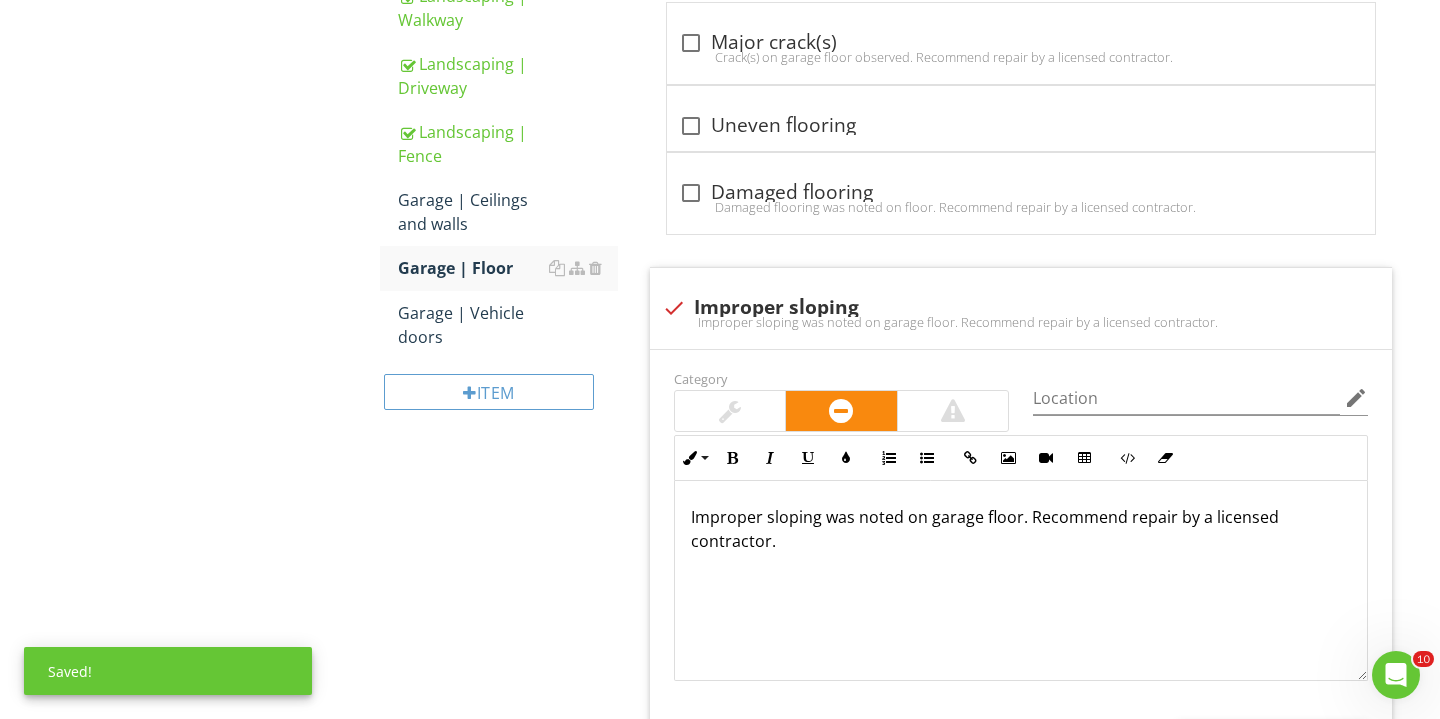 scroll, scrollTop: 1815, scrollLeft: 0, axis: vertical 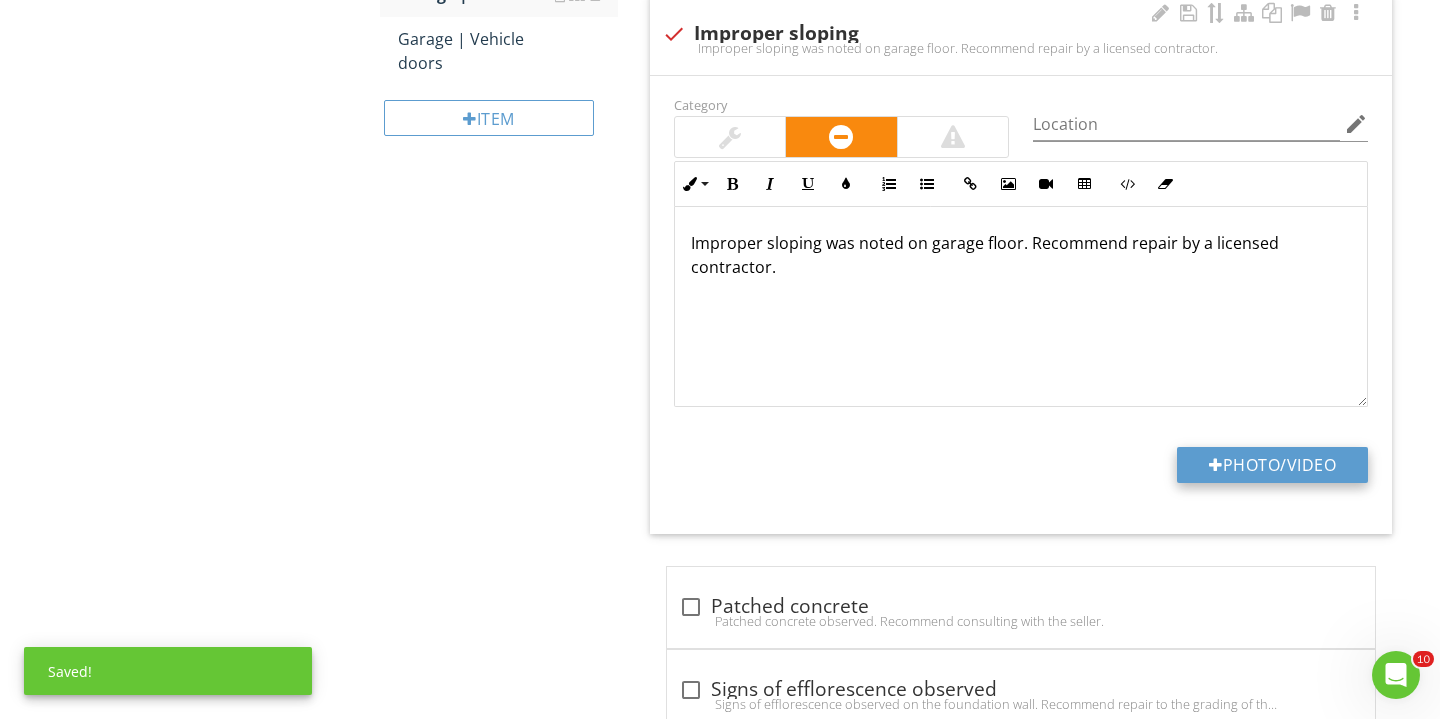 click at bounding box center [1216, 465] 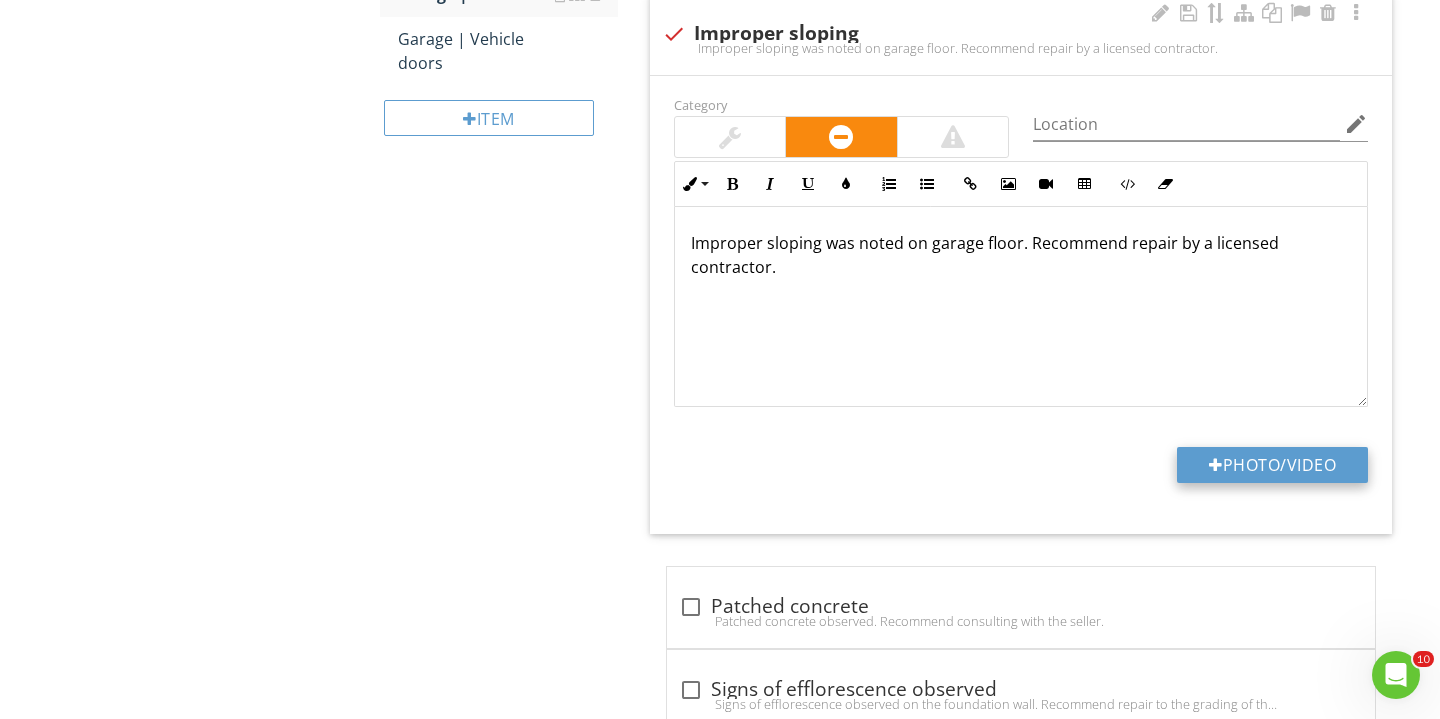 type on "C:\fakepath\IMG_3043.JPG" 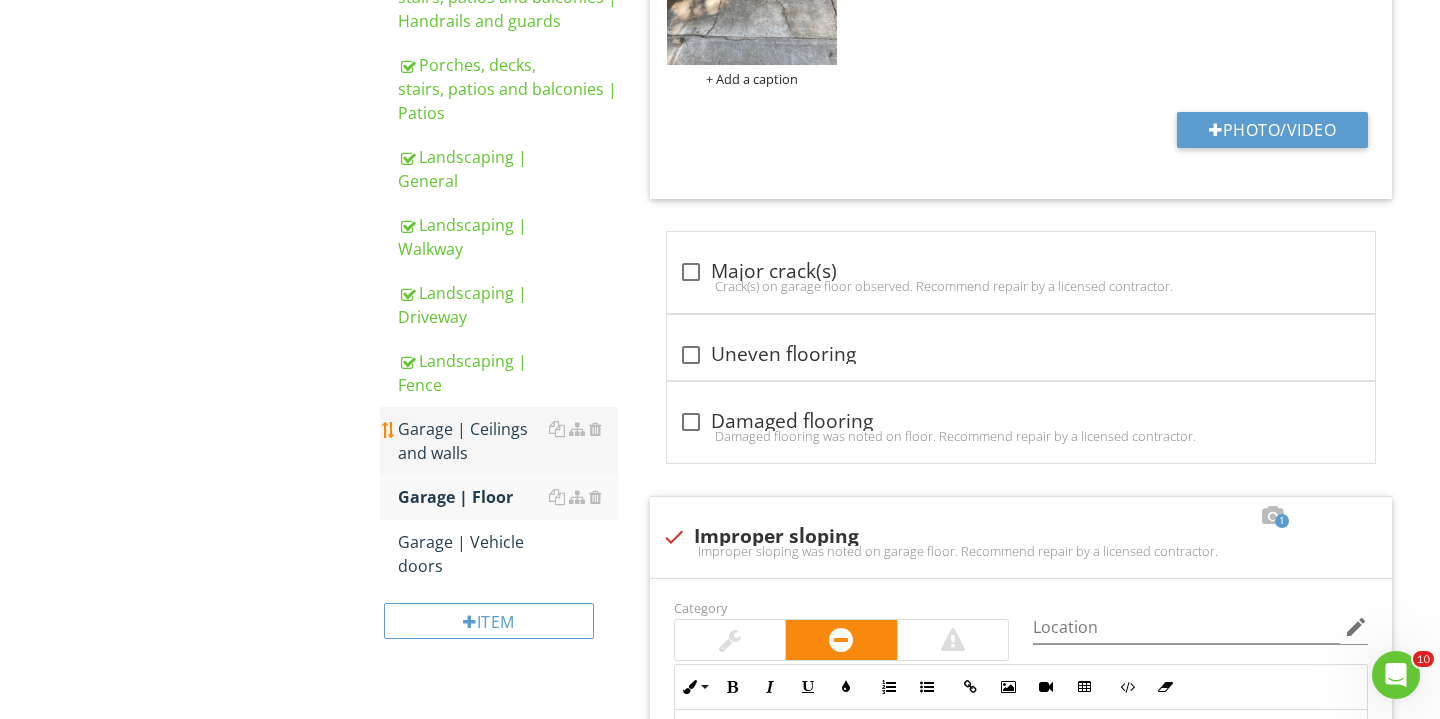scroll, scrollTop: 1343, scrollLeft: 0, axis: vertical 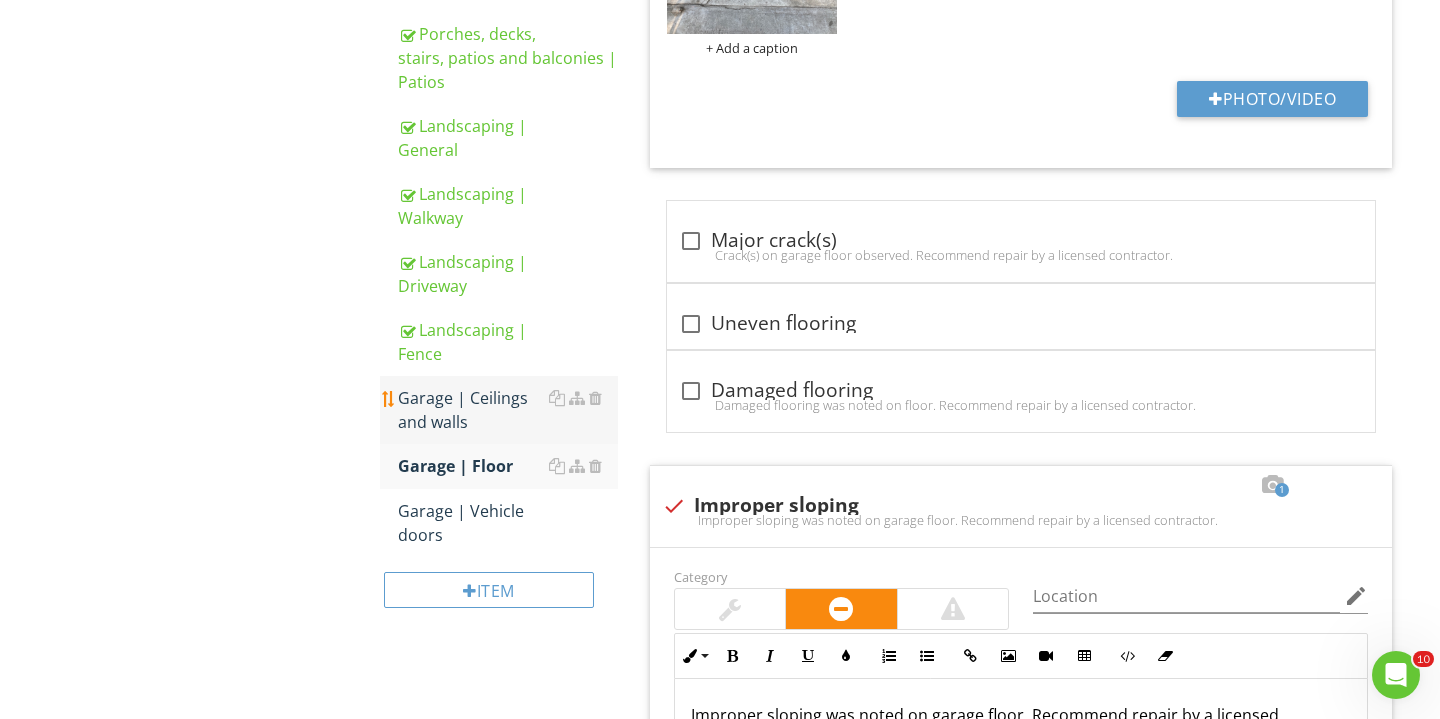 click on "Garage | Ceilings and walls" at bounding box center [508, 410] 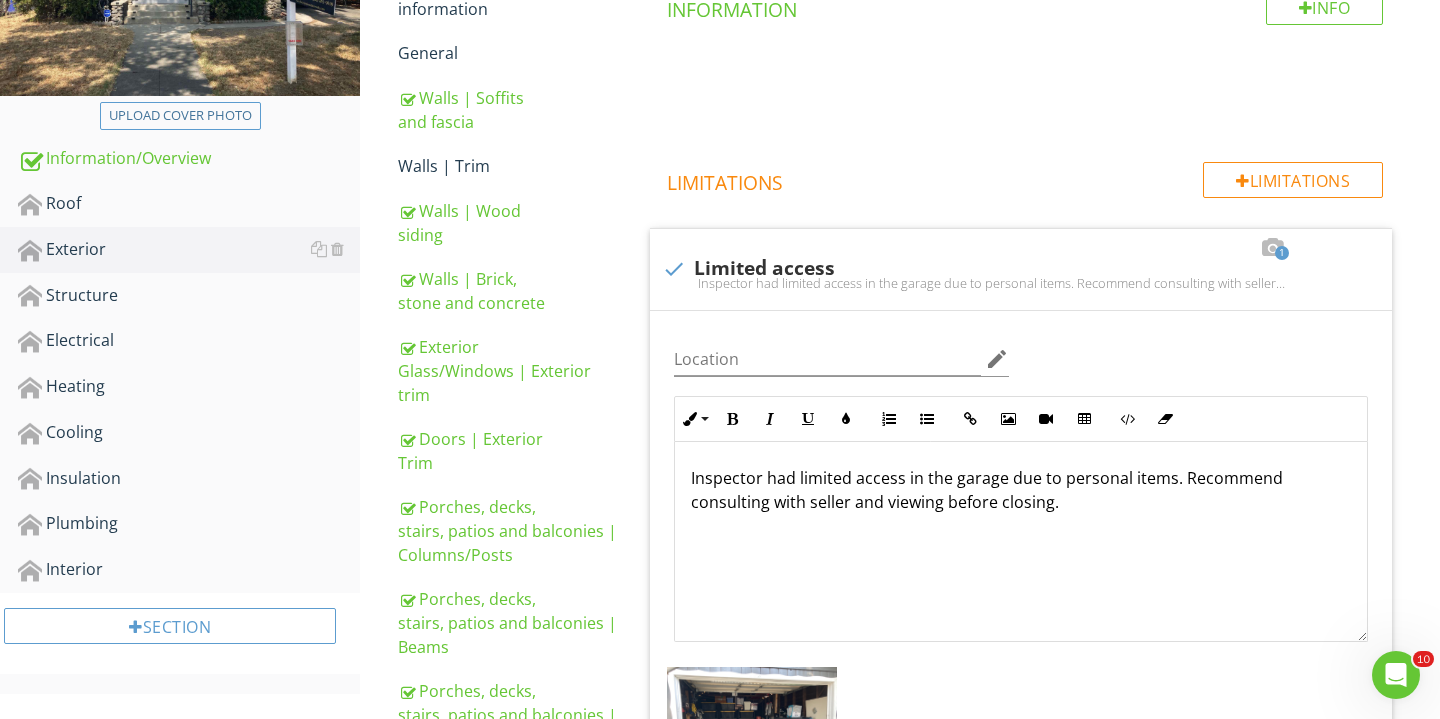 scroll, scrollTop: 1021, scrollLeft: 0, axis: vertical 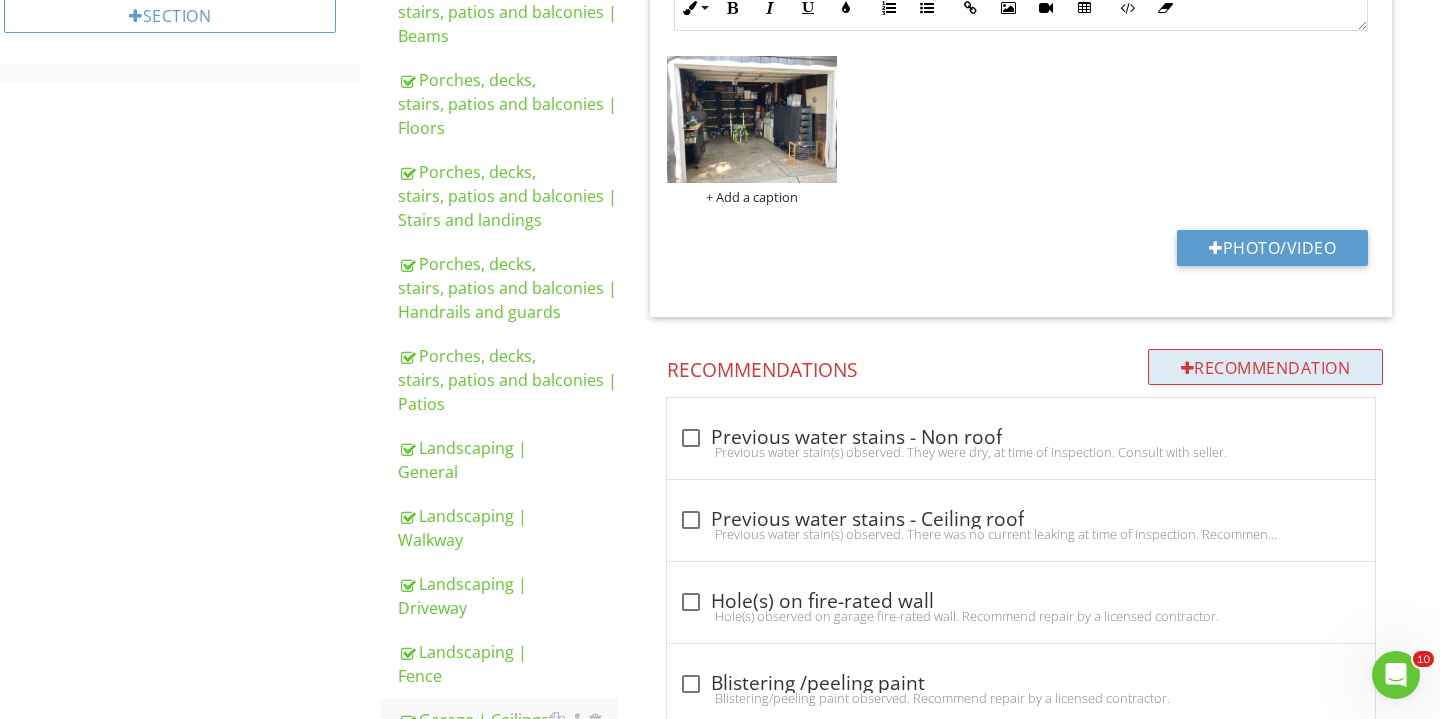 click at bounding box center (1188, 368) 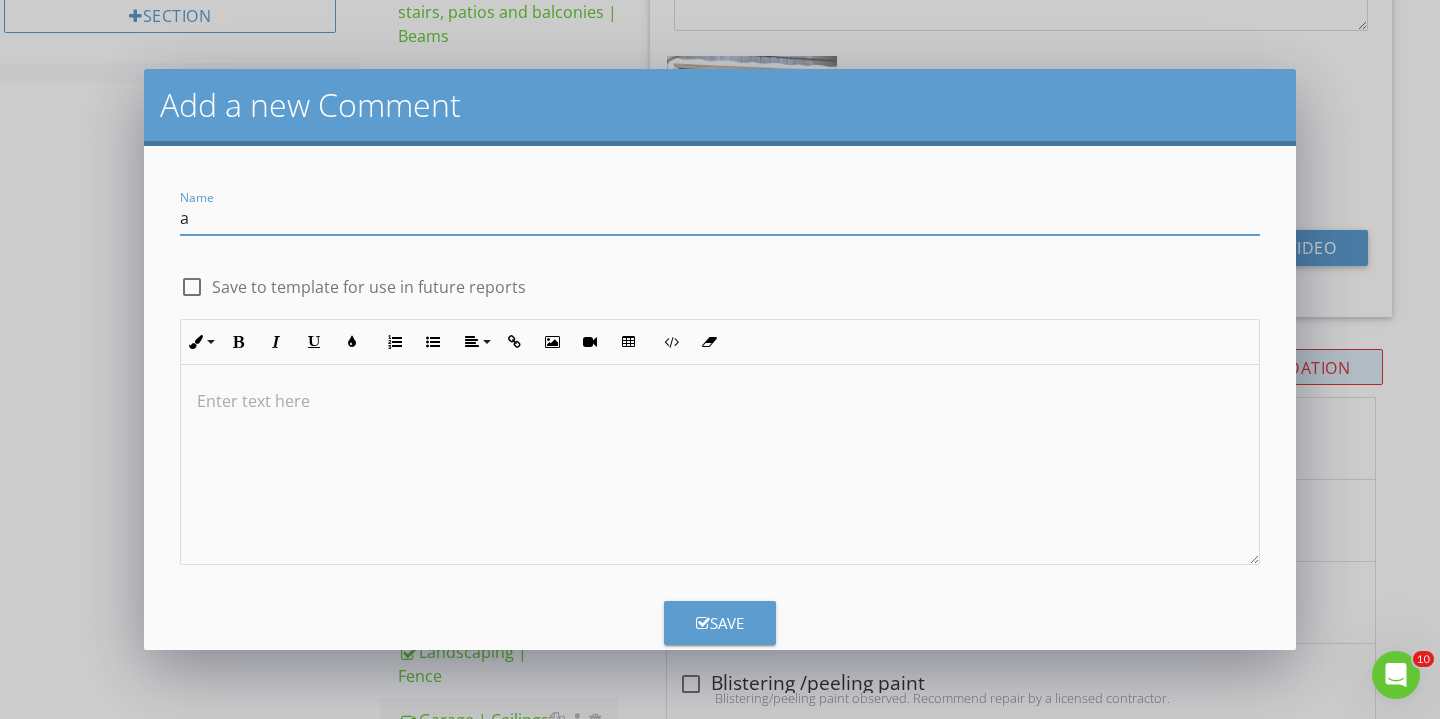 type on "a" 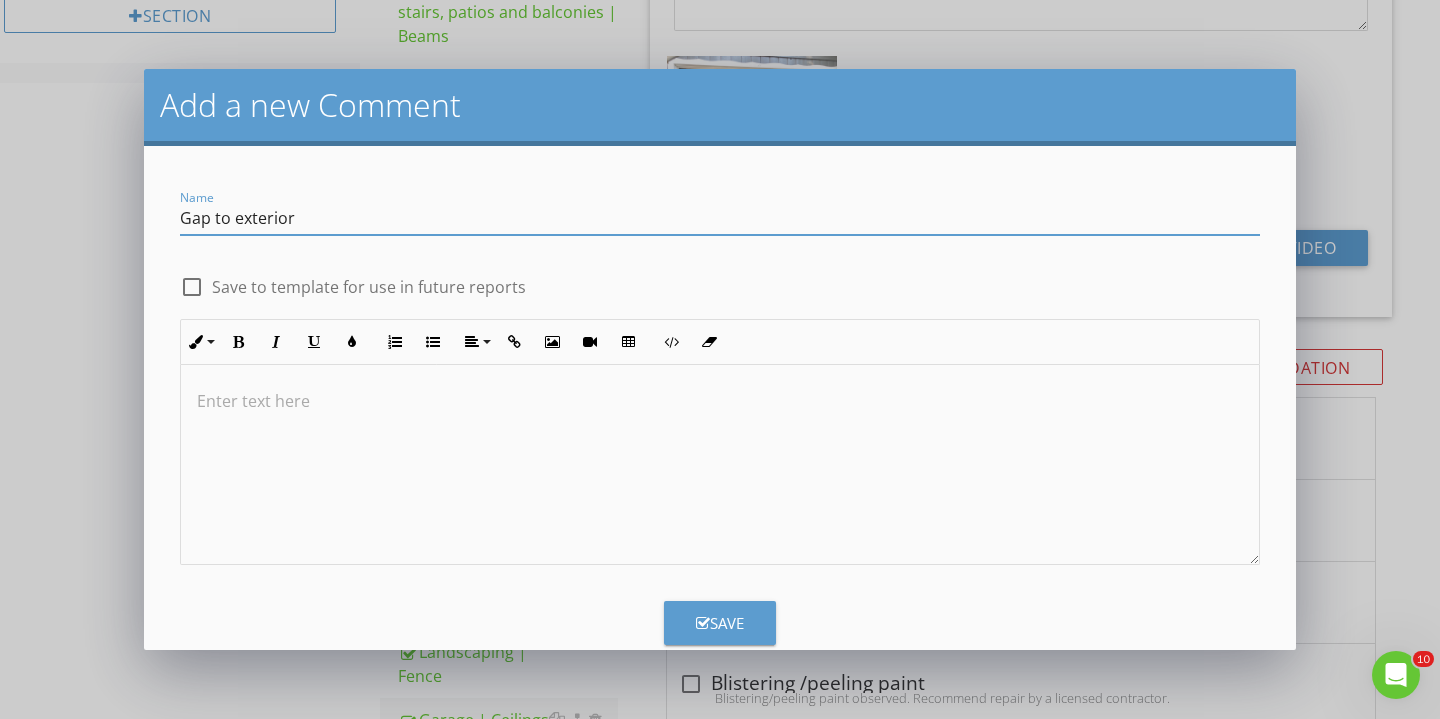 type on "Gap to exterior" 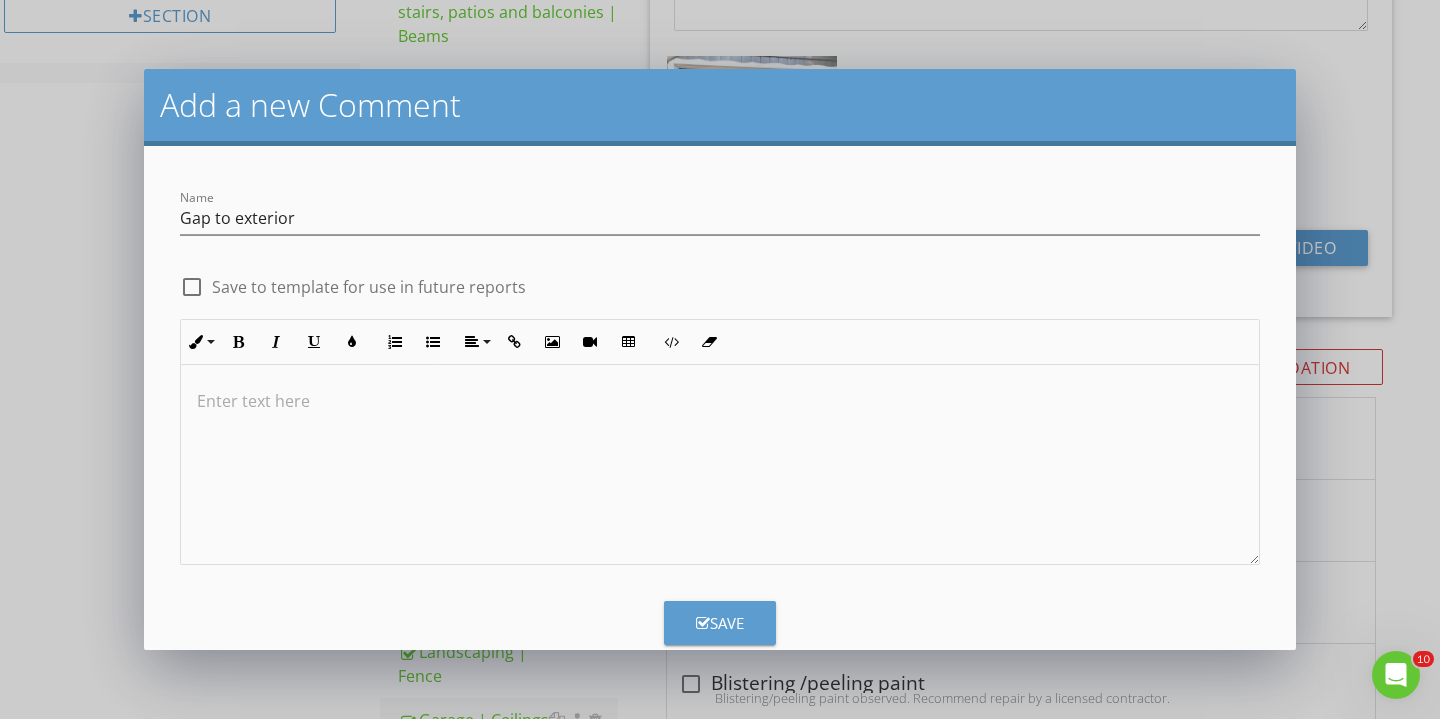 click at bounding box center [720, 465] 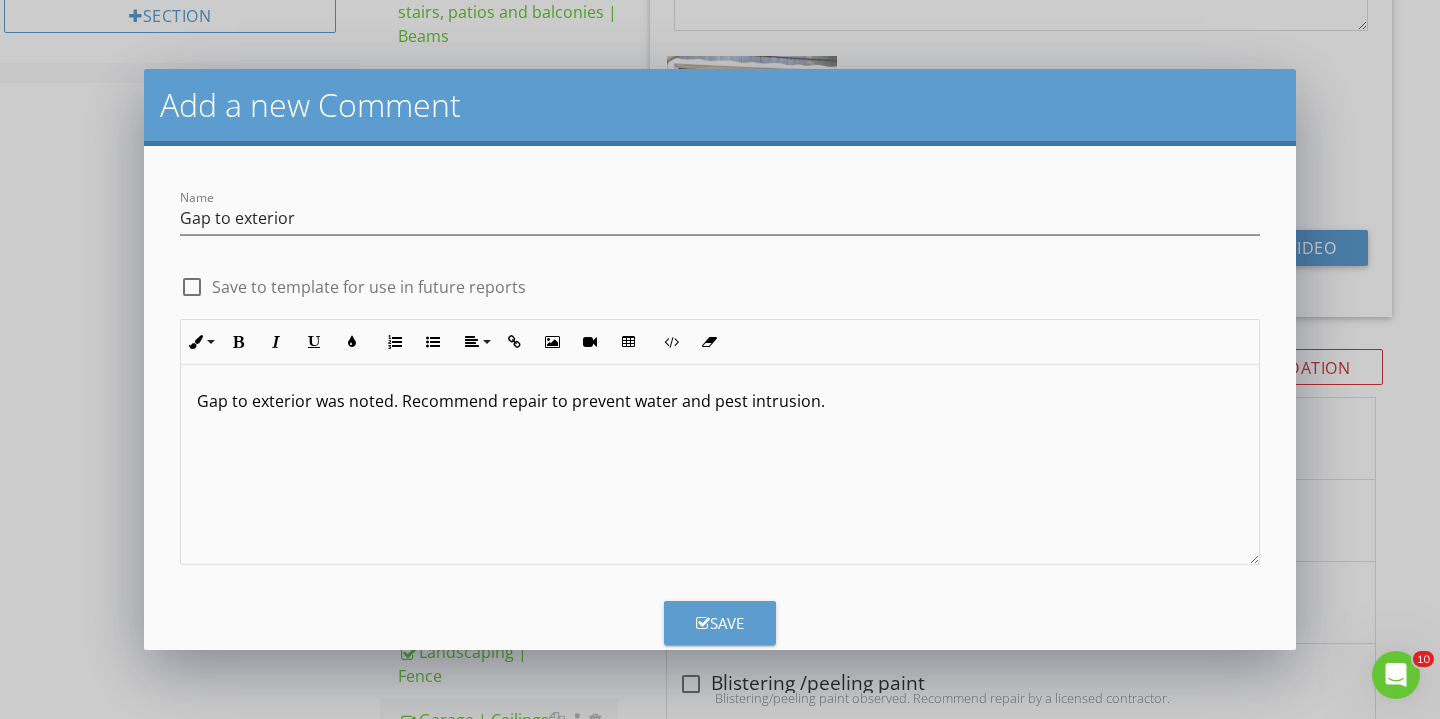 click on "Save" at bounding box center (720, 623) 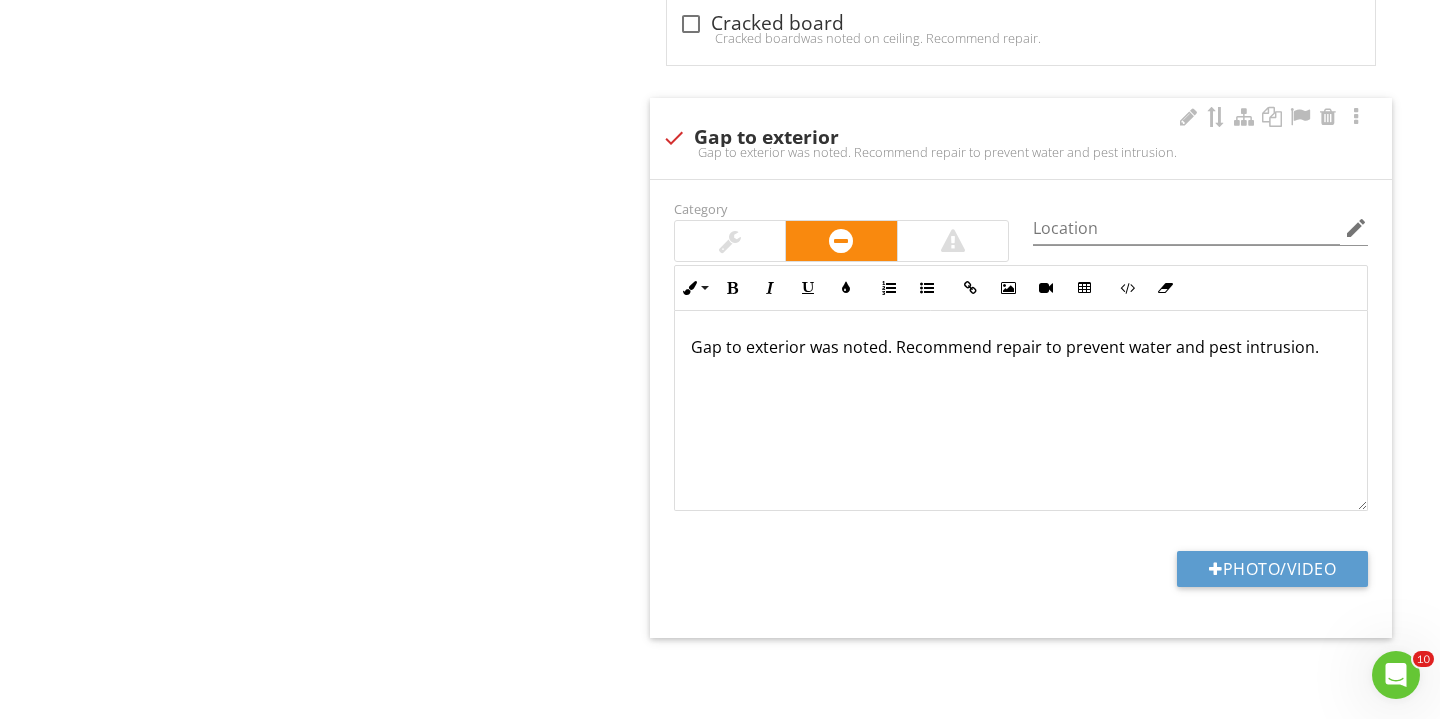 scroll, scrollTop: 4057, scrollLeft: 0, axis: vertical 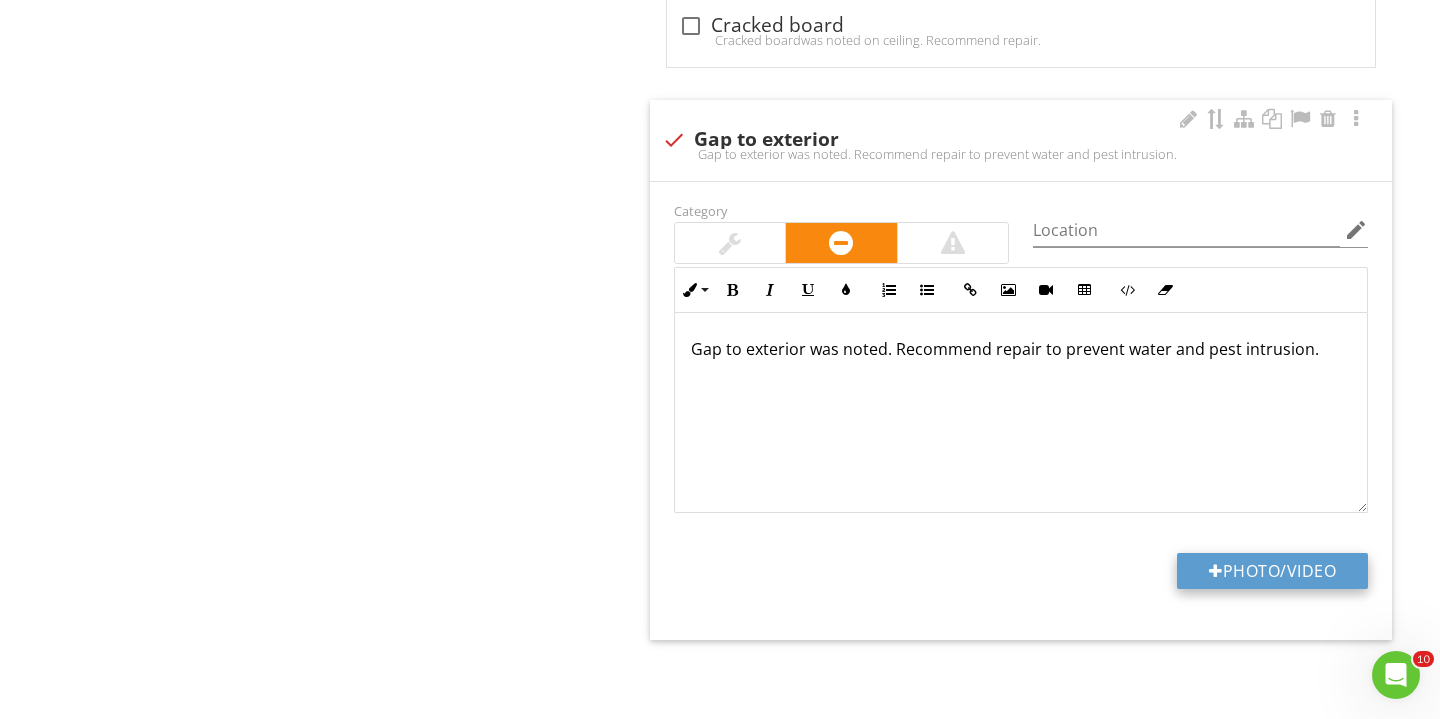 click at bounding box center [1216, 571] 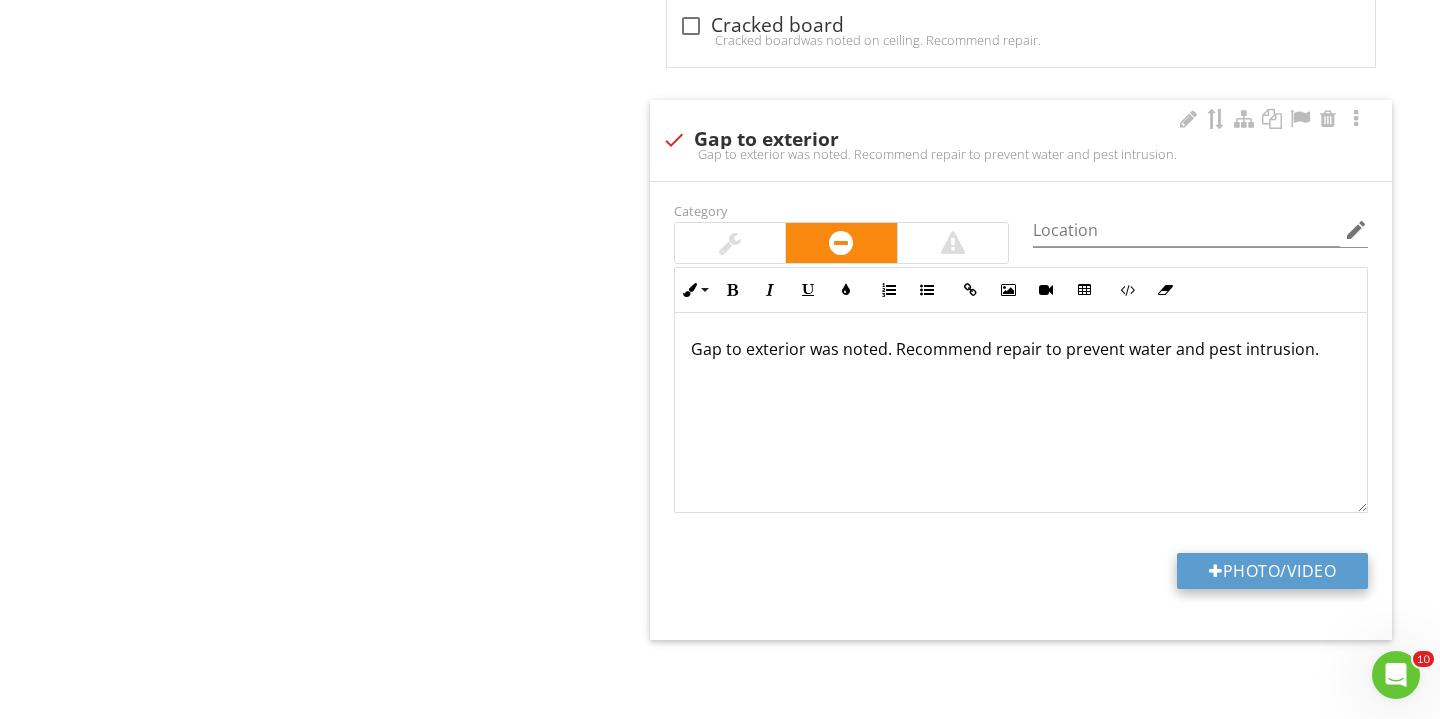 type on "C:\fakepath\IMG_3047.JPG" 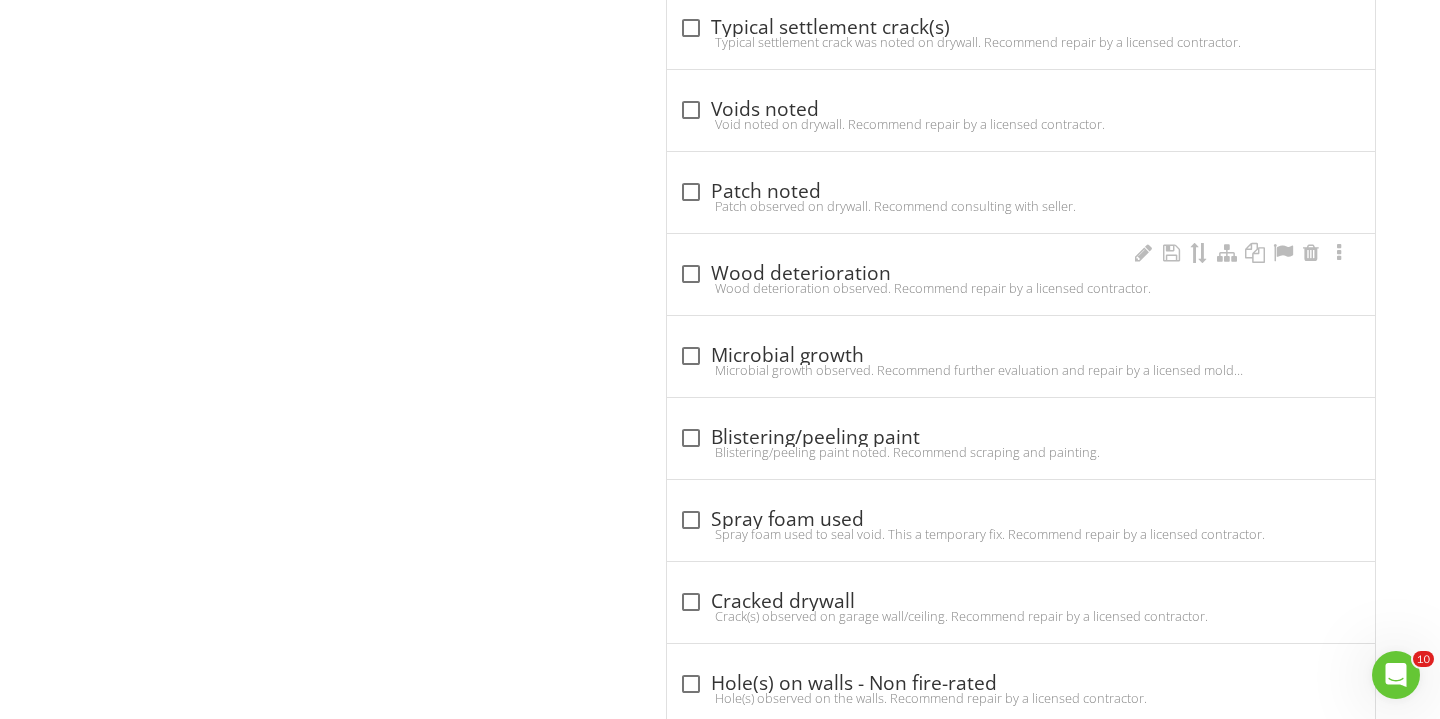 click on "check_box_outline_blank
Wood deterioration
Wood deterioration observed. Recommend repair by a licensed contractor." at bounding box center (1021, 274) 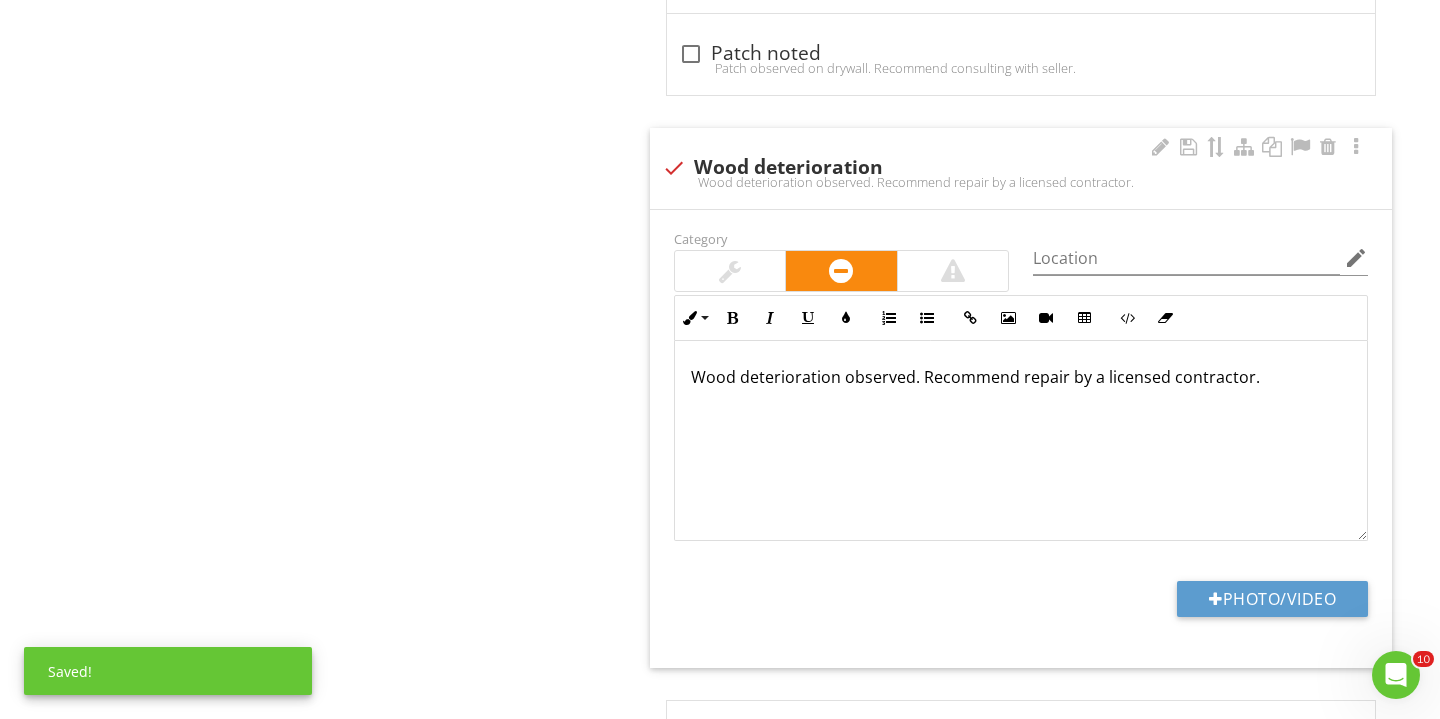scroll, scrollTop: 3399, scrollLeft: 0, axis: vertical 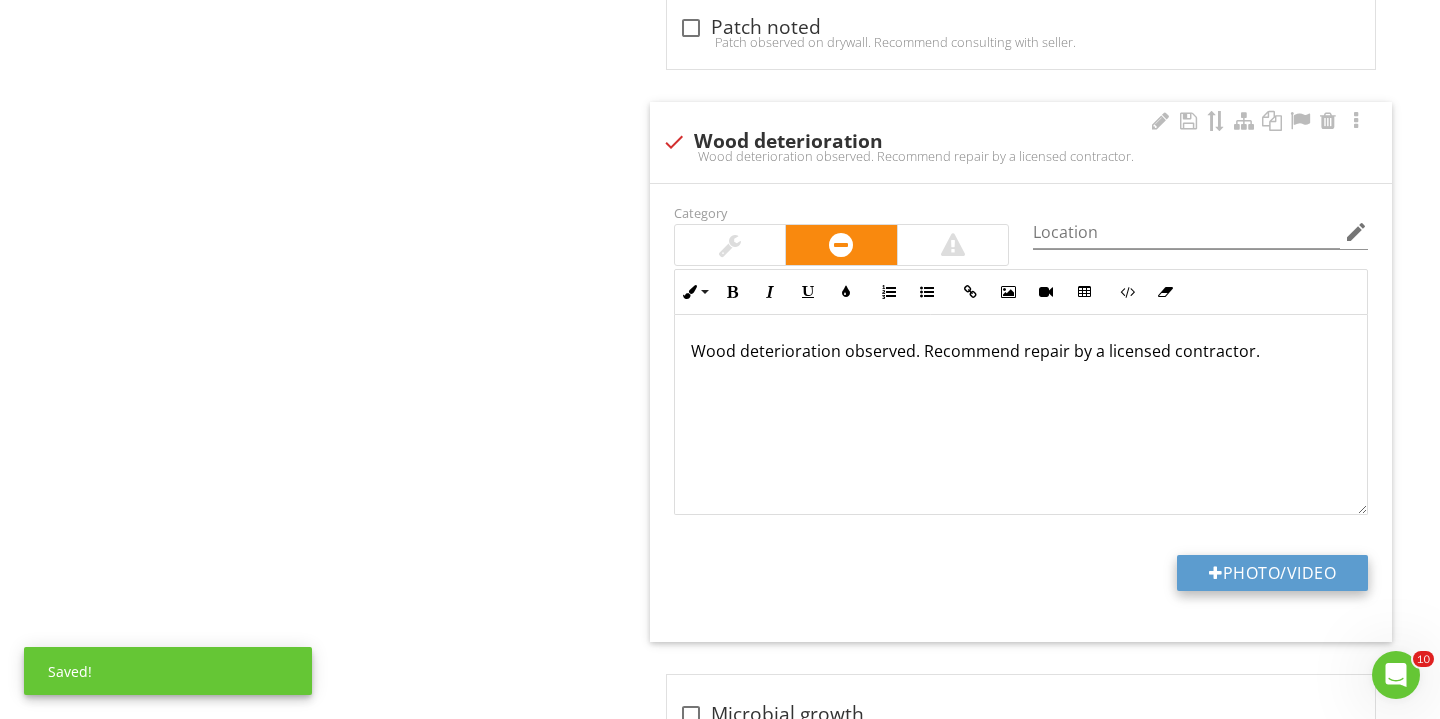 click on "Photo/Video" at bounding box center (1272, 573) 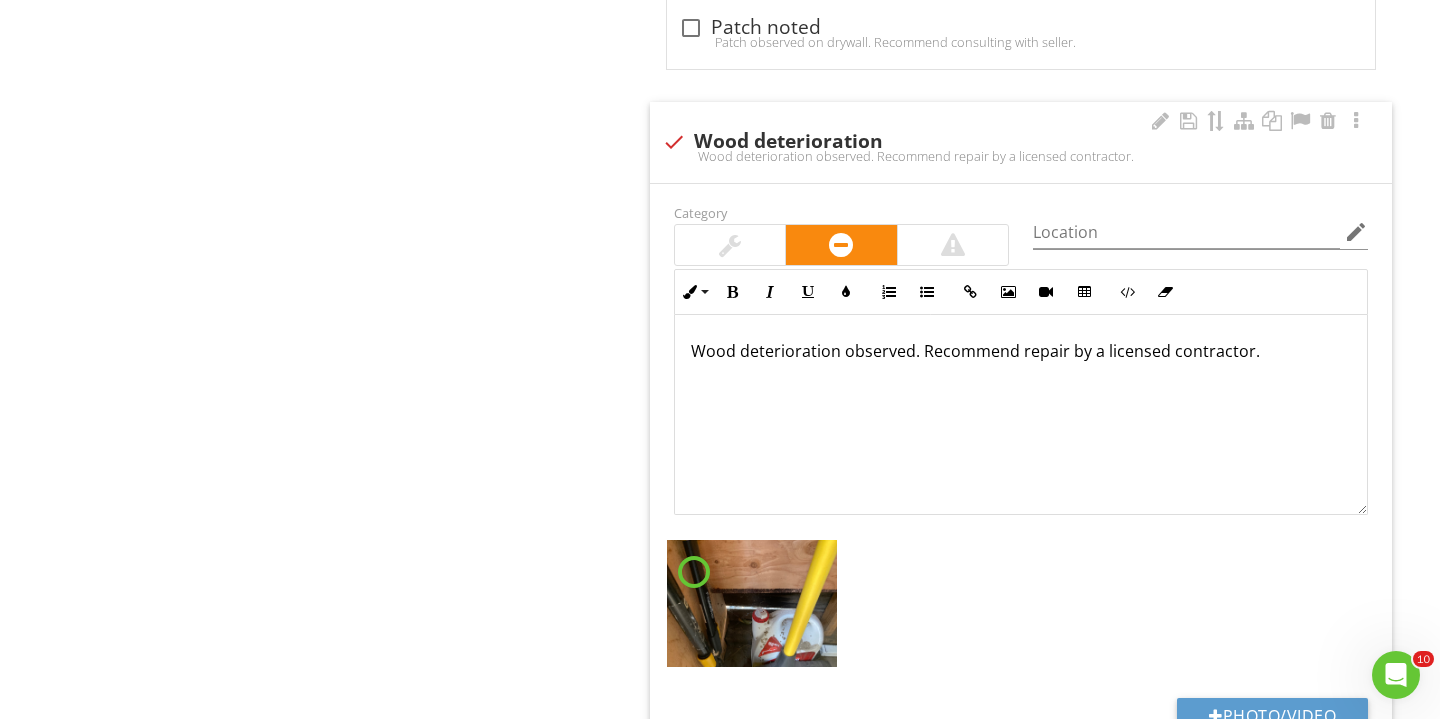 scroll, scrollTop: 3435, scrollLeft: 0, axis: vertical 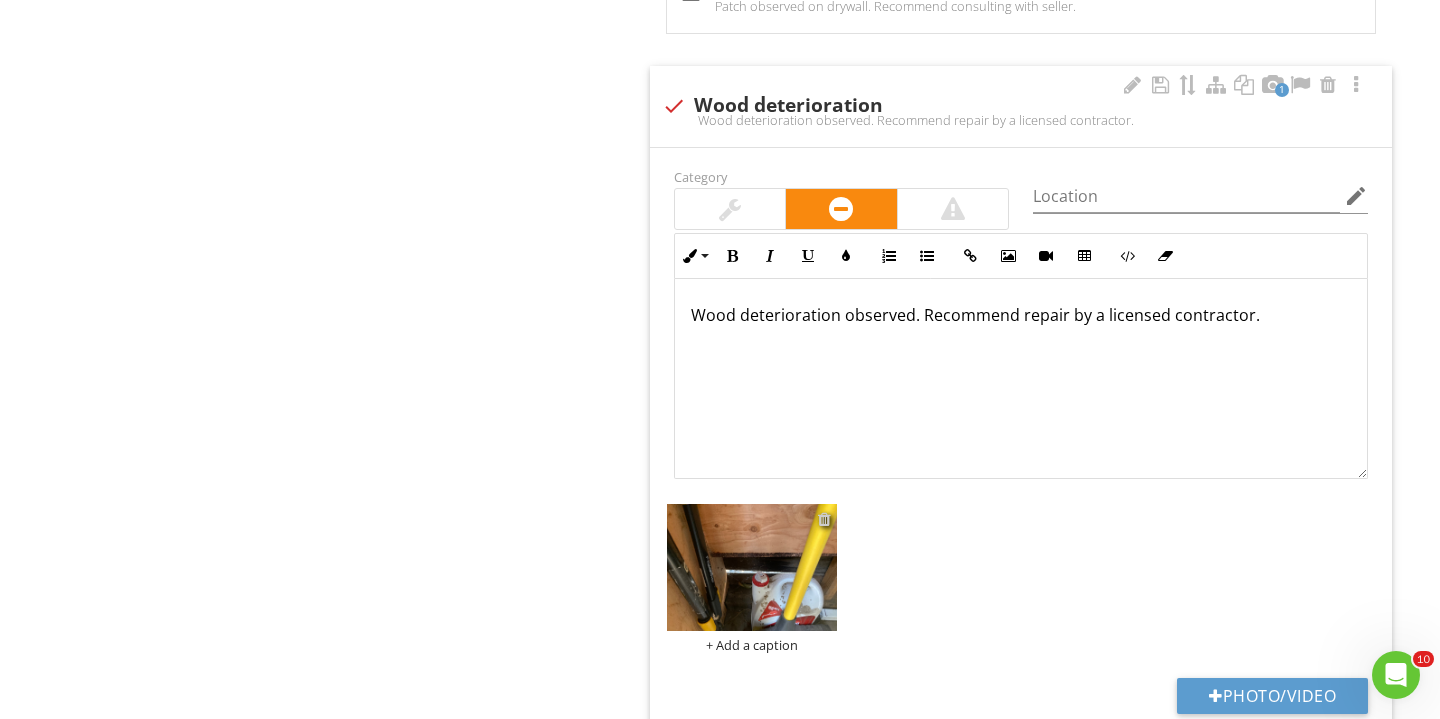 click at bounding box center (824, 519) 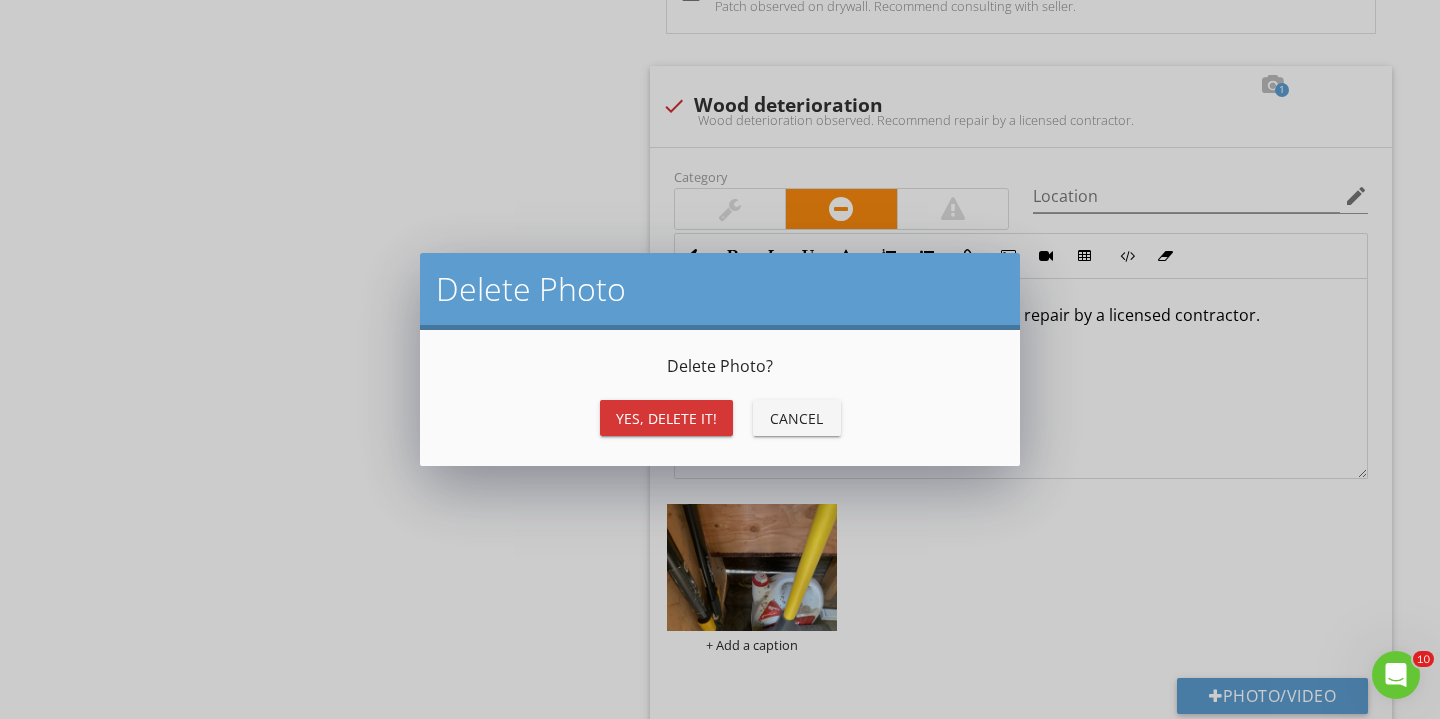 click on "Yes, Delete it!" at bounding box center [666, 418] 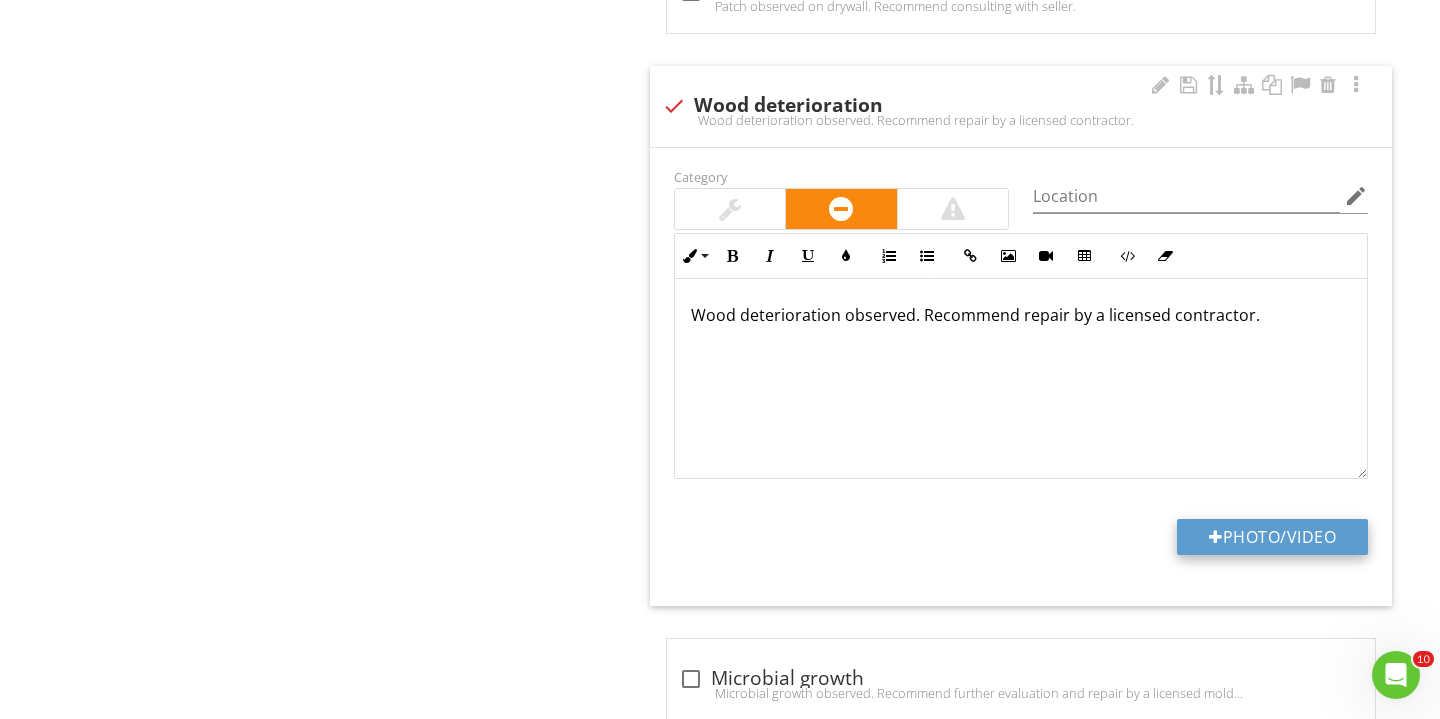 click on "Photo/Video" at bounding box center (1272, 537) 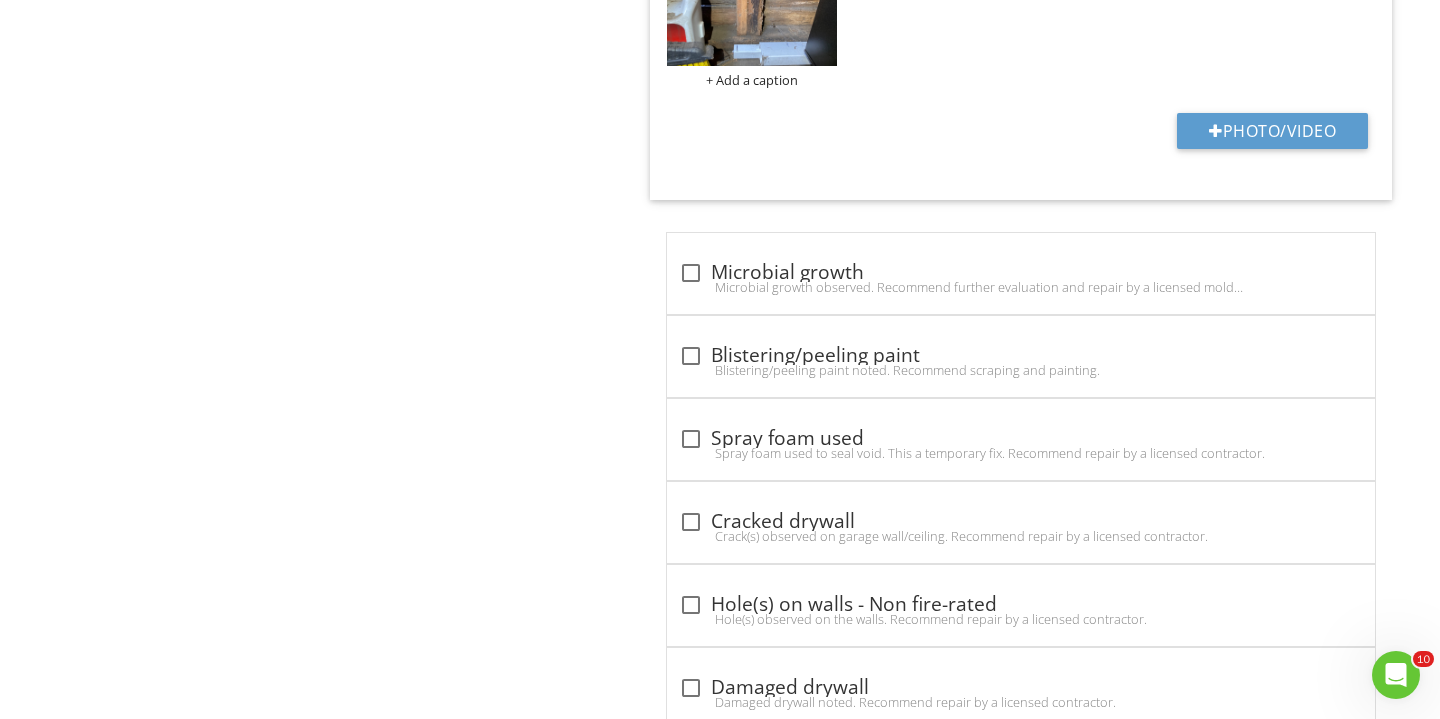 scroll, scrollTop: 4080, scrollLeft: 0, axis: vertical 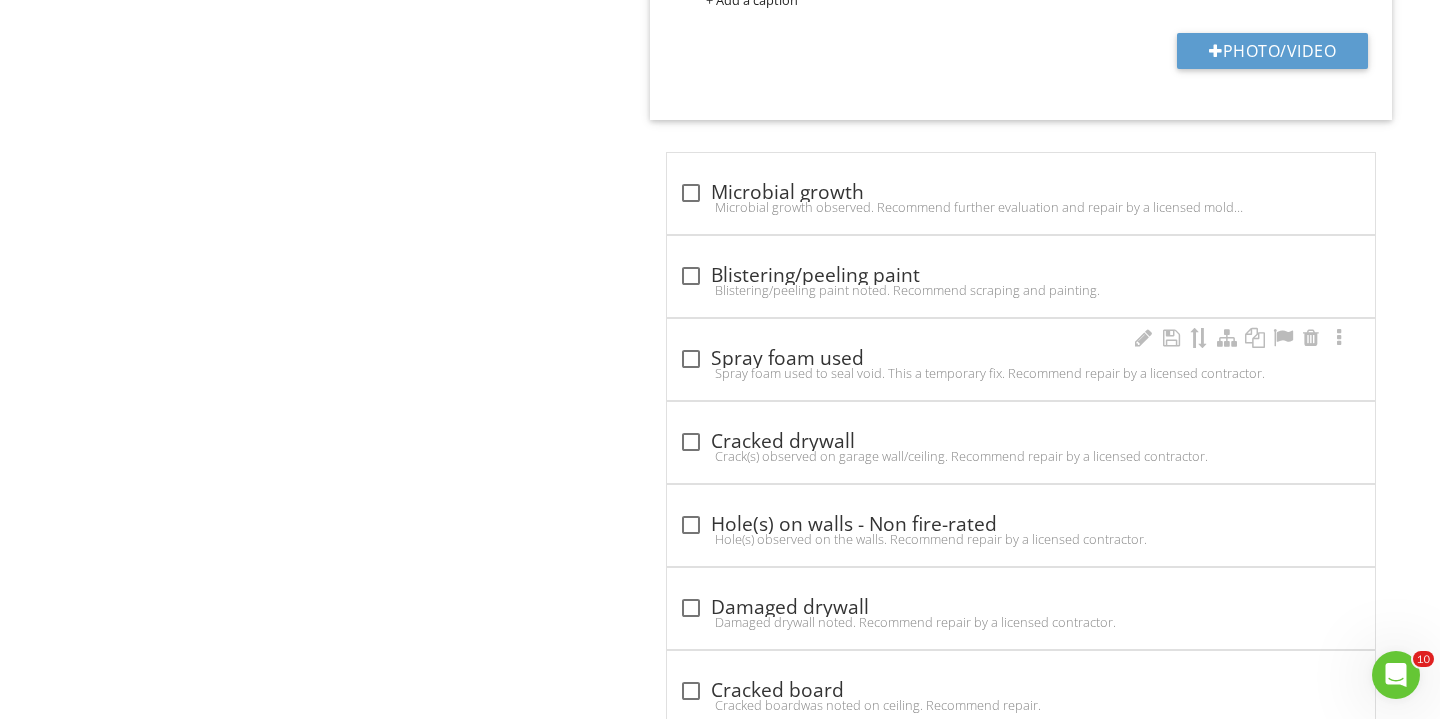 click on "check_box_outline_blank
Spray foam used
Spray foam used to seal void. This a temporary fix. Recommend repair by a licensed contractor." at bounding box center (1021, 359) 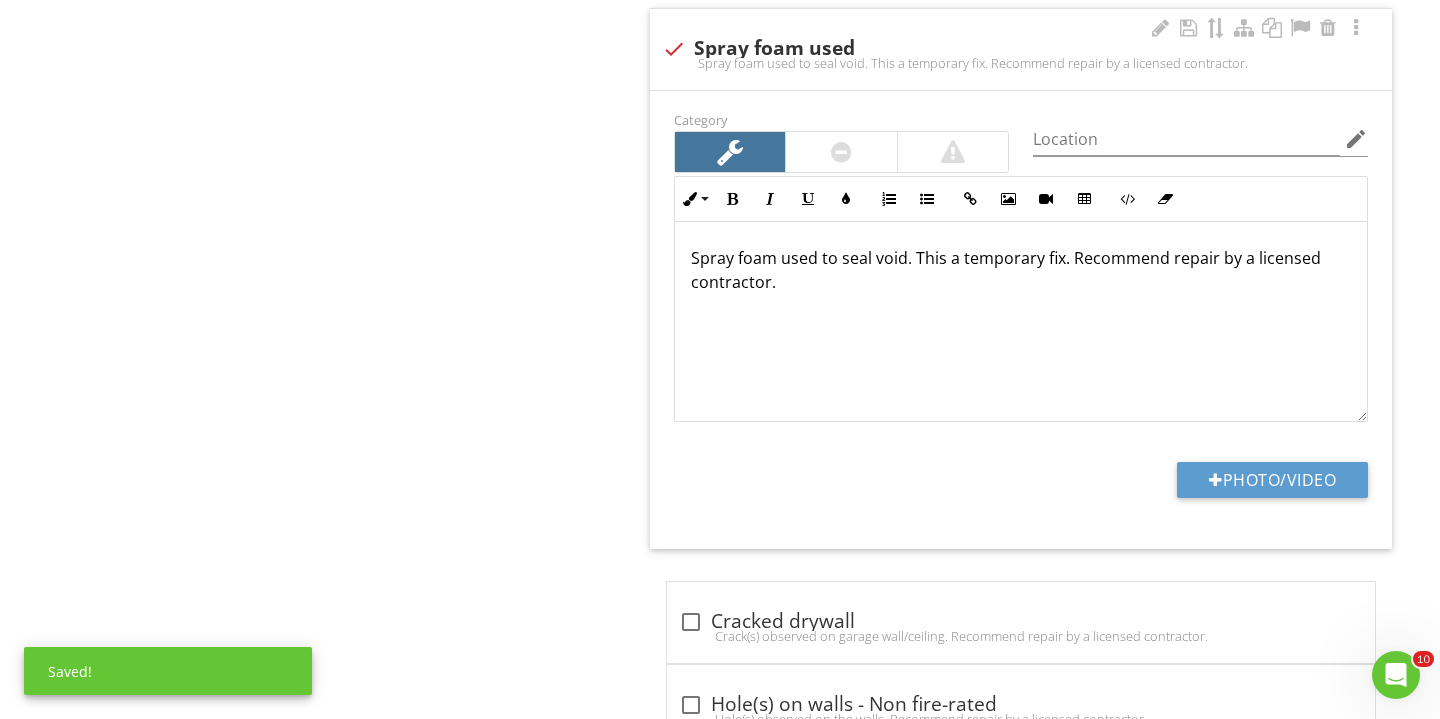 scroll, scrollTop: 4485, scrollLeft: 0, axis: vertical 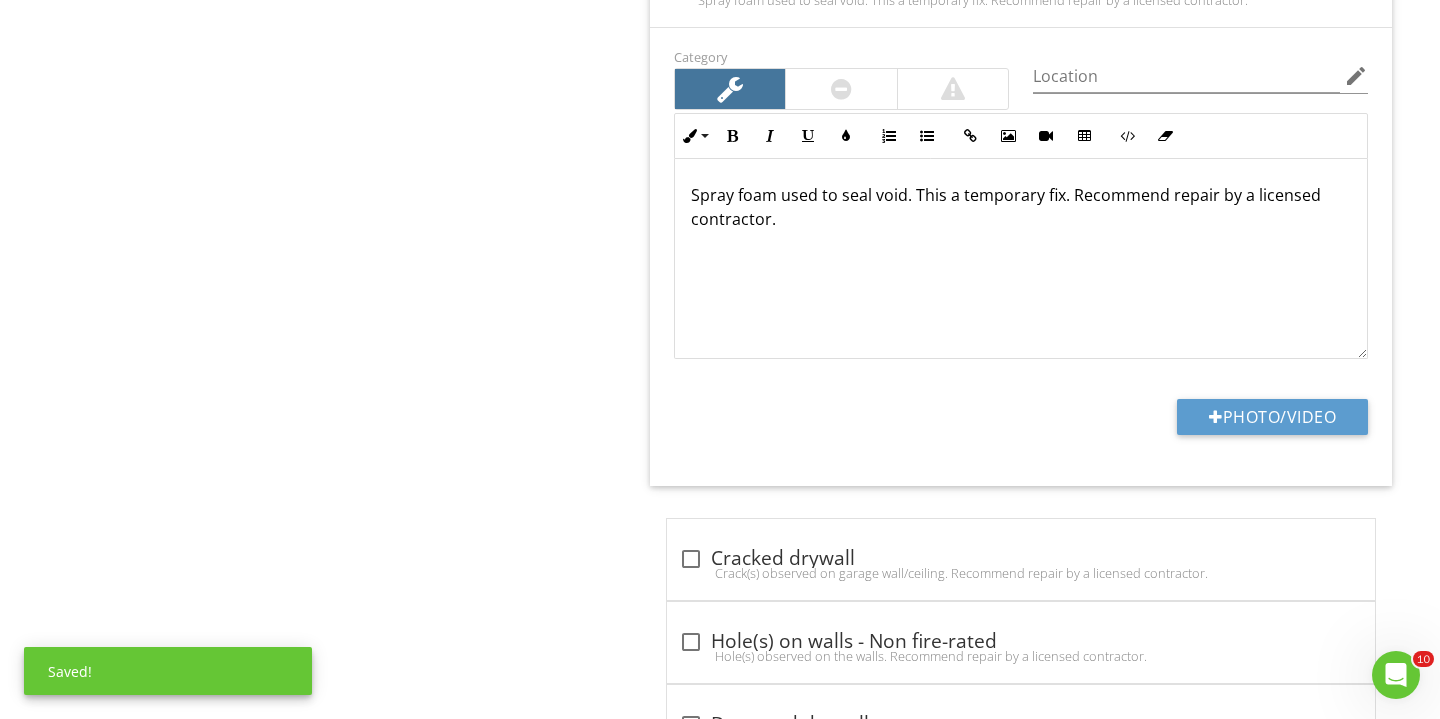 click on "Photo/Video" at bounding box center (1021, 424) 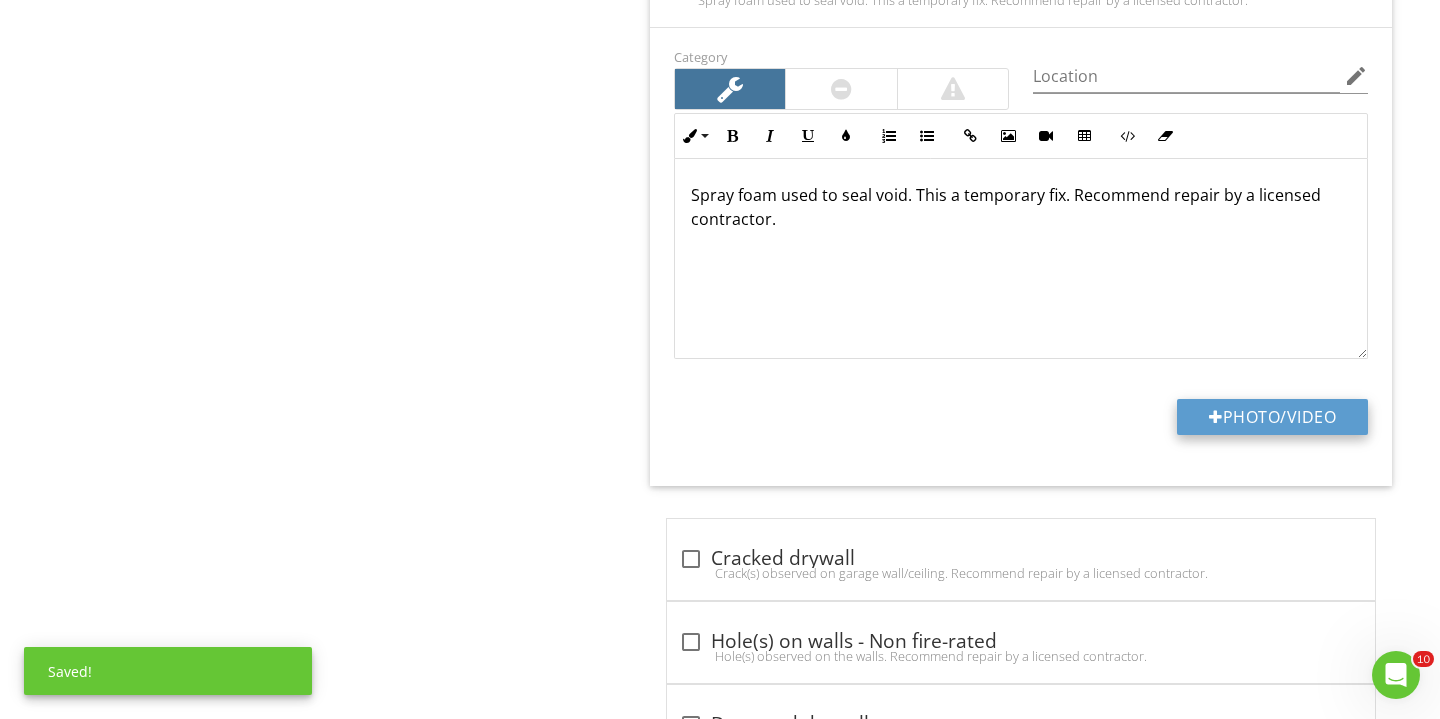 click on "Photo/Video" at bounding box center (1272, 417) 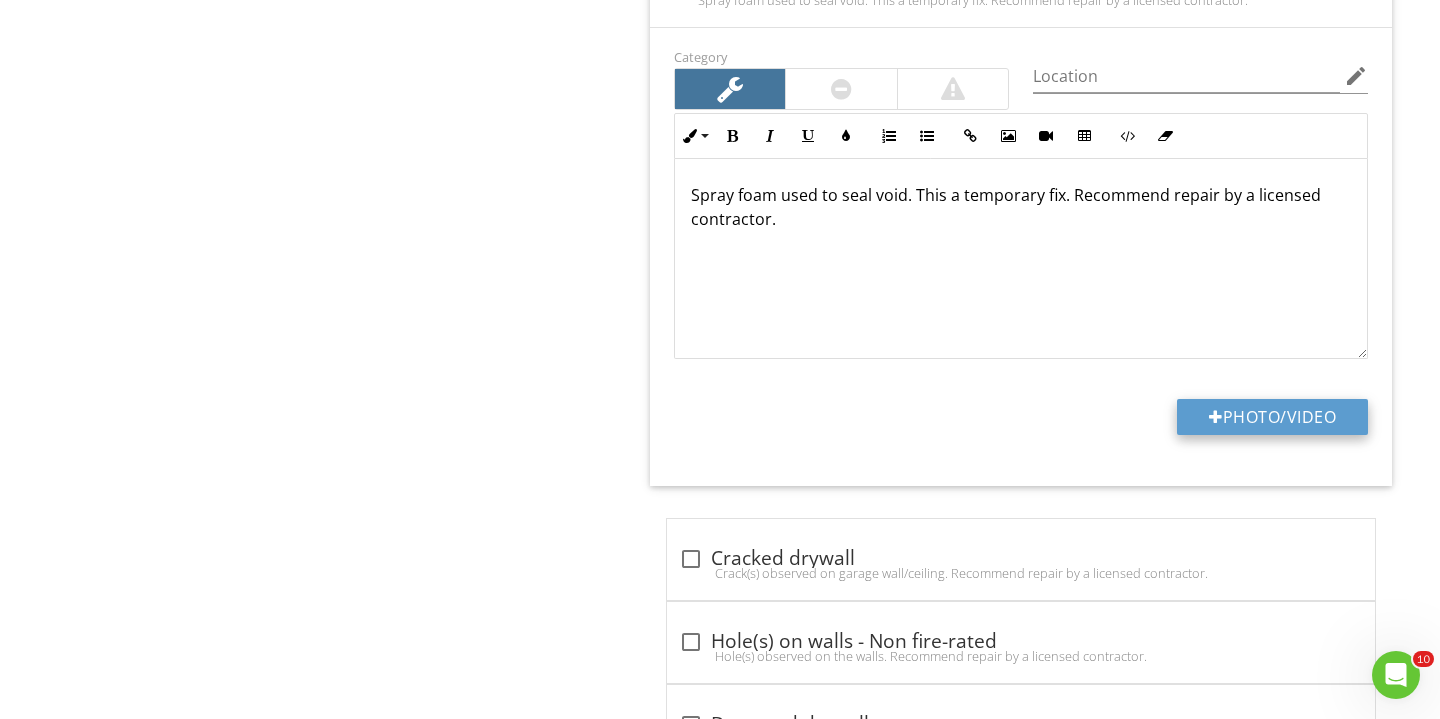 type on "C:\fakepath\IMG_3057.JPG" 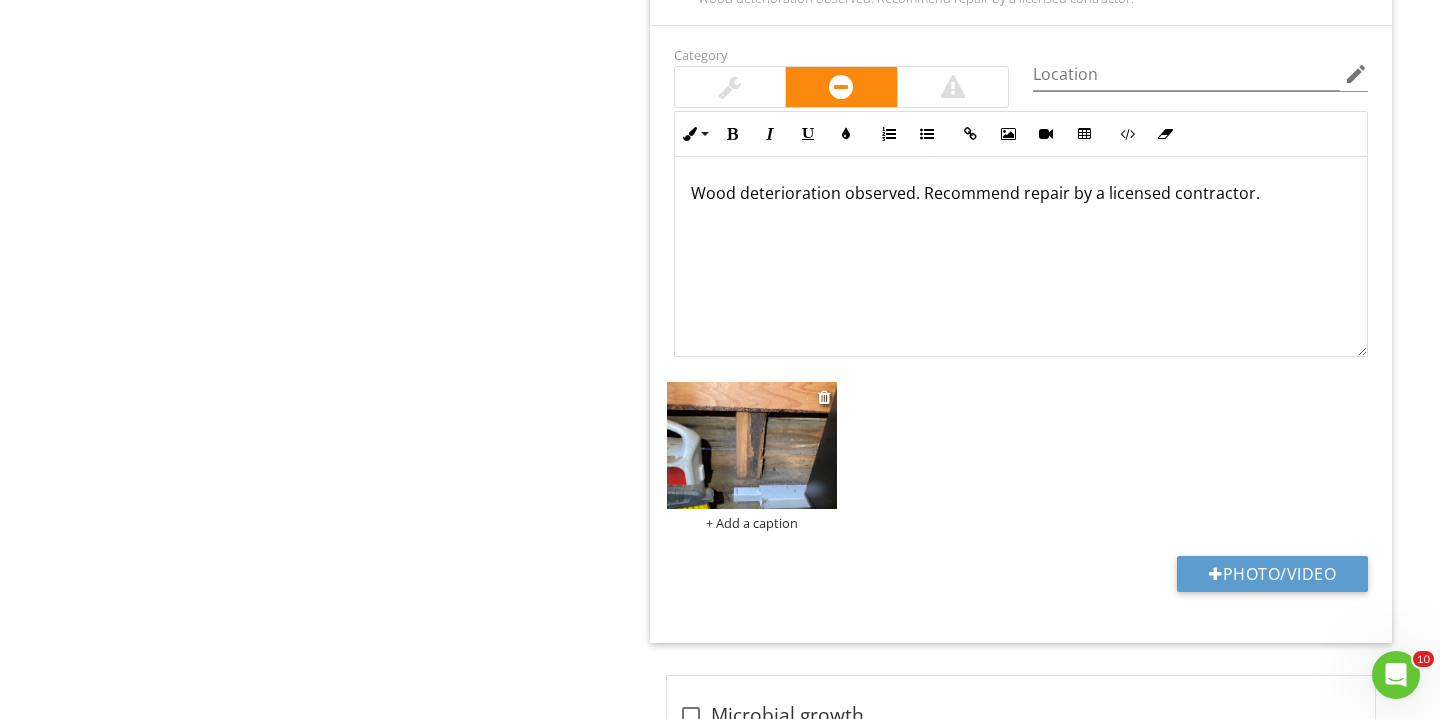scroll, scrollTop: 3554, scrollLeft: 0, axis: vertical 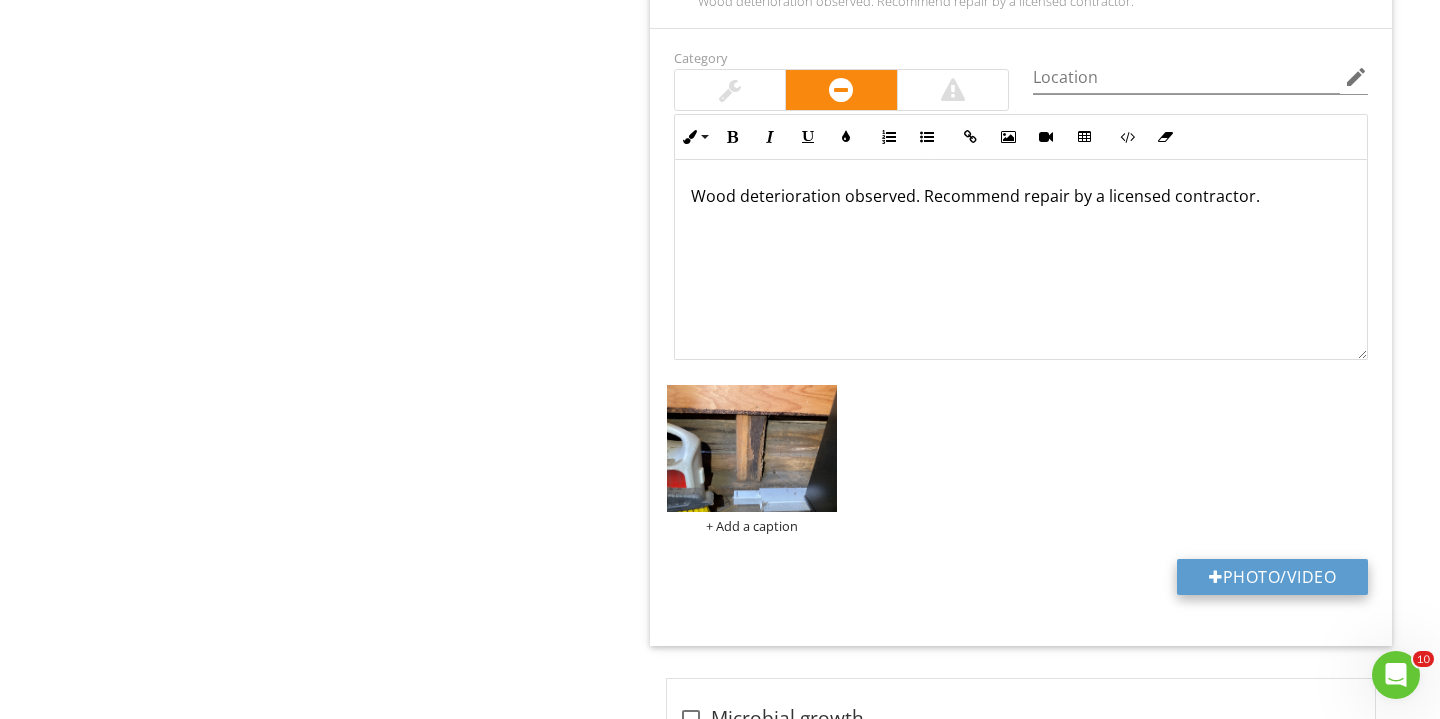 click at bounding box center (1216, 577) 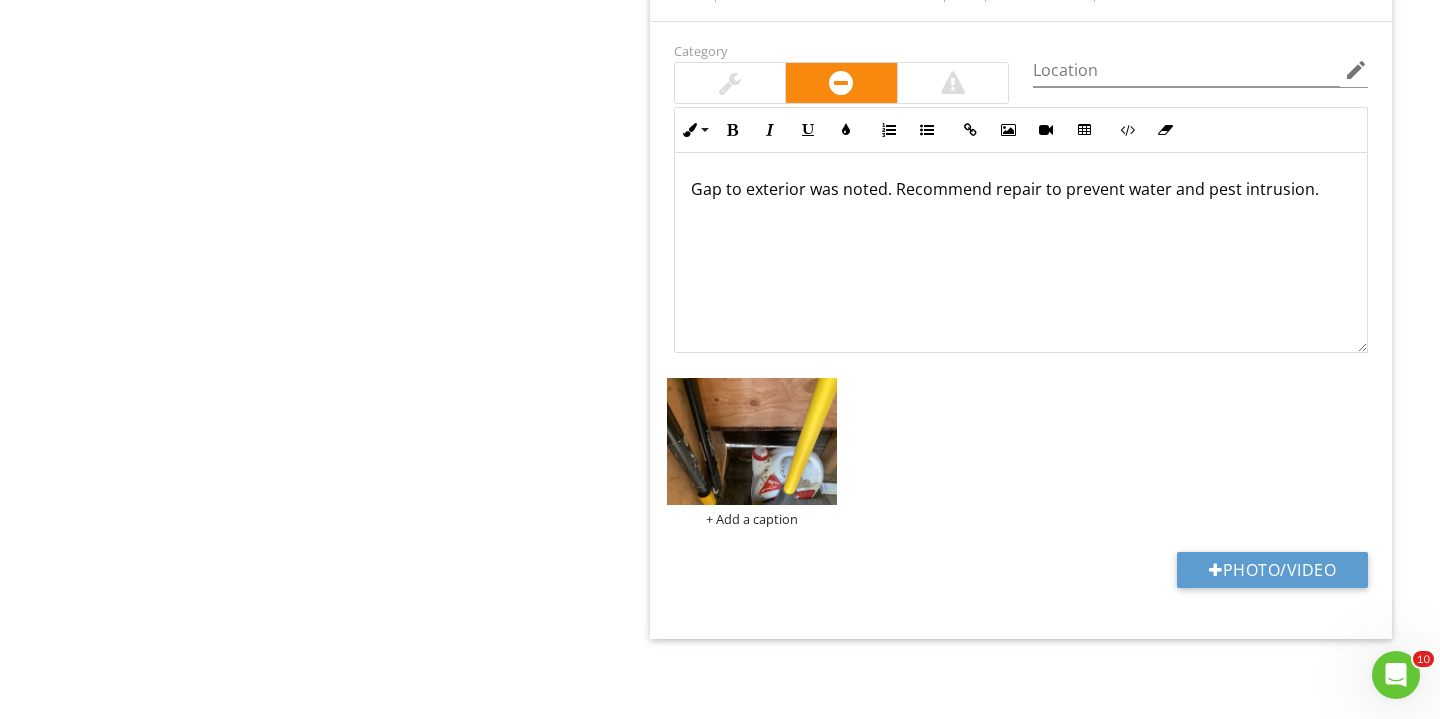 scroll, scrollTop: 5586, scrollLeft: 0, axis: vertical 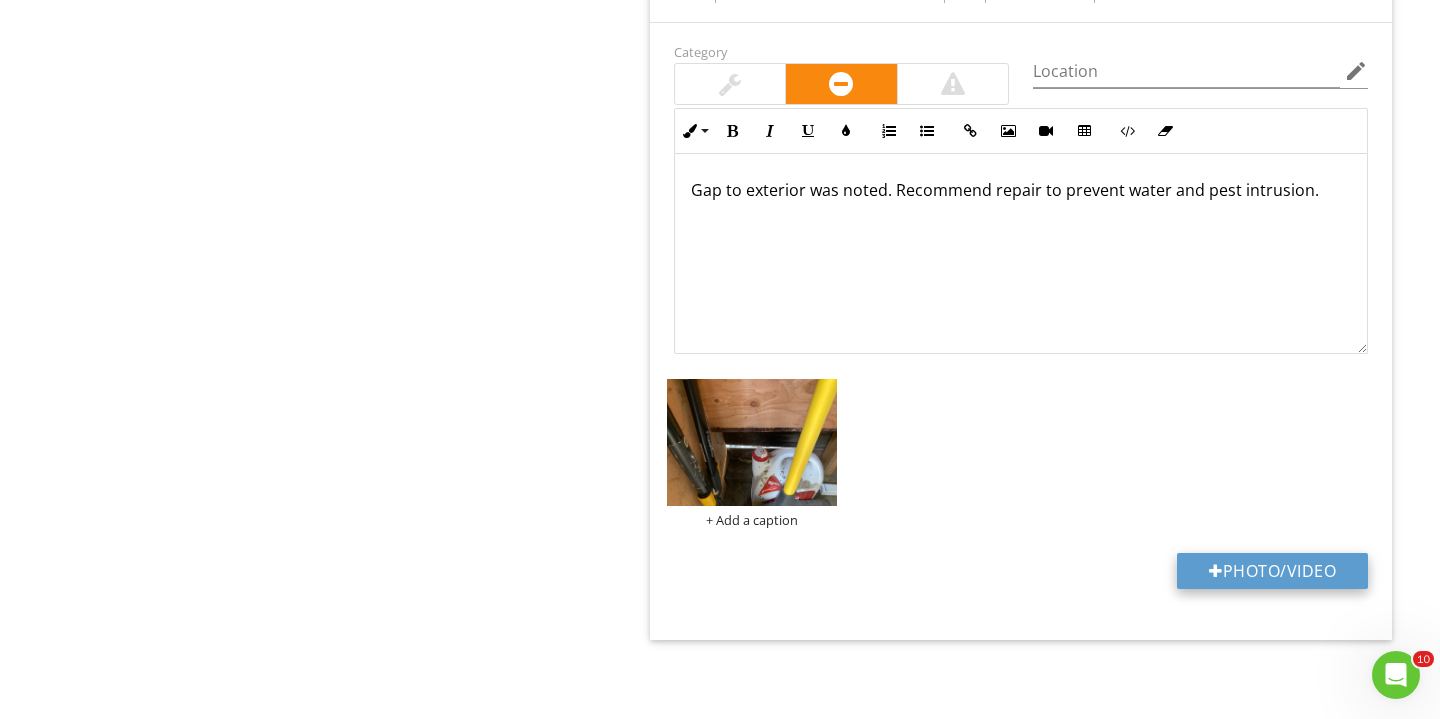 click at bounding box center [1216, 571] 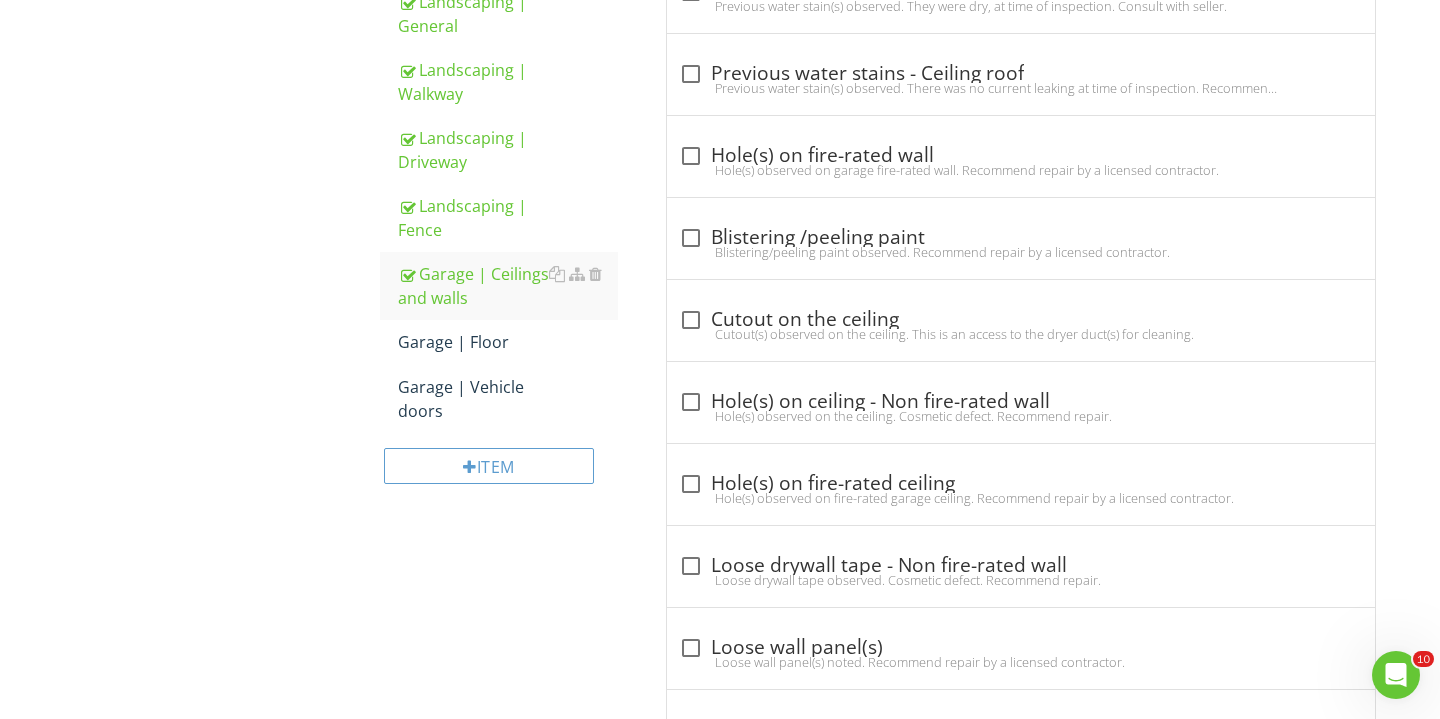 scroll, scrollTop: 1446, scrollLeft: 0, axis: vertical 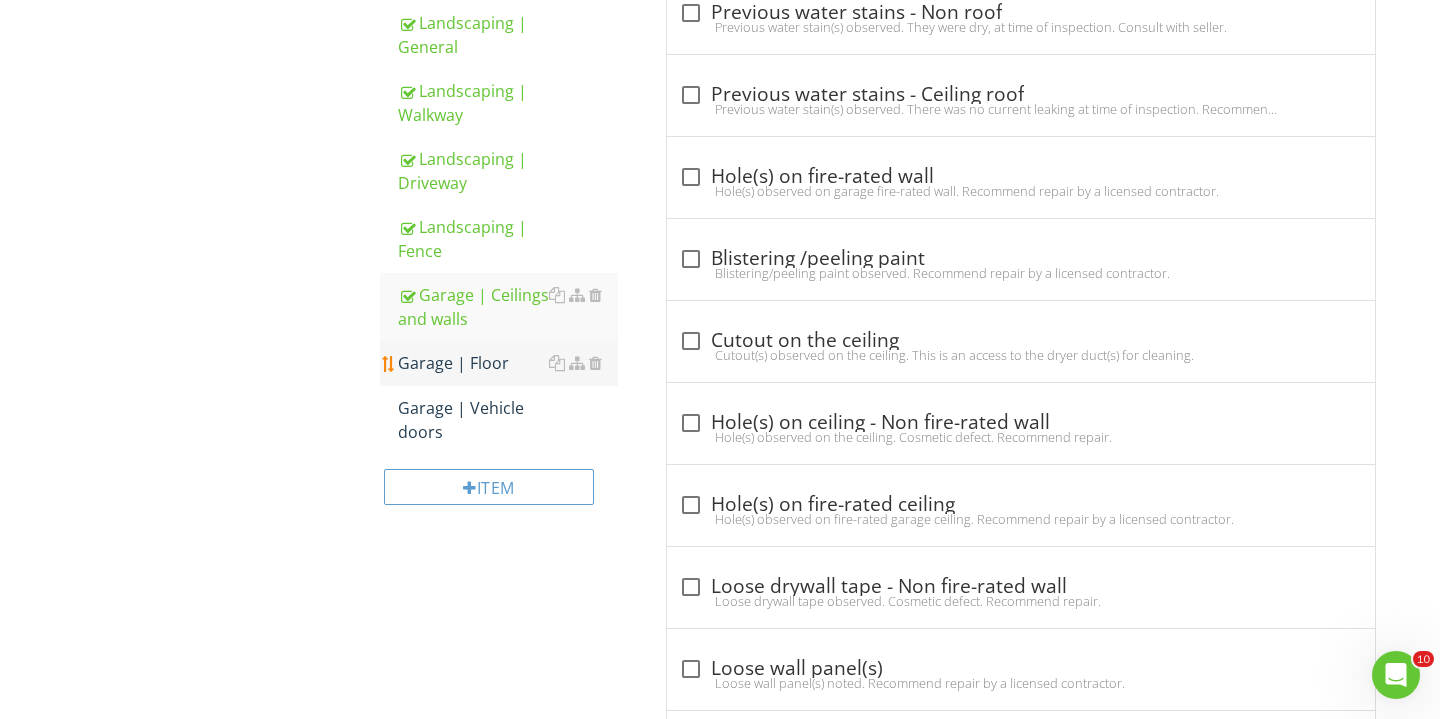 click on "Garage | Floor" at bounding box center (508, 363) 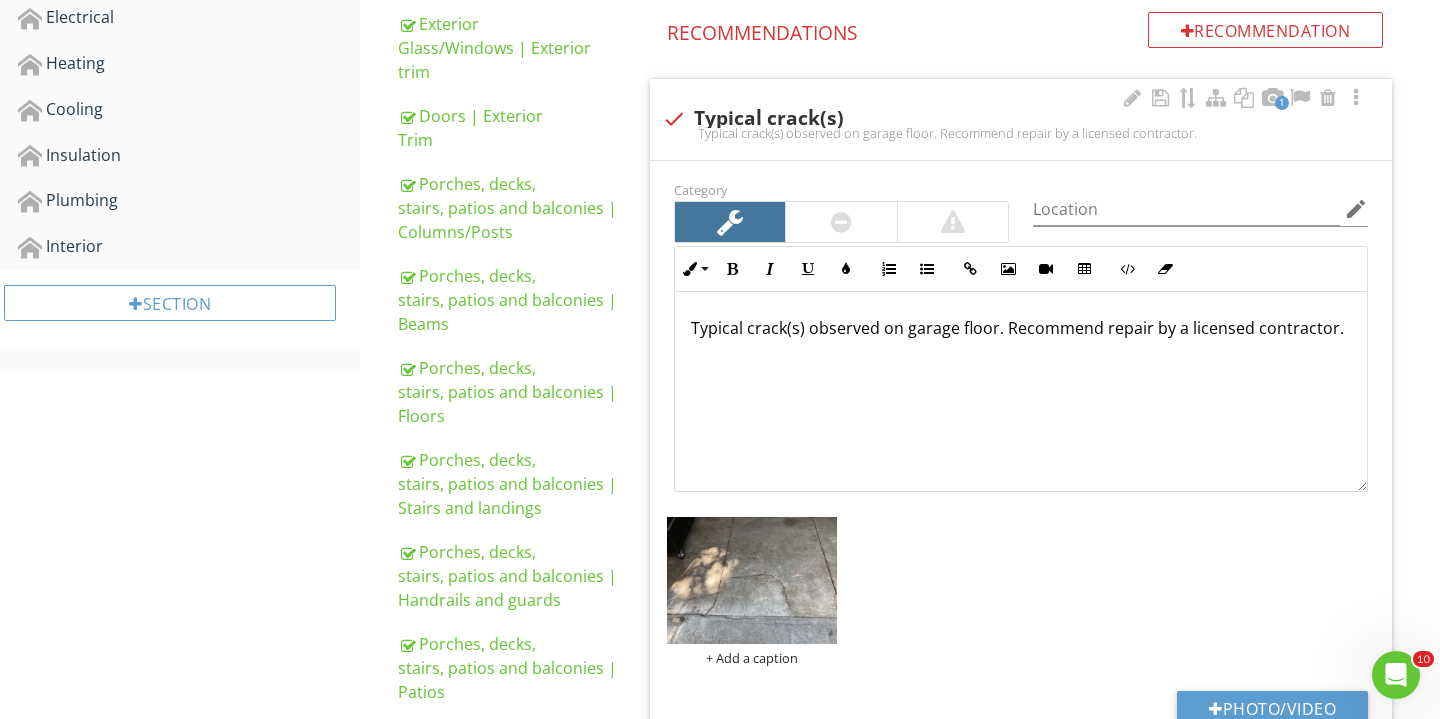 scroll, scrollTop: 855, scrollLeft: 0, axis: vertical 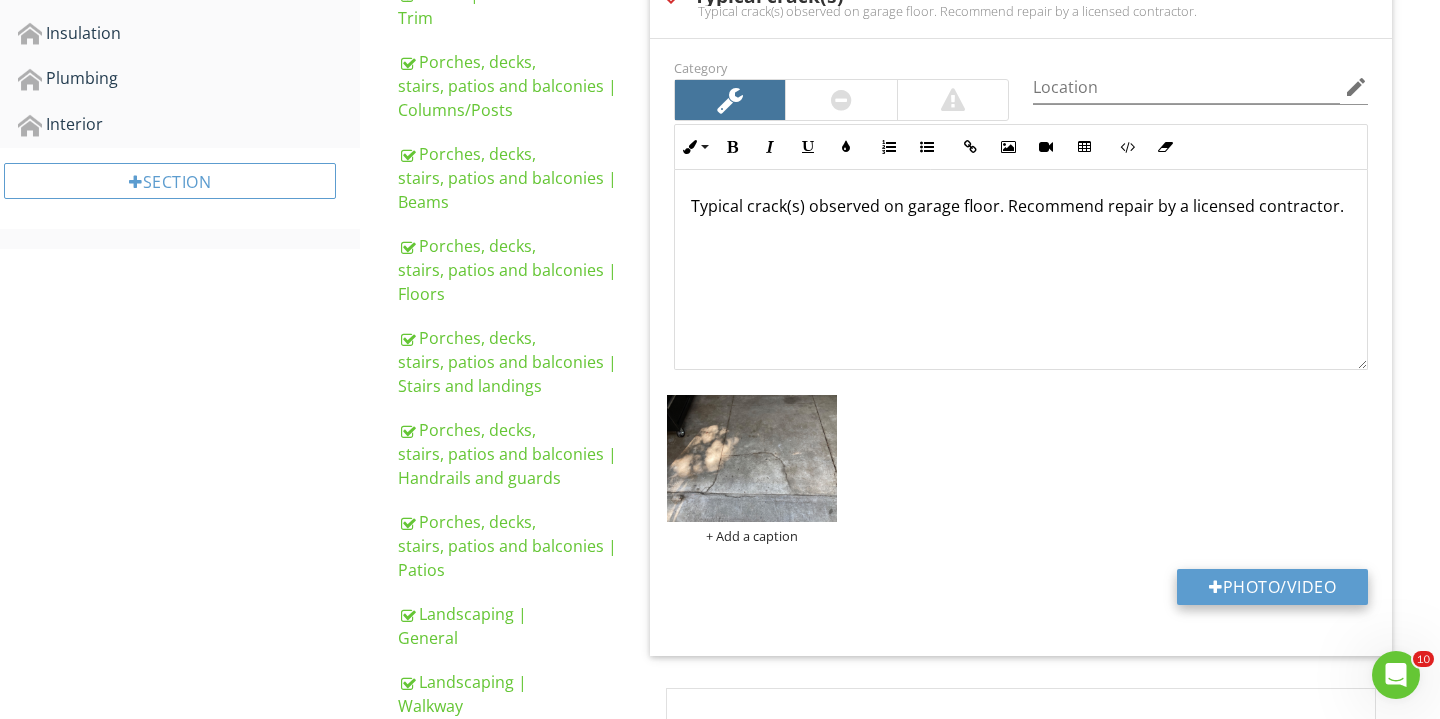click on "Photo/Video" at bounding box center [1272, 587] 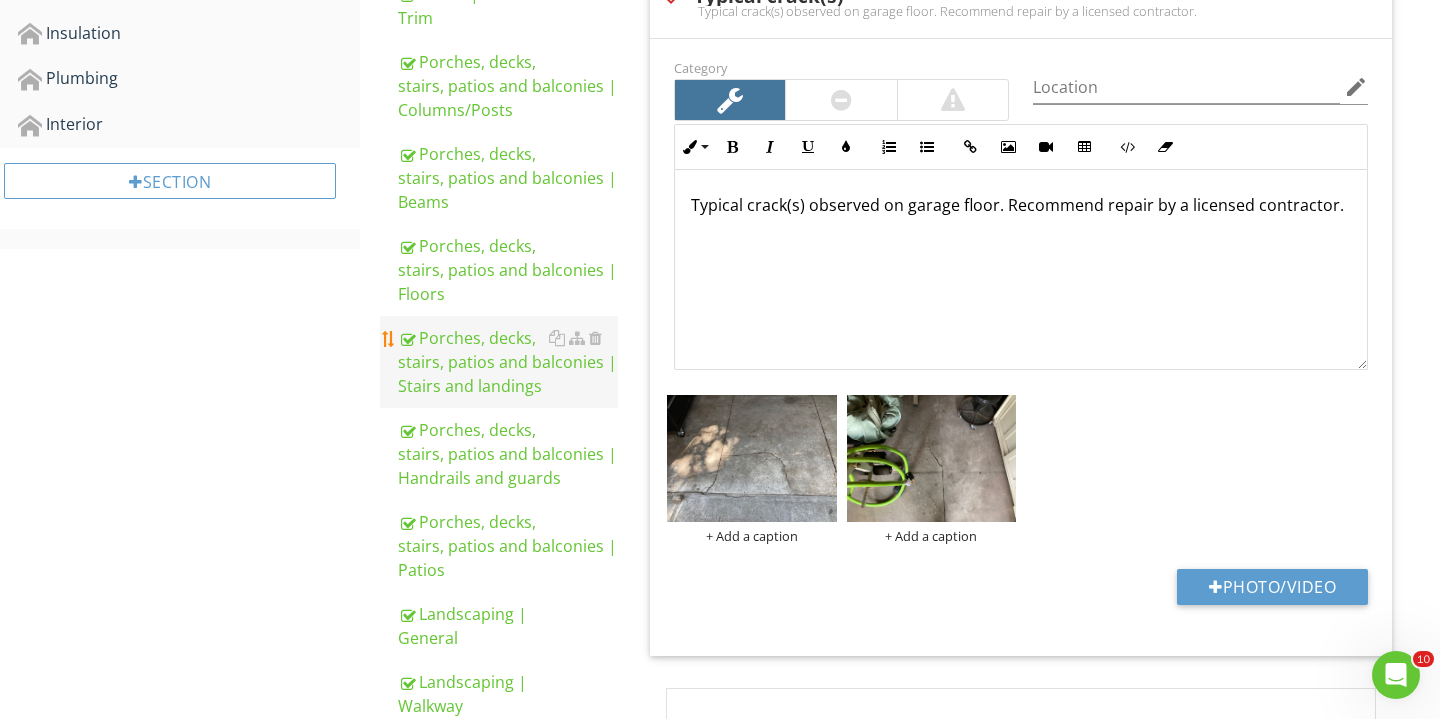 scroll, scrollTop: 1, scrollLeft: 0, axis: vertical 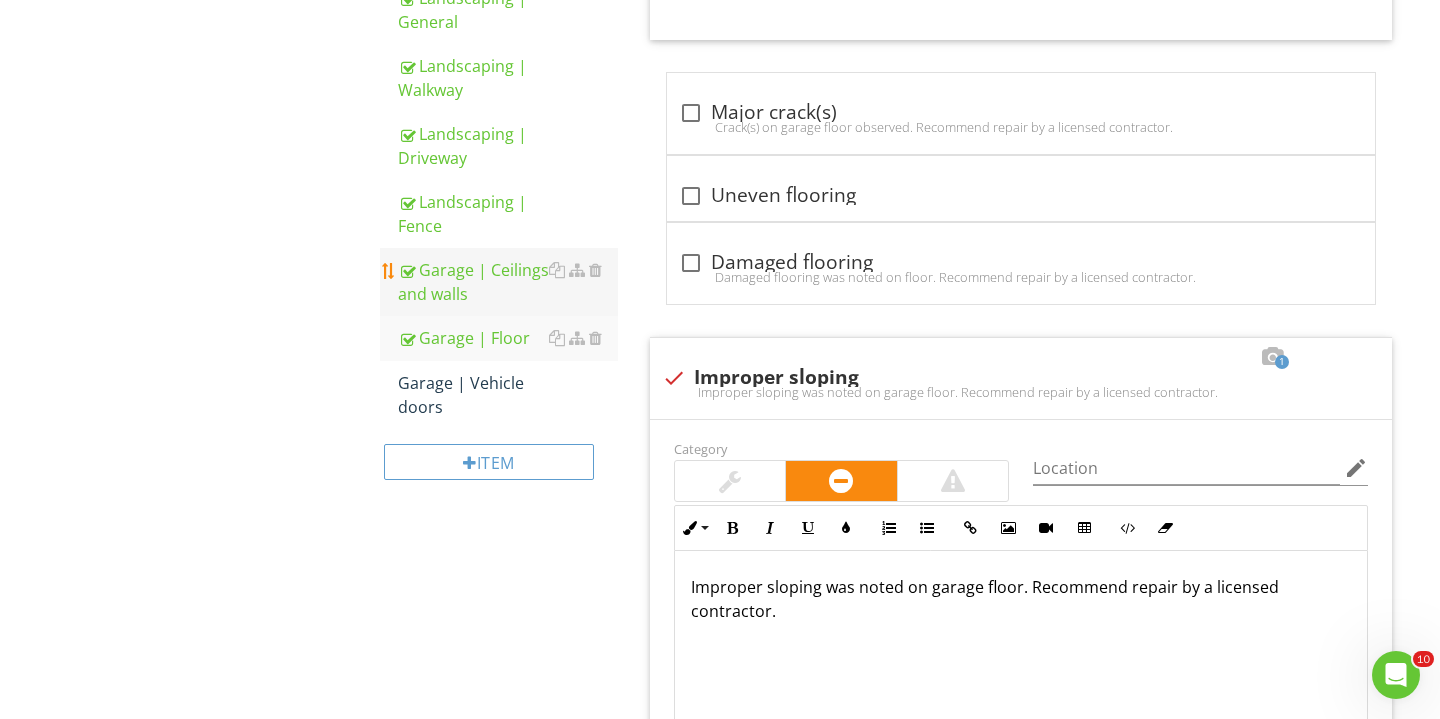 click on "Garage | Ceilings and walls" at bounding box center (508, 282) 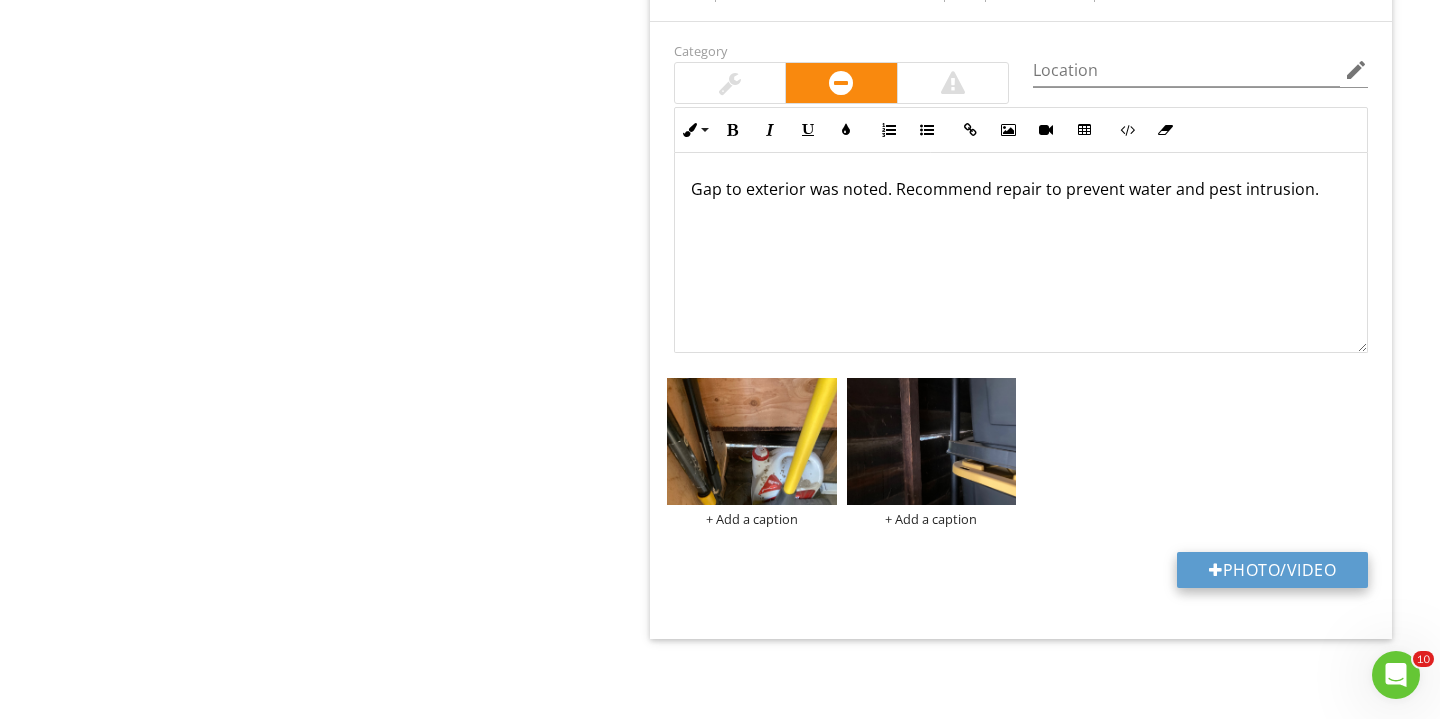 scroll, scrollTop: 5586, scrollLeft: 0, axis: vertical 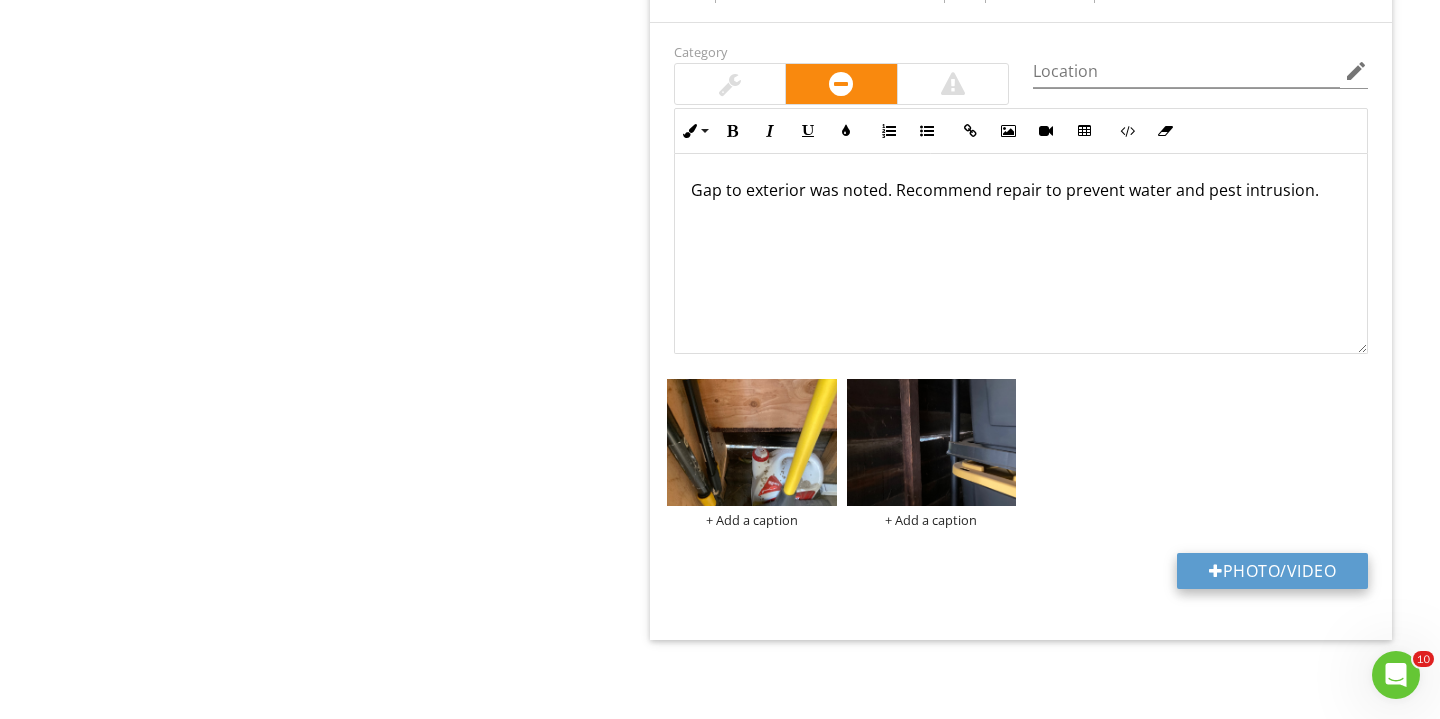 click at bounding box center [1216, 571] 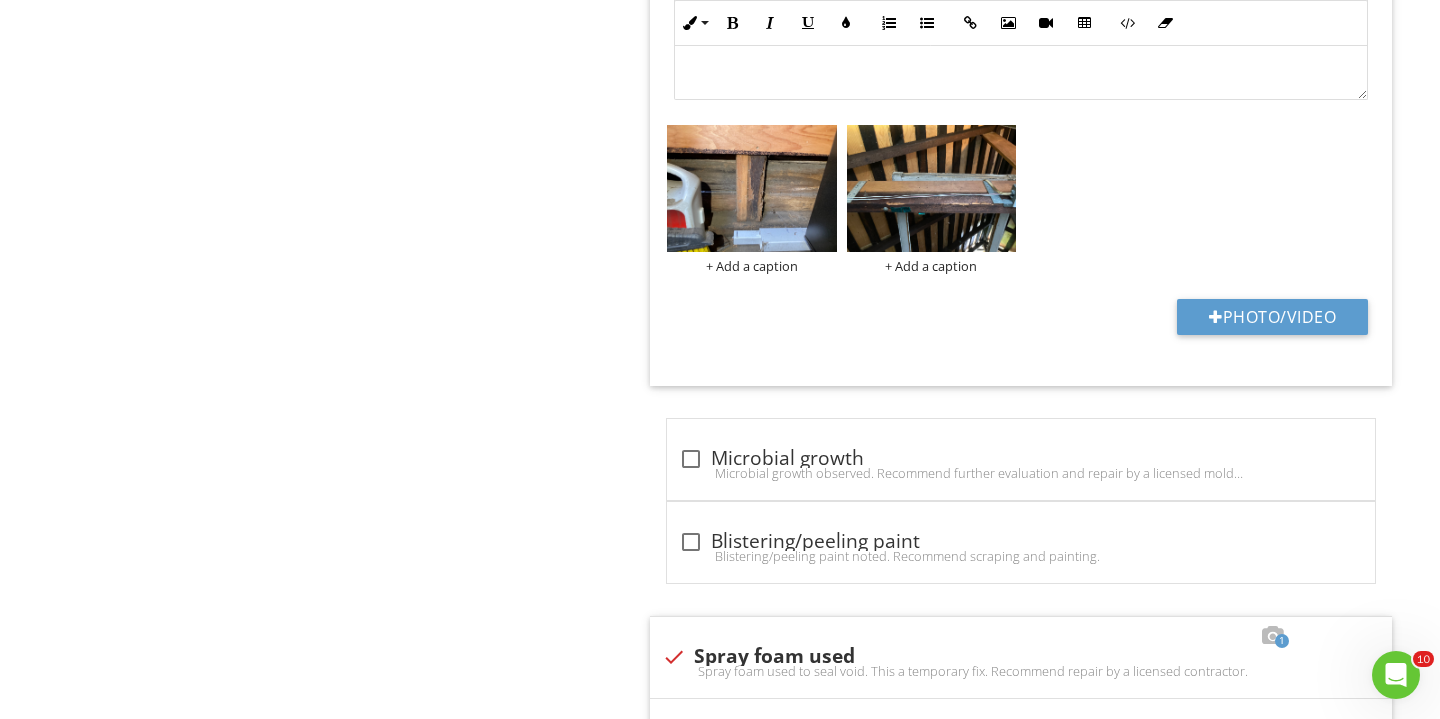 scroll, scrollTop: 3570, scrollLeft: 0, axis: vertical 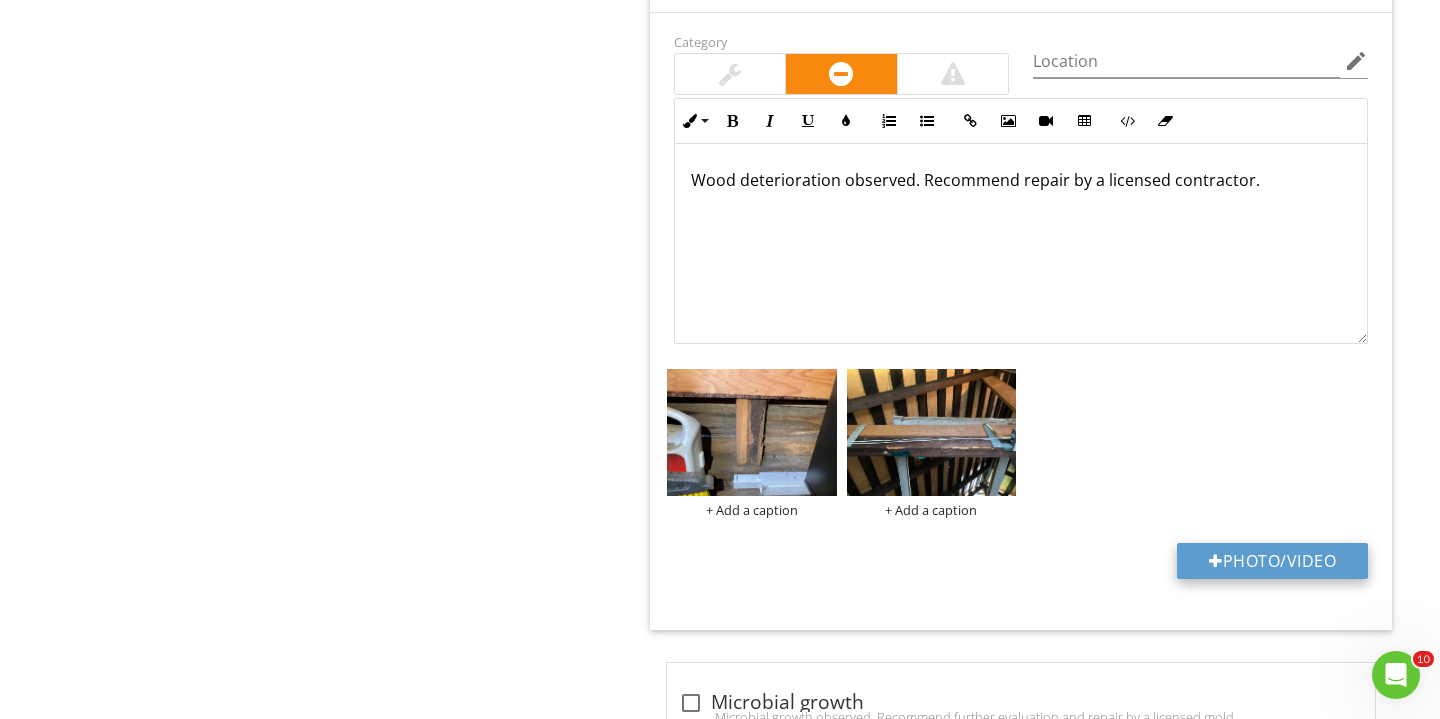 click on "Photo/Video" at bounding box center [1272, 561] 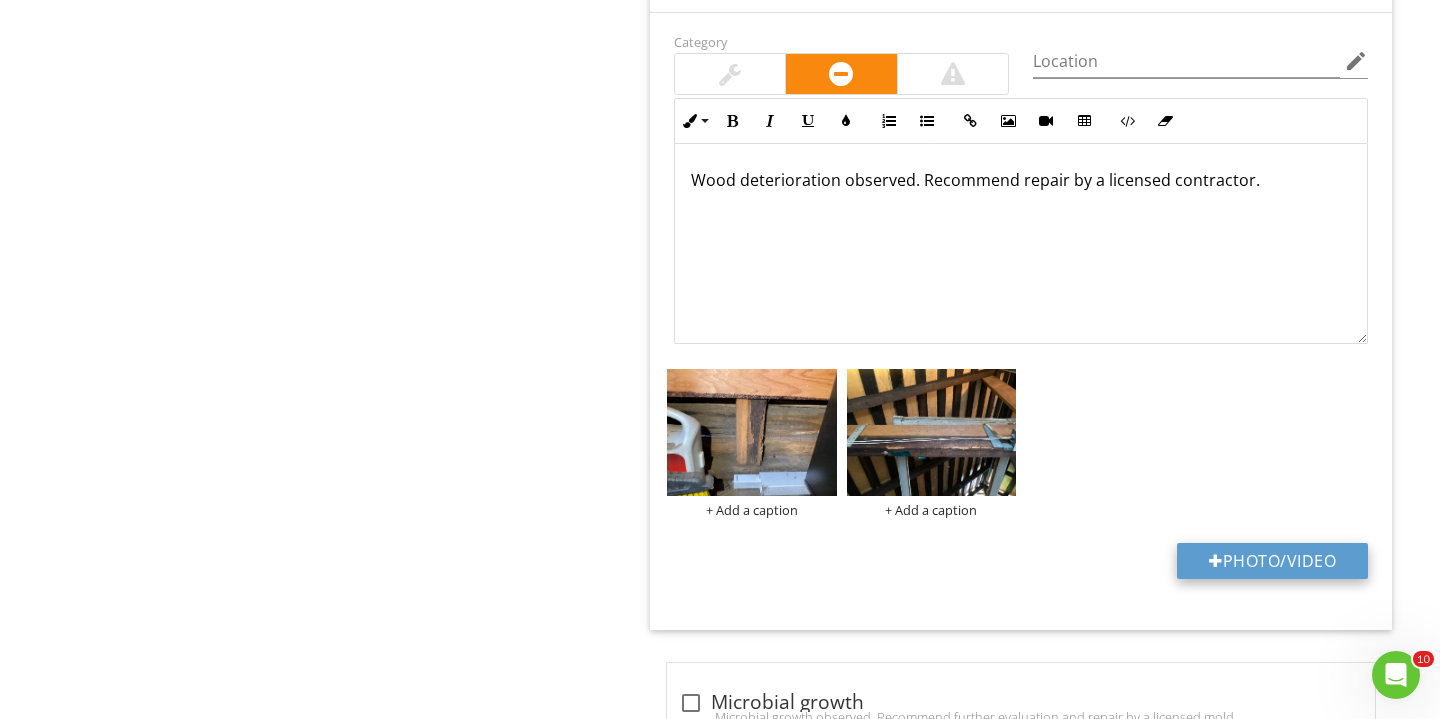 type on "C:\fakepath\IMG_3115.JPG" 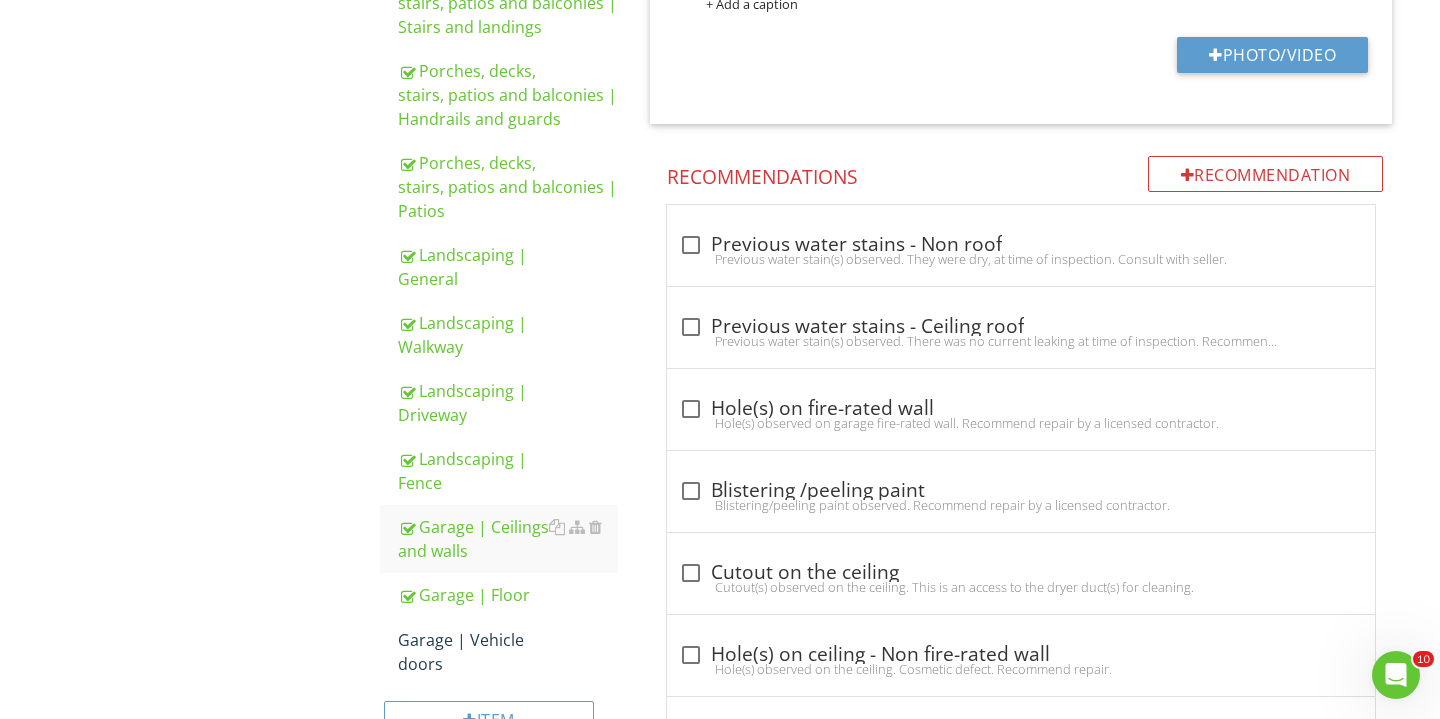 scroll, scrollTop: 1471, scrollLeft: 0, axis: vertical 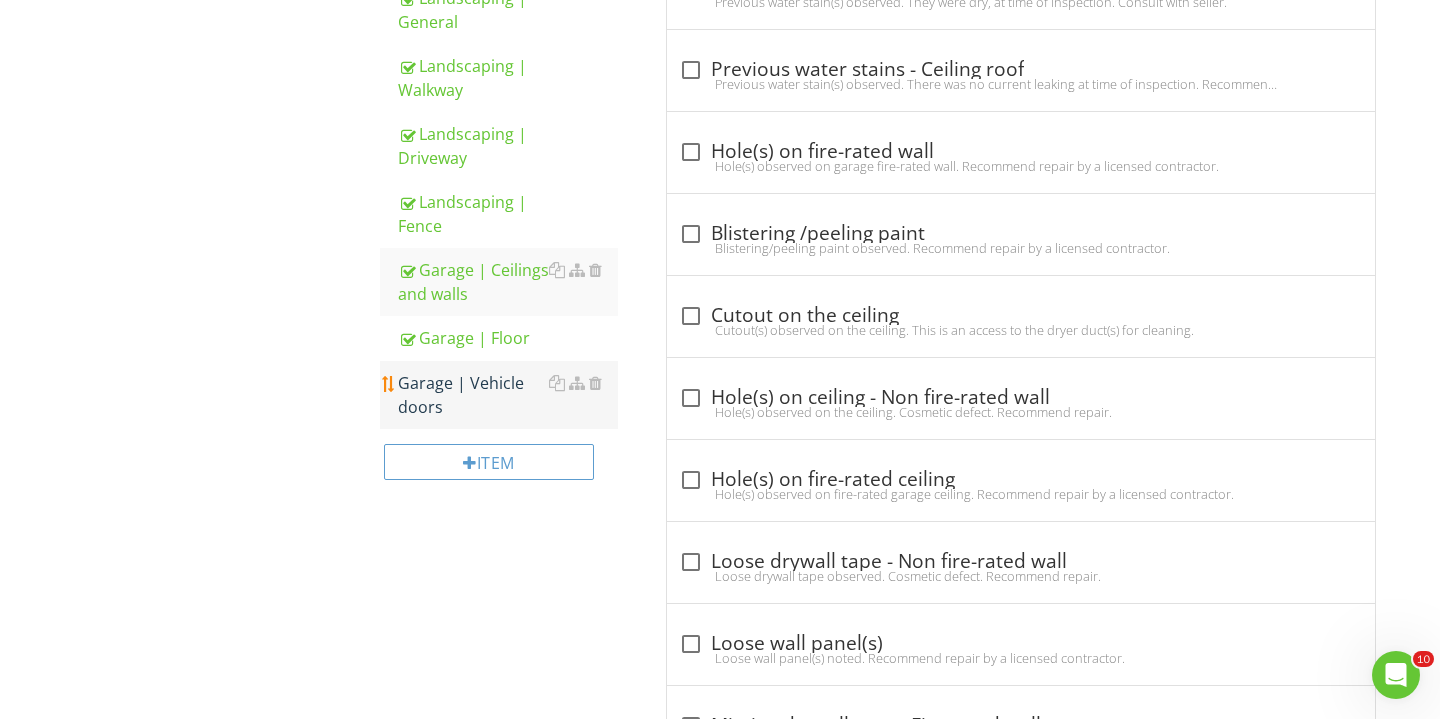 click on "Garage | Vehicle doors" at bounding box center (508, 395) 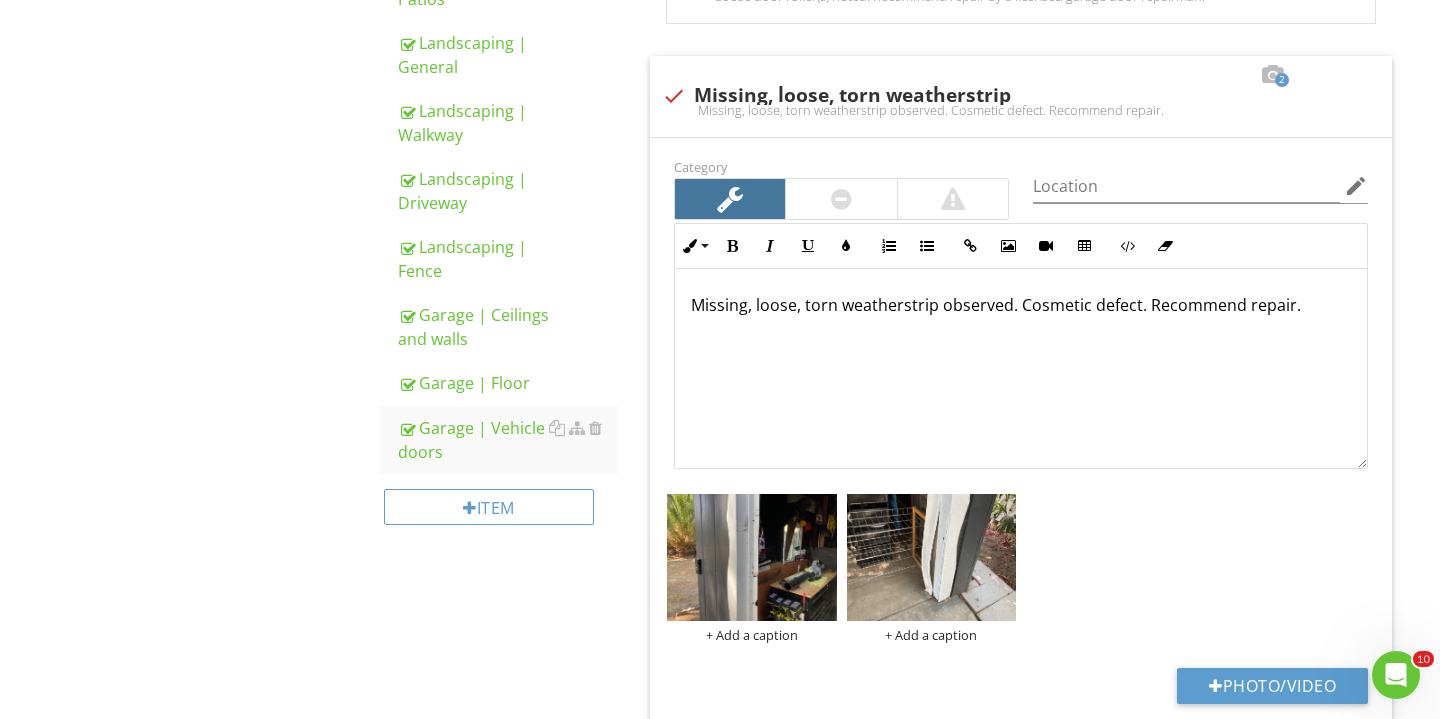 scroll, scrollTop: 877, scrollLeft: 0, axis: vertical 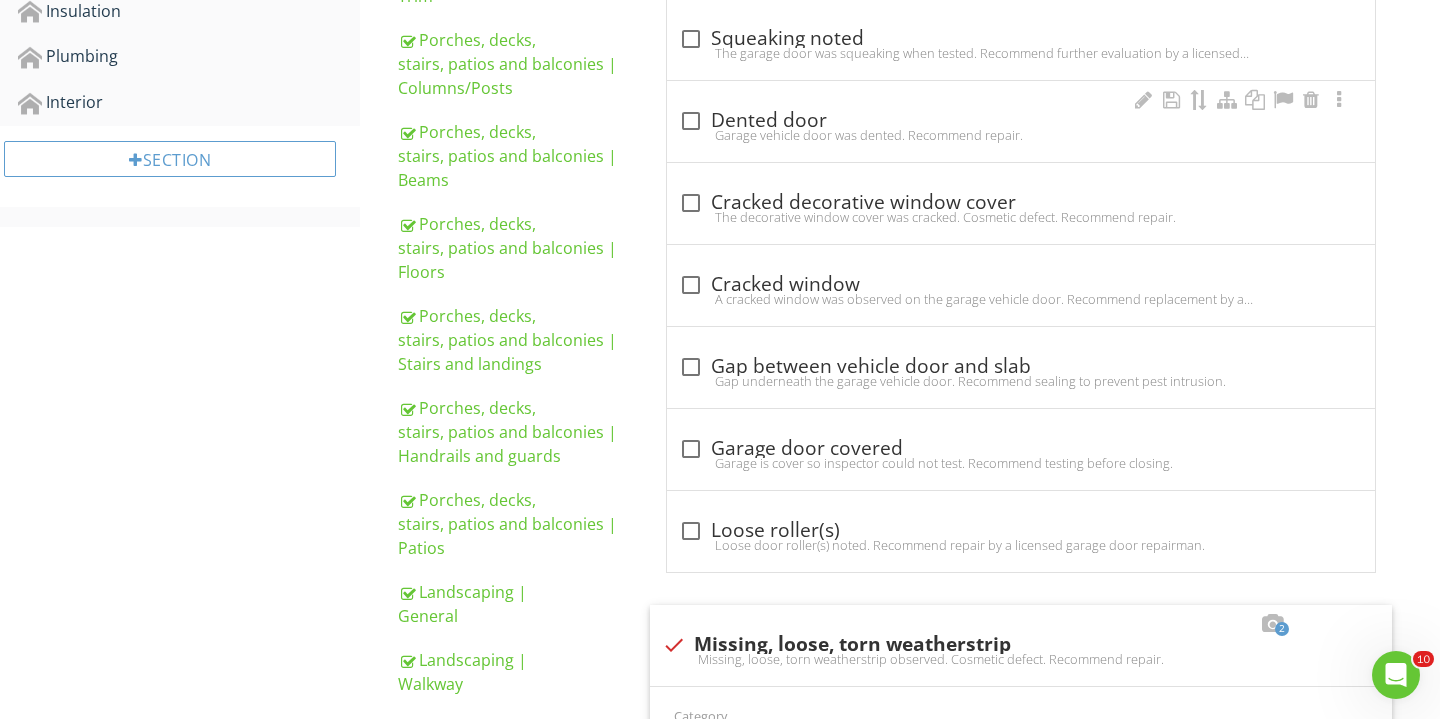click on "Garage vehicle door was dented. Recommend repair." at bounding box center (1021, 135) 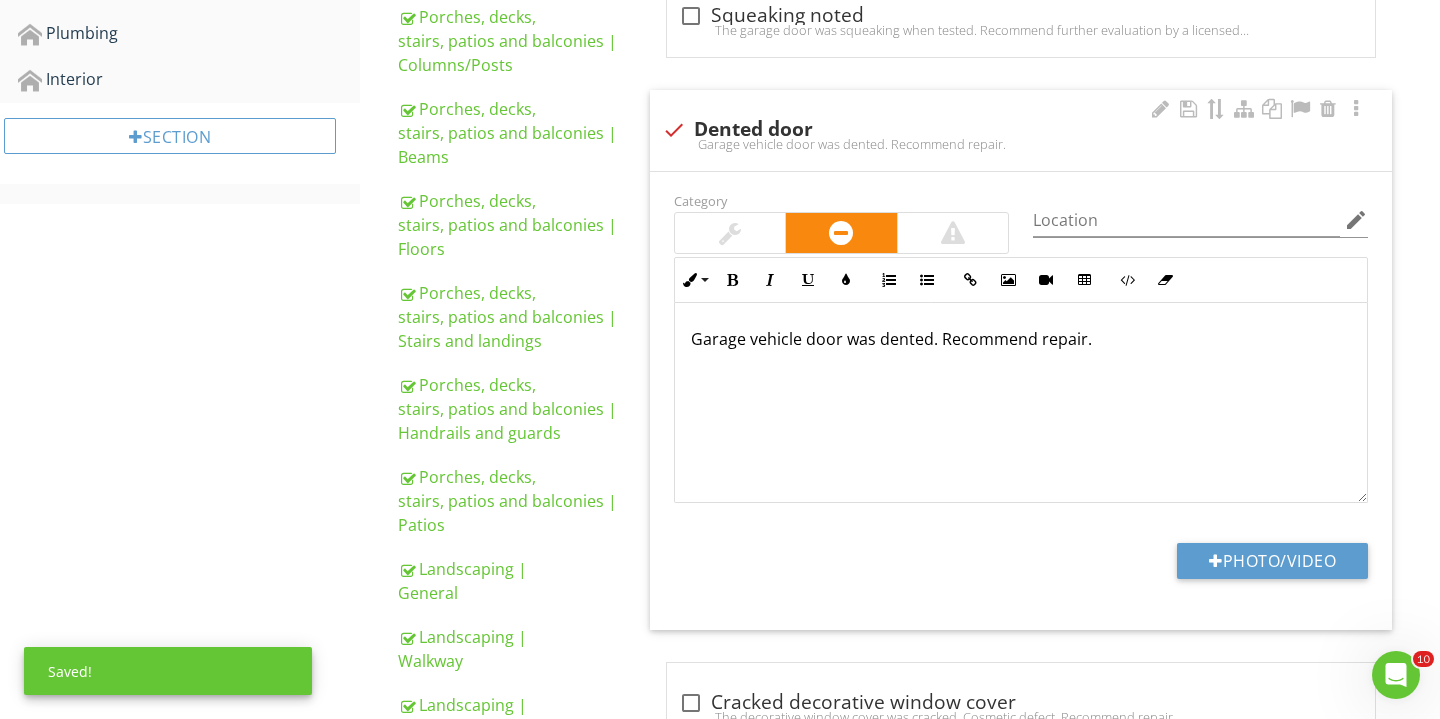 scroll, scrollTop: 932, scrollLeft: 0, axis: vertical 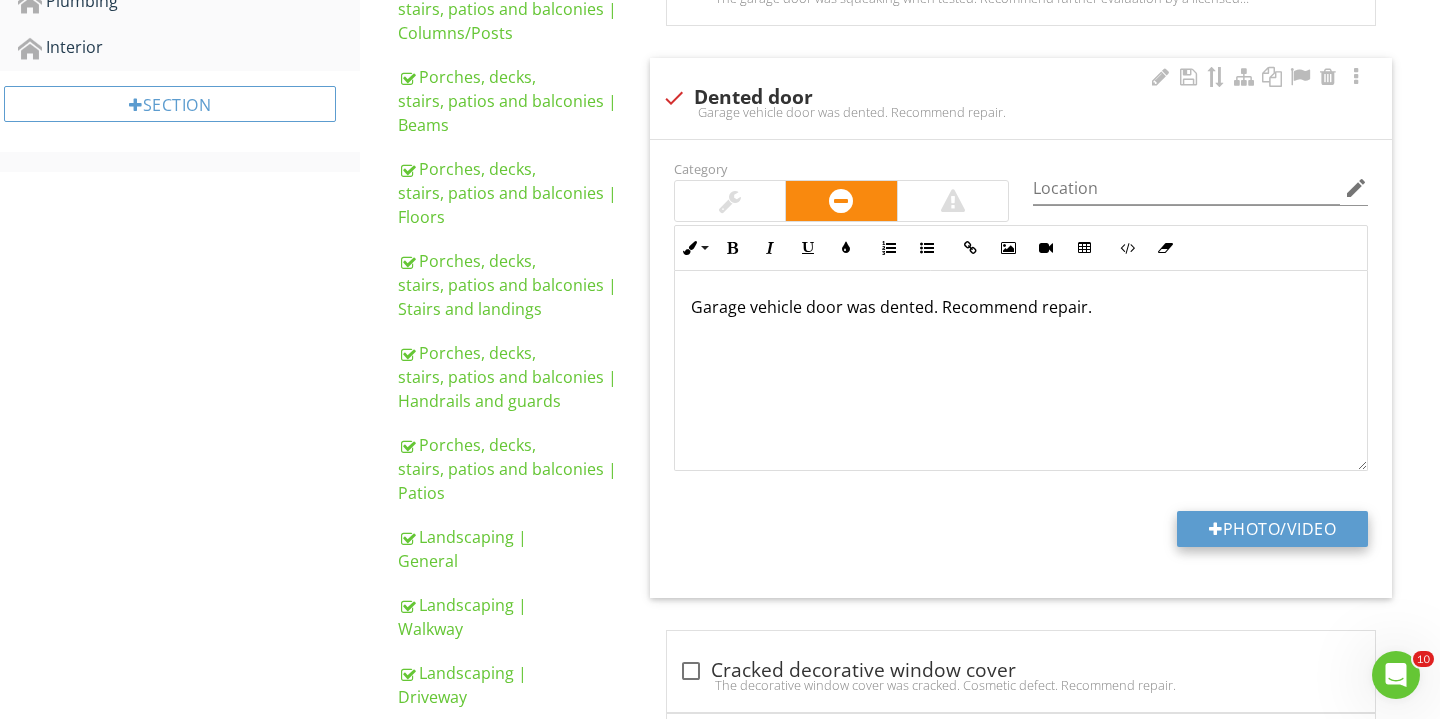 click on "Photo/Video" at bounding box center [1272, 529] 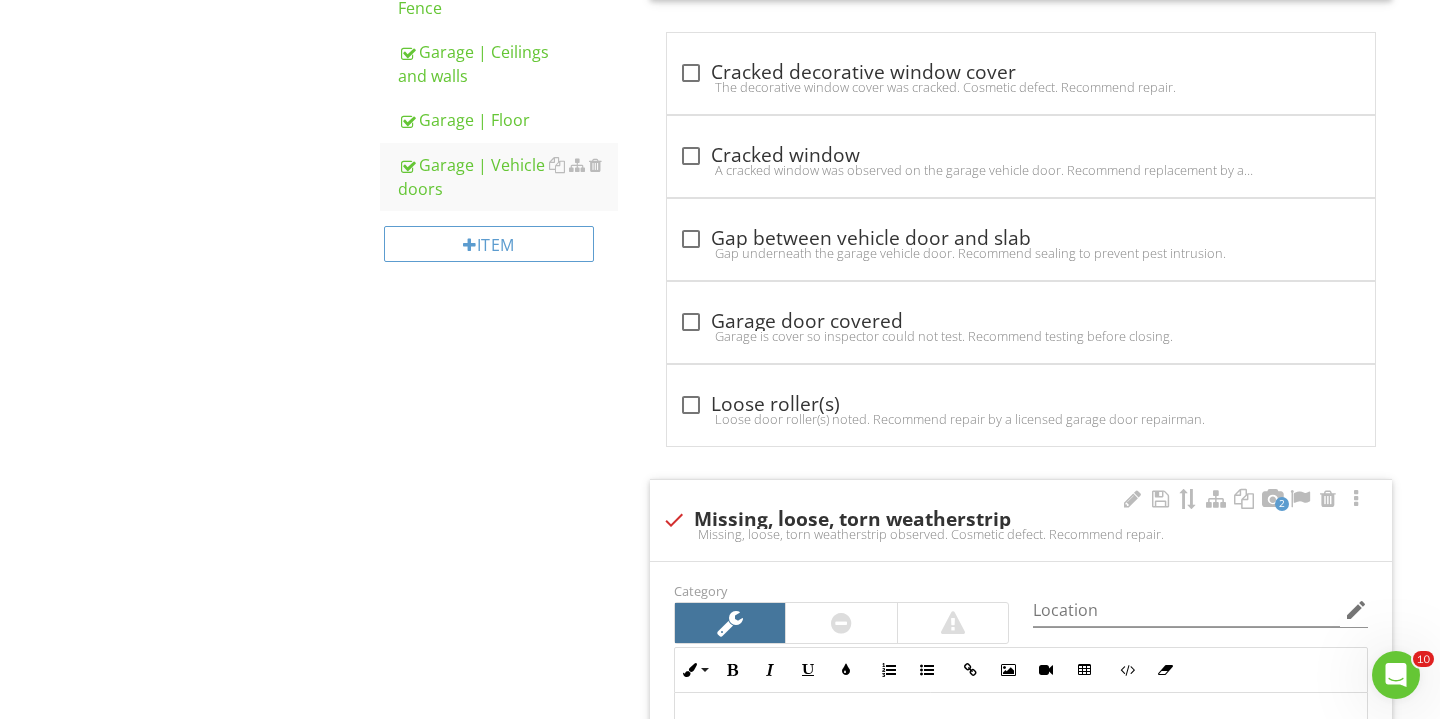 scroll, scrollTop: 1834, scrollLeft: 0, axis: vertical 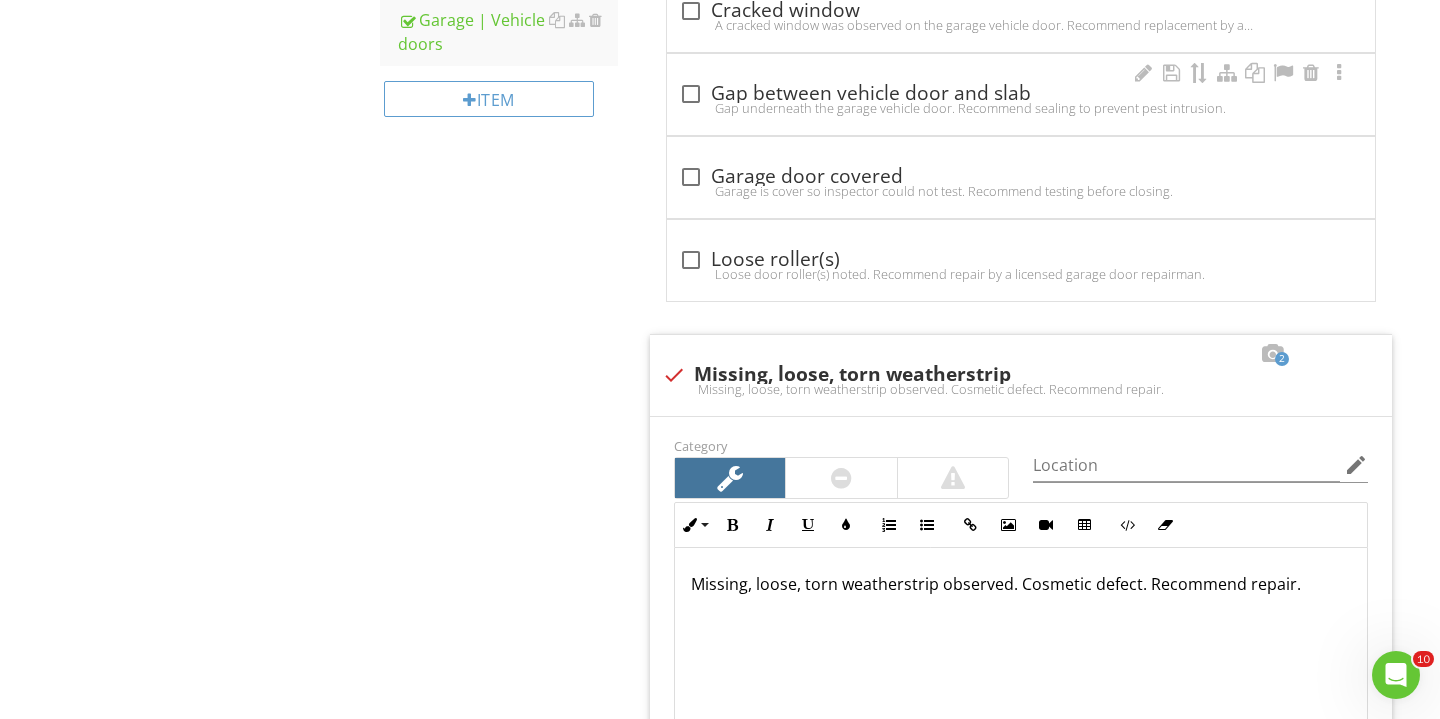 click at bounding box center (691, 94) 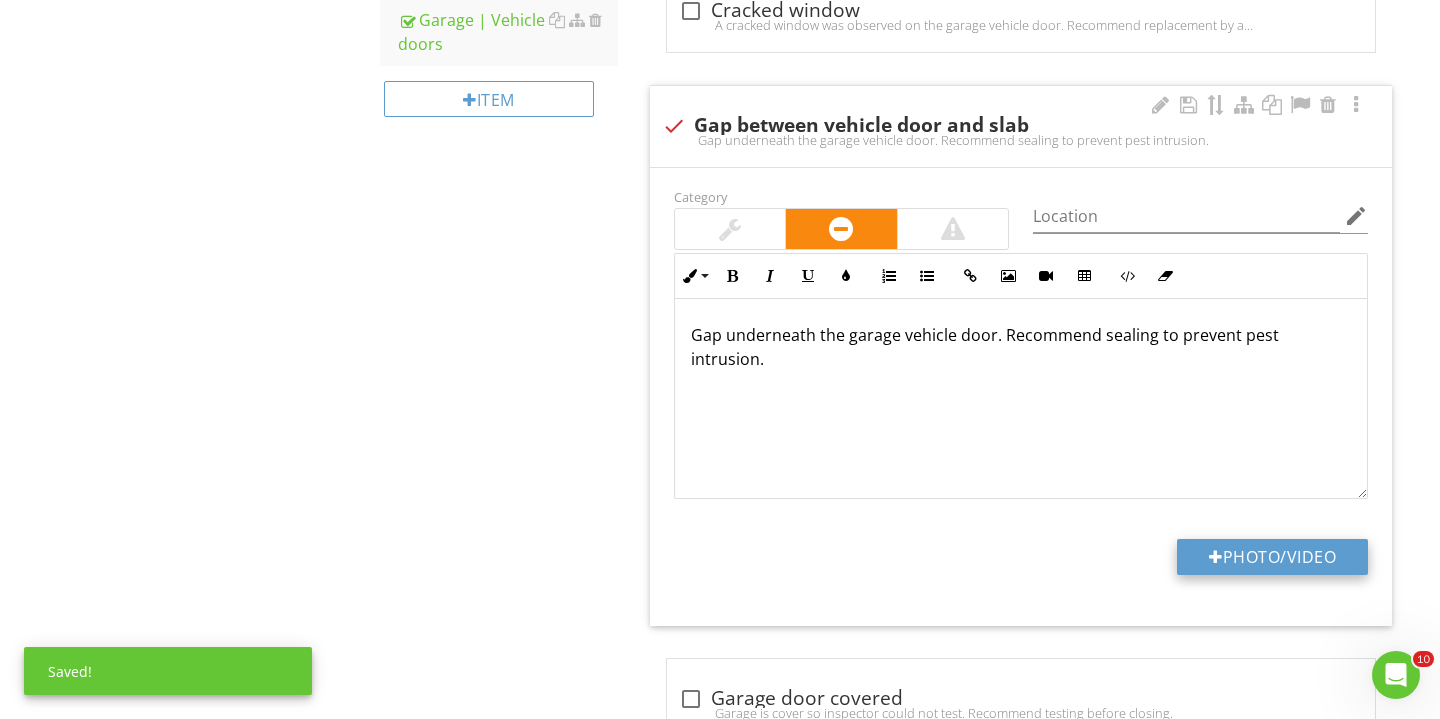 click on "Photo/Video" at bounding box center [1272, 557] 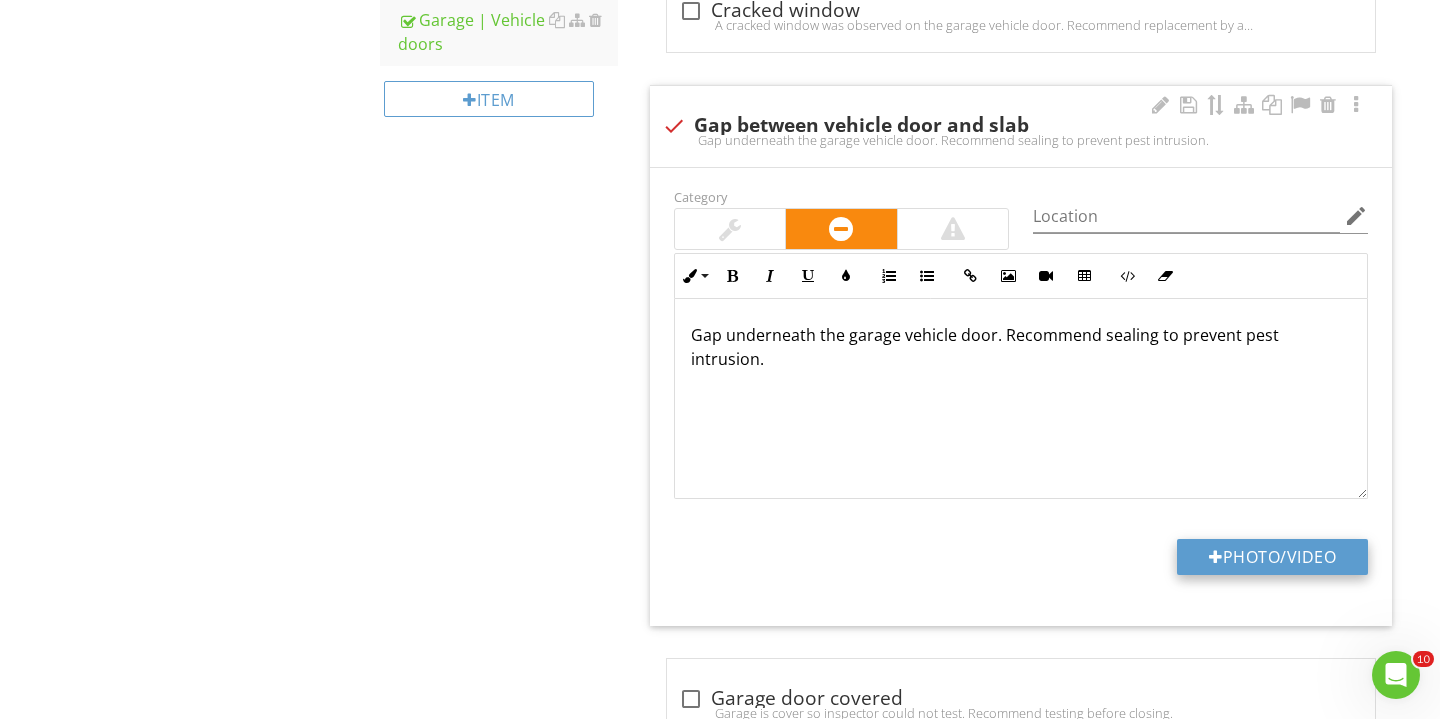 type on "C:\fakepath\IMG_3121.JPG" 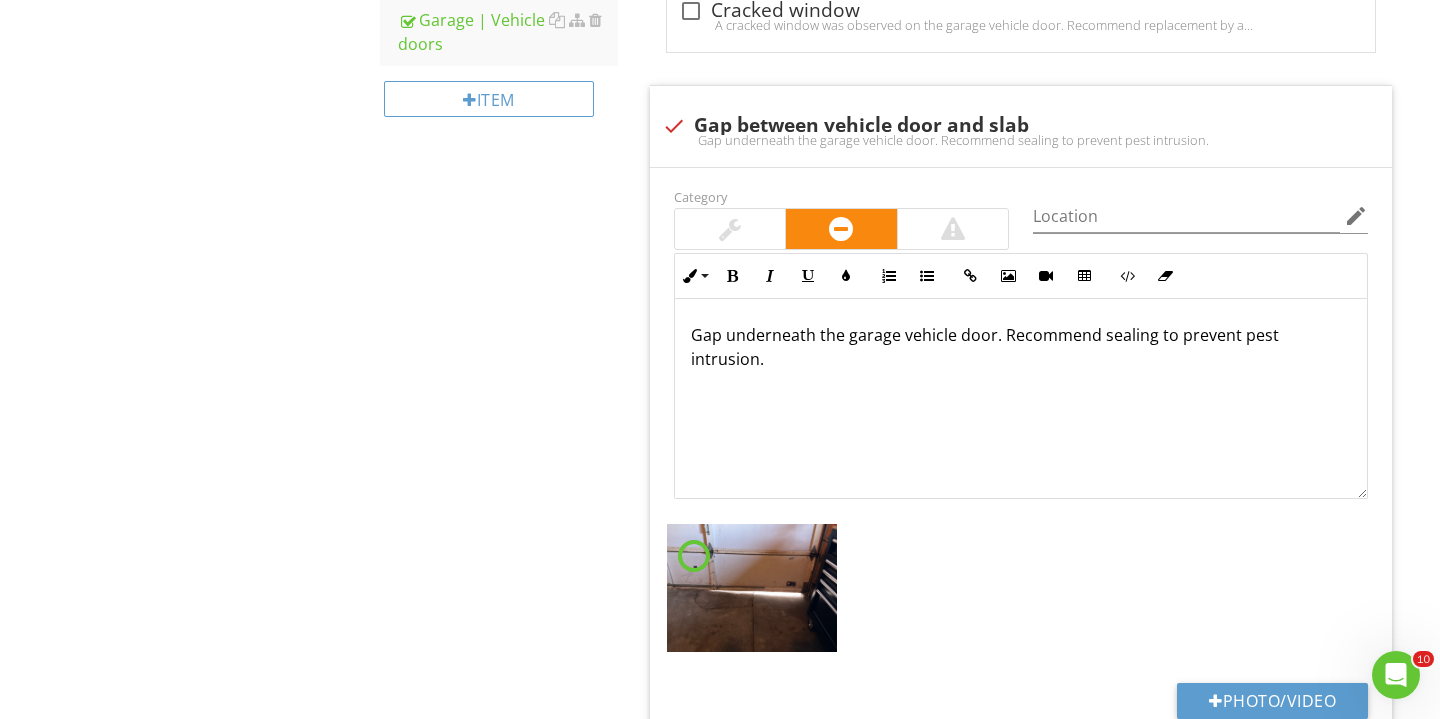 scroll, scrollTop: 1406, scrollLeft: 0, axis: vertical 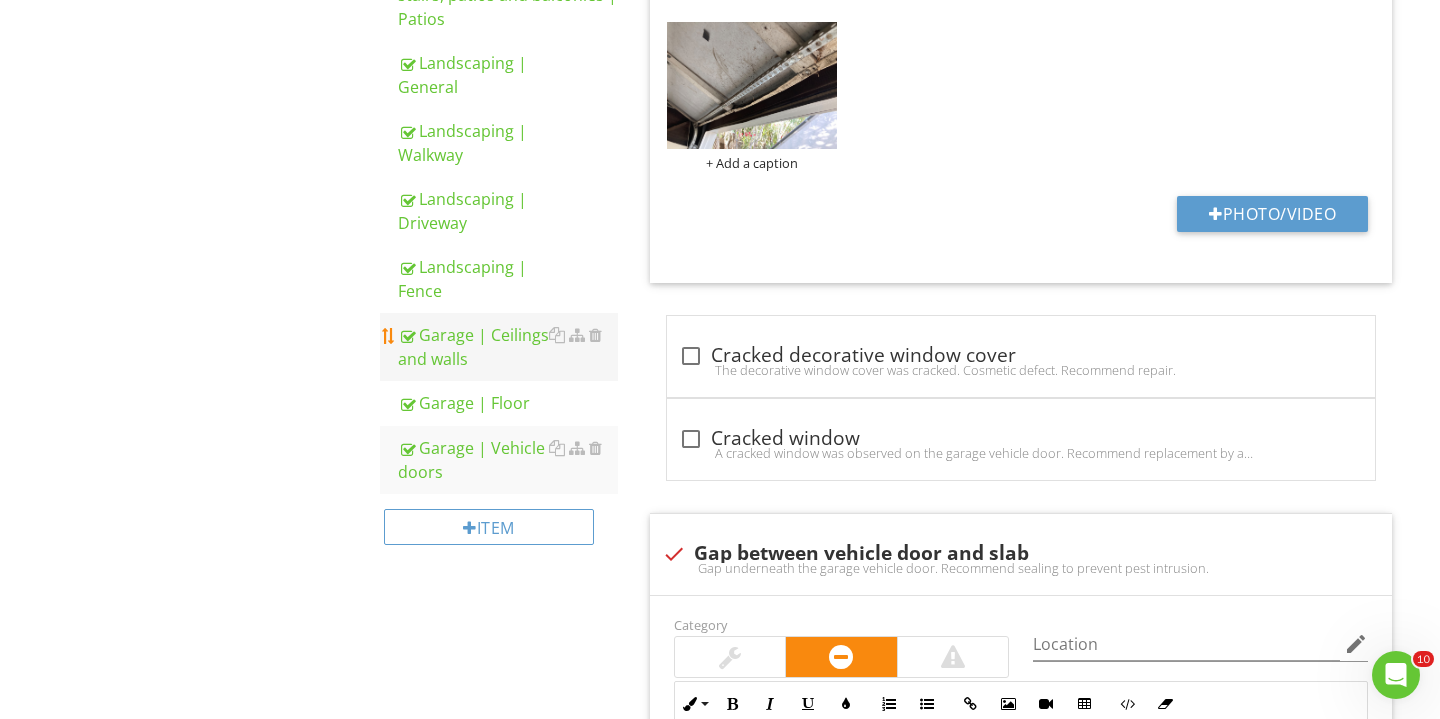 click on "Garage | Ceilings and walls" at bounding box center (508, 347) 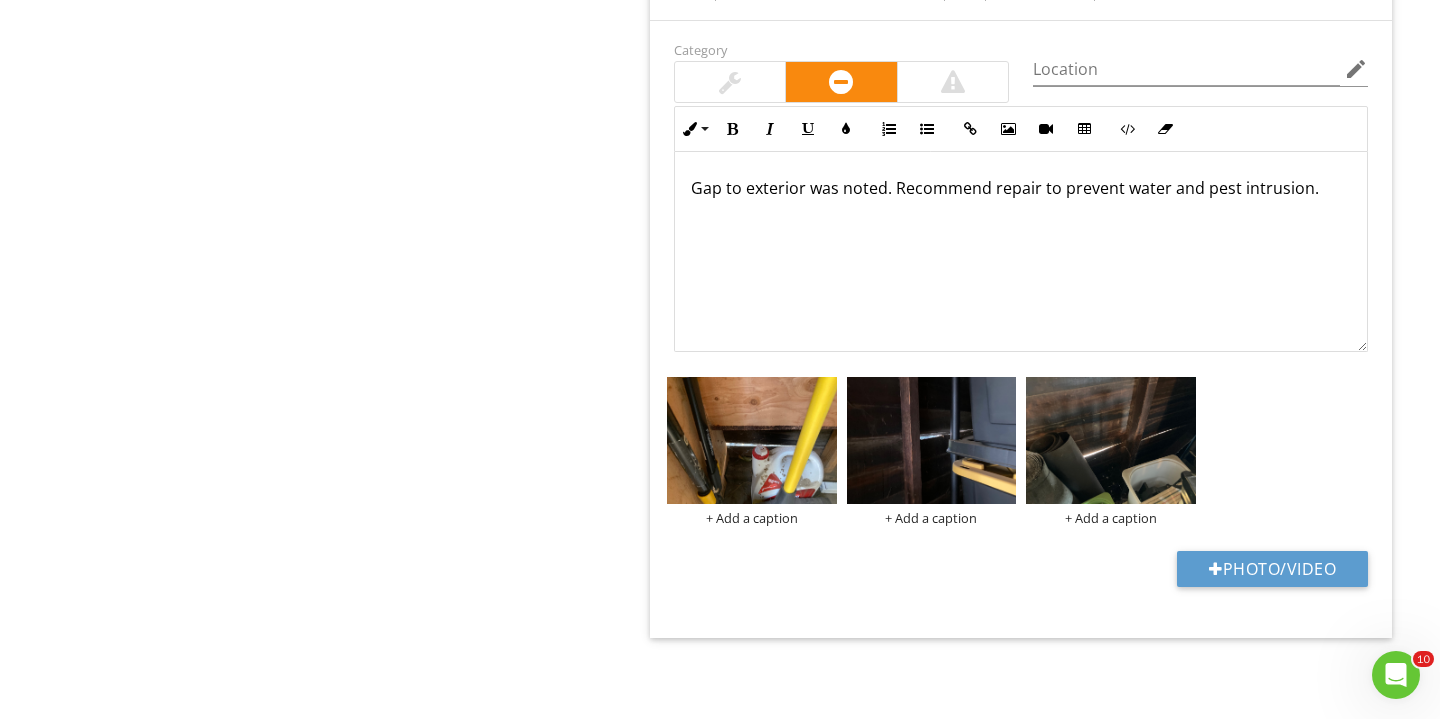 scroll, scrollTop: 5586, scrollLeft: 0, axis: vertical 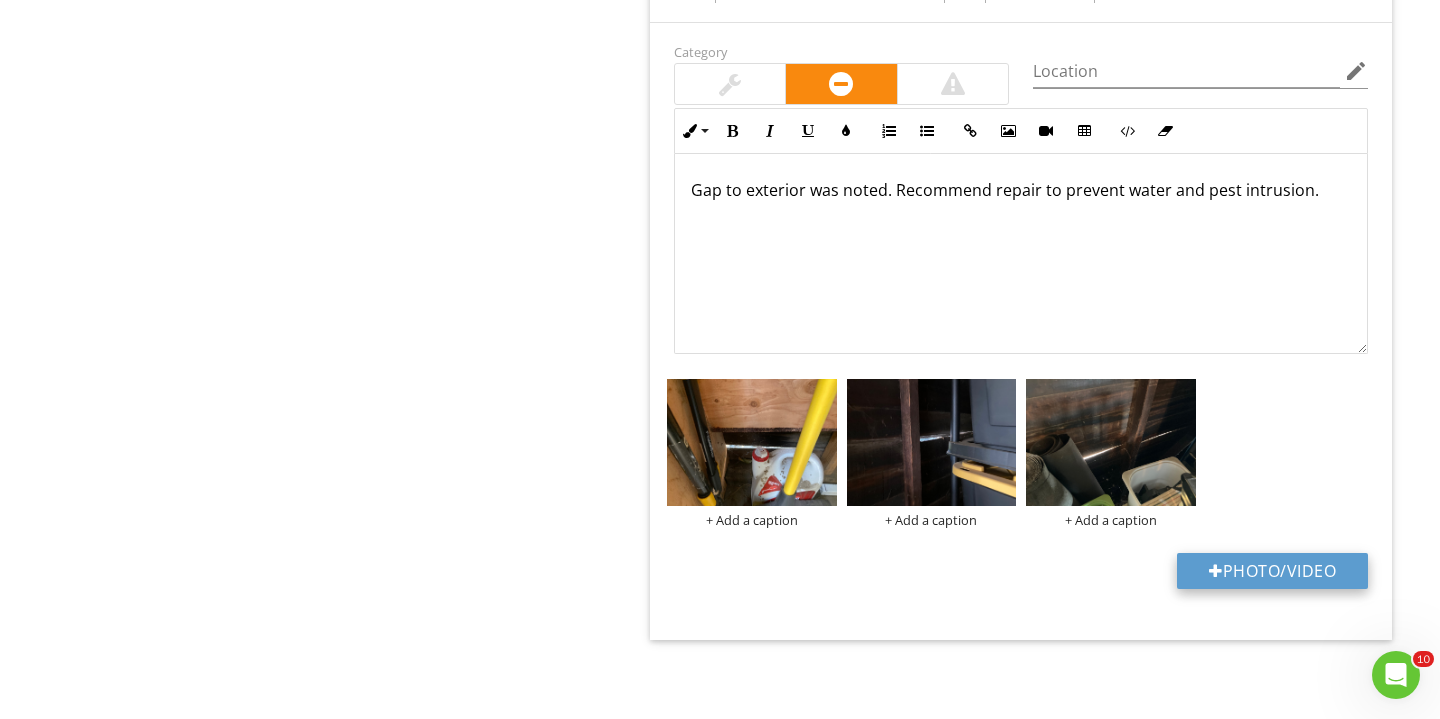 click on "Photo/Video" at bounding box center [1272, 571] 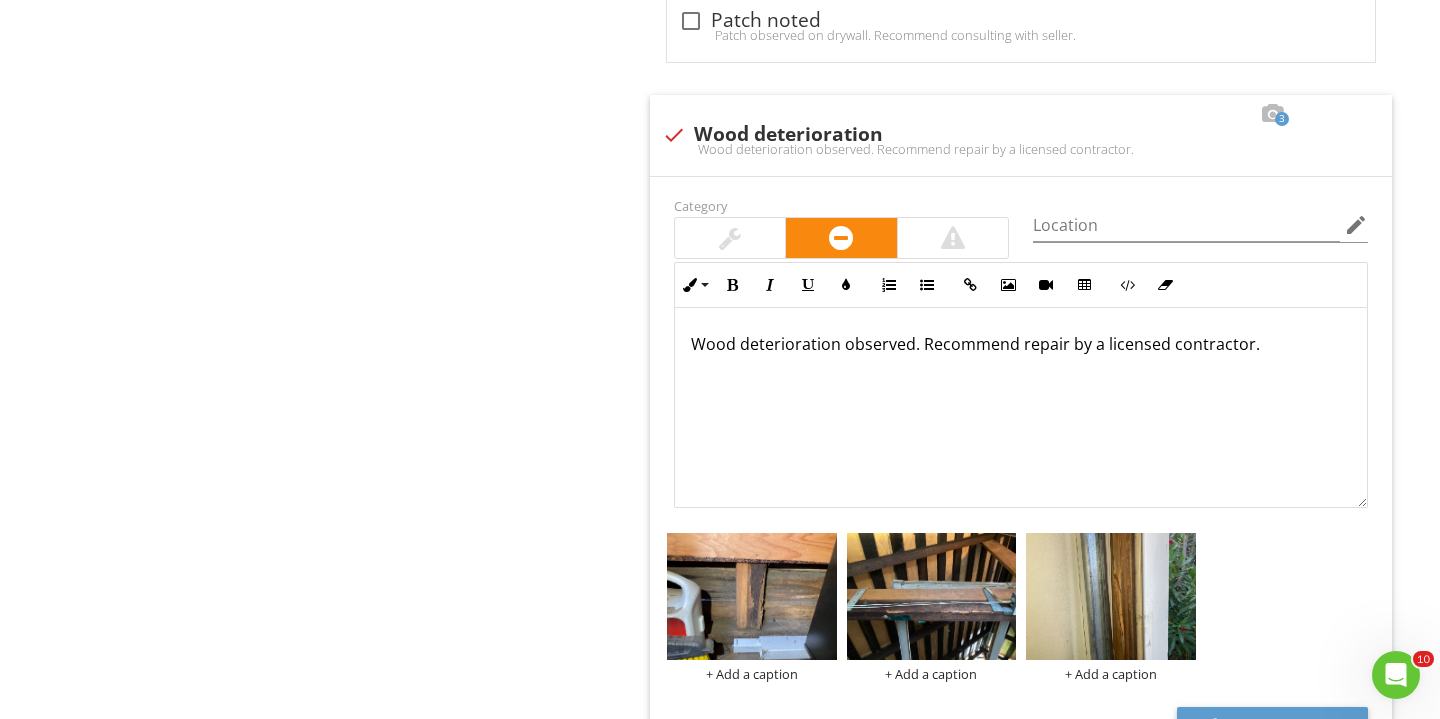 scroll, scrollTop: 3652, scrollLeft: 0, axis: vertical 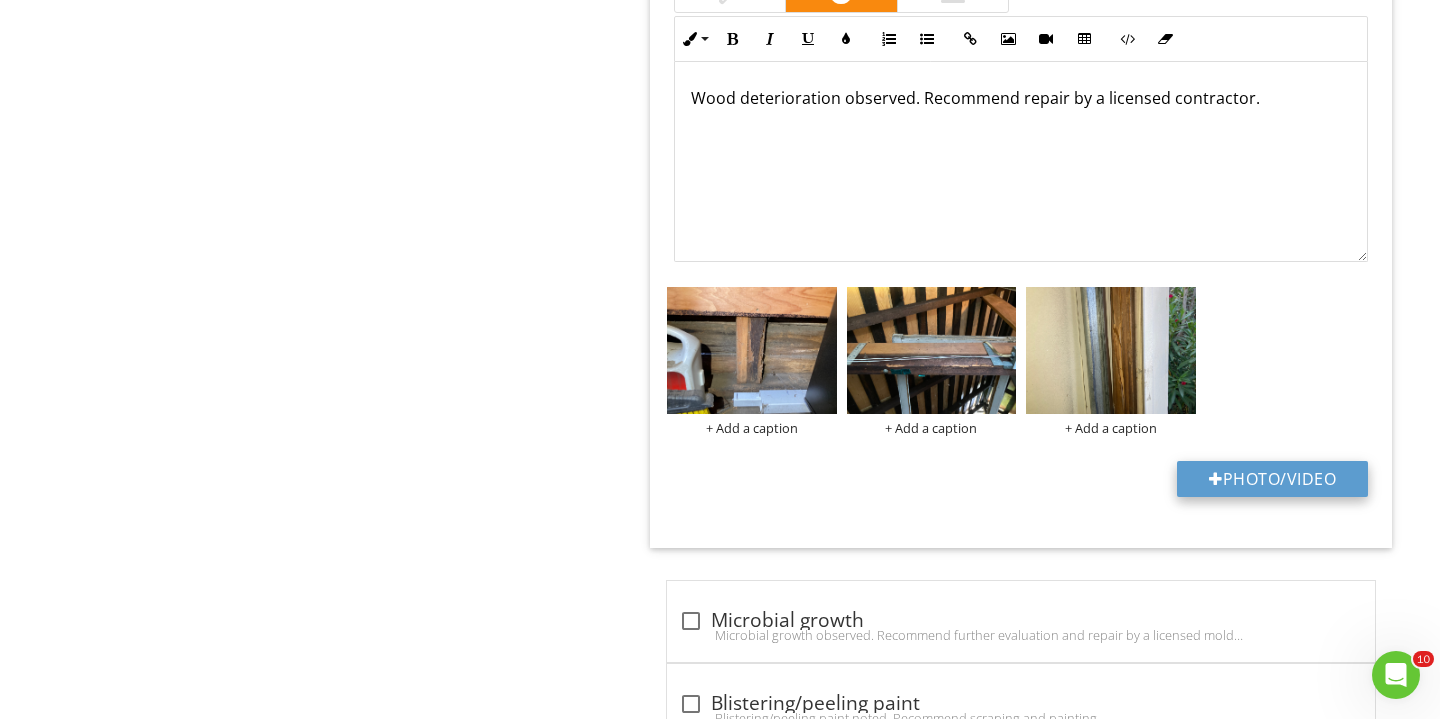 click on "Photo/Video" at bounding box center (1272, 479) 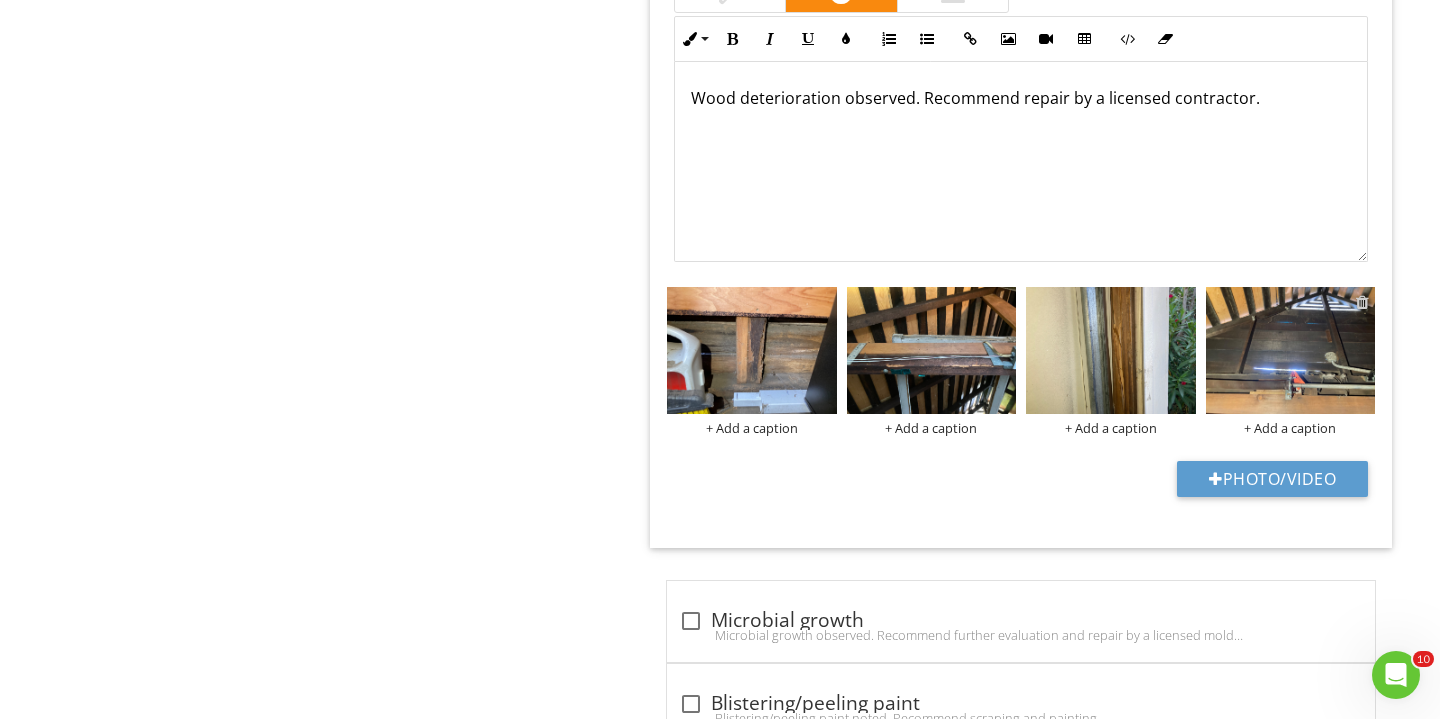 click at bounding box center (1362, 302) 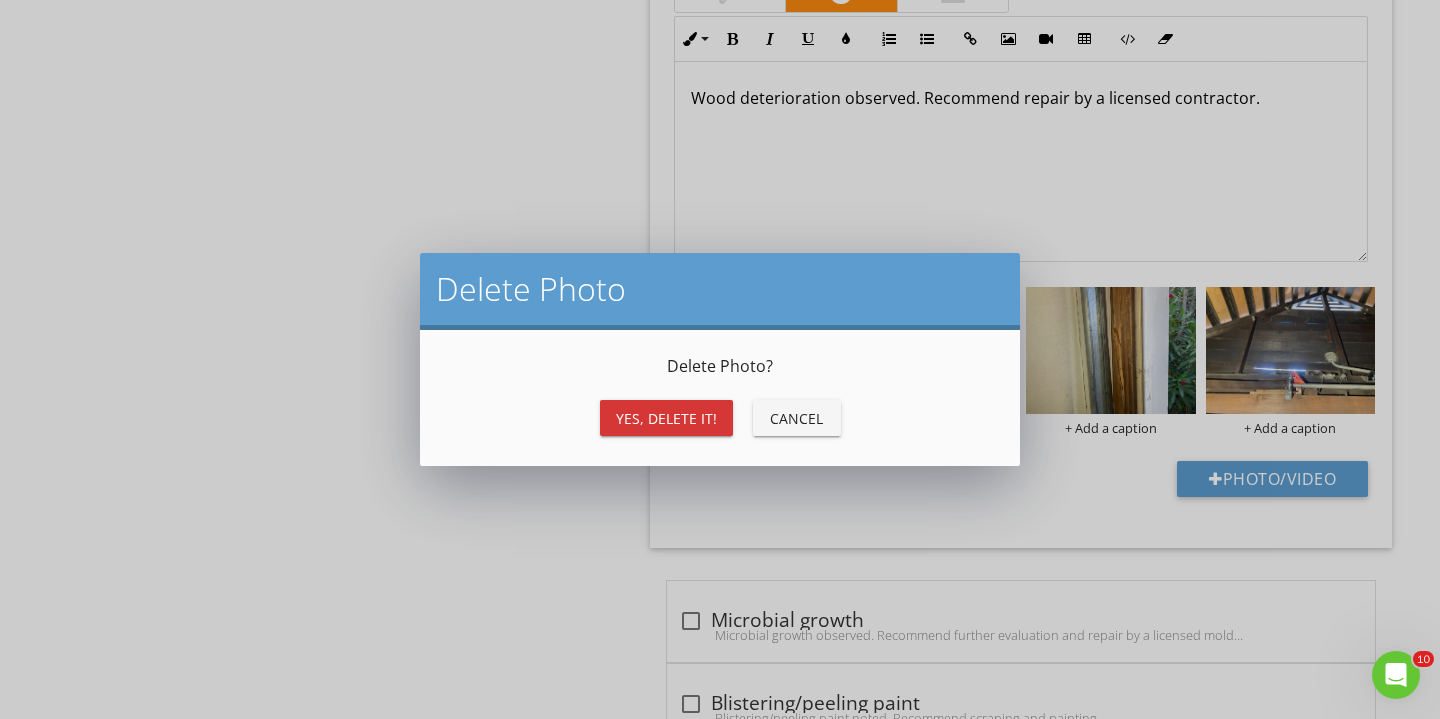 click on "Delete Photo
?   Yes, Delete it!   Cancel" at bounding box center (720, 398) 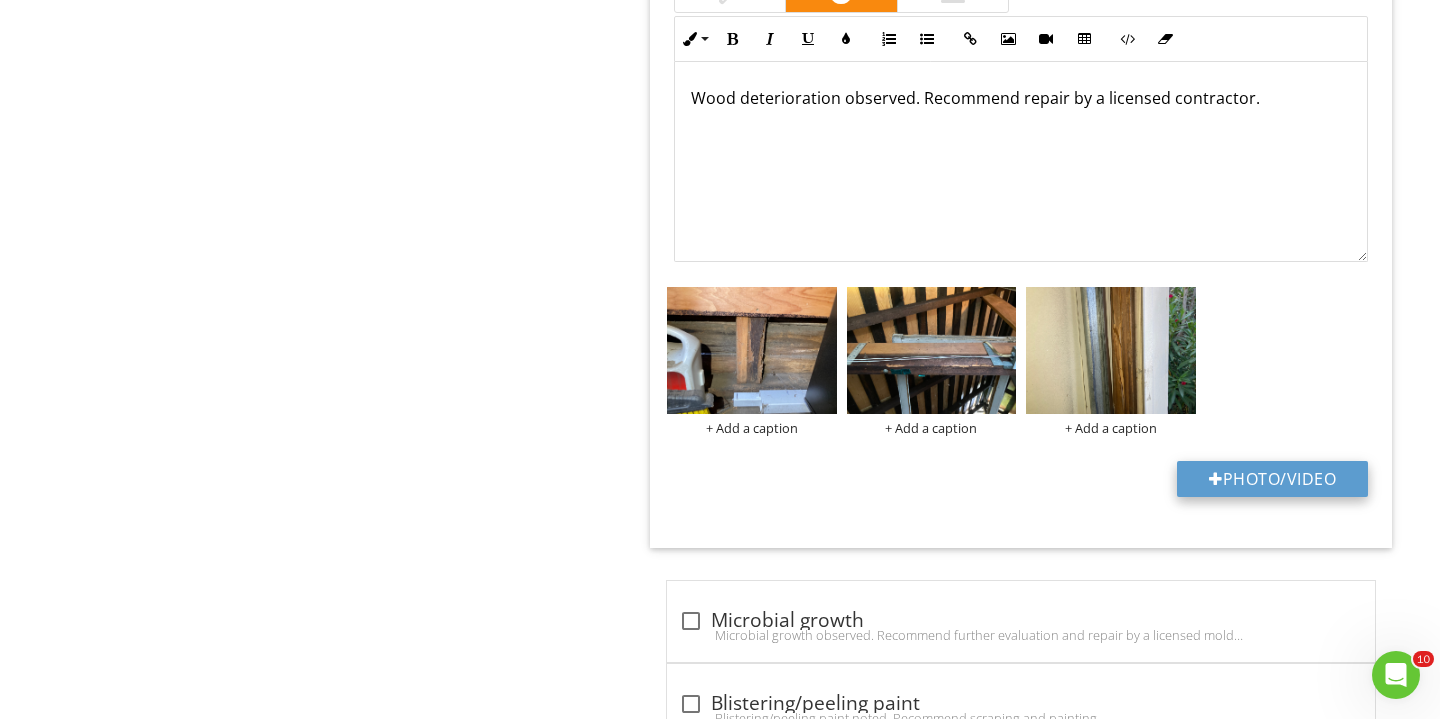 click on "Photo/Video" at bounding box center (1272, 479) 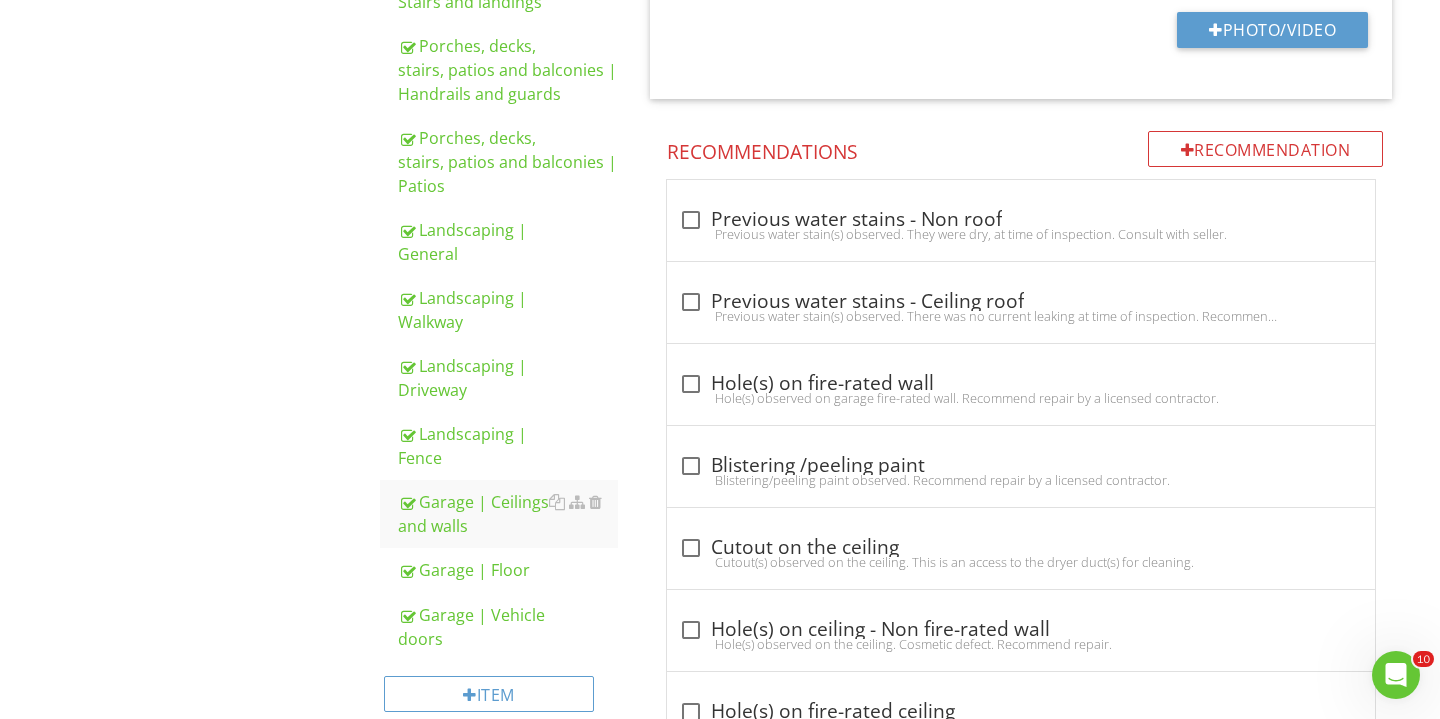 scroll, scrollTop: 1263, scrollLeft: 0, axis: vertical 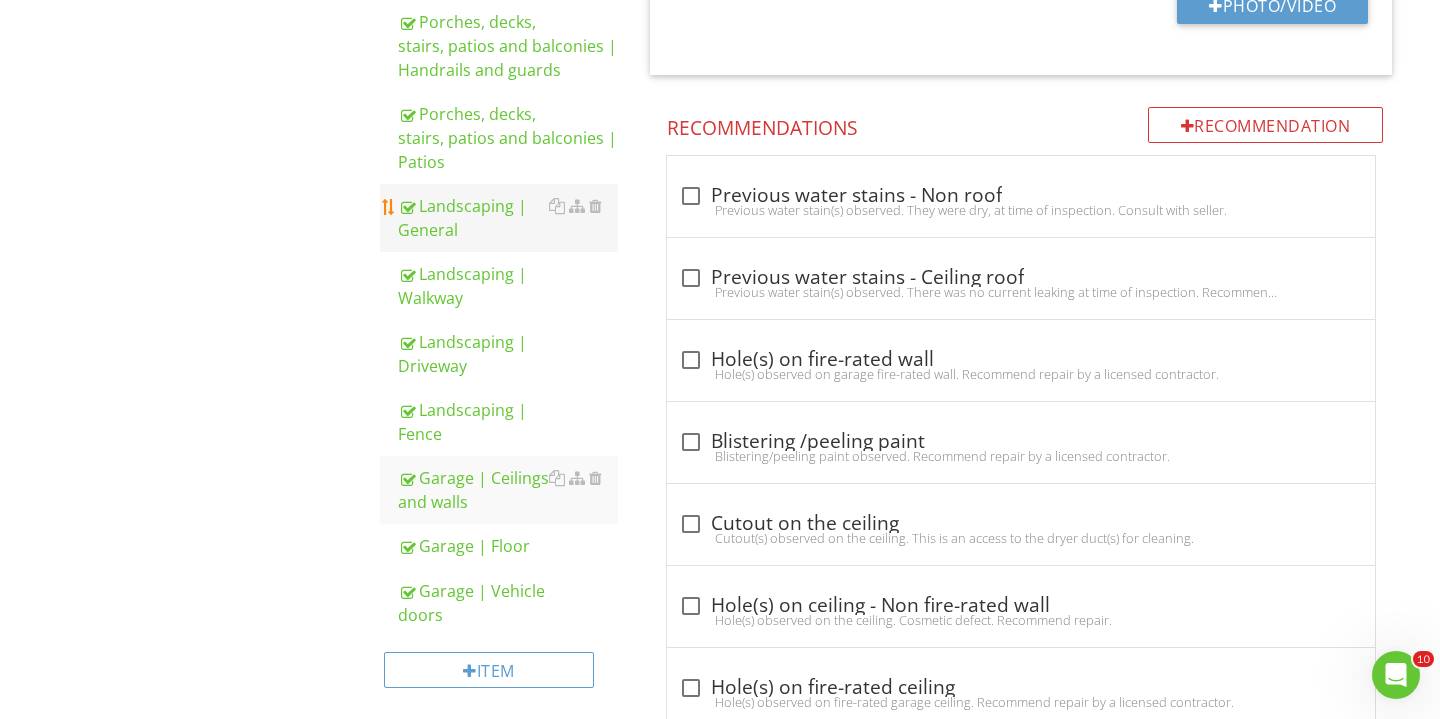 click on "Landscaping | General" at bounding box center (508, 218) 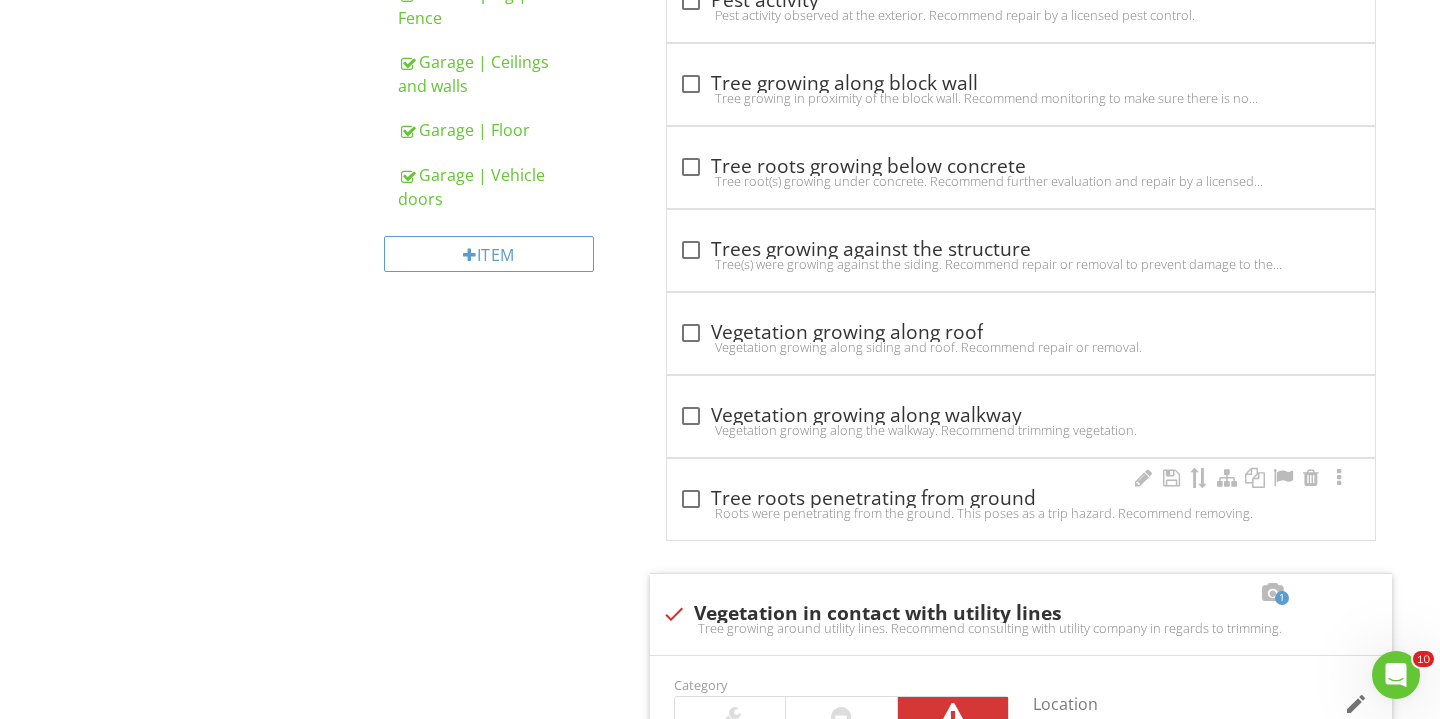 click at bounding box center [691, 499] 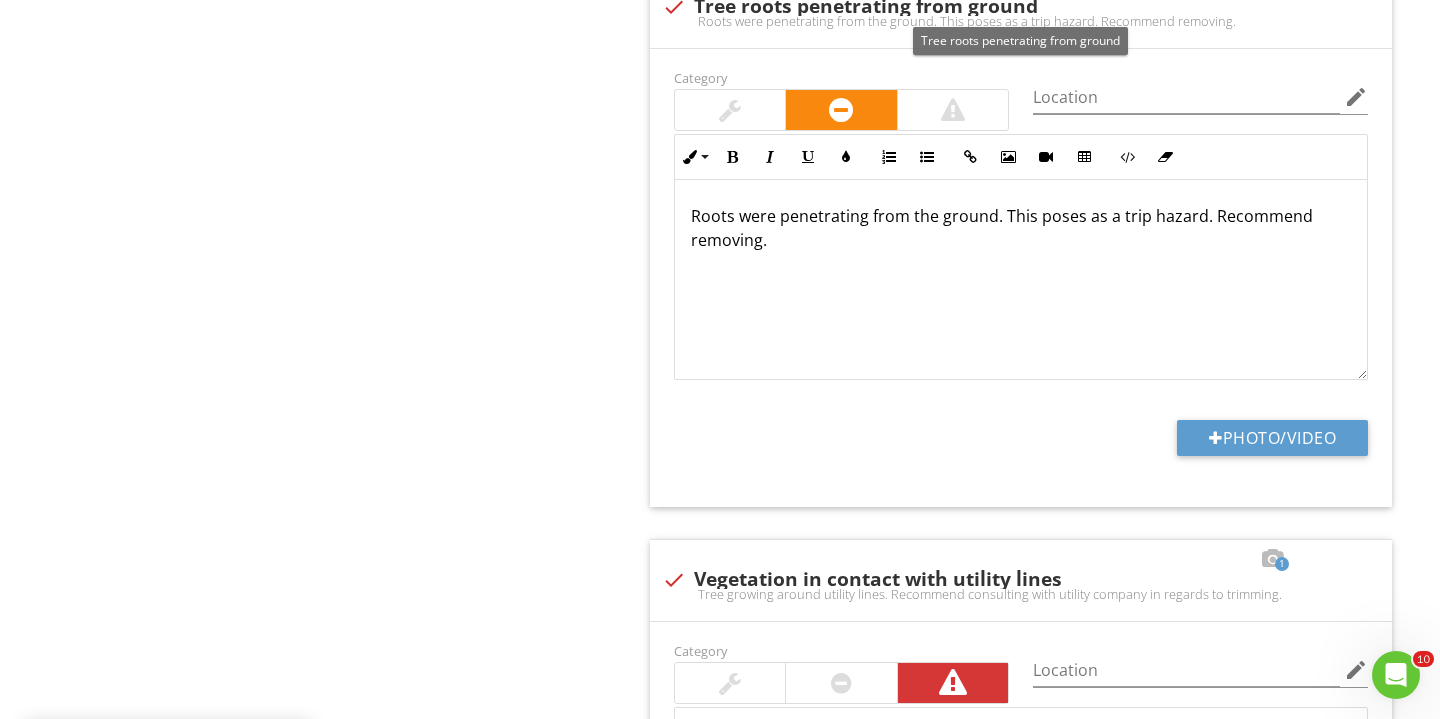 scroll, scrollTop: 2210, scrollLeft: 0, axis: vertical 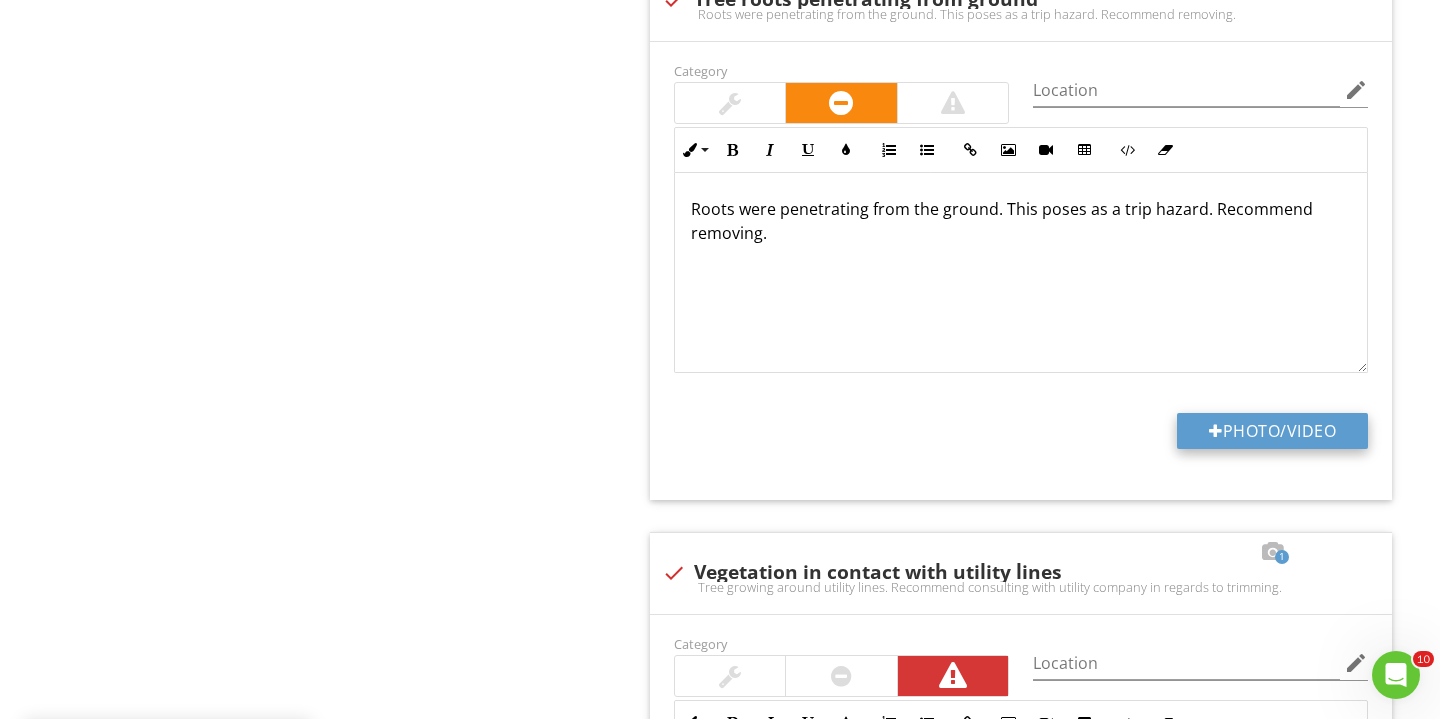 click on "Photo/Video" at bounding box center [1272, 431] 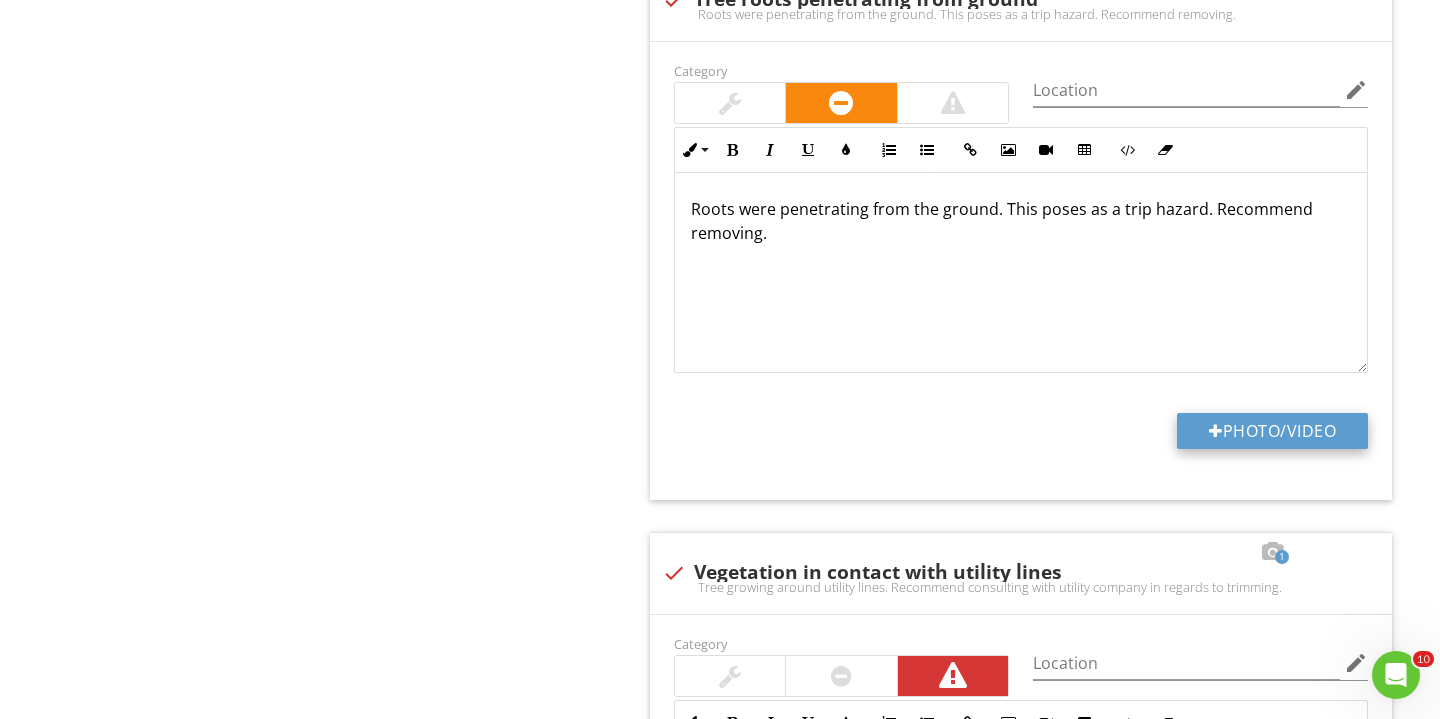 type on "C:\fakepath\IMG_3146.JPG" 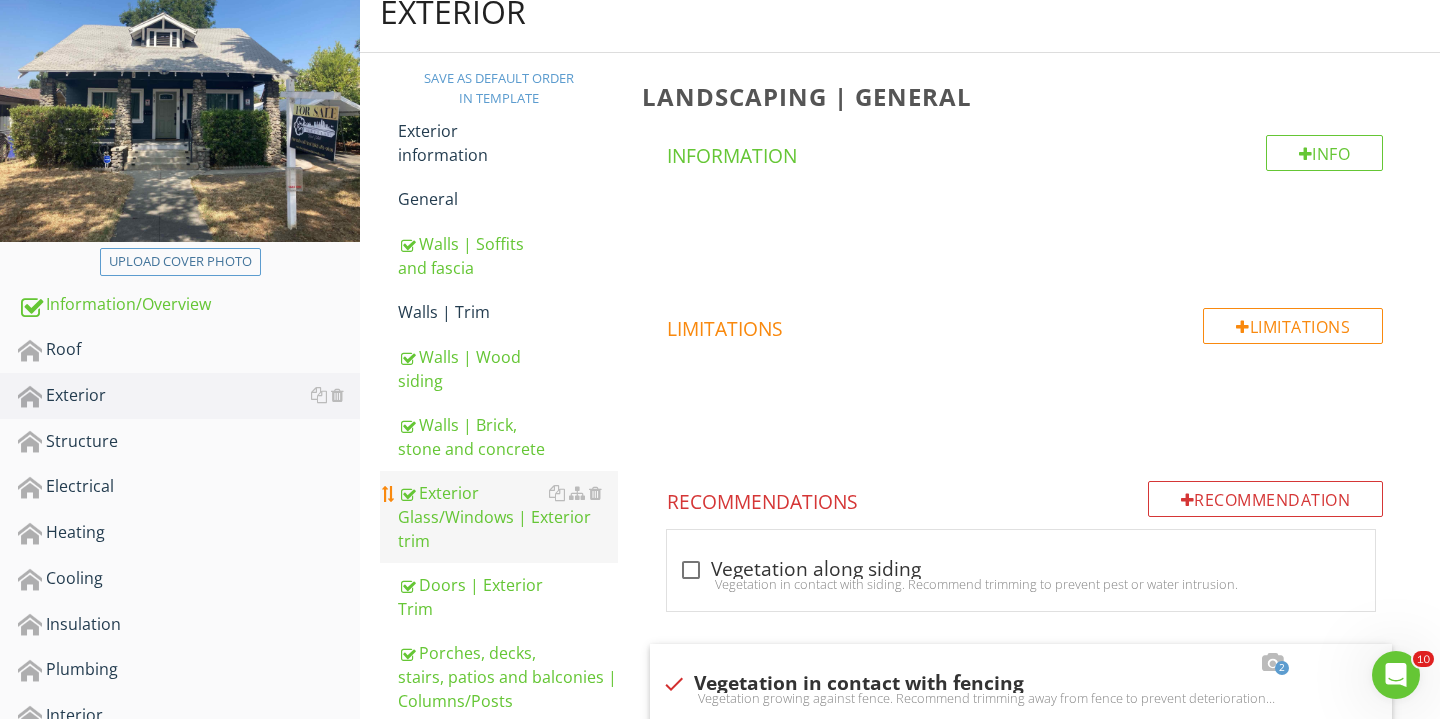scroll, scrollTop: 310, scrollLeft: 0, axis: vertical 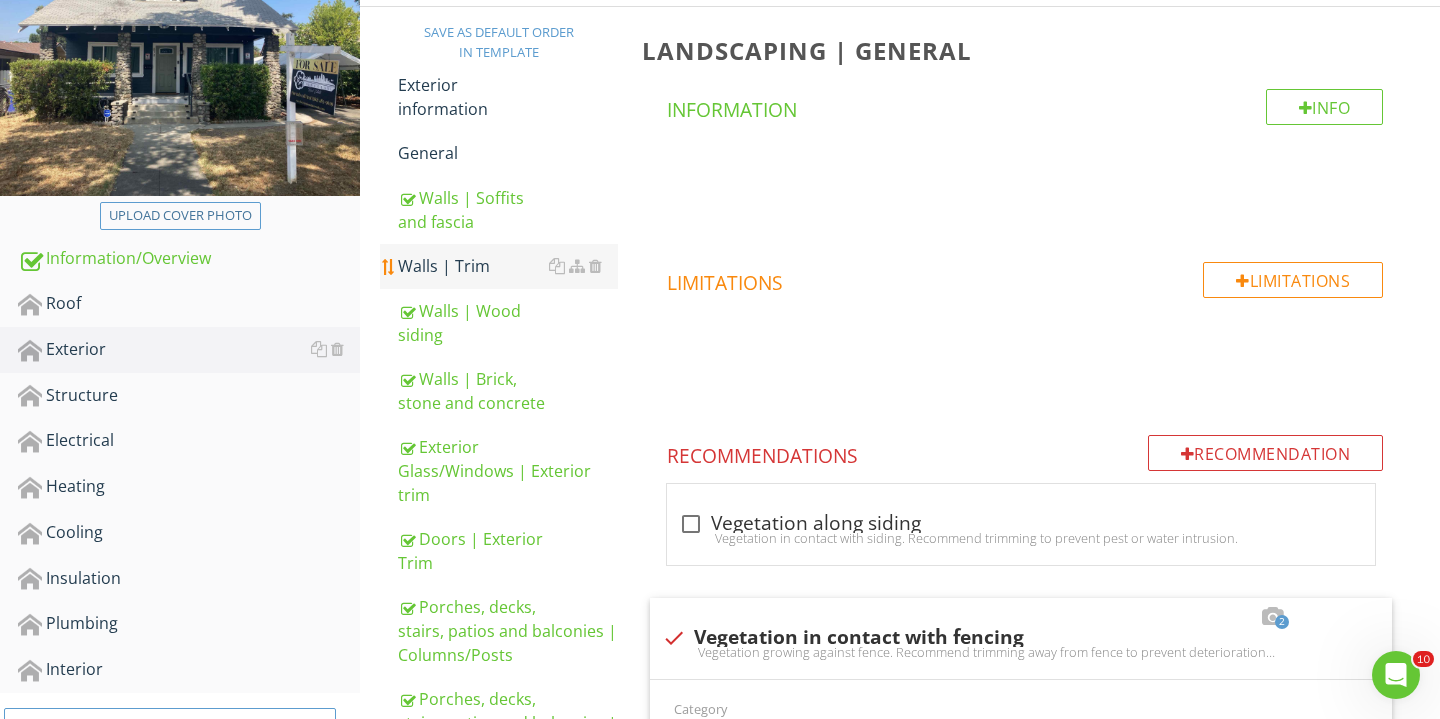 click on "Walls | Trim" at bounding box center [508, 266] 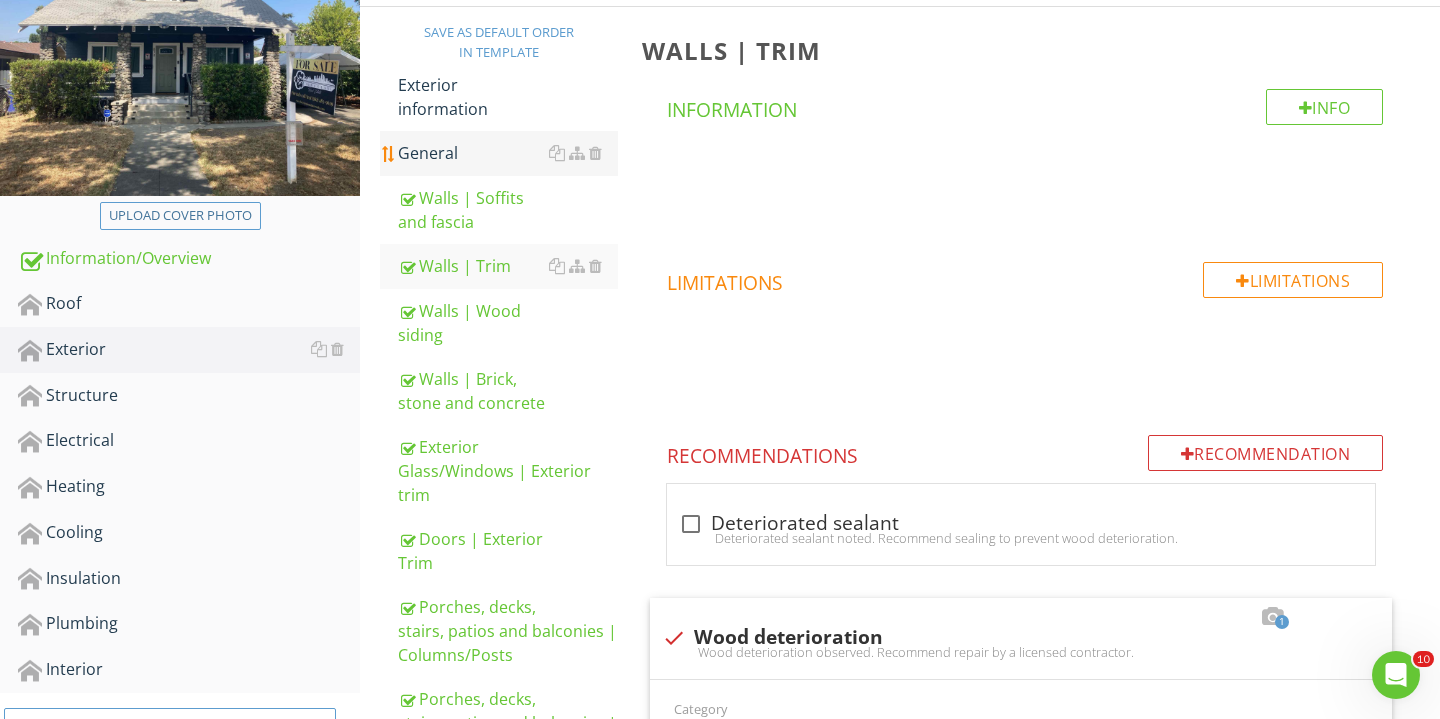 click on "General" at bounding box center [508, 153] 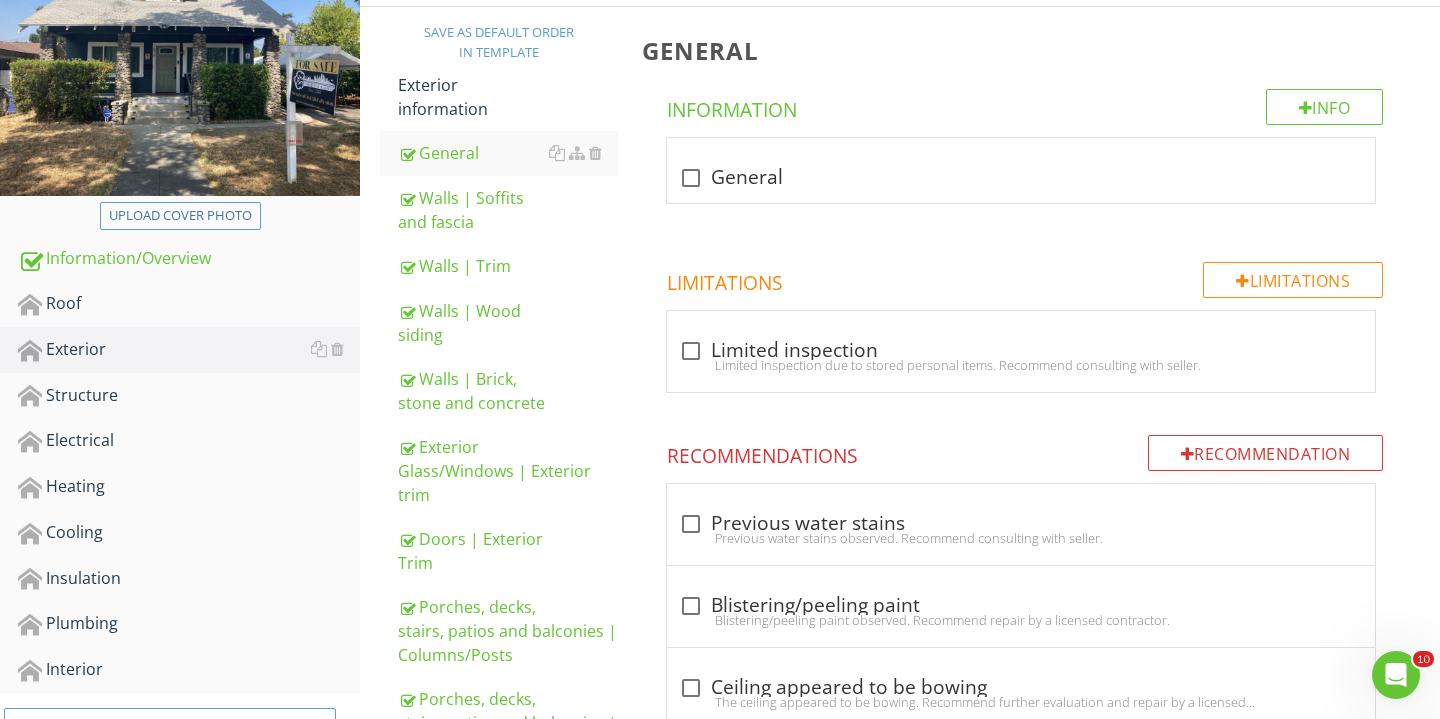 scroll, scrollTop: 541, scrollLeft: 0, axis: vertical 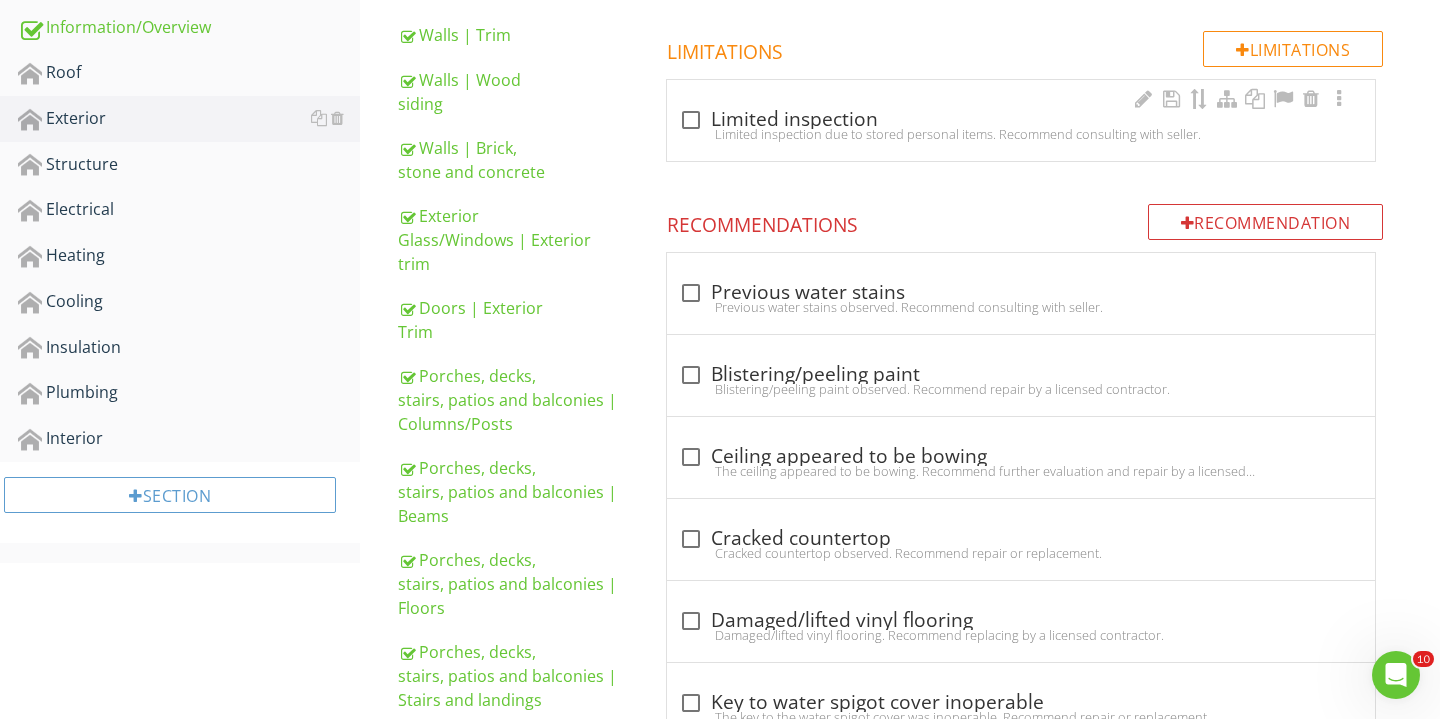 click on "check_box_outline_blank
Limited inspection
Limited inspection due to stored personal items. Recommend consulting with seller." at bounding box center (1021, 120) 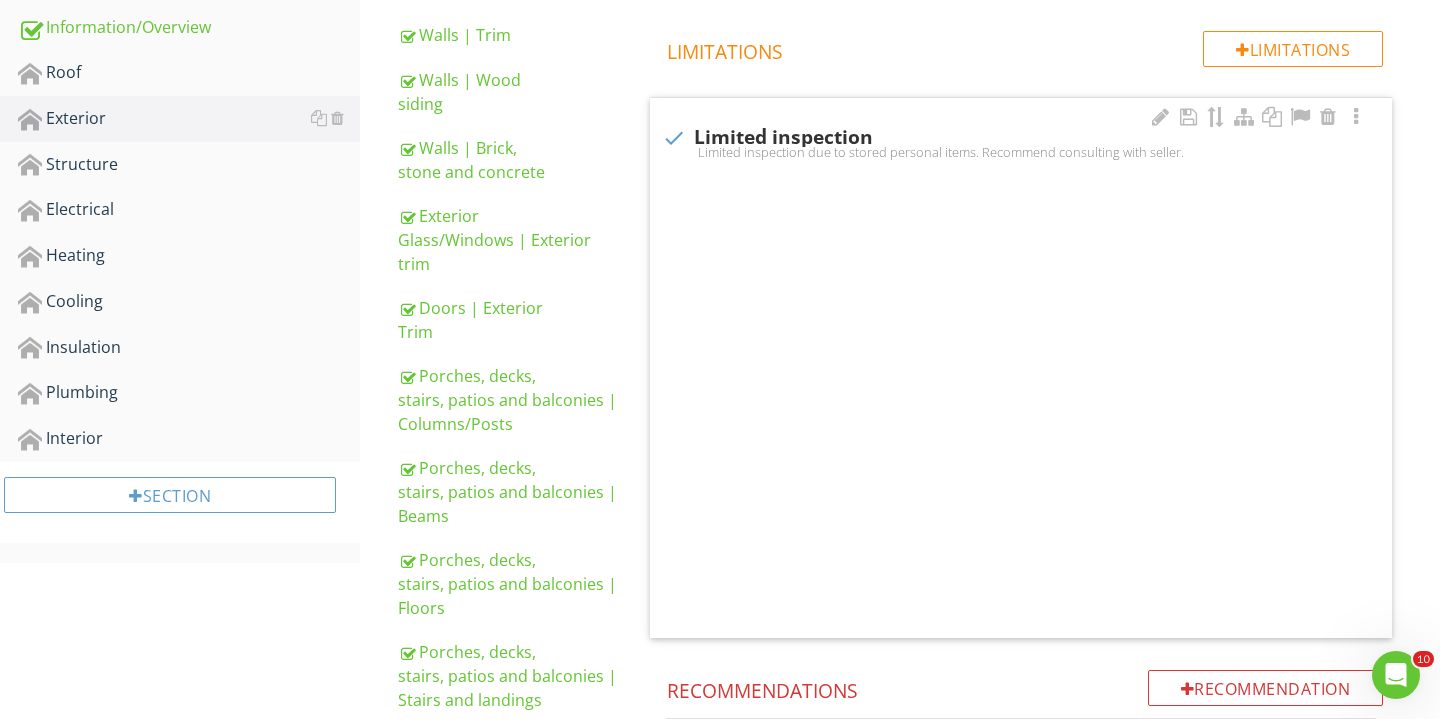 checkbox on "true" 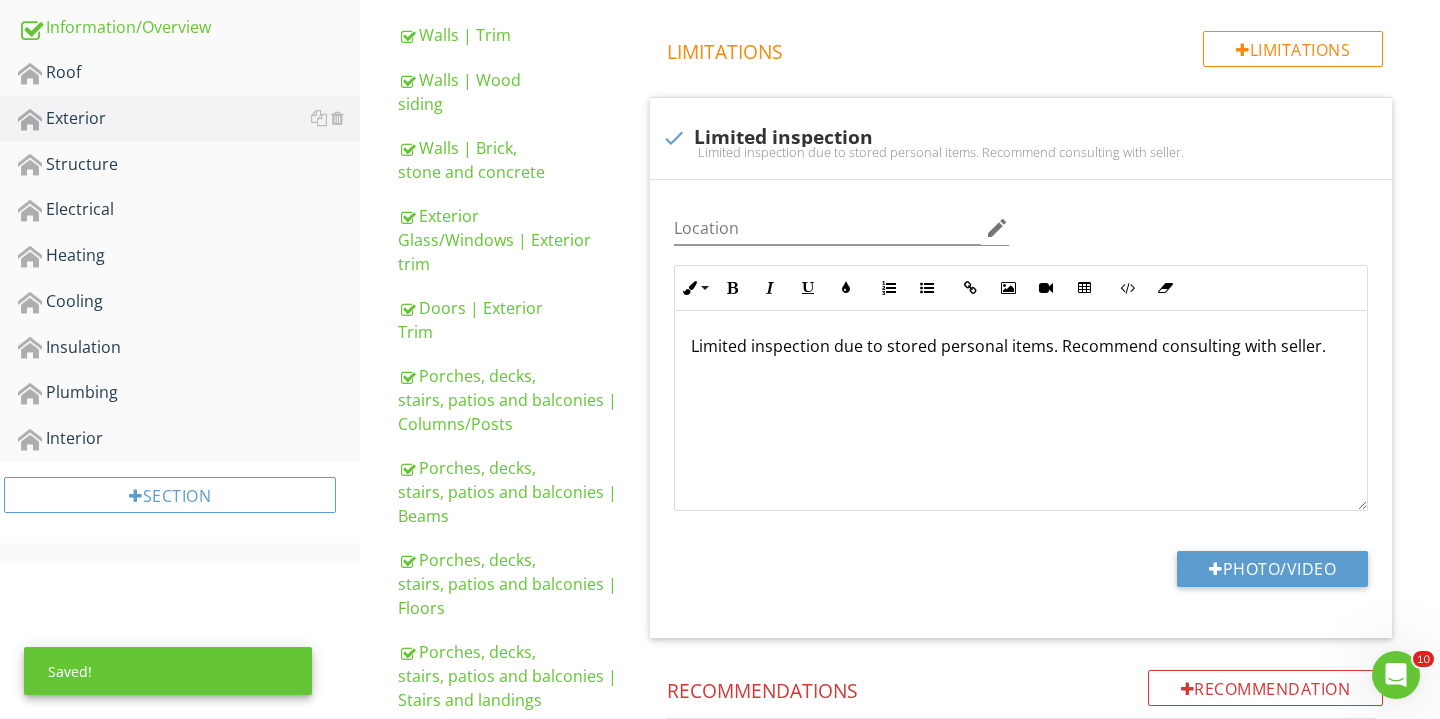 scroll, scrollTop: 1, scrollLeft: 0, axis: vertical 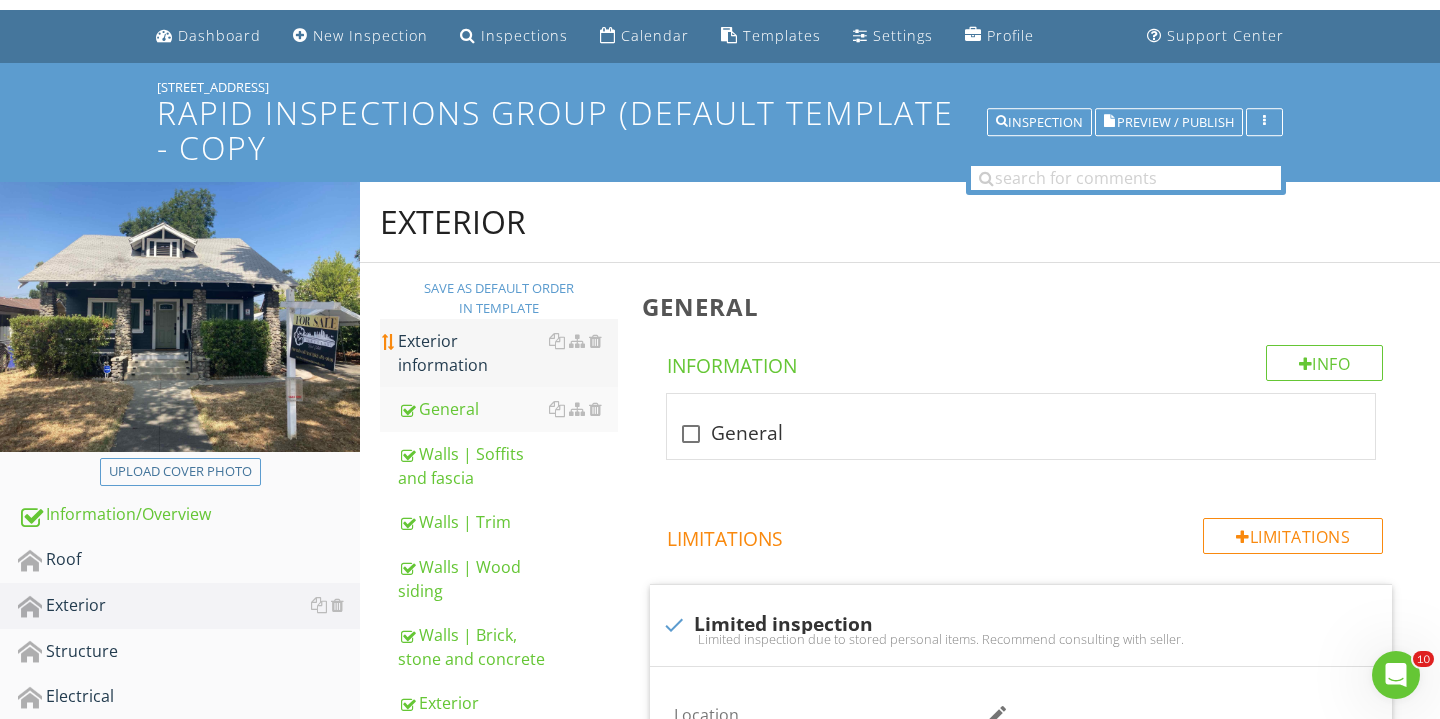 click on "Exterior information" at bounding box center (508, 353) 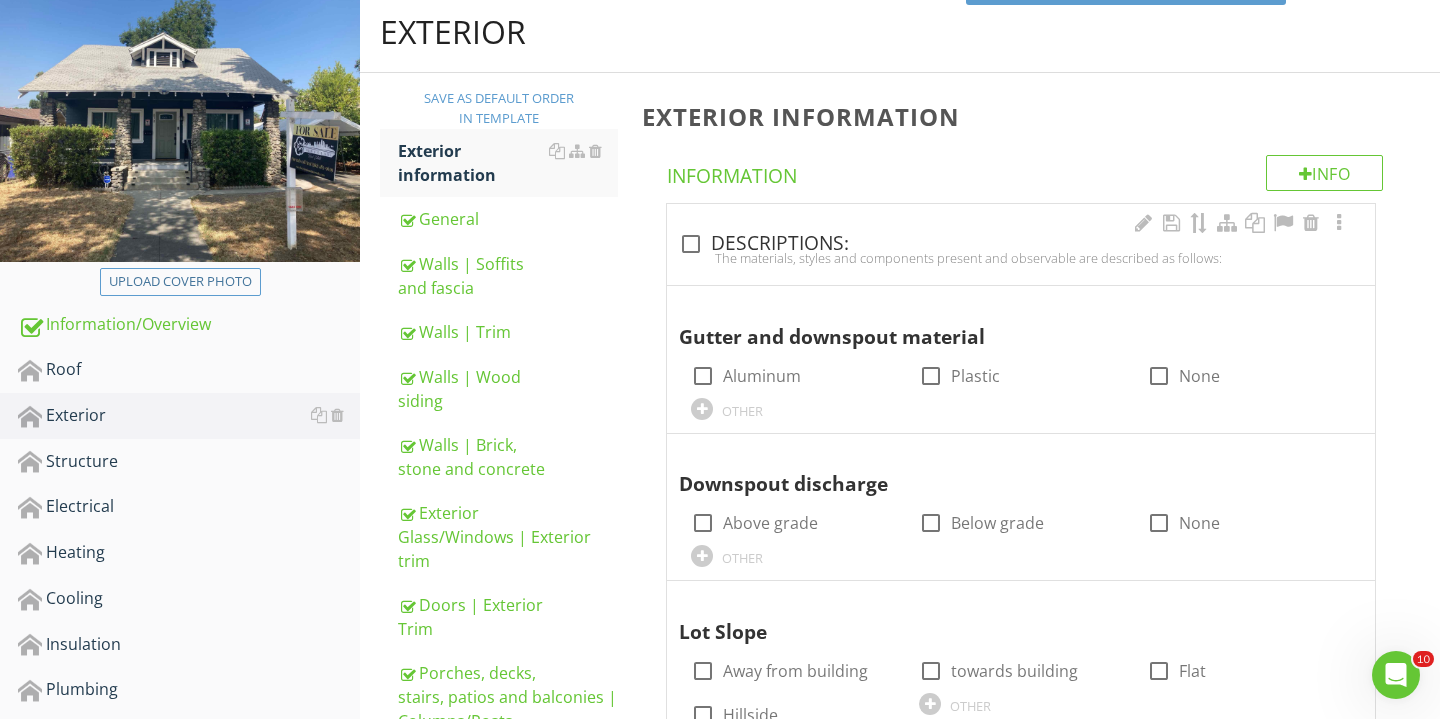 click at bounding box center [691, 244] 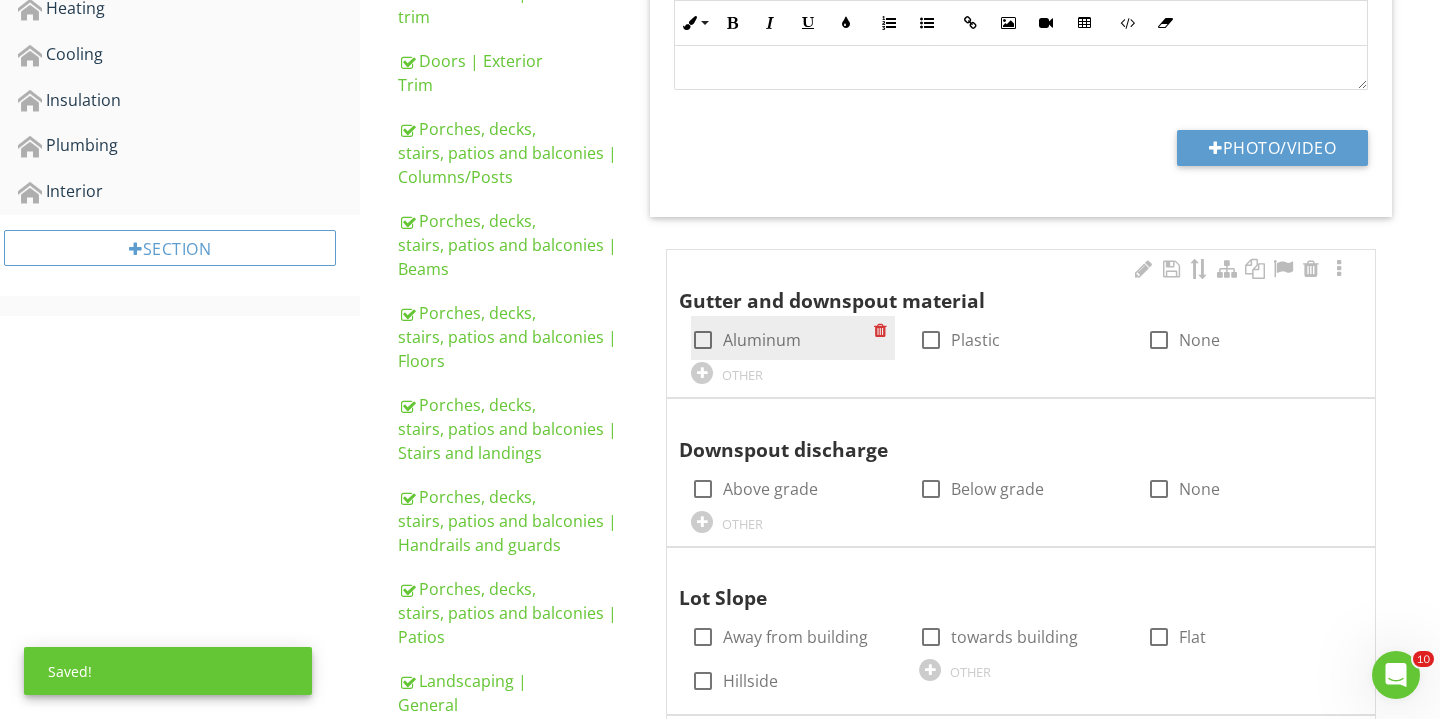 scroll, scrollTop: 821, scrollLeft: 0, axis: vertical 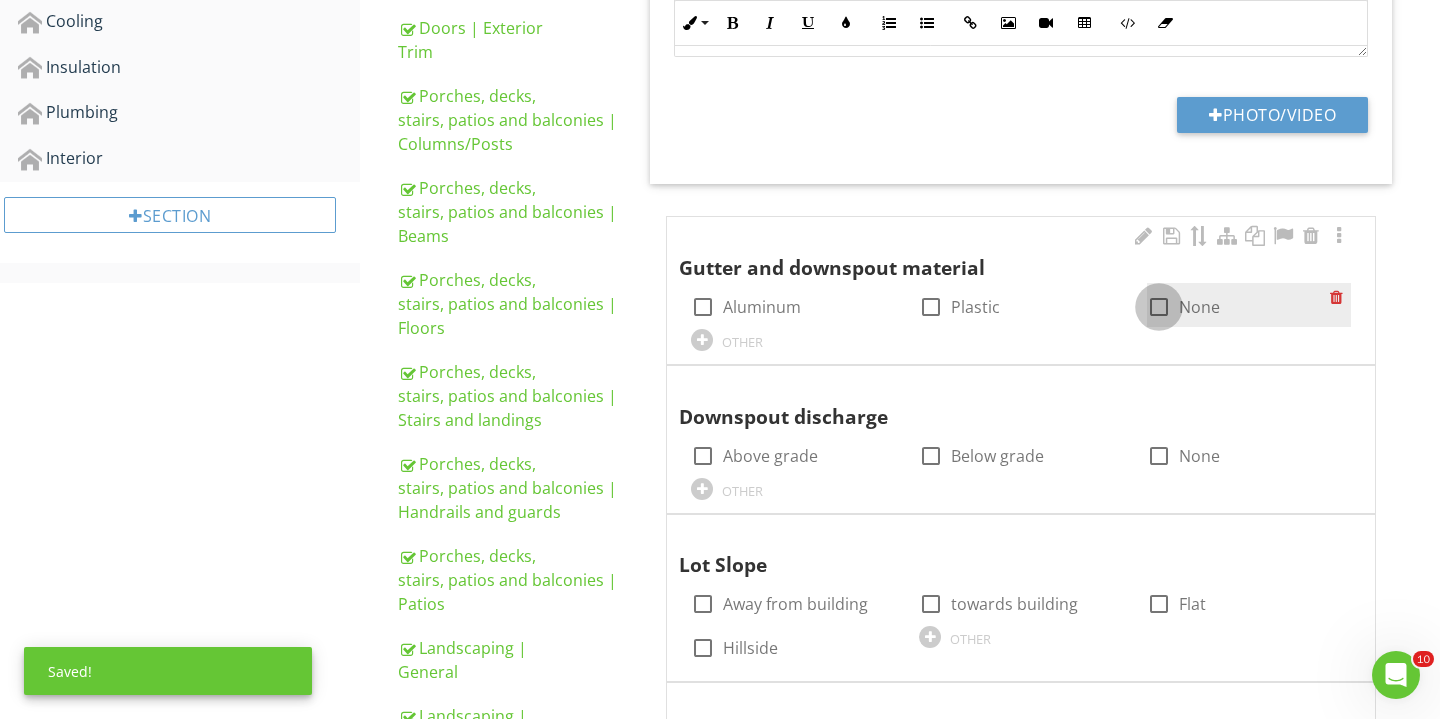 click at bounding box center (1159, 307) 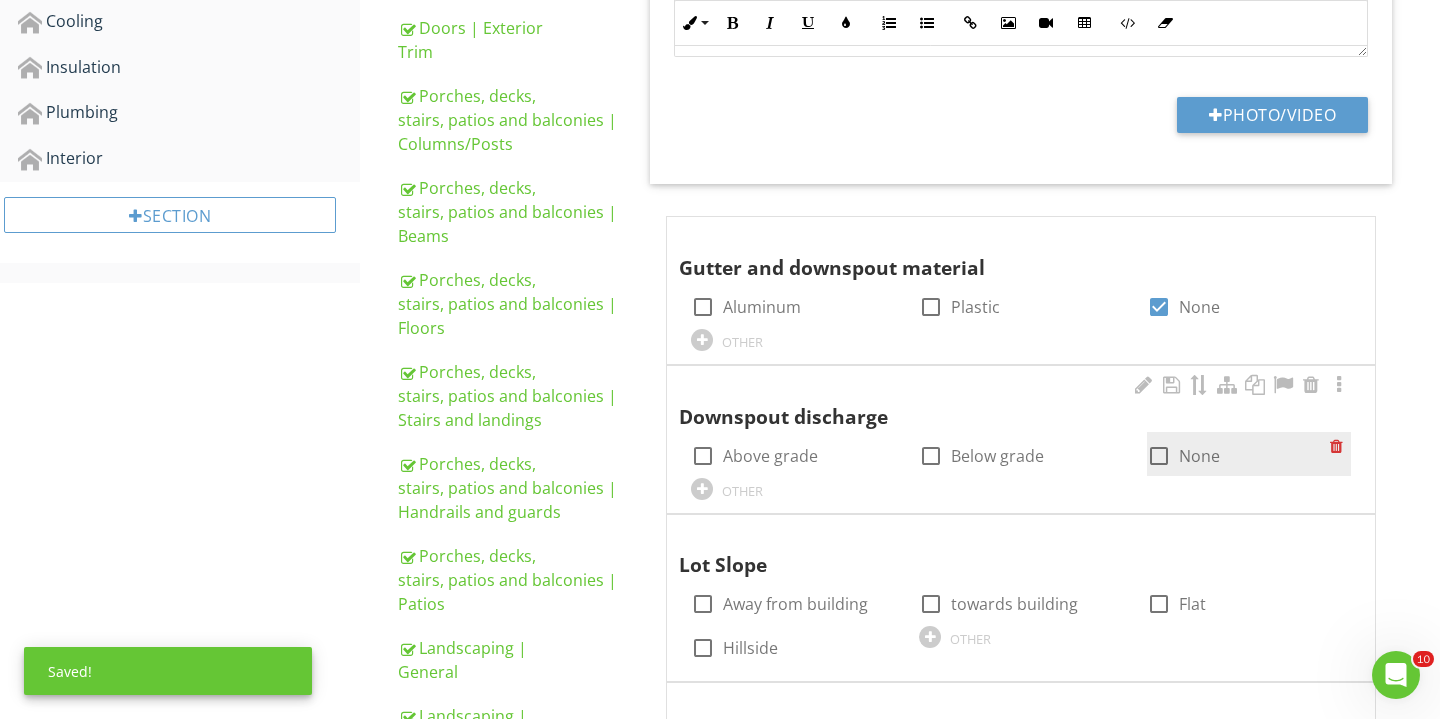 click at bounding box center (1159, 456) 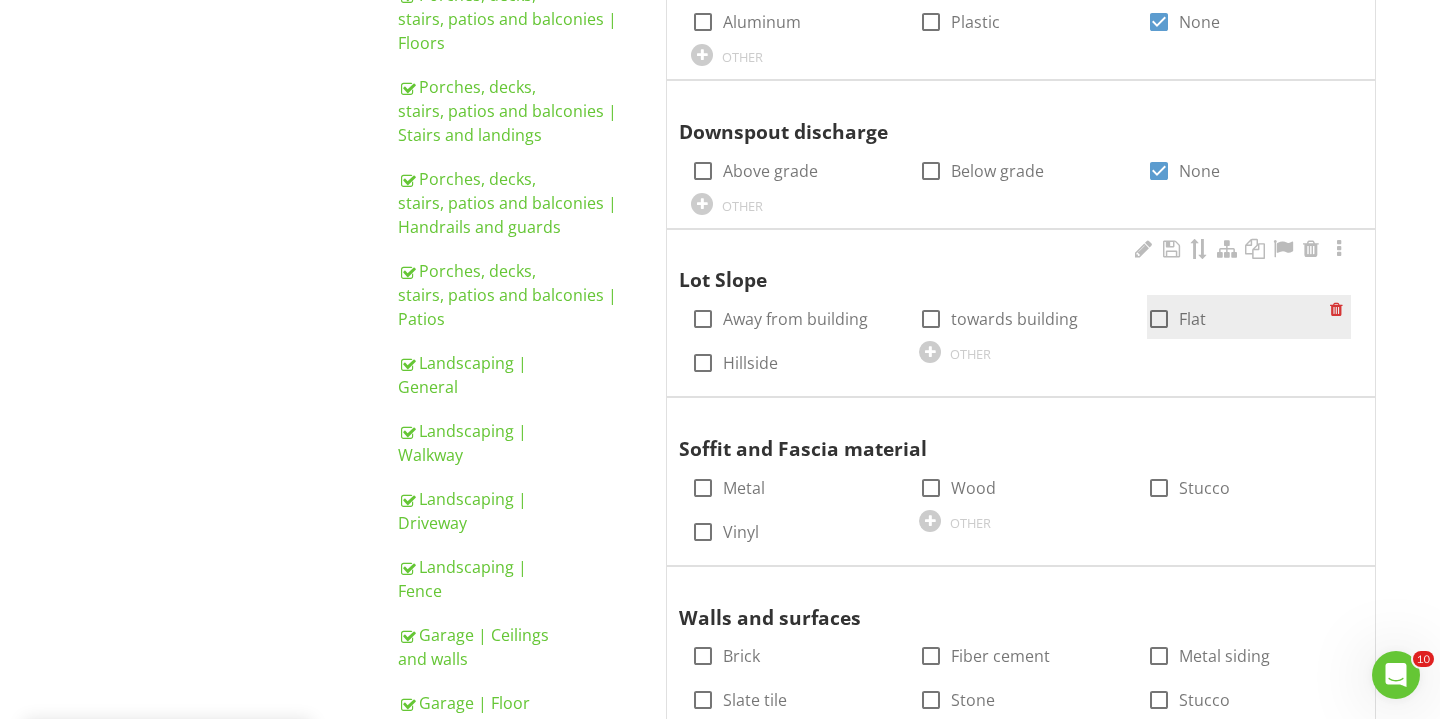 click at bounding box center [1159, 319] 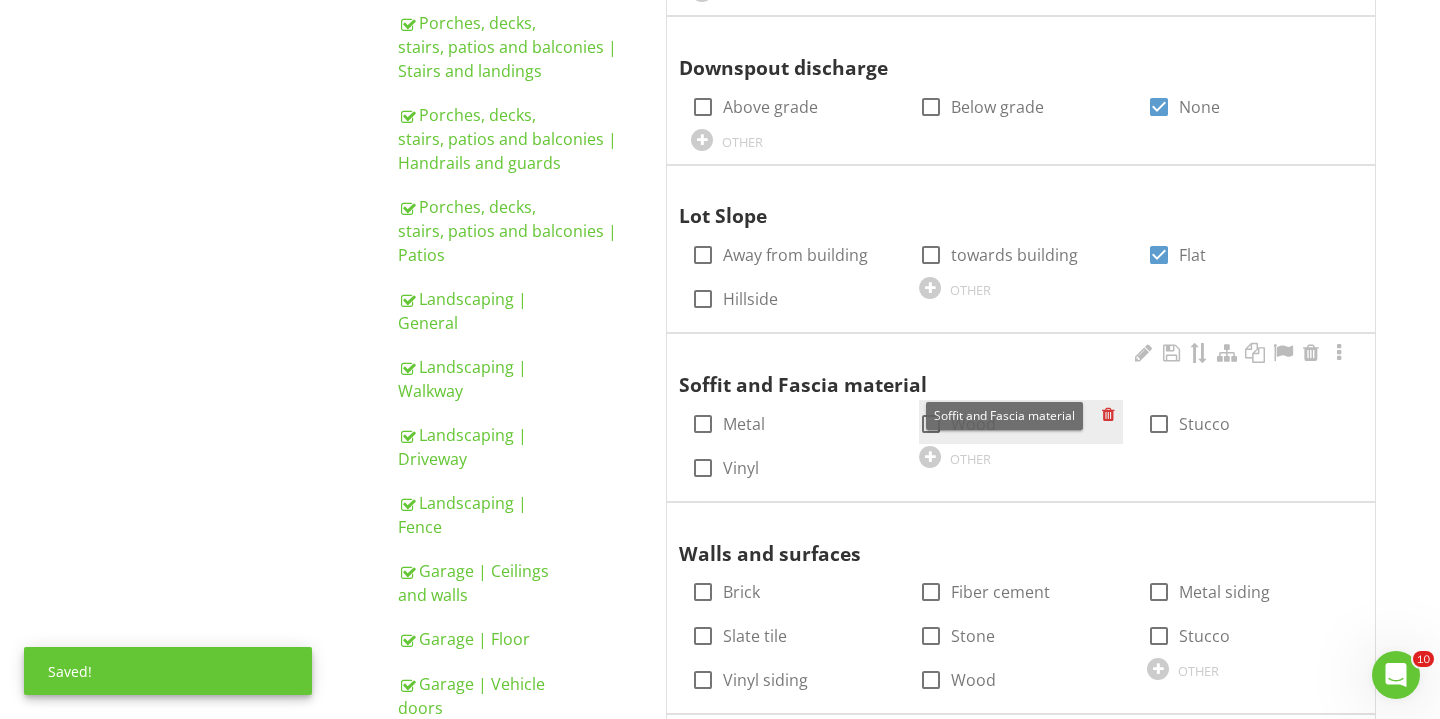 click at bounding box center (931, 424) 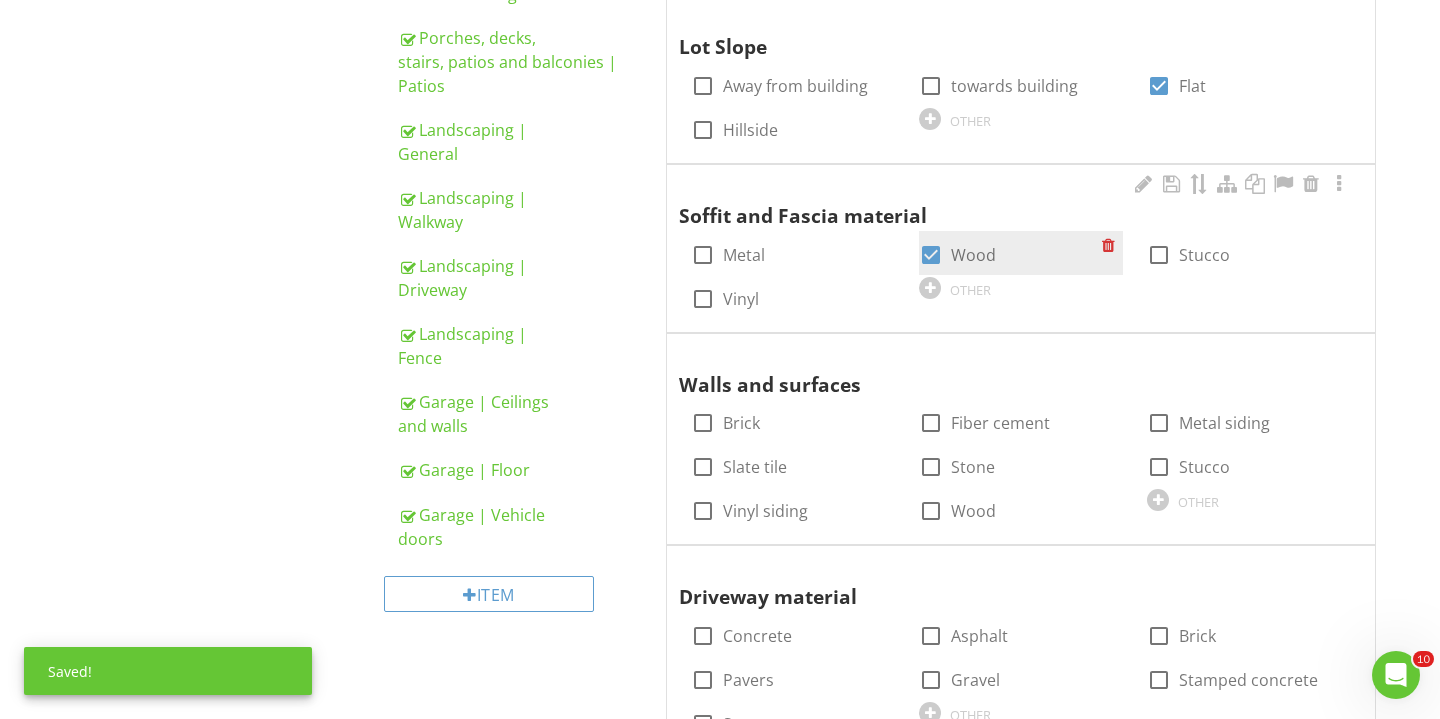 scroll, scrollTop: 1398, scrollLeft: 0, axis: vertical 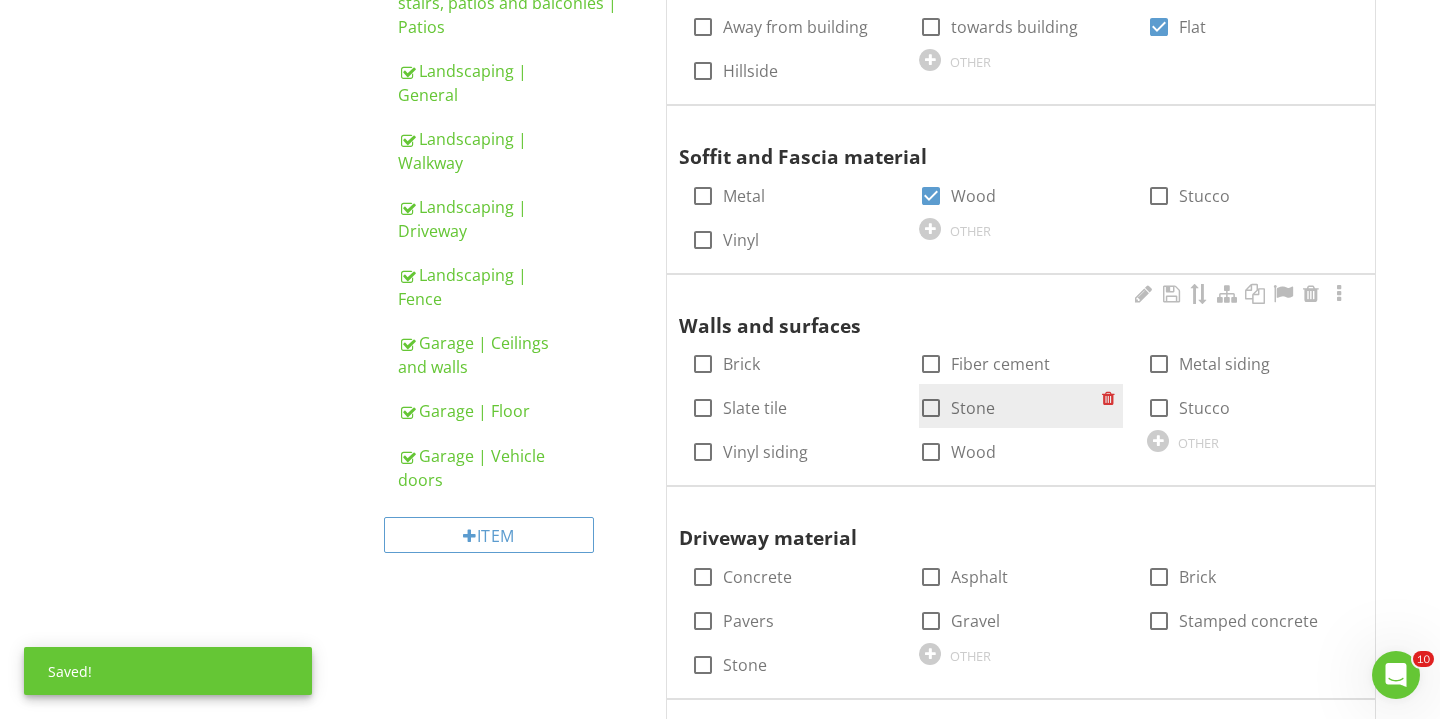 click at bounding box center (931, 408) 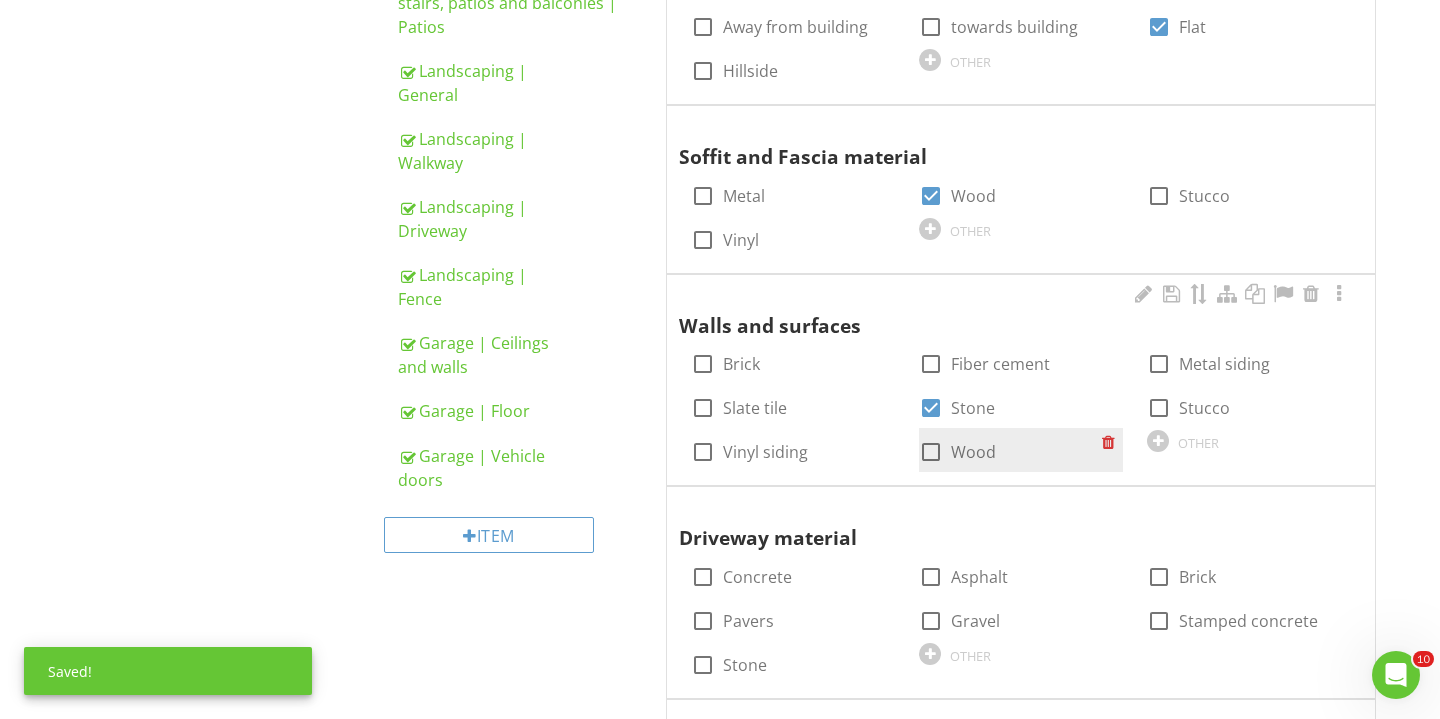 click at bounding box center [931, 452] 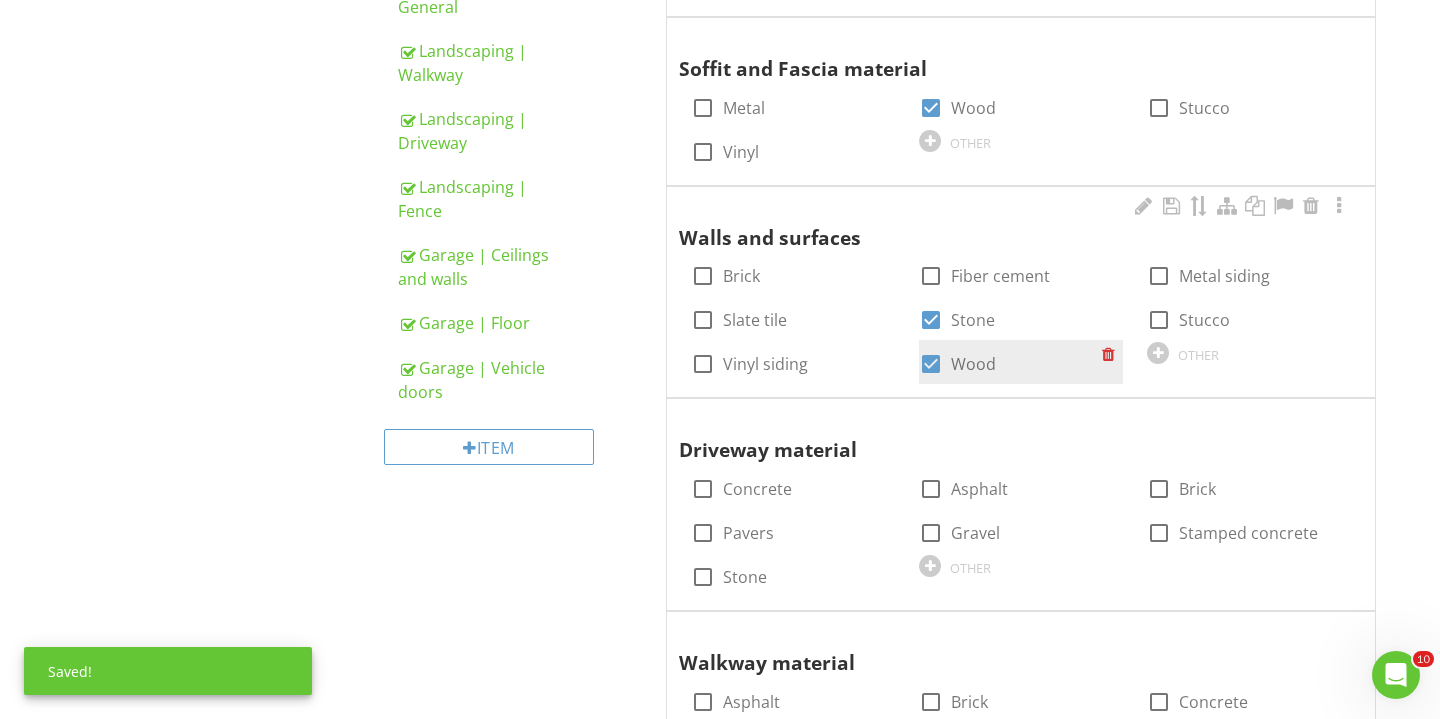 scroll, scrollTop: 1525, scrollLeft: 0, axis: vertical 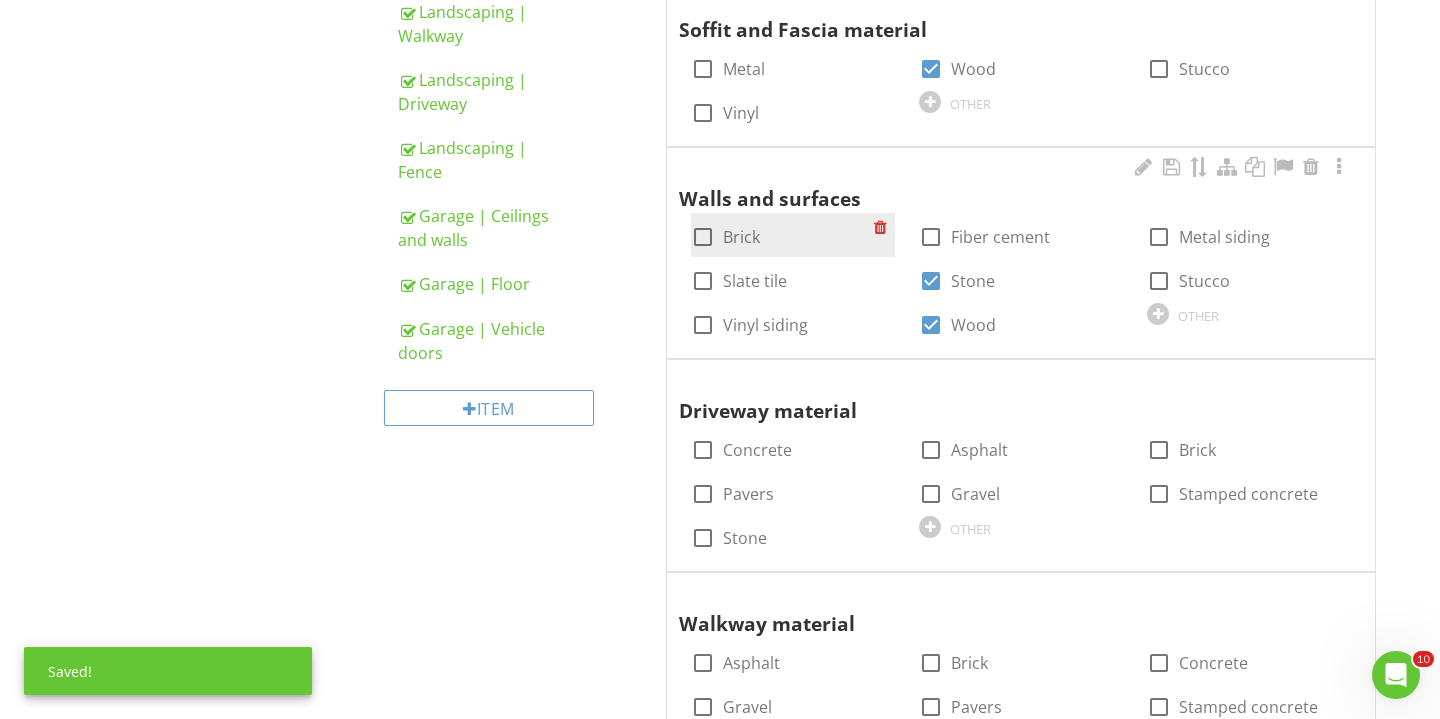 click at bounding box center [703, 237] 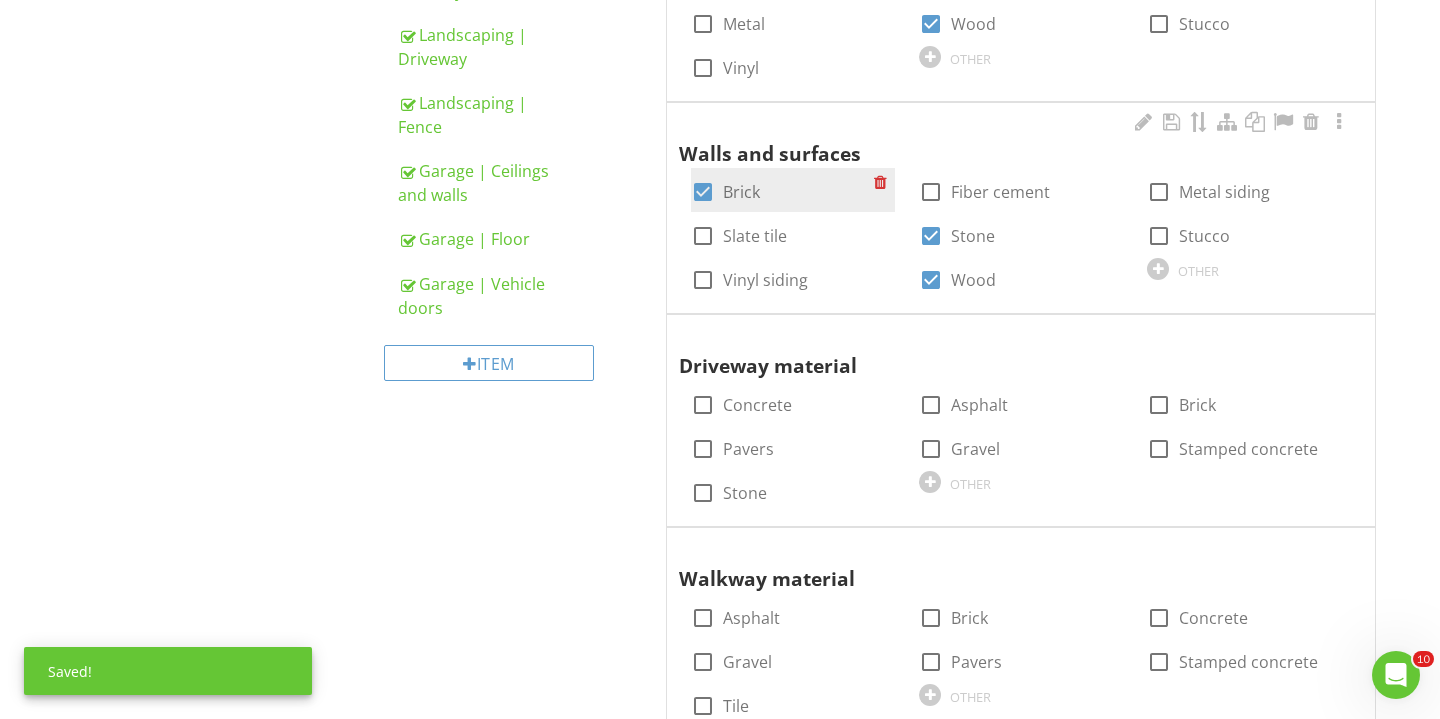 scroll, scrollTop: 1604, scrollLeft: 0, axis: vertical 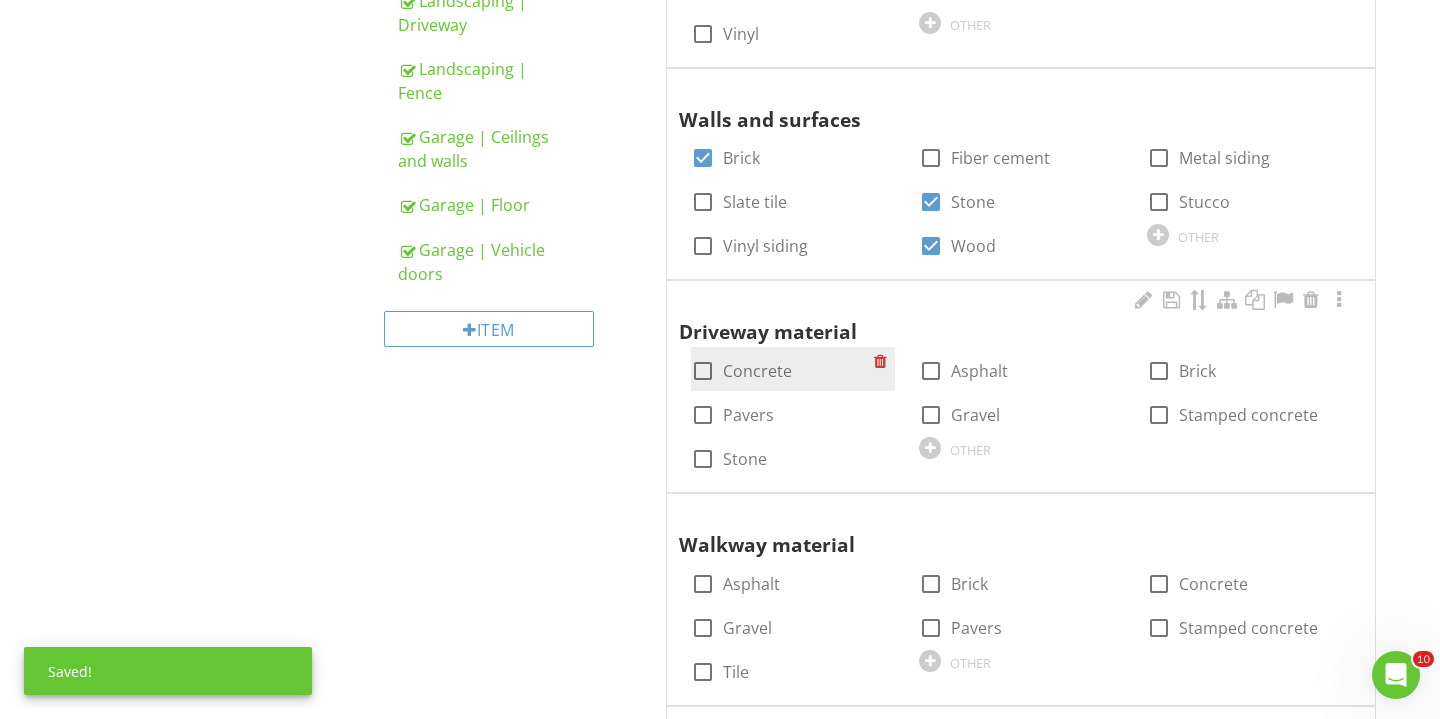 click at bounding box center (703, 371) 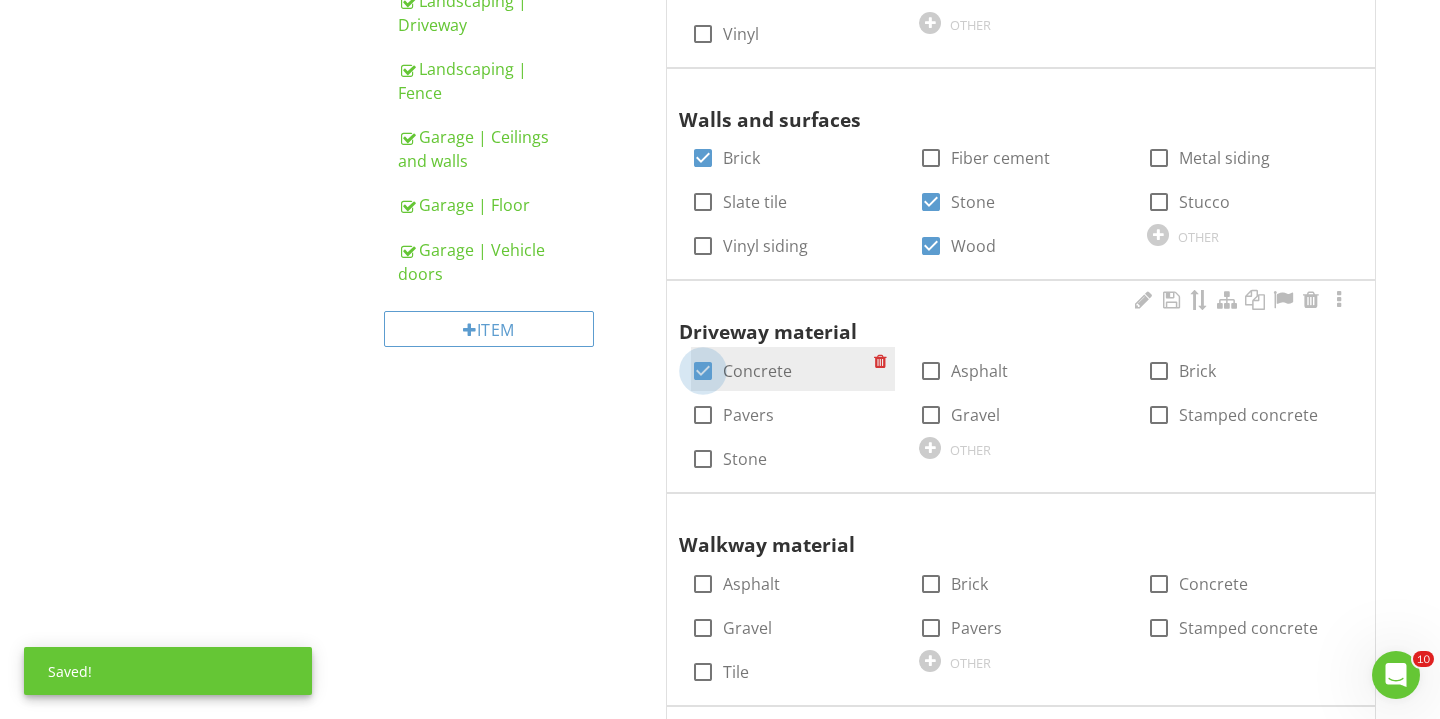 checkbox on "true" 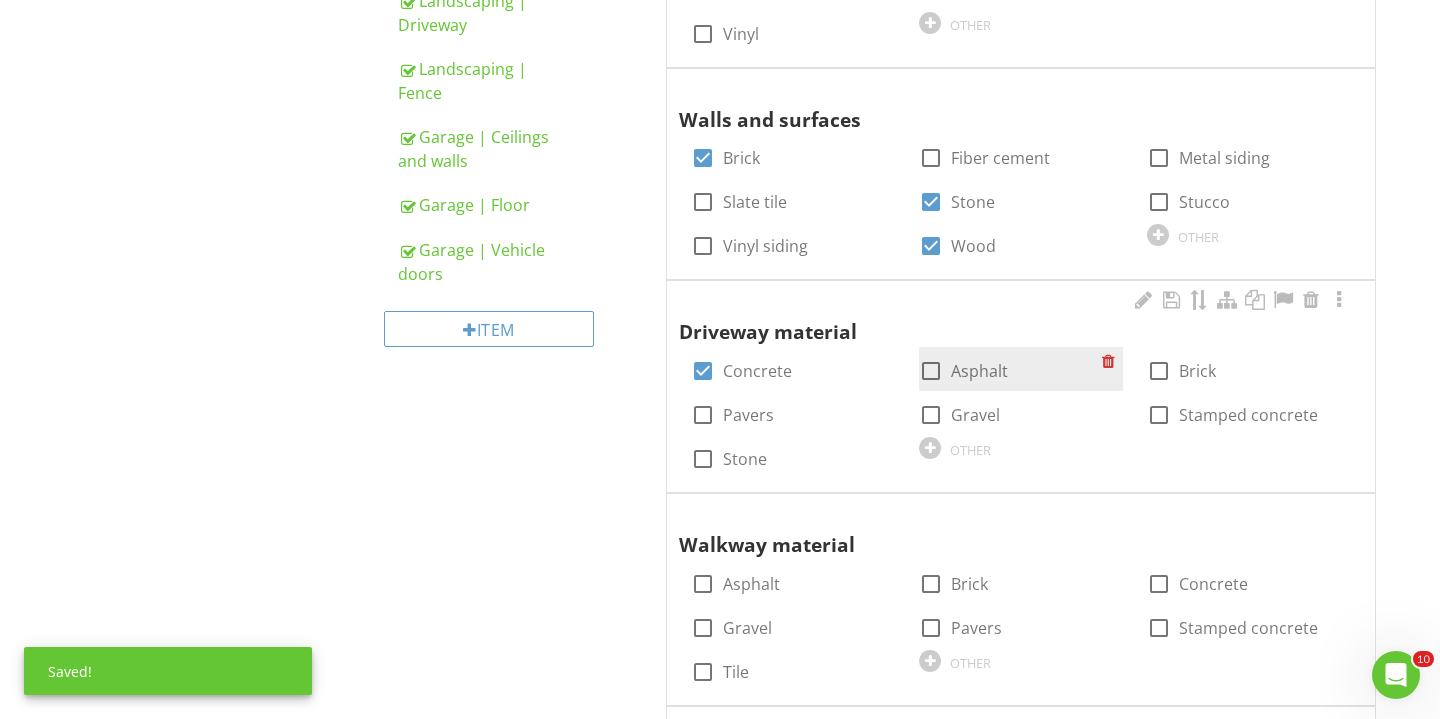 click at bounding box center [931, 371] 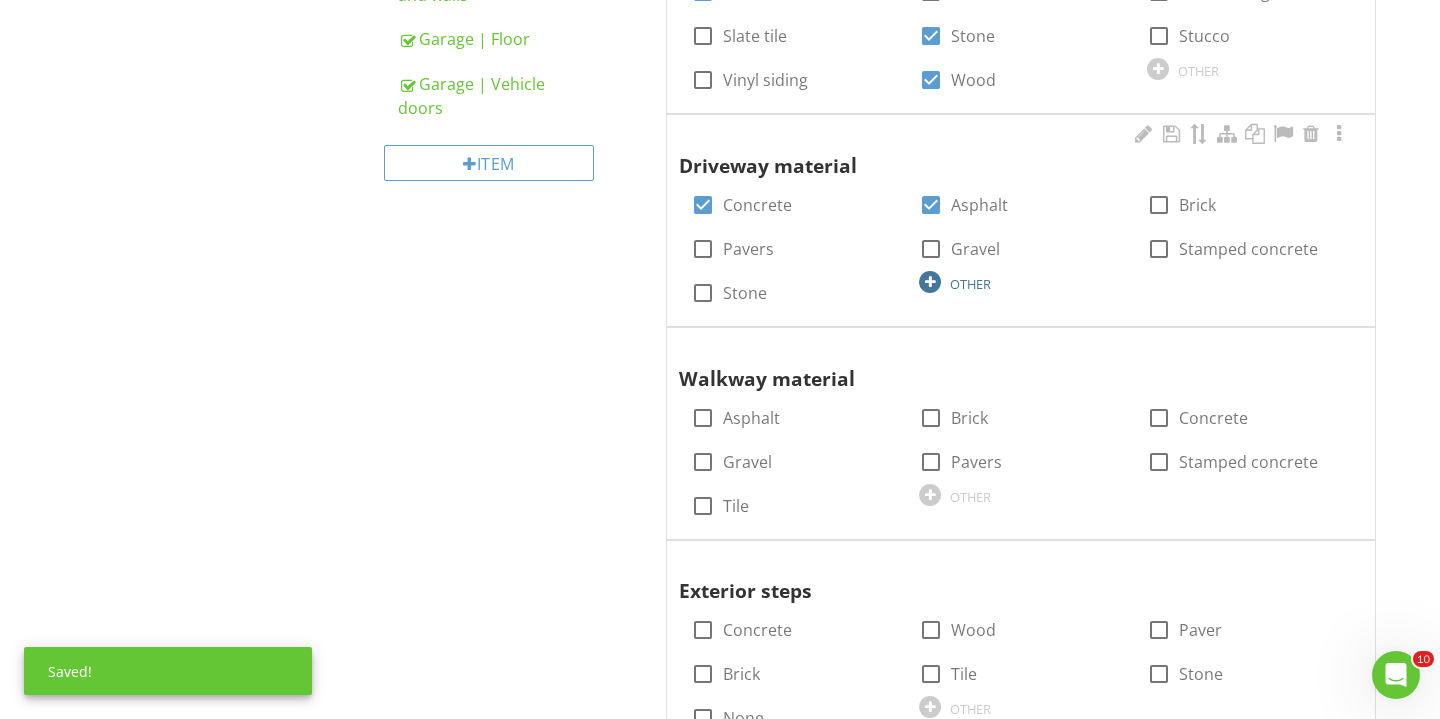 scroll, scrollTop: 1845, scrollLeft: 0, axis: vertical 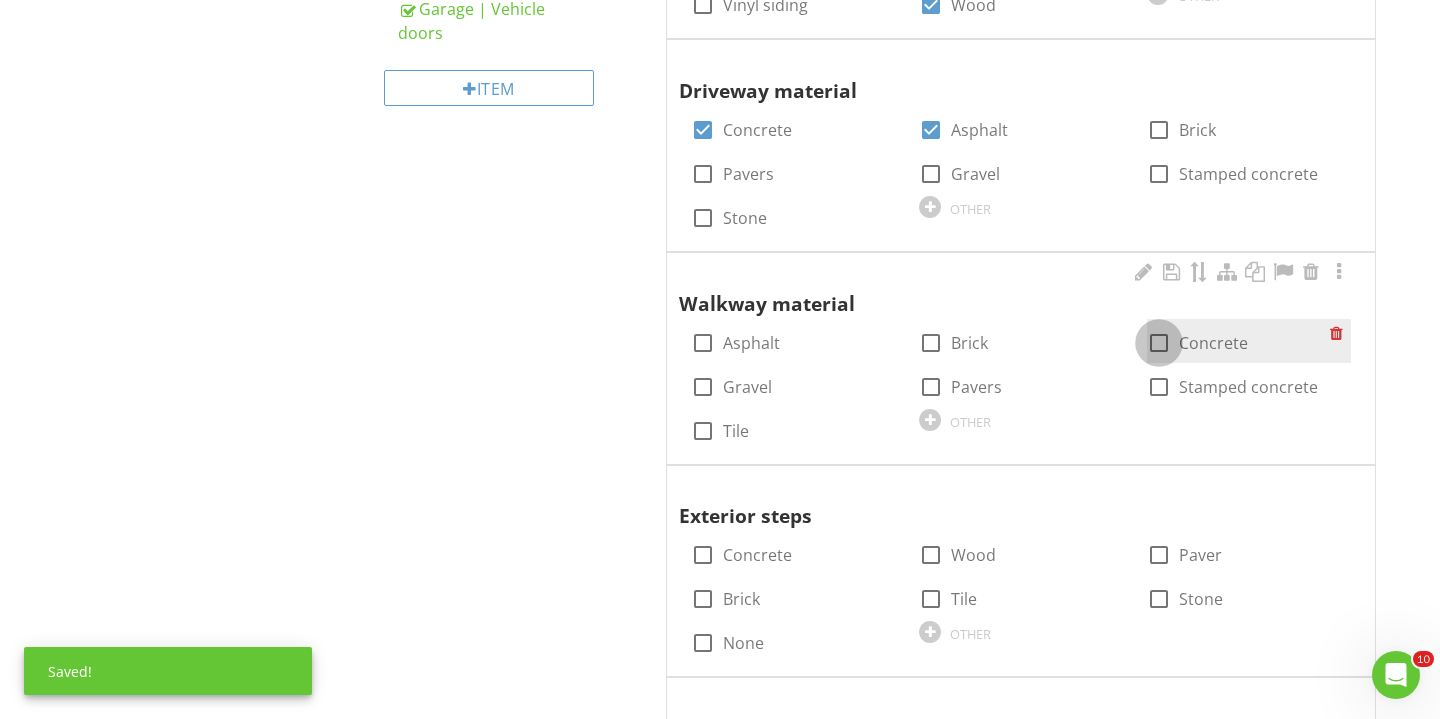 click at bounding box center [1159, 343] 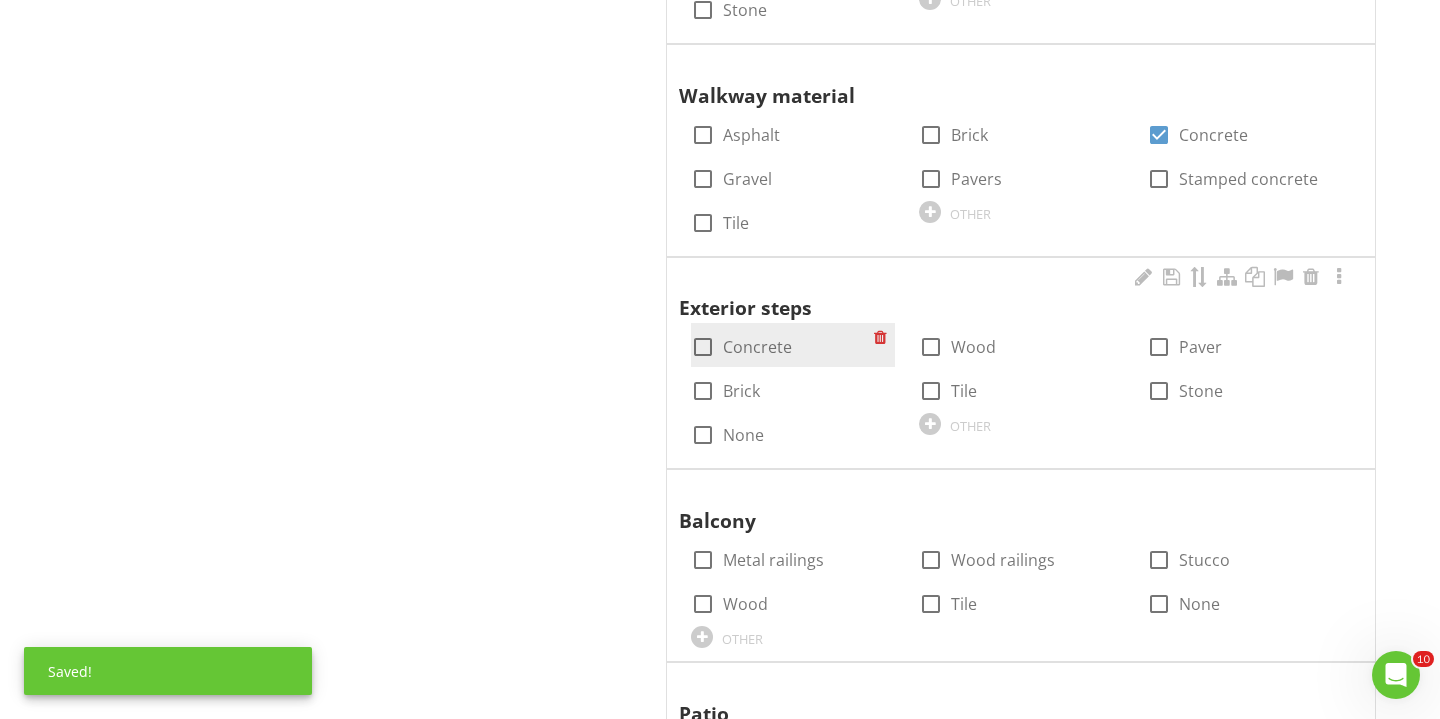 scroll, scrollTop: 2092, scrollLeft: 0, axis: vertical 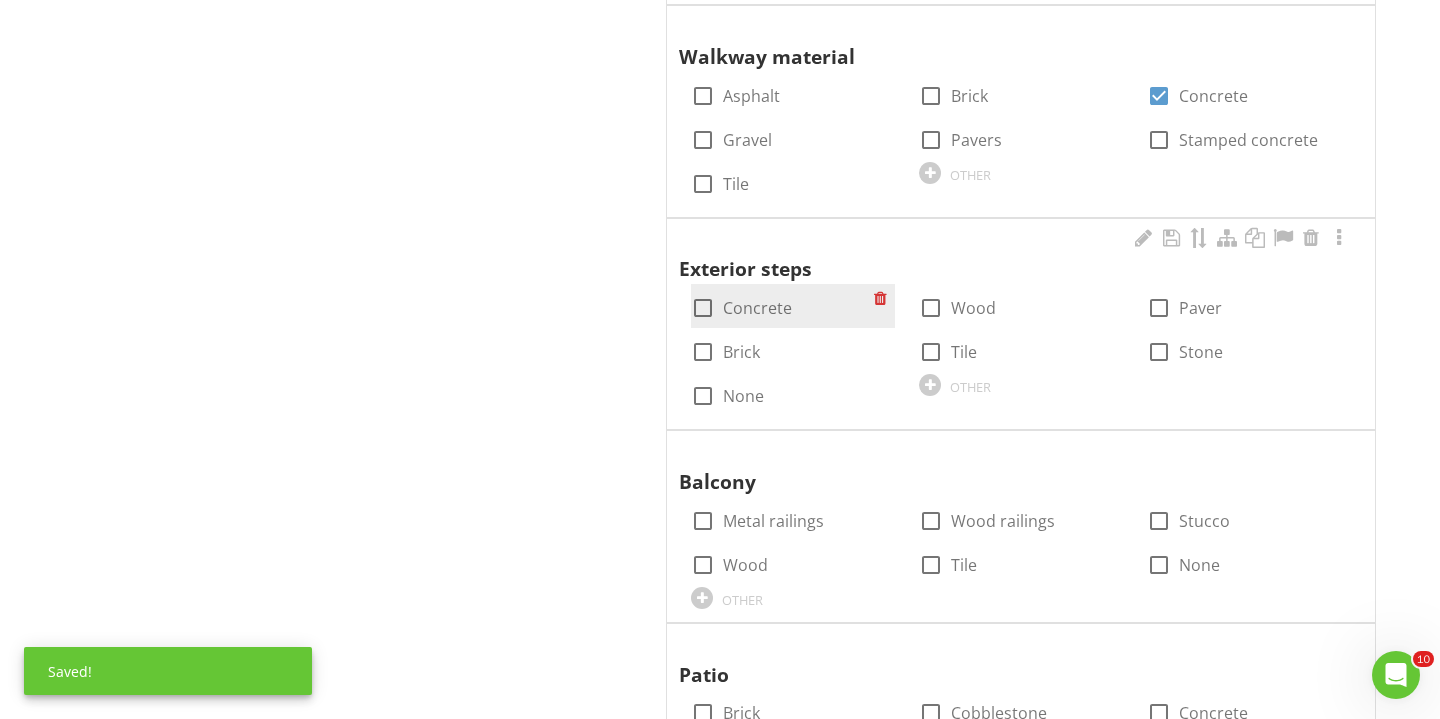 click at bounding box center (703, 308) 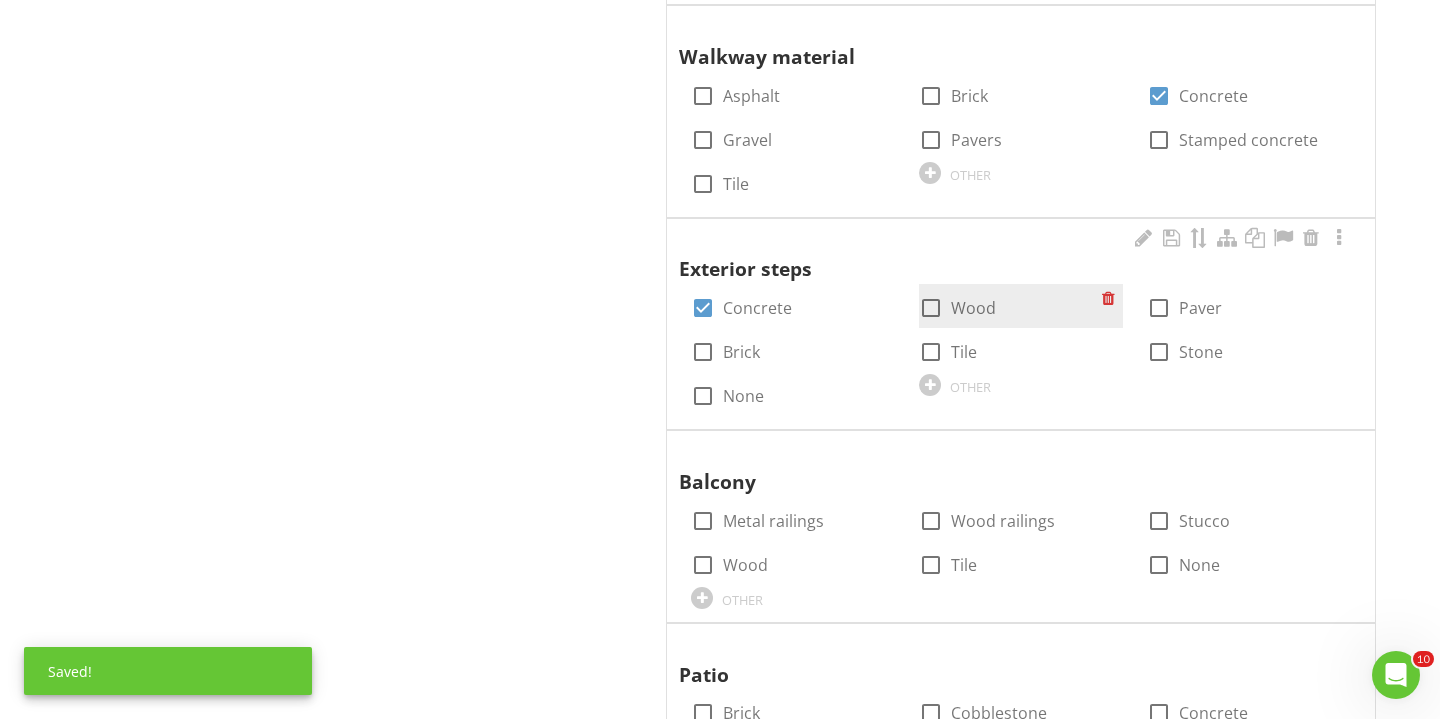 click at bounding box center (931, 308) 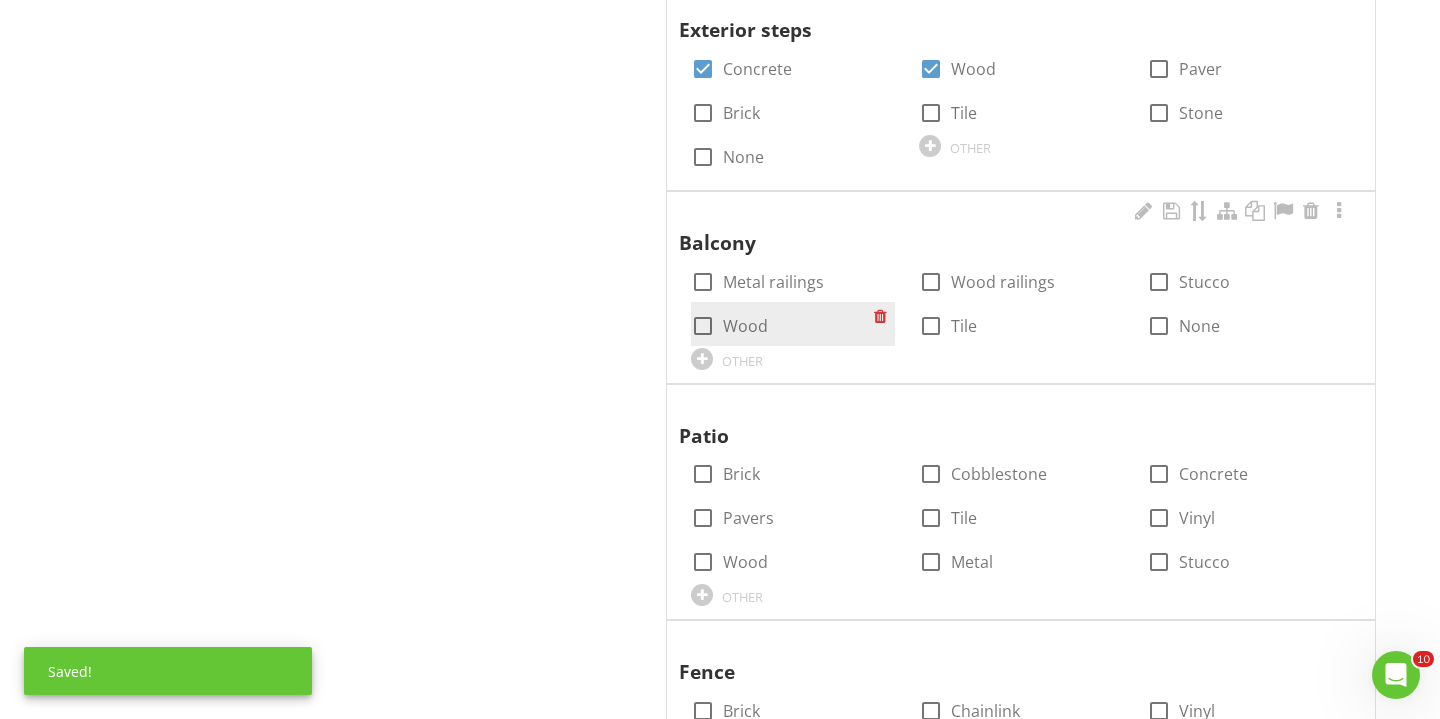 scroll, scrollTop: 2362, scrollLeft: 0, axis: vertical 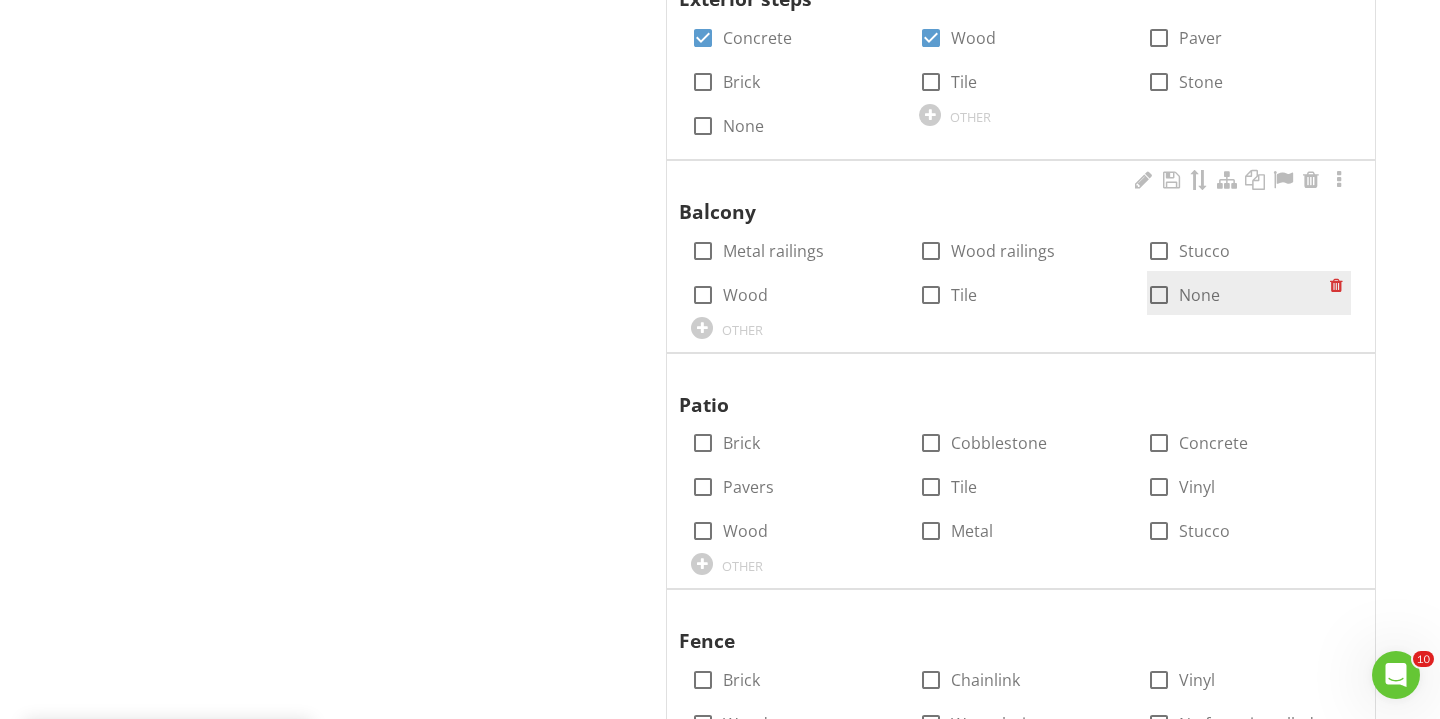 click at bounding box center (1159, 295) 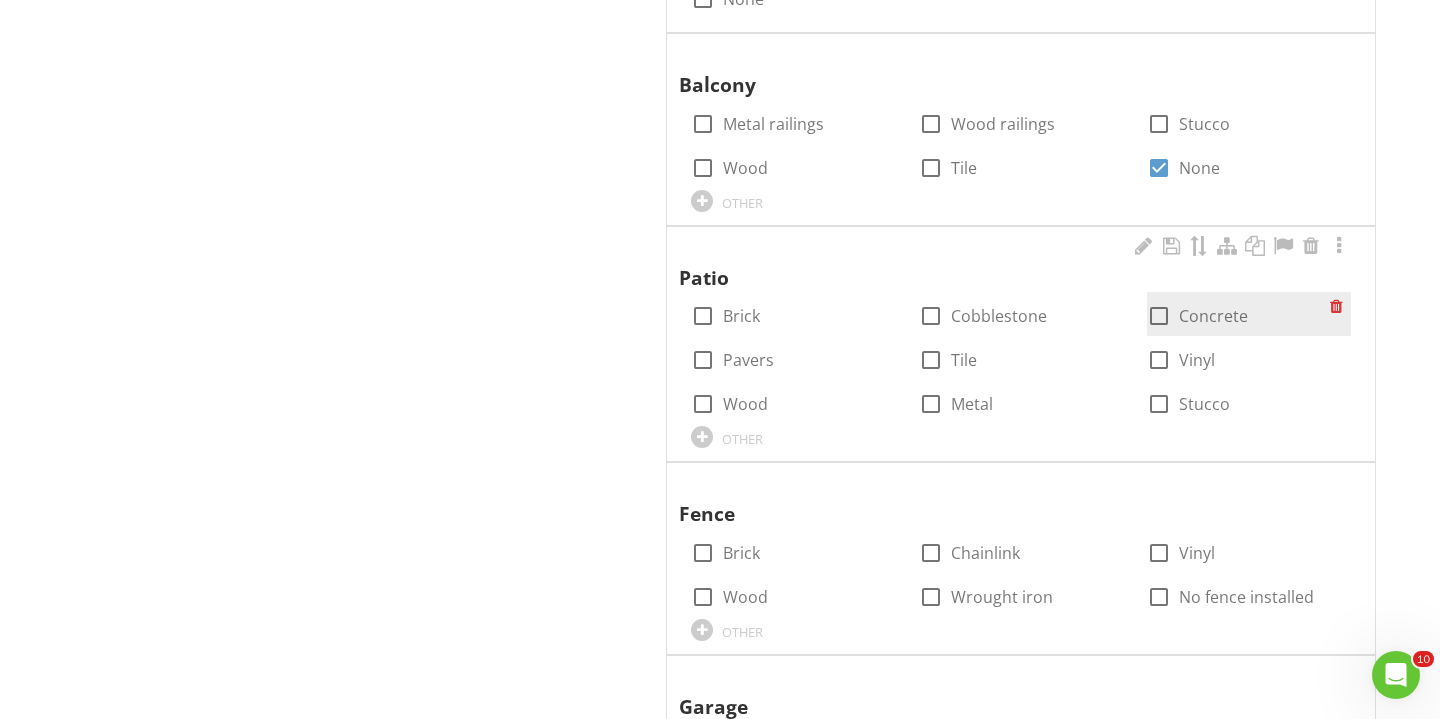click at bounding box center (1159, 316) 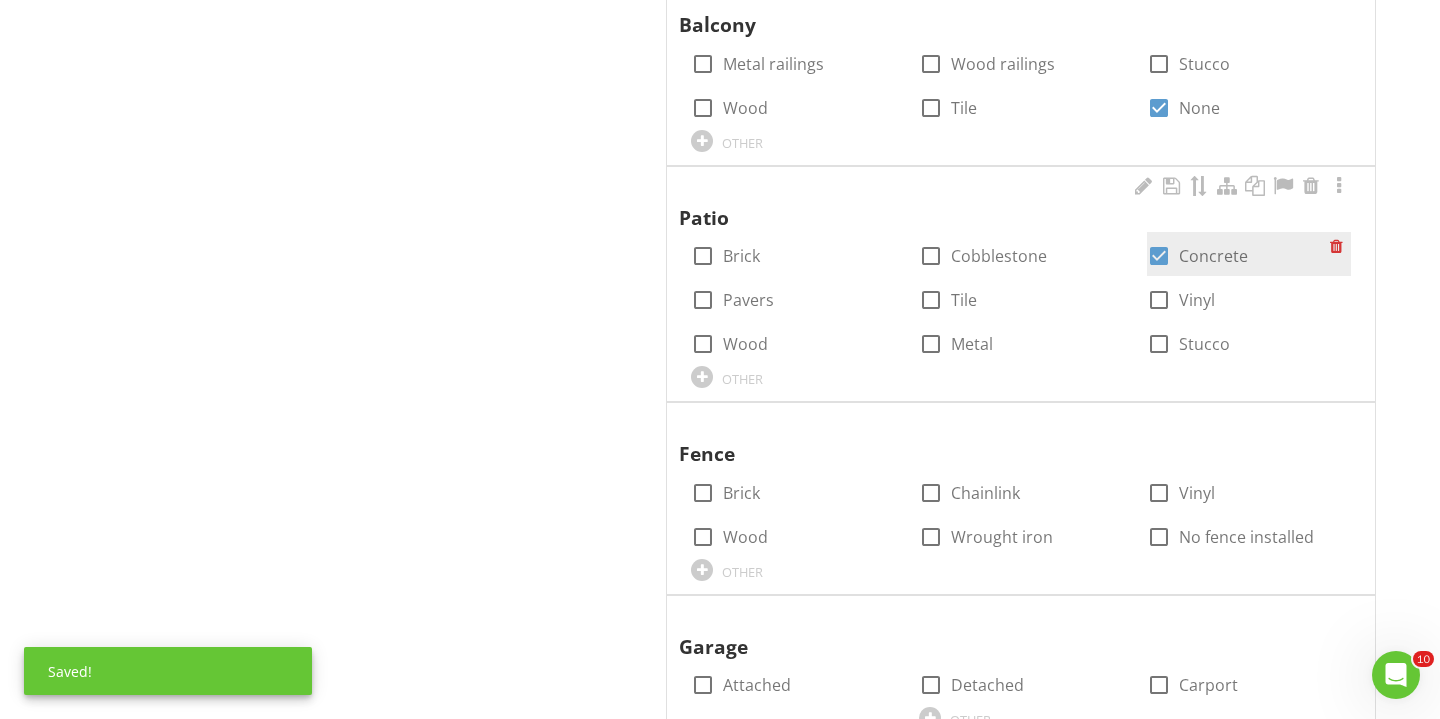 scroll, scrollTop: 2654, scrollLeft: 0, axis: vertical 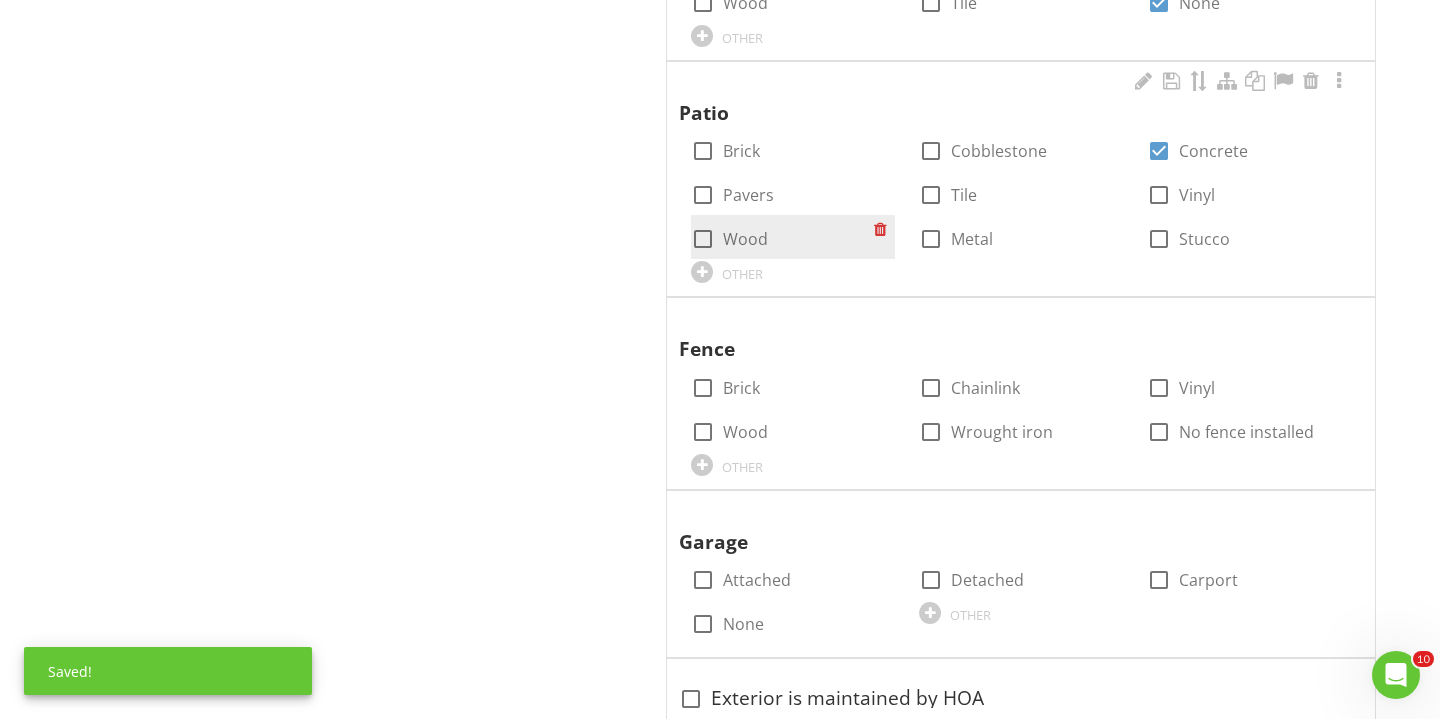 click at bounding box center [703, 239] 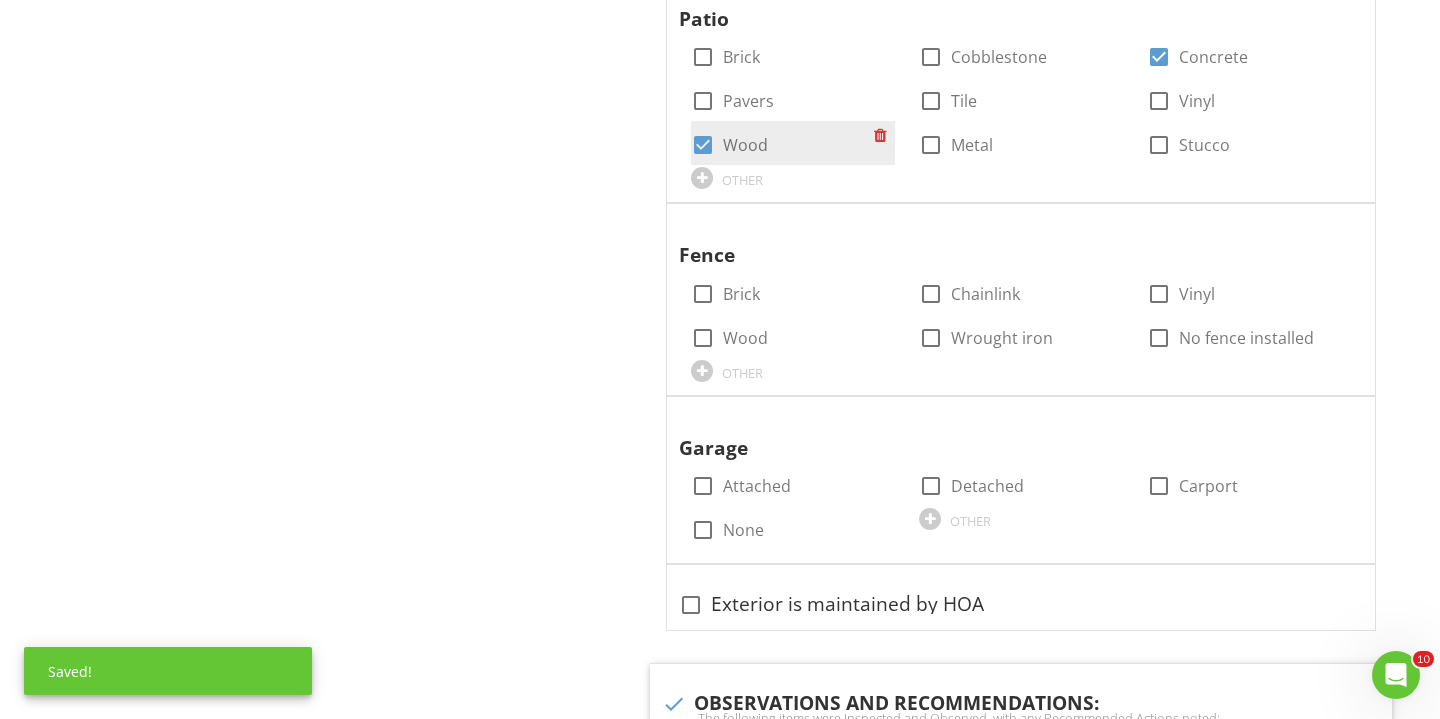 scroll, scrollTop: 2815, scrollLeft: 0, axis: vertical 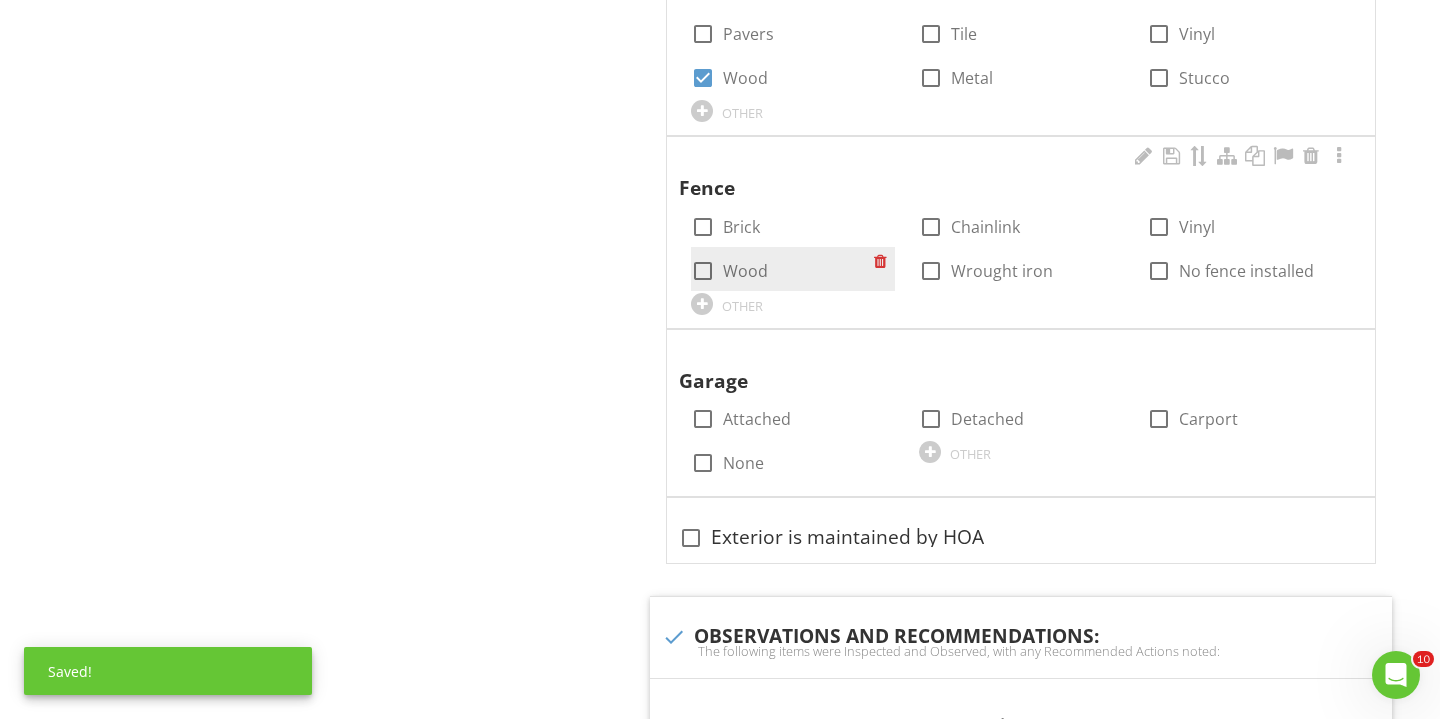 click at bounding box center (703, 271) 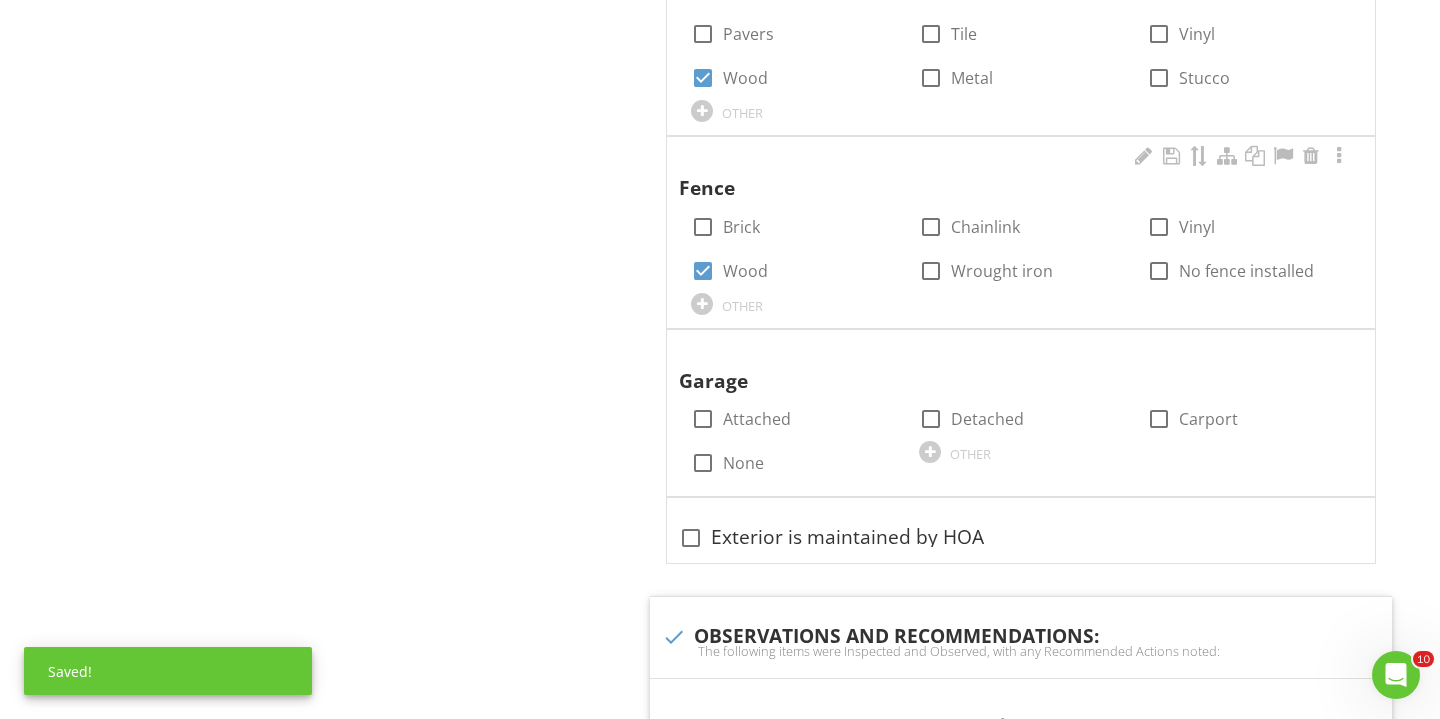 scroll, scrollTop: 2853, scrollLeft: 0, axis: vertical 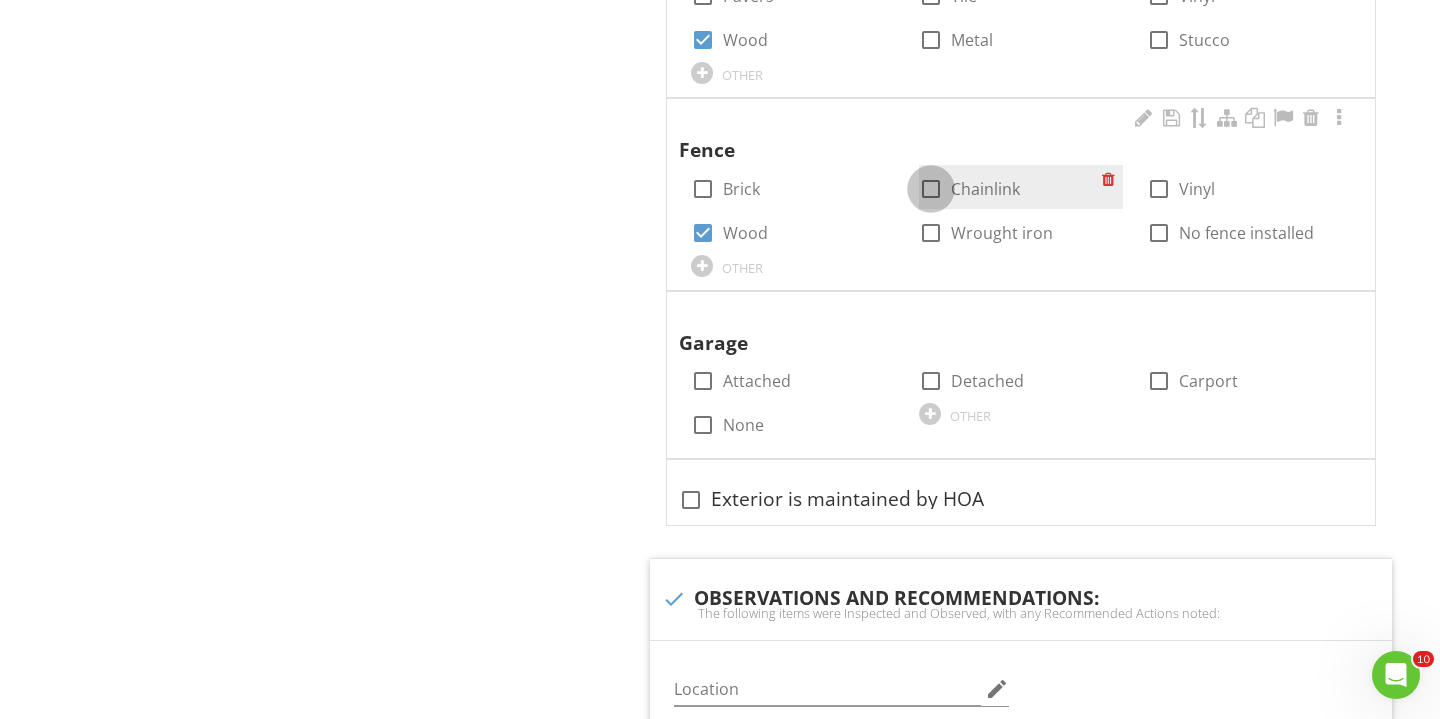 click at bounding box center [931, 189] 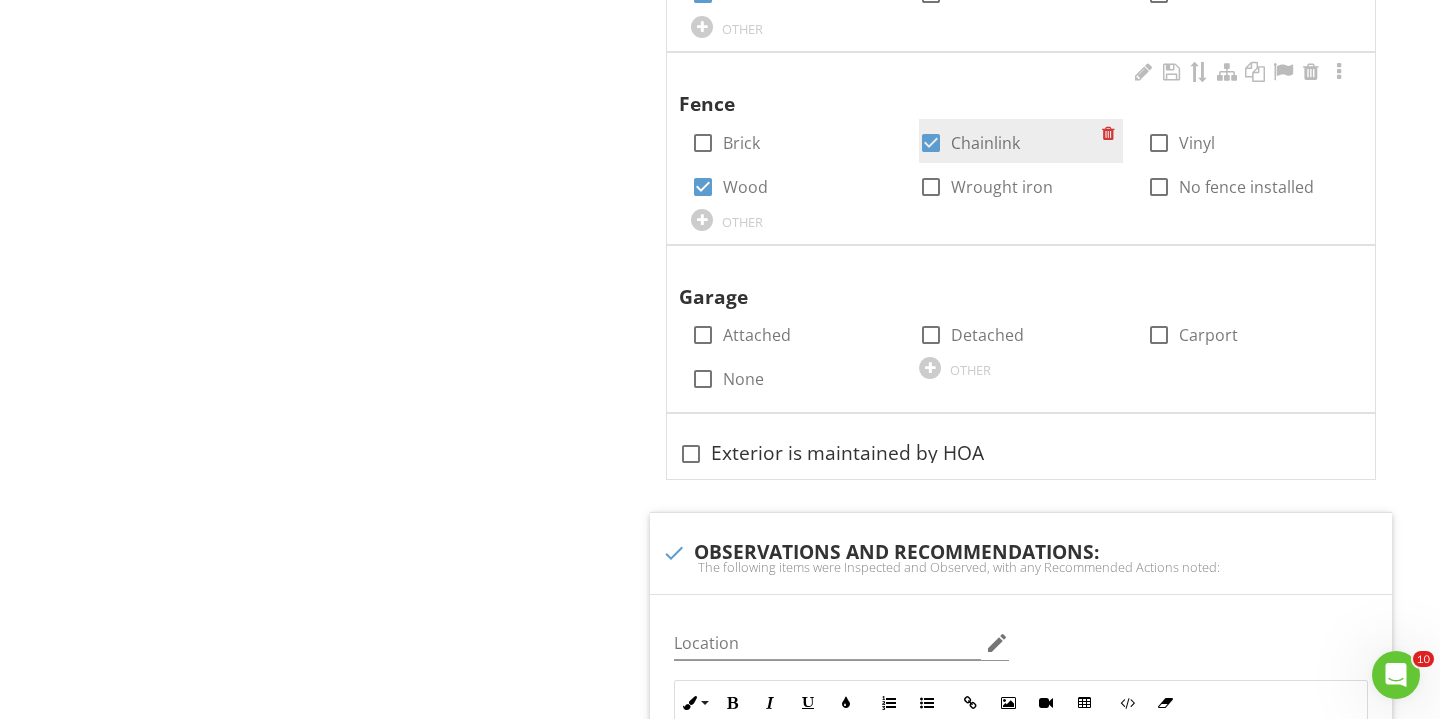 scroll, scrollTop: 2903, scrollLeft: 0, axis: vertical 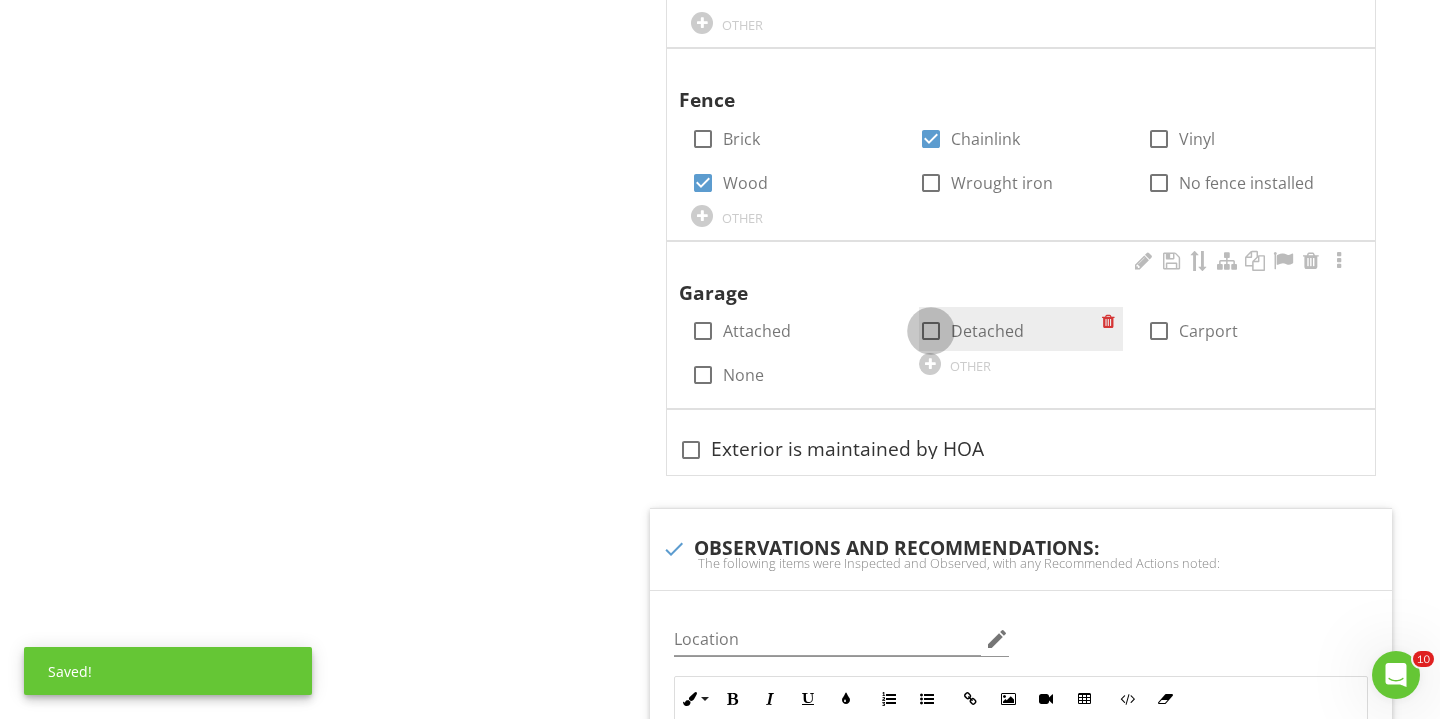 click at bounding box center [931, 331] 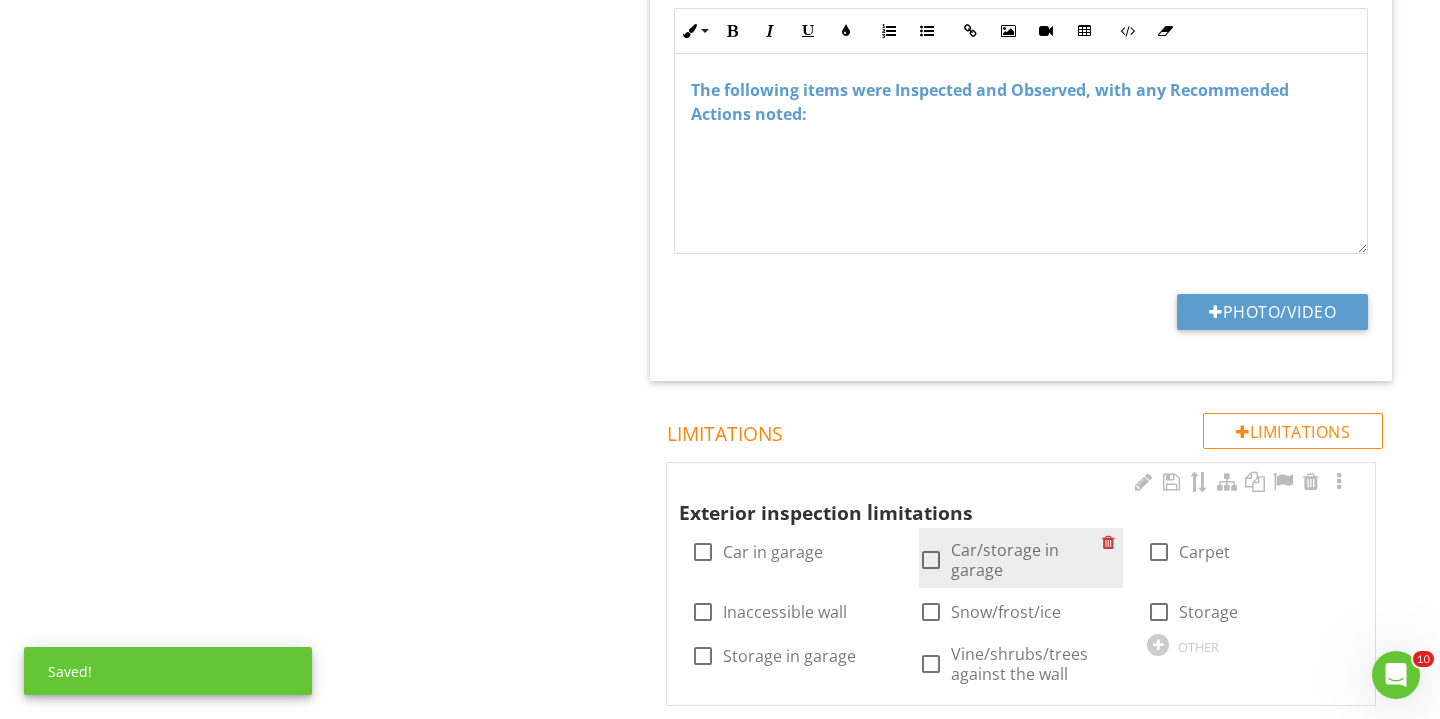 scroll, scrollTop: 3570, scrollLeft: 0, axis: vertical 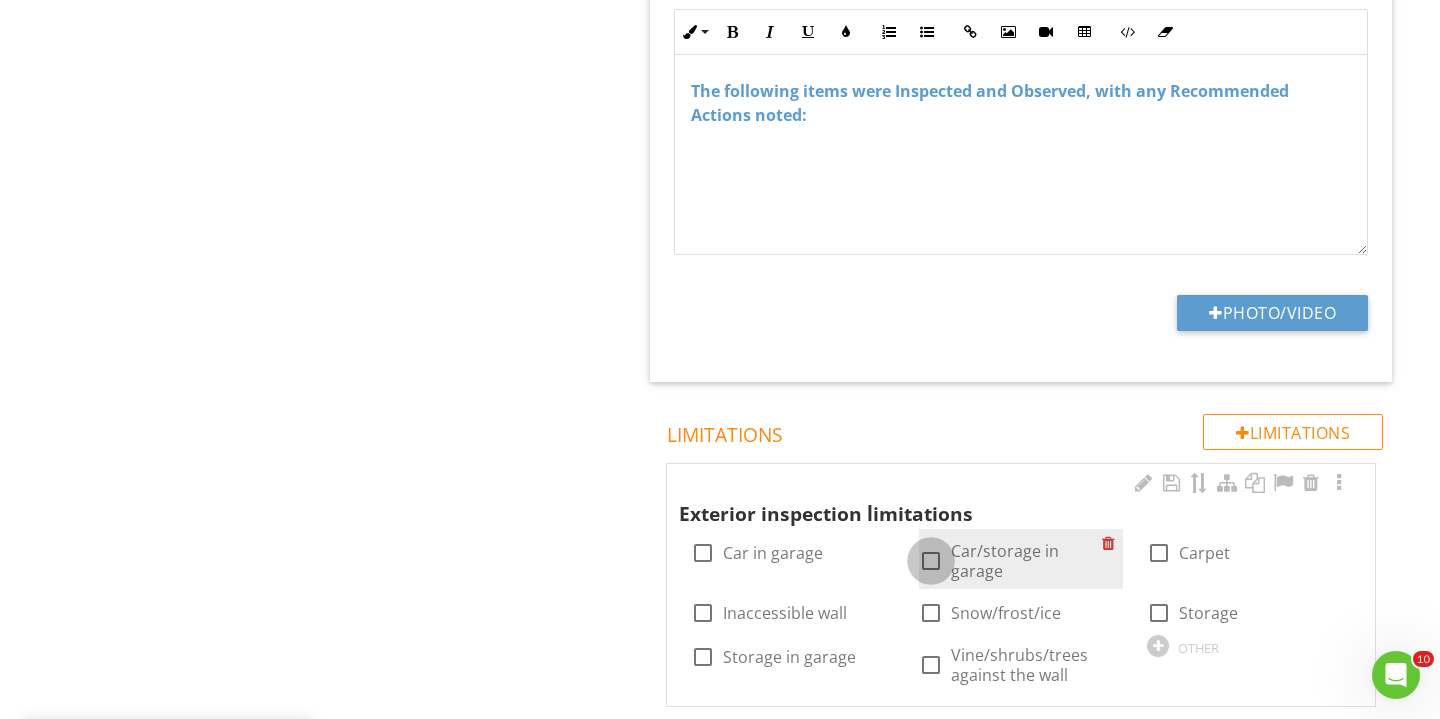 click at bounding box center [931, 561] 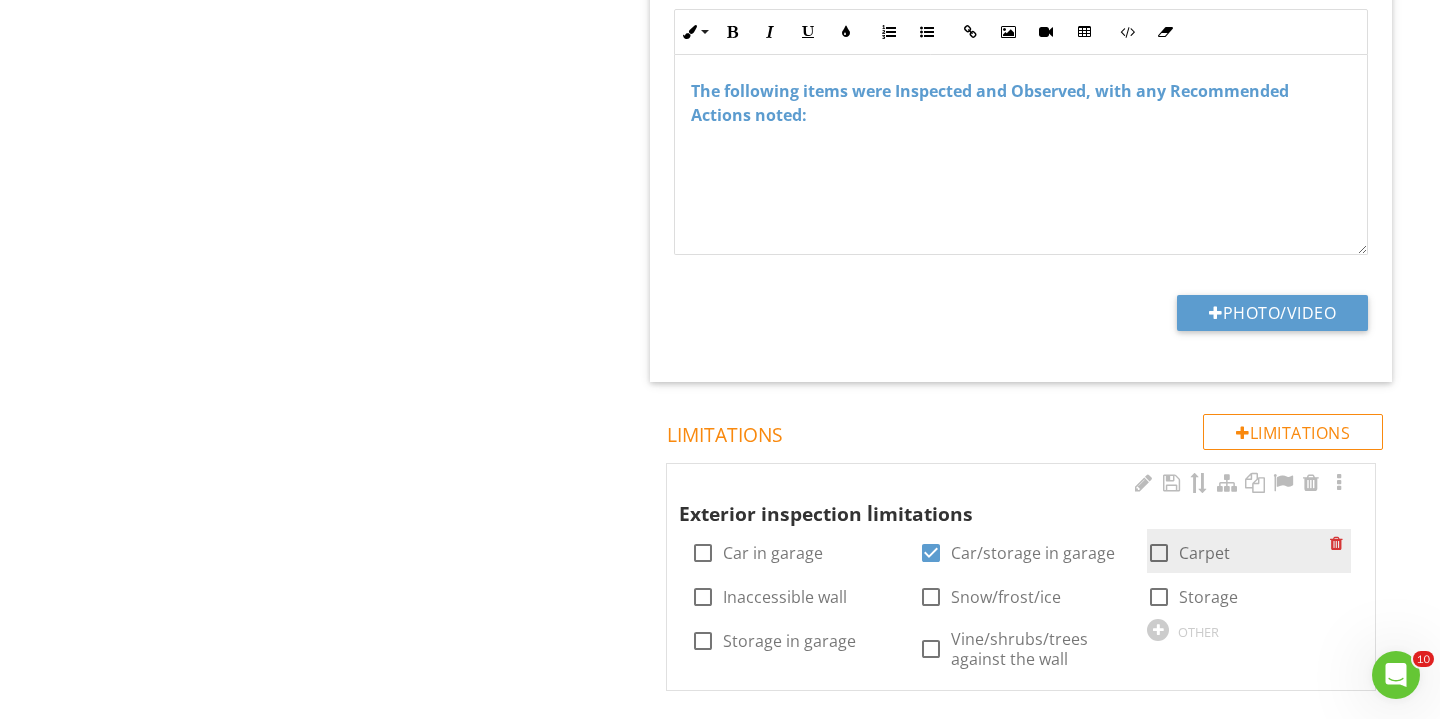 click at bounding box center [1159, 553] 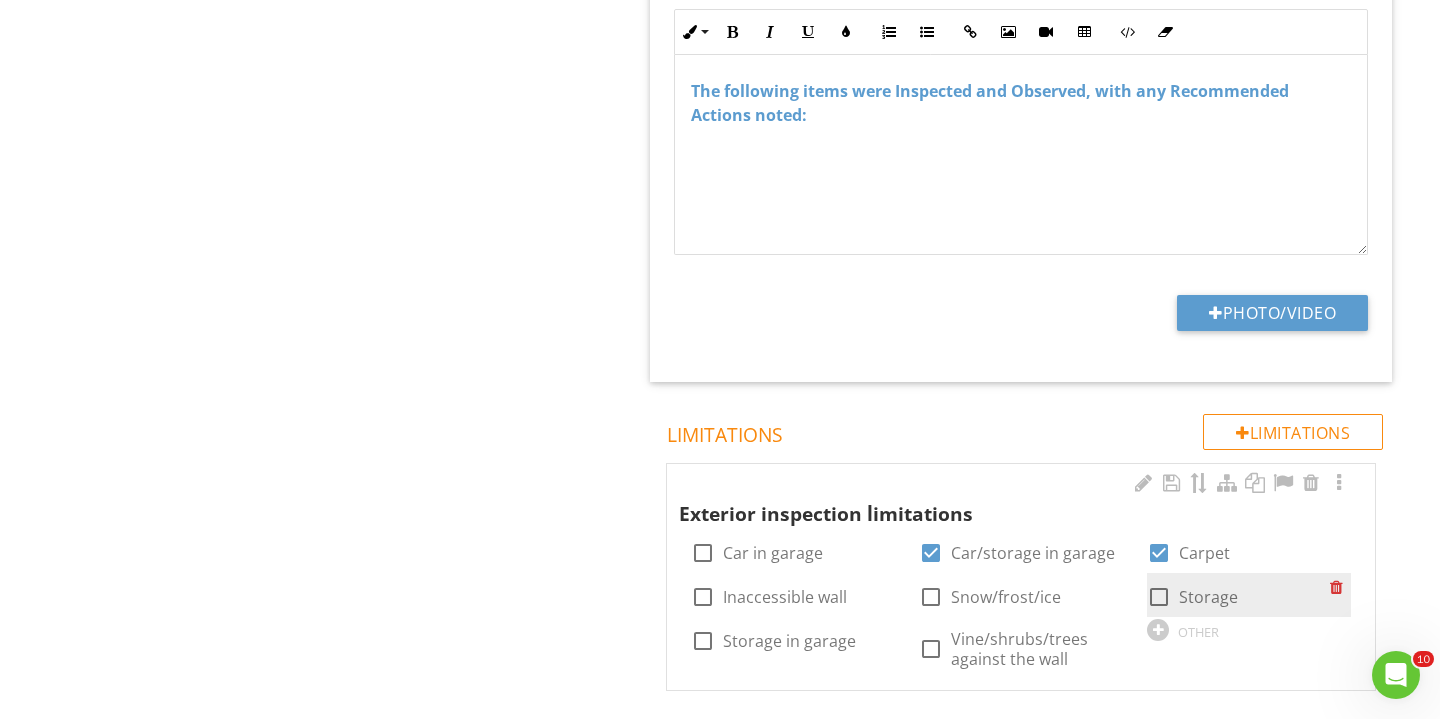 click at bounding box center (1159, 597) 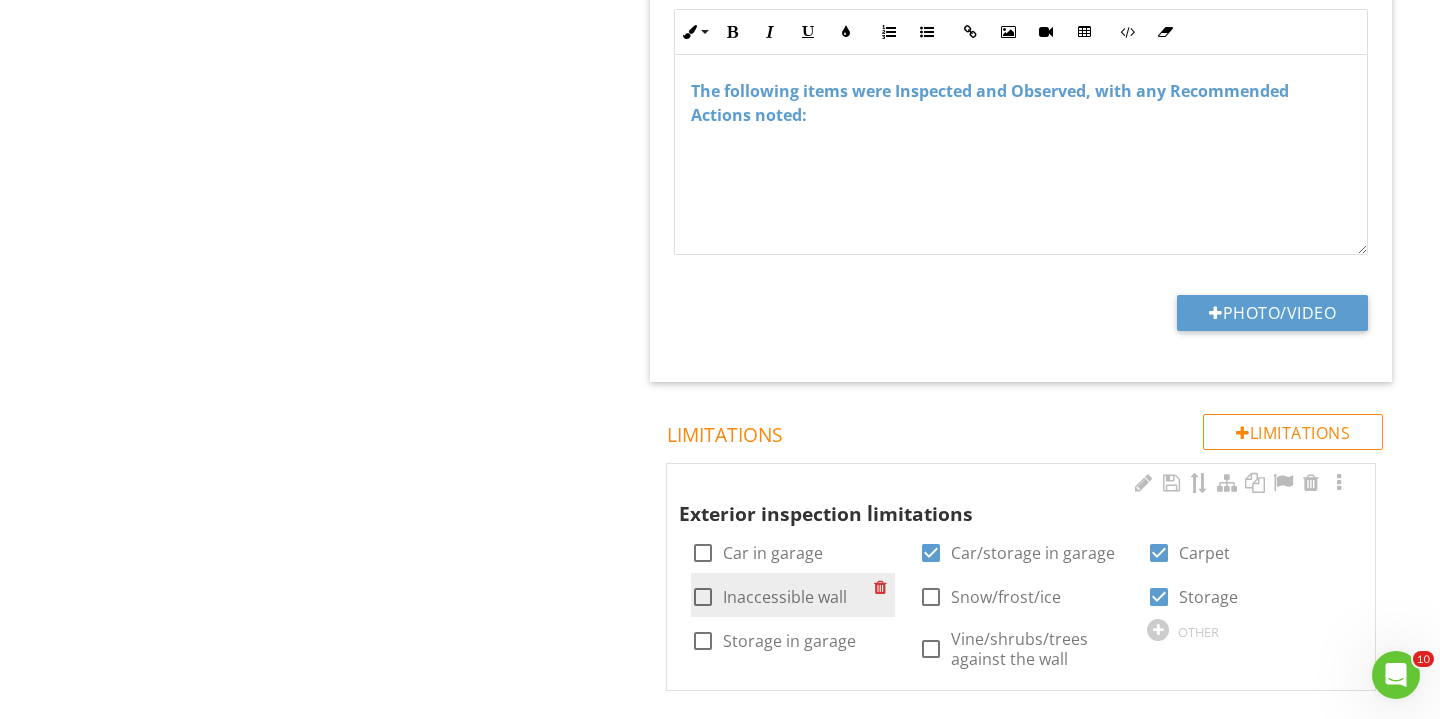 click at bounding box center [703, 597] 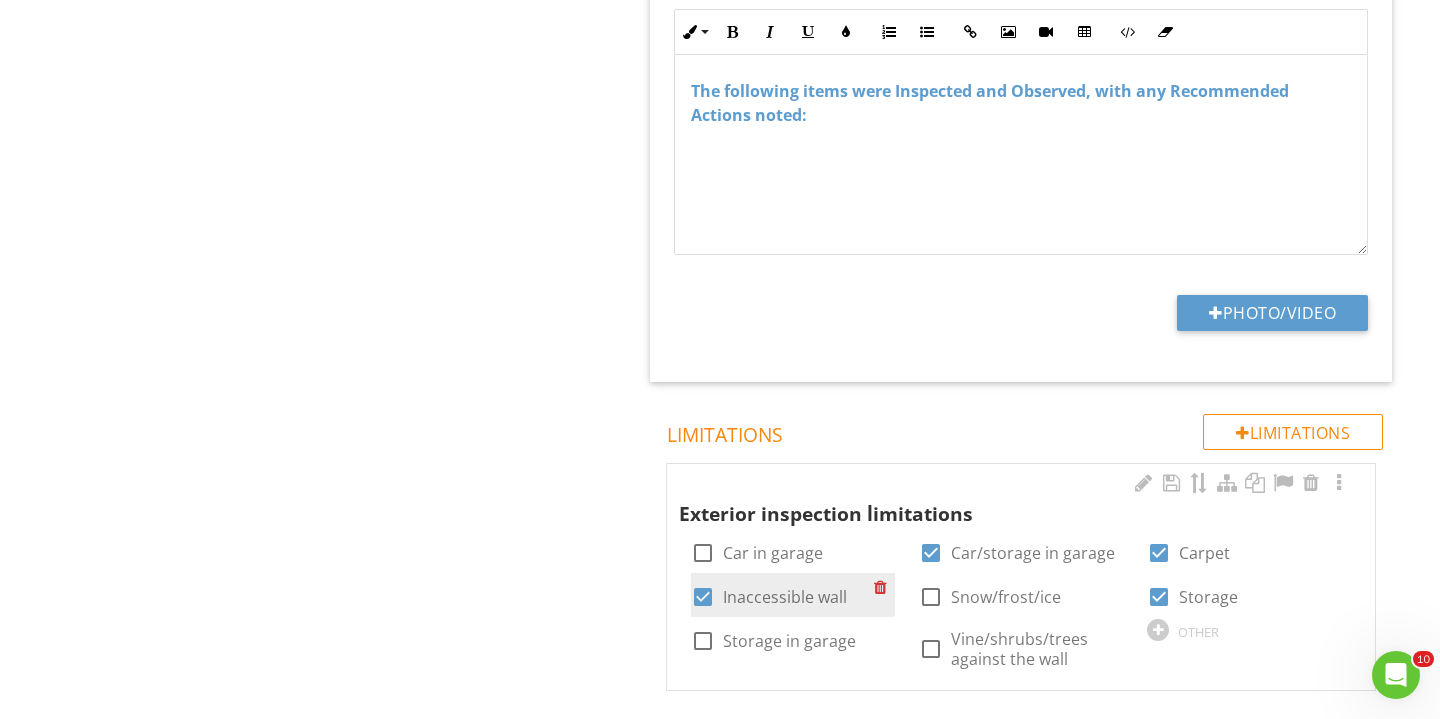 click at bounding box center (931, 649) 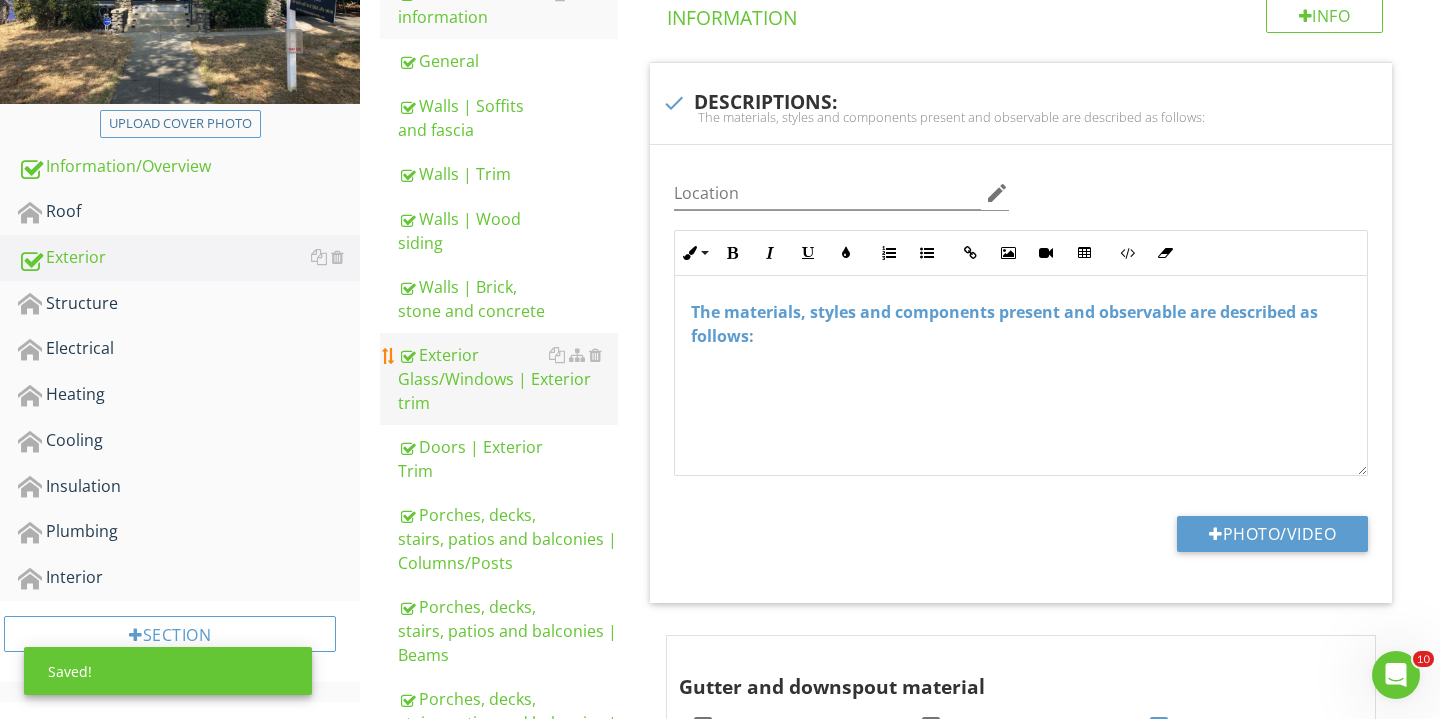 scroll, scrollTop: 404, scrollLeft: 0, axis: vertical 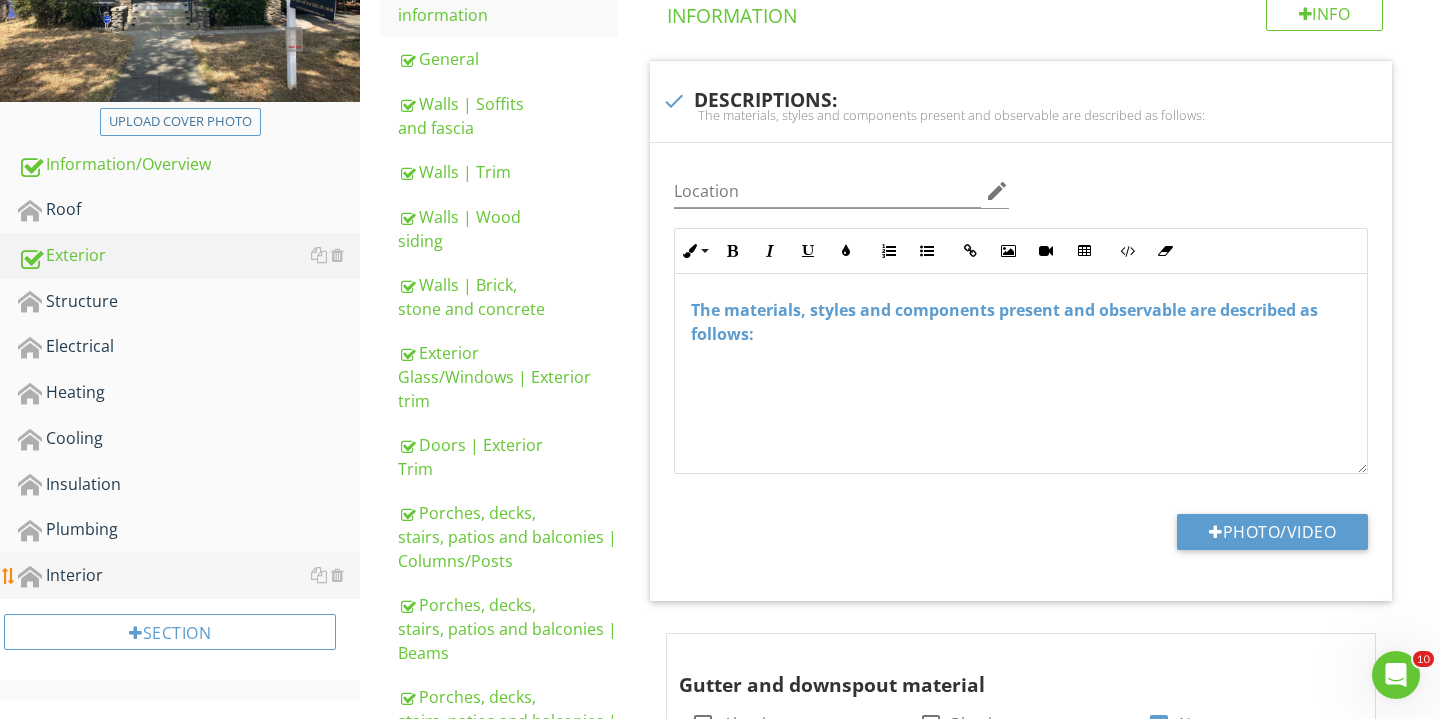 click on "Interior" at bounding box center [189, 576] 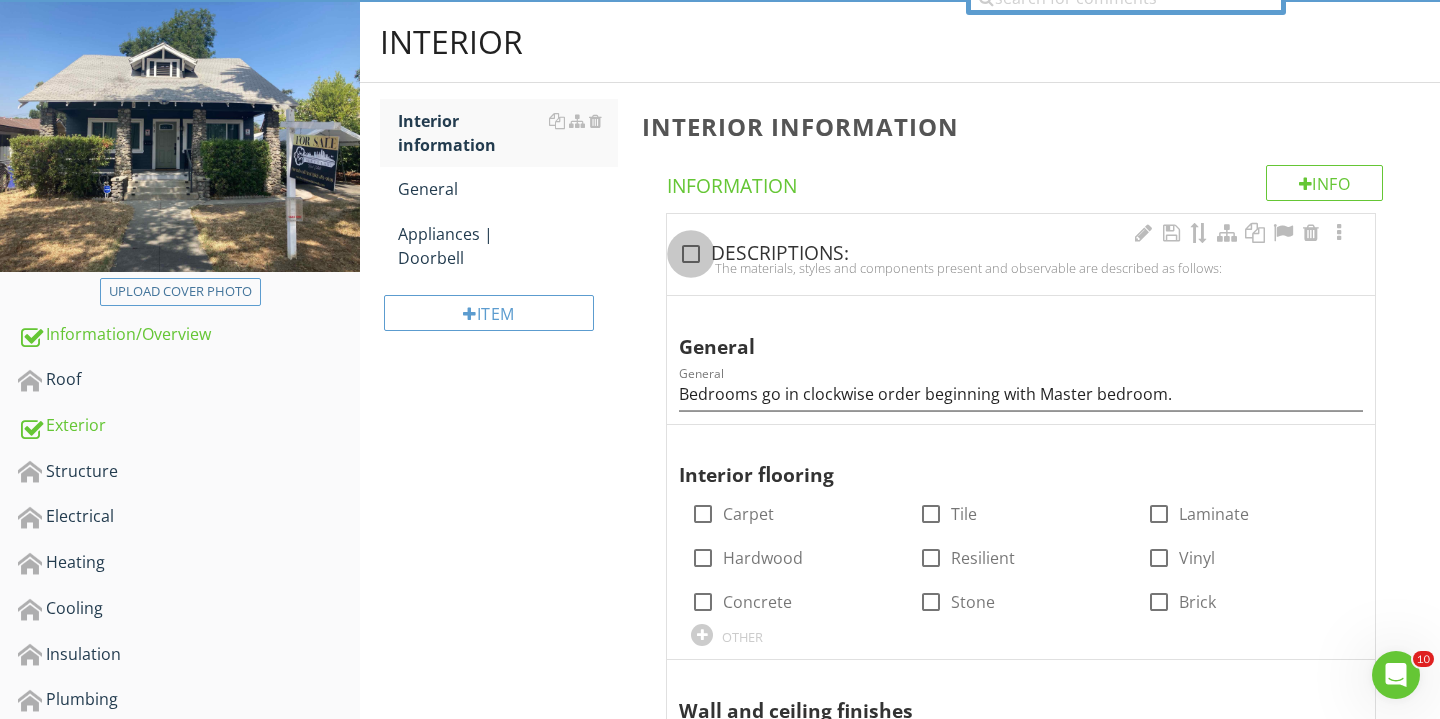 click at bounding box center [691, 254] 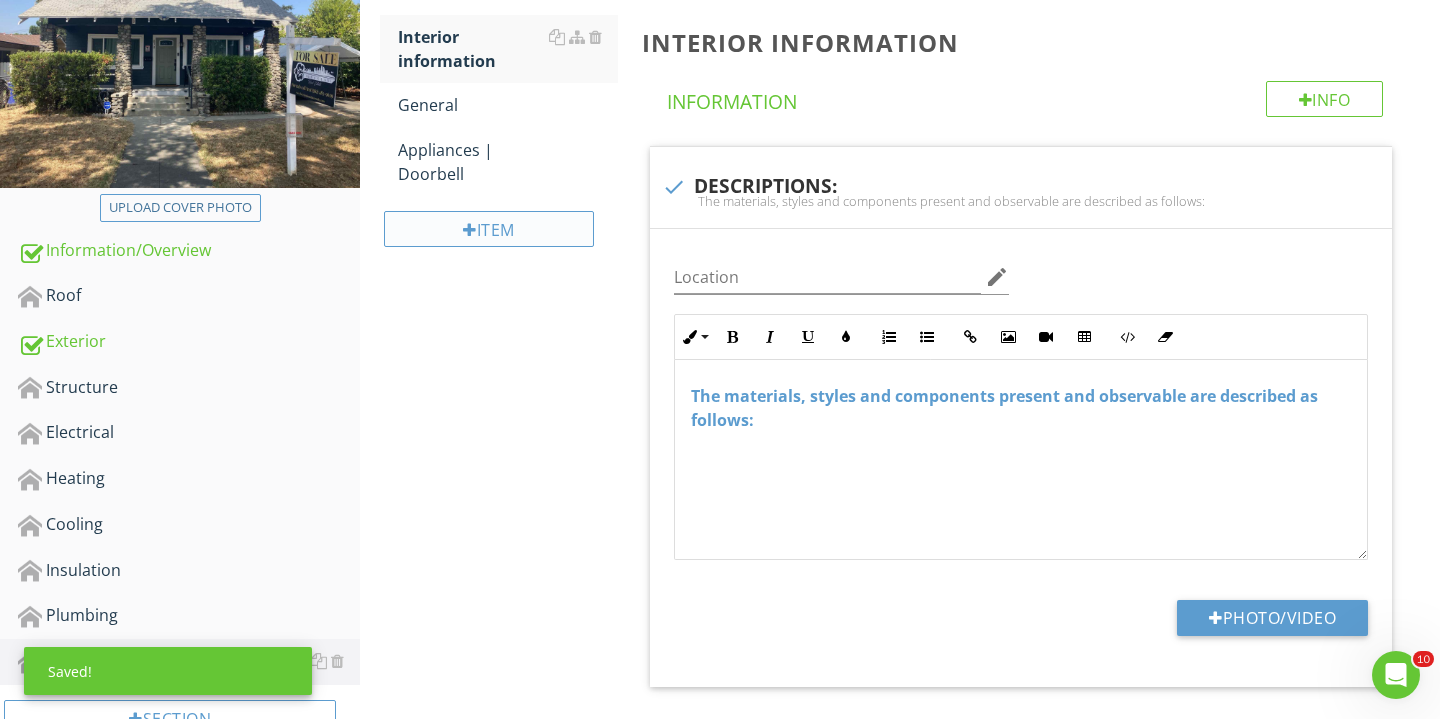 scroll, scrollTop: 305, scrollLeft: 0, axis: vertical 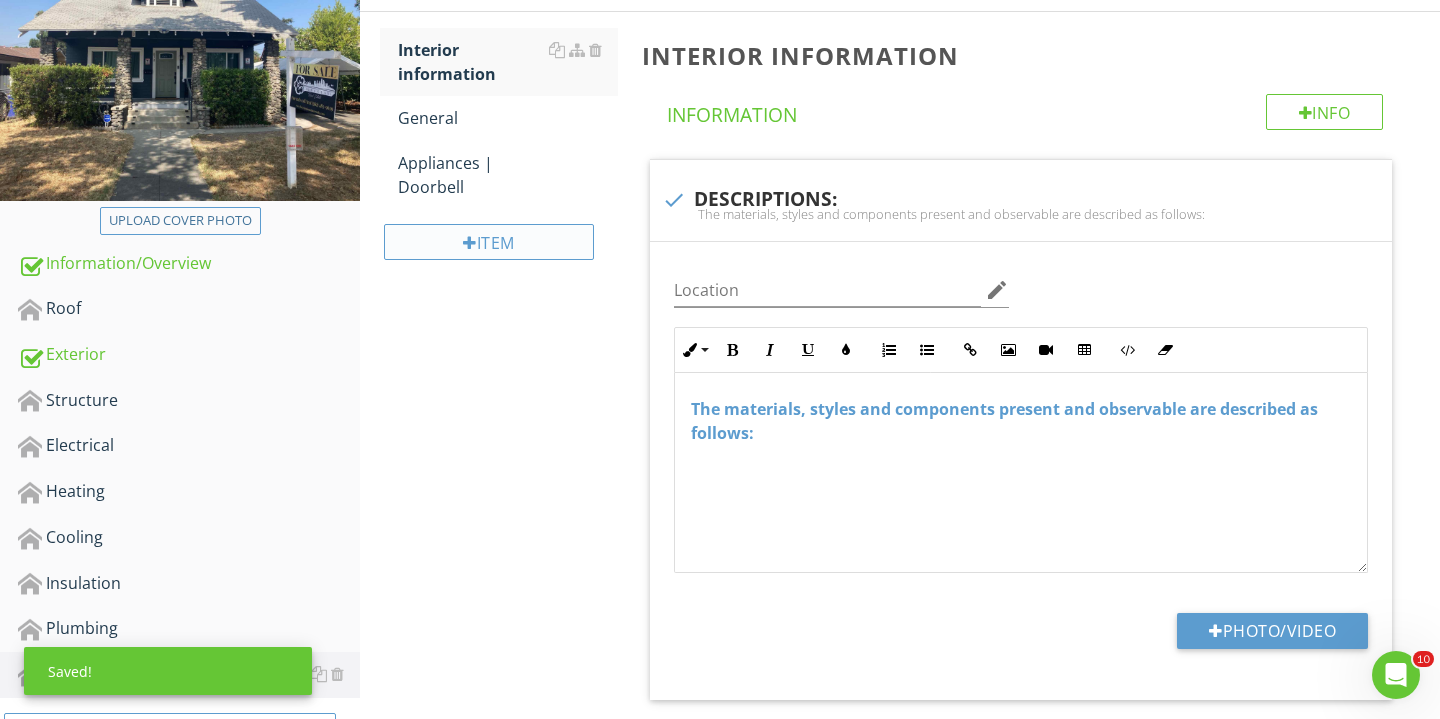 click on "Item" at bounding box center (489, 242) 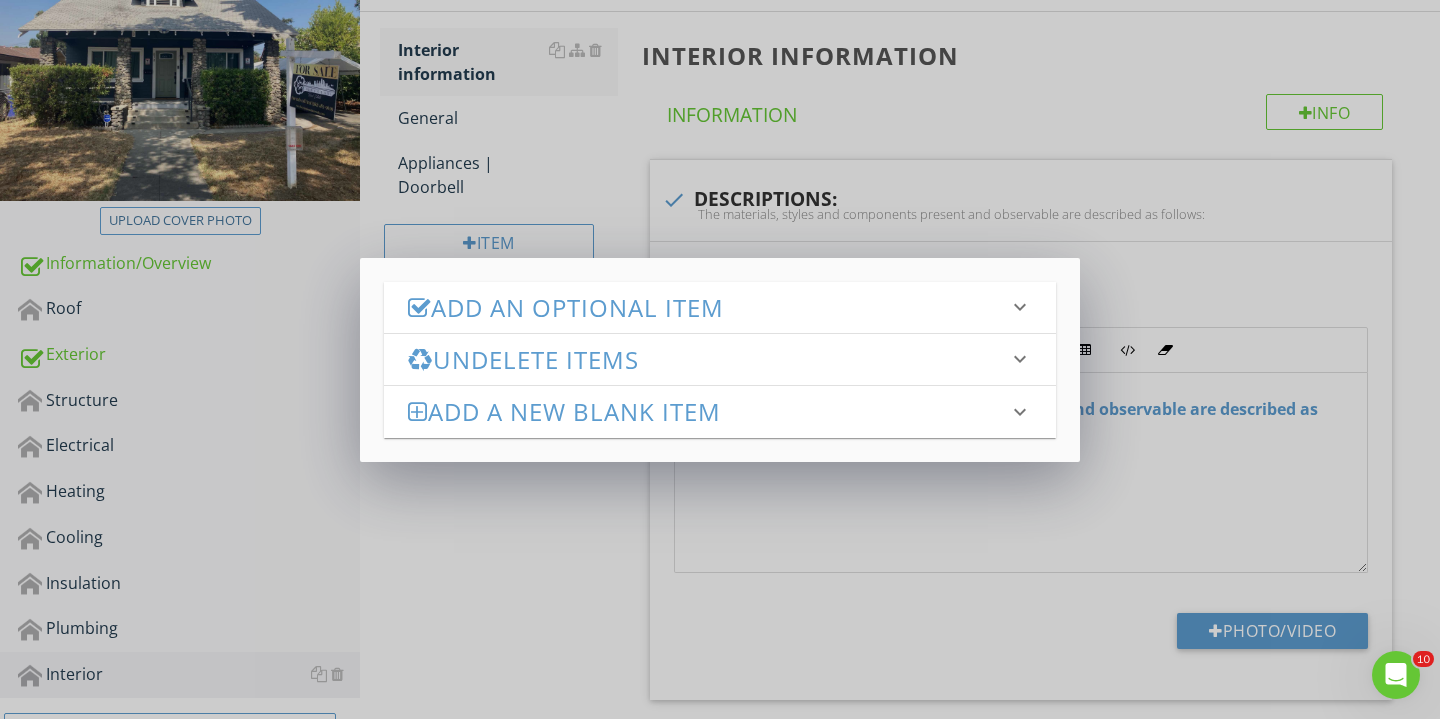 click on "Add an Optional Item" at bounding box center (708, 307) 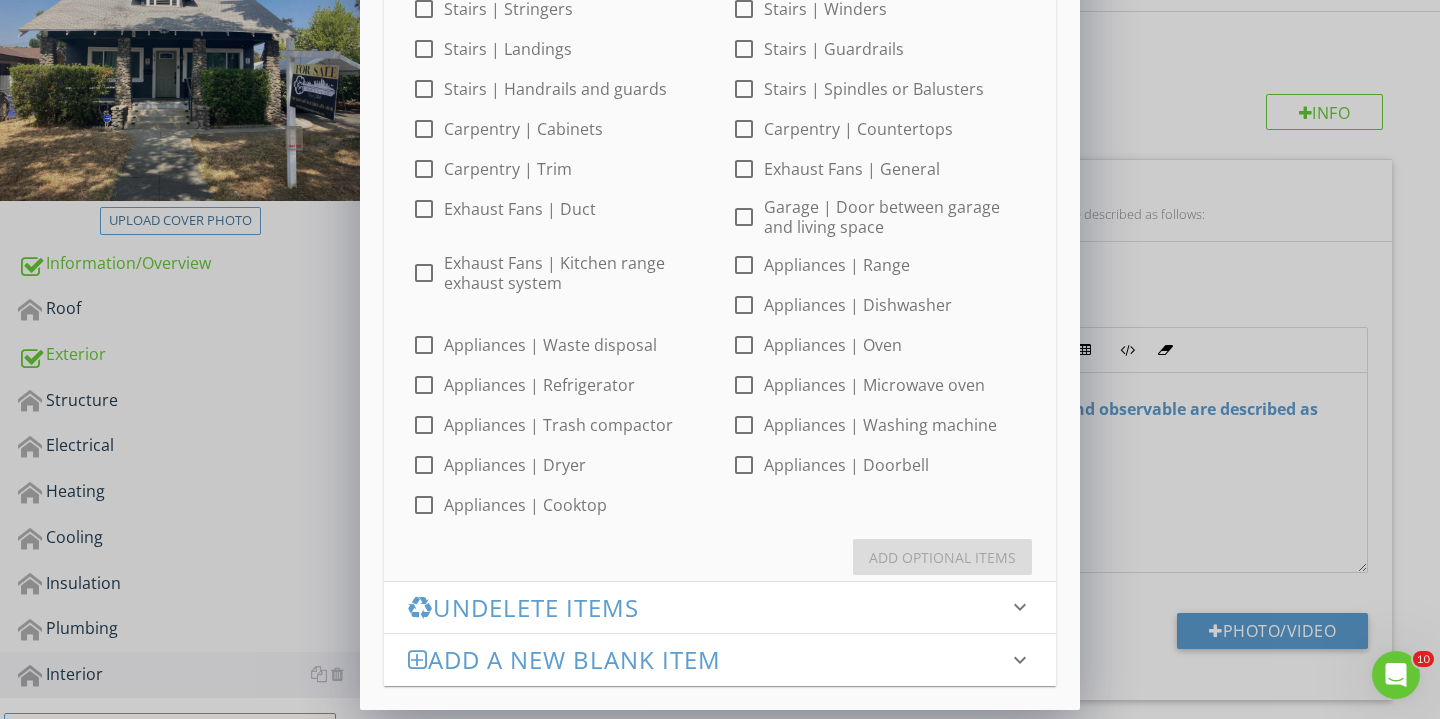 scroll, scrollTop: 893, scrollLeft: 0, axis: vertical 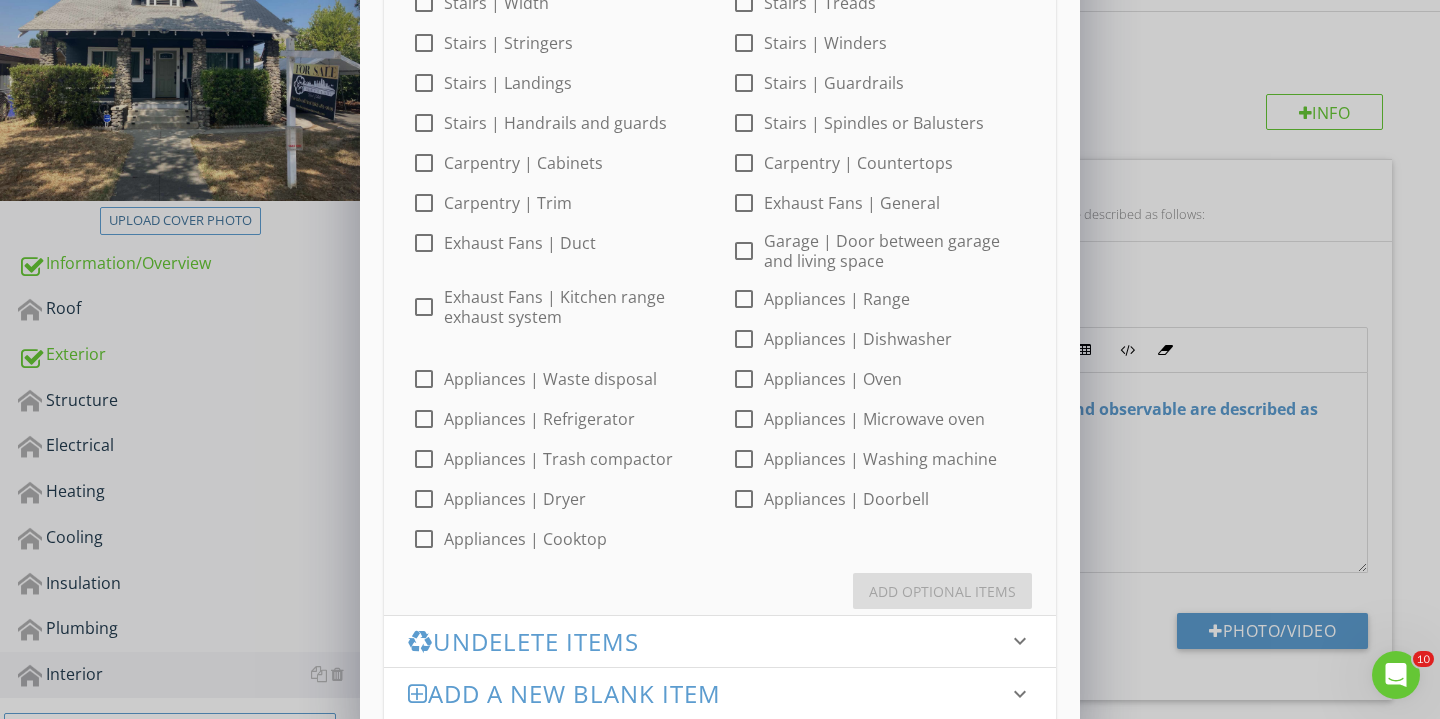 click at bounding box center [424, 307] 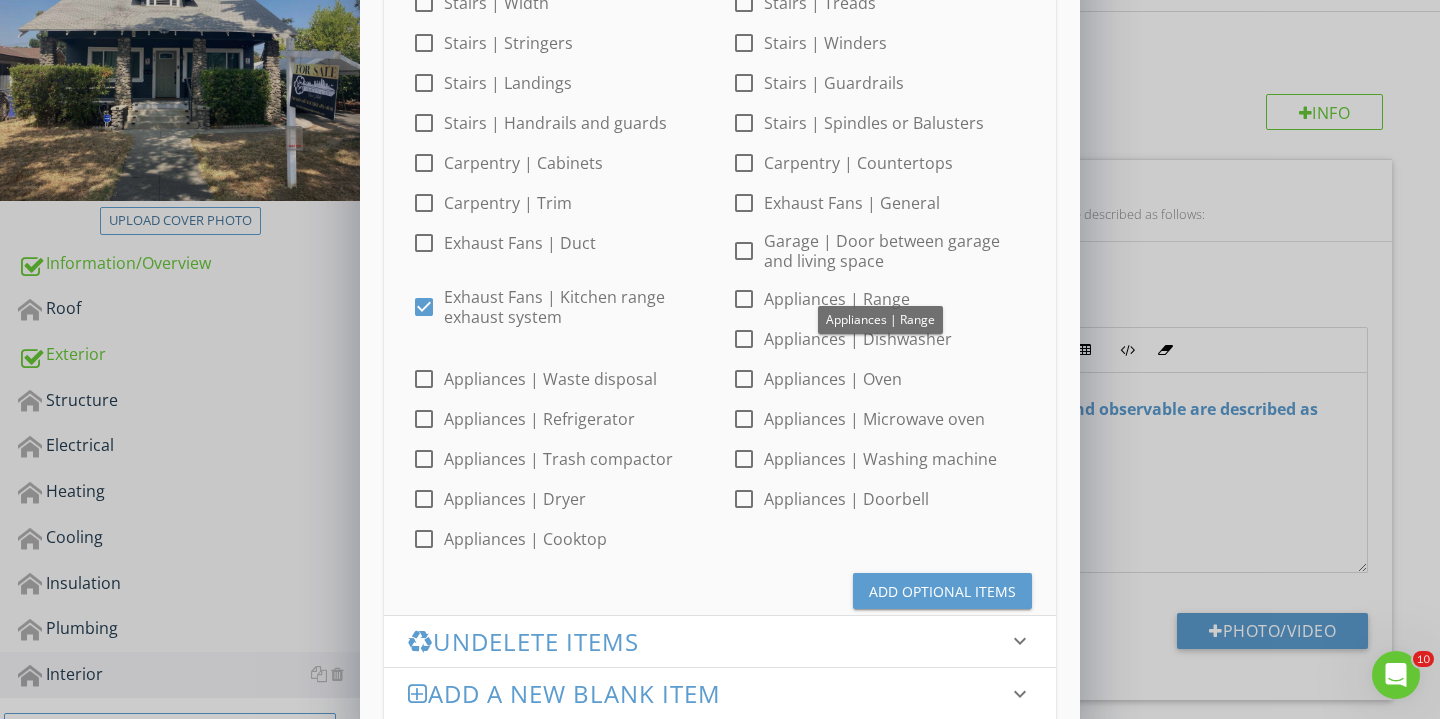 click at bounding box center [744, 299] 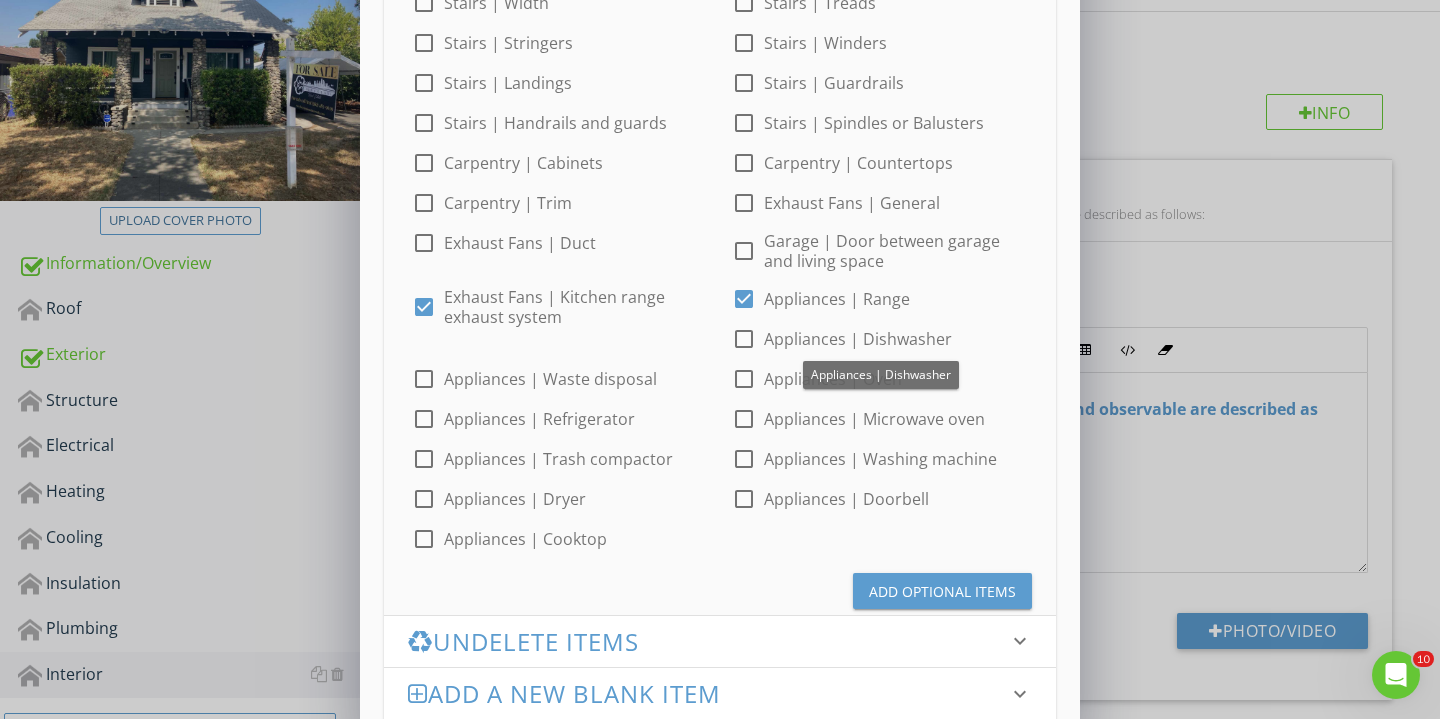 click at bounding box center [744, 339] 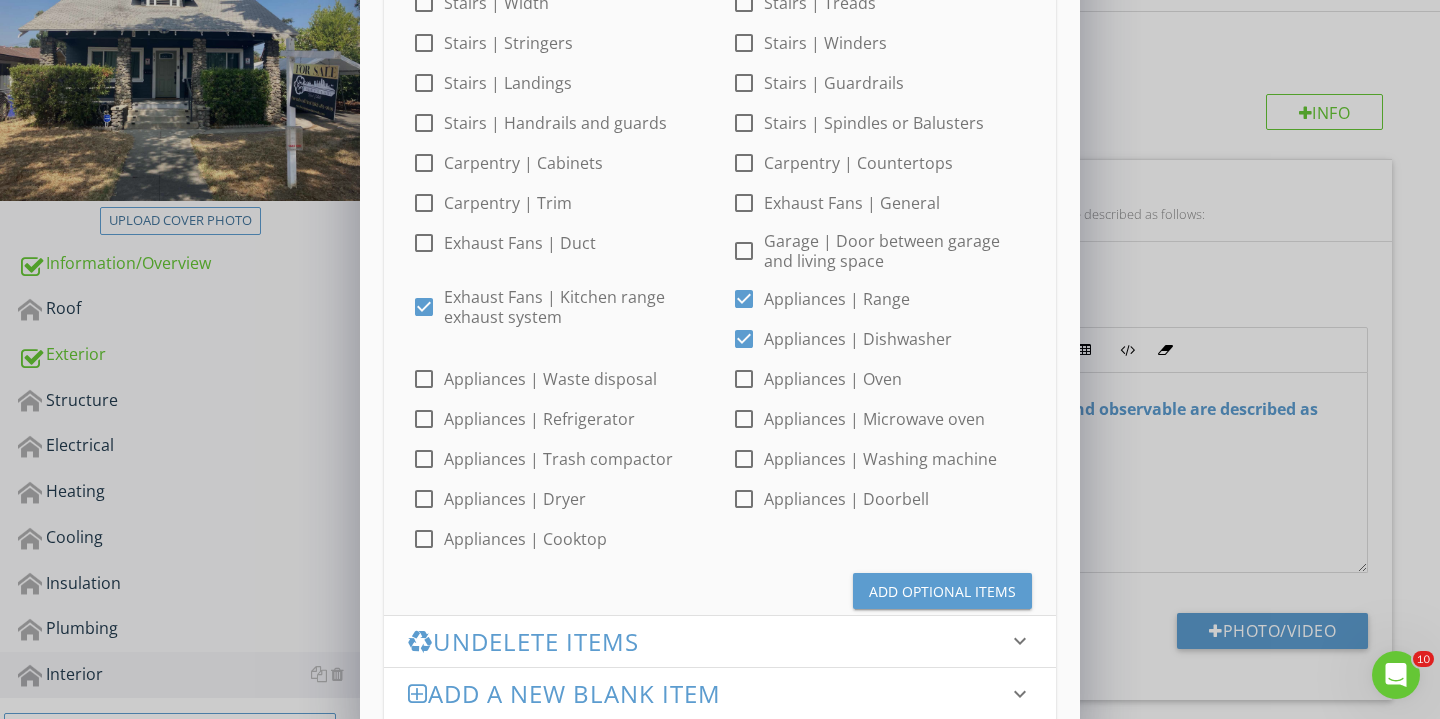 click at bounding box center (424, 379) 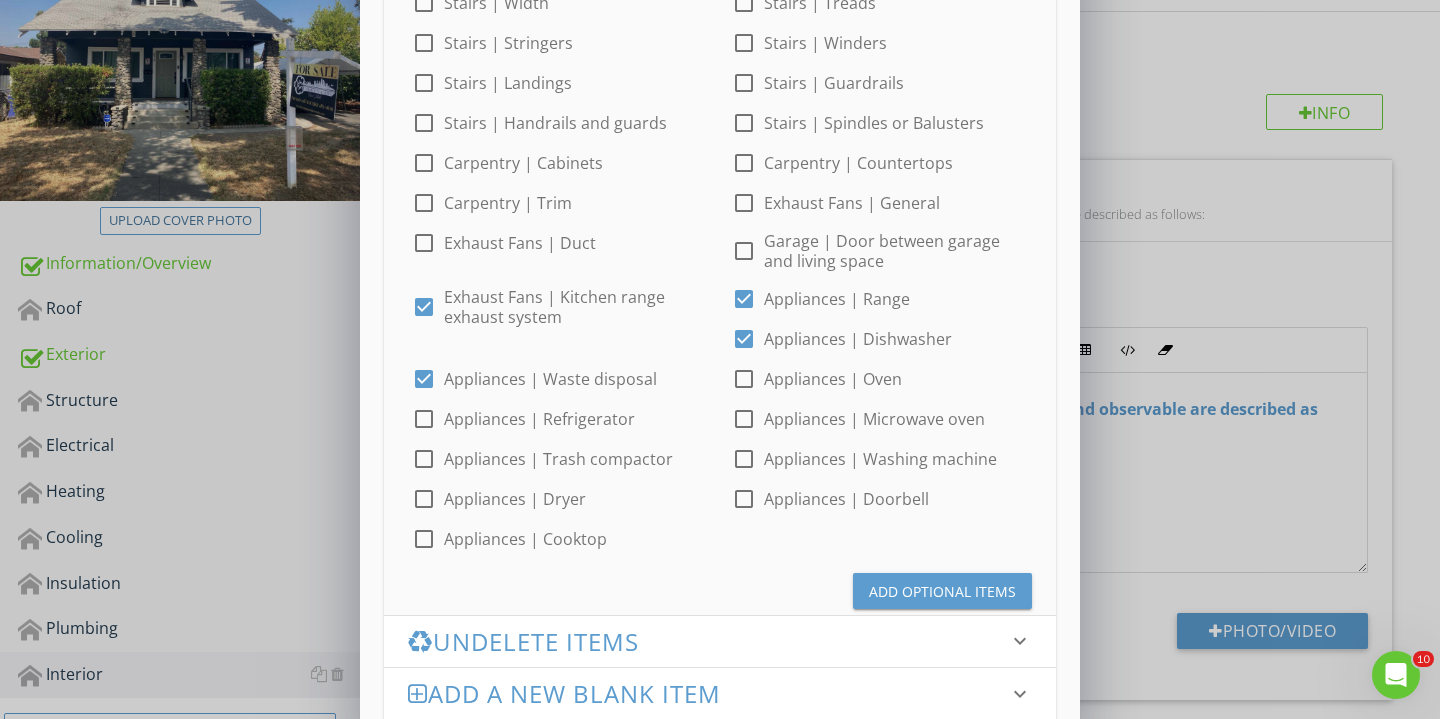 click on "Add Optional Items" at bounding box center (942, 591) 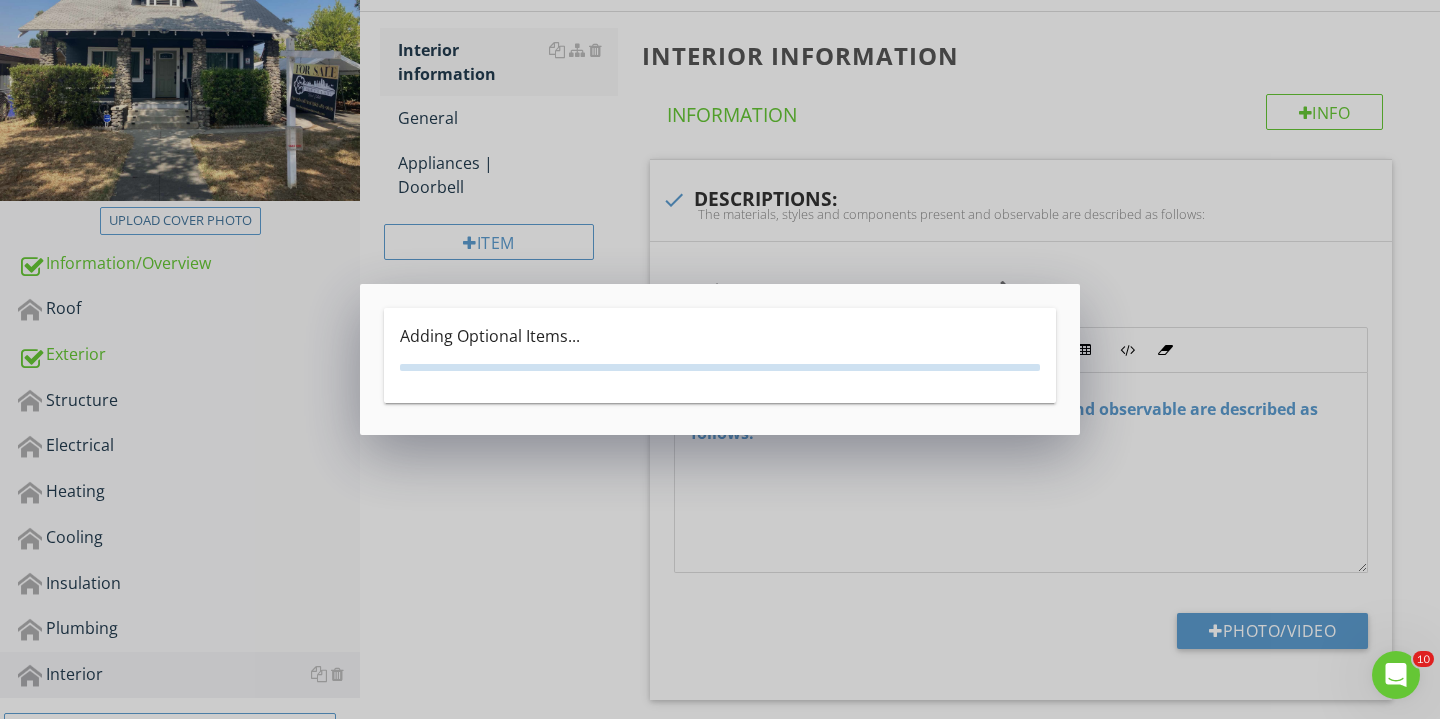 scroll, scrollTop: 0, scrollLeft: 0, axis: both 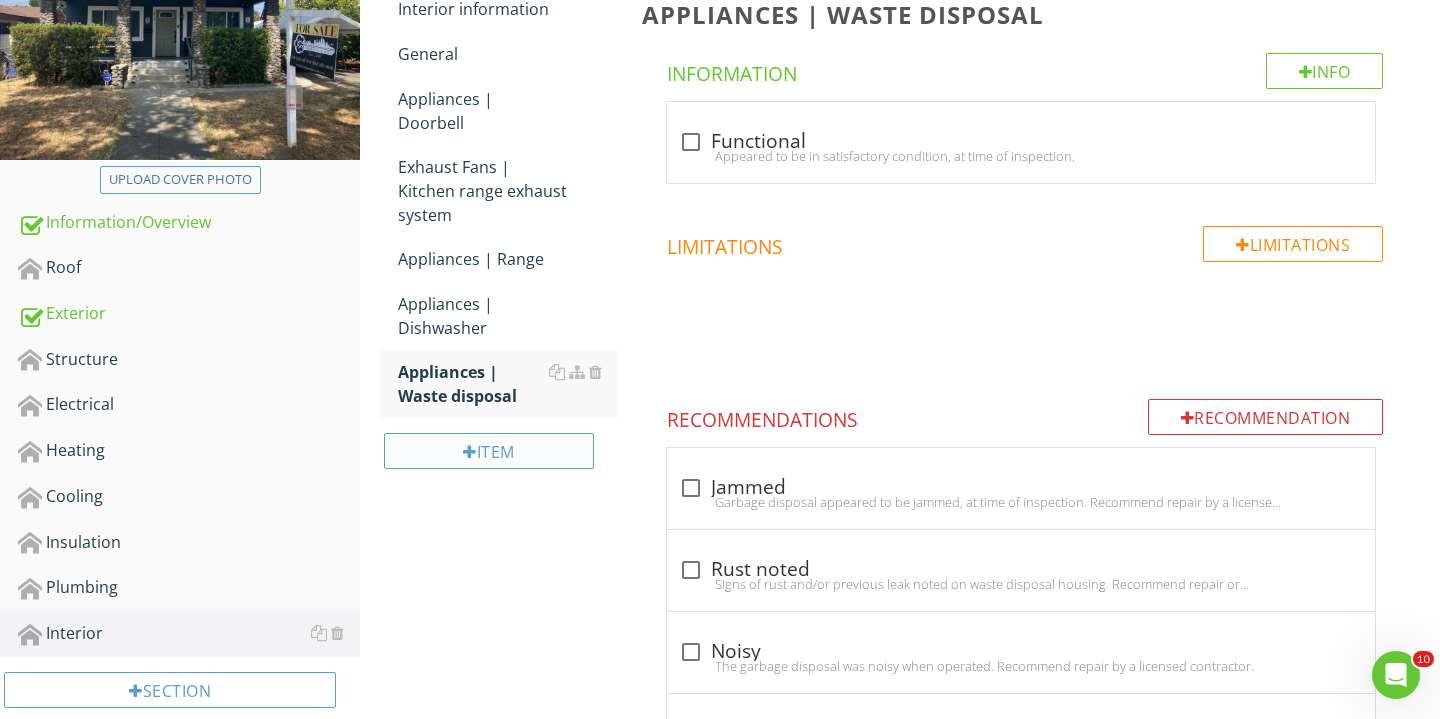 click on "Item" at bounding box center [489, 451] 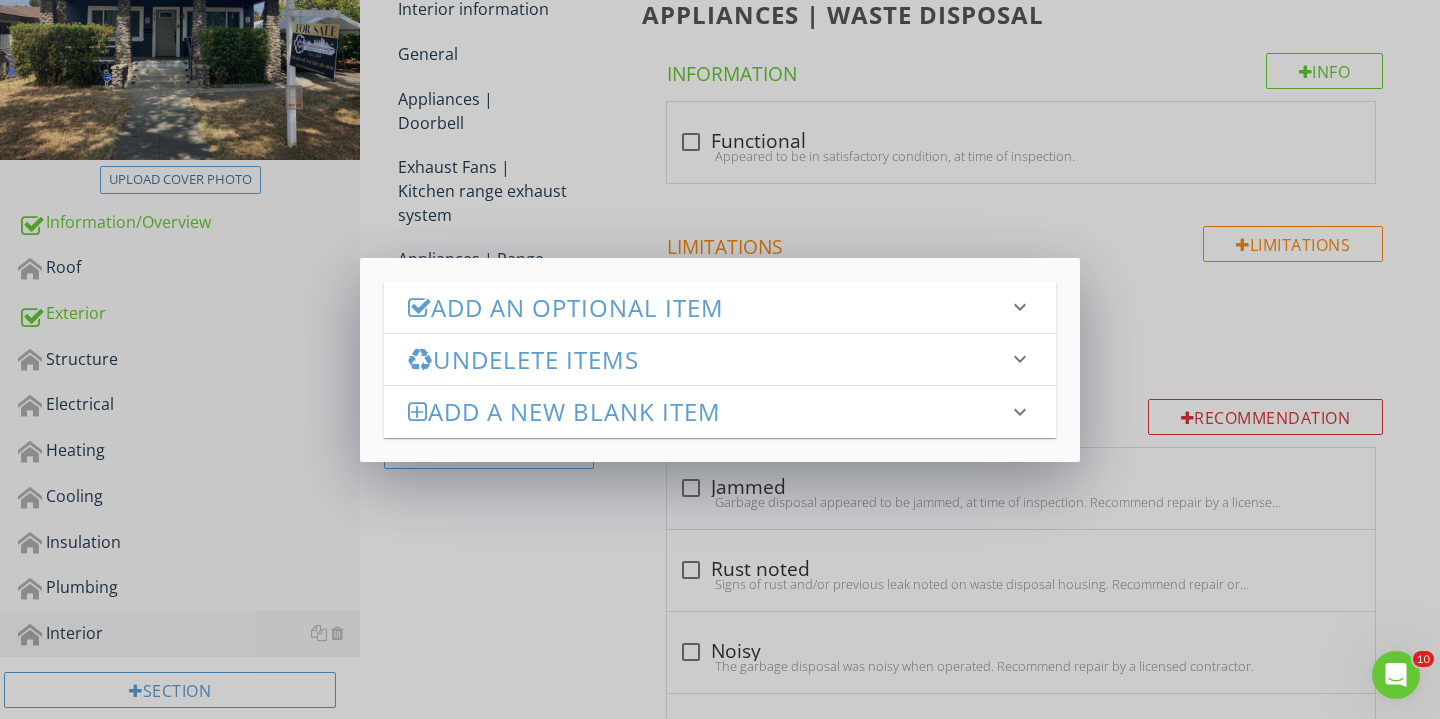 click on "Add an Optional Item" at bounding box center (708, 307) 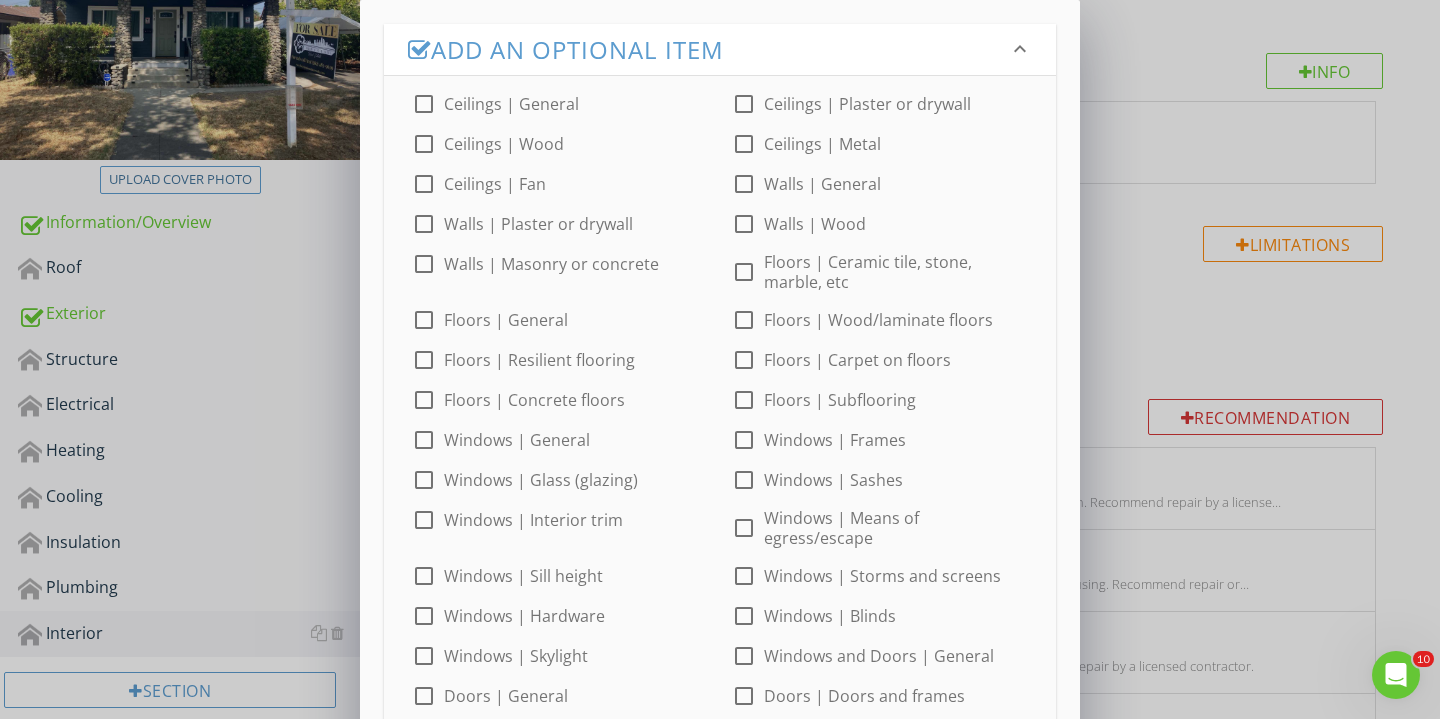 click on "check_box_outline_blank Ceilings | Plaster or drywall" at bounding box center [880, 104] 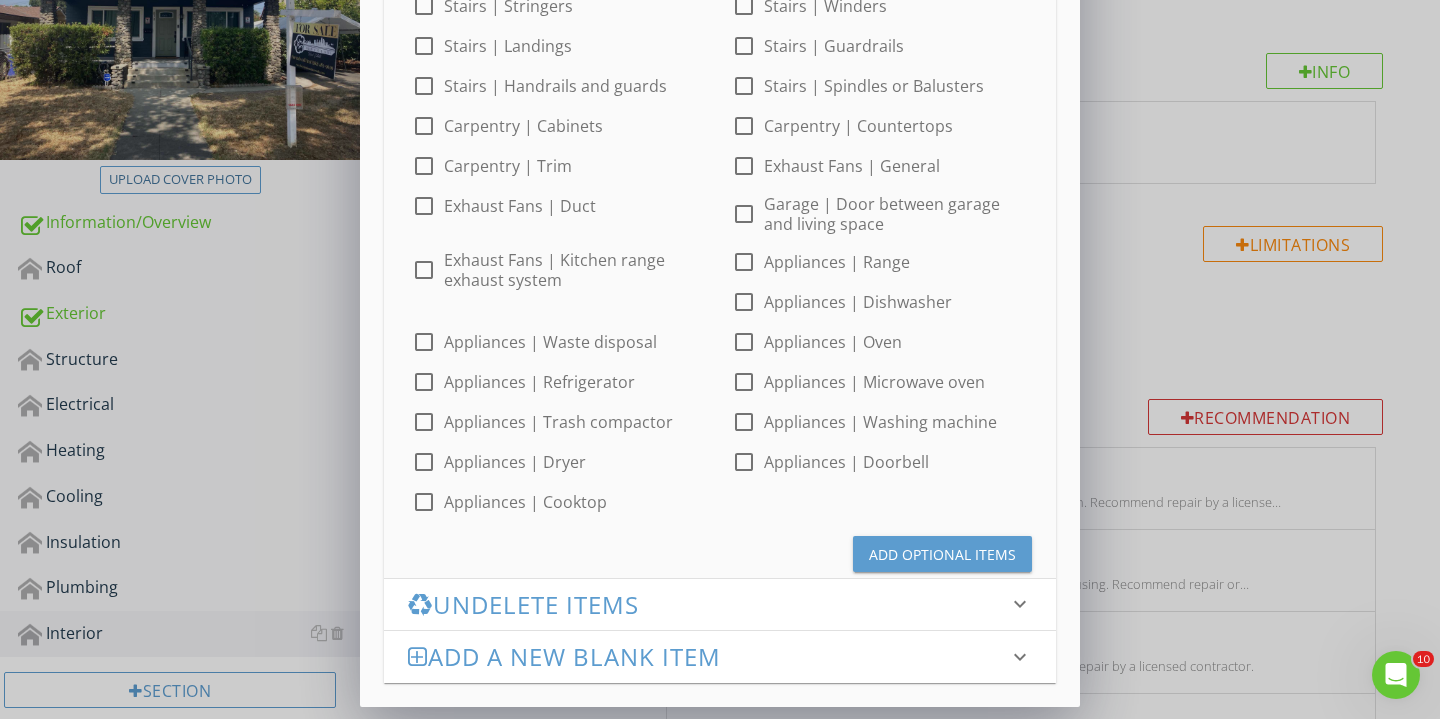 scroll, scrollTop: 929, scrollLeft: 0, axis: vertical 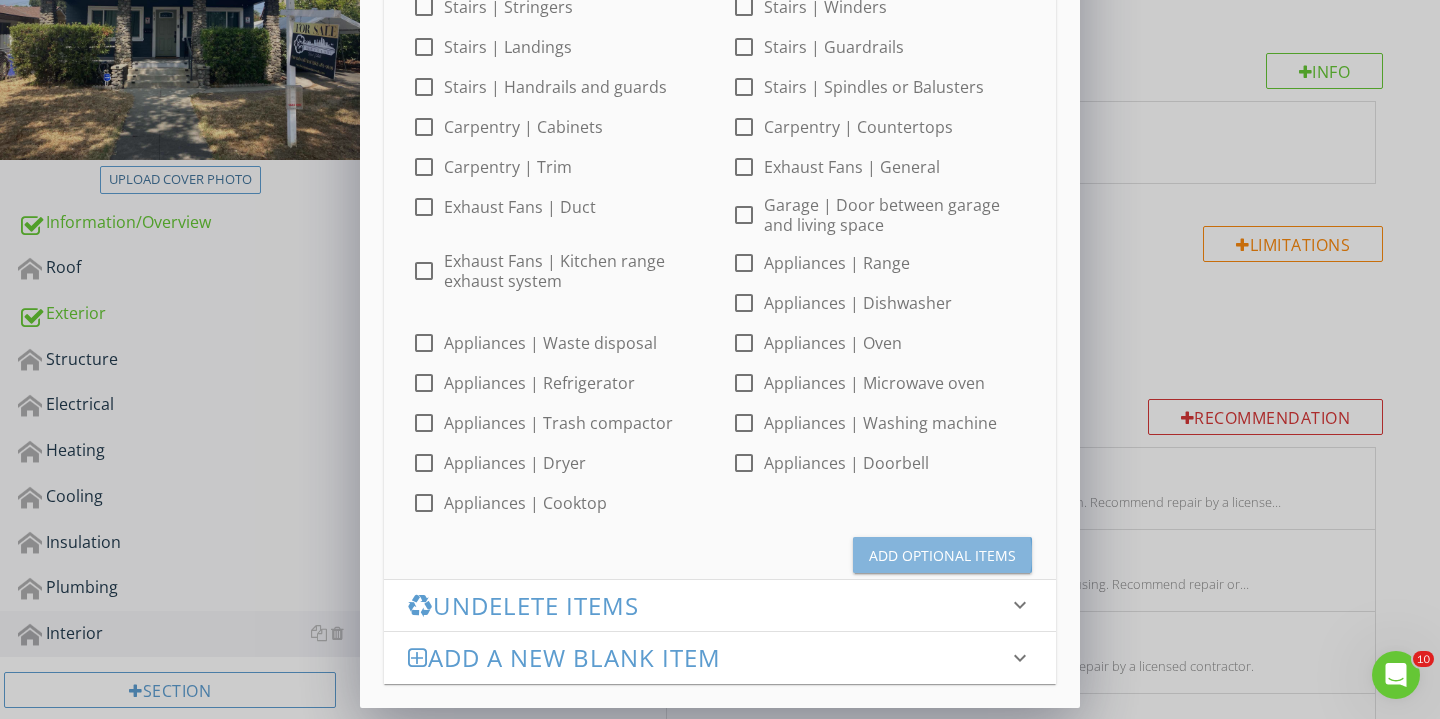 click on "Add Optional Items" at bounding box center (942, 555) 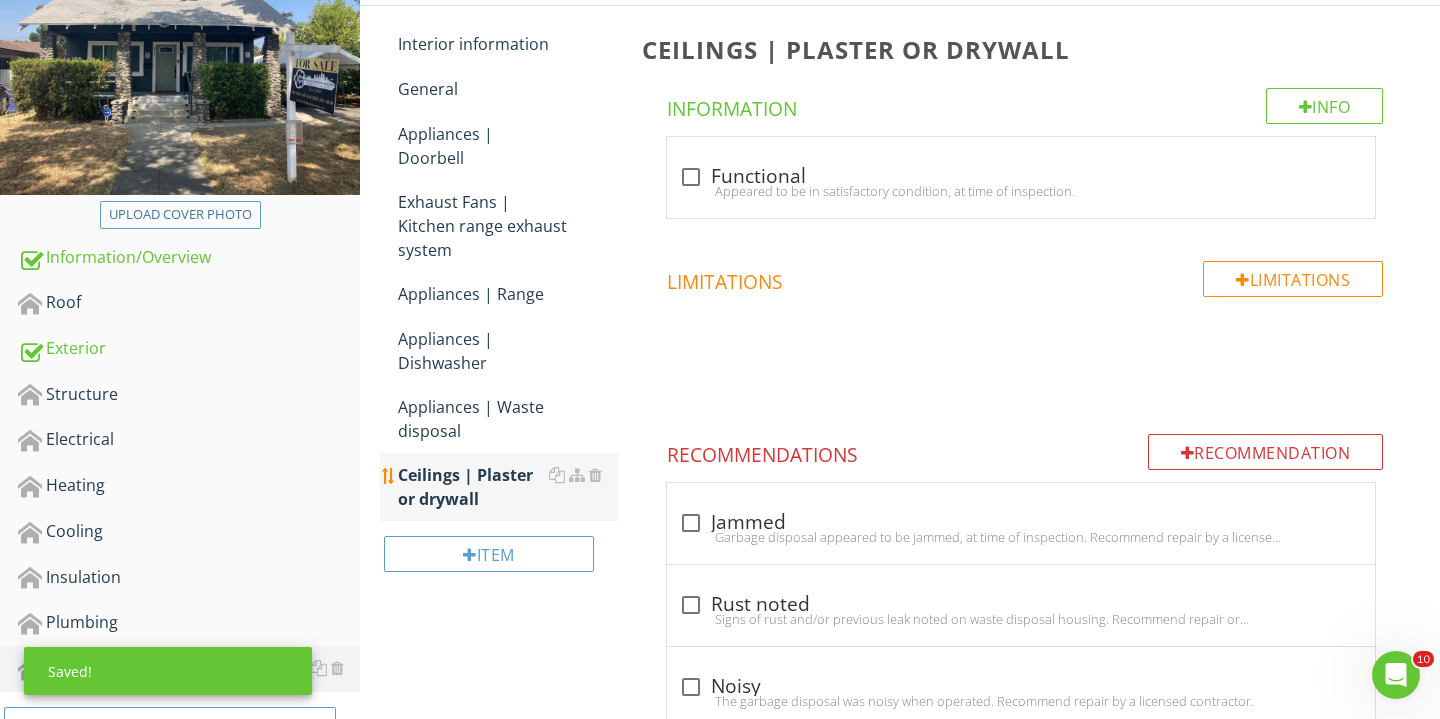 scroll, scrollTop: 298, scrollLeft: 0, axis: vertical 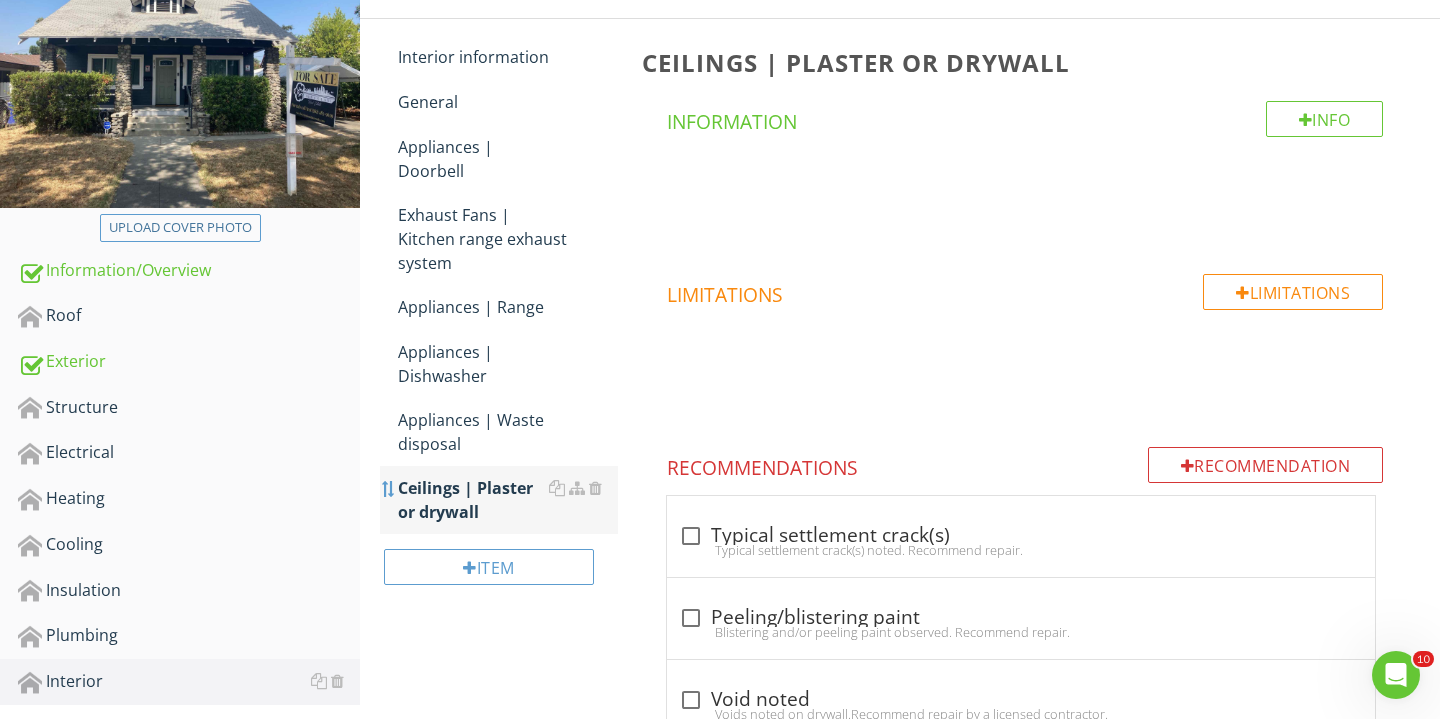 type 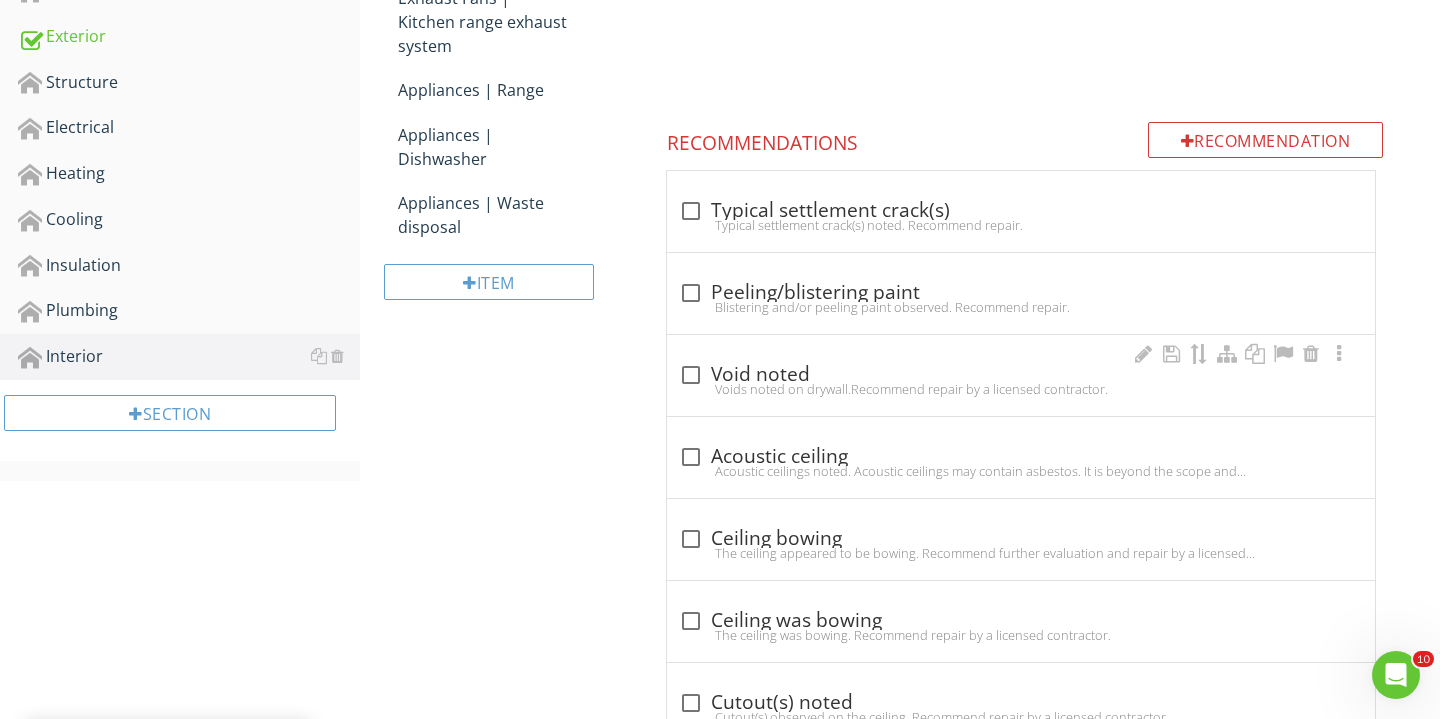 scroll, scrollTop: 1230, scrollLeft: 0, axis: vertical 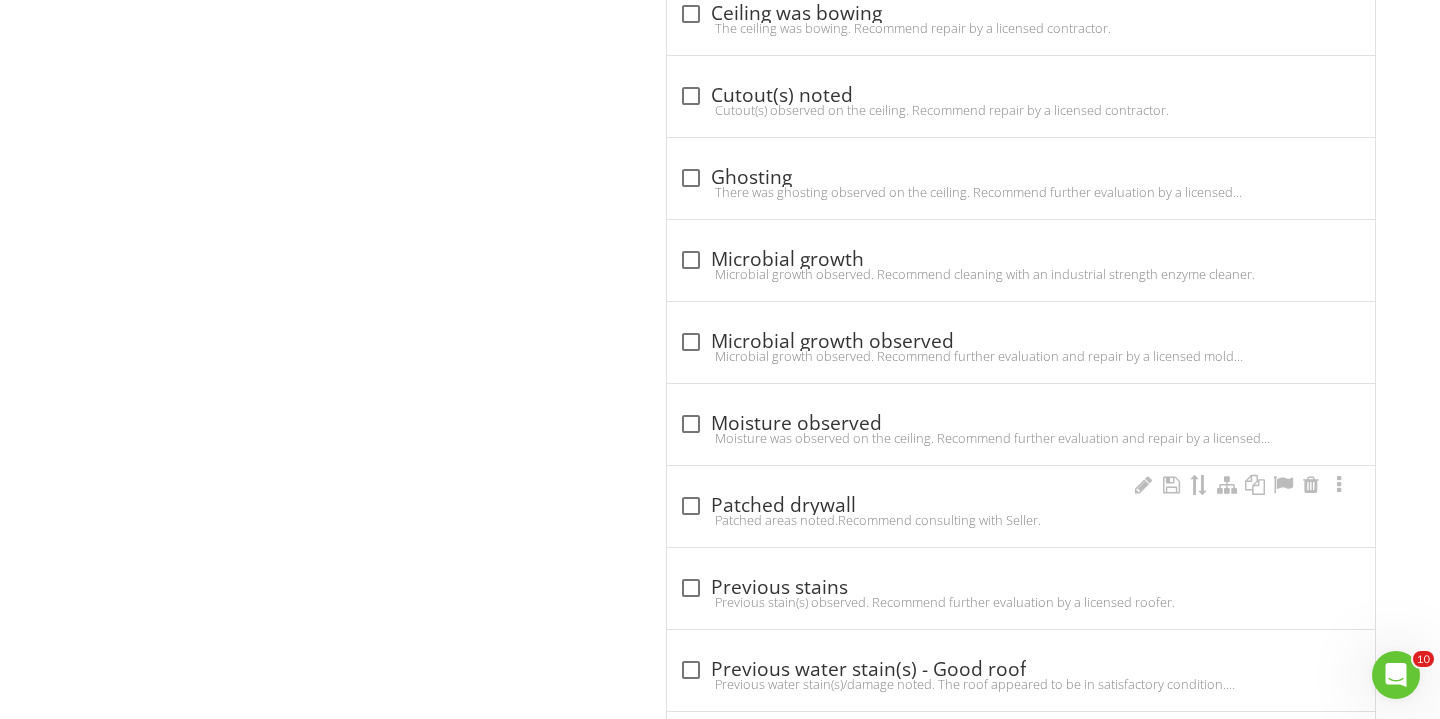 click on "Patched areas noted.Recommend consulting with Seller." at bounding box center (1021, 520) 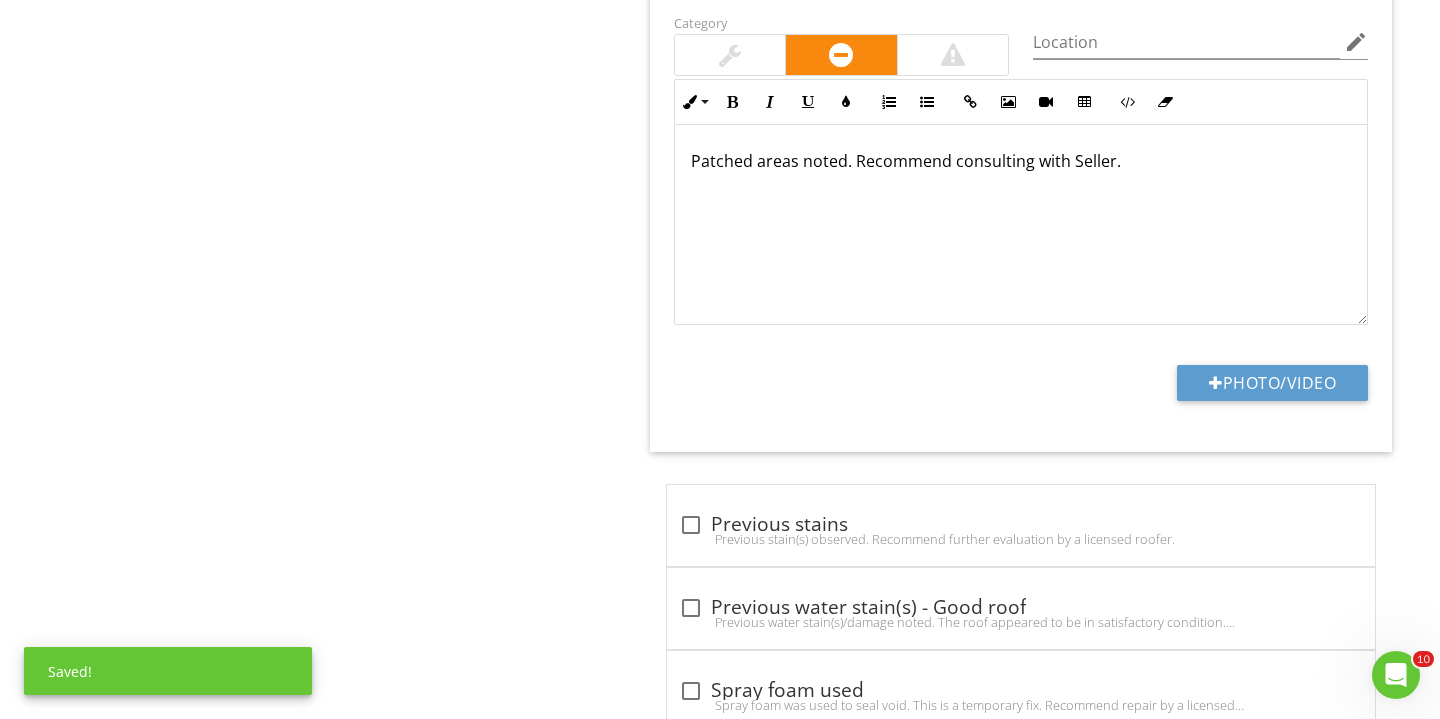 scroll, scrollTop: 1809, scrollLeft: 0, axis: vertical 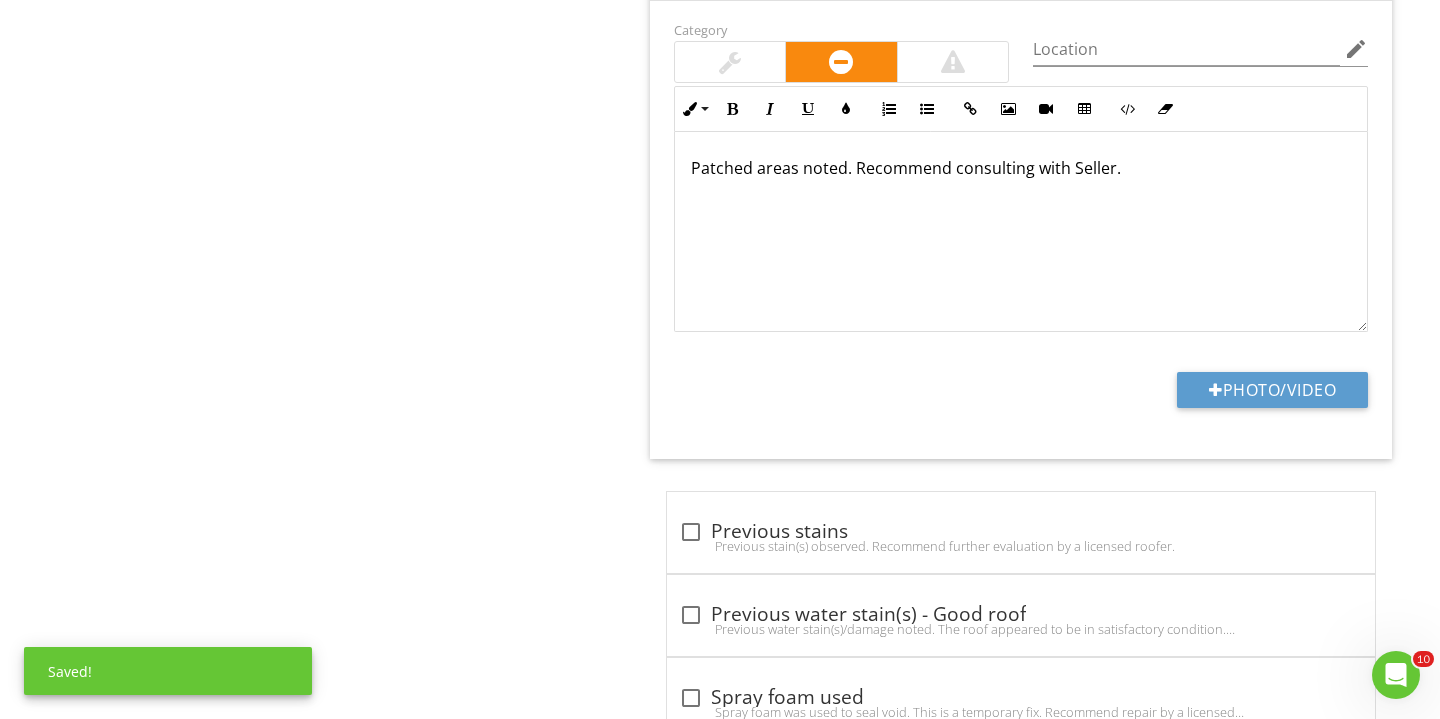 click at bounding box center (730, 62) 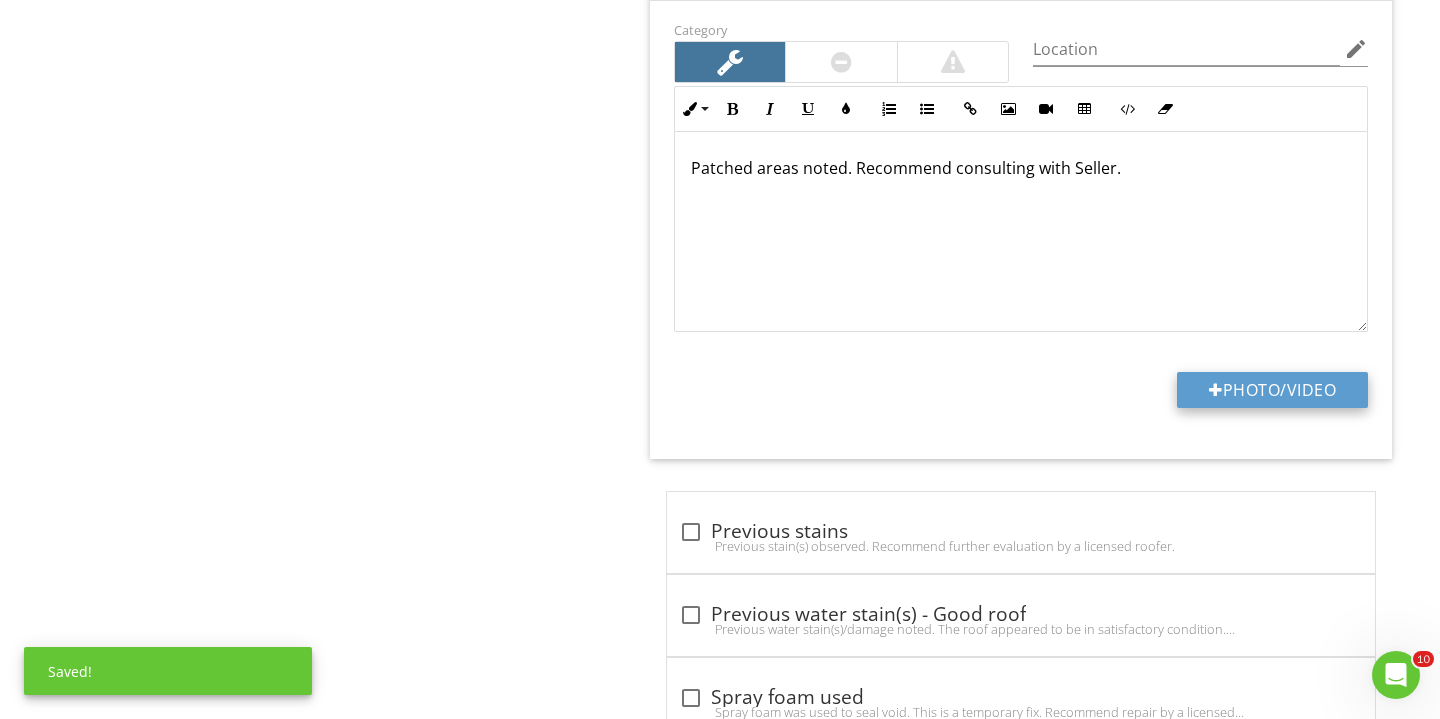 click on "Photo/Video" at bounding box center [1272, 390] 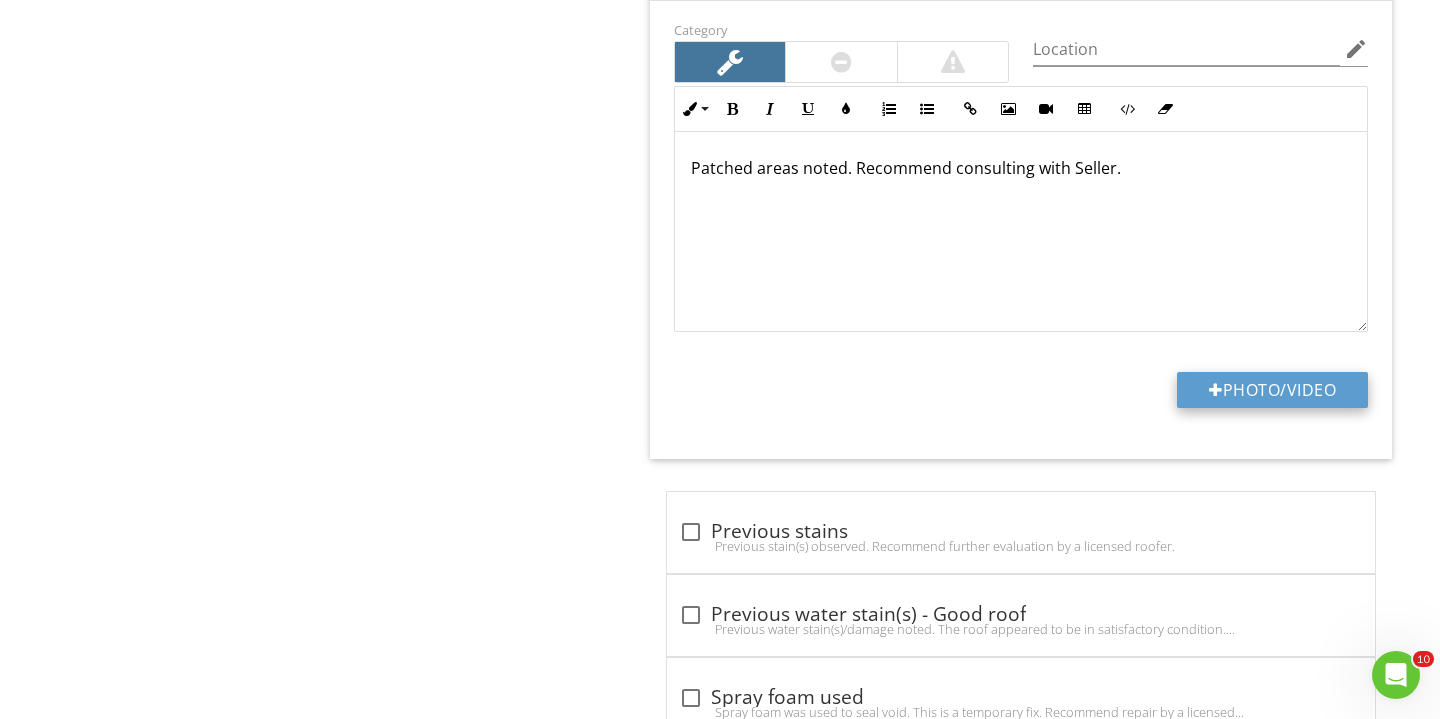 type on "C:\fakepath\IMG_3175.JPG" 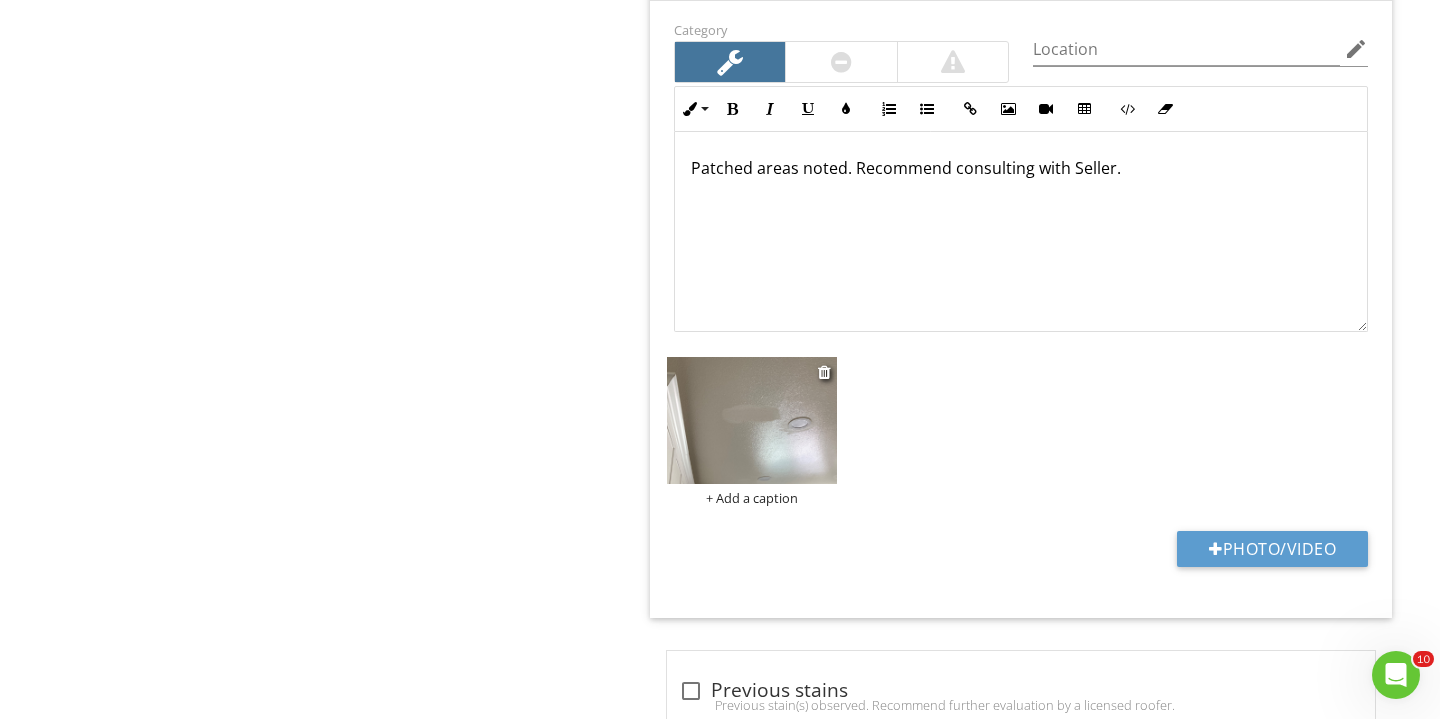 click at bounding box center [752, 420] 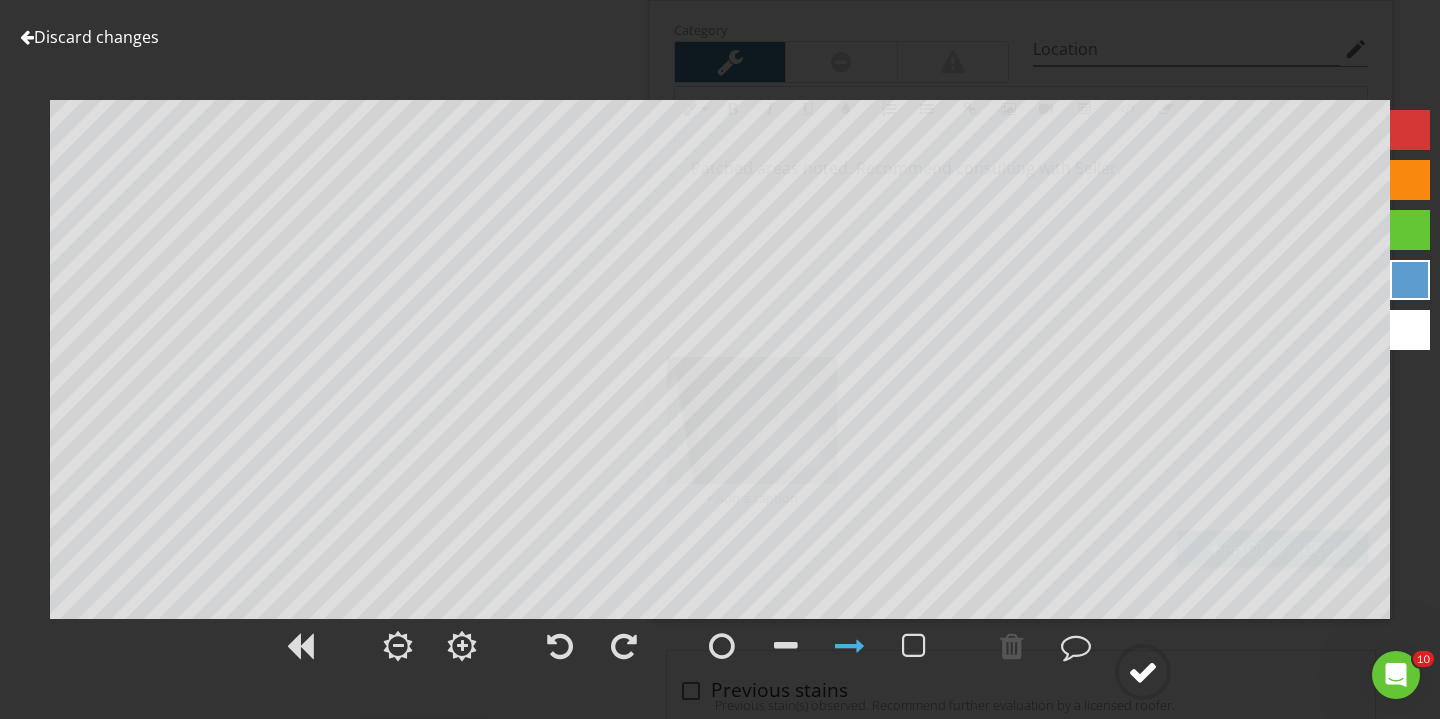 click at bounding box center [1143, 672] 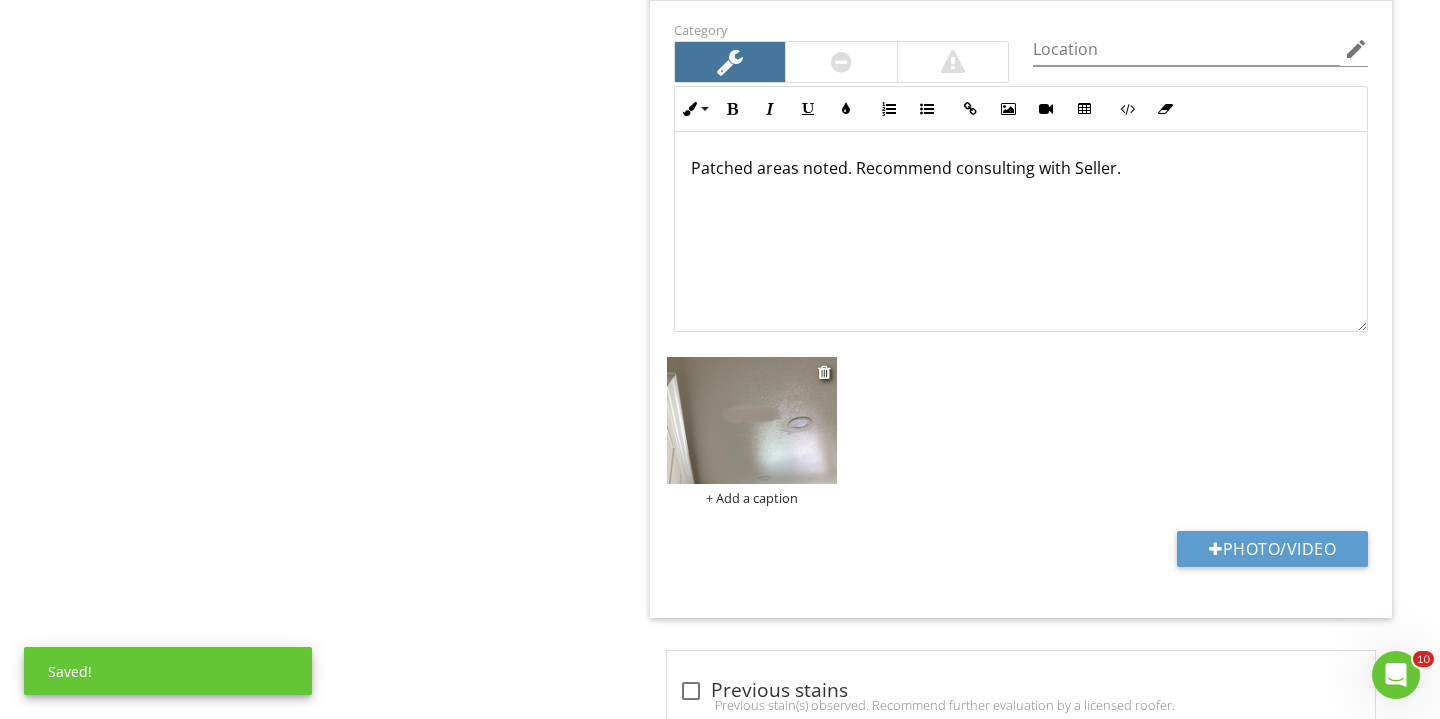 click on "+ Add a caption" at bounding box center (752, 498) 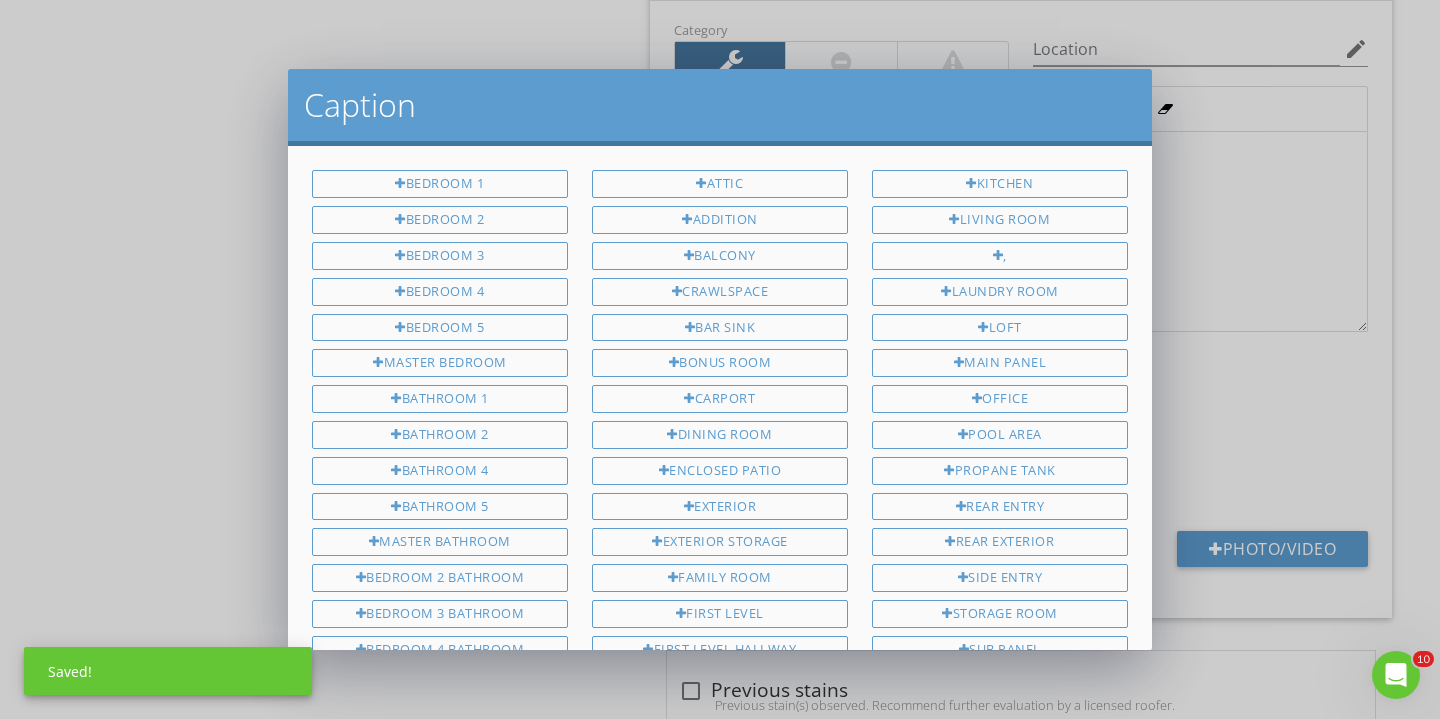 scroll, scrollTop: 0, scrollLeft: 0, axis: both 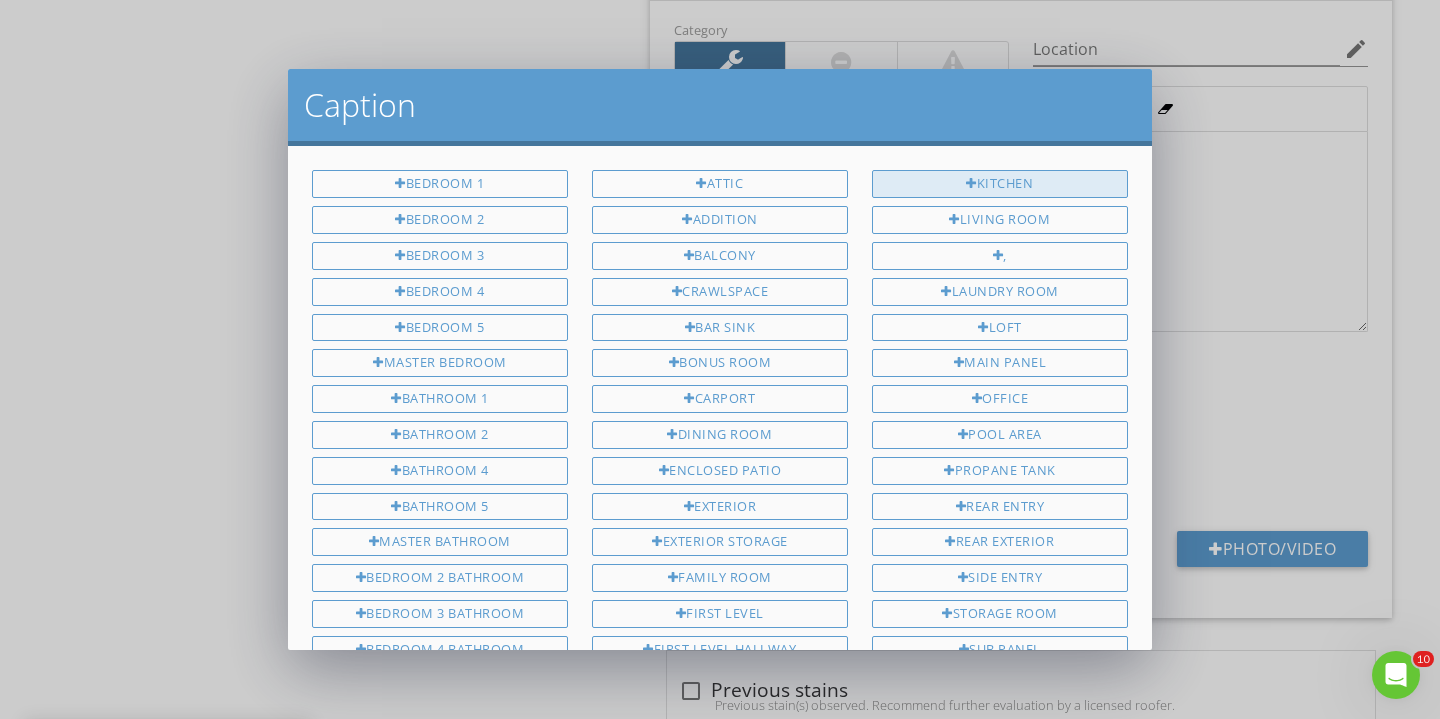 click on "Kitchen" at bounding box center (1000, 184) 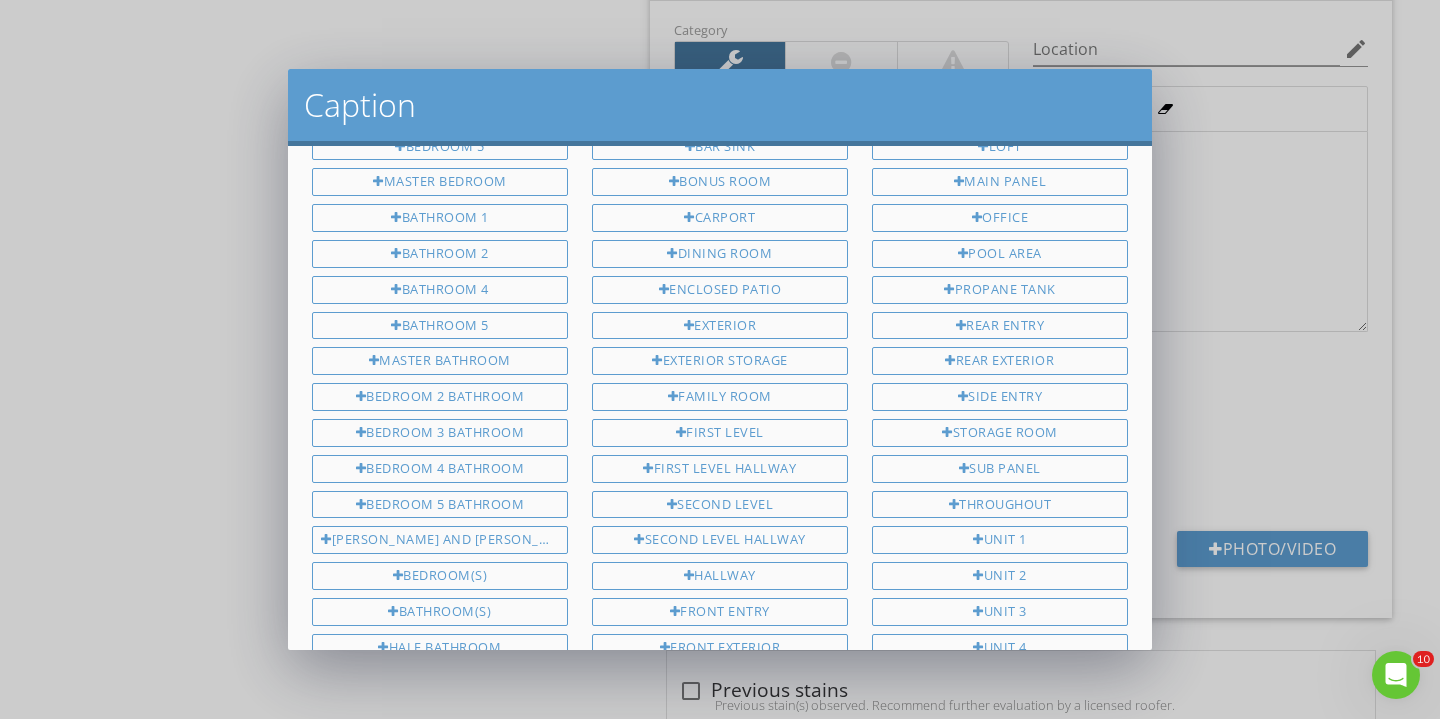 scroll, scrollTop: 492, scrollLeft: 0, axis: vertical 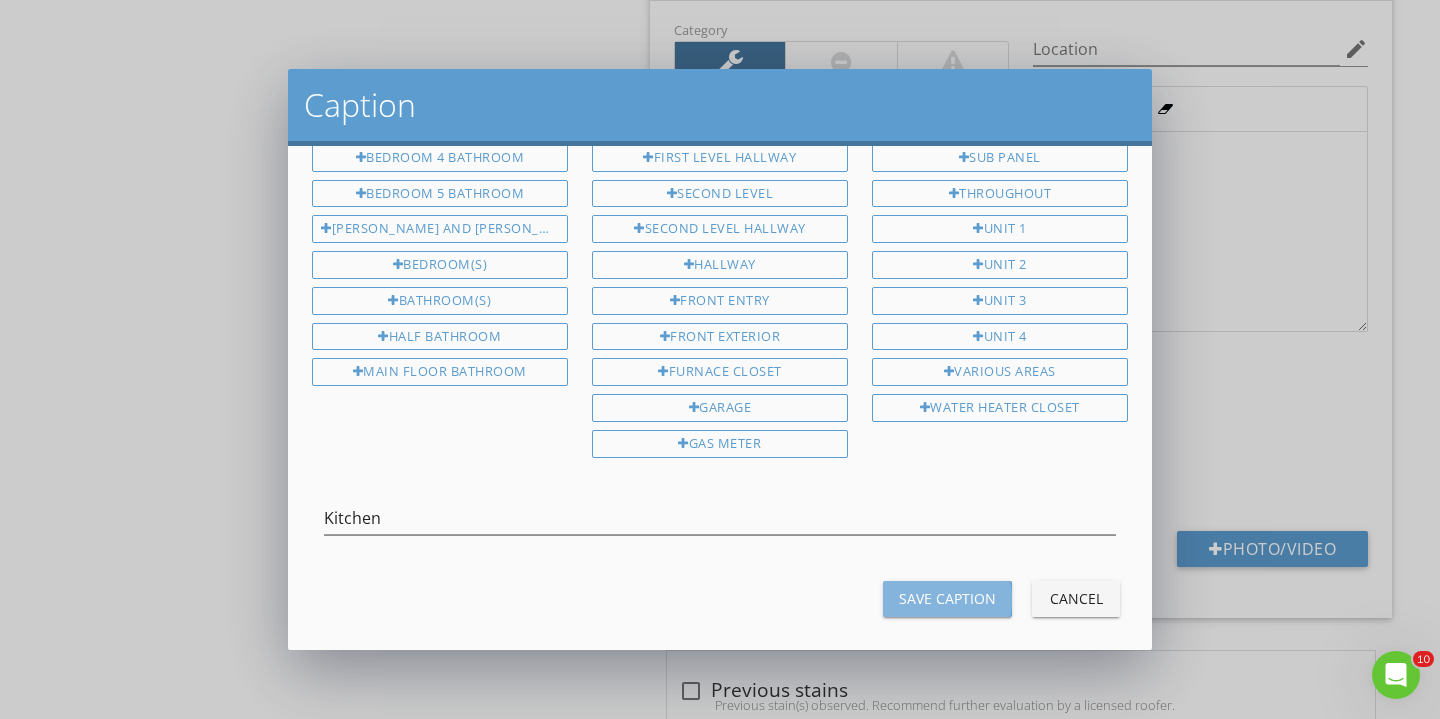 click on "Save Caption" at bounding box center (947, 599) 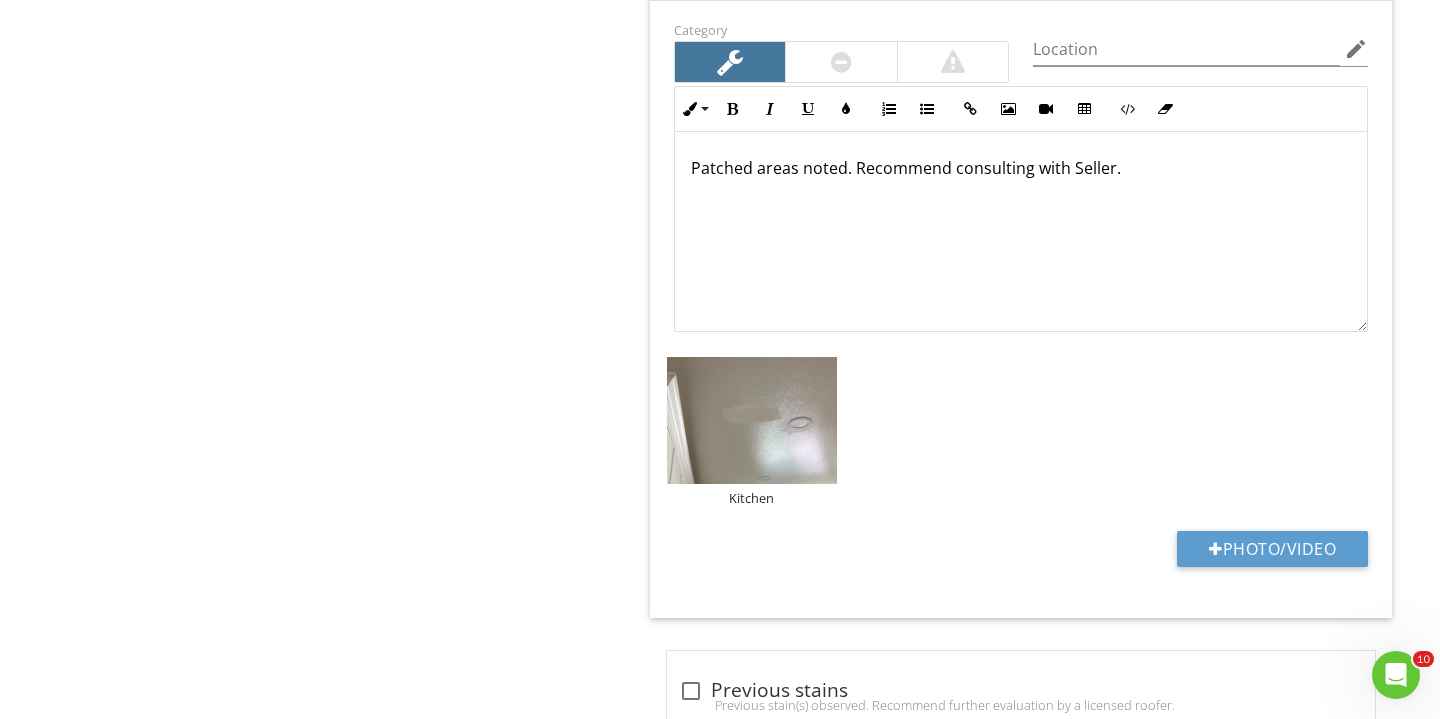 scroll, scrollTop: 0, scrollLeft: 0, axis: both 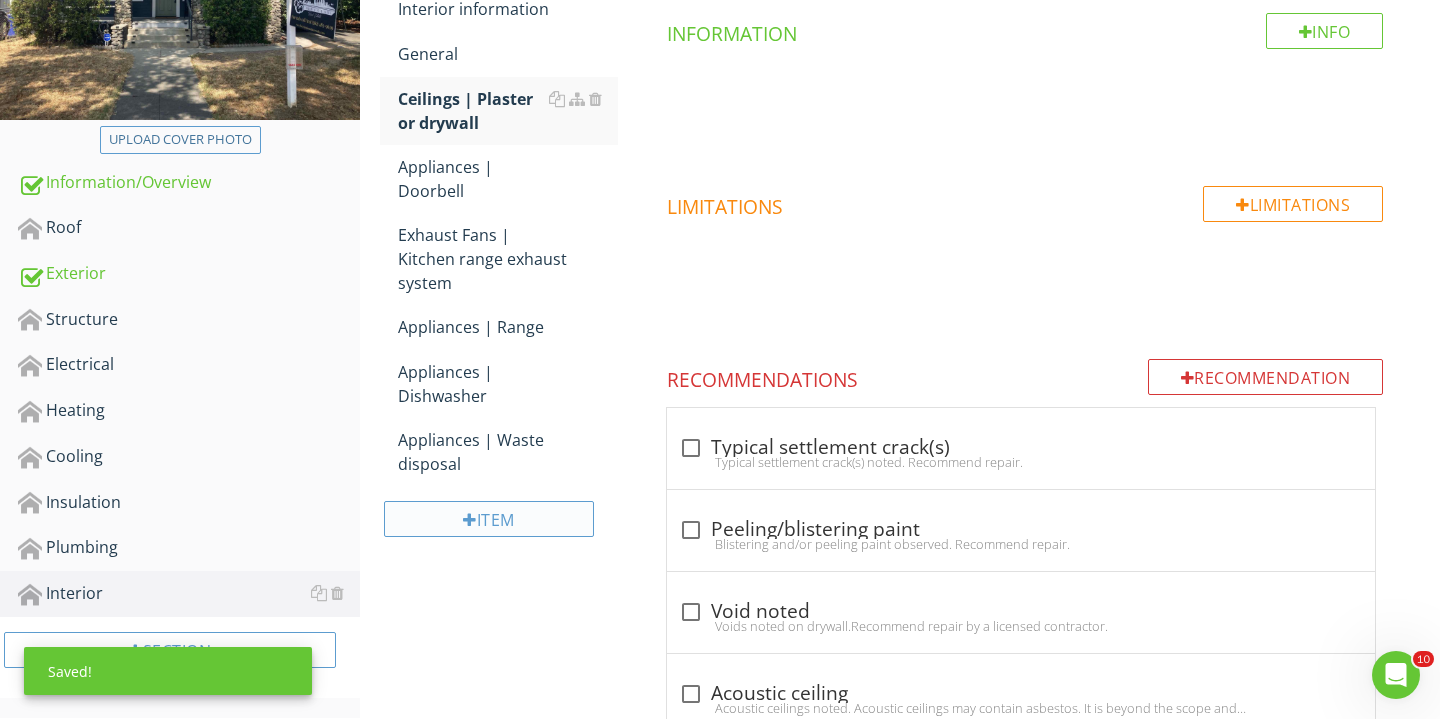 click on "Item" at bounding box center (489, 519) 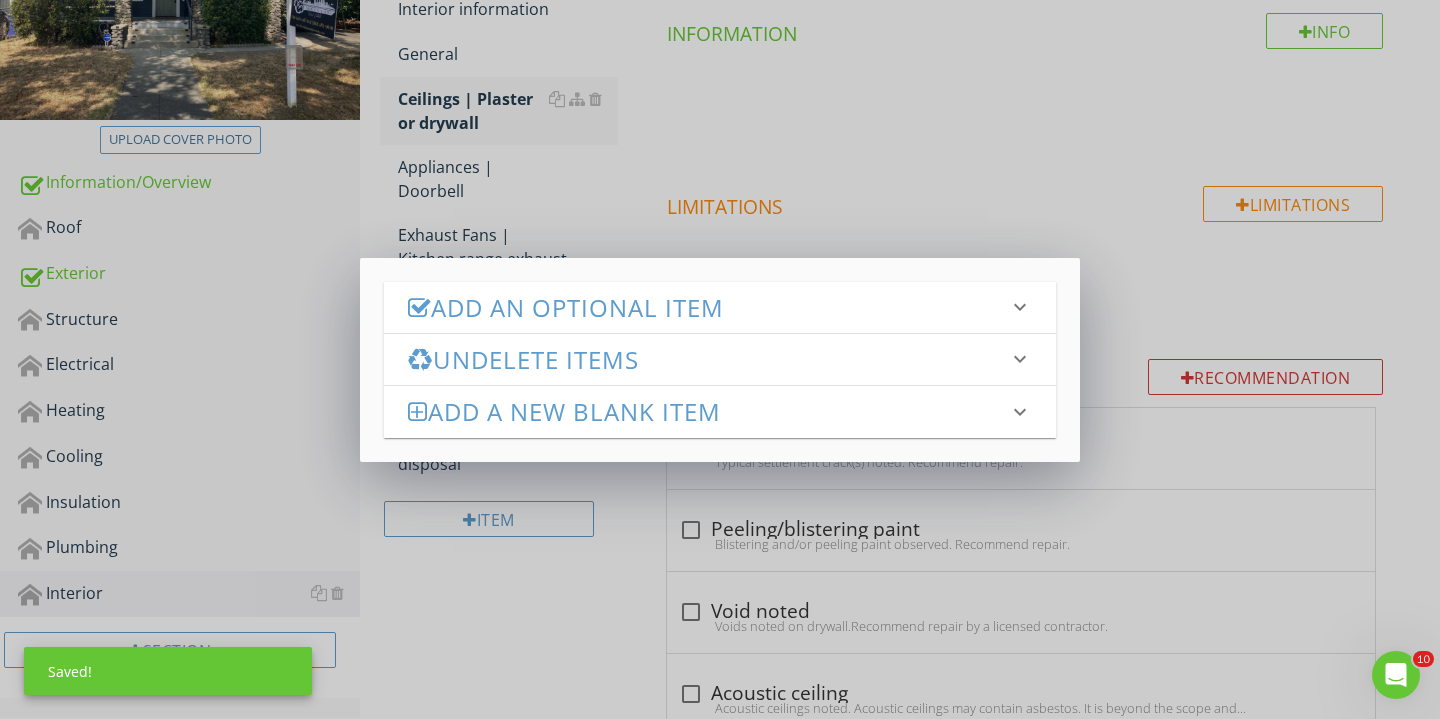 click on "Add an Optional Item" at bounding box center (708, 307) 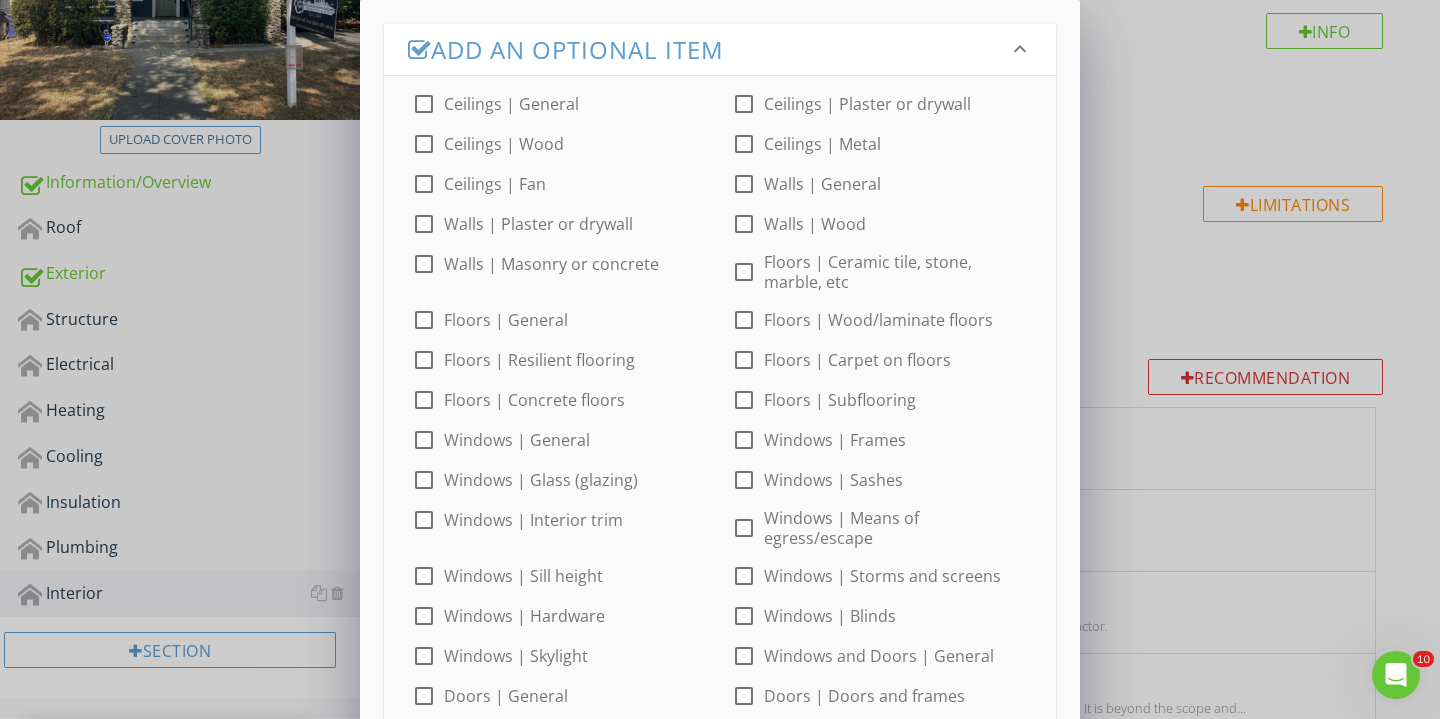 scroll, scrollTop: 831, scrollLeft: 0, axis: vertical 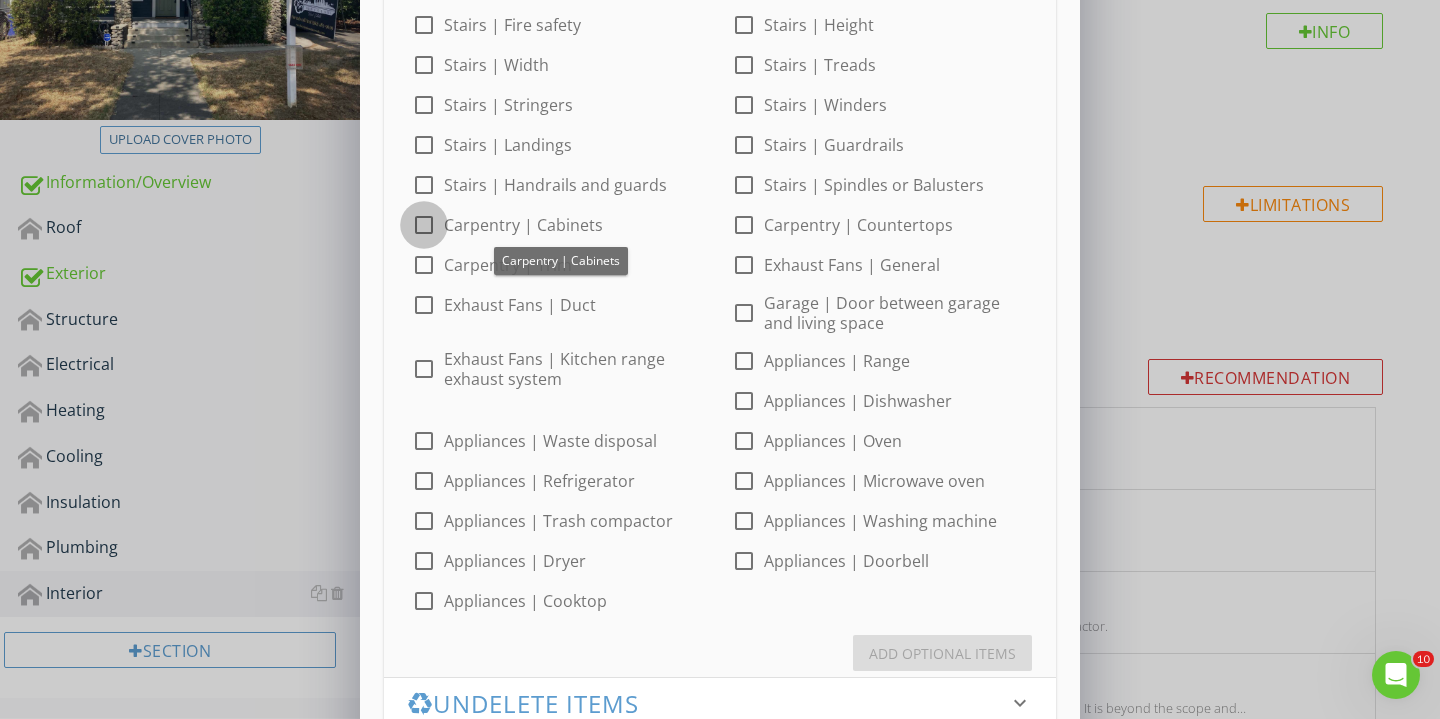 click at bounding box center (424, 225) 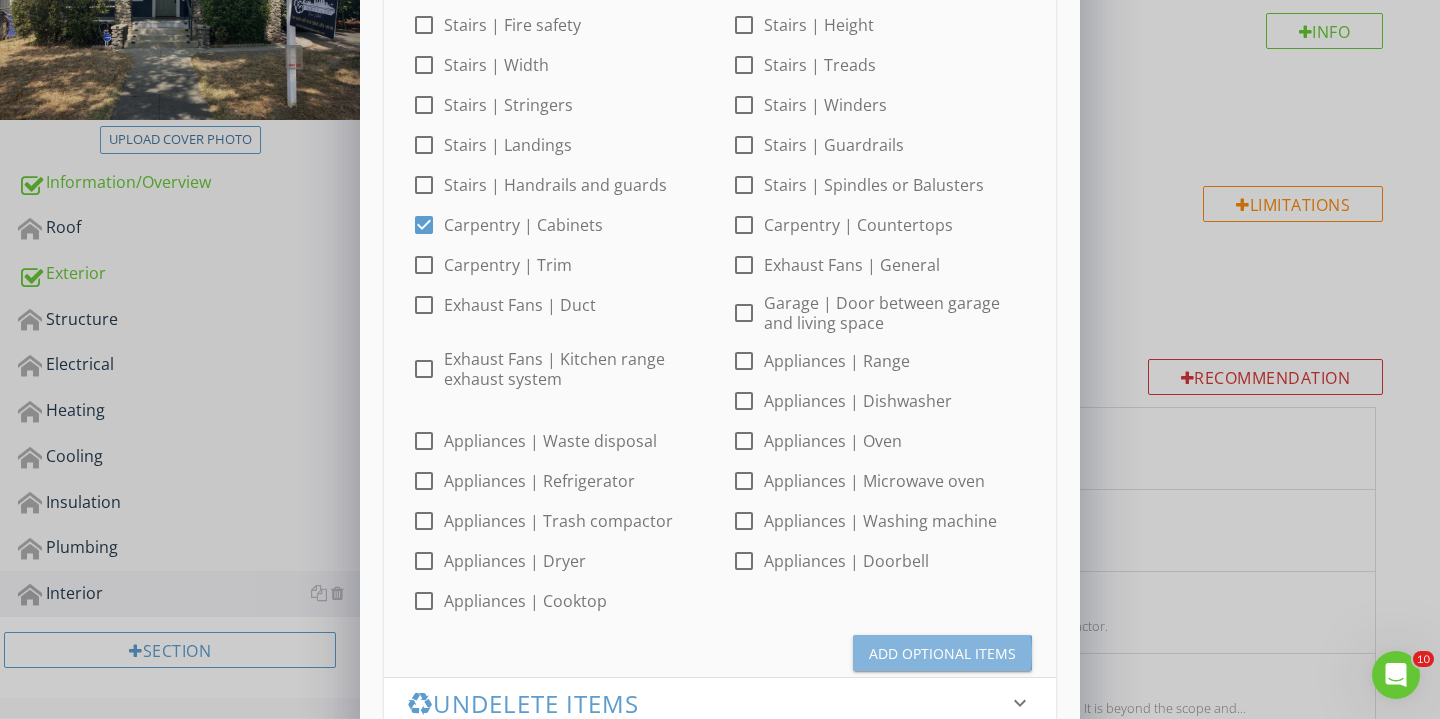 click on "Add Optional Items" at bounding box center (942, 653) 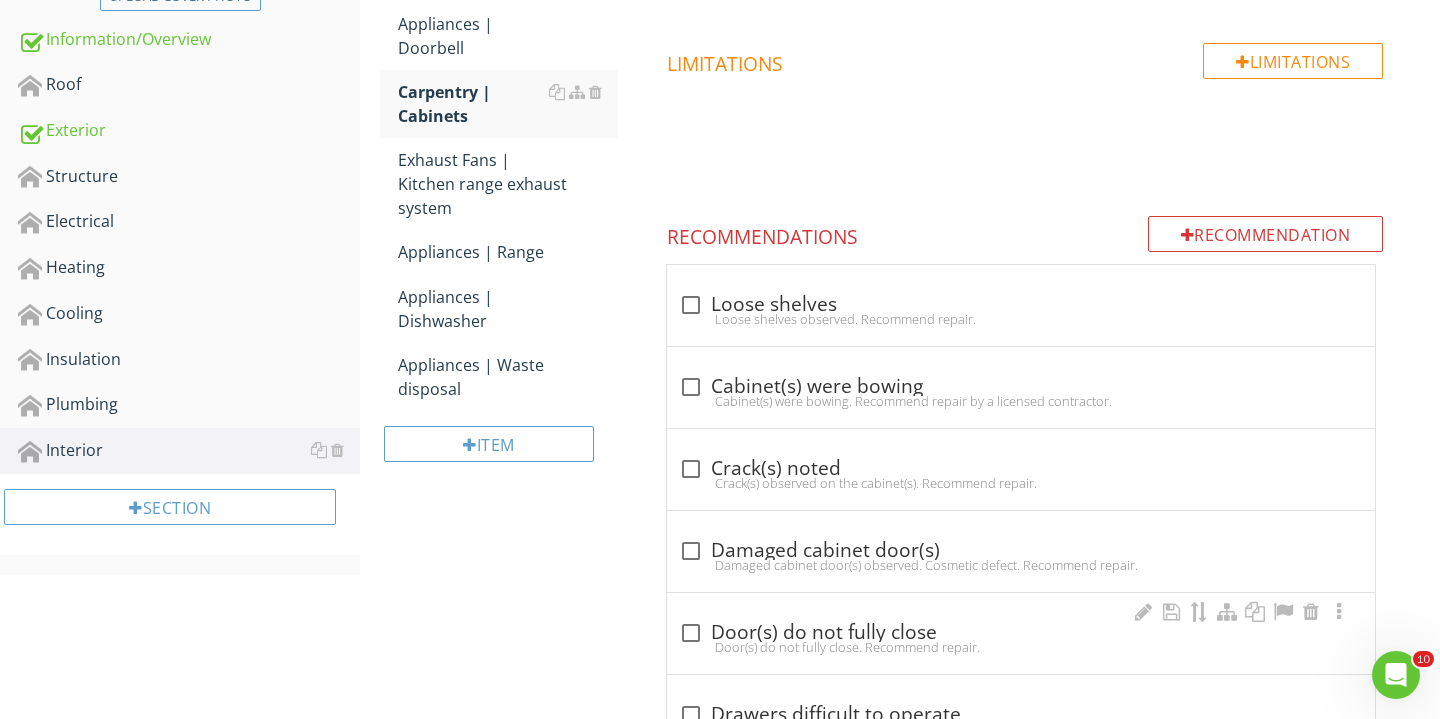 scroll, scrollTop: 409, scrollLeft: 0, axis: vertical 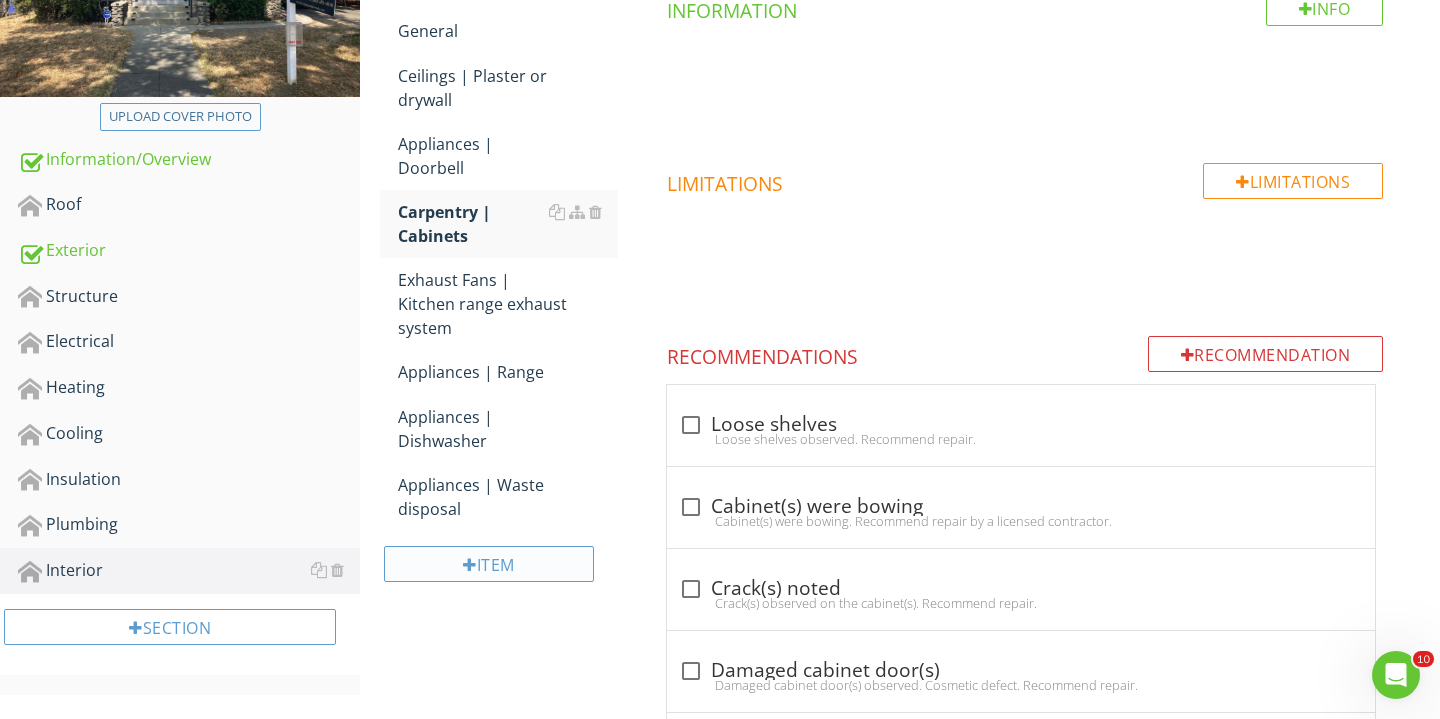 click on "Item" at bounding box center (489, 564) 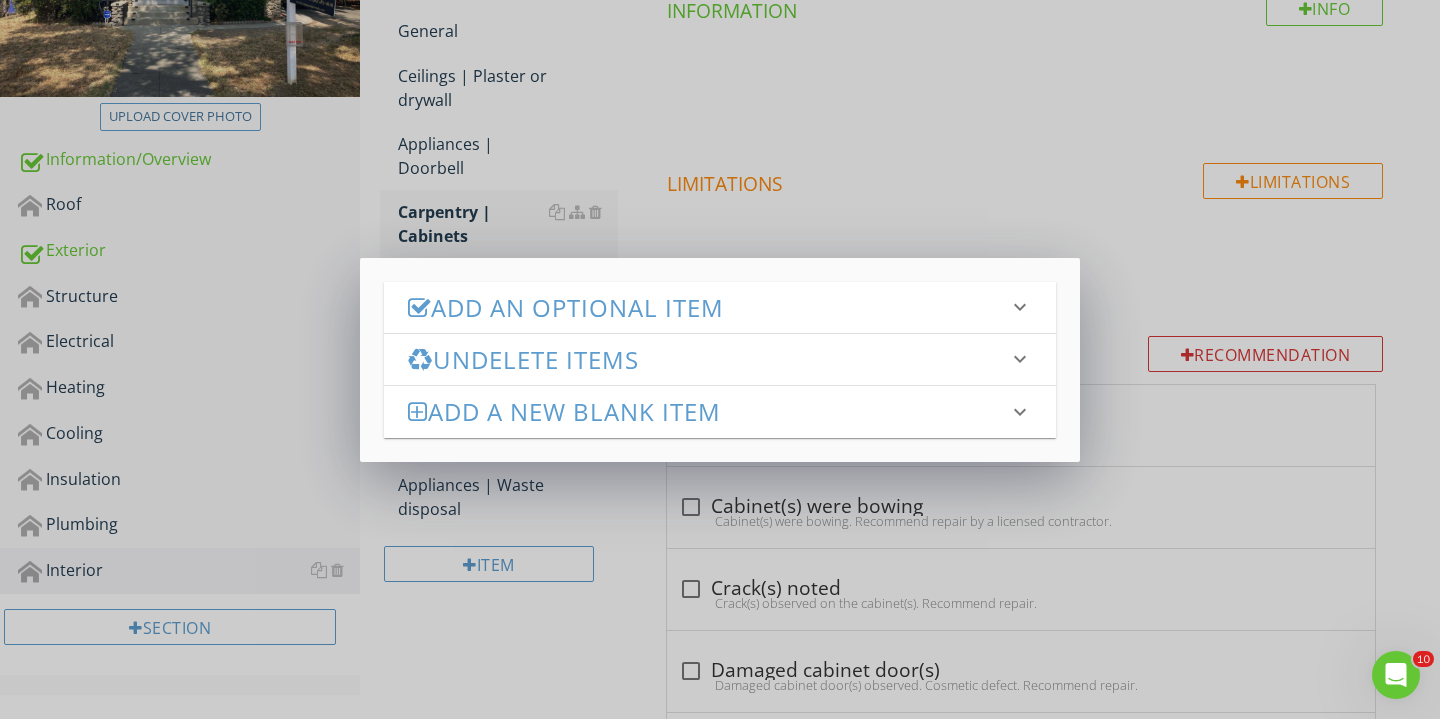 click on "Add an Optional Item" at bounding box center (708, 307) 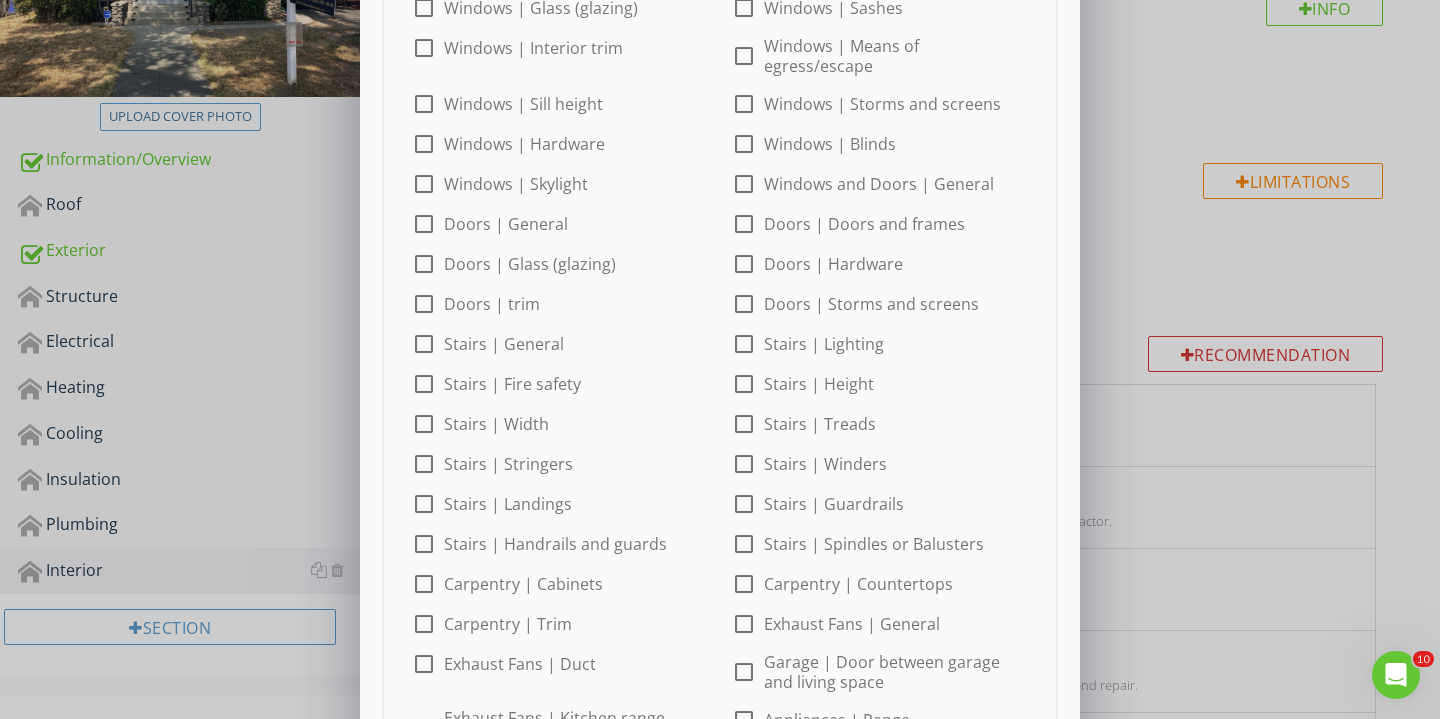 scroll, scrollTop: 748, scrollLeft: 0, axis: vertical 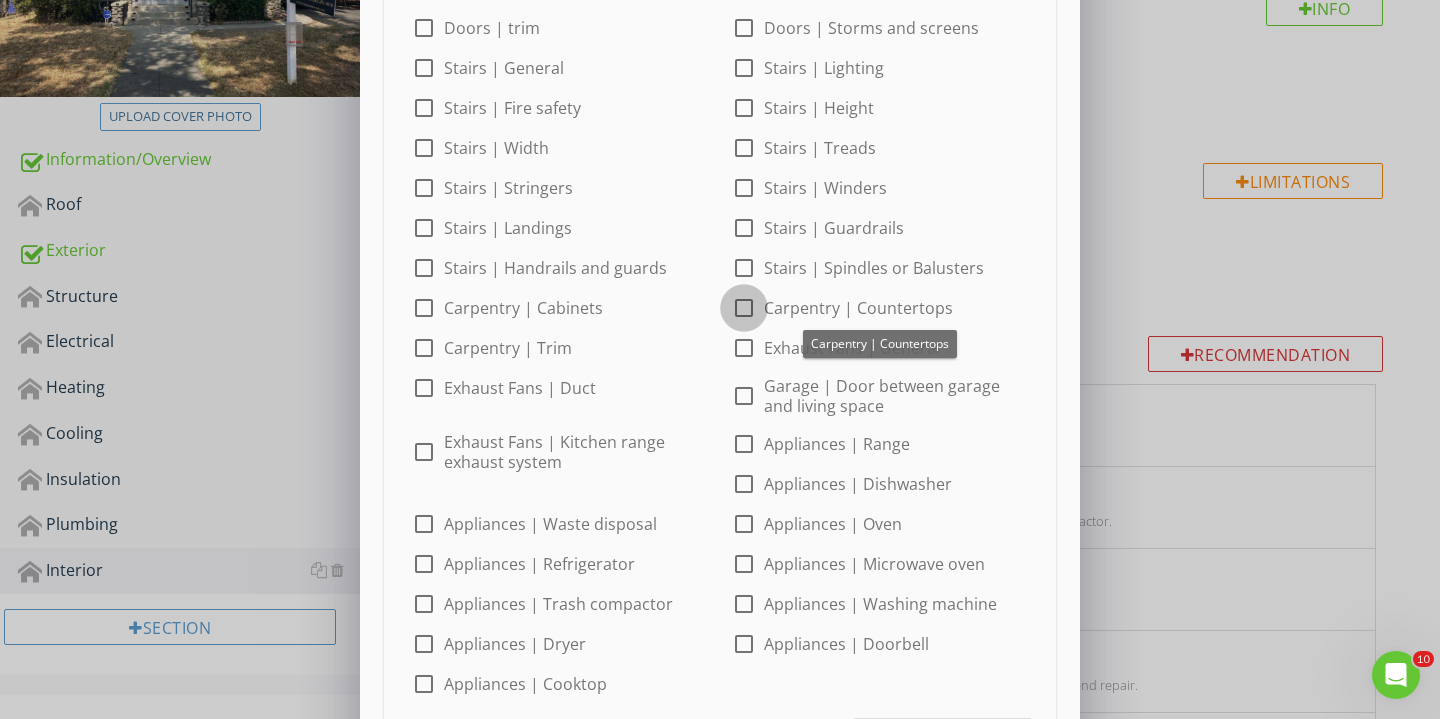 click at bounding box center [744, 308] 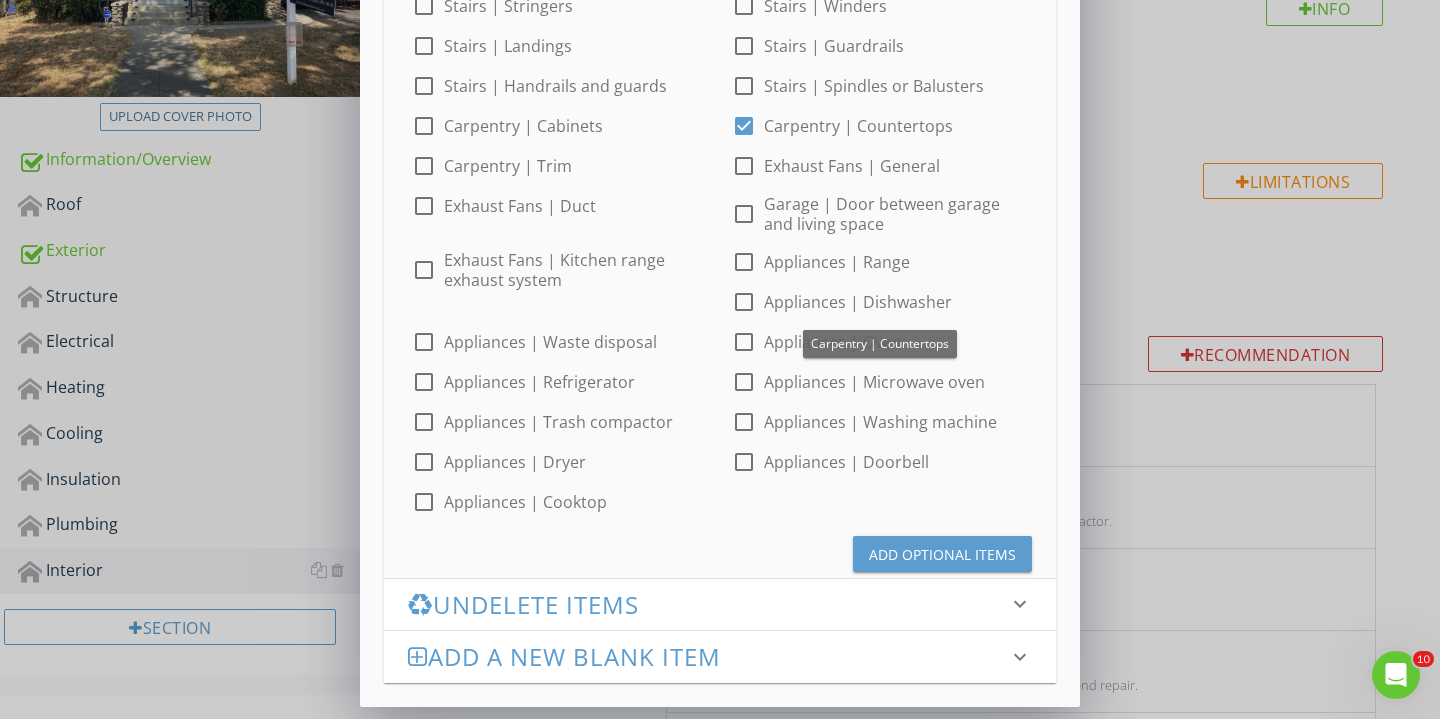 scroll, scrollTop: 930, scrollLeft: 0, axis: vertical 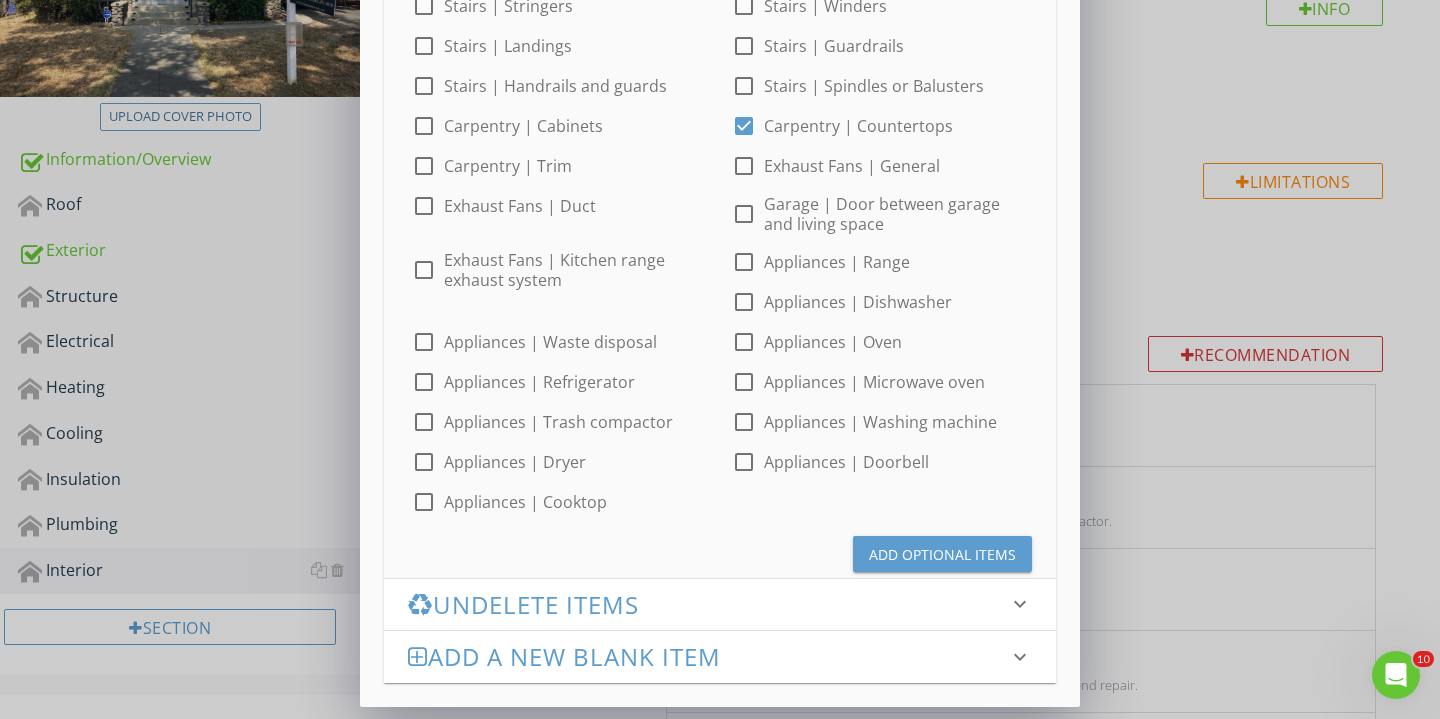 click on "Add Optional Items" at bounding box center (942, 554) 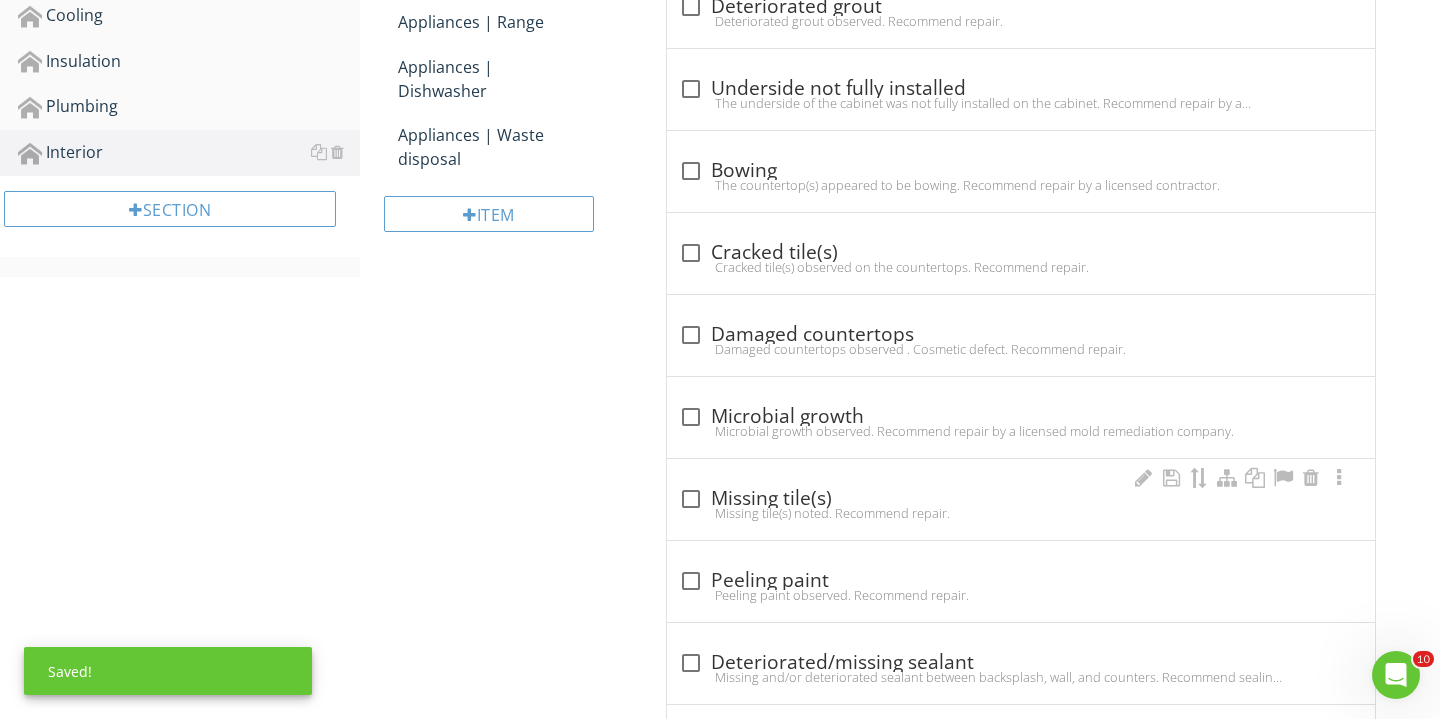 scroll, scrollTop: 1158, scrollLeft: 0, axis: vertical 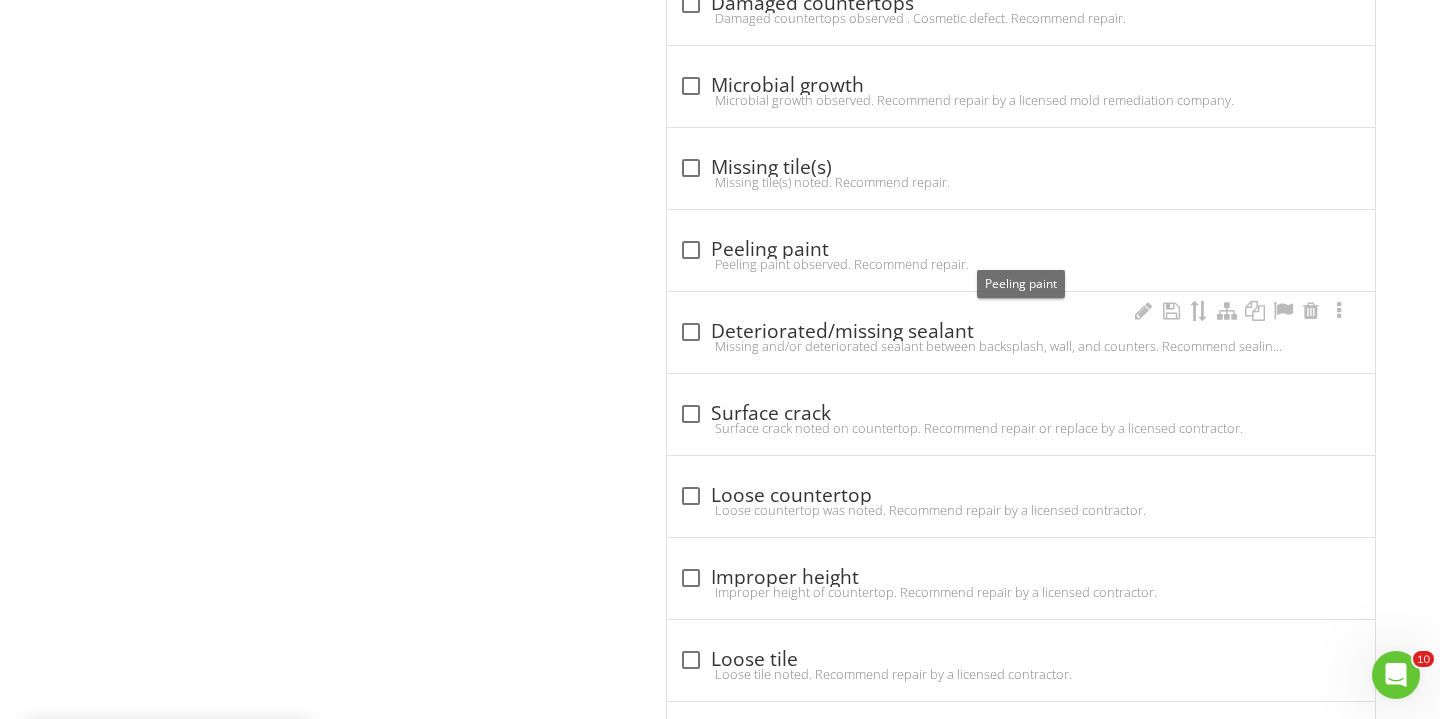 click on "check_box_outline_blank
Deteriorated/missing sealant
Missing and/or deteriorated sealant between backsplash, wall, and counters. Recommend sealing to prevent water intrusion into walls." at bounding box center (1021, 332) 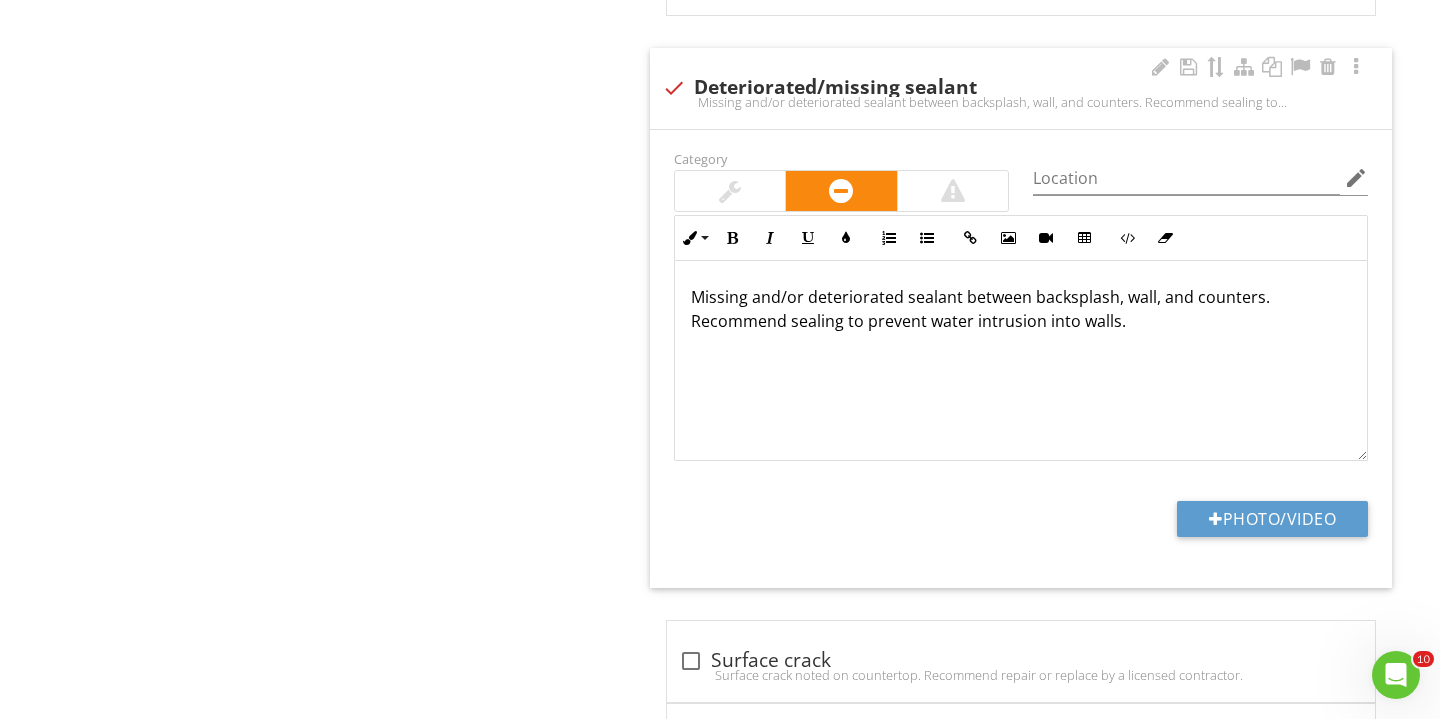 scroll, scrollTop: 1525, scrollLeft: 0, axis: vertical 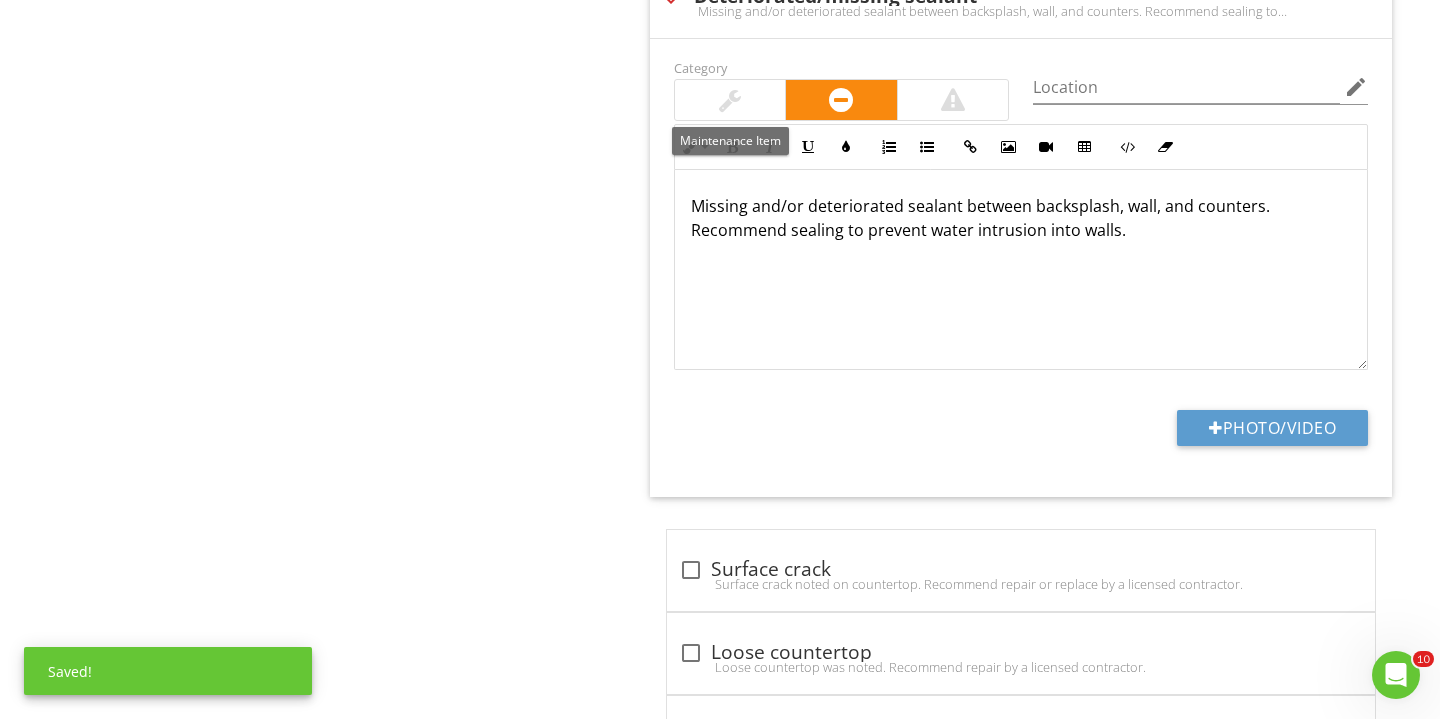 click at bounding box center (730, 100) 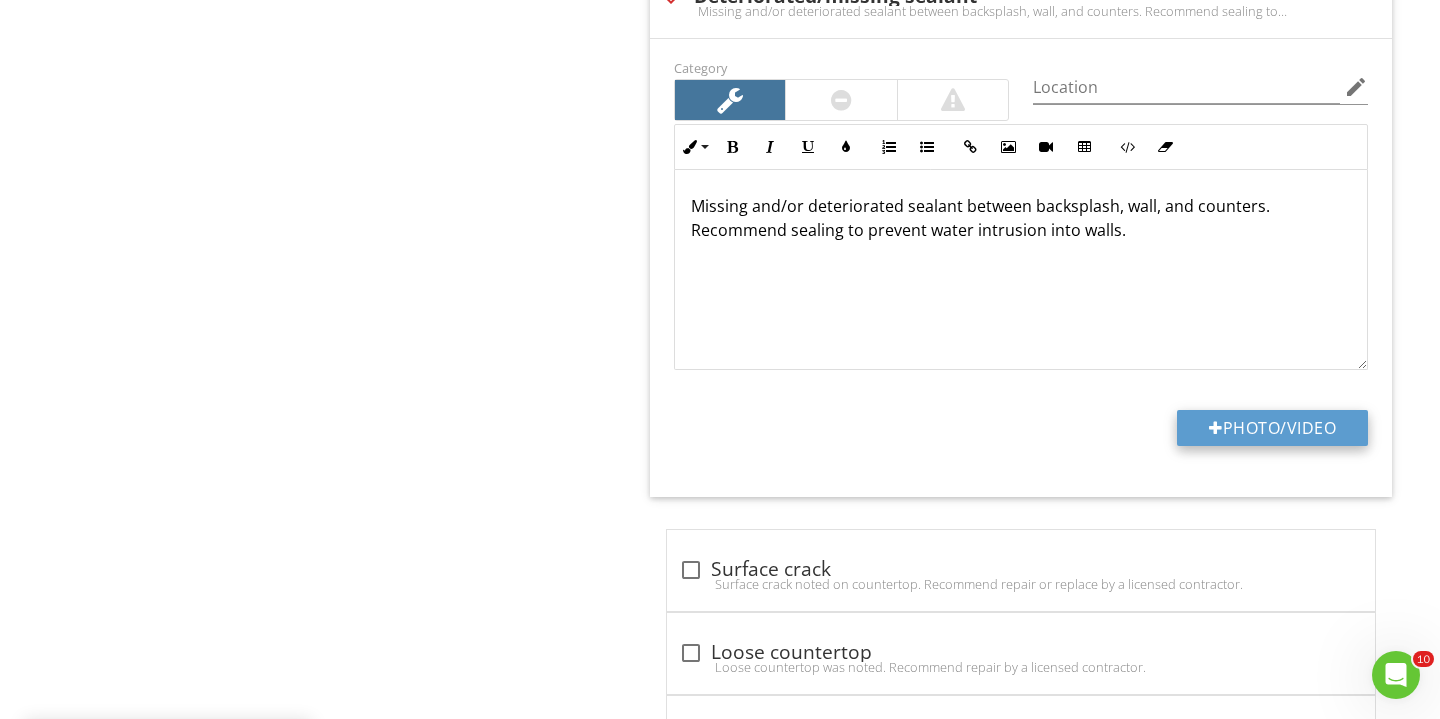 click on "Photo/Video" at bounding box center (1272, 428) 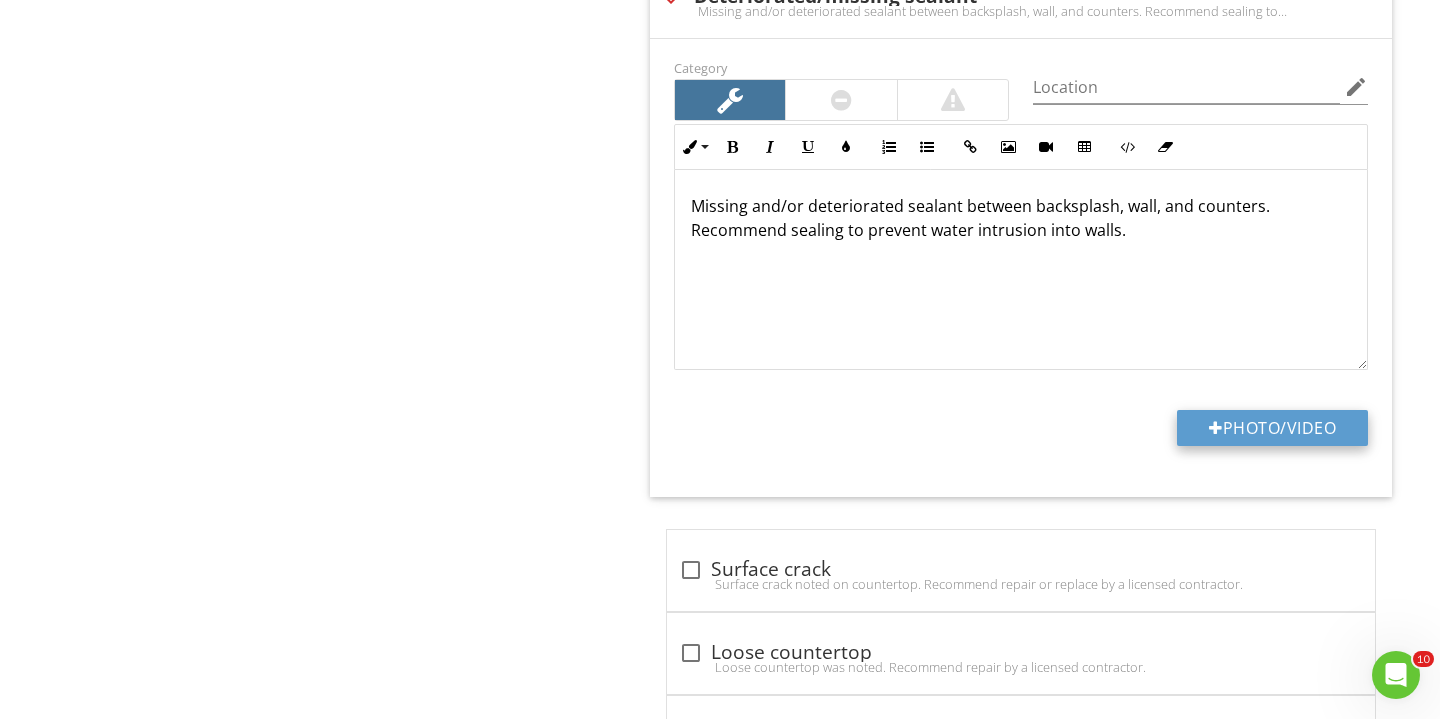 type on "C:\fakepath\IMG_3186.JPG" 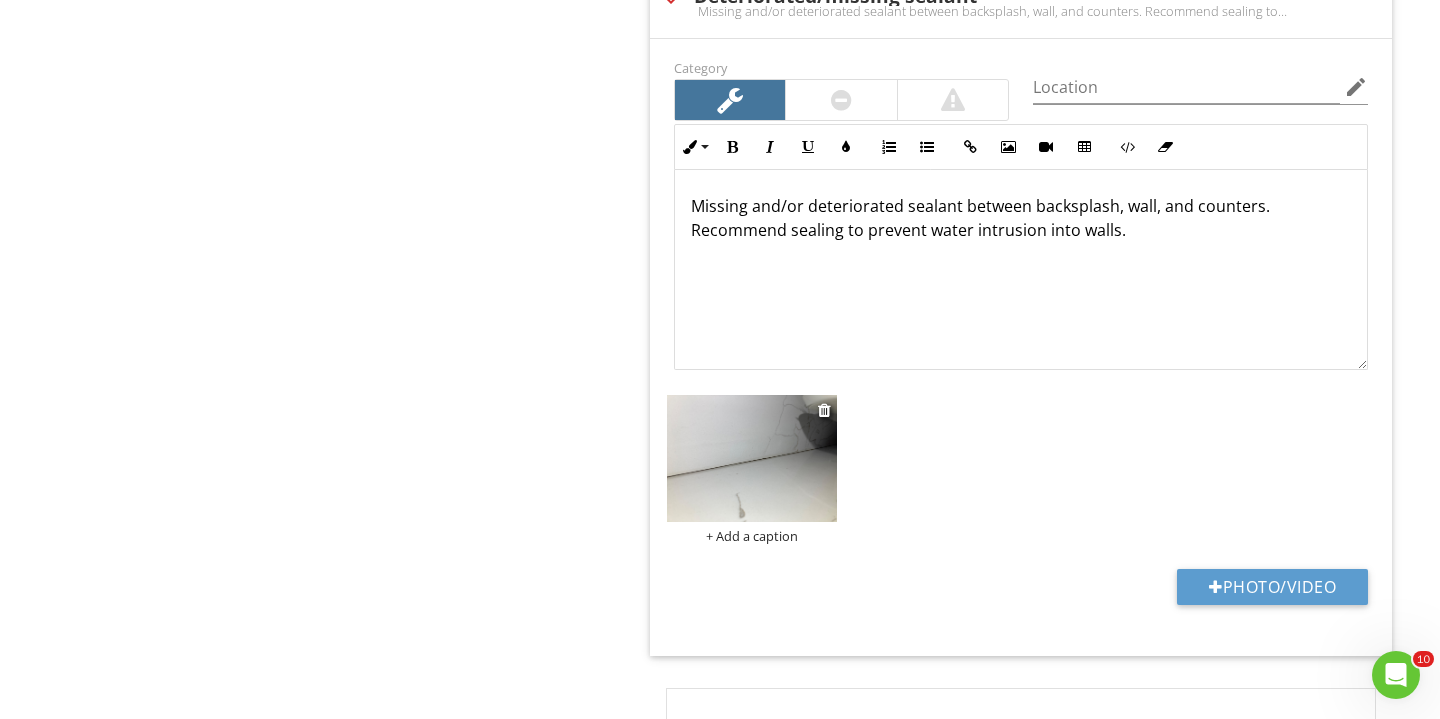 click on "+ Add a caption" at bounding box center [752, 536] 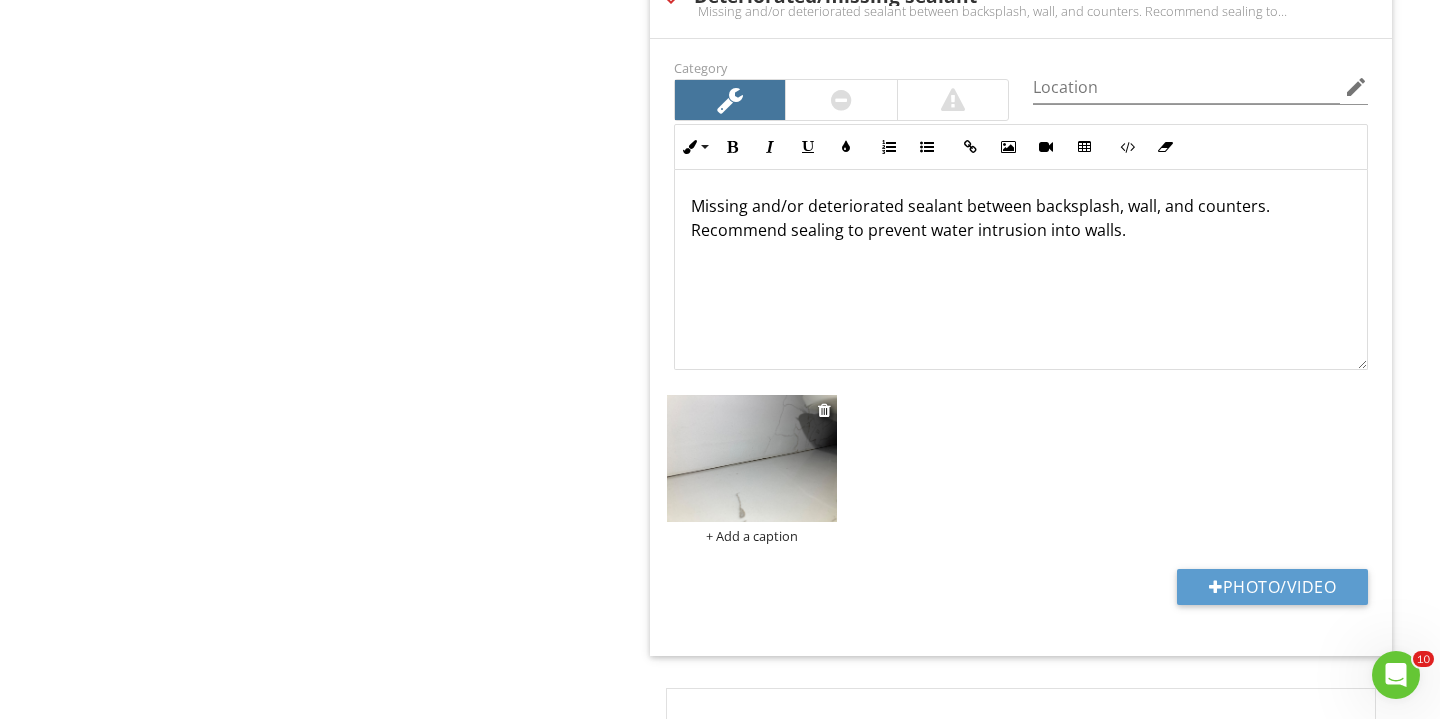 scroll, scrollTop: -26, scrollLeft: 0, axis: vertical 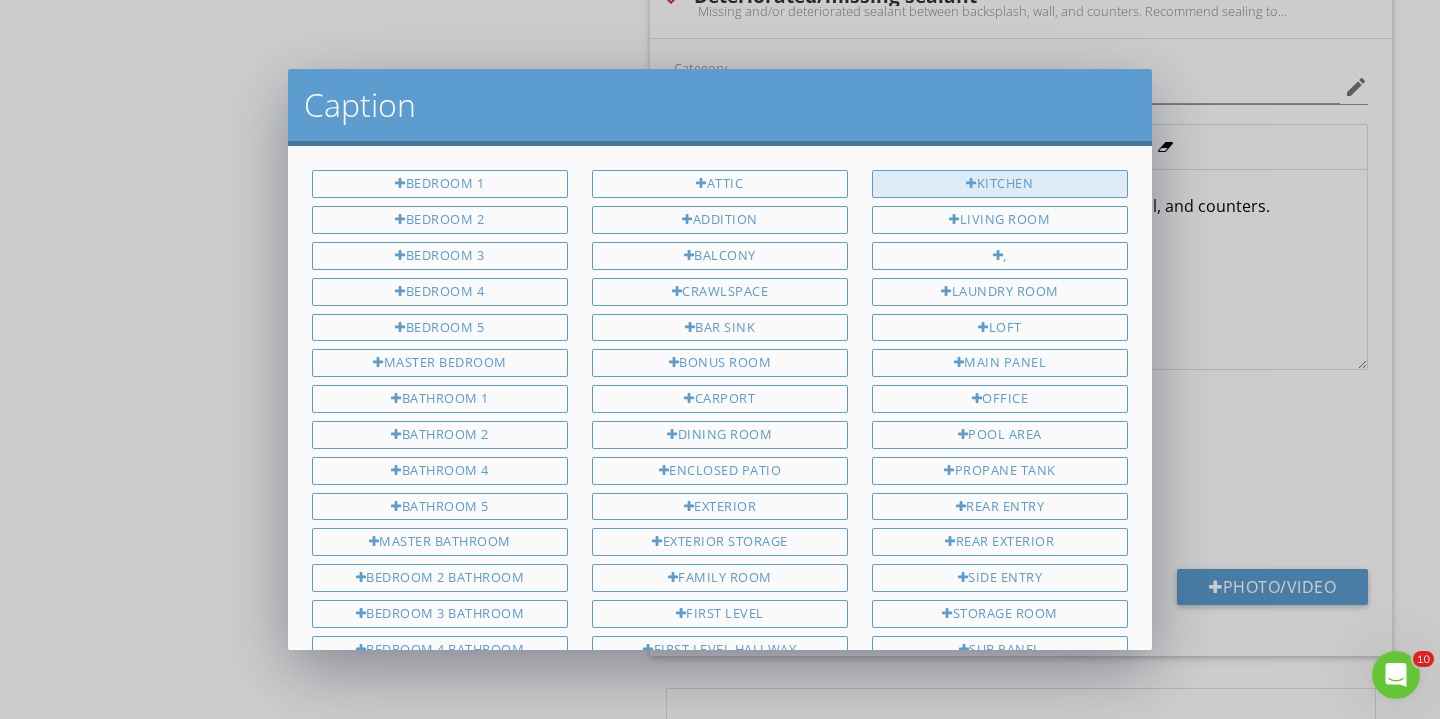 click on "Kitchen" at bounding box center [1000, 184] 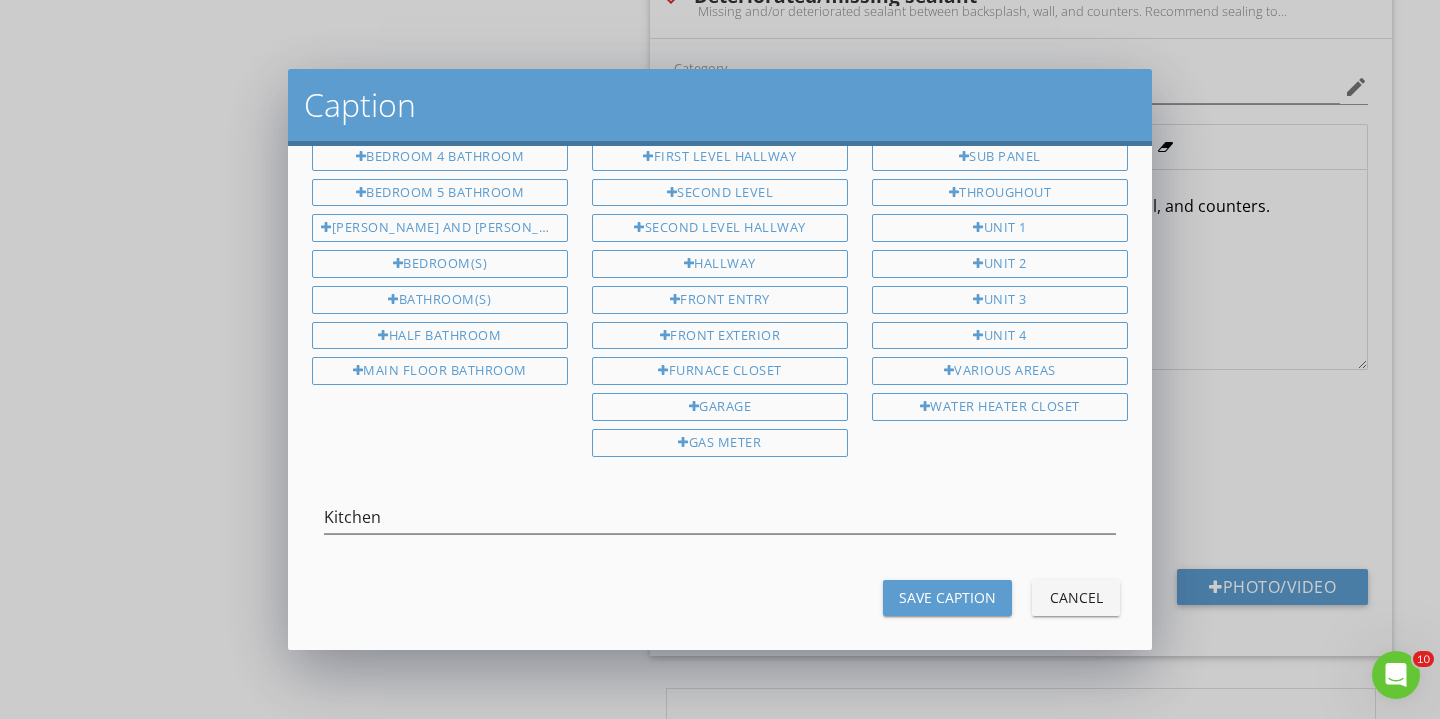 click on "Save Caption" at bounding box center [947, 597] 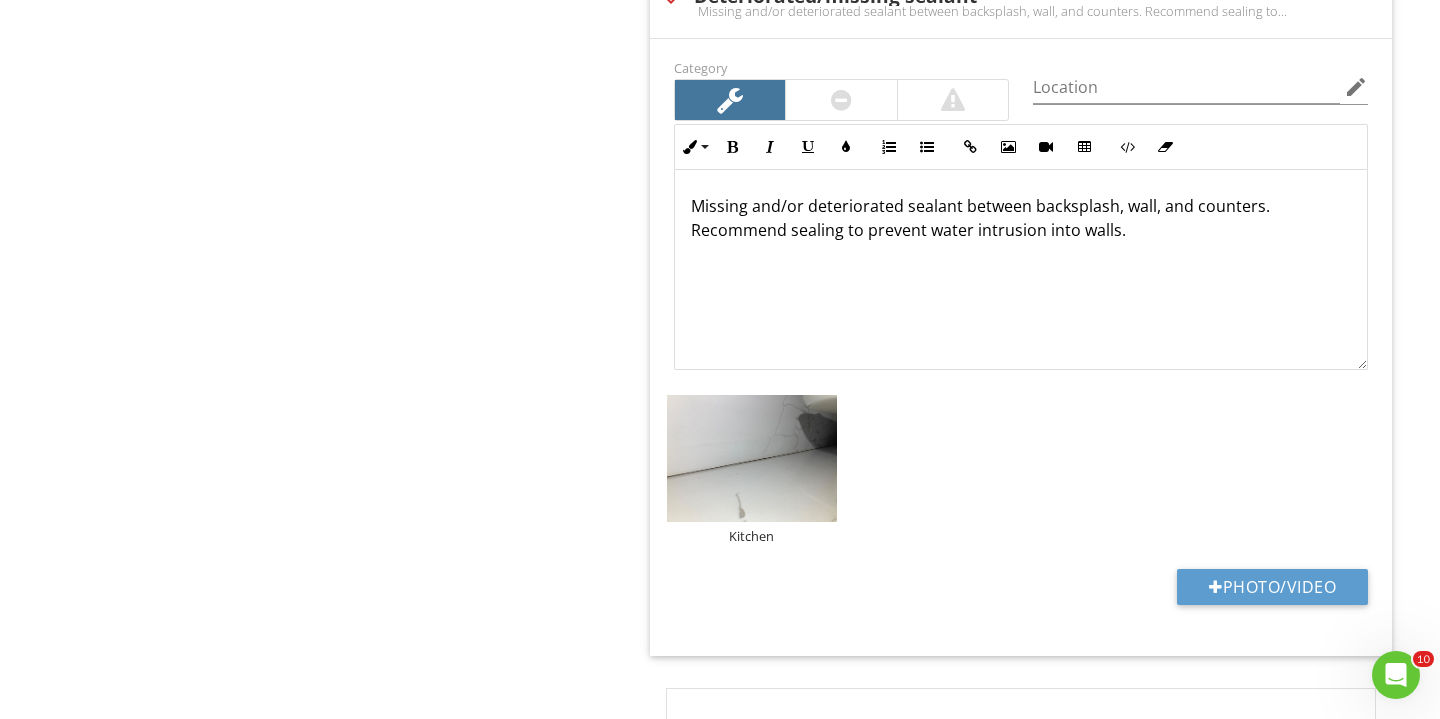 scroll, scrollTop: 492, scrollLeft: 0, axis: vertical 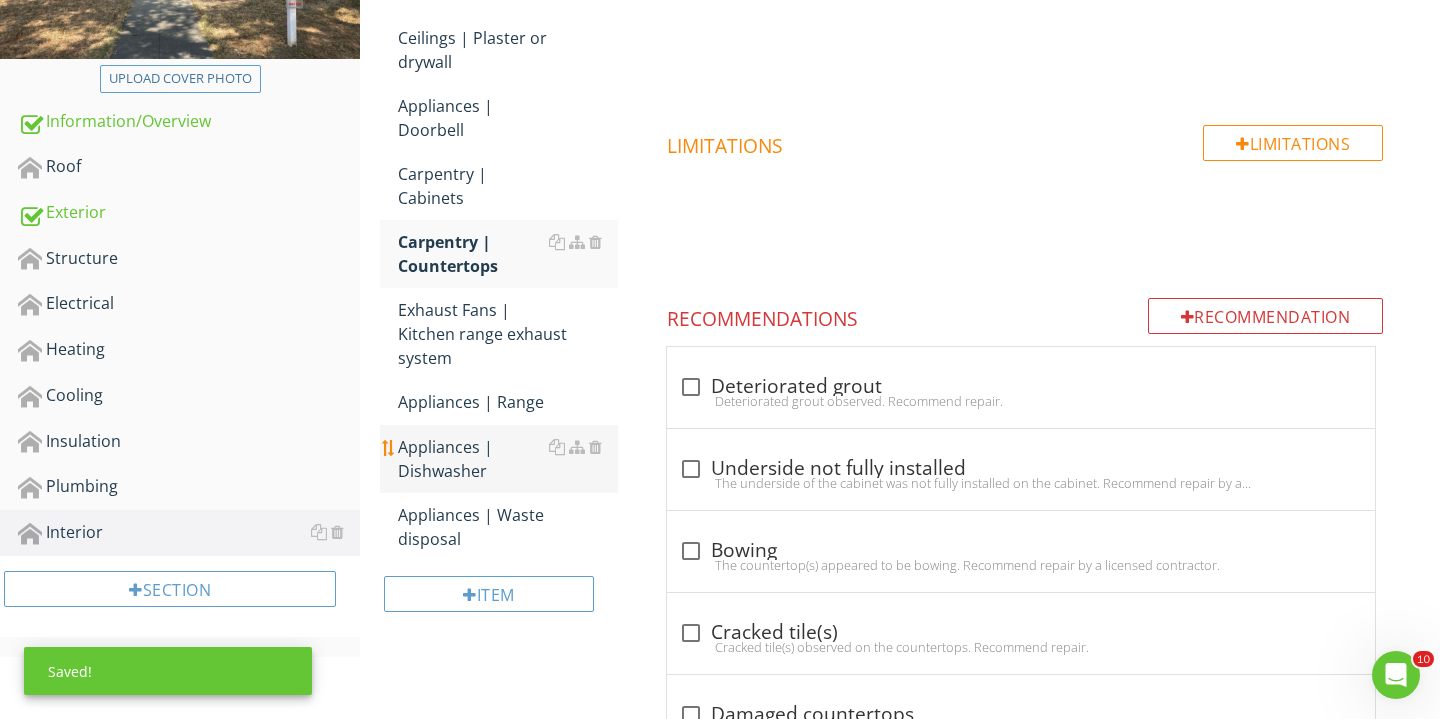 click on "Appliances | Dishwasher" at bounding box center (508, 459) 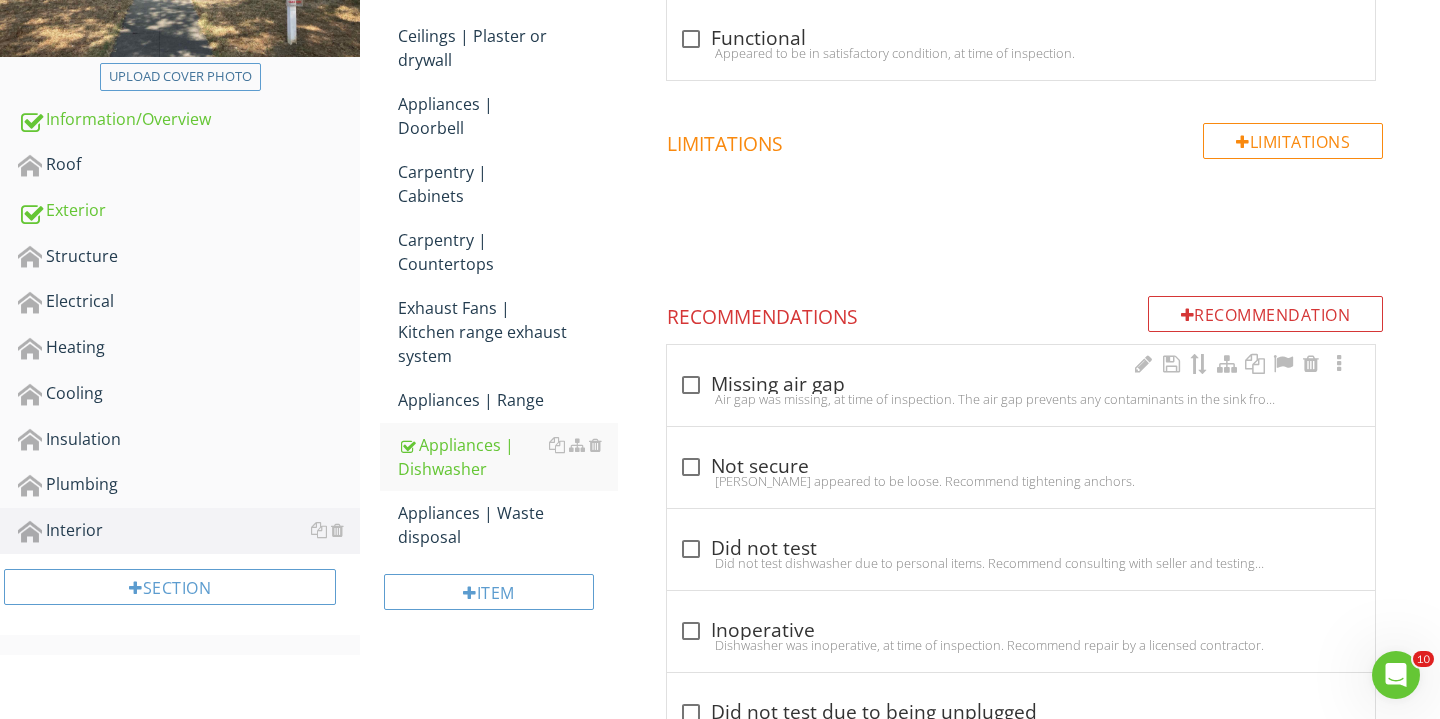 click on "check_box_outline_blank
Missing air gap
Air gap was missing, at time of inspection. The air gap prevents any contaminants in the sink from flowing into the potable water system by siphonage. Recommend installation by a licensed plumber." at bounding box center (1021, 385) 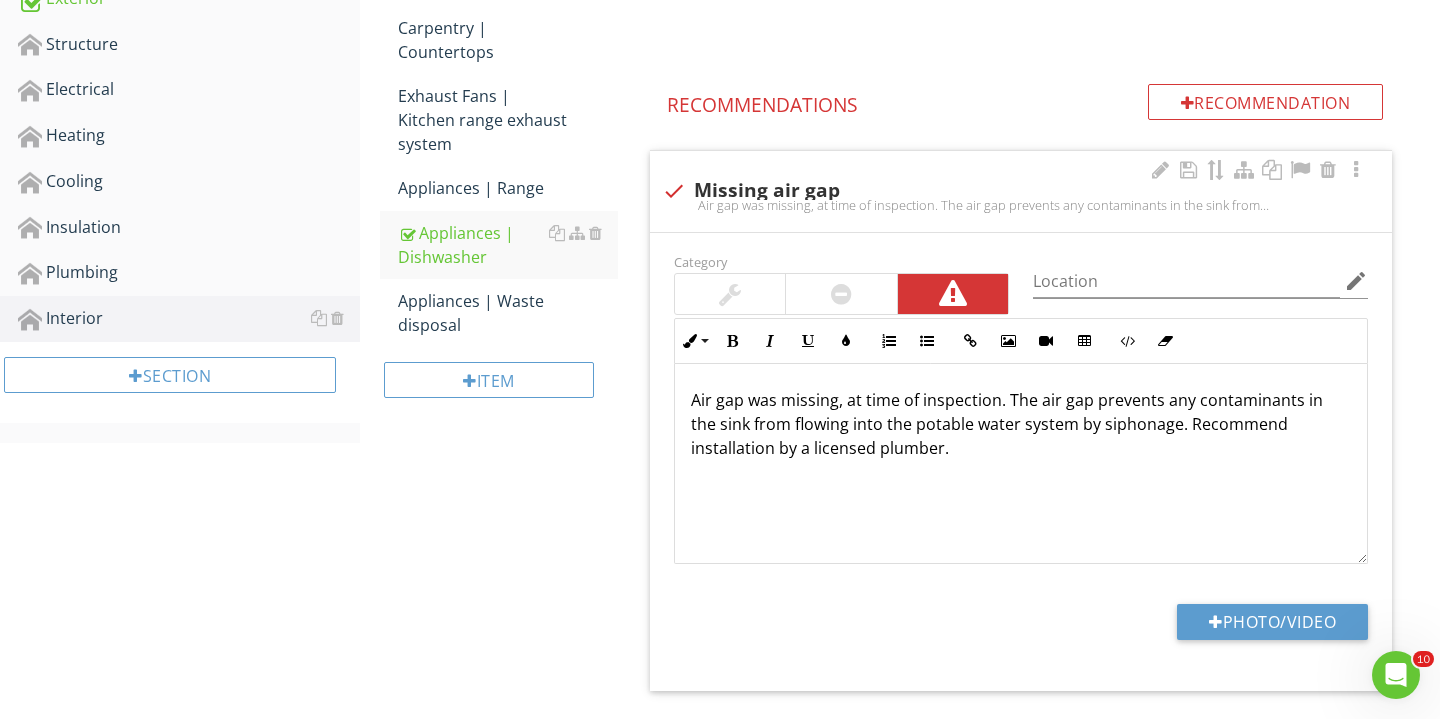 scroll, scrollTop: 678, scrollLeft: 0, axis: vertical 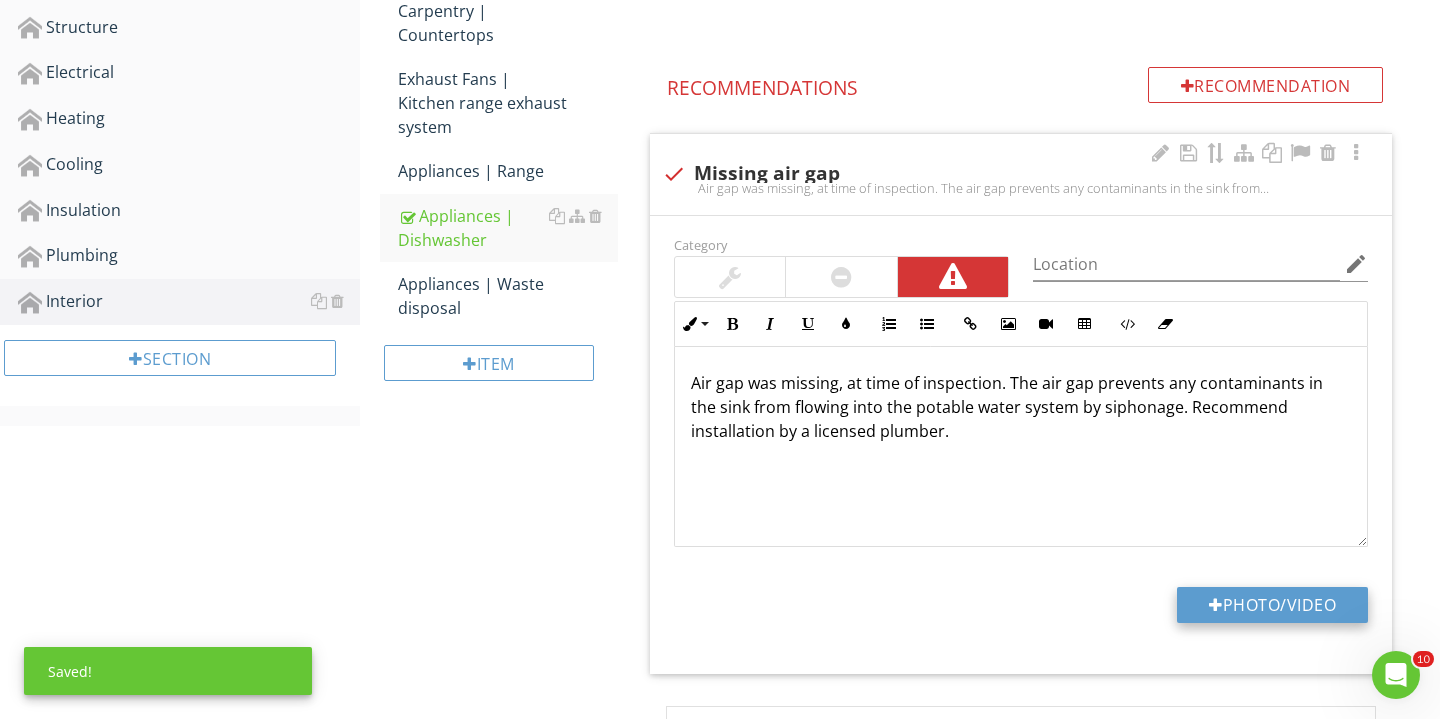 click on "Photo/Video" at bounding box center [1272, 605] 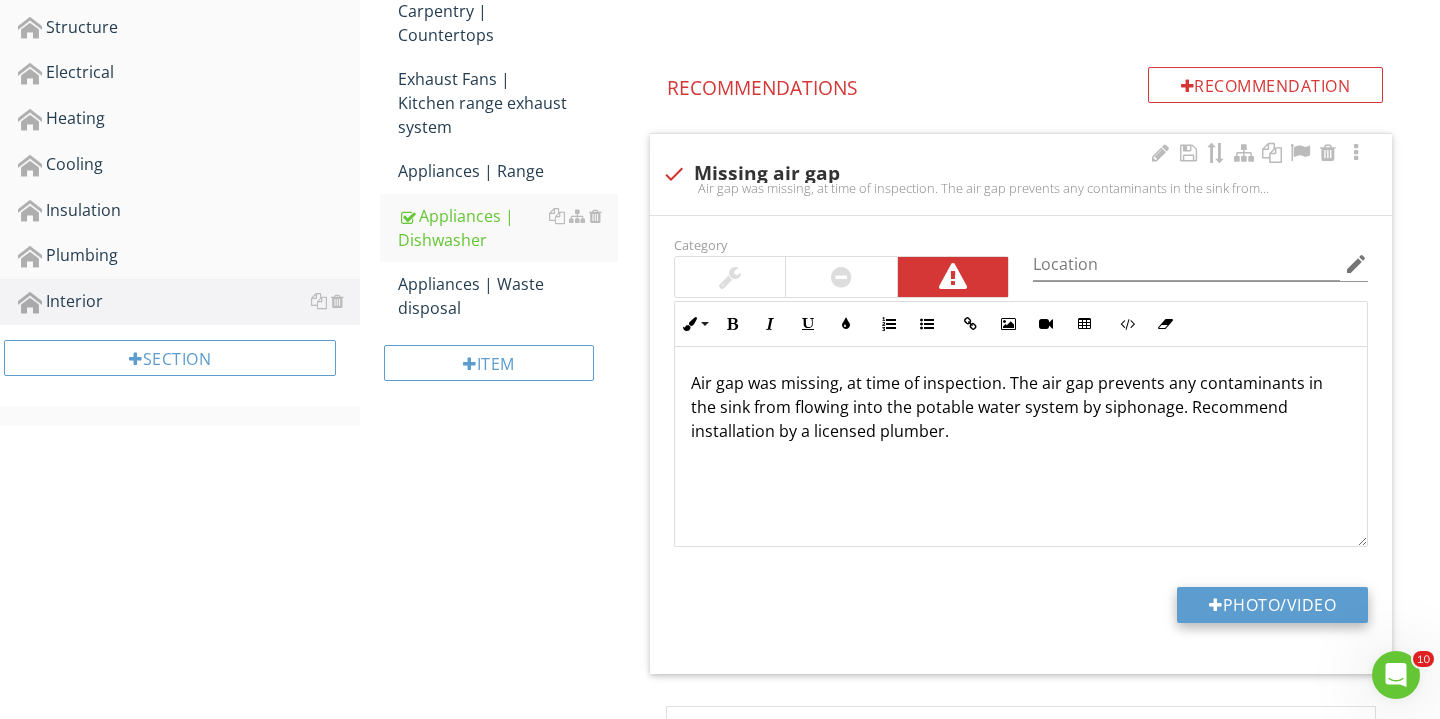 type on "C:\fakepath\IMG_3193.JPG" 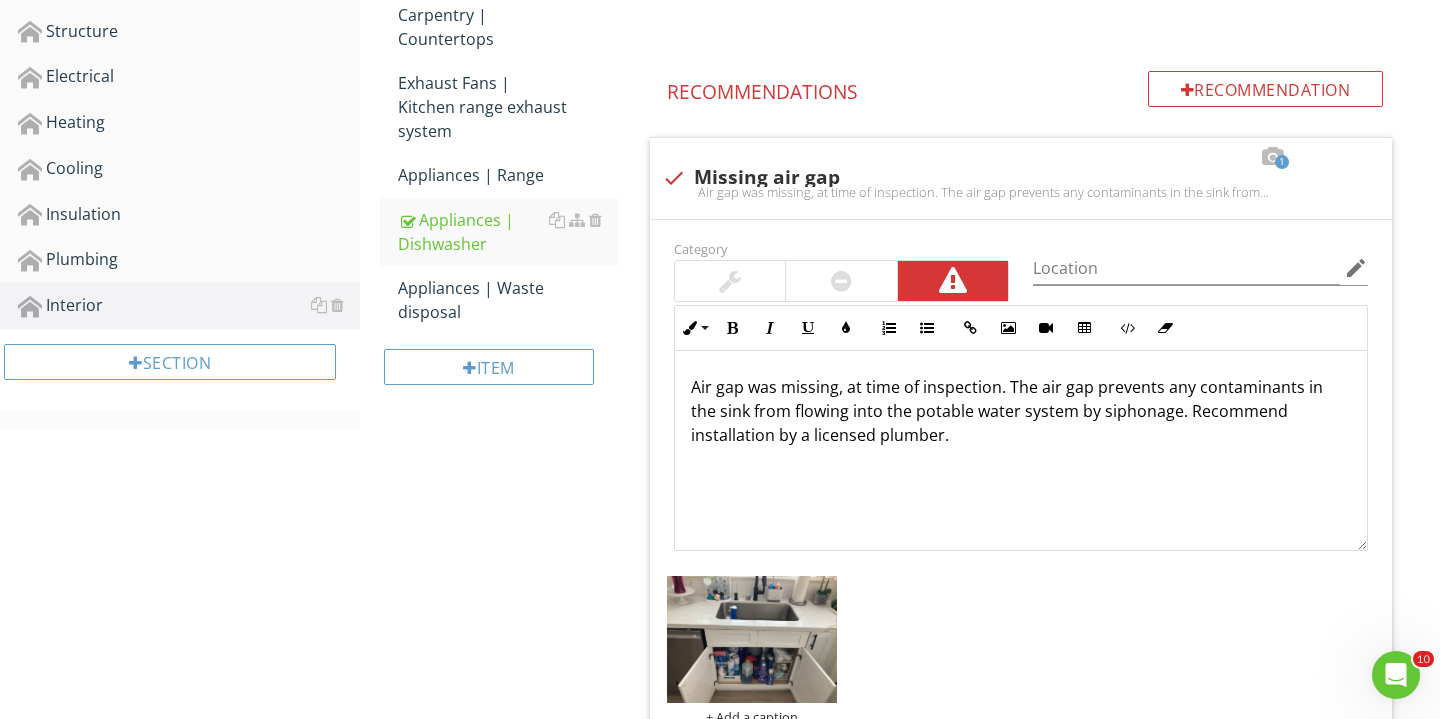 scroll, scrollTop: 675, scrollLeft: 0, axis: vertical 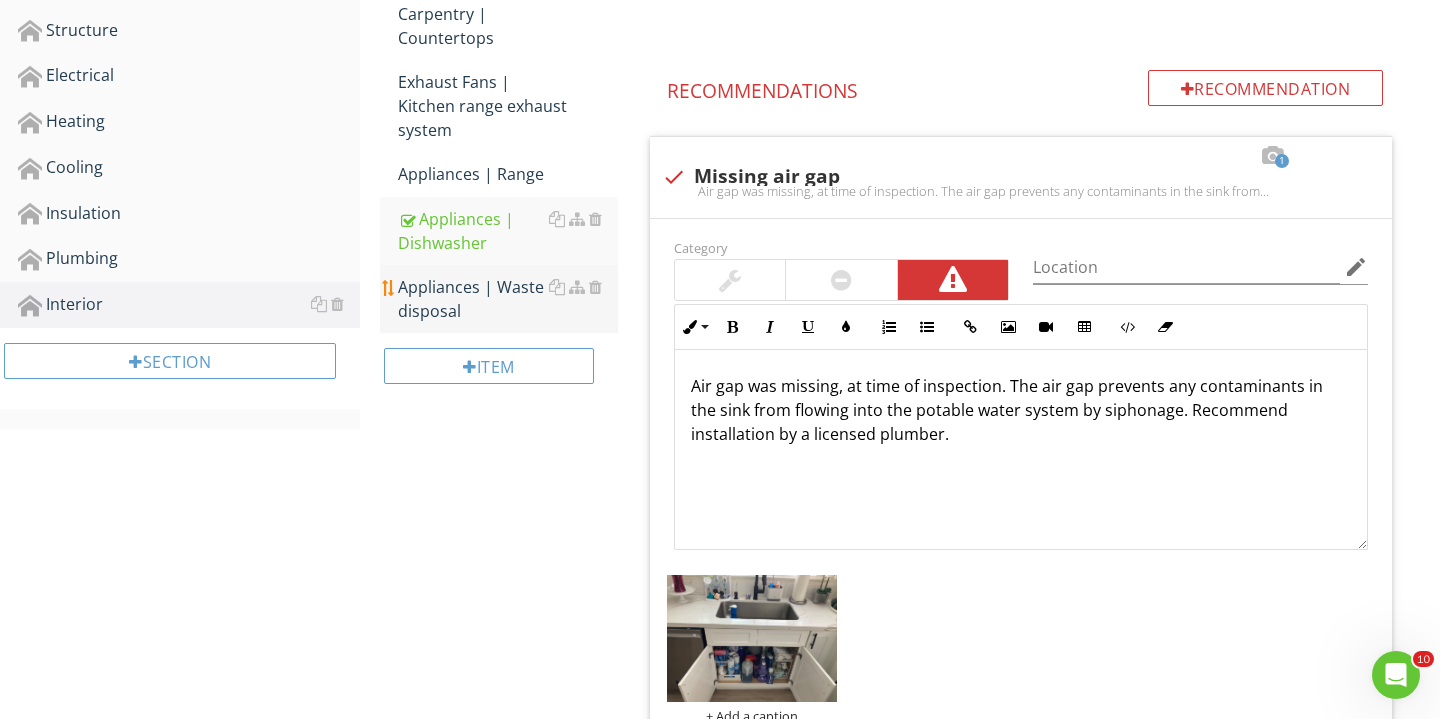 click on "Appliances | Waste disposal" at bounding box center (508, 299) 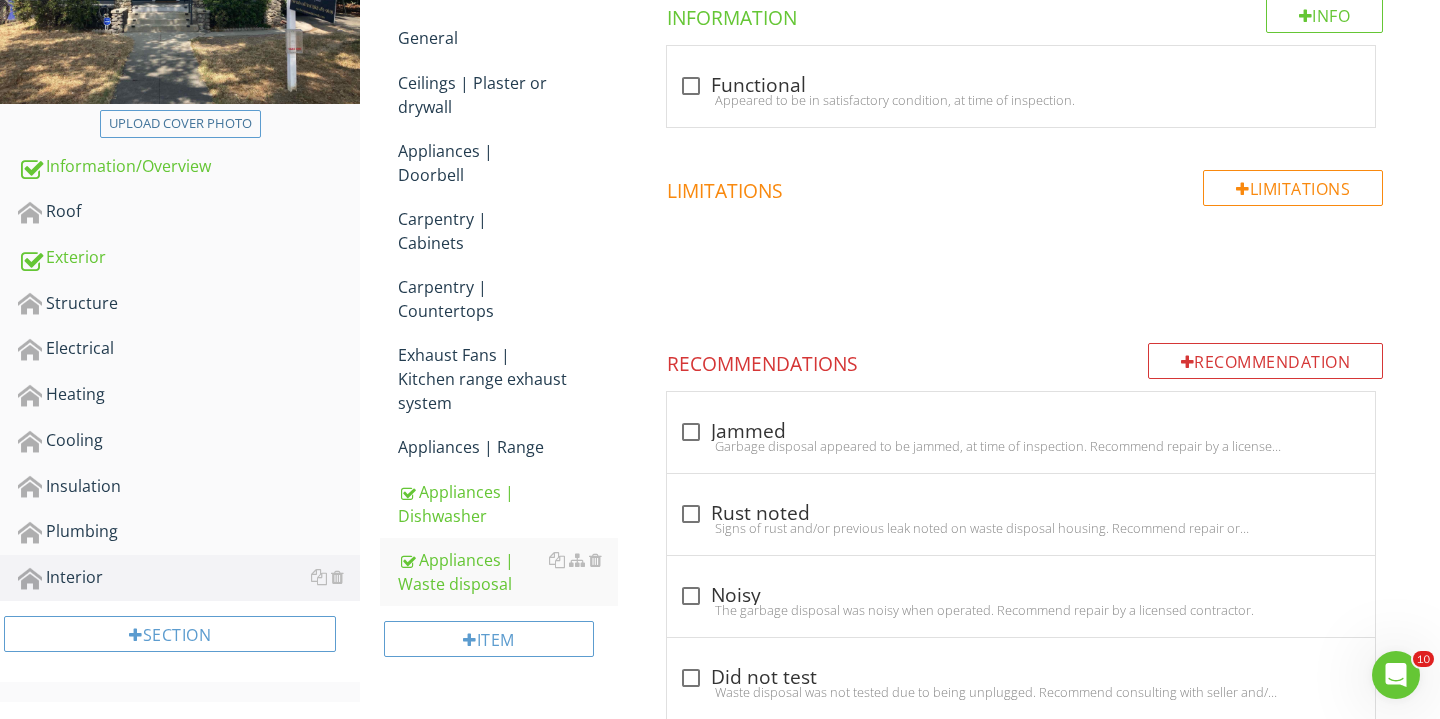 scroll, scrollTop: 376, scrollLeft: 0, axis: vertical 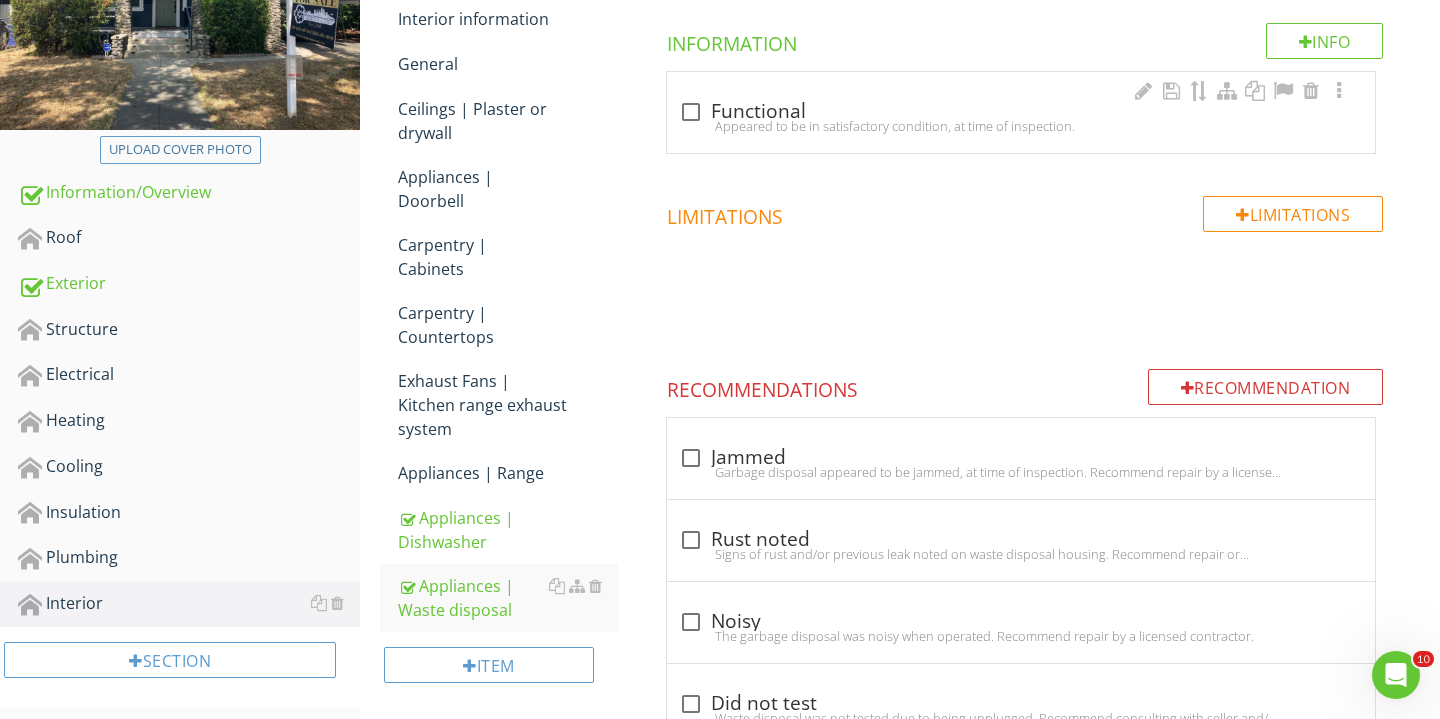 click at bounding box center (691, 112) 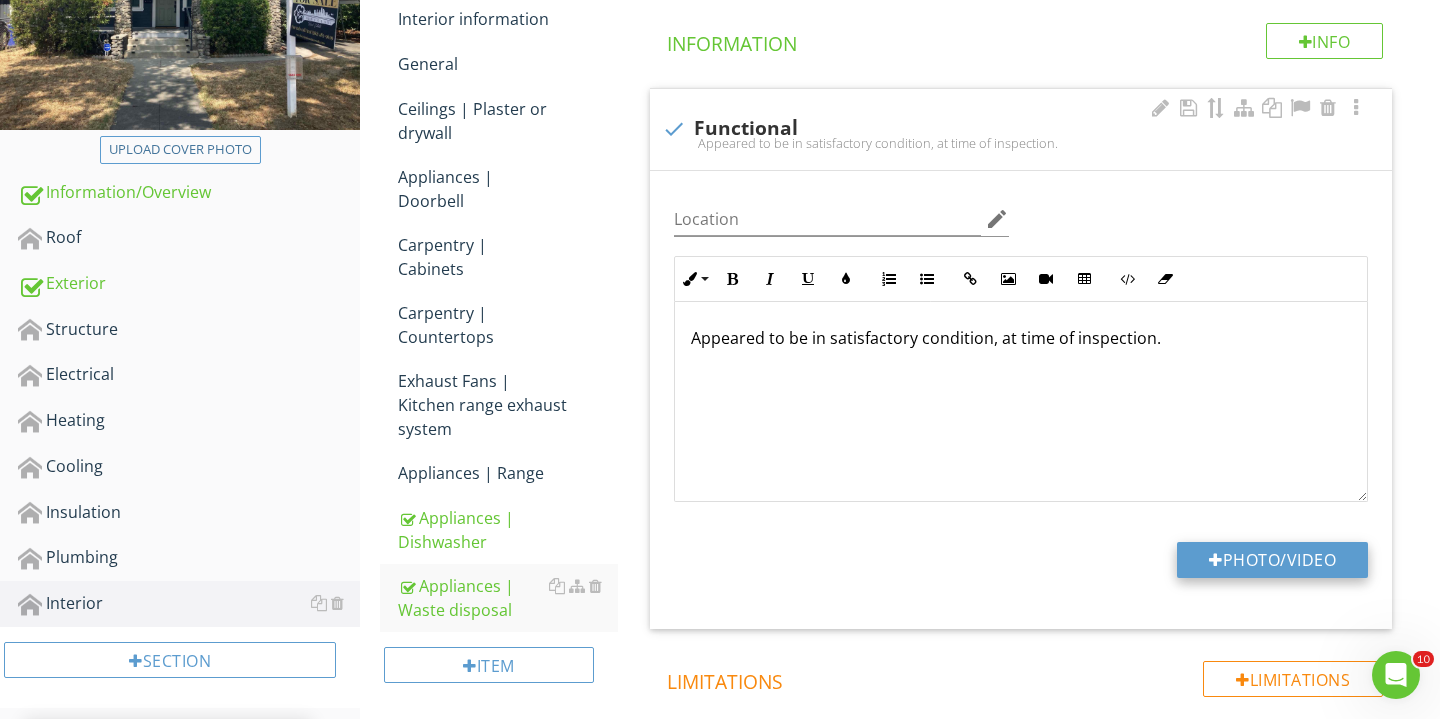 click on "Photo/Video" at bounding box center (1272, 560) 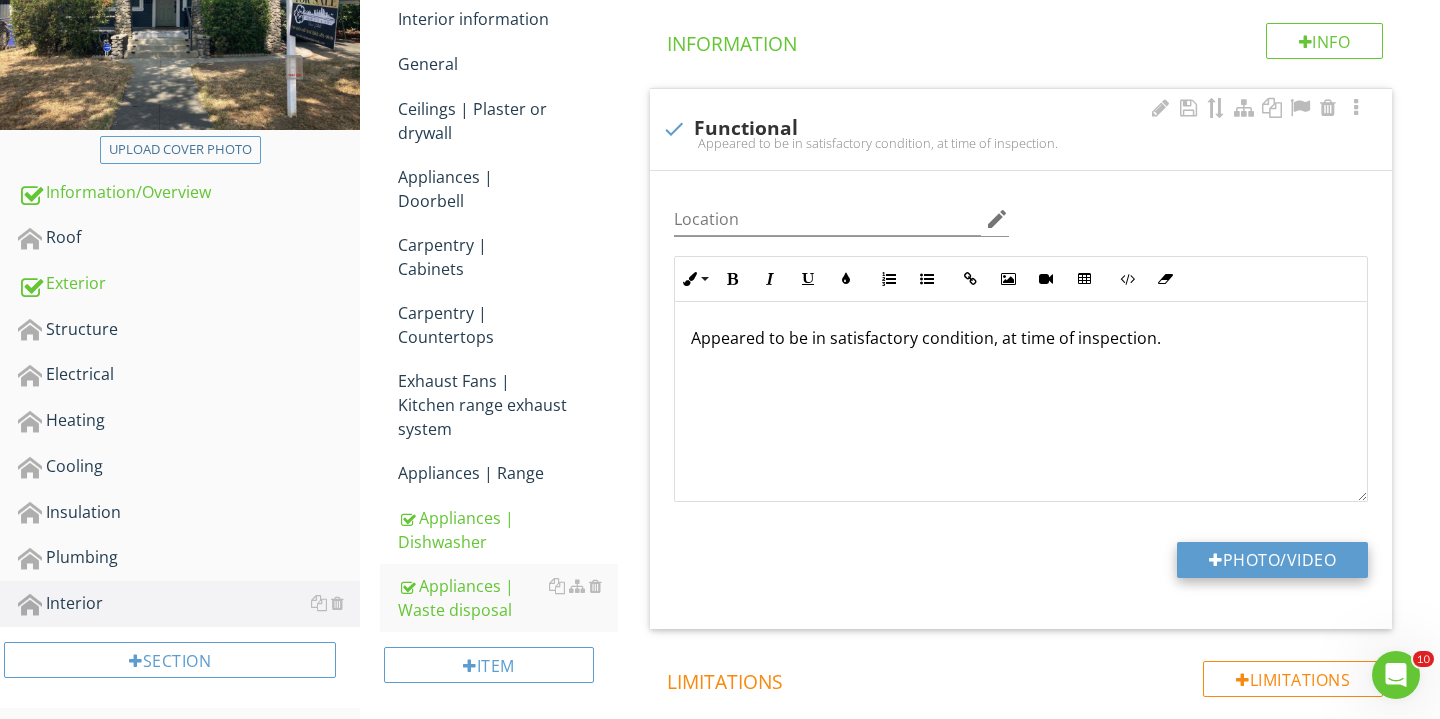 type on "C:\fakepath\IMG_3200.JPG" 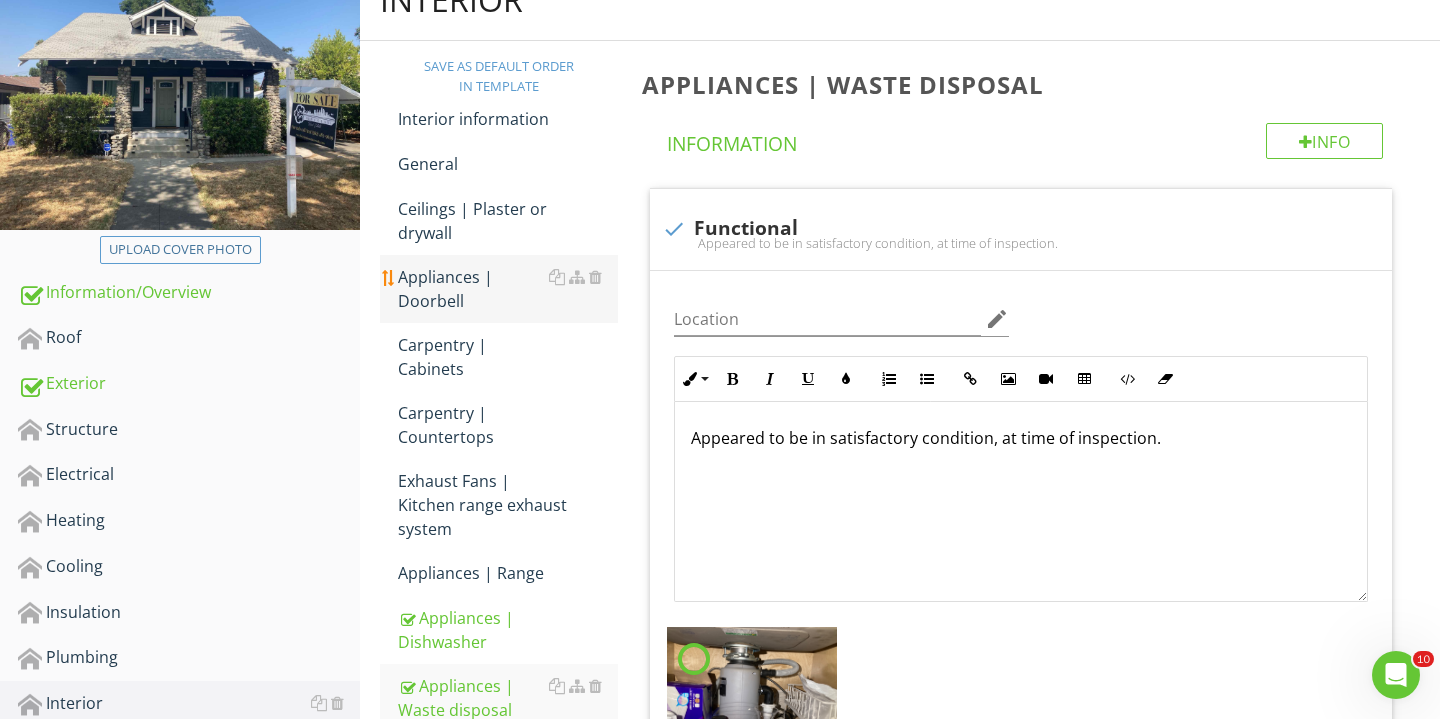 scroll, scrollTop: 356, scrollLeft: 0, axis: vertical 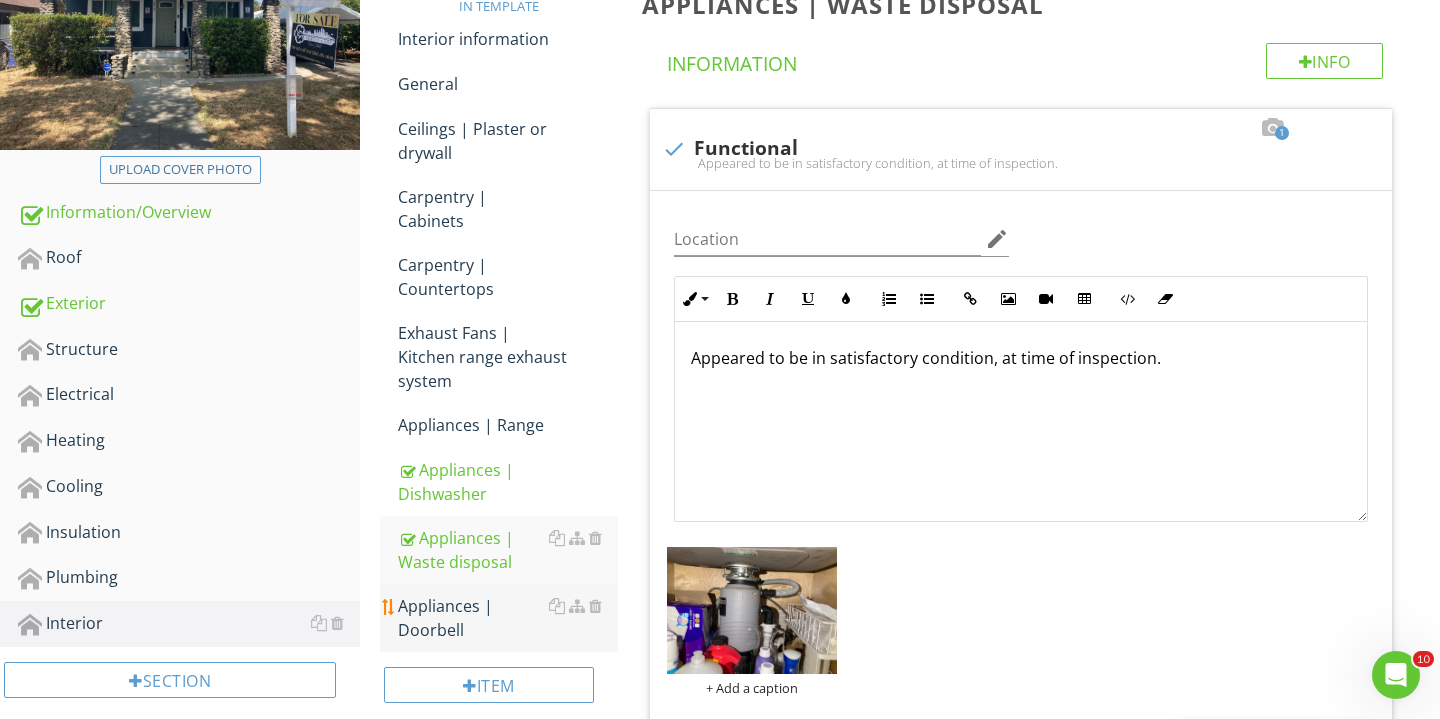 click on "Appliances | Doorbell" at bounding box center [508, 618] 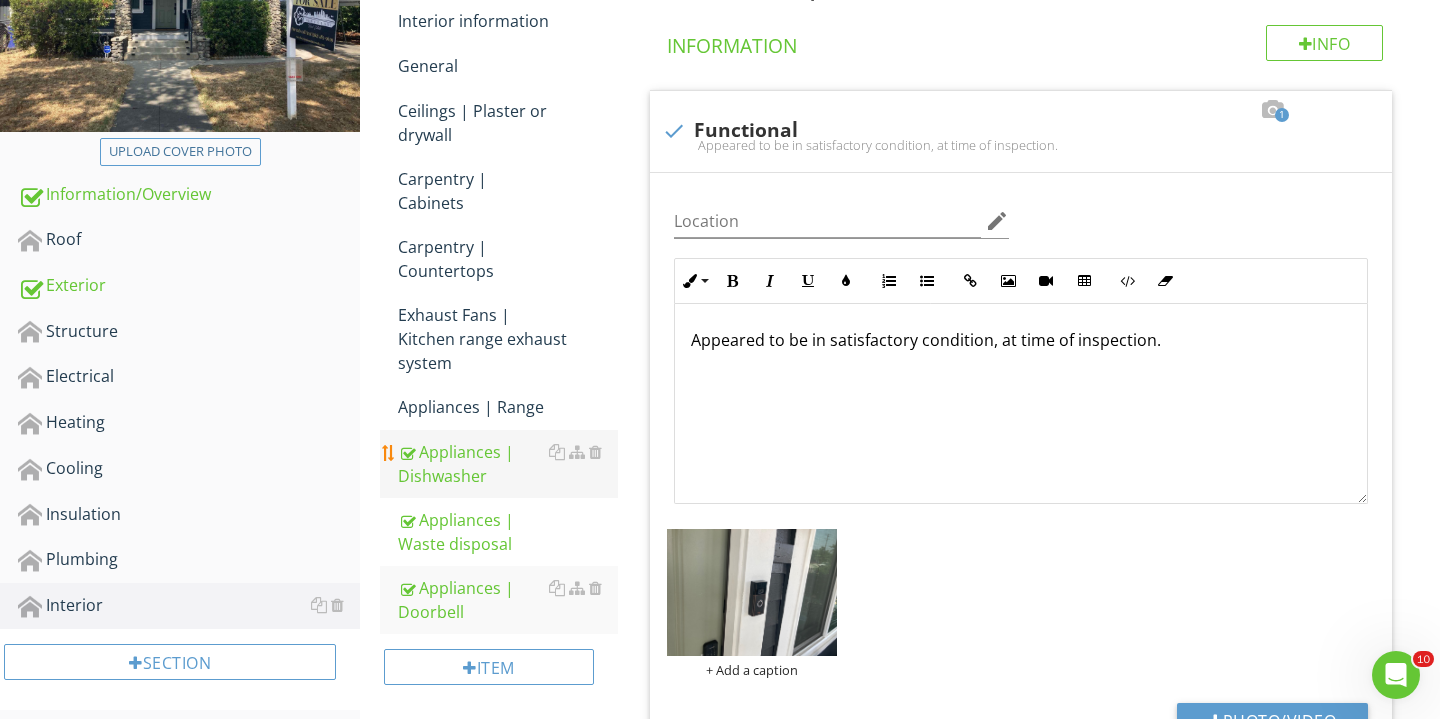 scroll, scrollTop: 384, scrollLeft: 0, axis: vertical 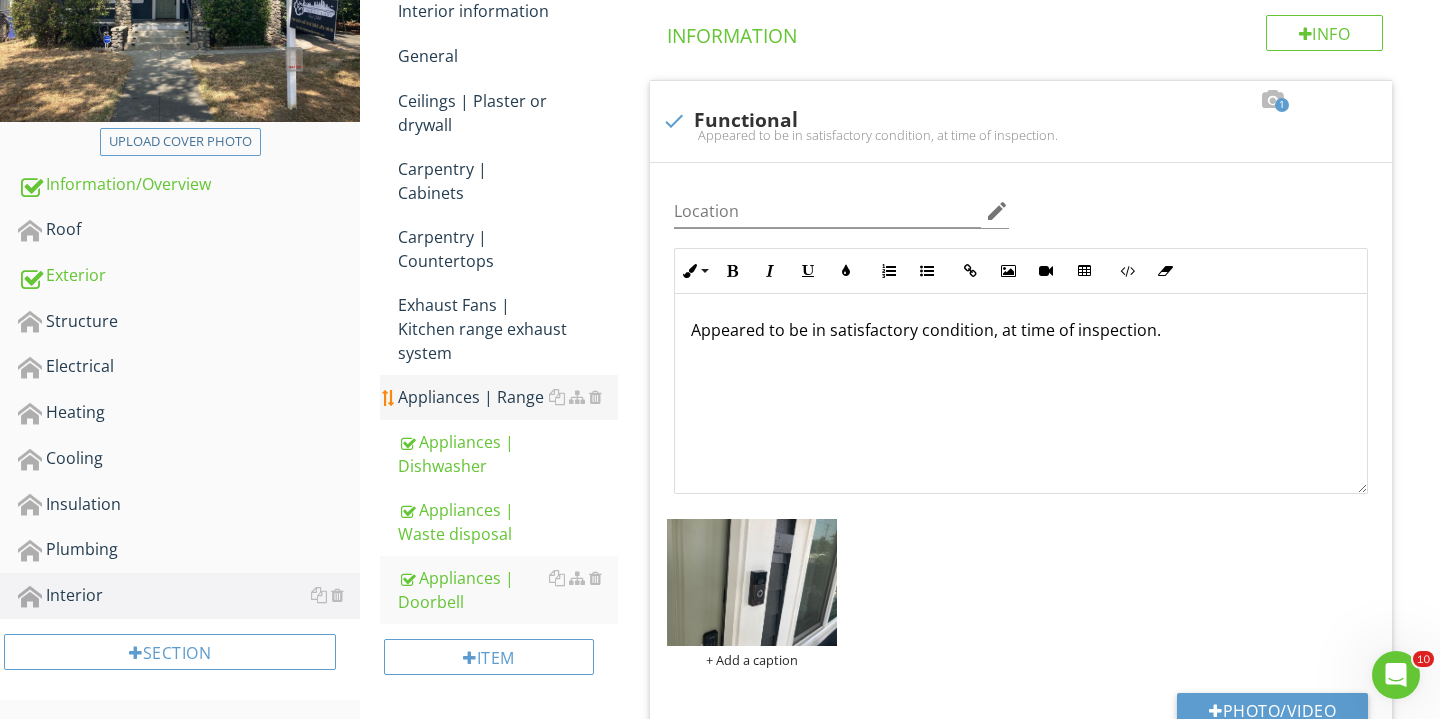 click on "Appliances | Range" at bounding box center [508, 397] 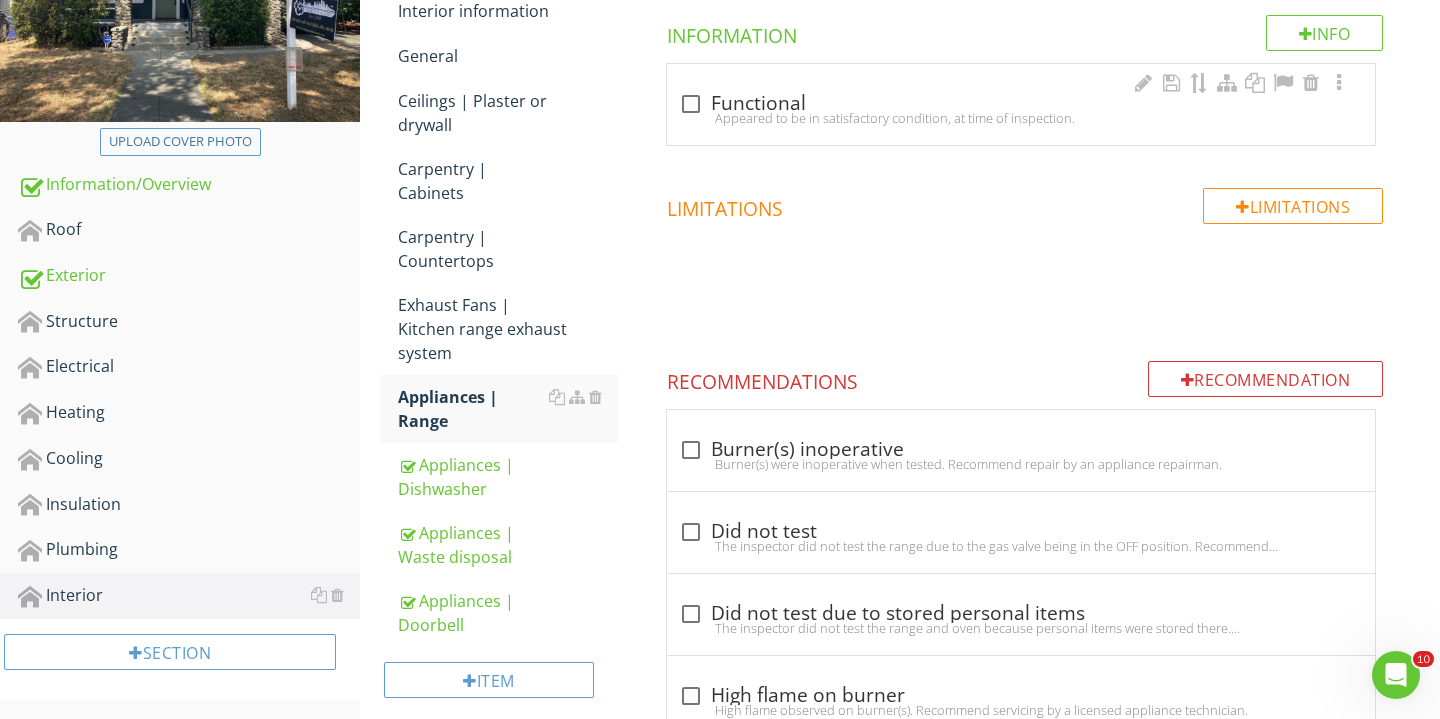click on "Appeared to be in satisfactory condition, at time of inspection." at bounding box center (1021, 118) 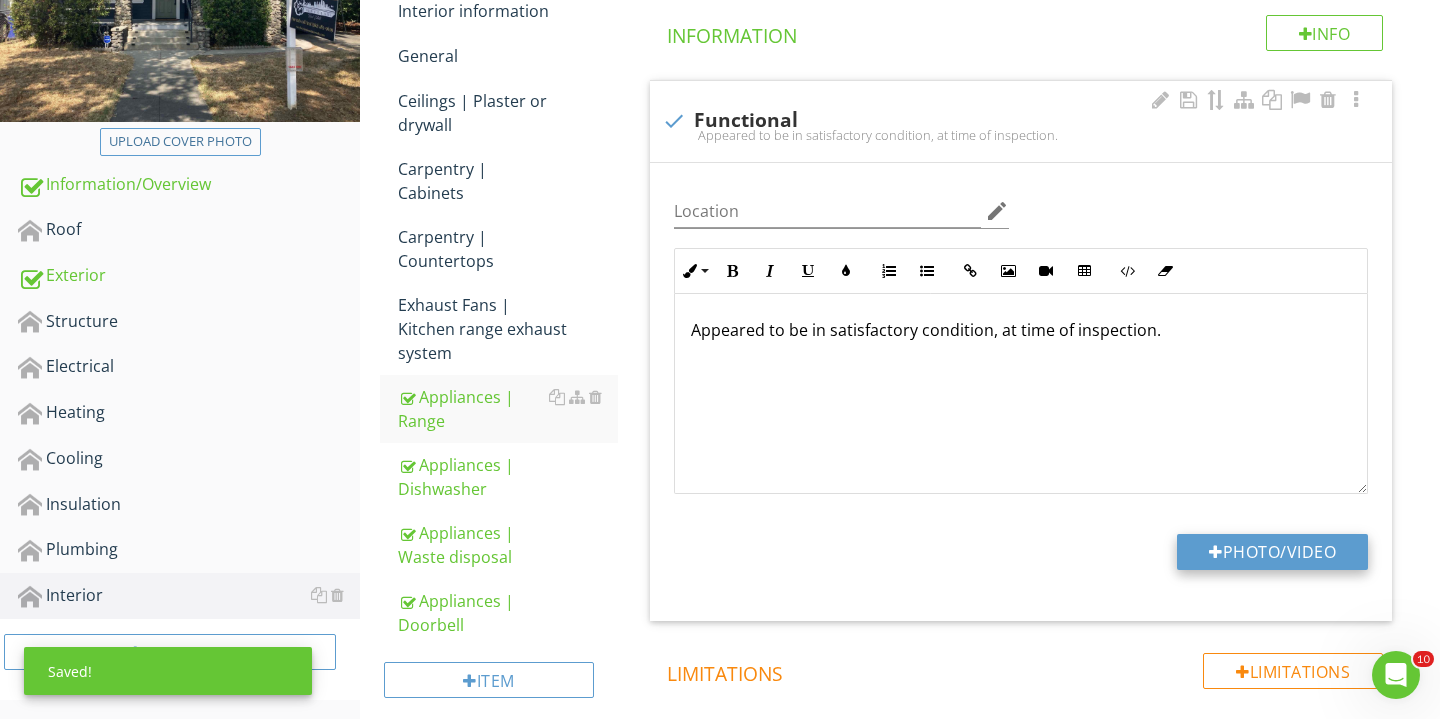 click on "Photo/Video" at bounding box center (1272, 552) 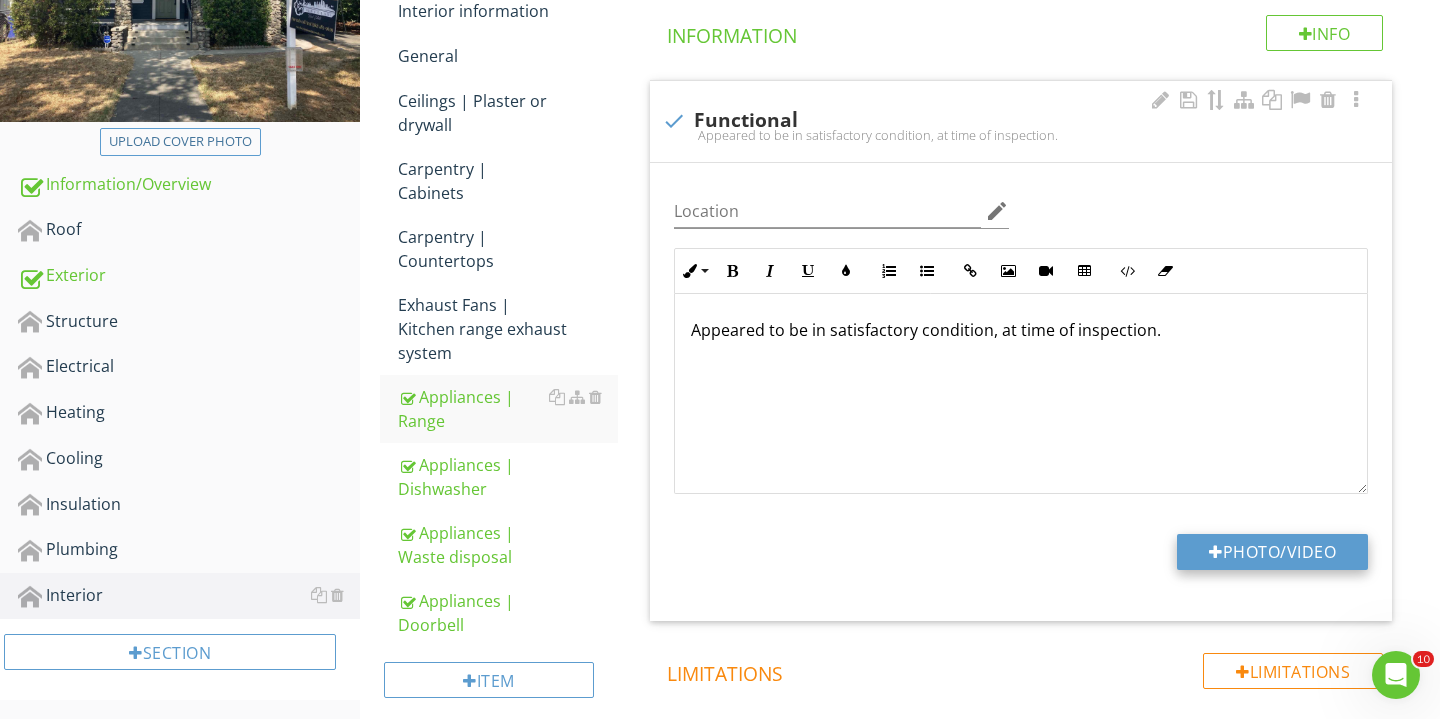 type on "C:\fakepath\IMG_3212 2.JPG" 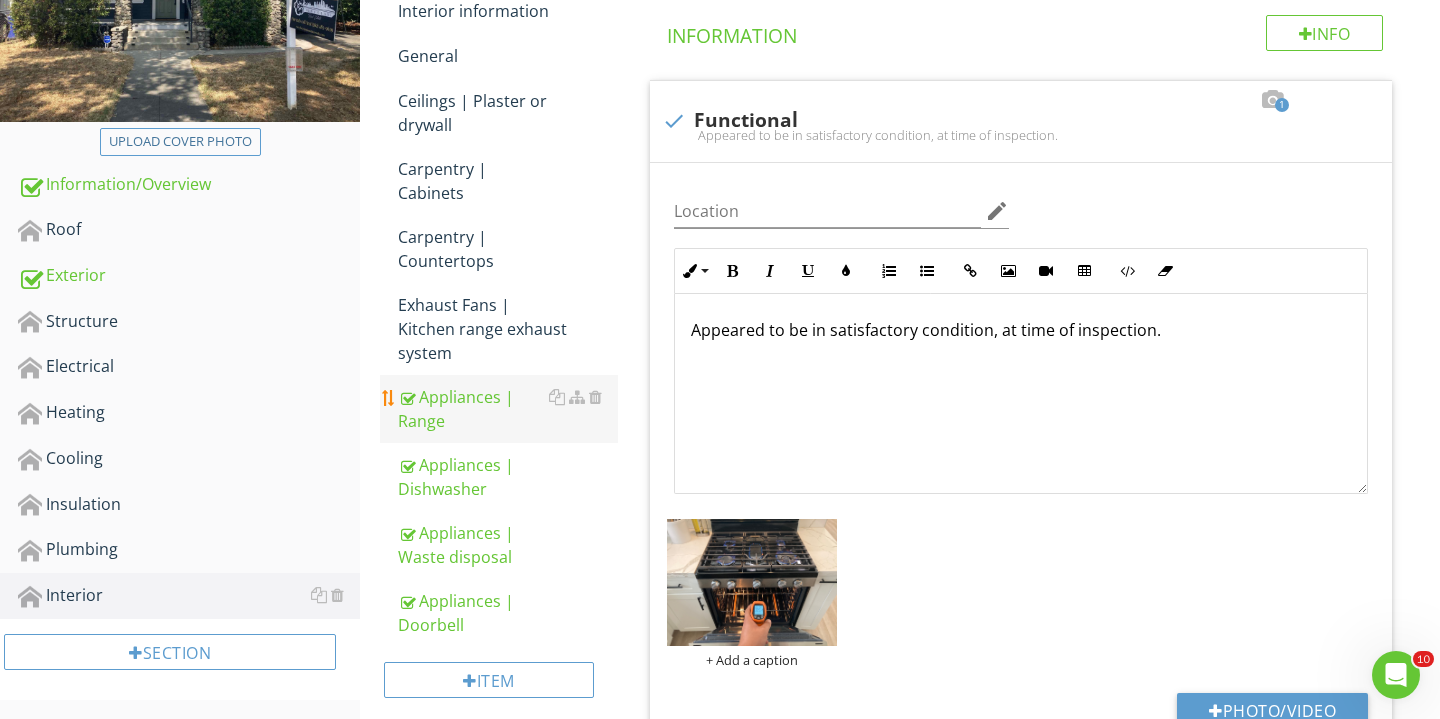 scroll, scrollTop: 419, scrollLeft: 0, axis: vertical 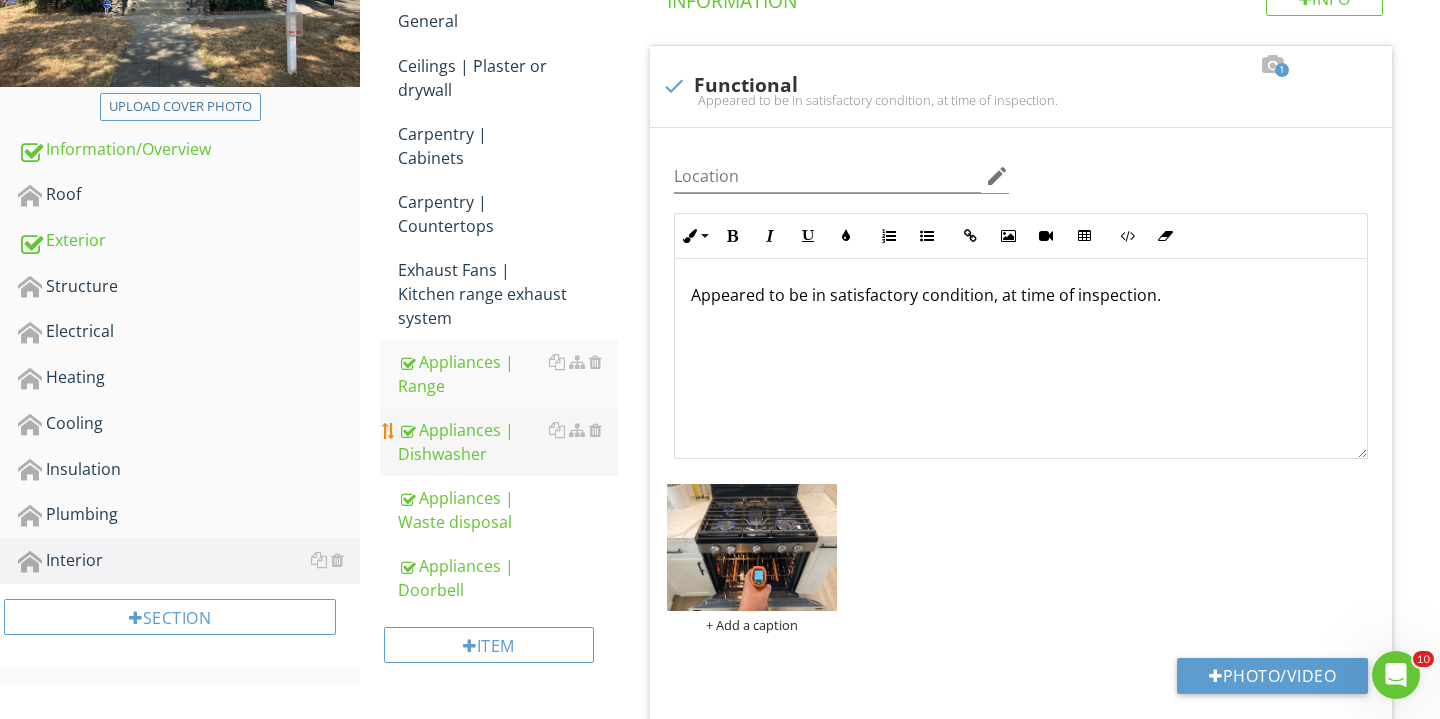 click on "Appliances | Dishwasher" at bounding box center [508, 442] 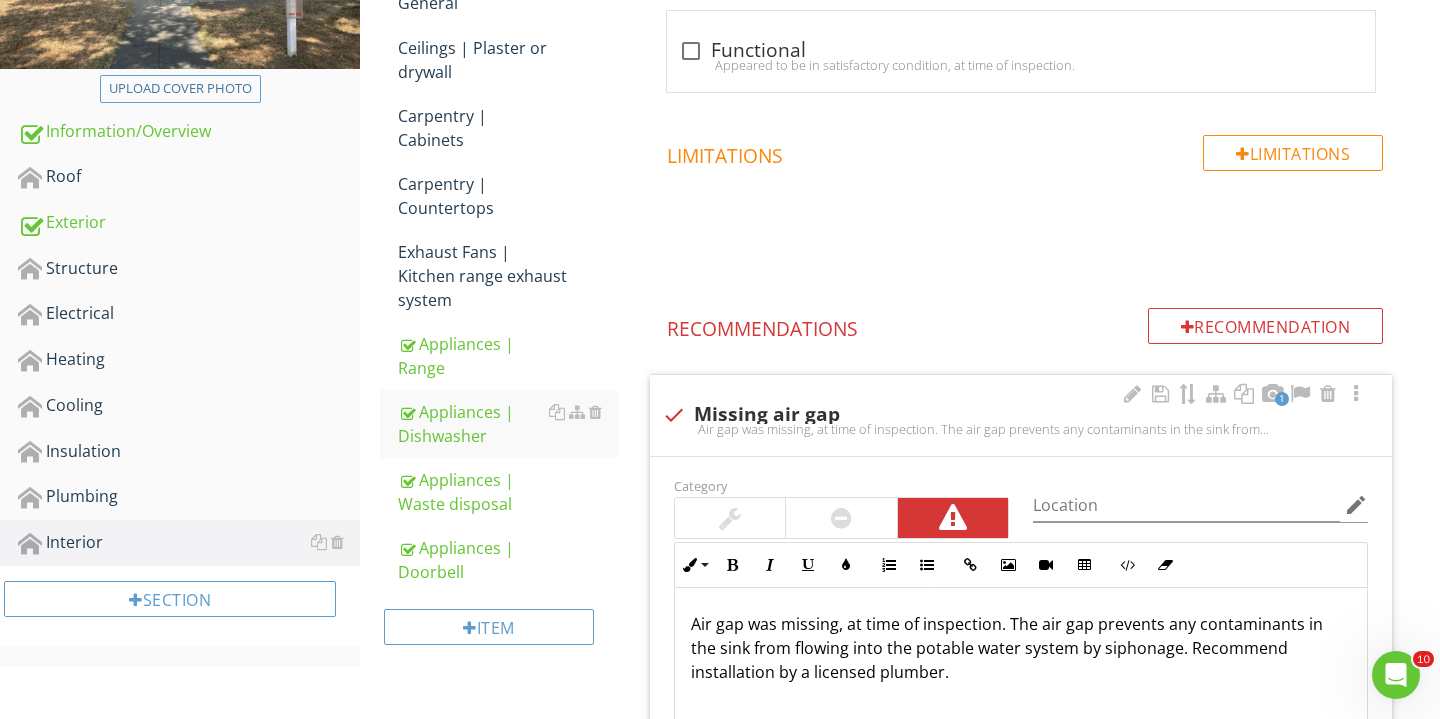 scroll, scrollTop: 853, scrollLeft: 0, axis: vertical 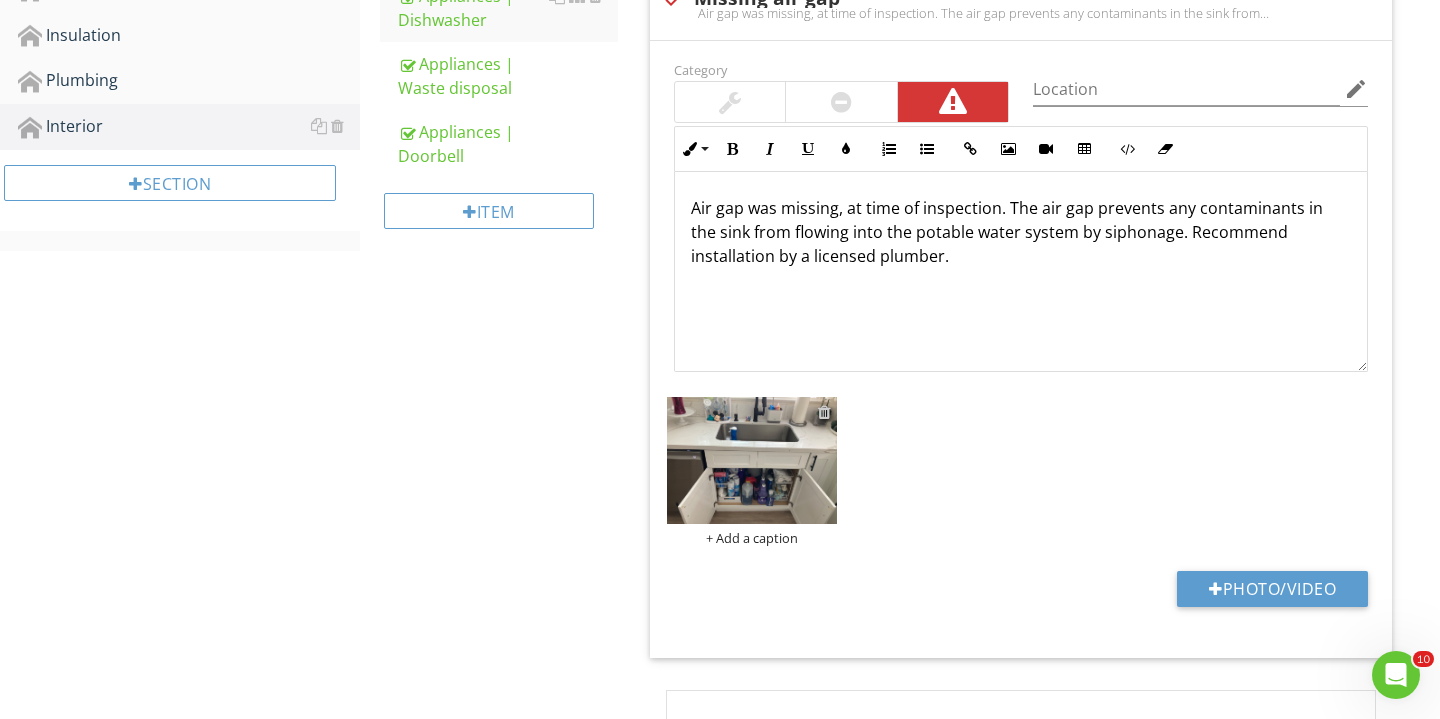 click at bounding box center [824, 412] 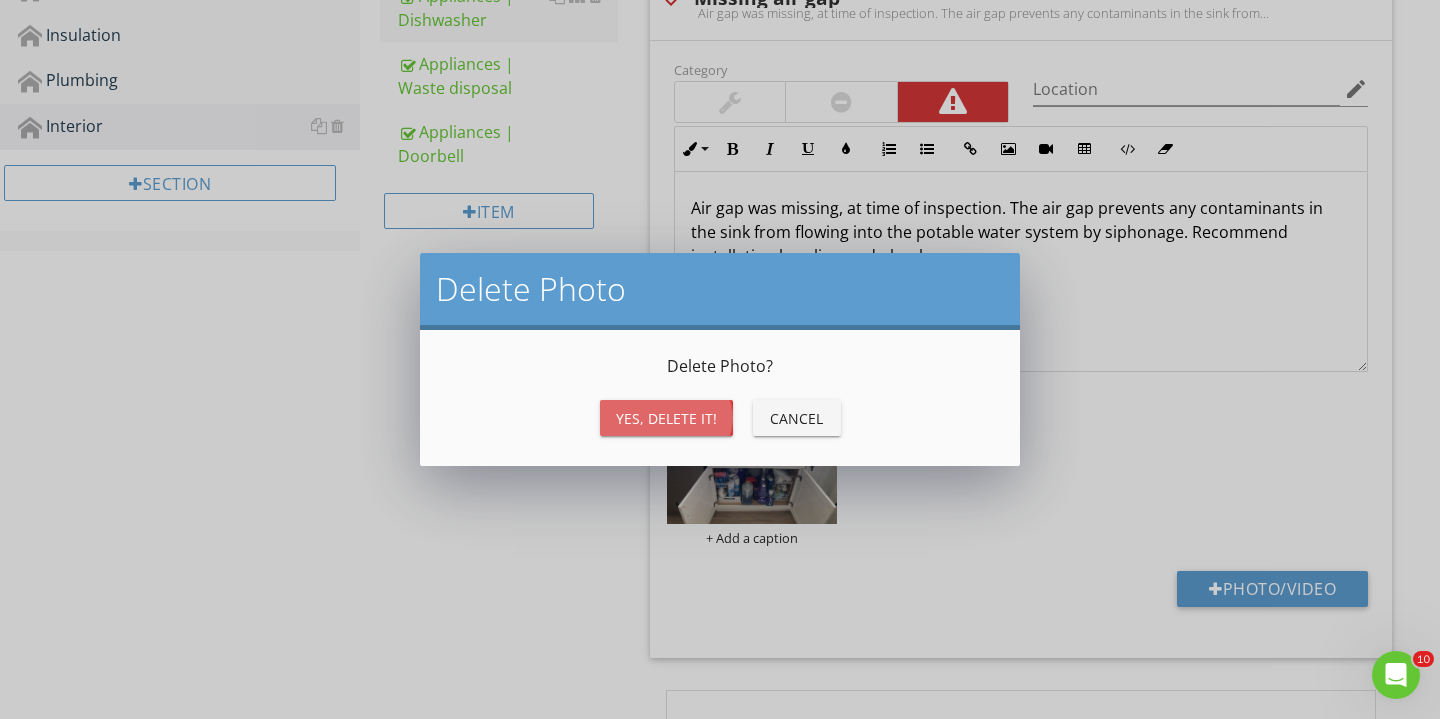 click on "Yes, Delete it!" at bounding box center [666, 418] 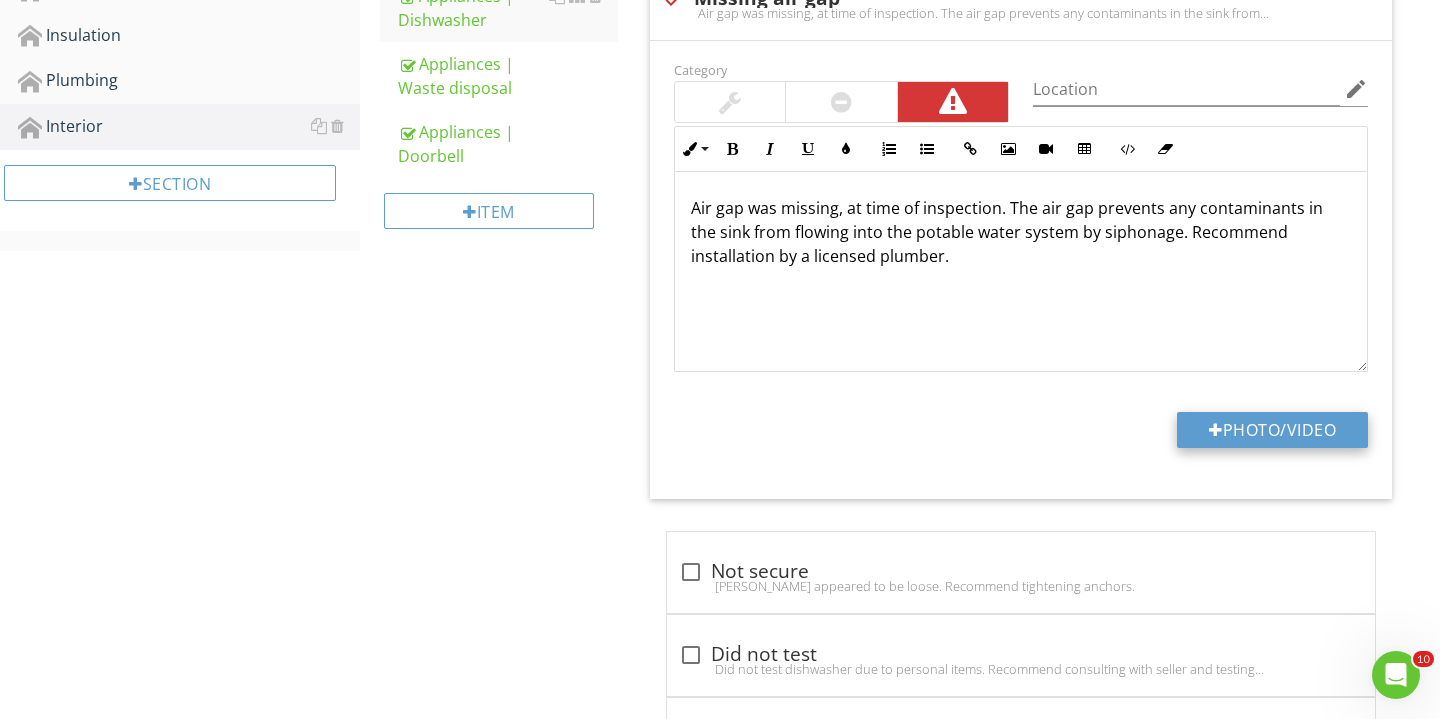 click on "Photo/Video" at bounding box center [1272, 430] 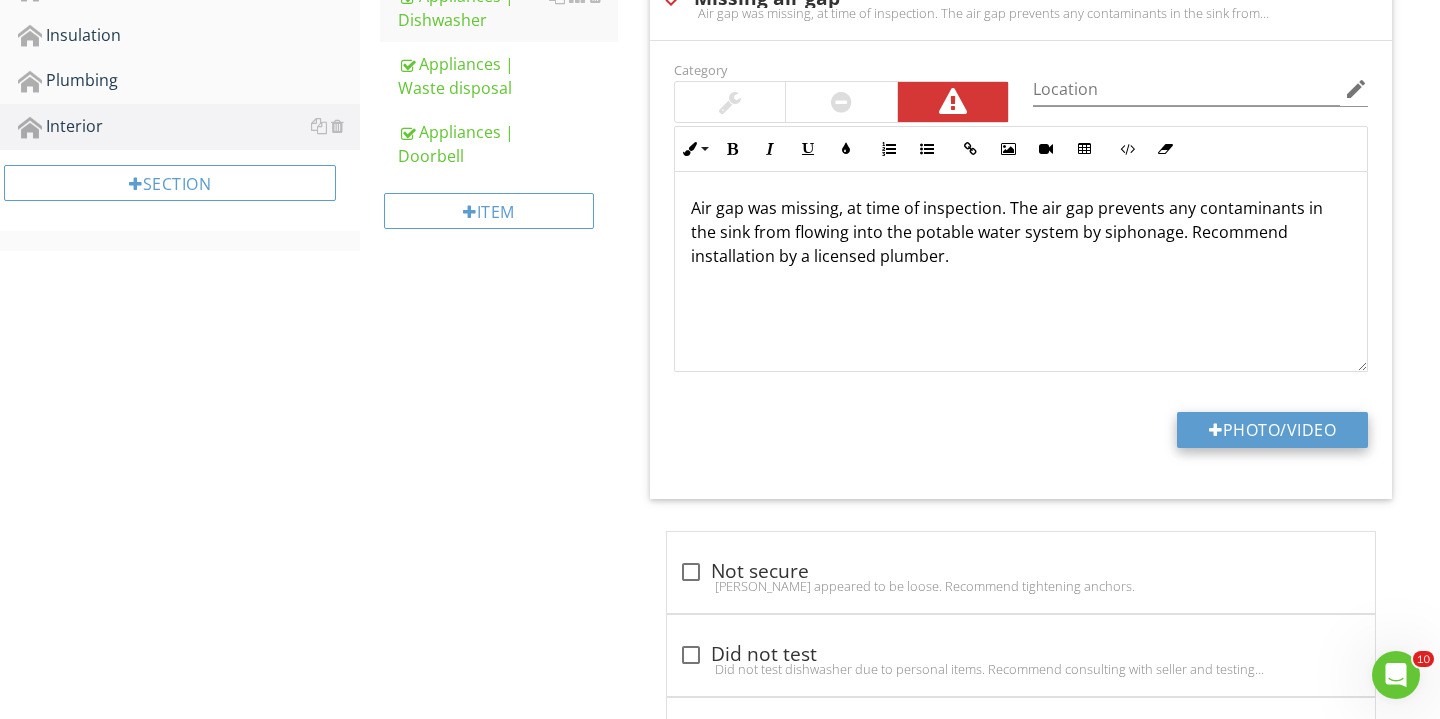 type on "C:\fakepath\IMG_3217.JPG" 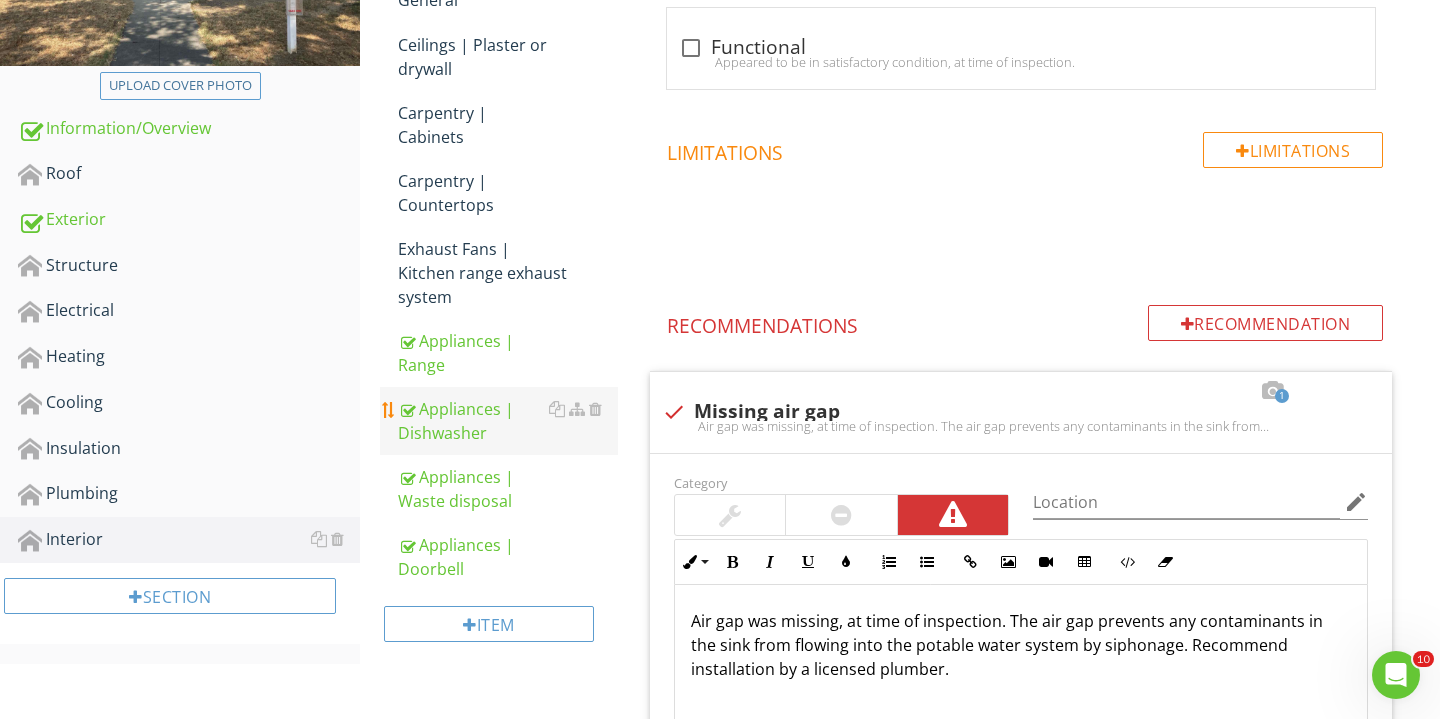 scroll, scrollTop: 422, scrollLeft: 0, axis: vertical 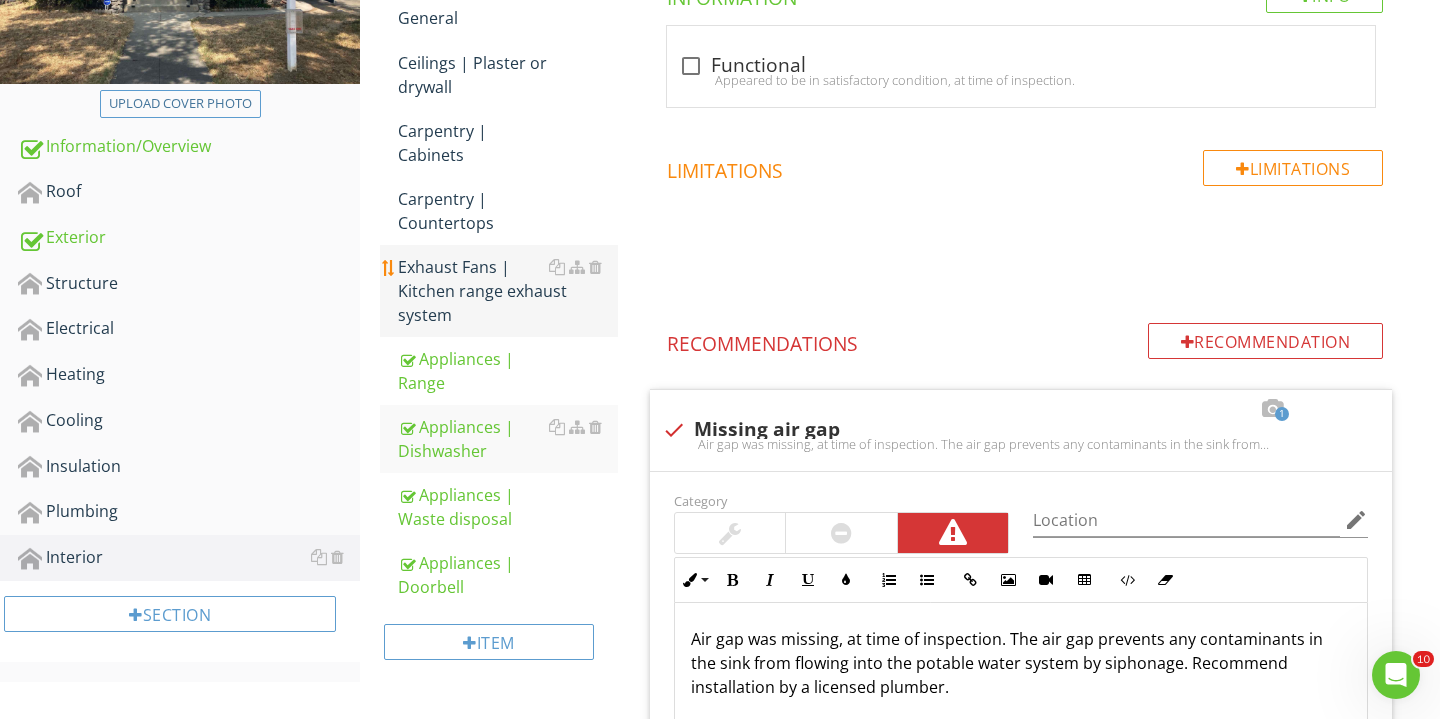 click on "Exhaust Fans | Kitchen range exhaust system" at bounding box center [508, 291] 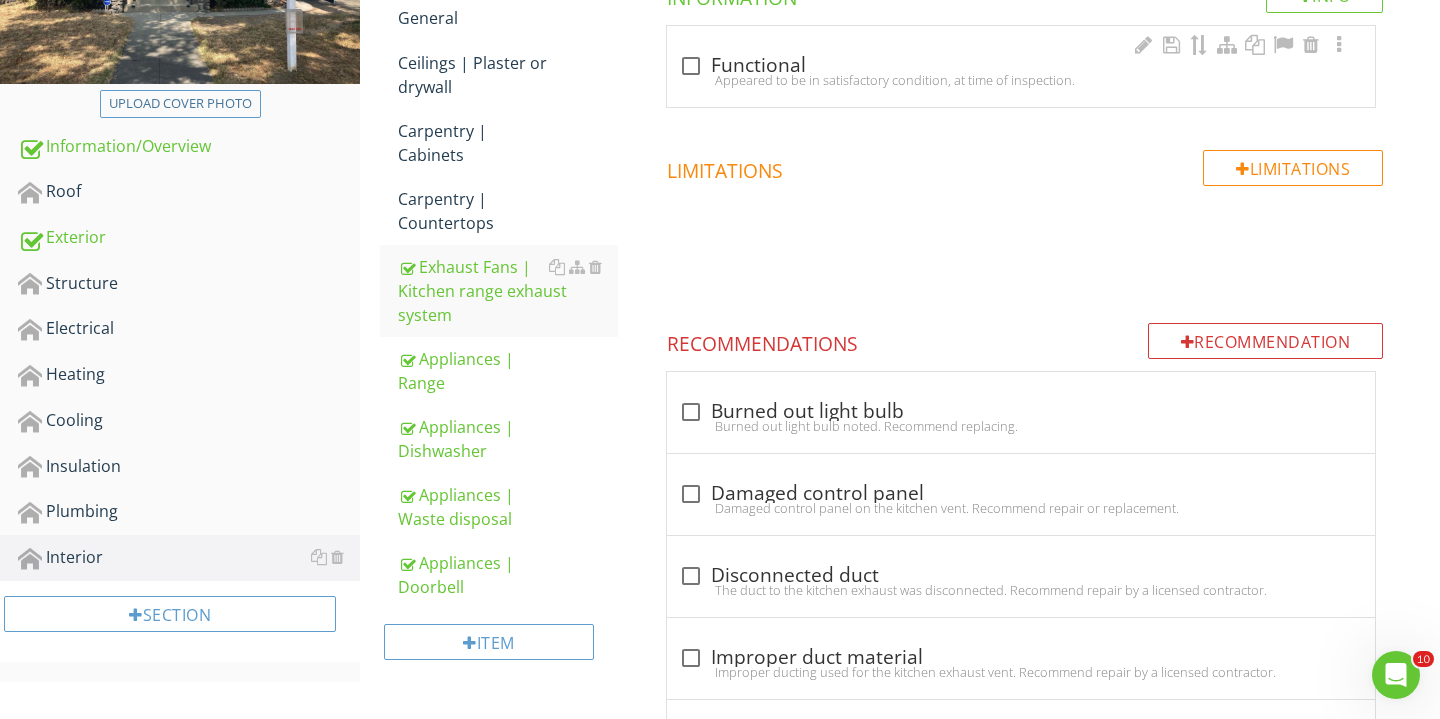 click on "check_box_outline_blank
Functional
Appeared to be in satisfactory condition, at time of inspection." at bounding box center (1021, 66) 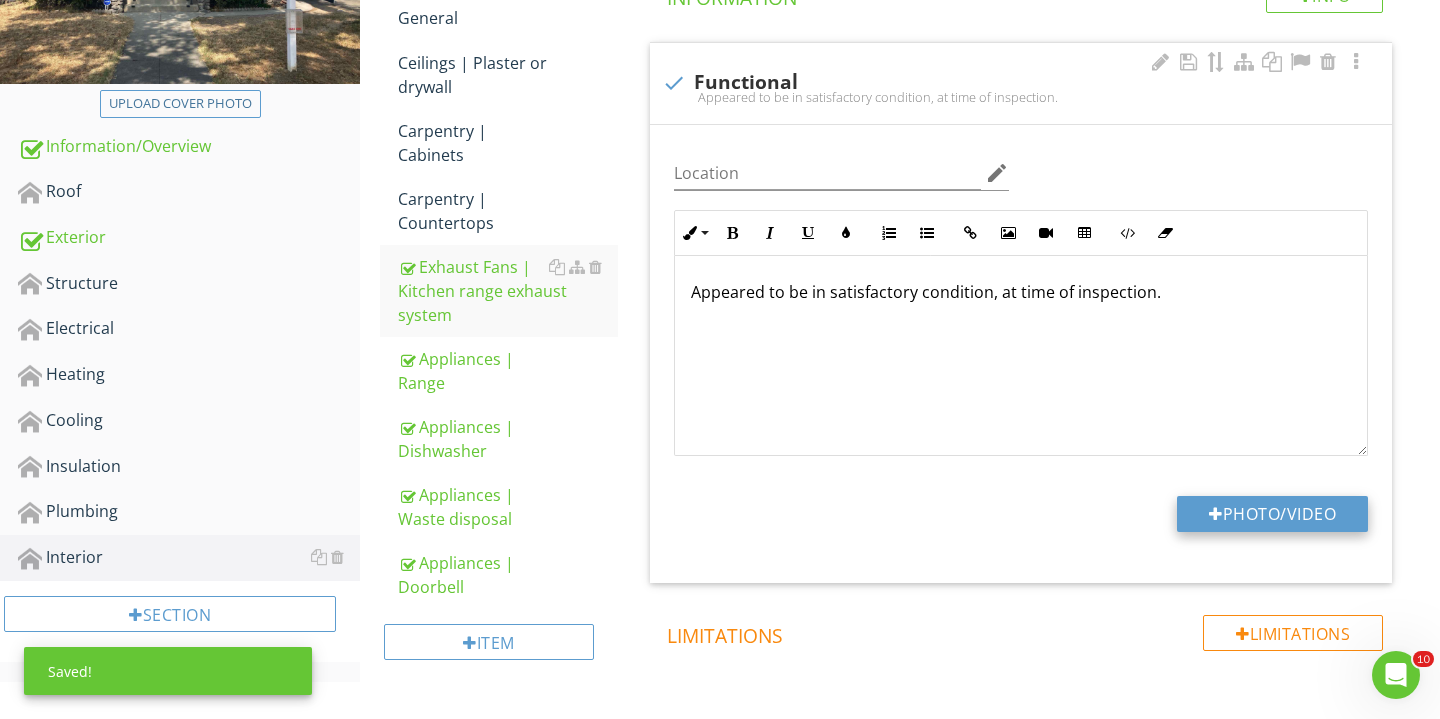 click on "Photo/Video" at bounding box center [1272, 514] 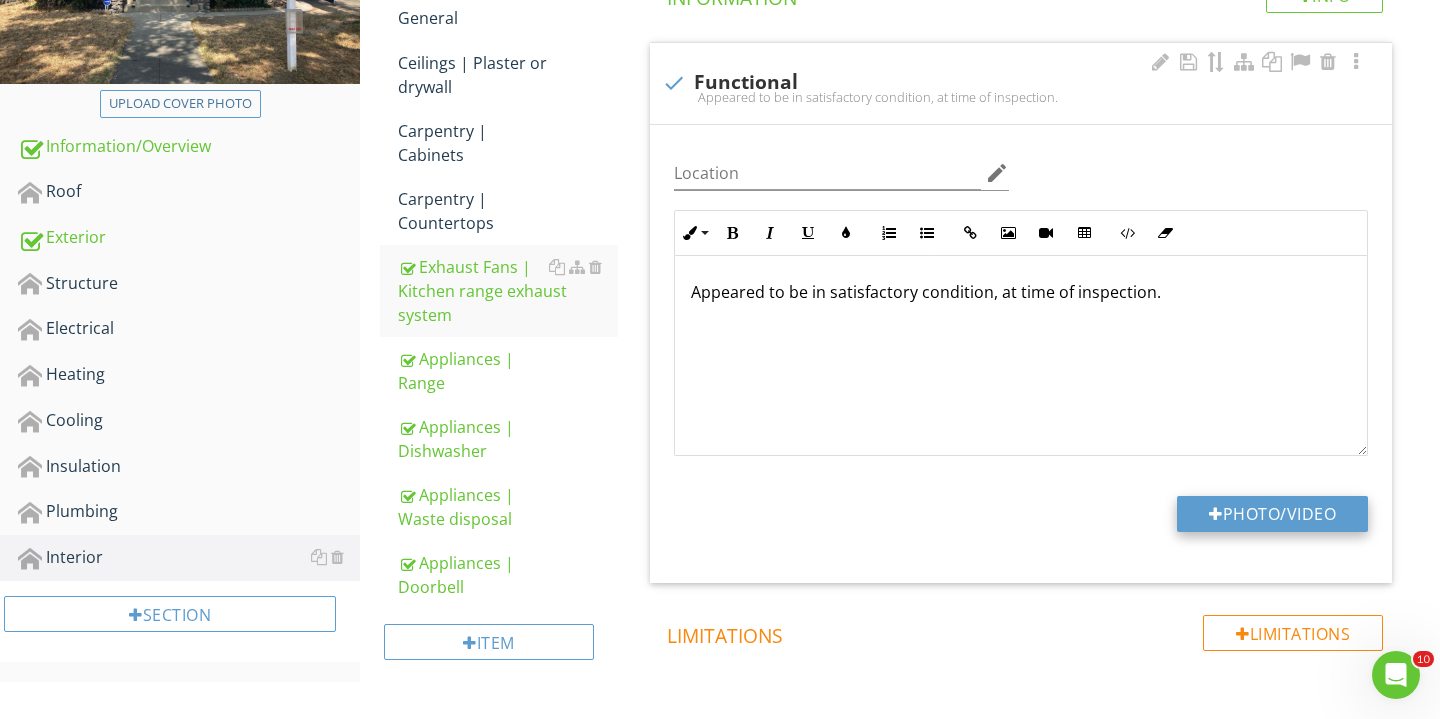 type on "C:\fakepath\IMG_3219.JPG" 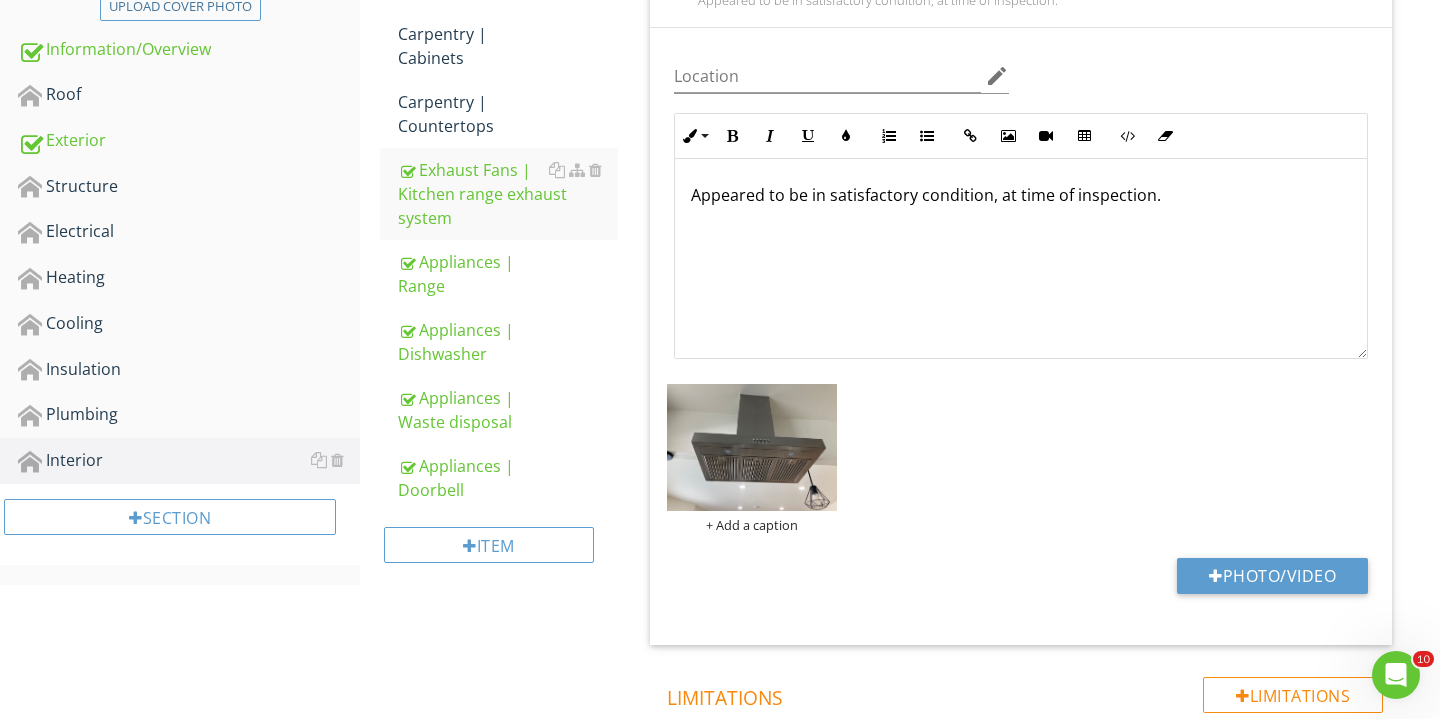 scroll, scrollTop: 537, scrollLeft: 0, axis: vertical 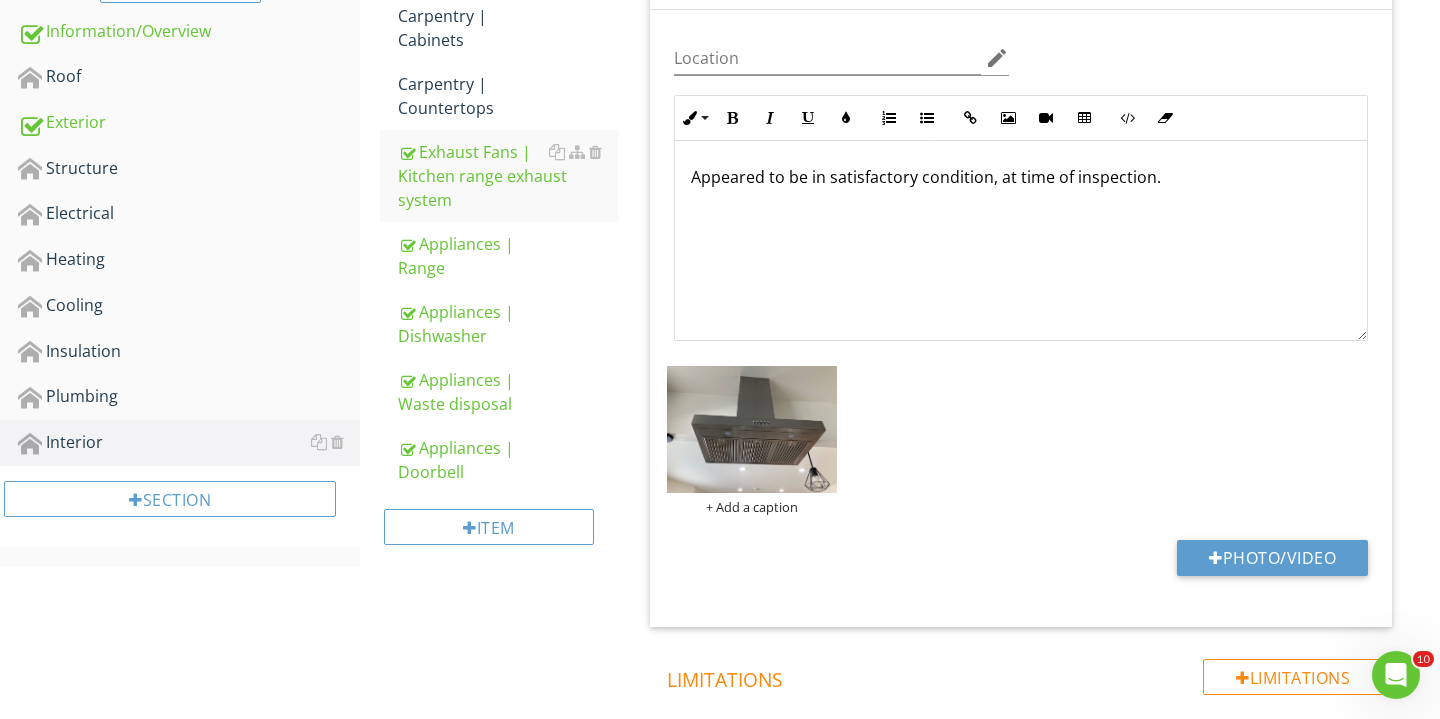 click on "Item" at bounding box center (499, 534) 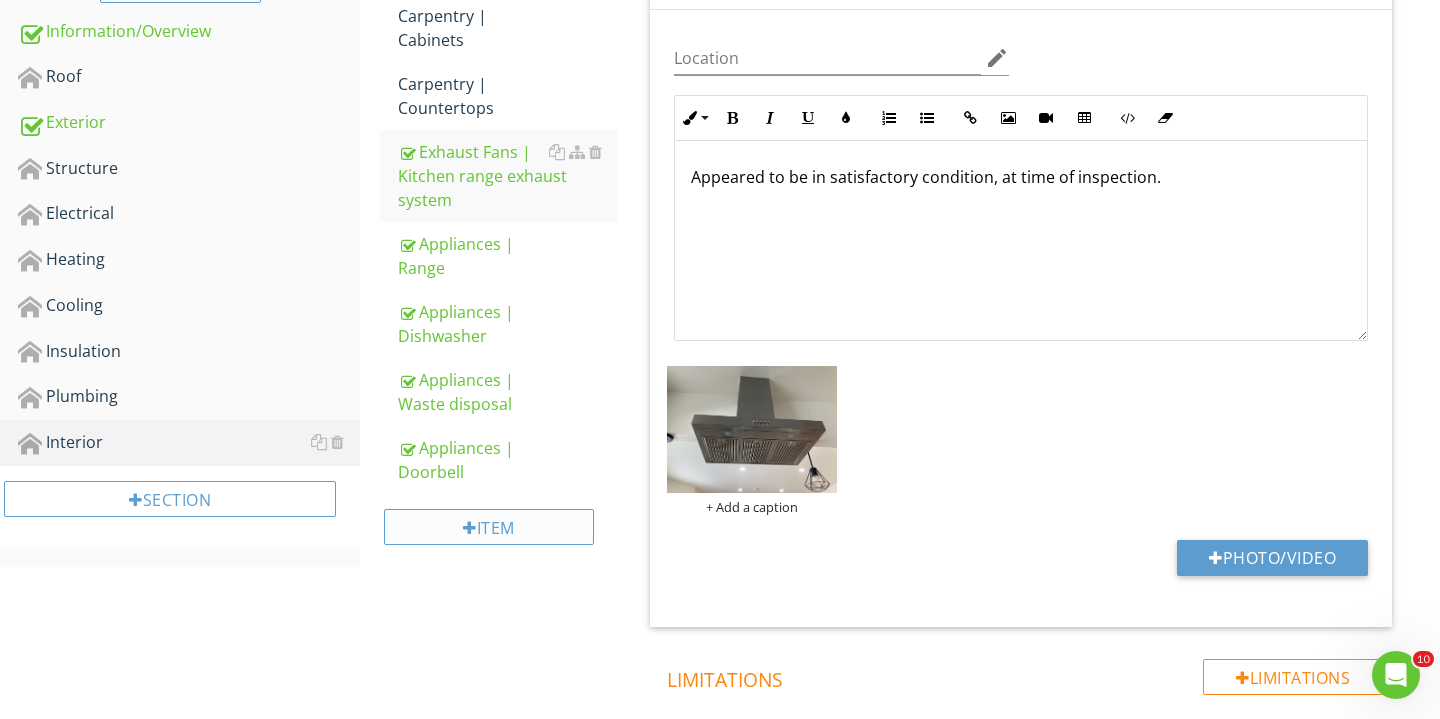 click on "Item" at bounding box center (489, 527) 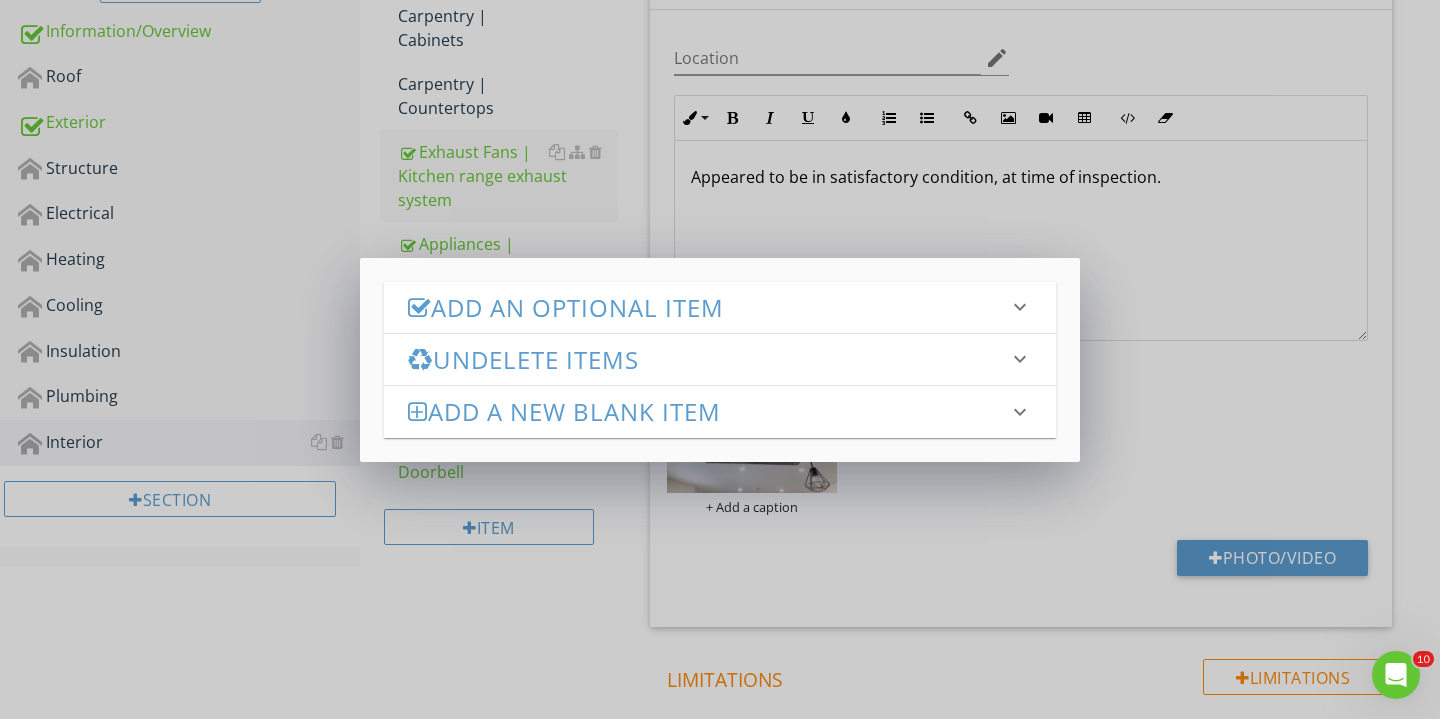 click on "Add an Optional Item" at bounding box center [708, 307] 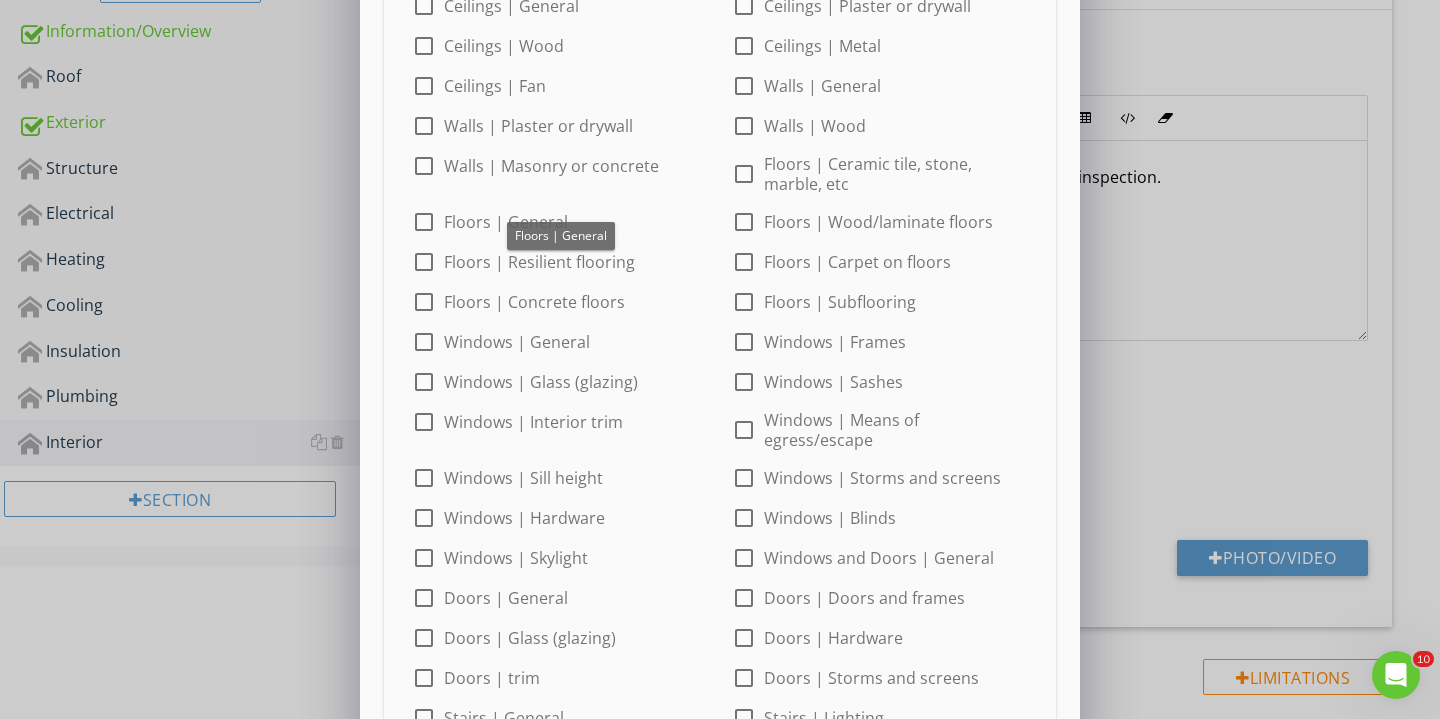 scroll, scrollTop: 105, scrollLeft: 0, axis: vertical 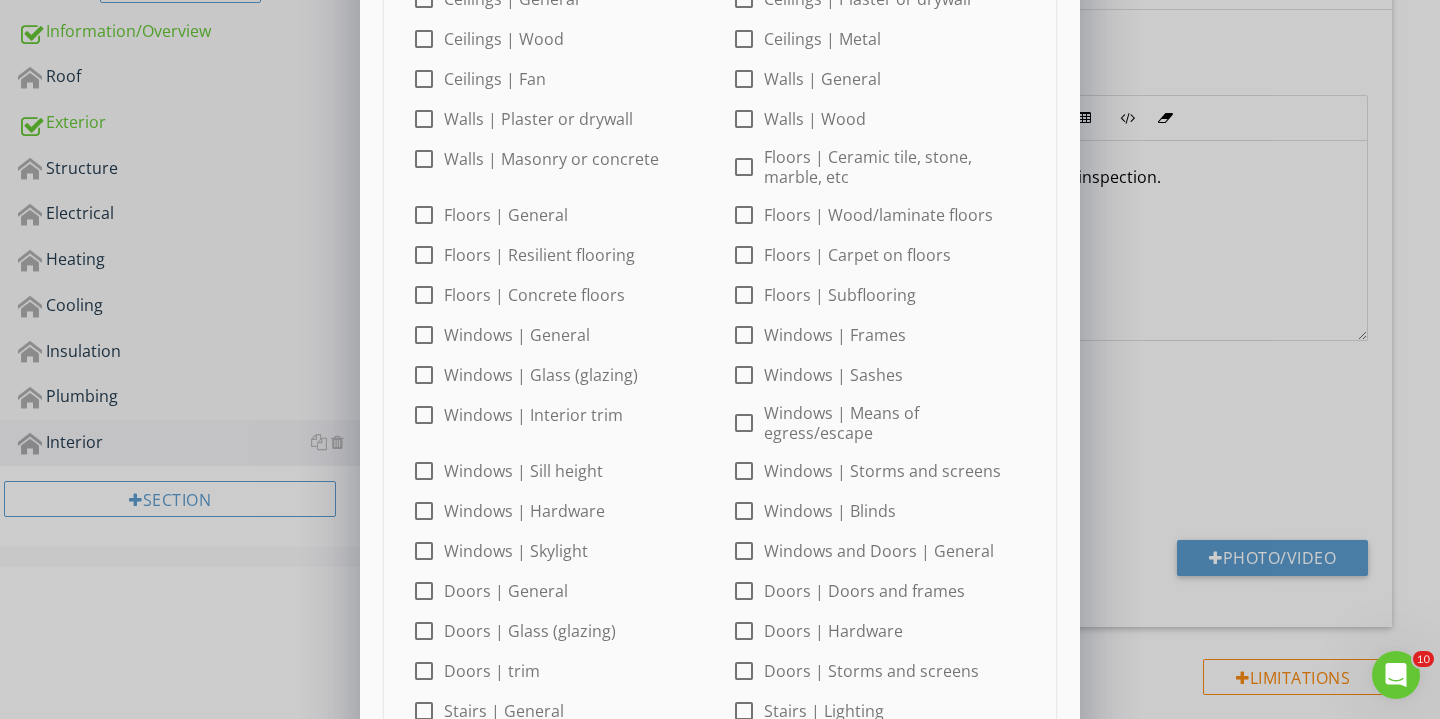 click at bounding box center [744, 255] 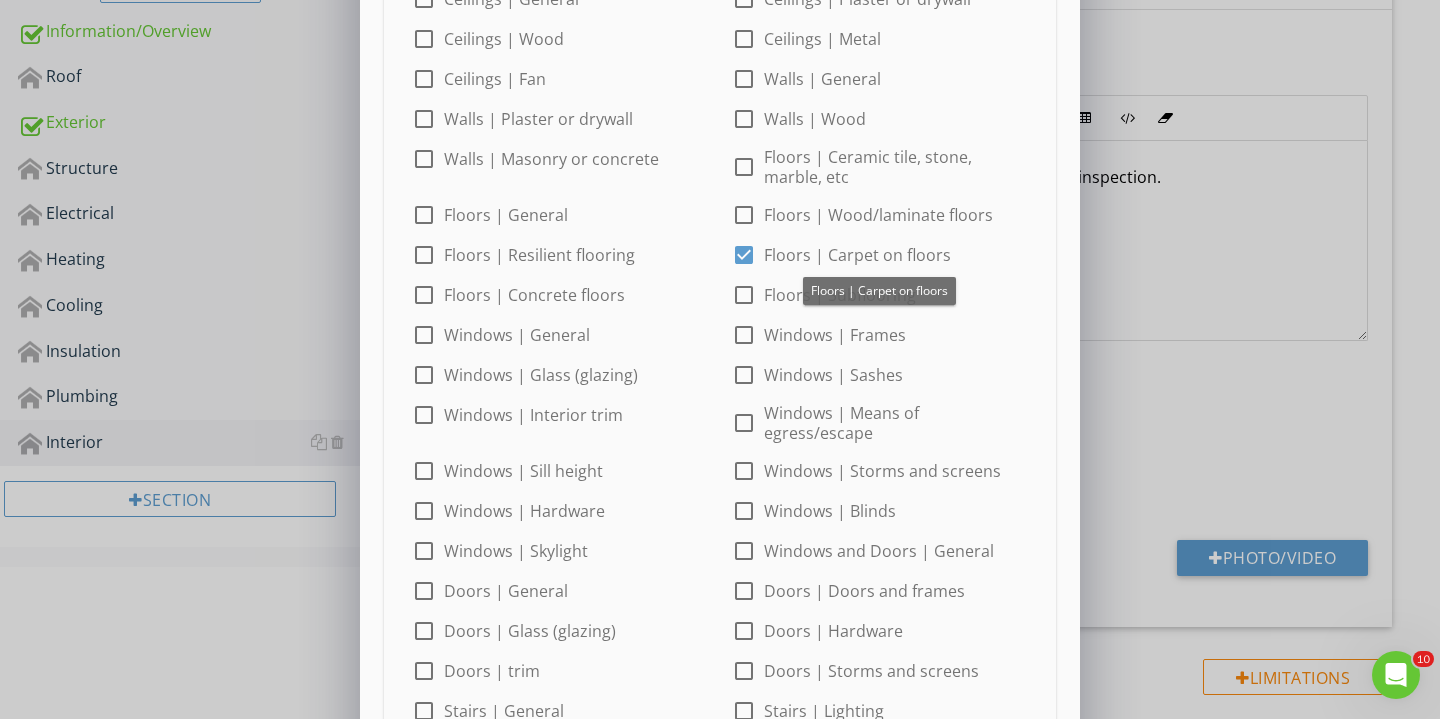 scroll, scrollTop: 929, scrollLeft: 0, axis: vertical 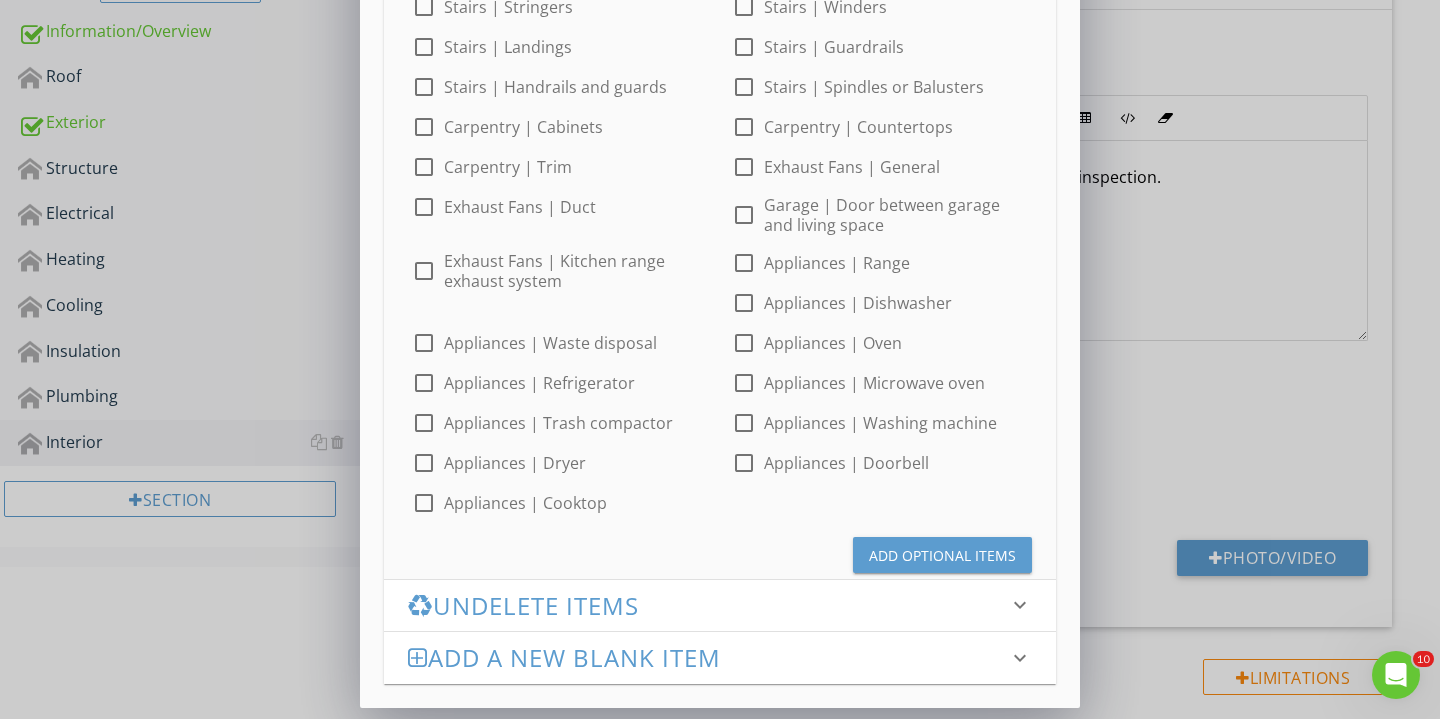 click on "Add Optional Items" at bounding box center [942, 555] 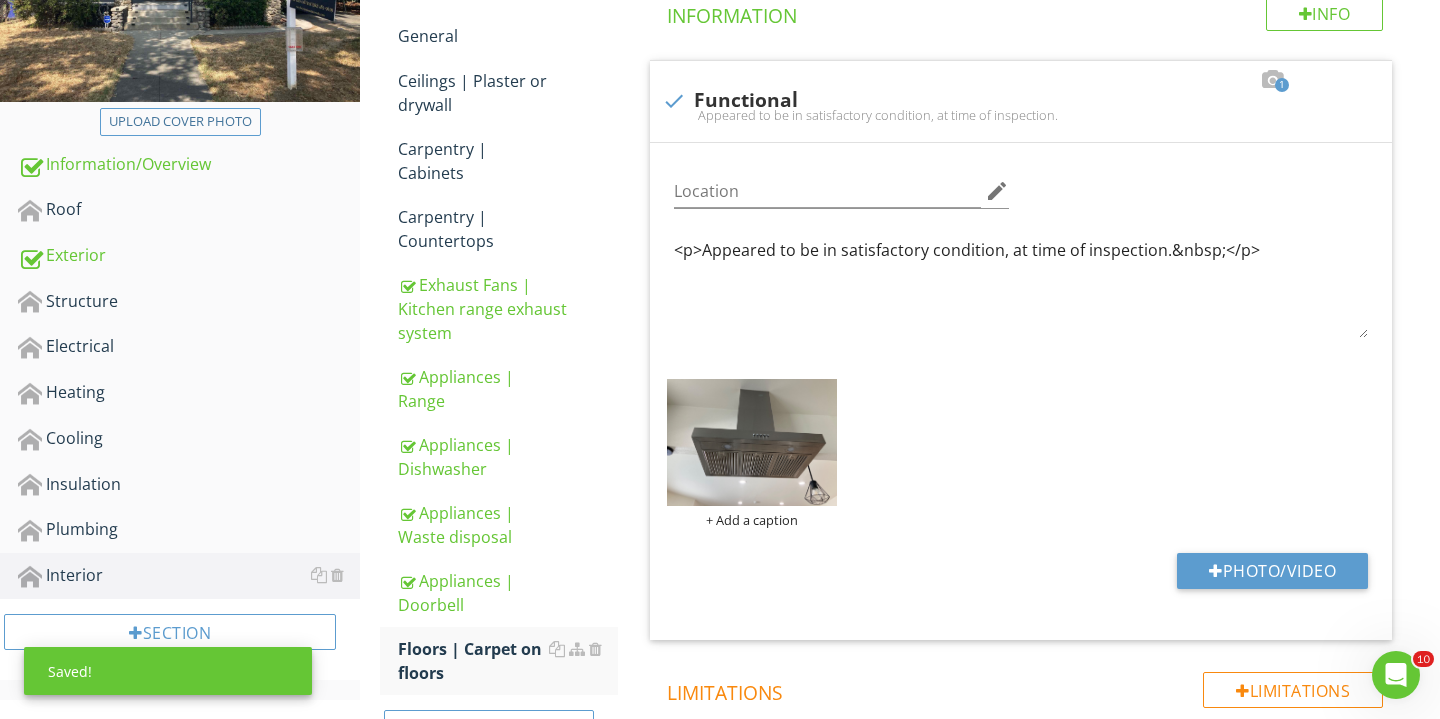 scroll, scrollTop: 453, scrollLeft: 0, axis: vertical 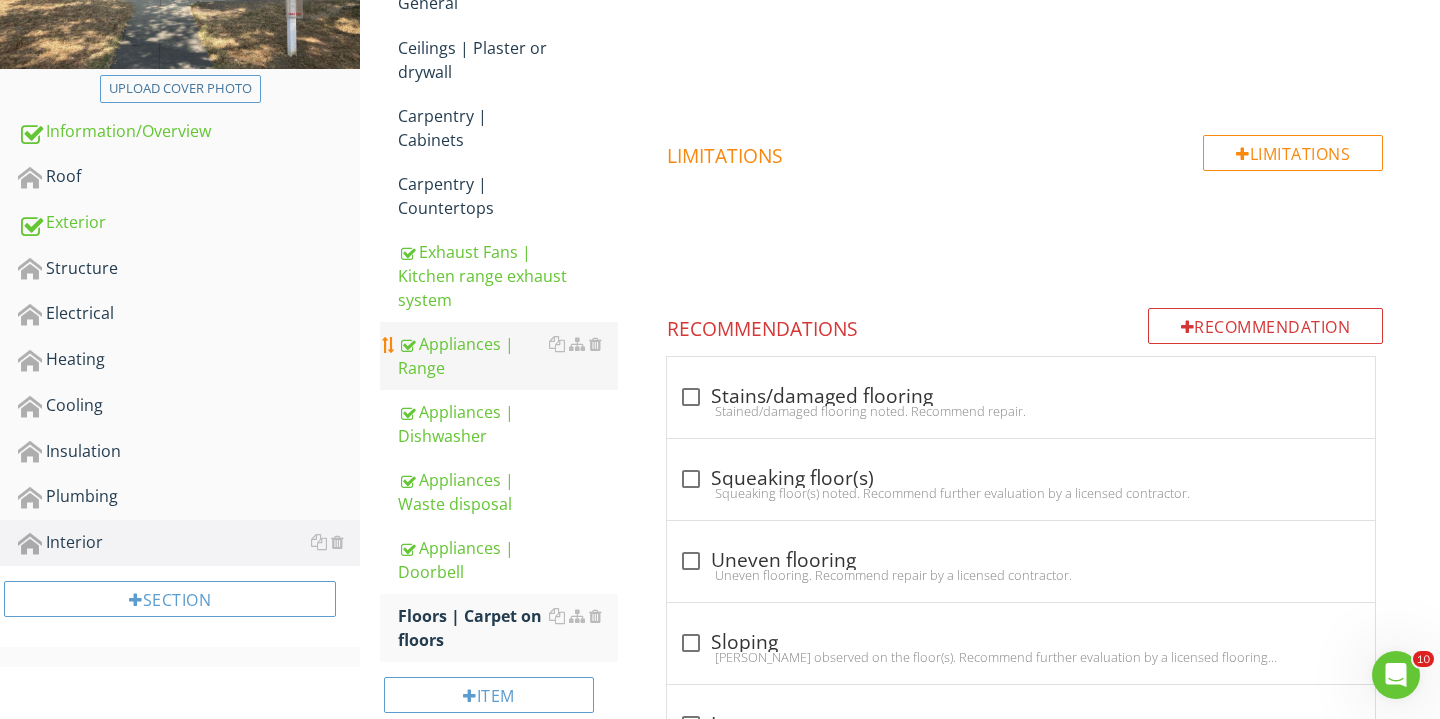 type 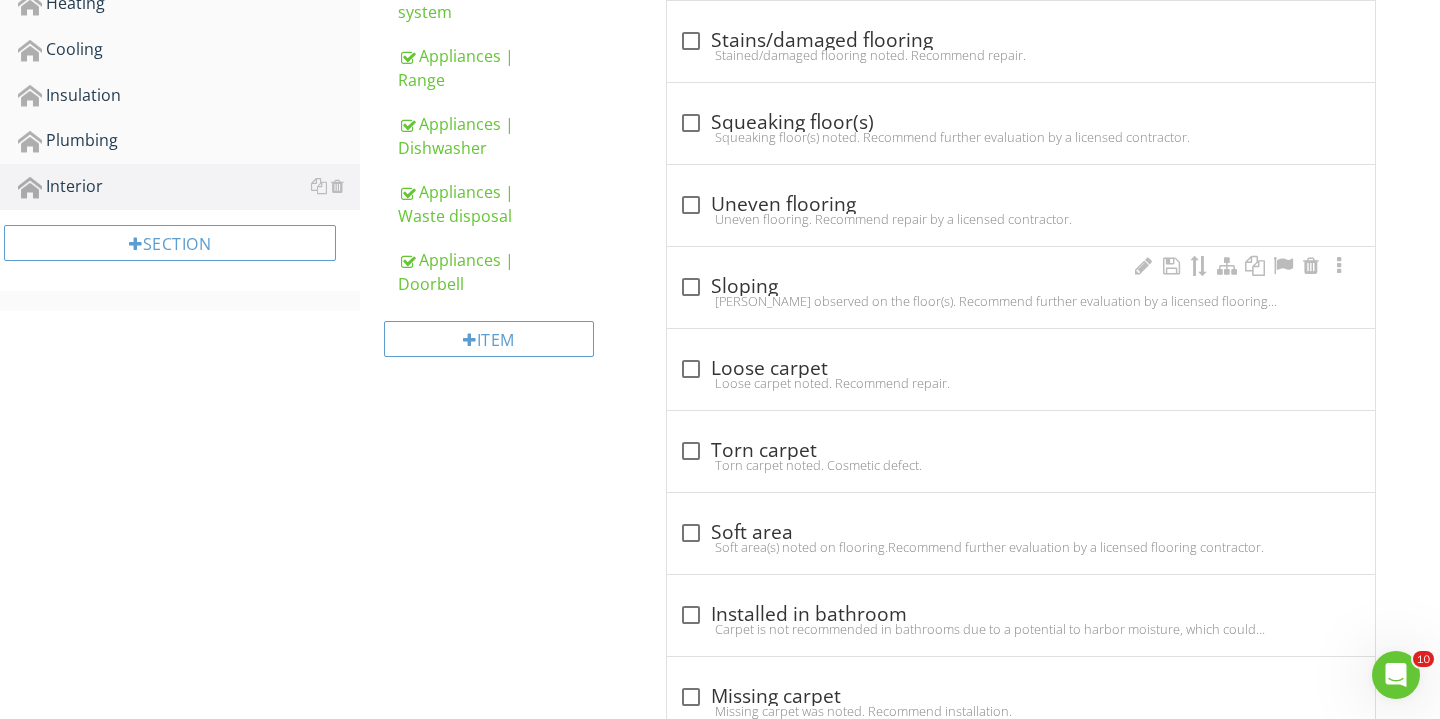 click on "[PERSON_NAME] observed on the floor(s). Recommend further evaluation by a licensed flooring contractor." at bounding box center (1021, 301) 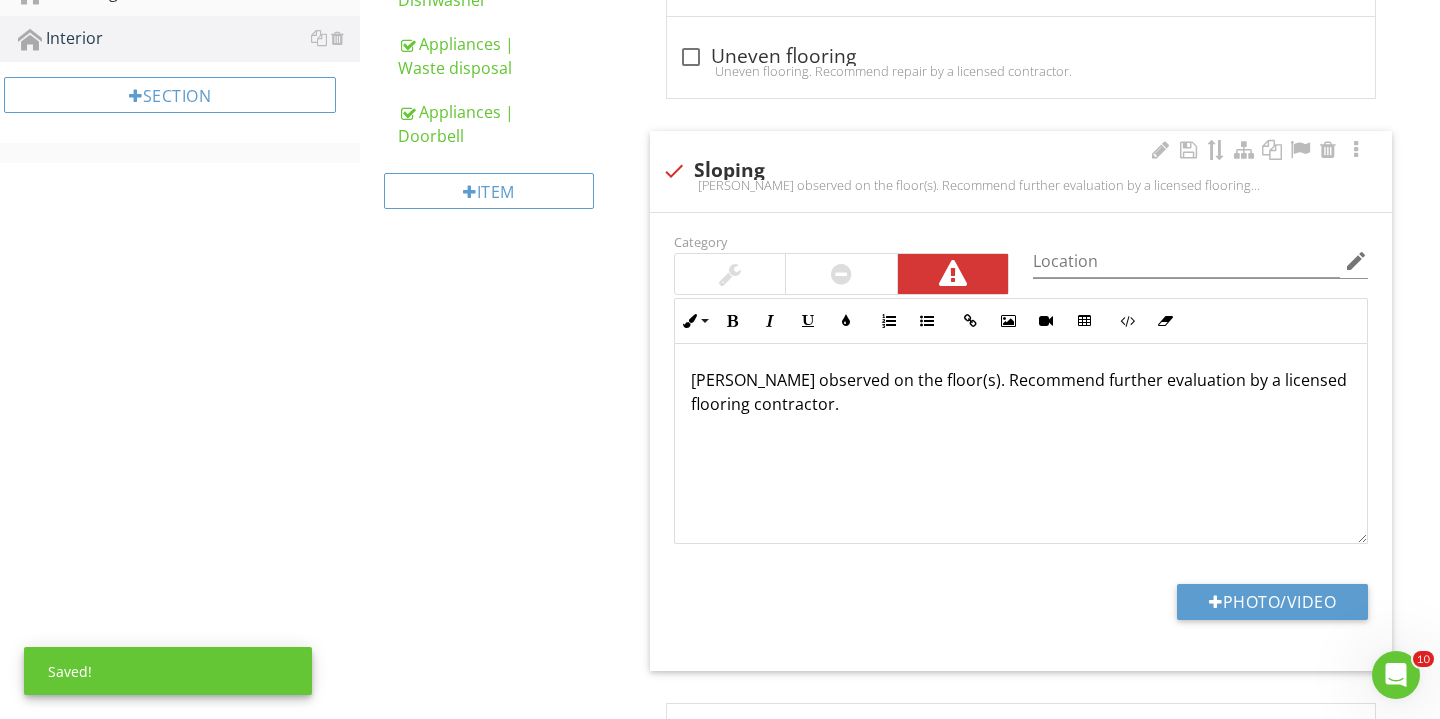 scroll, scrollTop: 950, scrollLeft: 0, axis: vertical 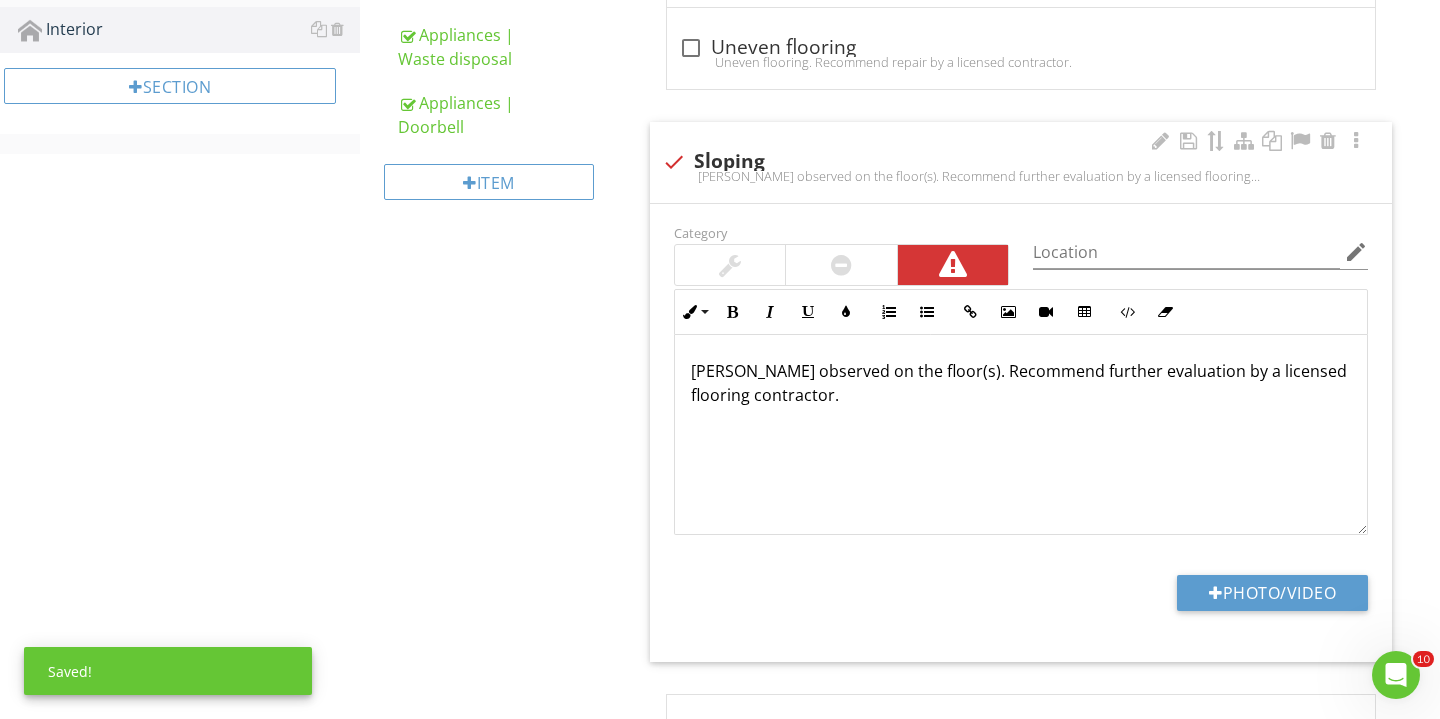 click at bounding box center [841, 265] 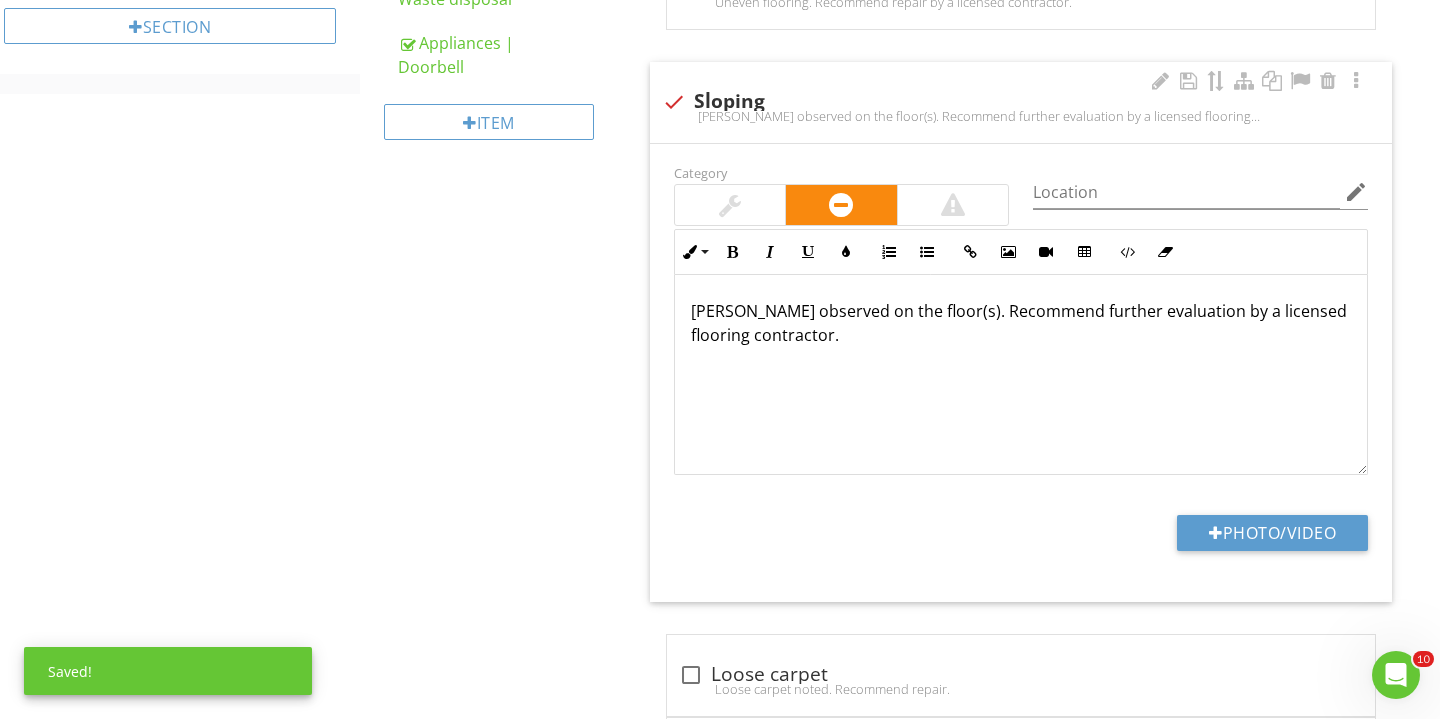 scroll, scrollTop: 1067, scrollLeft: 0, axis: vertical 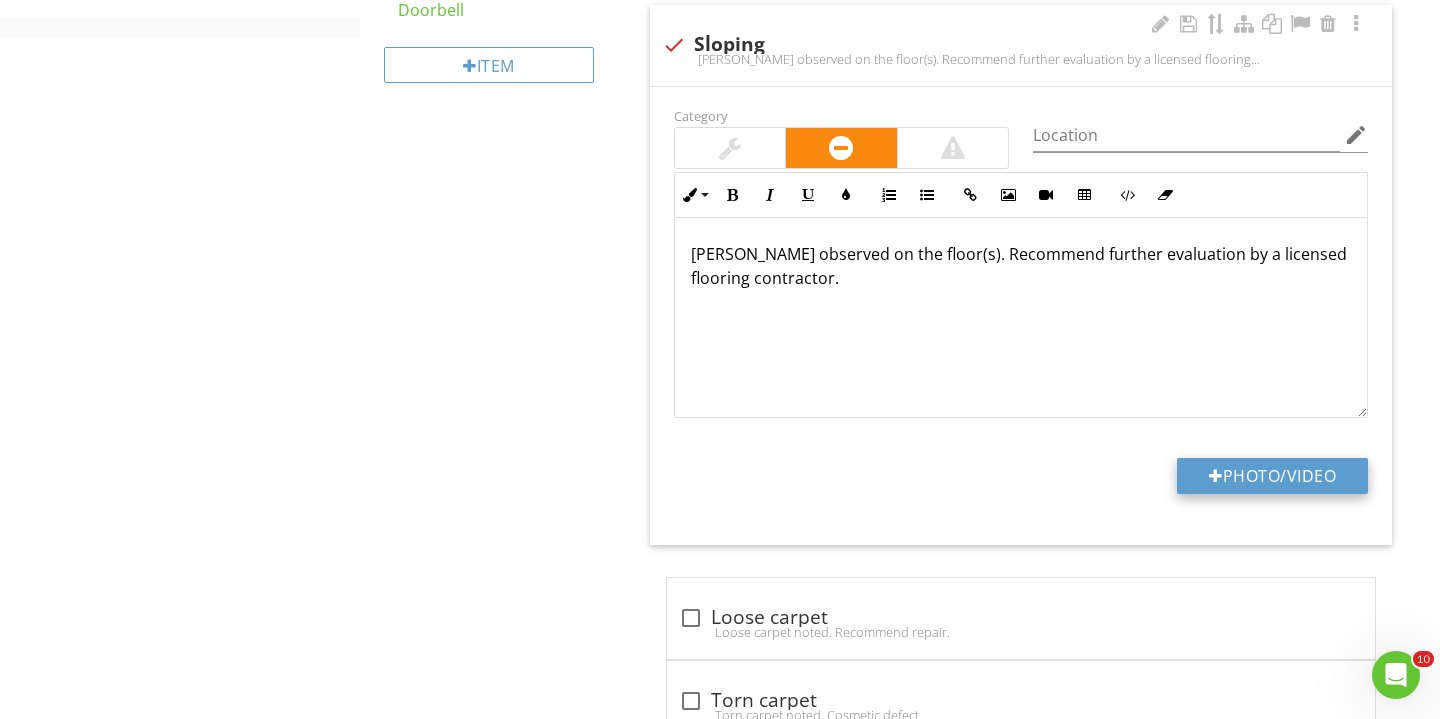 click at bounding box center [1216, 476] 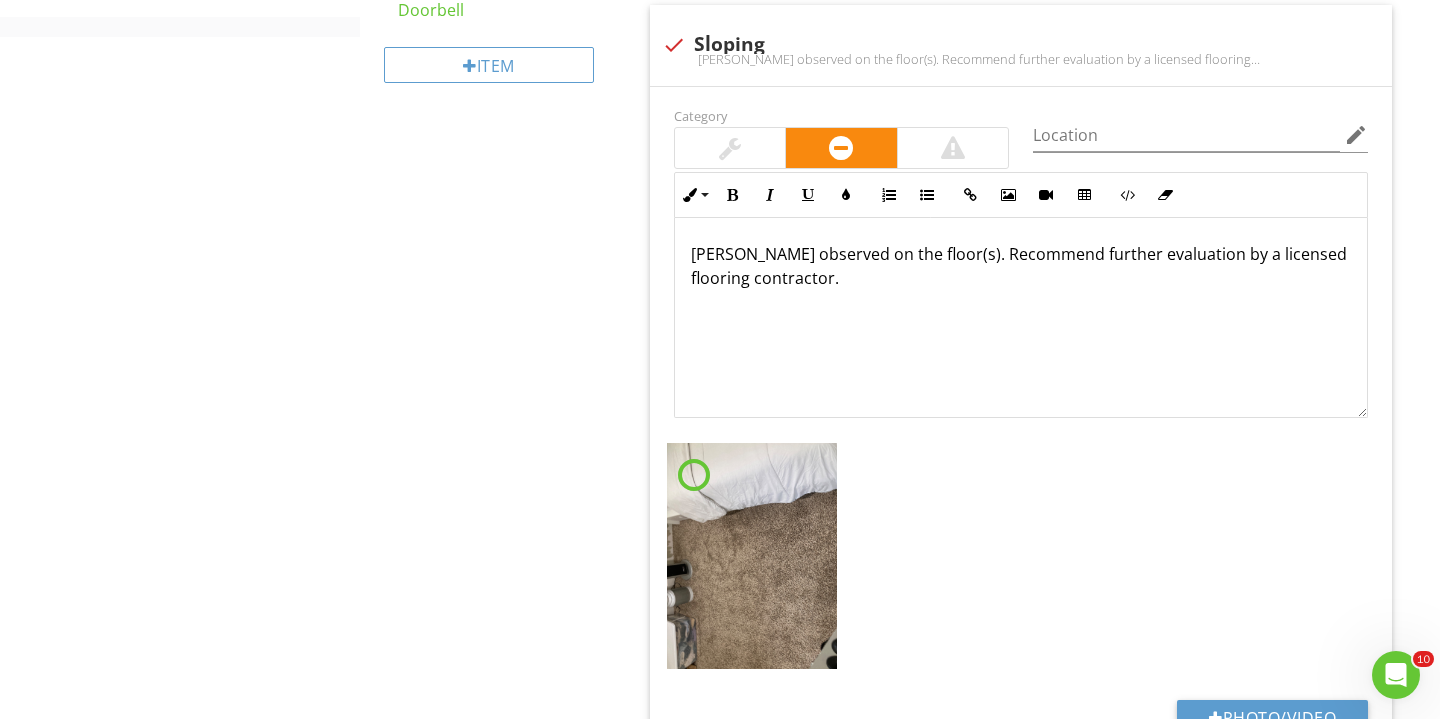 scroll, scrollTop: 1131, scrollLeft: 0, axis: vertical 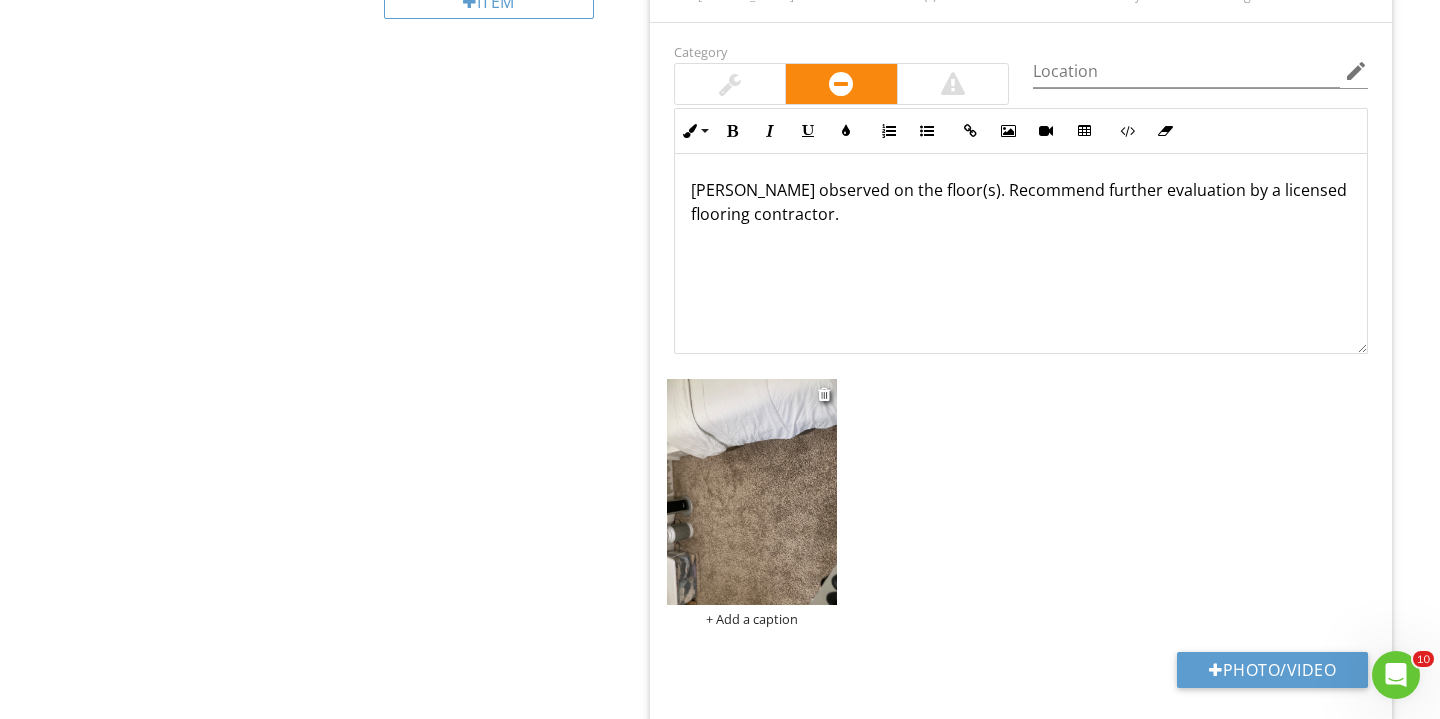 click on "+ Add a caption" at bounding box center (752, 619) 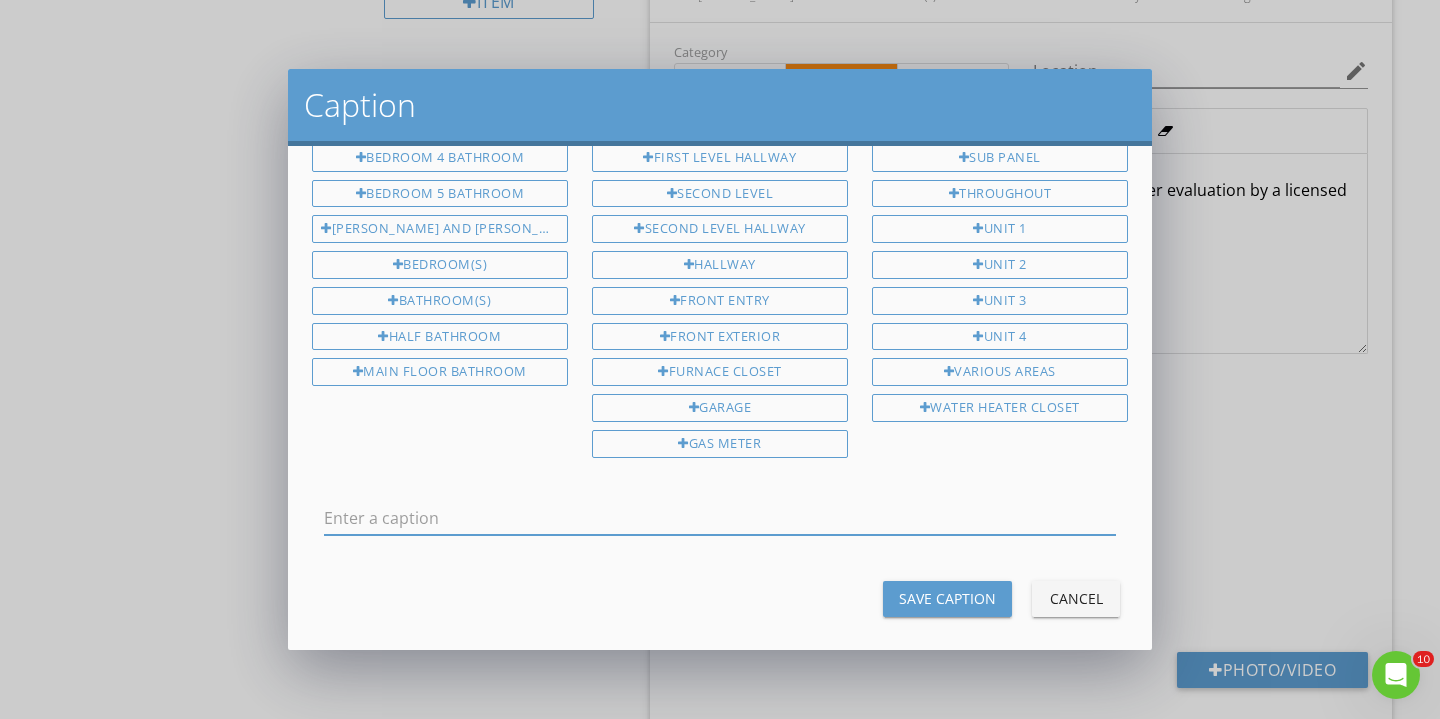 scroll, scrollTop: -4, scrollLeft: 0, axis: vertical 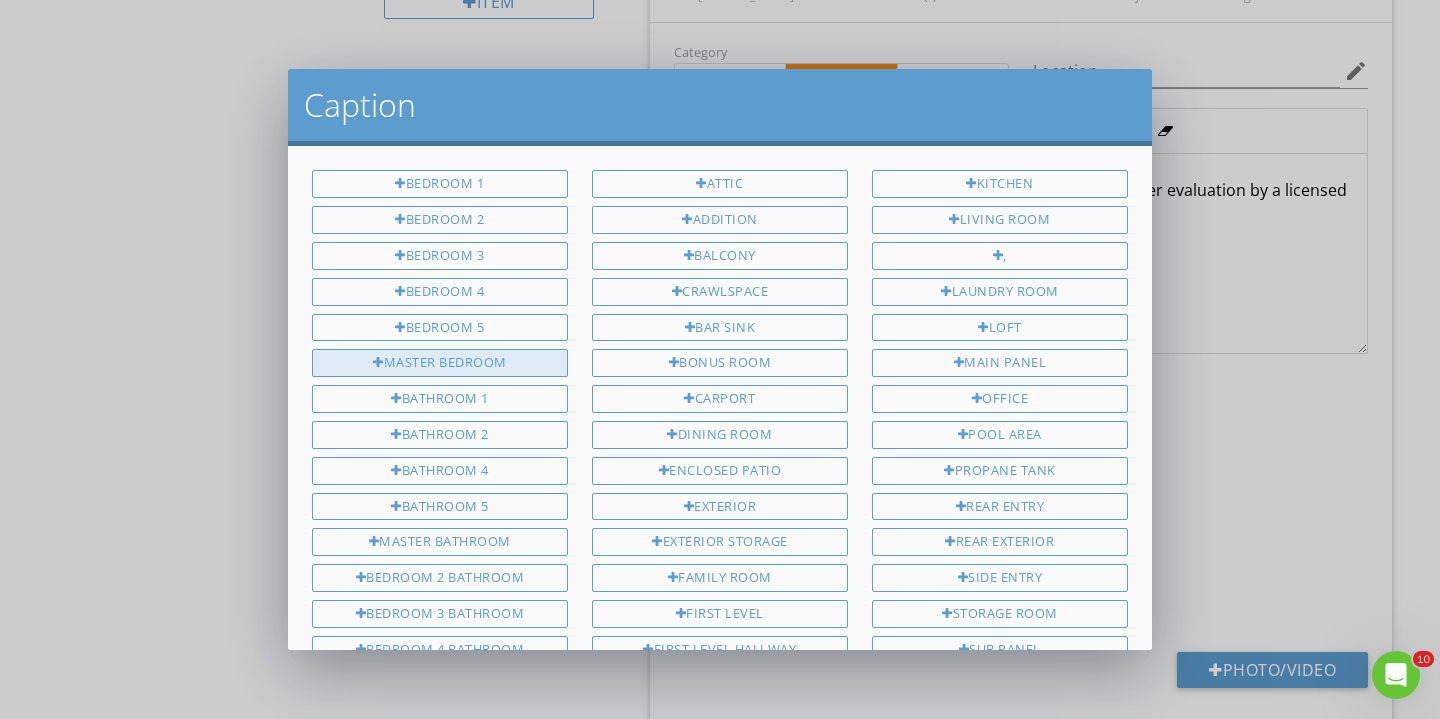 click on "Master bedroom" at bounding box center (440, 363) 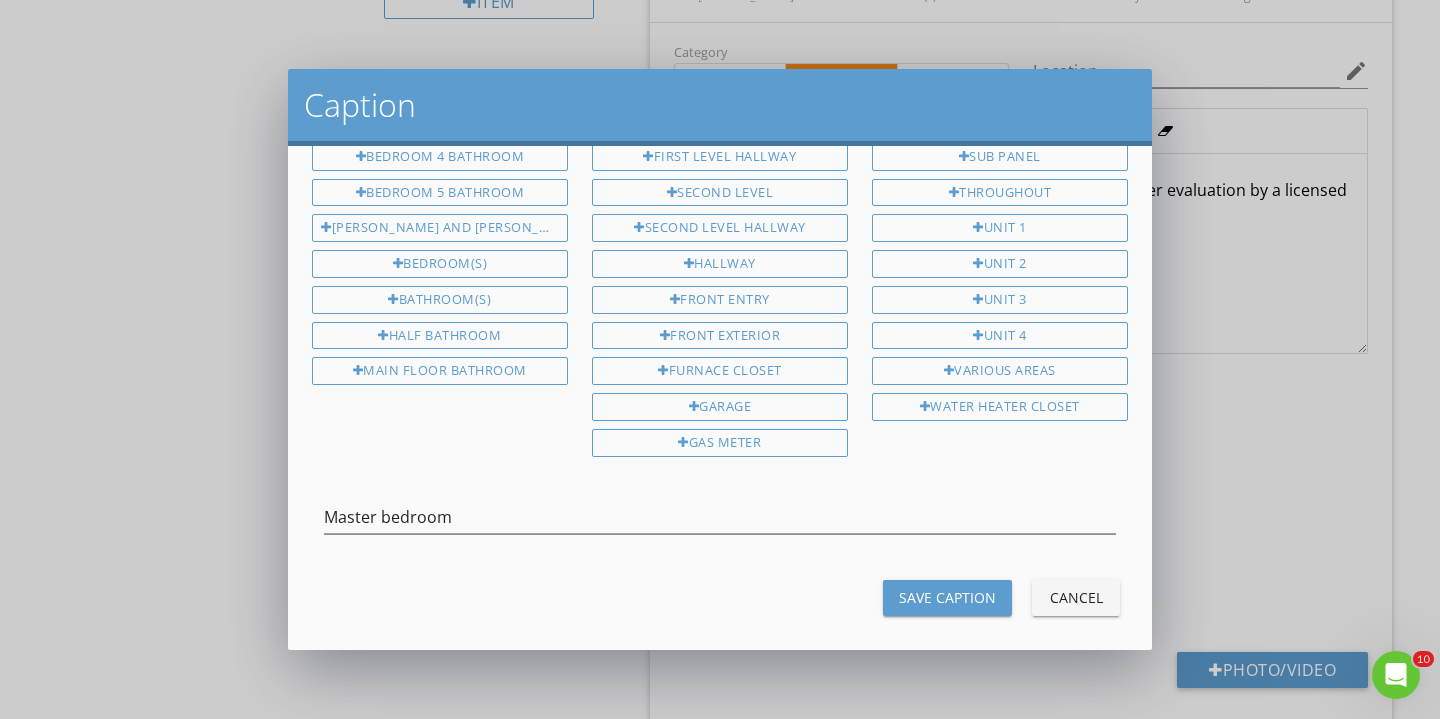 scroll, scrollTop: 492, scrollLeft: 0, axis: vertical 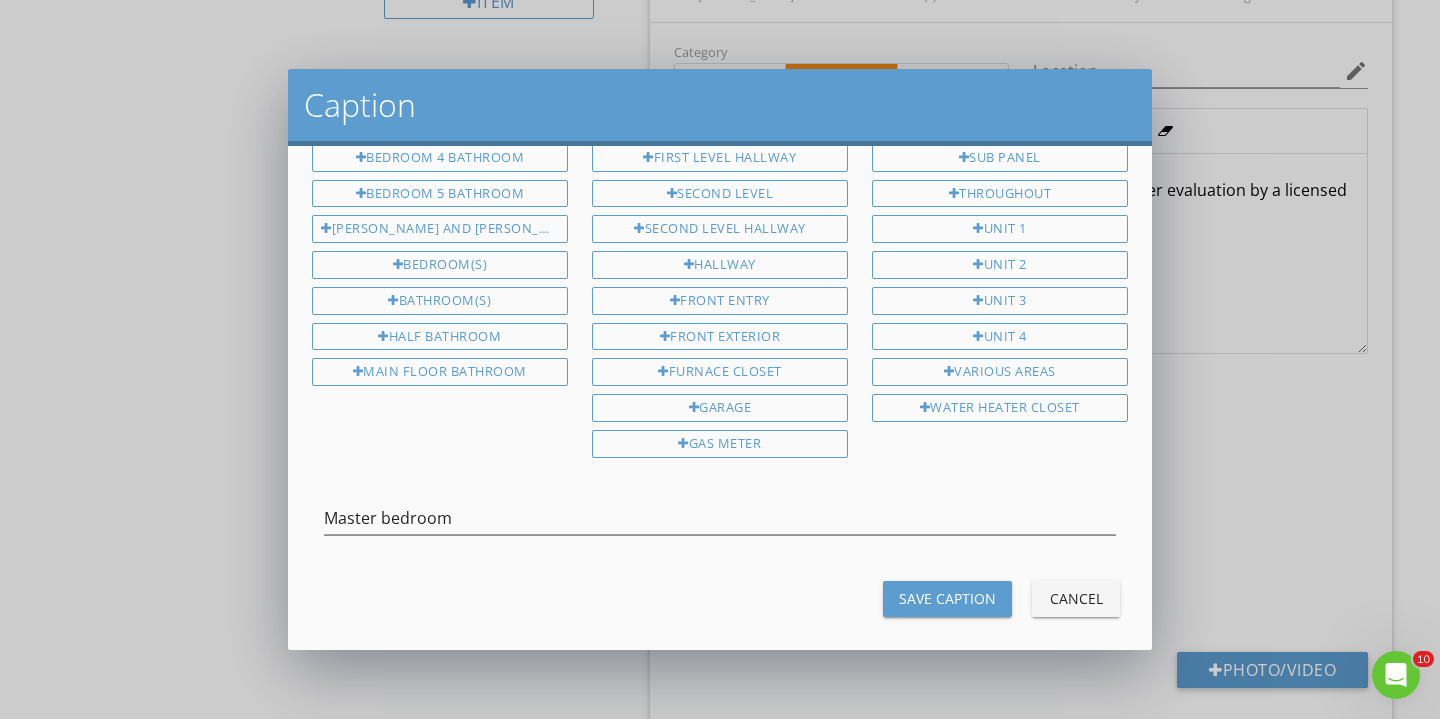 click on "Save Caption     Cancel" at bounding box center [720, 599] 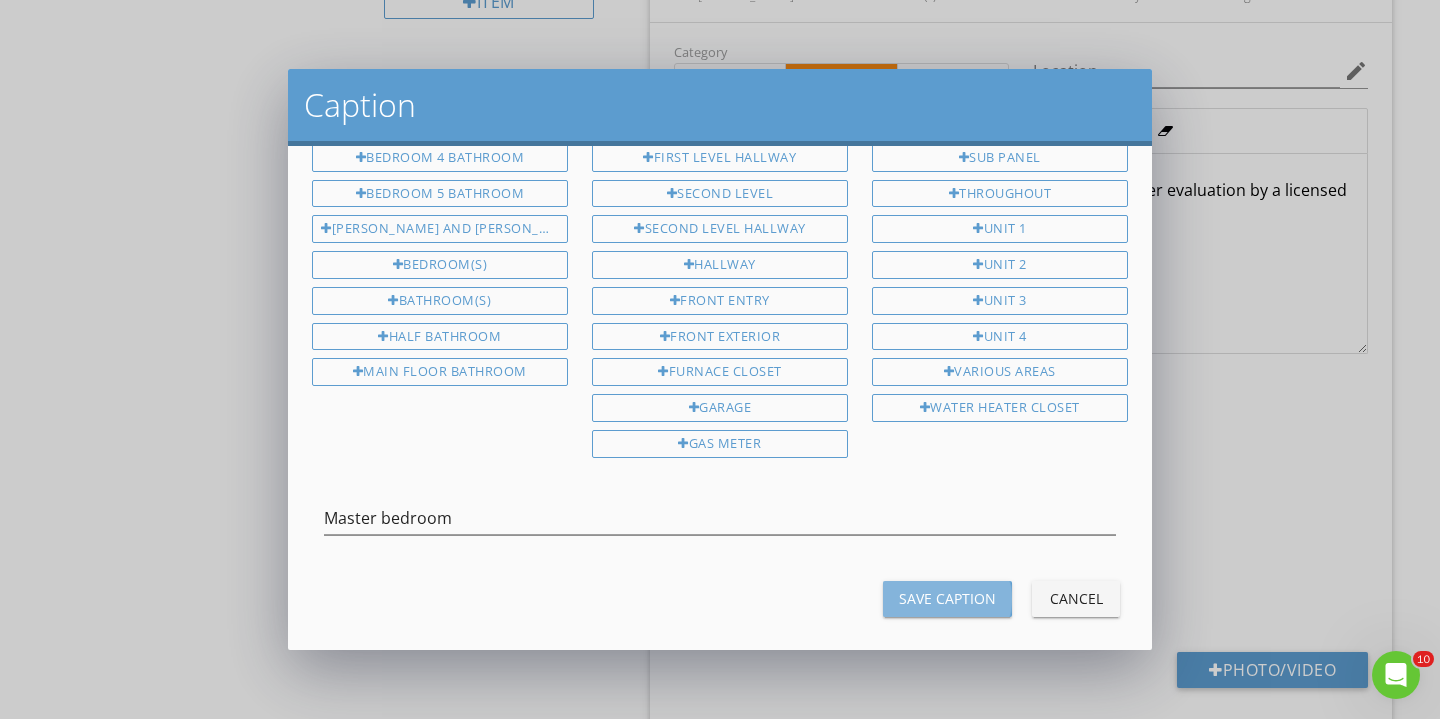 click on "Save Caption" at bounding box center [947, 598] 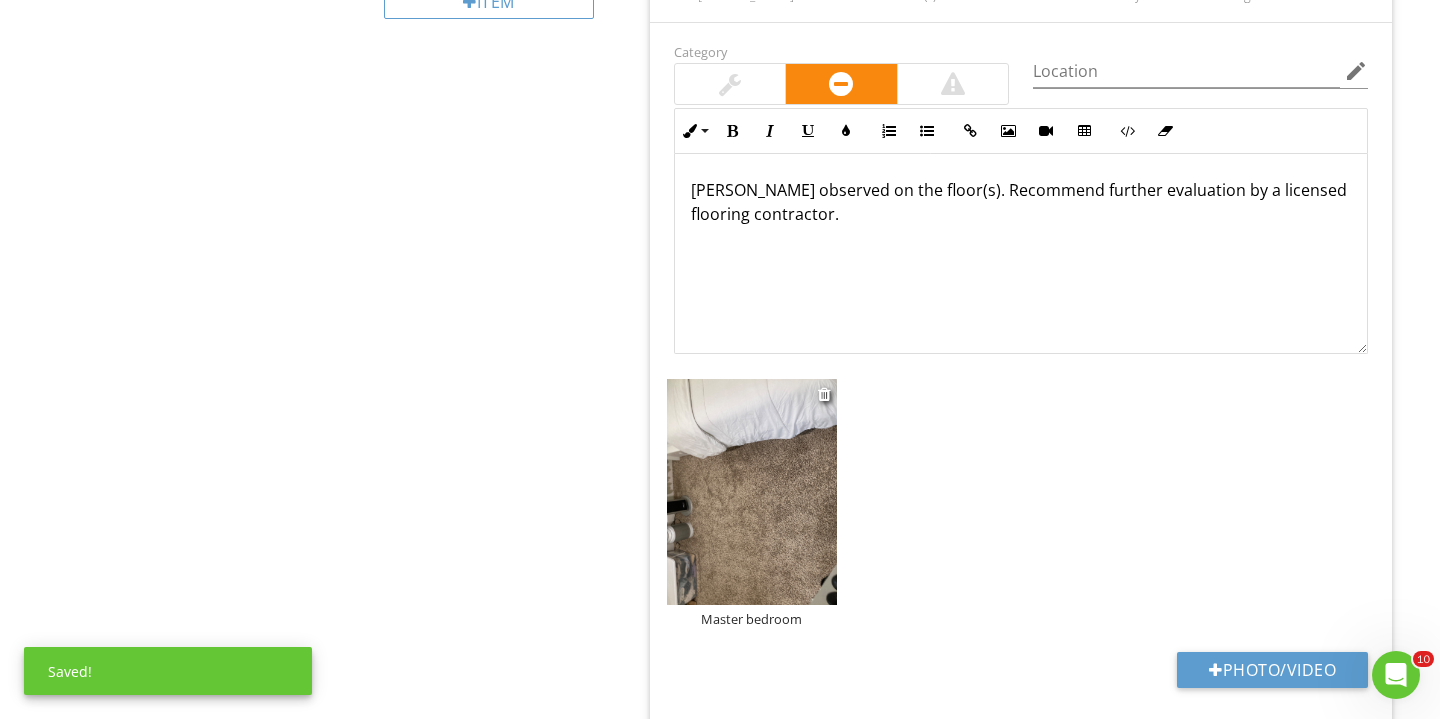 click at bounding box center [752, 492] 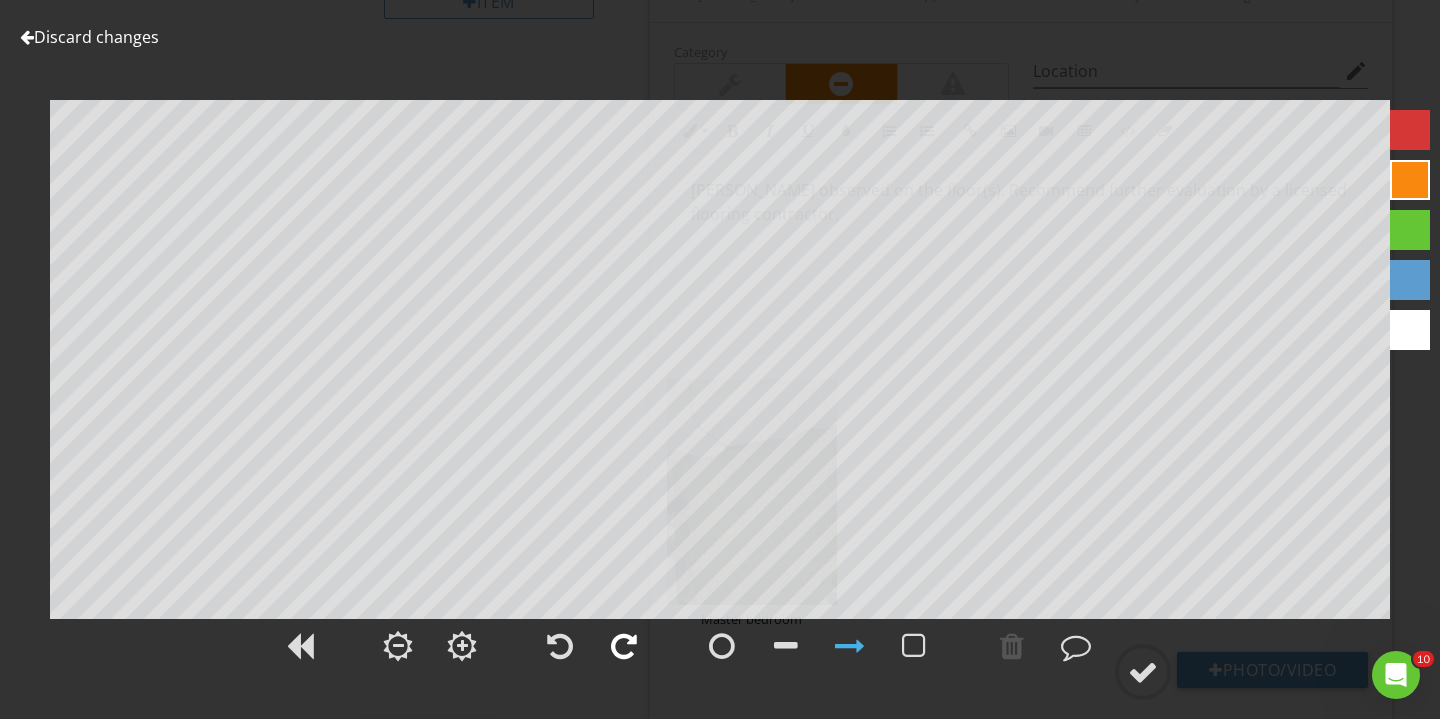 click at bounding box center [624, 646] 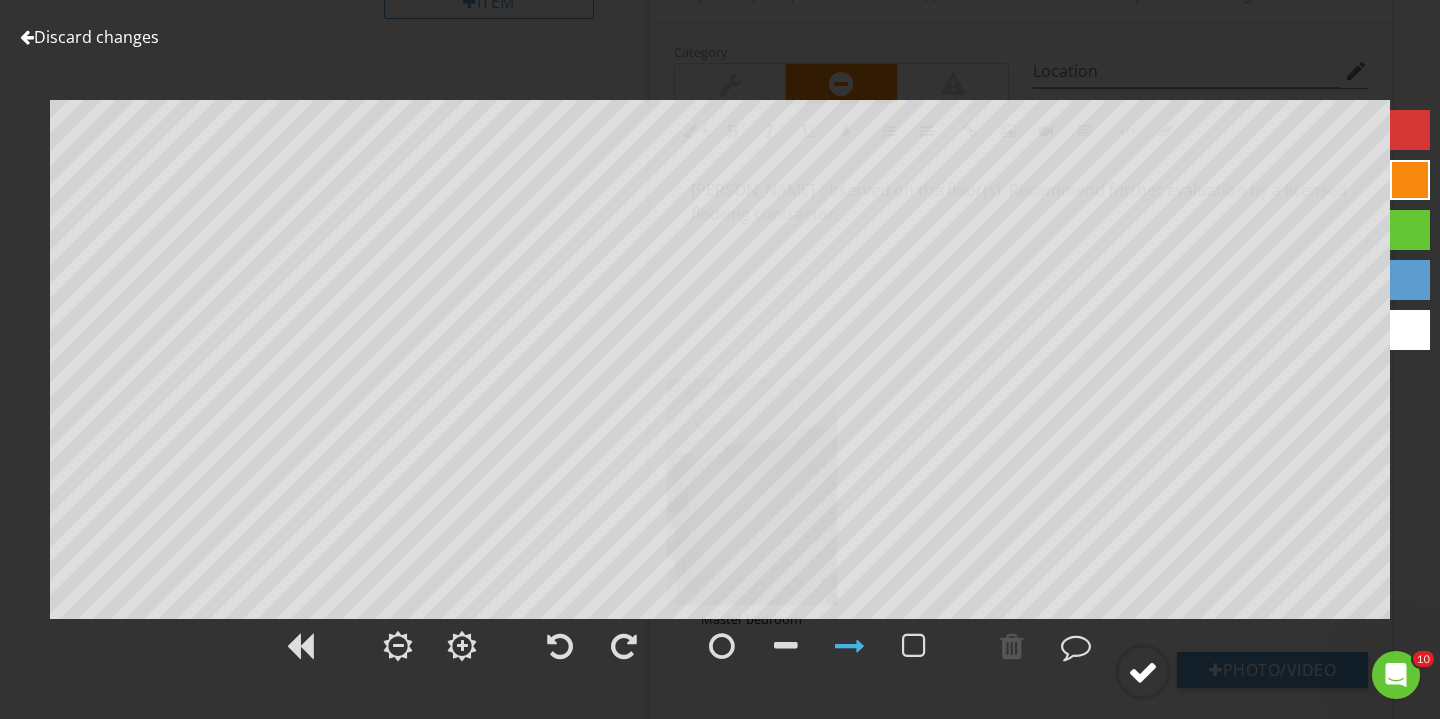 click at bounding box center (1143, 672) 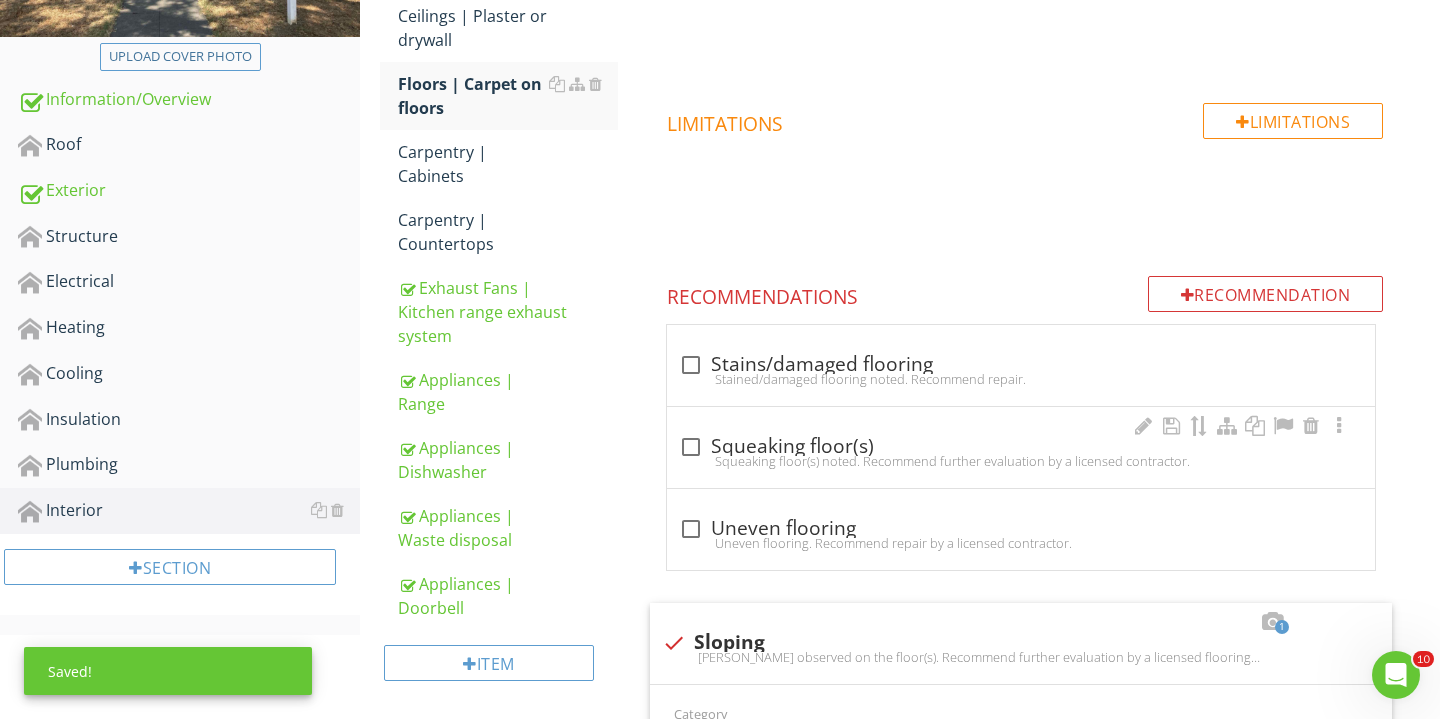 click on "check_box_outline_blank
Squeaking floor(s)" at bounding box center [1021, 447] 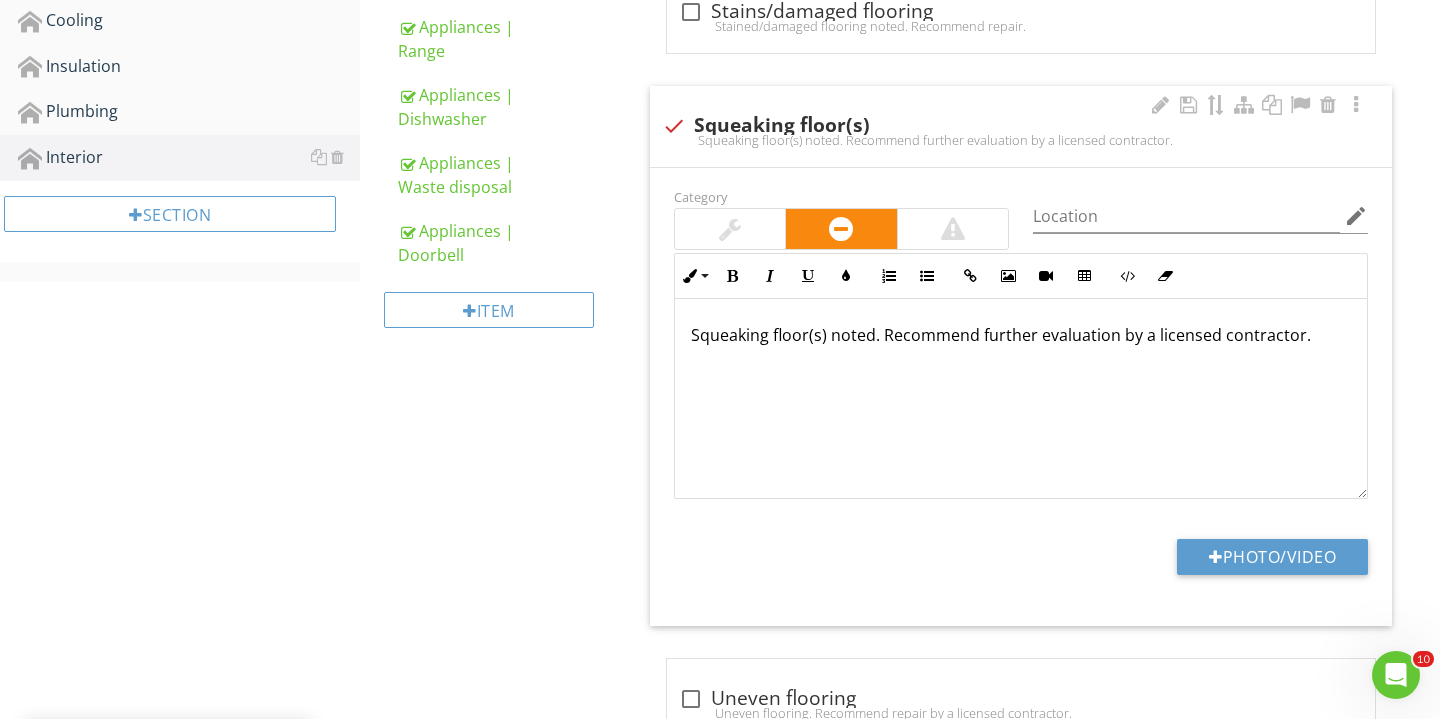 scroll, scrollTop: 844, scrollLeft: 0, axis: vertical 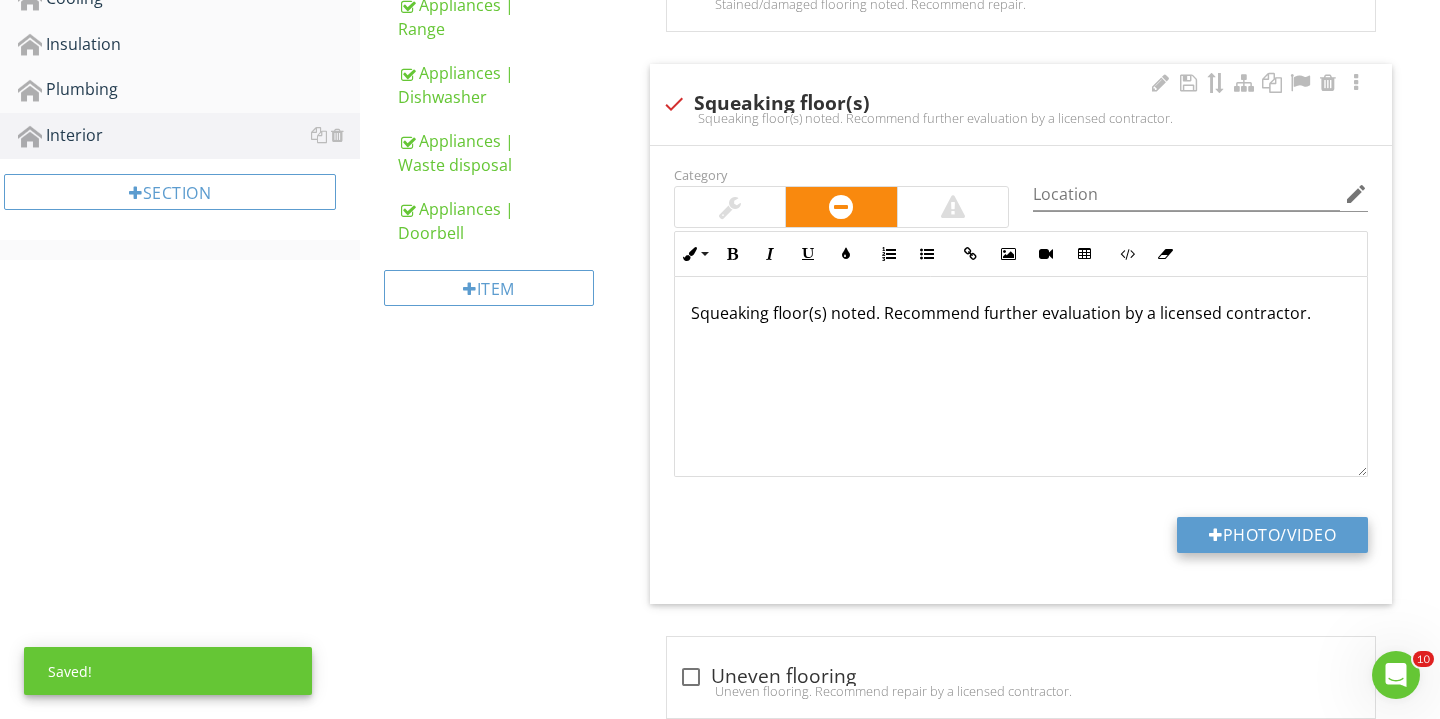 click on "Photo/Video" at bounding box center [1272, 535] 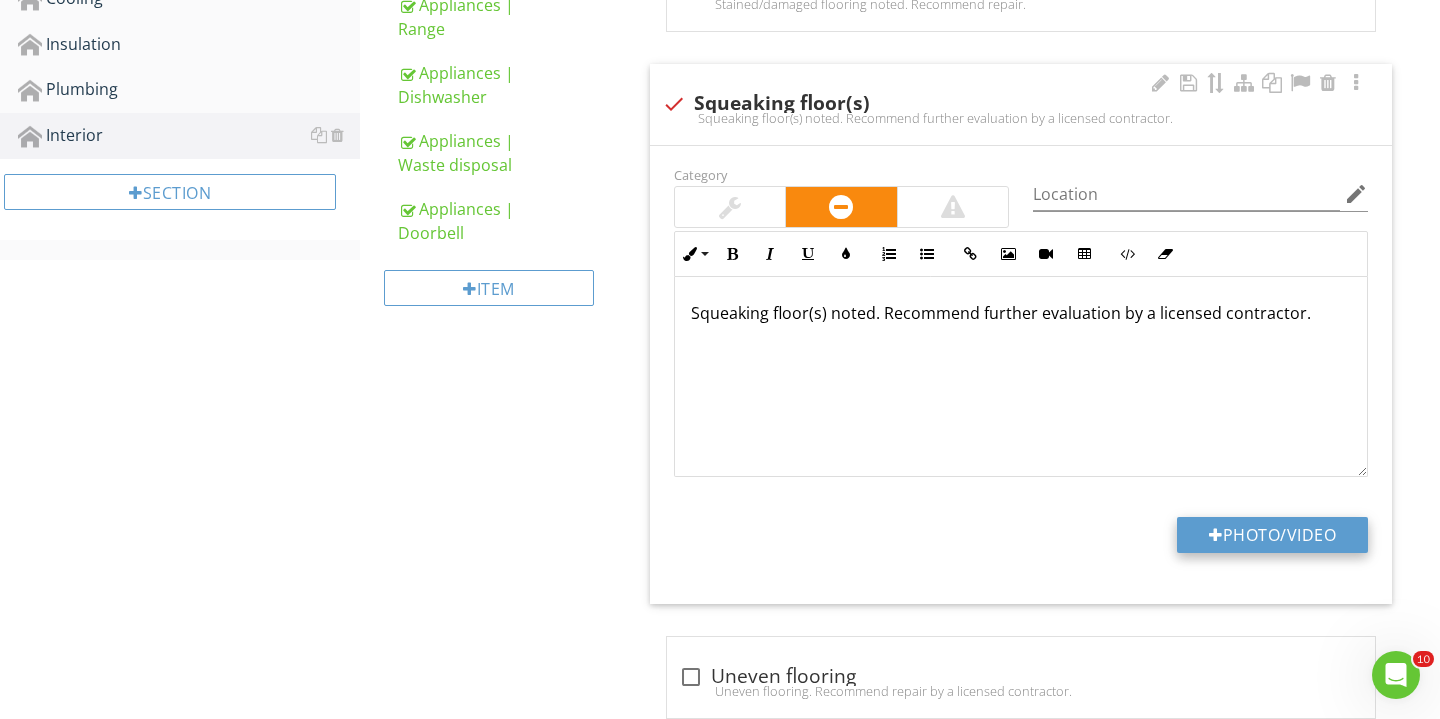 type on "C:\fakepath\IMG_3249.JPG" 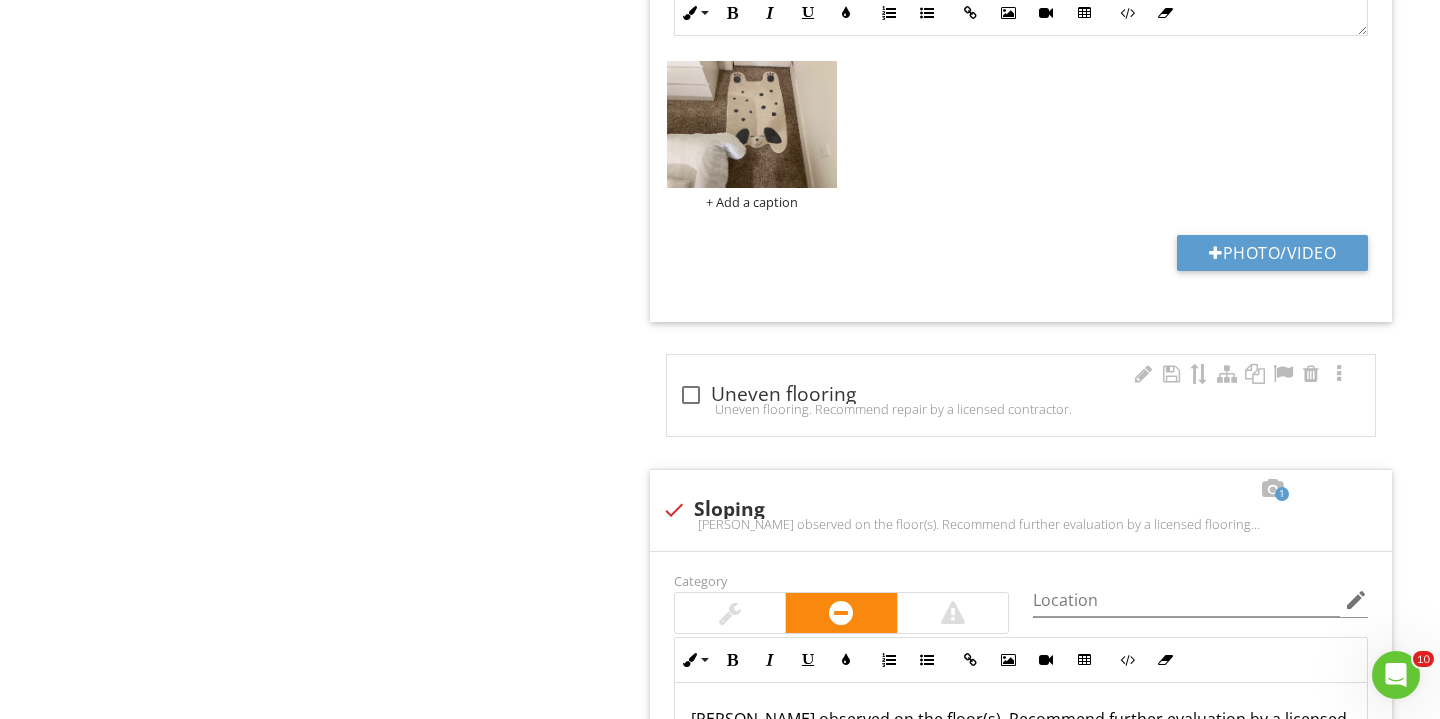 scroll, scrollTop: 1170, scrollLeft: 0, axis: vertical 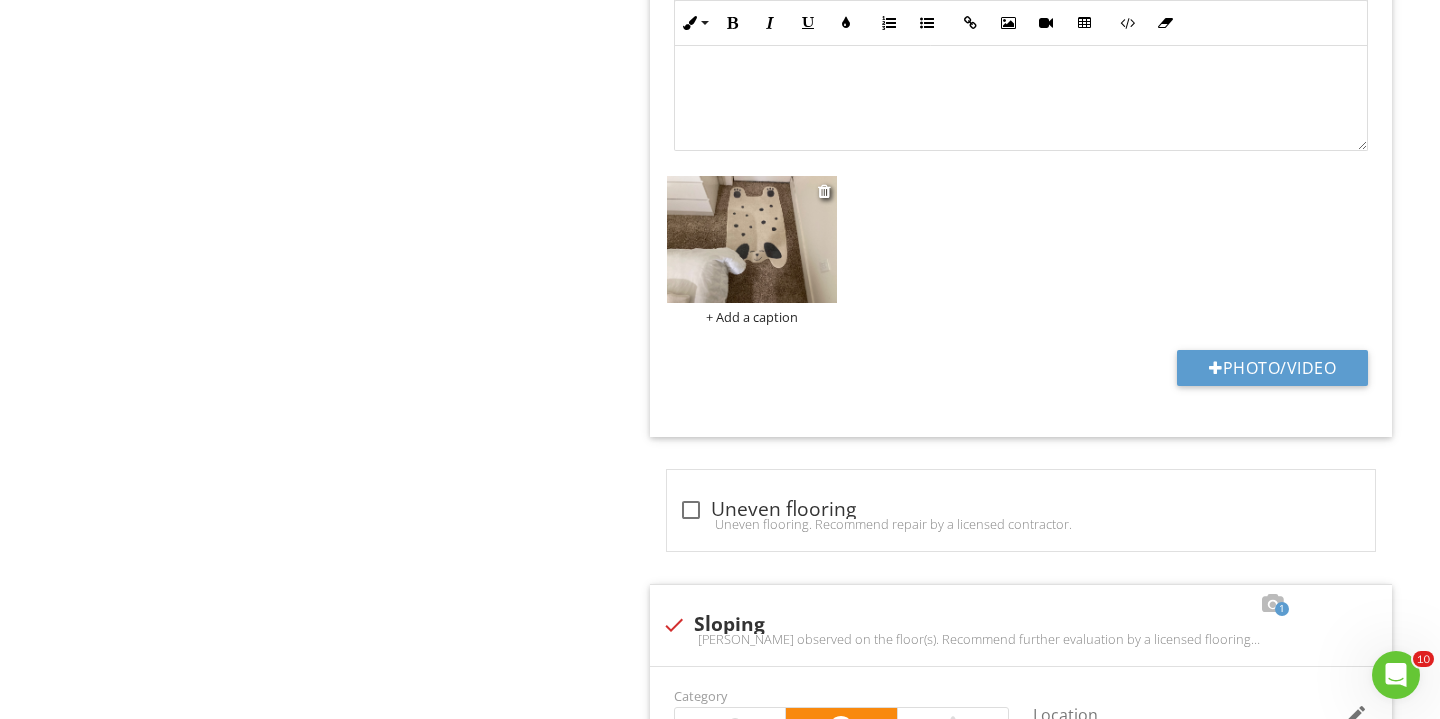 click on "+ Add a caption" at bounding box center (752, 317) 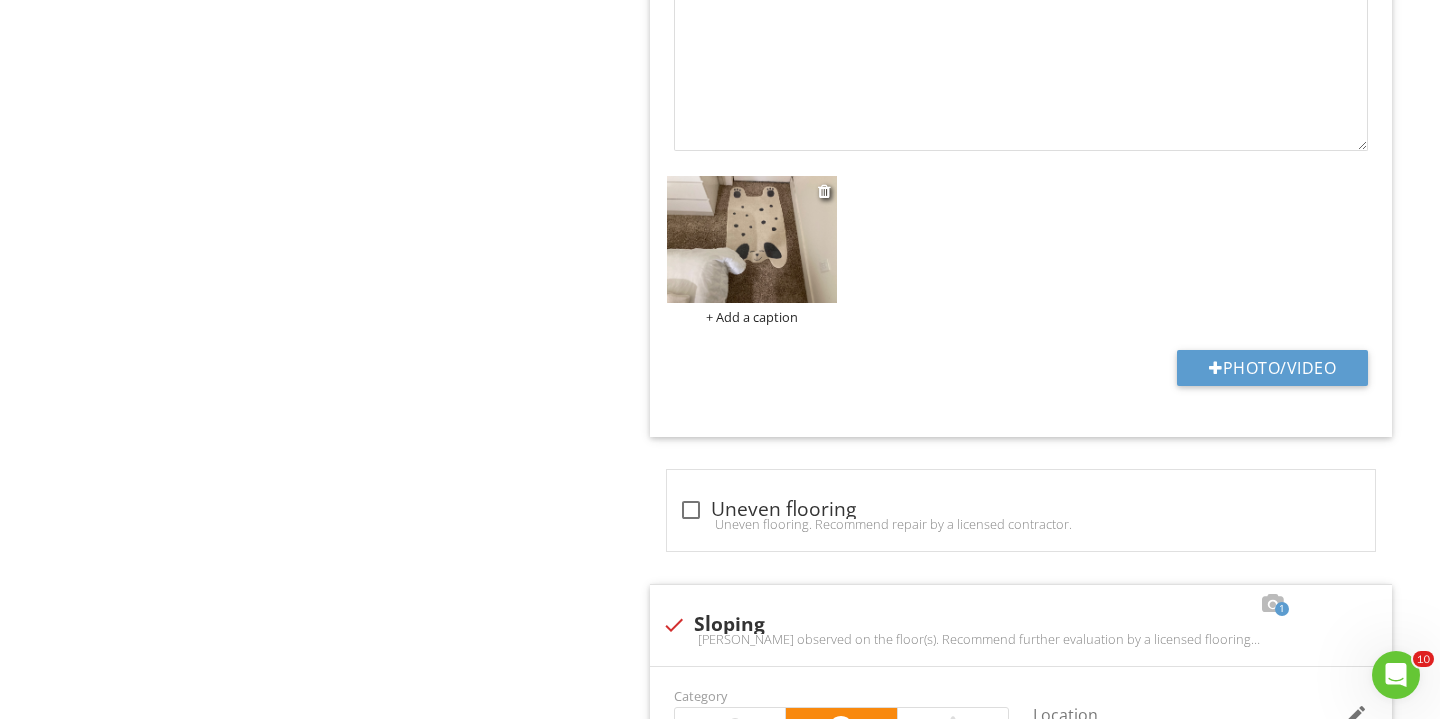 scroll, scrollTop: 5, scrollLeft: 0, axis: vertical 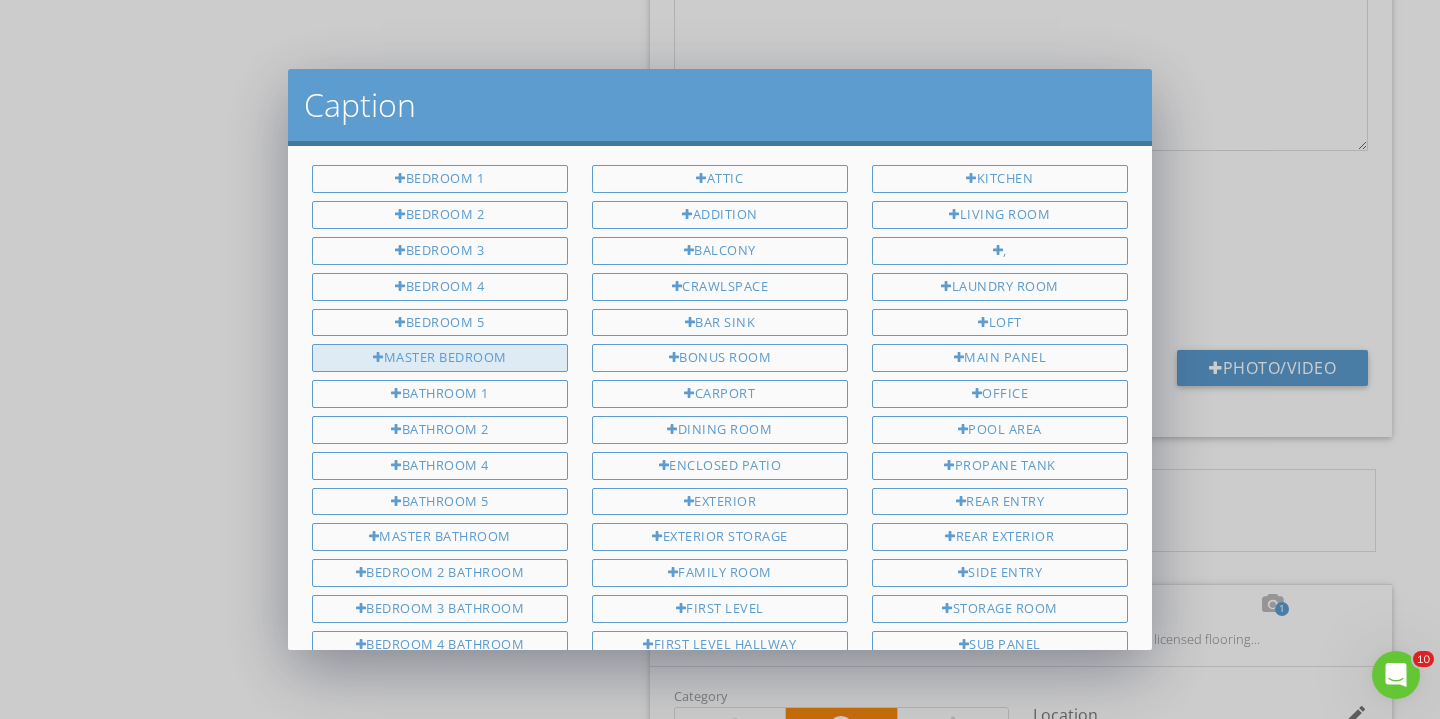 click on "Master bedroom" at bounding box center [440, 358] 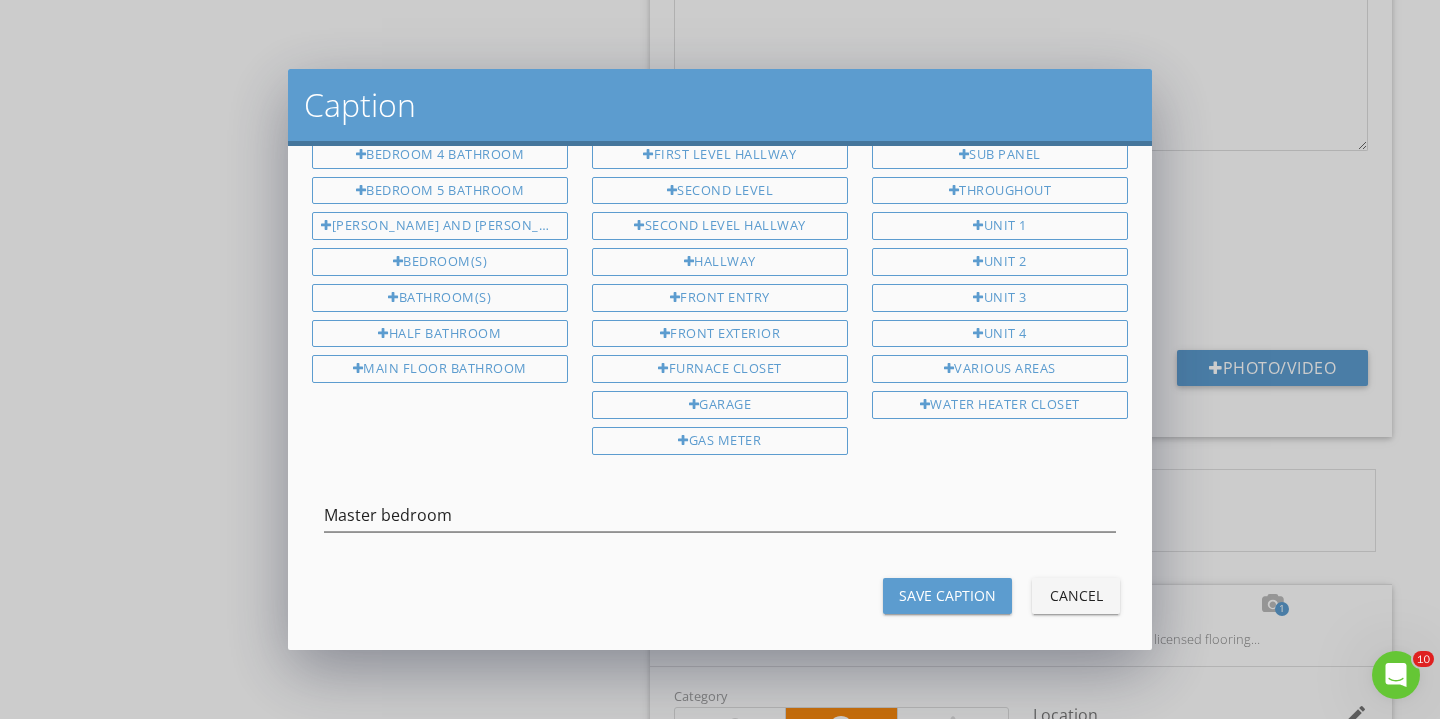 scroll, scrollTop: 492, scrollLeft: 0, axis: vertical 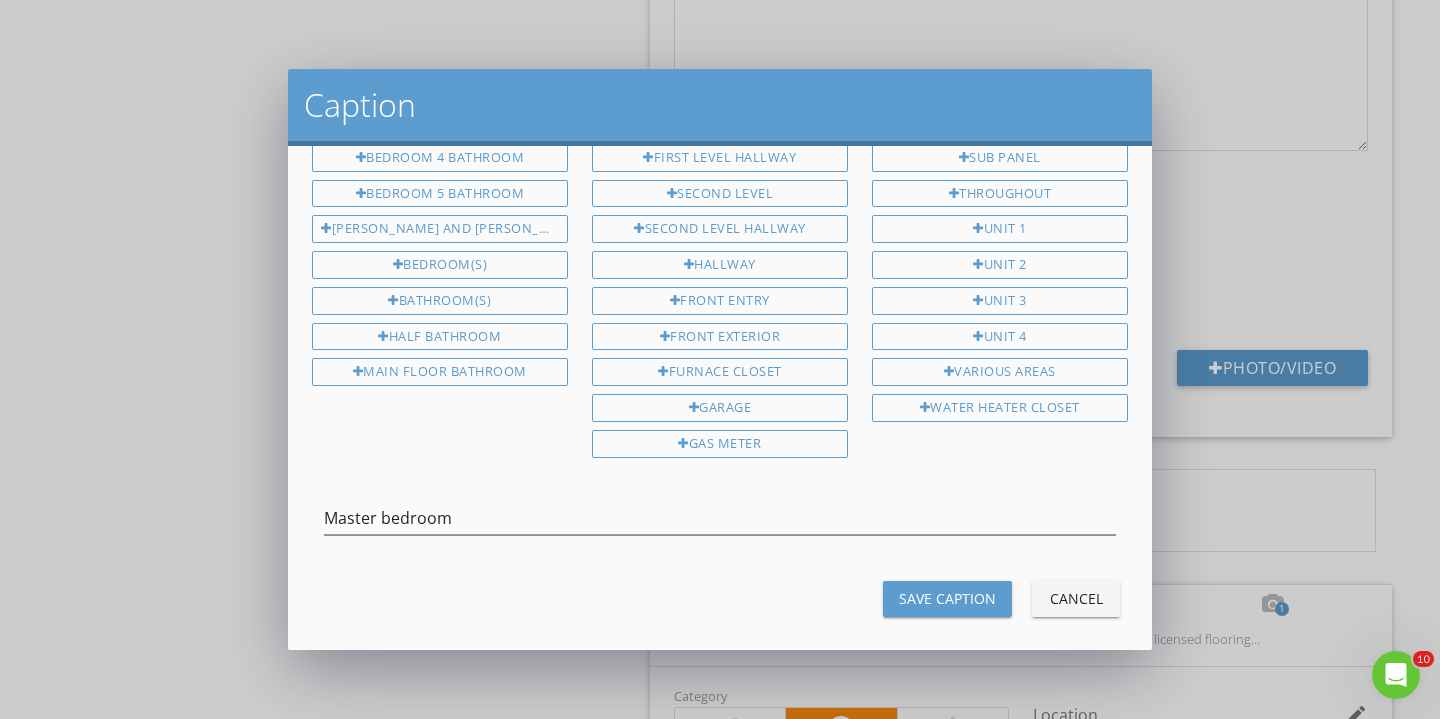 click on "Save Caption" at bounding box center (947, 598) 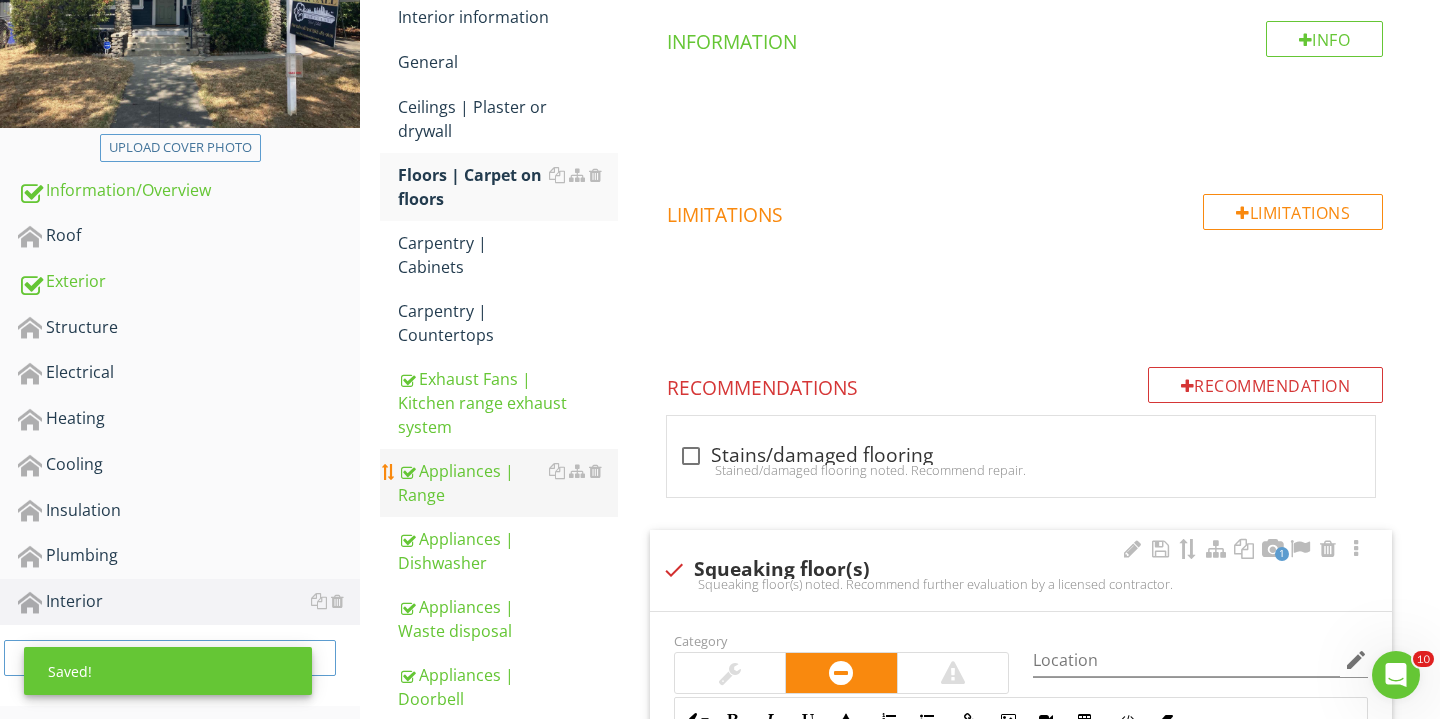 scroll, scrollTop: 546, scrollLeft: 0, axis: vertical 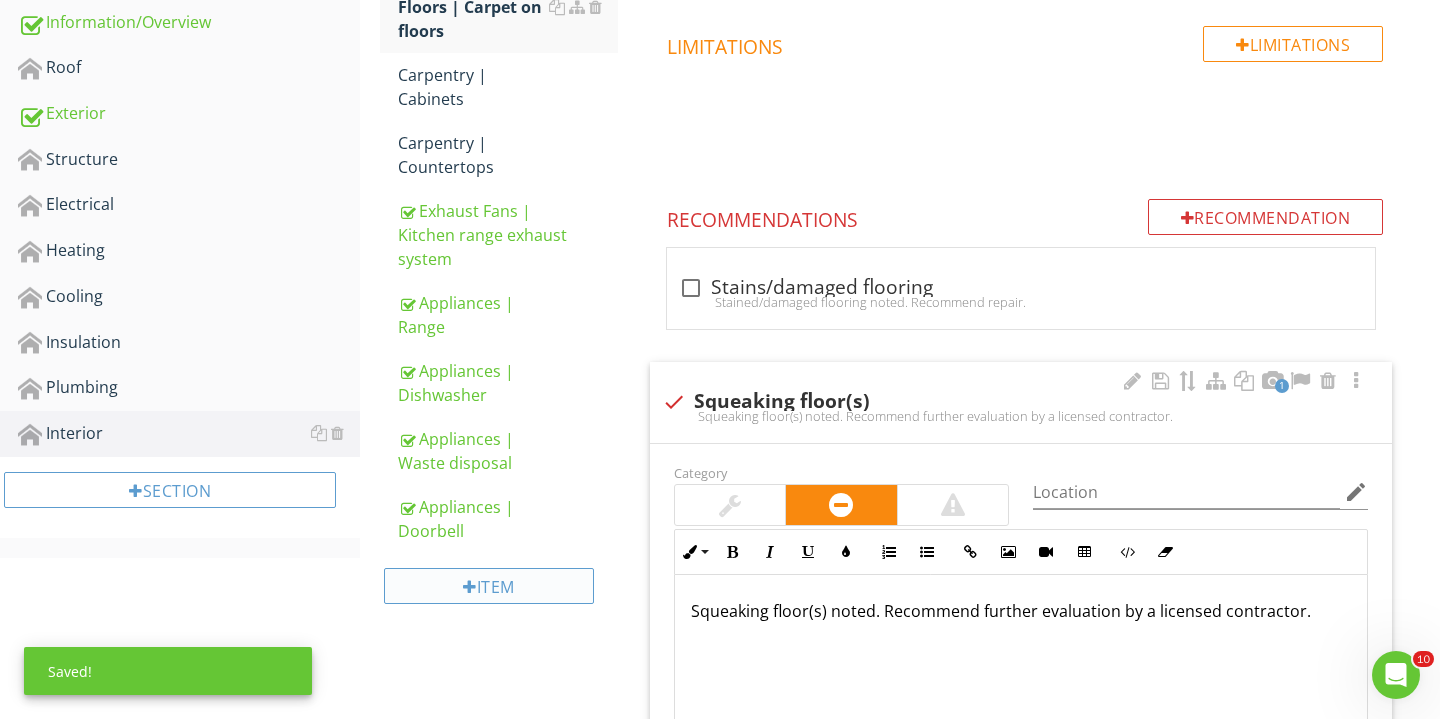 click on "Item" at bounding box center (489, 586) 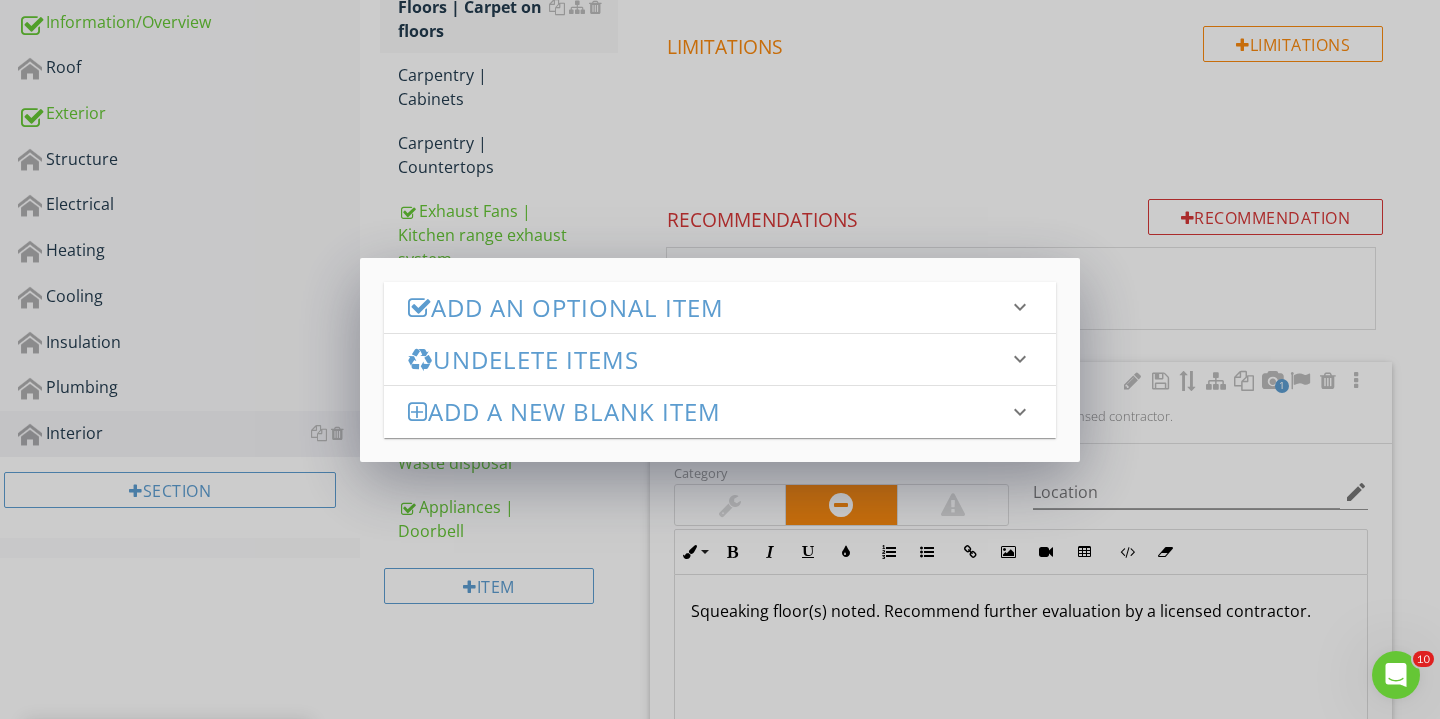 click on "Add an Optional Item
keyboard_arrow_down" at bounding box center (720, 307) 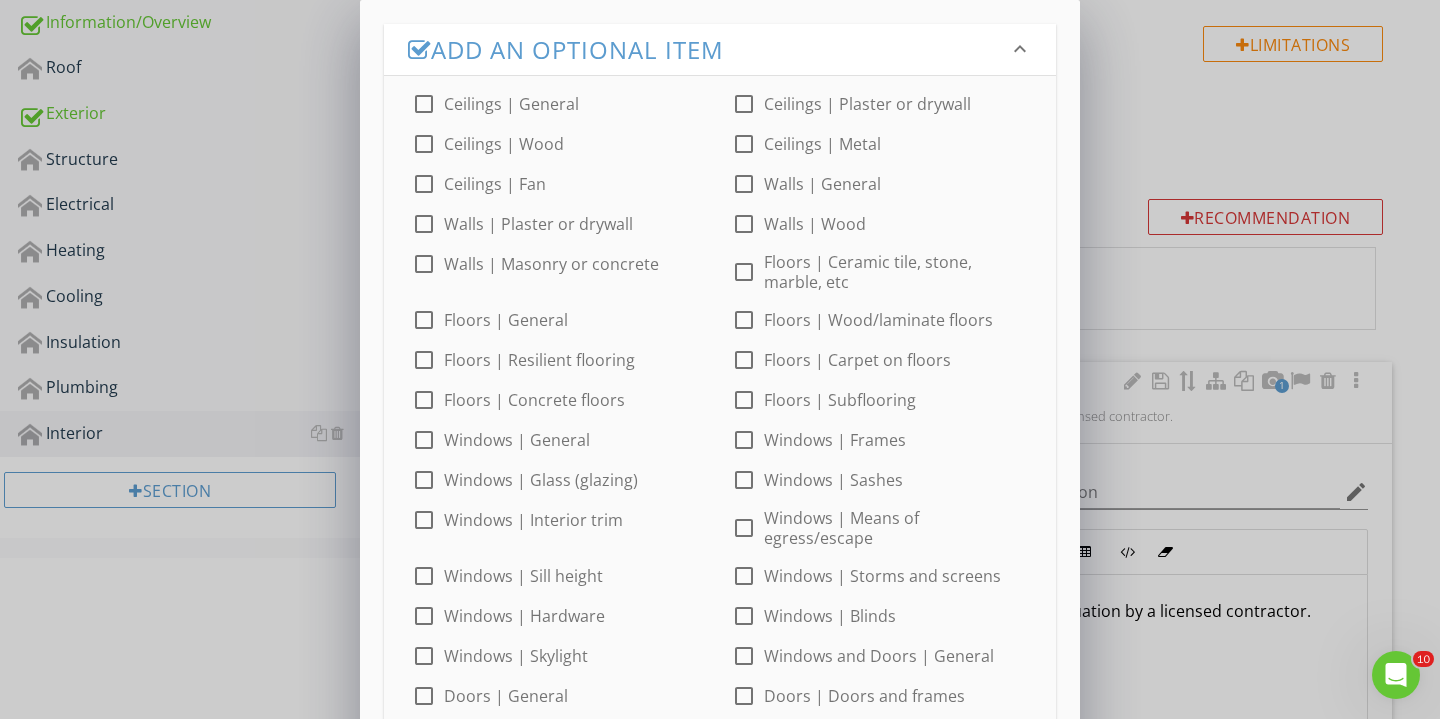 scroll, scrollTop: 105, scrollLeft: 0, axis: vertical 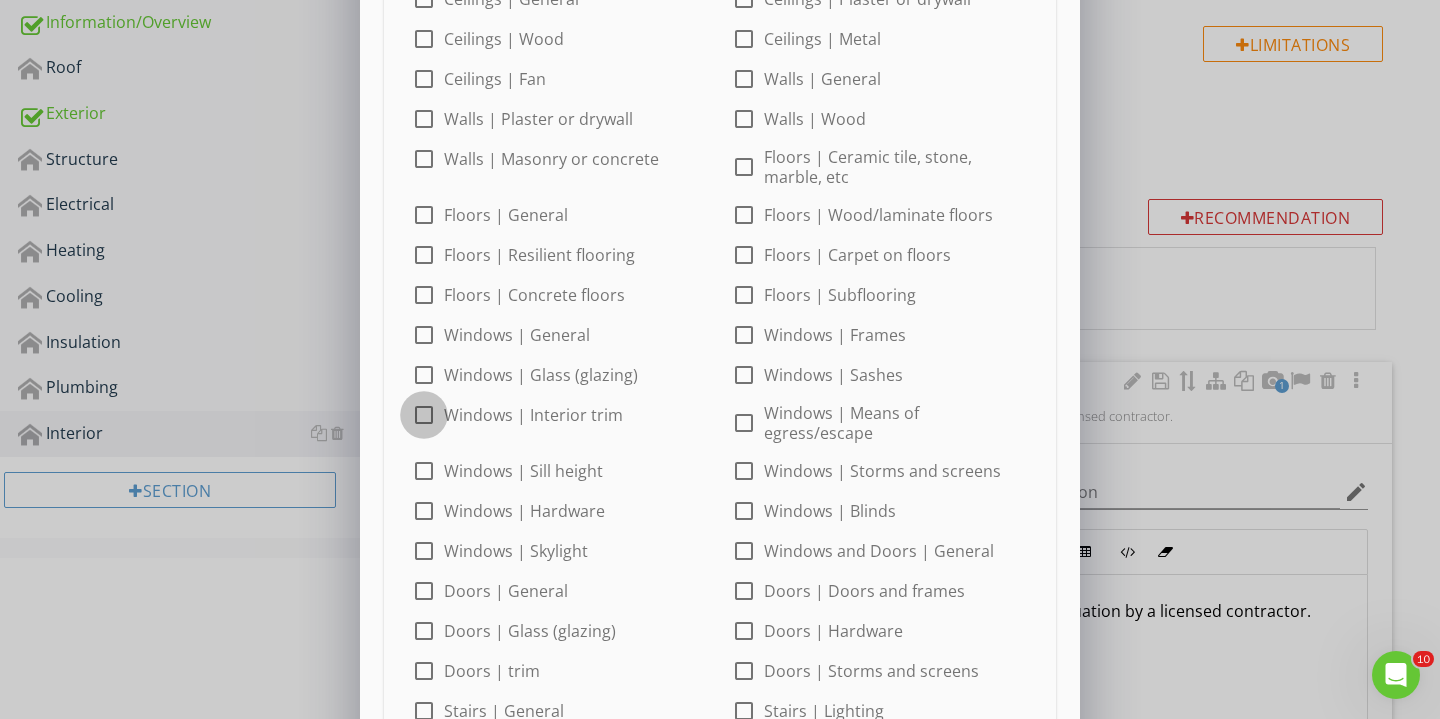 click at bounding box center (424, 415) 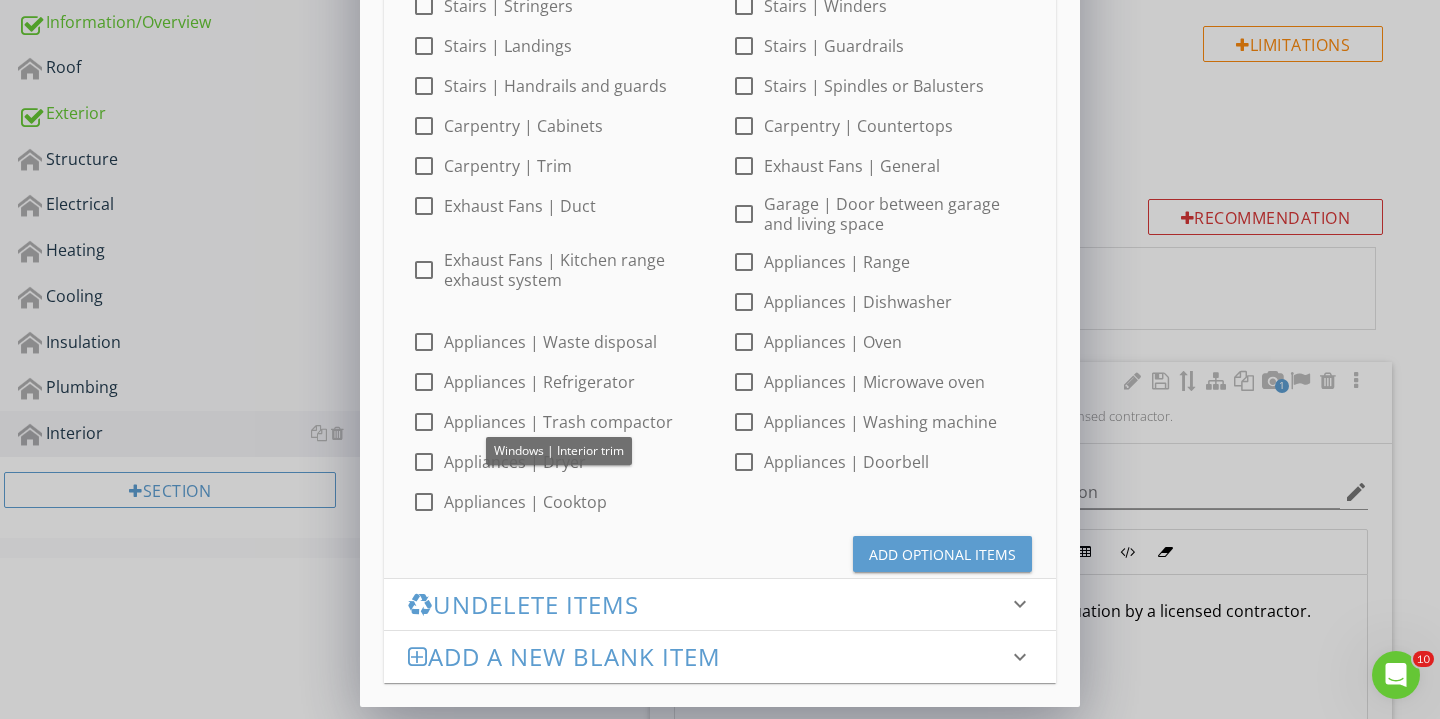 scroll, scrollTop: 938, scrollLeft: 0, axis: vertical 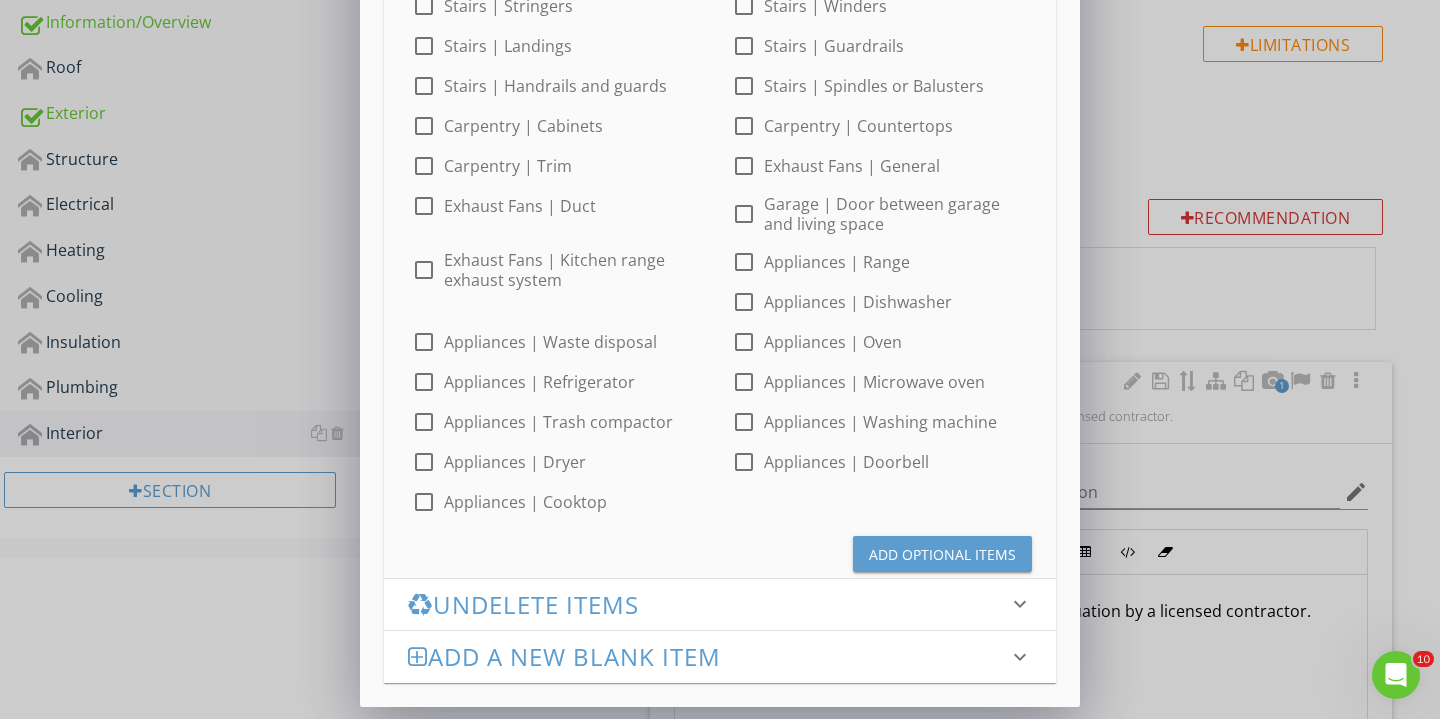 click on "Add Optional Items" at bounding box center [942, 554] 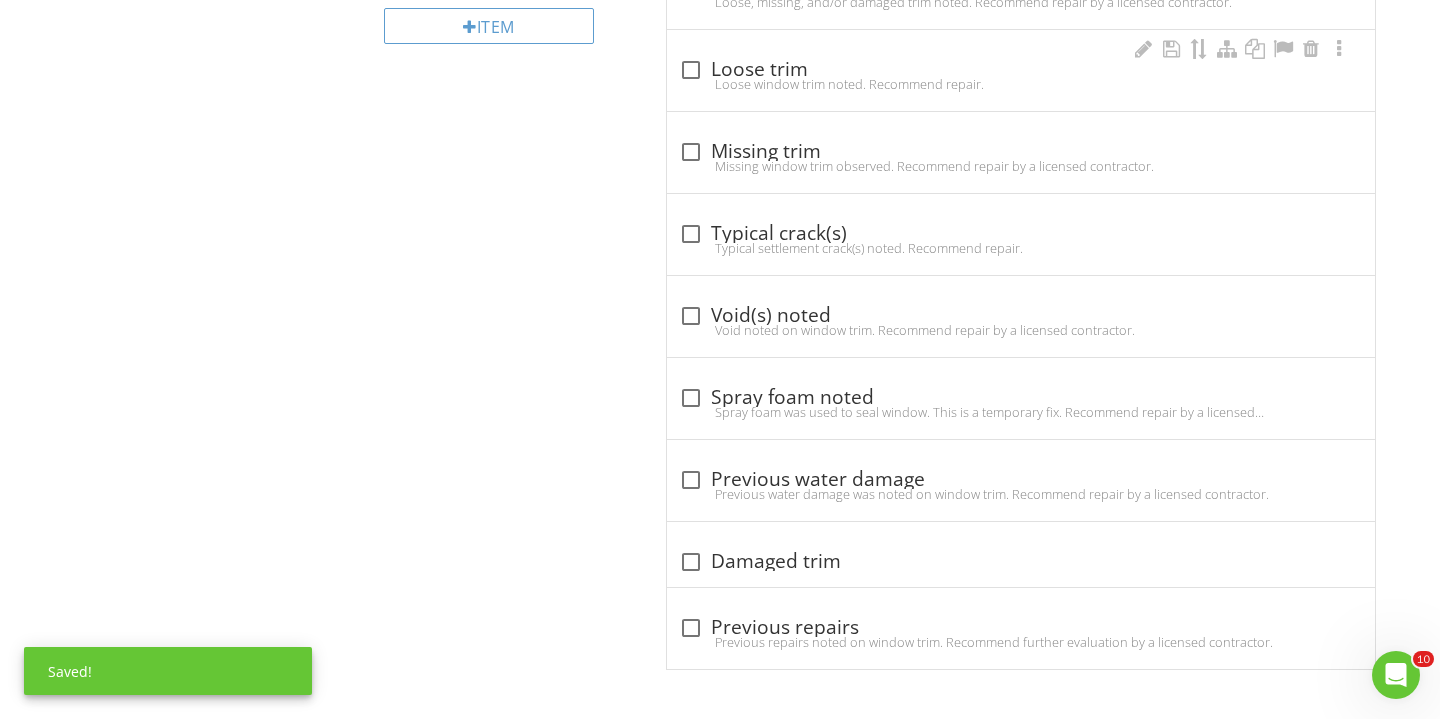 scroll, scrollTop: 1173, scrollLeft: 0, axis: vertical 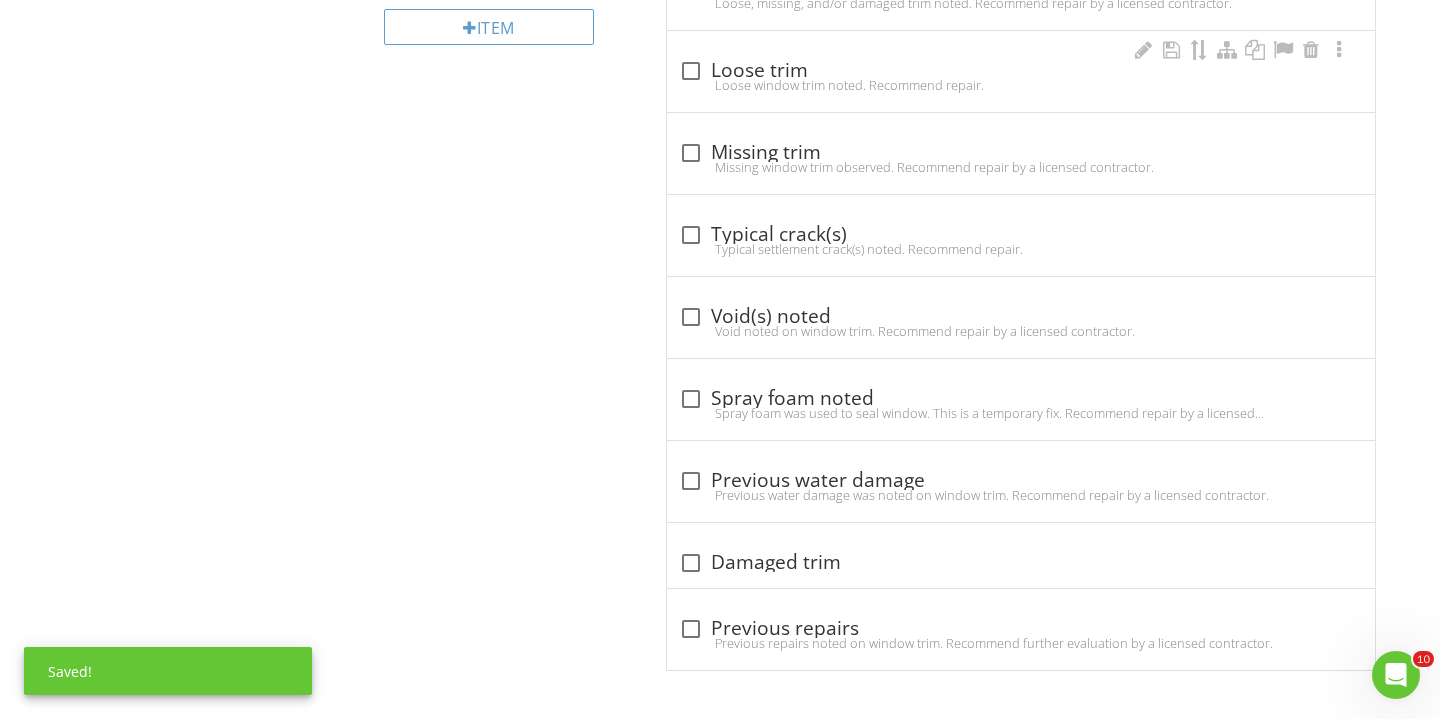 click on "check_box_outline_blank
Loose trim
Loose window trim noted. Recommend repair." at bounding box center (1021, 71) 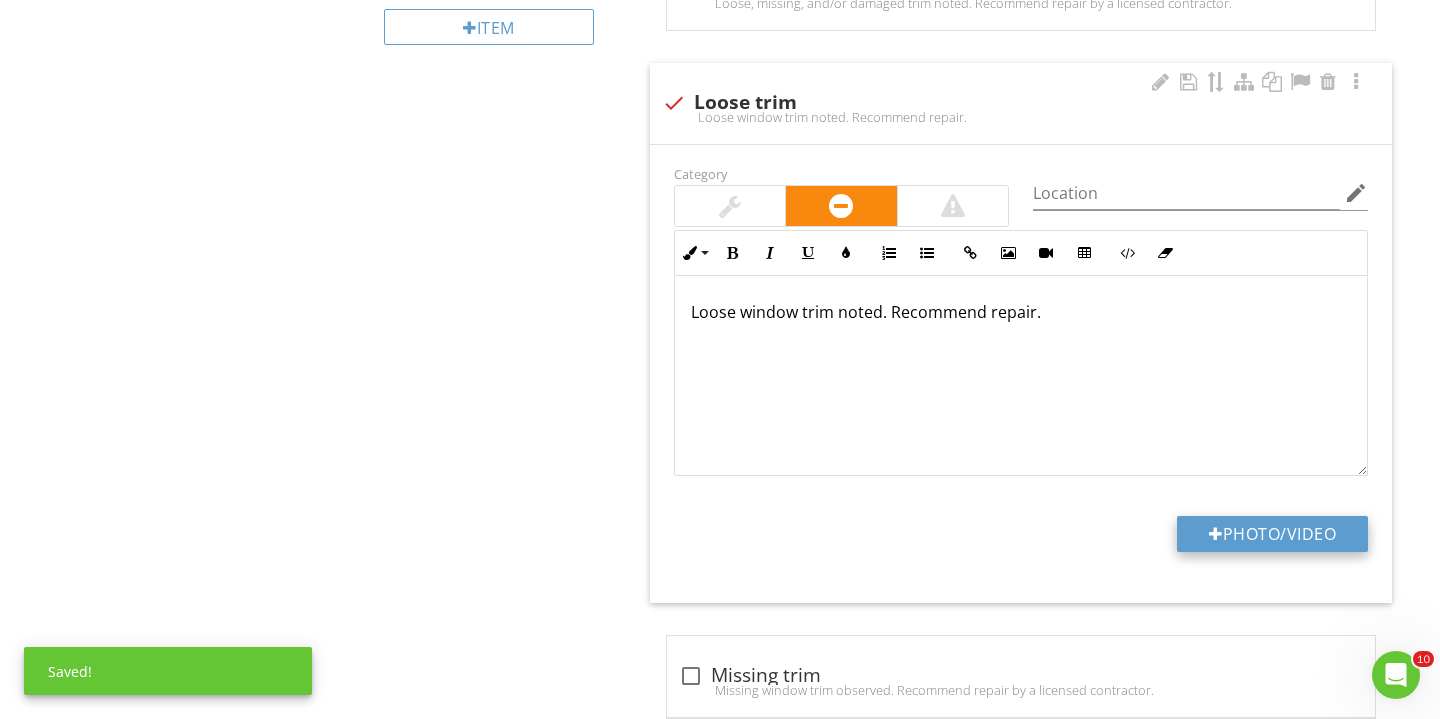 click on "Photo/Video" at bounding box center [1272, 534] 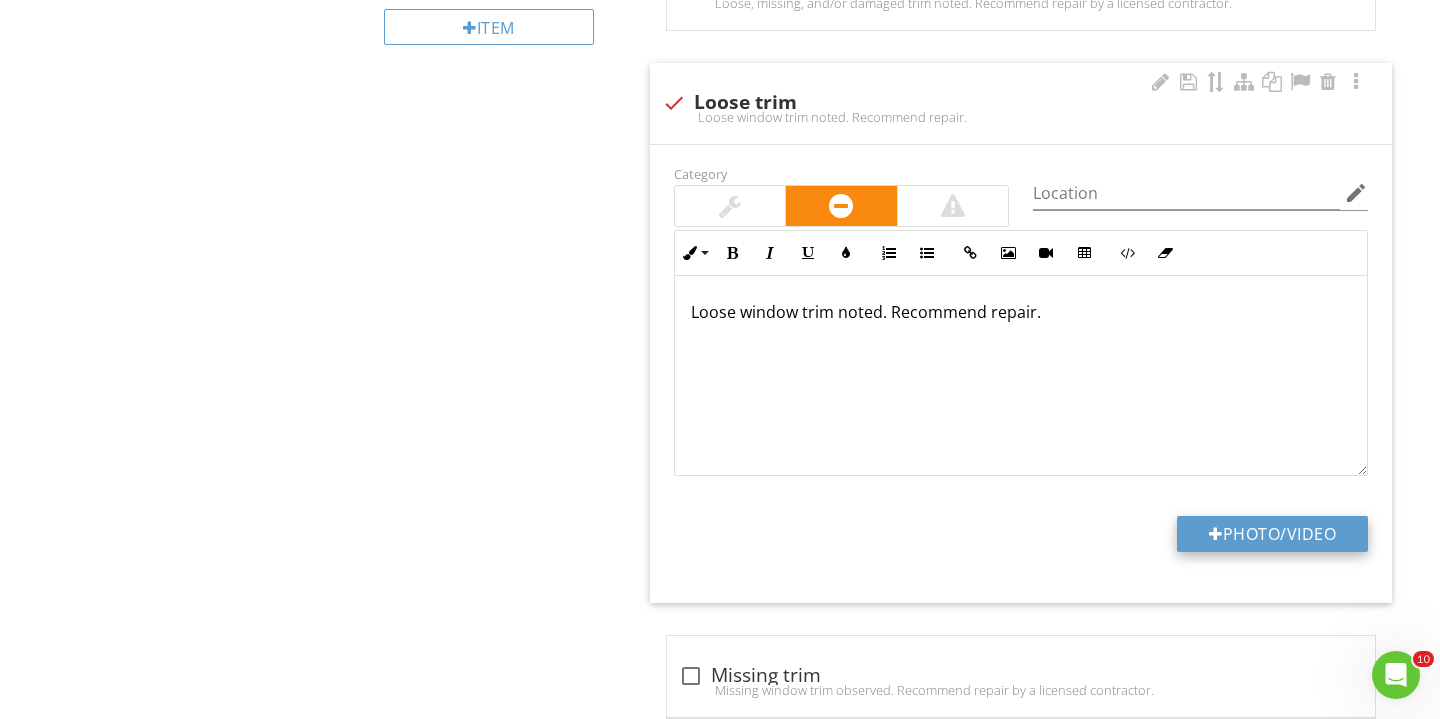 type on "C:\fakepath\IMG_3269.JPG" 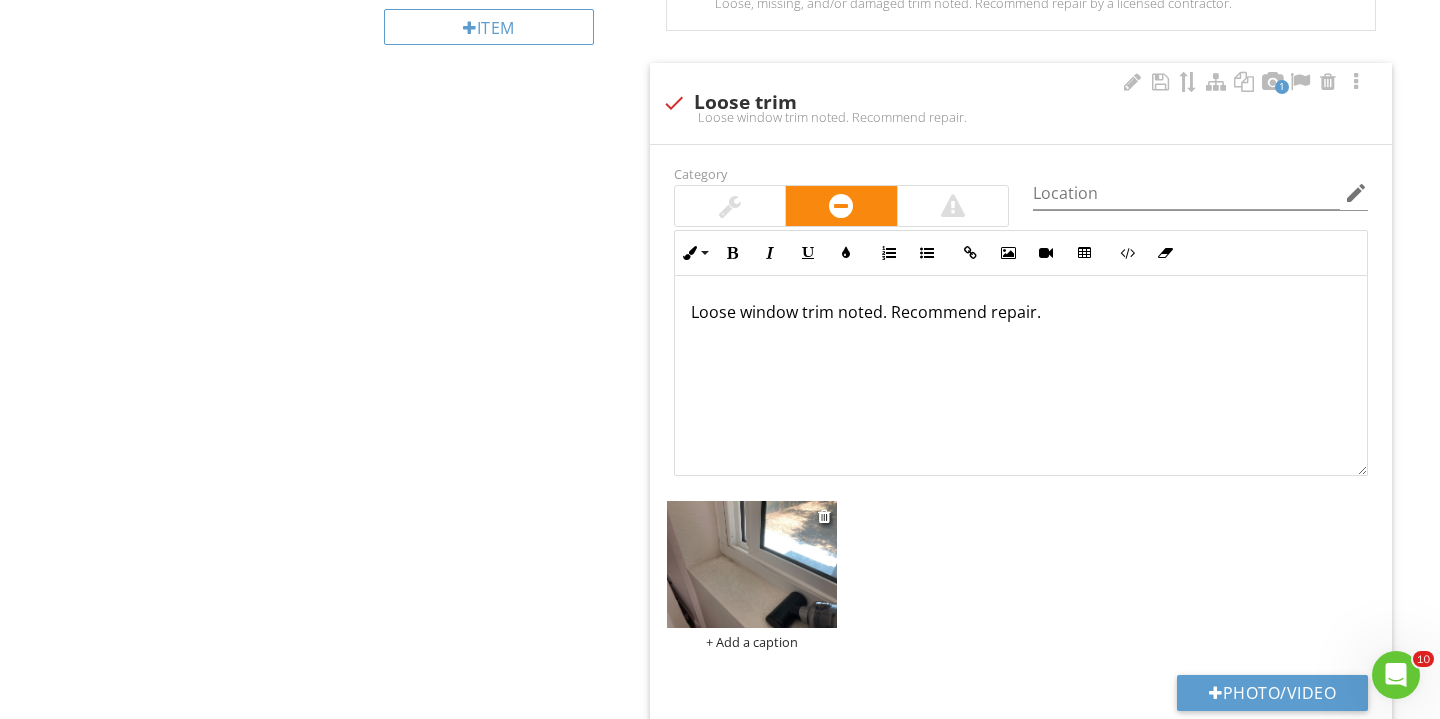 click on "+ Add a caption" at bounding box center (752, 642) 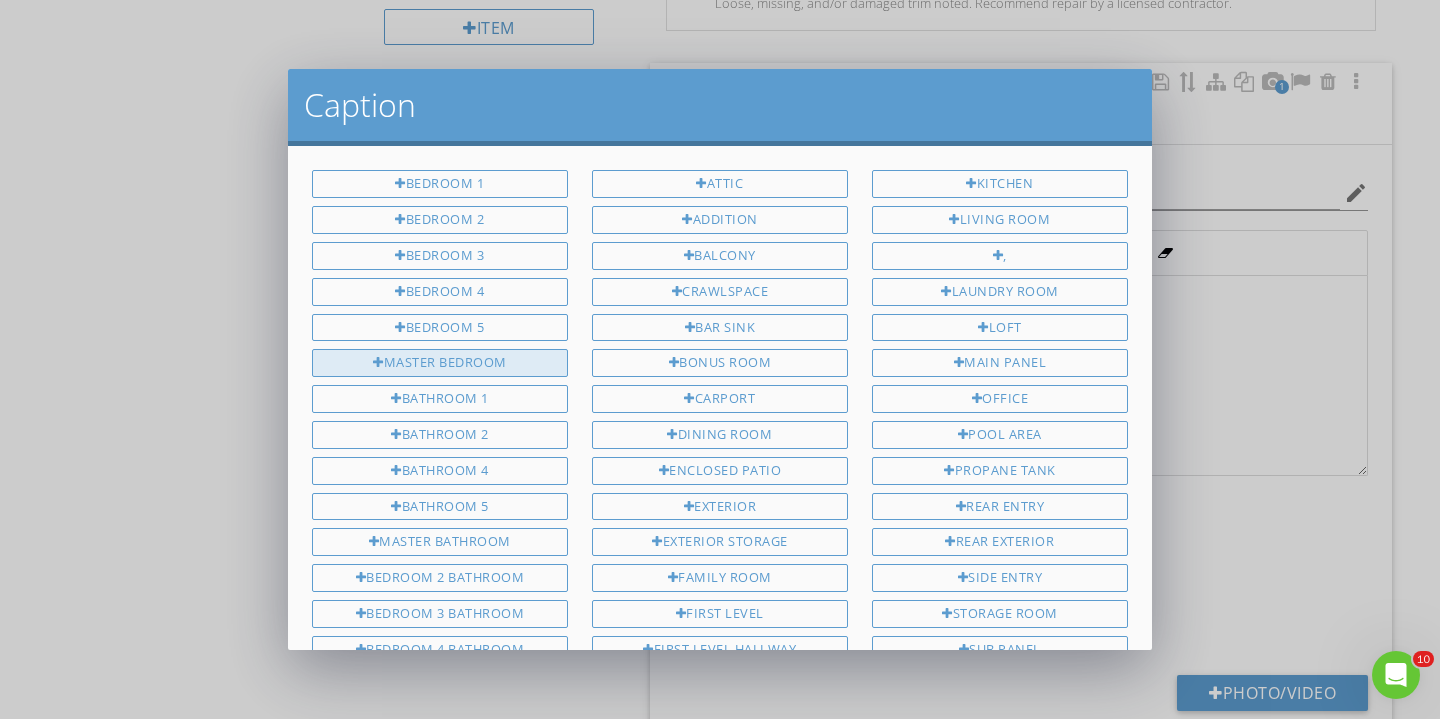 scroll, scrollTop: 0, scrollLeft: 0, axis: both 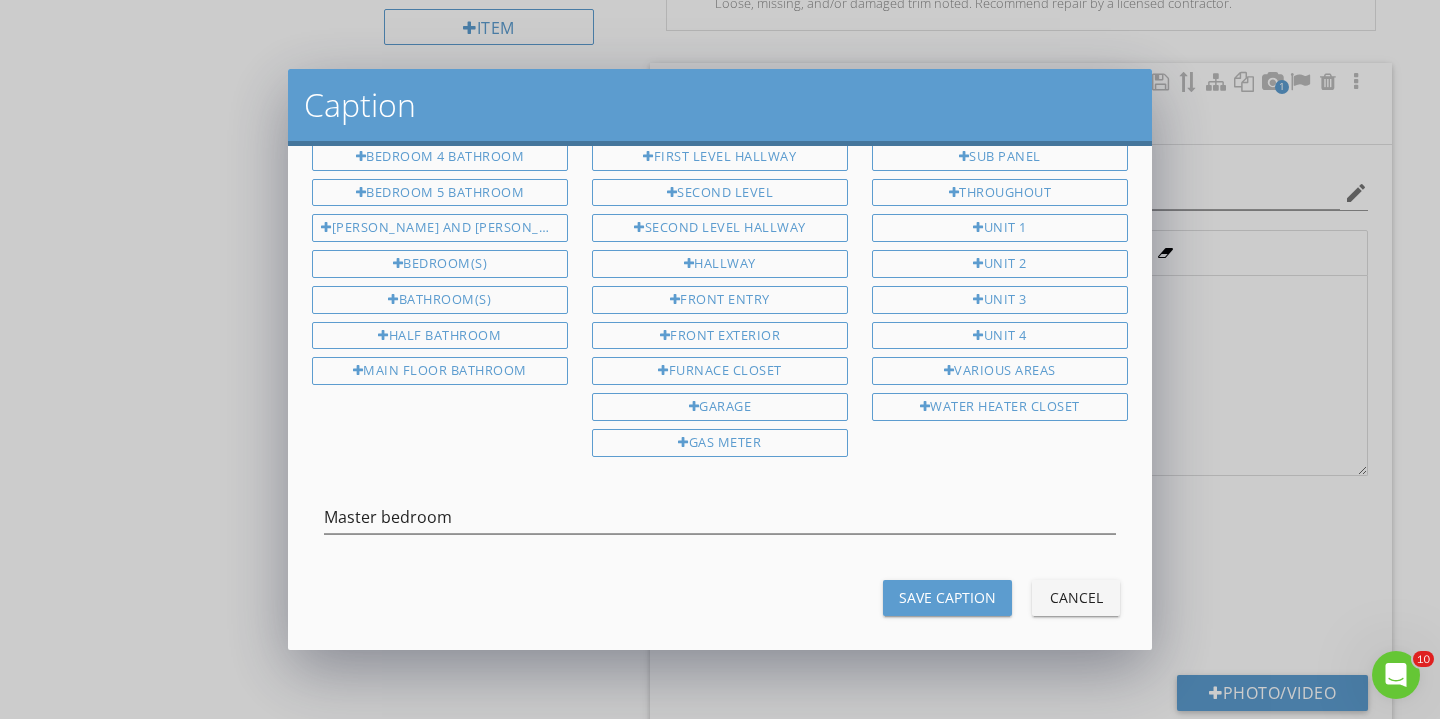 click on "Save Caption" at bounding box center [947, 597] 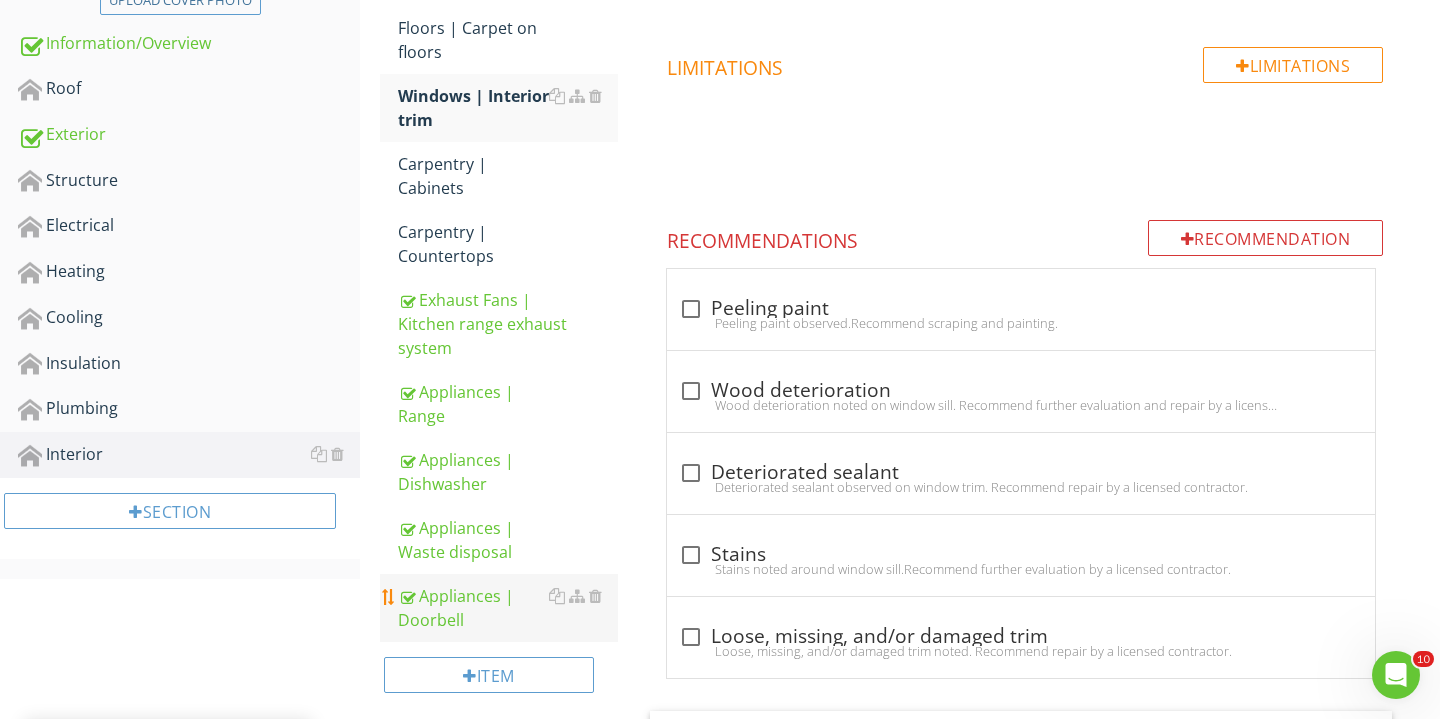 scroll, scrollTop: 529, scrollLeft: 0, axis: vertical 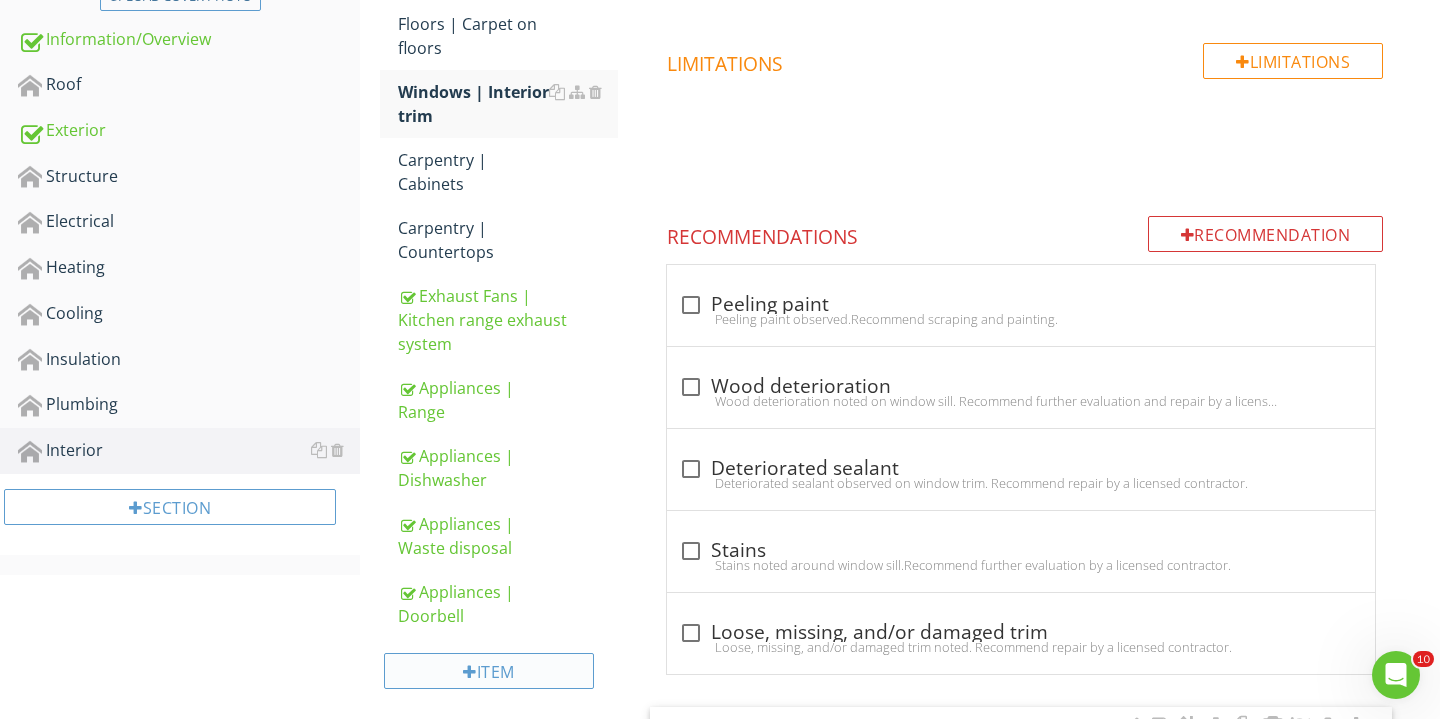 click on "Item" at bounding box center (489, 671) 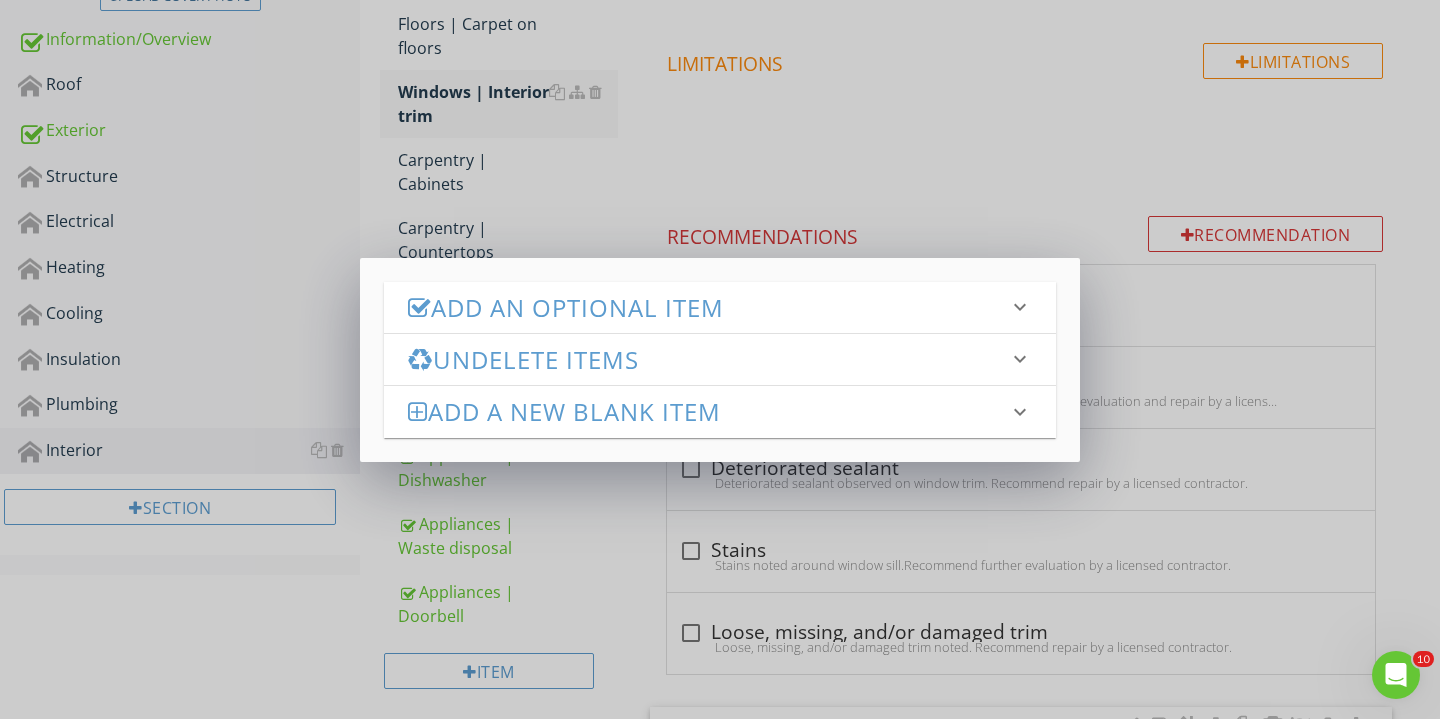 click on "Add an Optional Item" at bounding box center [708, 307] 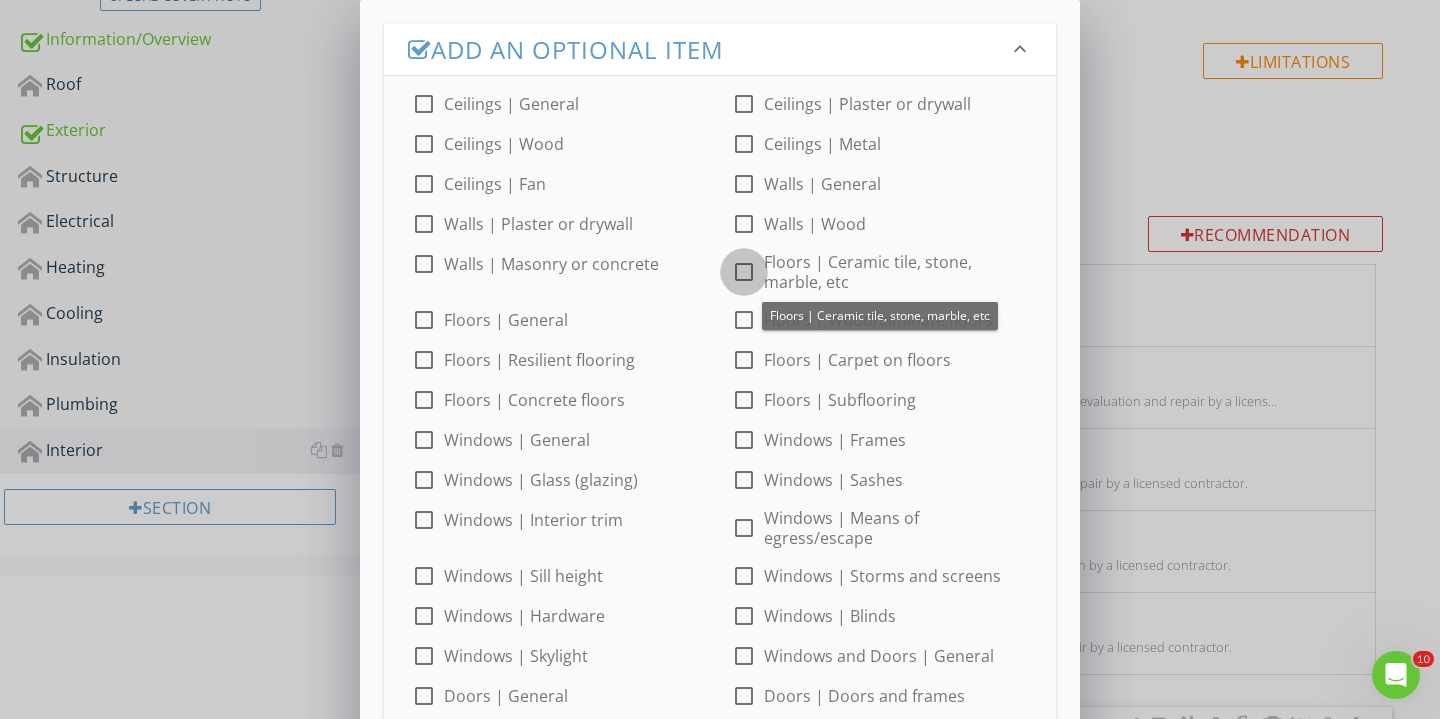 click at bounding box center (744, 272) 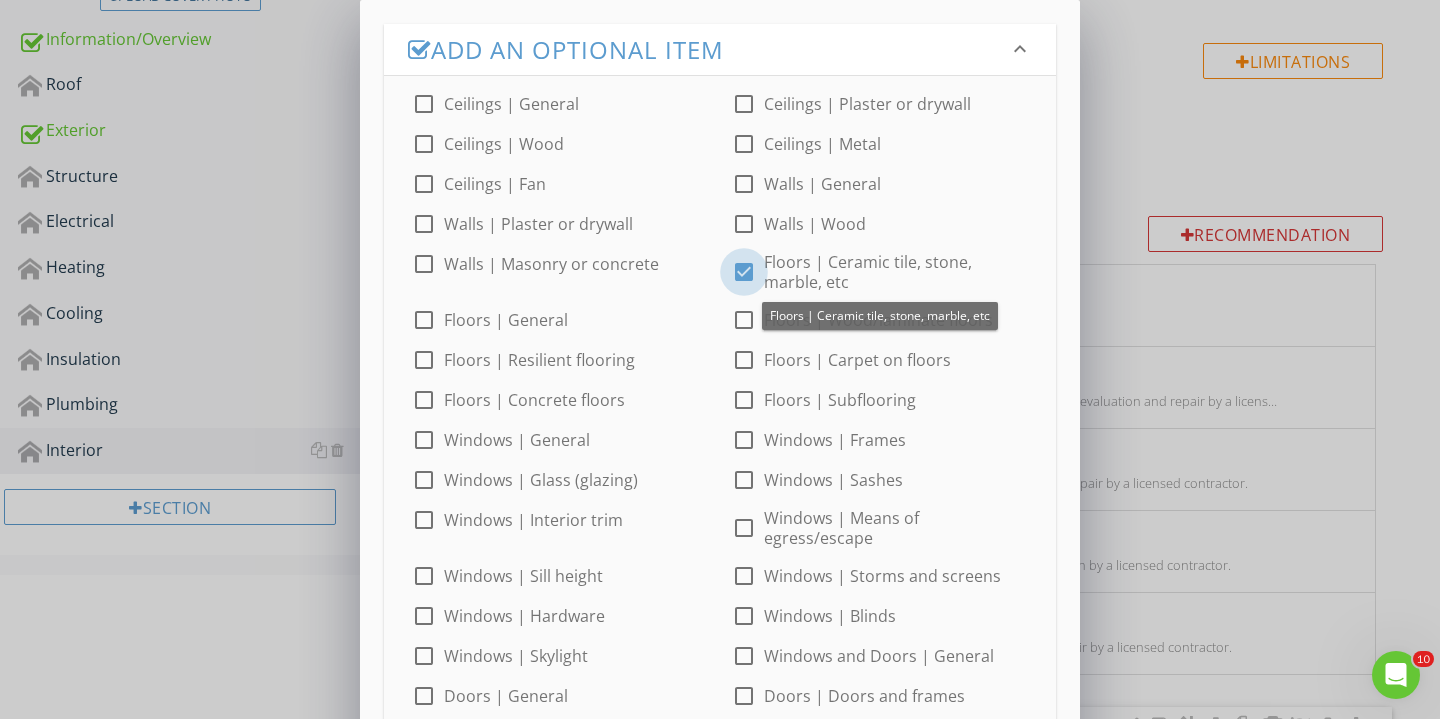 click at bounding box center [744, 272] 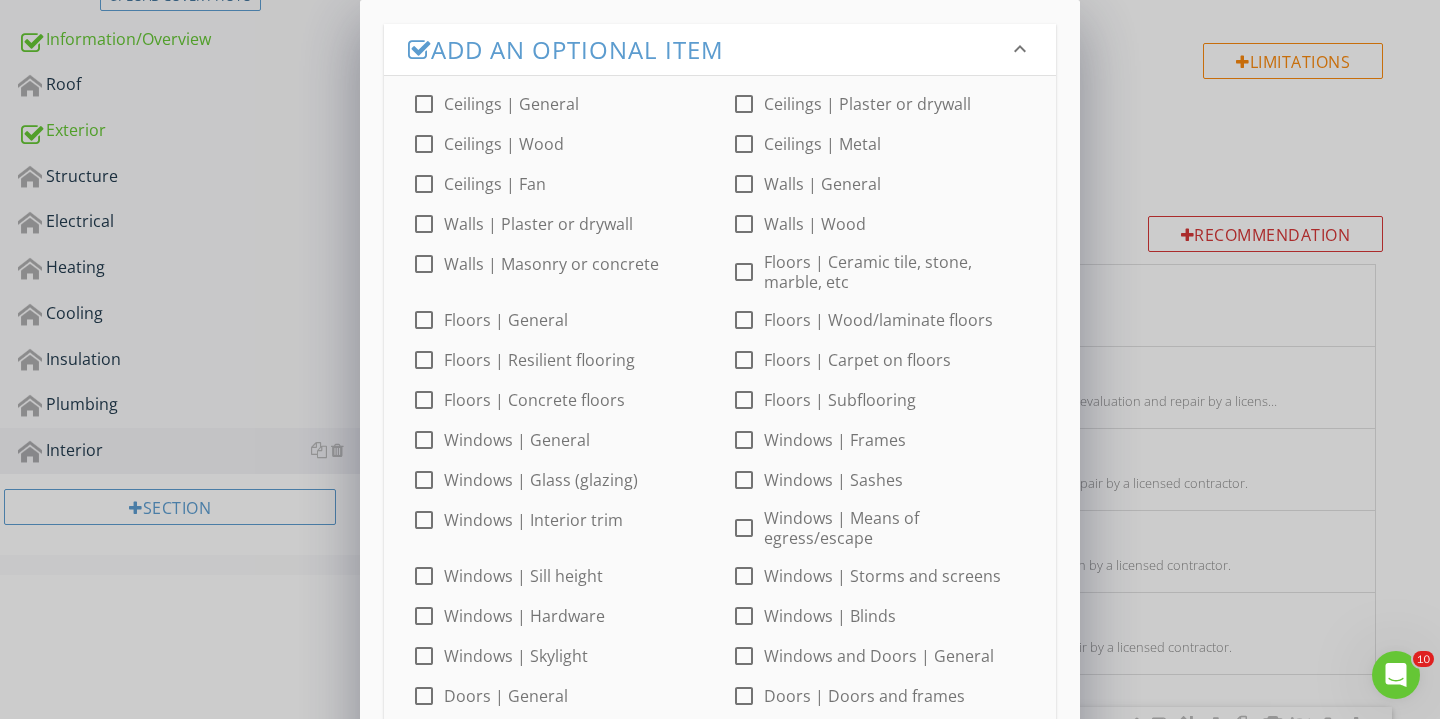 click at bounding box center [744, 320] 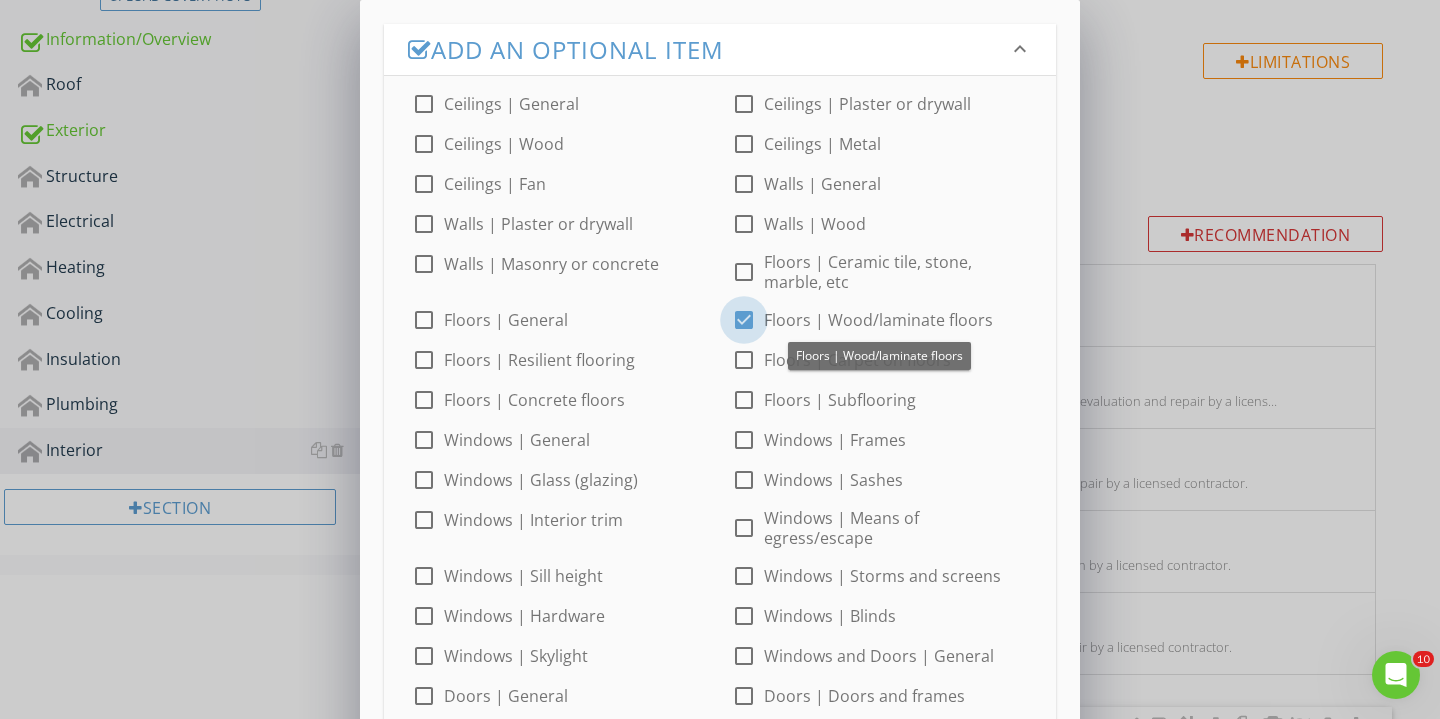 checkbox on "true" 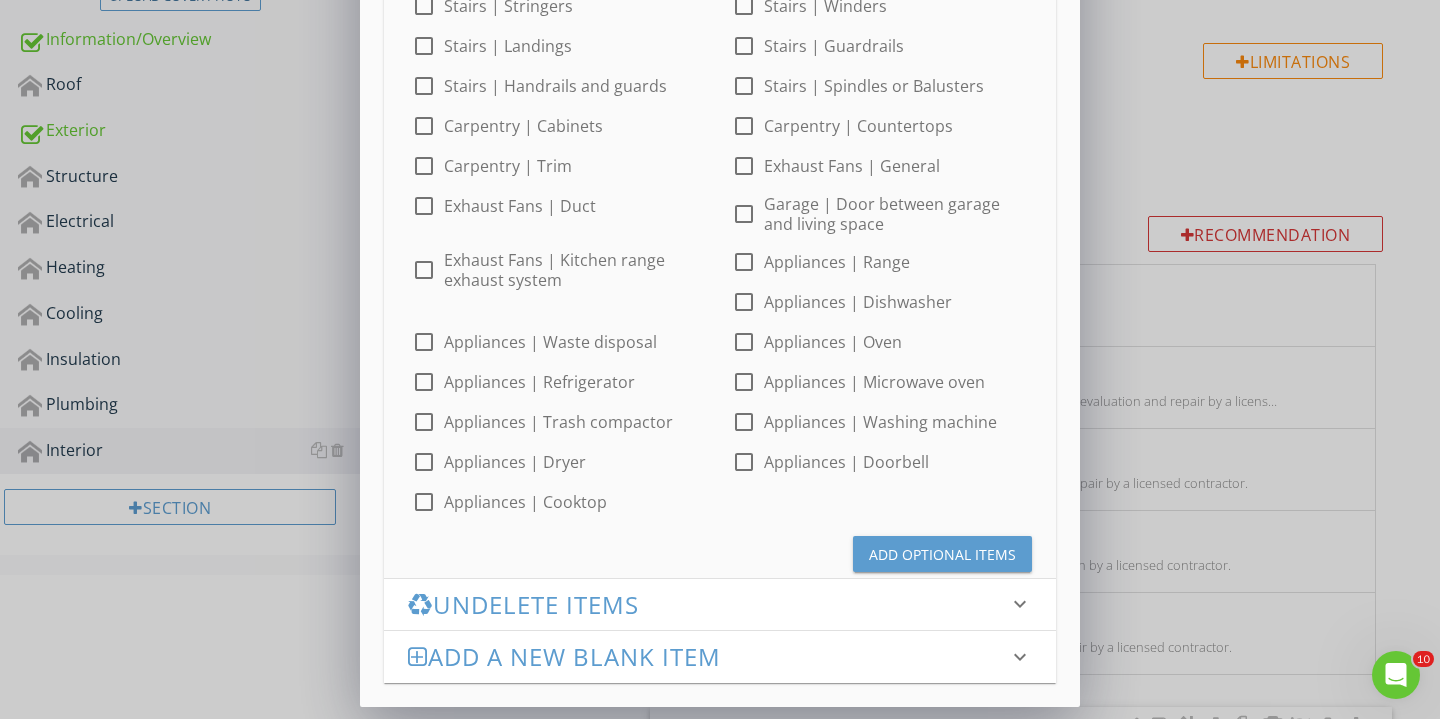 scroll, scrollTop: 929, scrollLeft: 0, axis: vertical 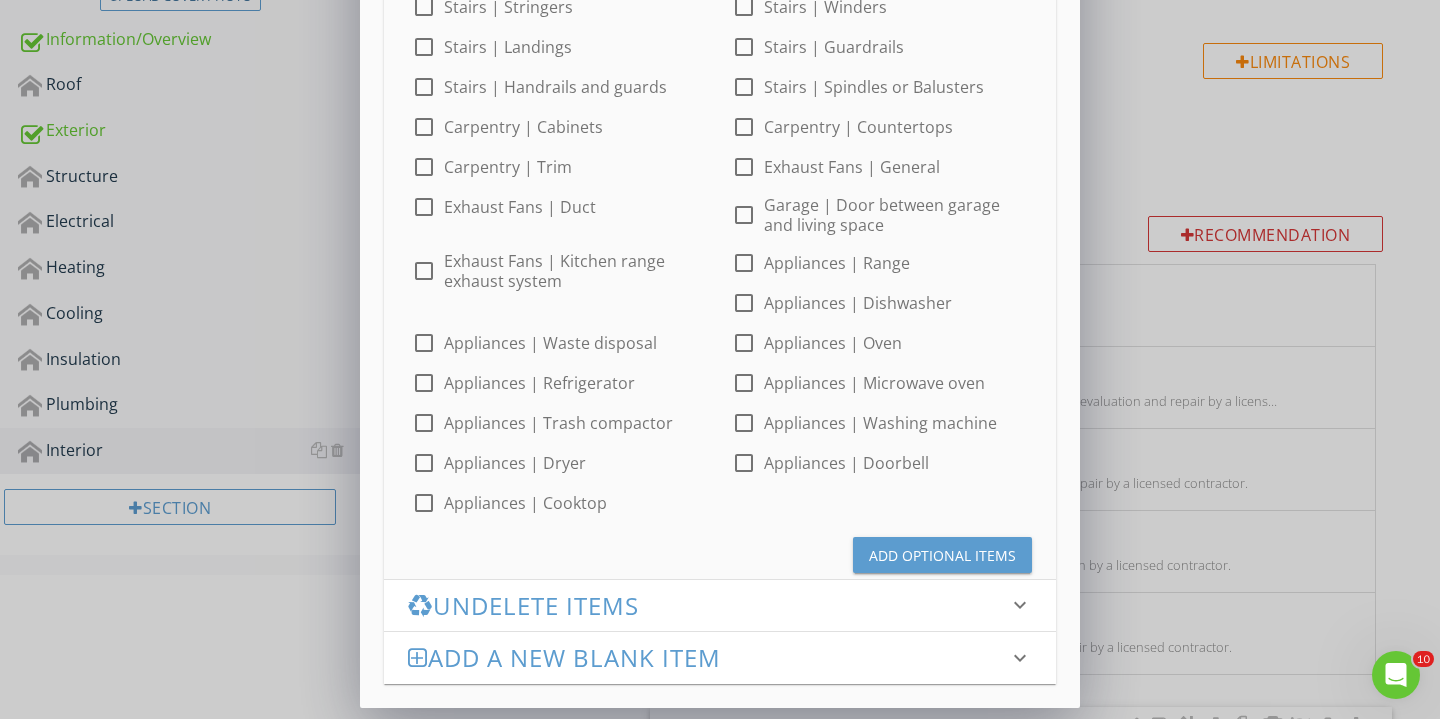 click on "Add Optional Items" at bounding box center [942, 555] 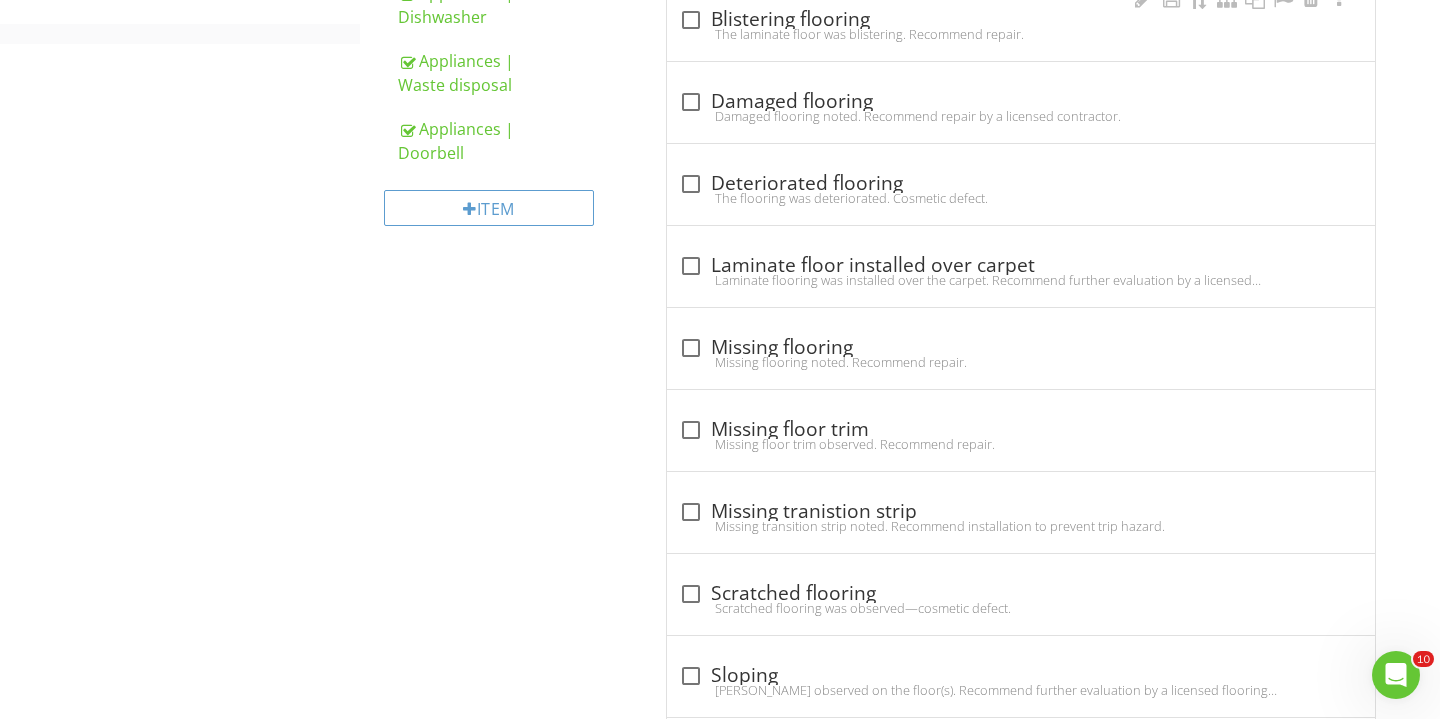 scroll, scrollTop: 1061, scrollLeft: 0, axis: vertical 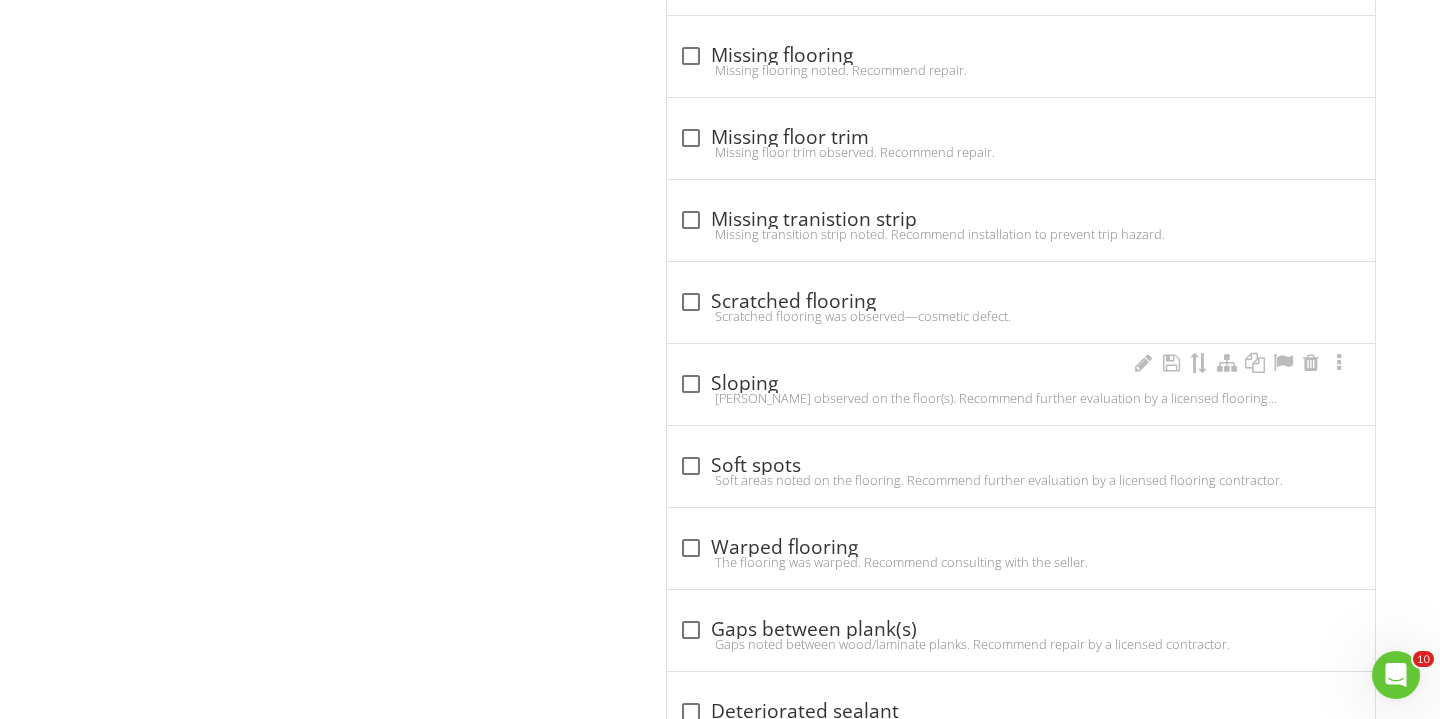 click on "[PERSON_NAME] observed on the floor(s). Recommend further evaluation by a licensed flooring contractor." at bounding box center [1021, 398] 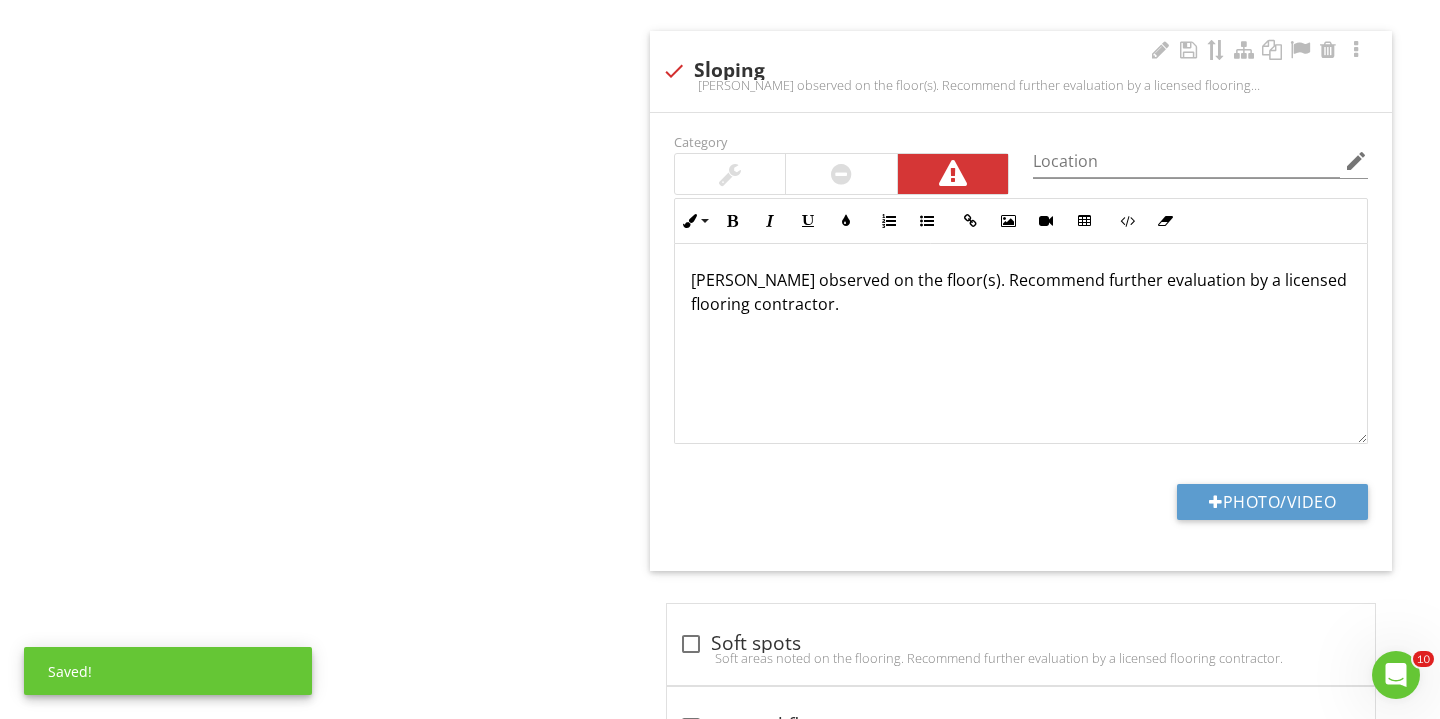 scroll, scrollTop: 1698, scrollLeft: 0, axis: vertical 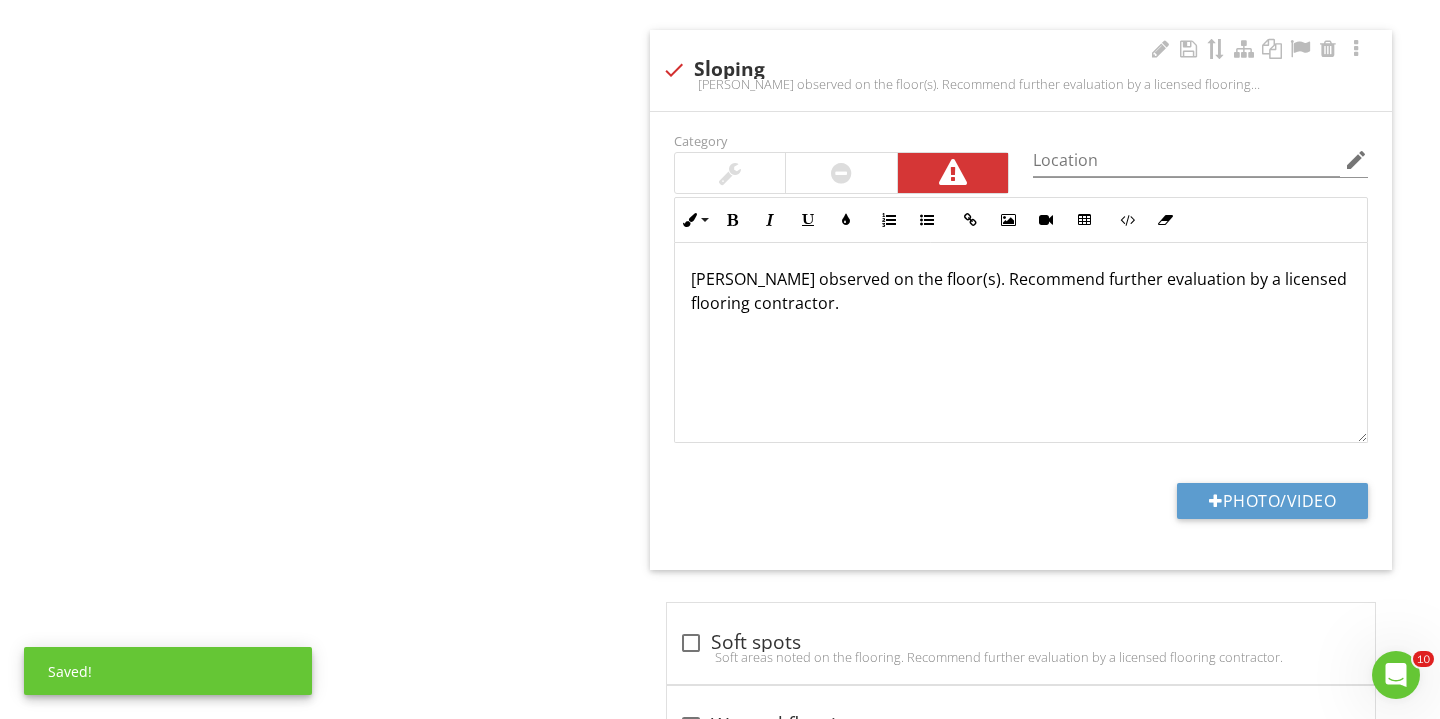 click at bounding box center [841, 173] 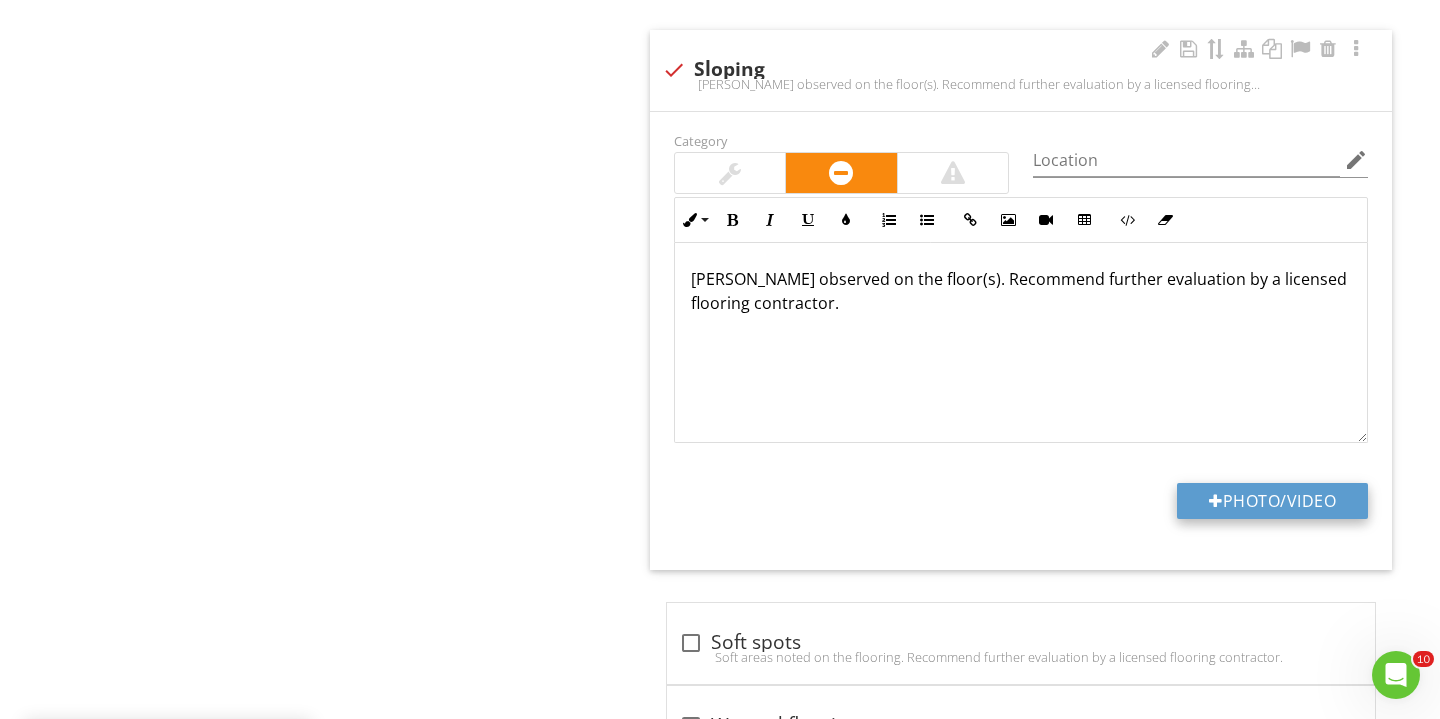 click on "Photo/Video" at bounding box center (1272, 501) 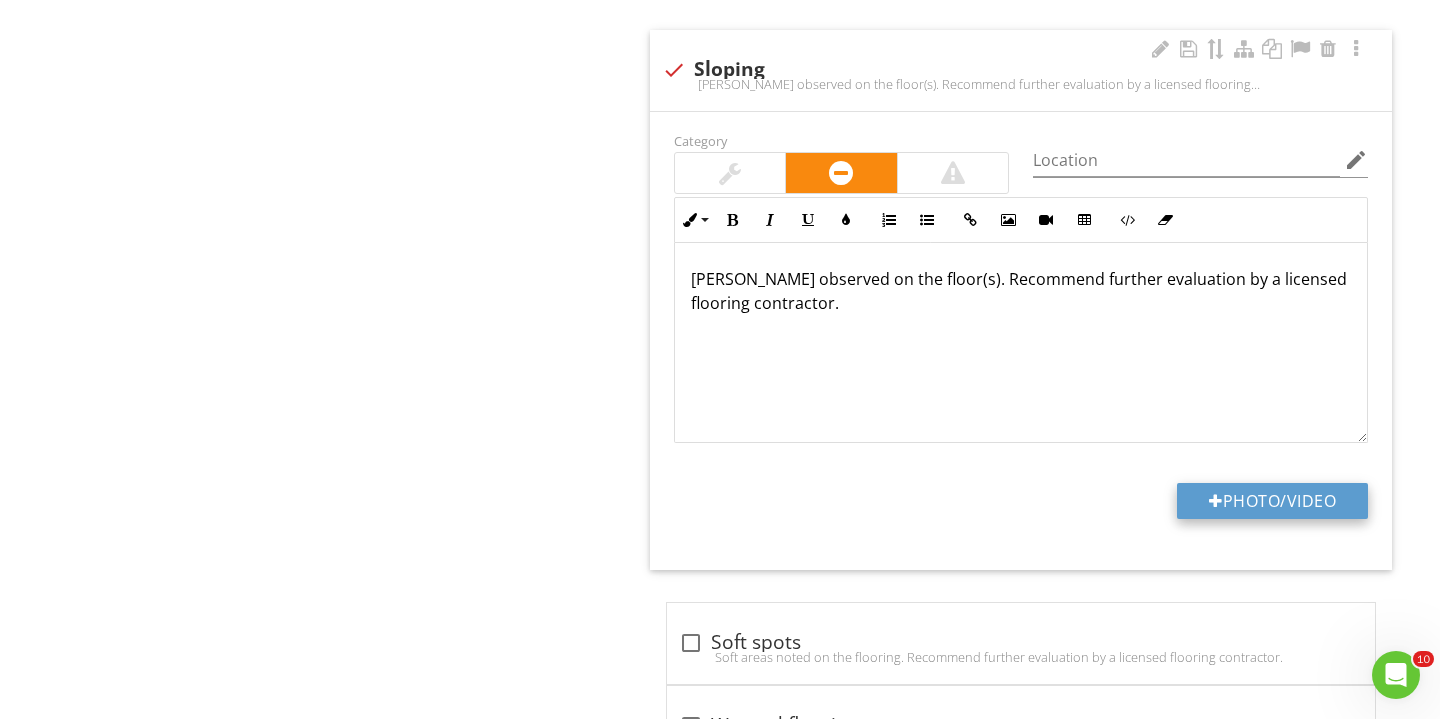 type on "C:\fakepath\IMG_3303.JPG" 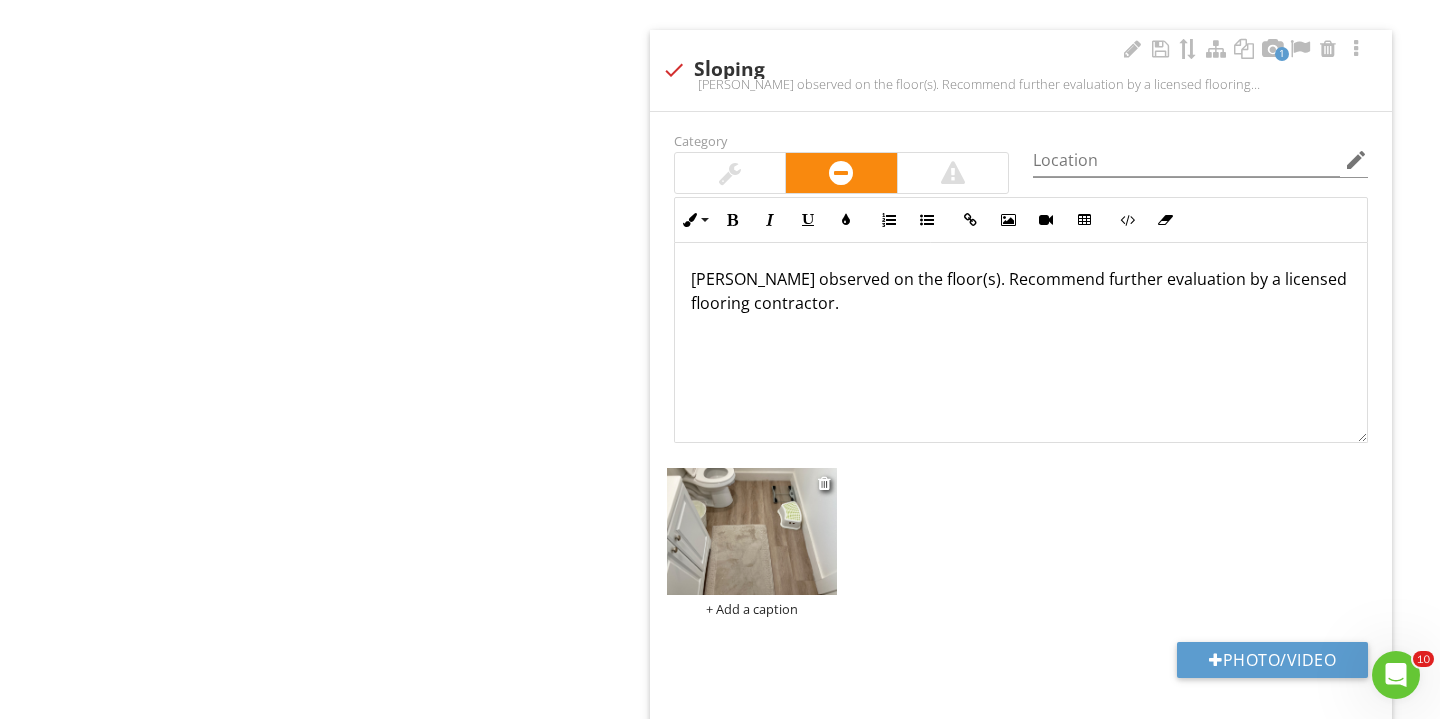 click on "+ Add a caption" at bounding box center [752, 609] 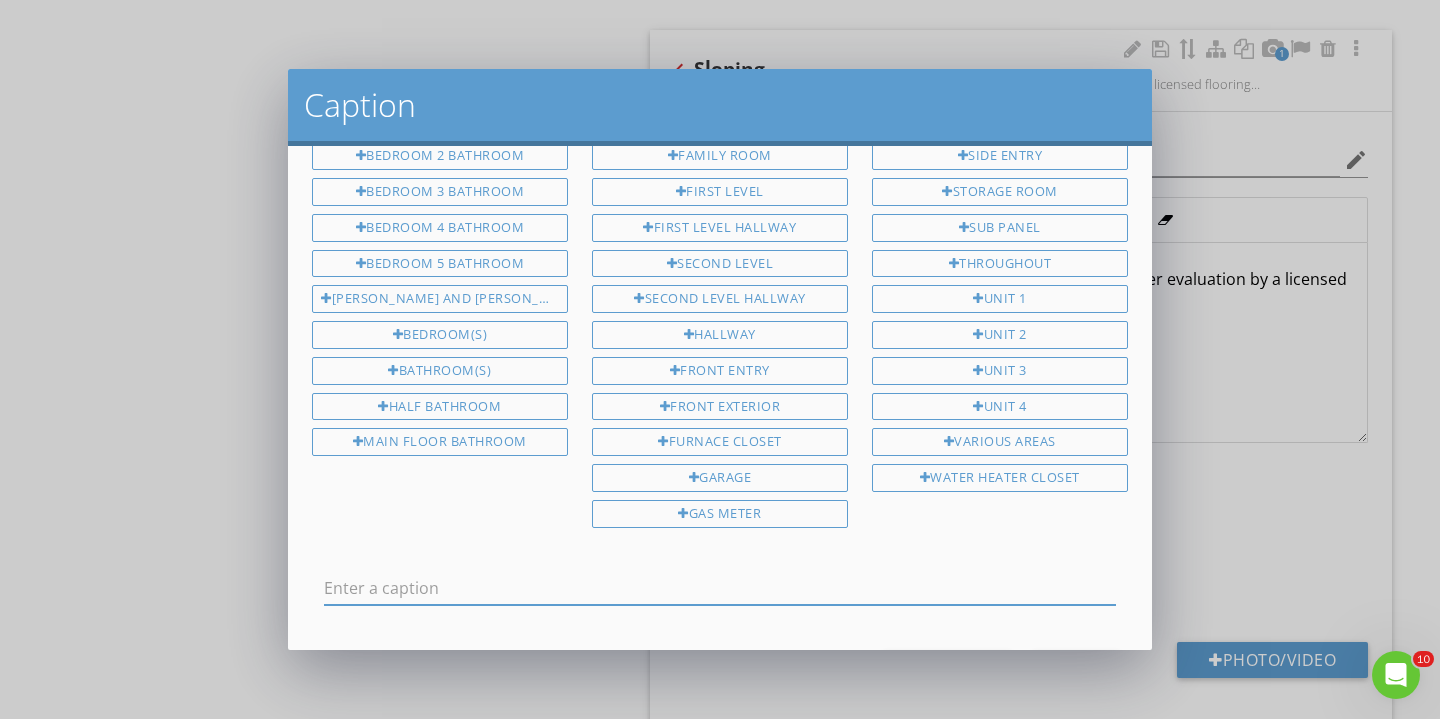 scroll, scrollTop: 0, scrollLeft: 0, axis: both 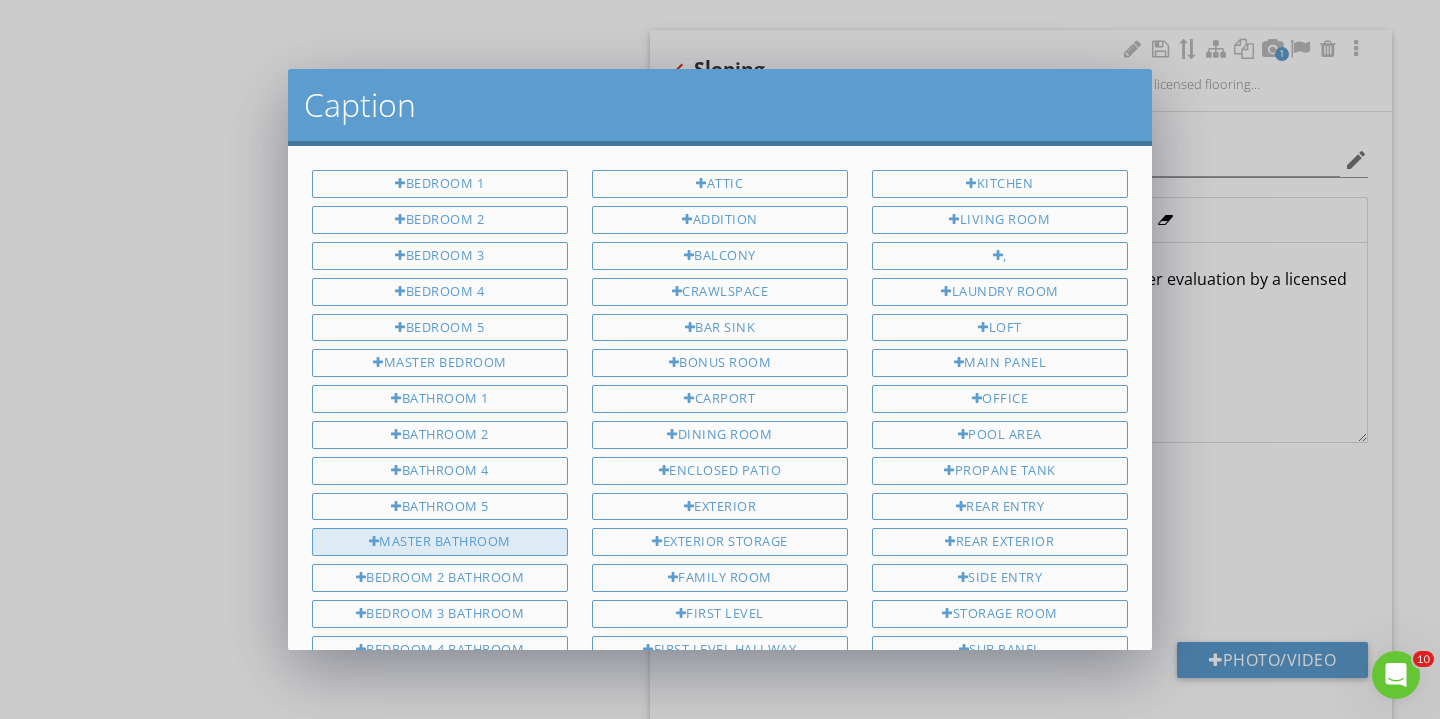 click on "Master bathroom" at bounding box center (440, 542) 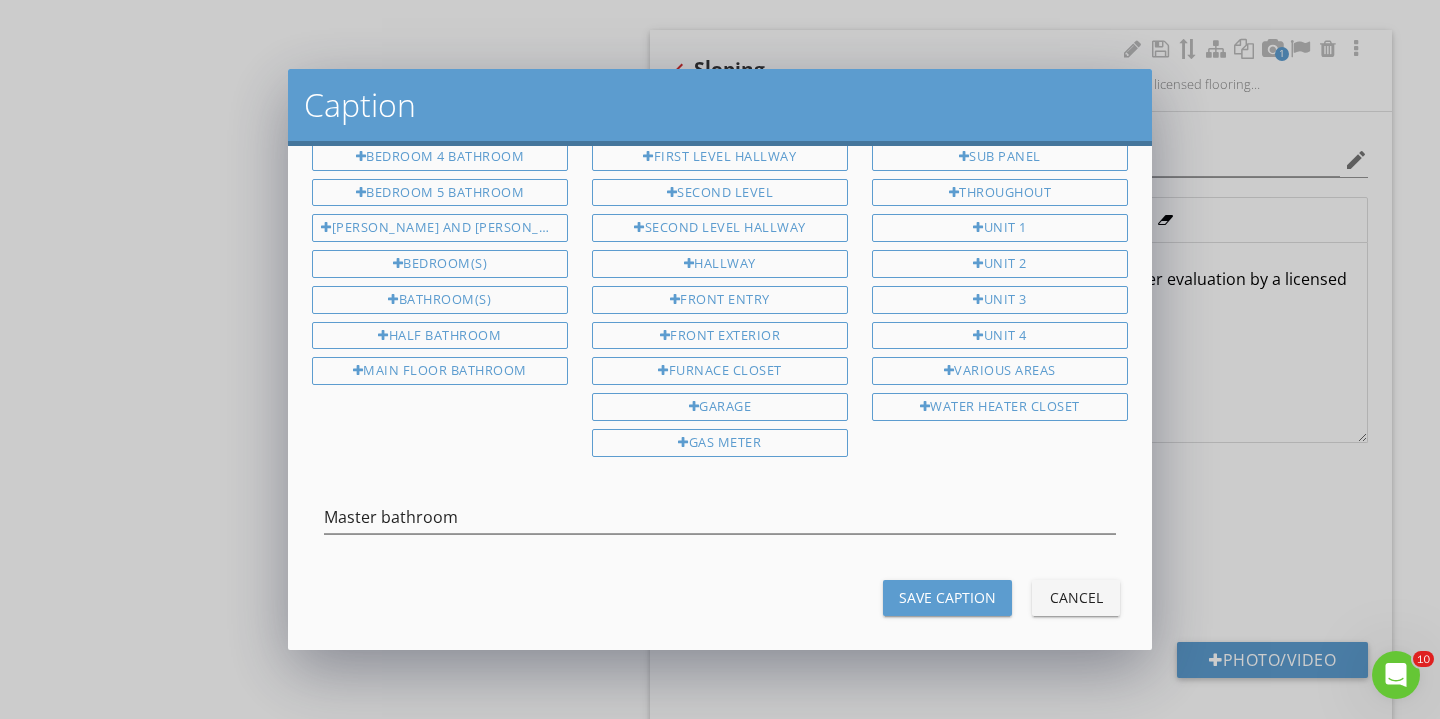 click on "Save Caption" at bounding box center (947, 597) 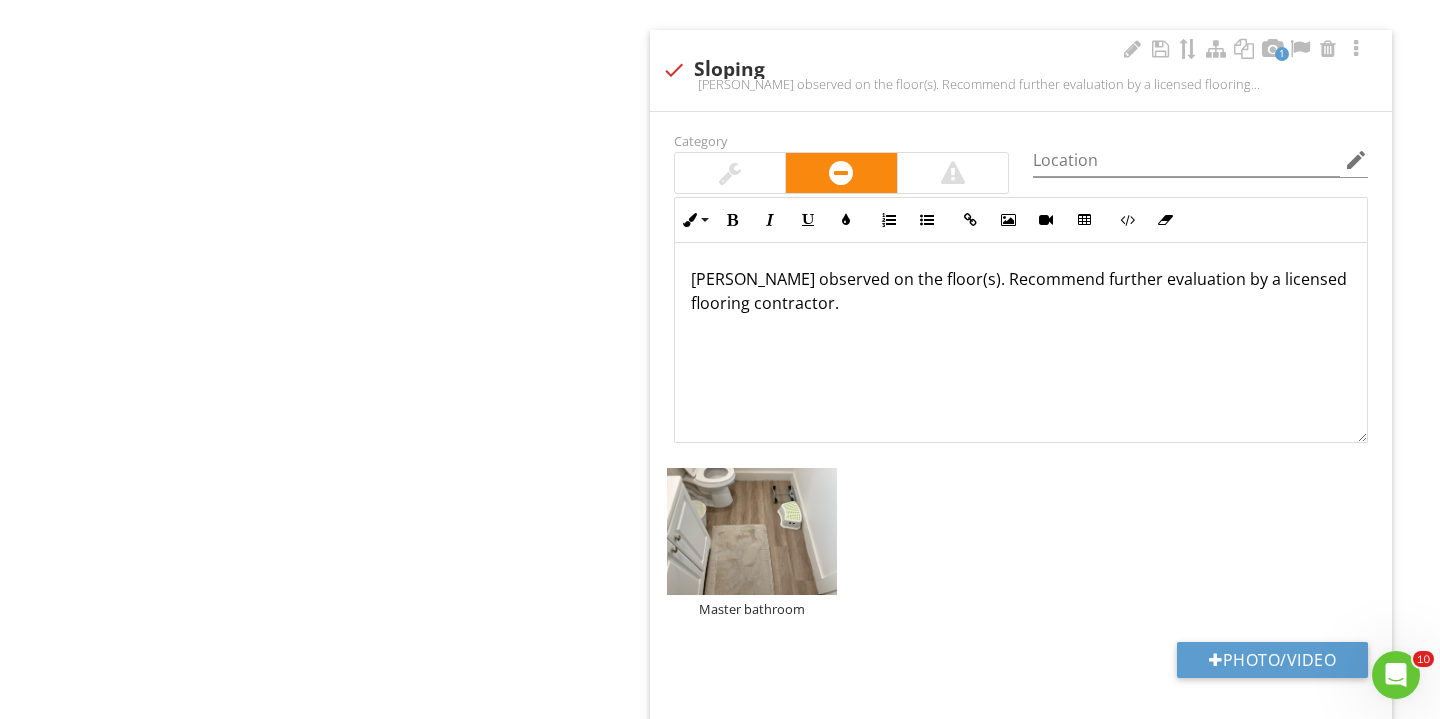 scroll, scrollTop: 492, scrollLeft: 0, axis: vertical 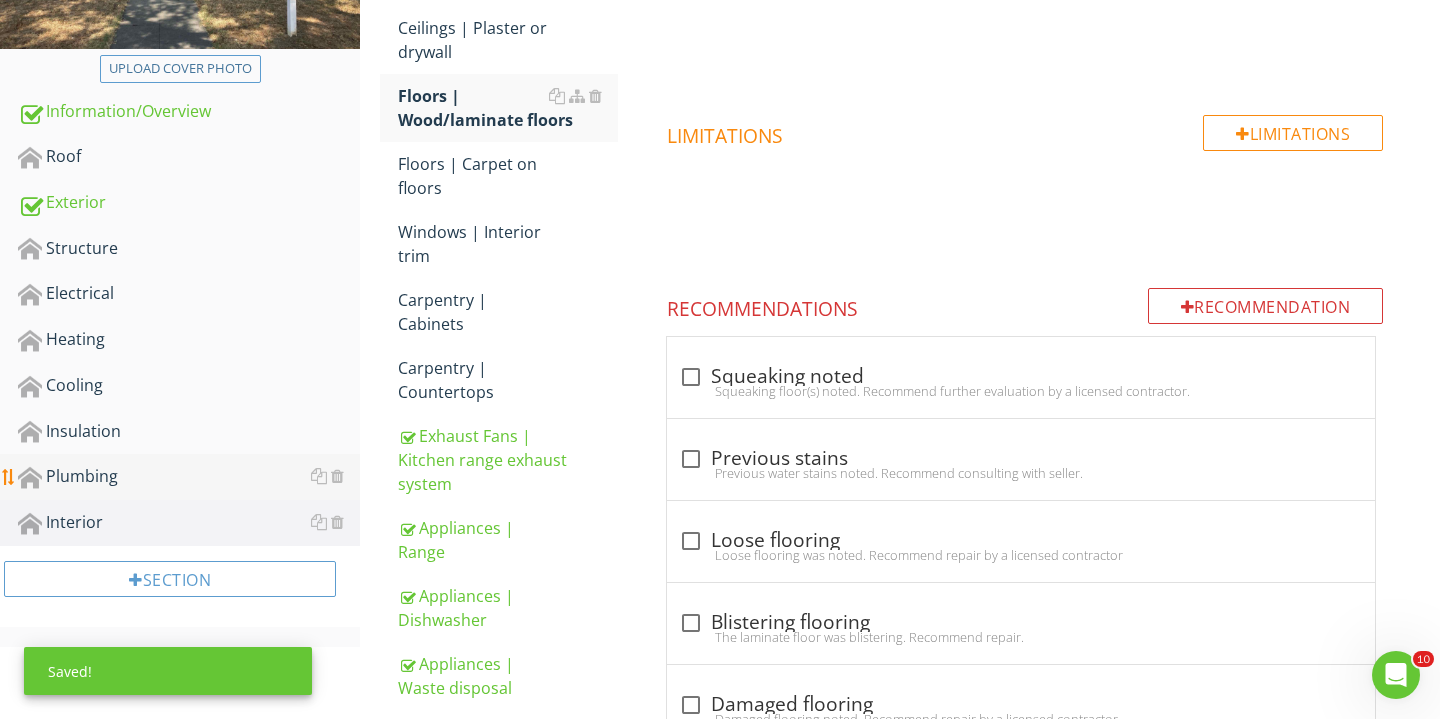 click on "Plumbing" at bounding box center [189, 477] 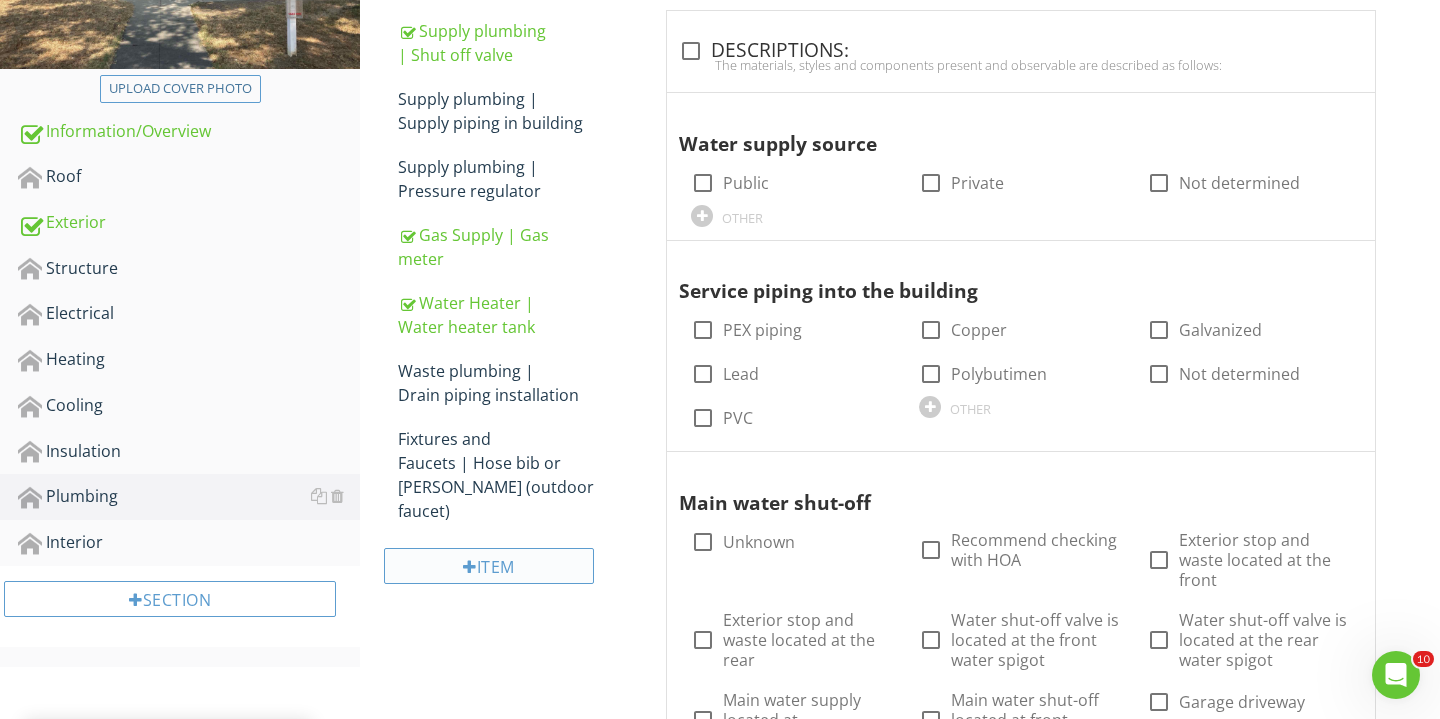 scroll, scrollTop: 451, scrollLeft: 0, axis: vertical 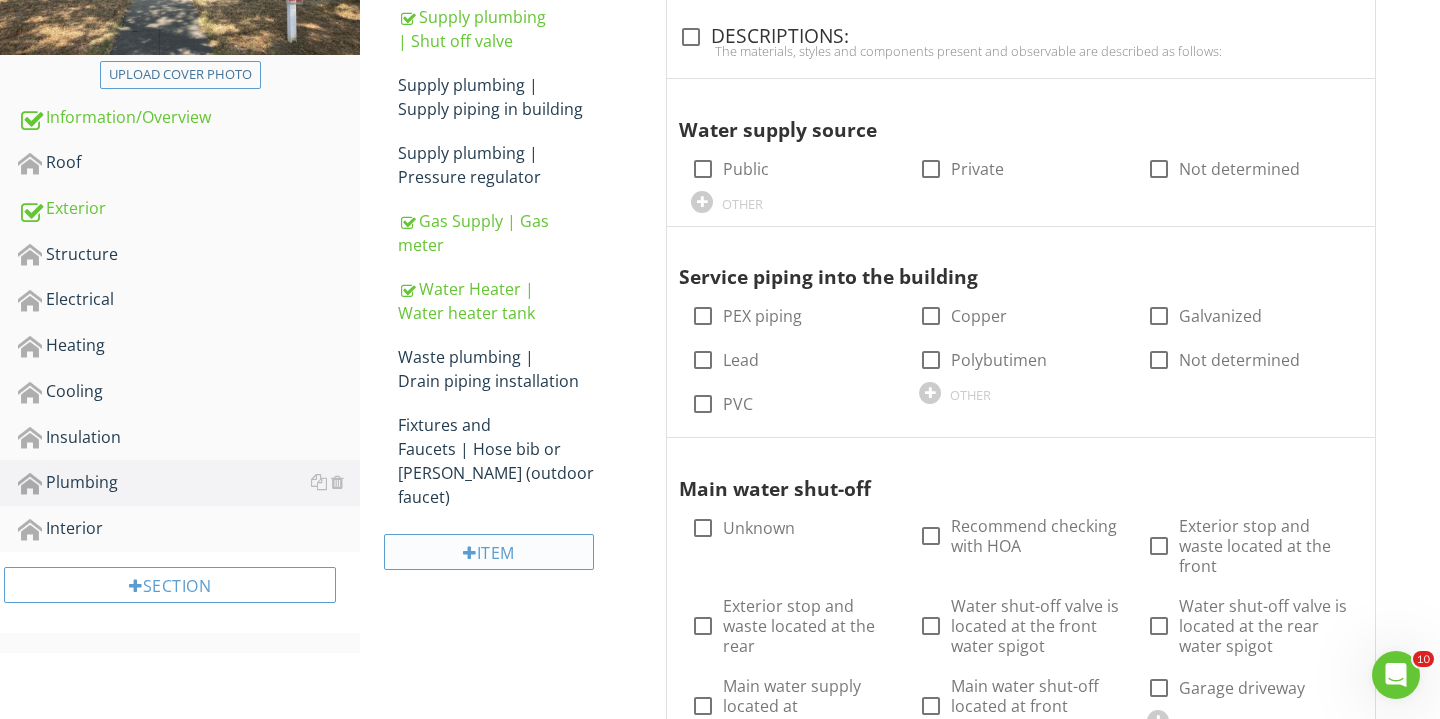 click on "Item" at bounding box center (489, 552) 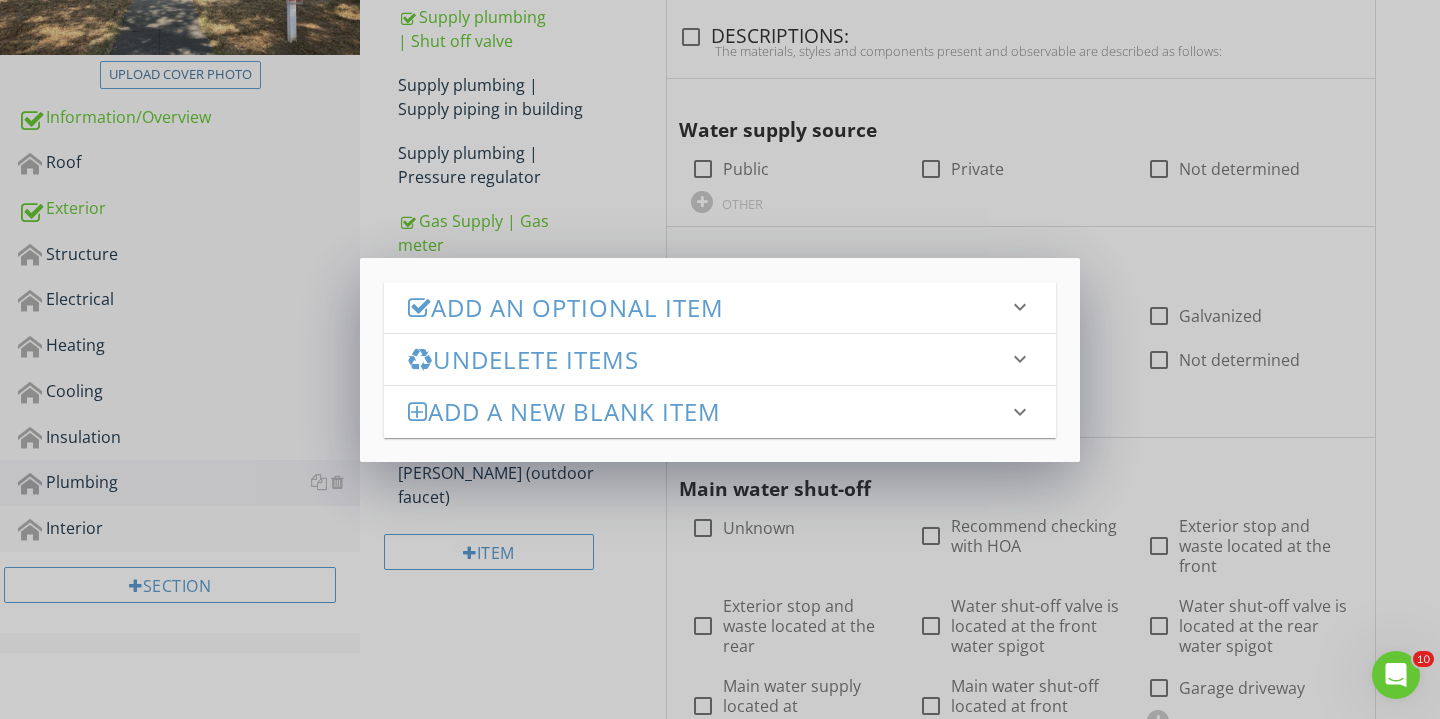 click on "Add an Optional Item" at bounding box center (708, 307) 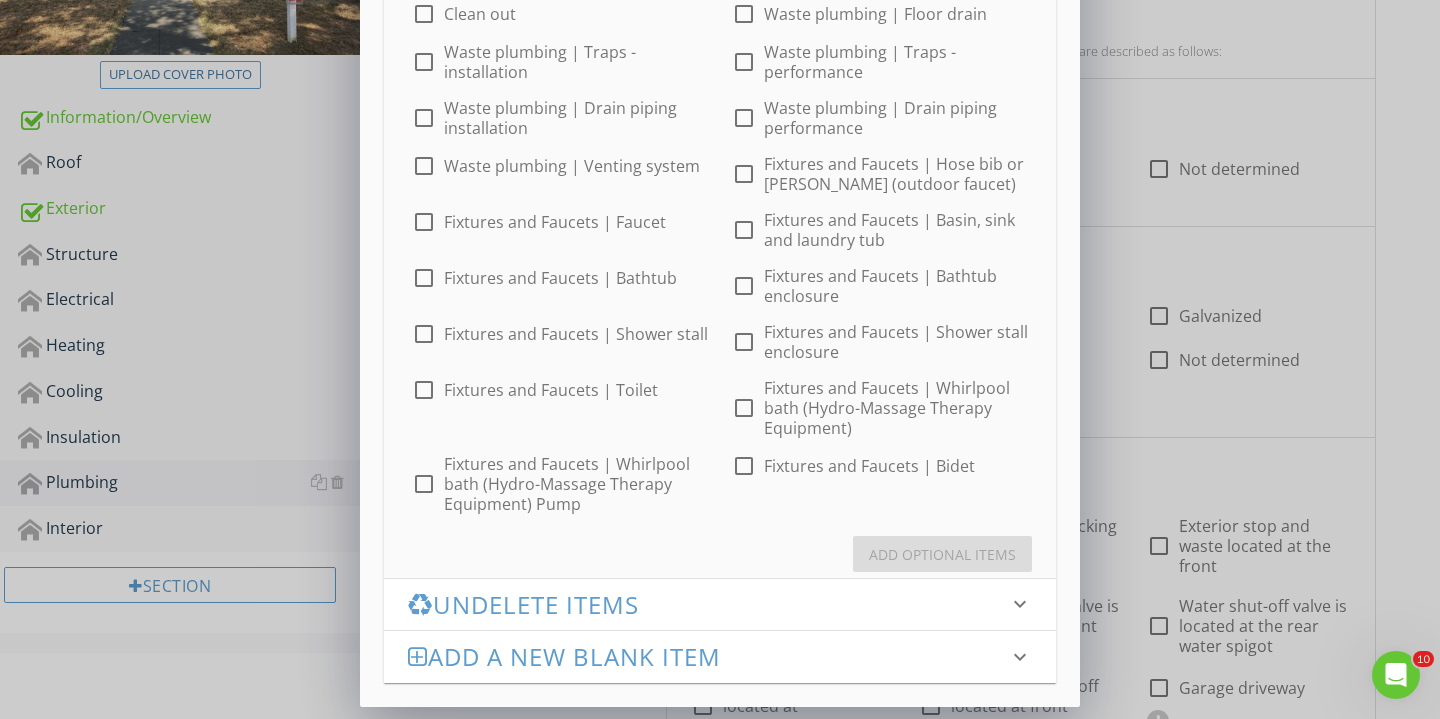 scroll, scrollTop: 633, scrollLeft: 0, axis: vertical 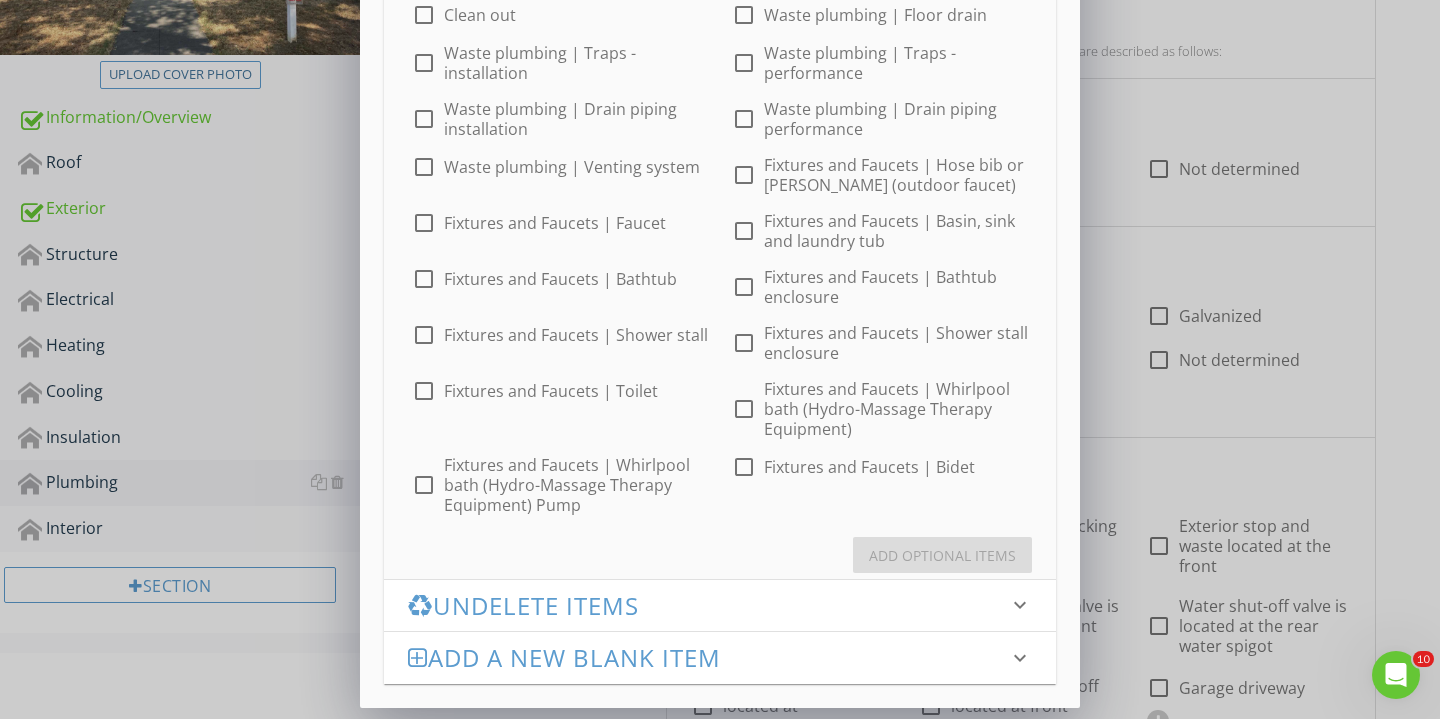 click on "check_box_outline_blank Supply plumbing | Shut off valve check_box_outline_blank Supply plumbing | Supply piping in building check_box_outline_blank Supply plumbing | Pressure regulator check_box_outline_blank Gas Supply | Gas piping check_box_outline_blank Gas Supply | Gas meter check_box_outline_blank Water Heater | General check_box_outline_blank Water Heater | Water heater tank check_box_outline_blank Waste plumbing - Sector pump  check_box_outline_blank Water Heater | Temperature/pressure relief valve check_box_outline_blank Water Heater - Gas Burner and Venting | Gas piping check_box_outline_blank Water heater - Gas Burner and Venting | Venting system check_box_outline_blank Water Heater | Hot/cold piping check_box_outline_blank Water Heater | Life expectancy check_box_outline_blank Water Heater | Combustible clearance check_box_outline_blank Water Heater | Propane heater check_box_outline_blank Water Heater | Drain valve check_box_outline_blank Water Heater | Location check_box_outline_blank Clean out" at bounding box center (720, -21) 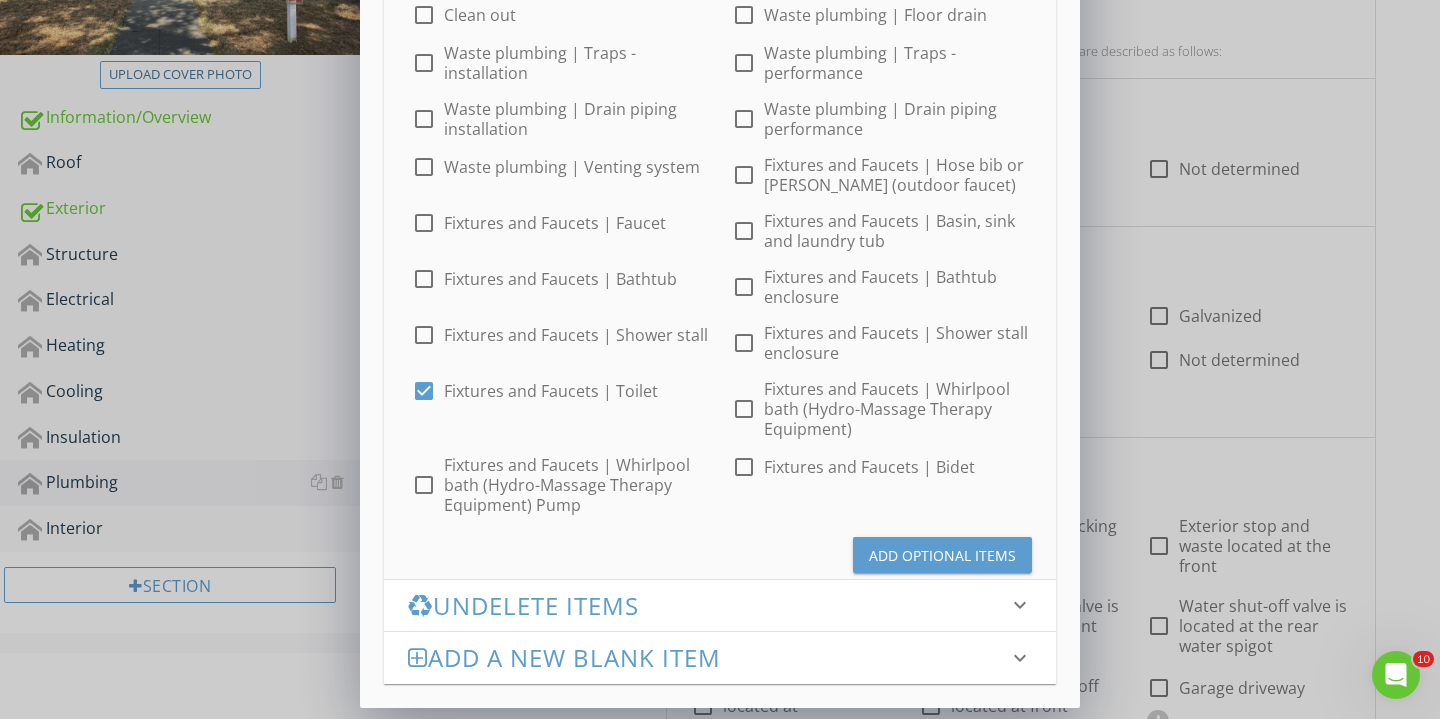 click on "Add Optional Items" at bounding box center [942, 555] 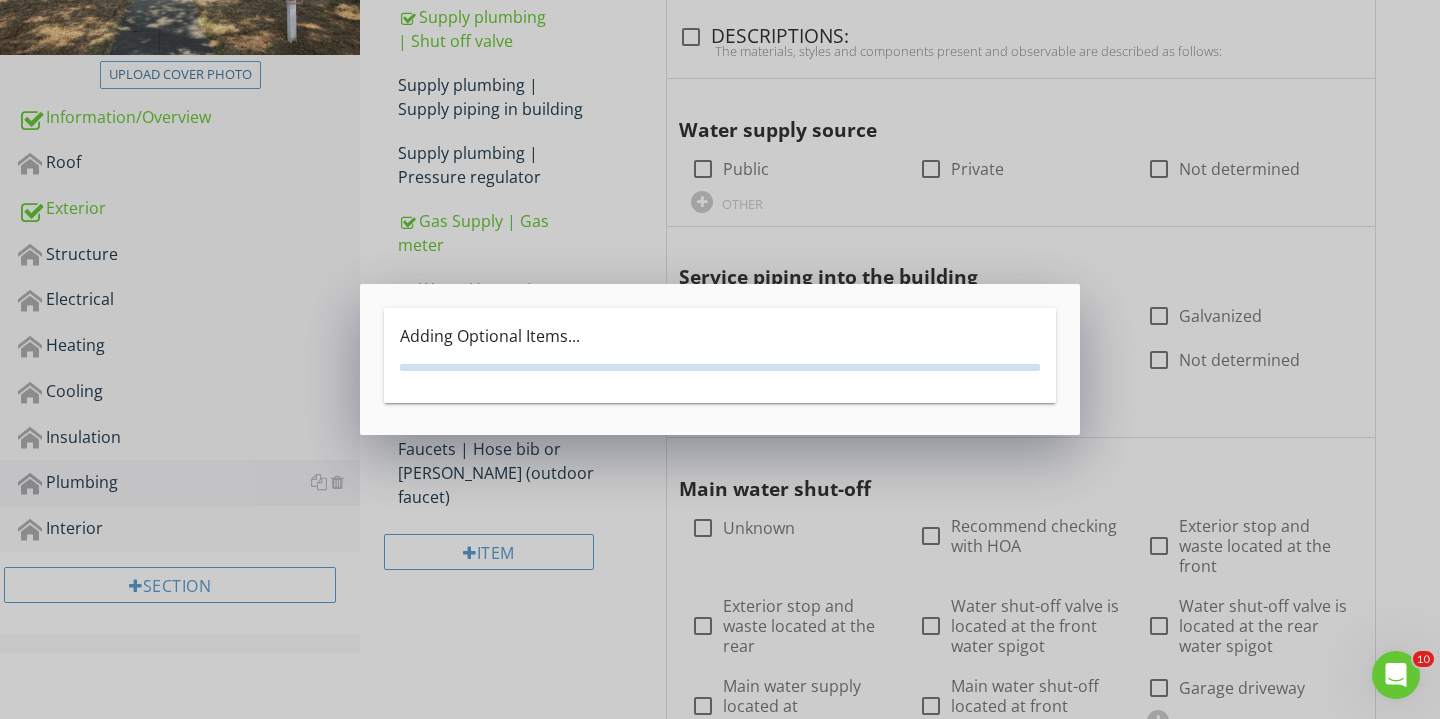 scroll, scrollTop: 0, scrollLeft: 0, axis: both 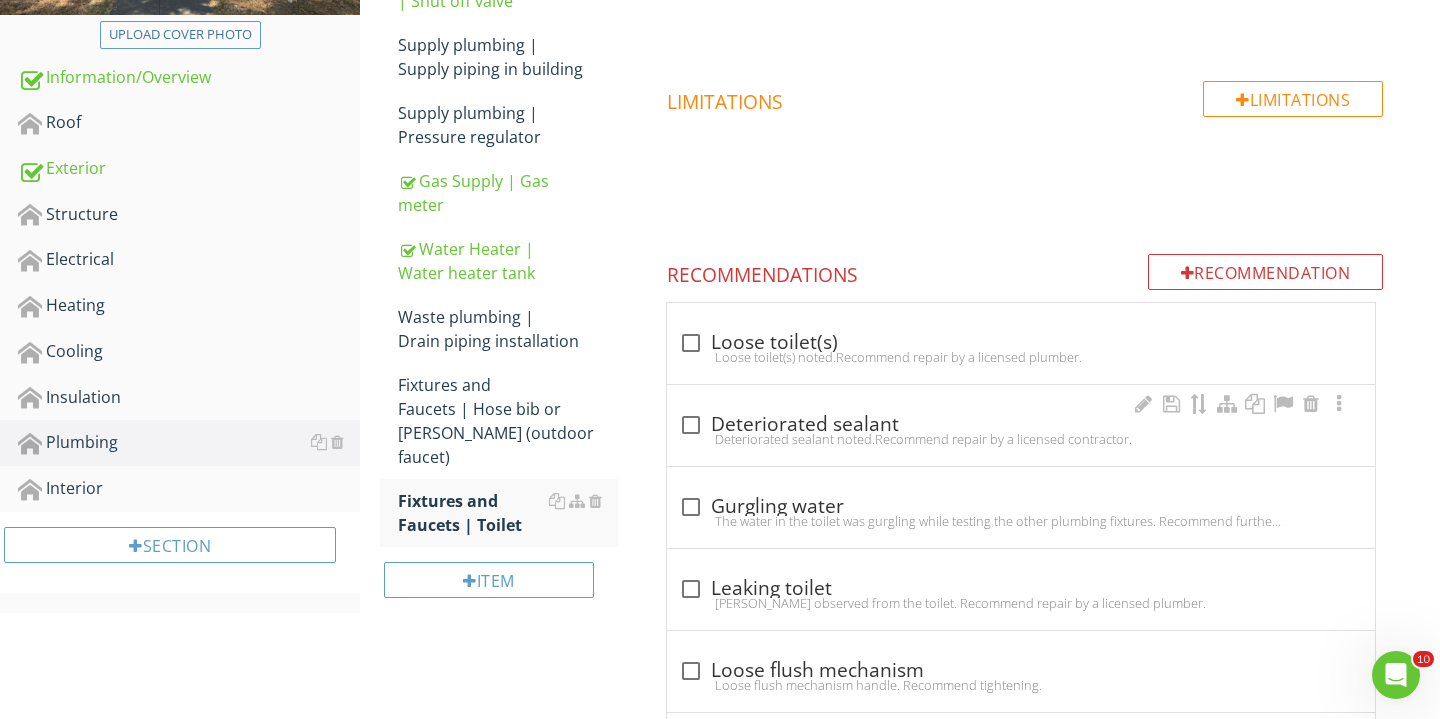 click on "check_box_outline_blank
Deteriorated sealant
Deteriorated sealant noted.Recommend repair by a licensed contractor." at bounding box center [1021, 425] 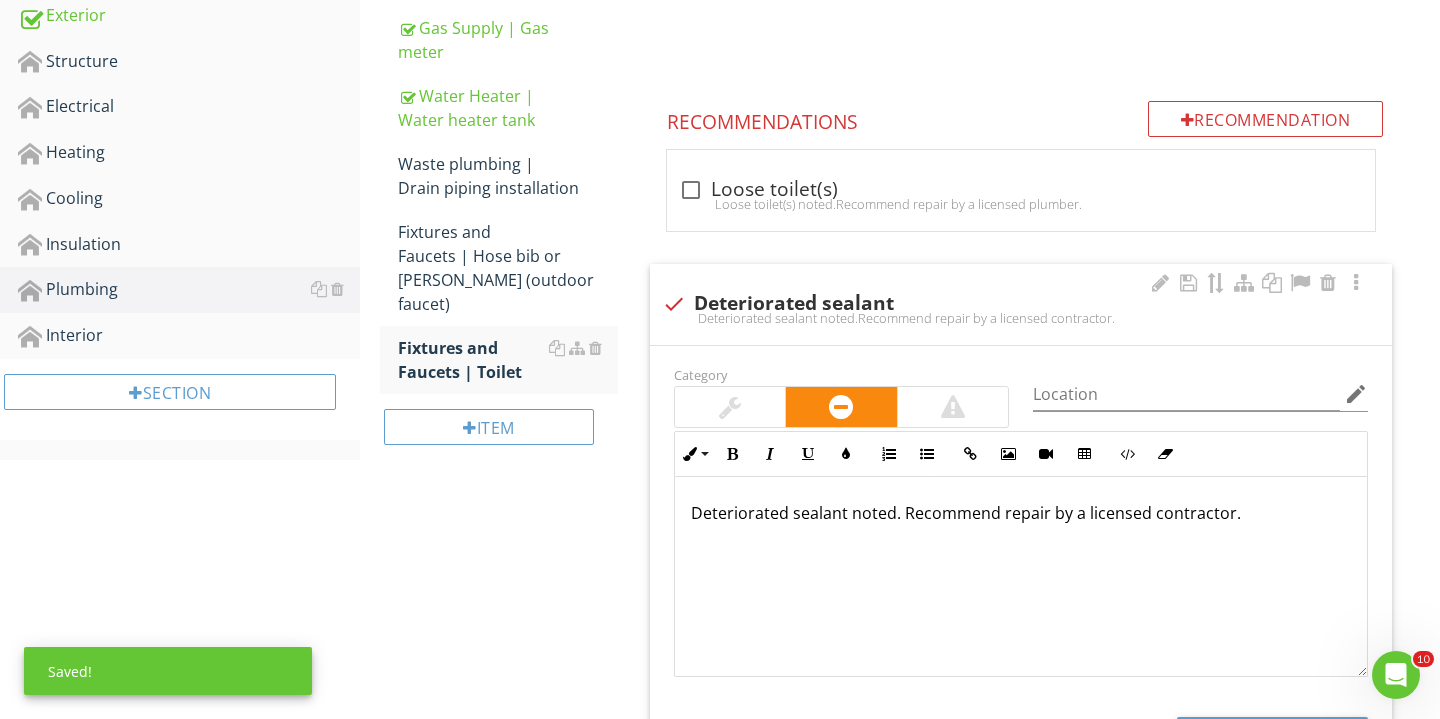 scroll, scrollTop: 843, scrollLeft: 0, axis: vertical 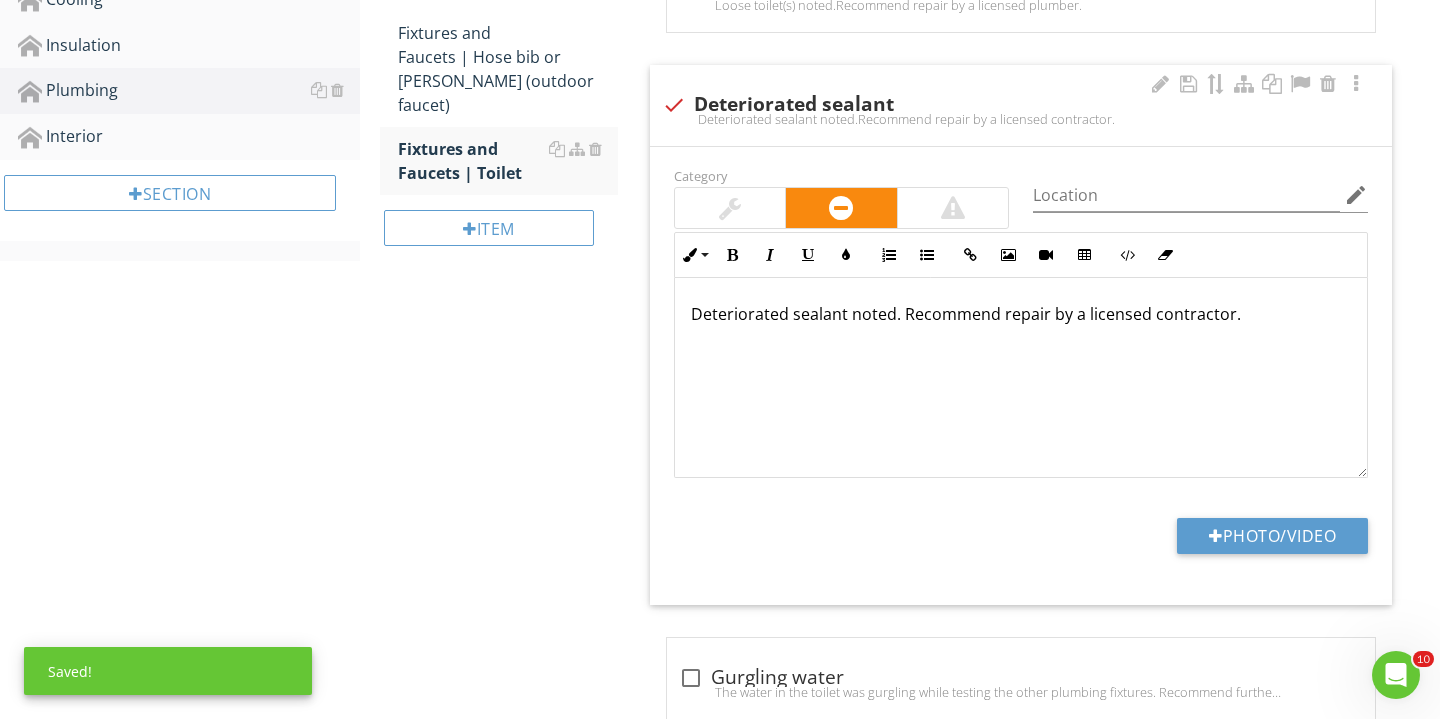click at bounding box center (730, 208) 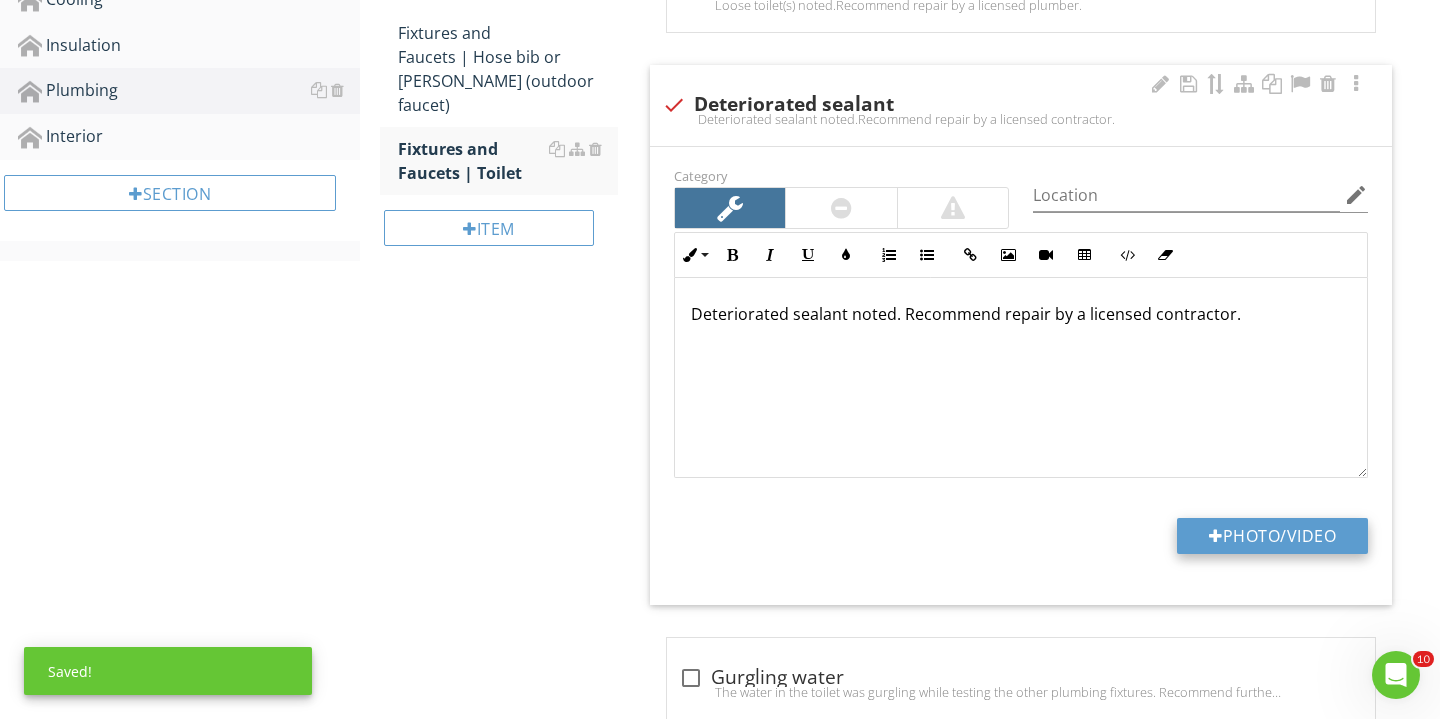 click on "Photo/Video" at bounding box center (1272, 536) 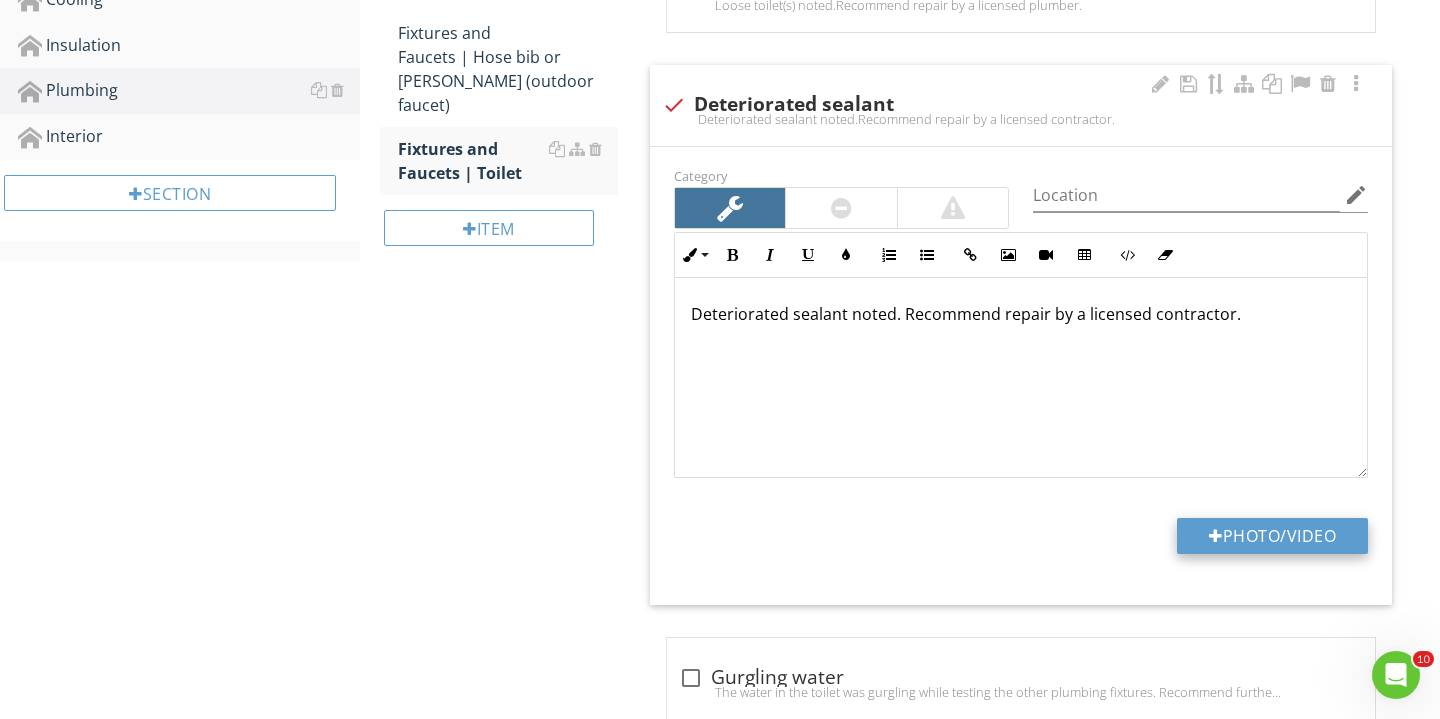 type on "C:\fakepath\IMG_3318.JPG" 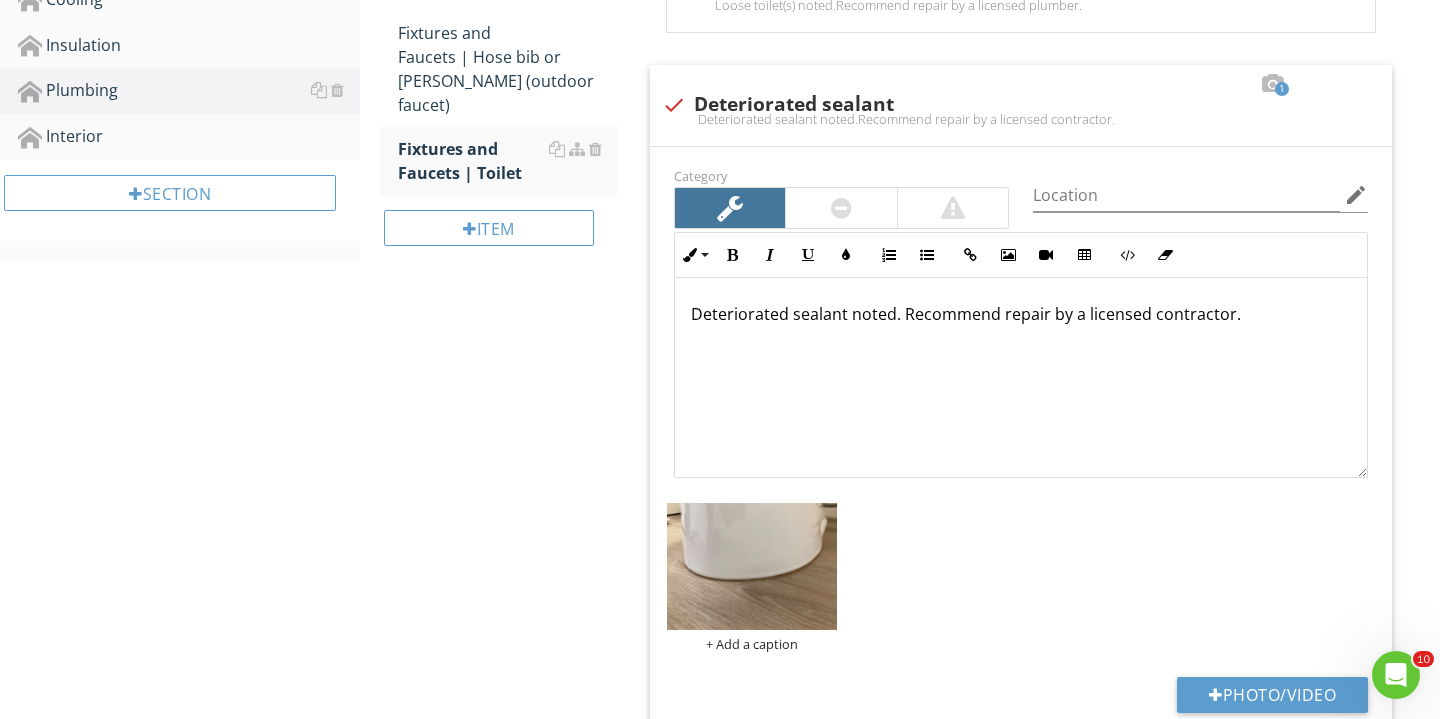 scroll, scrollTop: 898, scrollLeft: 0, axis: vertical 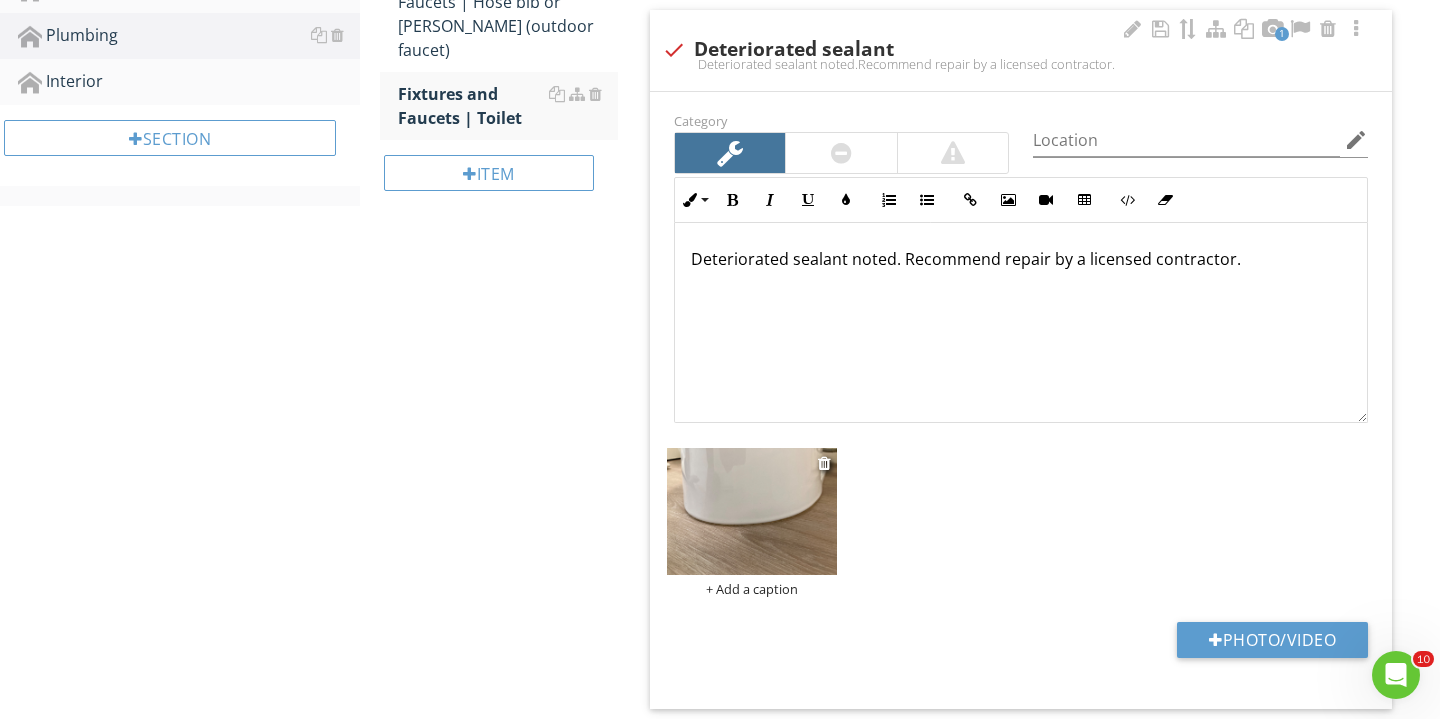 click on "+ Add a caption" at bounding box center [752, 589] 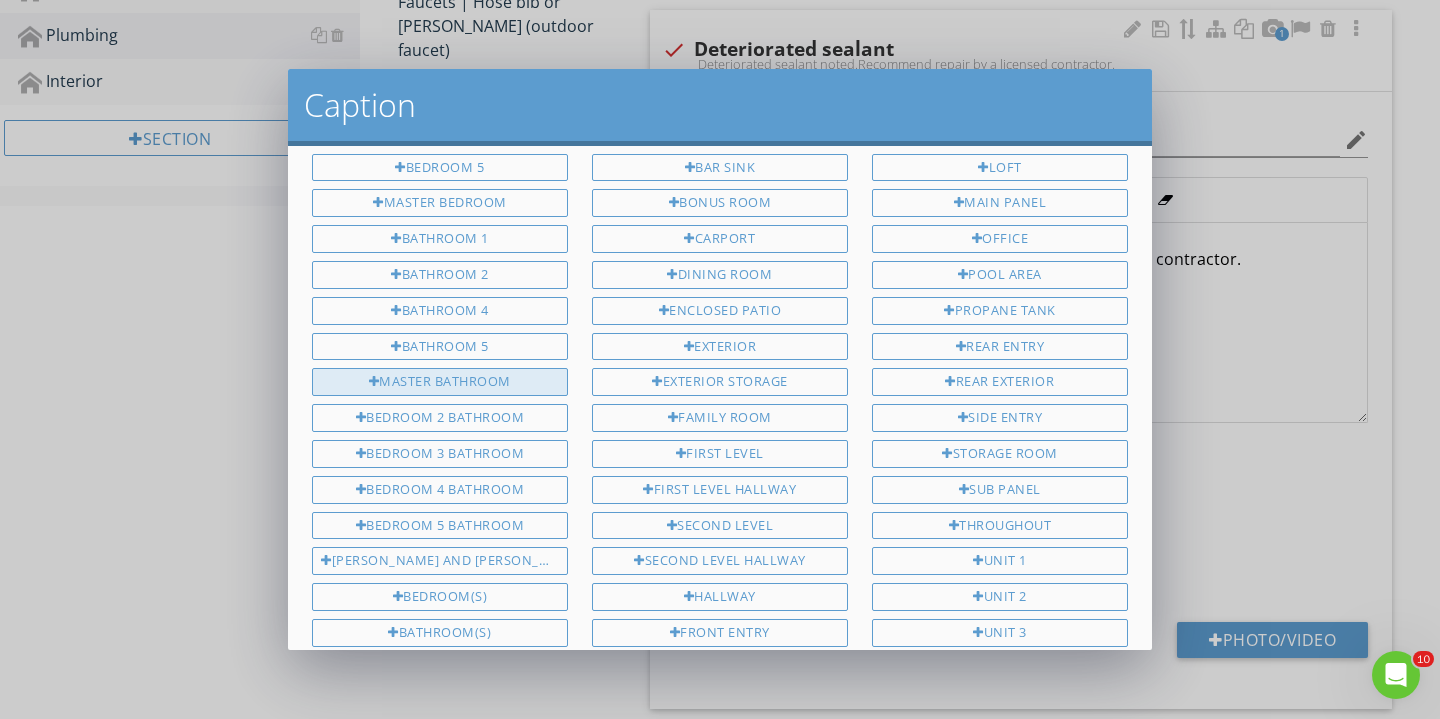 click on "Master bathroom" at bounding box center (440, 382) 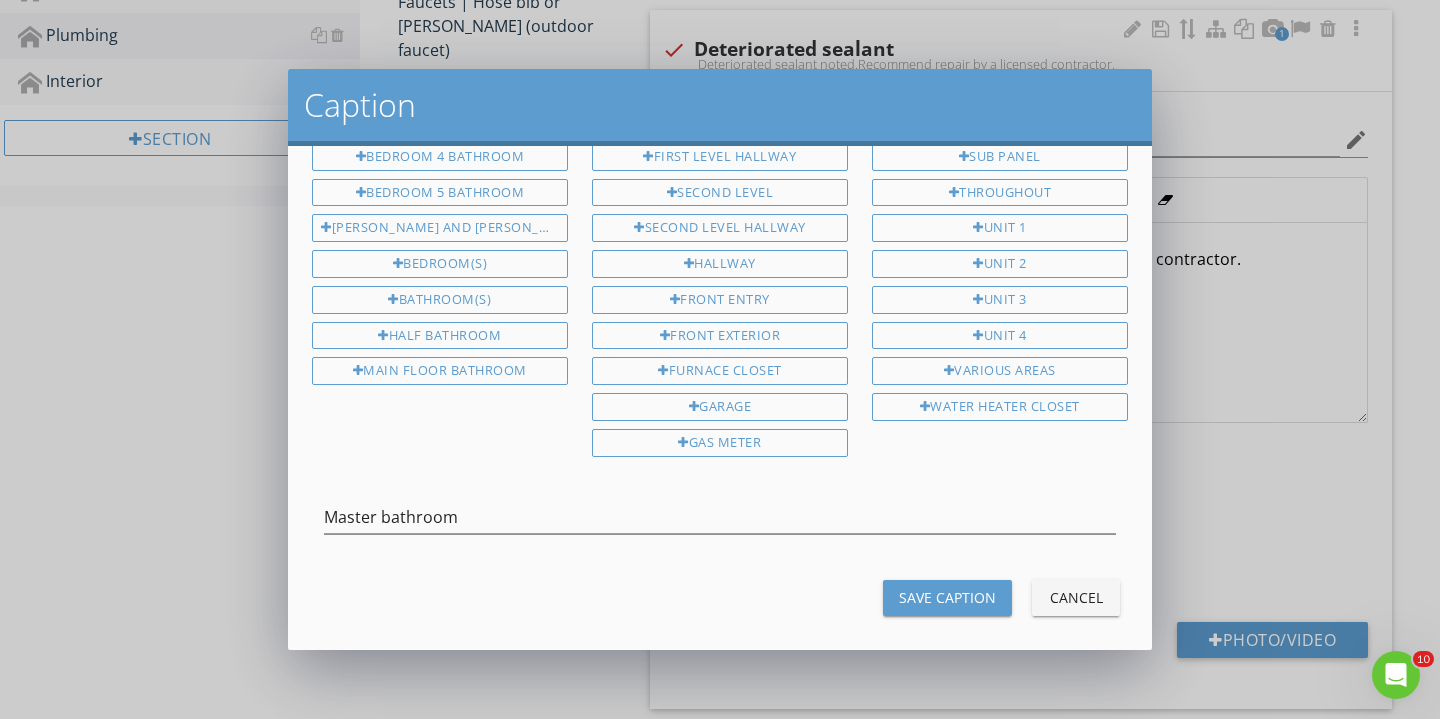 scroll, scrollTop: 492, scrollLeft: 0, axis: vertical 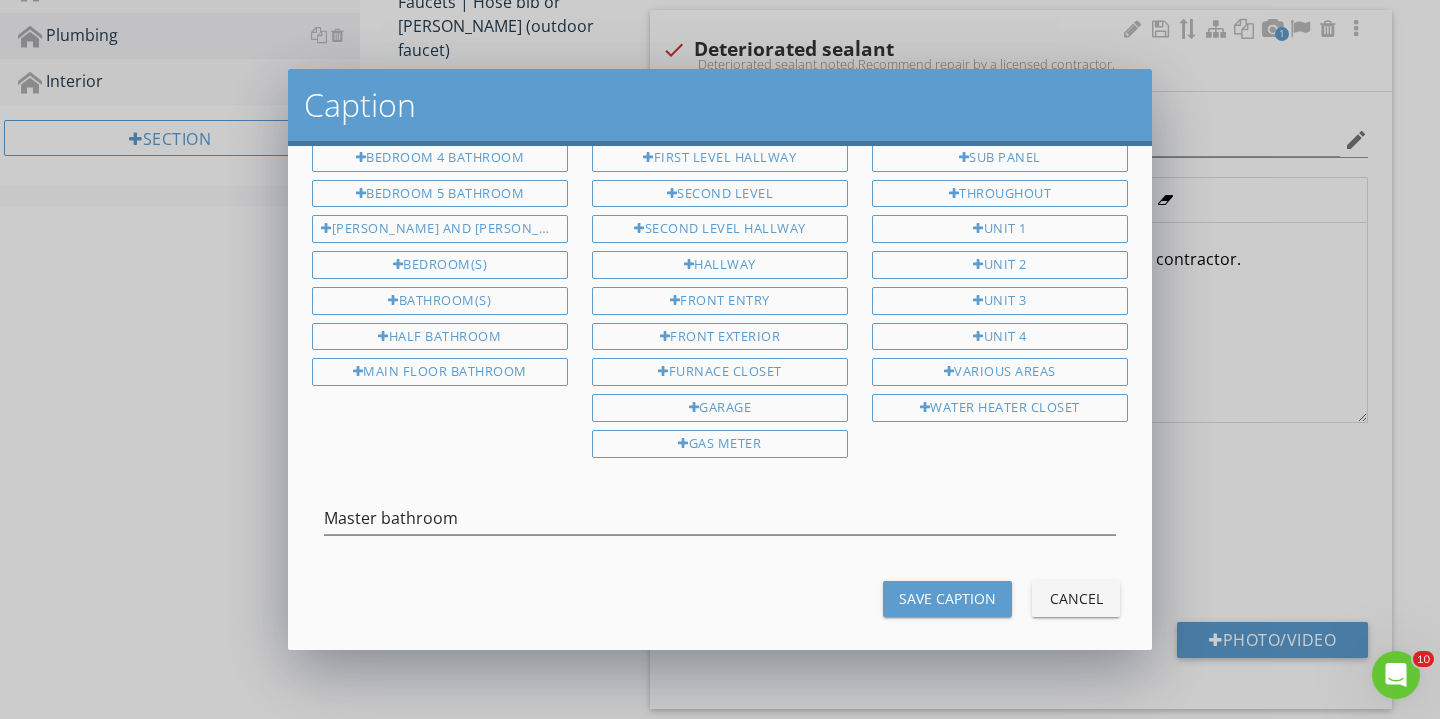 click on "Bedroom 1
Bedroom 2
Bedroom 3
Bedroom 4
Bedroom 5
Master bedroom
Bathroom 1
Bathroom 2
Bathroom 4
Bathroom 5
Master bathroom
Bedroom 2 bathroom
Bedroom 3 bathroom
Bedroom 4 bathroom
Bedroom 5 bathroom
Jack and Jill bathroom
Bedroom(s)
Bathroom(s)
Half bathroom
Main floor bathroom
Attic
Addition
Balcony
Crawlspace
Bar sink
Bonus room
Carport" at bounding box center (720, 397) 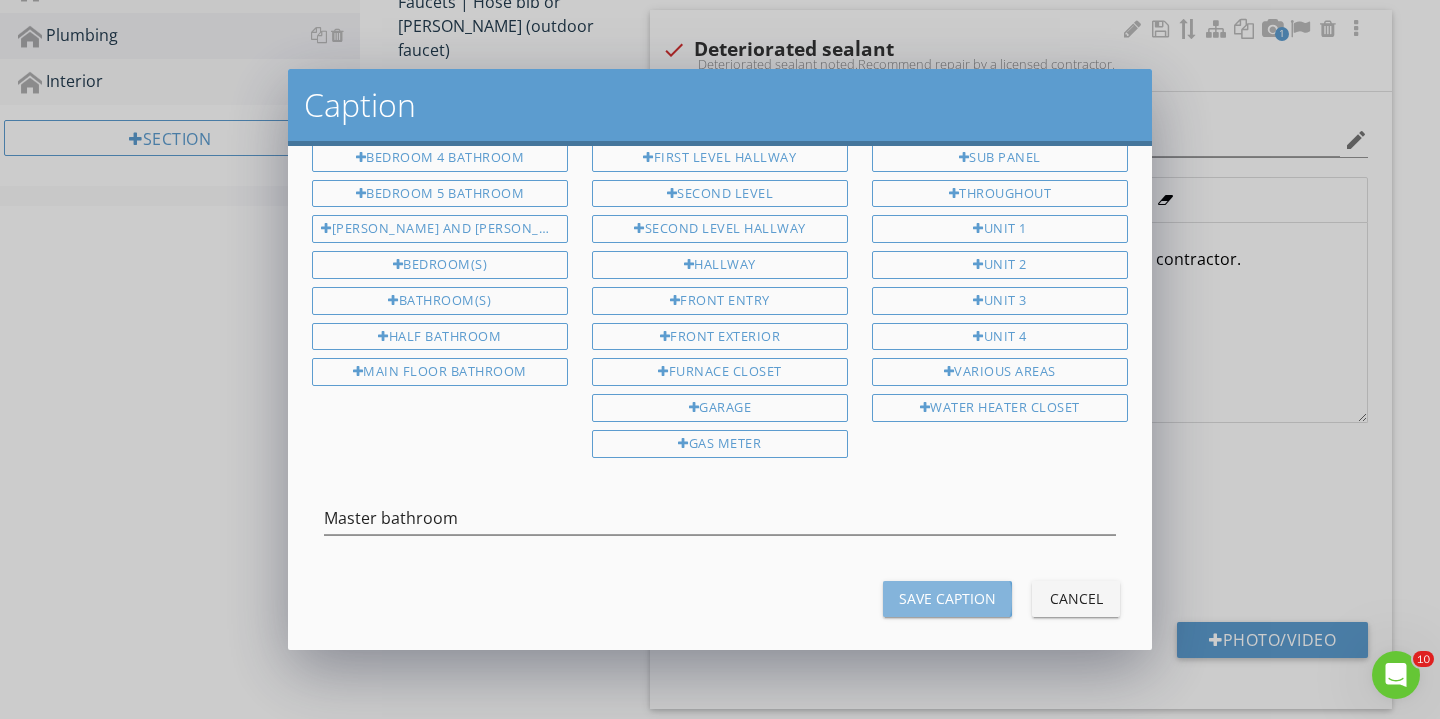 click on "Save Caption" at bounding box center [947, 599] 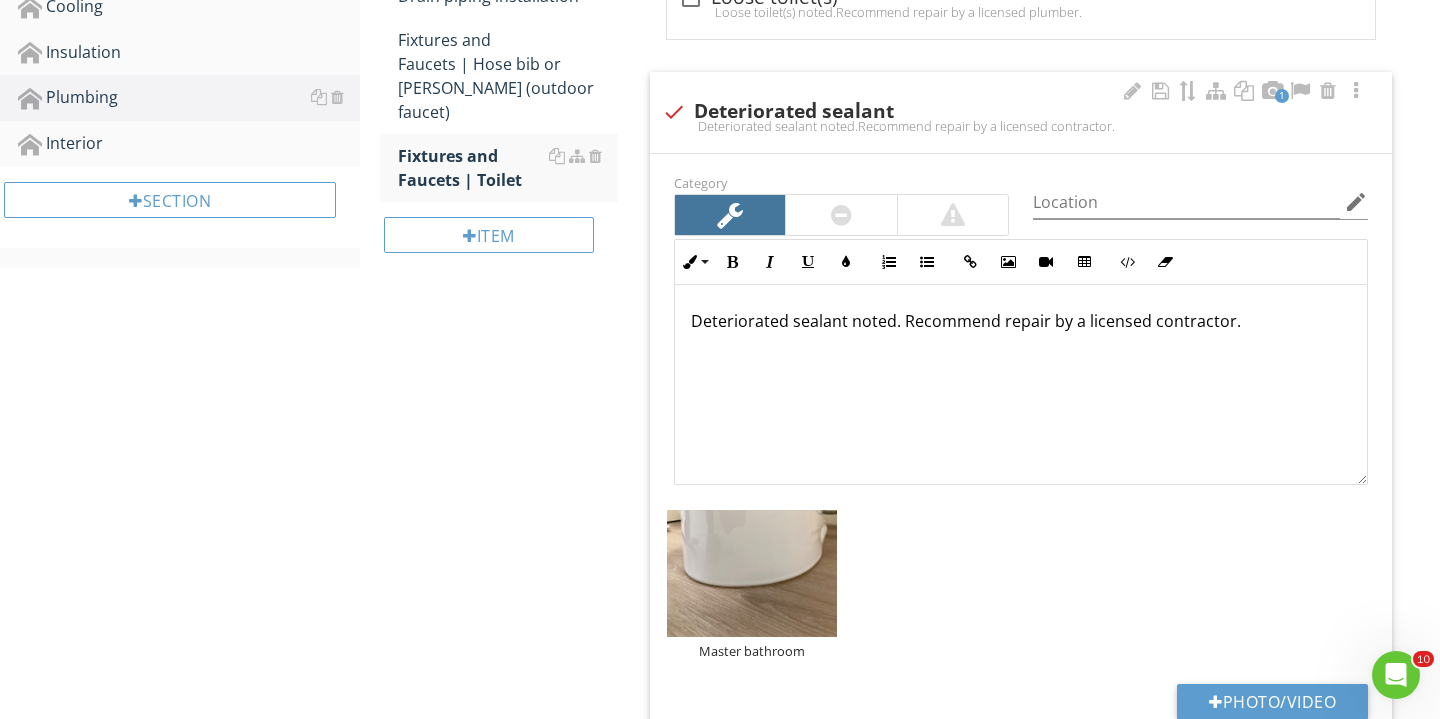 scroll, scrollTop: 515, scrollLeft: 0, axis: vertical 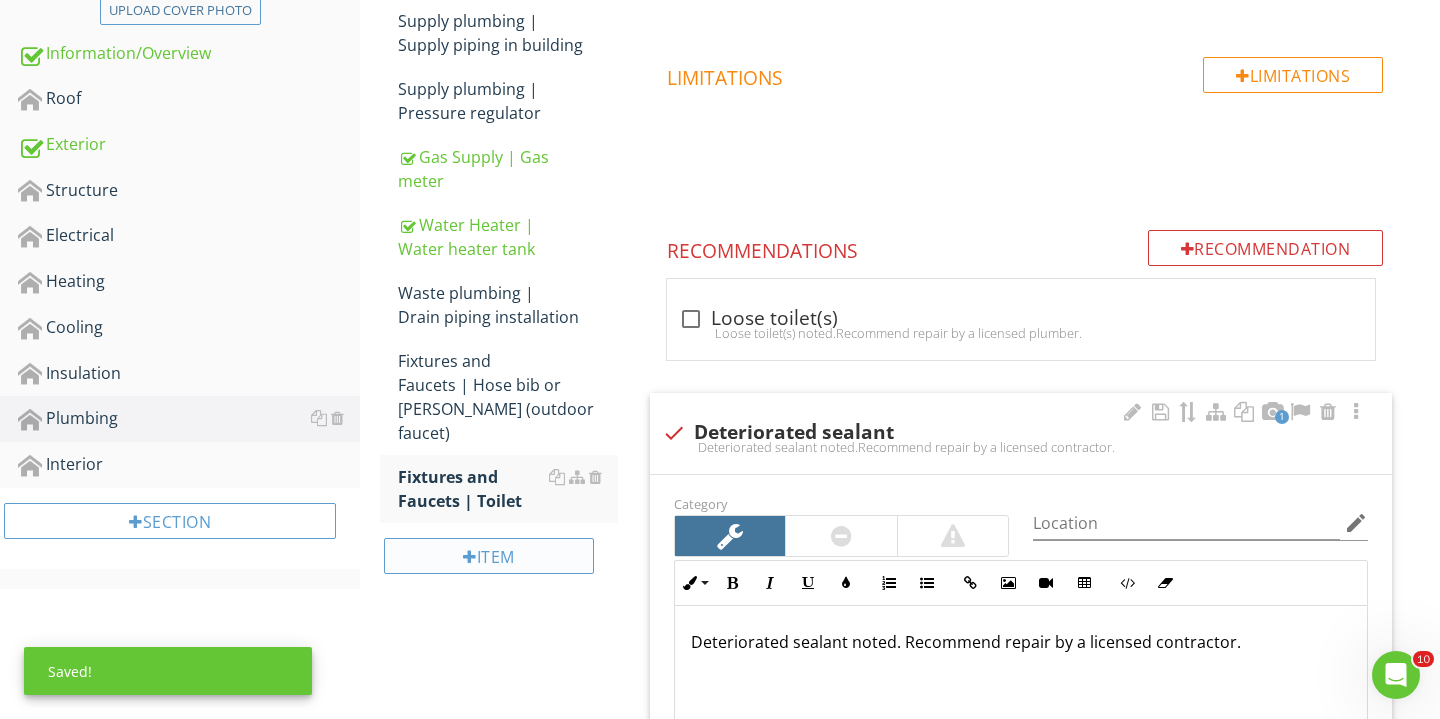 click on "Item" at bounding box center [489, 556] 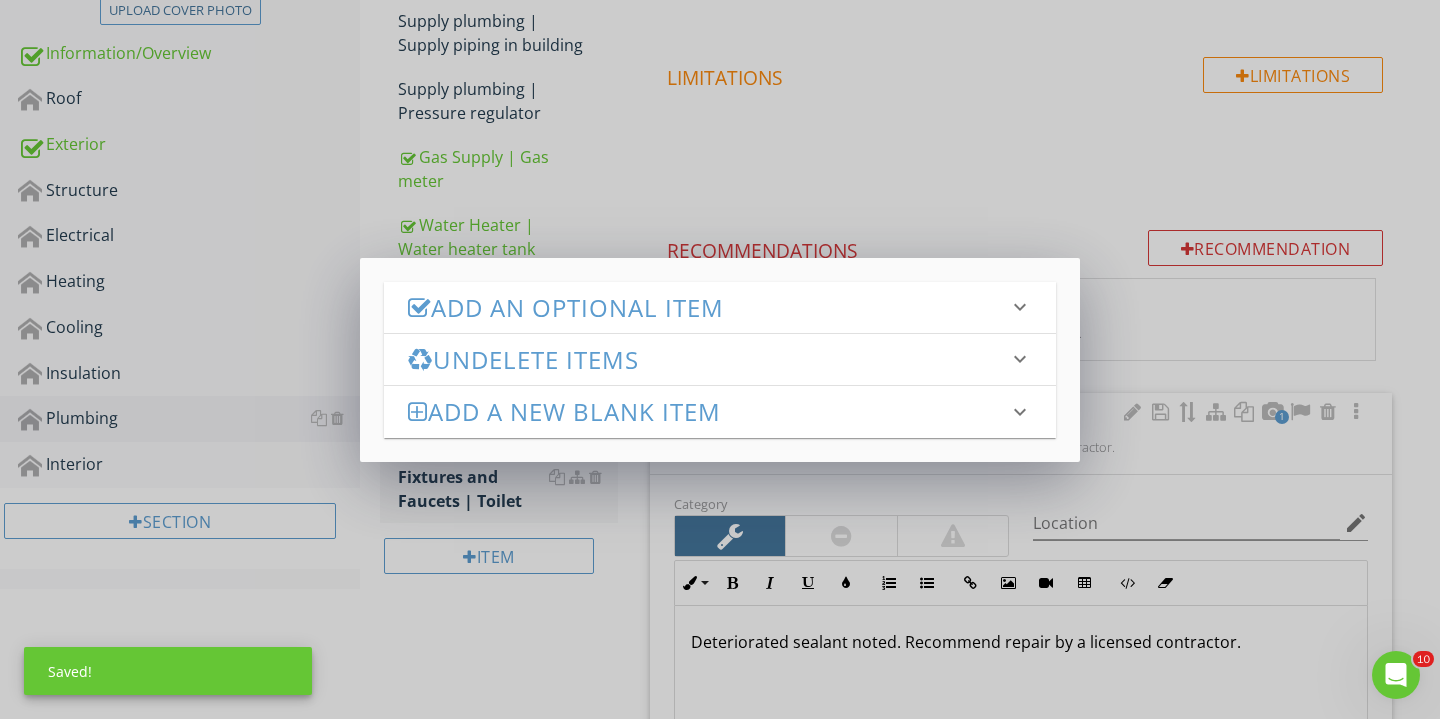 click on "Add an Optional Item" at bounding box center (708, 307) 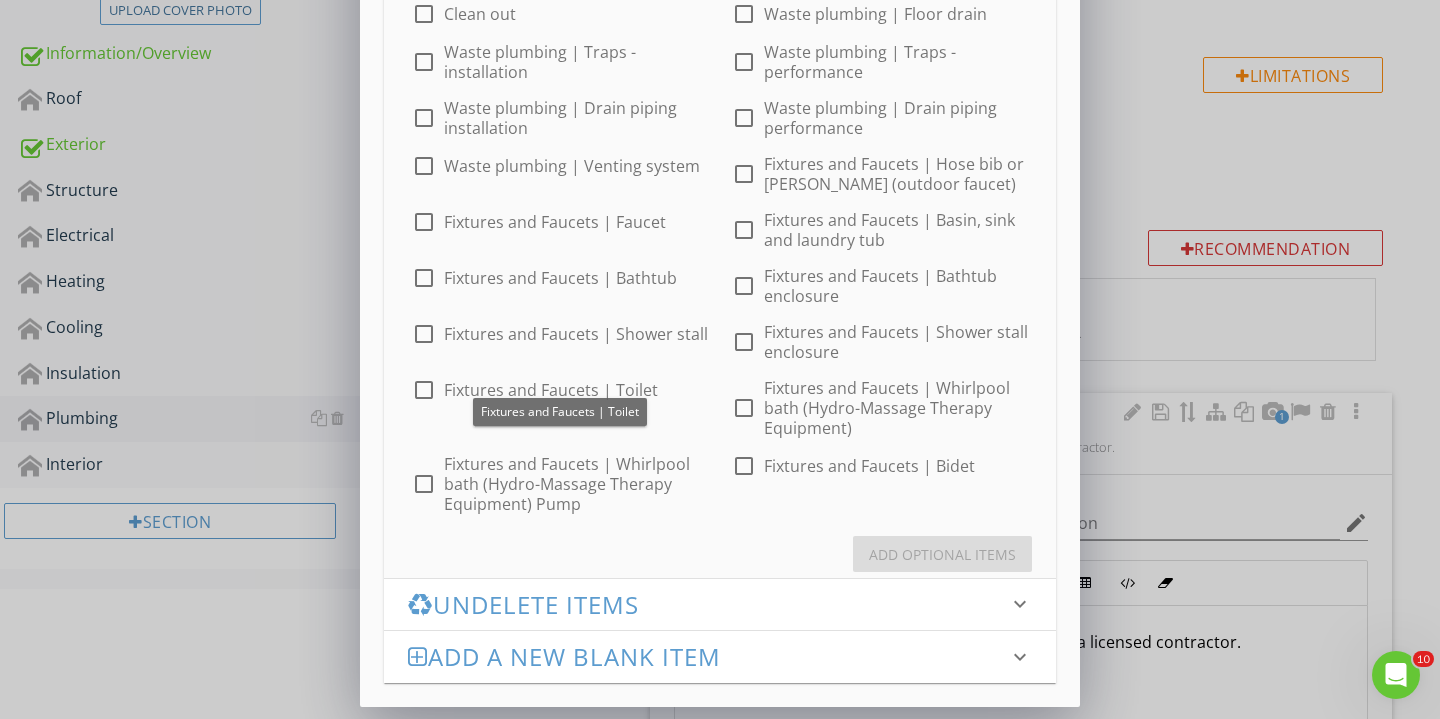 scroll, scrollTop: 633, scrollLeft: 0, axis: vertical 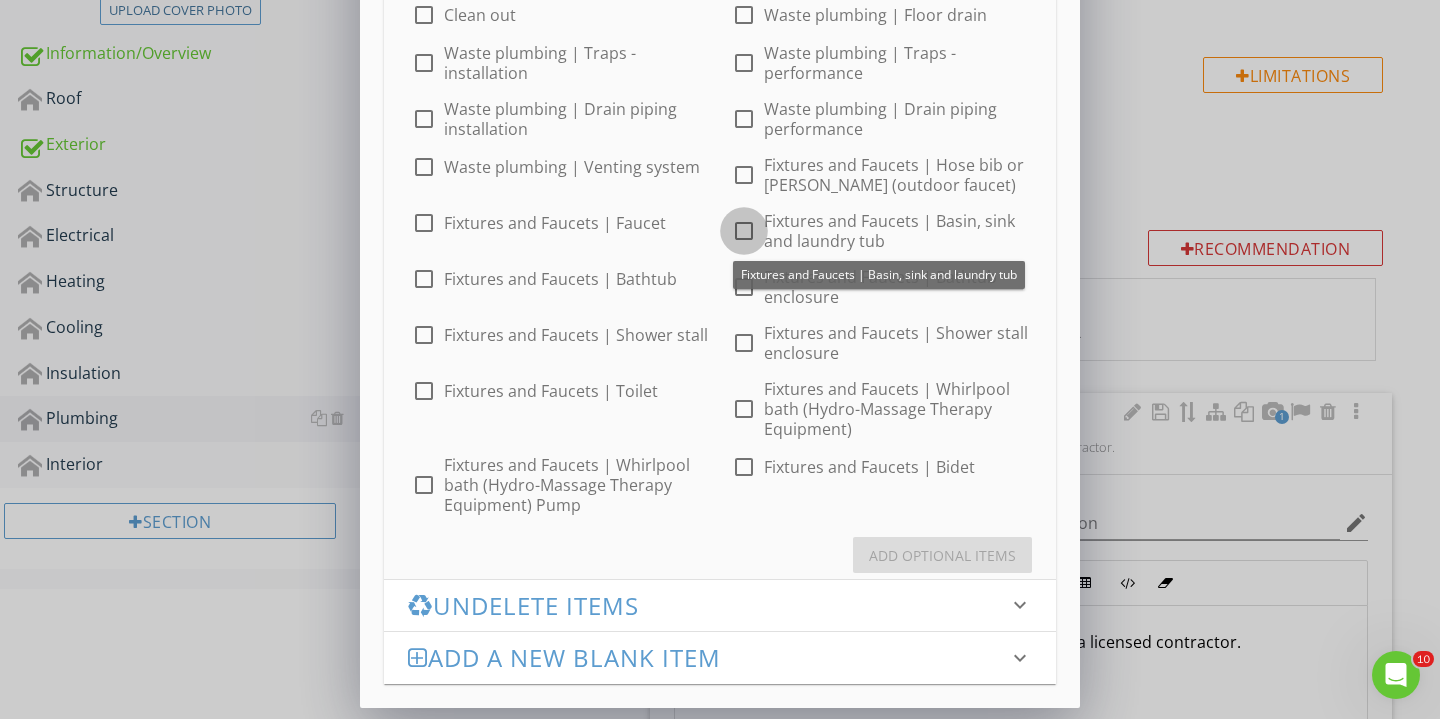 click at bounding box center (744, 231) 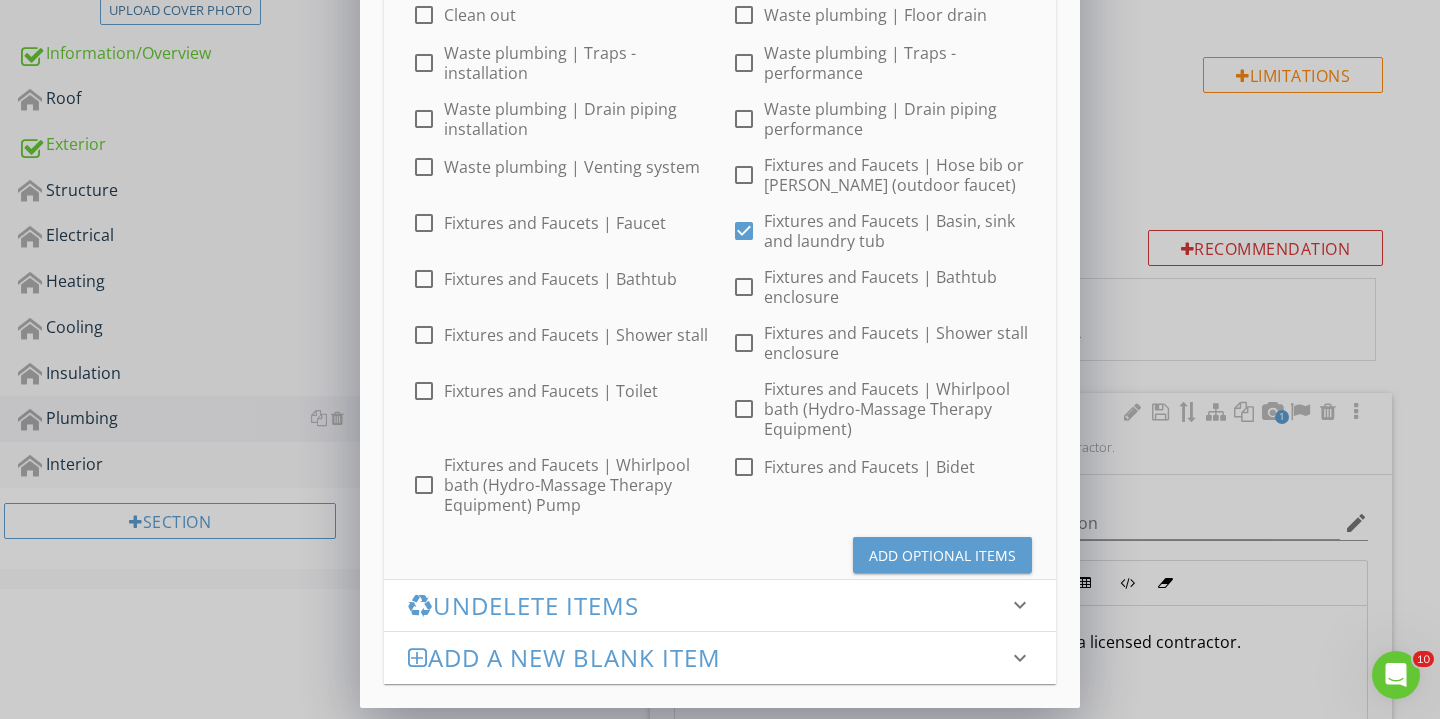 click on "Add Optional Items" at bounding box center [942, 555] 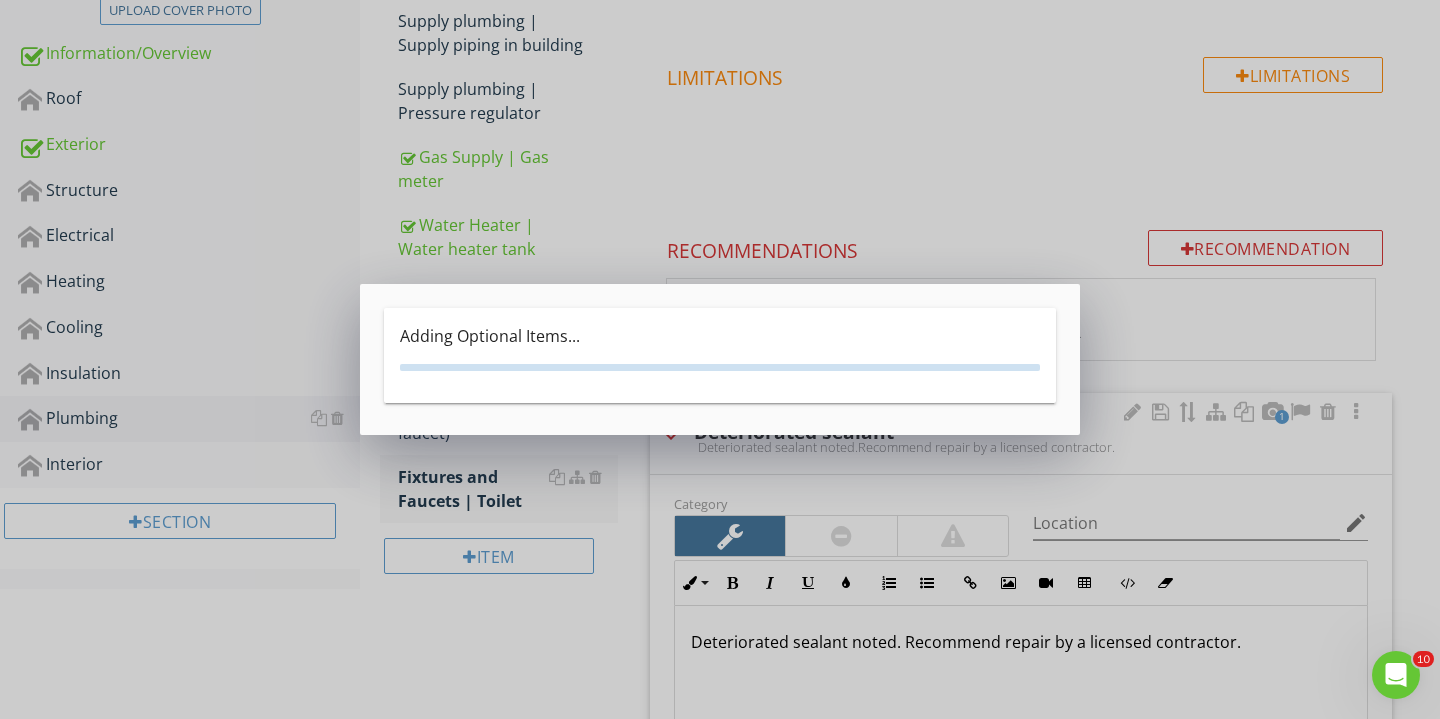 scroll, scrollTop: 0, scrollLeft: 0, axis: both 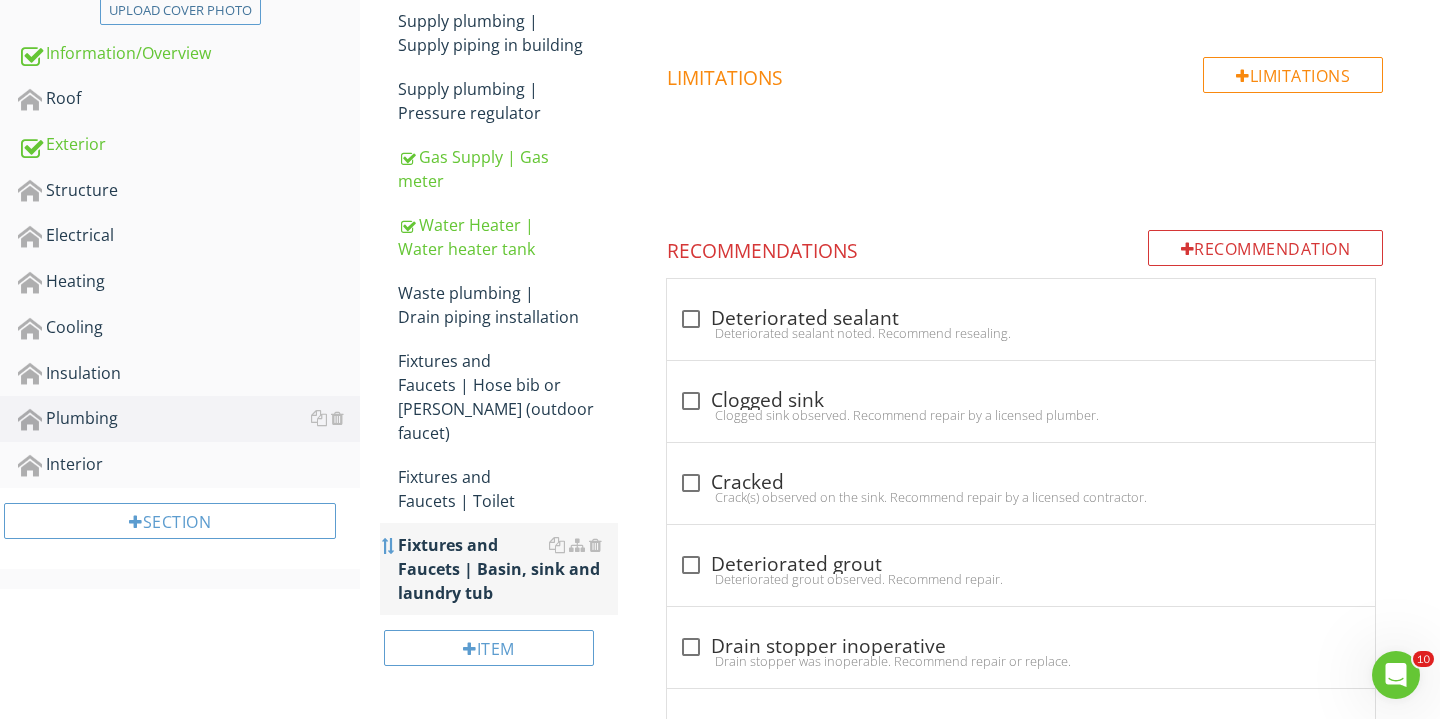 type 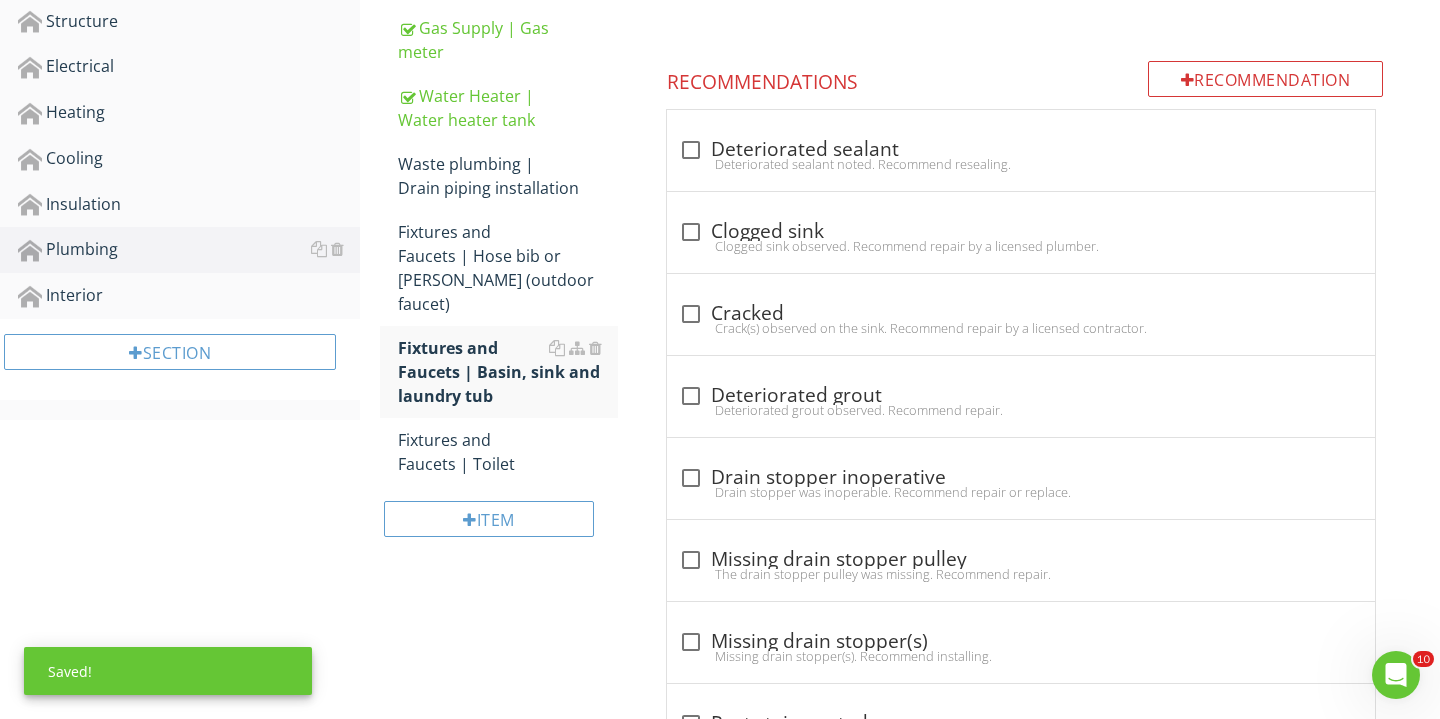 scroll, scrollTop: 721, scrollLeft: 0, axis: vertical 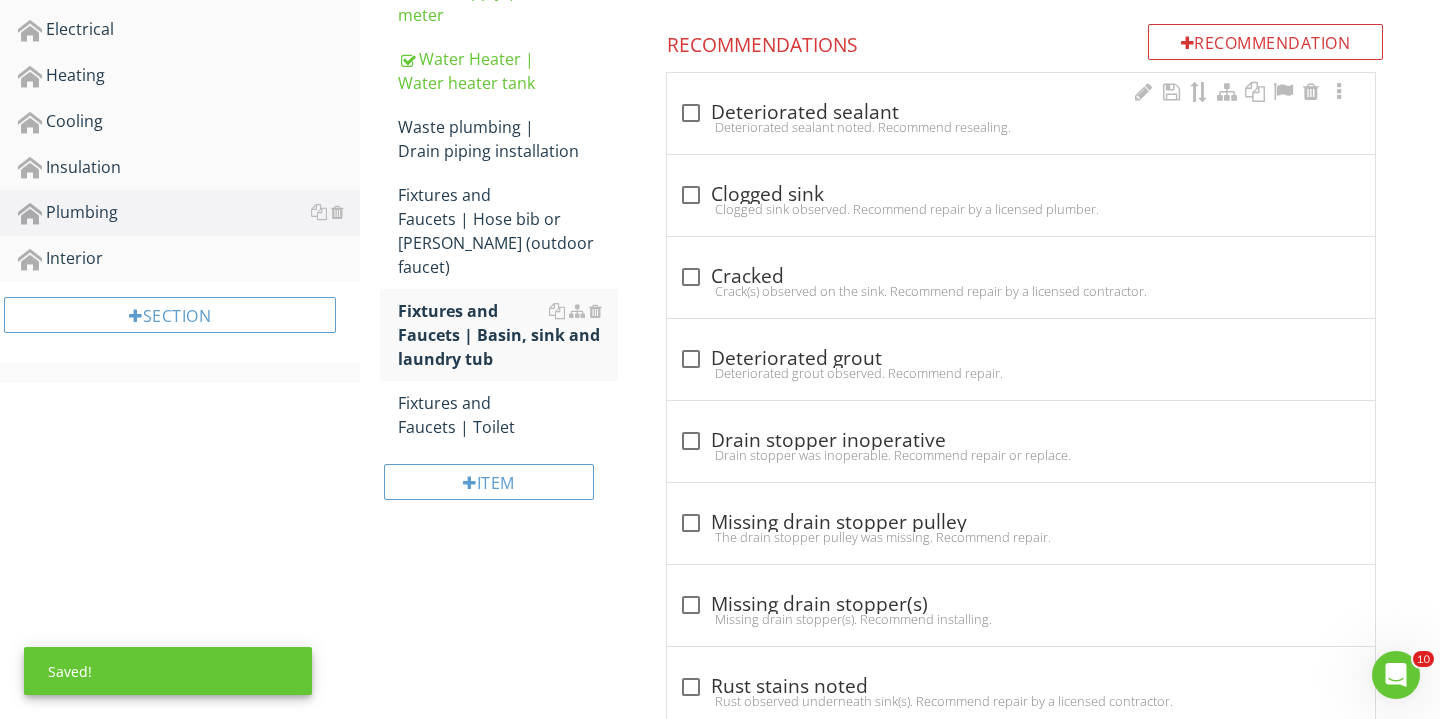 click on "Deteriorated sealant noted. Recommend resealing." at bounding box center [1021, 127] 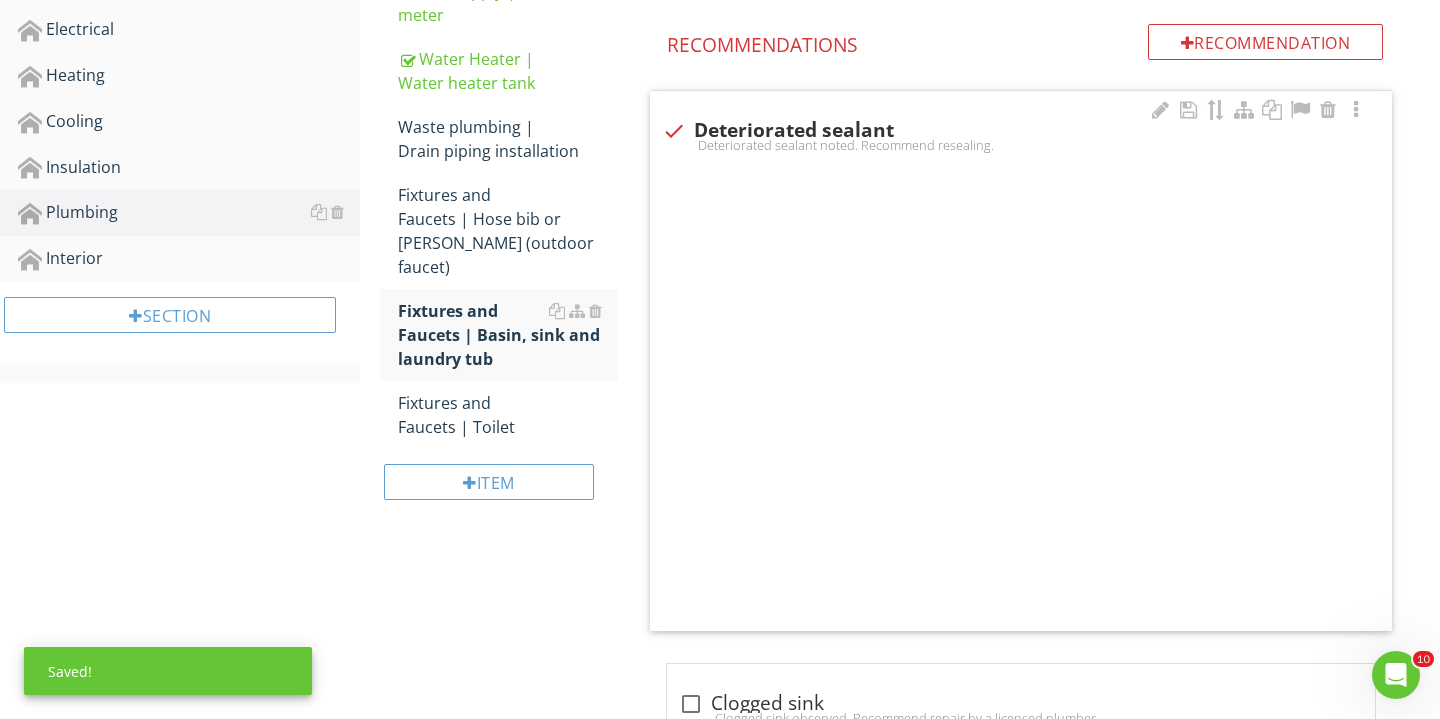 checkbox on "true" 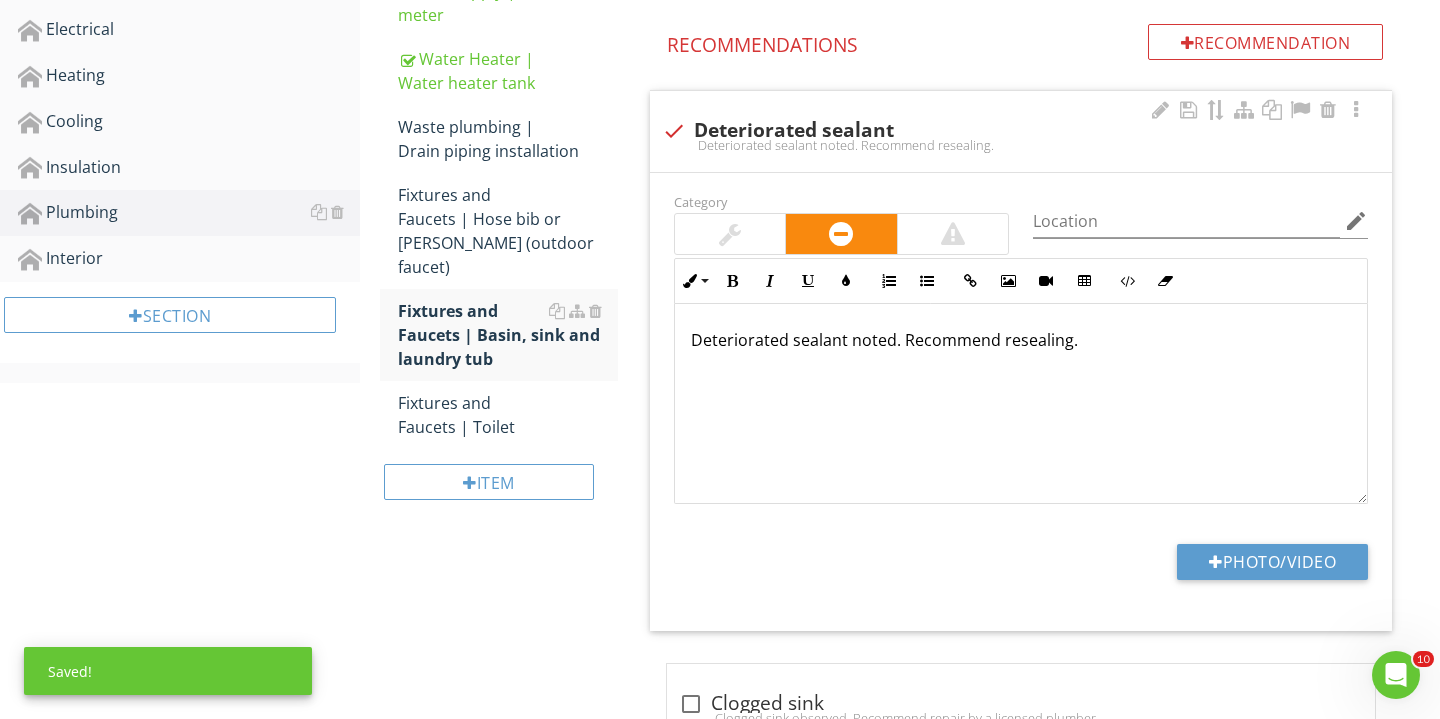 click at bounding box center (730, 234) 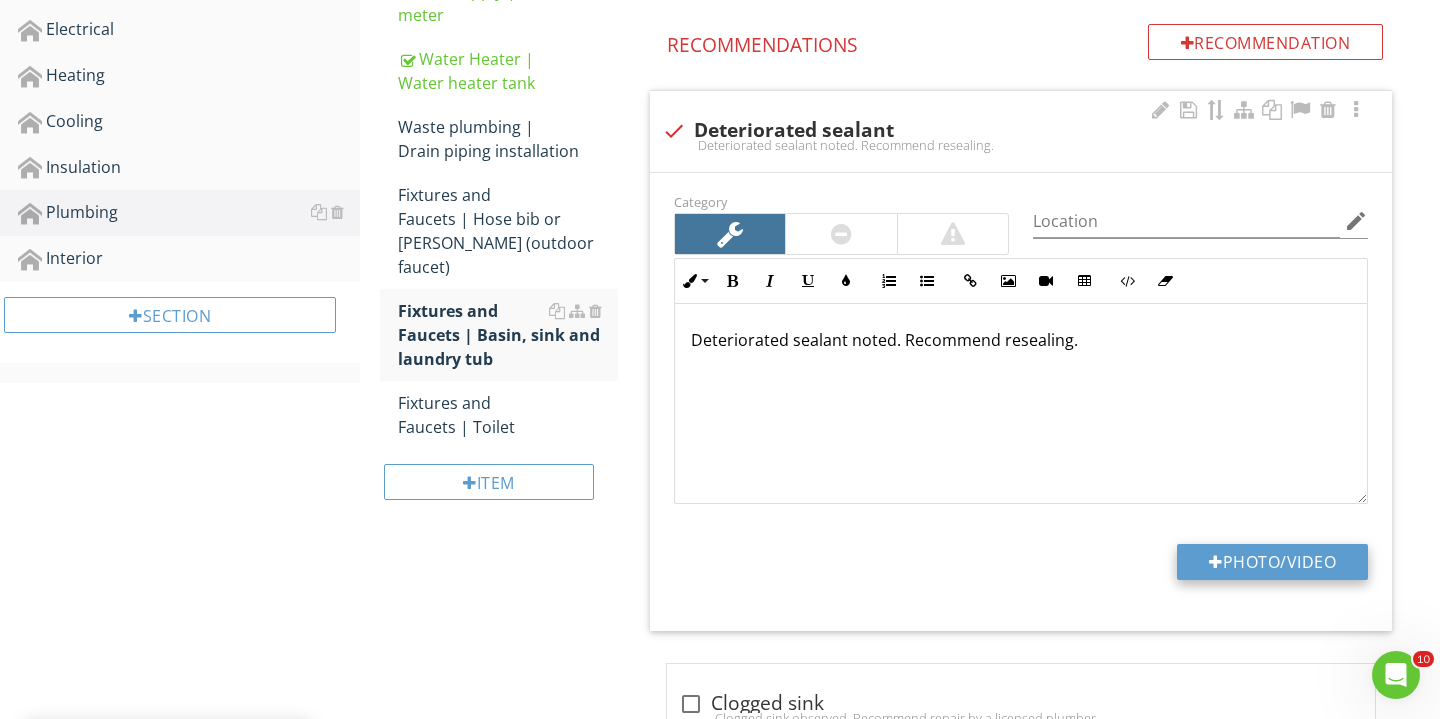 click at bounding box center [1216, 562] 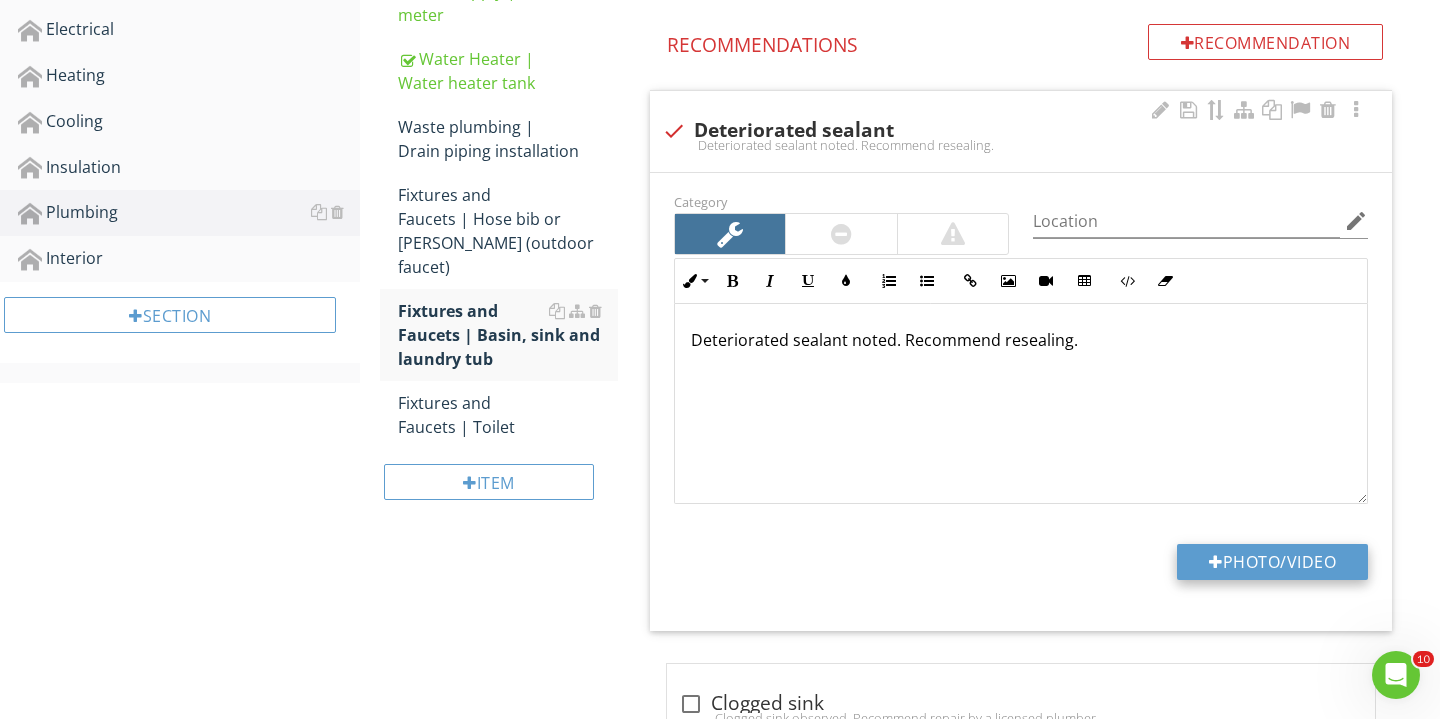 type on "C:\fakepath\IMG_3334.JPG" 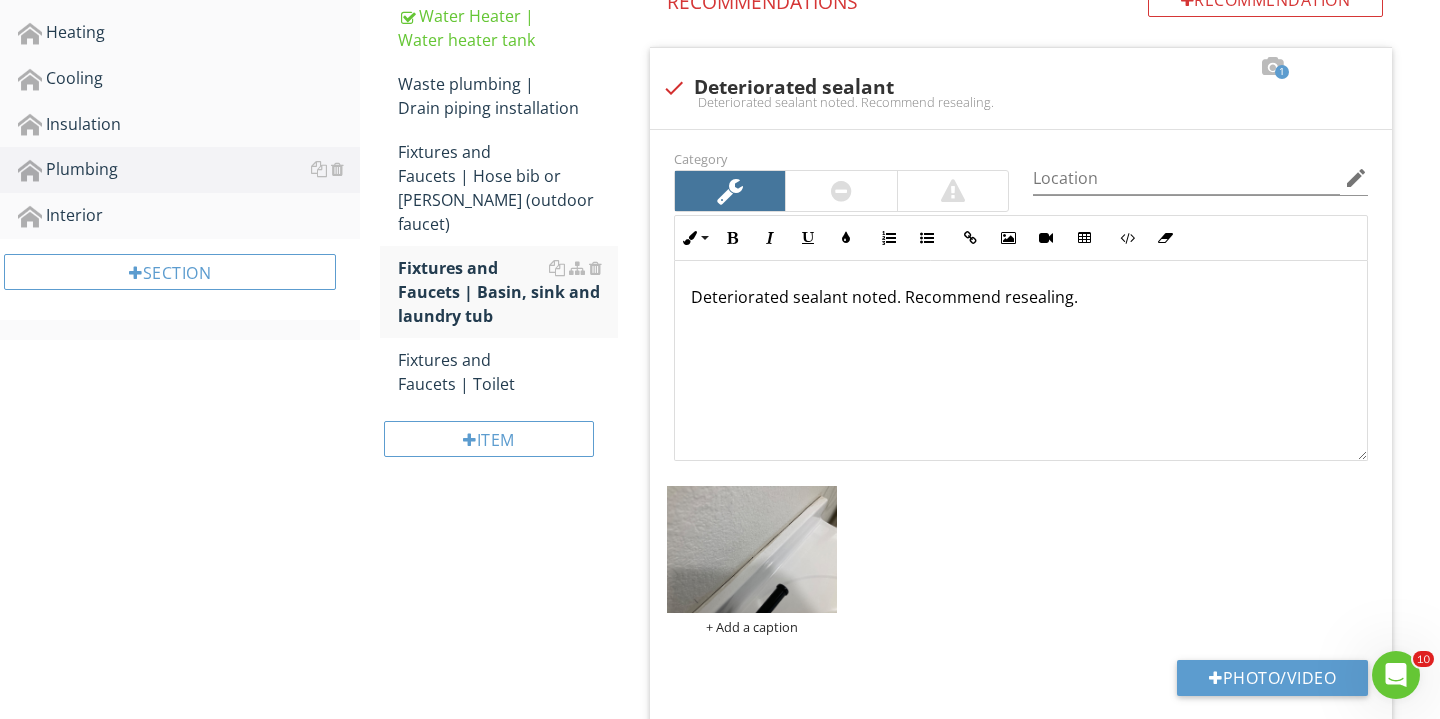 scroll, scrollTop: 810, scrollLeft: 0, axis: vertical 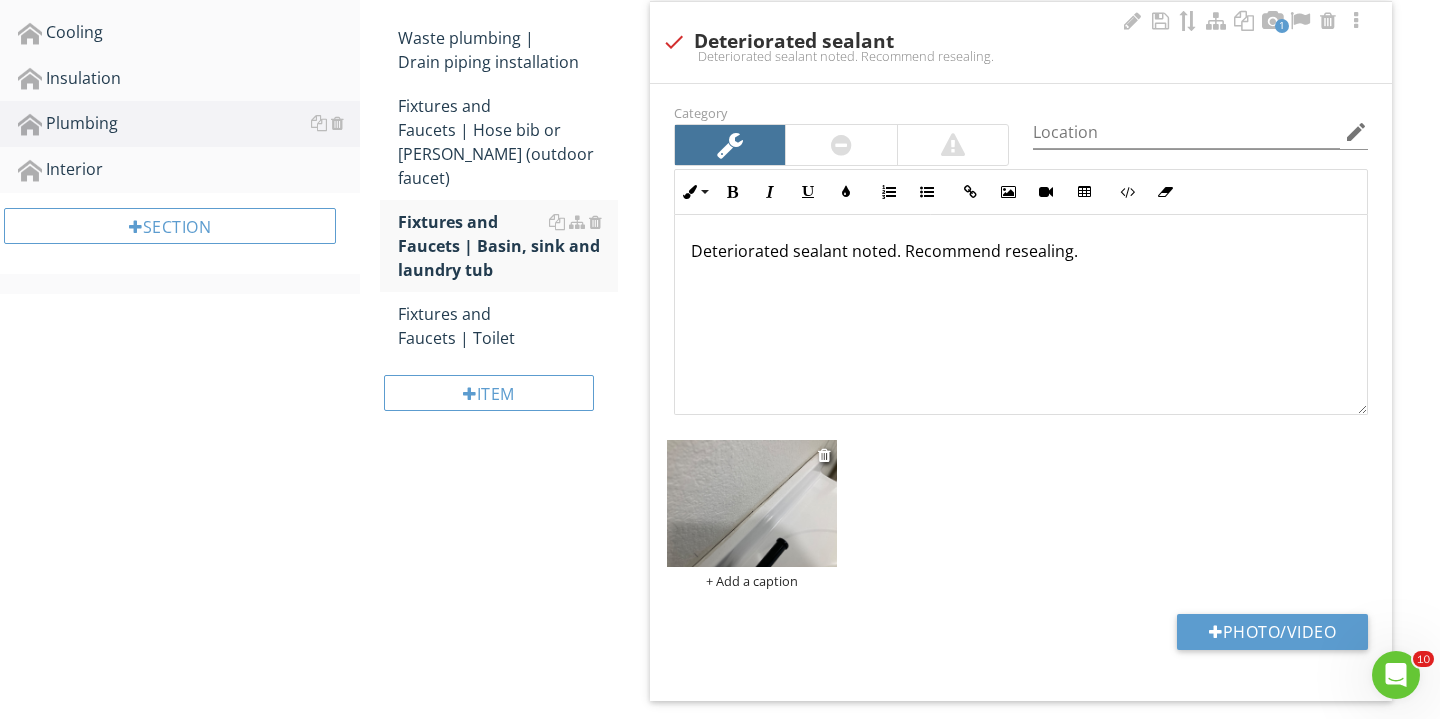 click on "+ Add a caption" at bounding box center [752, 581] 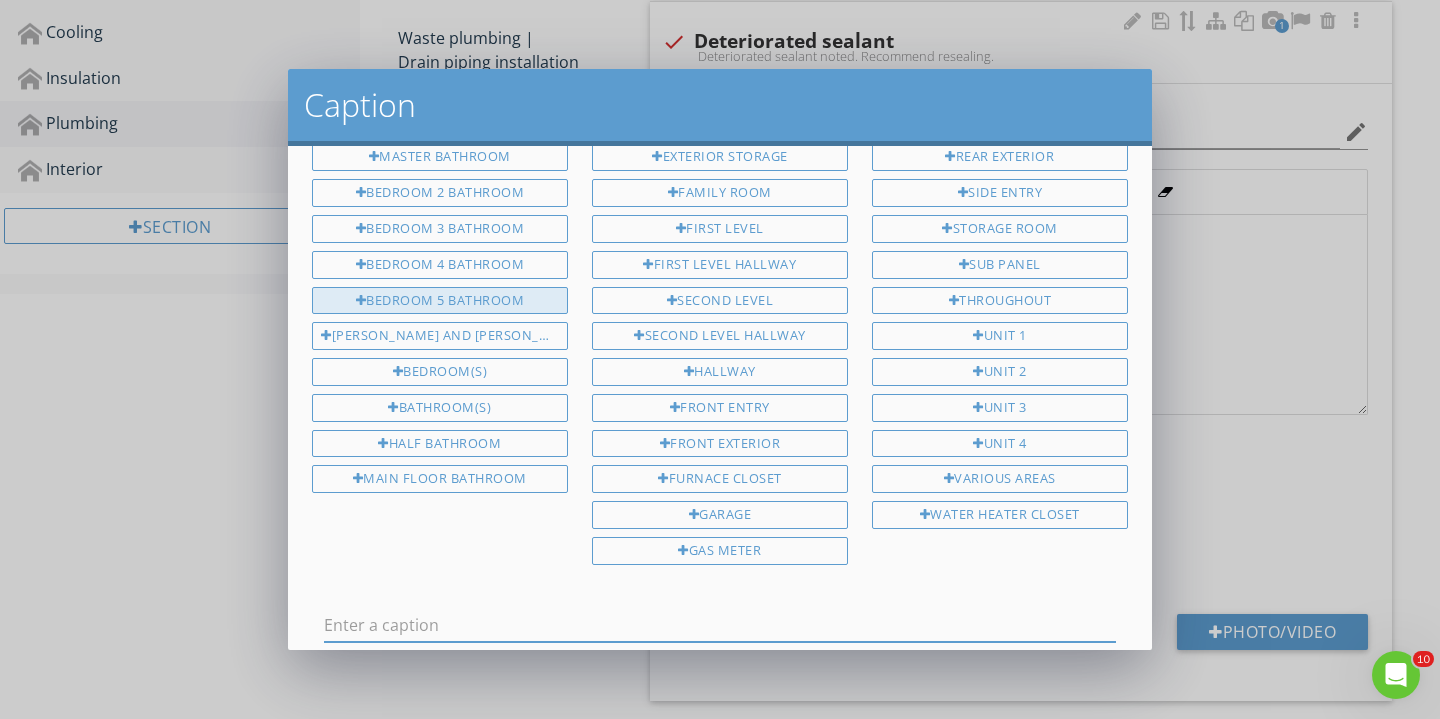 scroll, scrollTop: 371, scrollLeft: 0, axis: vertical 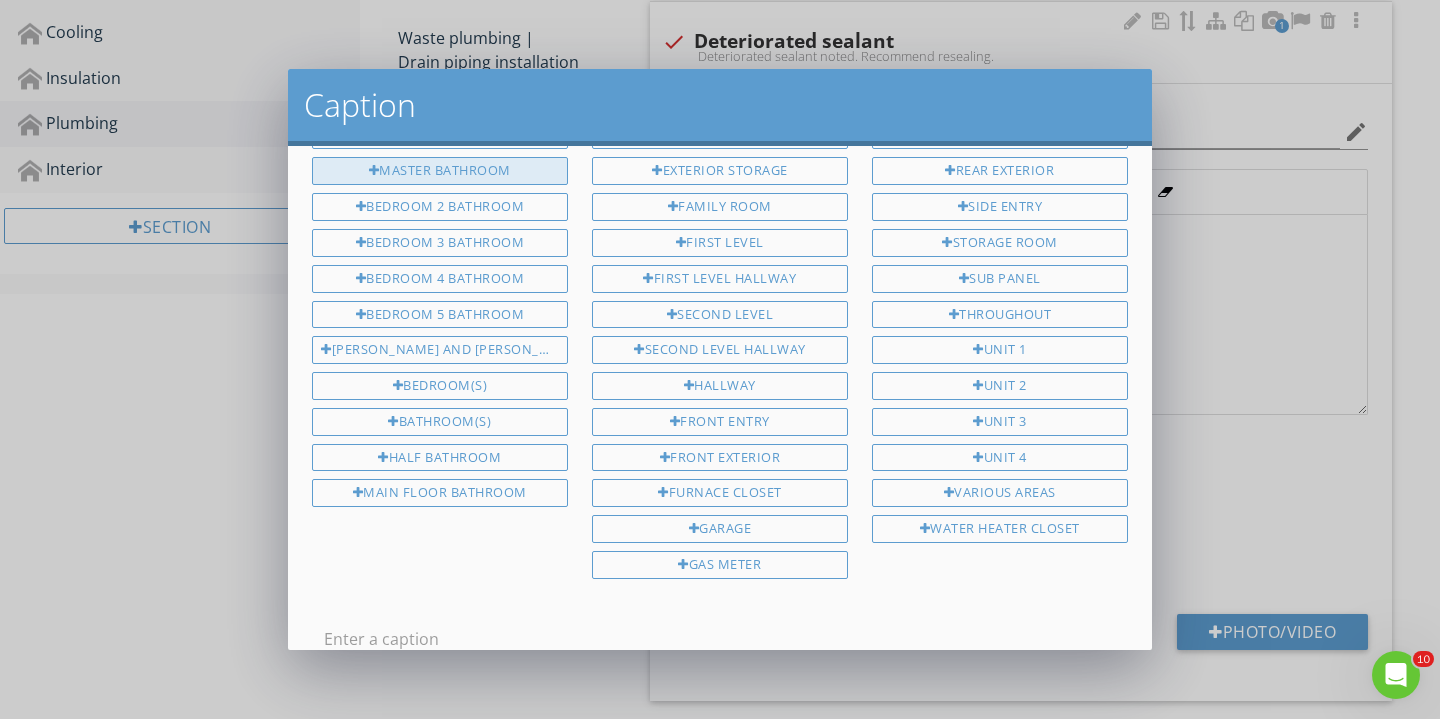 click on "Master bathroom" at bounding box center [440, 171] 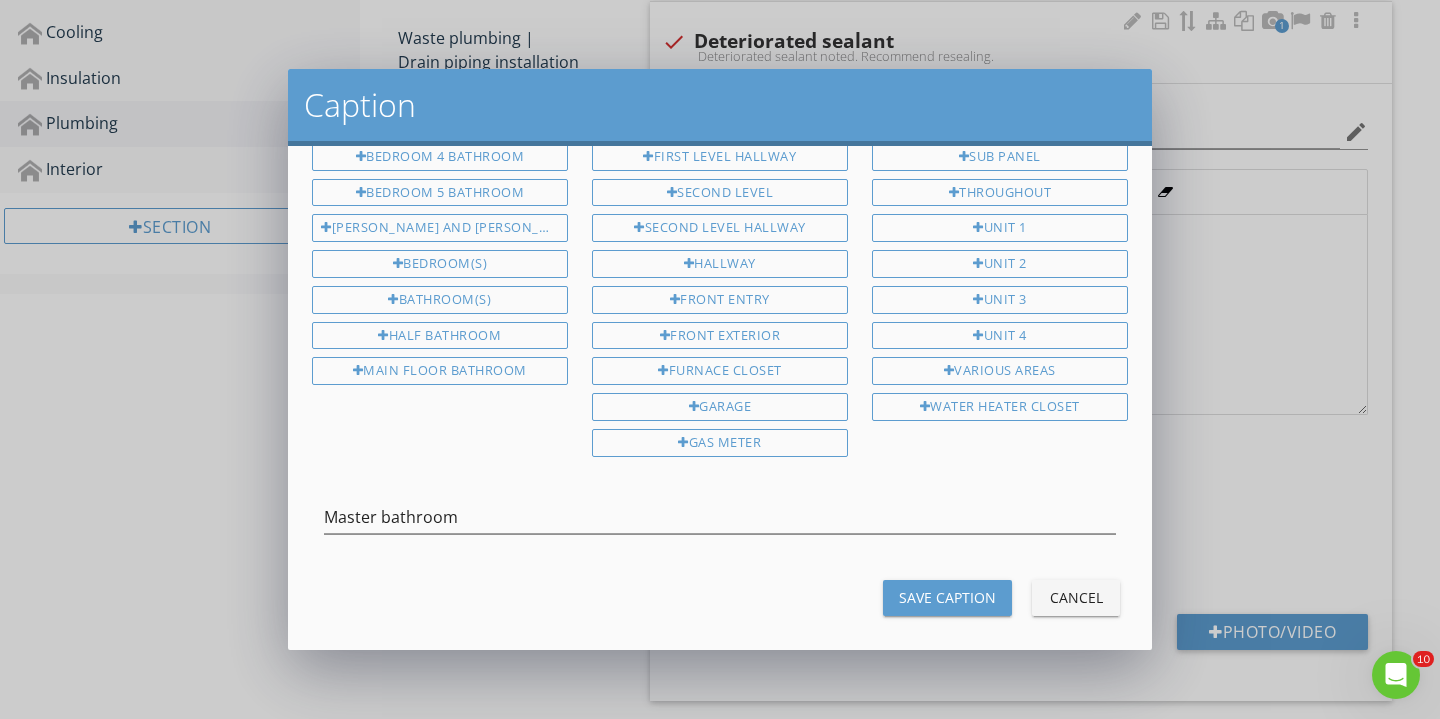 scroll, scrollTop: 492, scrollLeft: 0, axis: vertical 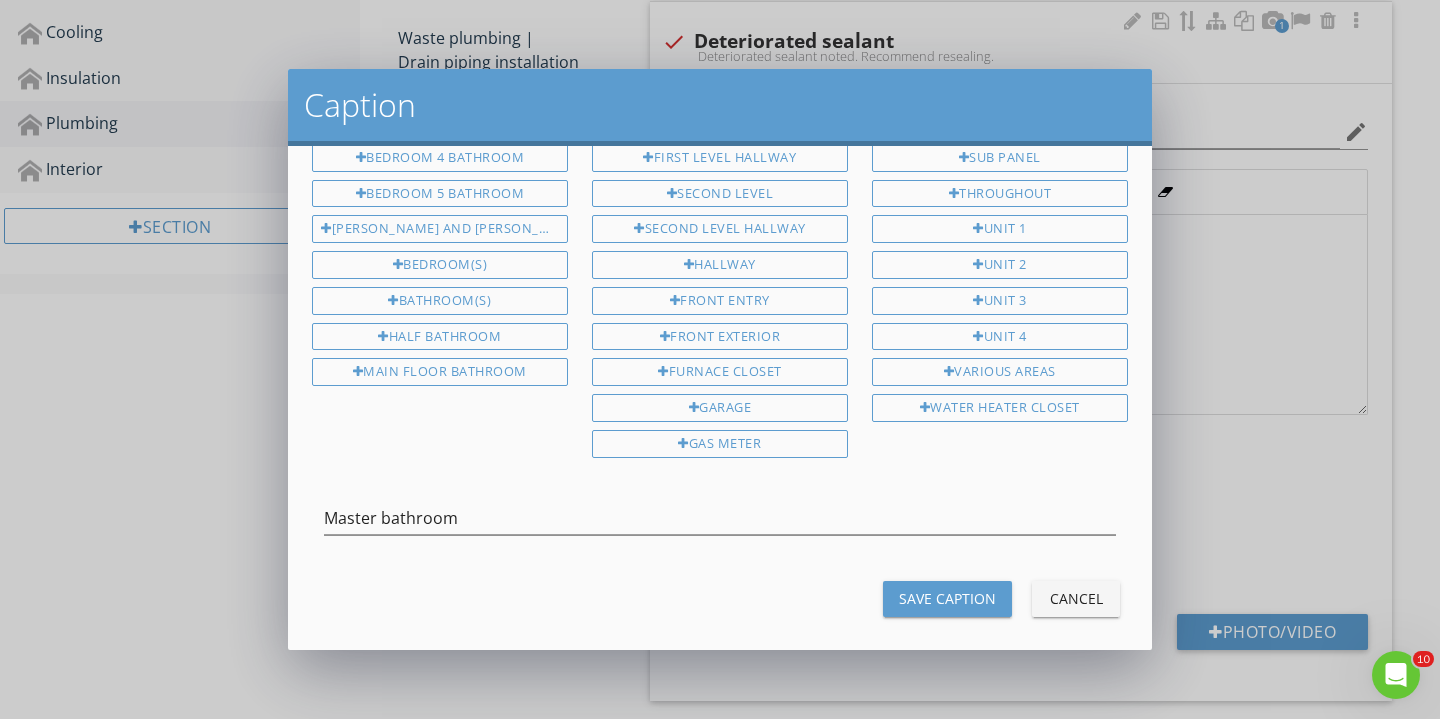 click on "Save Caption" at bounding box center [947, 598] 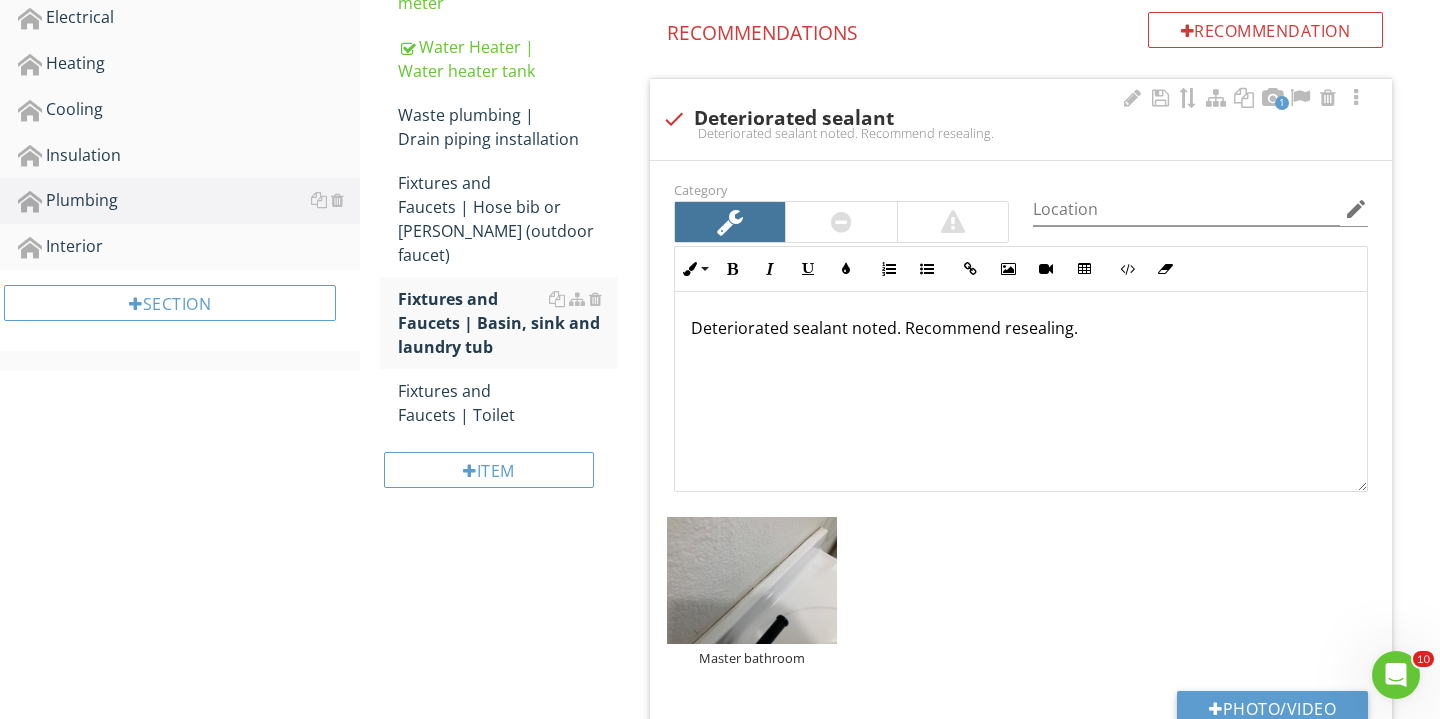 scroll, scrollTop: 685, scrollLeft: 0, axis: vertical 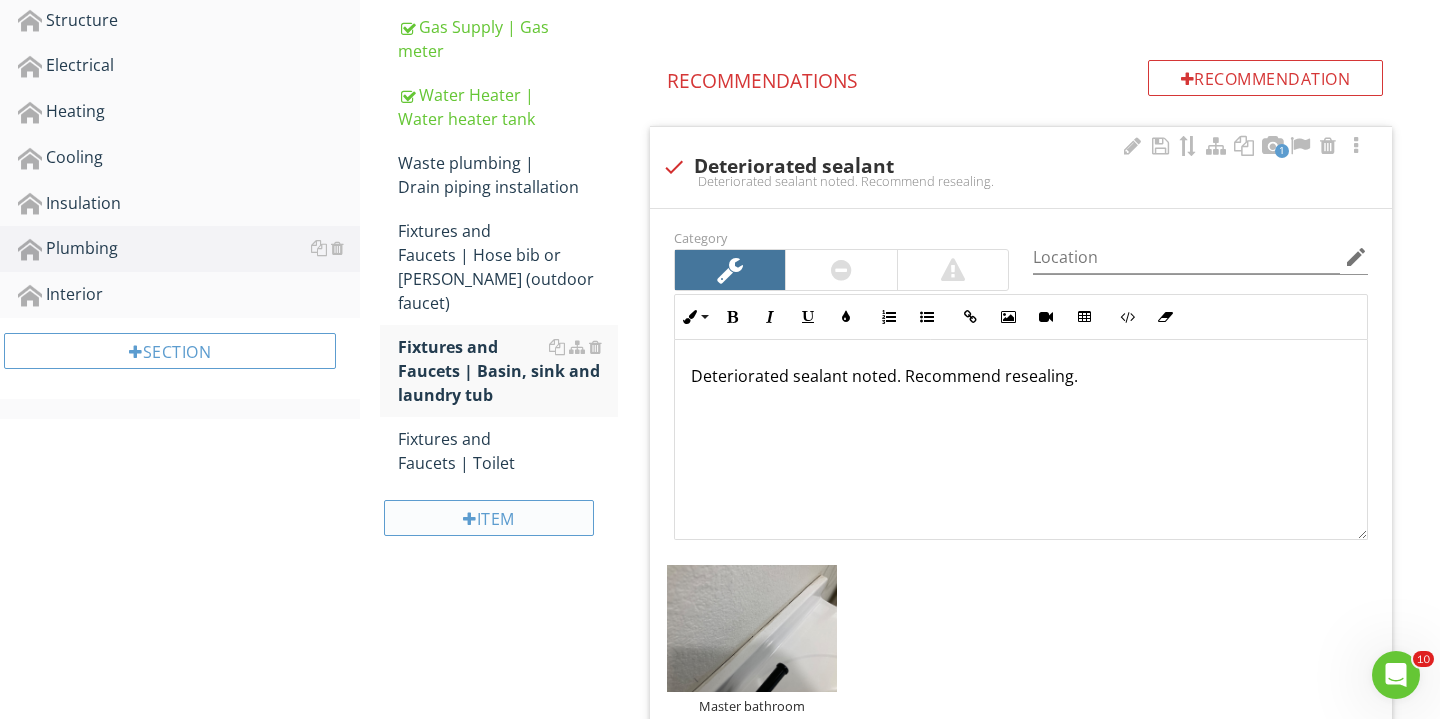 click on "Item" at bounding box center [489, 518] 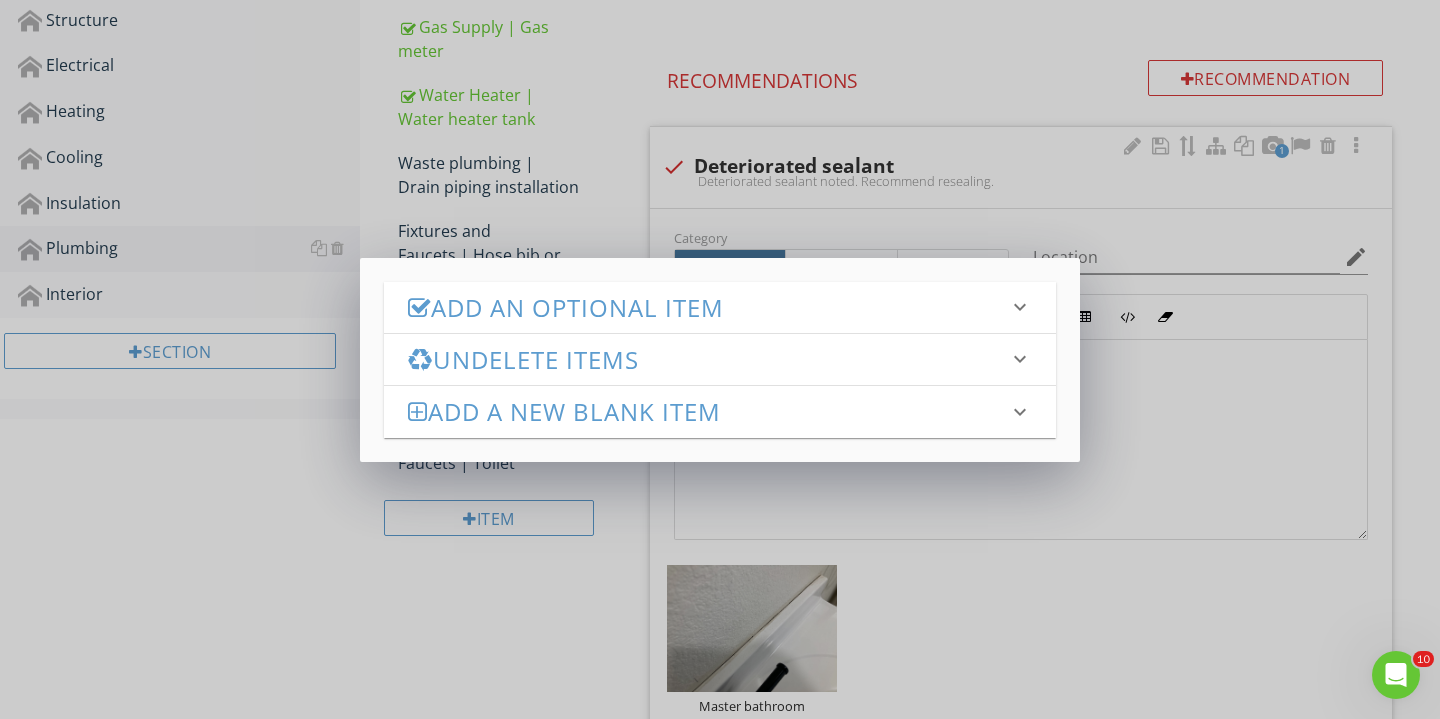 click on "Add an Optional Item" at bounding box center (708, 307) 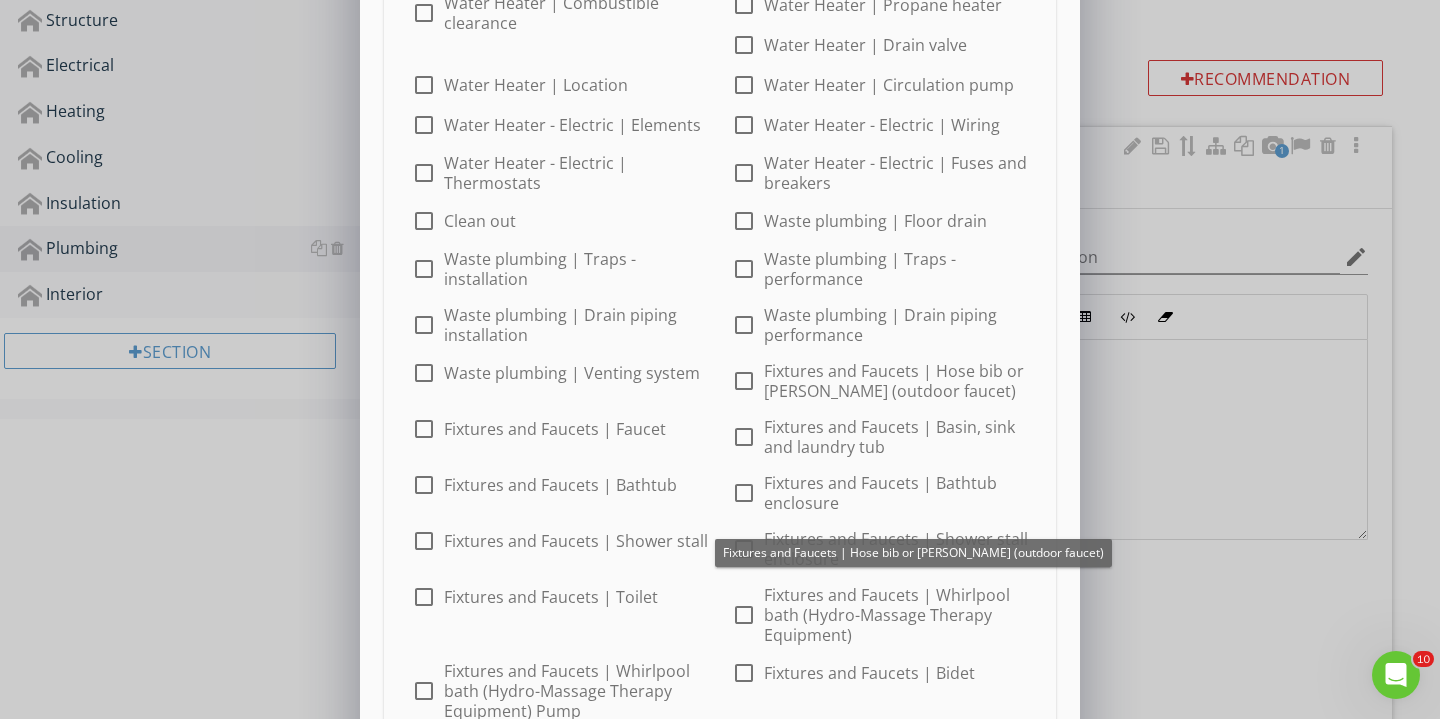 scroll, scrollTop: 556, scrollLeft: 0, axis: vertical 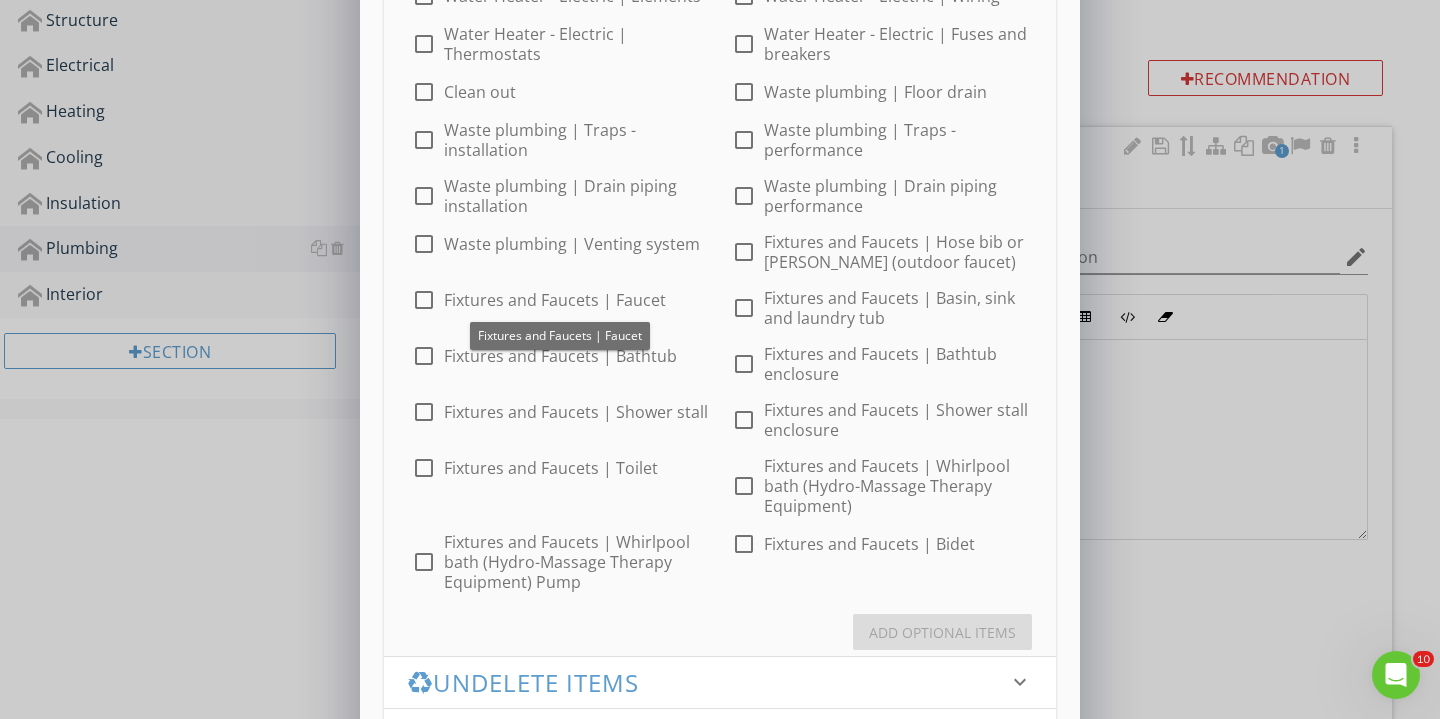 click at bounding box center [424, 300] 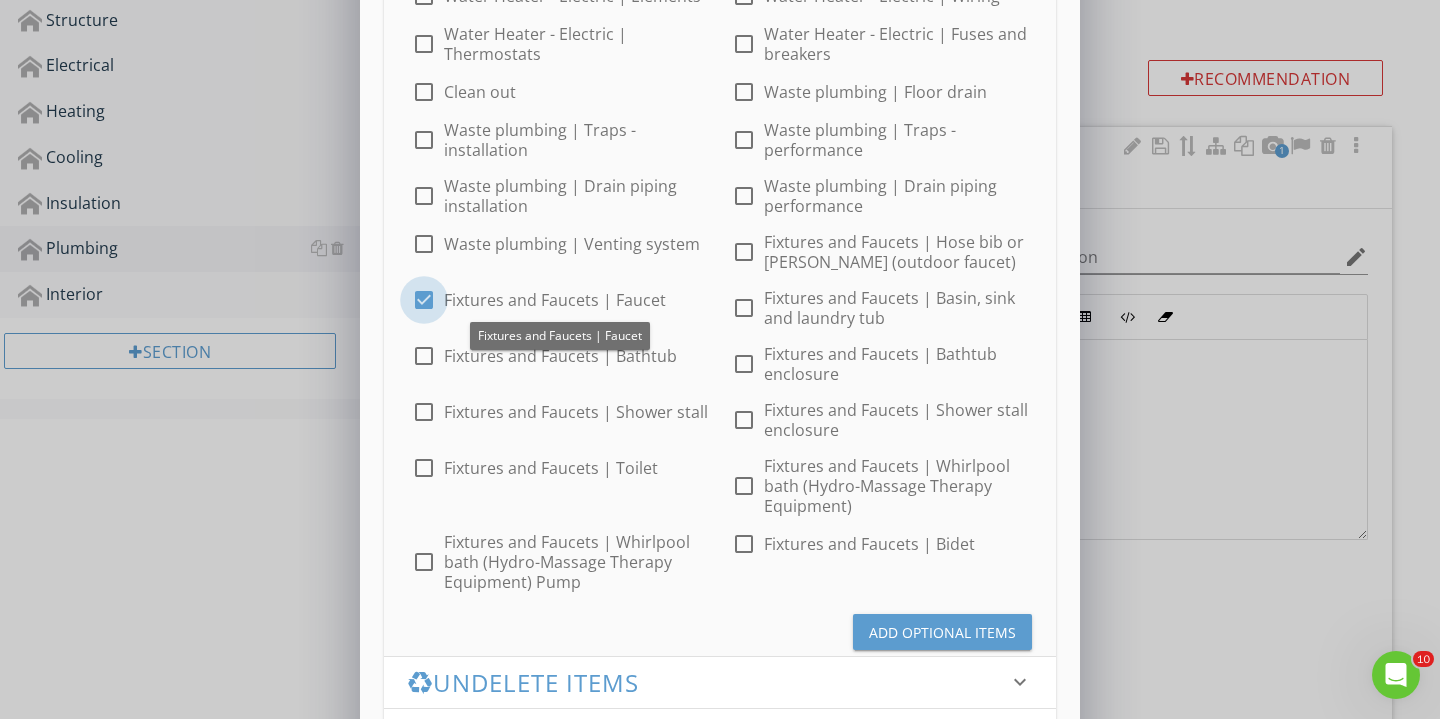 checkbox on "true" 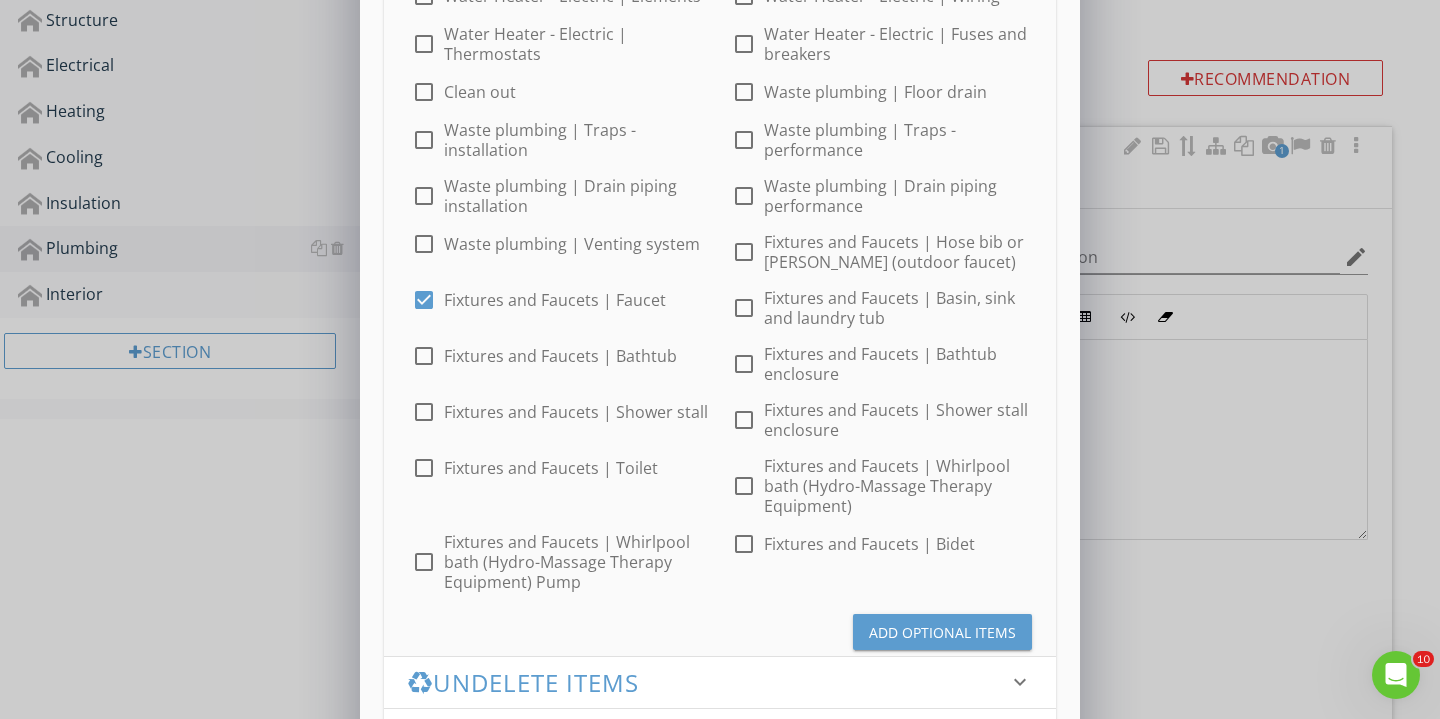 click on "Add Optional Items" at bounding box center [942, 632] 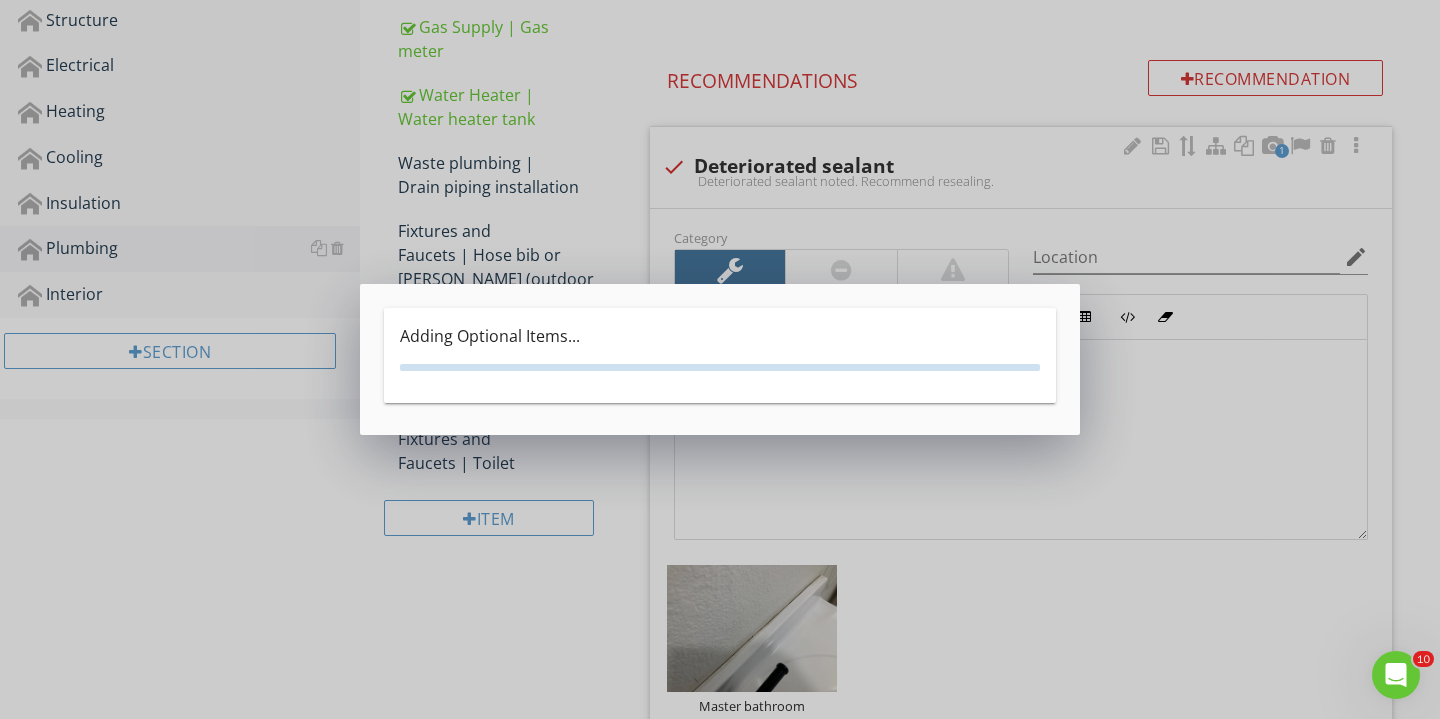 scroll, scrollTop: 0, scrollLeft: 0, axis: both 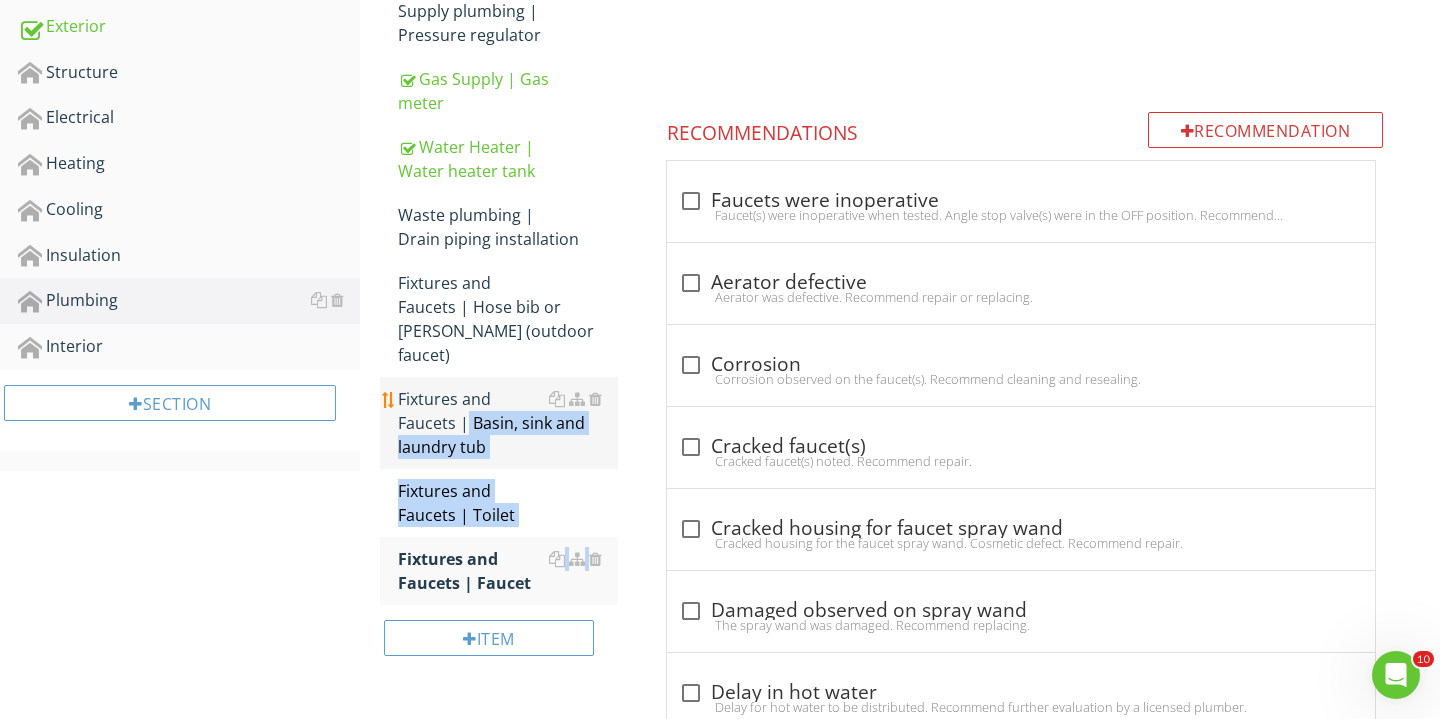 drag, startPoint x: 393, startPoint y: 529, endPoint x: 411, endPoint y: 392, distance: 138.17743 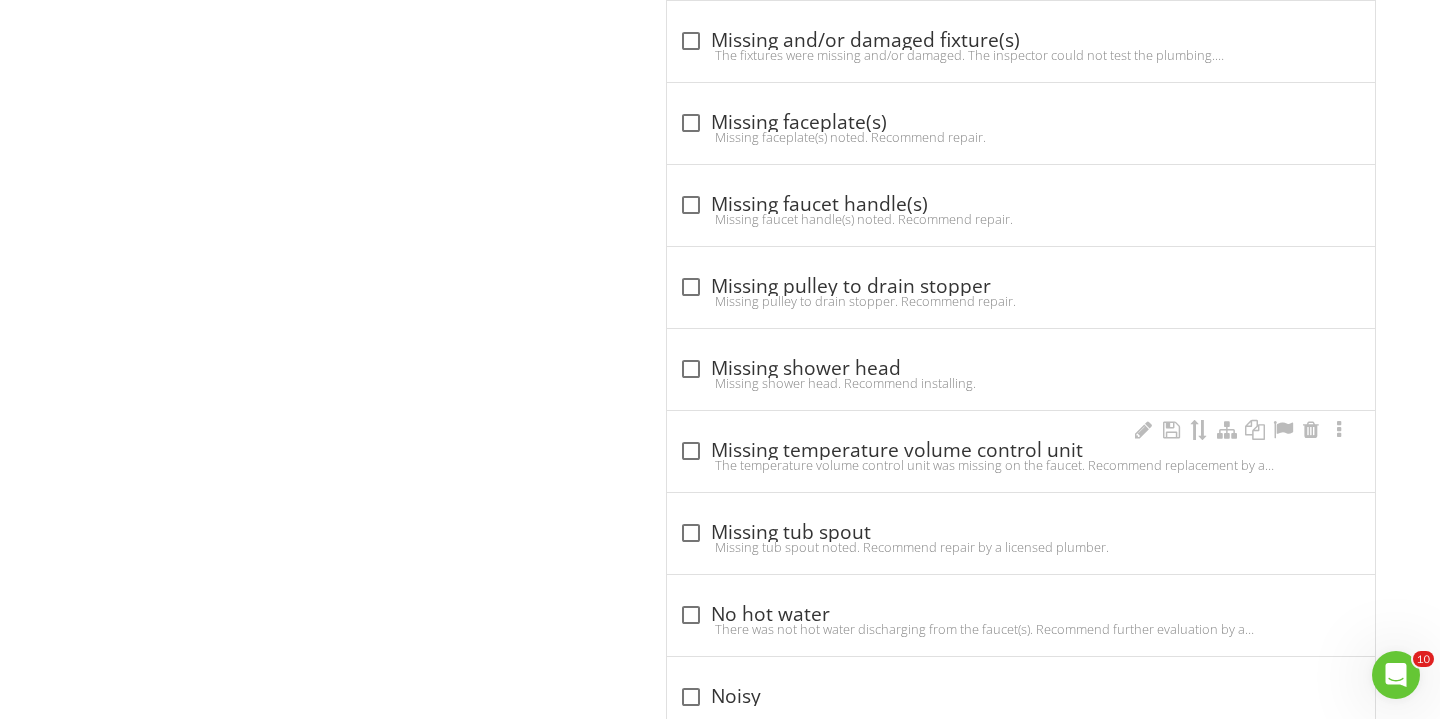 scroll, scrollTop: 2877, scrollLeft: 0, axis: vertical 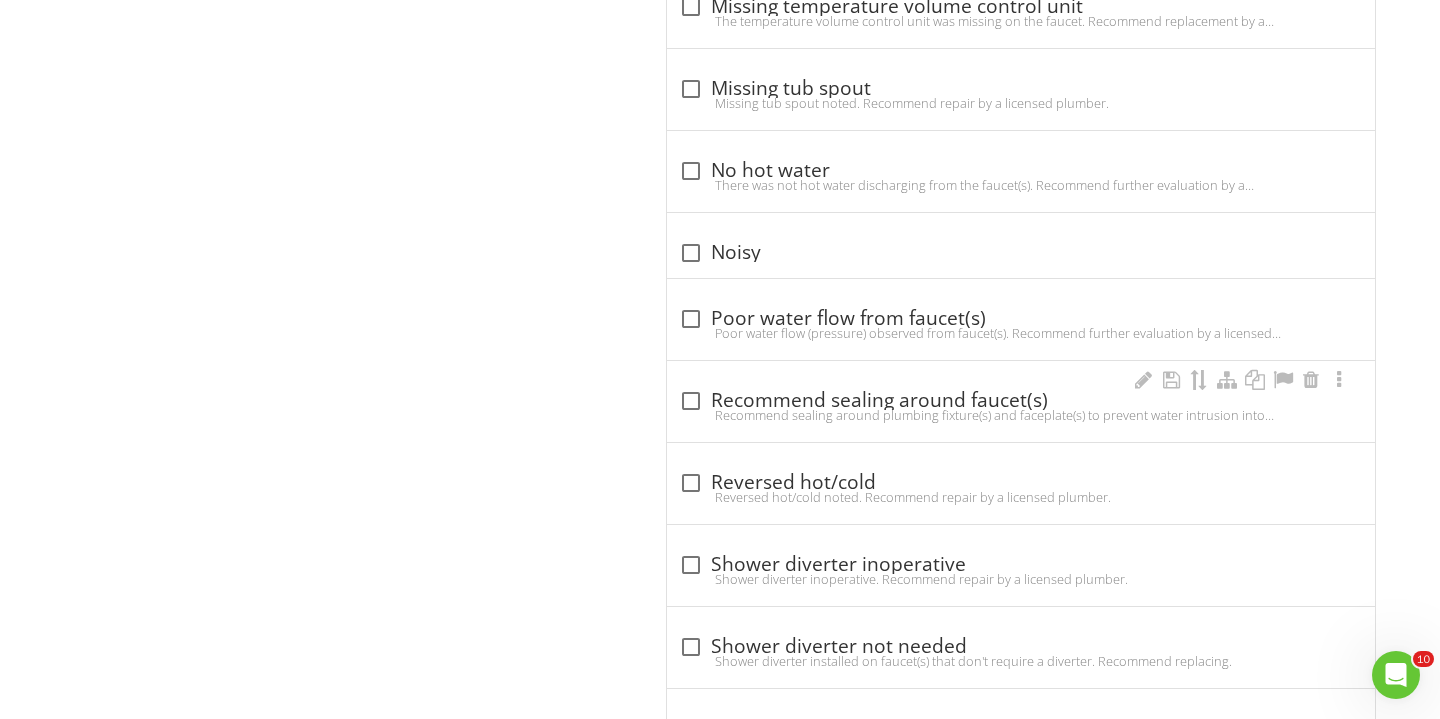 click on "Recommend sealing around plumbing fixture(s) and faceplate(s) to prevent water intrusion into walls." at bounding box center [1021, 415] 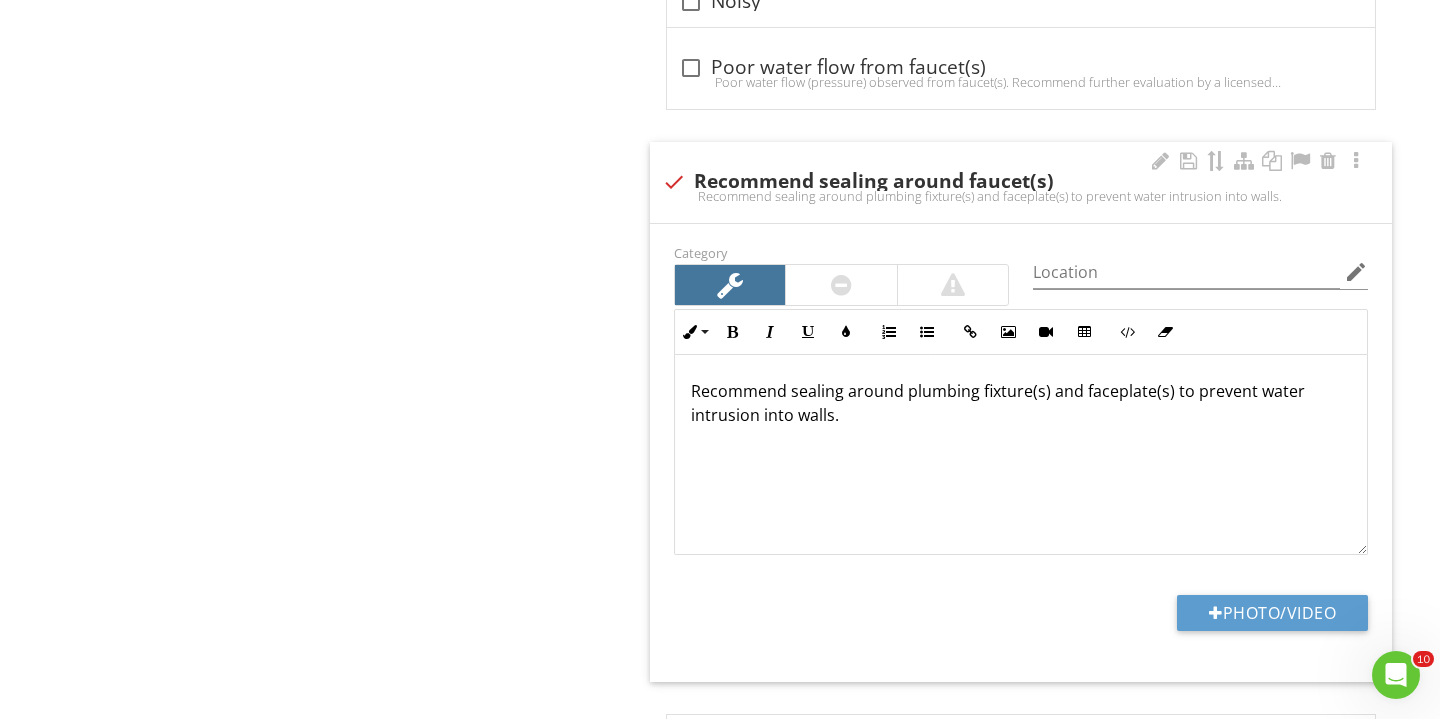 scroll, scrollTop: 3182, scrollLeft: 0, axis: vertical 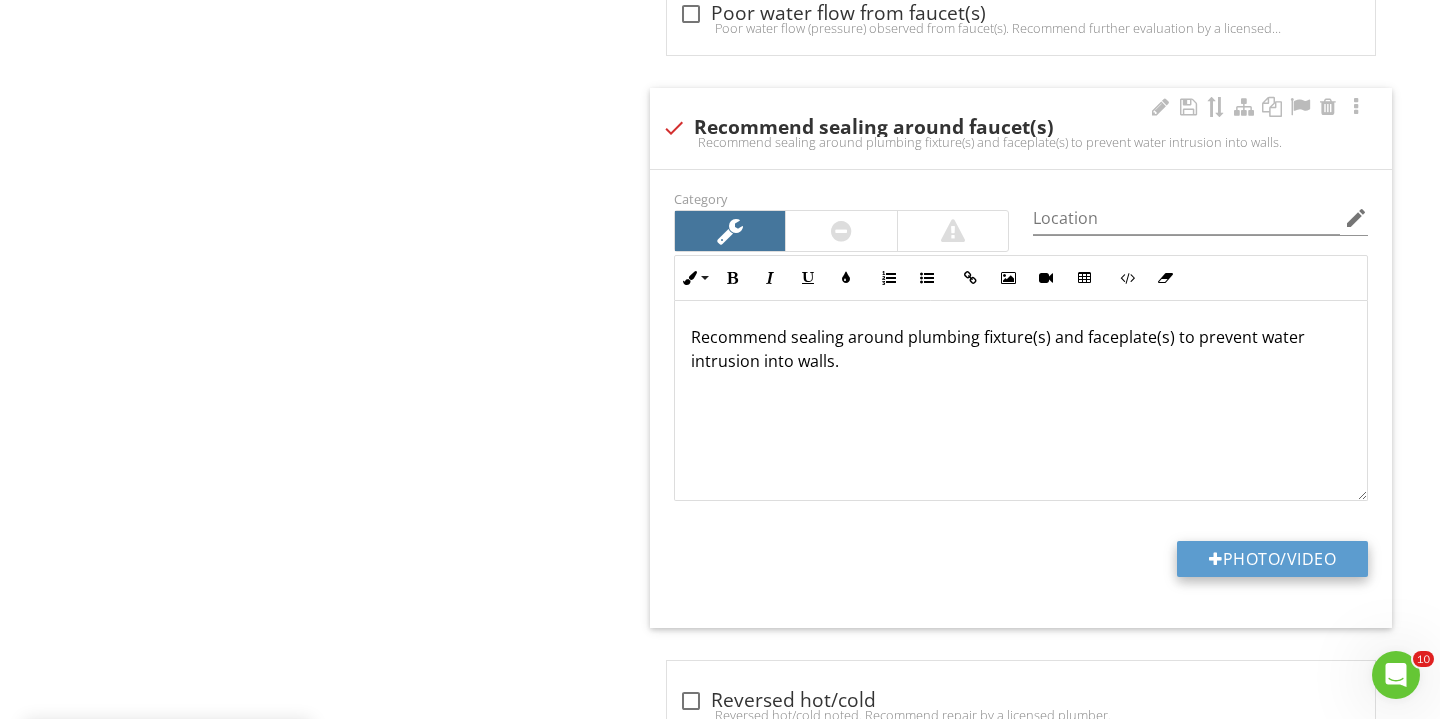 click on "Photo/Video" at bounding box center (1272, 559) 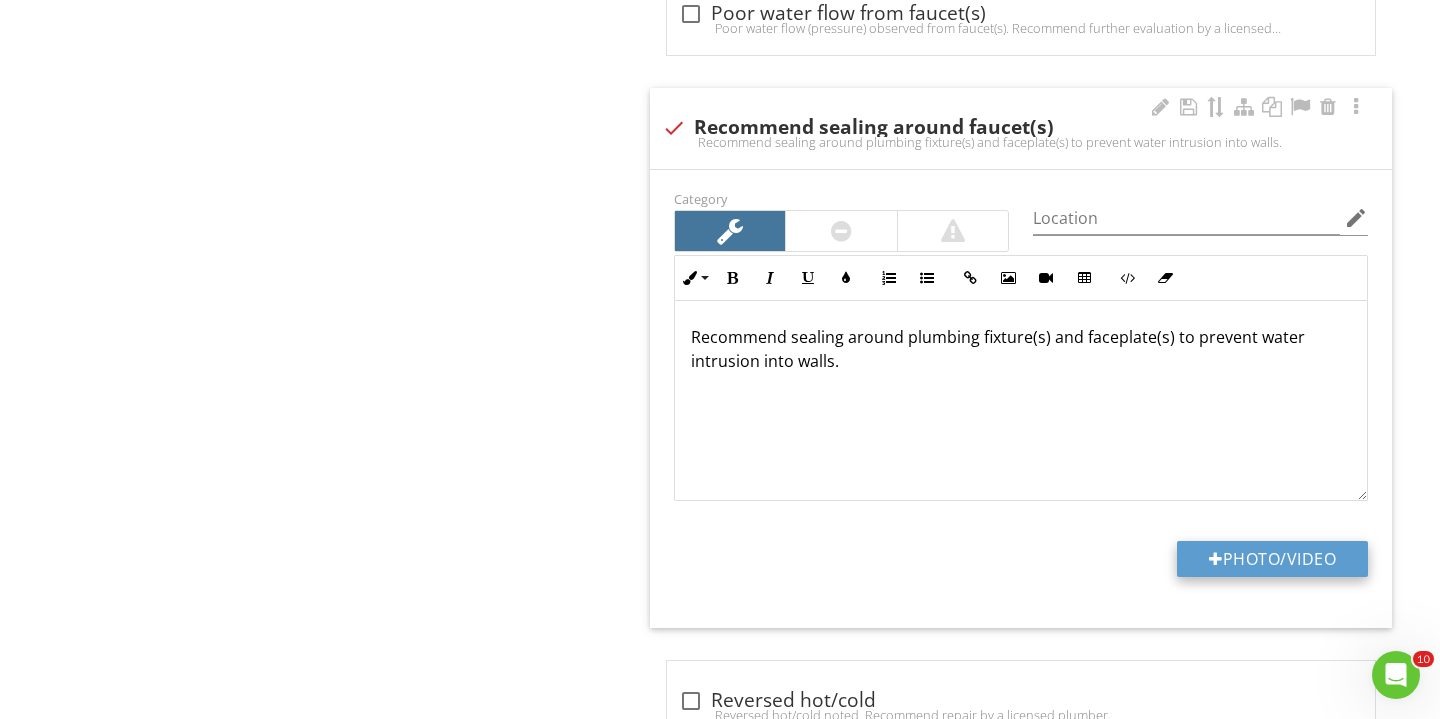type on "C:\fakepath\IMG_3341.JPG" 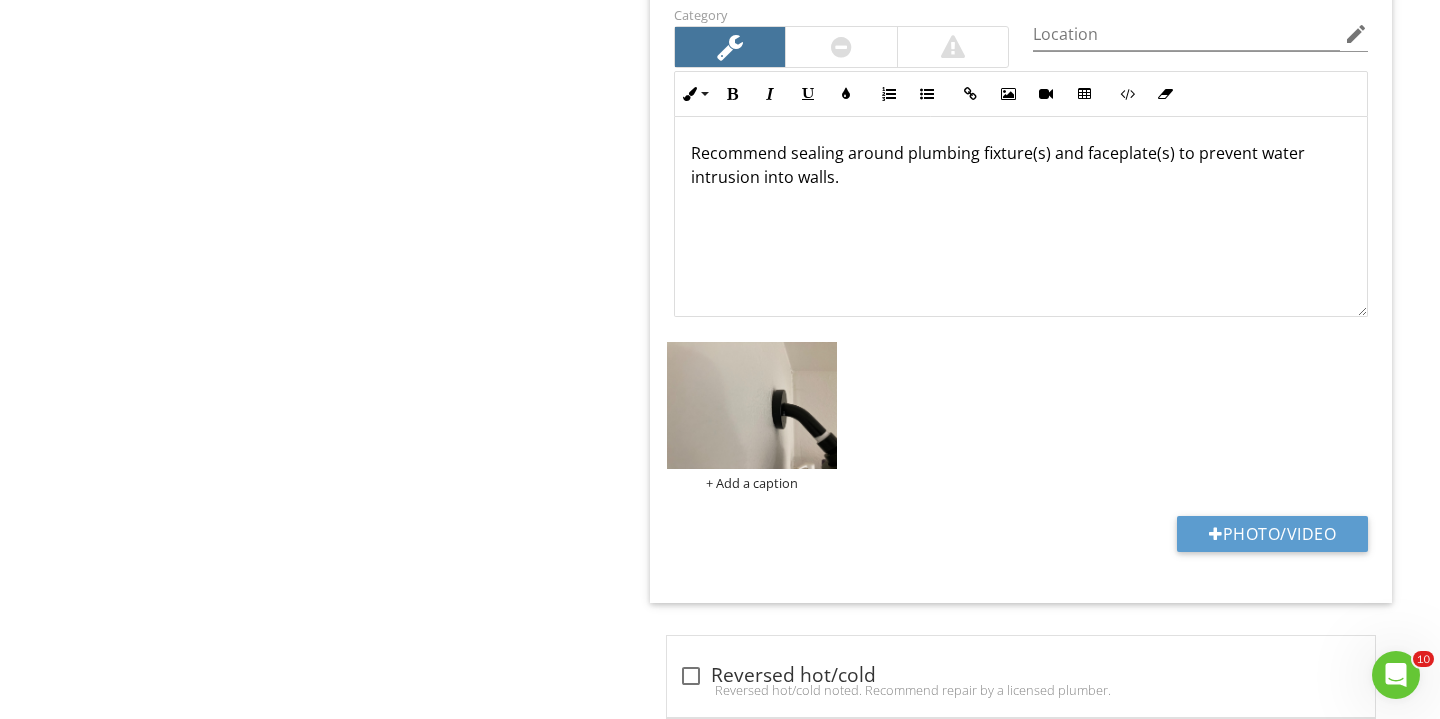scroll, scrollTop: 3386, scrollLeft: 0, axis: vertical 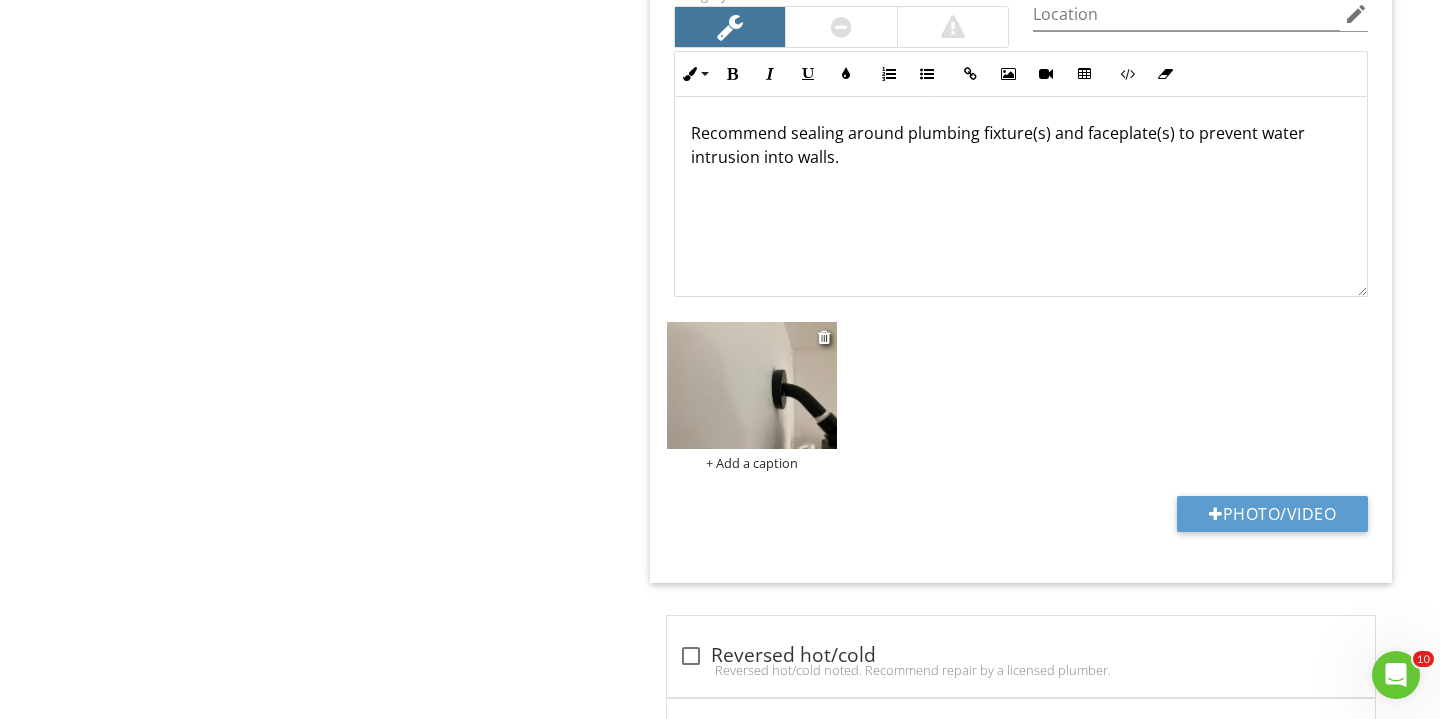 click on "+ Add a caption" at bounding box center [752, 463] 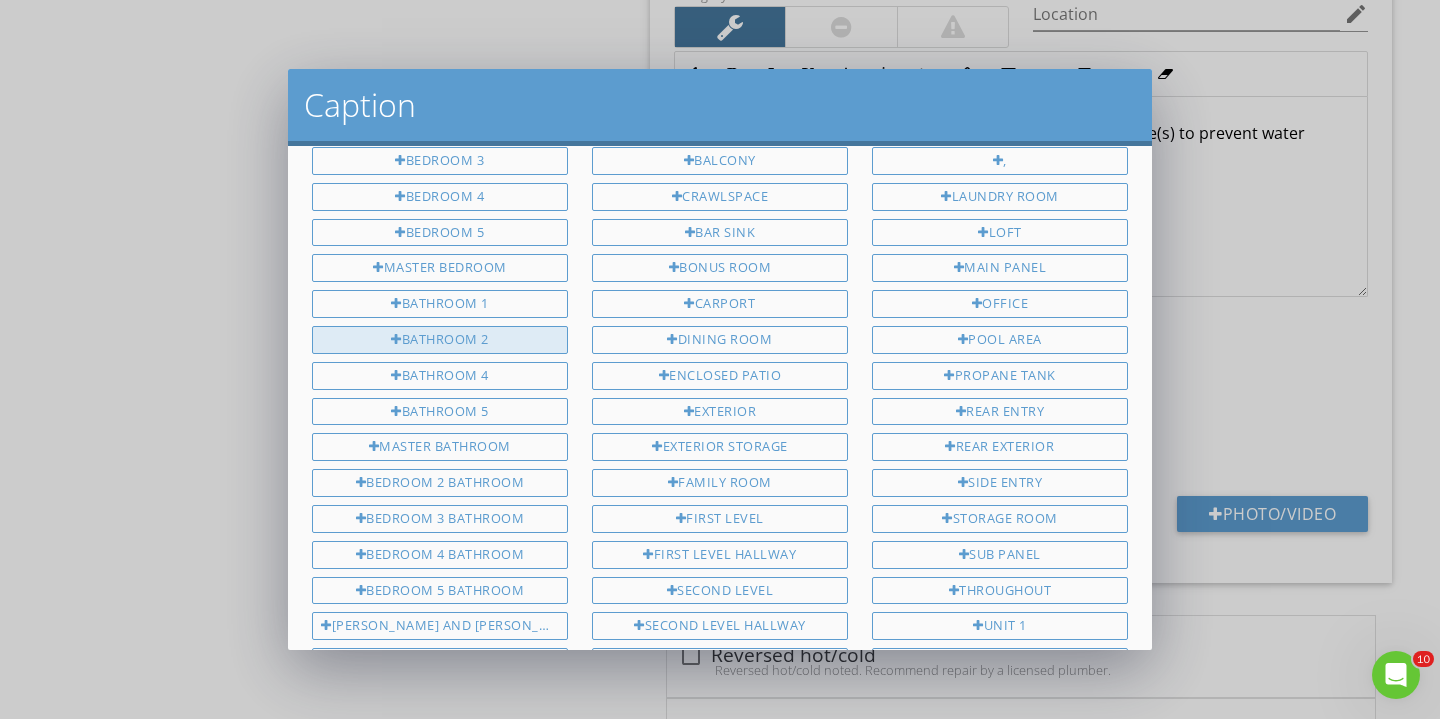 click on "Bathroom 2" at bounding box center [440, 340] 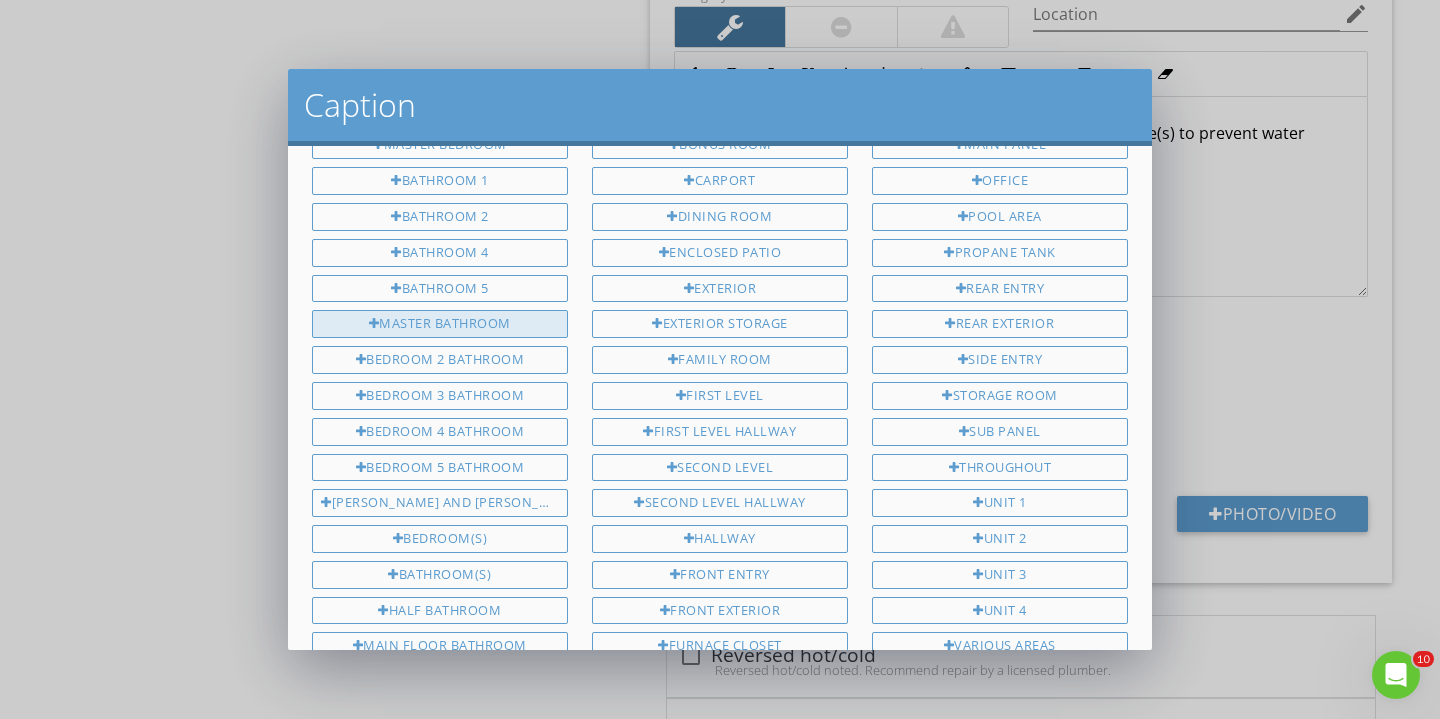 click on "Master bathroom" at bounding box center [440, 324] 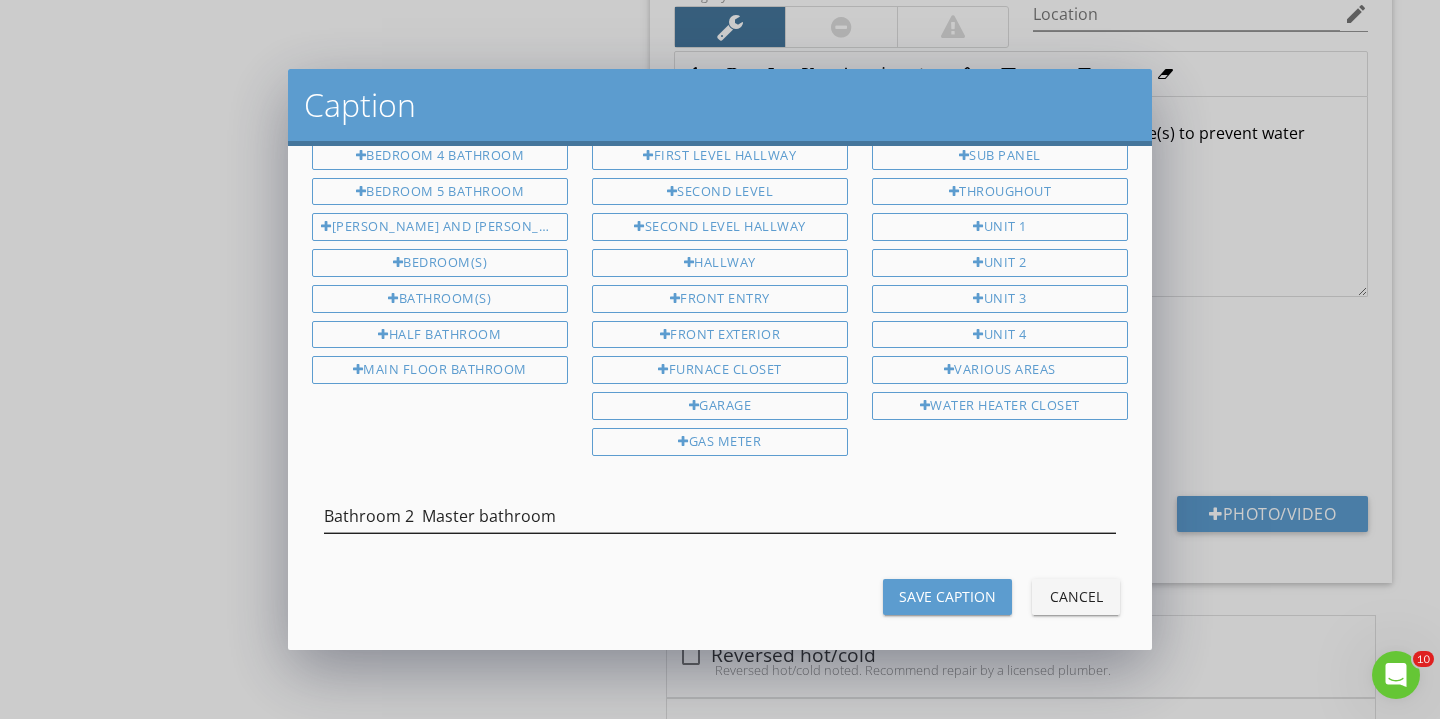 scroll, scrollTop: 492, scrollLeft: 0, axis: vertical 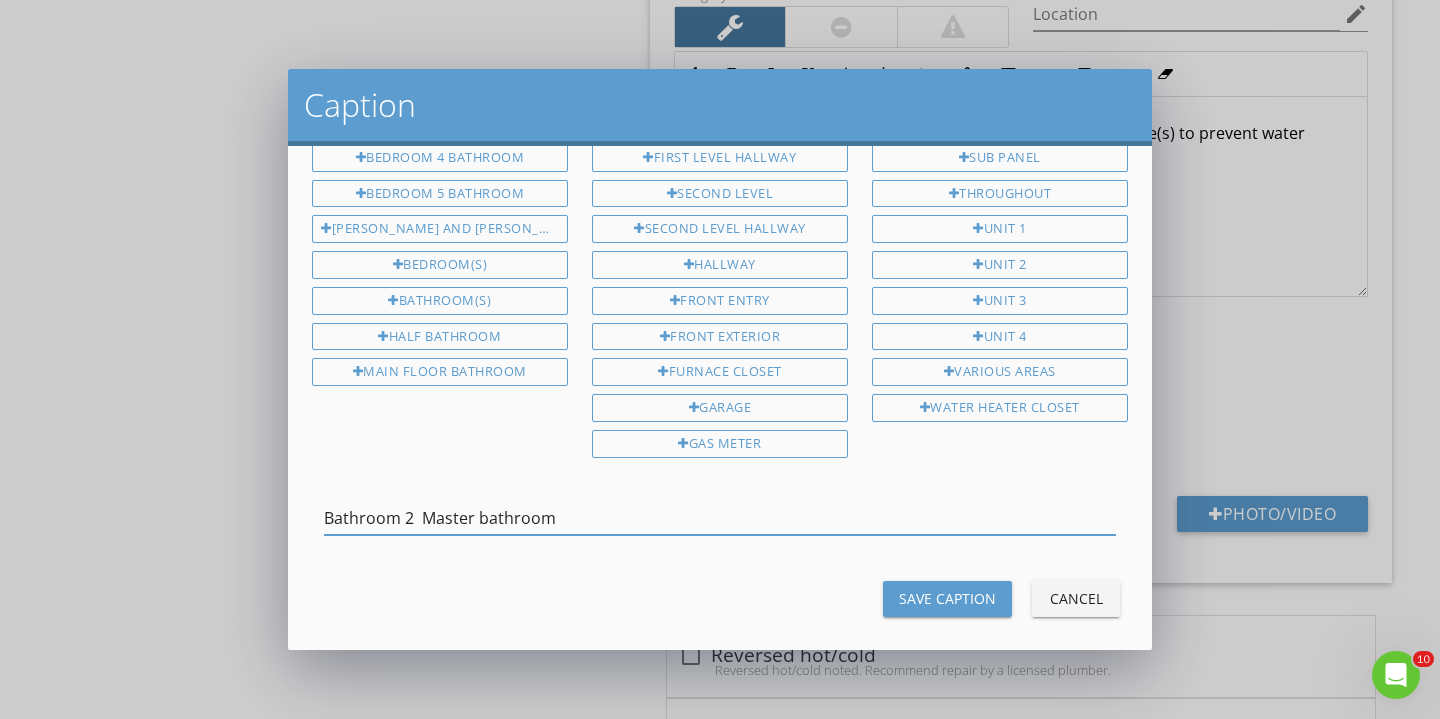 drag, startPoint x: 427, startPoint y: 500, endPoint x: 203, endPoint y: 461, distance: 227.36974 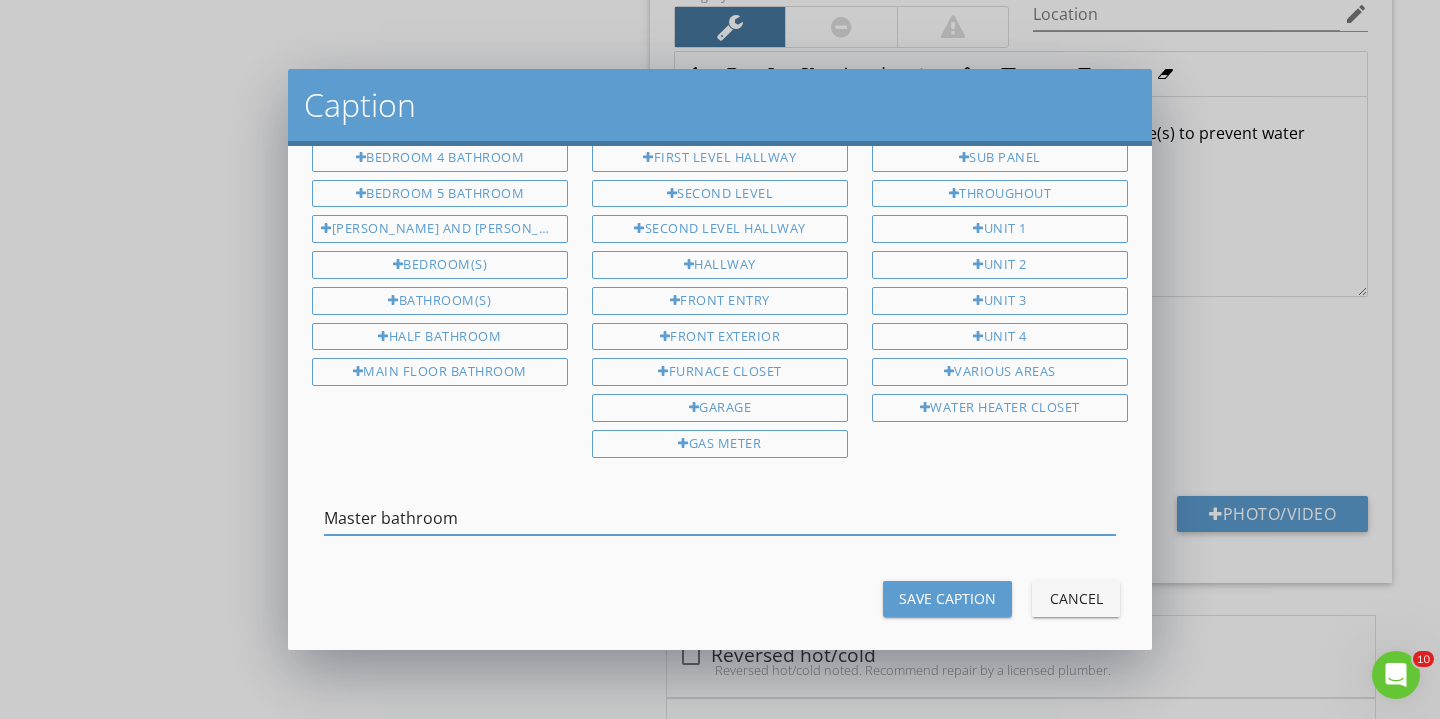 type on "Master bathroom" 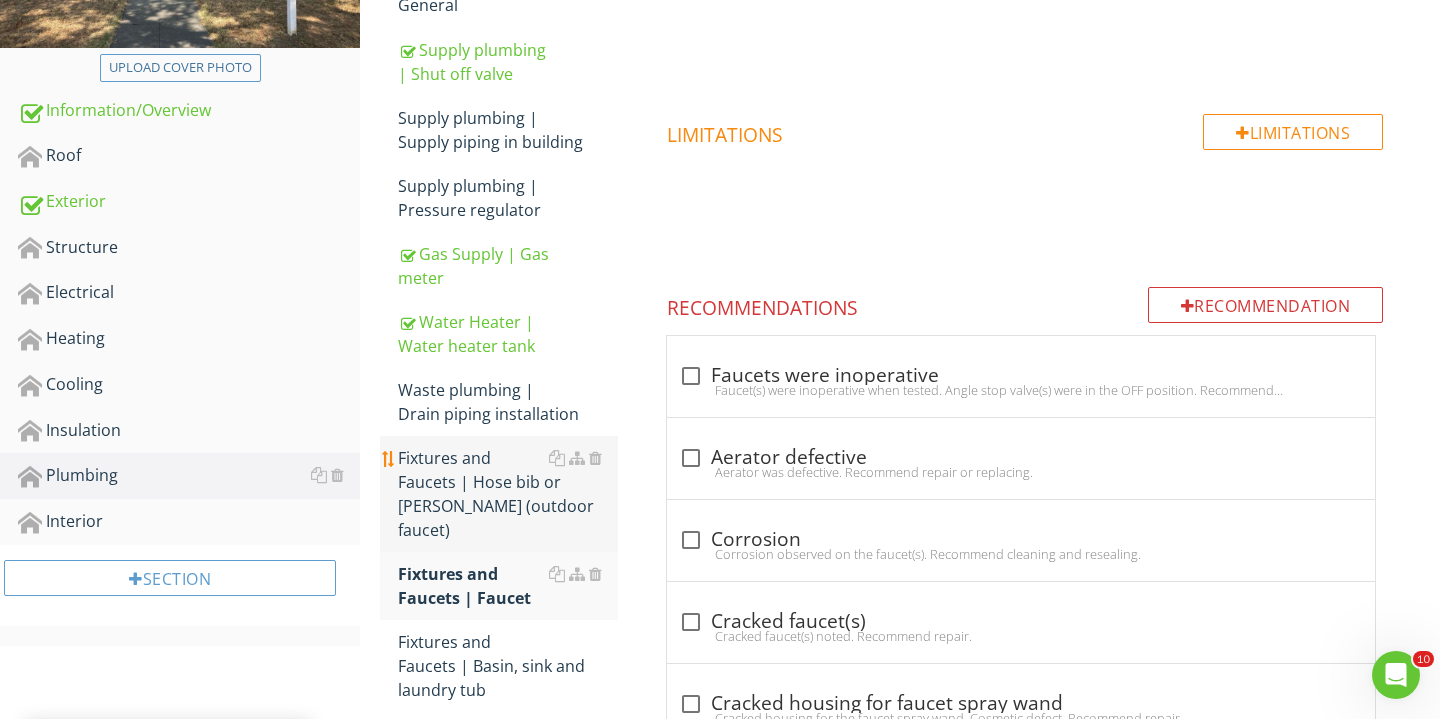 scroll, scrollTop: 510, scrollLeft: 0, axis: vertical 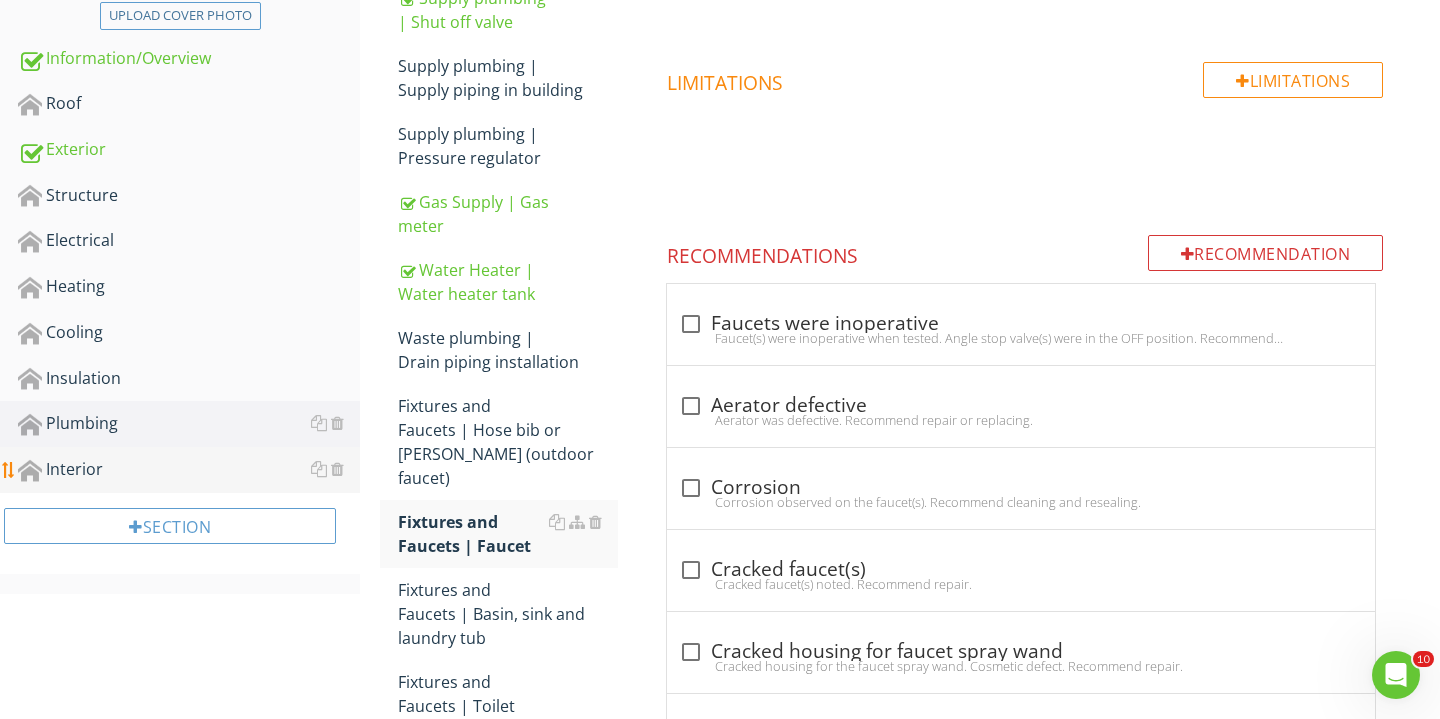 click on "Interior" at bounding box center [189, 470] 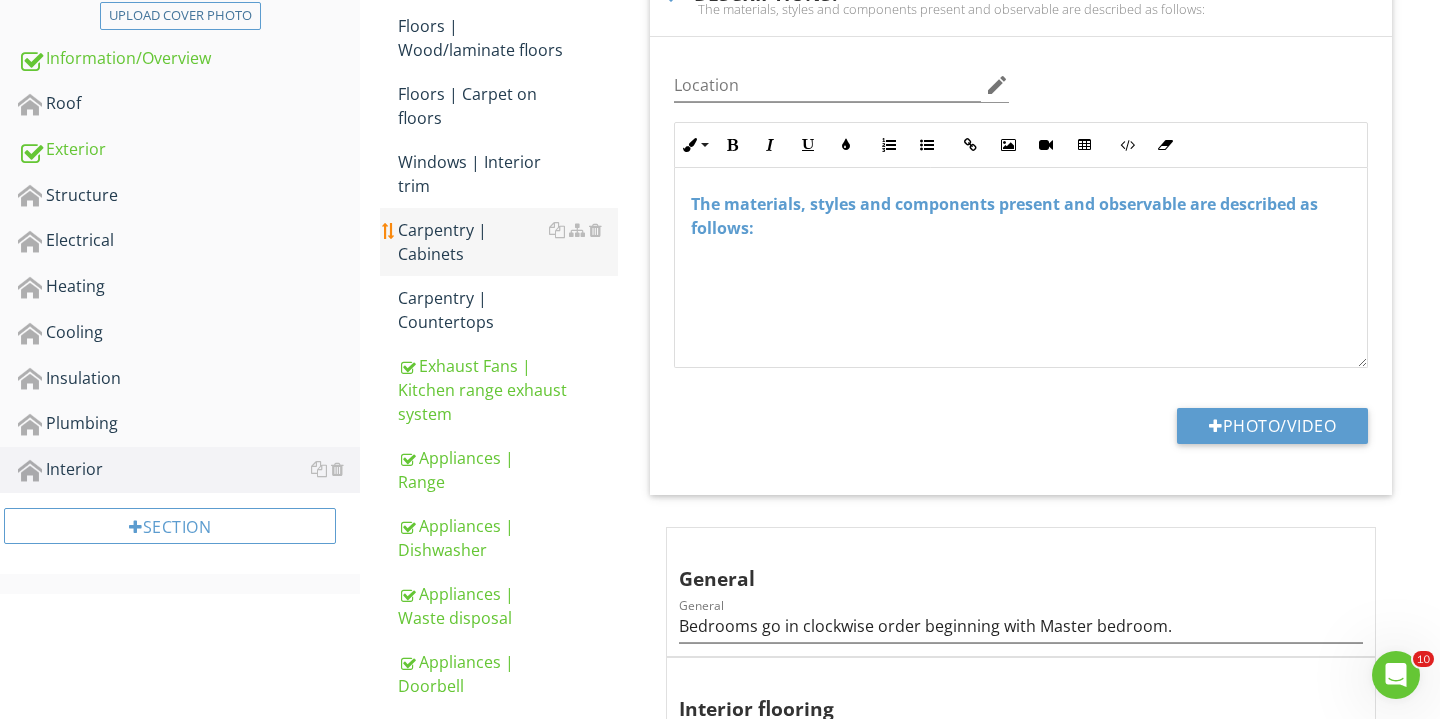 click on "Carpentry | Cabinets" at bounding box center (508, 242) 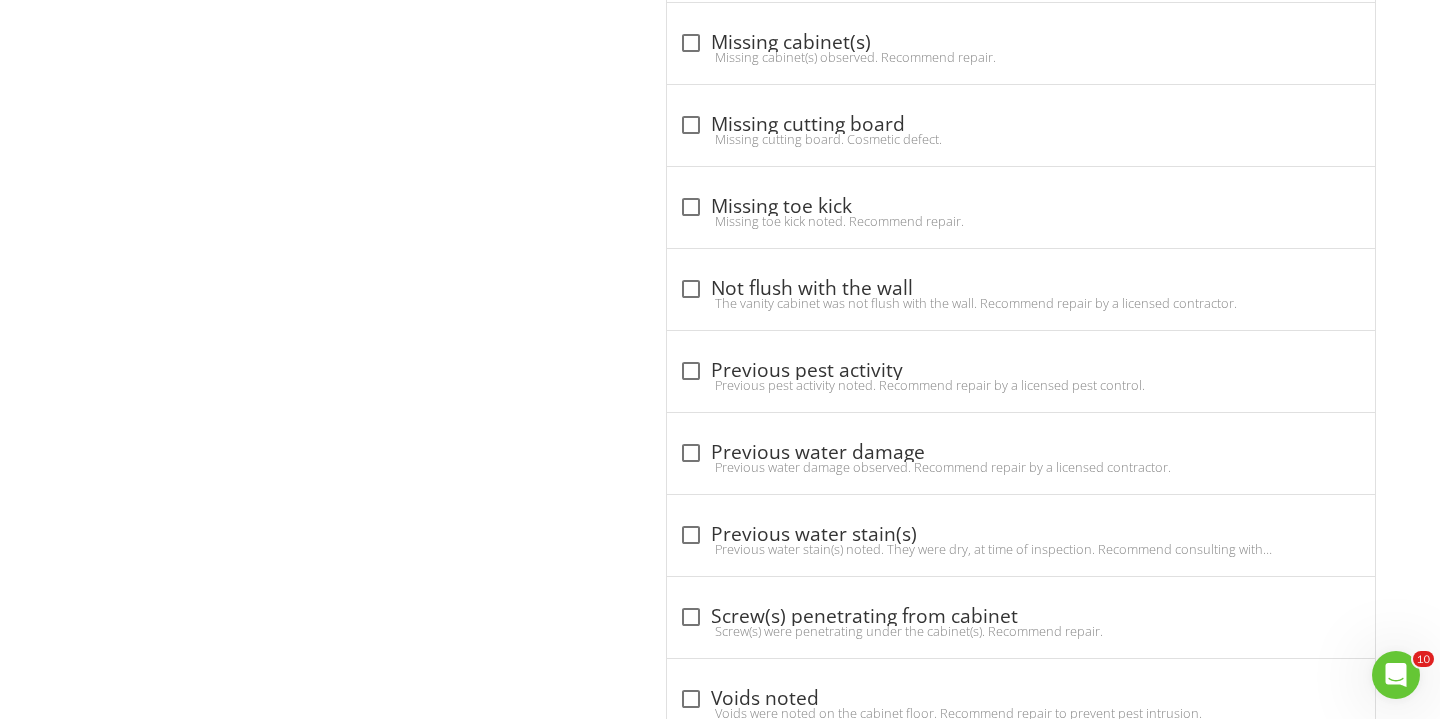 scroll, scrollTop: 2042, scrollLeft: 0, axis: vertical 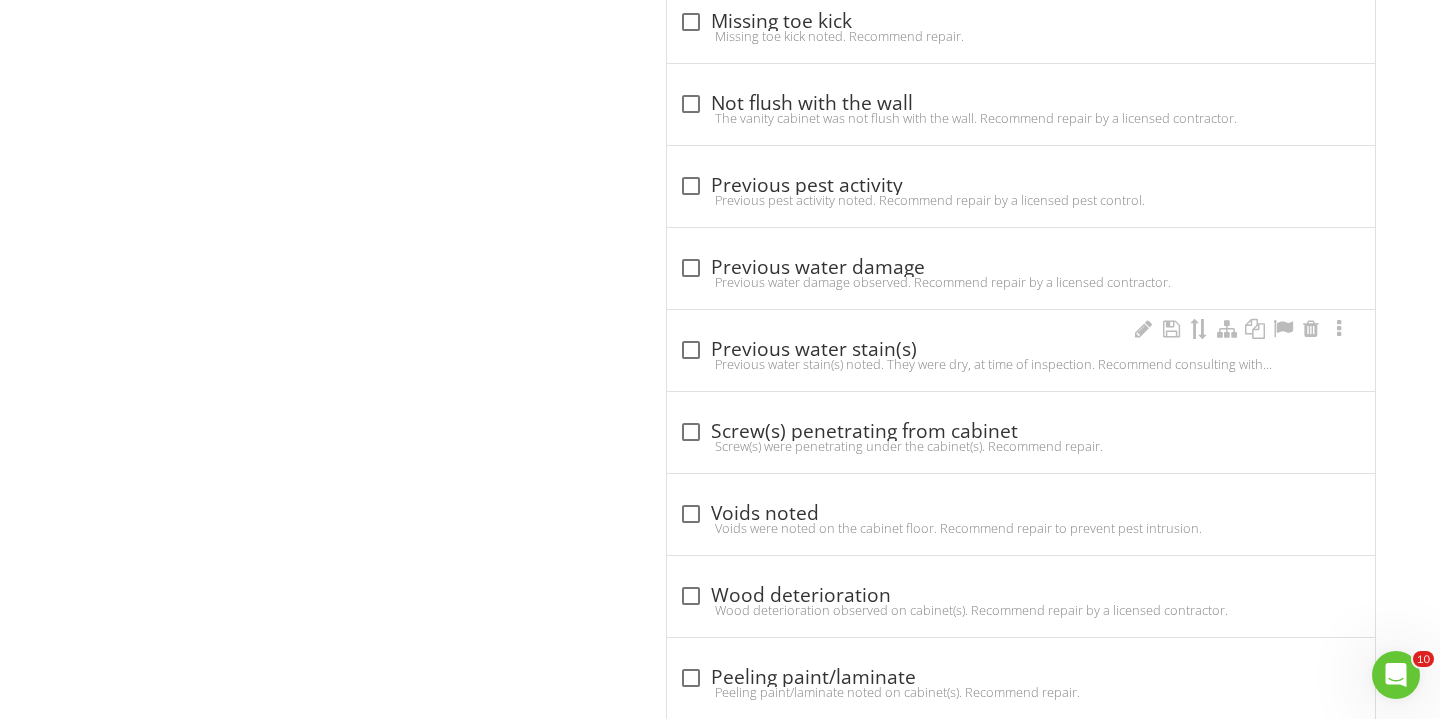 click on "Previous water stain(s) noted. They were dry, at time of inspection. Recommend consulting with the seller." at bounding box center (1021, 364) 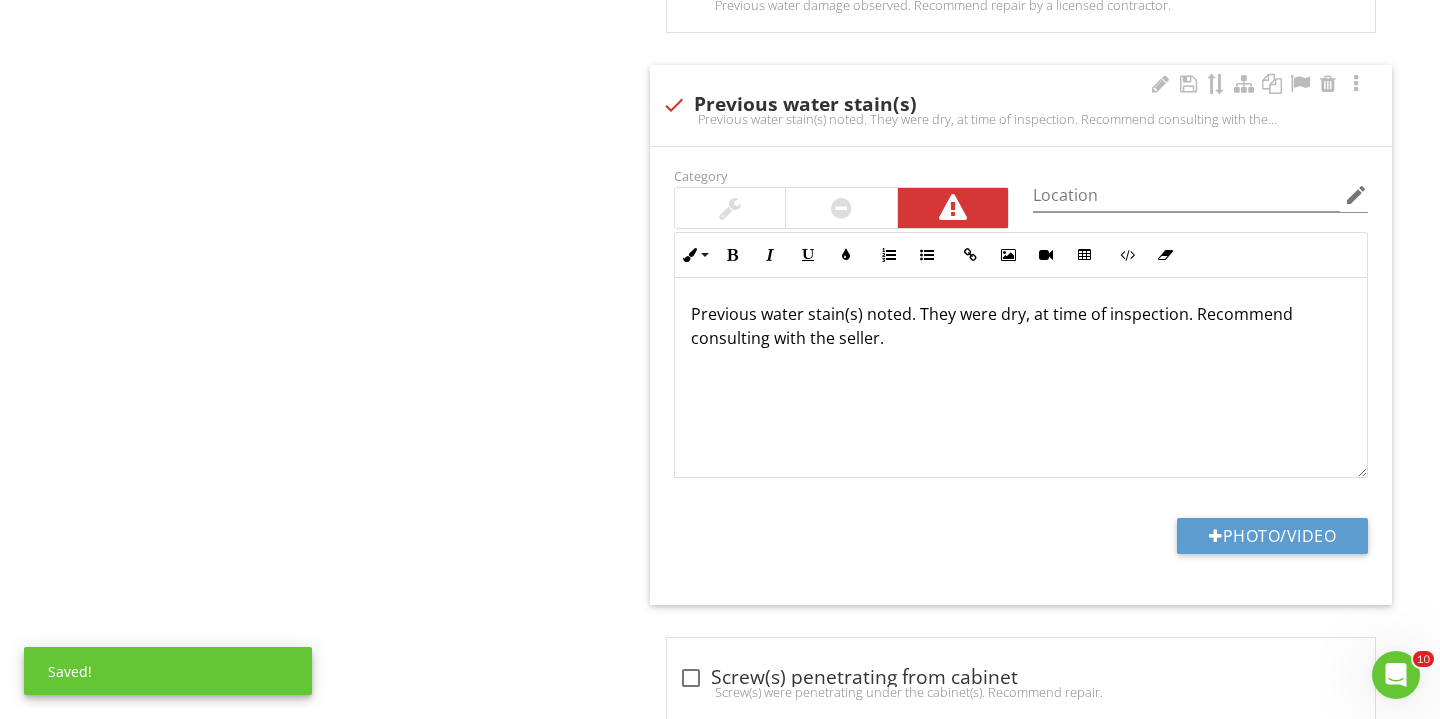 scroll, scrollTop: 2341, scrollLeft: 0, axis: vertical 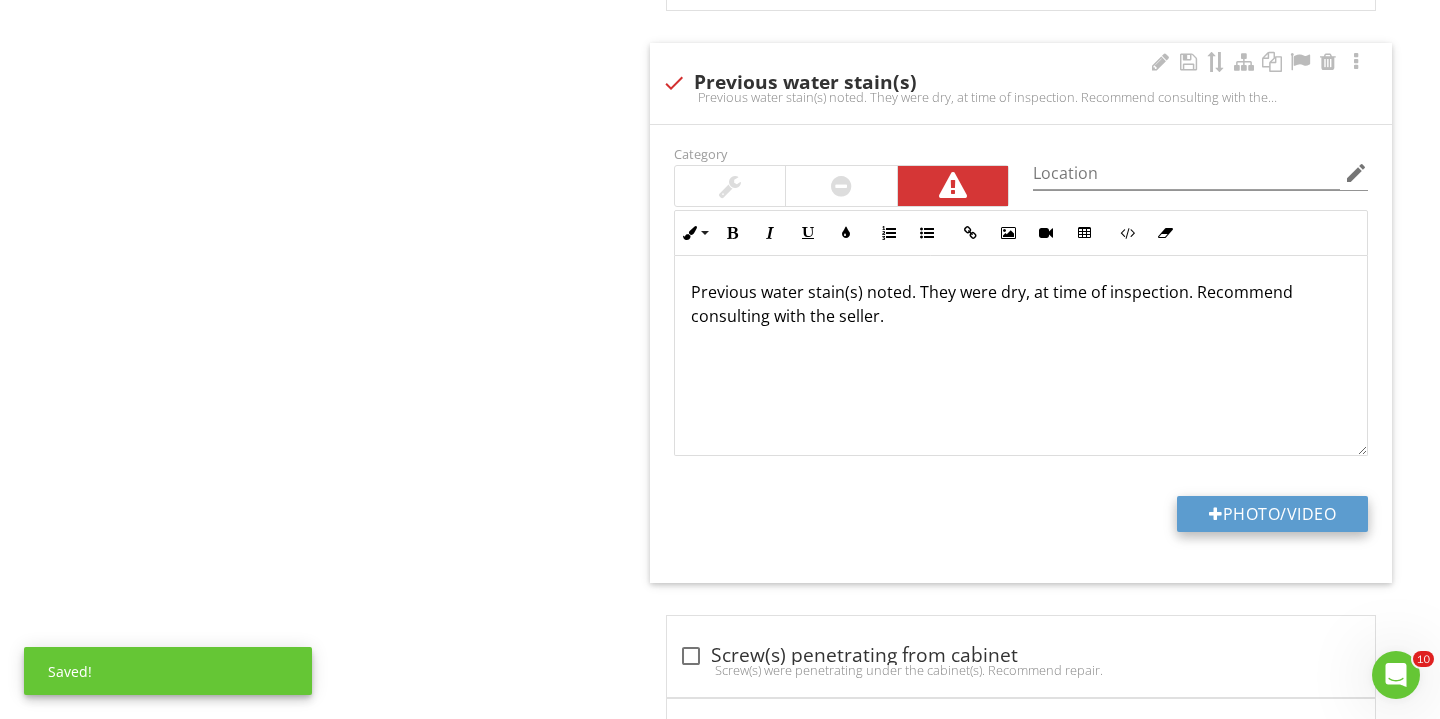 click on "Photo/Video" at bounding box center (1272, 514) 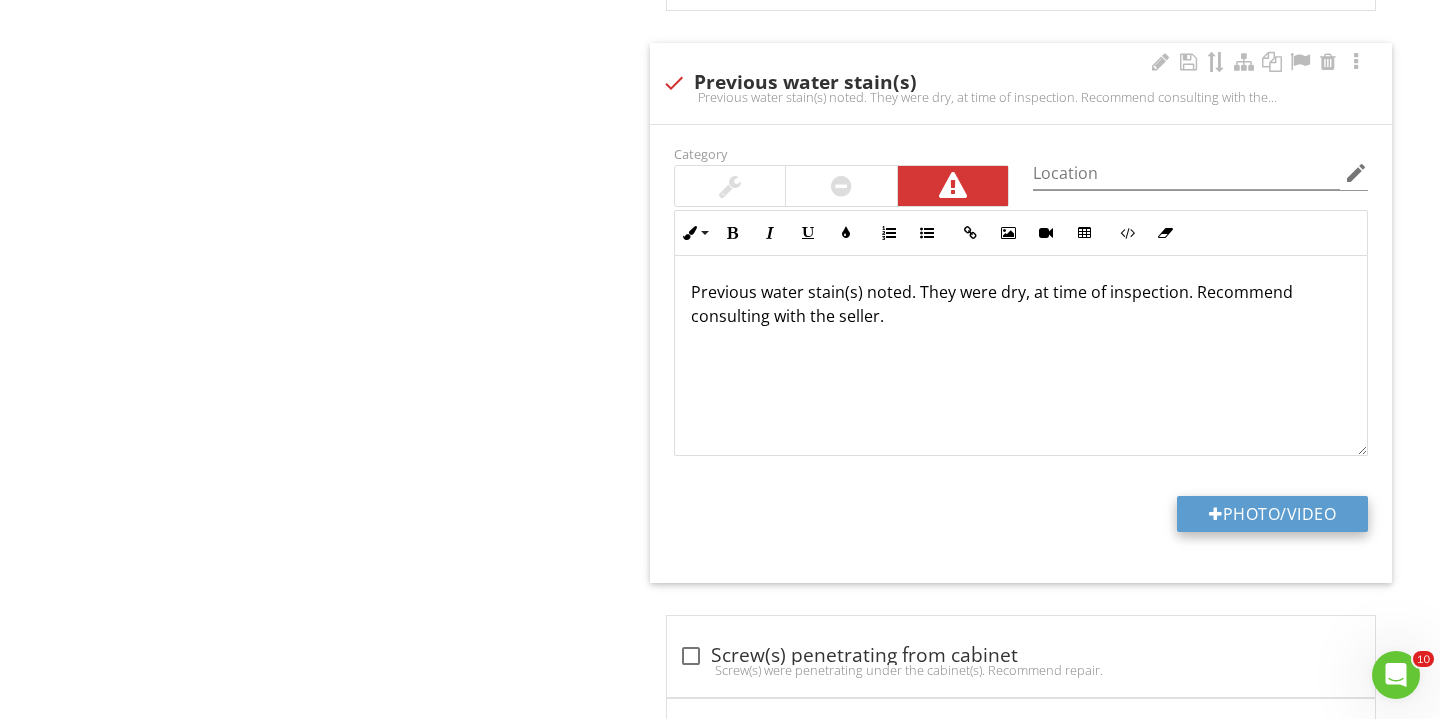 type on "C:\fakepath\IMG_3363.JPG" 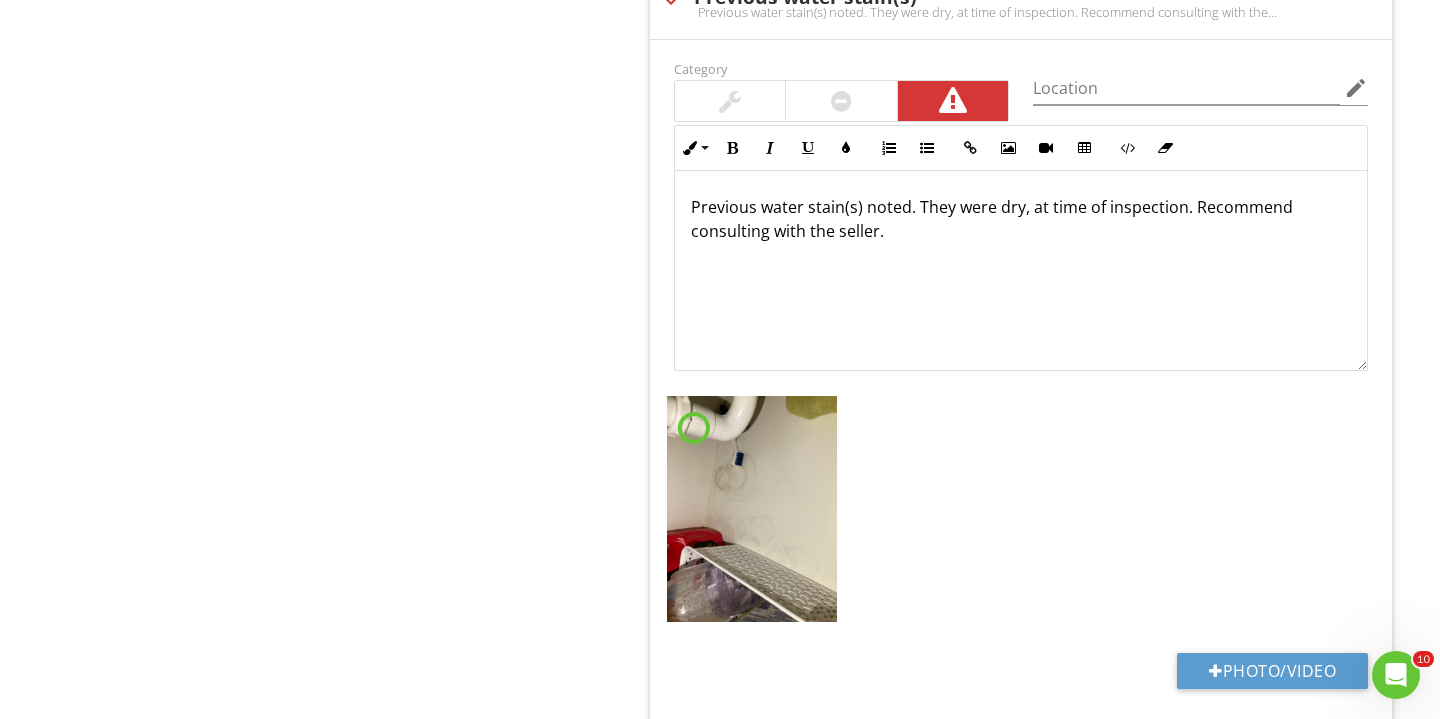 scroll, scrollTop: 2448, scrollLeft: 0, axis: vertical 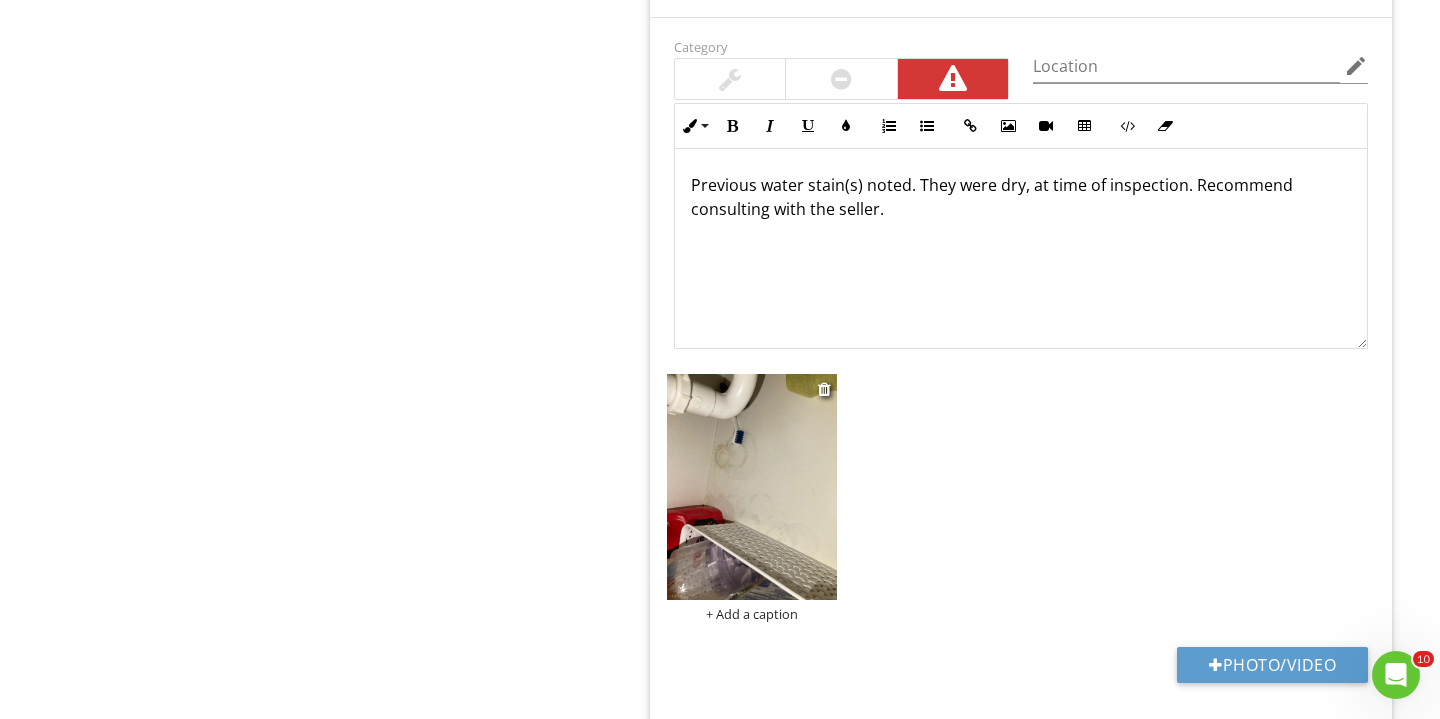 click on "+ Add a caption" at bounding box center [752, 614] 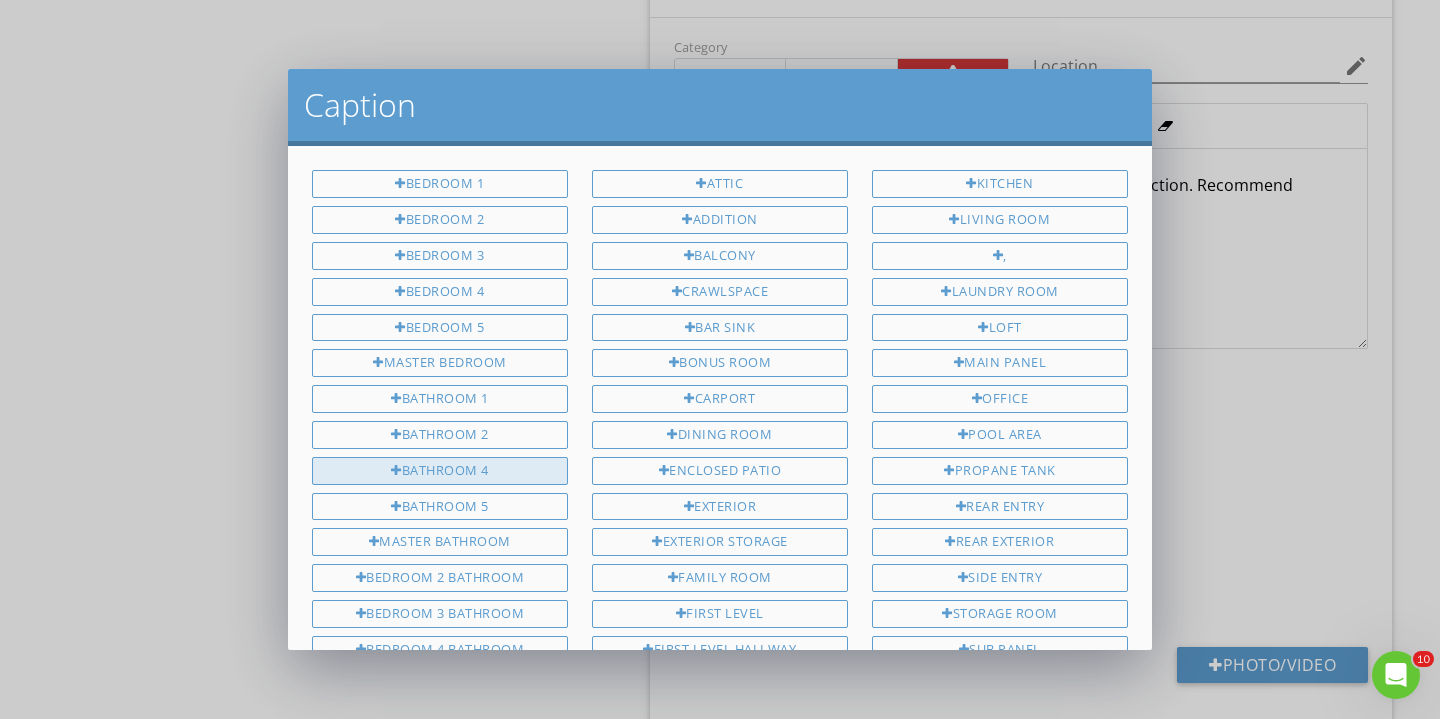 scroll, scrollTop: 0, scrollLeft: 0, axis: both 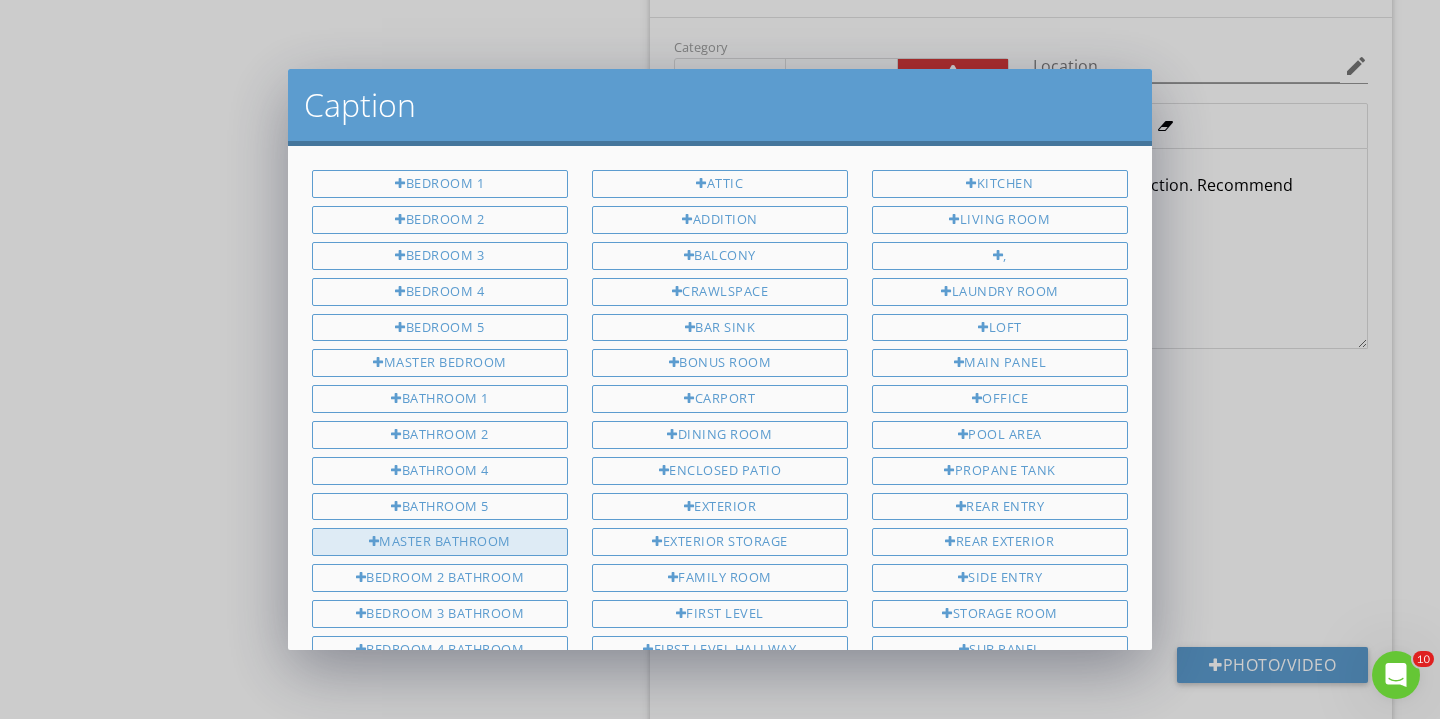click on "Master bathroom" at bounding box center (440, 542) 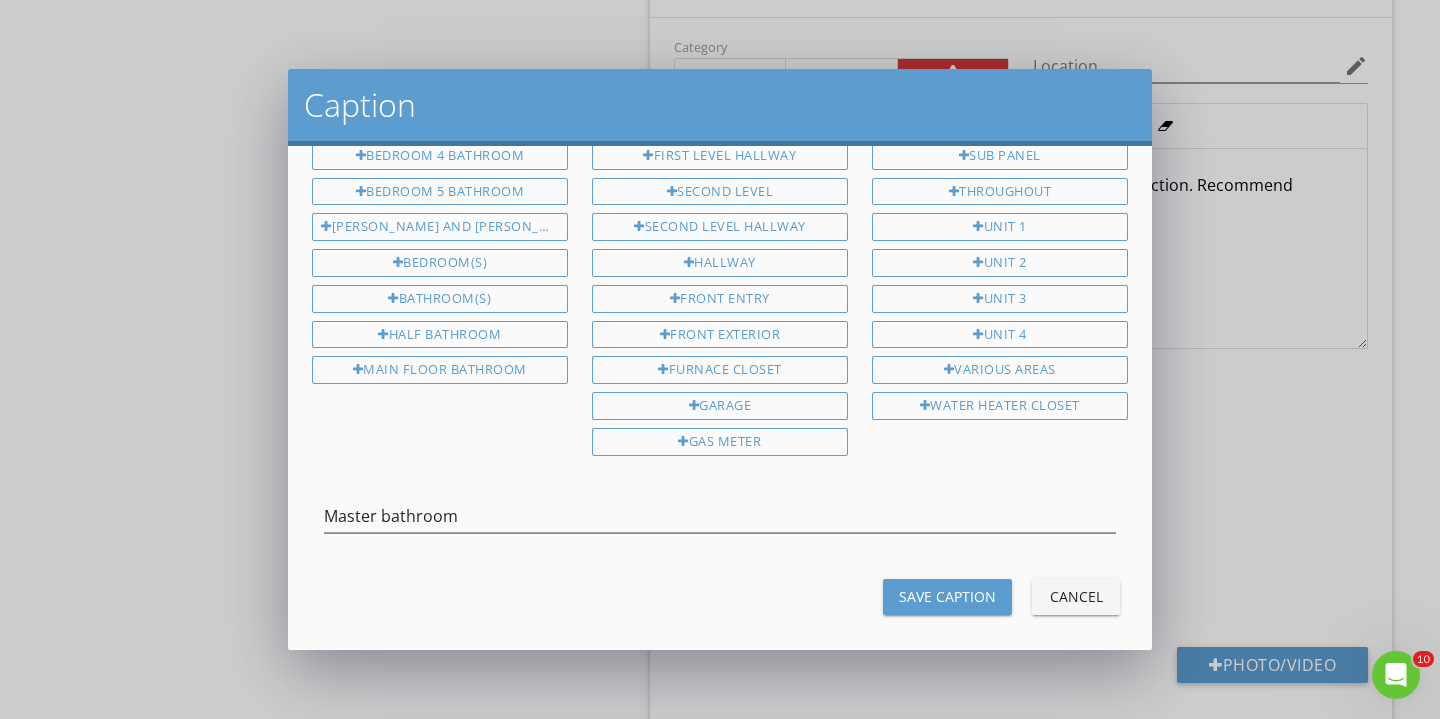 scroll, scrollTop: 492, scrollLeft: 0, axis: vertical 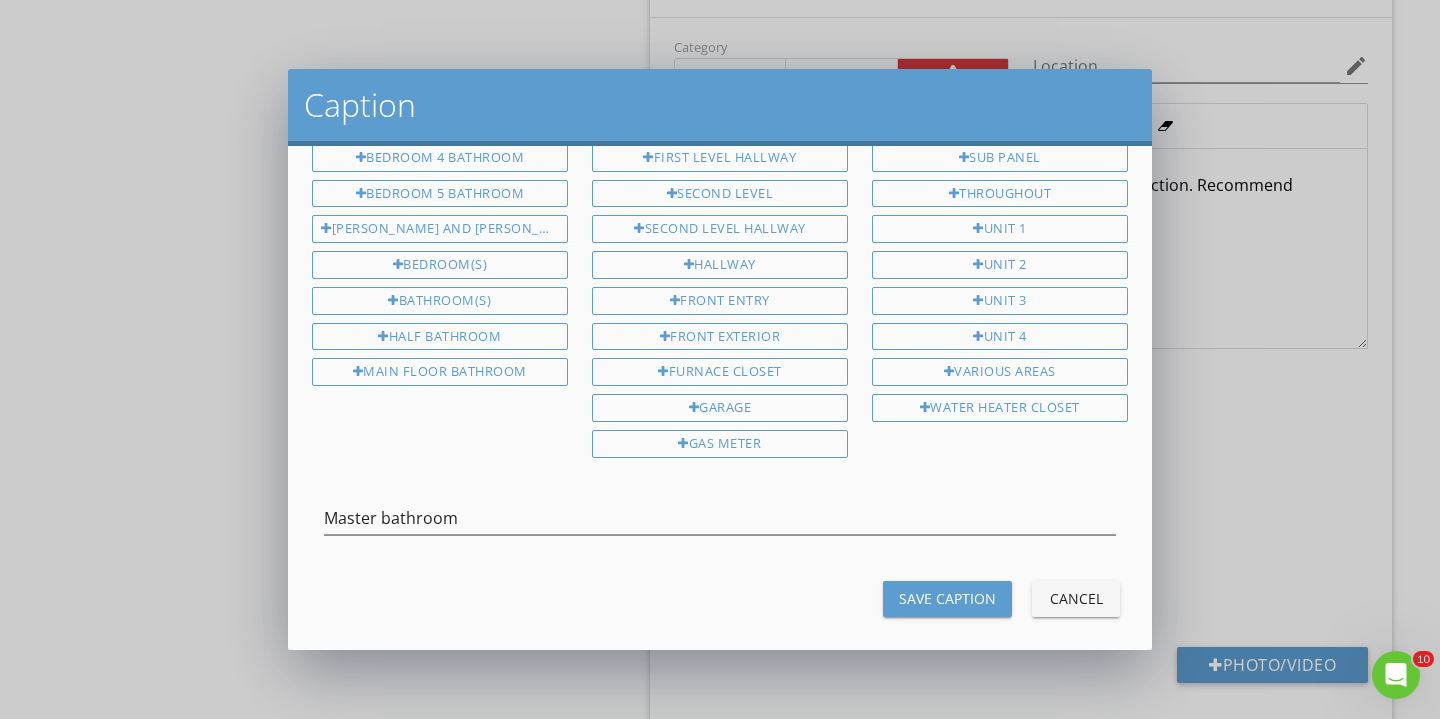 click on "Save Caption     Cancel" at bounding box center [720, 599] 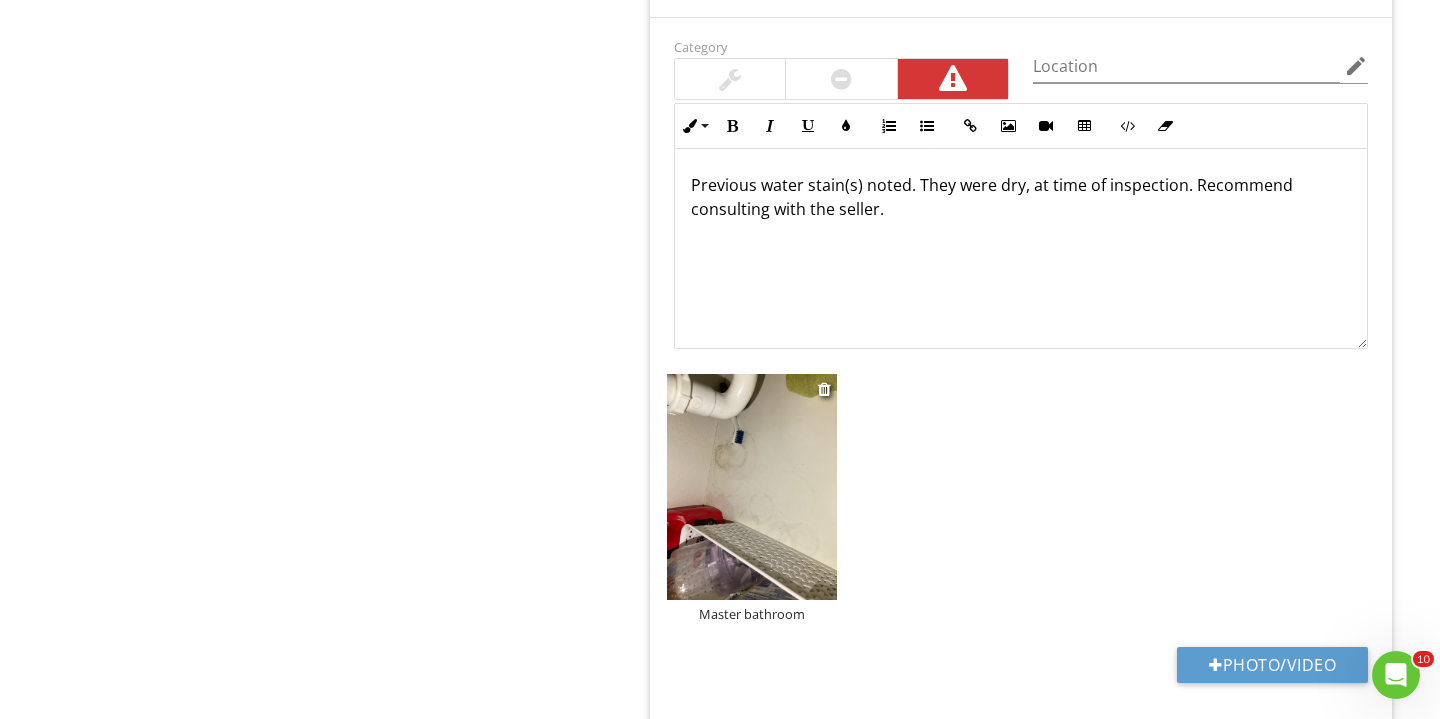 click at bounding box center [752, 487] 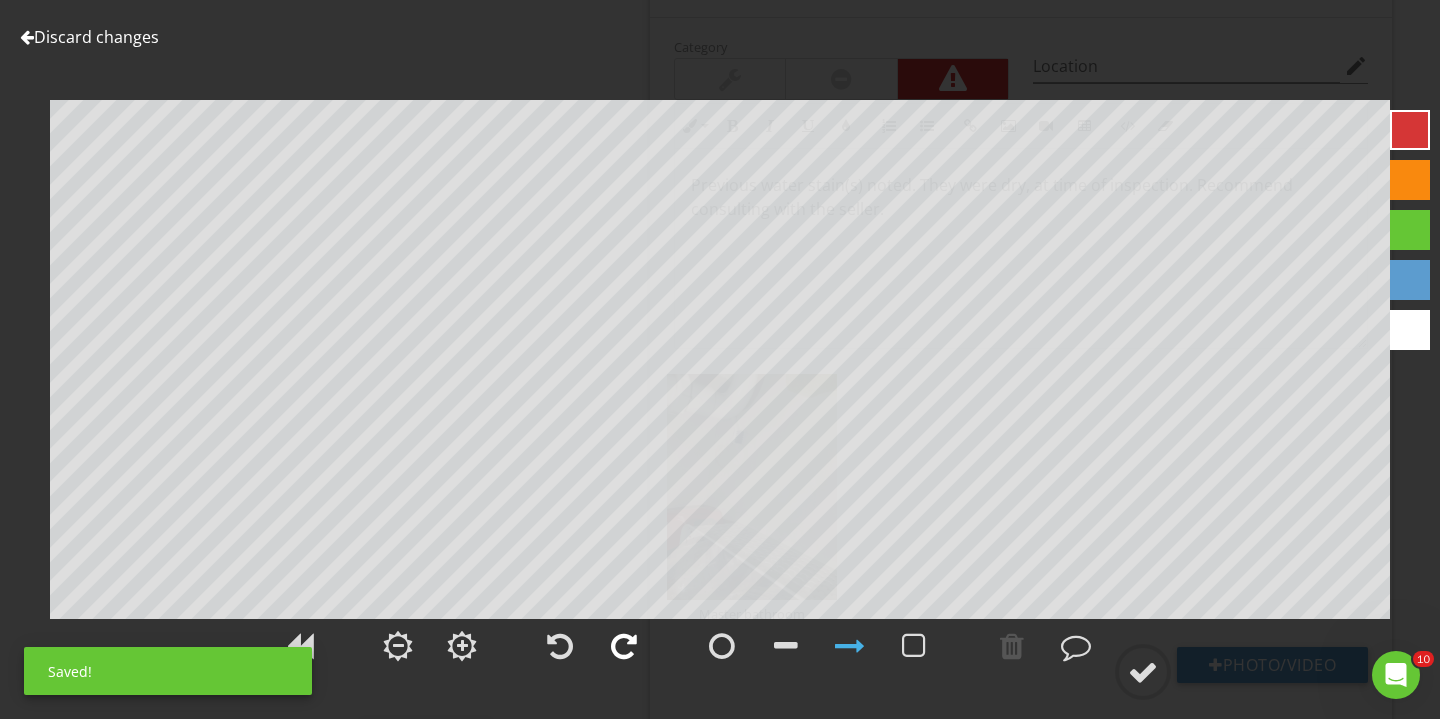 click at bounding box center (624, 646) 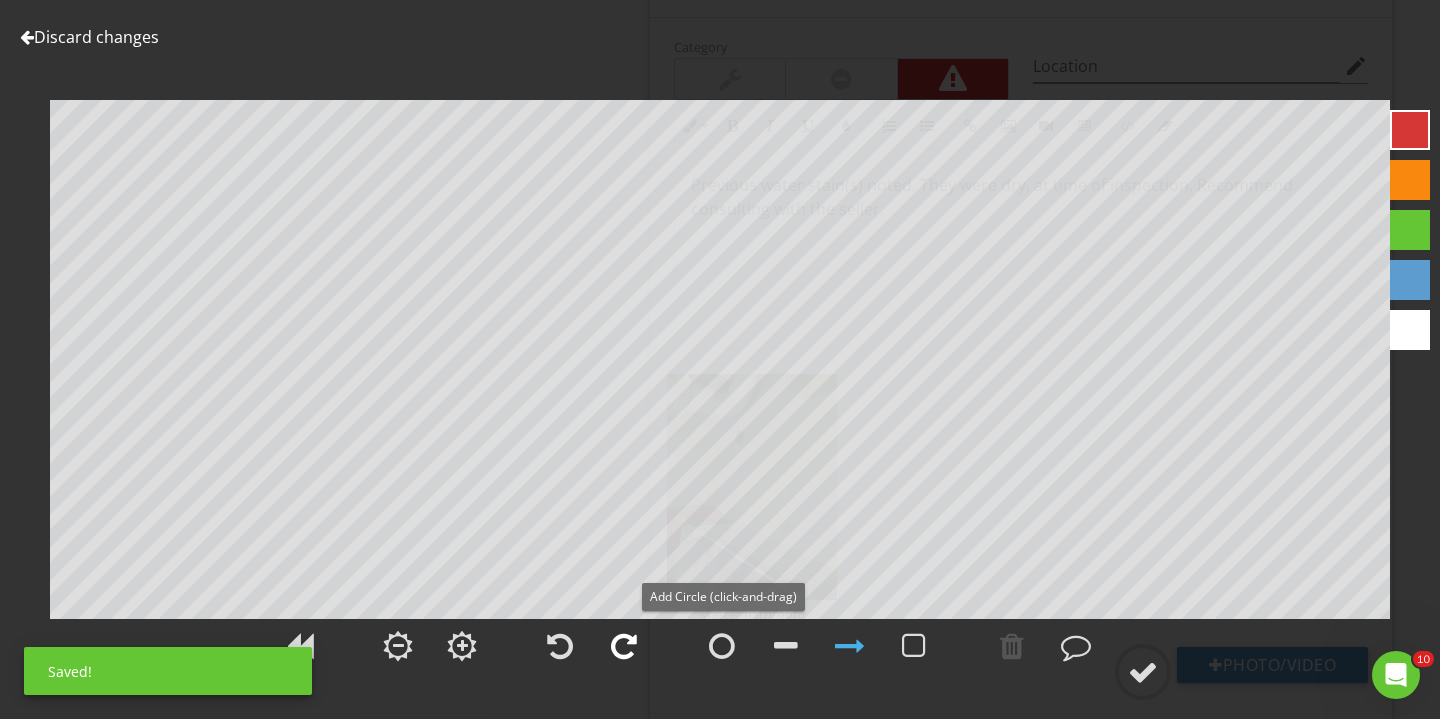 click at bounding box center (624, 646) 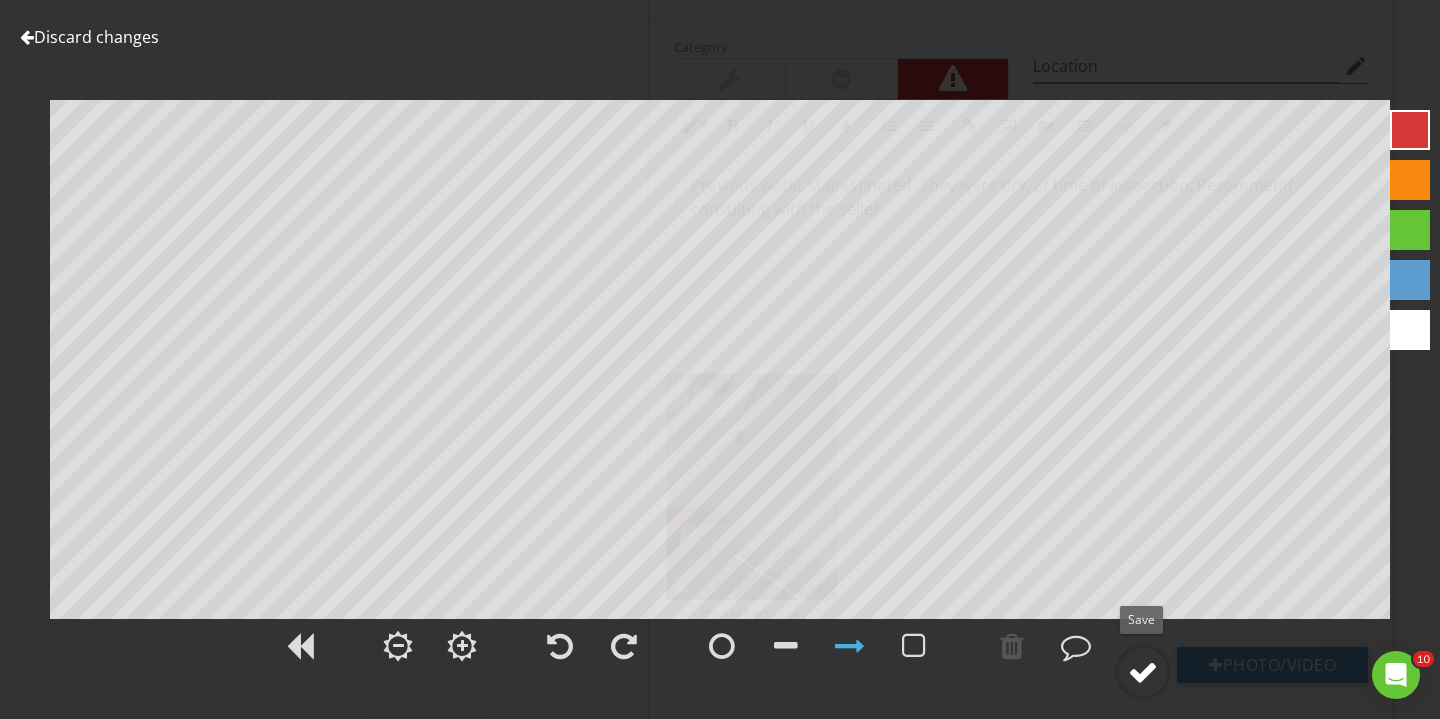 click at bounding box center [1143, 672] 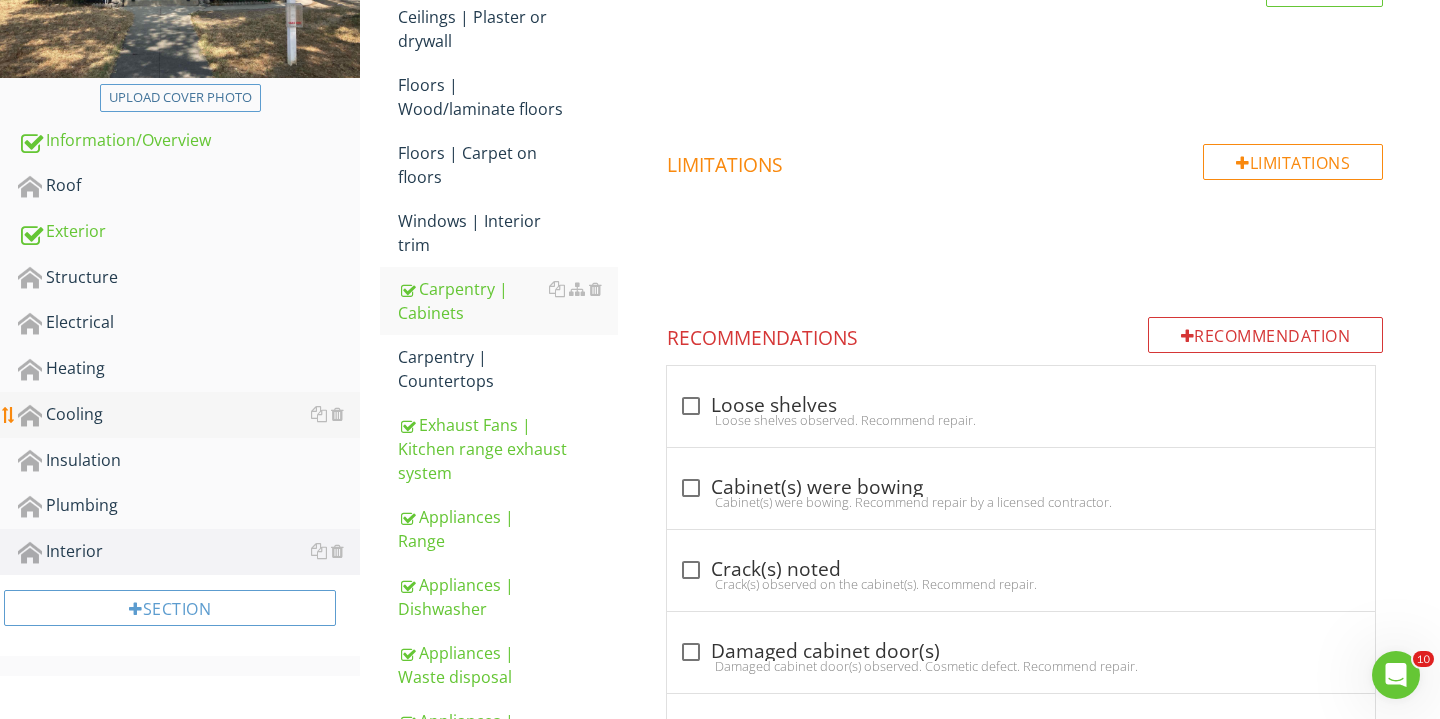 scroll, scrollTop: 434, scrollLeft: 0, axis: vertical 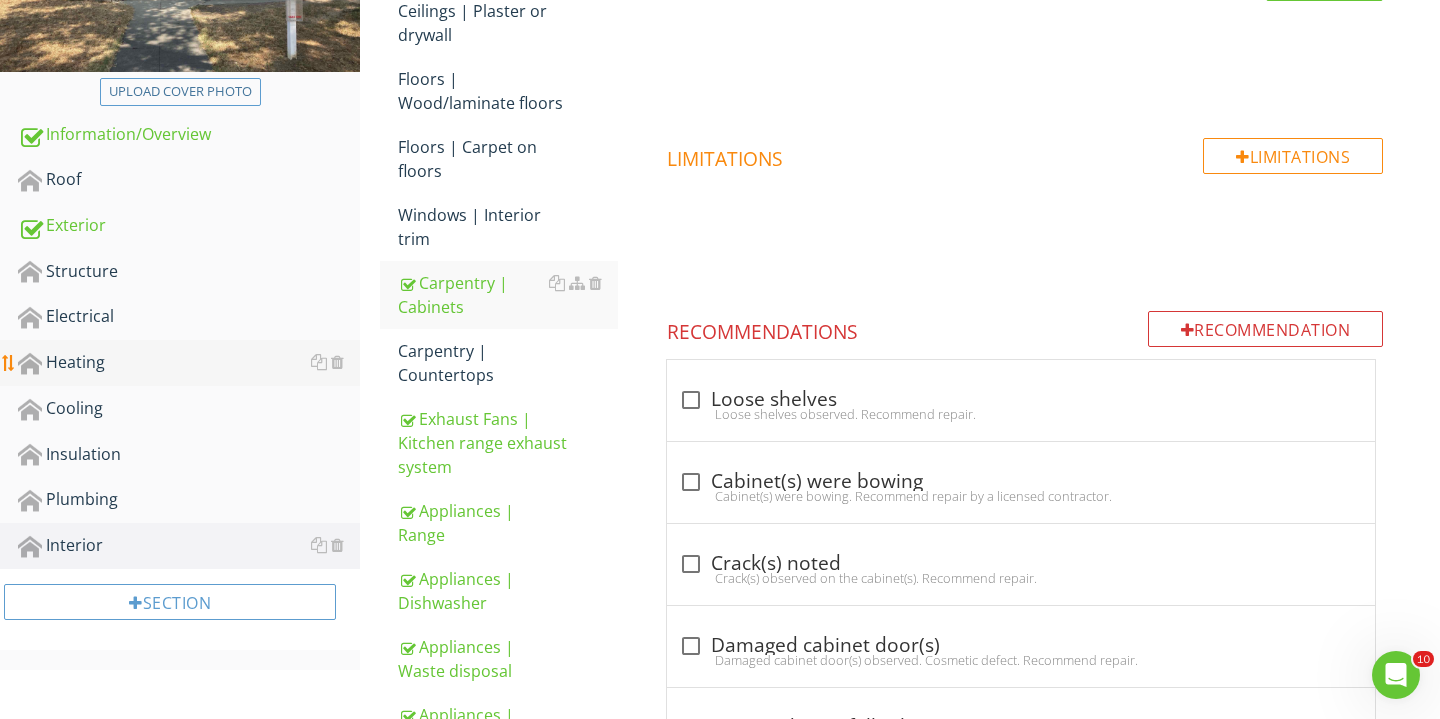 click on "Heating" at bounding box center (189, 363) 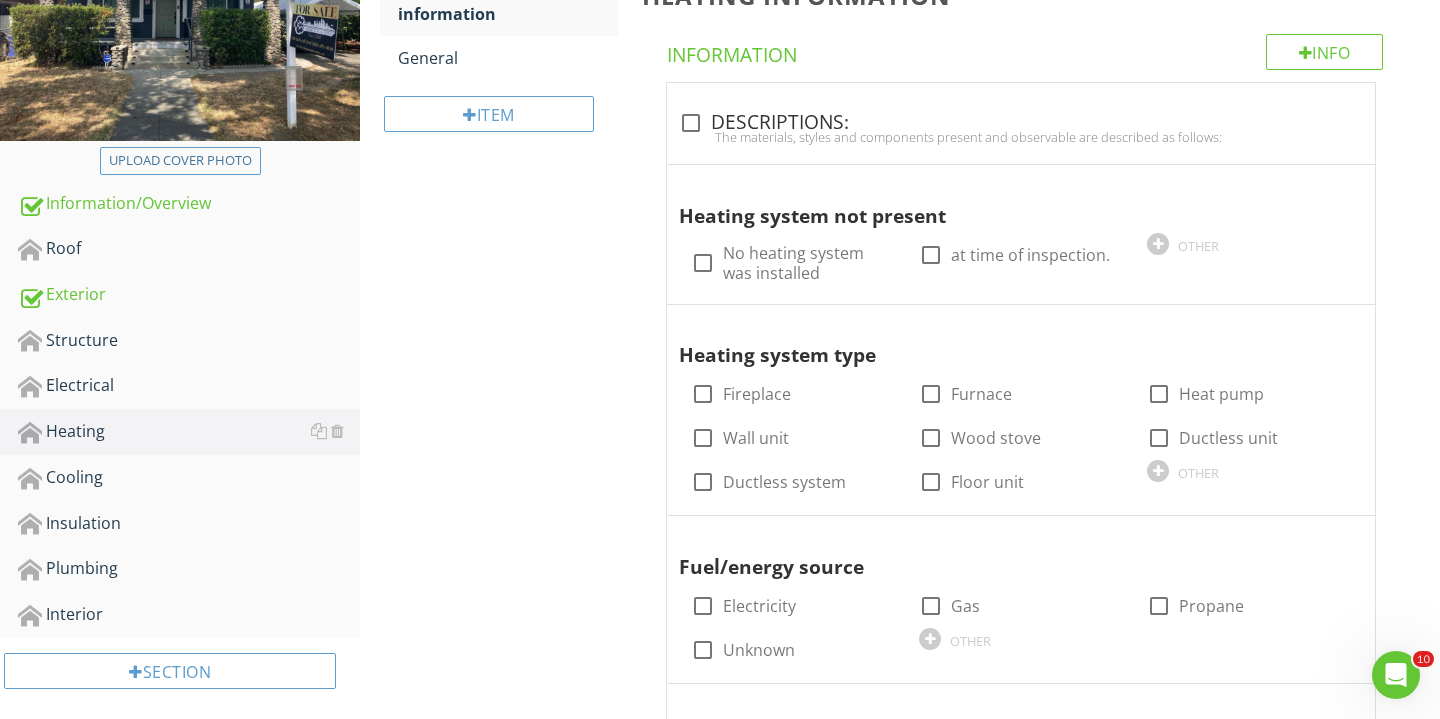 scroll, scrollTop: 296, scrollLeft: 0, axis: vertical 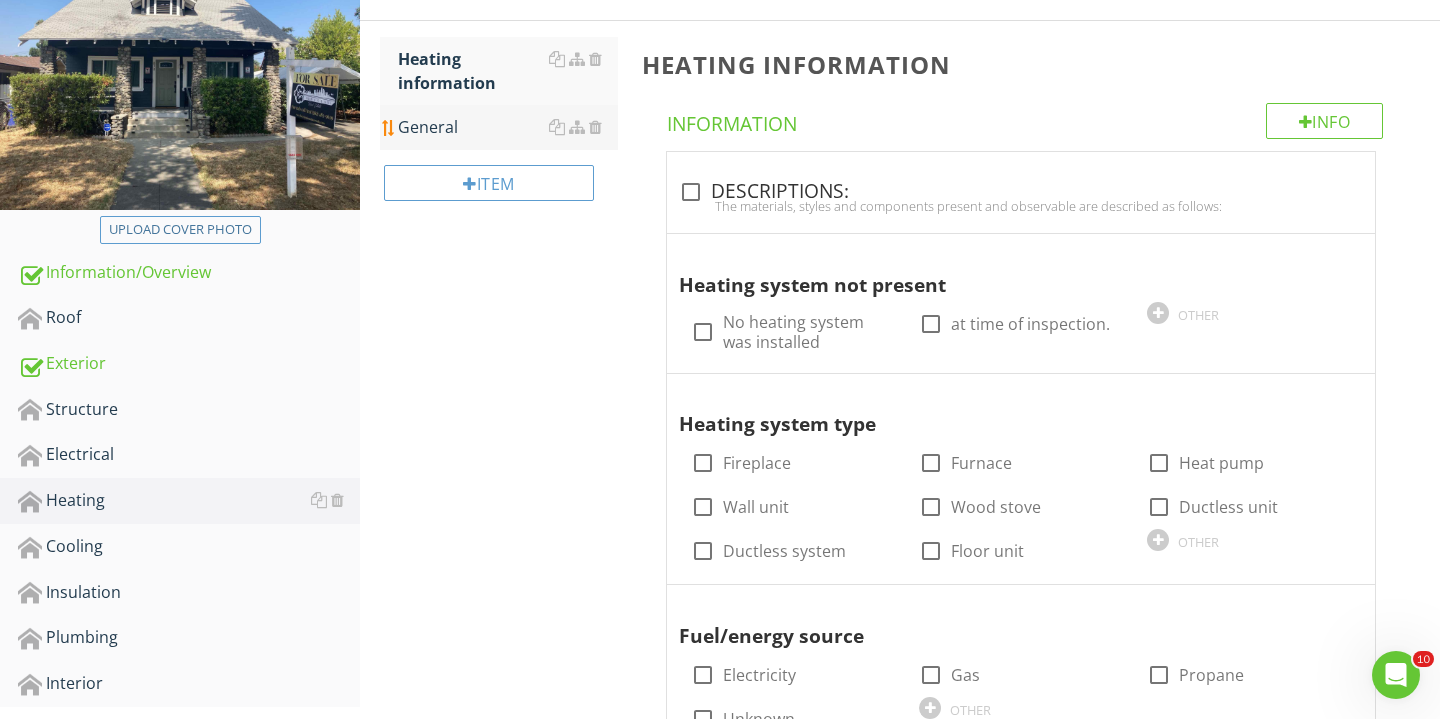 click on "General" at bounding box center (508, 127) 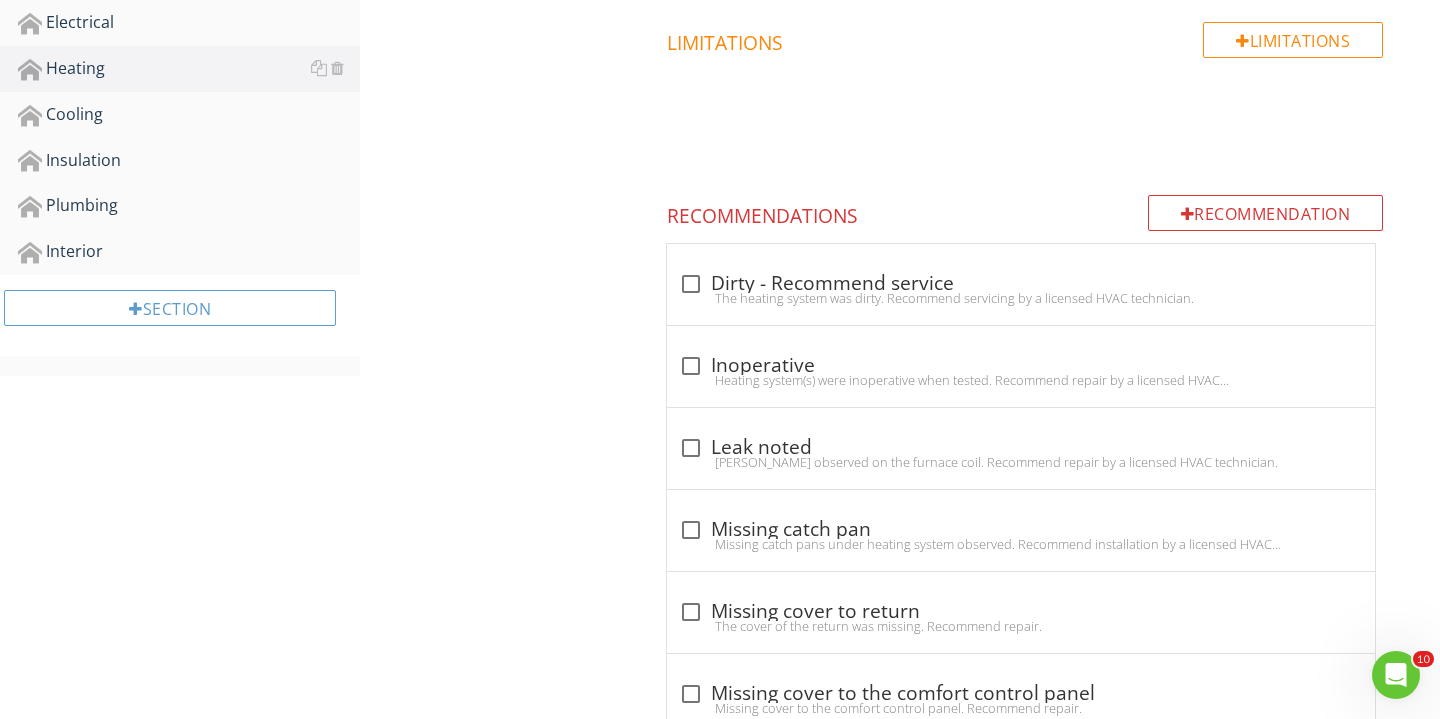 scroll, scrollTop: 934, scrollLeft: 0, axis: vertical 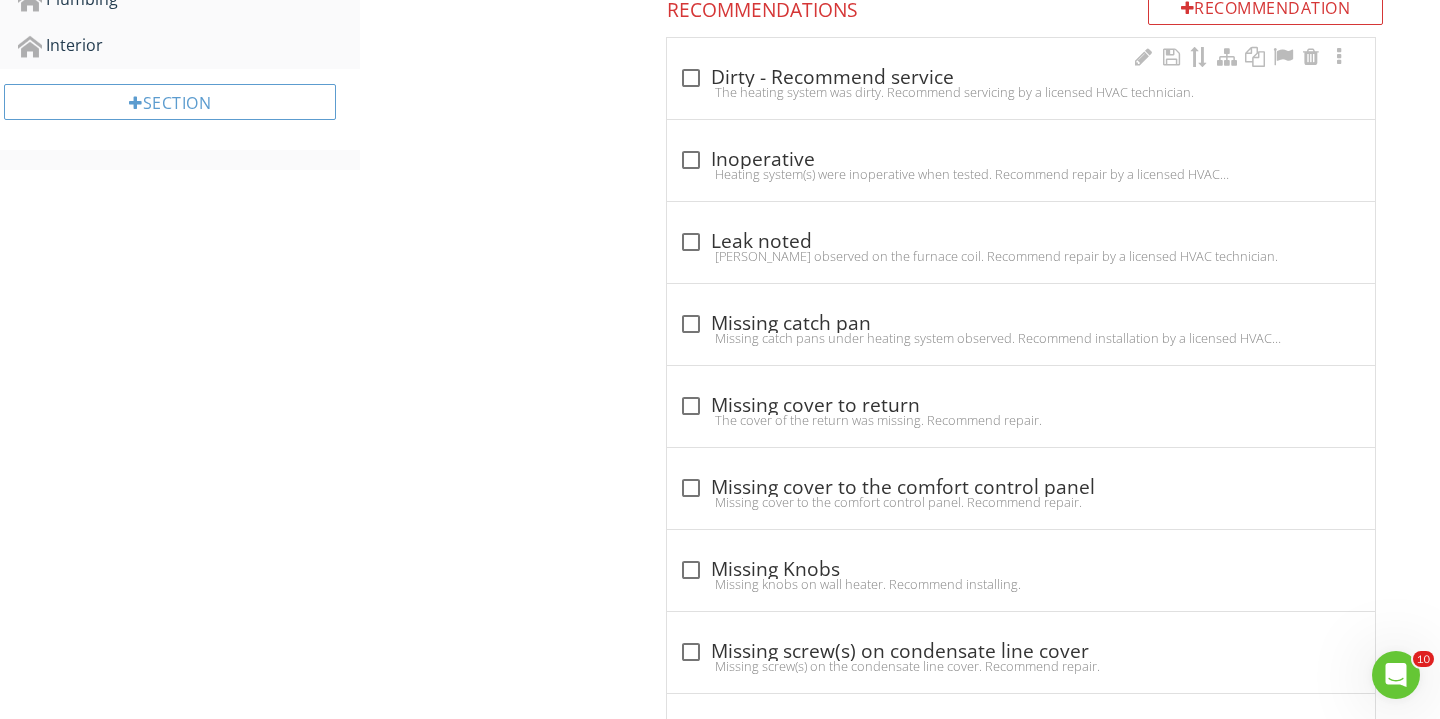 click on "check_box_outline_blank
Dirty - Recommend service
The heating system was dirty. Recommend servicing by a licensed HVAC technician." at bounding box center (1021, 78) 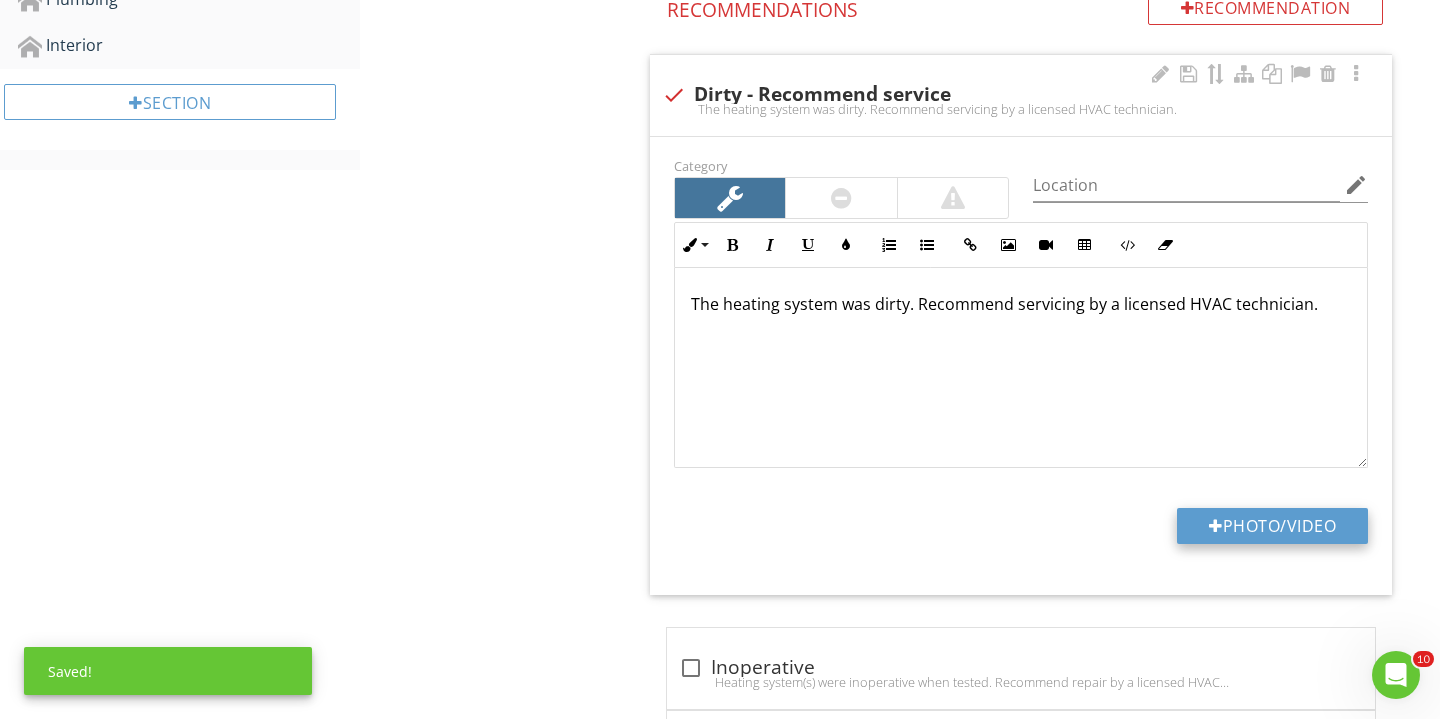 click on "Photo/Video" at bounding box center (1272, 526) 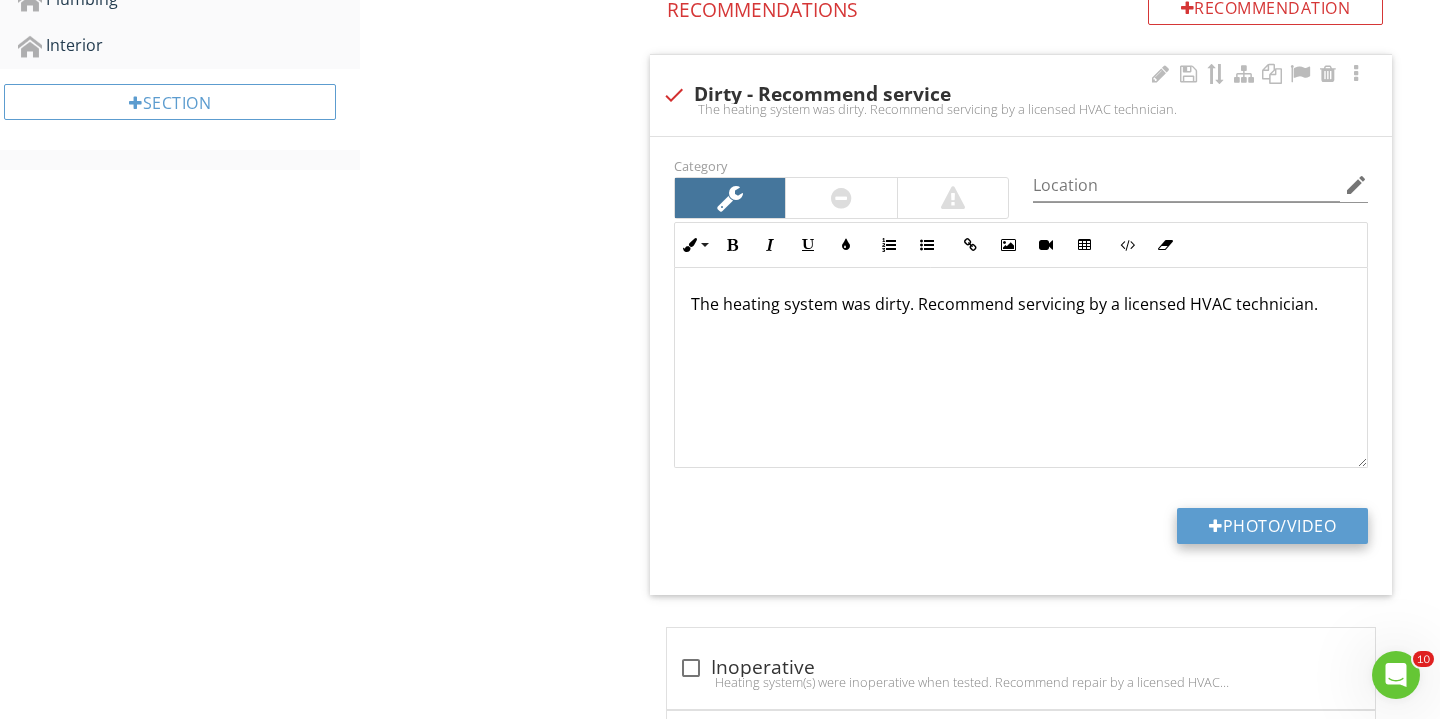 type on "C:\fakepath\IMG_3411.JPG" 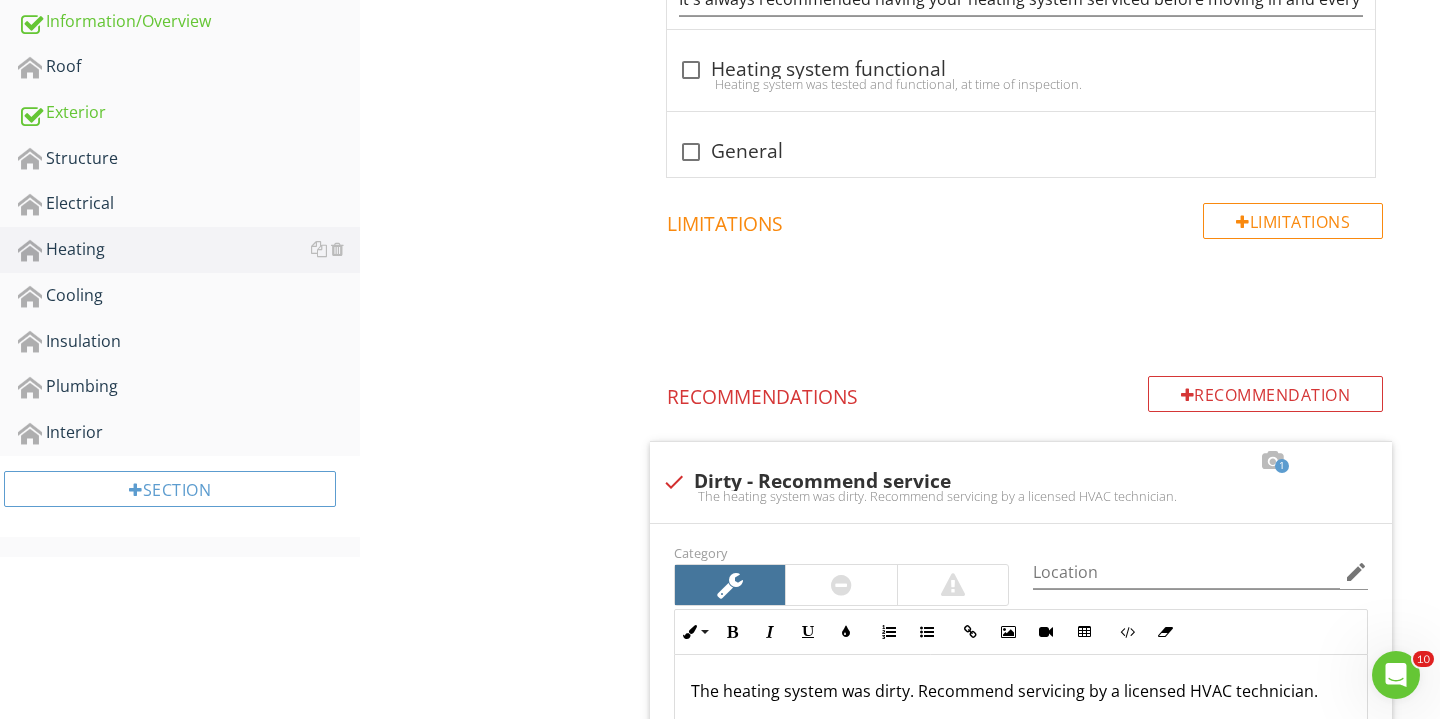 scroll, scrollTop: 625, scrollLeft: 0, axis: vertical 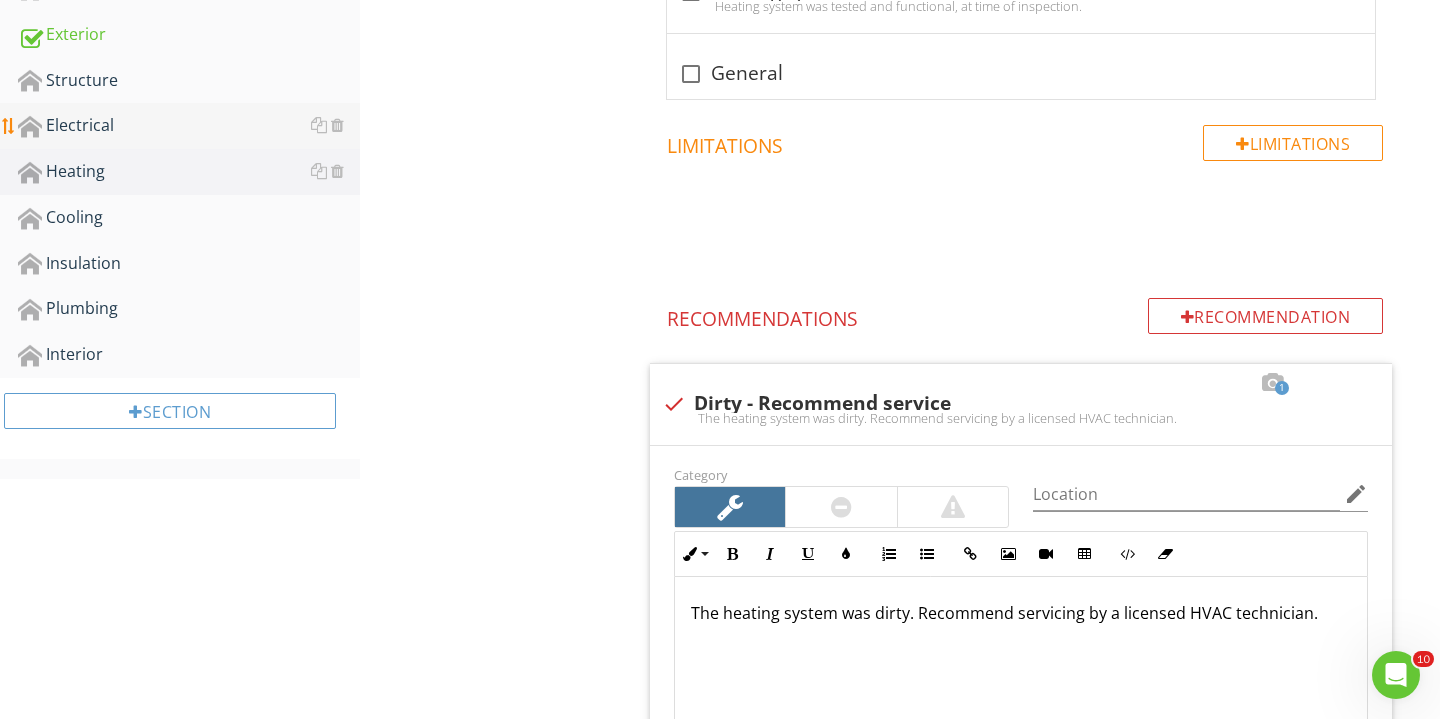 click on "Electrical" at bounding box center (189, 126) 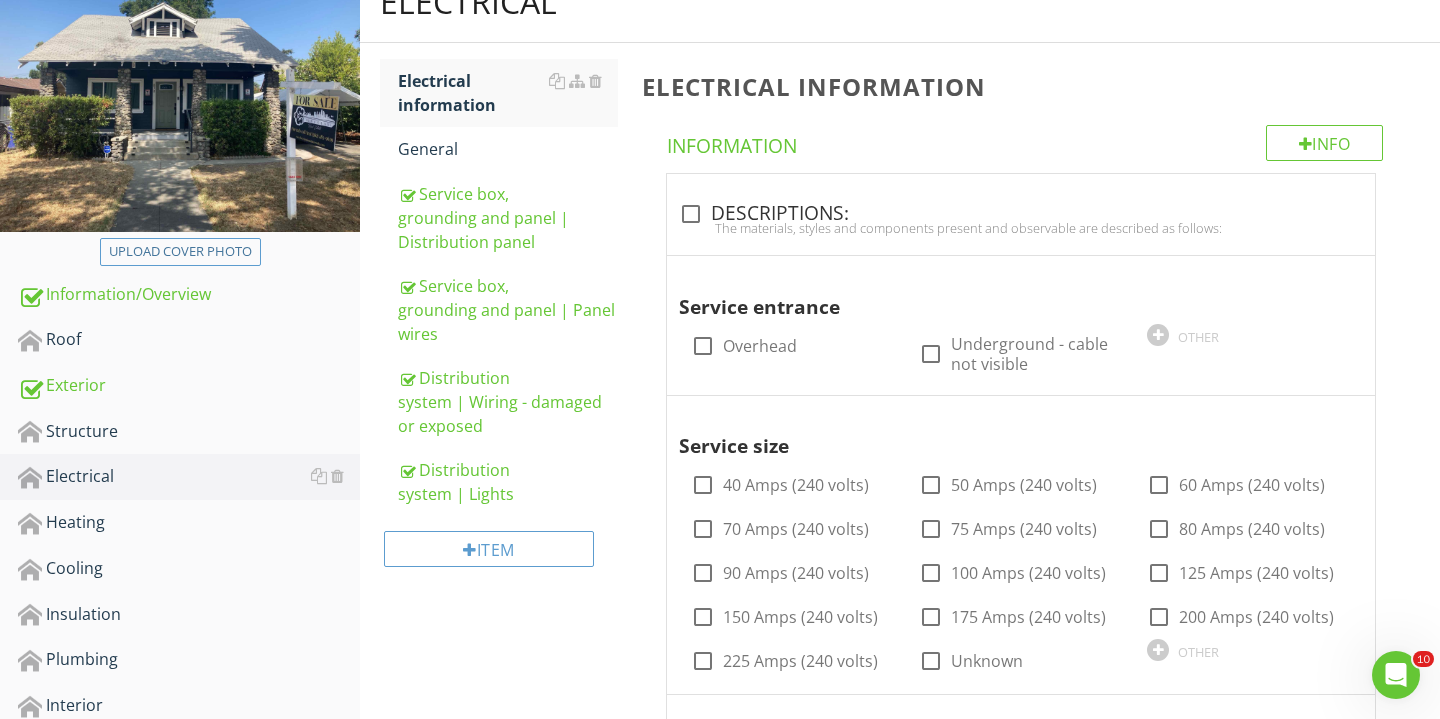 scroll, scrollTop: 305, scrollLeft: 0, axis: vertical 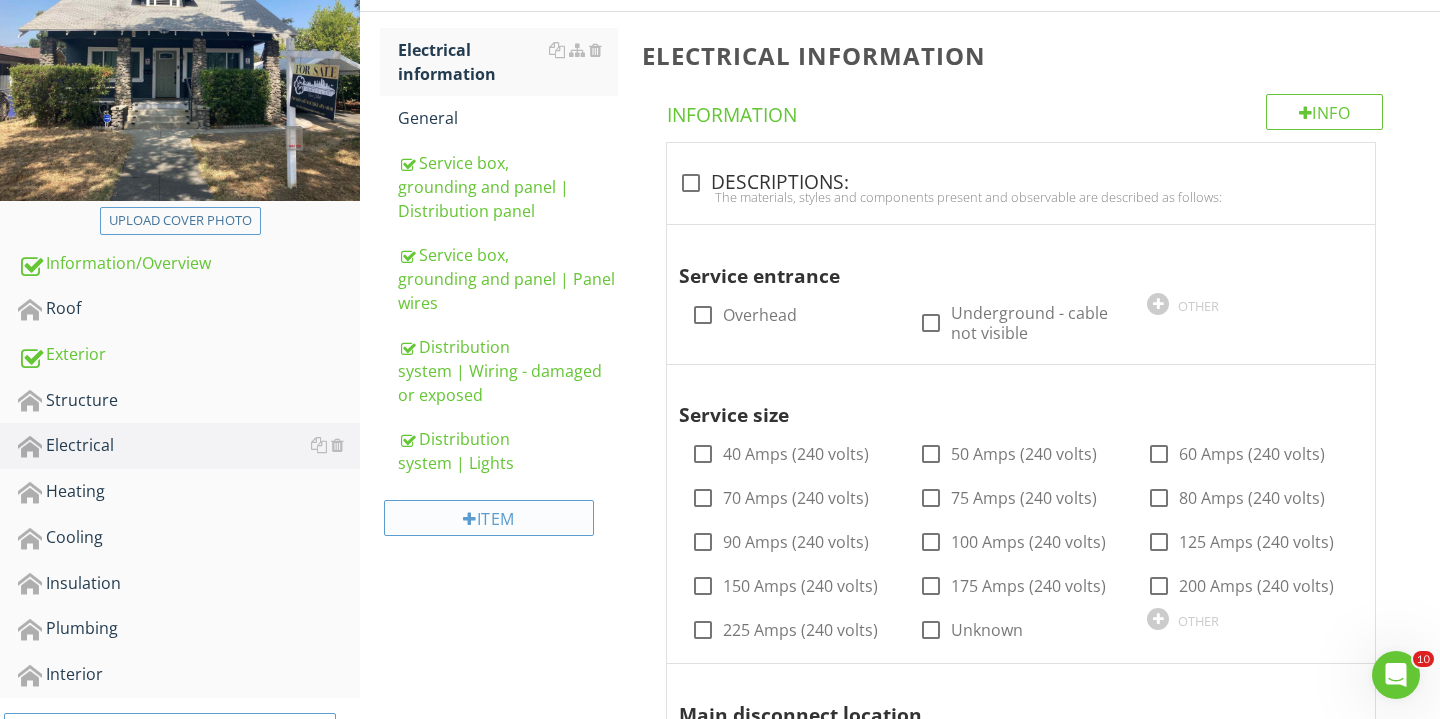 click on "Item" at bounding box center [489, 518] 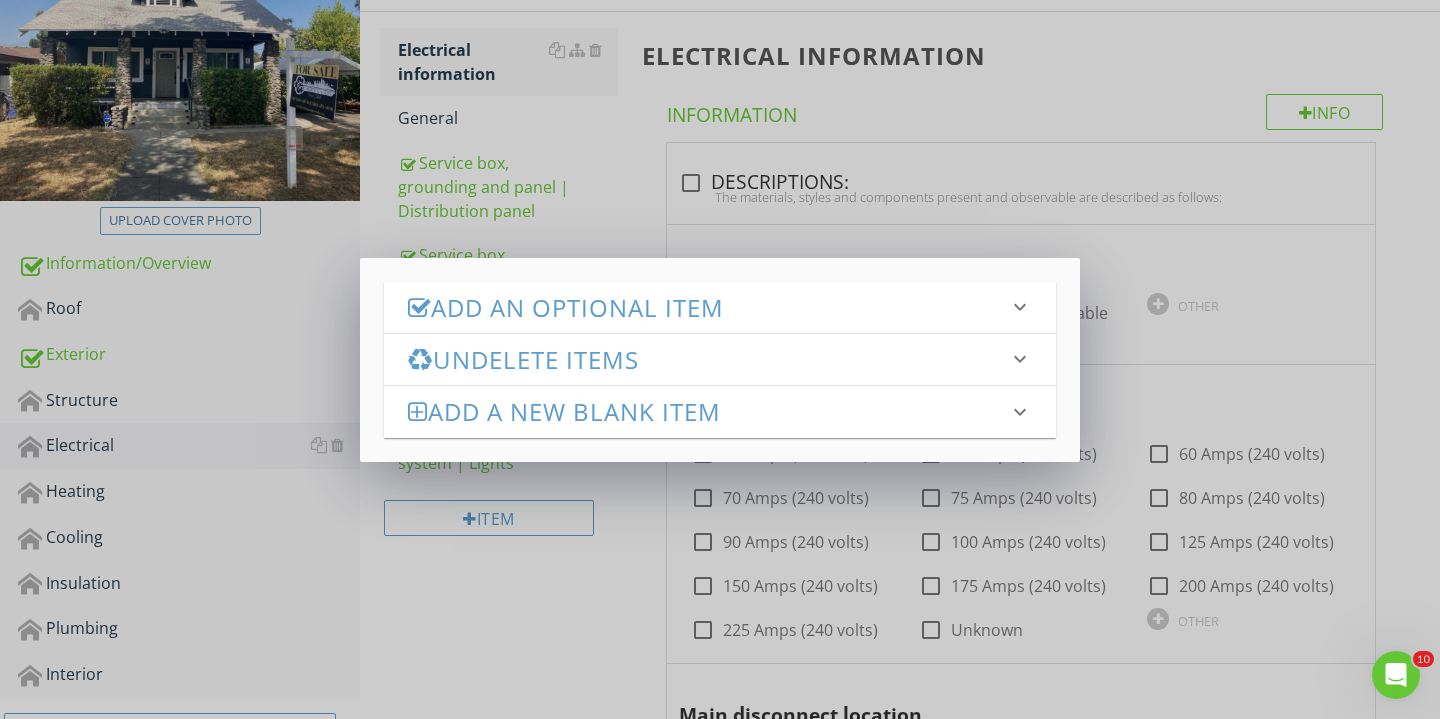 click on "Undelete Items
keyboard_arrow_down" at bounding box center [720, 359] 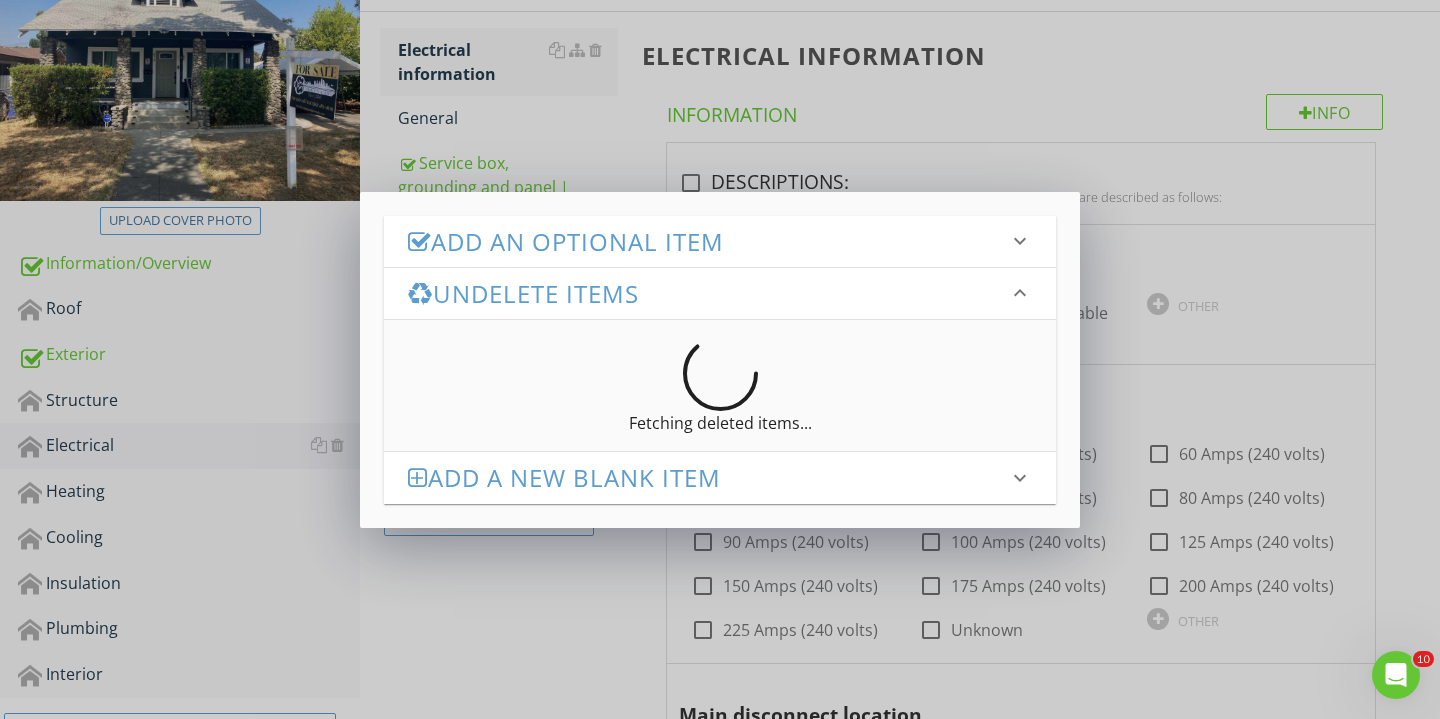 click on "Add an Optional Item" at bounding box center (708, 241) 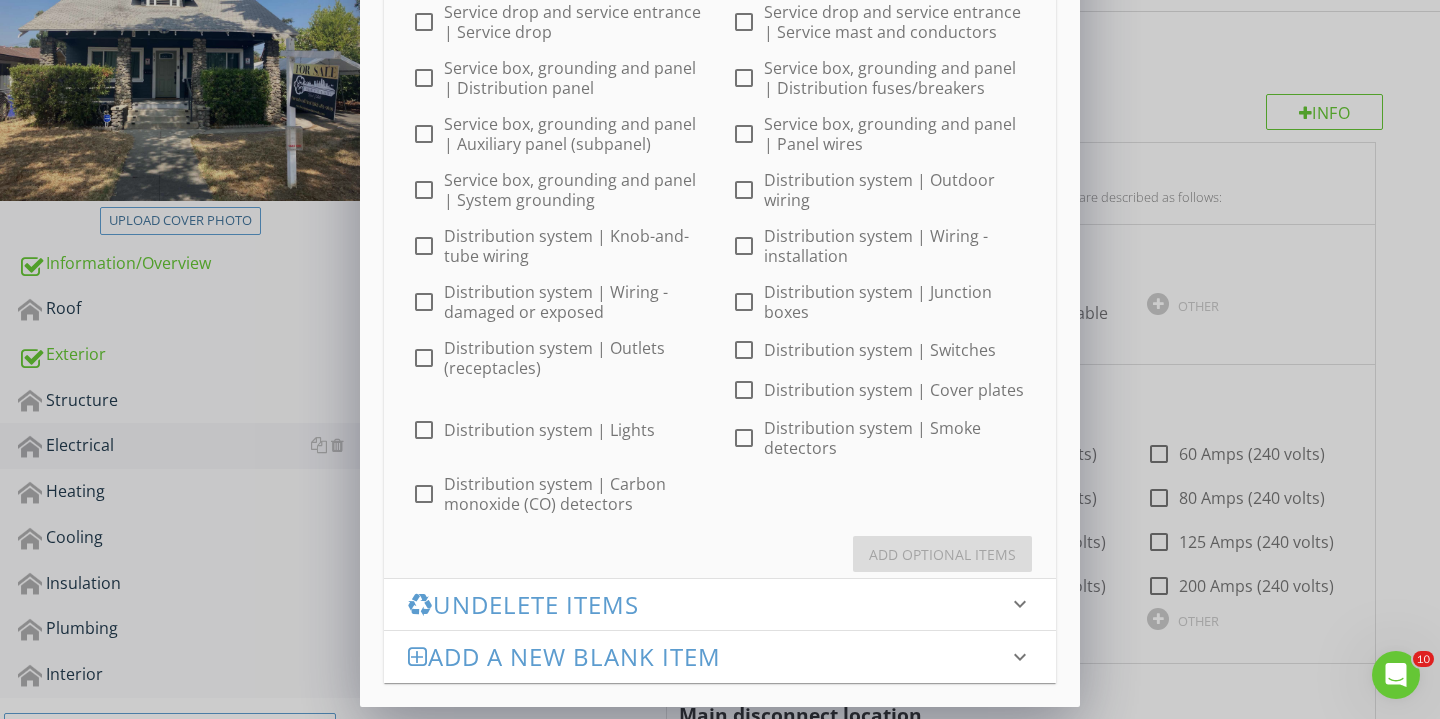 scroll, scrollTop: 89, scrollLeft: 0, axis: vertical 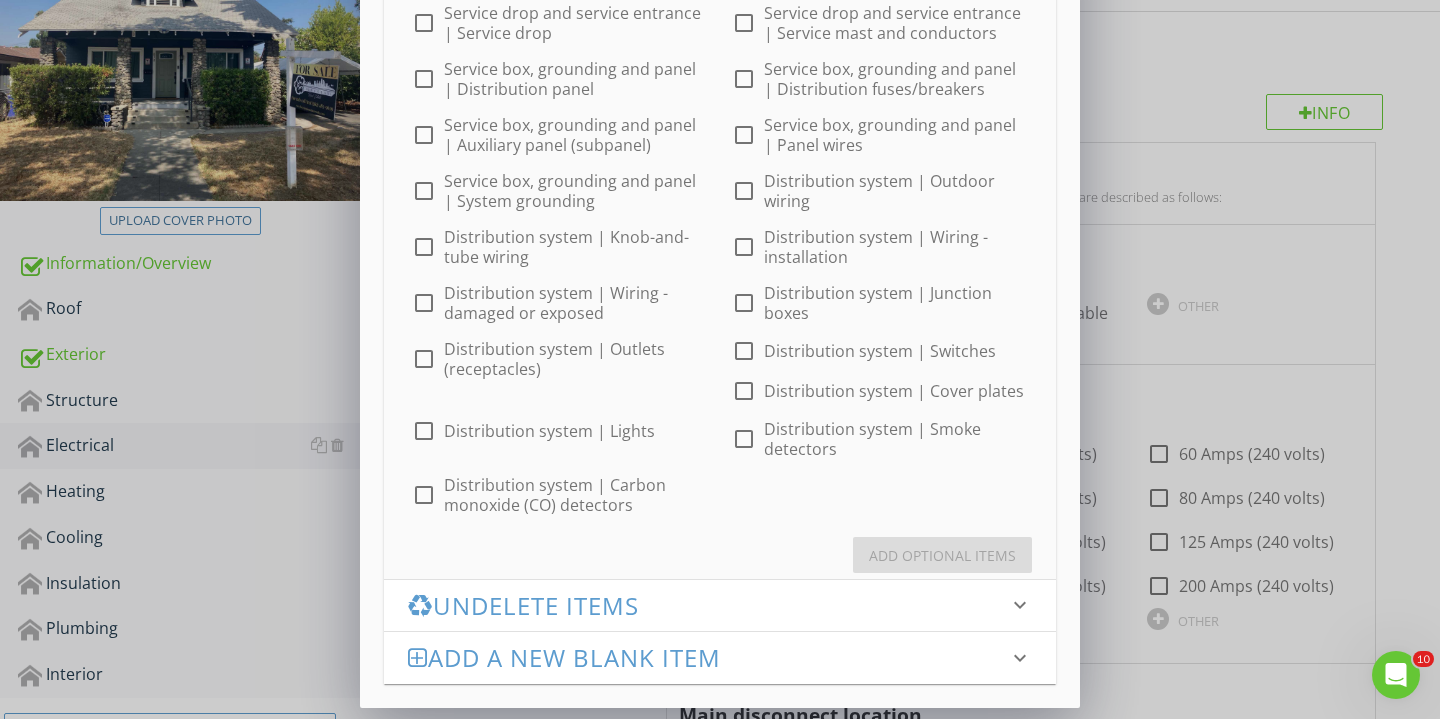click at bounding box center [744, 439] 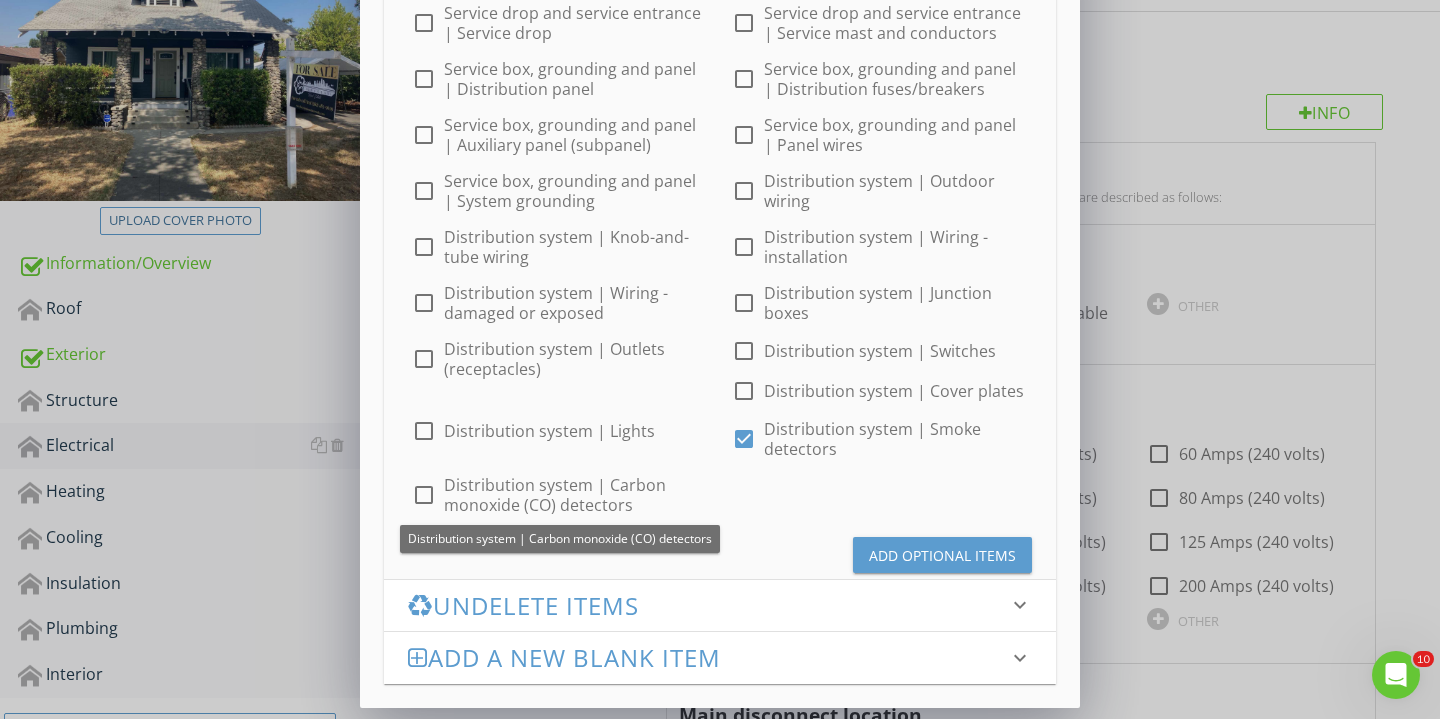 click at bounding box center [424, 495] 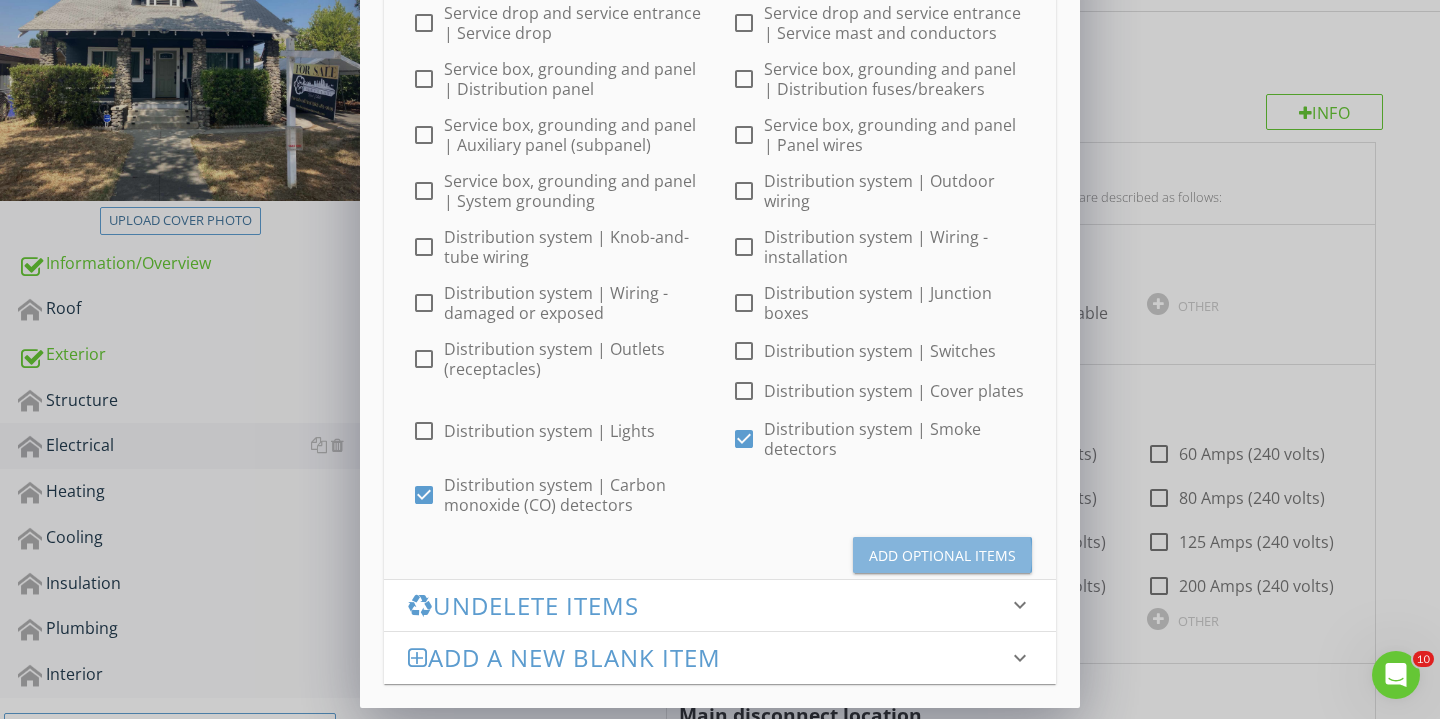 click on "Add Optional Items" at bounding box center (942, 555) 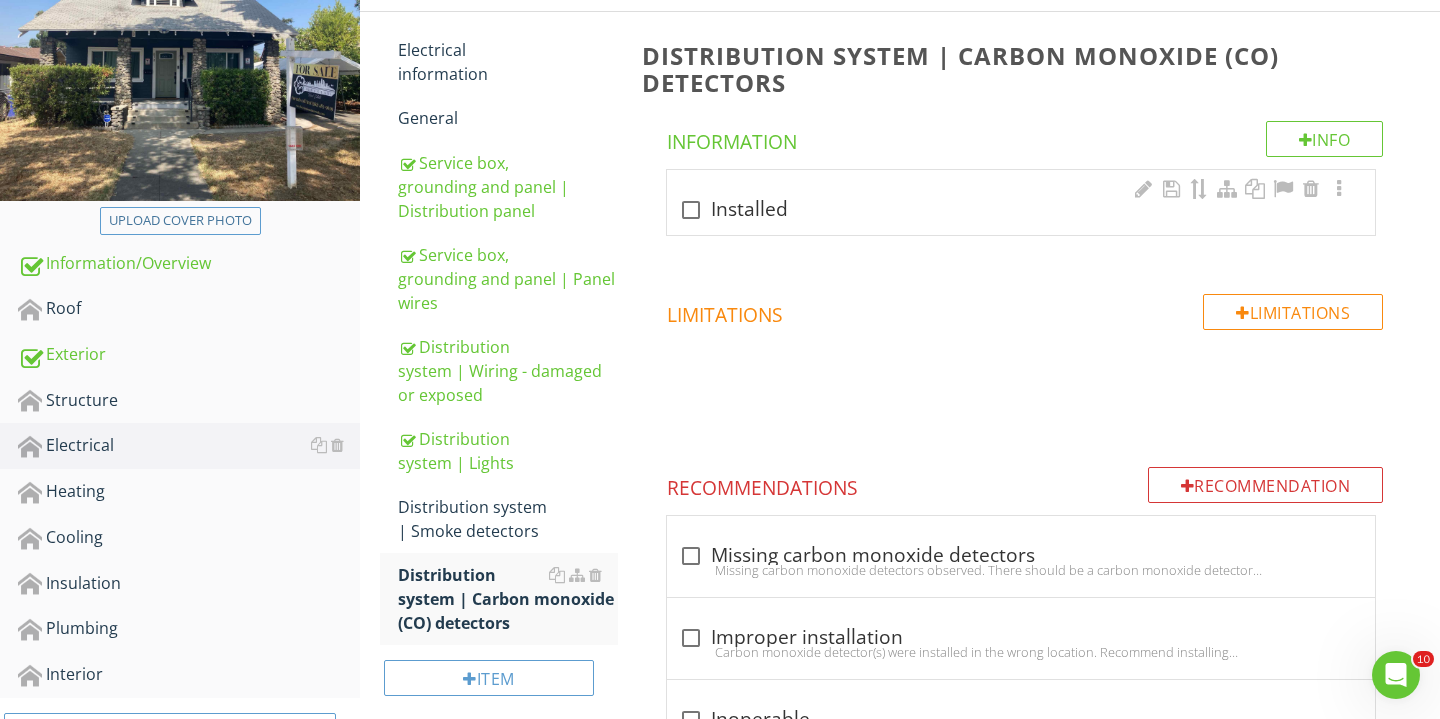 click on "check_box_outline_blank
Installed" at bounding box center [1021, 210] 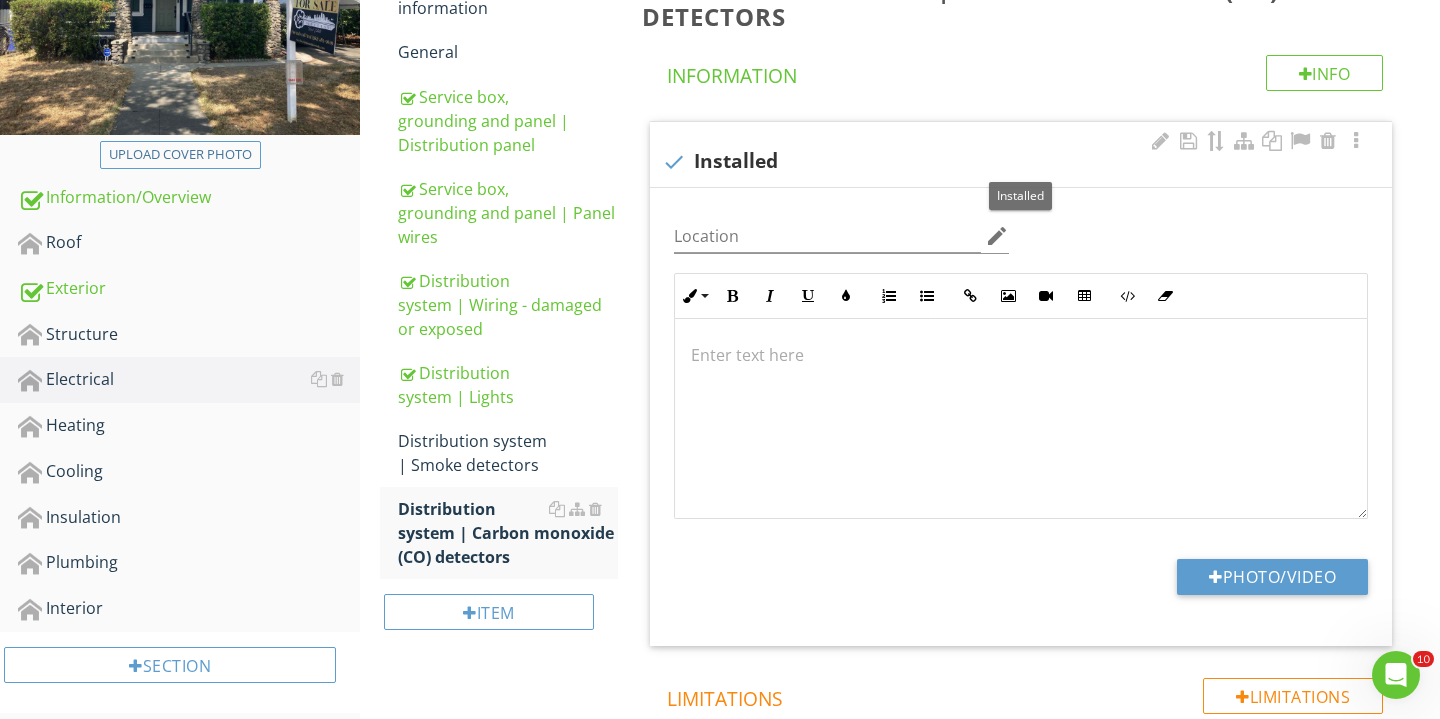 scroll, scrollTop: 396, scrollLeft: 0, axis: vertical 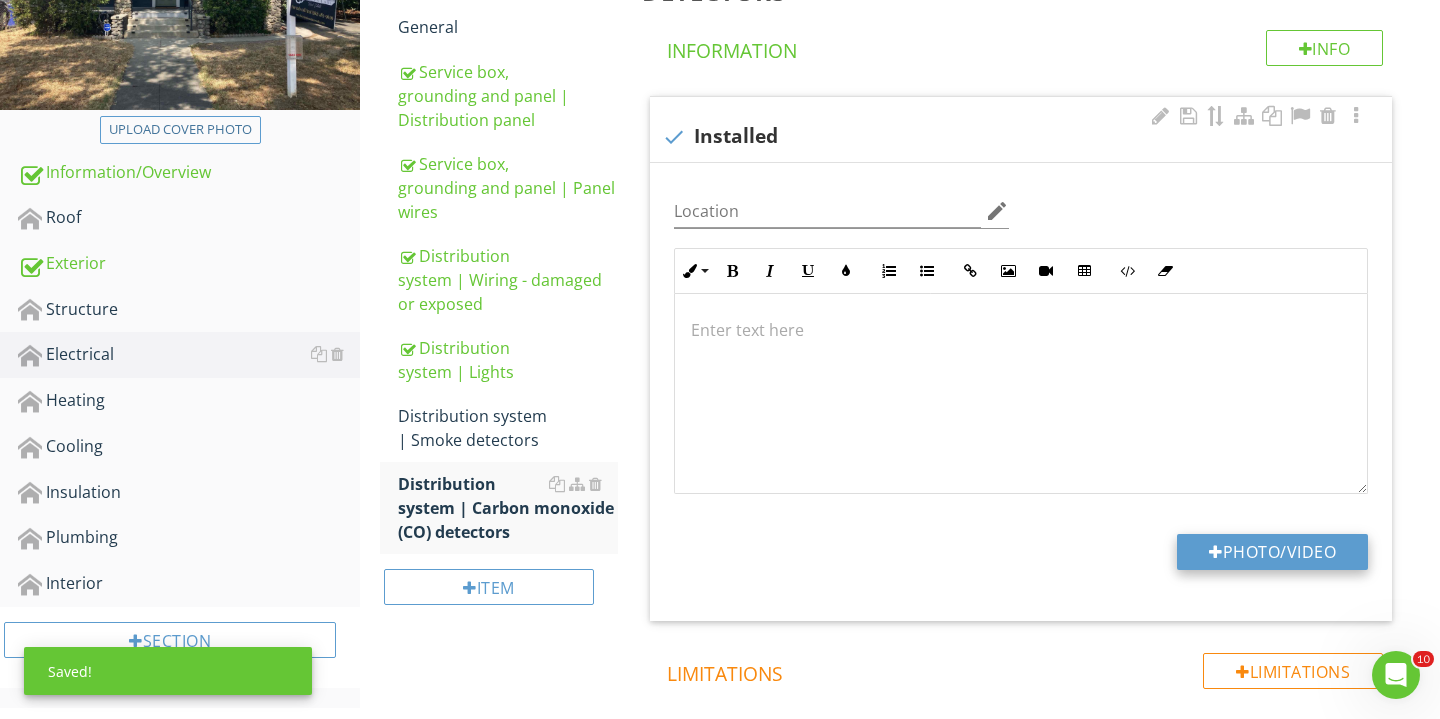 click at bounding box center (1216, 552) 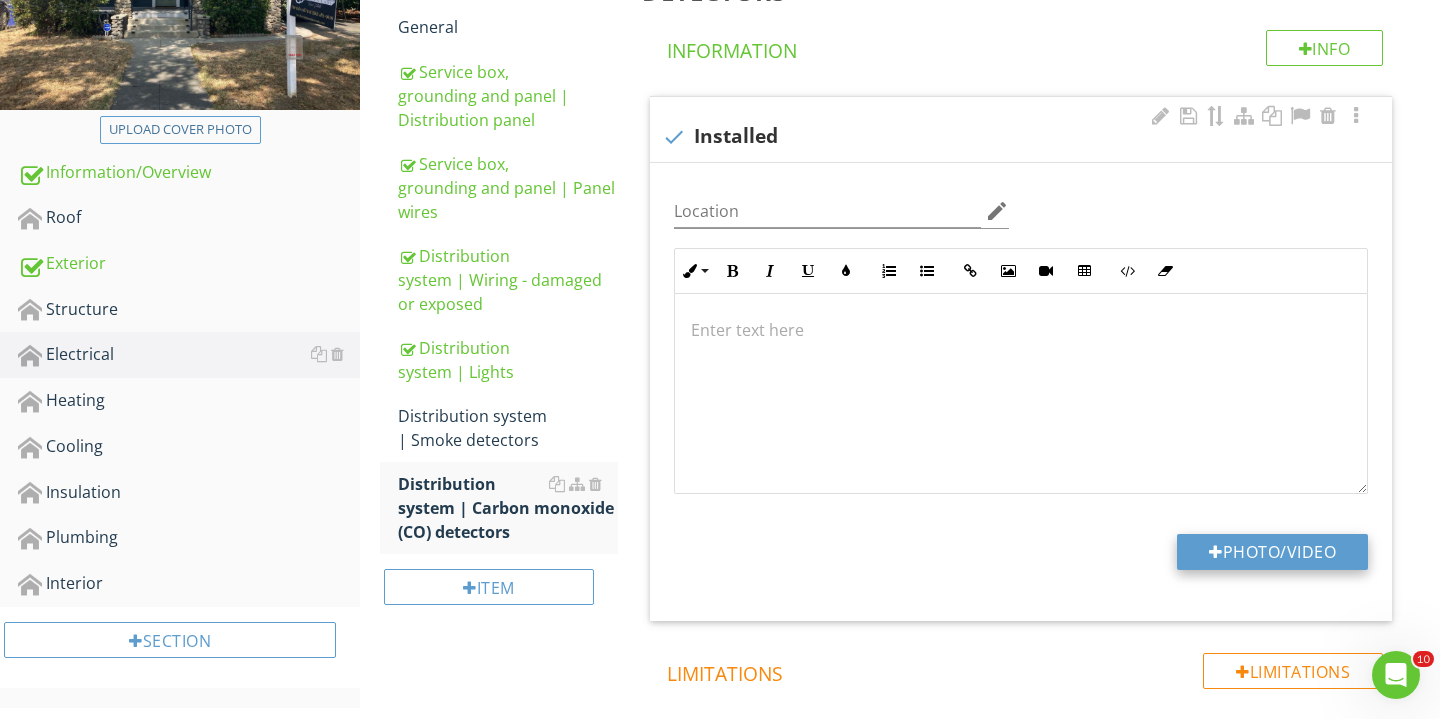 type on "C:\fakepath\IMG_3418.JPG" 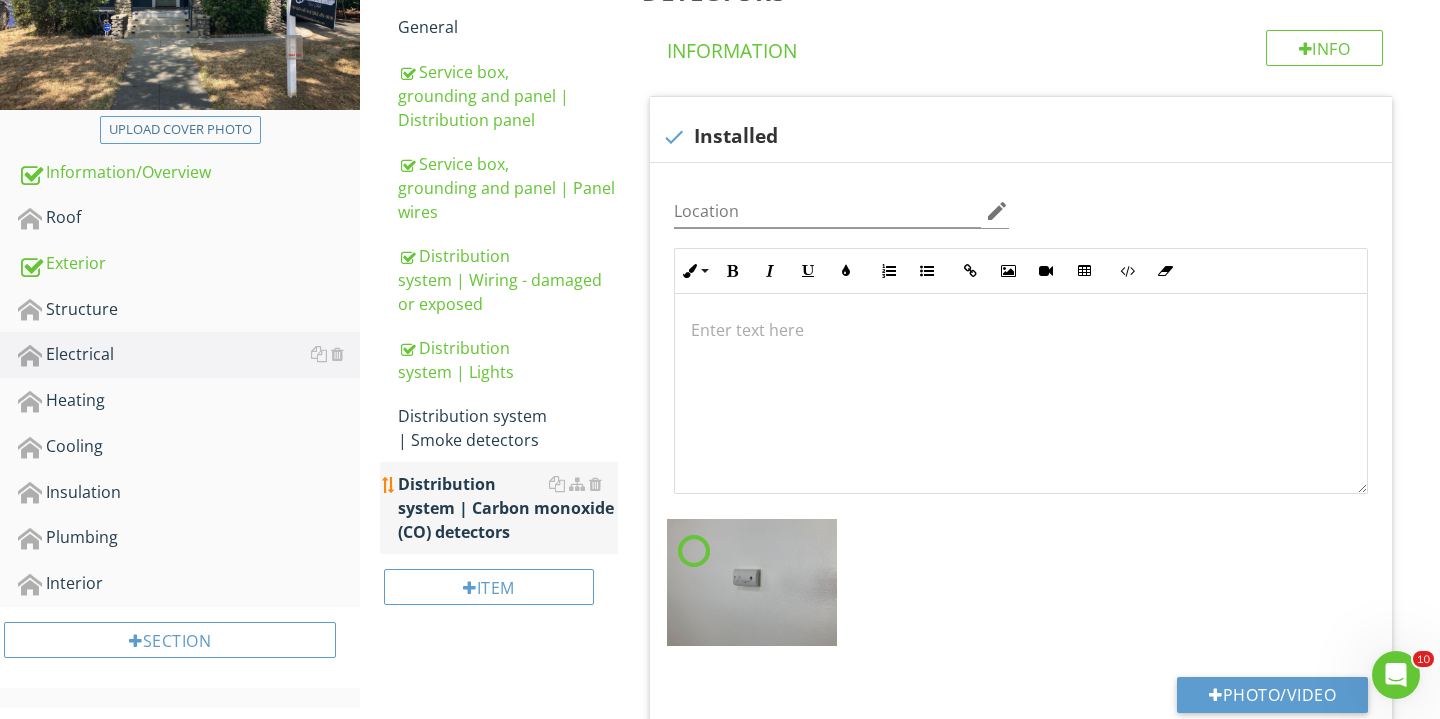 scroll, scrollTop: 414, scrollLeft: 0, axis: vertical 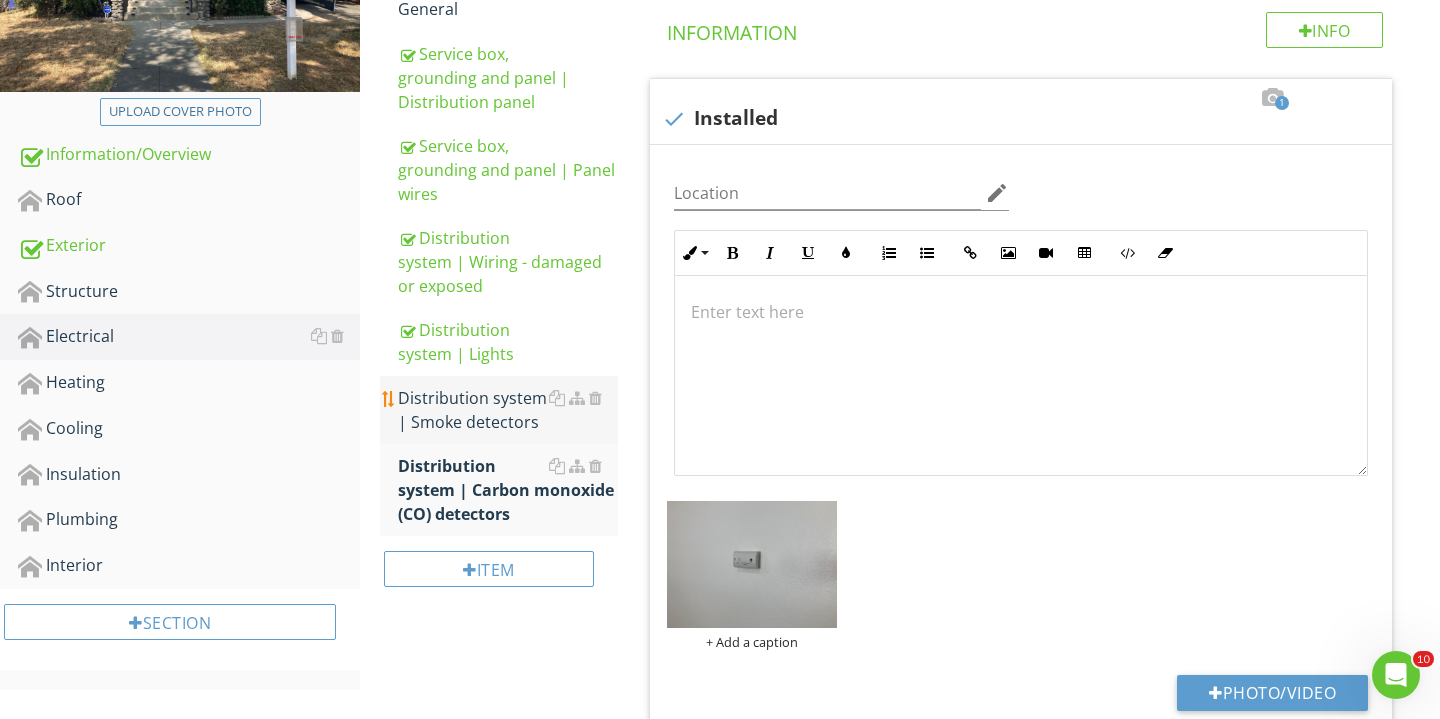 click on "Distribution system | Smoke detectors" at bounding box center (508, 410) 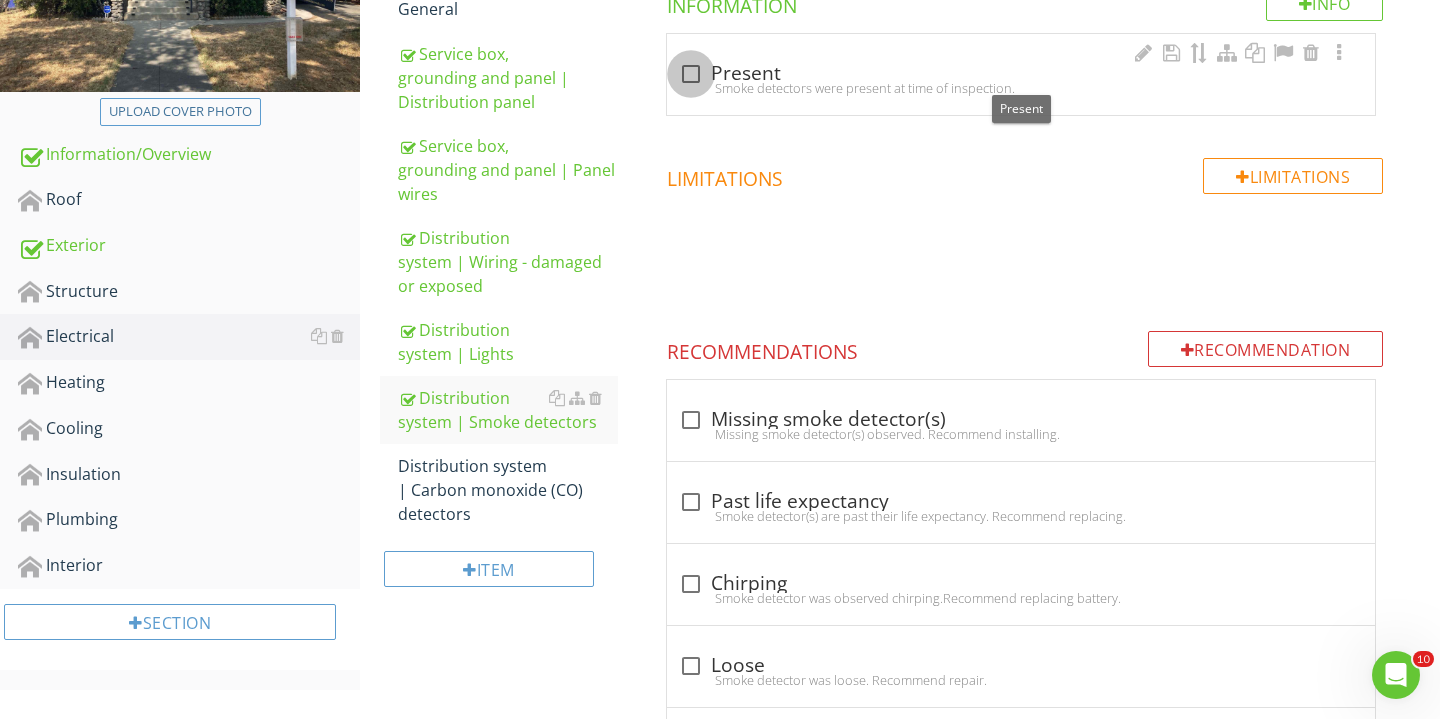 click at bounding box center [691, 74] 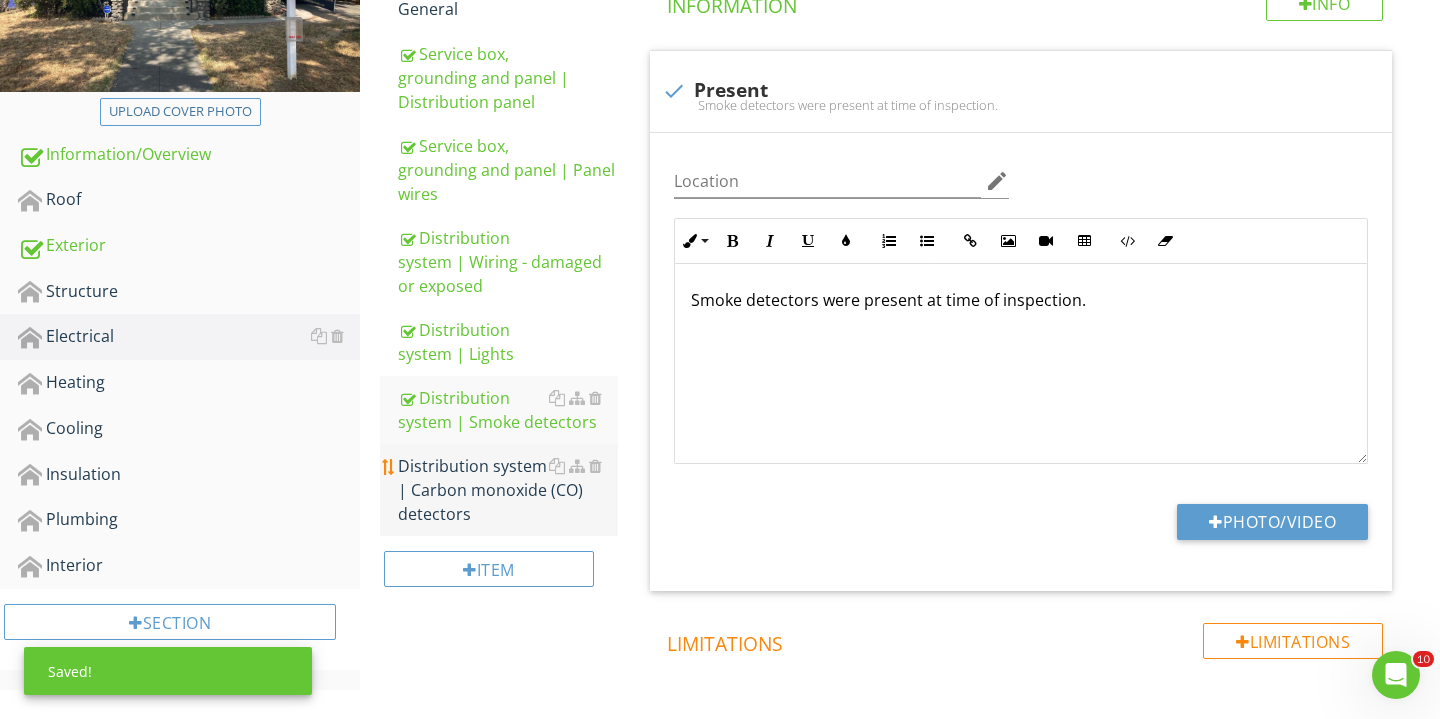 click on "Distribution system | Carbon monoxide (CO) detectors" at bounding box center [508, 490] 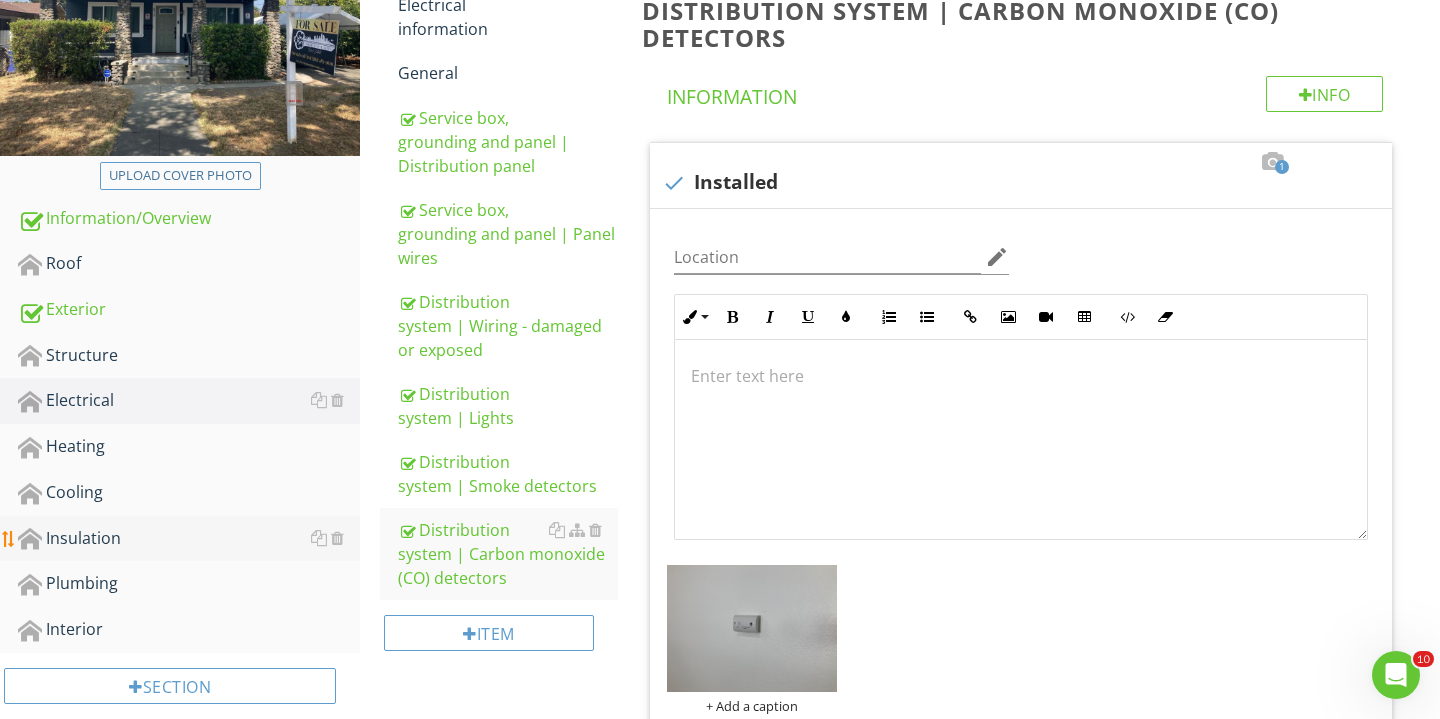 scroll, scrollTop: 373, scrollLeft: 0, axis: vertical 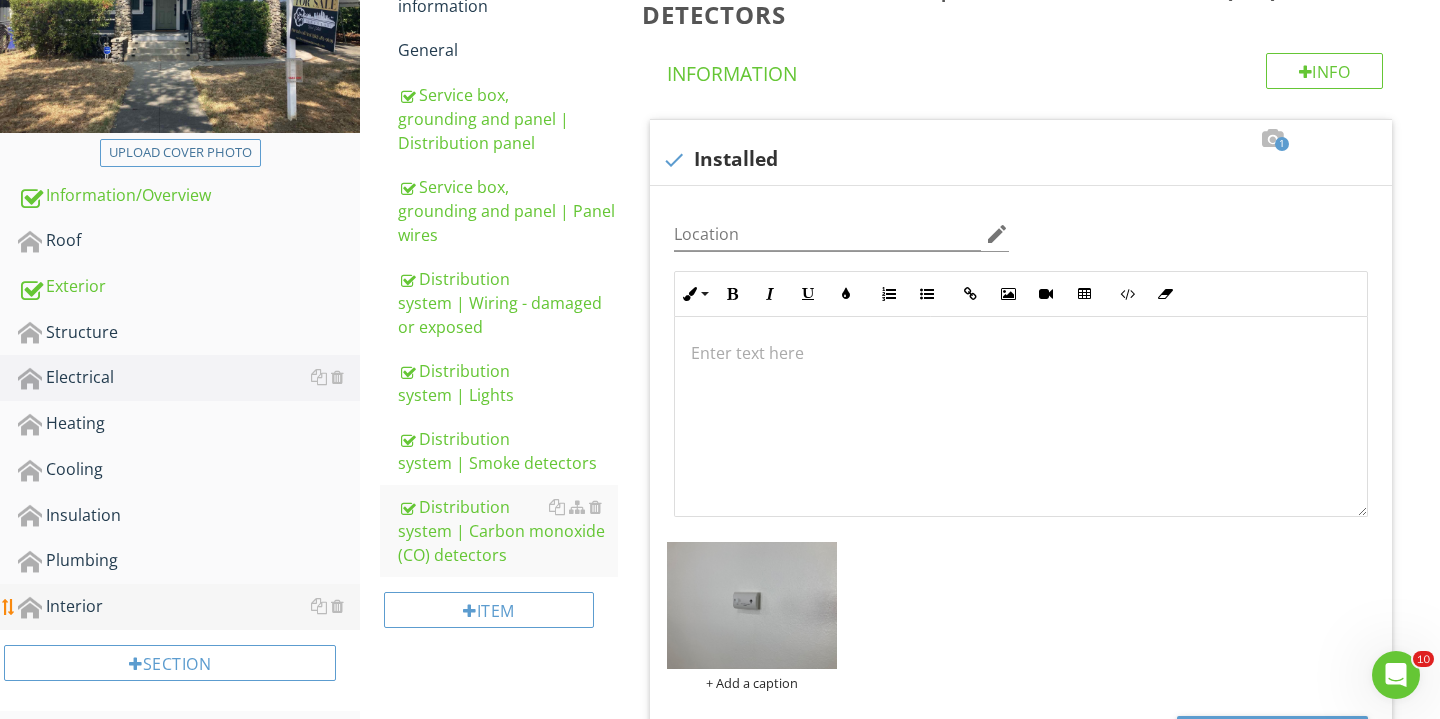 click on "Interior" at bounding box center (189, 607) 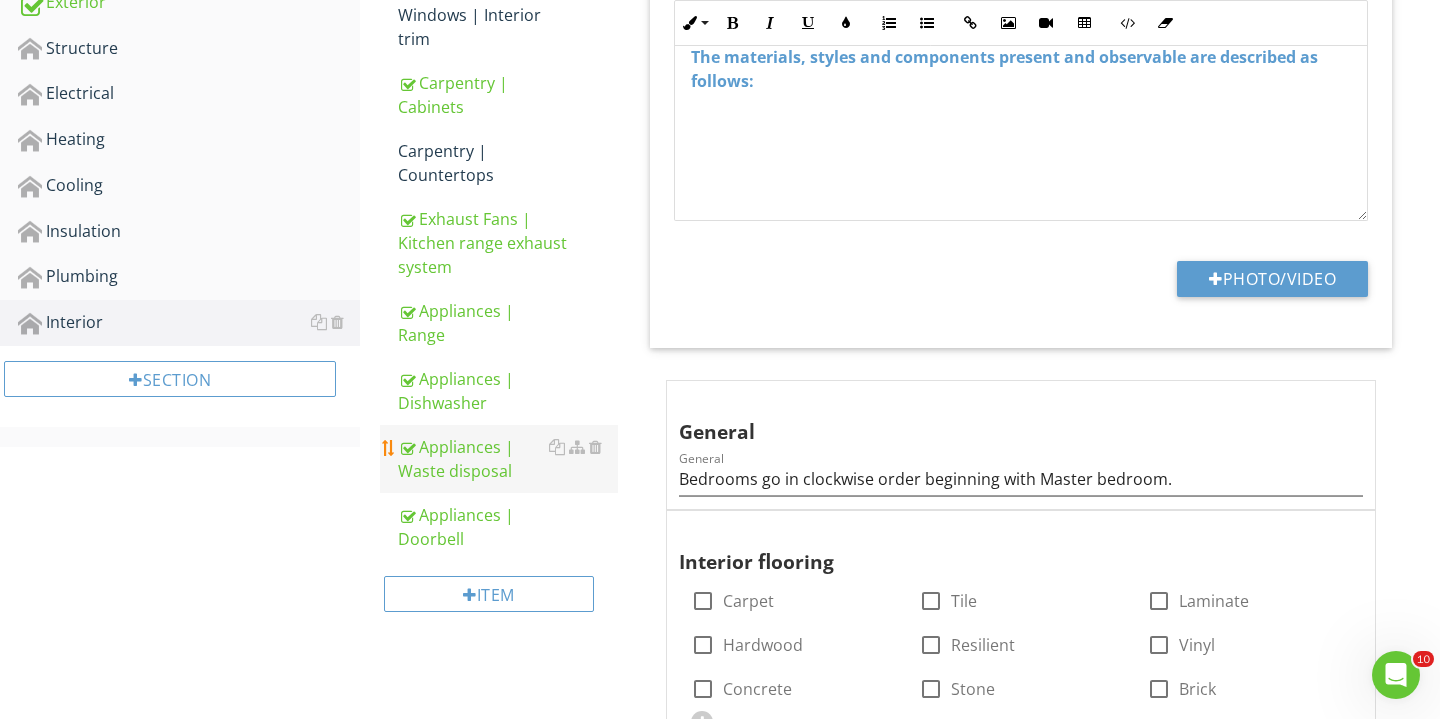 scroll, scrollTop: 626, scrollLeft: 0, axis: vertical 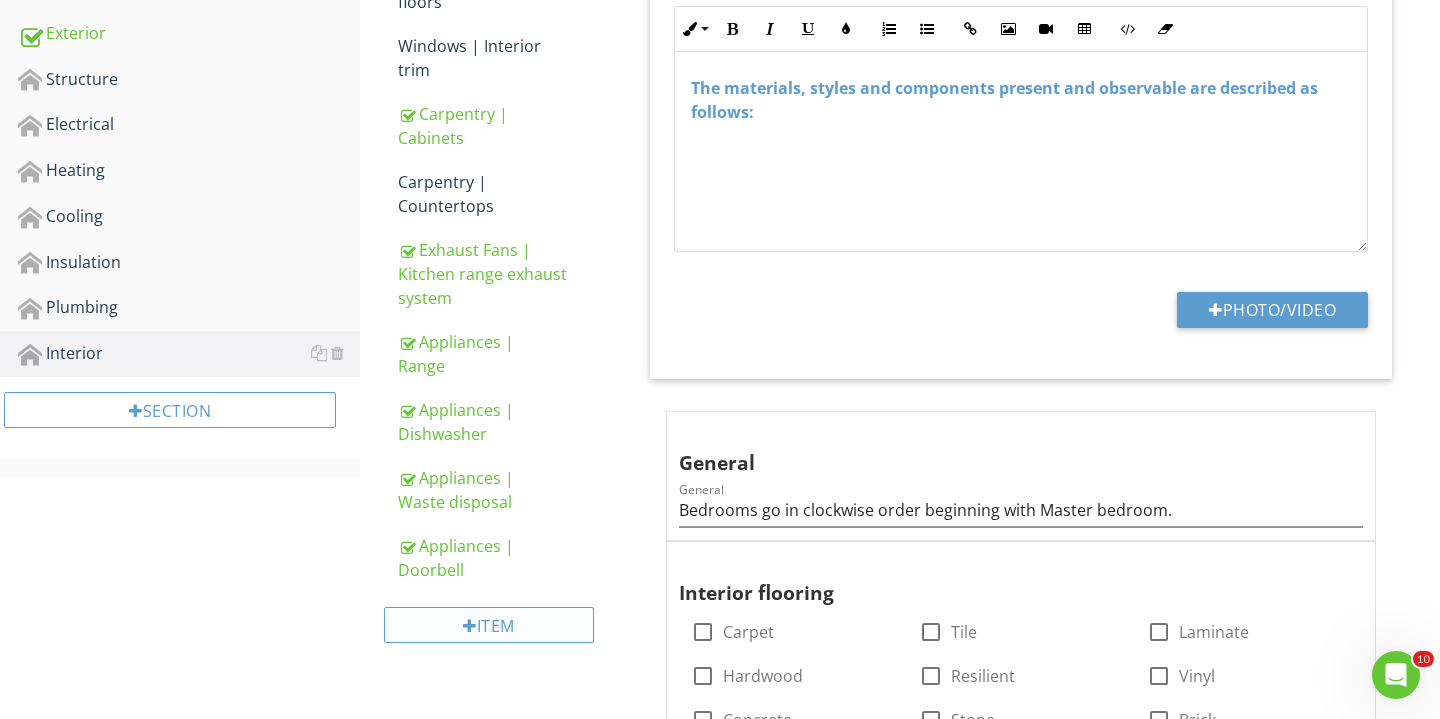 click on "Item" at bounding box center [489, 625] 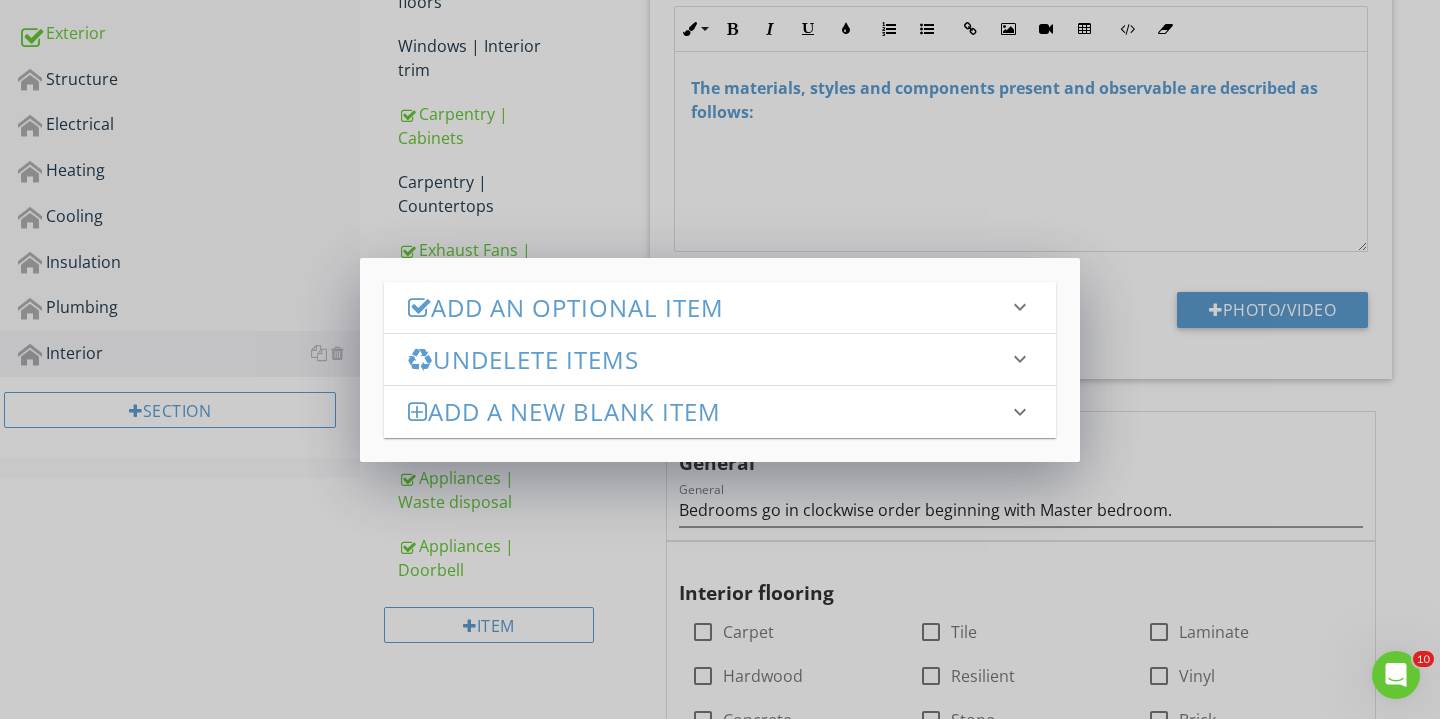 click on "Add an Optional Item" at bounding box center (708, 307) 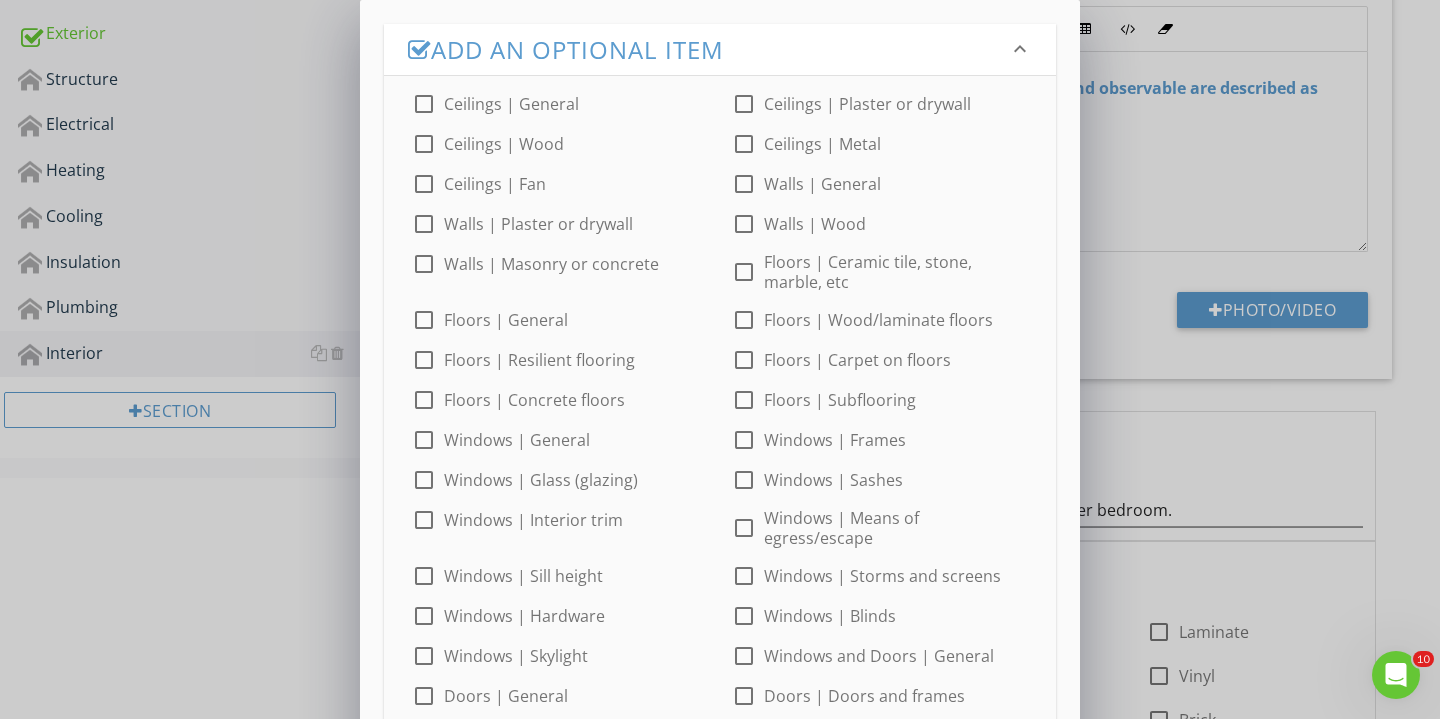 click at bounding box center [424, 224] 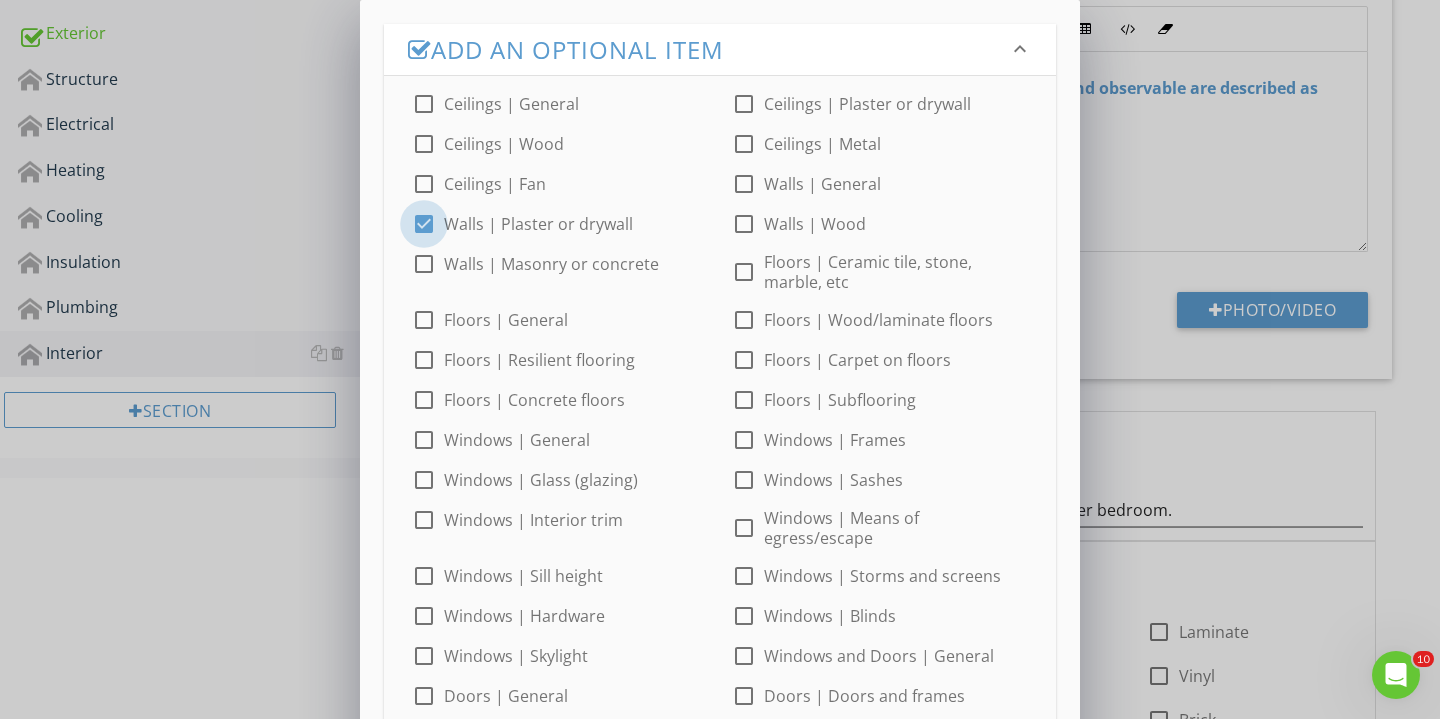 checkbox on "true" 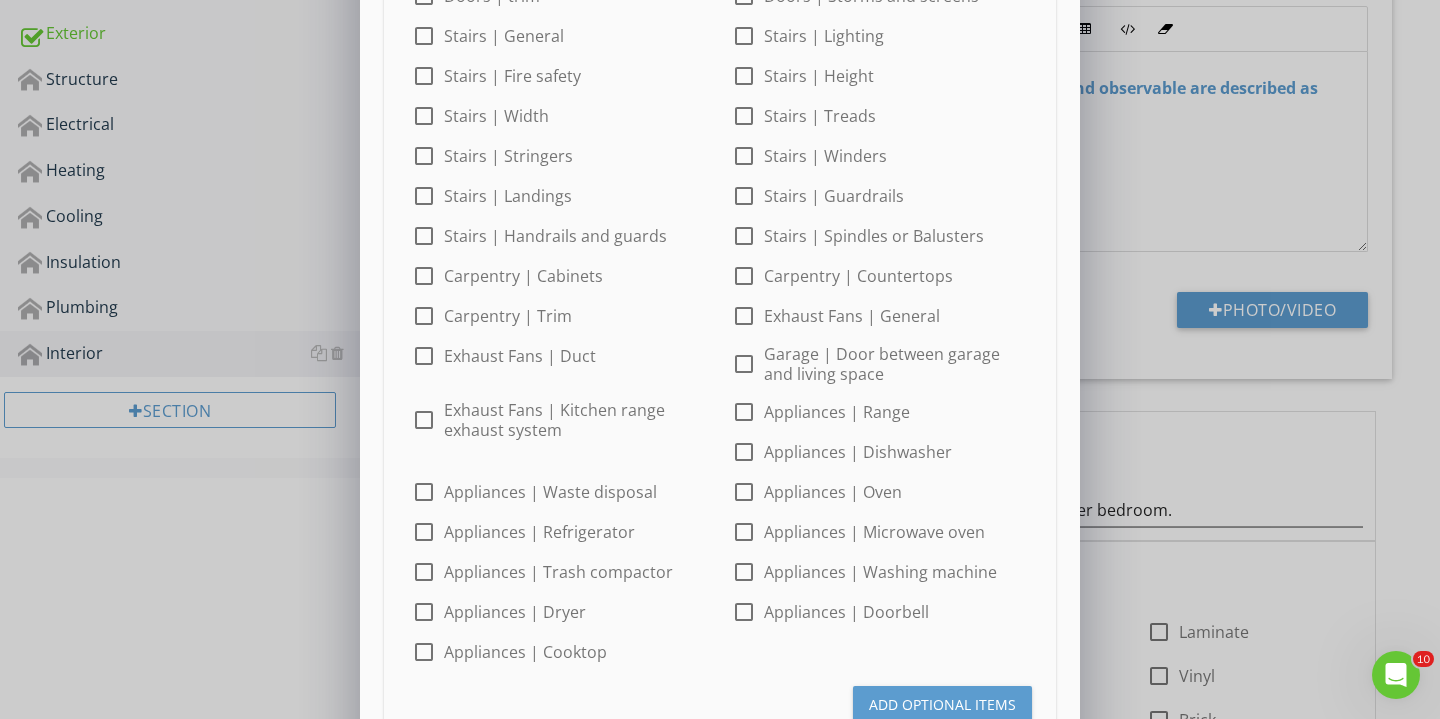 scroll, scrollTop: 929, scrollLeft: 0, axis: vertical 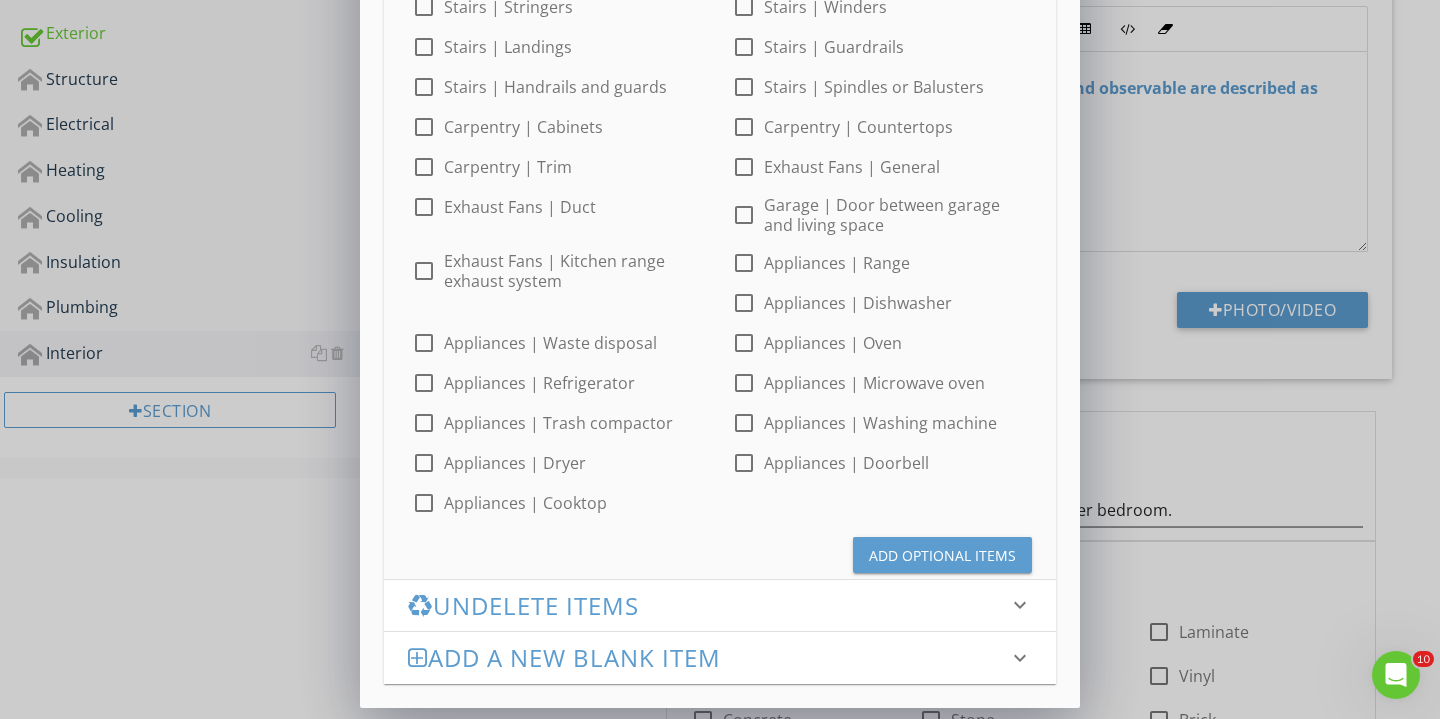 click on "Undelete Items
keyboard_arrow_down" at bounding box center (720, 605) 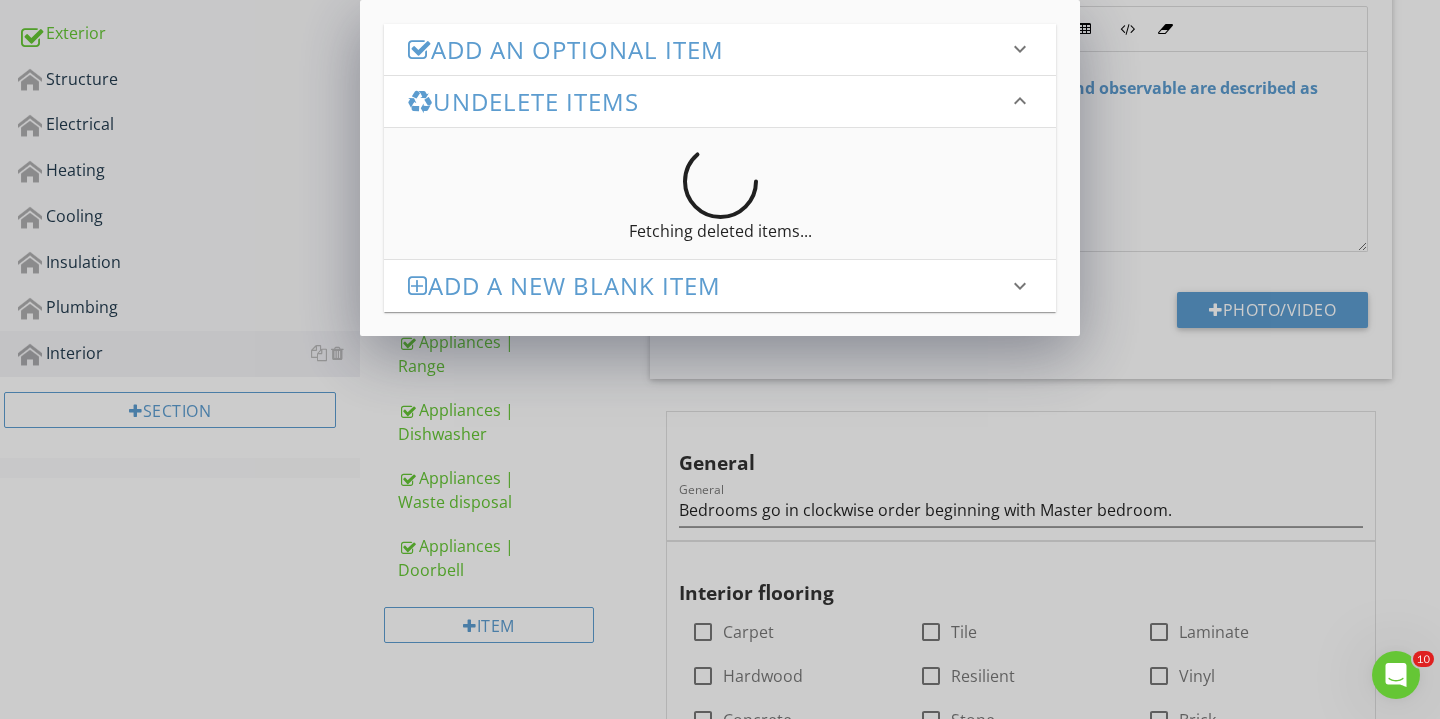 scroll, scrollTop: 0, scrollLeft: 0, axis: both 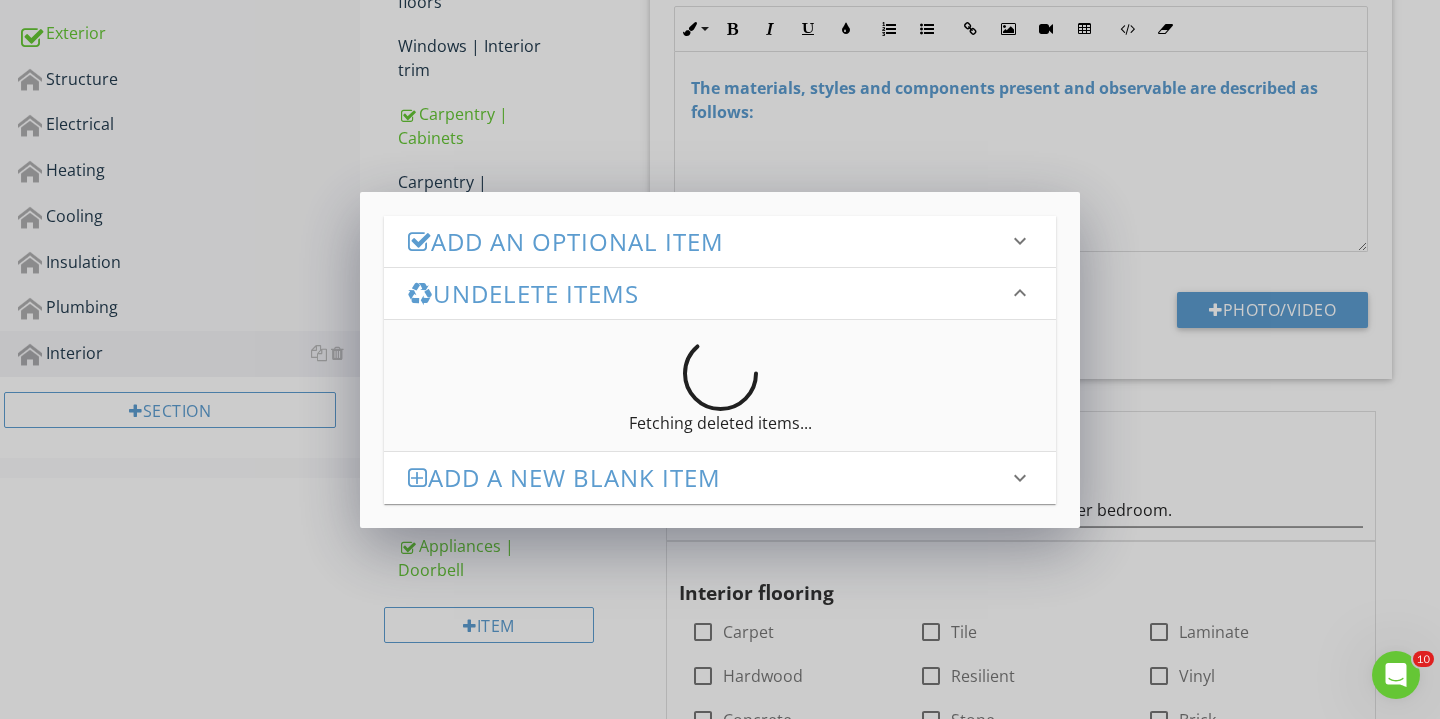 click on "Add an Optional Item" at bounding box center (708, 241) 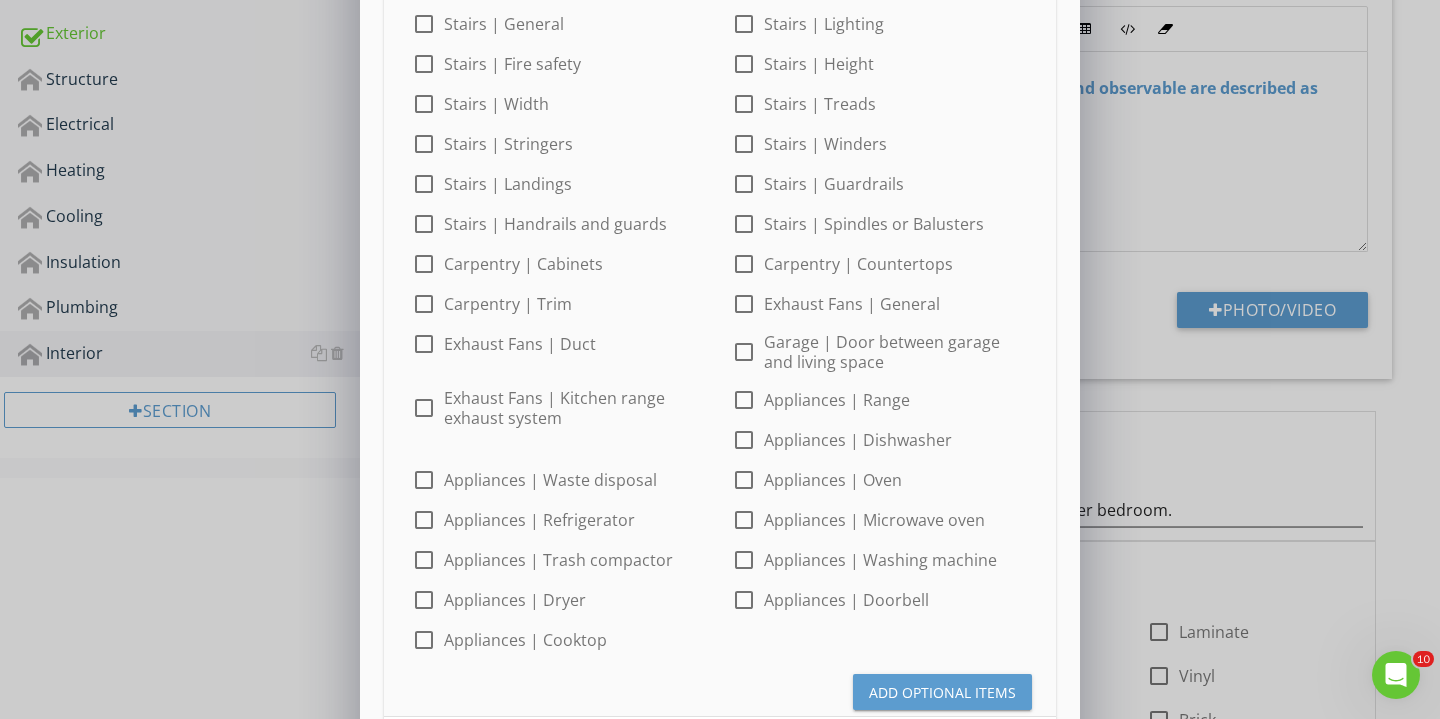 scroll, scrollTop: 864, scrollLeft: 0, axis: vertical 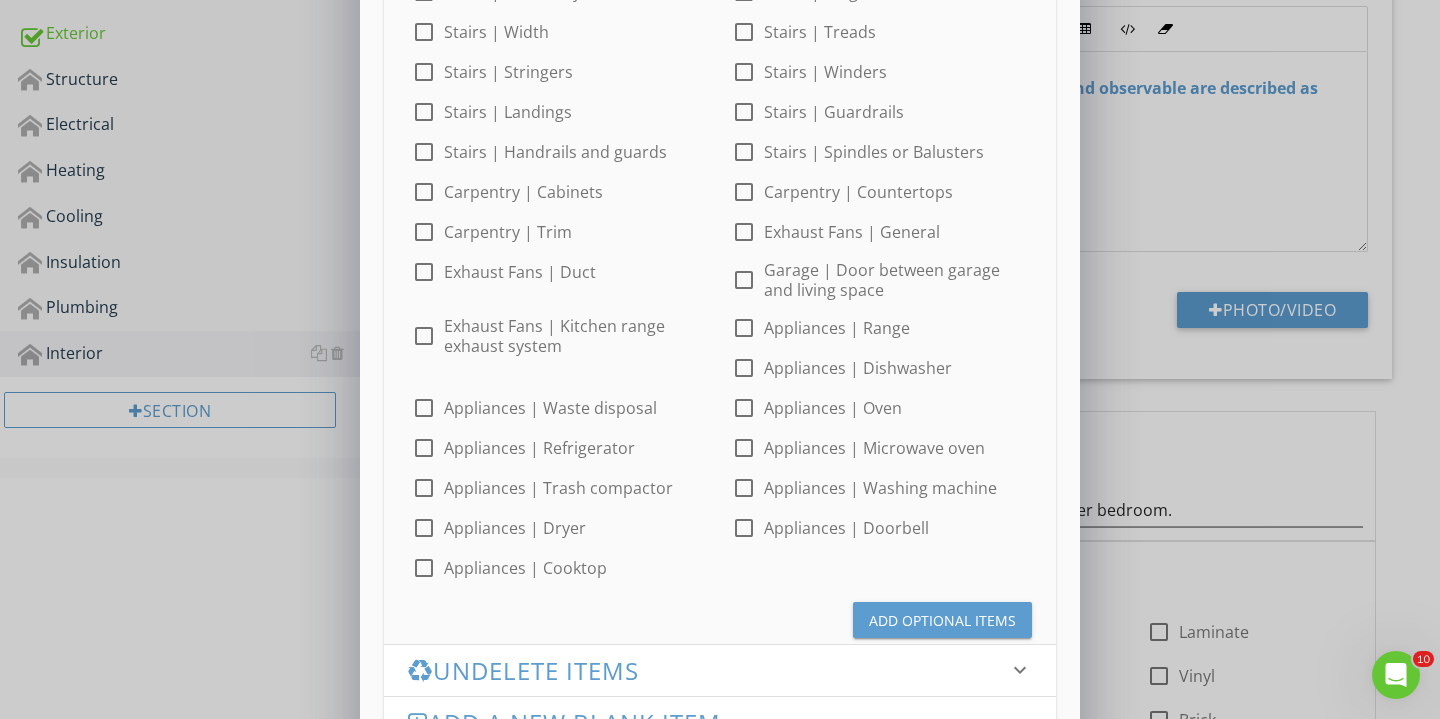 click on "Add Optional Items" at bounding box center (942, 620) 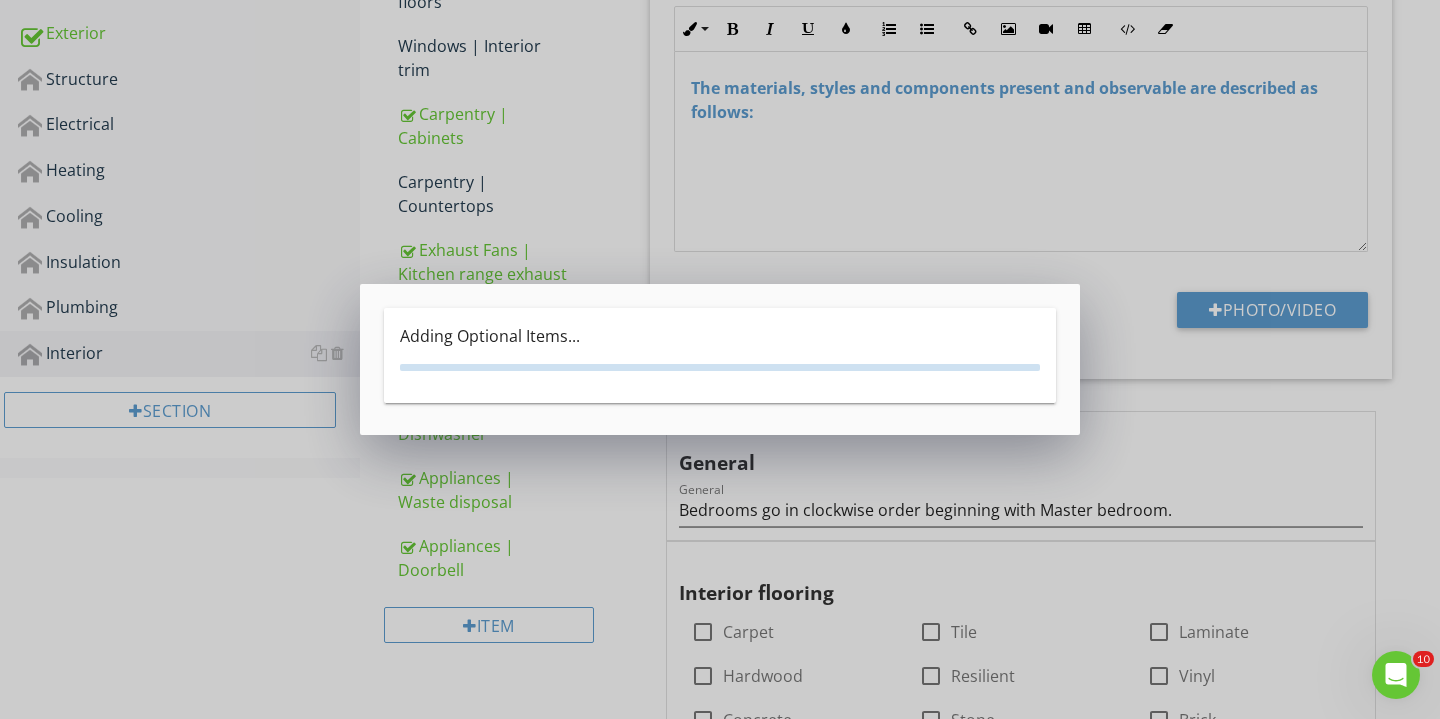 scroll, scrollTop: 0, scrollLeft: 0, axis: both 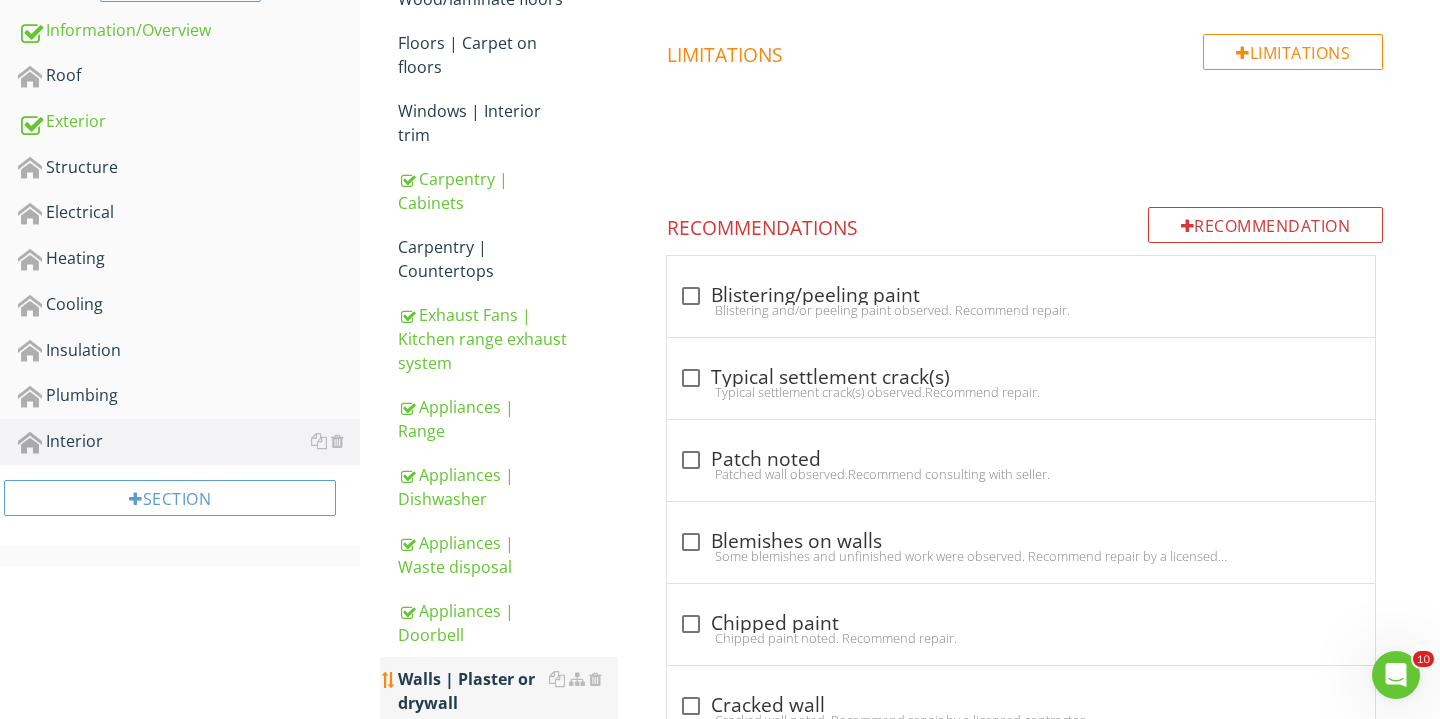 type 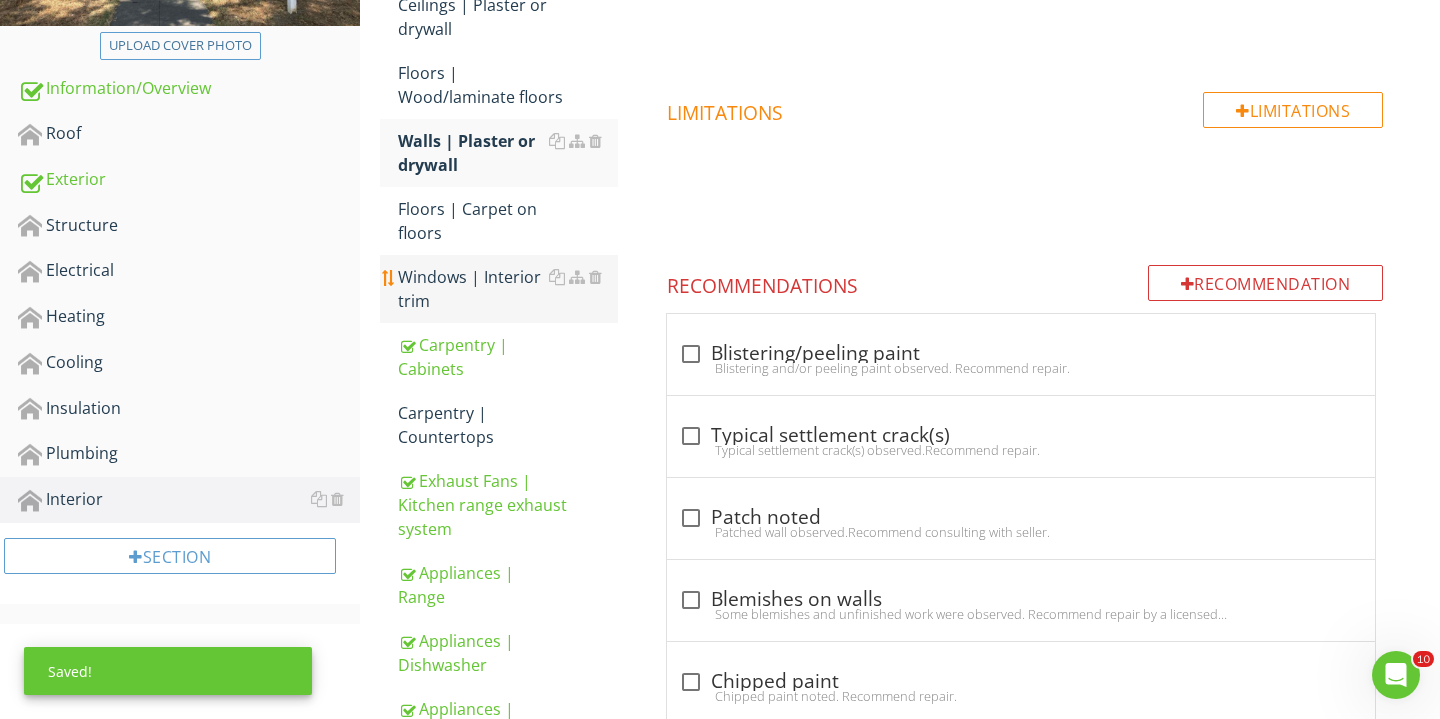 scroll, scrollTop: 320, scrollLeft: 0, axis: vertical 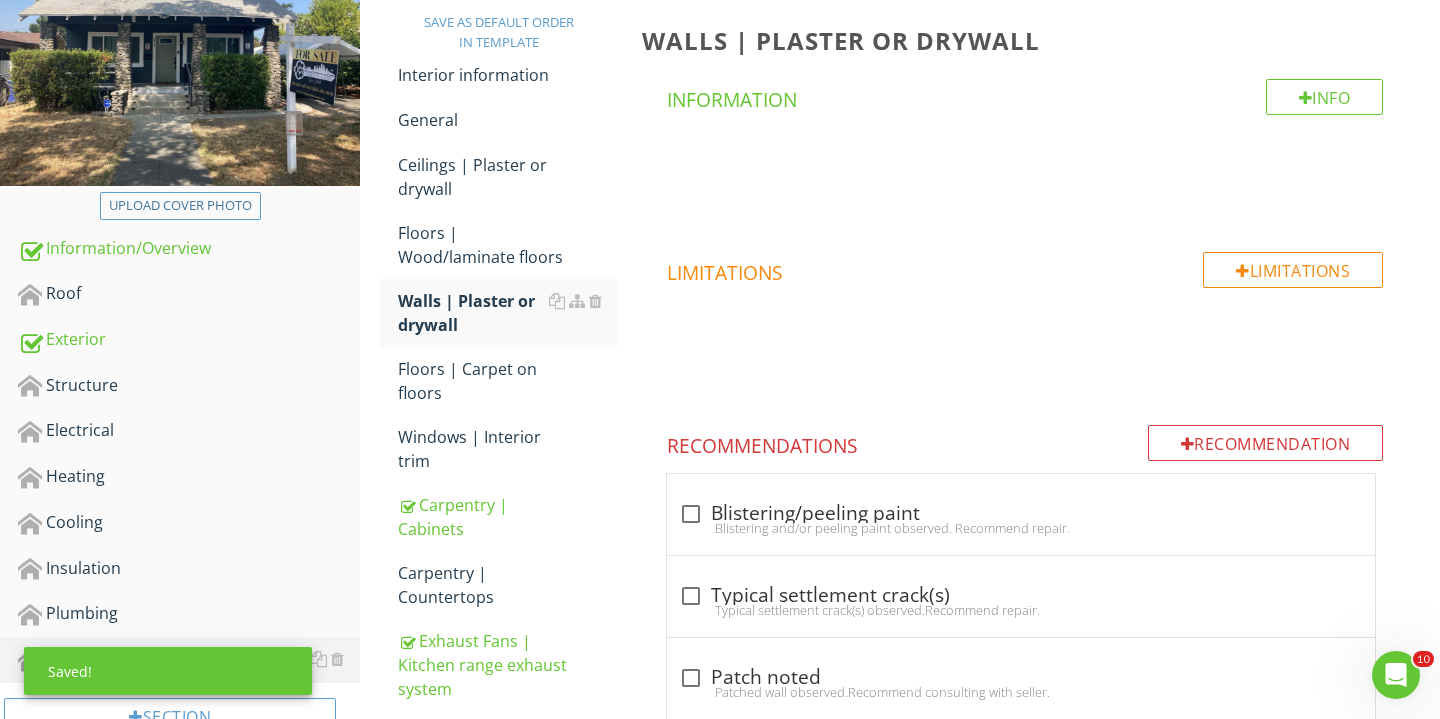click on "Save as default order
in template
Interior information
General
Ceilings | Plaster or drywall
Floors | Wood/laminate floors
Walls | Plaster or drywall
Floors | Carpet on floors
Windows | Interior trim
Carpentry | Cabinets
Carpentry | Countertops
Exhaust Fans | Kitchen range exhaust system
Appliances | Range
Appliances | Dishwasher
Appliances | Waste disposal
Appliances | Doorbell
Item" at bounding box center [495, 530] 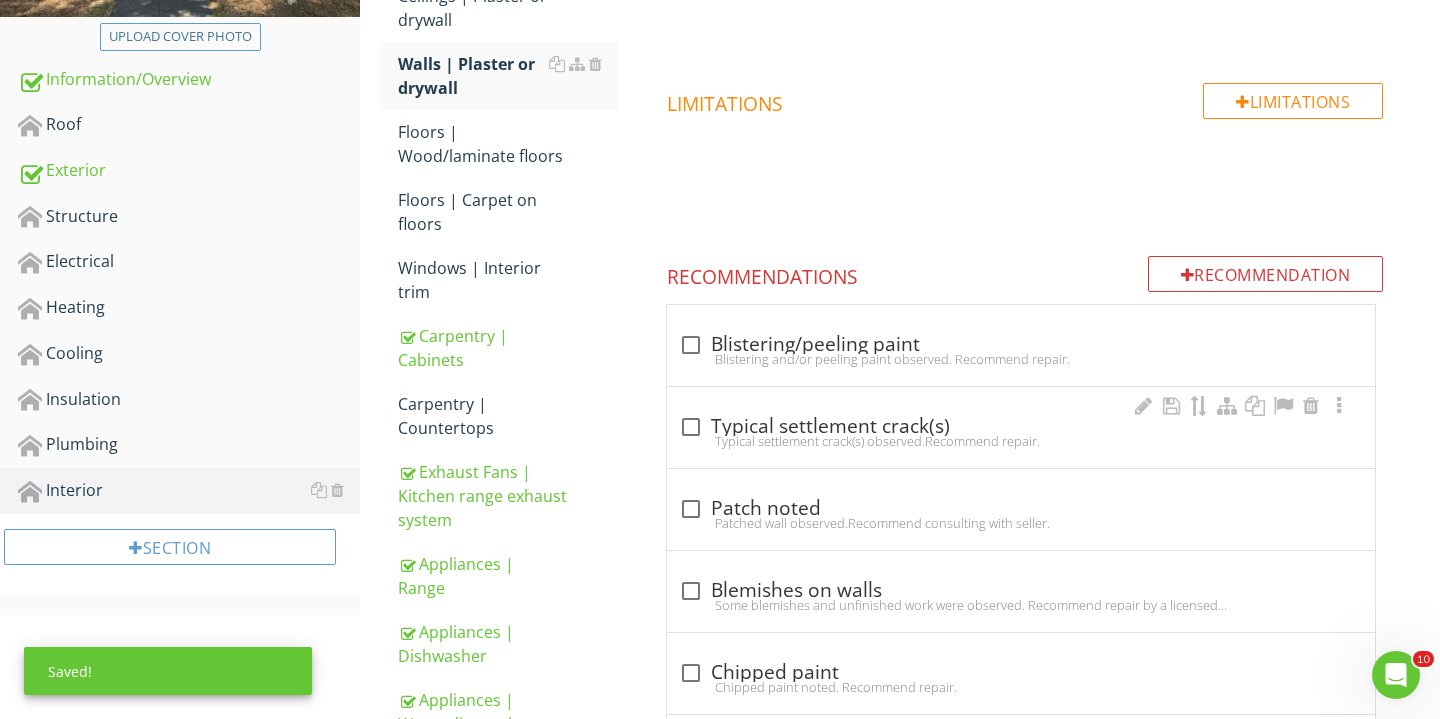 click on "Typical settlement crack(s) observed.Recommend repair." at bounding box center (1021, 441) 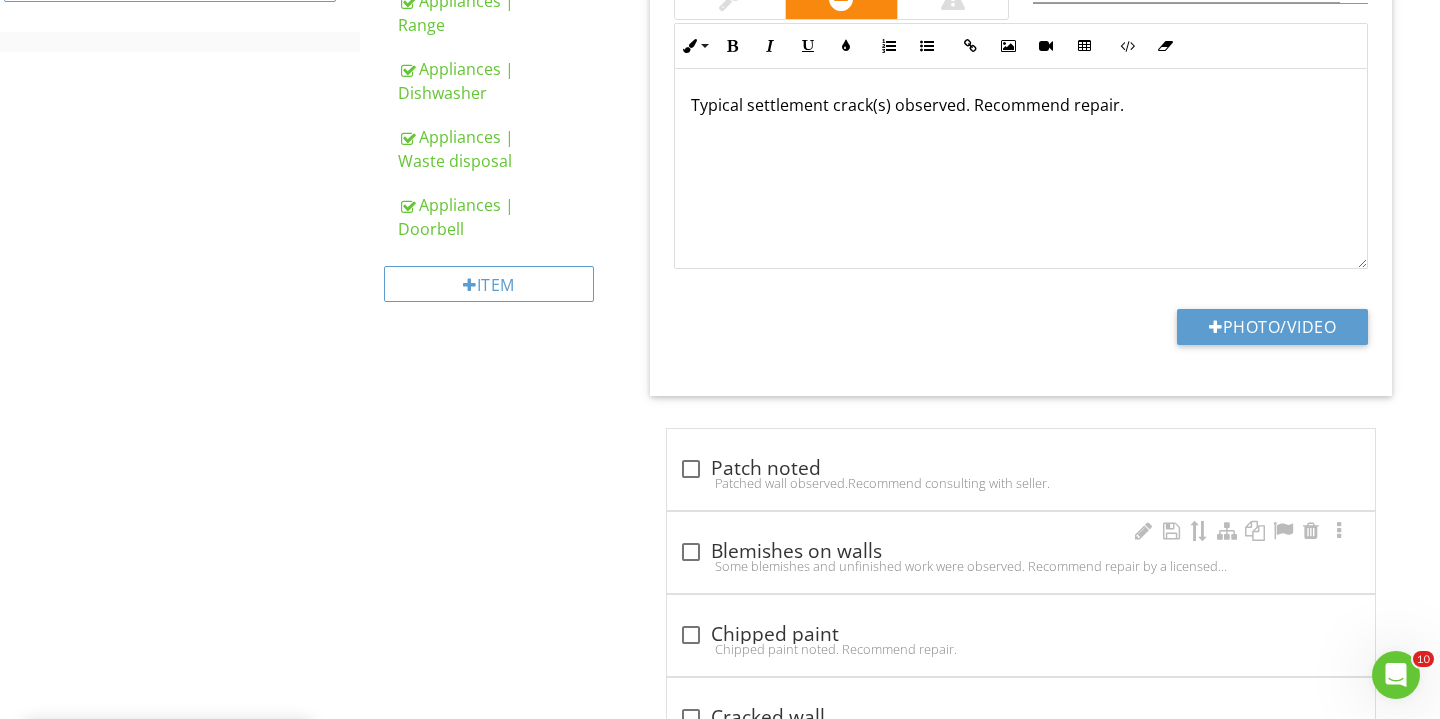scroll, scrollTop: 1054, scrollLeft: 0, axis: vertical 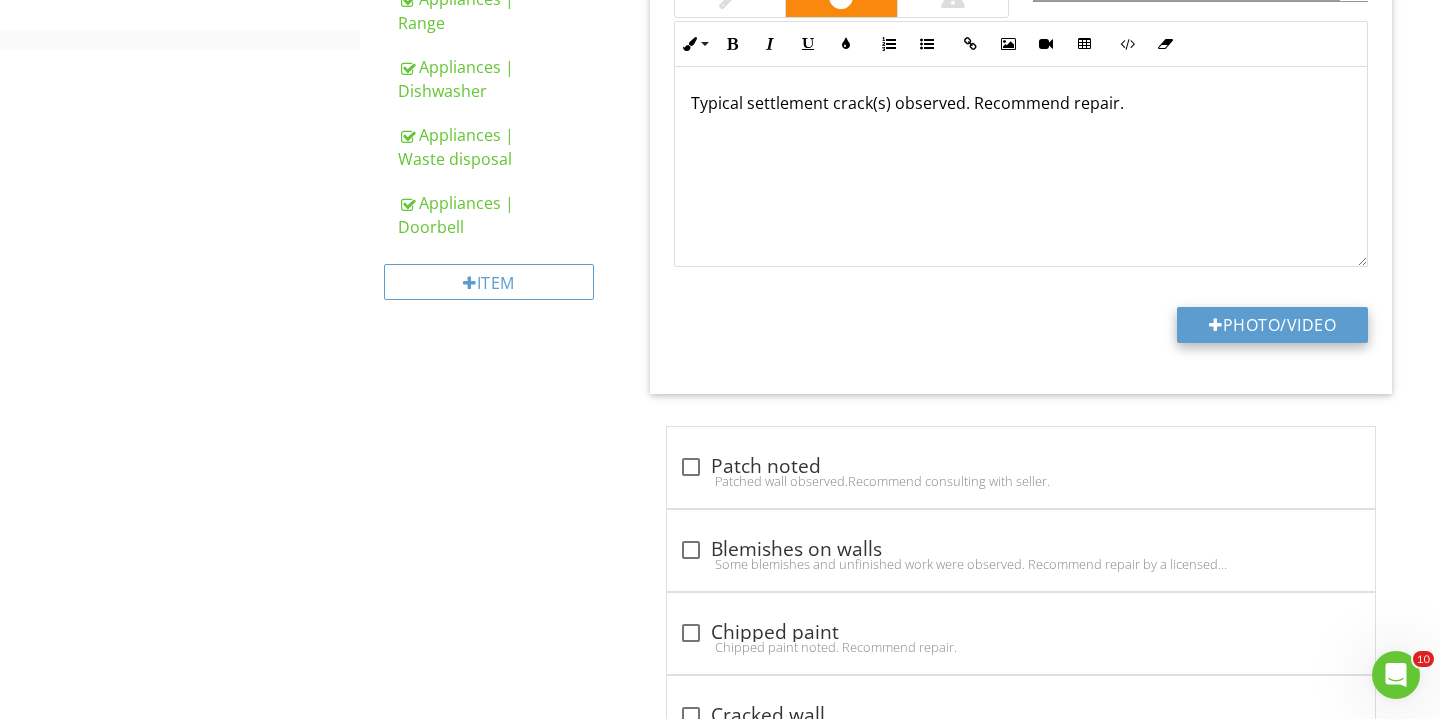 click on "Photo/Video" at bounding box center [1272, 325] 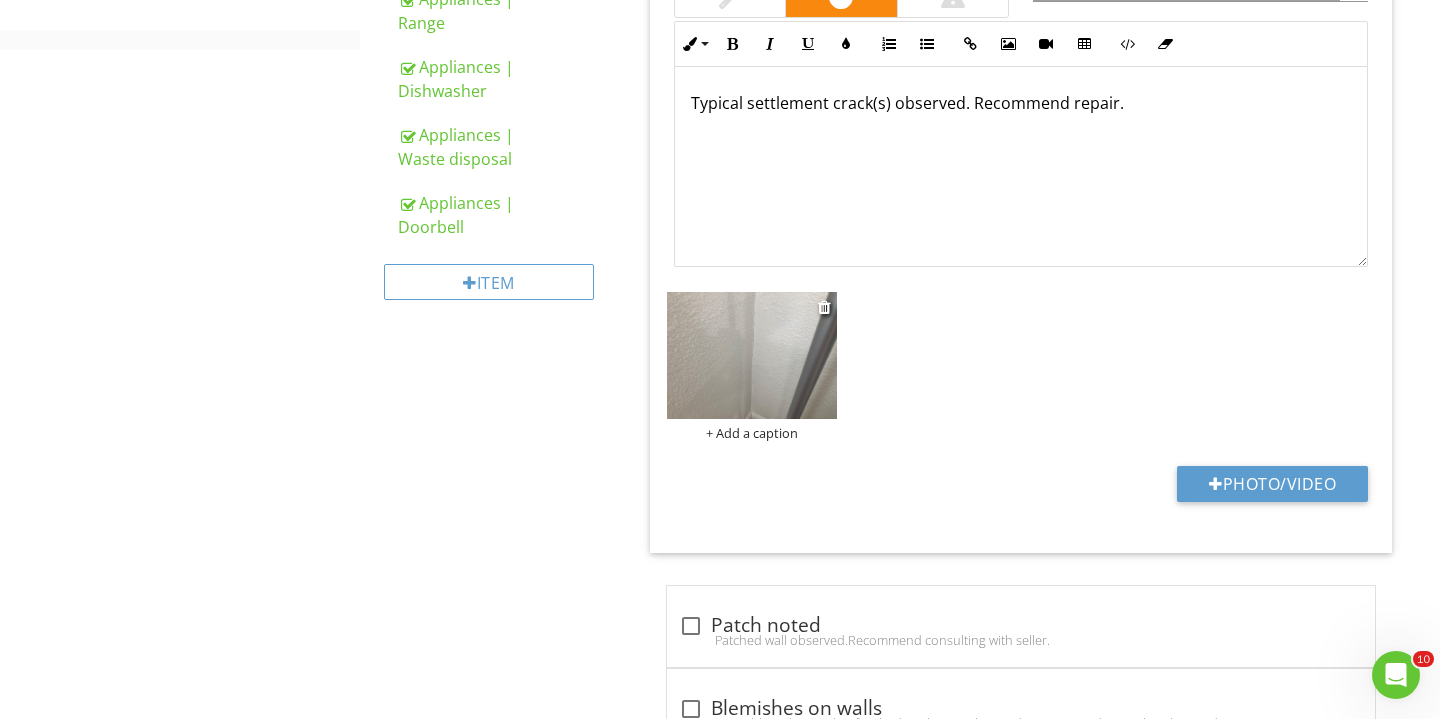 click on "+ Add a caption" at bounding box center (752, 433) 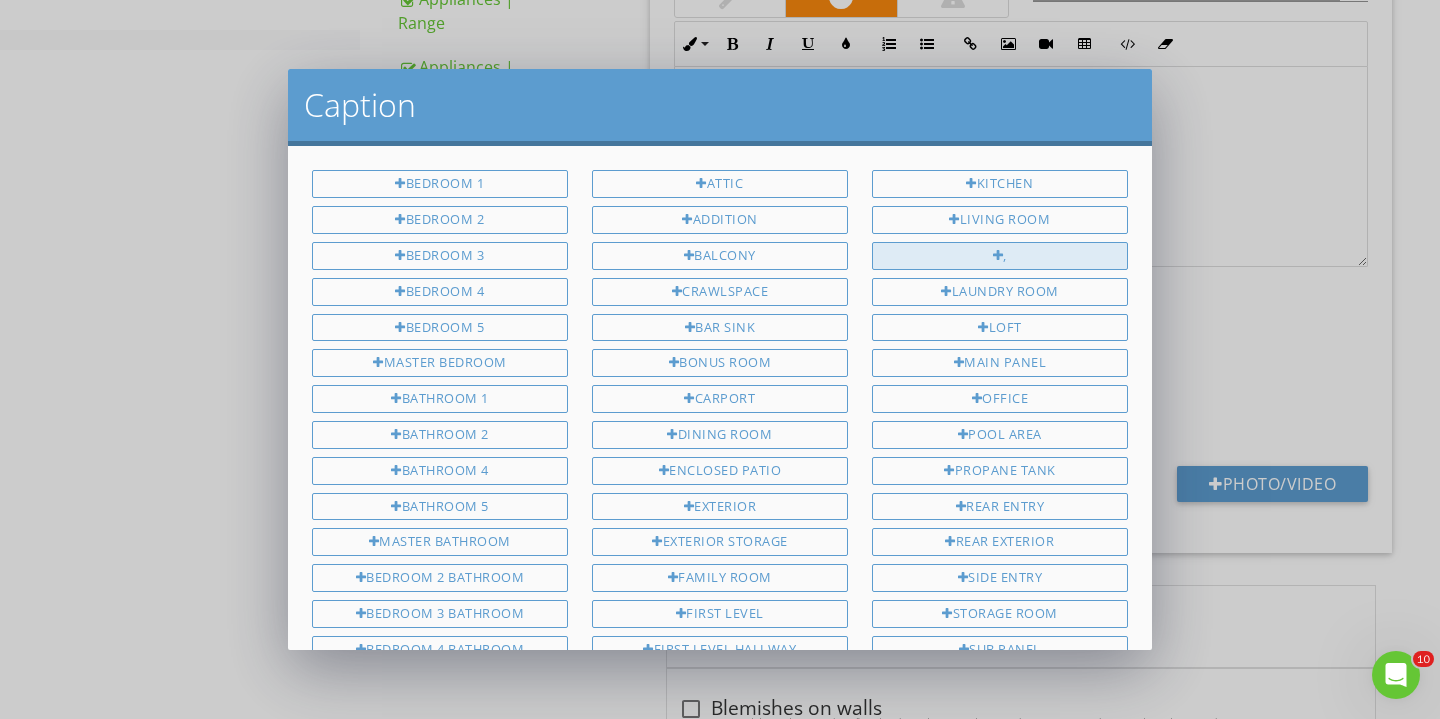 scroll, scrollTop: 0, scrollLeft: 0, axis: both 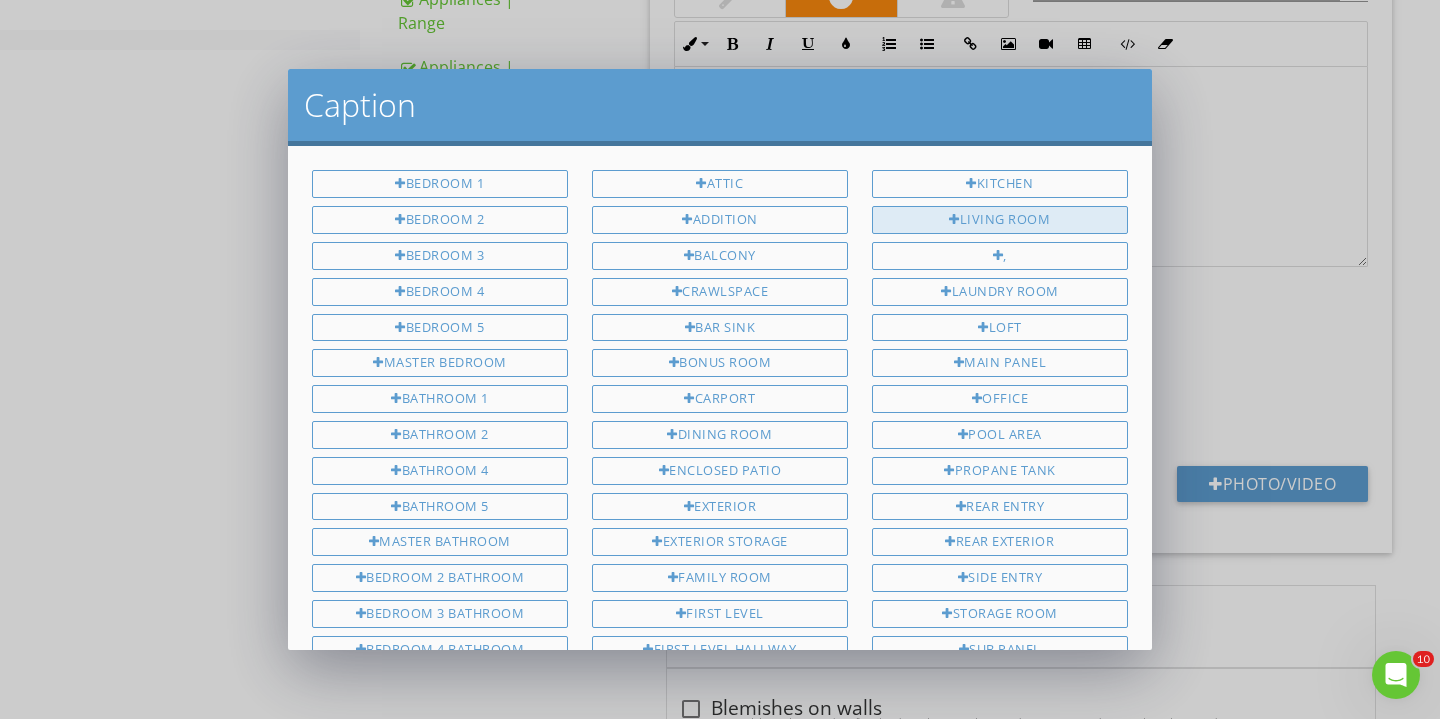 click on "Living Room" at bounding box center (1000, 220) 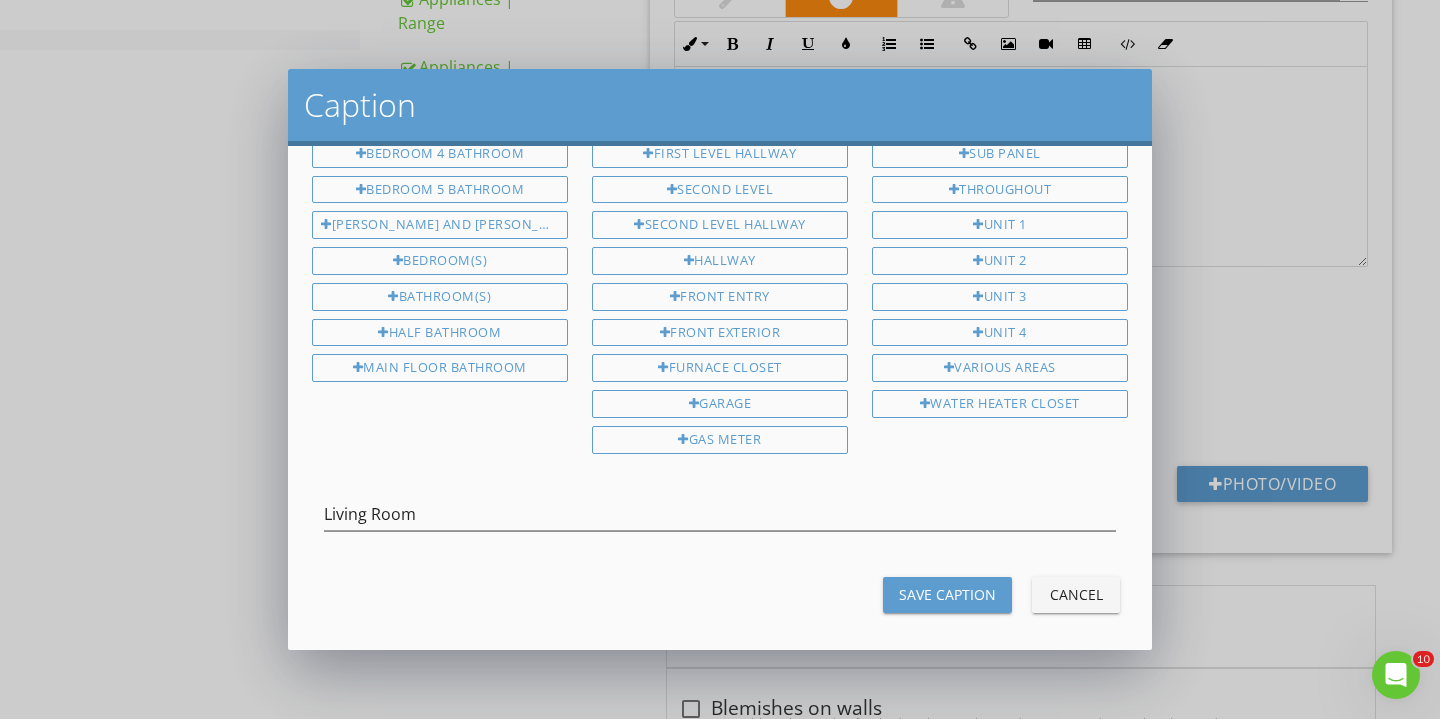 click on "Save Caption" at bounding box center (947, 594) 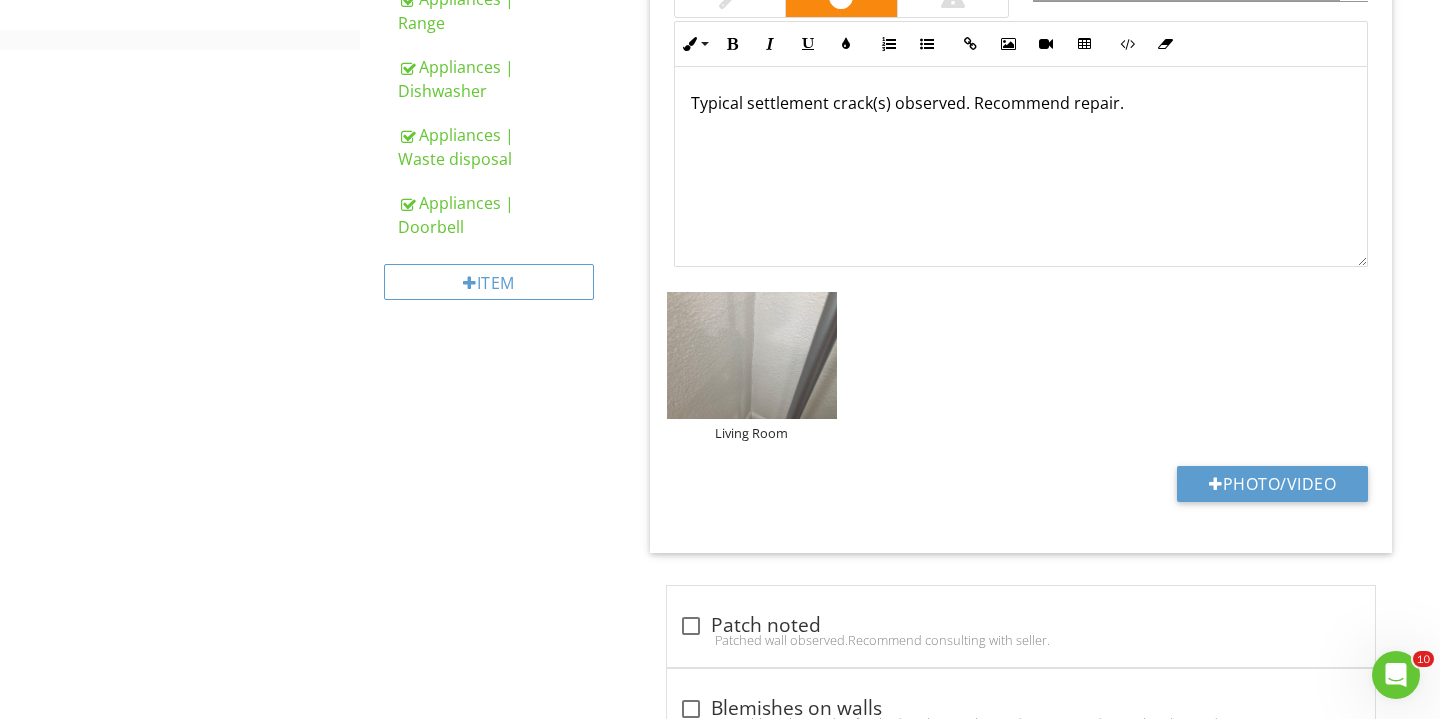 scroll, scrollTop: 492, scrollLeft: 0, axis: vertical 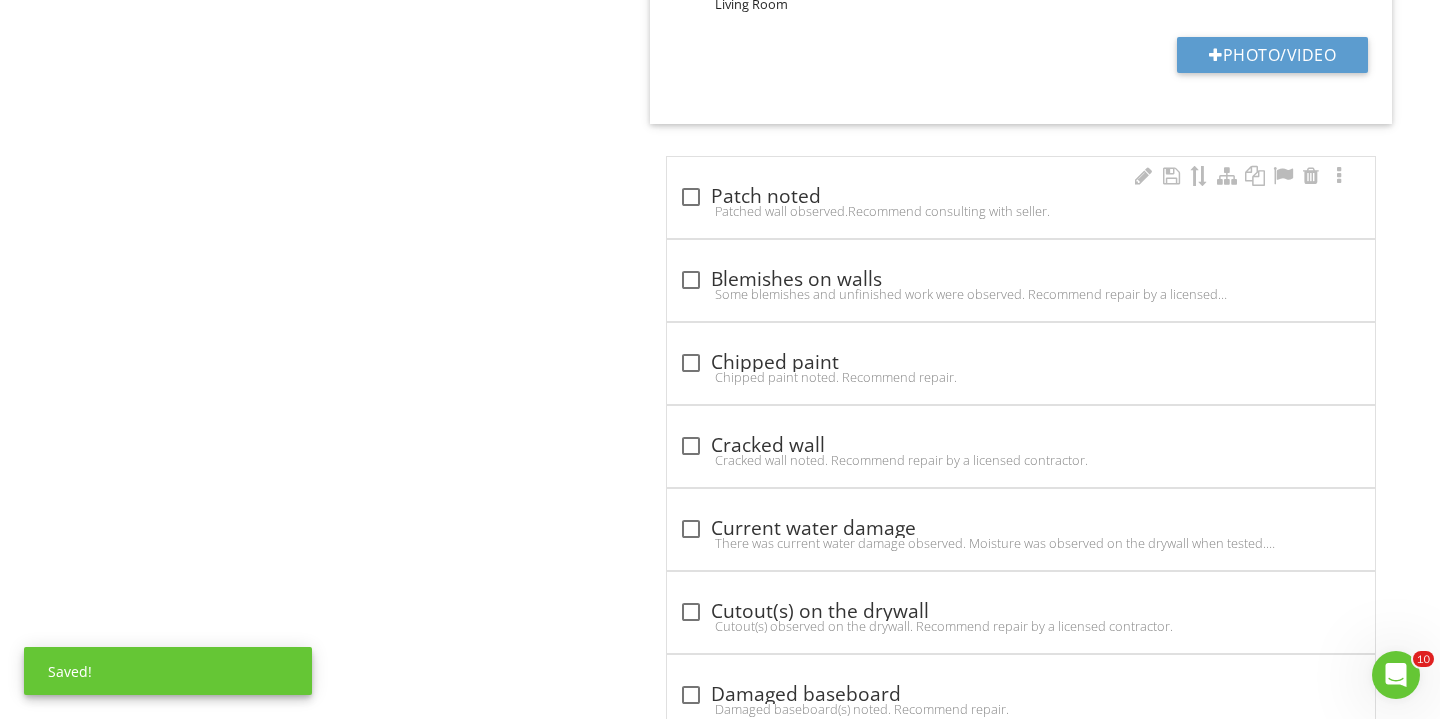 click on "check_box_outline_blank
Patch noted
Patched wall observed.Recommend consulting with seller." at bounding box center (1021, 197) 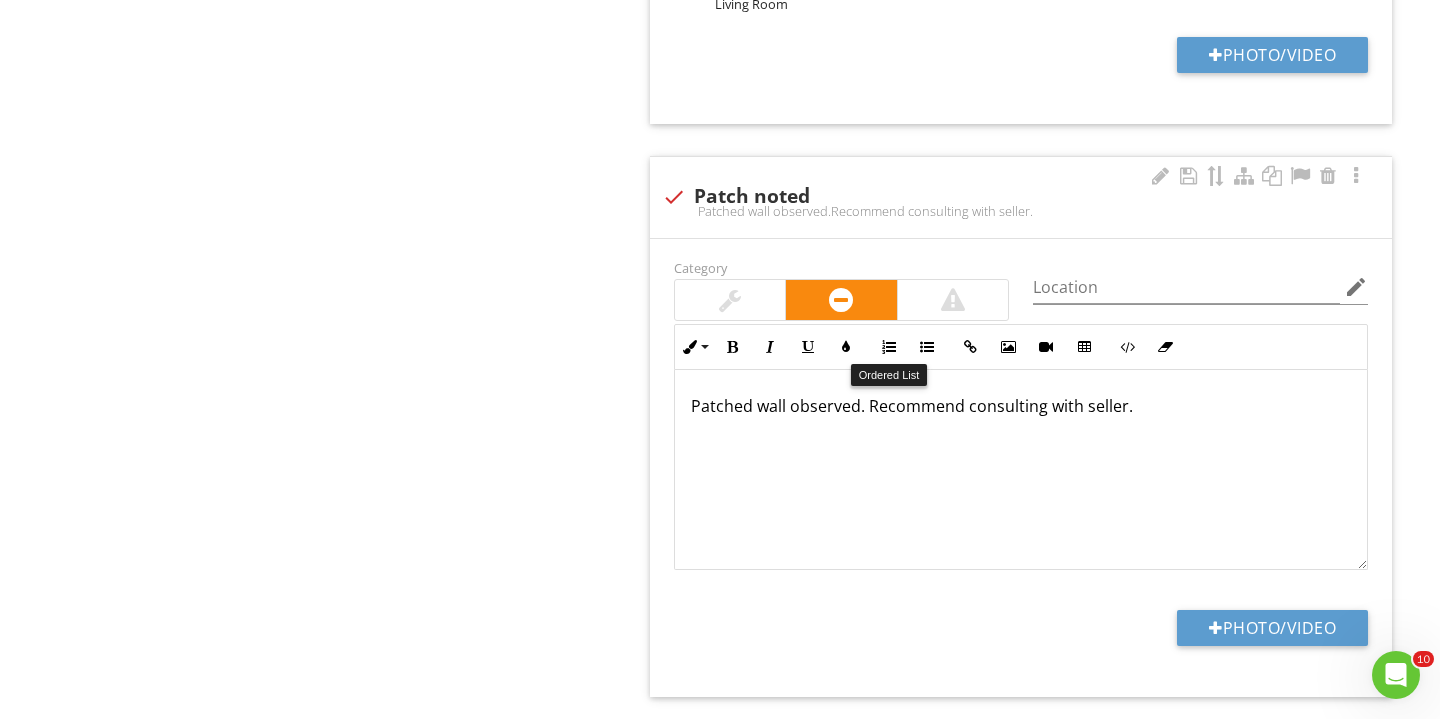 click at bounding box center (730, 300) 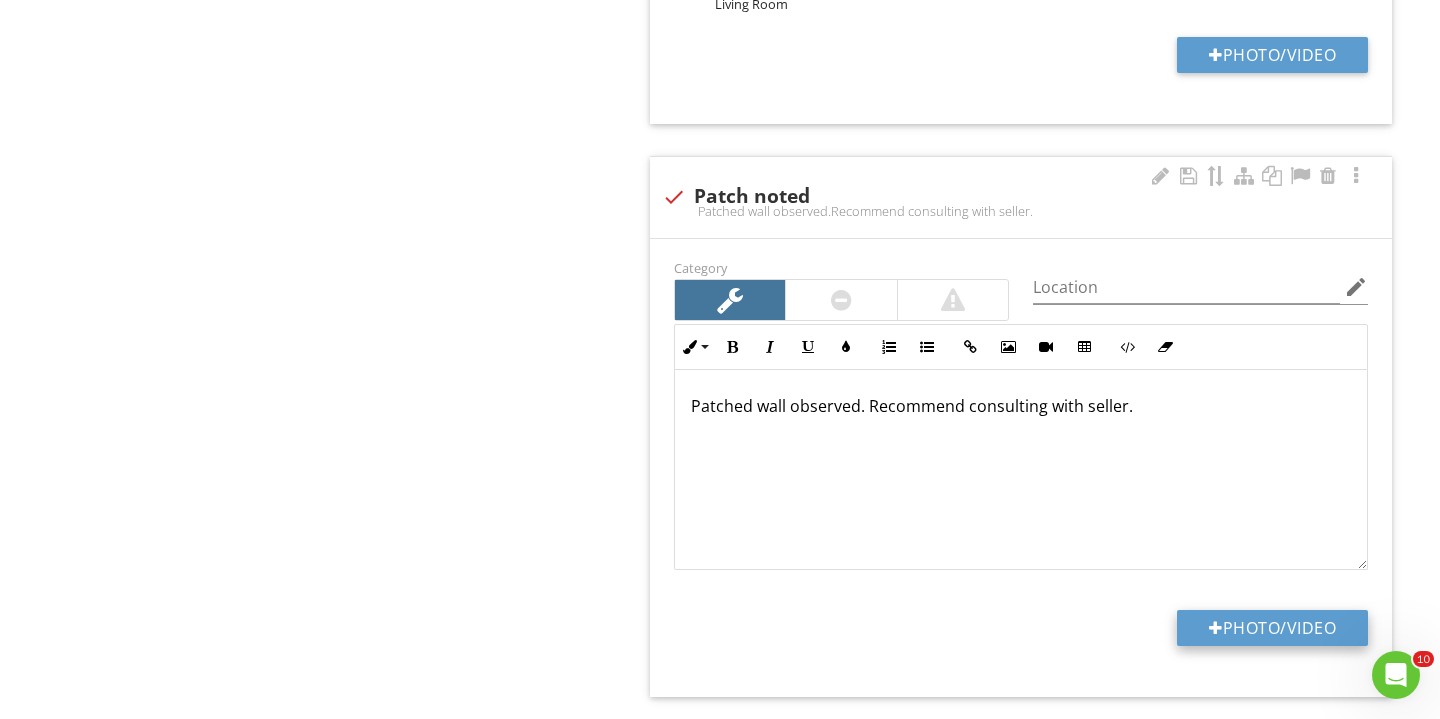 click at bounding box center (1216, 628) 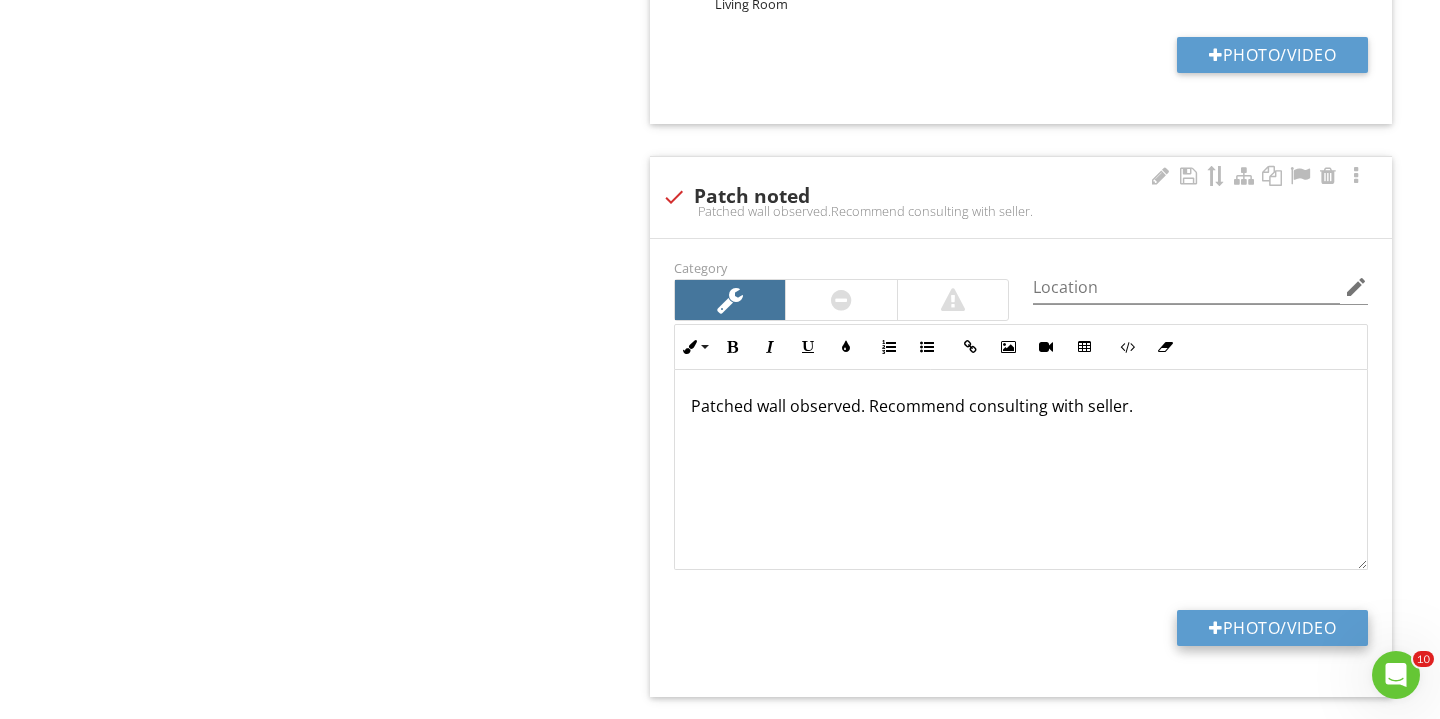 type on "C:\fakepath\IMG_3459.JPG" 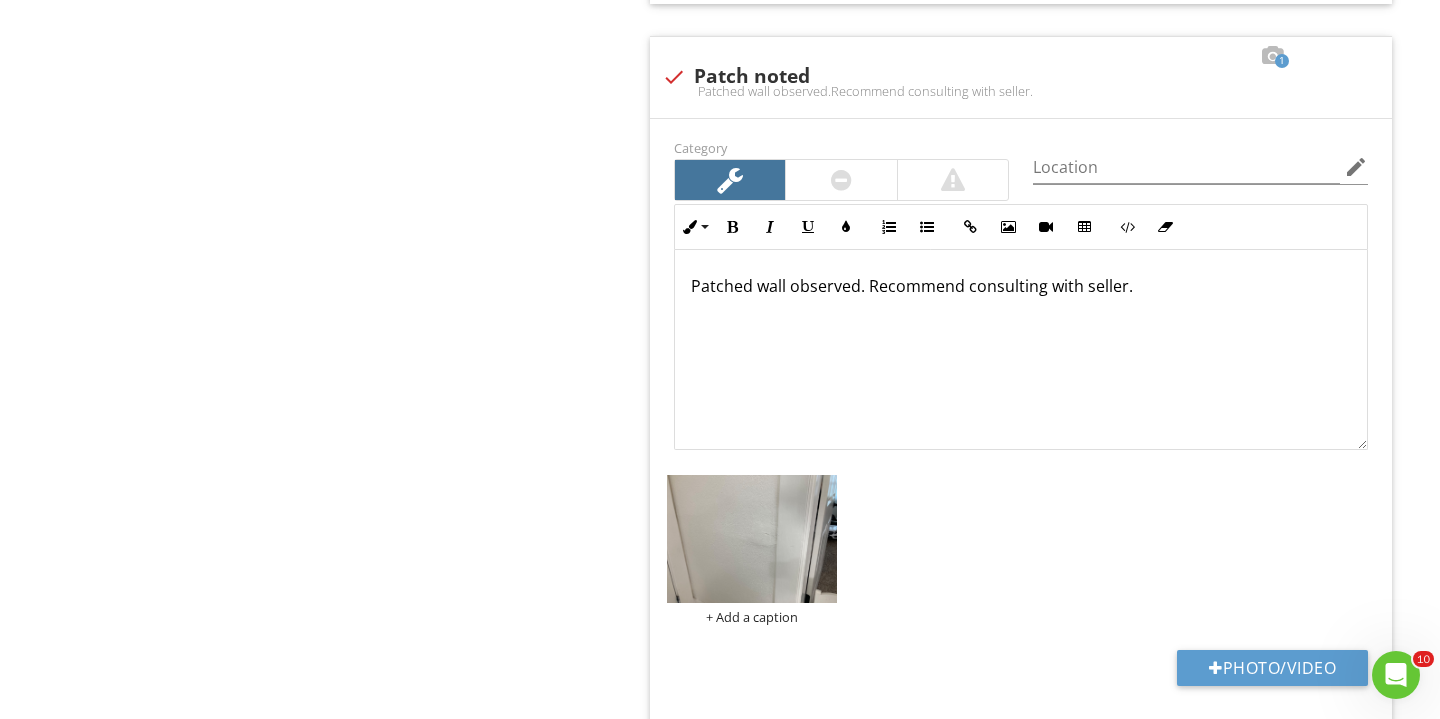scroll, scrollTop: 1753, scrollLeft: 0, axis: vertical 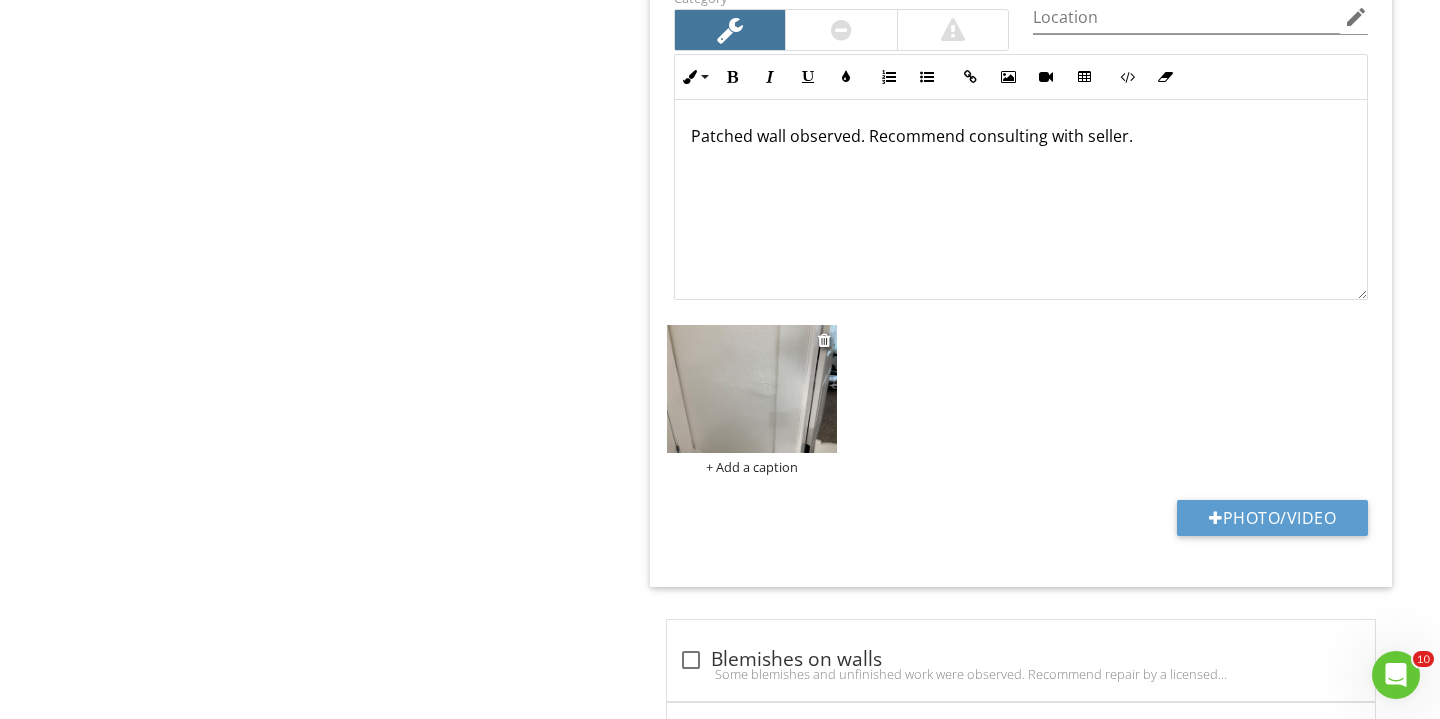 click on "+ Add a caption" at bounding box center (752, 467) 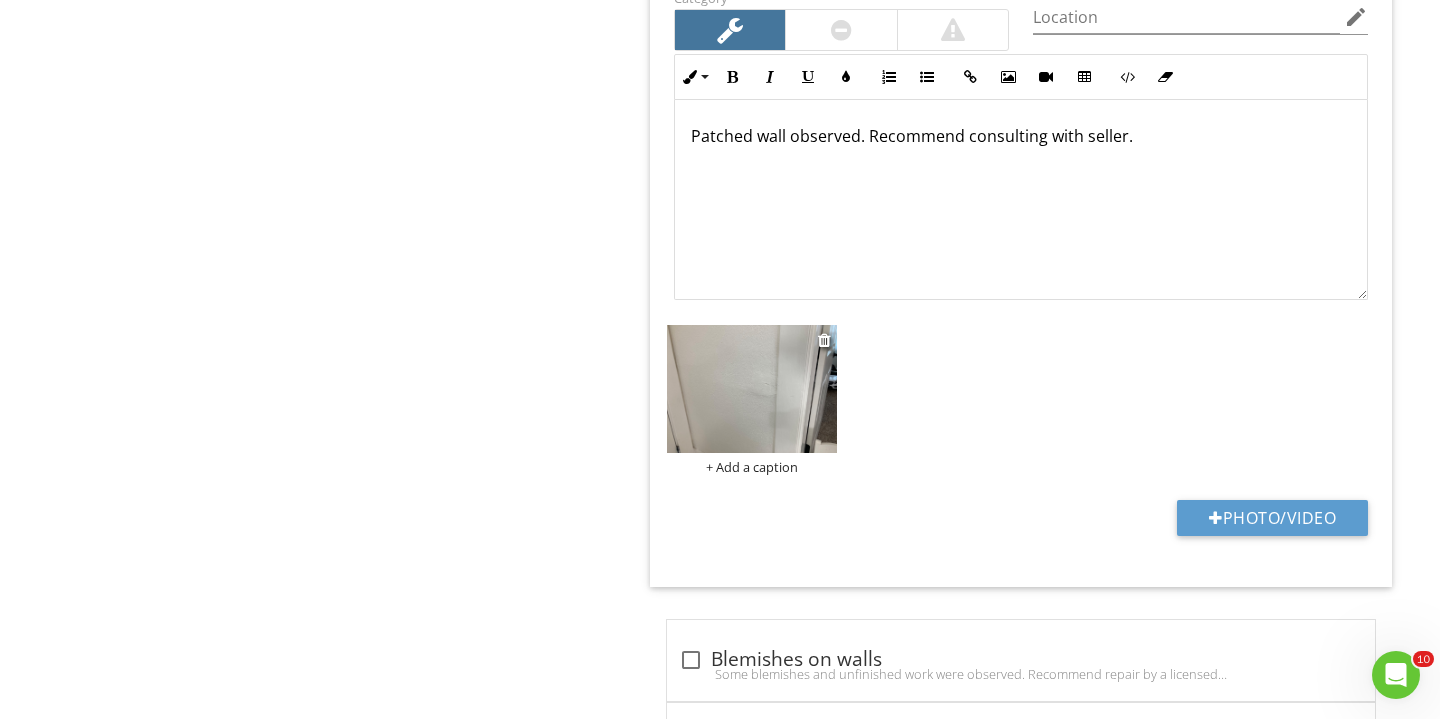 scroll, scrollTop: 0, scrollLeft: 0, axis: both 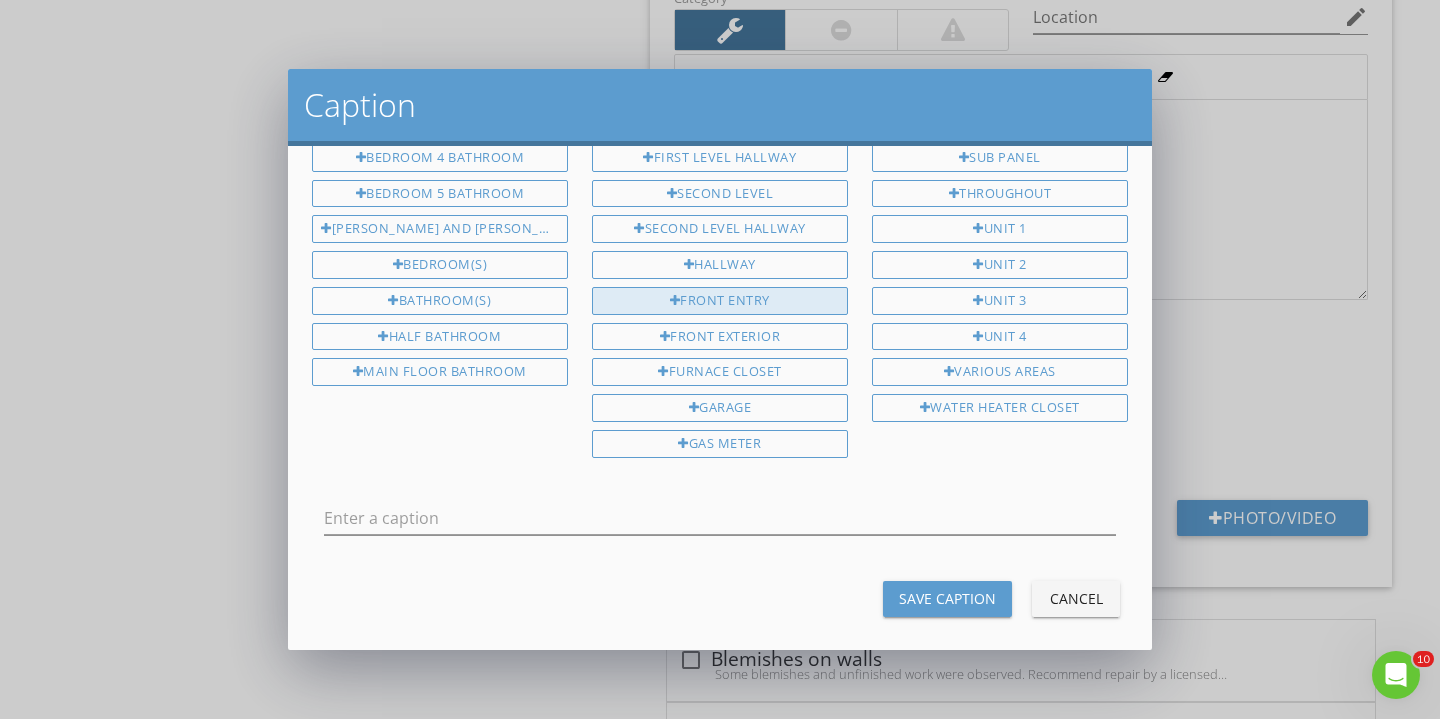 click on "Front entry" at bounding box center (720, 301) 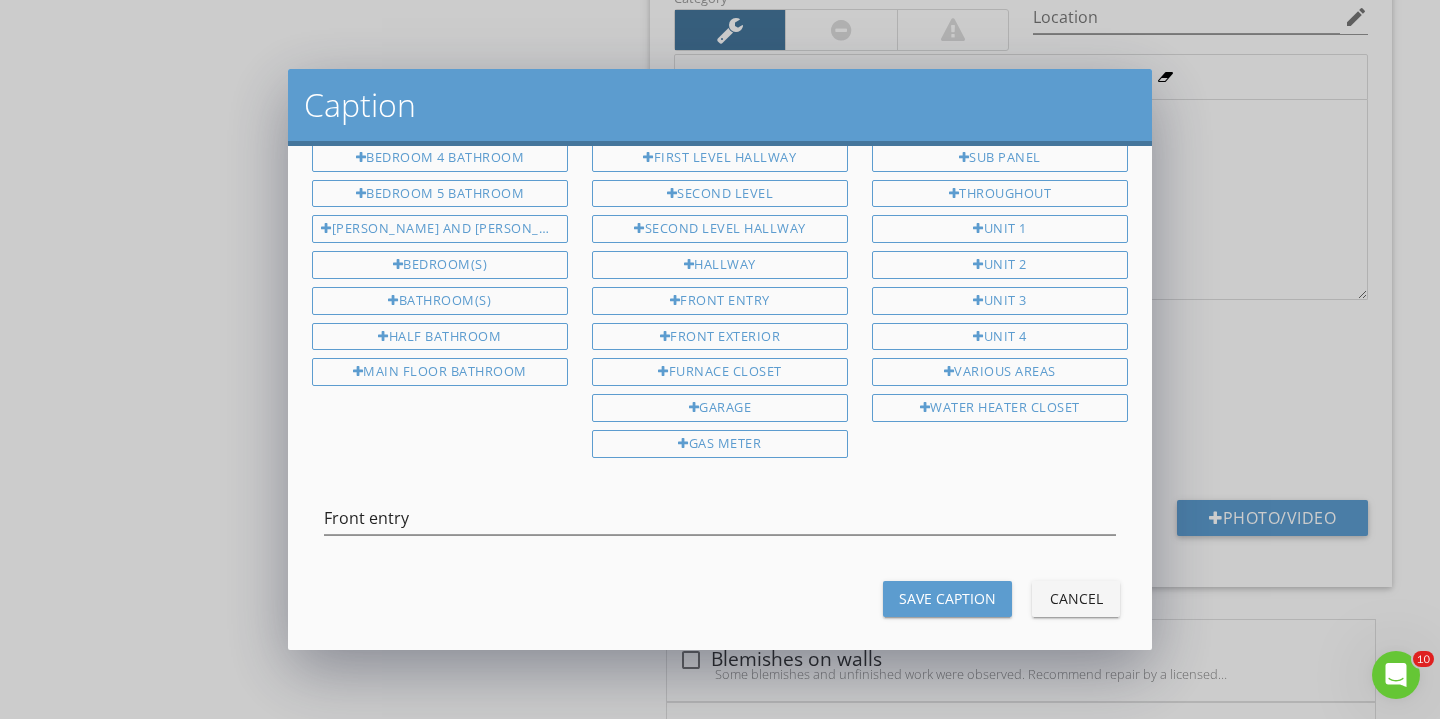 click on "Save Caption" at bounding box center (947, 598) 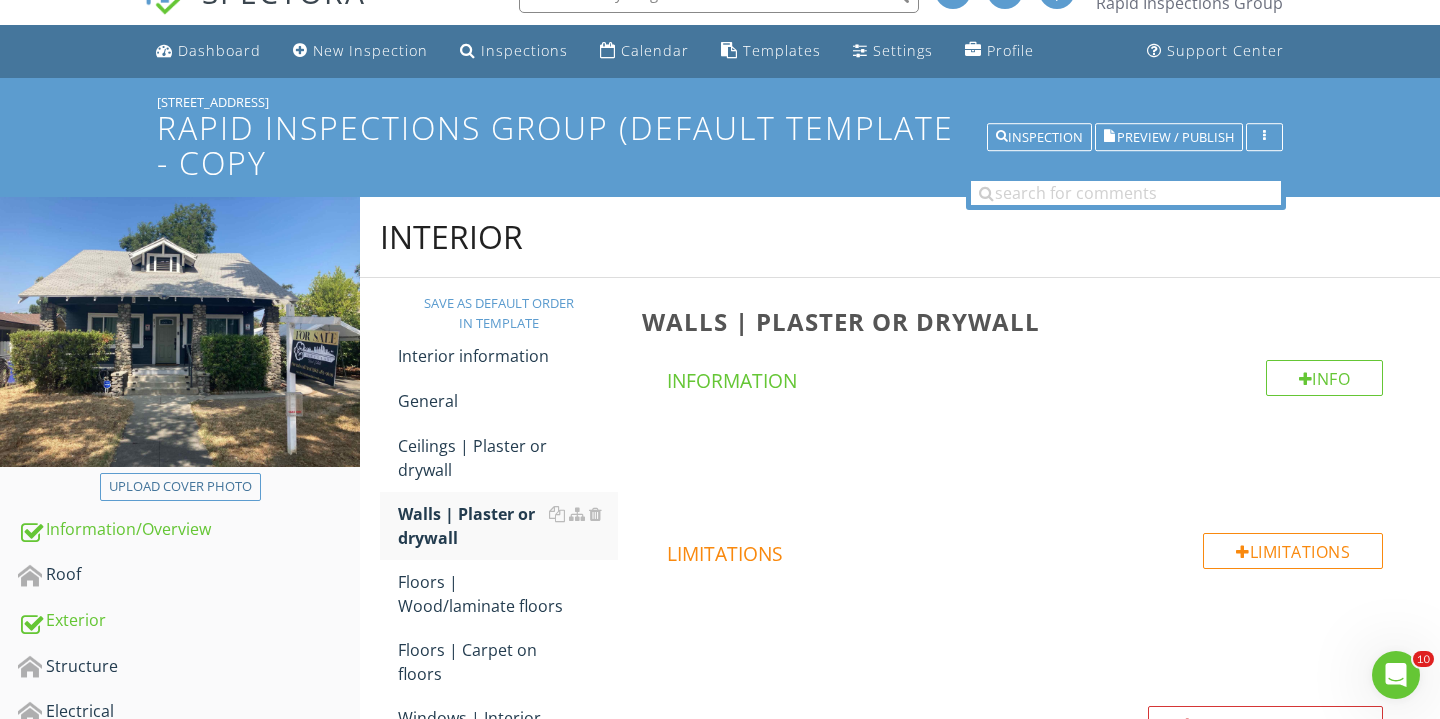 scroll, scrollTop: 504, scrollLeft: 0, axis: vertical 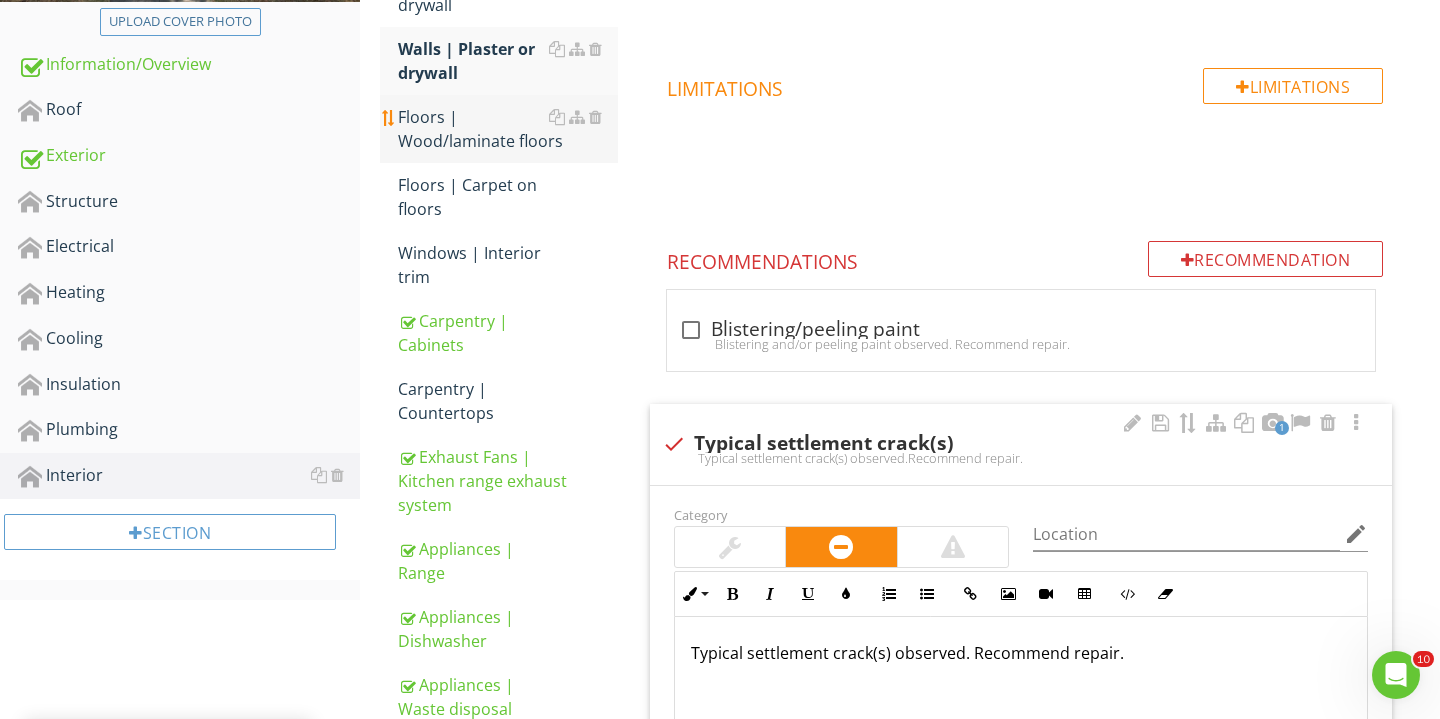 click on "Floors | Wood/laminate floors" at bounding box center [508, 129] 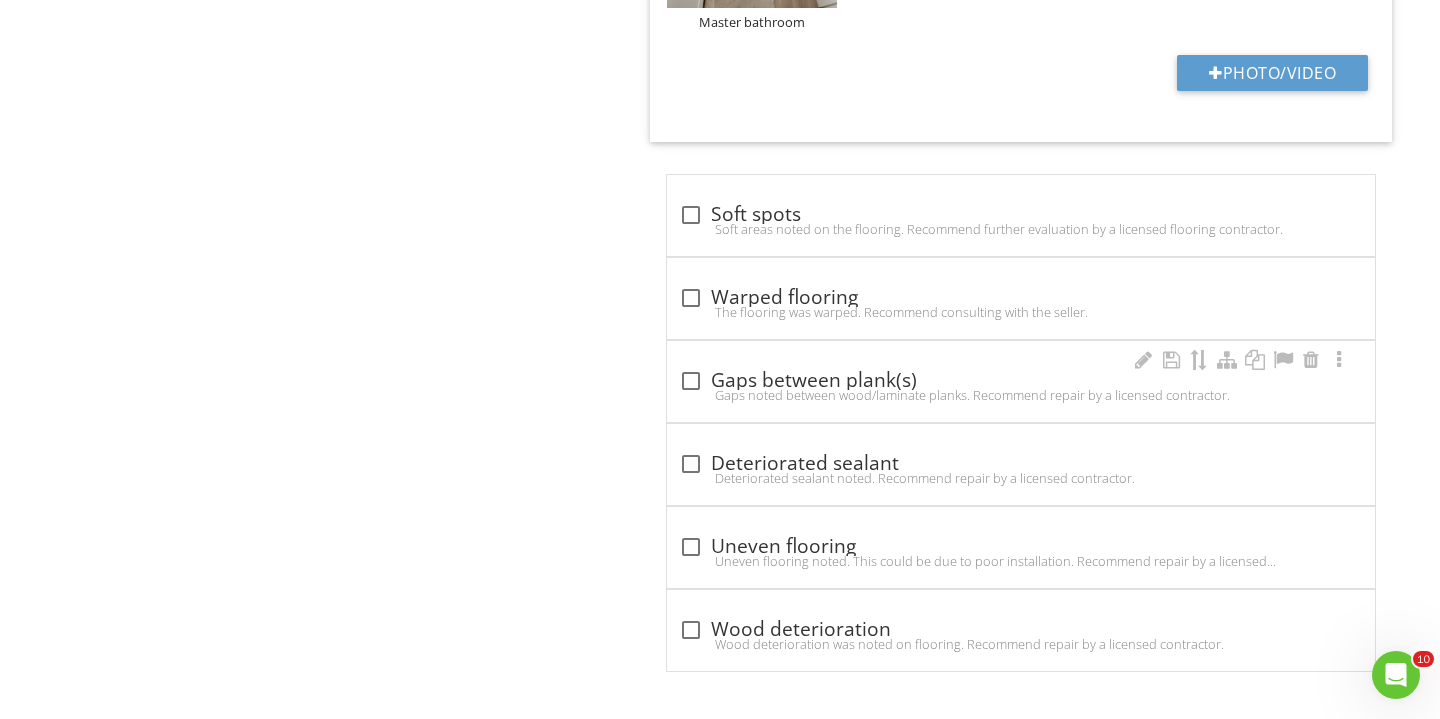 scroll, scrollTop: 1961, scrollLeft: 0, axis: vertical 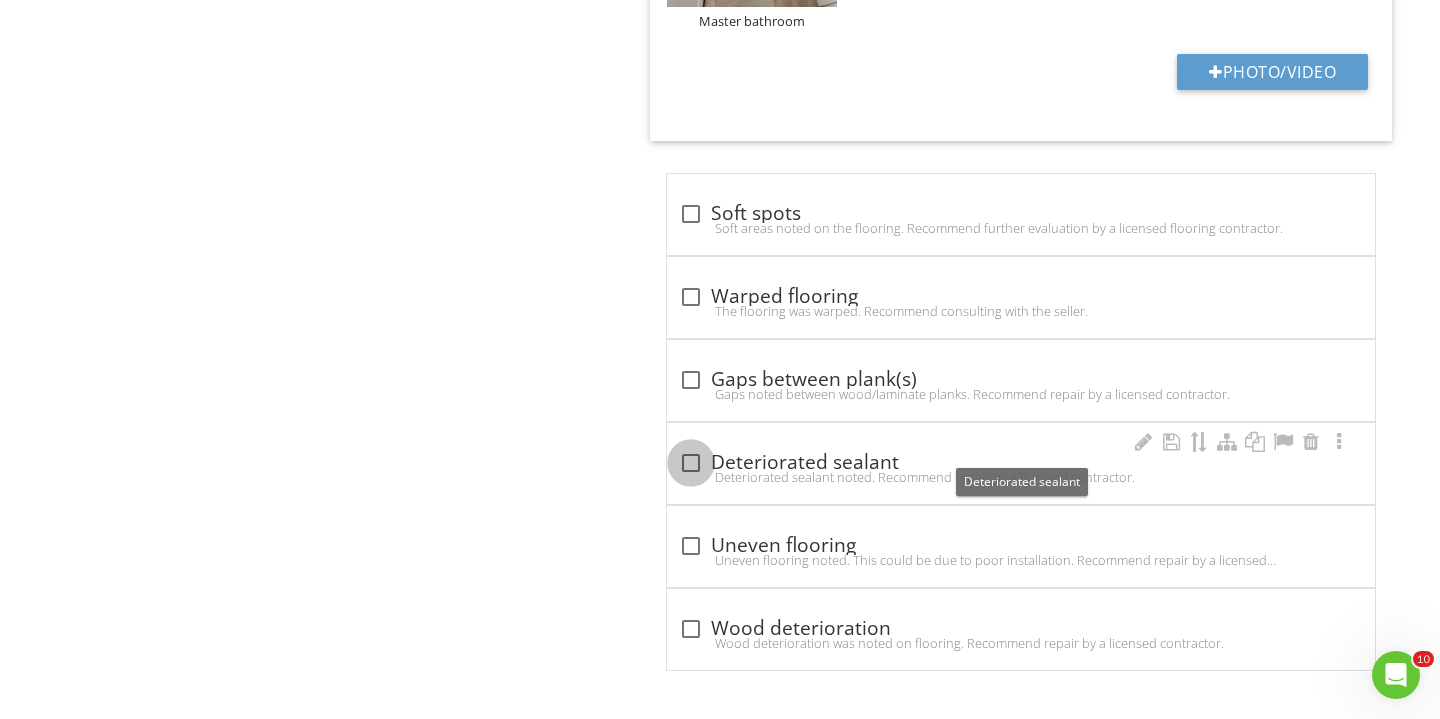 click at bounding box center [691, 463] 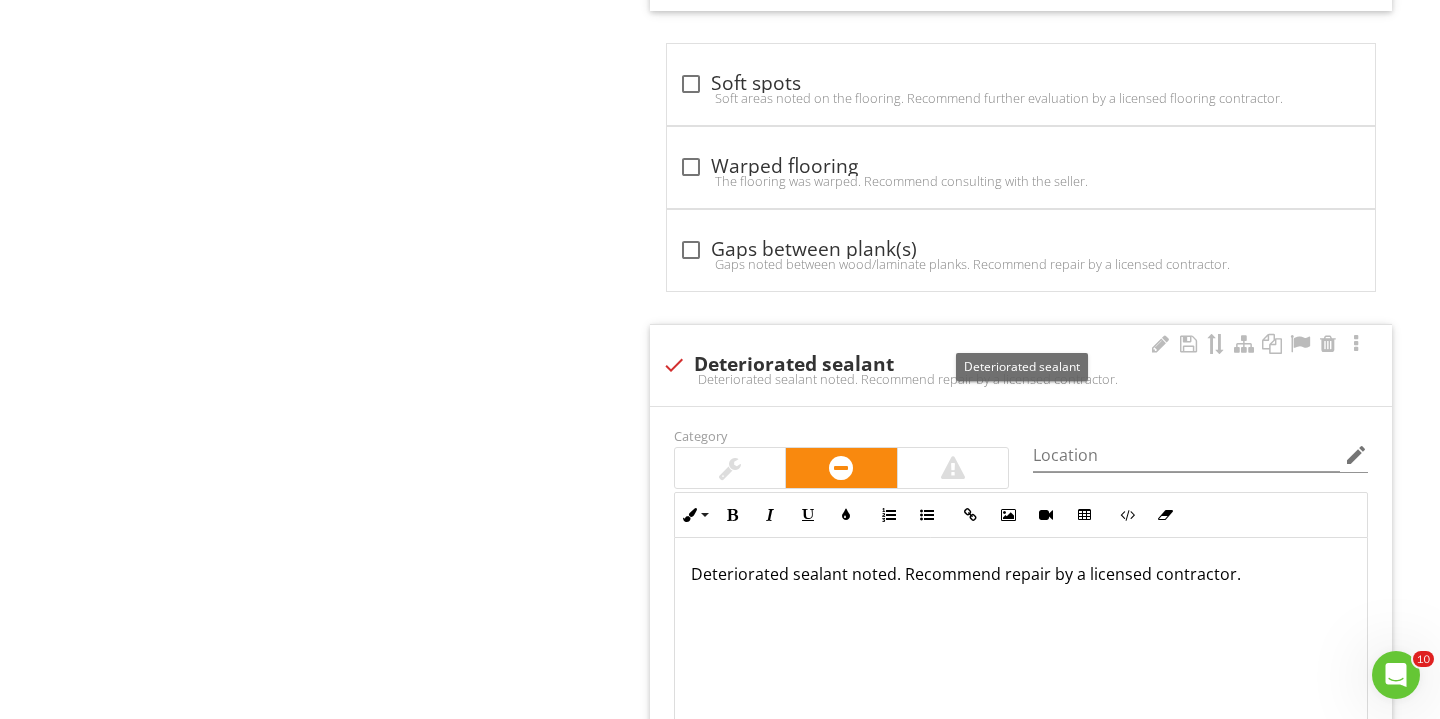 scroll, scrollTop: 2641, scrollLeft: 0, axis: vertical 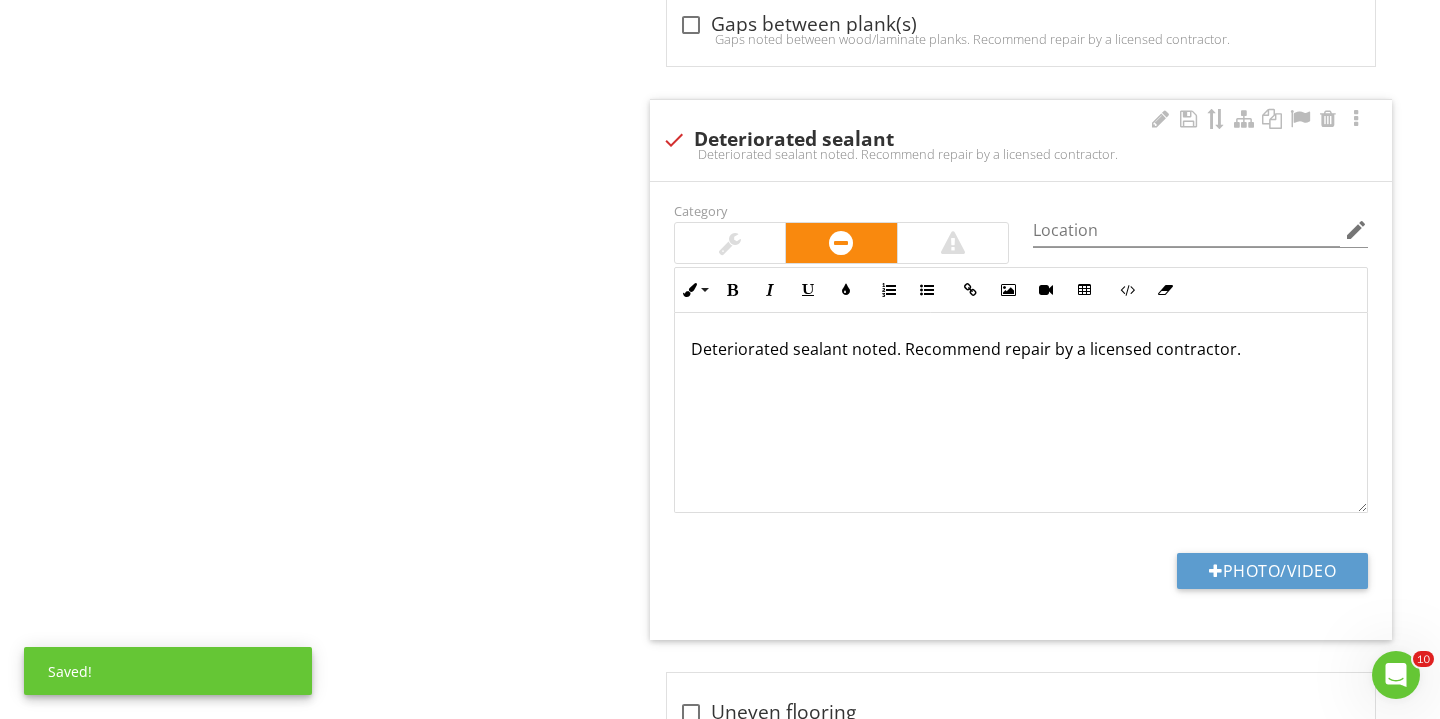click at bounding box center [730, 243] 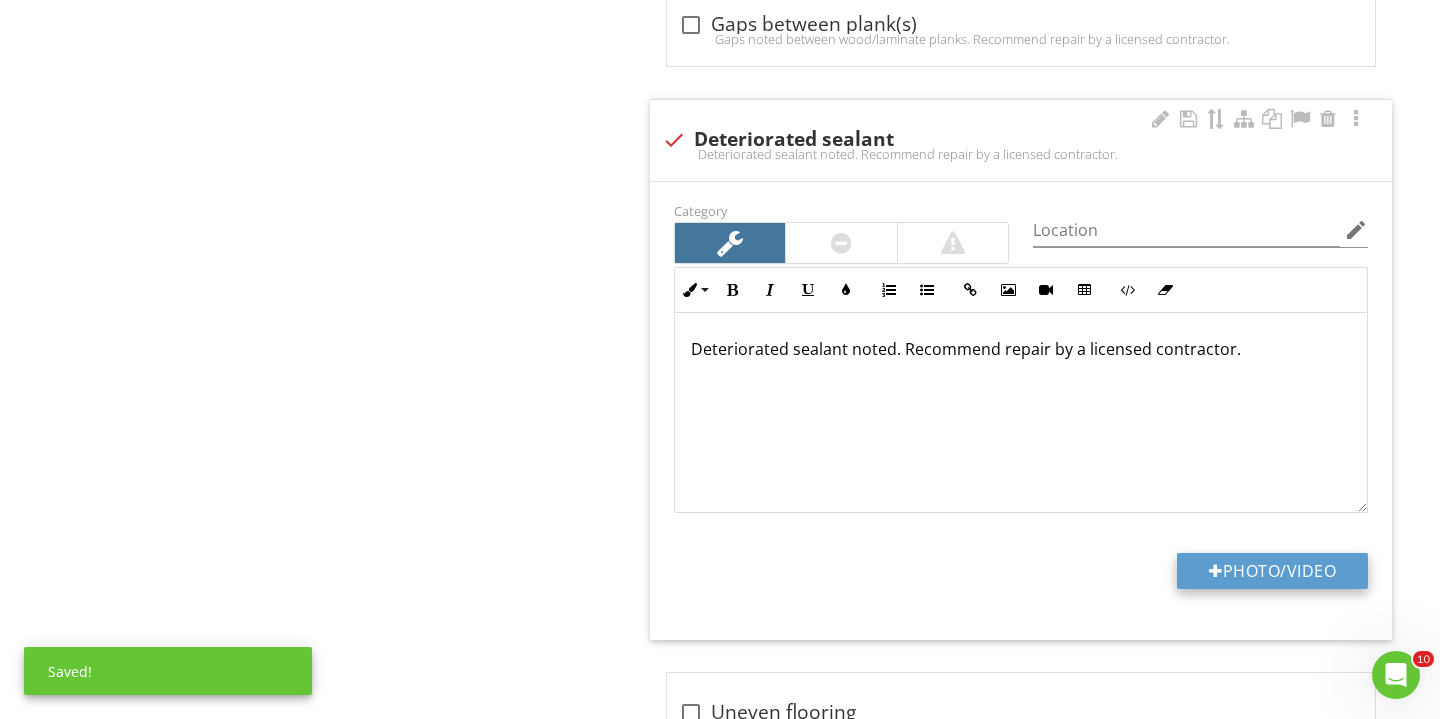 click on "Photo/Video" at bounding box center [1272, 571] 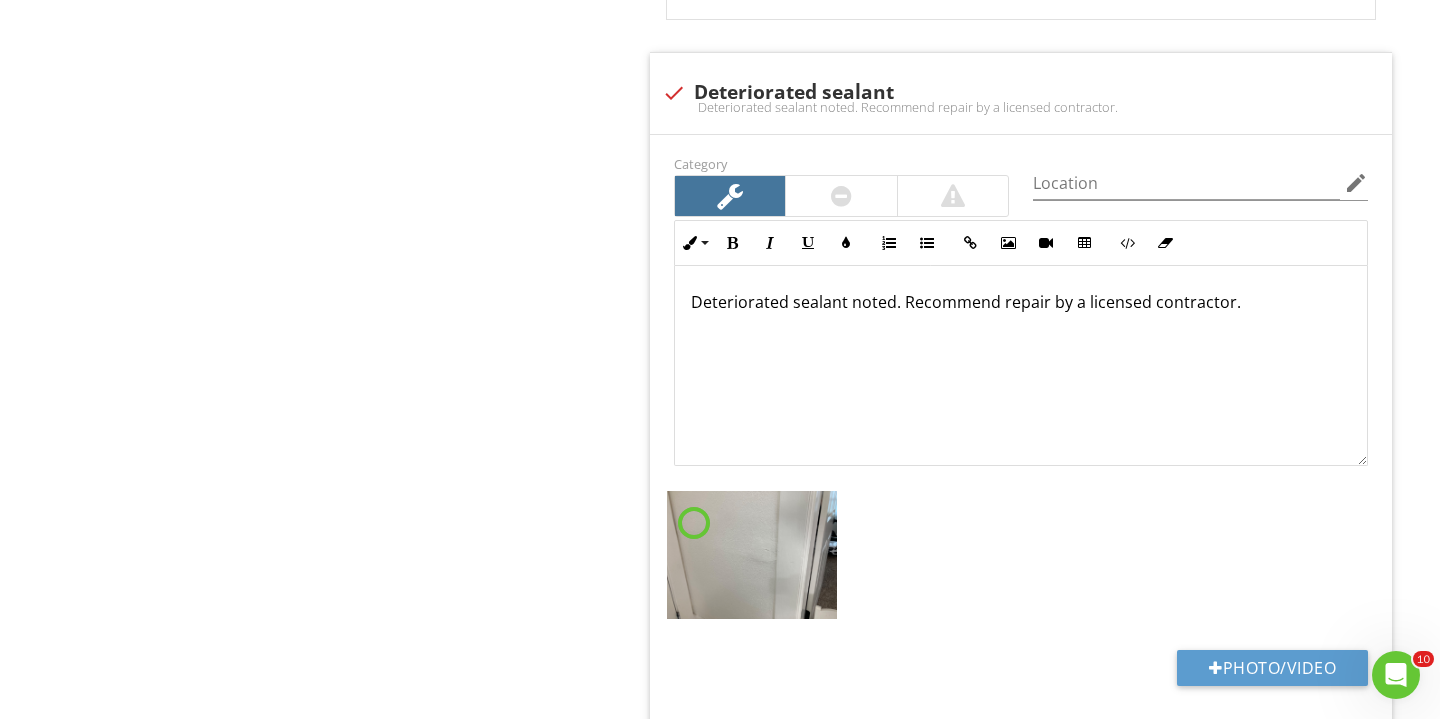 scroll, scrollTop: 2691, scrollLeft: 0, axis: vertical 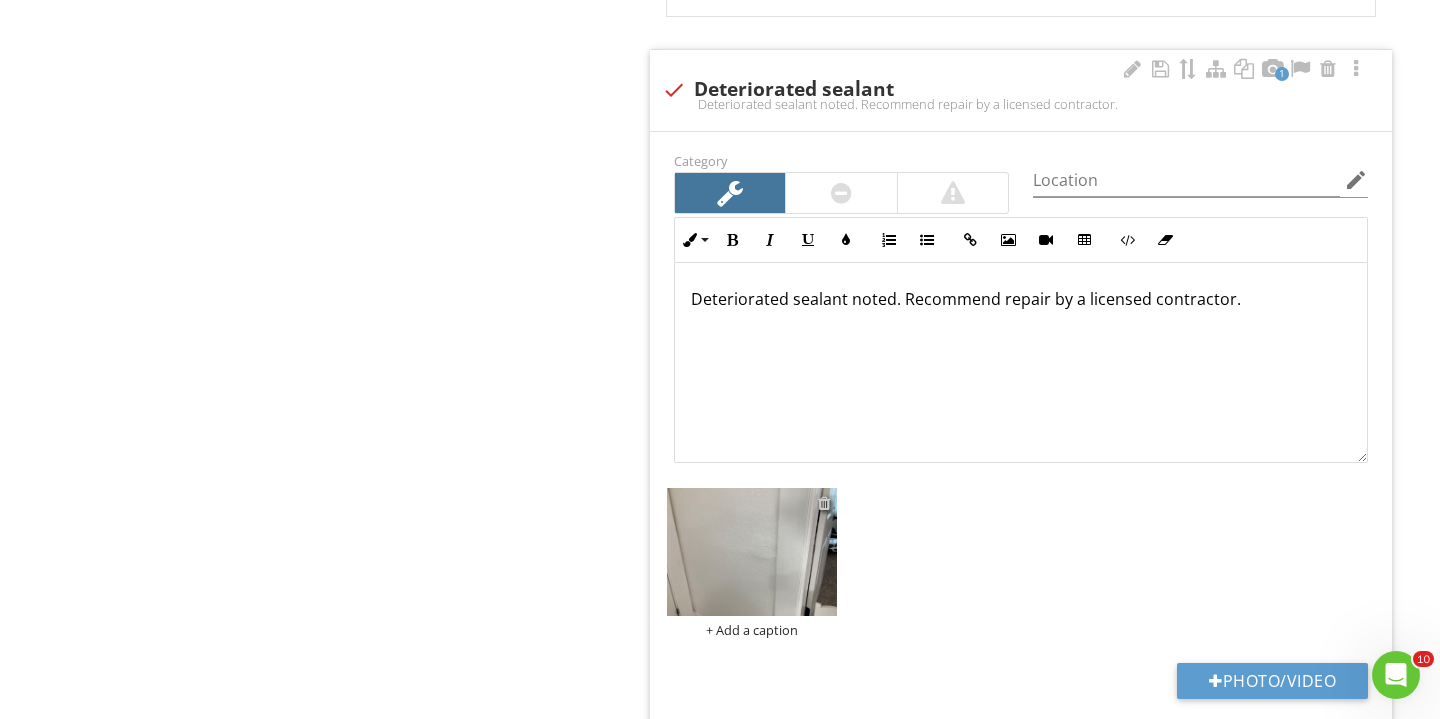 click at bounding box center [824, 503] 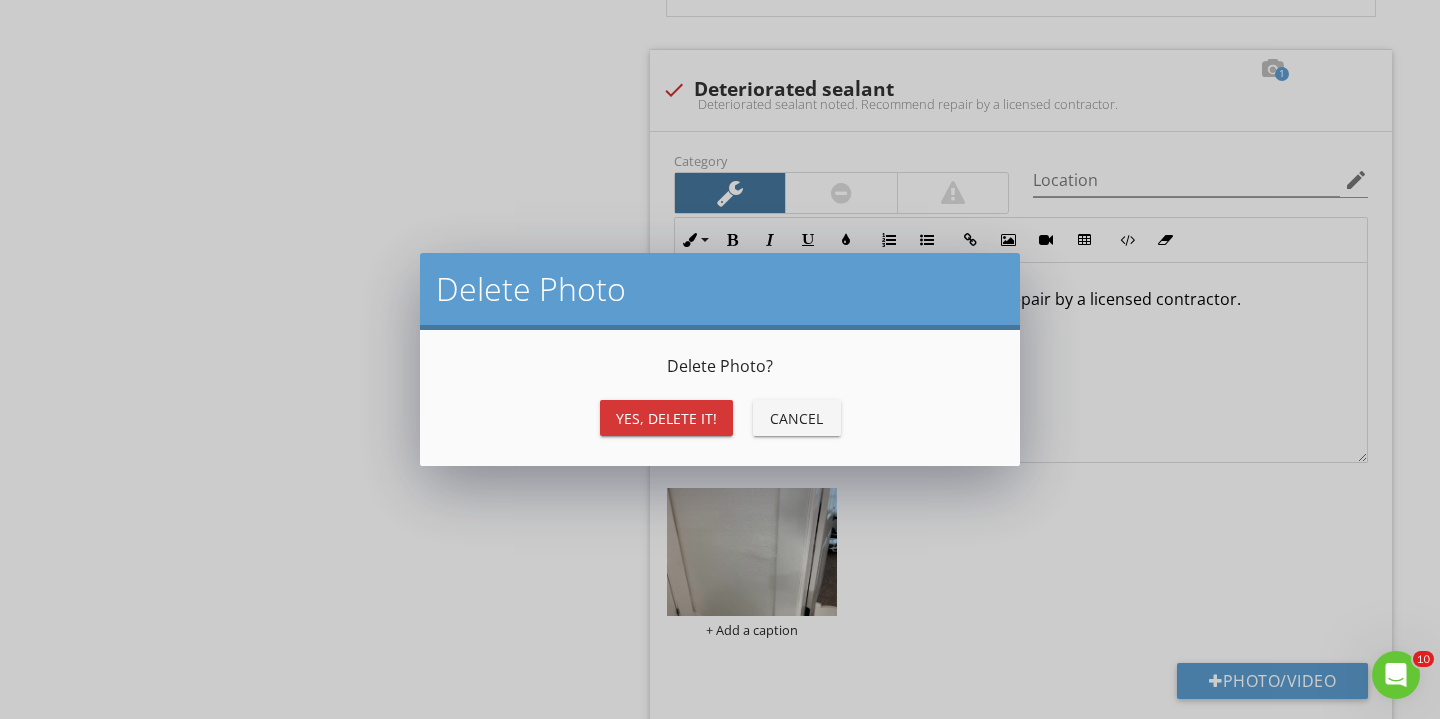click on "Yes, Delete it!" at bounding box center [666, 418] 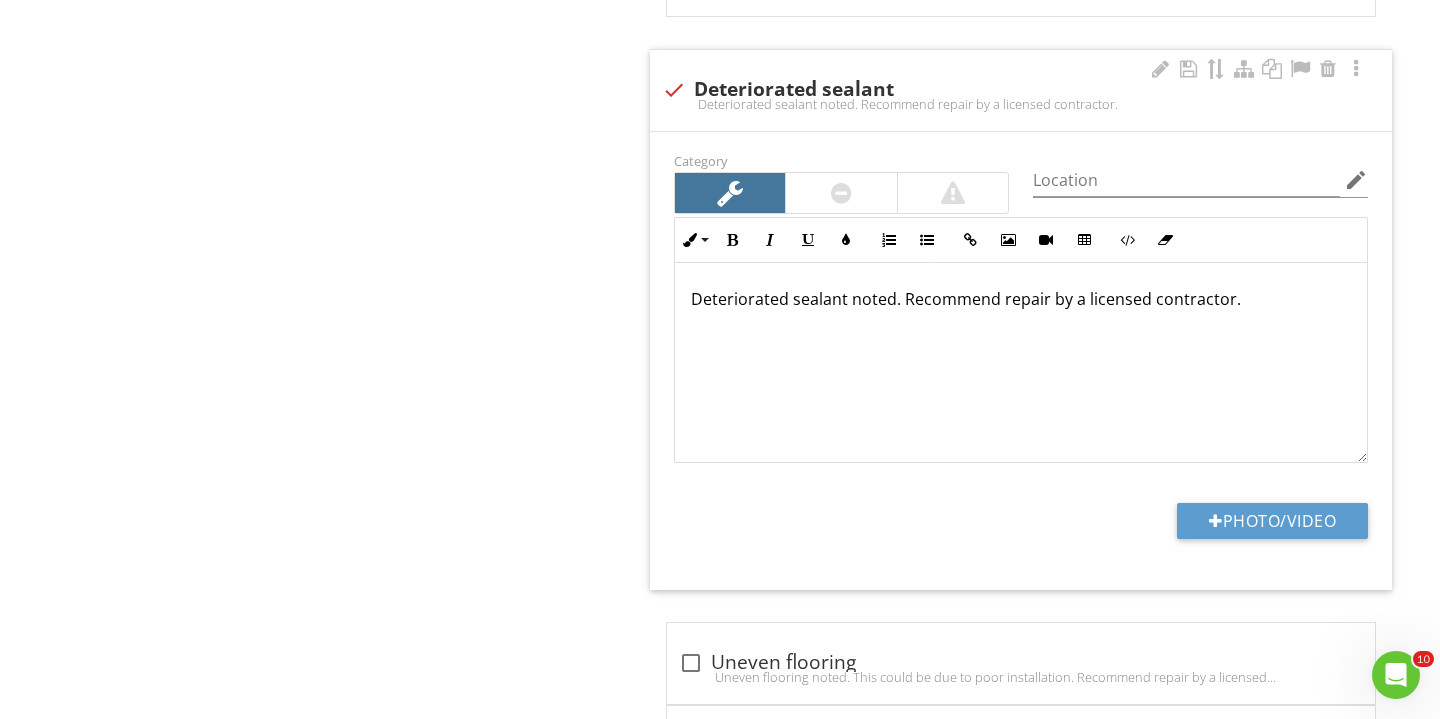 click on "Photo/Video" at bounding box center [1021, 528] 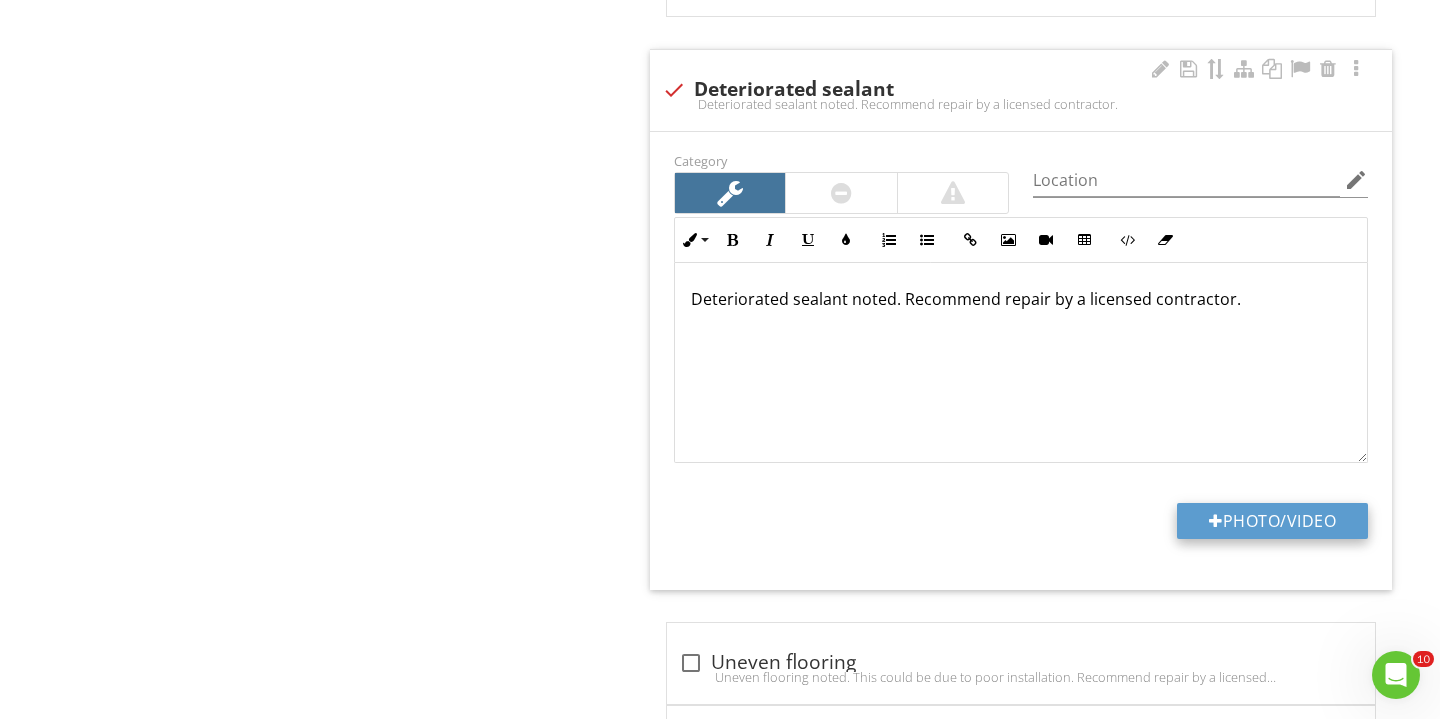 click on "Photo/Video" at bounding box center [1272, 521] 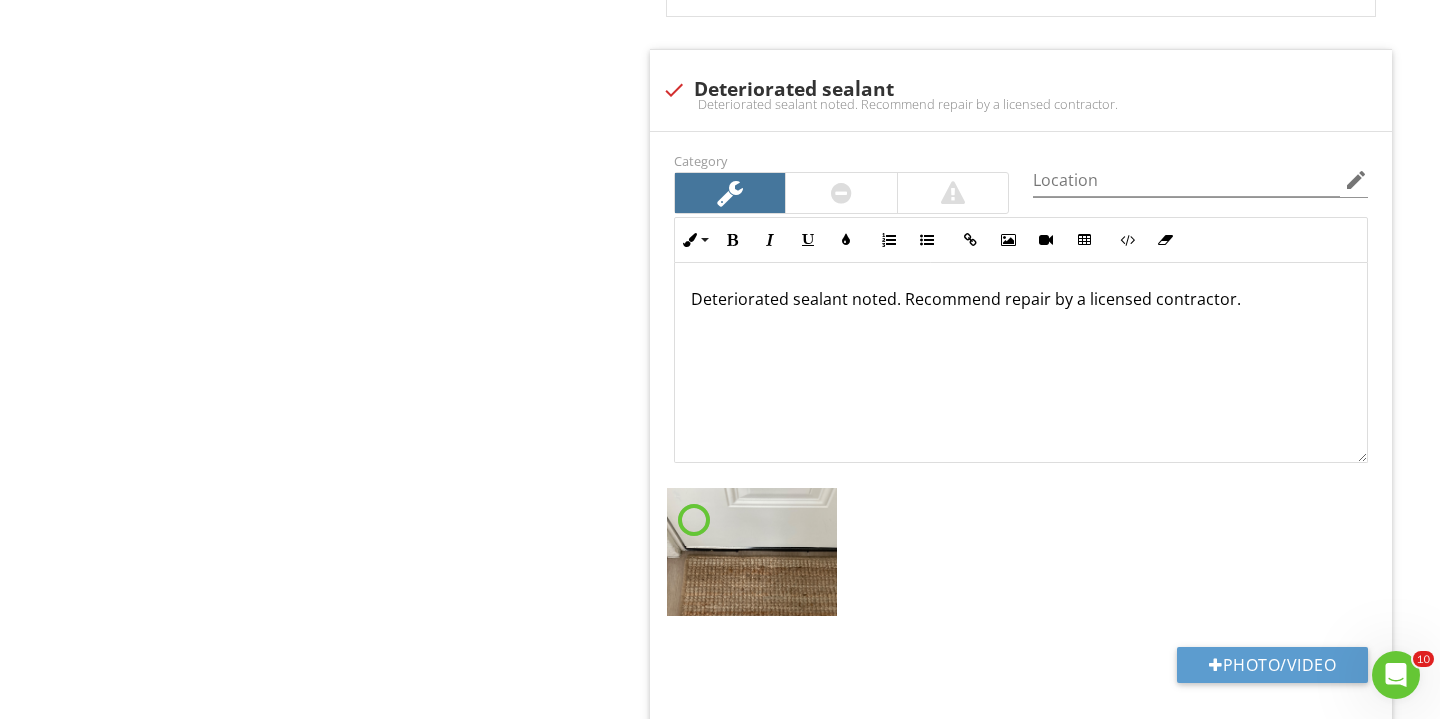 scroll, scrollTop: 2834, scrollLeft: 0, axis: vertical 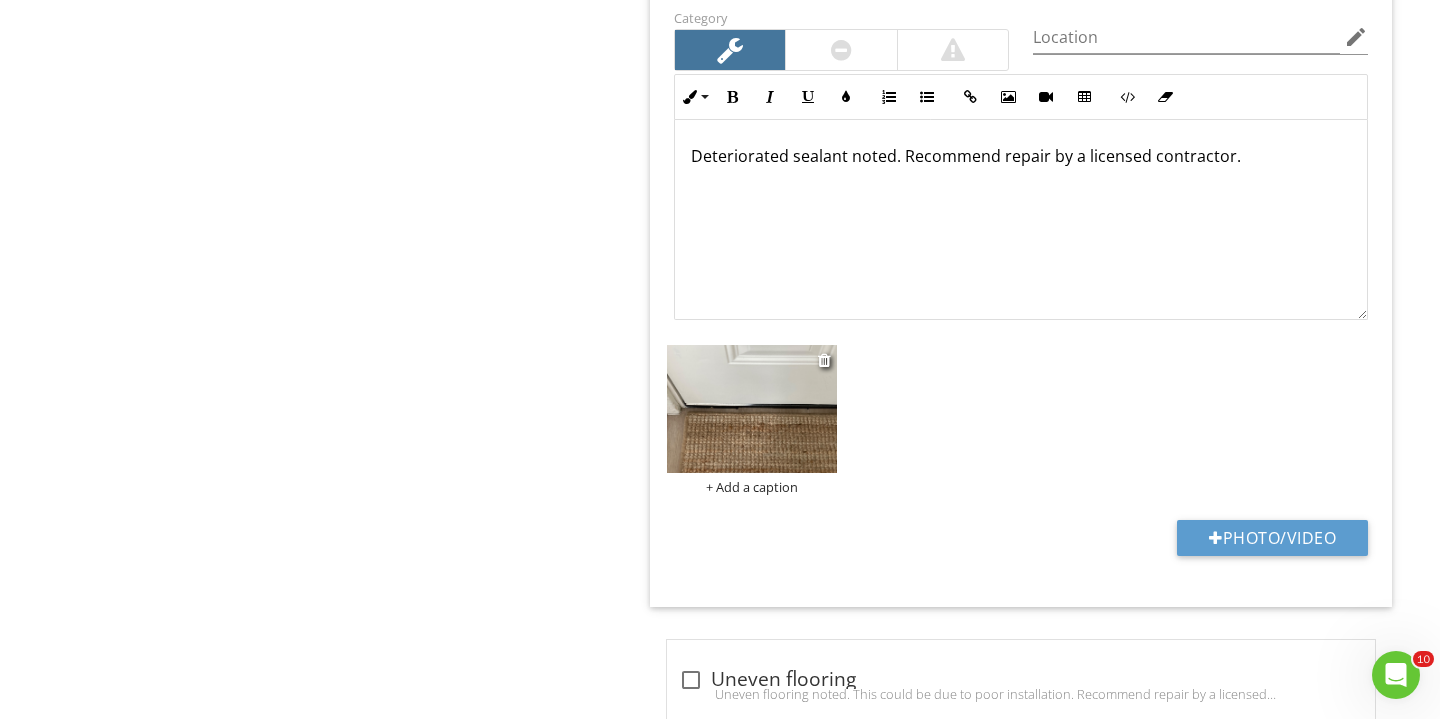 click on "+ Add a caption" at bounding box center (752, 487) 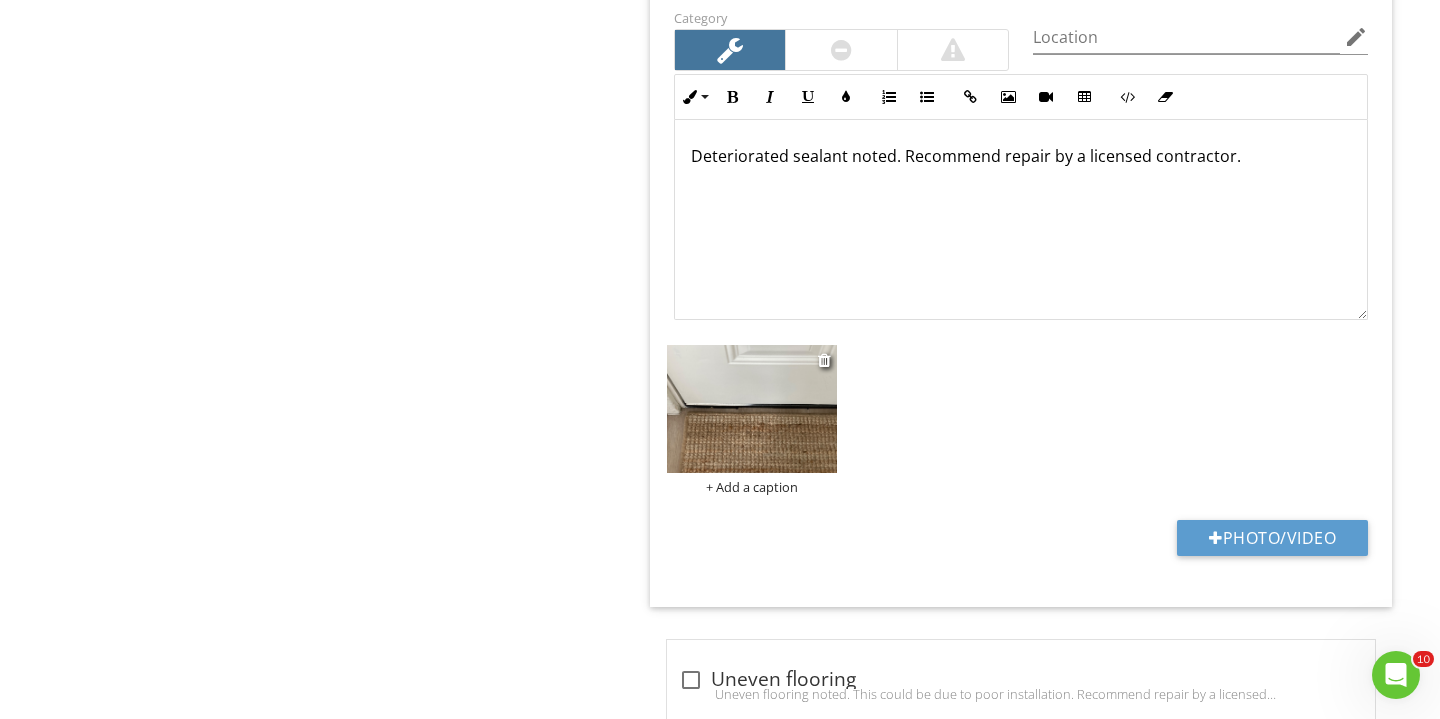 click on "Bedroom 1
Bedroom 2
Bedroom 3
Bedroom 4
Bedroom 5
Master bedroom
Bathroom 1
Bathroom 2
Bathroom 4
Bathroom 5
Master bathroom
Bedroom 2 bathroom
Bedroom 3 bathroom
Bedroom 4 bathroom
Bedroom 5 bathroom
Jack and Jill bathroom
Bedroom(s)
Bathroom(s)
Half bathroom
Main floor bathroom
Attic
Addition
Balcony
Crawlspace
Bar sink
Bonus room
Carport" at bounding box center (720, 397) 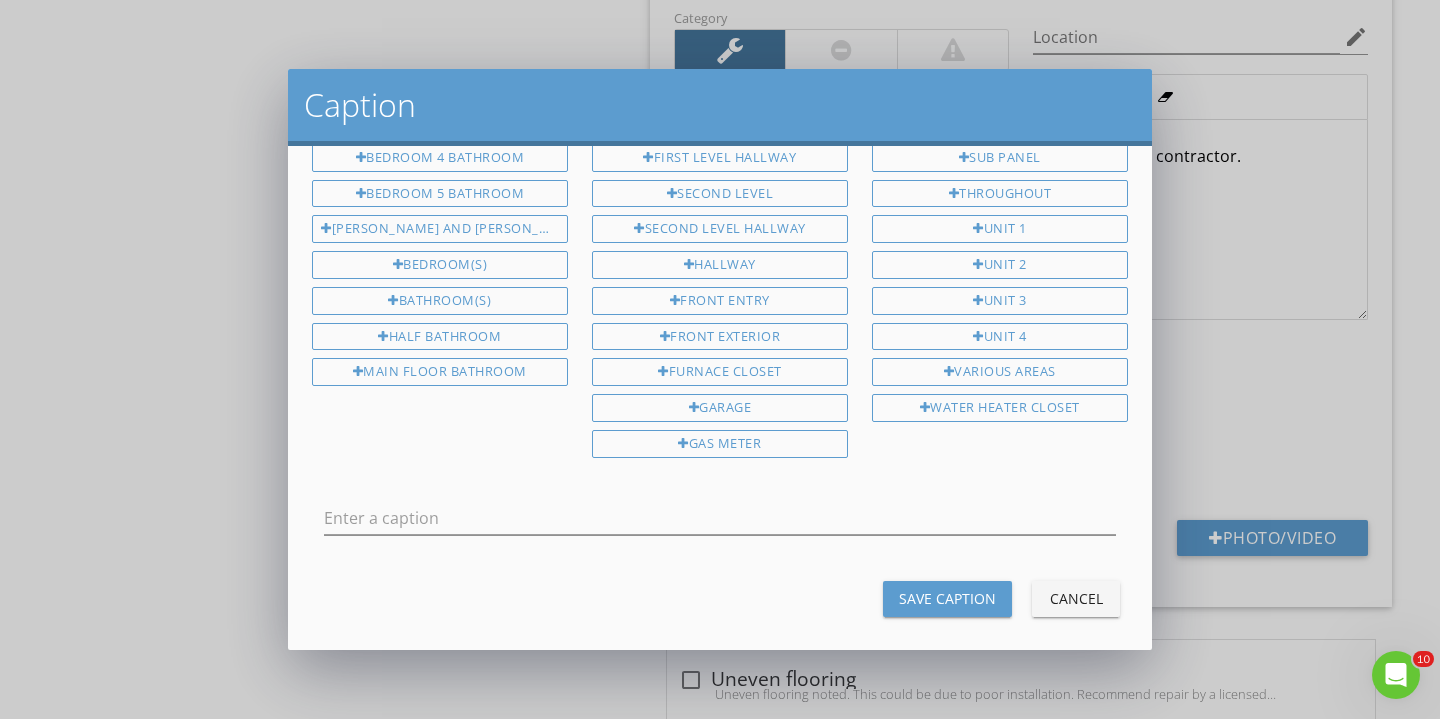 scroll, scrollTop: 340, scrollLeft: 0, axis: vertical 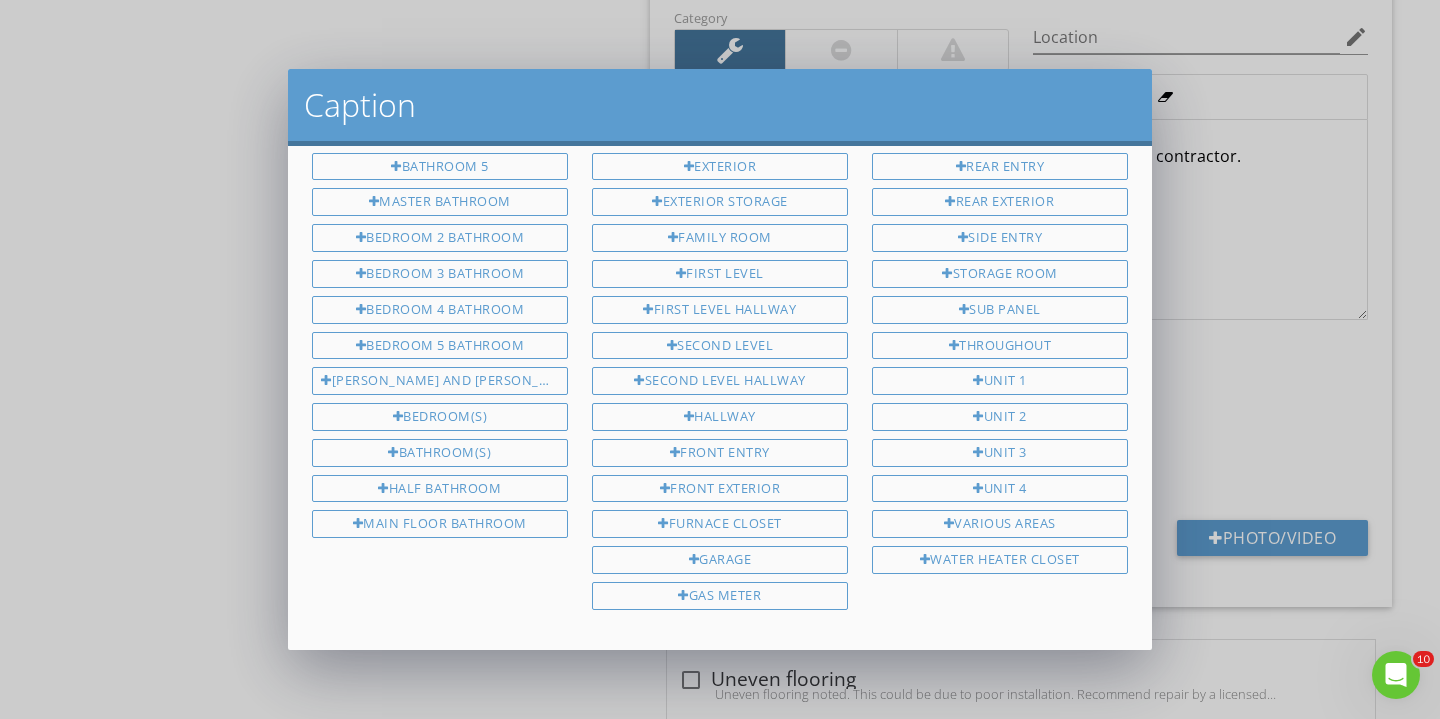 click on "Attic
Addition
Balcony
Crawlspace
Bar sink
Bonus room
Carport
Dining room
Enclosed patio
Exterior
Exterior storage
Family room
First level
First level hallway
Second level
Second level hallway
Hallway
Front entry
Front exterior
Furnace closet
Garage
Gas meter" at bounding box center [720, 224] 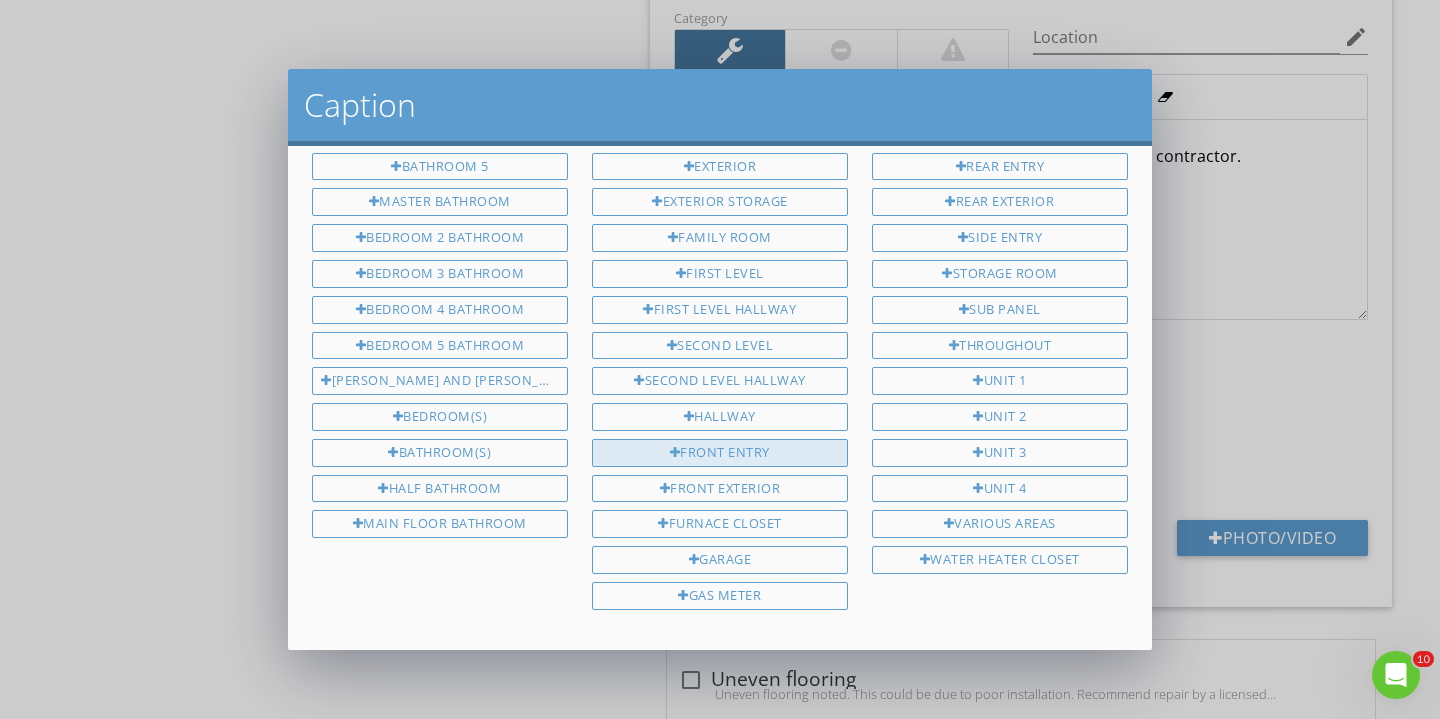 click on "Front entry" at bounding box center [720, 453] 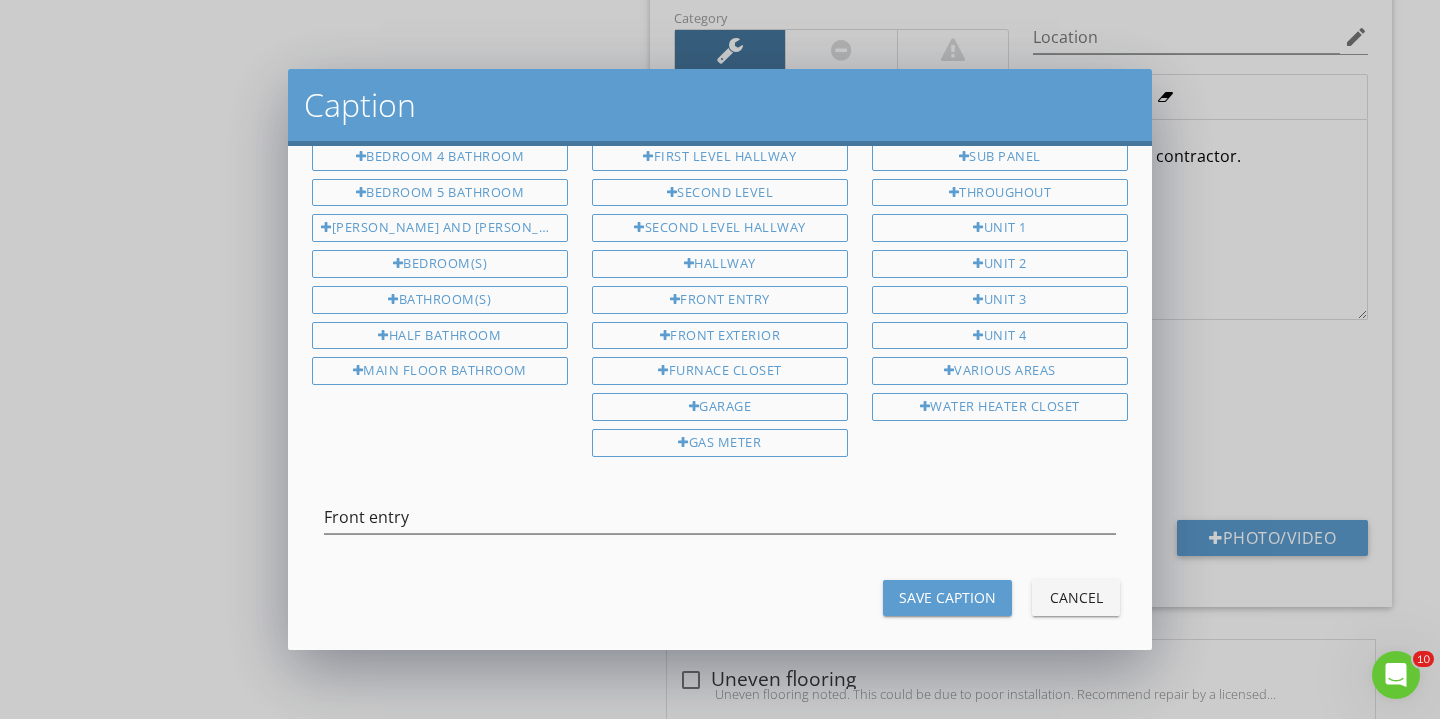 scroll, scrollTop: 492, scrollLeft: 0, axis: vertical 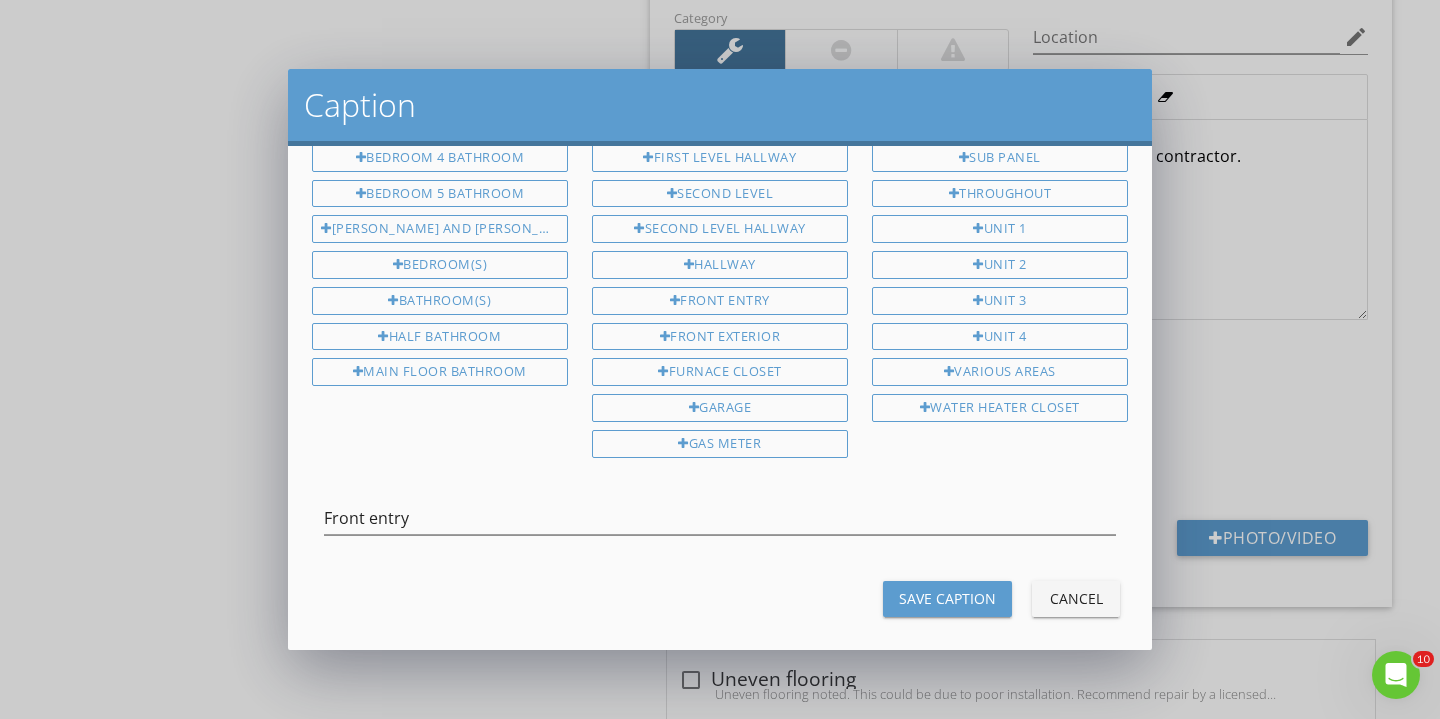 click on "Save Caption" at bounding box center (947, 598) 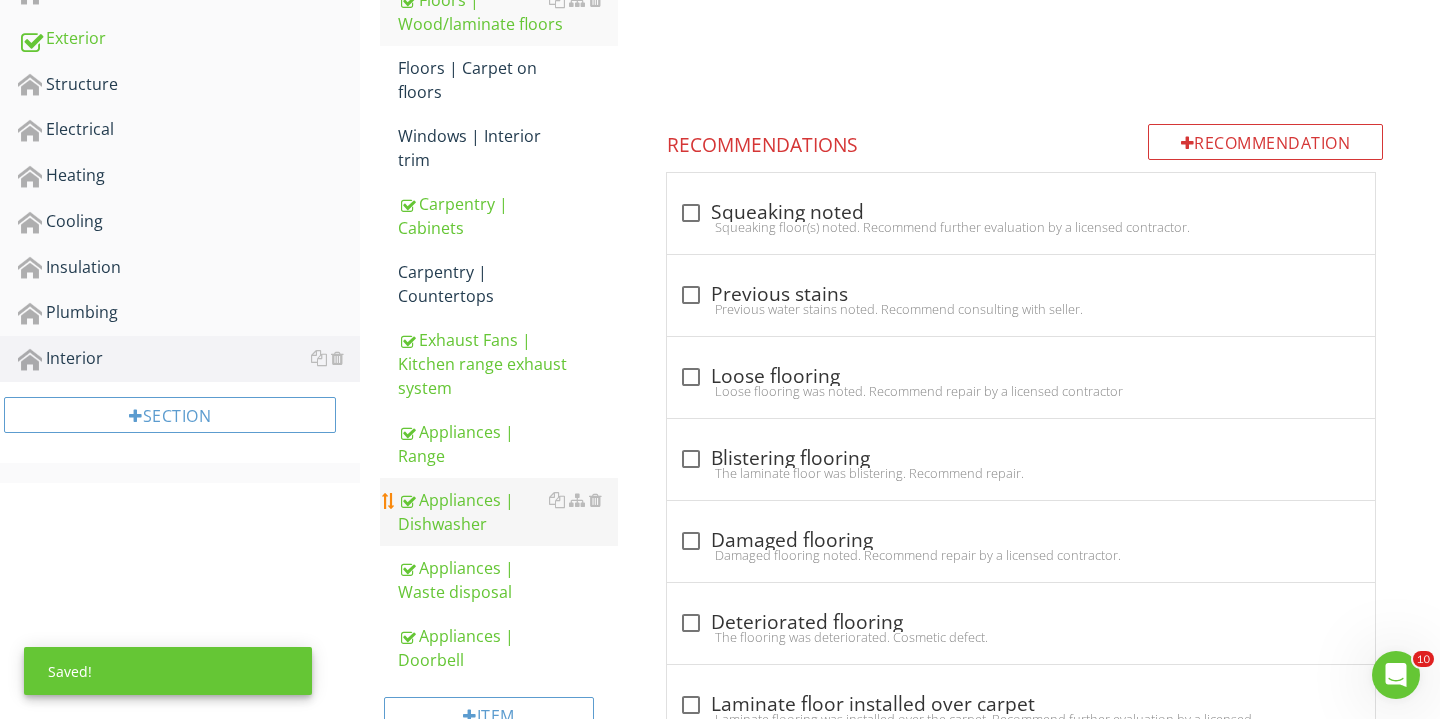scroll, scrollTop: 623, scrollLeft: 0, axis: vertical 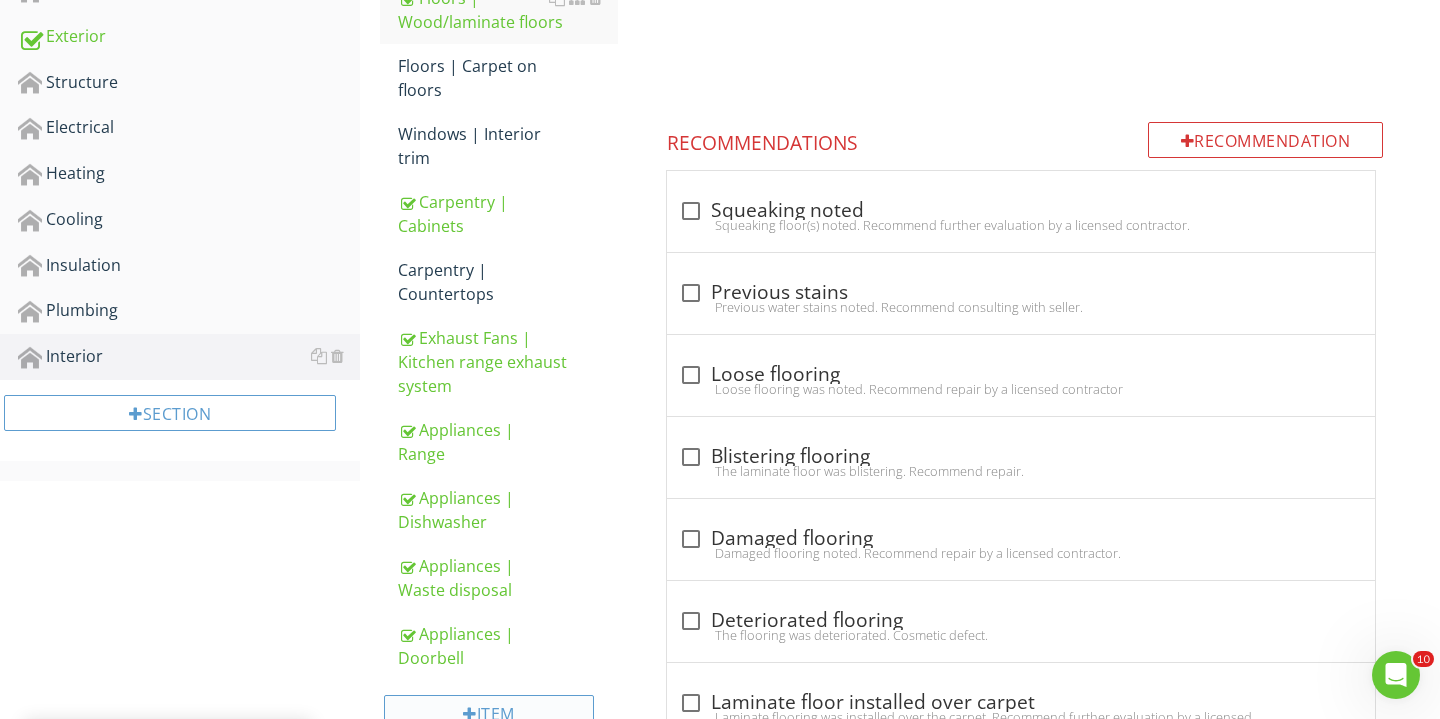 click on "Item" at bounding box center (489, 713) 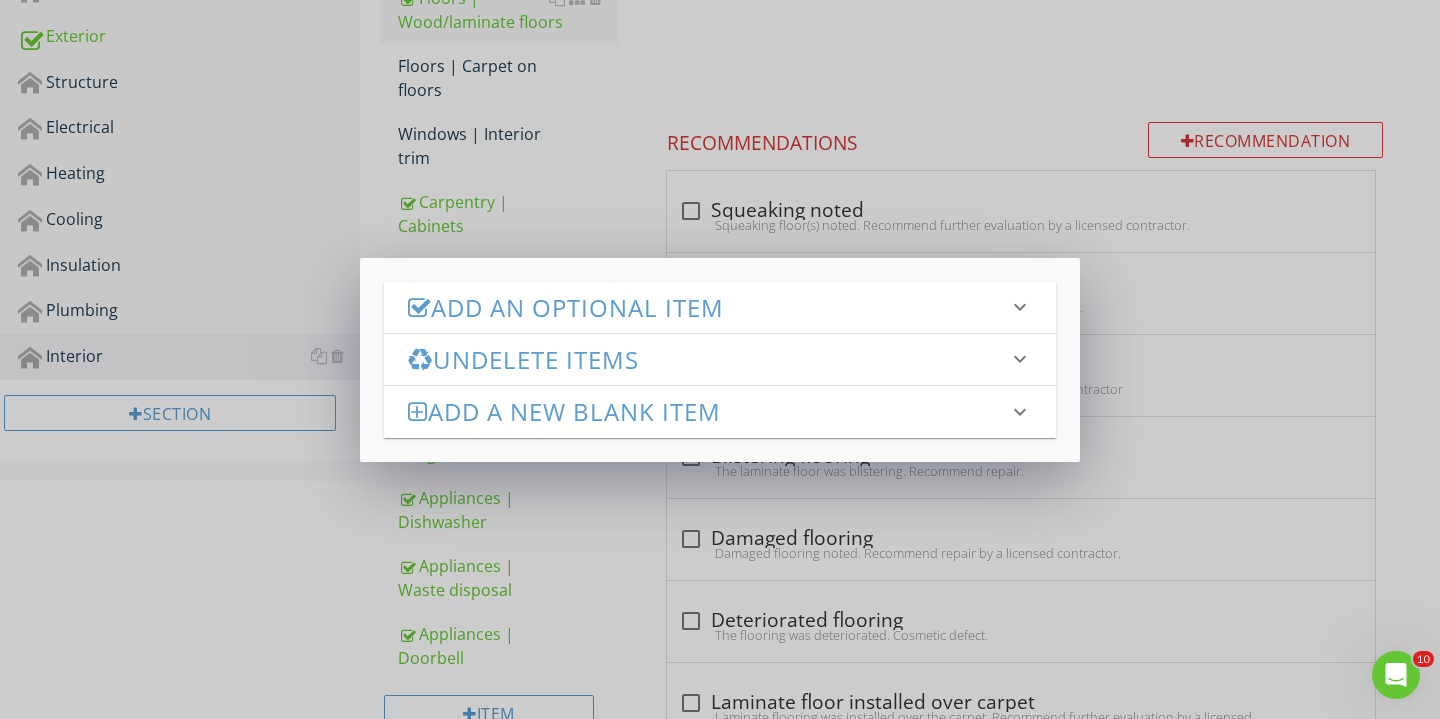 click on "Add an Optional Item" at bounding box center (708, 307) 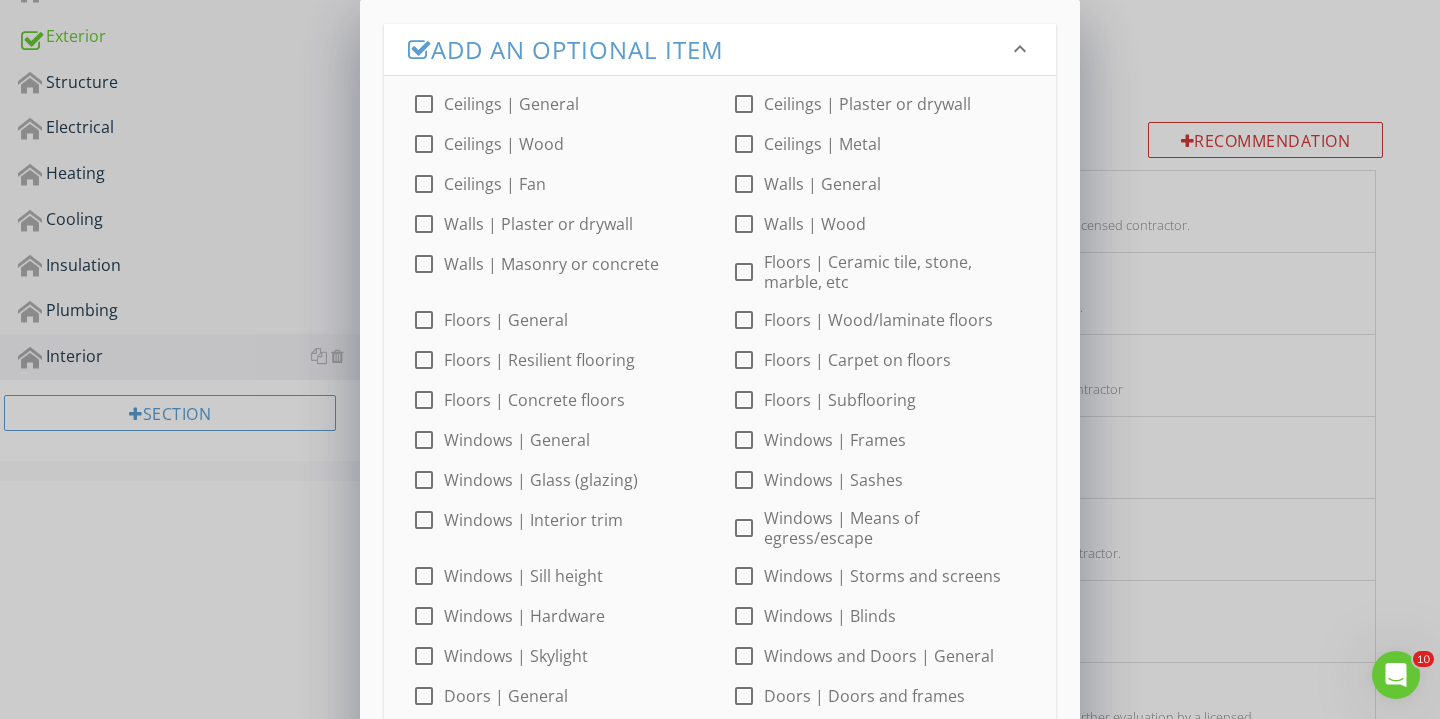 scroll, scrollTop: 122, scrollLeft: 0, axis: vertical 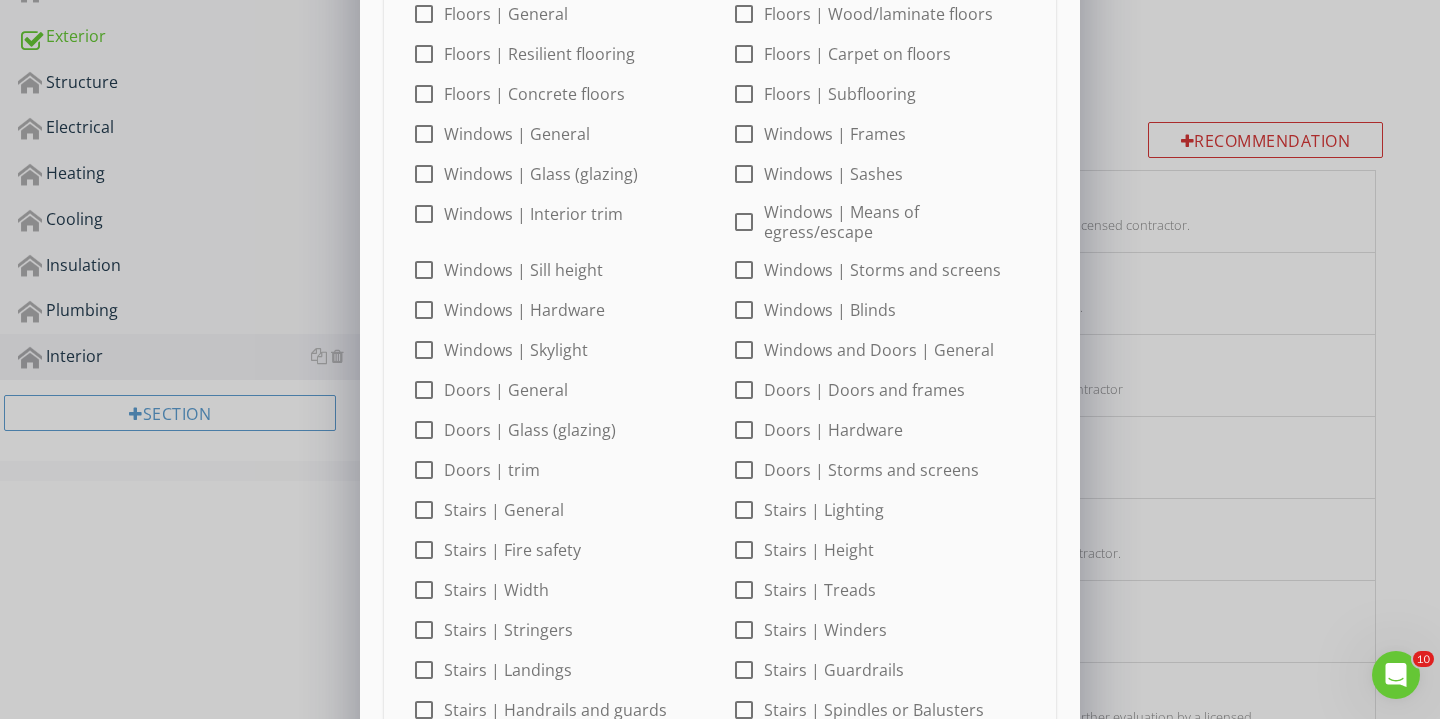 click at bounding box center (744, 390) 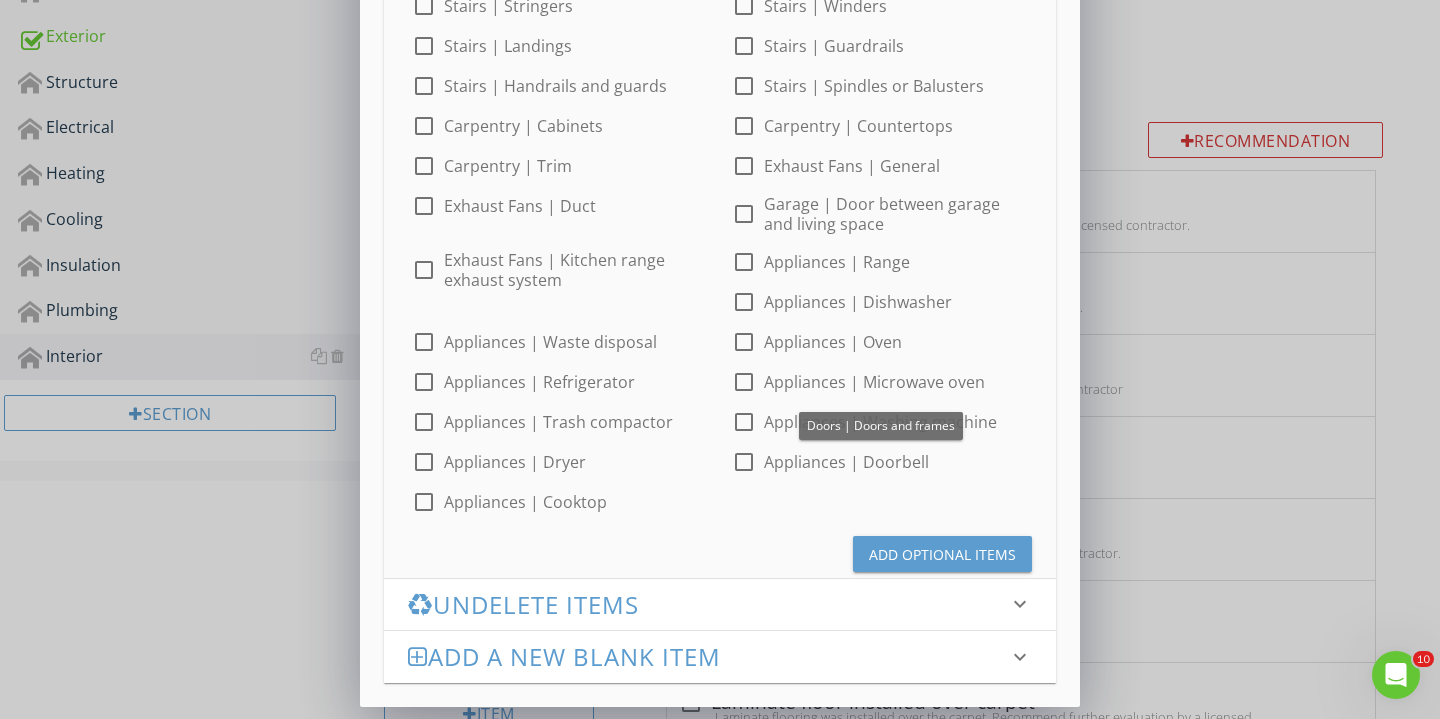 scroll, scrollTop: 930, scrollLeft: 0, axis: vertical 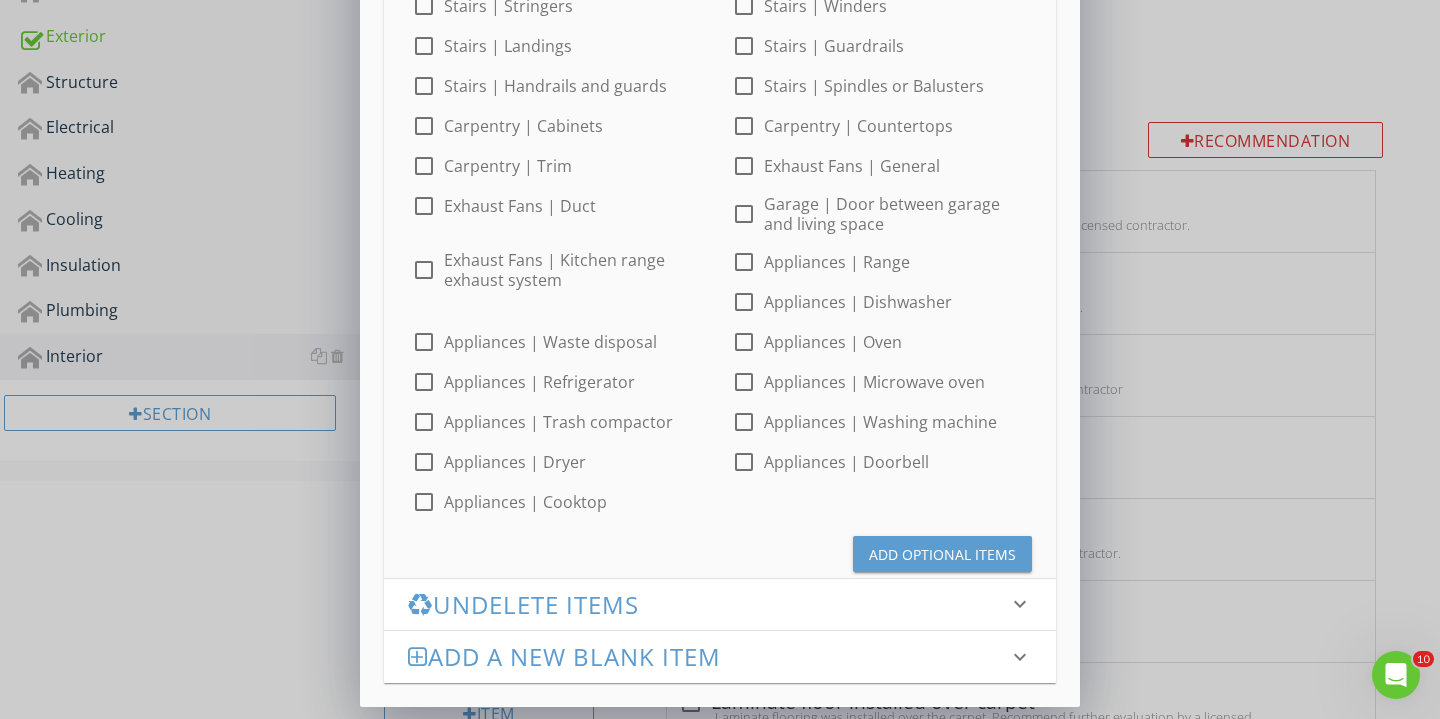 click on "Add Optional Items" at bounding box center (942, 554) 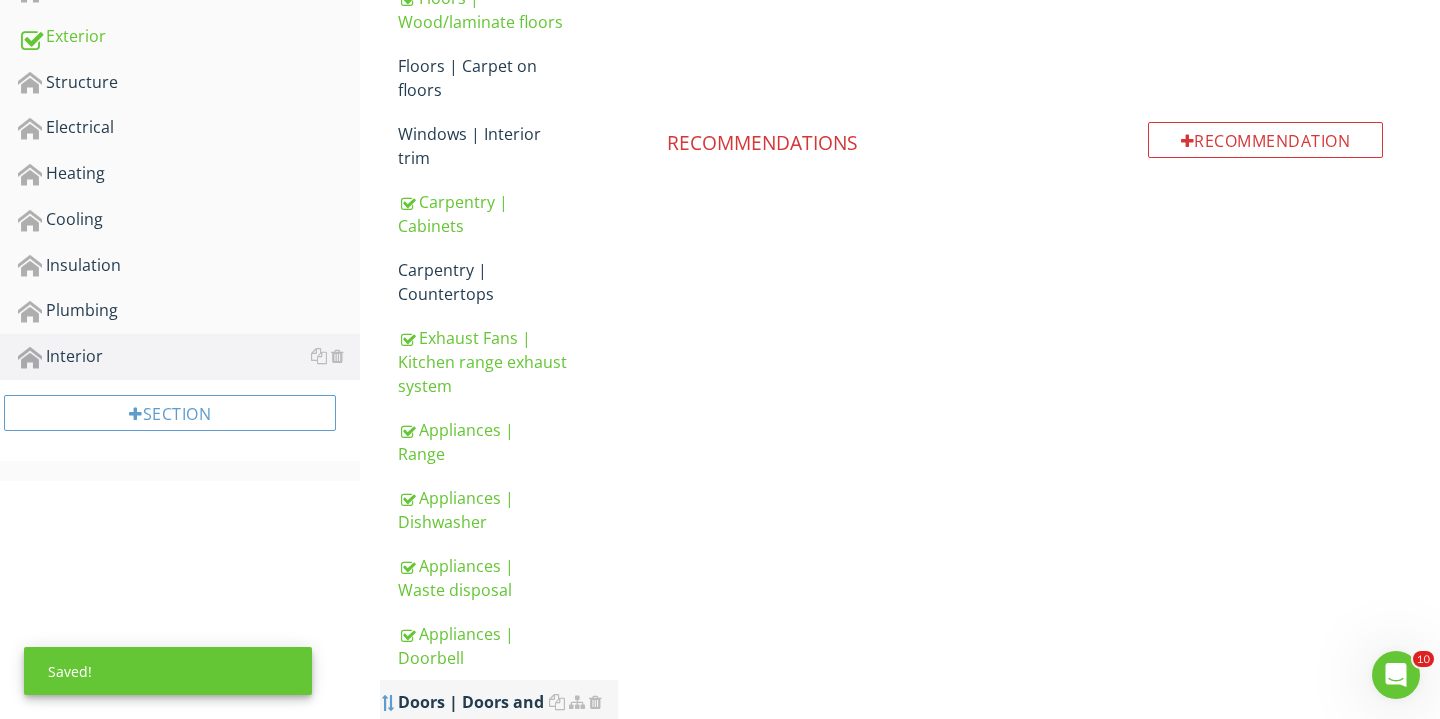 scroll, scrollTop: 640, scrollLeft: 0, axis: vertical 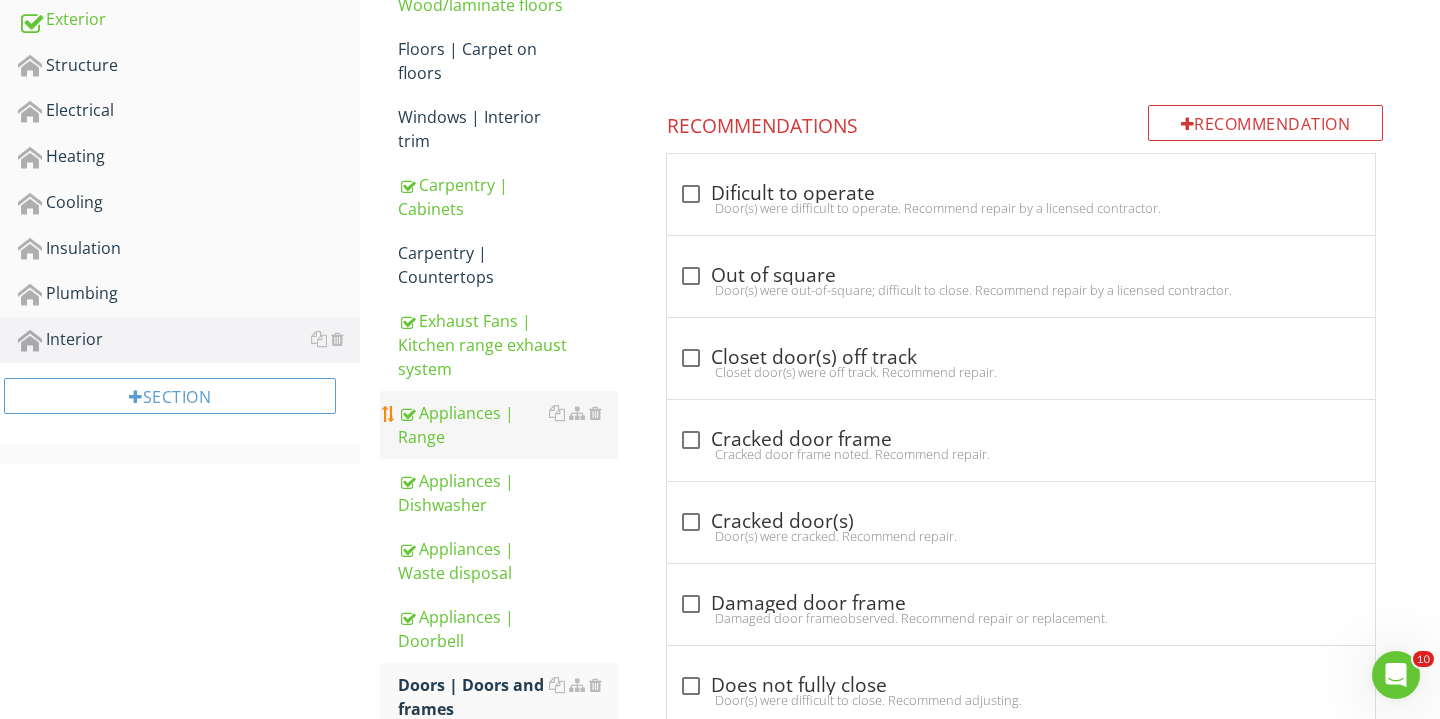 drag, startPoint x: 386, startPoint y: 681, endPoint x: 449, endPoint y: 436, distance: 252.97035 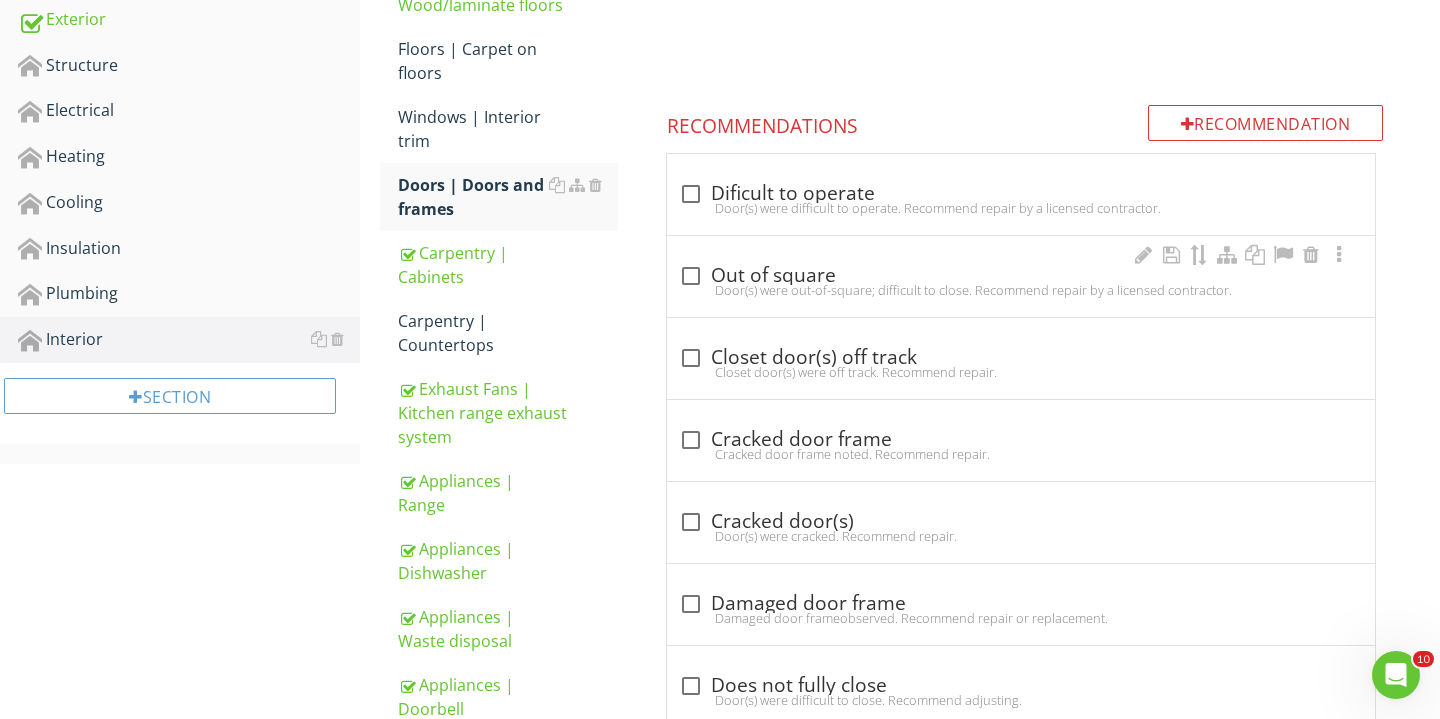 click on "check_box_outline_blank
Out of square
Door(s) were out-of-square; difficult to close. Recommend repair by a licensed contractor." at bounding box center [1021, 276] 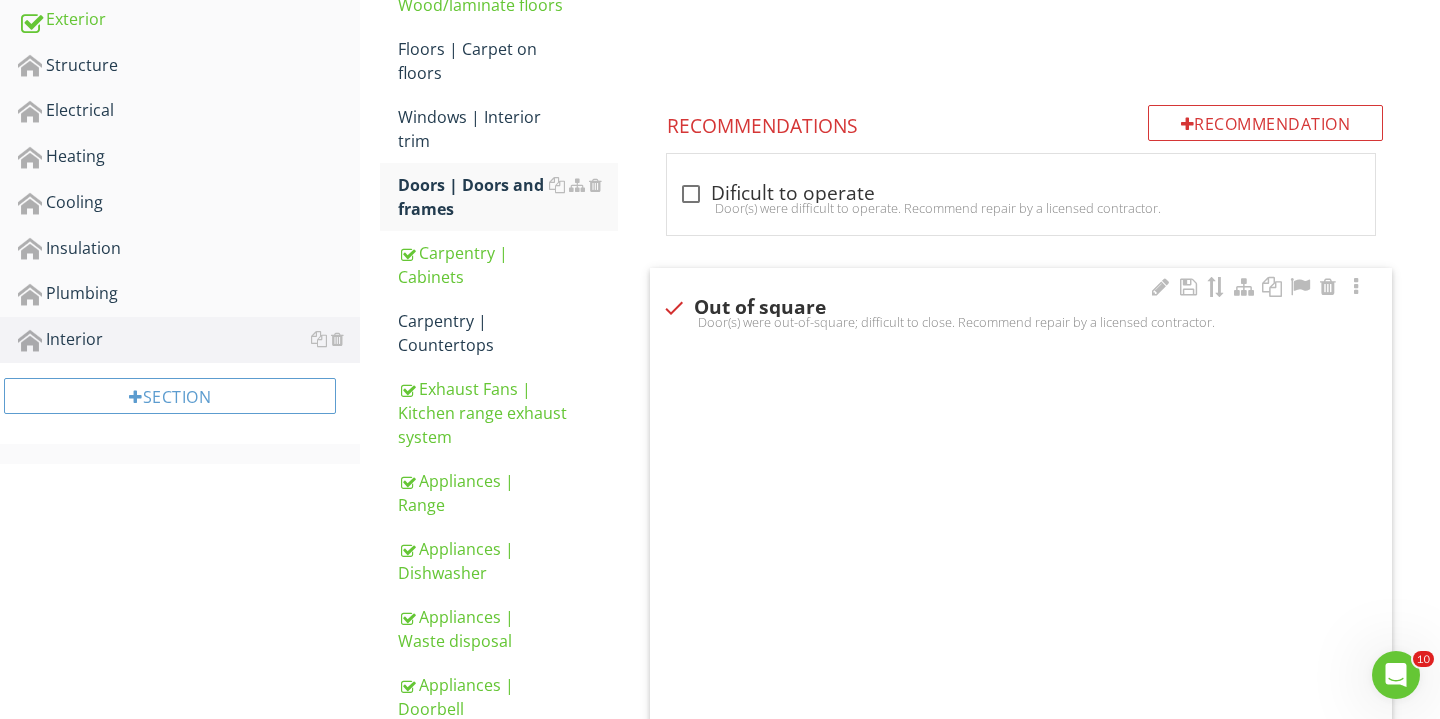 checkbox on "true" 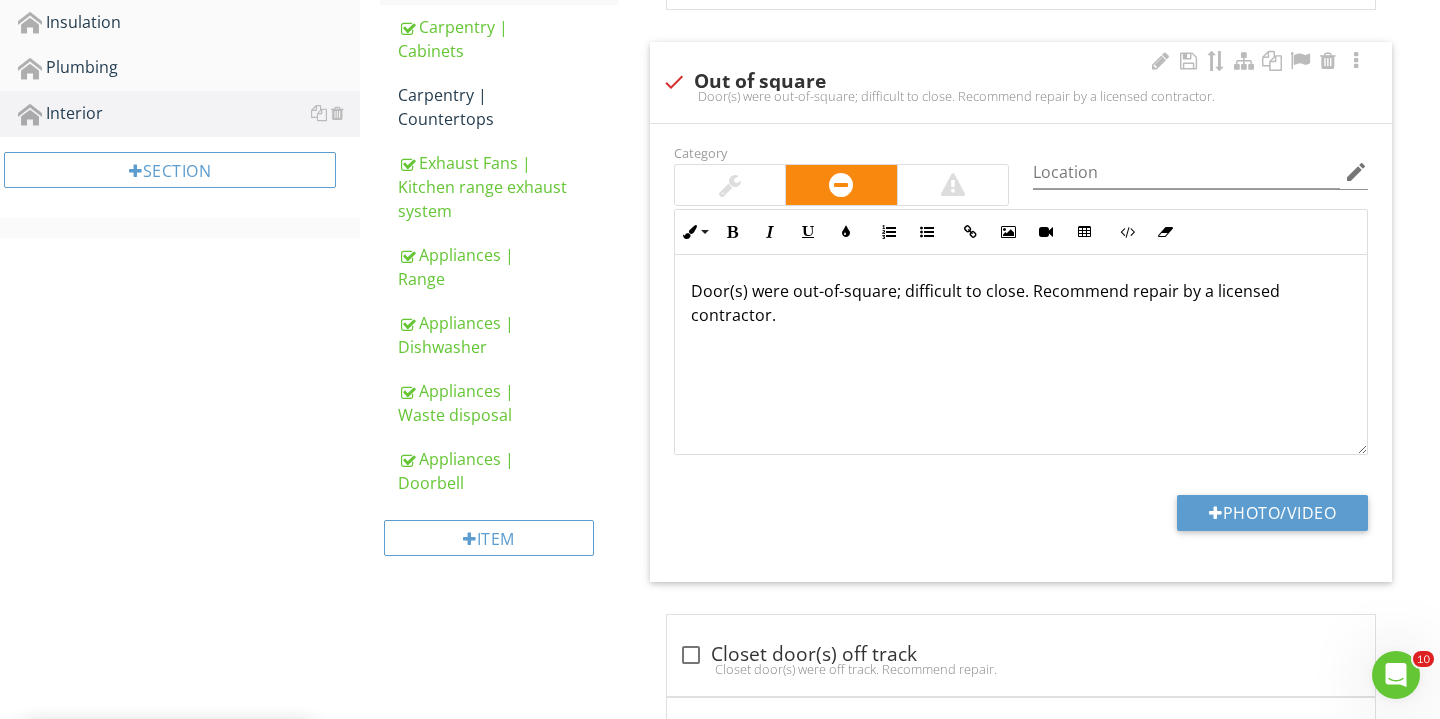 scroll, scrollTop: 897, scrollLeft: 0, axis: vertical 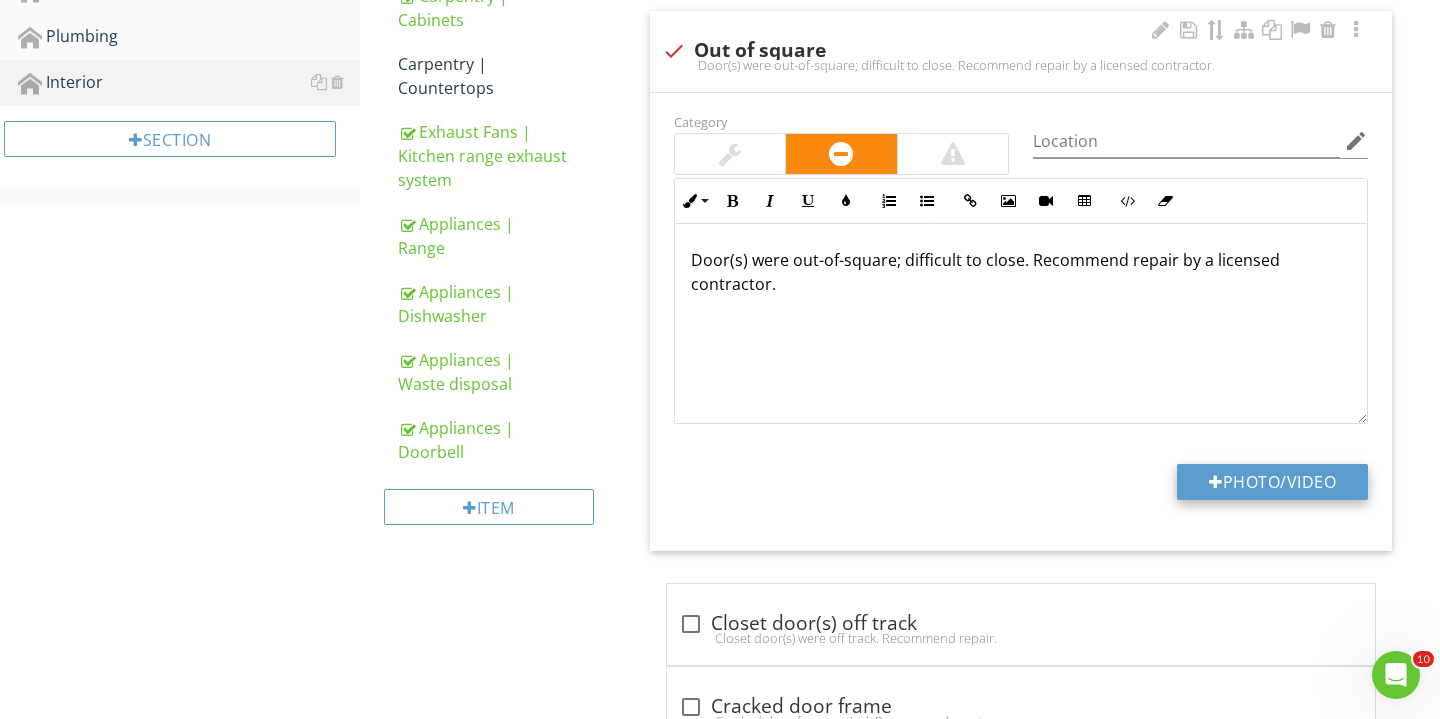 click at bounding box center [1216, 482] 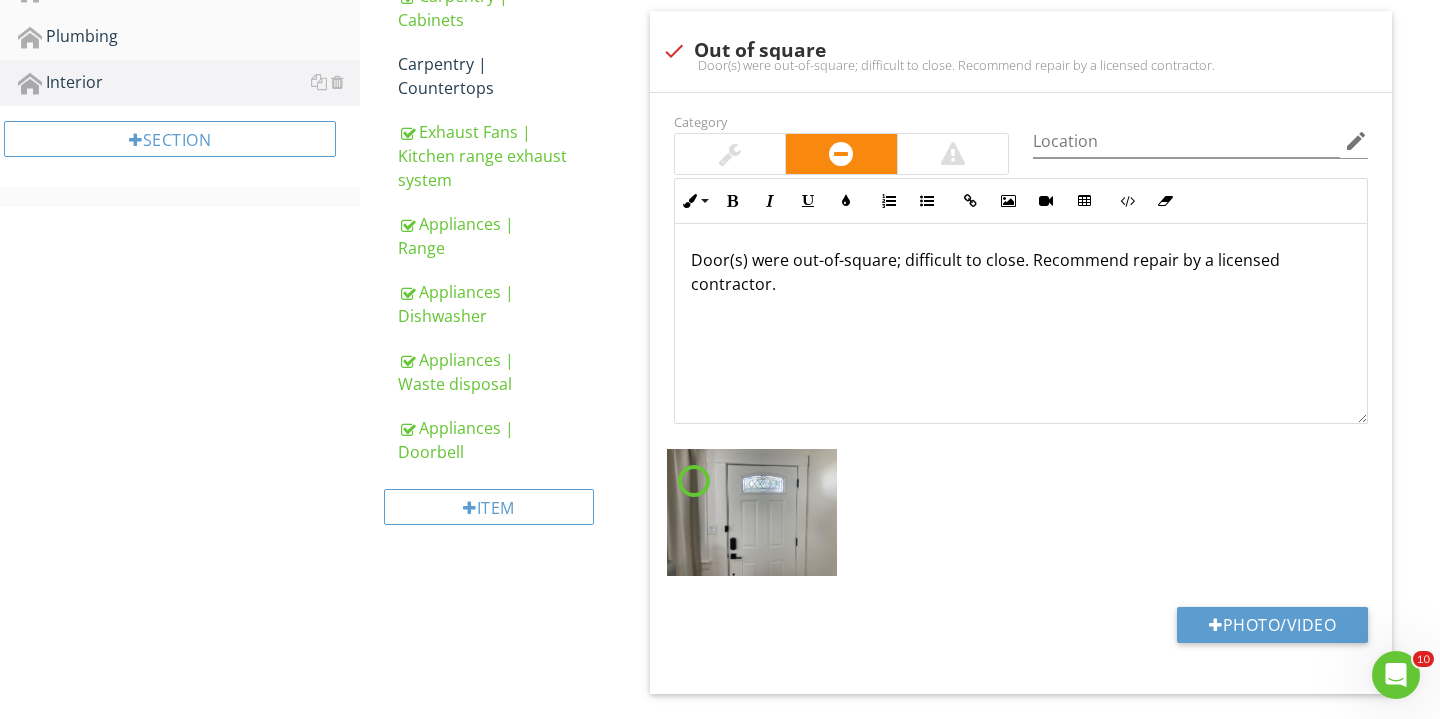 scroll, scrollTop: 924, scrollLeft: 0, axis: vertical 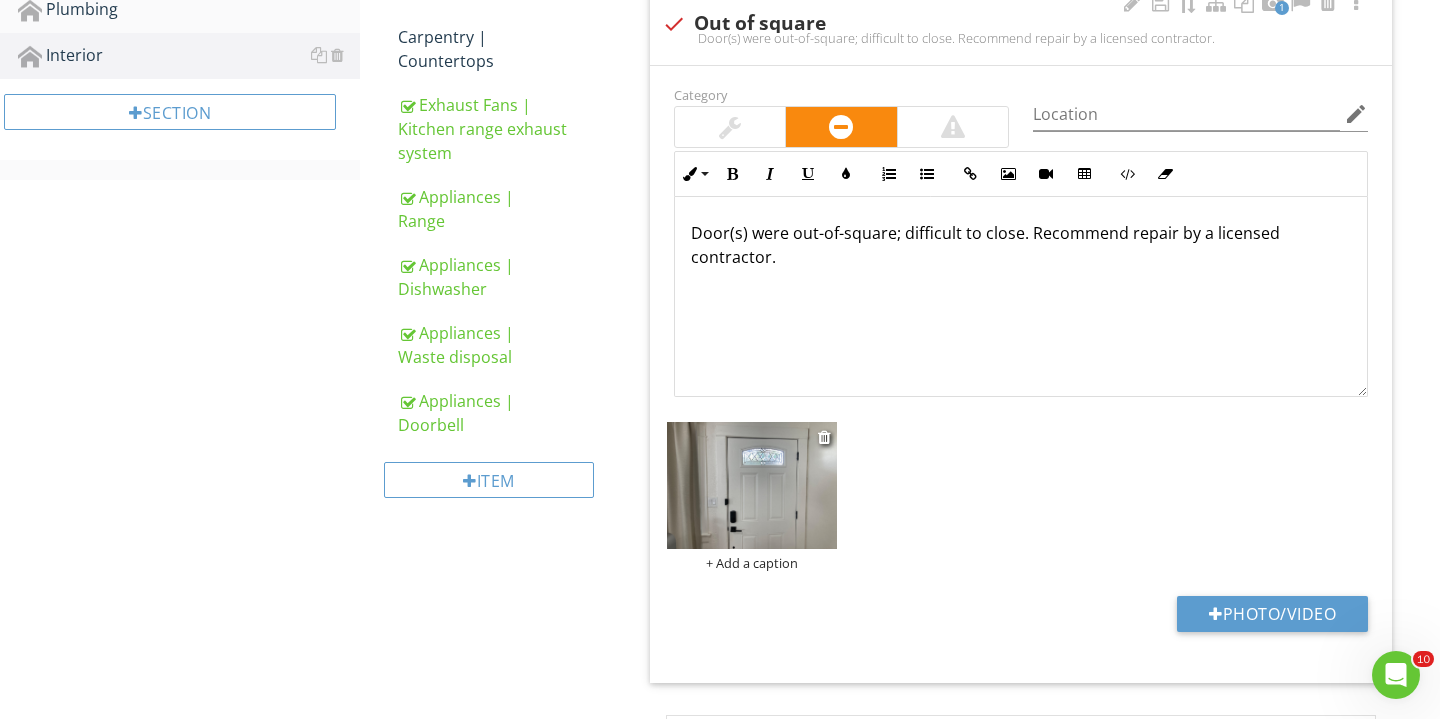 click on "+ Add a caption" at bounding box center [752, 563] 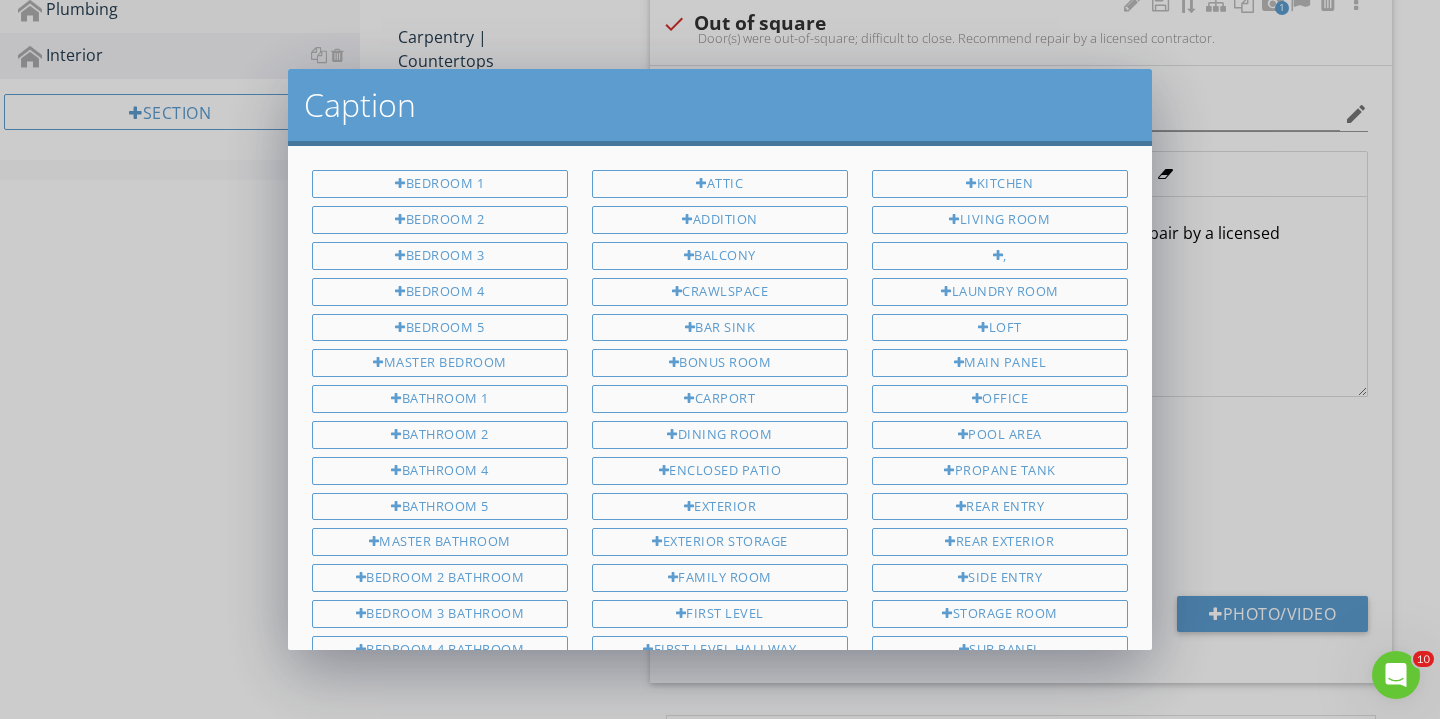 scroll, scrollTop: 492, scrollLeft: 0, axis: vertical 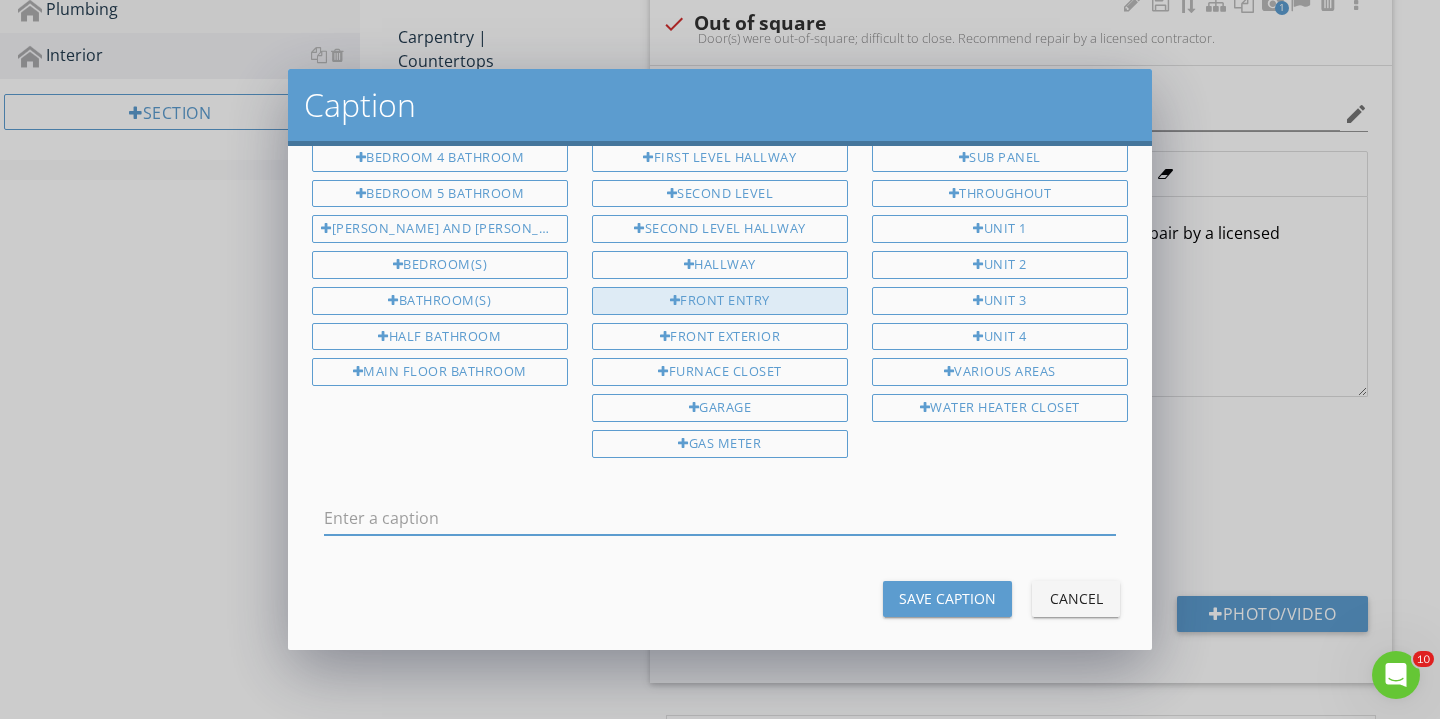 click on "Front entry" at bounding box center [720, 301] 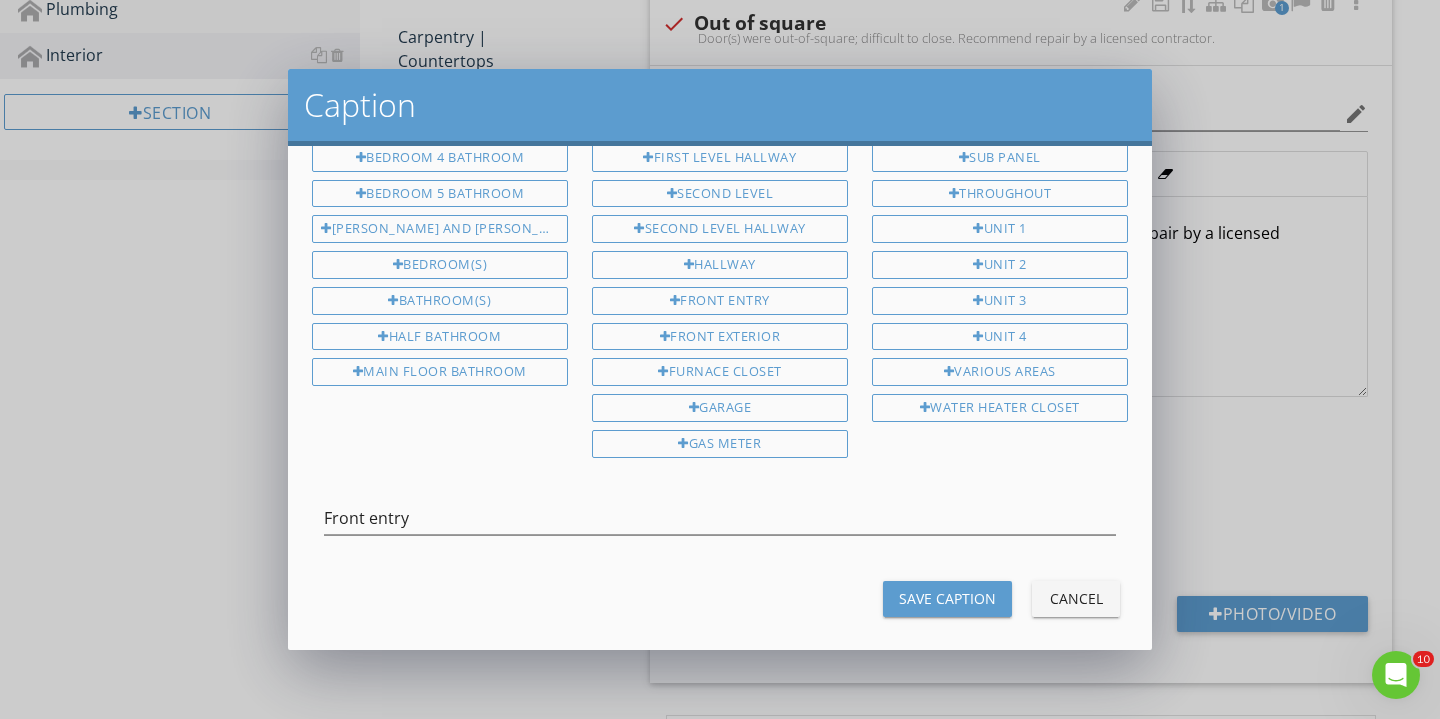 click on "Save Caption" at bounding box center (947, 598) 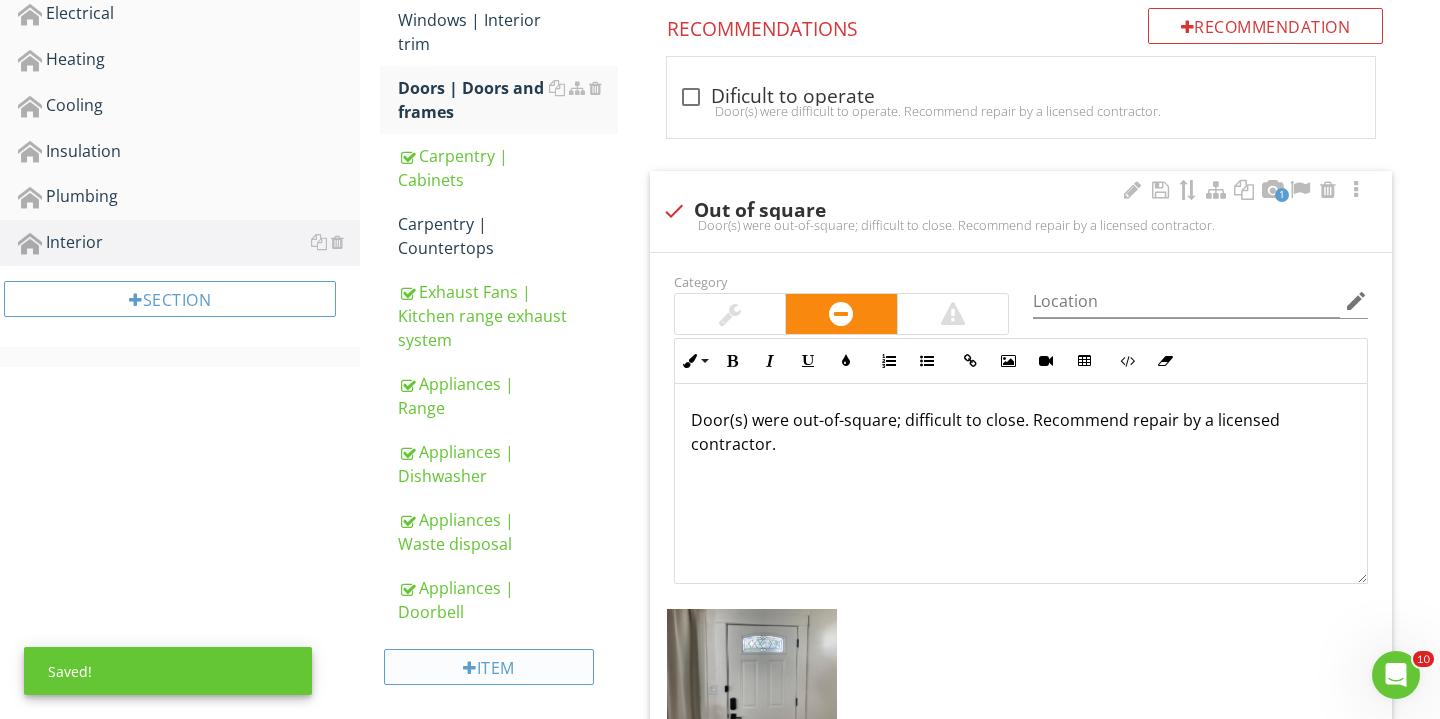 scroll, scrollTop: 740, scrollLeft: 0, axis: vertical 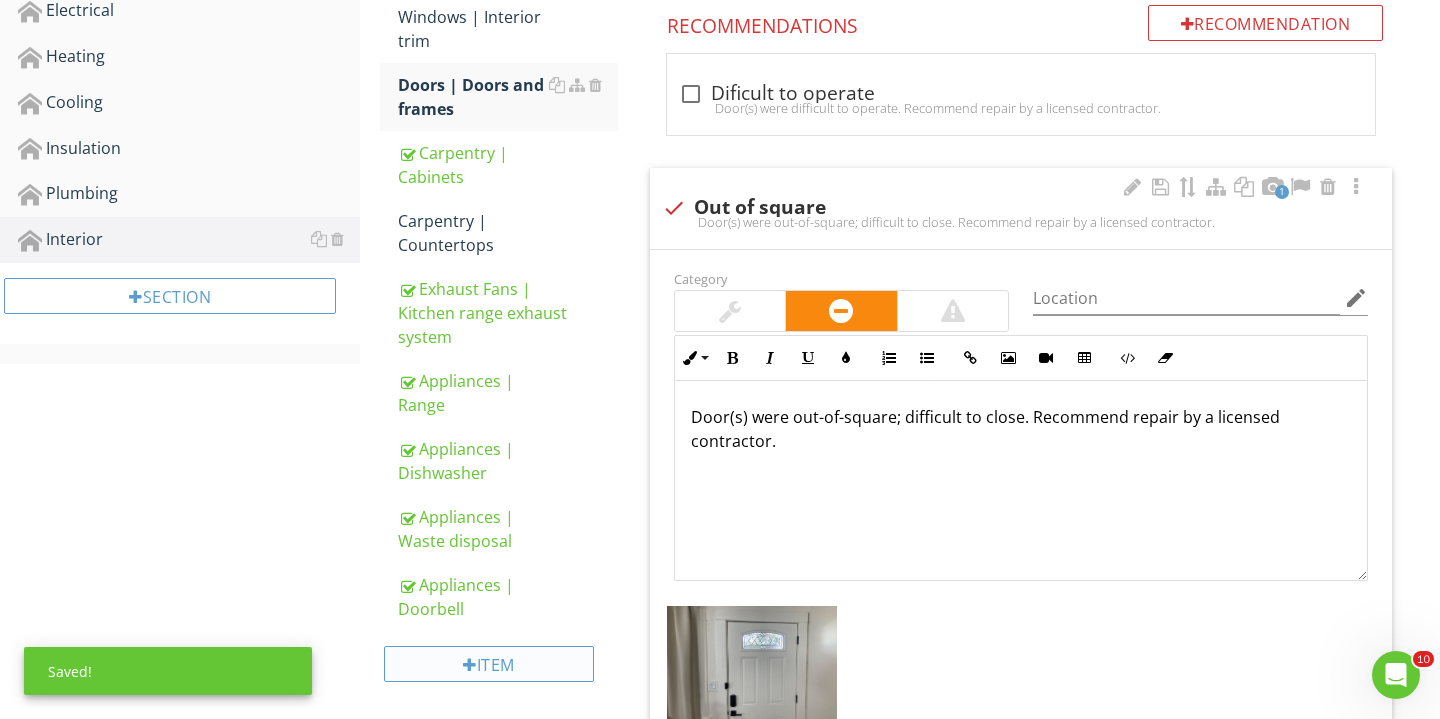 click on "Item" at bounding box center [489, 664] 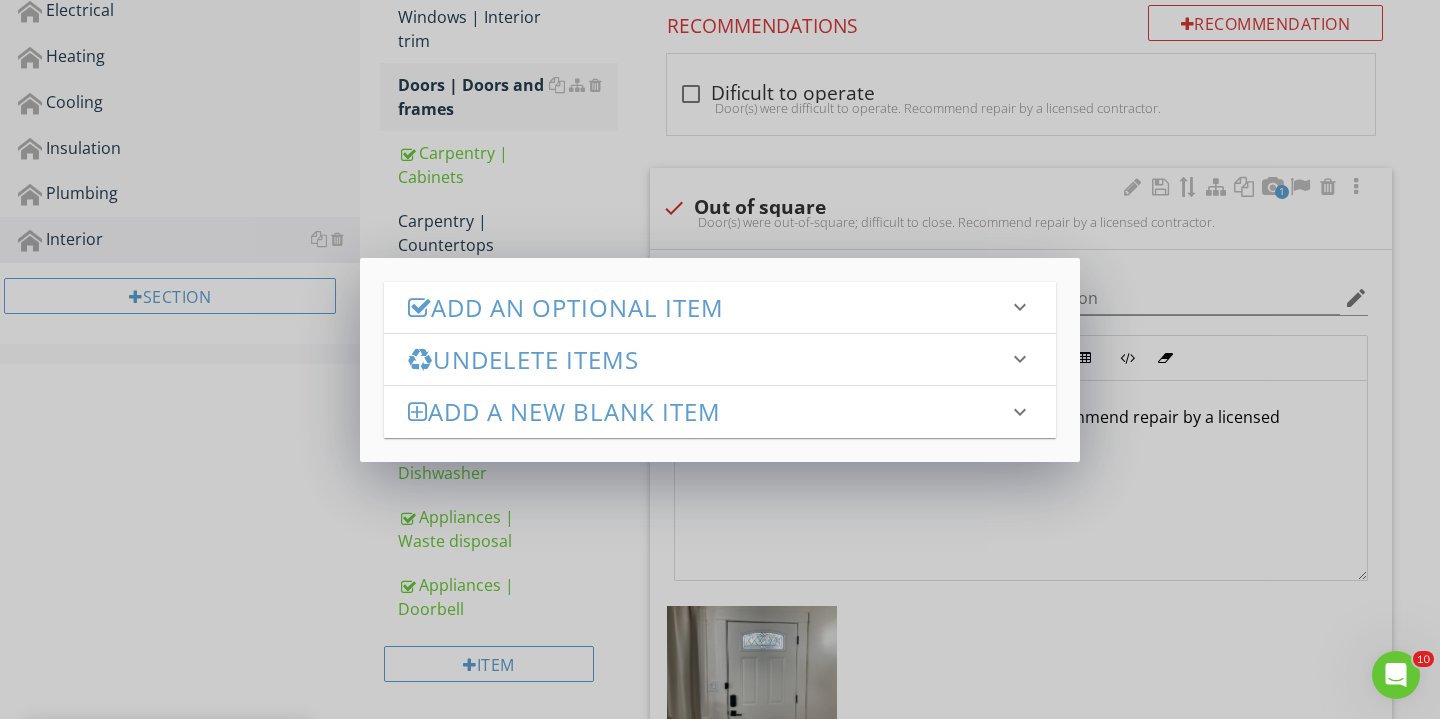 click on "Add an Optional Item
keyboard_arrow_down     check_box_outline_blank Ceilings | General check_box_outline_blank Ceilings | Plaster or drywall check_box_outline_blank Ceilings | Wood check_box_outline_blank Ceilings | Metal check_box_outline_blank Ceilings | Fan check_box_outline_blank Walls | General check_box_outline_blank Walls | Plaster or drywall check_box_outline_blank Walls | Wood check_box_outline_blank Walls | Masonry or concrete check_box_outline_blank Floors | Ceramic tile, stone, marble, etc check_box_outline_blank Floors | General check_box_outline_blank Floors | Wood/laminate floors check_box_outline_blank Floors | Resilient flooring check_box_outline_blank Floors | Carpet on floors check_box_outline_blank Floors | Concrete floors check_box_outline_blank Floors | Subflooring check_box_outline_blank Windows | General check_box_outline_blank Windows | Frames check_box_outline_blank Windows | Glass (glazing) check_box_outline_blank Windows | Sashes check_box_outline_blank" at bounding box center [720, 360] 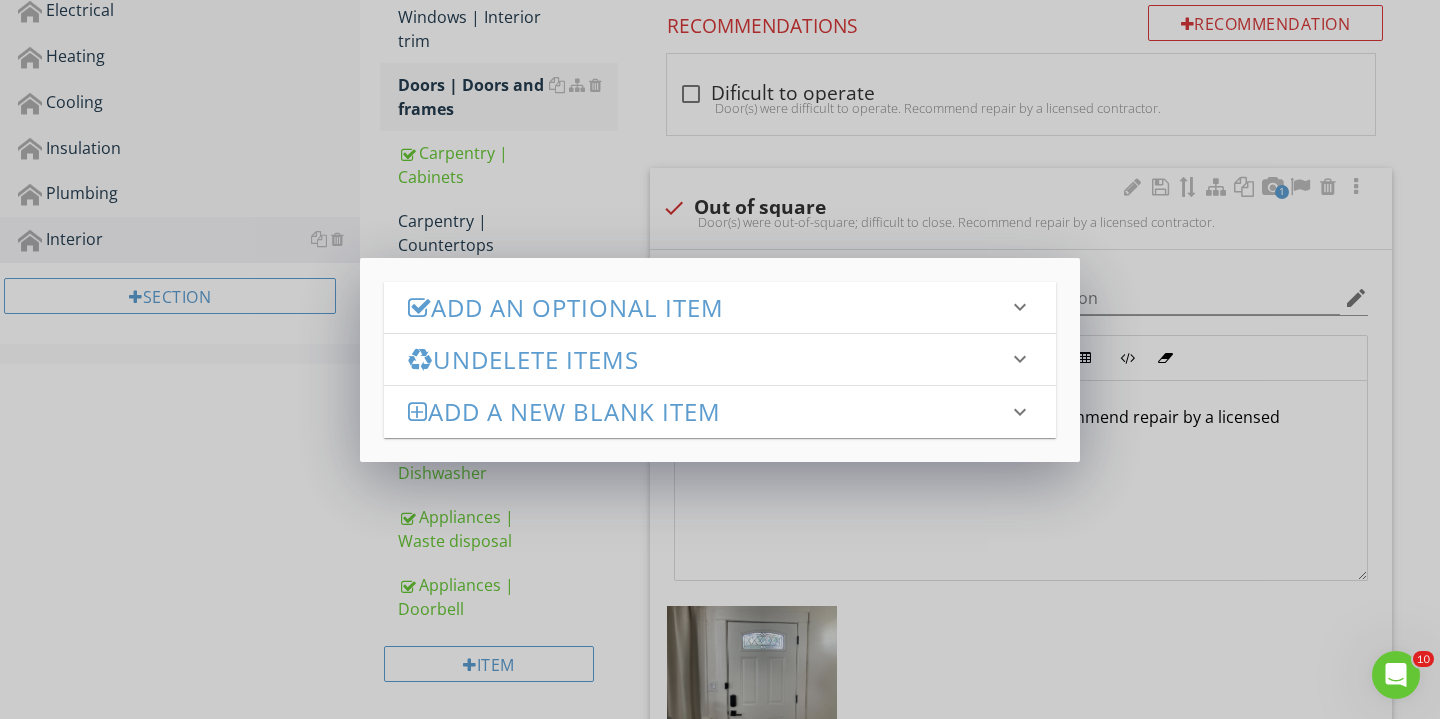 click on "Add an Optional Item
keyboard_arrow_down" at bounding box center [720, 307] 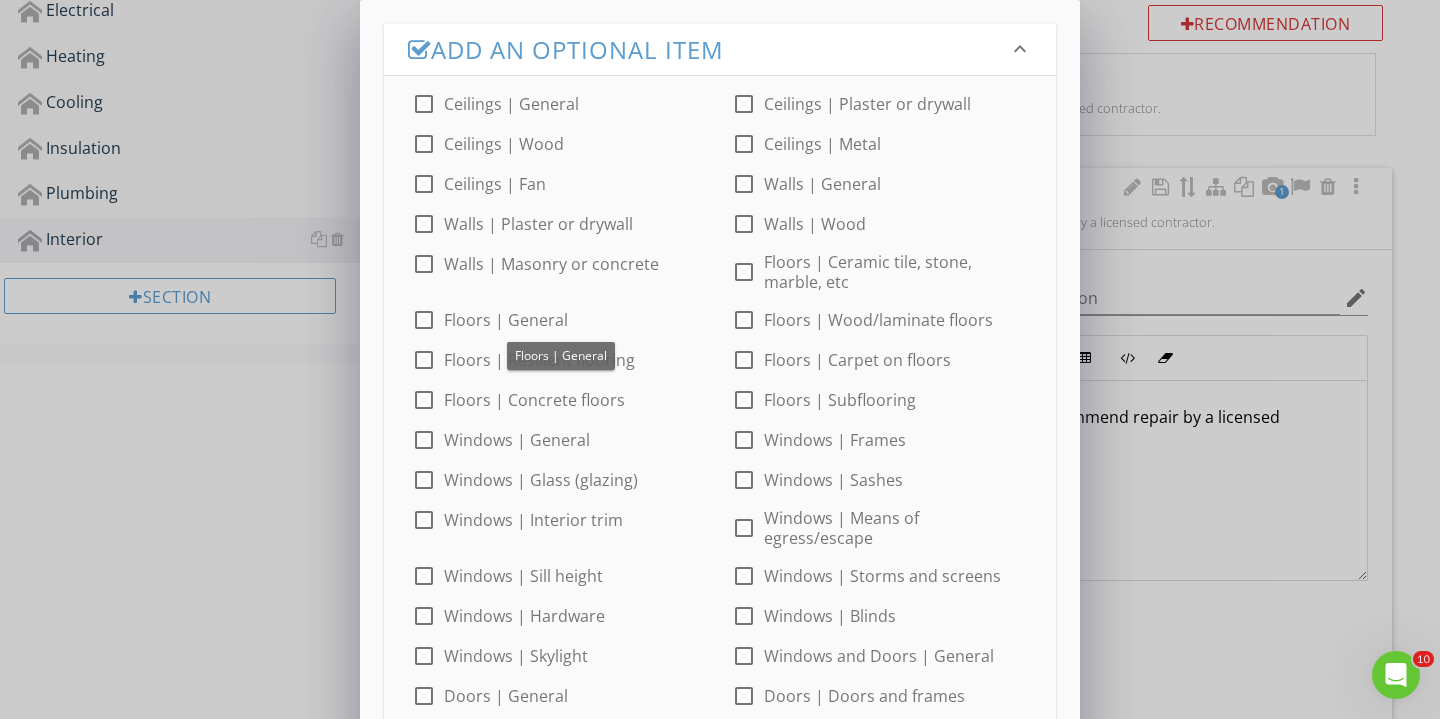 scroll, scrollTop: 566, scrollLeft: 0, axis: vertical 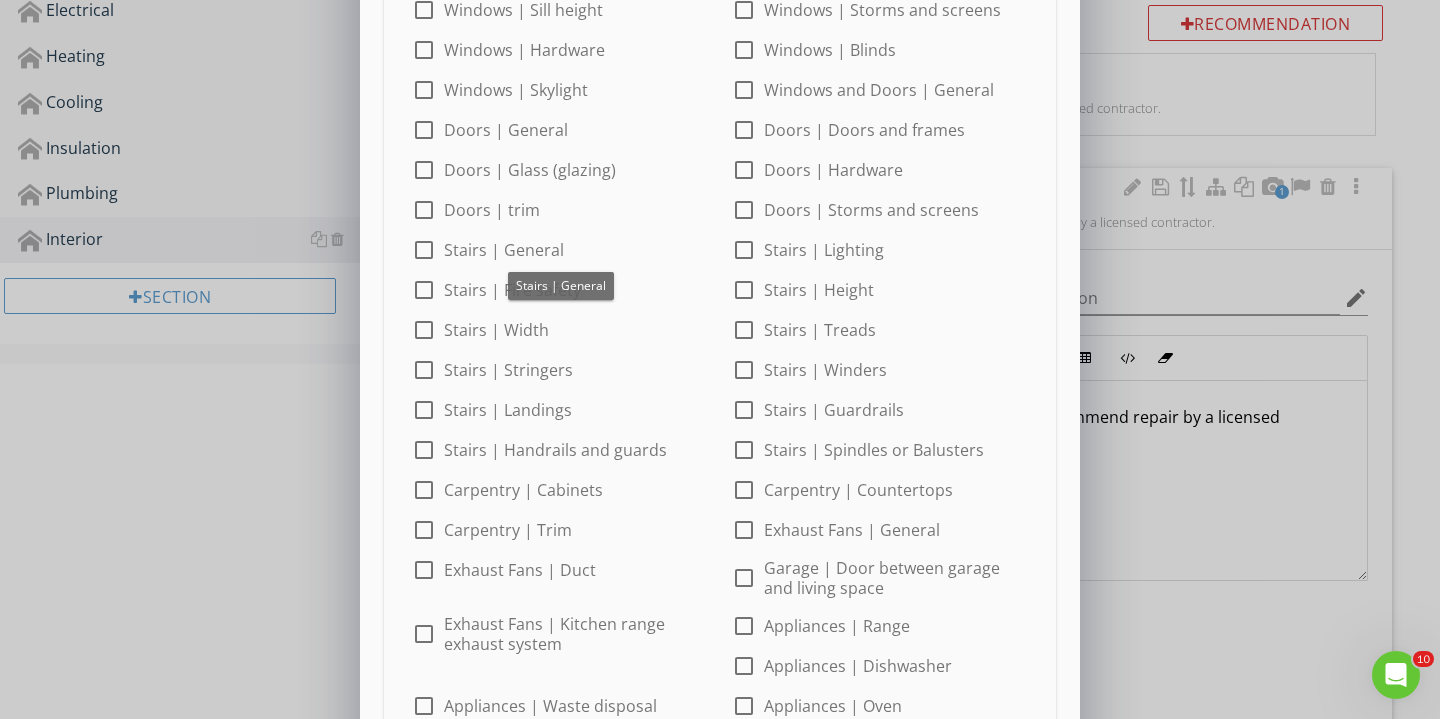 click at bounding box center [424, 210] 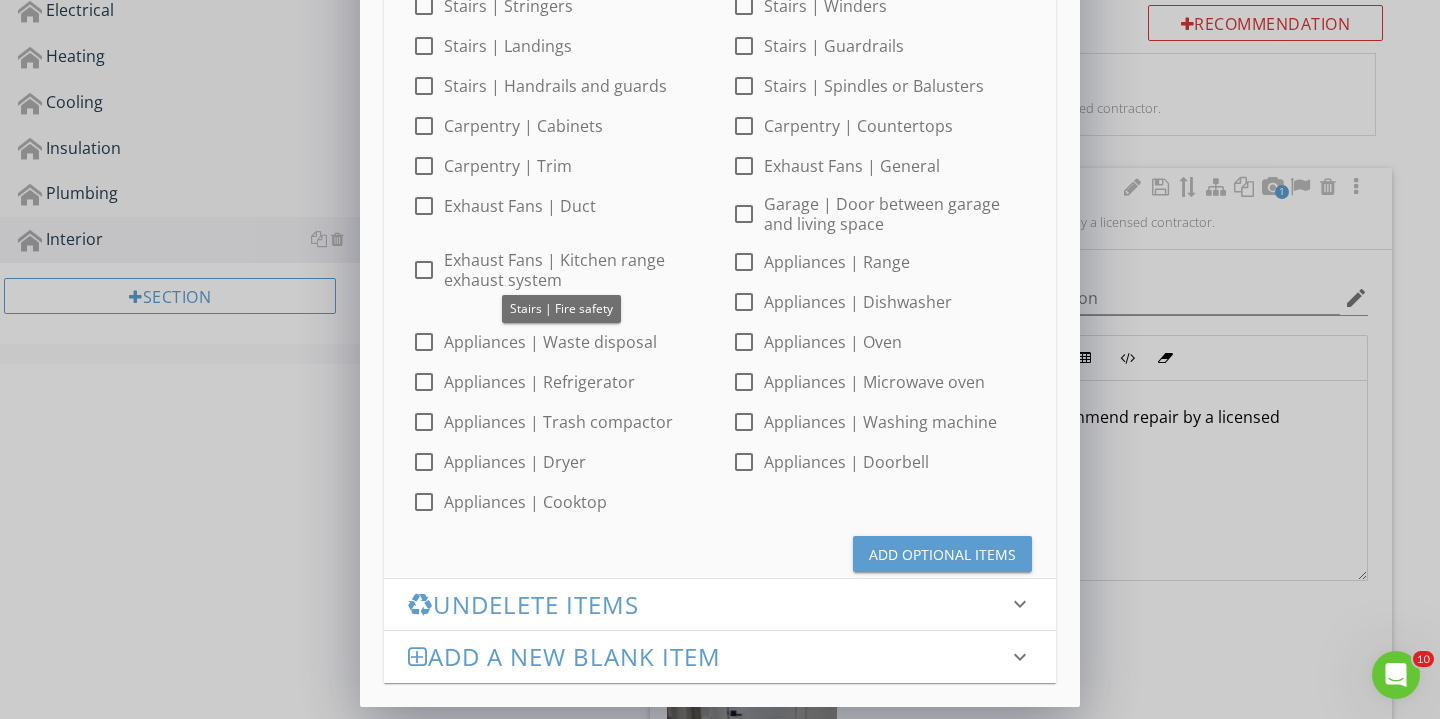 scroll, scrollTop: 929, scrollLeft: 0, axis: vertical 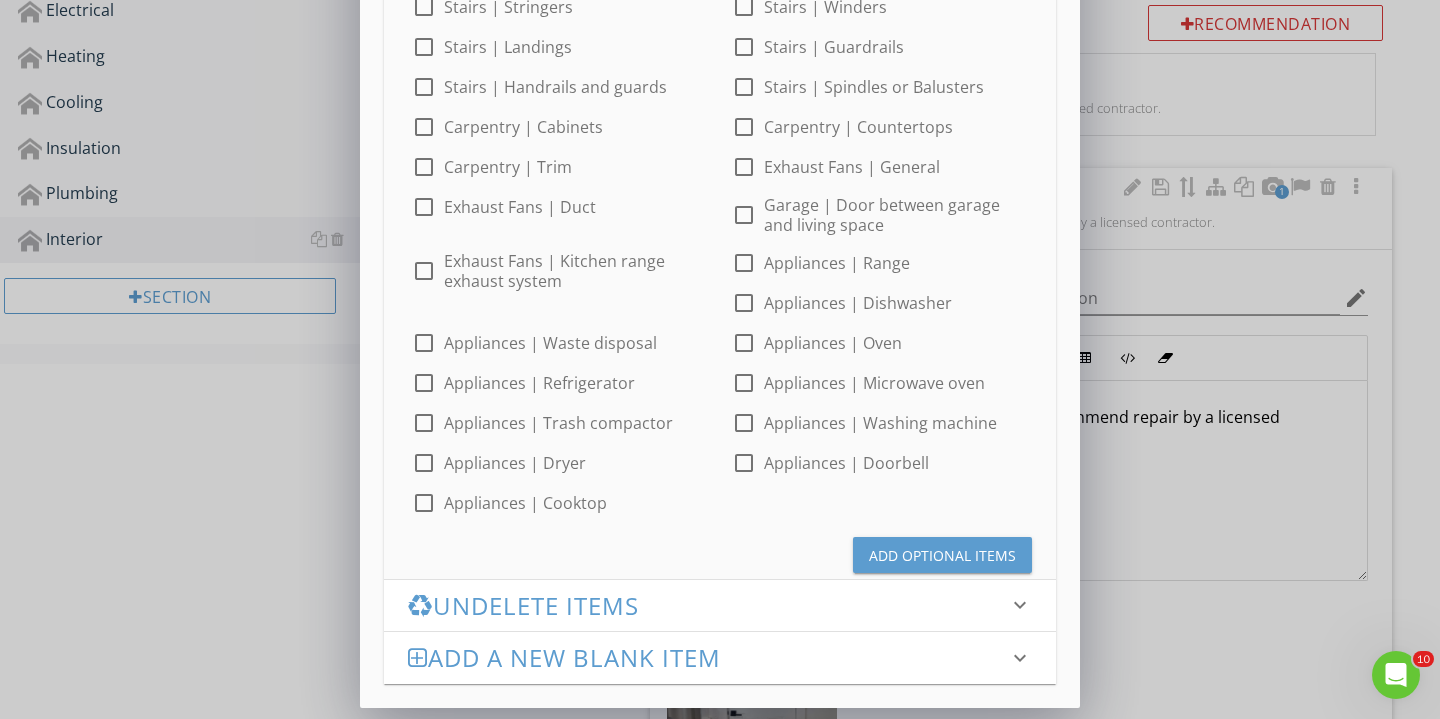 click on "Add Optional Items" at bounding box center (942, 555) 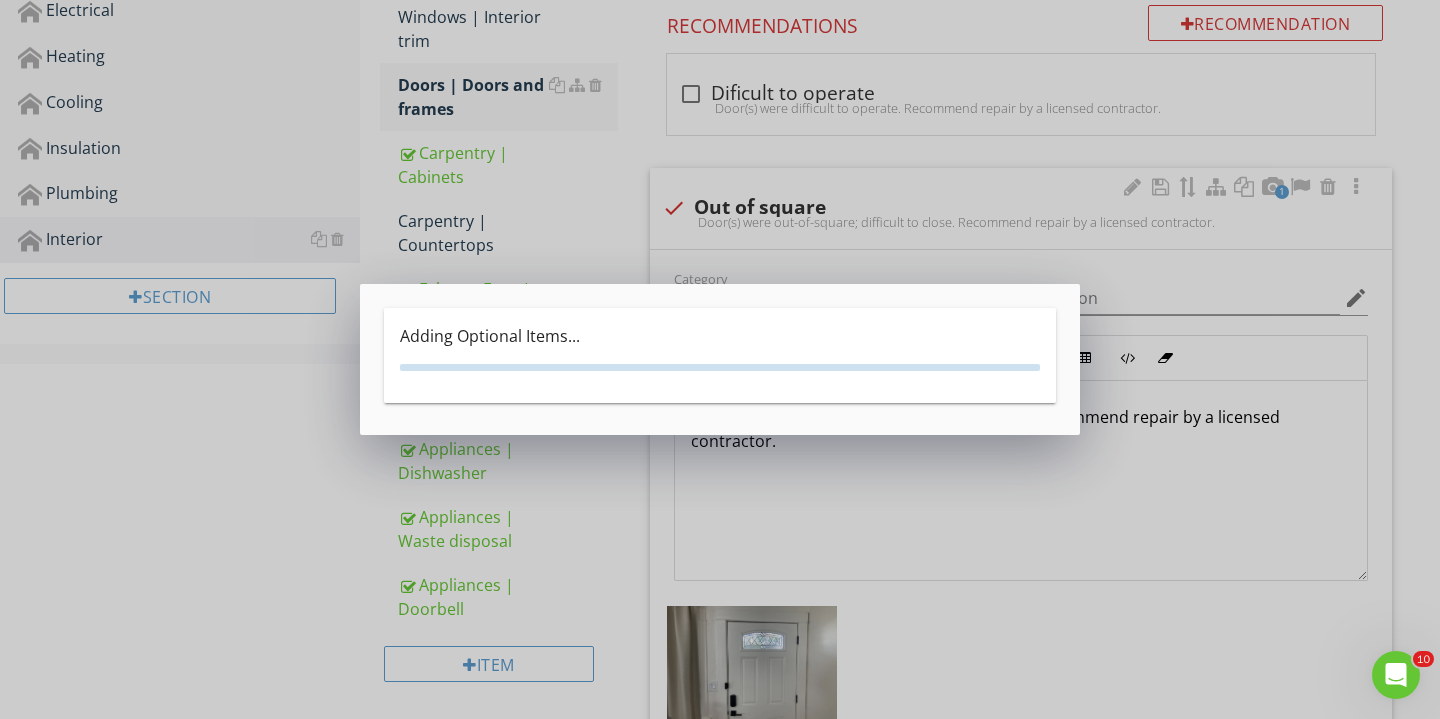 scroll, scrollTop: 0, scrollLeft: 0, axis: both 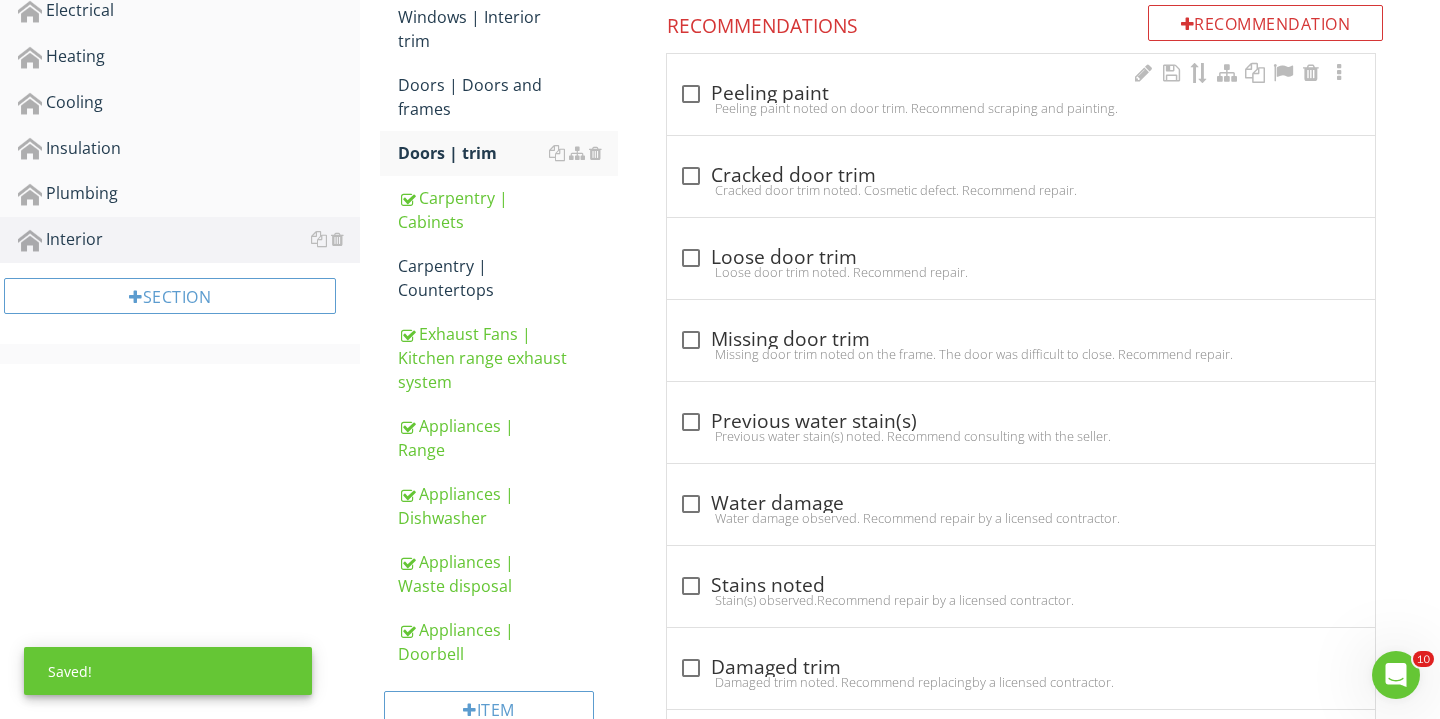 click at bounding box center [691, 94] 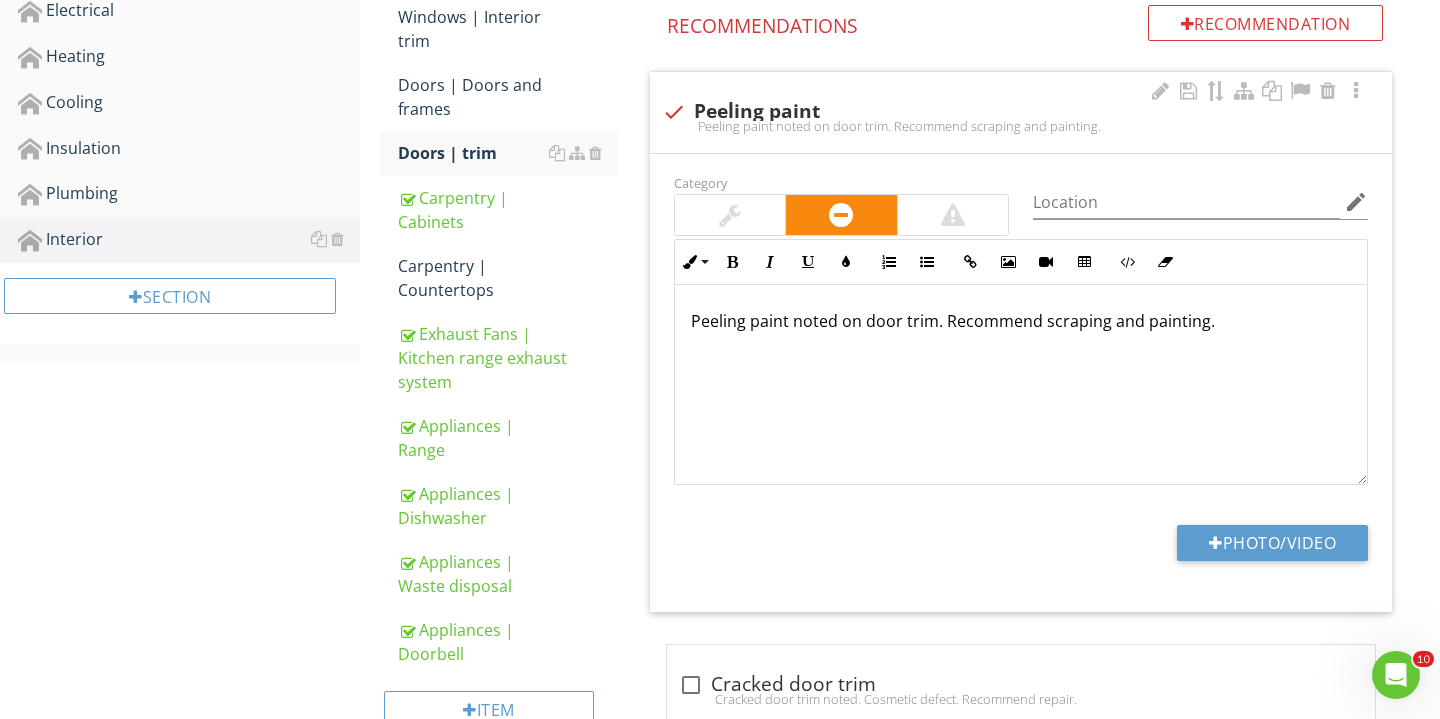 click at bounding box center (730, 215) 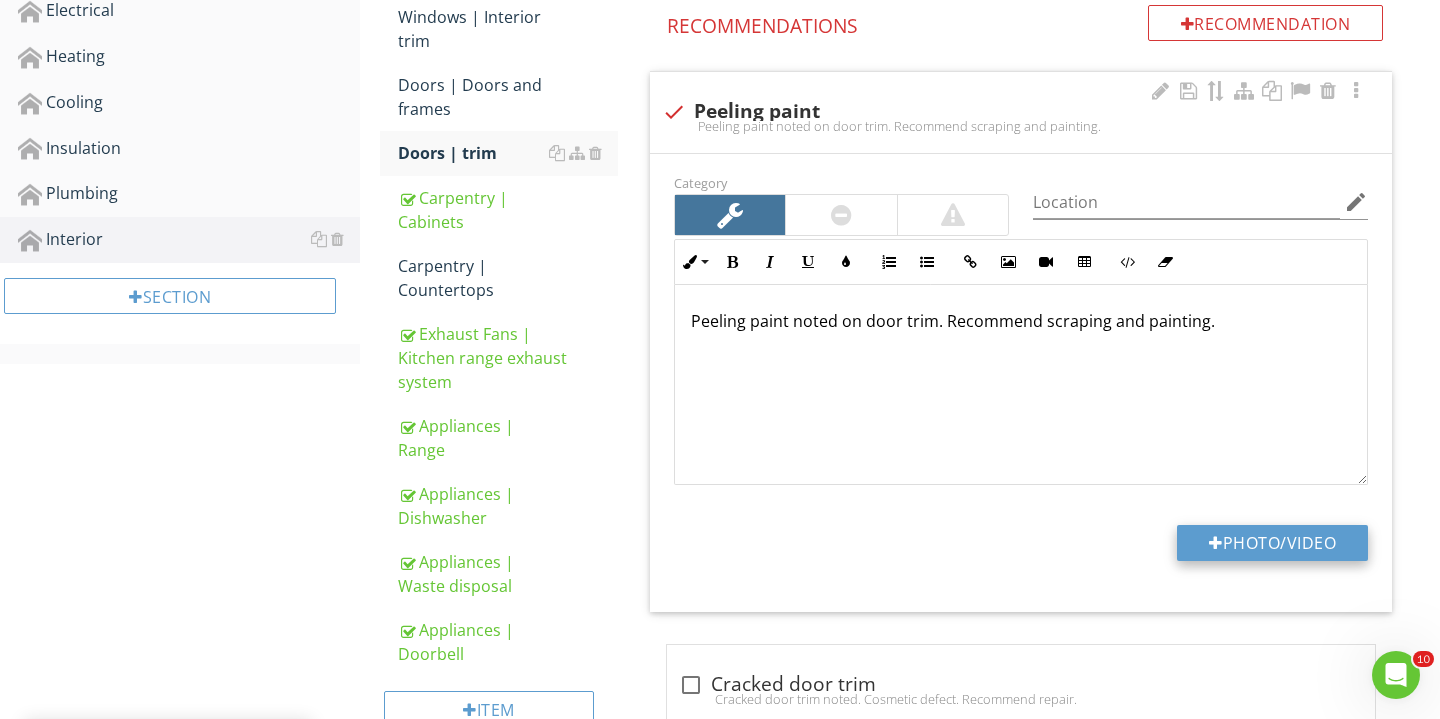 click on "Photo/Video" at bounding box center (1272, 543) 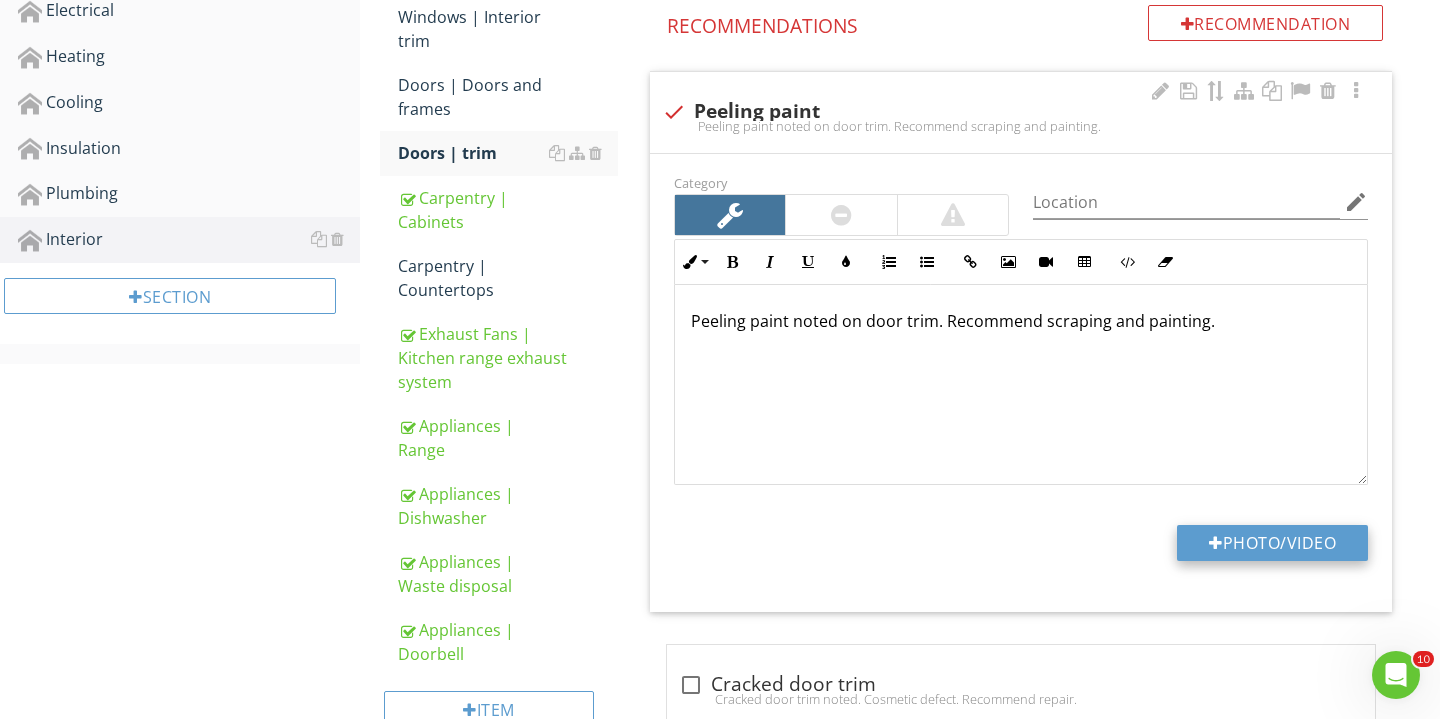 type on "C:\fakepath\IMG_3472.JPG" 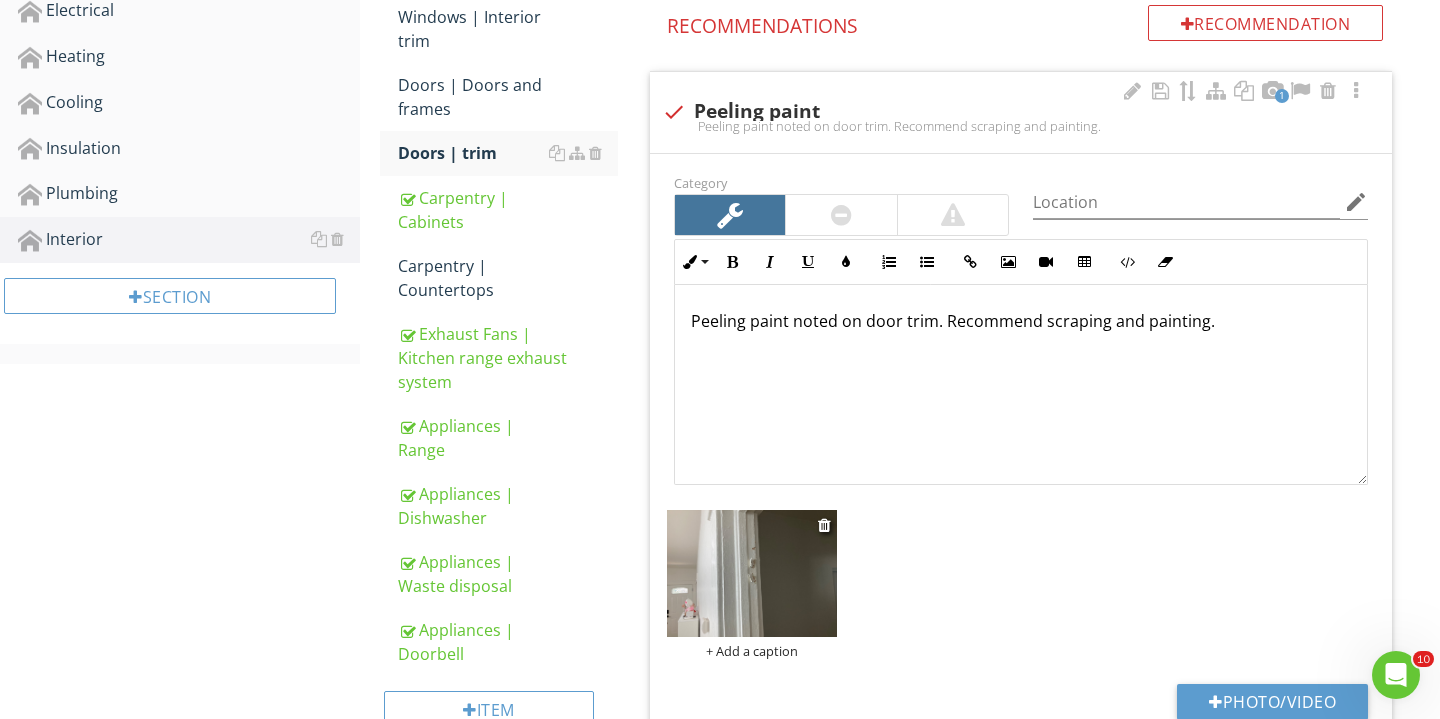 click on "+ Add a caption" at bounding box center [752, 651] 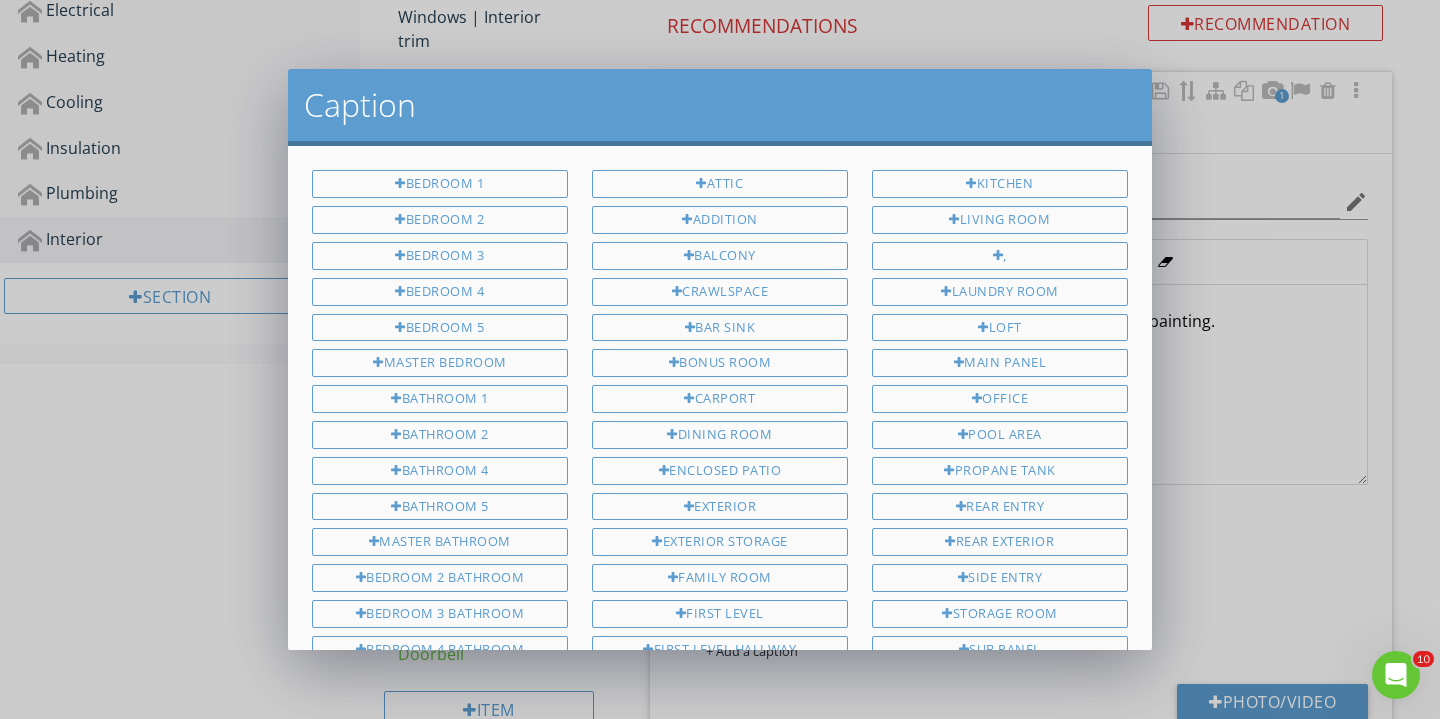 scroll, scrollTop: 0, scrollLeft: 0, axis: both 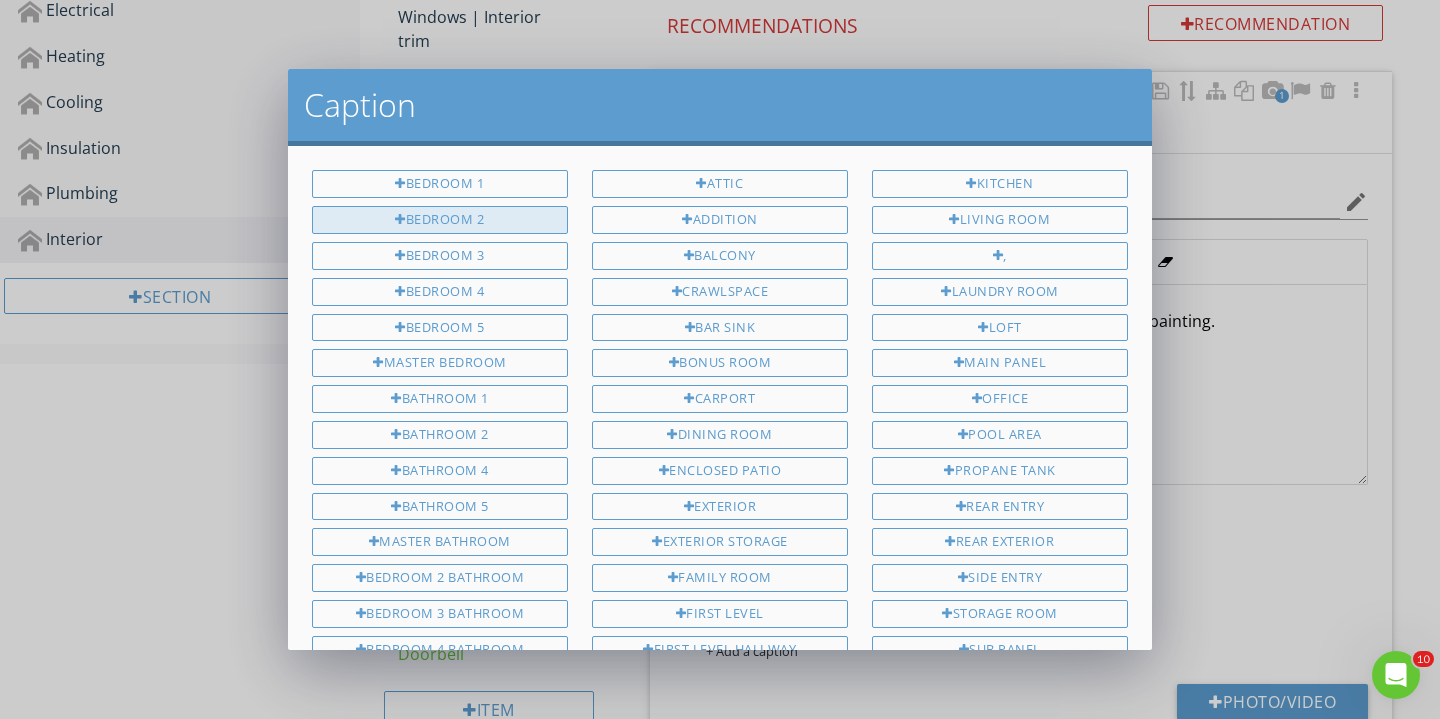 click on "Bedroom 2" at bounding box center (440, 220) 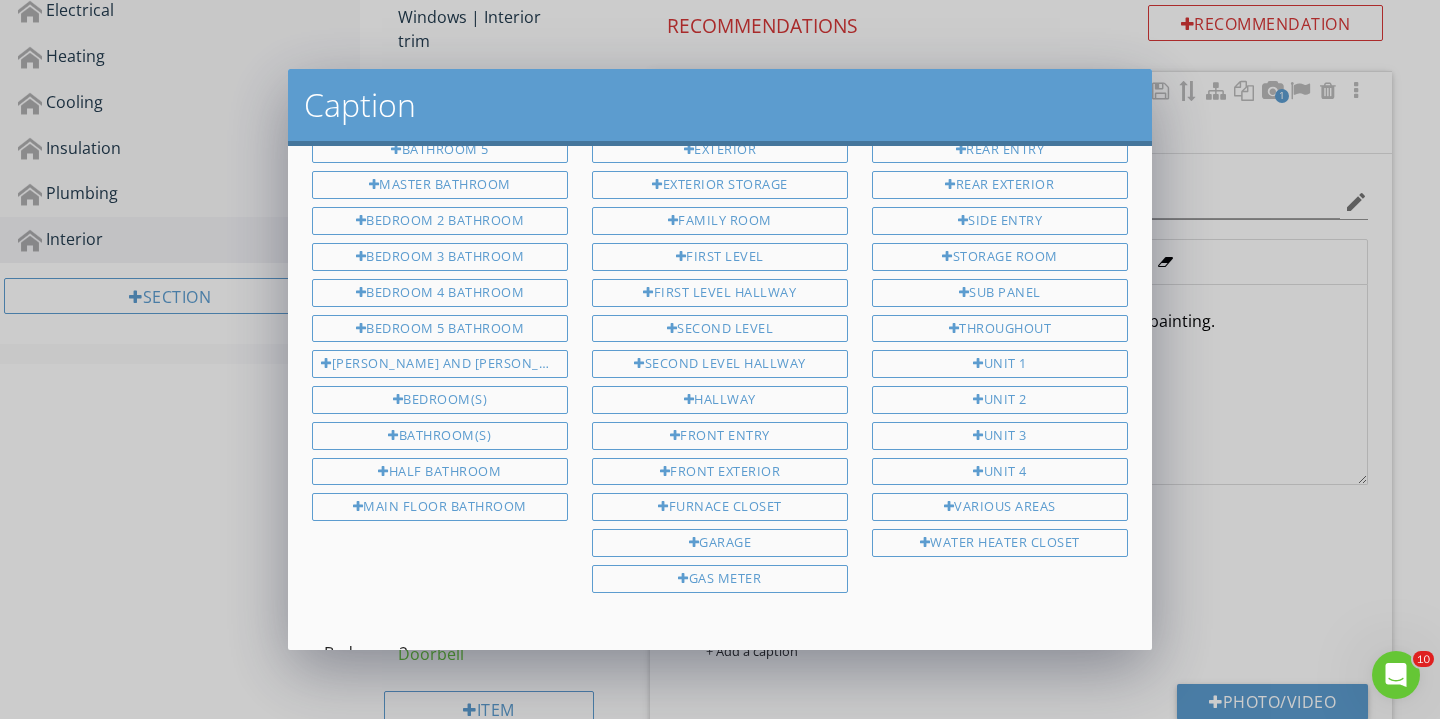 click on "Save Caption" at bounding box center (947, 734) 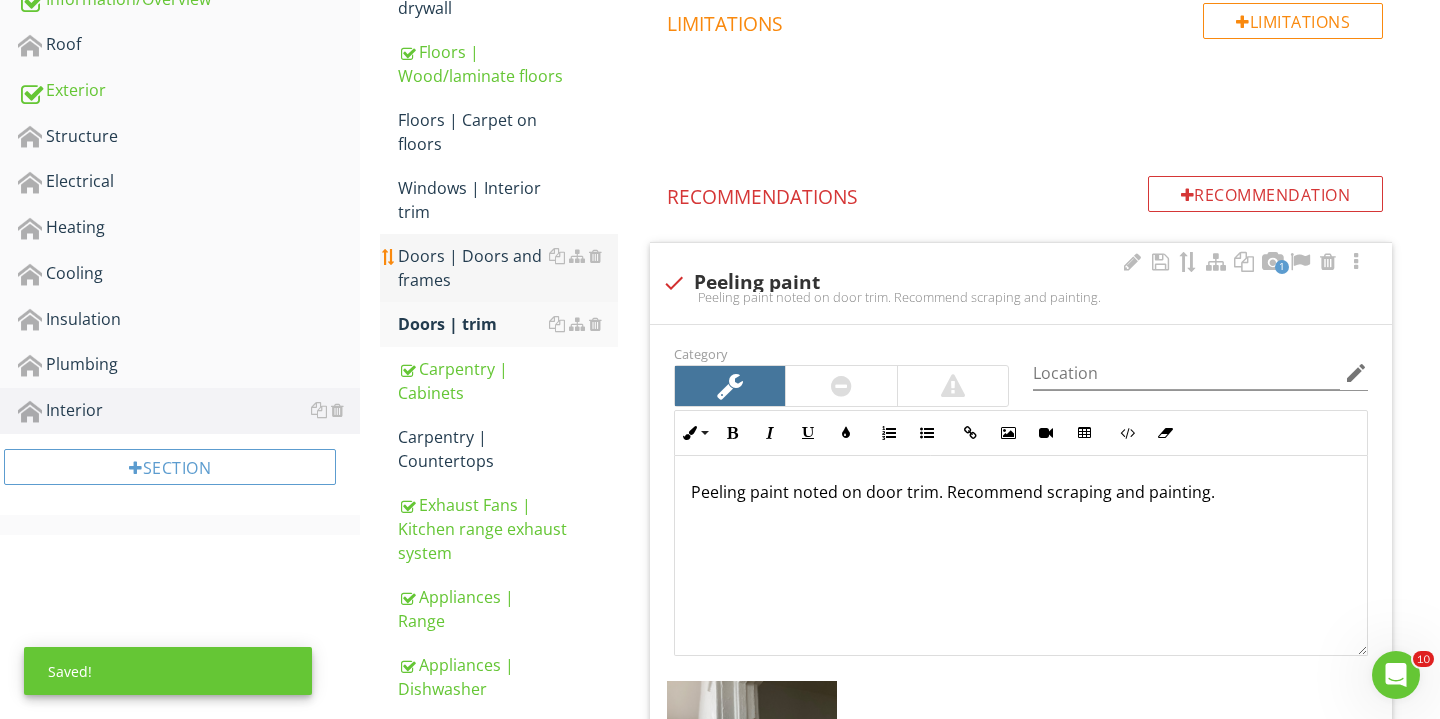 scroll, scrollTop: 519, scrollLeft: 0, axis: vertical 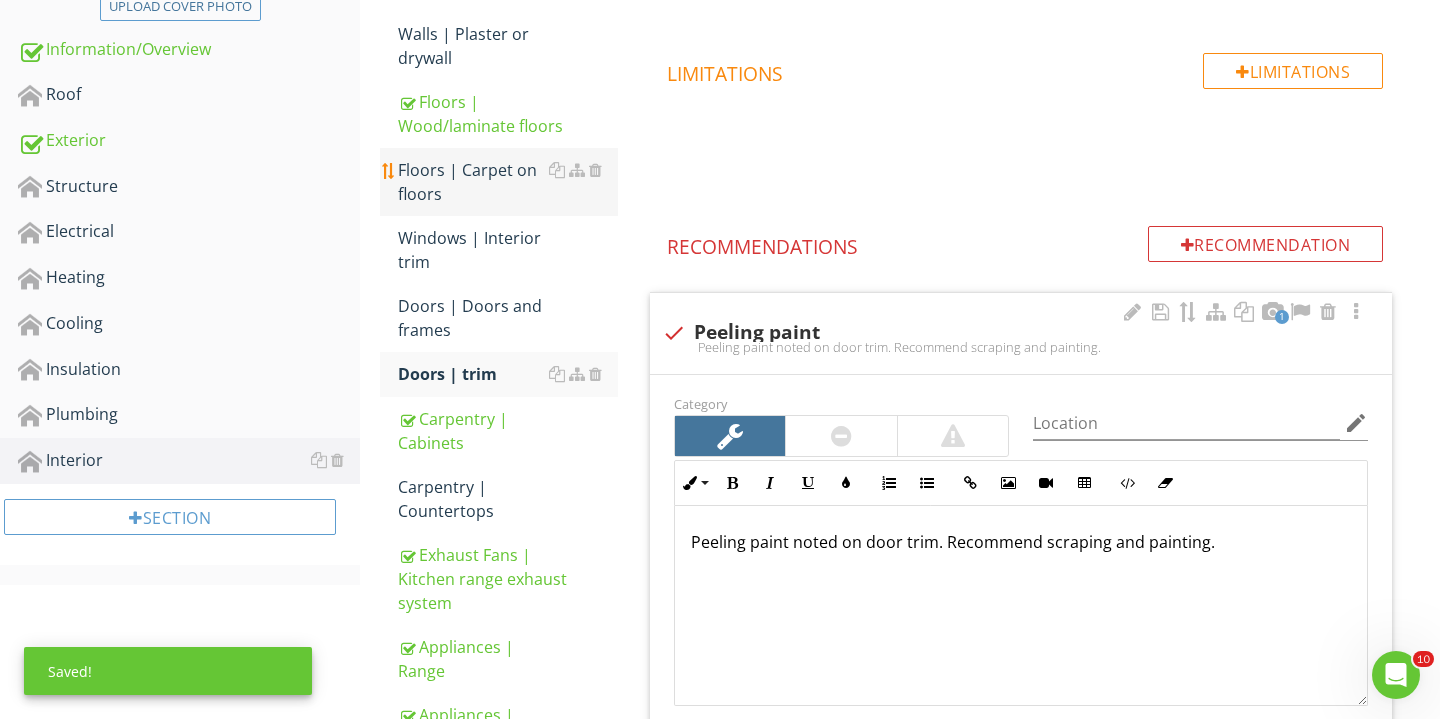 click on "Floors | Carpet on floors" at bounding box center [508, 182] 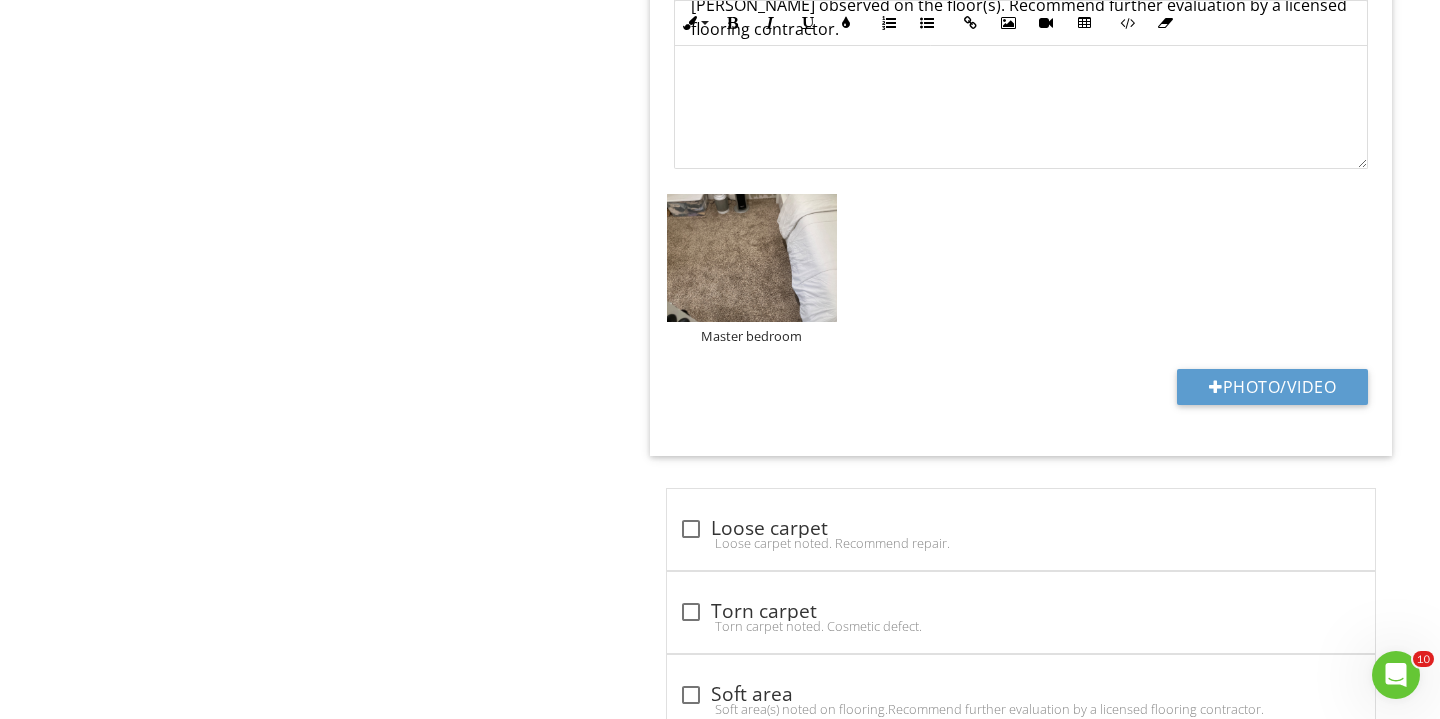 scroll, scrollTop: 1937, scrollLeft: 0, axis: vertical 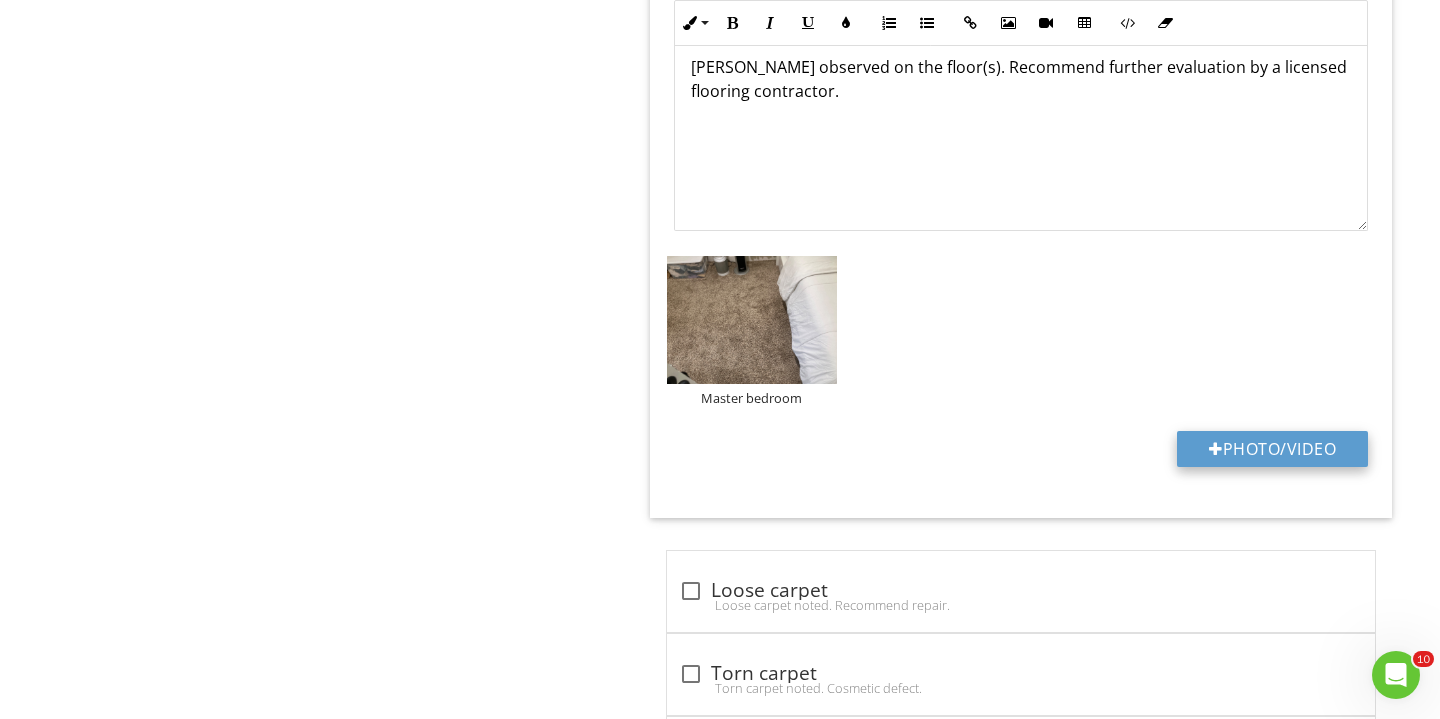 click on "Photo/Video" at bounding box center (1272, 449) 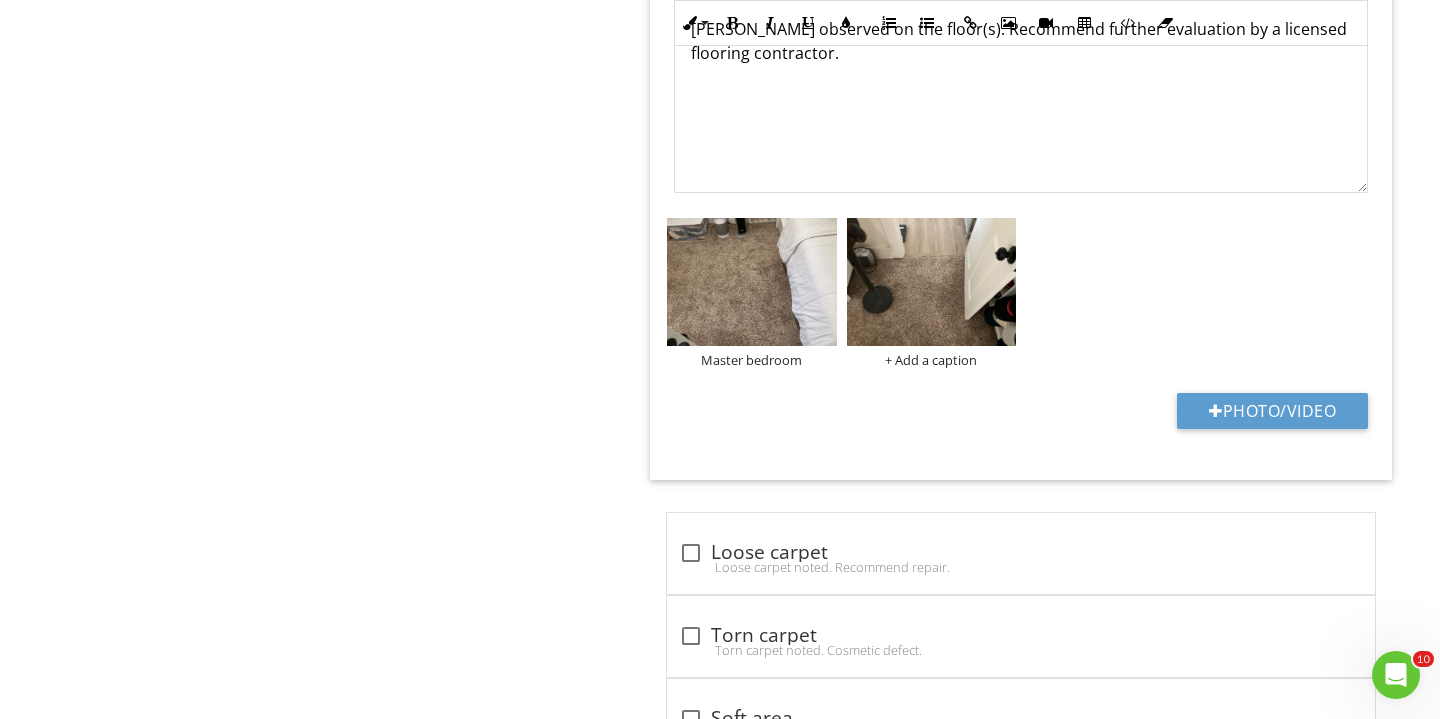 scroll, scrollTop: 2208, scrollLeft: 0, axis: vertical 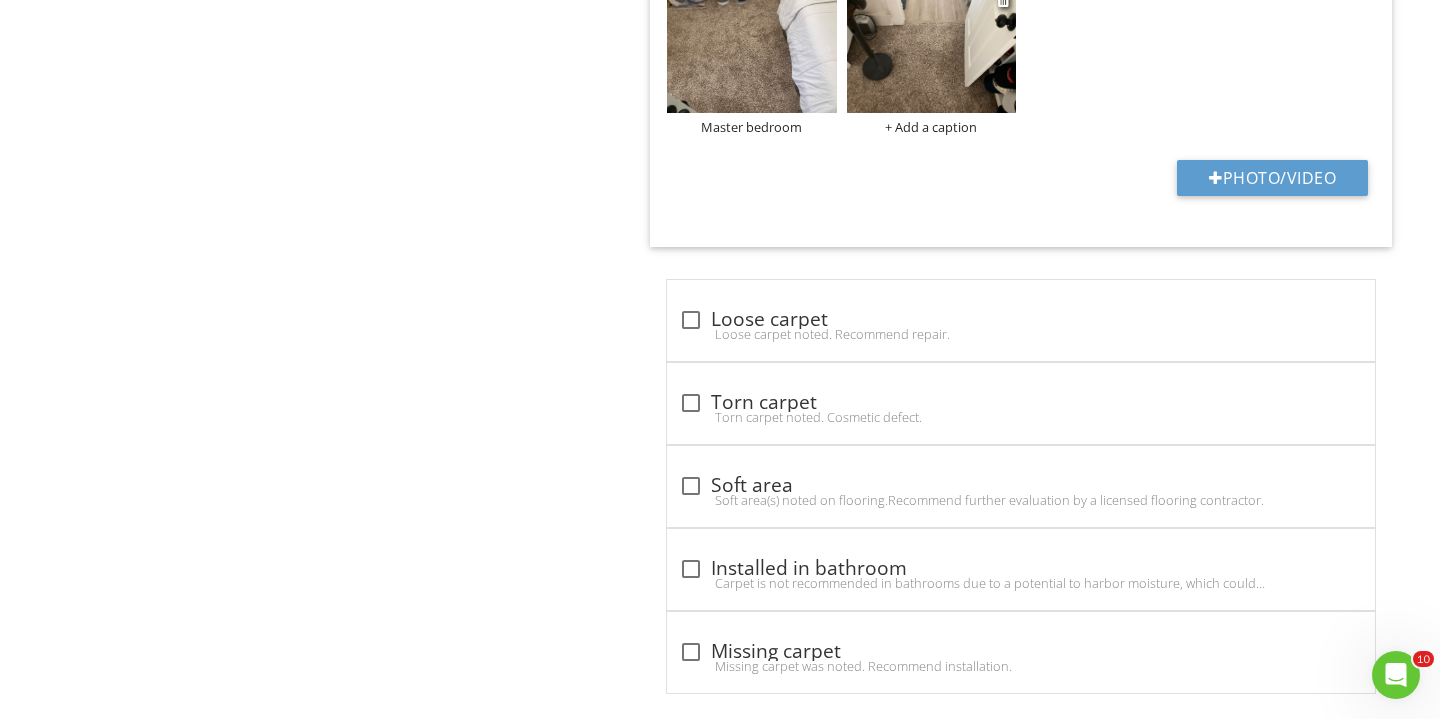 click on "+ Add a caption" at bounding box center [932, 127] 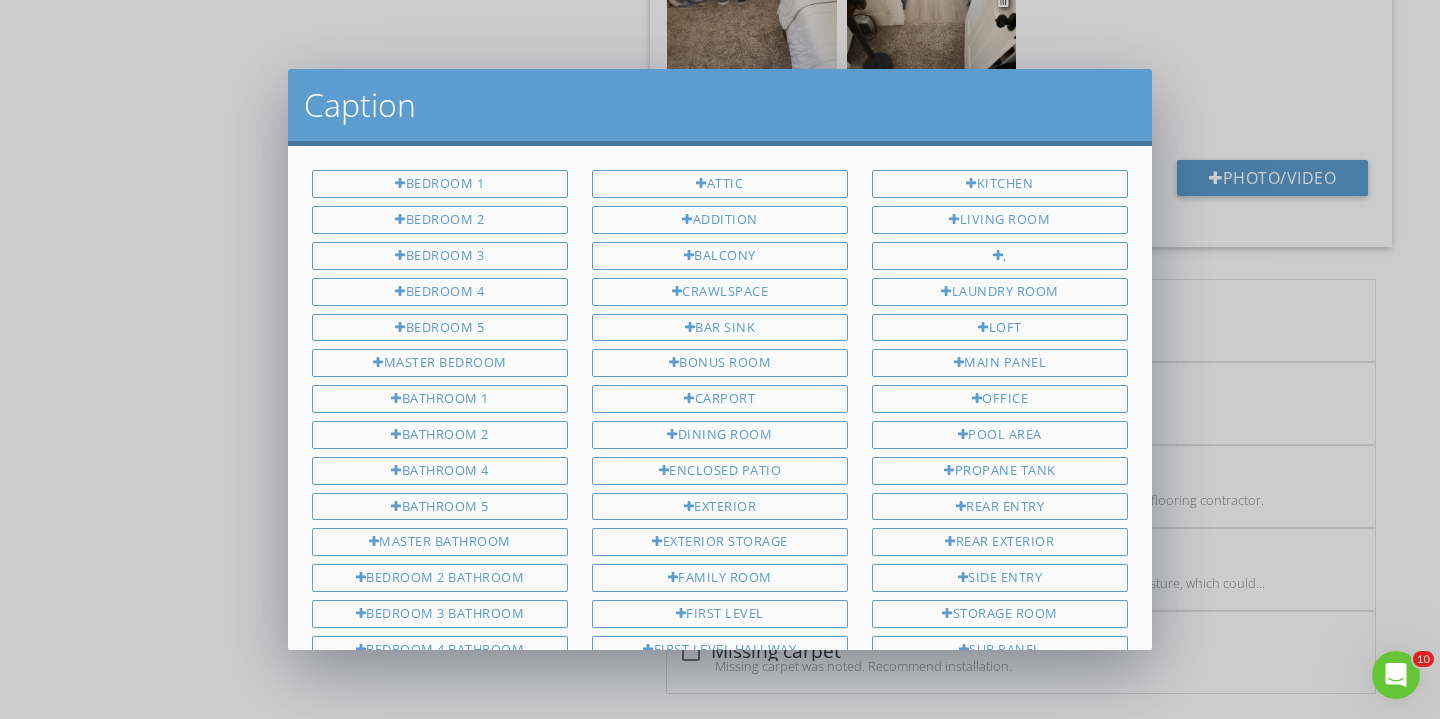 scroll, scrollTop: 0, scrollLeft: 0, axis: both 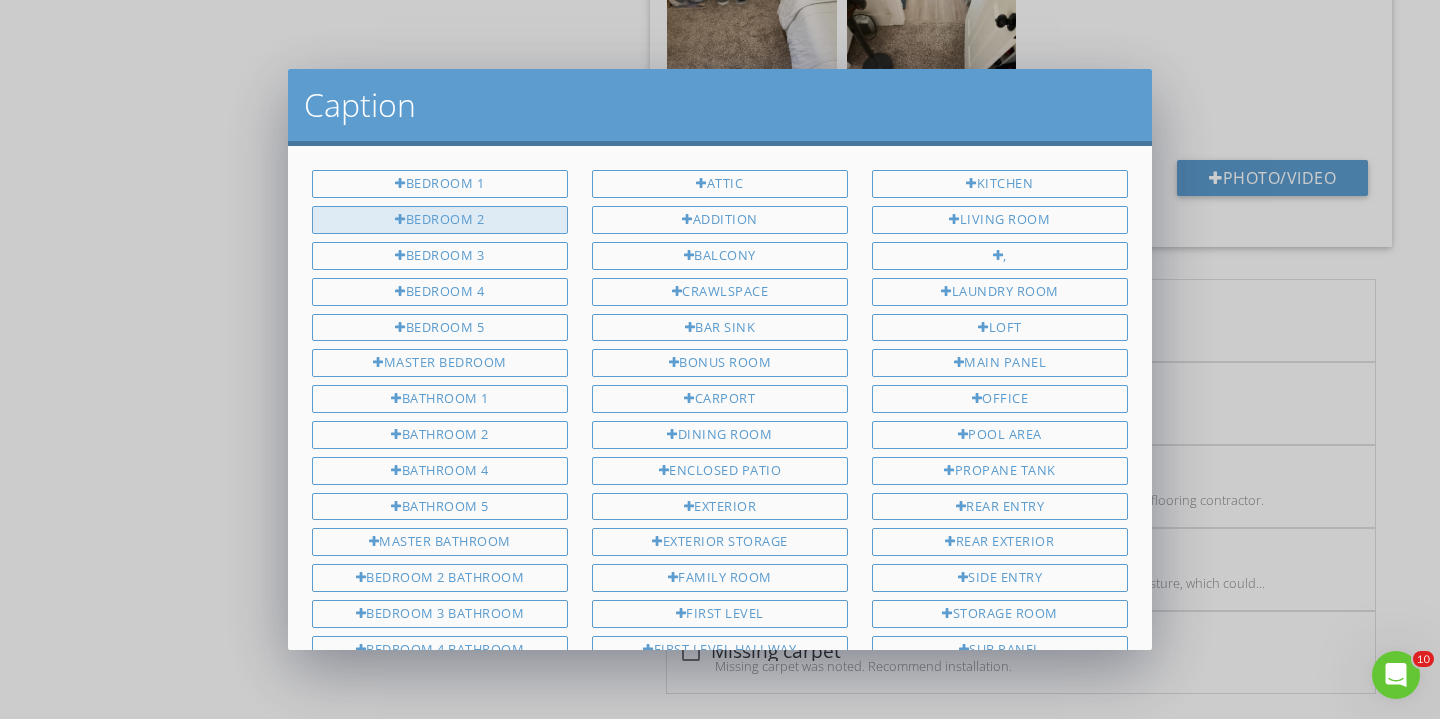 click on "Bedroom 2" at bounding box center [440, 220] 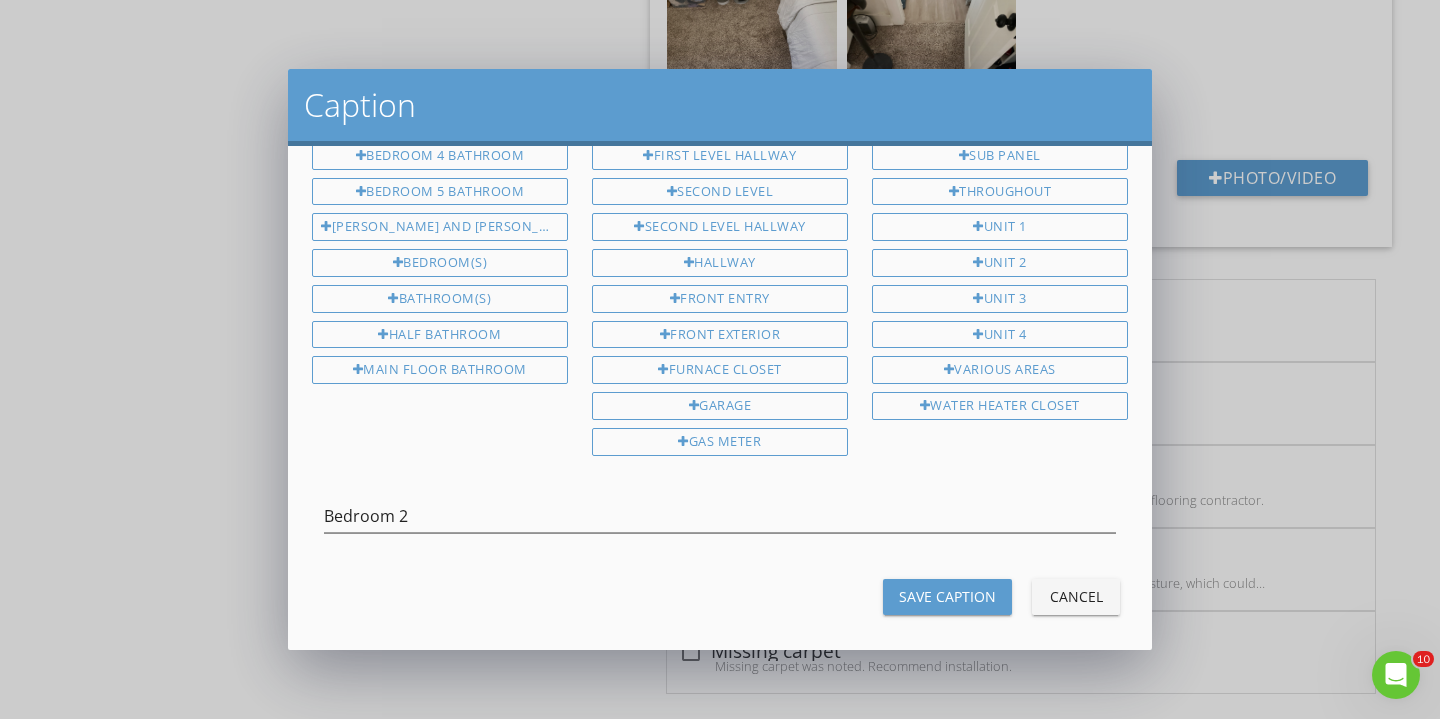 scroll, scrollTop: 492, scrollLeft: 0, axis: vertical 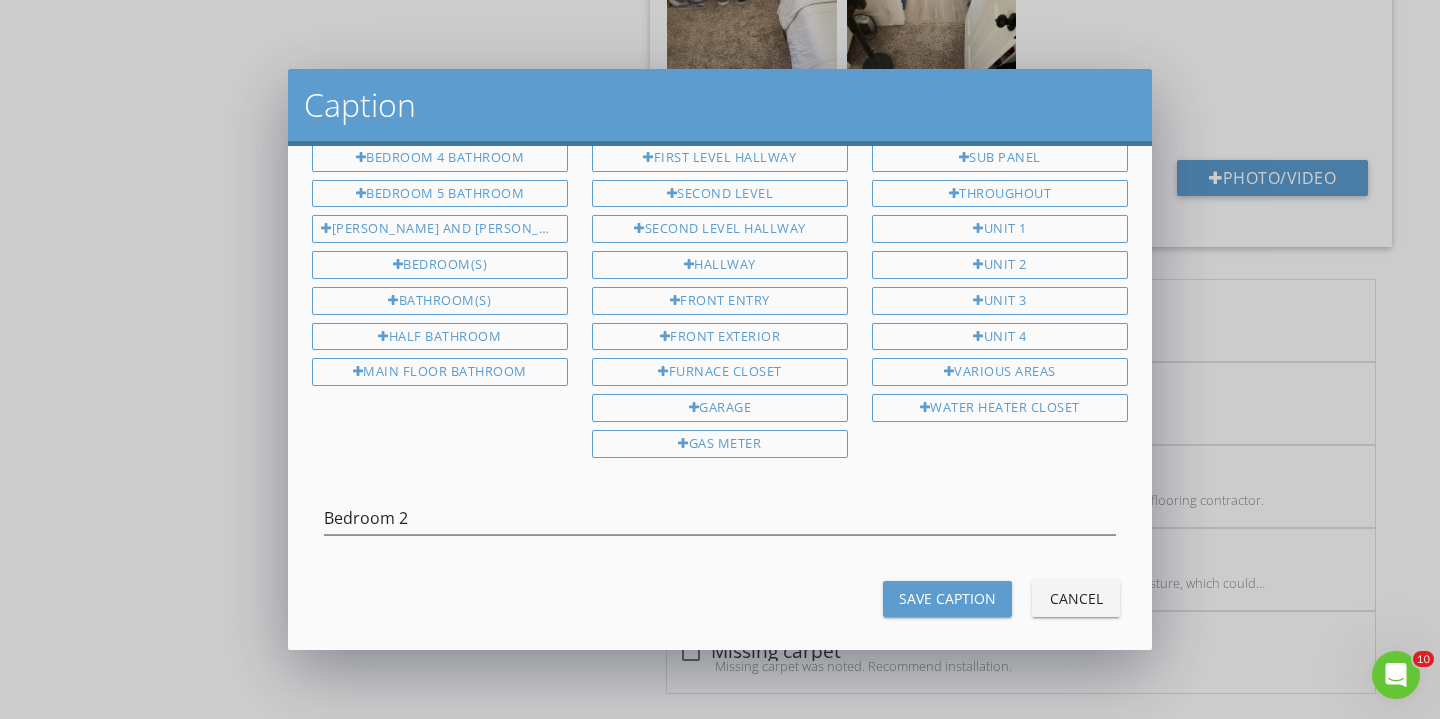 click on "Save Caption" at bounding box center (947, 598) 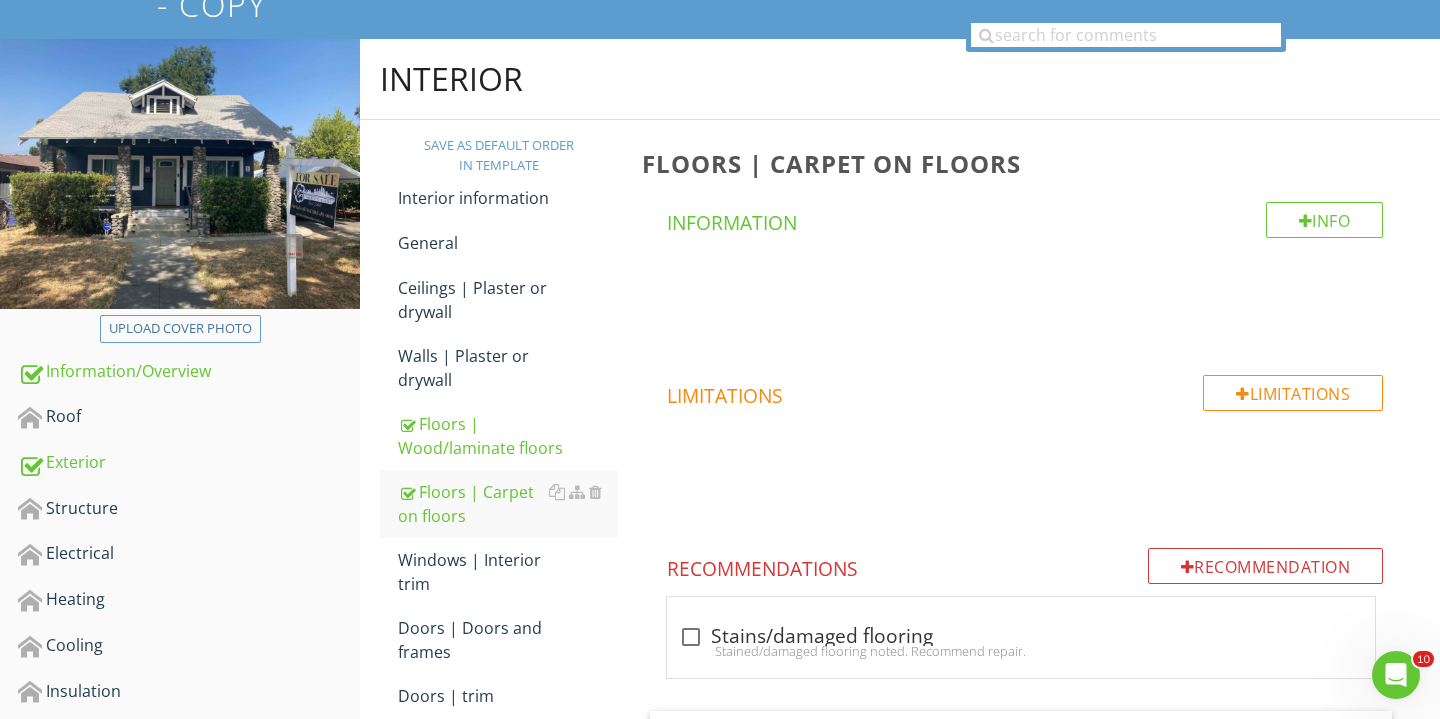 scroll, scrollTop: 300, scrollLeft: 0, axis: vertical 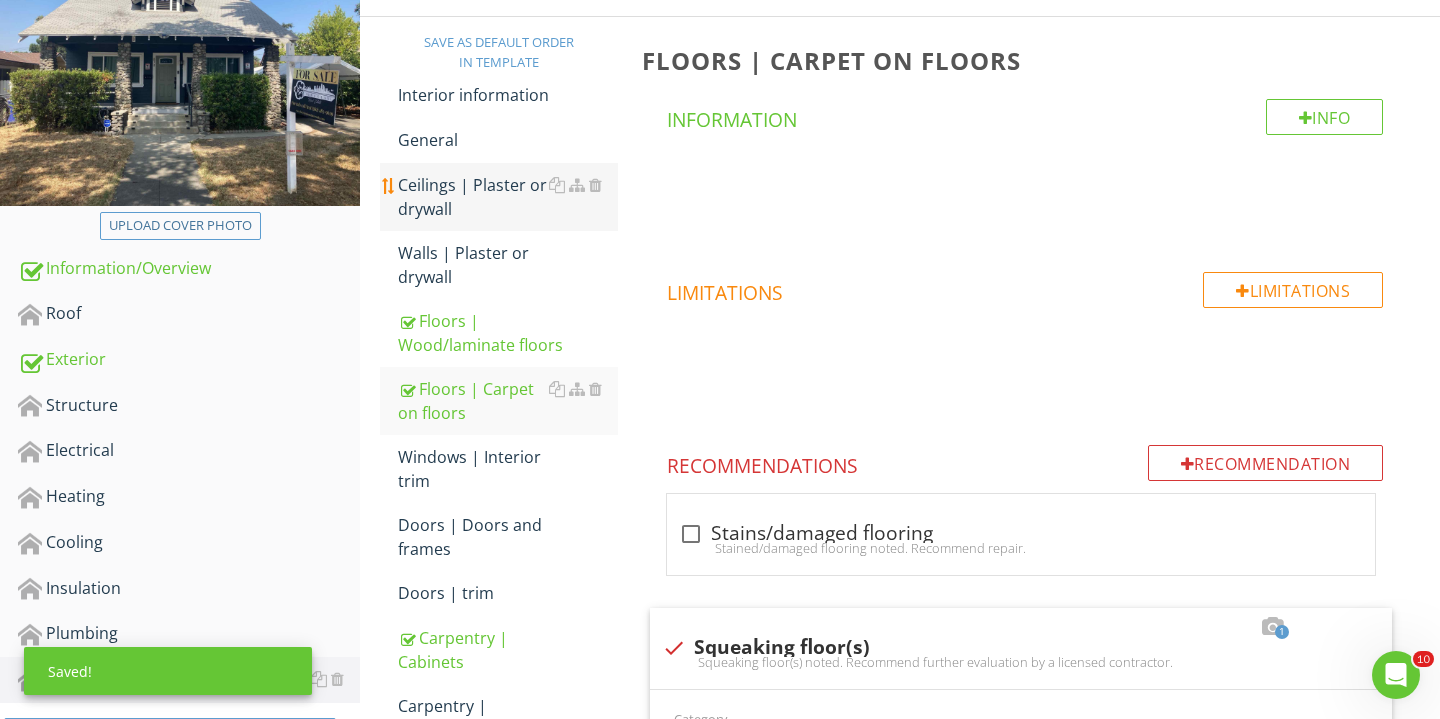 click on "Ceilings | Plaster or drywall" at bounding box center (508, 197) 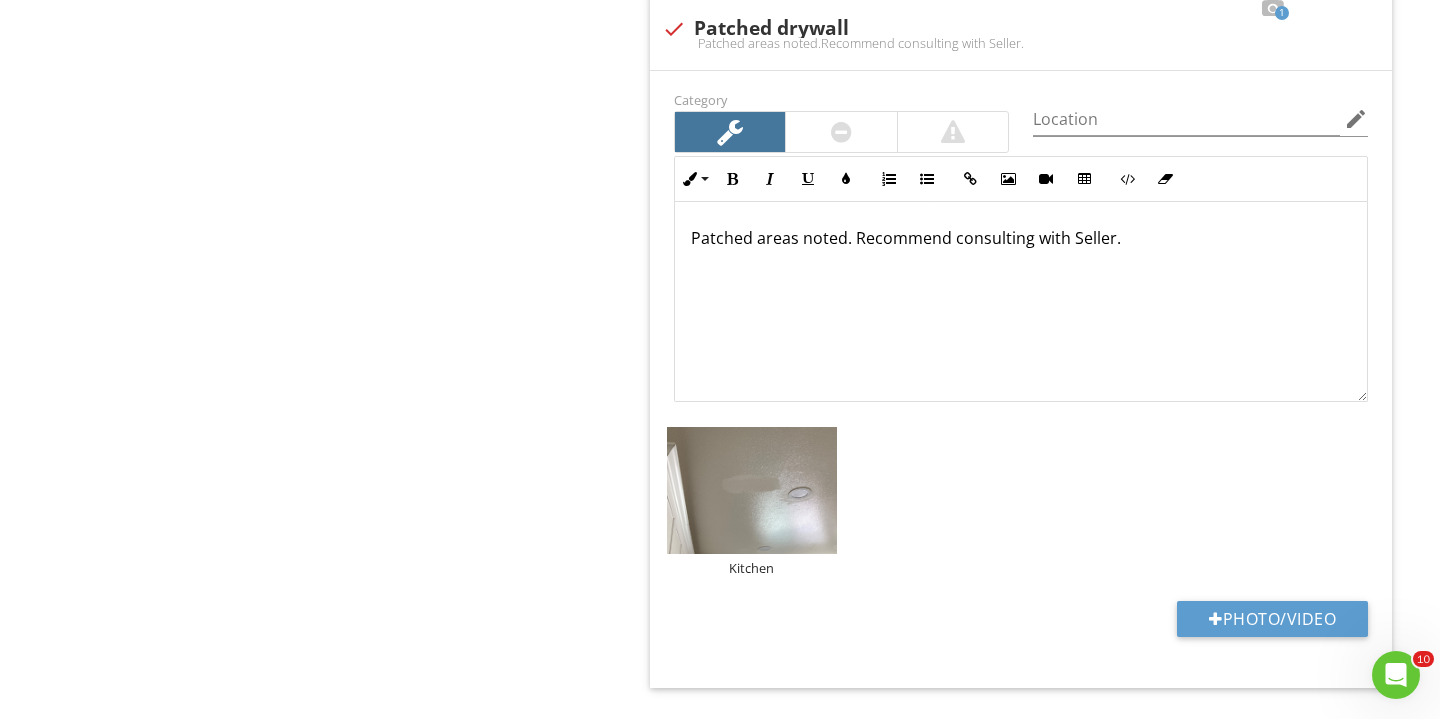 scroll, scrollTop: 1874, scrollLeft: 0, axis: vertical 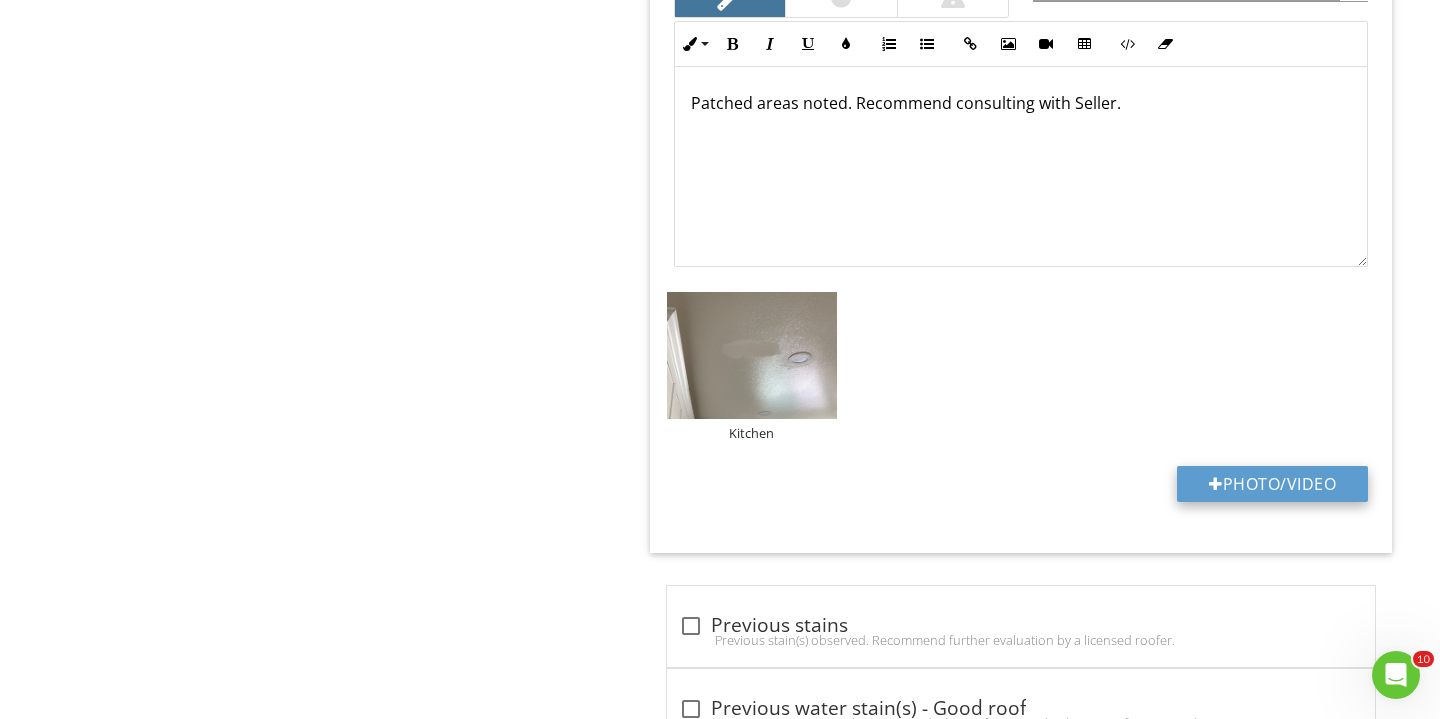 click on "Photo/Video" at bounding box center (1272, 484) 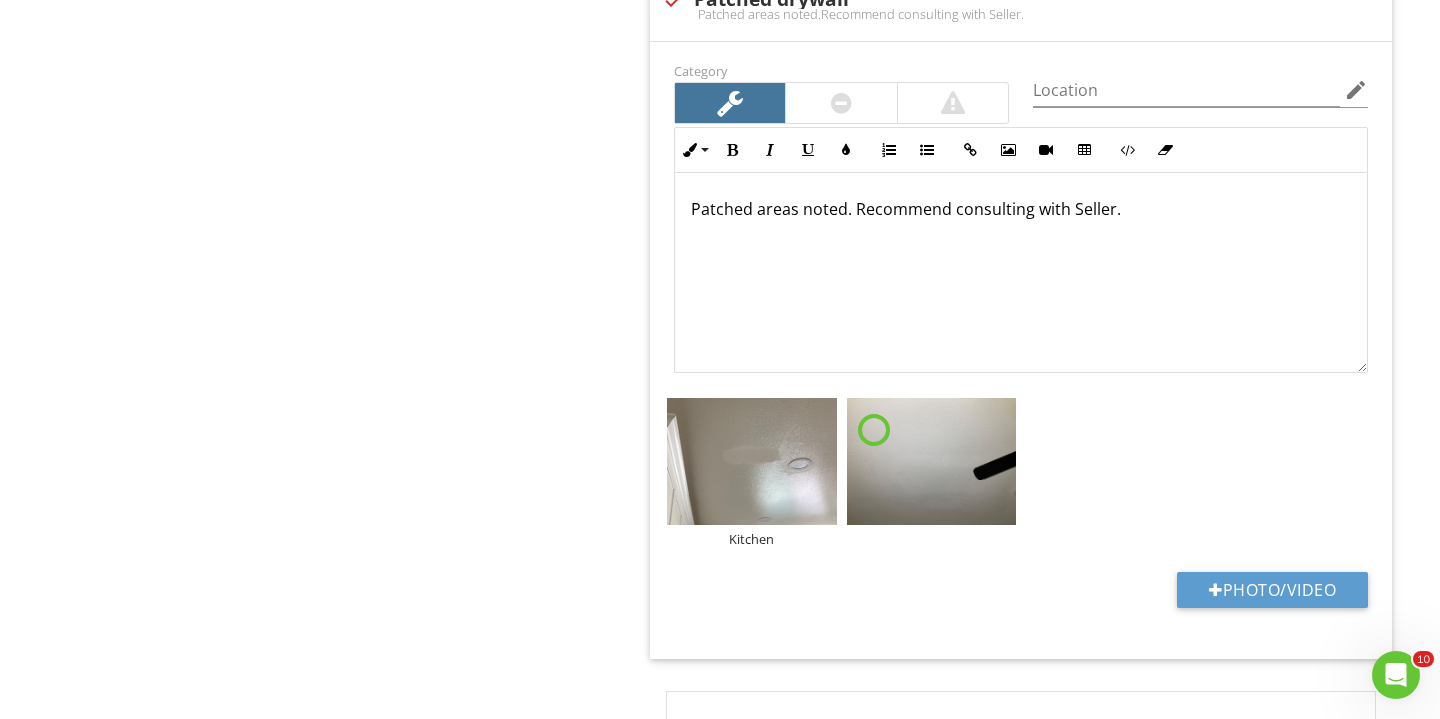 scroll, scrollTop: 1780, scrollLeft: 0, axis: vertical 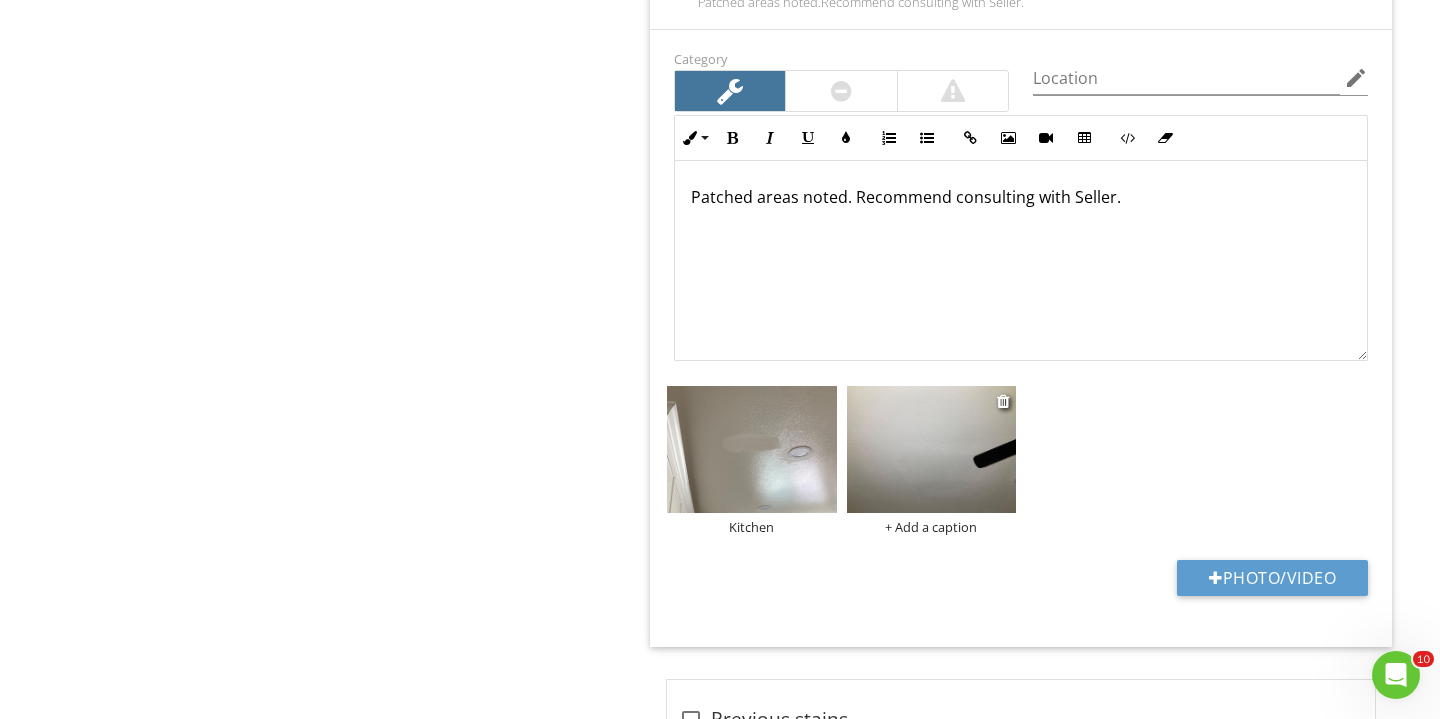 click on "+ Add a caption" at bounding box center [932, 527] 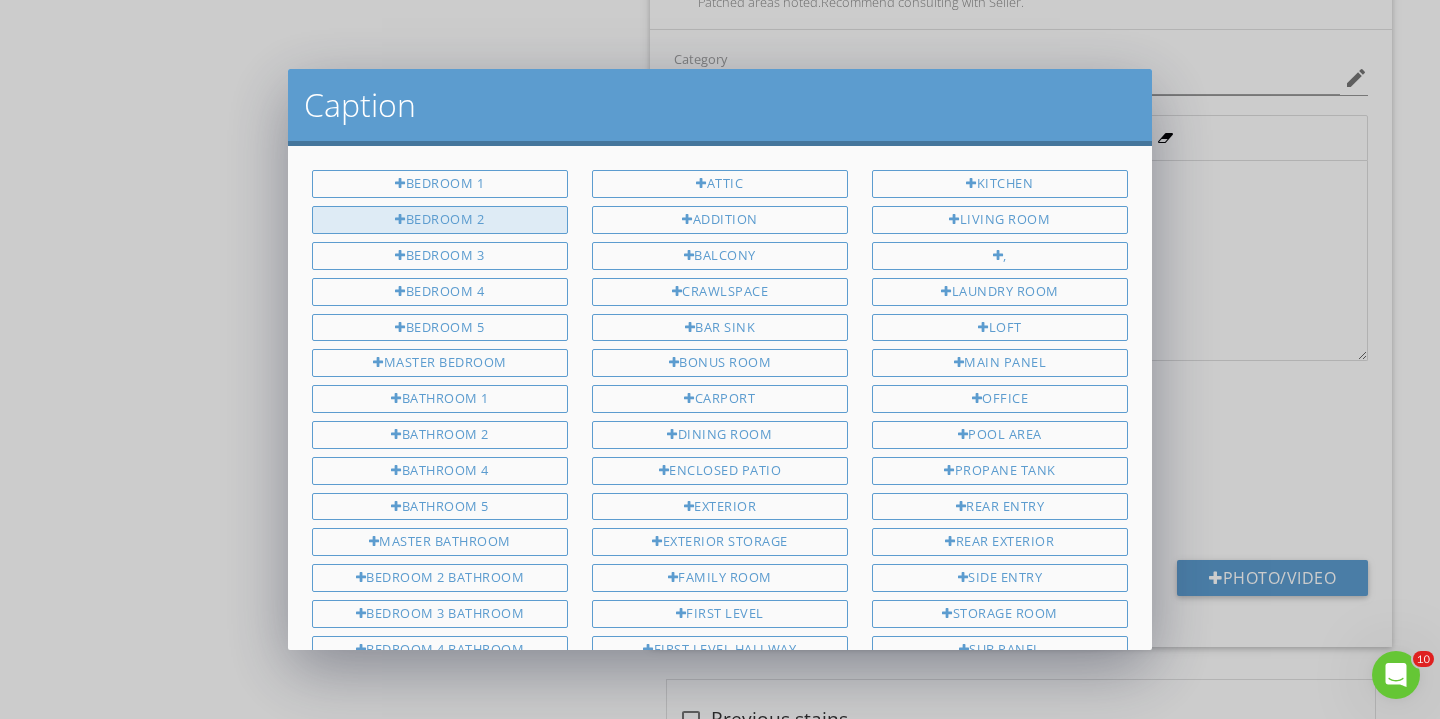 click on "Bedroom 2" at bounding box center (440, 220) 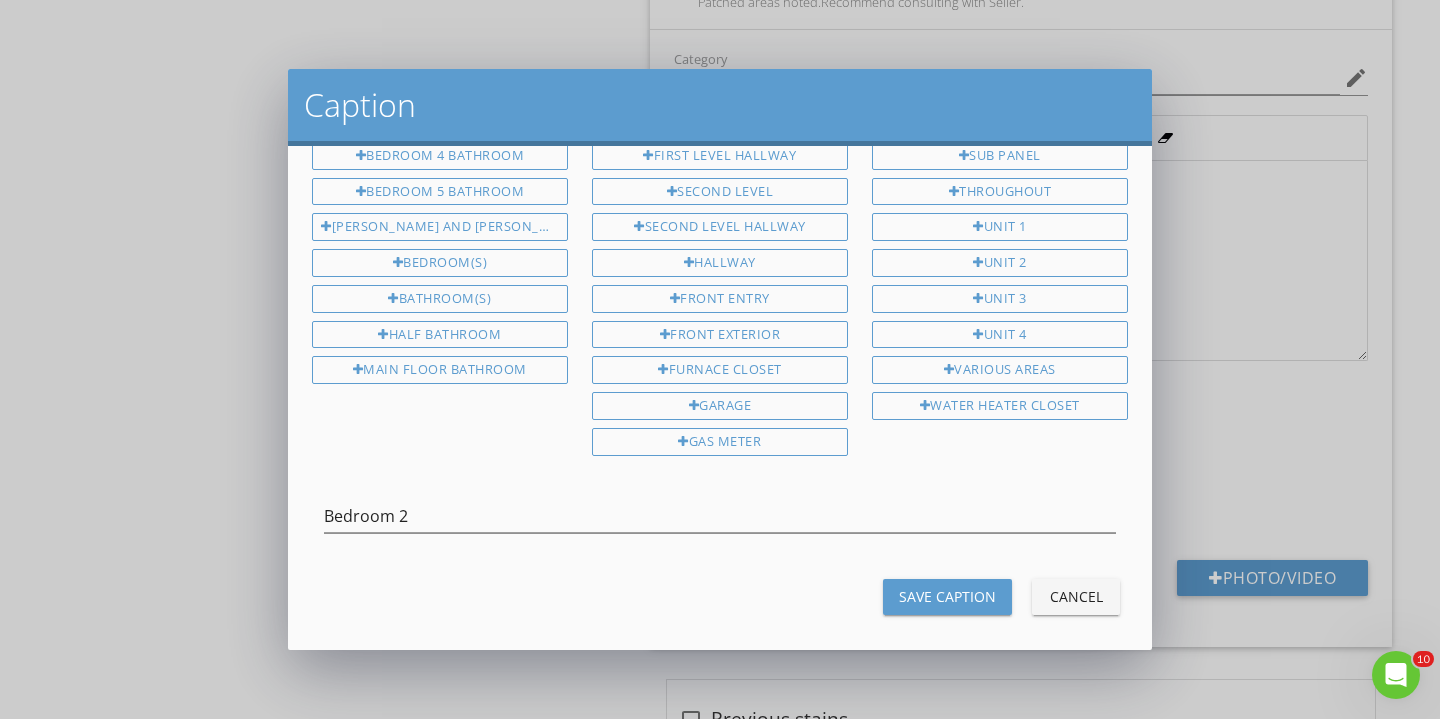 click on "Save Caption" at bounding box center (947, 596) 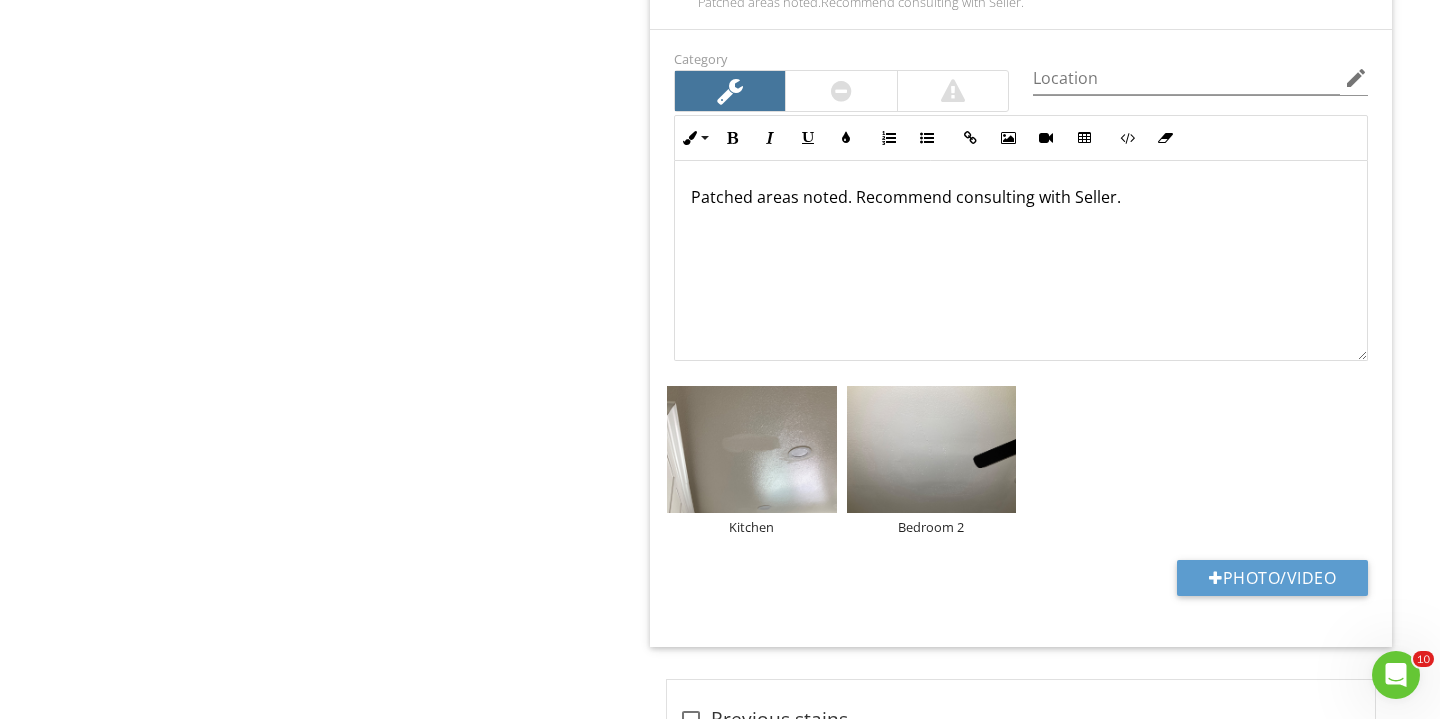 scroll, scrollTop: 492, scrollLeft: 0, axis: vertical 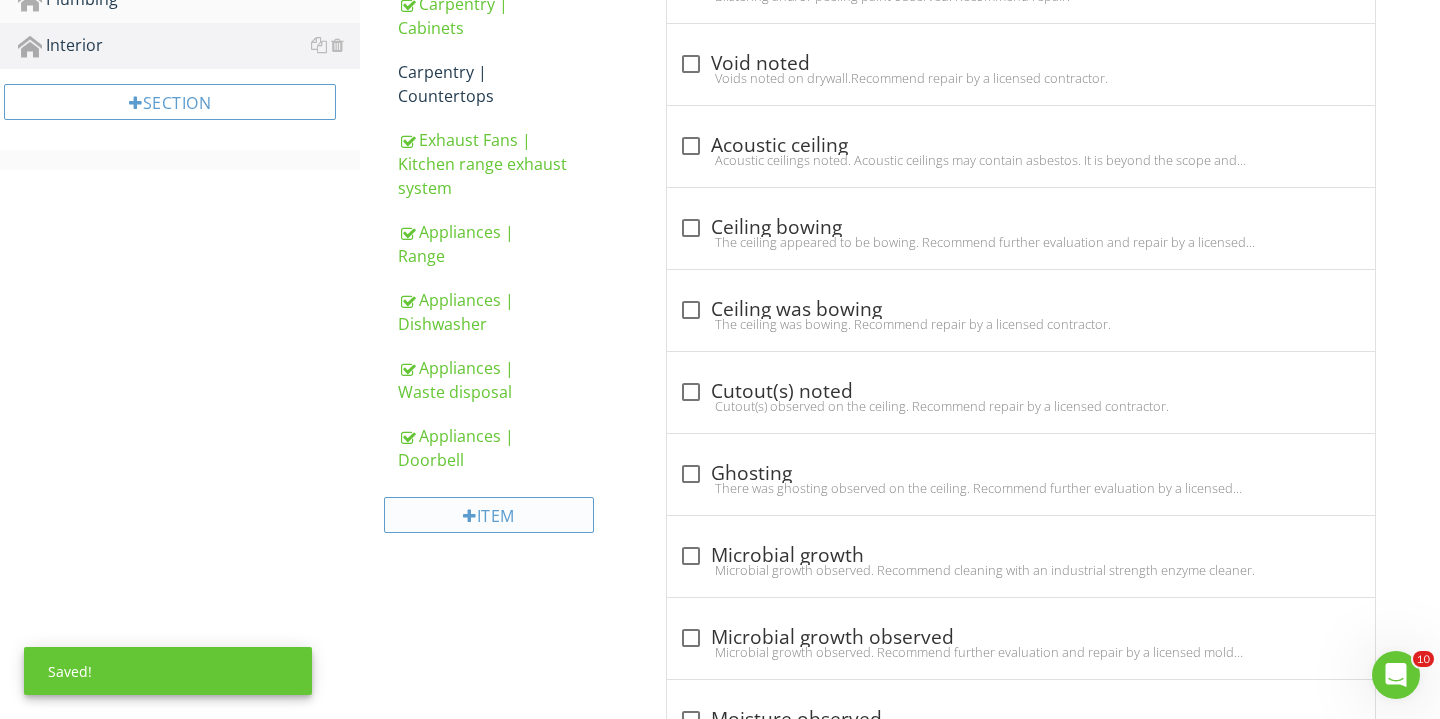 click on "Item" at bounding box center [489, 515] 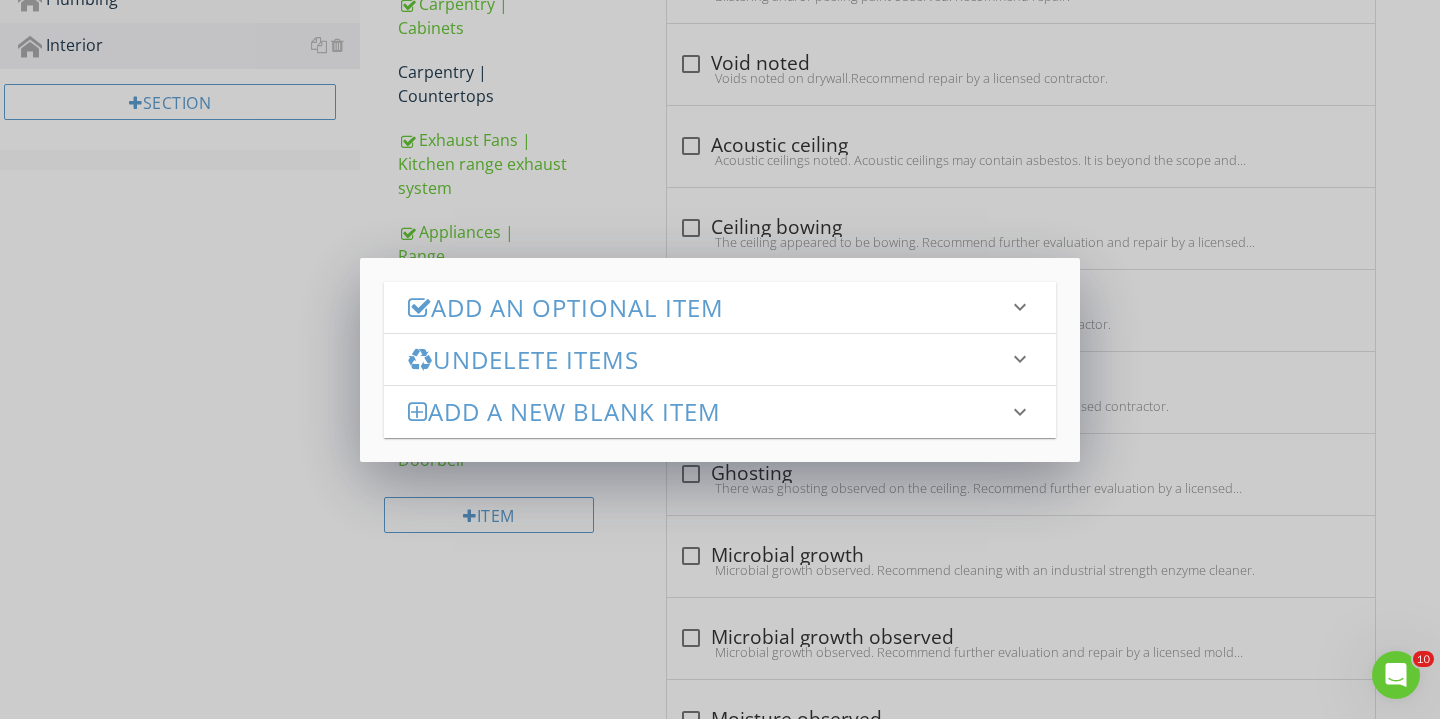click on "Add an Optional Item" at bounding box center [708, 307] 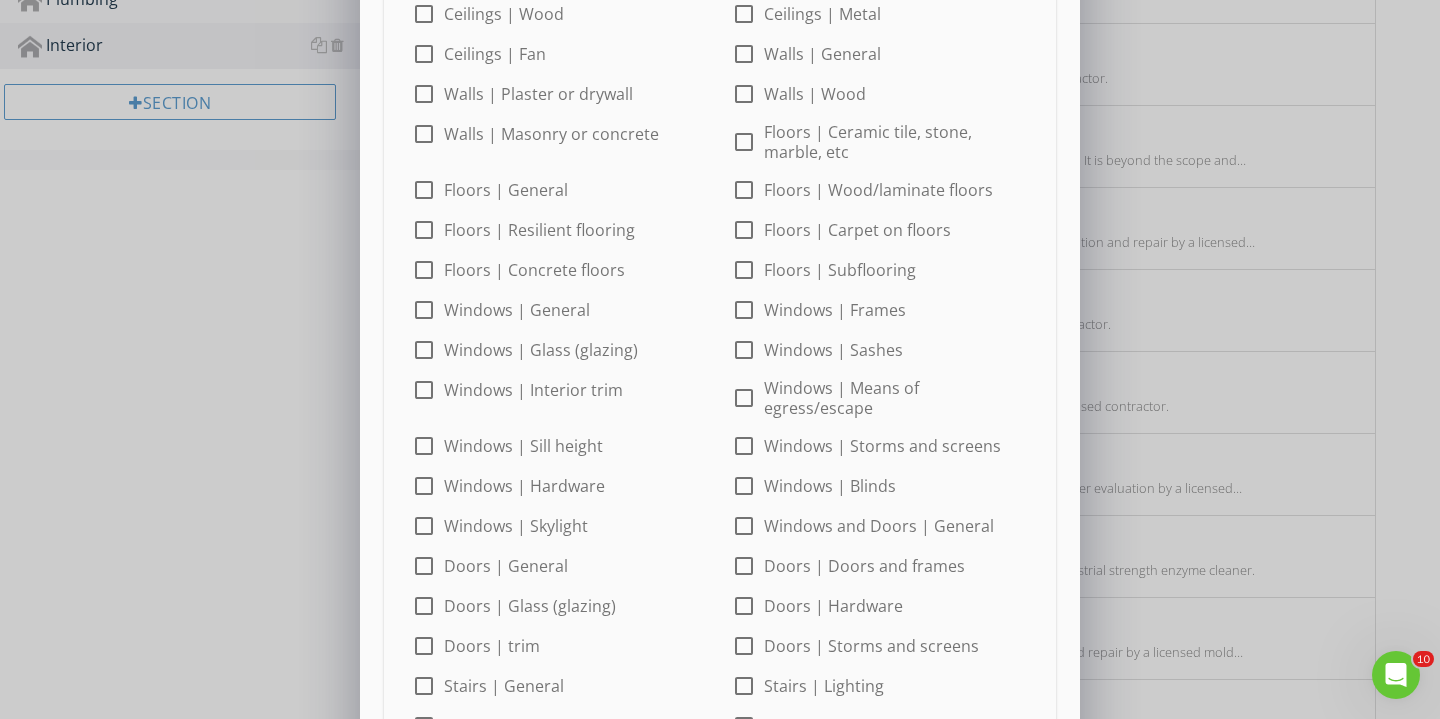 scroll, scrollTop: 177, scrollLeft: 0, axis: vertical 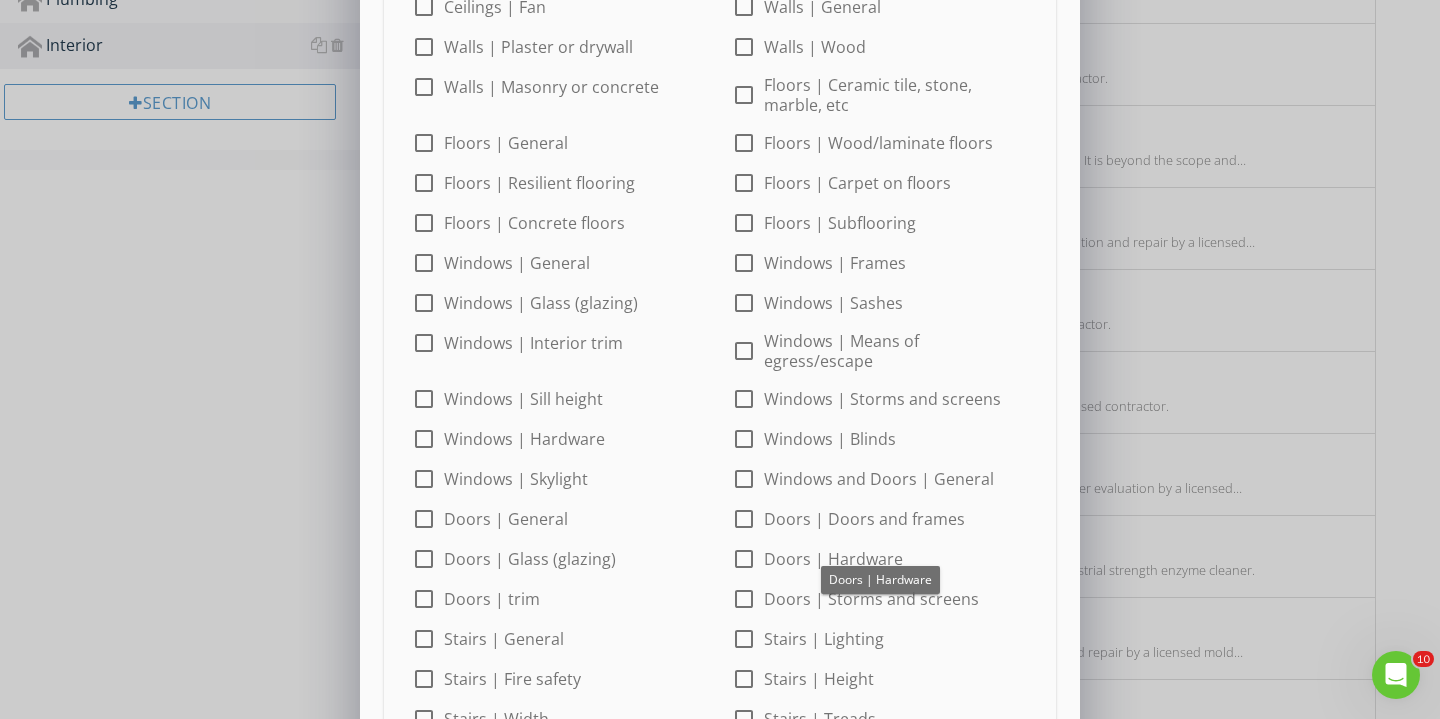click at bounding box center (744, 559) 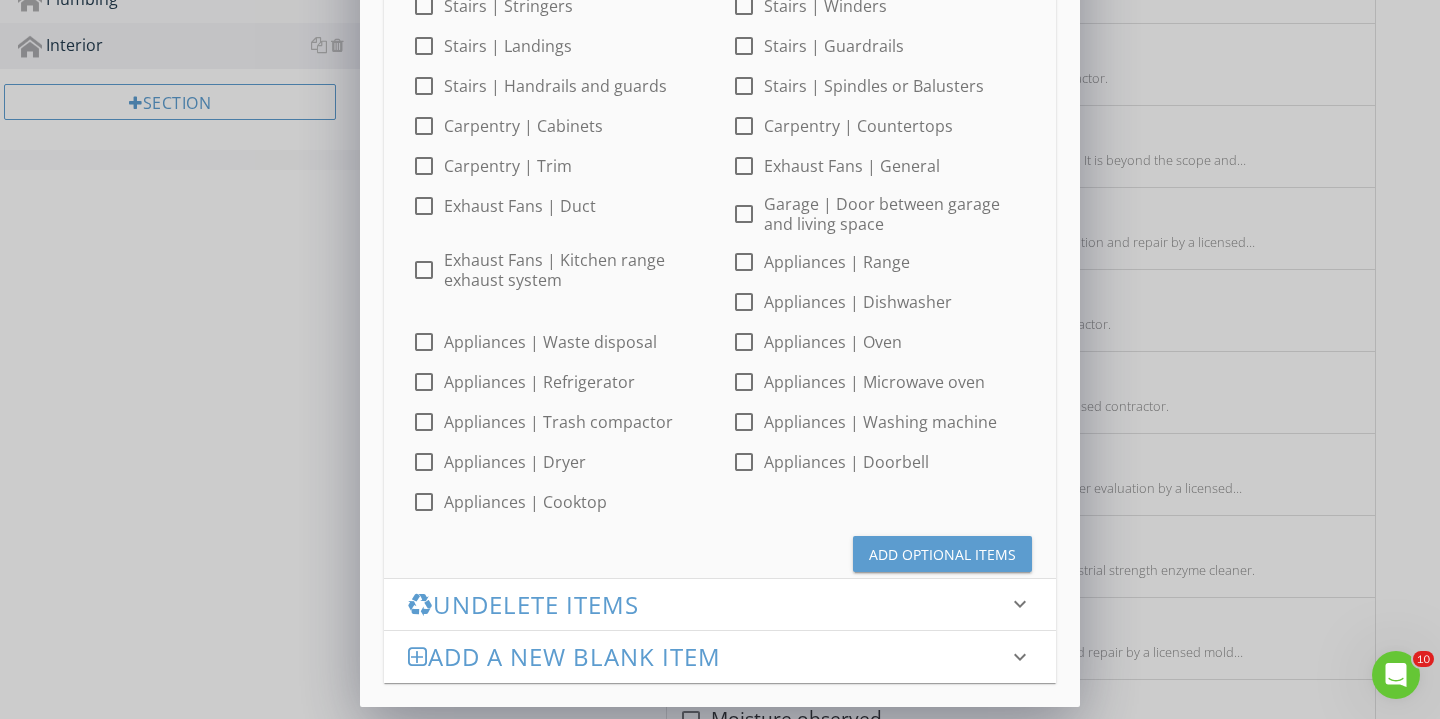 scroll, scrollTop: 930, scrollLeft: 0, axis: vertical 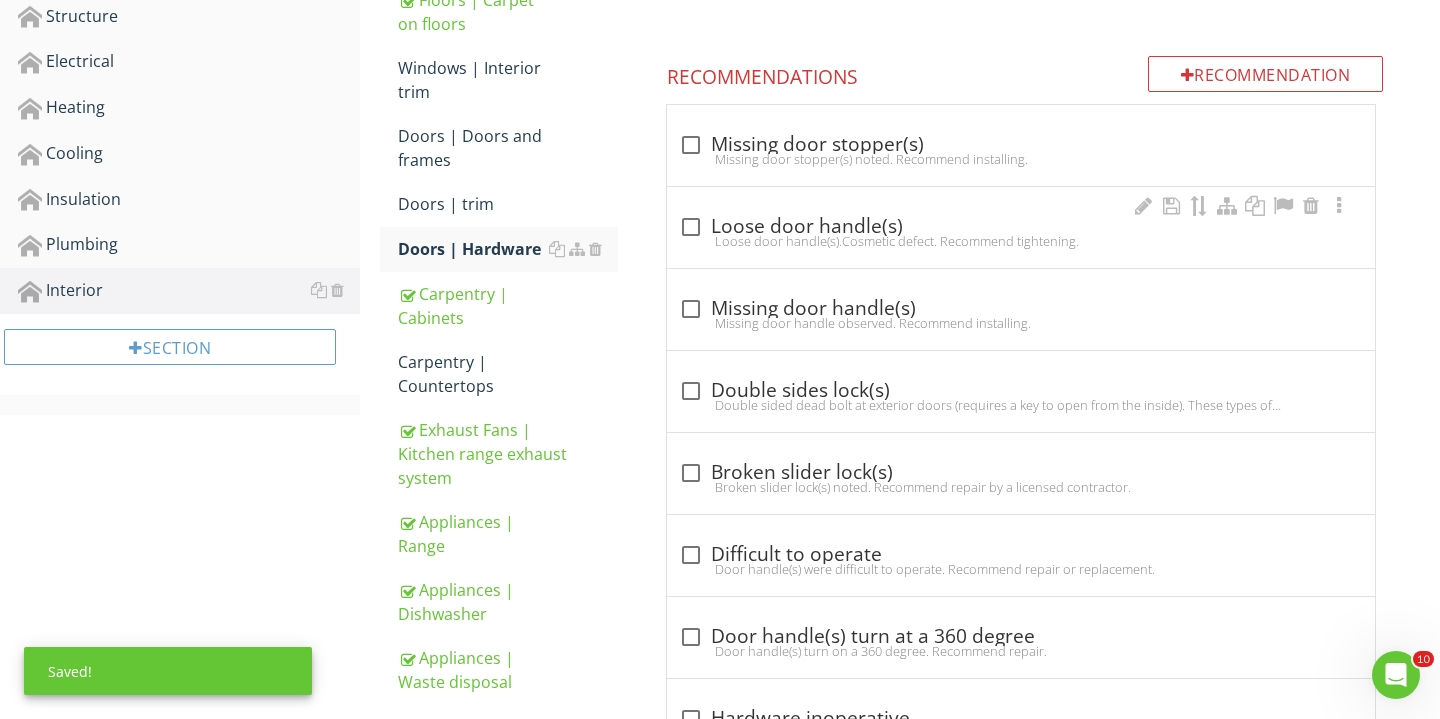 click on "check_box_outline_blank
Loose door handle(s)
Loose door handle(s).Cosmetic defect. Recommend tightening." at bounding box center (1021, 227) 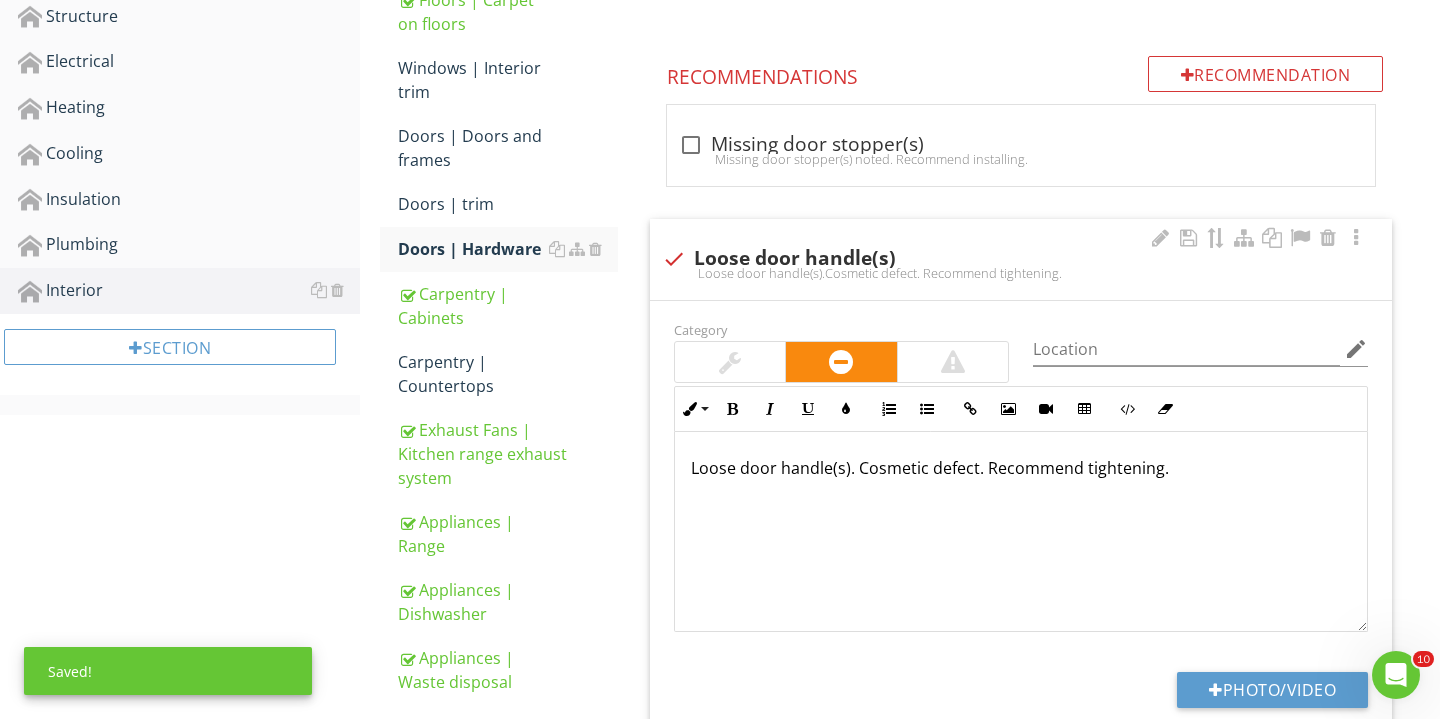 click at bounding box center (674, 259) 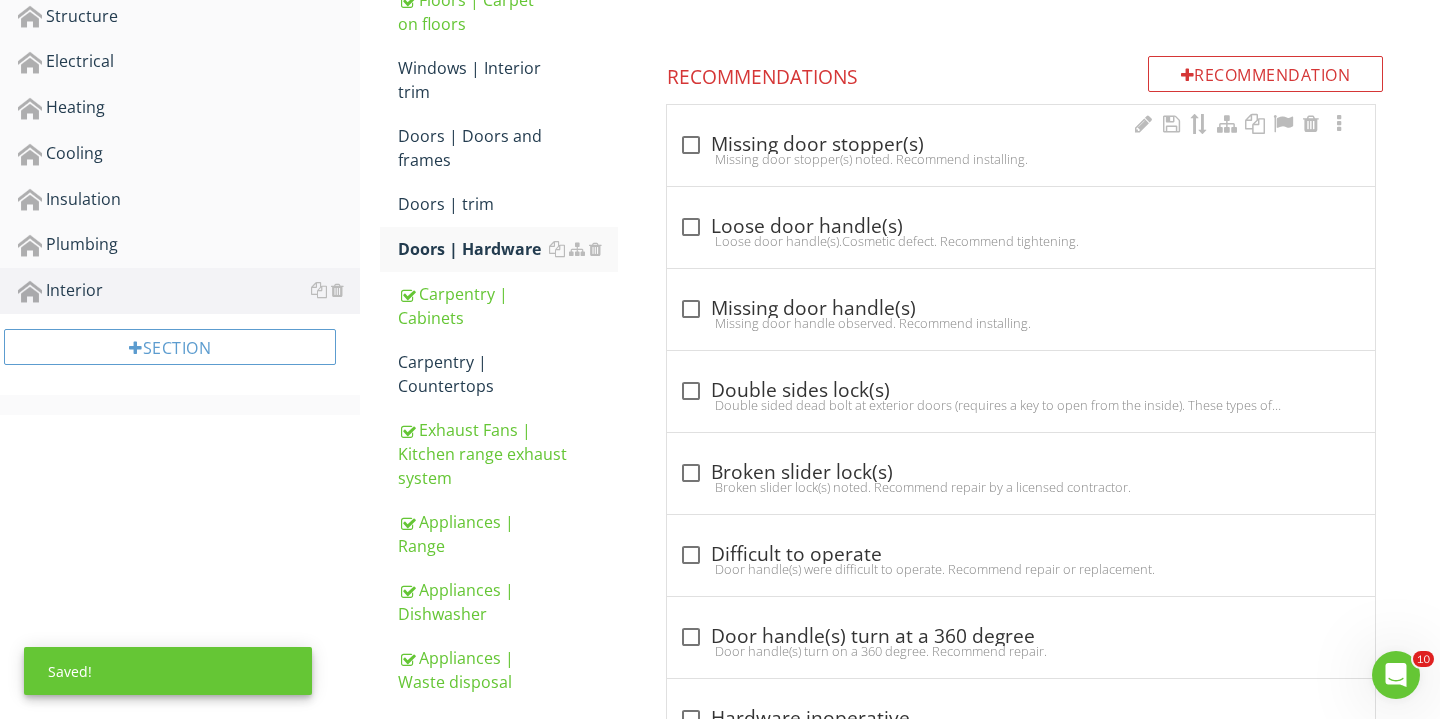 click at bounding box center [691, 145] 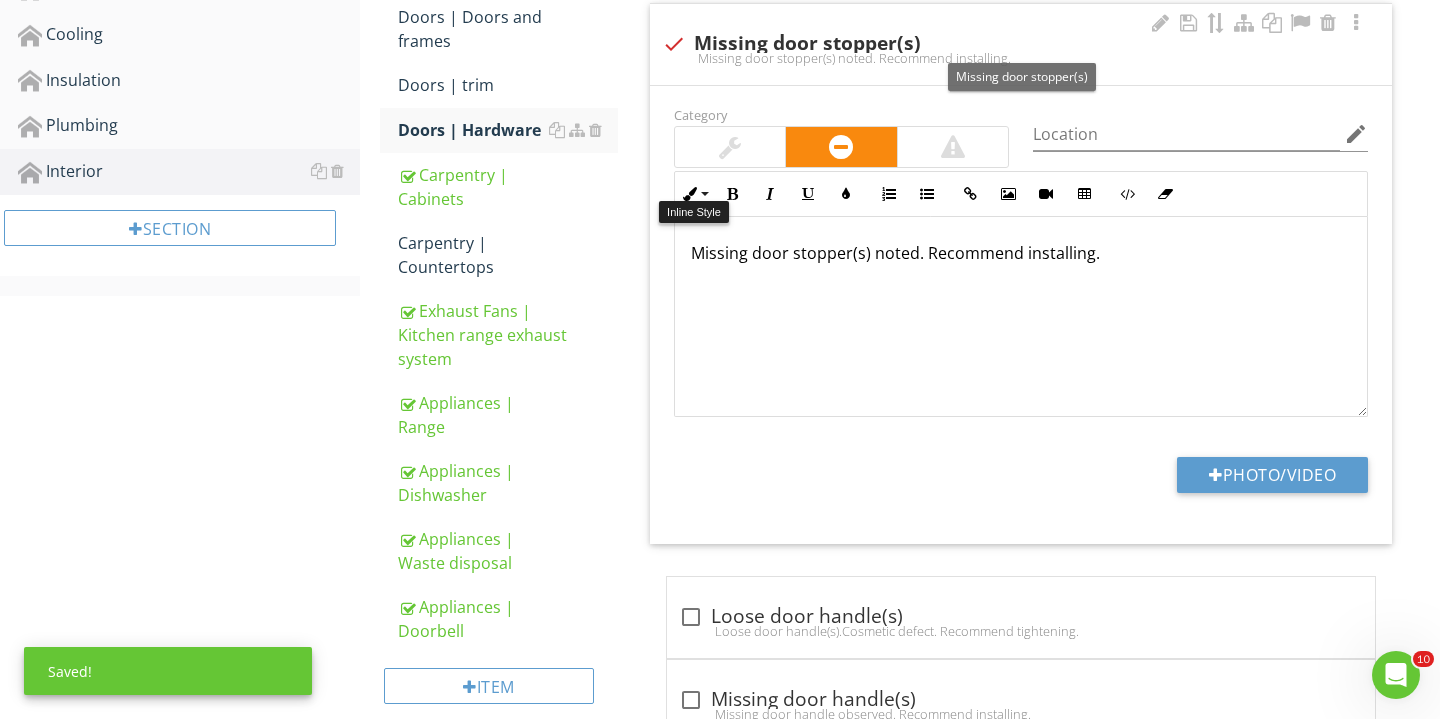 scroll, scrollTop: 851, scrollLeft: 0, axis: vertical 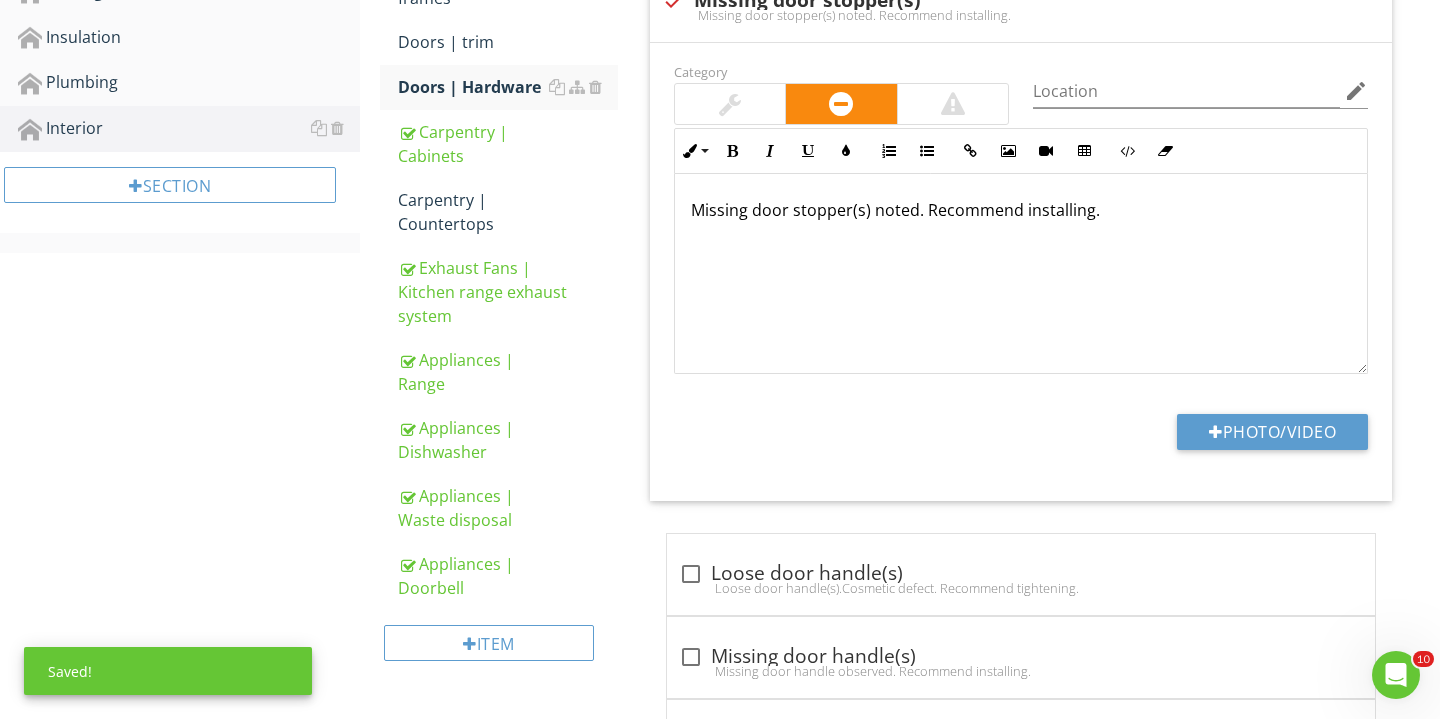 click on "Category" at bounding box center (841, 92) 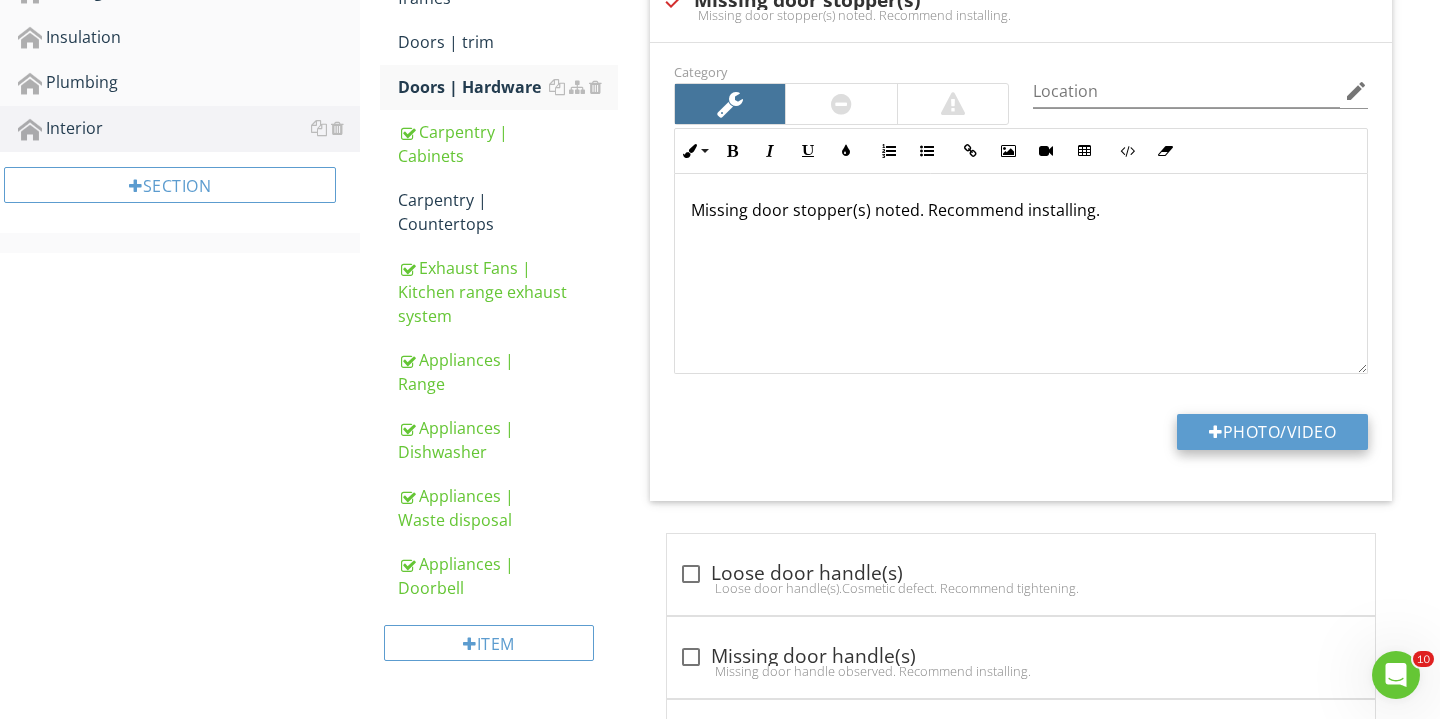 click on "Photo/Video" at bounding box center [1272, 432] 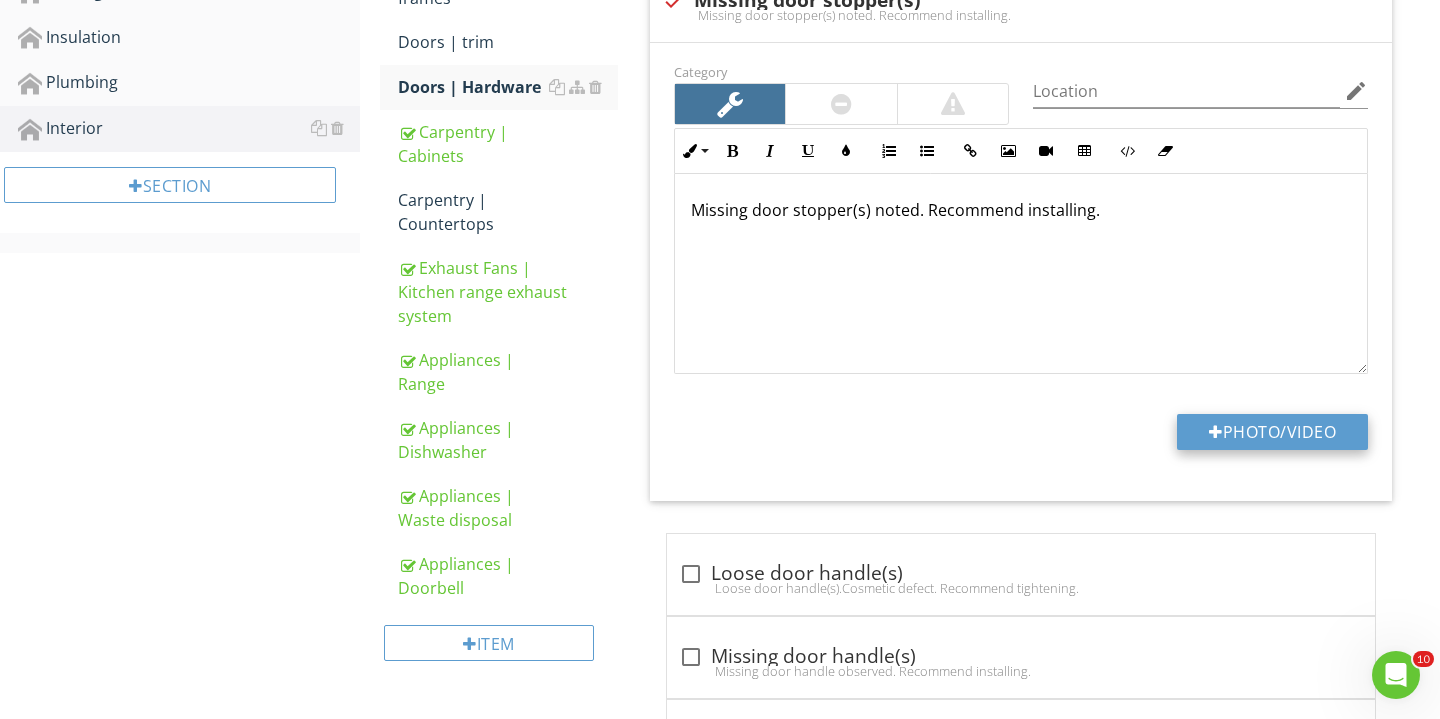 type on "C:\fakepath\IMG_3497.JPG" 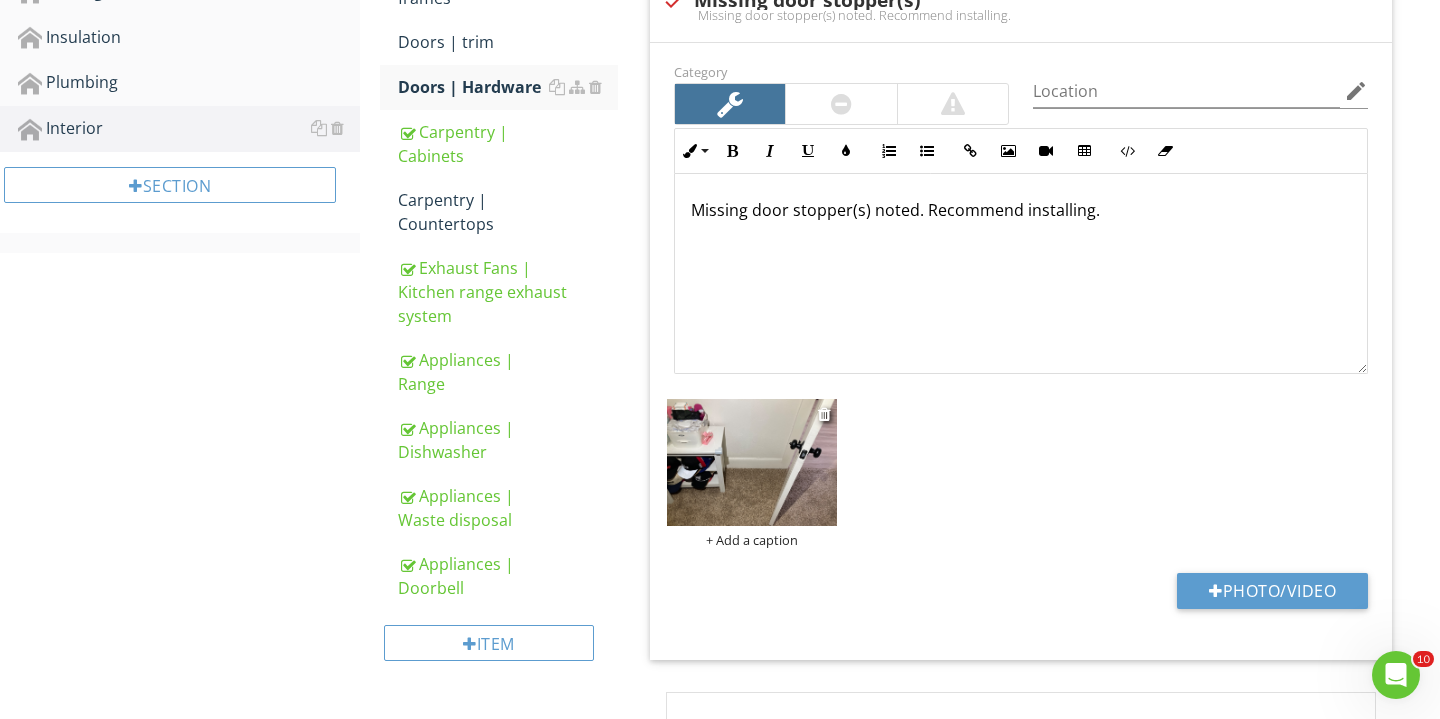 click on "+ Add a caption" at bounding box center [752, 540] 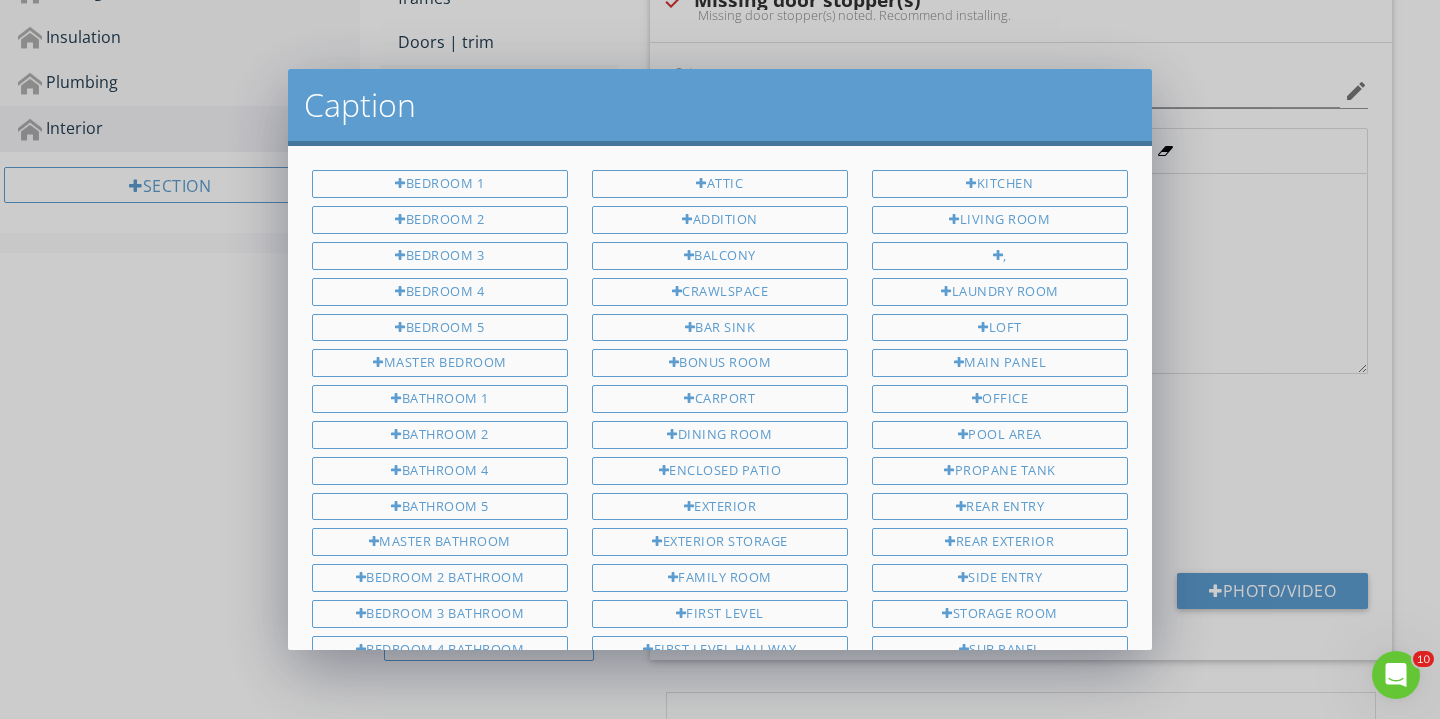 scroll, scrollTop: 0, scrollLeft: 0, axis: both 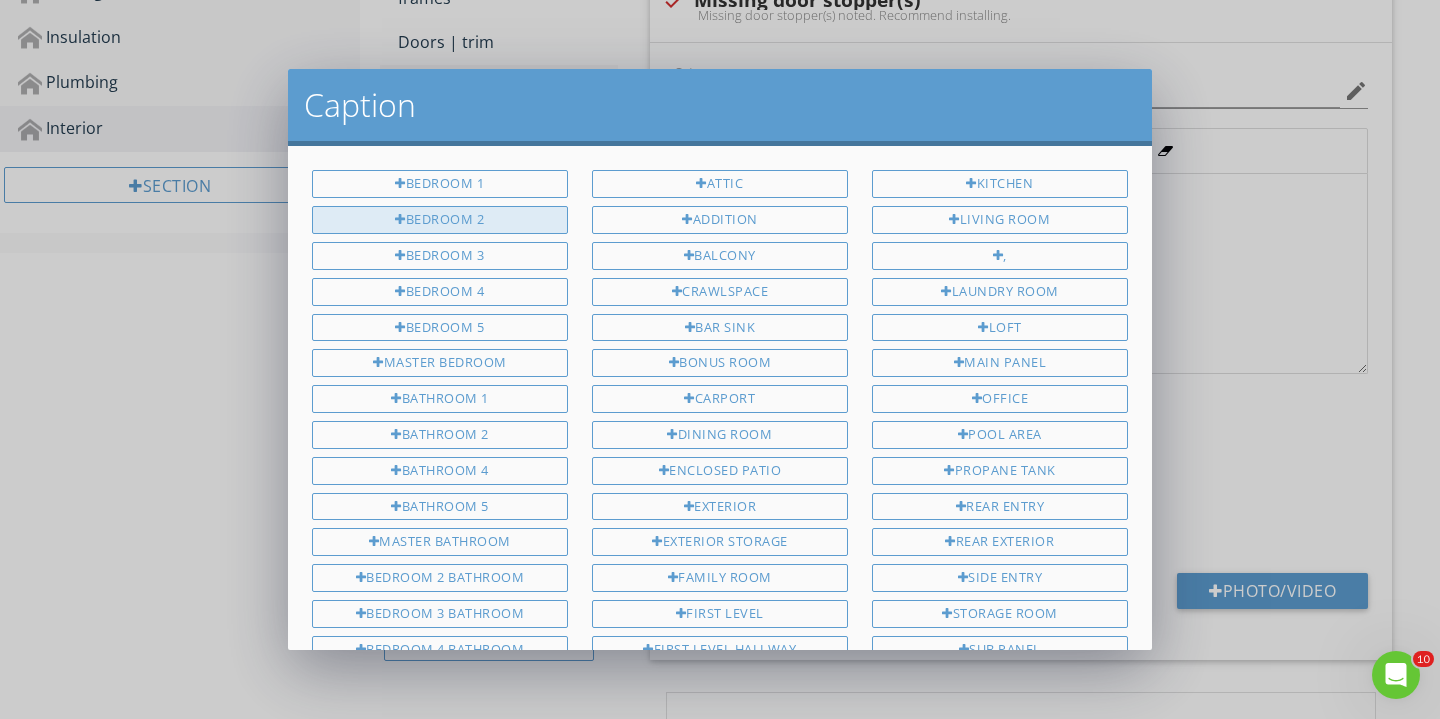 click on "Bedroom 2" at bounding box center [440, 220] 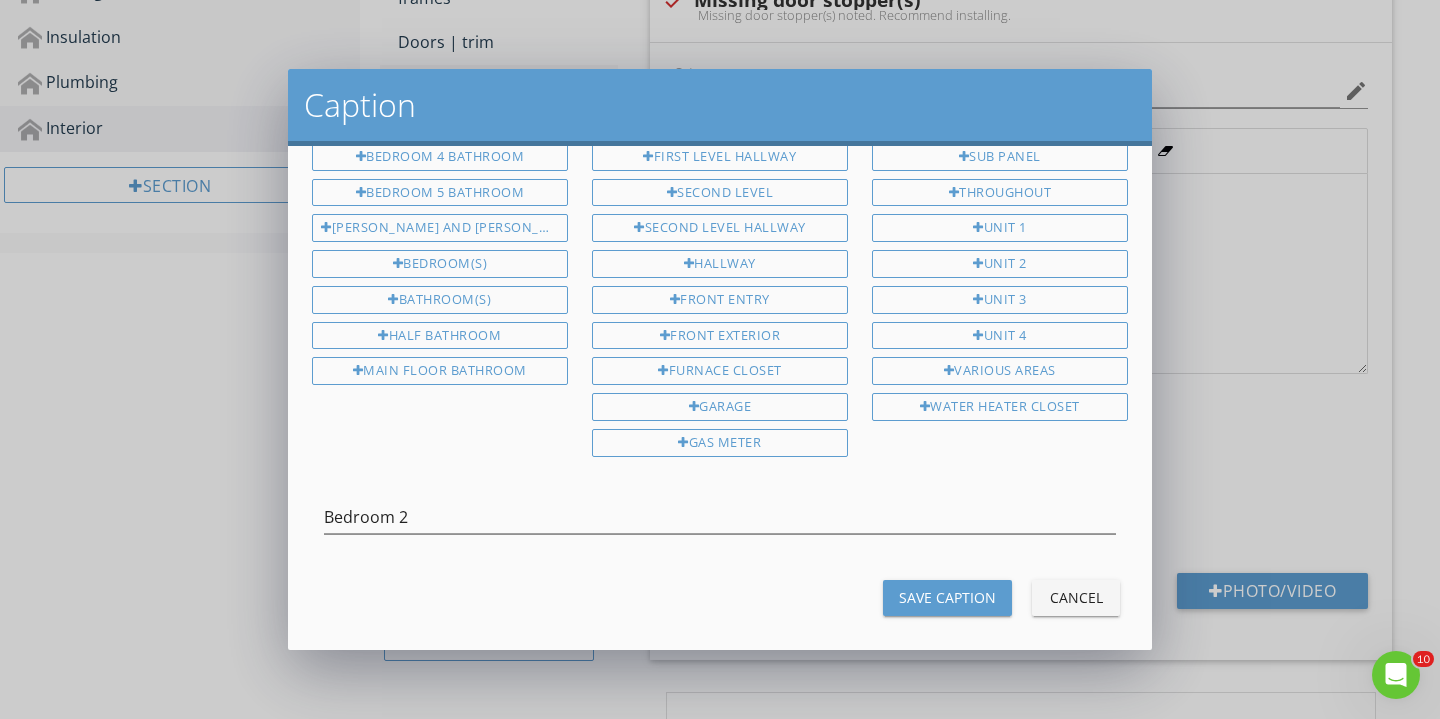 click on "Save Caption" at bounding box center [947, 597] 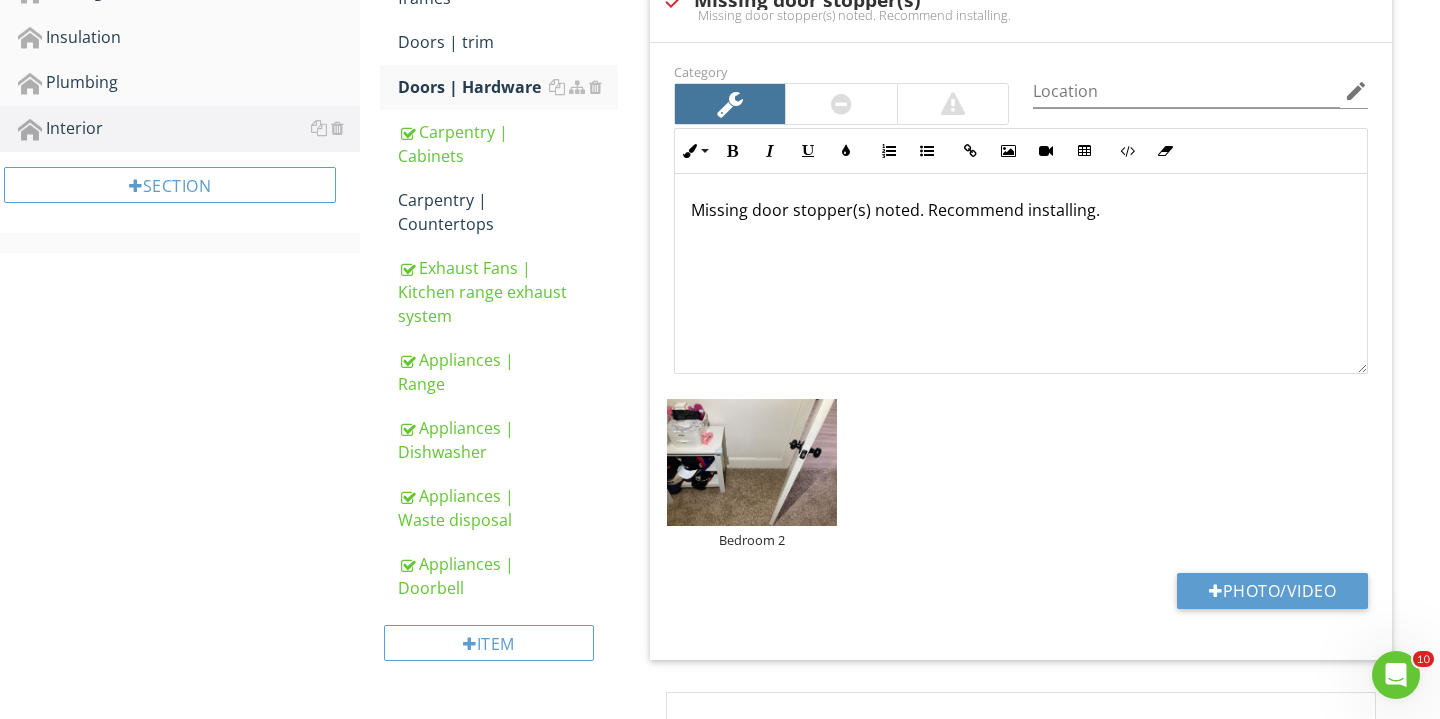 scroll, scrollTop: 492, scrollLeft: 0, axis: vertical 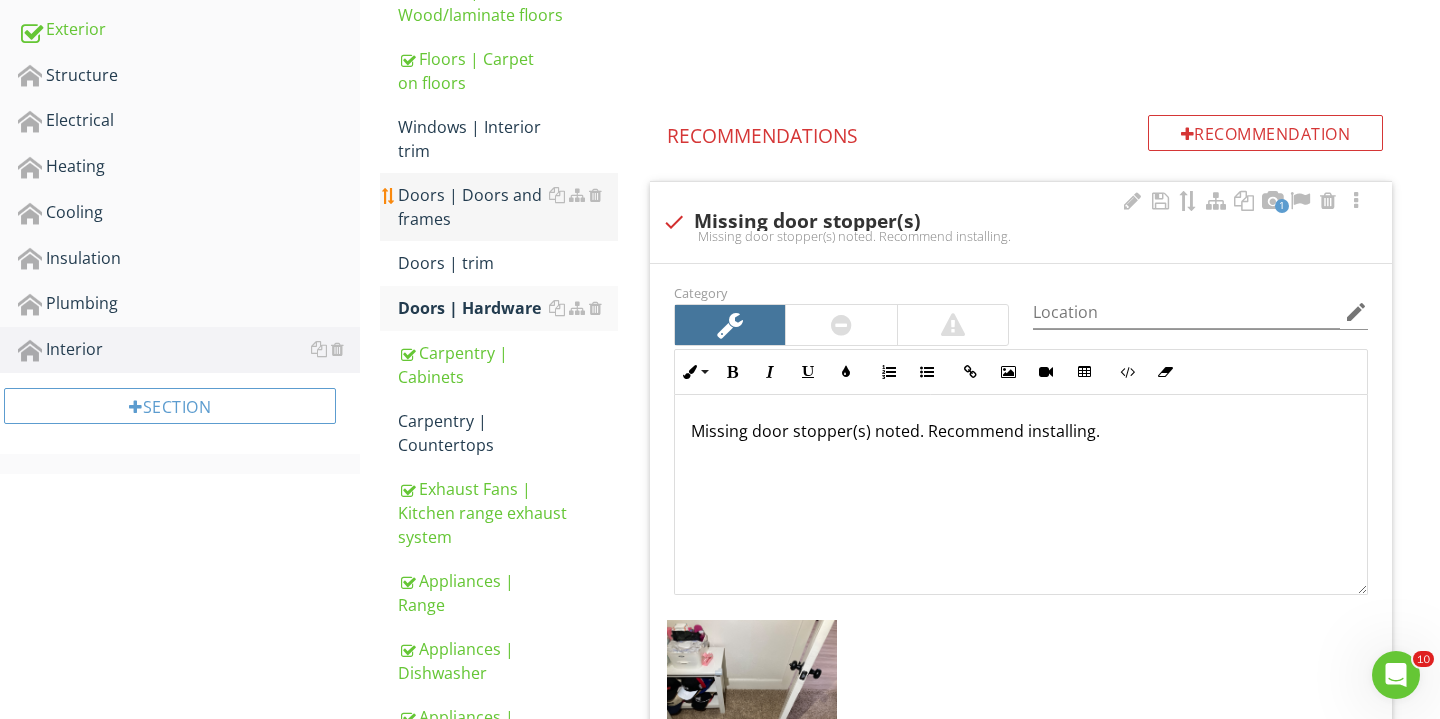 click on "Doors | Doors and frames" at bounding box center (508, 207) 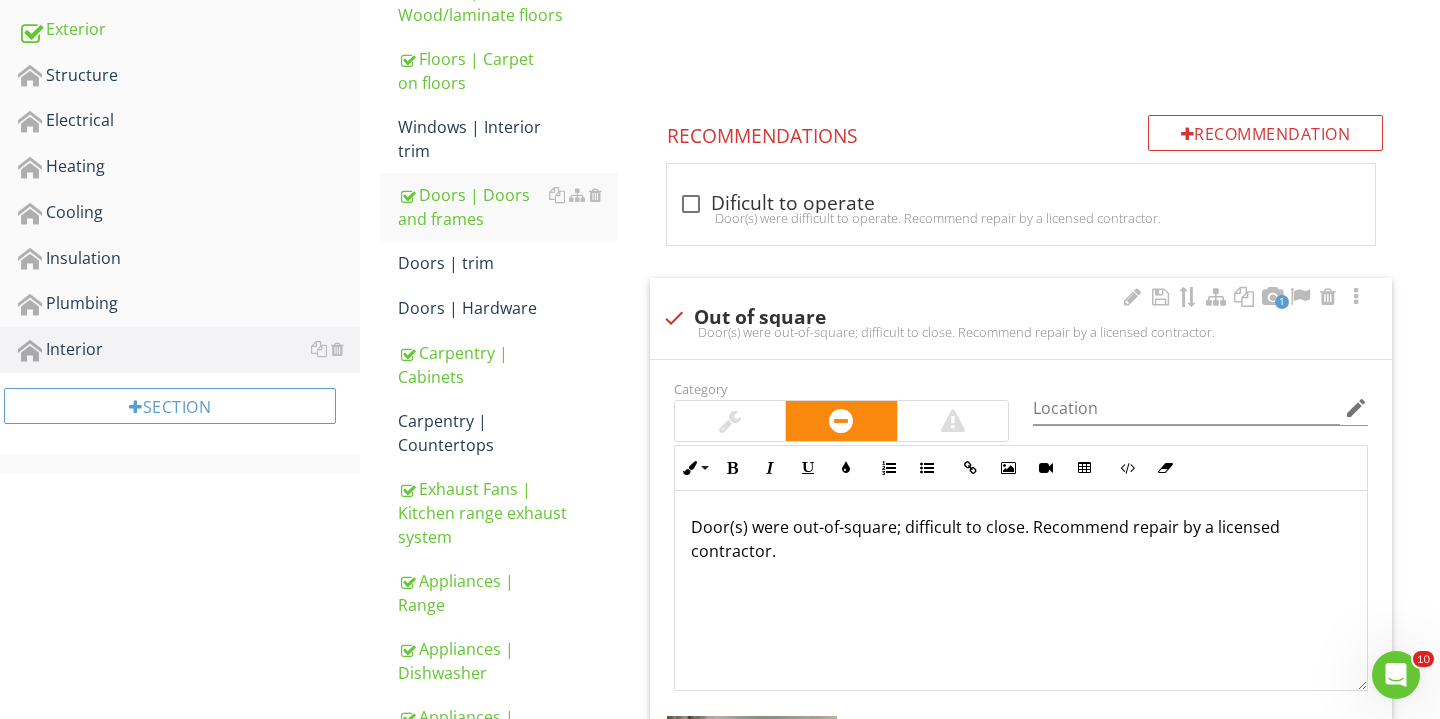 scroll, scrollTop: 934, scrollLeft: 0, axis: vertical 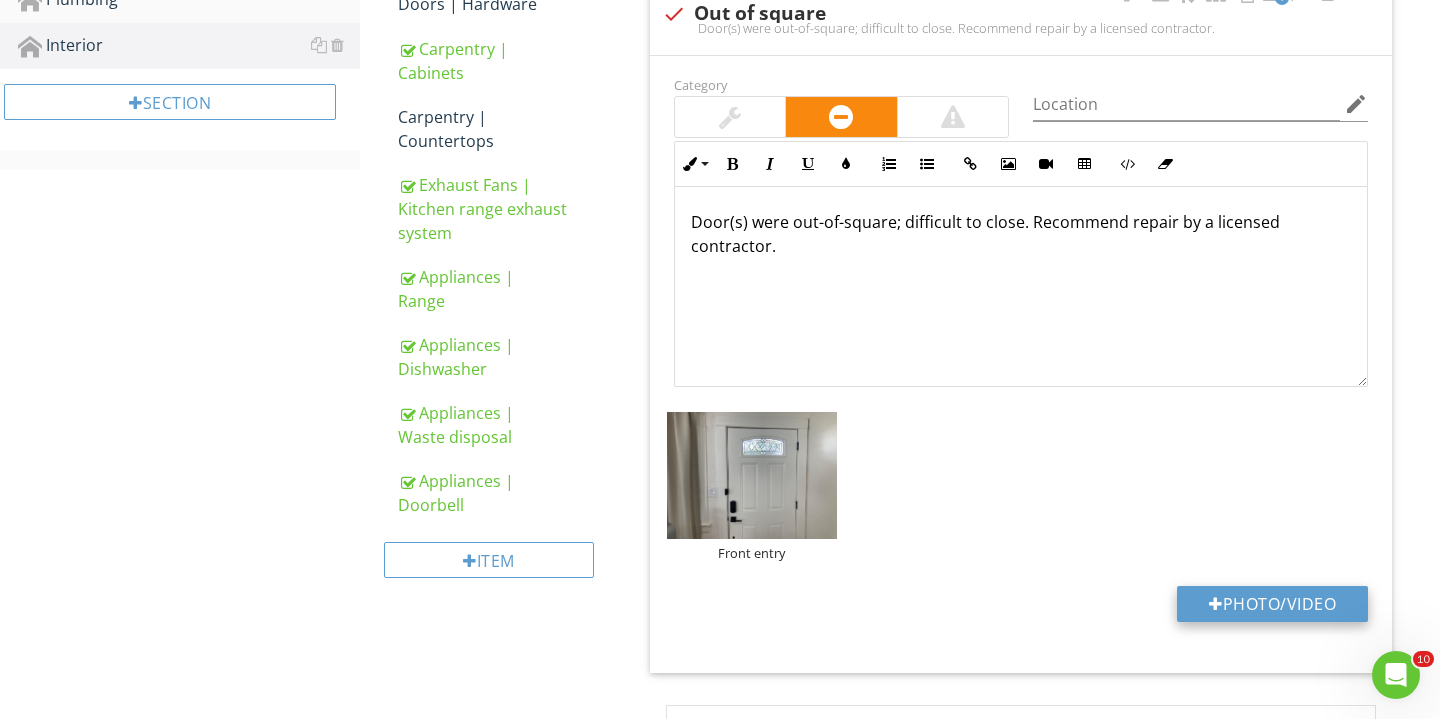 click on "Photo/Video" at bounding box center [1272, 604] 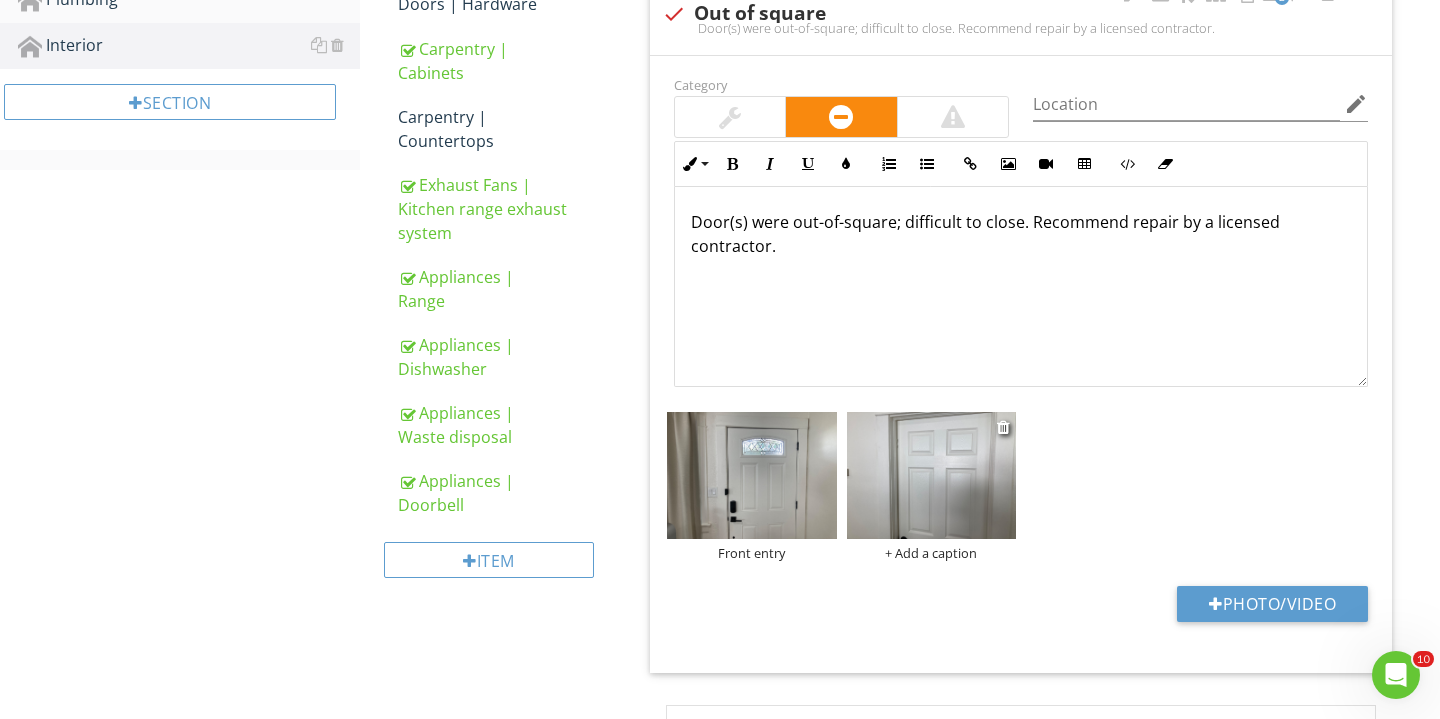click on "+ Add a caption" at bounding box center [932, 553] 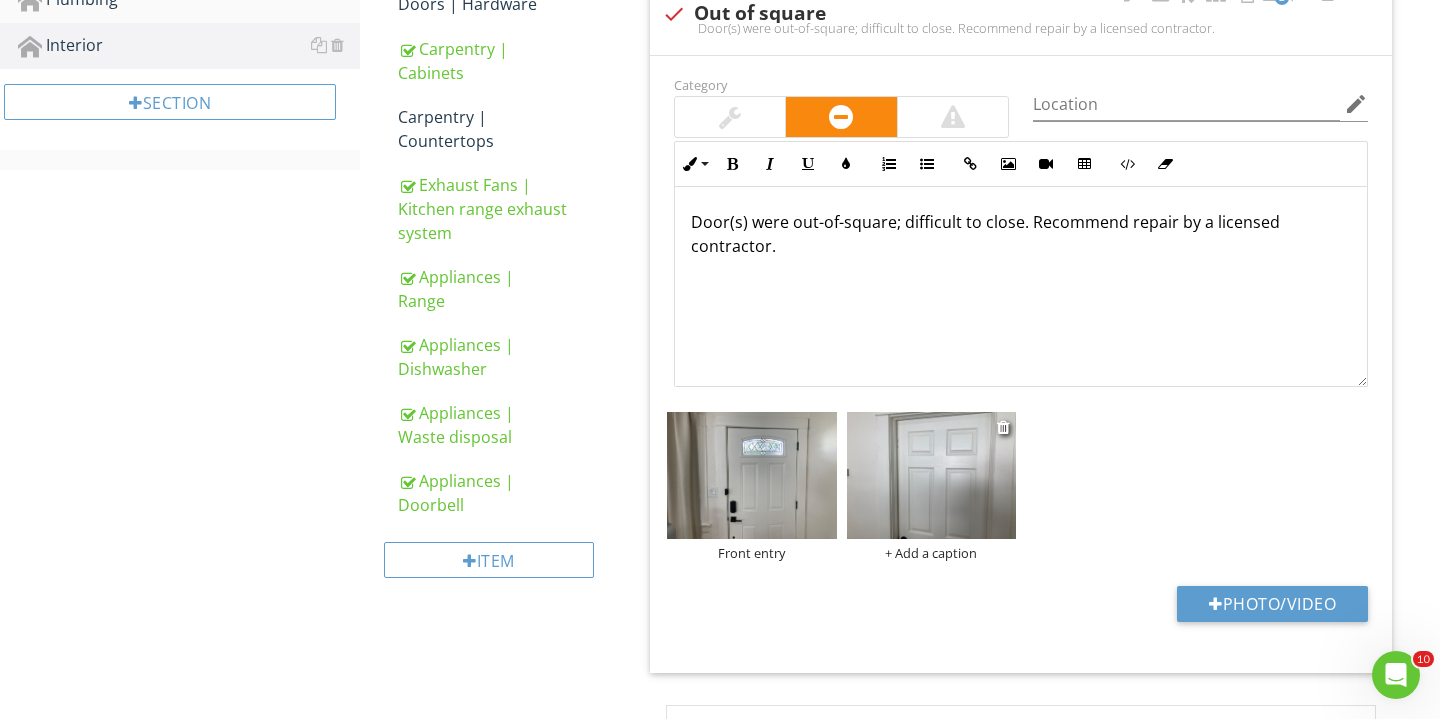 scroll, scrollTop: 492, scrollLeft: 0, axis: vertical 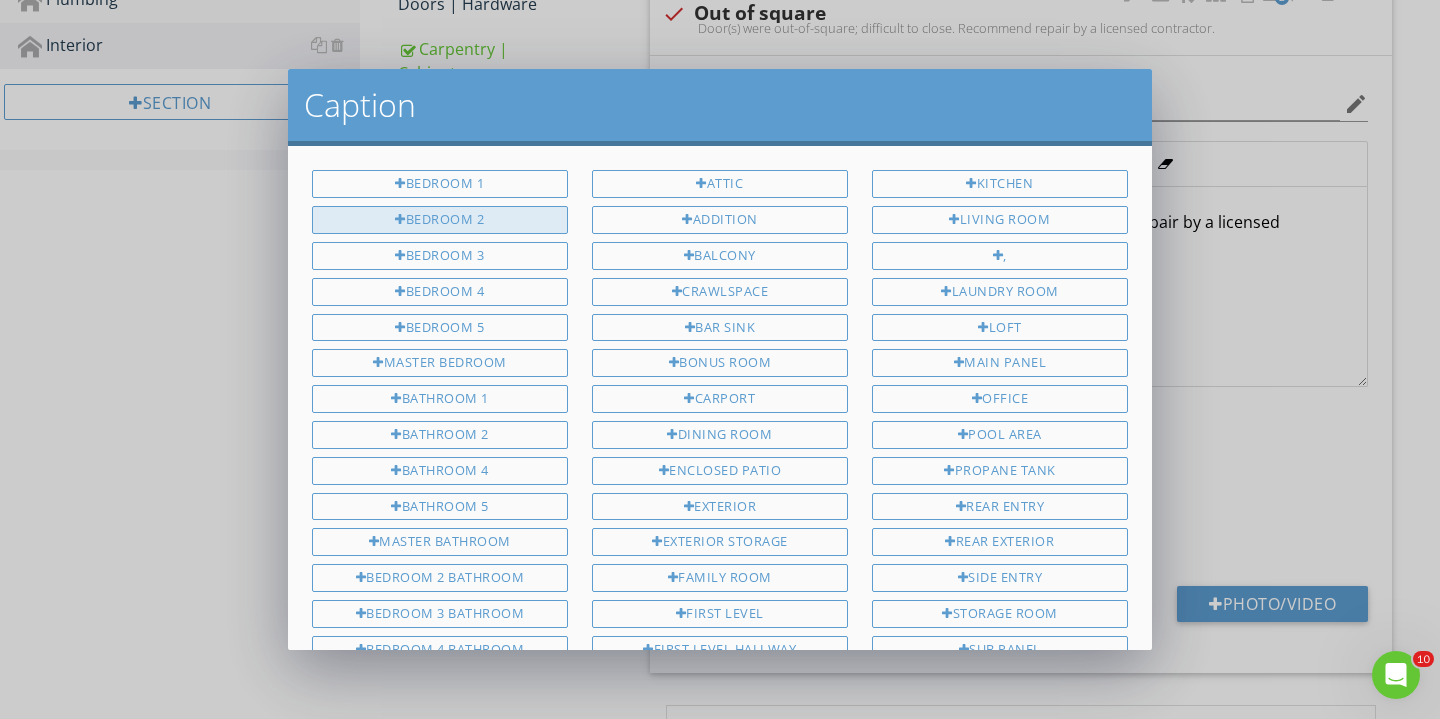 click on "Bedroom 2" at bounding box center [440, 220] 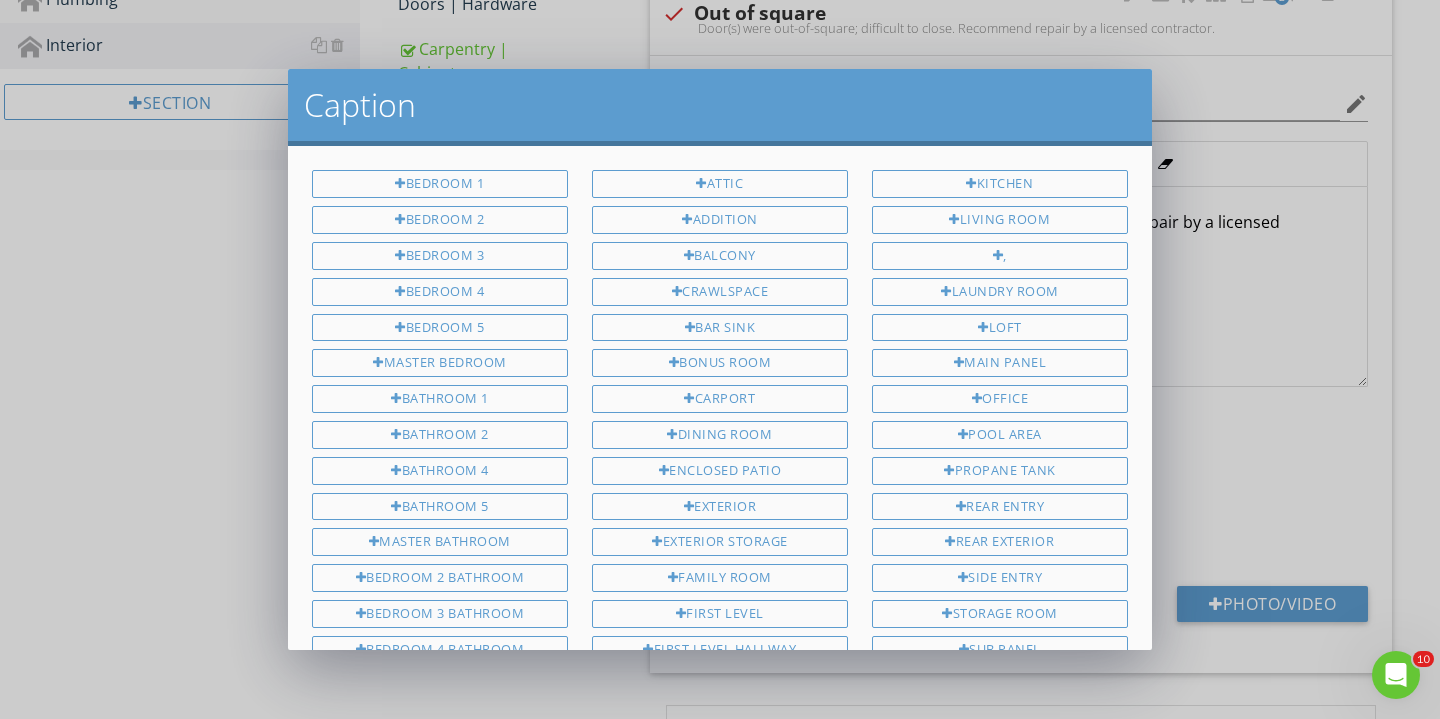 scroll, scrollTop: 492, scrollLeft: 0, axis: vertical 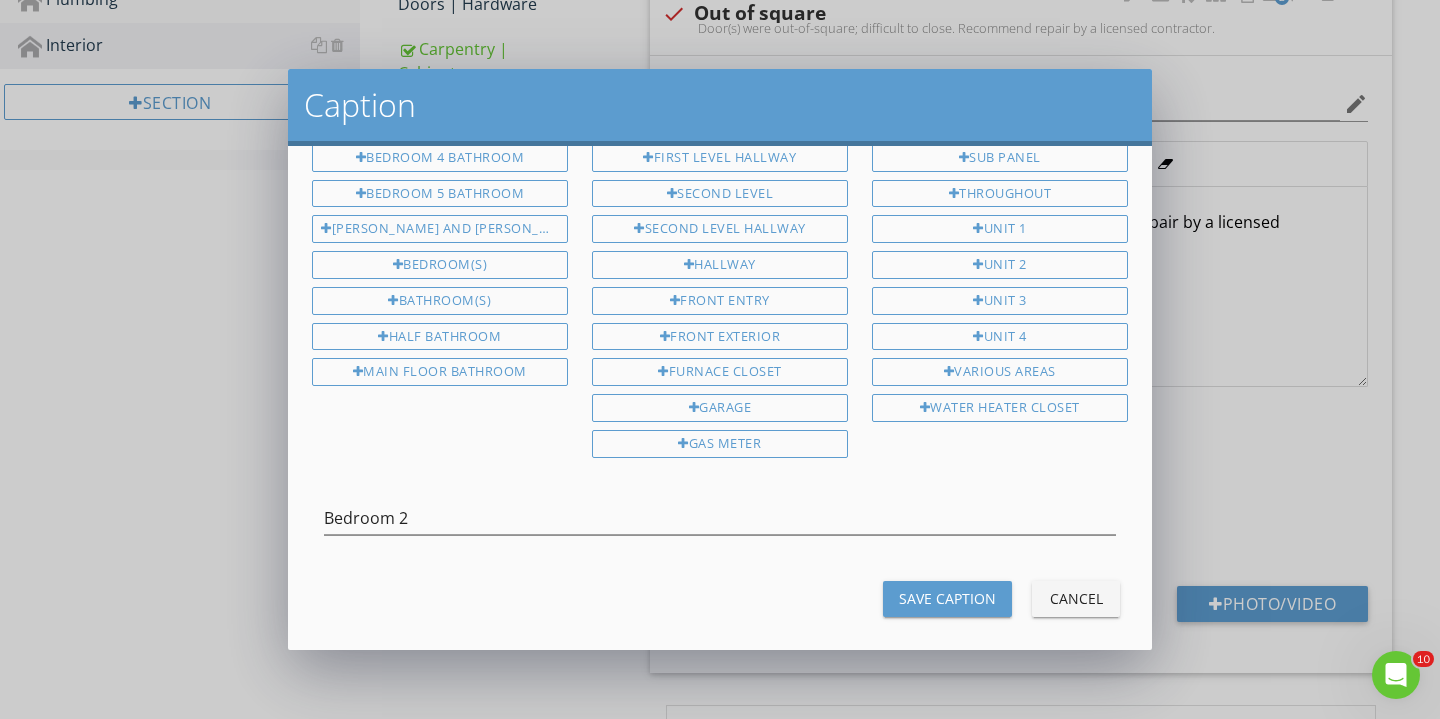 click on "Save Caption" at bounding box center (947, 598) 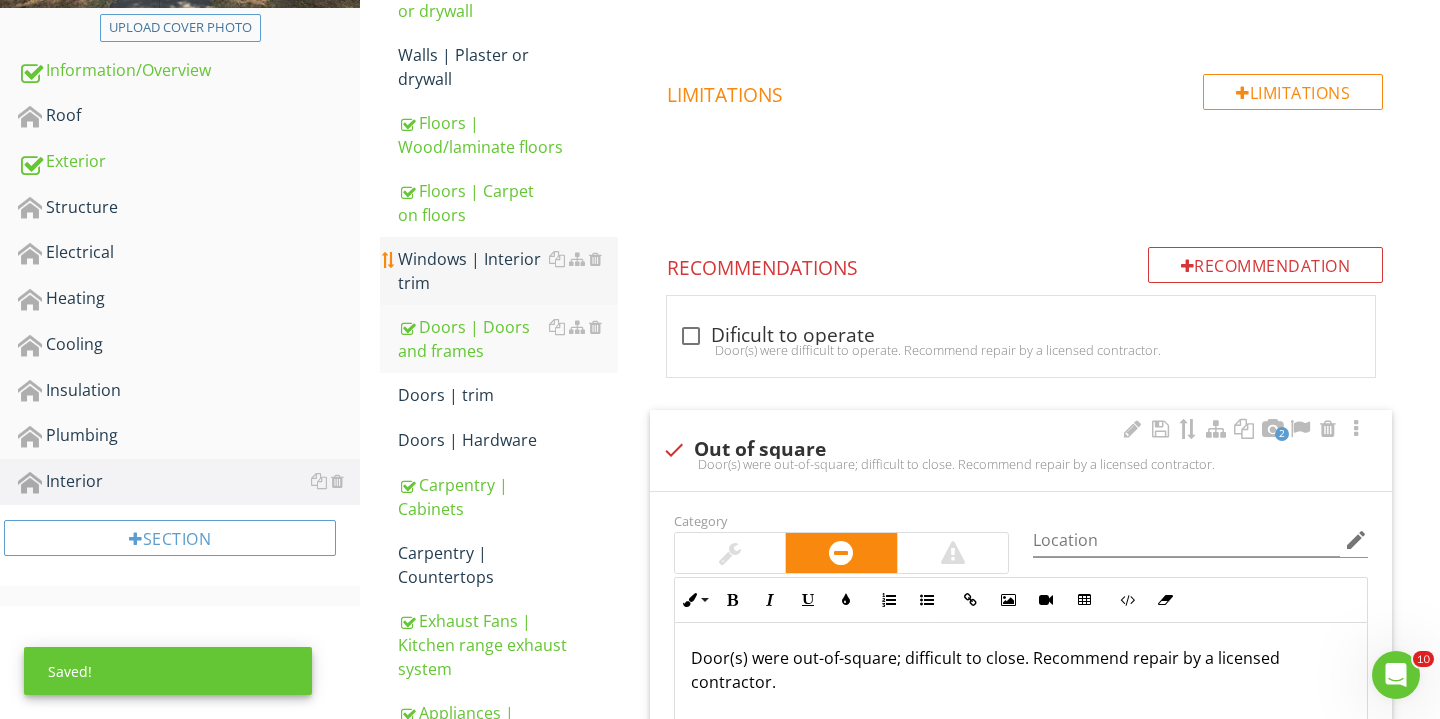 scroll, scrollTop: 392, scrollLeft: 0, axis: vertical 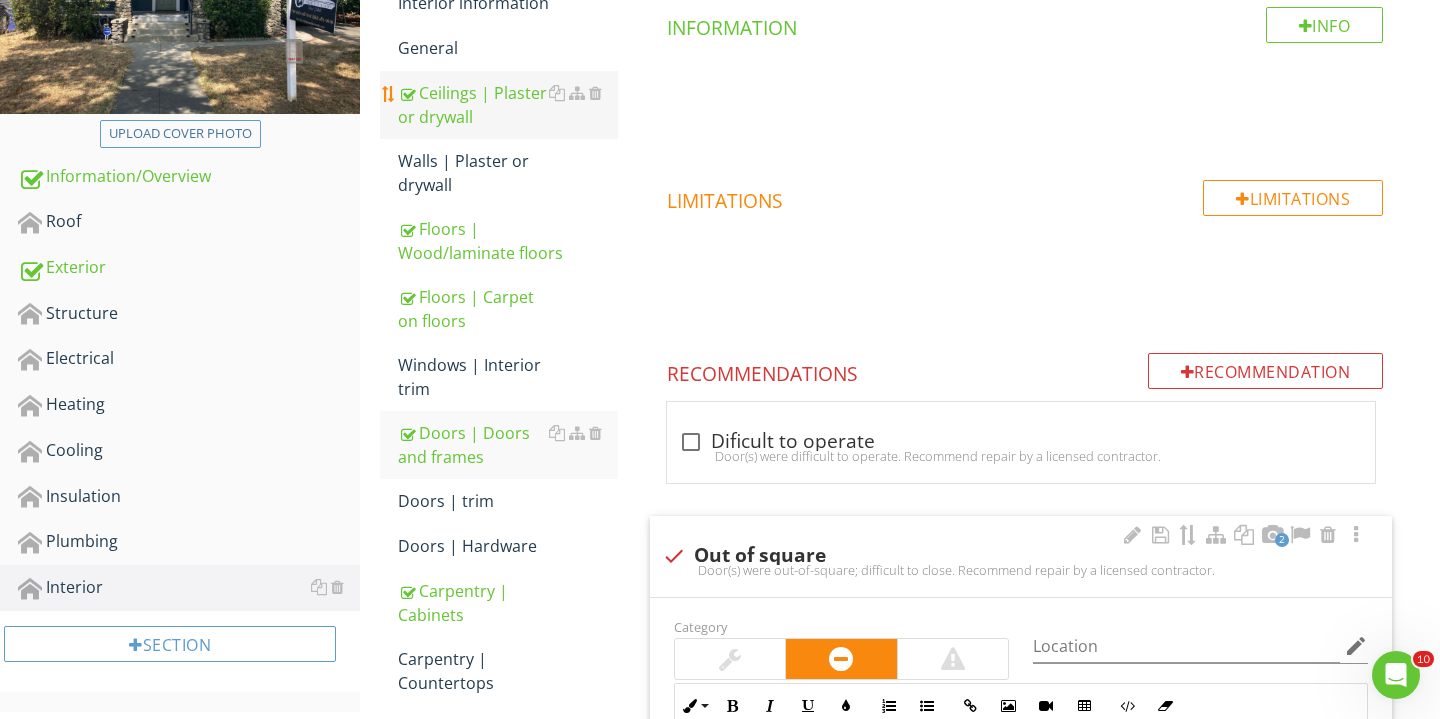 click on "Ceilings | Plaster or drywall" at bounding box center [508, 105] 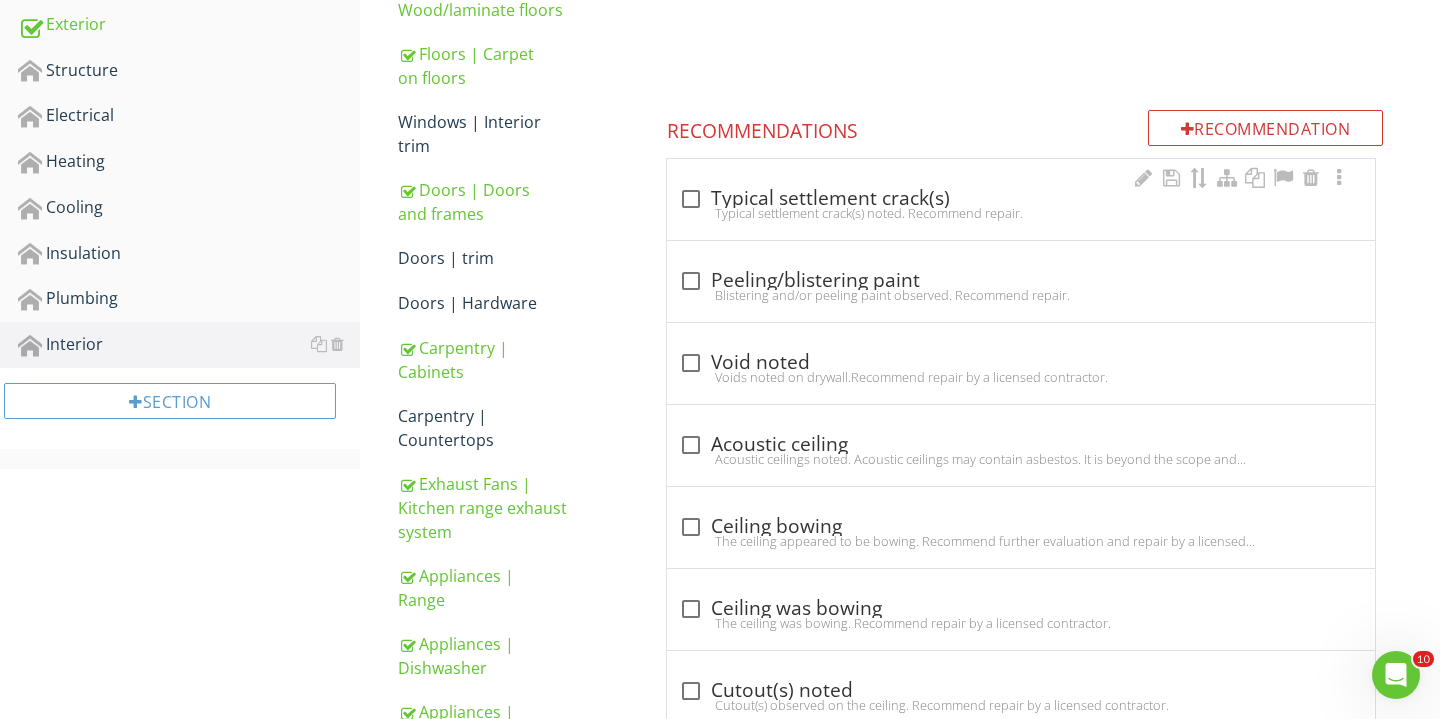 click on "Typical settlement crack(s) noted. Recommend repair." at bounding box center (1021, 213) 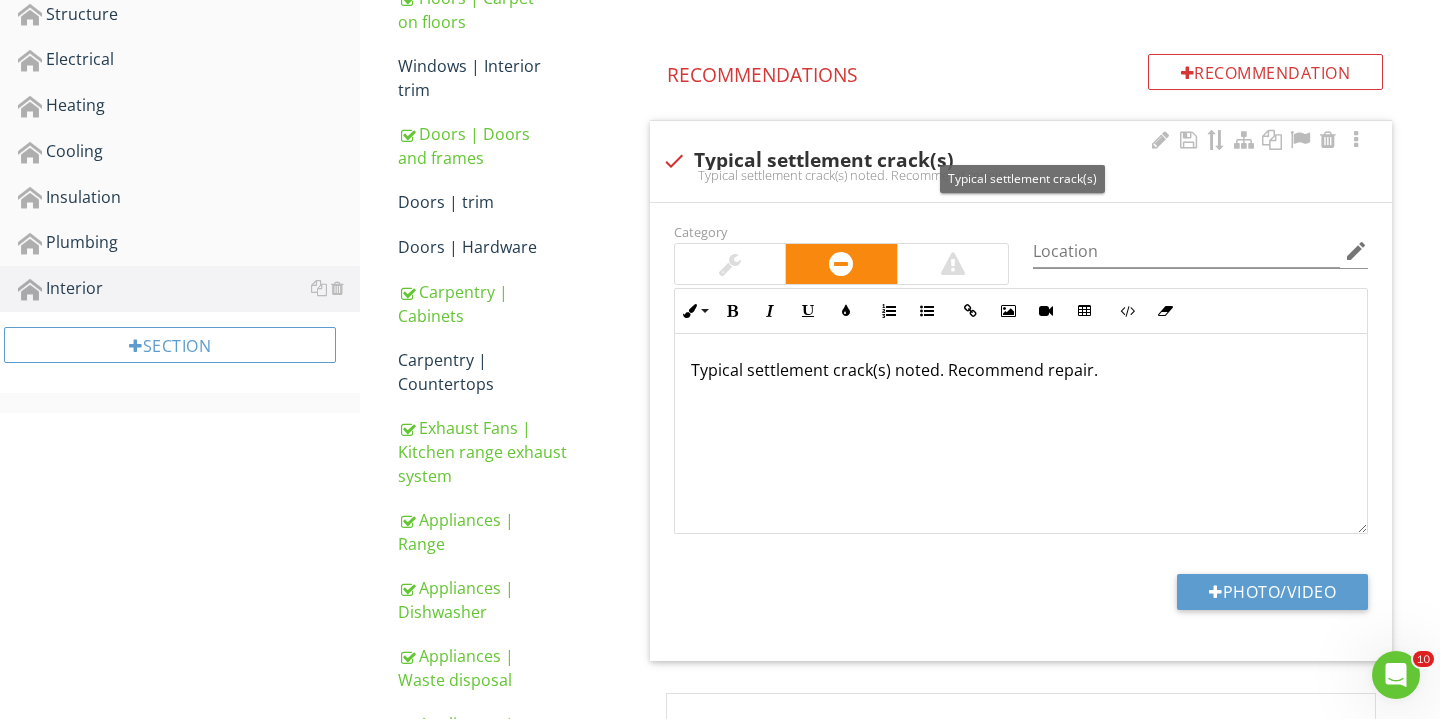scroll, scrollTop: 702, scrollLeft: 0, axis: vertical 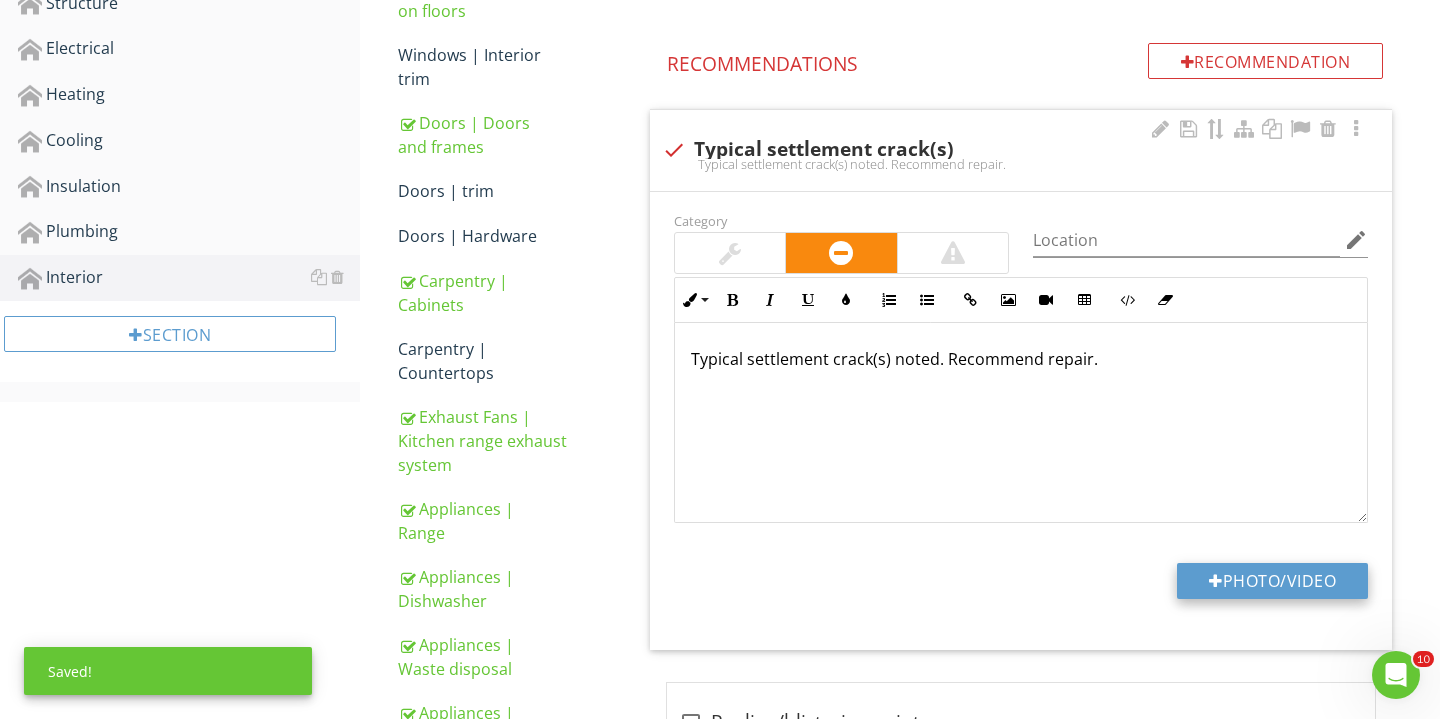 click on "Photo/Video" at bounding box center [1272, 581] 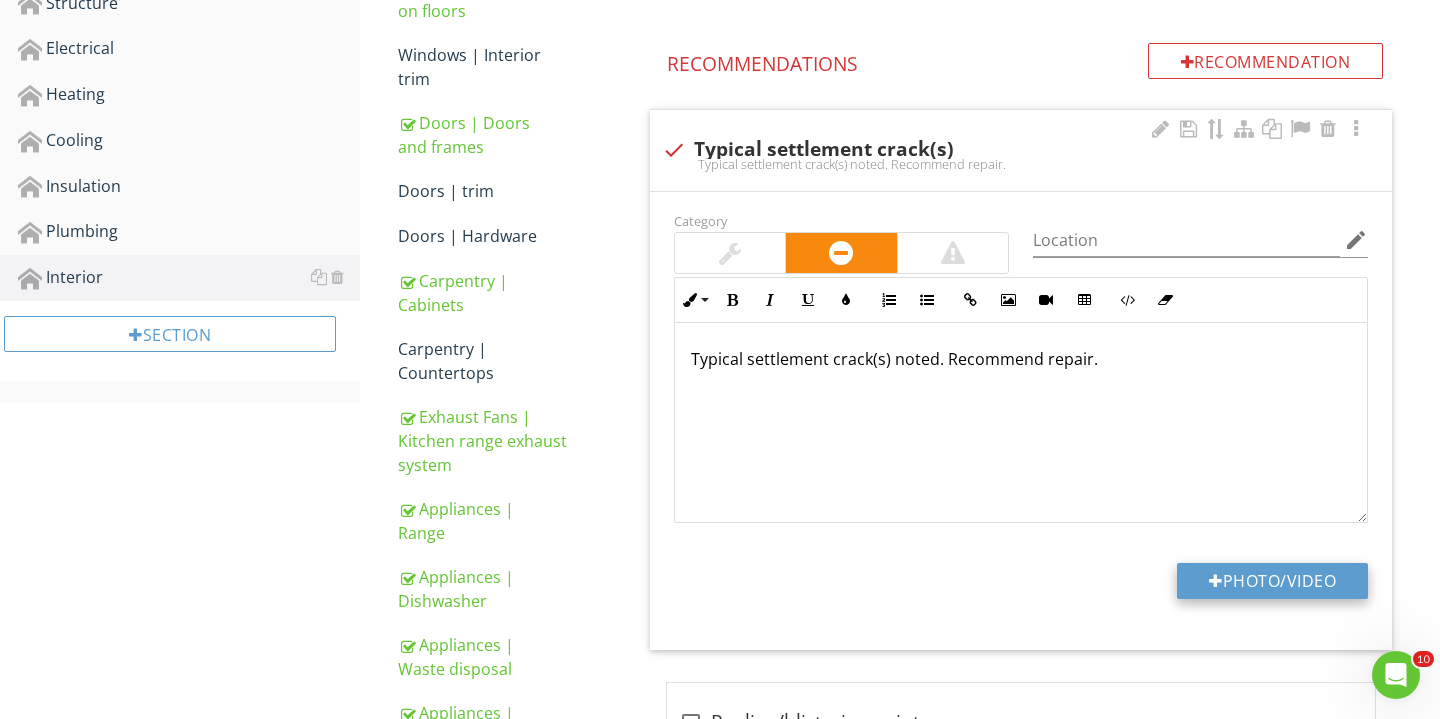 type on "C:\fakepath\IMG_3506.JPG" 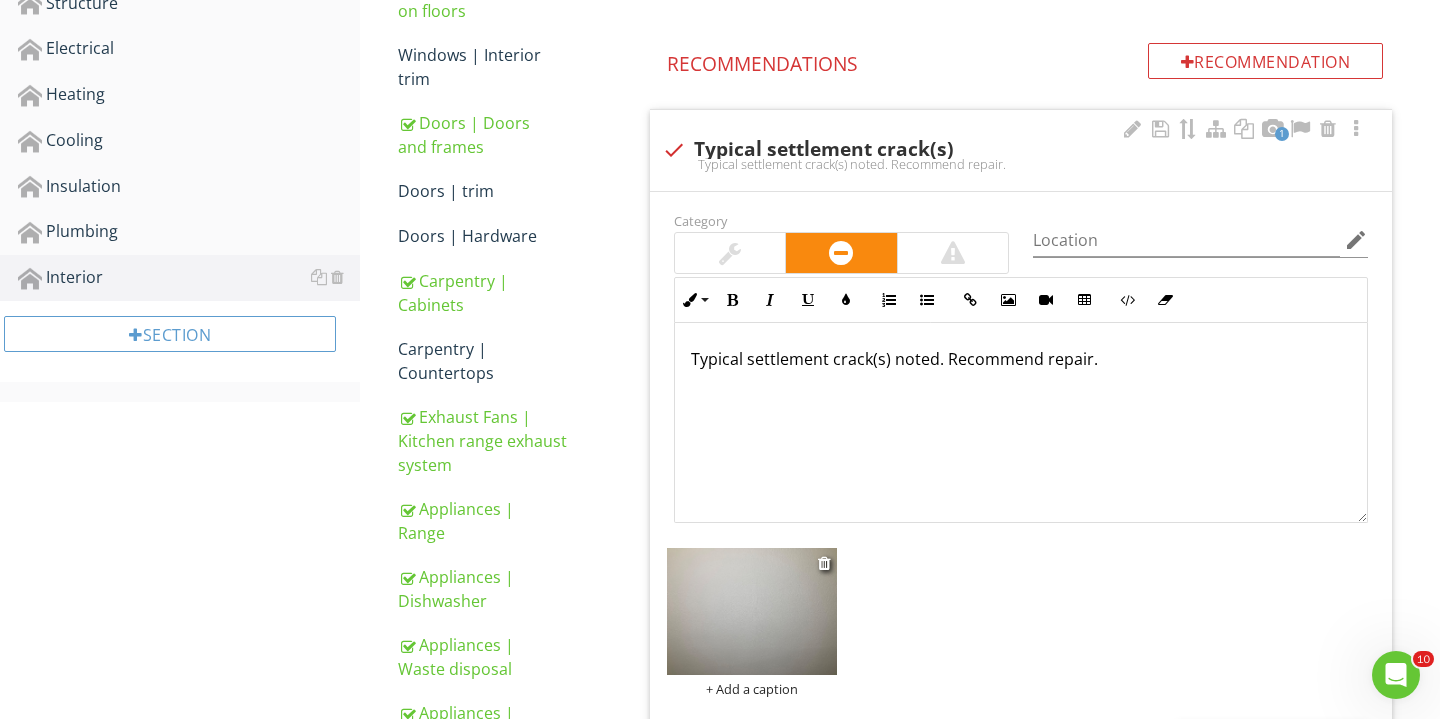 click on "+ Add a caption" at bounding box center (752, 689) 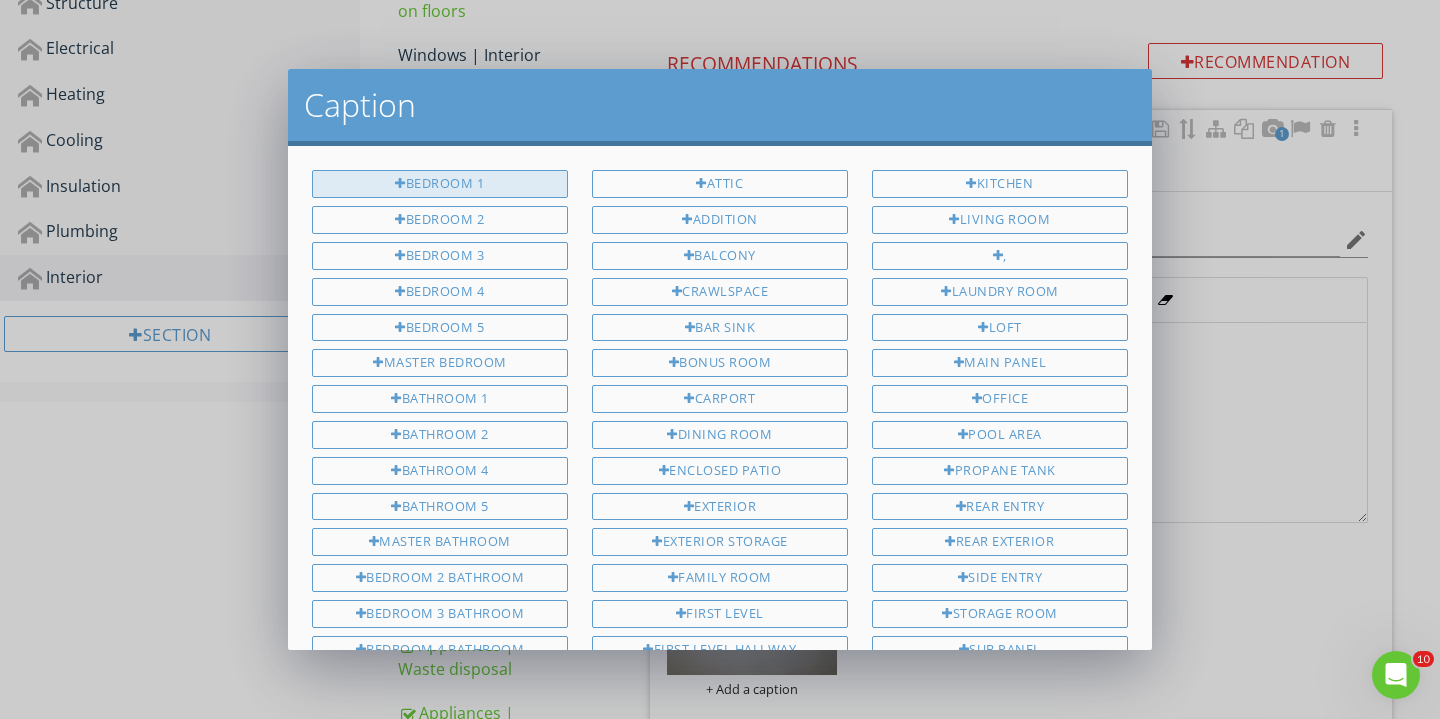 scroll, scrollTop: 0, scrollLeft: 0, axis: both 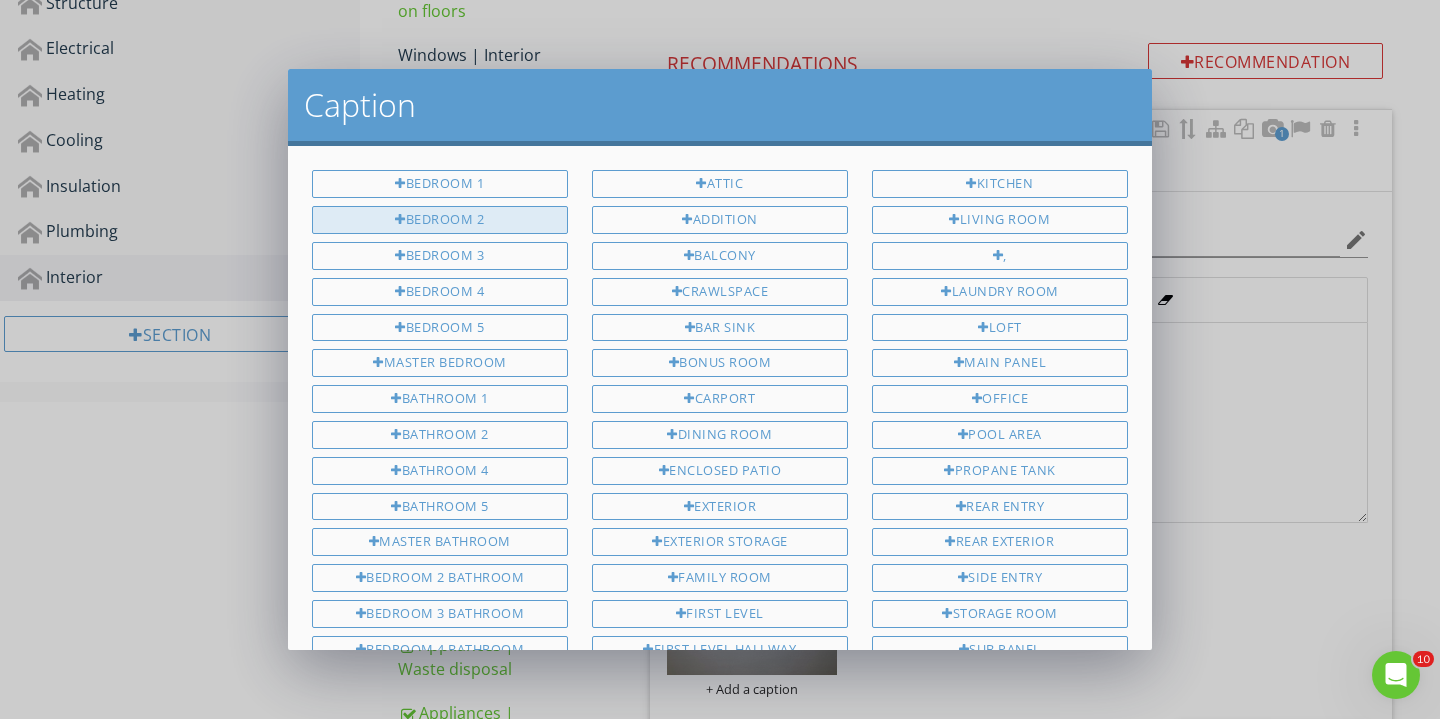 click on "Bedroom 2" at bounding box center [440, 220] 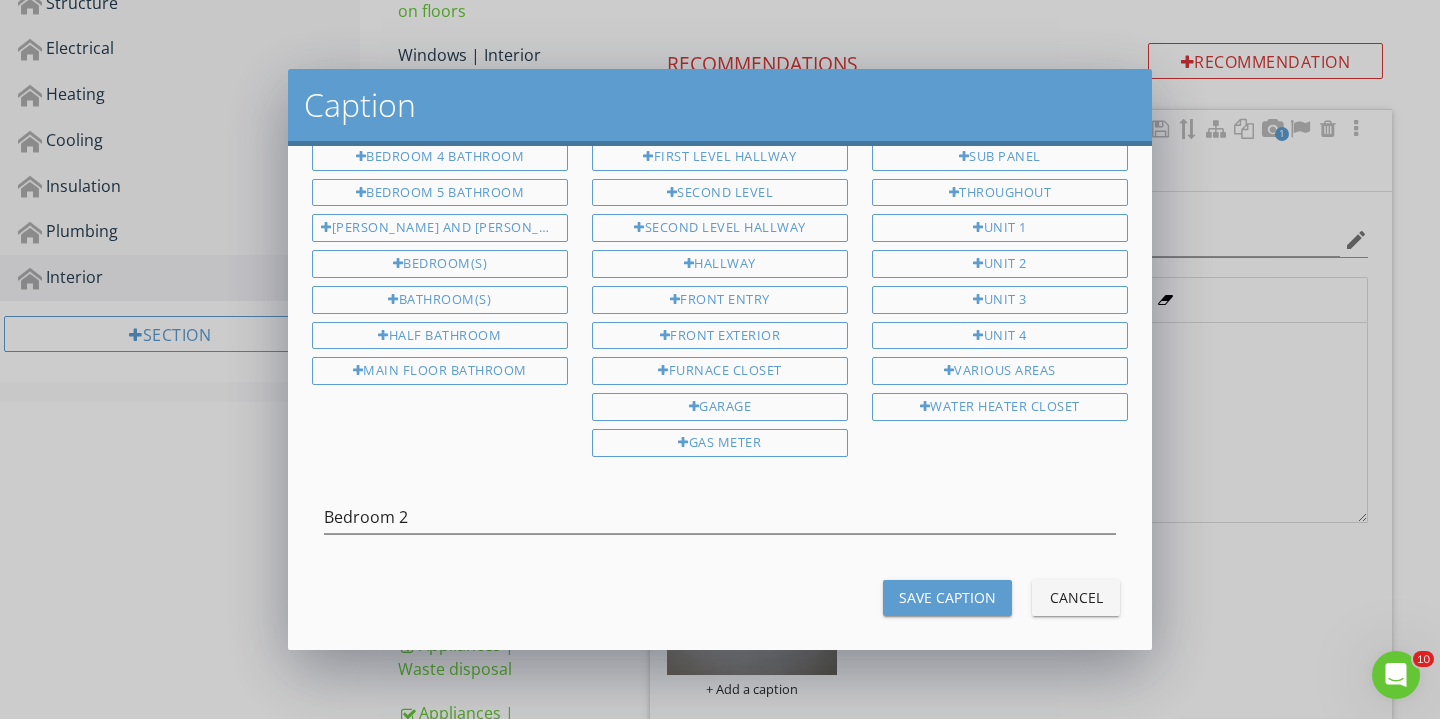 scroll, scrollTop: 492, scrollLeft: 0, axis: vertical 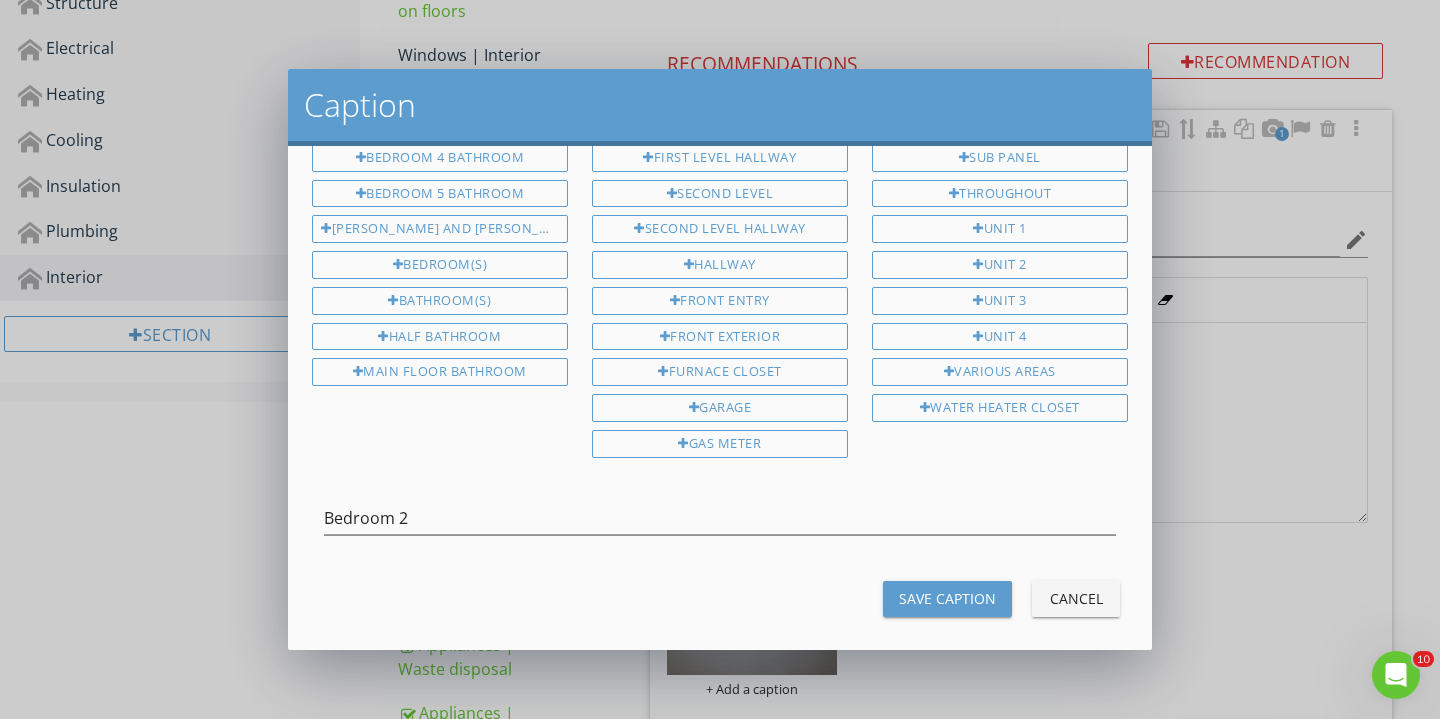 click on "Save Caption" at bounding box center (947, 599) 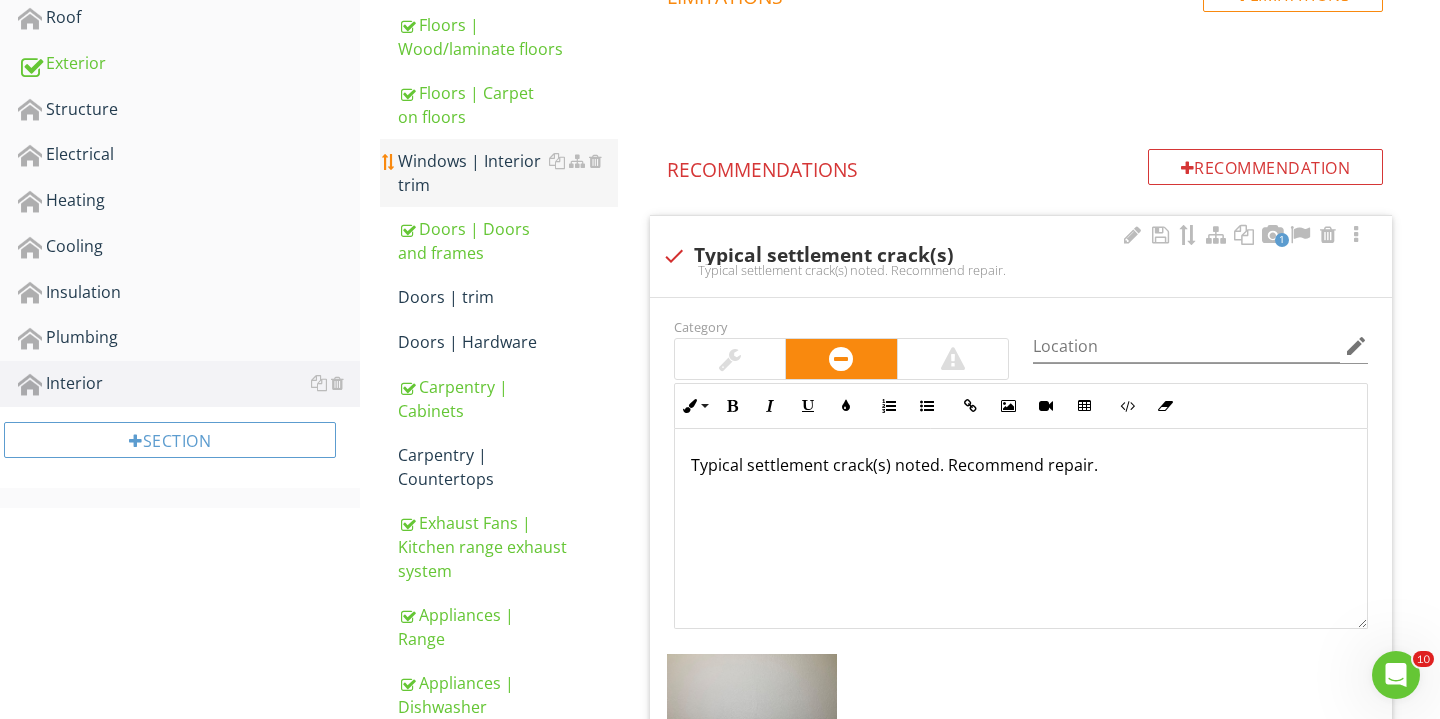 scroll, scrollTop: 528, scrollLeft: 0, axis: vertical 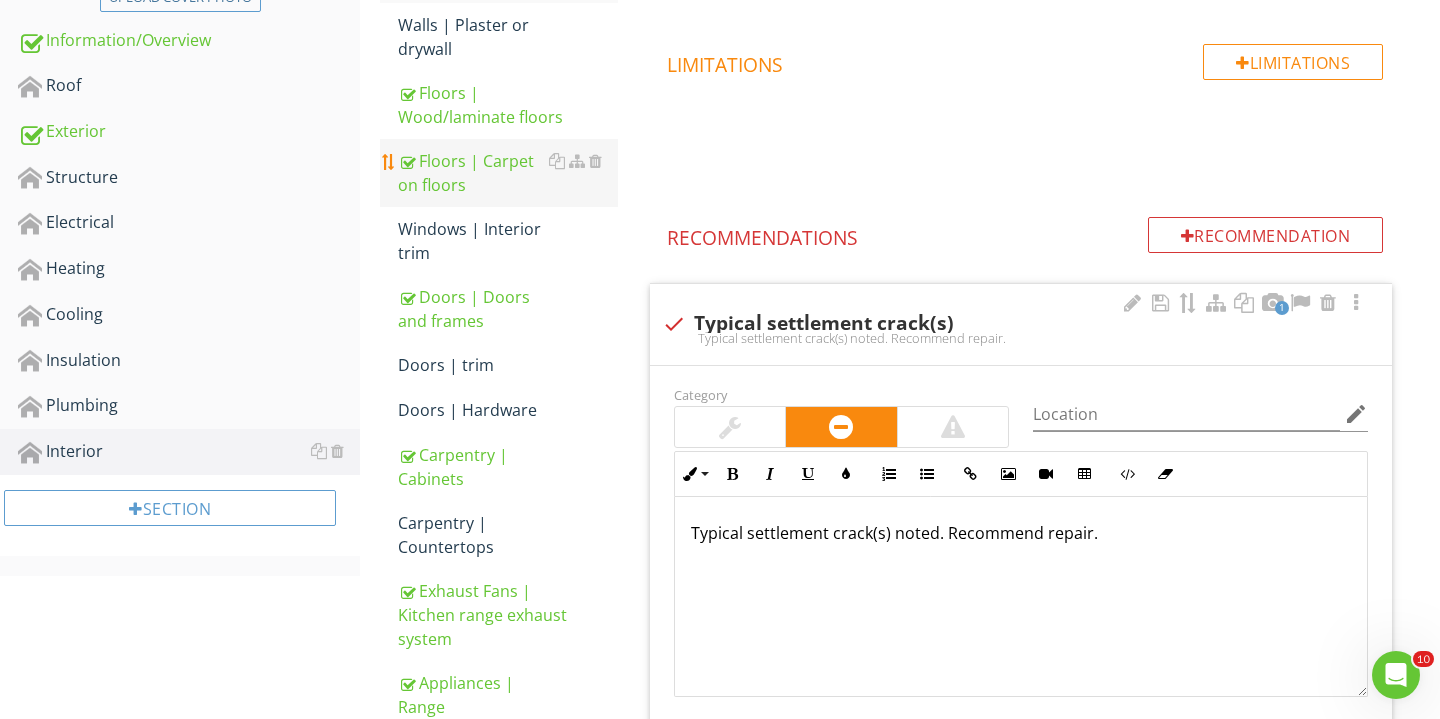 click on "Floors | Carpet on floors" at bounding box center [508, 173] 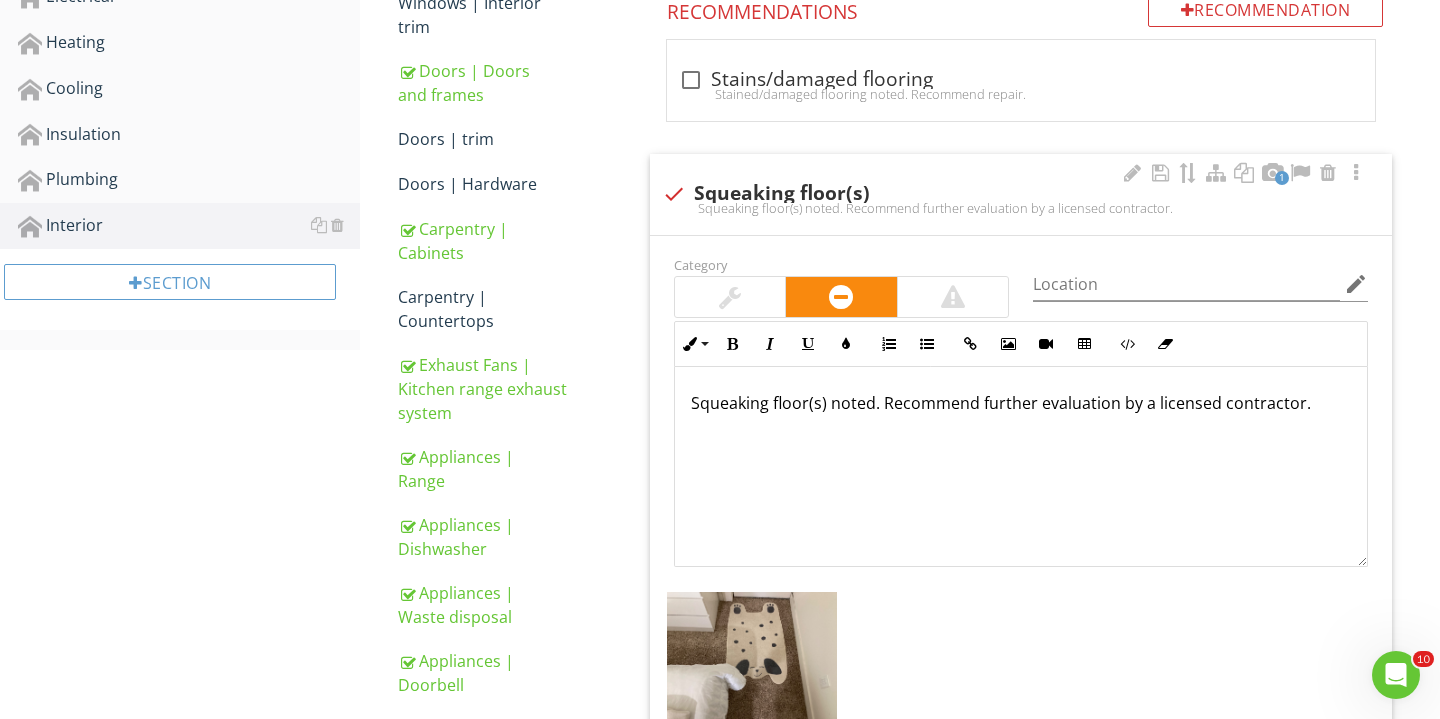 scroll, scrollTop: 1204, scrollLeft: 0, axis: vertical 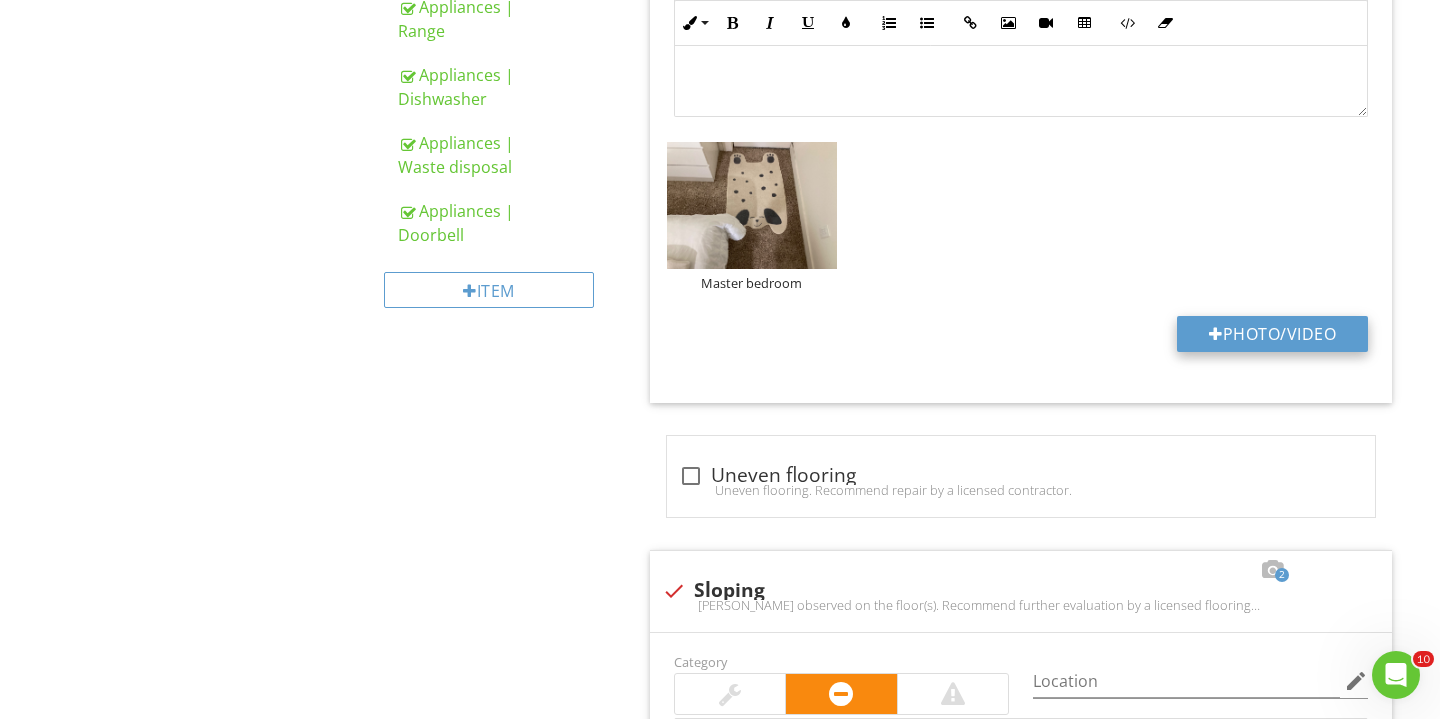 click at bounding box center (1216, 334) 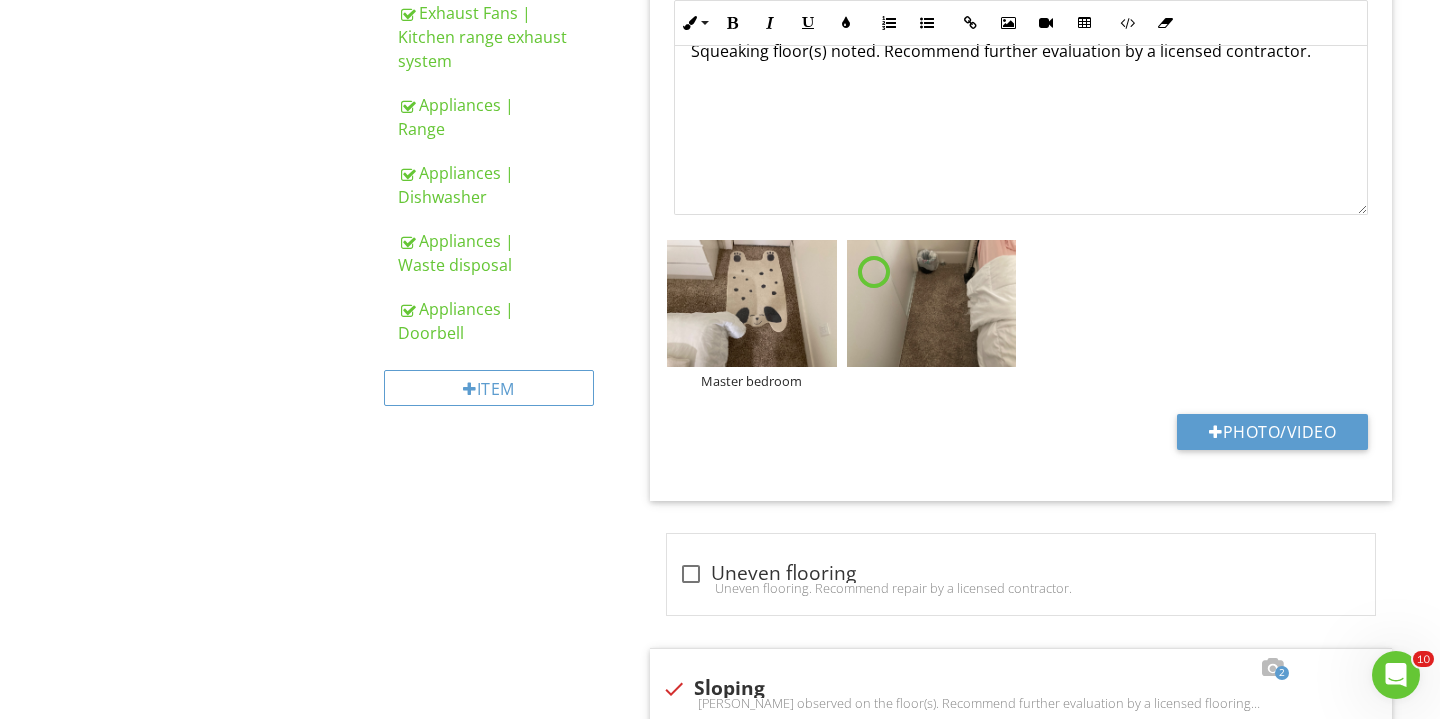 scroll, scrollTop: 1095, scrollLeft: 0, axis: vertical 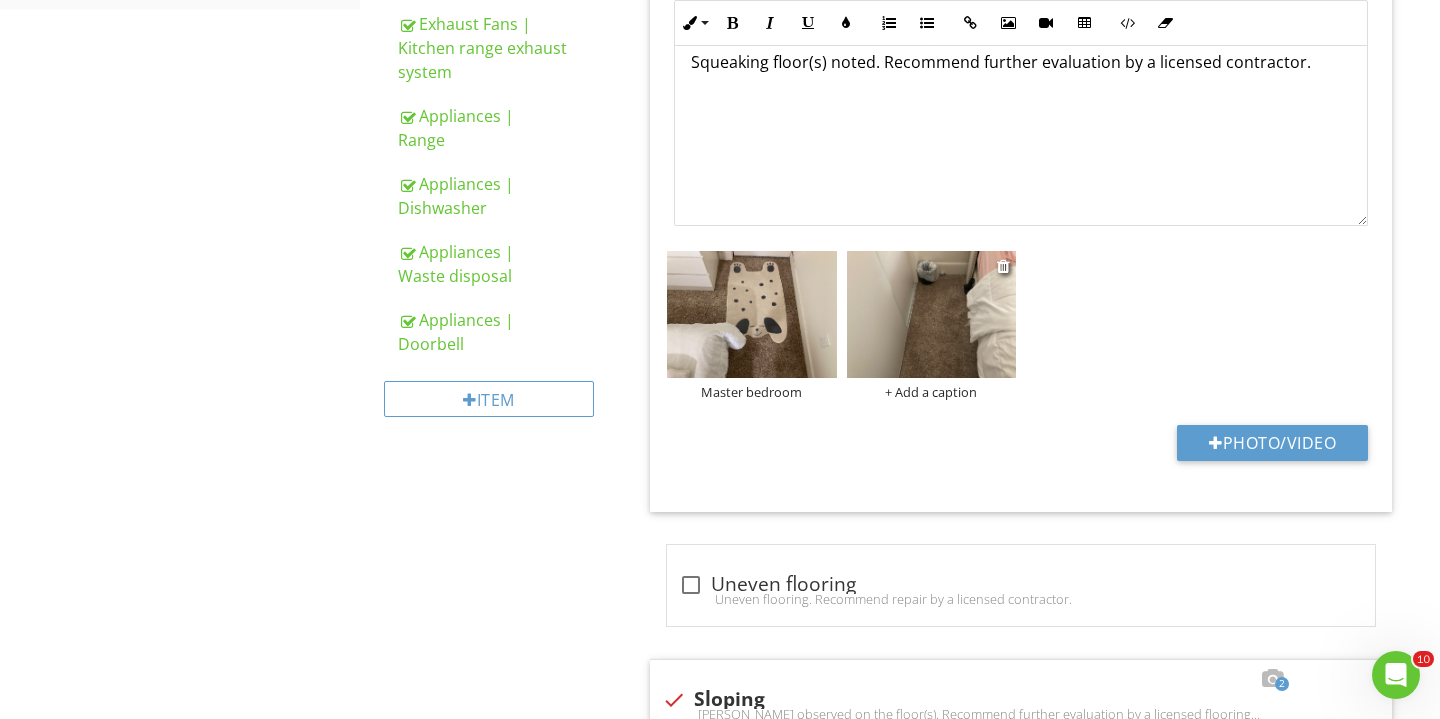 click on "+ Add a caption" at bounding box center (932, 392) 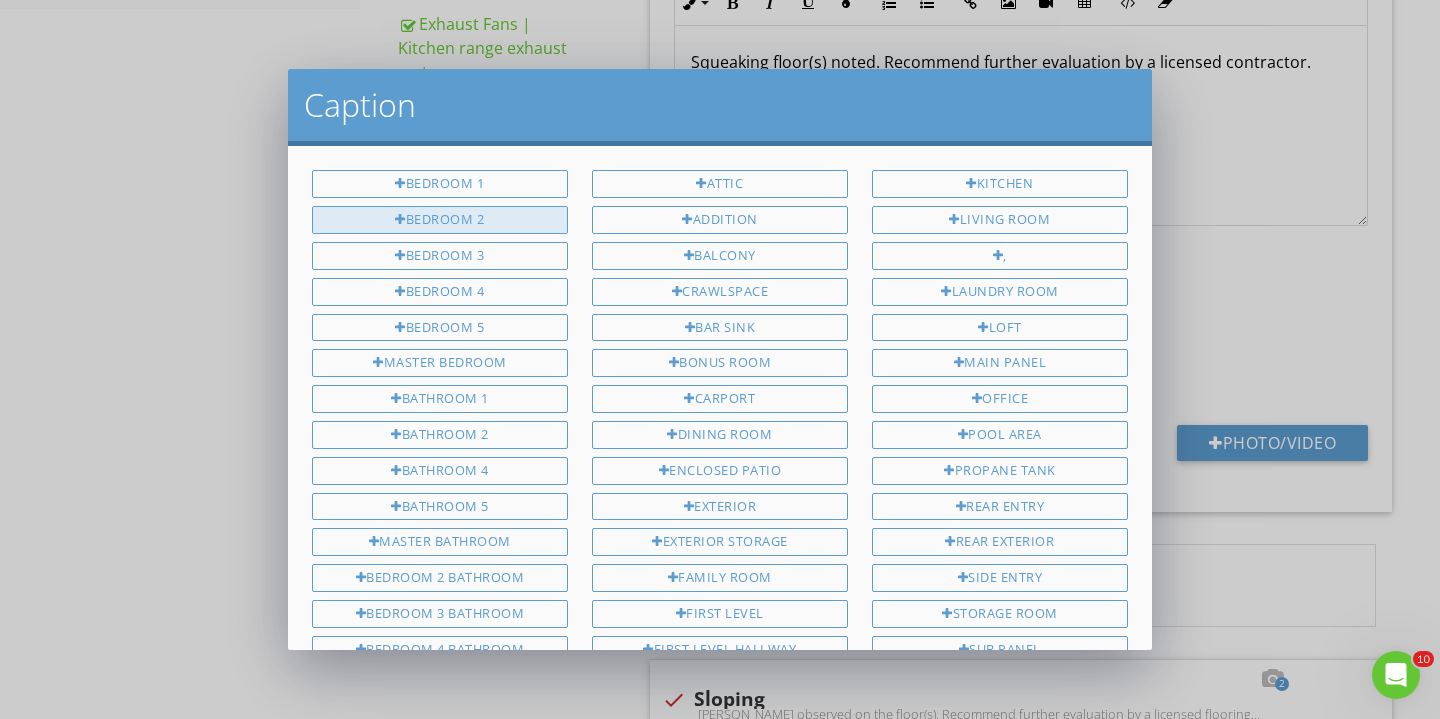 scroll, scrollTop: -1, scrollLeft: 0, axis: vertical 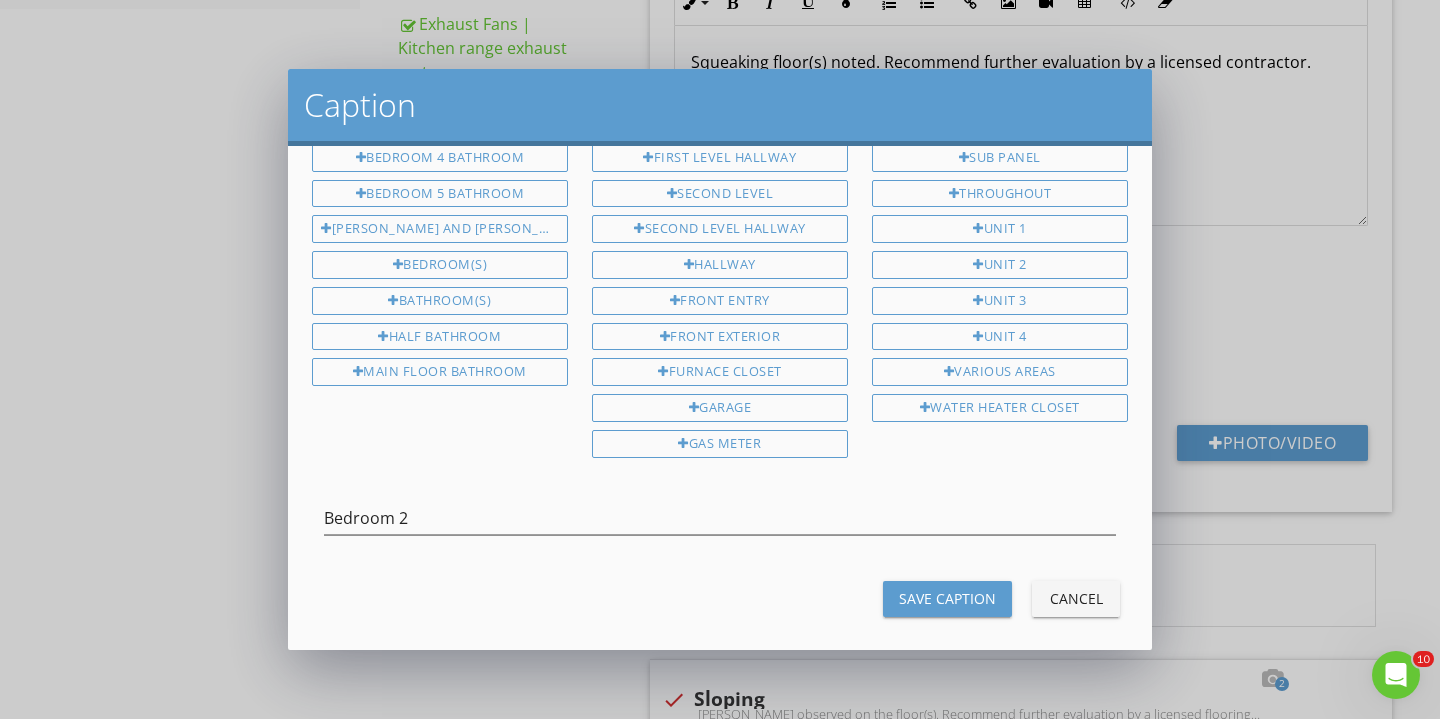 click on "Save Caption     Cancel" at bounding box center [720, 599] 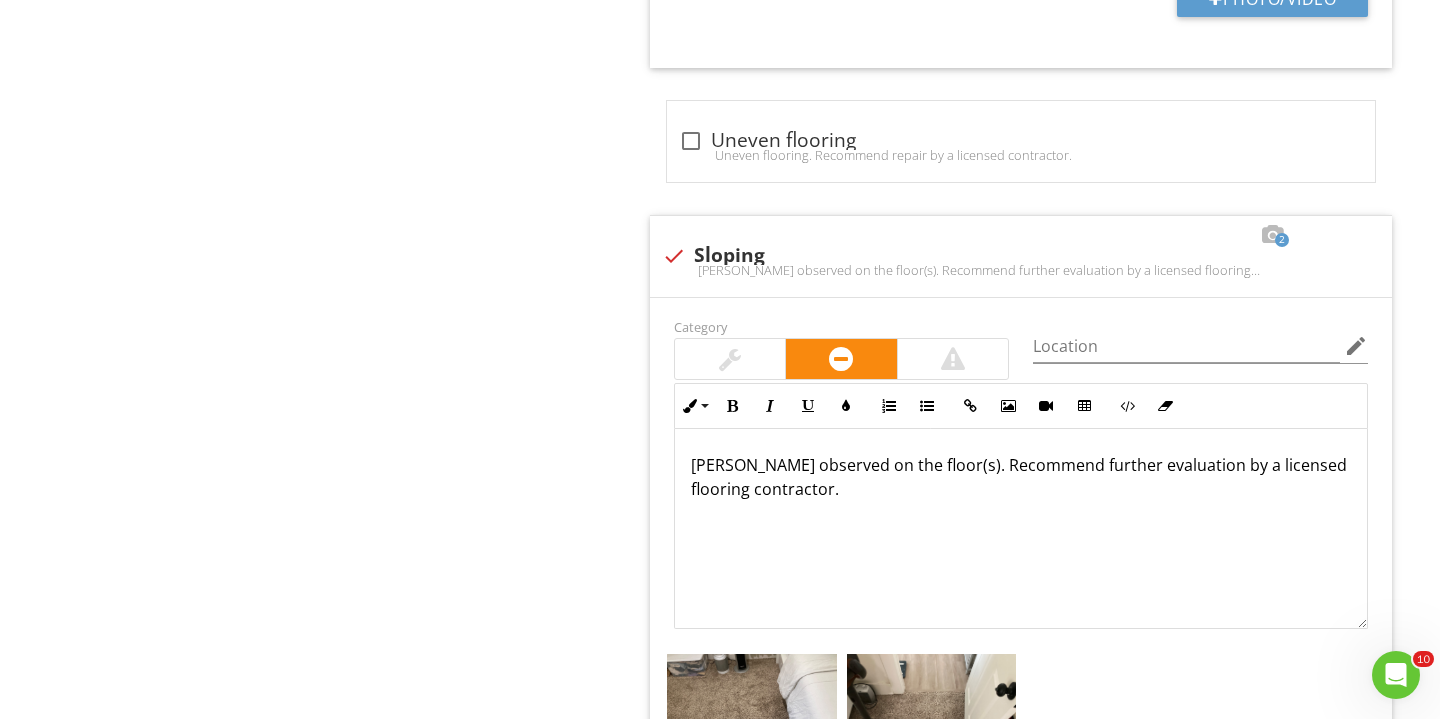 scroll, scrollTop: 1608, scrollLeft: 0, axis: vertical 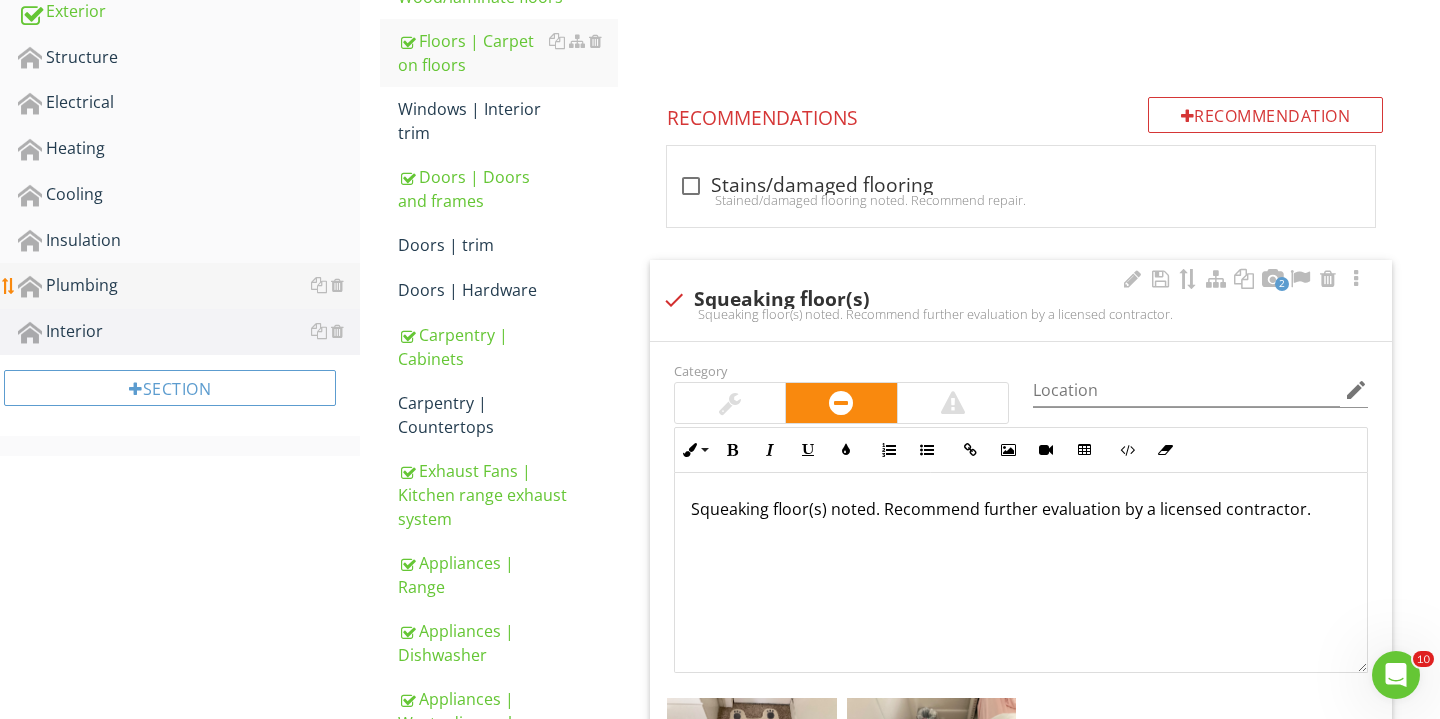 click on "Plumbing" at bounding box center (189, 286) 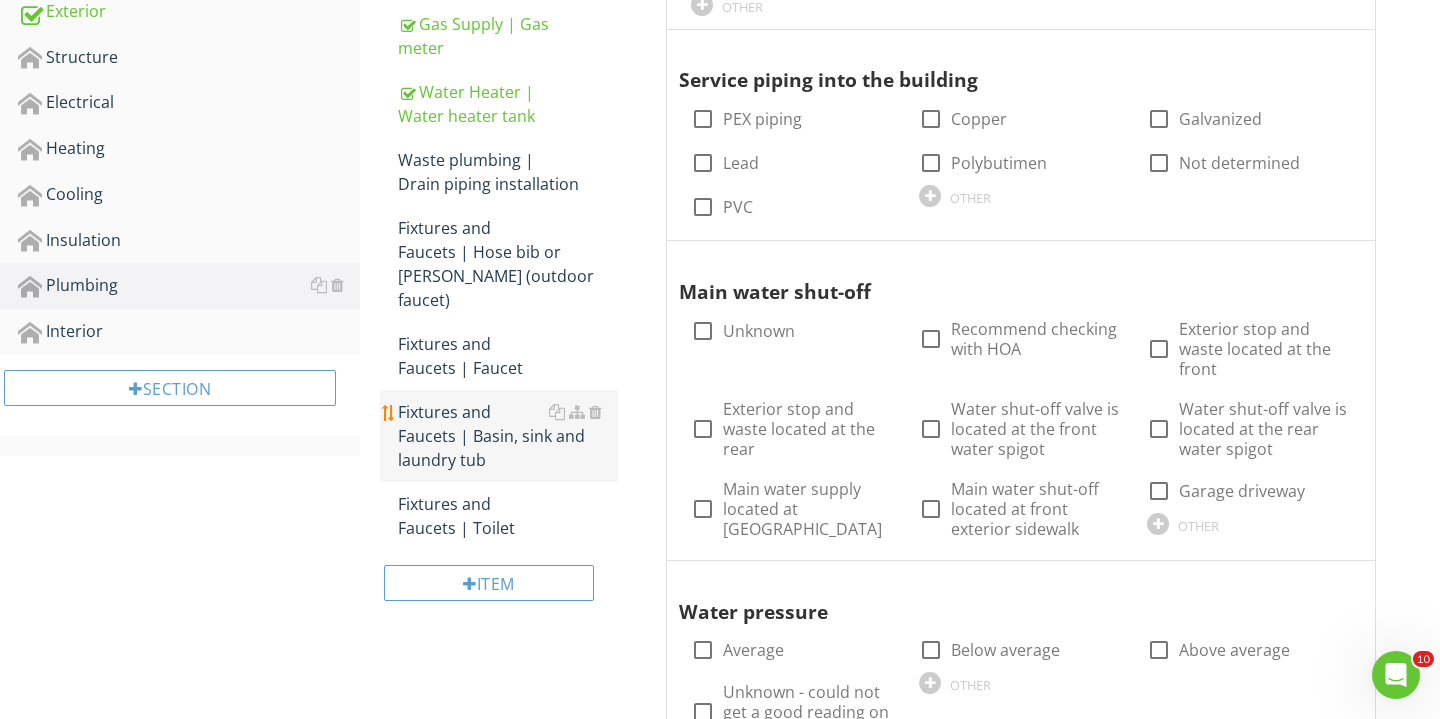 click on "Fixtures and Faucets | Basin, sink and laundry tub" at bounding box center (508, 436) 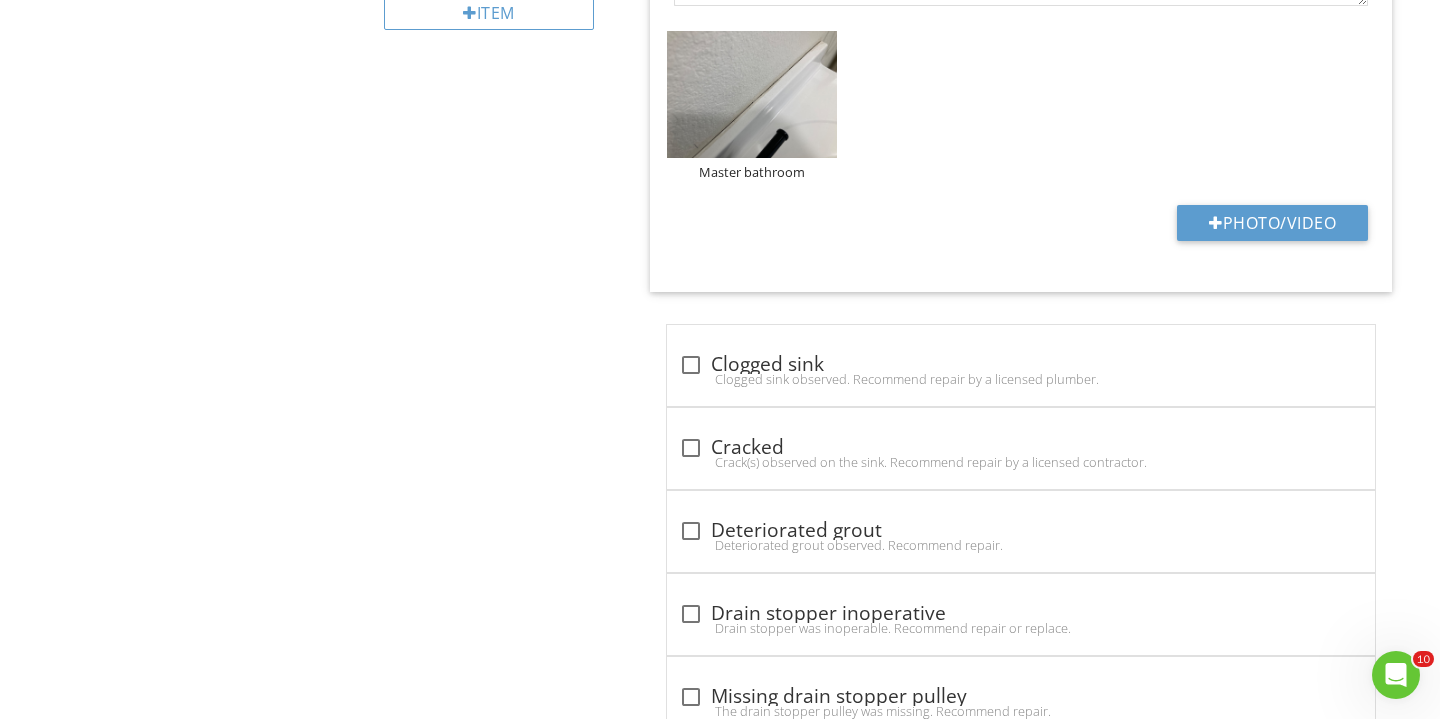 scroll, scrollTop: 1017, scrollLeft: 0, axis: vertical 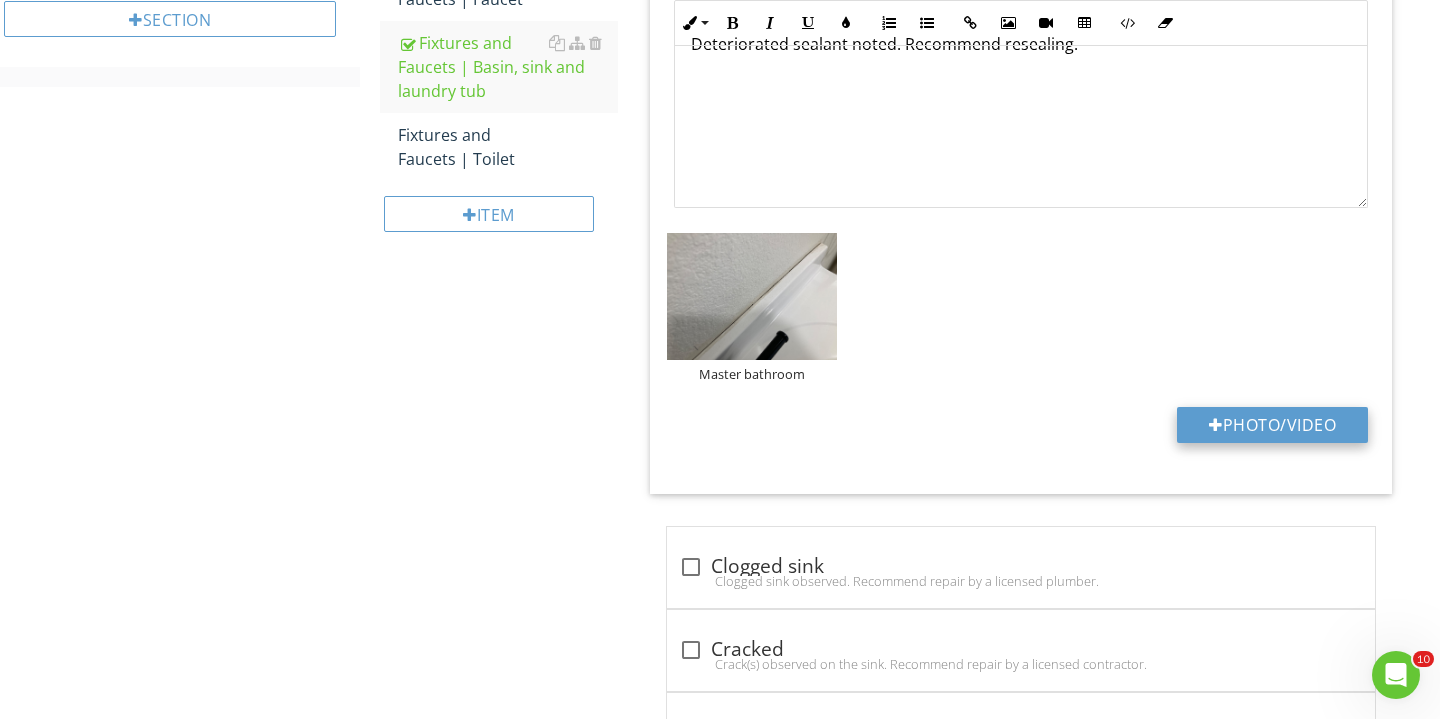 click on "Photo/Video" at bounding box center (1272, 425) 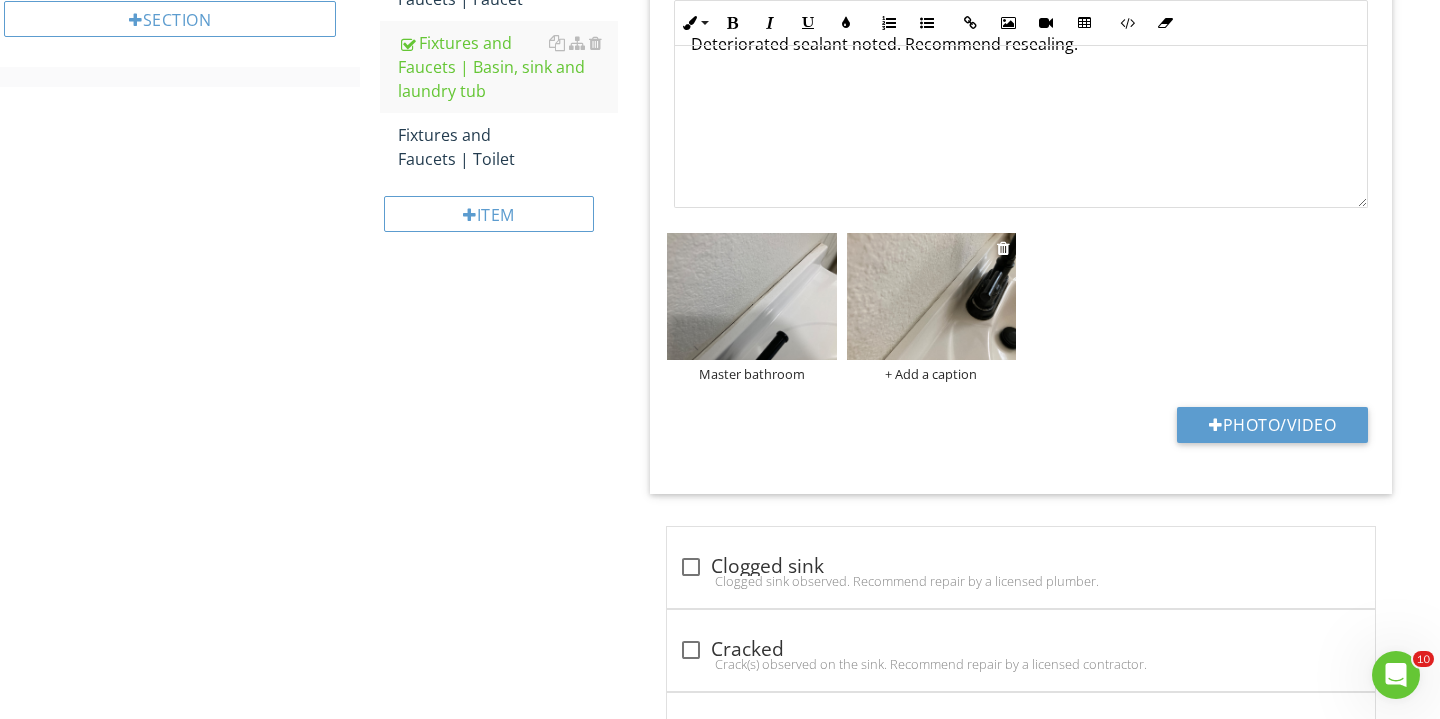 click on "+ Add a caption" at bounding box center [932, 374] 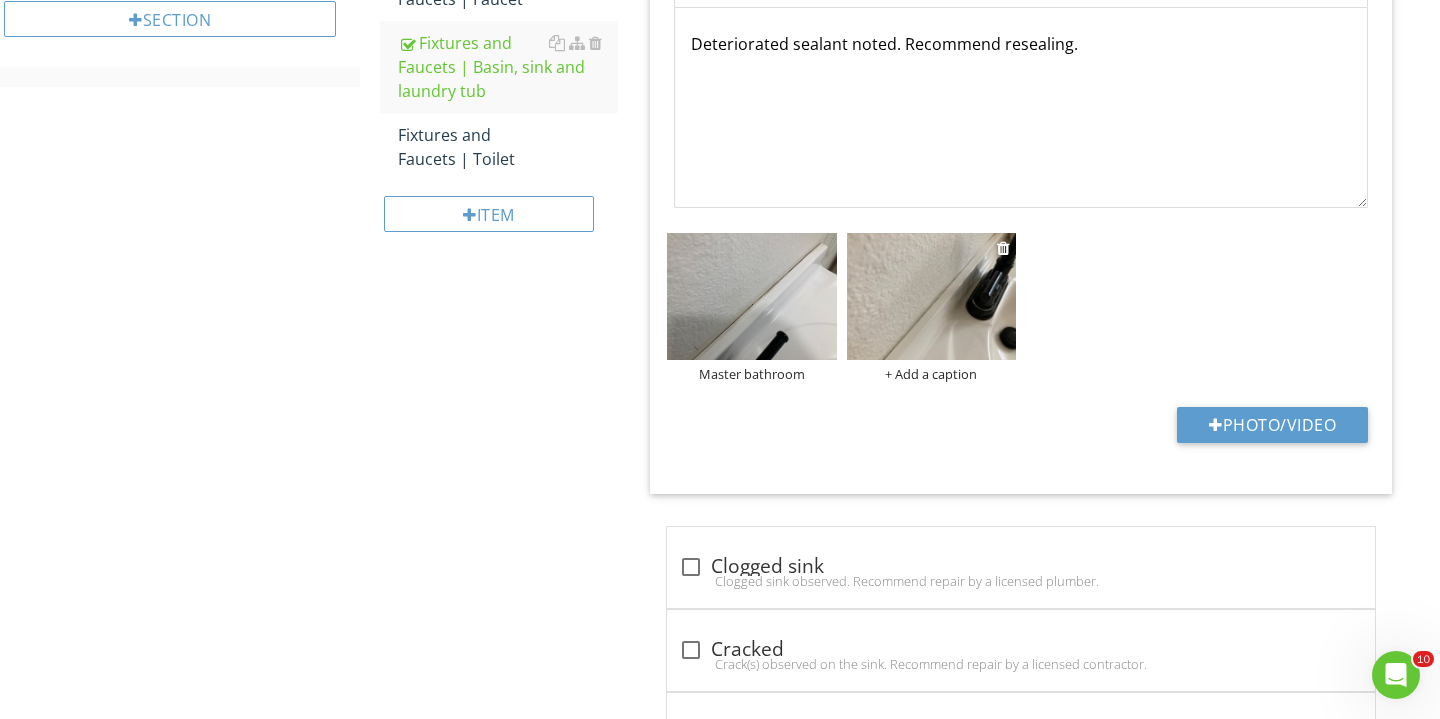 scroll, scrollTop: 0, scrollLeft: 0, axis: both 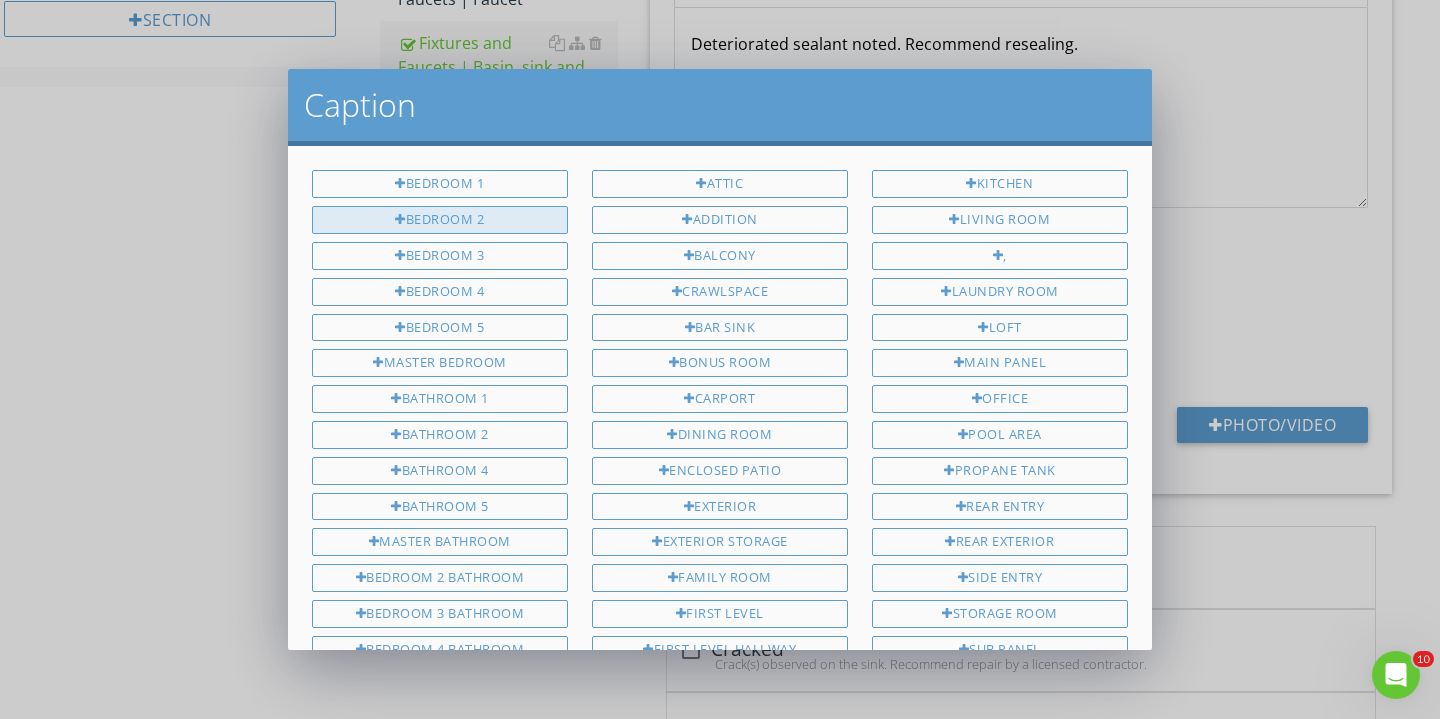 click on "Bedroom 2" at bounding box center [440, 220] 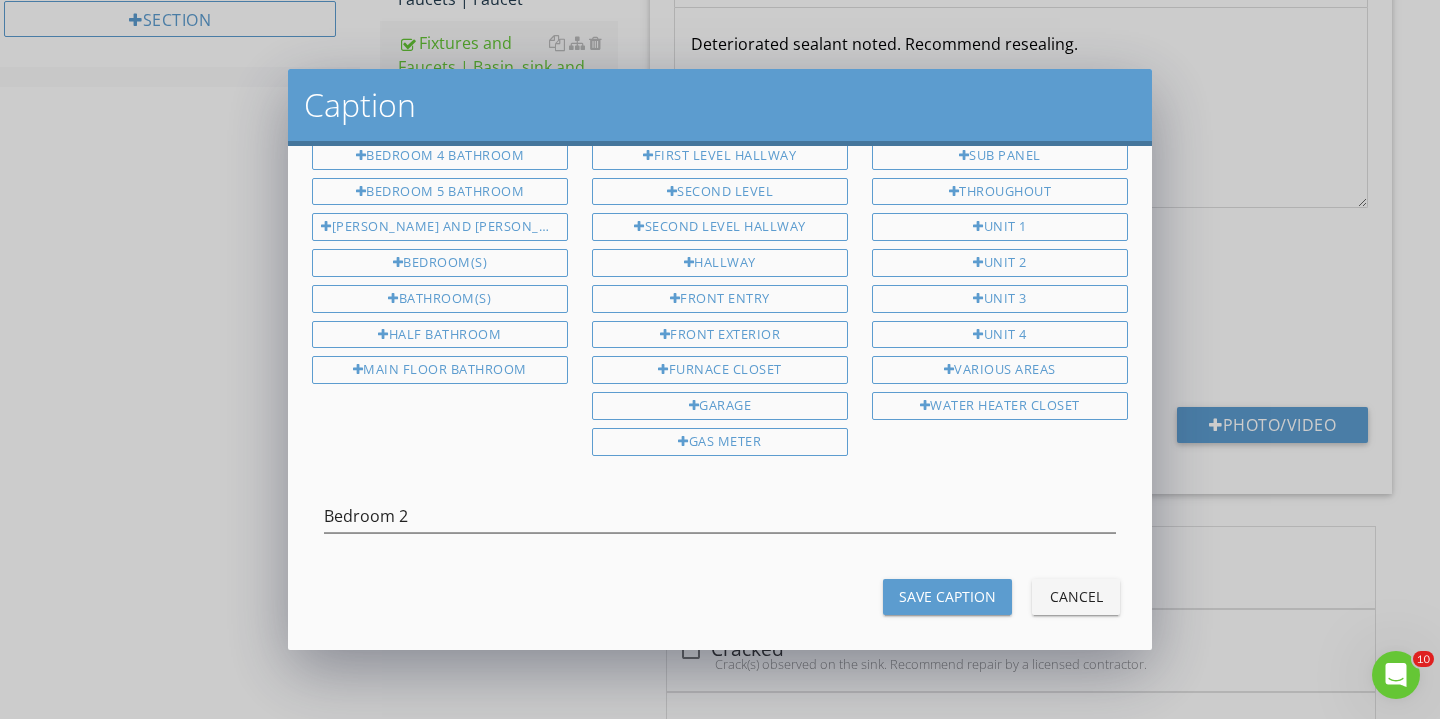 click on "Save Caption" at bounding box center (947, 596) 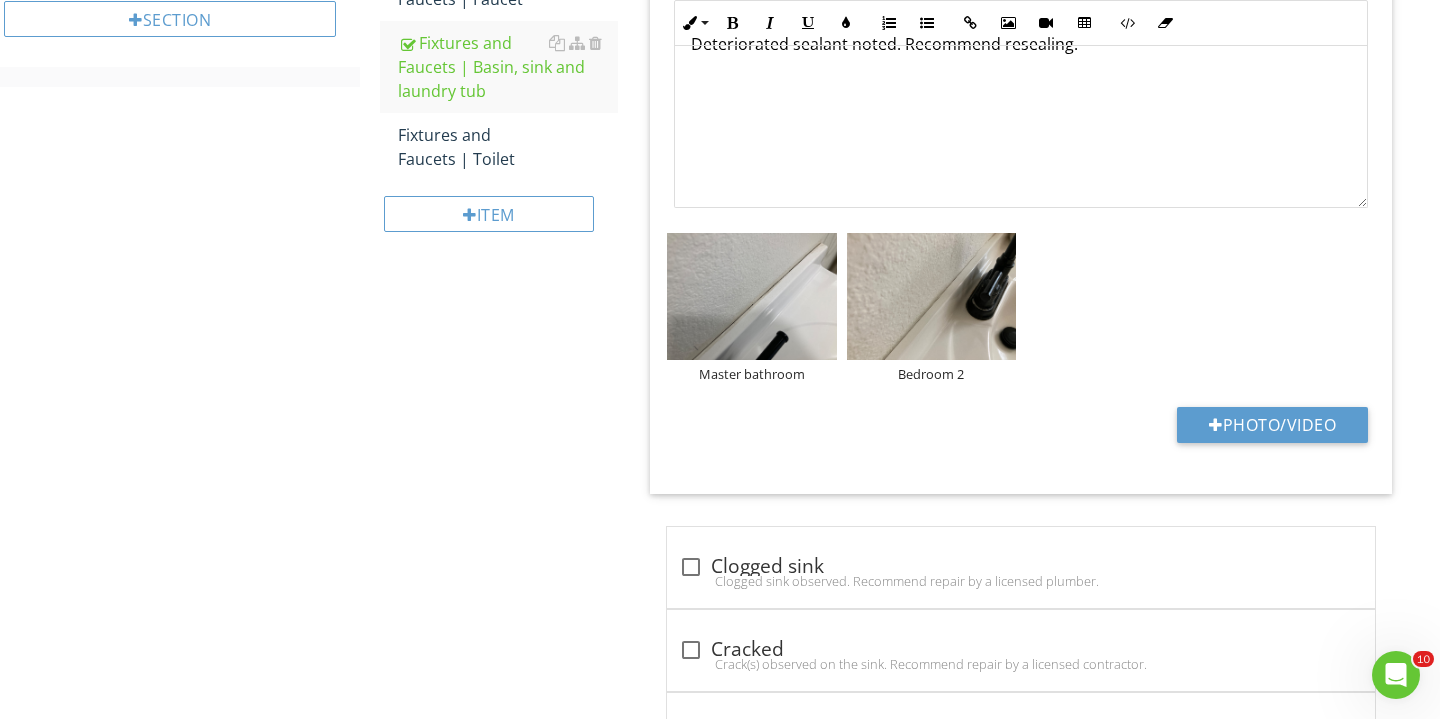 scroll, scrollTop: 492, scrollLeft: 0, axis: vertical 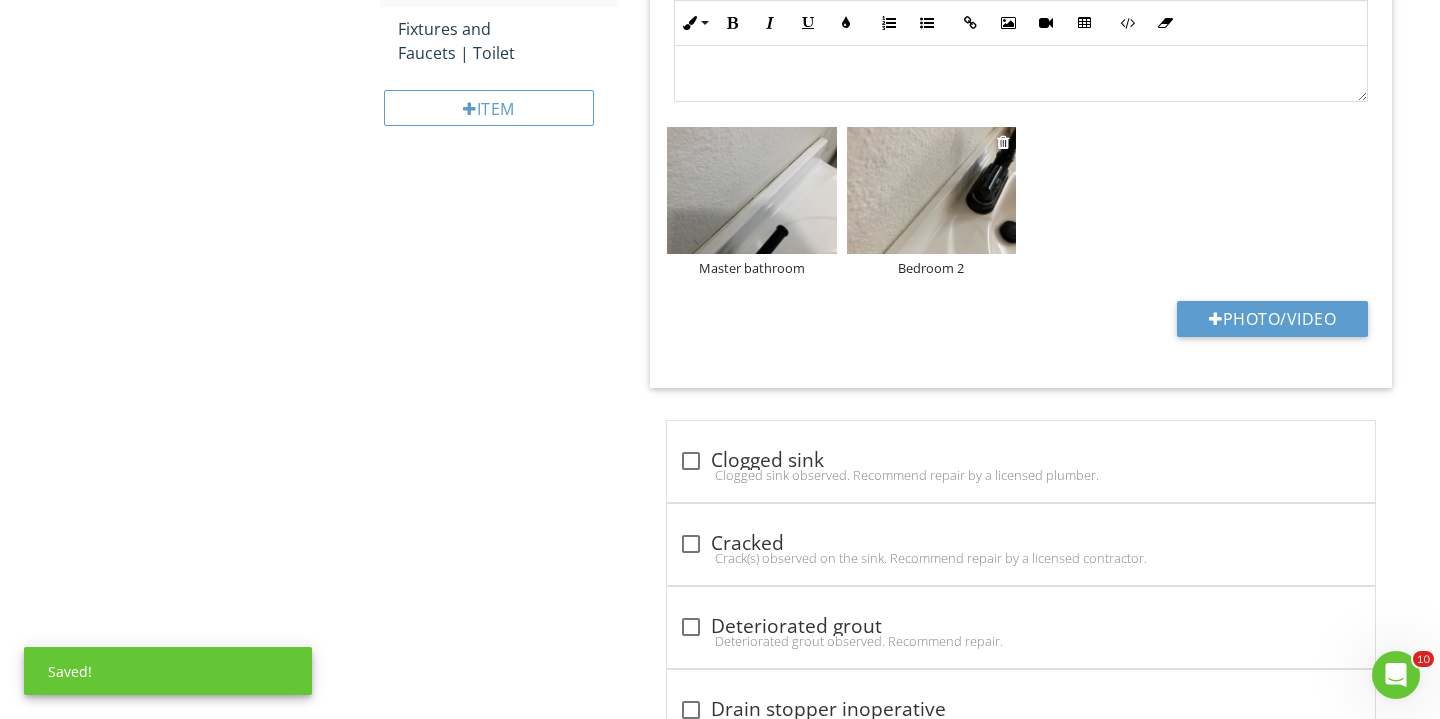 click on "Bedroom 2" at bounding box center [932, 268] 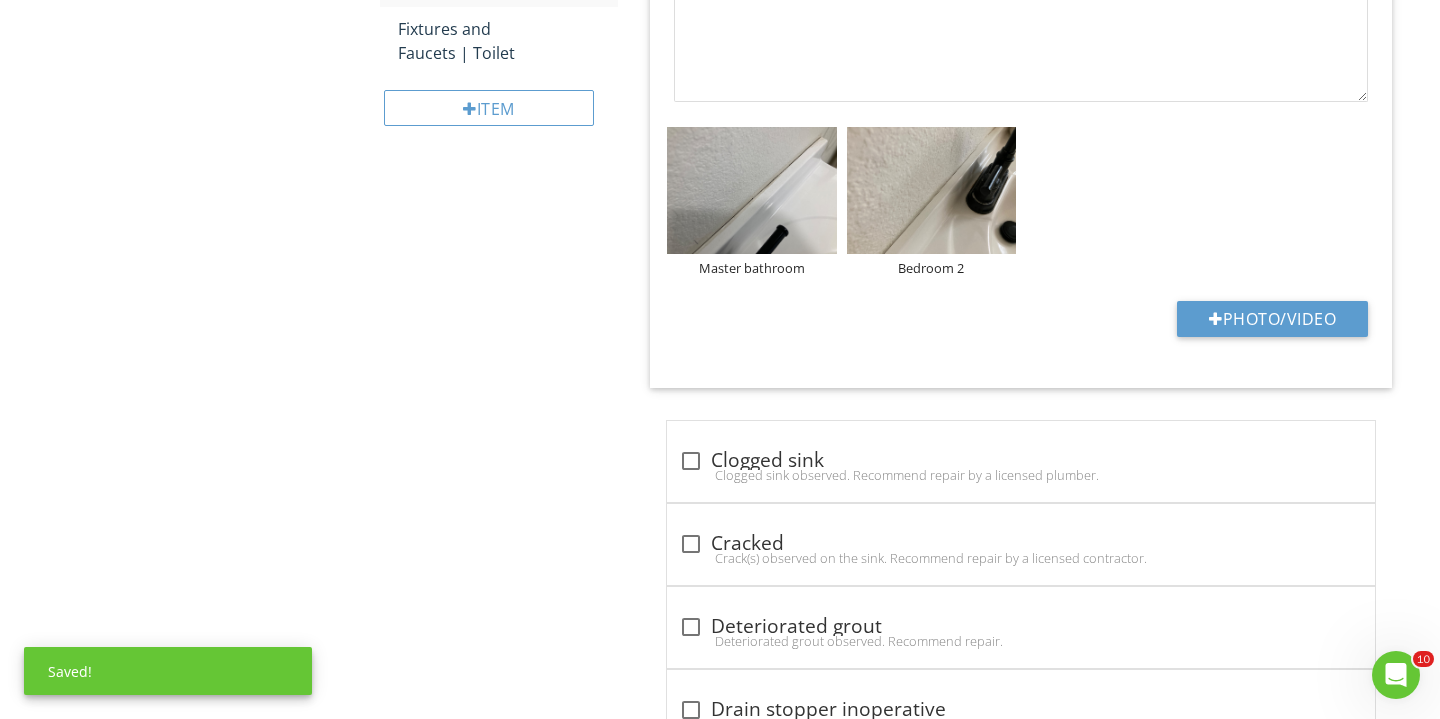 scroll, scrollTop: 492, scrollLeft: 0, axis: vertical 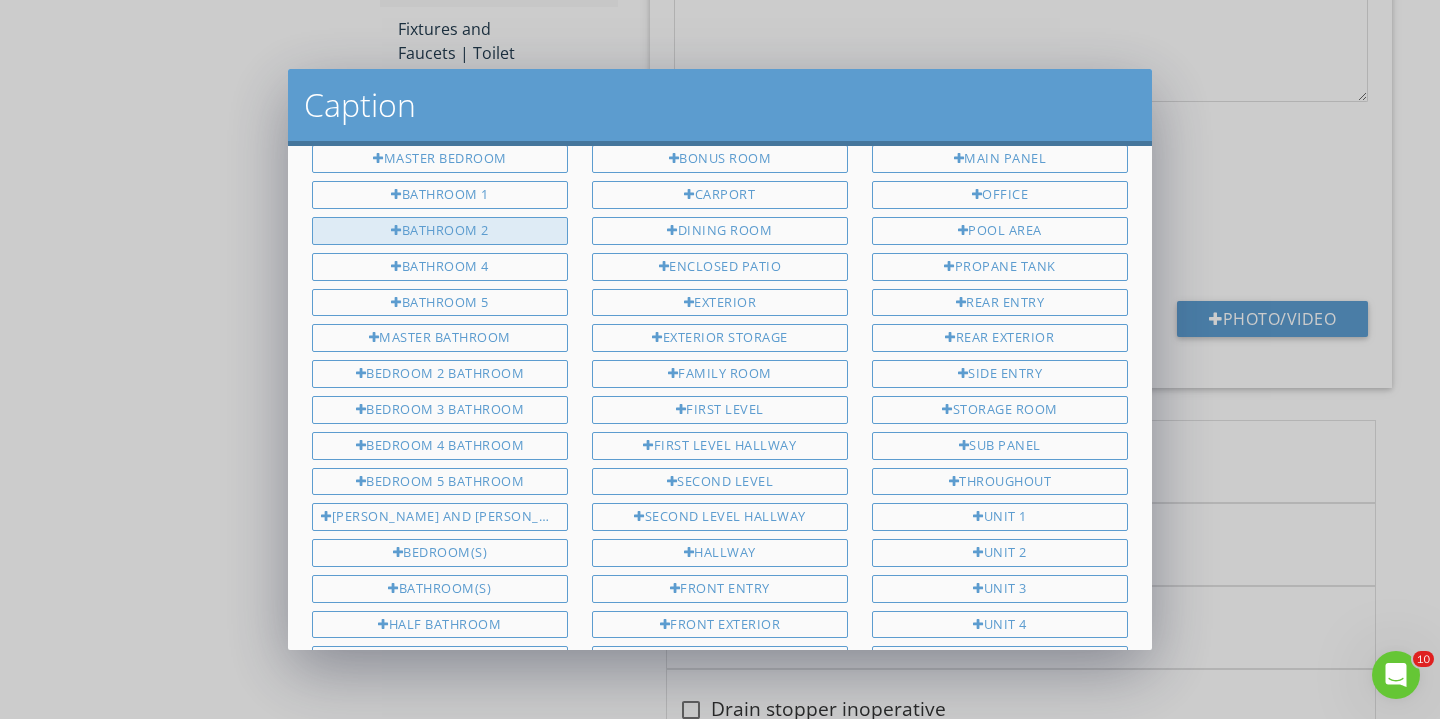 click on "Bathroom 2" at bounding box center (440, 231) 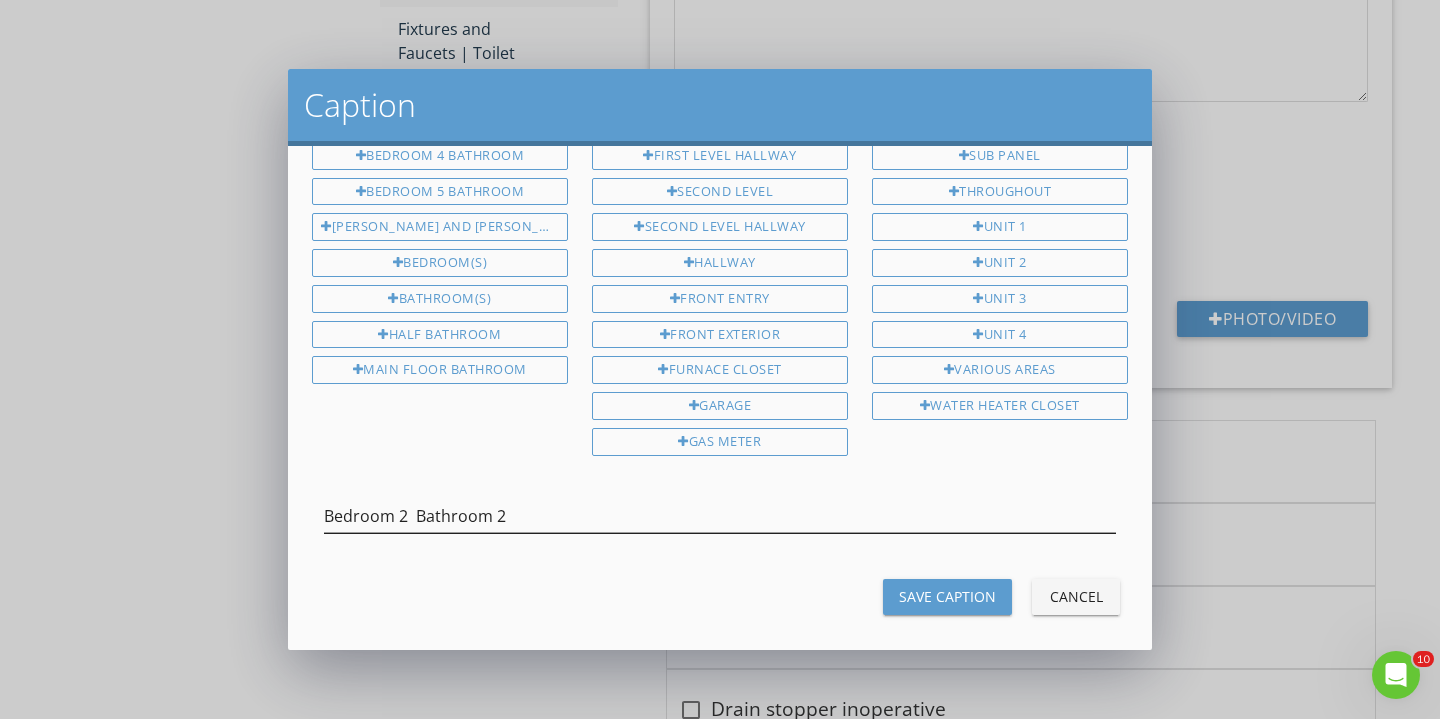 scroll, scrollTop: 492, scrollLeft: 0, axis: vertical 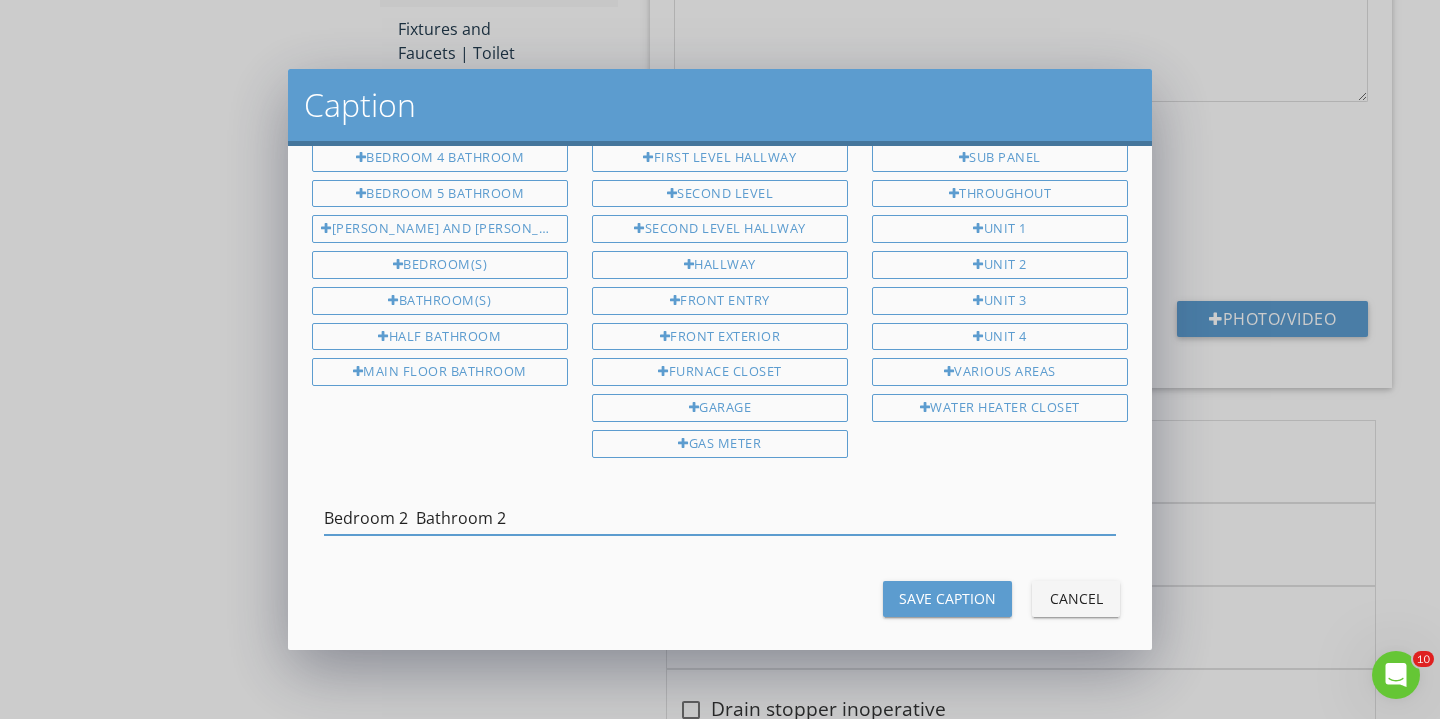 drag, startPoint x: 422, startPoint y: 499, endPoint x: 239, endPoint y: 486, distance: 183.46117 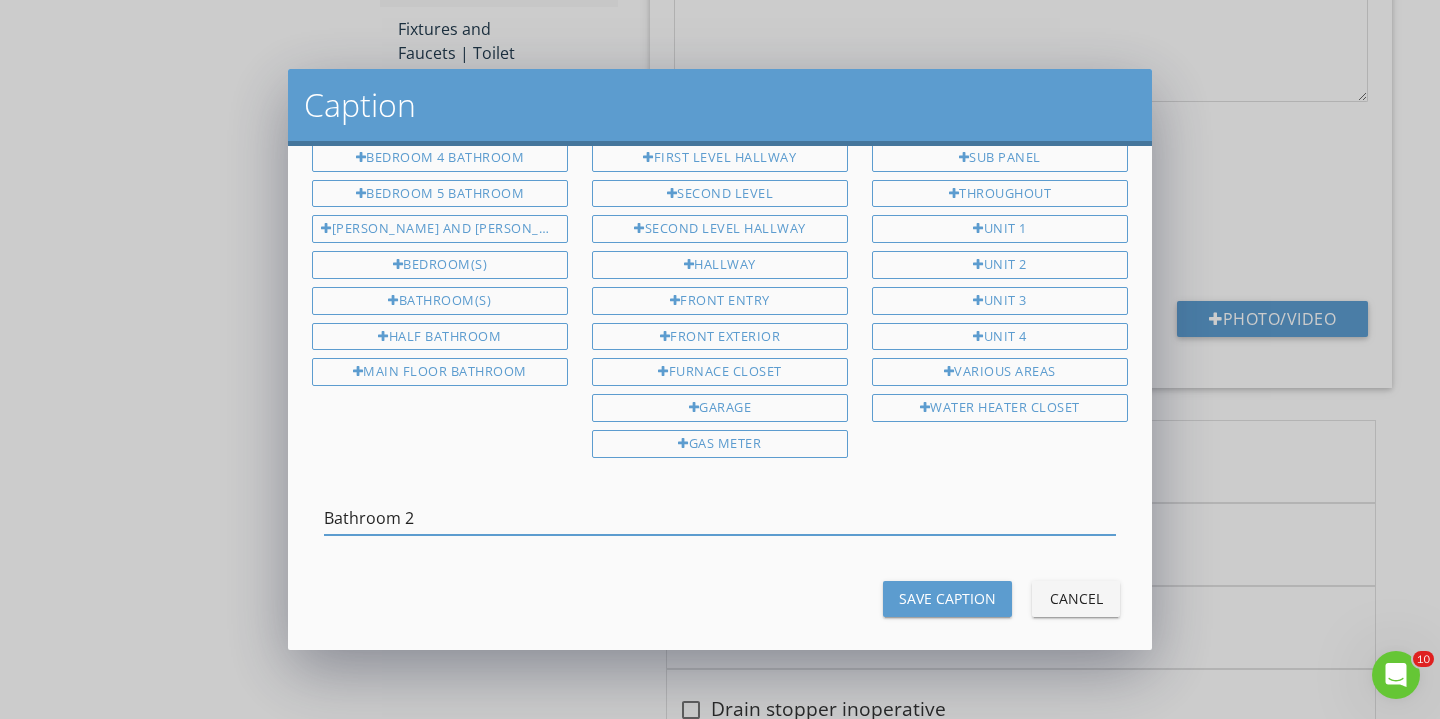 type on "Bathroom 2" 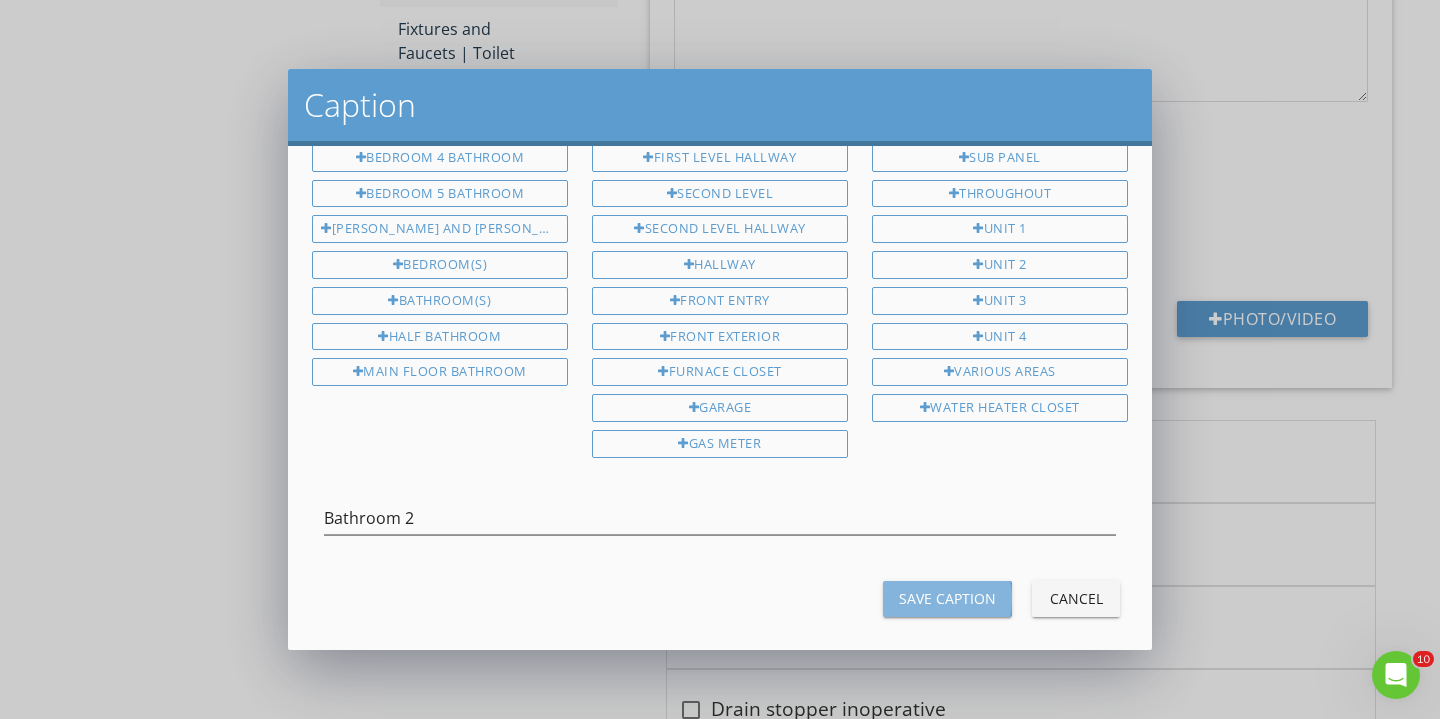 click on "Save Caption" at bounding box center [947, 598] 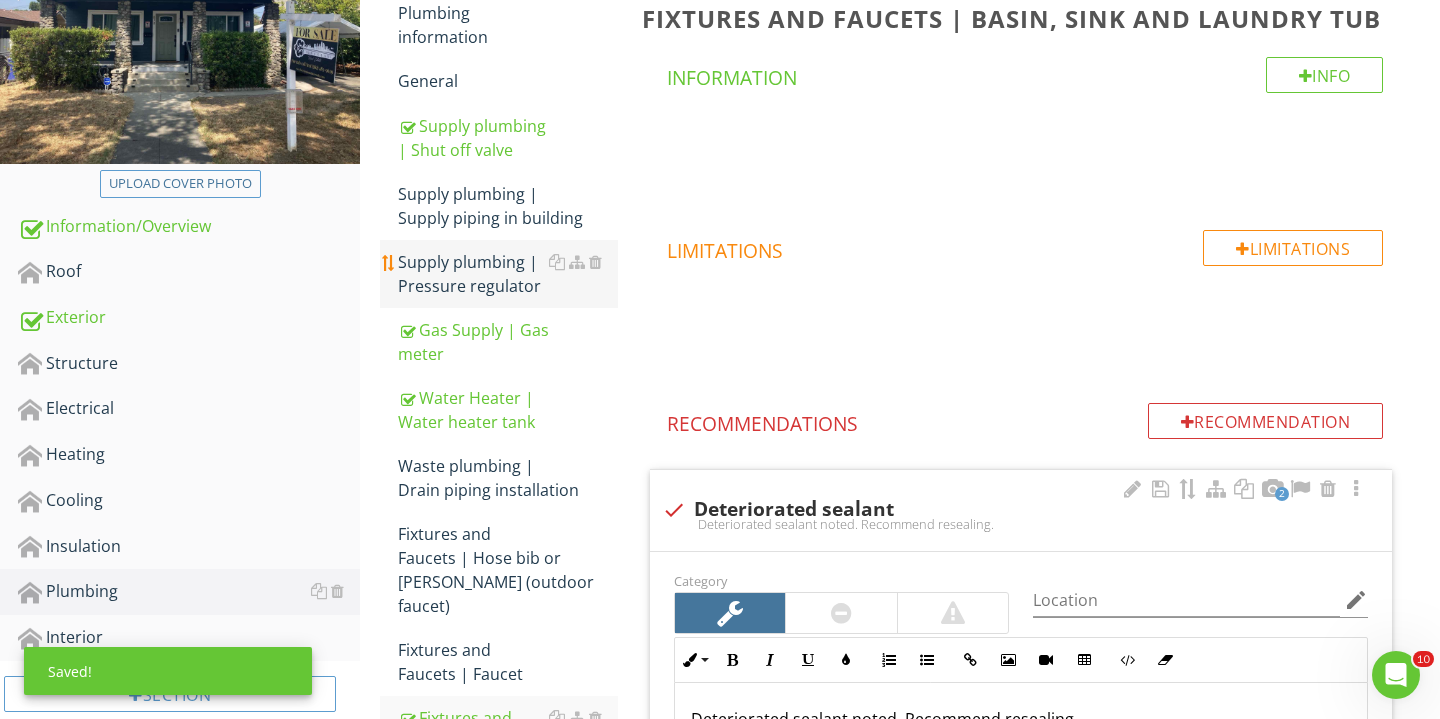 scroll, scrollTop: 473, scrollLeft: 0, axis: vertical 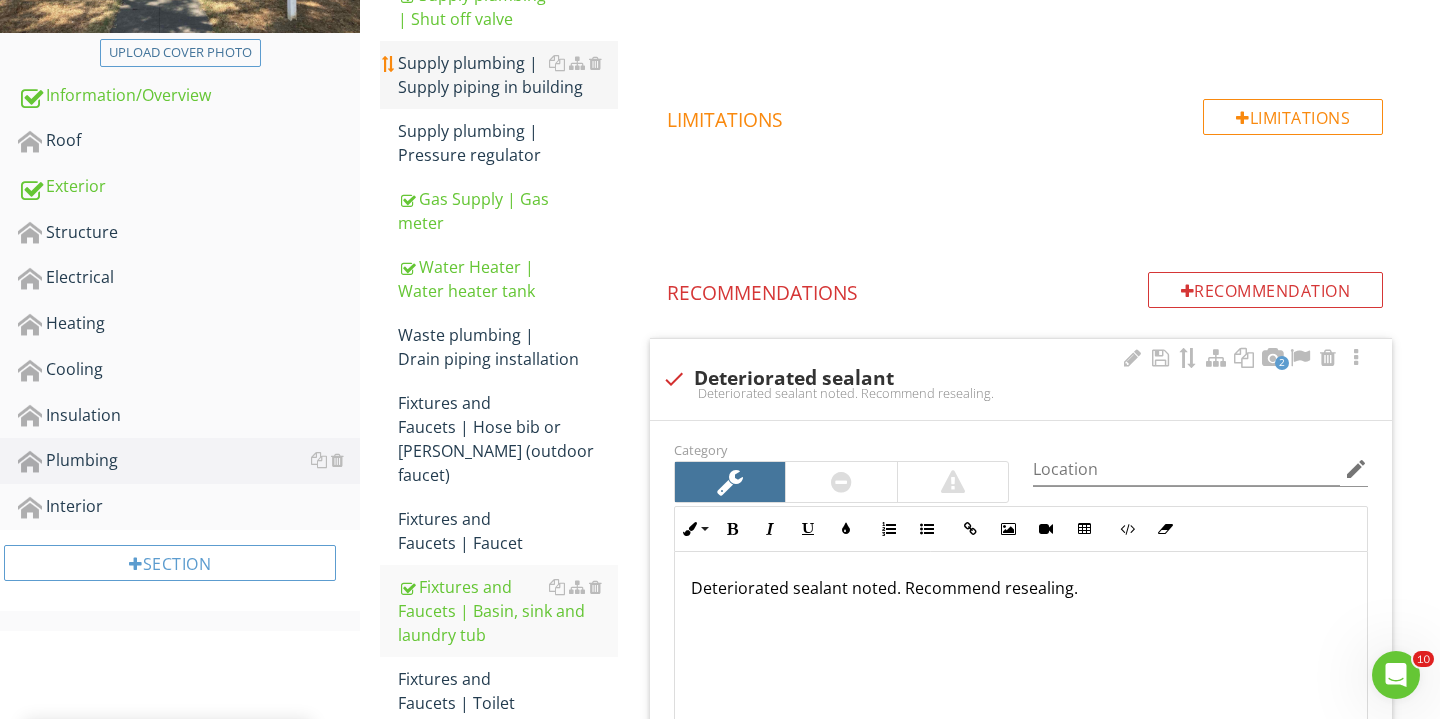 click on "Supply plumbing | Supply piping in building" at bounding box center [508, 75] 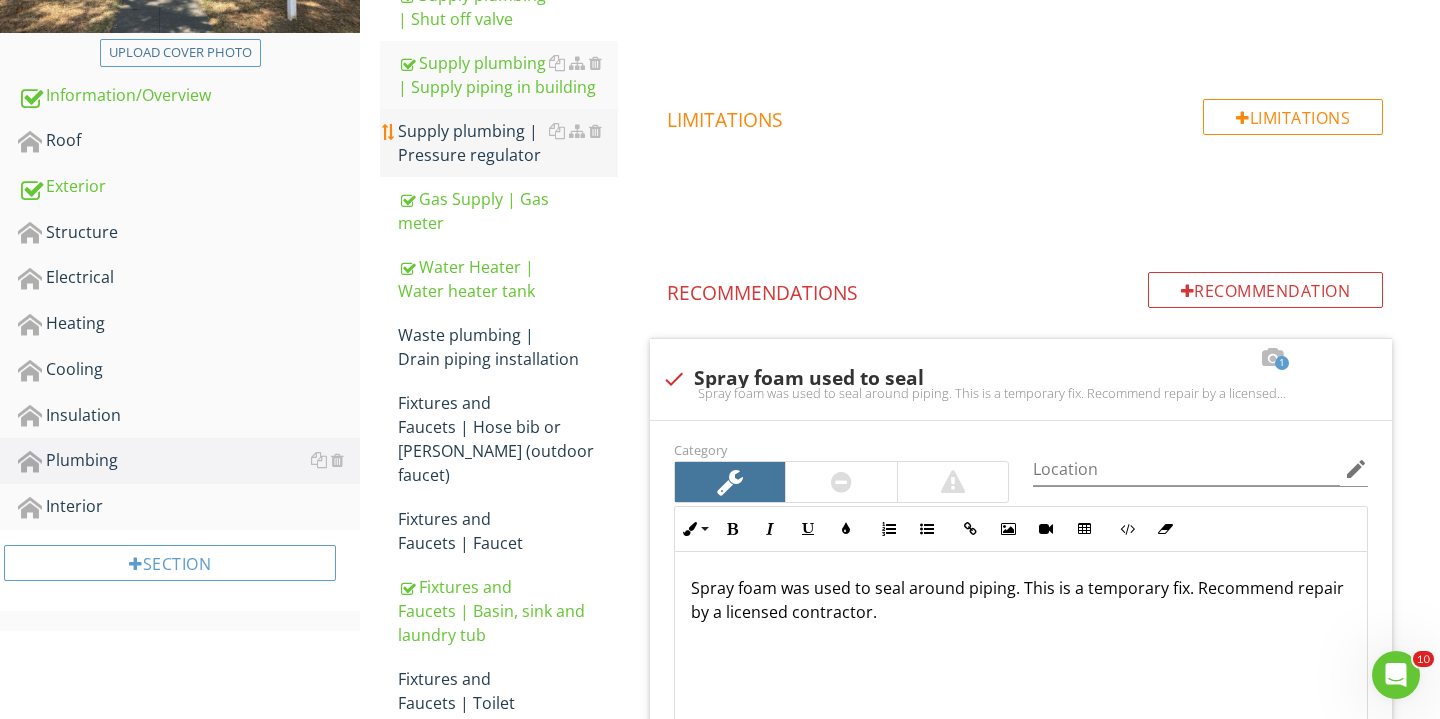 click on "Supply plumbing | Pressure regulator" at bounding box center (508, 143) 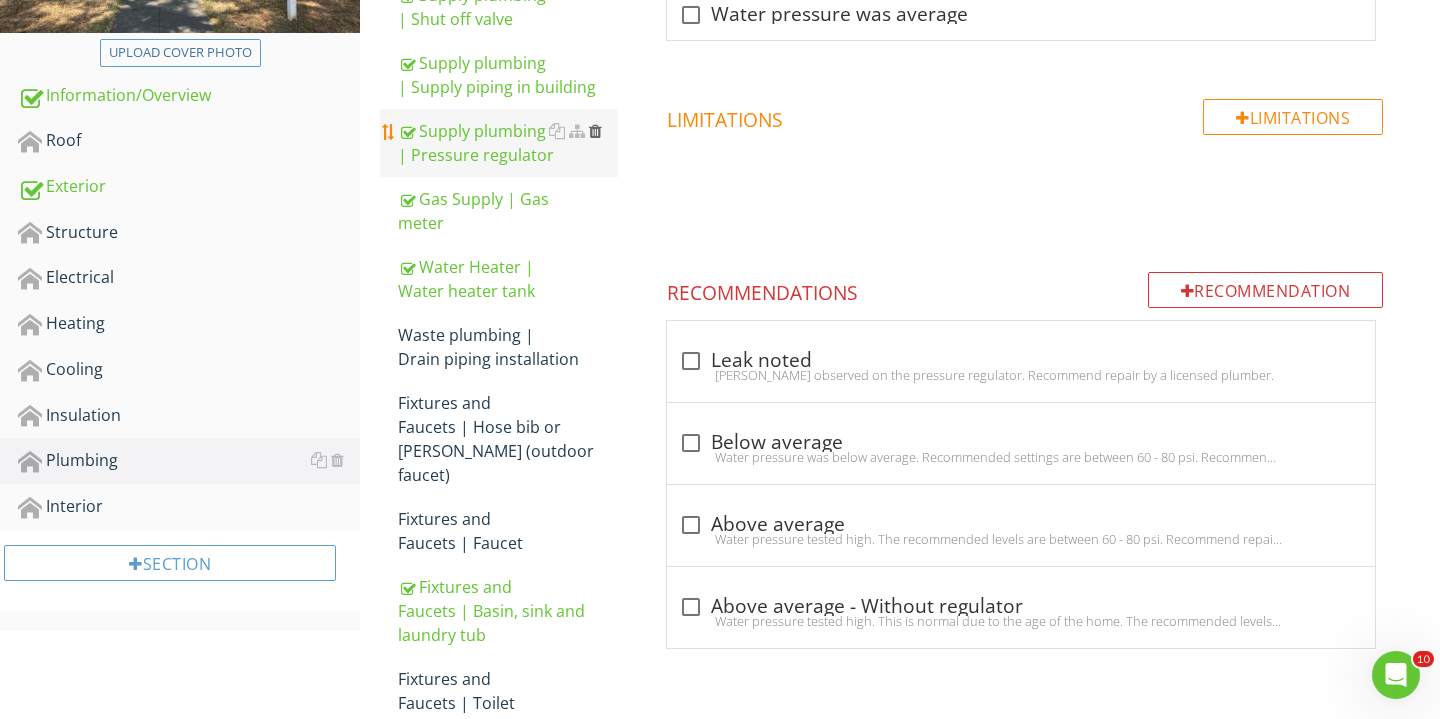 click at bounding box center (595, 131) 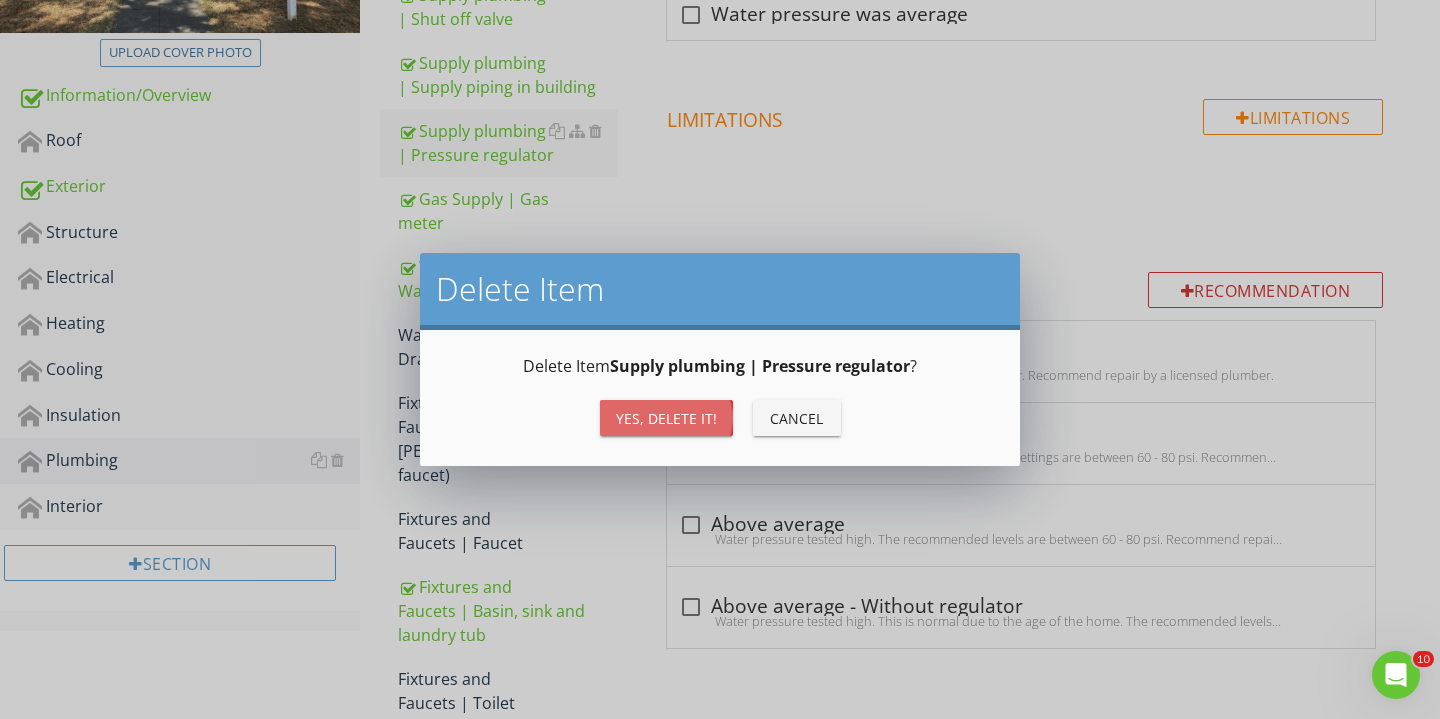 click on "Yes, Delete it!" at bounding box center [666, 418] 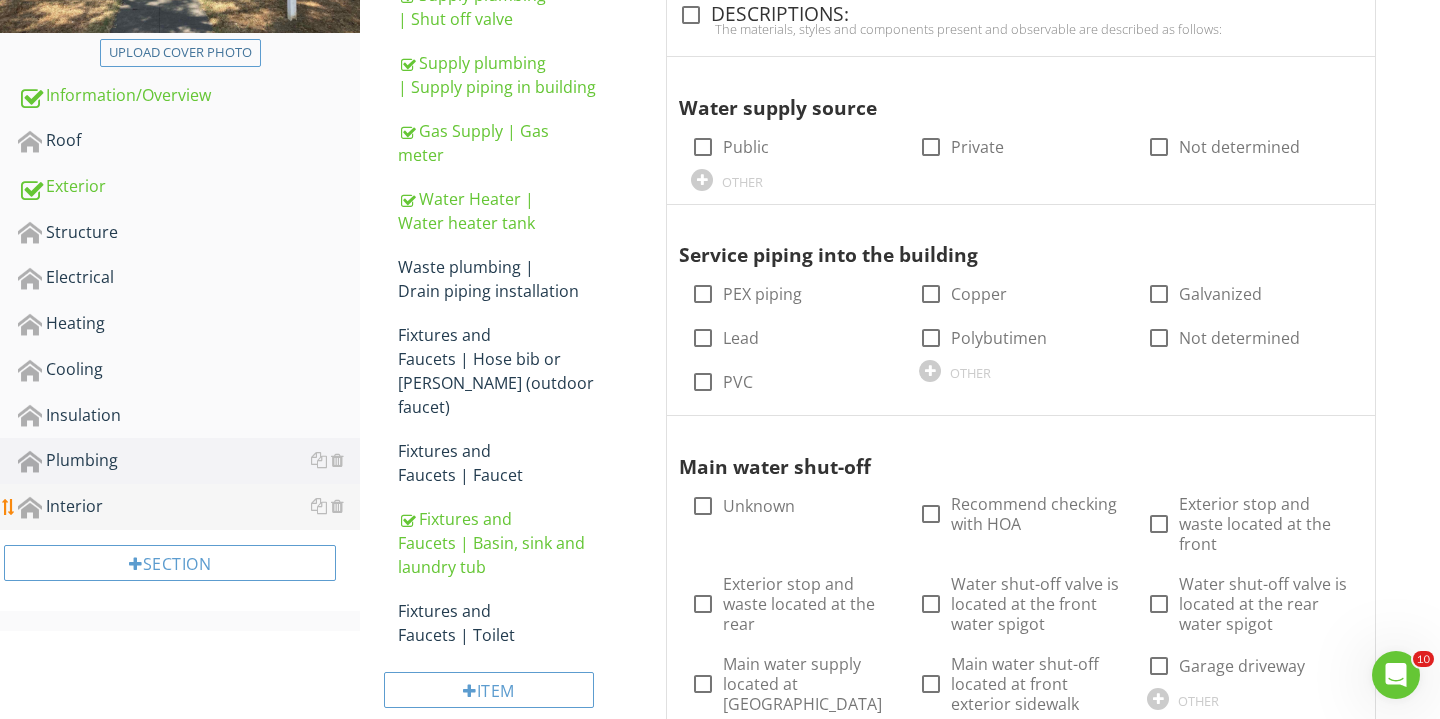 click on "Interior" at bounding box center [189, 507] 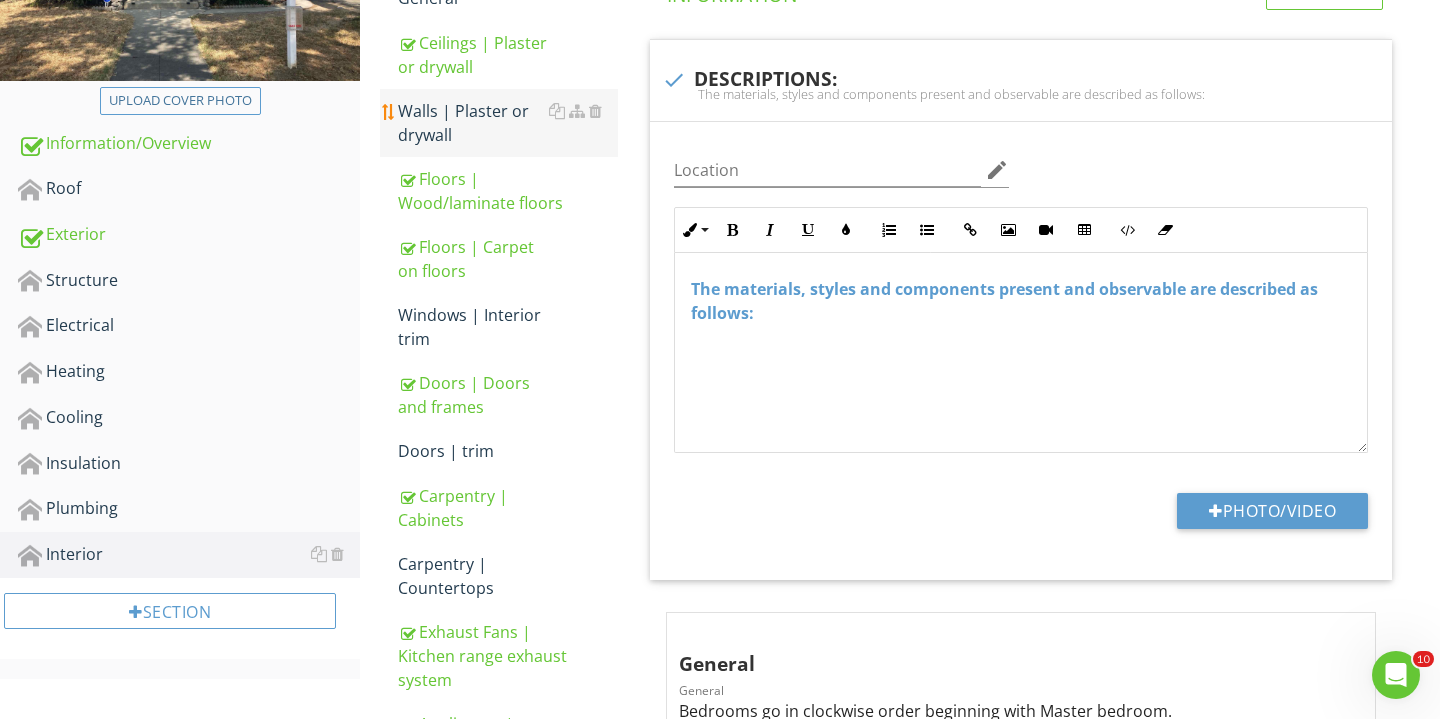 scroll, scrollTop: 384, scrollLeft: 0, axis: vertical 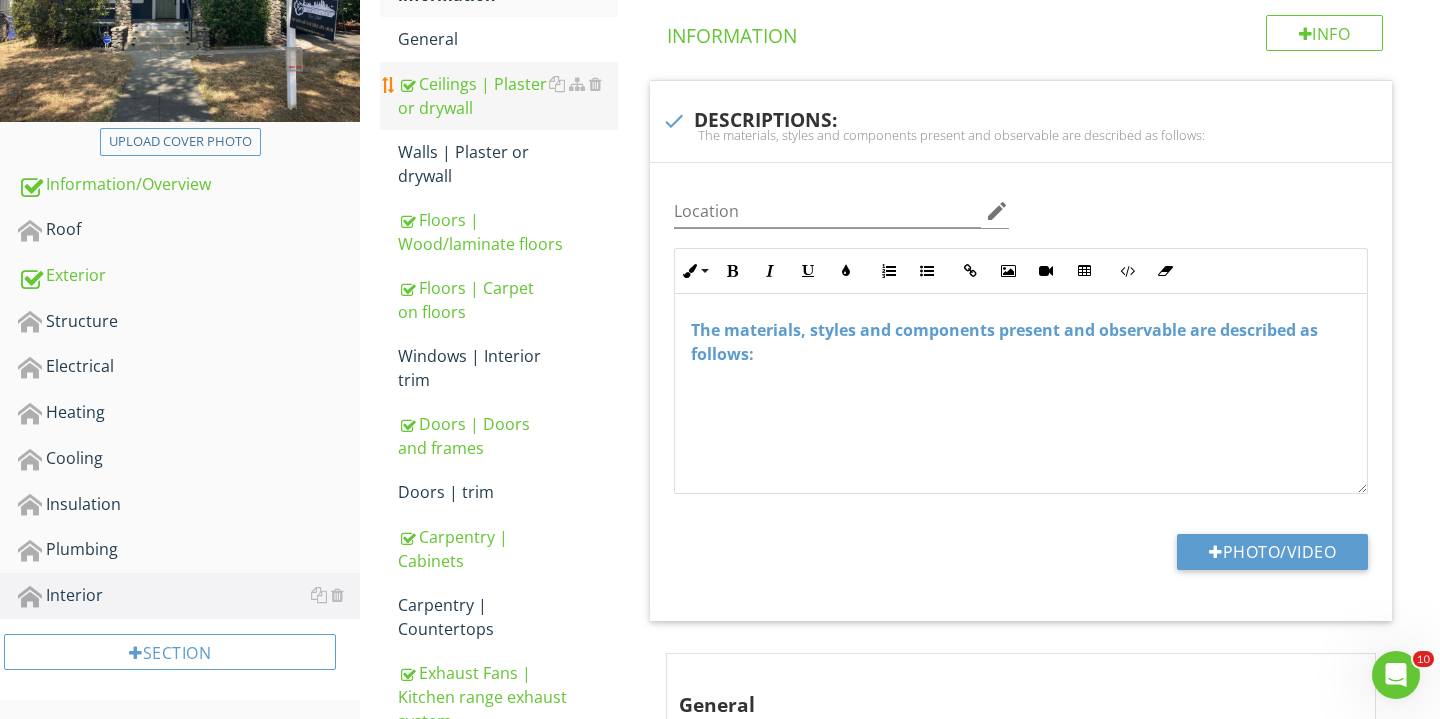 click on "Ceilings | Plaster or drywall" at bounding box center [508, 96] 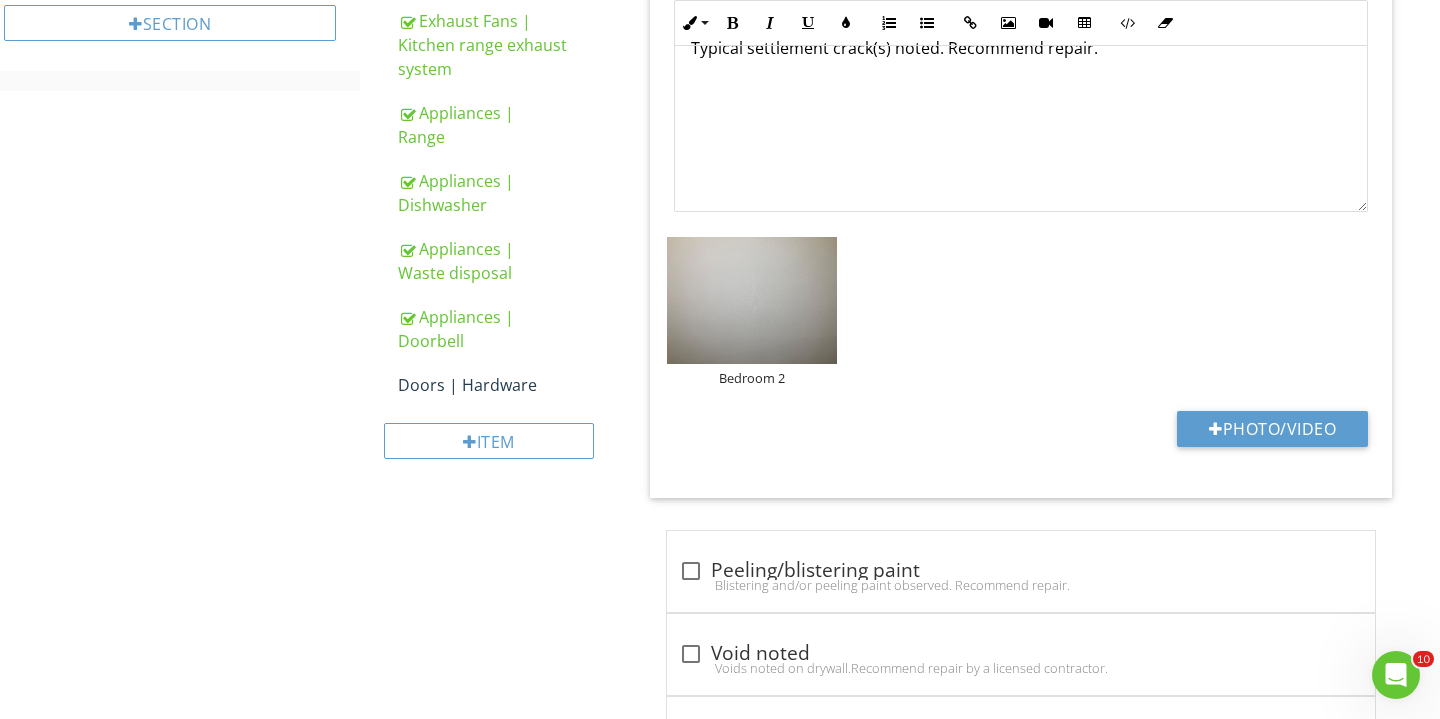scroll, scrollTop: 1069, scrollLeft: 0, axis: vertical 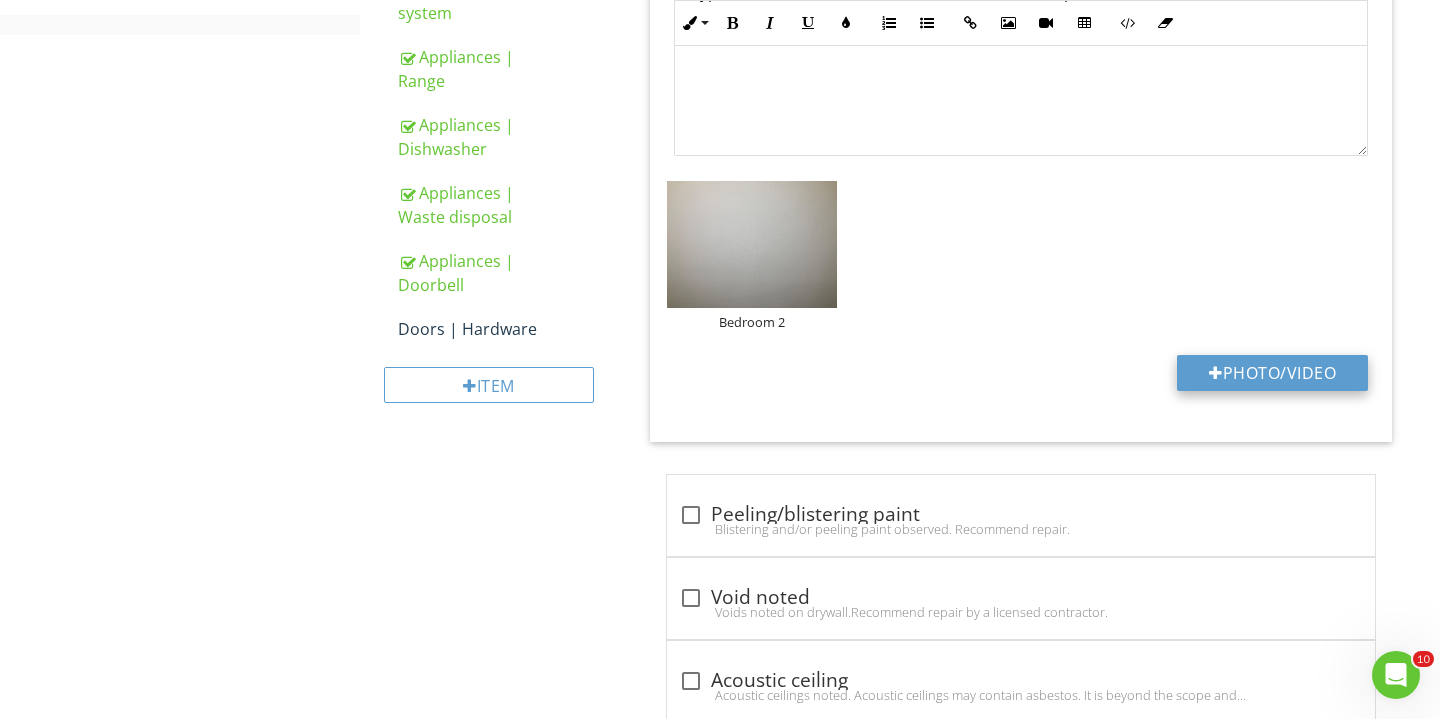 click on "Photo/Video" at bounding box center (1272, 373) 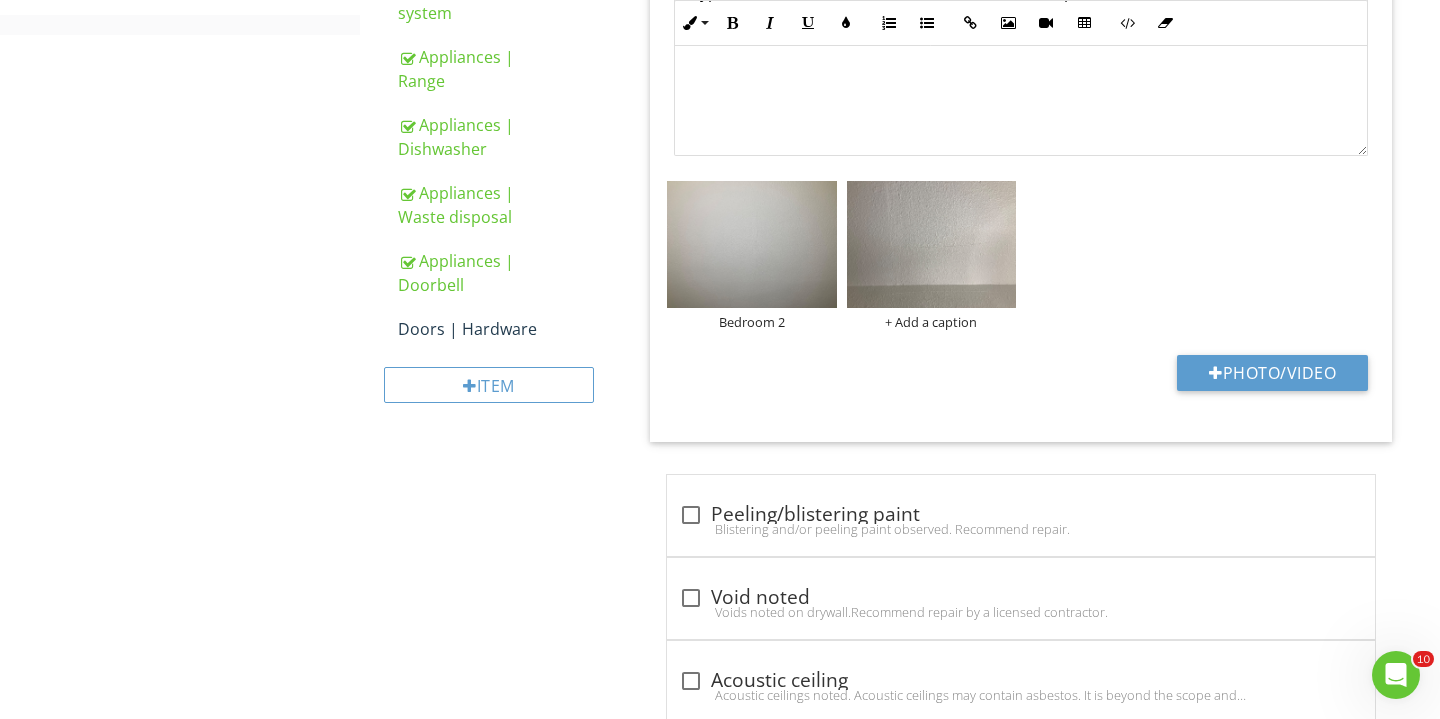 scroll, scrollTop: 1047, scrollLeft: 0, axis: vertical 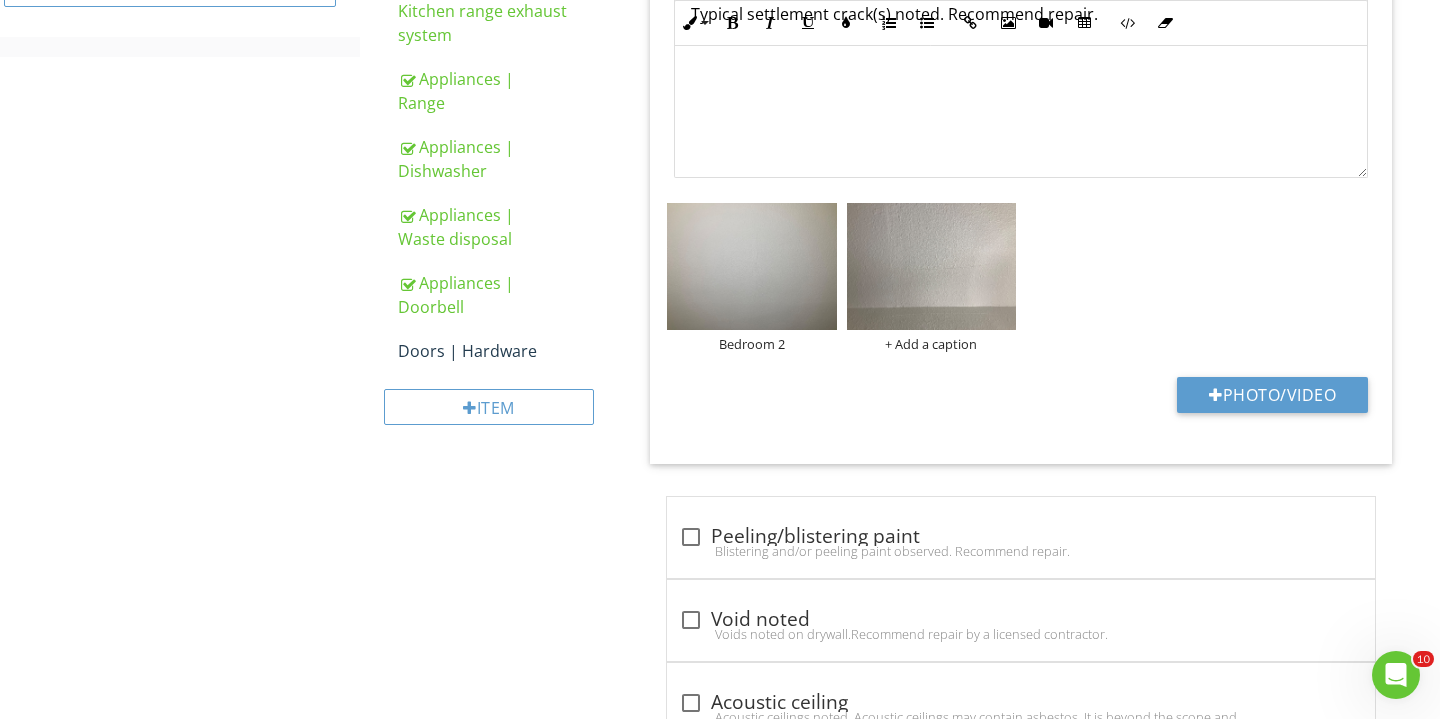 click on "Category                 Location edit       Inline Style XLarge Large Normal Small Light Small/Light Bold Italic Underline Colors Ordered List Unordered List Insert Link Insert Image Insert Video Insert Table Code View Clear Formatting Typical settlement crack(s) noted. Recommend repair. Enter text here <p>Typical settlement crack(s) noted. Recommend repair.</p>
Bedroom 2
+ Add a caption
Photo/Video" at bounding box center (1021, 155) 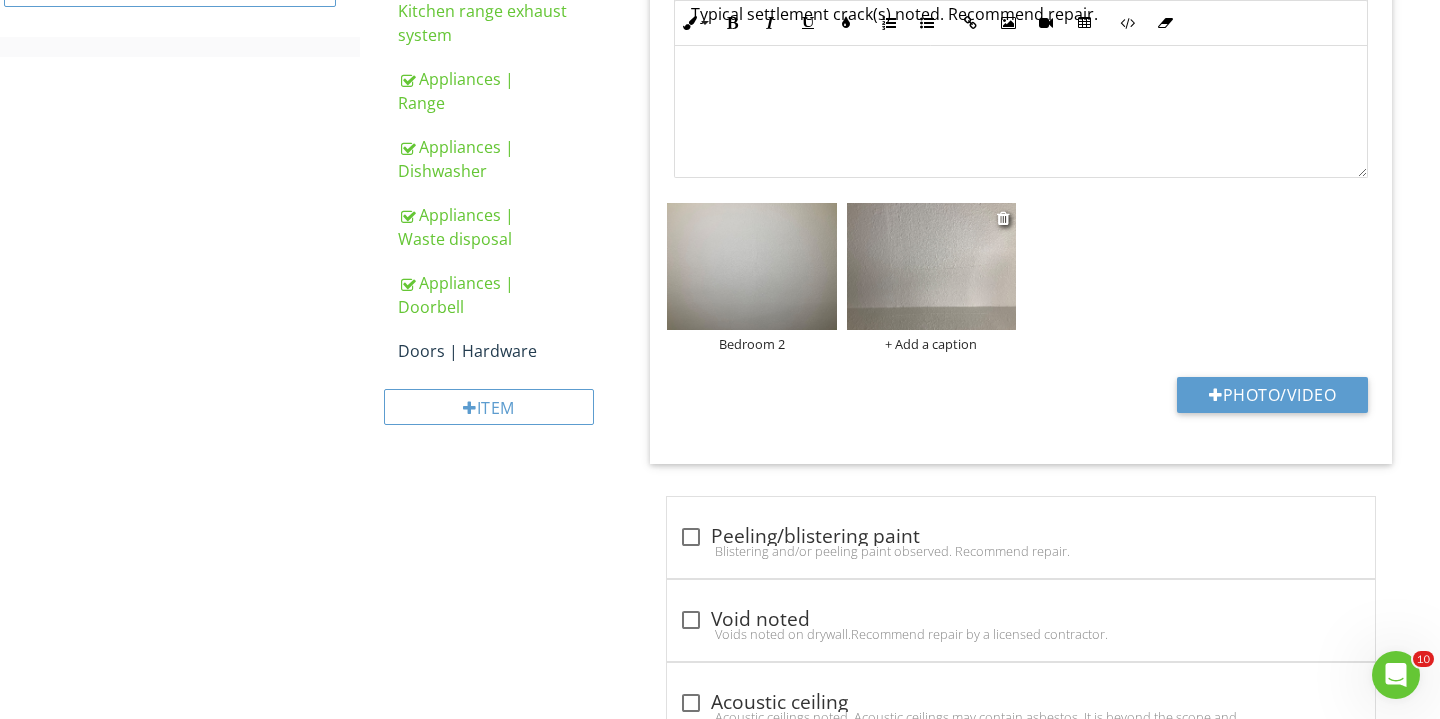 click on "+ Add a caption" at bounding box center [932, 344] 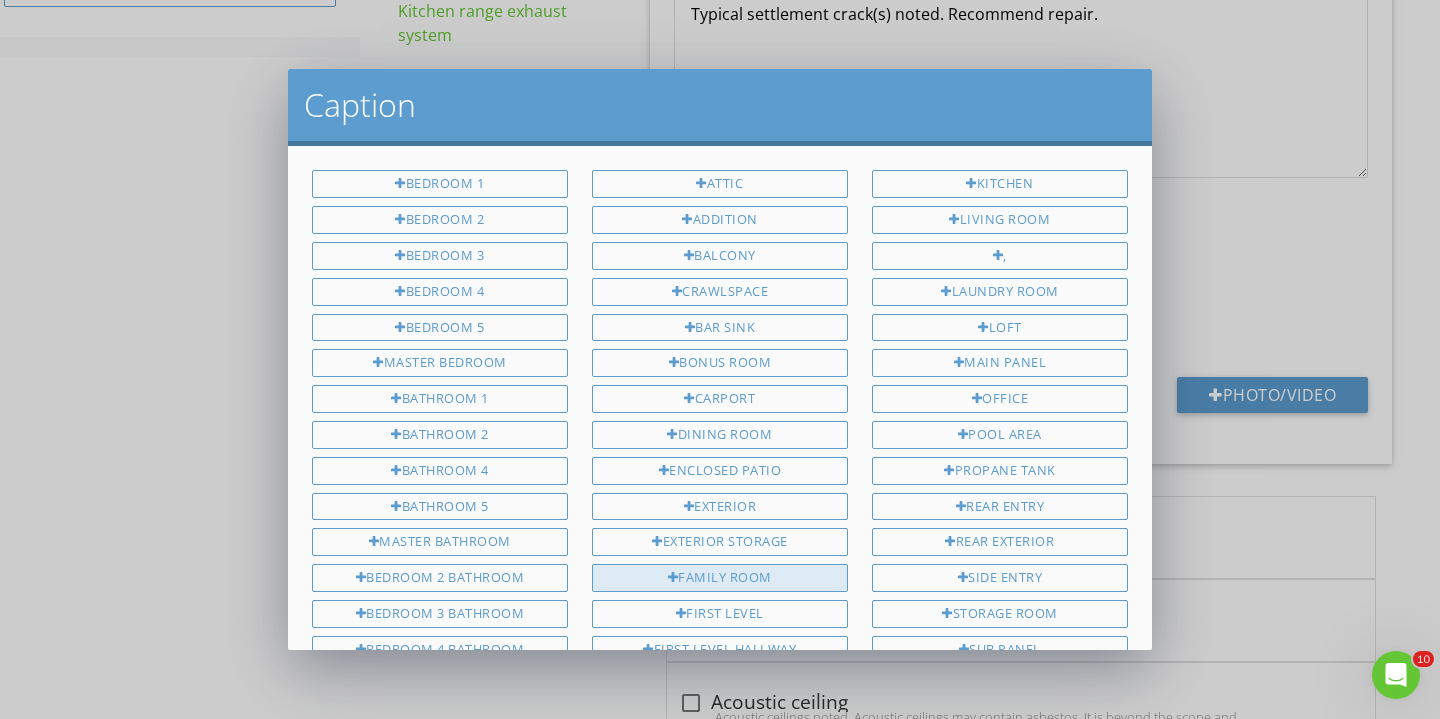 scroll, scrollTop: 262, scrollLeft: 0, axis: vertical 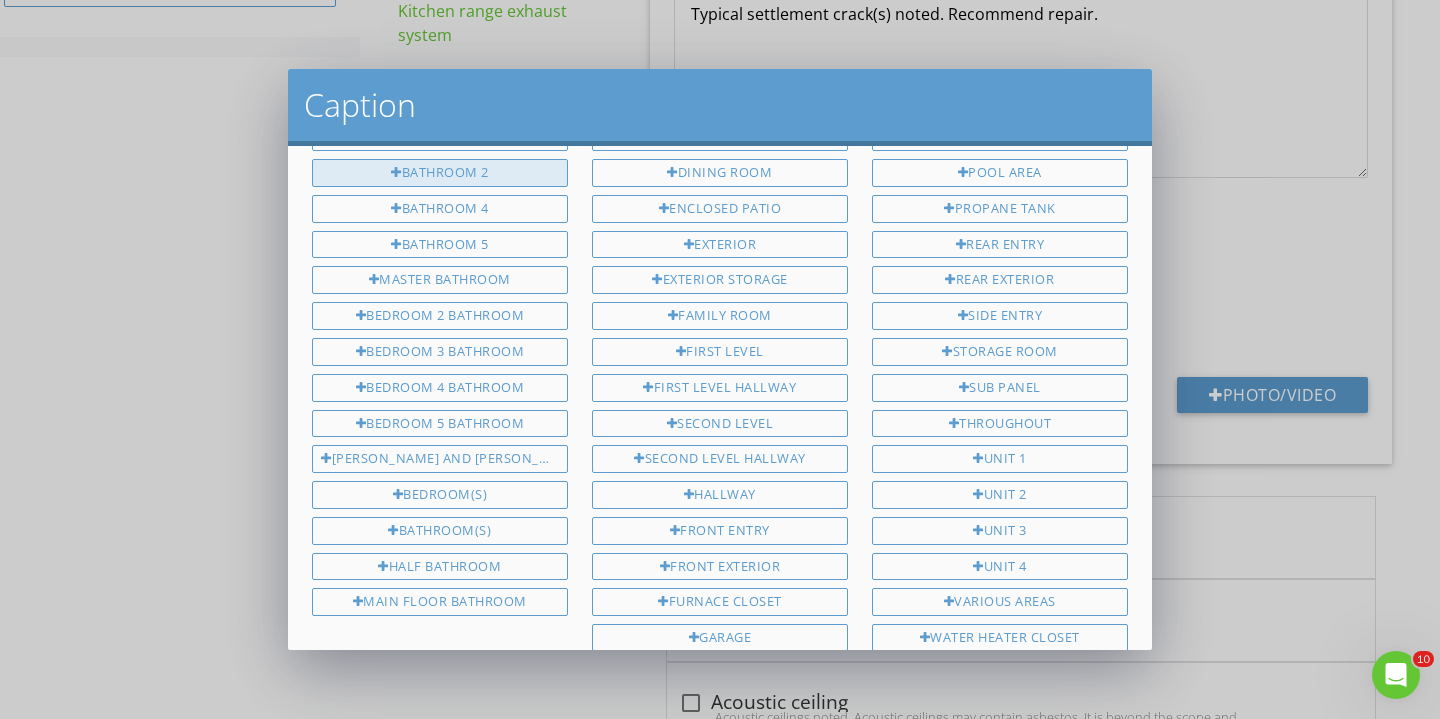 click on "Bathroom 2" at bounding box center [440, 173] 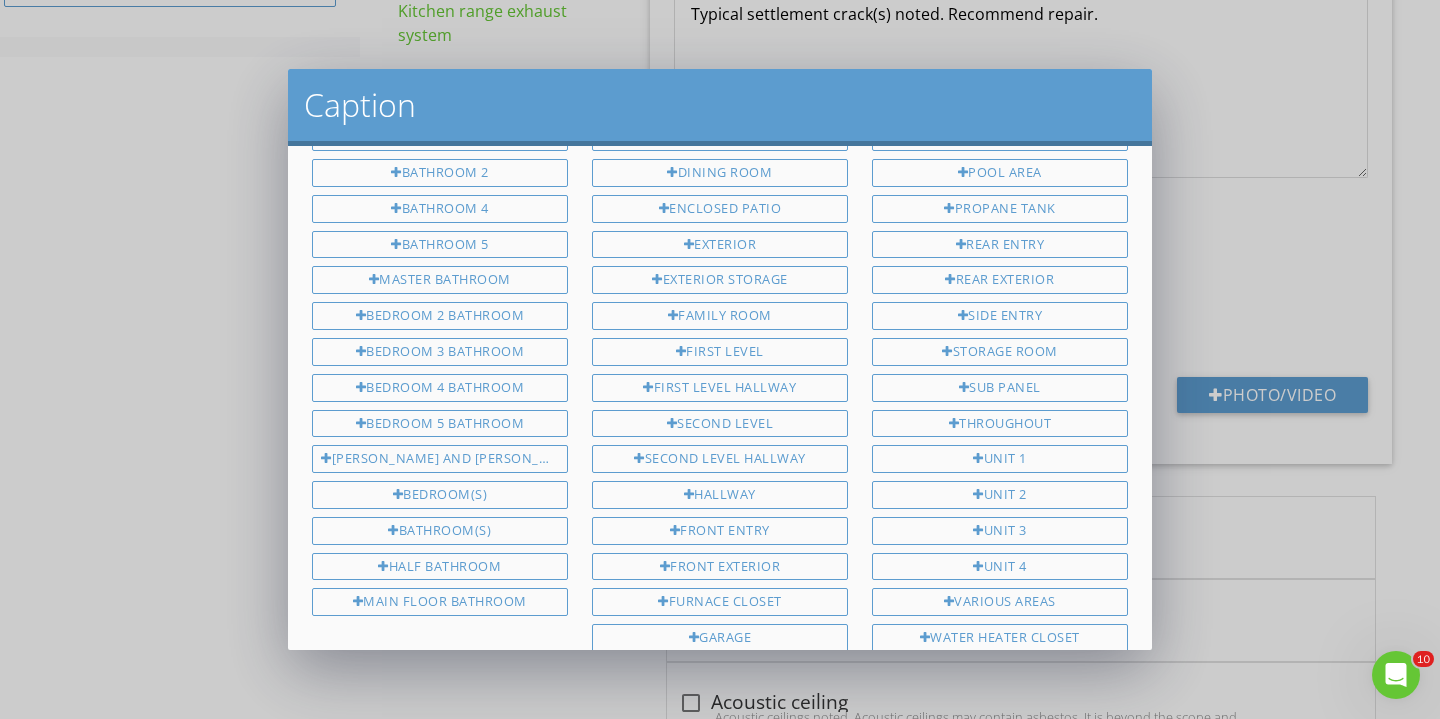 scroll, scrollTop: 492, scrollLeft: 0, axis: vertical 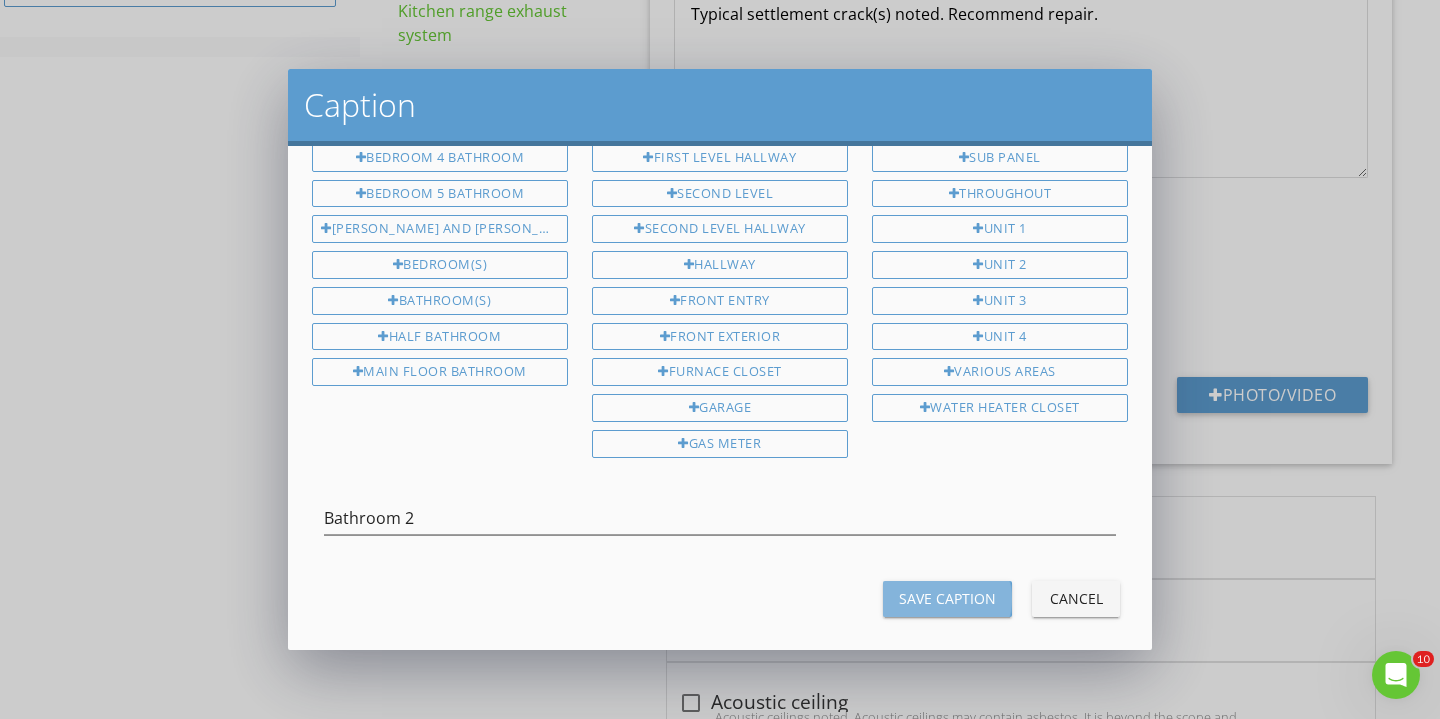 click on "Save Caption" at bounding box center (947, 598) 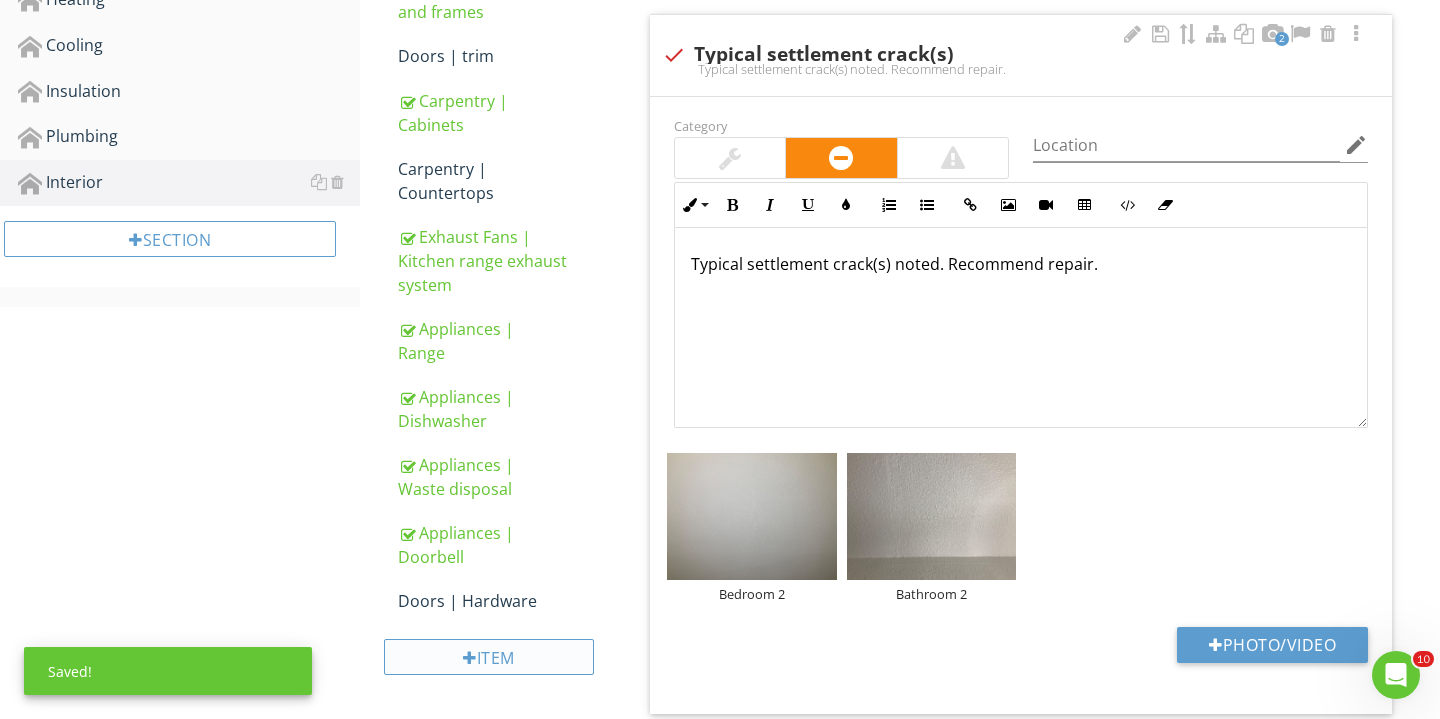 scroll, scrollTop: 763, scrollLeft: 0, axis: vertical 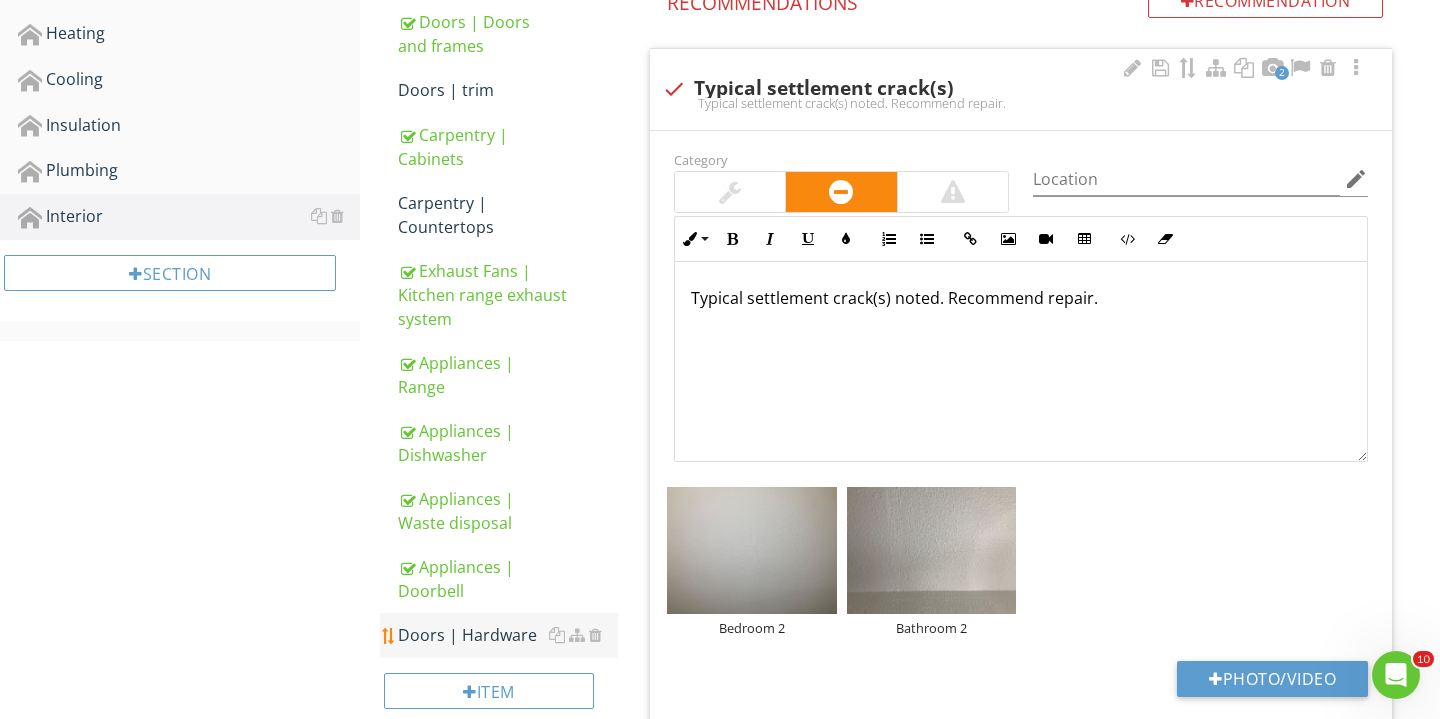 type 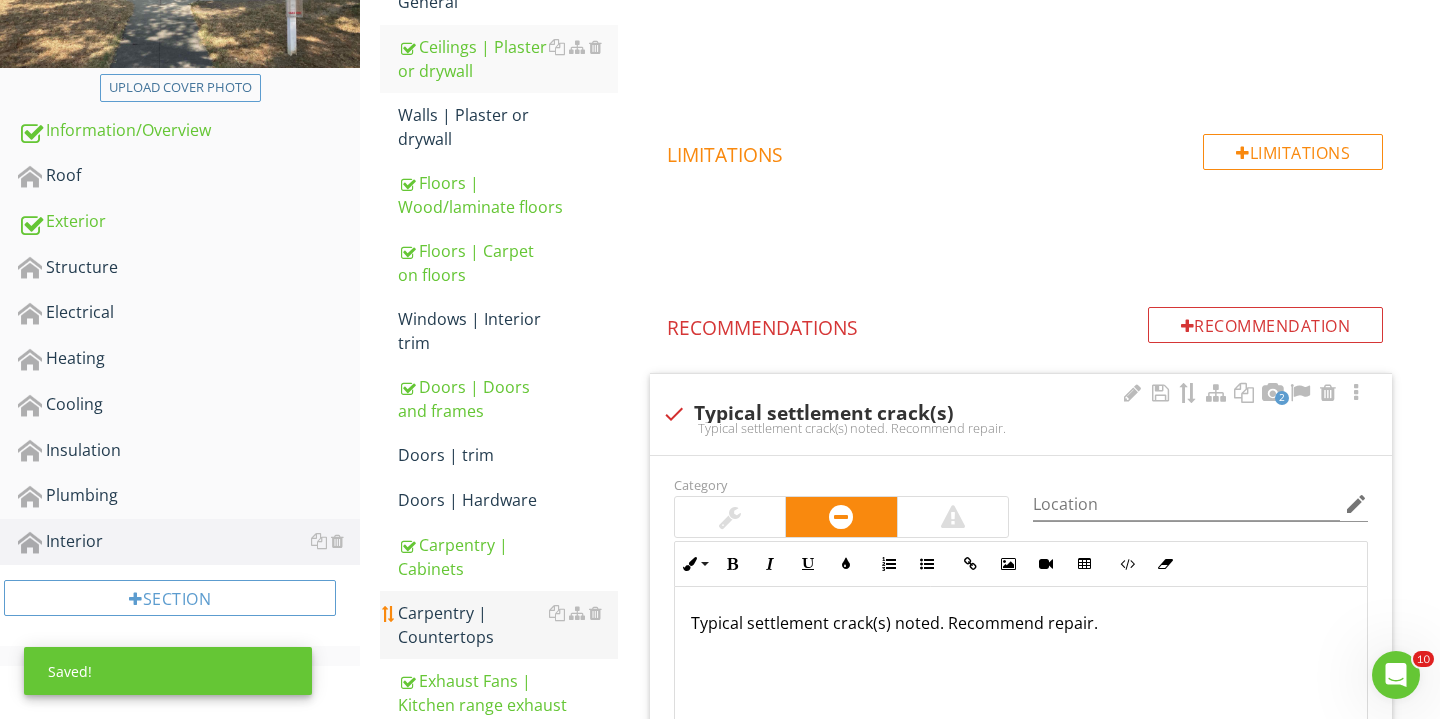 scroll, scrollTop: 397, scrollLeft: 0, axis: vertical 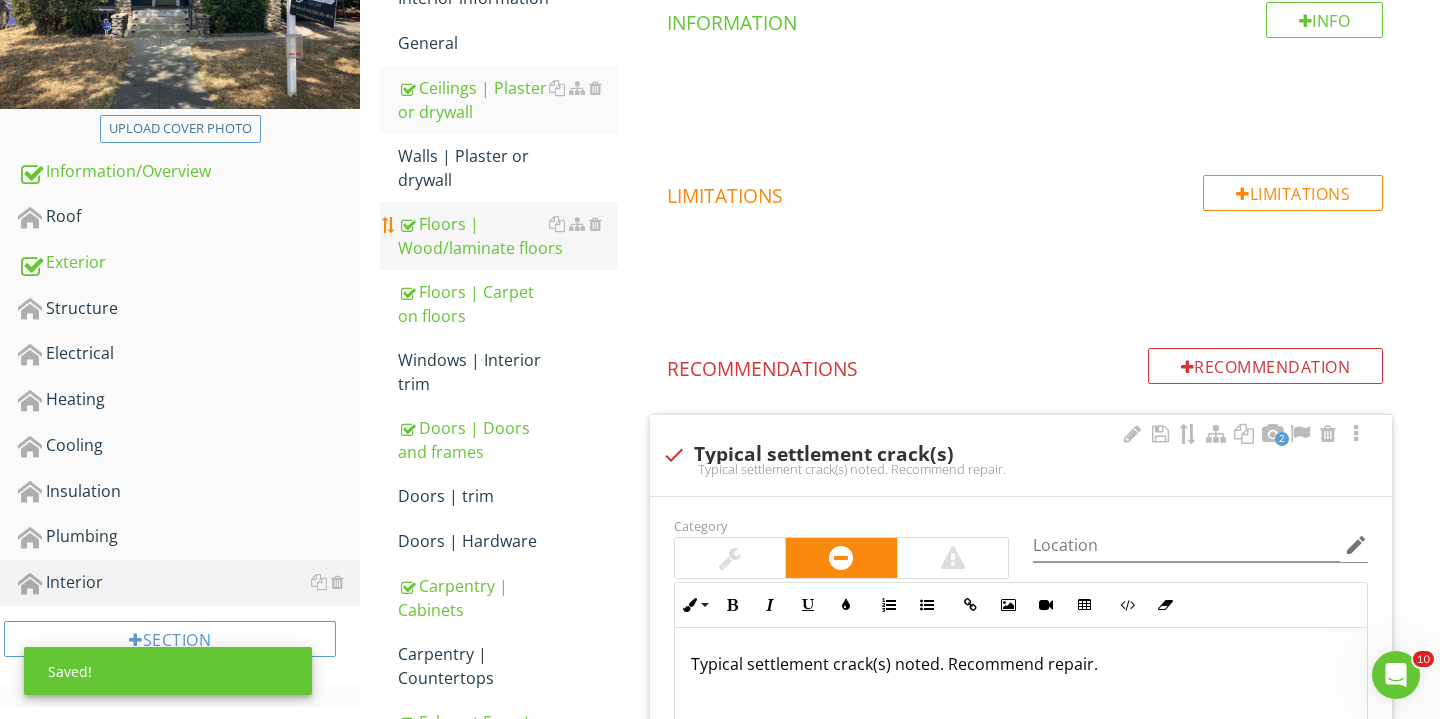 click on "Floors | Wood/laminate floors" at bounding box center [508, 236] 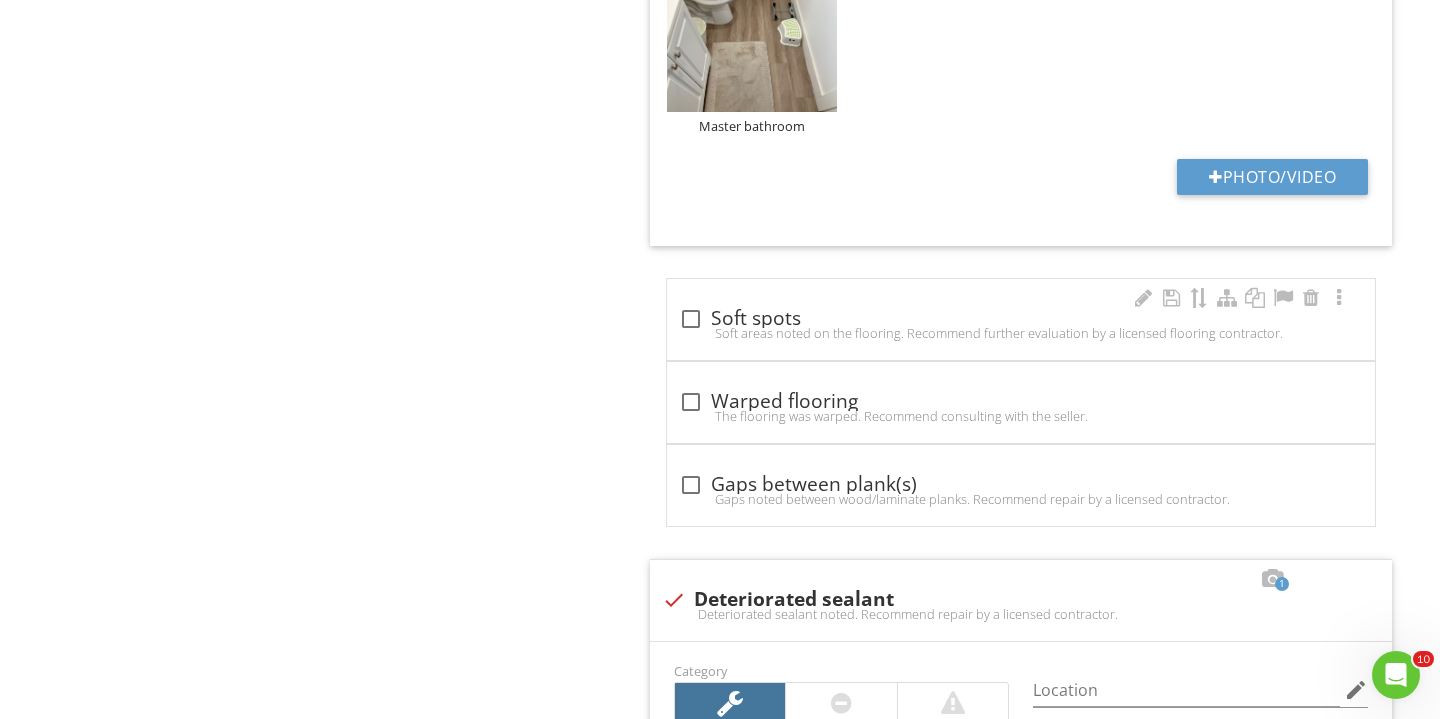 scroll, scrollTop: 2213, scrollLeft: 0, axis: vertical 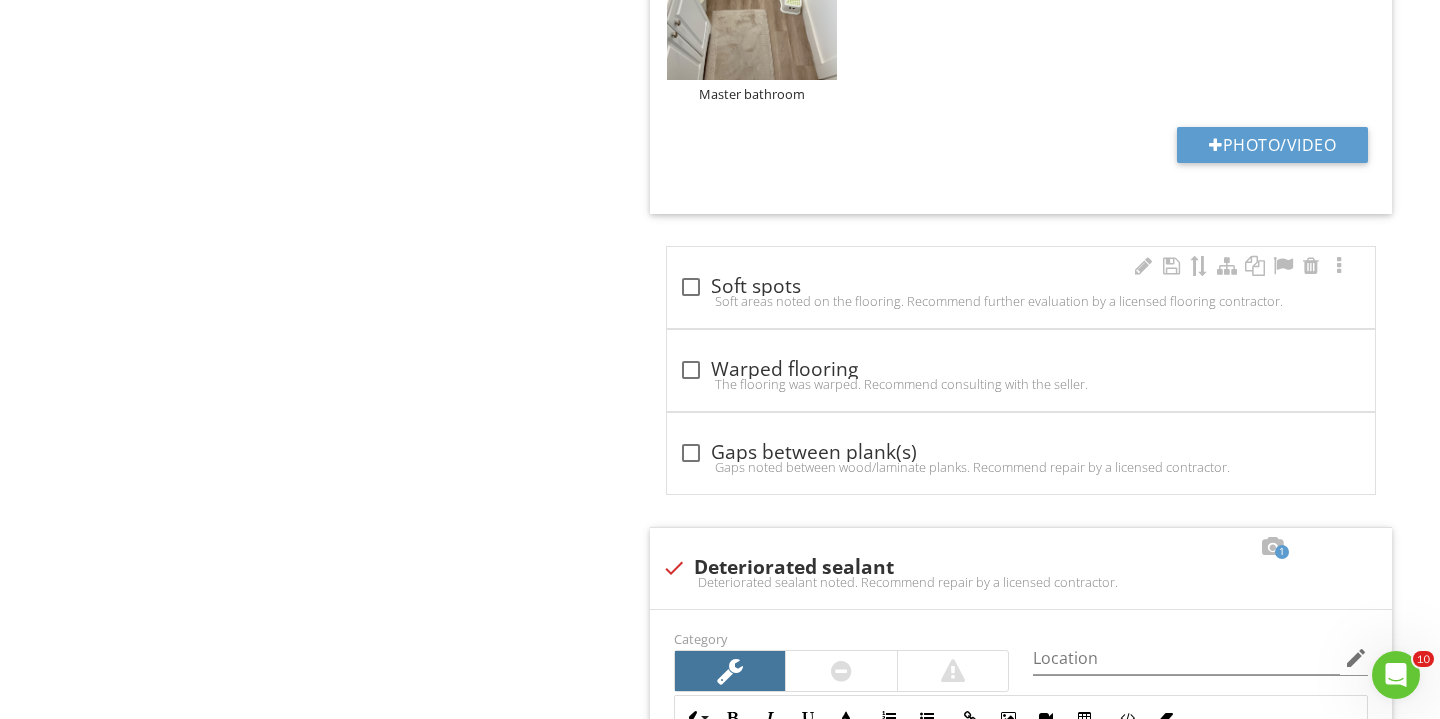 click at bounding box center (691, 287) 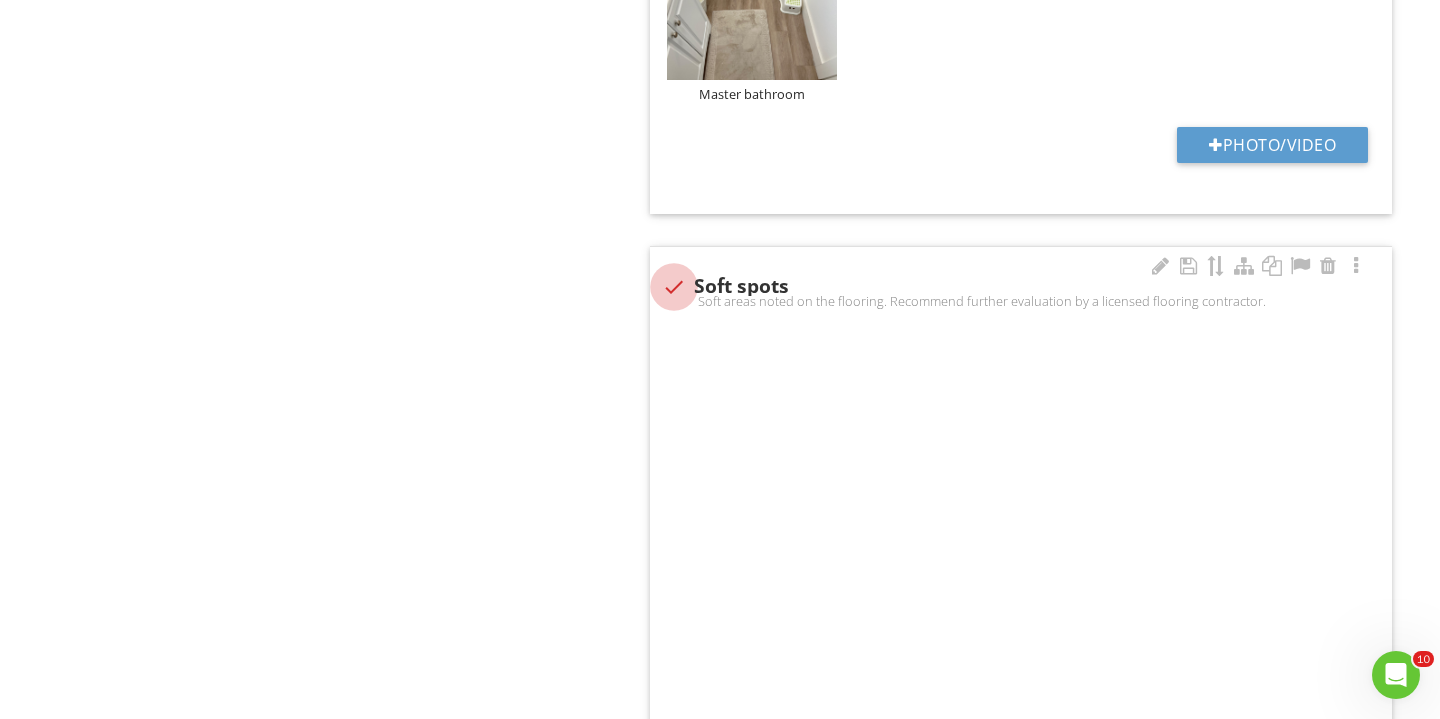 checkbox on "true" 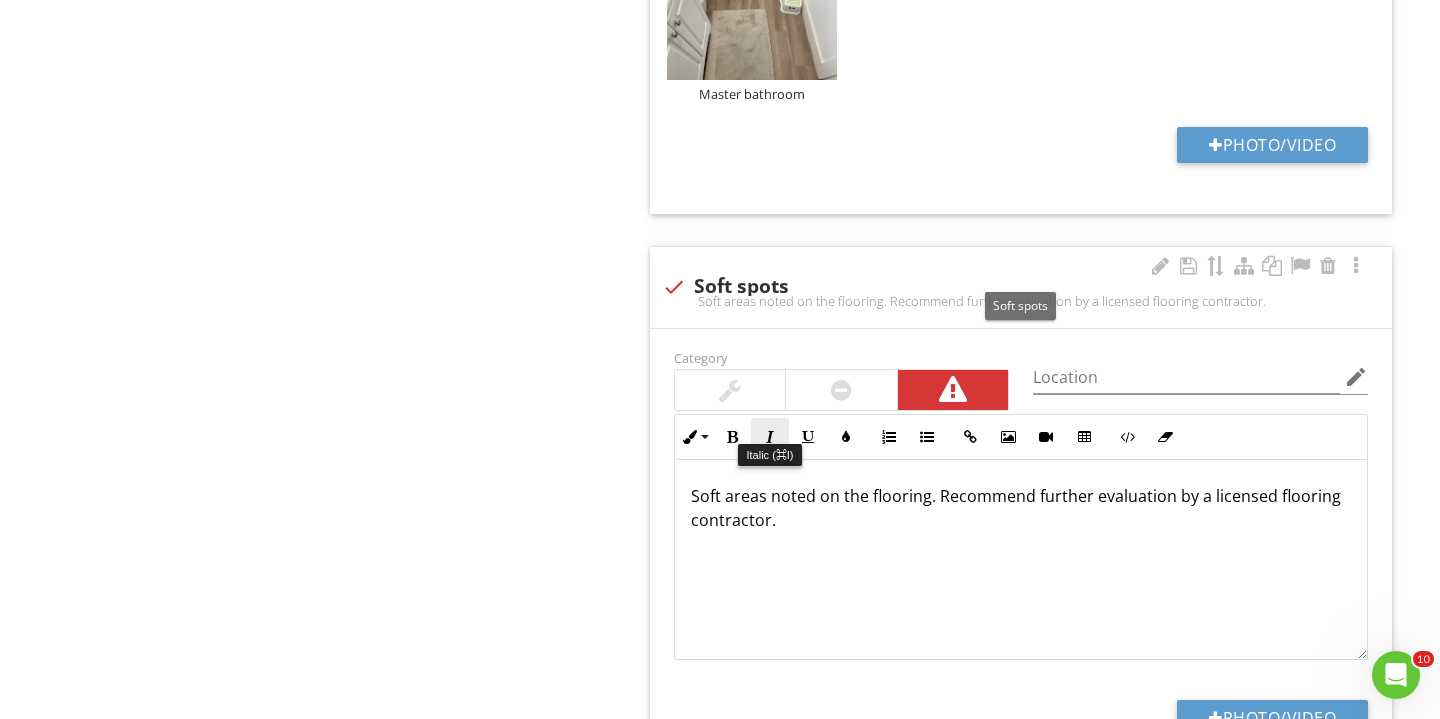 scroll, scrollTop: 2355, scrollLeft: 0, axis: vertical 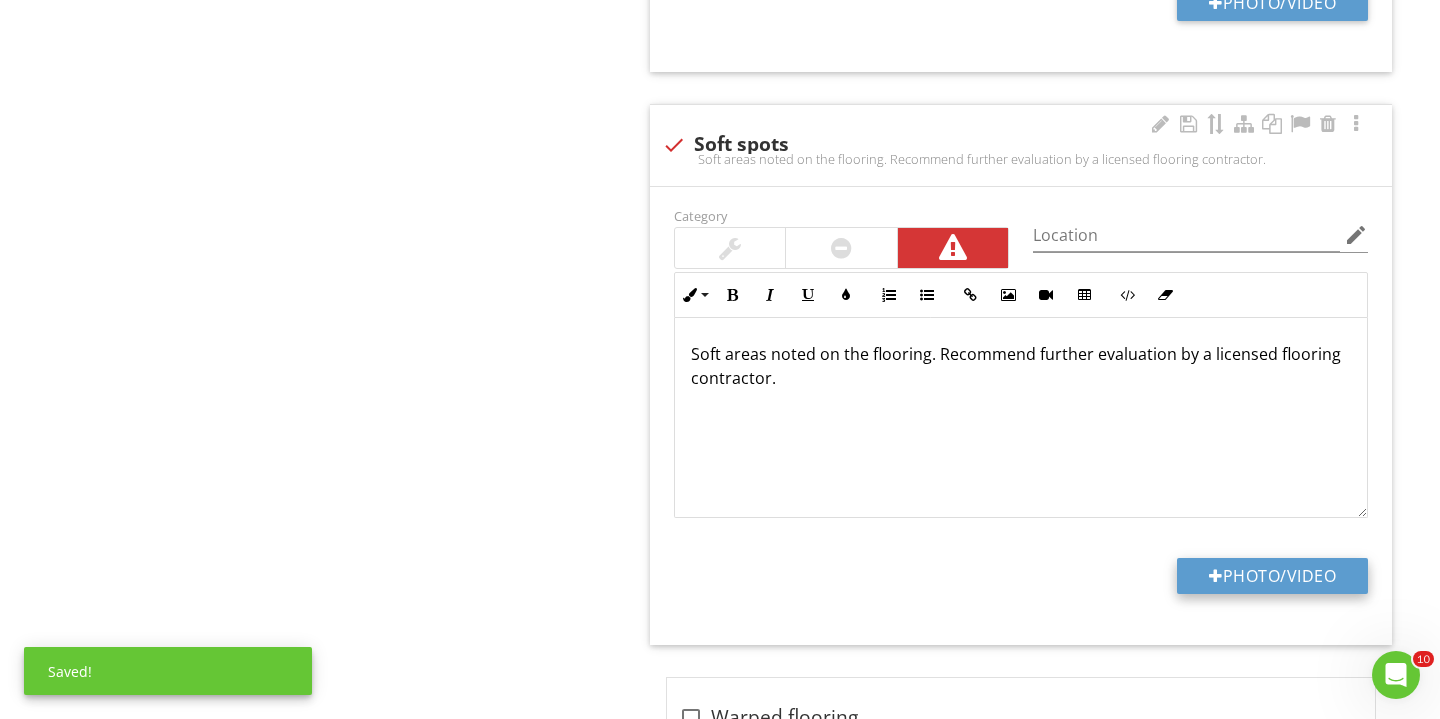 click on "Photo/Video" at bounding box center (1272, 576) 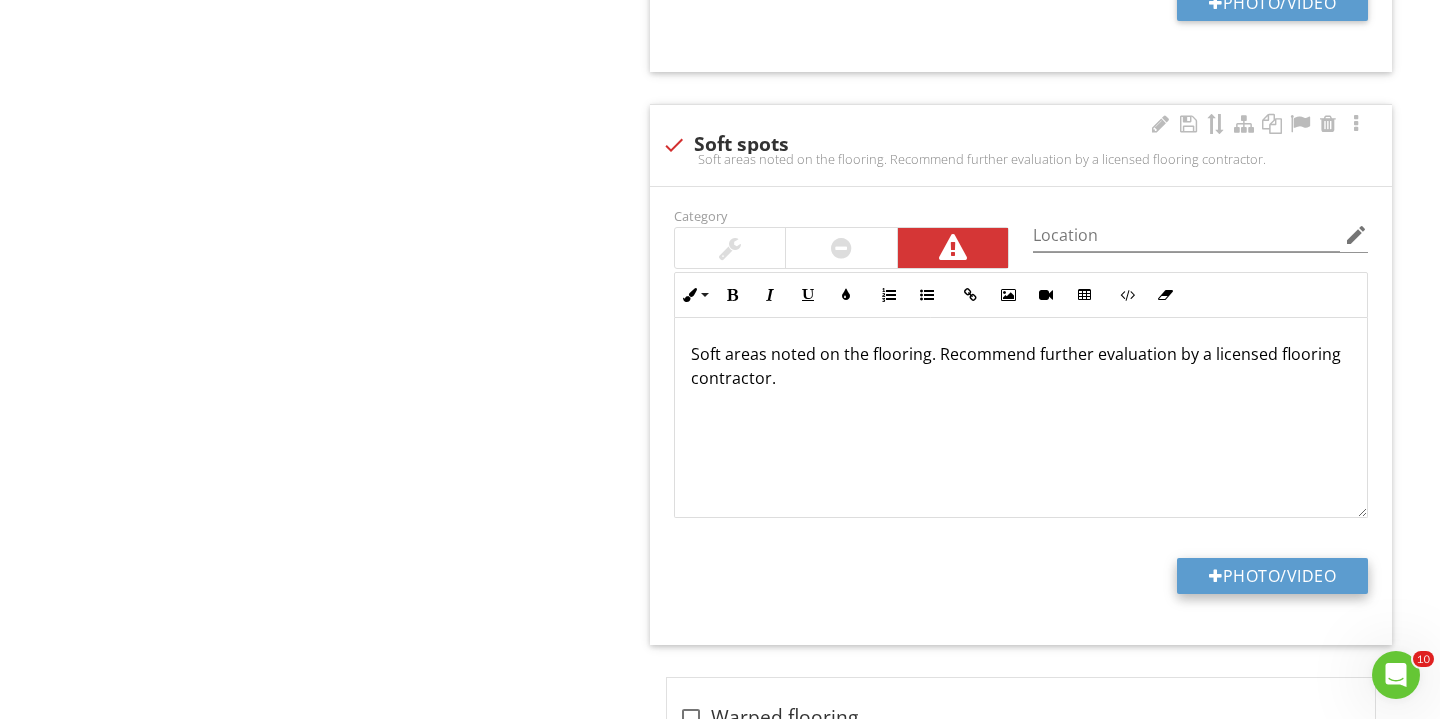 type on "C:\fakepath\IMG_3566.JPG" 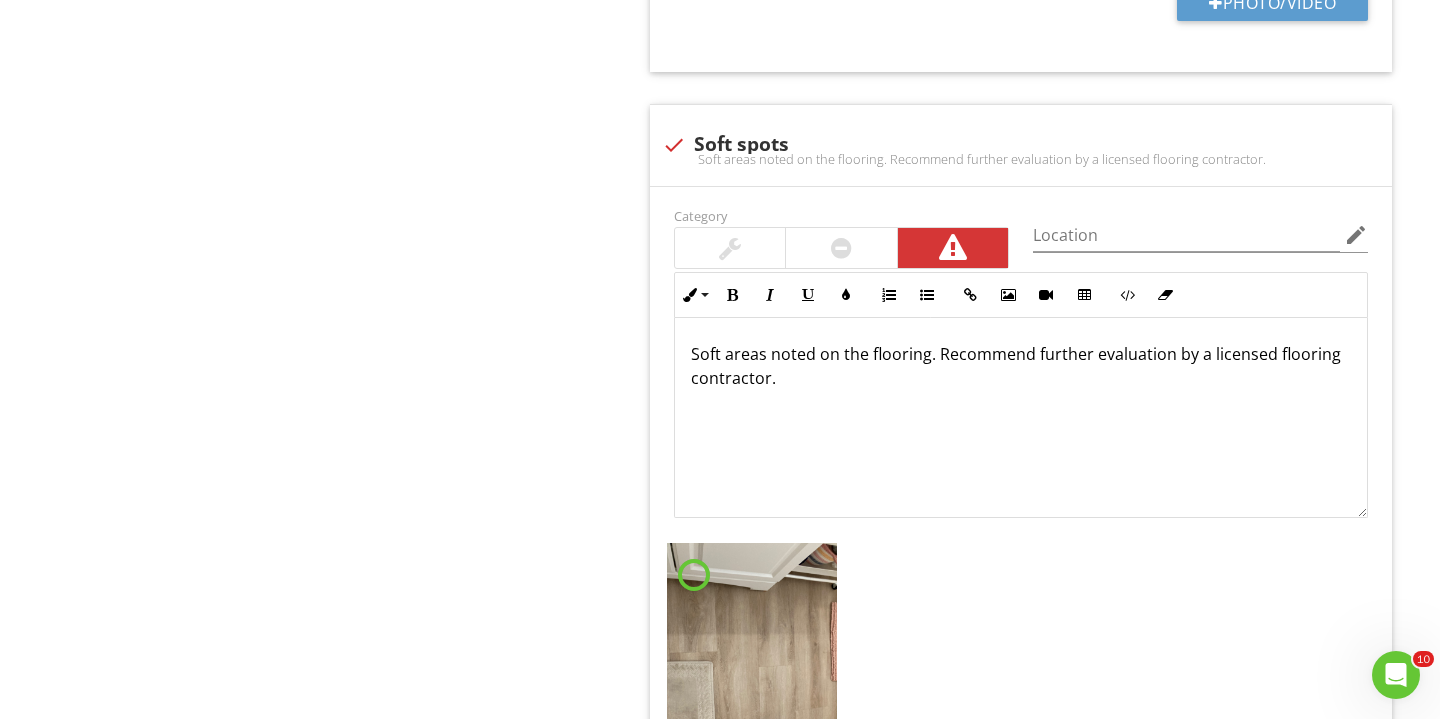 scroll, scrollTop: 2492, scrollLeft: 0, axis: vertical 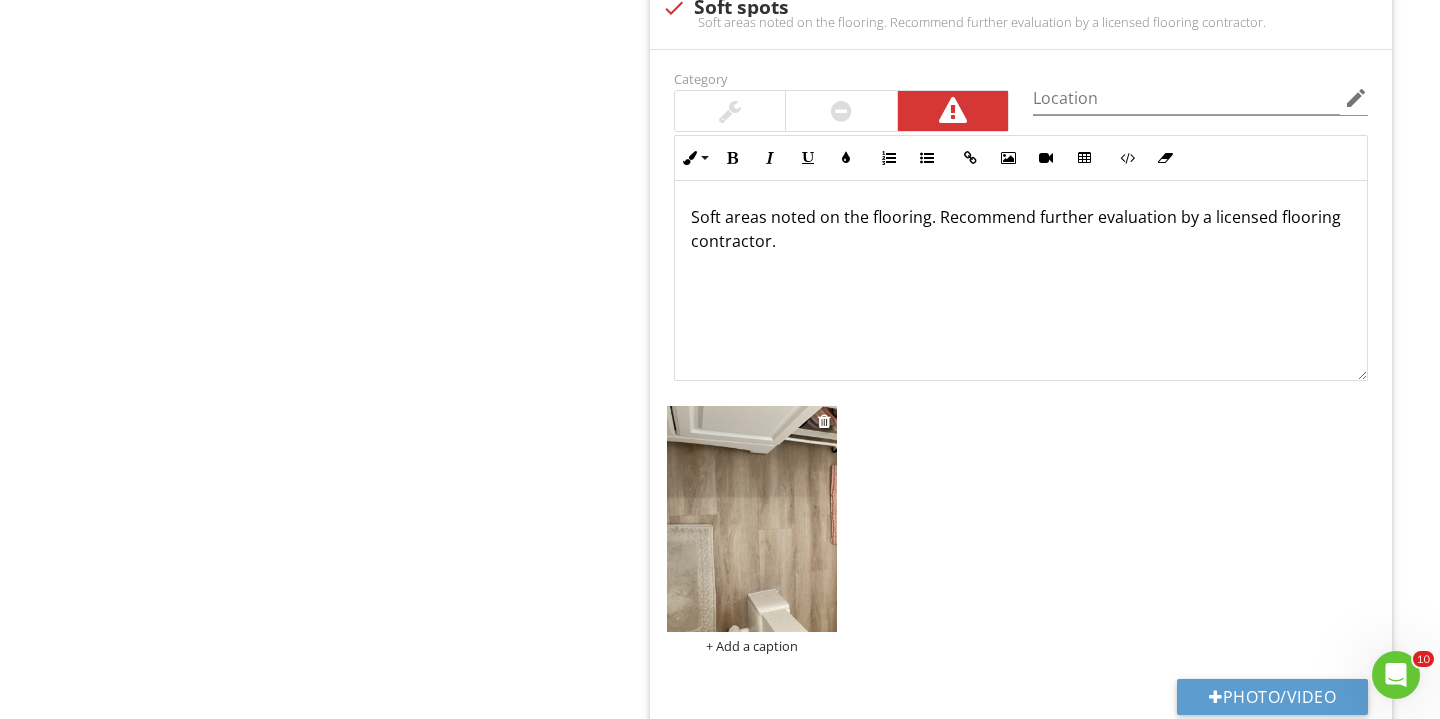 click on "+ Add a caption" at bounding box center (752, 646) 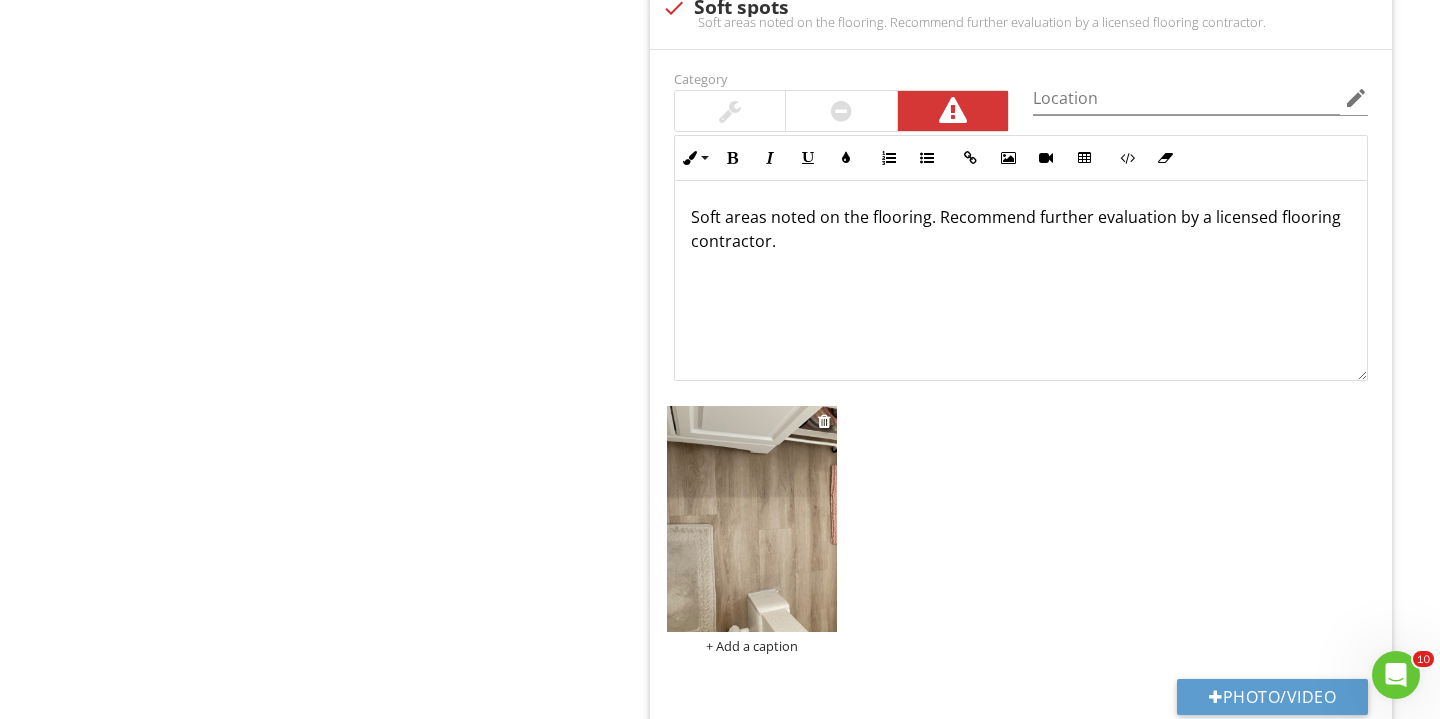 scroll, scrollTop: 492, scrollLeft: 0, axis: vertical 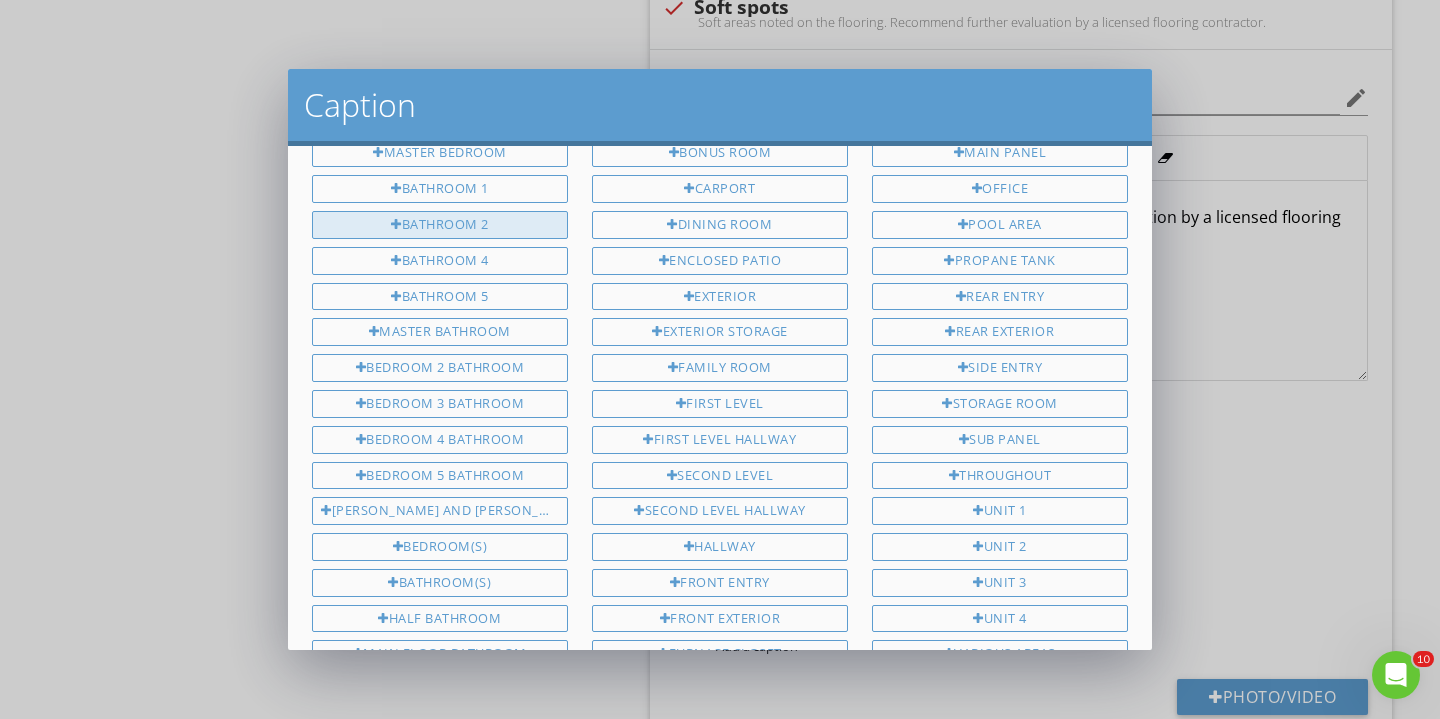 click on "Bathroom 2" at bounding box center (440, 225) 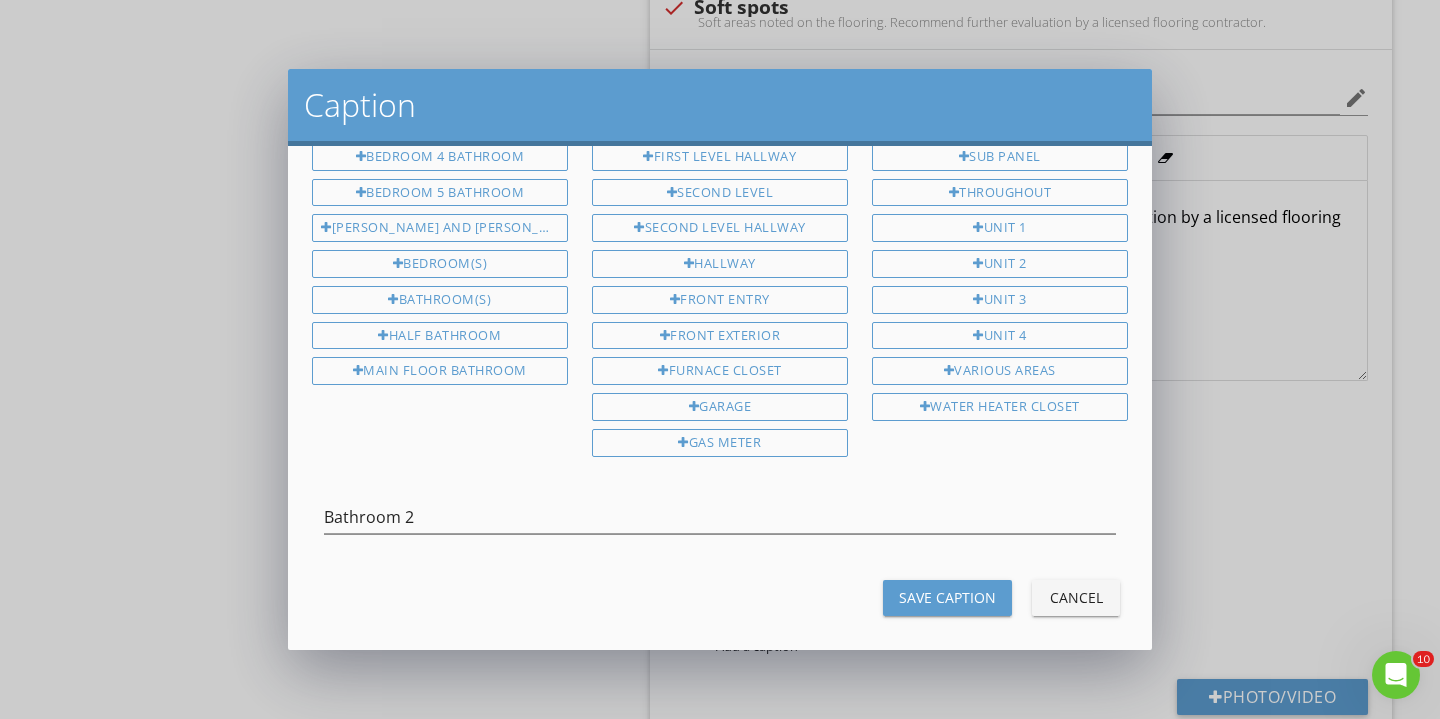 click on "Save Caption" at bounding box center [947, 597] 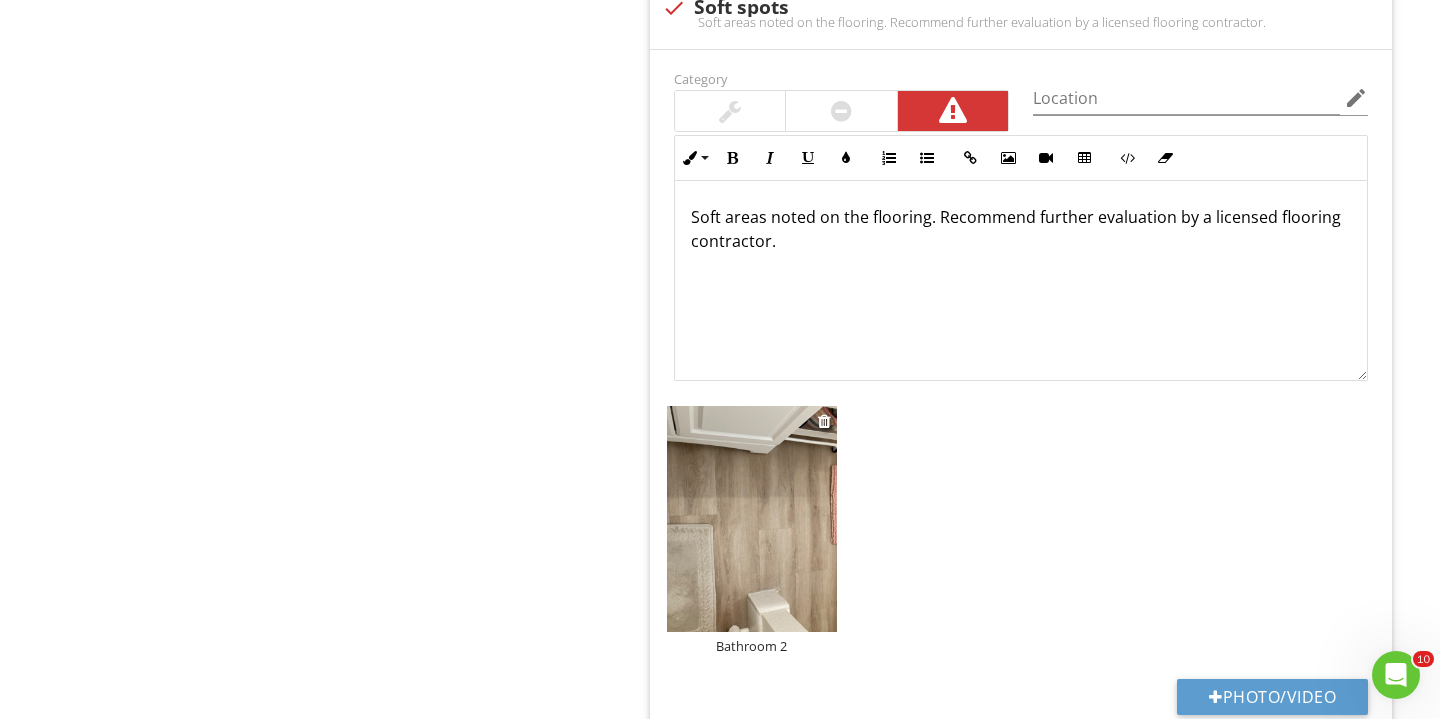 scroll, scrollTop: 492, scrollLeft: 0, axis: vertical 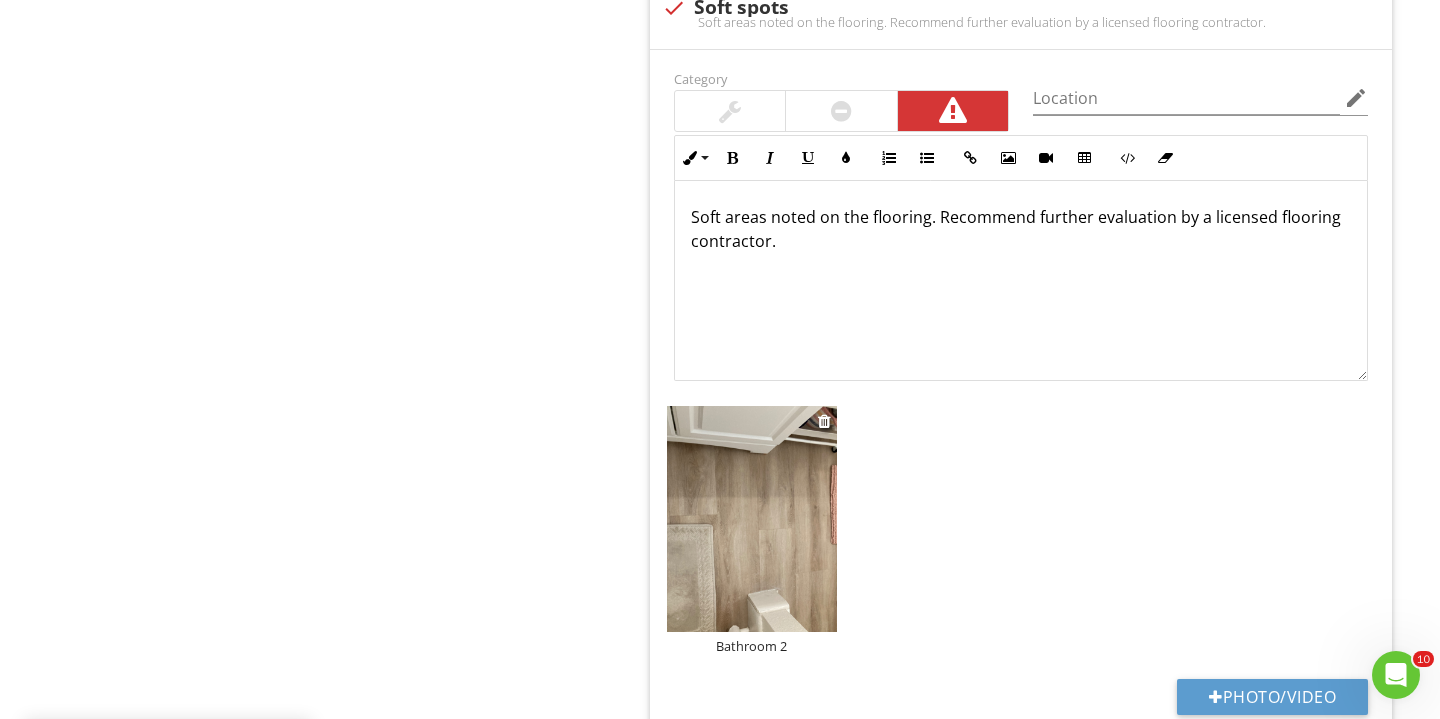 click at bounding box center [752, 519] 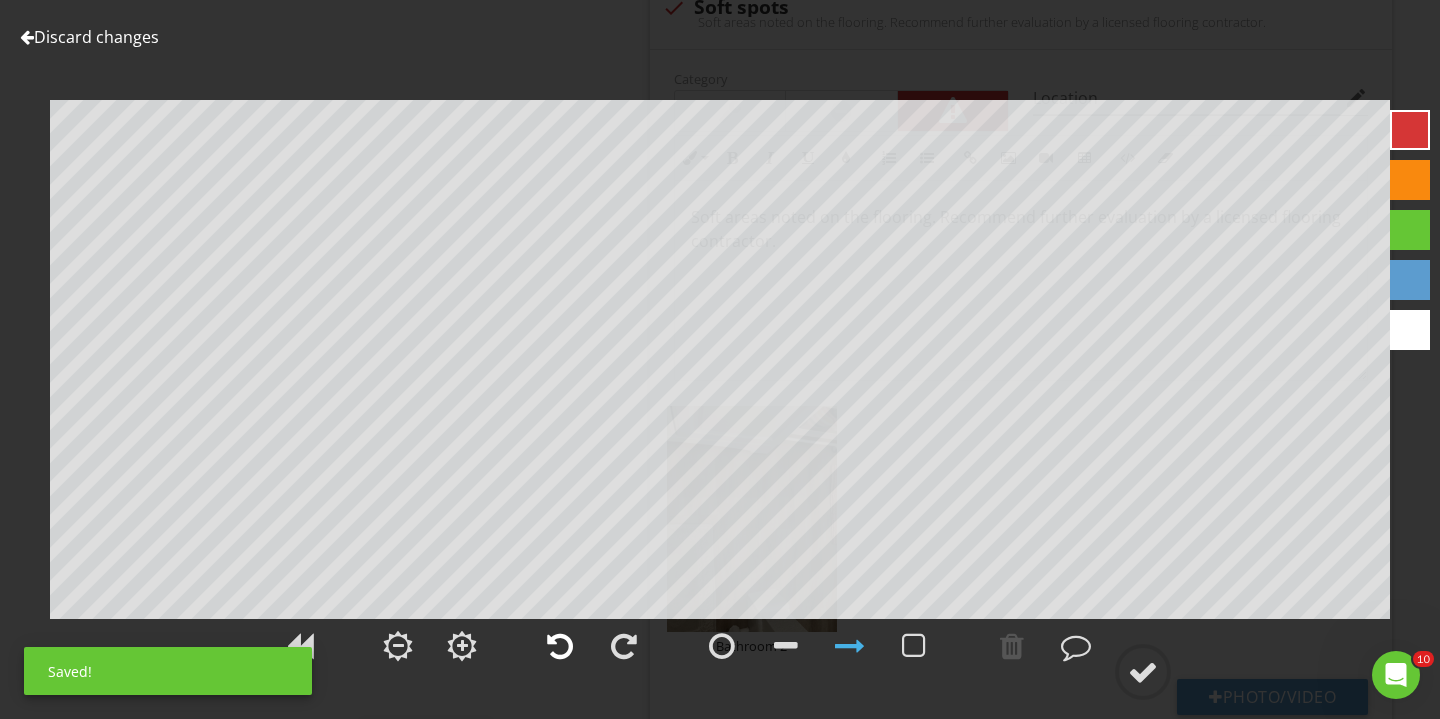 click at bounding box center (560, 646) 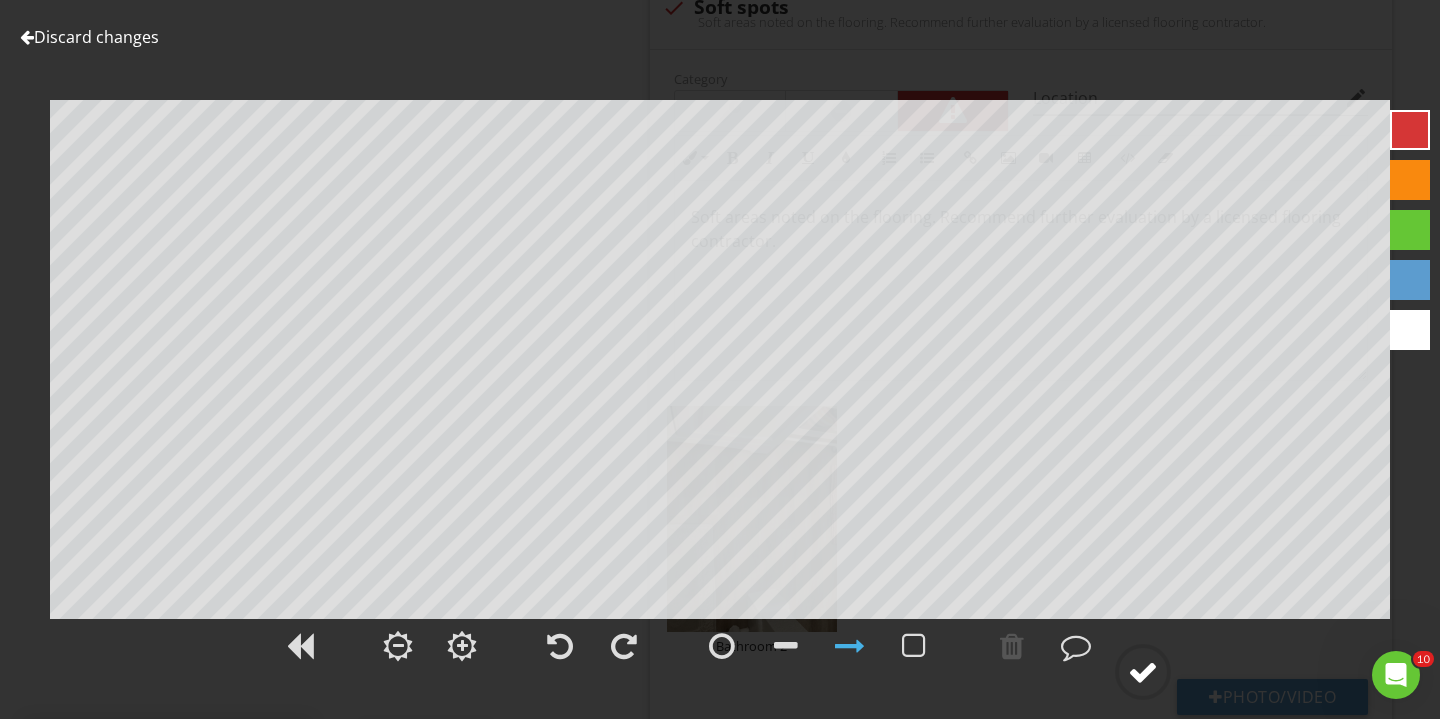 click at bounding box center [1143, 672] 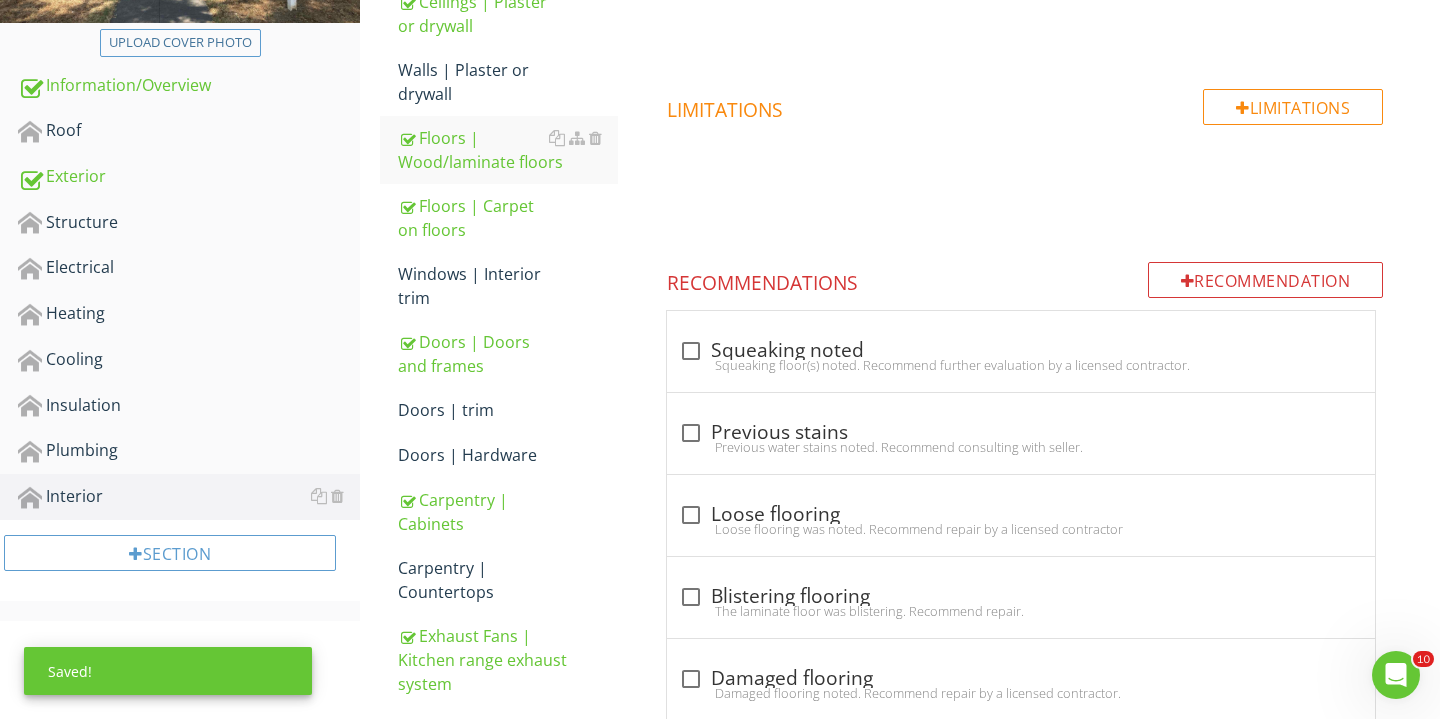 scroll, scrollTop: 444, scrollLeft: 0, axis: vertical 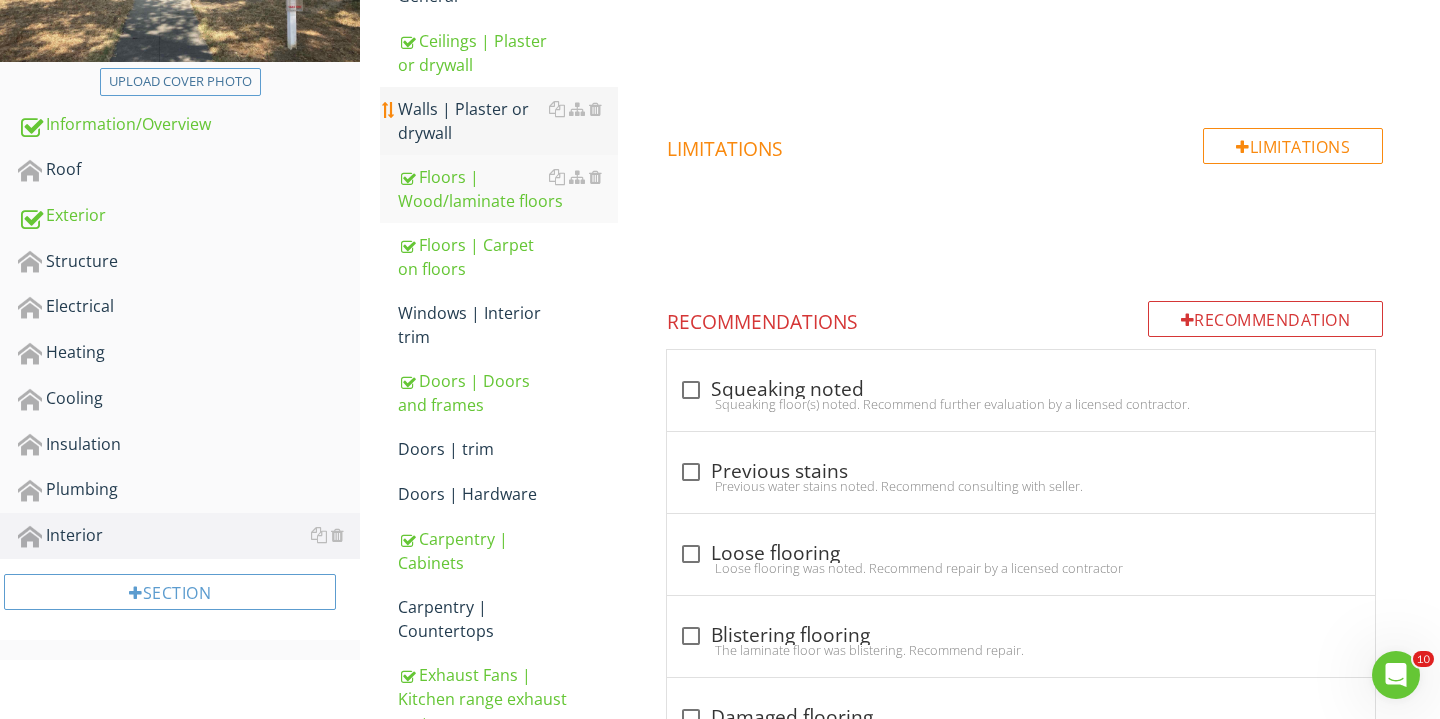 click on "Walls | Plaster or drywall" at bounding box center [508, 121] 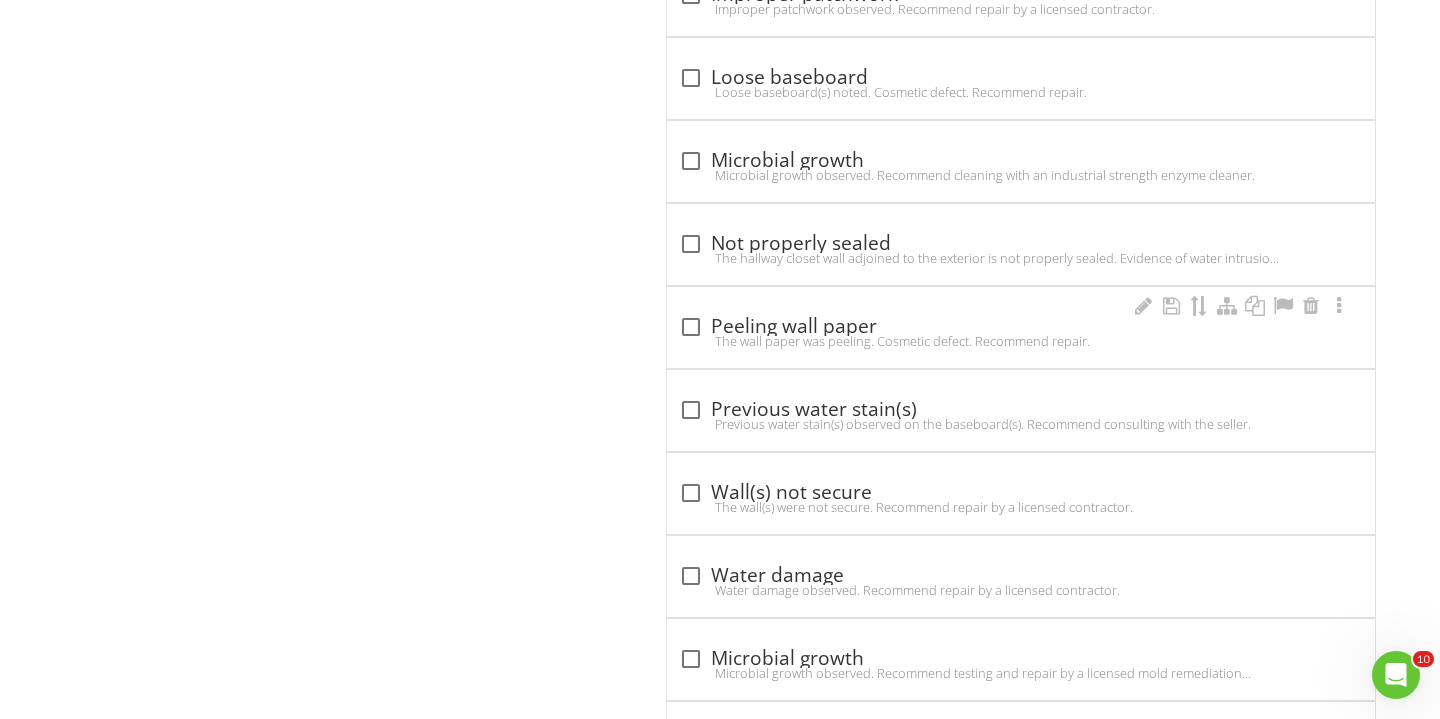 scroll, scrollTop: 2948, scrollLeft: 0, axis: vertical 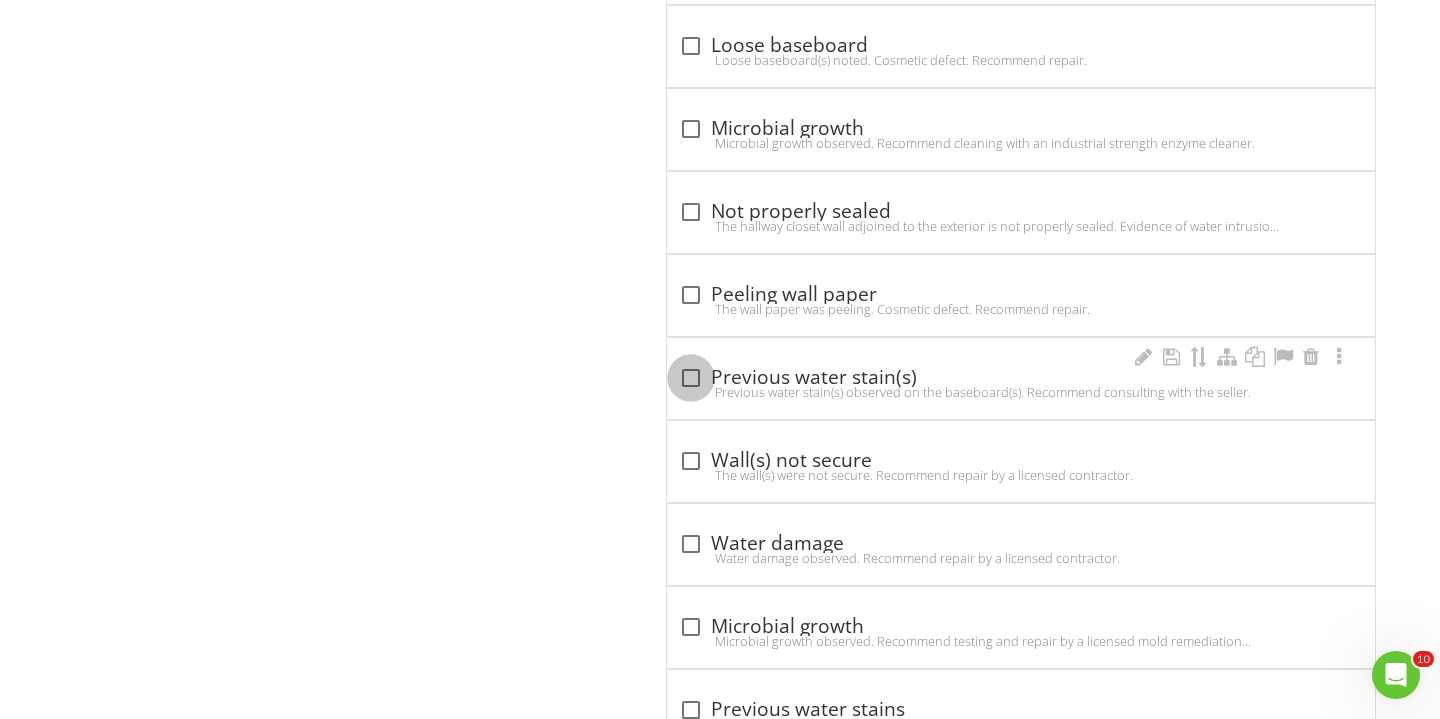 click at bounding box center (691, 378) 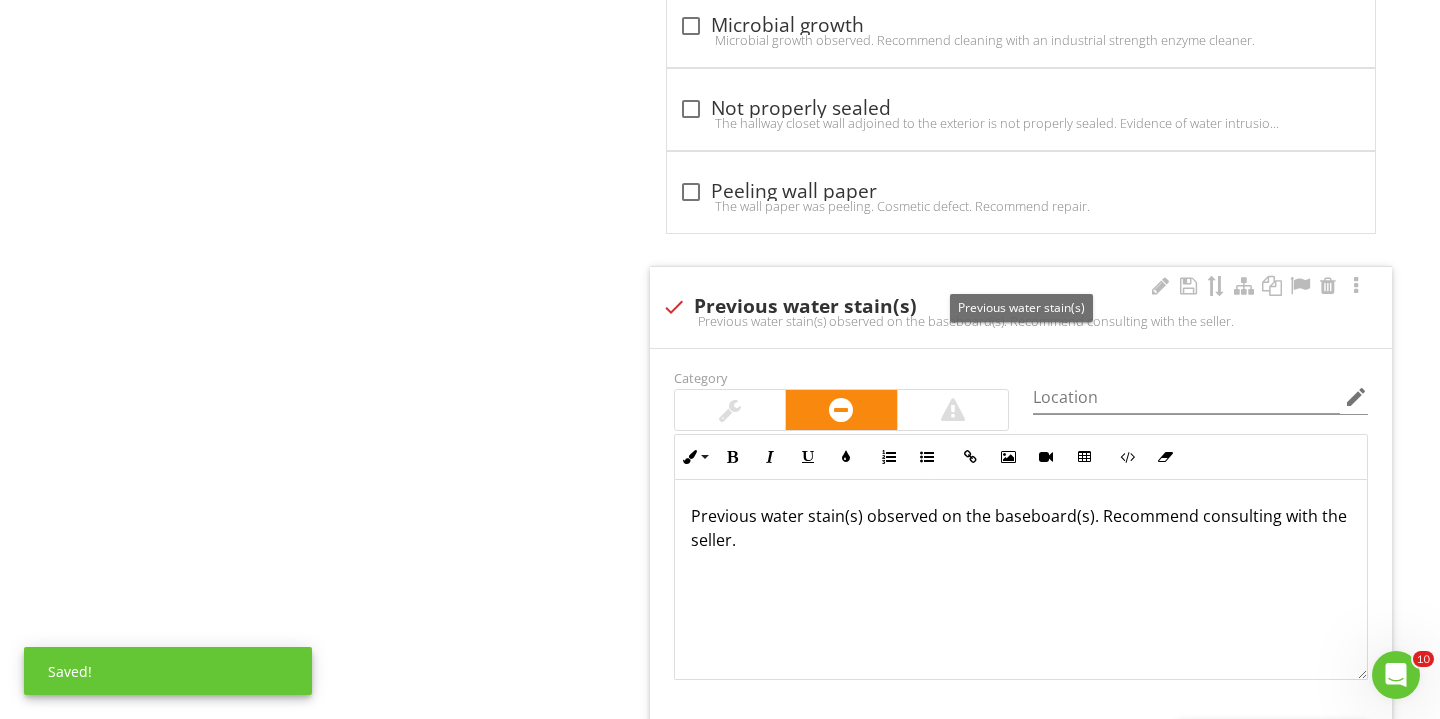 scroll, scrollTop: 3270, scrollLeft: 0, axis: vertical 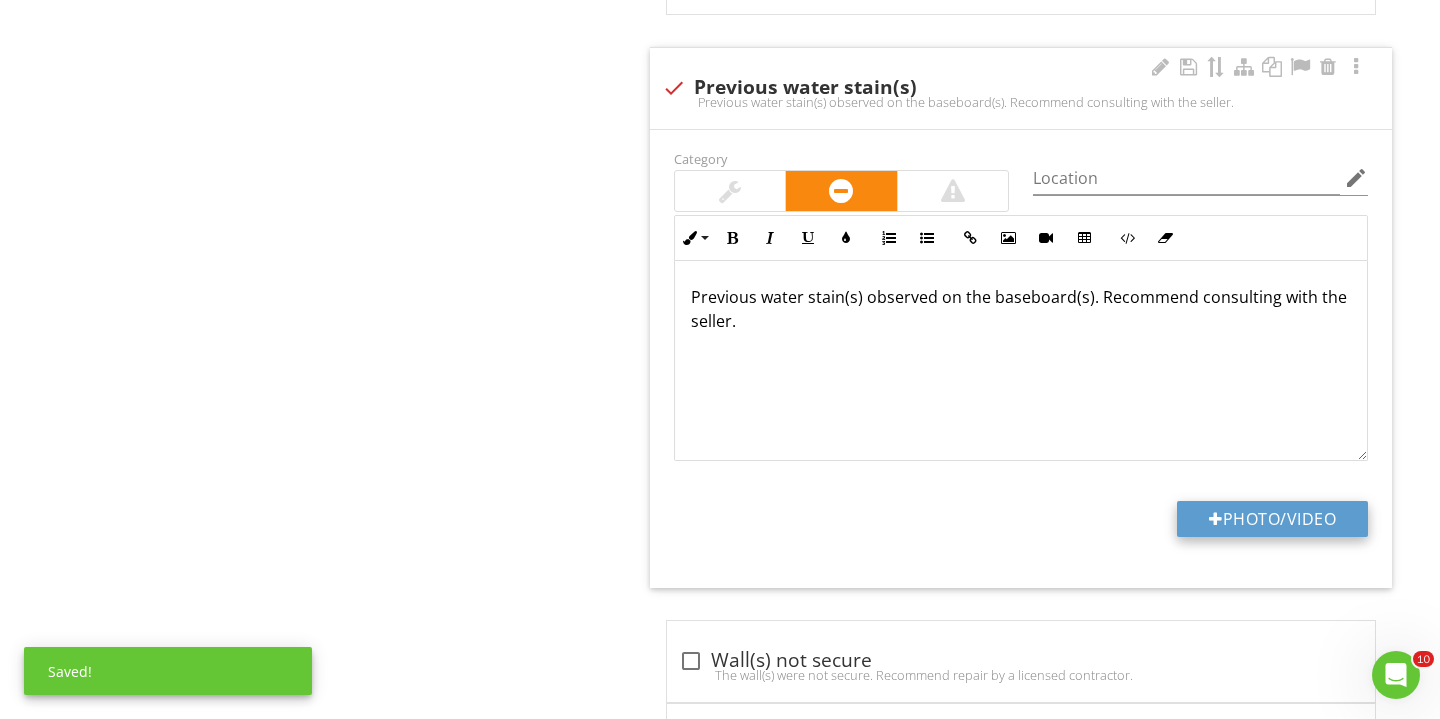 click on "Photo/Video" at bounding box center [1272, 519] 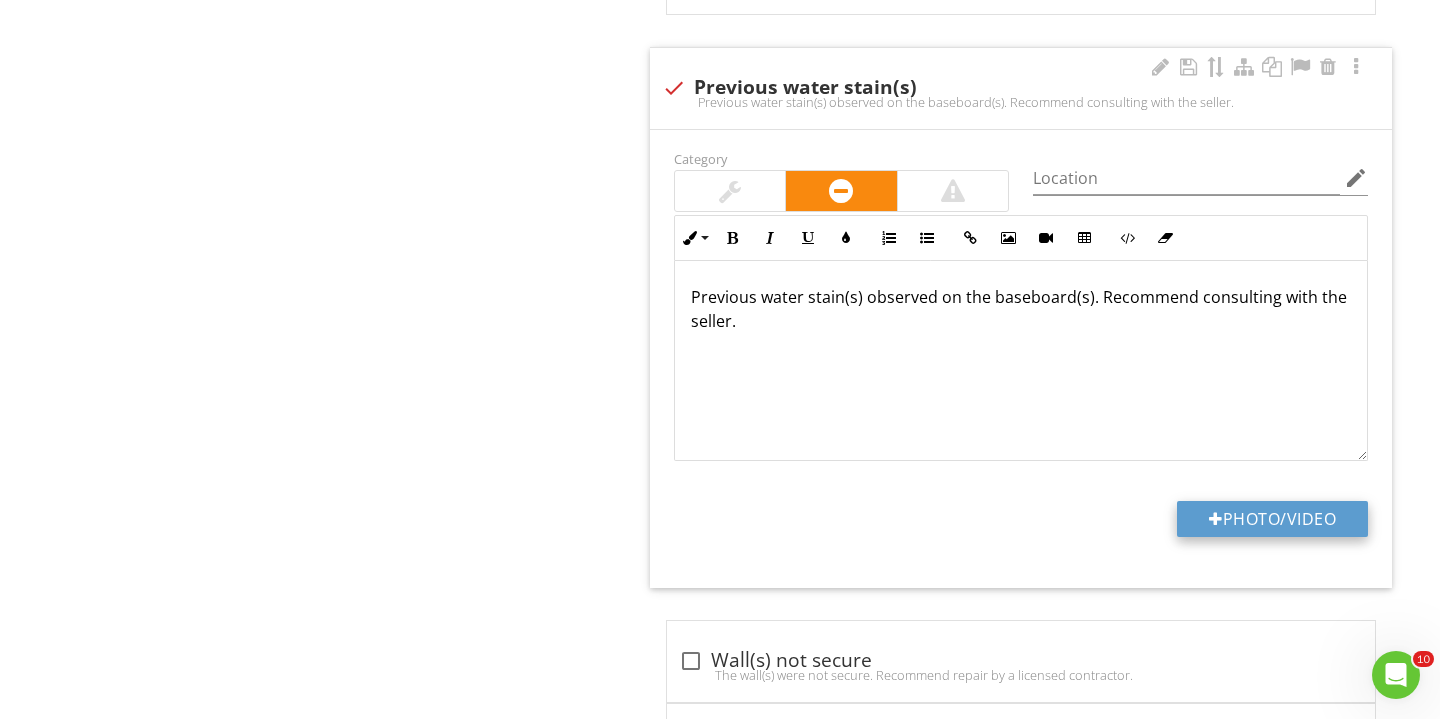 type on "C:\fakepath\IMG_3574.JPG" 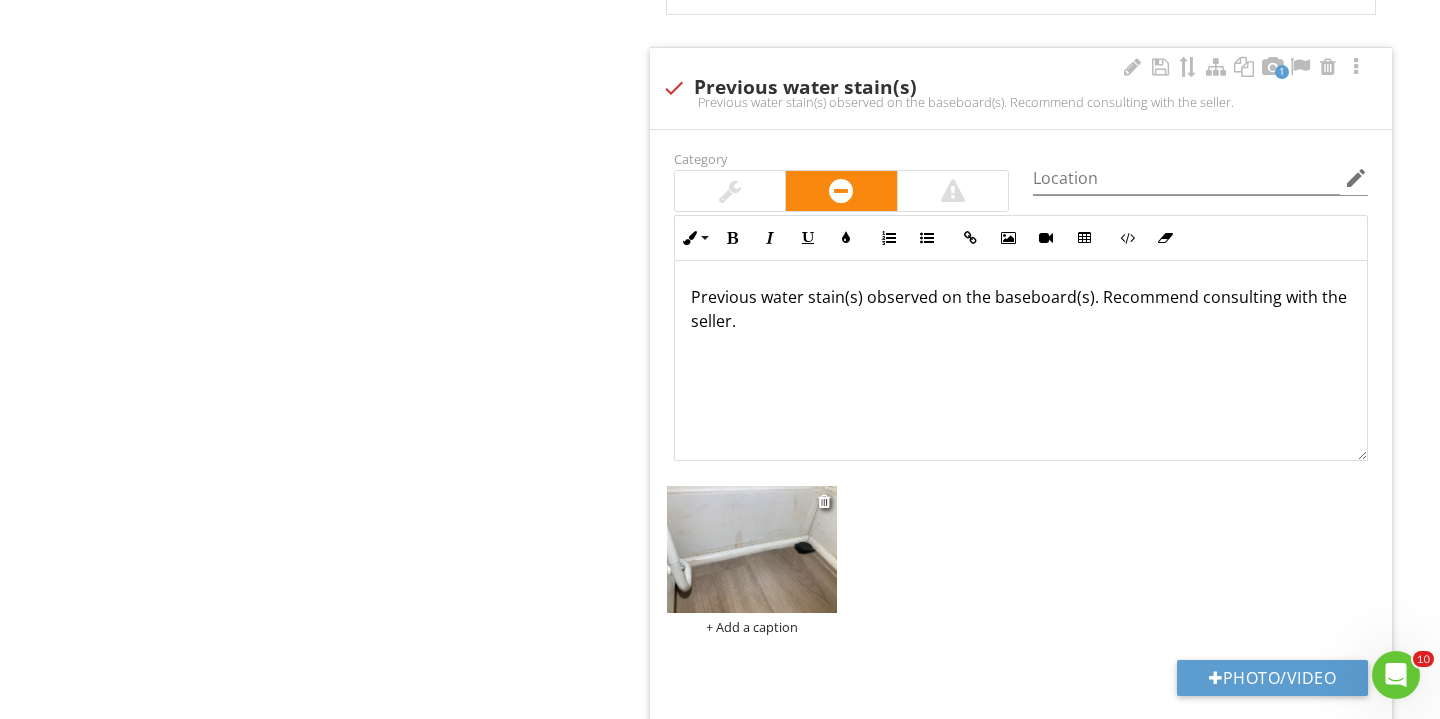 click on "+ Add a caption" at bounding box center (752, 627) 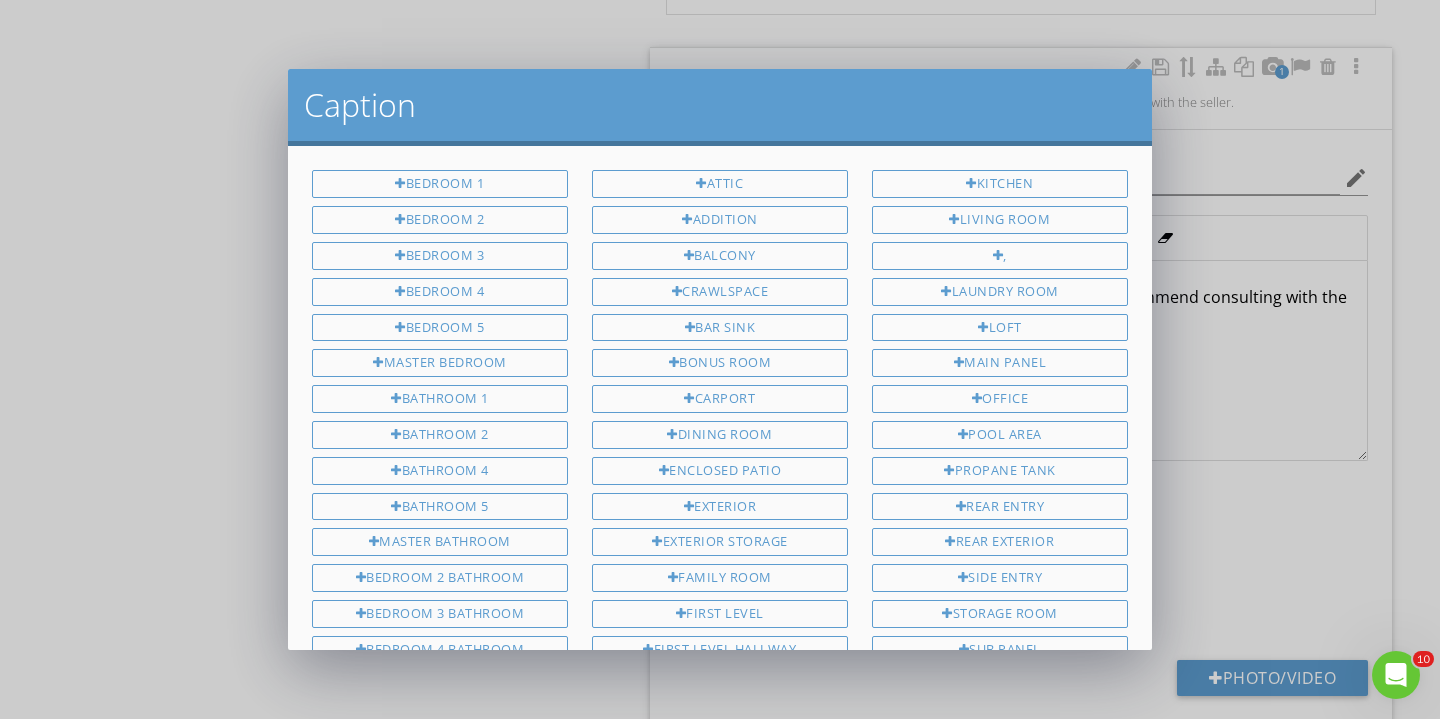 scroll, scrollTop: 116, scrollLeft: 0, axis: vertical 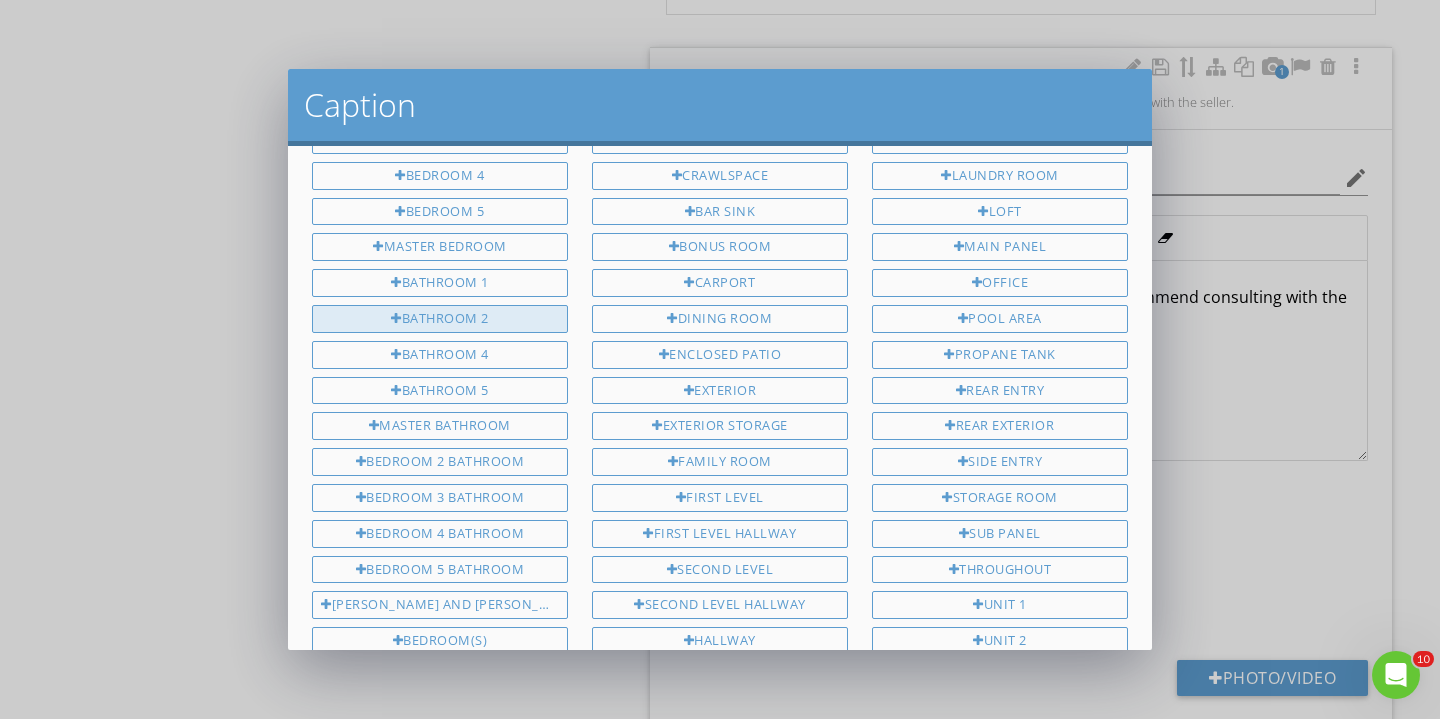 click on "Bathroom 2" at bounding box center (440, 319) 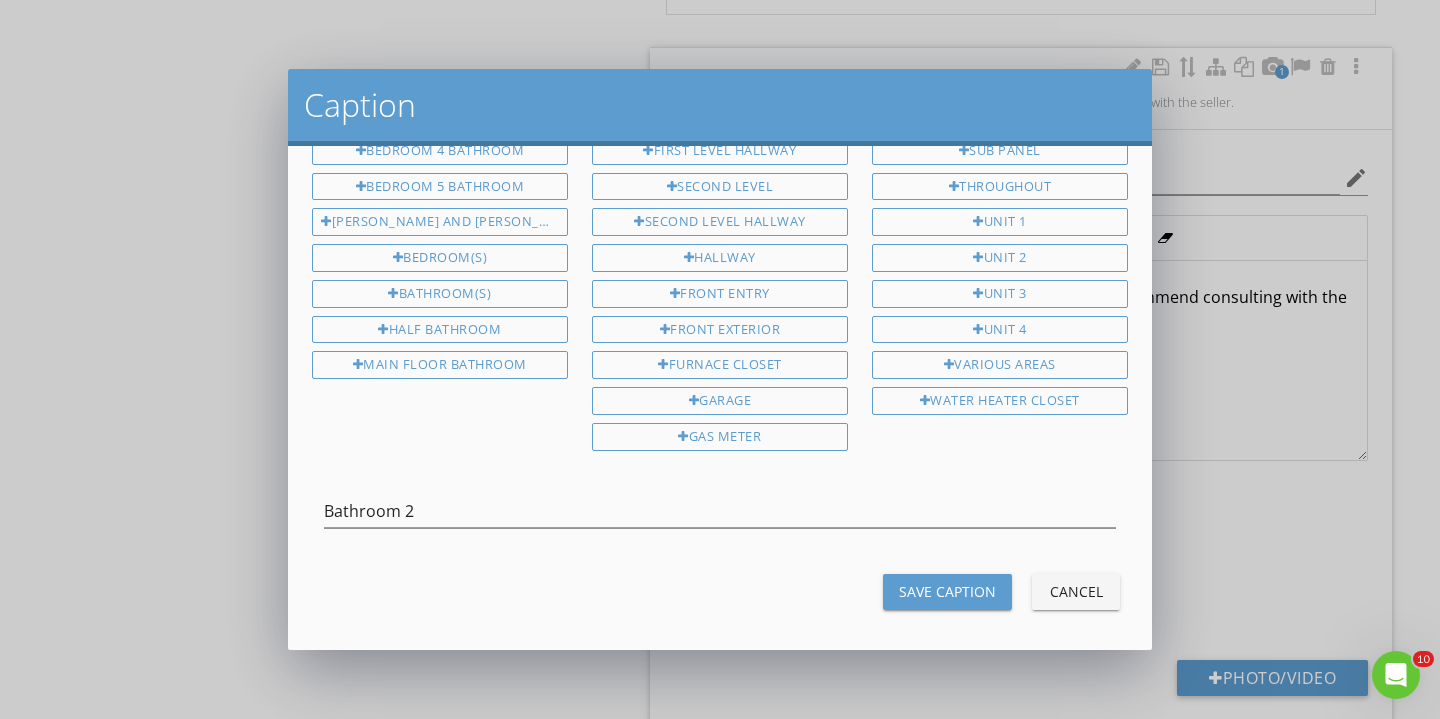 scroll, scrollTop: 493, scrollLeft: 0, axis: vertical 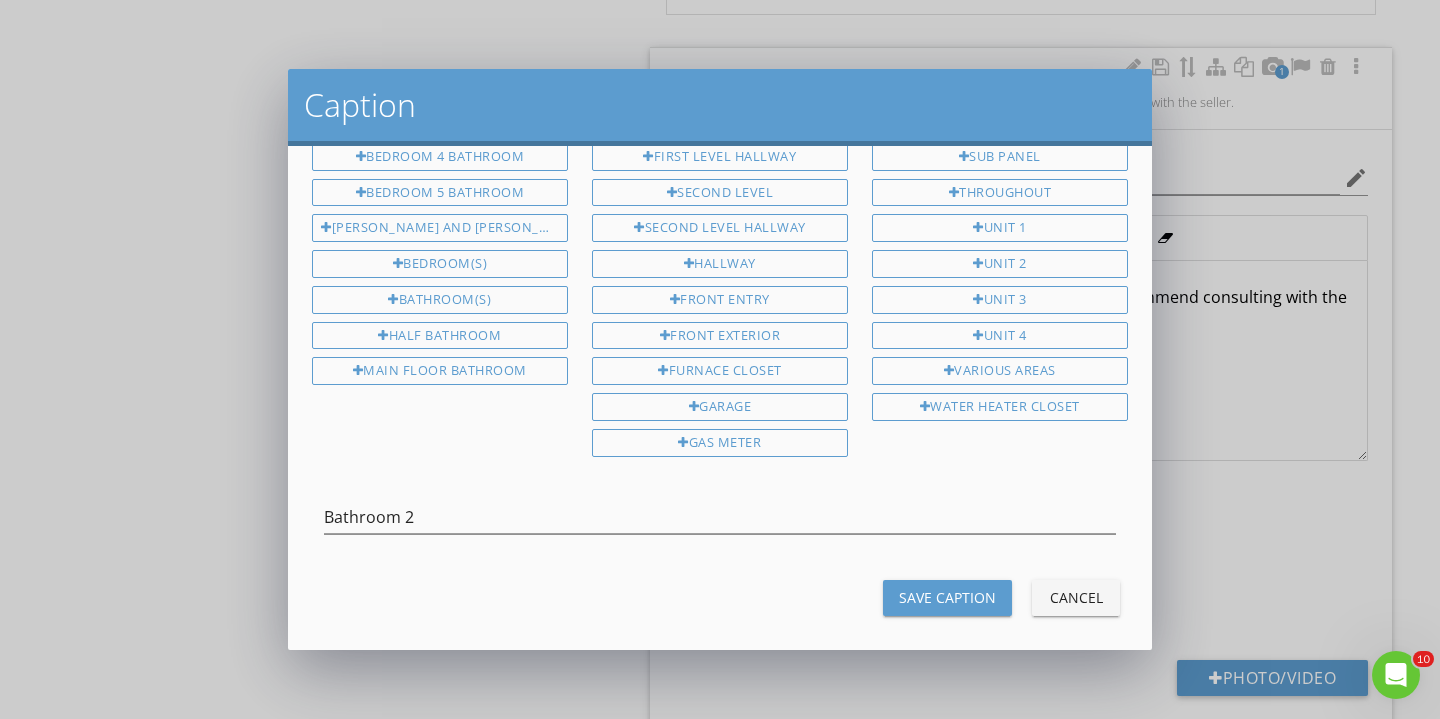 click on "Save Caption" at bounding box center (947, 597) 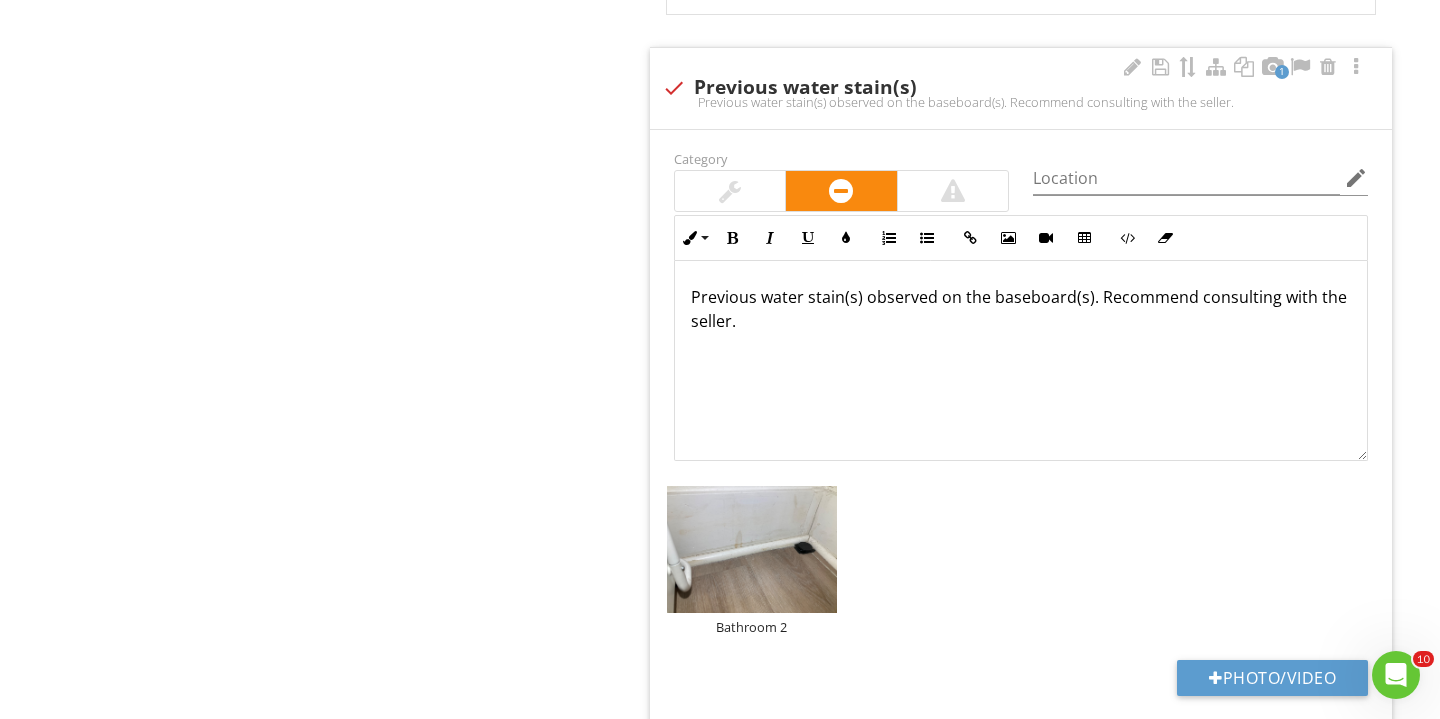scroll, scrollTop: 0, scrollLeft: 0, axis: both 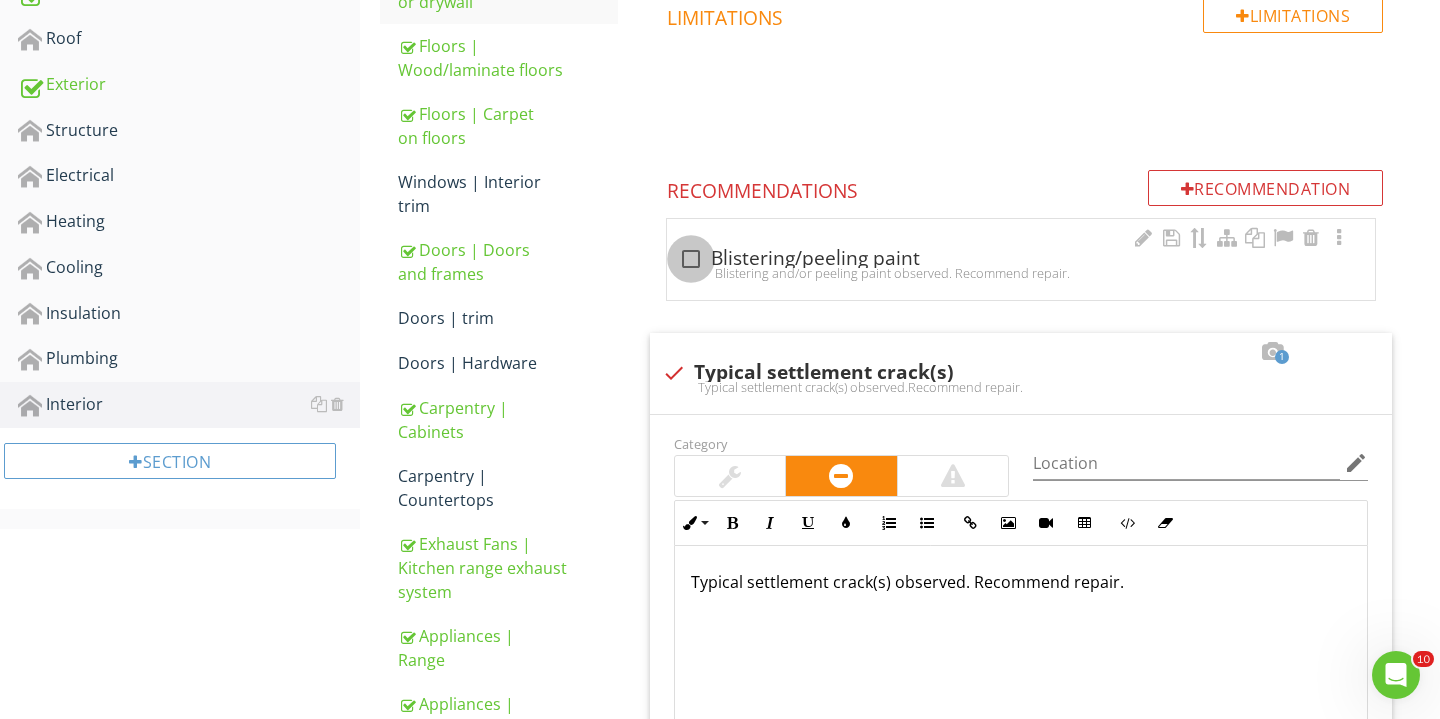 click at bounding box center (691, 259) 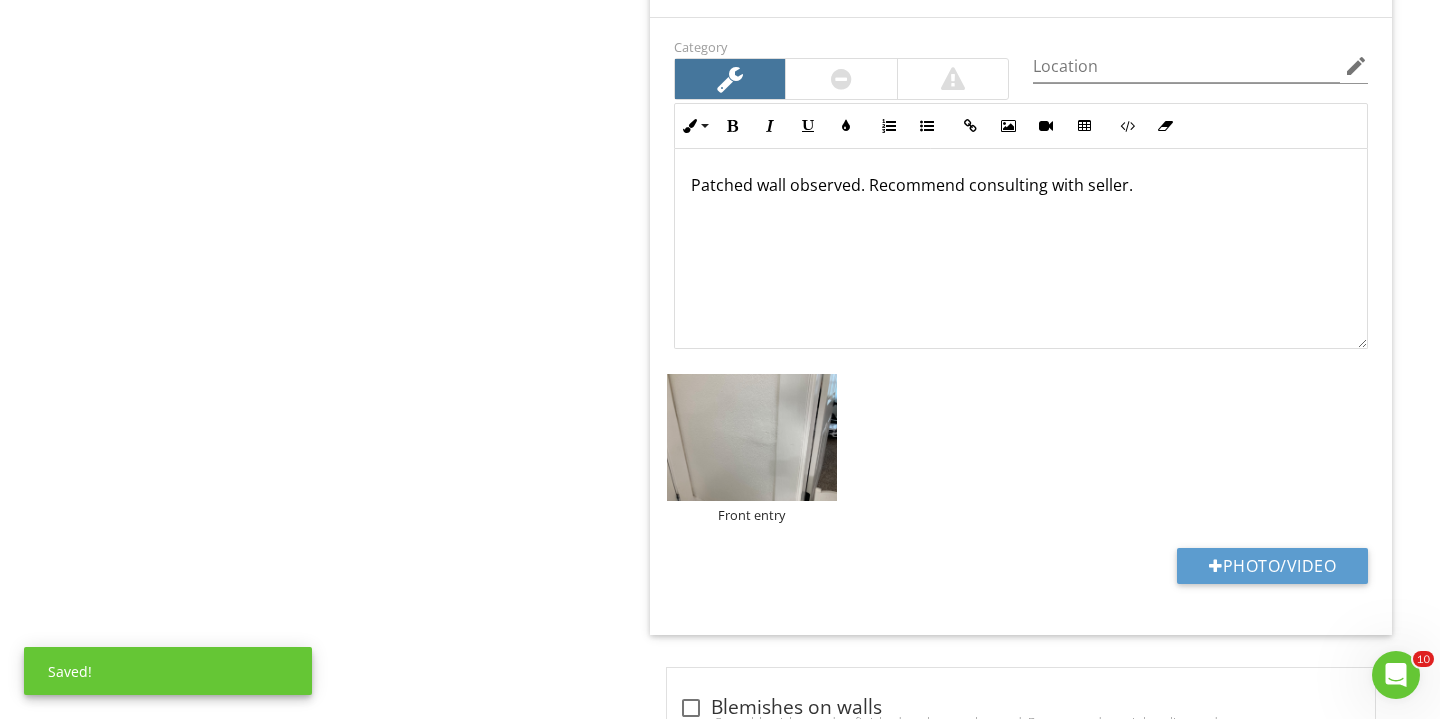 scroll, scrollTop: 2303, scrollLeft: 0, axis: vertical 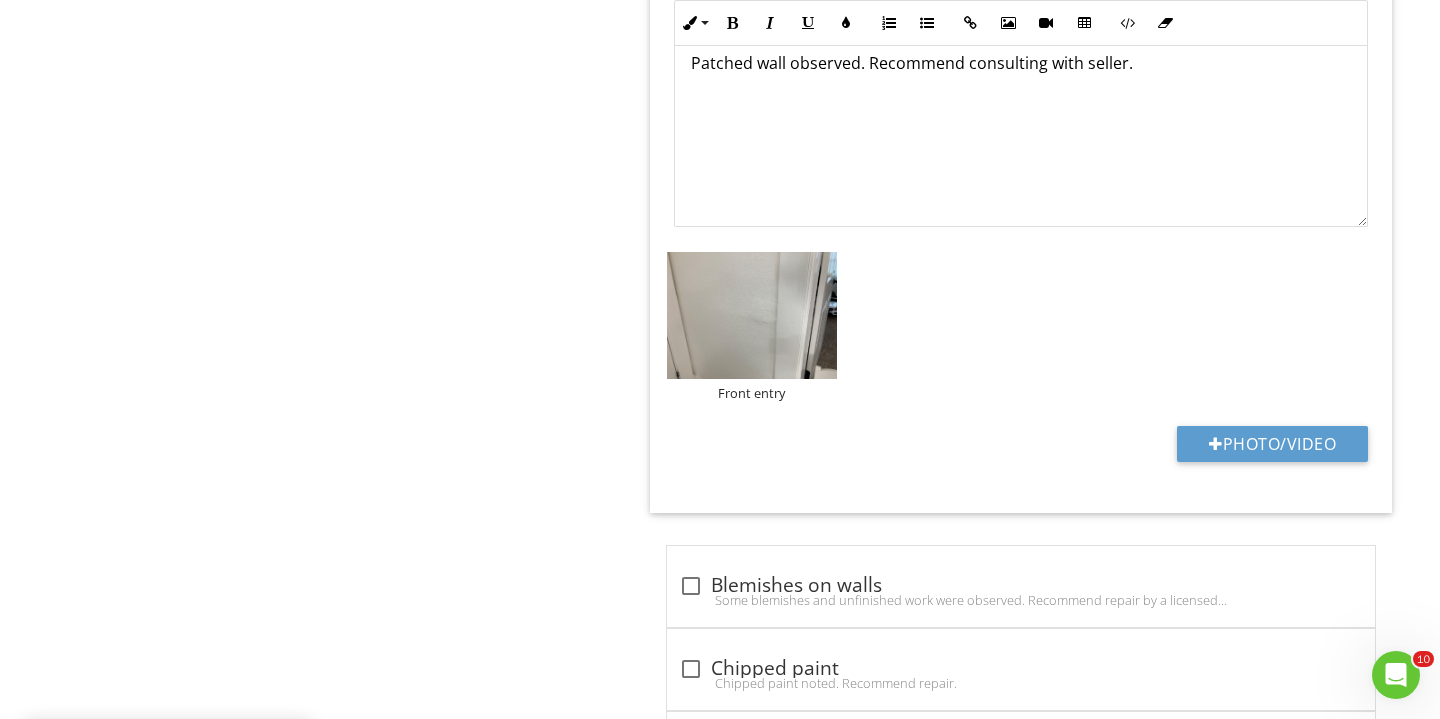 click on "Category                 Location edit       Inline Style XLarge Large Normal Small Light Small/Light Bold Italic Underline Colors Ordered List Unordered List Insert Link Insert Image Insert Video Insert Table Code View Clear Formatting Patched wall observed. Recommend consulting with seller. Enter text here <p>Patched wall observed.&nbsp;Recommend consulting with seller.</p>
Front entry
Photo/Video" at bounding box center [1021, 204] 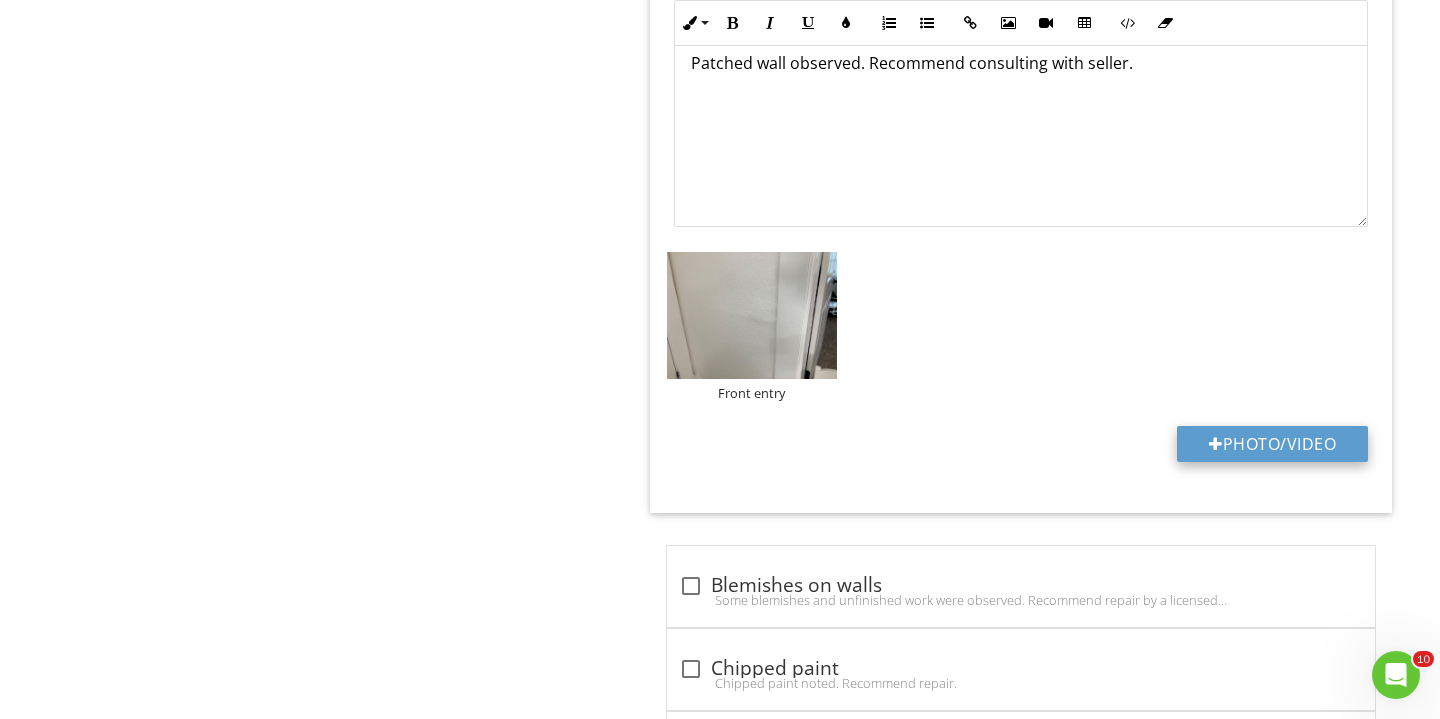click on "Photo/Video" at bounding box center (1272, 444) 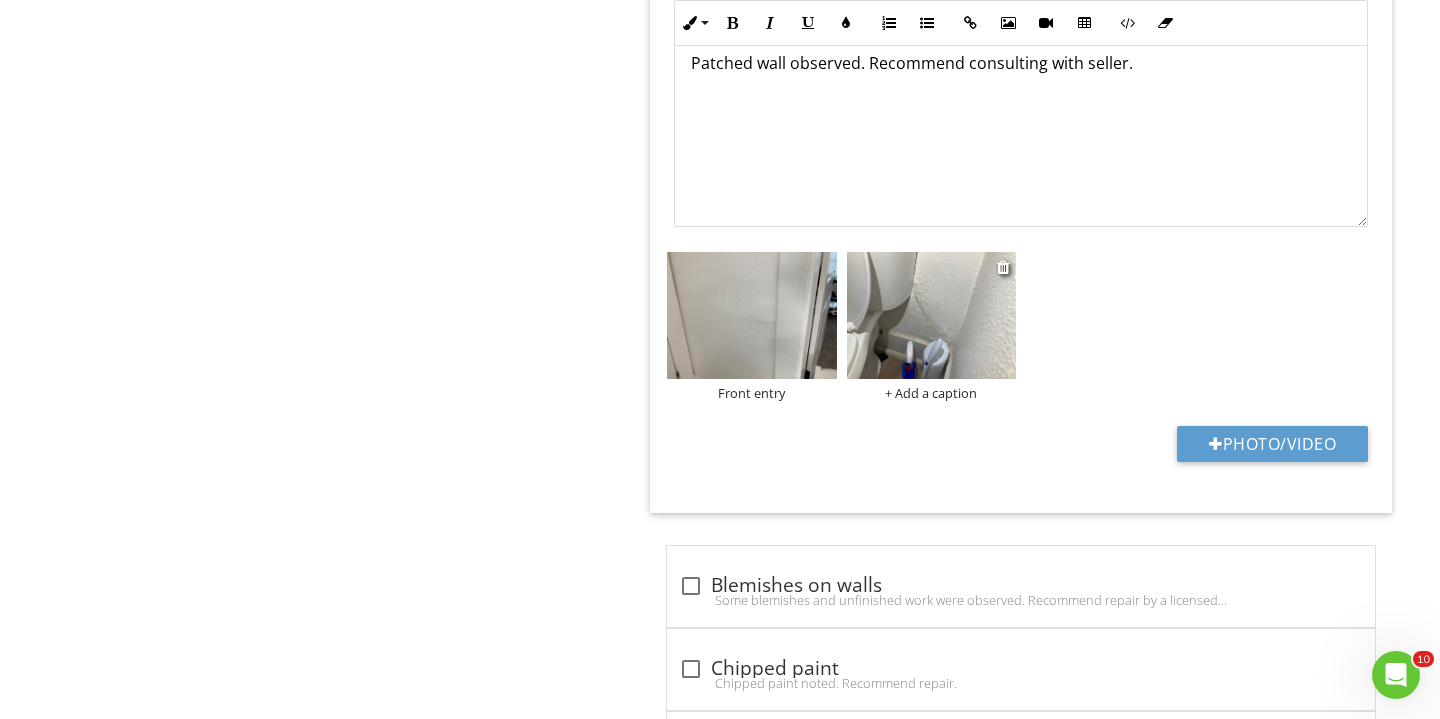 click on "+ Add a caption" at bounding box center (932, 393) 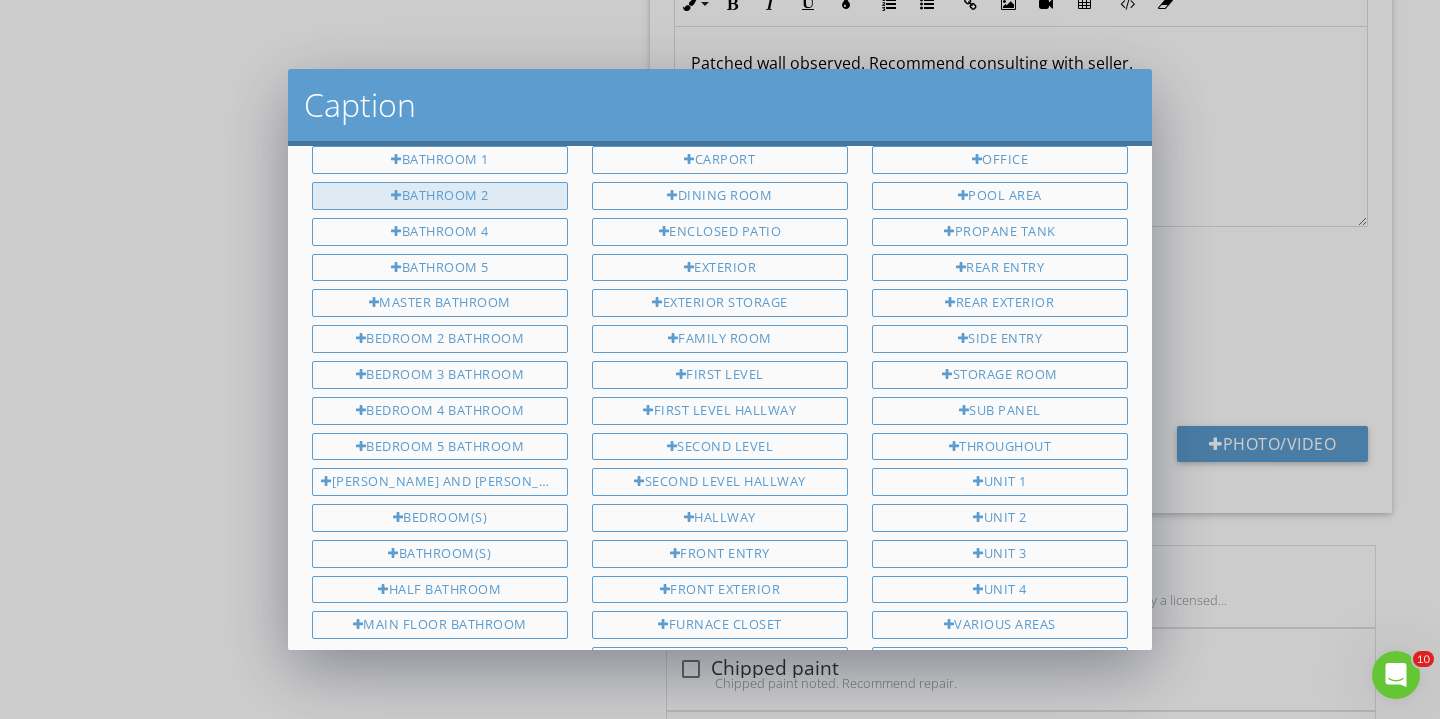 click on "Bathroom 2" at bounding box center (440, 196) 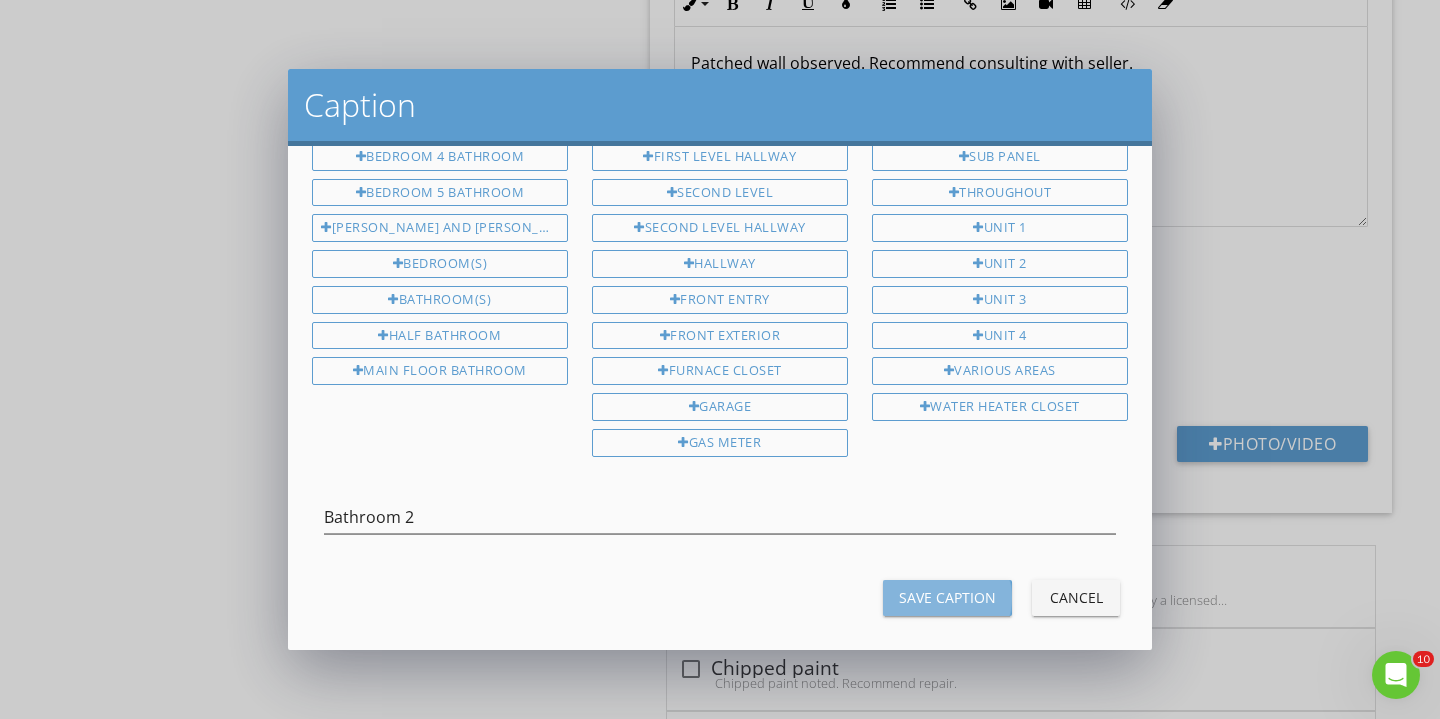 click on "Save Caption" at bounding box center (947, 597) 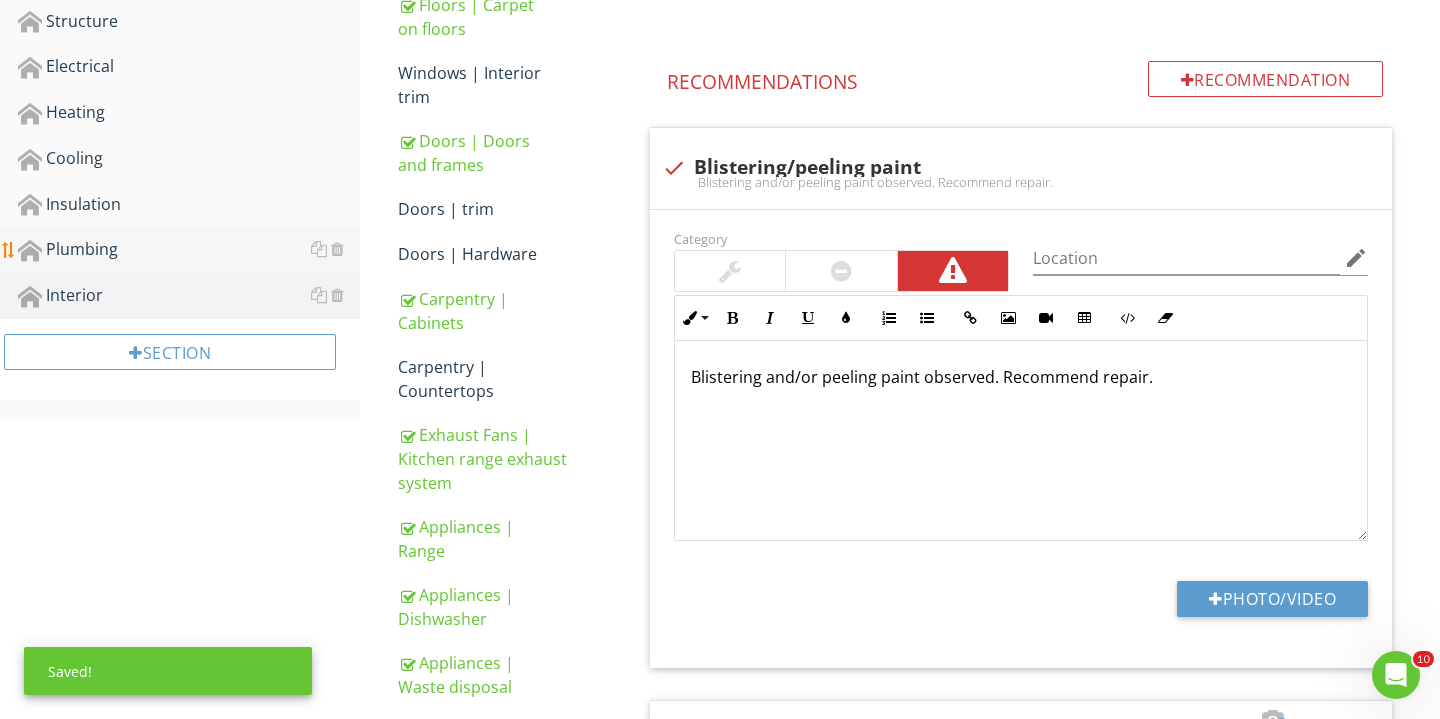 scroll, scrollTop: 603, scrollLeft: 0, axis: vertical 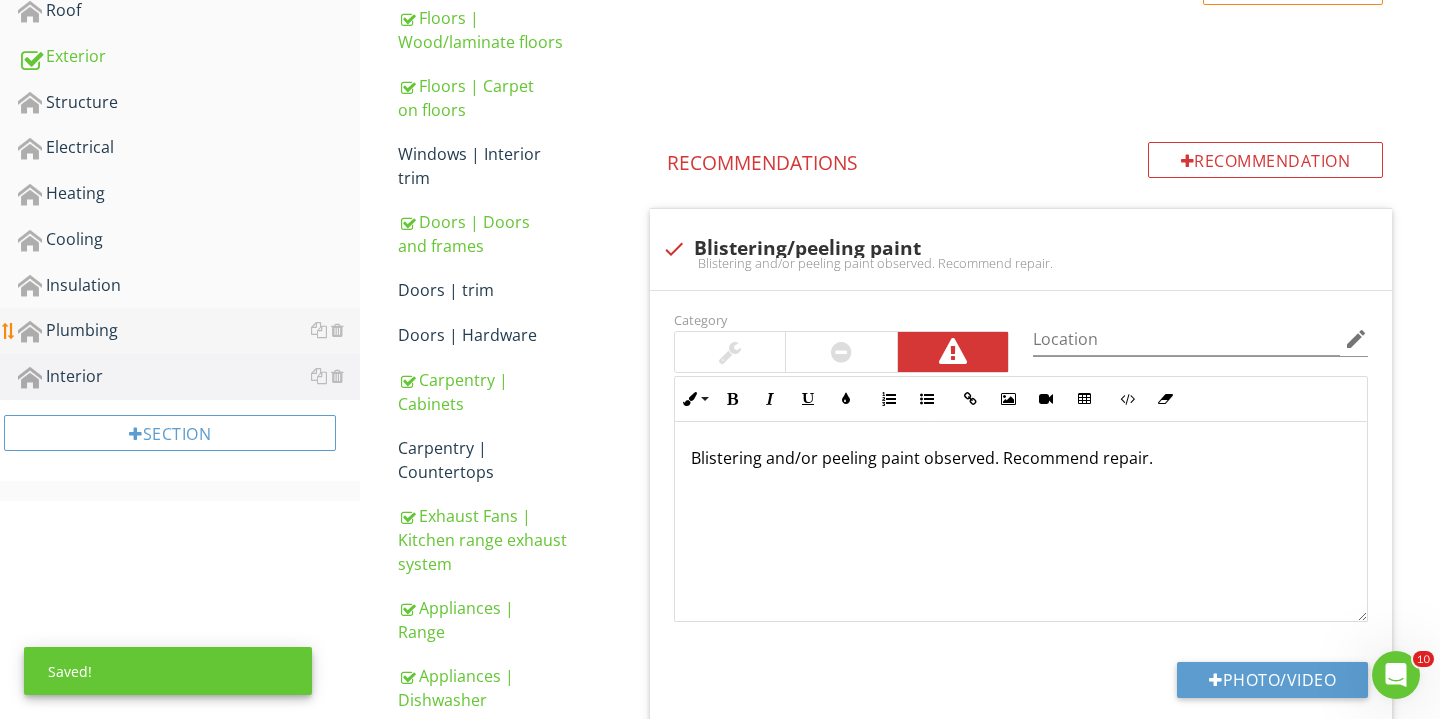 click on "Plumbing" at bounding box center [189, 331] 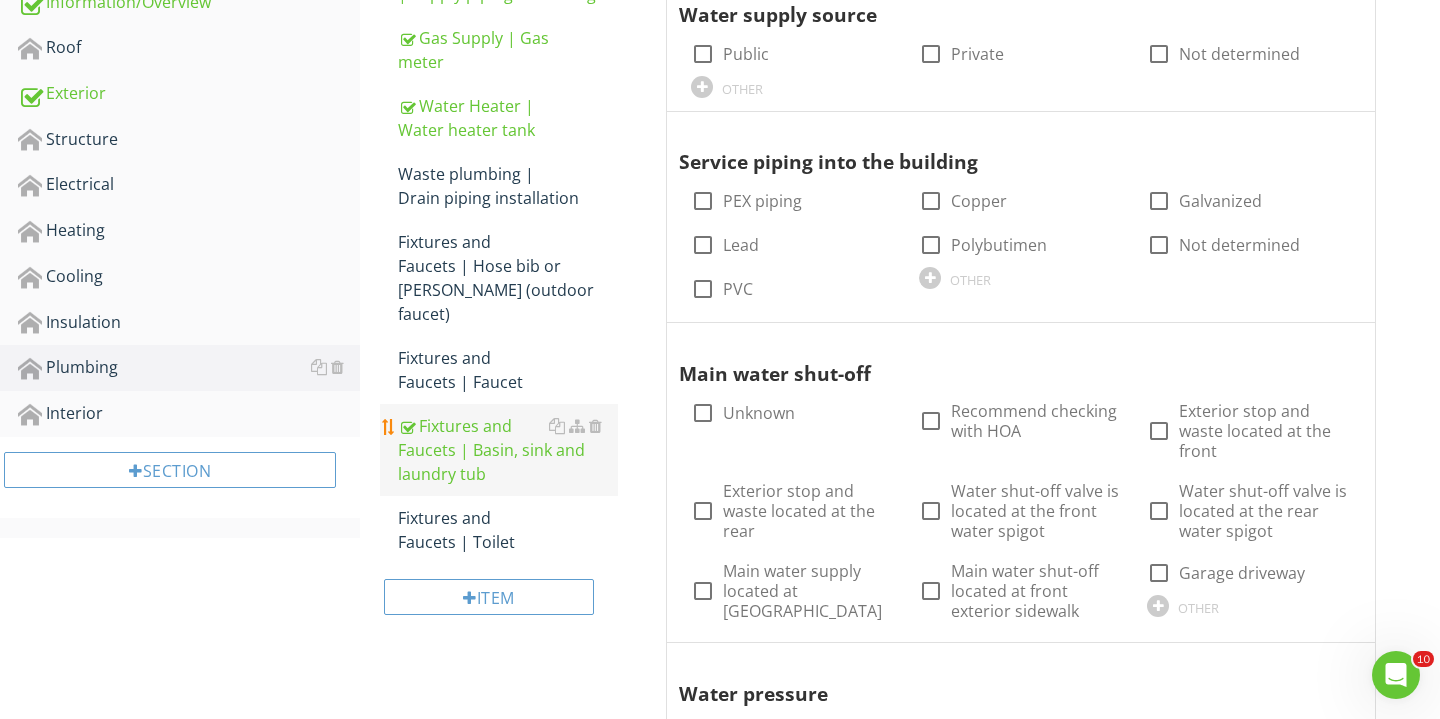 scroll, scrollTop: 573, scrollLeft: 0, axis: vertical 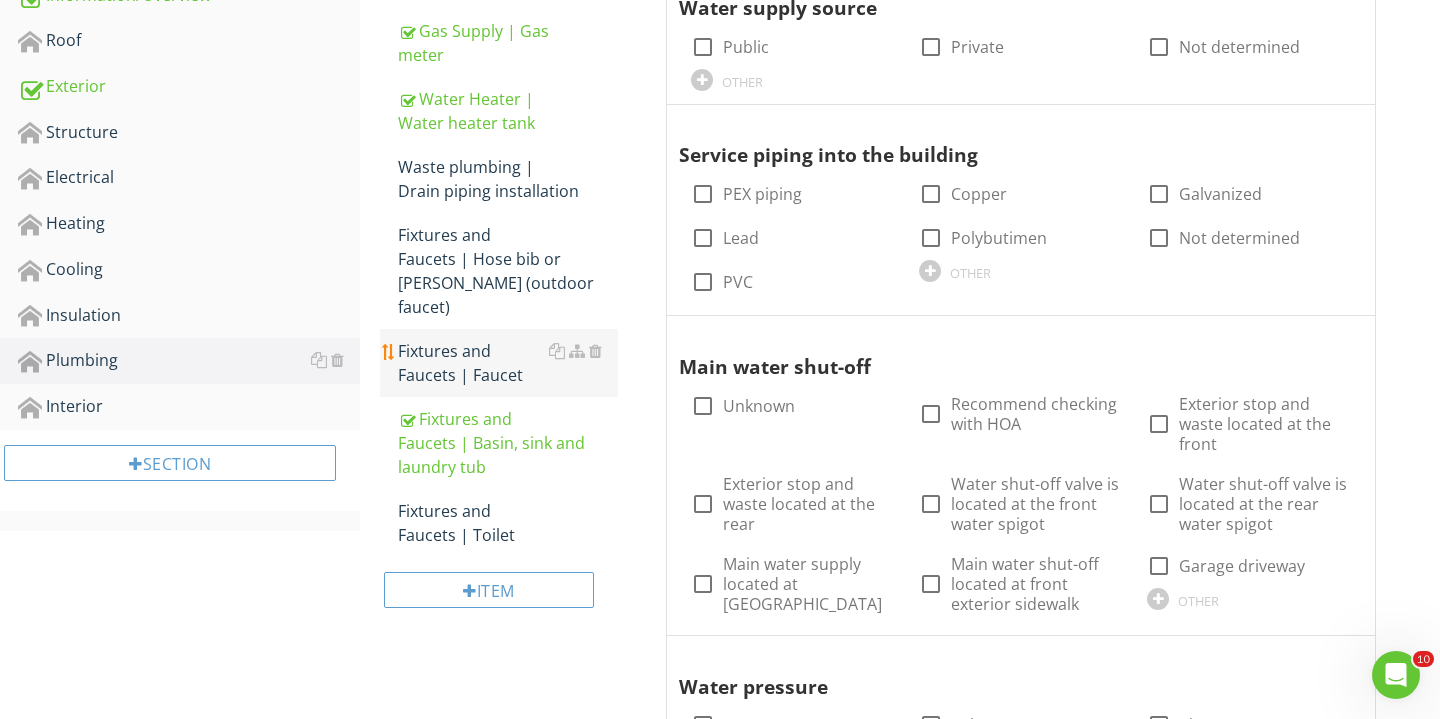 click on "Fixtures and Faucets | Faucet" at bounding box center (508, 363) 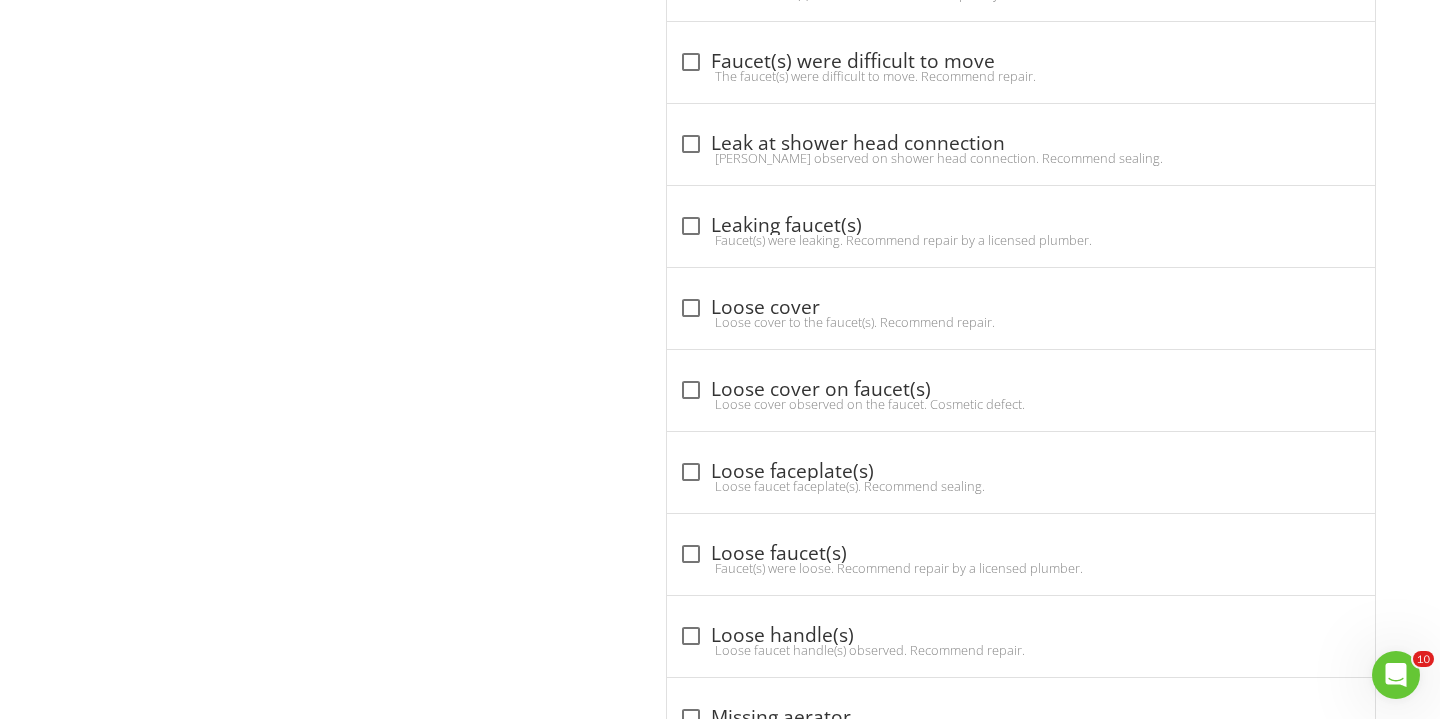 scroll, scrollTop: 1842, scrollLeft: 0, axis: vertical 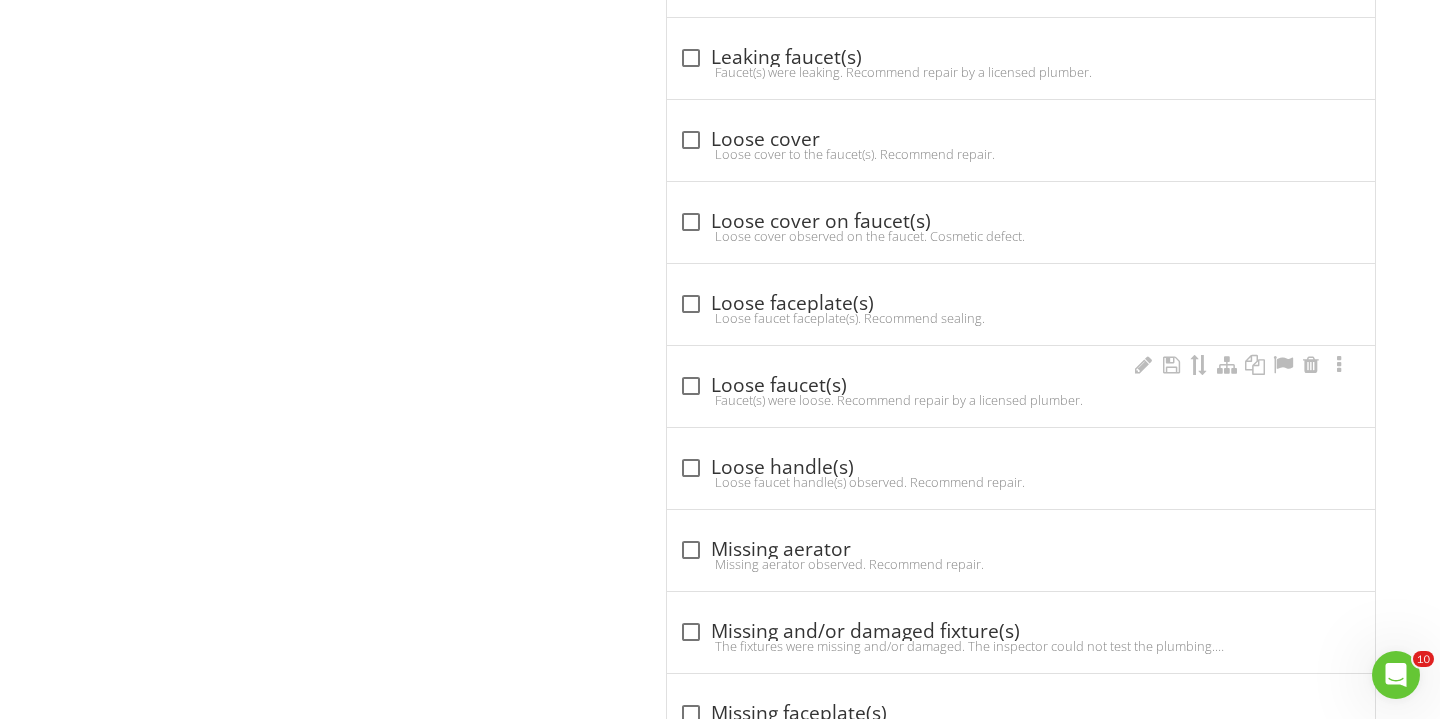 click at bounding box center (691, 386) 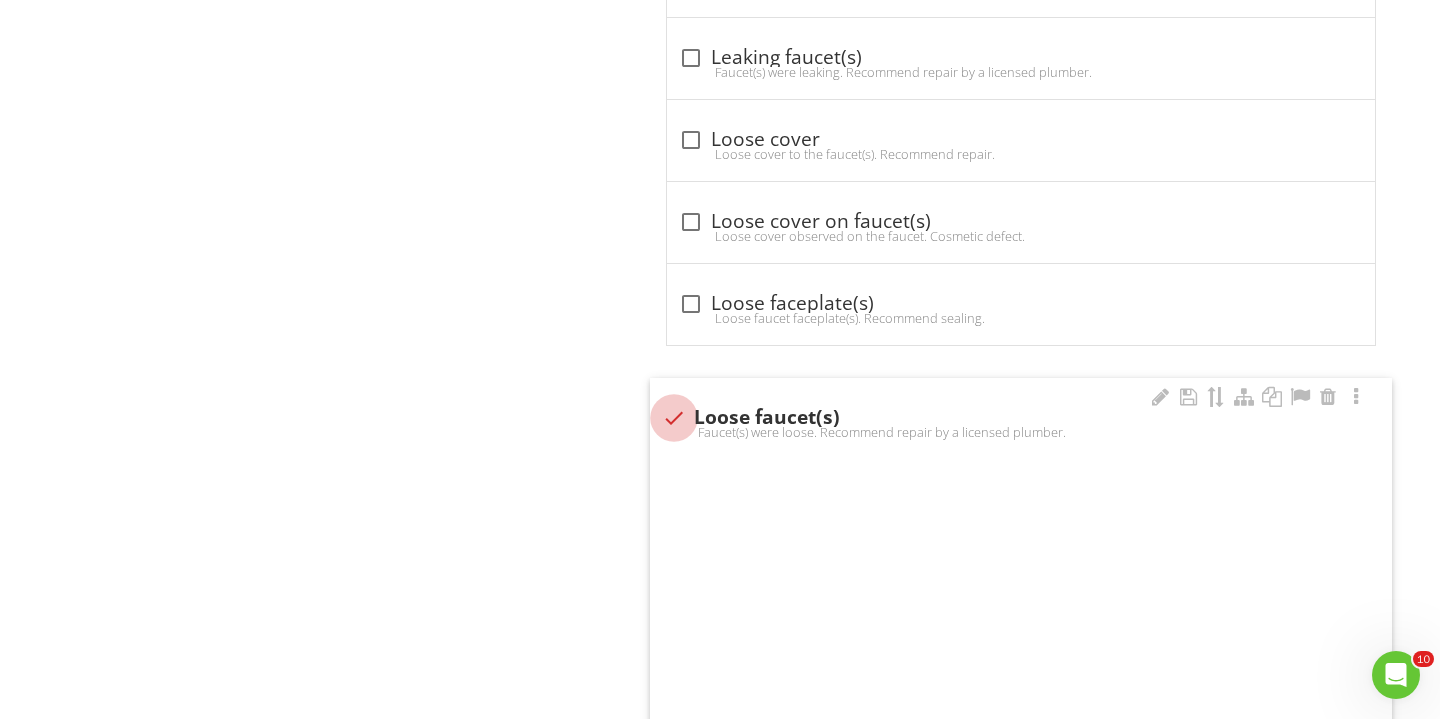 checkbox on "true" 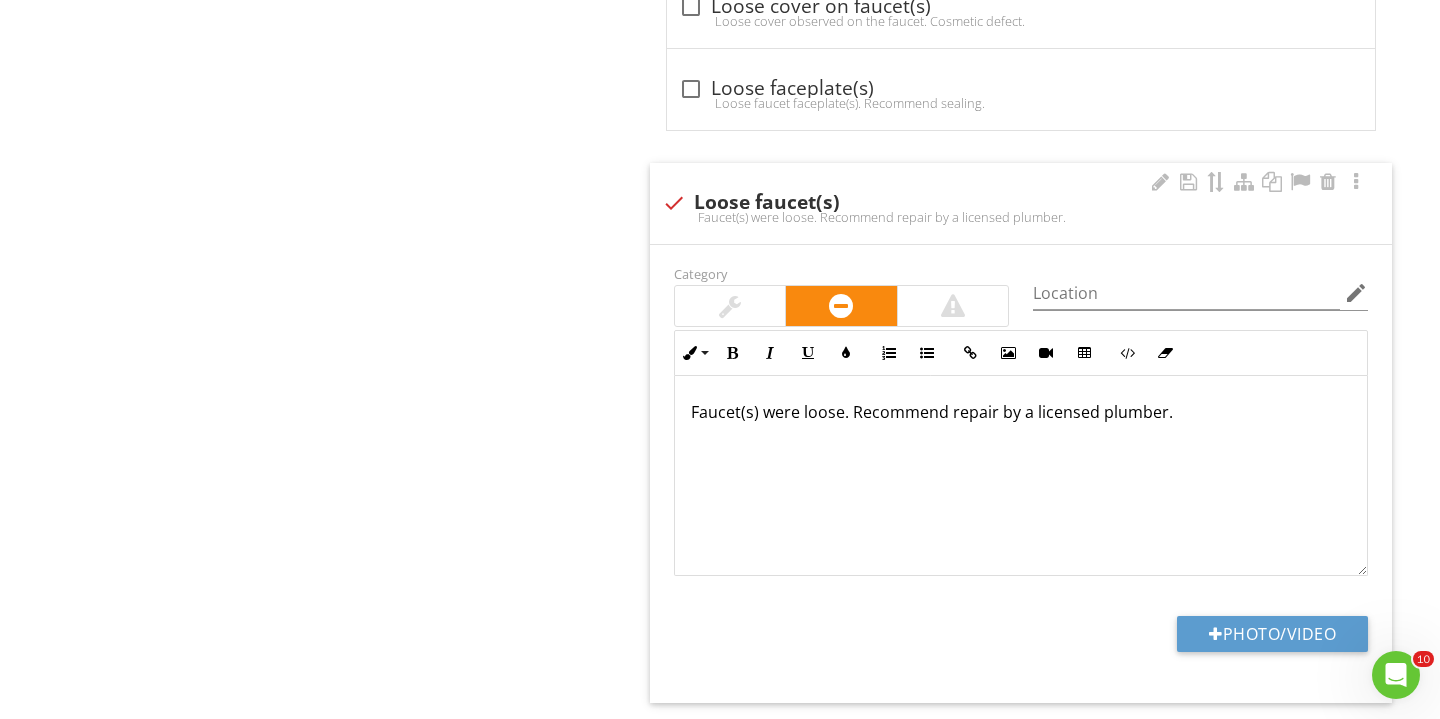 scroll, scrollTop: 2174, scrollLeft: 0, axis: vertical 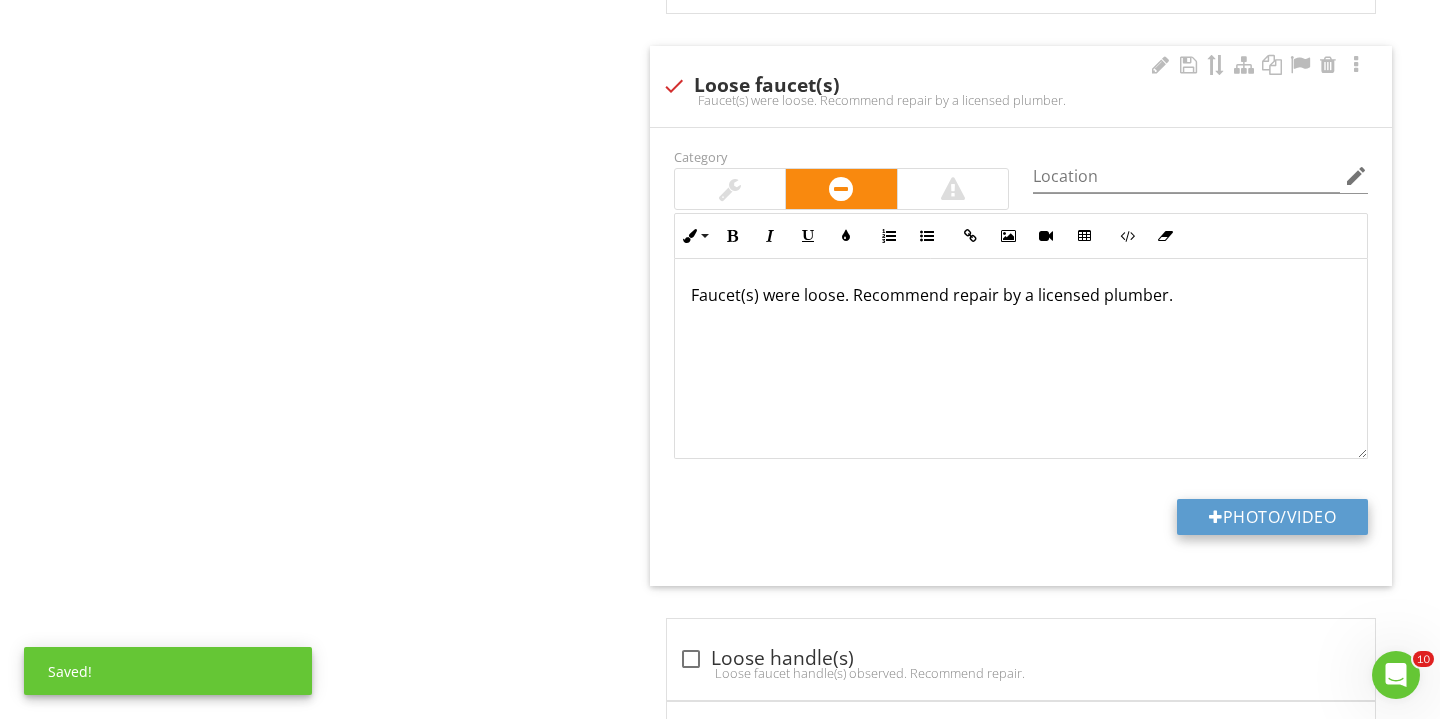 click on "Photo/Video" at bounding box center [1272, 517] 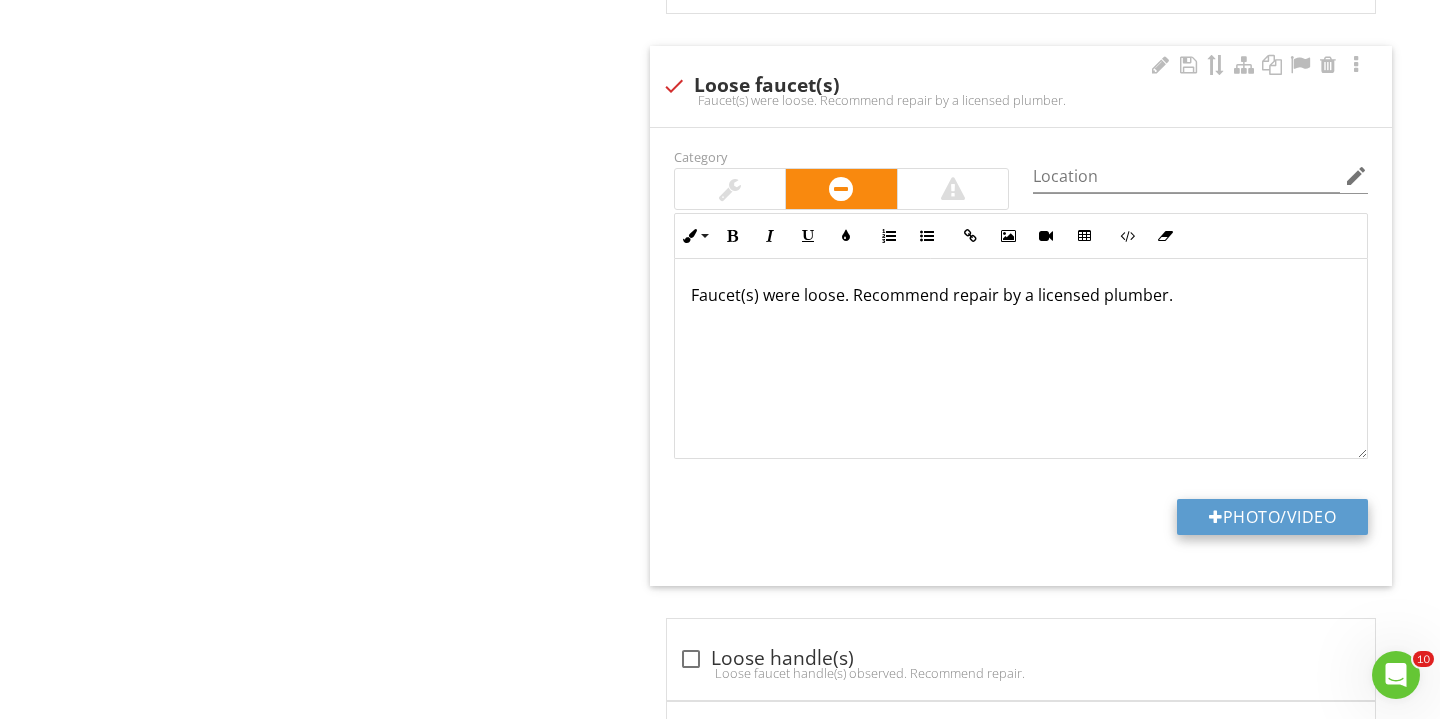 type on "C:\fakepath\IMG_3600.JPG" 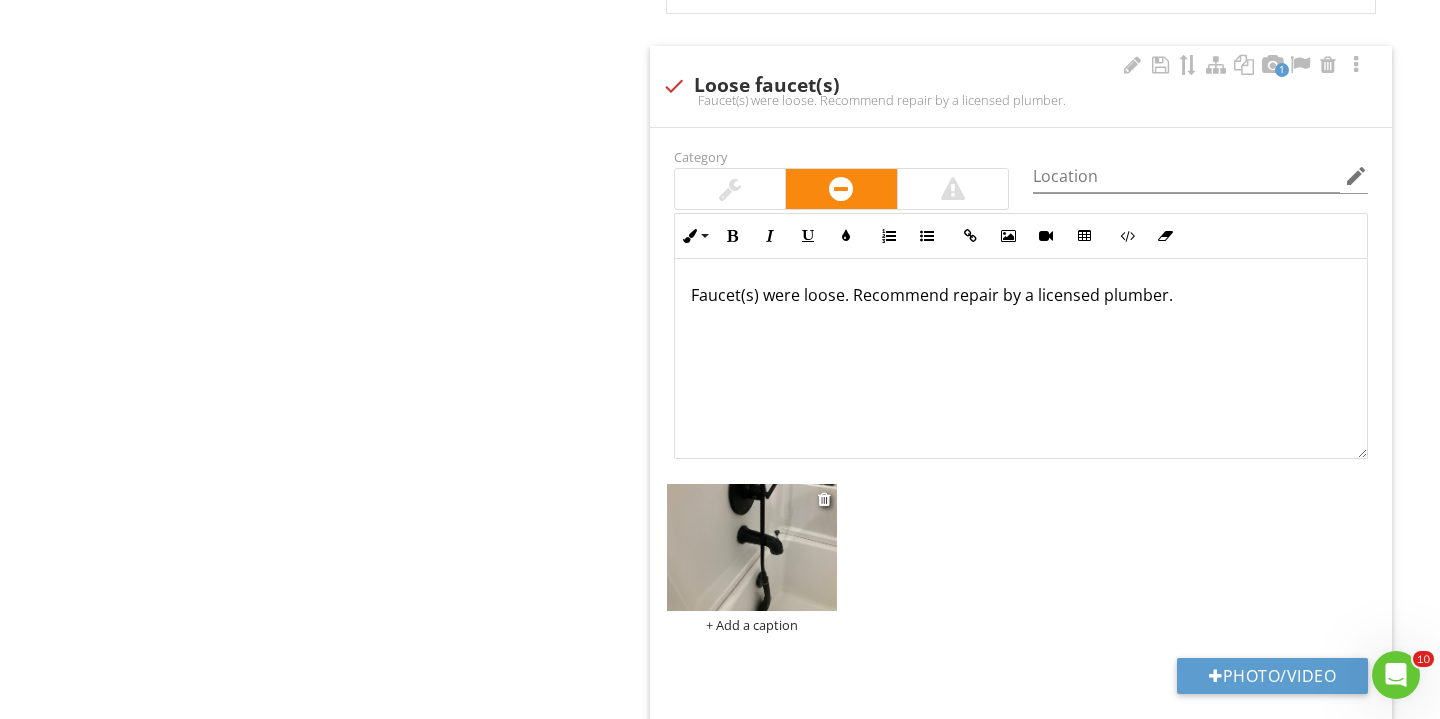 click on "+ Add a caption" at bounding box center (752, 625) 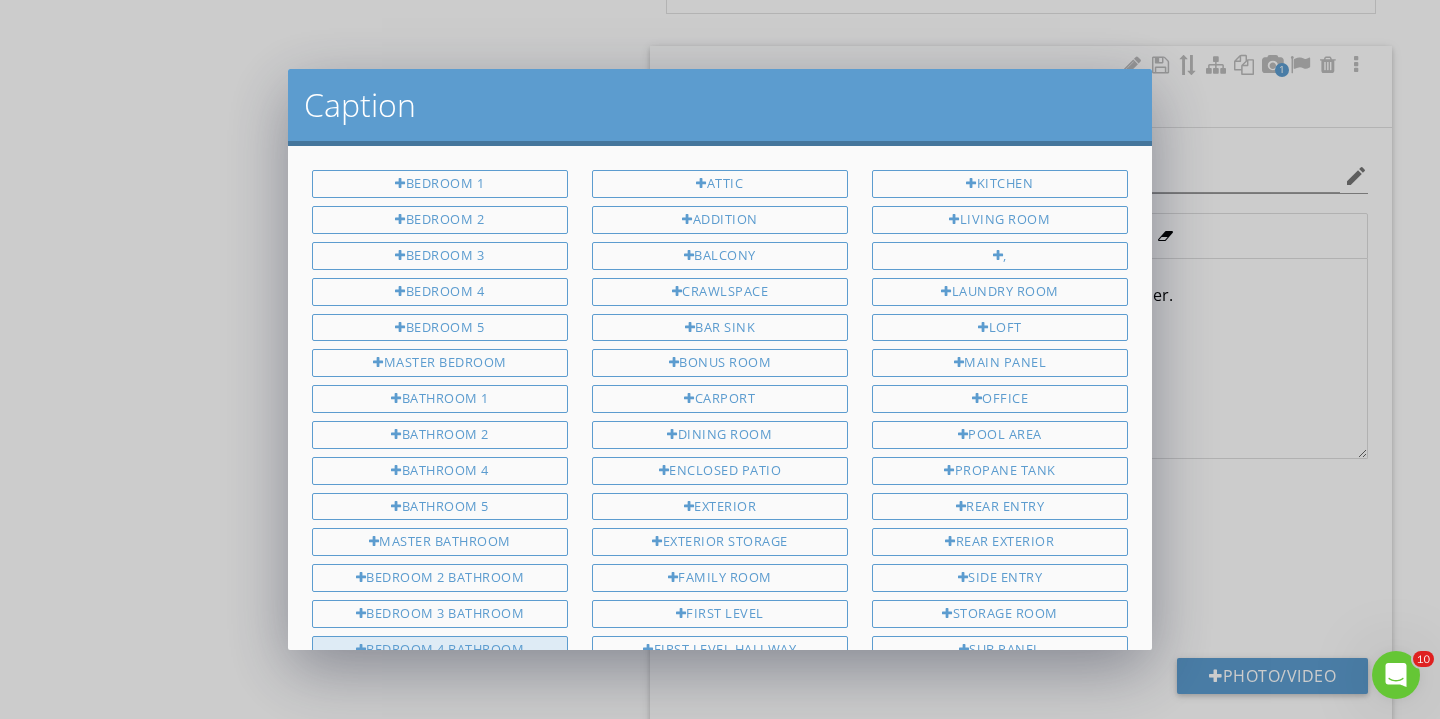 scroll, scrollTop: 183, scrollLeft: 0, axis: vertical 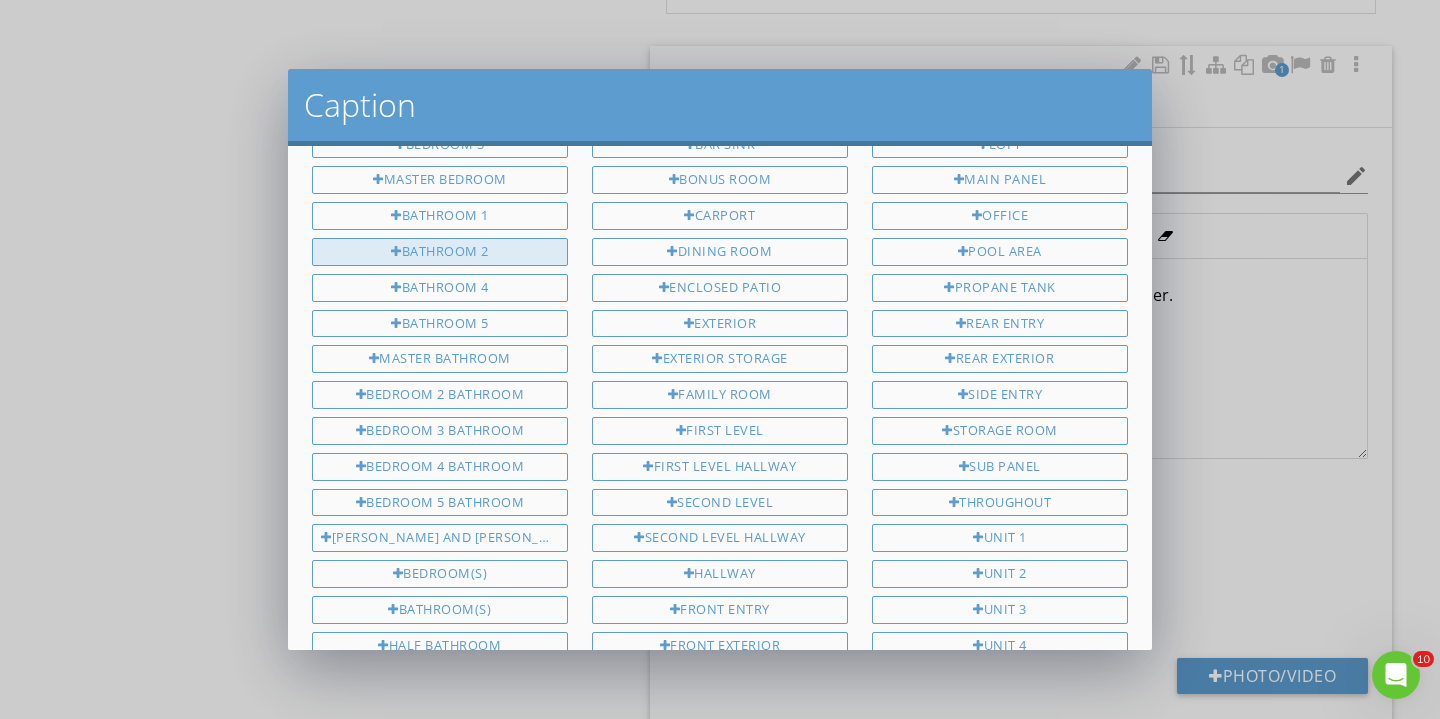 click on "Bathroom 2" at bounding box center [440, 252] 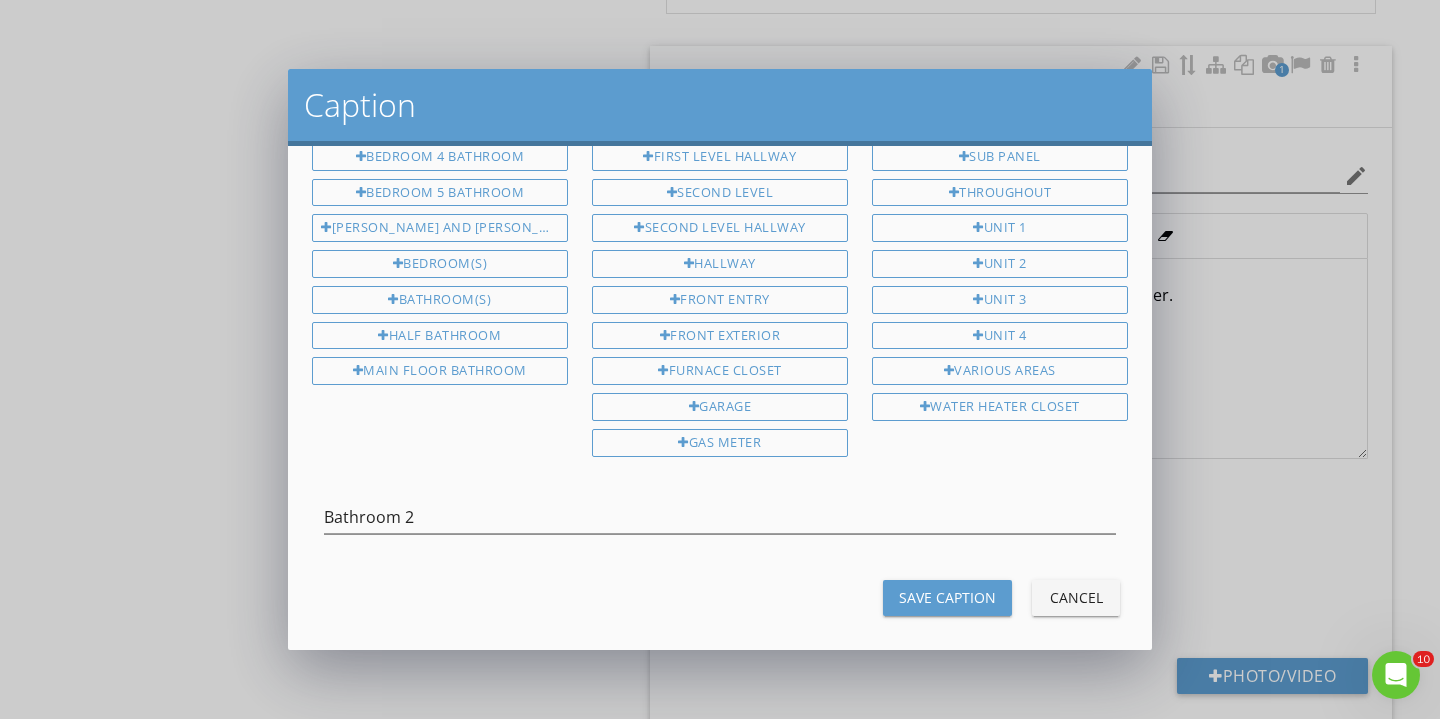 click on "Save Caption" at bounding box center [947, 597] 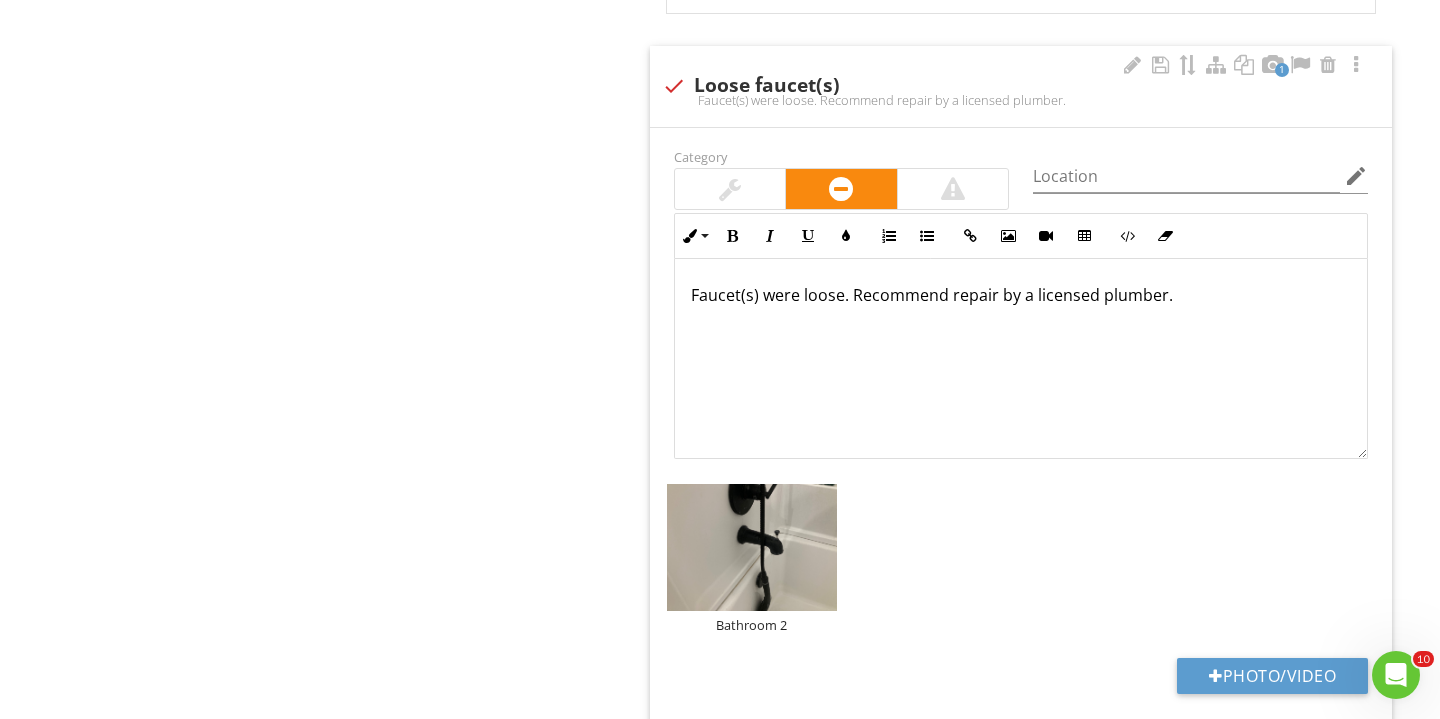 scroll, scrollTop: 492, scrollLeft: 0, axis: vertical 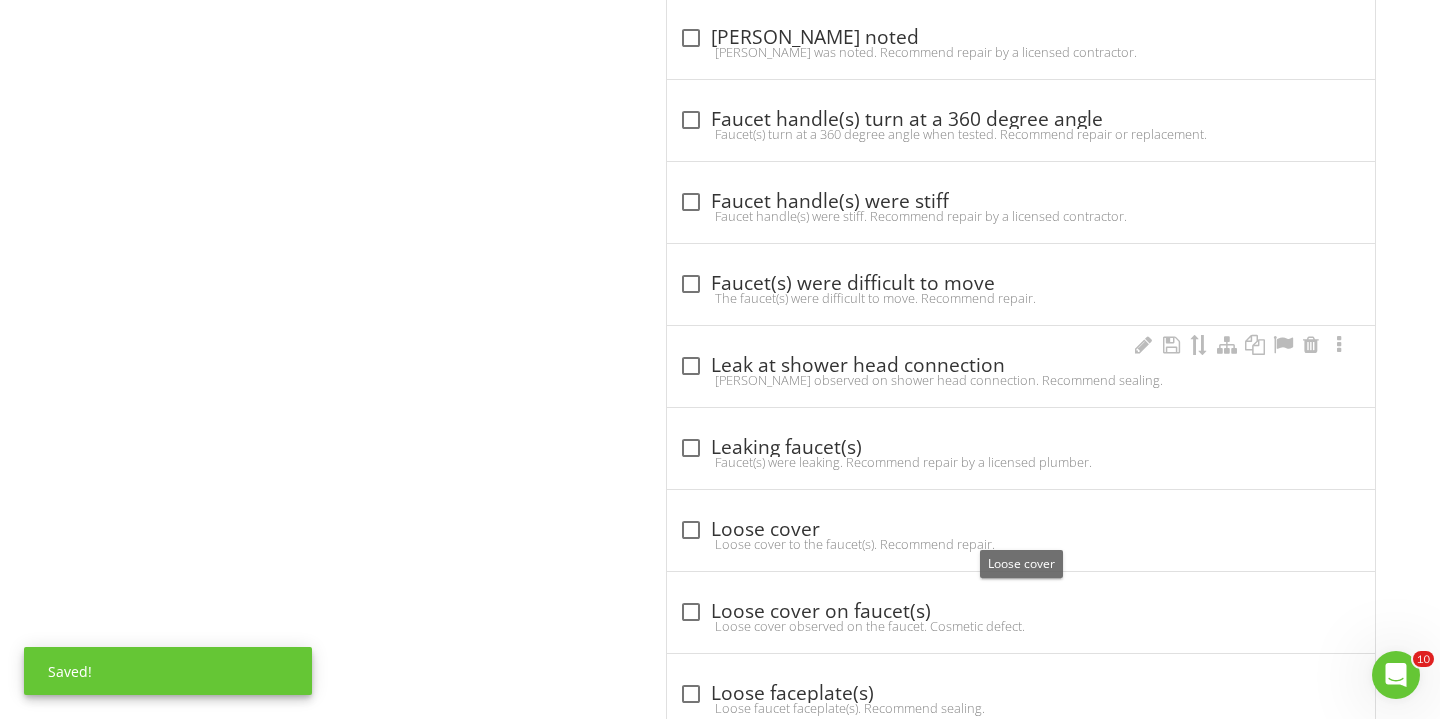 click on "check_box_outline_blank
Leak at shower head connection
Leak observed on shower head connection. Recommend sealing." at bounding box center [1021, 372] 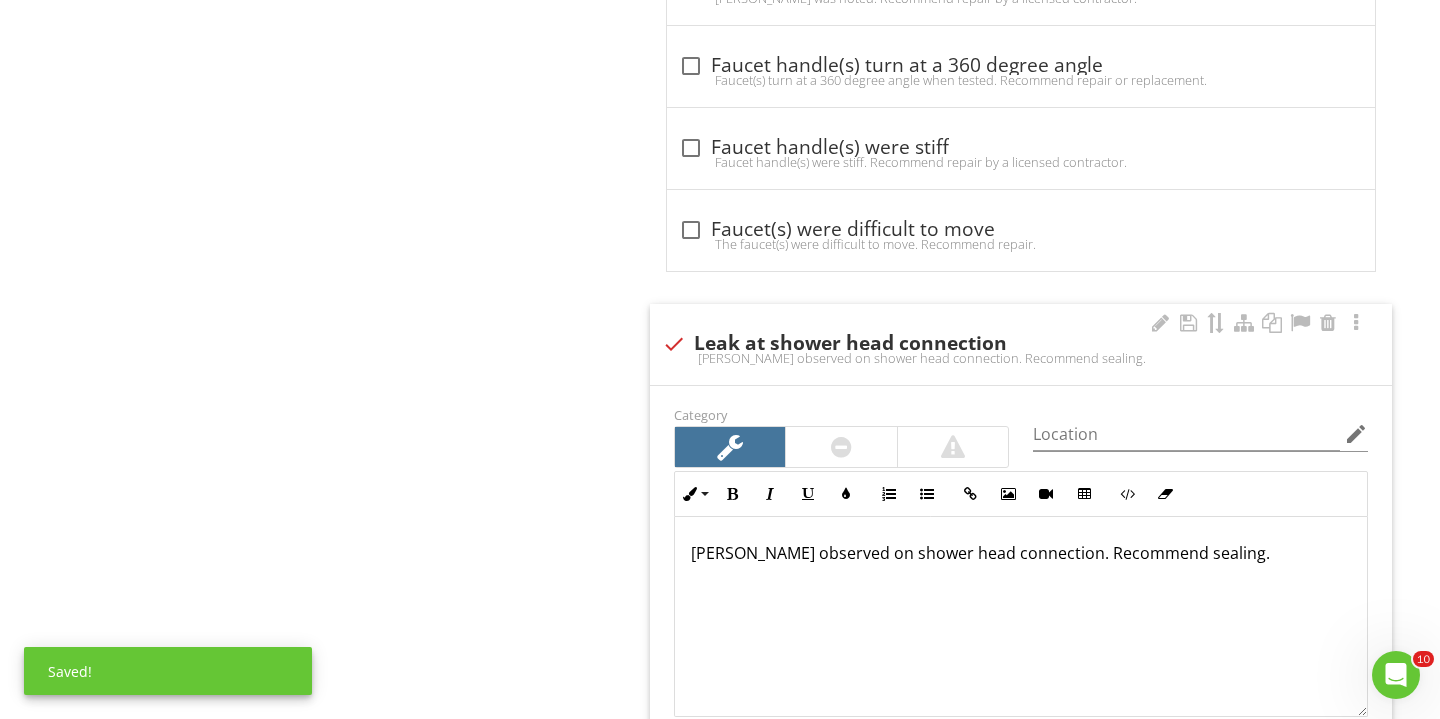 scroll, scrollTop: 1652, scrollLeft: 0, axis: vertical 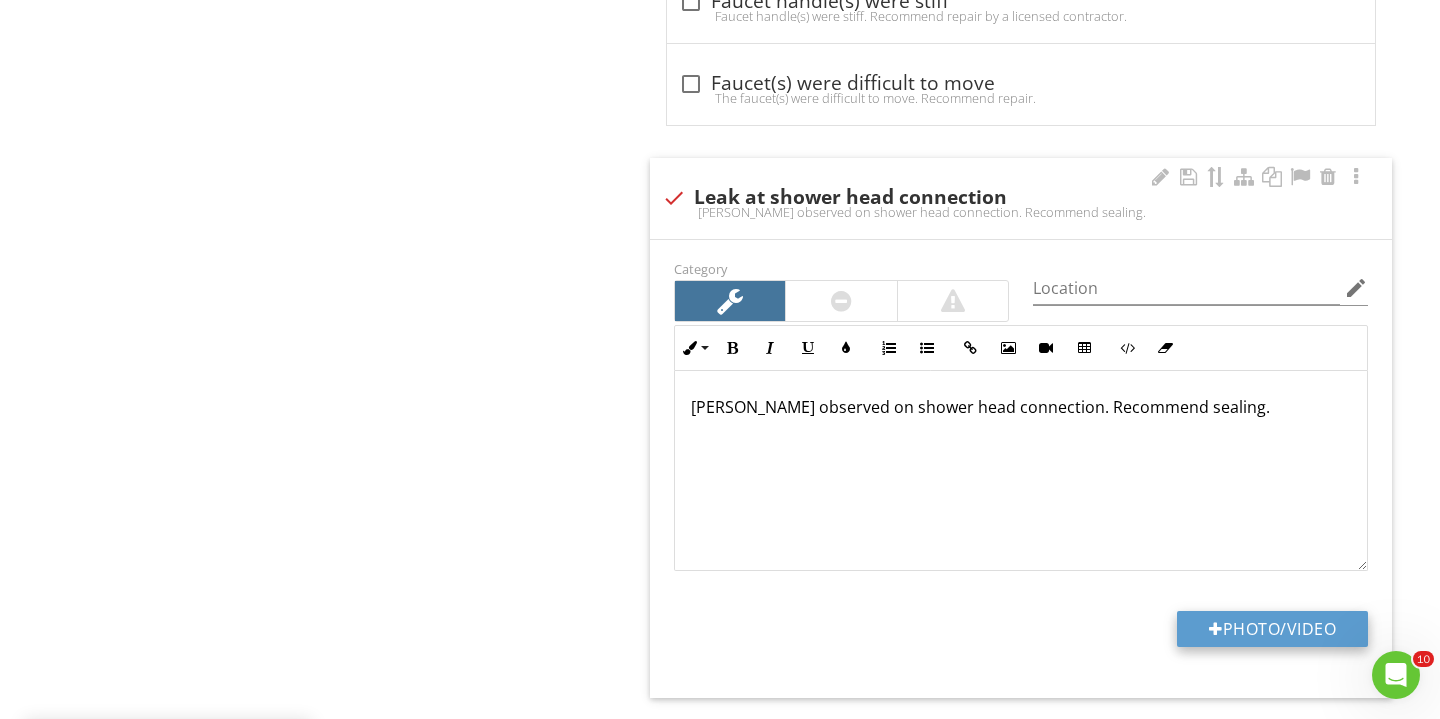click on "Photo/Video" at bounding box center [1272, 629] 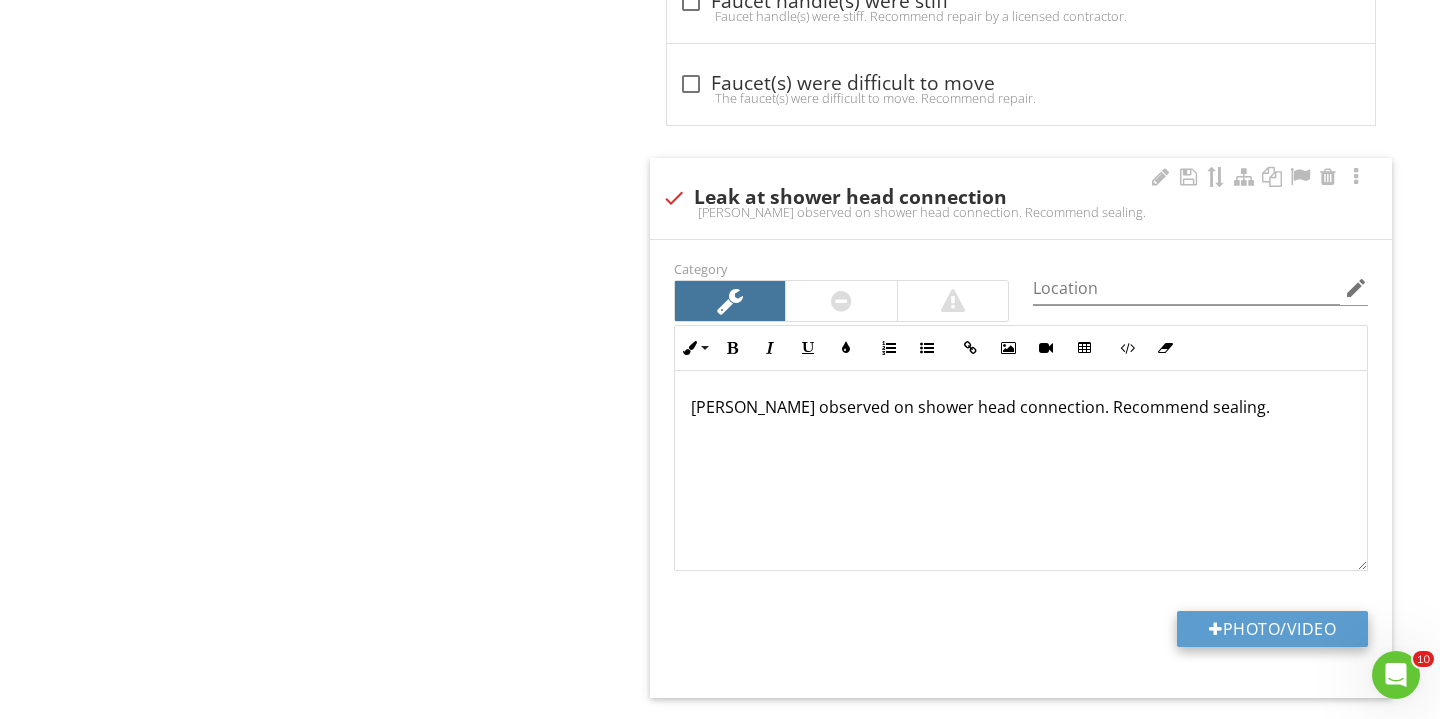 type on "C:\fakepath\IMG_3602.JPG" 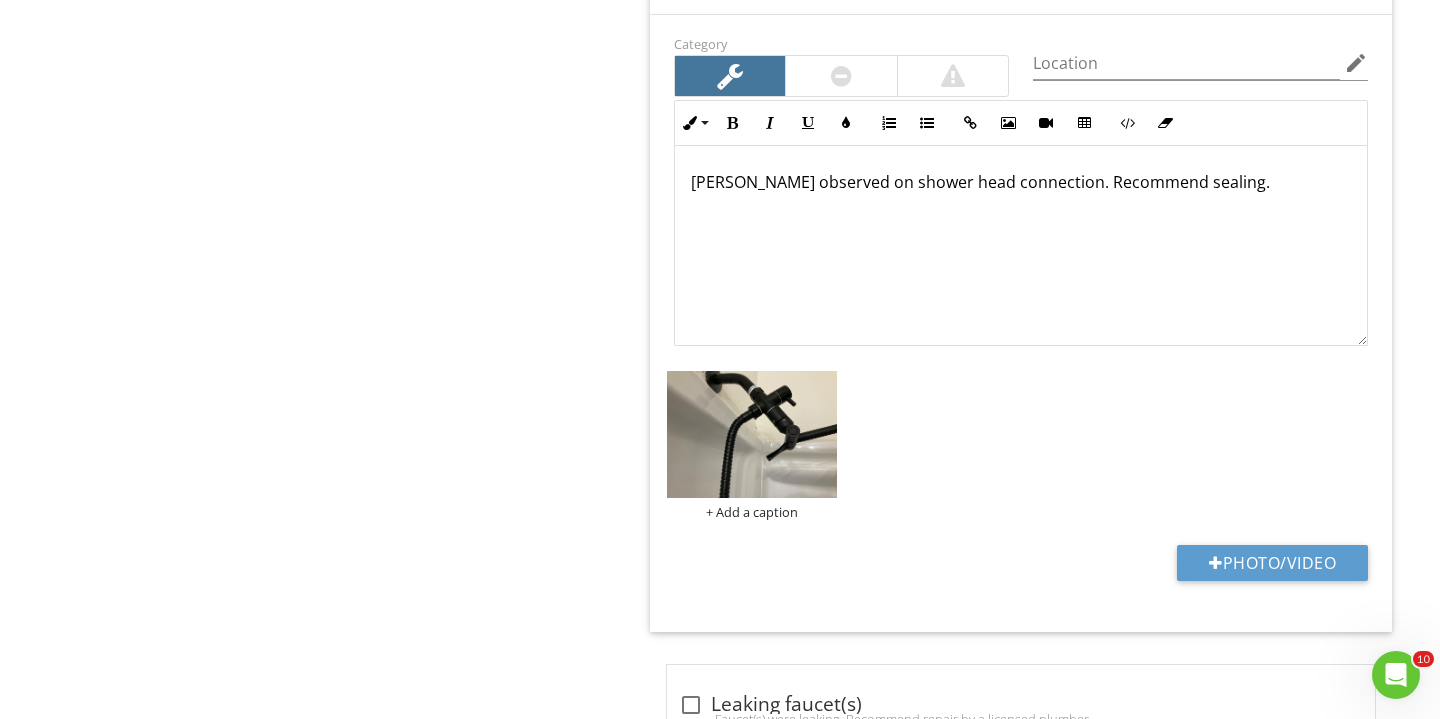 scroll, scrollTop: 1906, scrollLeft: 0, axis: vertical 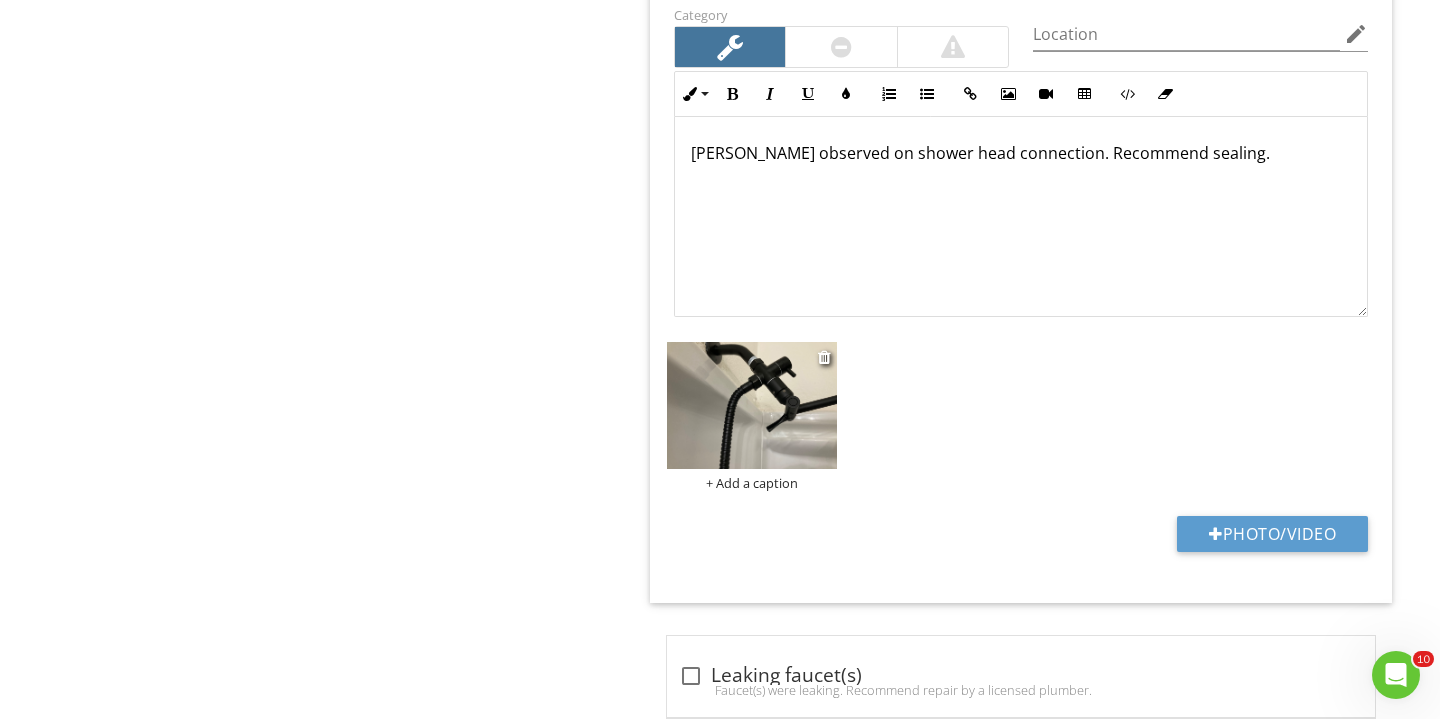 click on "+ Add a caption" at bounding box center (752, 483) 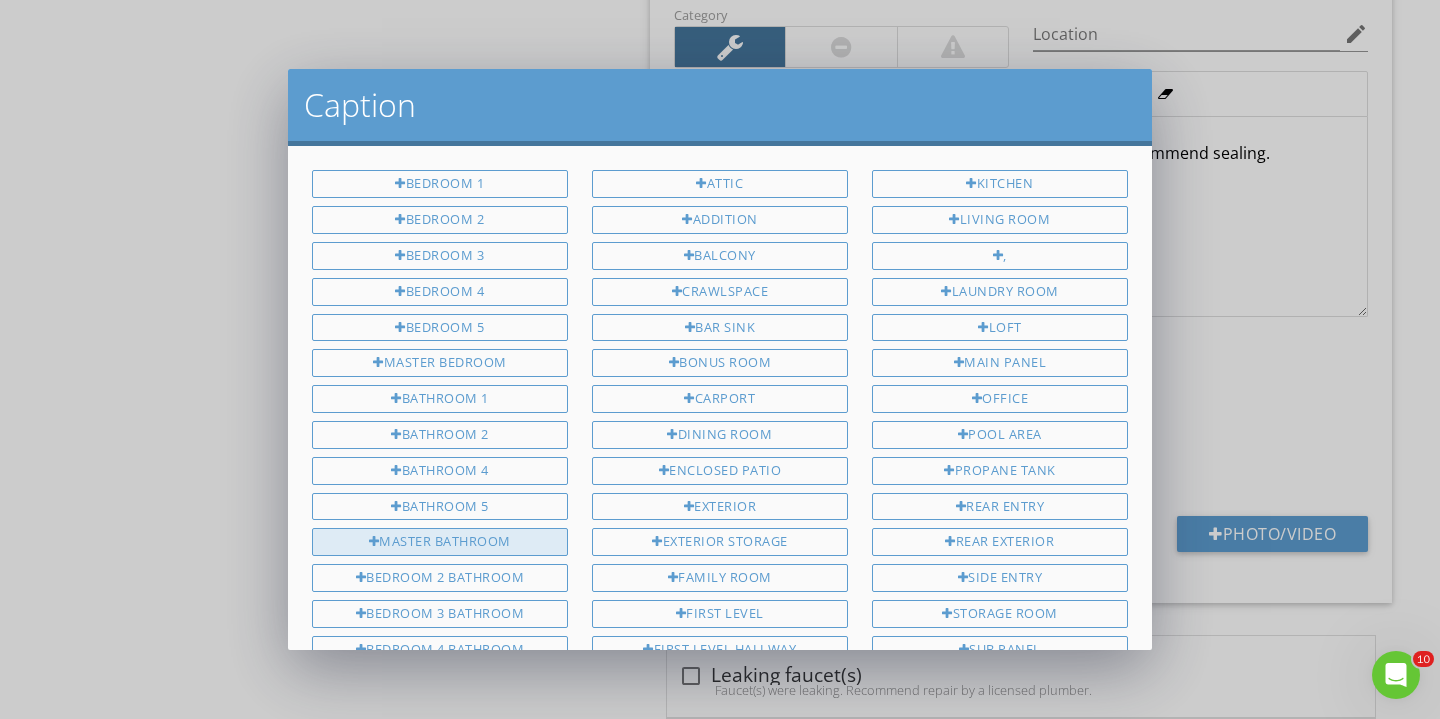 scroll, scrollTop: 0, scrollLeft: 0, axis: both 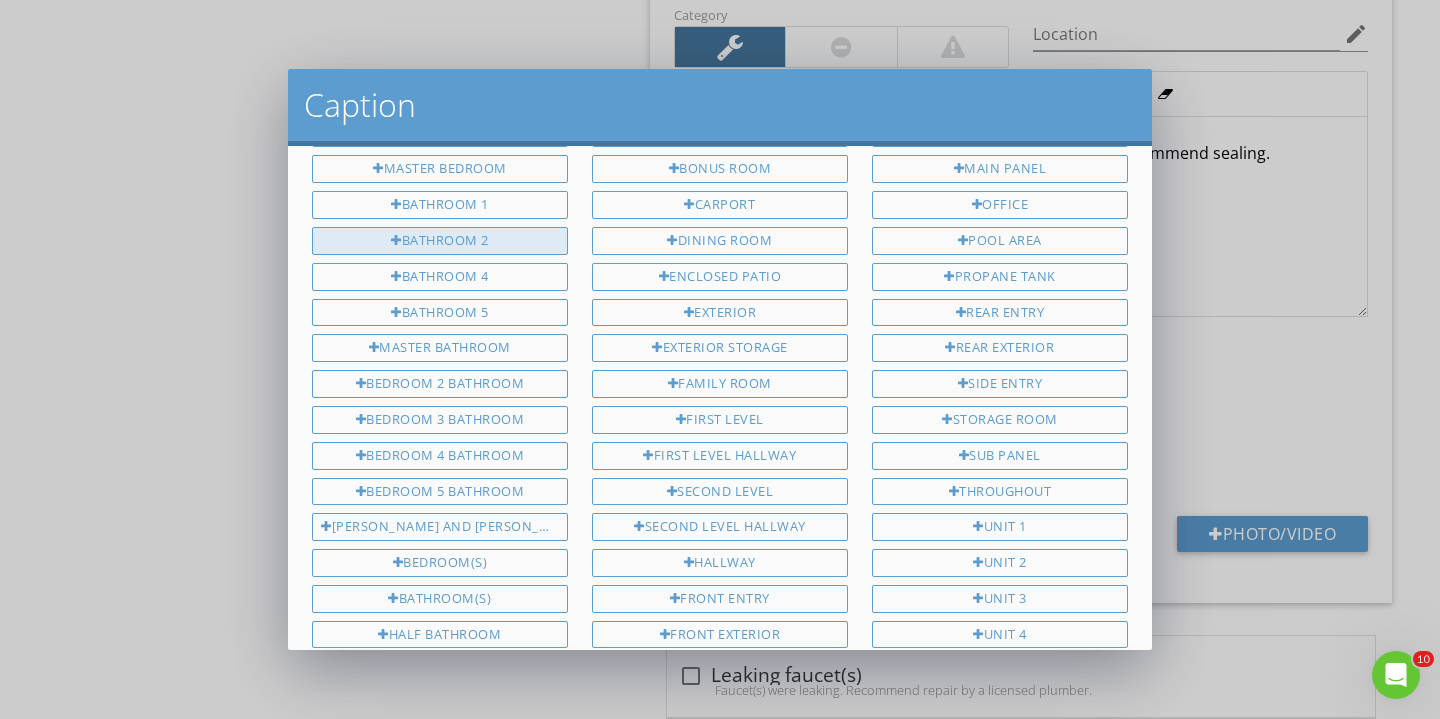 click on "Bathroom 2" at bounding box center [440, 241] 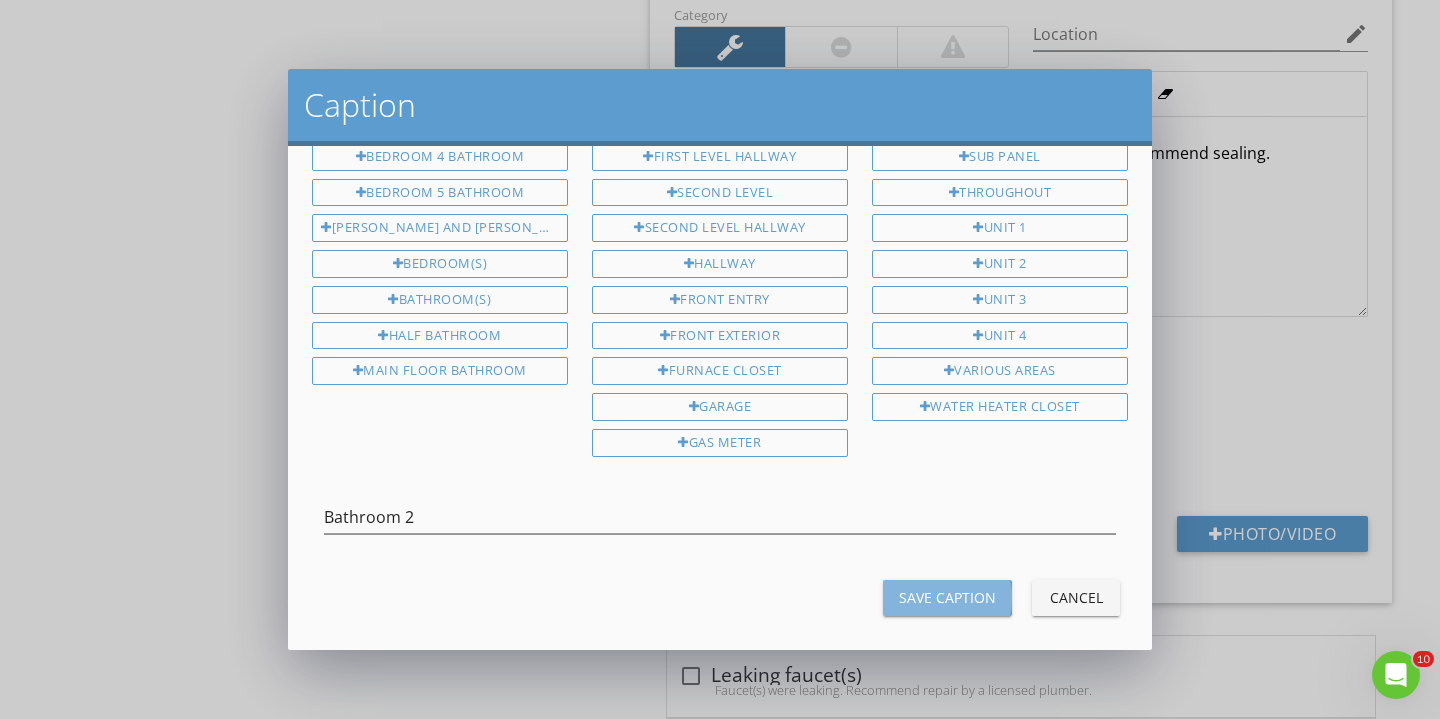 click on "Save Caption" at bounding box center [947, 597] 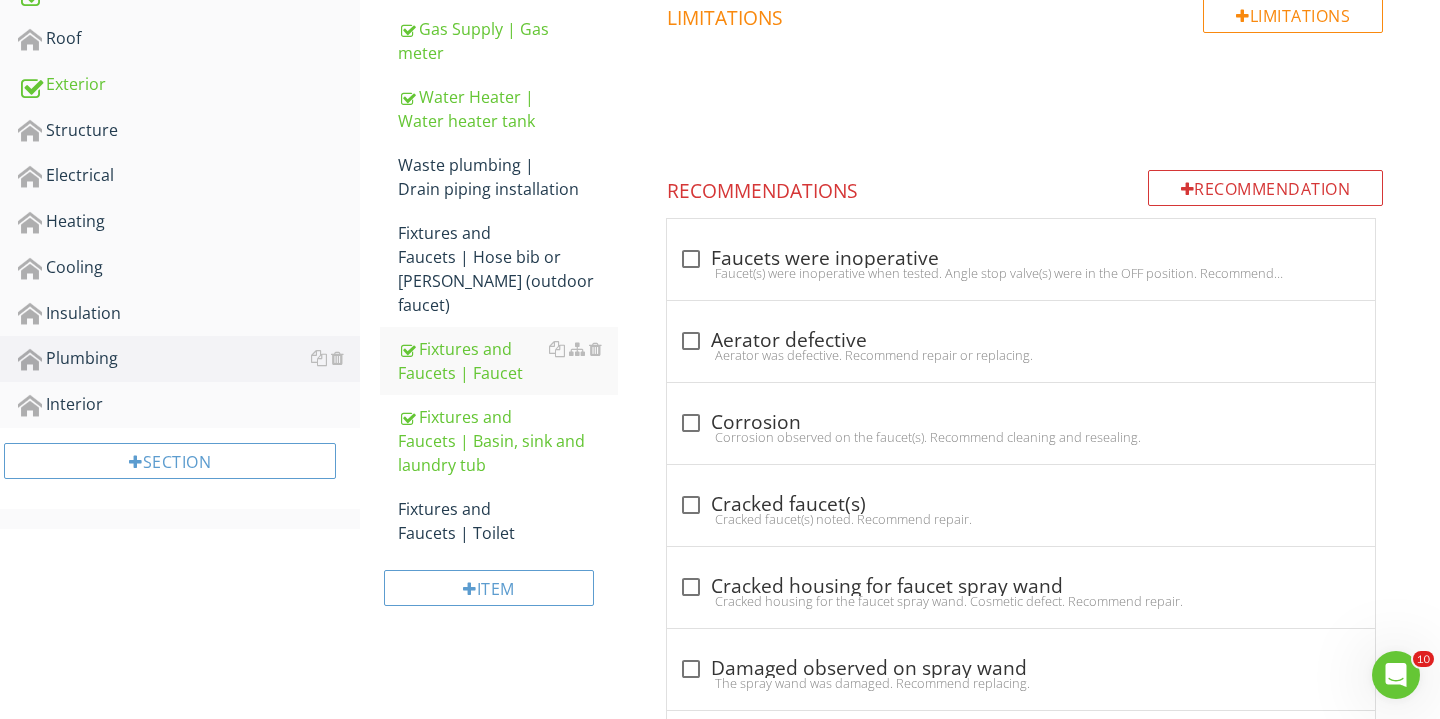 scroll, scrollTop: 656, scrollLeft: 0, axis: vertical 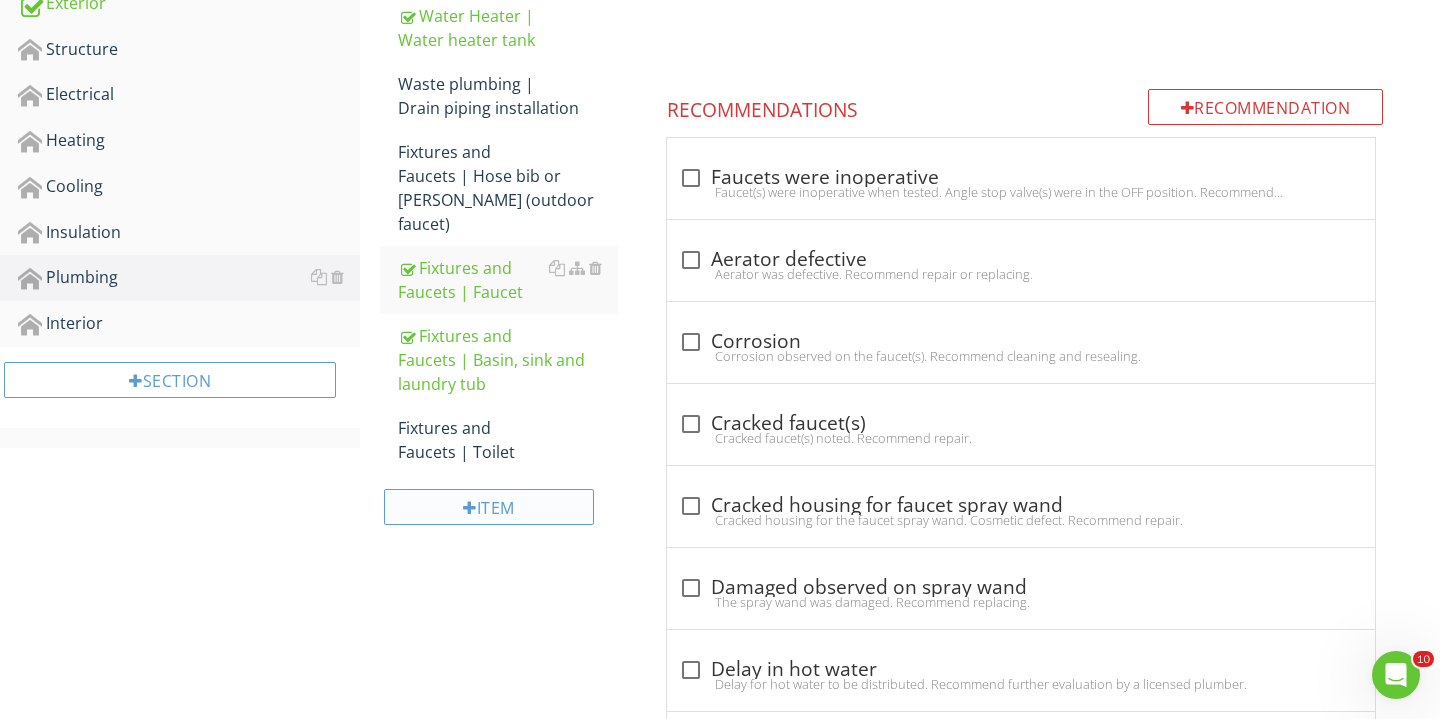 click on "Item" at bounding box center [489, 507] 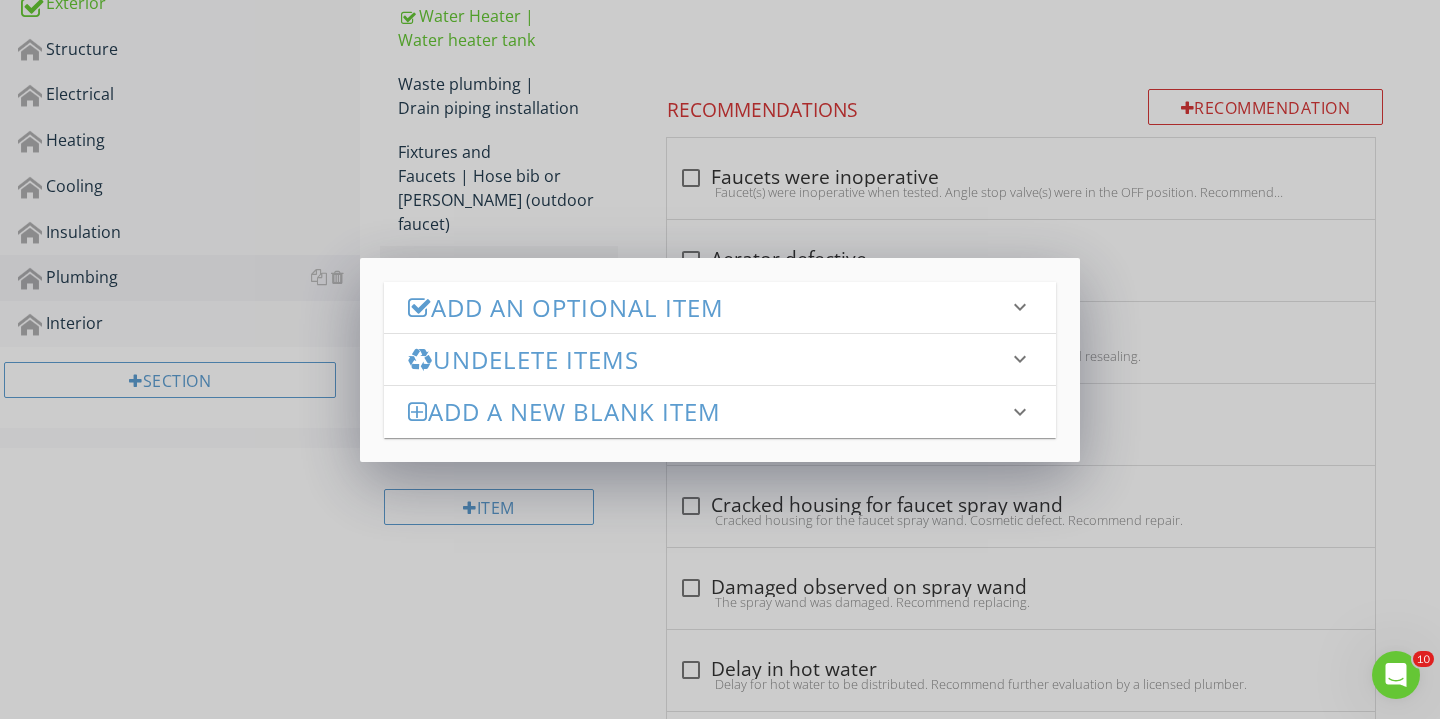 click on "Add an Optional Item
keyboard_arrow_down" at bounding box center (720, 307) 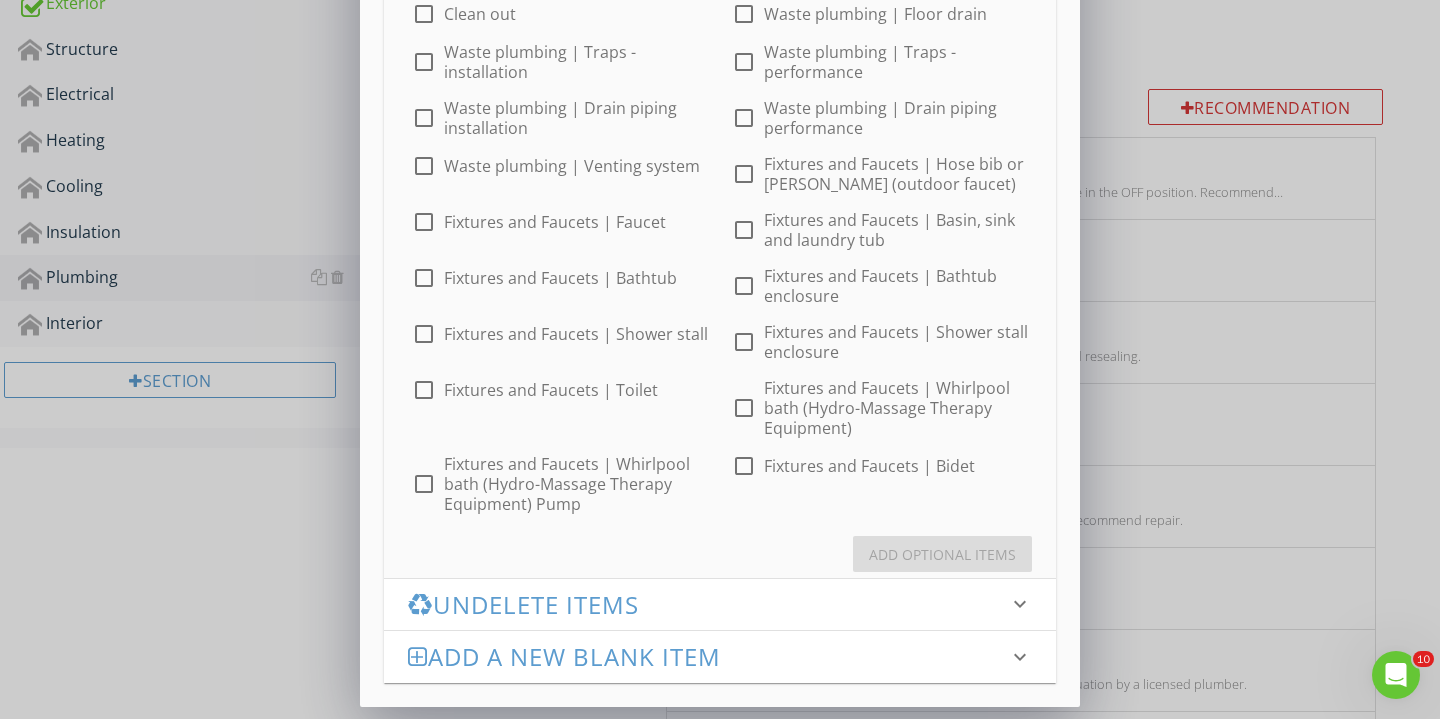 scroll, scrollTop: 633, scrollLeft: 0, axis: vertical 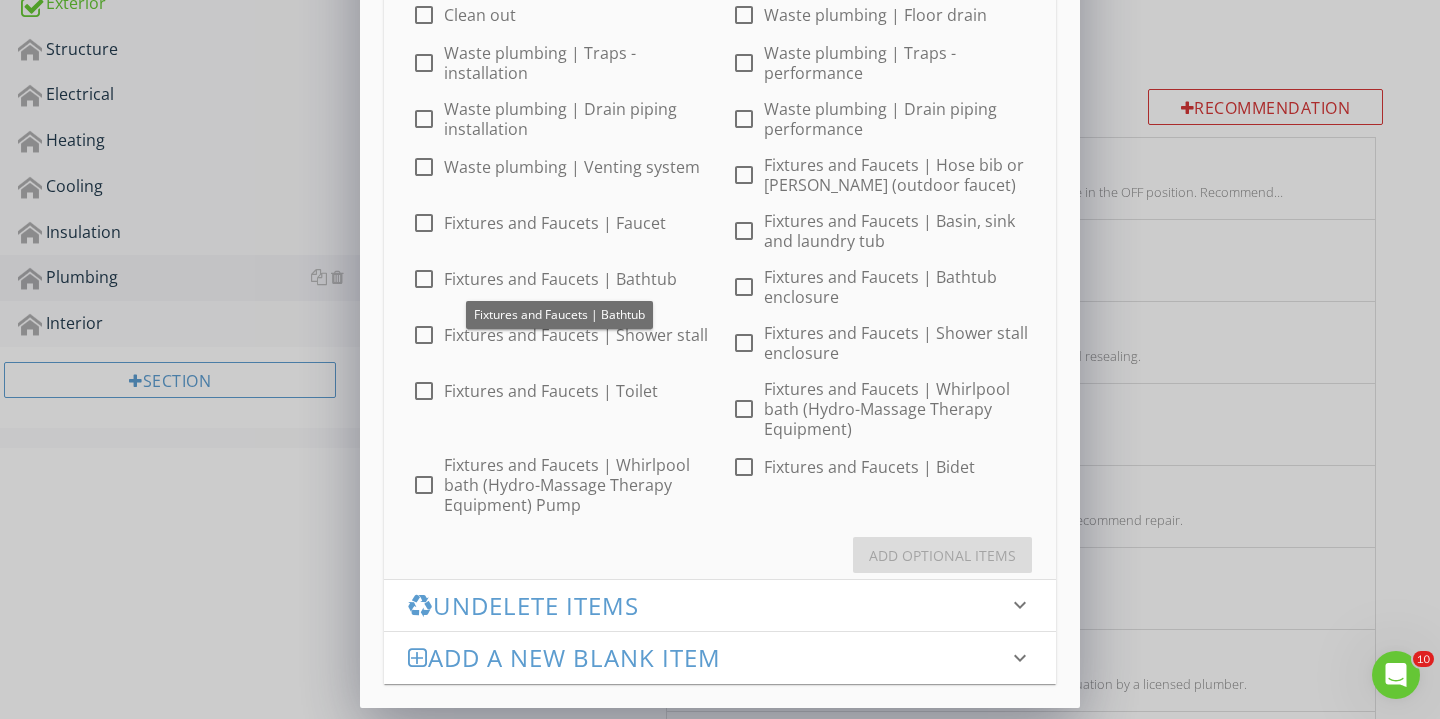 click at bounding box center (424, 279) 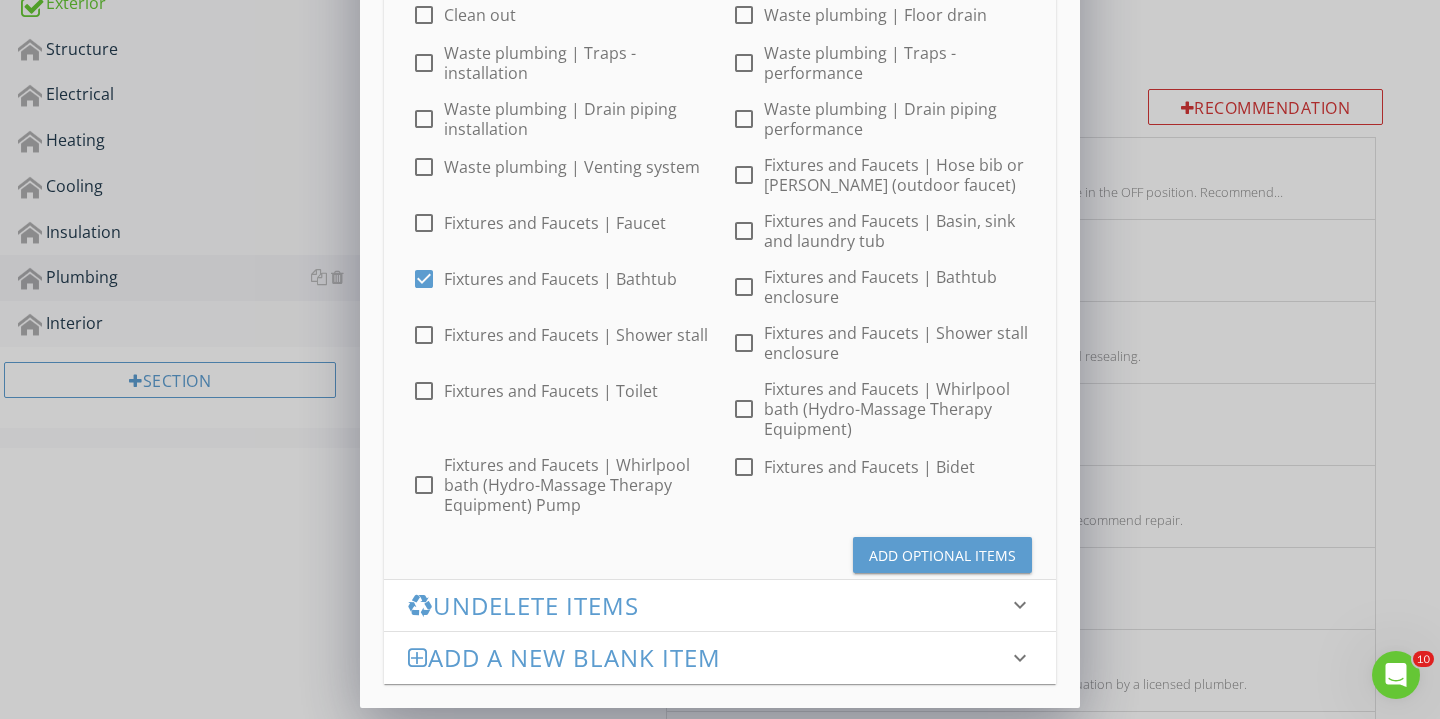 click on "Add Optional Items" at bounding box center [942, 555] 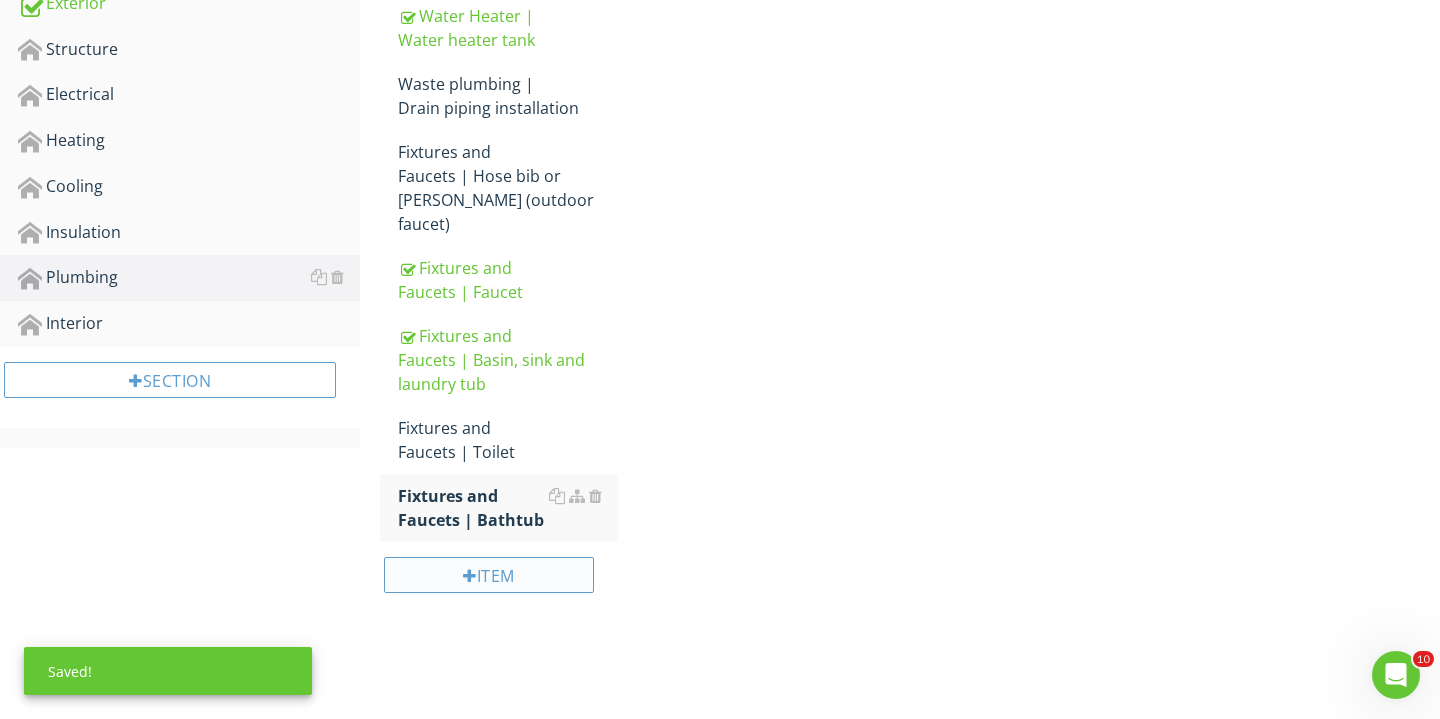 scroll, scrollTop: 621, scrollLeft: 0, axis: vertical 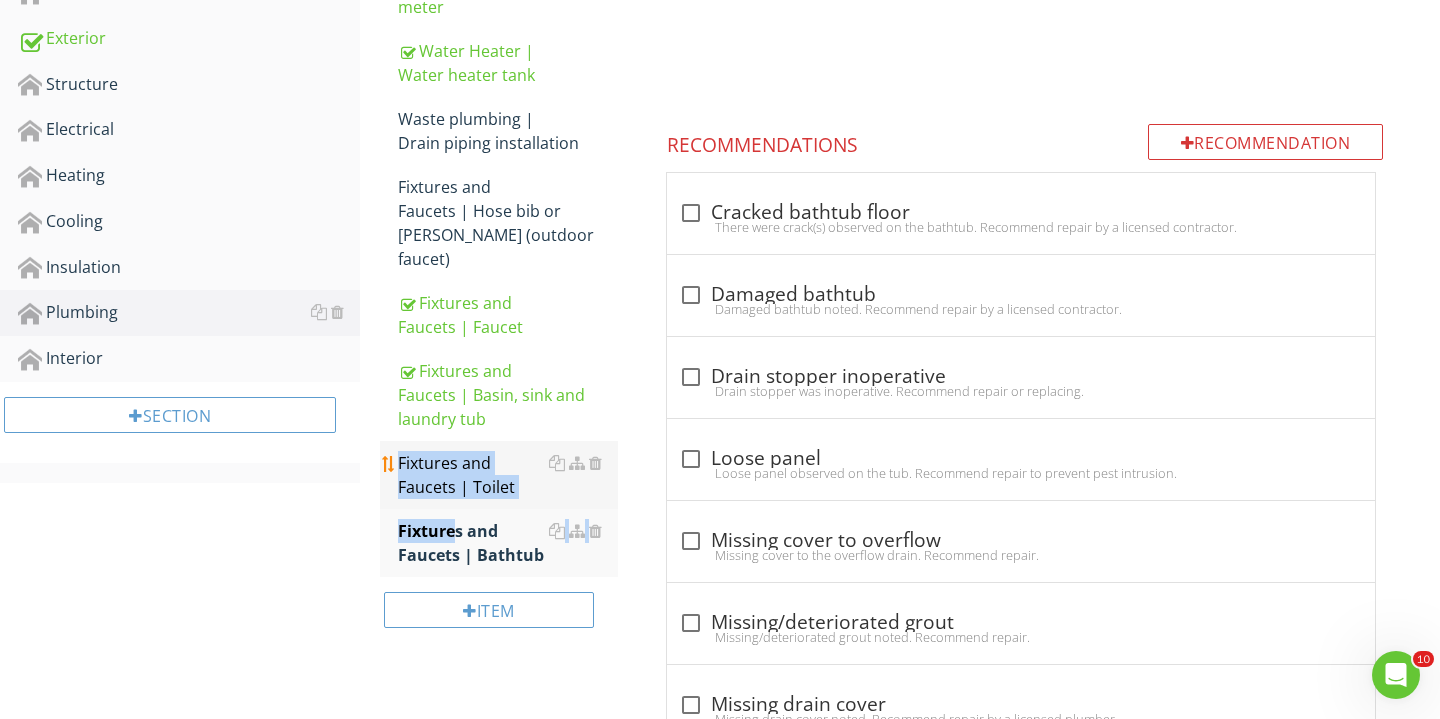 click on "Plumbing information
General
Supply plumbing | Shut off valve
Supply plumbing | Supply piping in building
Gas Supply | Gas meter
Water Heater | Water heater tank
Waste plumbing | Drain piping installation
Fixtures and Faucets | Hose bib or bibb (outdoor faucet)
Fixtures and Faucets | Faucet
Fixtures and Faucets | Basin, sink and laundry tub
Fixtures and Faucets | Toilet
Fixtures and Faucets | Bathtub" at bounding box center (499, 144) 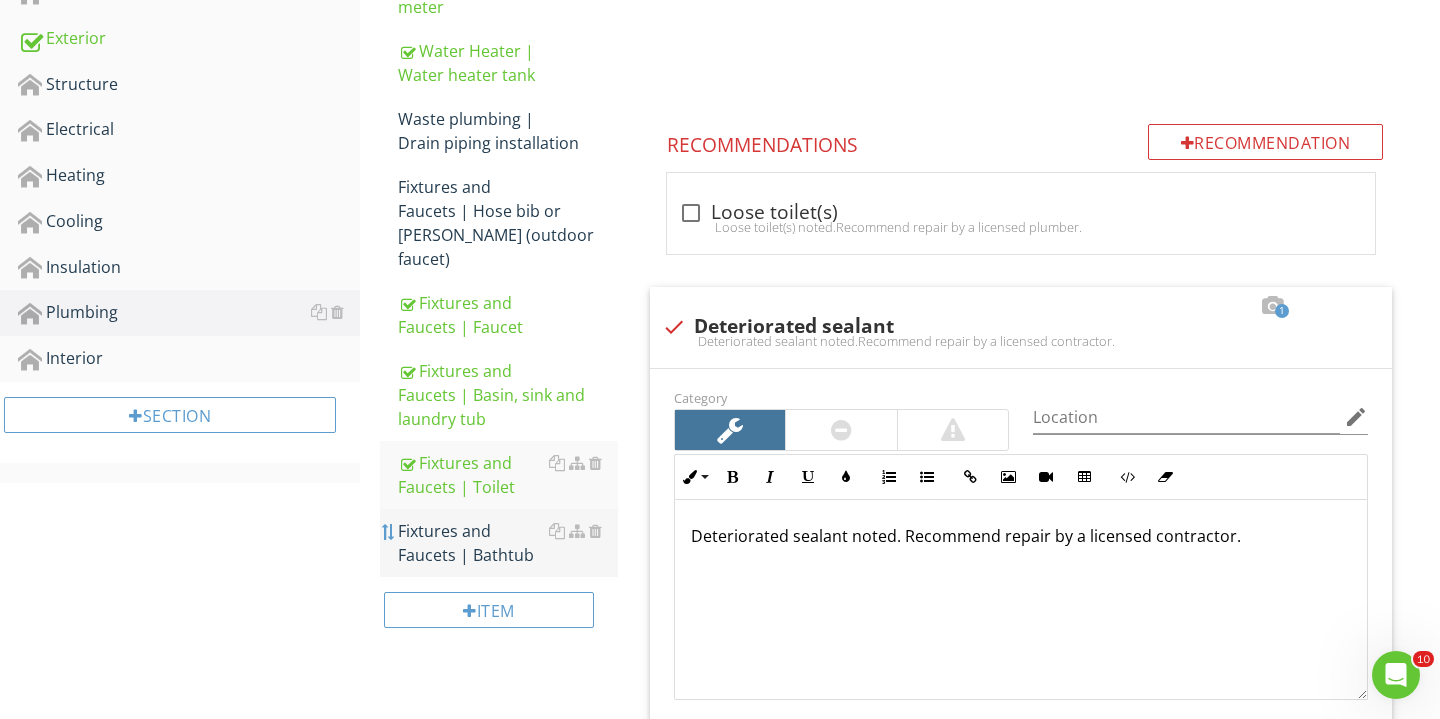 type 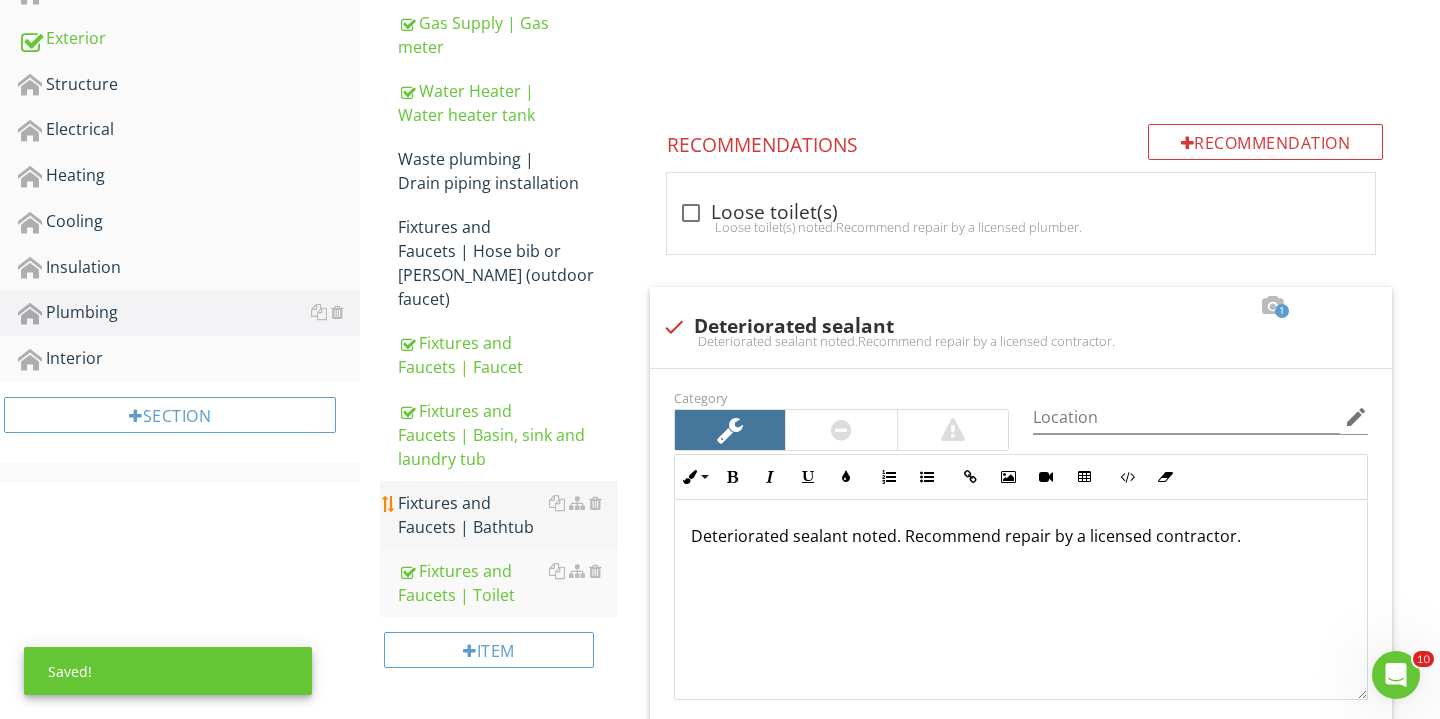 click on "Fixtures and Faucets | Bathtub" at bounding box center [508, 515] 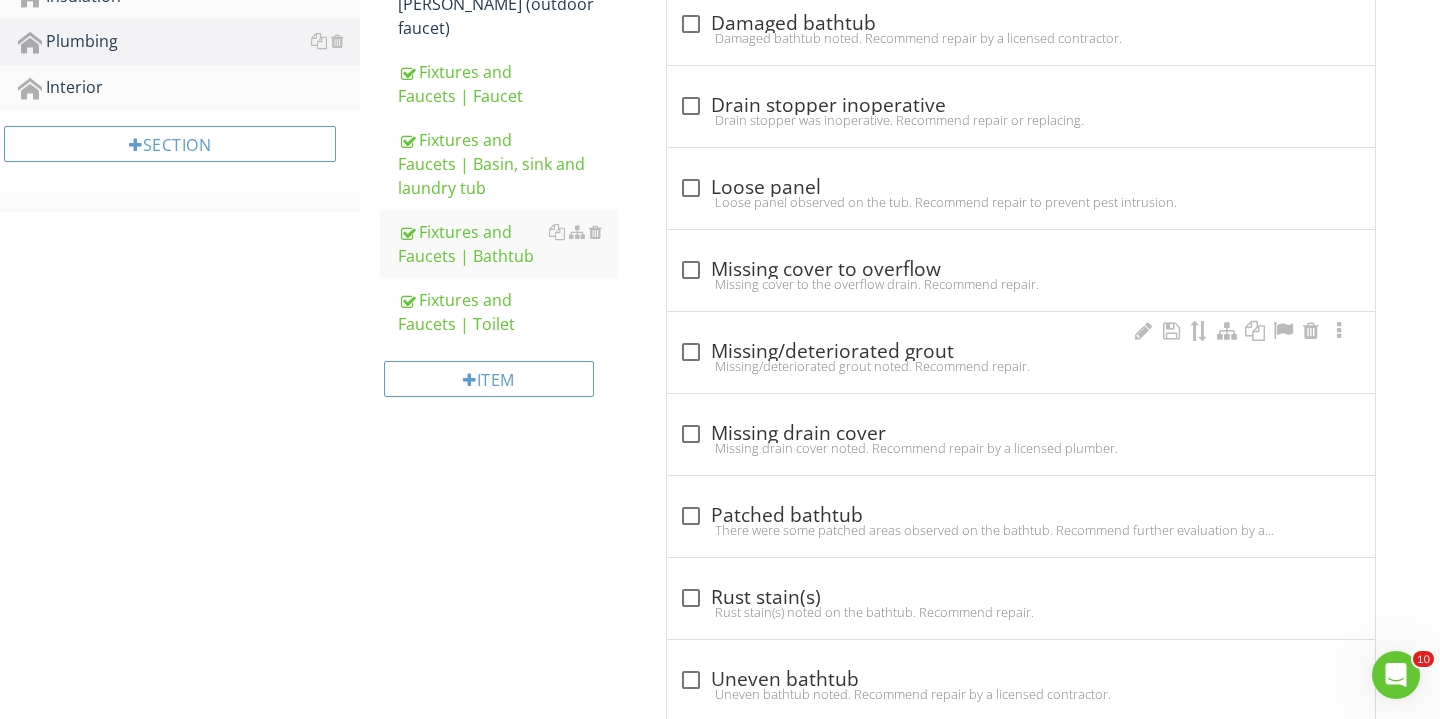 scroll, scrollTop: 1214, scrollLeft: 0, axis: vertical 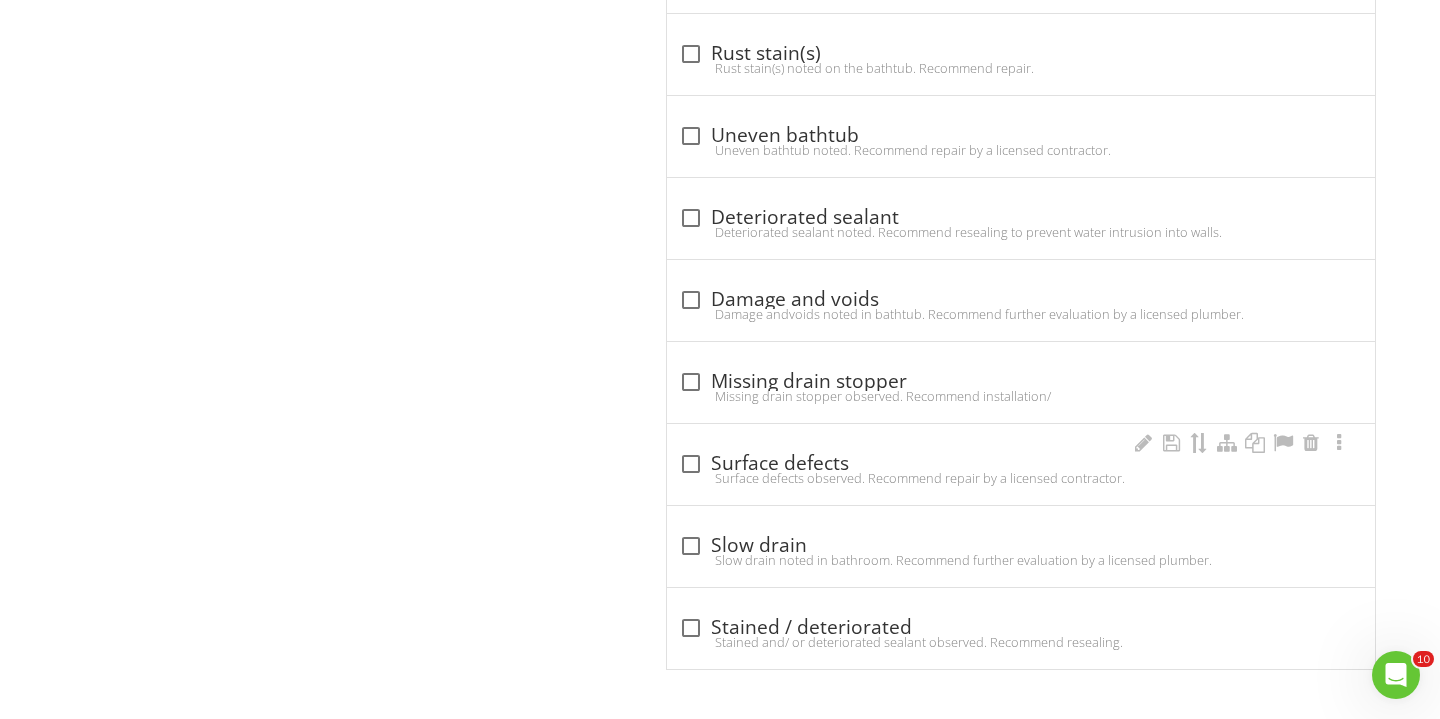 click at bounding box center (691, 464) 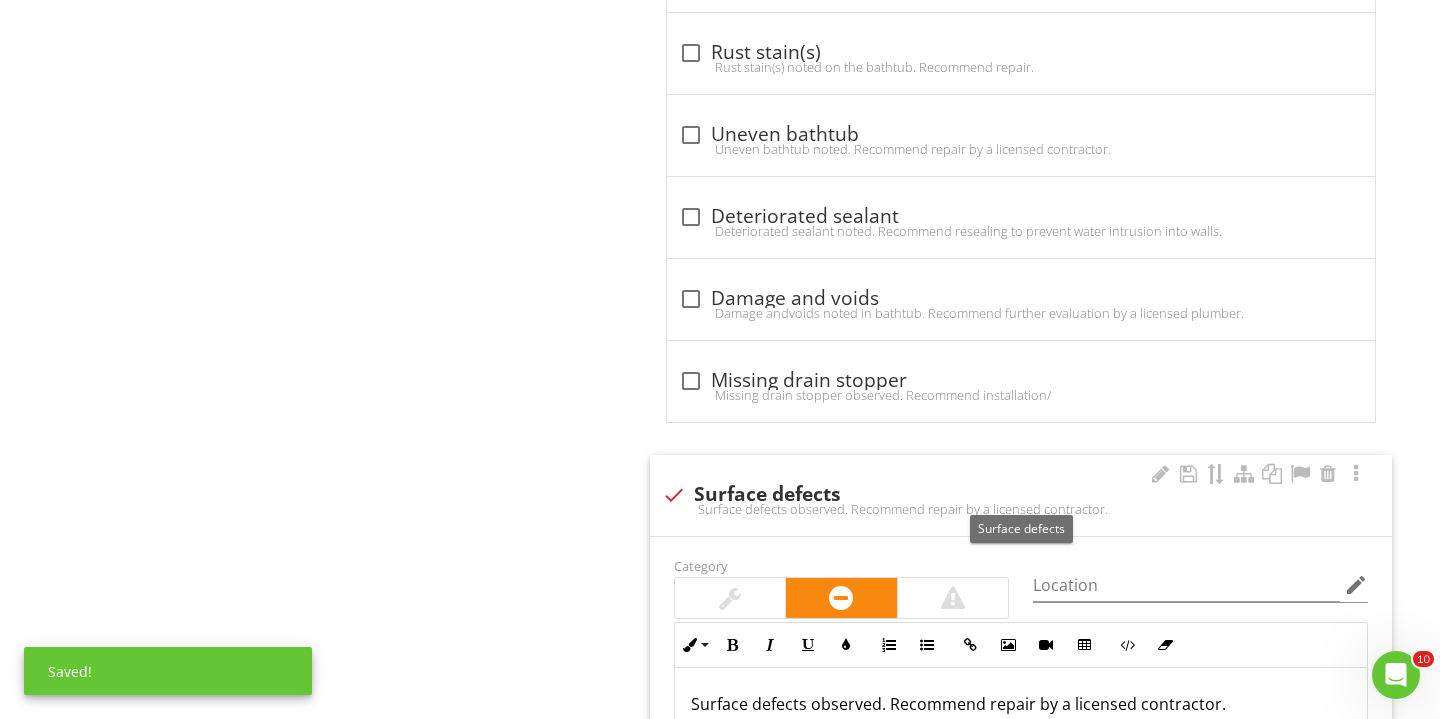 scroll, scrollTop: 1884, scrollLeft: 0, axis: vertical 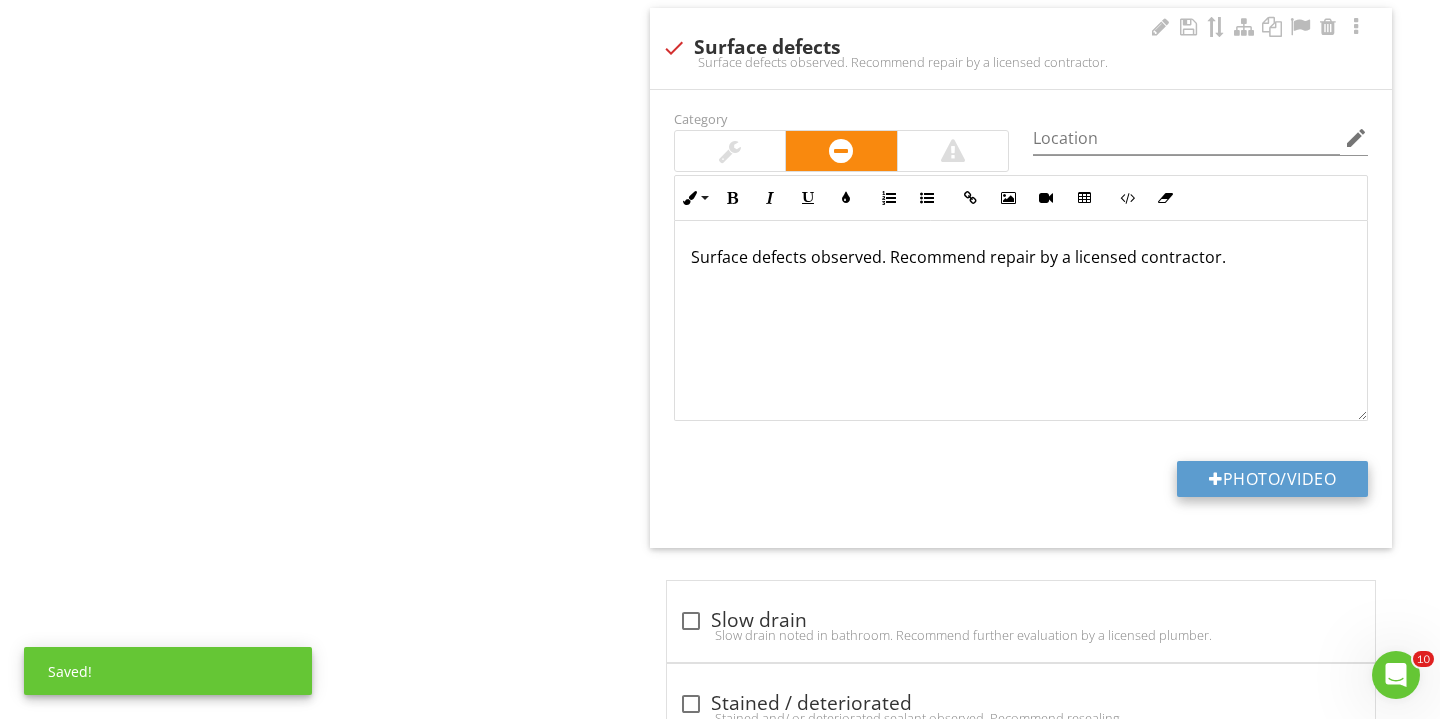 click on "Photo/Video" at bounding box center (1272, 479) 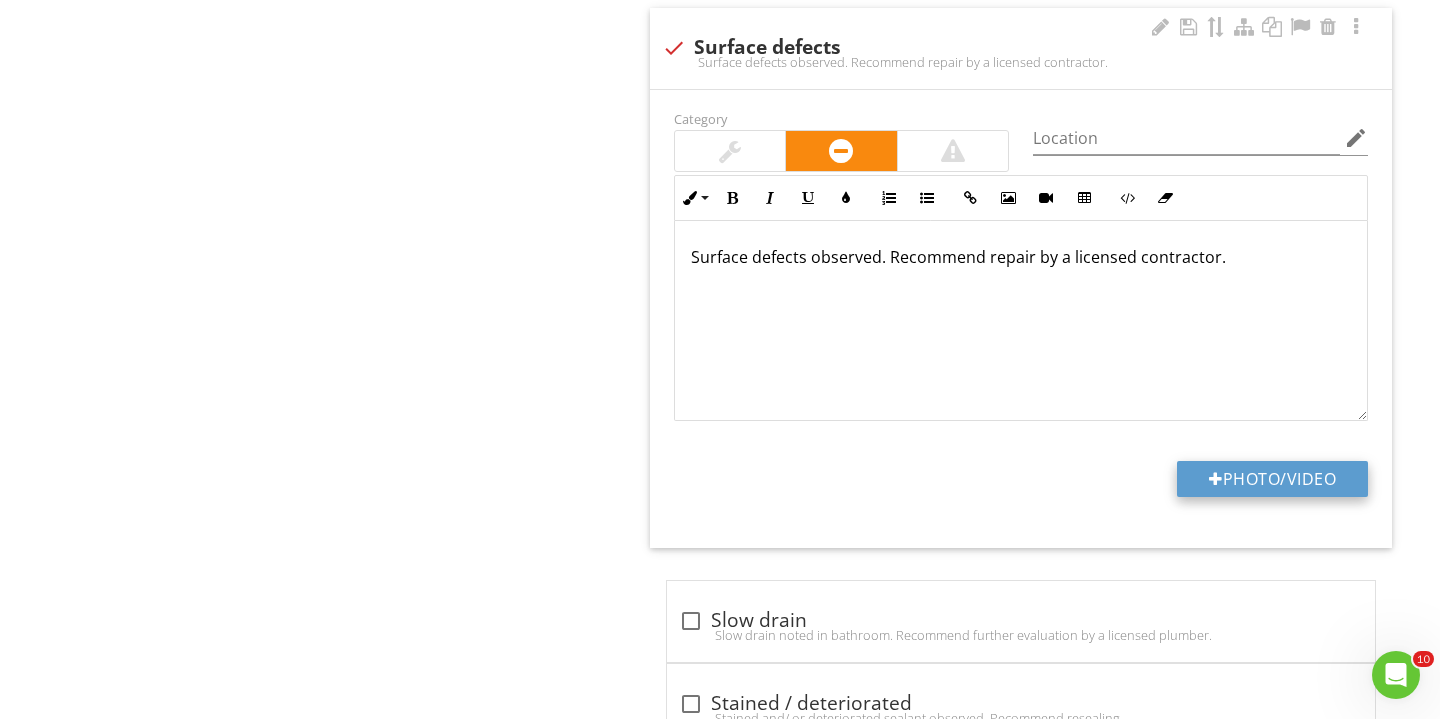 type on "C:\fakepath\IMG_3613.JPG" 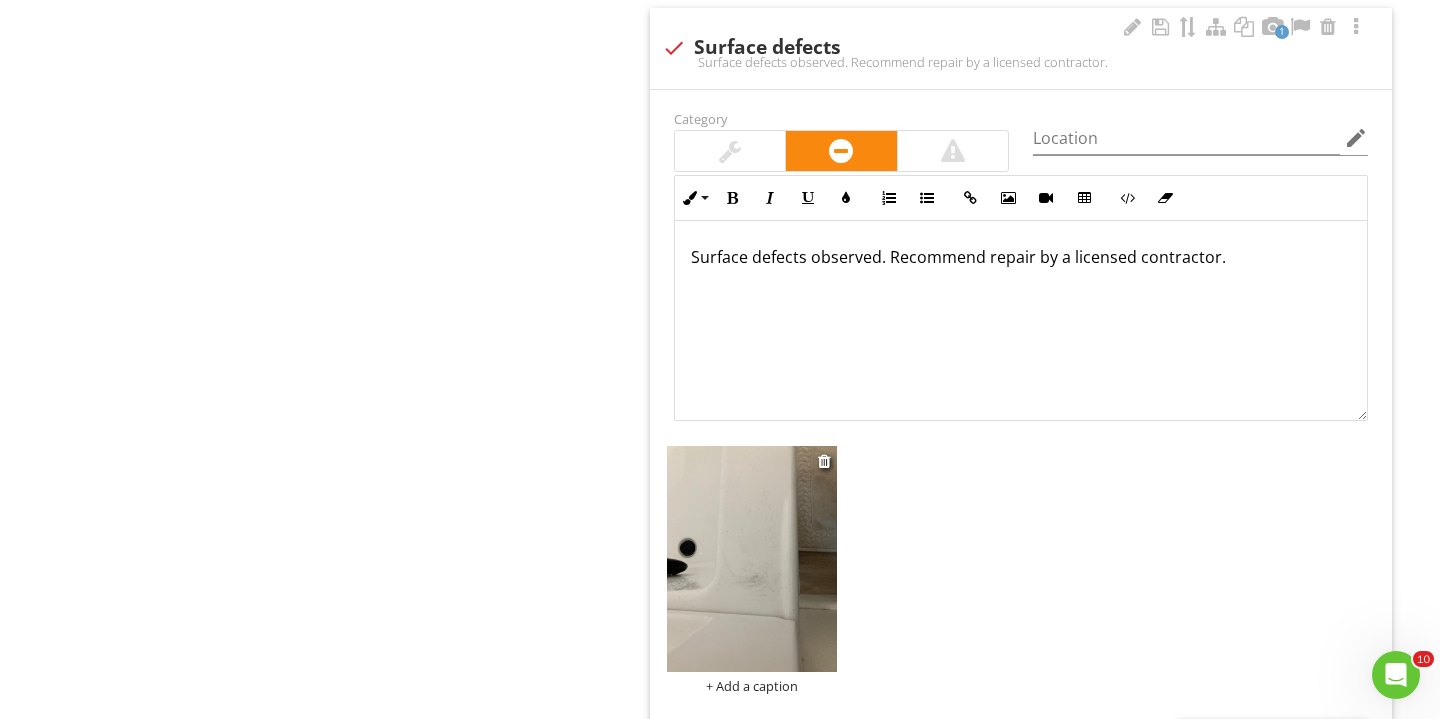 click on "+ Add a caption" at bounding box center (752, 686) 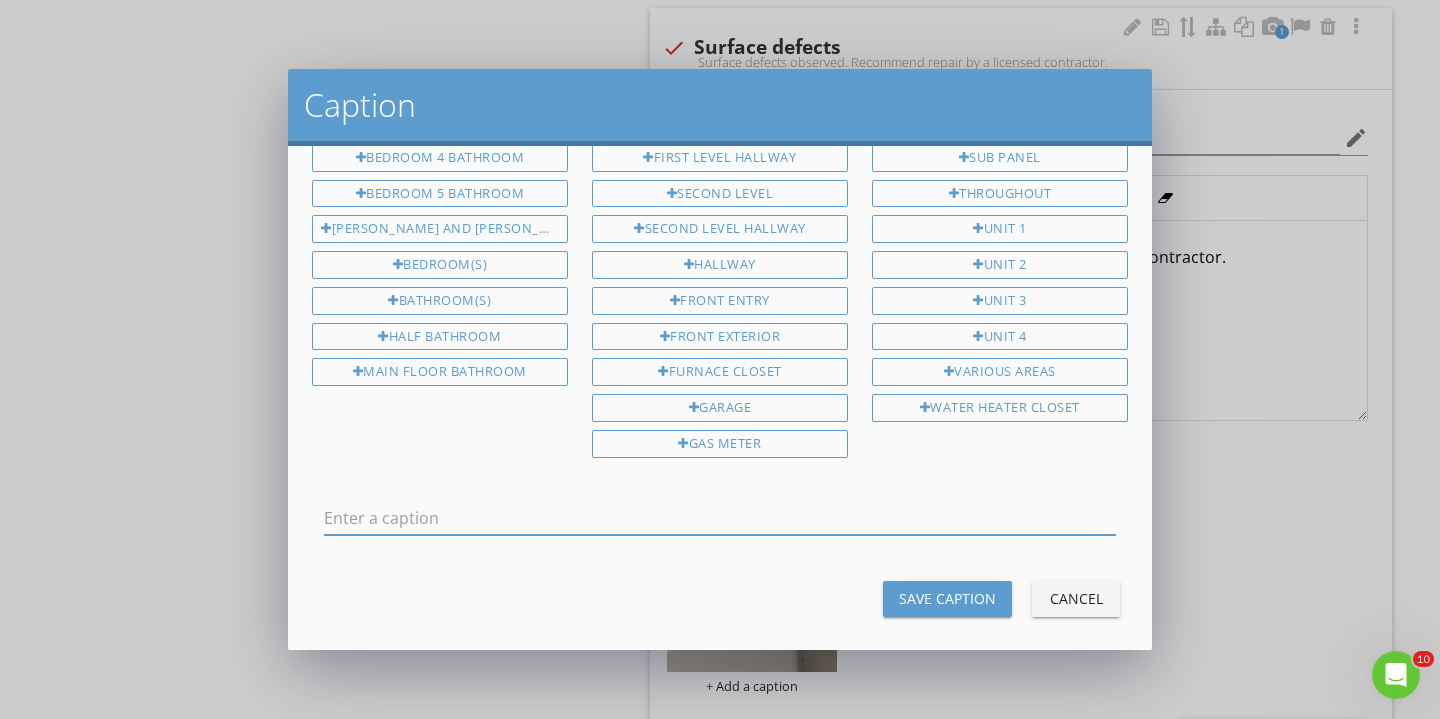 scroll, scrollTop: 10, scrollLeft: 0, axis: vertical 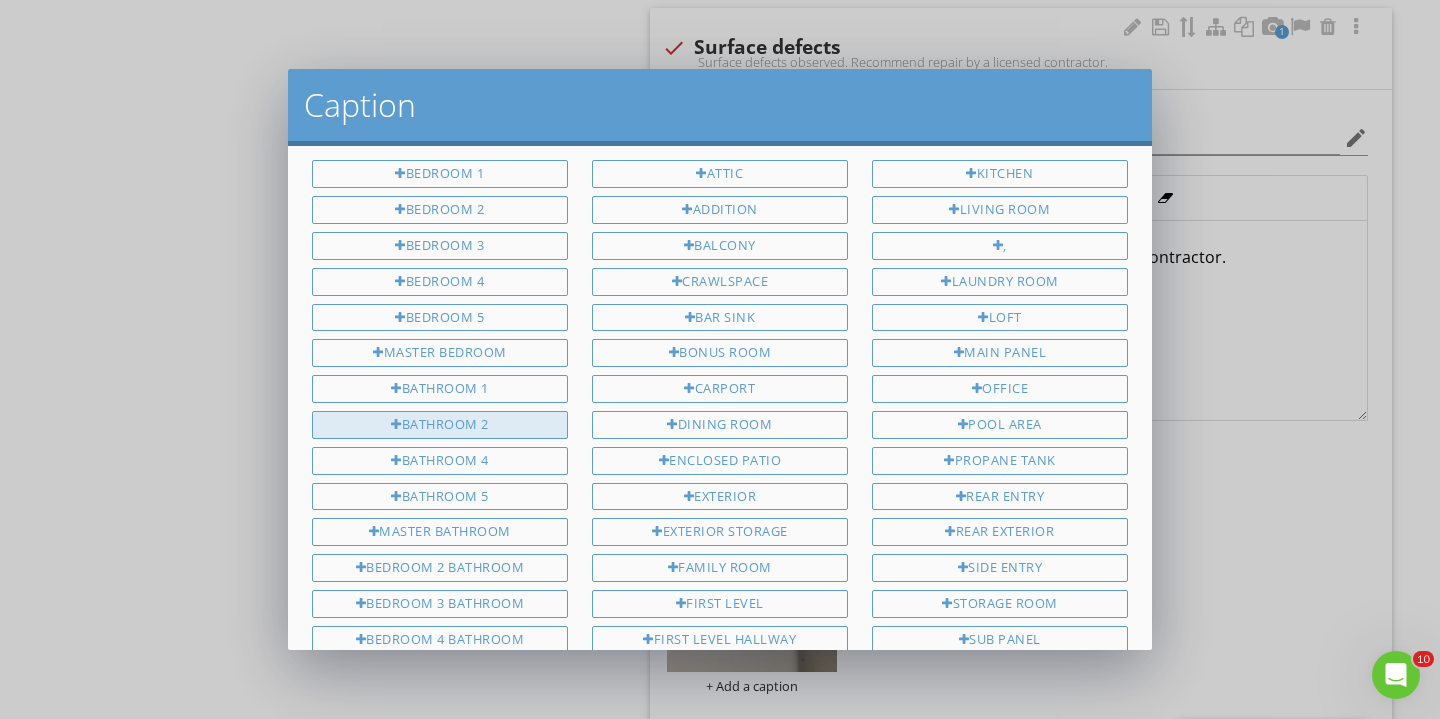 click on "Bathroom 2" at bounding box center (440, 425) 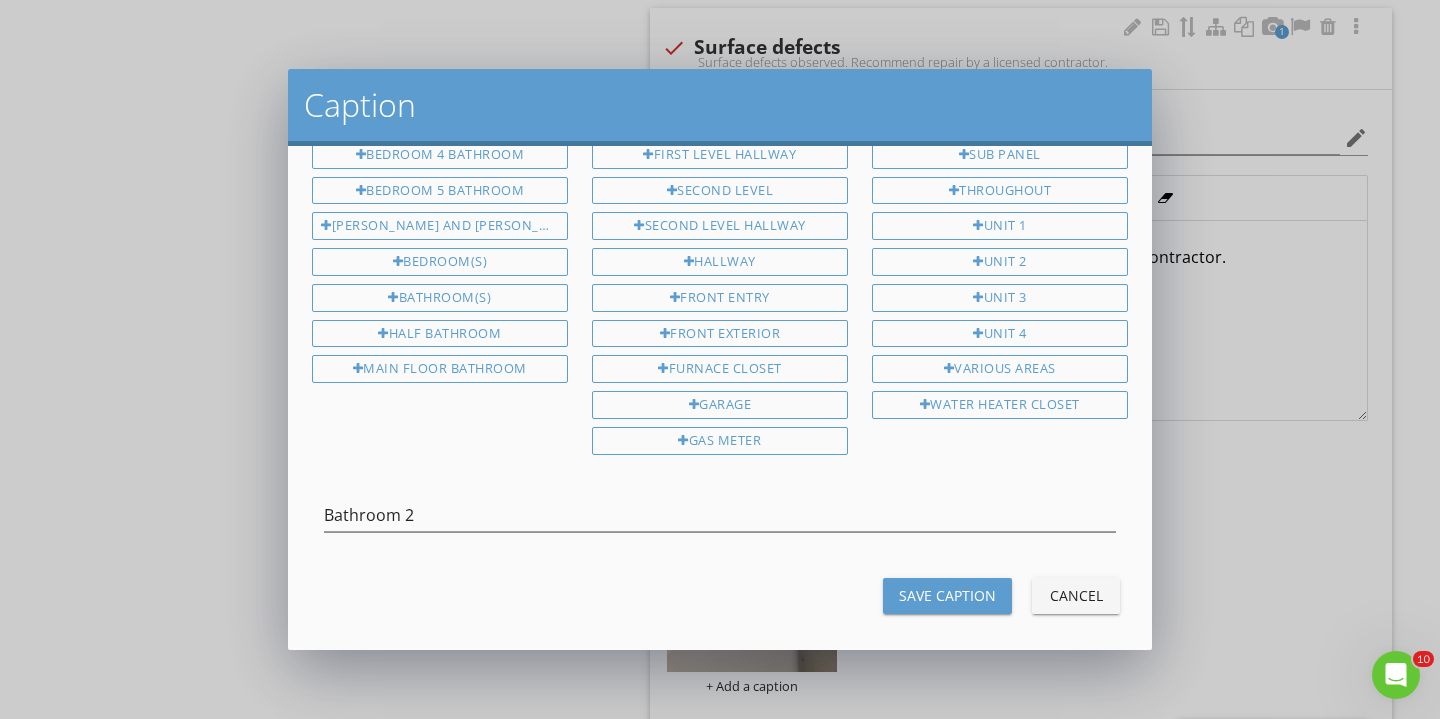 scroll, scrollTop: 492, scrollLeft: 0, axis: vertical 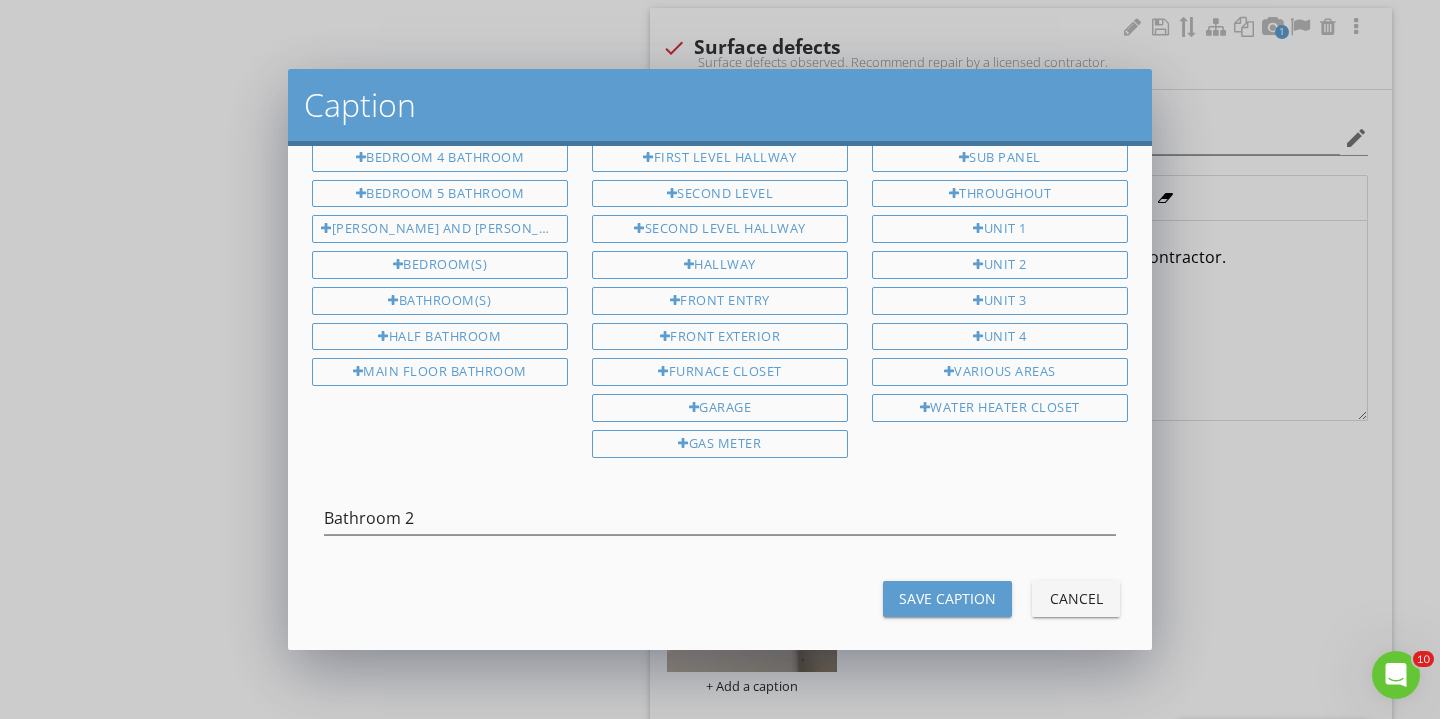 click on "Save Caption" at bounding box center [947, 599] 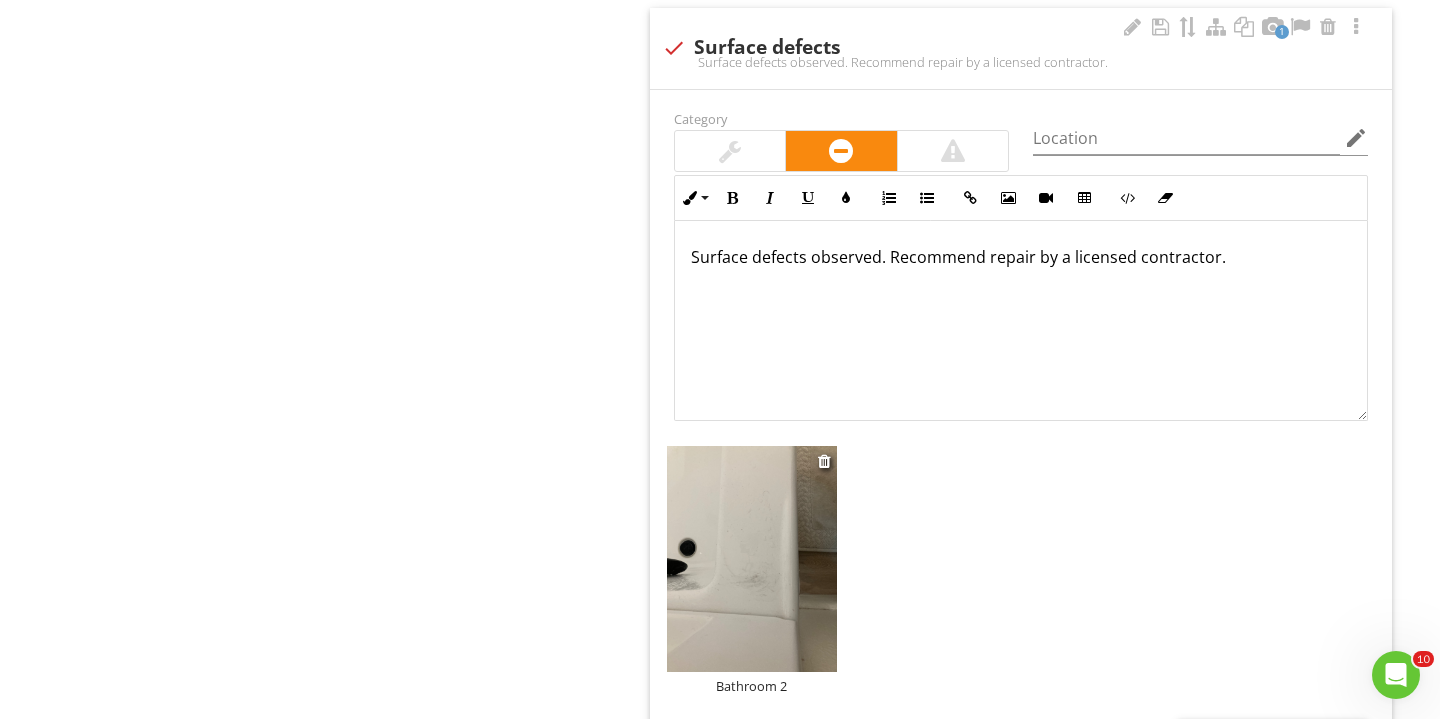 click at bounding box center (752, 559) 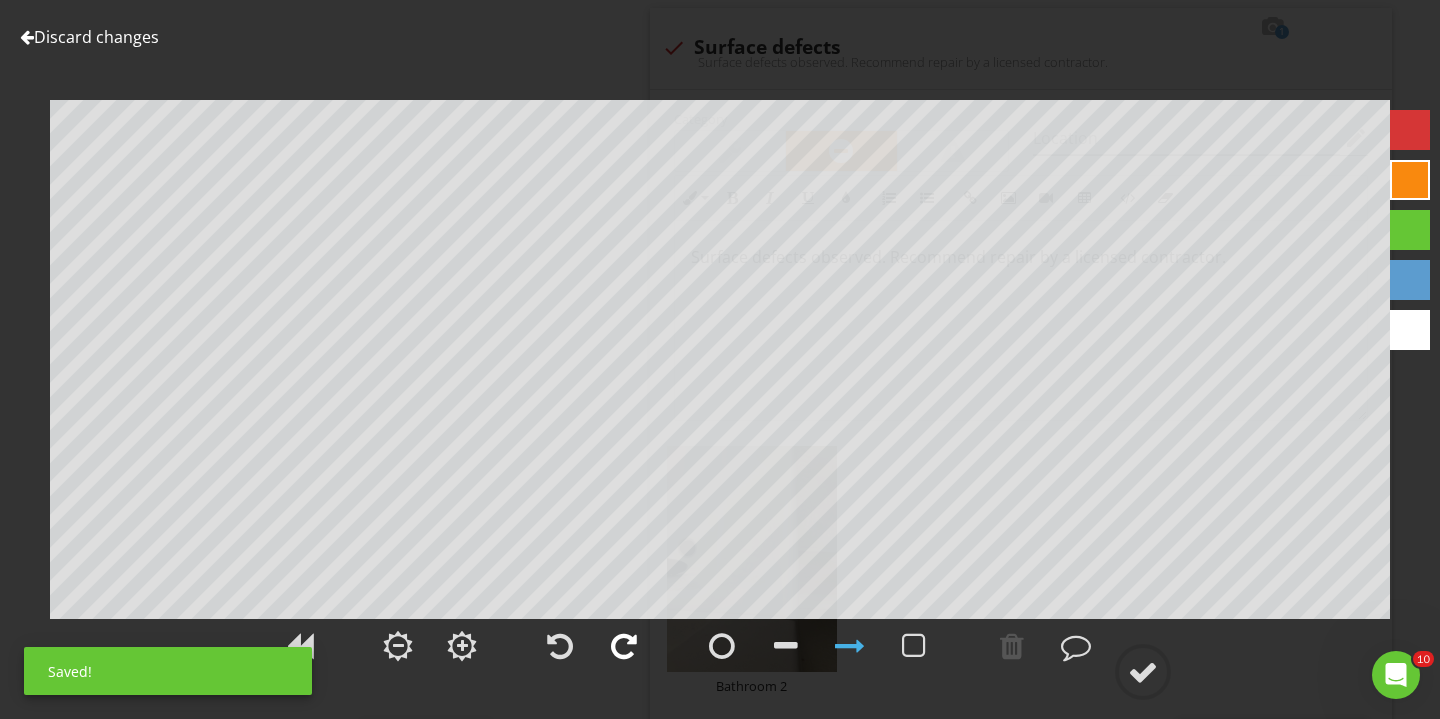 click at bounding box center (624, 646) 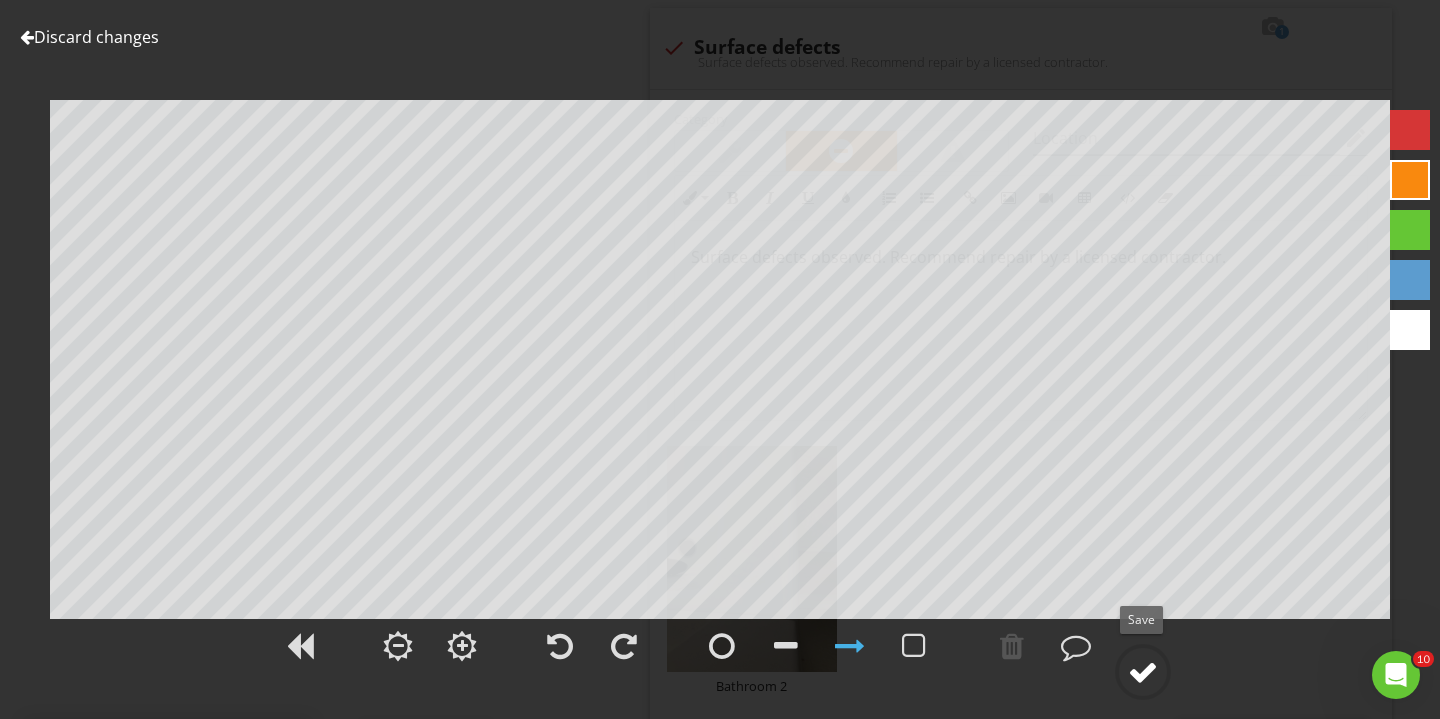click 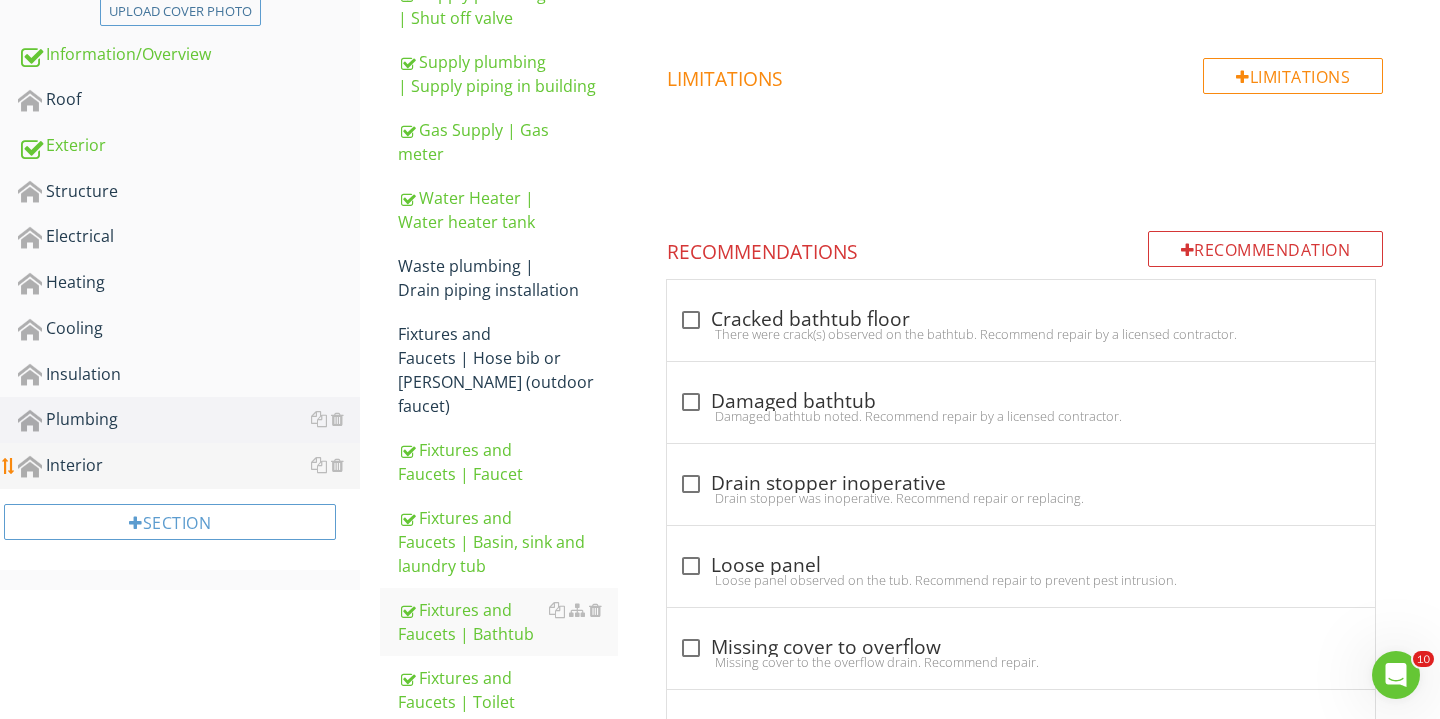 scroll, scrollTop: 551, scrollLeft: 0, axis: vertical 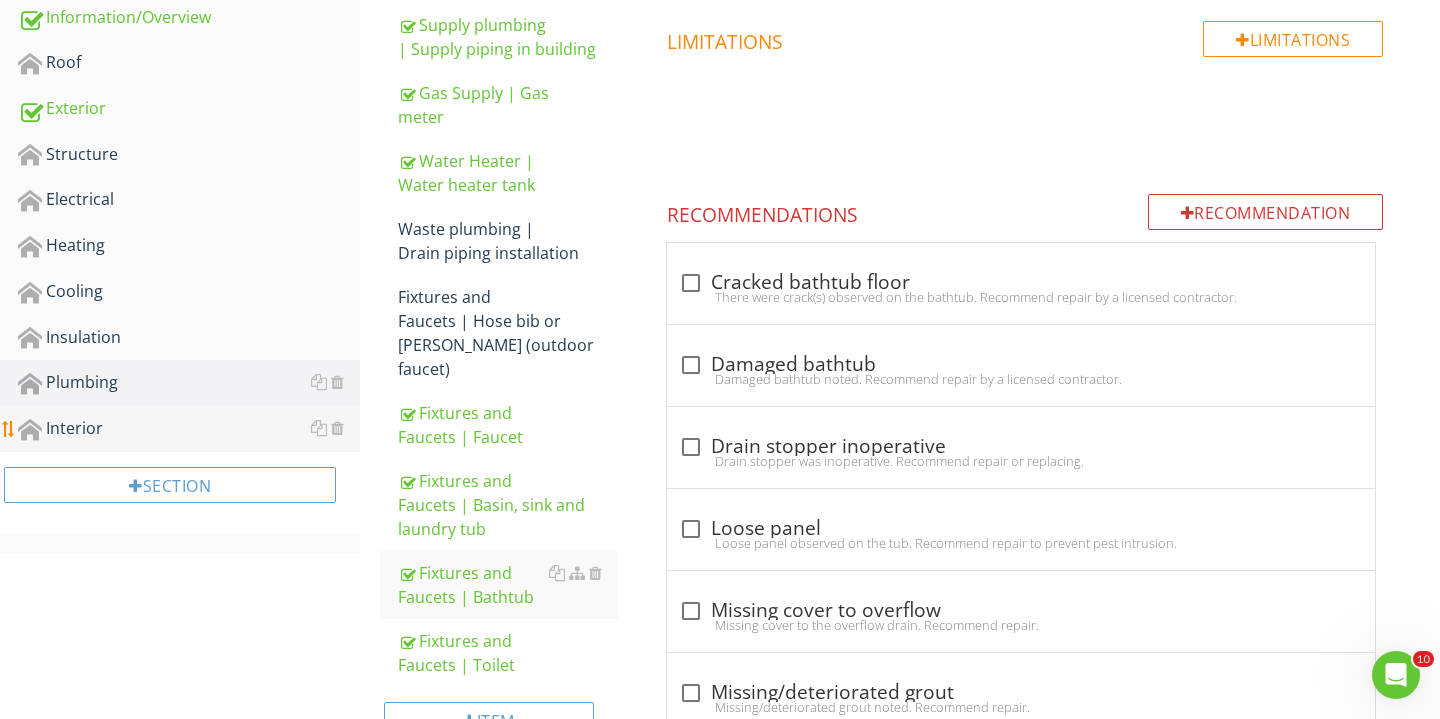 click on "Interior" at bounding box center (189, 429) 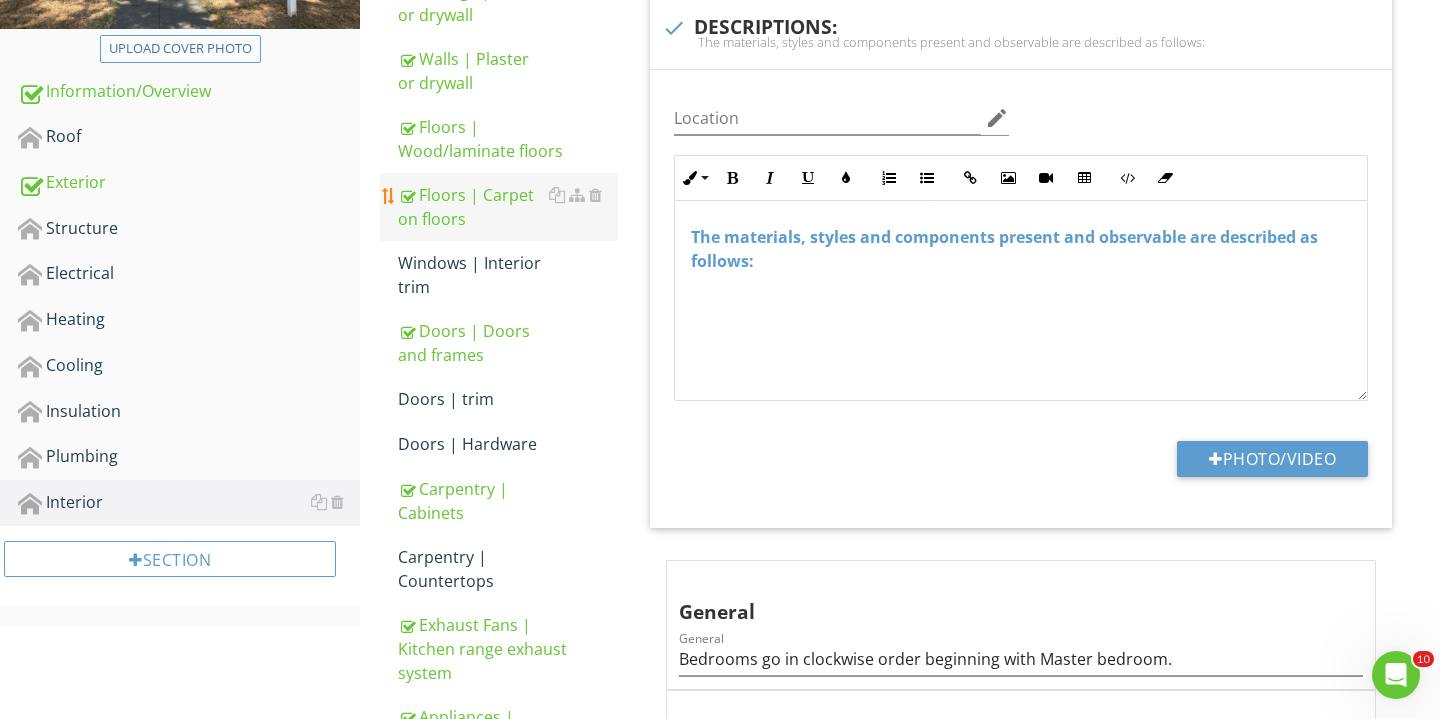 scroll, scrollTop: 445, scrollLeft: 0, axis: vertical 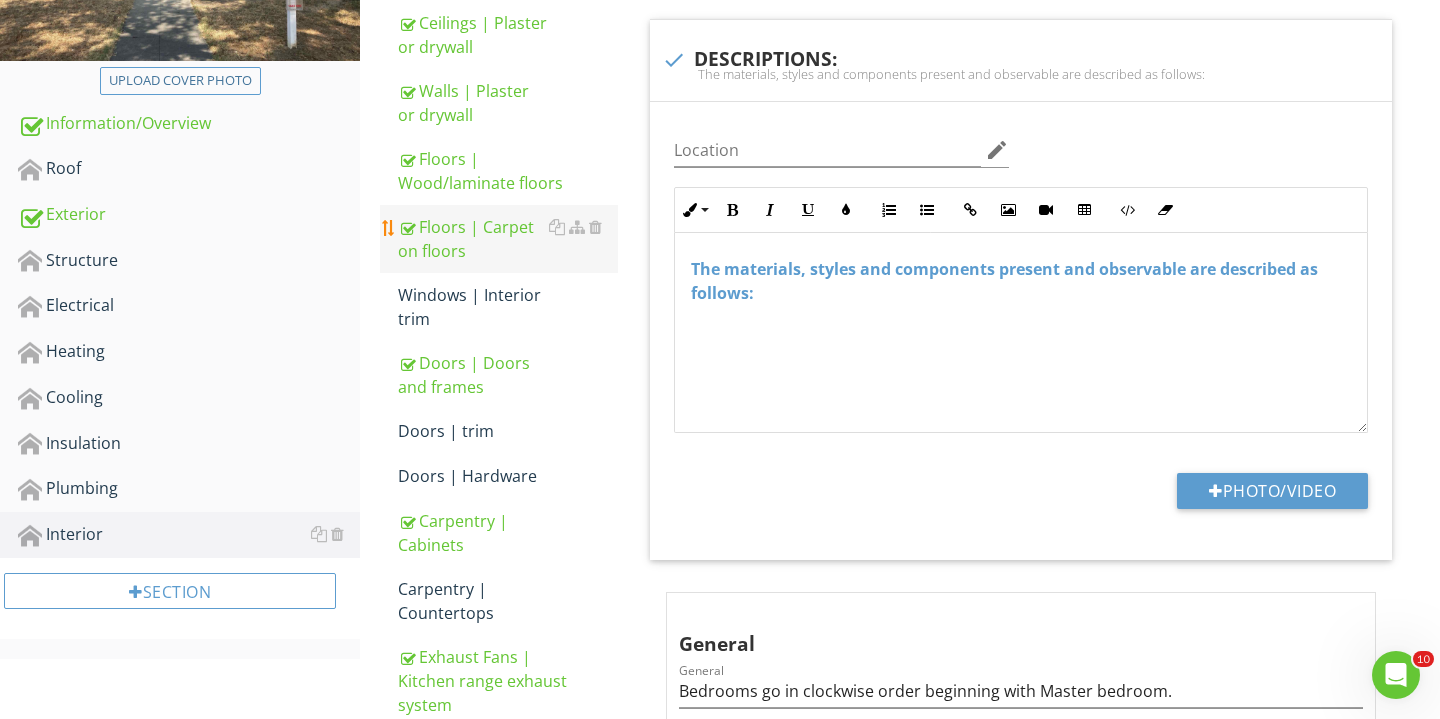 click on "Floors | Carpet on floors" at bounding box center (508, 239) 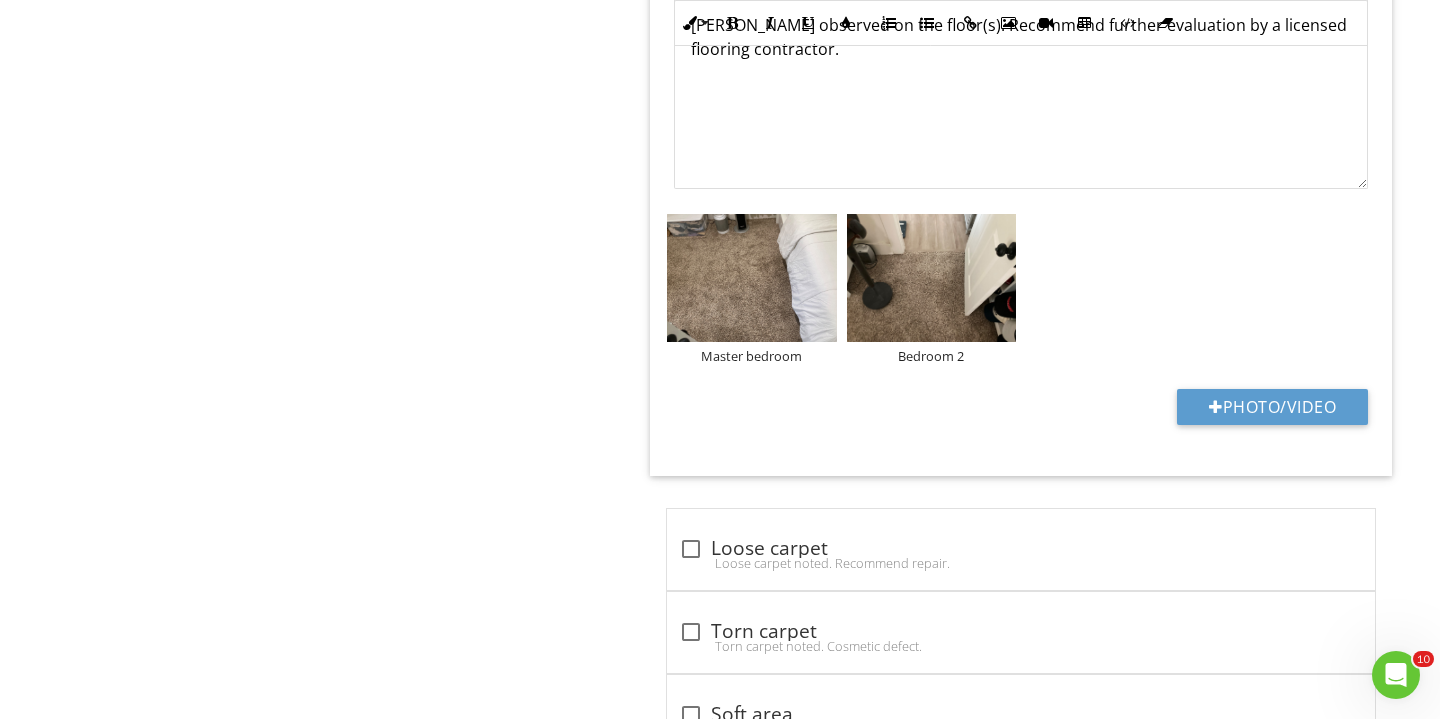 scroll, scrollTop: 1881, scrollLeft: 0, axis: vertical 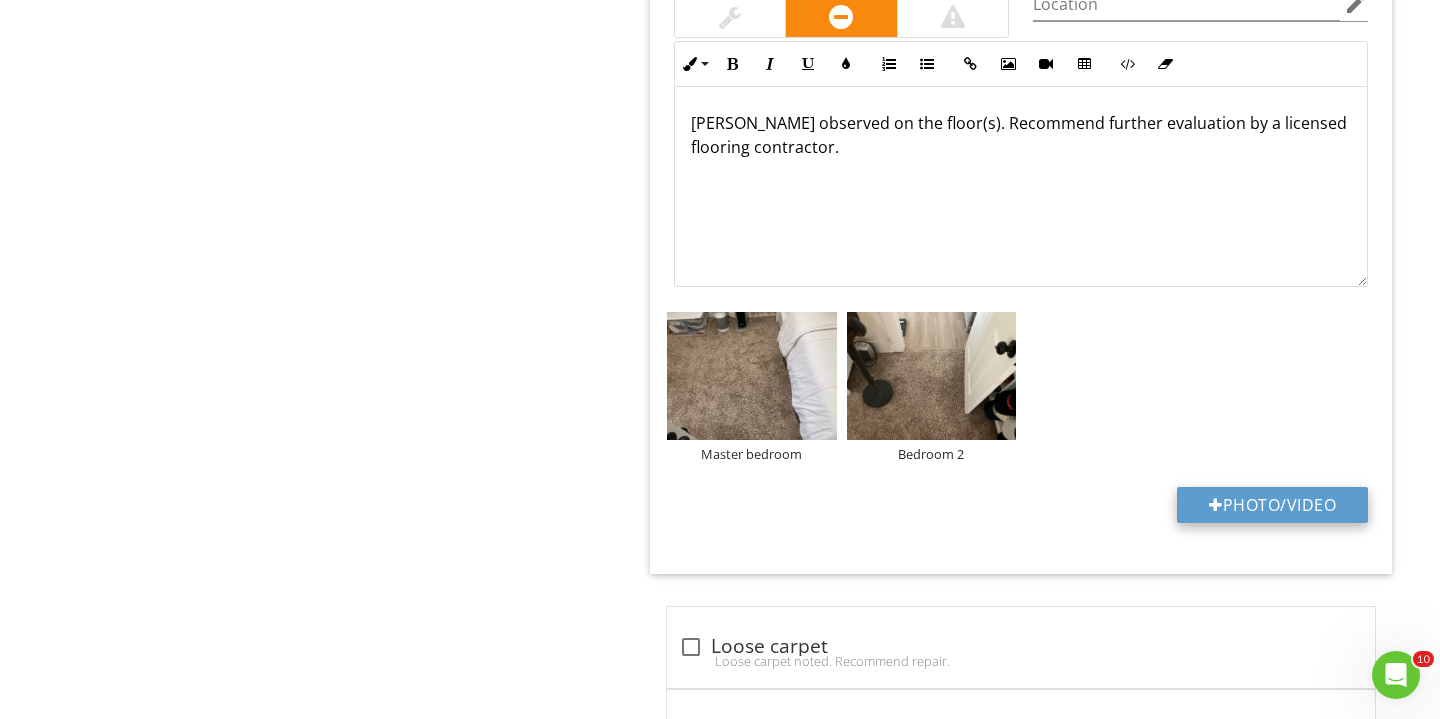 click on "Photo/Video" at bounding box center [1272, 505] 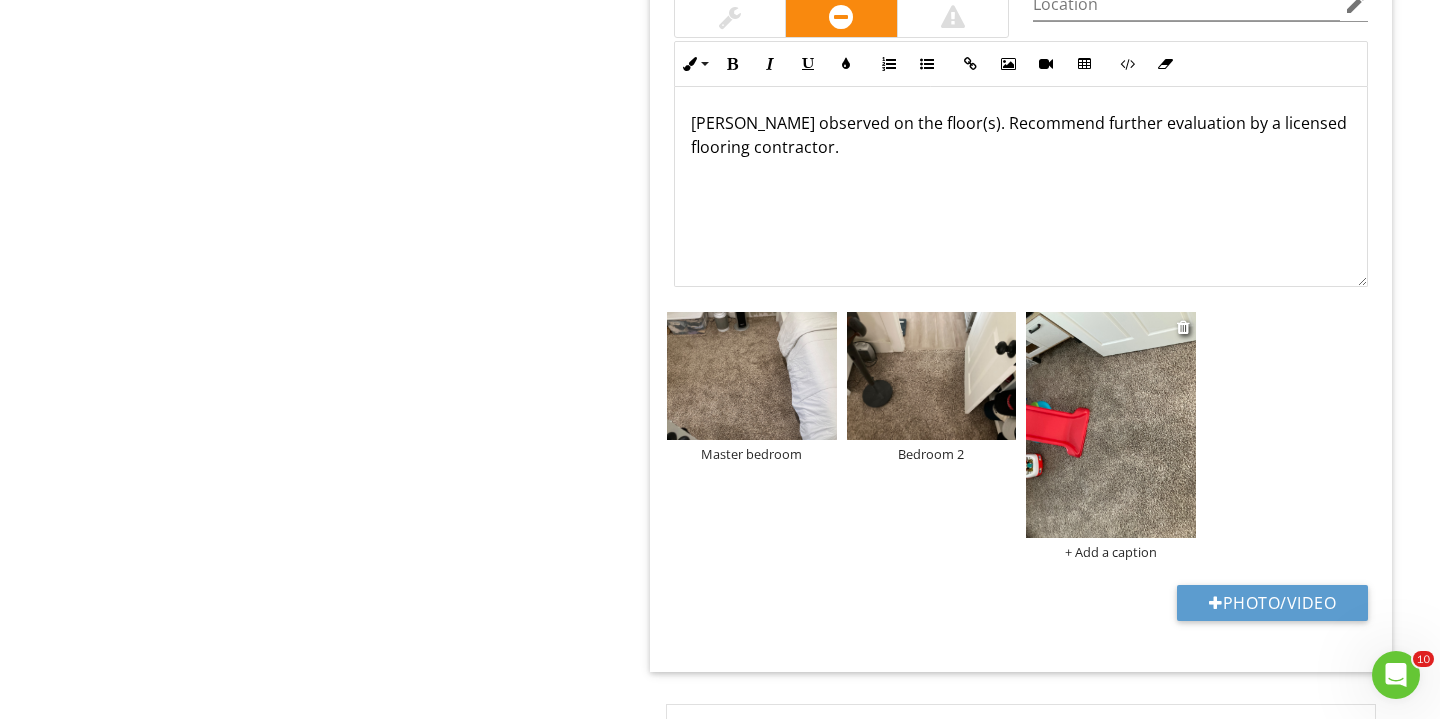 click on "+ Add a caption" at bounding box center [1111, 552] 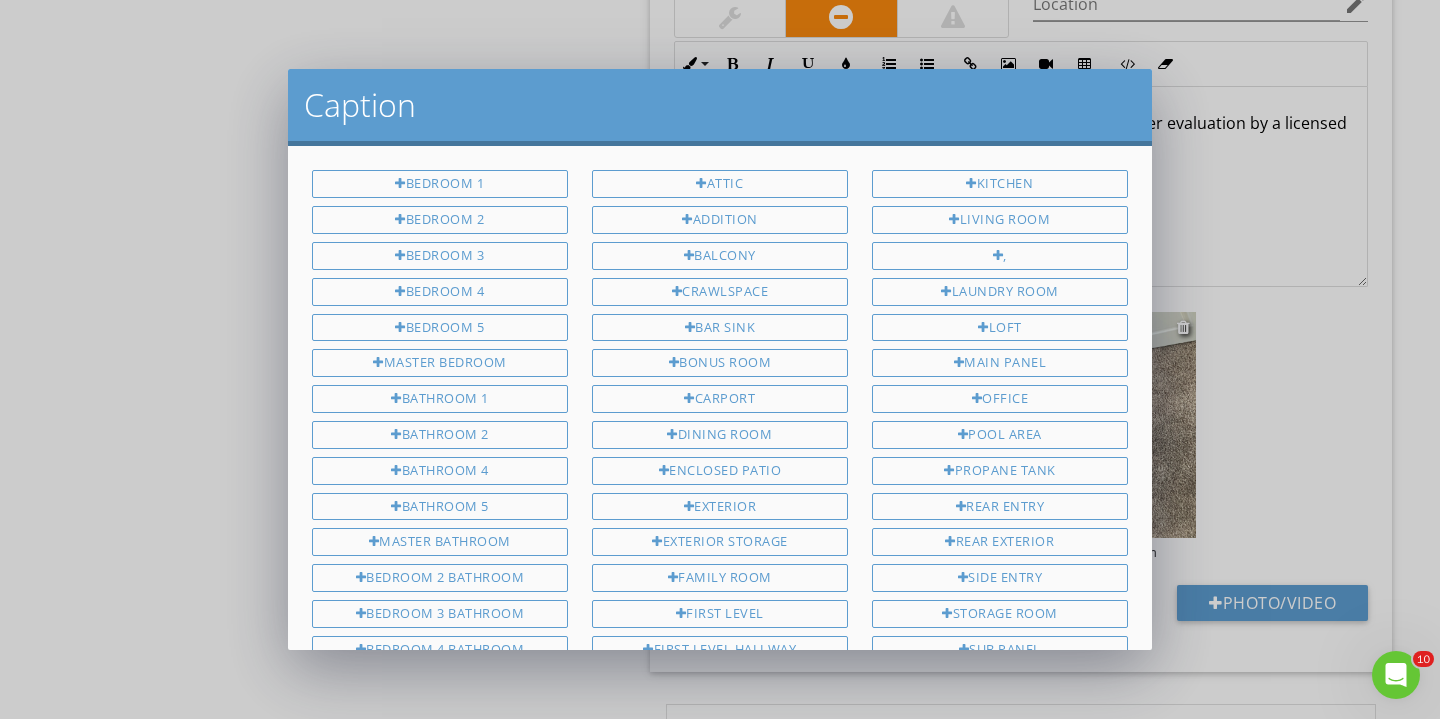scroll, scrollTop: 0, scrollLeft: 0, axis: both 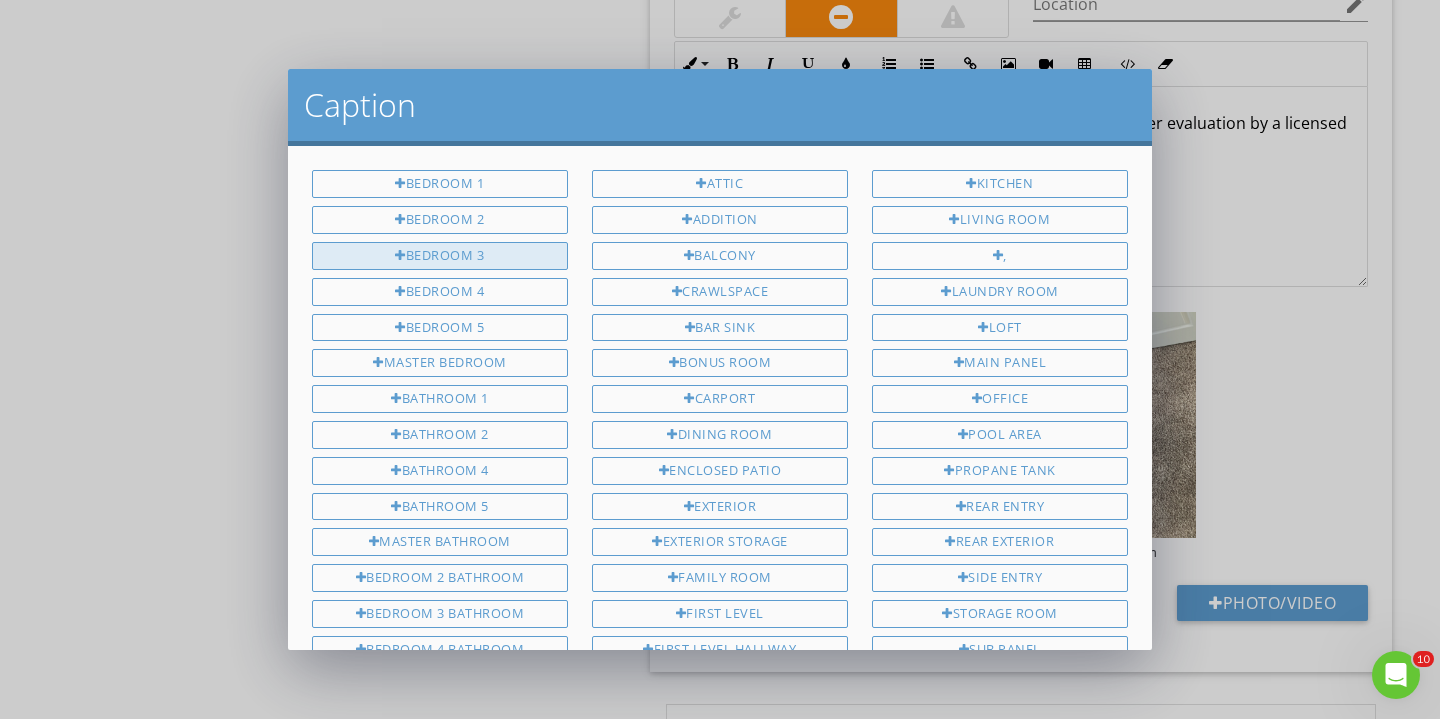 click on "Bedroom 3" at bounding box center [440, 256] 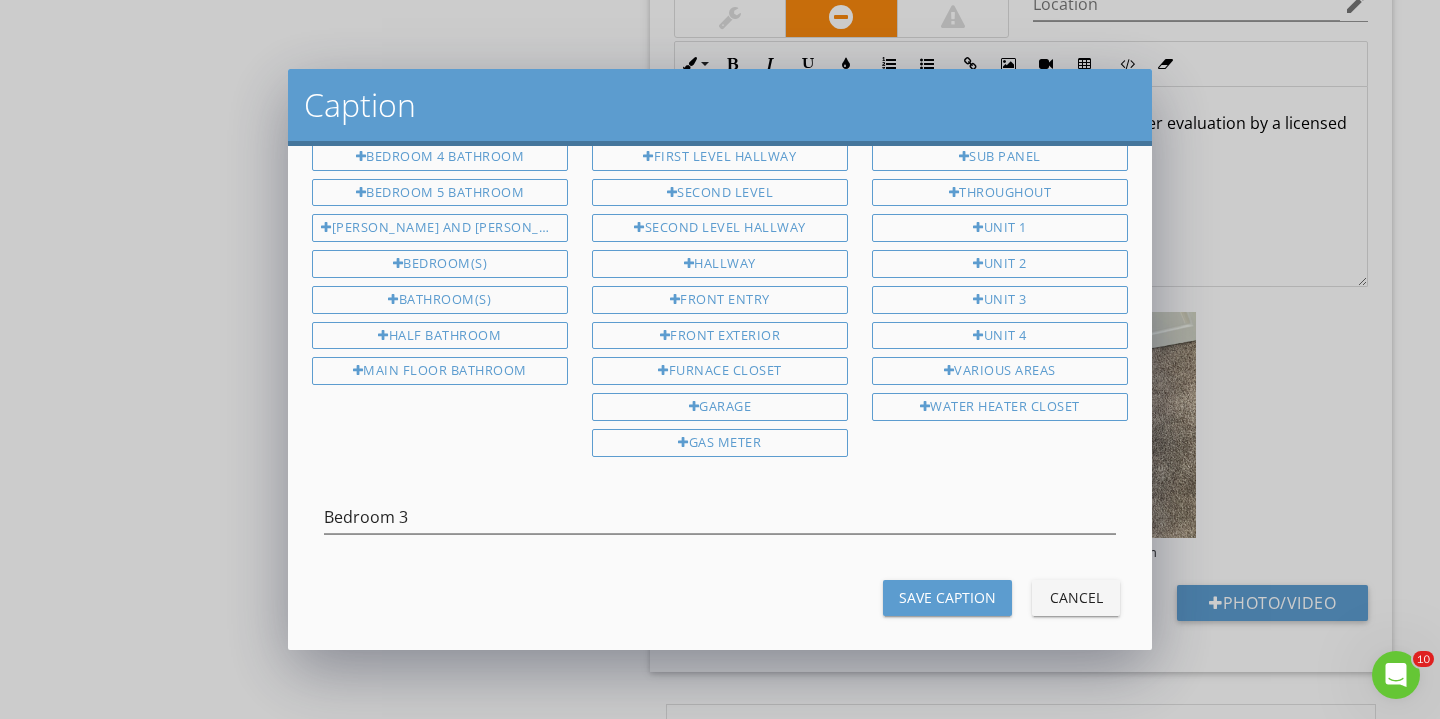 click on "Save Caption" at bounding box center [947, 597] 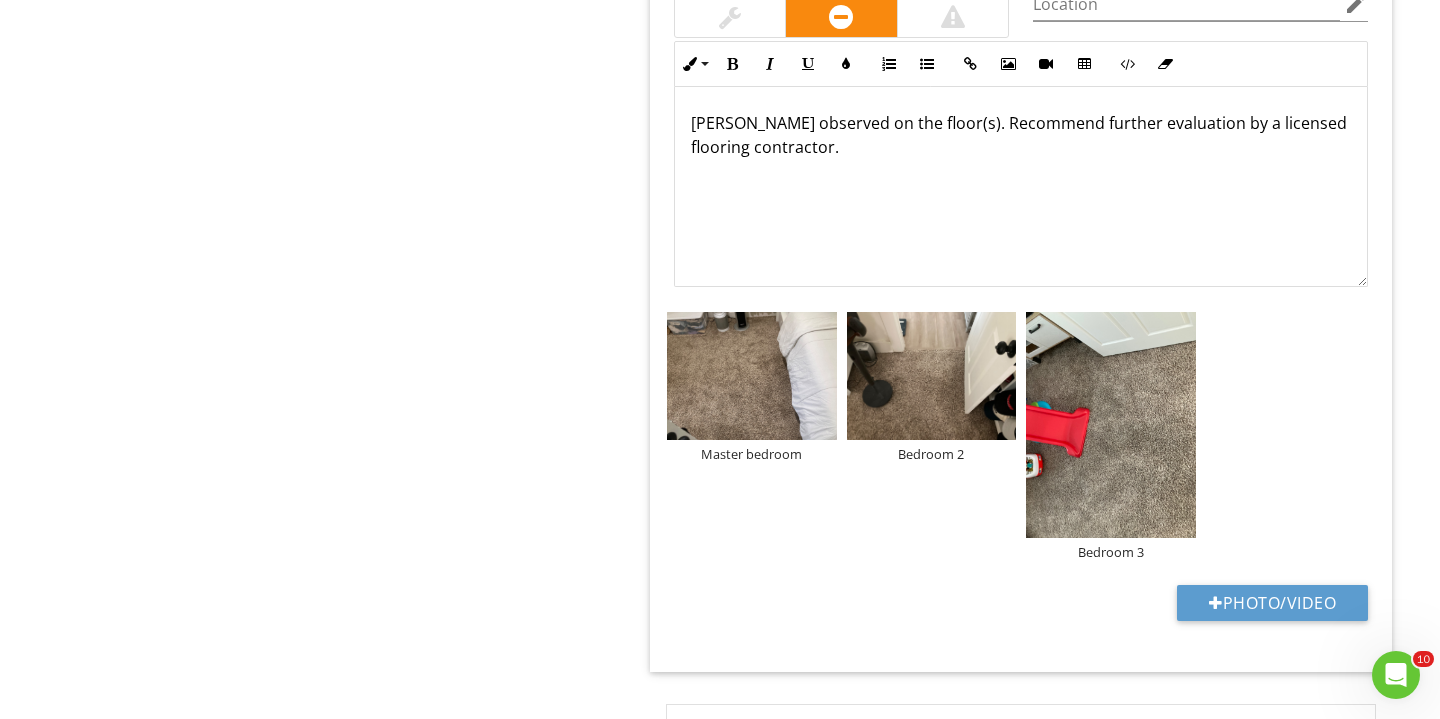 scroll, scrollTop: 492, scrollLeft: 0, axis: vertical 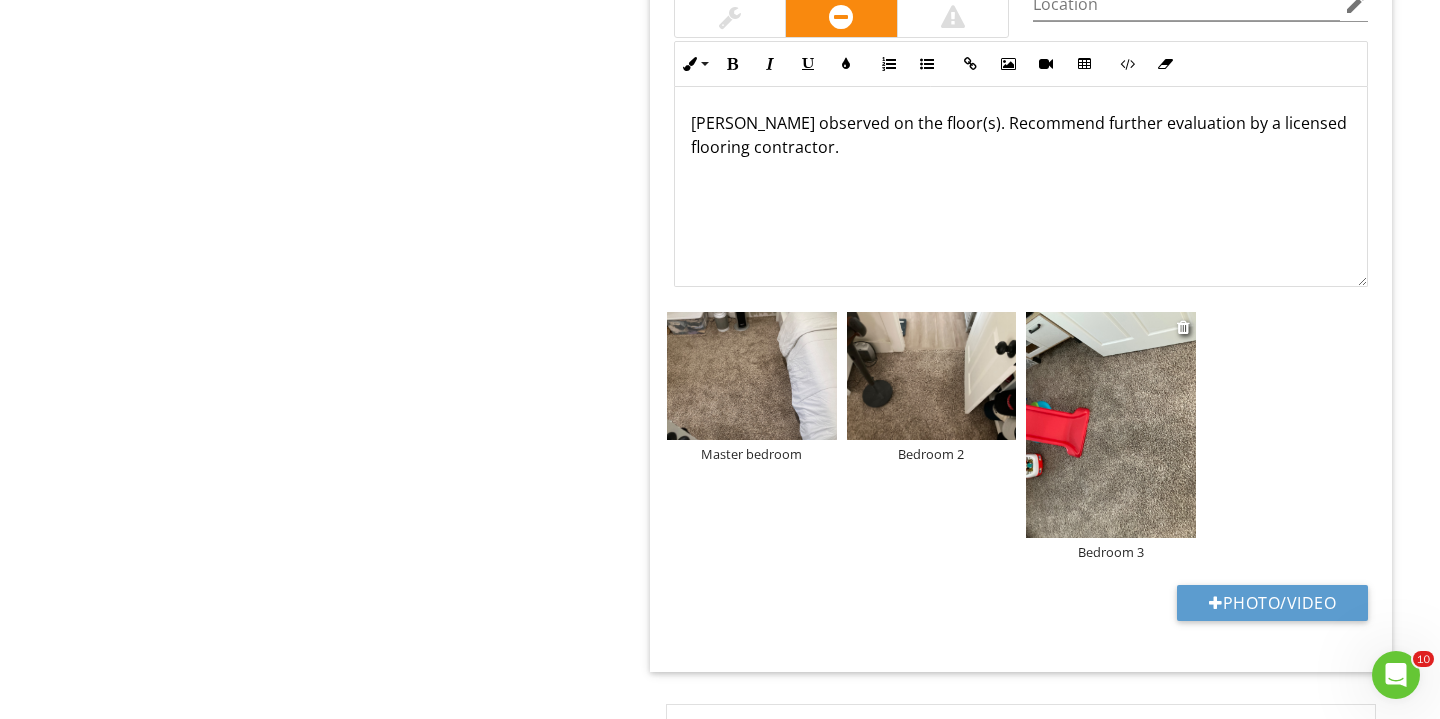 click at bounding box center [1111, 425] 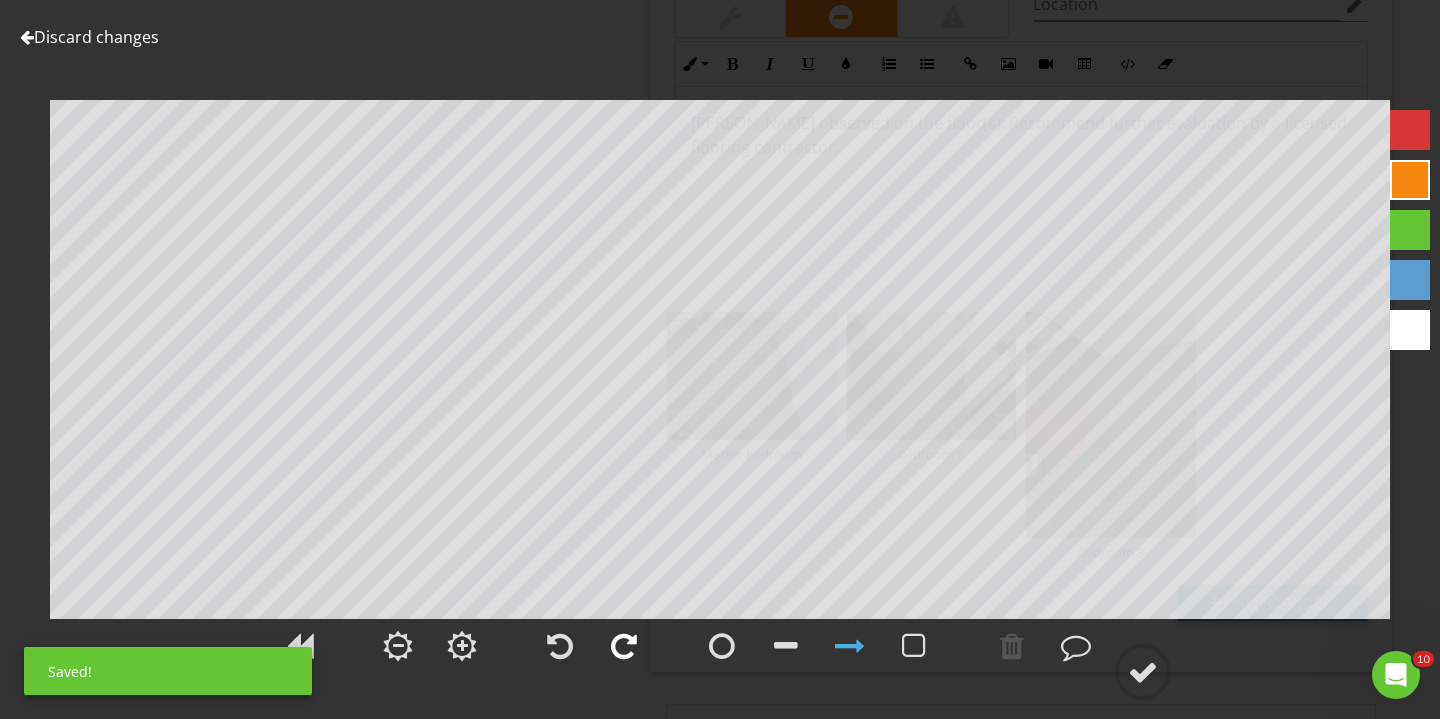 click at bounding box center [624, 646] 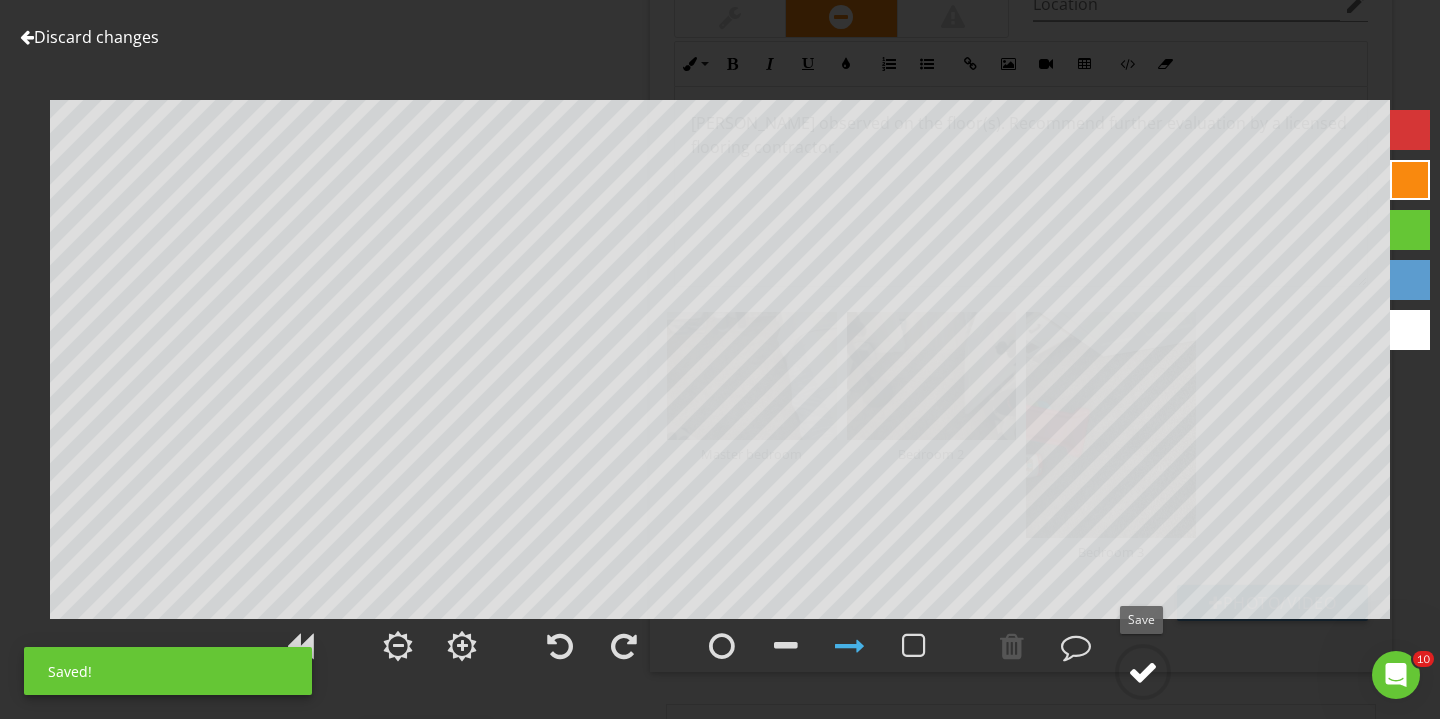 click at bounding box center [1143, 672] 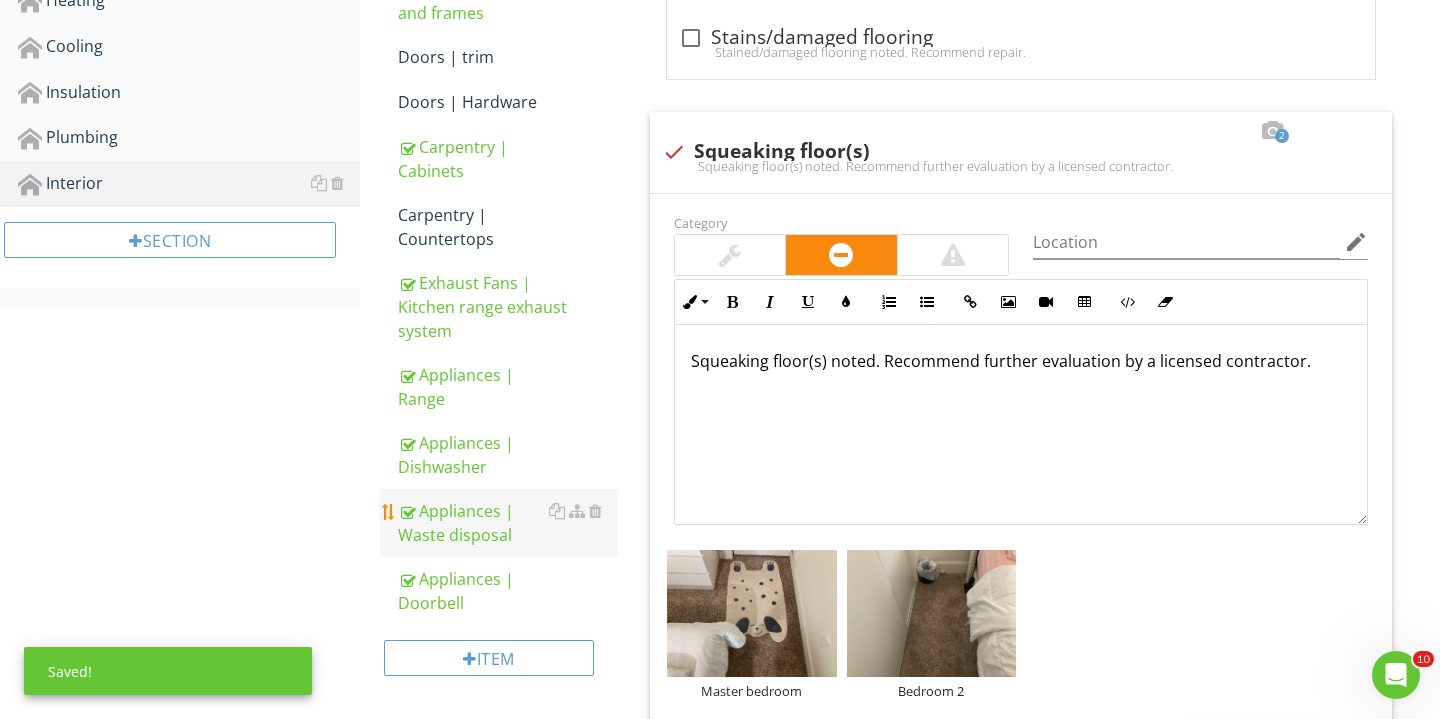 scroll, scrollTop: 664, scrollLeft: 0, axis: vertical 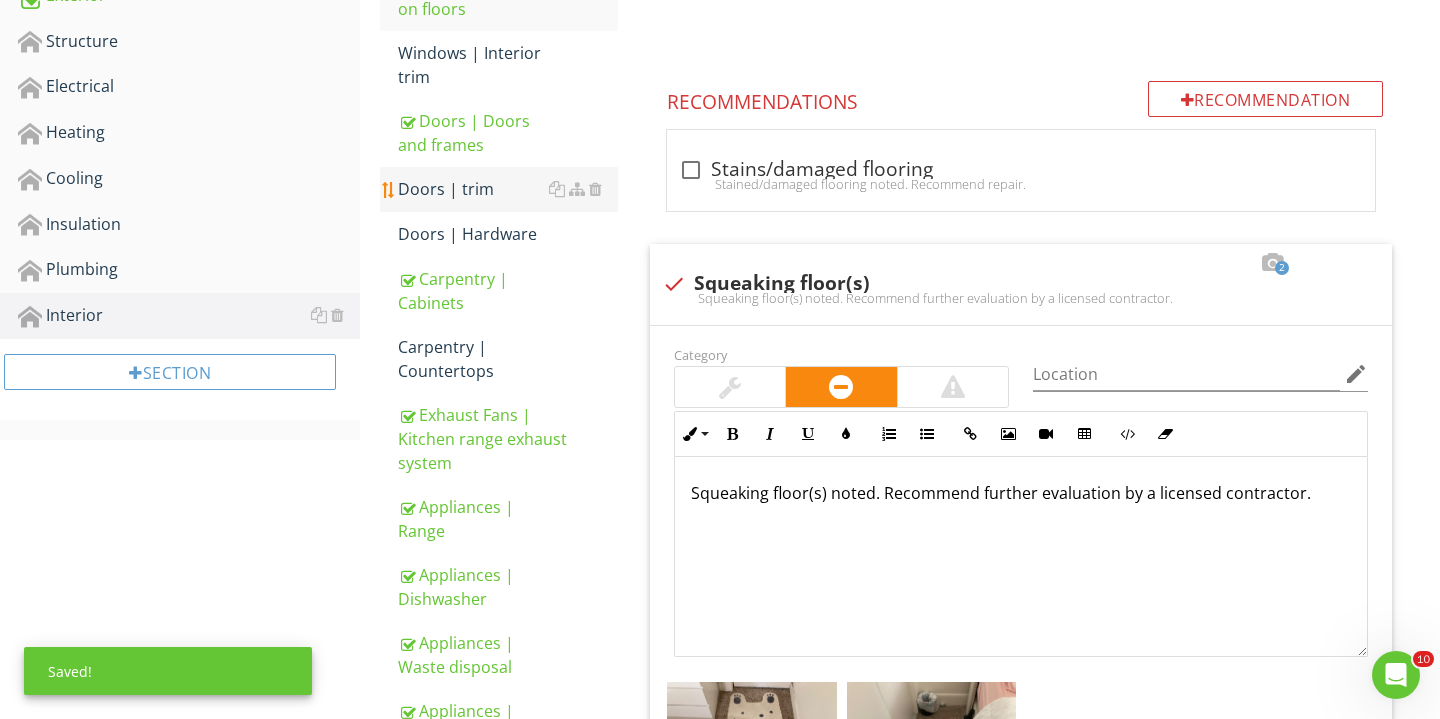 click on "Doors |  trim" at bounding box center [508, 189] 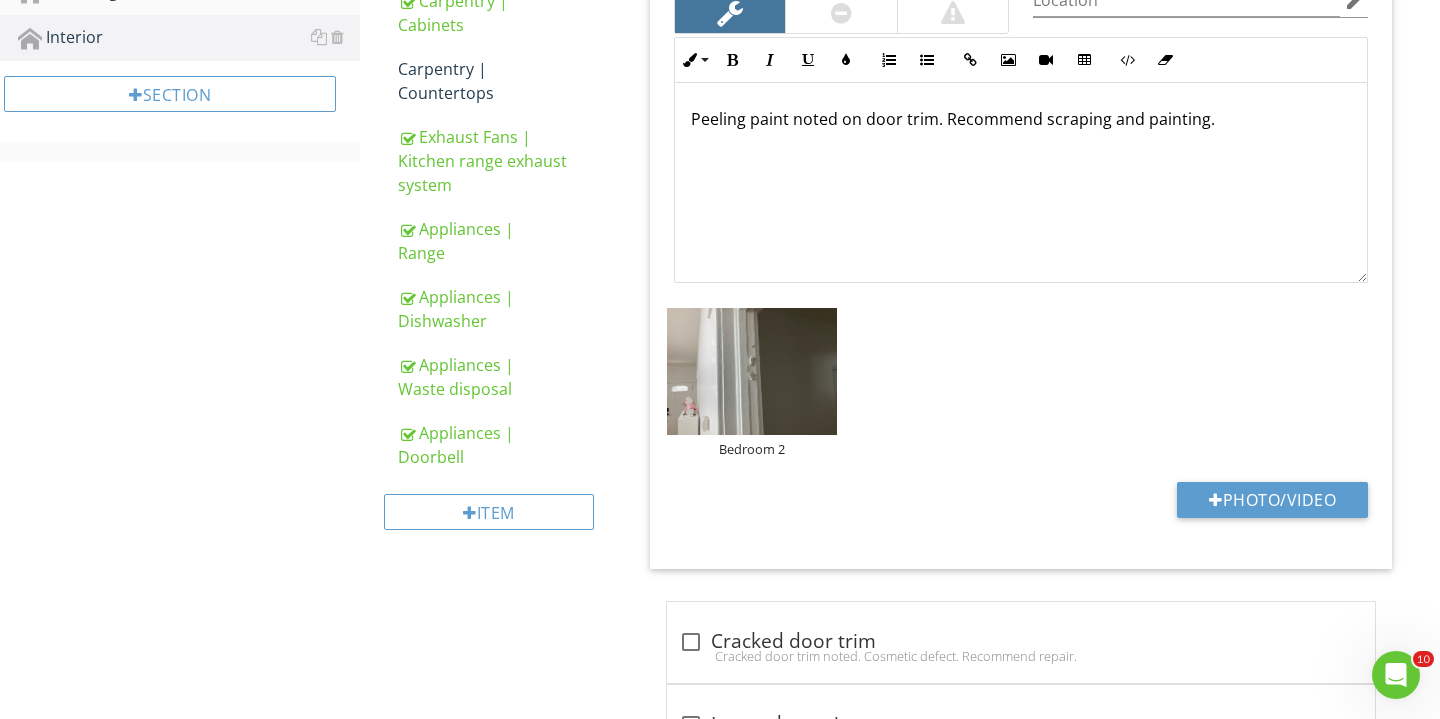 scroll, scrollTop: 964, scrollLeft: 0, axis: vertical 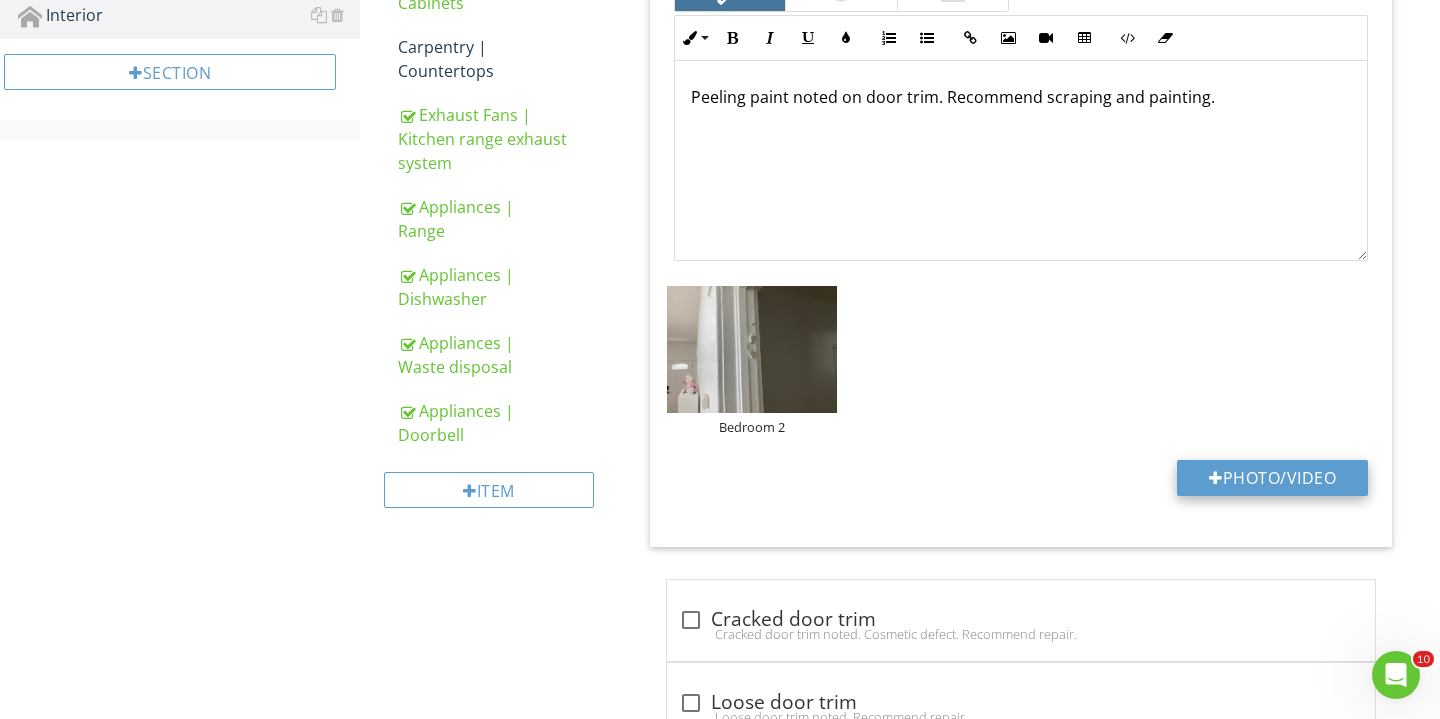 click at bounding box center (1216, 478) 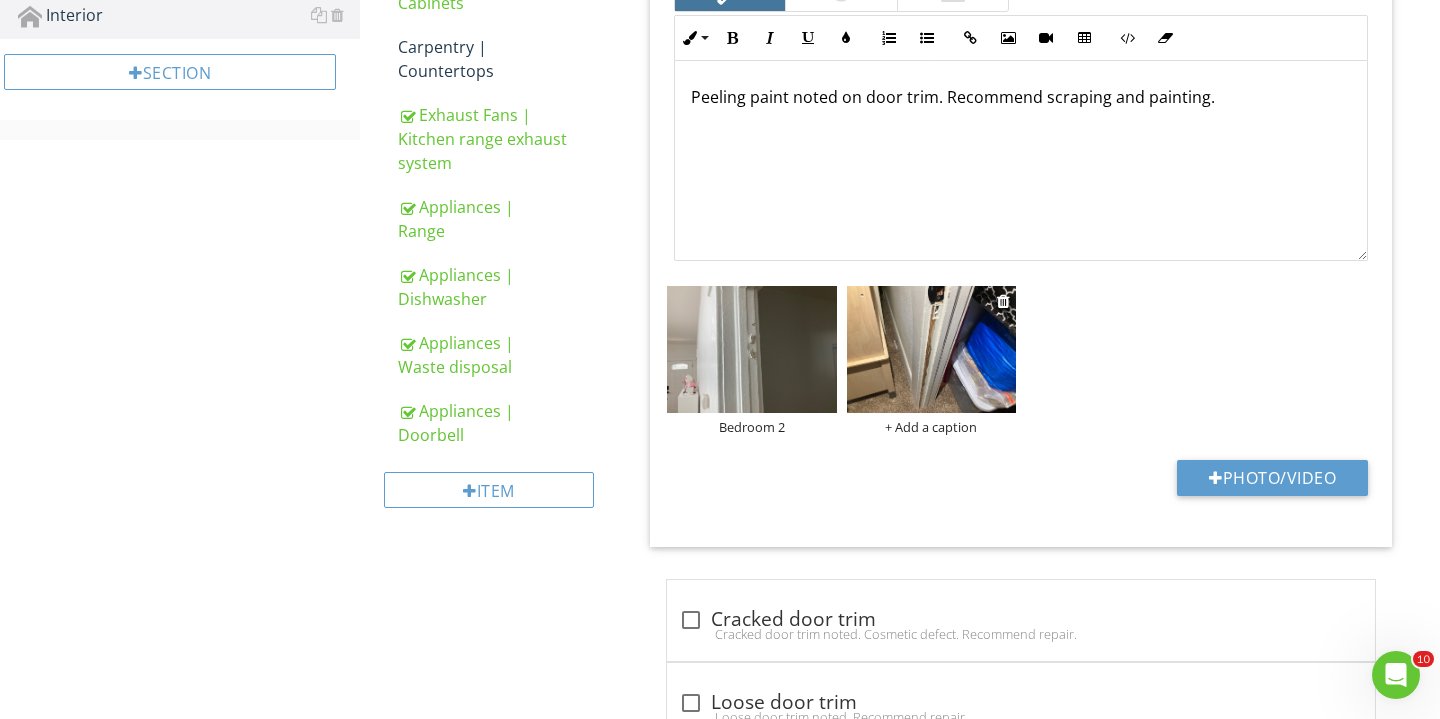 click on "+ Add a caption" at bounding box center [932, 427] 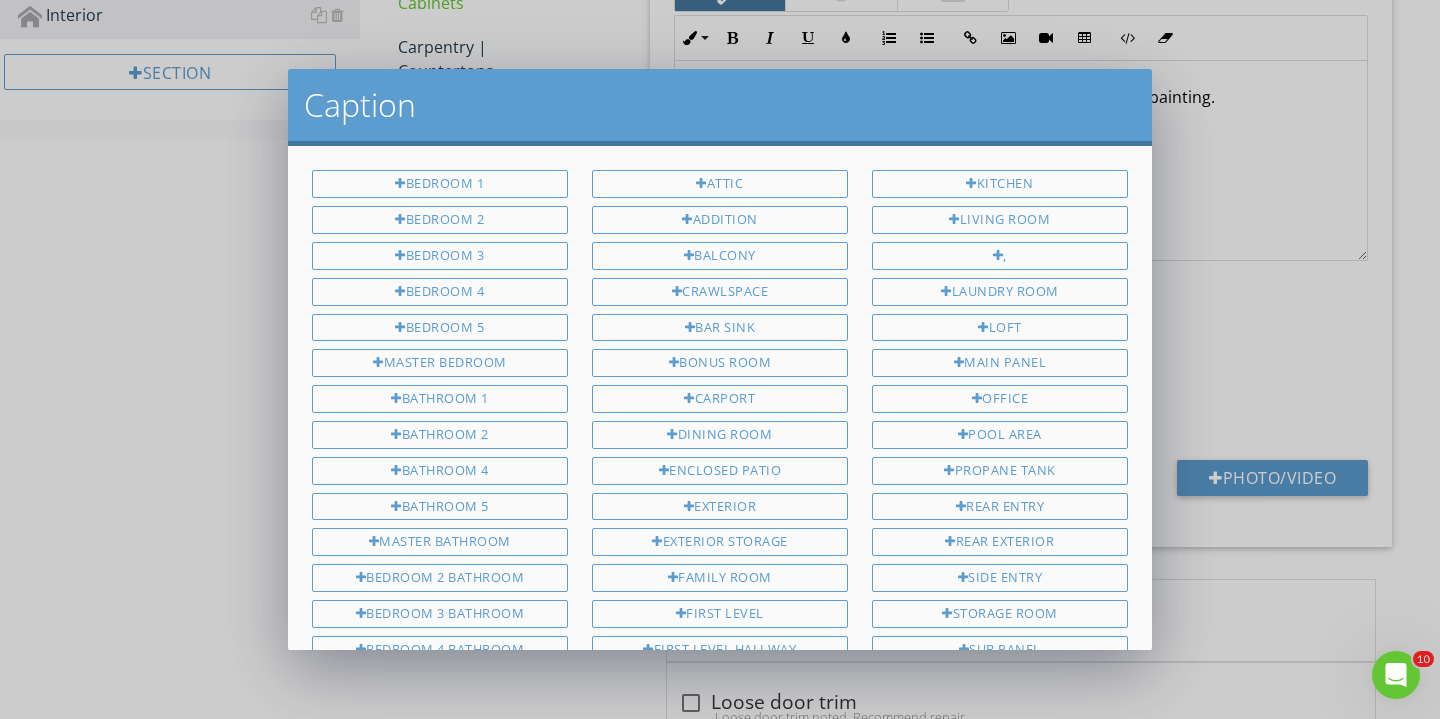 scroll, scrollTop: 0, scrollLeft: 0, axis: both 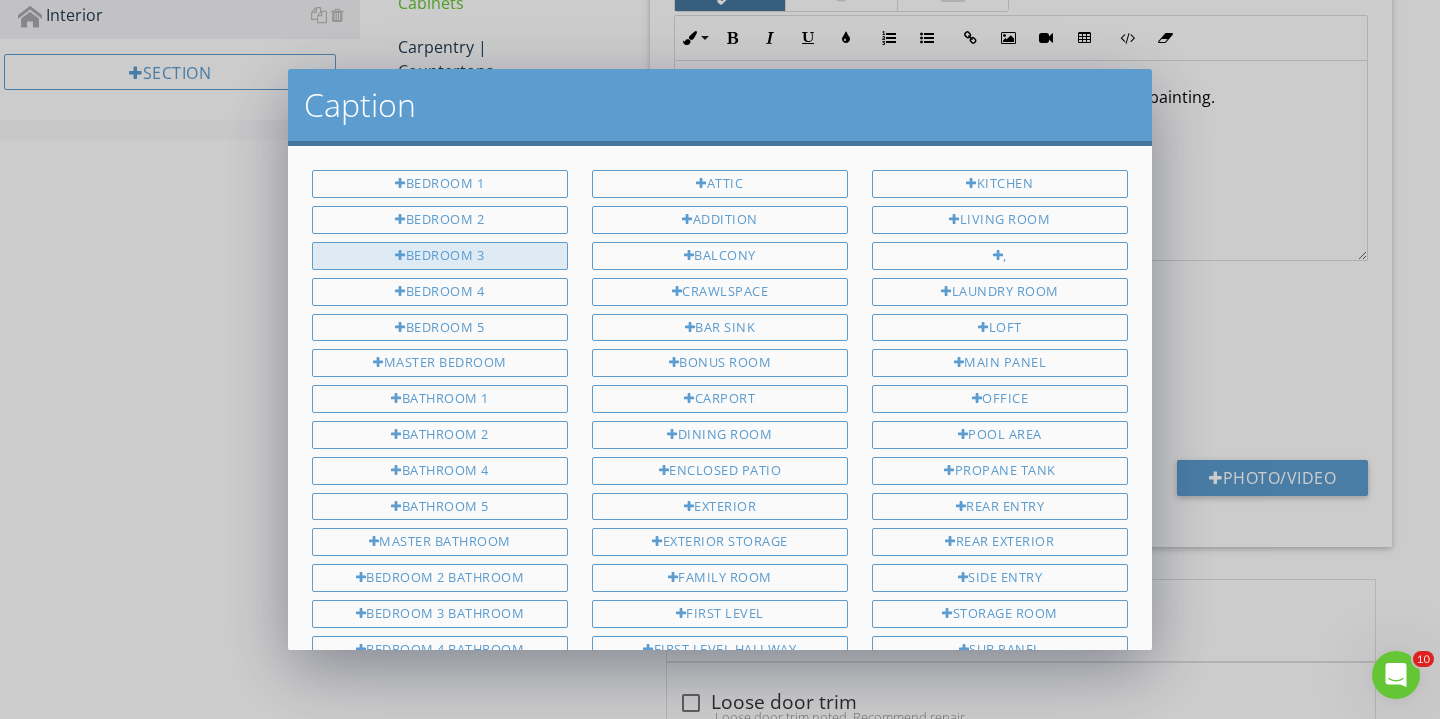 click on "Bedroom 3" at bounding box center [440, 256] 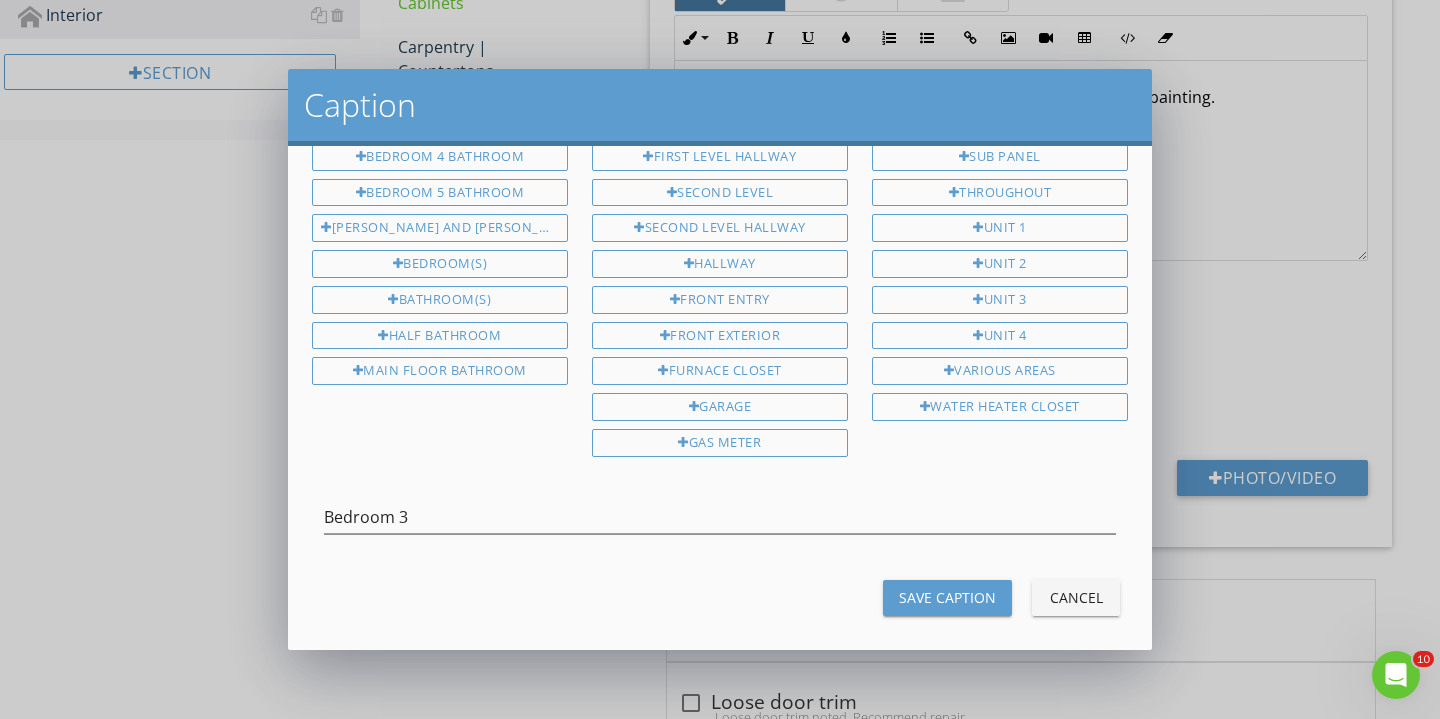 click on "Bedroom 1
Bedroom 2
Bedroom 3
Bedroom 4
Bedroom 5
Master bedroom
Bathroom 1
Bathroom 2
Bathroom 4
Bathroom 5
Master bathroom
Bedroom 2 bathroom
Bedroom 3 bathroom
Bedroom 4 bathroom
Bedroom 5 bathroom
Jack and Jill bathroom
Bedroom(s)
Bathroom(s)
Half bathroom
Main floor bathroom
Attic
Addition
Balcony
Crawlspace
Bar sink
Bonus room
Carport" at bounding box center (720, 397) 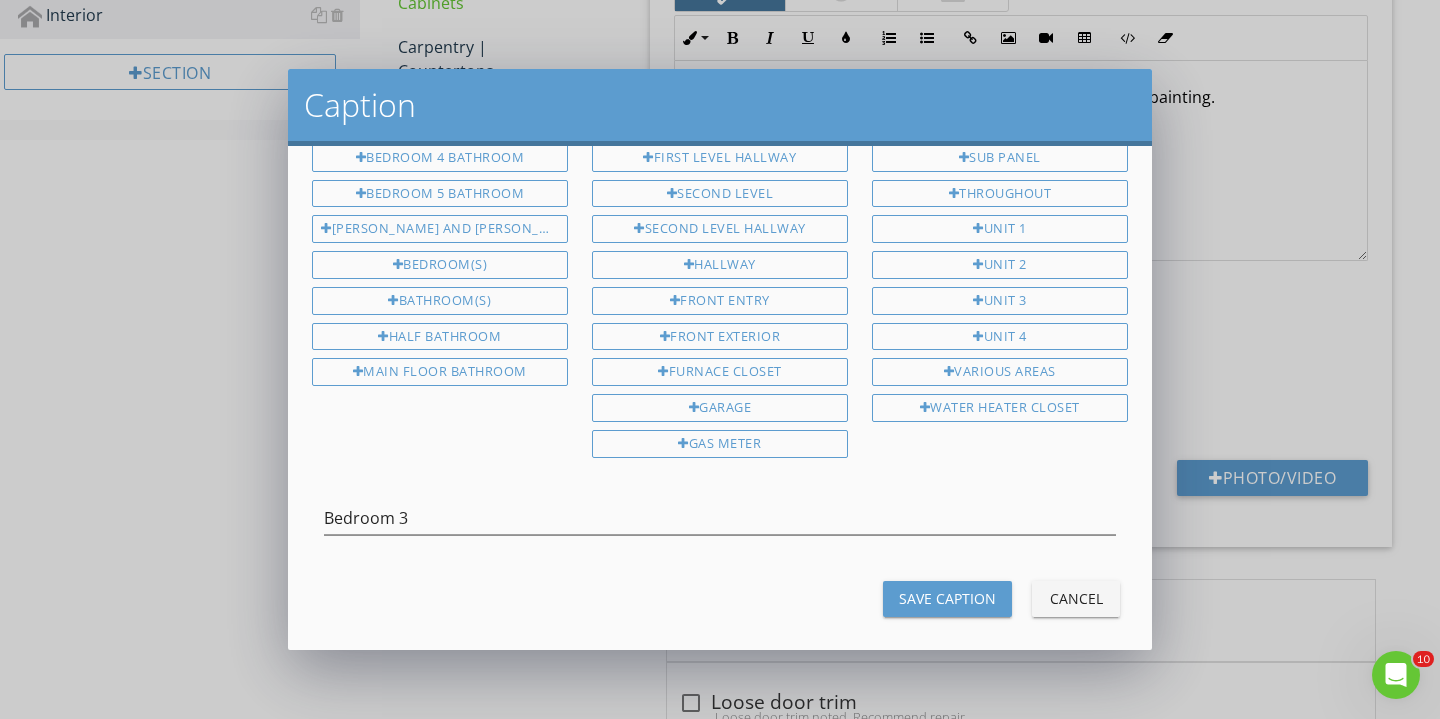 click on "Save Caption" at bounding box center (947, 598) 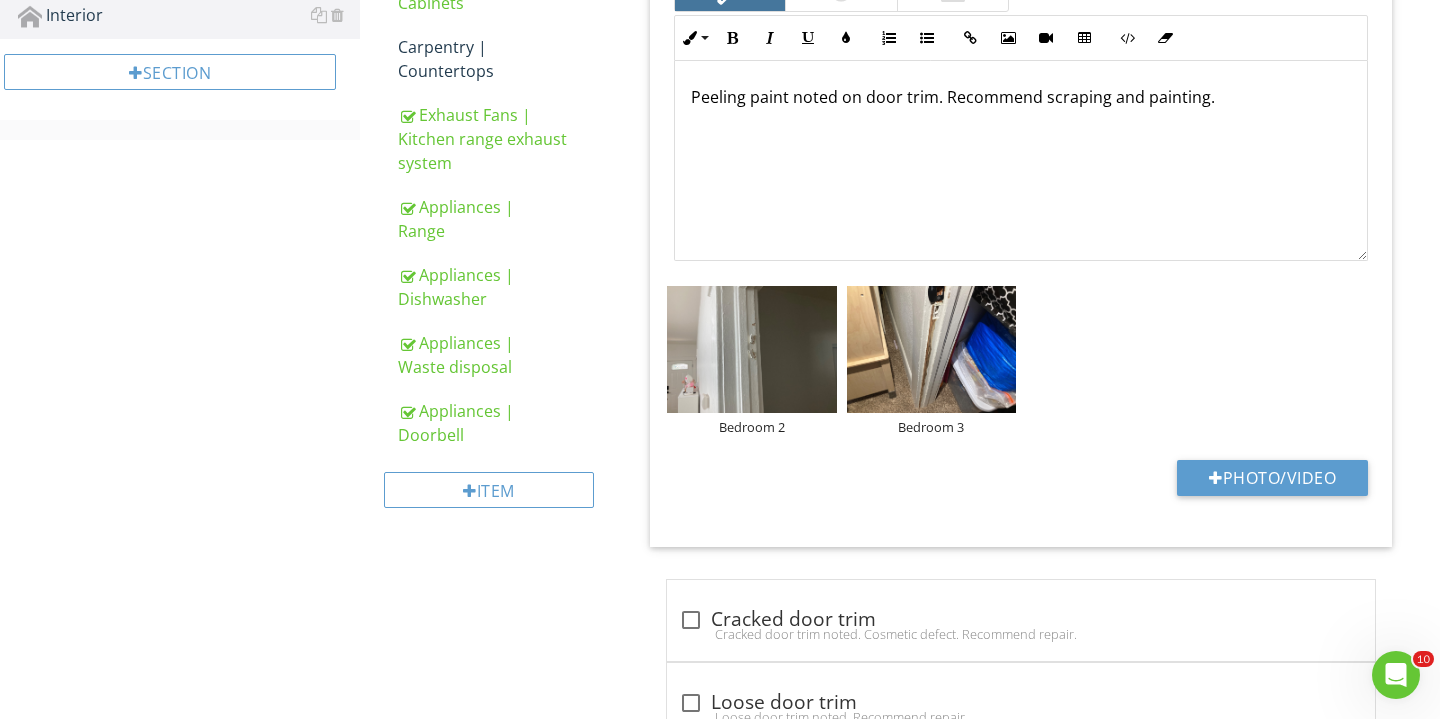 scroll, scrollTop: 0, scrollLeft: 0, axis: both 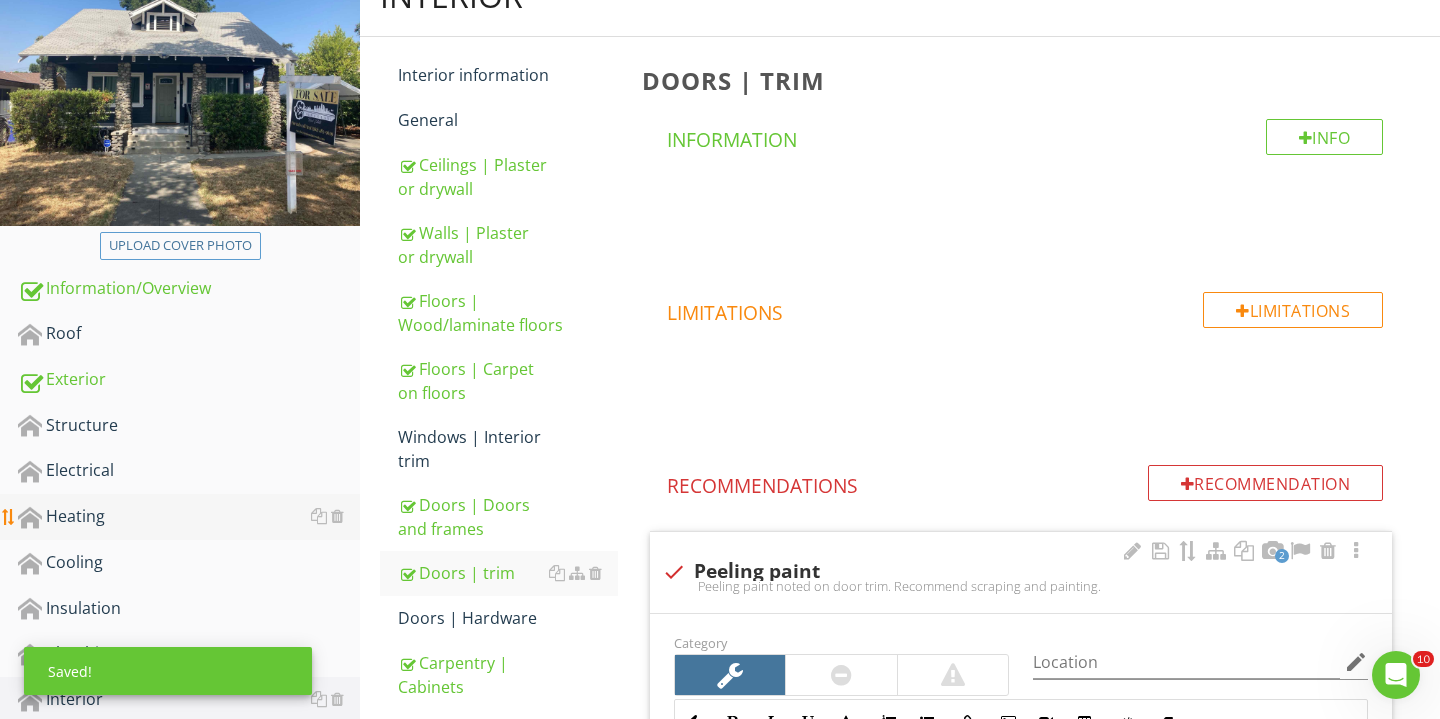 click on "Heating" at bounding box center (189, 517) 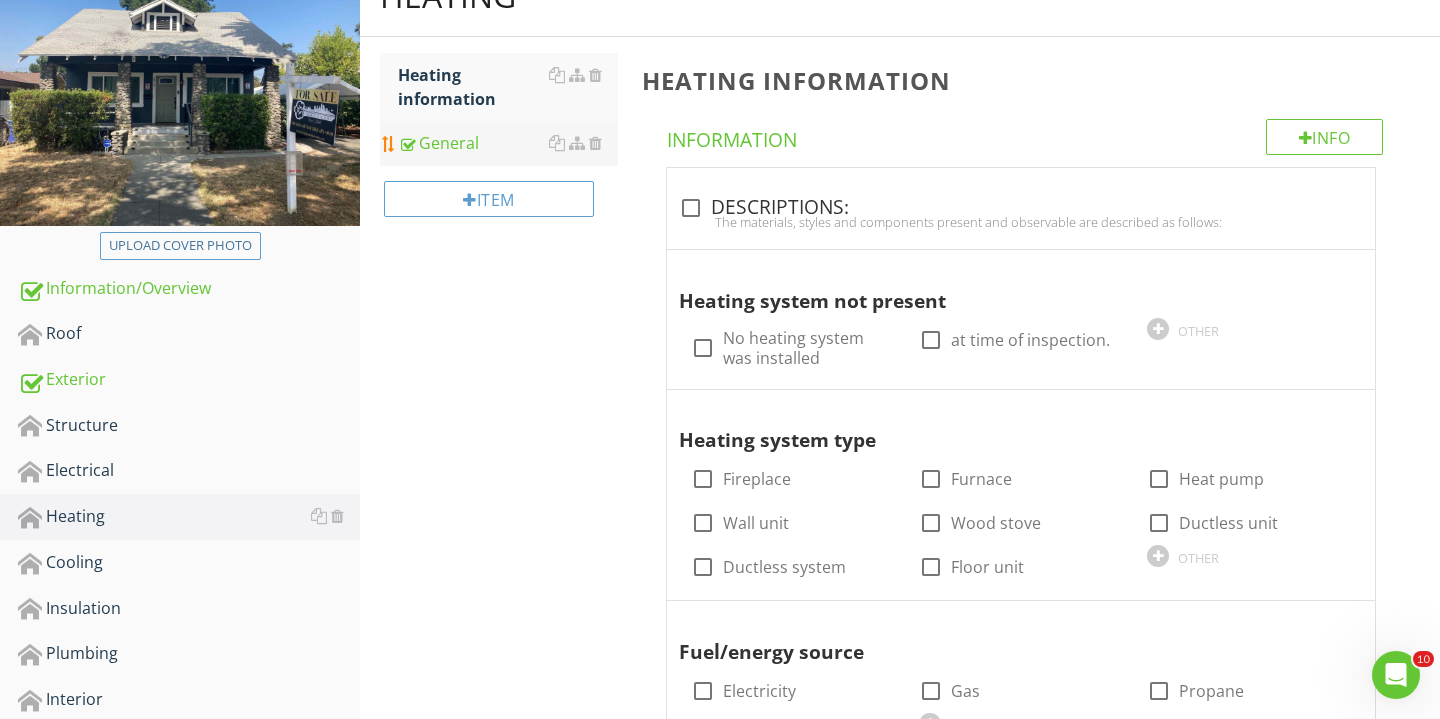click on "General" at bounding box center [508, 143] 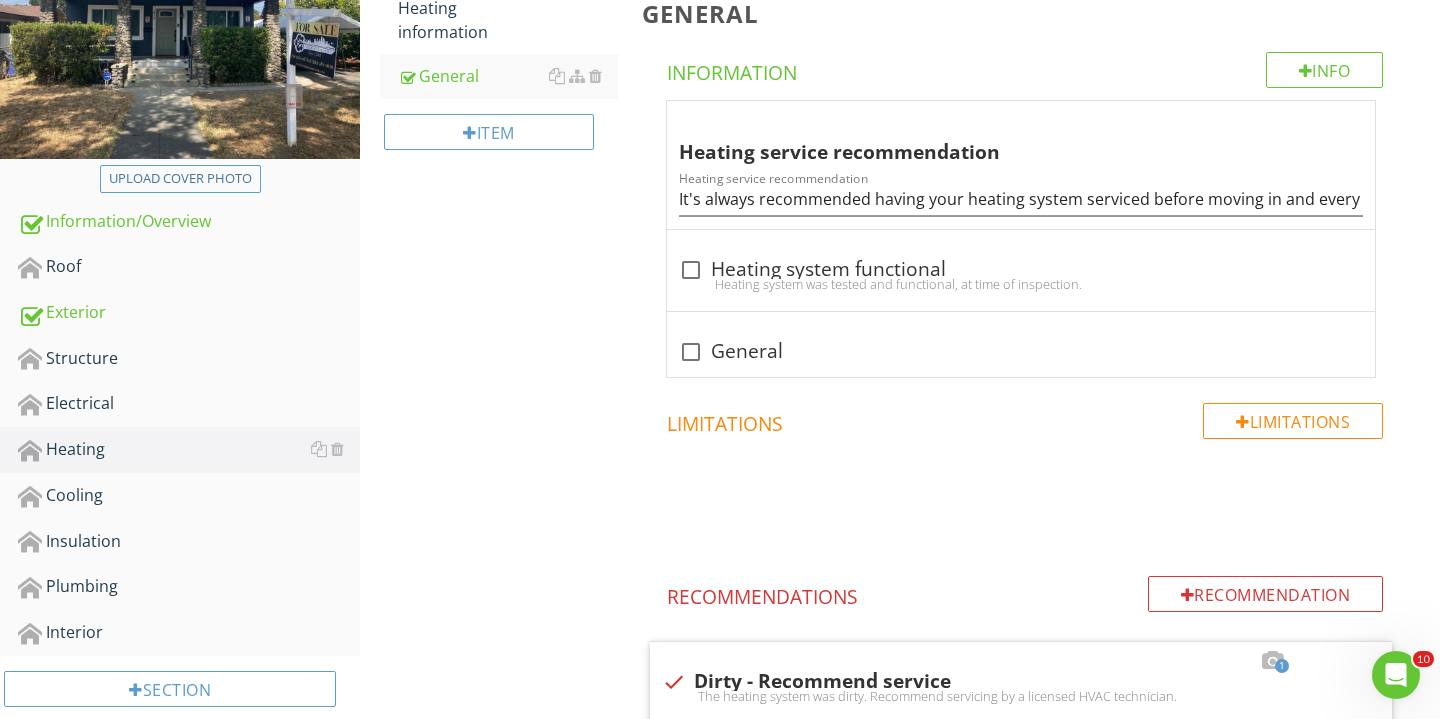 scroll, scrollTop: 458, scrollLeft: 0, axis: vertical 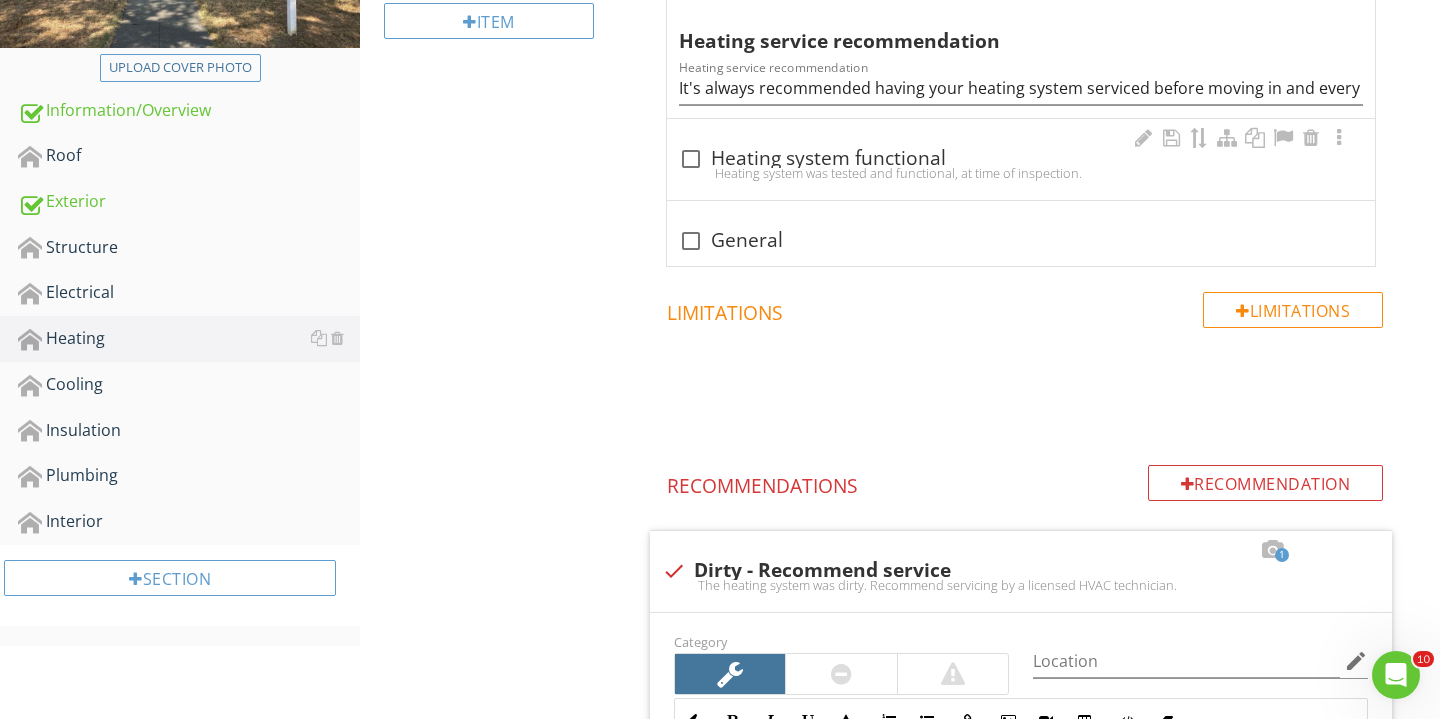 click on "Heating system was tested and functional, at time of inspection." at bounding box center (1021, 173) 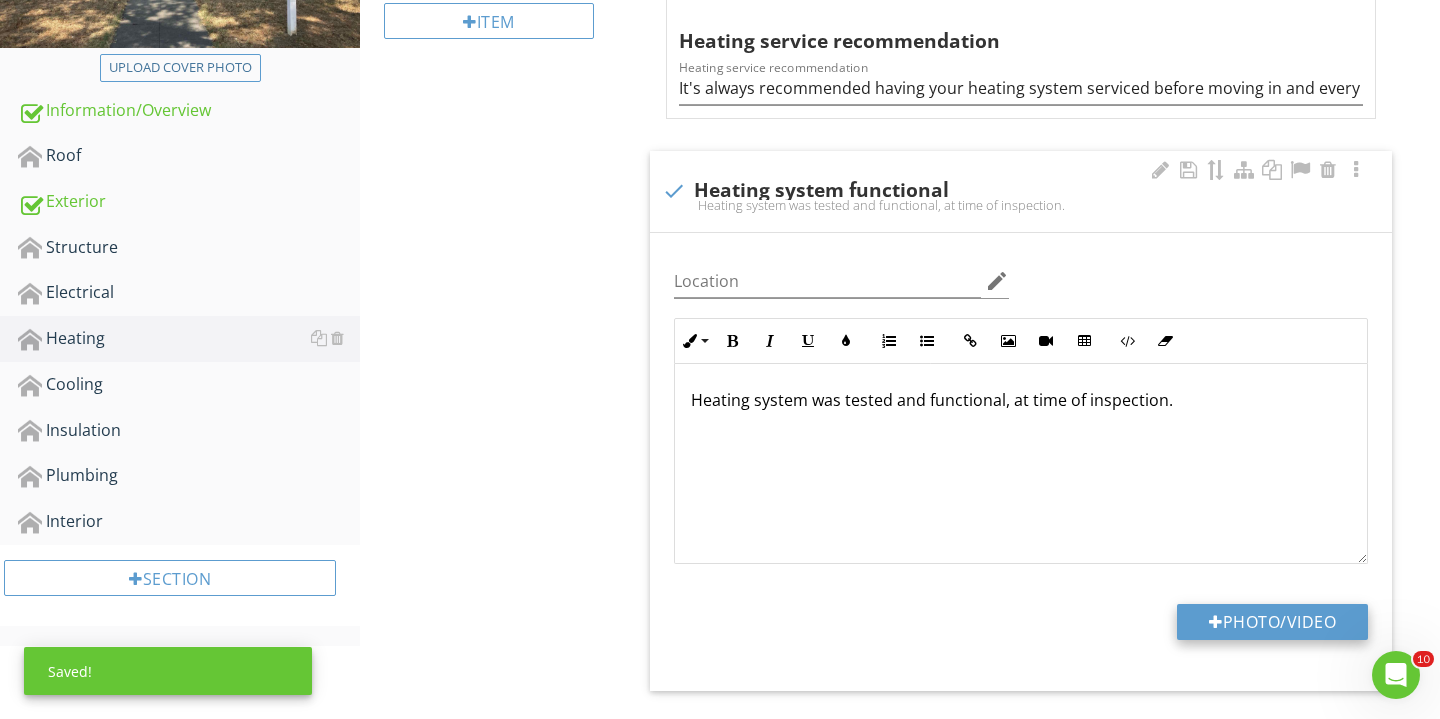 click on "Photo/Video" at bounding box center (1272, 622) 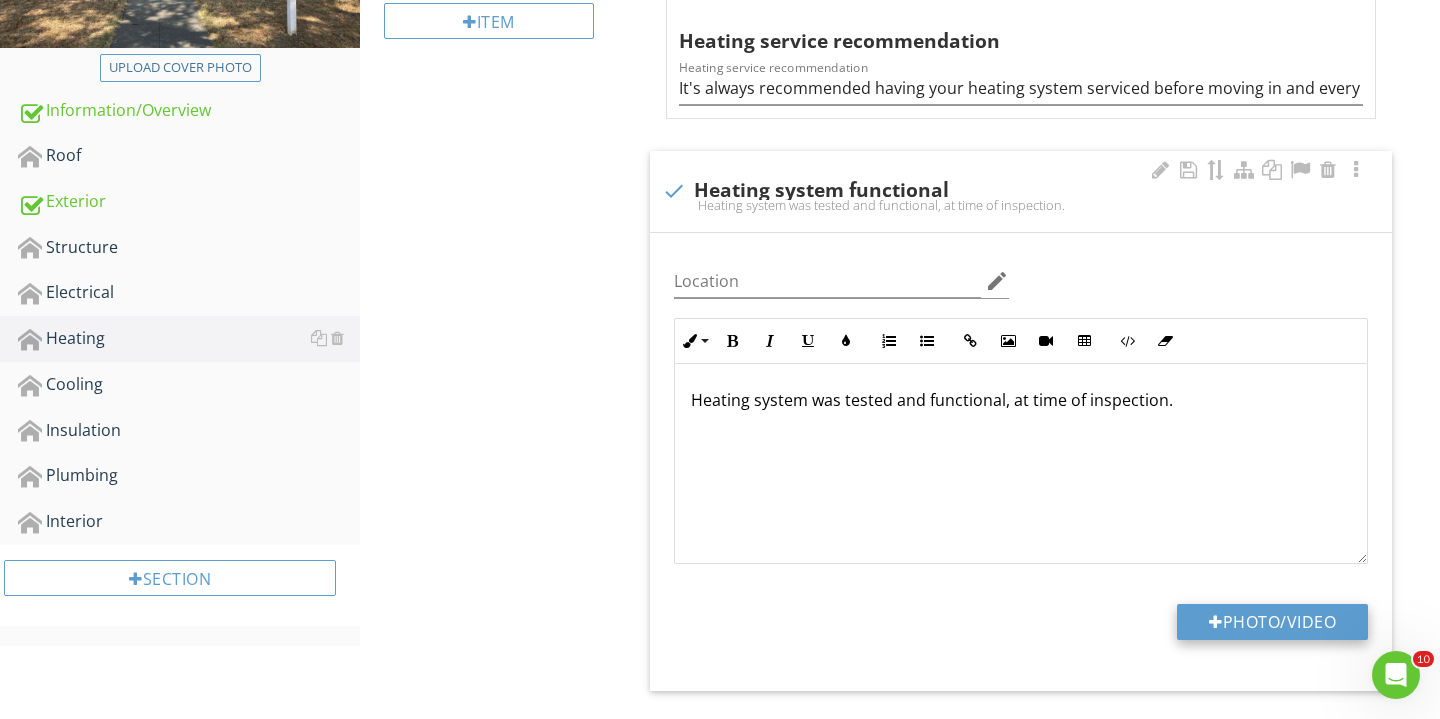 type on "C:\fakepath\IMG_3695.JPG" 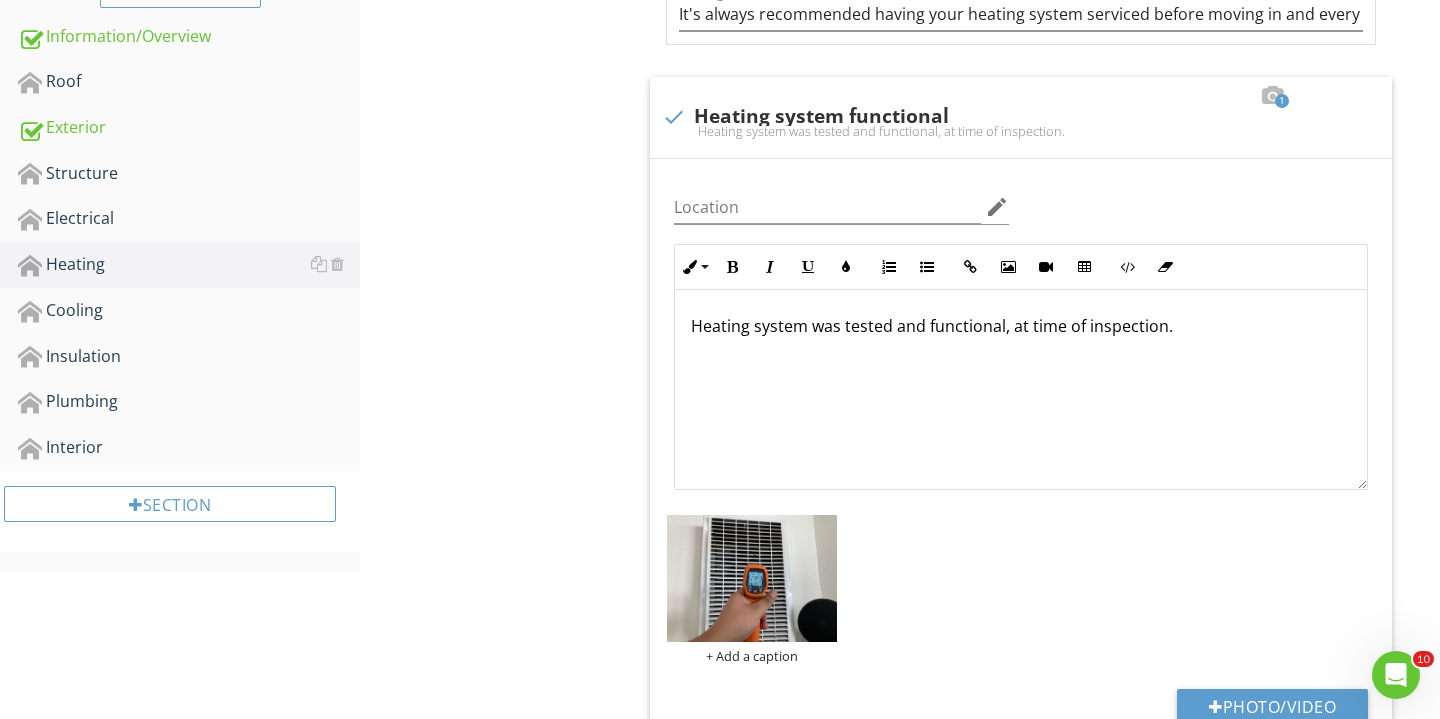 scroll, scrollTop: 497, scrollLeft: 0, axis: vertical 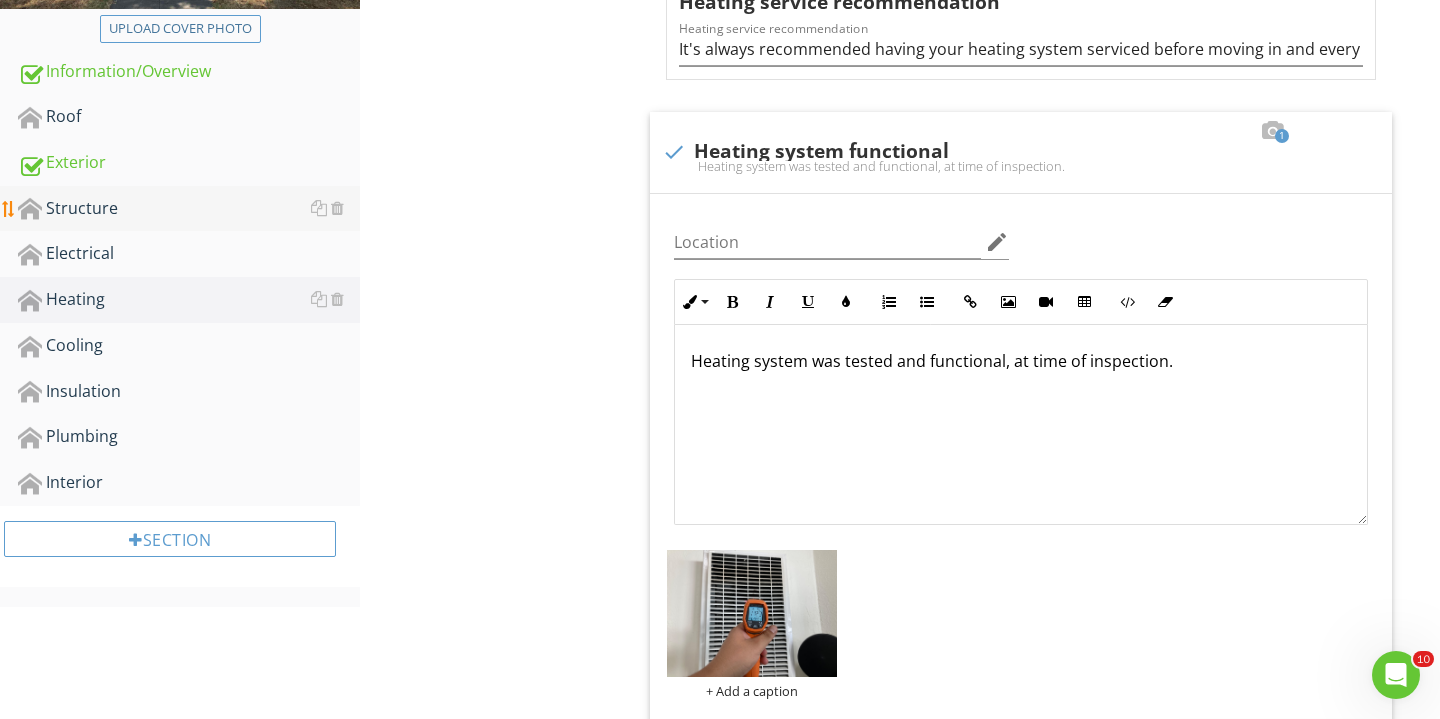 click on "Structure" at bounding box center [189, 209] 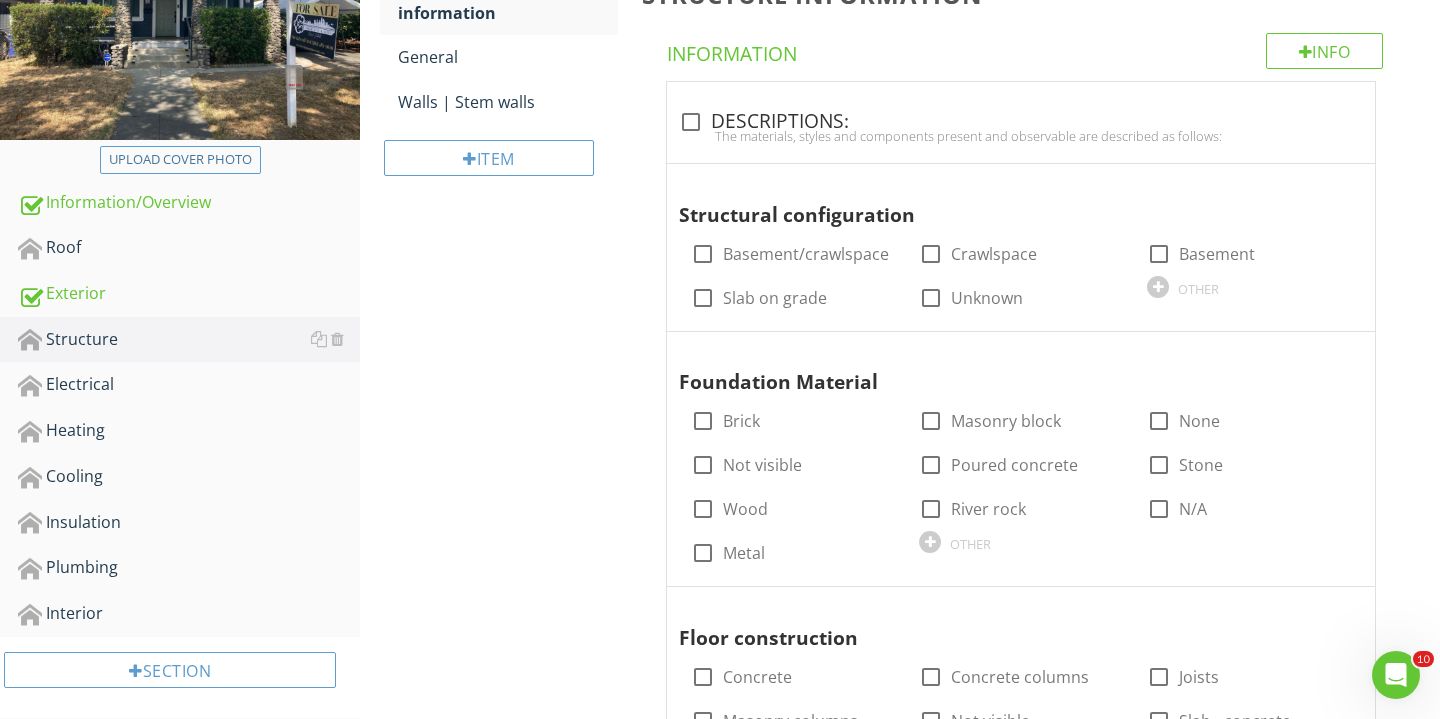 scroll, scrollTop: 315, scrollLeft: 0, axis: vertical 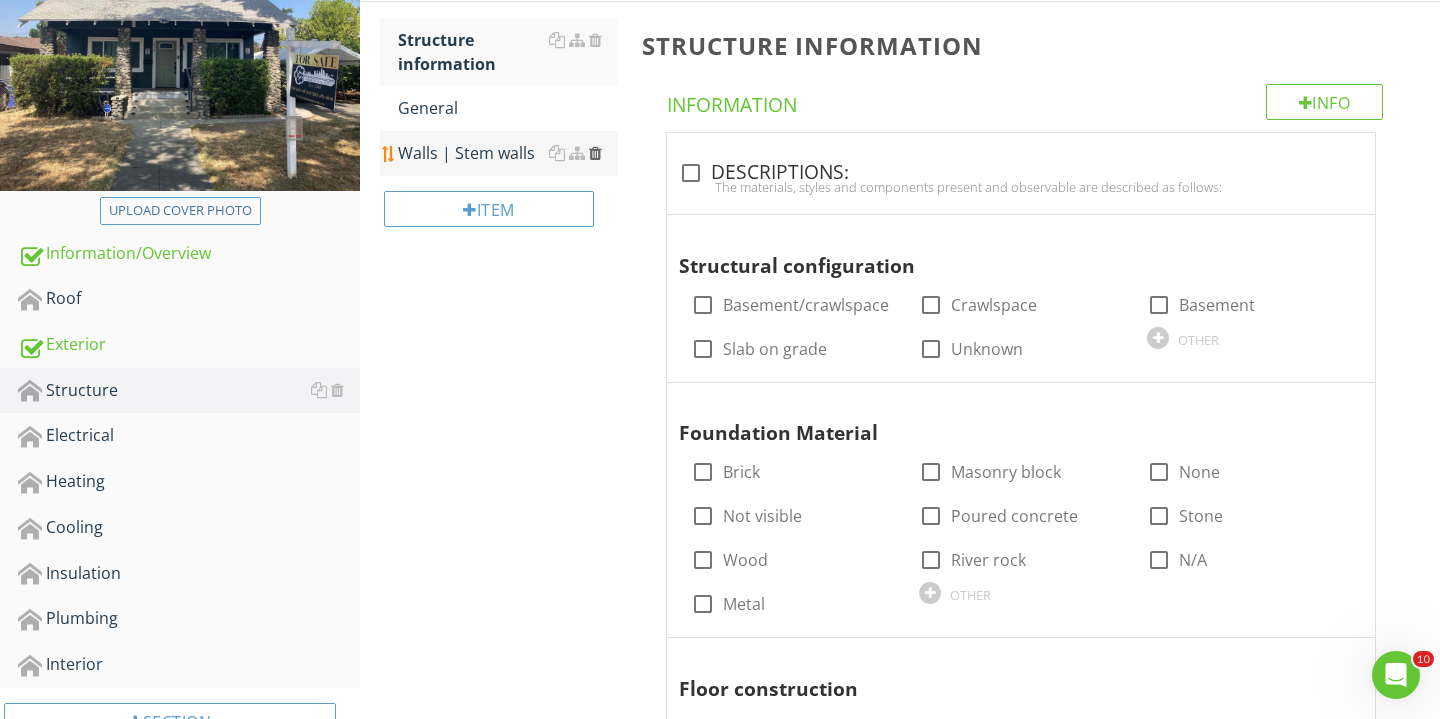 click at bounding box center (595, 153) 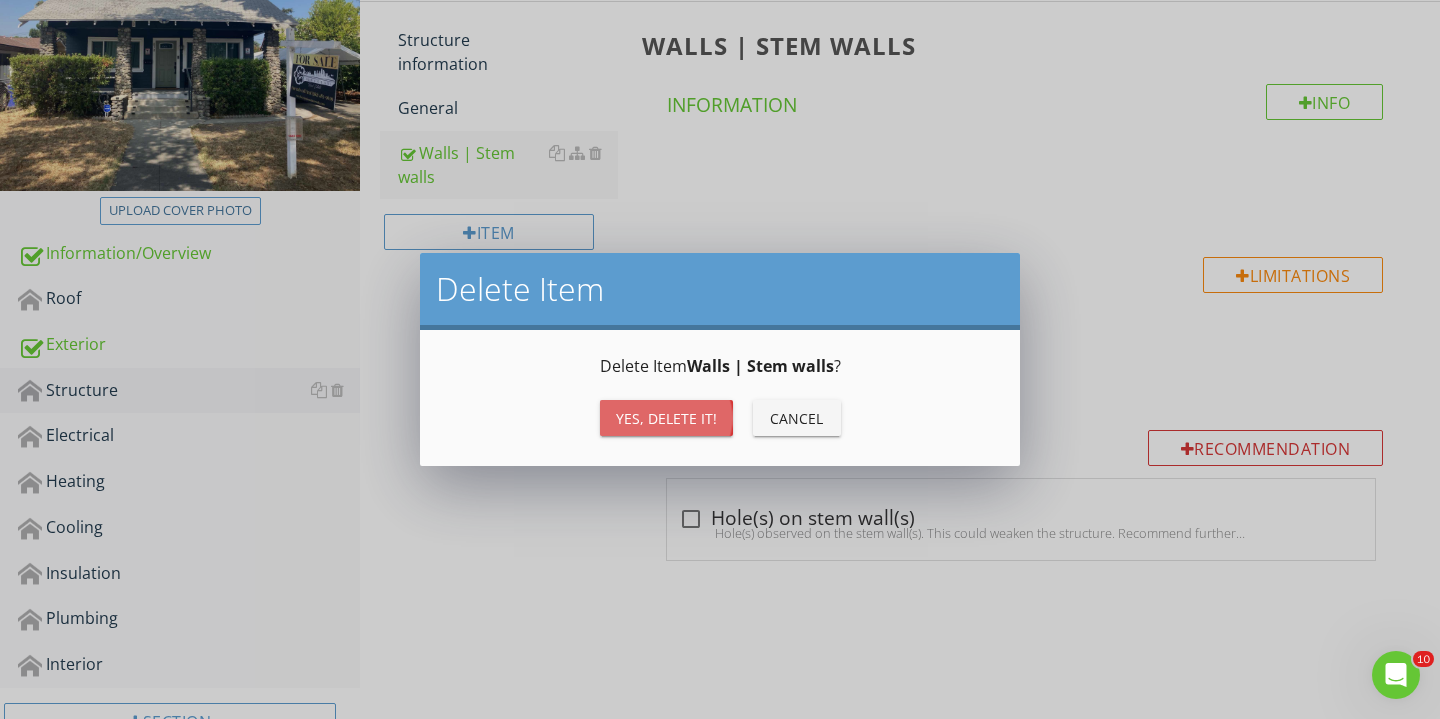 click on "Yes, Delete it!" at bounding box center [666, 418] 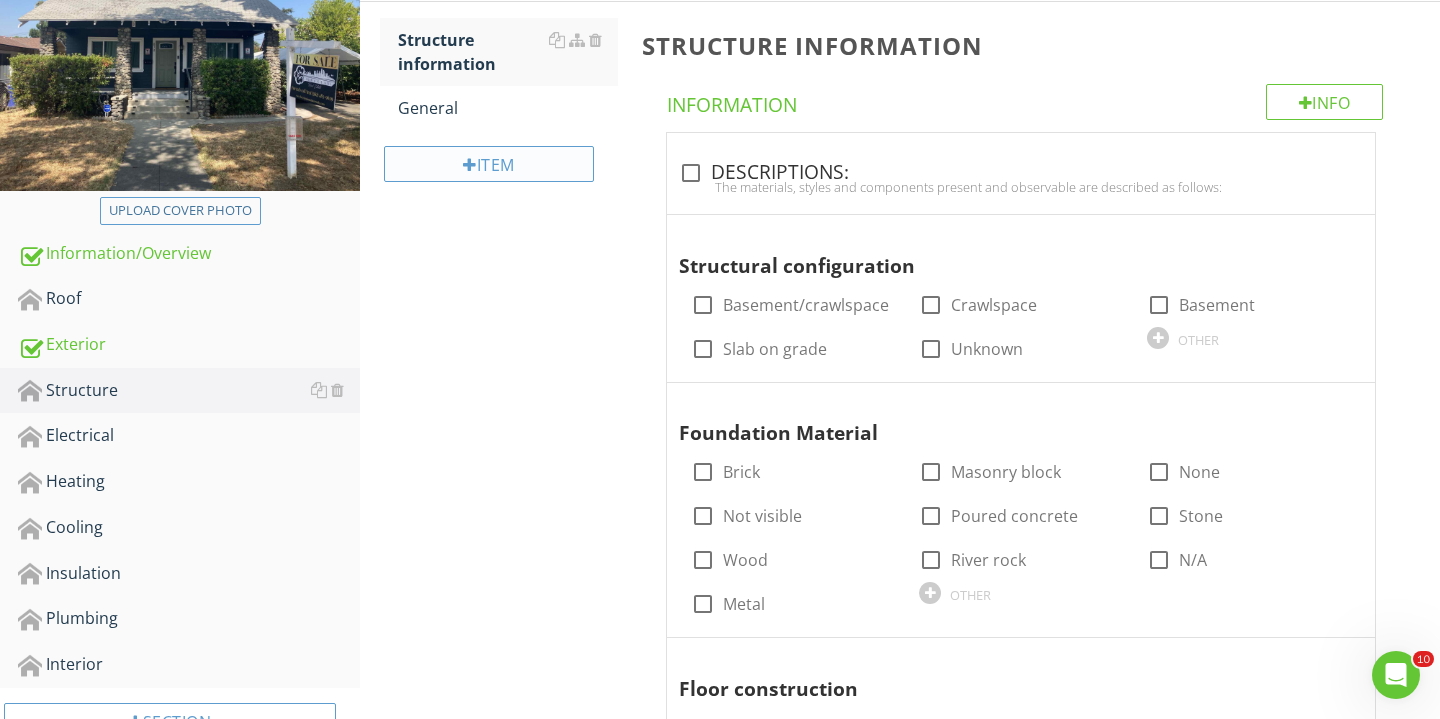 click on "Item" at bounding box center (489, 164) 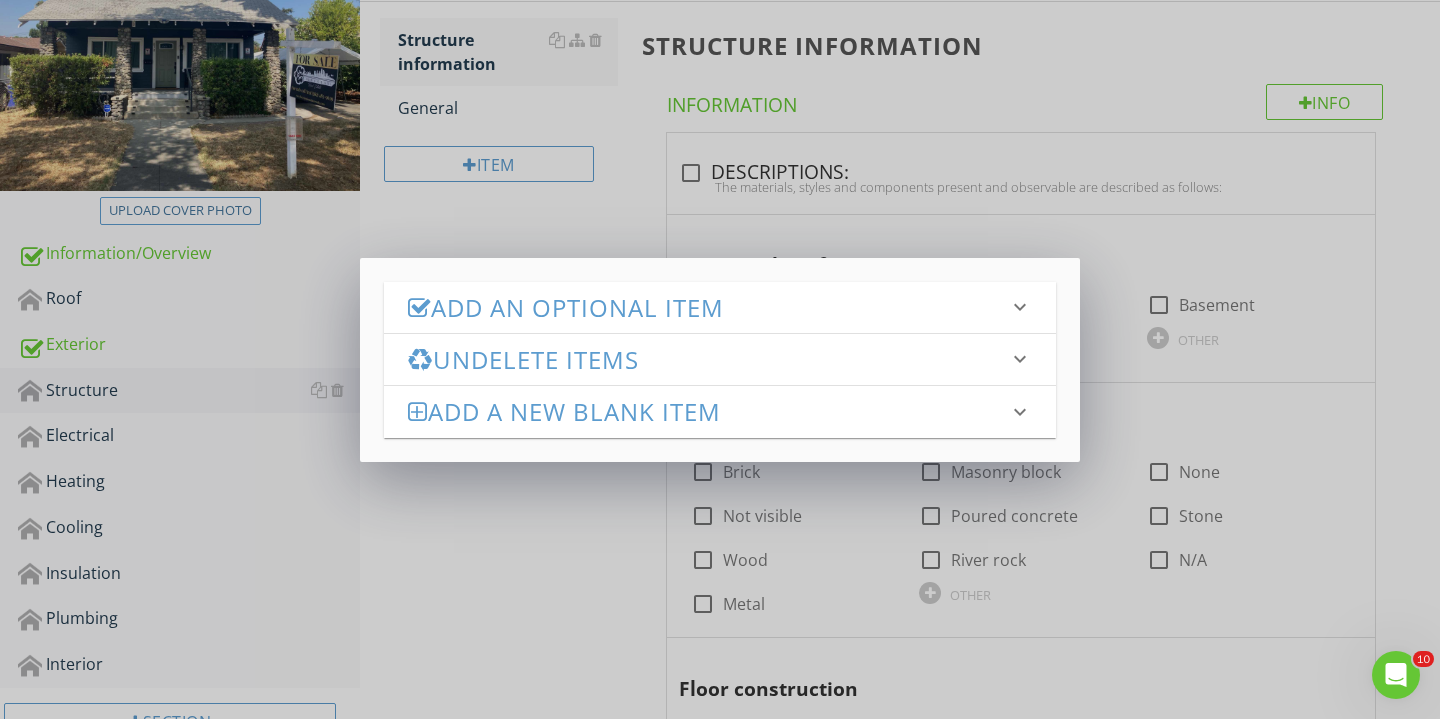 click on "Add an Optional Item" at bounding box center (708, 307) 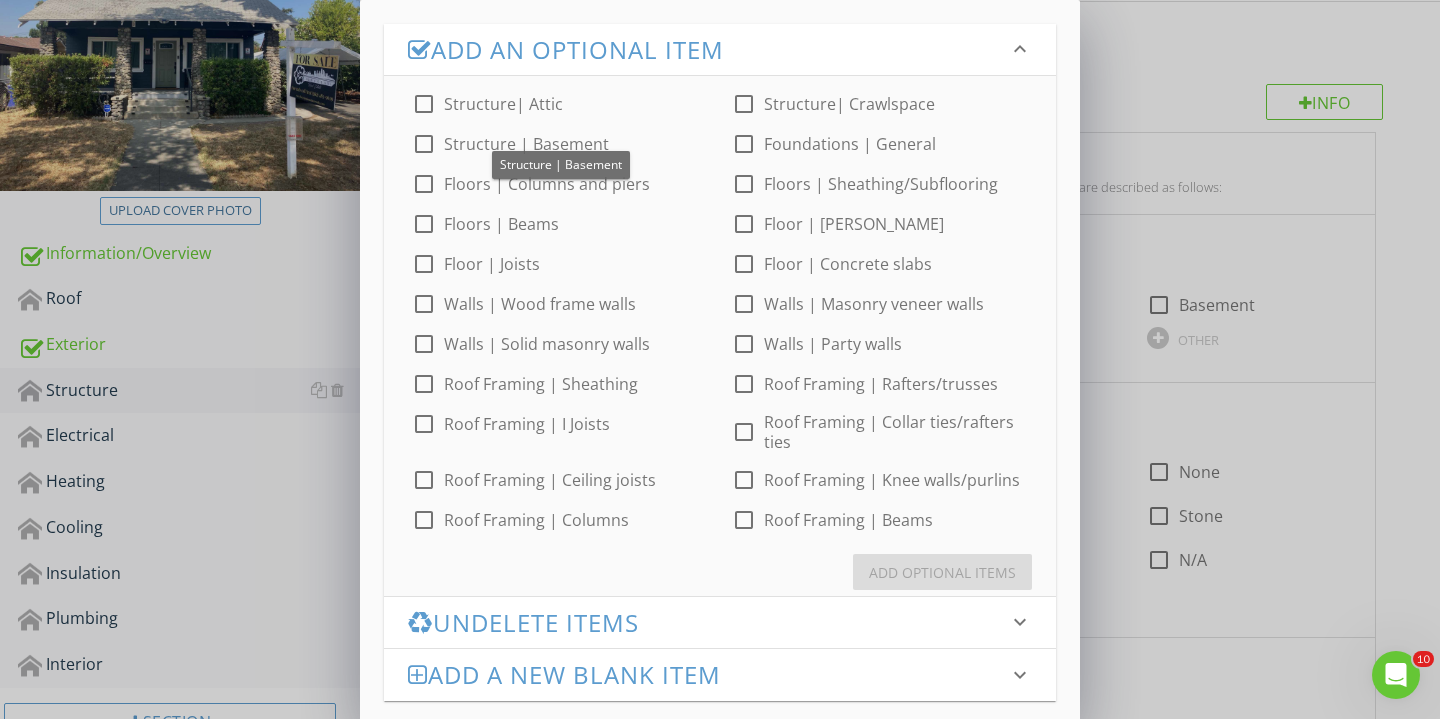 click on "check_box_outline_blank Structure| Attic check_box_outline_blank Structure| Crawlspace check_box_outline_blank Structure | Basement check_box_outline_blank Foundations | General check_box_outline_blank Floors | Columns and piers check_box_outline_blank Floors | Sheathing/Subflooring check_box_outline_blank Floors | Beams check_box_outline_blank Floor | Sills check_box_outline_blank Floor | Joists check_box_outline_blank Floor | Concrete slabs check_box_outline_blank Walls | Wood frame walls check_box_outline_blank Walls | Masonry veneer walls check_box_outline_blank Walls | Solid masonry walls check_box_outline_blank Walls | Party walls check_box_outline_blank Roof Framing | Sheathing check_box_outline_blank Roof Framing | Rafters/trusses check_box_outline_blank Roof Framing | I Joists check_box_outline_blank Roof Framing | Collar ties/rafters ties check_box_outline_blank Roof Framing | Ceiling joists check_box_outline_blank Roof Framing | Knee walls/purlins check_box_outline_blank Roof Framing | Columns" at bounding box center (720, 304) 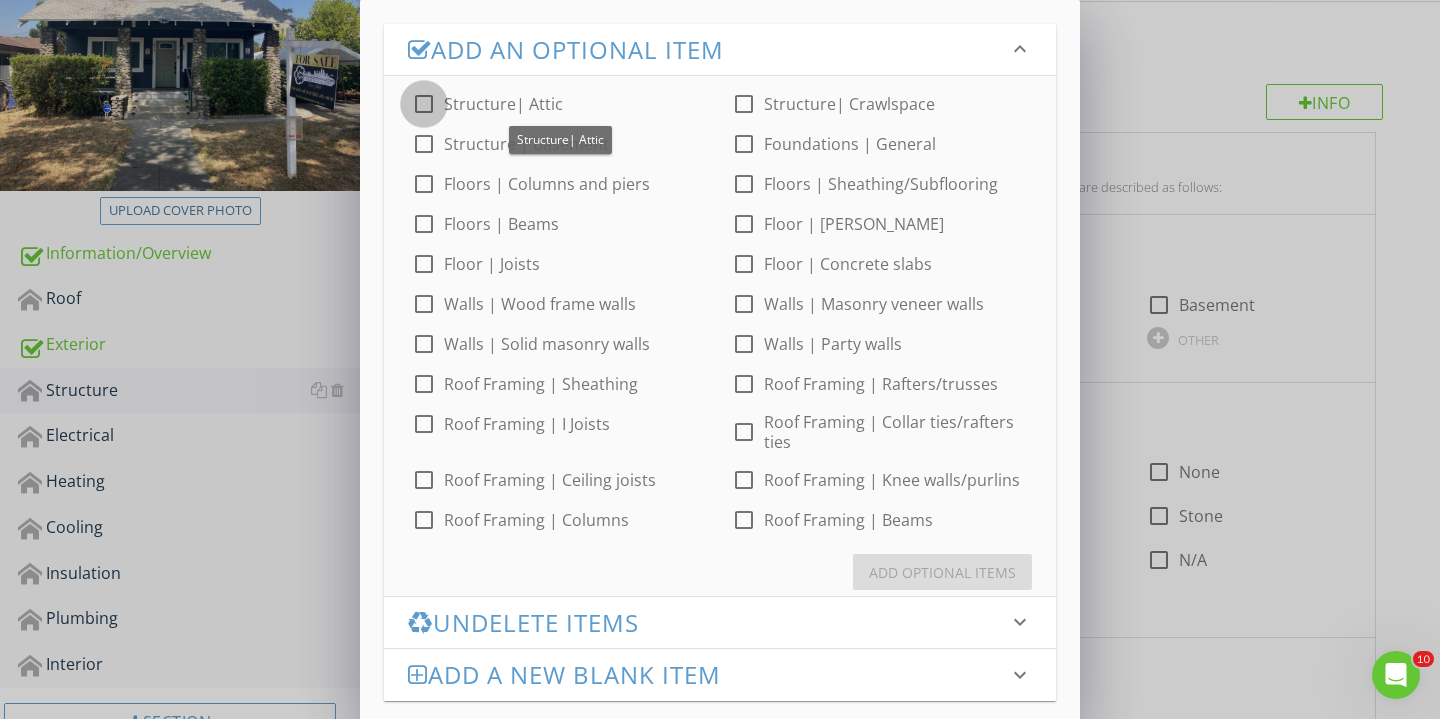 click at bounding box center [424, 104] 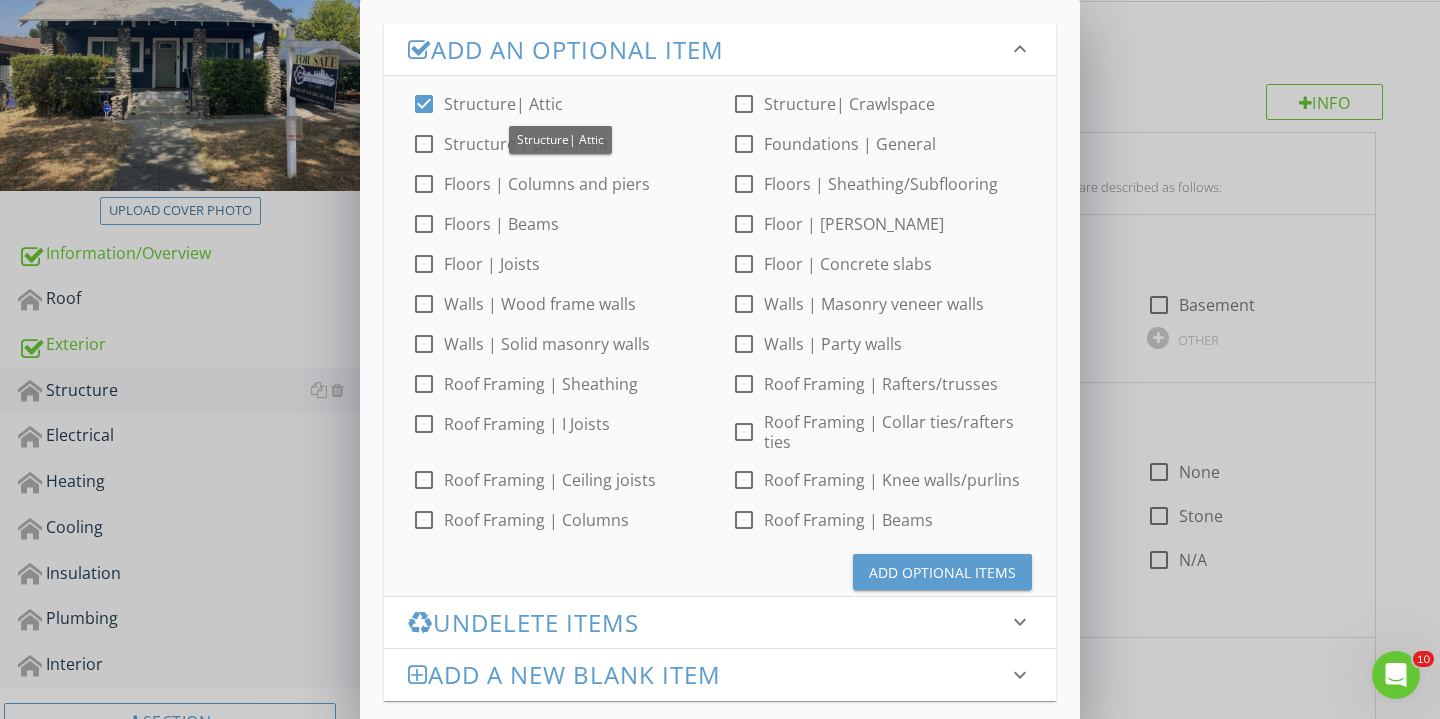 click at bounding box center [744, 104] 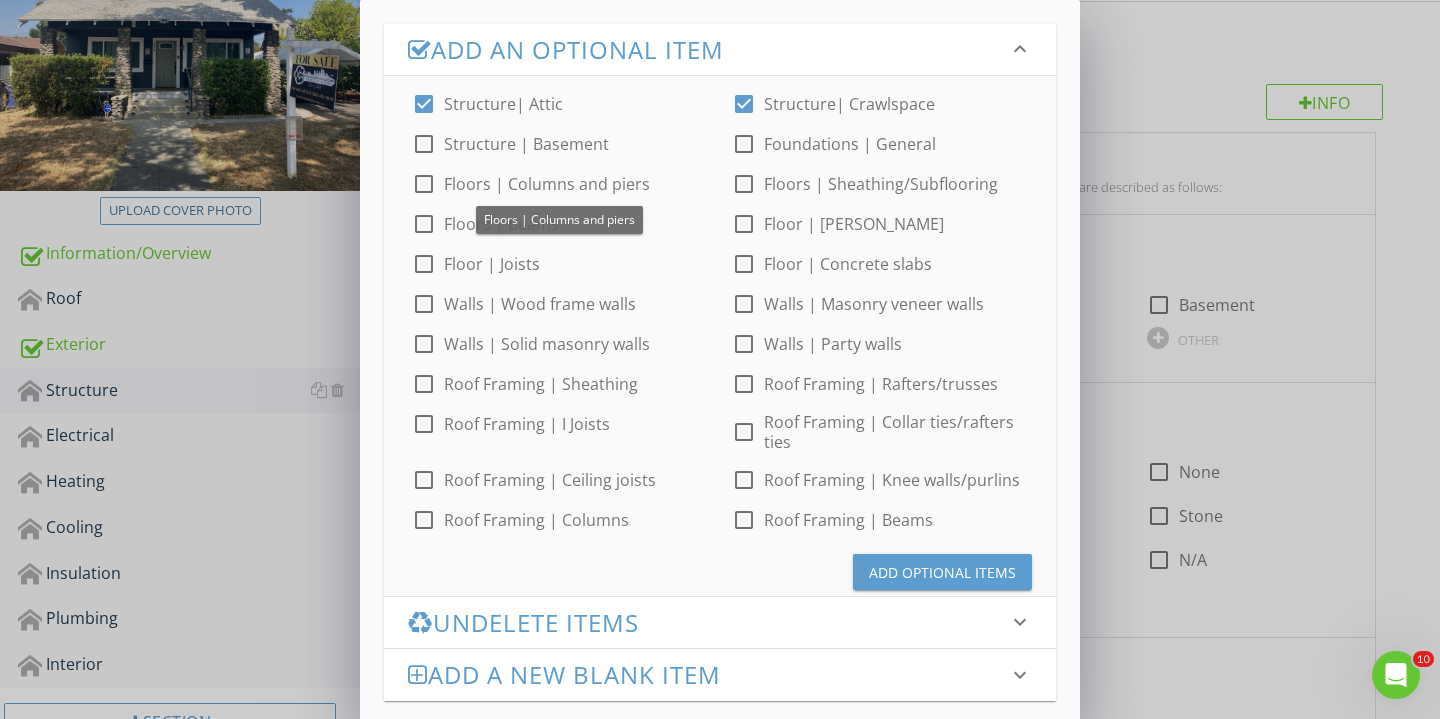 click at bounding box center [424, 184] 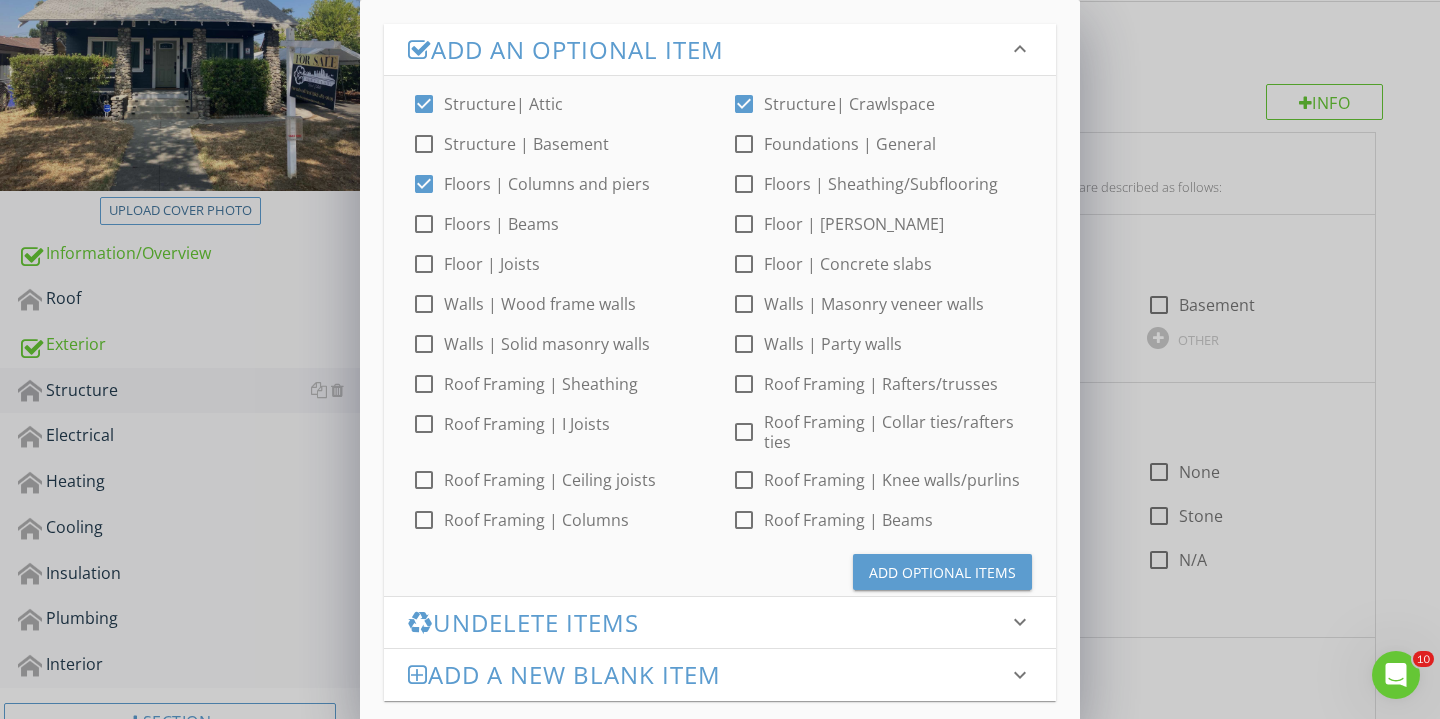 click at bounding box center [744, 184] 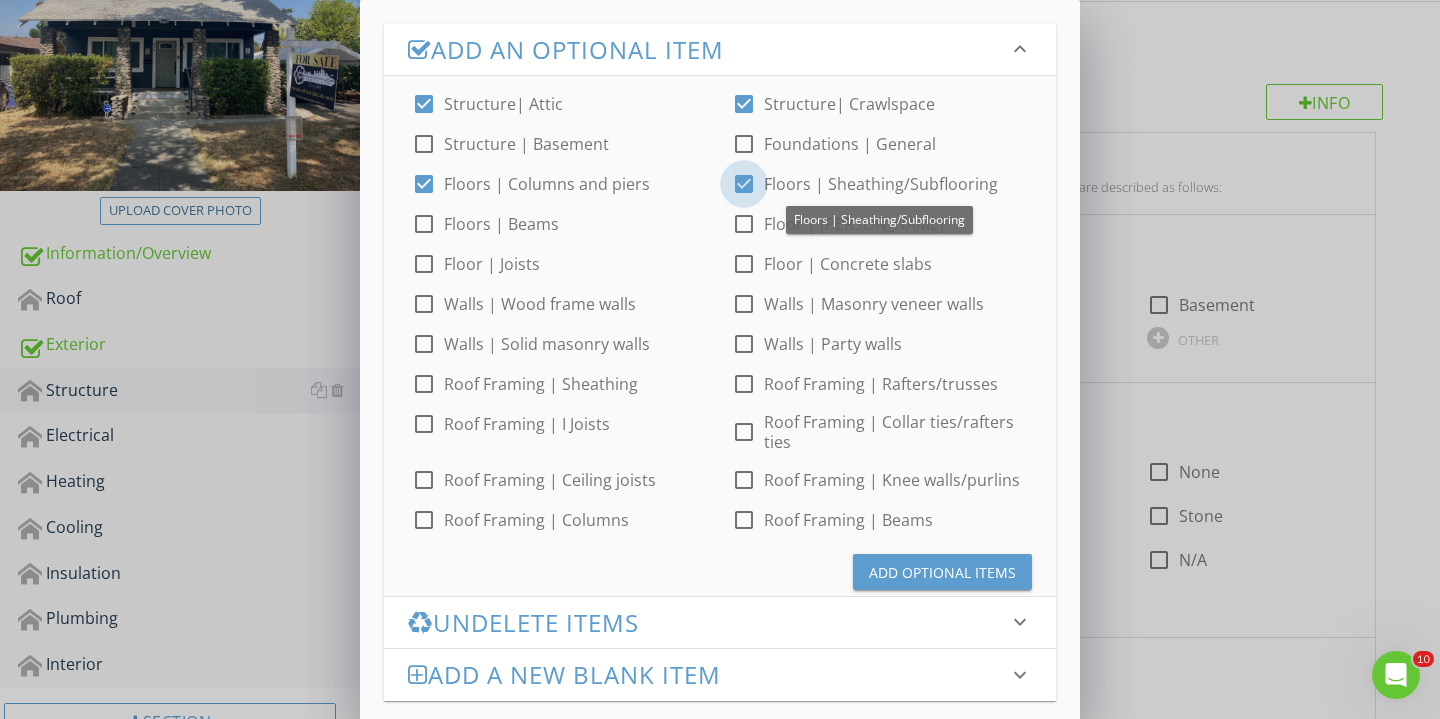 checkbox on "true" 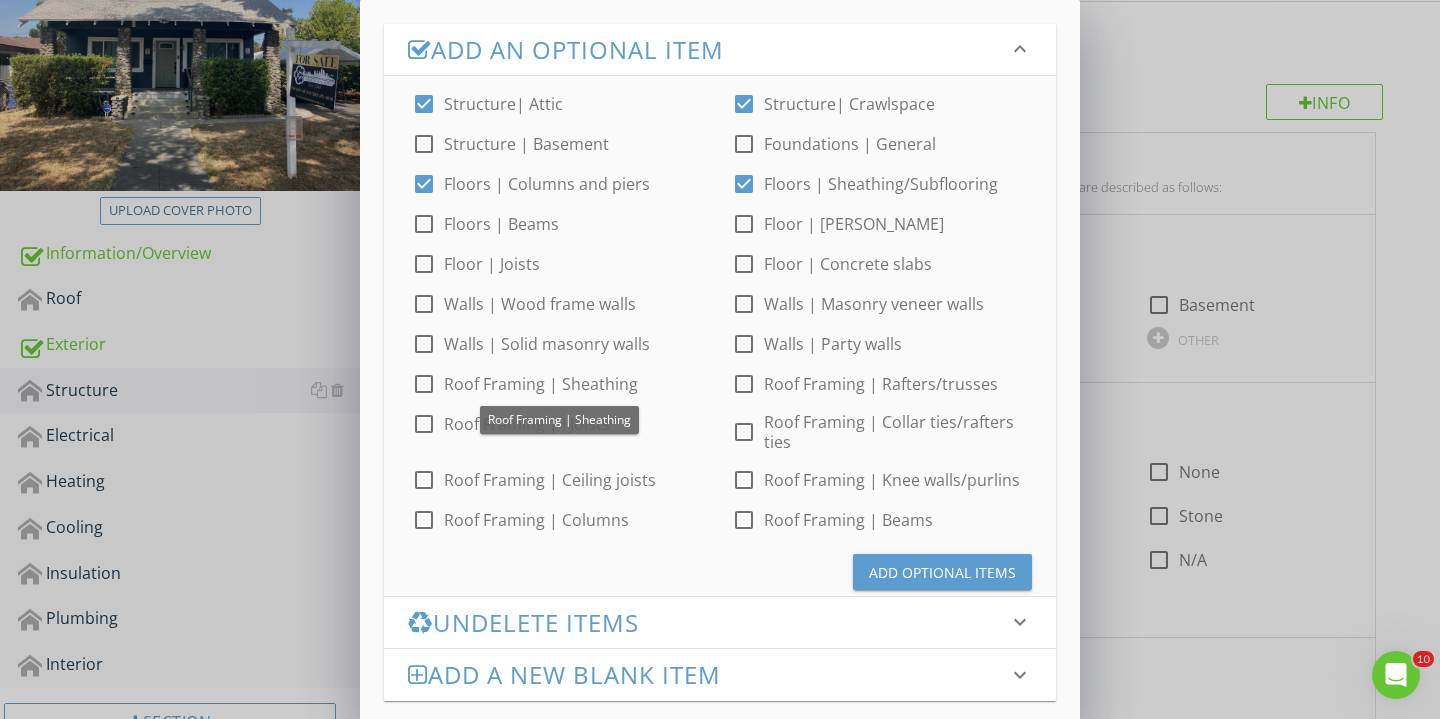 click at bounding box center (424, 384) 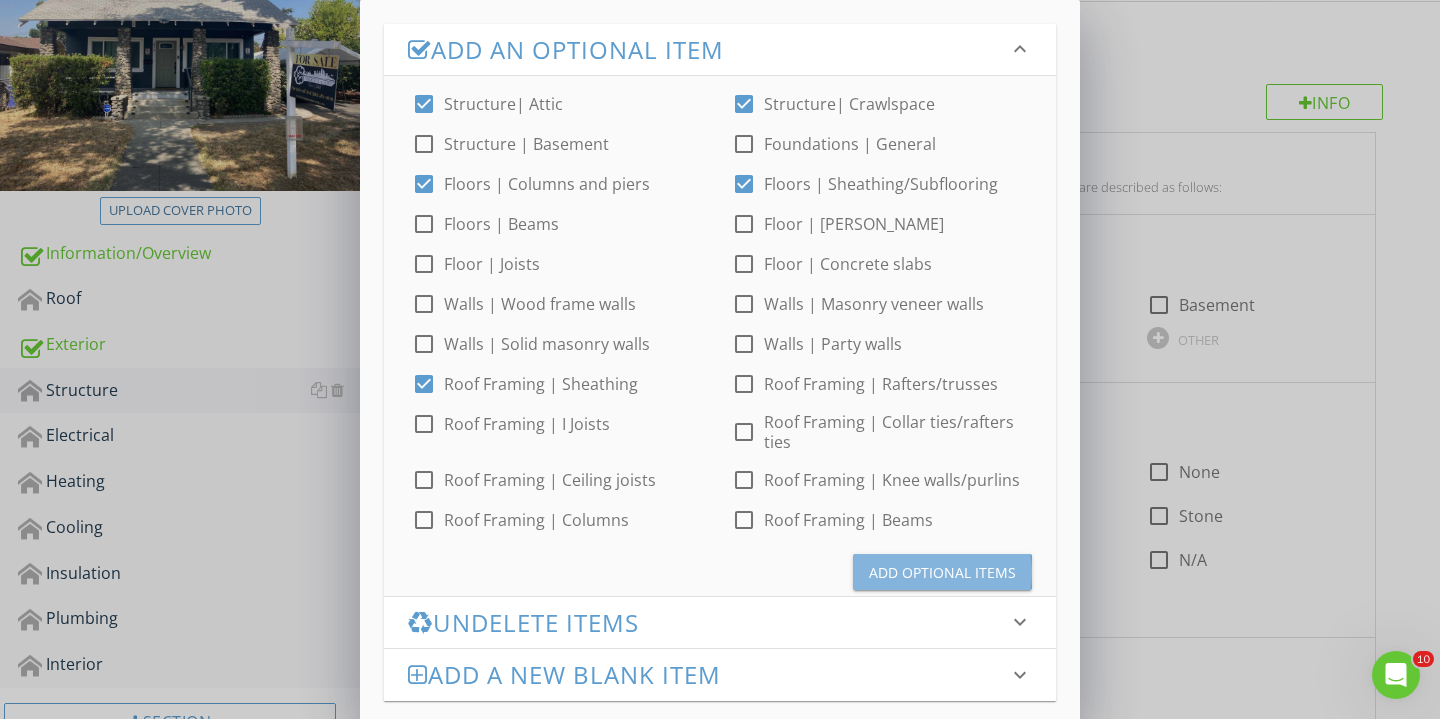 click on "Add Optional Items" at bounding box center [942, 572] 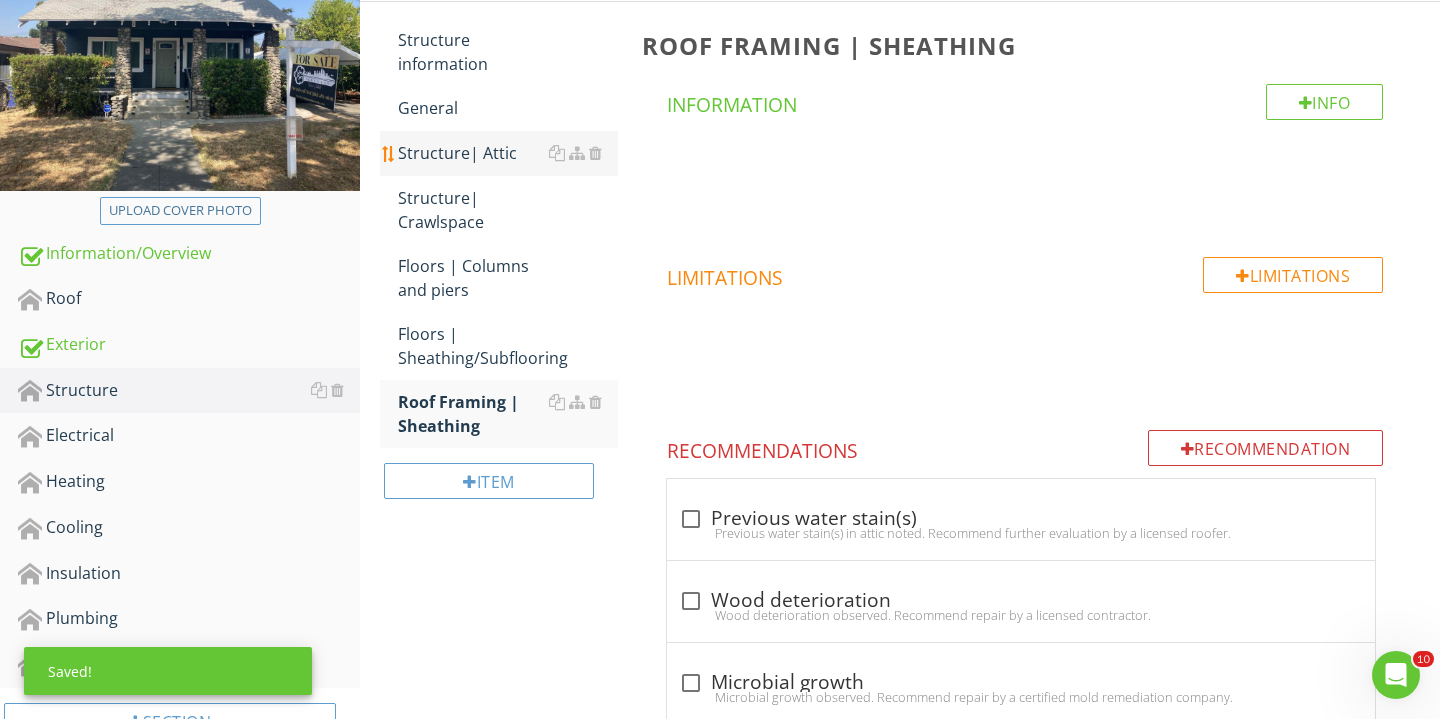 click on "Structure| Attic" at bounding box center (508, 153) 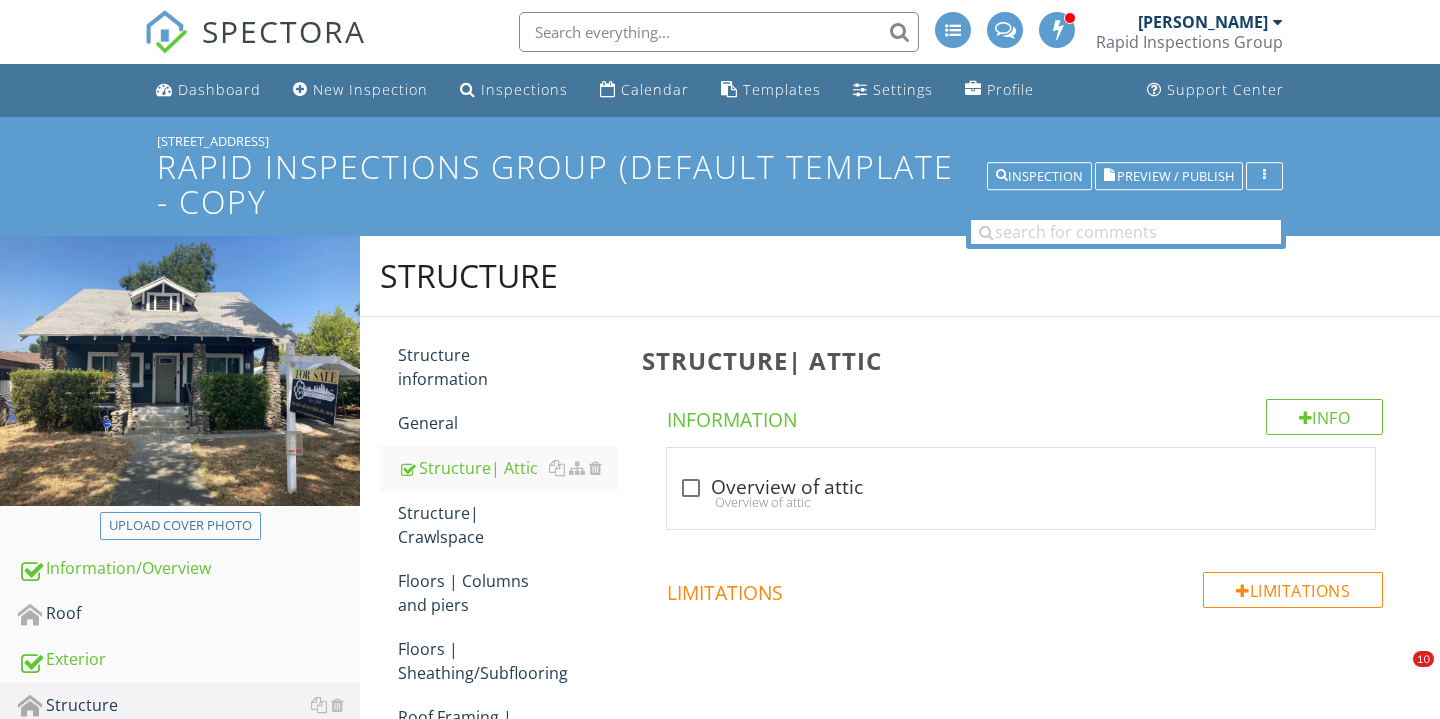 scroll, scrollTop: 315, scrollLeft: 0, axis: vertical 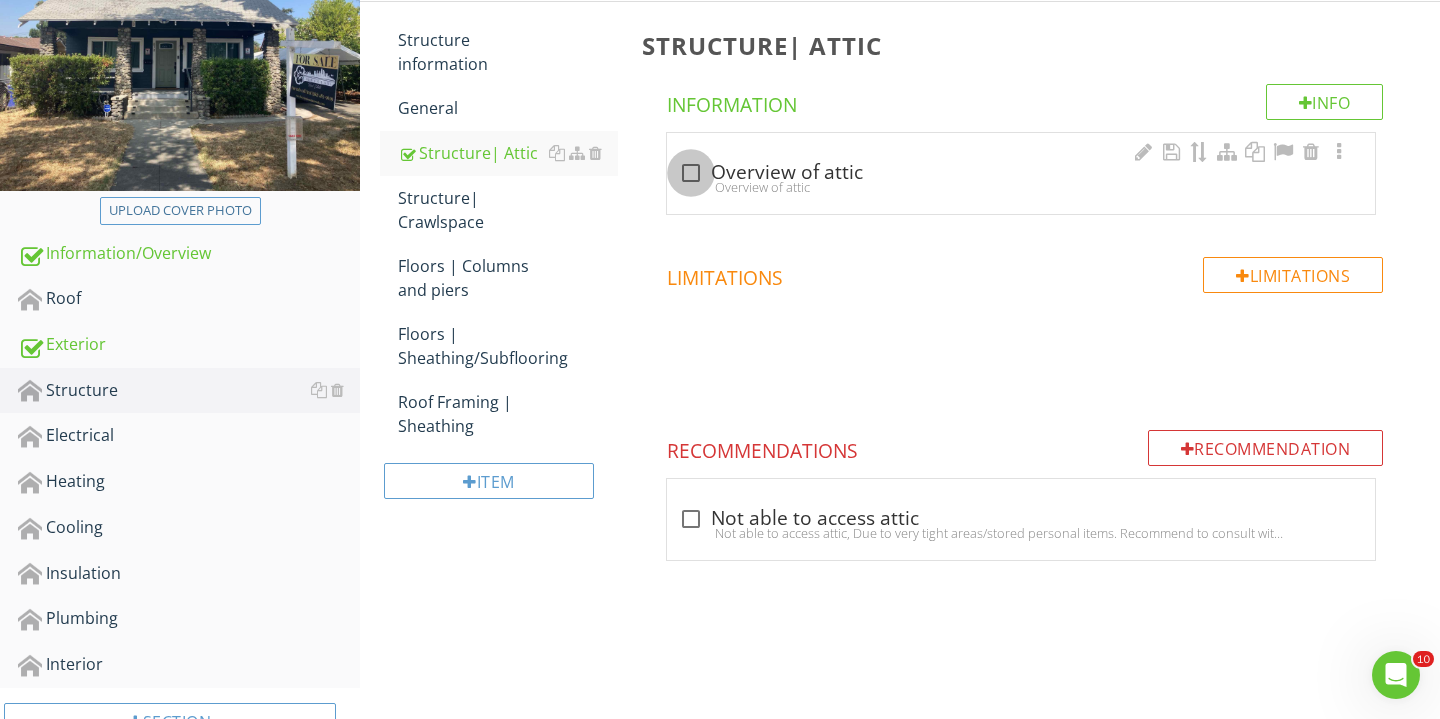 click at bounding box center [691, 173] 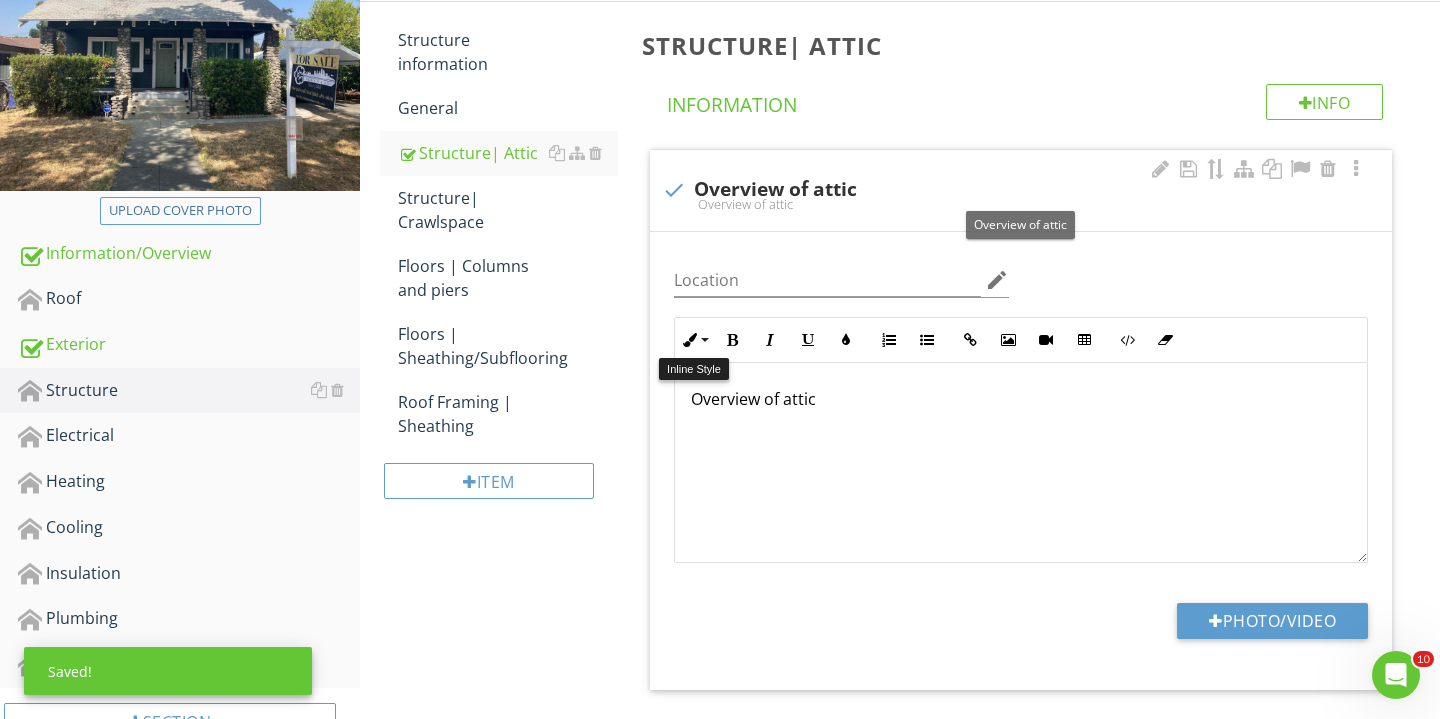 scroll, scrollTop: 475, scrollLeft: 0, axis: vertical 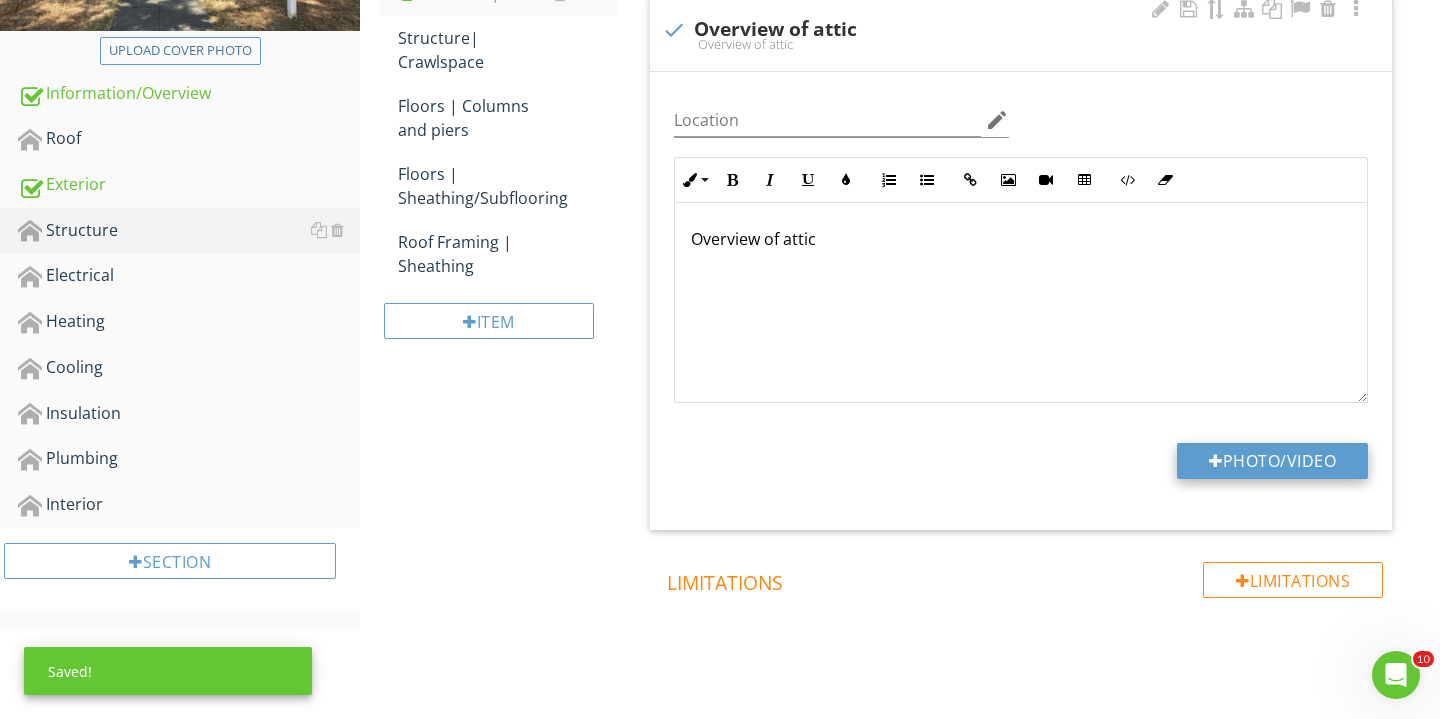 click at bounding box center (1216, 461) 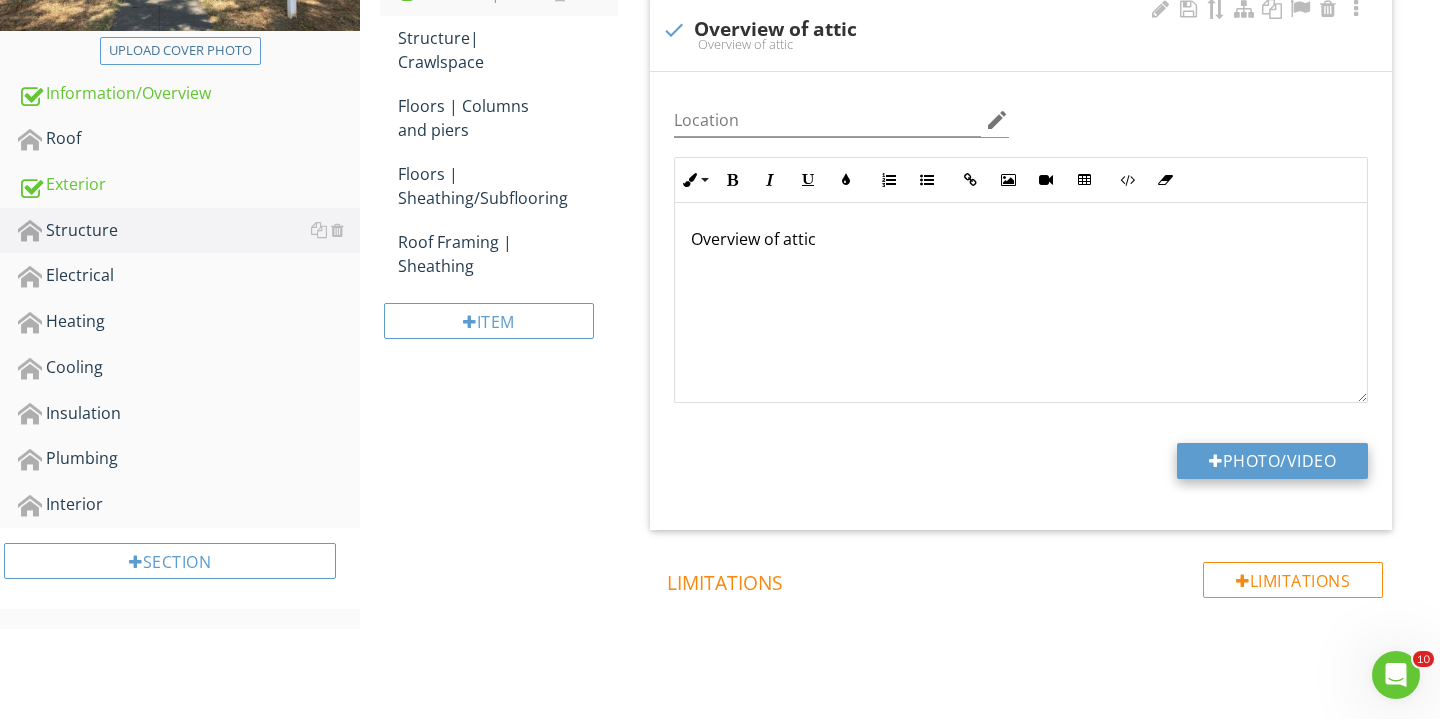 type on "C:\fakepath\IMG_3700.JPG" 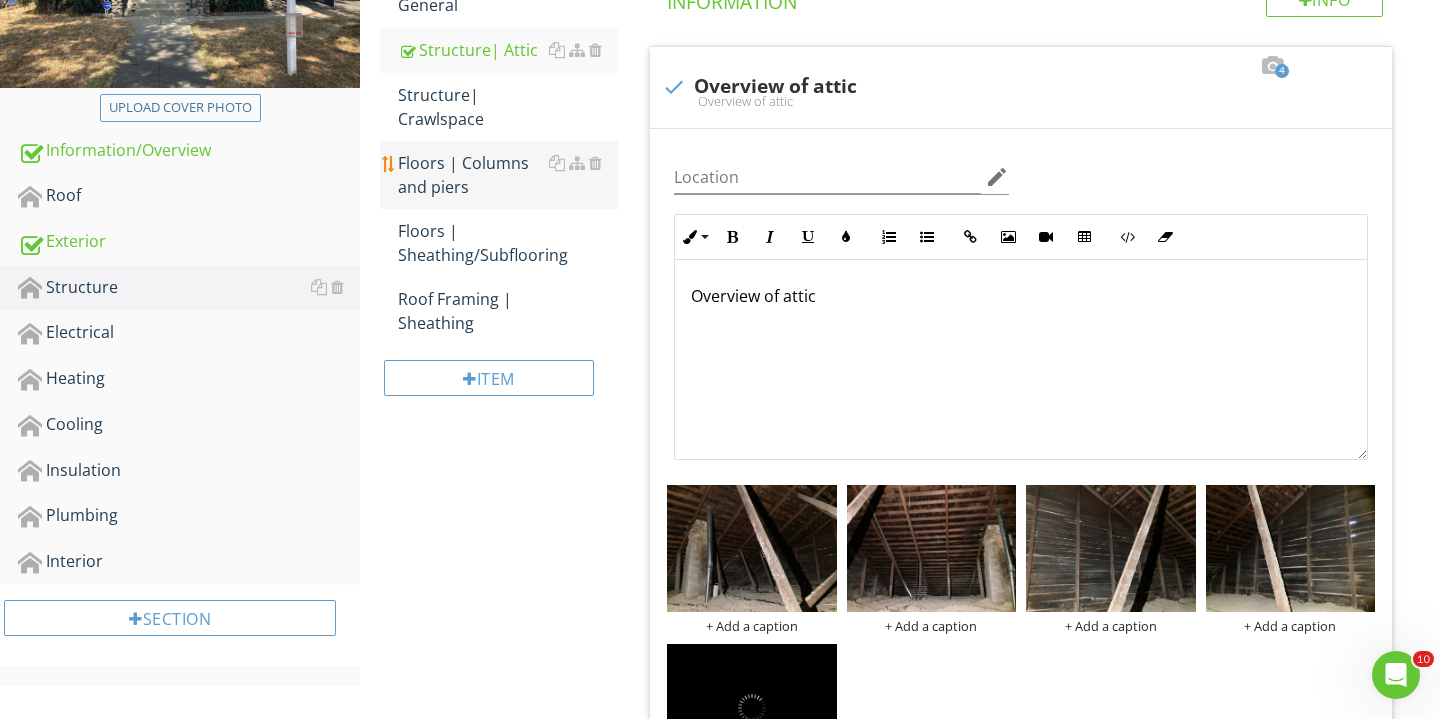 scroll, scrollTop: 356, scrollLeft: 0, axis: vertical 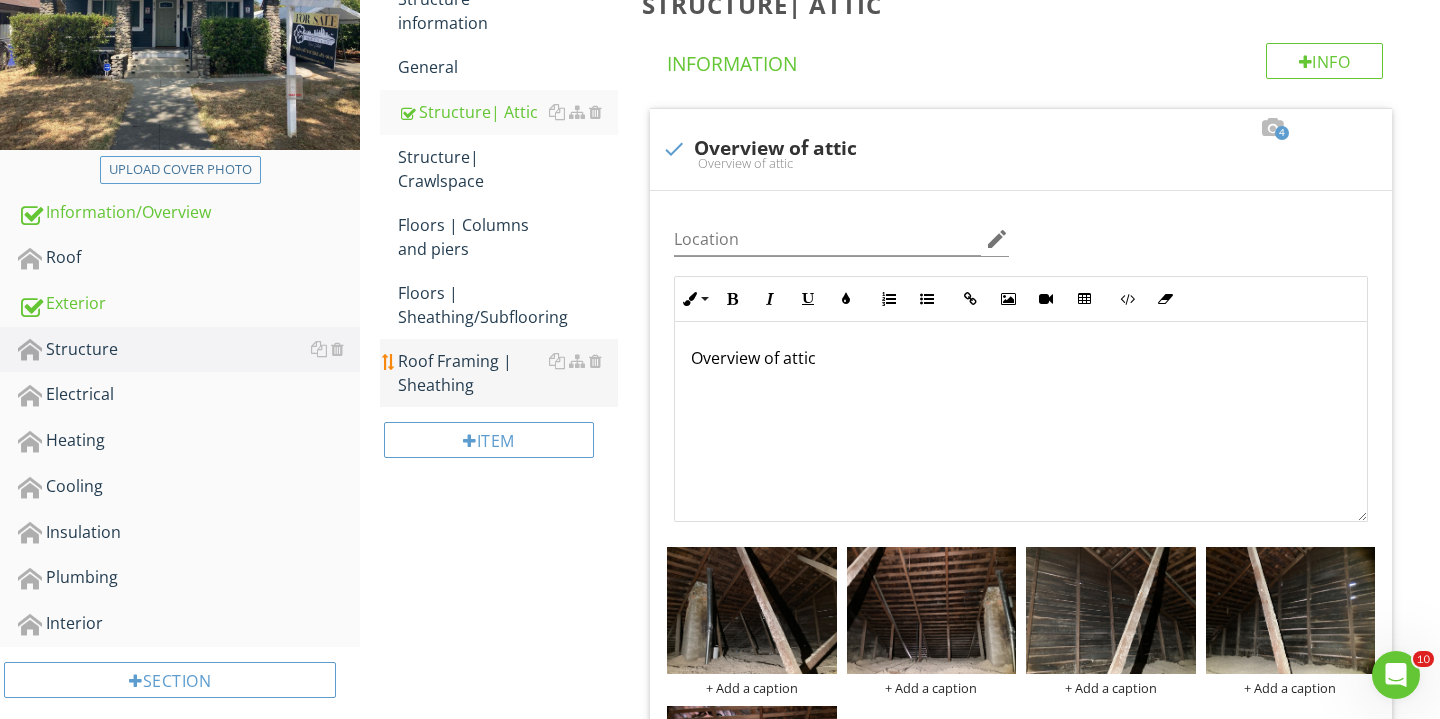 click on "Roof Framing | Sheathing" at bounding box center (508, 373) 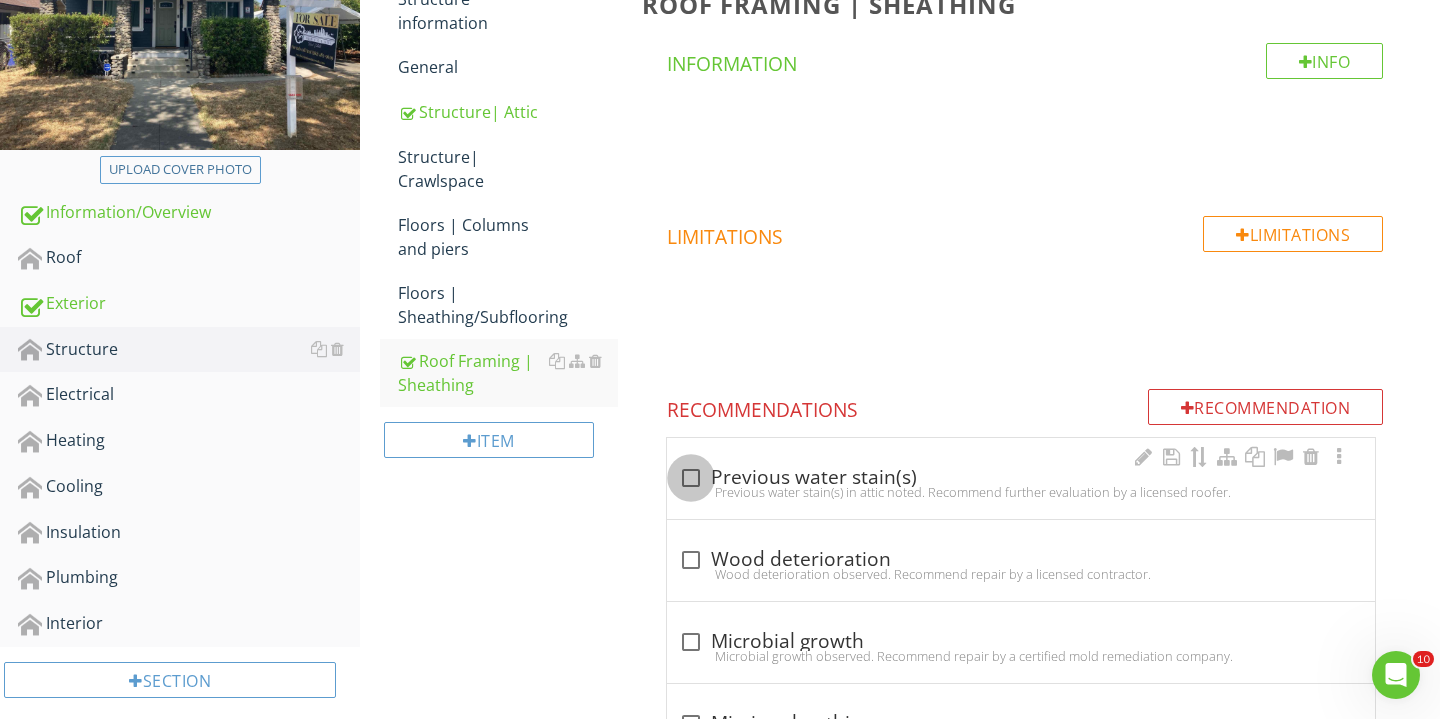 click at bounding box center (691, 478) 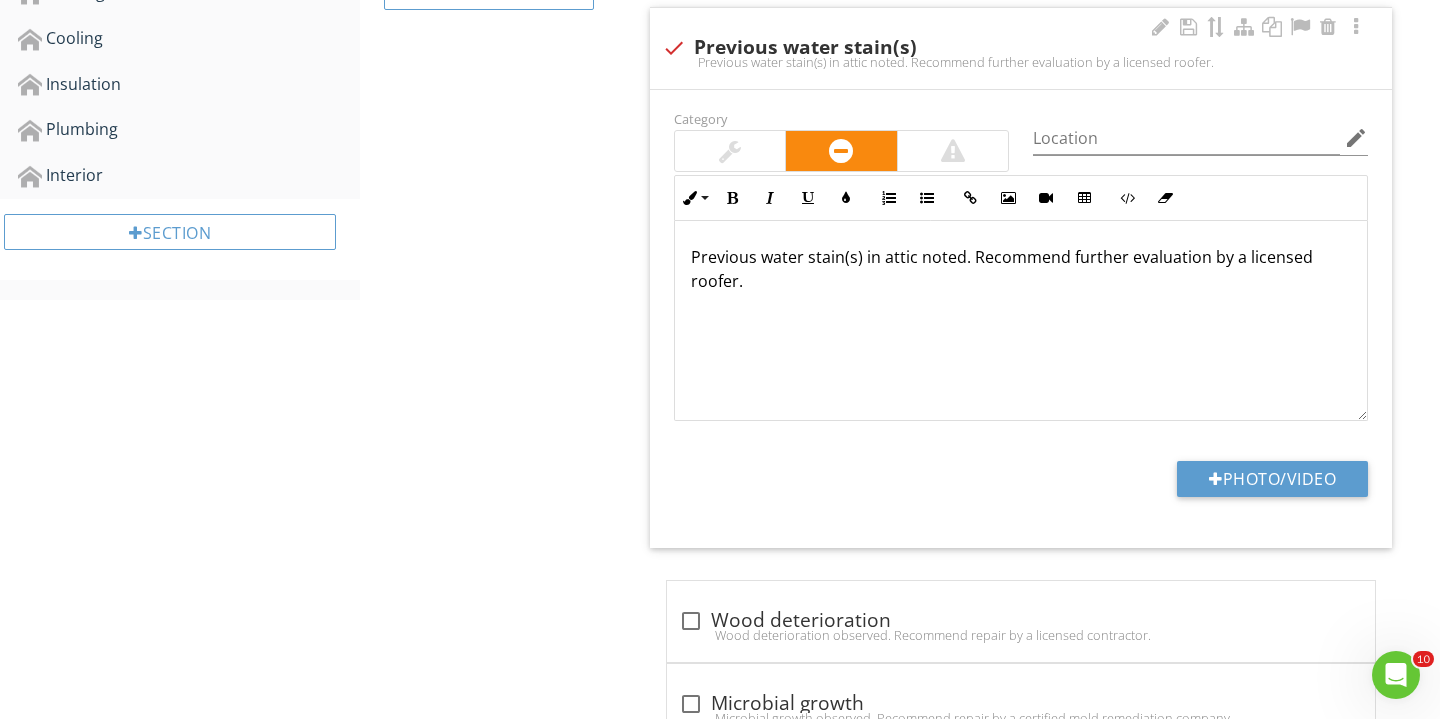 scroll, scrollTop: 822, scrollLeft: 0, axis: vertical 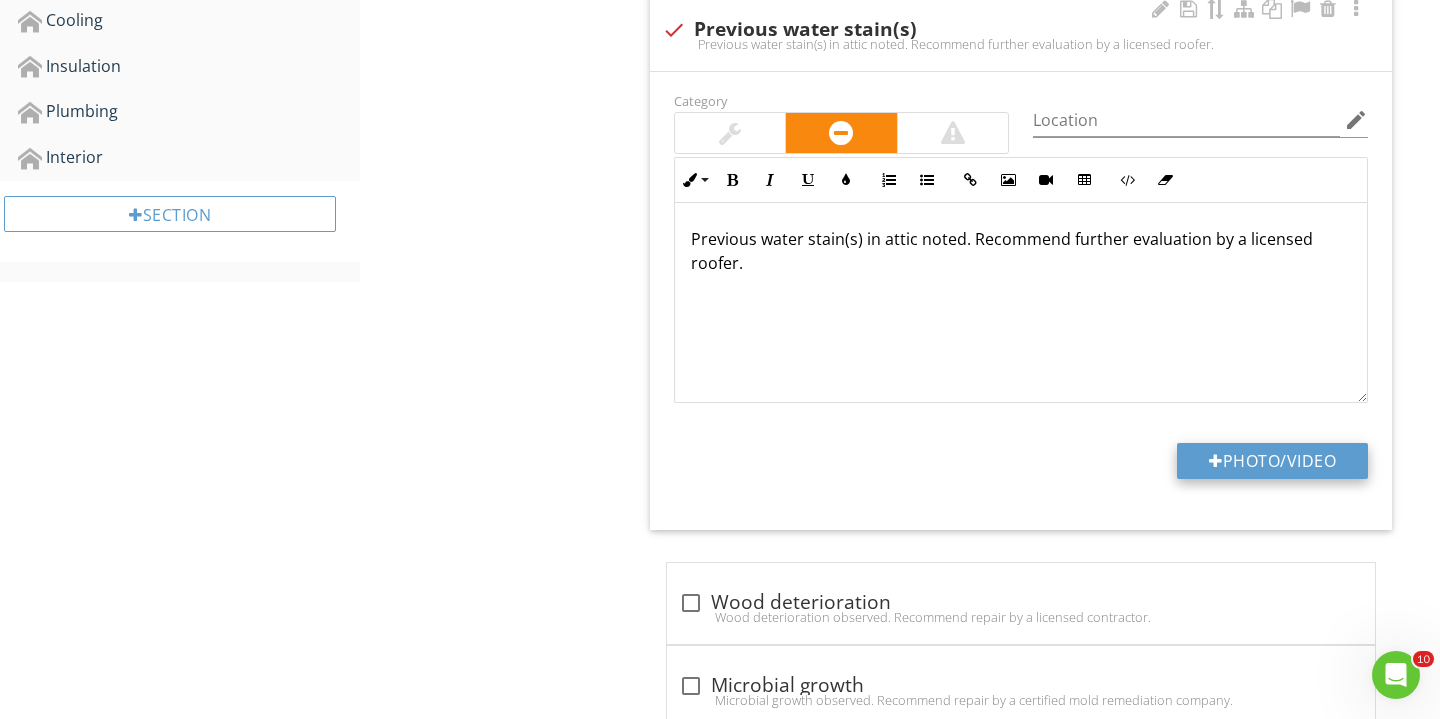 click at bounding box center (1216, 461) 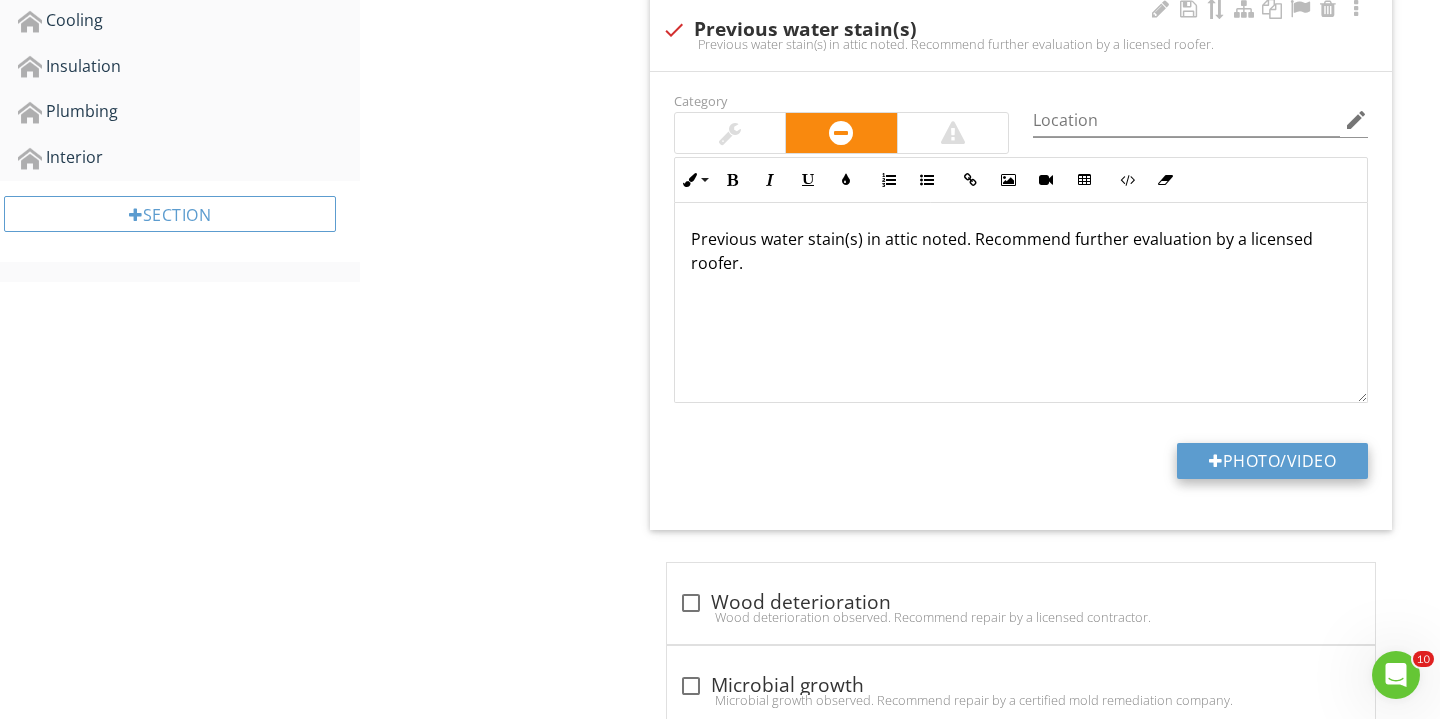 type on "C:\fakepath\IMG_3711.JPG" 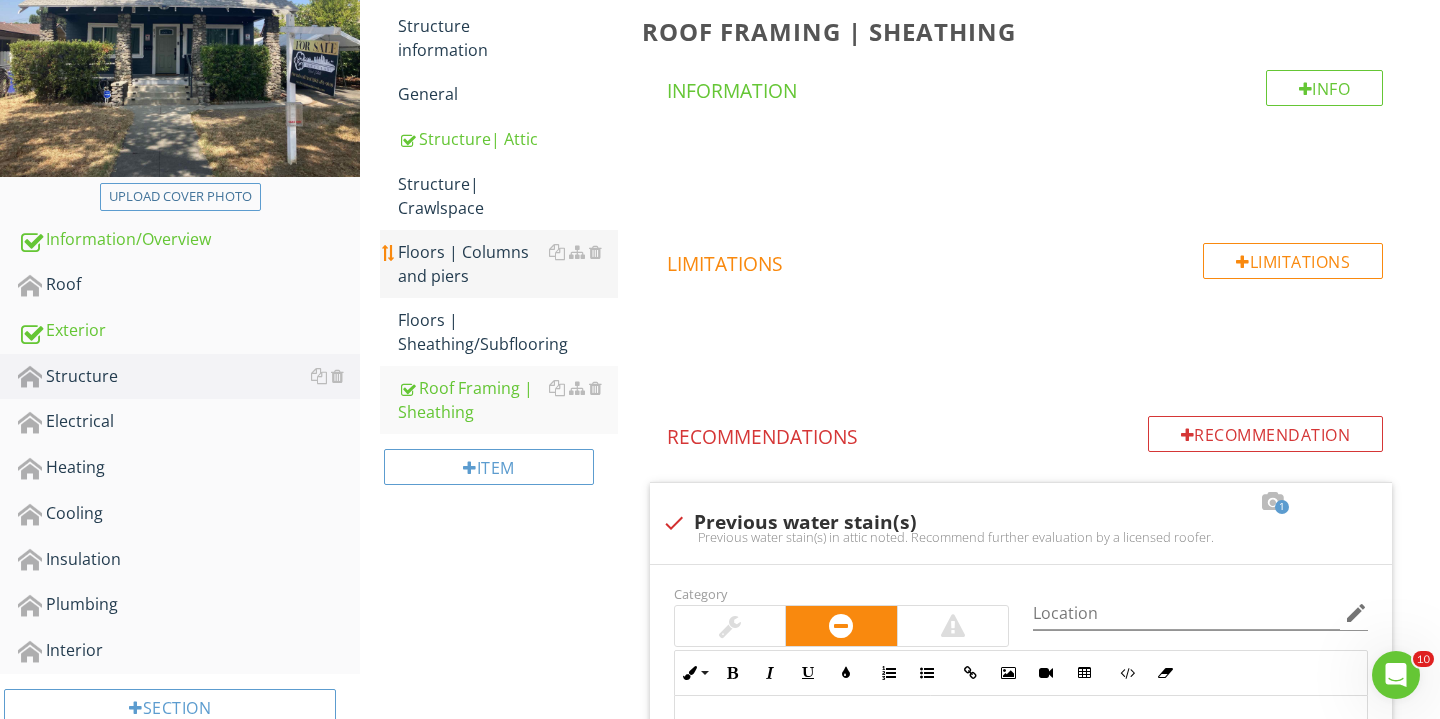 scroll, scrollTop: 436, scrollLeft: 0, axis: vertical 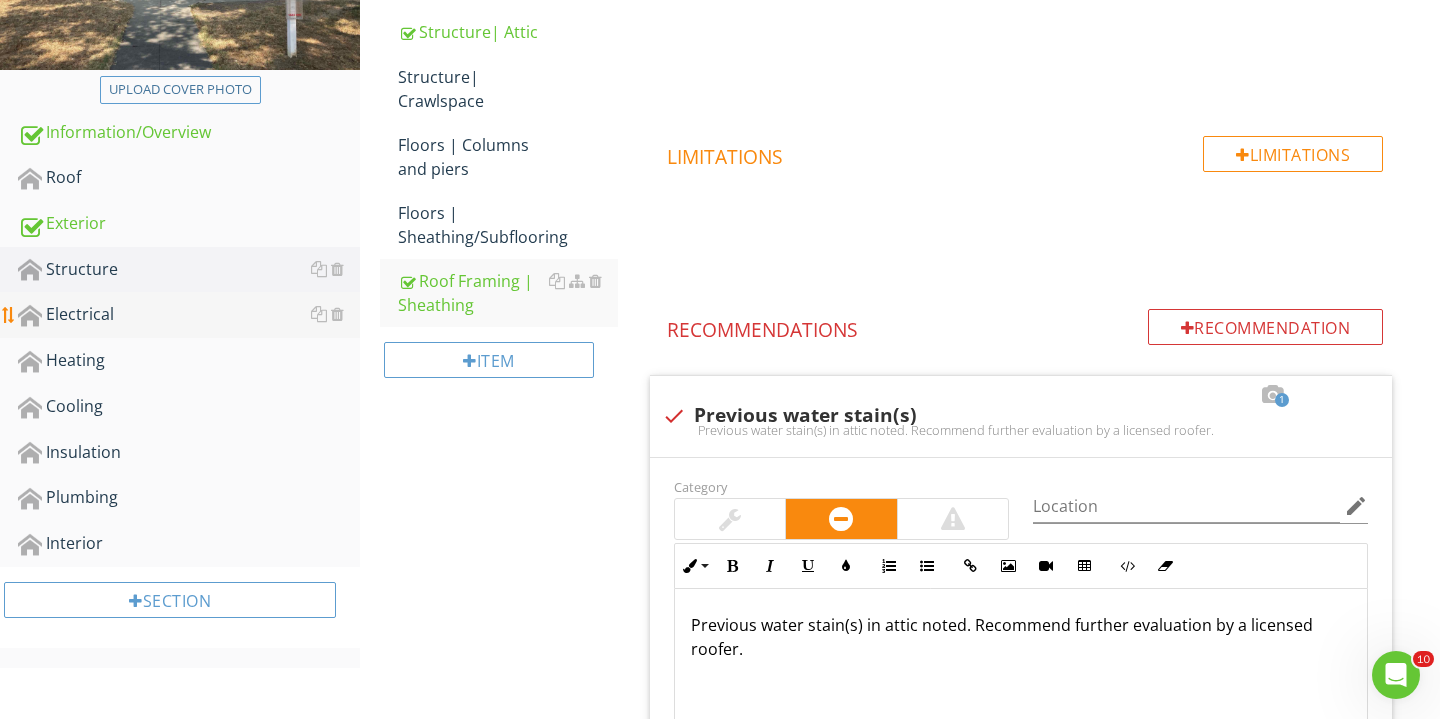 click on "Electrical" at bounding box center (189, 315) 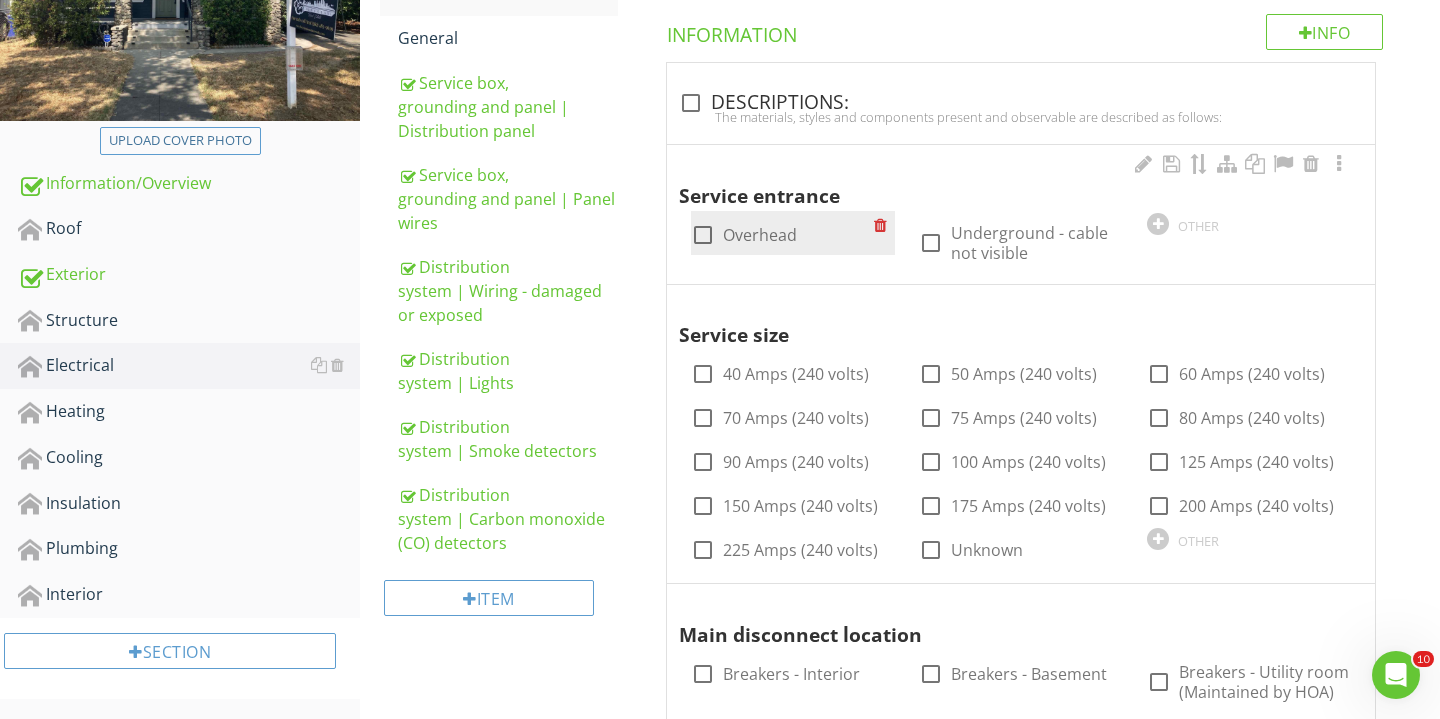 scroll, scrollTop: 461, scrollLeft: 0, axis: vertical 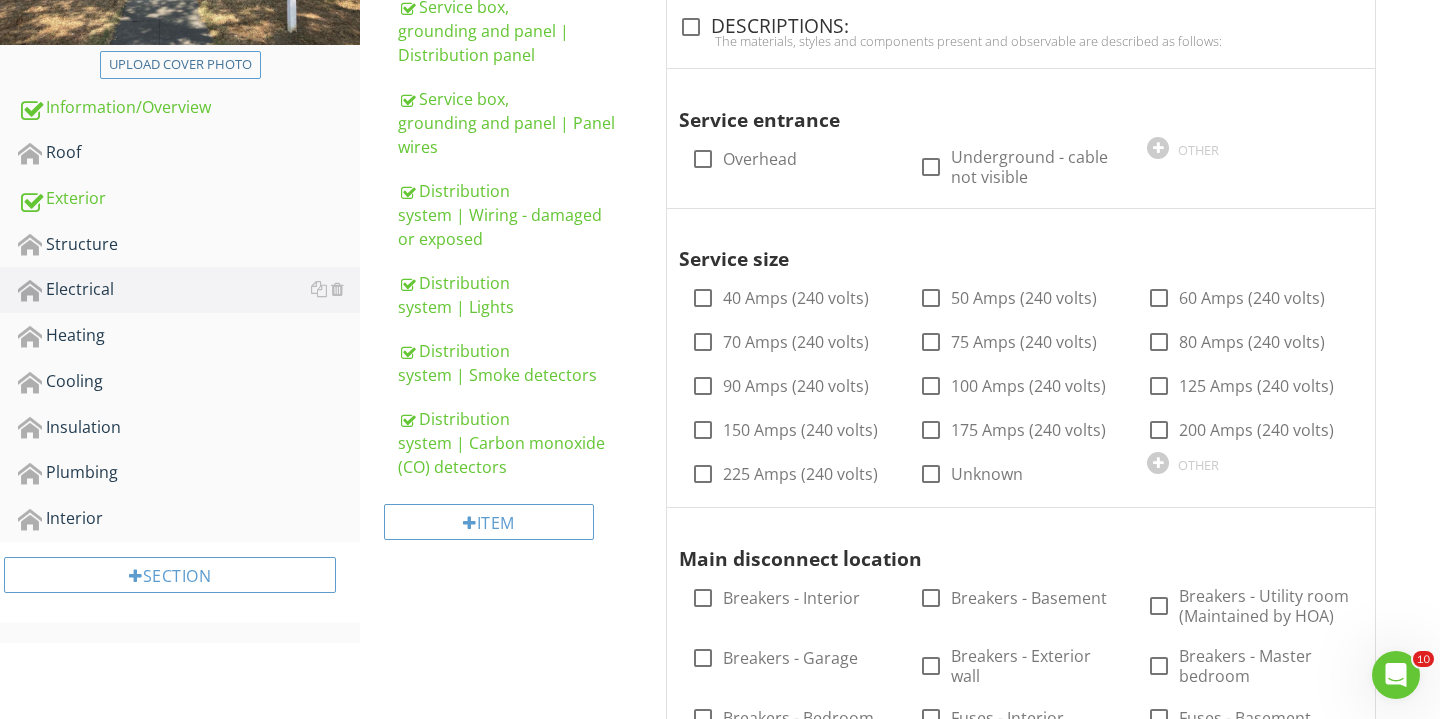 click on "Item" at bounding box center [499, 529] 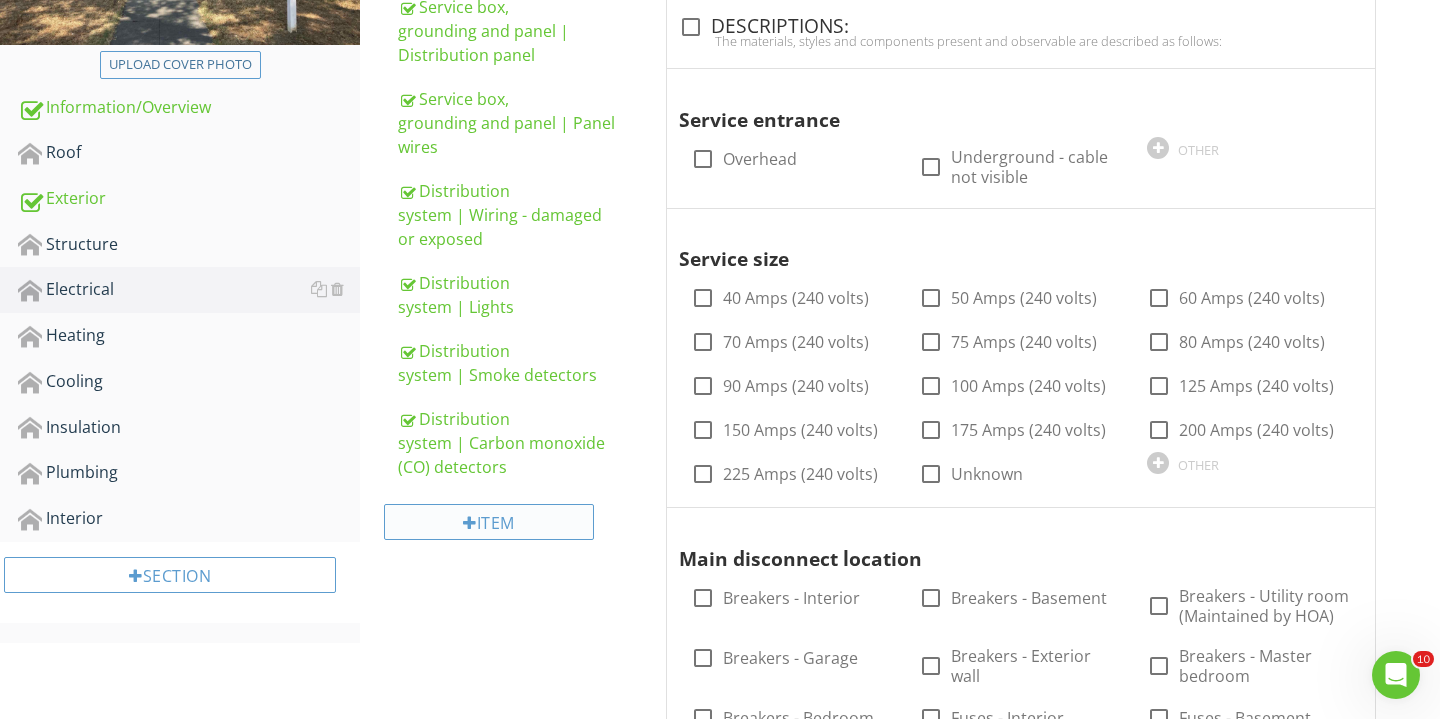 click on "Item" at bounding box center (489, 522) 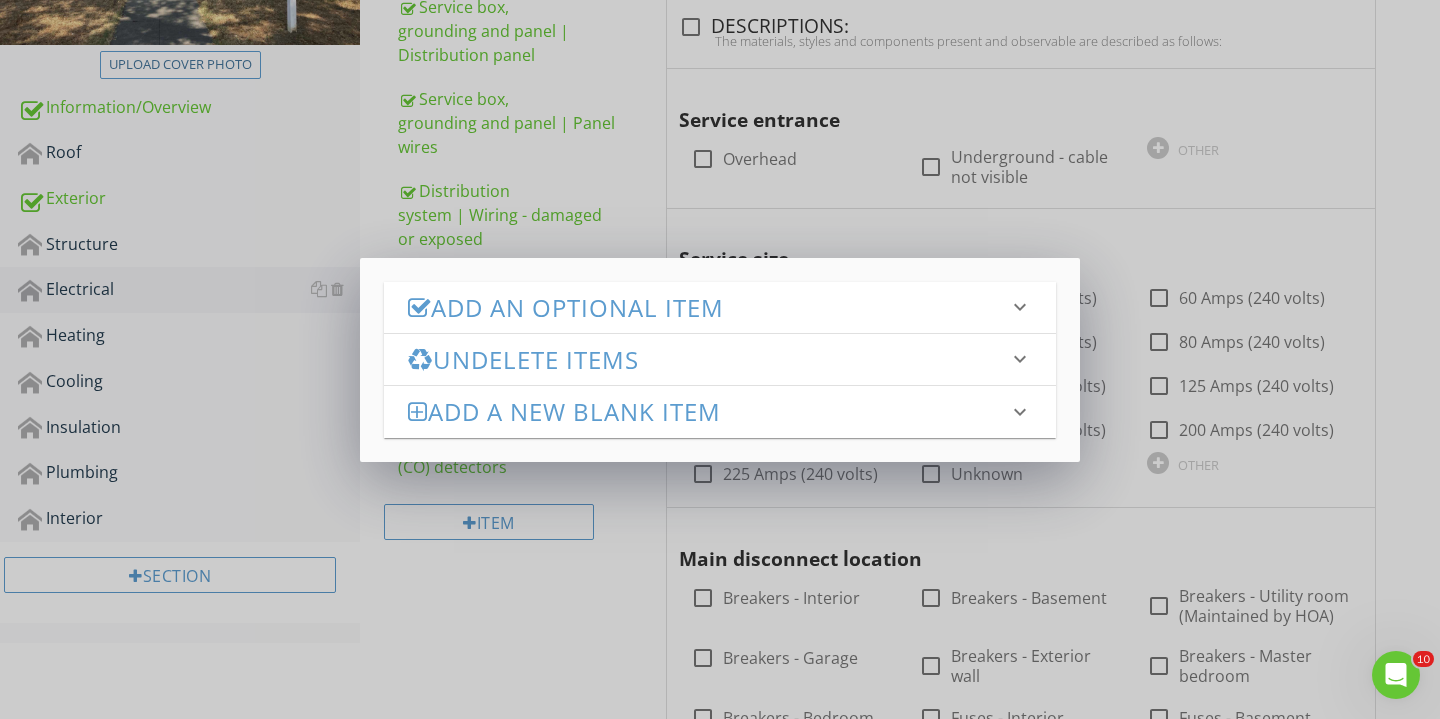 click on "Add an Optional Item" at bounding box center [708, 307] 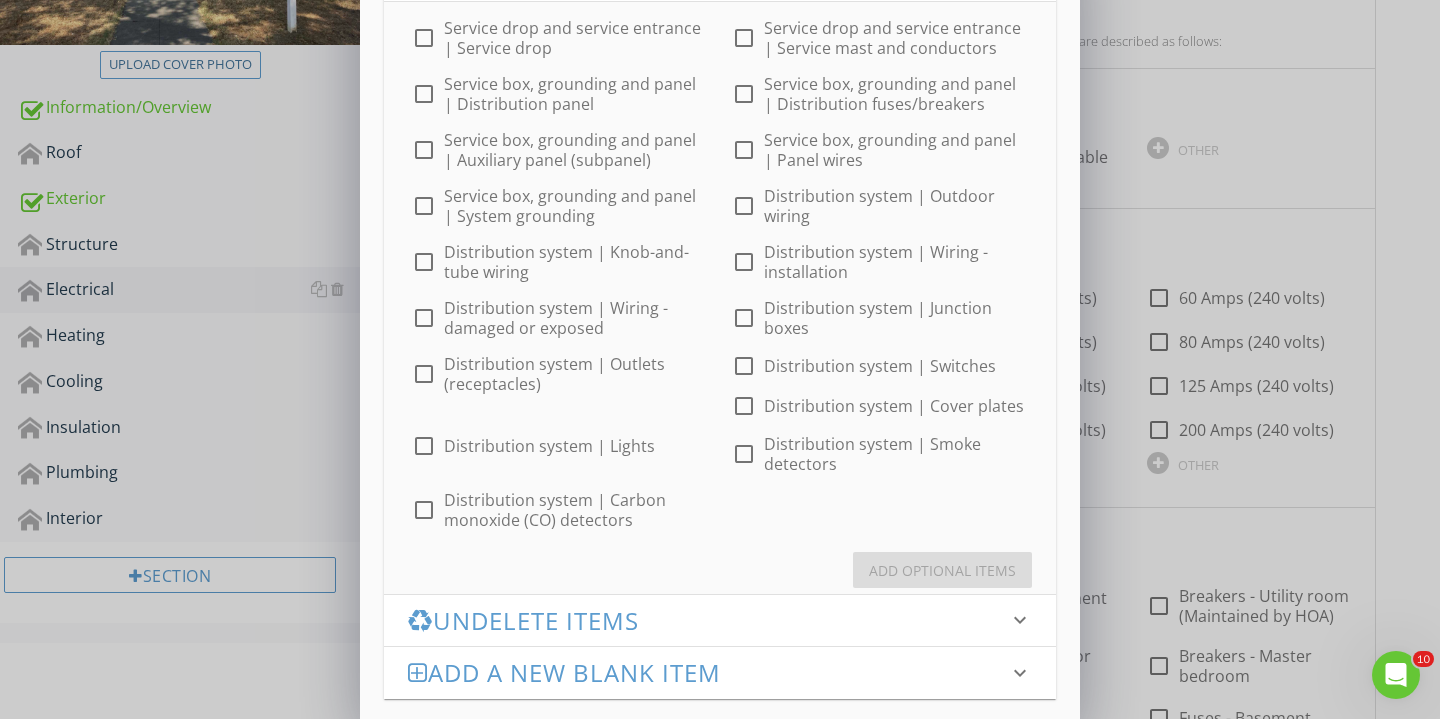 scroll, scrollTop: 81, scrollLeft: 0, axis: vertical 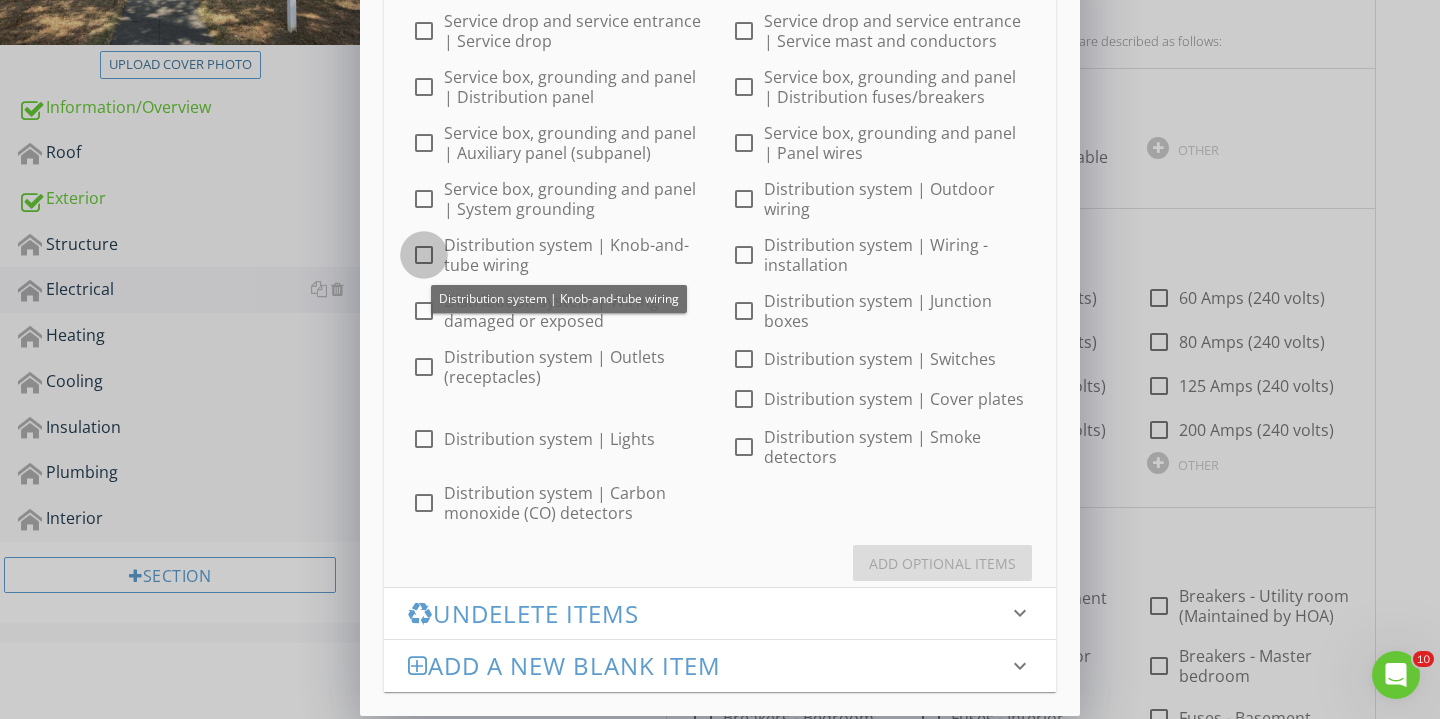 checkbox on "true" 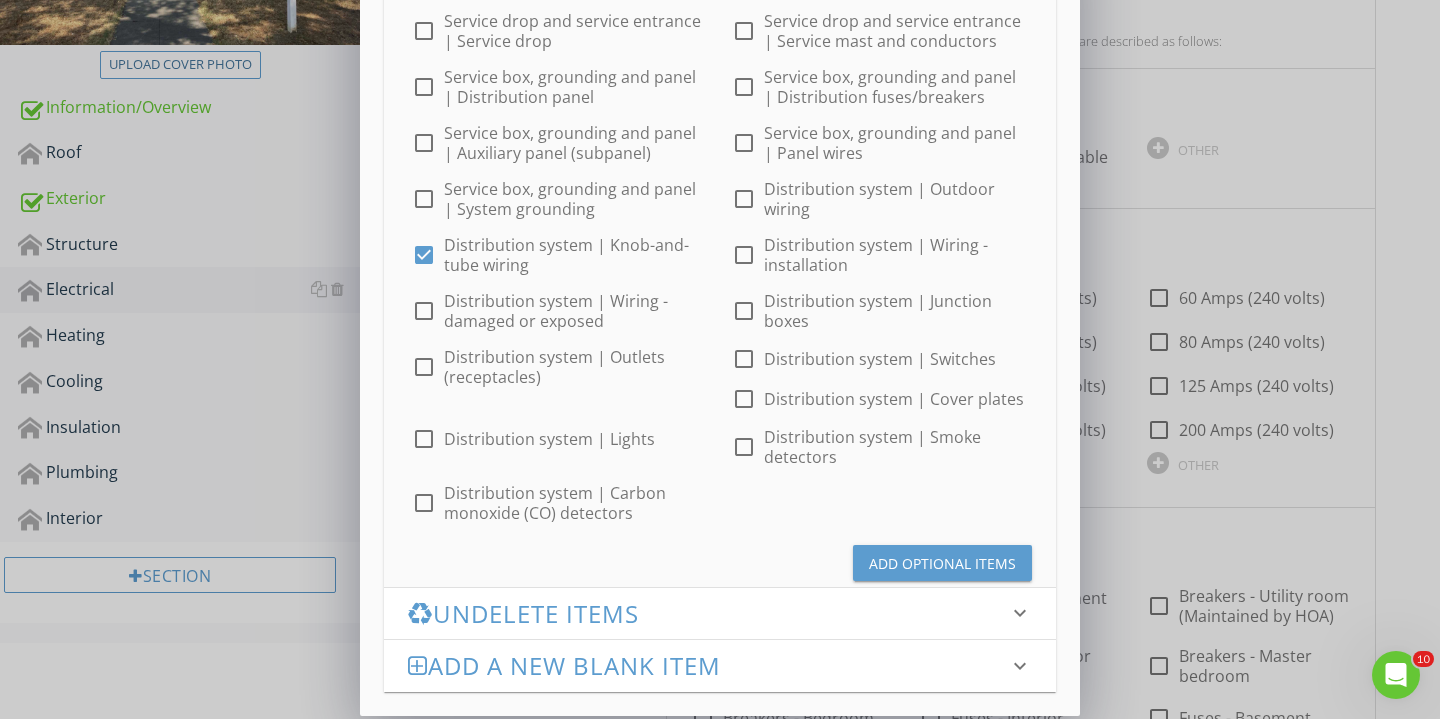 click on "Add Optional Items" at bounding box center (942, 563) 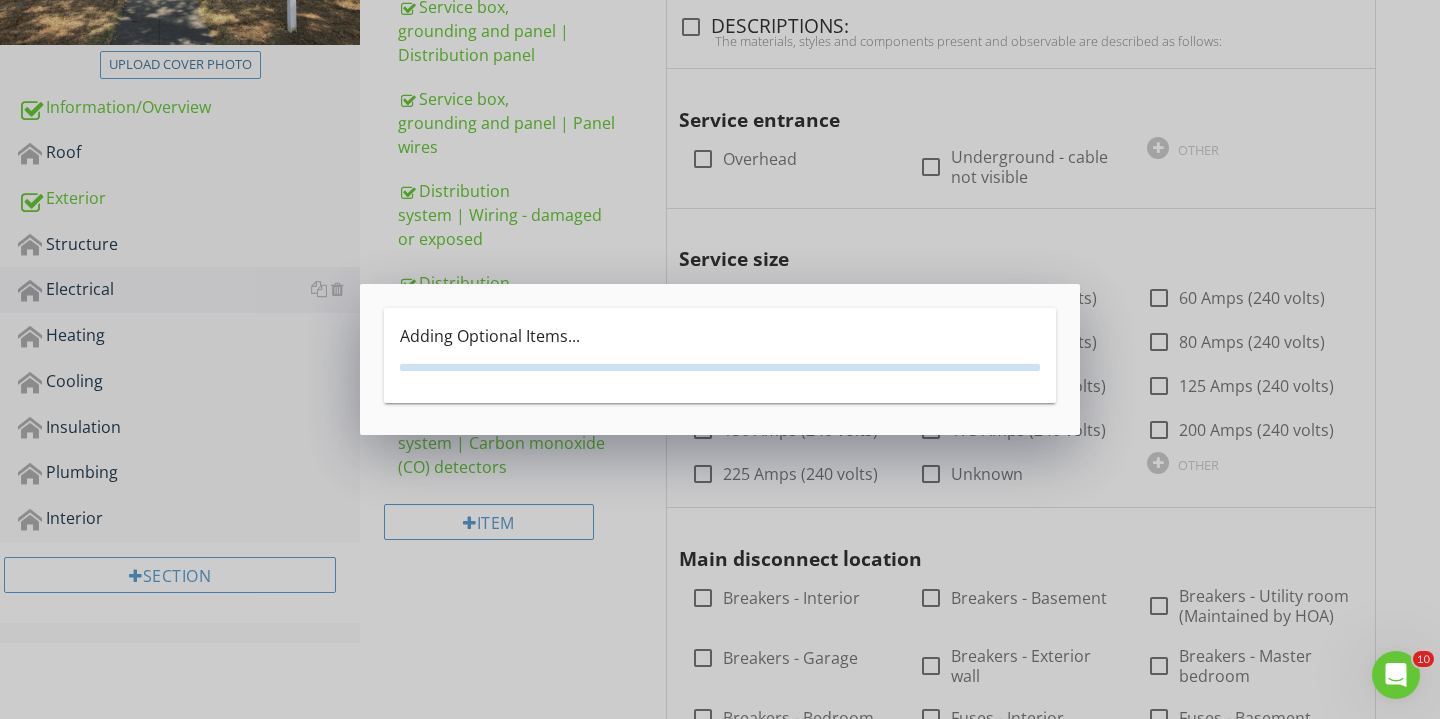 scroll, scrollTop: 0, scrollLeft: 0, axis: both 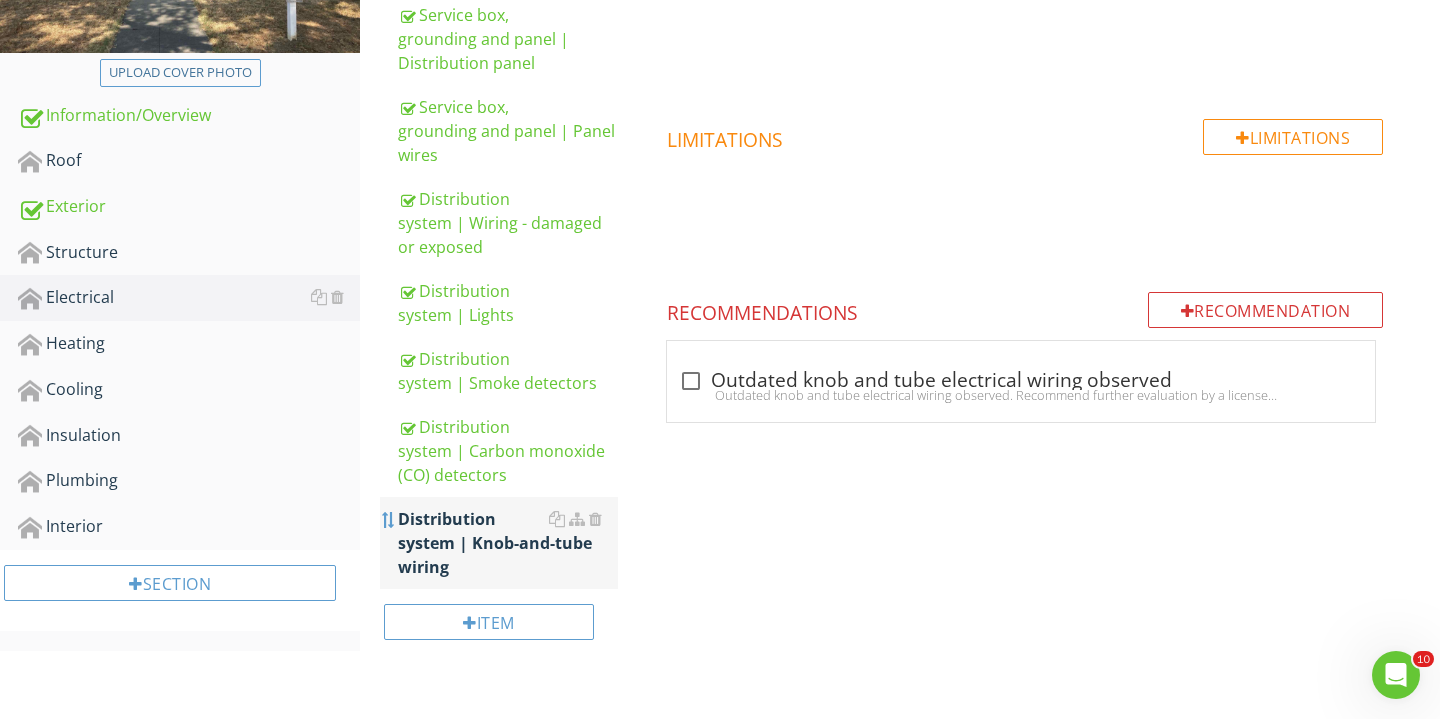 type 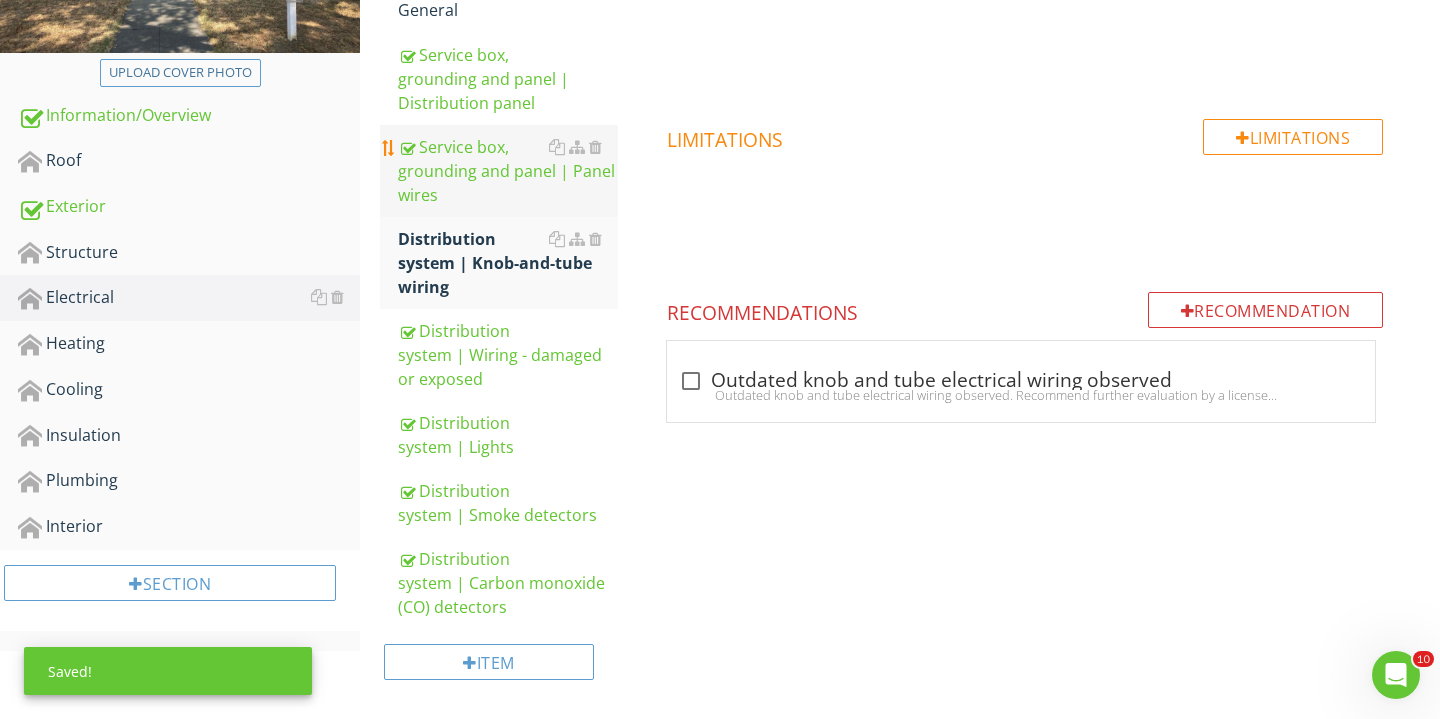 click on "Service box, grounding and panel | Panel wires" at bounding box center (508, 171) 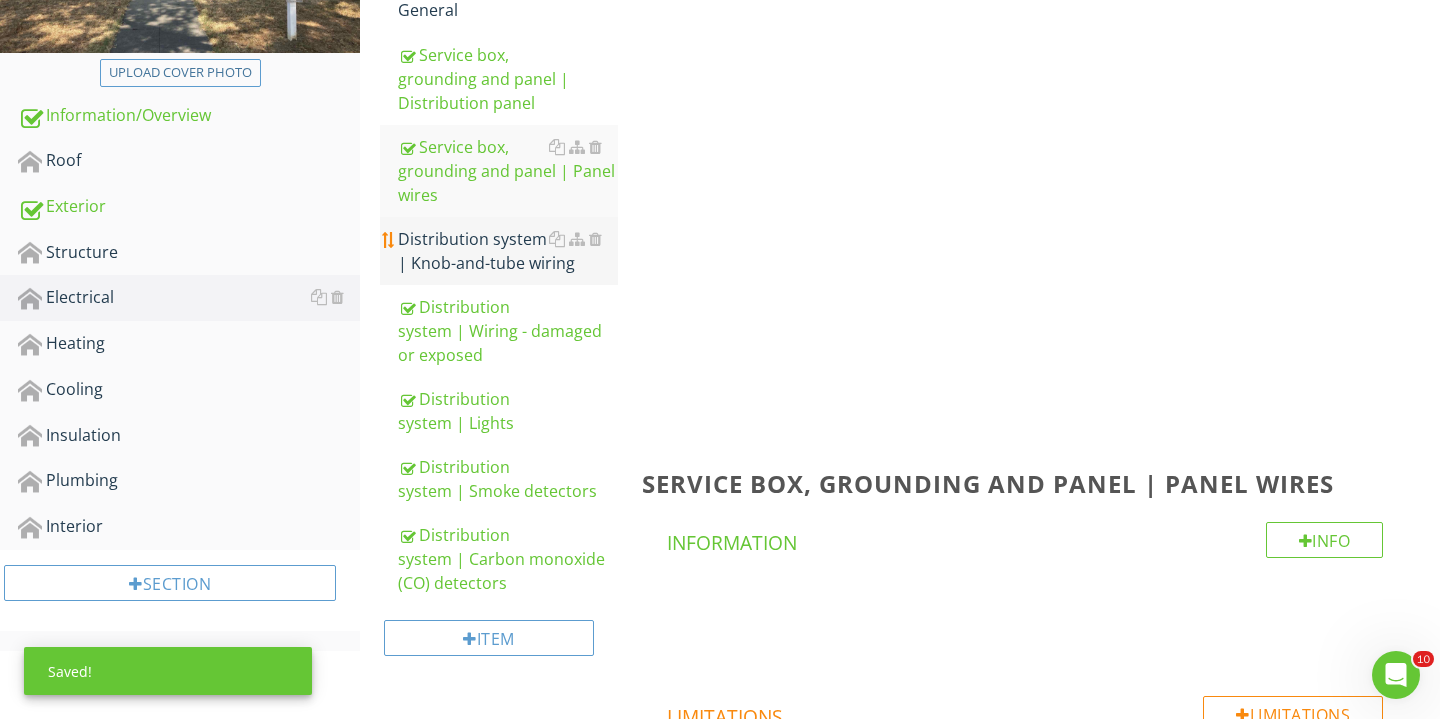 click on "Distribution system | Knob-and-tube wiring" at bounding box center [508, 251] 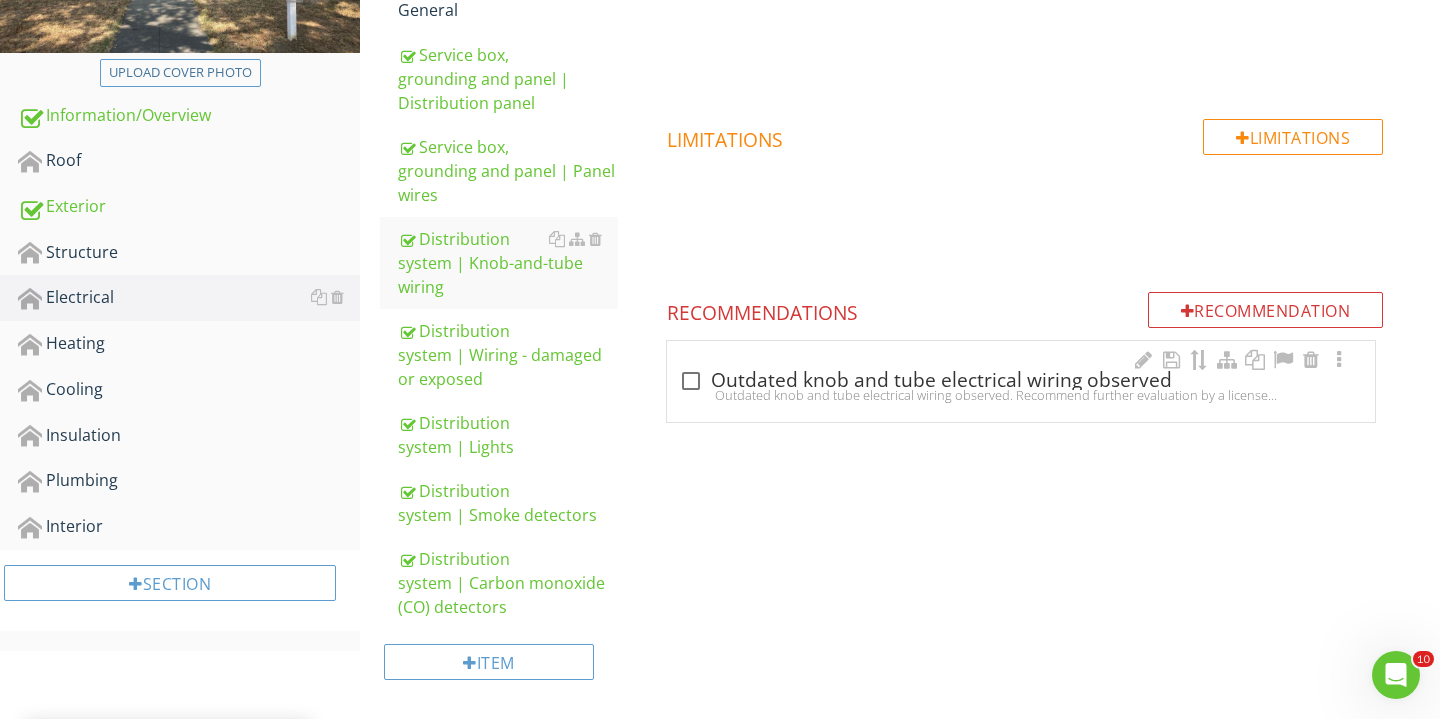 click on "check_box_outline_blank
Outdated knob and tube electrical wiring observed
Outdated knob and tube electrical wiring observed. Recommend further evaluation by a licensed electrician." at bounding box center (1021, 381) 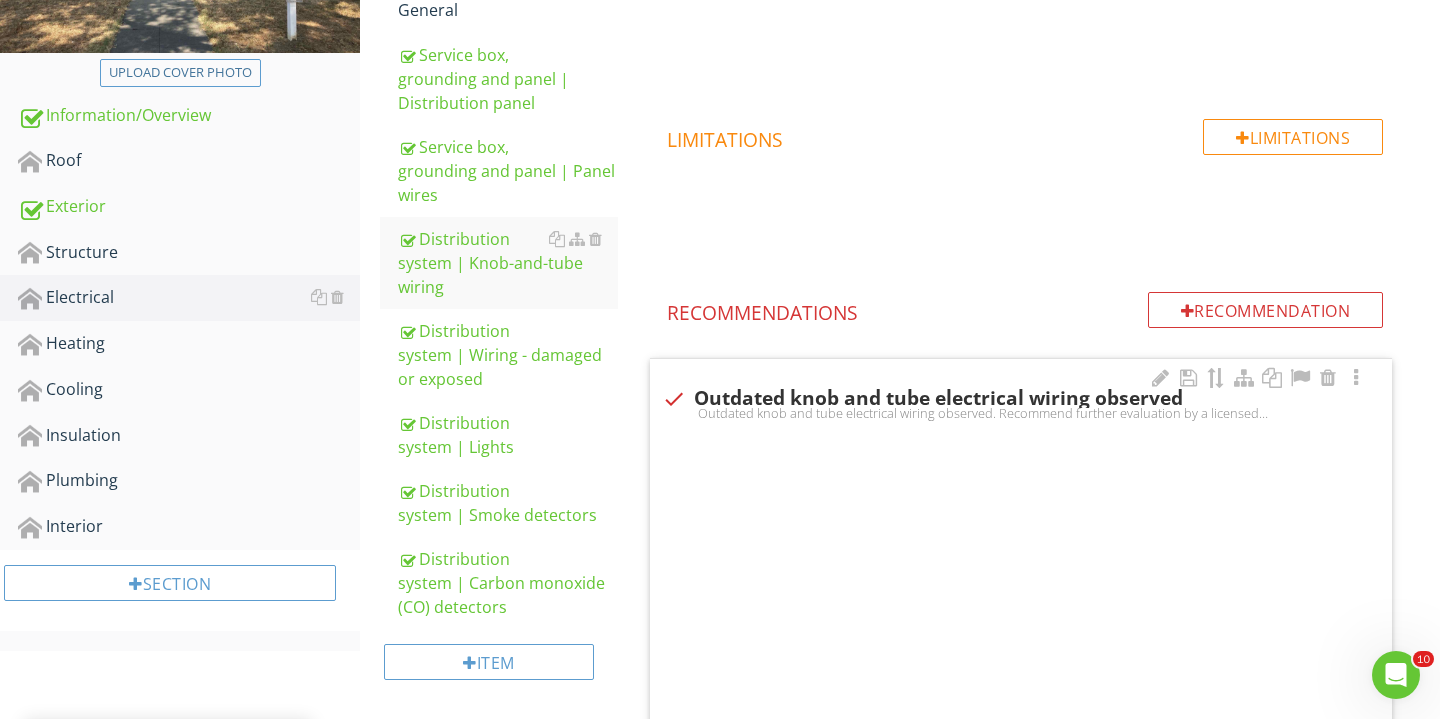 checkbox on "true" 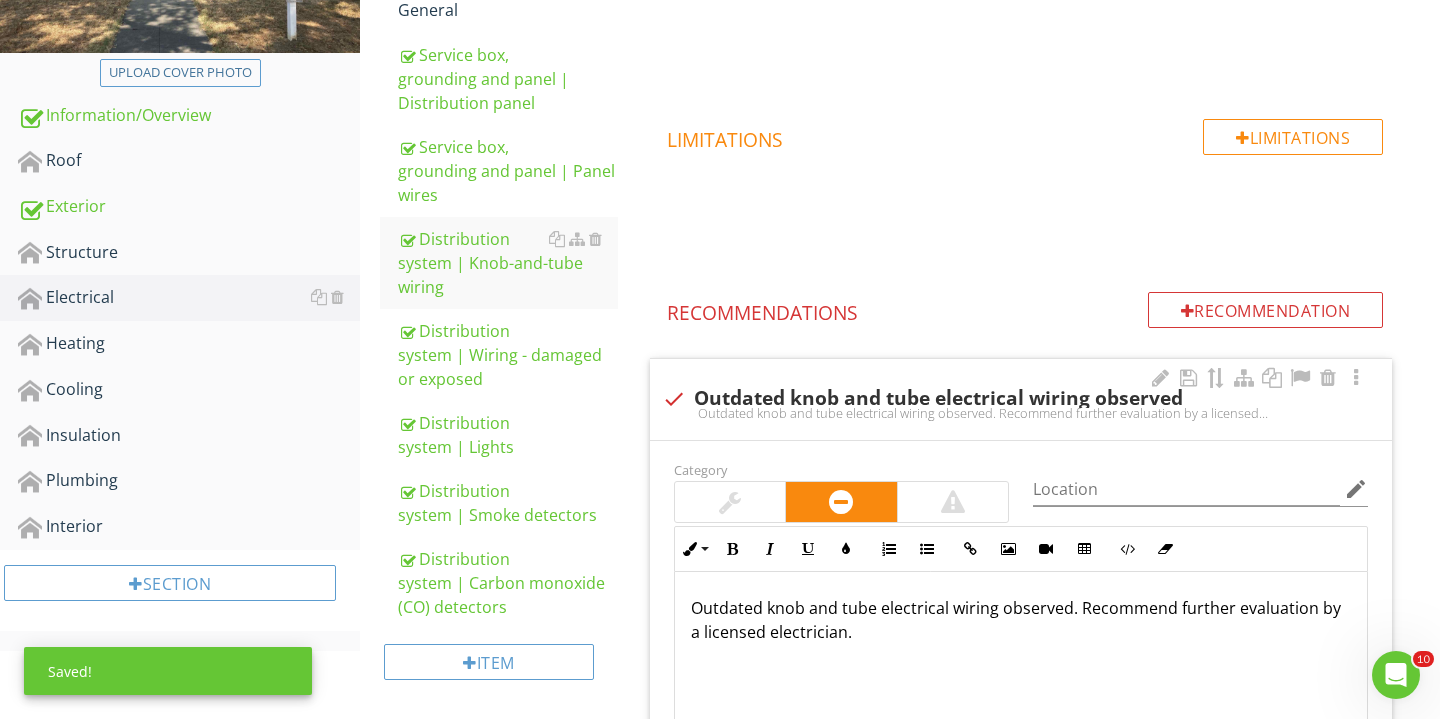 scroll, scrollTop: 703, scrollLeft: 0, axis: vertical 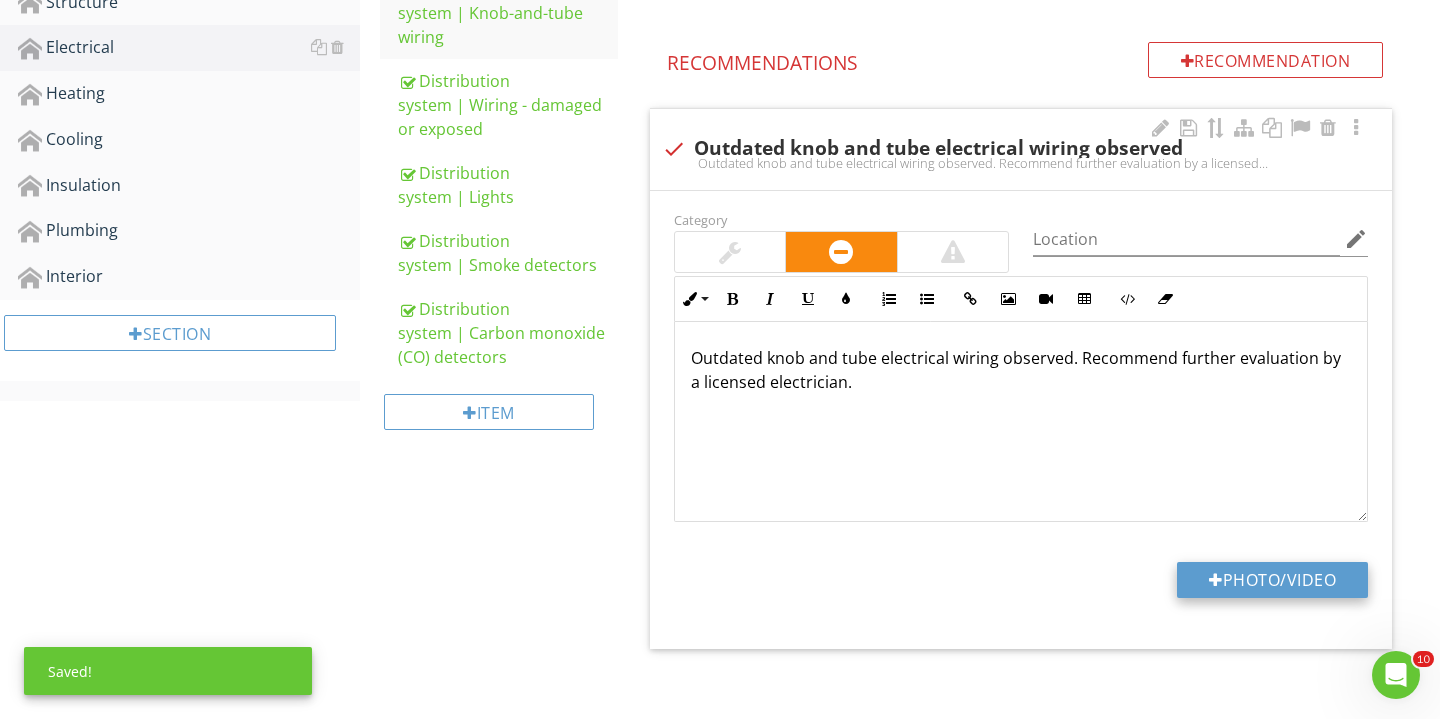 click at bounding box center (1216, 580) 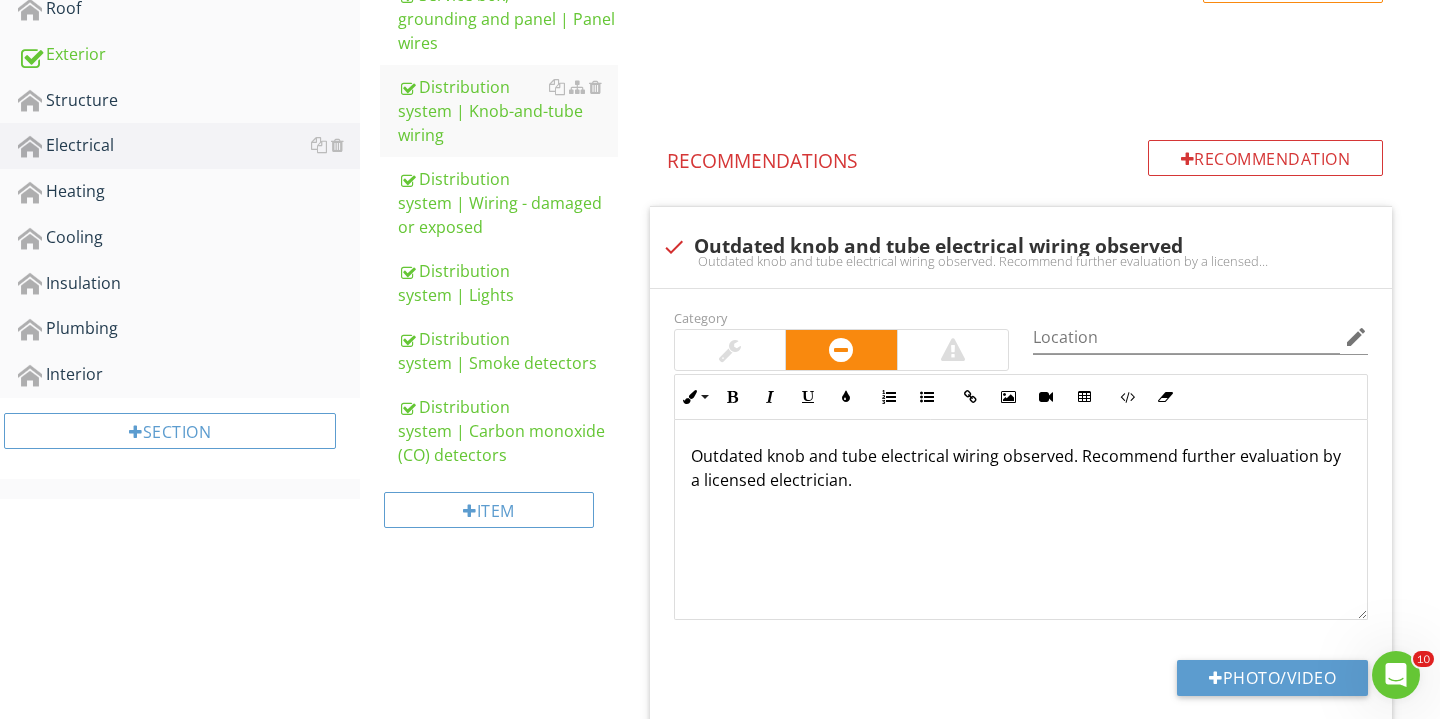 scroll, scrollTop: 595, scrollLeft: 0, axis: vertical 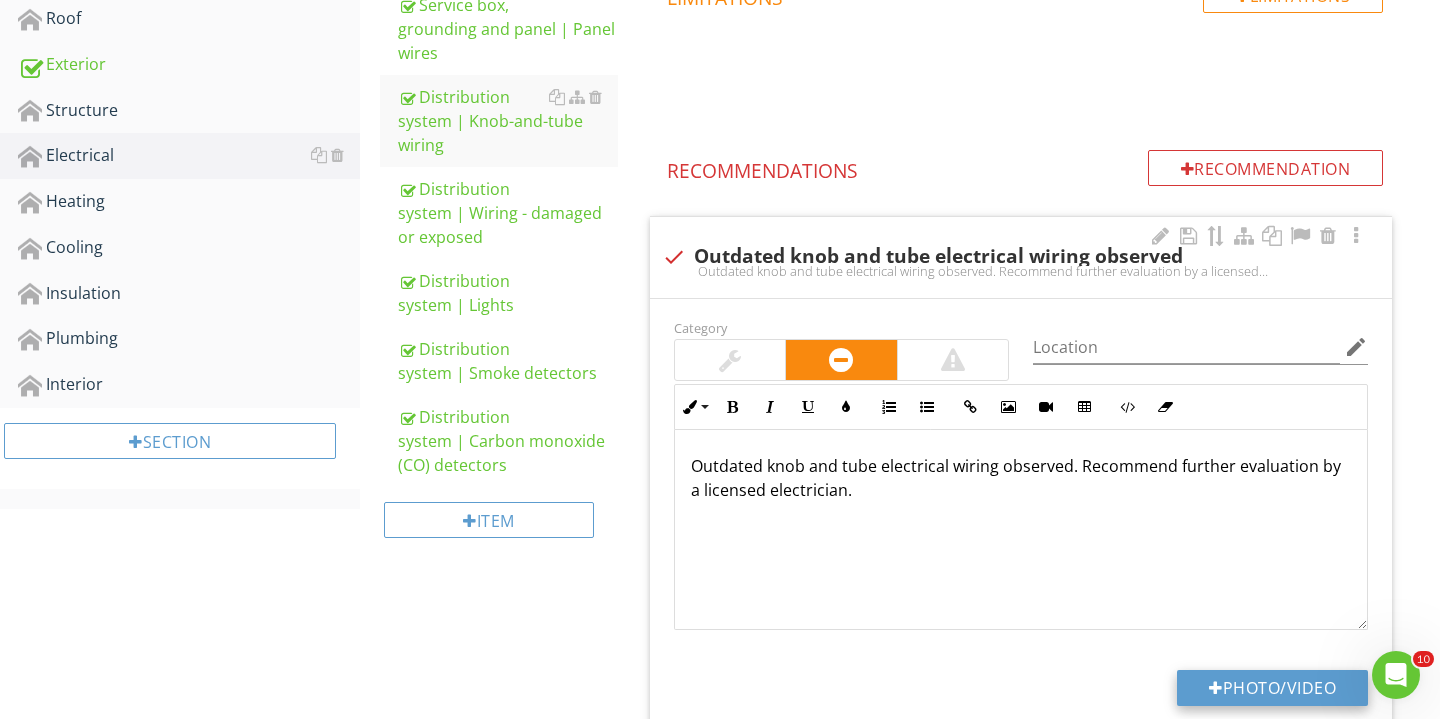 click on "Photo/Video" at bounding box center (1272, 688) 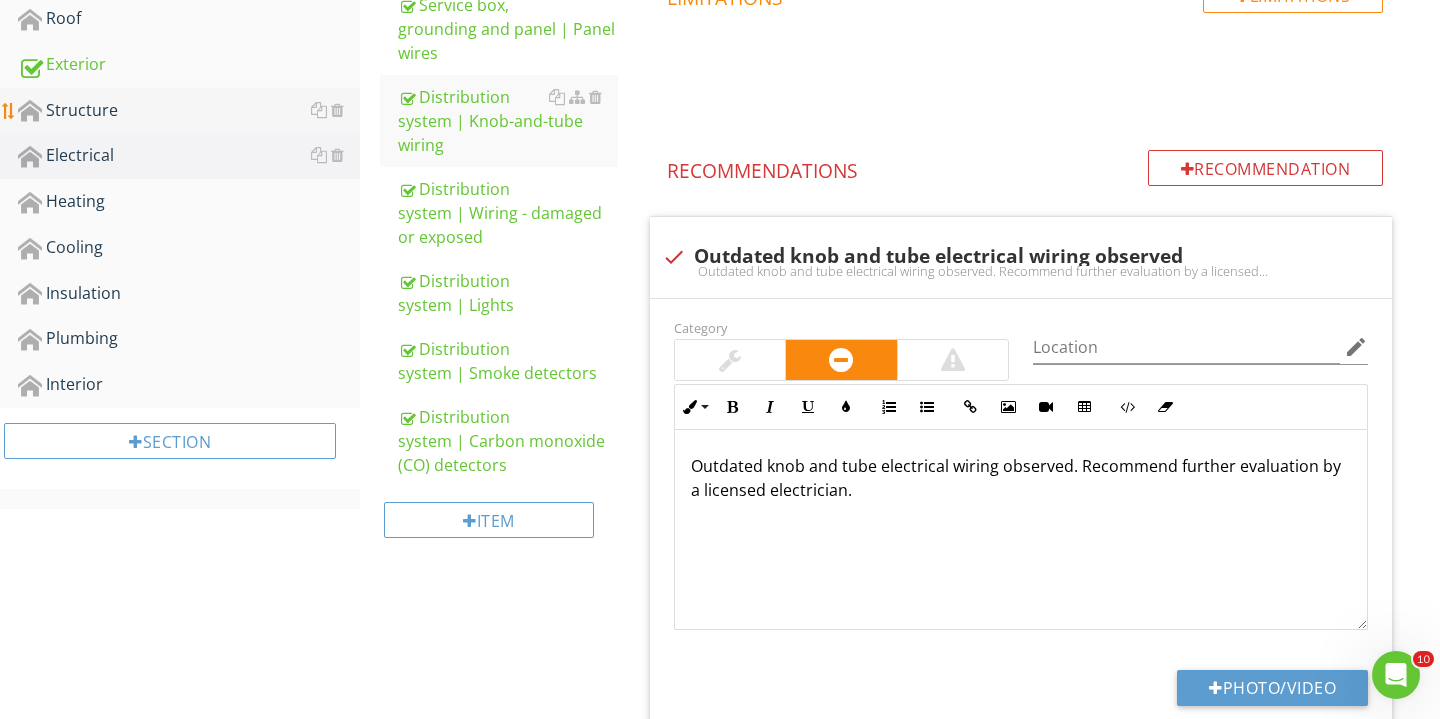 click on "Structure" at bounding box center (189, 111) 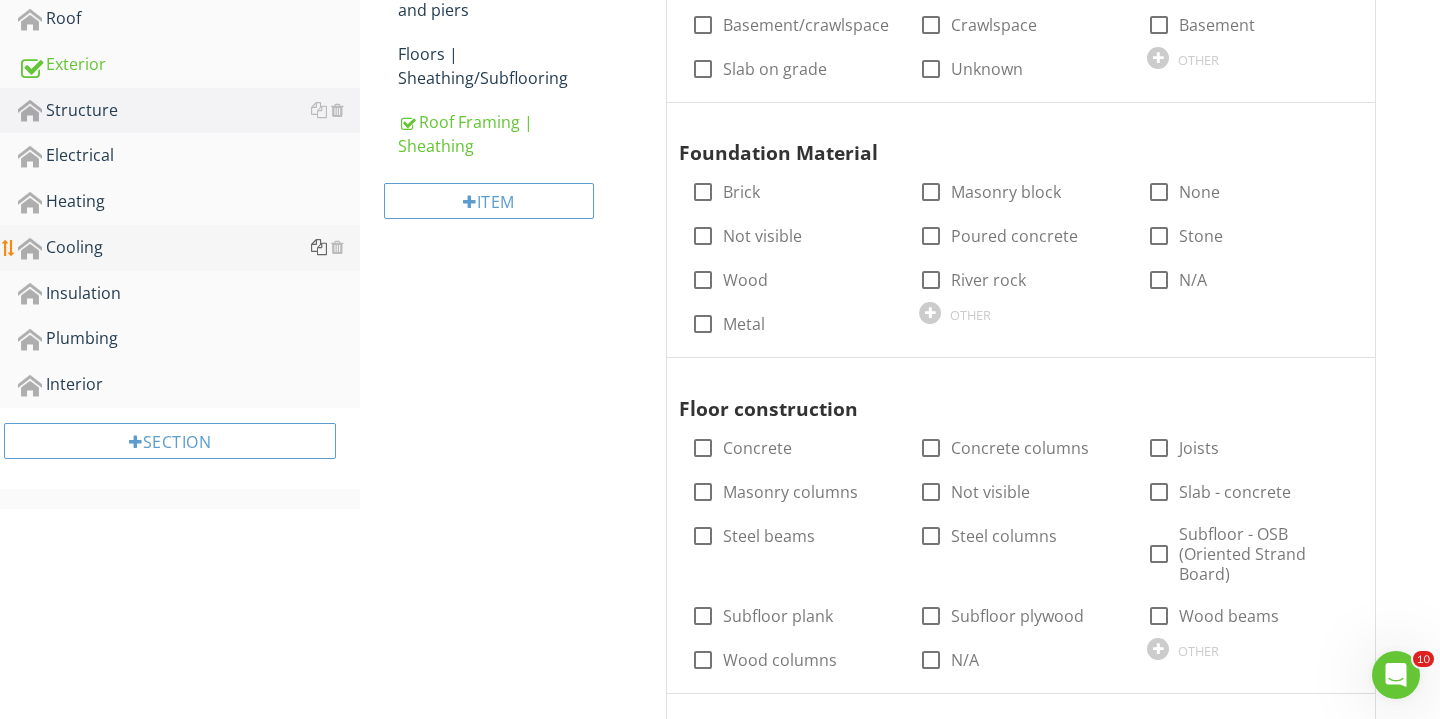 scroll, scrollTop: 442, scrollLeft: 0, axis: vertical 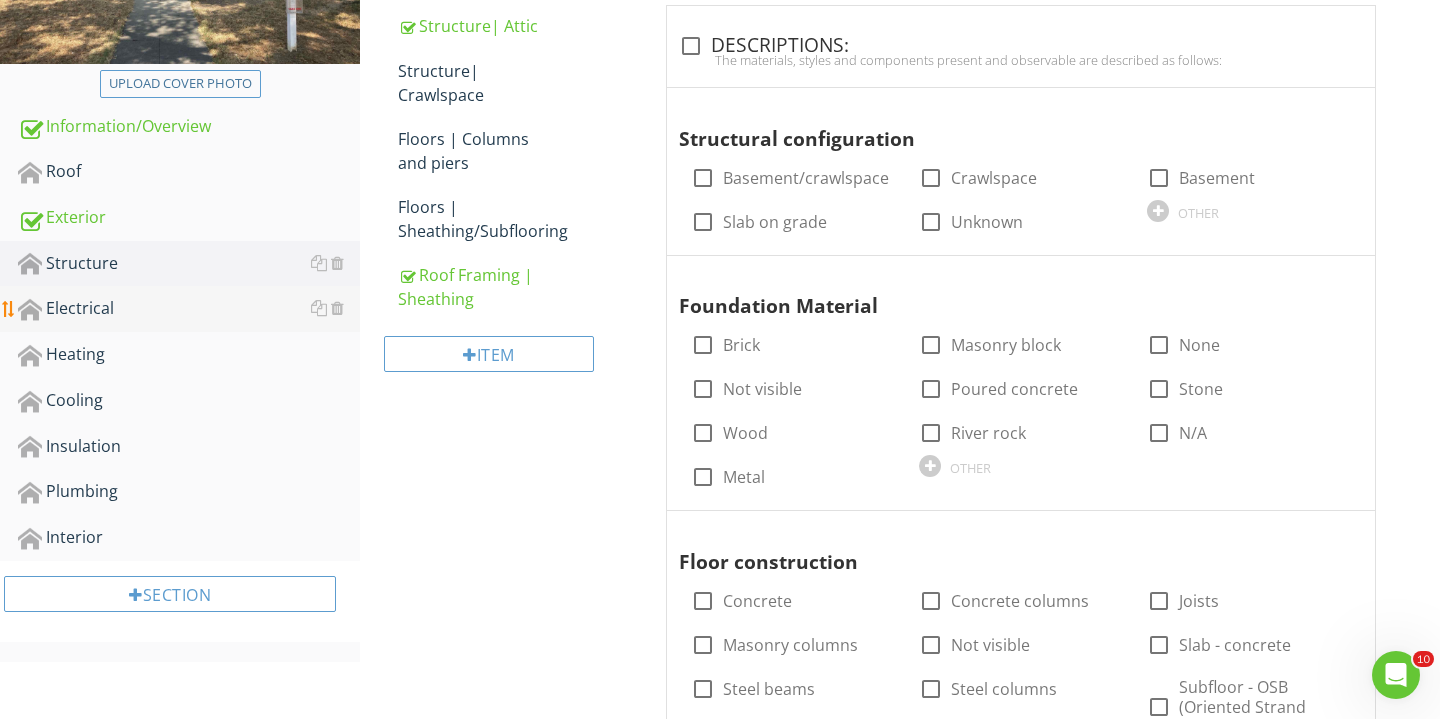 click on "Electrical" at bounding box center (189, 309) 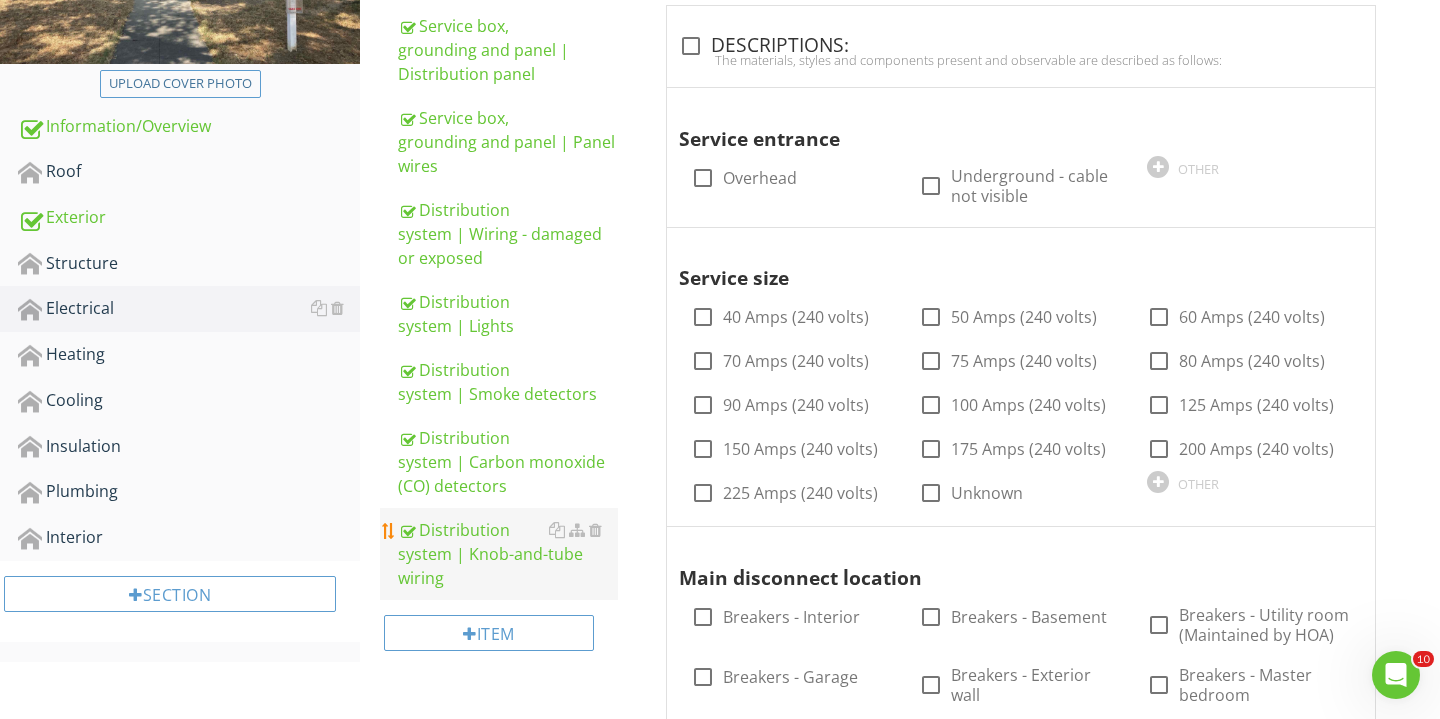 type 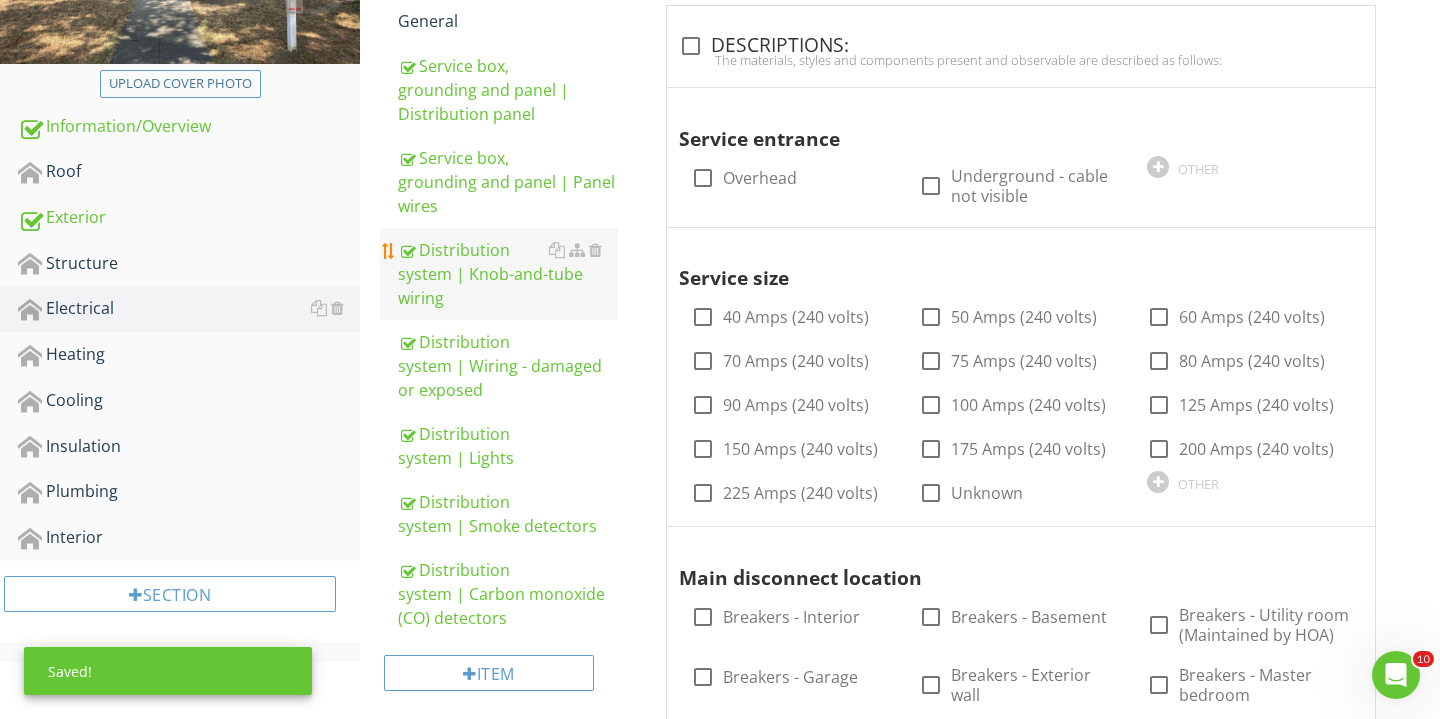 click on "Distribution system | Knob-and-tube wiring" at bounding box center (508, 274) 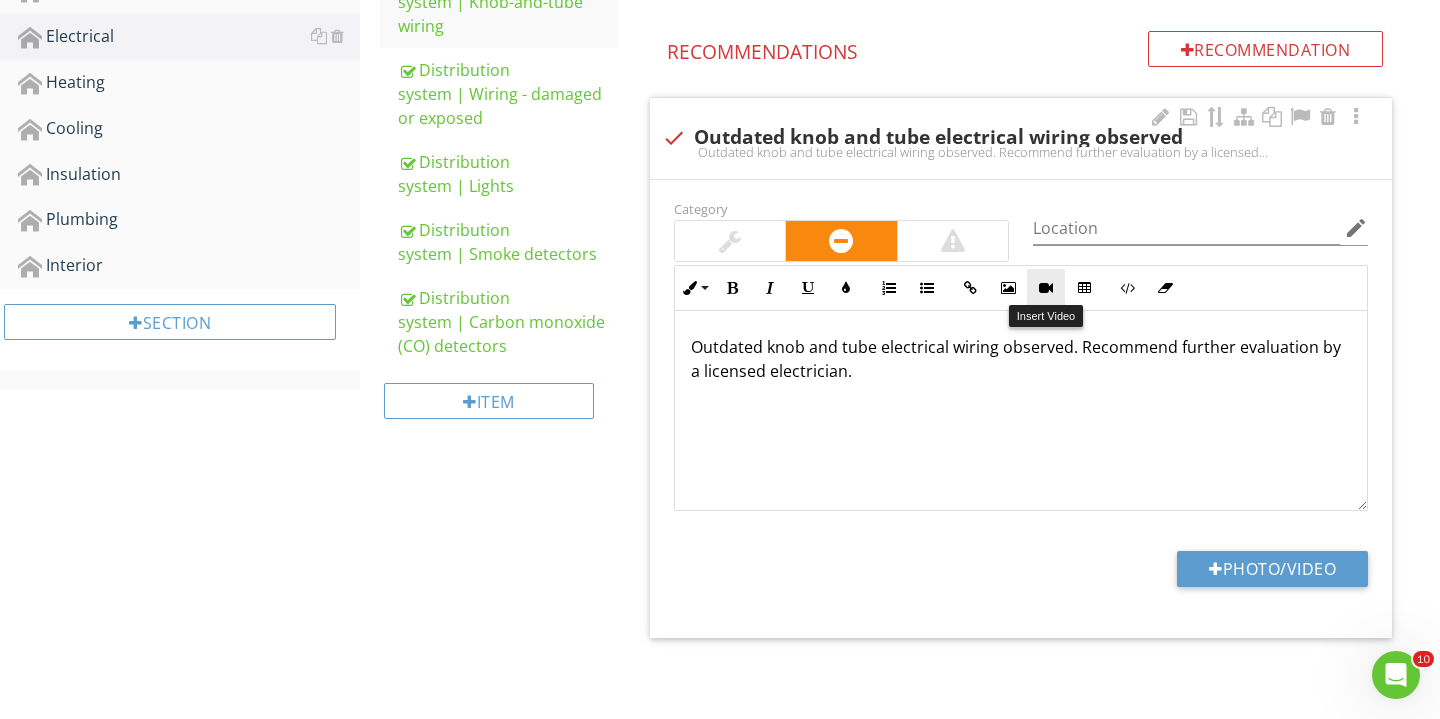 scroll, scrollTop: 712, scrollLeft: 0, axis: vertical 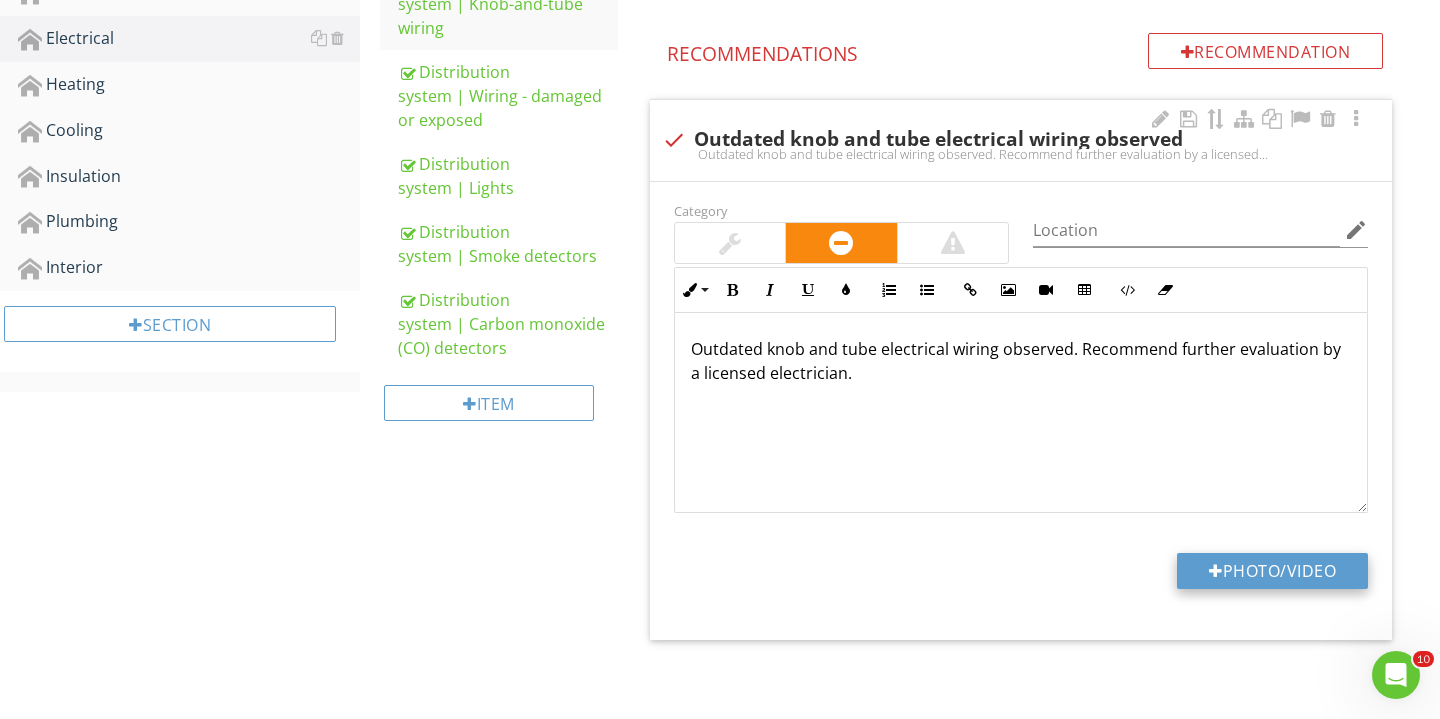 click on "Photo/Video" at bounding box center (1272, 571) 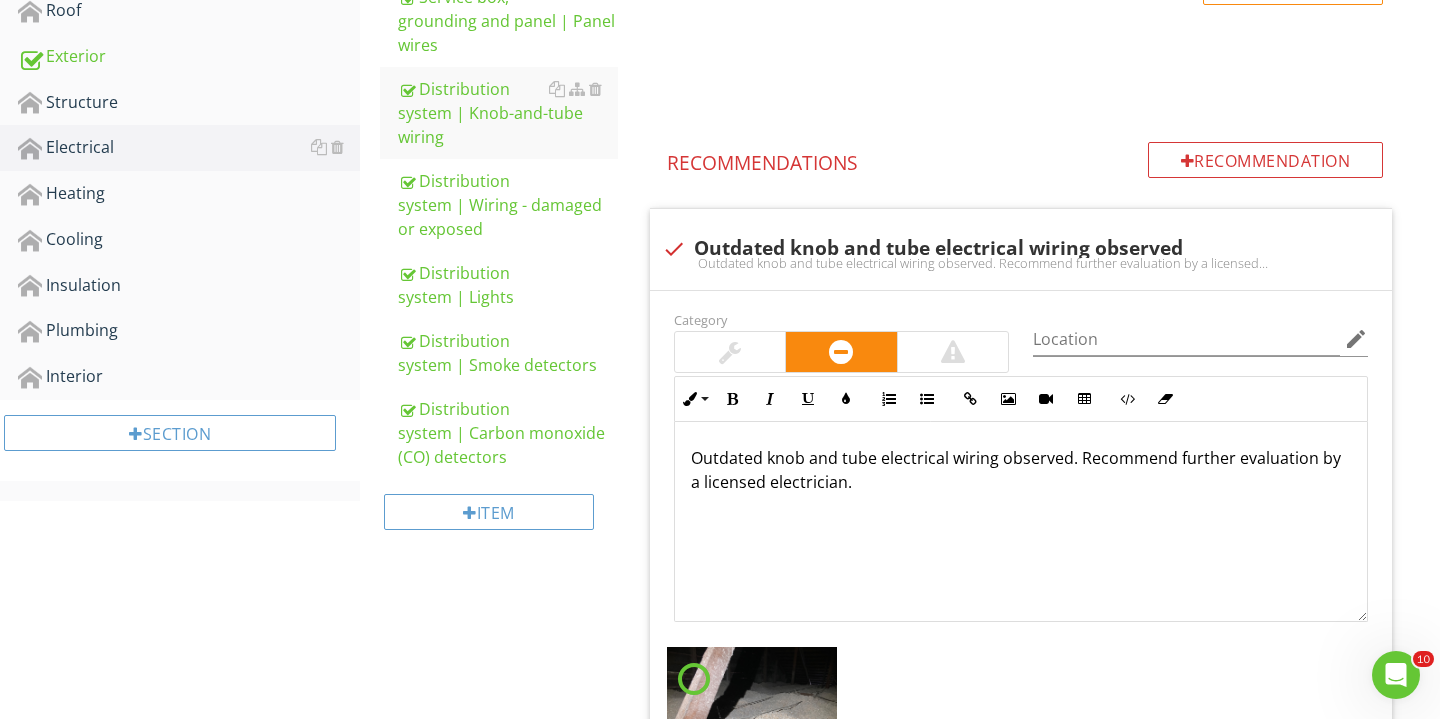 scroll, scrollTop: 529, scrollLeft: 0, axis: vertical 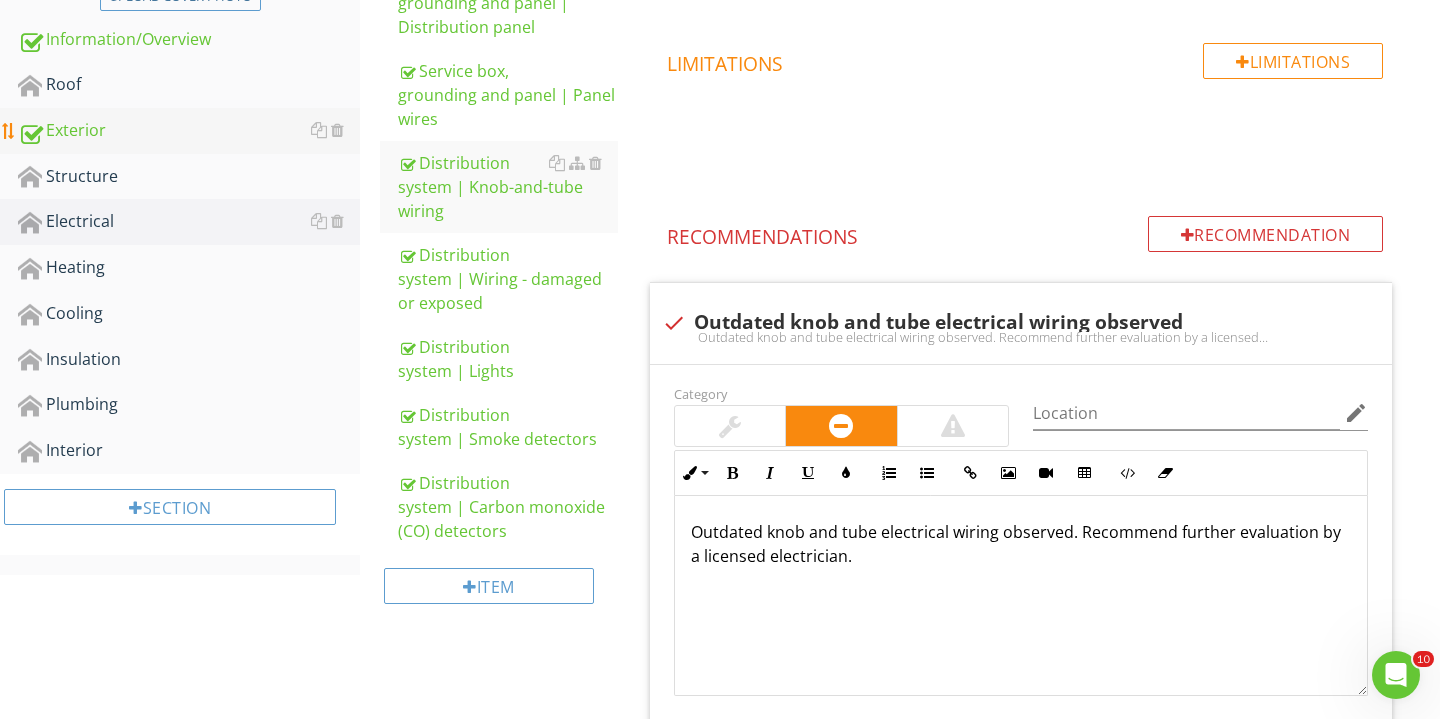 click on "Exterior" at bounding box center [189, 131] 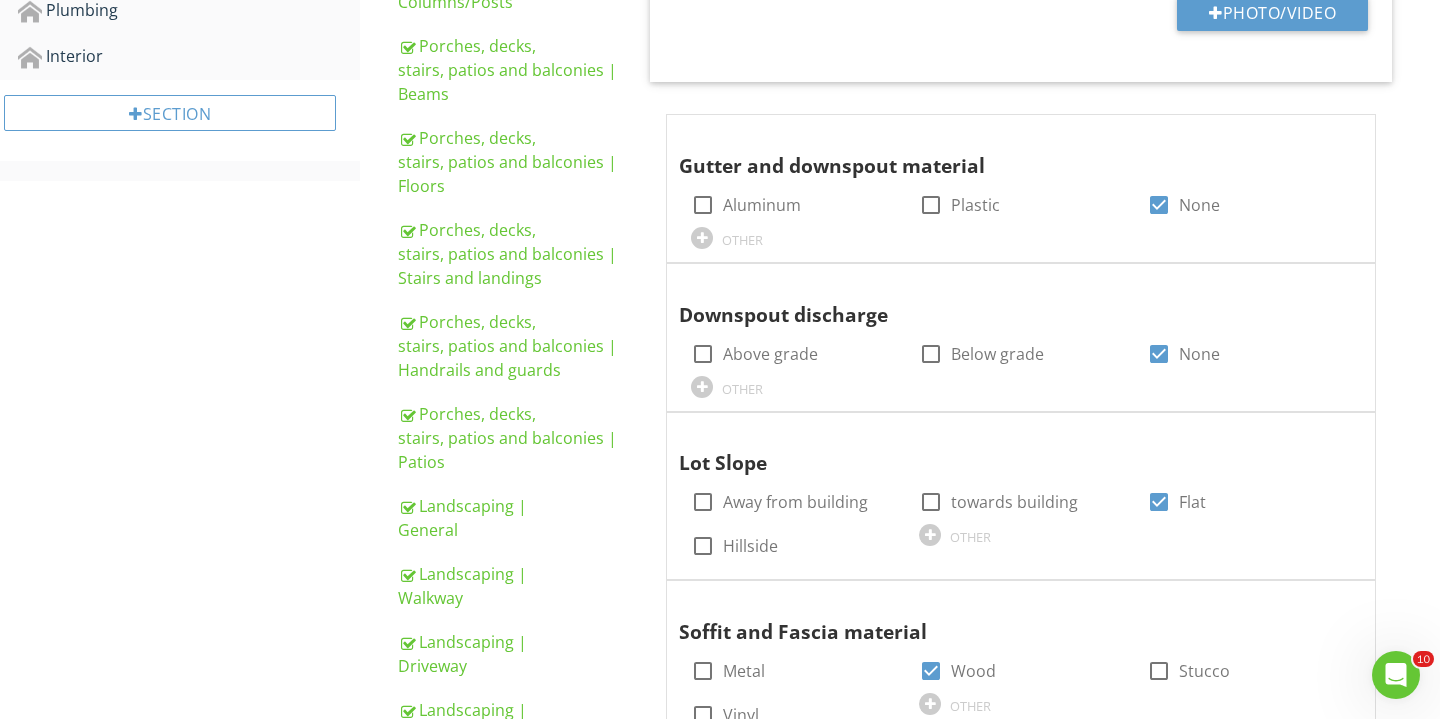 scroll, scrollTop: 1035, scrollLeft: 0, axis: vertical 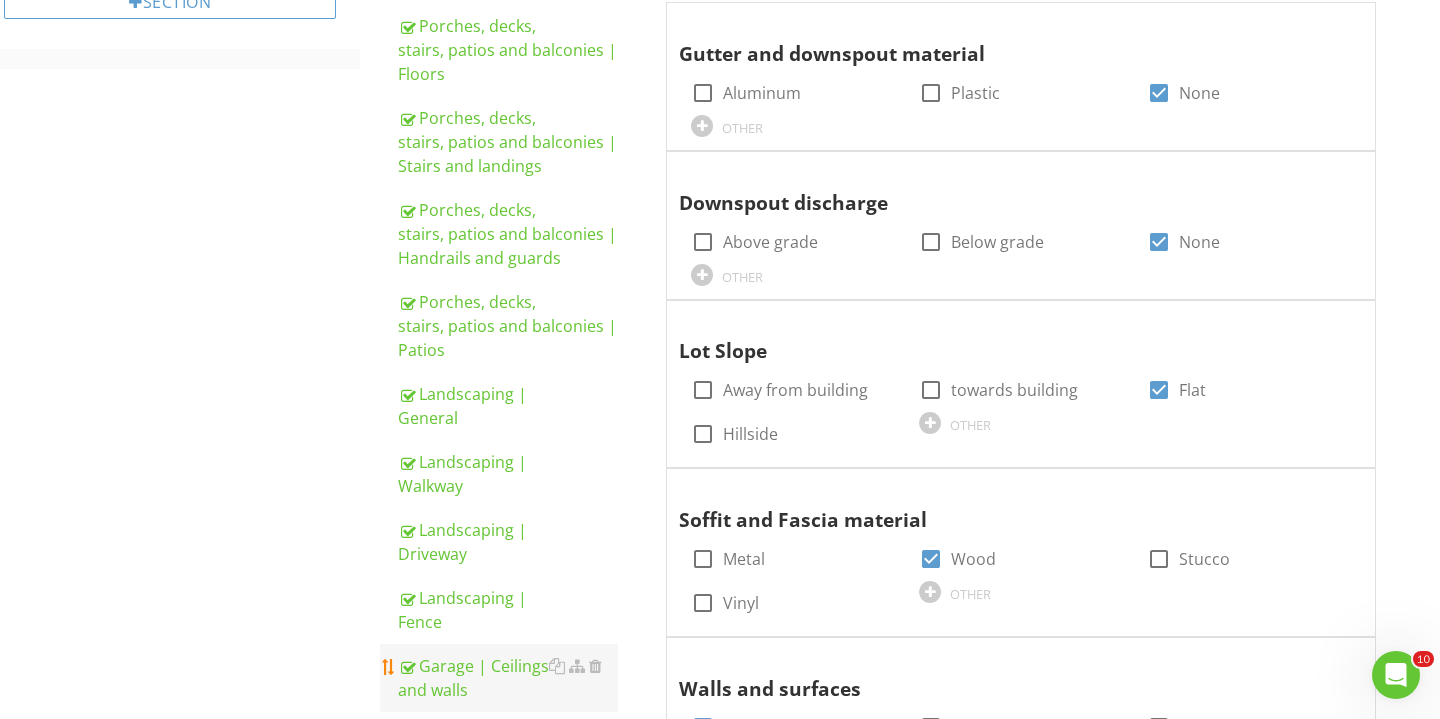 click on "Garage | Ceilings and walls" at bounding box center [508, 678] 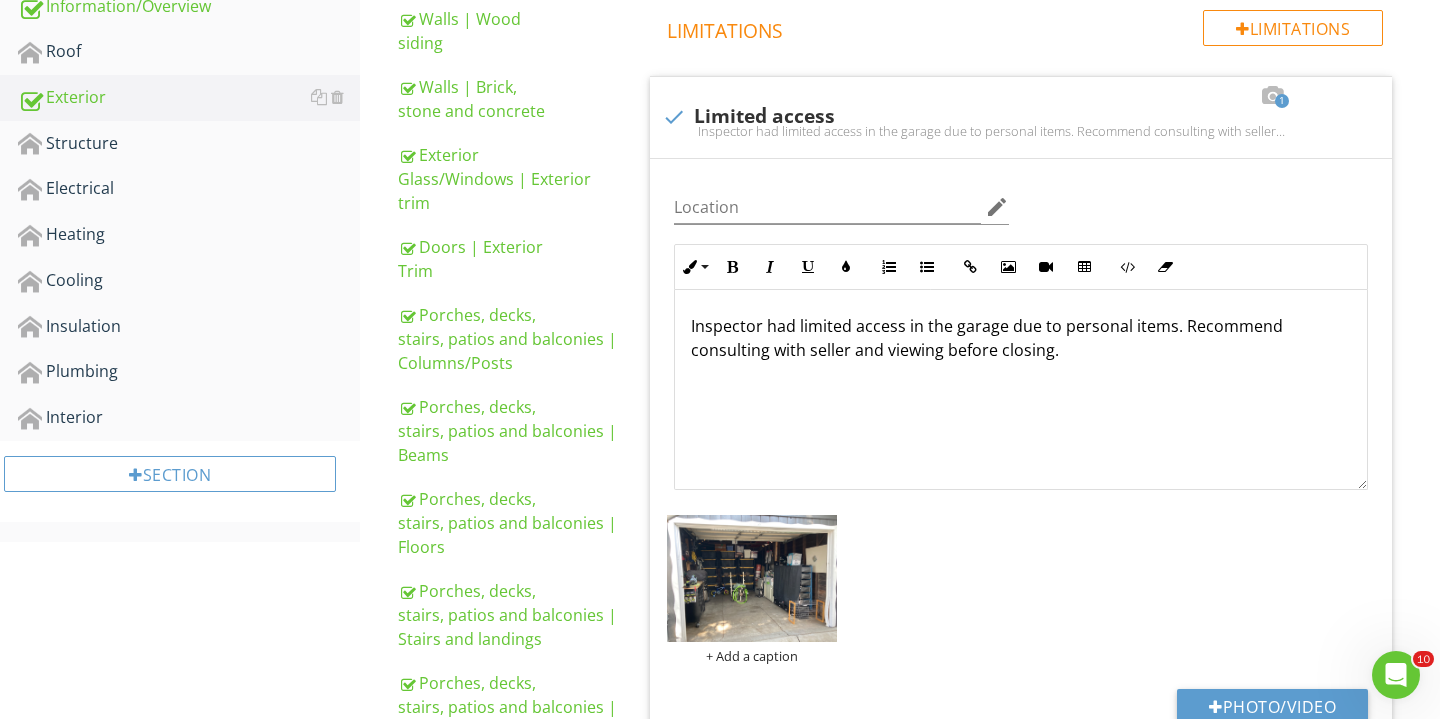 scroll, scrollTop: 503, scrollLeft: 0, axis: vertical 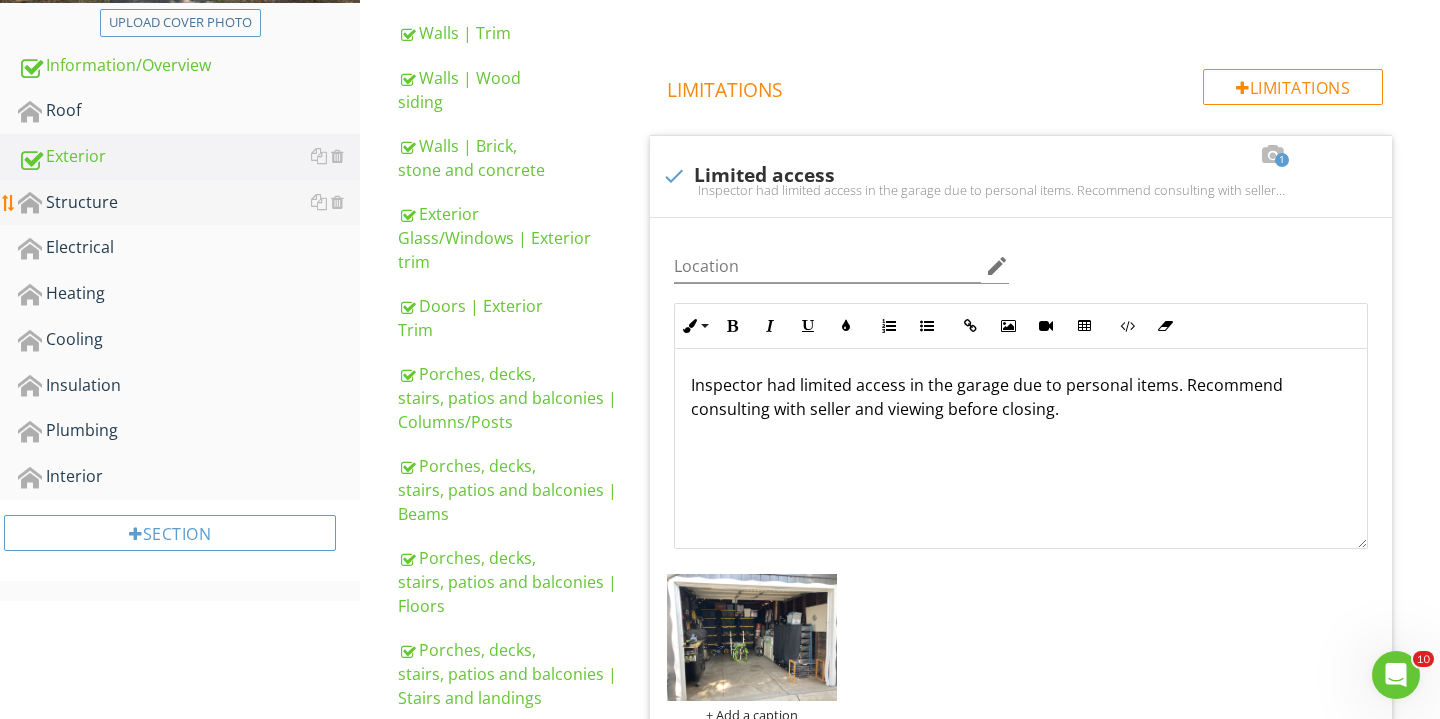 click on "Structure" at bounding box center (189, 203) 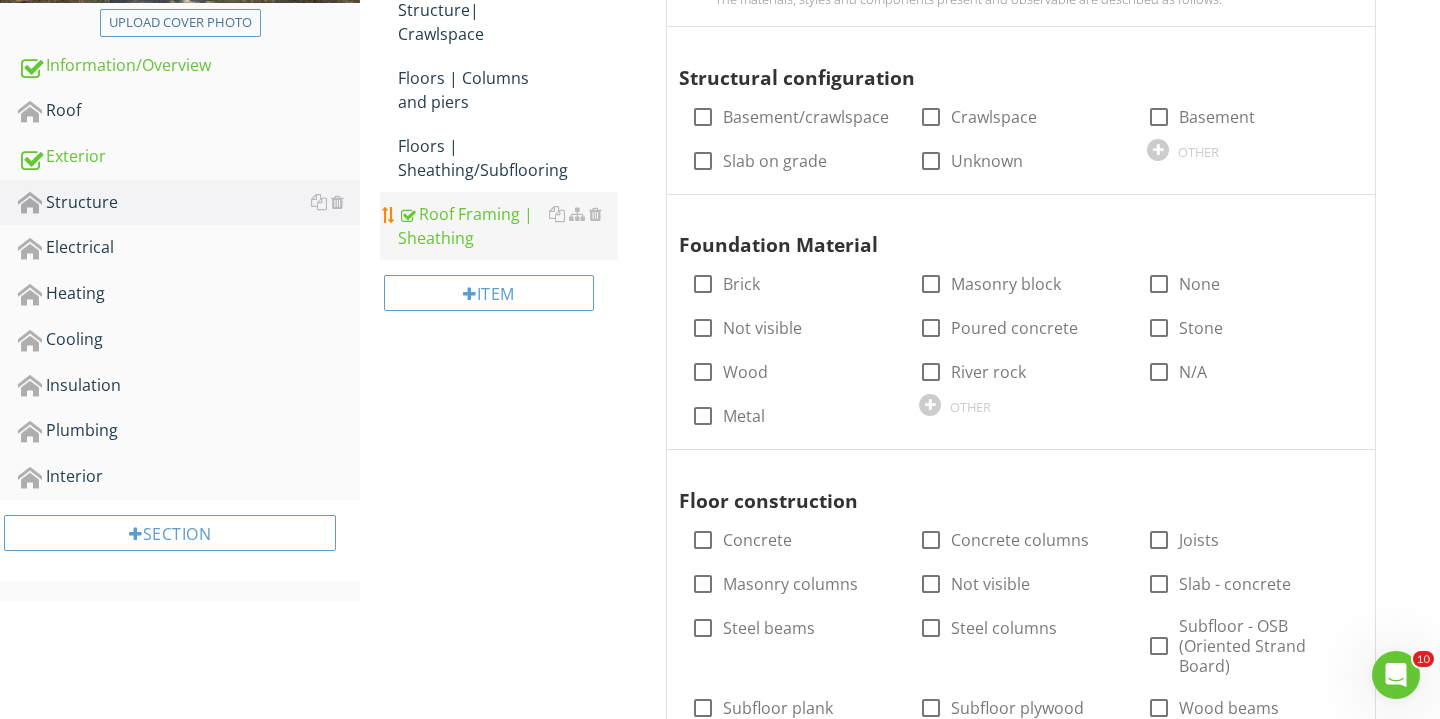 click on "Roof Framing | Sheathing" at bounding box center [508, 226] 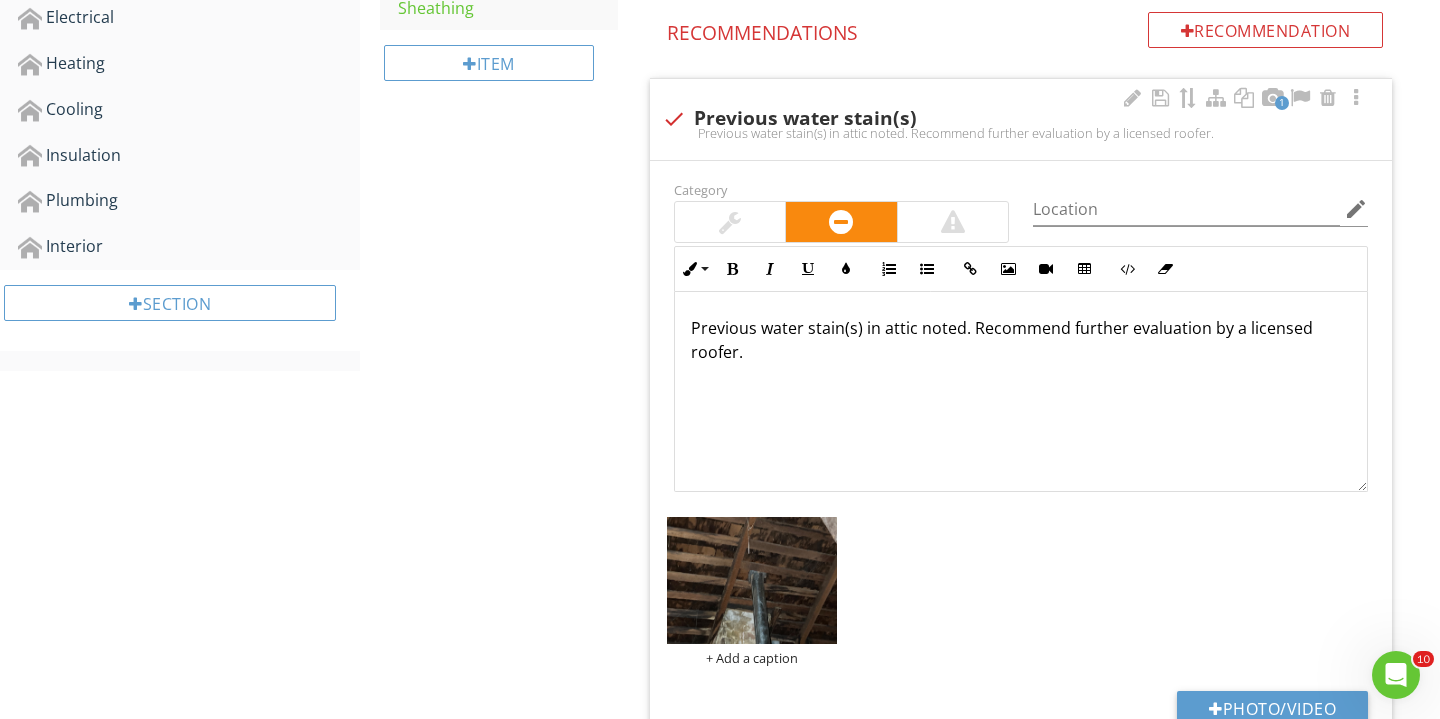 scroll, scrollTop: 773, scrollLeft: 0, axis: vertical 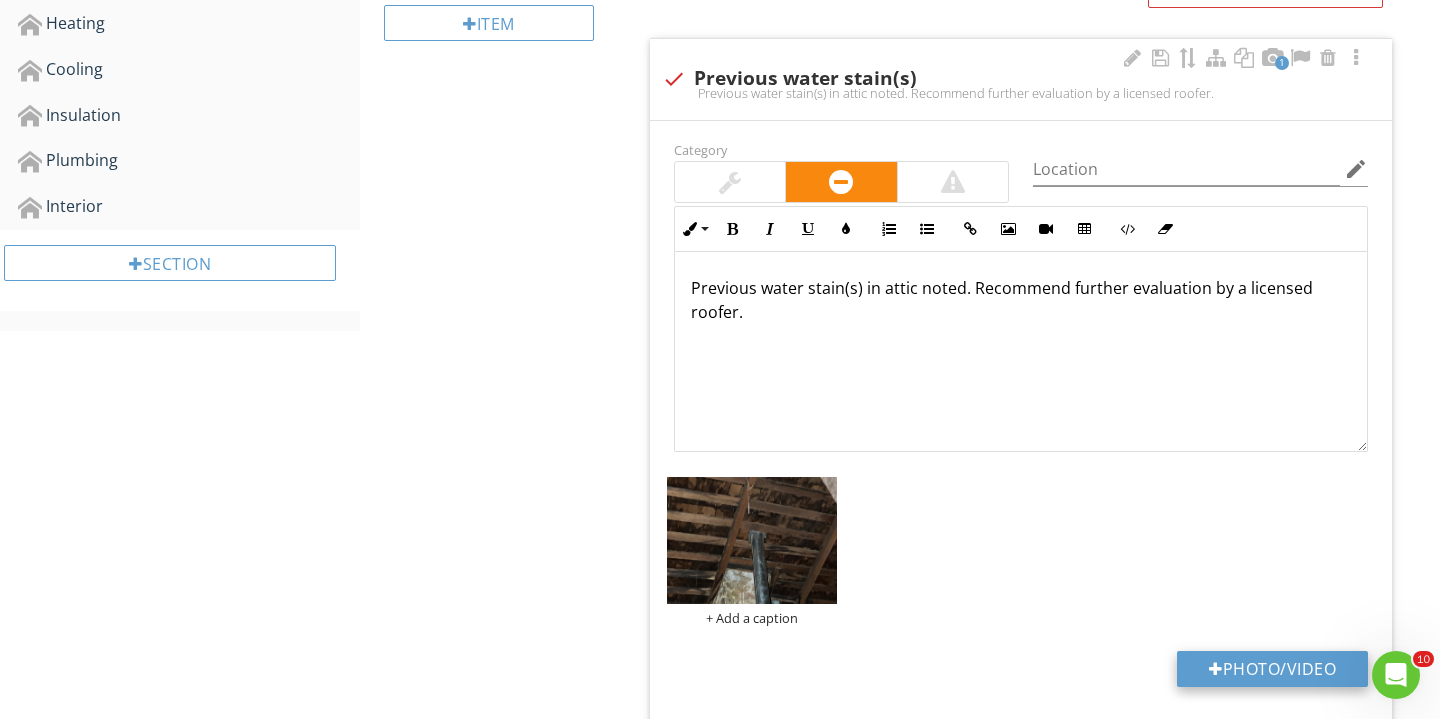 click on "Photo/Video" at bounding box center (1272, 669) 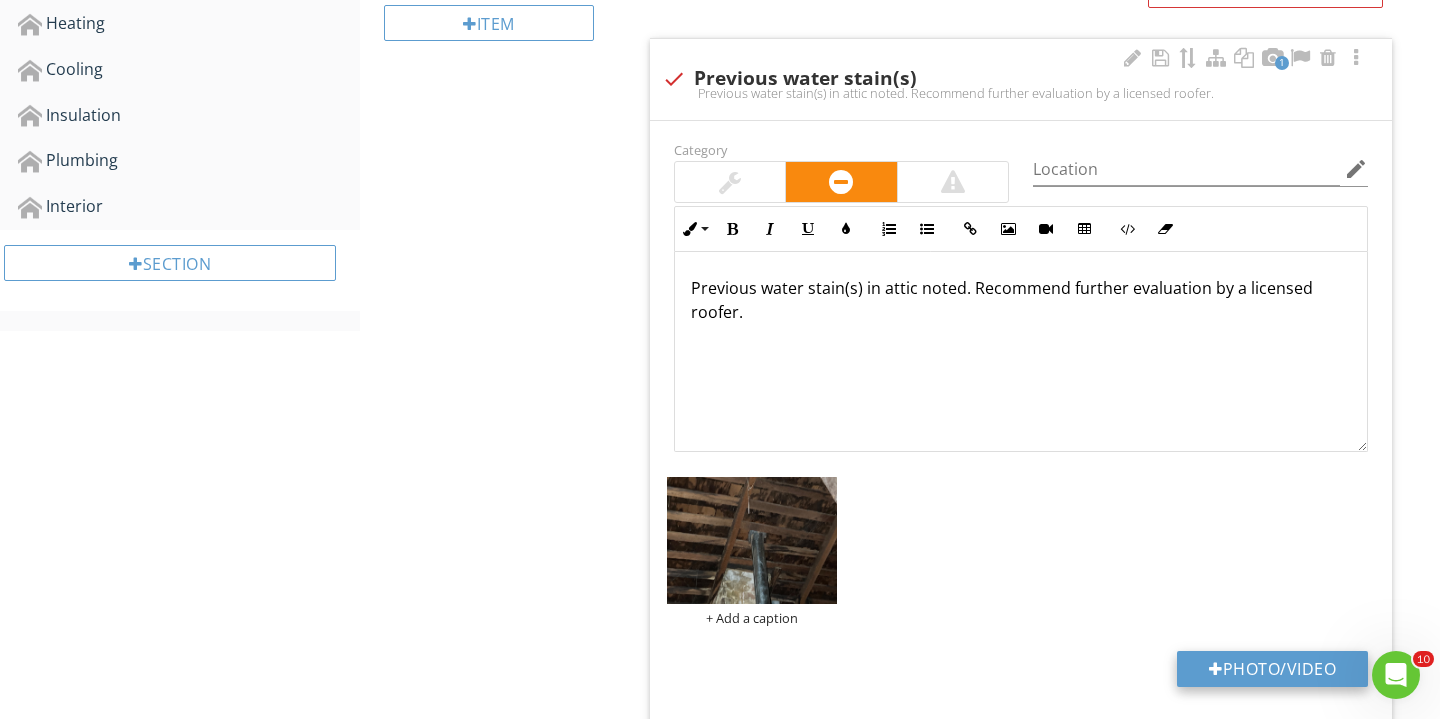 type on "C:\fakepath\IMG_3722.JPG" 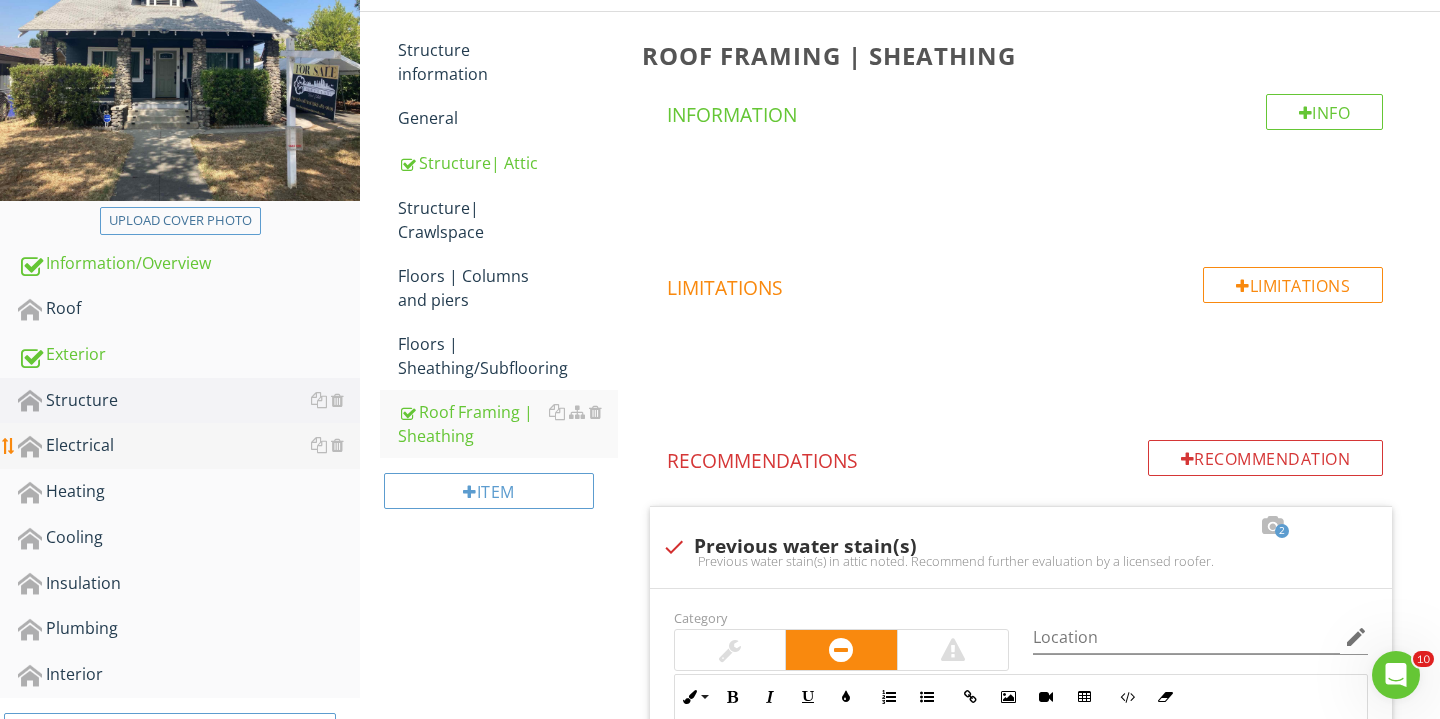 scroll, scrollTop: 319, scrollLeft: 0, axis: vertical 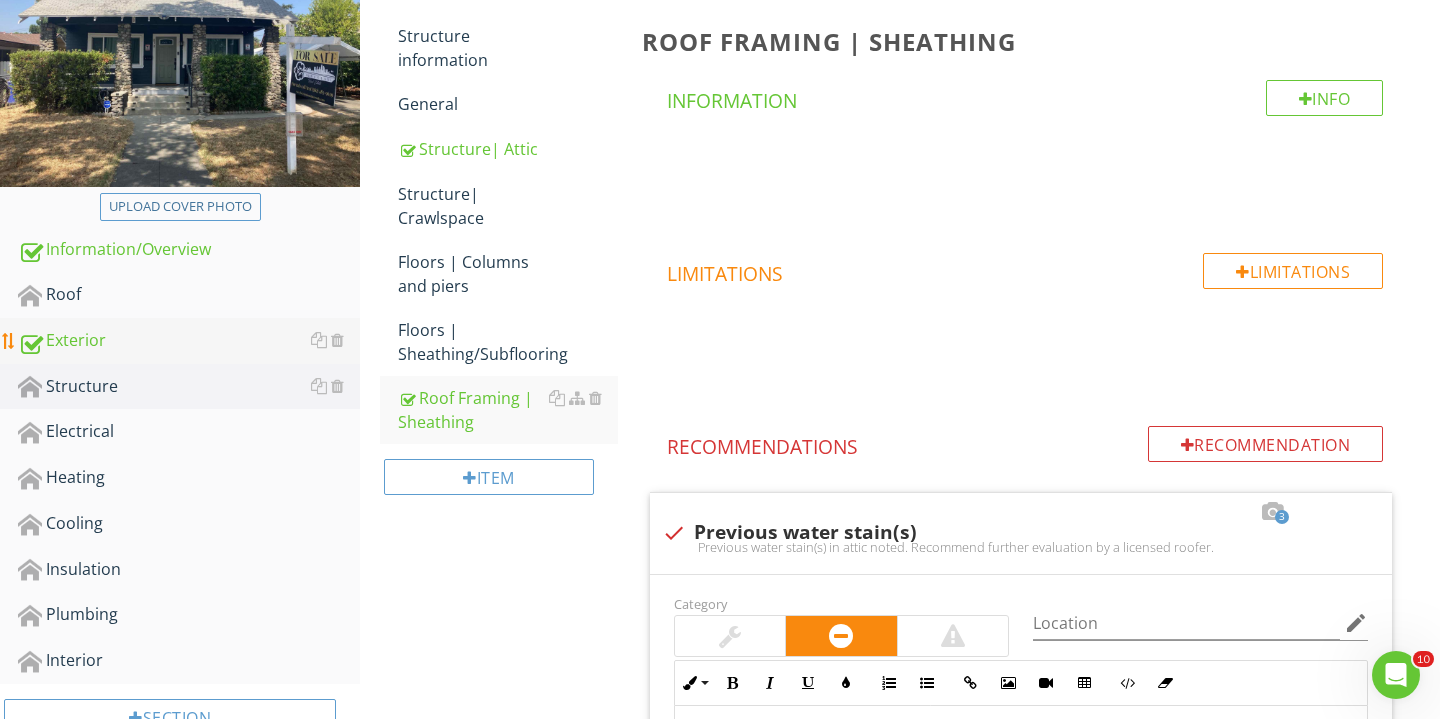 click on "Exterior" at bounding box center [189, 341] 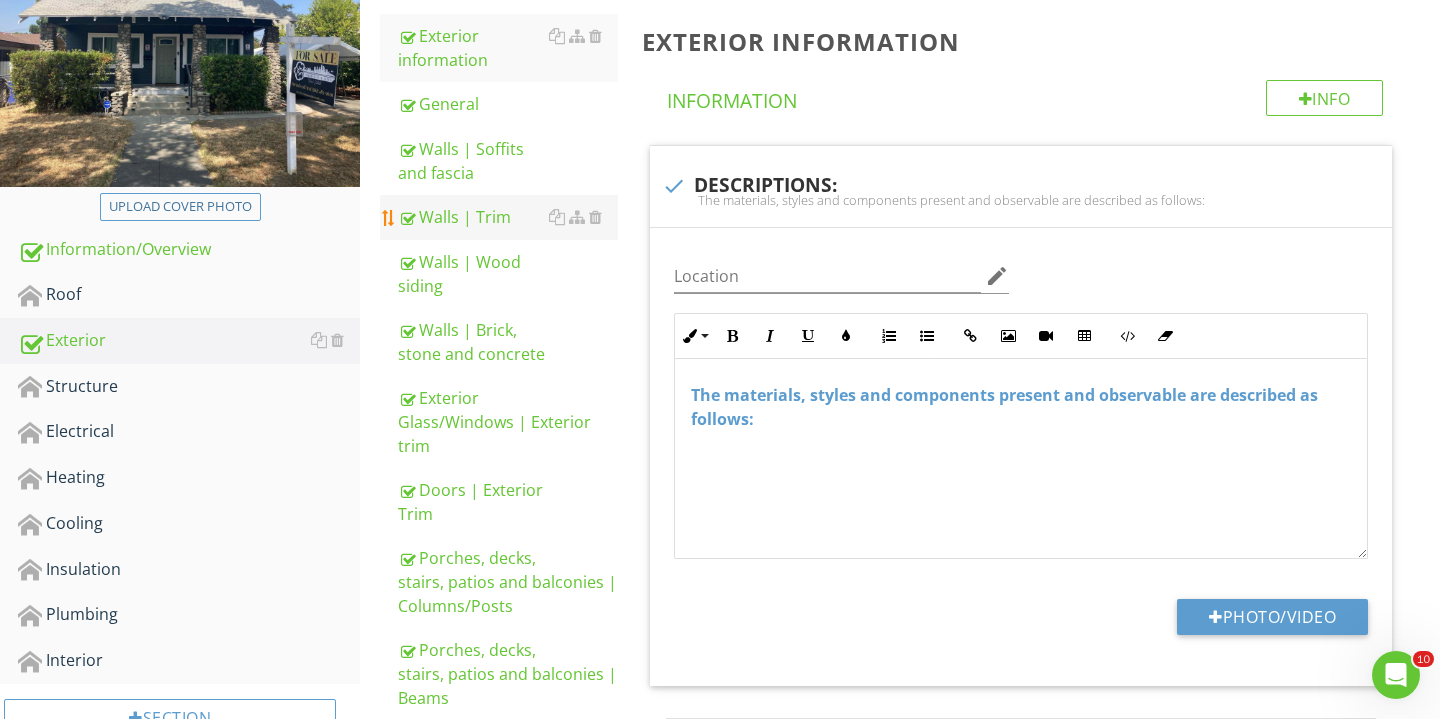 click on "Walls | Trim" at bounding box center (508, 217) 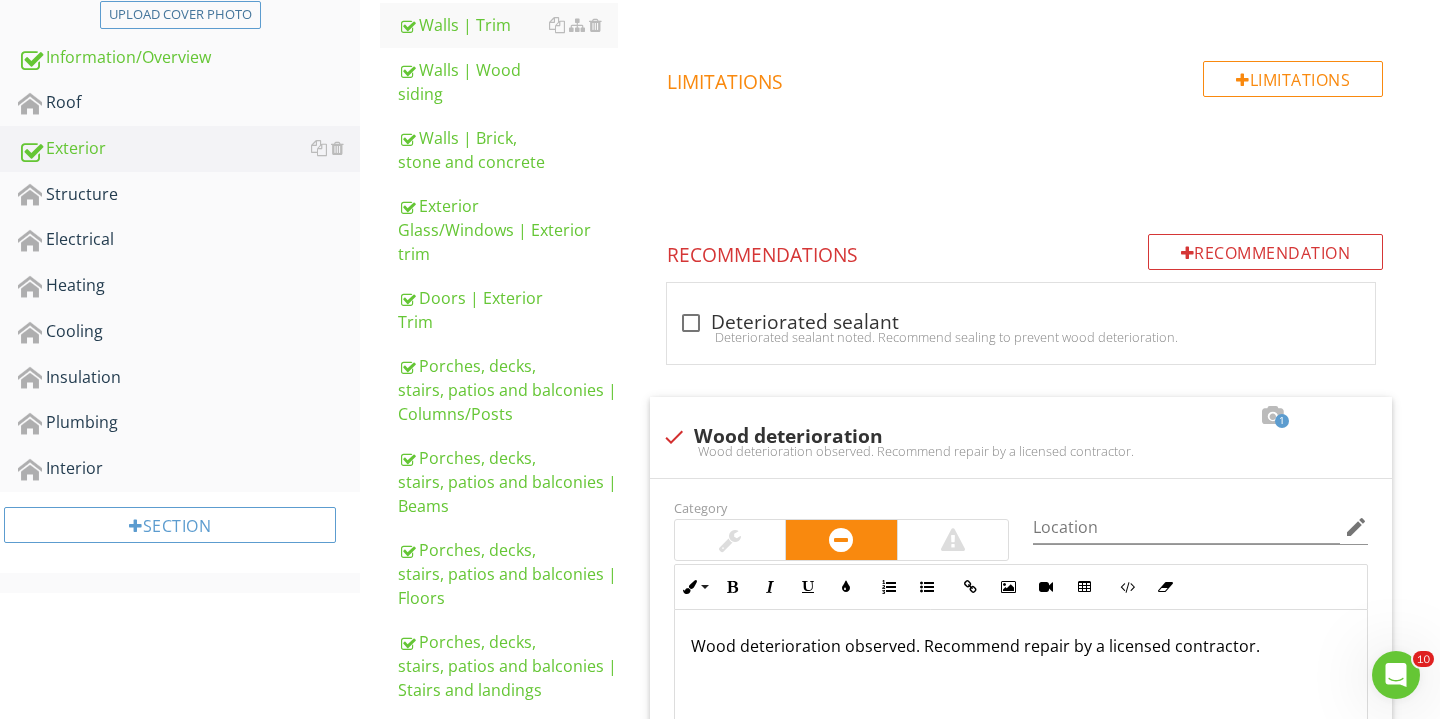 scroll, scrollTop: 743, scrollLeft: 0, axis: vertical 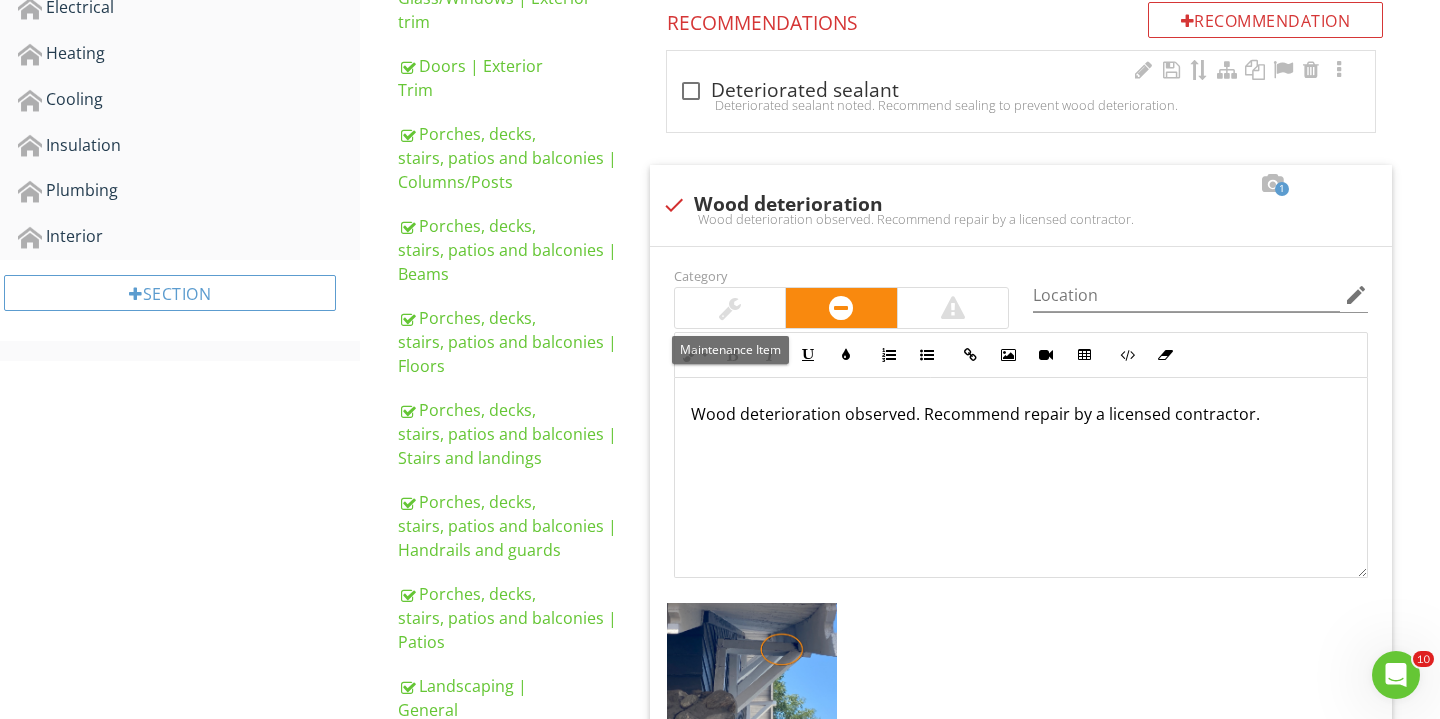 click on "check_box_outline_blank
Deteriorated sealant
Deteriorated sealant noted. Recommend sealing to prevent wood deterioration." at bounding box center (1021, 91) 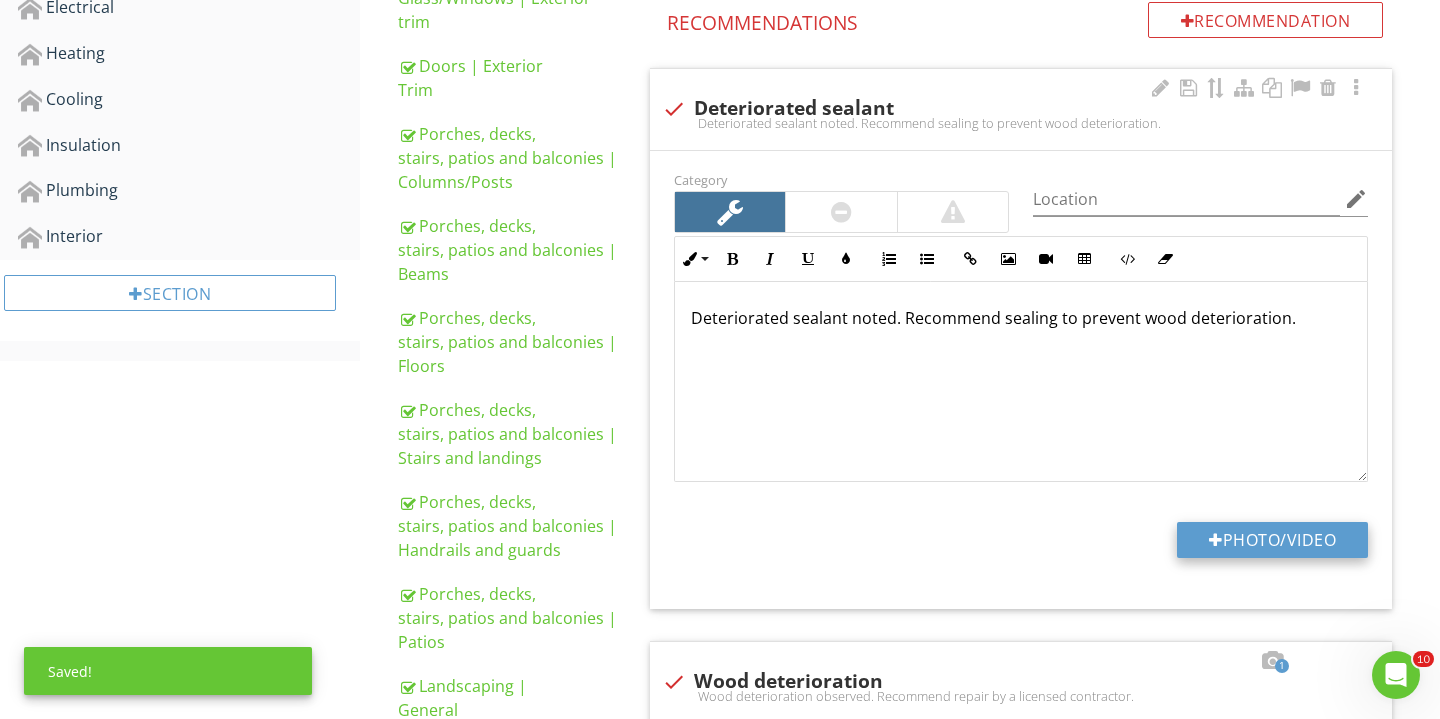 click on "Photo/Video" at bounding box center (1272, 540) 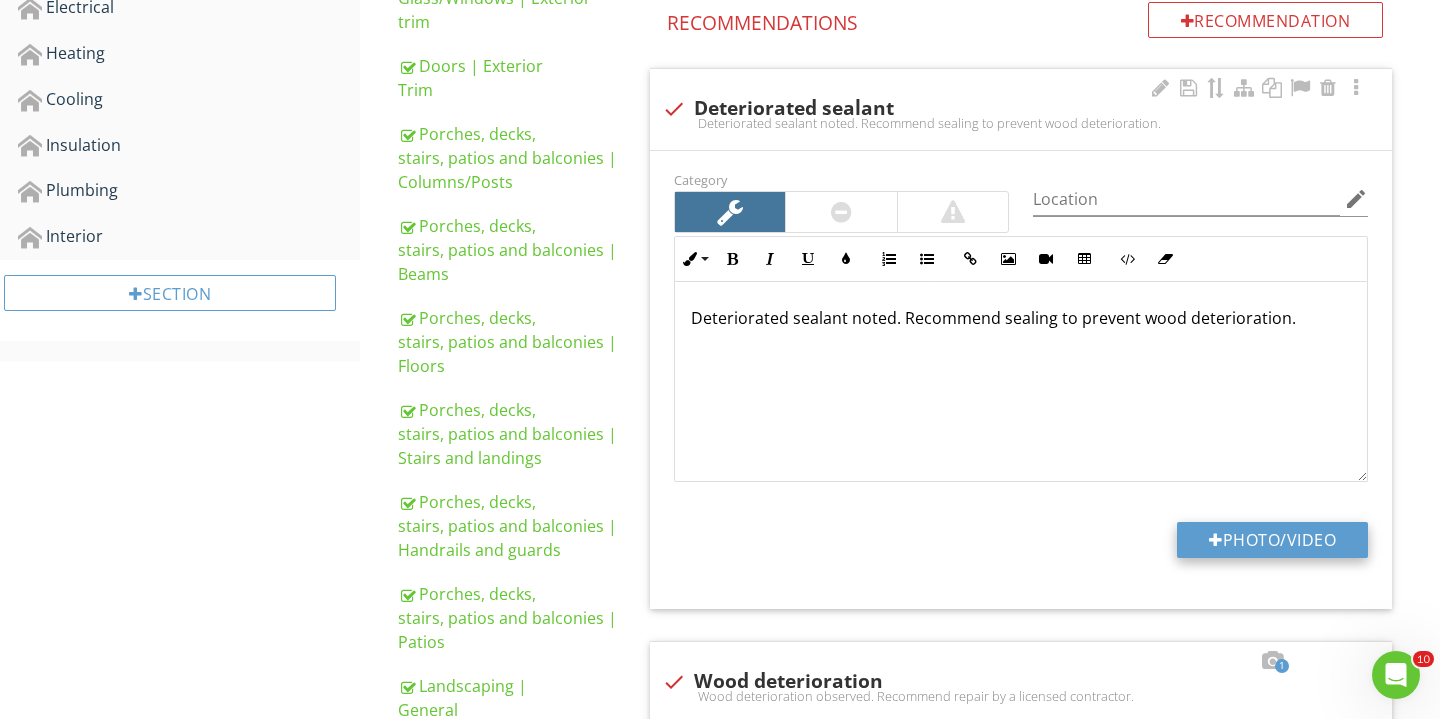 type on "C:\fakepath\IMG_3747.JPG" 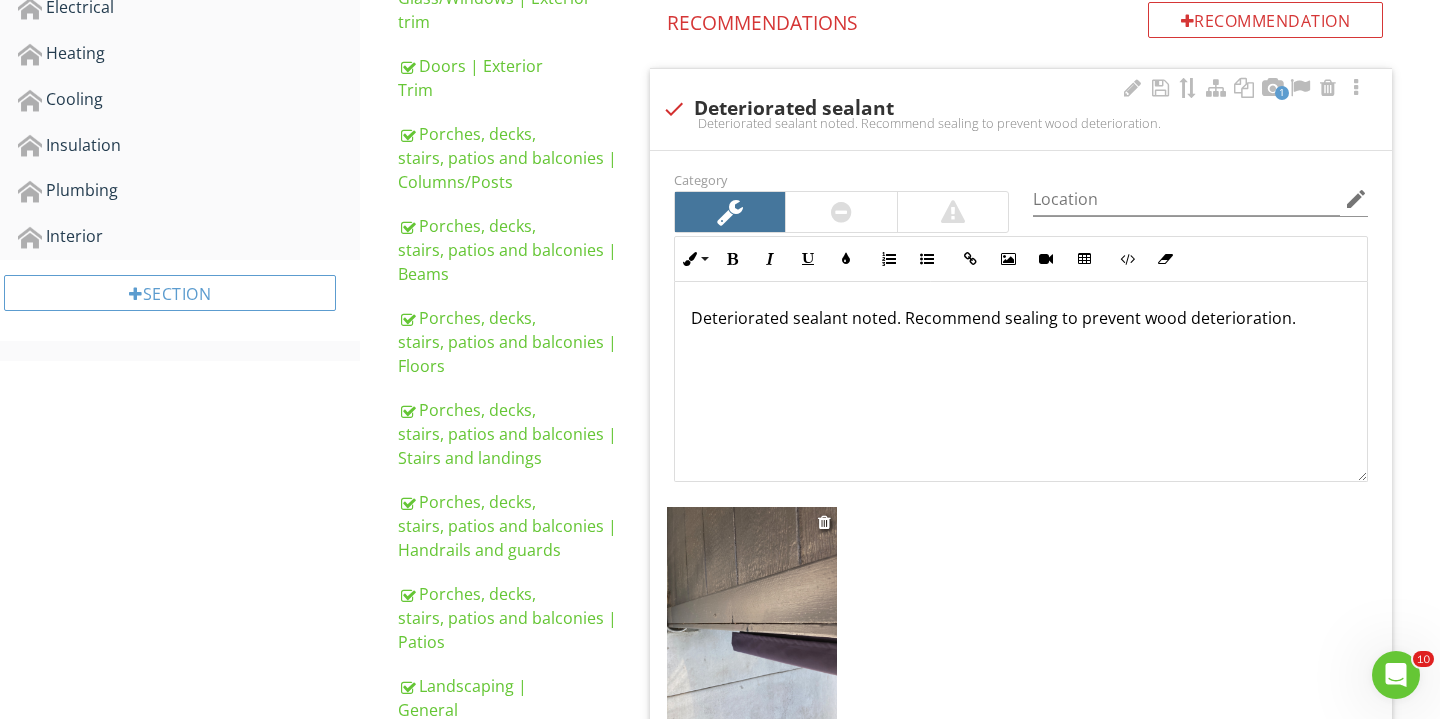 click at bounding box center [752, 620] 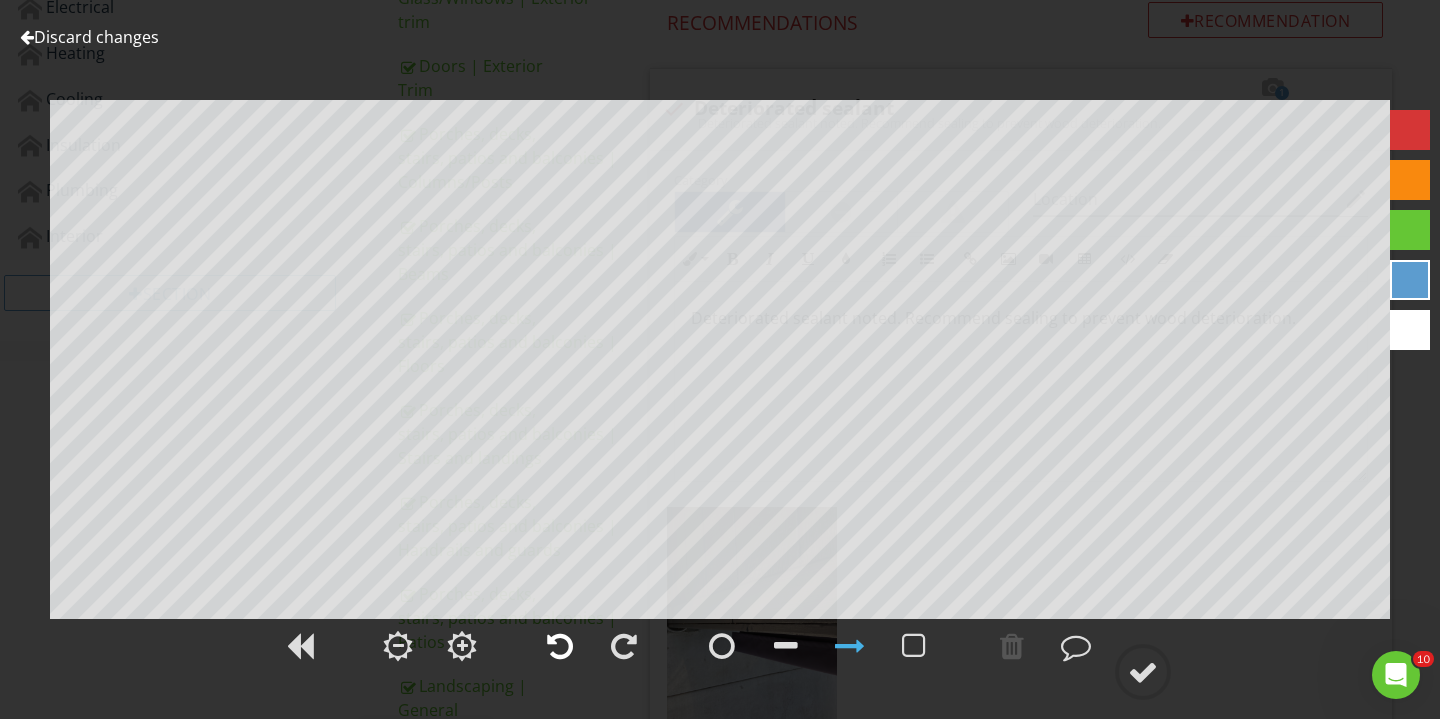 click at bounding box center [560, 646] 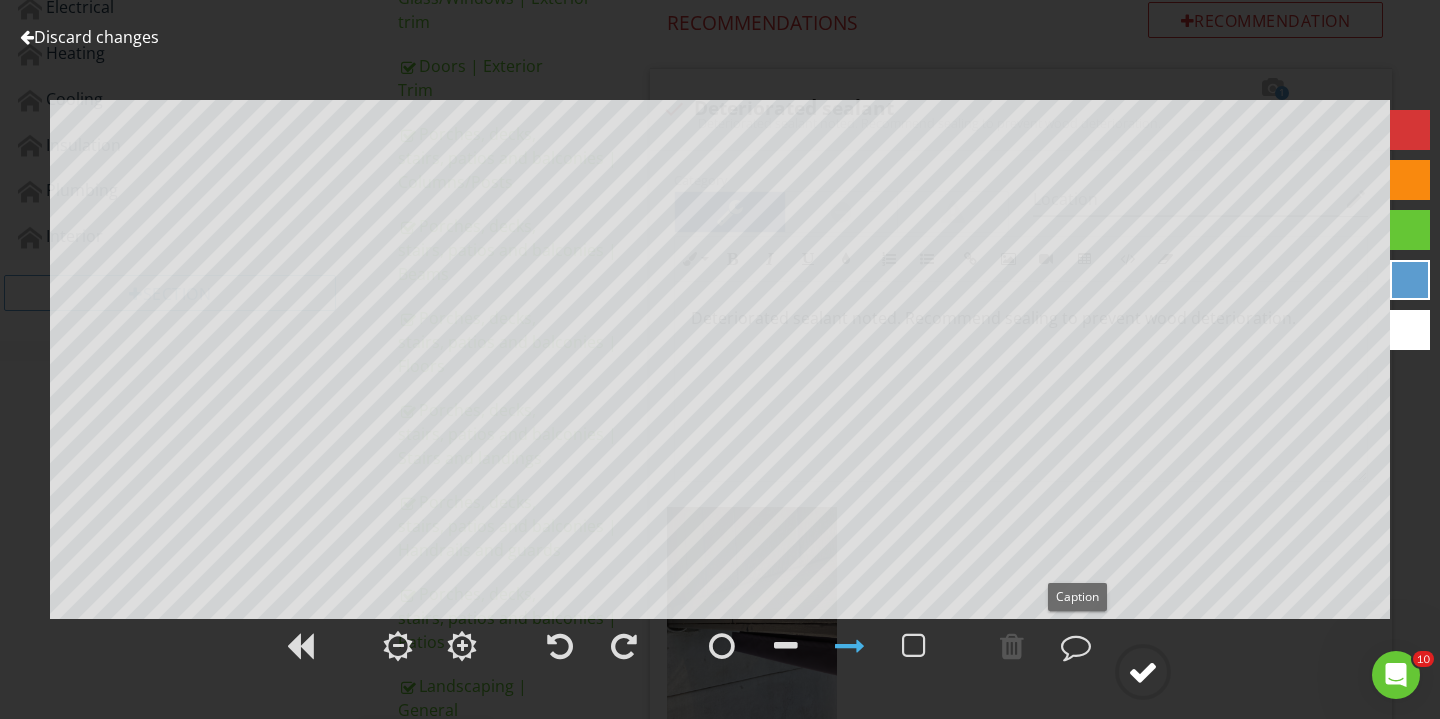 click at bounding box center [1143, 672] 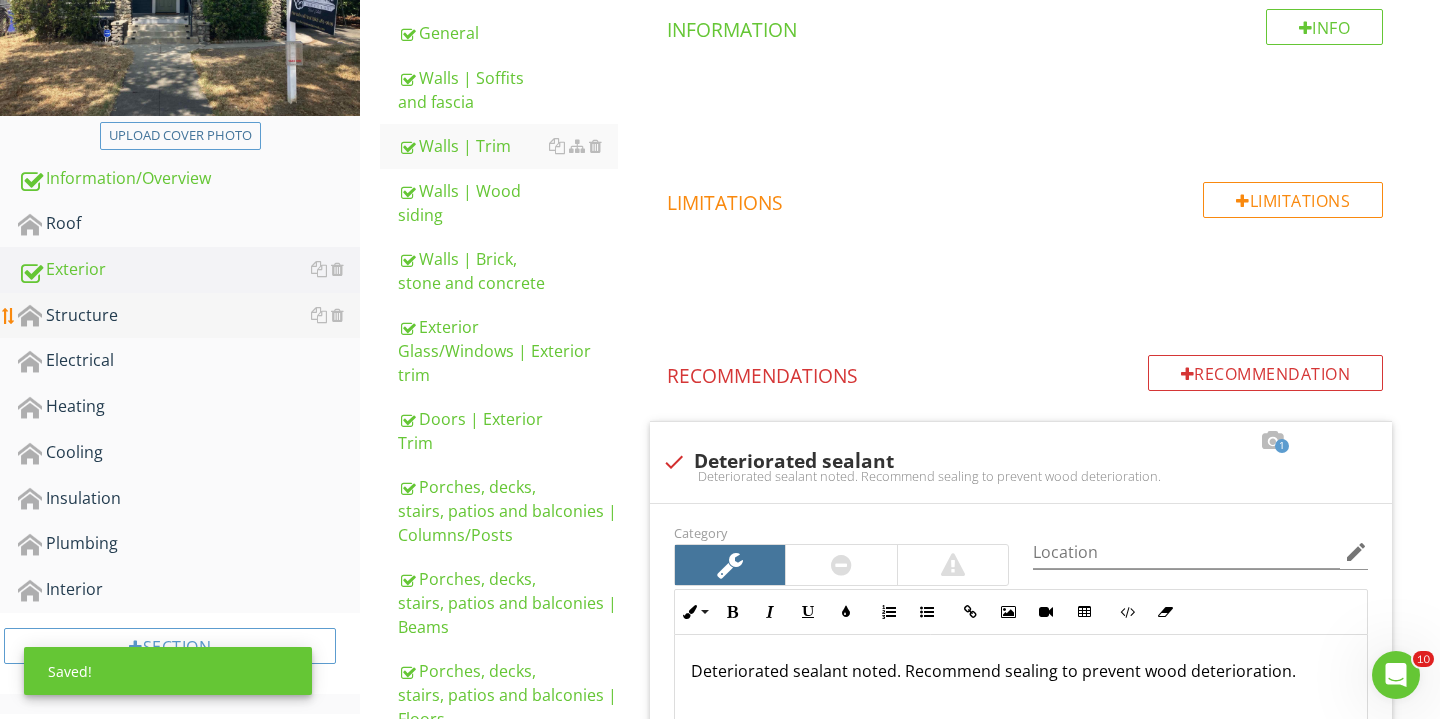 scroll, scrollTop: 329, scrollLeft: 0, axis: vertical 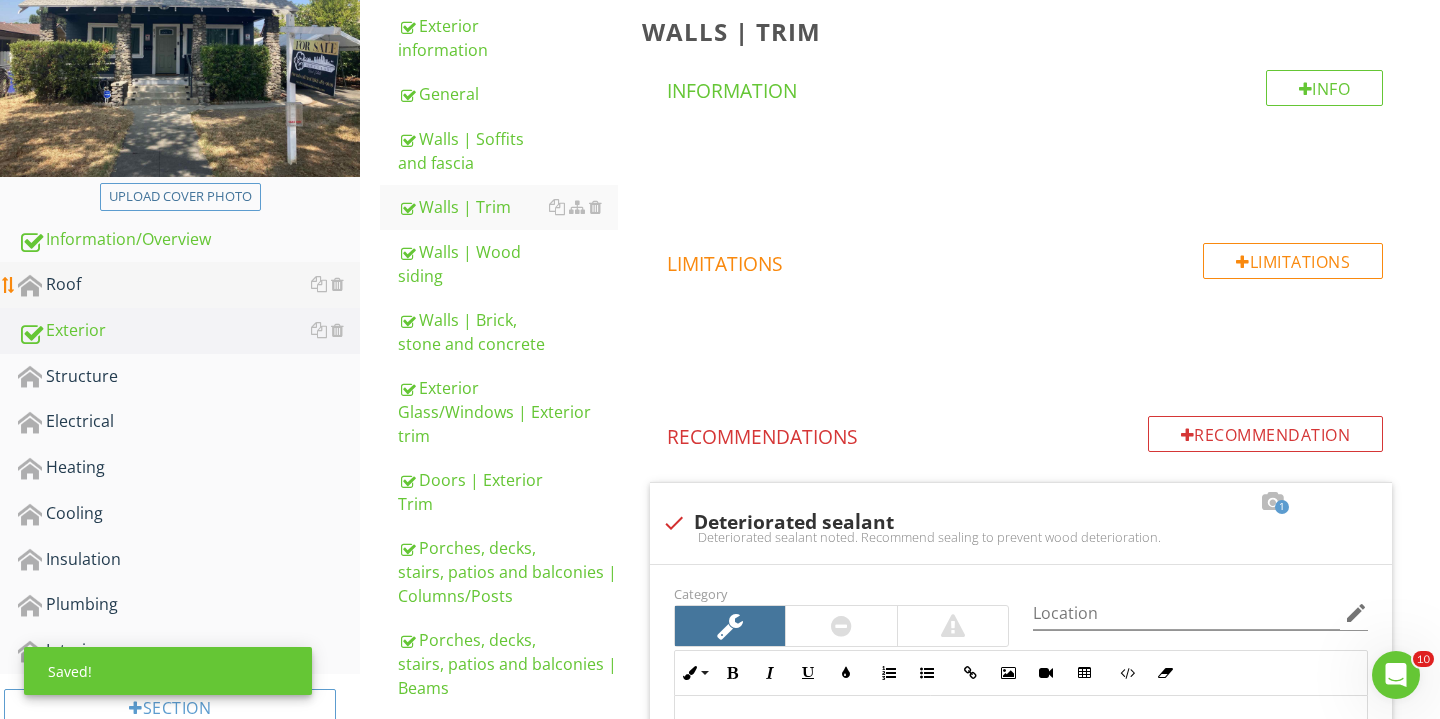 click on "Roof" at bounding box center [189, 285] 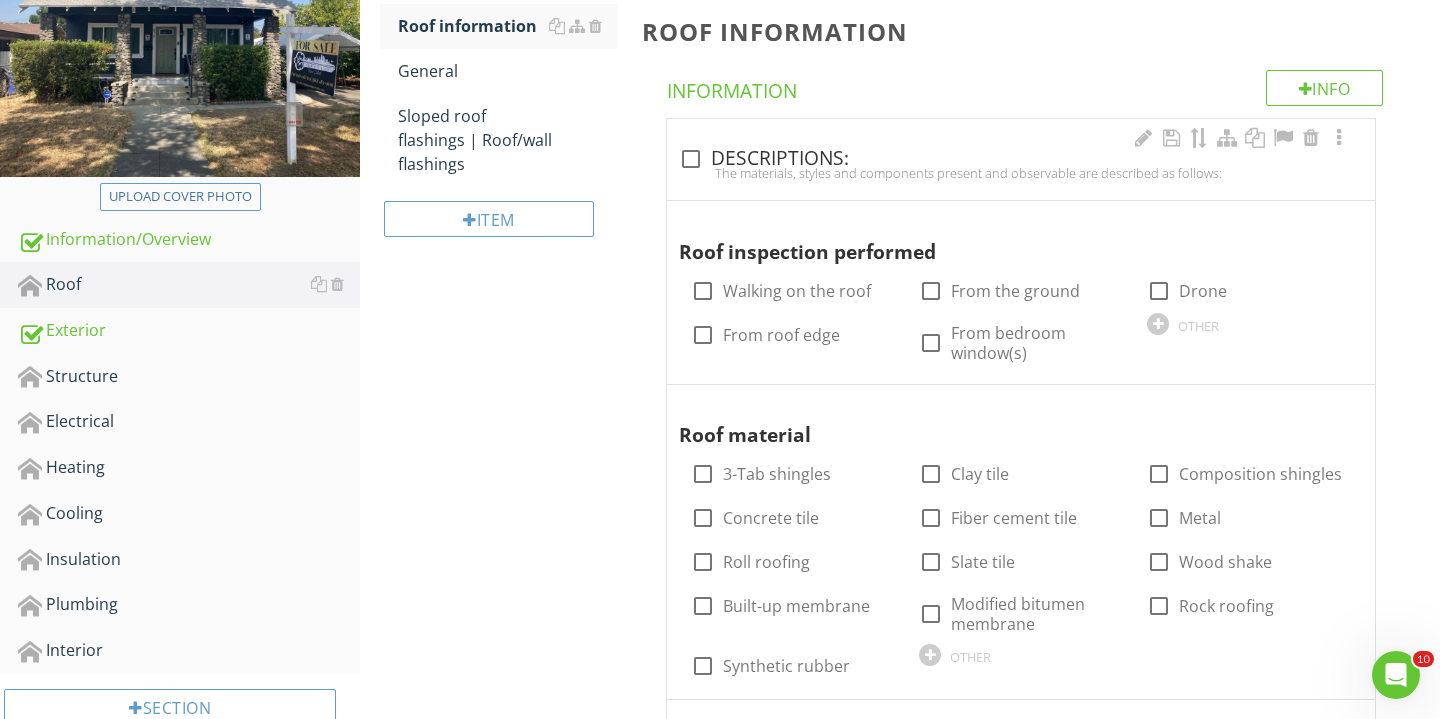 click at bounding box center [691, 159] 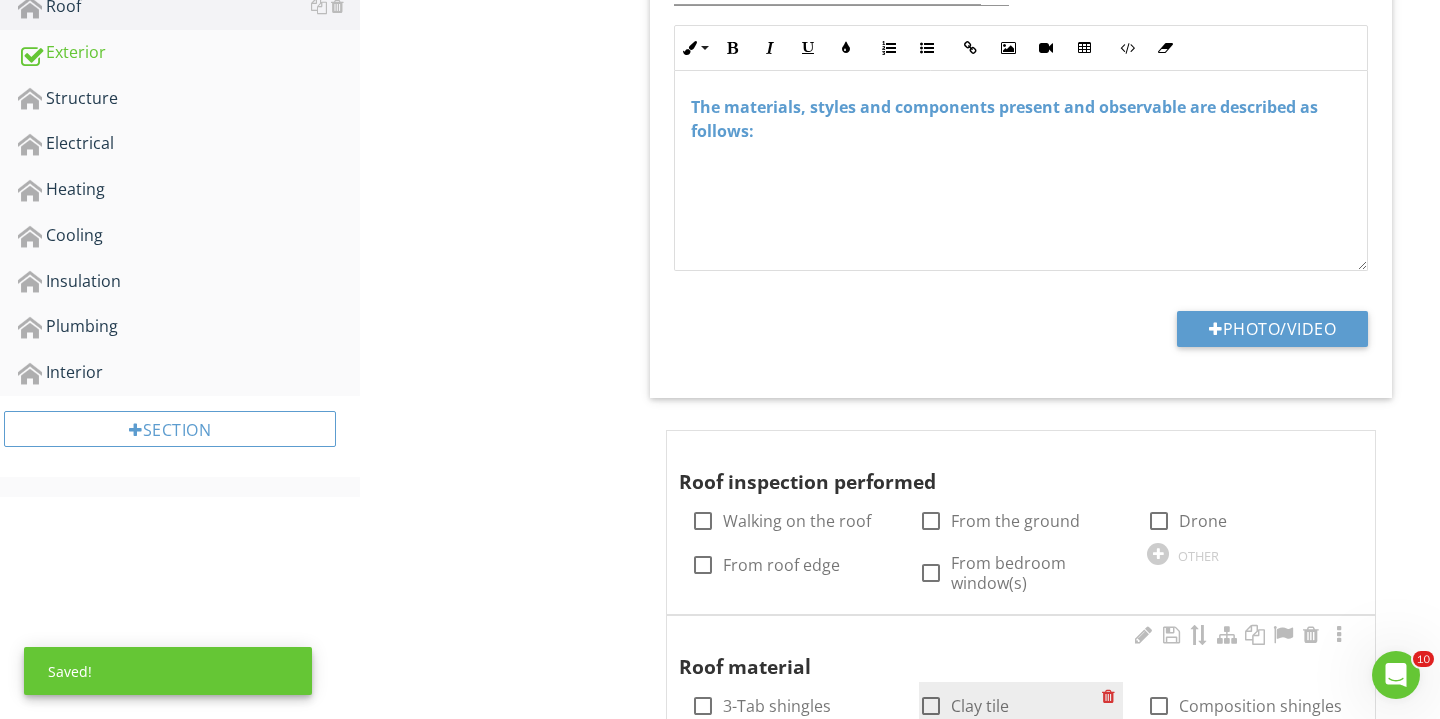 scroll, scrollTop: 951, scrollLeft: 0, axis: vertical 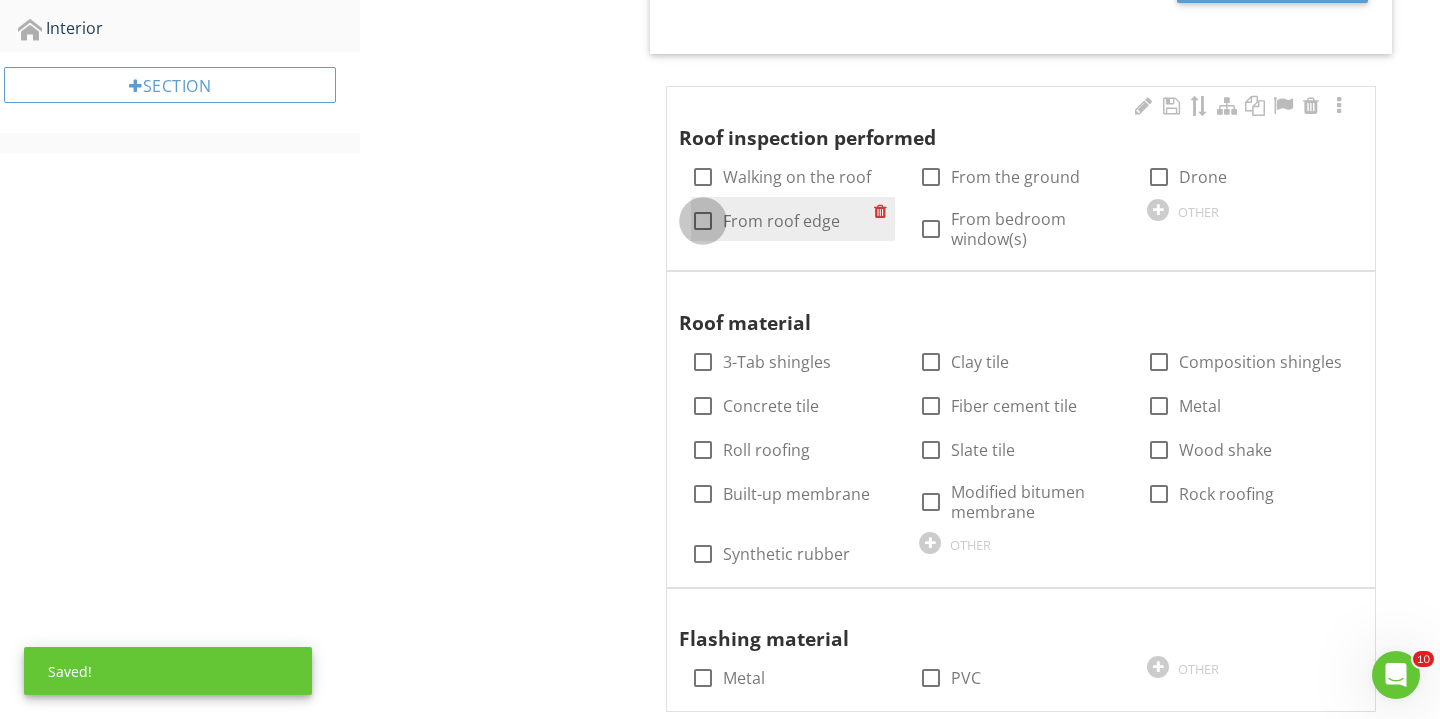 click at bounding box center (703, 221) 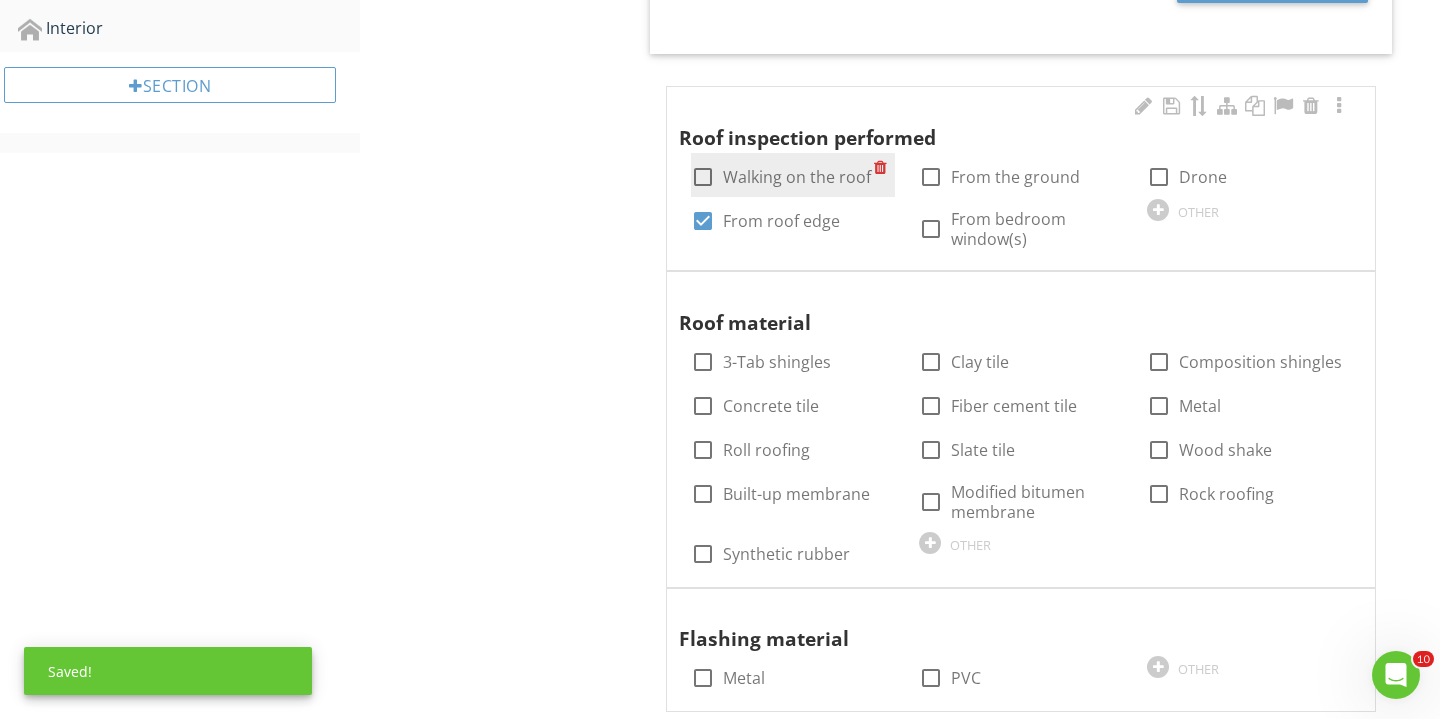 click at bounding box center [703, 177] 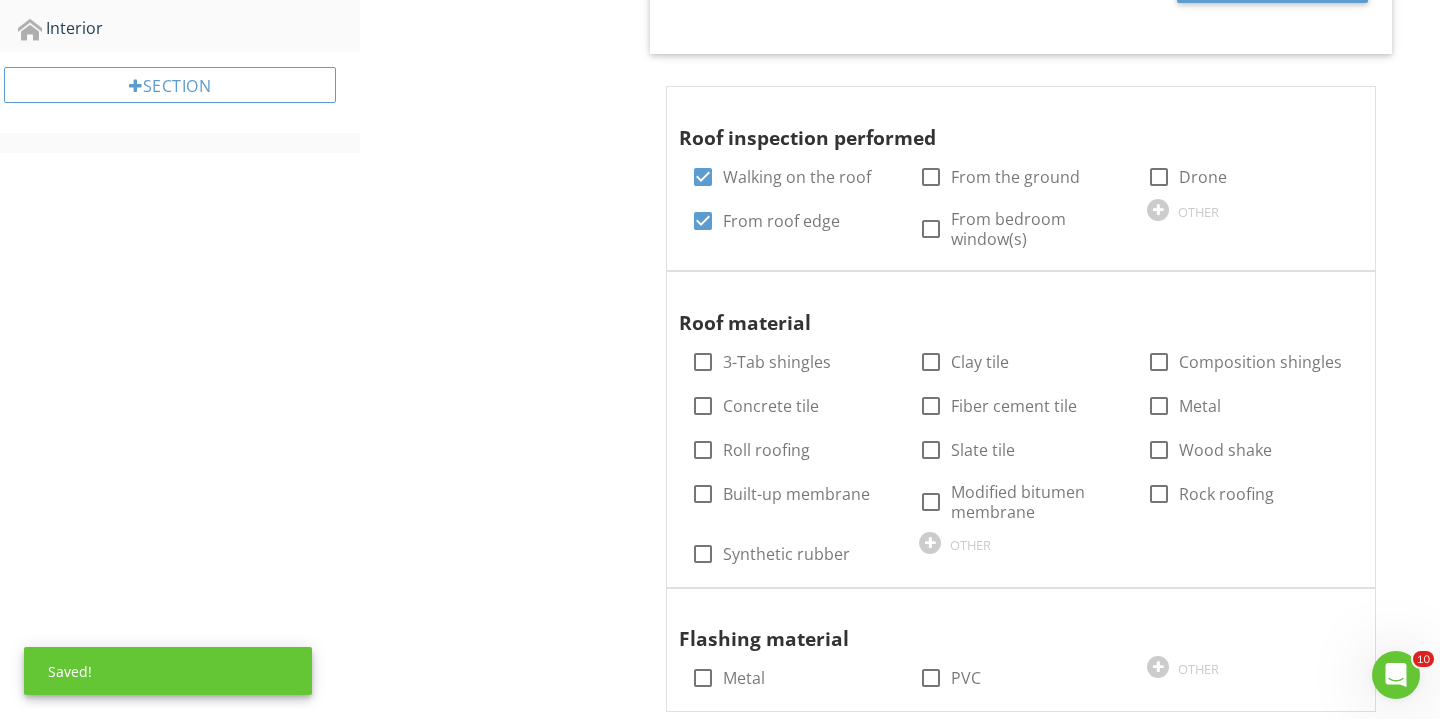 scroll, scrollTop: 1025, scrollLeft: 0, axis: vertical 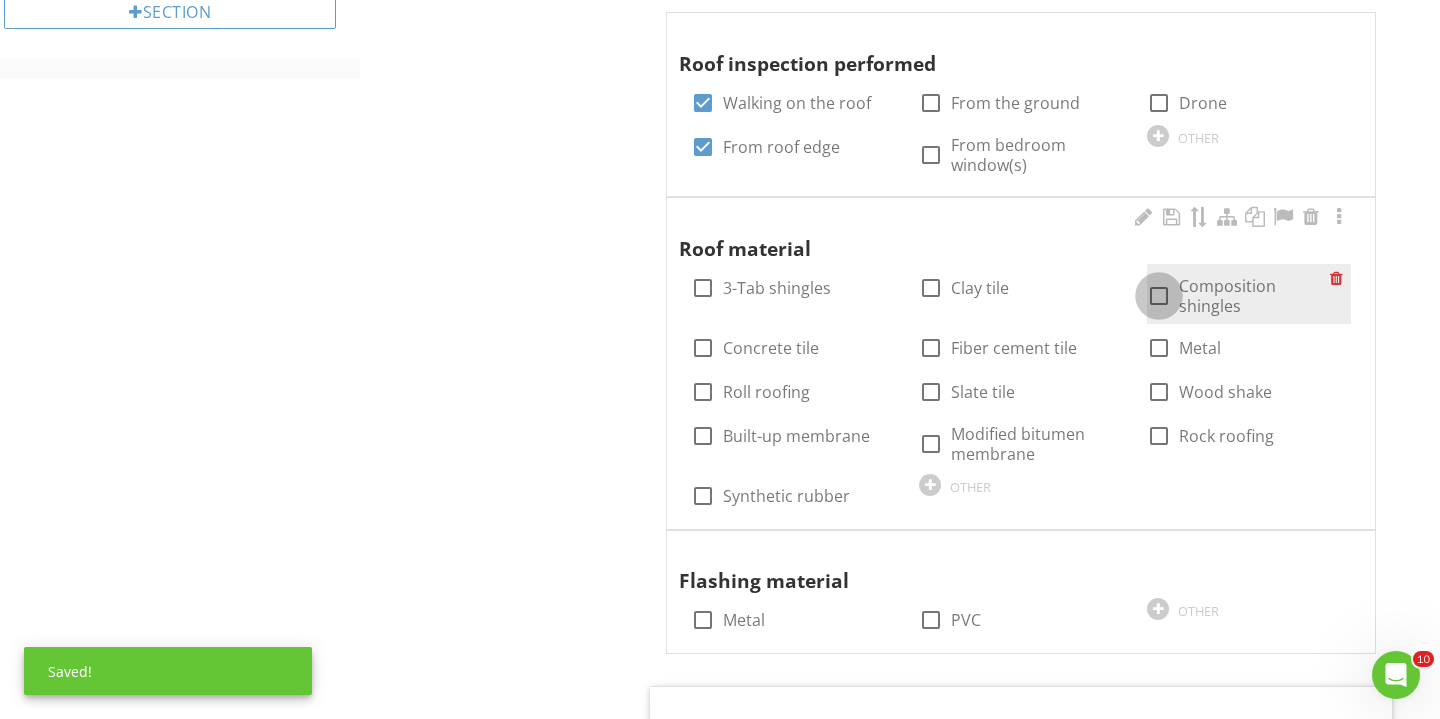 click at bounding box center [1159, 296] 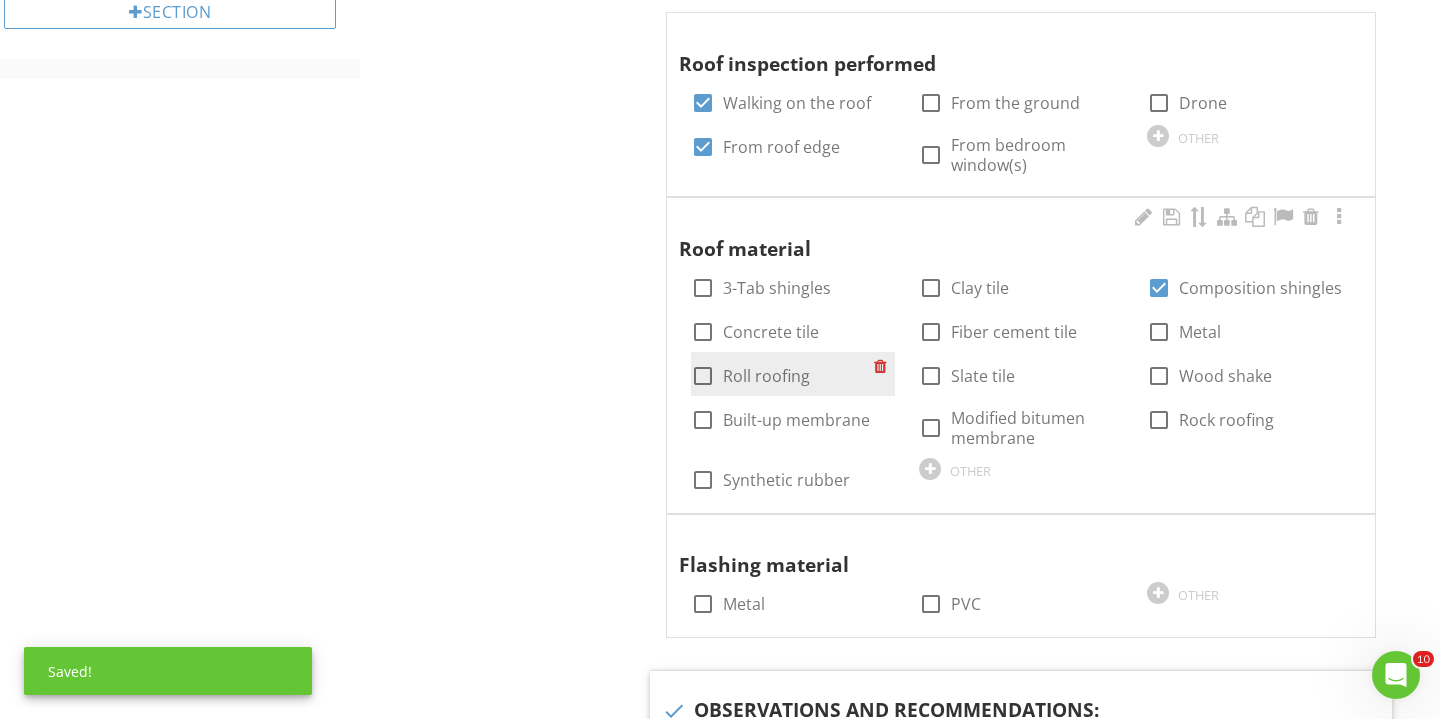 click on "check_box_outline_blank Roll roofing" at bounding box center (750, 376) 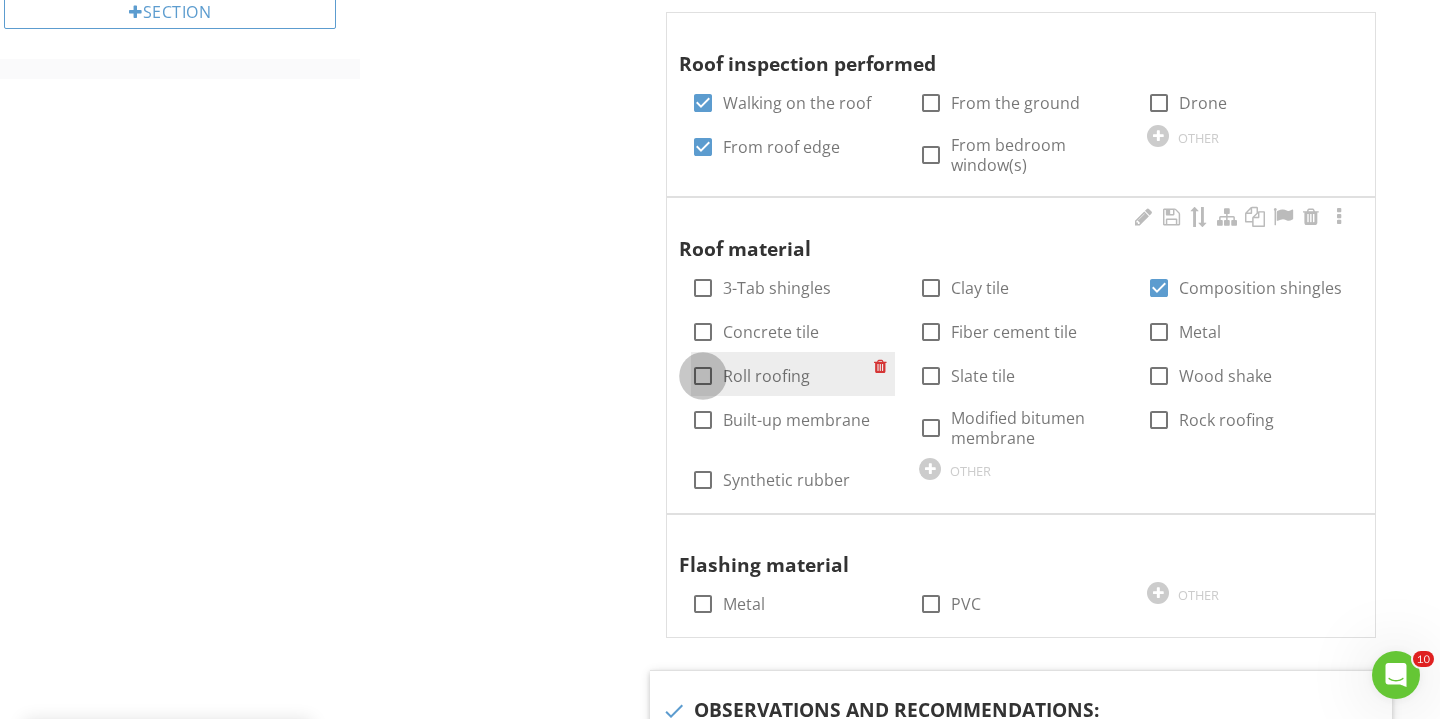 click at bounding box center (703, 376) 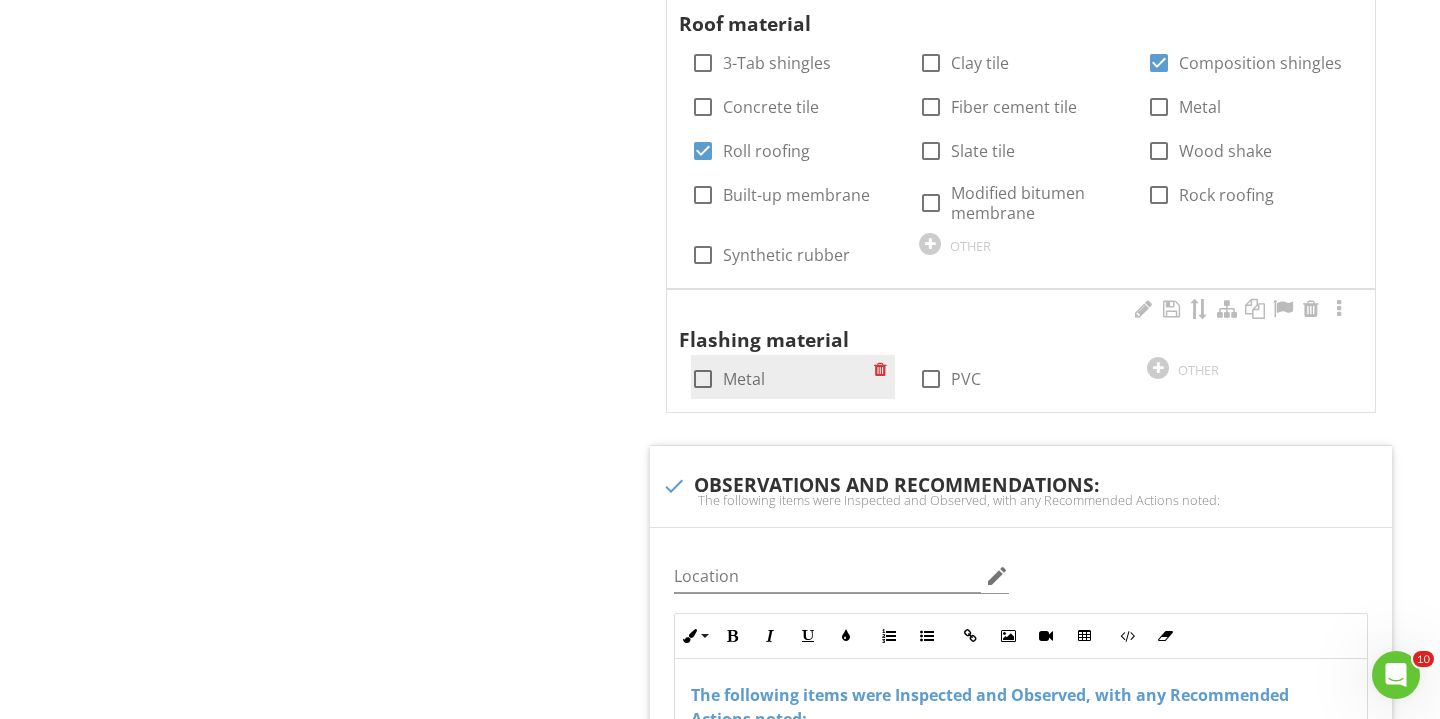 click at bounding box center [703, 379] 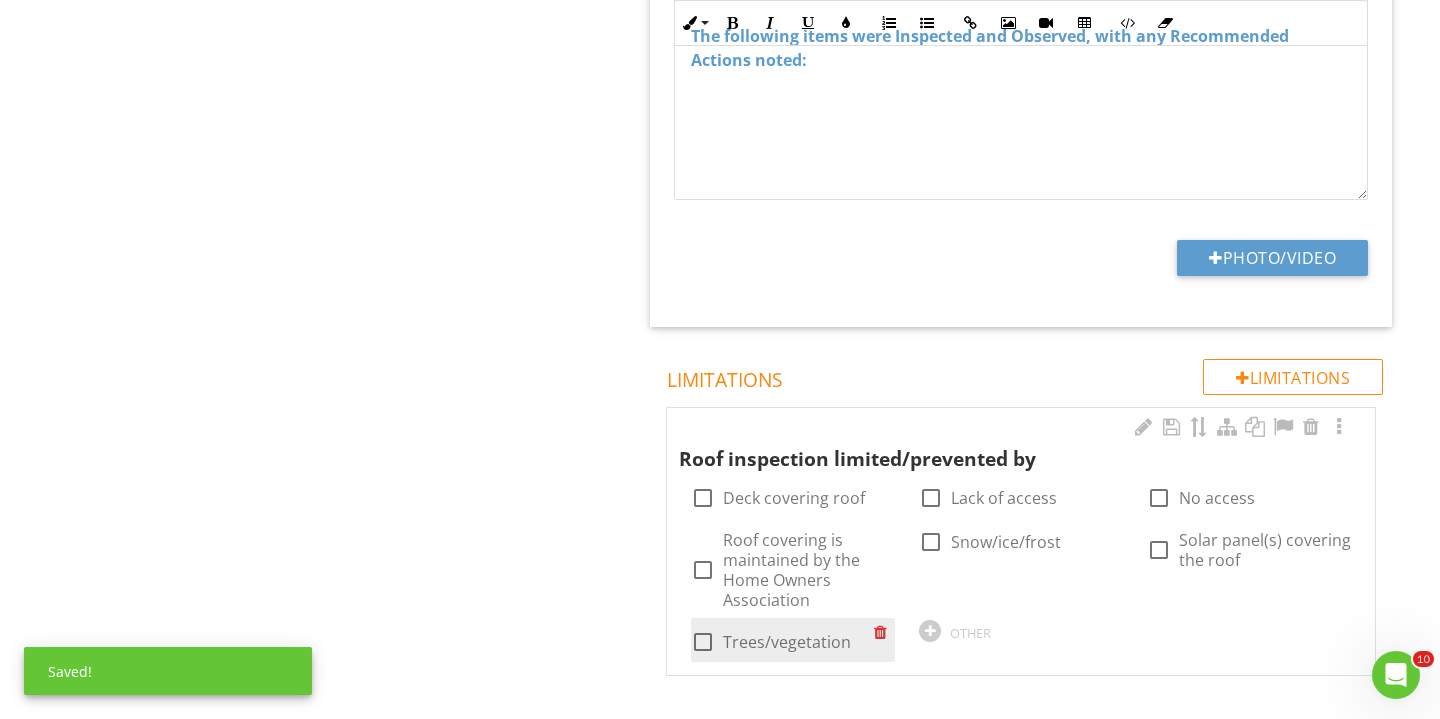 scroll, scrollTop: 1908, scrollLeft: 0, axis: vertical 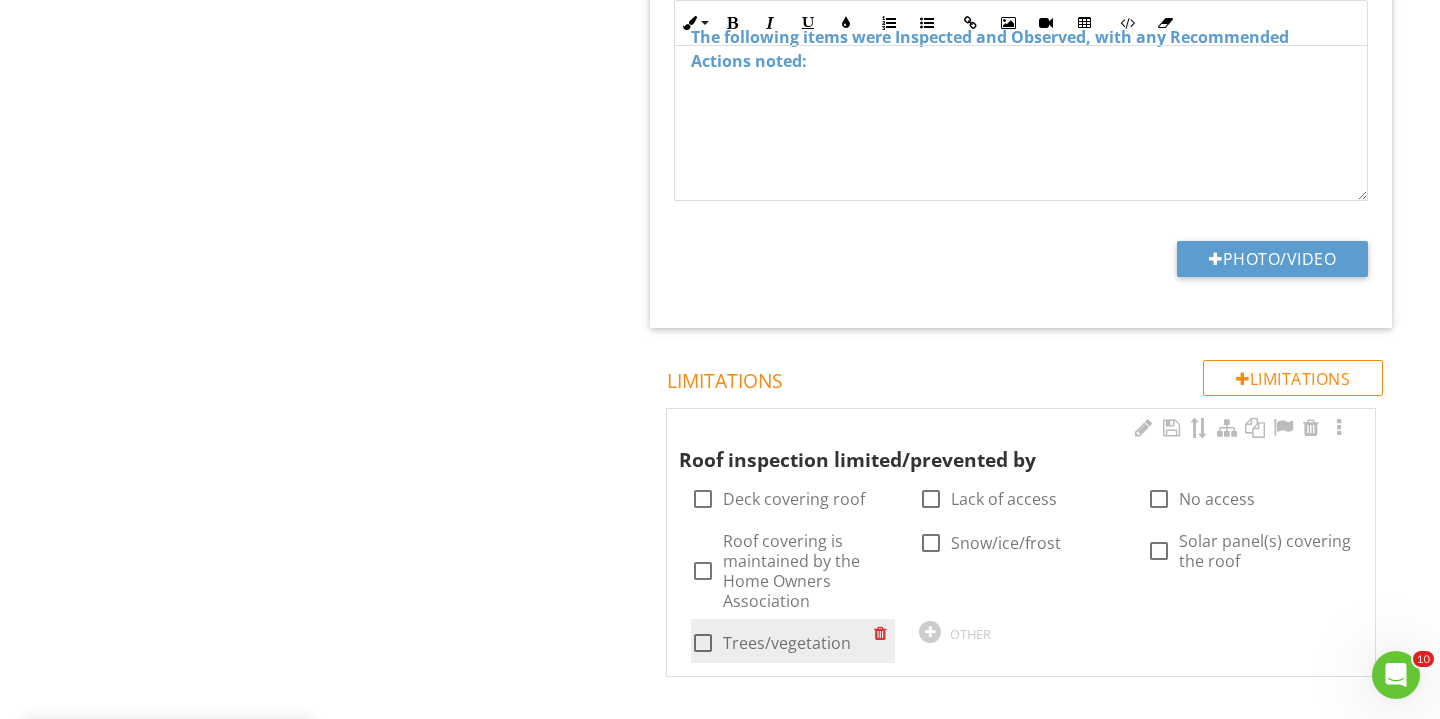 click at bounding box center [703, 643] 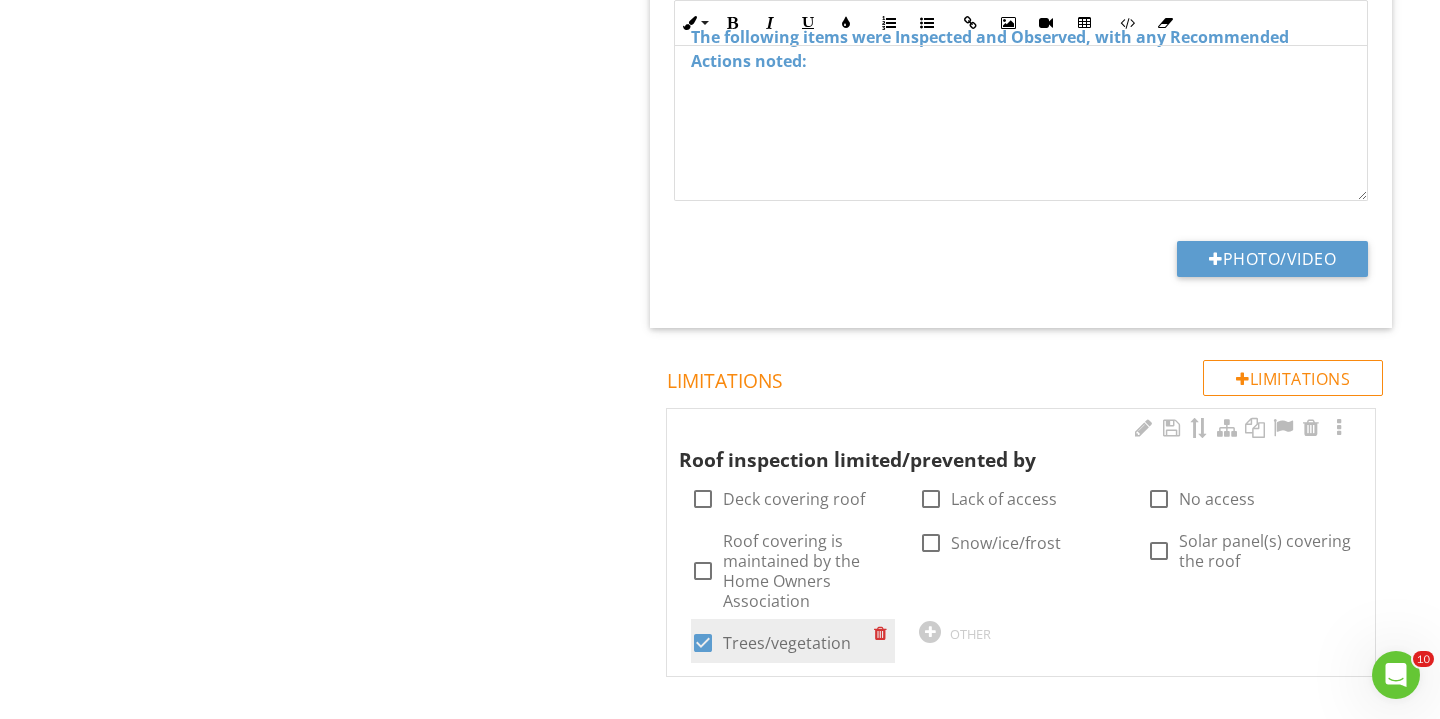 click at bounding box center (703, 643) 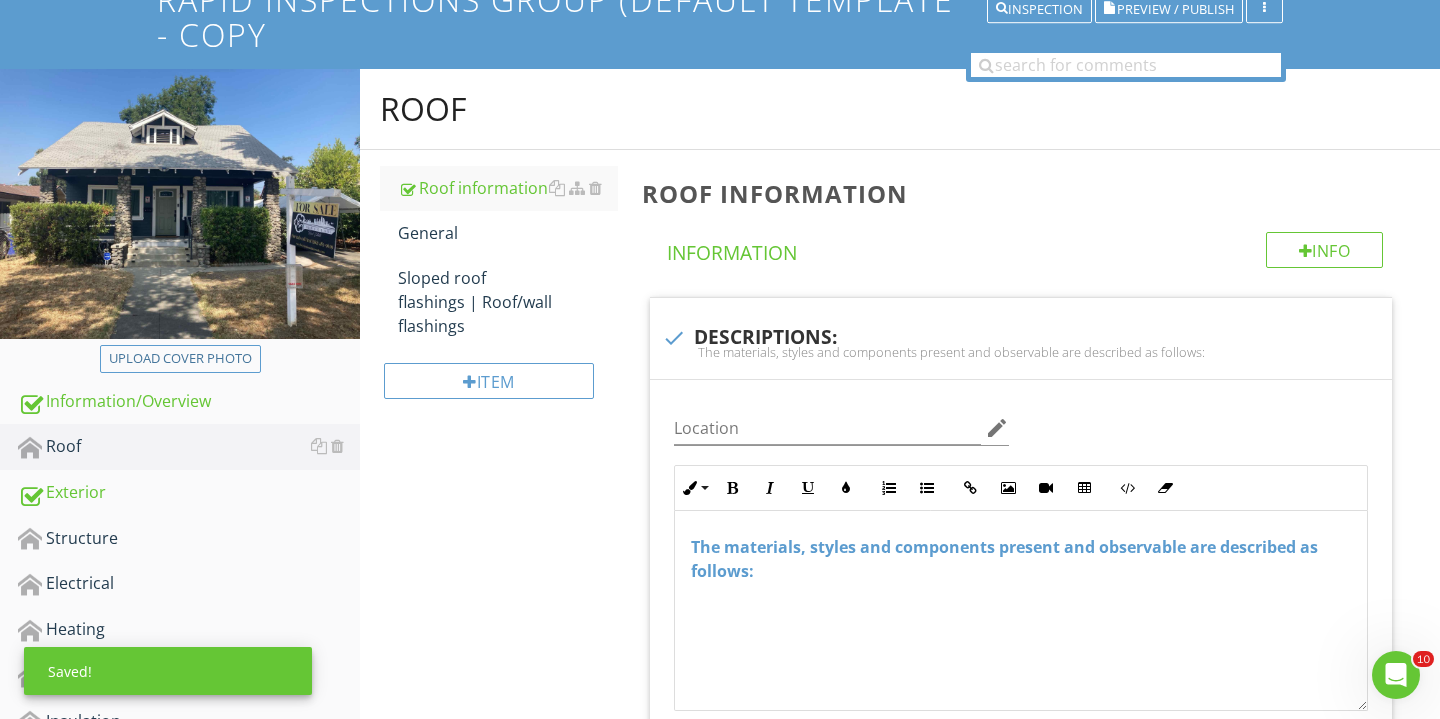 scroll, scrollTop: 140, scrollLeft: 0, axis: vertical 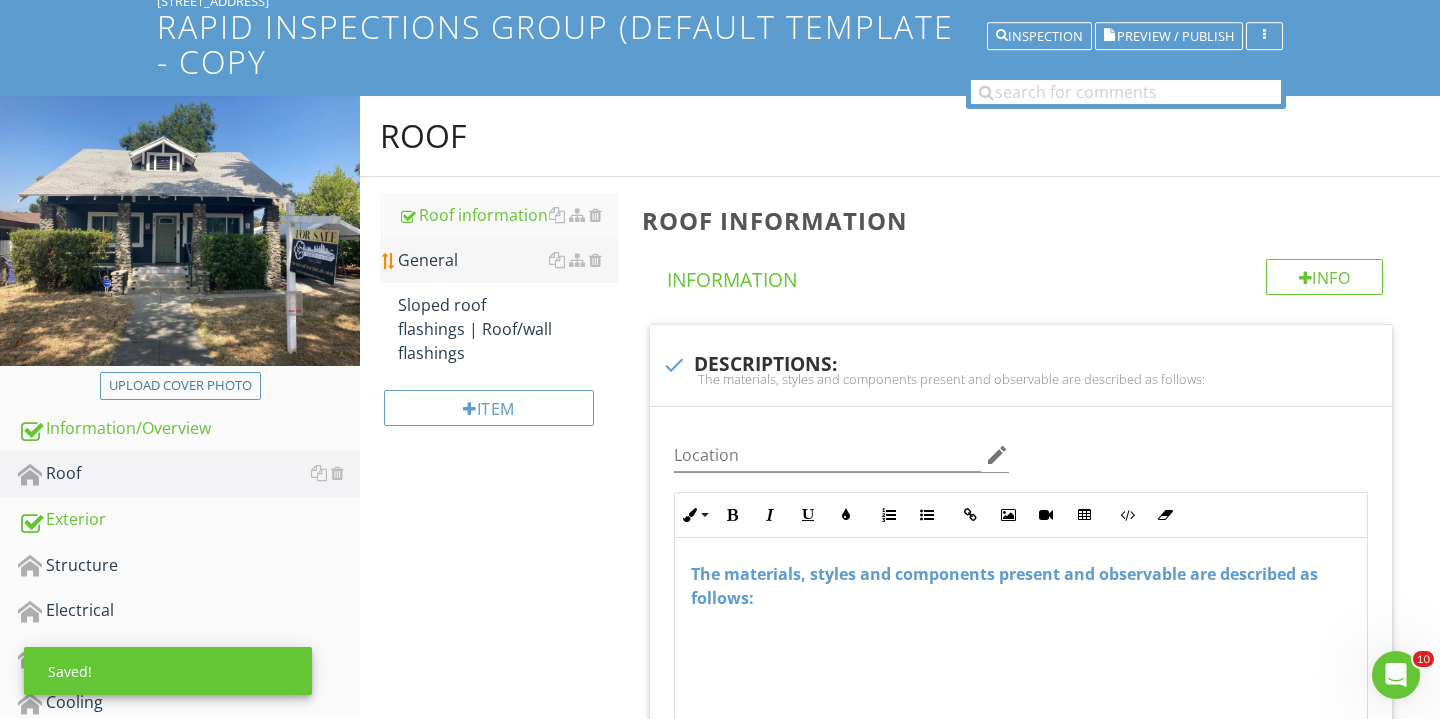 click on "General" at bounding box center (508, 260) 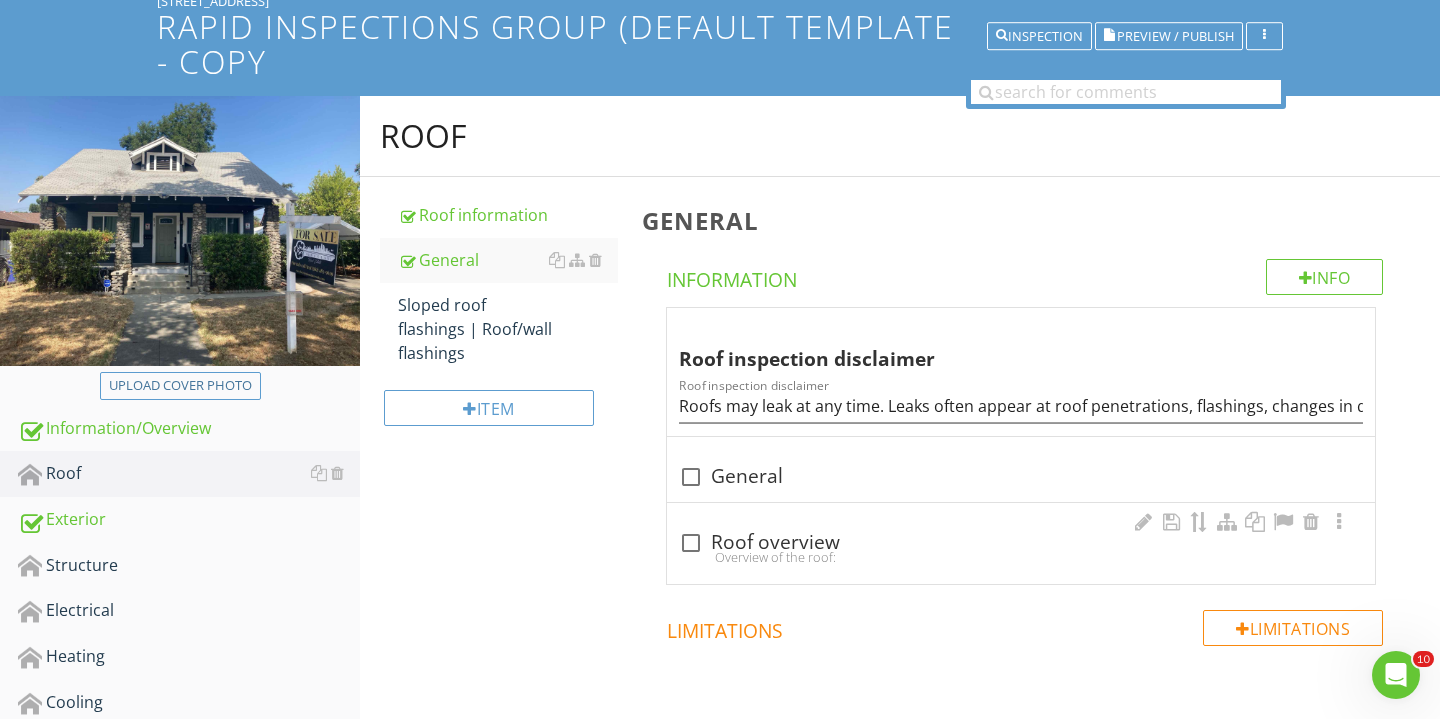 click on "check_box_outline_blank
Roof overview
Overview of the roof:" at bounding box center [1021, 543] 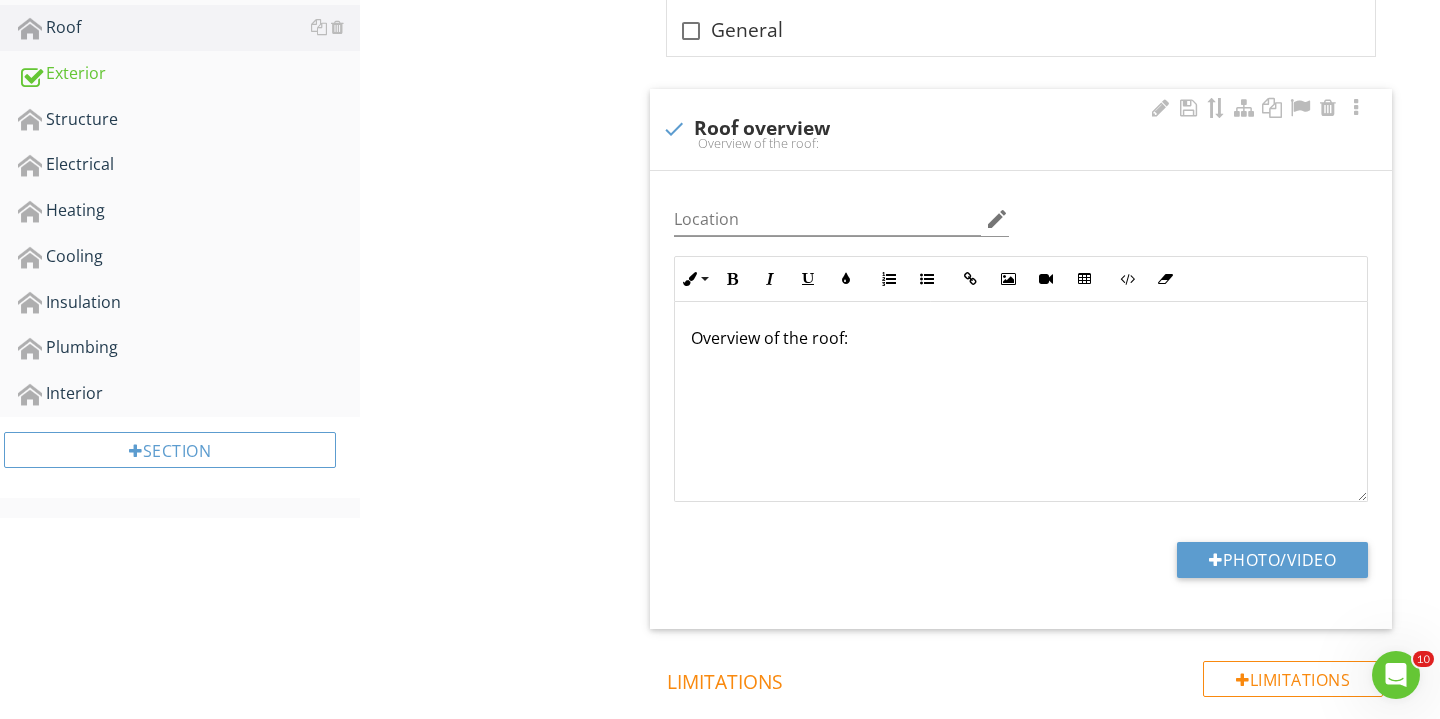 scroll, scrollTop: 632, scrollLeft: 0, axis: vertical 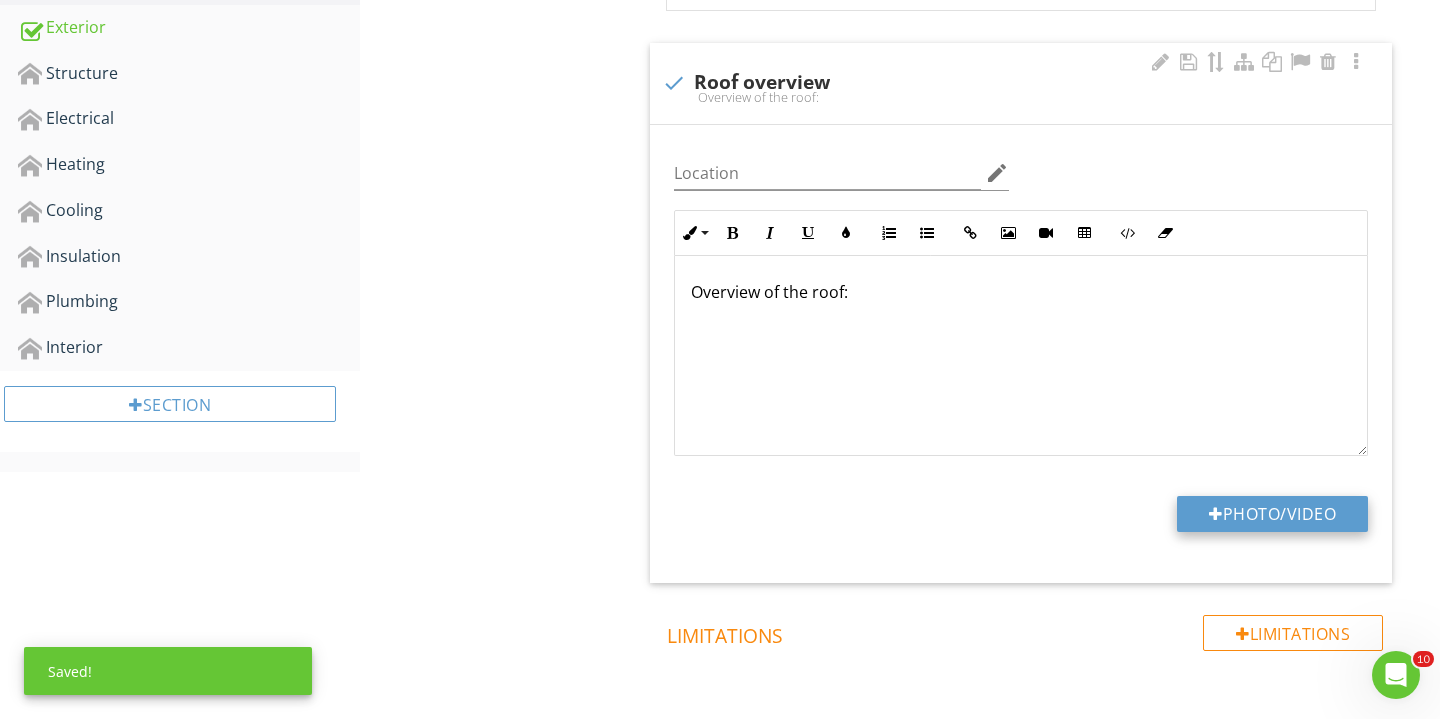click on "Photo/Video" at bounding box center [1272, 514] 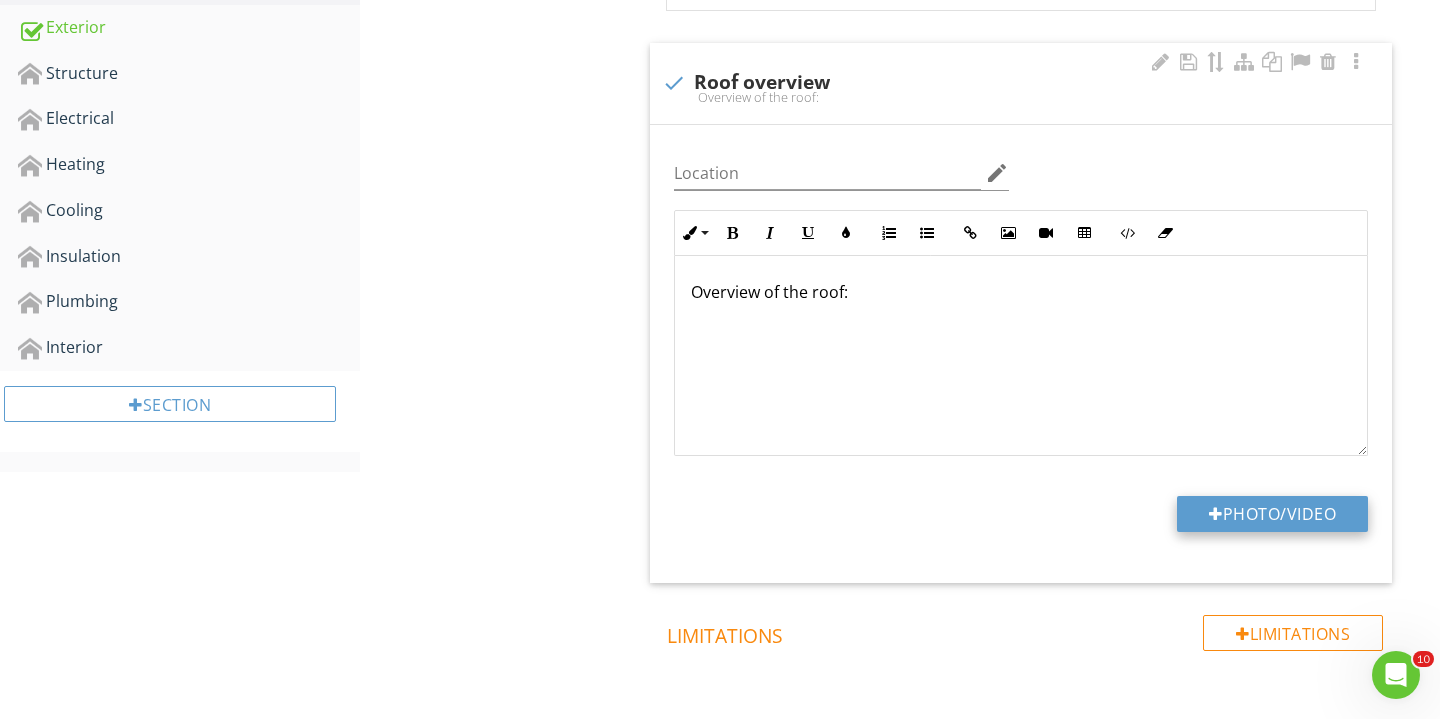 type on "C:\fakepath\IMG_3749.JPG" 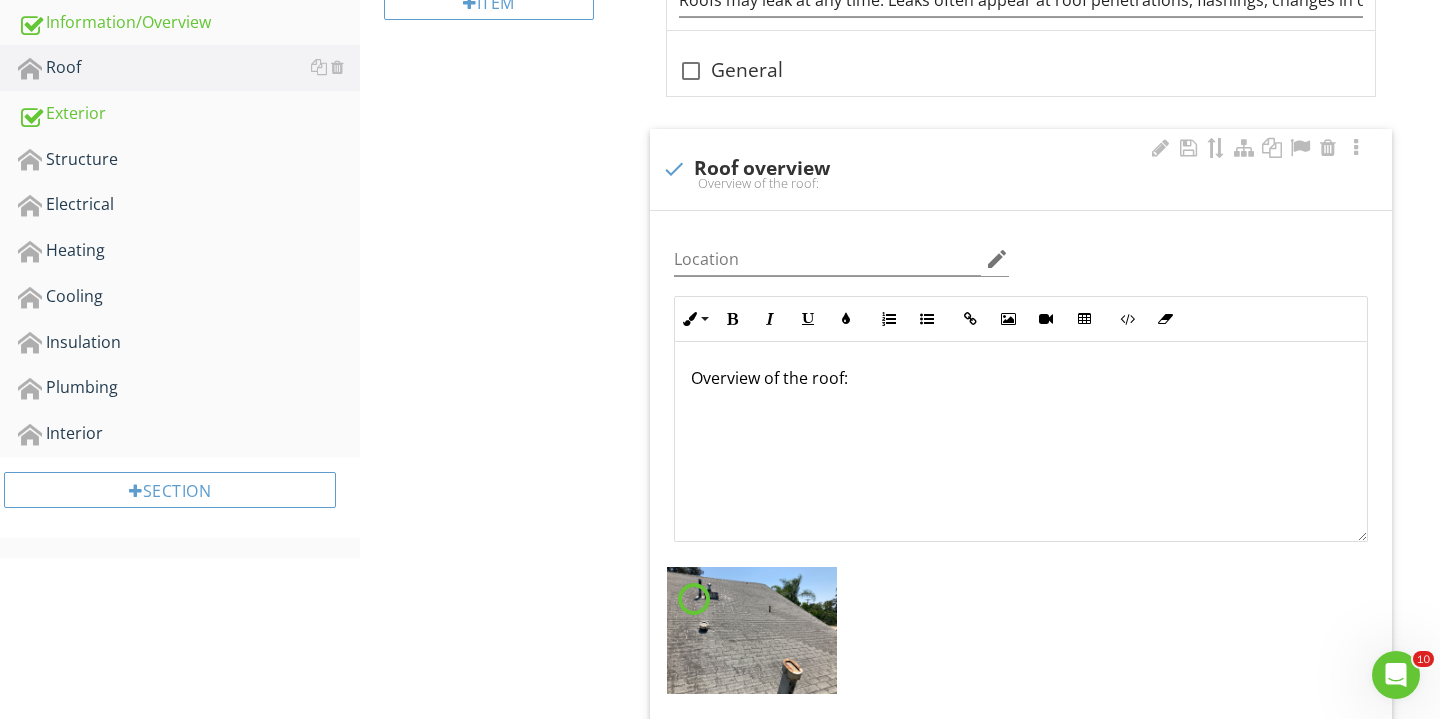 scroll, scrollTop: 258, scrollLeft: 0, axis: vertical 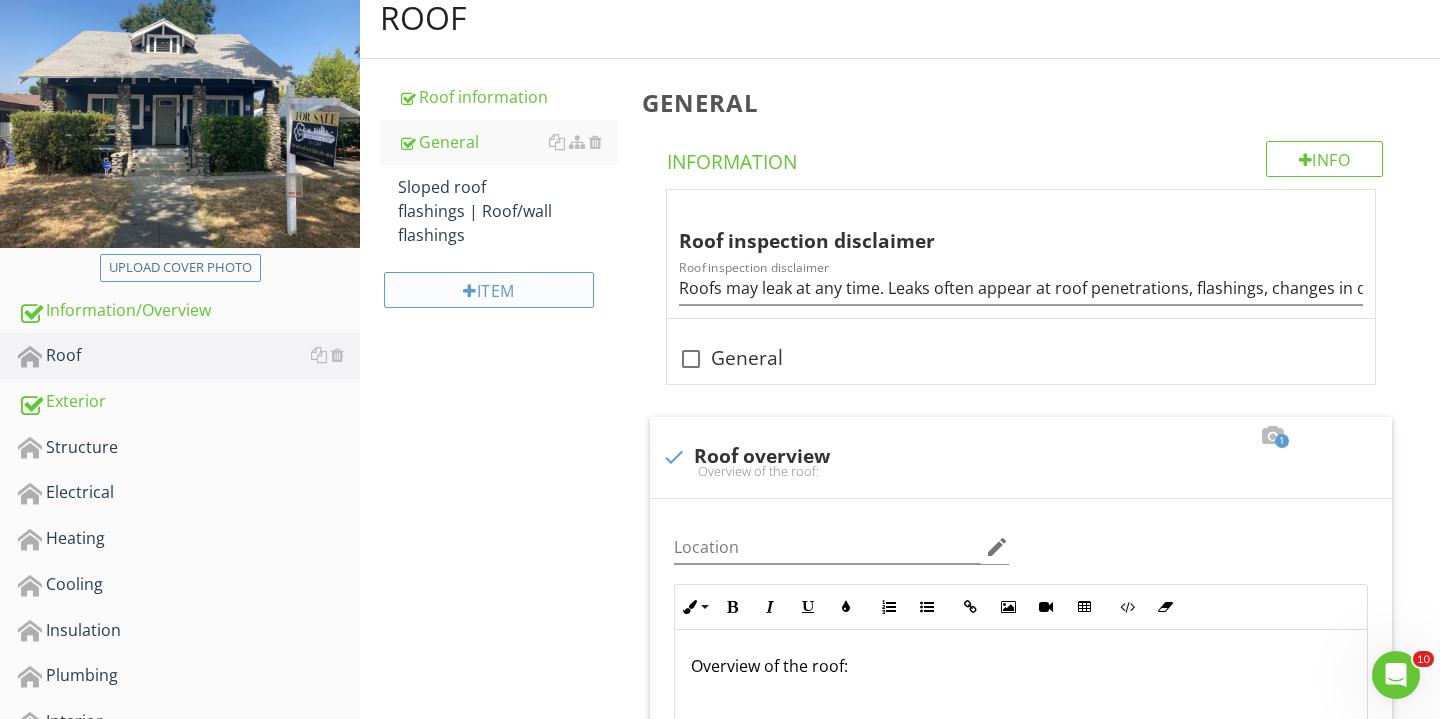 click on "Item" at bounding box center (489, 290) 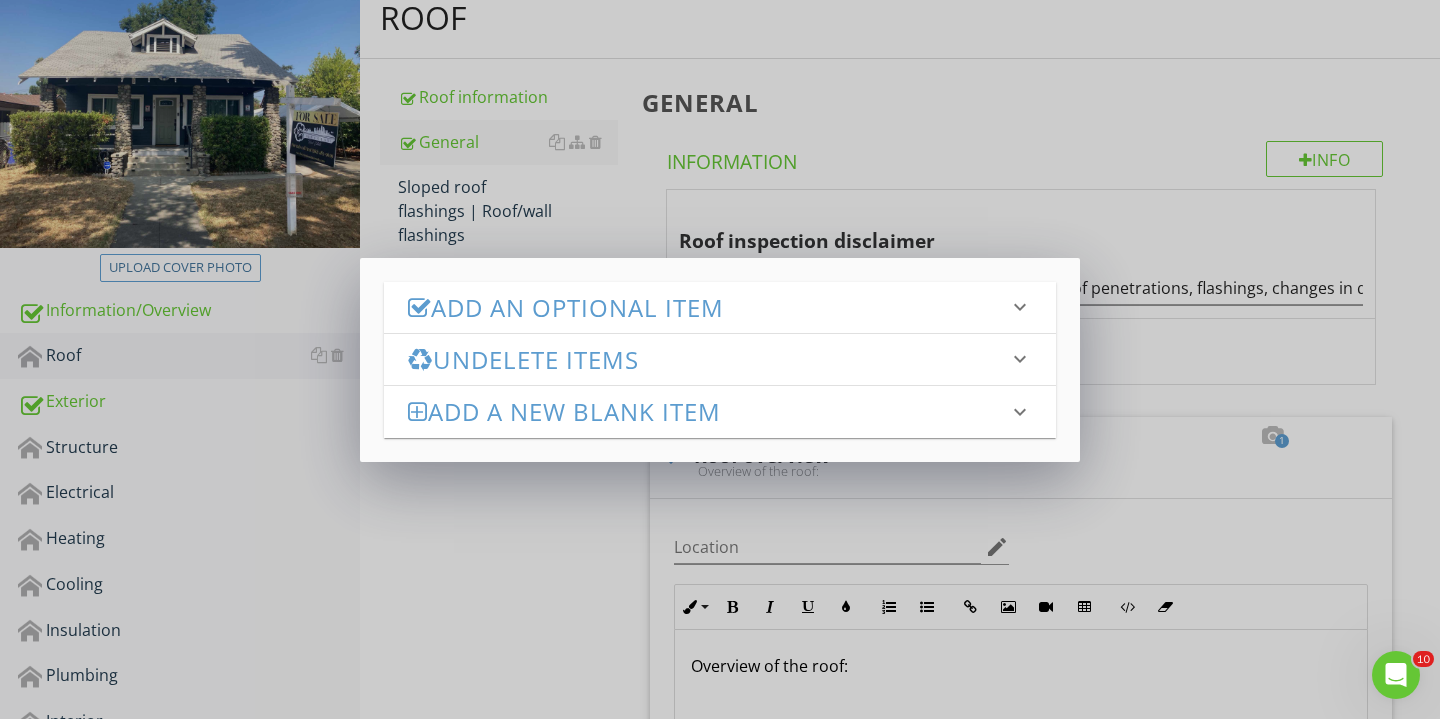 click on "Add an Optional Item" at bounding box center [708, 307] 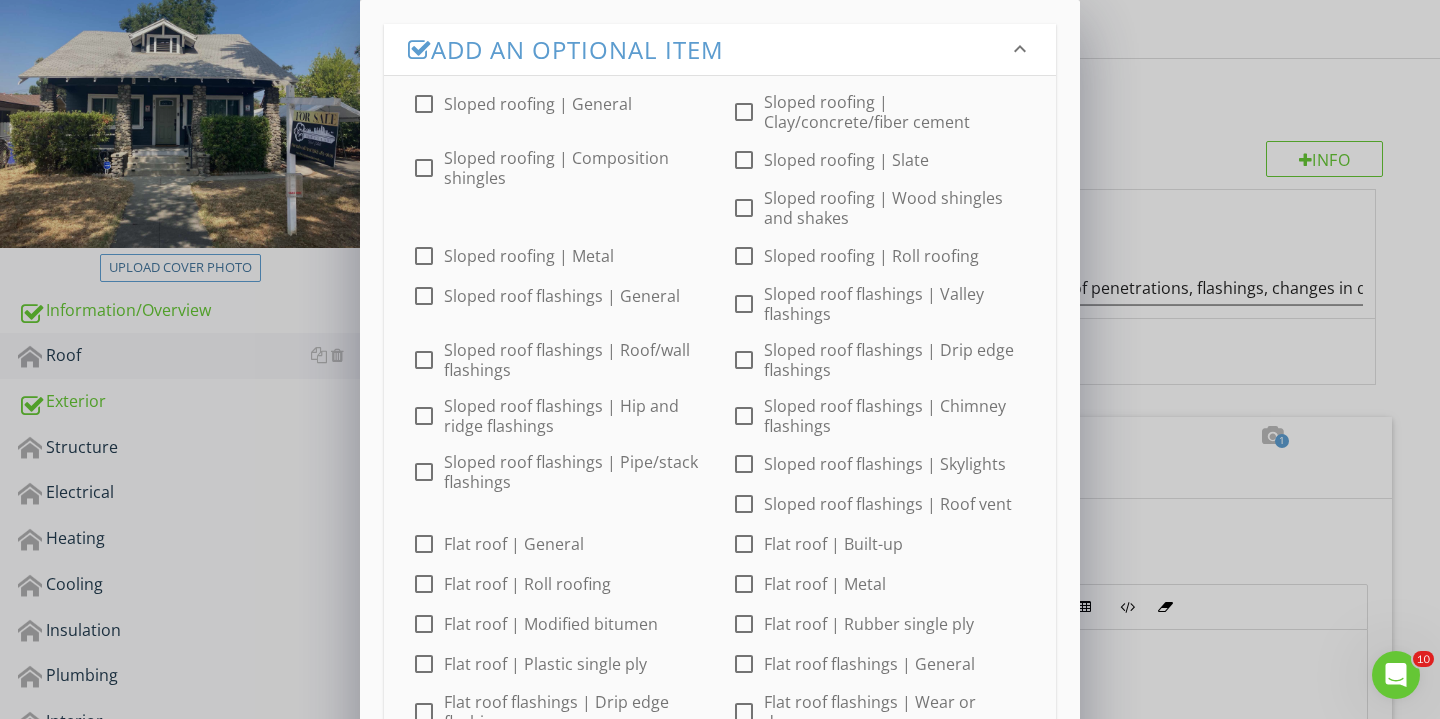 click at bounding box center [424, 168] 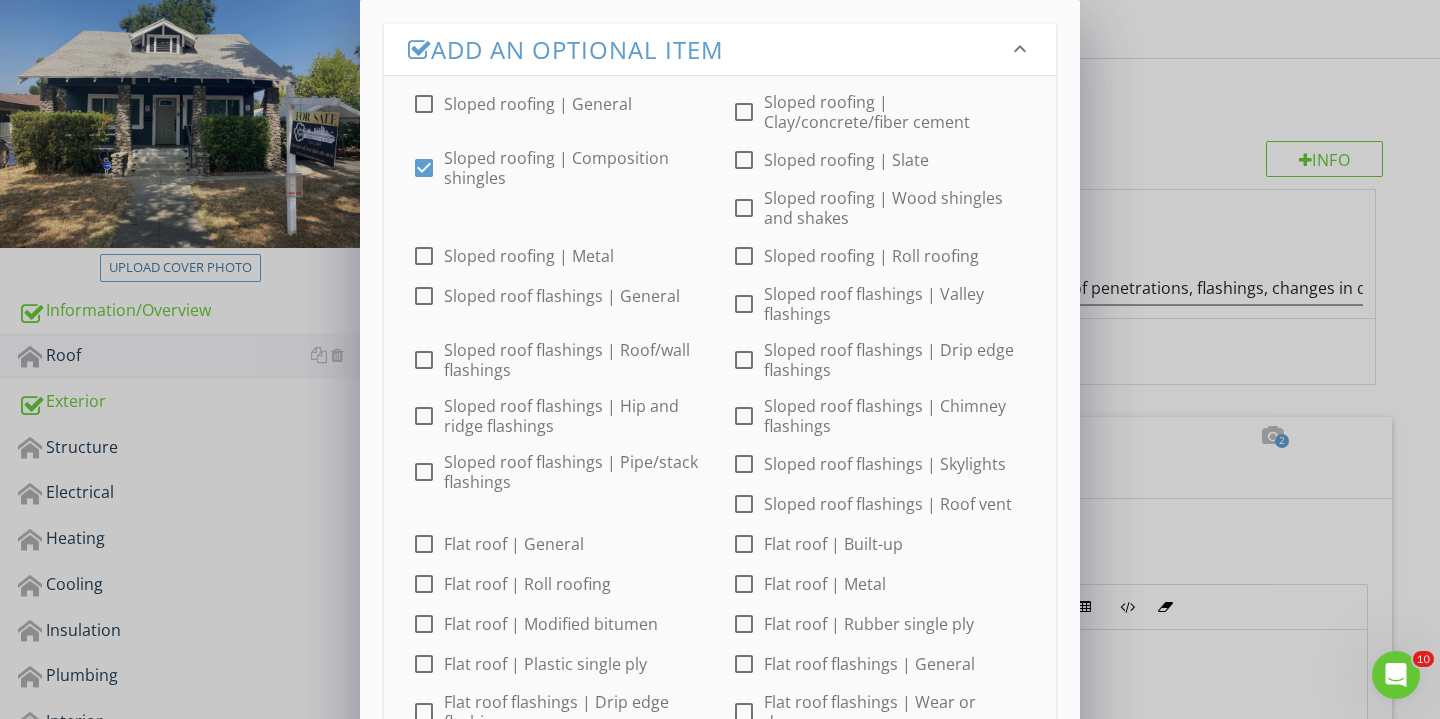 click at bounding box center [424, 472] 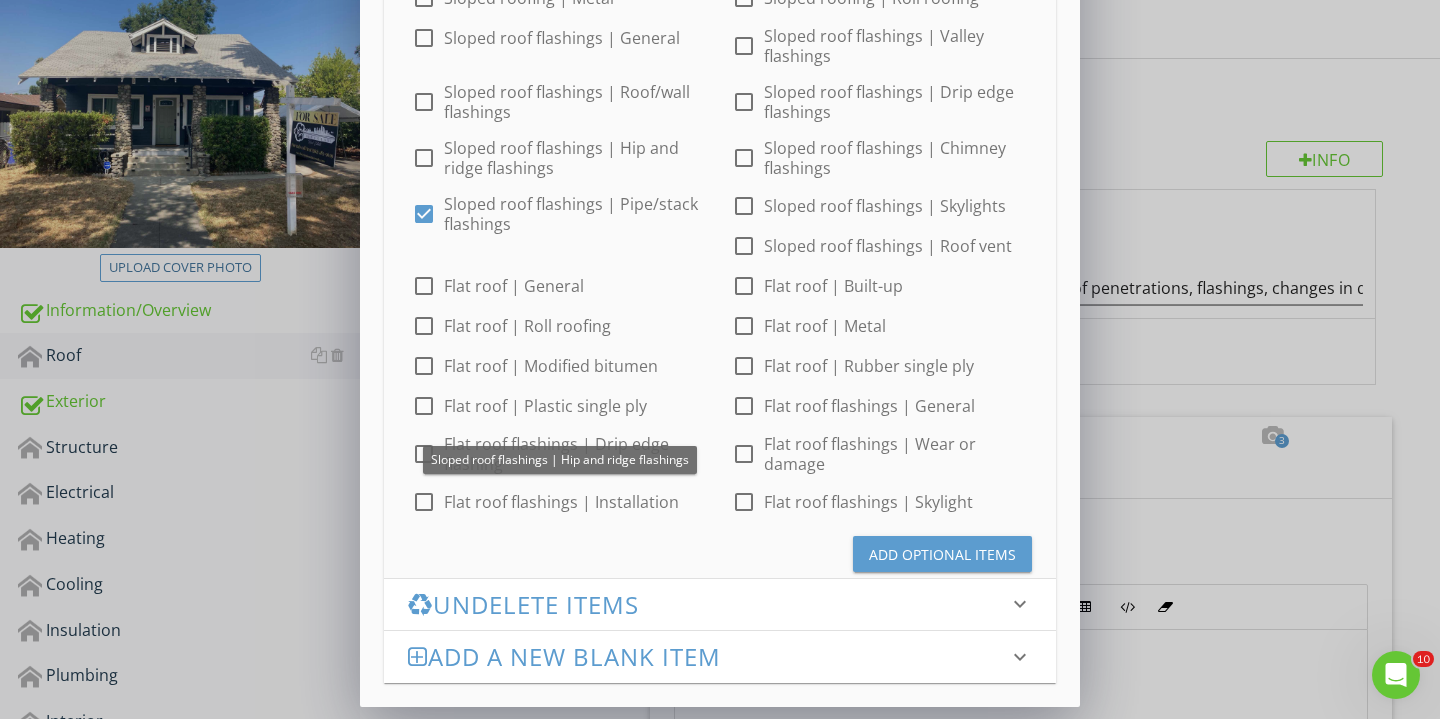 scroll, scrollTop: 264, scrollLeft: 0, axis: vertical 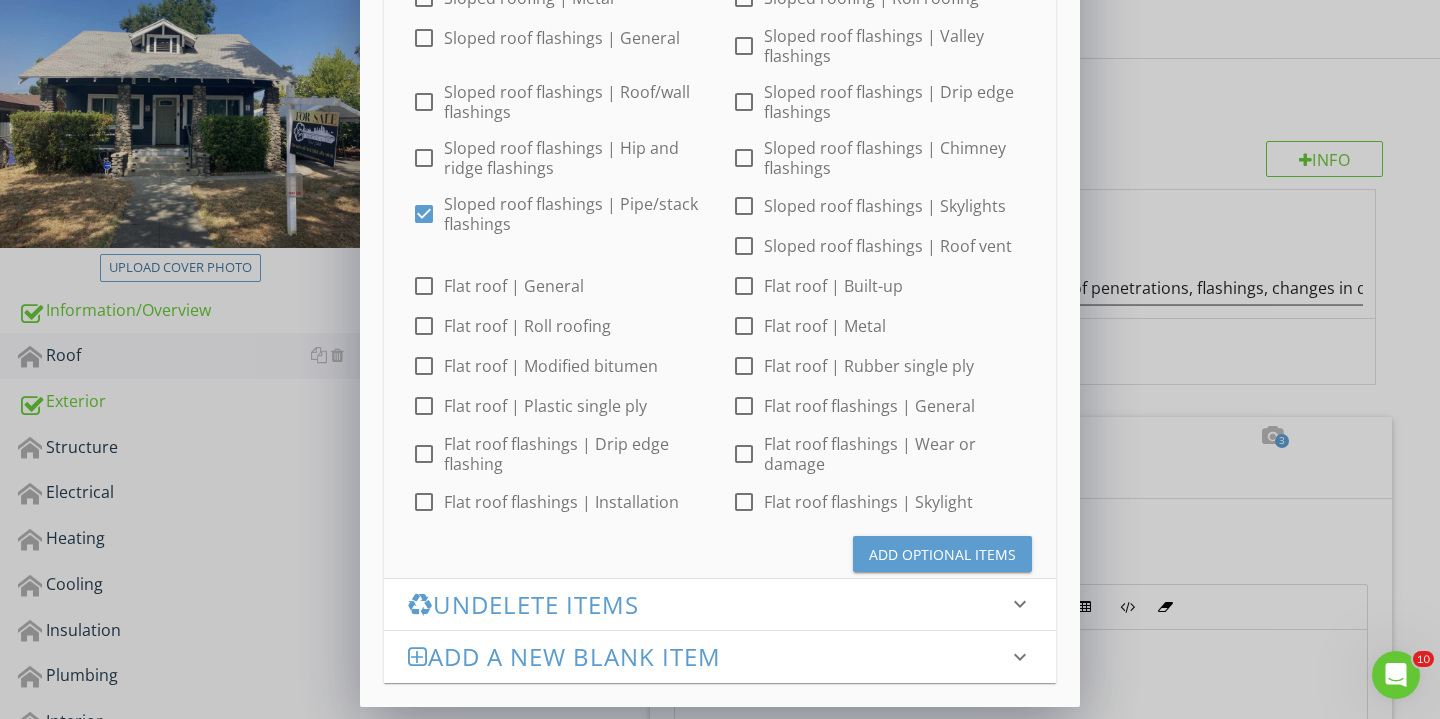 click on "Add Optional Items" at bounding box center [942, 554] 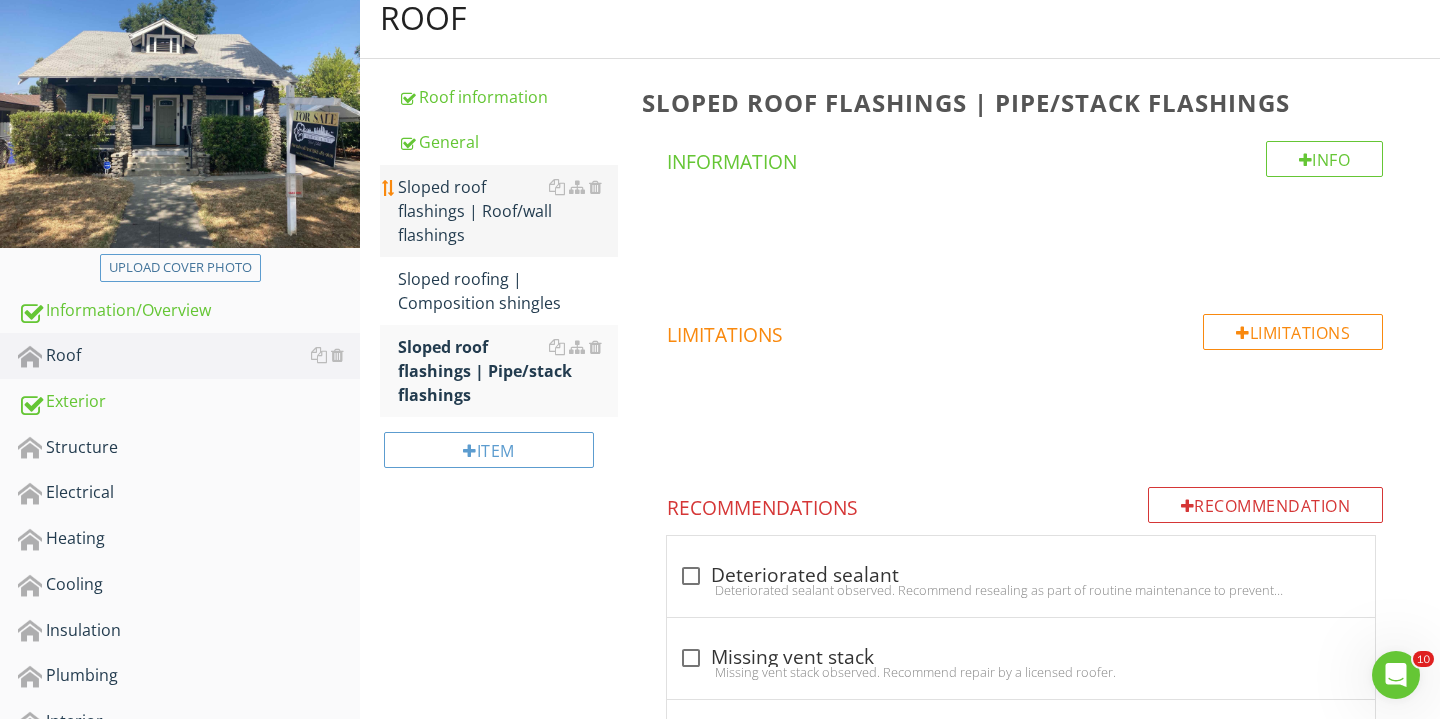 type 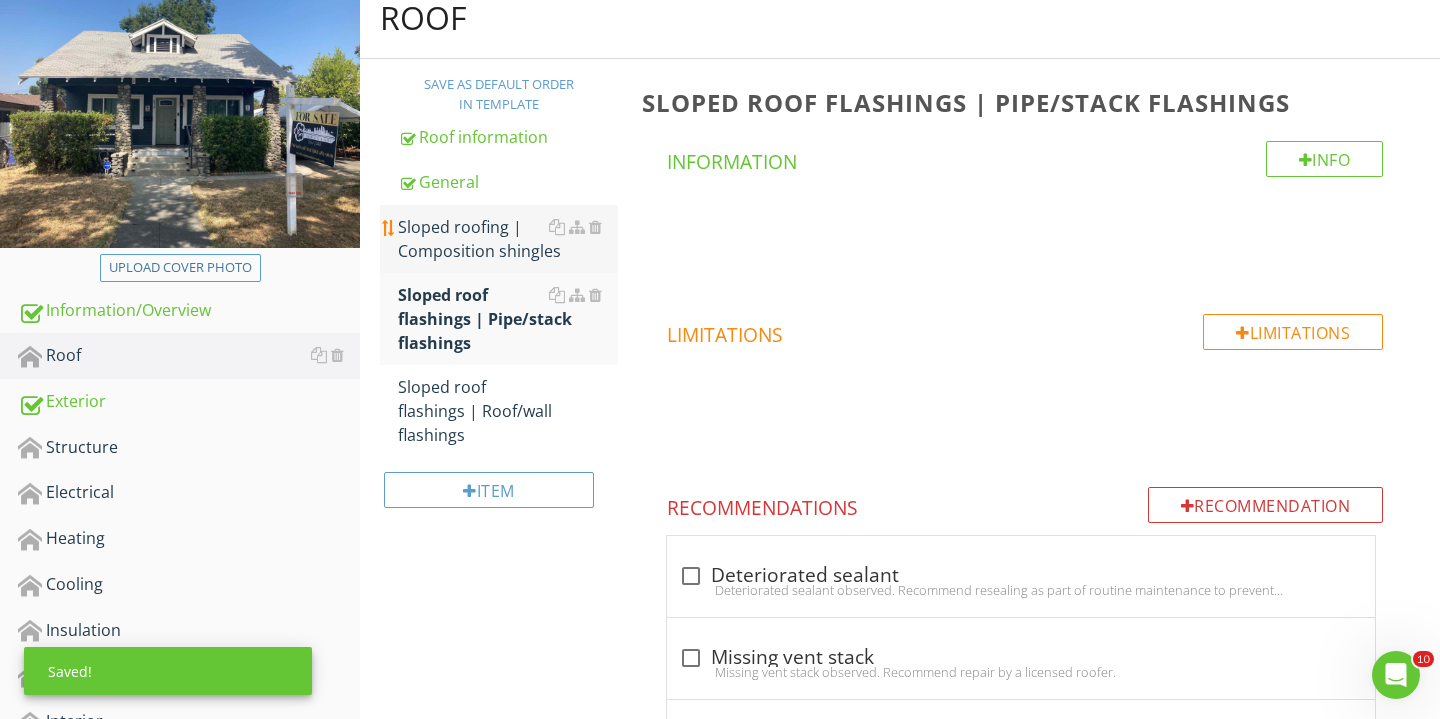 click on "Sloped roofing | Composition shingles" at bounding box center [508, 239] 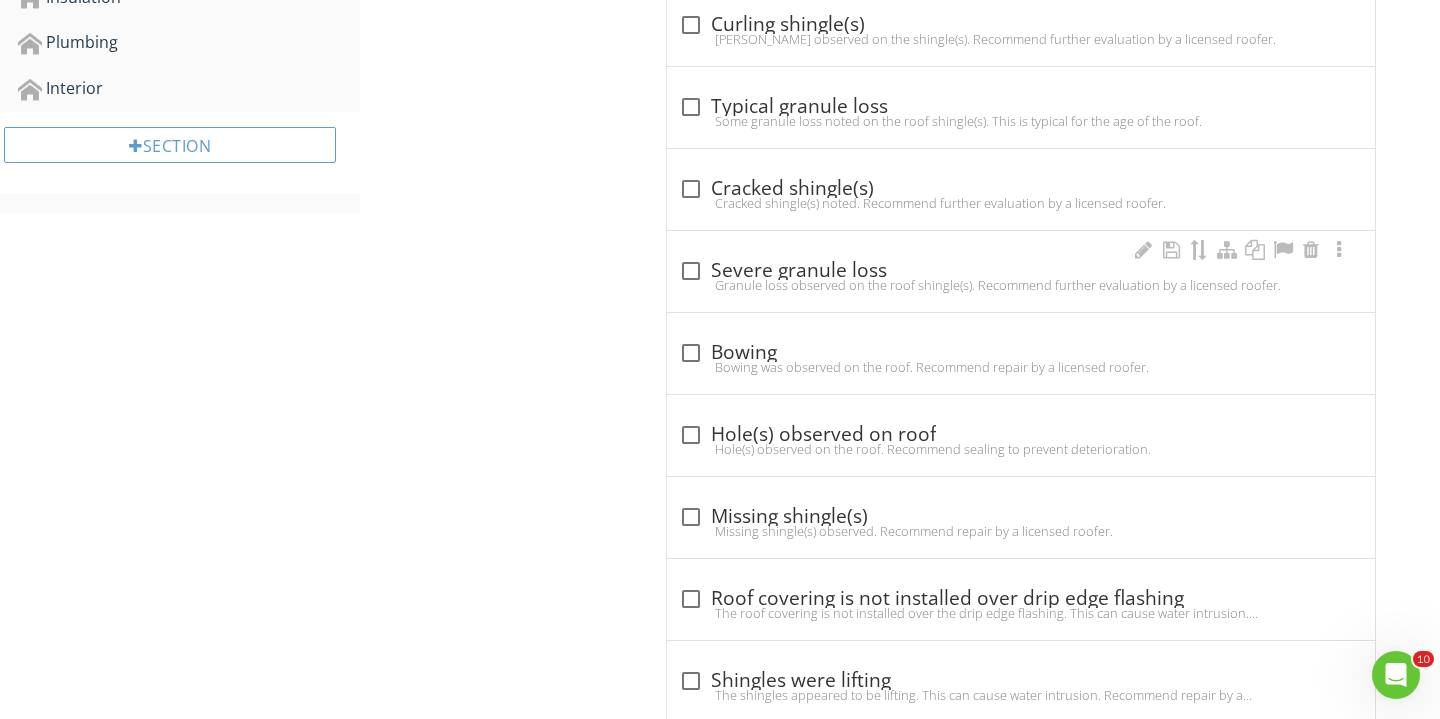 click on "check_box_outline_blank
Severe granule loss
Granule loss observed on the roof shingle(s). Recommend further evaluation by a licensed roofer." at bounding box center (1021, 271) 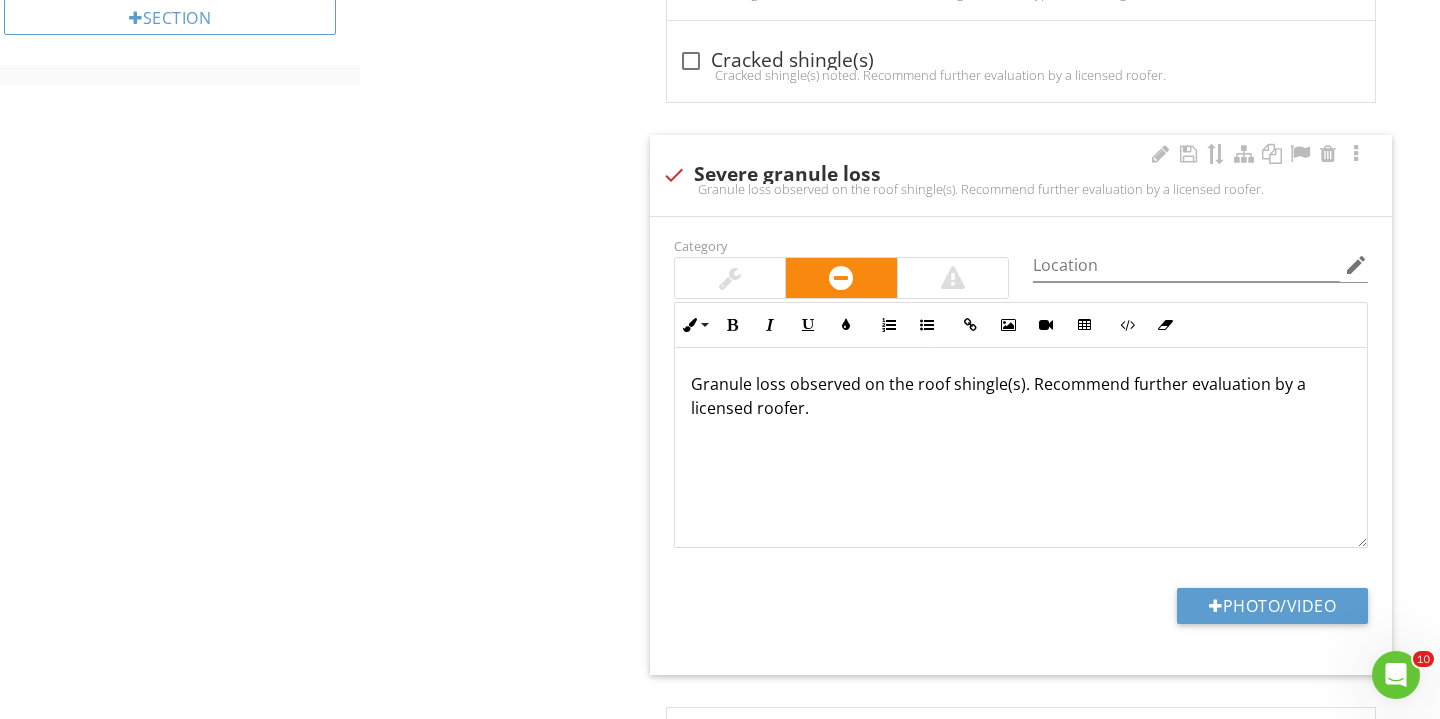 scroll, scrollTop: 1142, scrollLeft: 0, axis: vertical 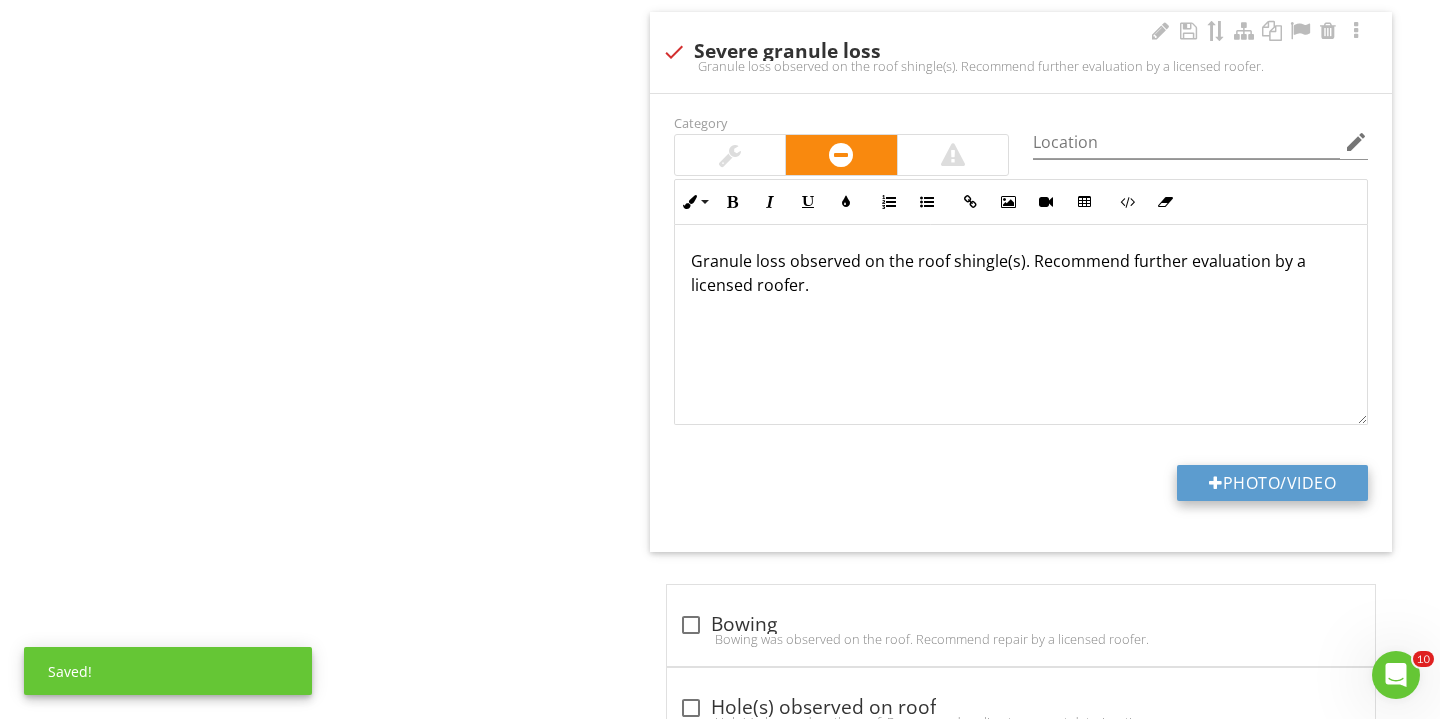click on "Photo/Video" at bounding box center (1272, 483) 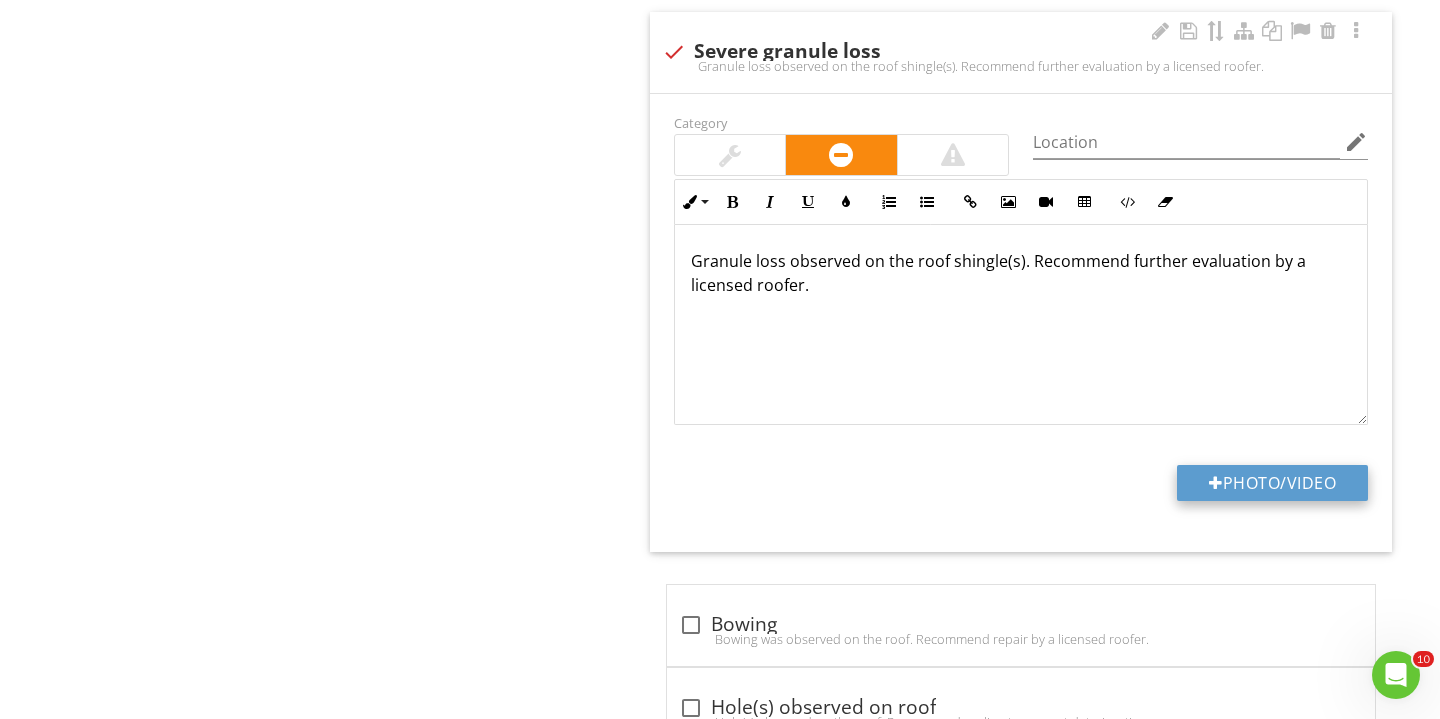 type on "C:\fakepath\IMG_3753.JPG" 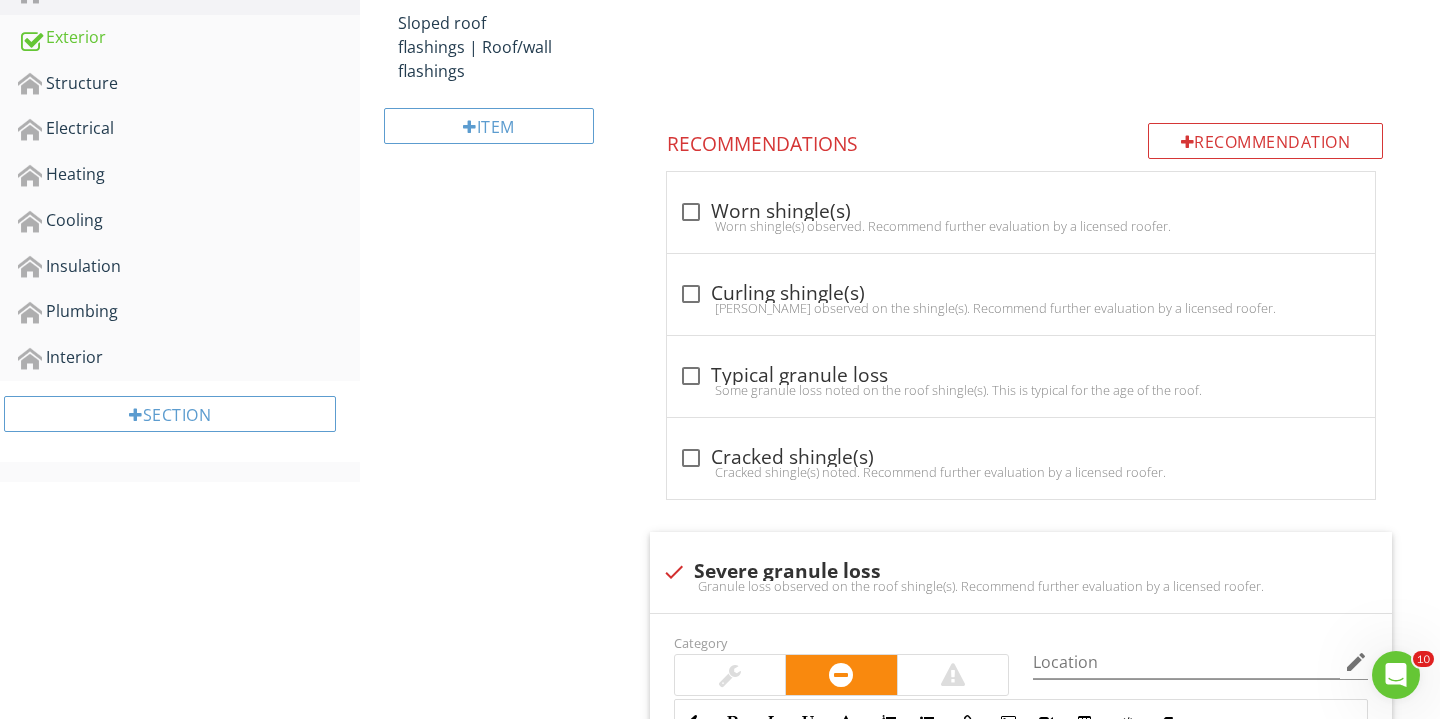 scroll, scrollTop: 383, scrollLeft: 0, axis: vertical 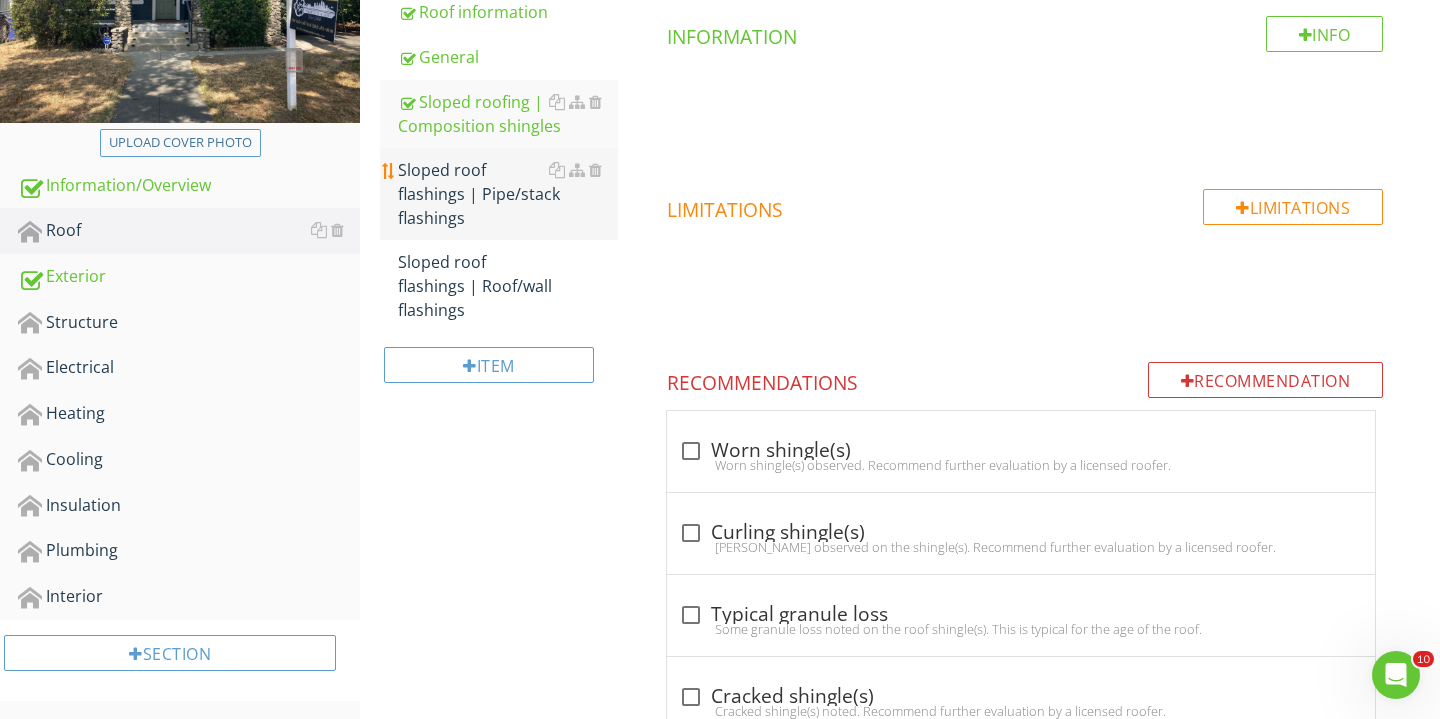 click on "Sloped roof flashings | Pipe/stack flashings" at bounding box center (508, 194) 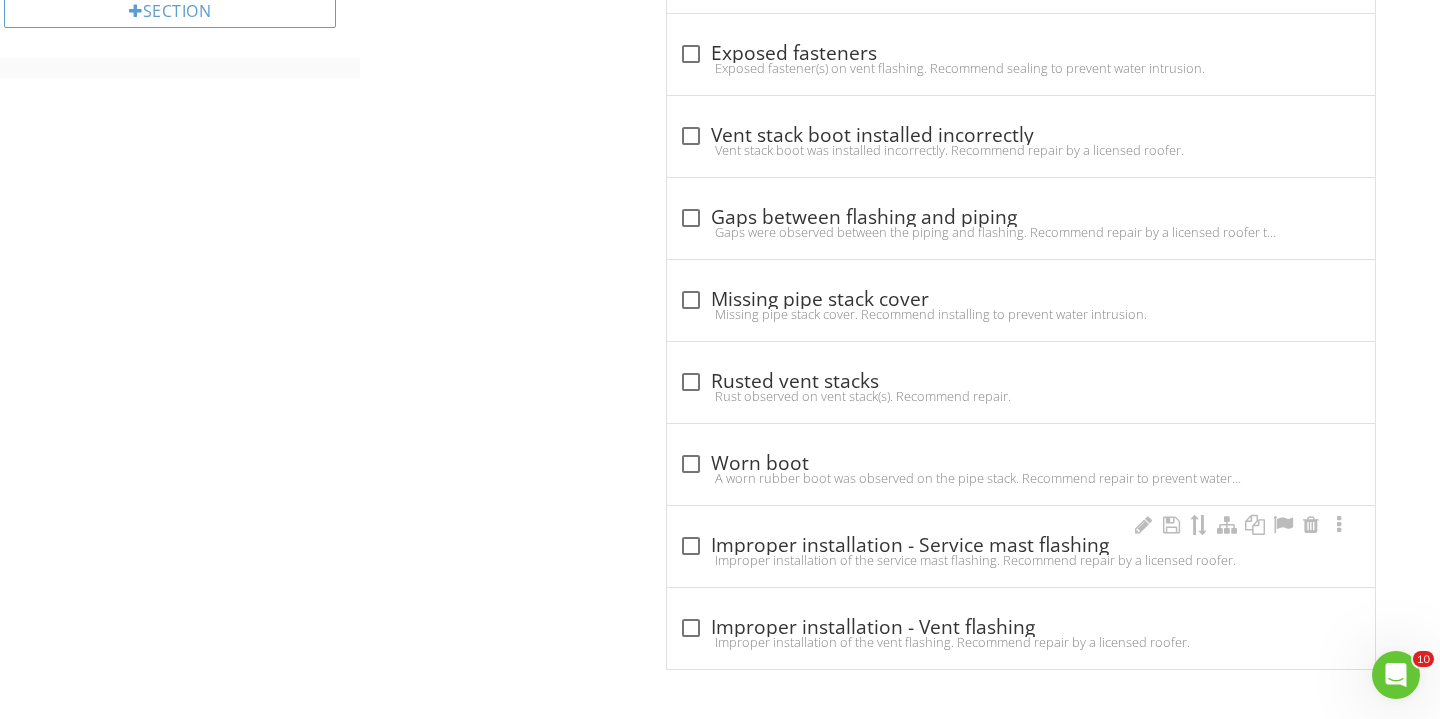 scroll, scrollTop: 1025, scrollLeft: 0, axis: vertical 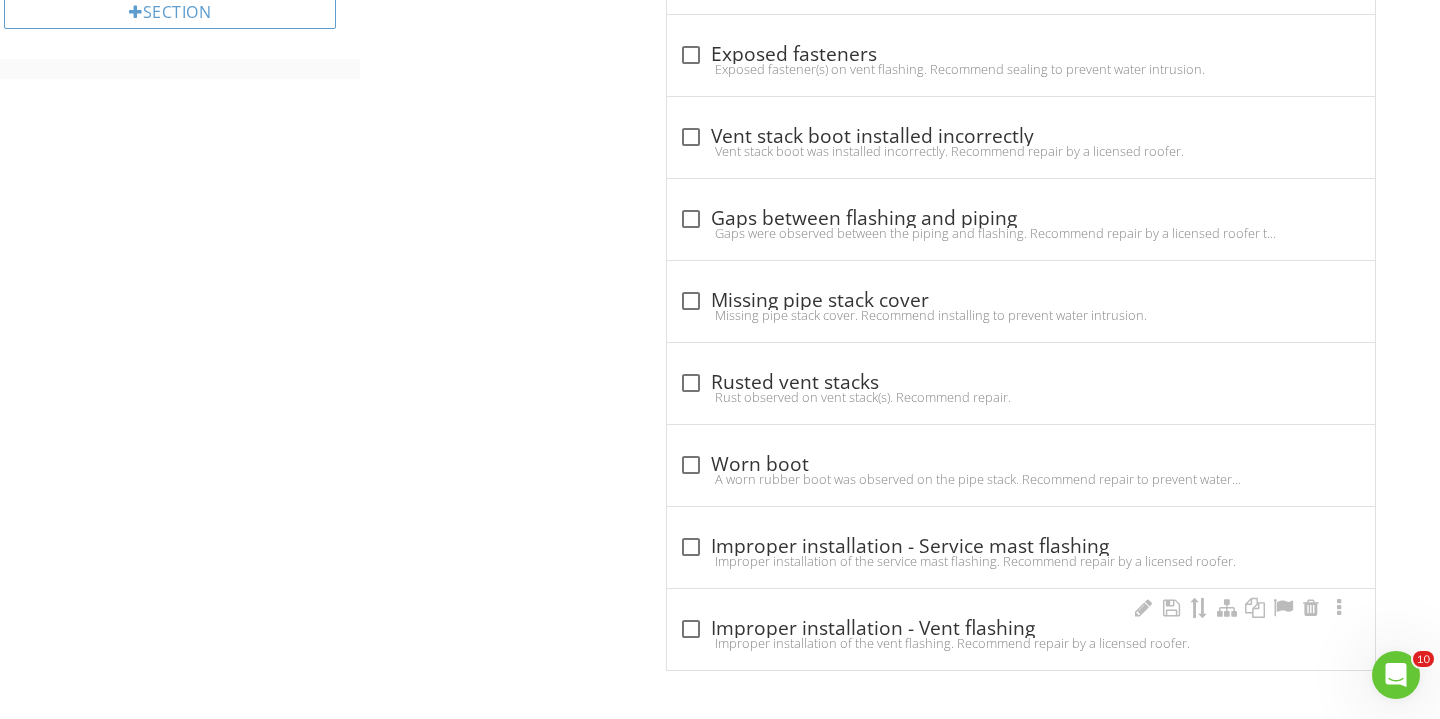 click at bounding box center [691, 629] 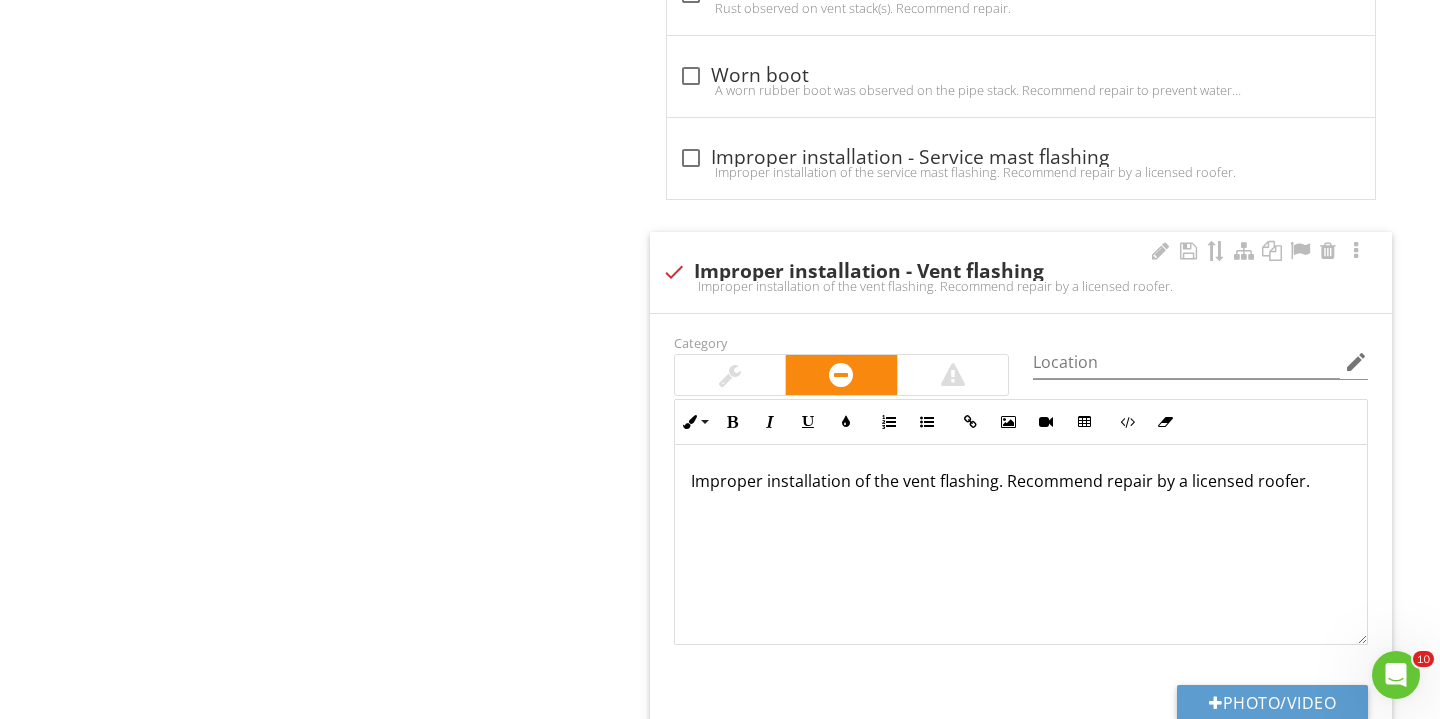 scroll, scrollTop: 1453, scrollLeft: 0, axis: vertical 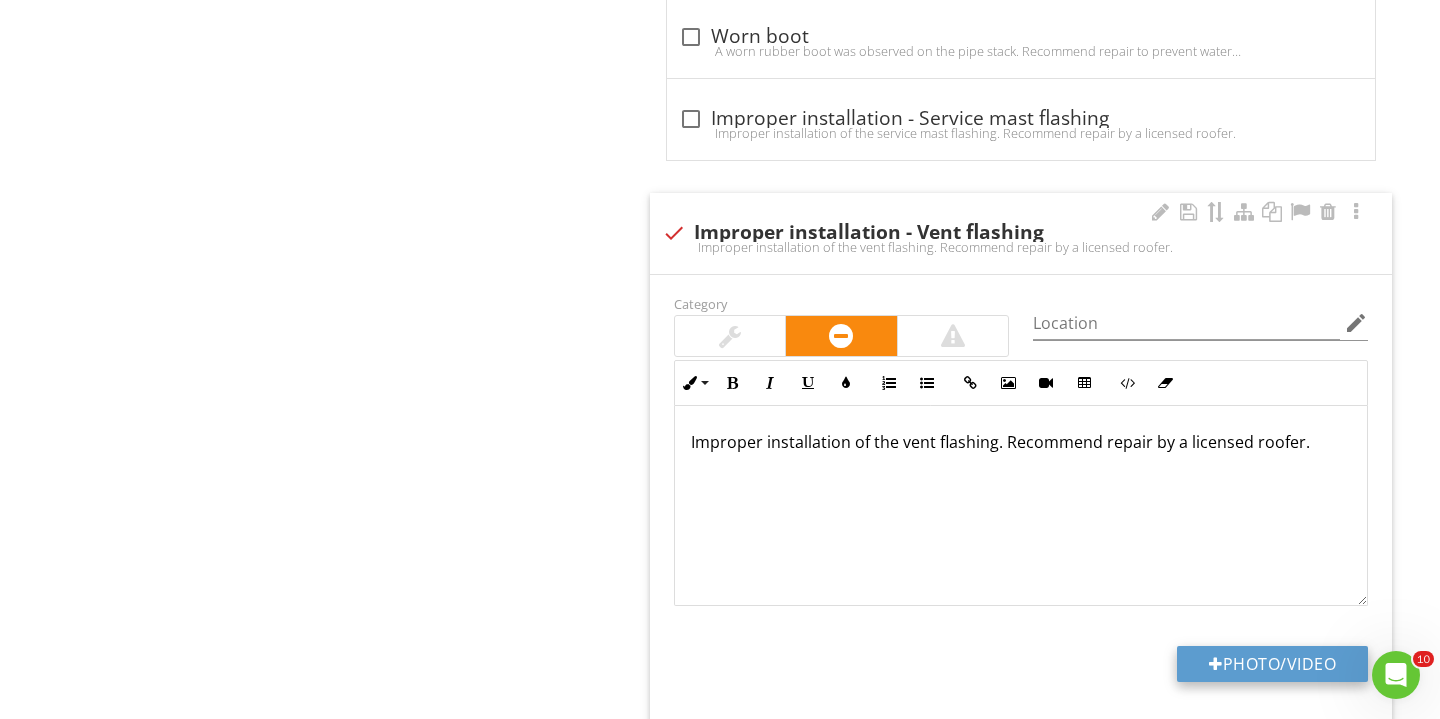 click on "Photo/Video" at bounding box center [1272, 664] 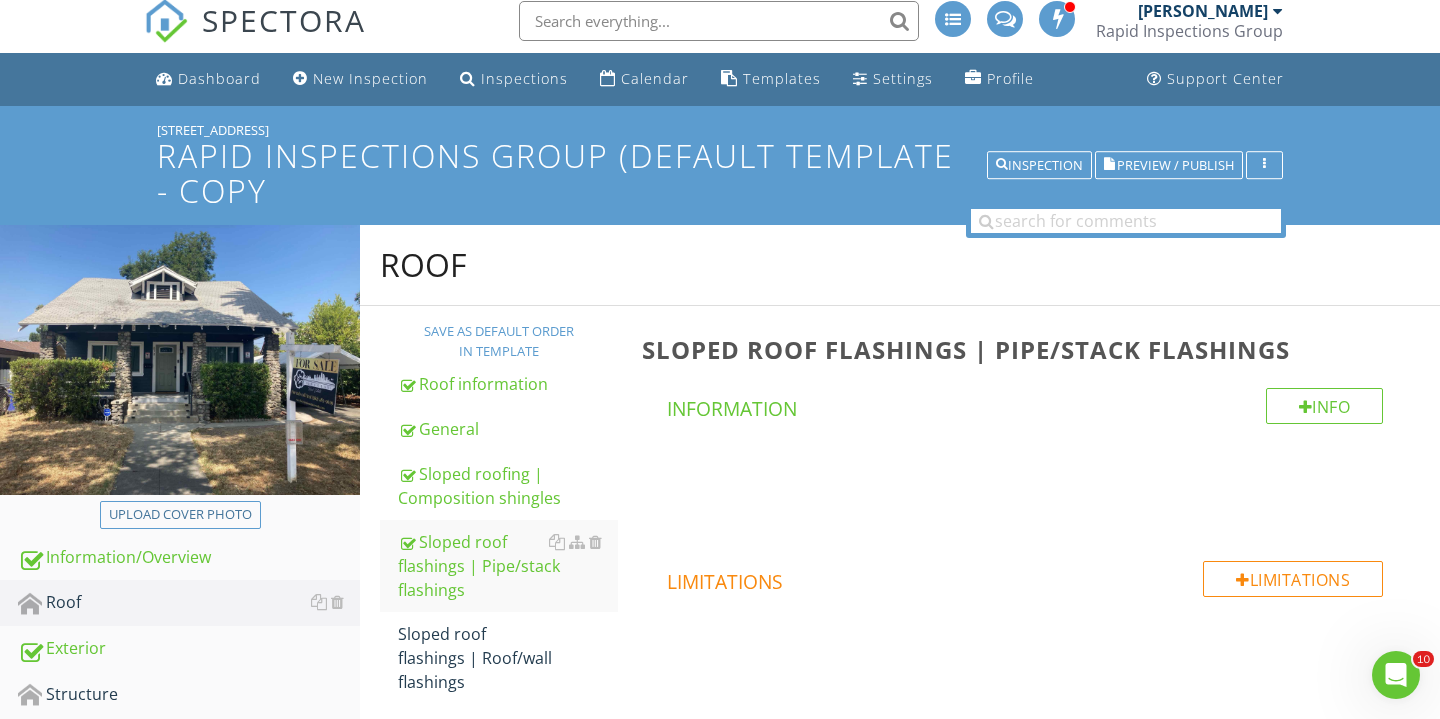 scroll, scrollTop: 164, scrollLeft: 0, axis: vertical 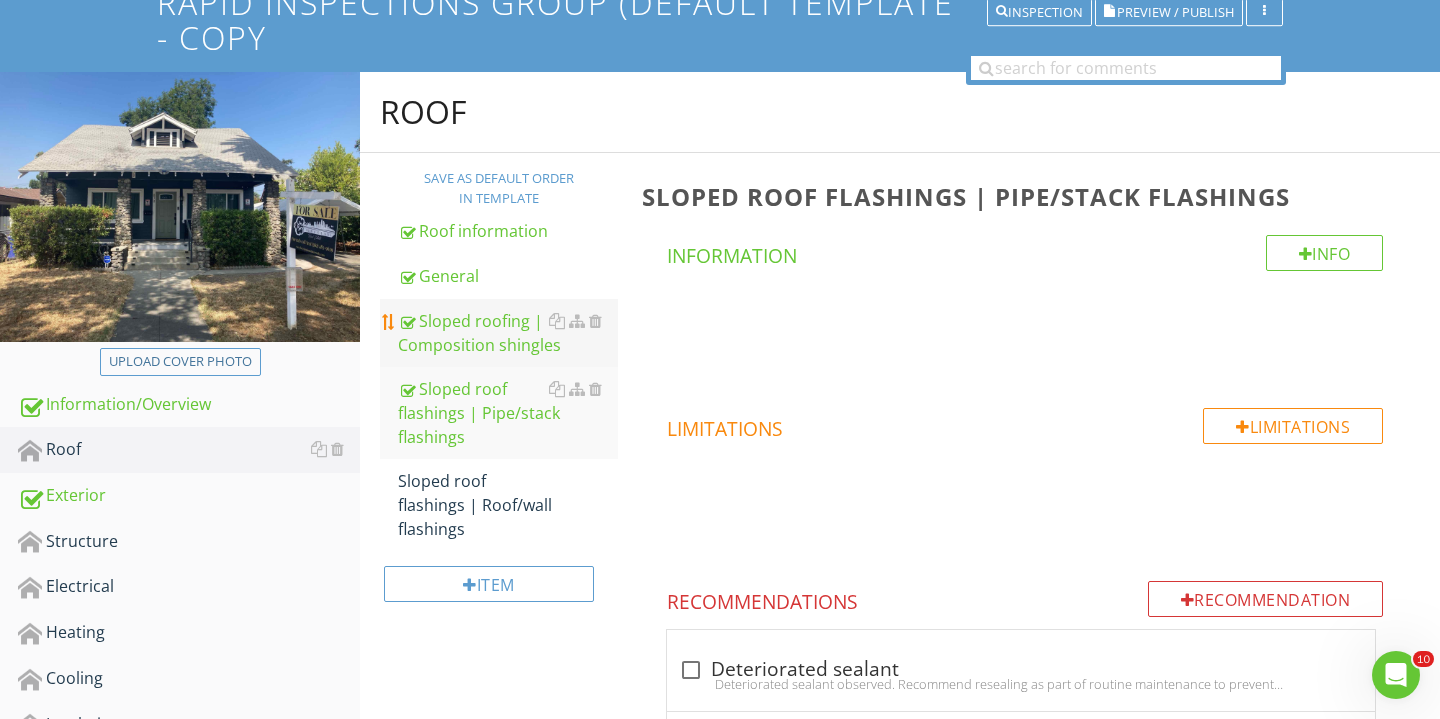 click on "Sloped roofing | Composition shingles" at bounding box center [508, 333] 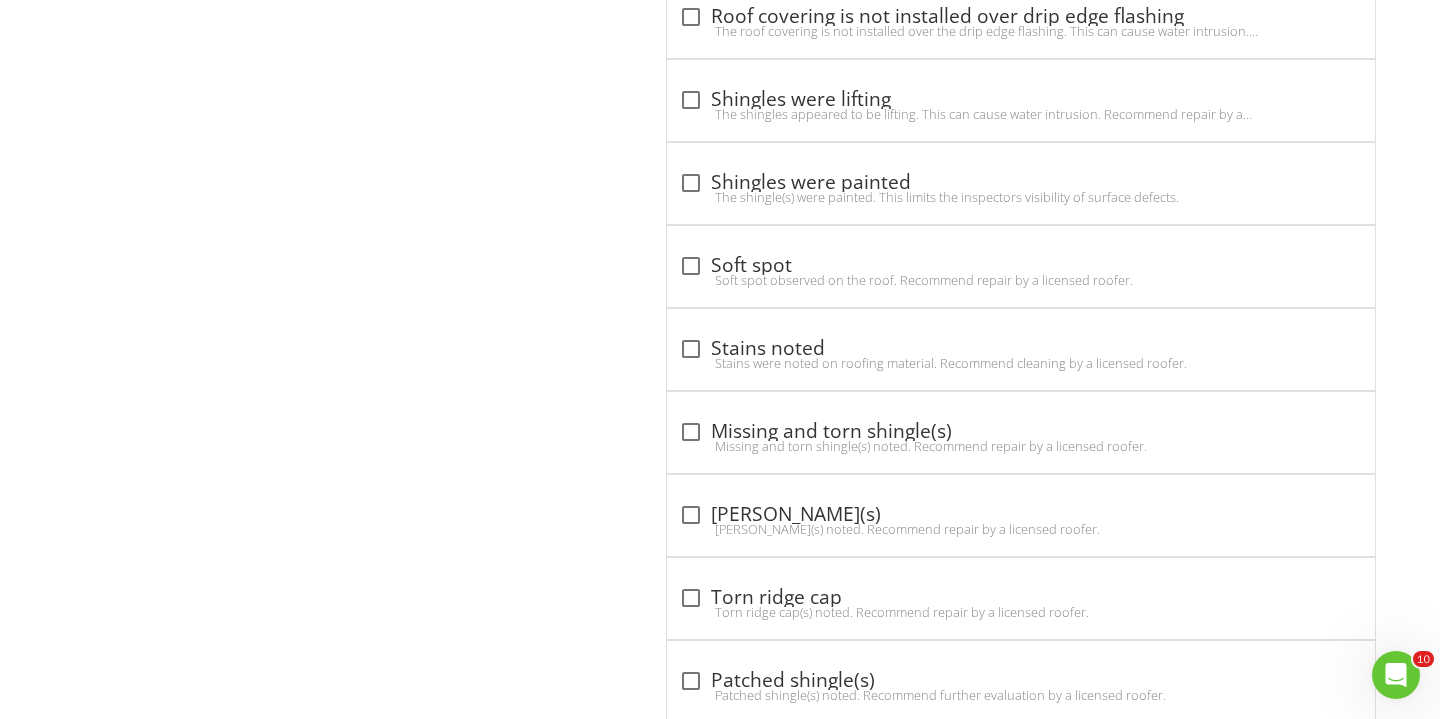 scroll, scrollTop: 2300, scrollLeft: 0, axis: vertical 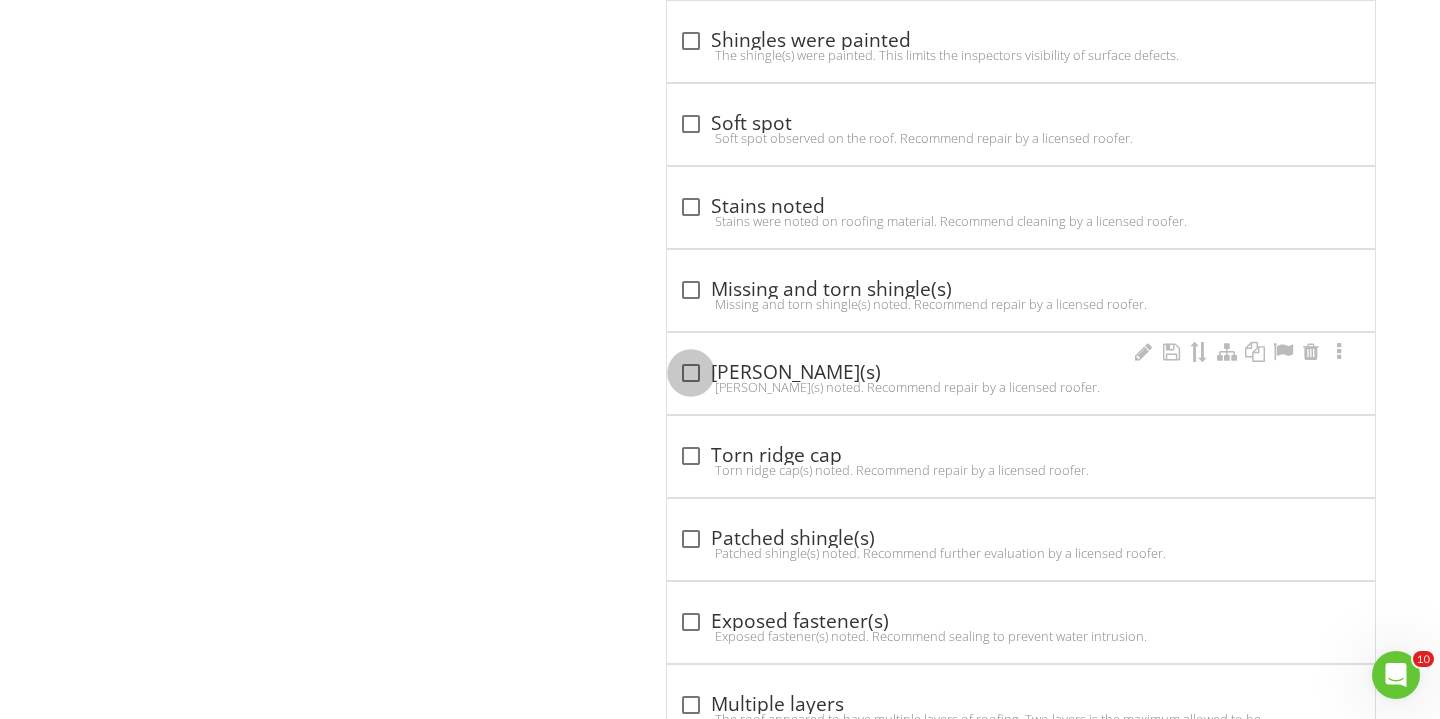 click at bounding box center (691, 373) 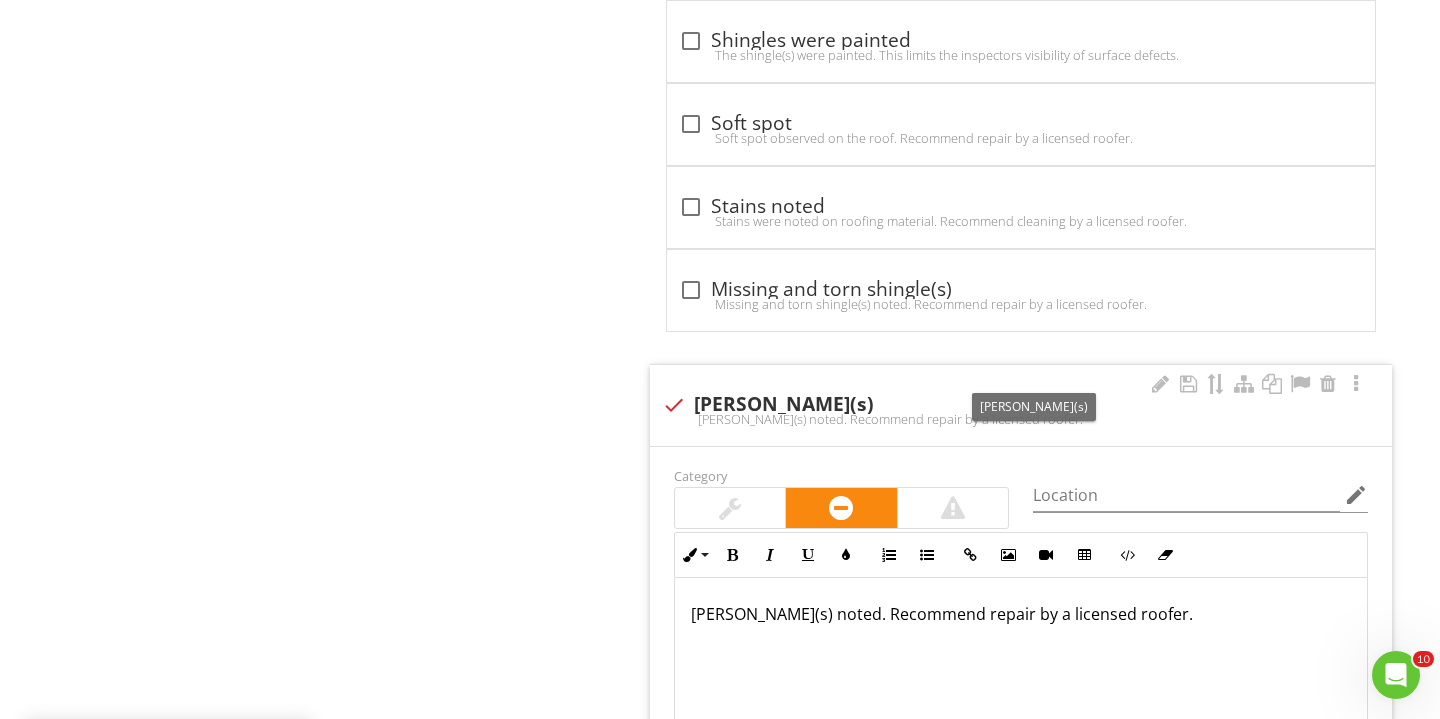 scroll, scrollTop: 2524, scrollLeft: 0, axis: vertical 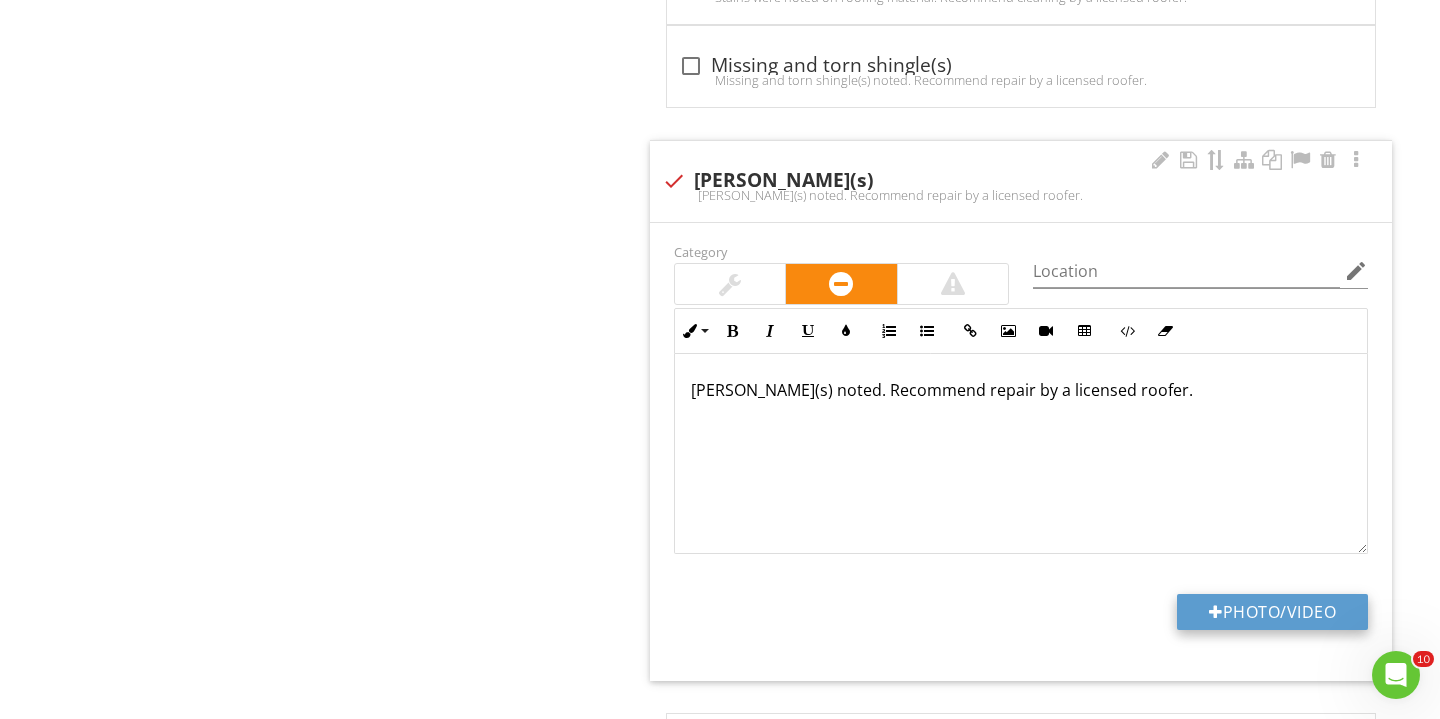 click at bounding box center (1216, 612) 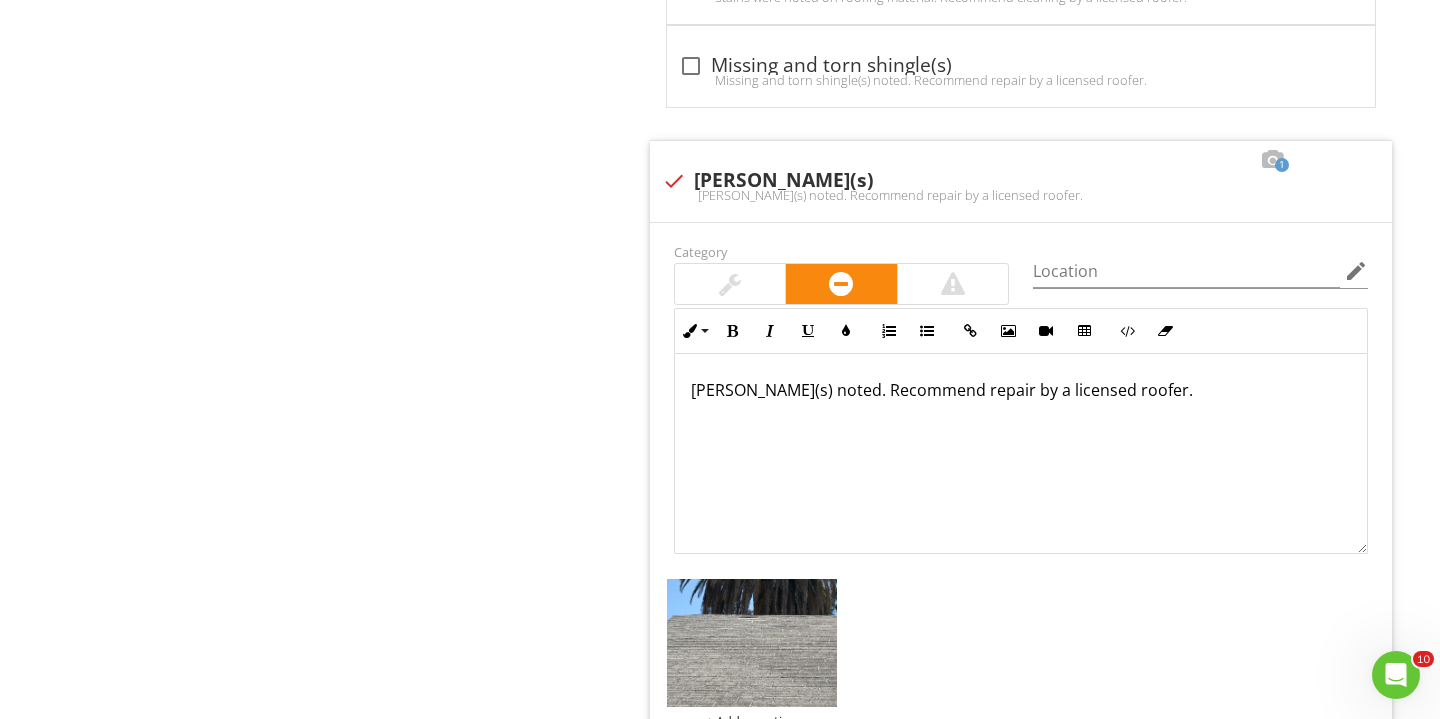 scroll, scrollTop: 2637, scrollLeft: 0, axis: vertical 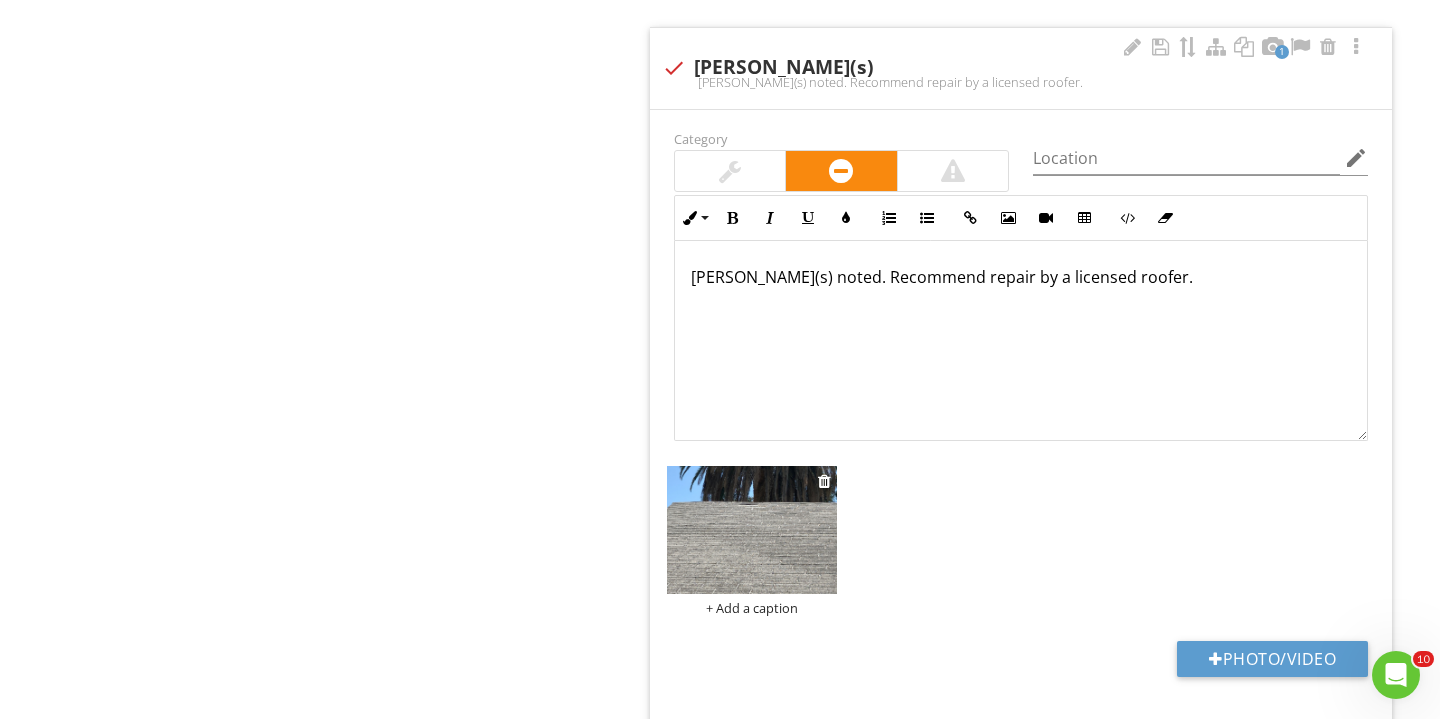 click at bounding box center (752, 529) 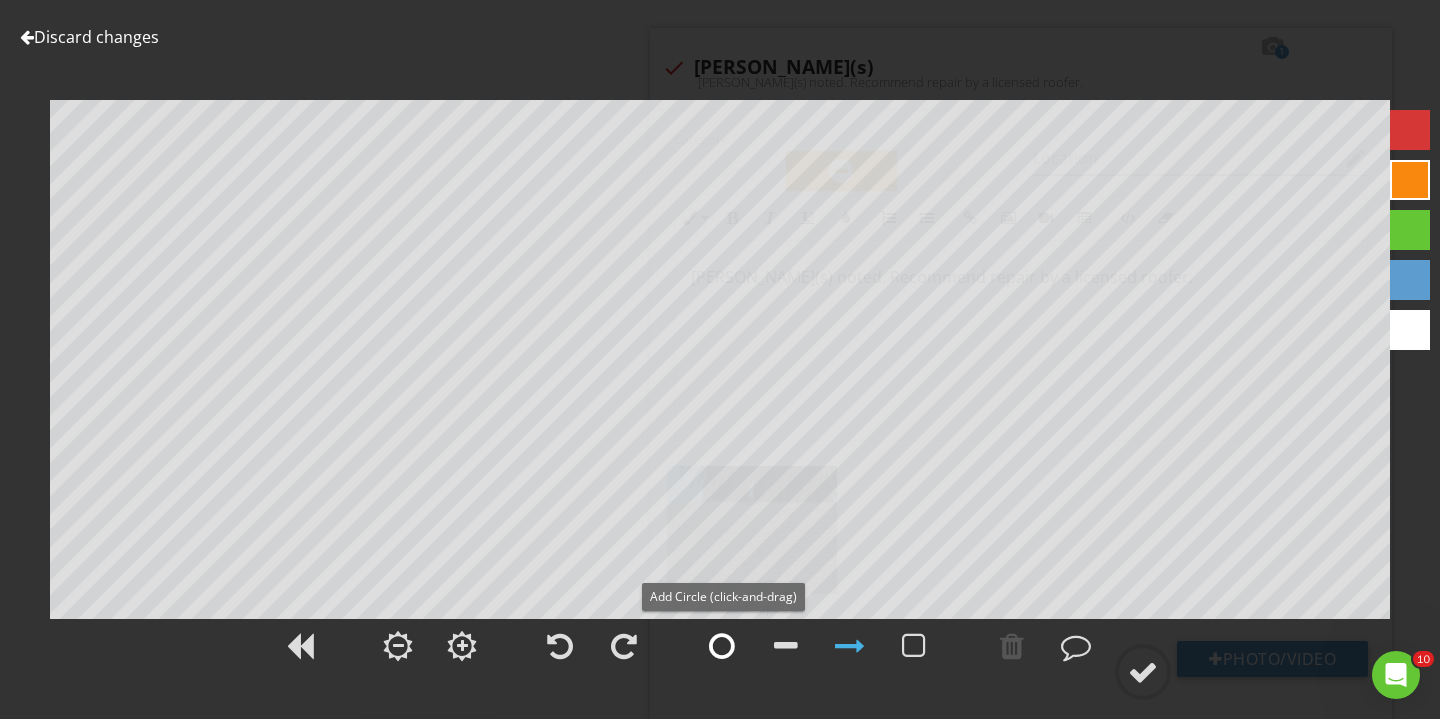 click at bounding box center (722, 646) 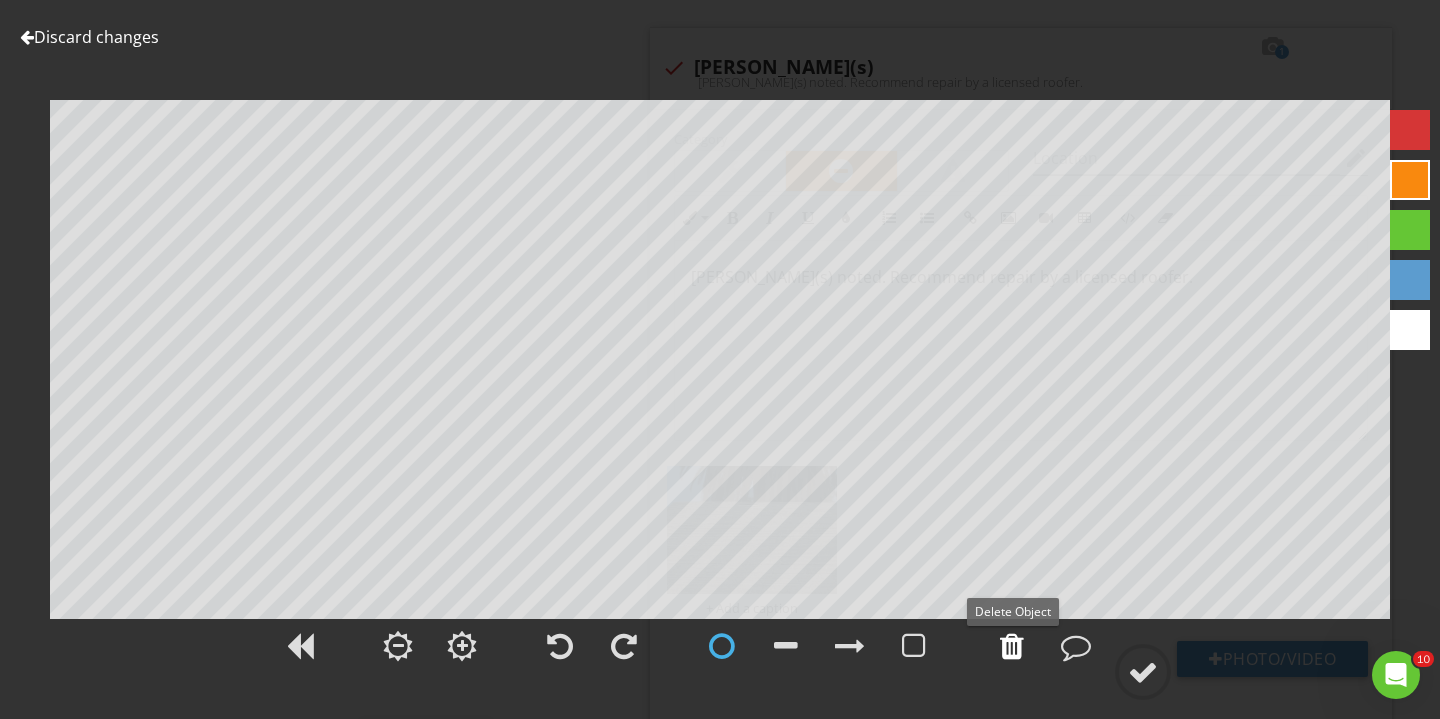 click at bounding box center [1012, 646] 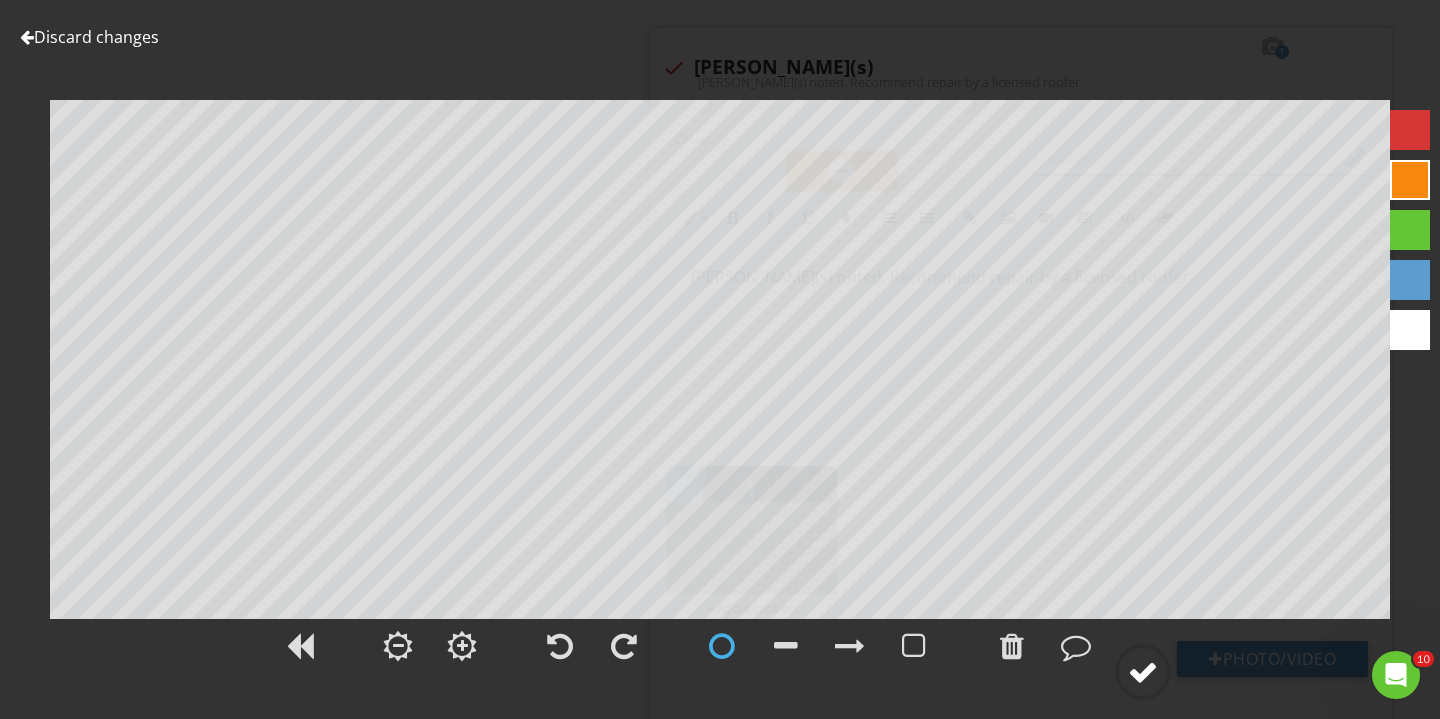 click at bounding box center (1143, 672) 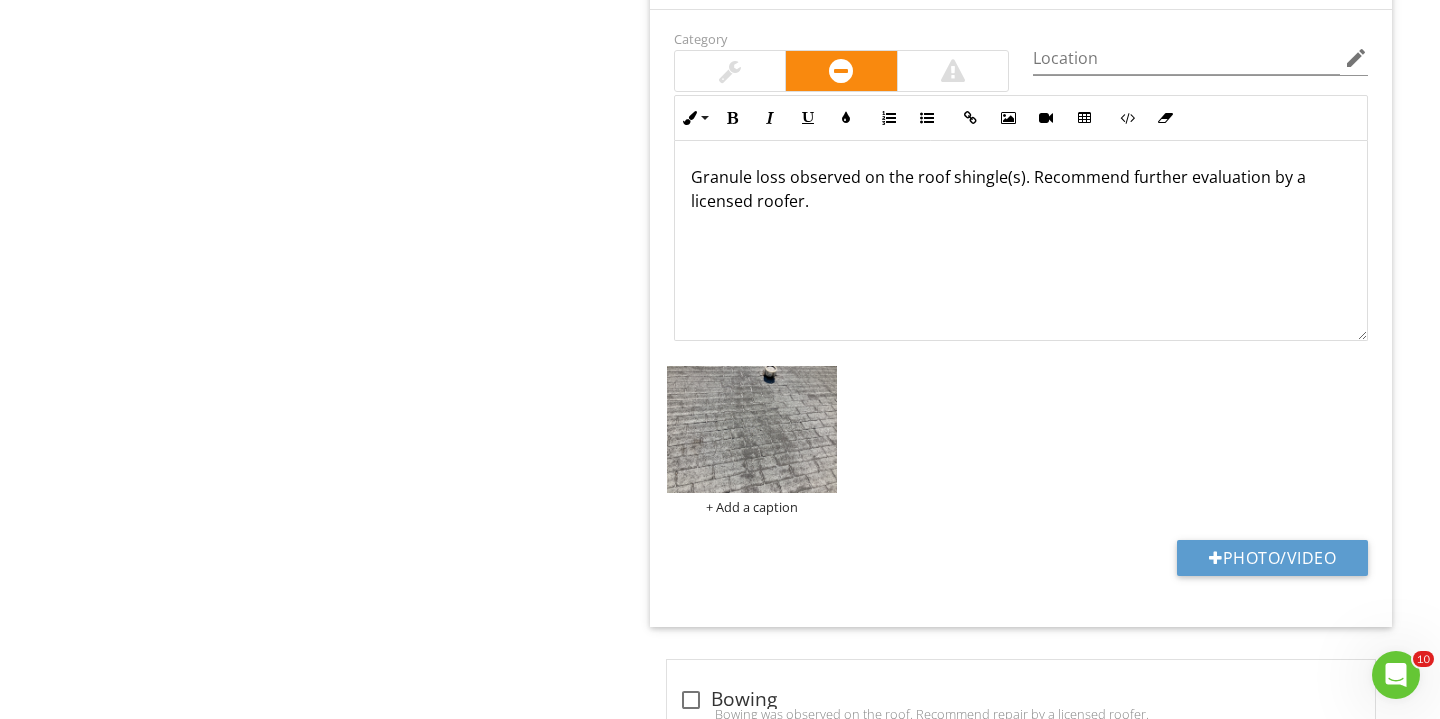 scroll, scrollTop: 1112, scrollLeft: 0, axis: vertical 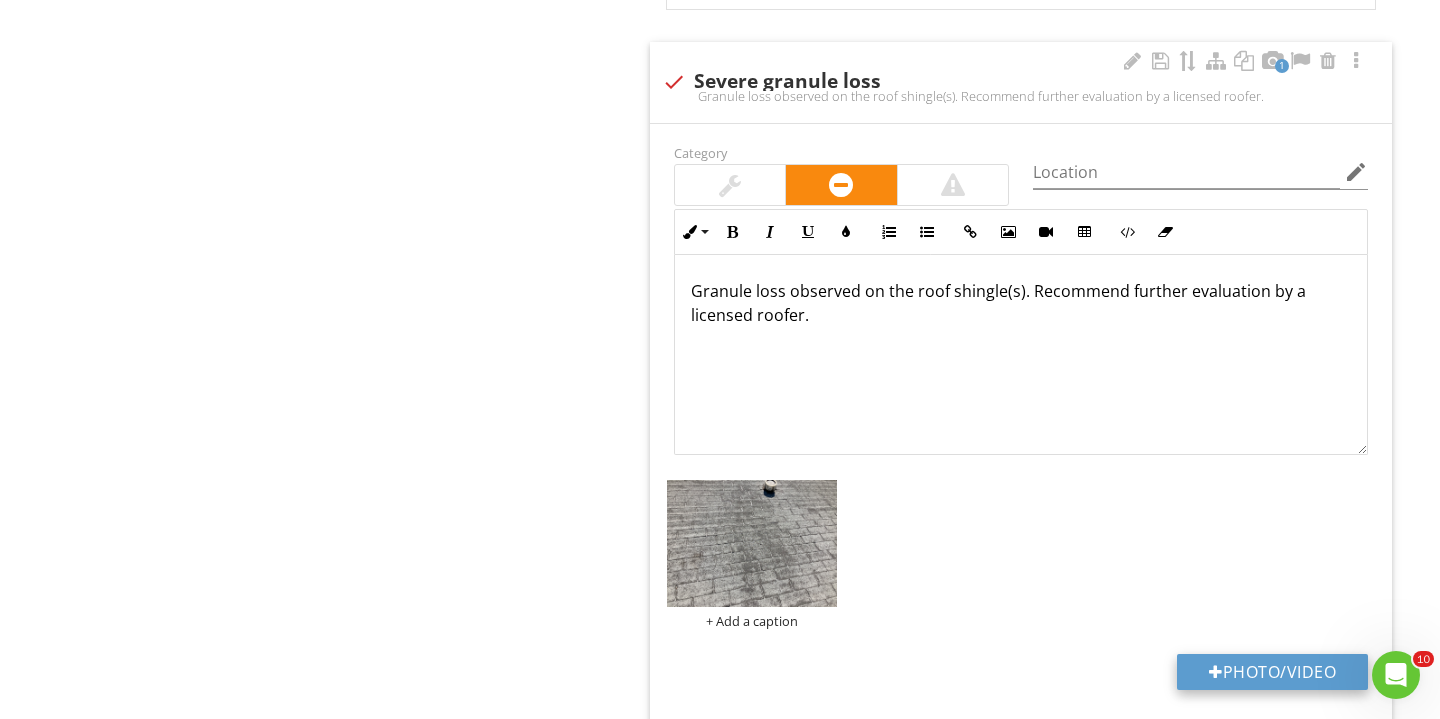 click on "Photo/Video" at bounding box center (1272, 672) 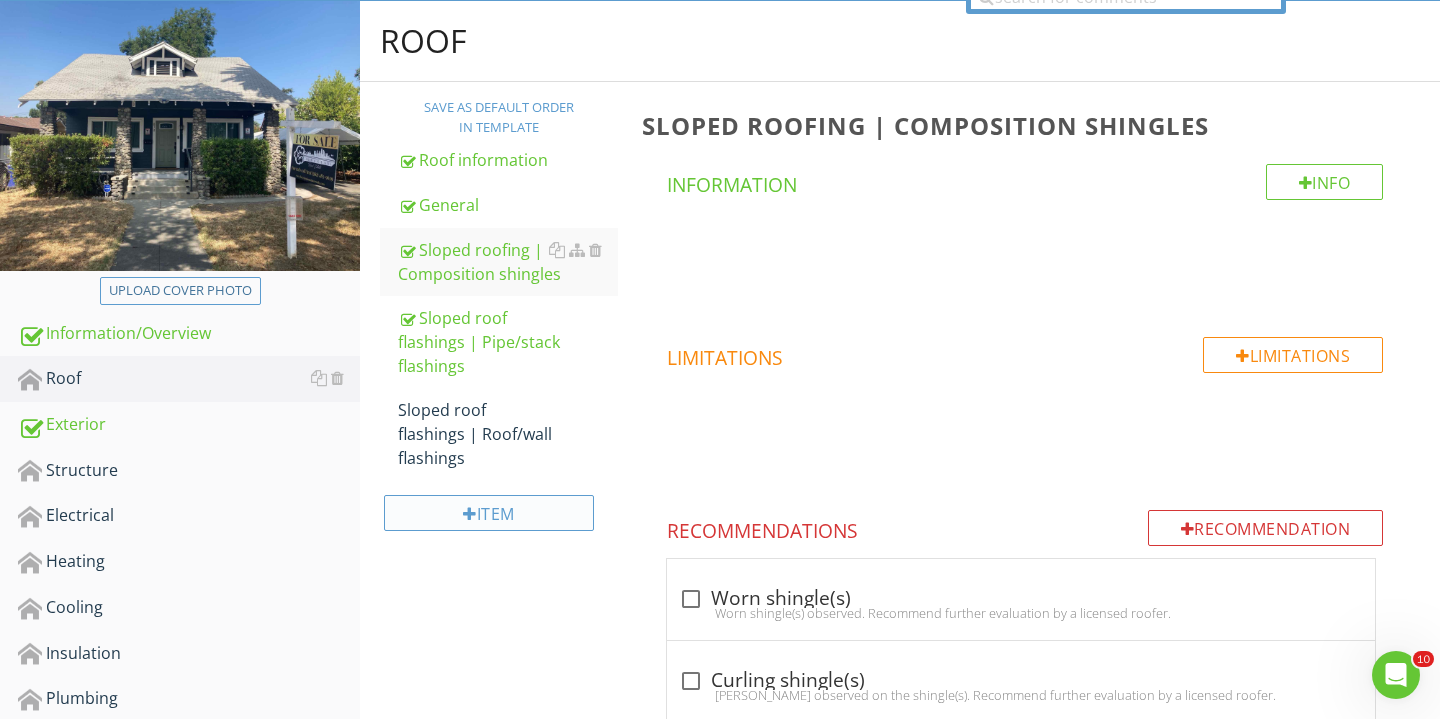 scroll, scrollTop: 237, scrollLeft: 0, axis: vertical 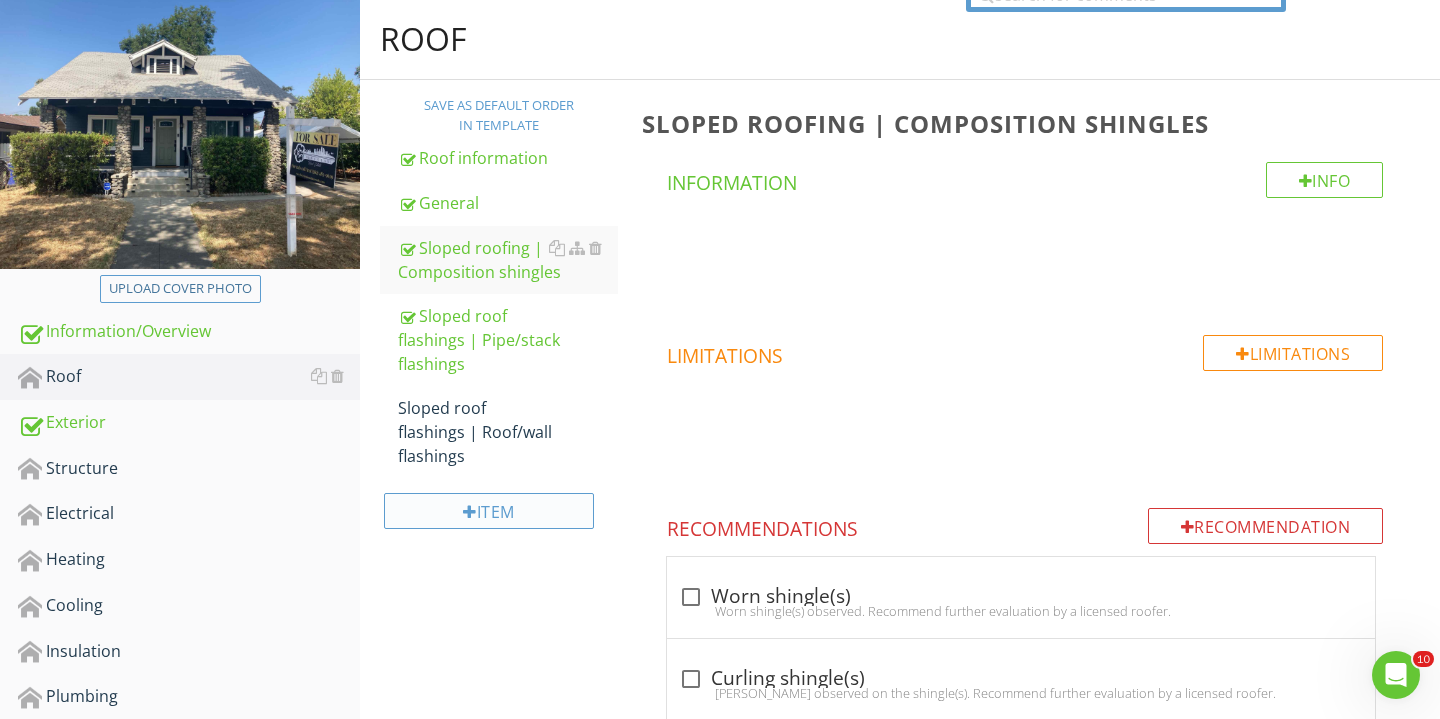 click on "Item" at bounding box center [489, 511] 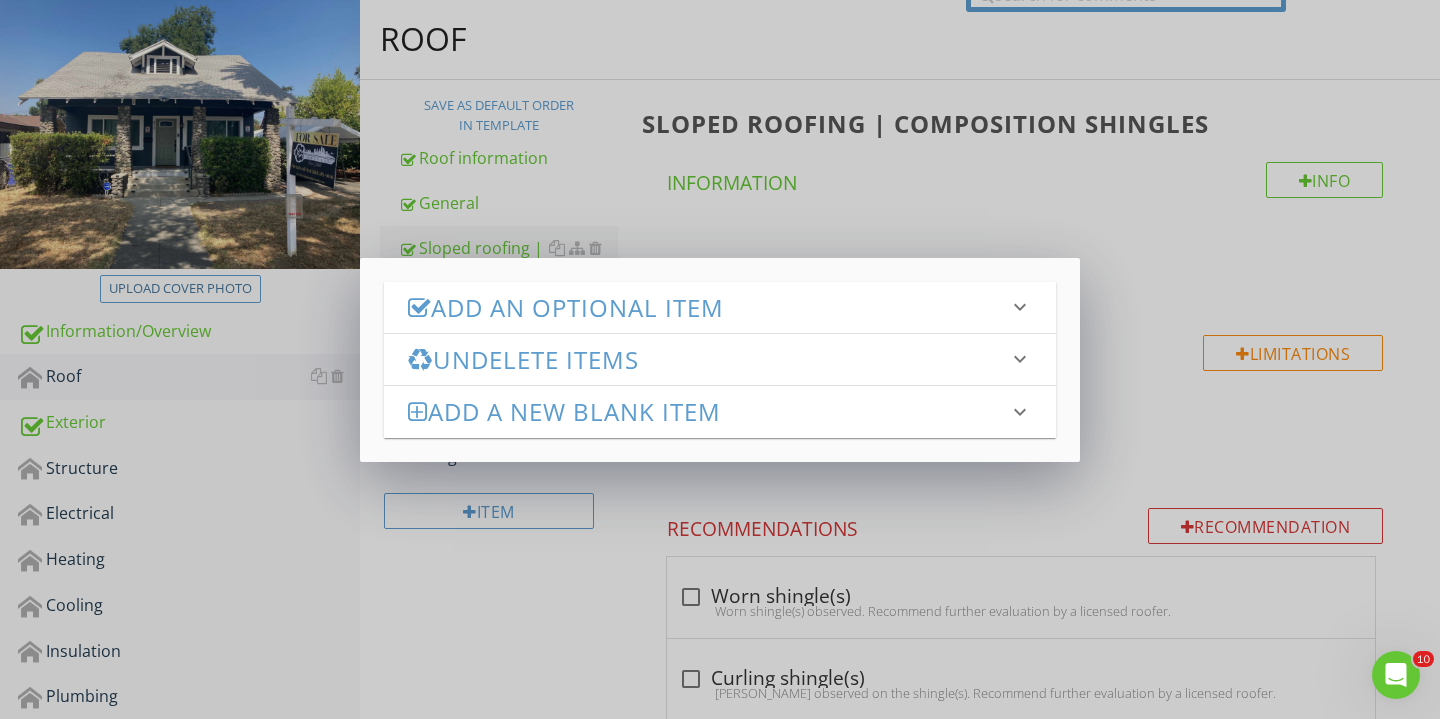 click on "Add an Optional Item" at bounding box center (708, 307) 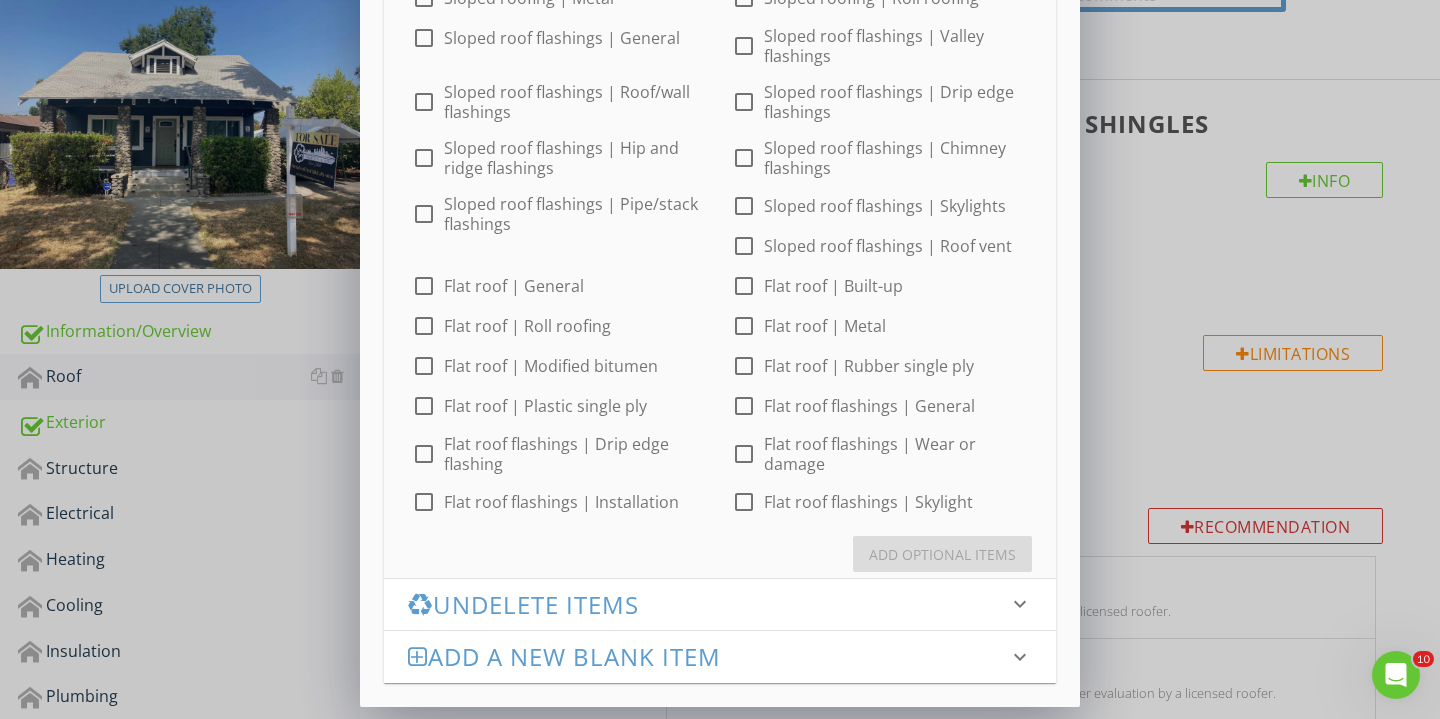 scroll, scrollTop: 257, scrollLeft: 0, axis: vertical 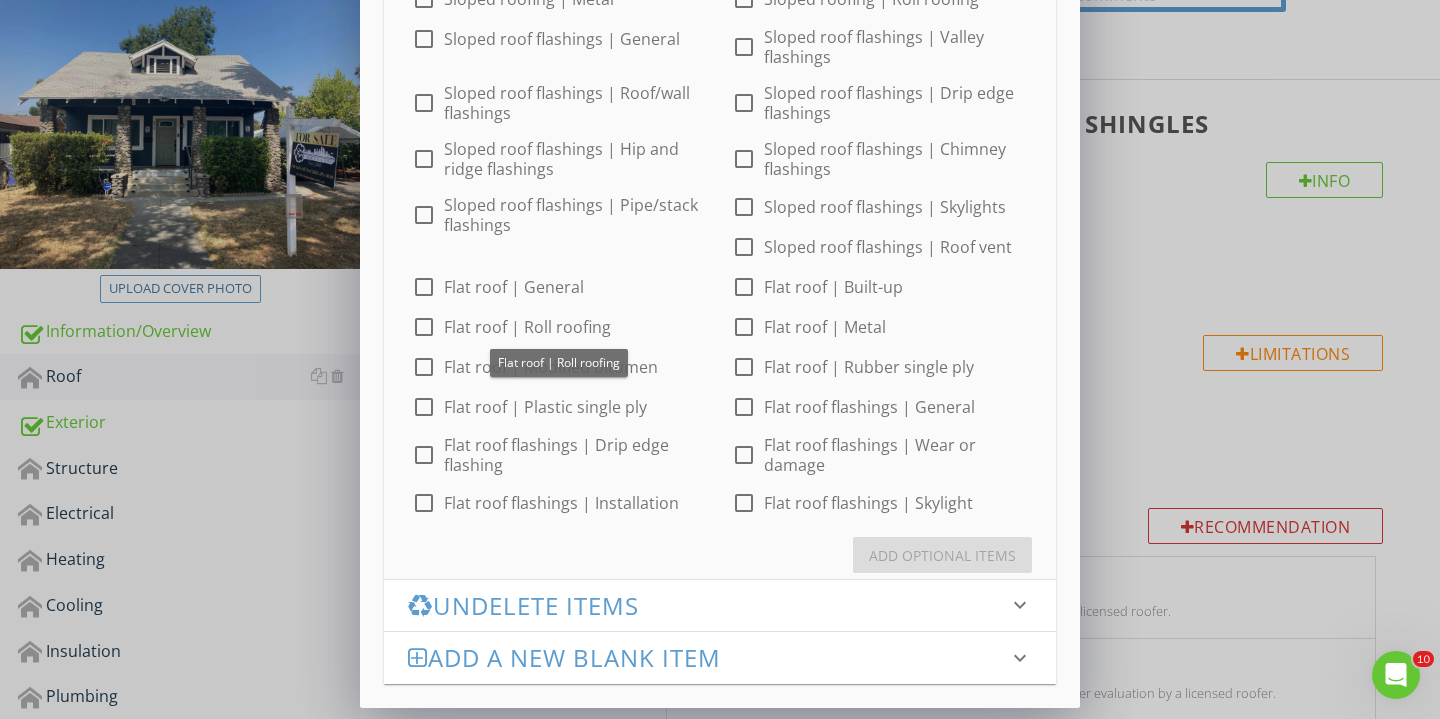 click at bounding box center [424, 327] 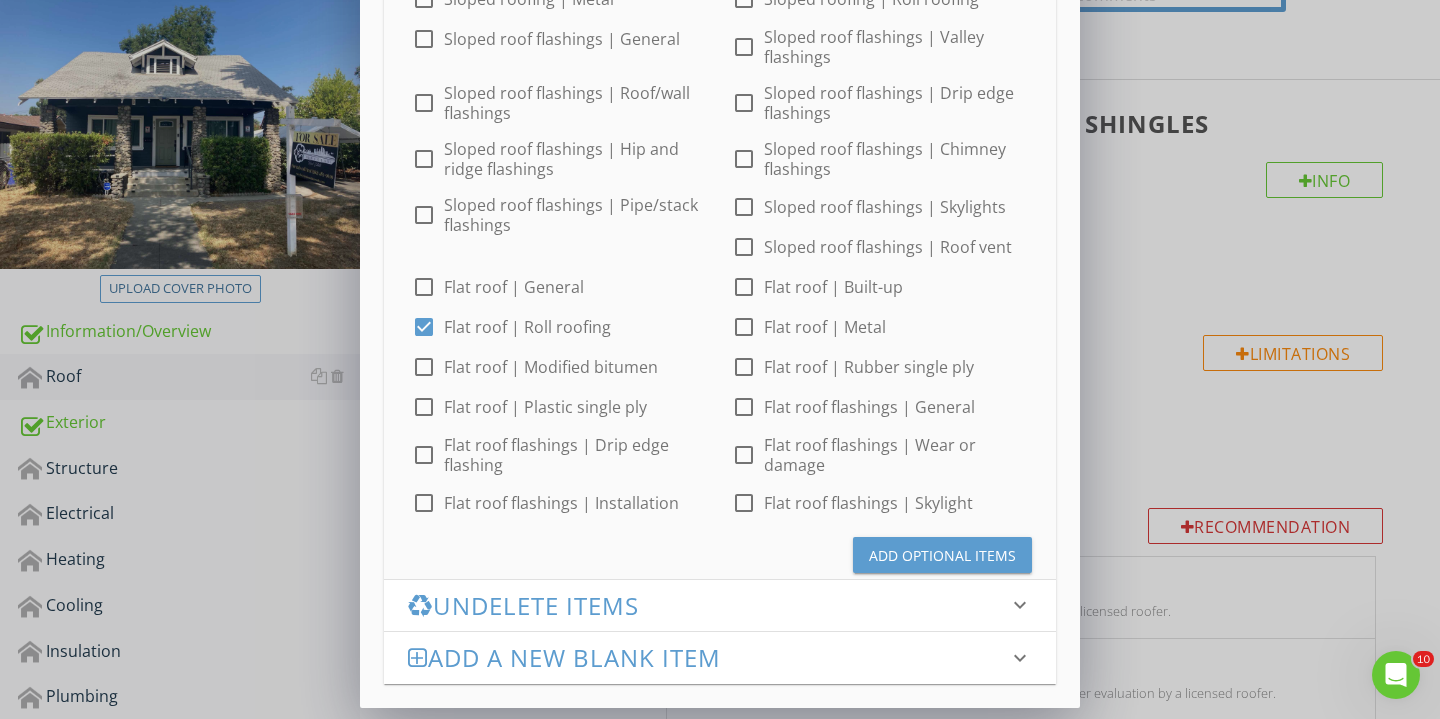 click at bounding box center [744, 407] 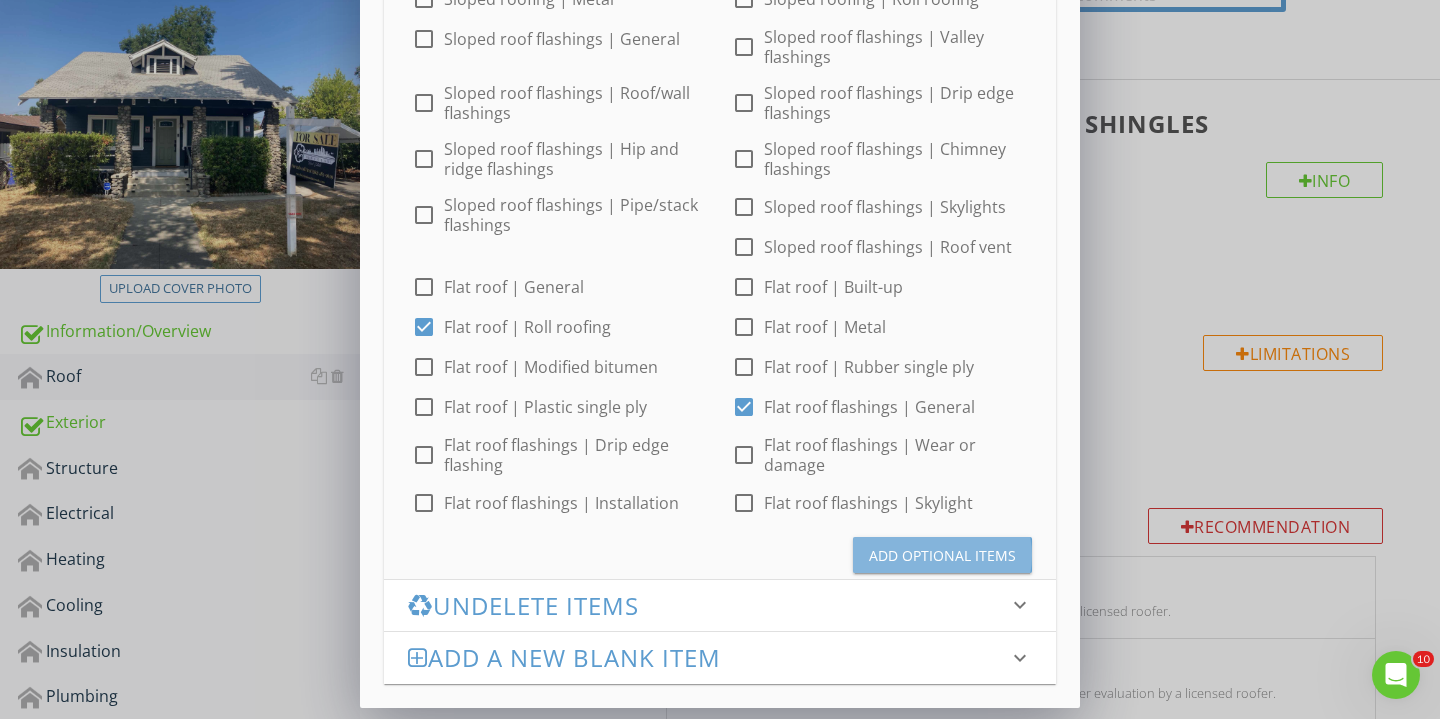 click on "Add Optional Items" at bounding box center (942, 555) 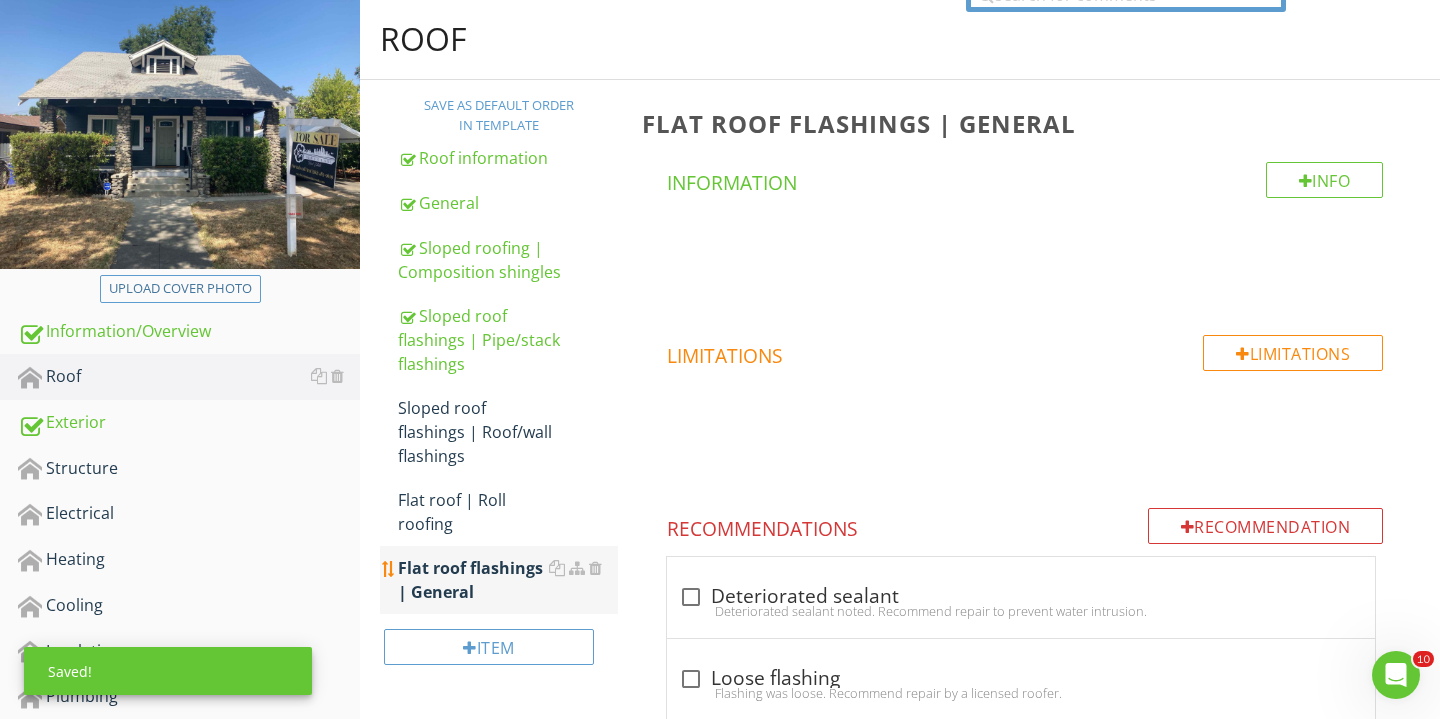 scroll, scrollTop: 384, scrollLeft: 0, axis: vertical 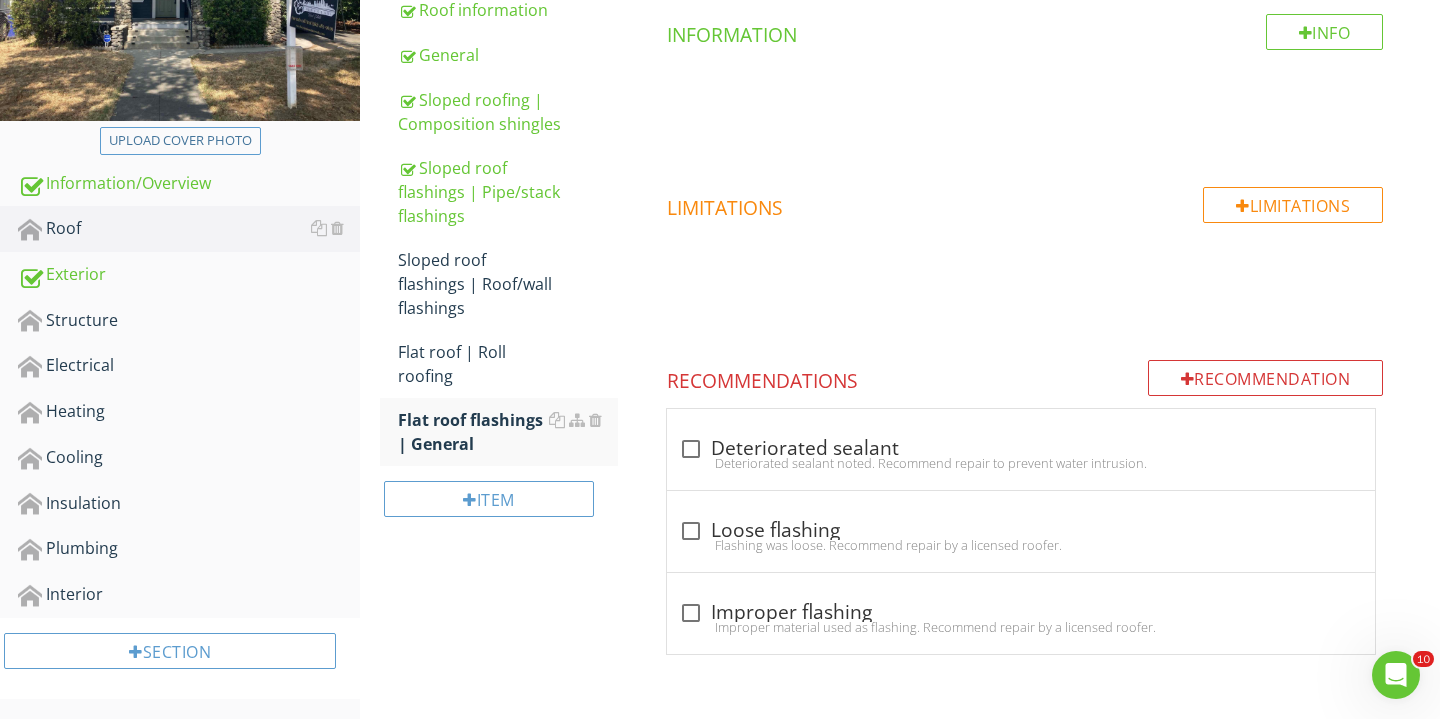 click on "check_box_outline_blank
Deteriorated sealant
Deteriorated sealant noted. Recommend repair to prevent water intrusion.
check_box_outline_blank
Loose flashing
Flashing was loose. Recommend repair by a licensed roofer.
check_box_outline_blank
Improper flashing
Improper material used as flashing. Recommend repair by a licensed roofer." at bounding box center (1025, 531) 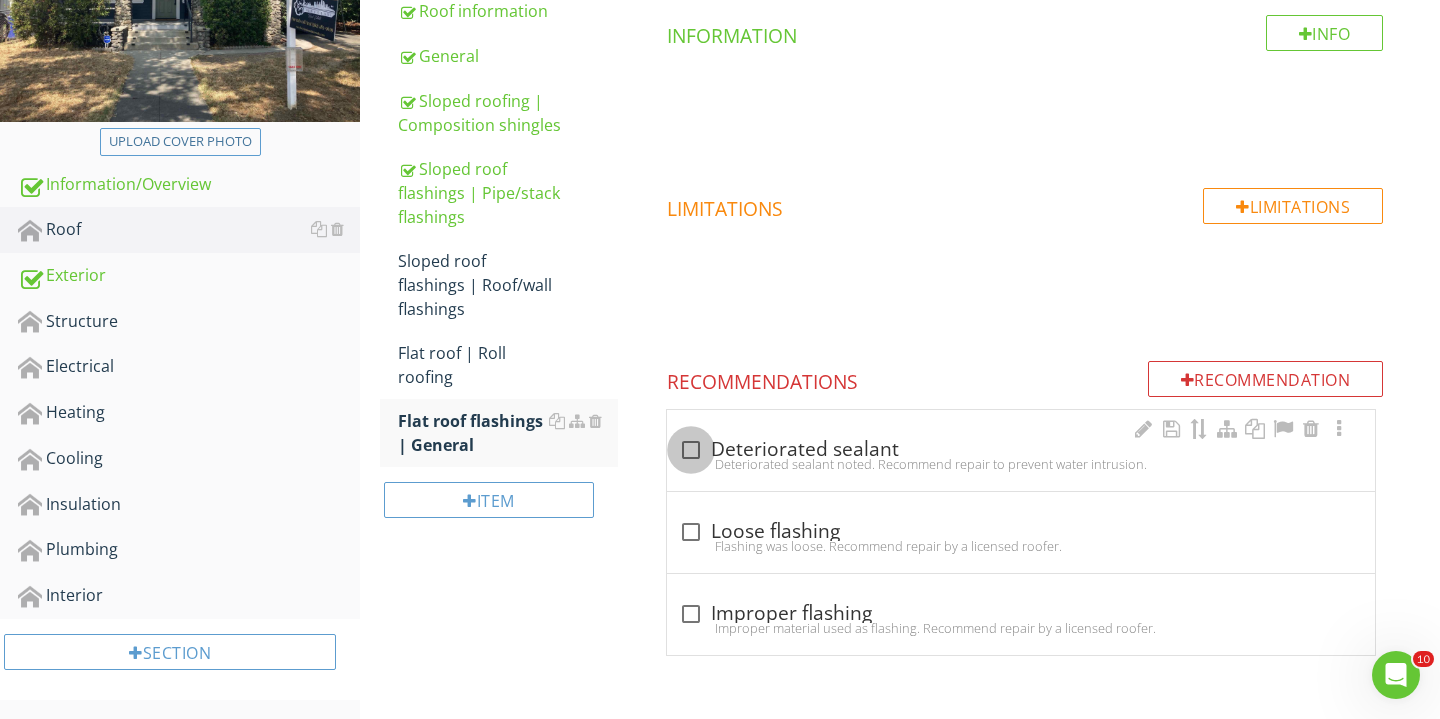 click at bounding box center [691, 450] 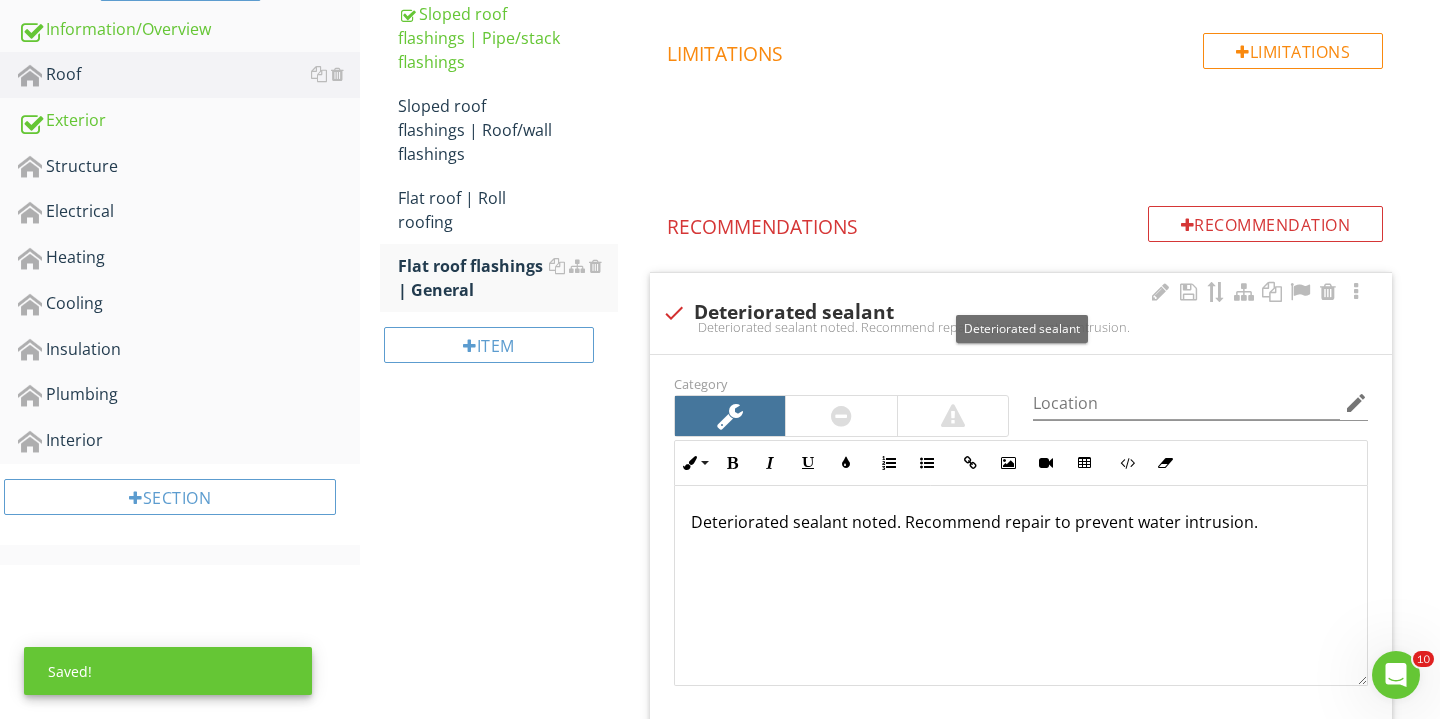 scroll, scrollTop: 767, scrollLeft: 0, axis: vertical 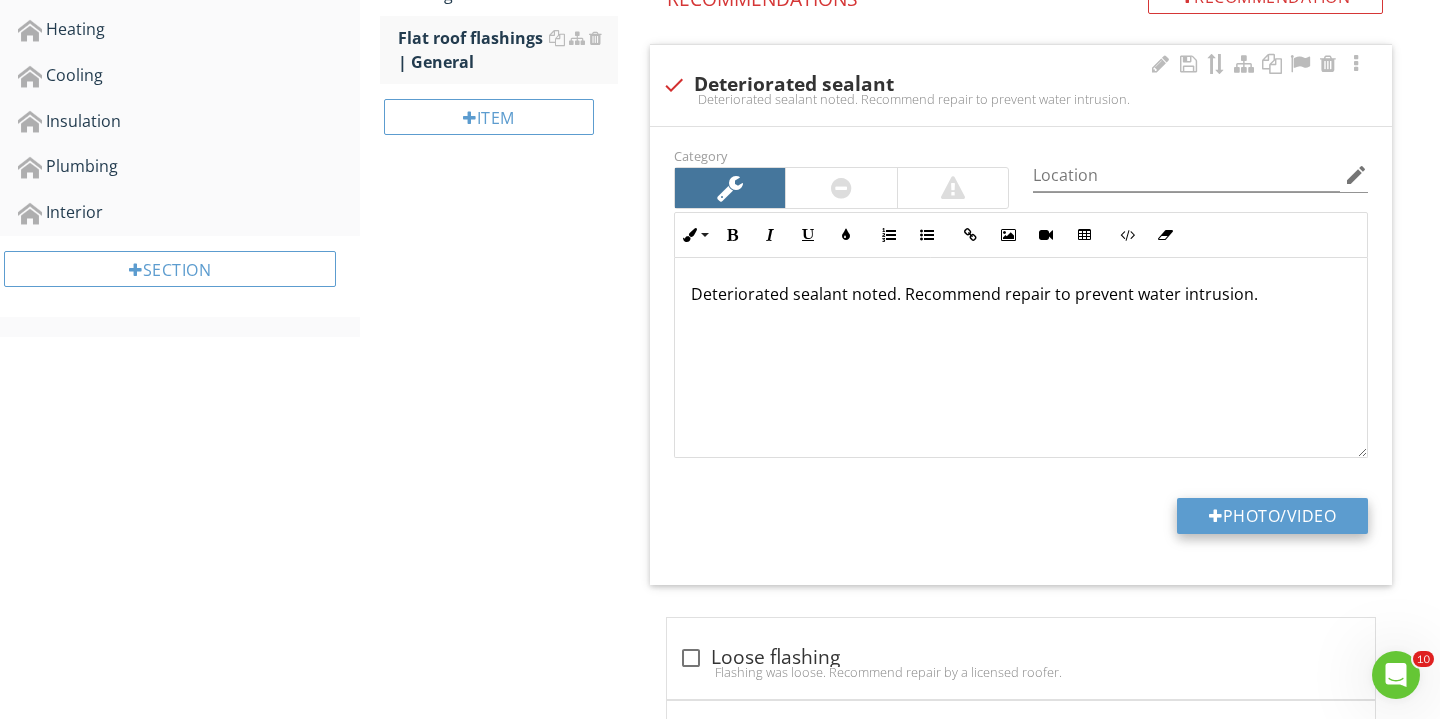 click on "Photo/Video" at bounding box center (1272, 516) 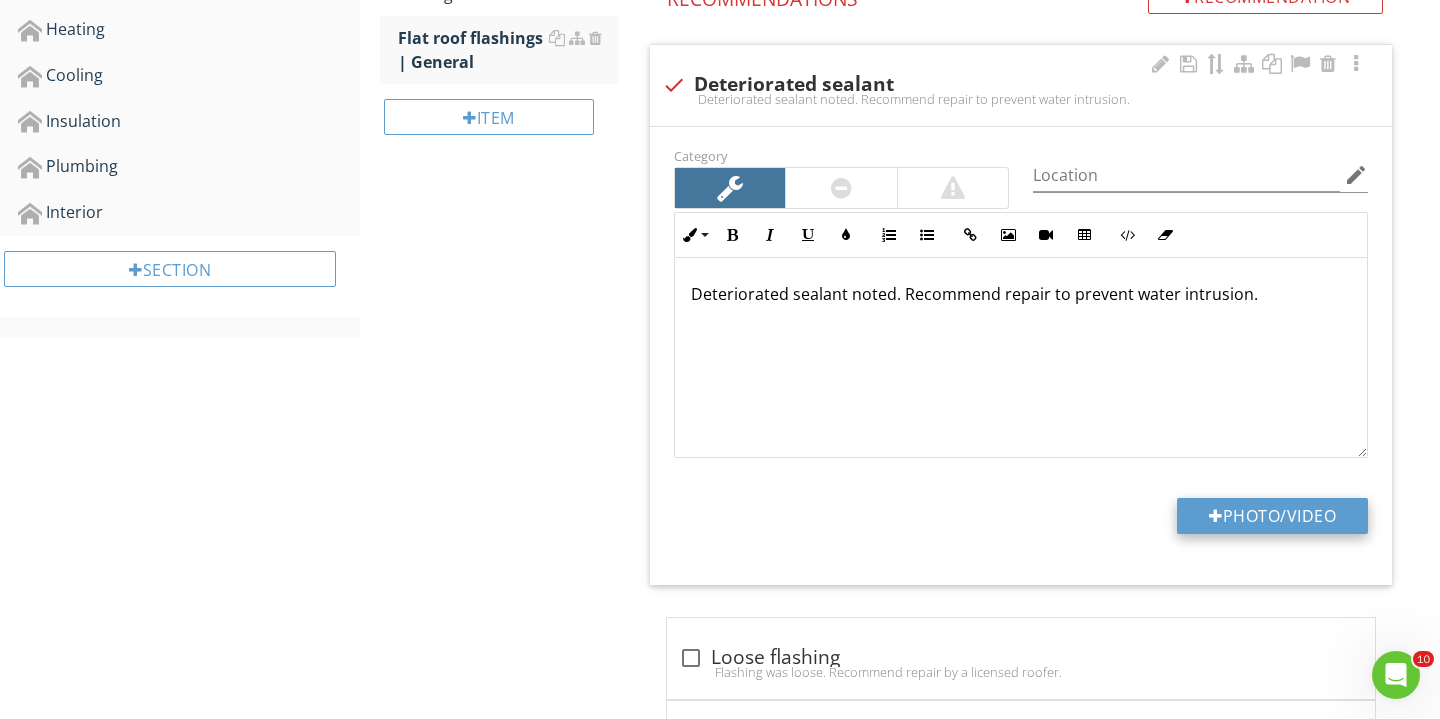 type on "C:\fakepath\IMG_3762.JPG" 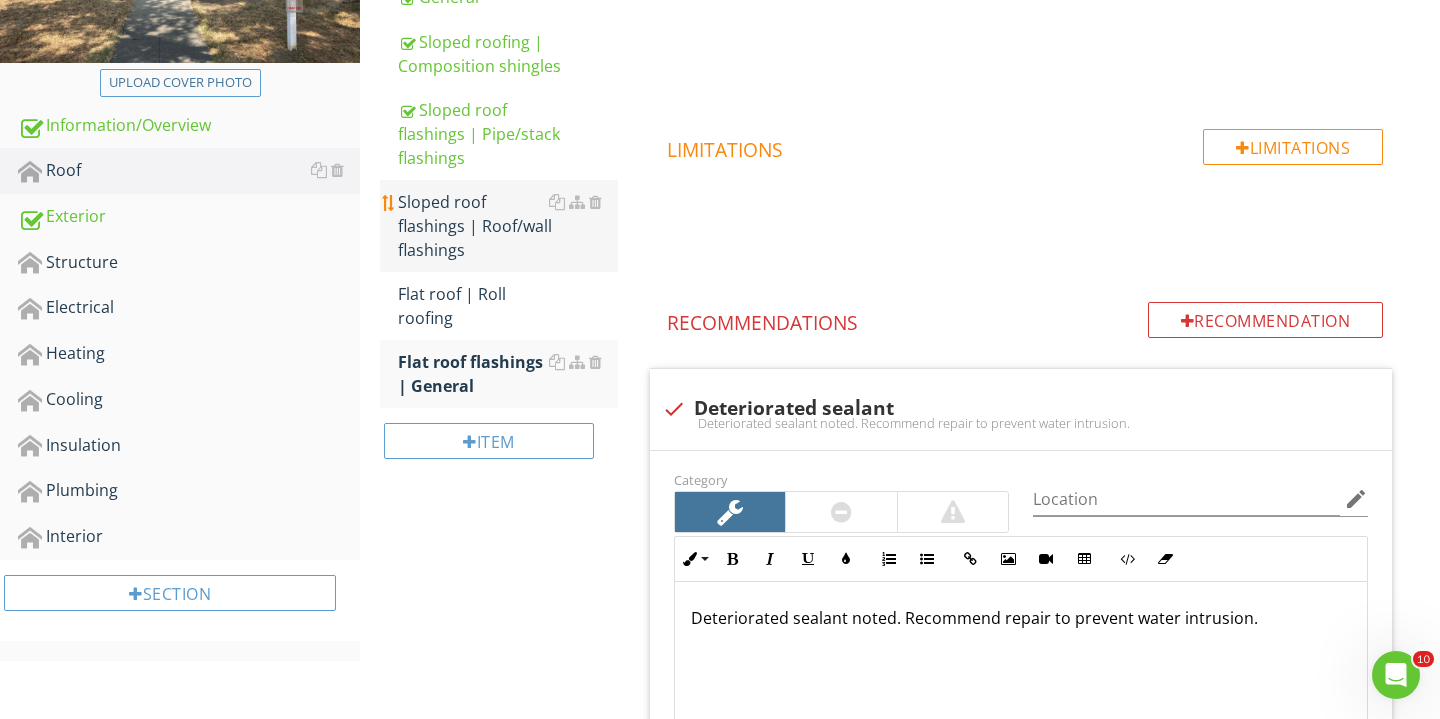 scroll, scrollTop: 392, scrollLeft: 0, axis: vertical 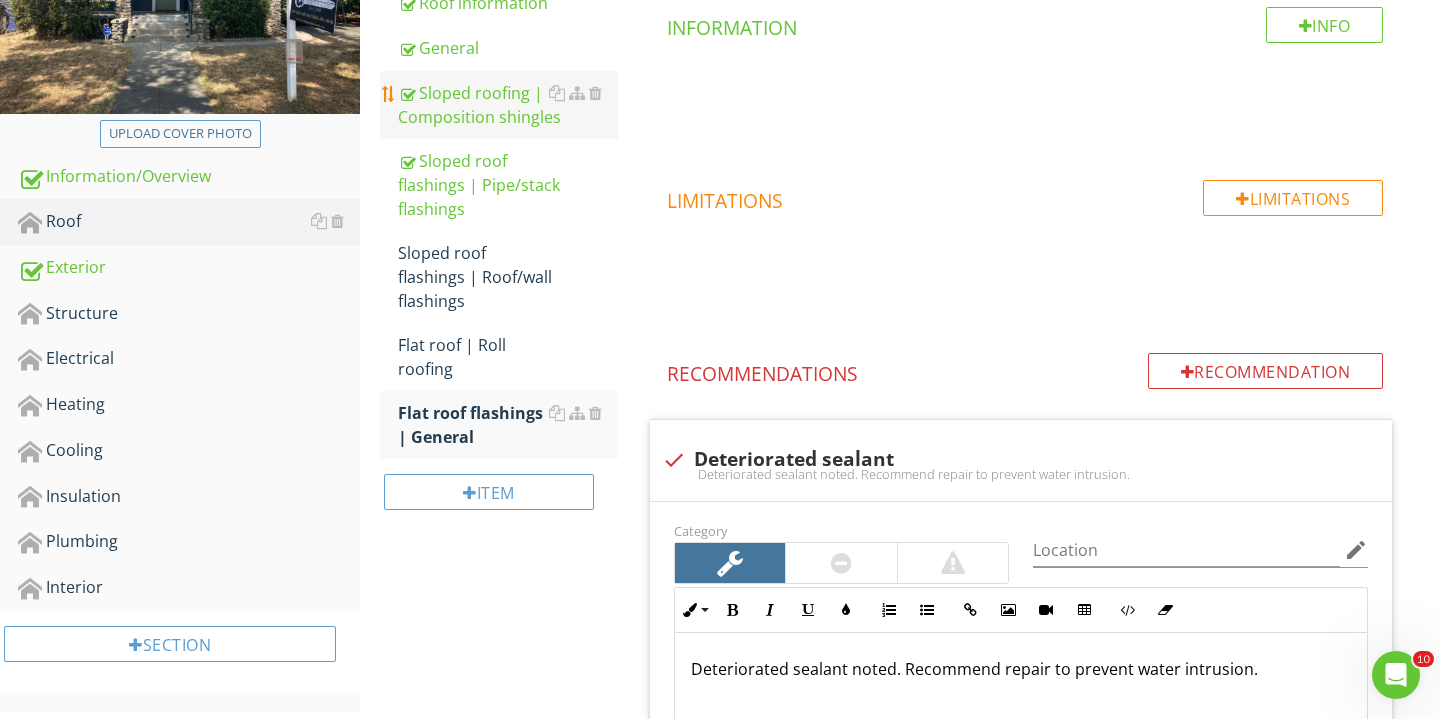click on "Sloped roofing | Composition shingles" at bounding box center [508, 105] 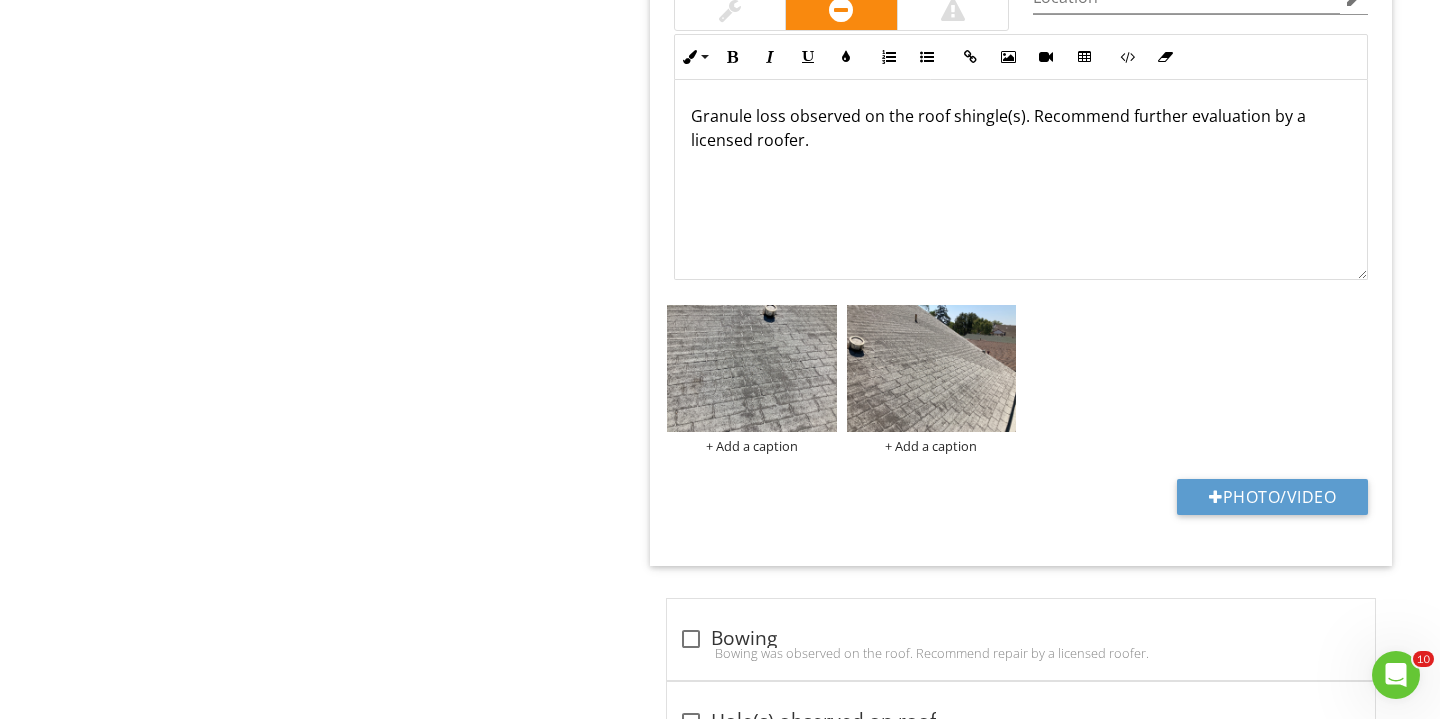 scroll, scrollTop: 1277, scrollLeft: 0, axis: vertical 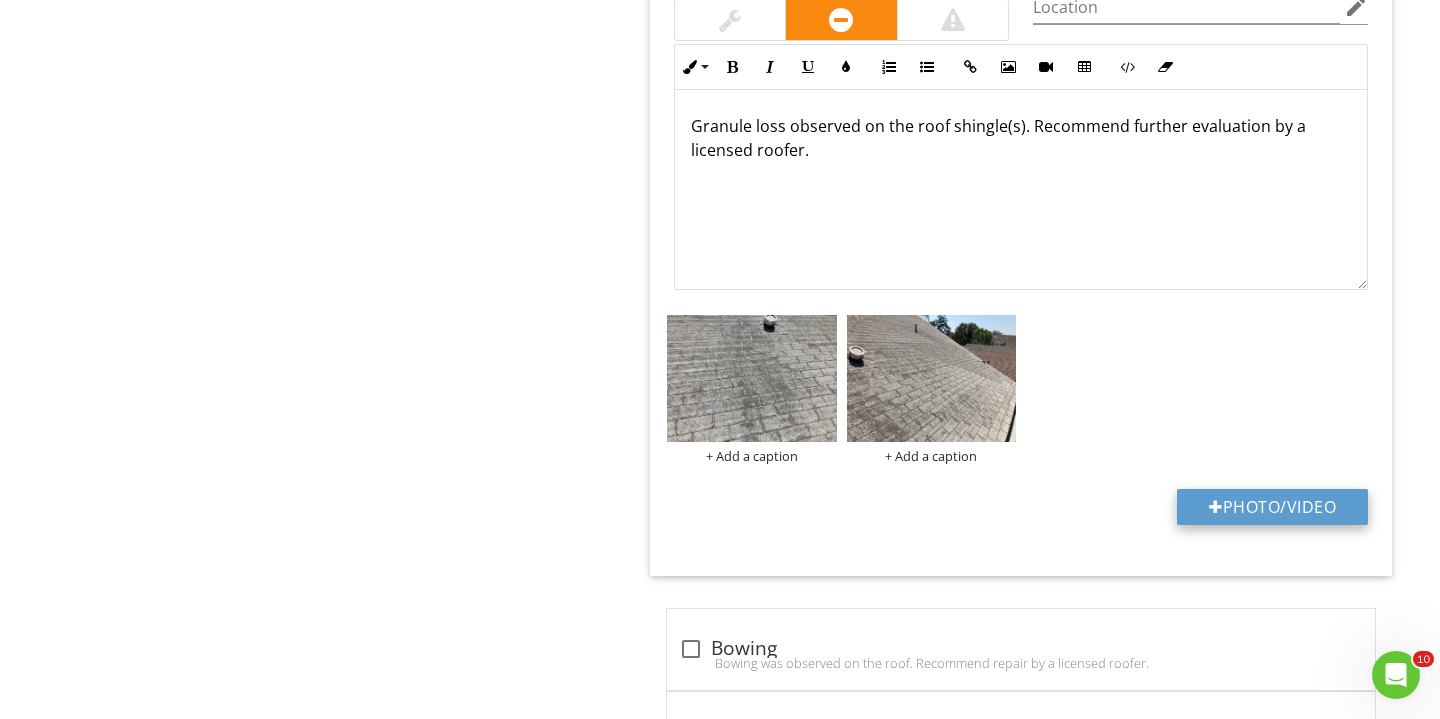 click on "Photo/Video" at bounding box center (1272, 507) 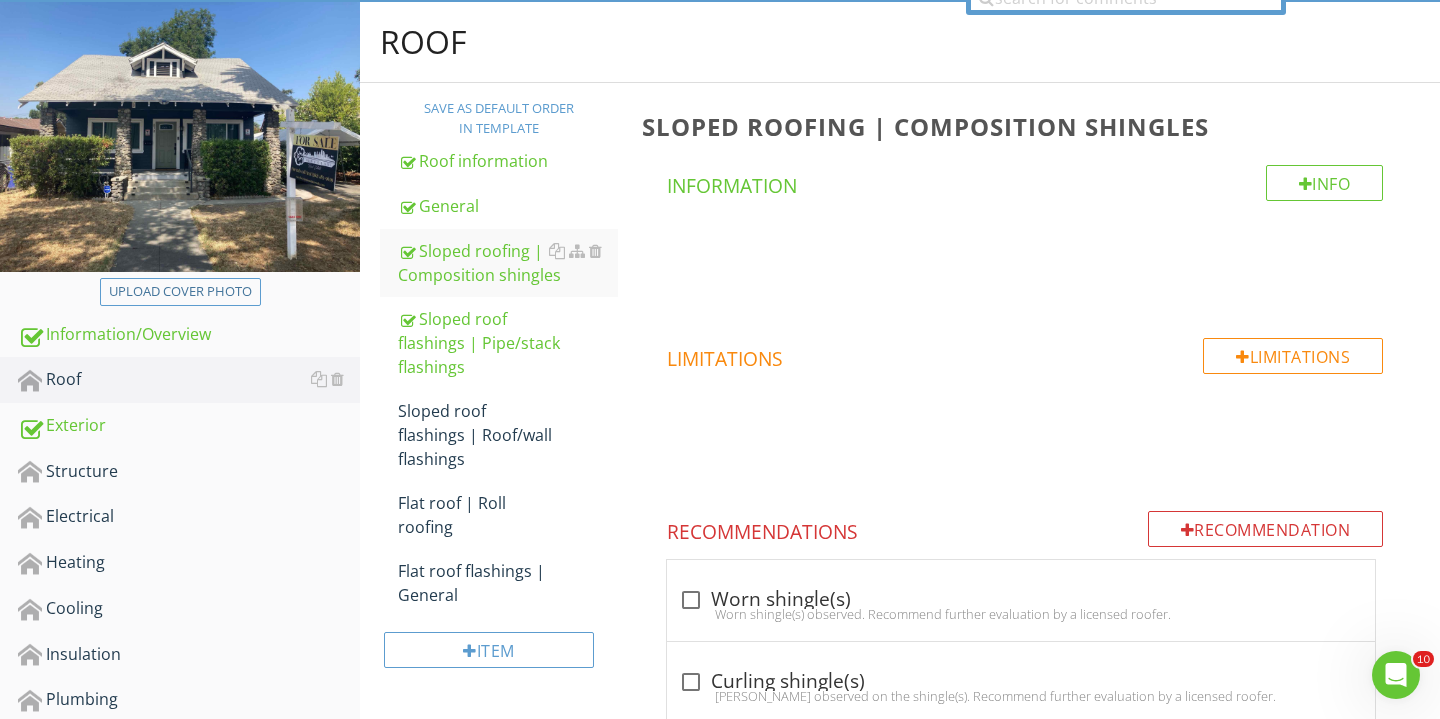 scroll, scrollTop: 291, scrollLeft: 0, axis: vertical 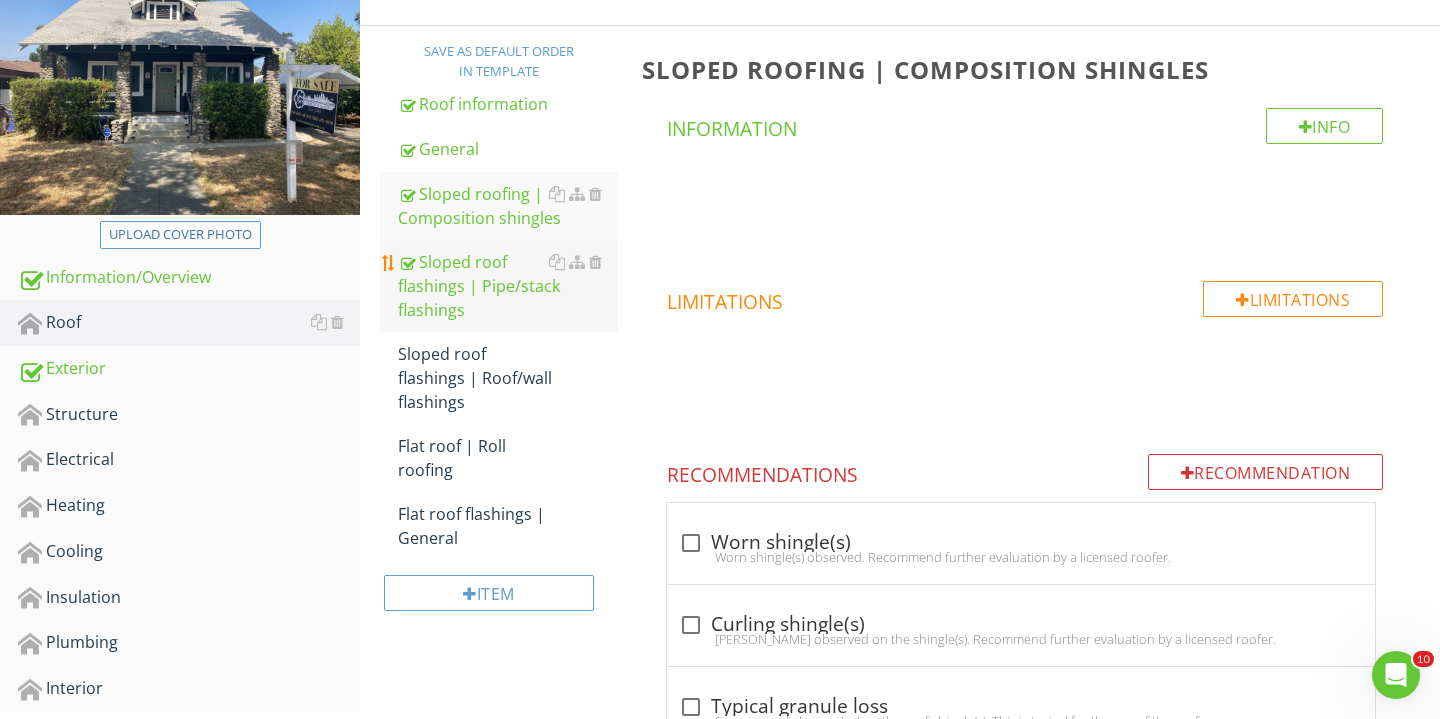 click on "Sloped roof flashings | Pipe/stack flashings" at bounding box center [508, 286] 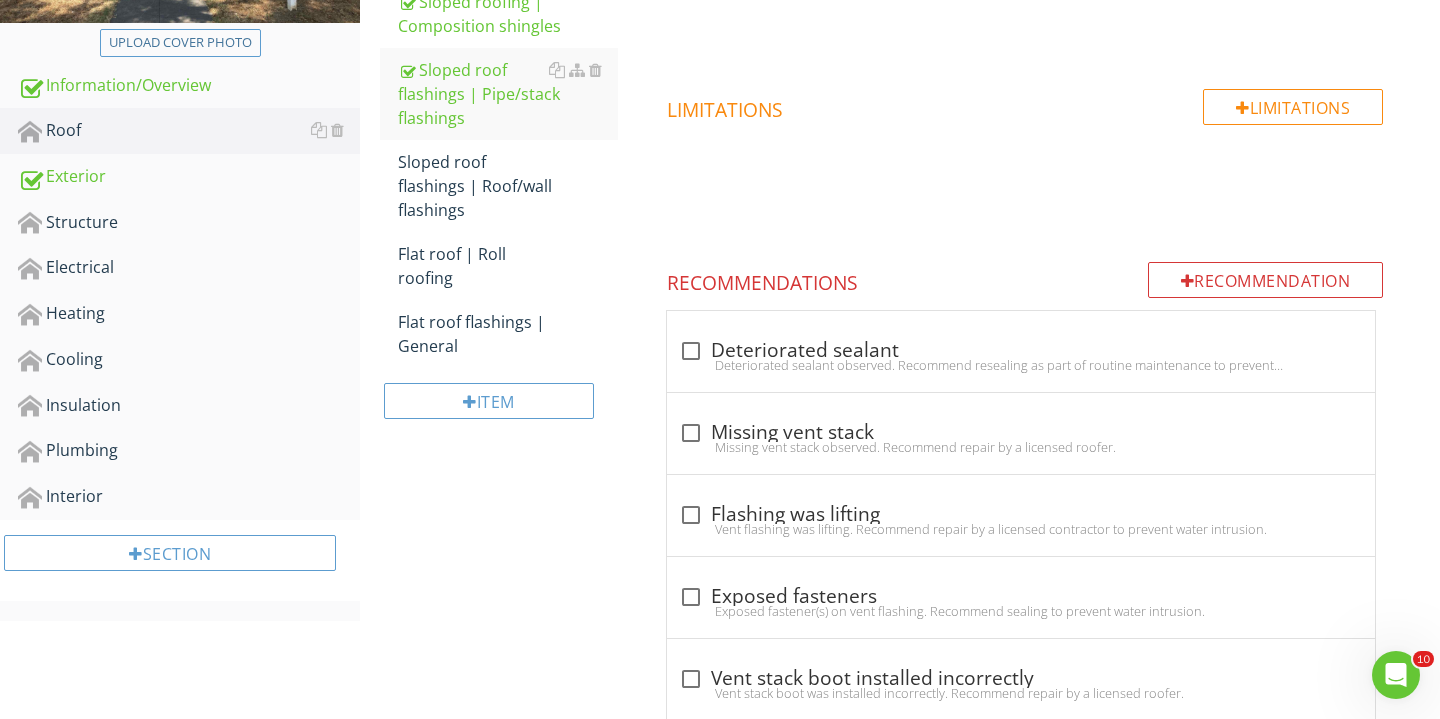 scroll, scrollTop: 485, scrollLeft: 0, axis: vertical 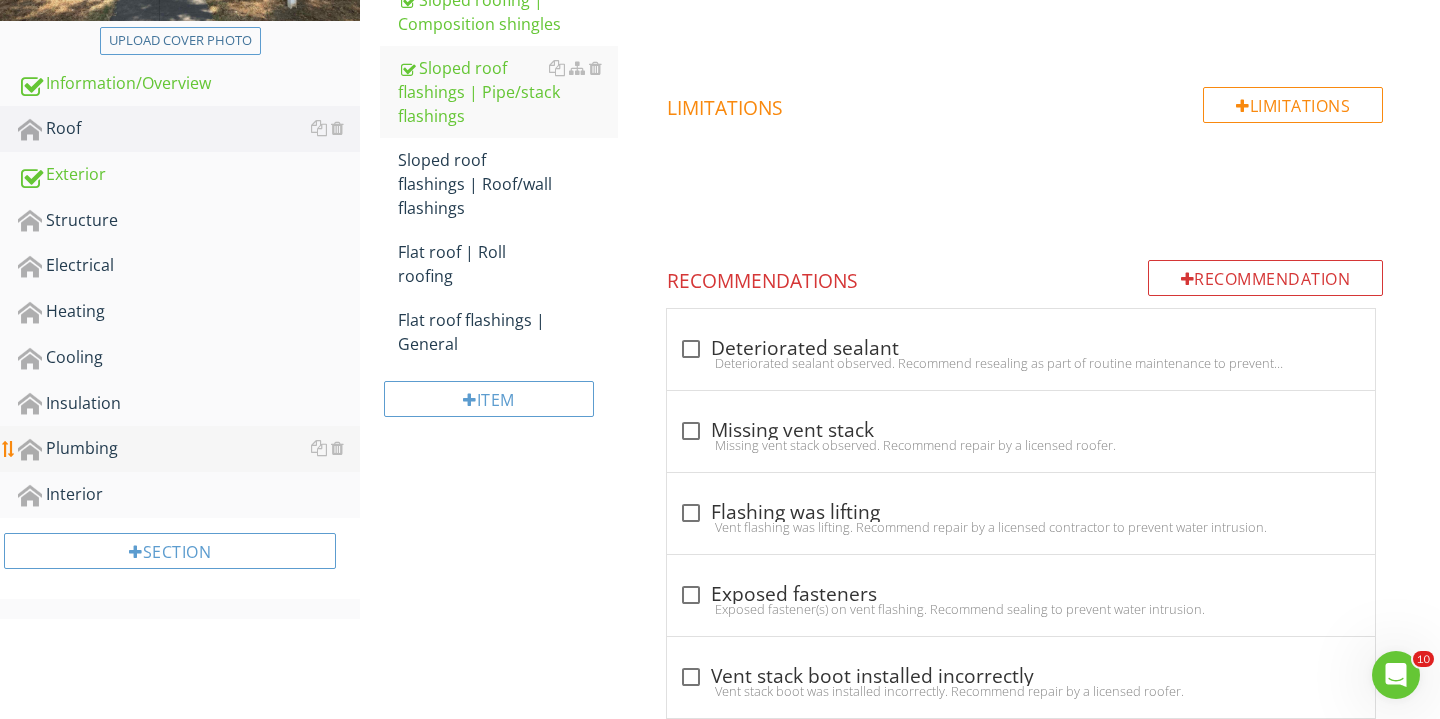 click on "Plumbing" at bounding box center [189, 449] 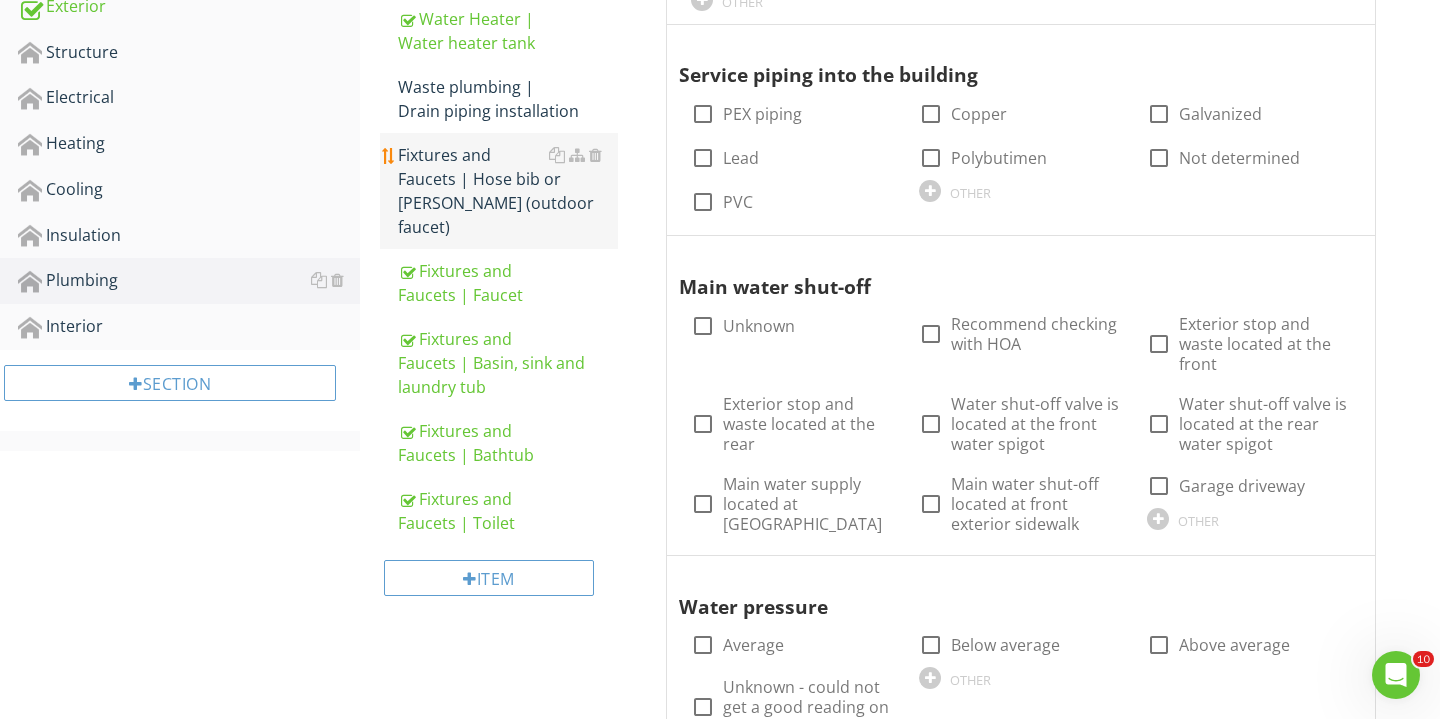 scroll, scrollTop: 671, scrollLeft: 0, axis: vertical 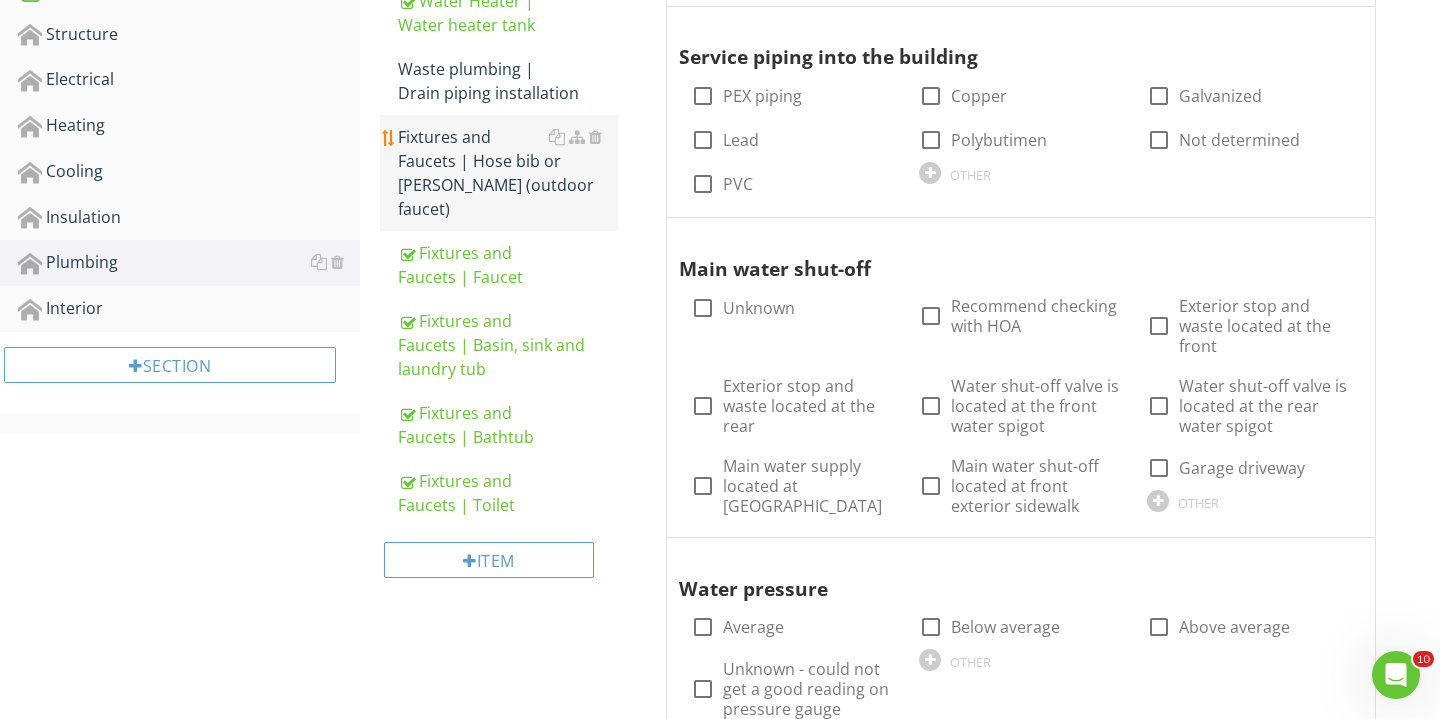 click on "Fixtures and Faucets | Hose bib or bibb (outdoor faucet)" at bounding box center (508, 173) 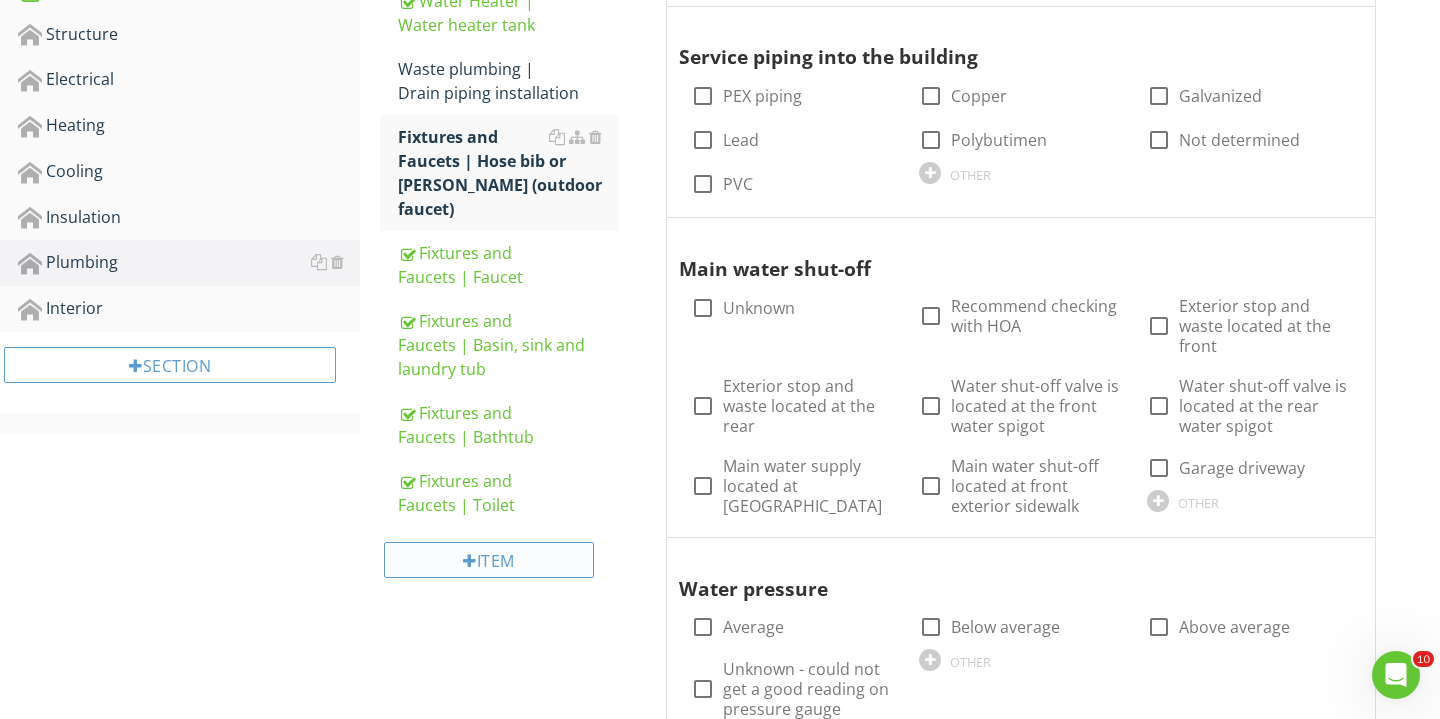 click on "Waste plumbing | Drain piping installation" at bounding box center [508, 81] 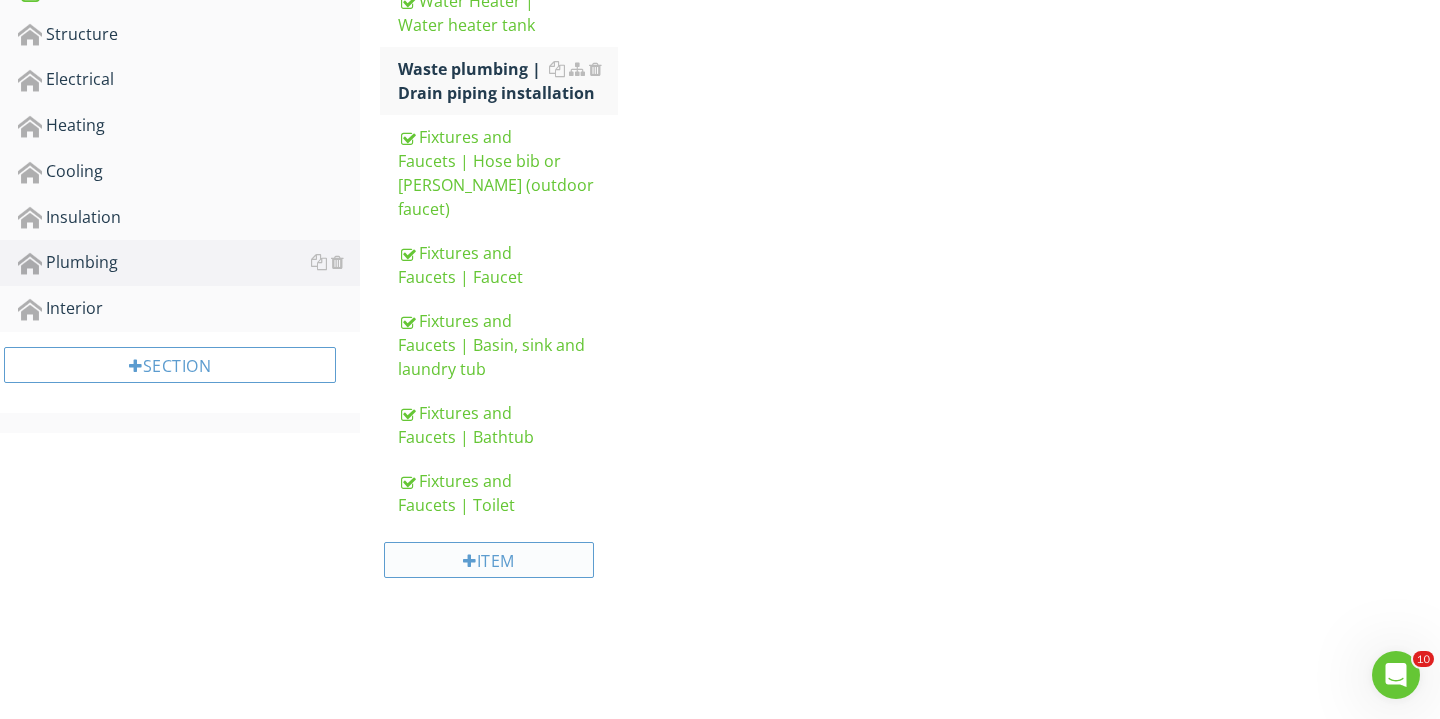 click on "Item" at bounding box center [489, 560] 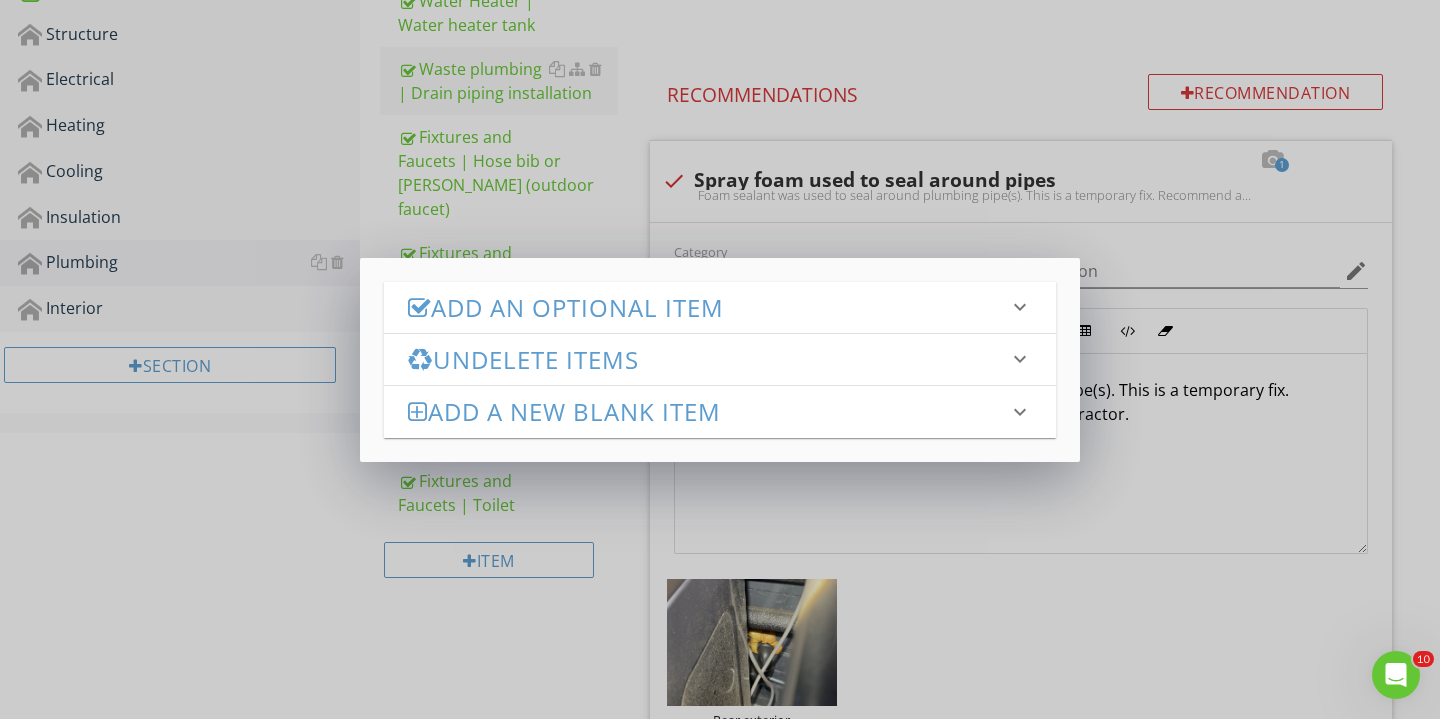 click on "Add an Optional Item" at bounding box center (708, 307) 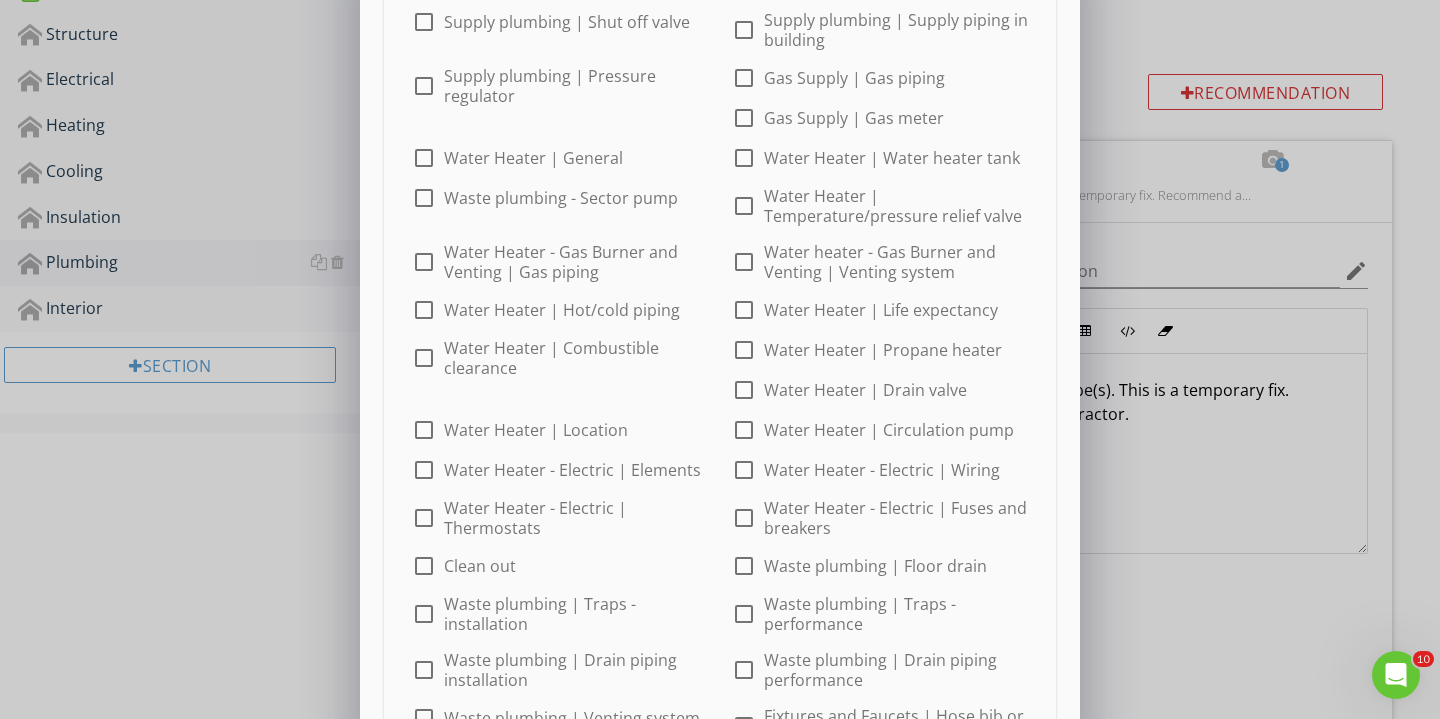 scroll, scrollTop: 392, scrollLeft: 0, axis: vertical 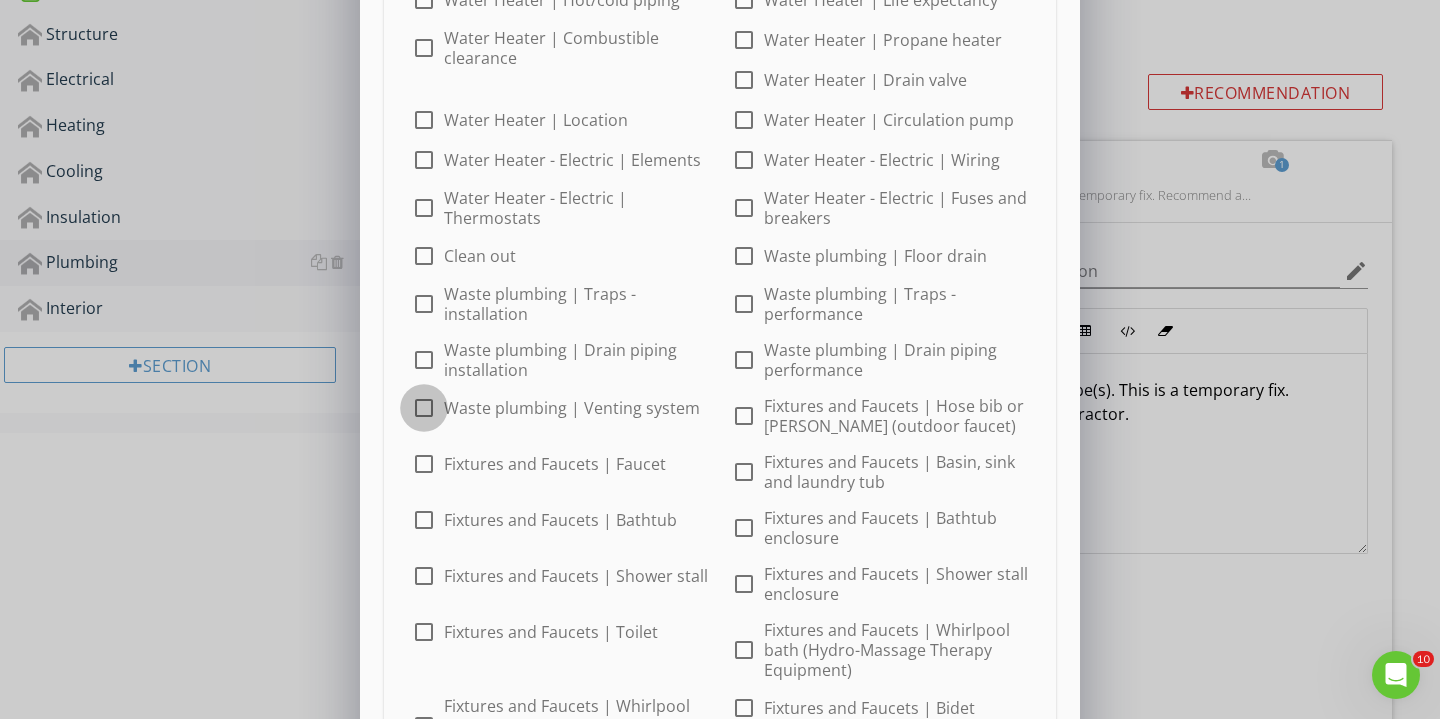 click at bounding box center (424, 408) 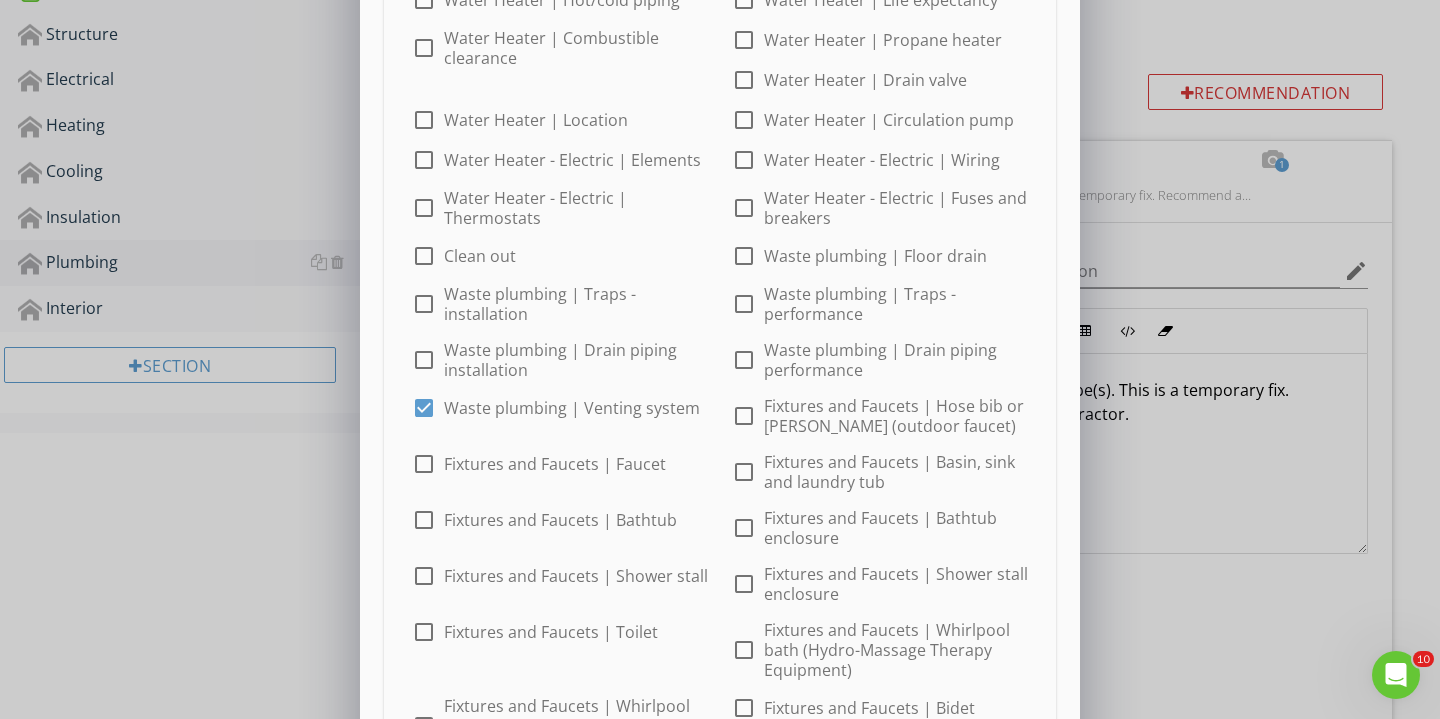 click on "Add Optional Items" at bounding box center (942, 796) 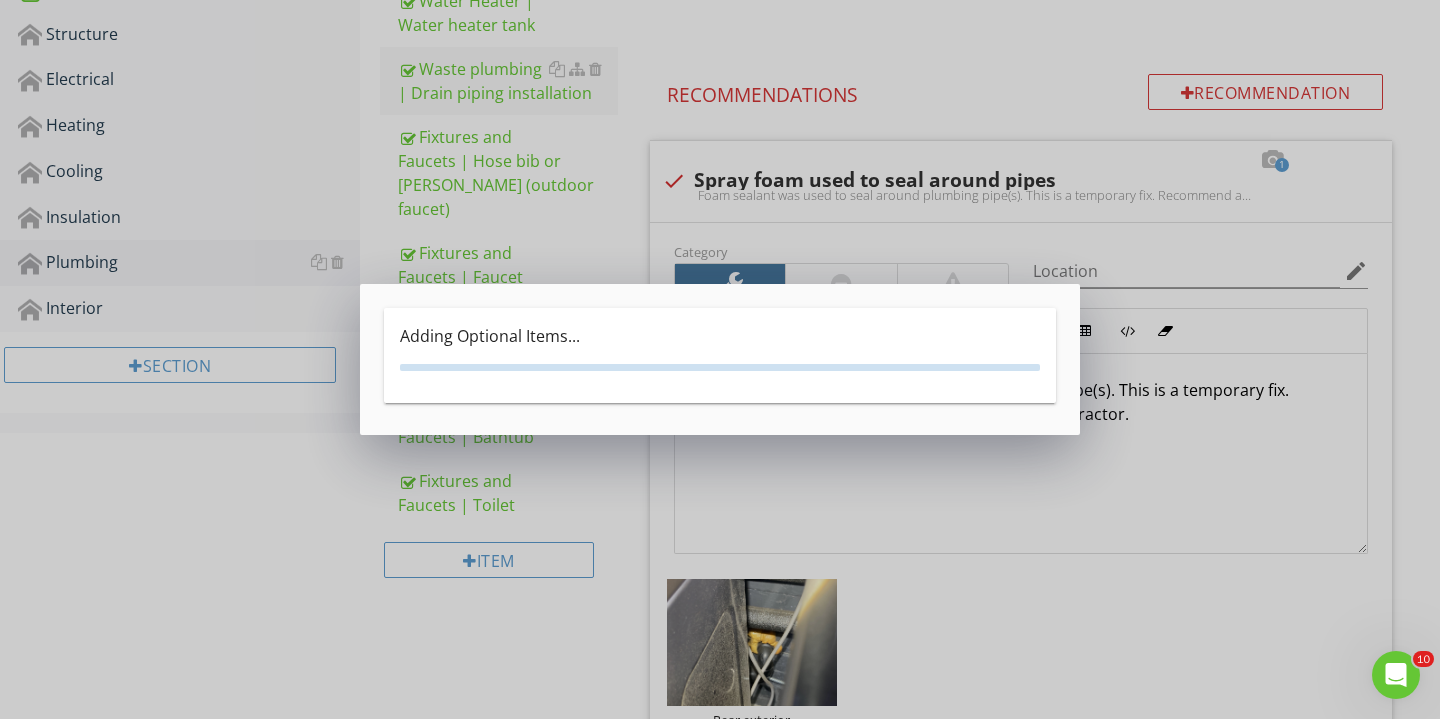 scroll, scrollTop: 0, scrollLeft: 0, axis: both 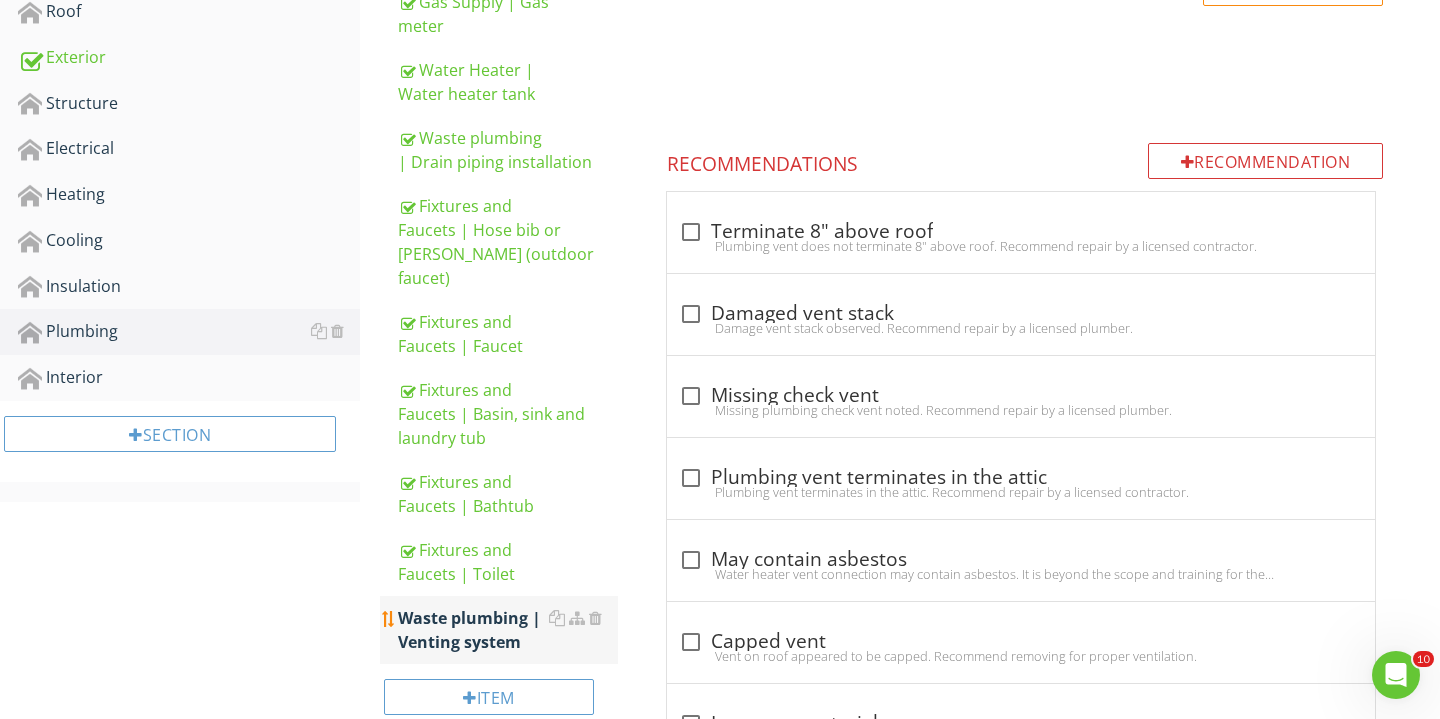 type 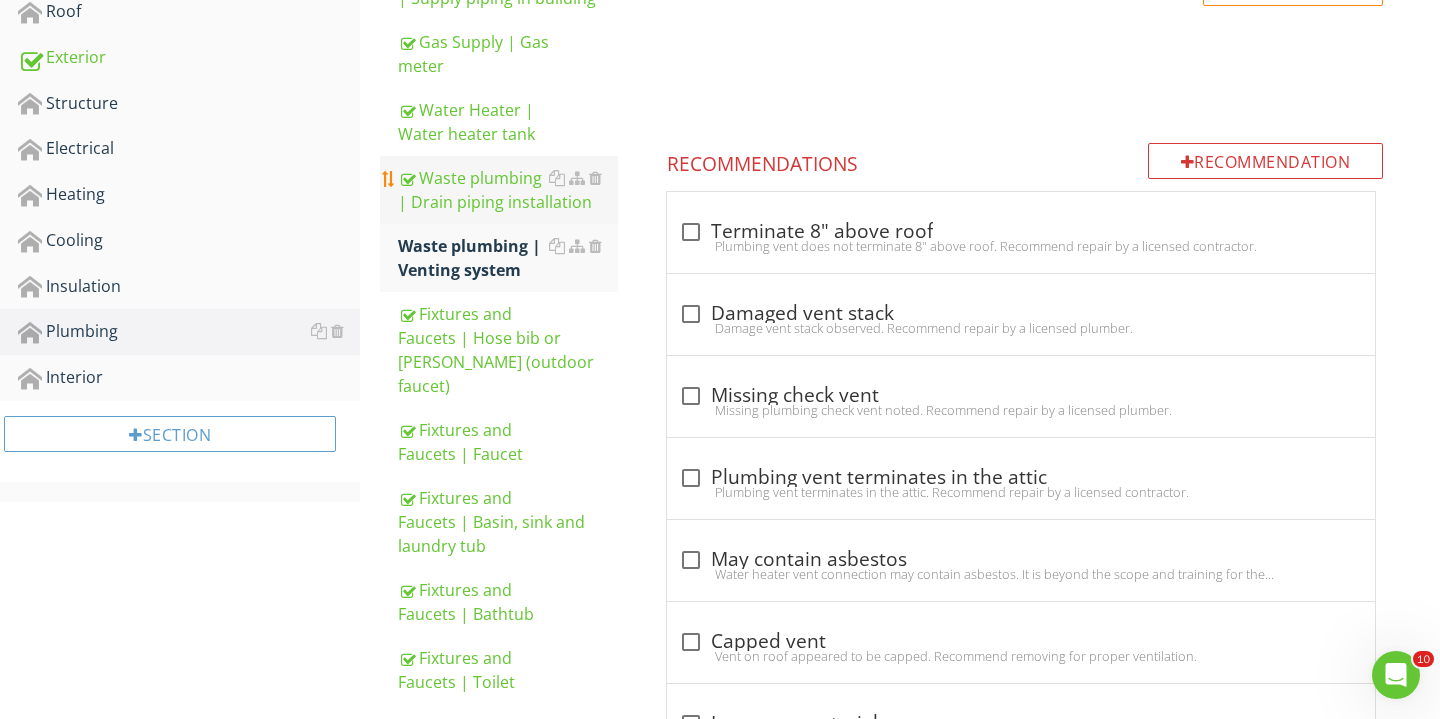 click on "Waste plumbing | Drain piping installation" at bounding box center [508, 190] 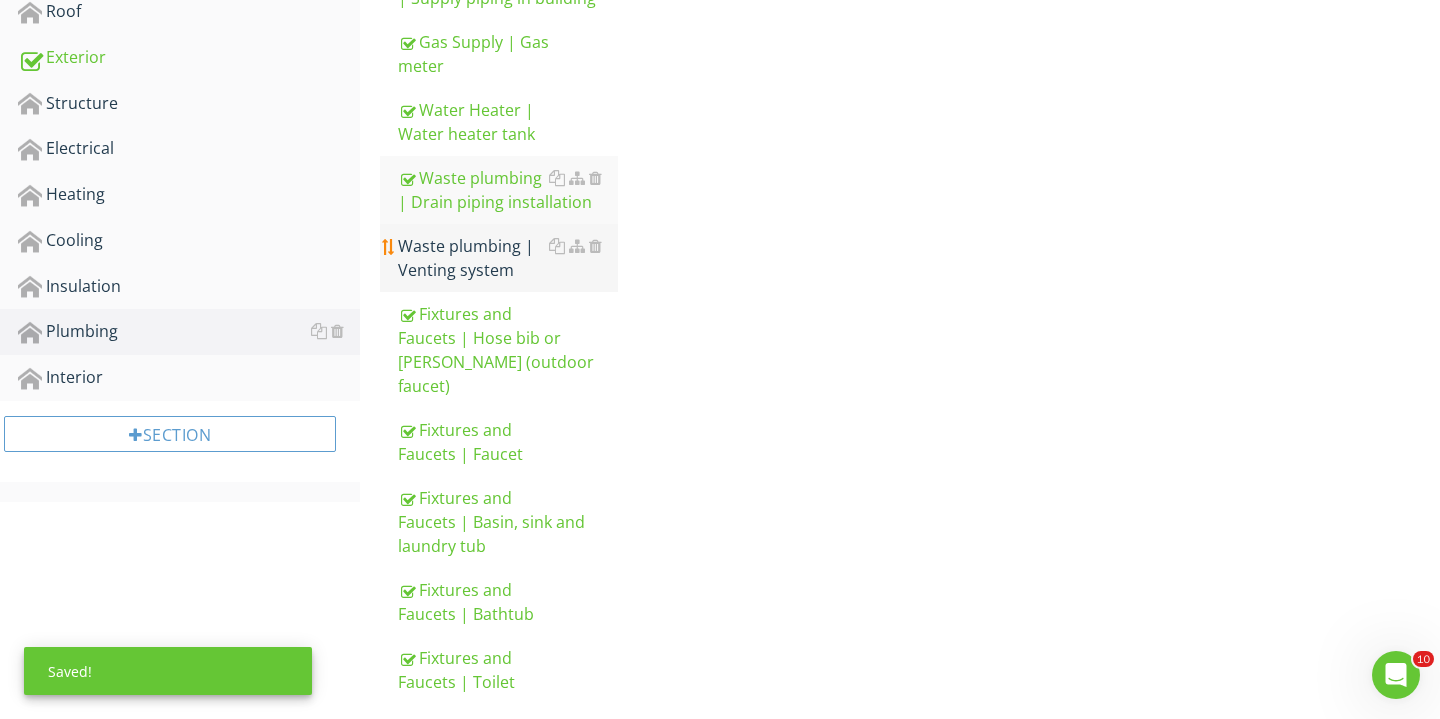 click on "Waste plumbing | Venting system" at bounding box center [508, 258] 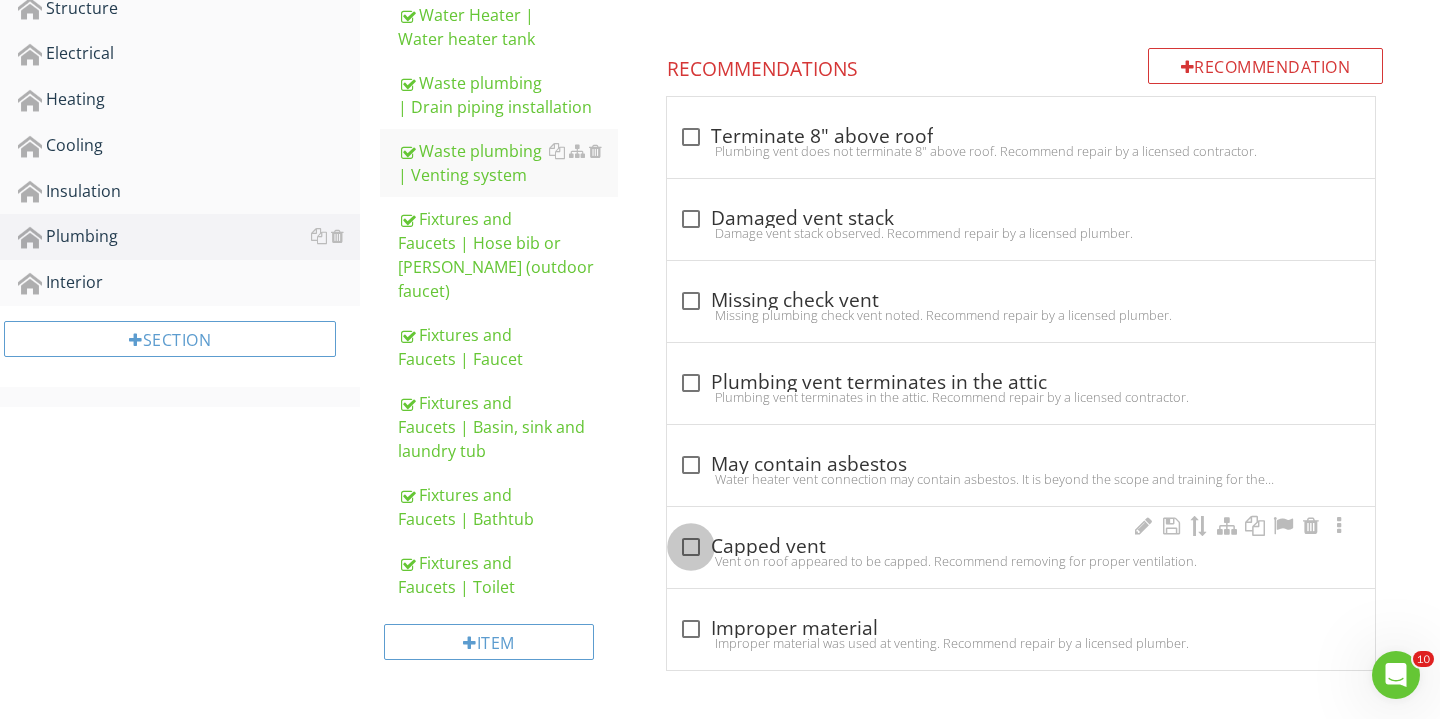 click at bounding box center (691, 547) 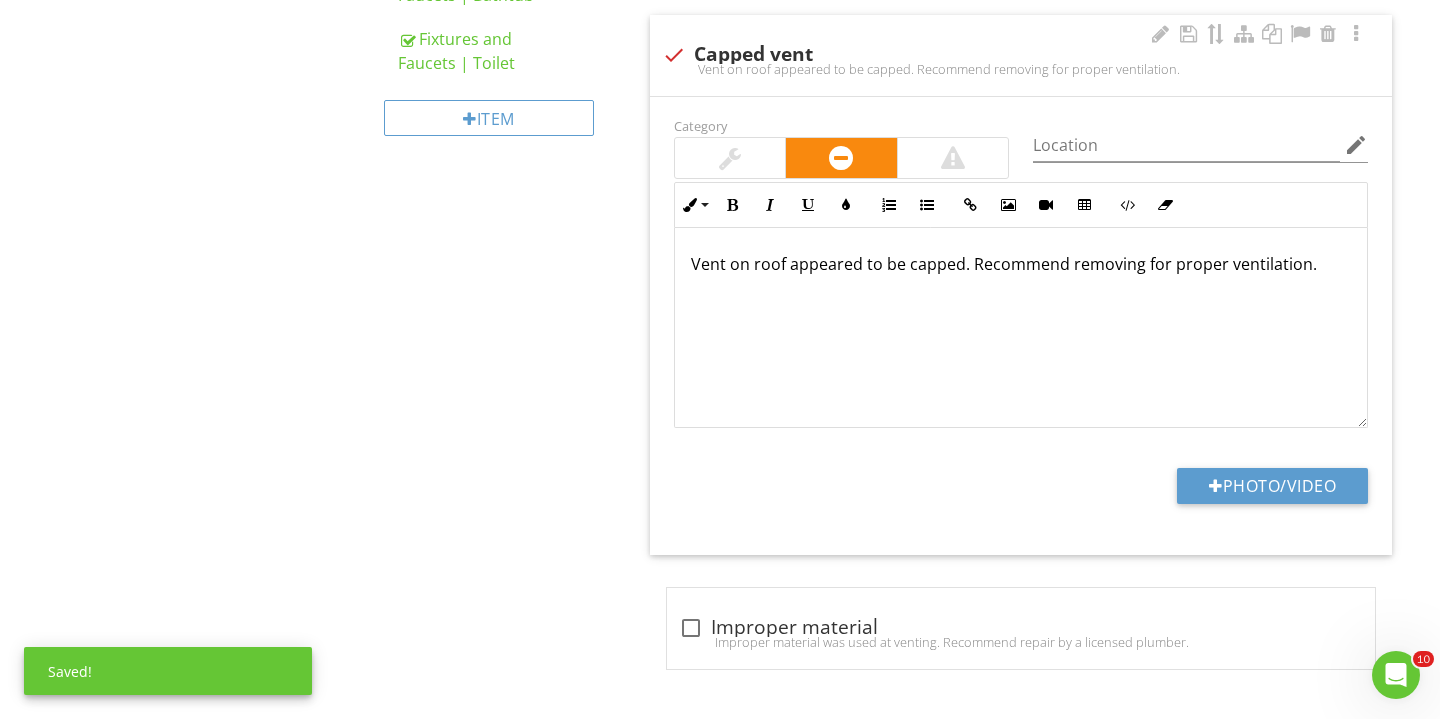 scroll, scrollTop: 1220, scrollLeft: 0, axis: vertical 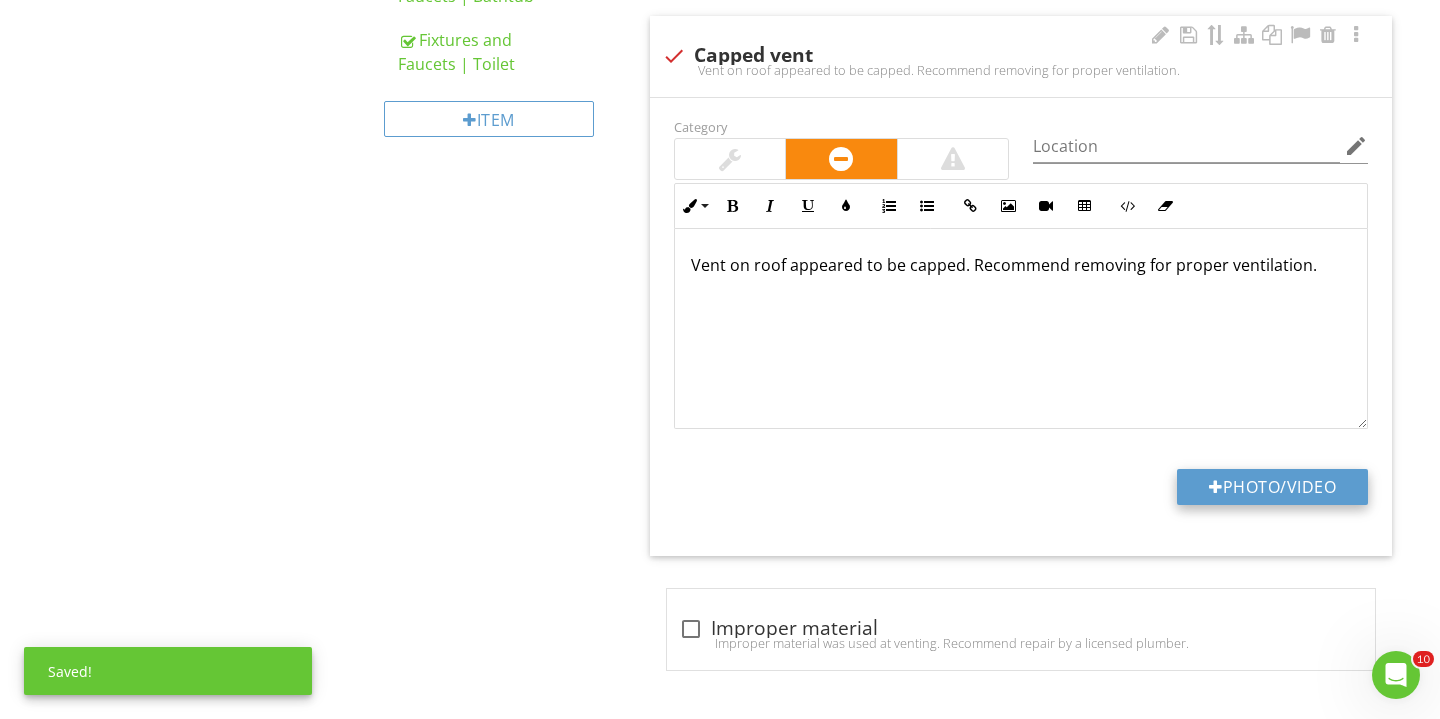 click on "Photo/Video" at bounding box center (1272, 487) 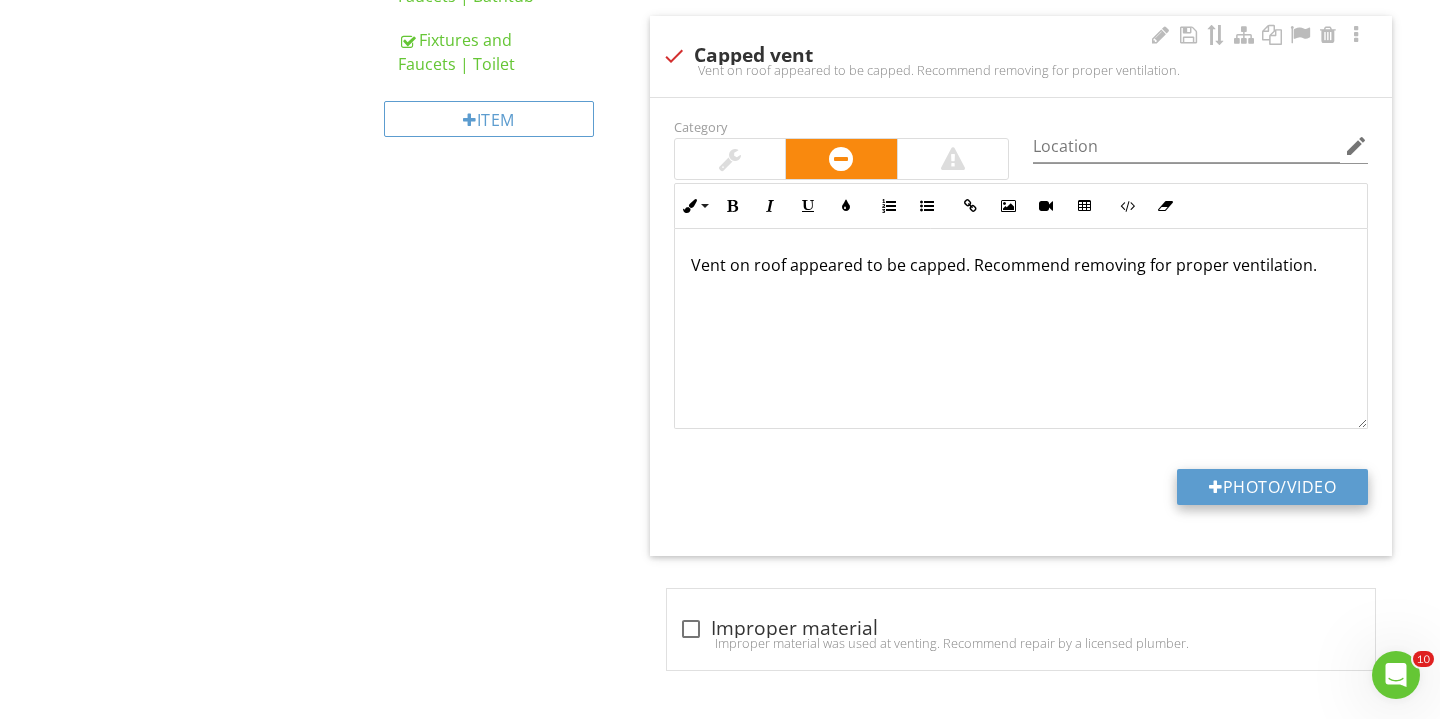 type on "C:\fakepath\IMG_3771.JPG" 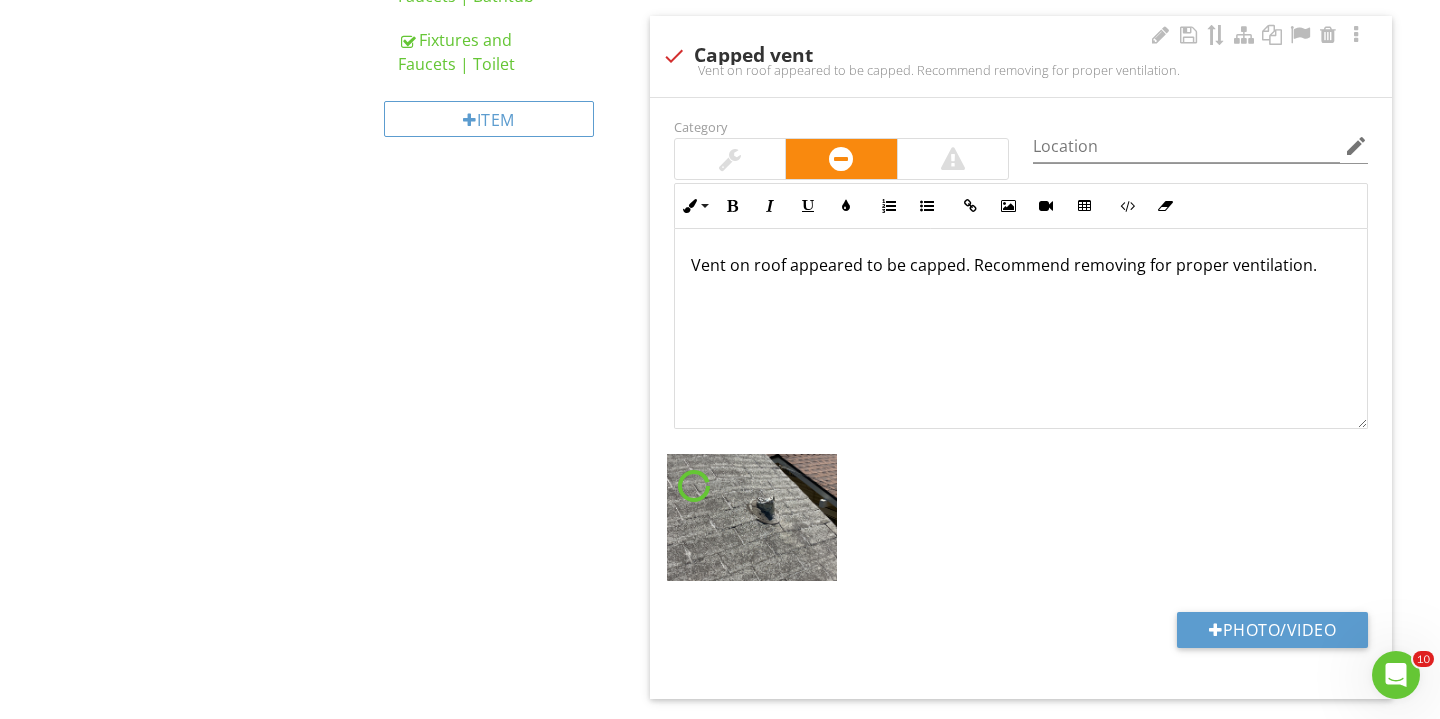 click on "Vent on roof appeared to be capped. Recommend removing for proper ventilation." at bounding box center (1021, 265) 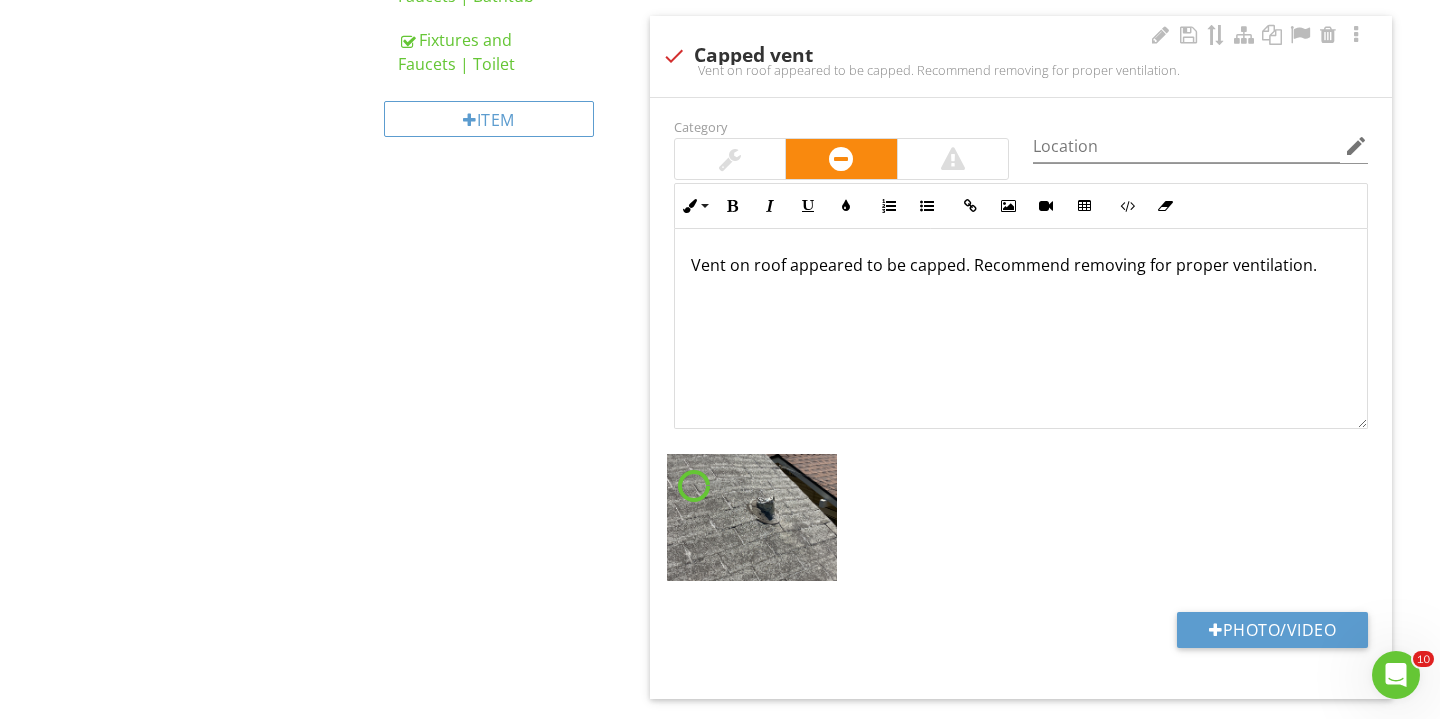 type 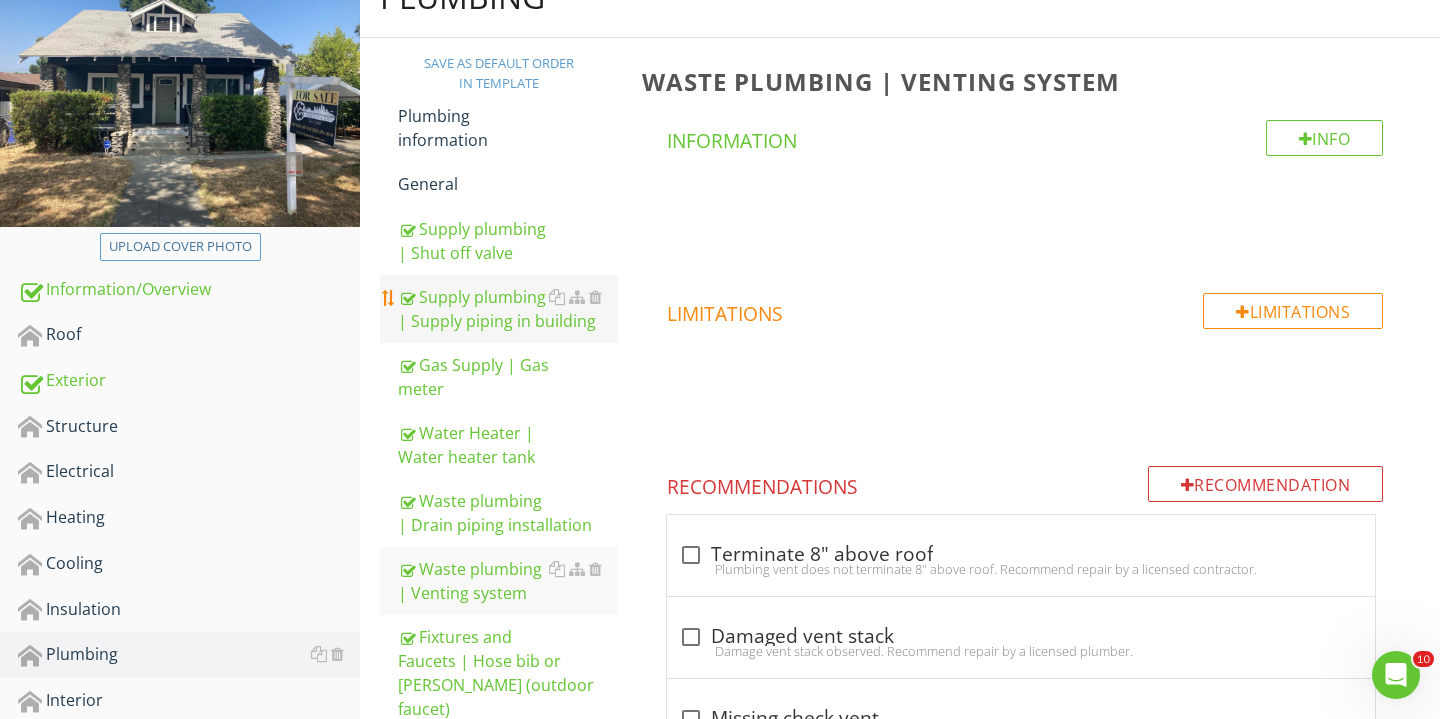 scroll, scrollTop: 279, scrollLeft: 0, axis: vertical 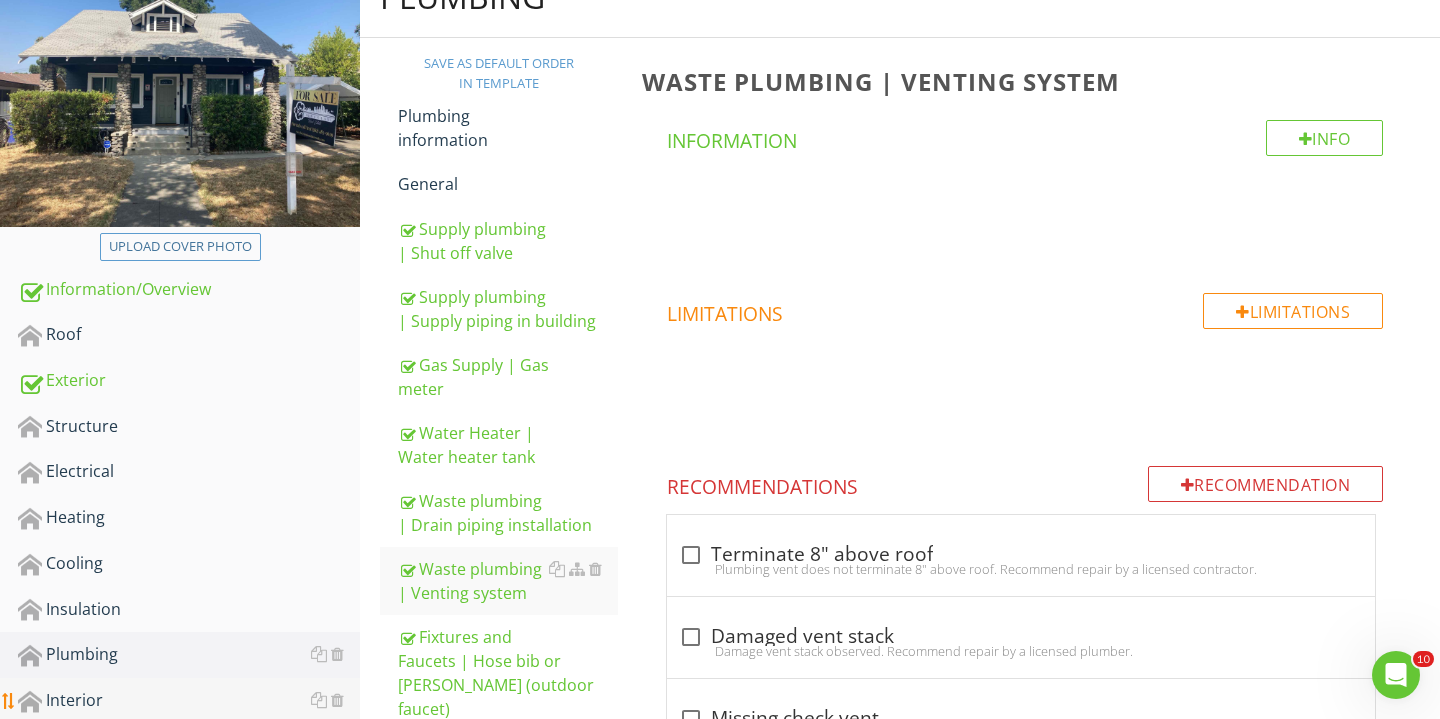 click on "Interior" at bounding box center (189, 701) 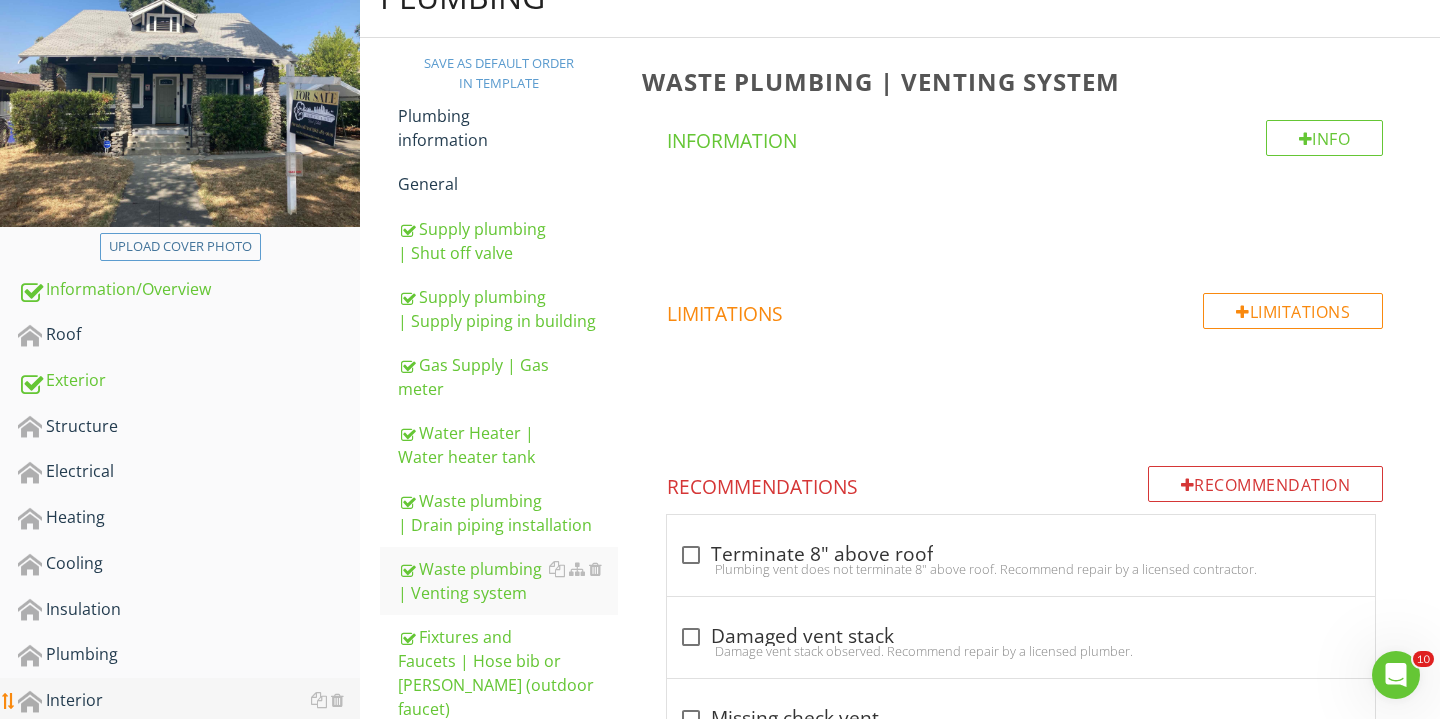 scroll, scrollTop: 348, scrollLeft: 0, axis: vertical 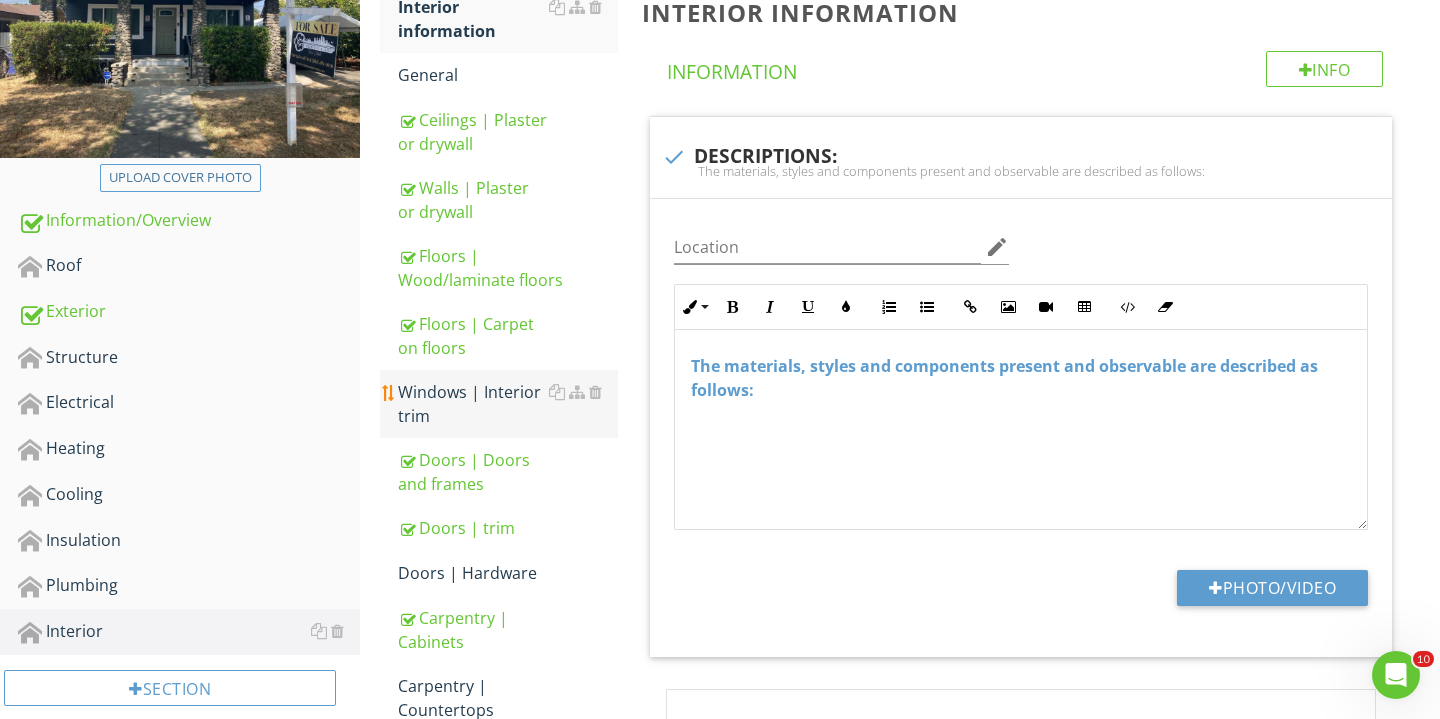 click on "Windows | Interior trim" at bounding box center (508, 404) 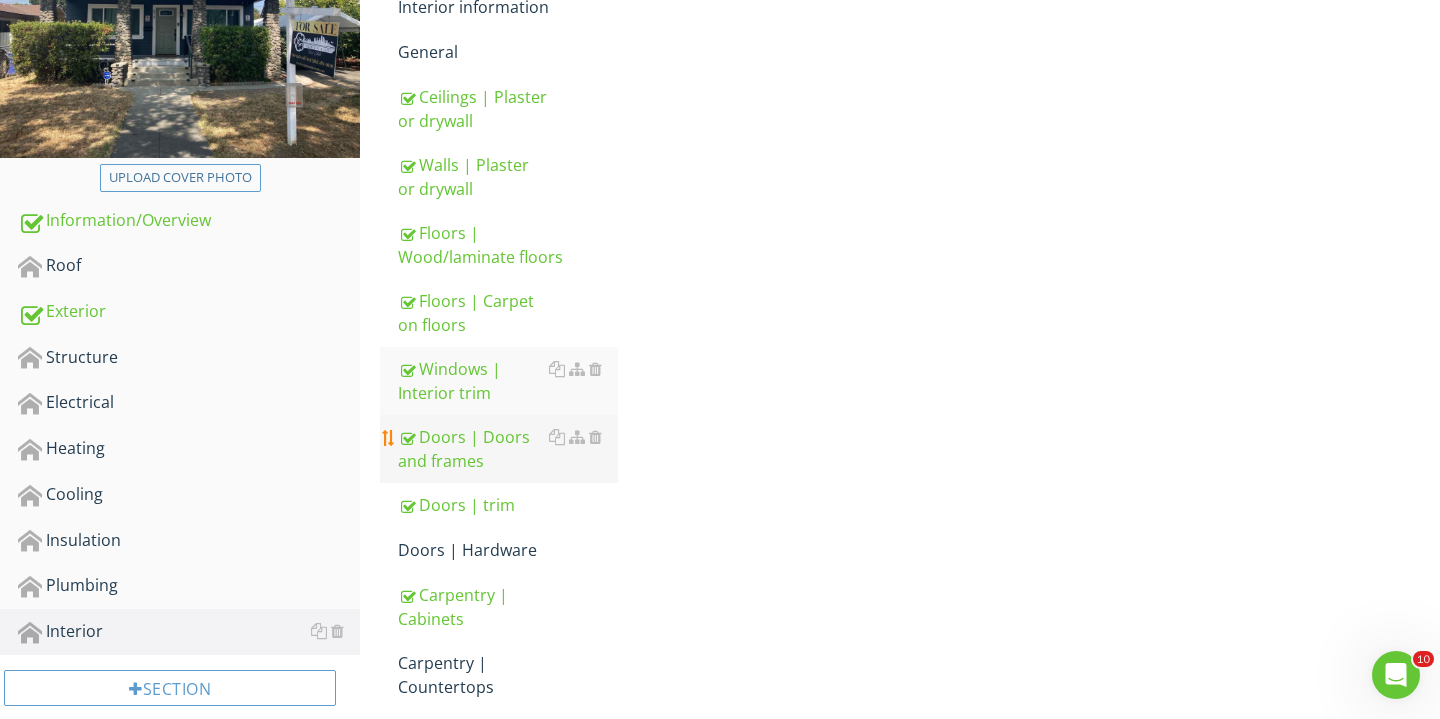 click on "Doors | Doors and frames" at bounding box center (508, 449) 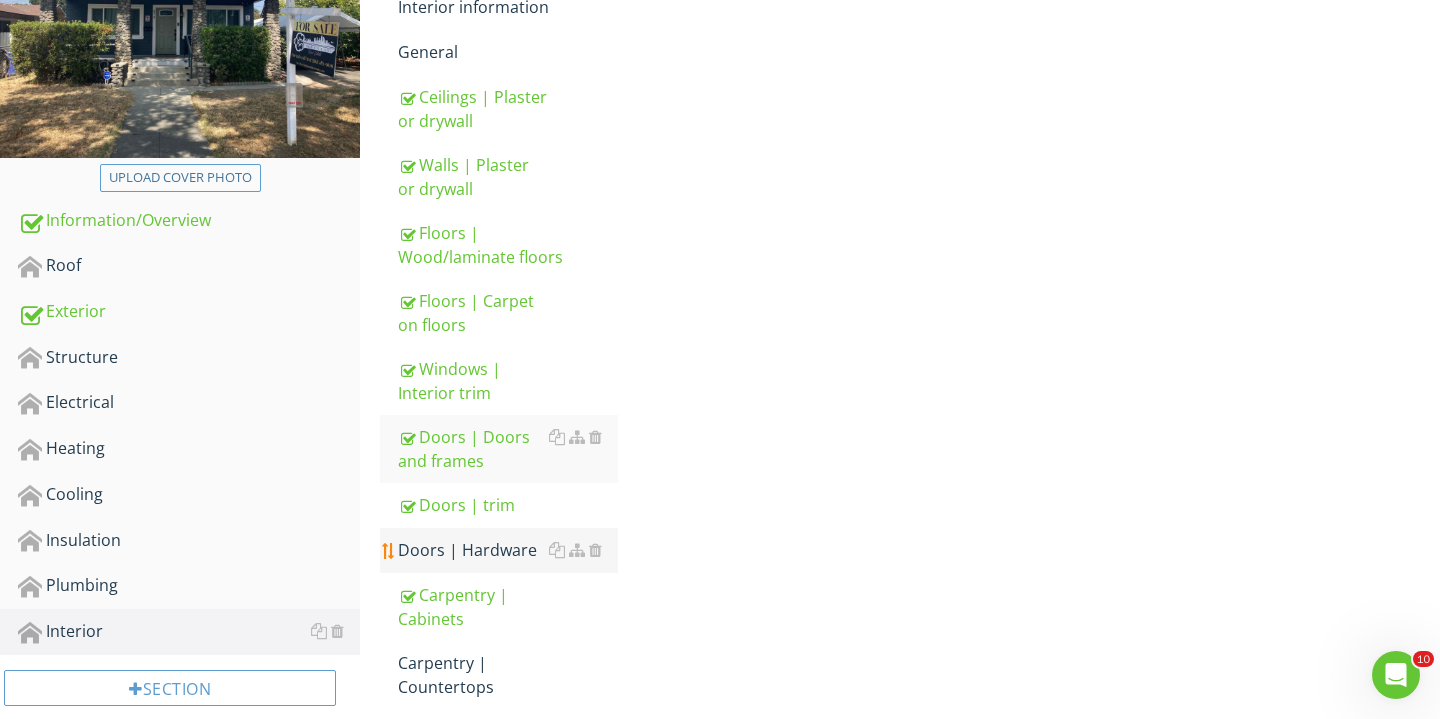 click on "Doors | Hardware" at bounding box center [508, 550] 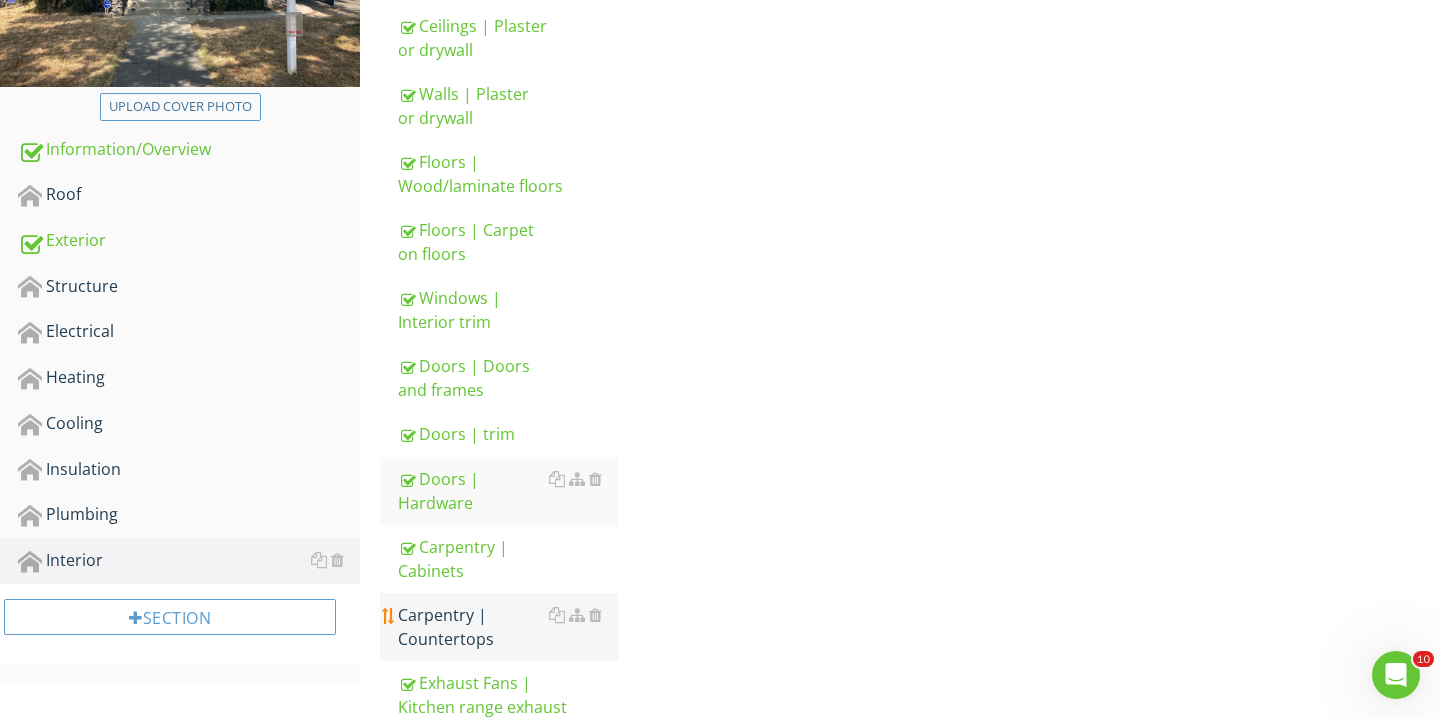 scroll, scrollTop: 480, scrollLeft: 0, axis: vertical 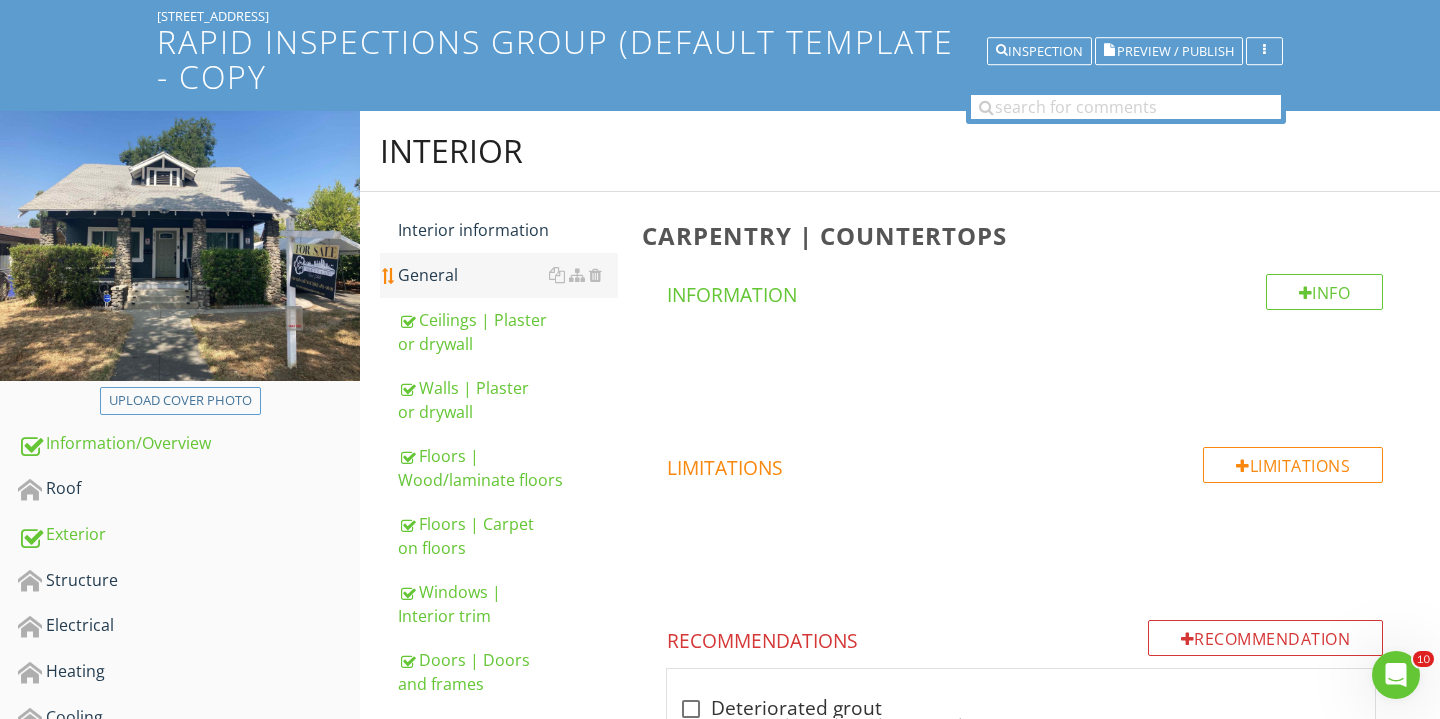 click on "General" at bounding box center (508, 275) 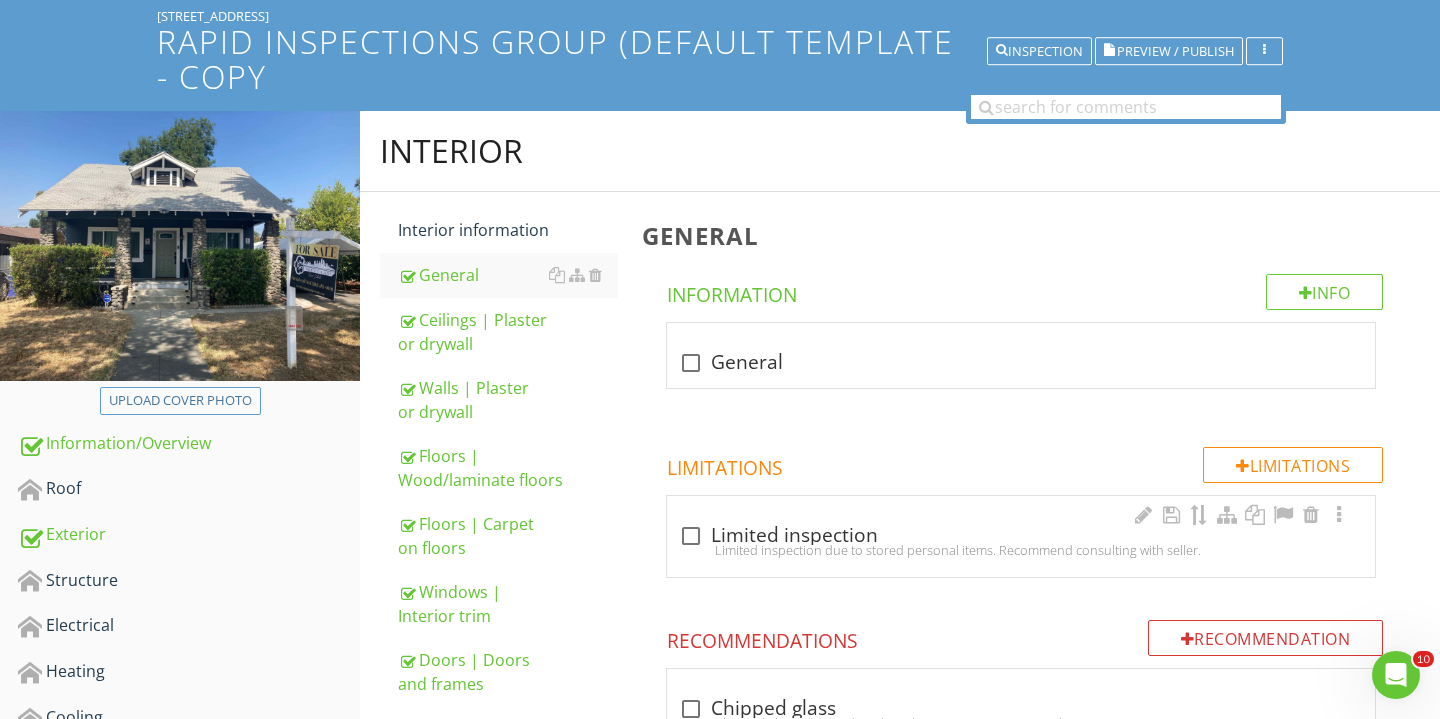 click at bounding box center (691, 536) 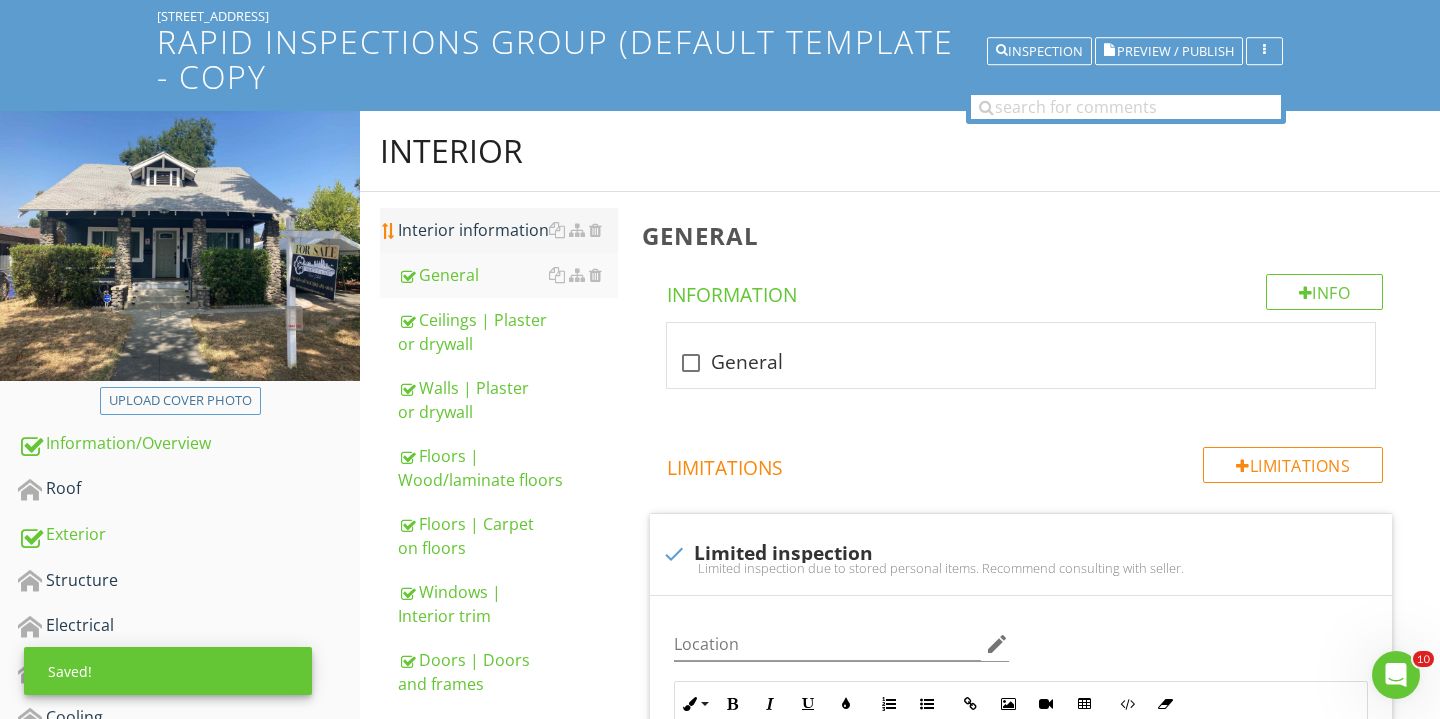 click on "Interior information" at bounding box center (508, 230) 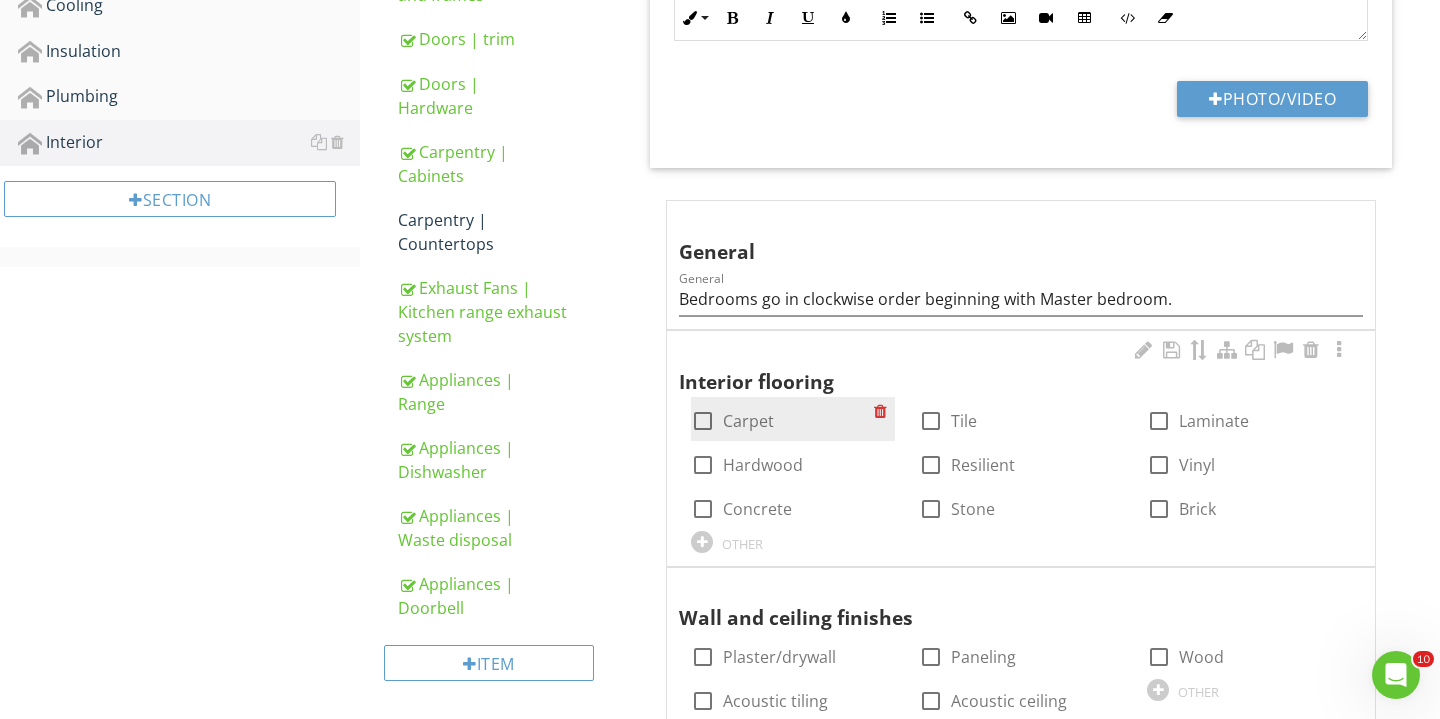 scroll, scrollTop: 971, scrollLeft: 0, axis: vertical 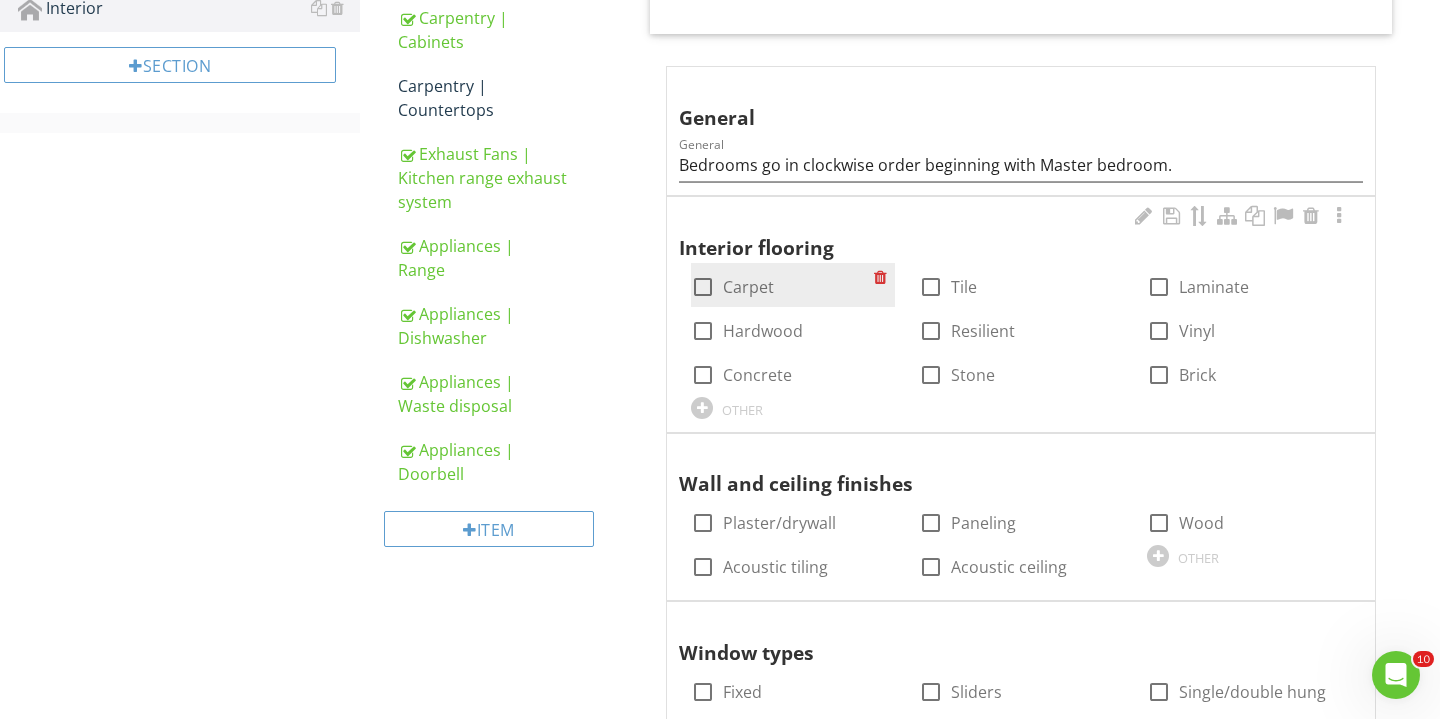 click at bounding box center (703, 287) 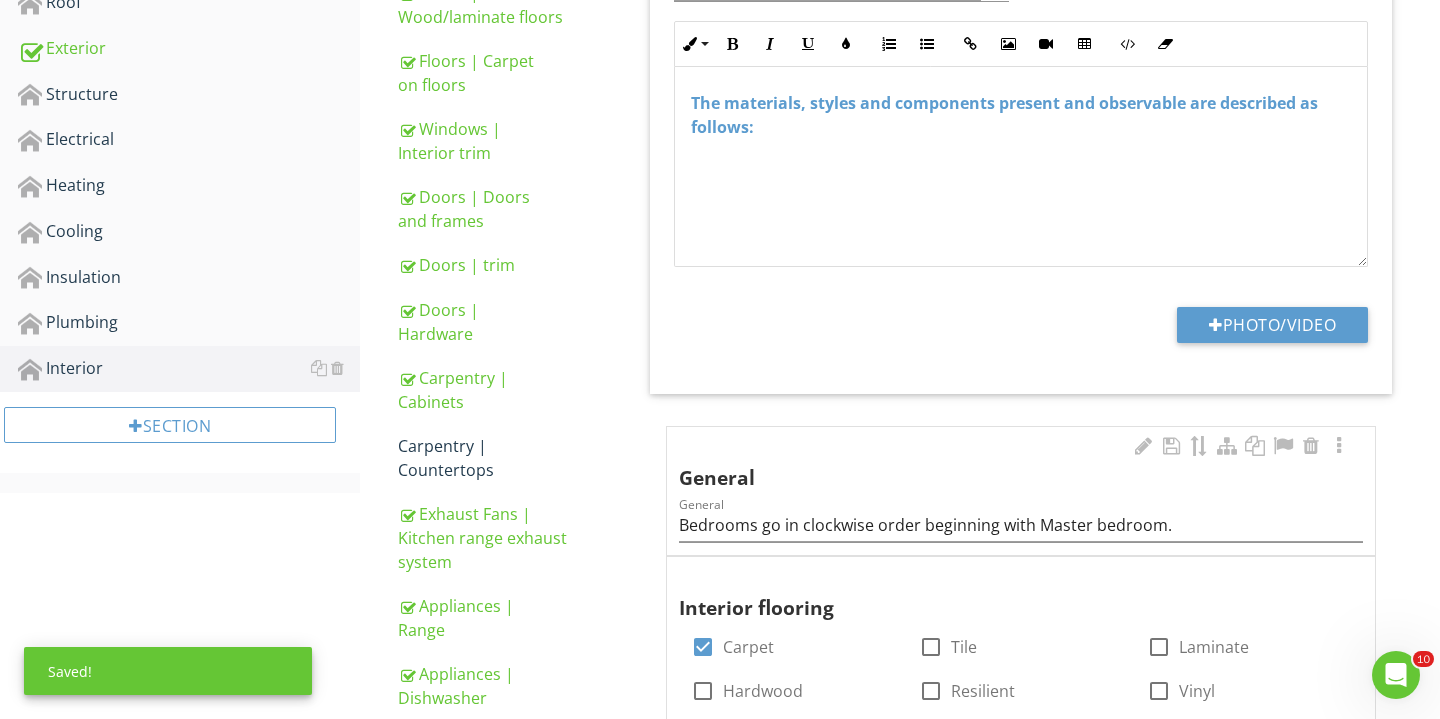 scroll, scrollTop: 801, scrollLeft: 0, axis: vertical 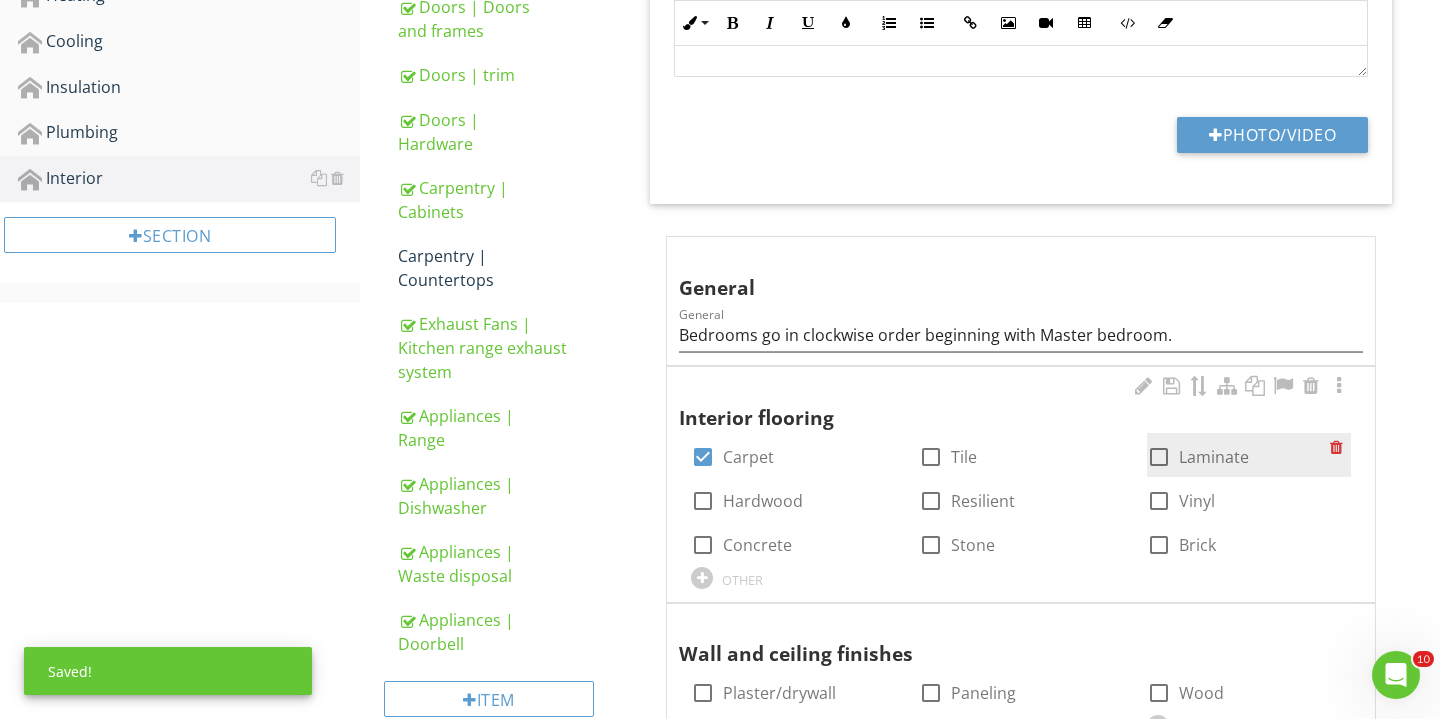 click at bounding box center (1159, 457) 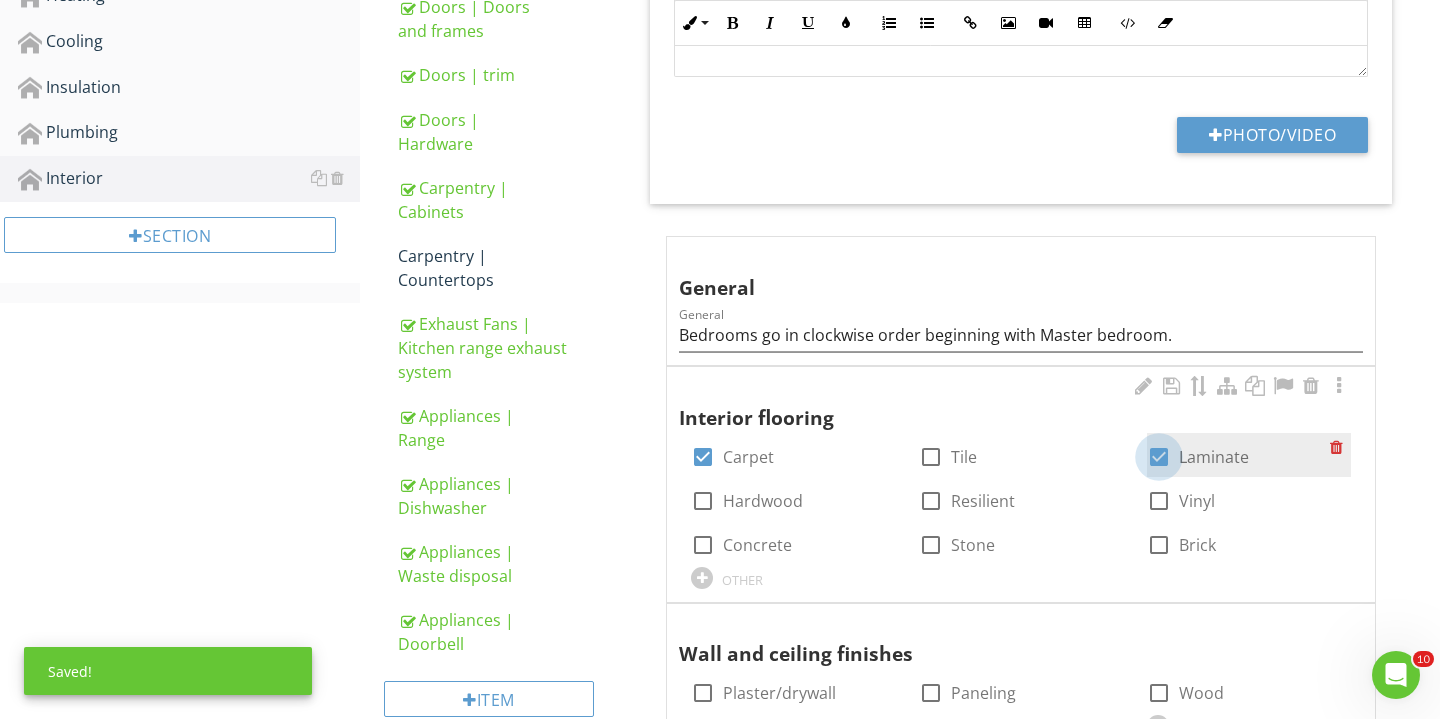 checkbox on "true" 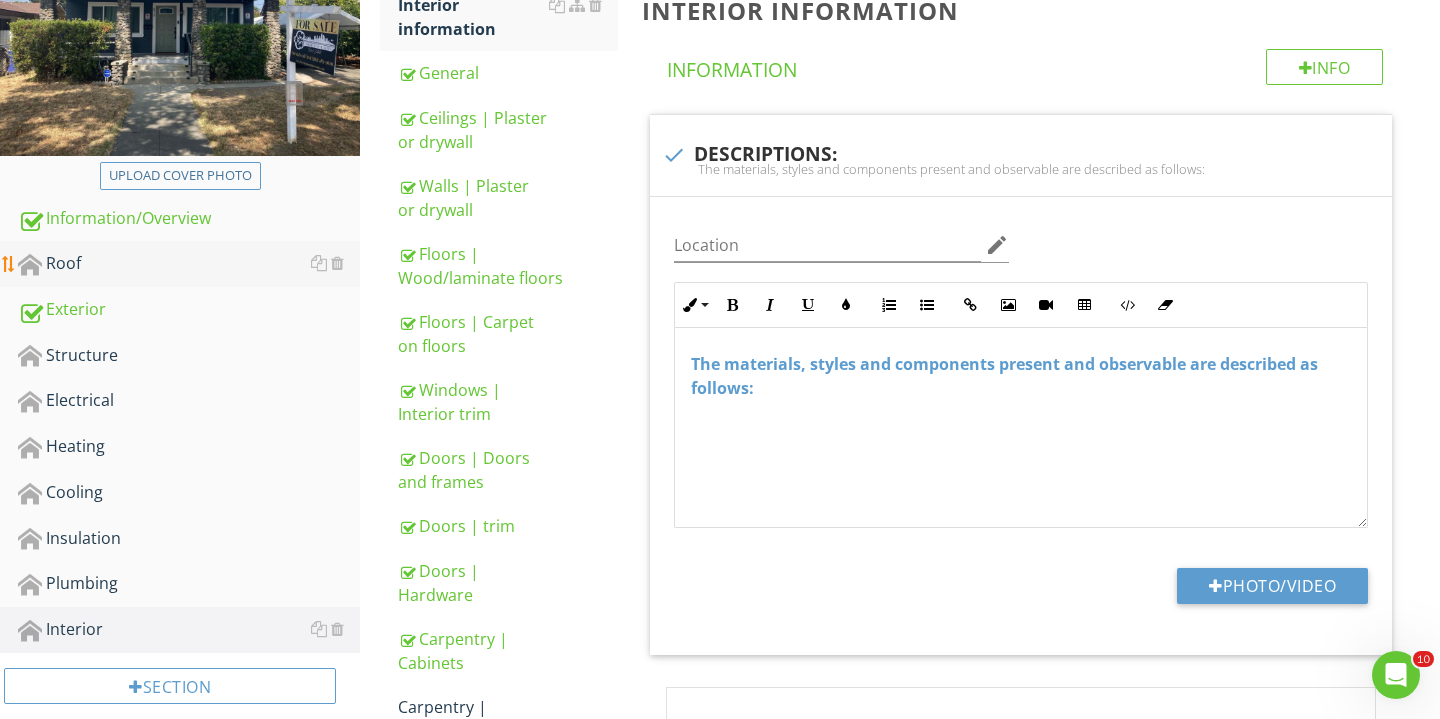 scroll, scrollTop: 360, scrollLeft: 0, axis: vertical 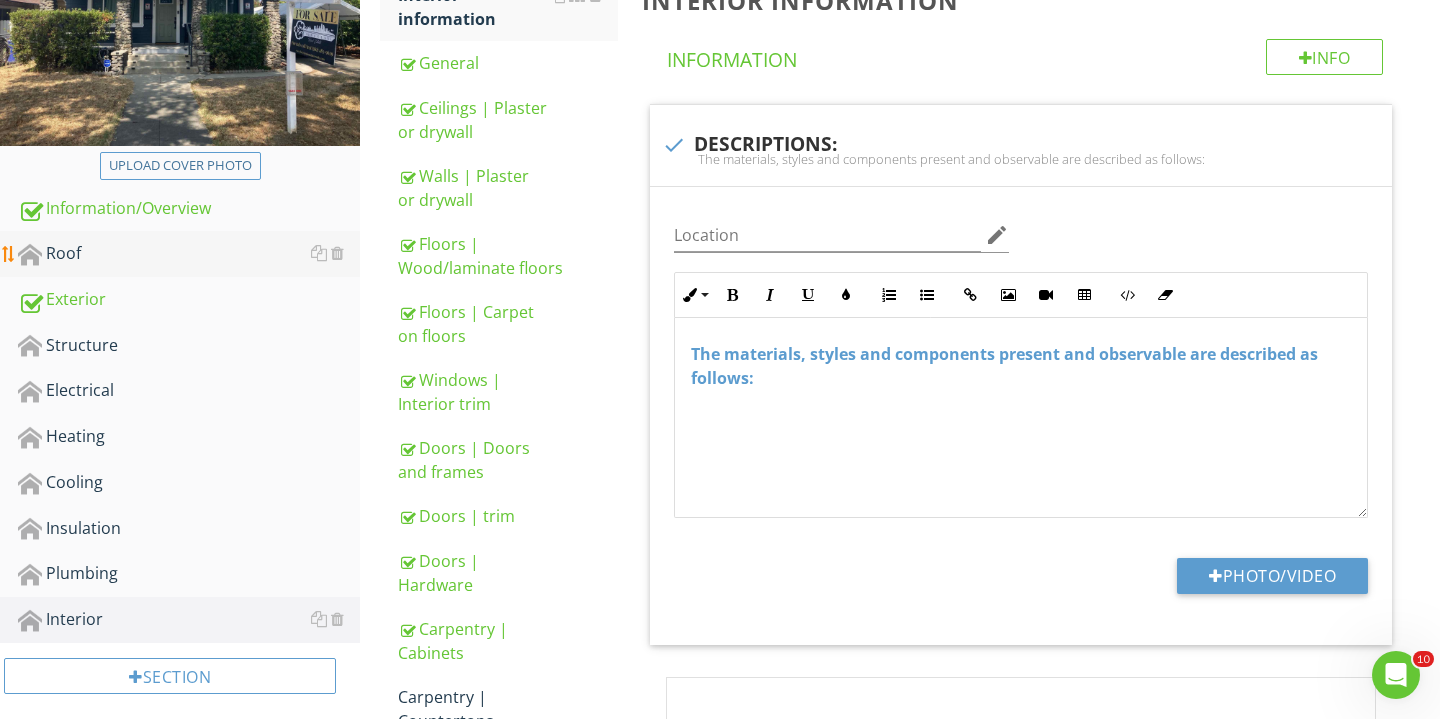 click on "Roof" at bounding box center (189, 254) 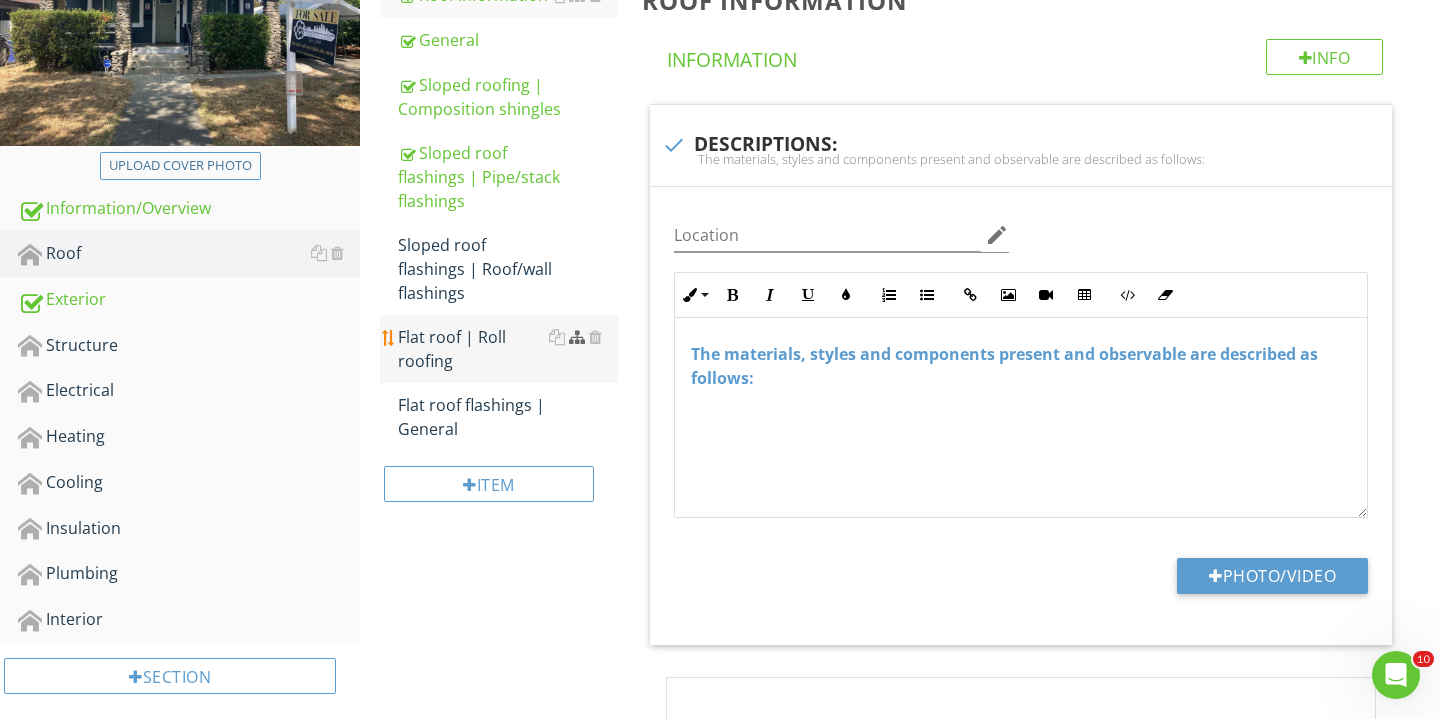 scroll, scrollTop: 337, scrollLeft: 0, axis: vertical 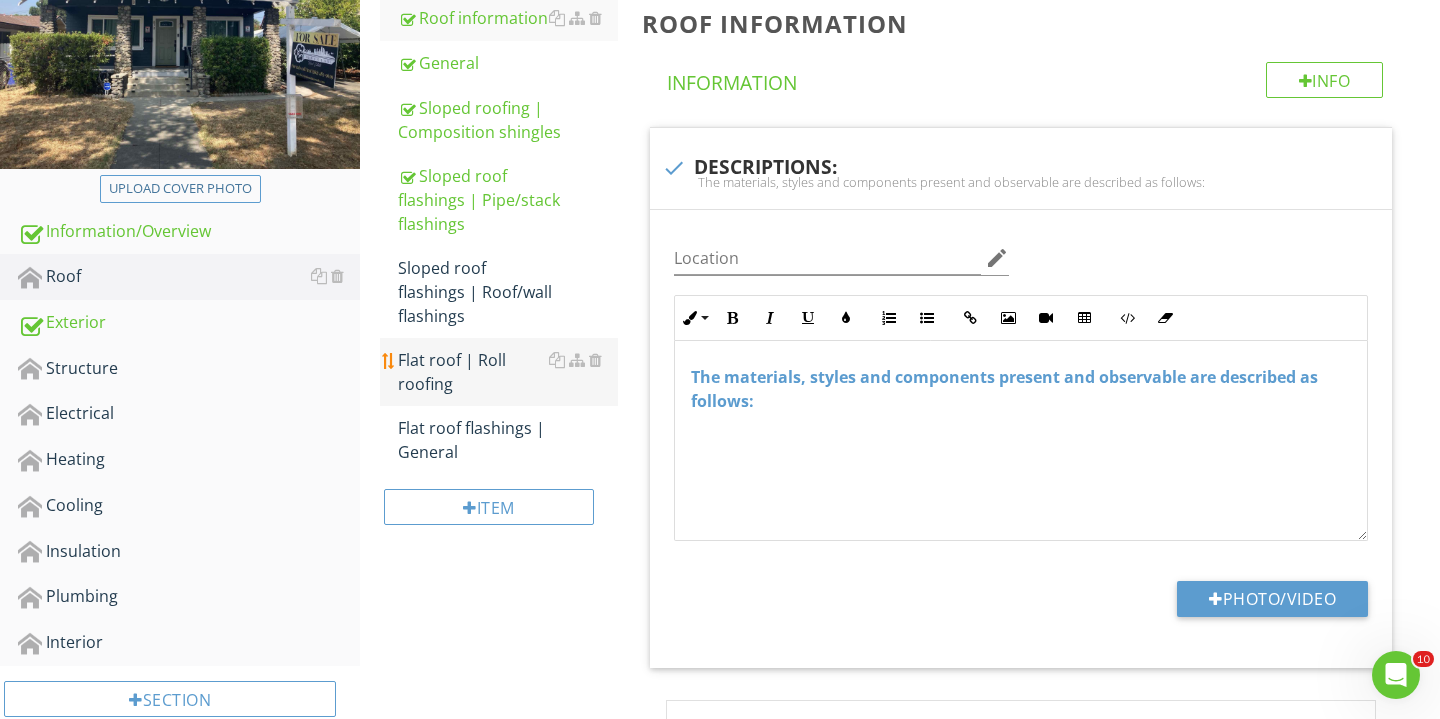 click on "Flat roof | Roll roofing" at bounding box center [508, 372] 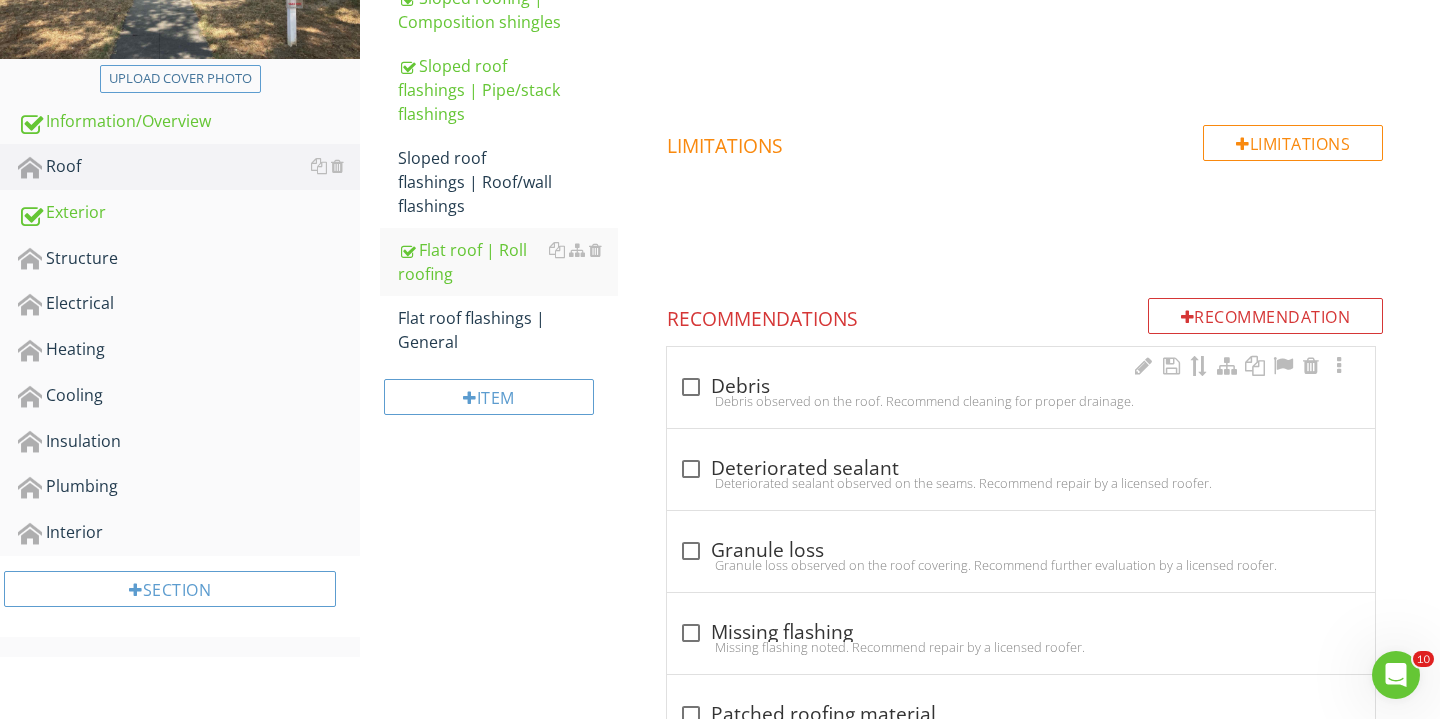 click on "Debris observed on the roof. Recommend cleaning for proper drainage." at bounding box center [1021, 401] 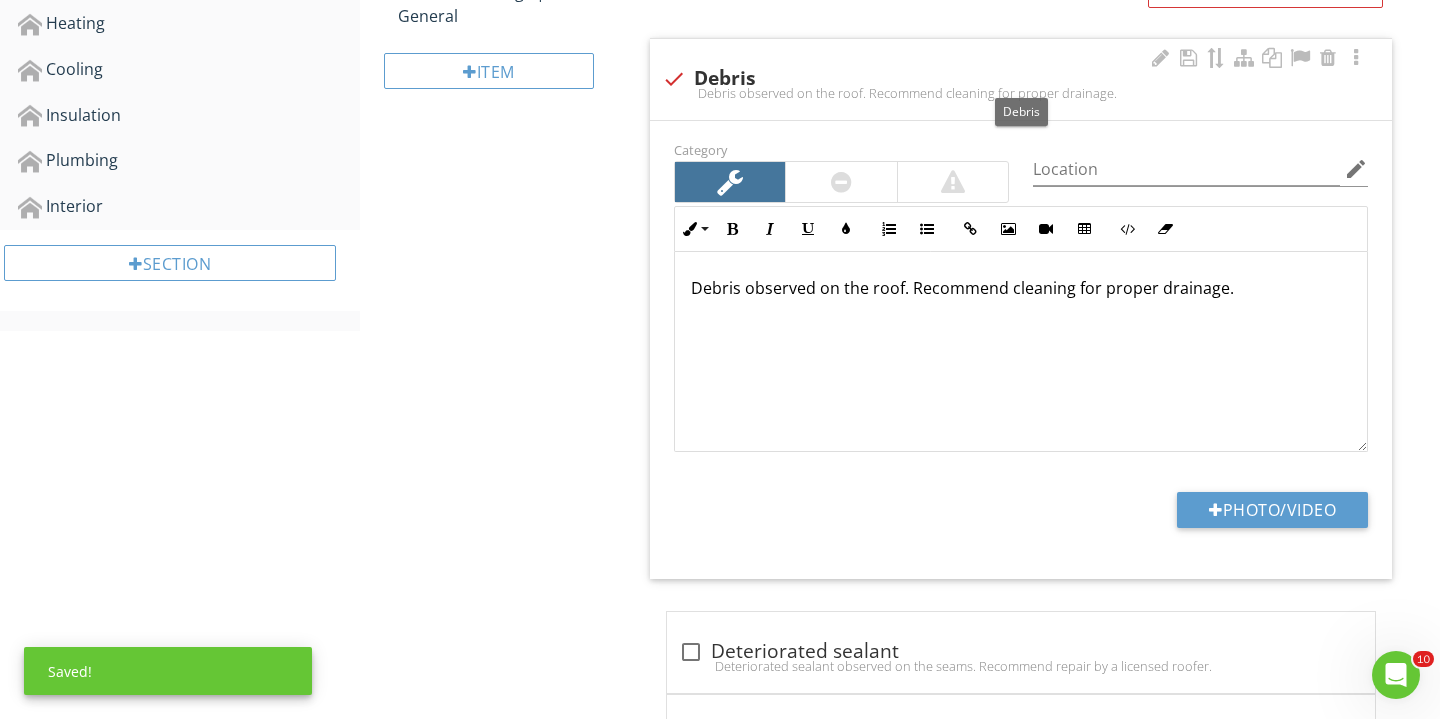 scroll, scrollTop: 778, scrollLeft: 0, axis: vertical 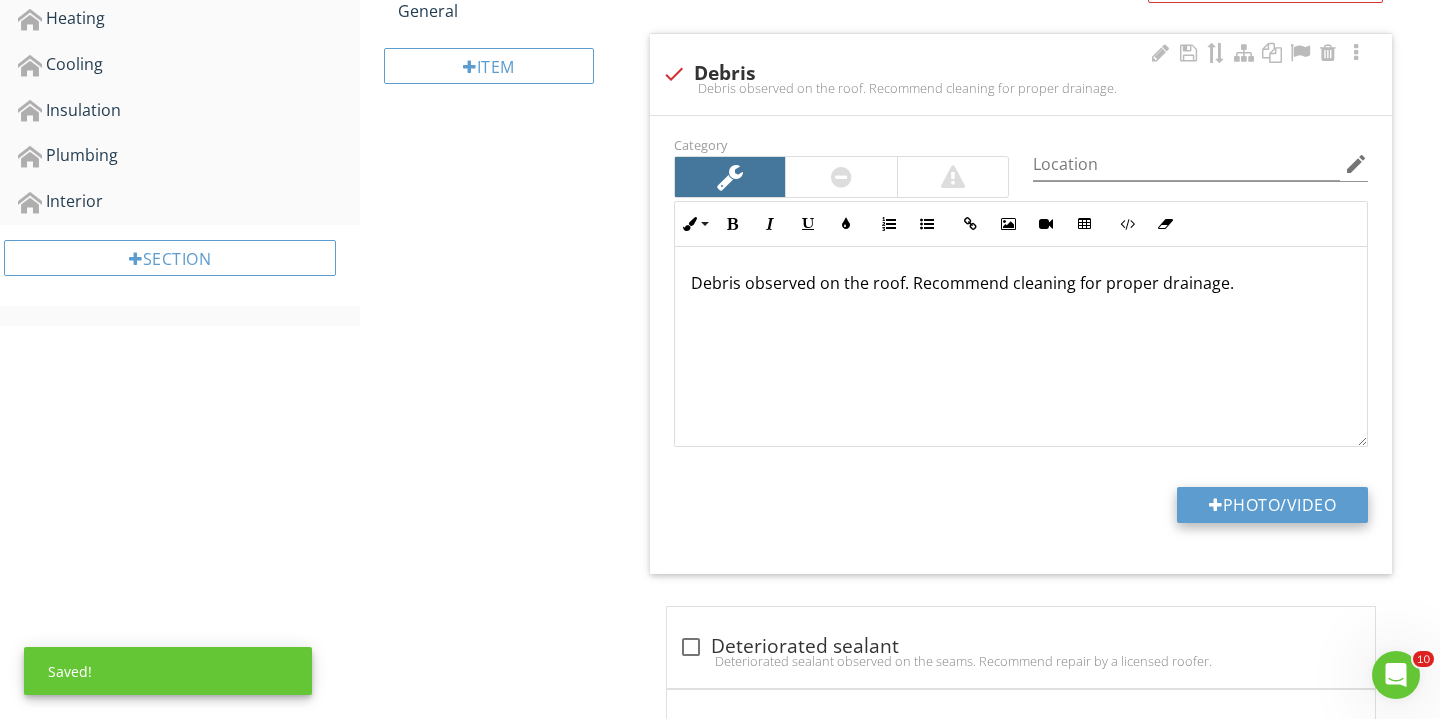 click on "Photo/Video" at bounding box center (1272, 505) 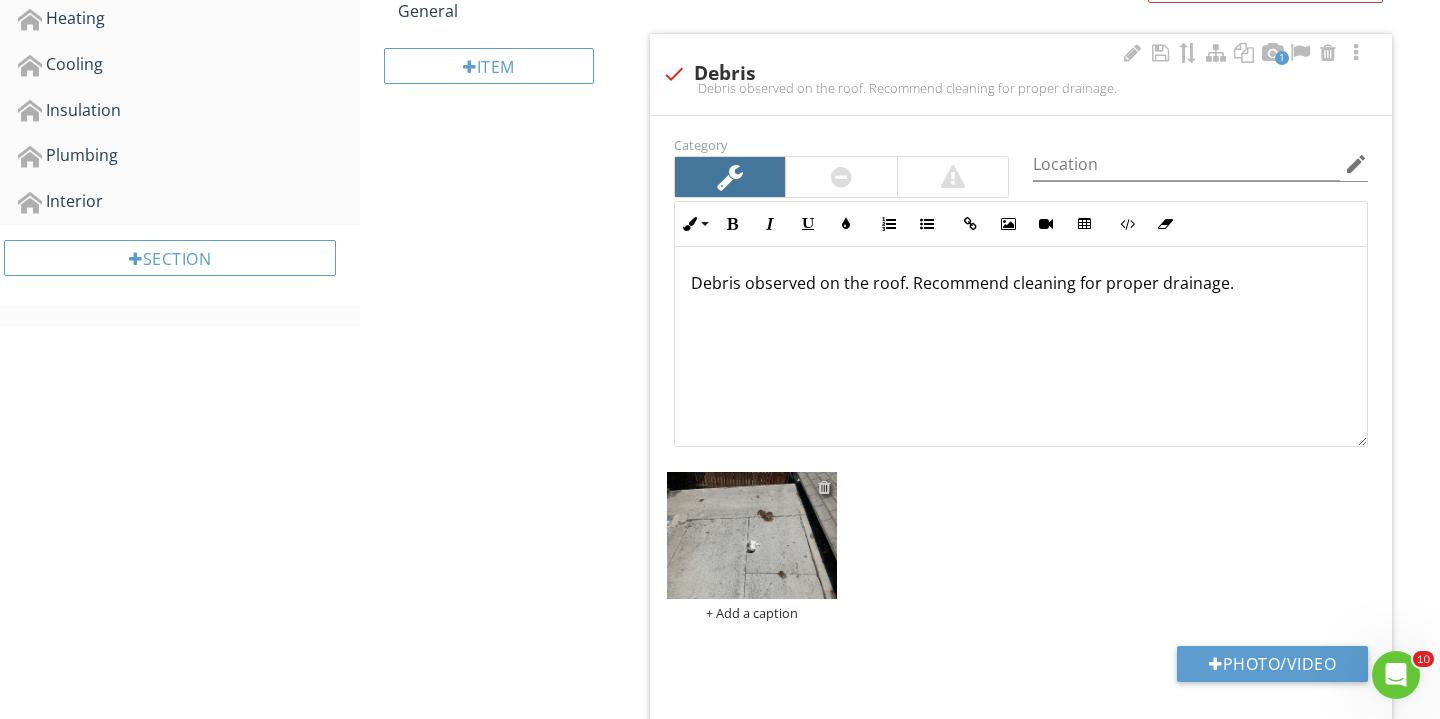 click at bounding box center [824, 487] 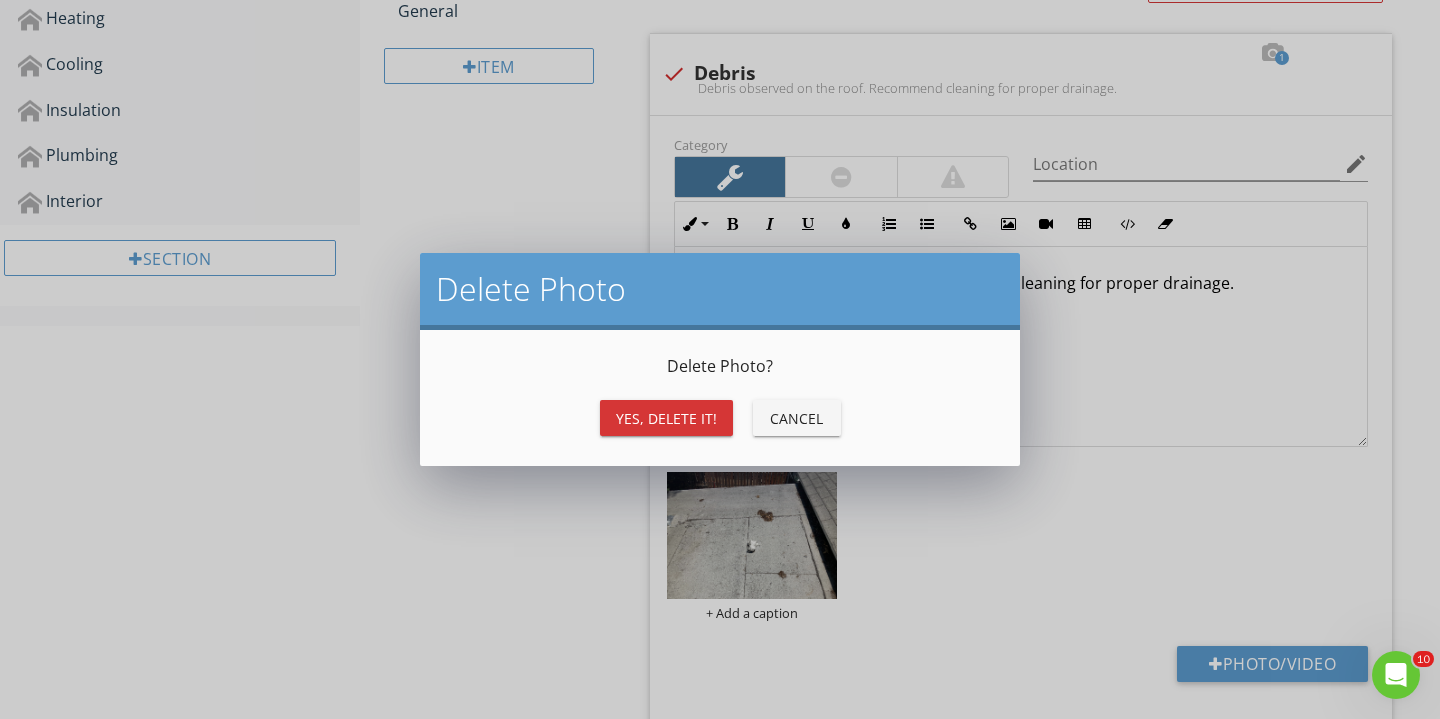 click on "Yes, Delete it!" at bounding box center [666, 418] 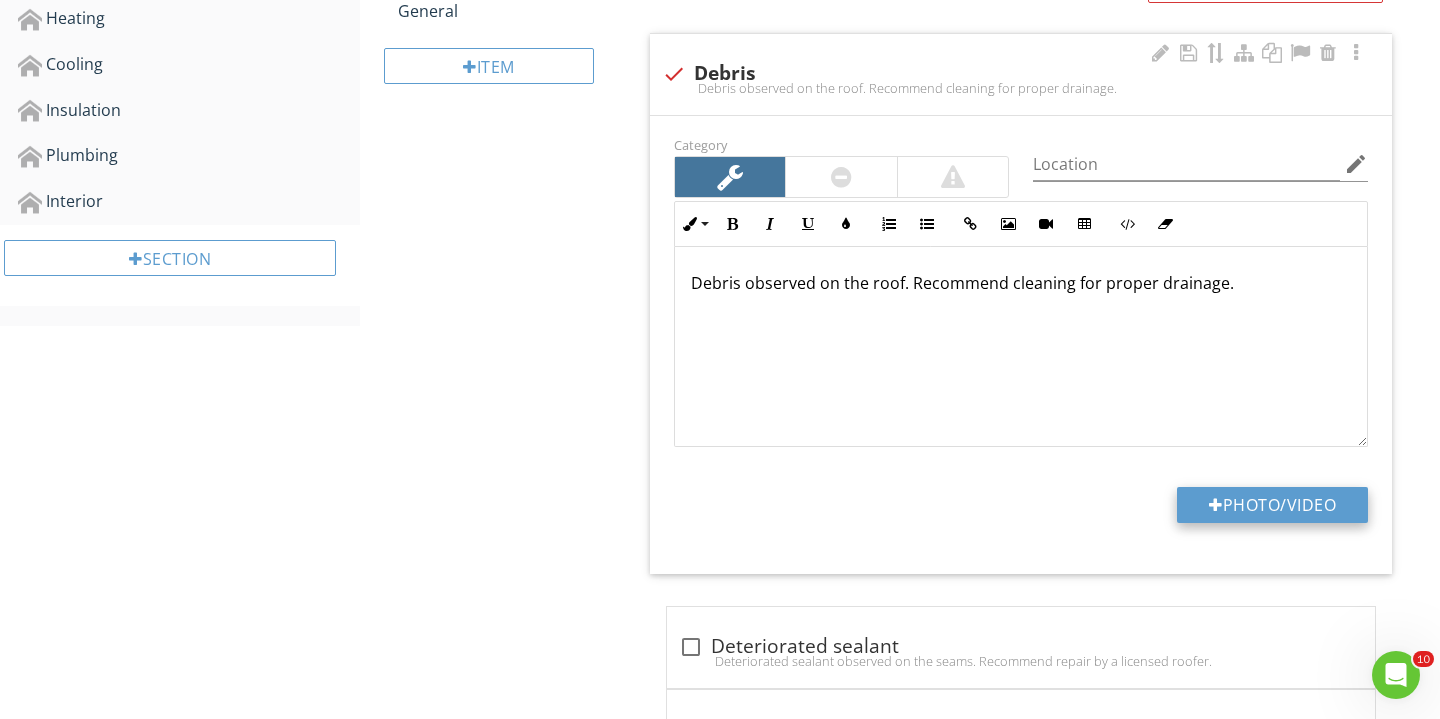 click on "Photo/Video" at bounding box center (1272, 505) 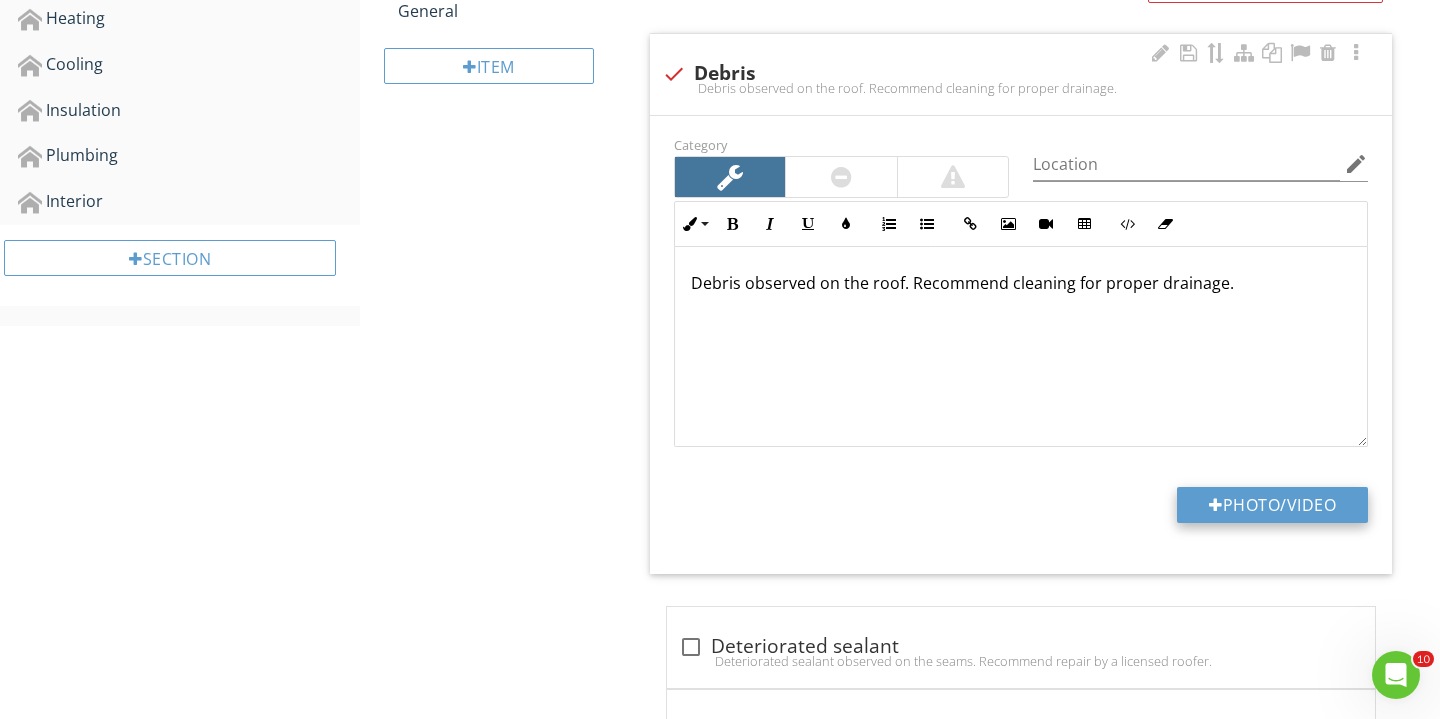type on "C:\fakepath\IMG_3787 2.JPG" 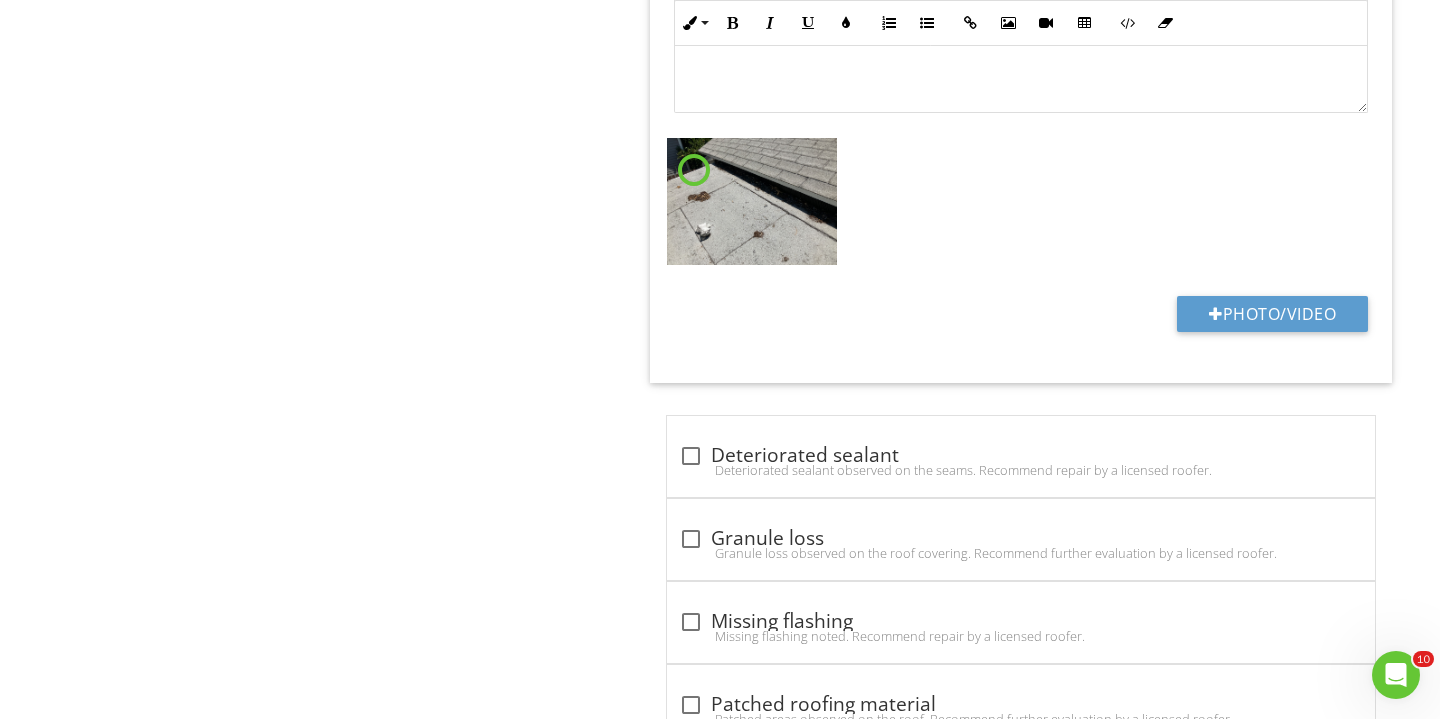 scroll, scrollTop: 1638, scrollLeft: 0, axis: vertical 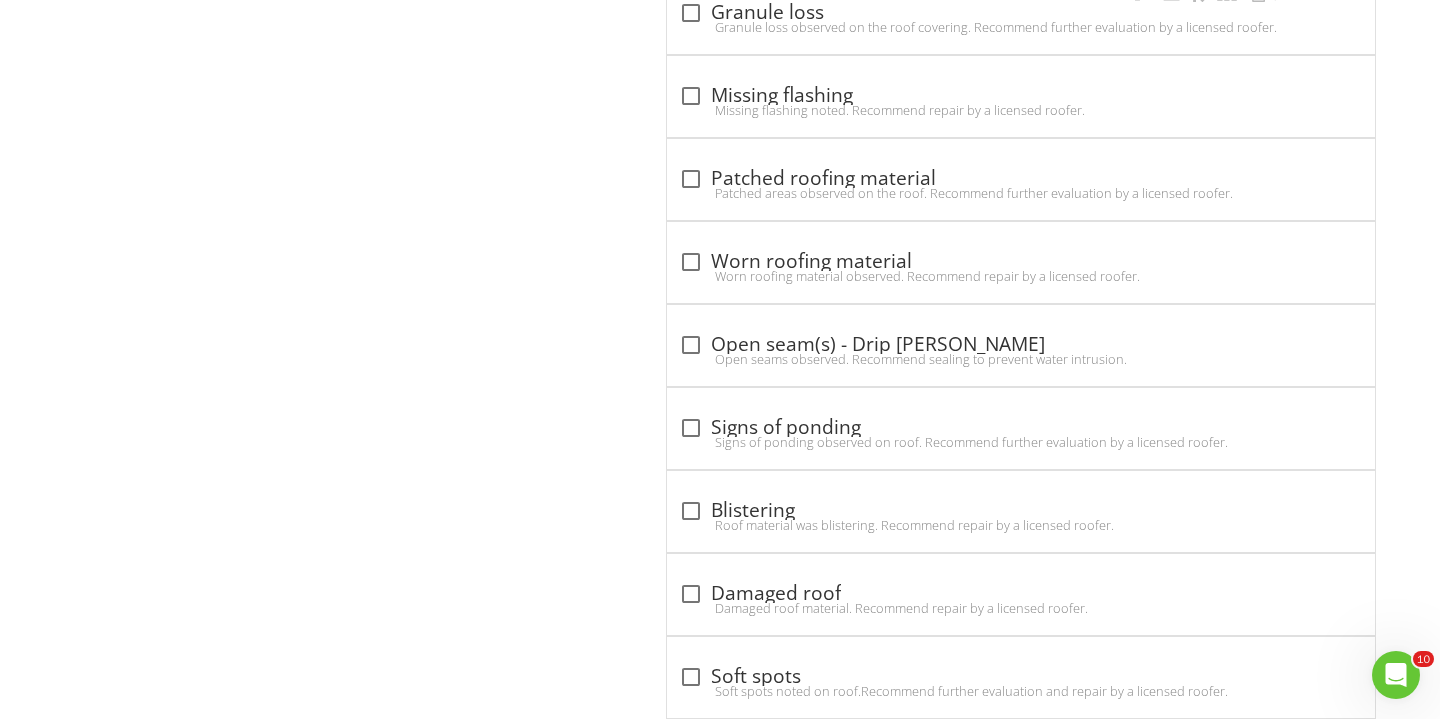 click on "Granule loss observed on the roof covering. Recommend further evaluation by a licensed roofer." at bounding box center [1021, 27] 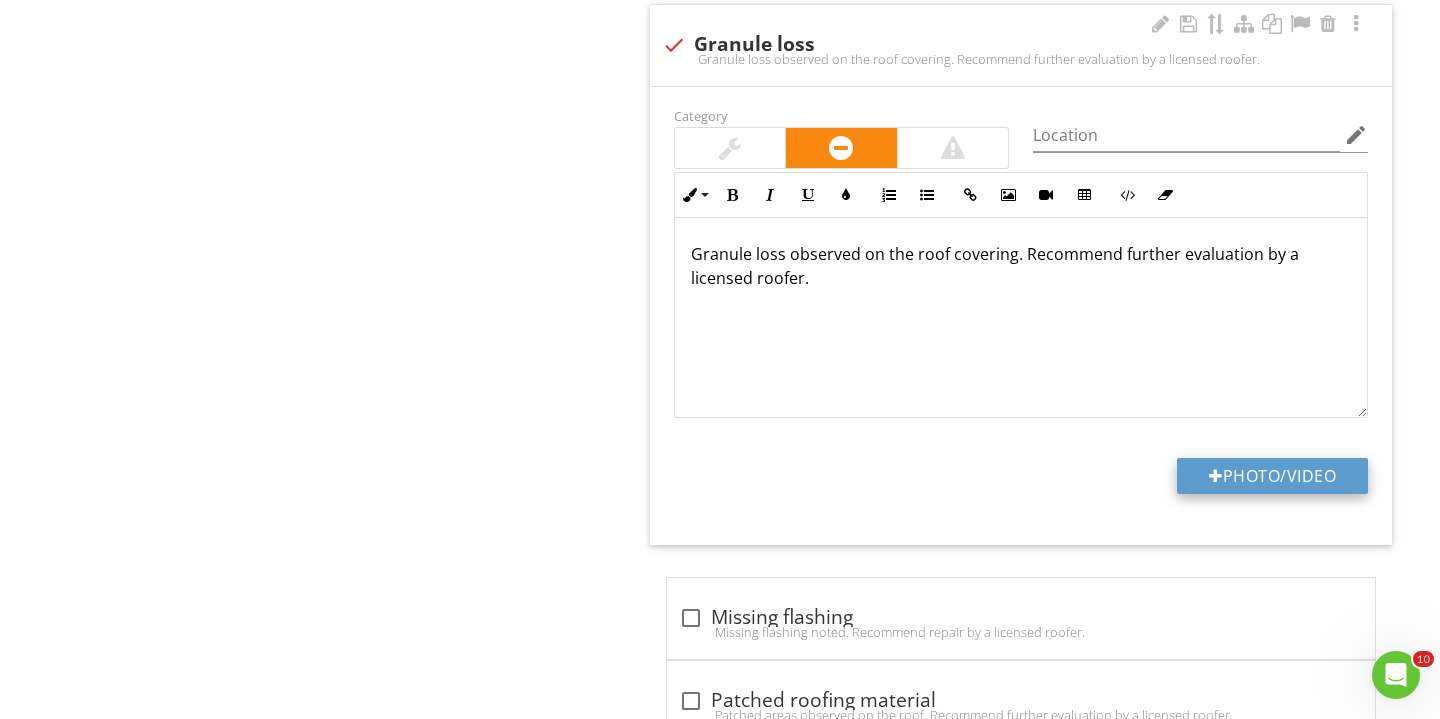 click on "Photo/Video" at bounding box center [1272, 476] 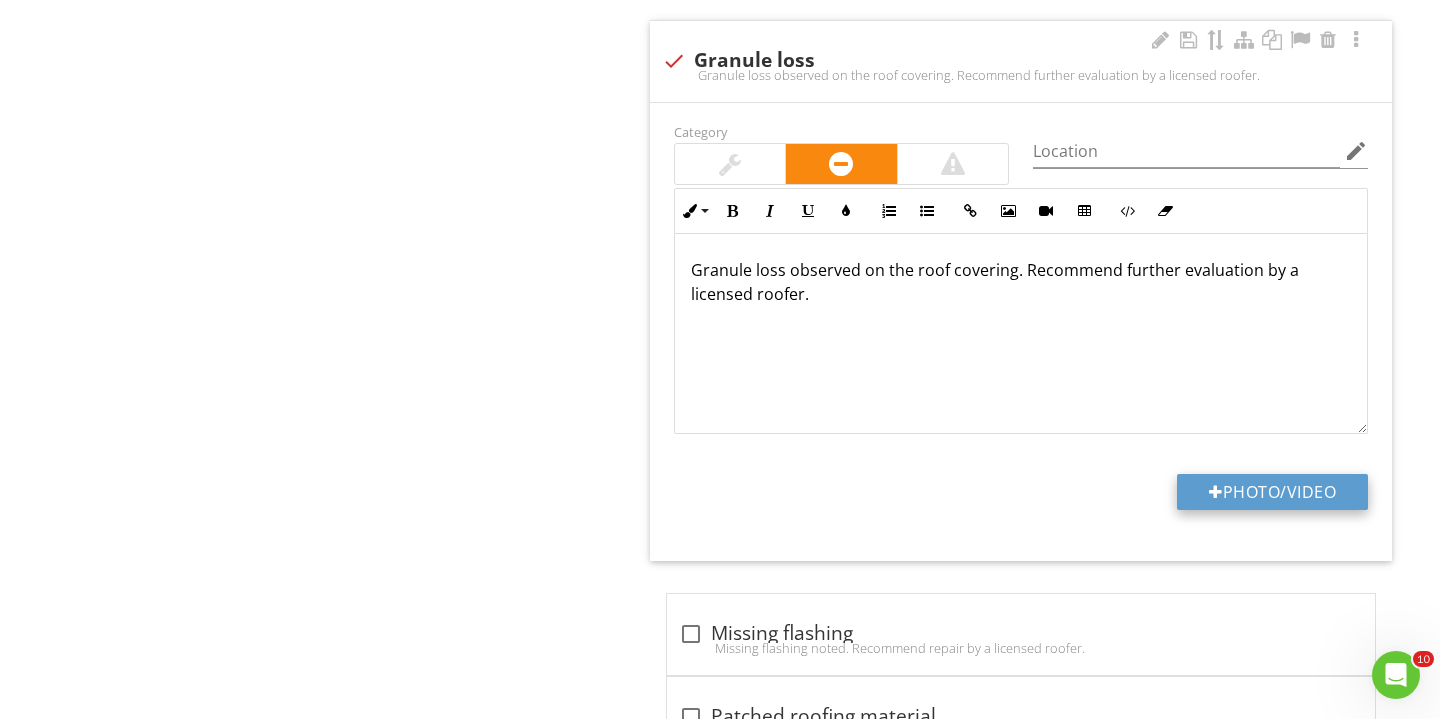 type on "C:\fakepath\IMG_3789.JPG" 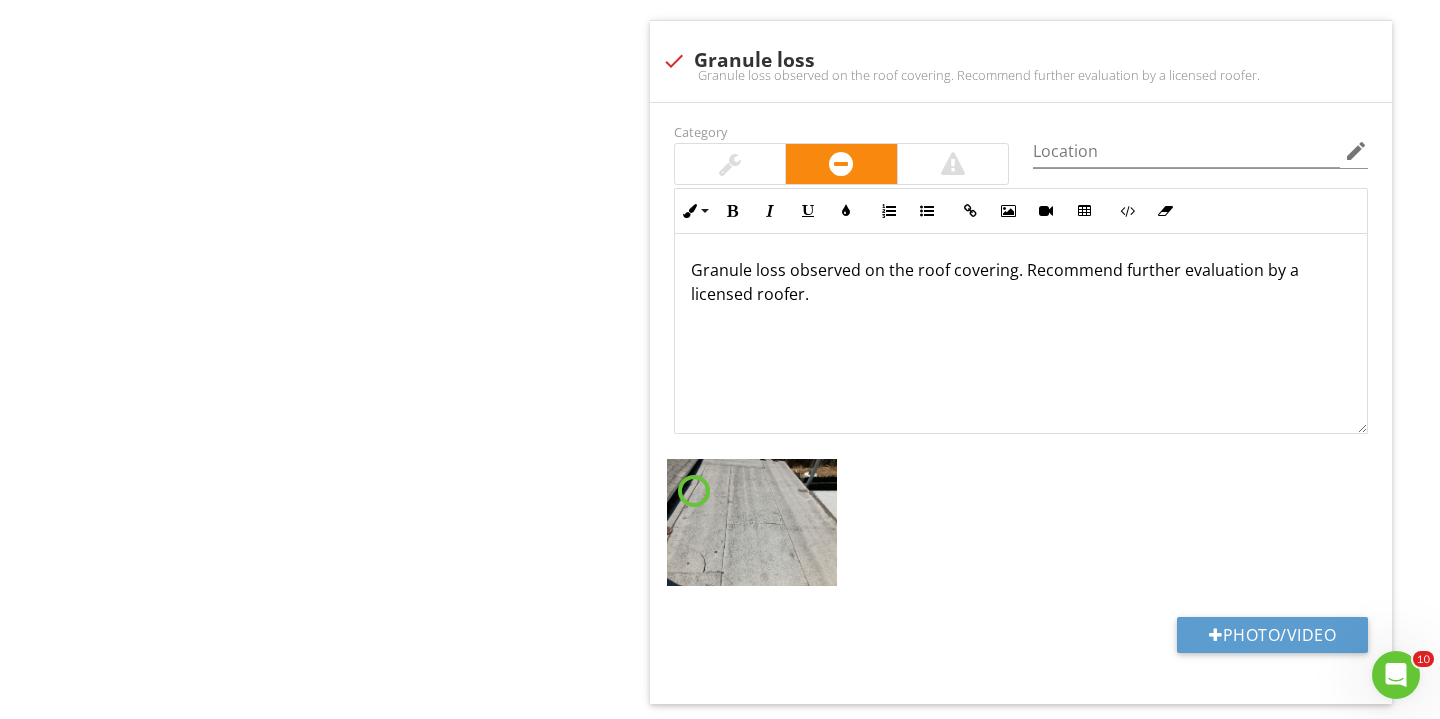 scroll, scrollTop: 1192, scrollLeft: 0, axis: vertical 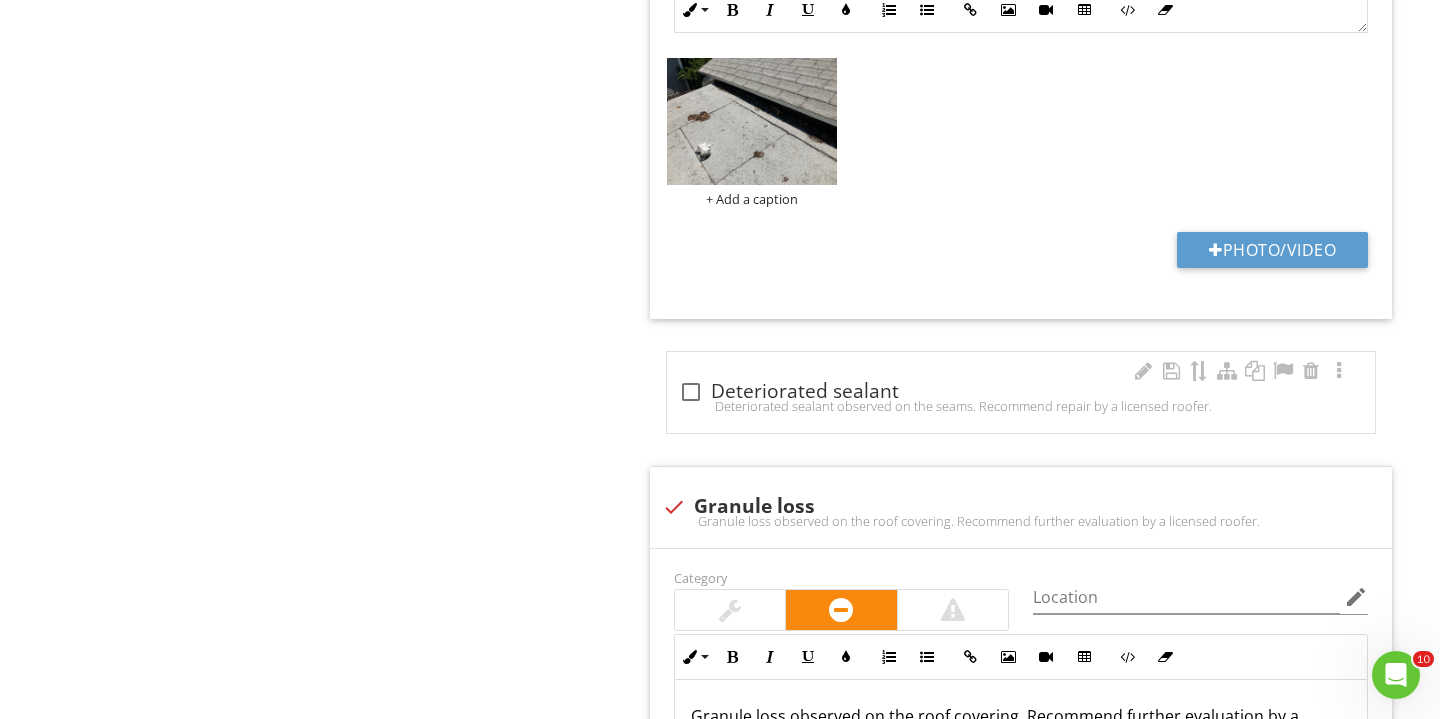 click at bounding box center (691, 392) 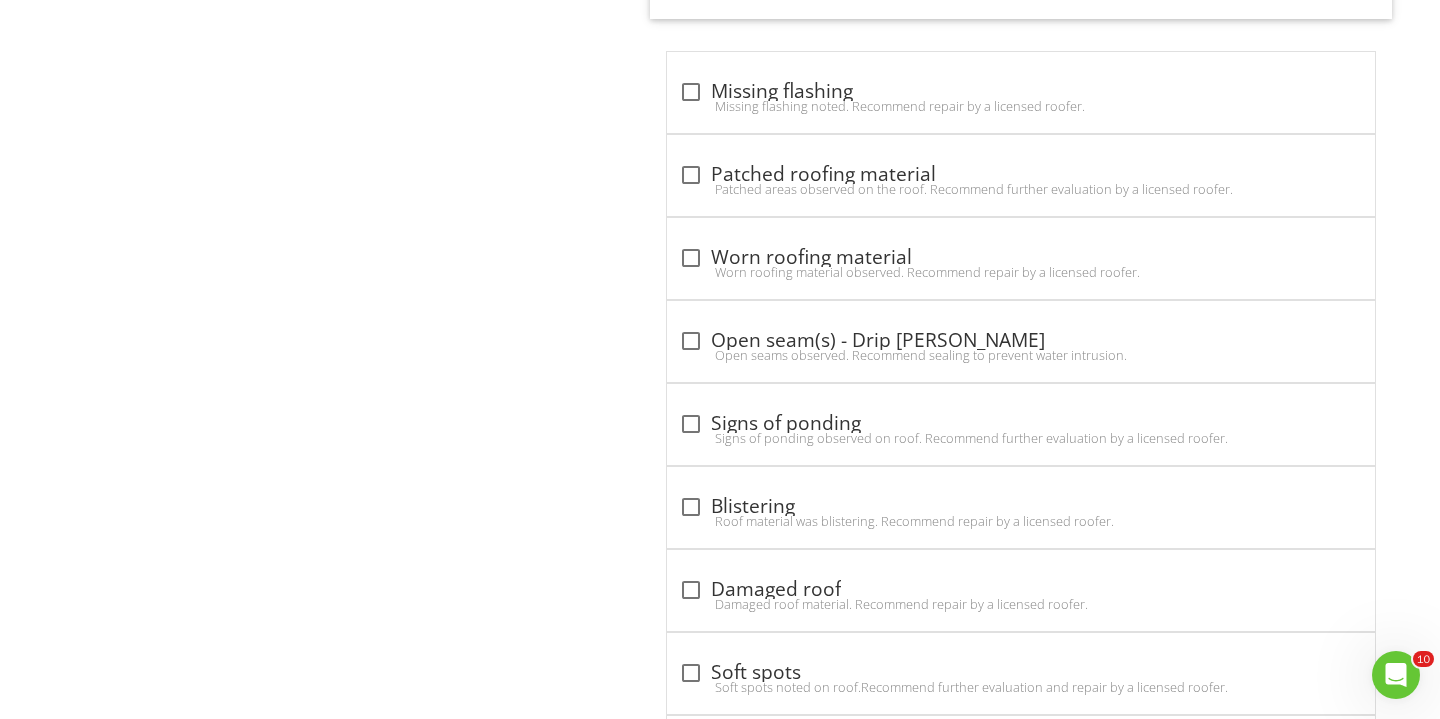 scroll, scrollTop: 2788, scrollLeft: 0, axis: vertical 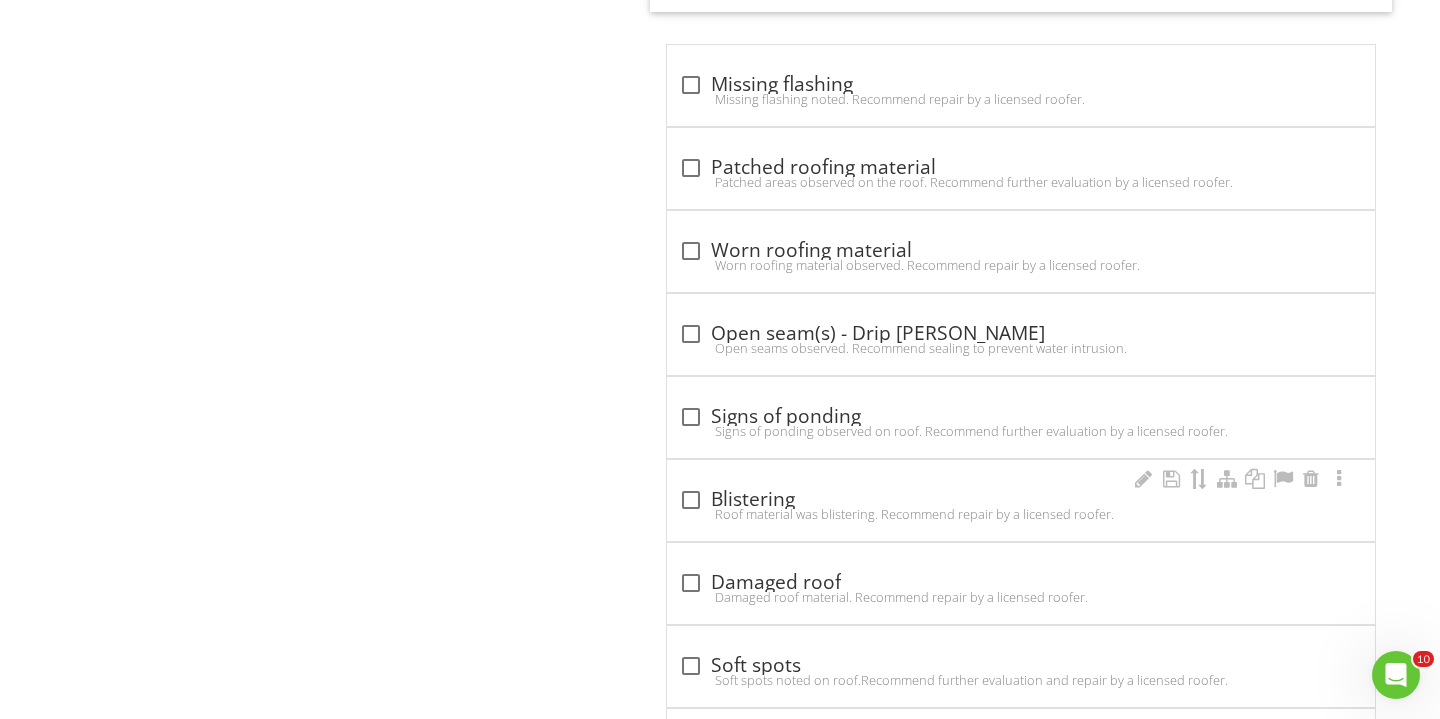 click on "Roof material was blistering. Recommend repair by a licensed roofer." at bounding box center (1021, 514) 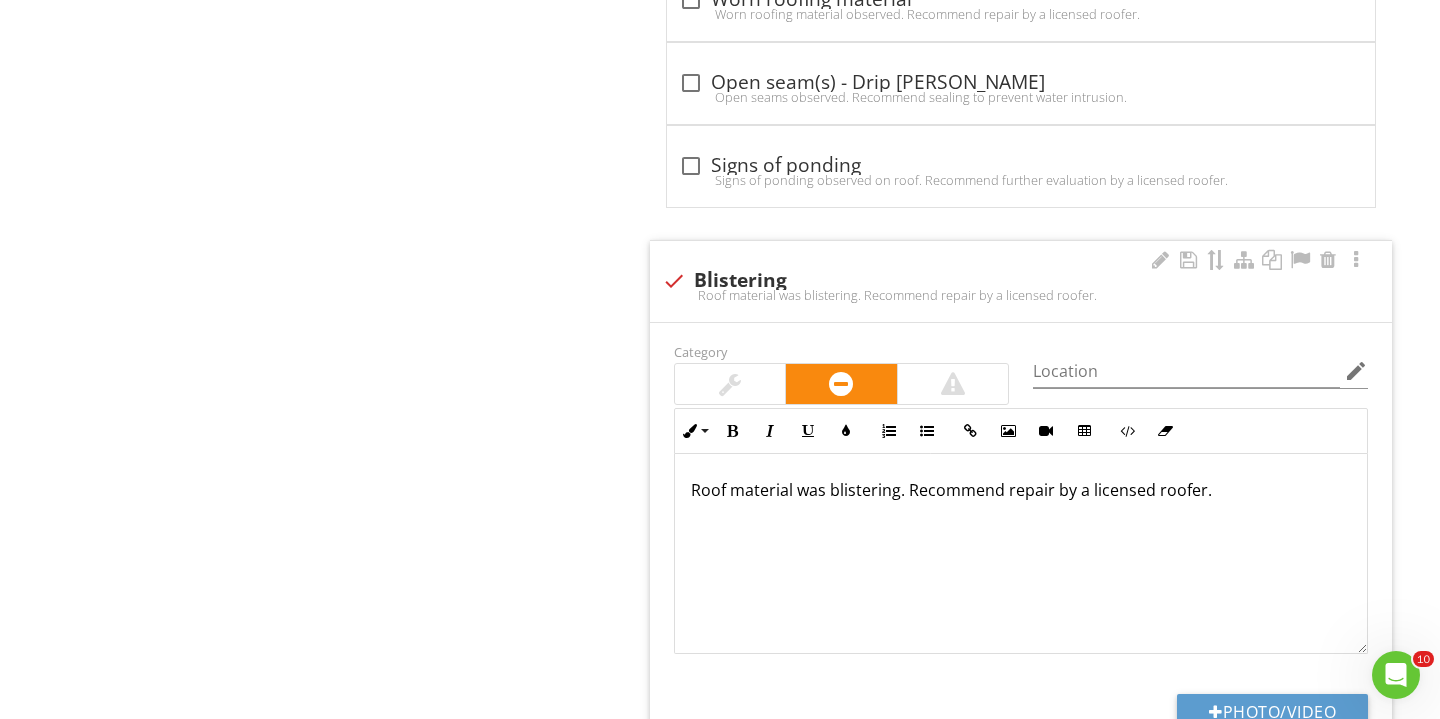scroll, scrollTop: 3083, scrollLeft: 0, axis: vertical 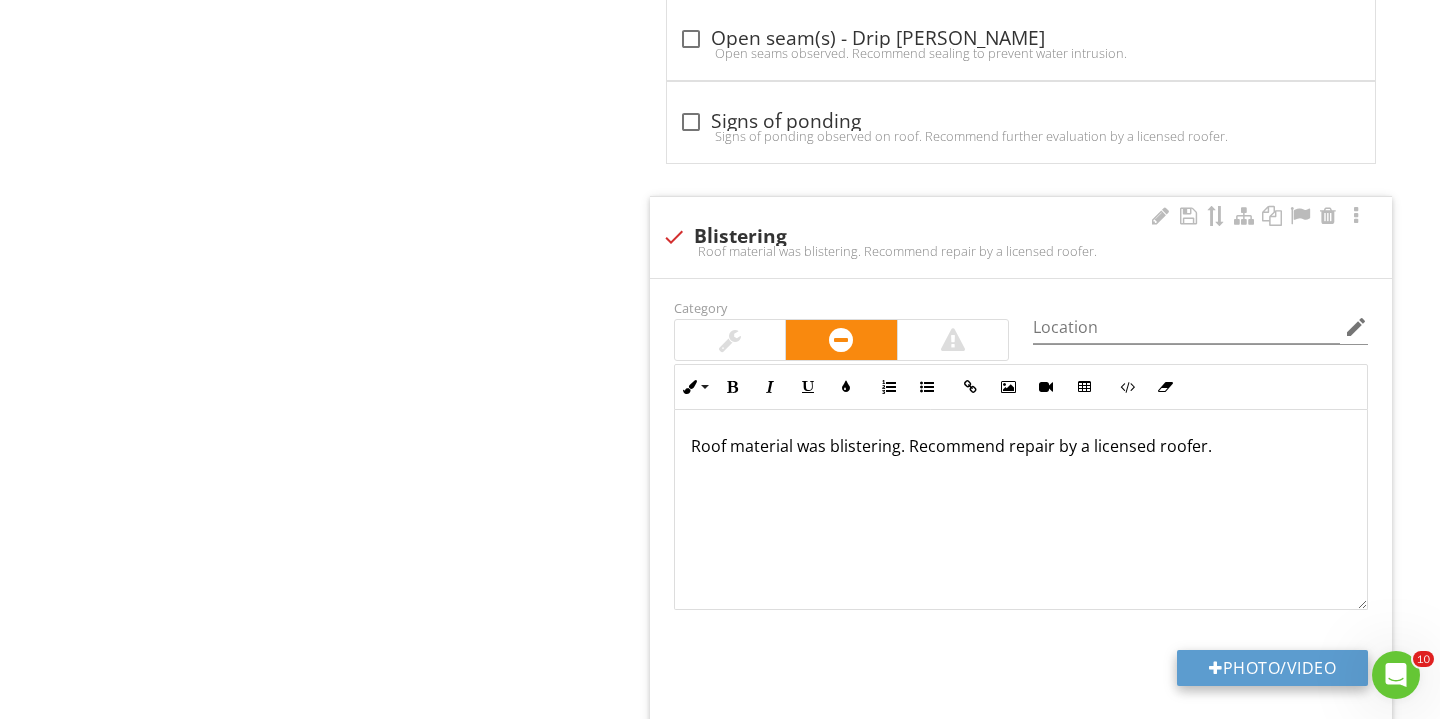 click at bounding box center (1216, 668) 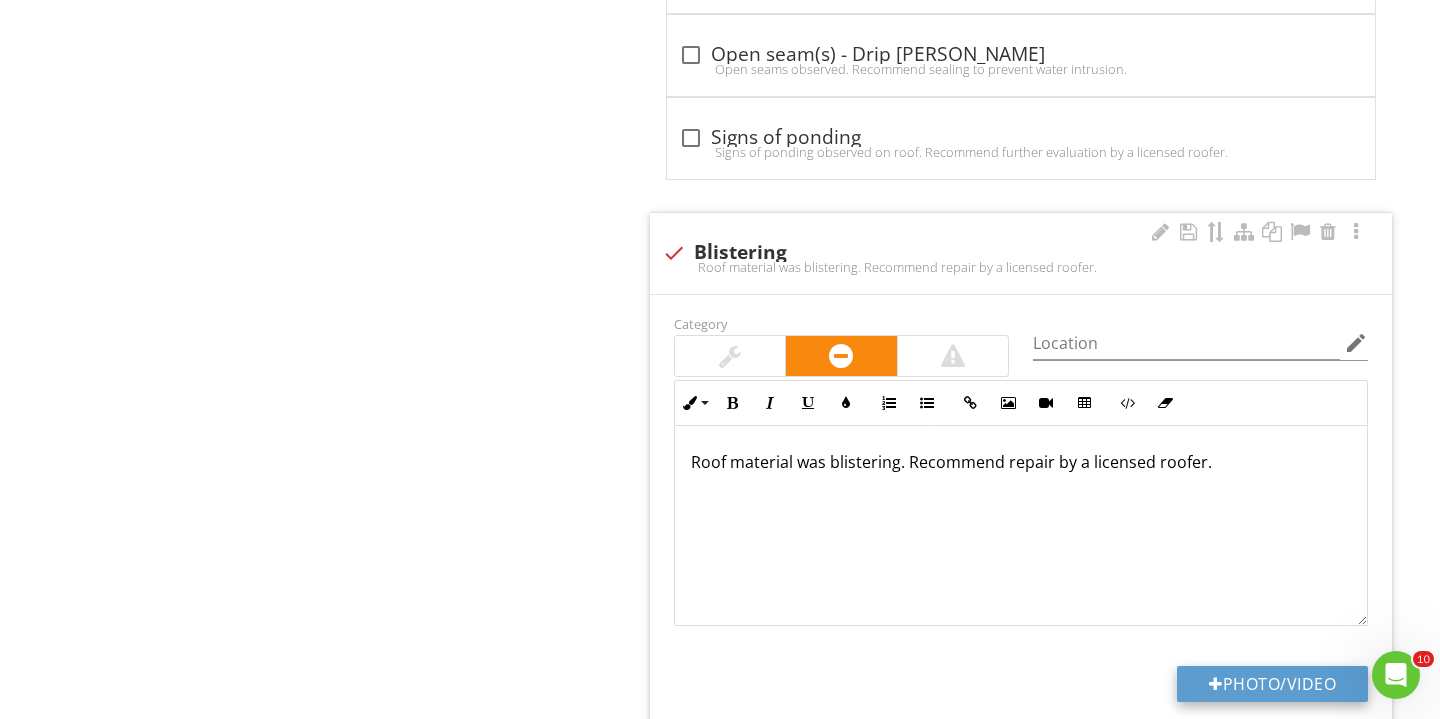 type on "C:\fakepath\IMG_3804.JPG" 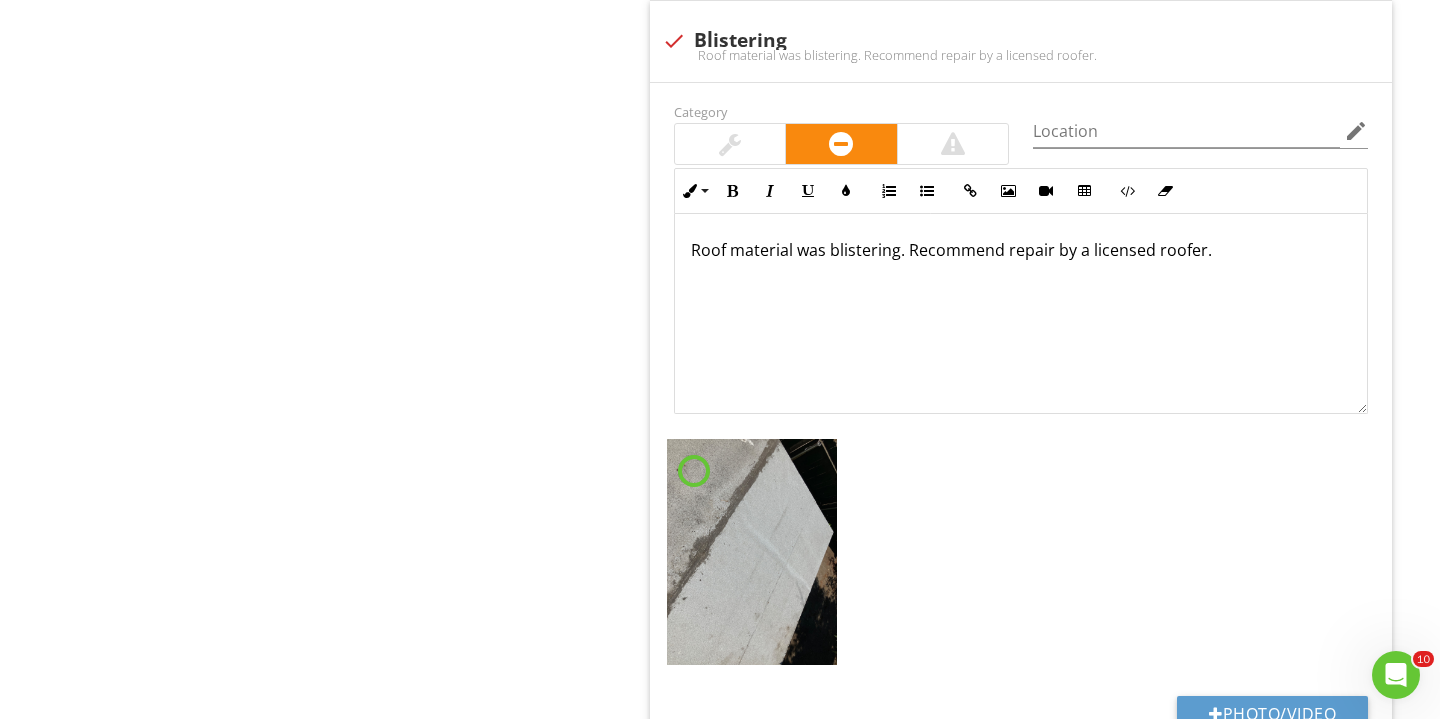 scroll, scrollTop: 3309, scrollLeft: 0, axis: vertical 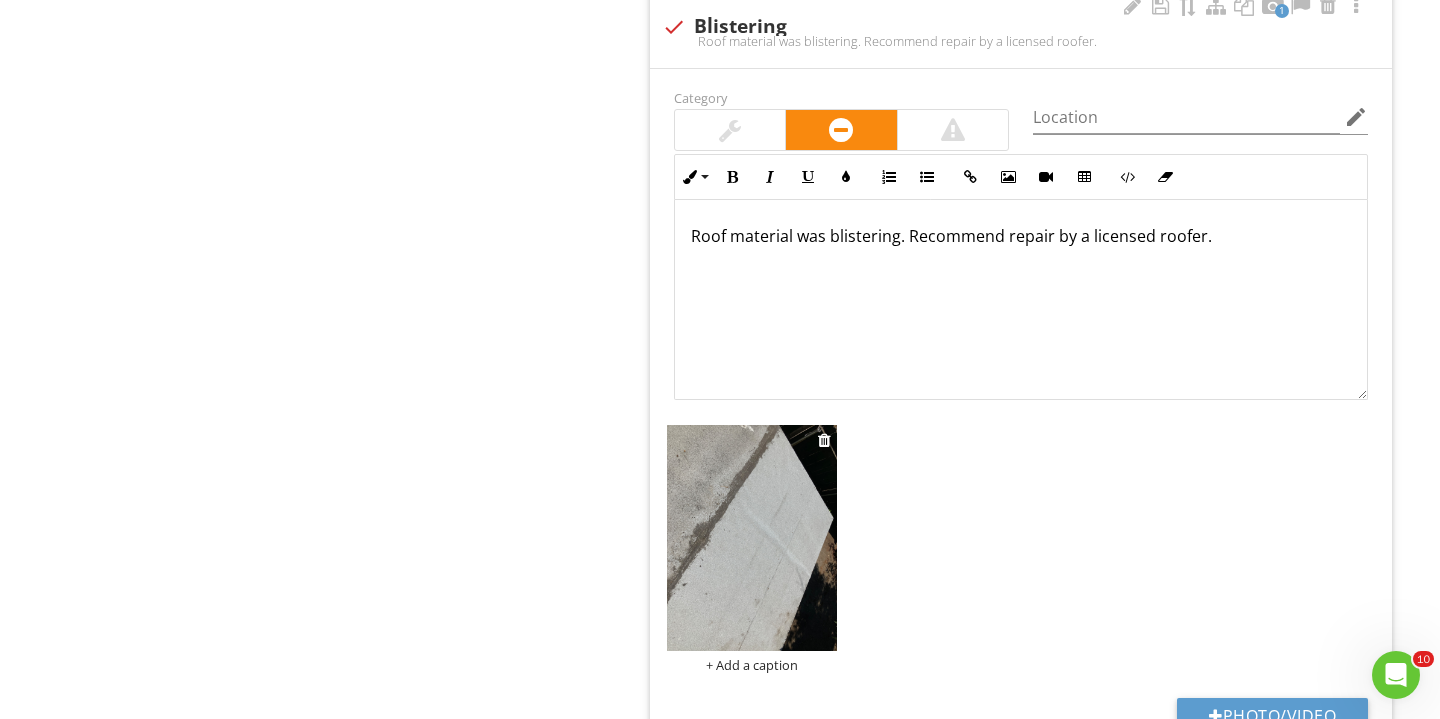 click at bounding box center (752, 538) 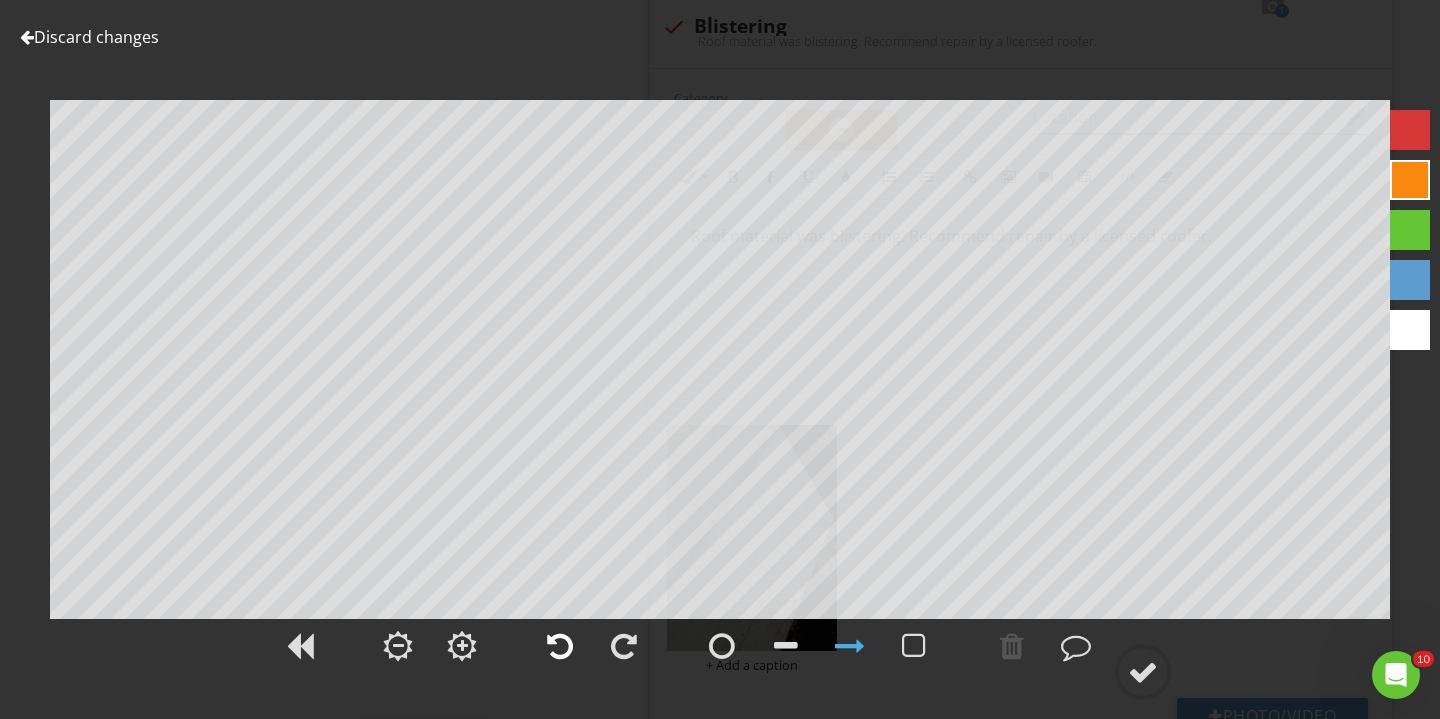 click at bounding box center (560, 646) 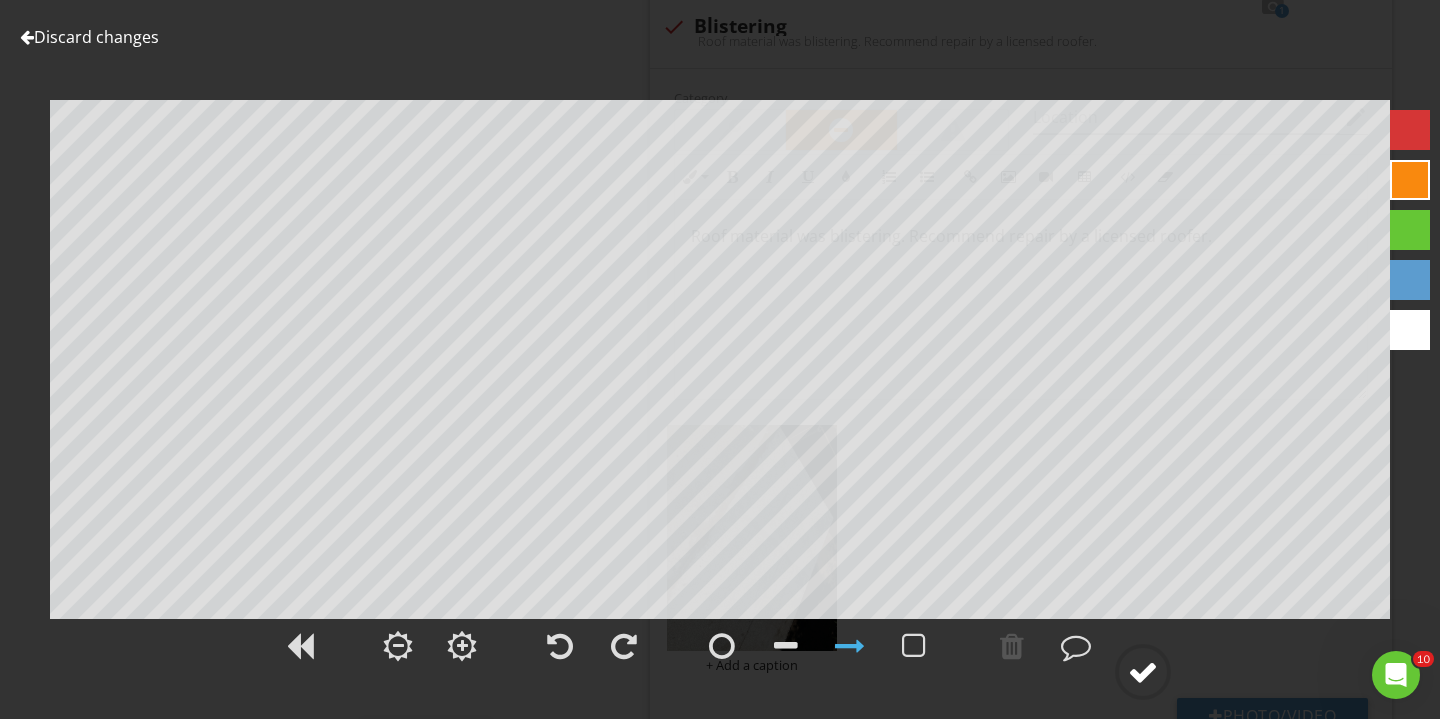 click at bounding box center [1143, 672] 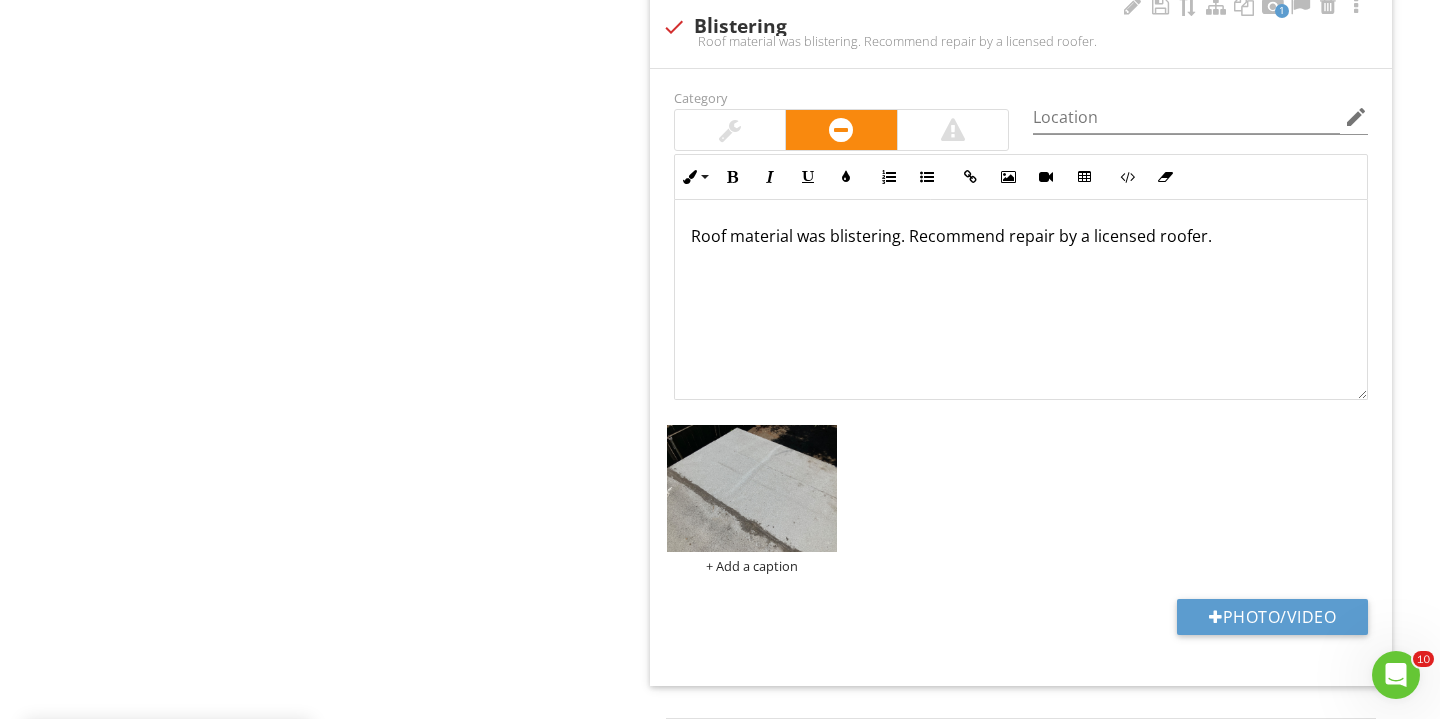 click on "+ Add a caption" at bounding box center [1021, 499] 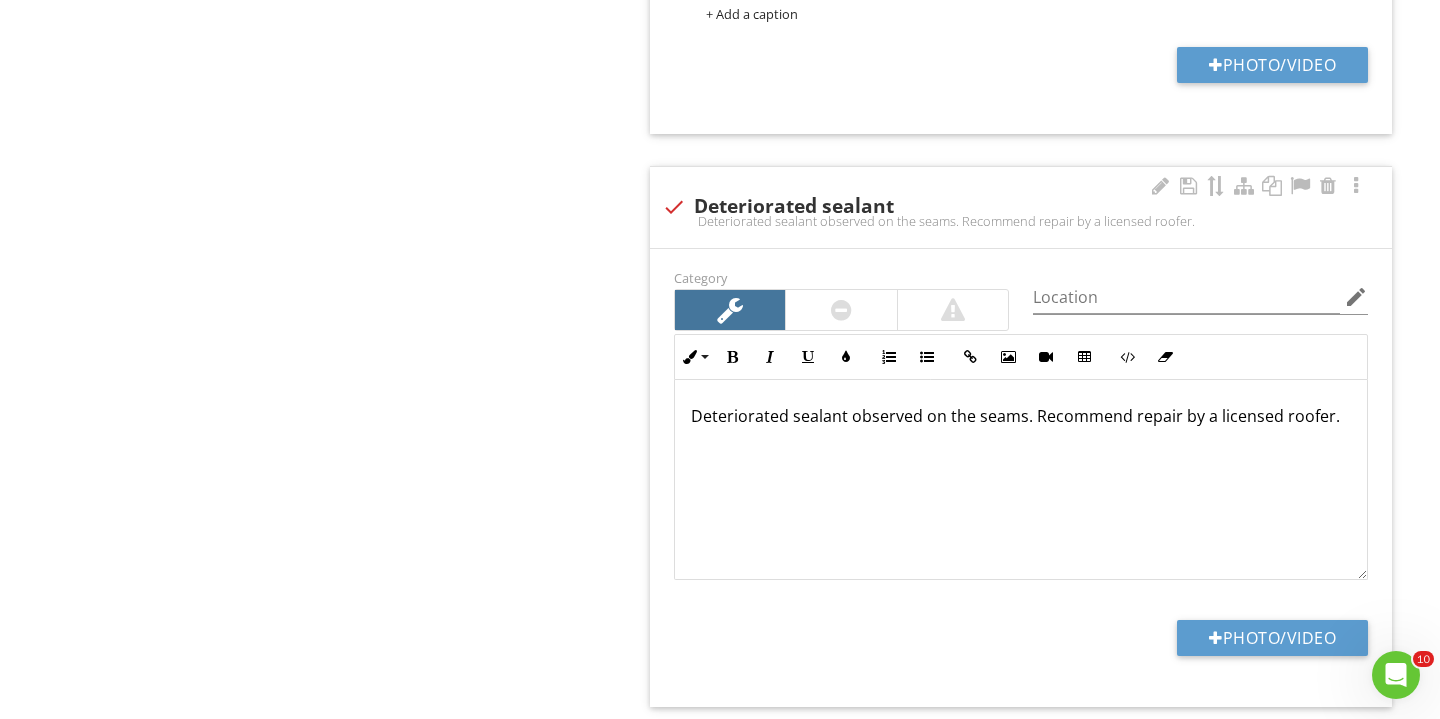 scroll, scrollTop: 1484, scrollLeft: 0, axis: vertical 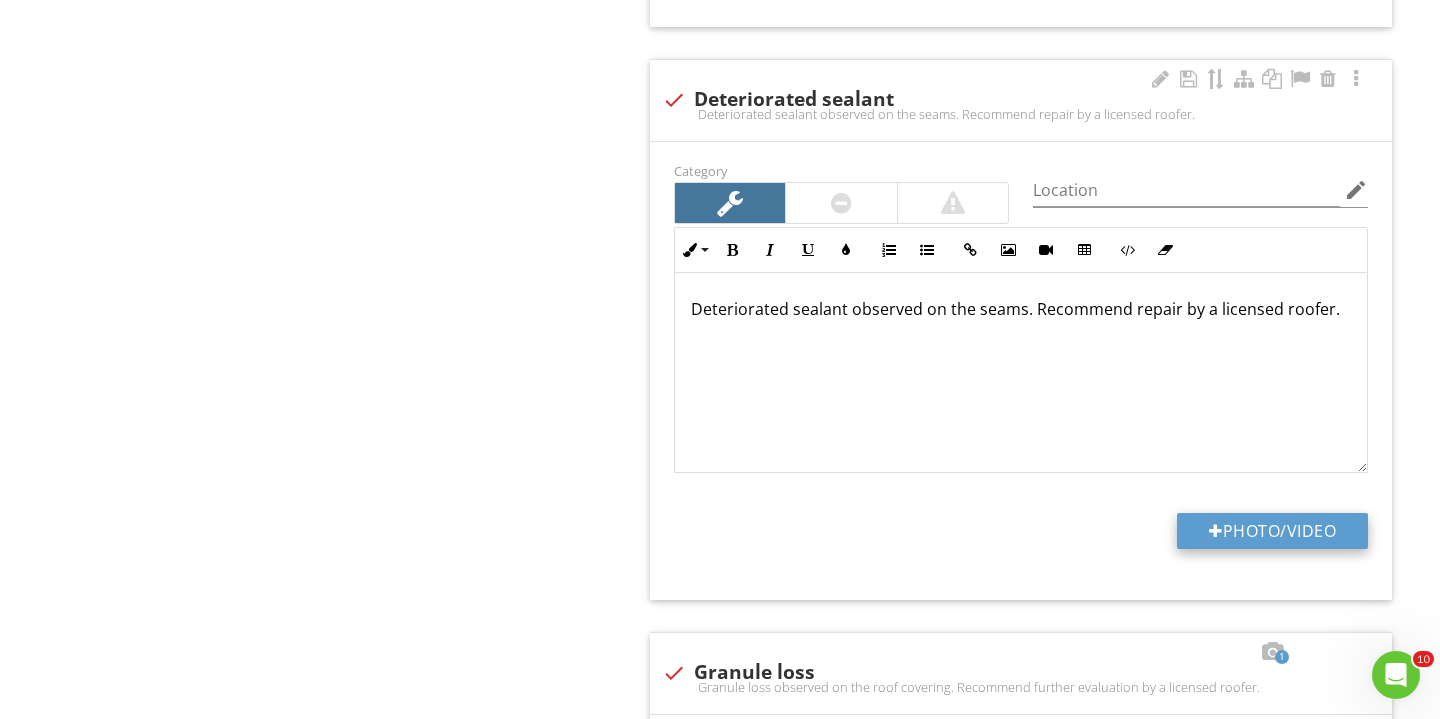 click on "Photo/Video" at bounding box center [1272, 531] 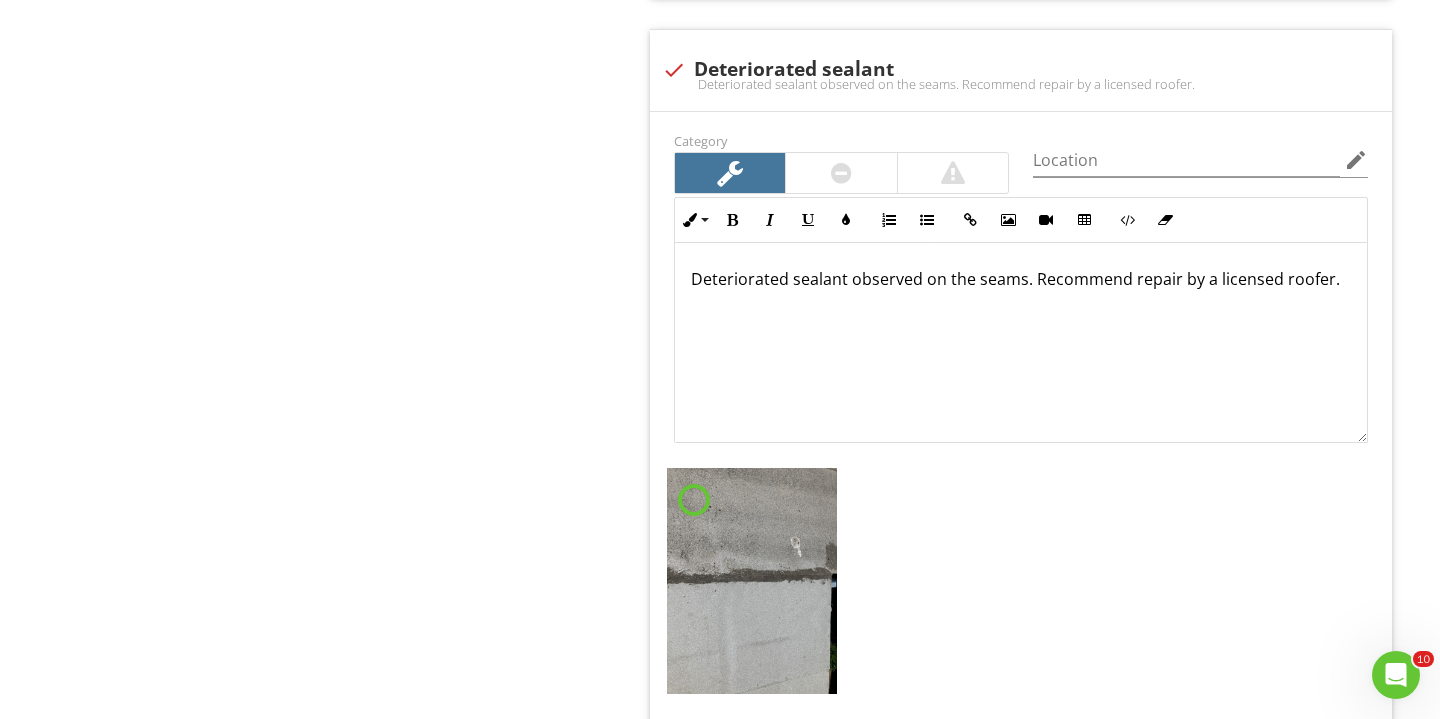 scroll, scrollTop: 1531, scrollLeft: 0, axis: vertical 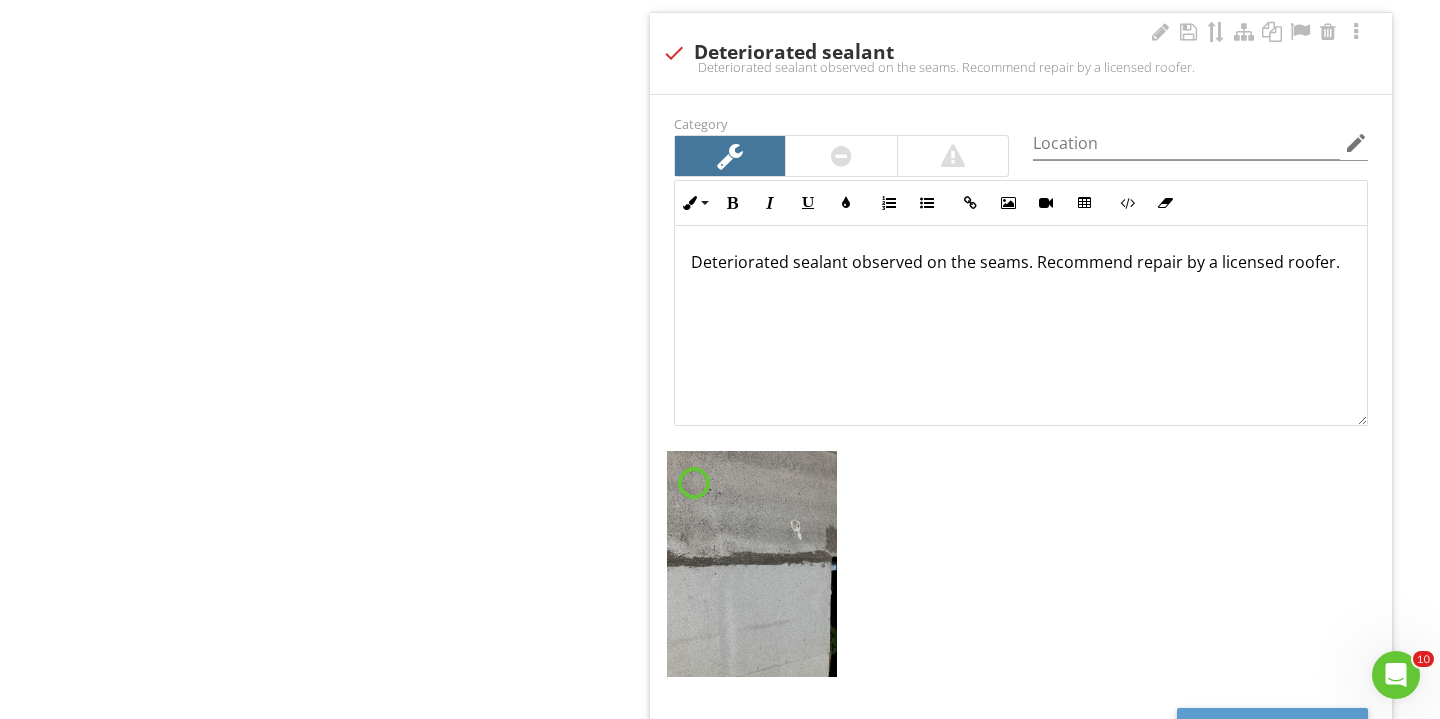 click at bounding box center (752, 564) 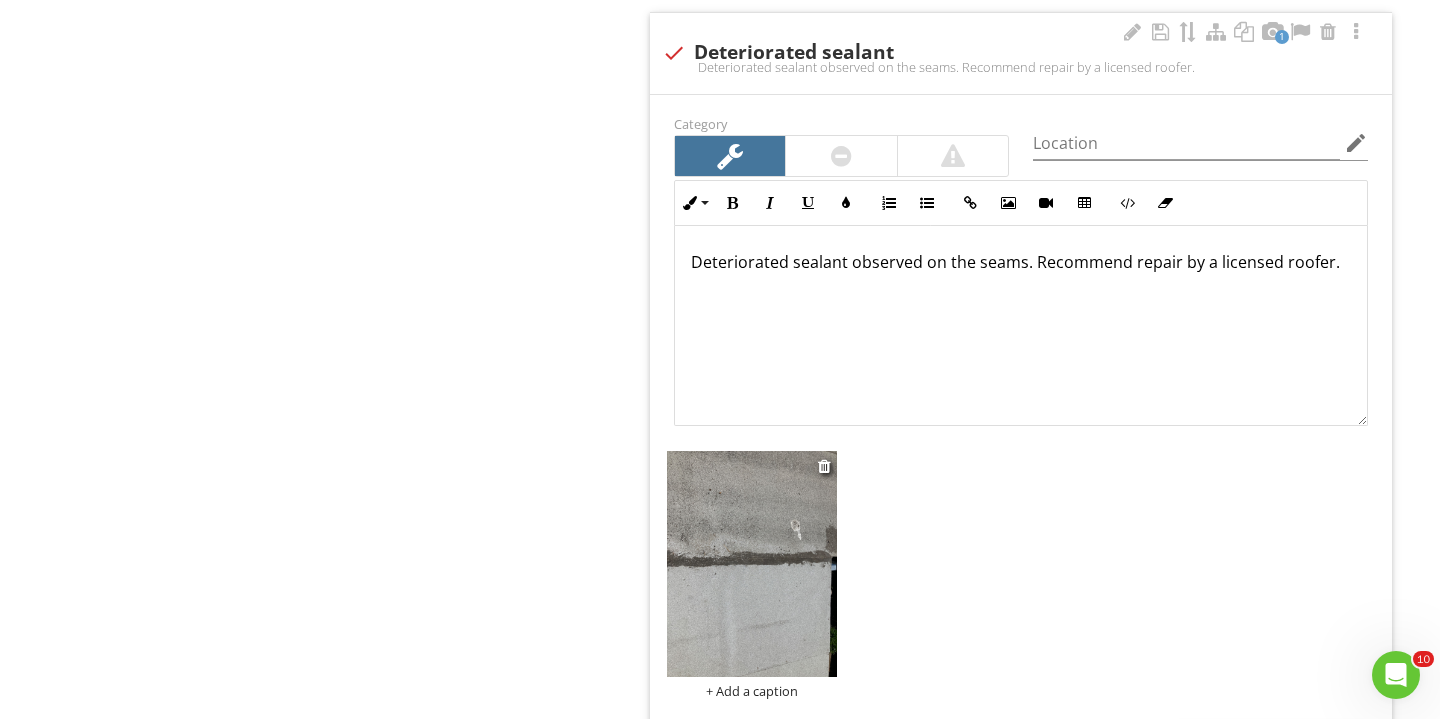 click at bounding box center [752, 564] 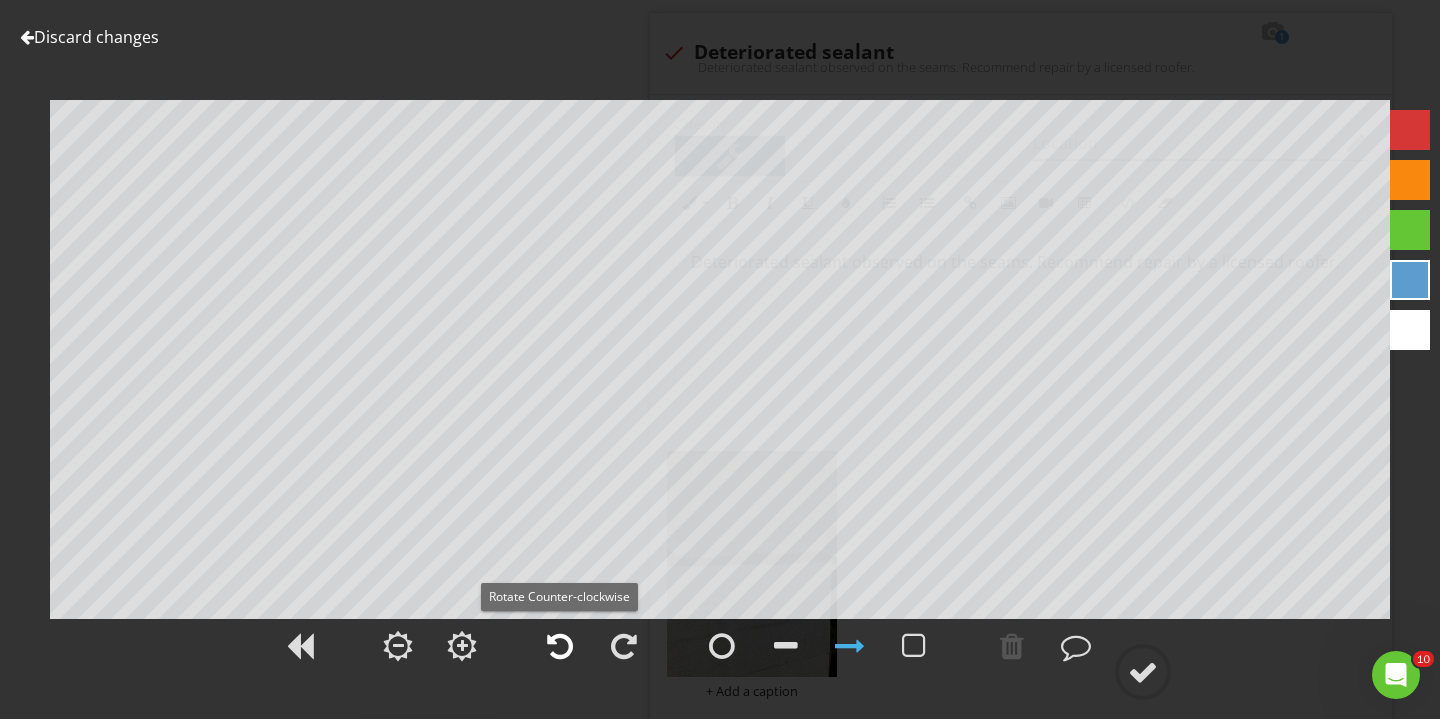 click at bounding box center (560, 646) 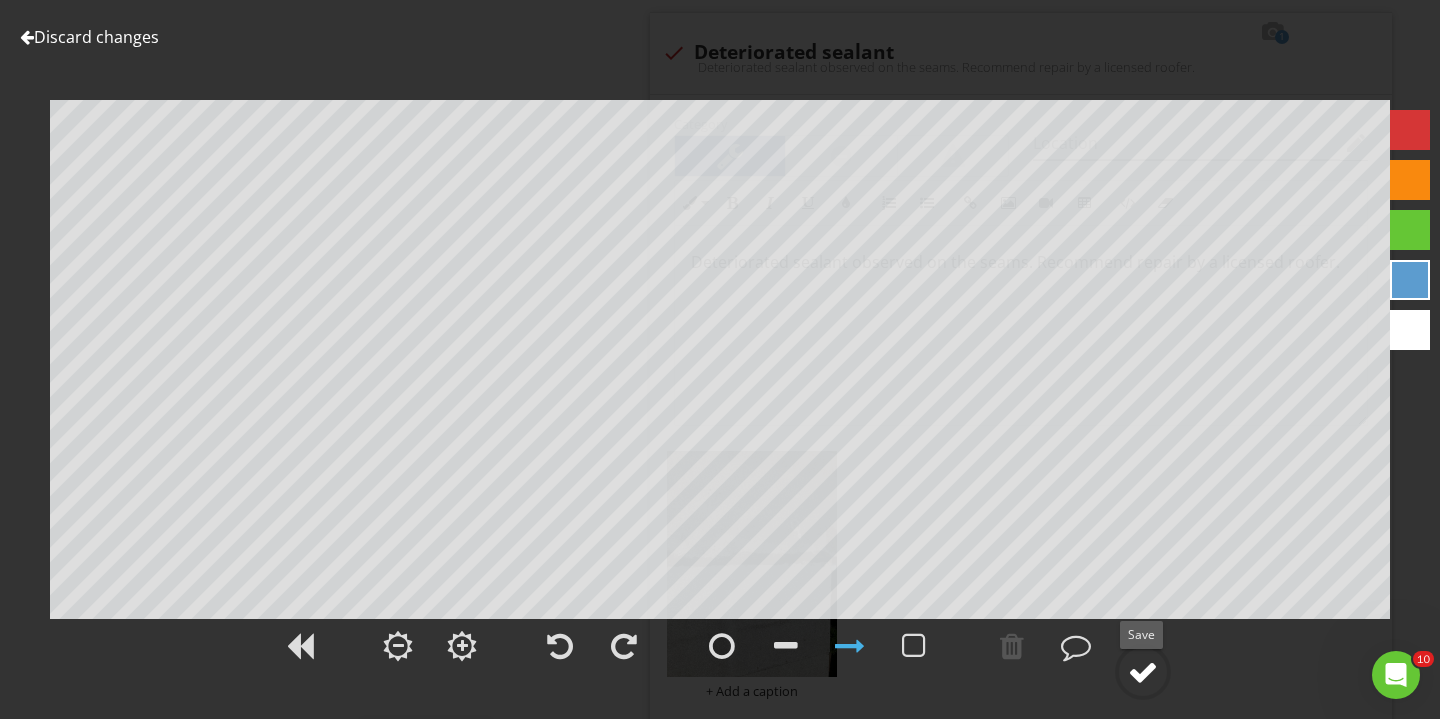 click at bounding box center [1143, 672] 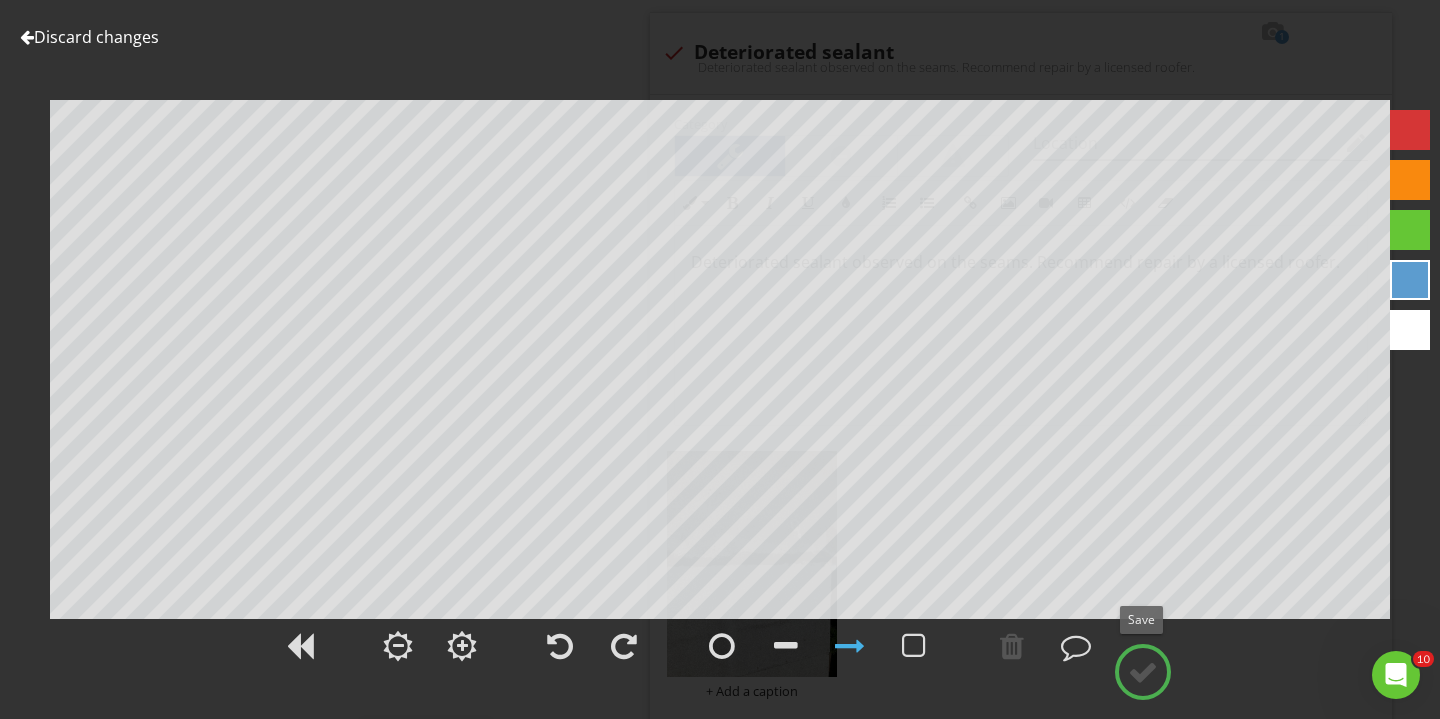 click at bounding box center [1143, 672] 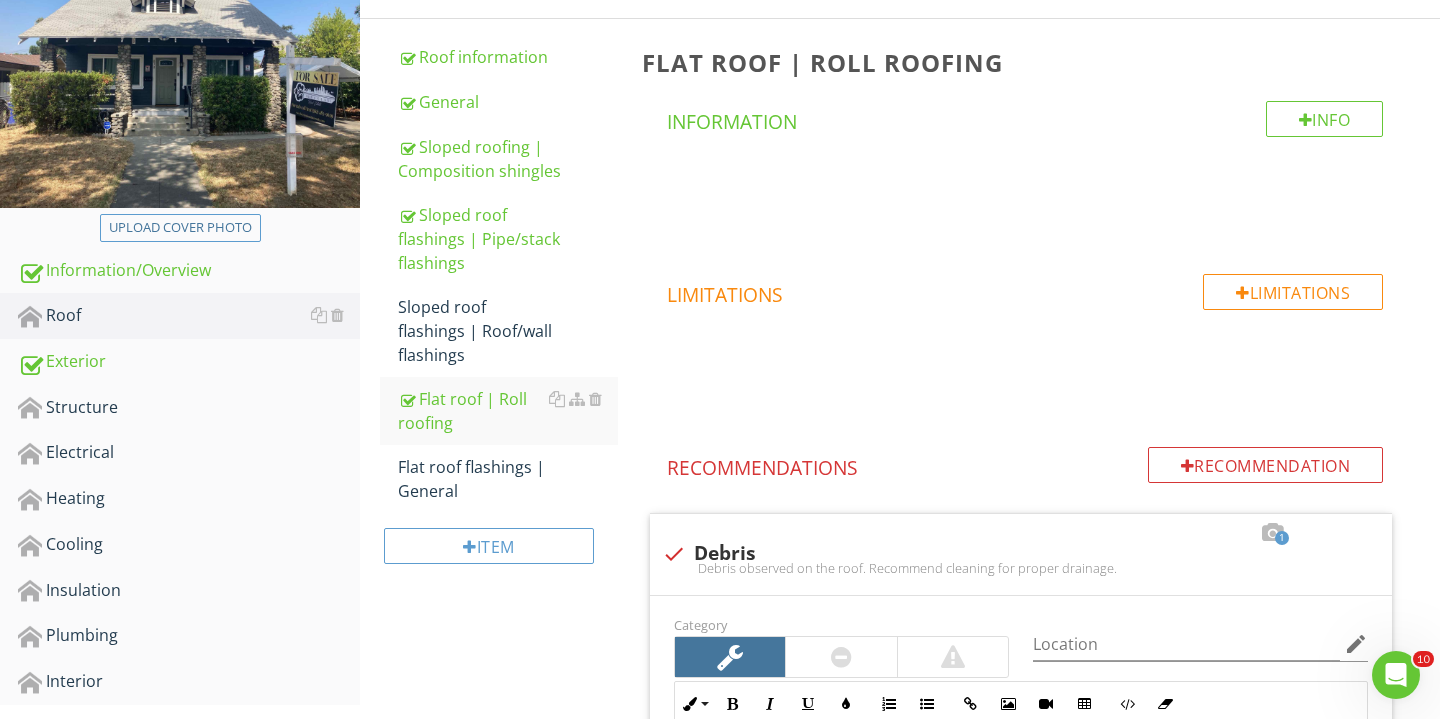 scroll, scrollTop: 351, scrollLeft: 0, axis: vertical 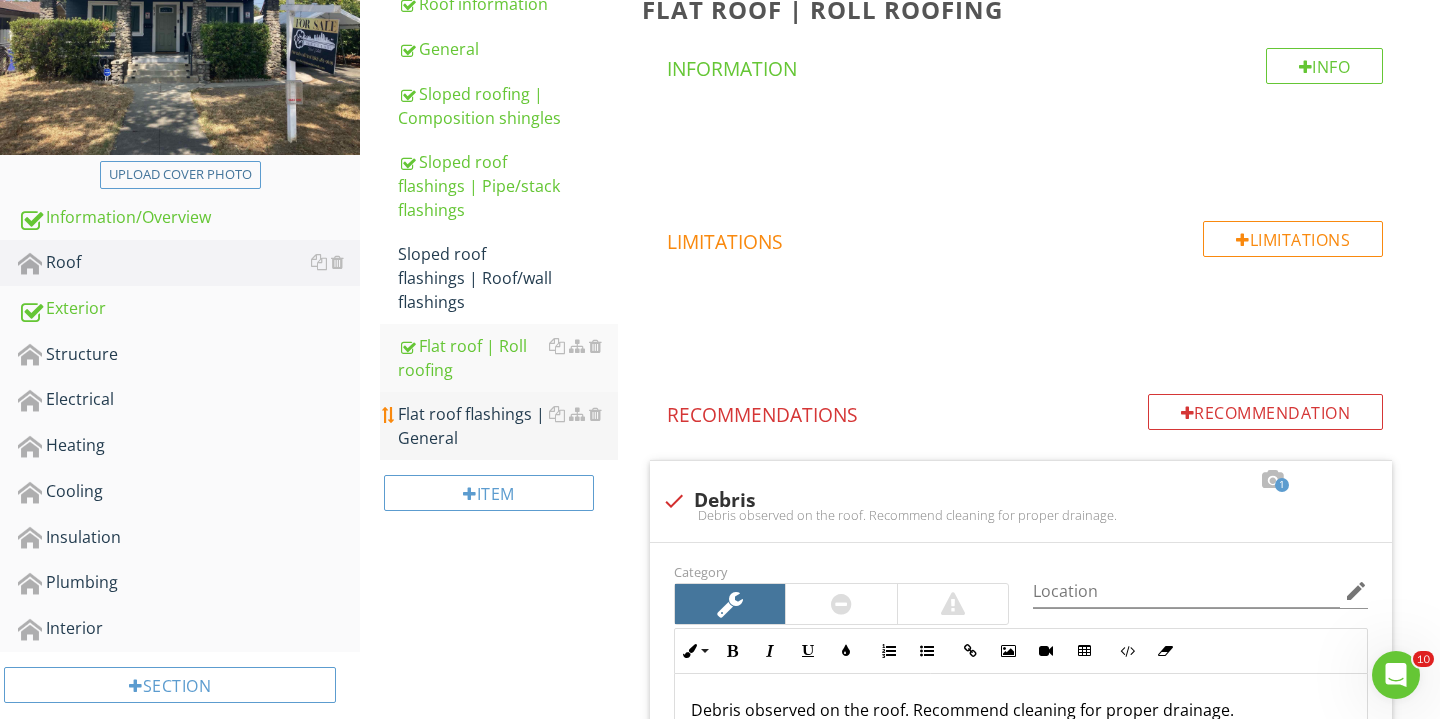 click on "Flat roof flashings | General" at bounding box center [508, 426] 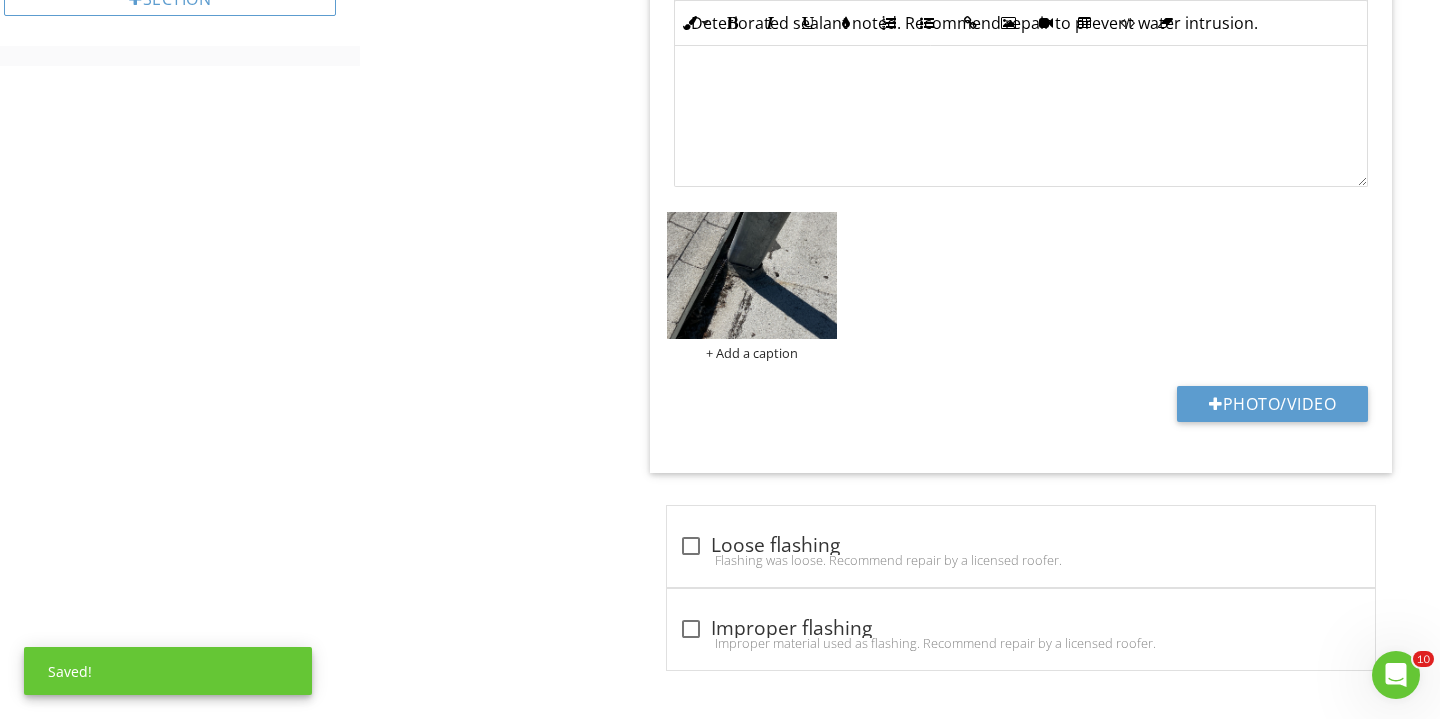 scroll, scrollTop: 1037, scrollLeft: 0, axis: vertical 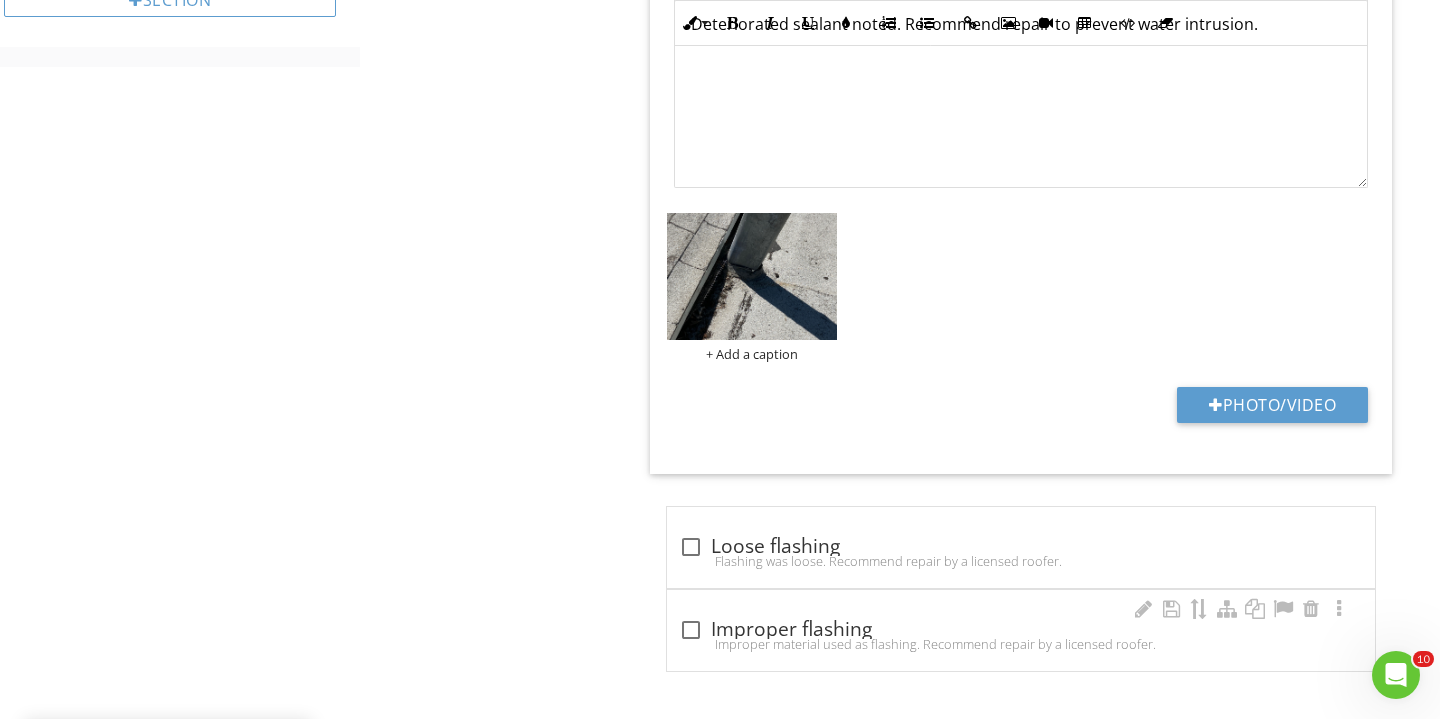 click on "check_box_outline_blank
Improper flashing" at bounding box center [1021, 630] 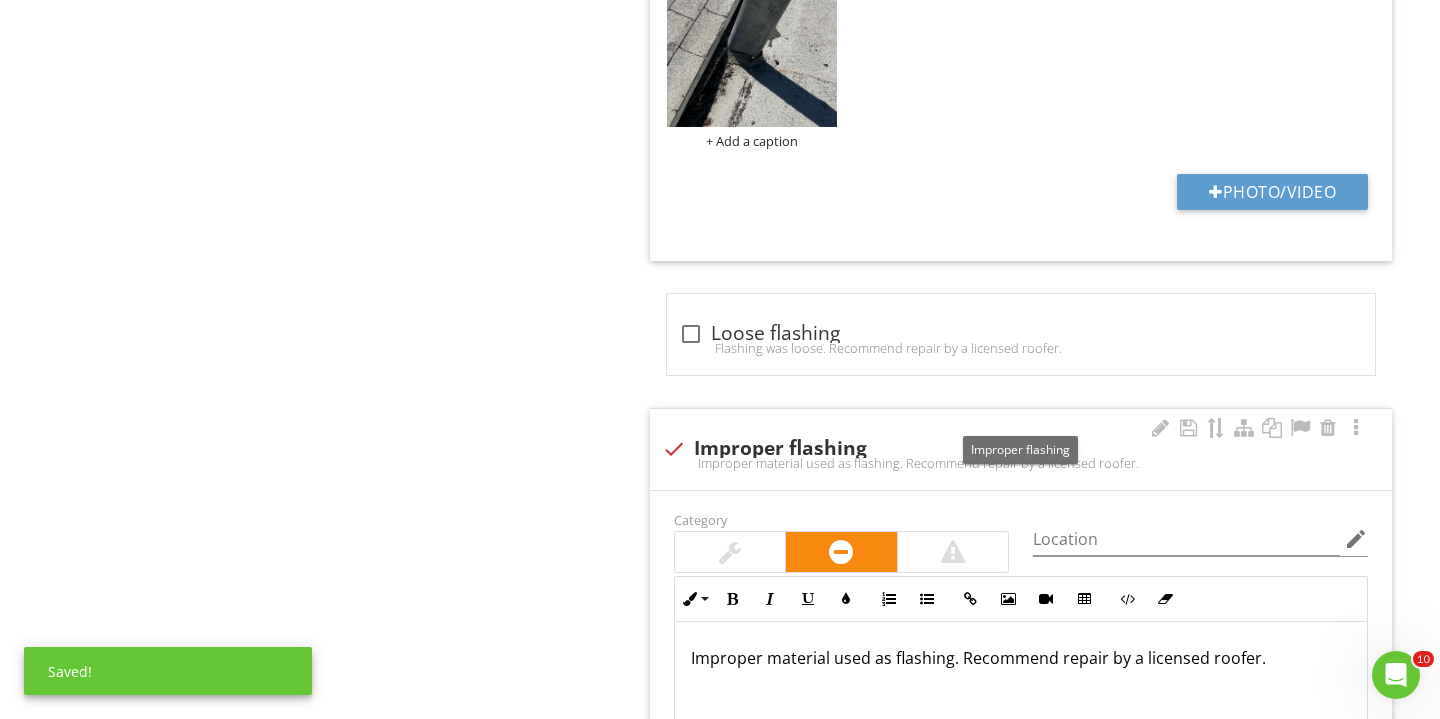 scroll, scrollTop: 1368, scrollLeft: 0, axis: vertical 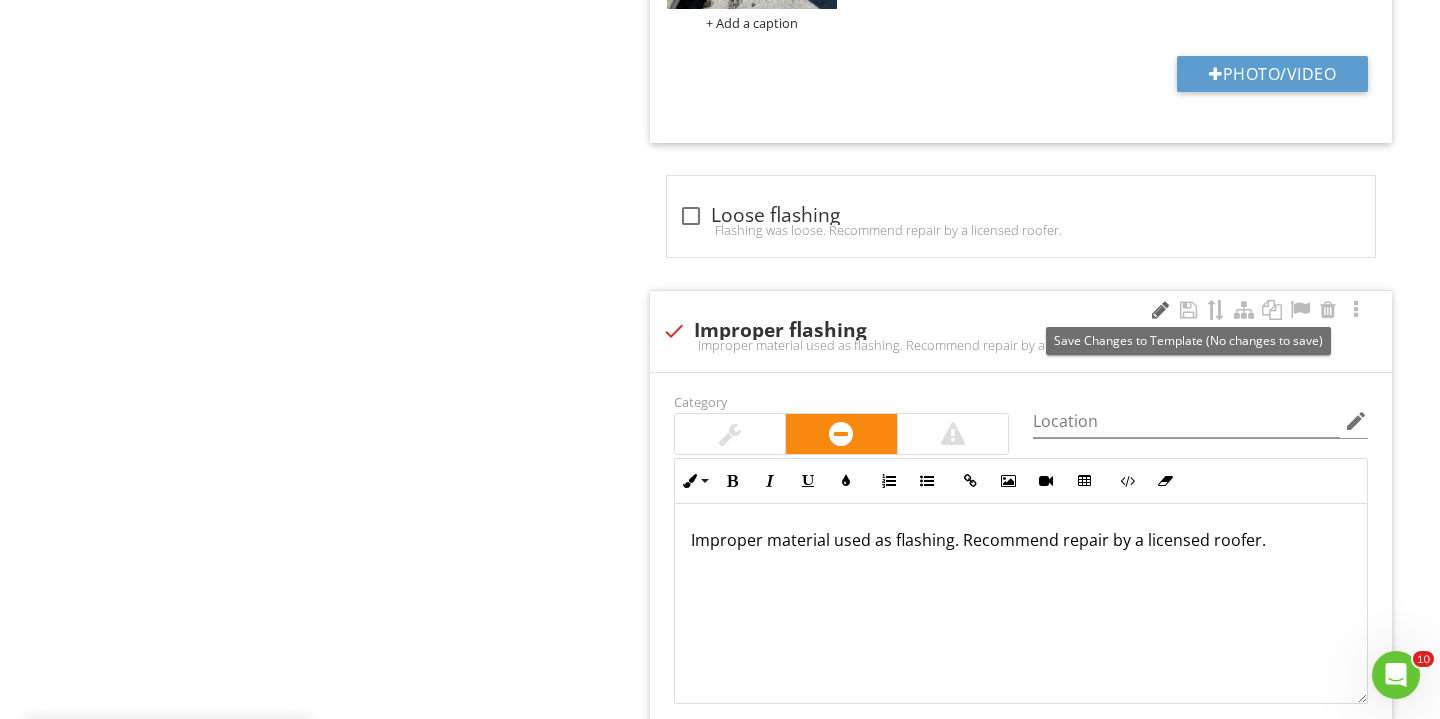 click at bounding box center (1160, 310) 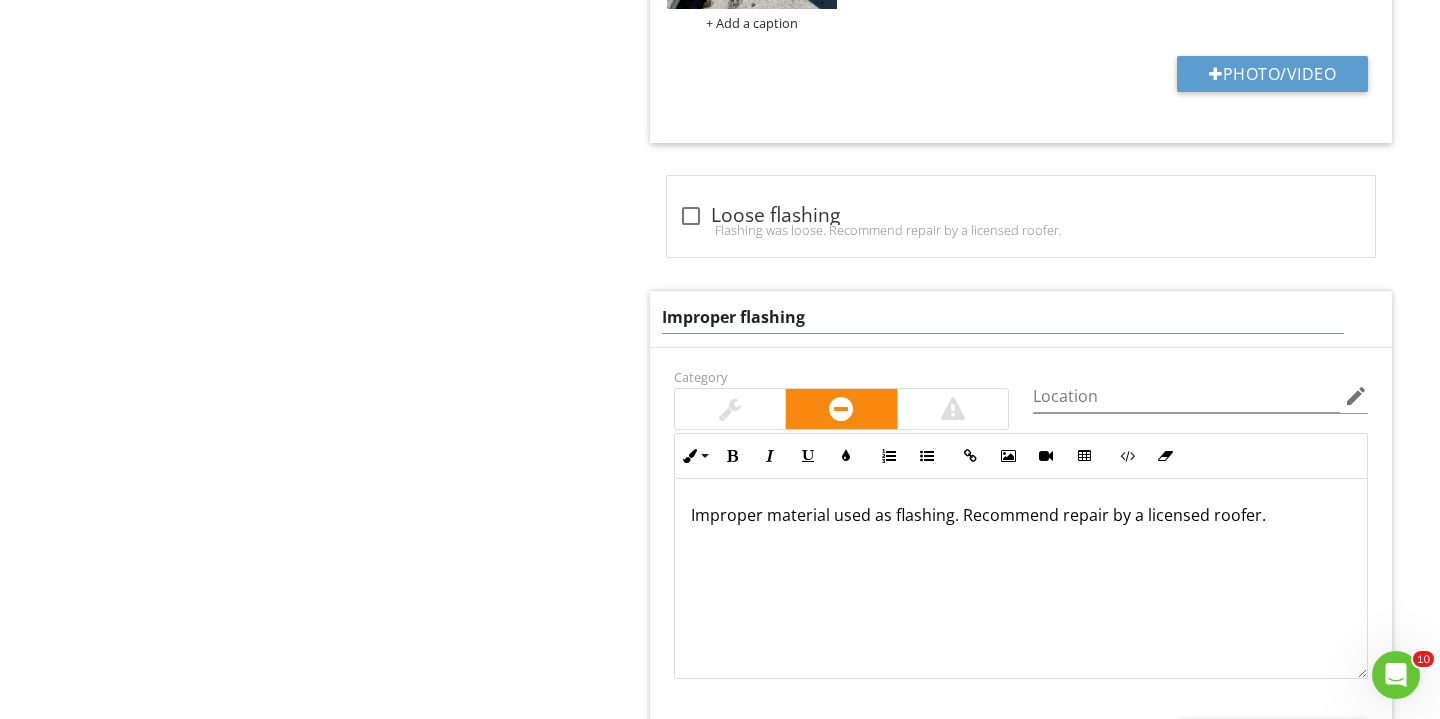click on "Improper flashing" at bounding box center (1003, 317) 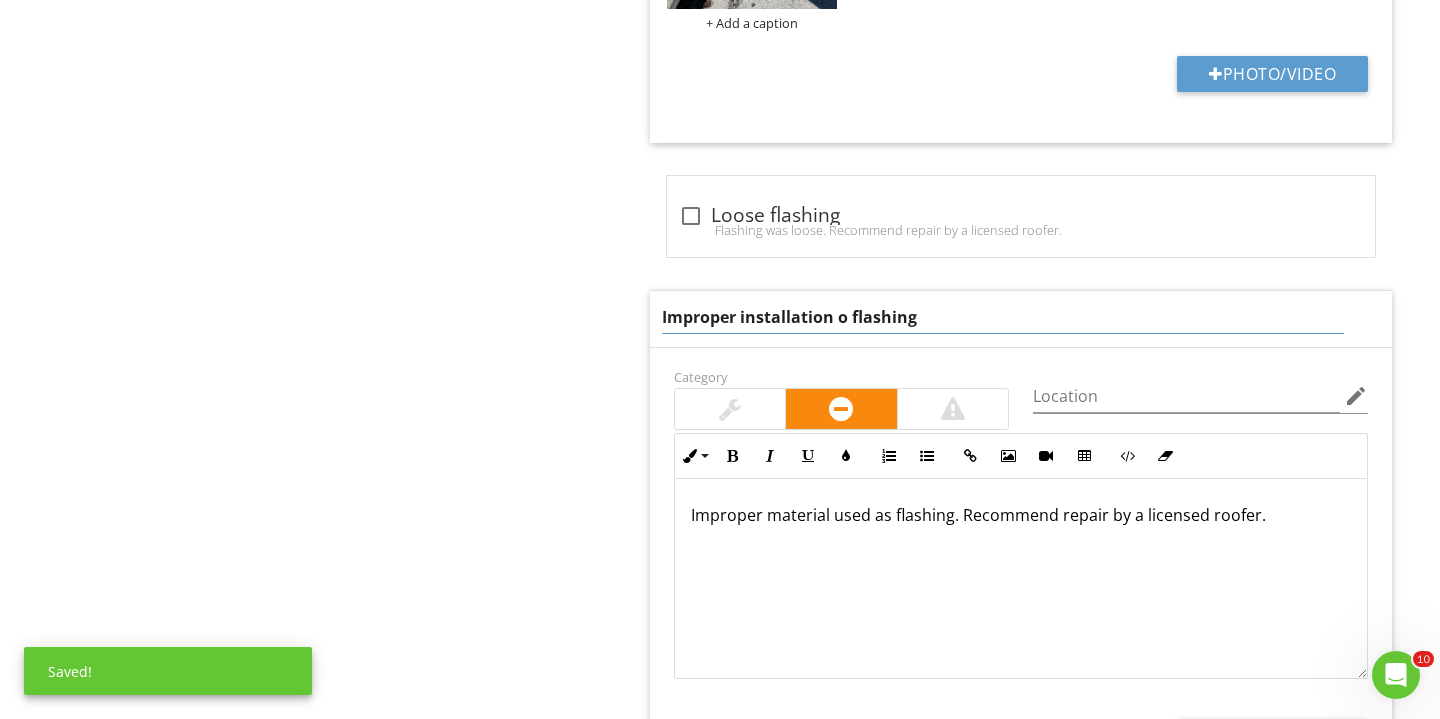 type on "Improper installation of flashing" 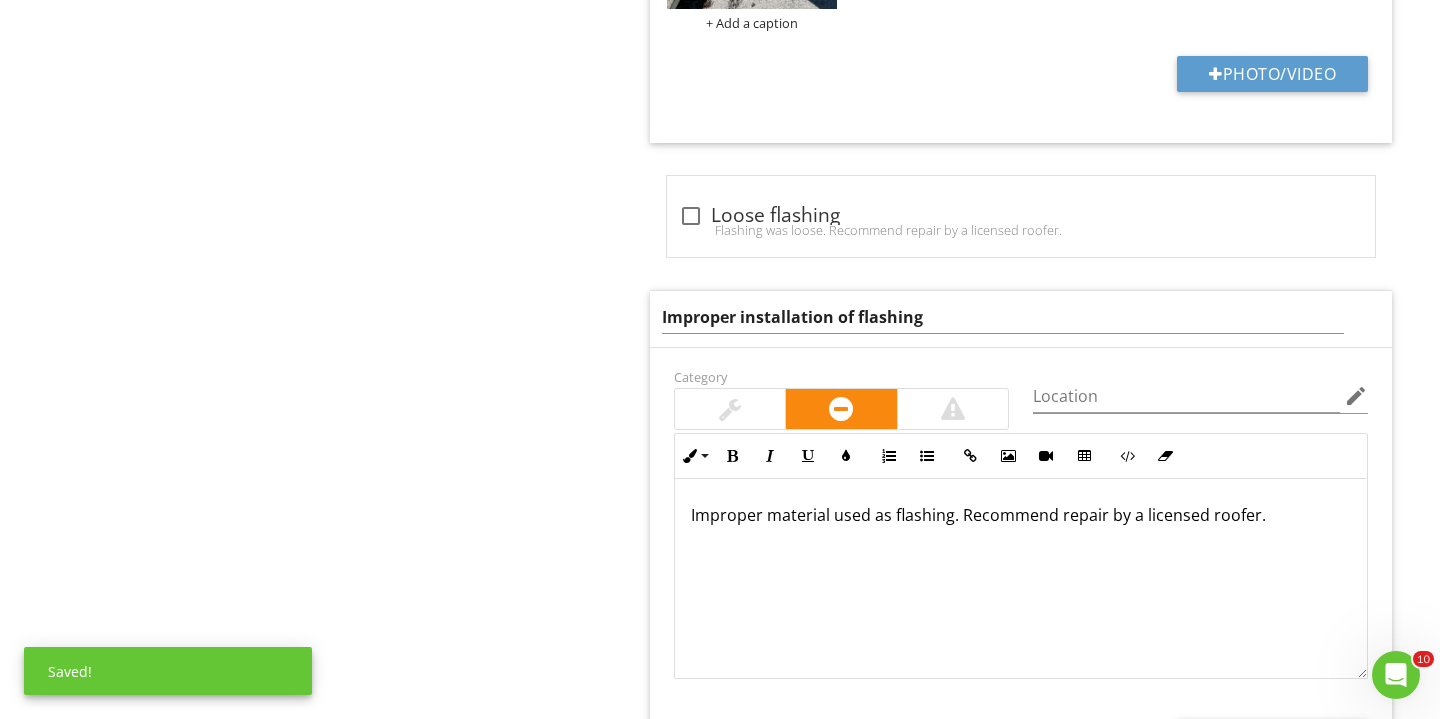 click on "Improper material used as flashing. Recommend repair by a licensed roofer." at bounding box center (1021, 579) 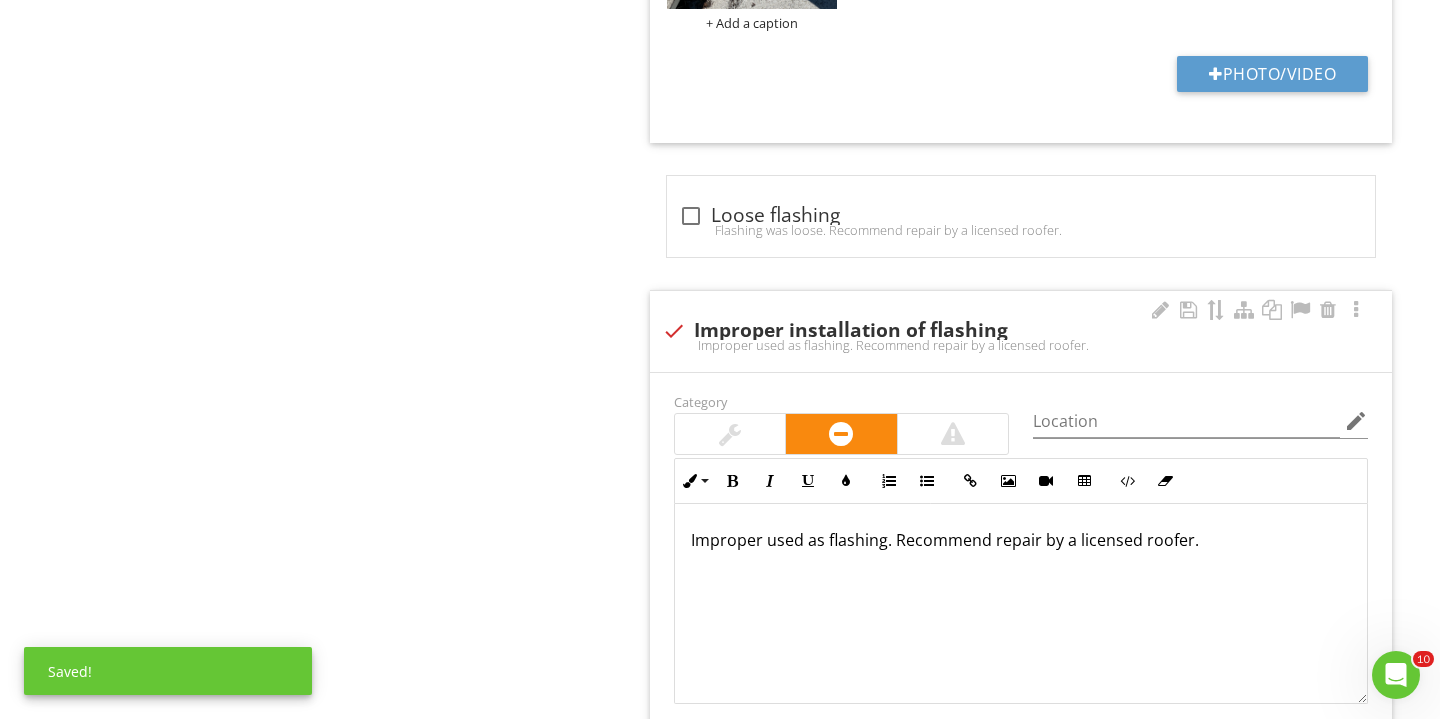 type 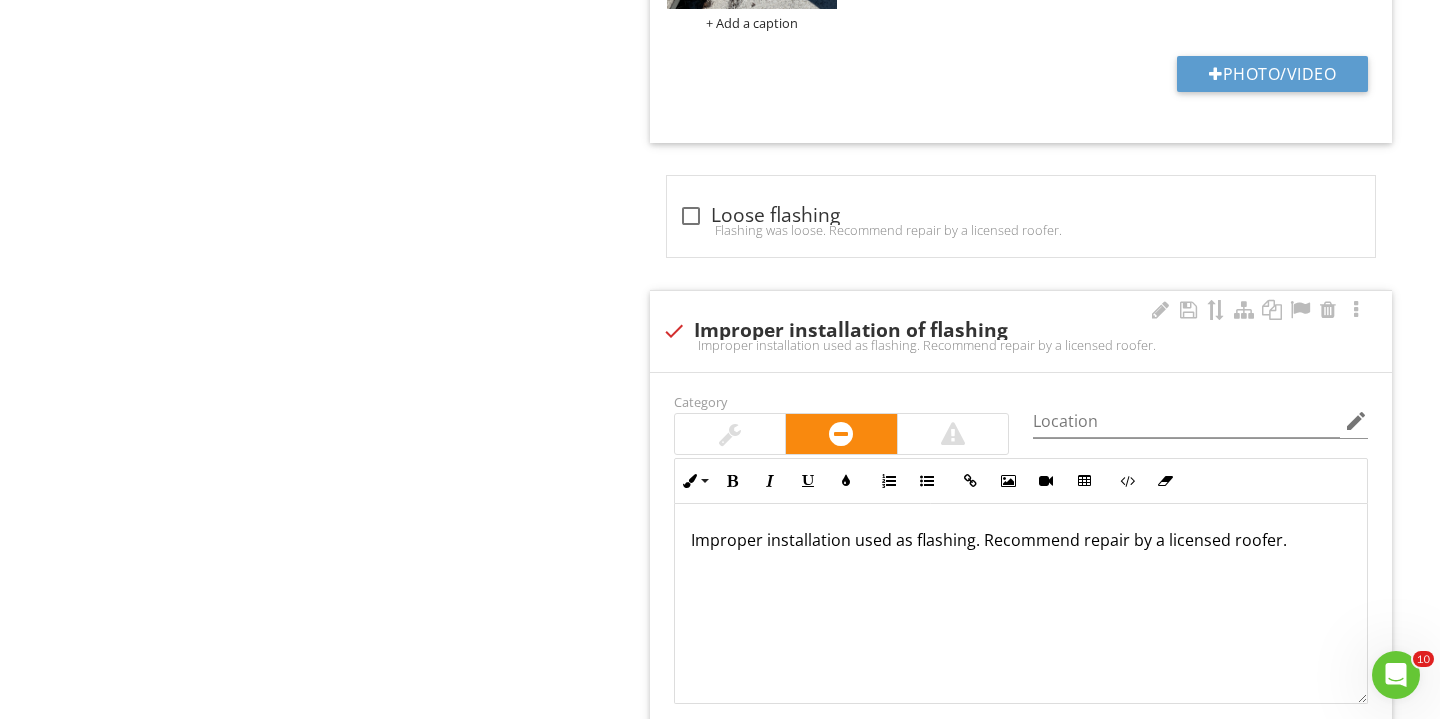 click on "Improper installation used as flashing. Recommend repair by a licensed roofer." at bounding box center (1021, 540) 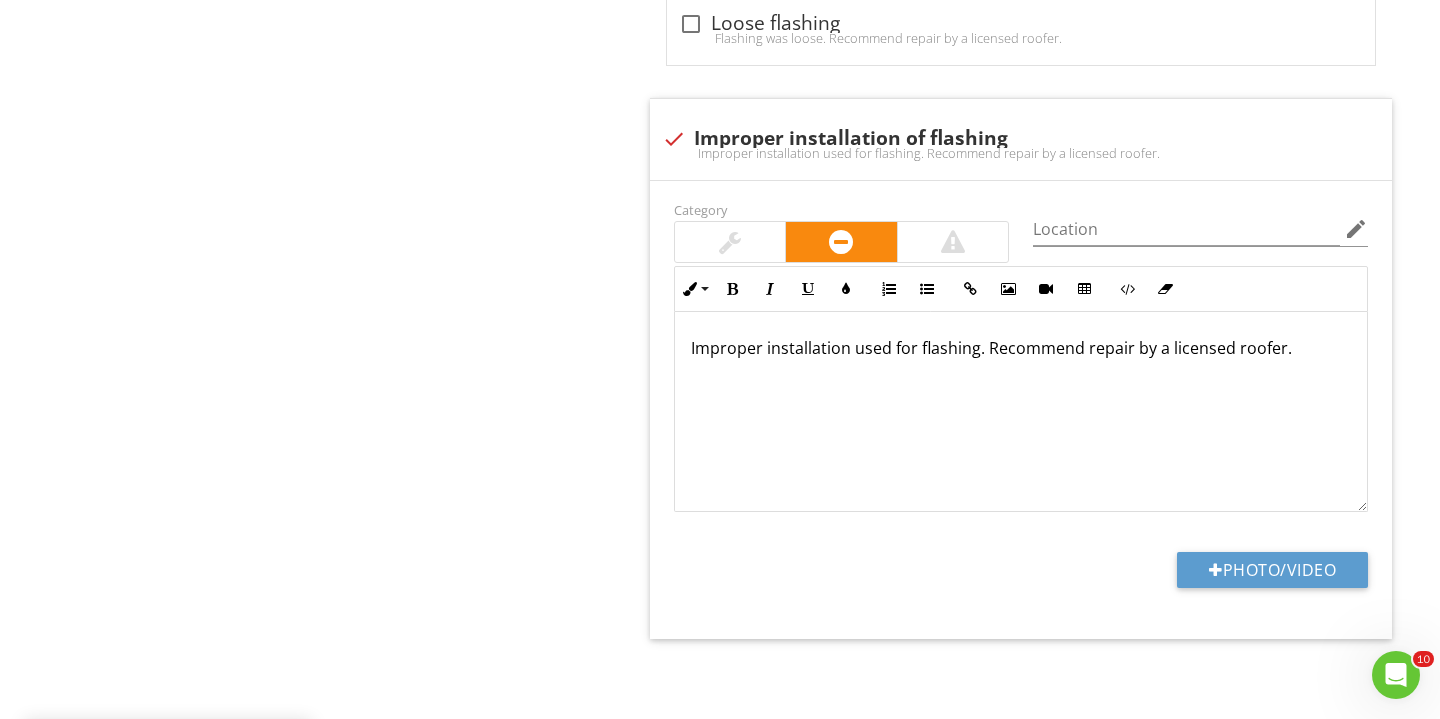 scroll, scrollTop: 1559, scrollLeft: 0, axis: vertical 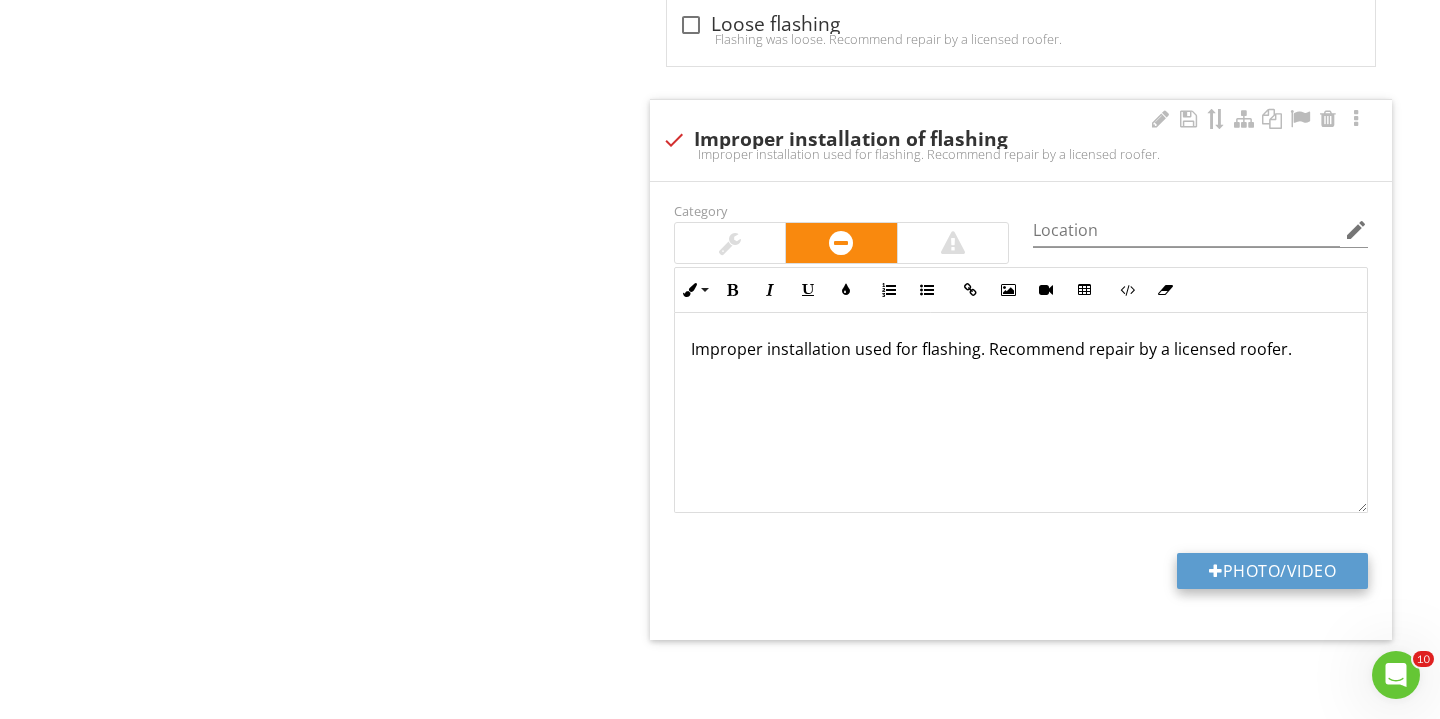 click at bounding box center (1216, 571) 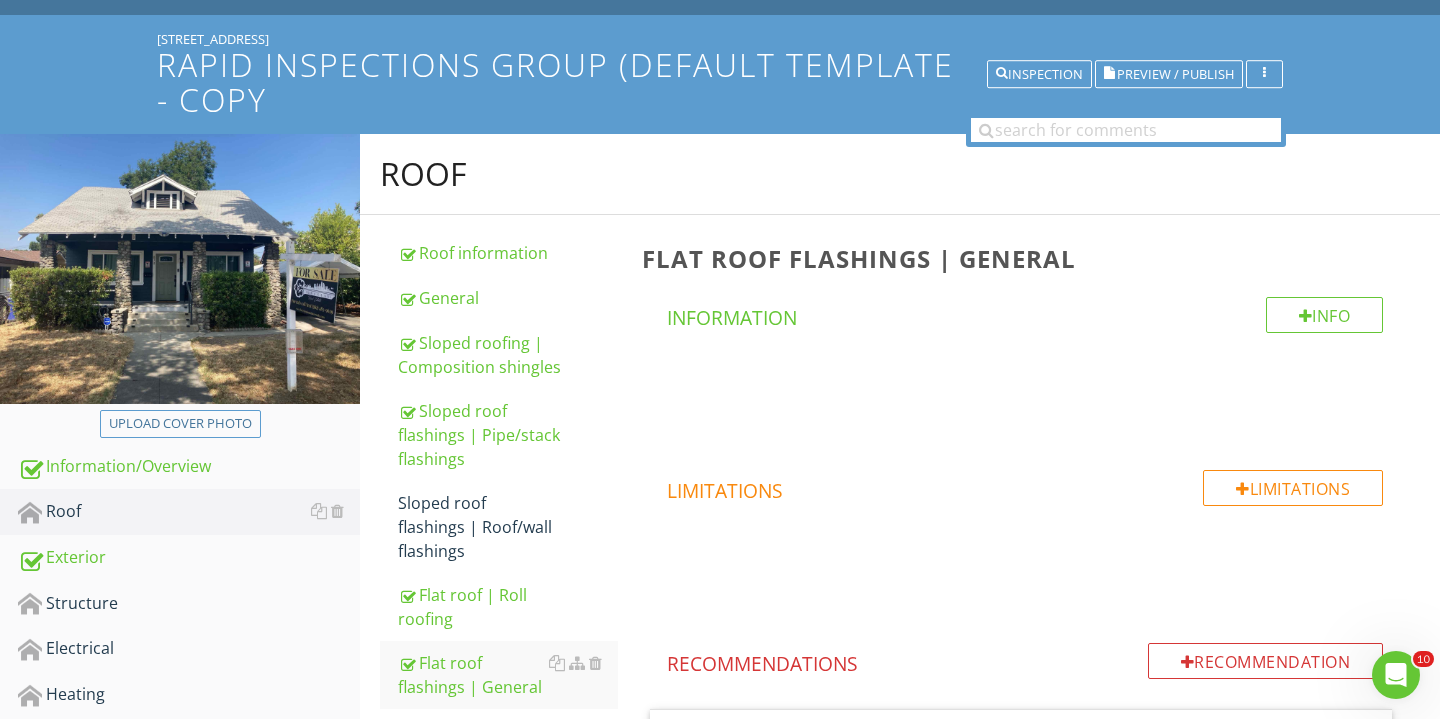 scroll, scrollTop: 253, scrollLeft: 0, axis: vertical 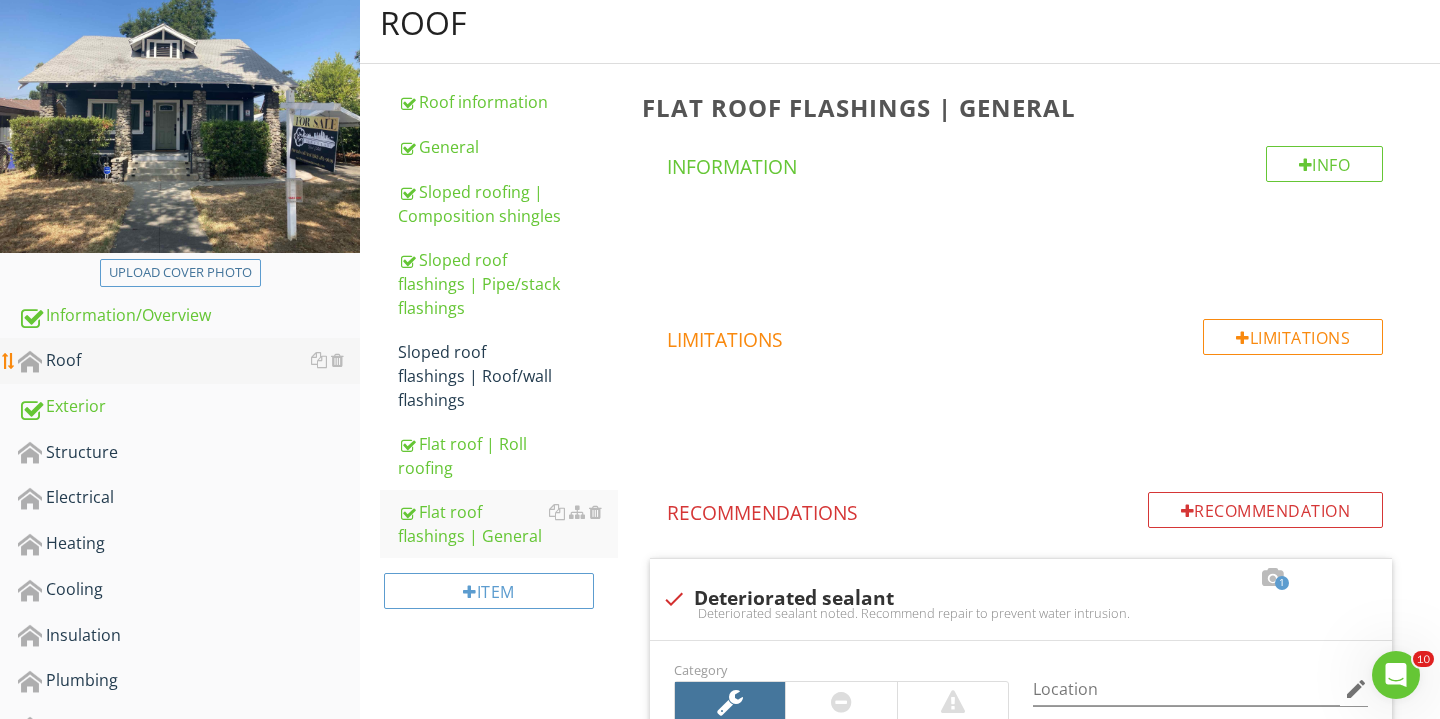 click on "Roof" at bounding box center (189, 361) 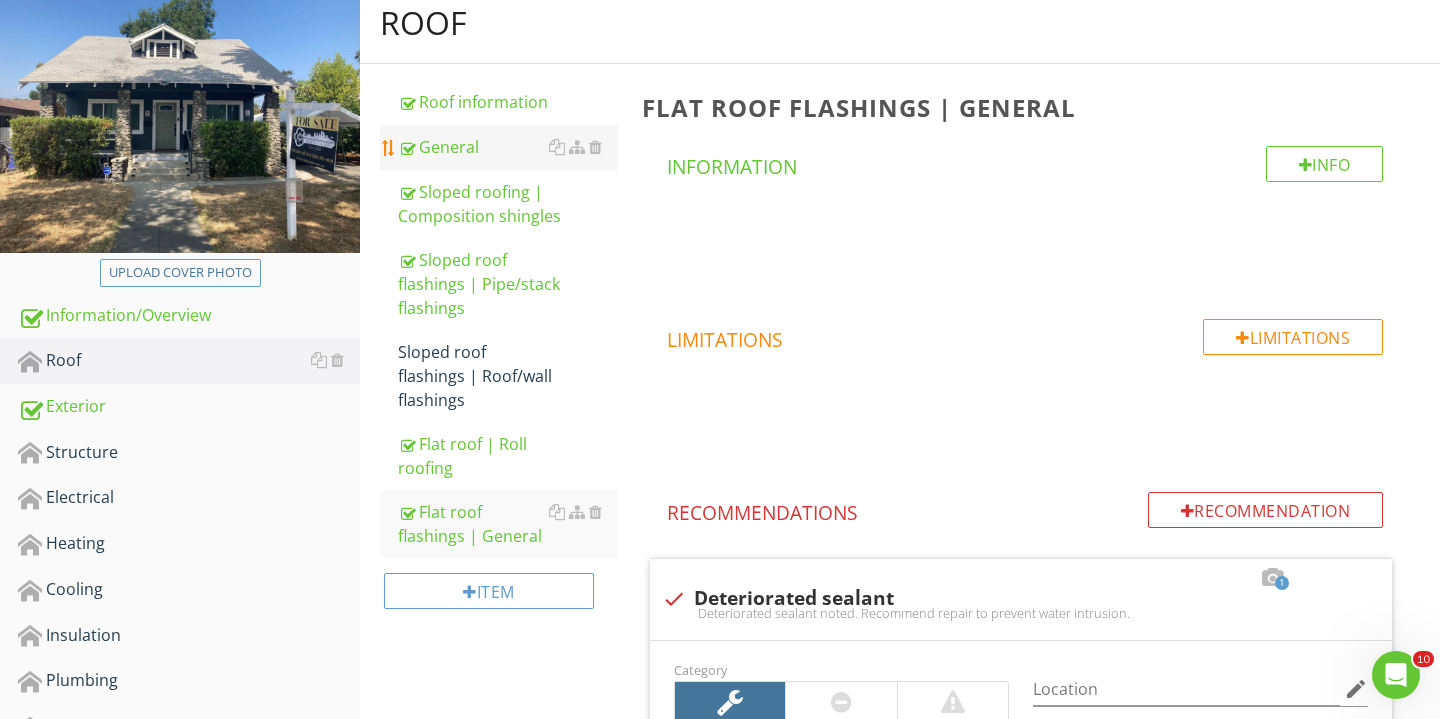 click on "General" at bounding box center (508, 147) 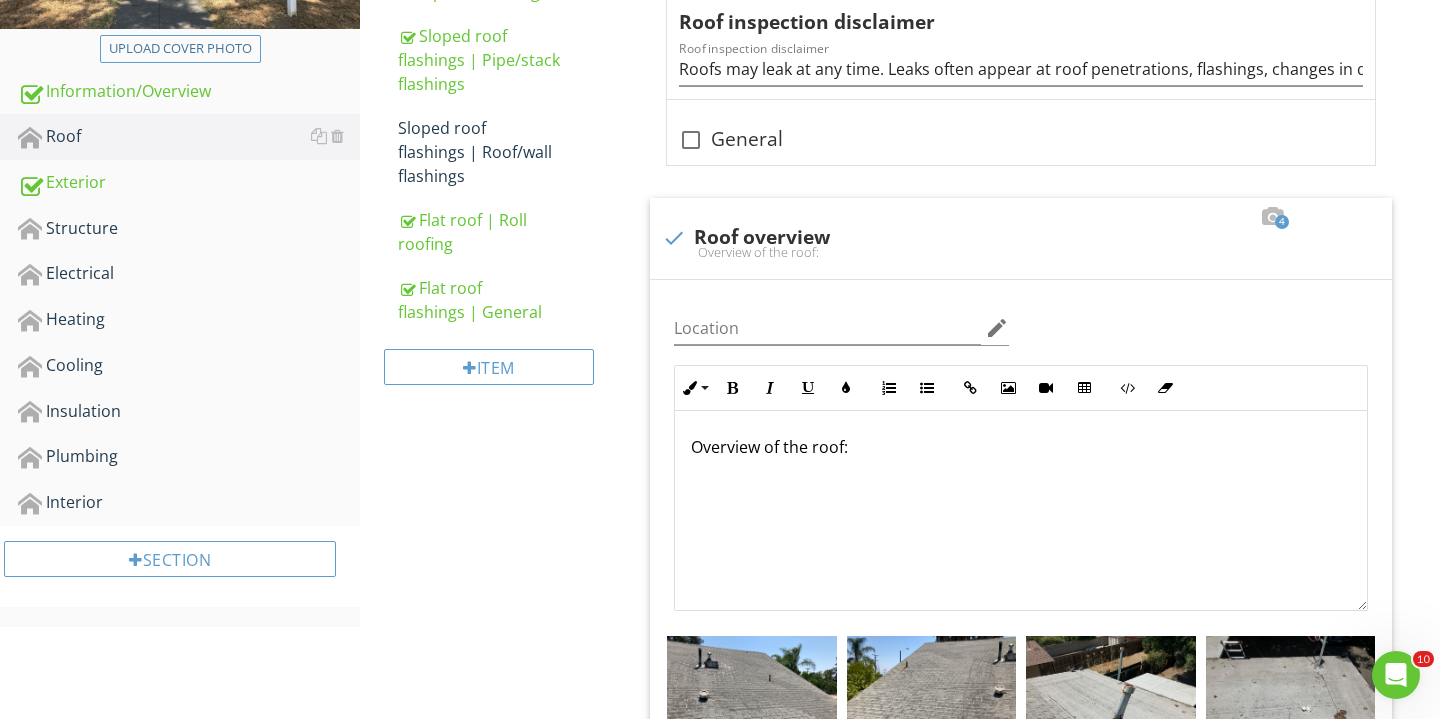 scroll, scrollTop: 601, scrollLeft: 0, axis: vertical 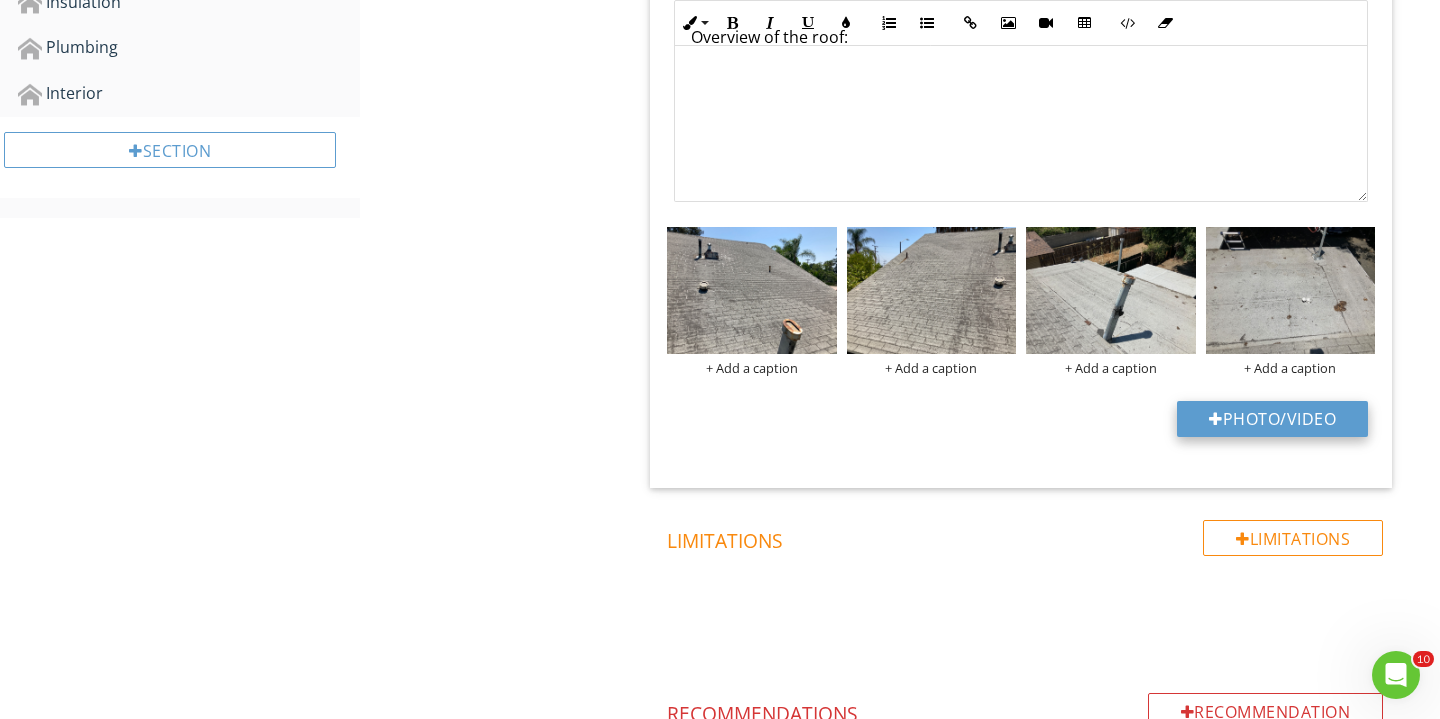 click at bounding box center [1216, 419] 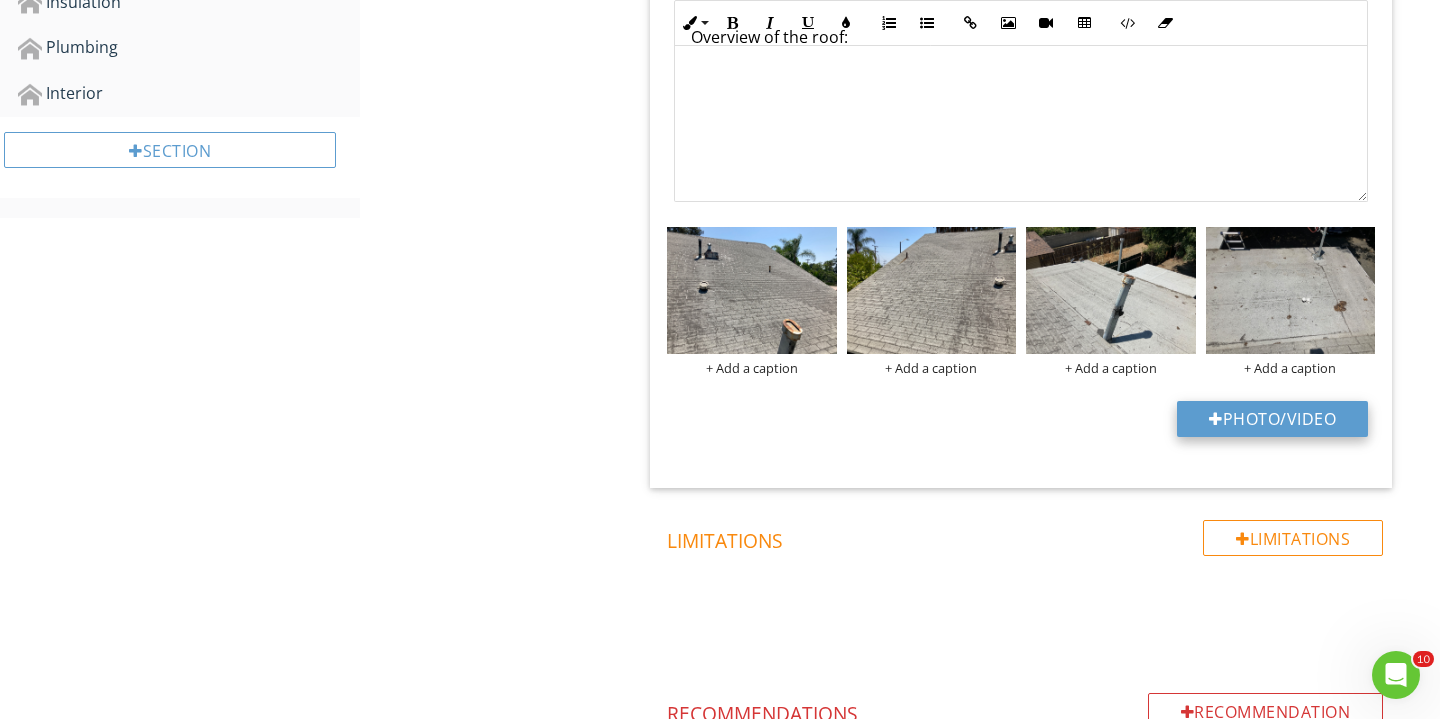 type on "C:\fakepath\IMG_3823.JPG" 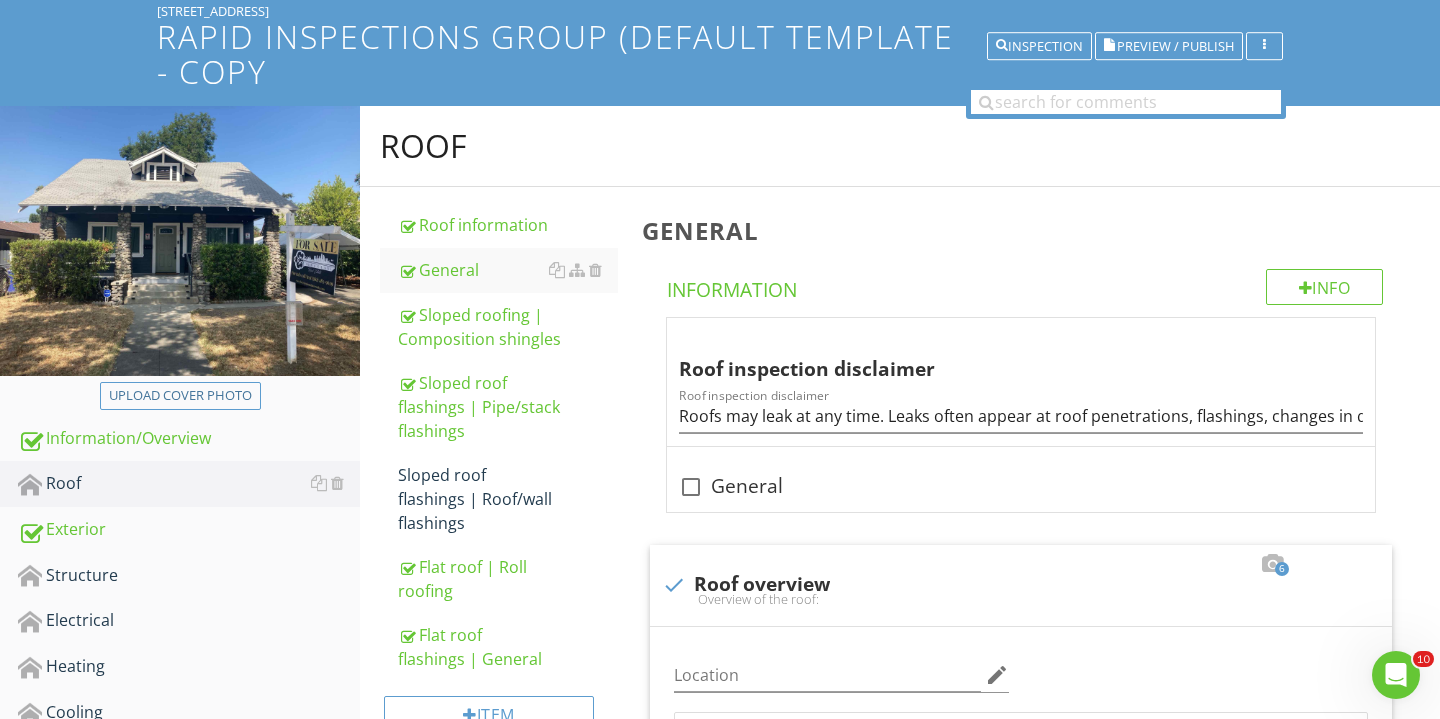 scroll, scrollTop: 317, scrollLeft: 0, axis: vertical 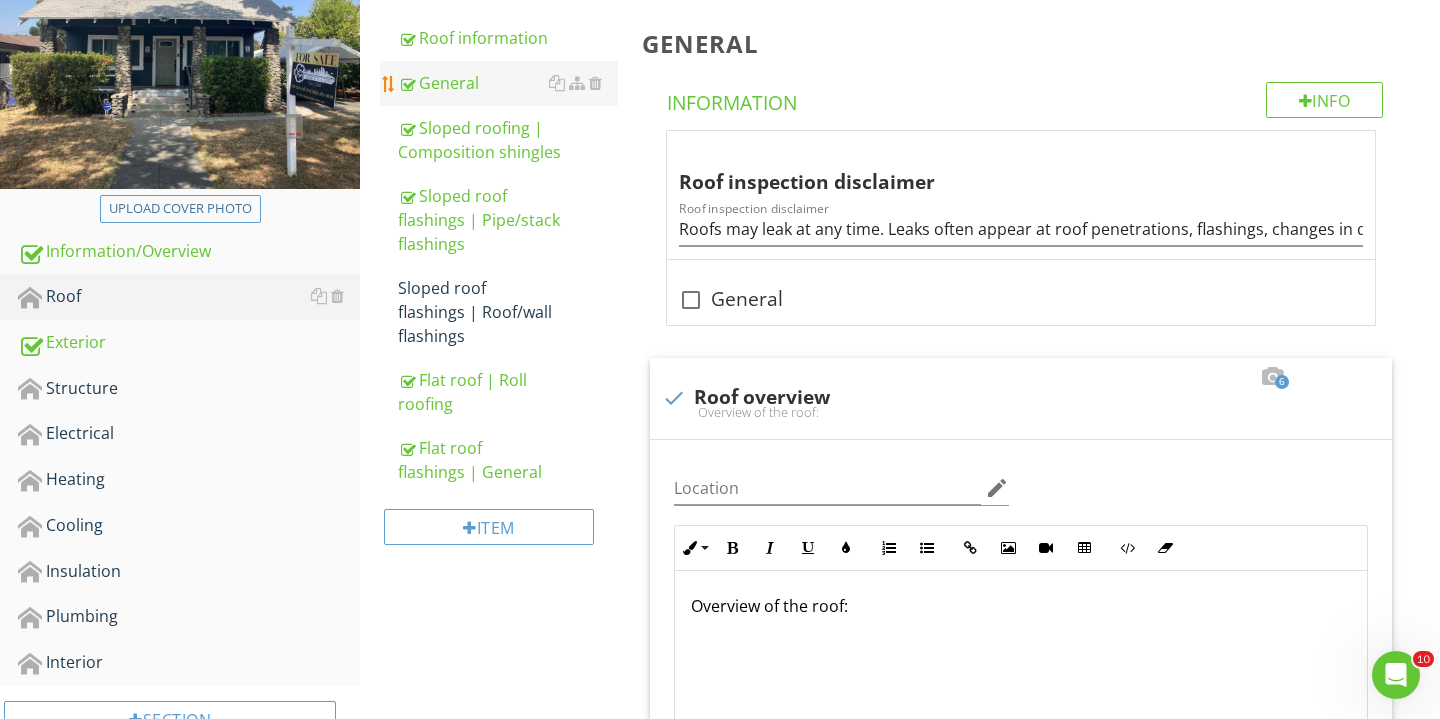 click on "General" at bounding box center [508, 83] 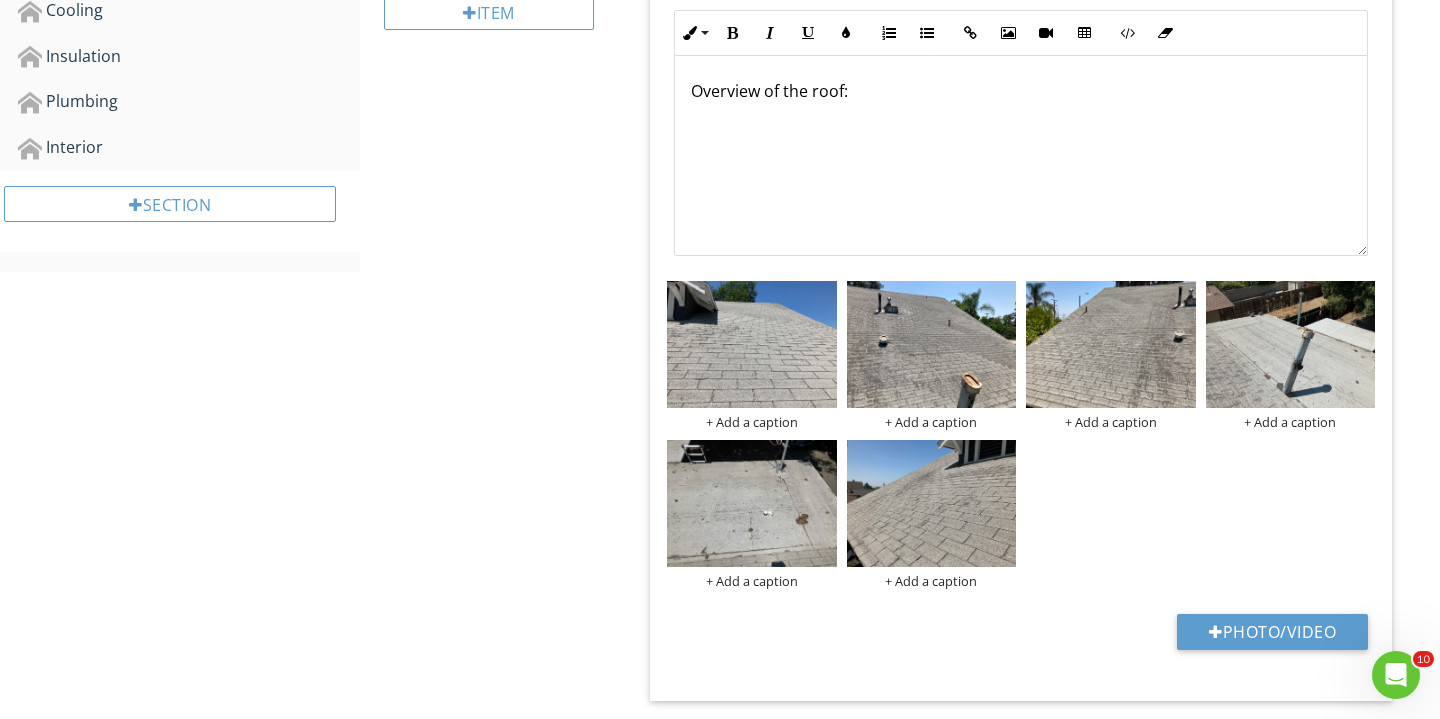 scroll, scrollTop: 826, scrollLeft: 0, axis: vertical 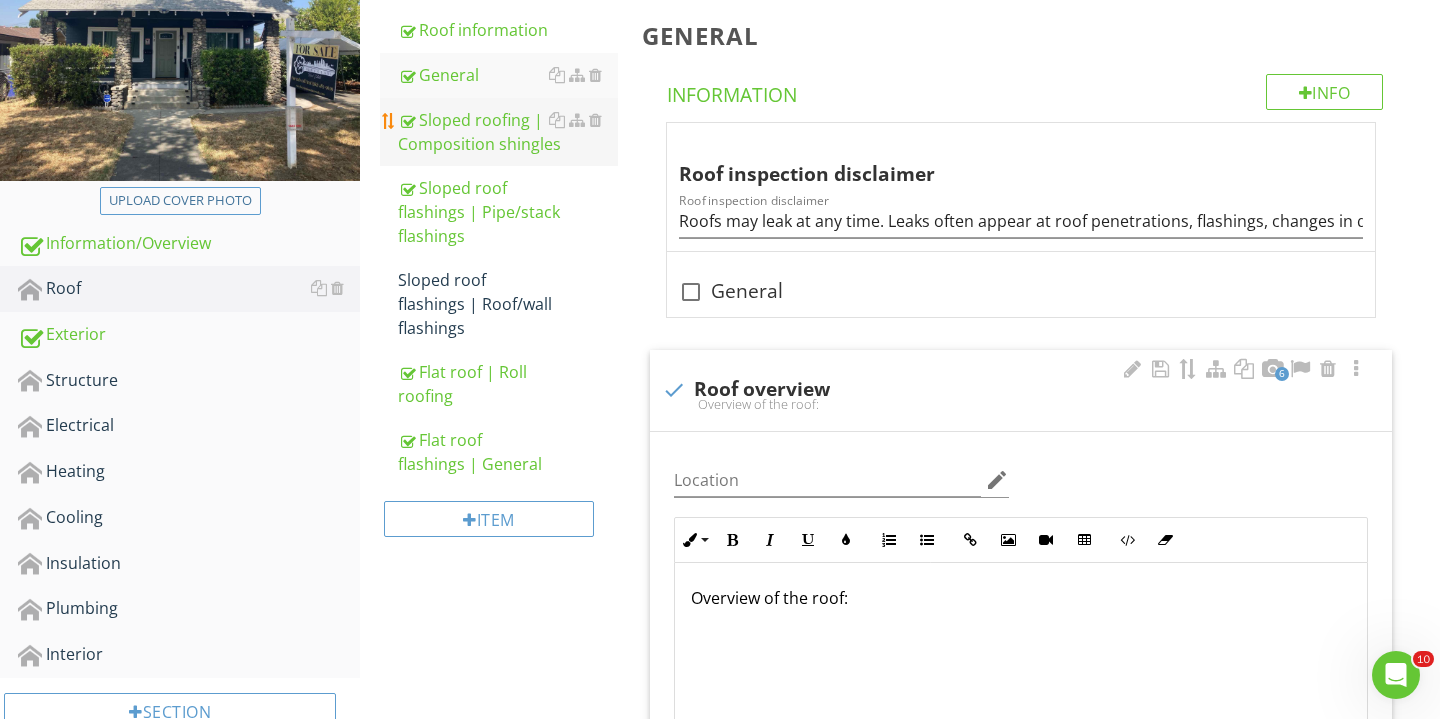 click on "Sloped roofing | Composition shingles" at bounding box center (508, 132) 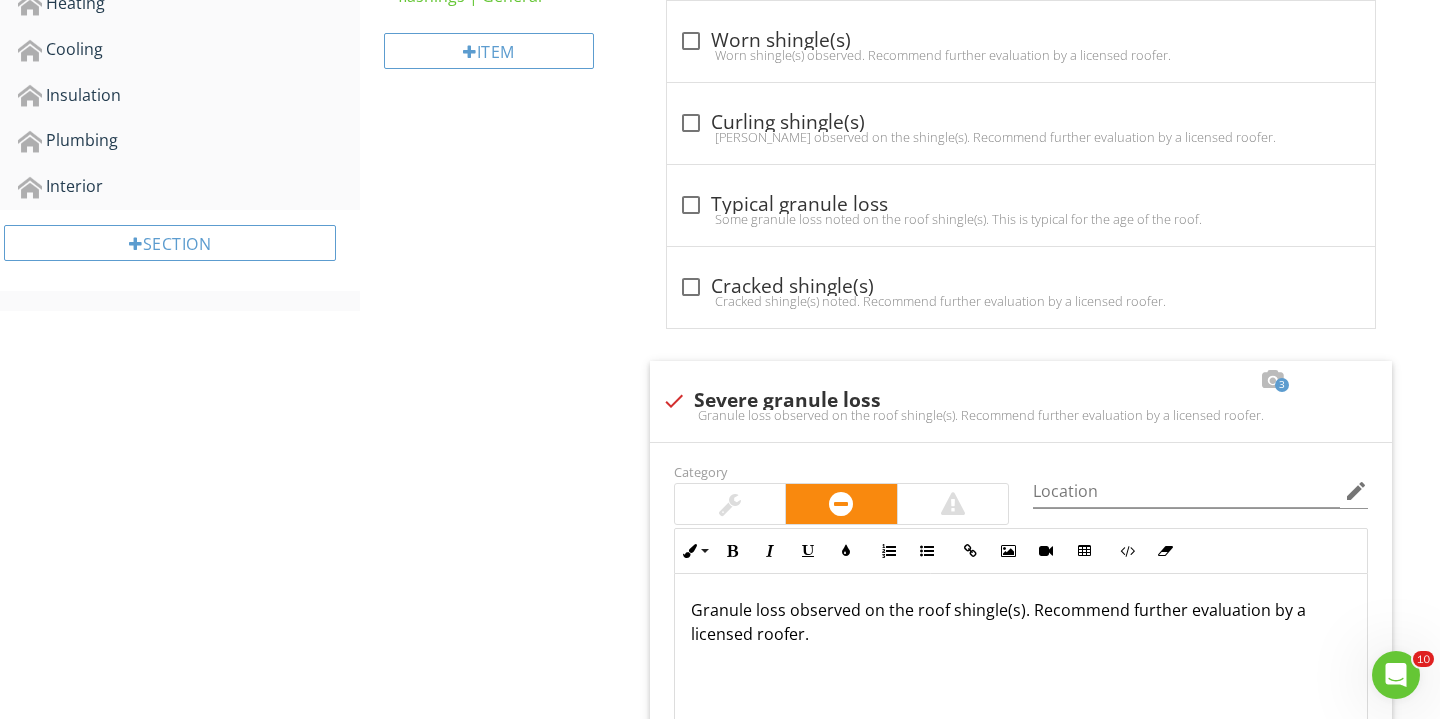 scroll, scrollTop: 1289, scrollLeft: 0, axis: vertical 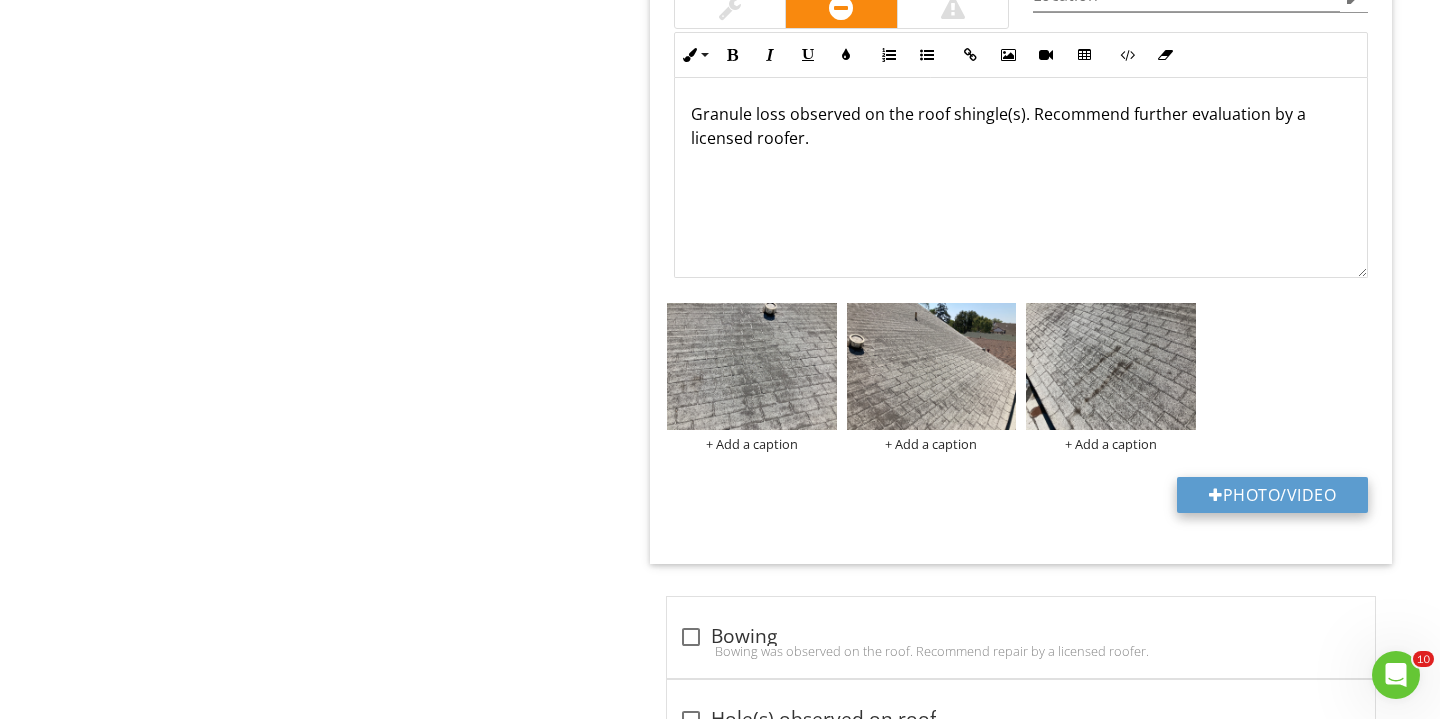 click on "Photo/Video" at bounding box center (1272, 495) 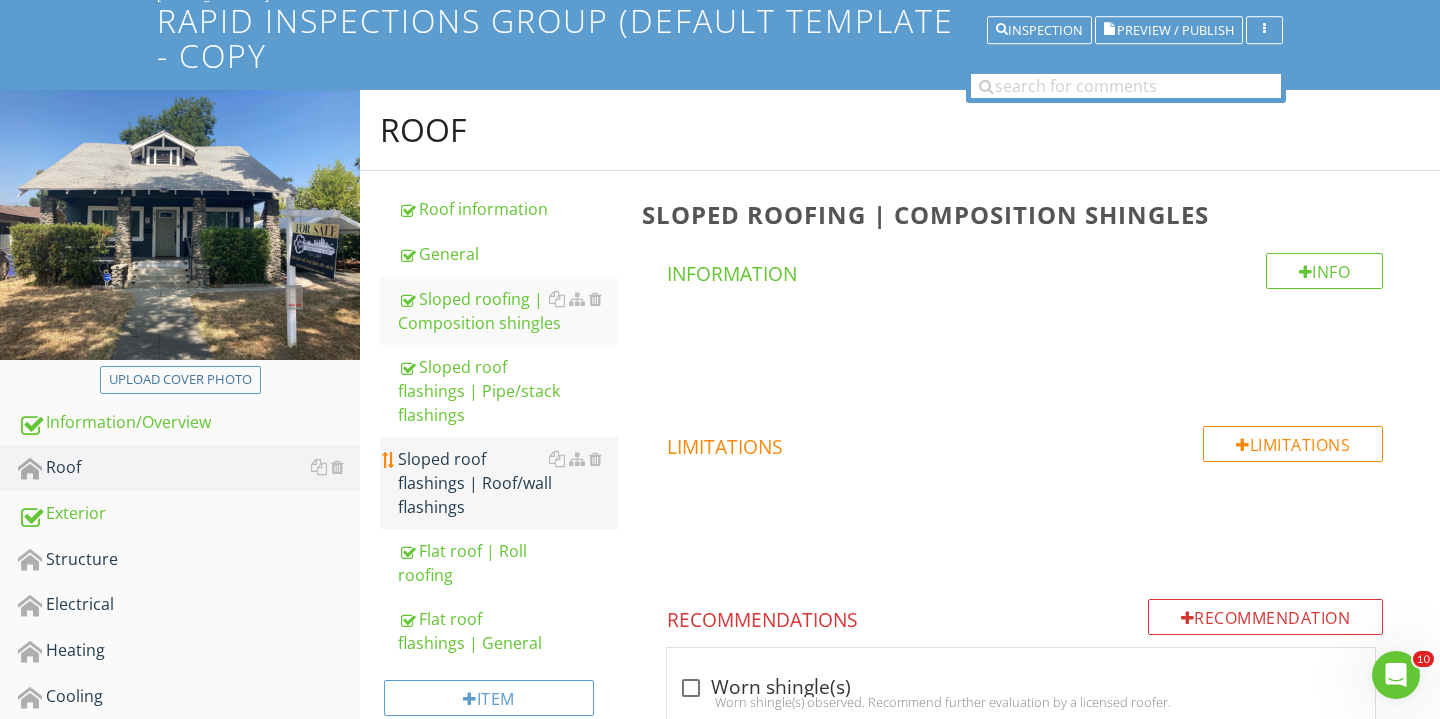 scroll, scrollTop: 173, scrollLeft: 0, axis: vertical 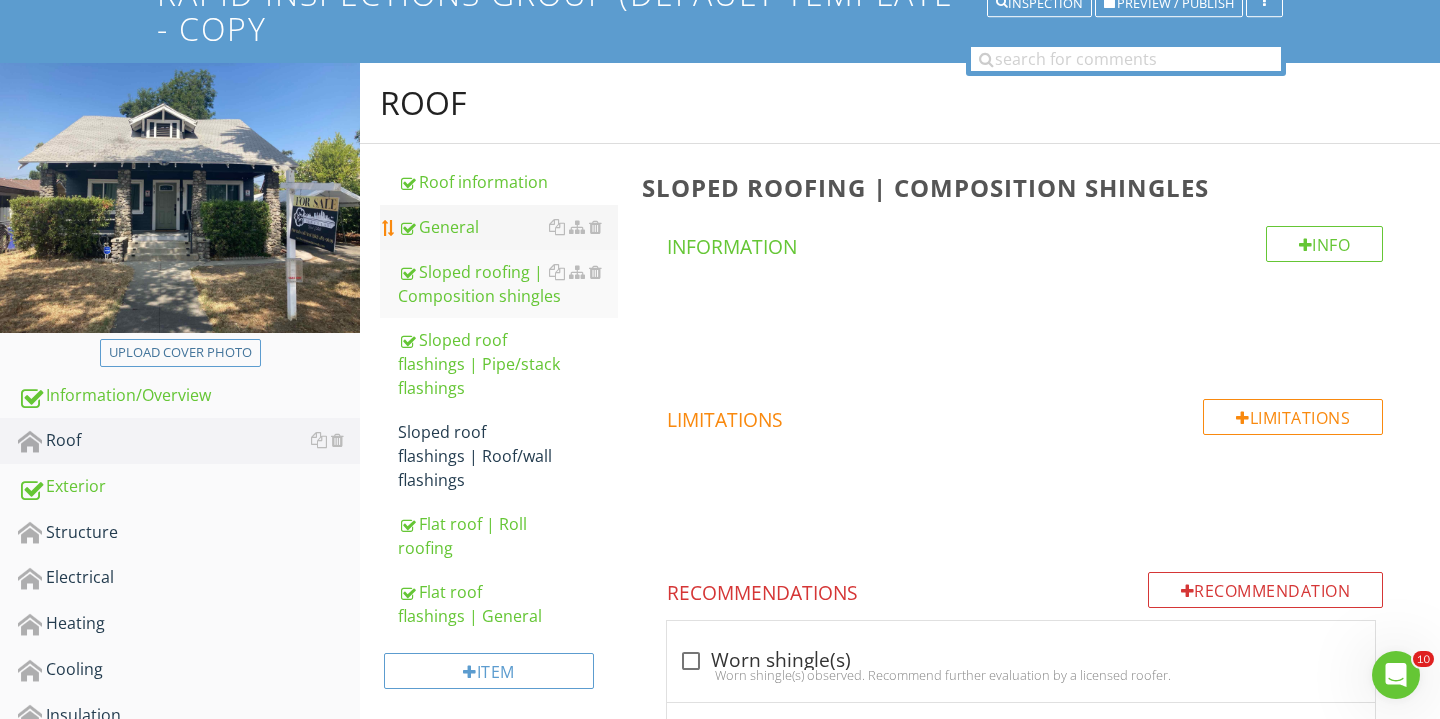 click on "General" at bounding box center [508, 227] 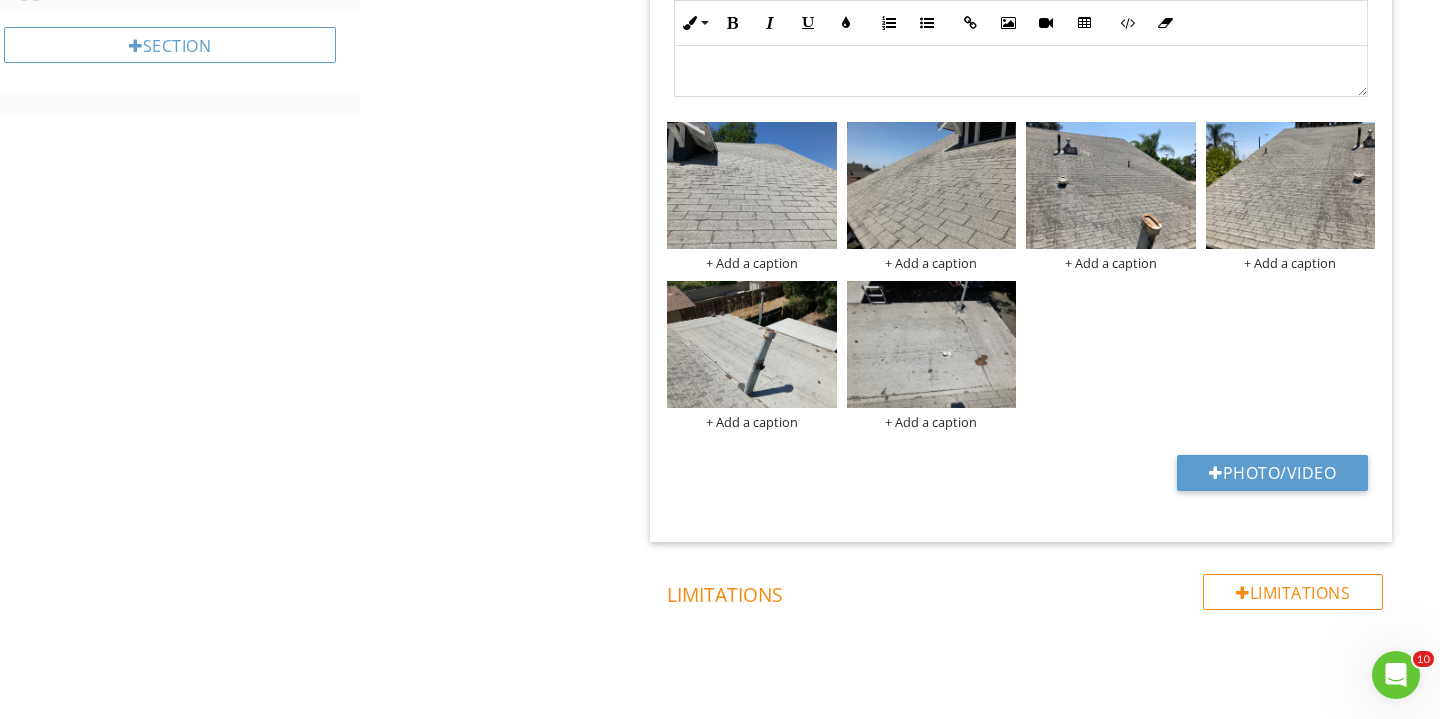 scroll, scrollTop: 900, scrollLeft: 0, axis: vertical 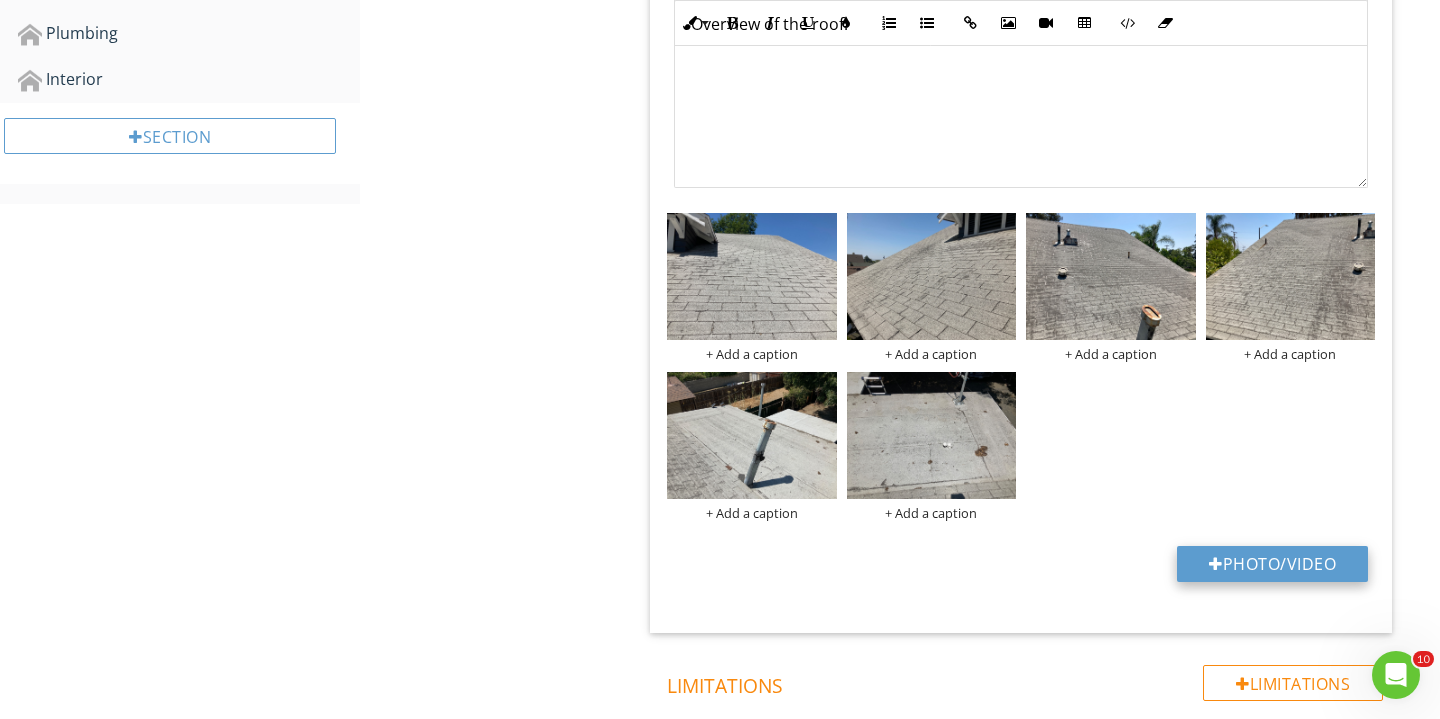 click at bounding box center (1216, 564) 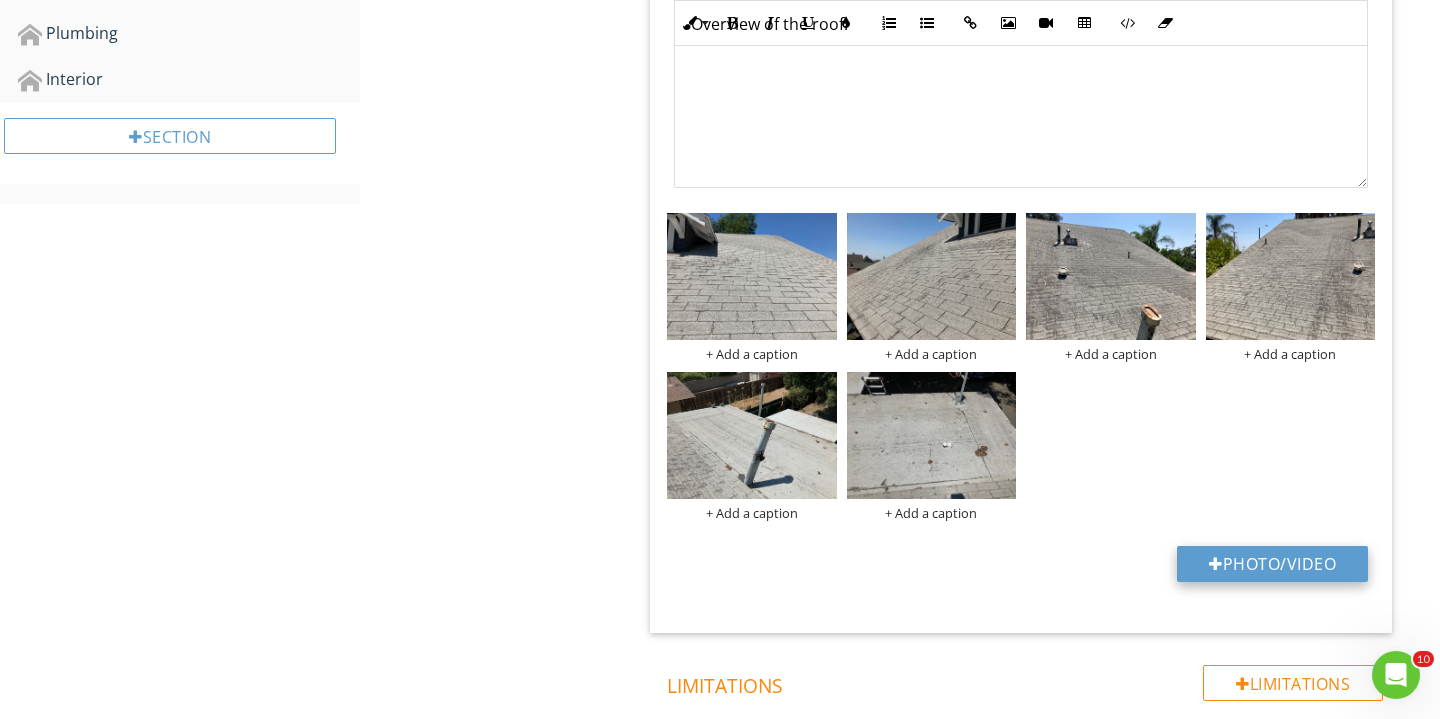 type on "C:\fakepath\IMG_3829.JPG" 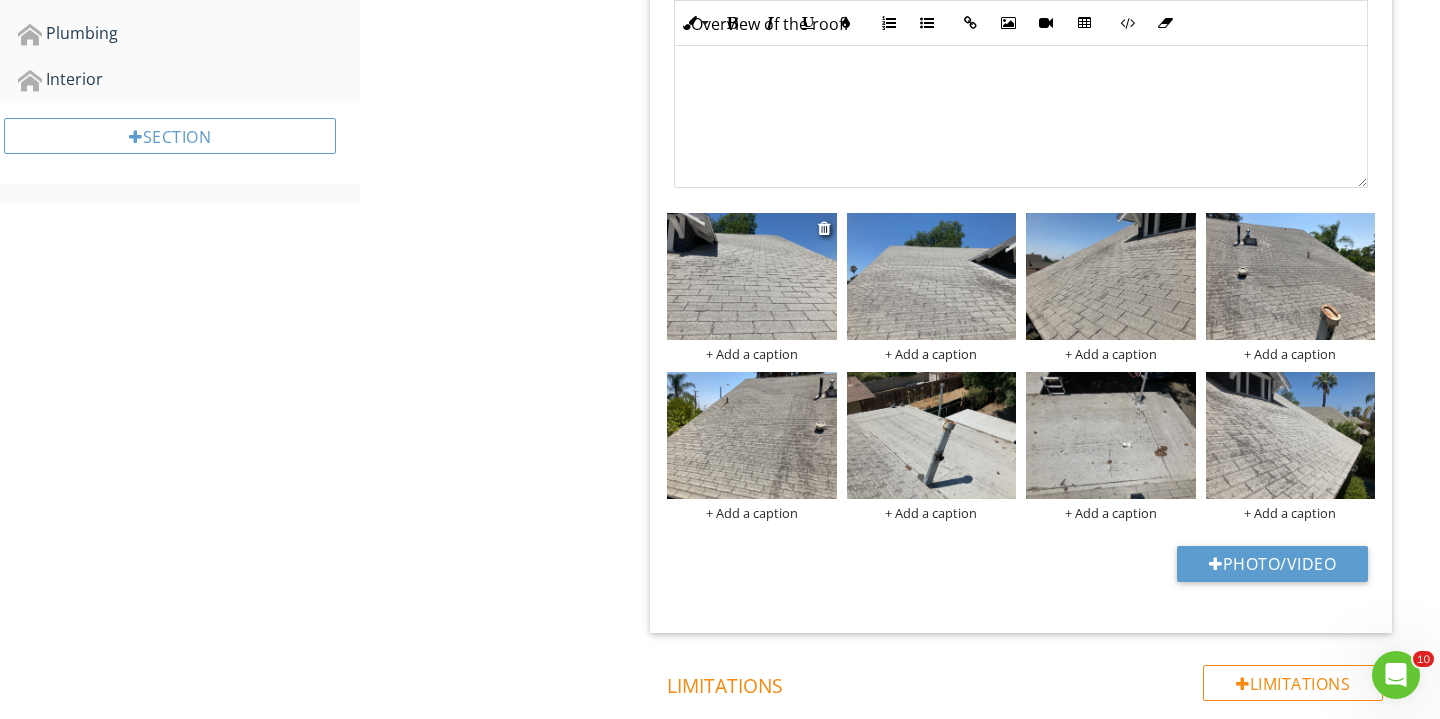drag, startPoint x: 946, startPoint y: 295, endPoint x: 777, endPoint y: 295, distance: 169 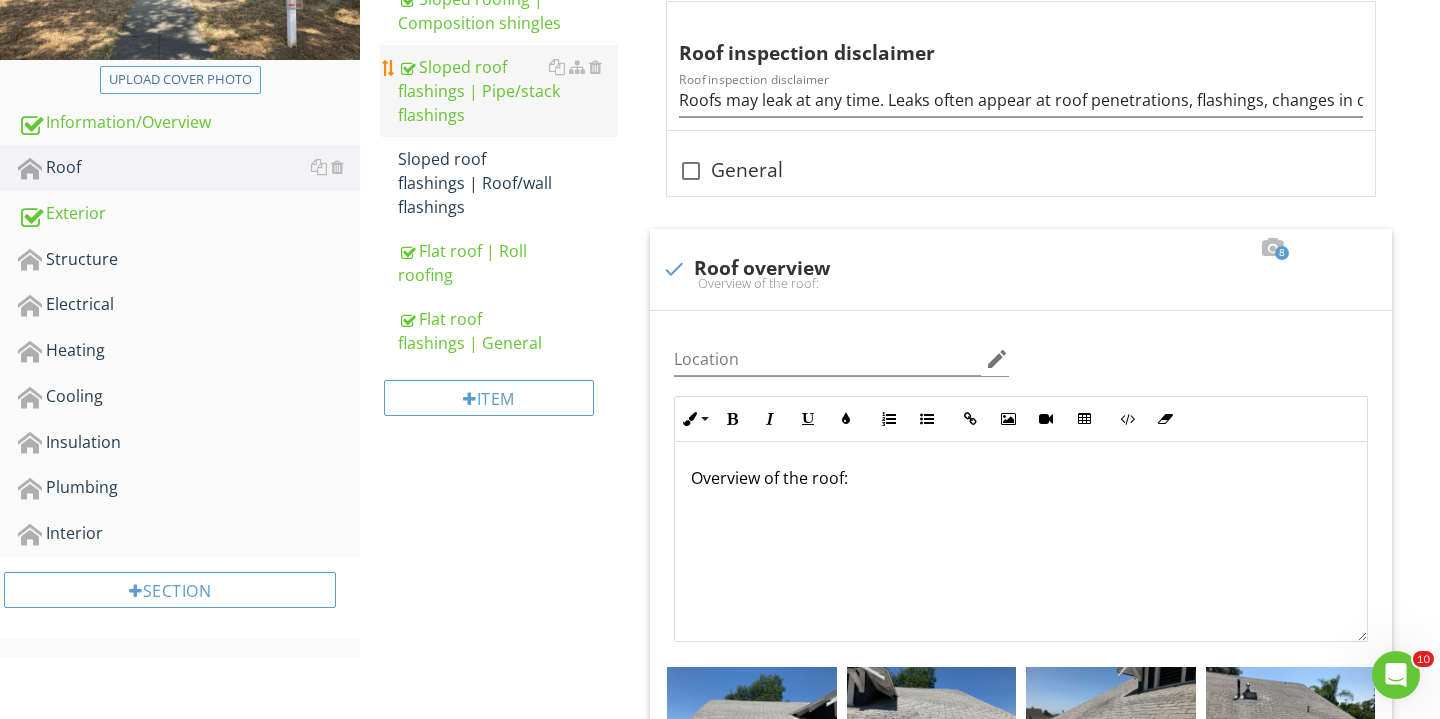 scroll, scrollTop: 196, scrollLeft: 0, axis: vertical 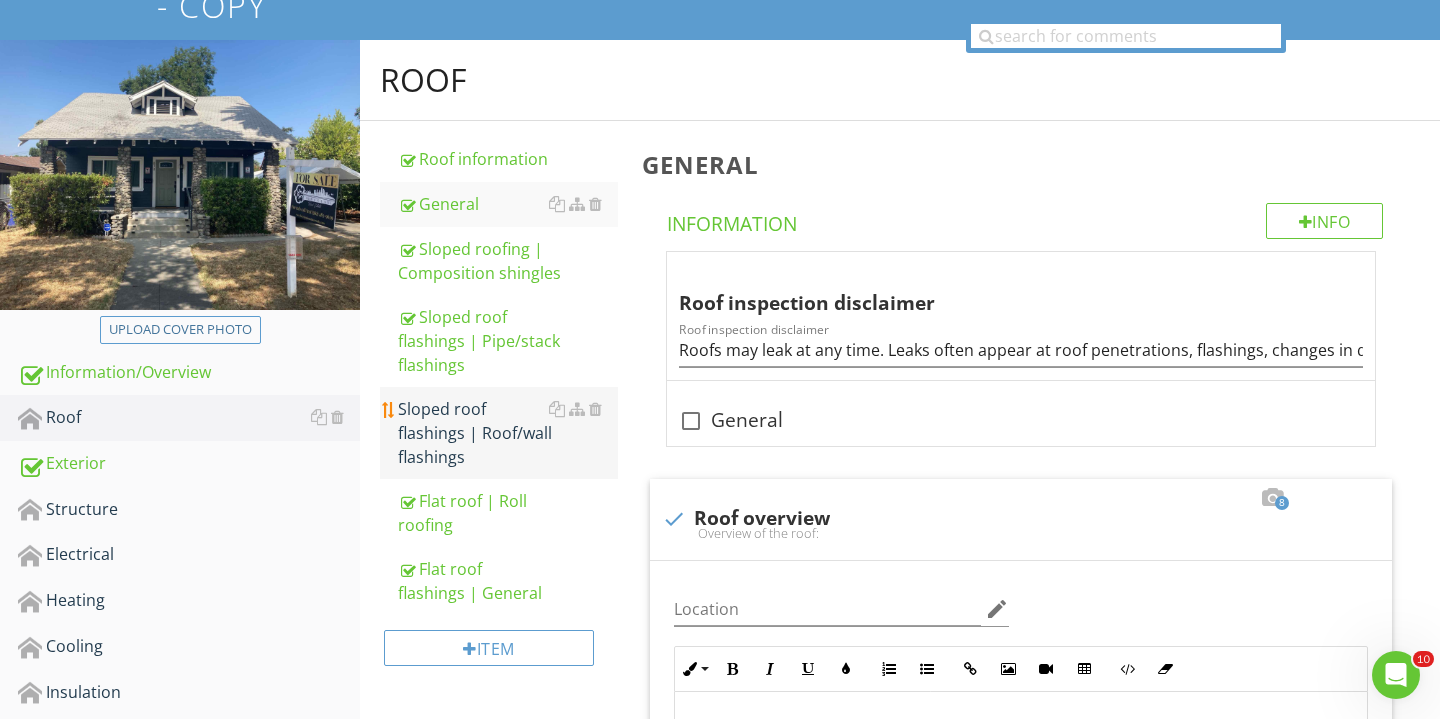 click on "Sloped roof flashings | Roof/wall flashings" at bounding box center [508, 433] 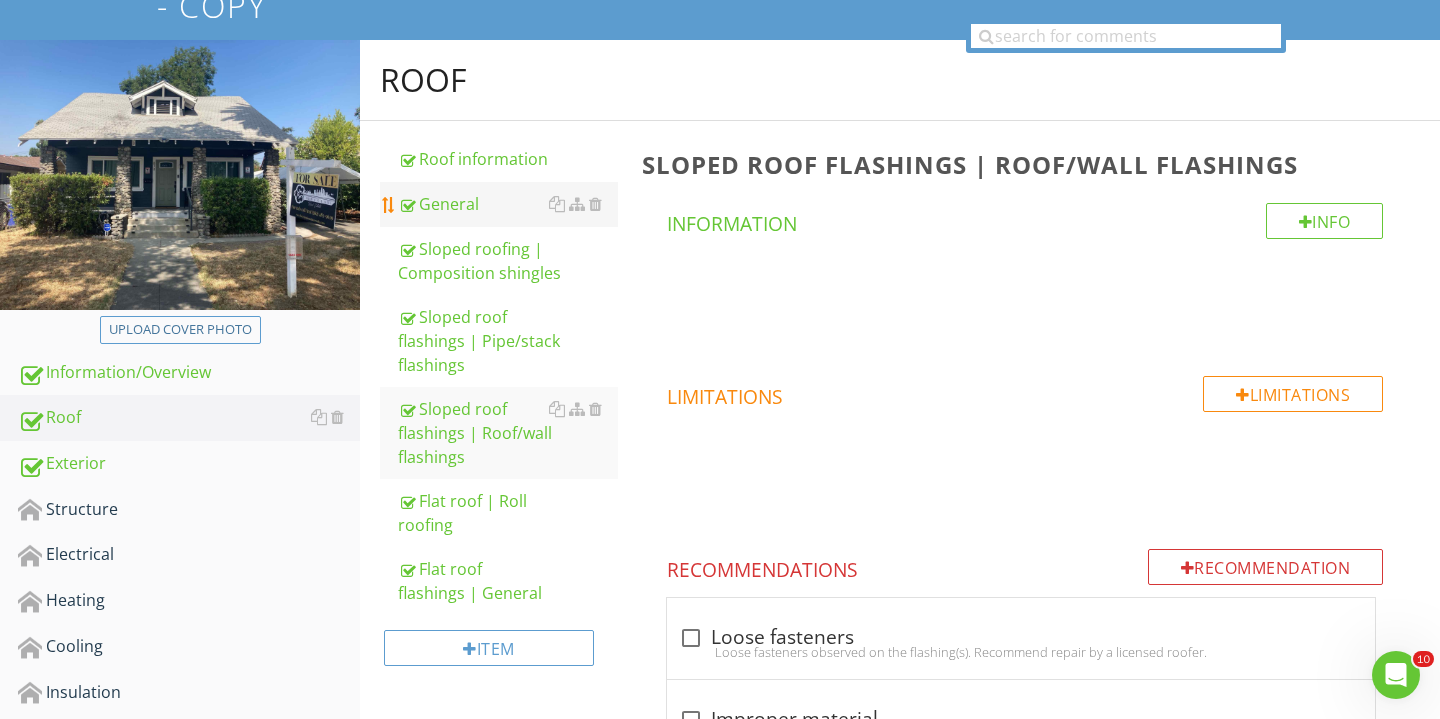 click on "General" at bounding box center (508, 204) 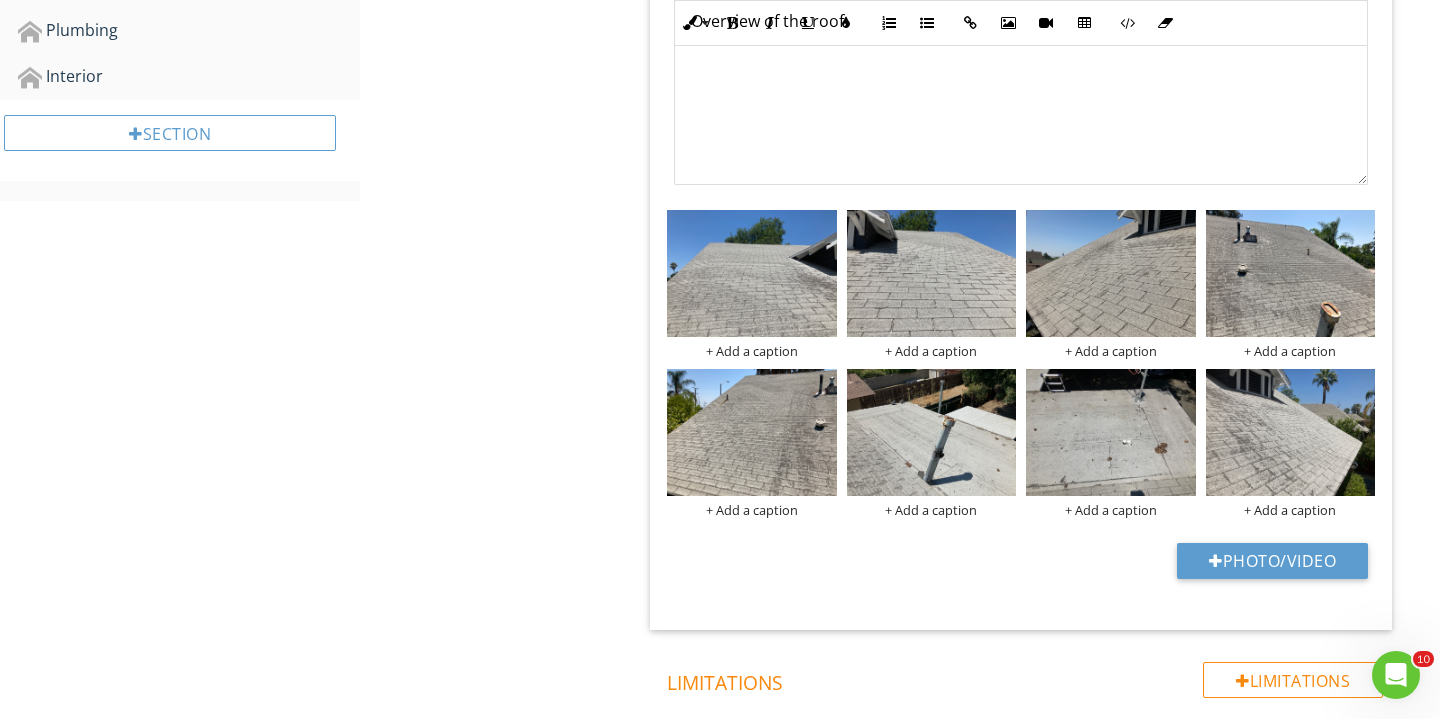 scroll, scrollTop: 897, scrollLeft: 0, axis: vertical 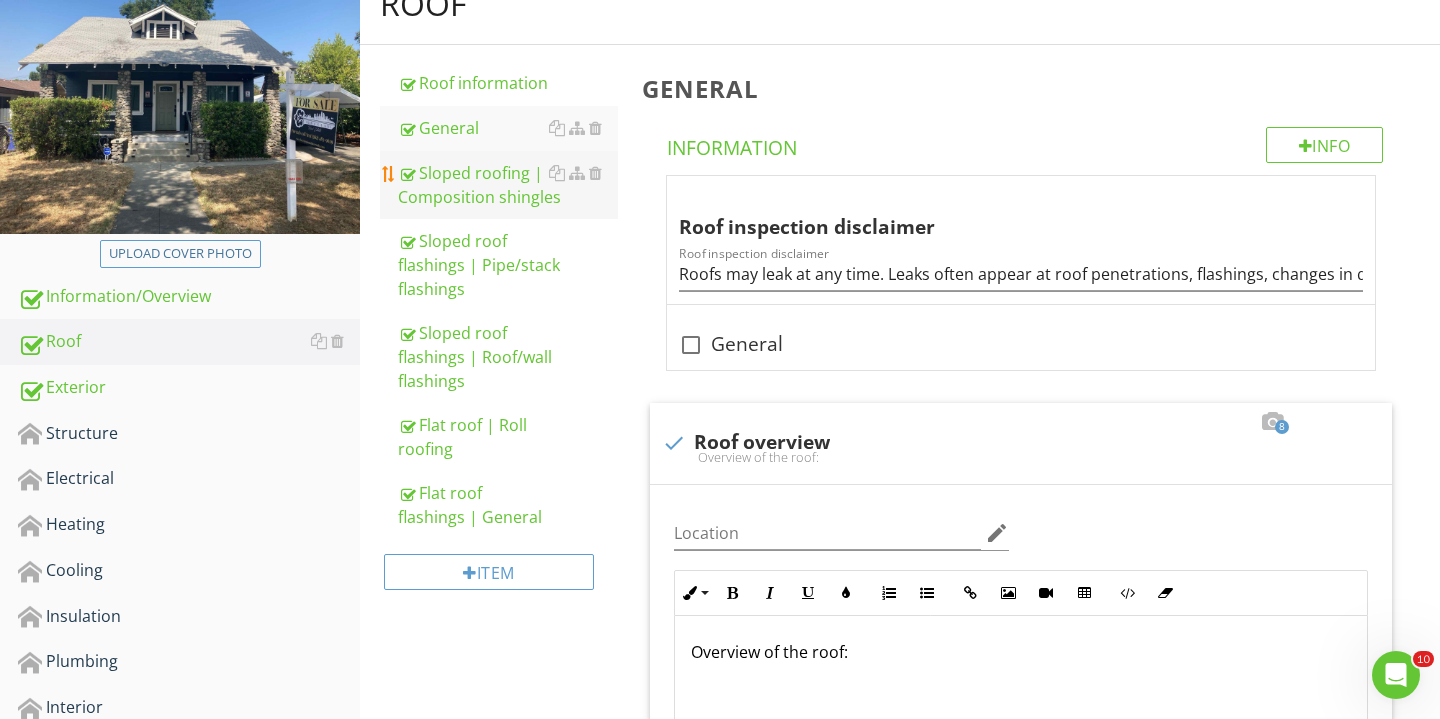 click on "Sloped roofing | Composition shingles" at bounding box center [508, 185] 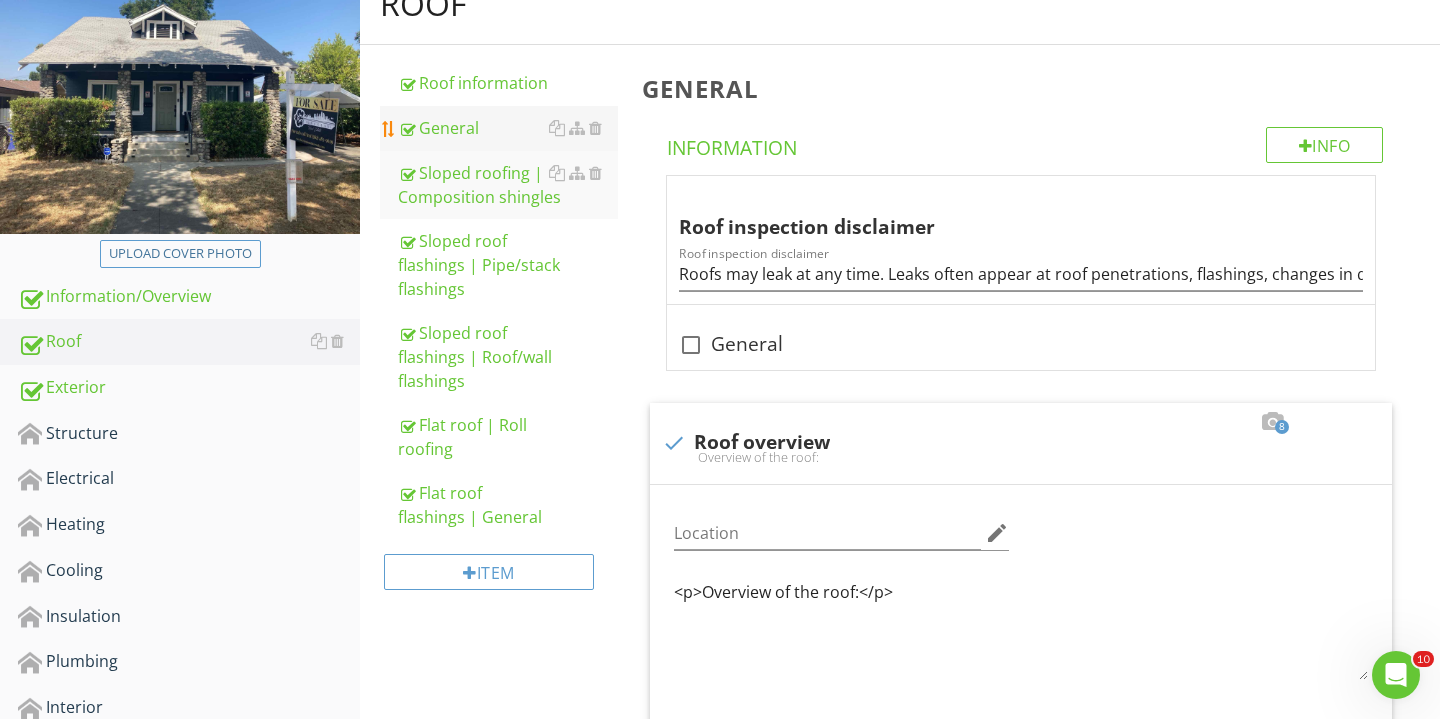 click on "General" at bounding box center [508, 128] 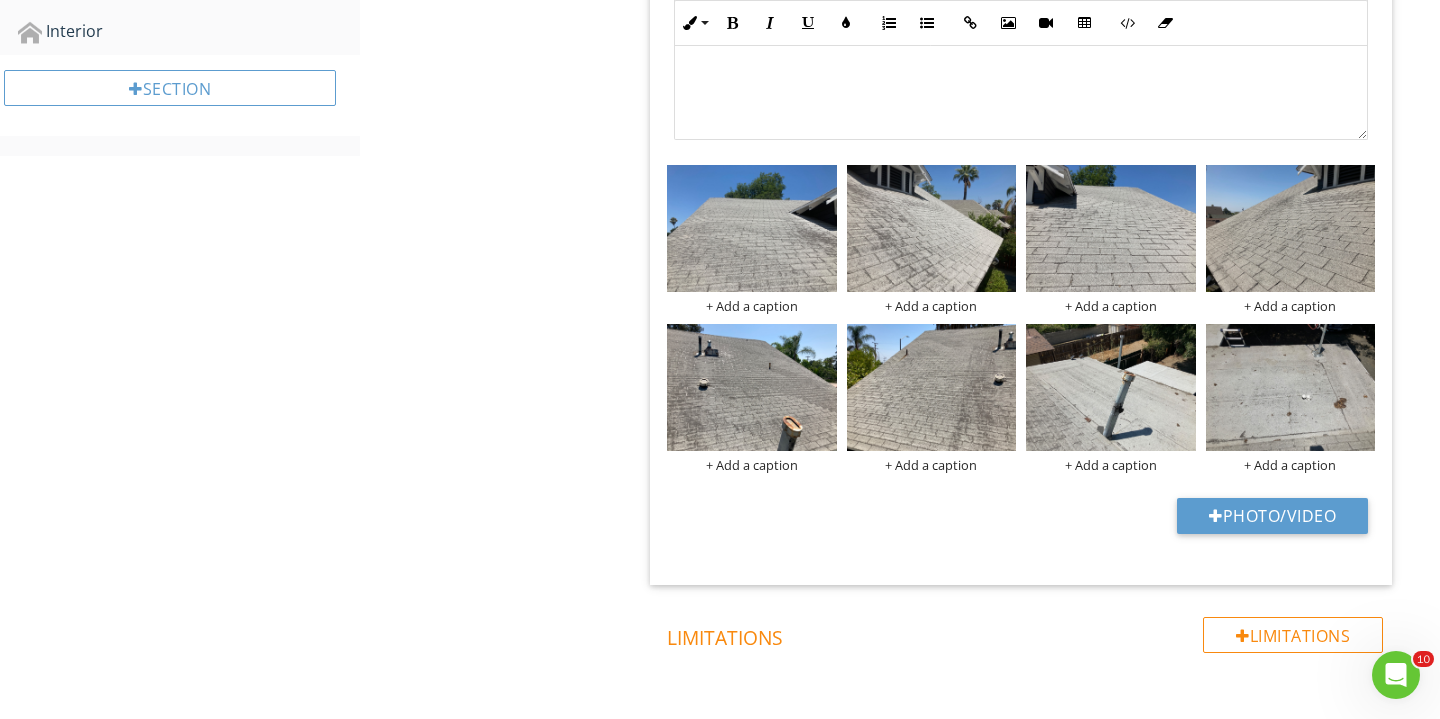 scroll, scrollTop: 911, scrollLeft: 0, axis: vertical 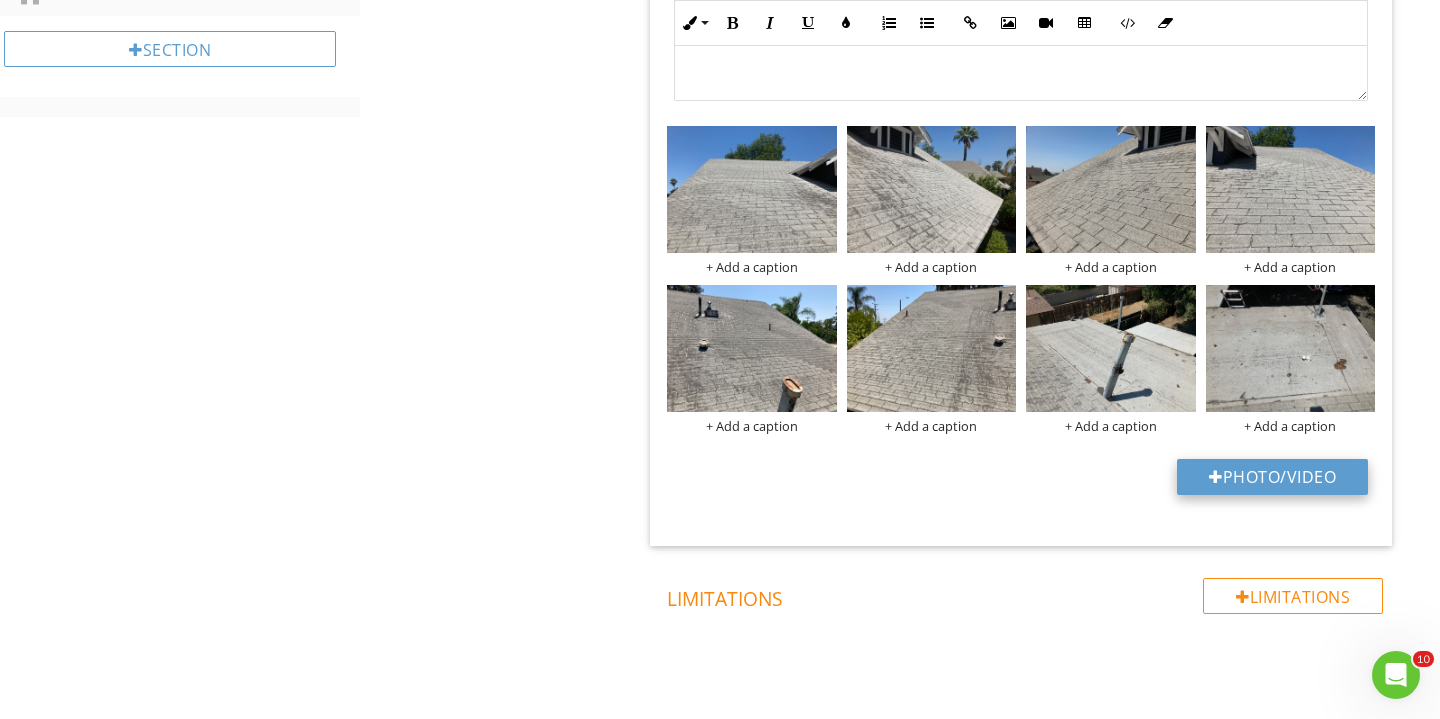 click on "Photo/Video" at bounding box center (1272, 477) 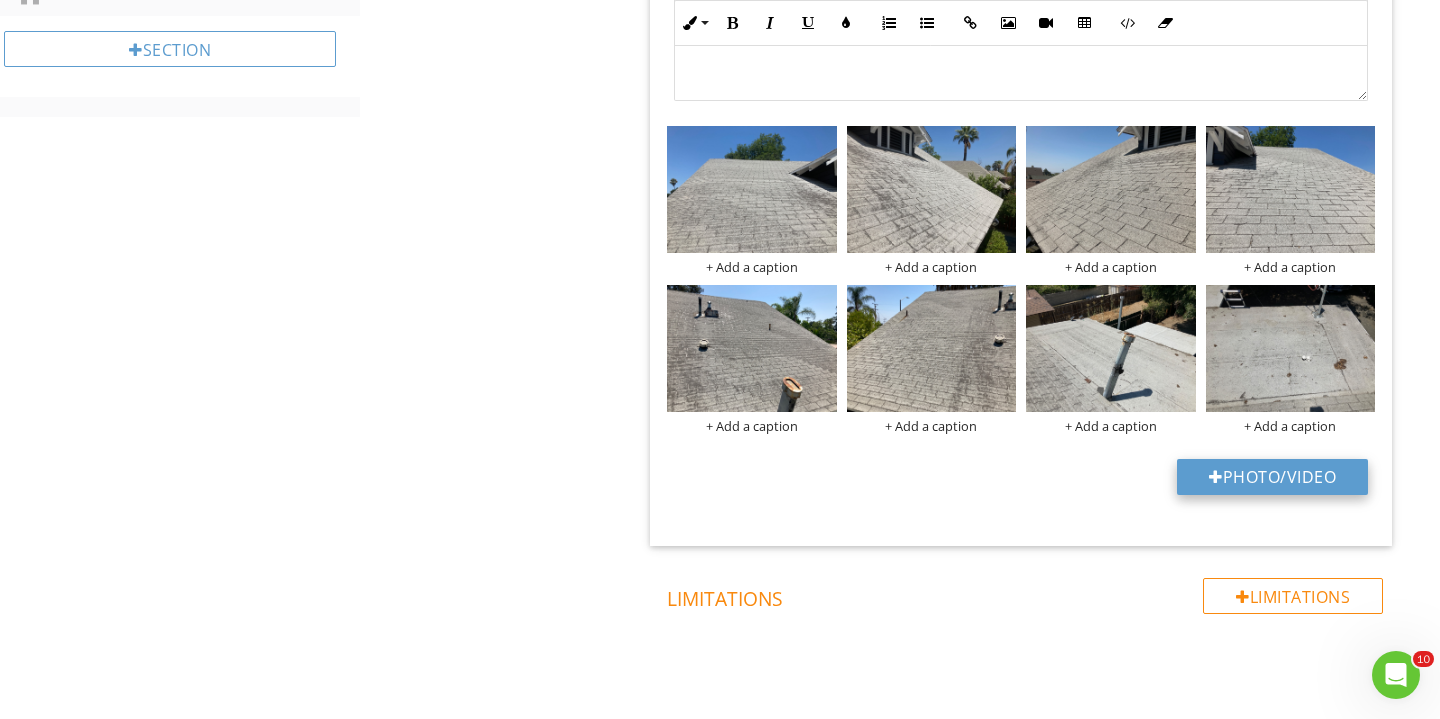 type on "C:\fakepath\IMG_3838.JPG" 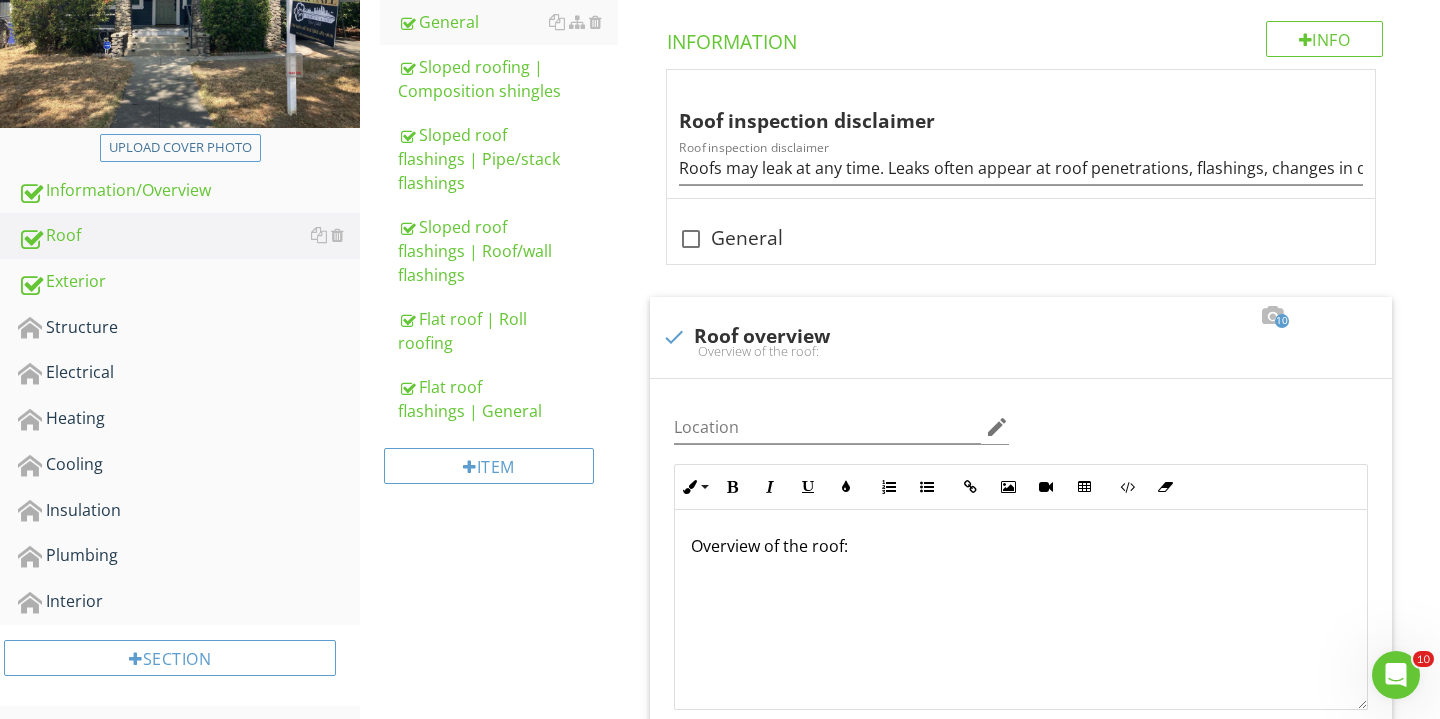 scroll, scrollTop: 390, scrollLeft: 0, axis: vertical 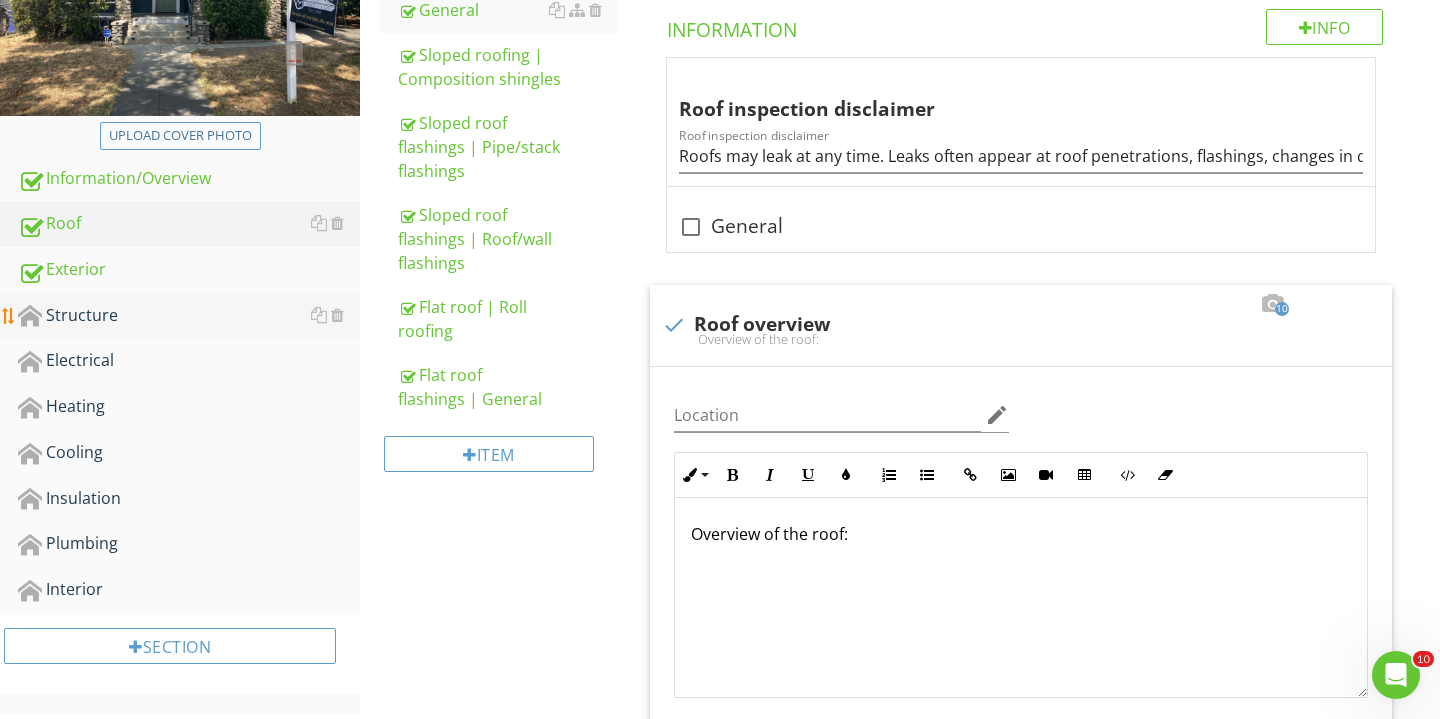 click on "Structure" at bounding box center [189, 316] 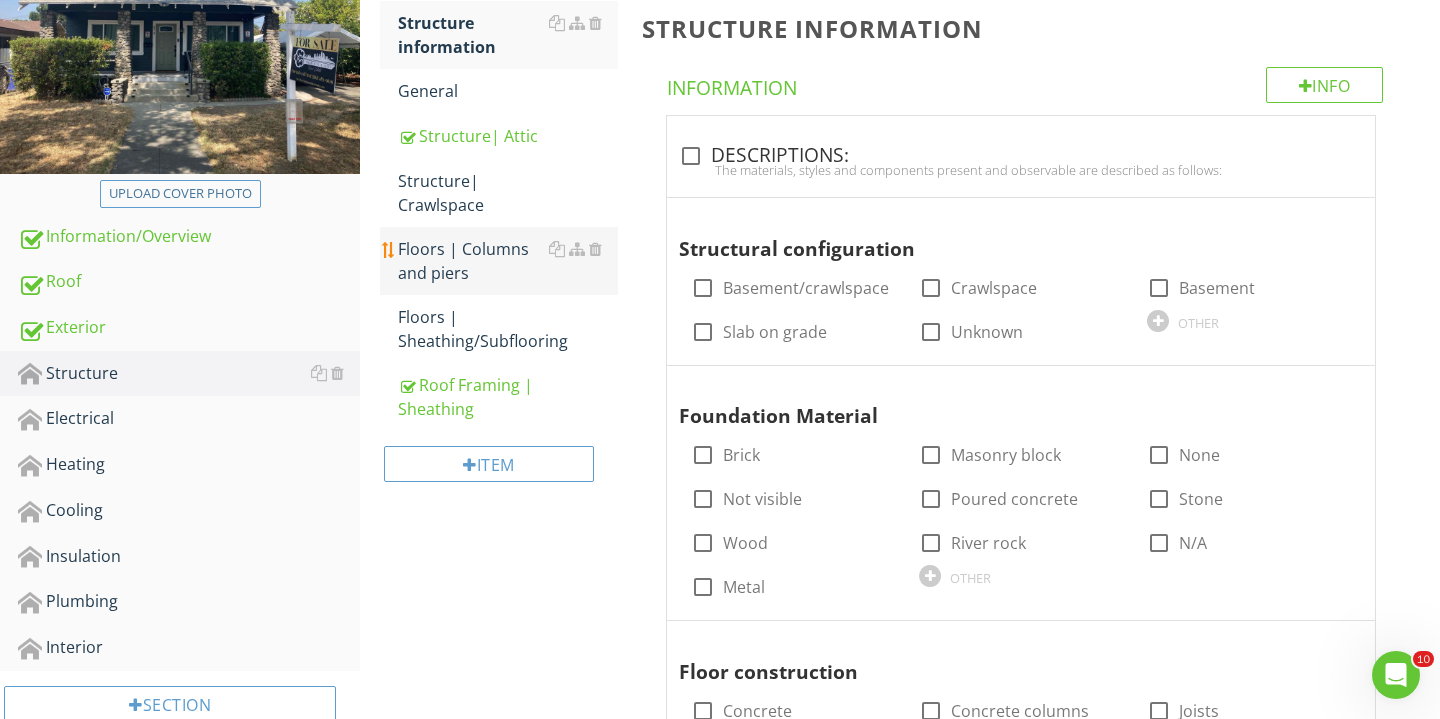 scroll, scrollTop: 331, scrollLeft: 0, axis: vertical 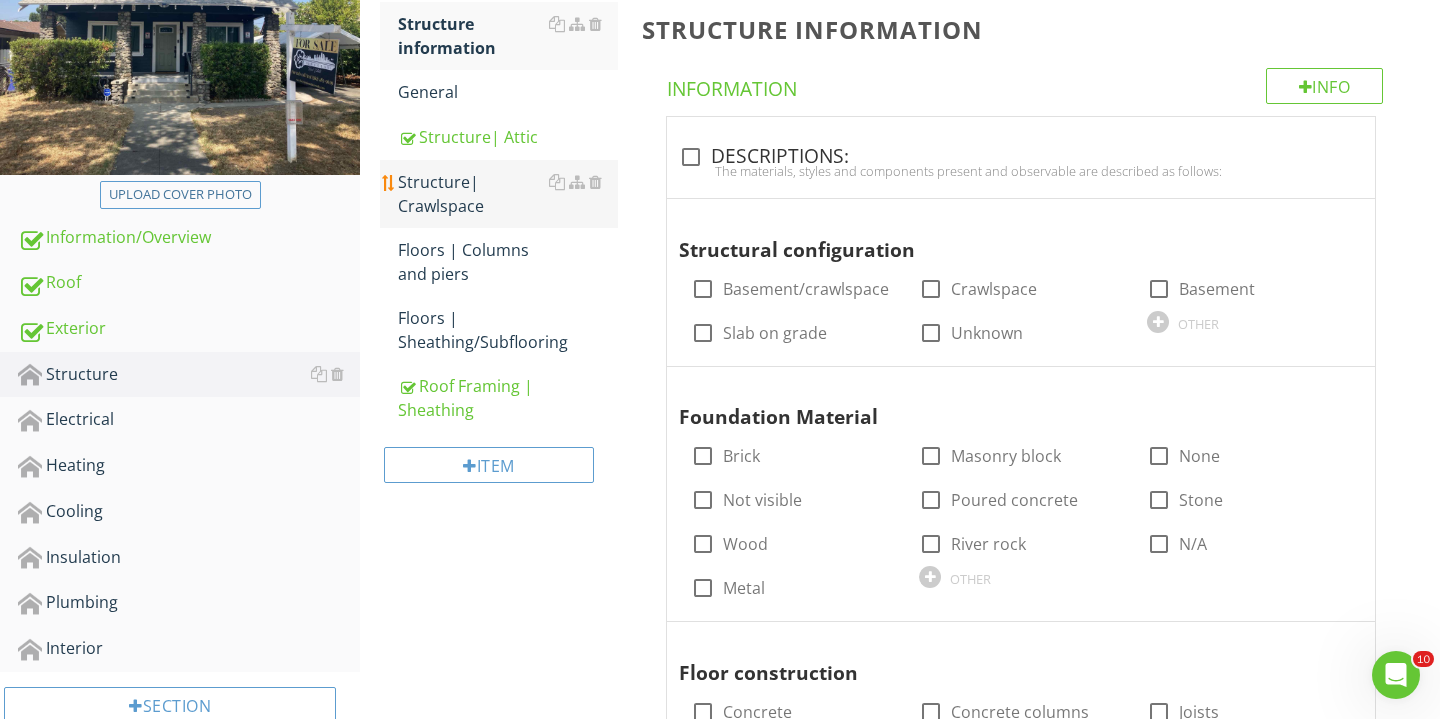 click on "Structure| Crawlspace" at bounding box center [508, 194] 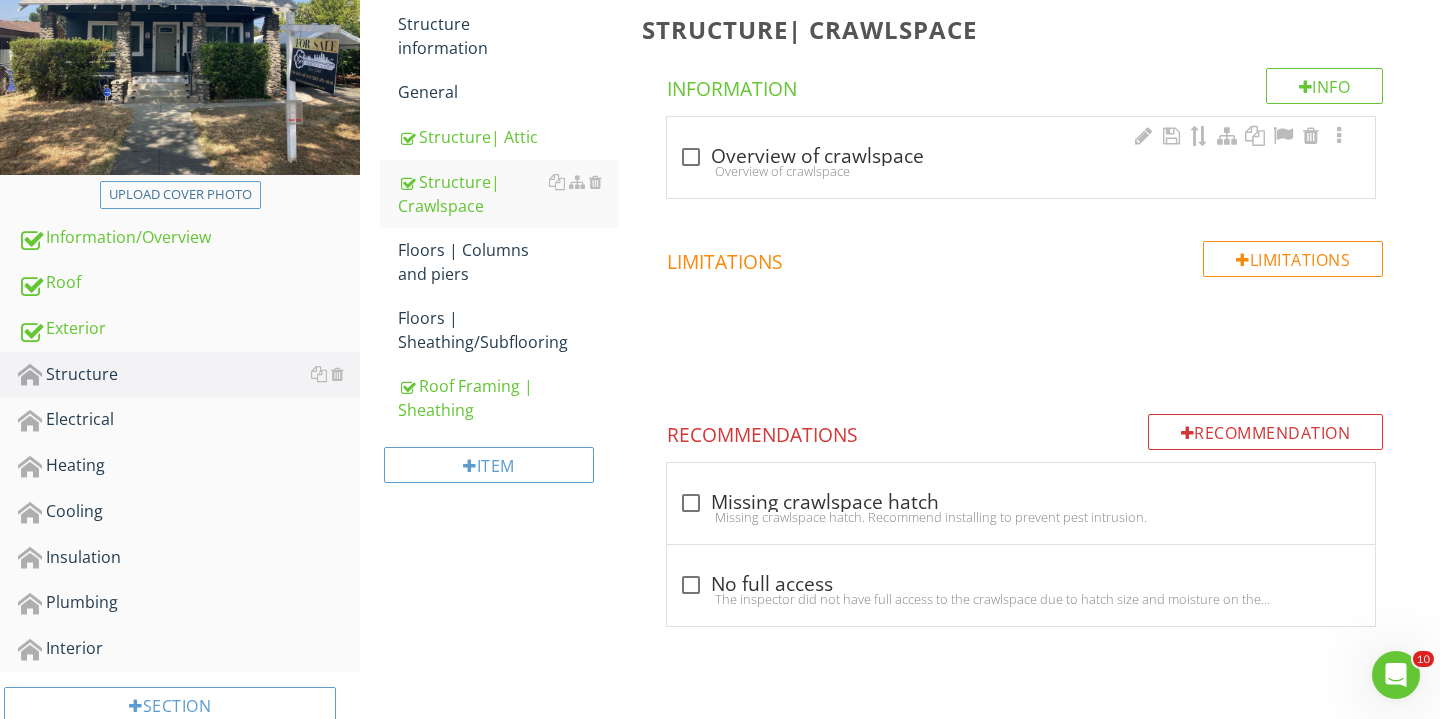 click on "Overview of crawlspace" at bounding box center [1021, 171] 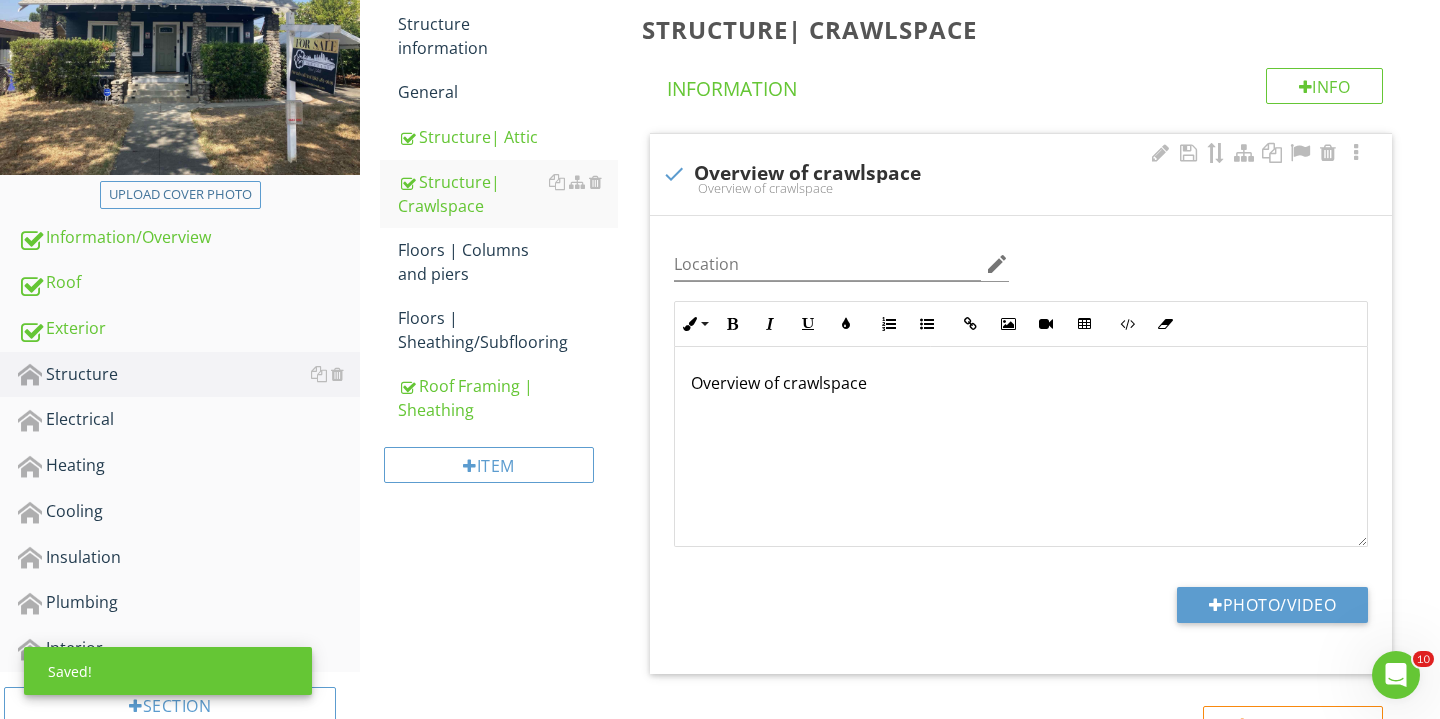 scroll, scrollTop: 372, scrollLeft: 0, axis: vertical 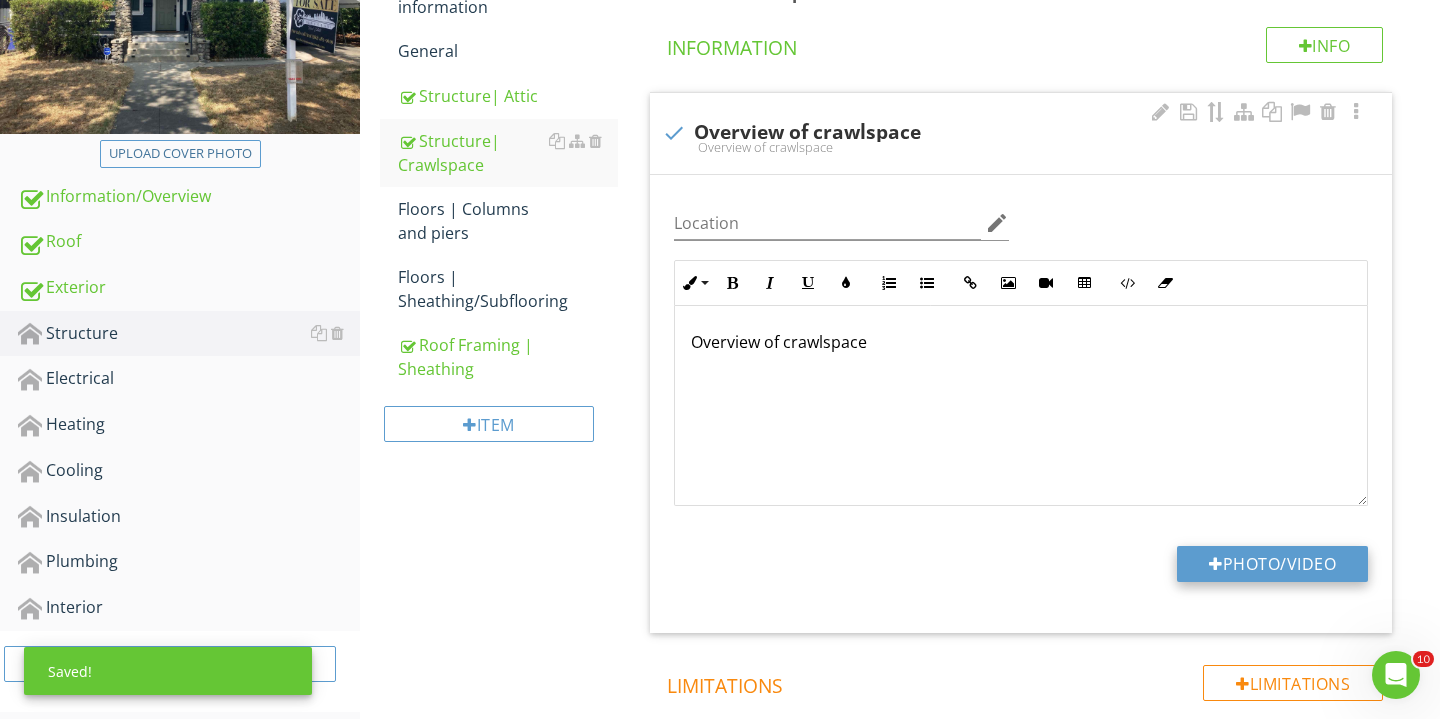 click on "Photo/Video" at bounding box center [1272, 564] 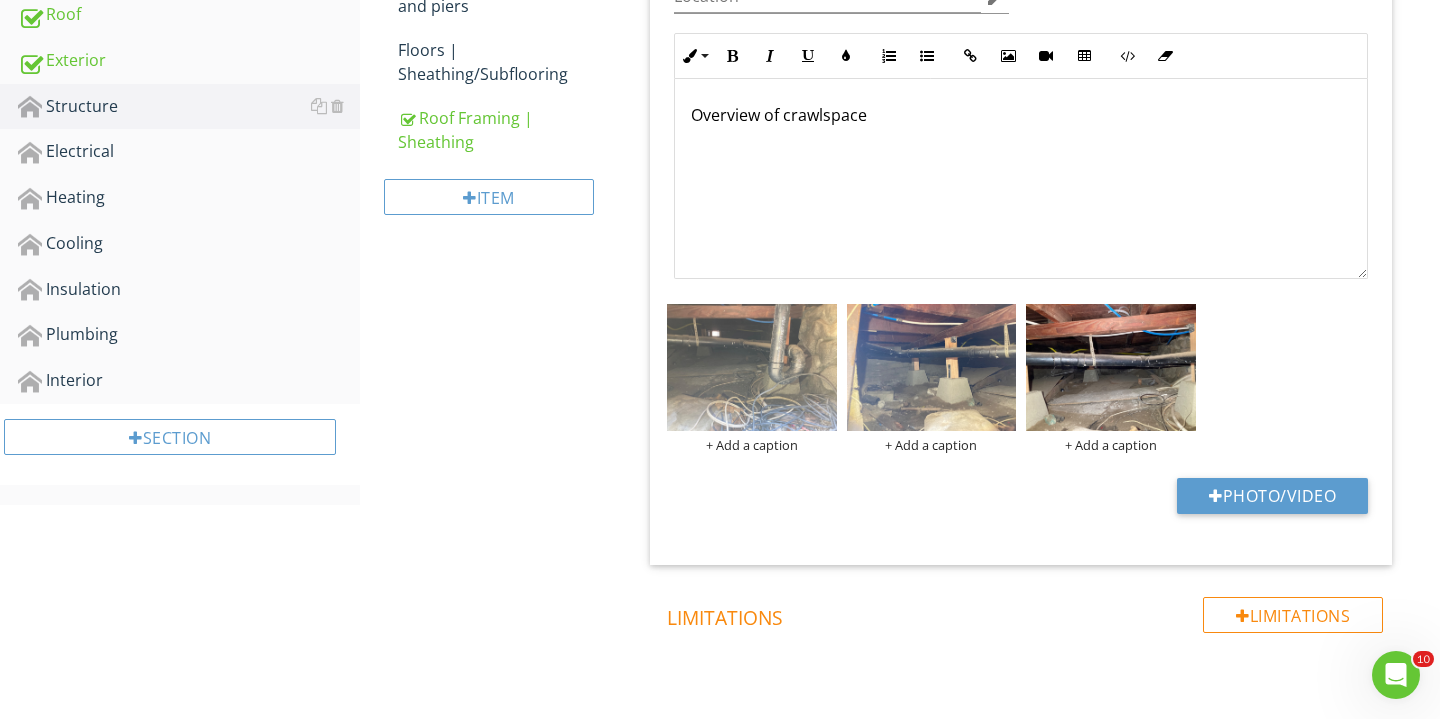 scroll, scrollTop: 666, scrollLeft: 0, axis: vertical 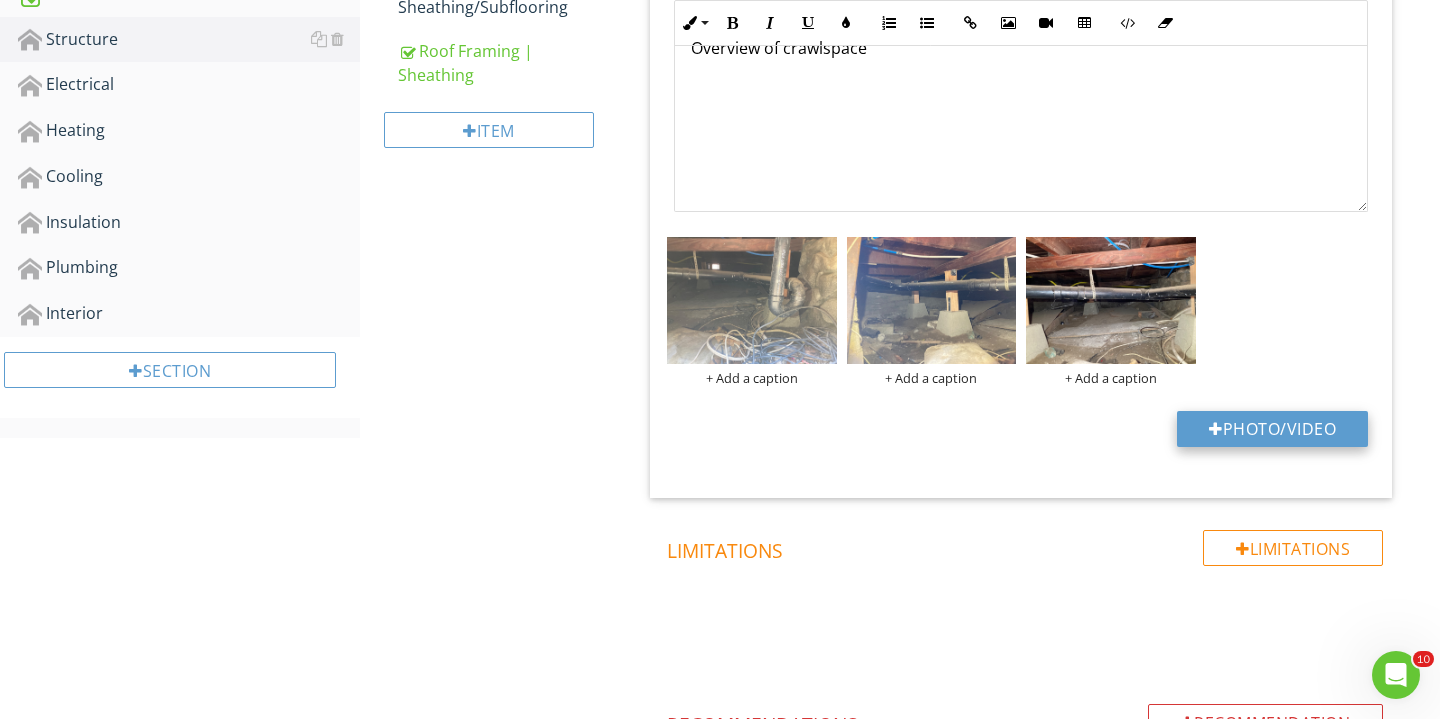 click on "Photo/Video" at bounding box center [1272, 429] 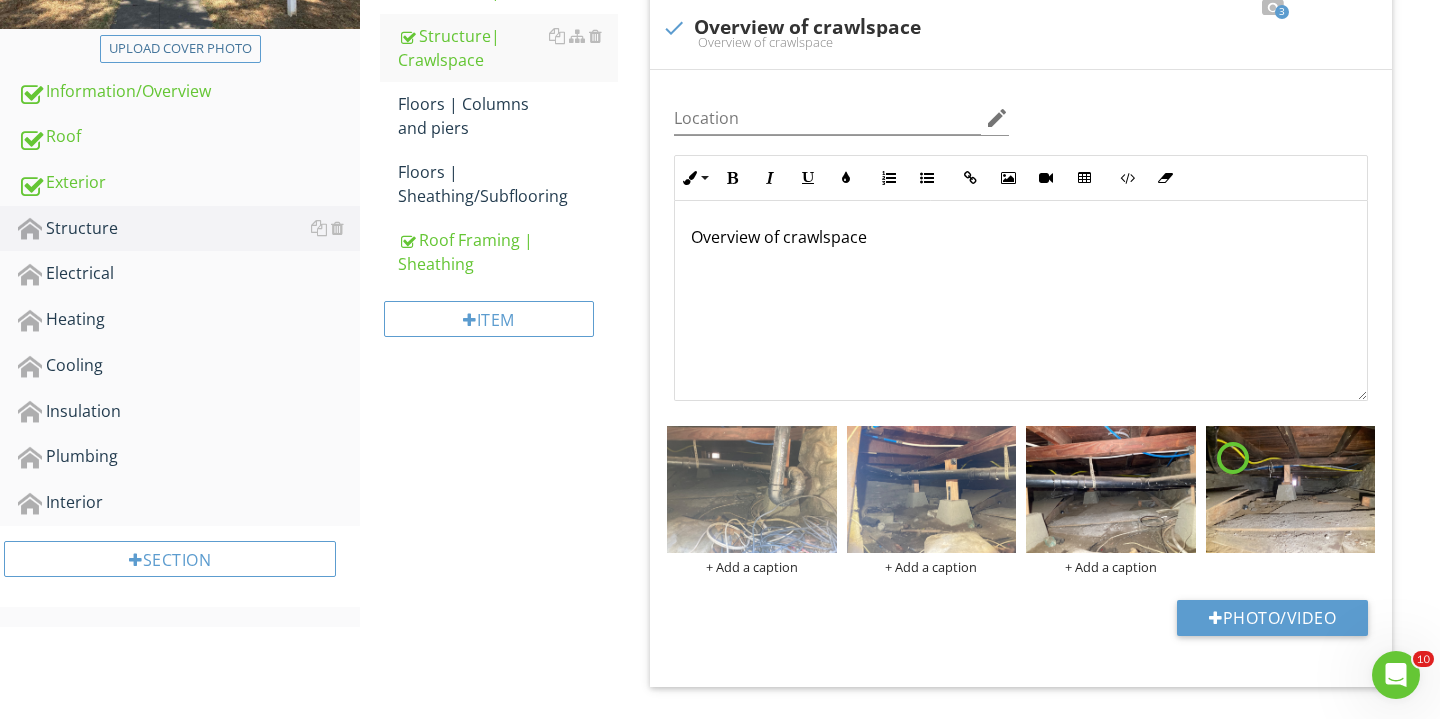 scroll, scrollTop: 241, scrollLeft: 0, axis: vertical 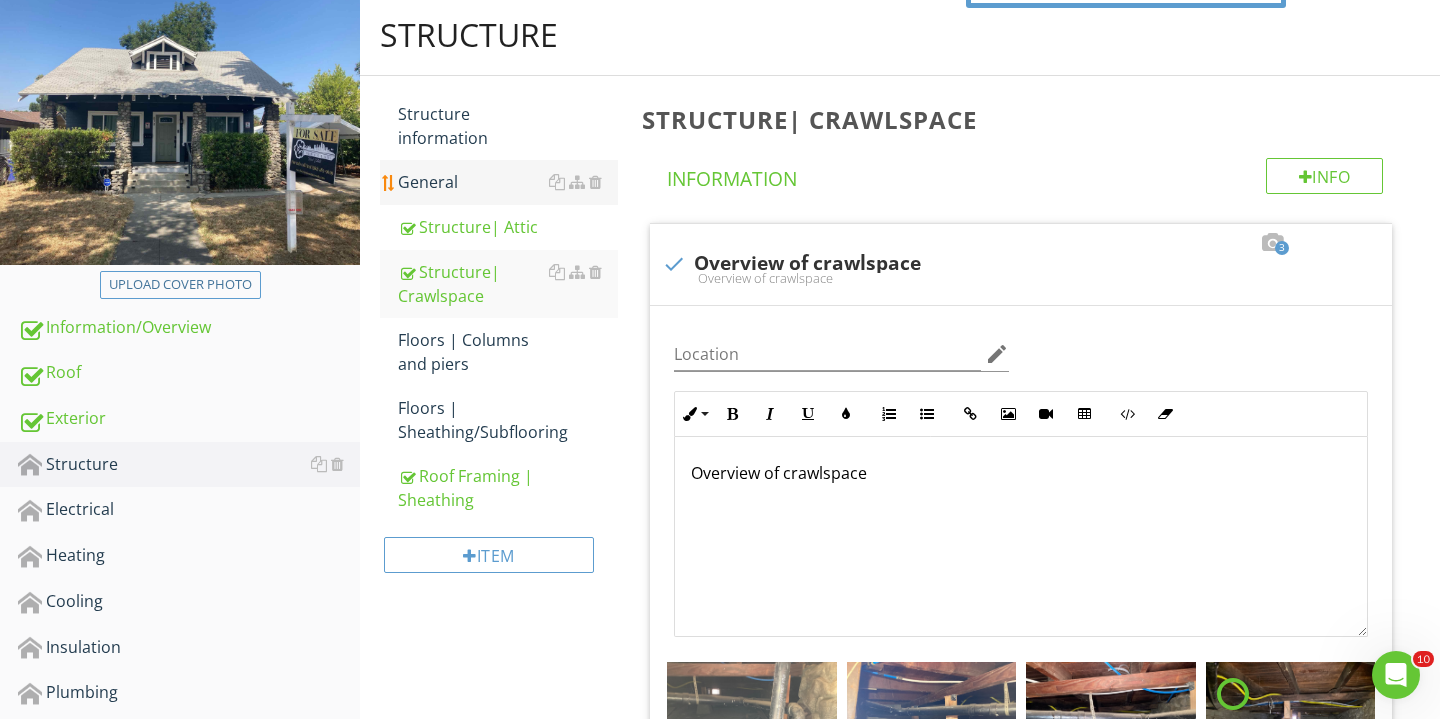 click on "General" at bounding box center (508, 182) 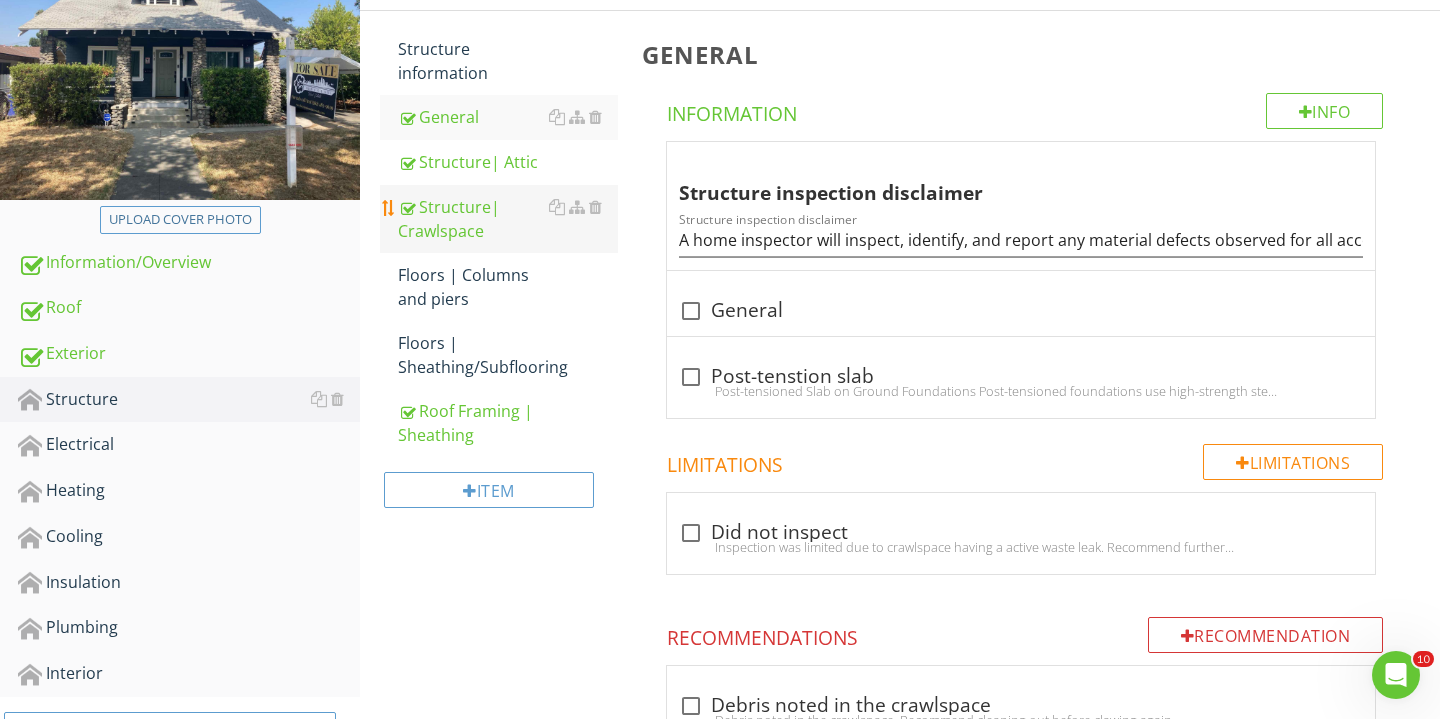 scroll, scrollTop: 232, scrollLeft: 0, axis: vertical 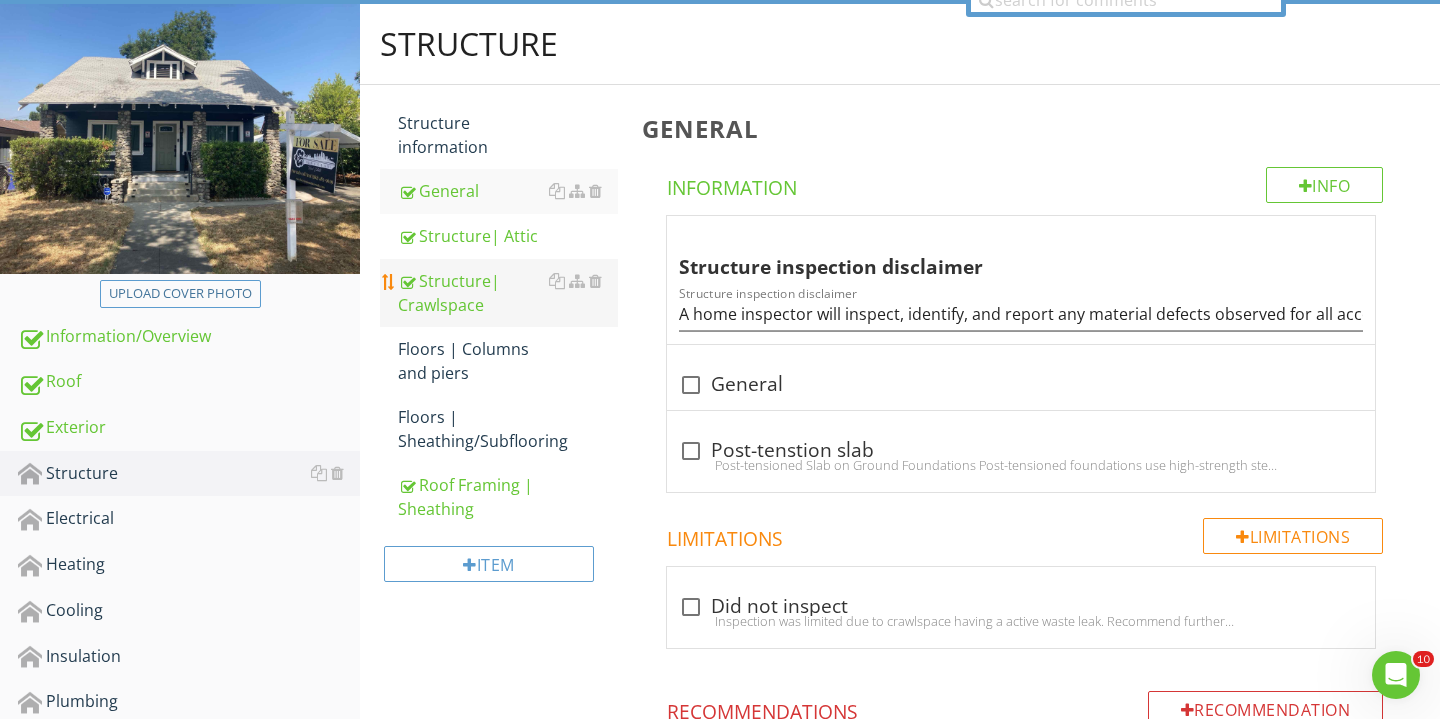 click on "Structure| Crawlspace" at bounding box center [508, 293] 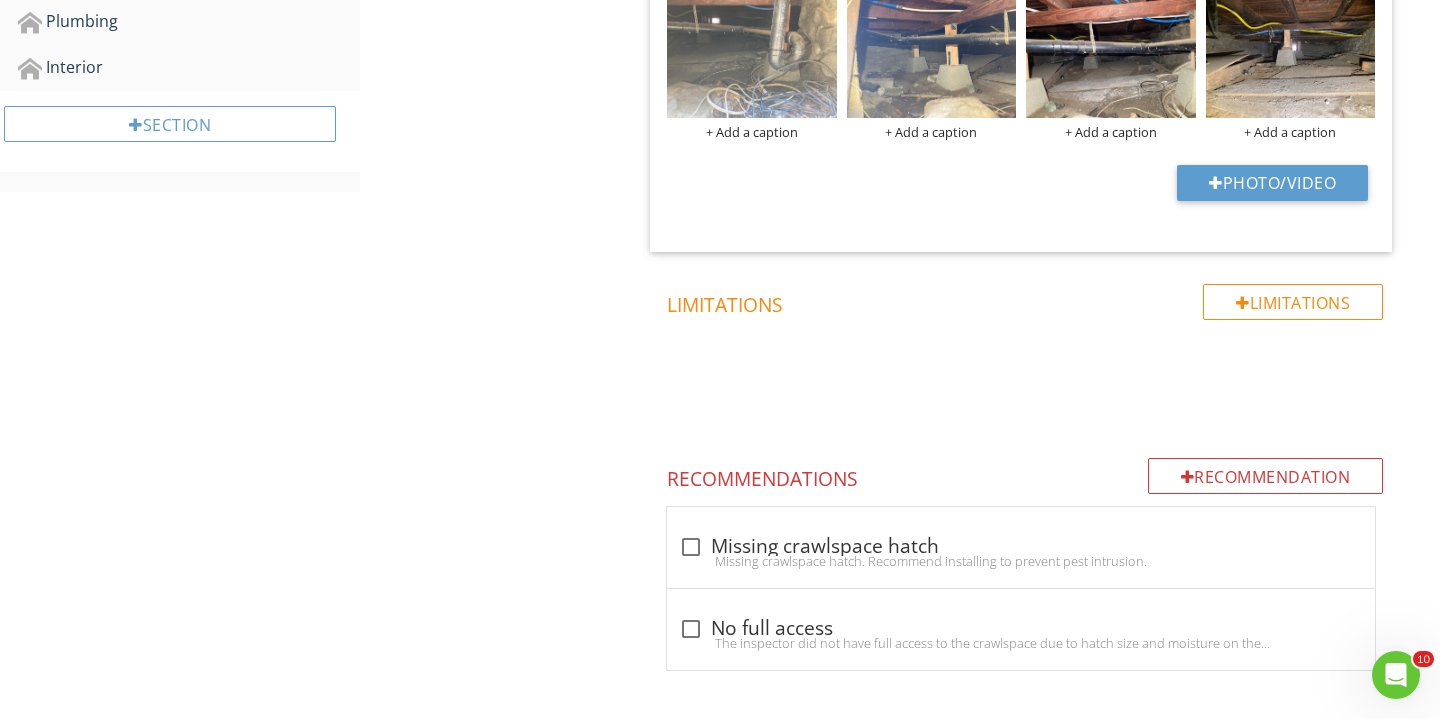 scroll, scrollTop: 911, scrollLeft: 0, axis: vertical 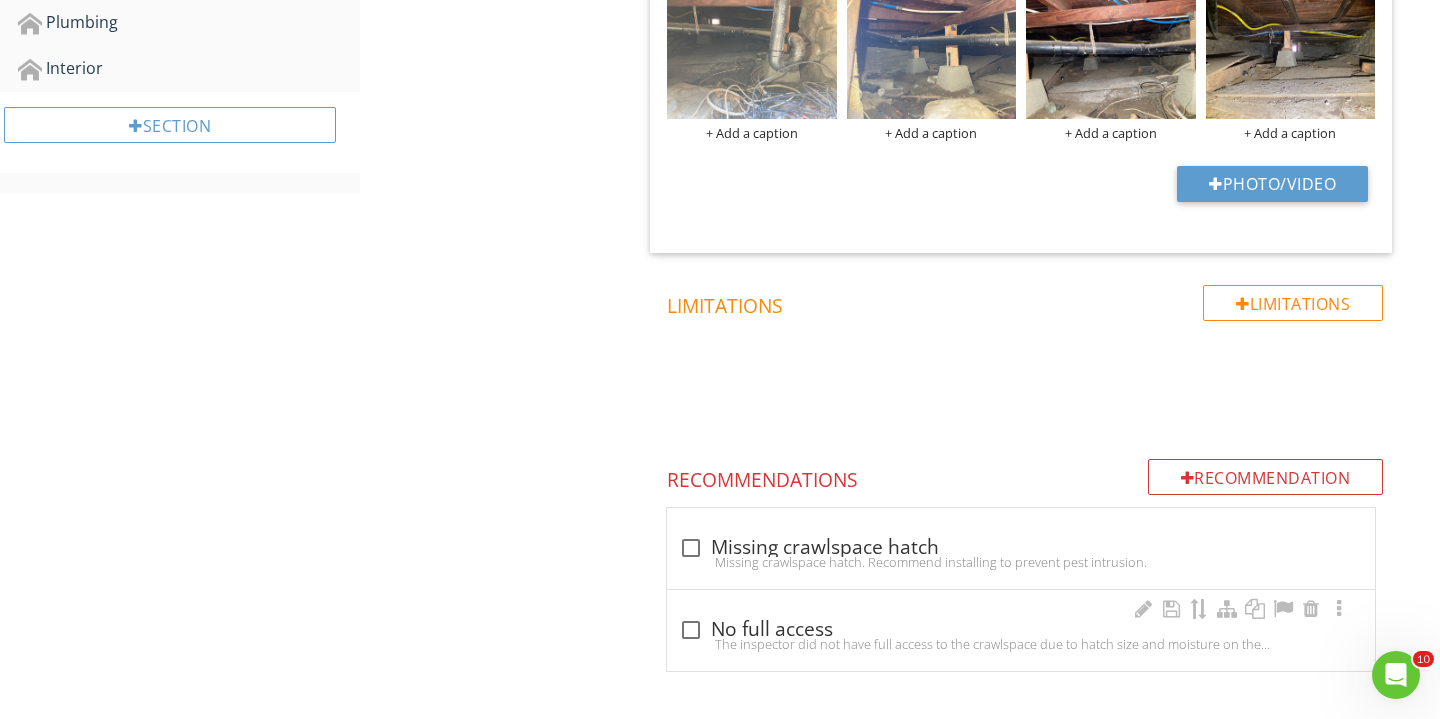 click at bounding box center [691, 630] 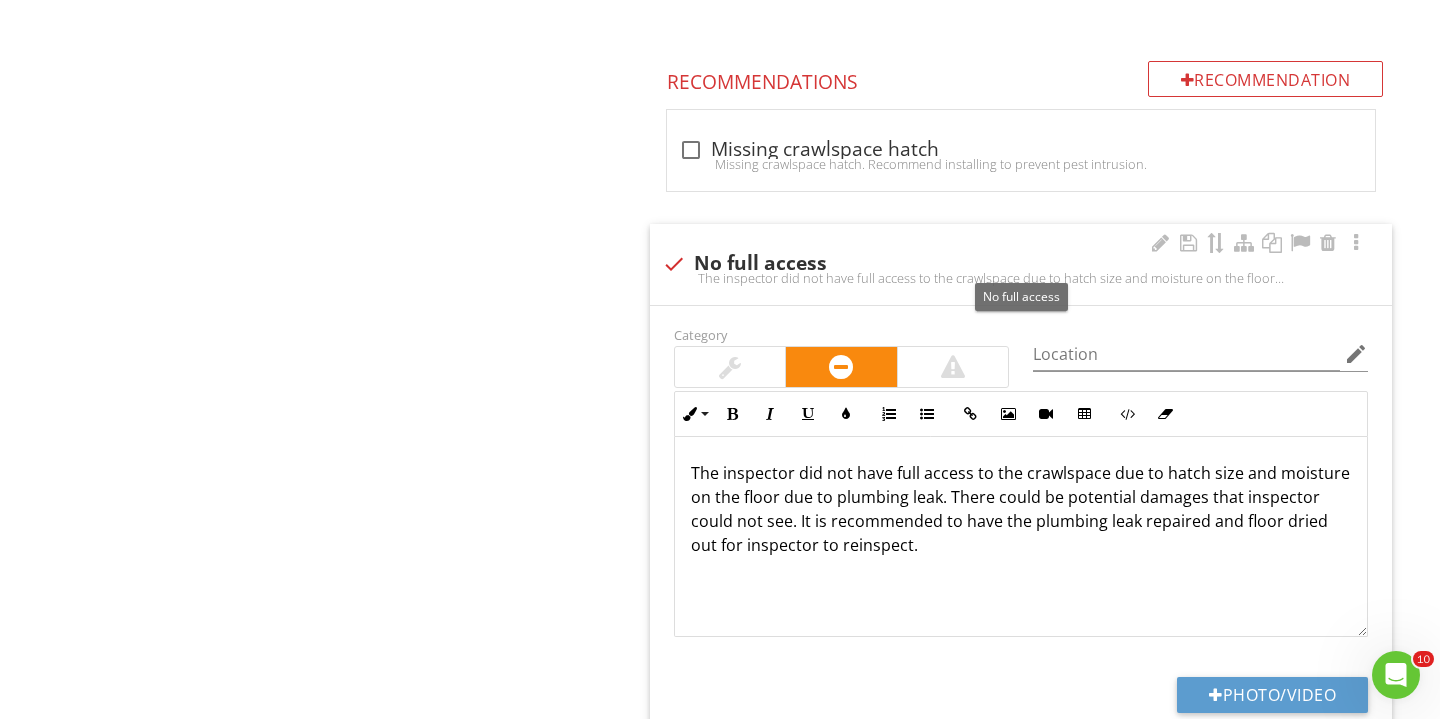 scroll, scrollTop: 1362, scrollLeft: 0, axis: vertical 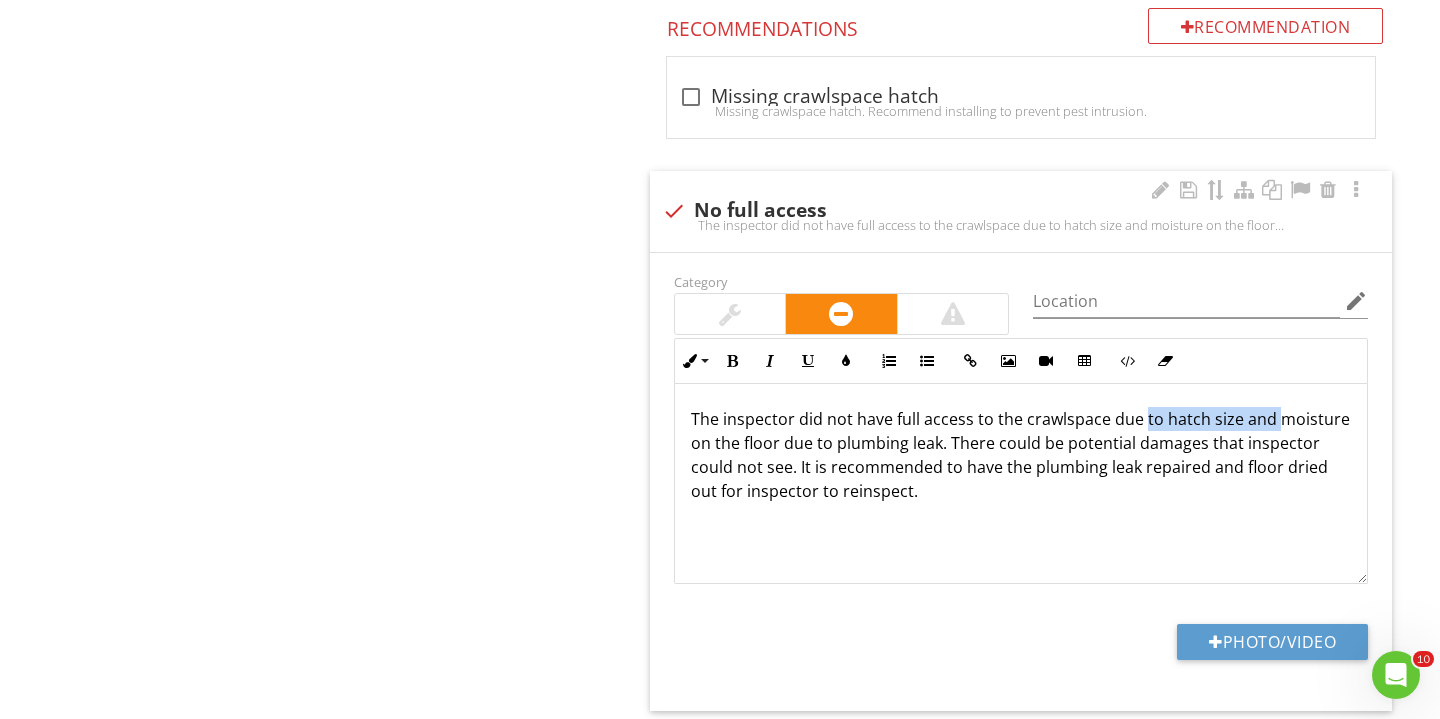 drag, startPoint x: 1272, startPoint y: 423, endPoint x: 1142, endPoint y: 420, distance: 130.0346 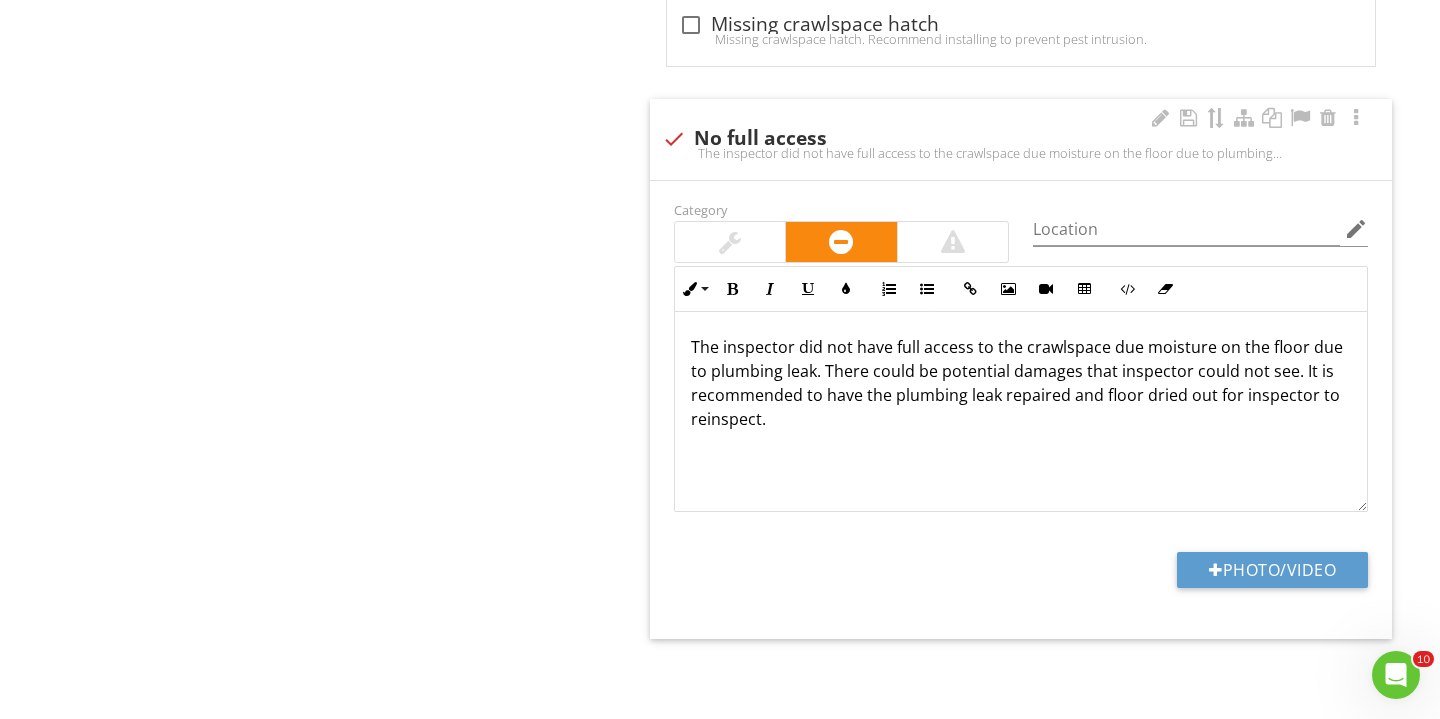 scroll, scrollTop: 1433, scrollLeft: 0, axis: vertical 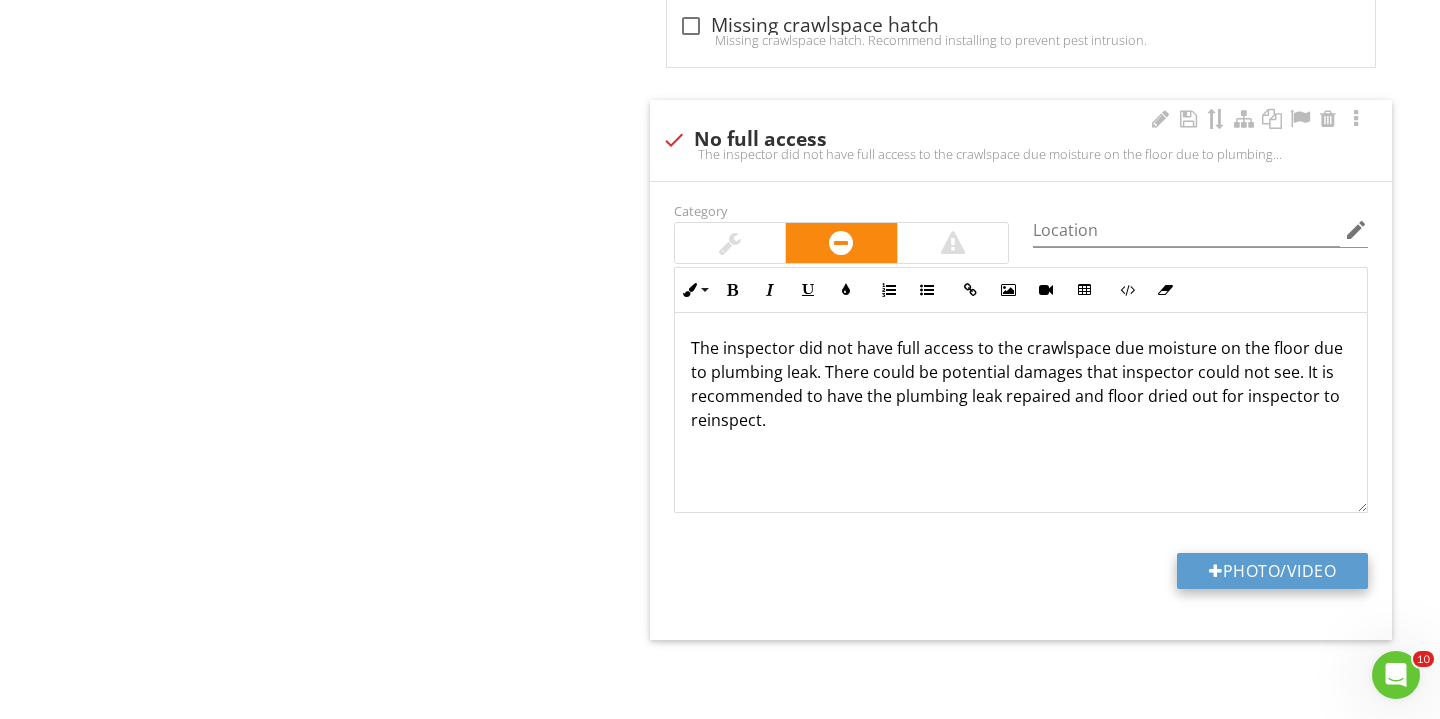 click on "Photo/Video" at bounding box center [1272, 571] 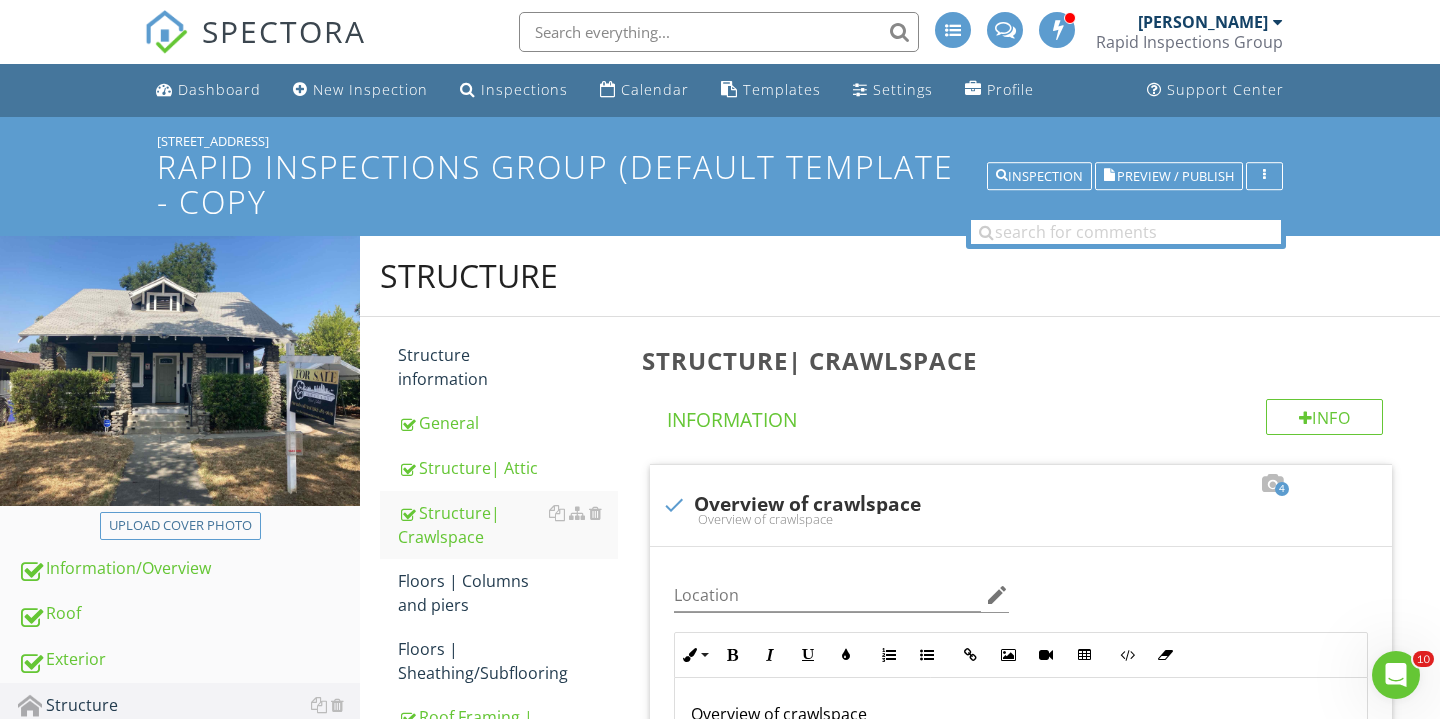 scroll, scrollTop: 340, scrollLeft: 0, axis: vertical 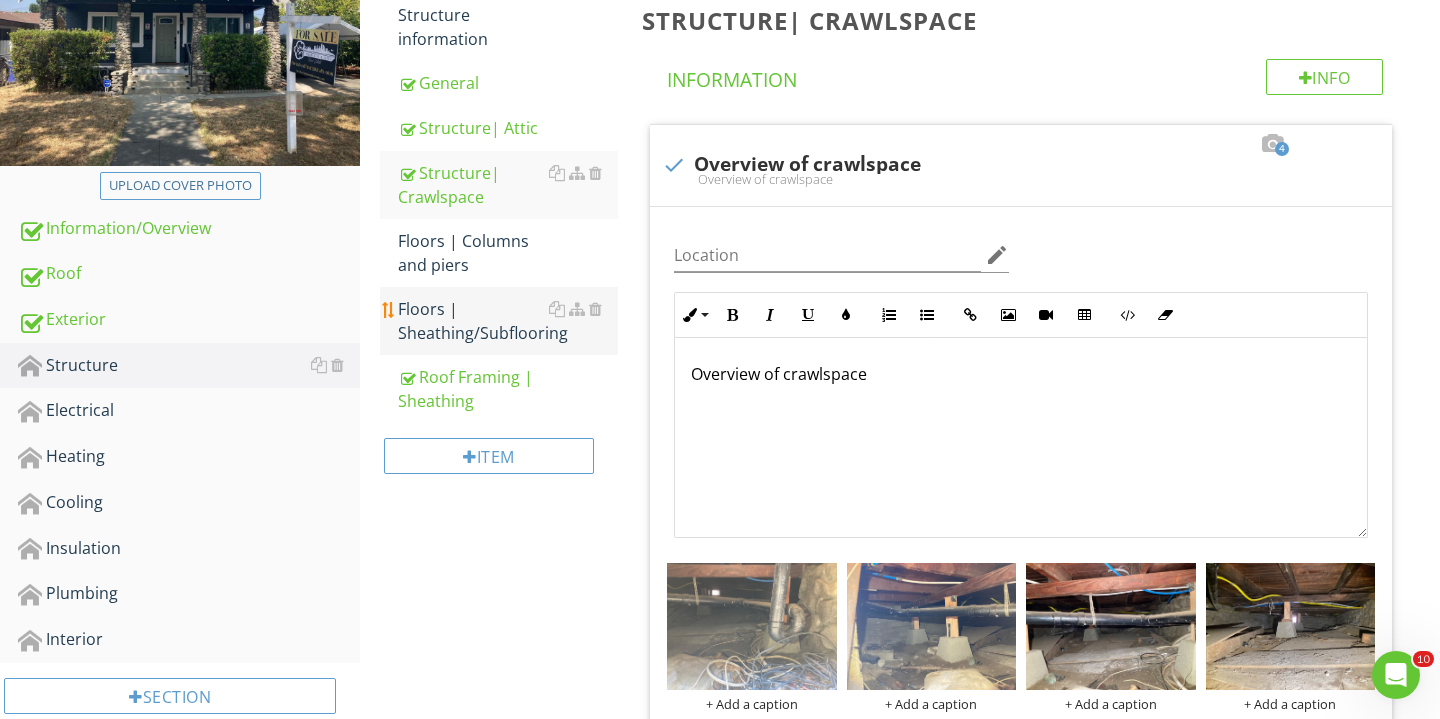 click on "Floors | Sheathing/Subflooring" at bounding box center [508, 321] 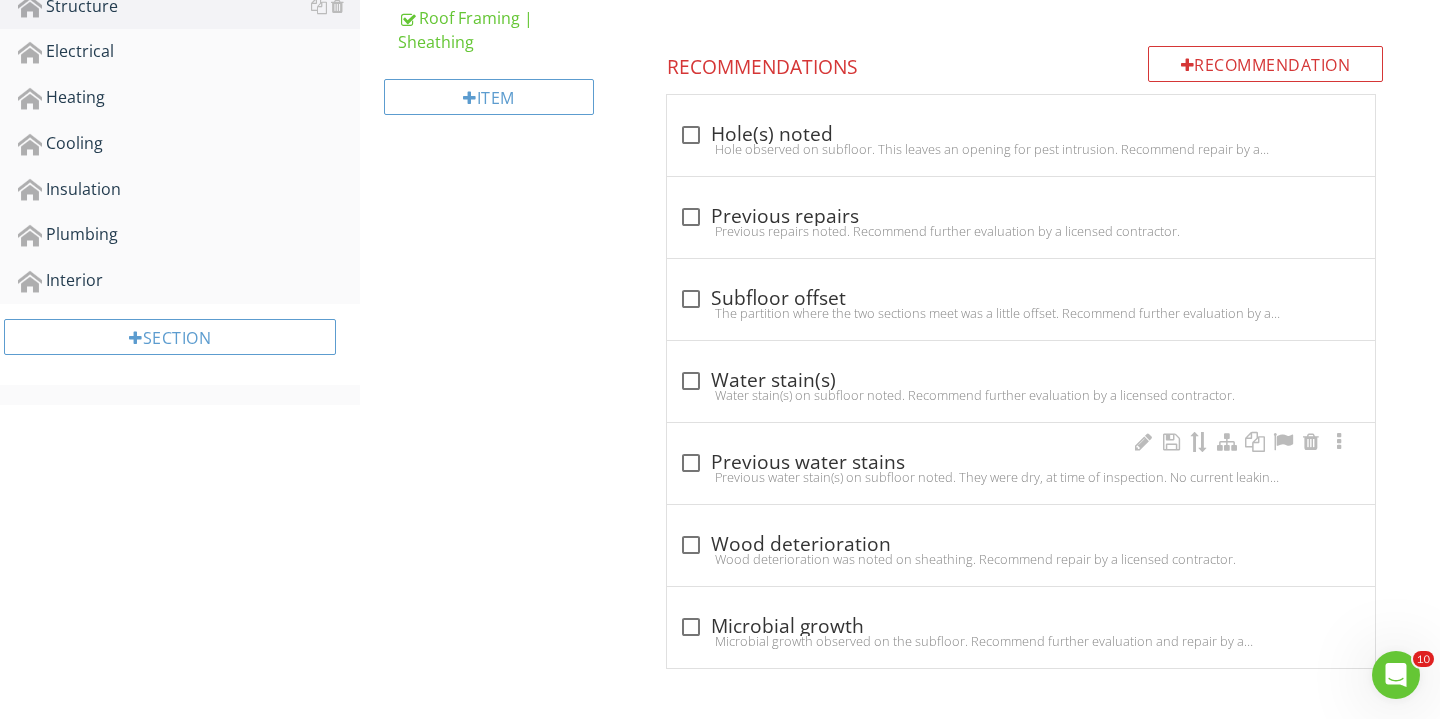 scroll, scrollTop: 697, scrollLeft: 0, axis: vertical 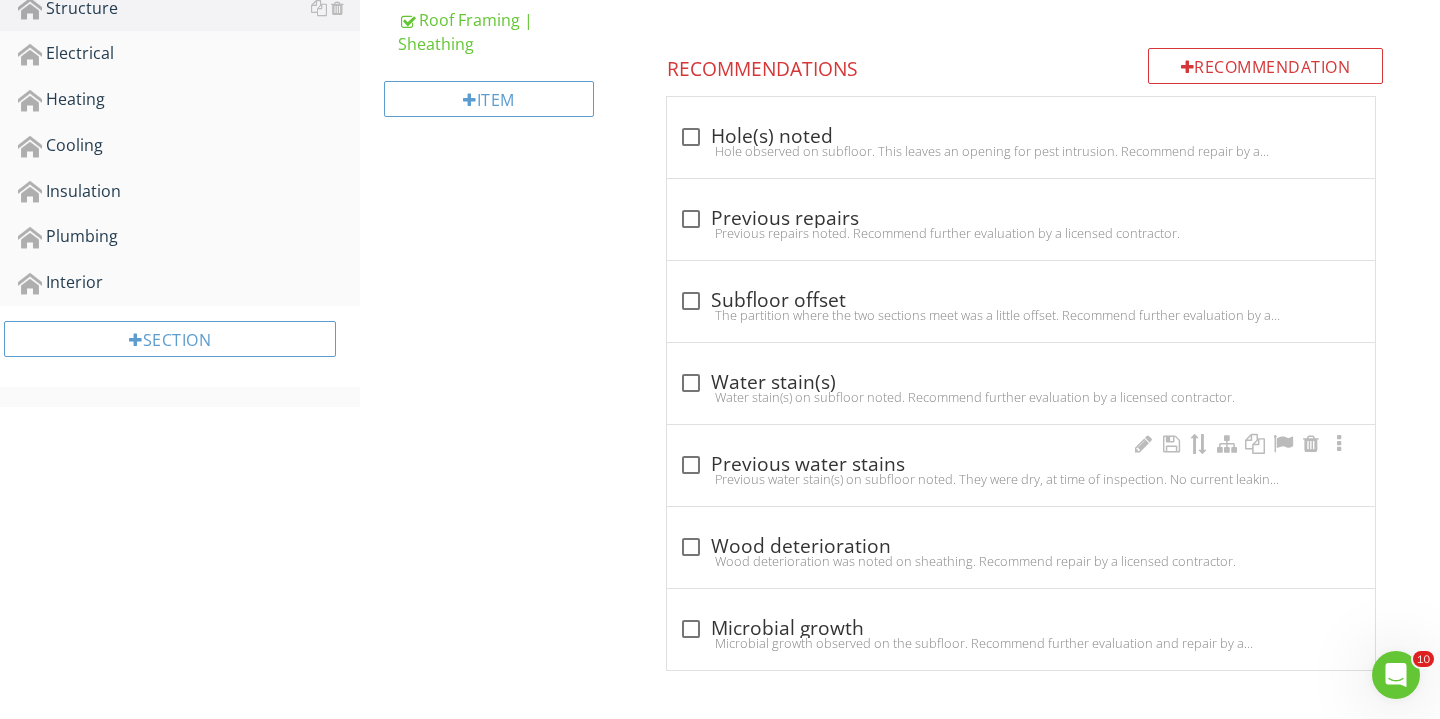 click at bounding box center [691, 465] 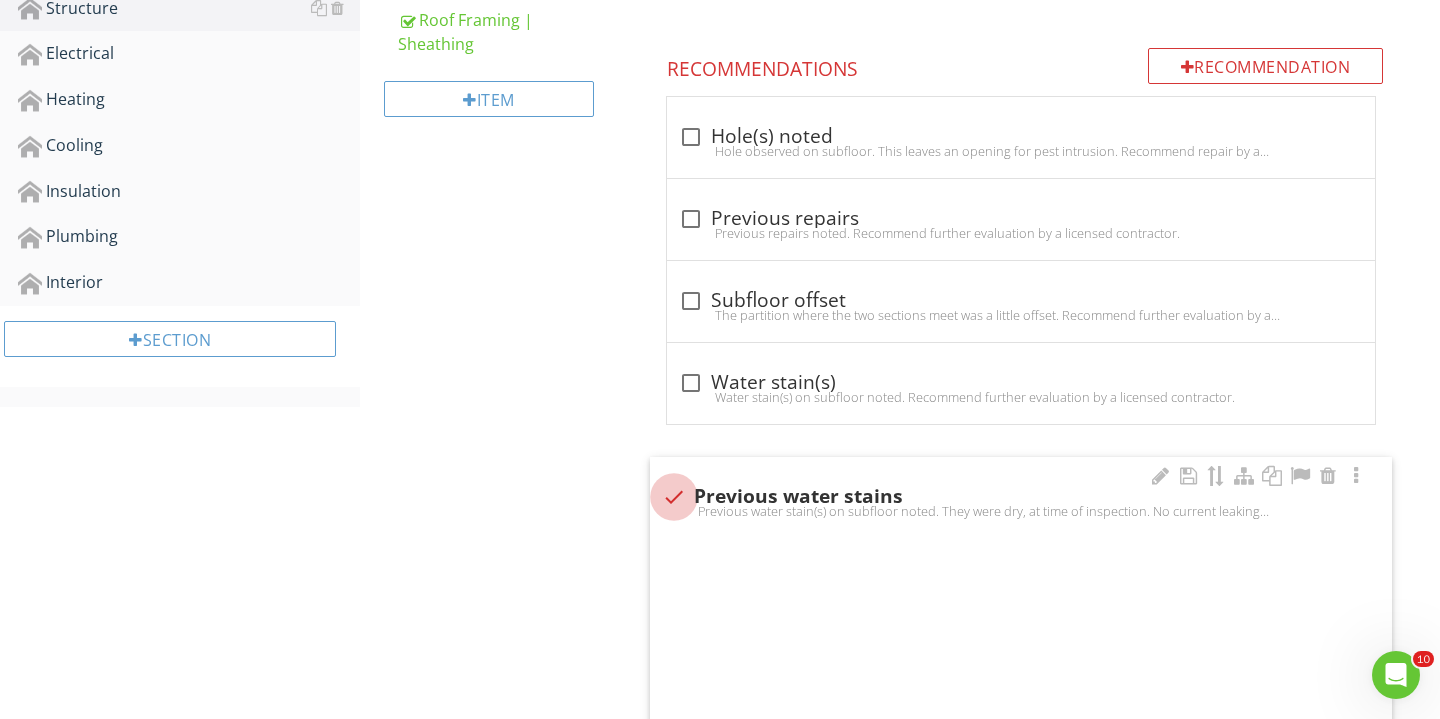 scroll, scrollTop: 1141, scrollLeft: 0, axis: vertical 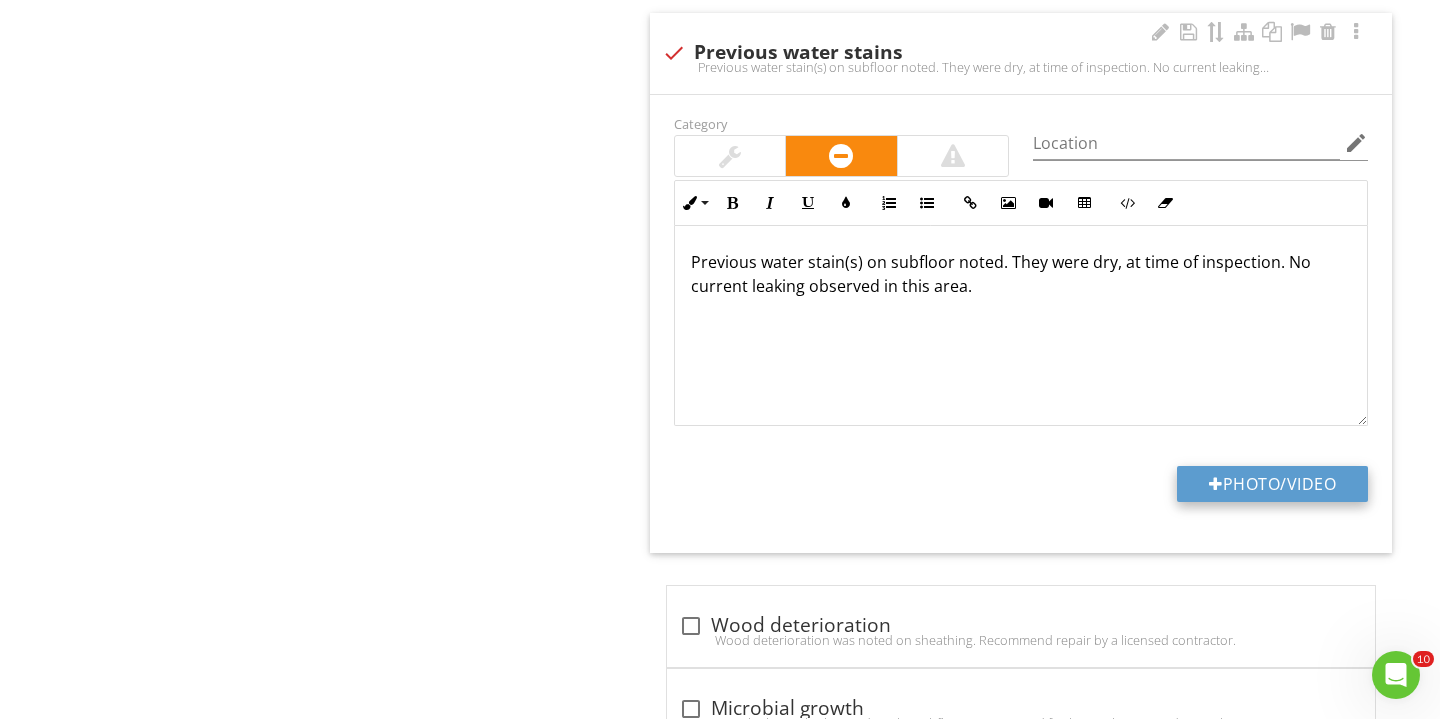 click on "Photo/Video" at bounding box center [1272, 484] 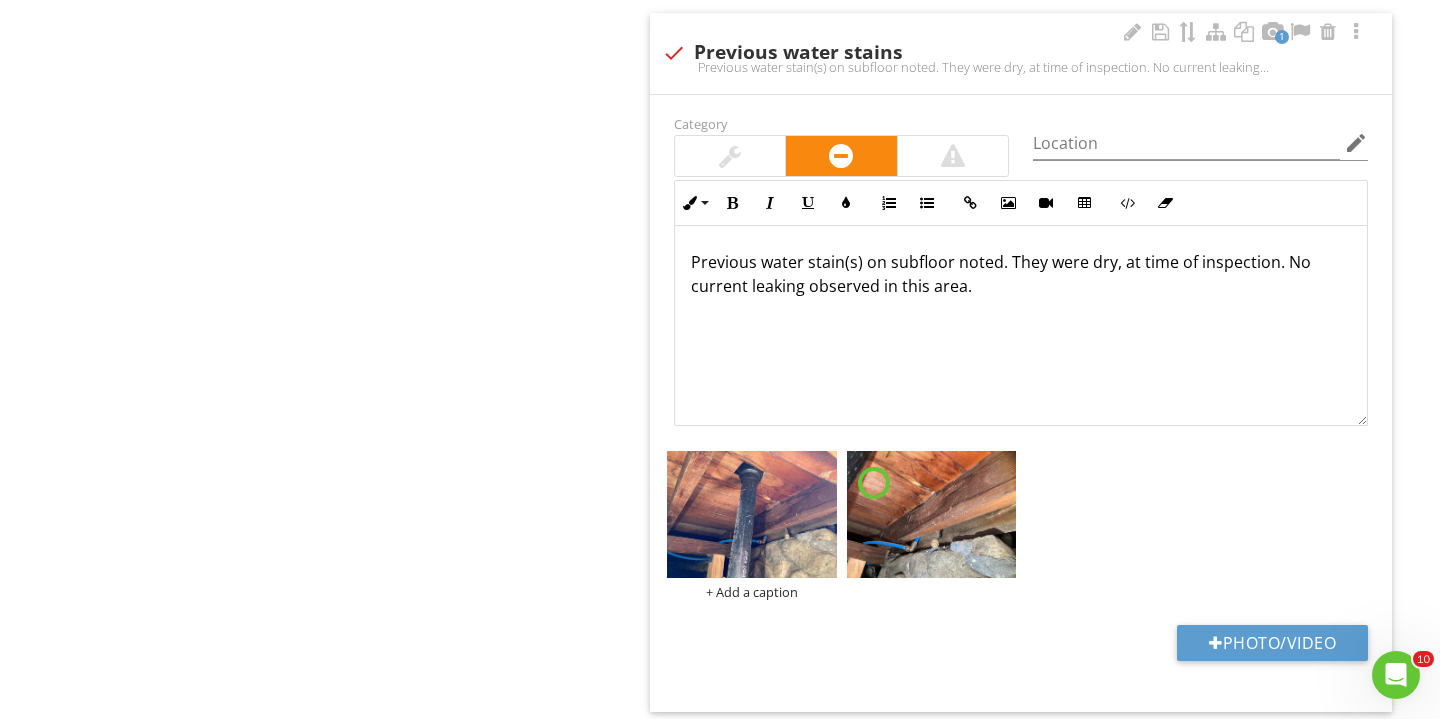 scroll, scrollTop: 810, scrollLeft: 0, axis: vertical 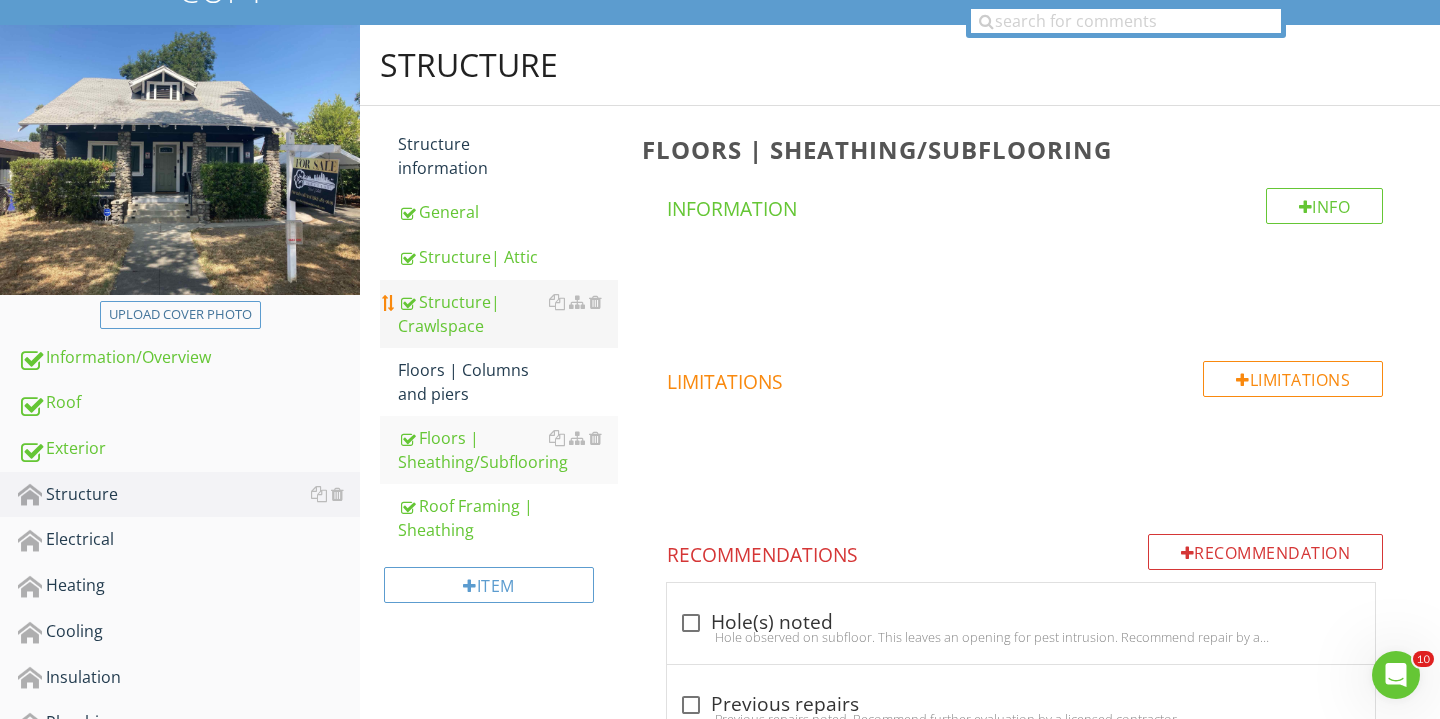 click on "Structure| Crawlspace" at bounding box center (508, 314) 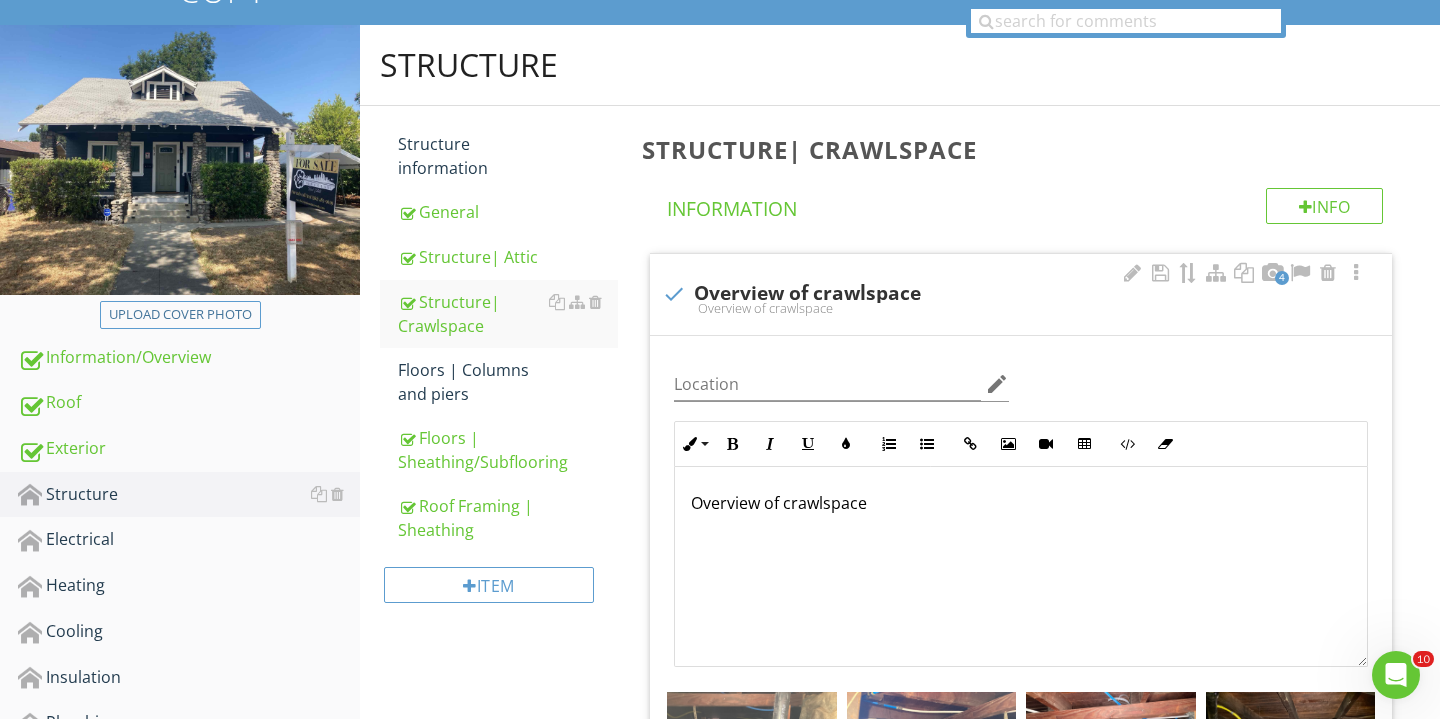 scroll, scrollTop: 828, scrollLeft: 0, axis: vertical 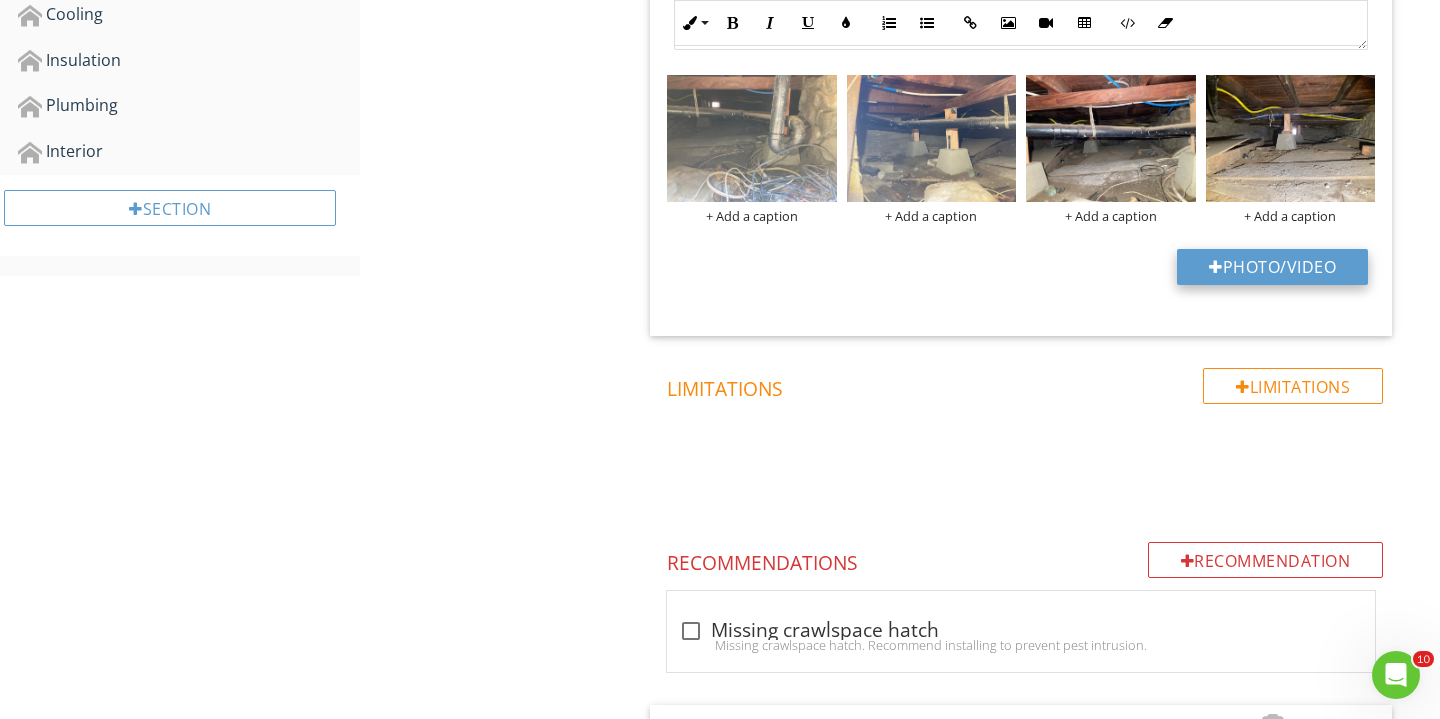 click on "Photo/Video" at bounding box center [1272, 267] 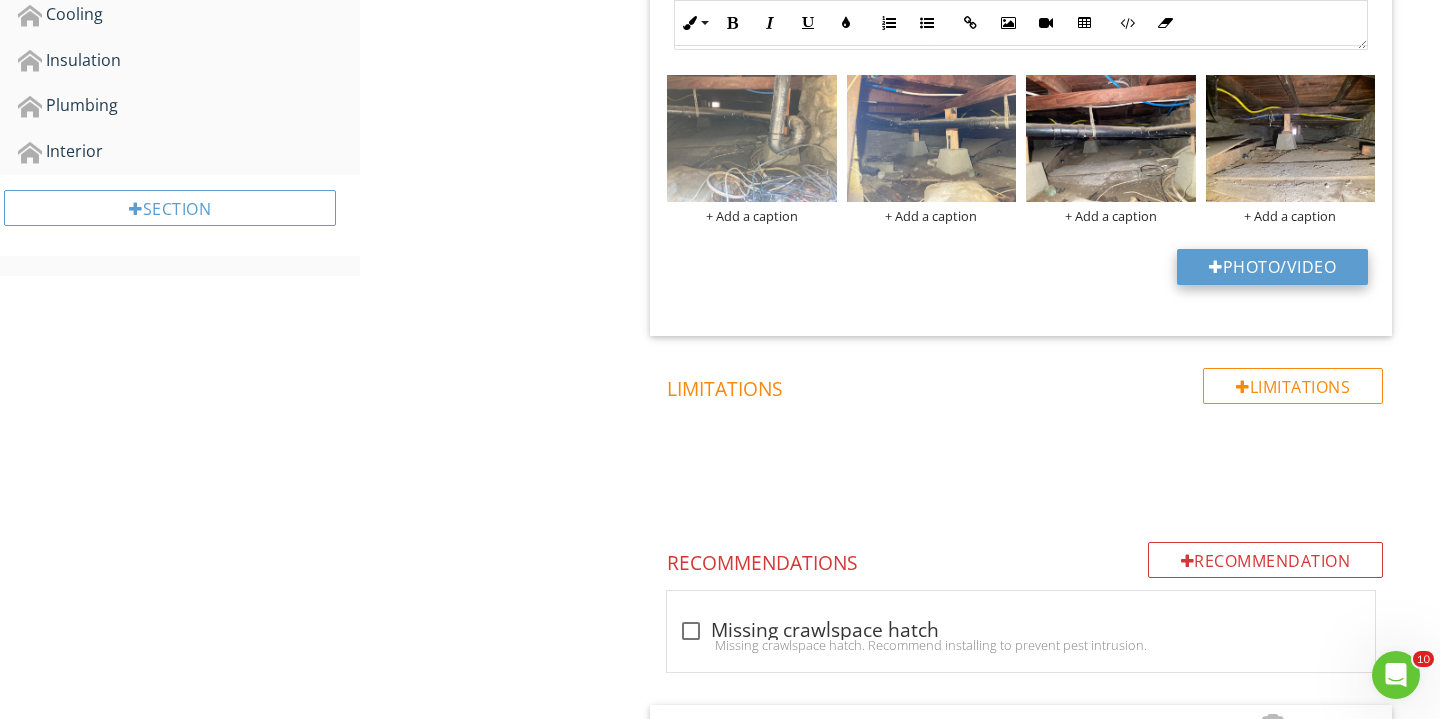 click on "Photo/Video" at bounding box center [1272, 267] 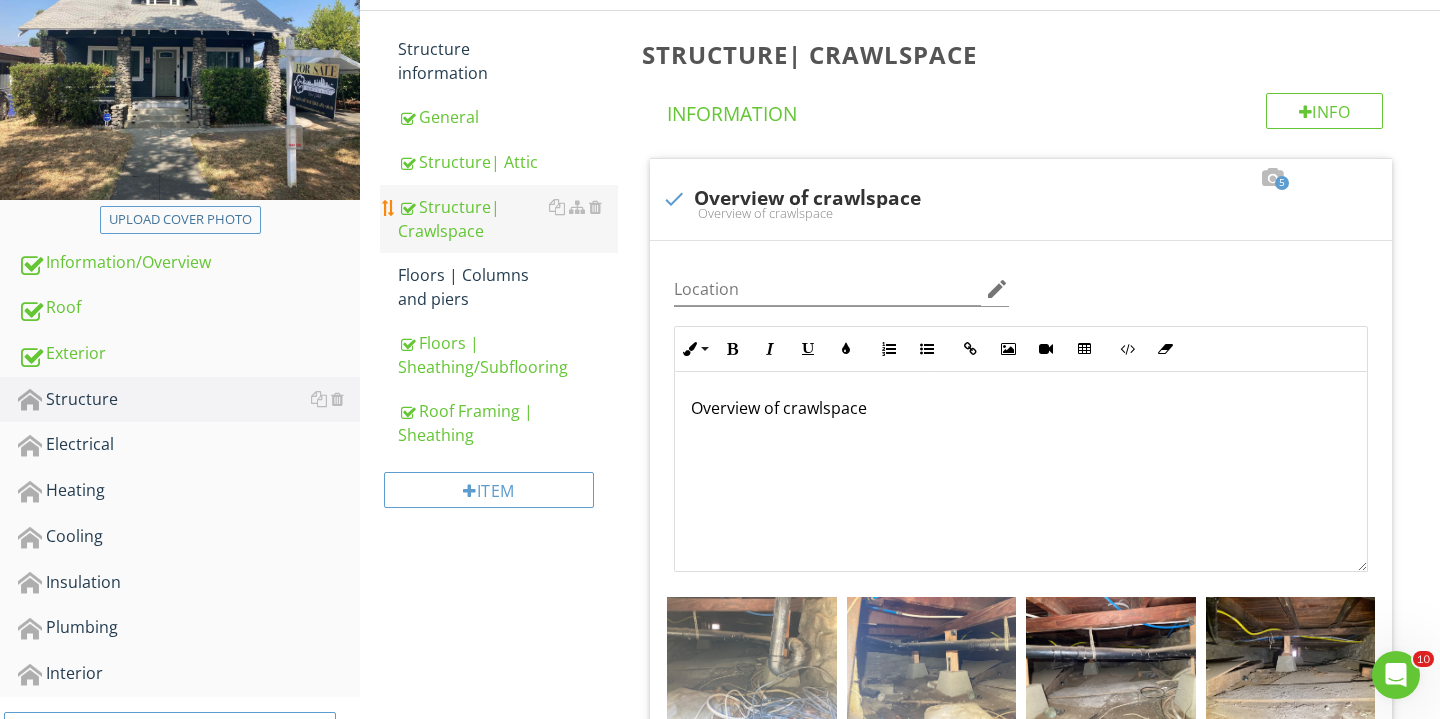 scroll, scrollTop: 296, scrollLeft: 0, axis: vertical 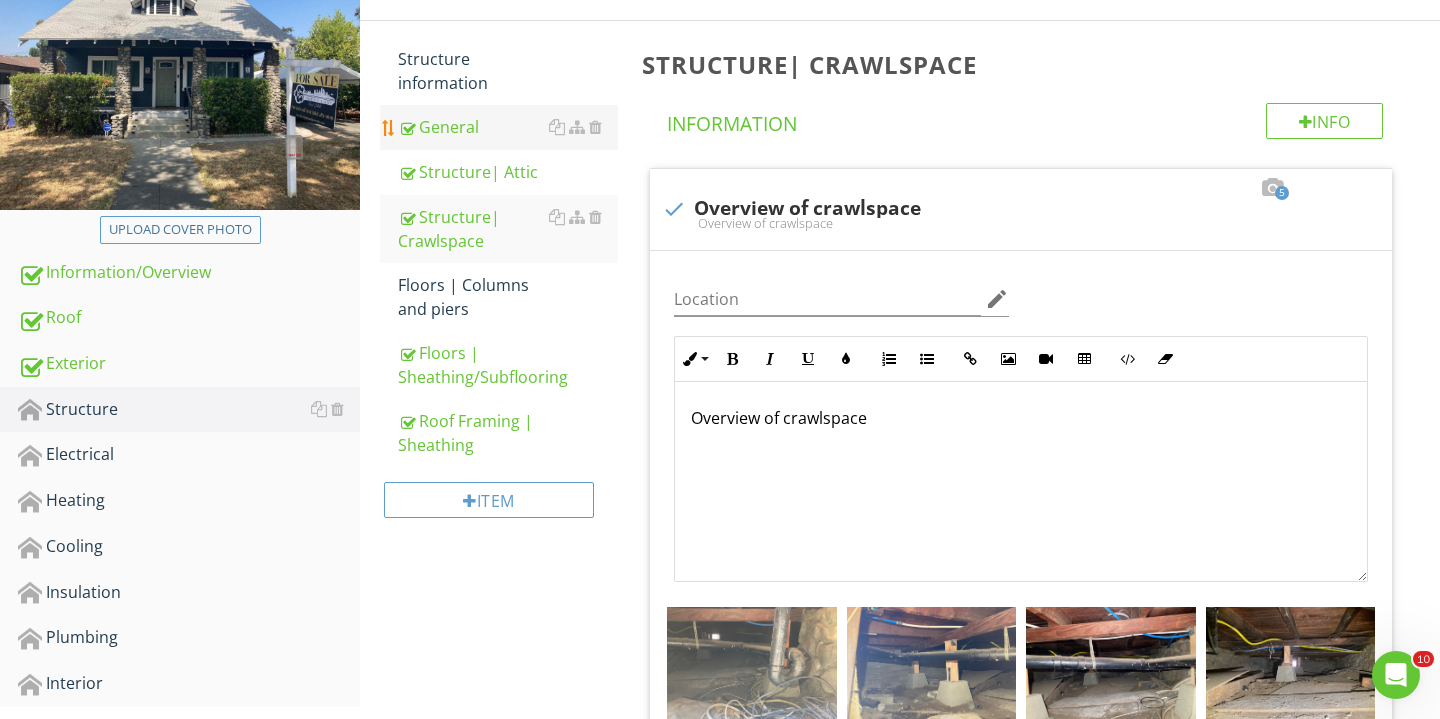 click on "General" at bounding box center [508, 127] 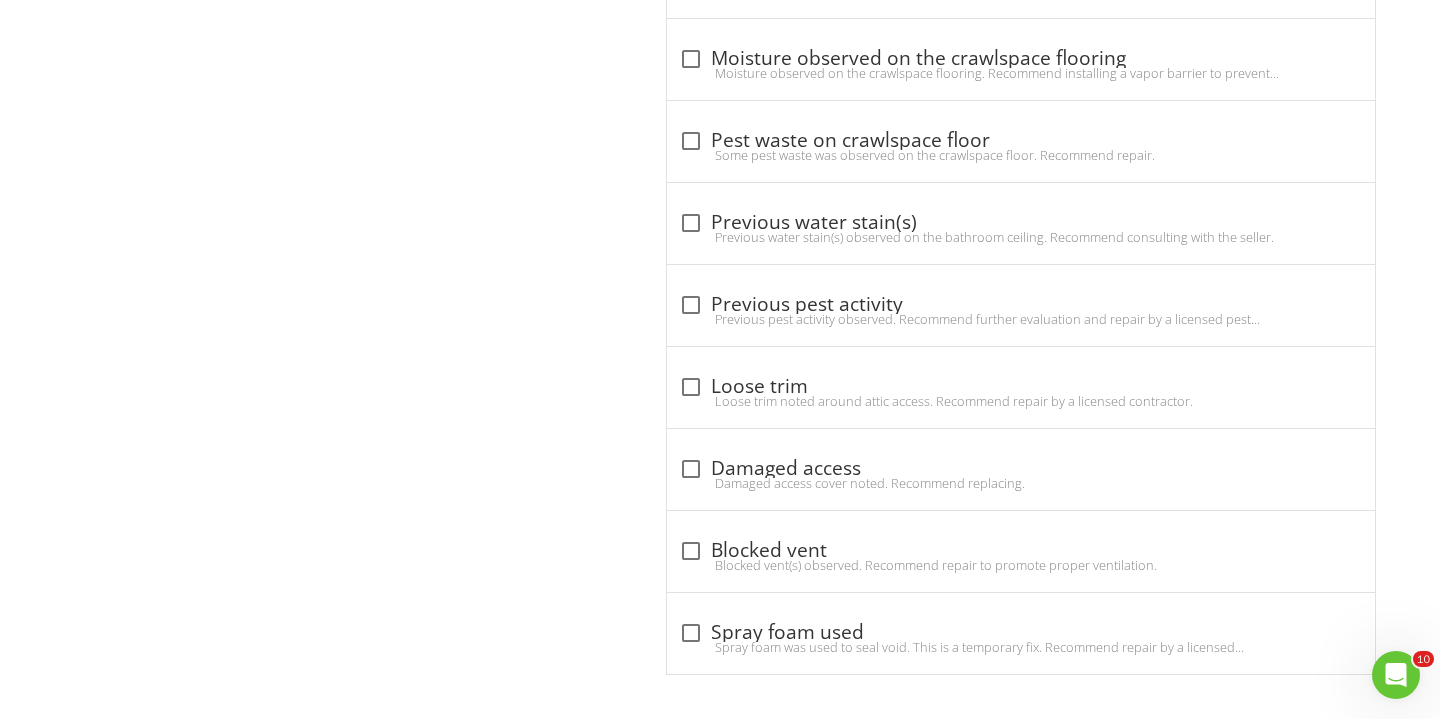scroll, scrollTop: 853, scrollLeft: 0, axis: vertical 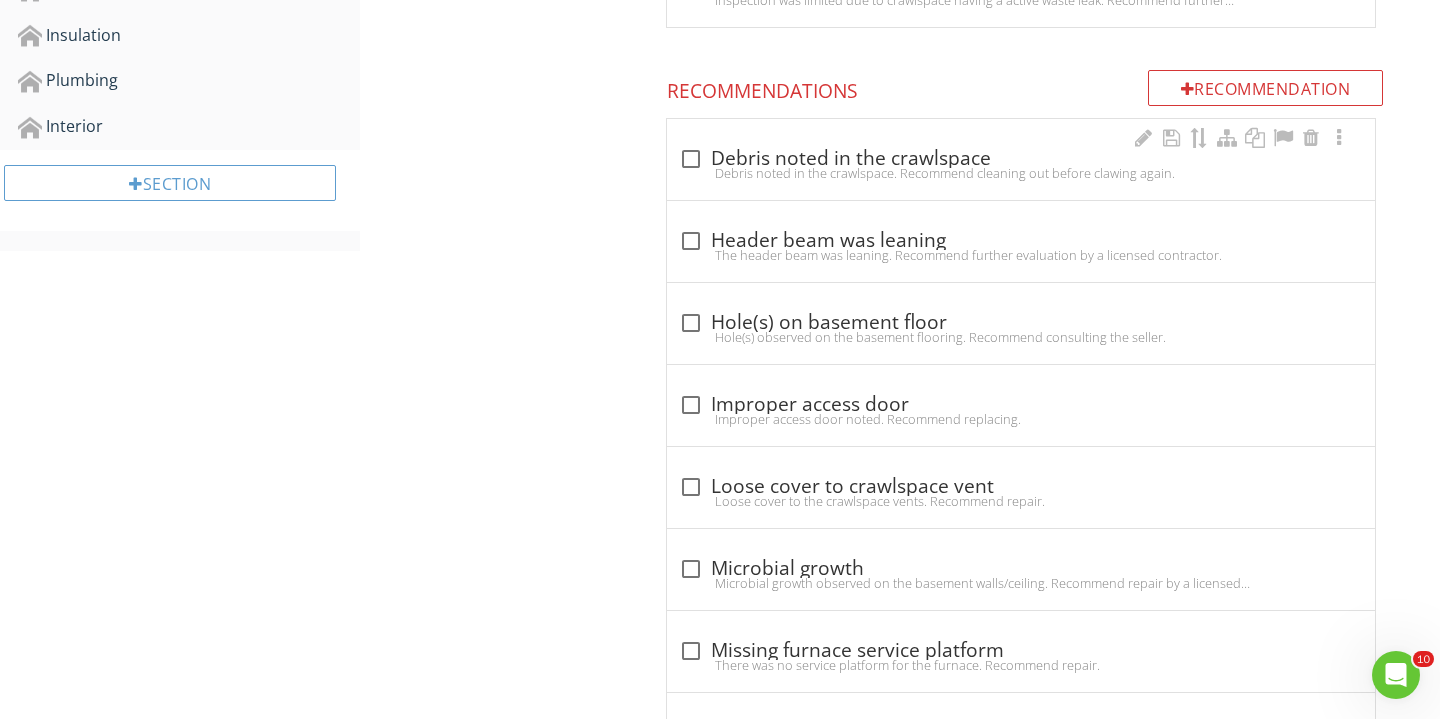 click on "Debris noted in the crawlspace. Recommend cleaning out before clawing again." at bounding box center (1021, 173) 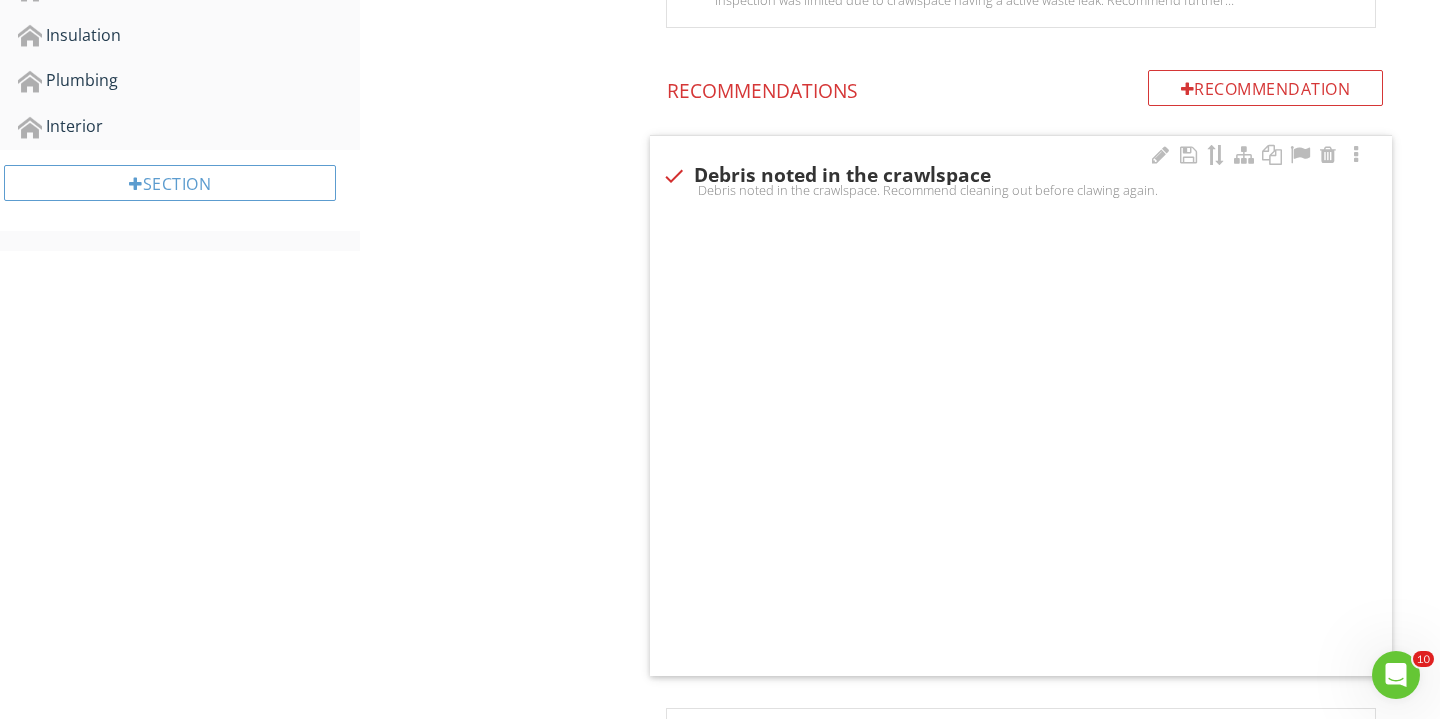 checkbox on "true" 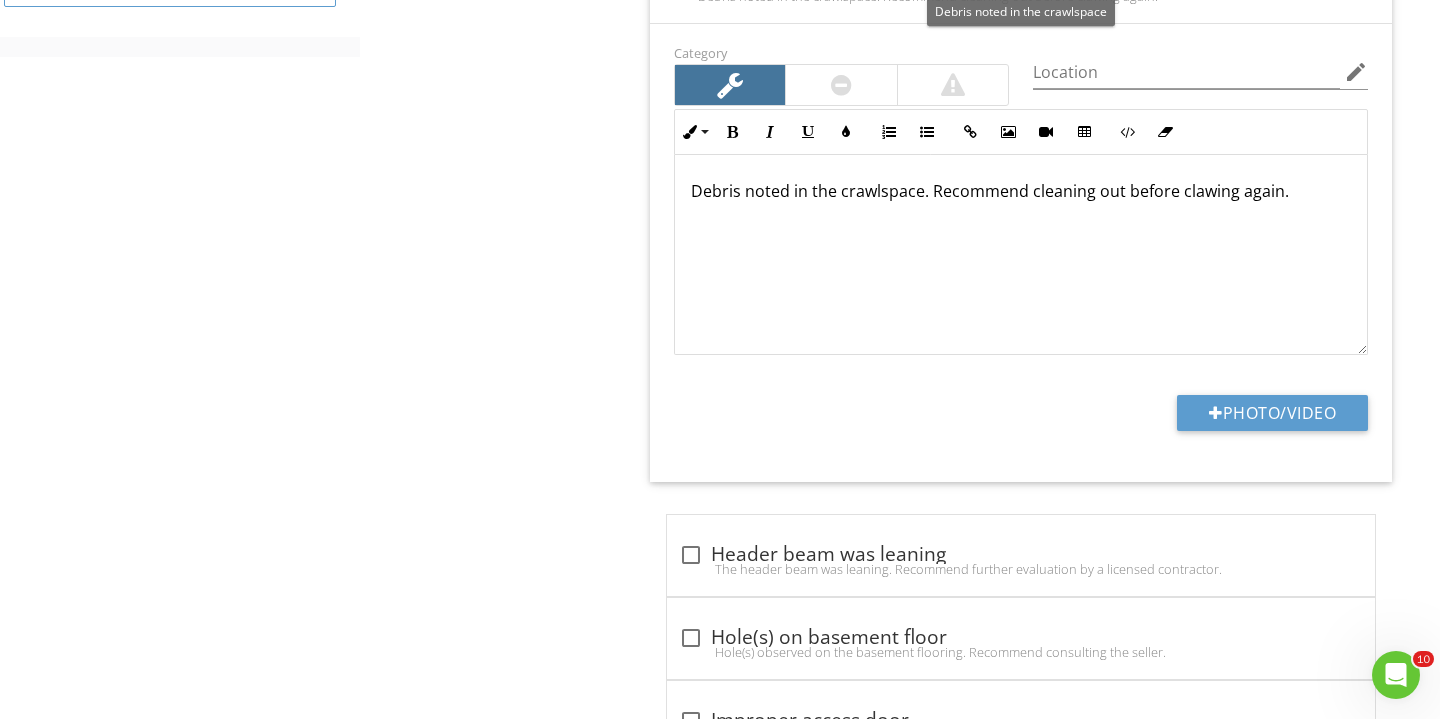 scroll, scrollTop: 1109, scrollLeft: 0, axis: vertical 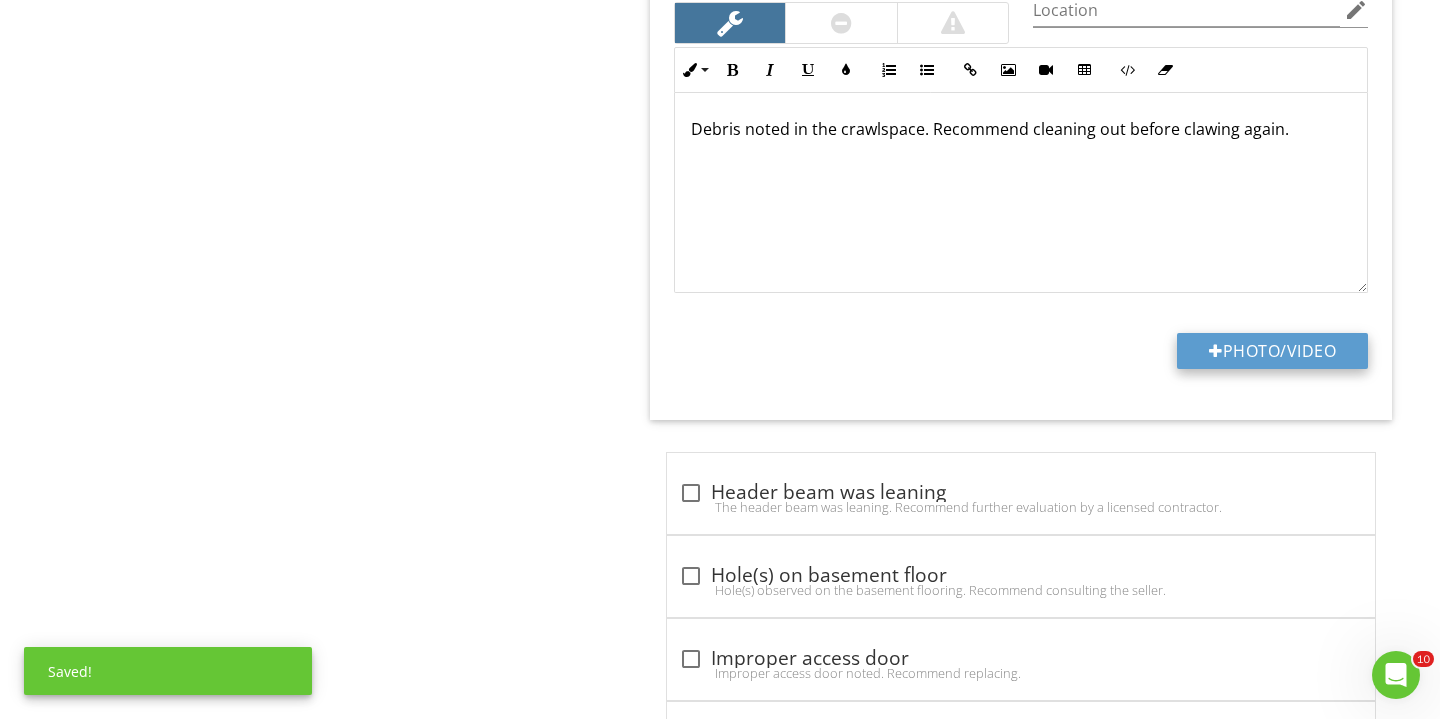 click at bounding box center [1216, 351] 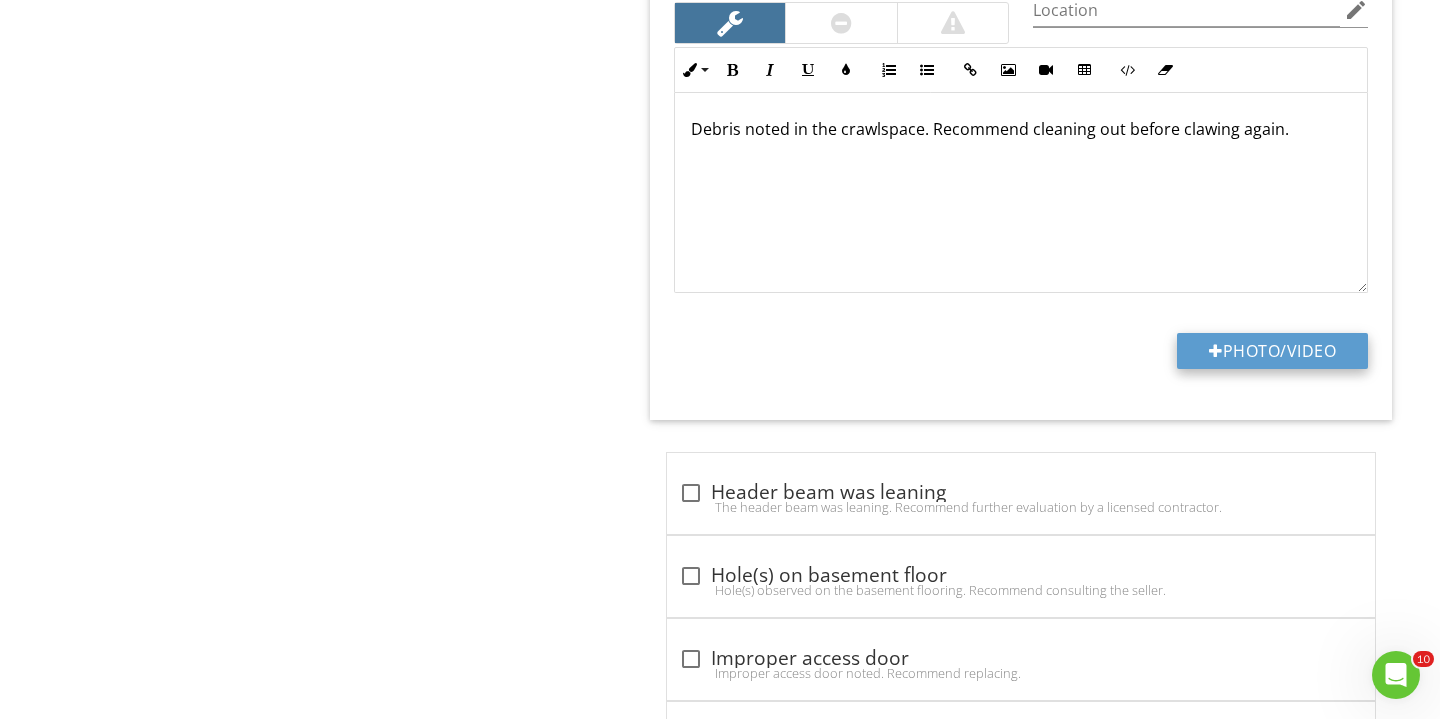 type on "C:\fakepath\IMG_3882.JPG" 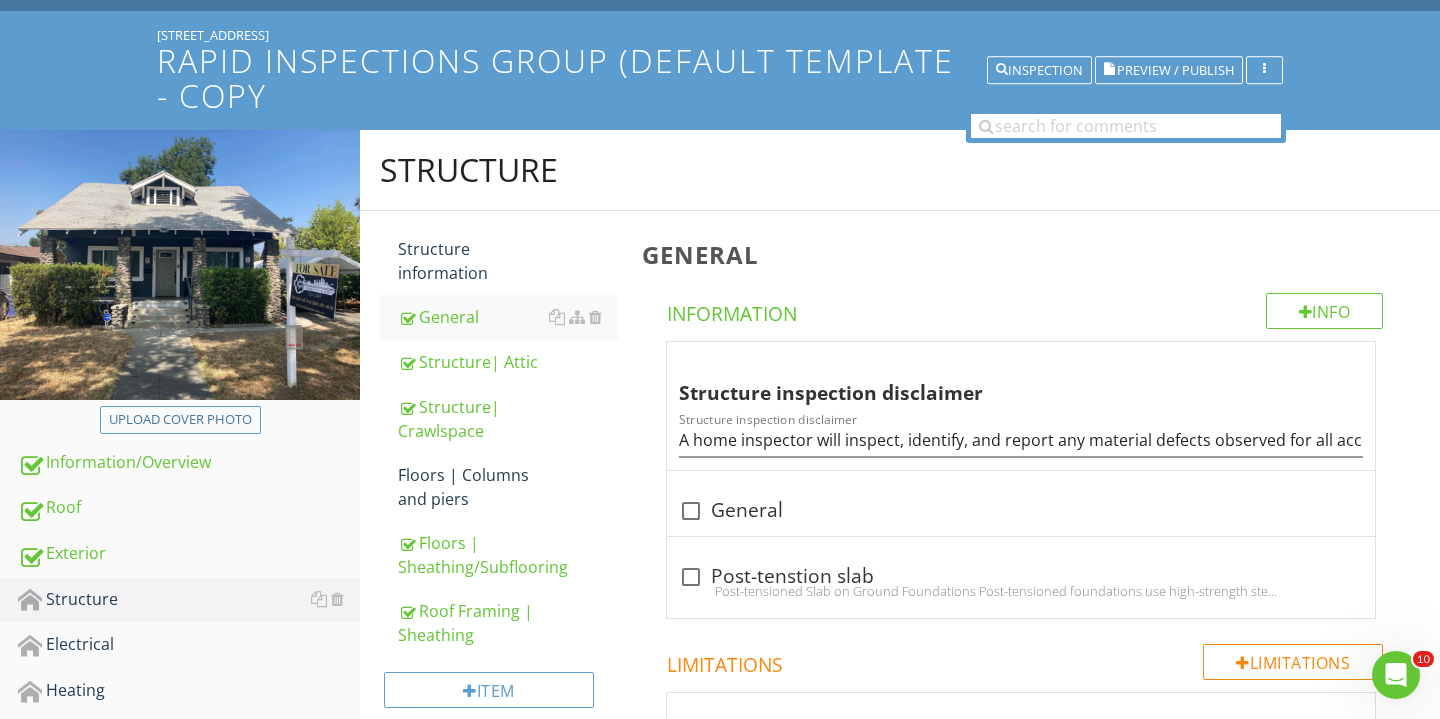 scroll, scrollTop: 390, scrollLeft: 0, axis: vertical 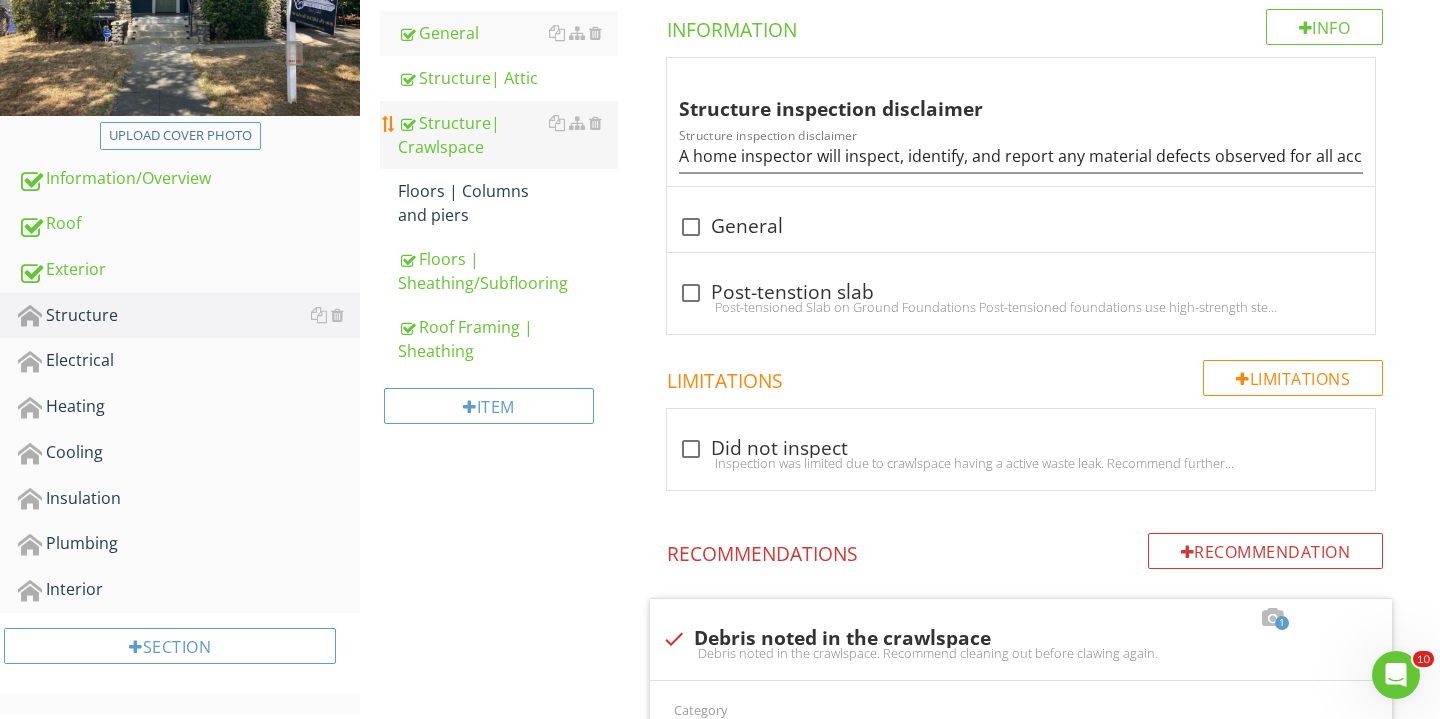 click on "Structure| Crawlspace" at bounding box center [508, 135] 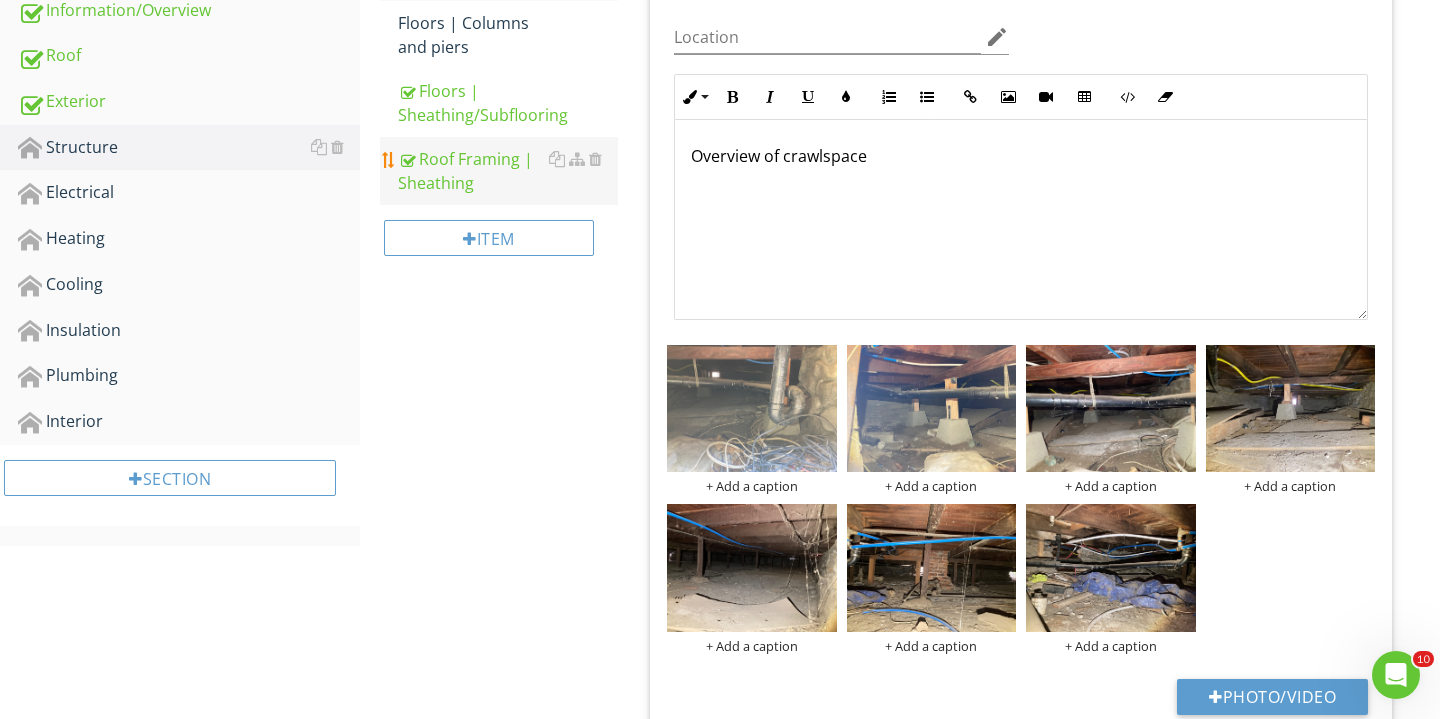 scroll, scrollTop: 220, scrollLeft: 0, axis: vertical 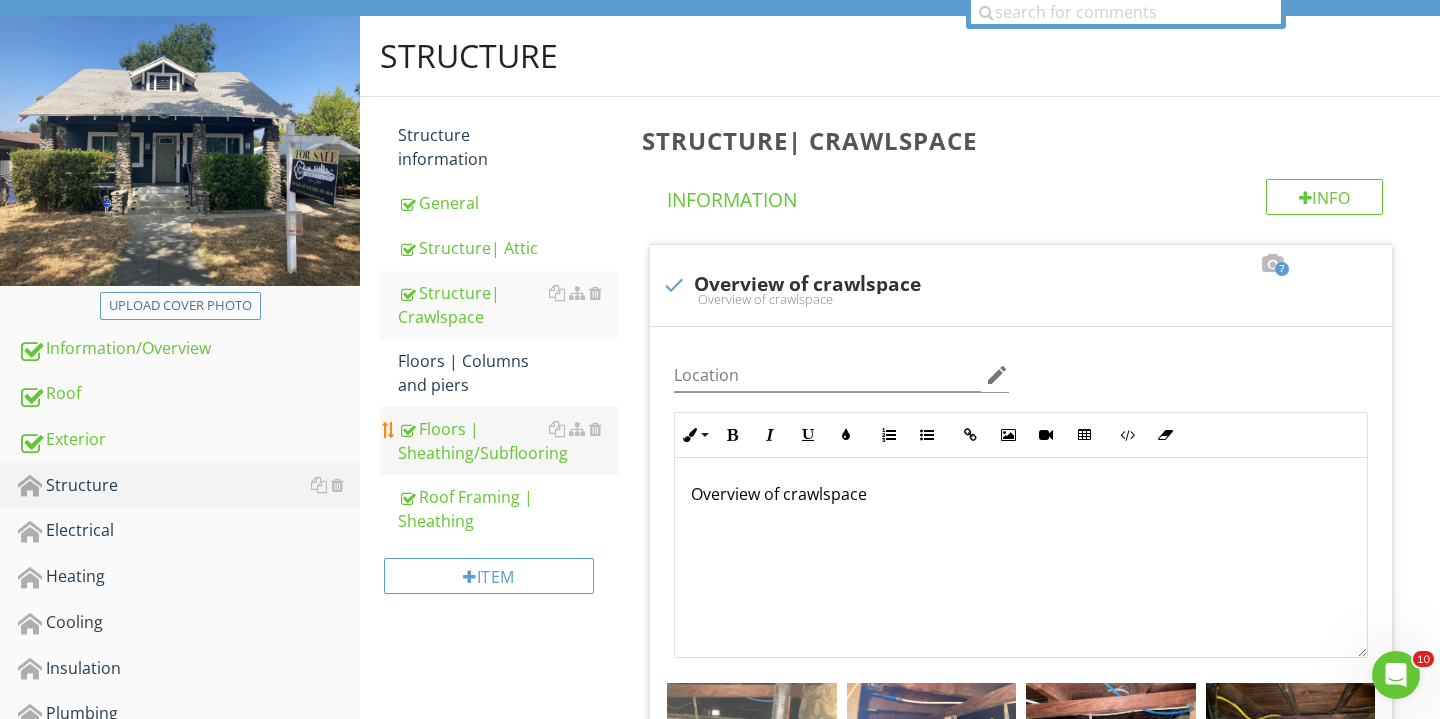 click on "Floors | Sheathing/Subflooring" at bounding box center (508, 441) 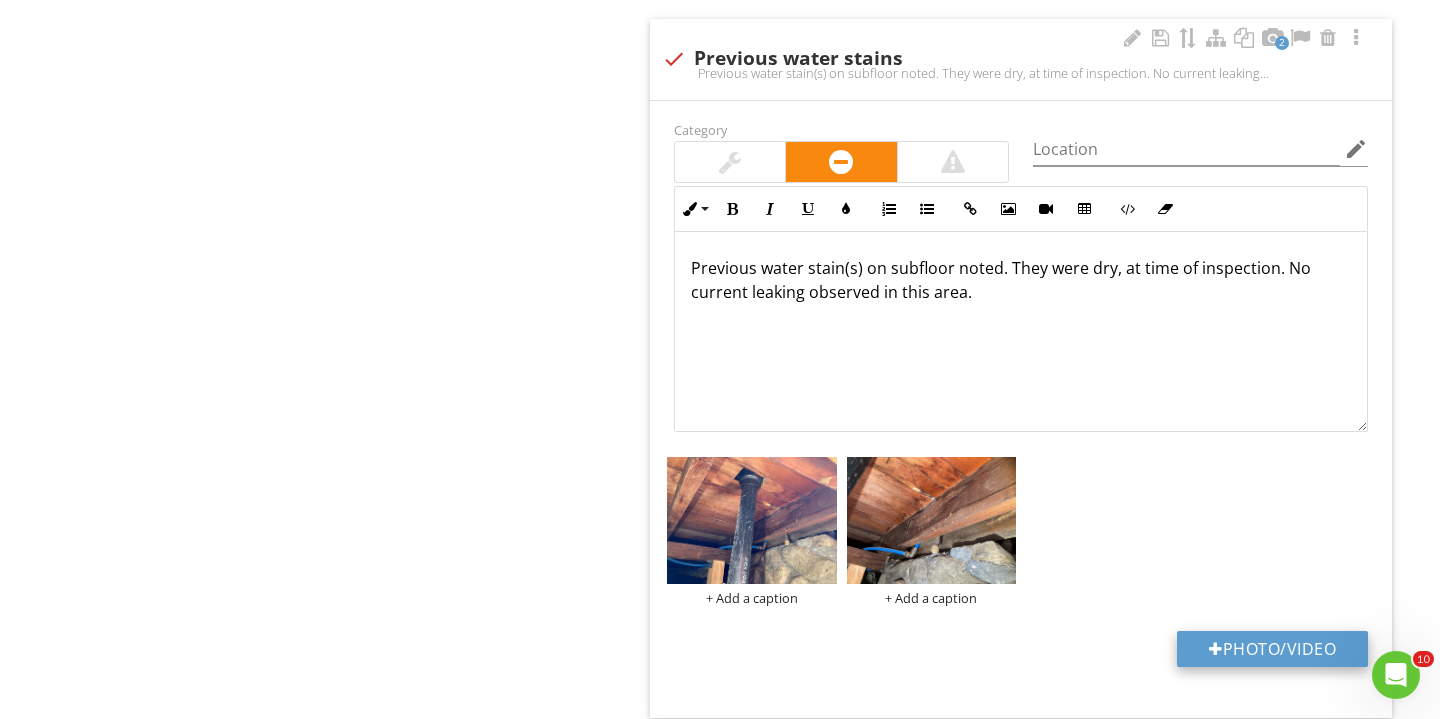scroll, scrollTop: 1209, scrollLeft: 0, axis: vertical 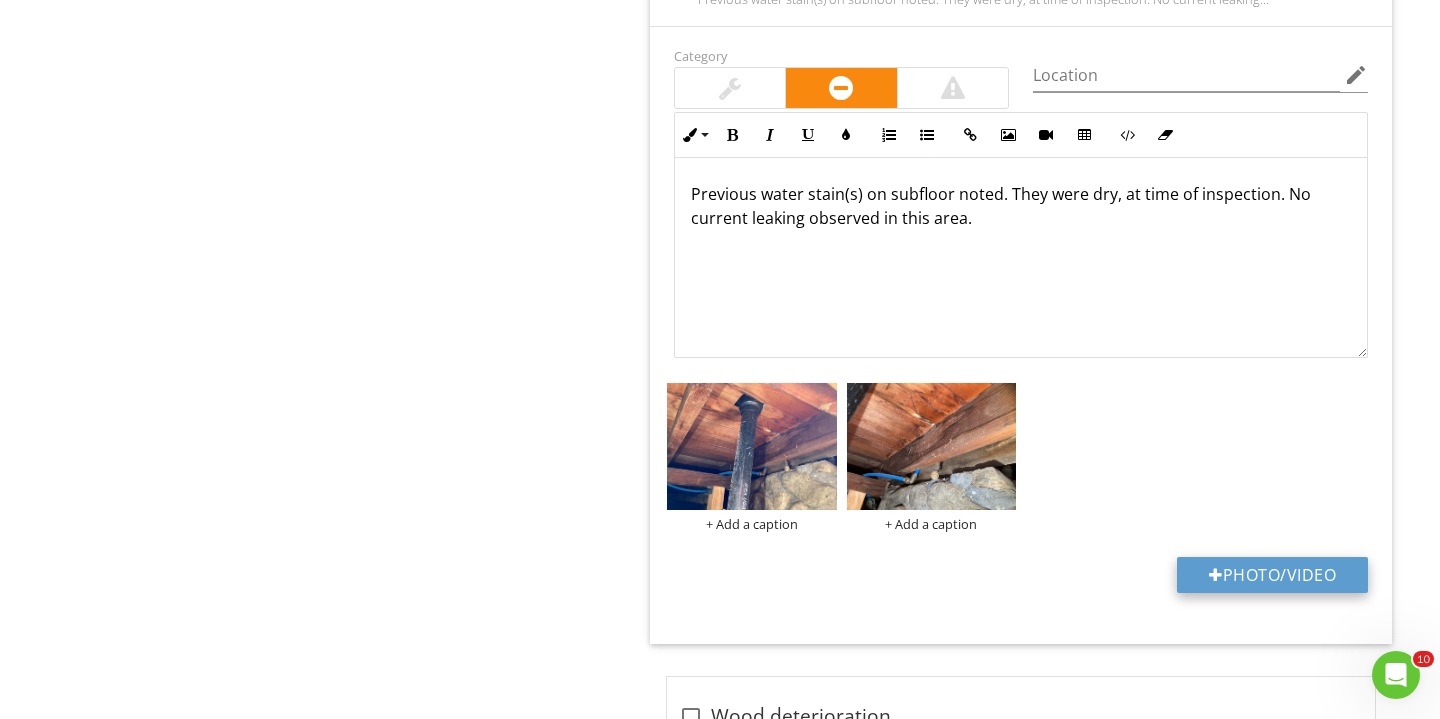 click on "Photo/Video" at bounding box center (1272, 575) 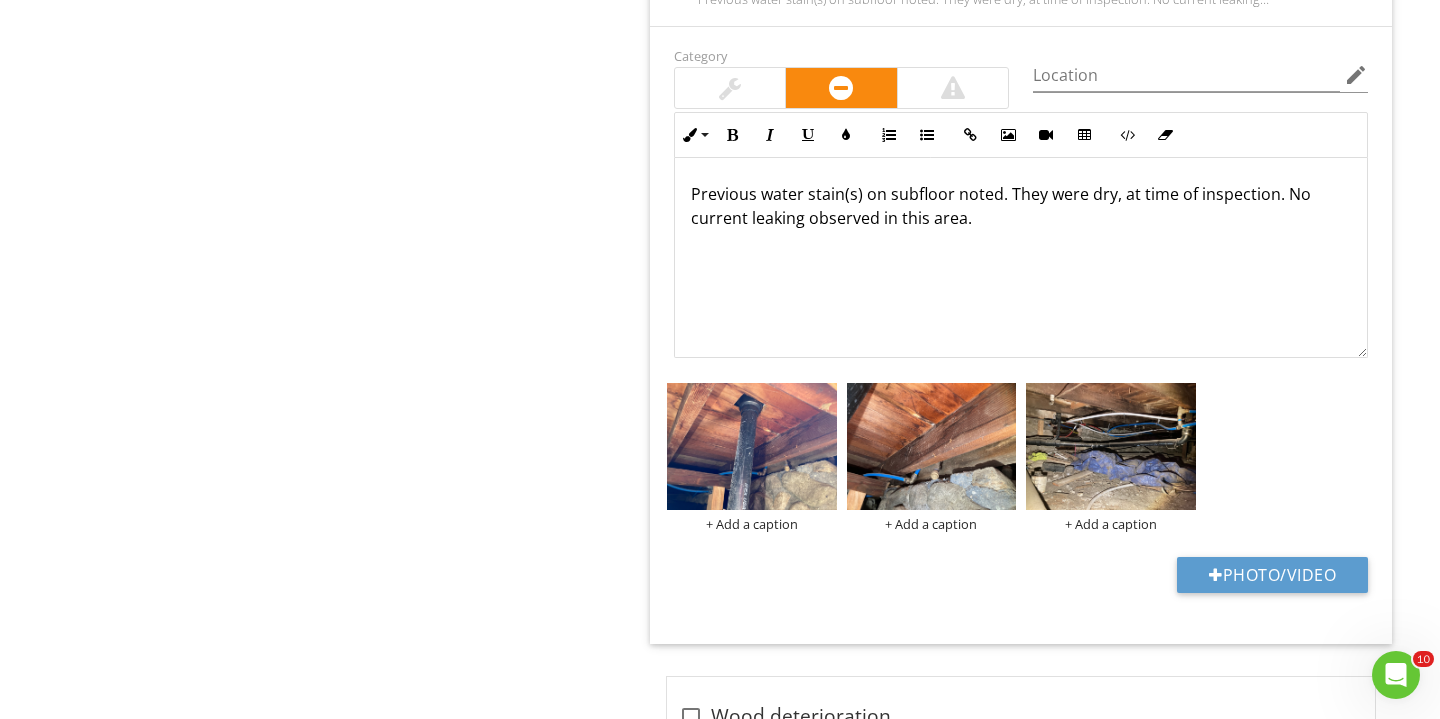 click at bounding box center [0, 0] 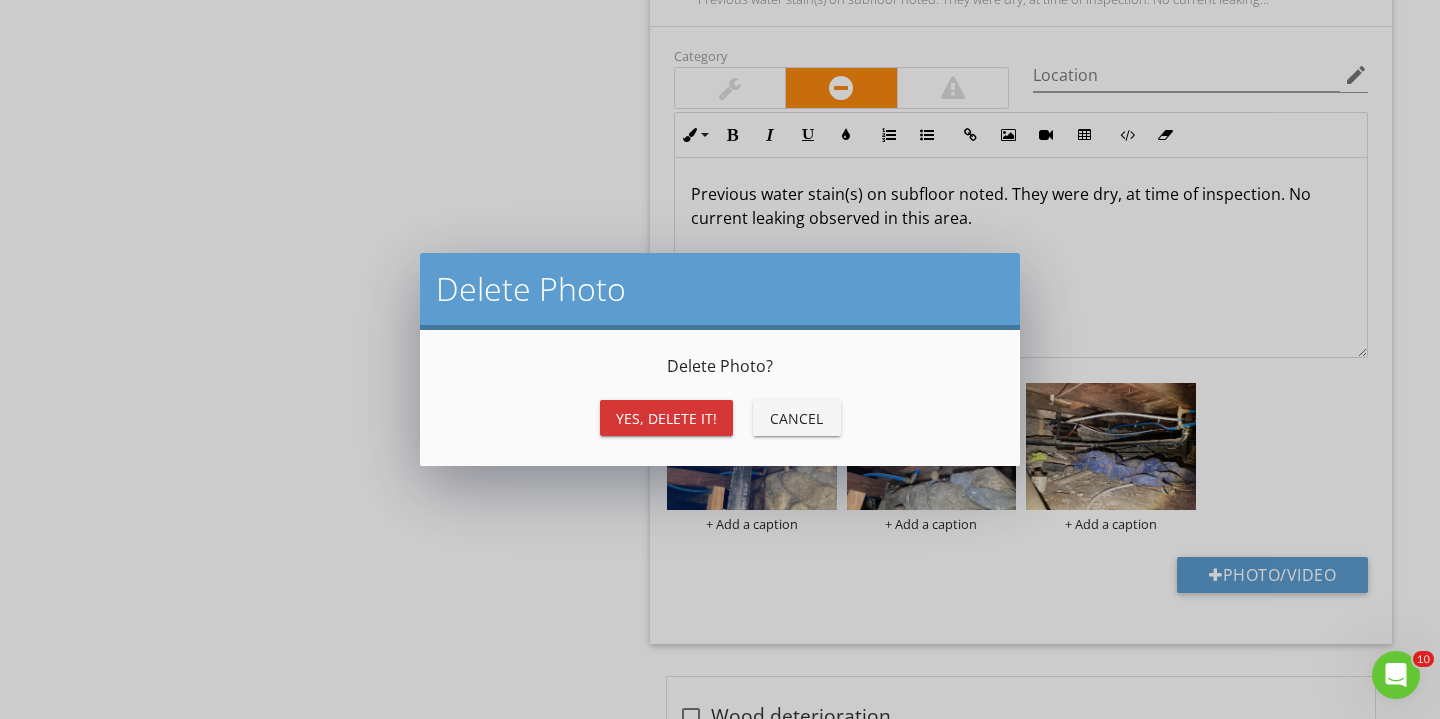 click on "Yes, Delete it!" at bounding box center (666, 418) 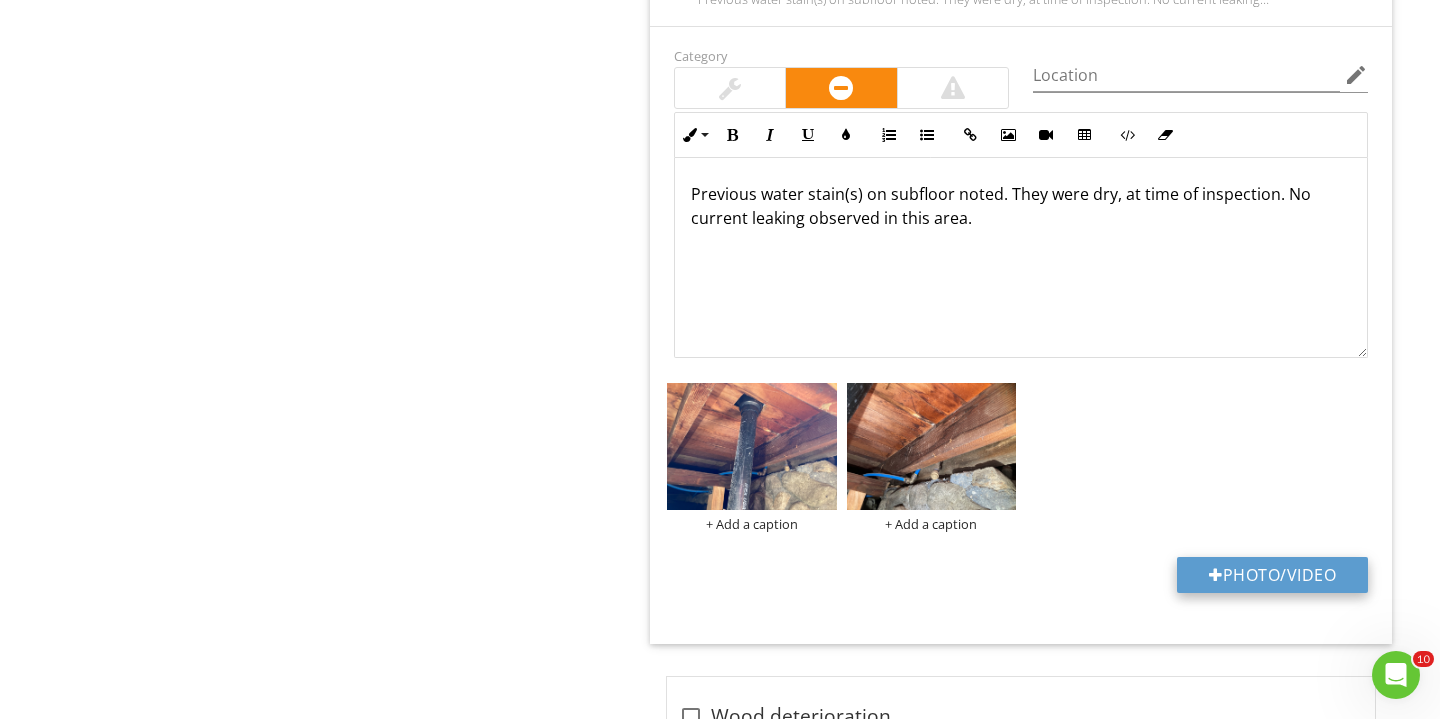 click on "Photo/Video" at bounding box center [1272, 575] 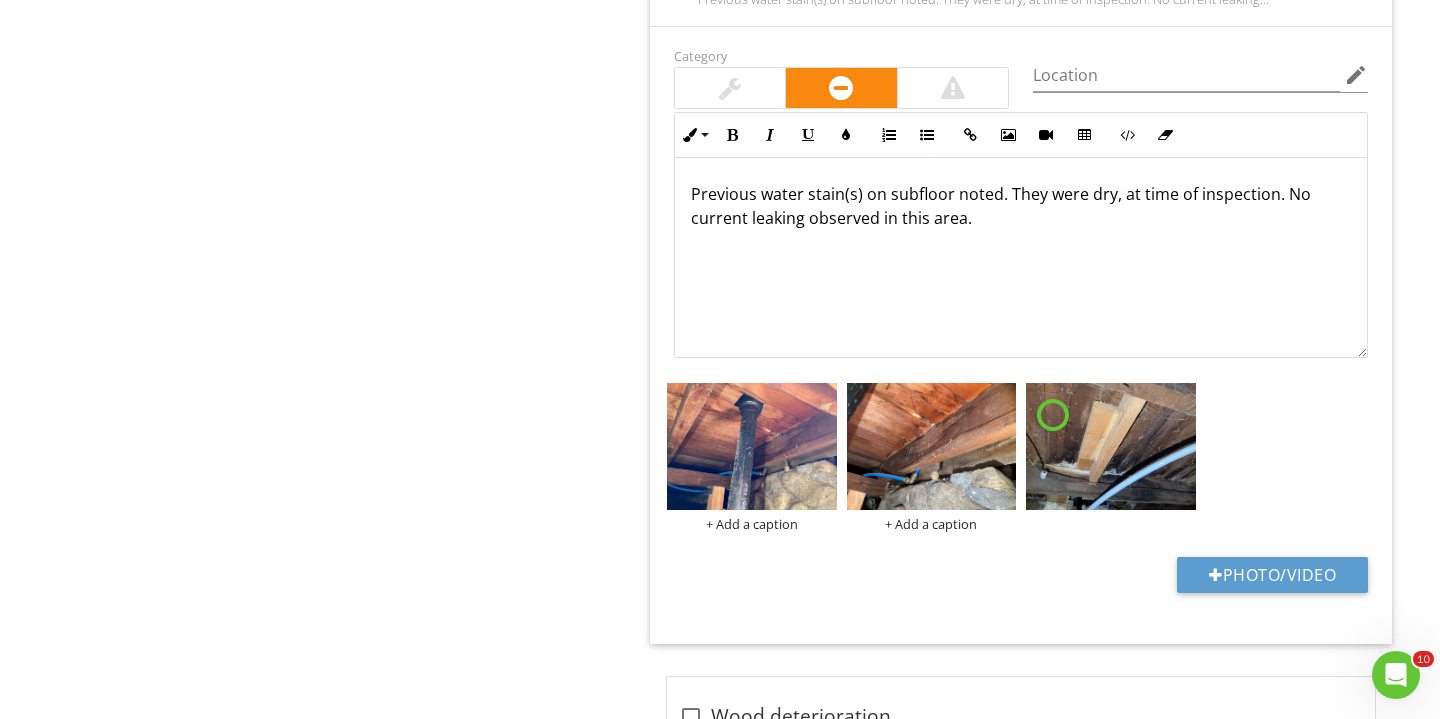 scroll, scrollTop: 1228, scrollLeft: 0, axis: vertical 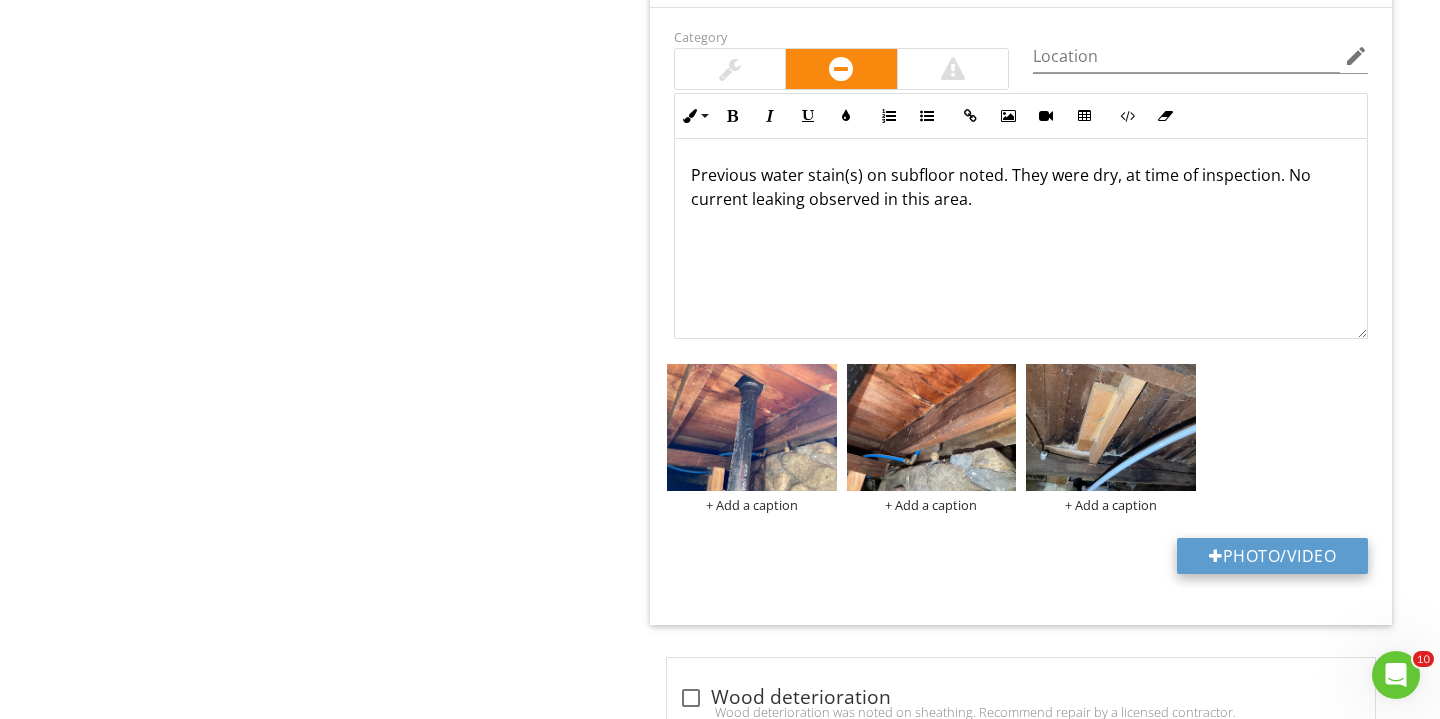 click on "Photo/Video" at bounding box center (1272, 556) 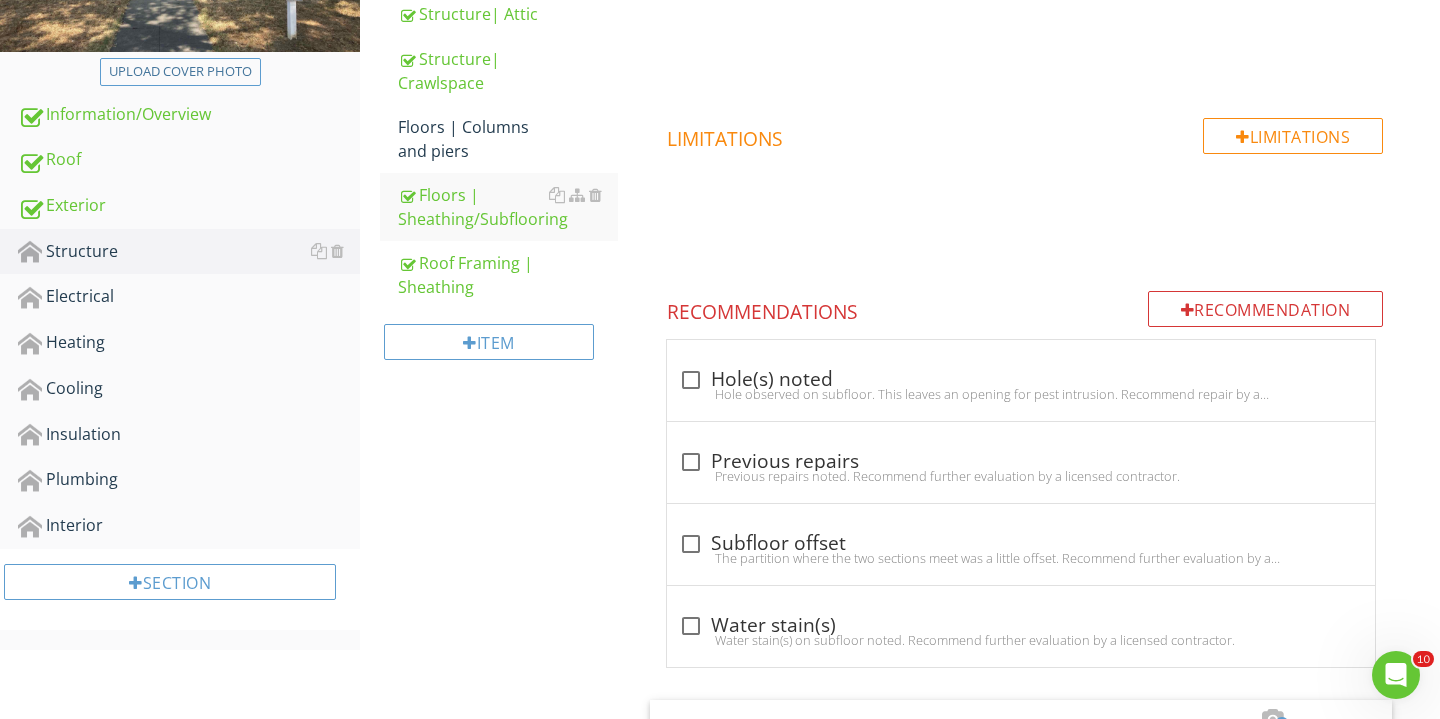 scroll, scrollTop: 451, scrollLeft: 0, axis: vertical 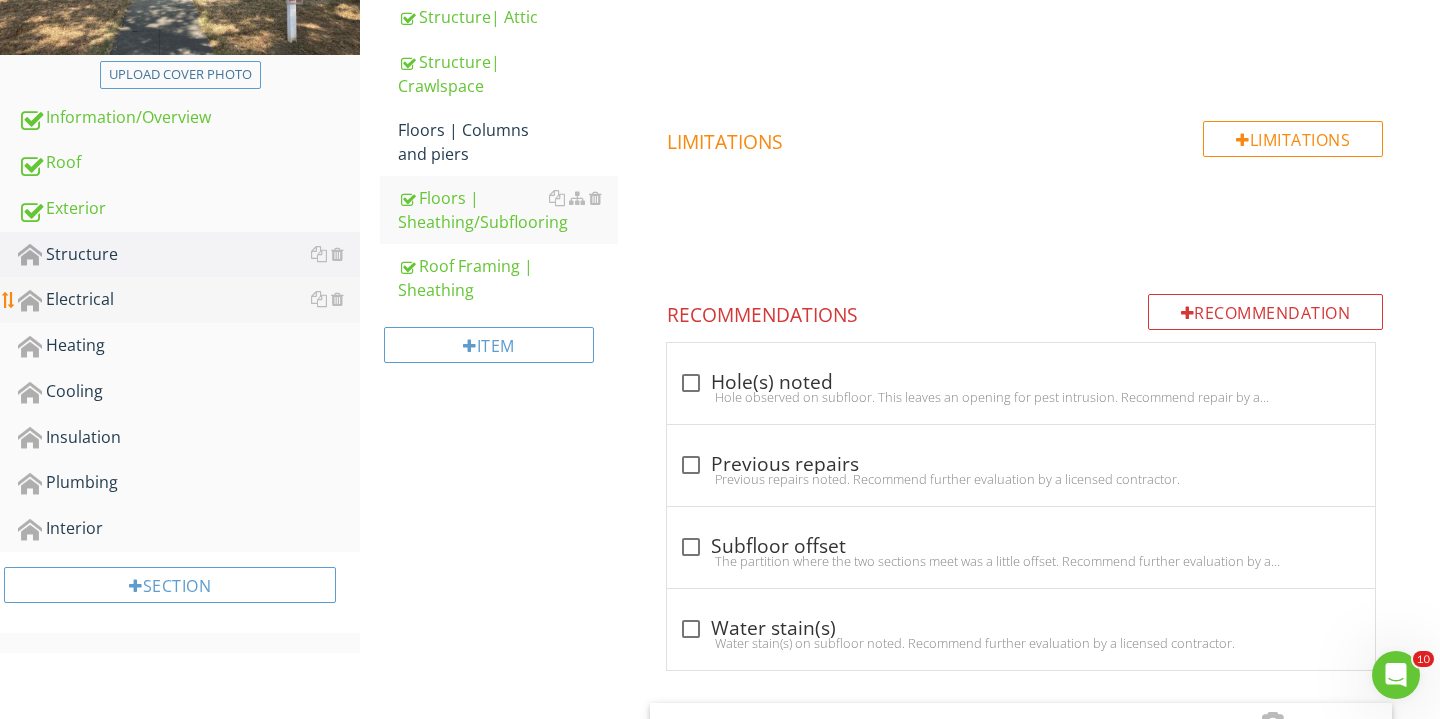 click on "Electrical" at bounding box center [189, 300] 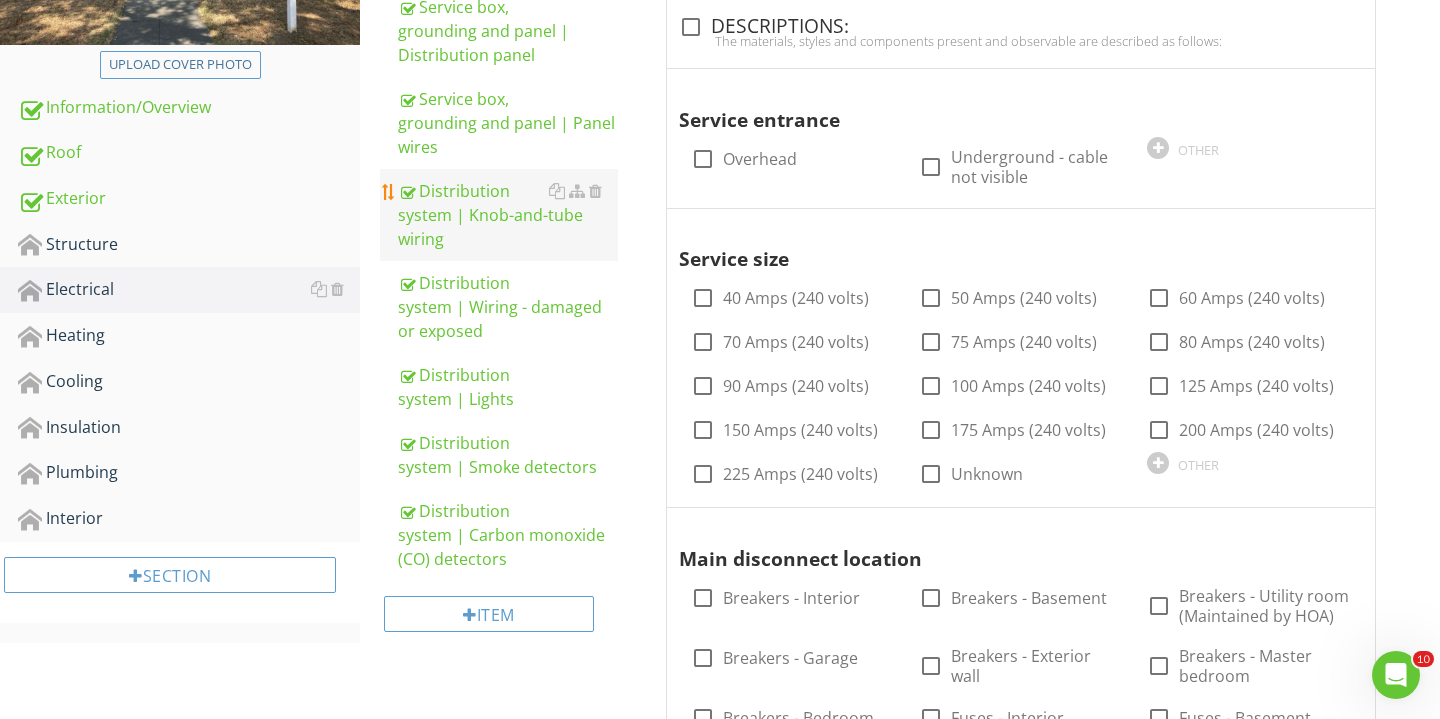scroll, scrollTop: 396, scrollLeft: 0, axis: vertical 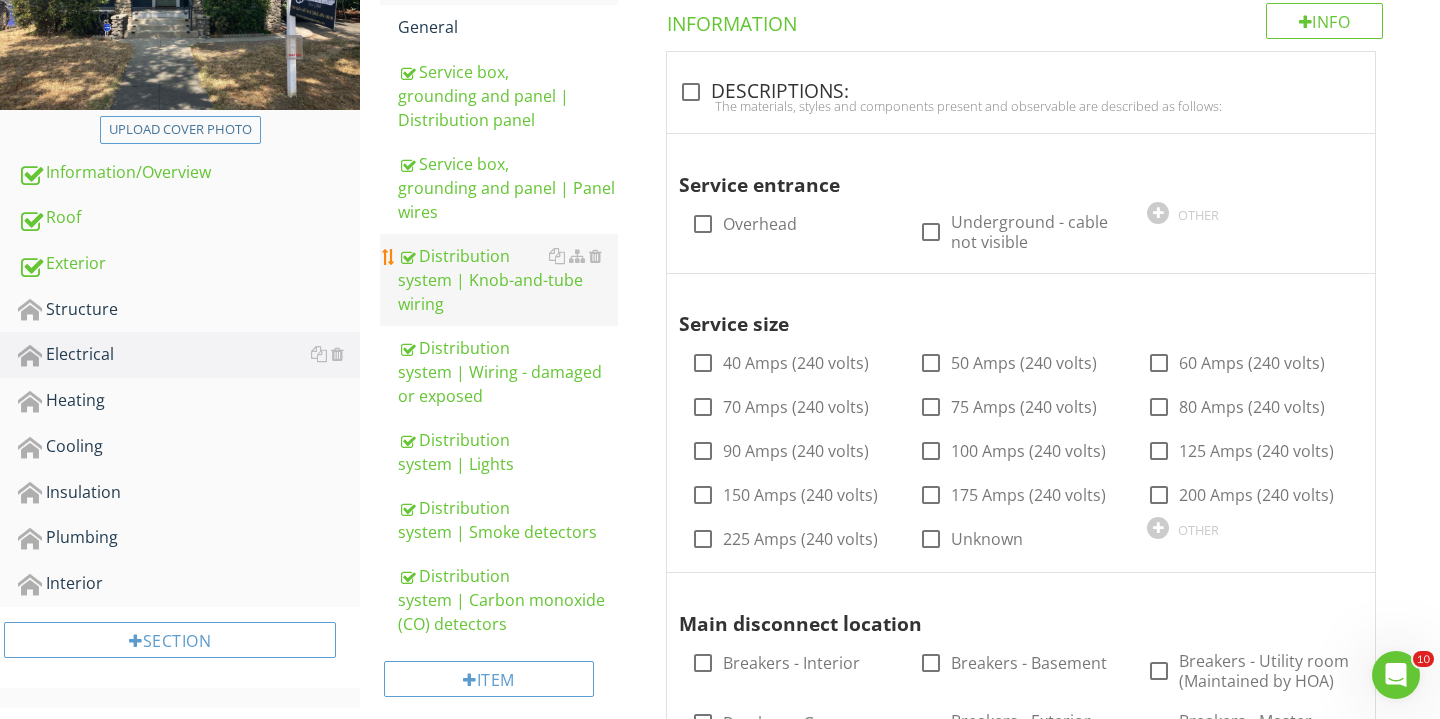 click on "Distribution system | Knob-and-tube wiring" at bounding box center [508, 280] 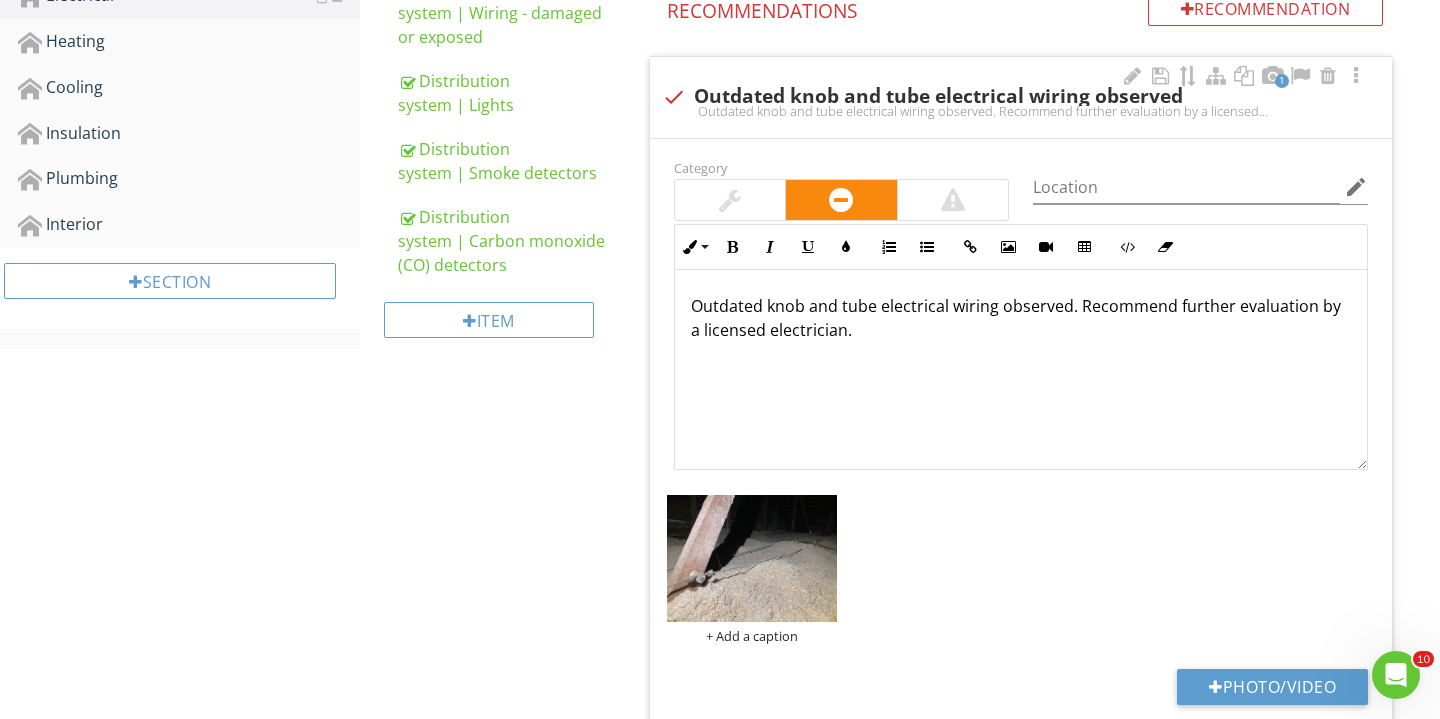scroll, scrollTop: 818, scrollLeft: 0, axis: vertical 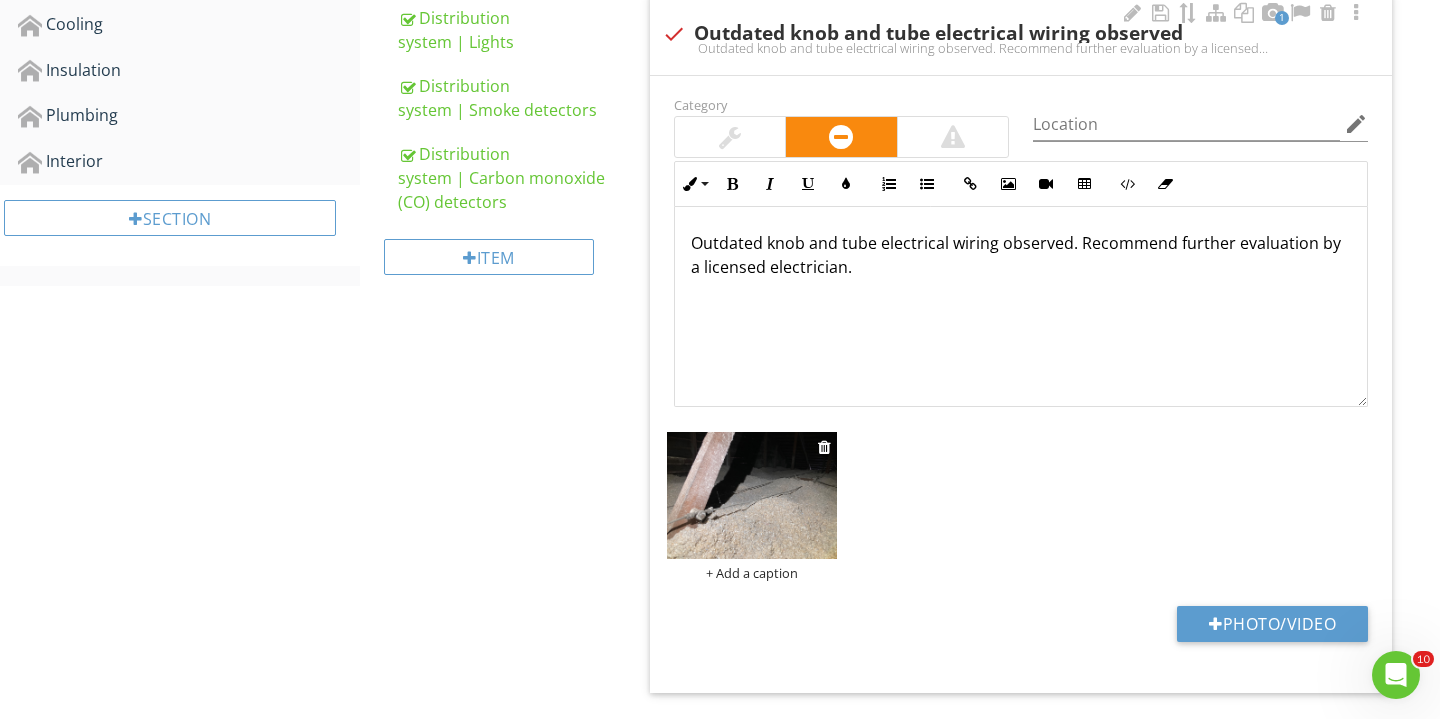 click on "+ Add a caption" at bounding box center (752, 573) 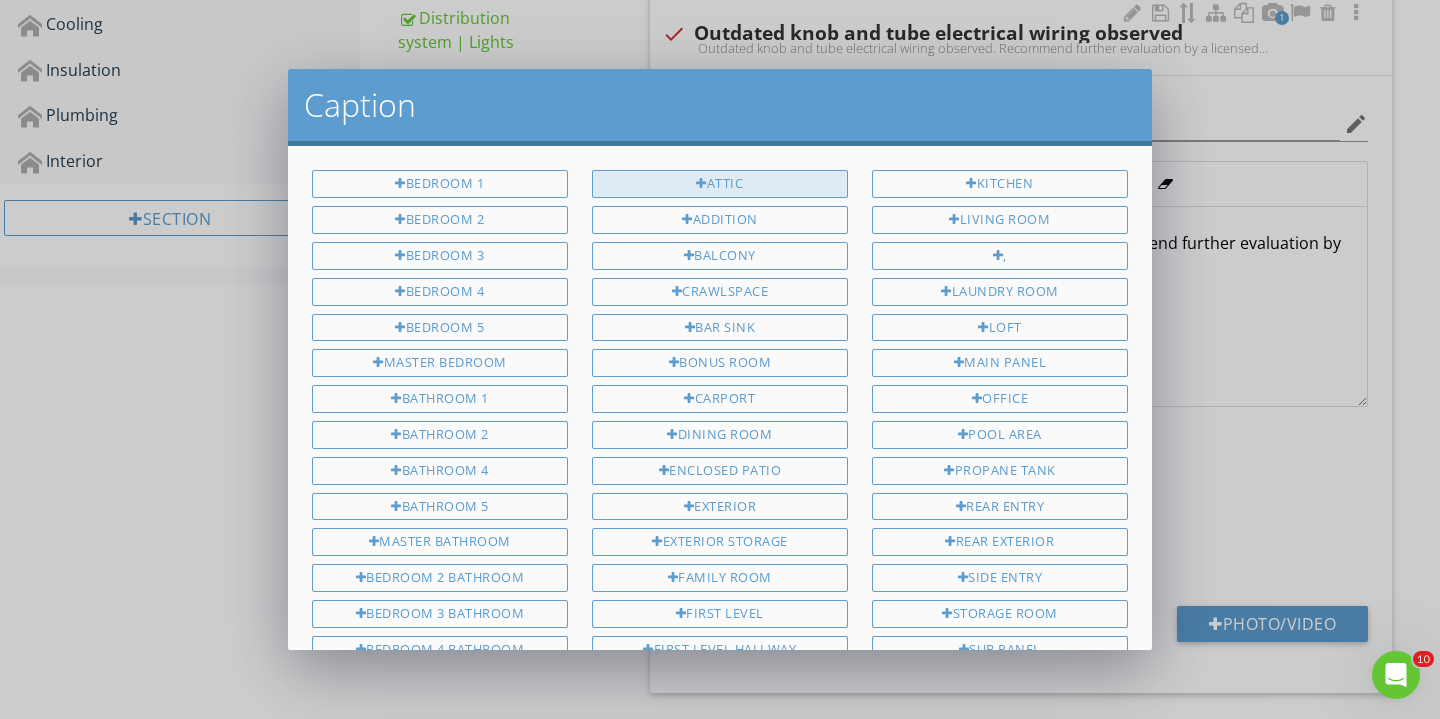 scroll, scrollTop: -1, scrollLeft: 0, axis: vertical 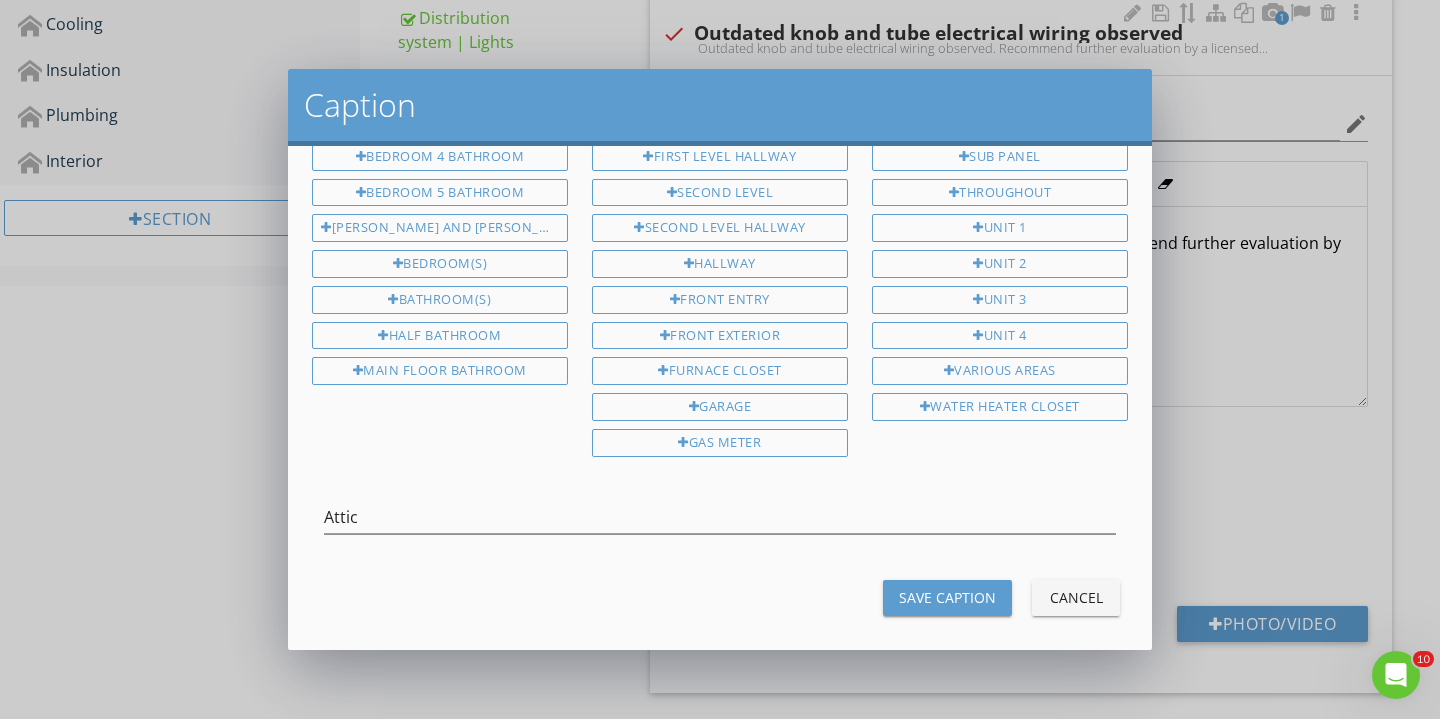 click on "Save Caption" at bounding box center (947, 597) 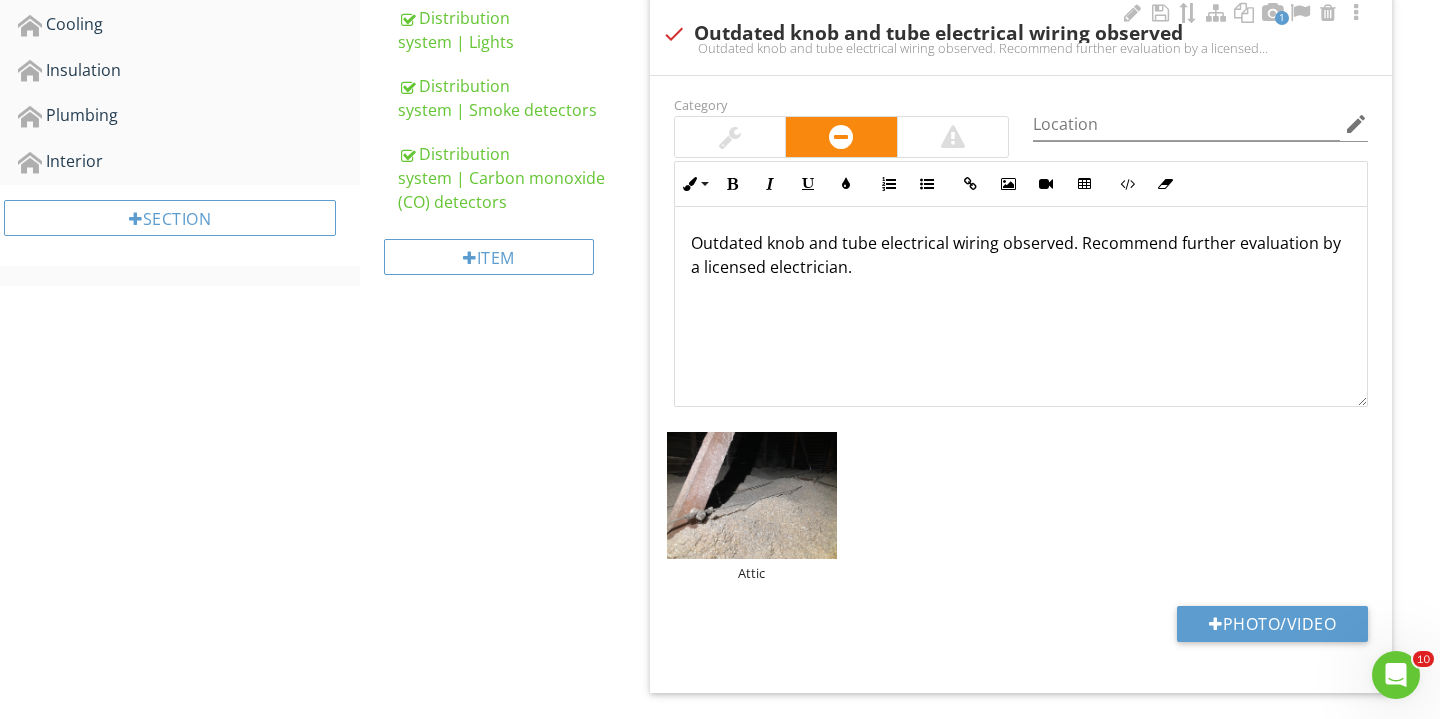 scroll, scrollTop: 0, scrollLeft: 0, axis: both 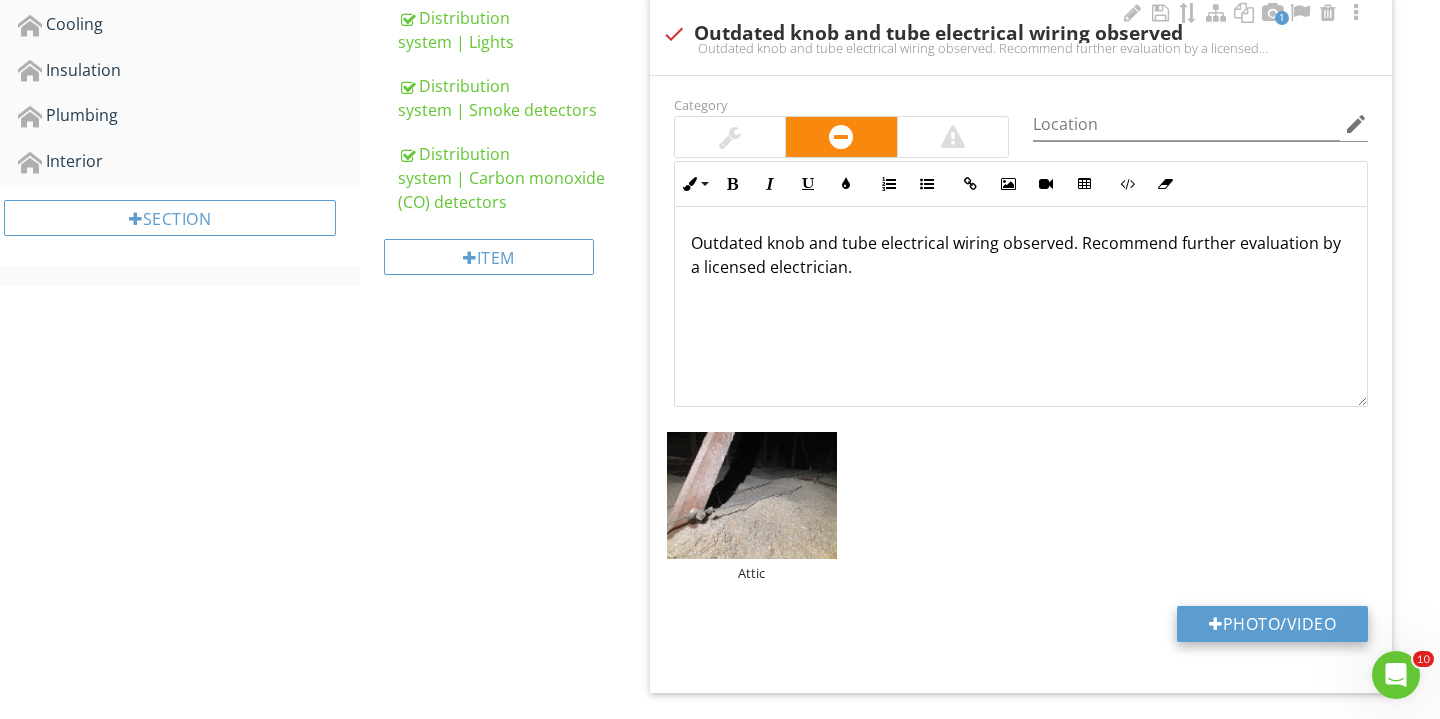 click on "Photo/Video" at bounding box center [1272, 624] 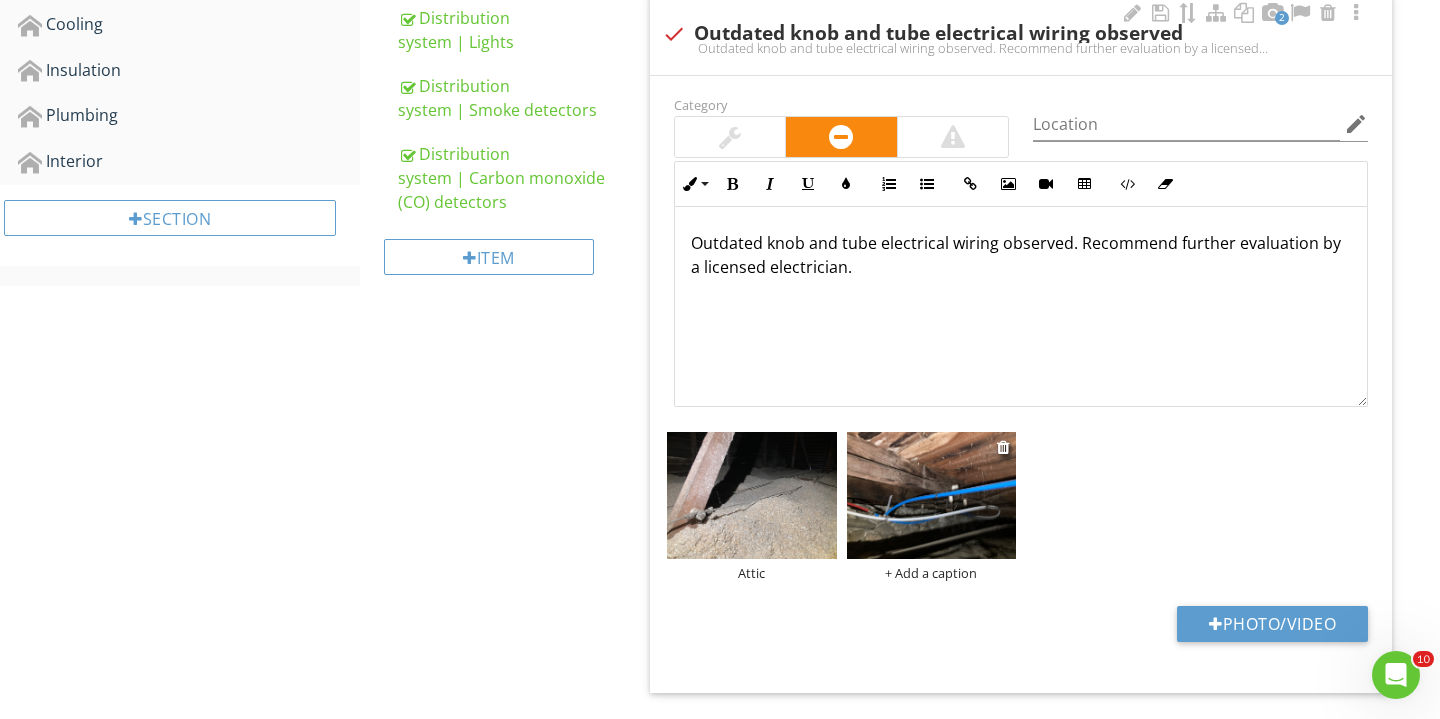 click on "+ Add a caption" at bounding box center [932, 573] 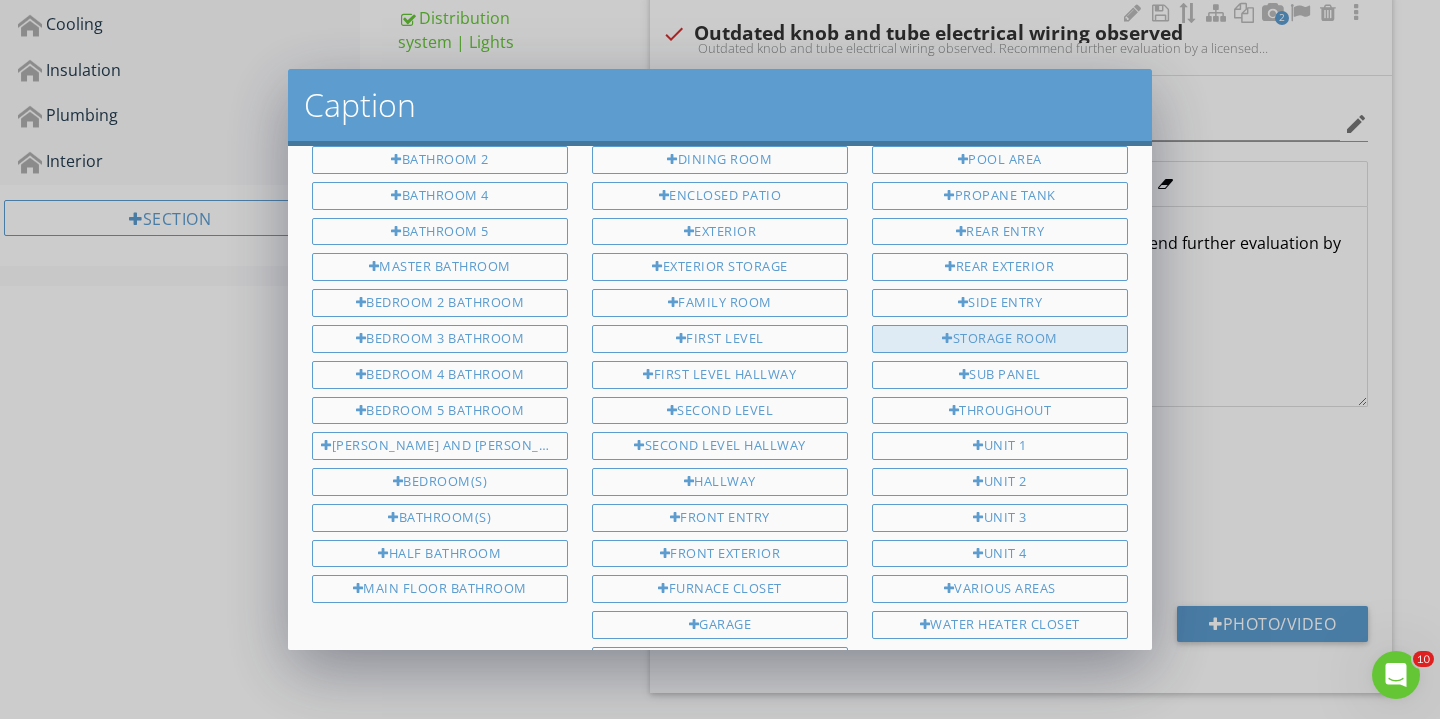 scroll, scrollTop: 57, scrollLeft: 0, axis: vertical 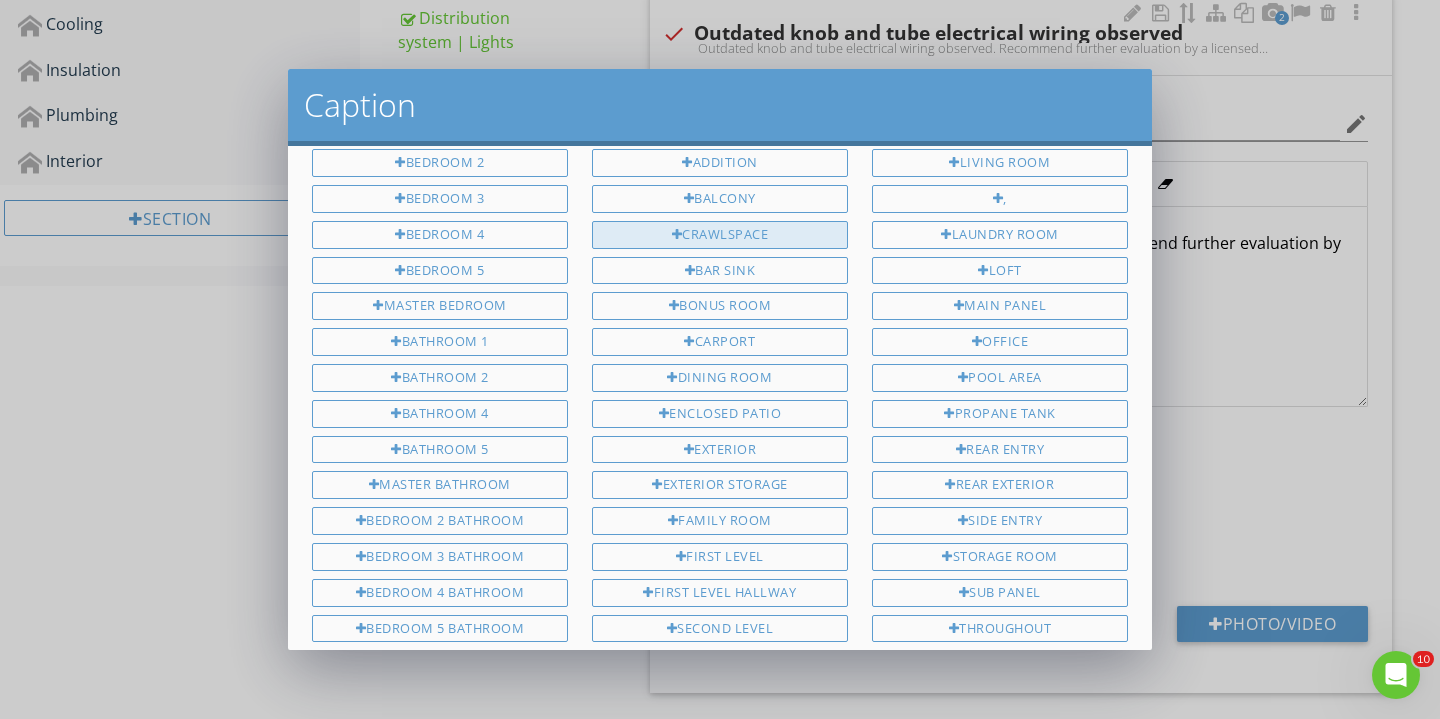 click on "Crawlspace" at bounding box center [720, 235] 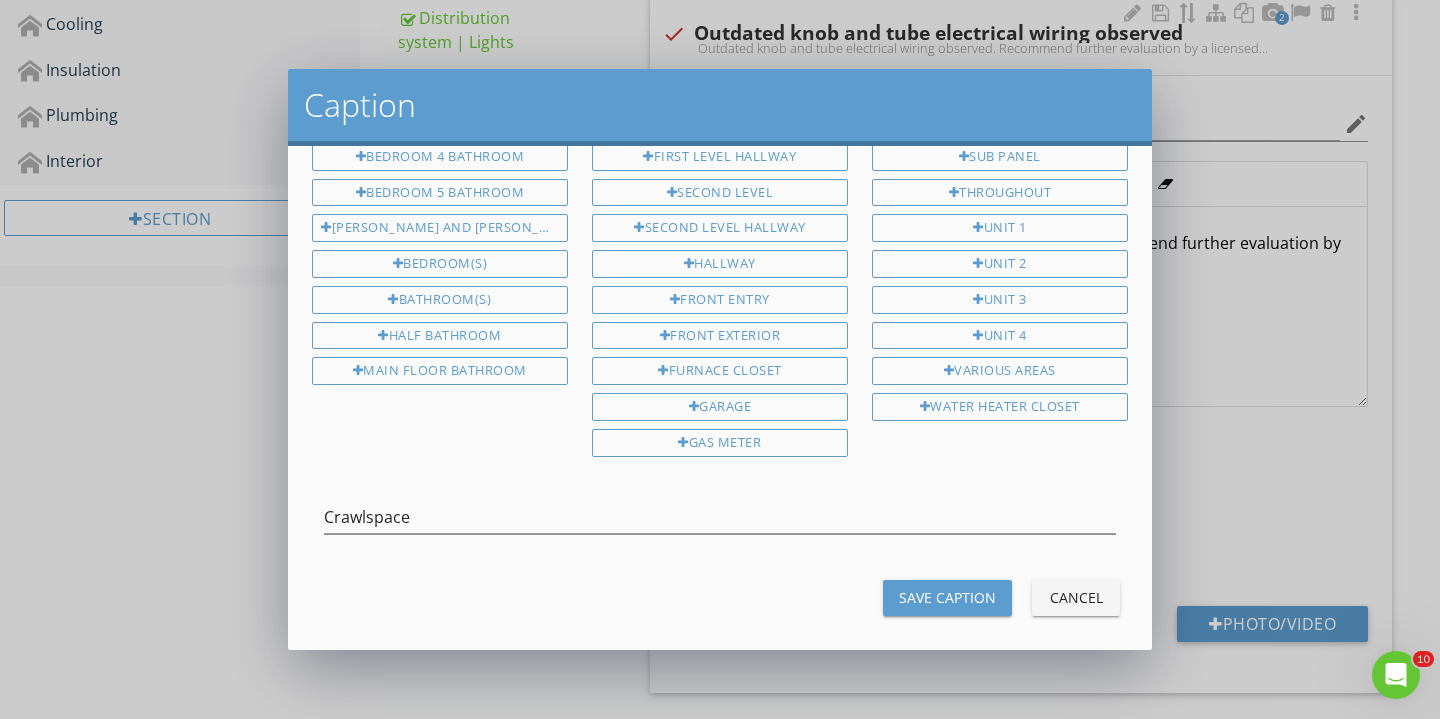 click on "Save Caption" at bounding box center [947, 598] 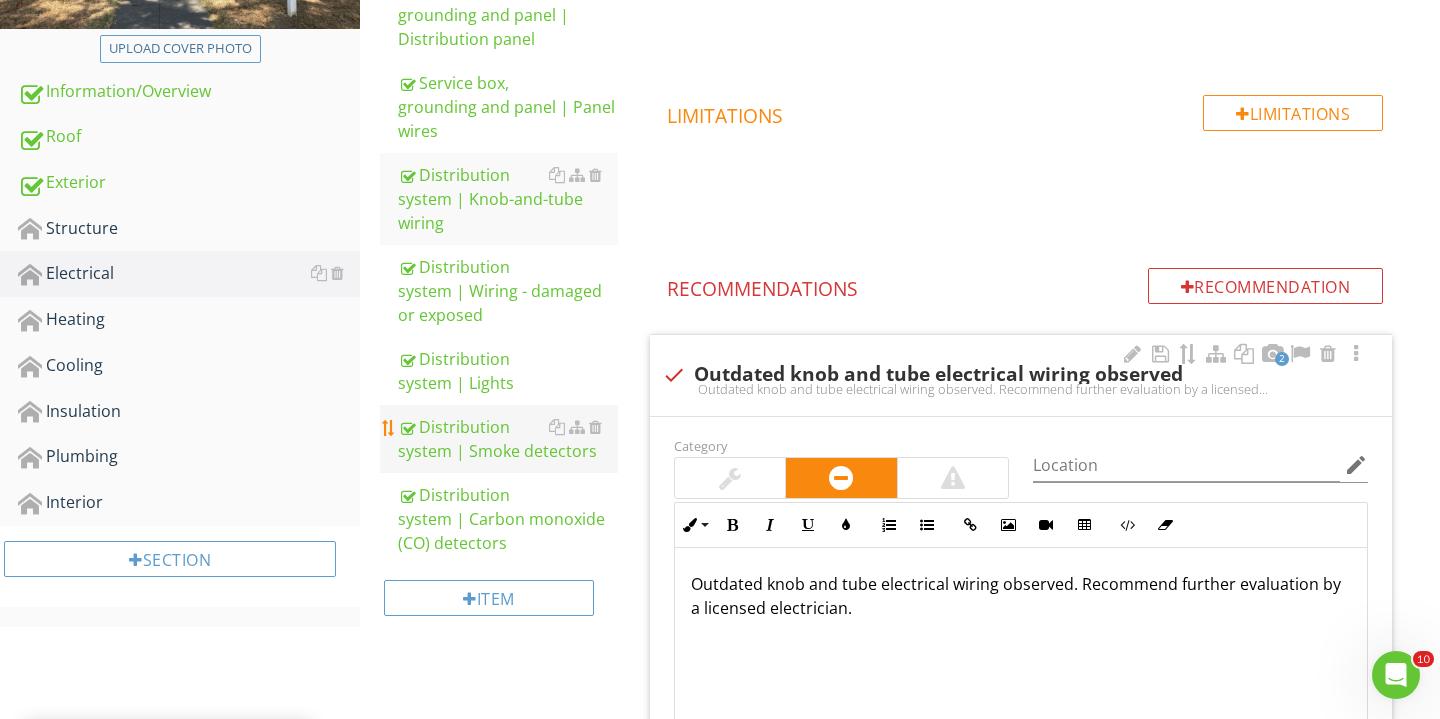 scroll, scrollTop: 421, scrollLeft: 0, axis: vertical 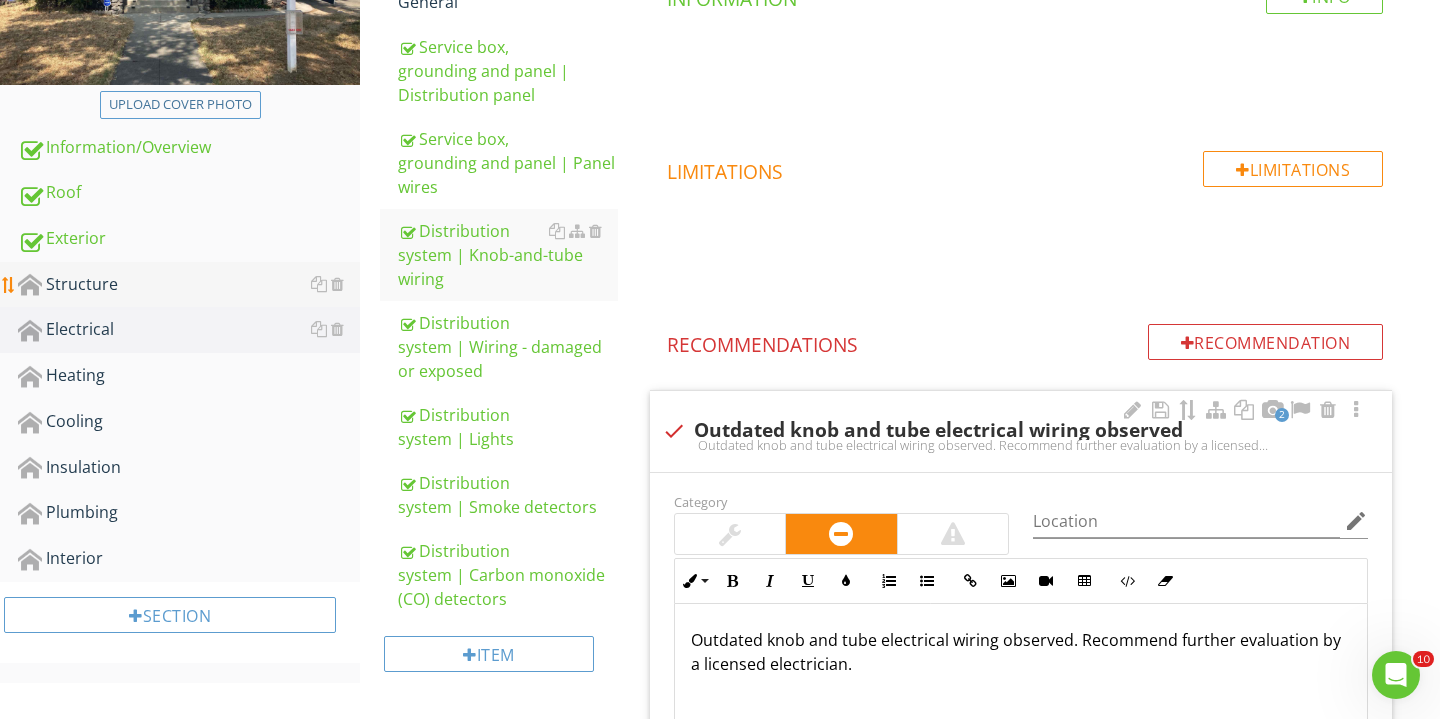 click on "Structure" at bounding box center (189, 285) 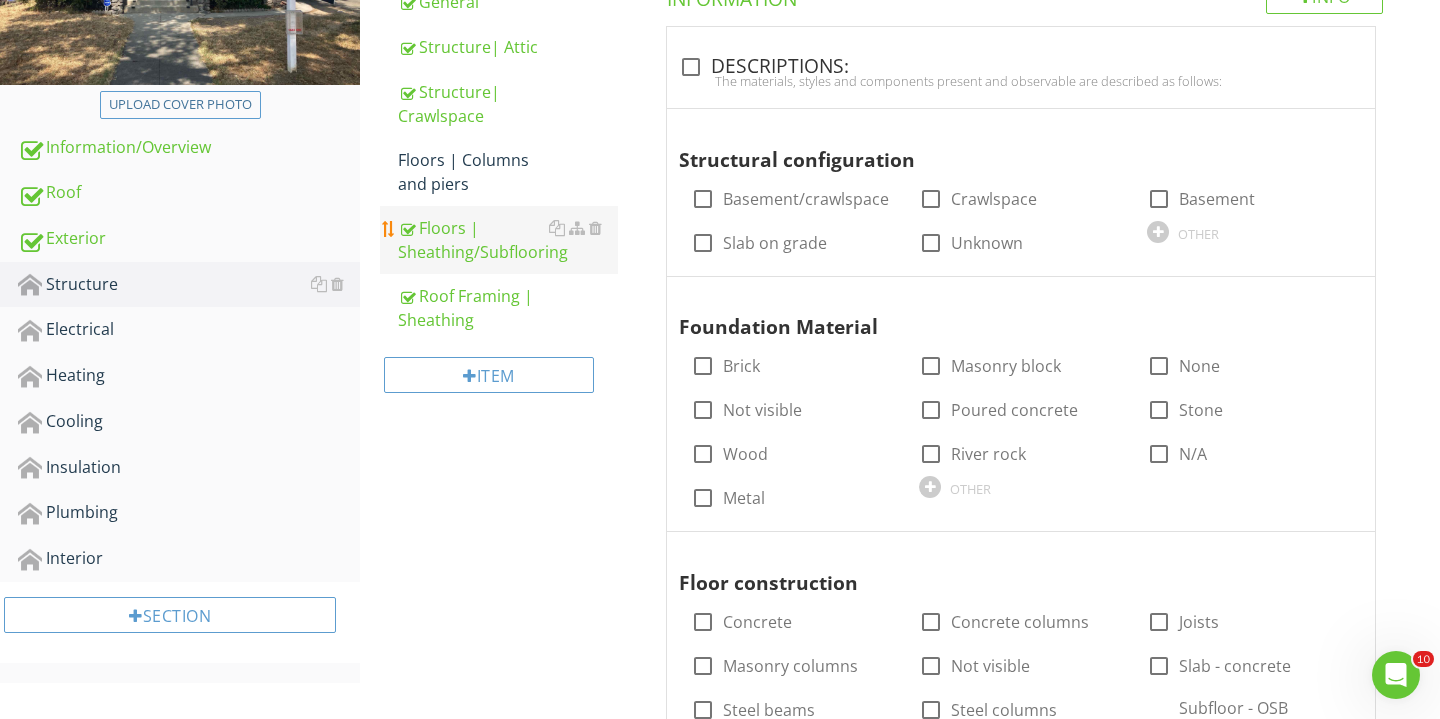 click on "Floors | Sheathing/Subflooring" at bounding box center [508, 240] 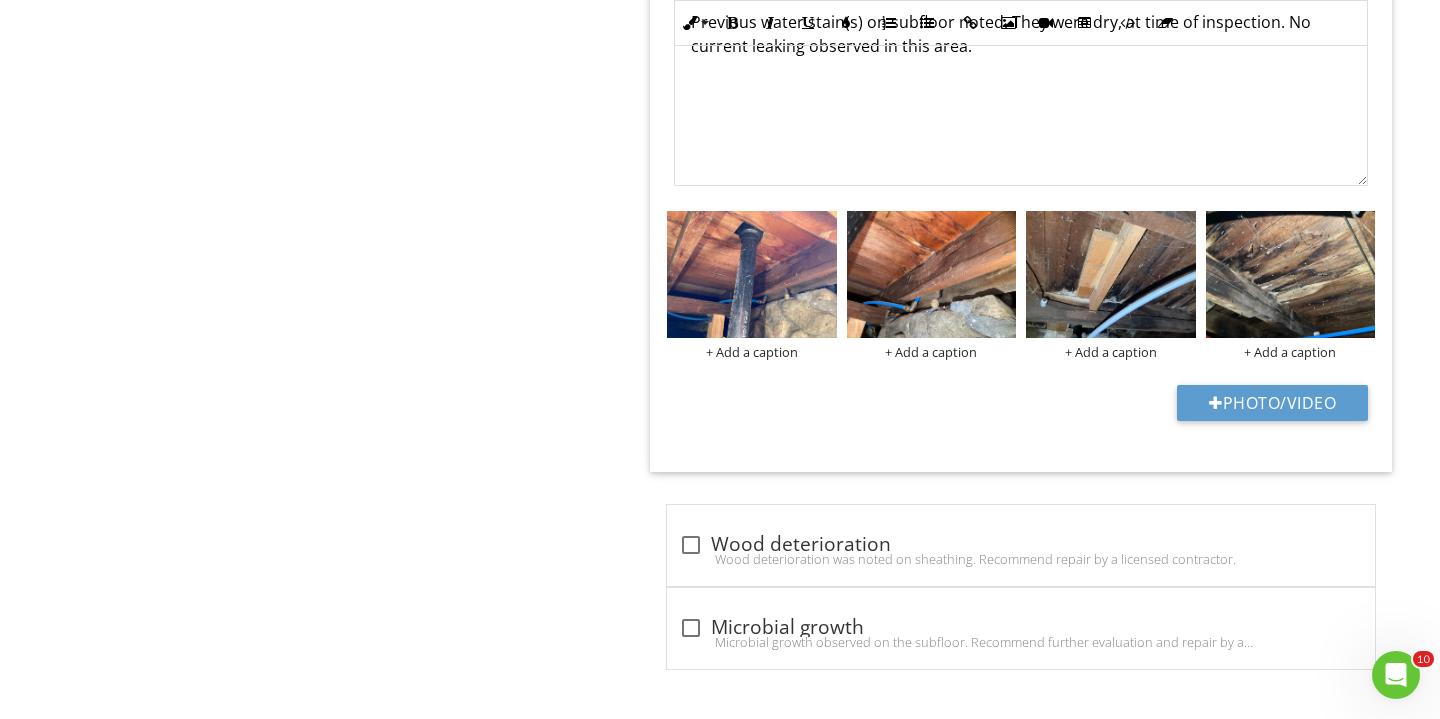 scroll, scrollTop: 1380, scrollLeft: 0, axis: vertical 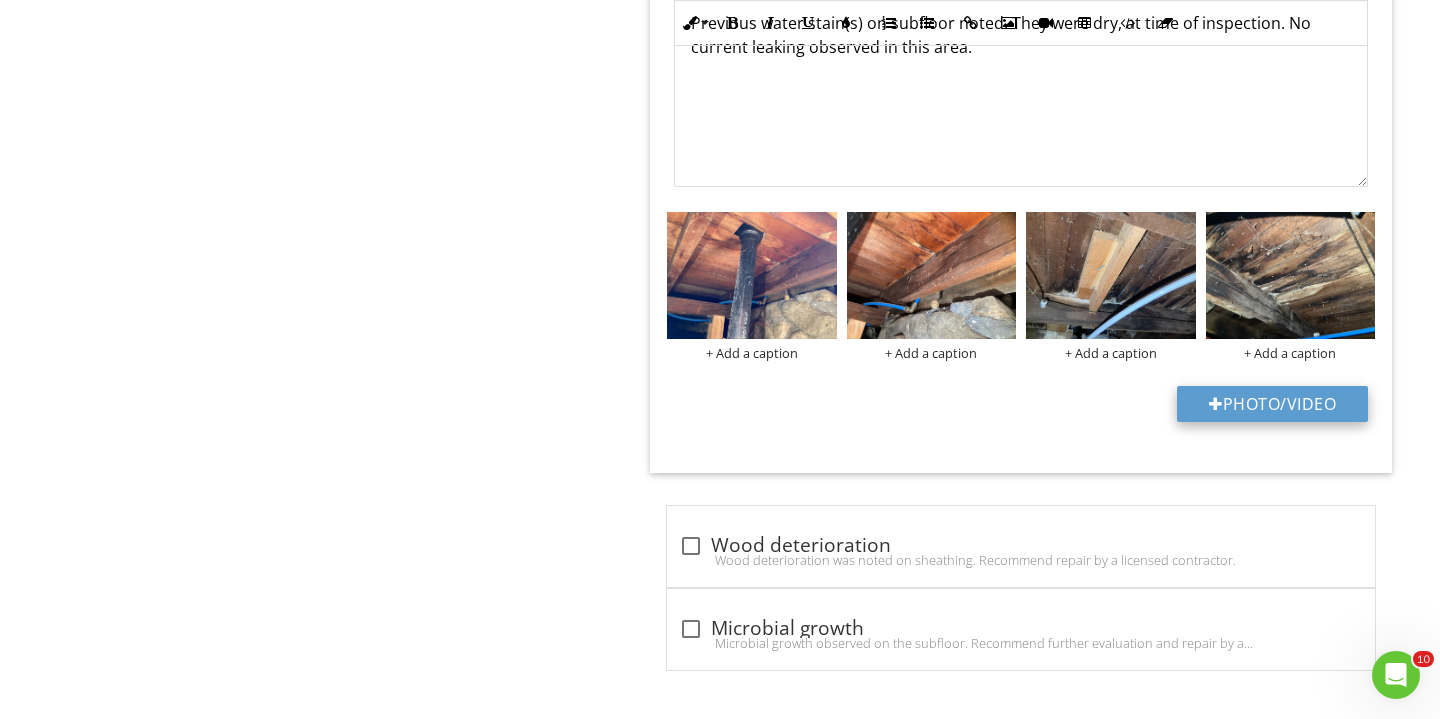 click on "Photo/Video" at bounding box center [1272, 404] 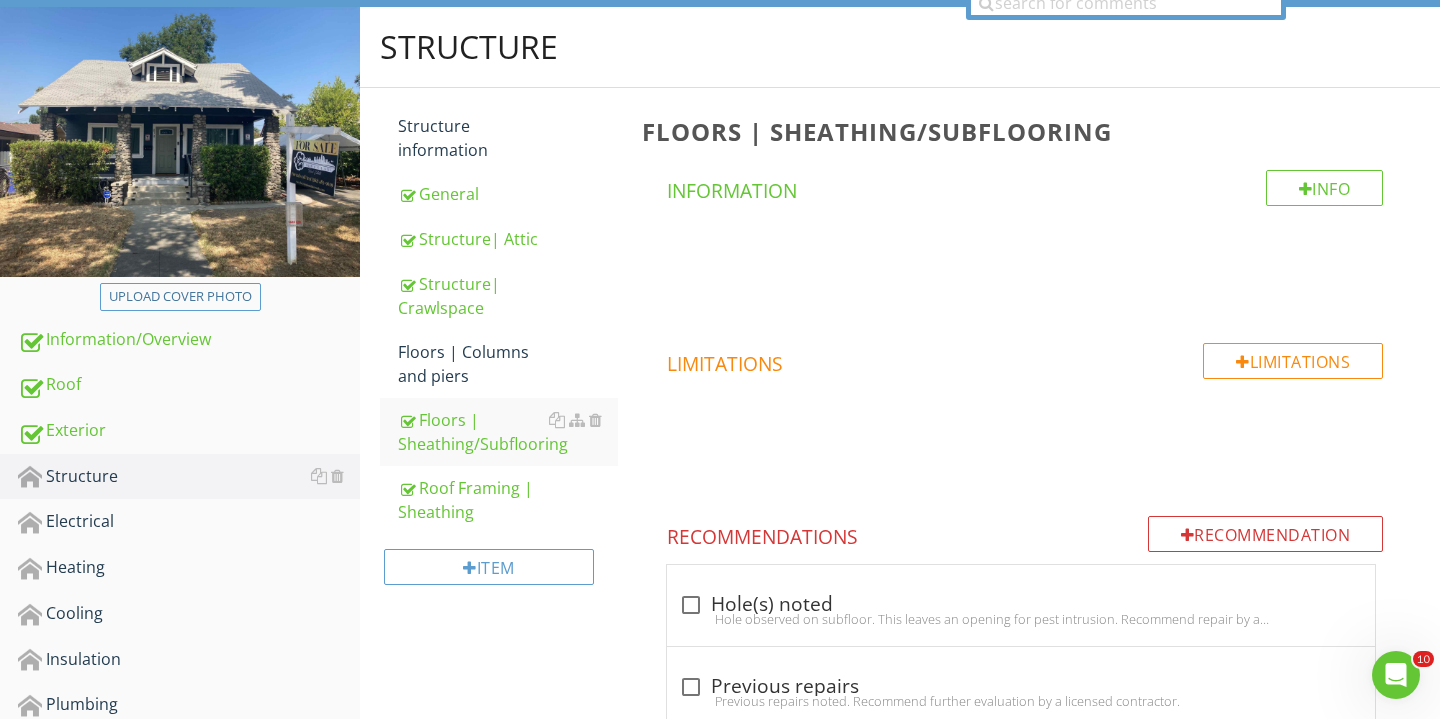 scroll, scrollTop: 374, scrollLeft: 0, axis: vertical 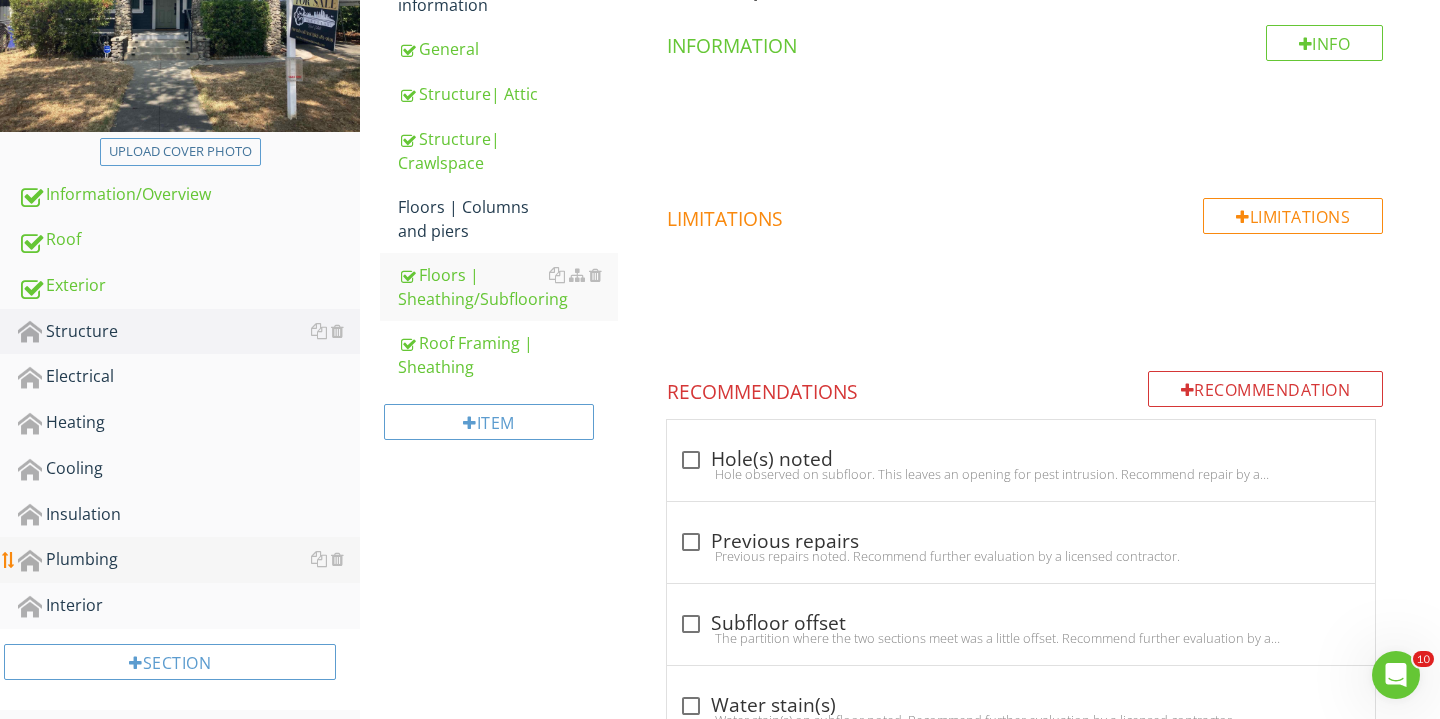 click on "Plumbing" at bounding box center (189, 560) 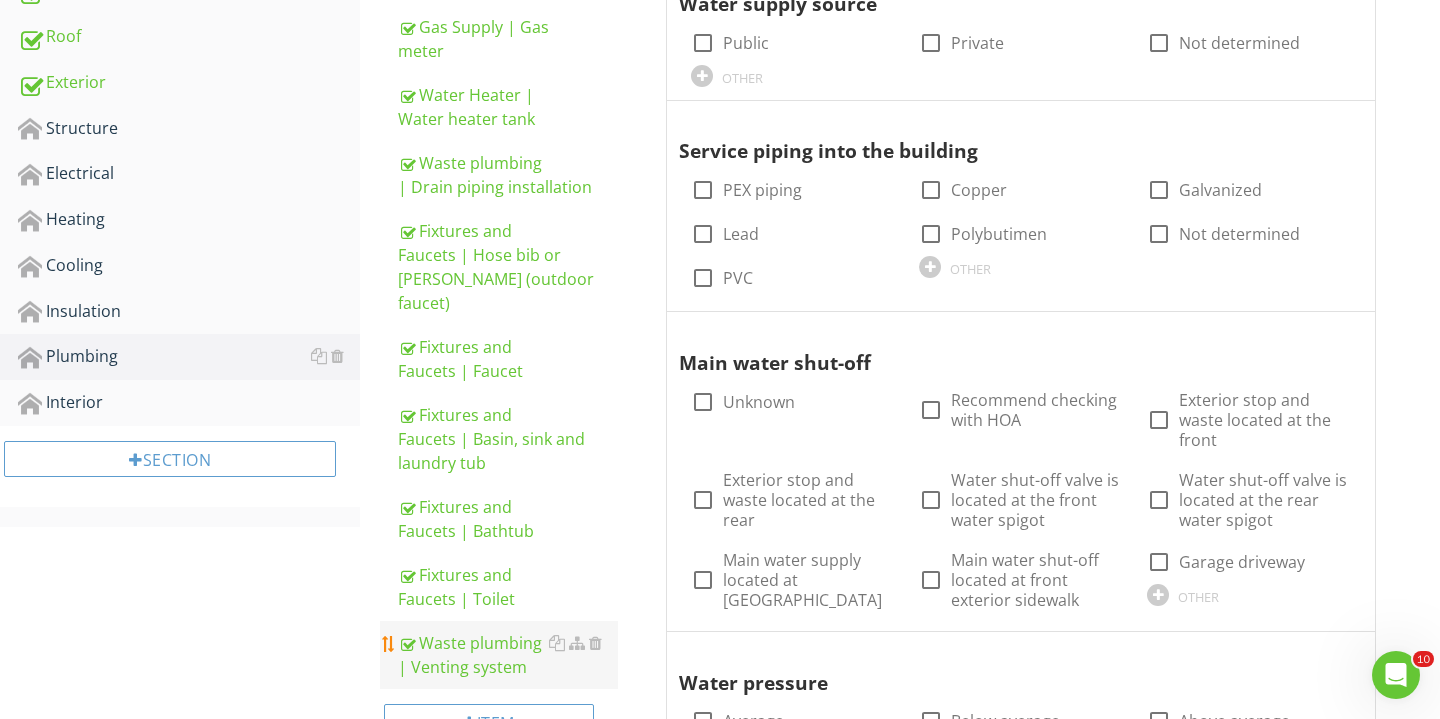 scroll, scrollTop: 587, scrollLeft: 0, axis: vertical 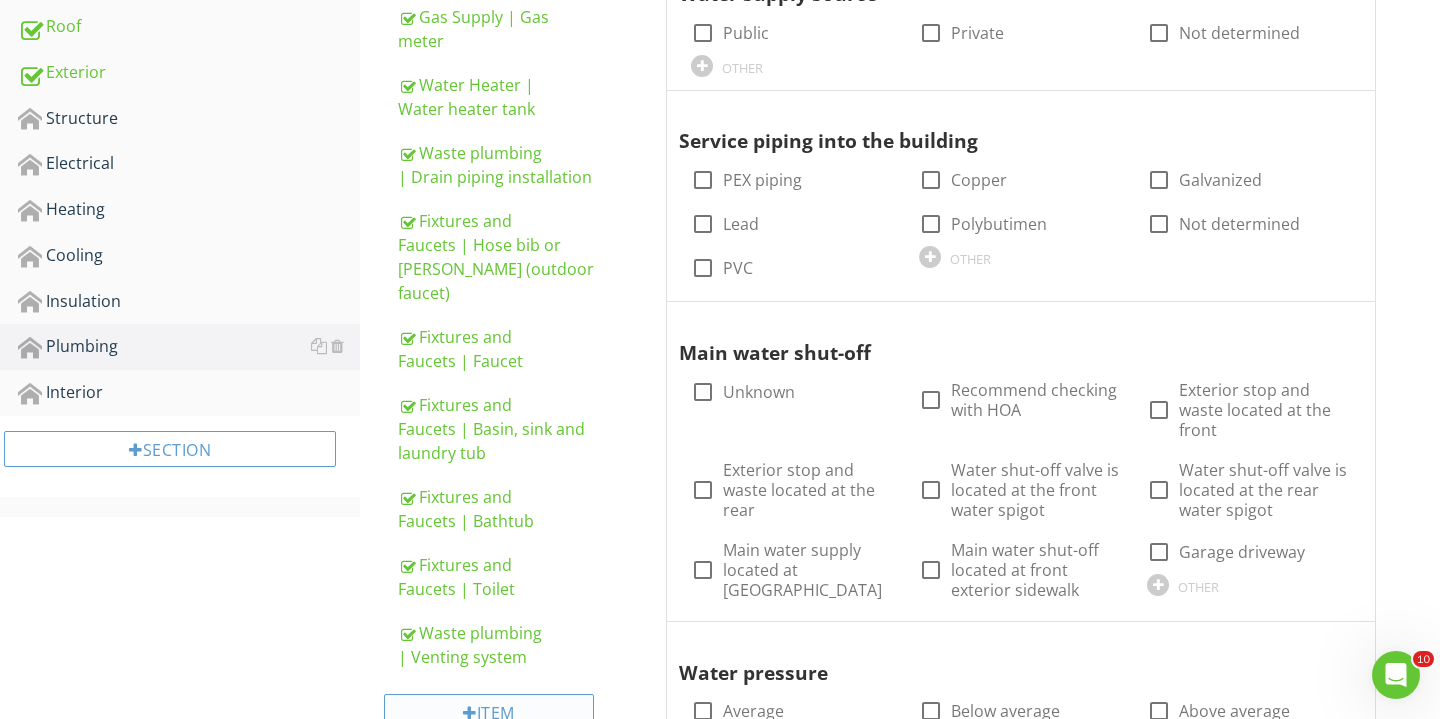 click on "Item" at bounding box center [489, 712] 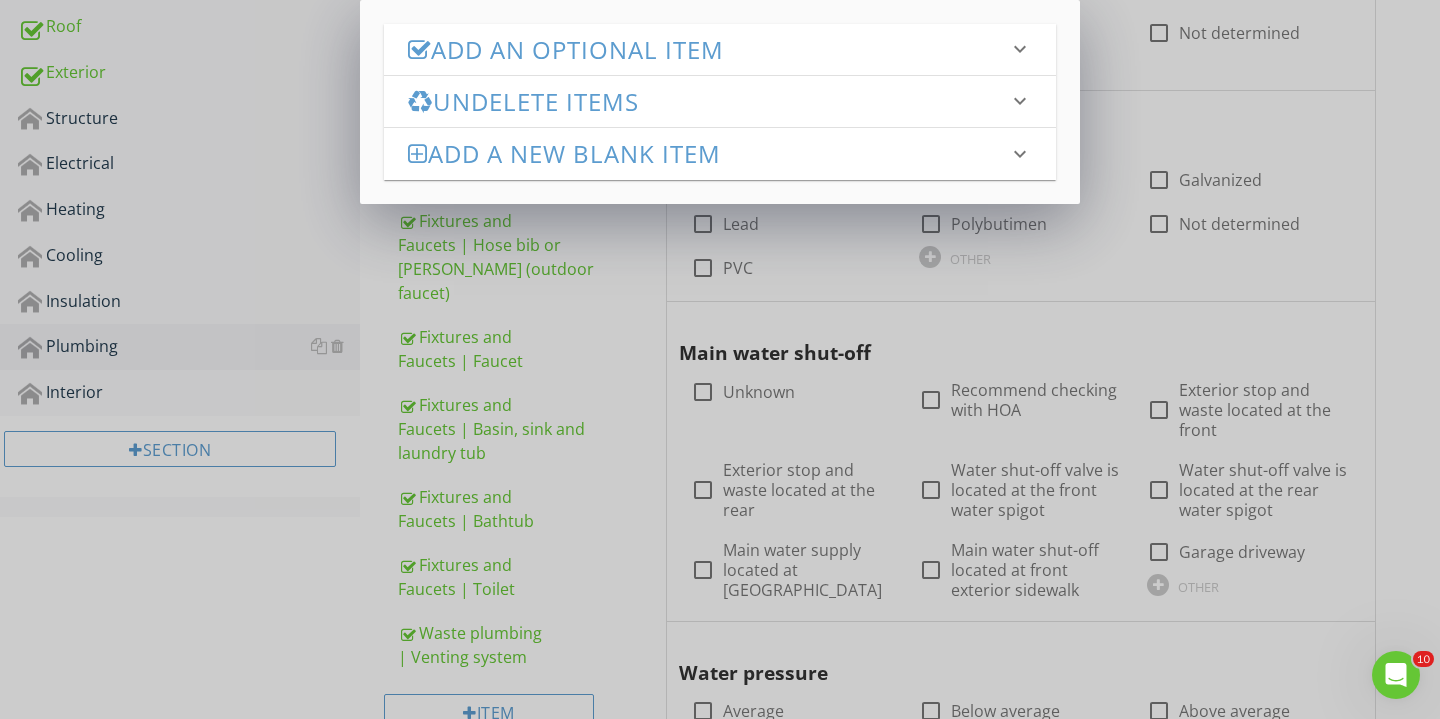 scroll, scrollTop: 692, scrollLeft: 0, axis: vertical 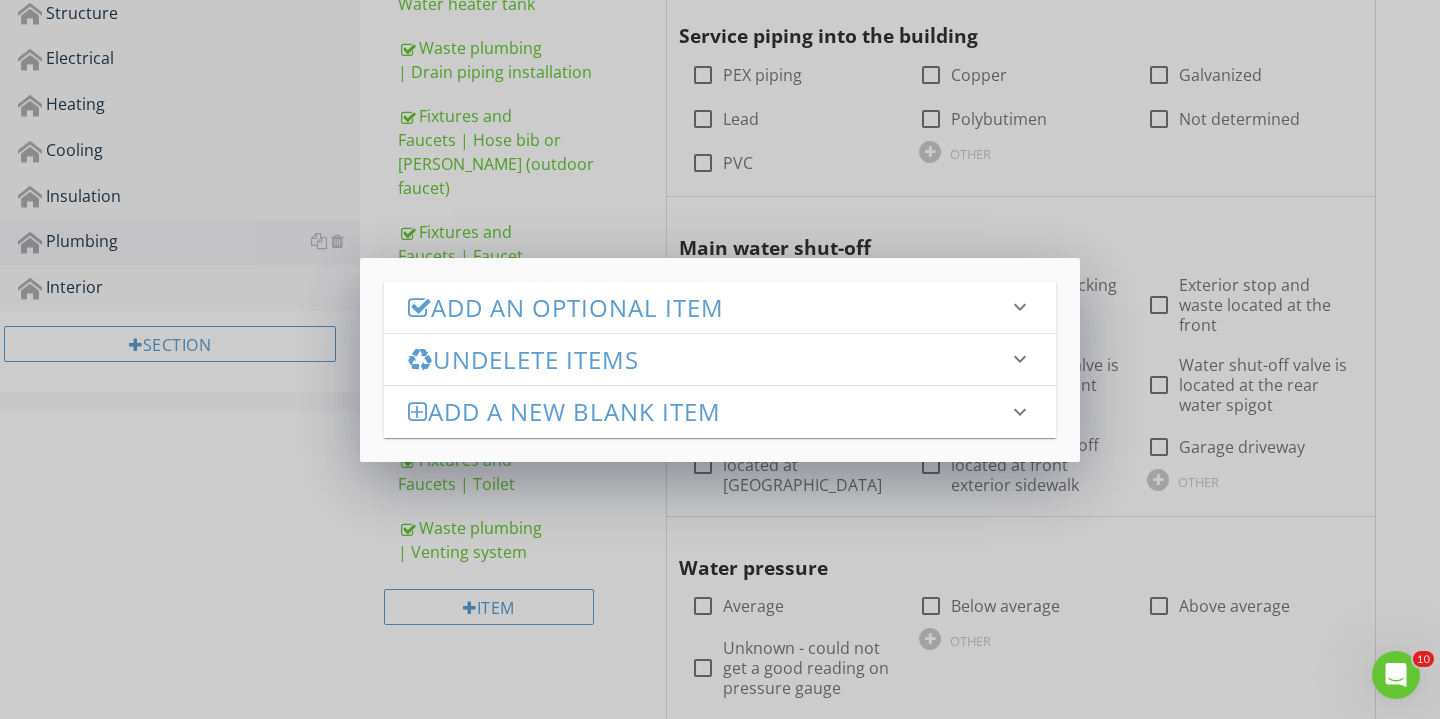 click on "Add an Optional Item
keyboard_arrow_down     check_box_outline_blank Supply plumbing | Shut off valve check_box_outline_blank Supply plumbing | Supply piping in building check_box_outline_blank Supply plumbing | Pressure regulator check_box_outline_blank Gas Supply | Gas piping check_box_outline_blank Gas Supply | Gas meter check_box_outline_blank Water Heater | General check_box_outline_blank Water Heater | Water heater tank check_box_outline_blank Waste plumbing - Sector pump  check_box_outline_blank Water Heater | Temperature/pressure relief valve check_box_outline_blank Water Heater - Gas Burner and Venting | Gas piping check_box_outline_blank Water heater - Gas Burner and Venting | Venting system check_box_outline_blank Water Heater | Hot/cold piping check_box_outline_blank Water Heater | Life expectancy check_box_outline_blank Water Heater | Combustible clearance check_box_outline_blank Water Heater | Propane heater check_box_outline_blank Water Heater | Drain valve Clean out" at bounding box center (720, 359) 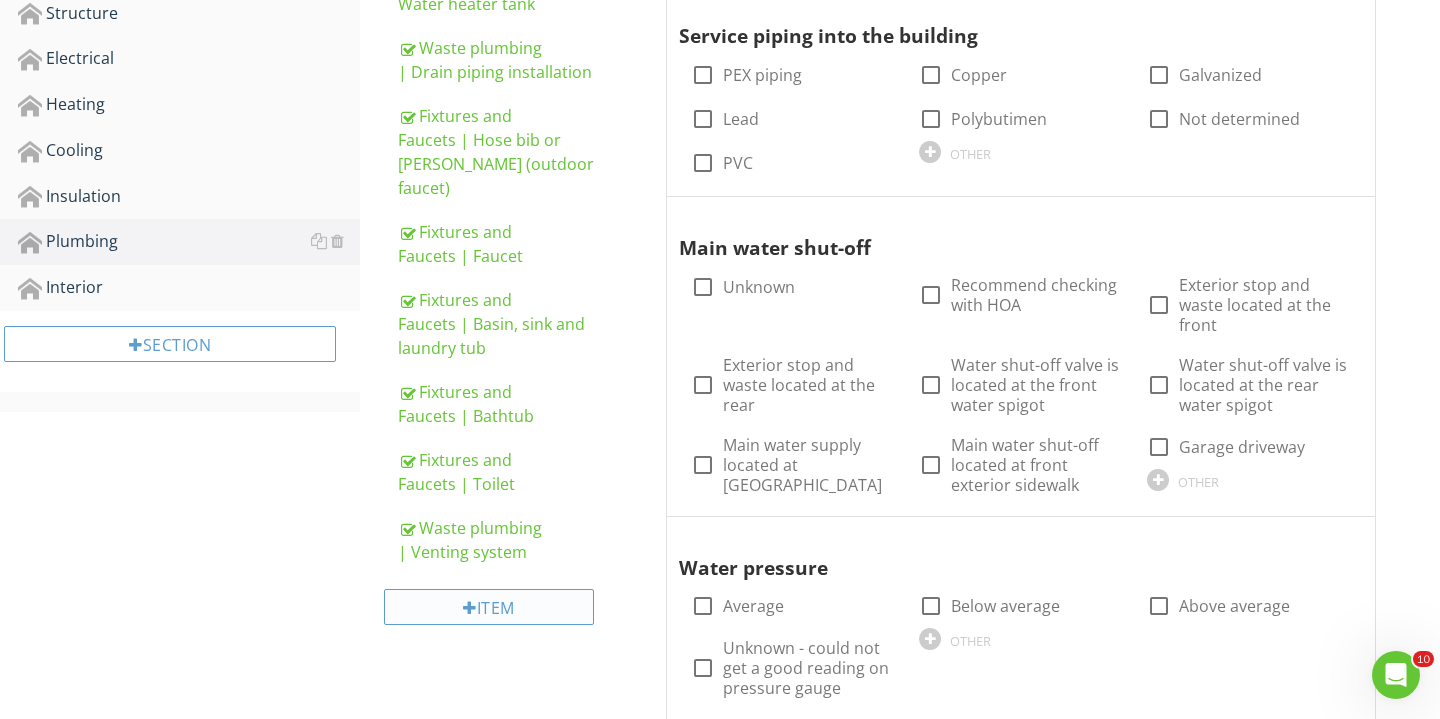 click on "Item" at bounding box center [489, 607] 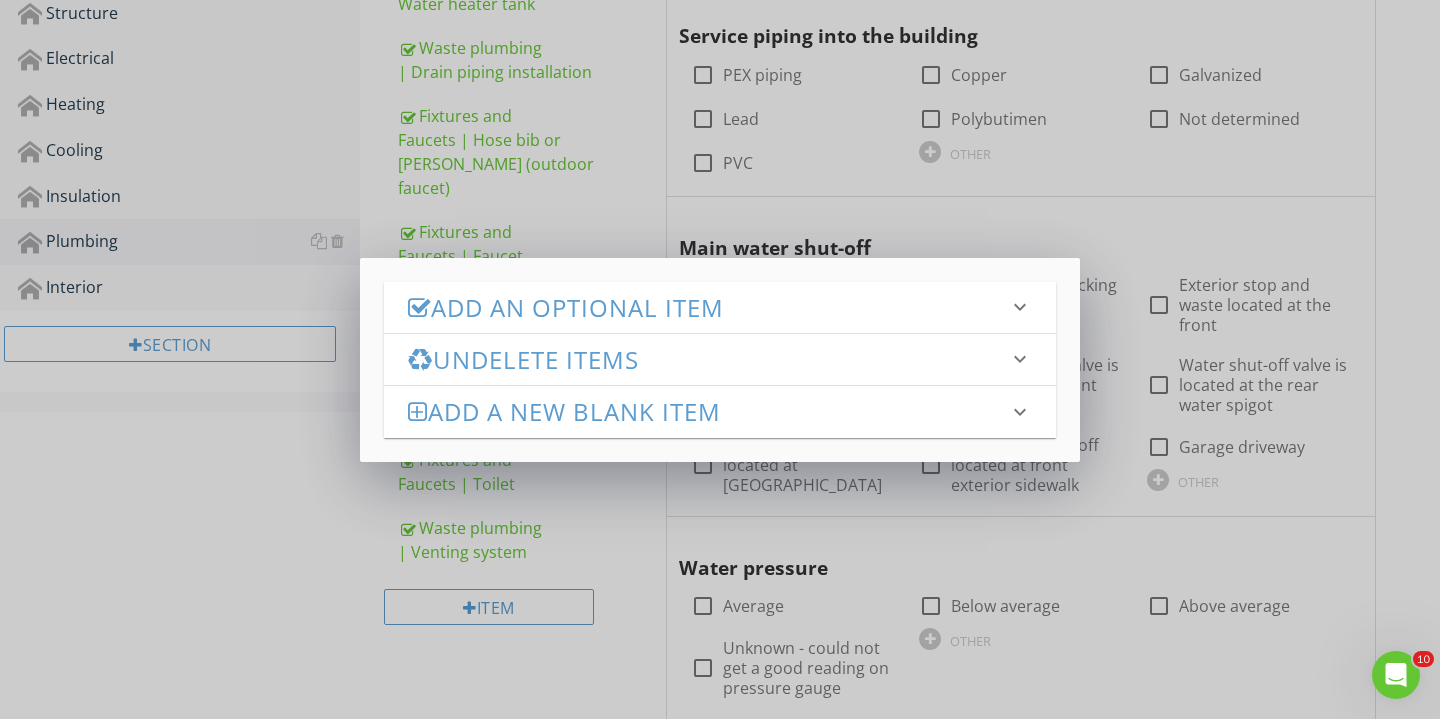 click on "Add an Optional Item" at bounding box center (708, 307) 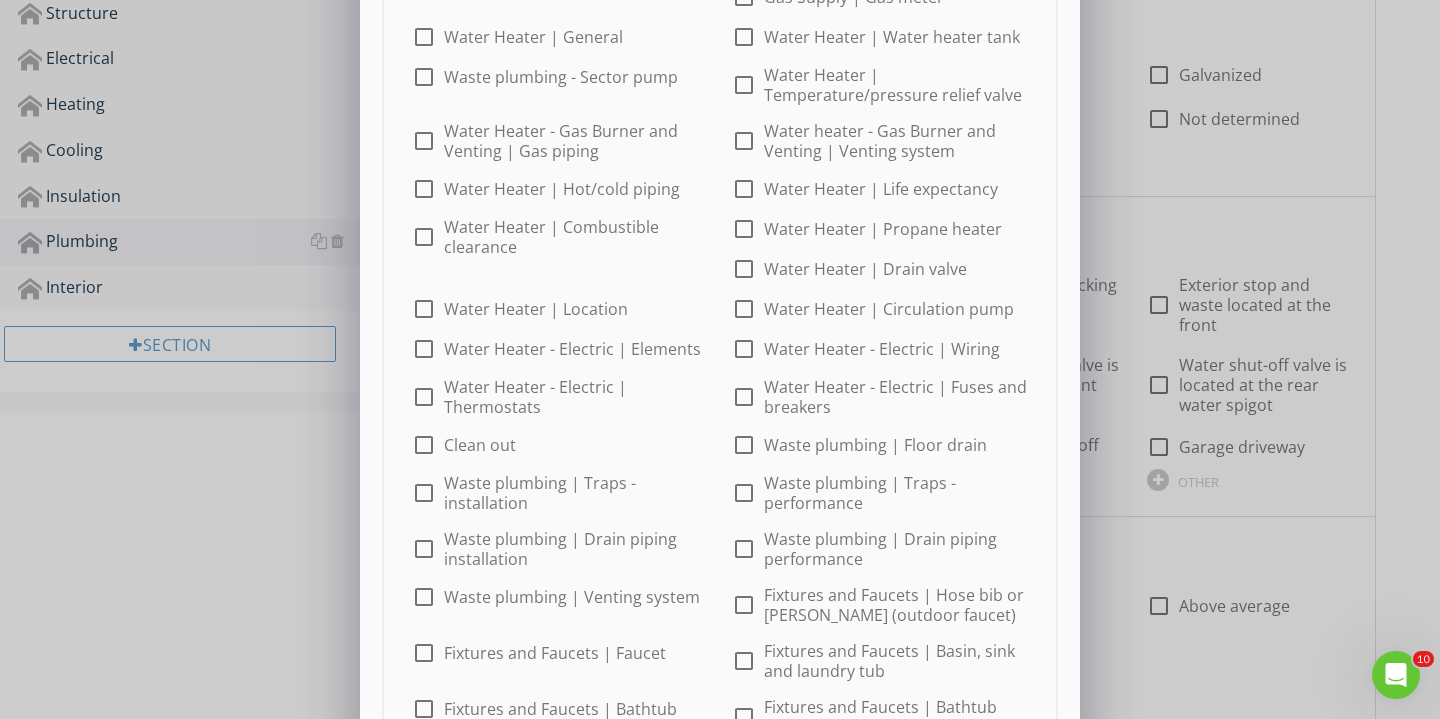 scroll, scrollTop: 291, scrollLeft: 0, axis: vertical 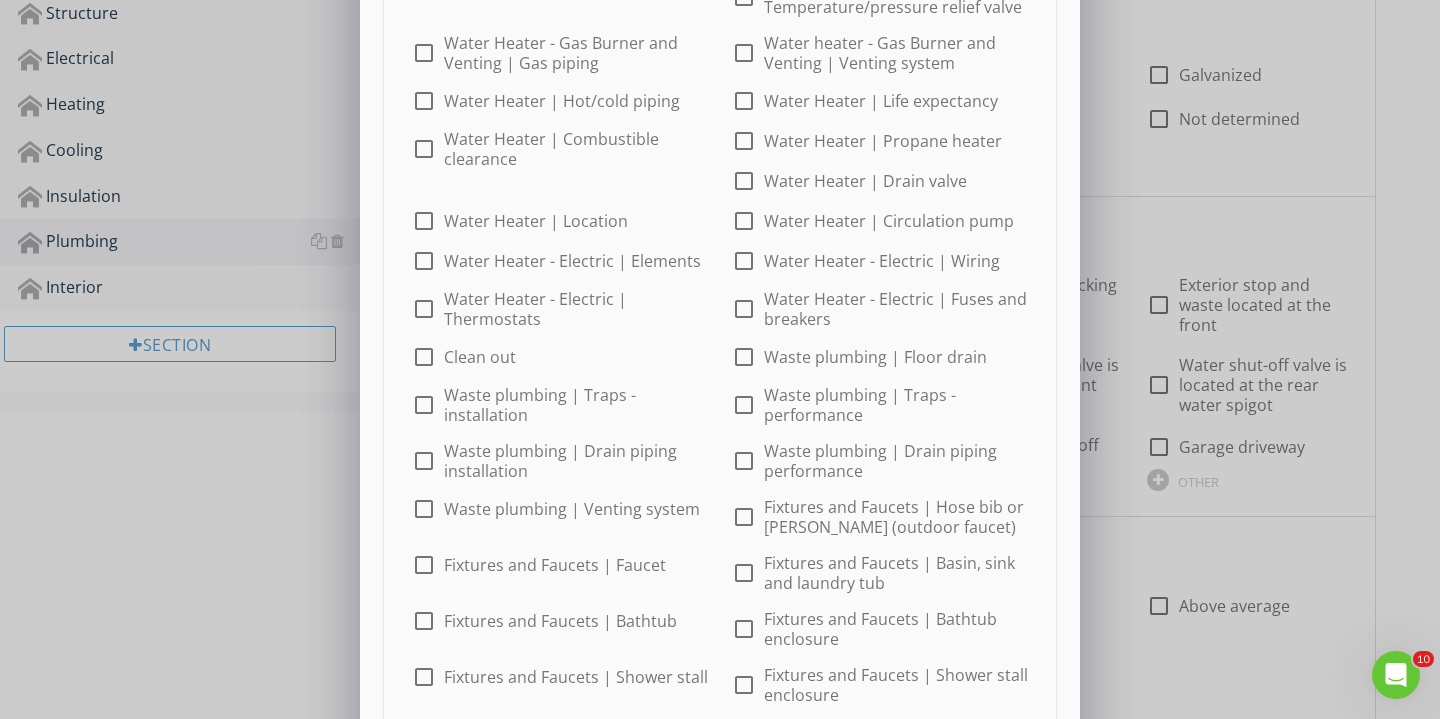 click on "check_box_outline_blank Supply plumbing | Shut off valve check_box_outline_blank Supply plumbing | Supply piping in building check_box_outline_blank Supply plumbing | Pressure regulator check_box_outline_blank Gas Supply | Gas piping check_box_outline_blank Gas Supply | Gas meter check_box_outline_blank Water Heater | General check_box_outline_blank Water Heater | Water heater tank check_box_outline_blank Waste plumbing - Sector pump  check_box_outline_blank Water Heater | Temperature/pressure relief valve check_box_outline_blank Water Heater - Gas Burner and Venting | Gas piping check_box_outline_blank Water heater - Gas Burner and Venting | Venting system check_box_outline_blank Water Heater | Hot/cold piping check_box_outline_blank Water Heater | Life expectancy check_box_outline_blank Water Heater | Combustible clearance check_box_outline_blank Water Heater | Propane heater check_box_outline_blank Water Heater | Drain valve check_box_outline_blank Water Heater | Location check_box_outline_blank Clean out" at bounding box center (720, 321) 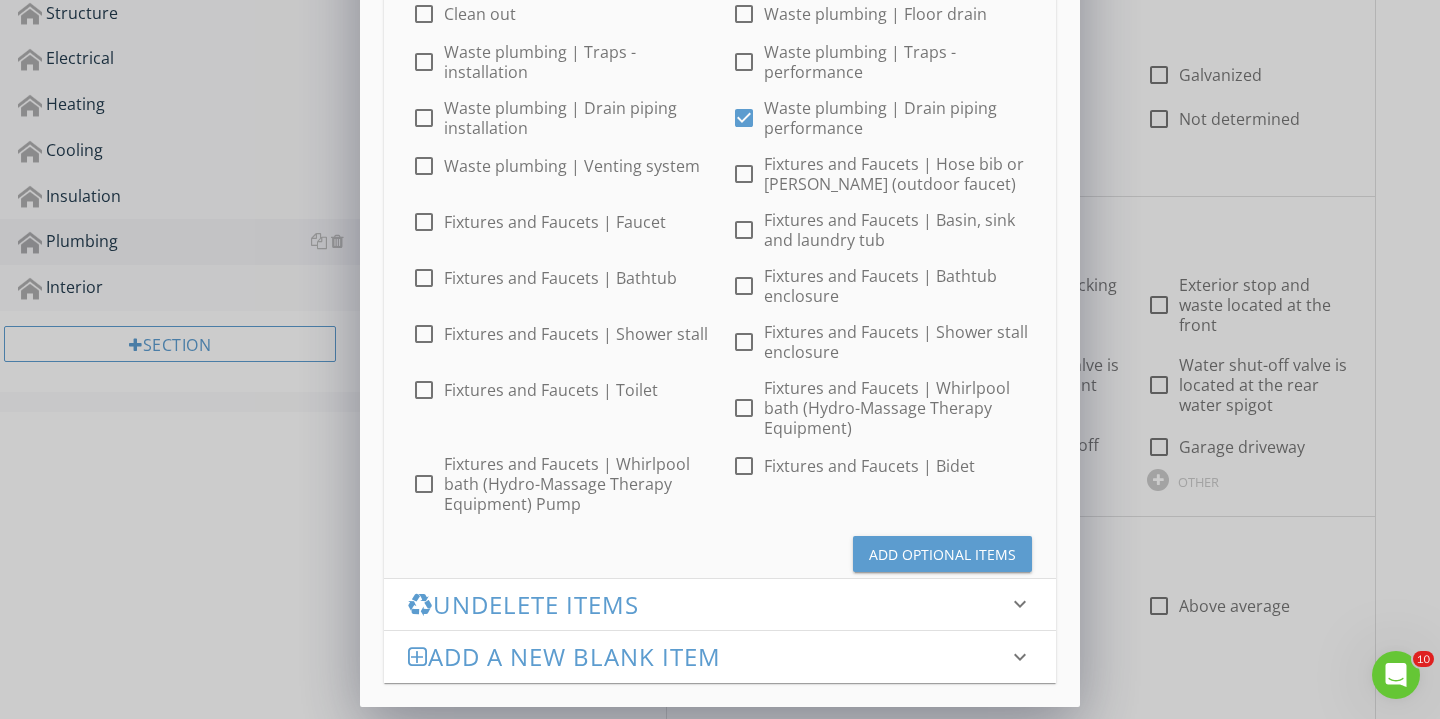 scroll, scrollTop: 634, scrollLeft: 0, axis: vertical 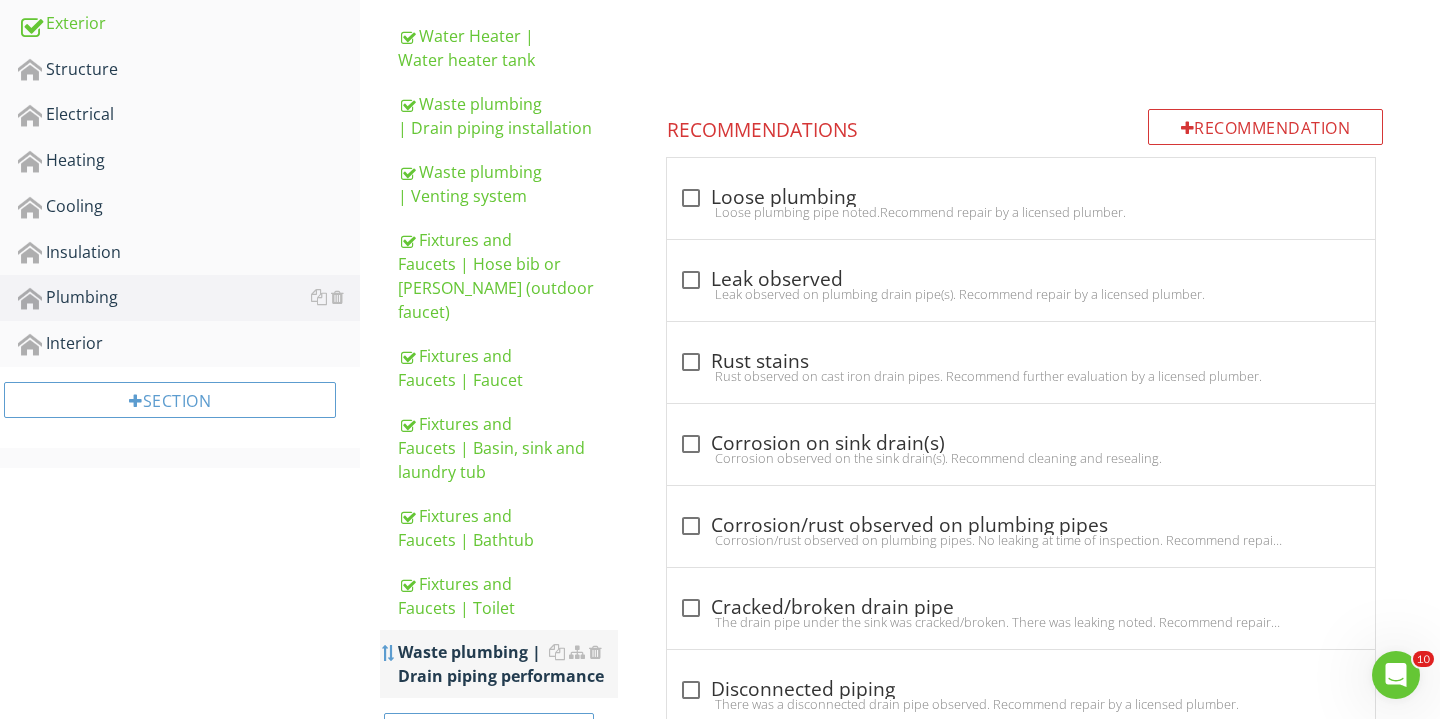 type 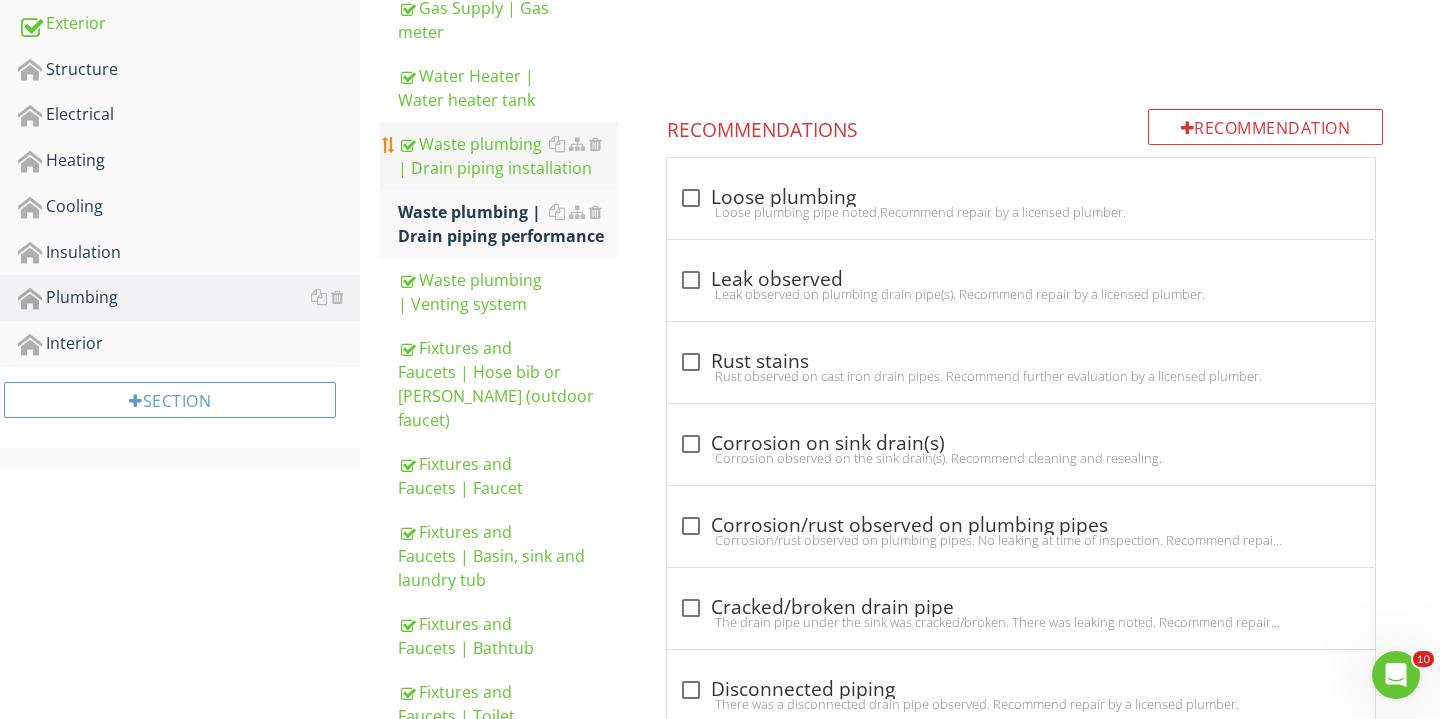 click on "Waste plumbing | Drain piping installation" at bounding box center [508, 156] 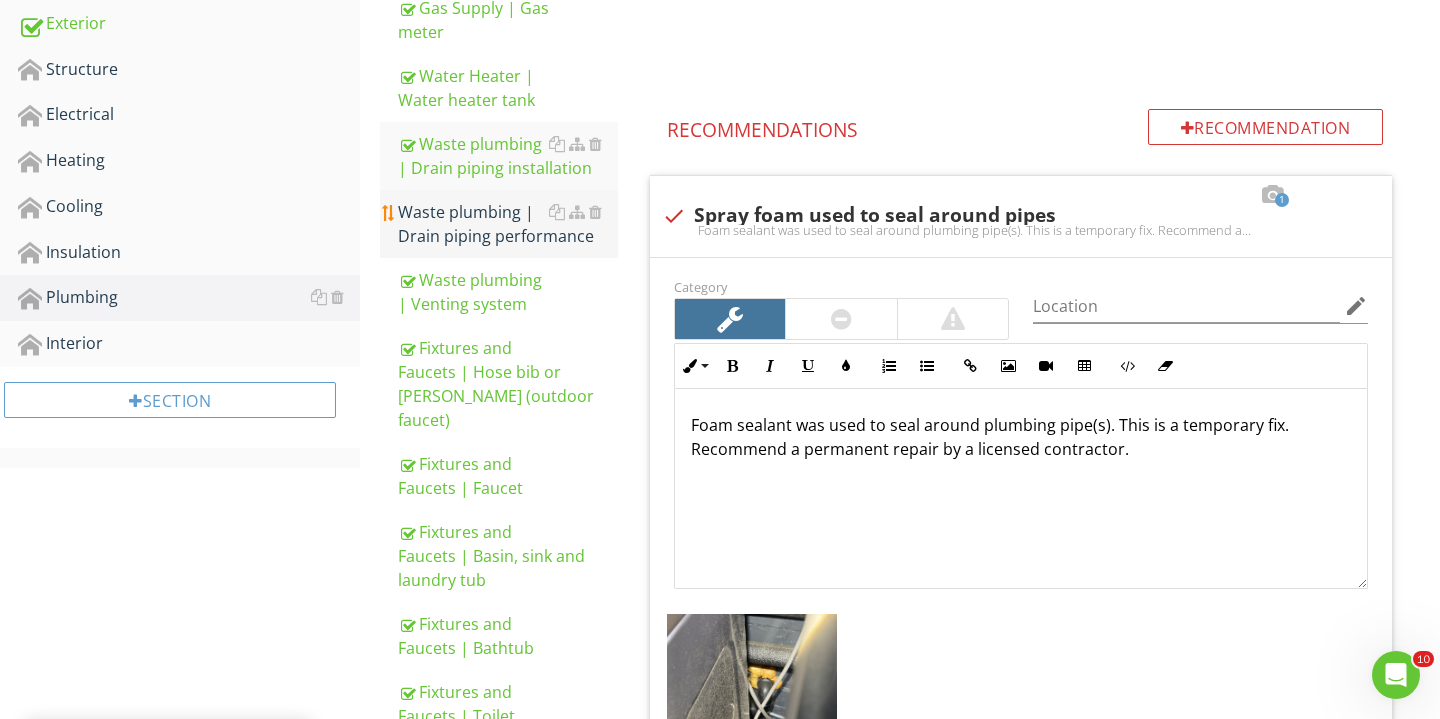 click on "Waste plumbing | Drain piping performance" at bounding box center (508, 224) 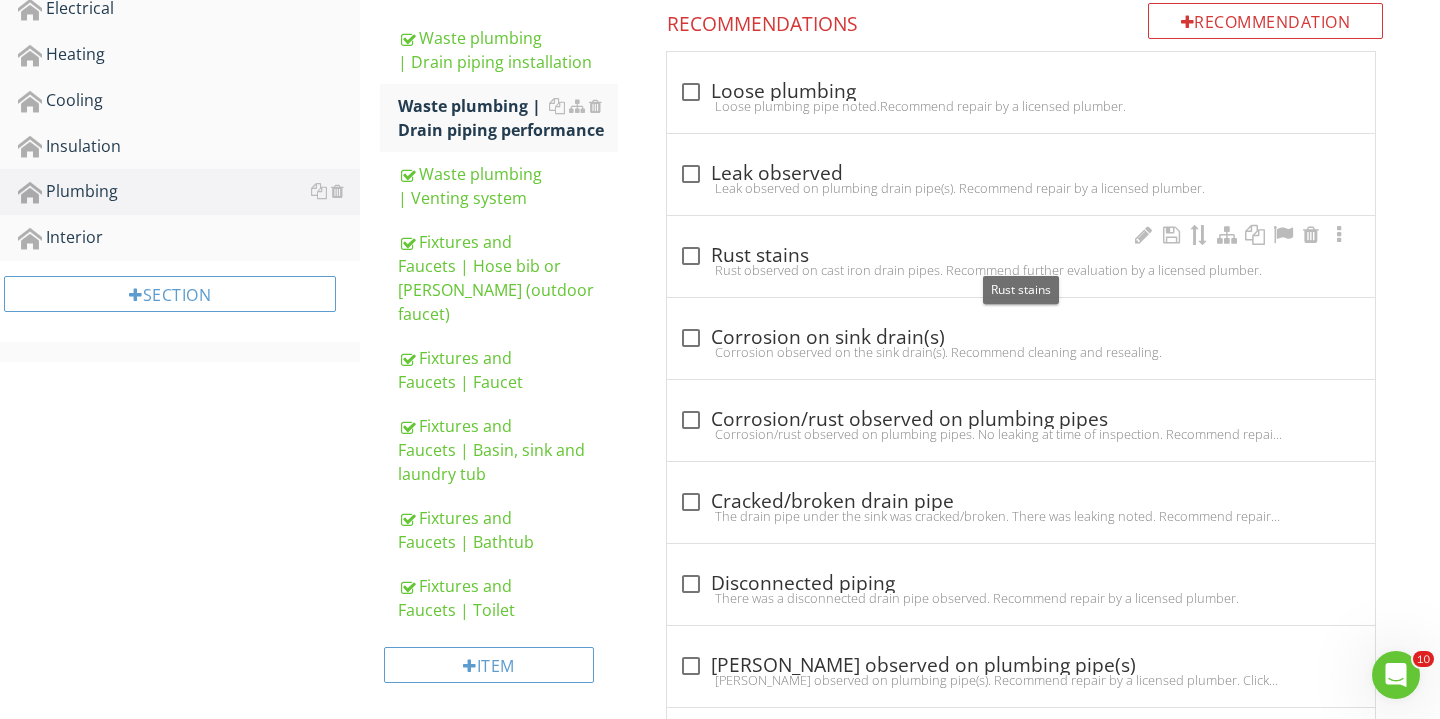 scroll, scrollTop: 843, scrollLeft: 0, axis: vertical 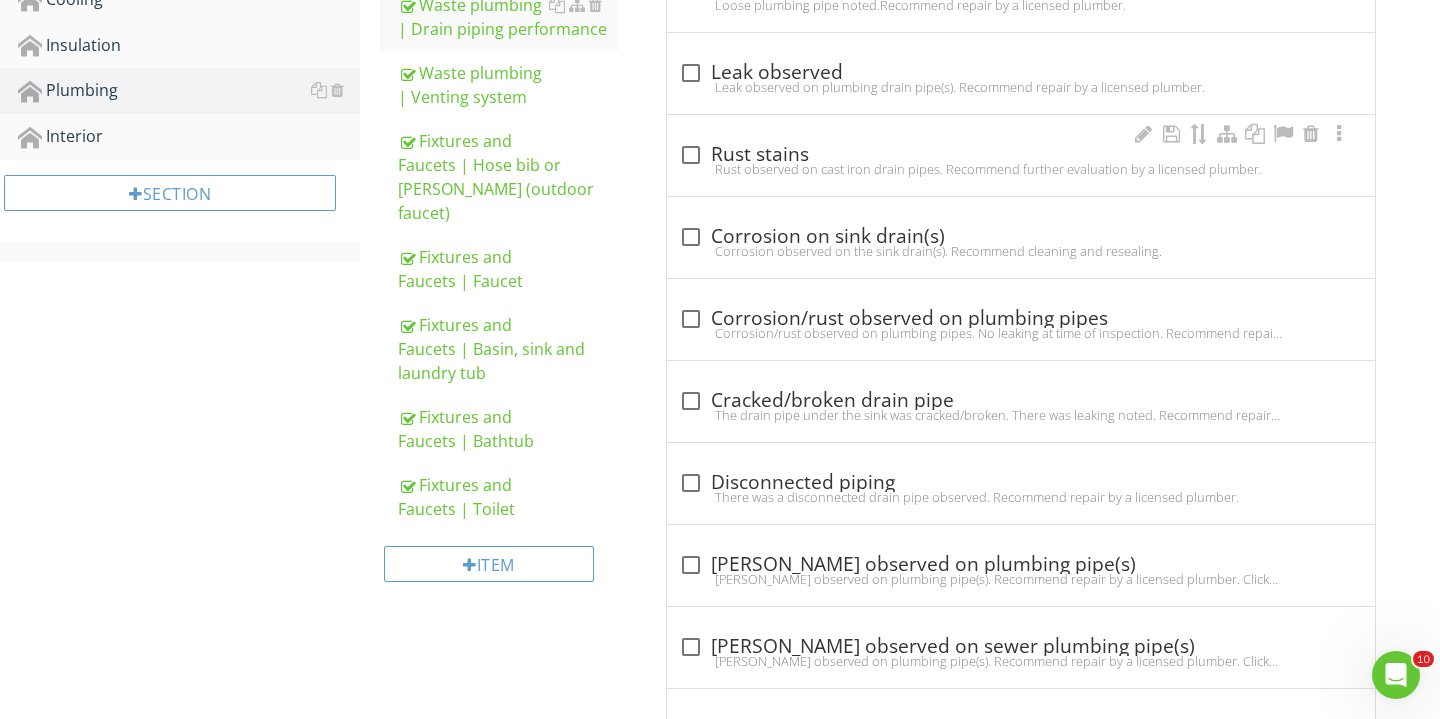 click at bounding box center [691, 155] 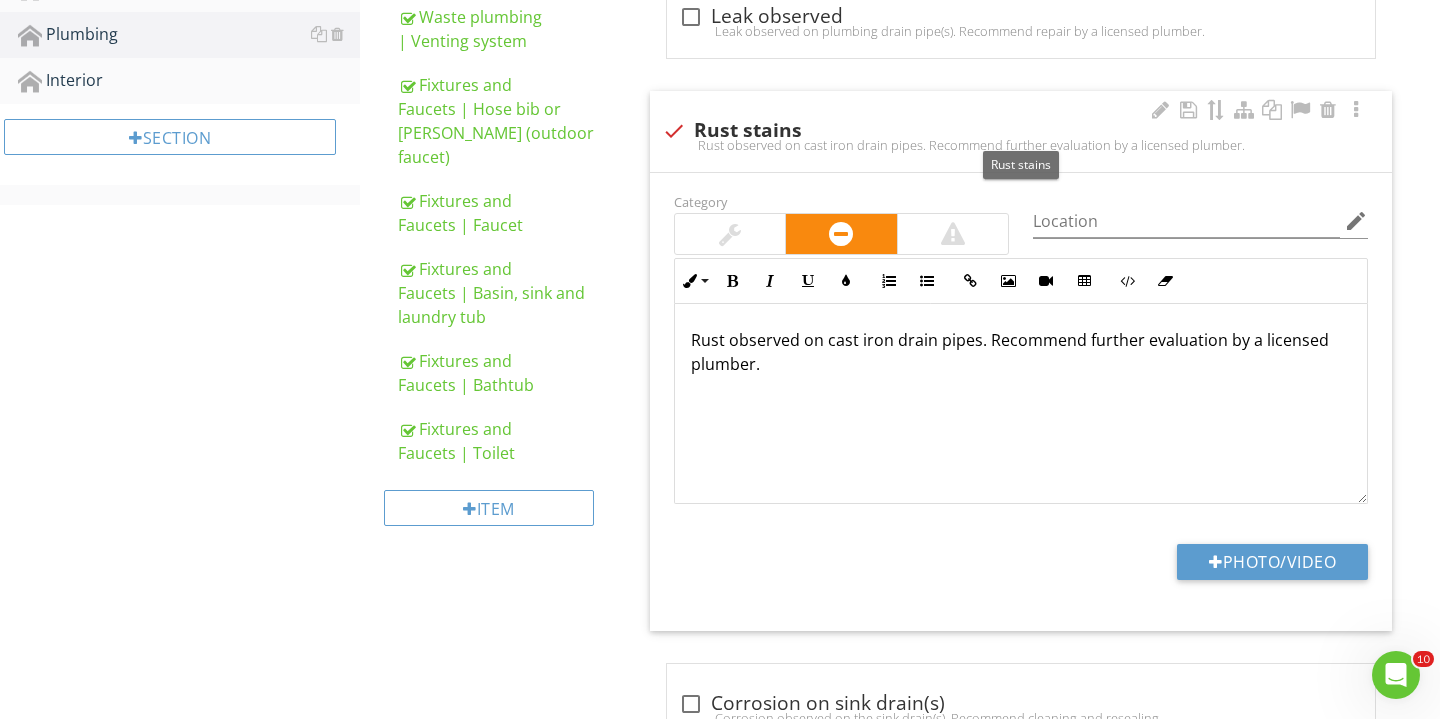 scroll, scrollTop: 908, scrollLeft: 0, axis: vertical 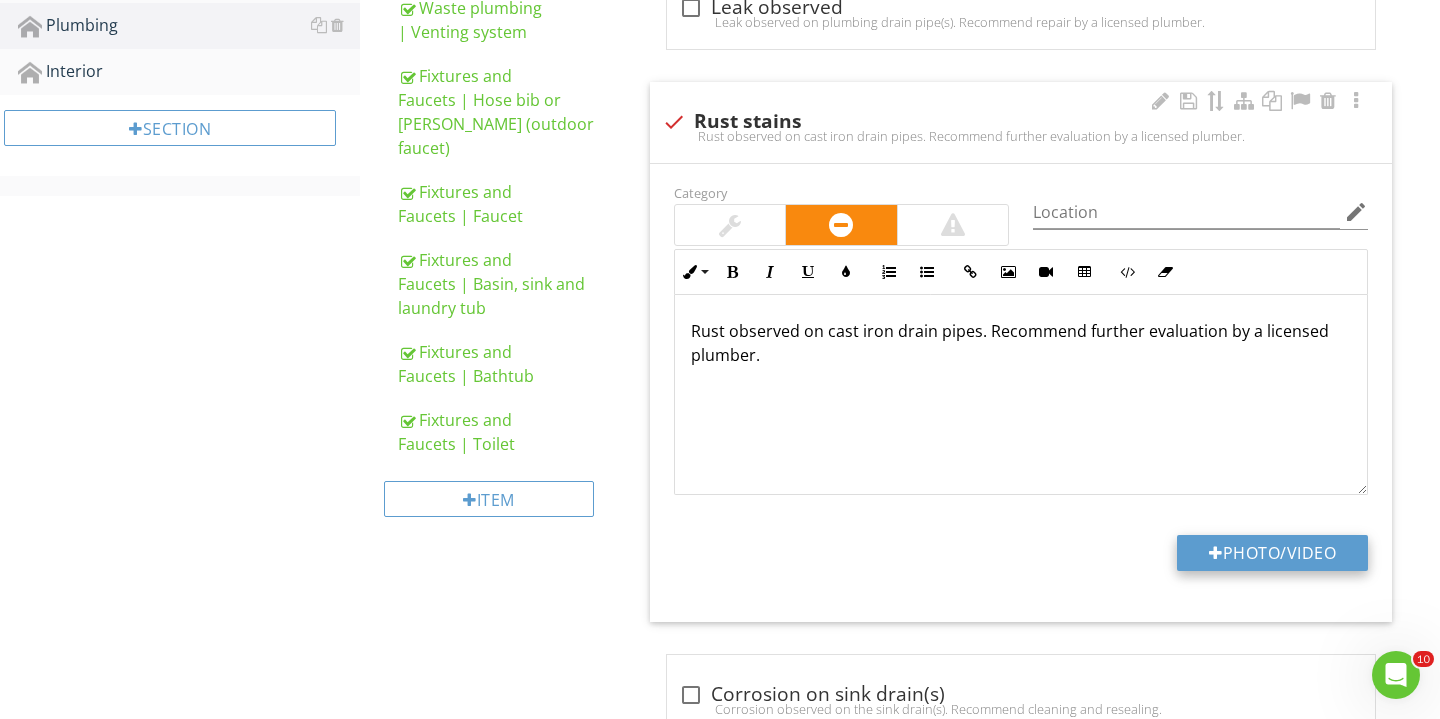 click on "Photo/Video" at bounding box center [1272, 553] 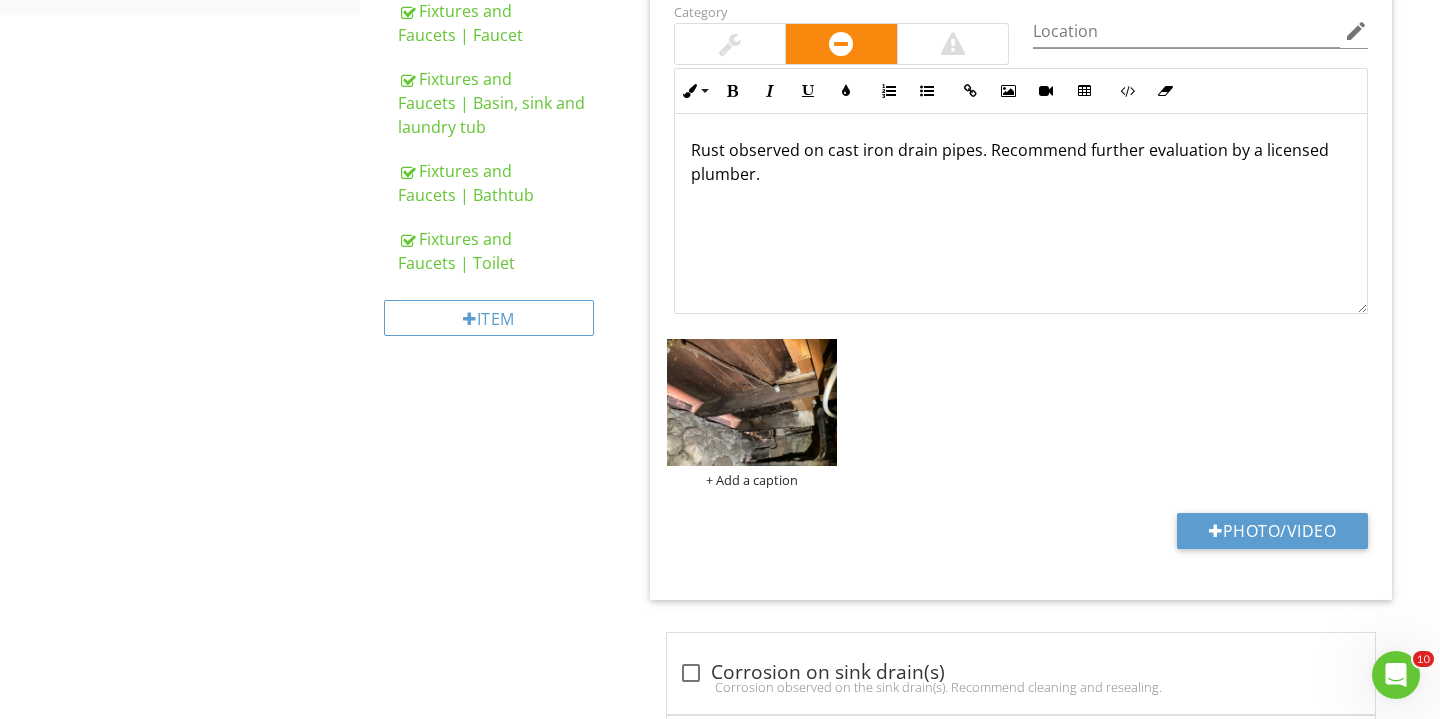 scroll, scrollTop: 1103, scrollLeft: 0, axis: vertical 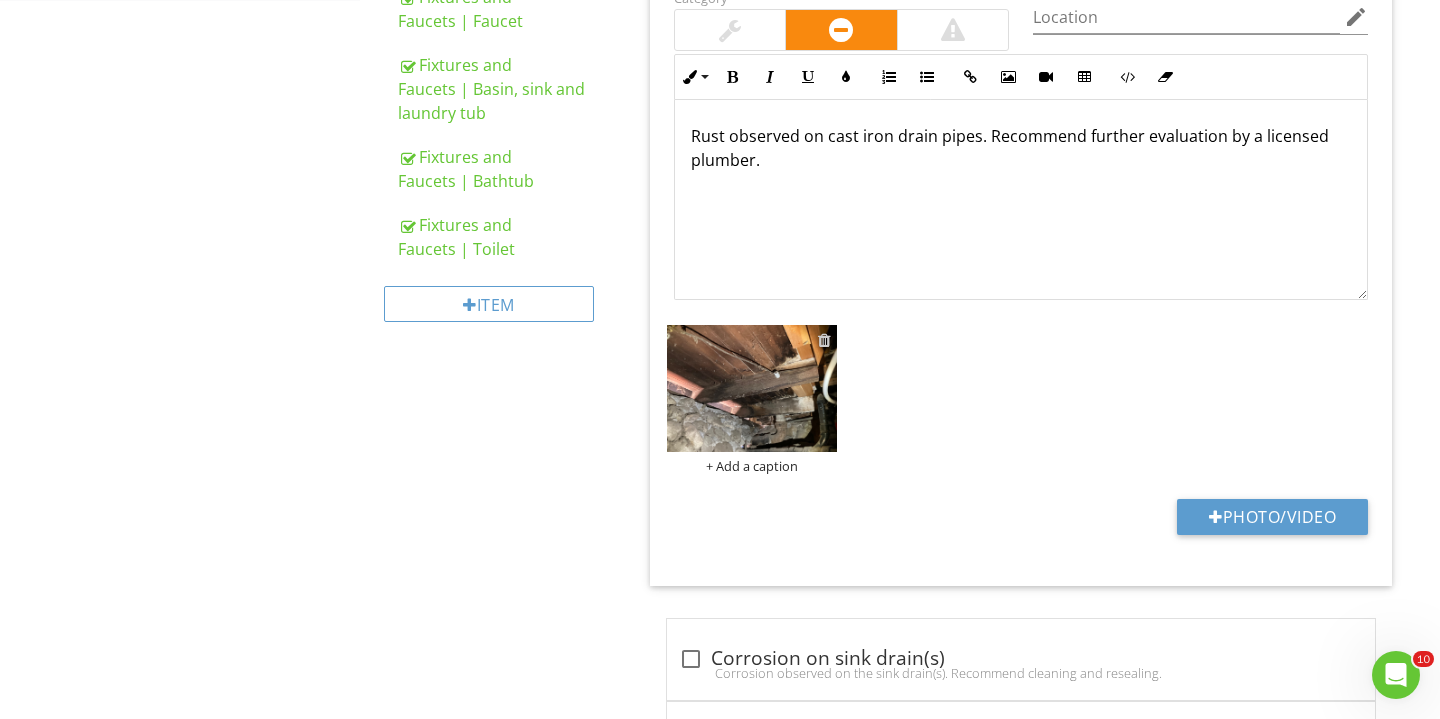 click at bounding box center (824, 340) 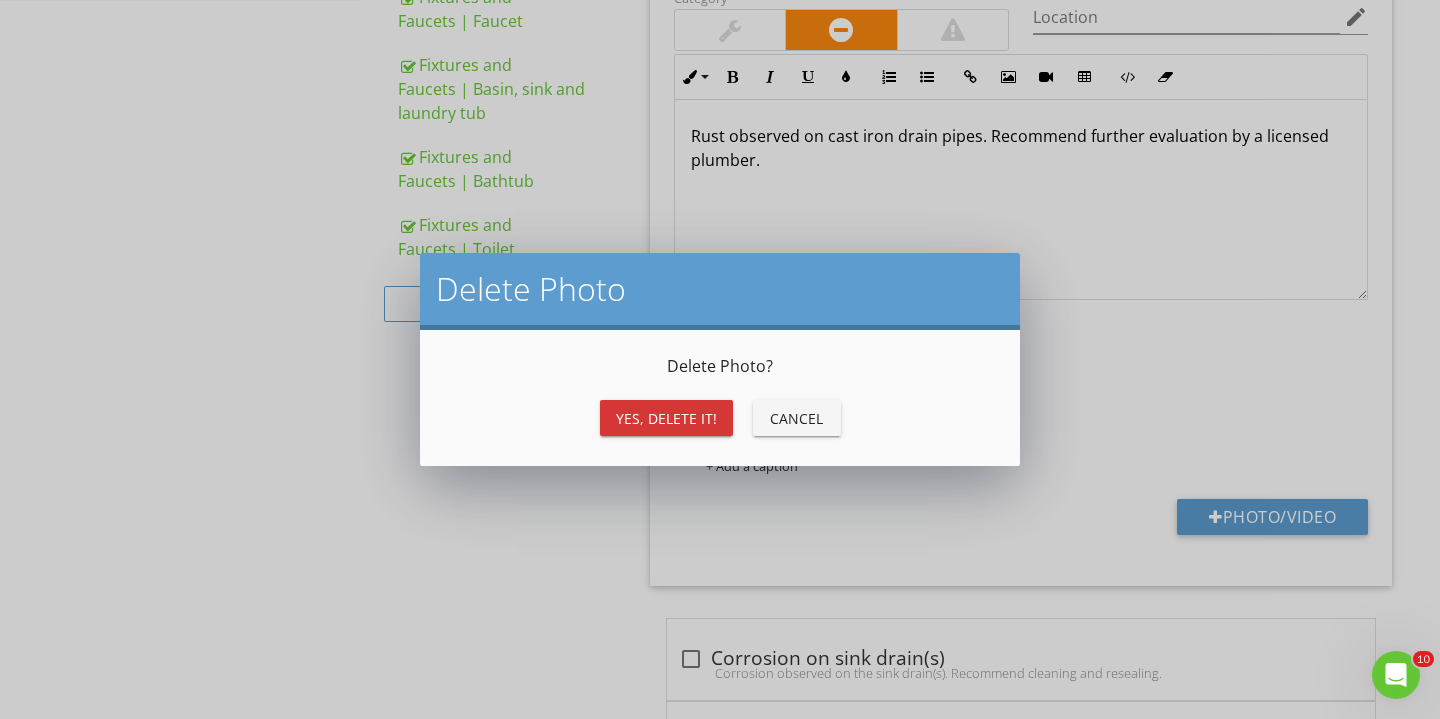 click on "Yes, Delete it!" at bounding box center (666, 418) 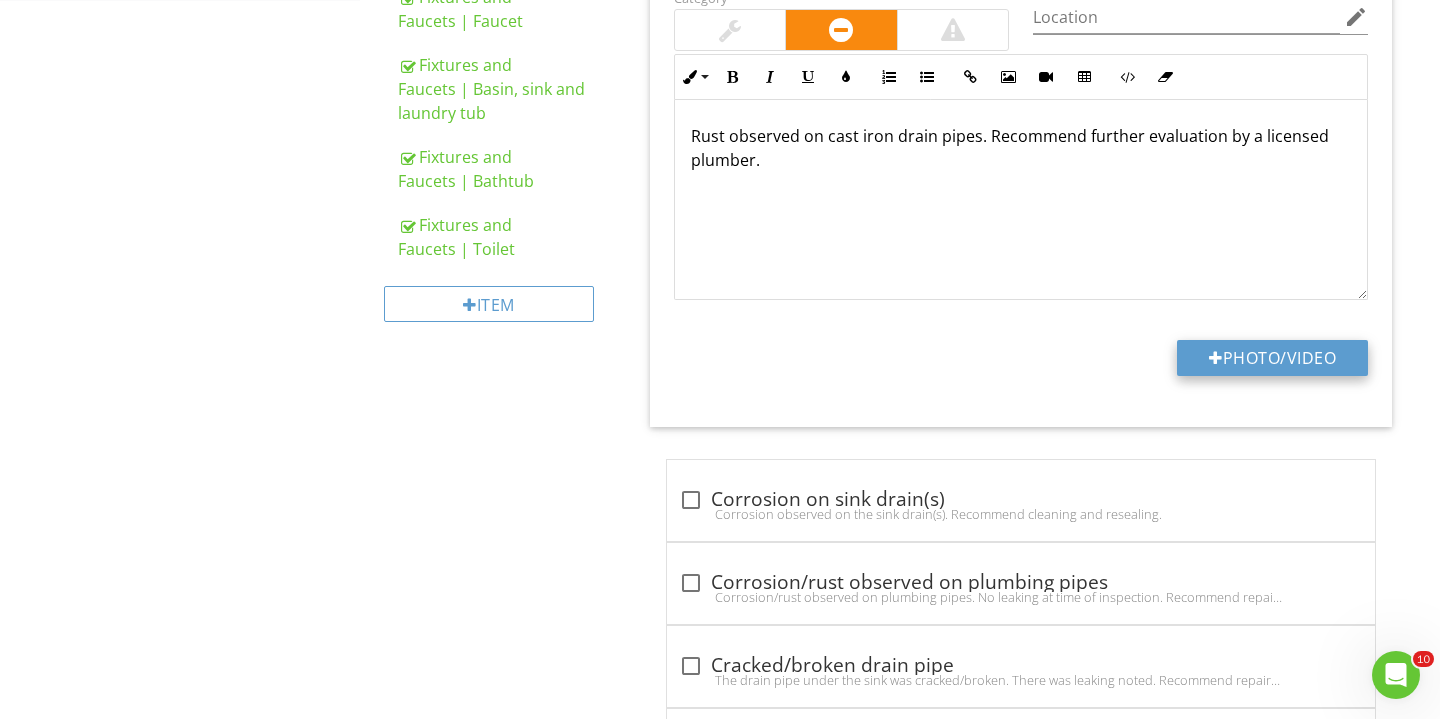 click on "Photo/Video" at bounding box center (1272, 358) 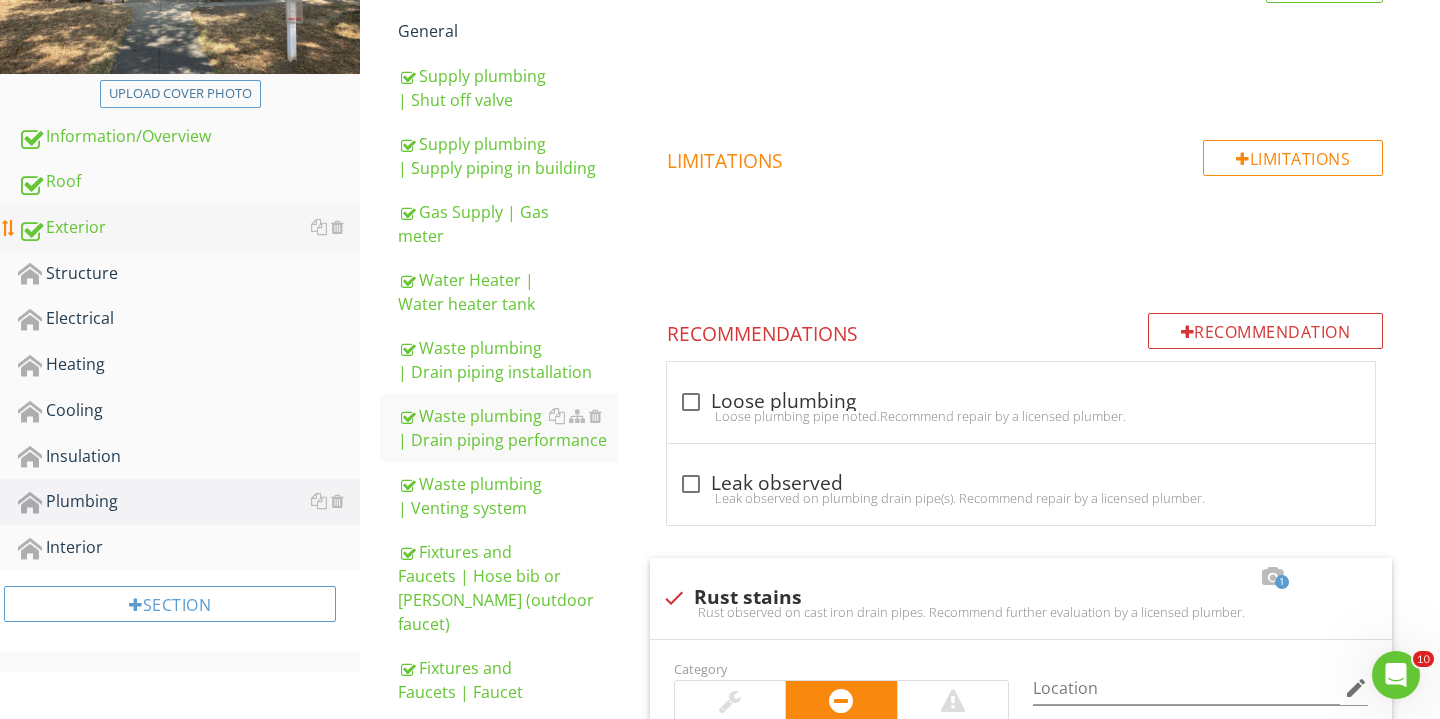 scroll, scrollTop: 348, scrollLeft: 0, axis: vertical 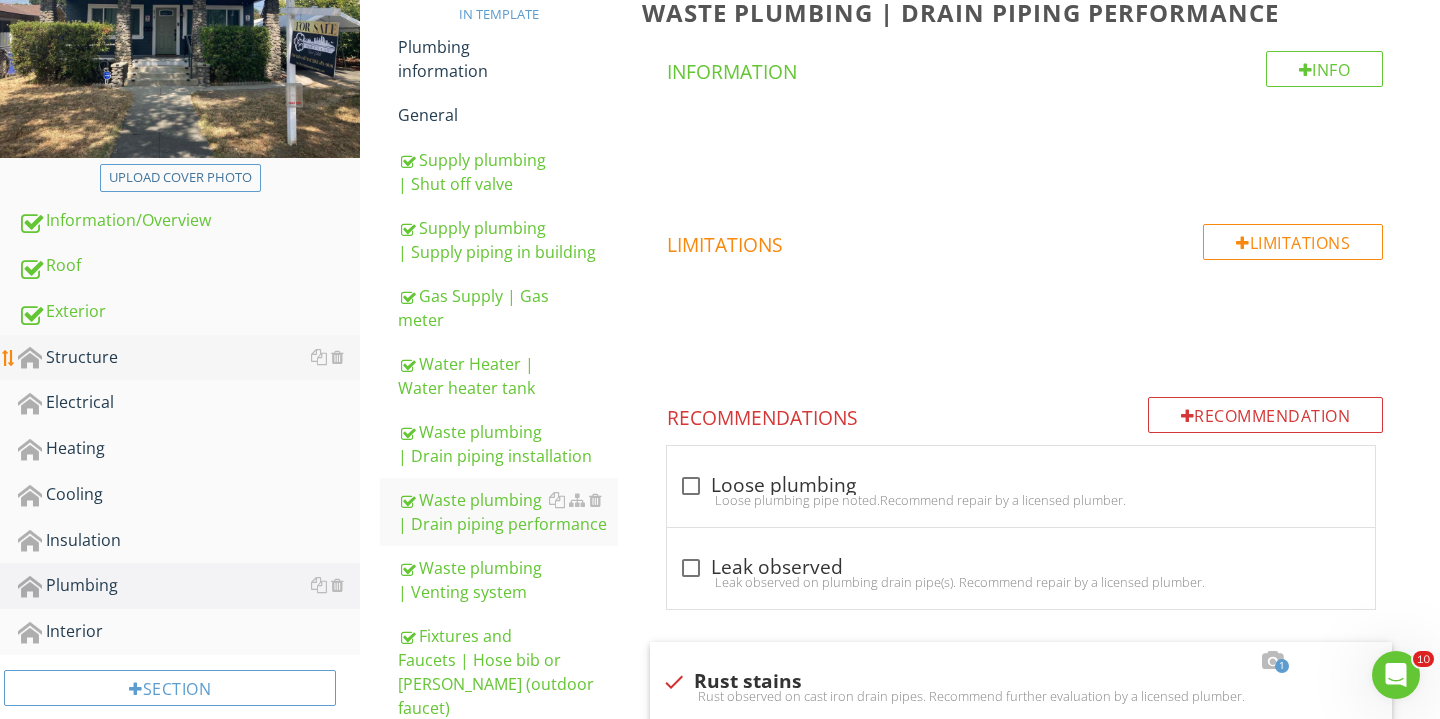 click on "Structure" at bounding box center [189, 358] 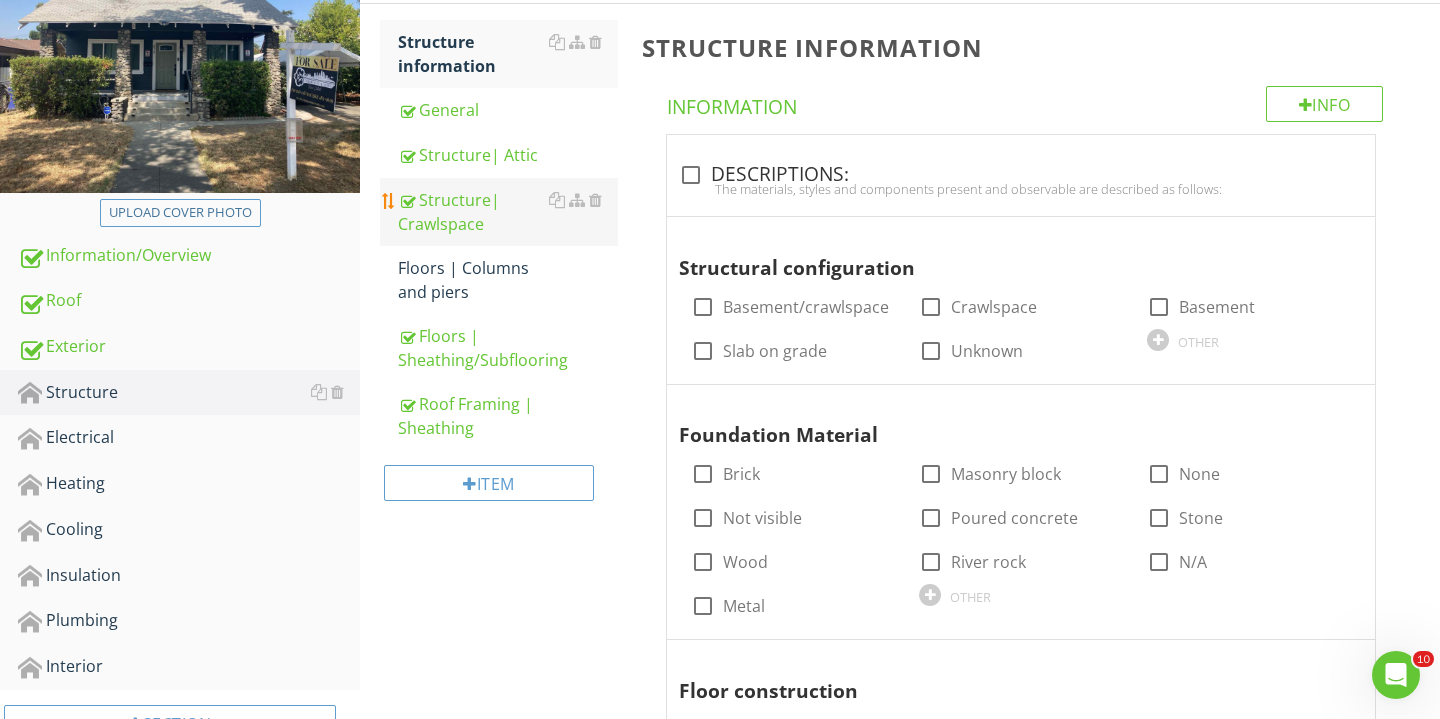 scroll, scrollTop: 300, scrollLeft: 0, axis: vertical 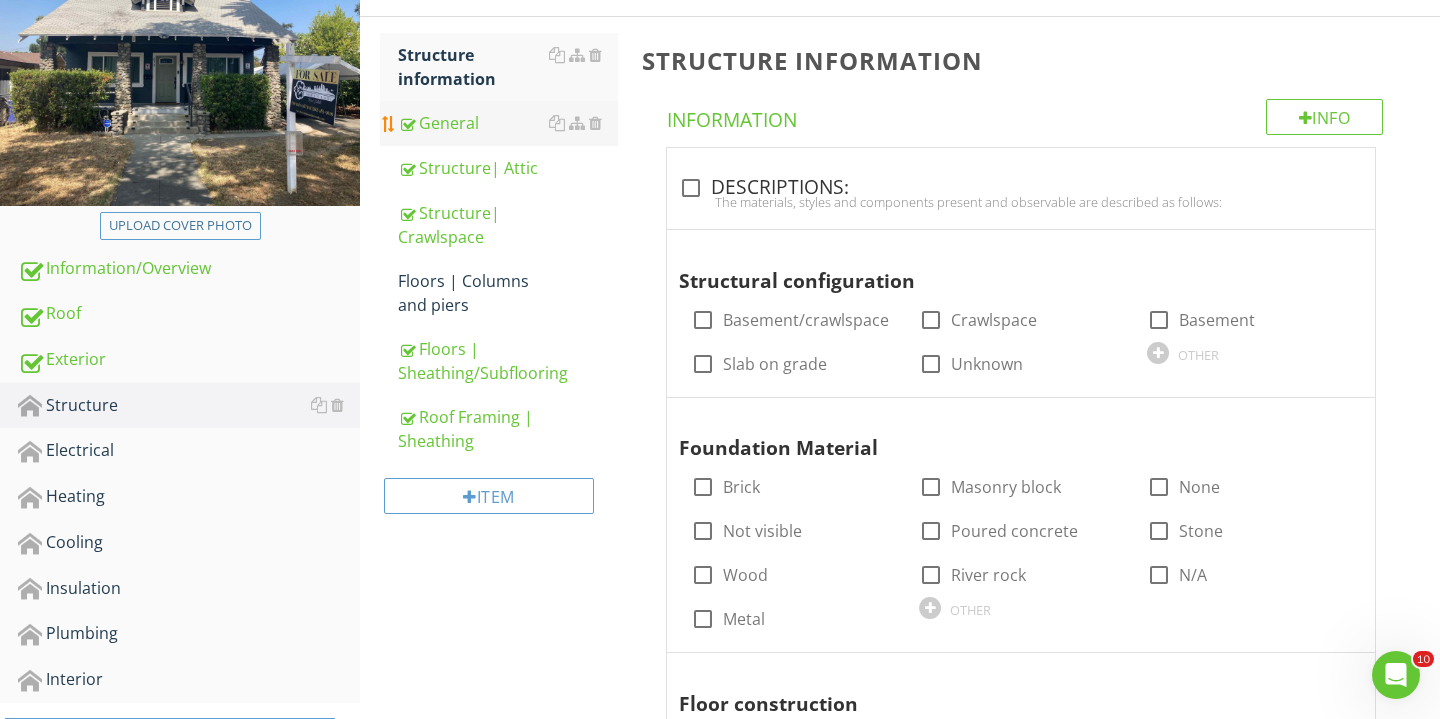 click on "General" at bounding box center [508, 123] 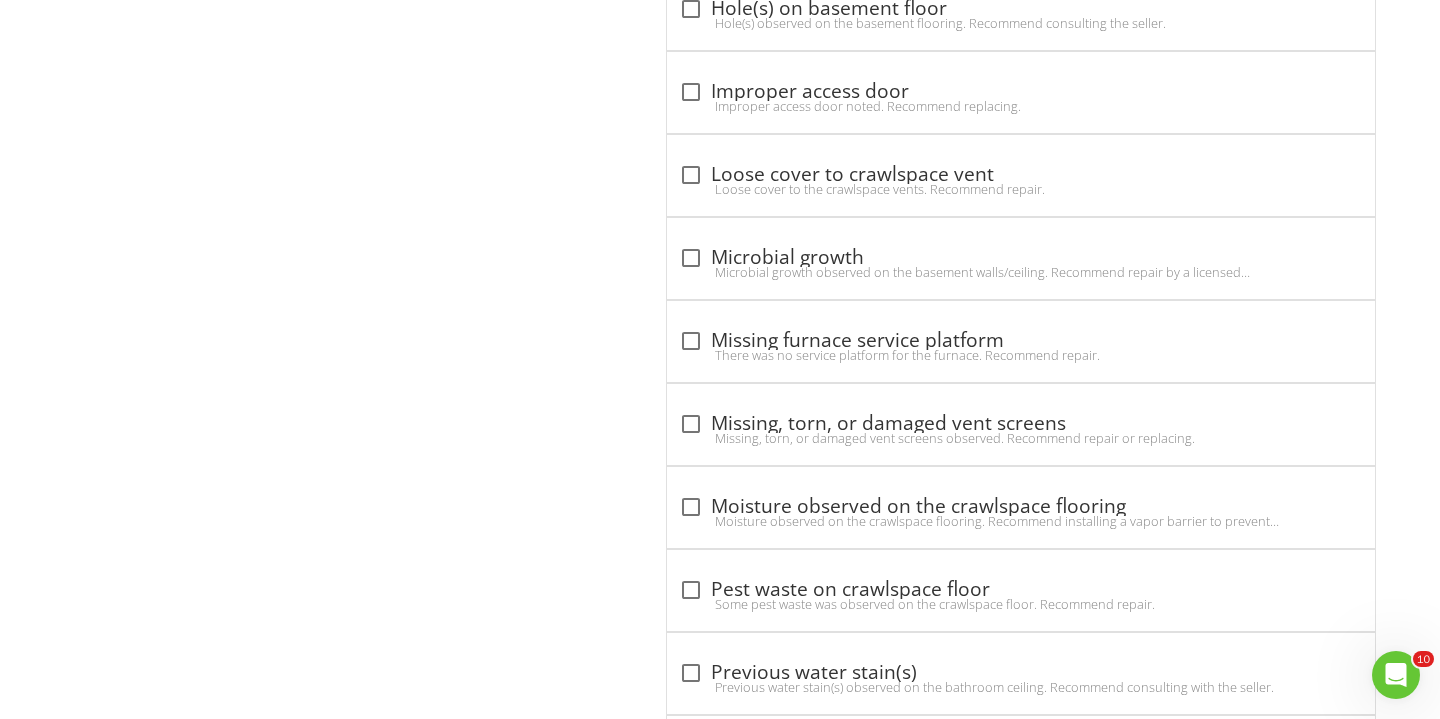 scroll, scrollTop: 1964, scrollLeft: 0, axis: vertical 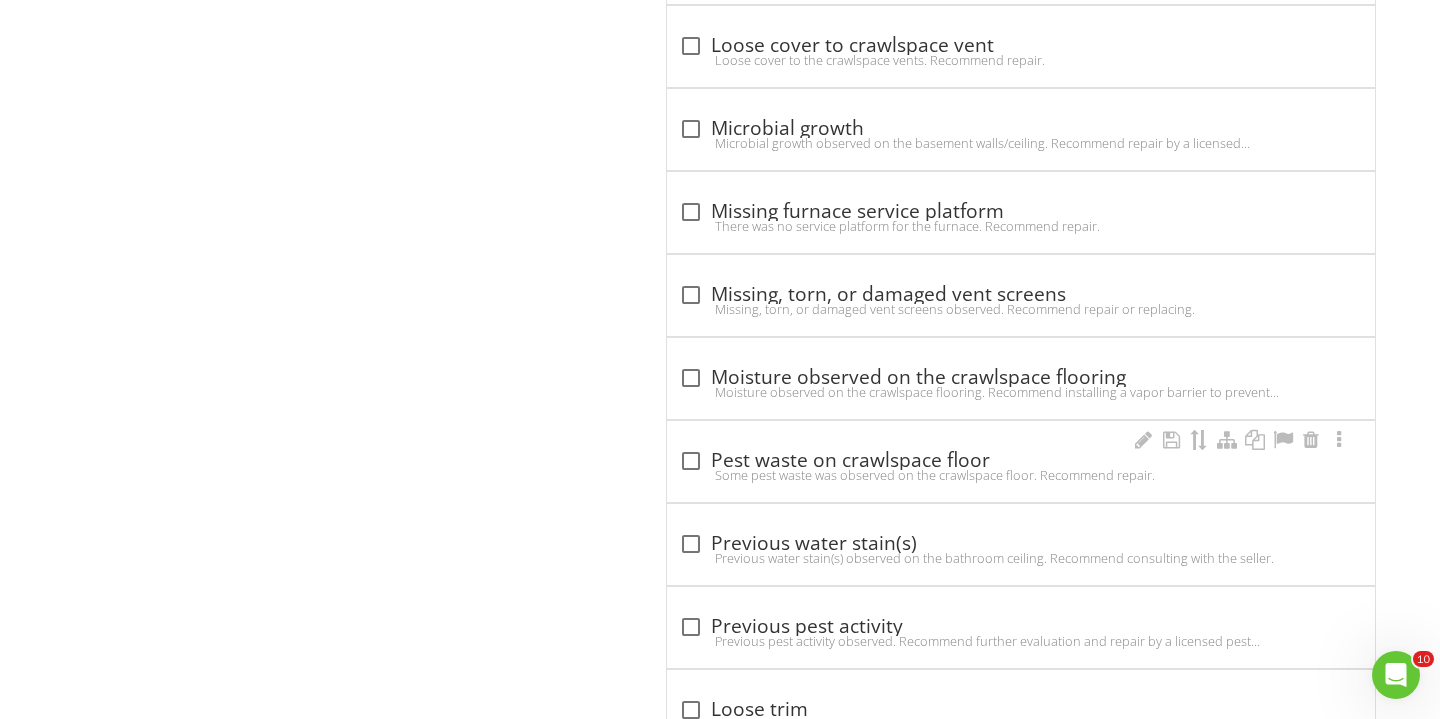 click at bounding box center [691, 461] 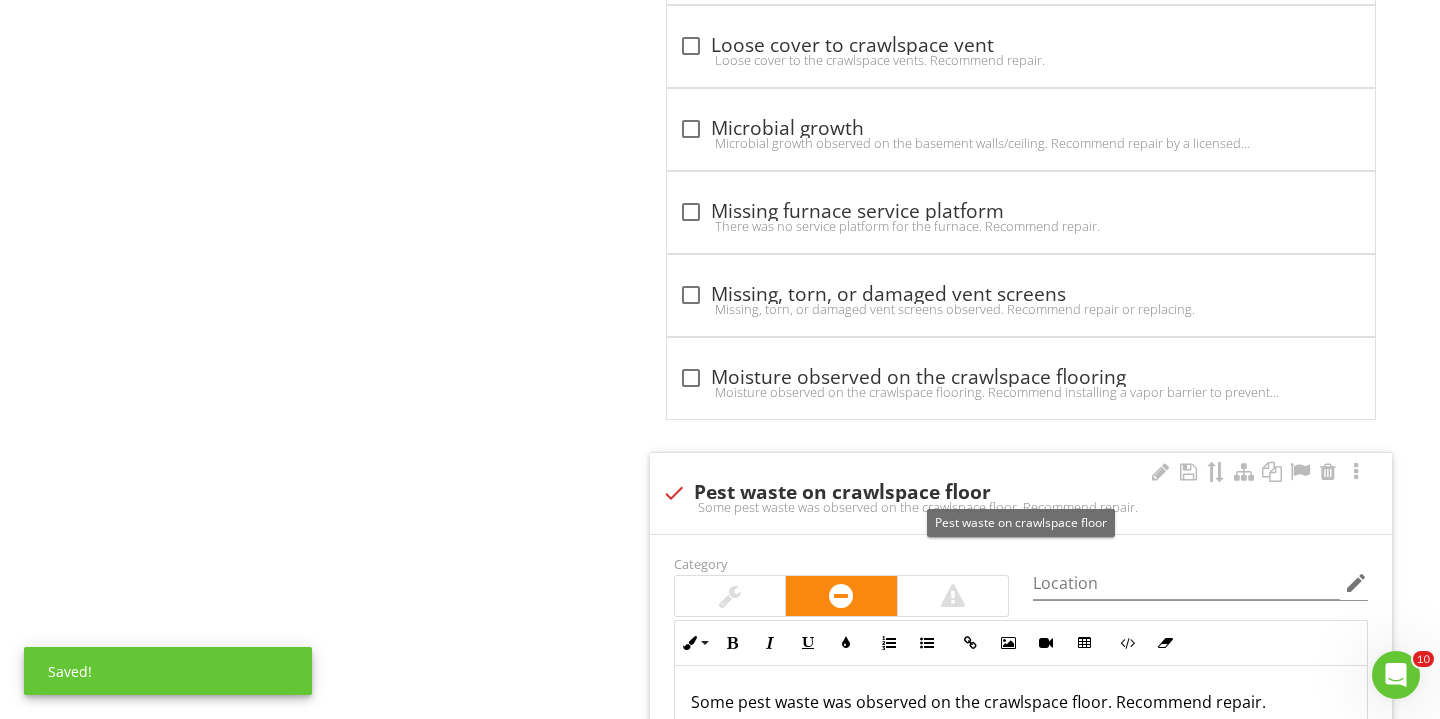 scroll, scrollTop: 2287, scrollLeft: 0, axis: vertical 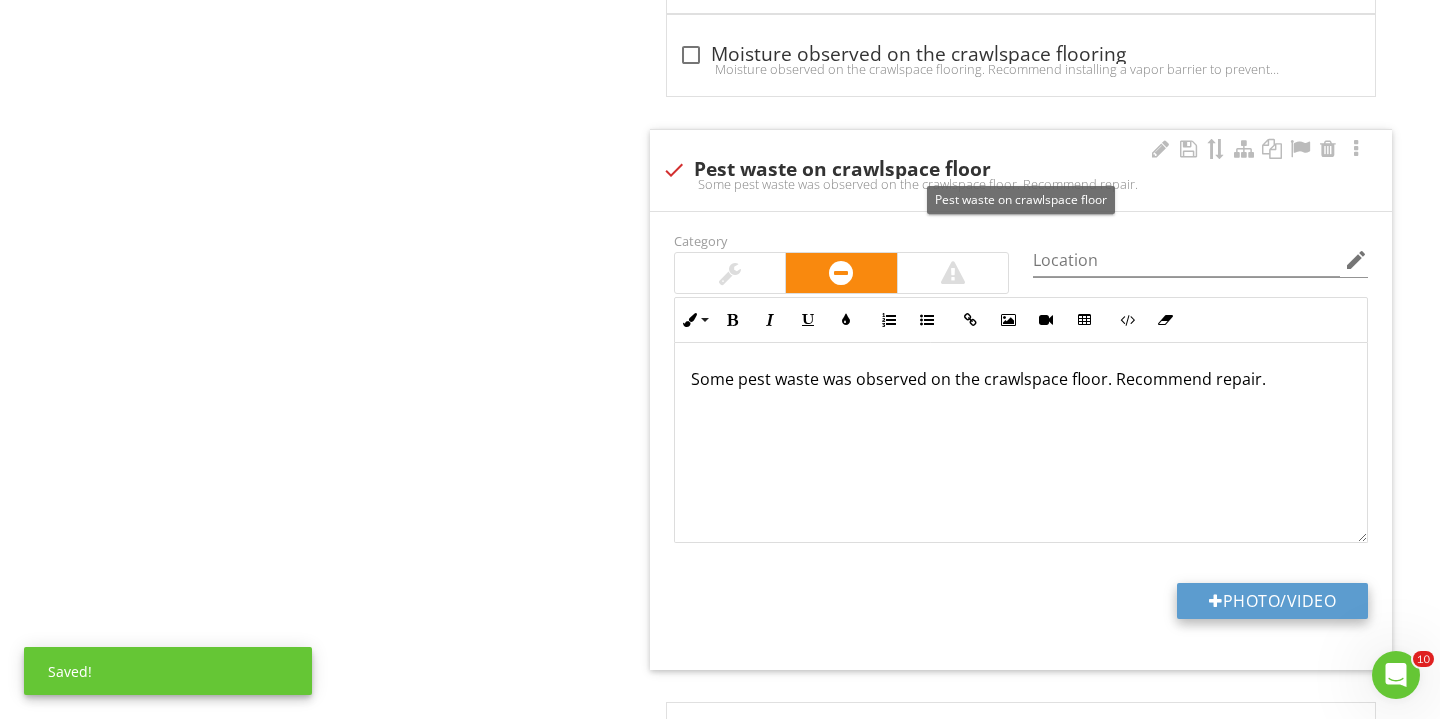 click on "Photo/Video" at bounding box center (1272, 601) 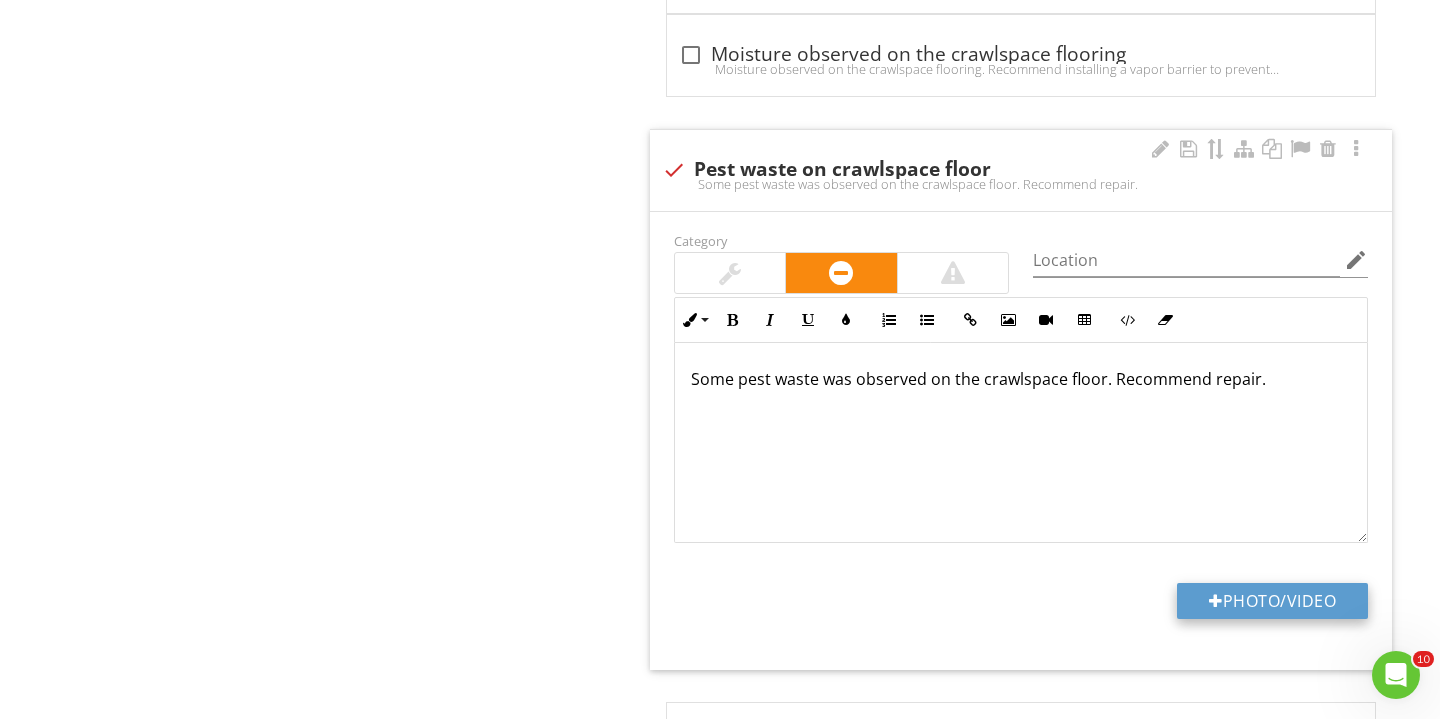 type on "C:\fakepath\IMG_3910.JPG" 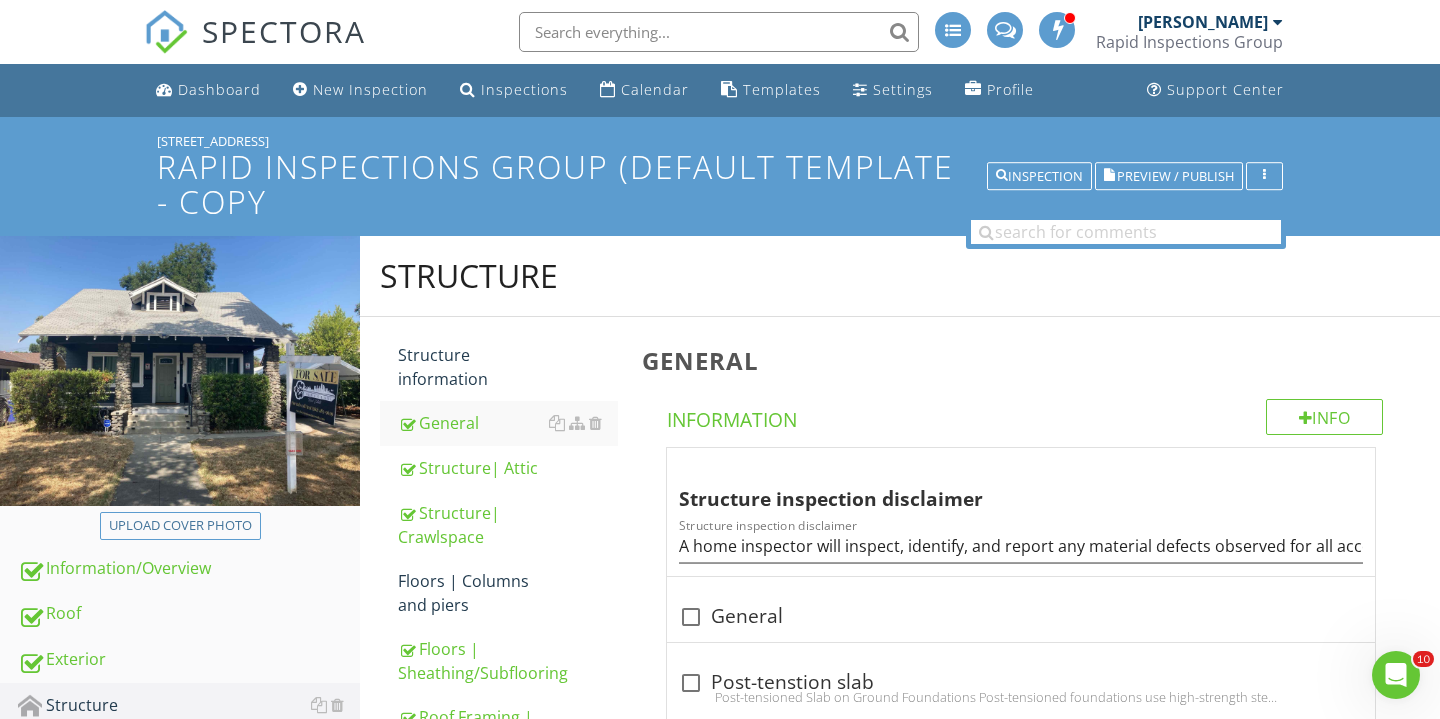 scroll, scrollTop: 259, scrollLeft: 0, axis: vertical 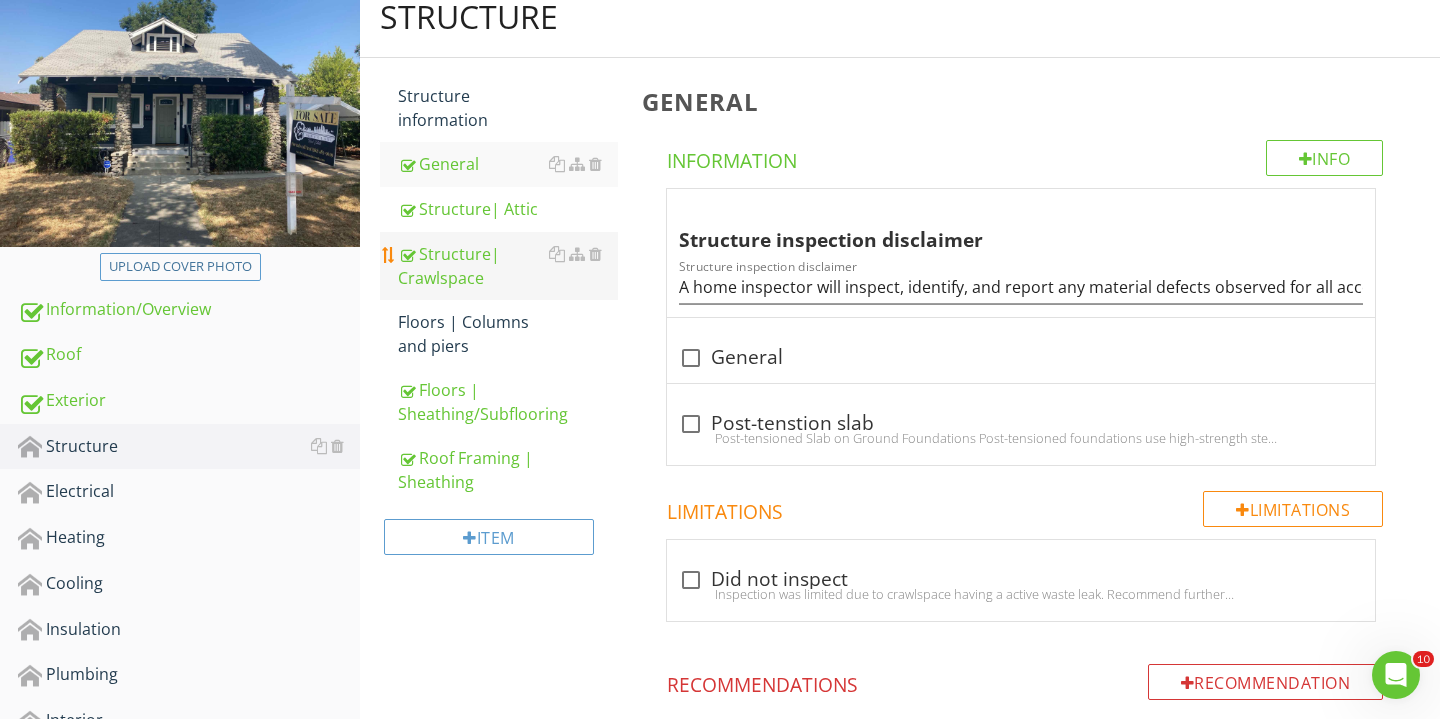 click on "Structure| Crawlspace" at bounding box center [508, 266] 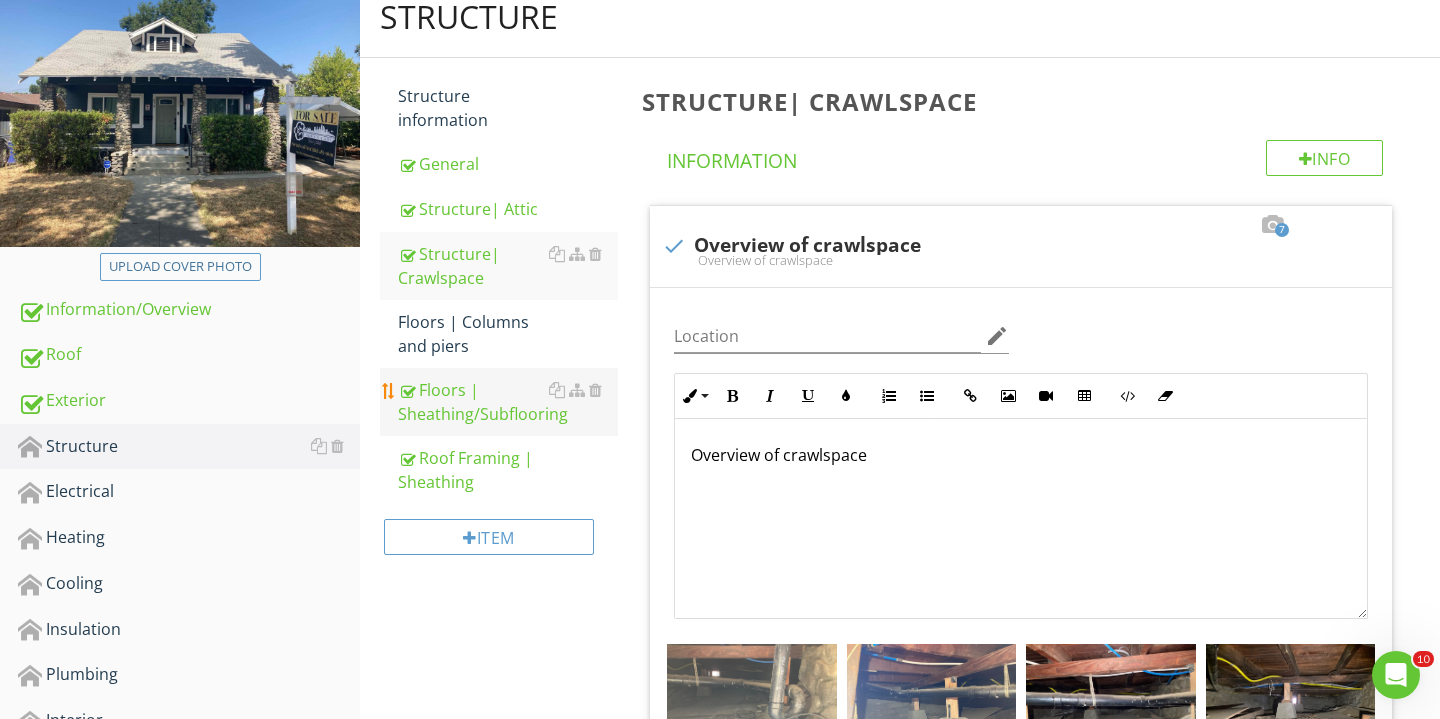 scroll, scrollTop: 637, scrollLeft: 0, axis: vertical 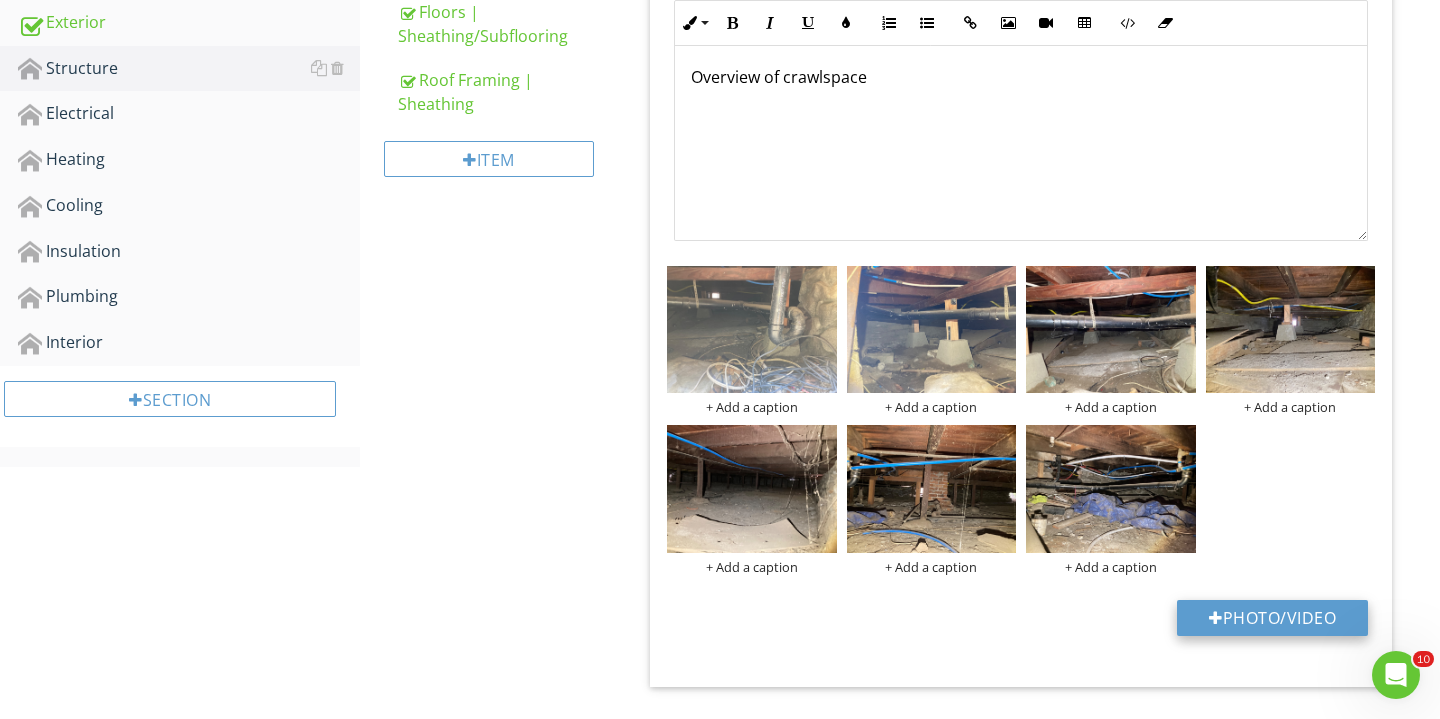 click at bounding box center [1216, 618] 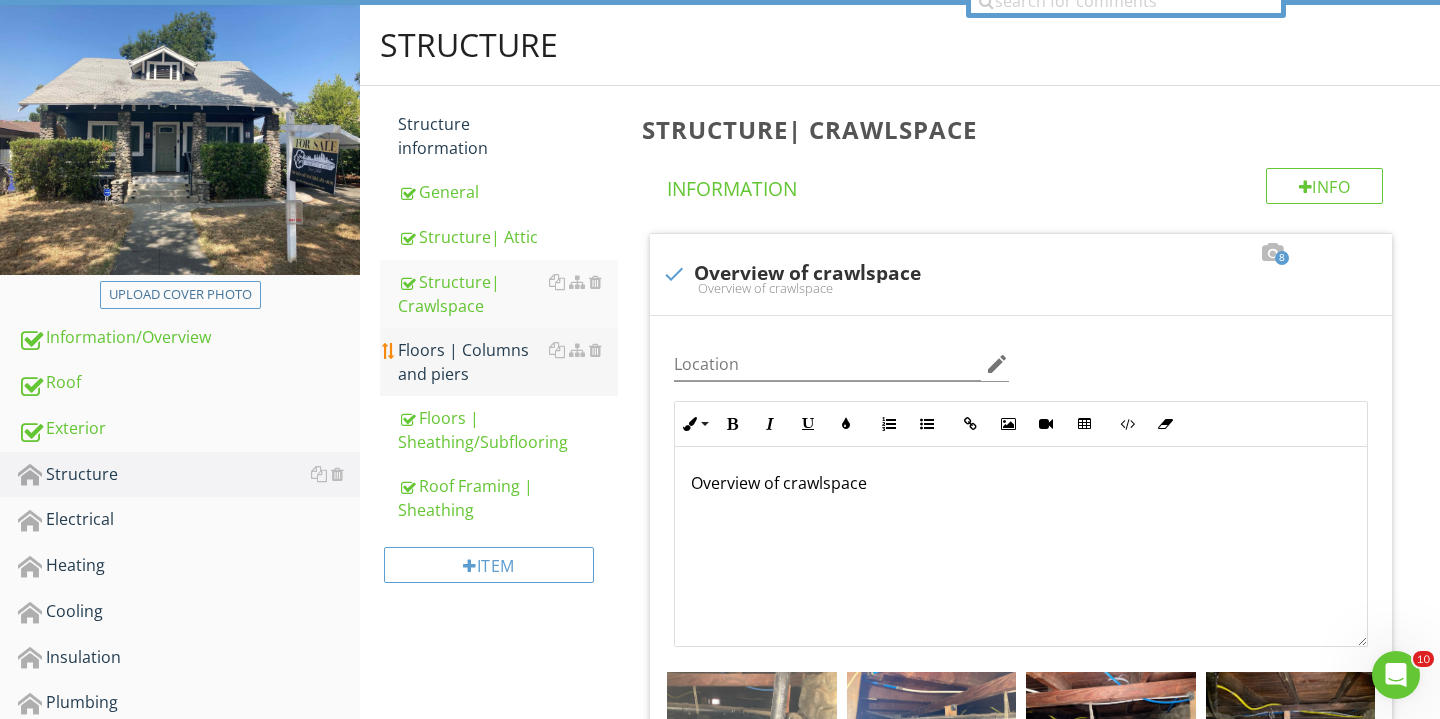 scroll, scrollTop: 244, scrollLeft: 0, axis: vertical 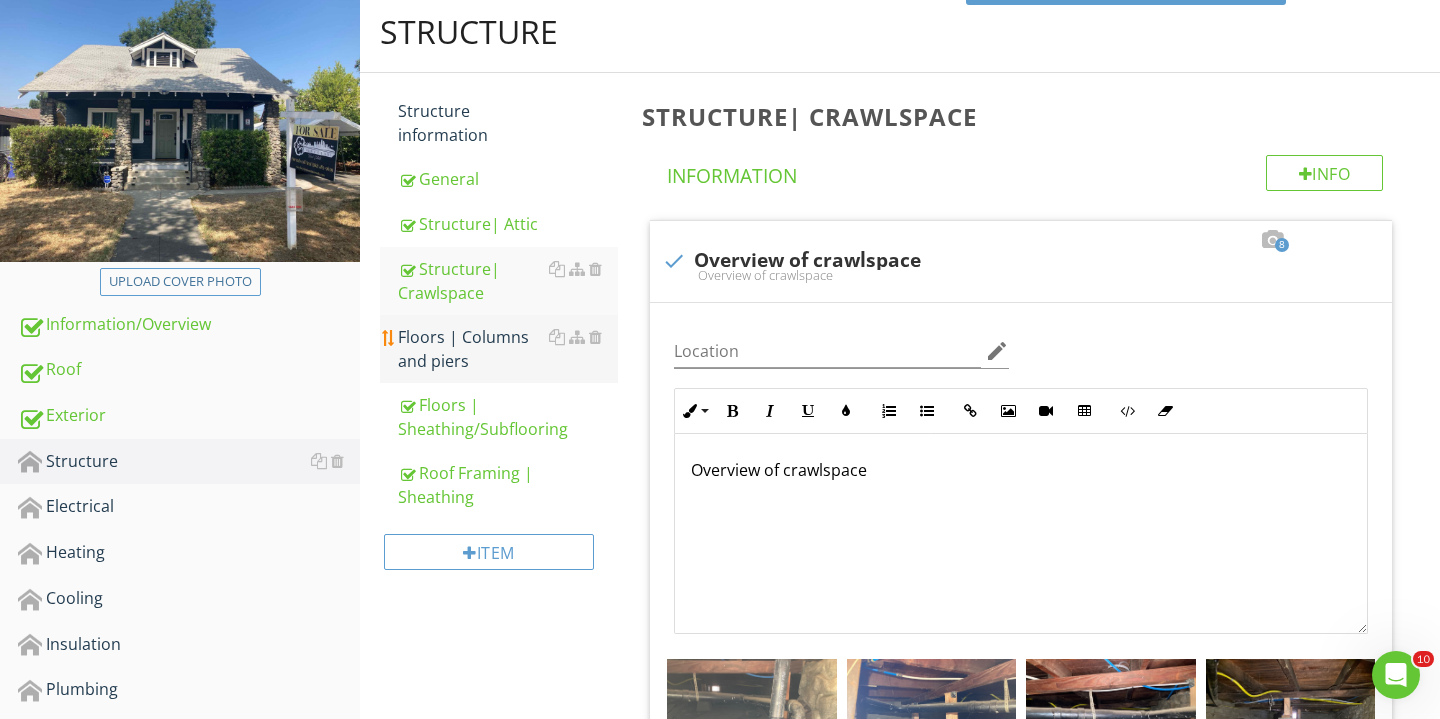 click on "Floors | Columns and piers" at bounding box center [508, 349] 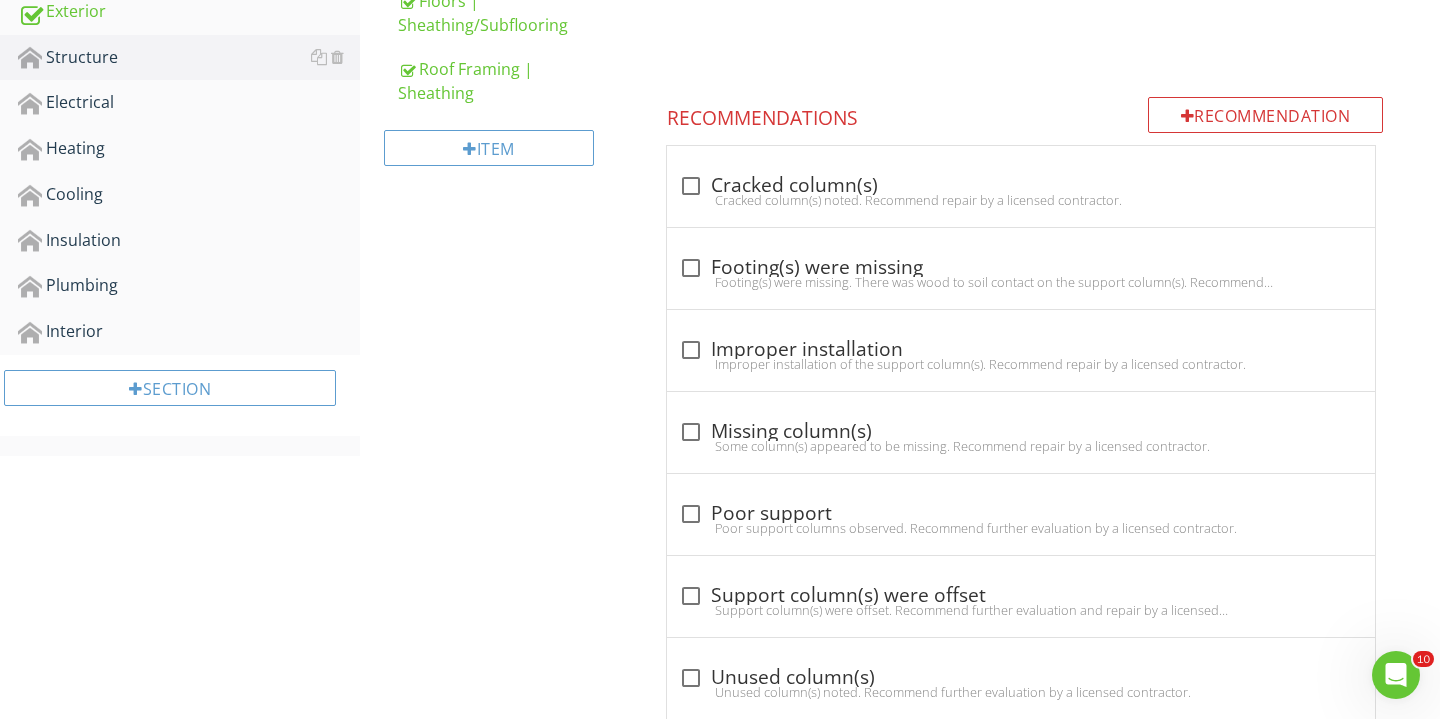 scroll, scrollTop: 790, scrollLeft: 0, axis: vertical 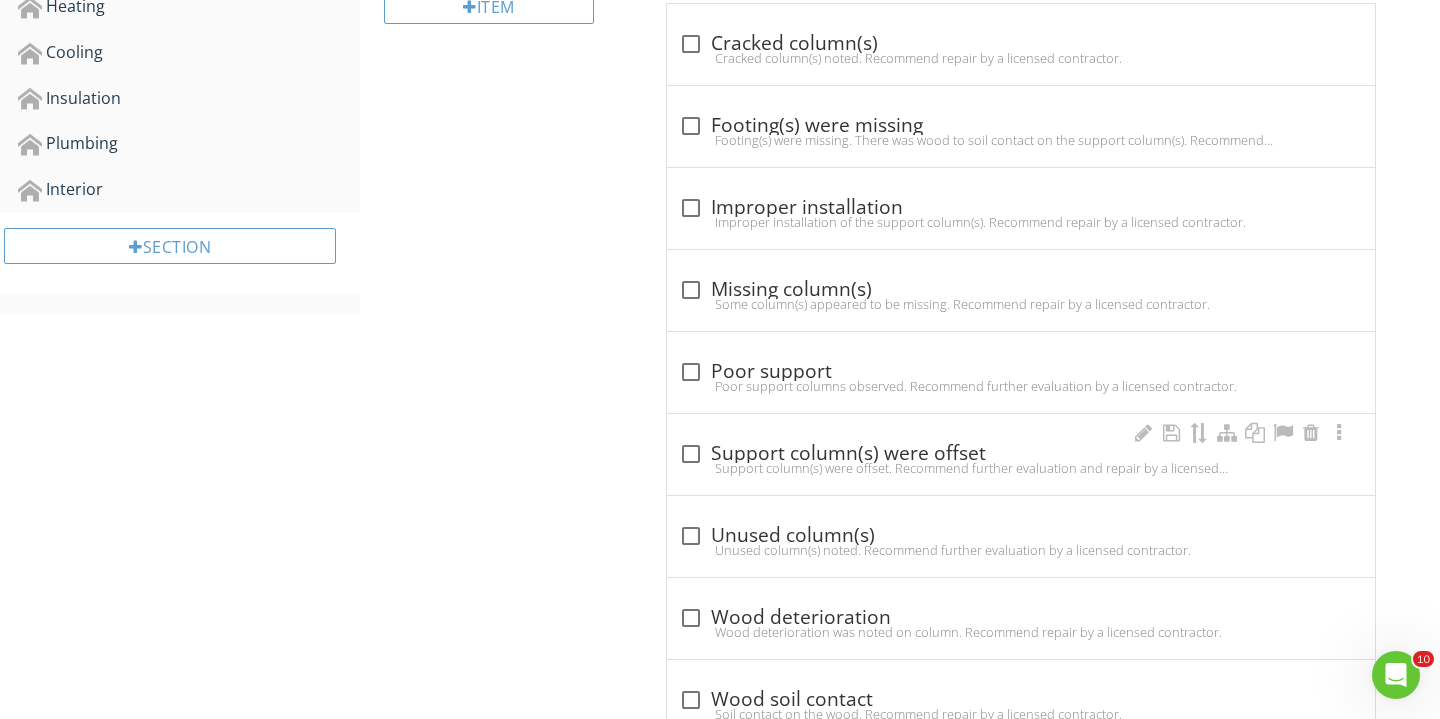 click at bounding box center (691, 454) 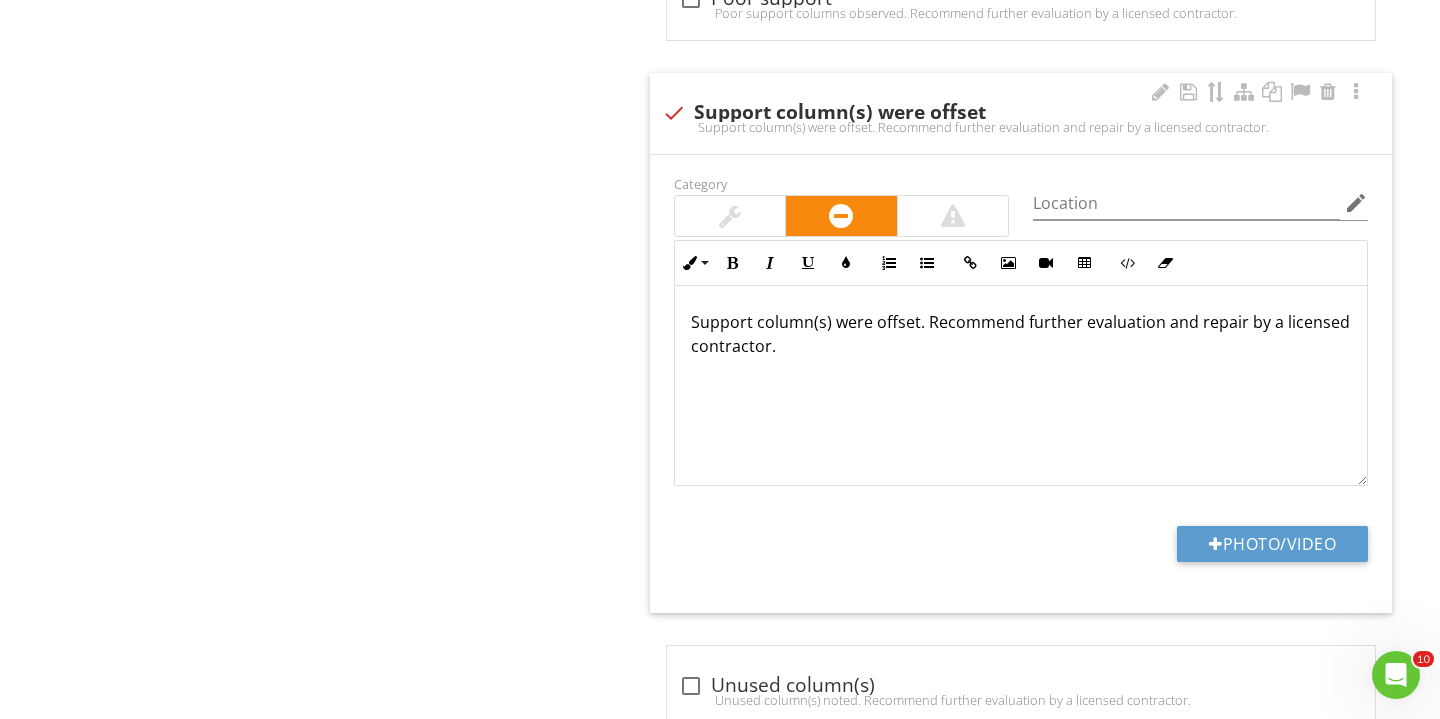 scroll, scrollTop: 1204, scrollLeft: 0, axis: vertical 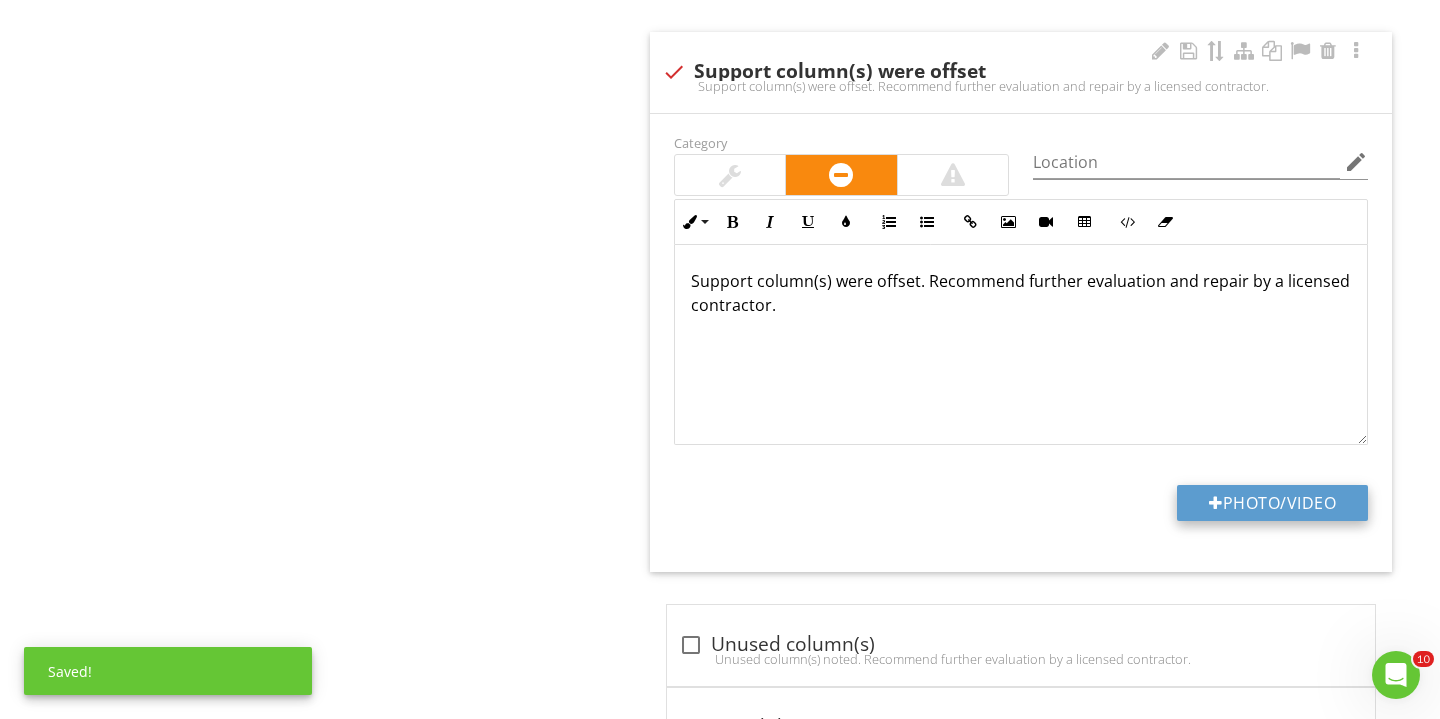 click on "Photo/Video" at bounding box center [1272, 503] 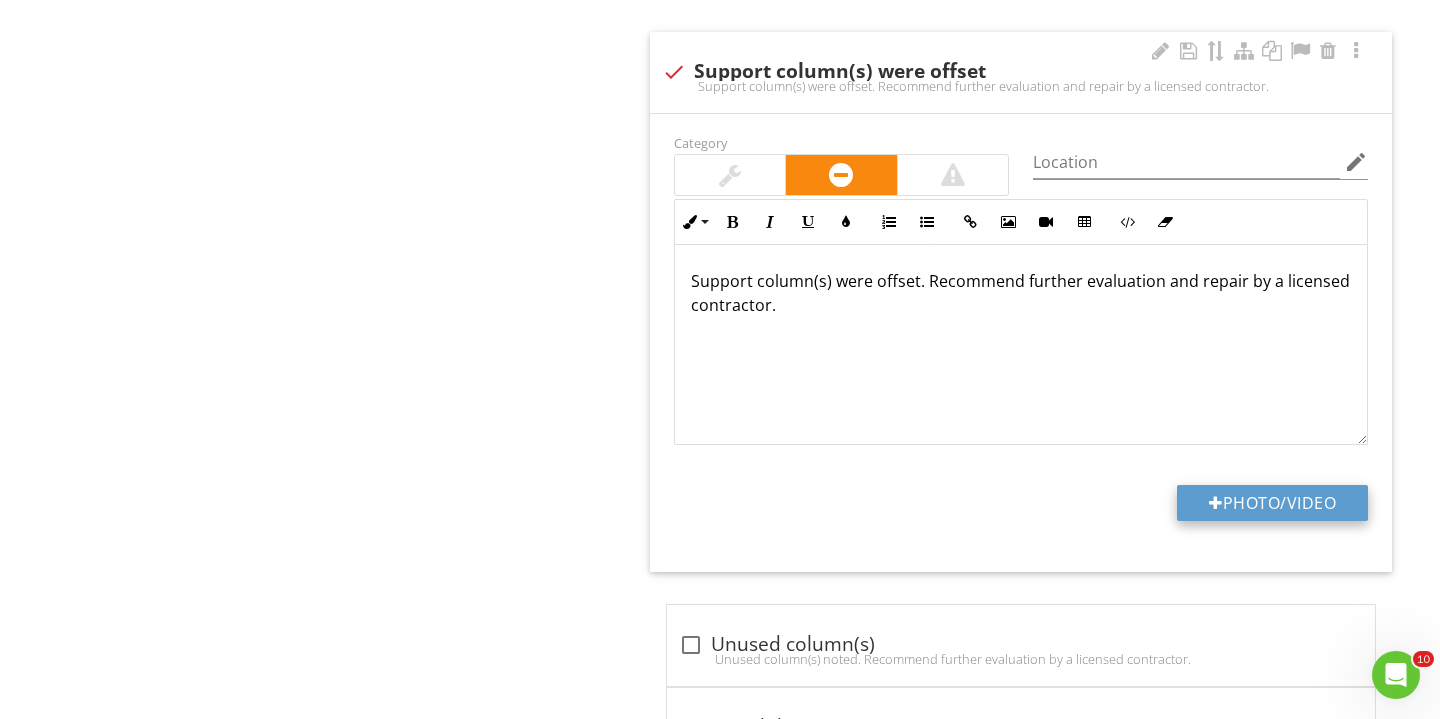 type on "C:\fakepath\IMG_3920.JPG" 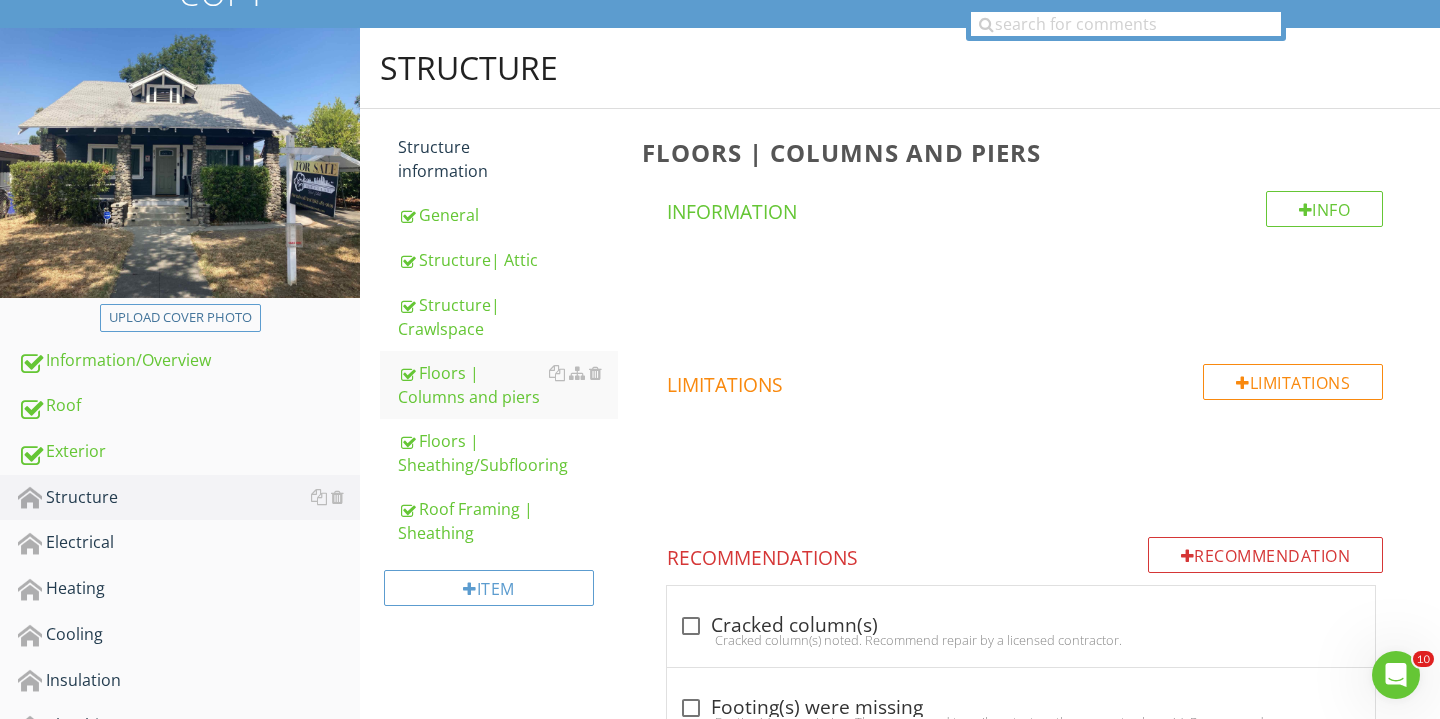 scroll, scrollTop: 210, scrollLeft: 0, axis: vertical 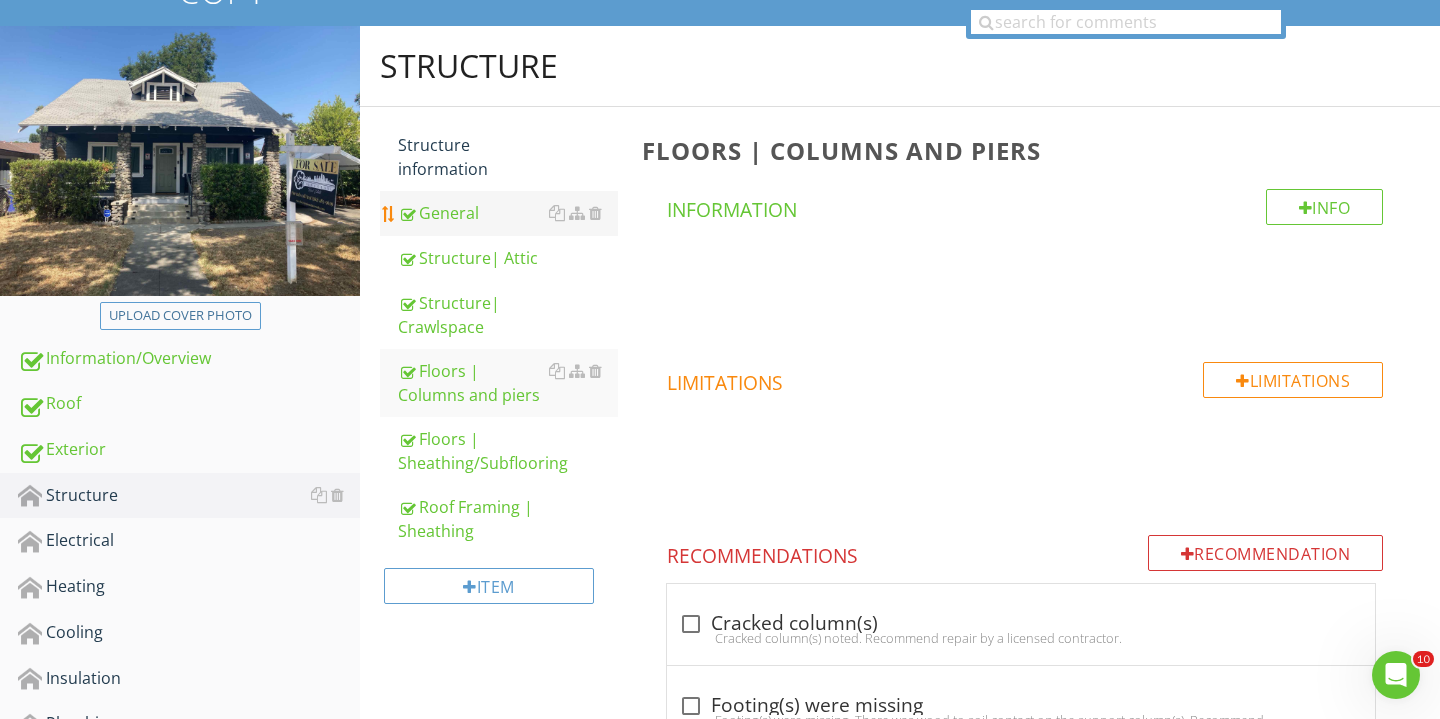 click on "General" at bounding box center [508, 213] 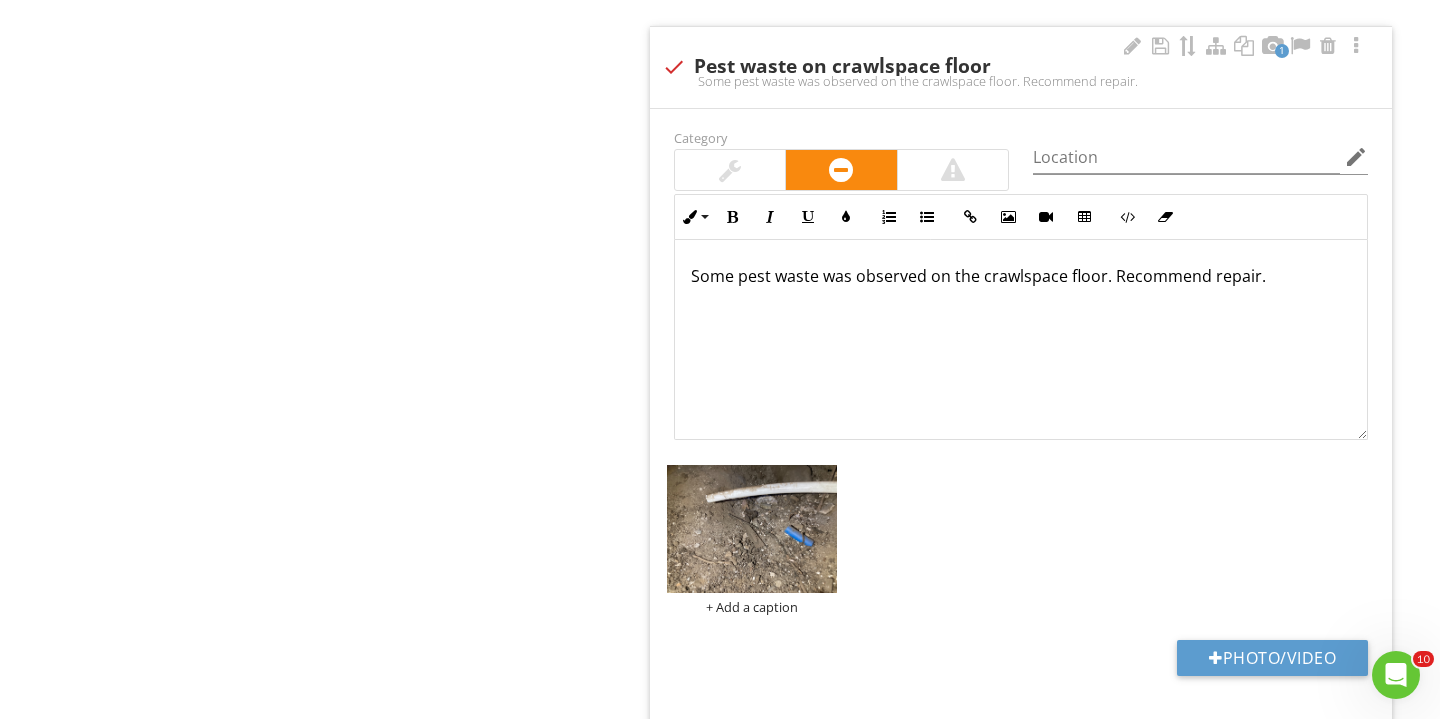 scroll, scrollTop: 2505, scrollLeft: 0, axis: vertical 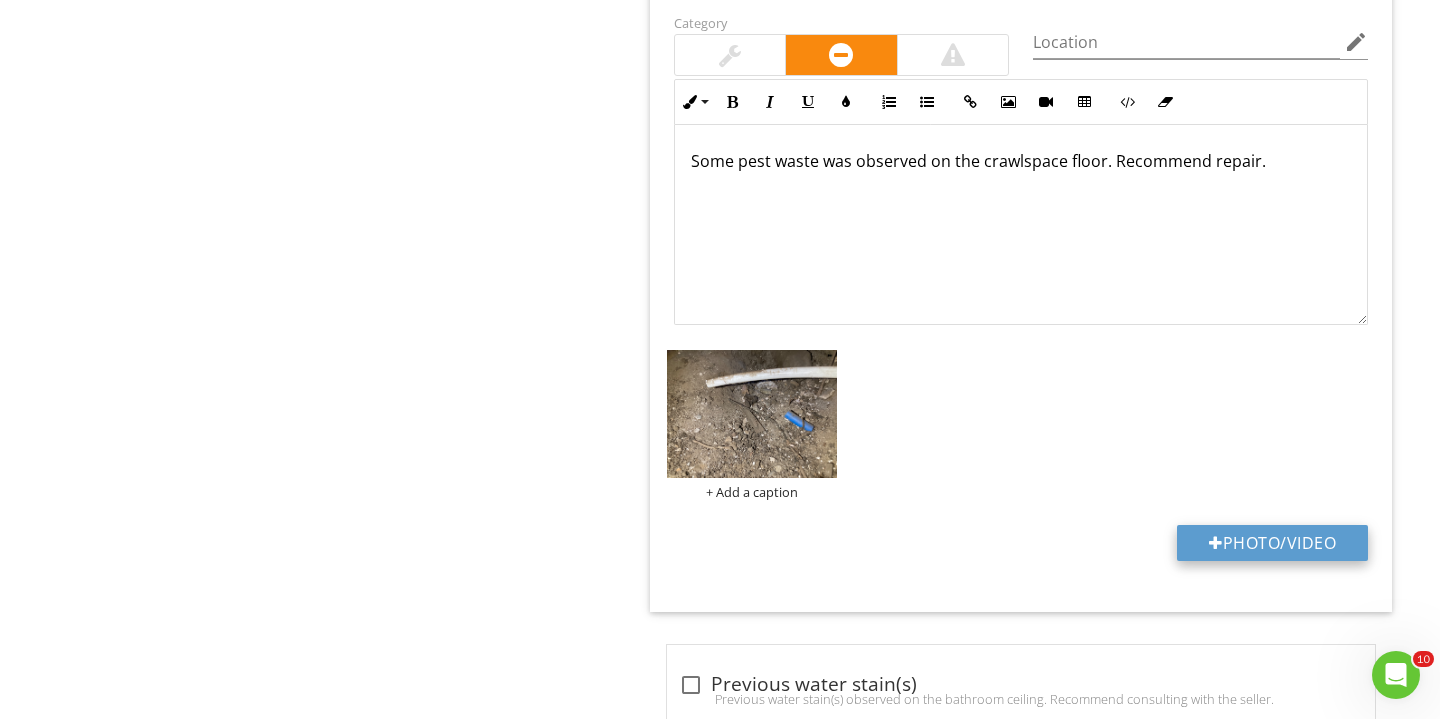 click on "Photo/Video" at bounding box center (1272, 543) 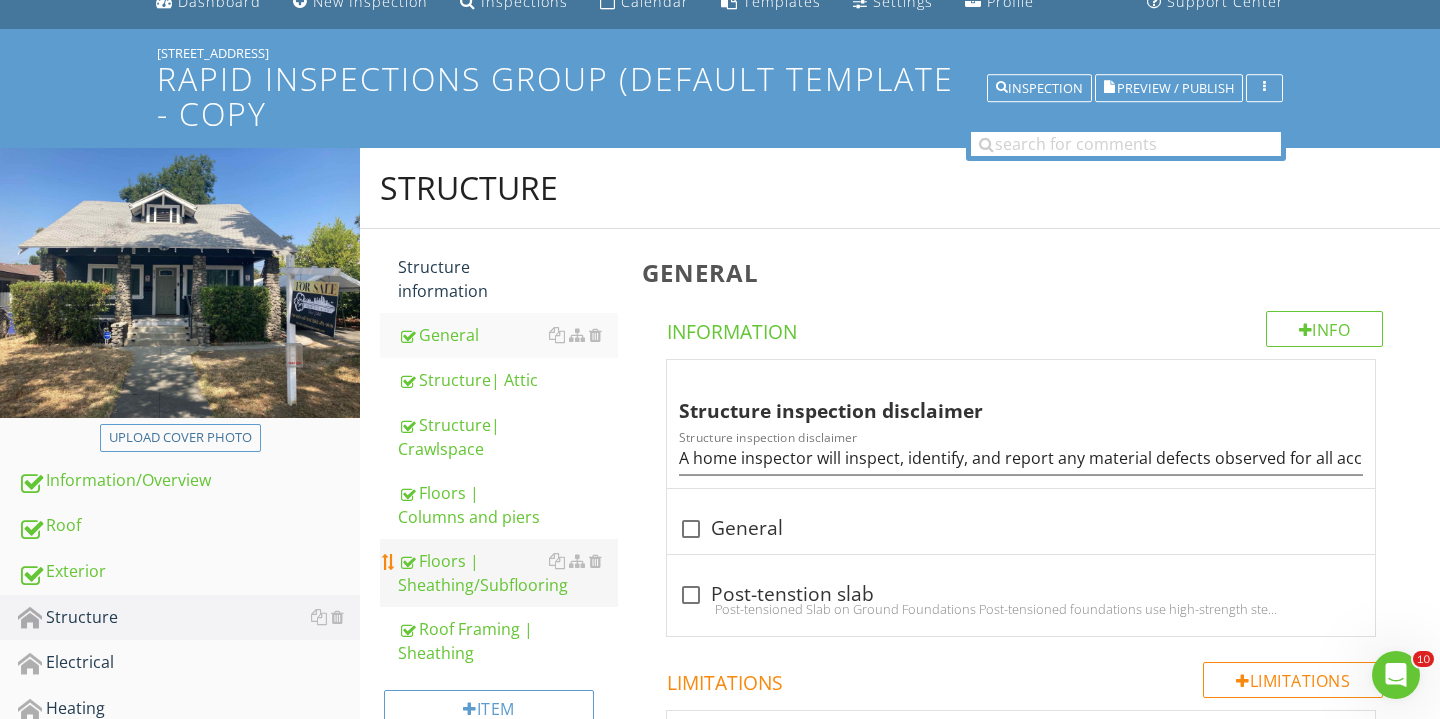 scroll, scrollTop: 93, scrollLeft: 0, axis: vertical 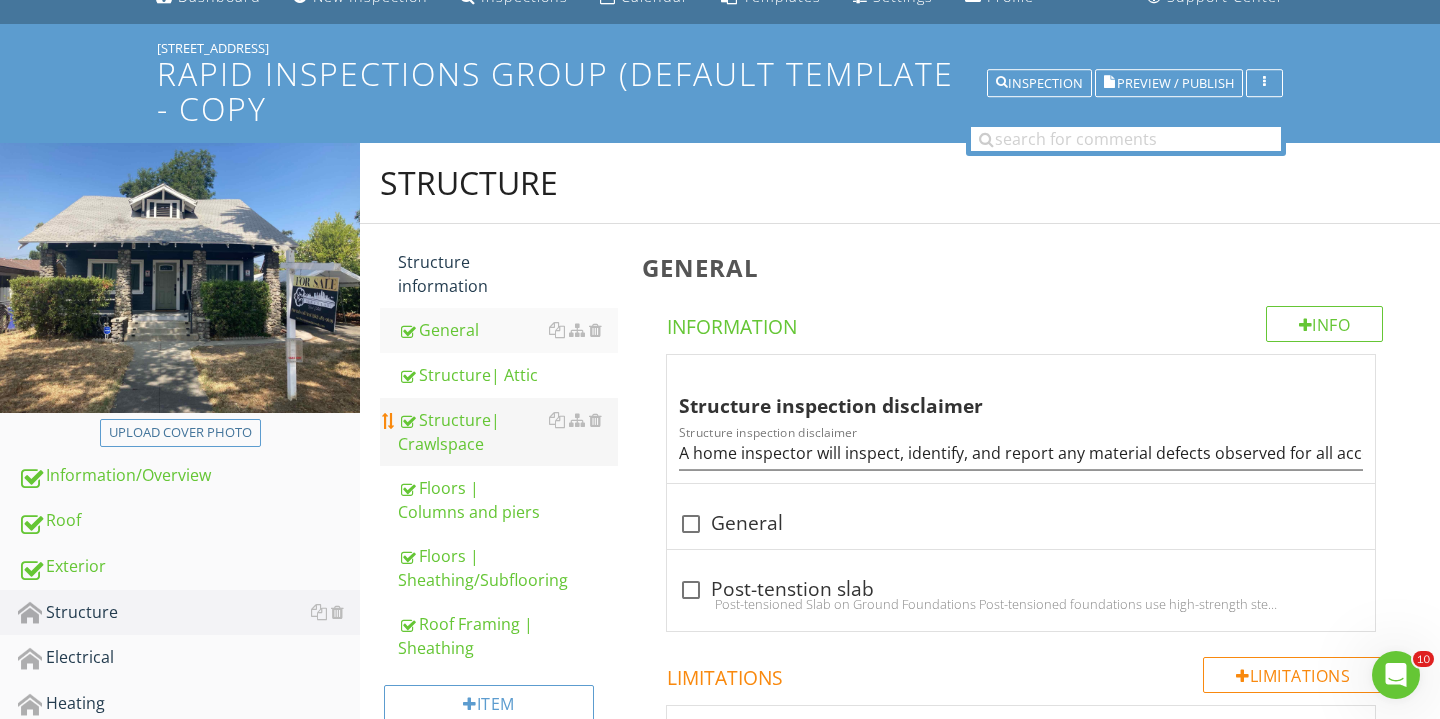 click on "Structure| Crawlspace" at bounding box center [508, 432] 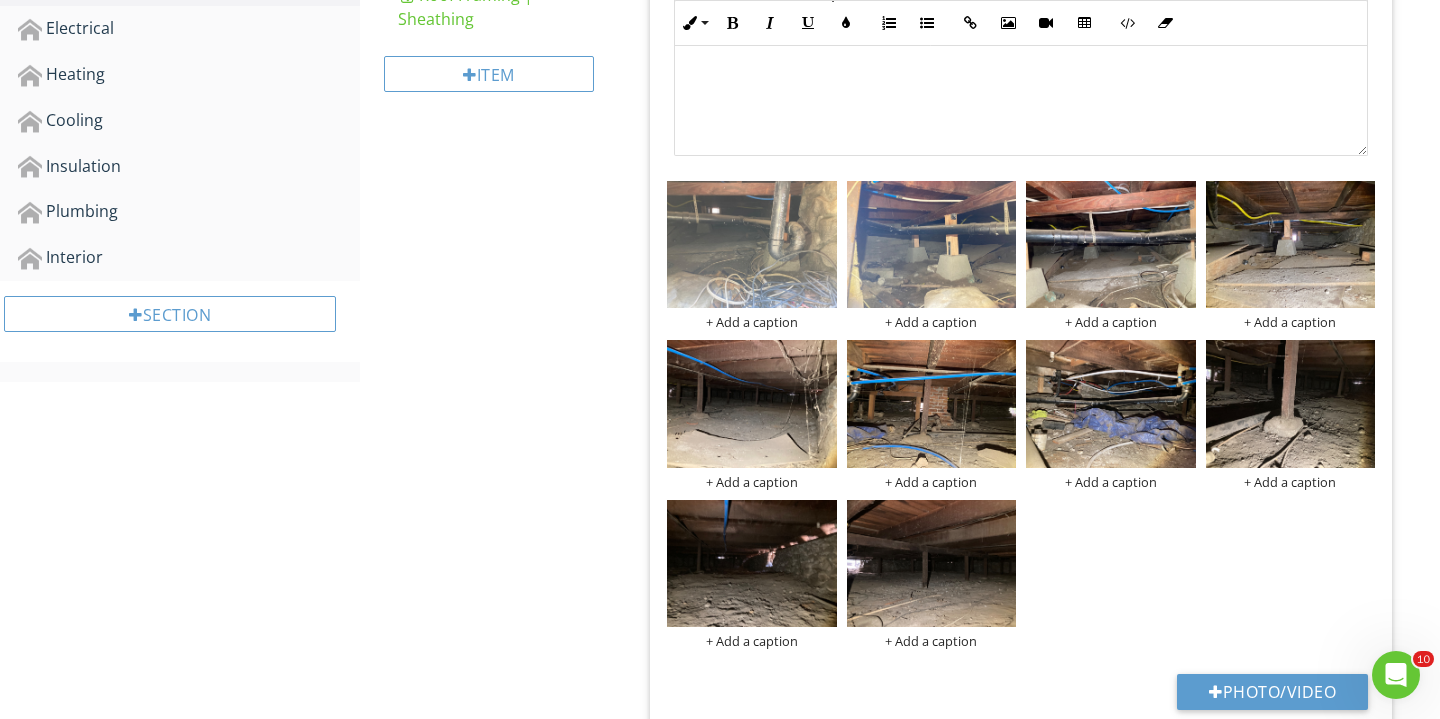 scroll, scrollTop: 804, scrollLeft: 0, axis: vertical 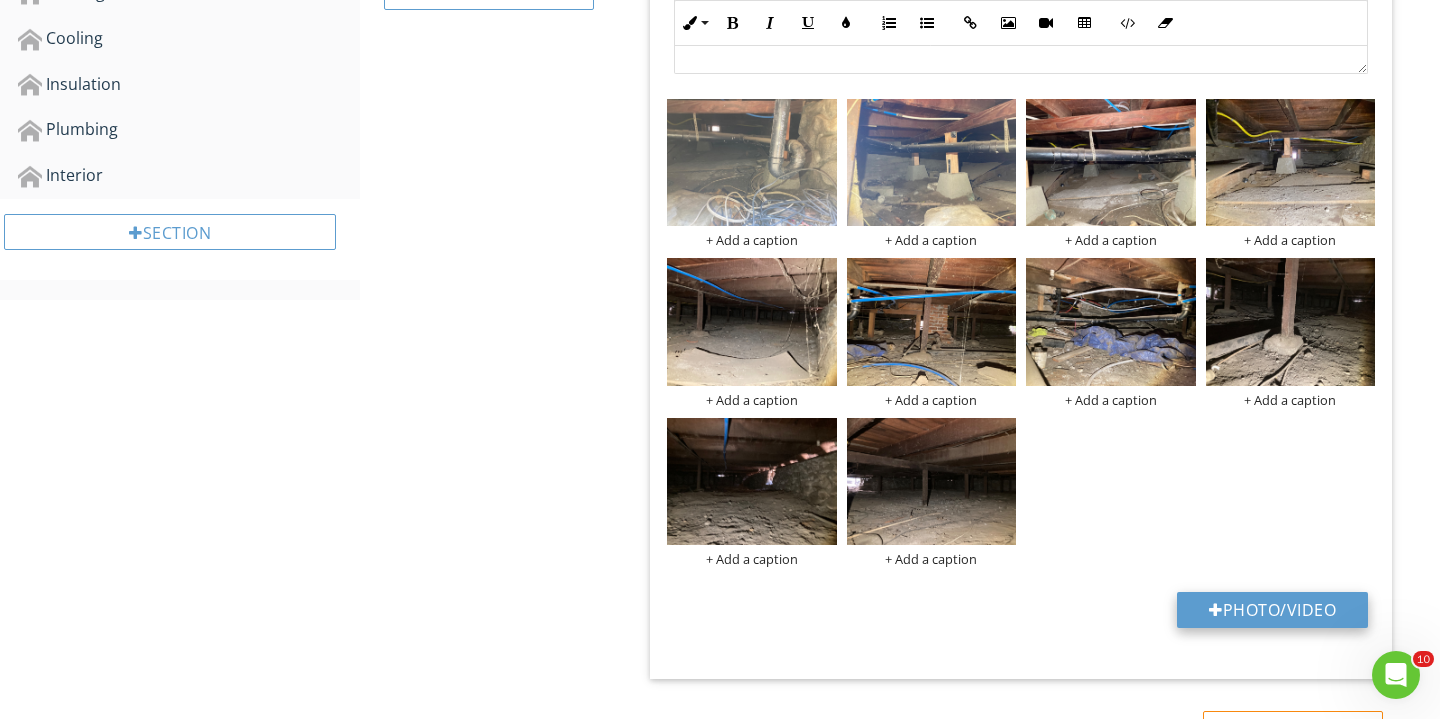 click on "Photo/Video" at bounding box center [1272, 610] 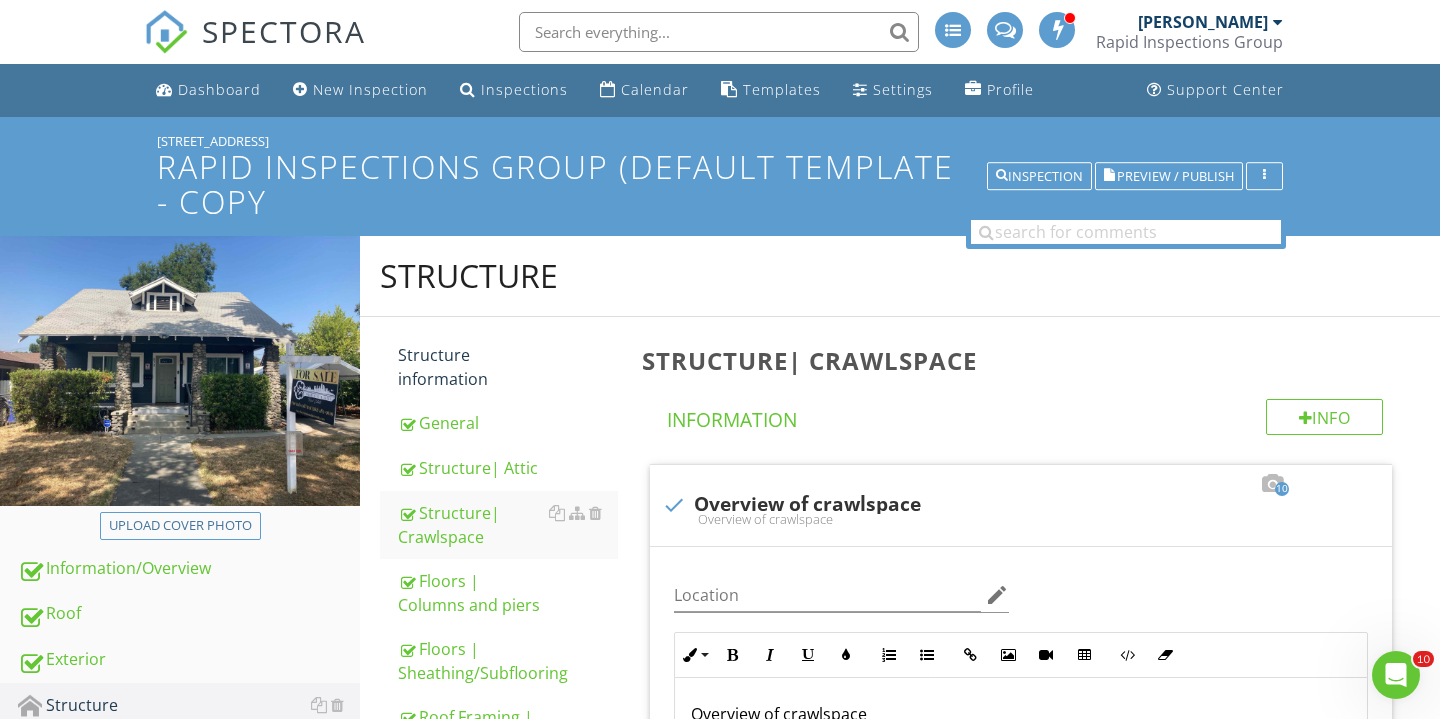 scroll, scrollTop: 253, scrollLeft: 0, axis: vertical 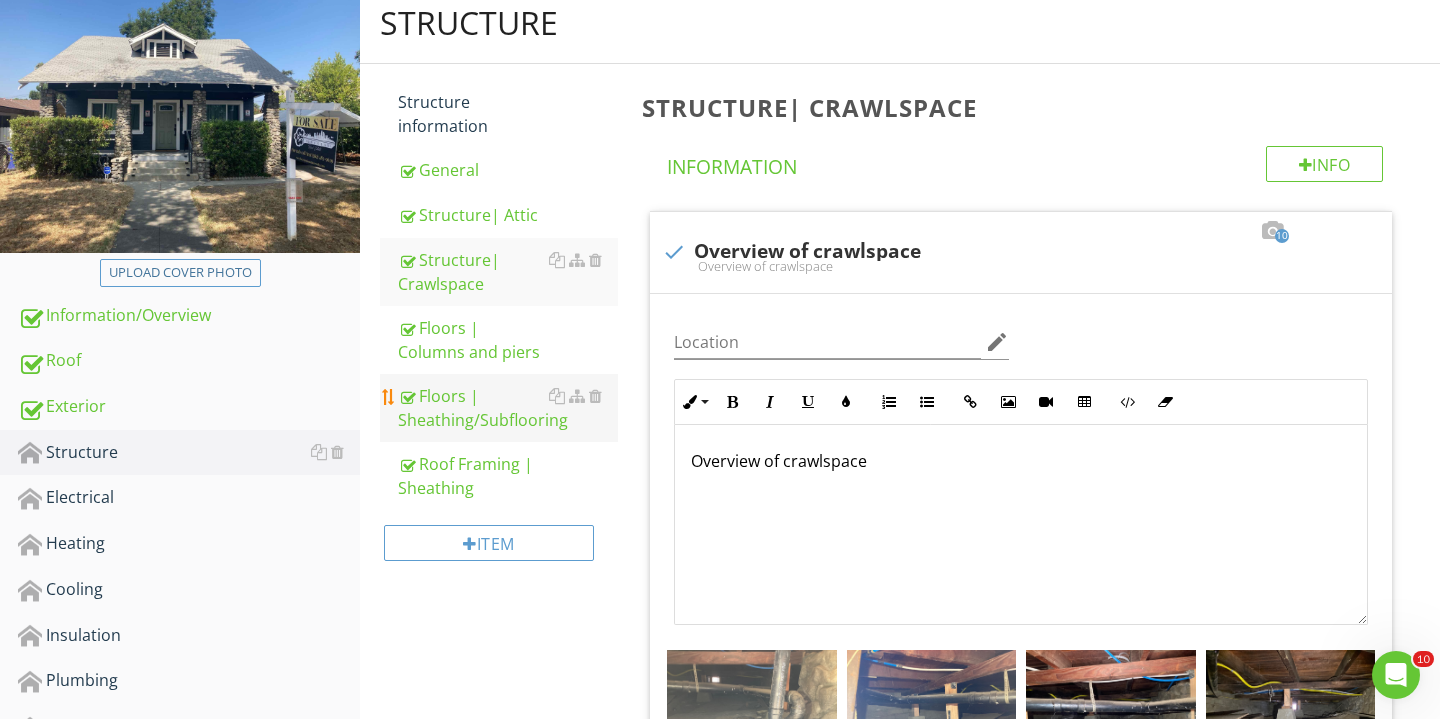 click on "Floors | Sheathing/Subflooring" at bounding box center (508, 408) 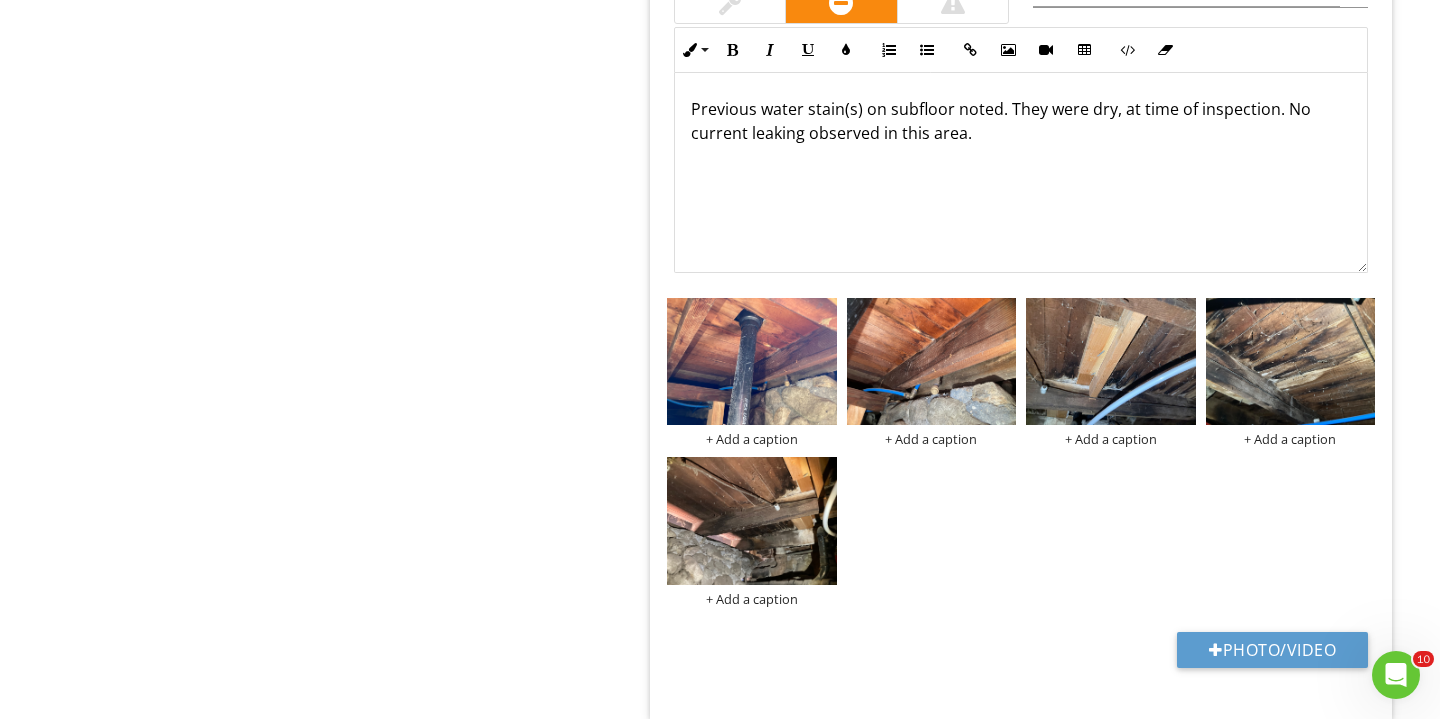 scroll, scrollTop: 1313, scrollLeft: 0, axis: vertical 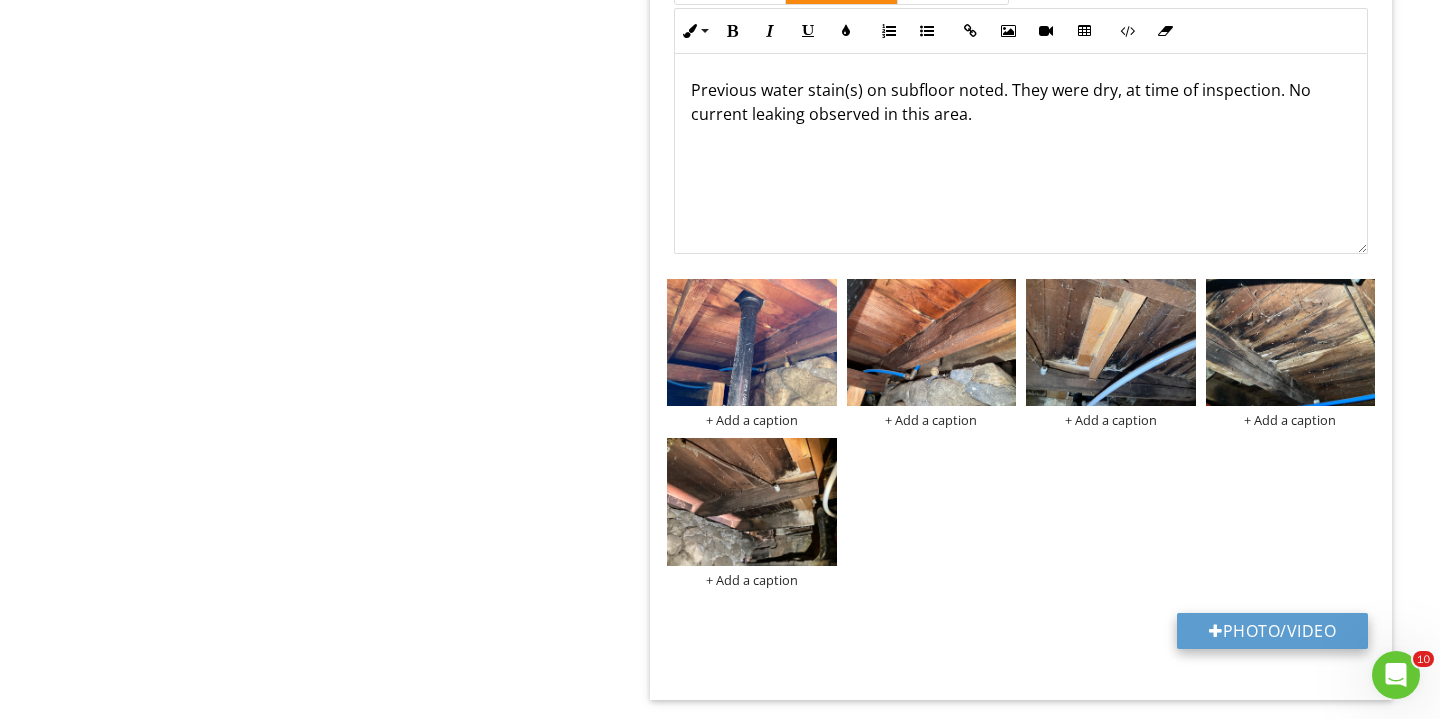 click at bounding box center [1216, 631] 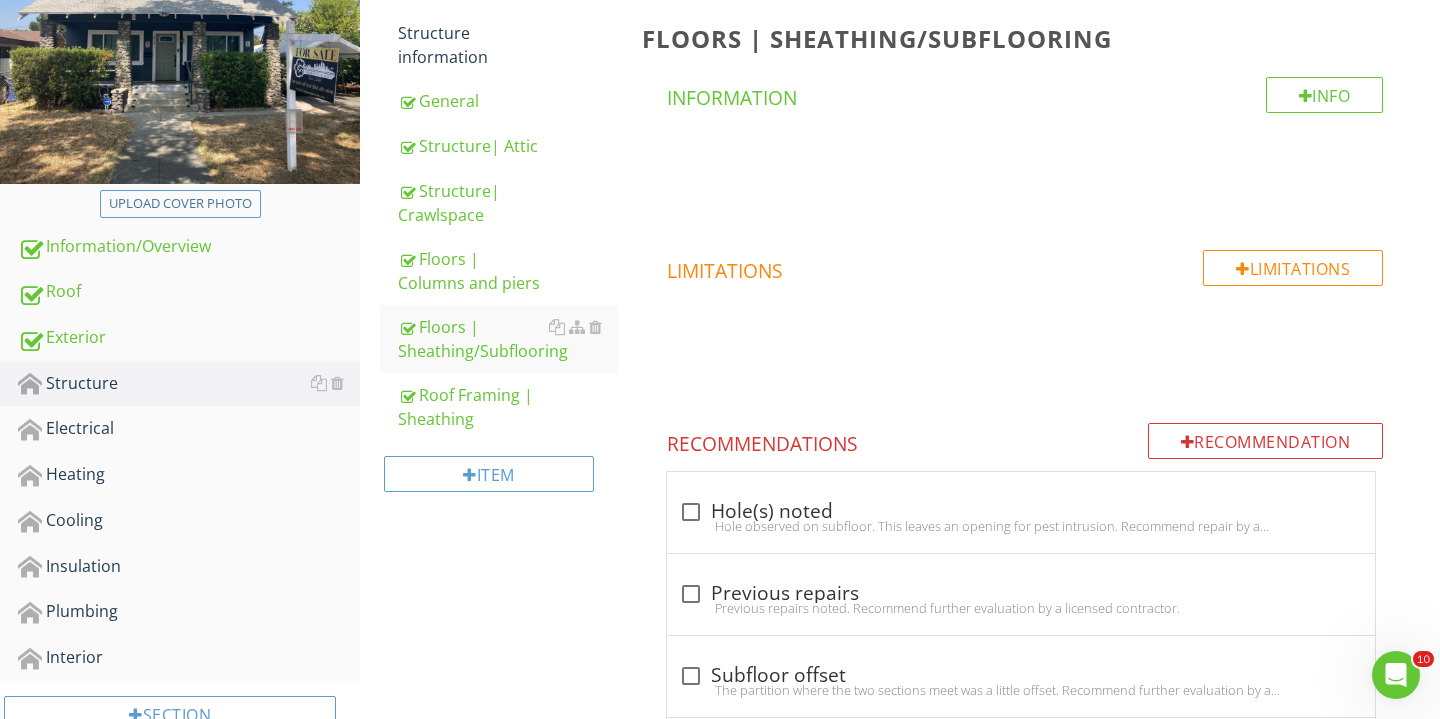 scroll, scrollTop: 596, scrollLeft: 0, axis: vertical 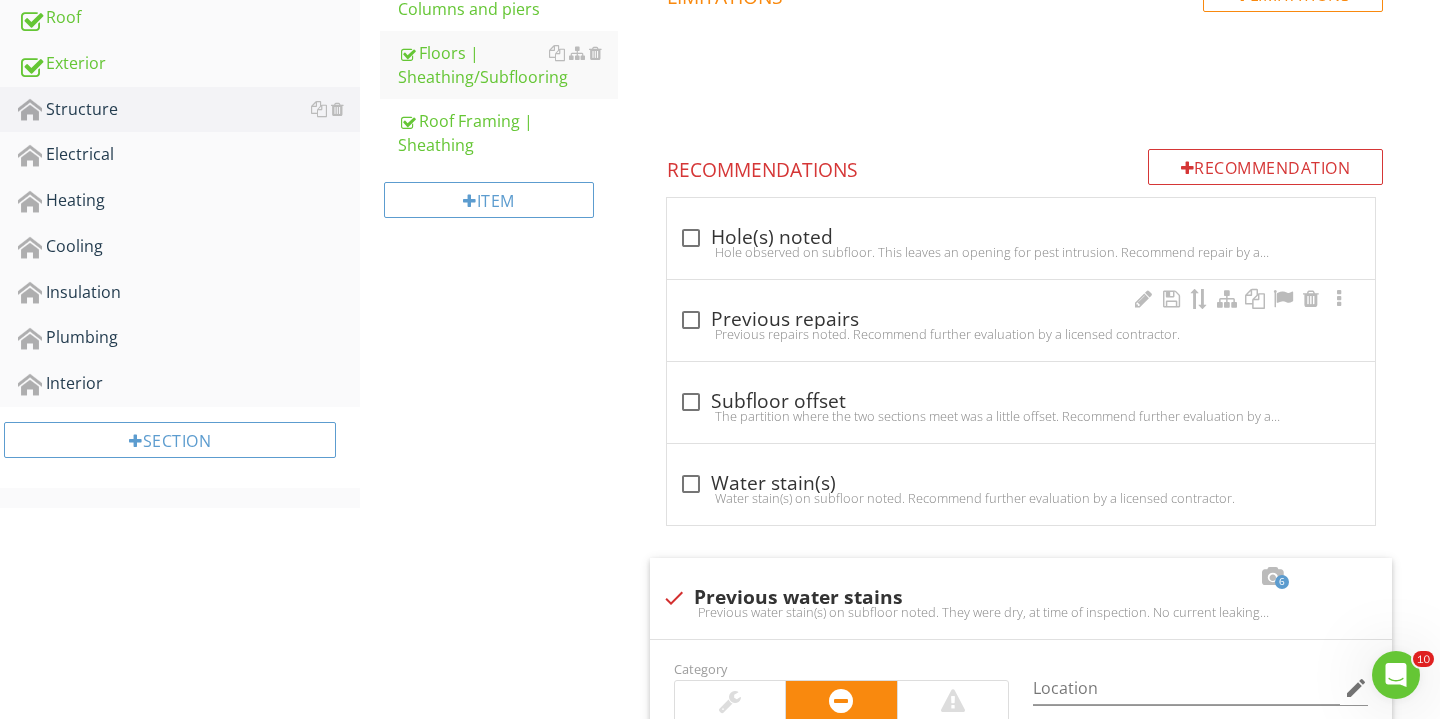 click on "check_box_outline_blank
Previous repairs
Previous repairs noted. Recommend further evaluation by a licensed contractor." at bounding box center (1021, 320) 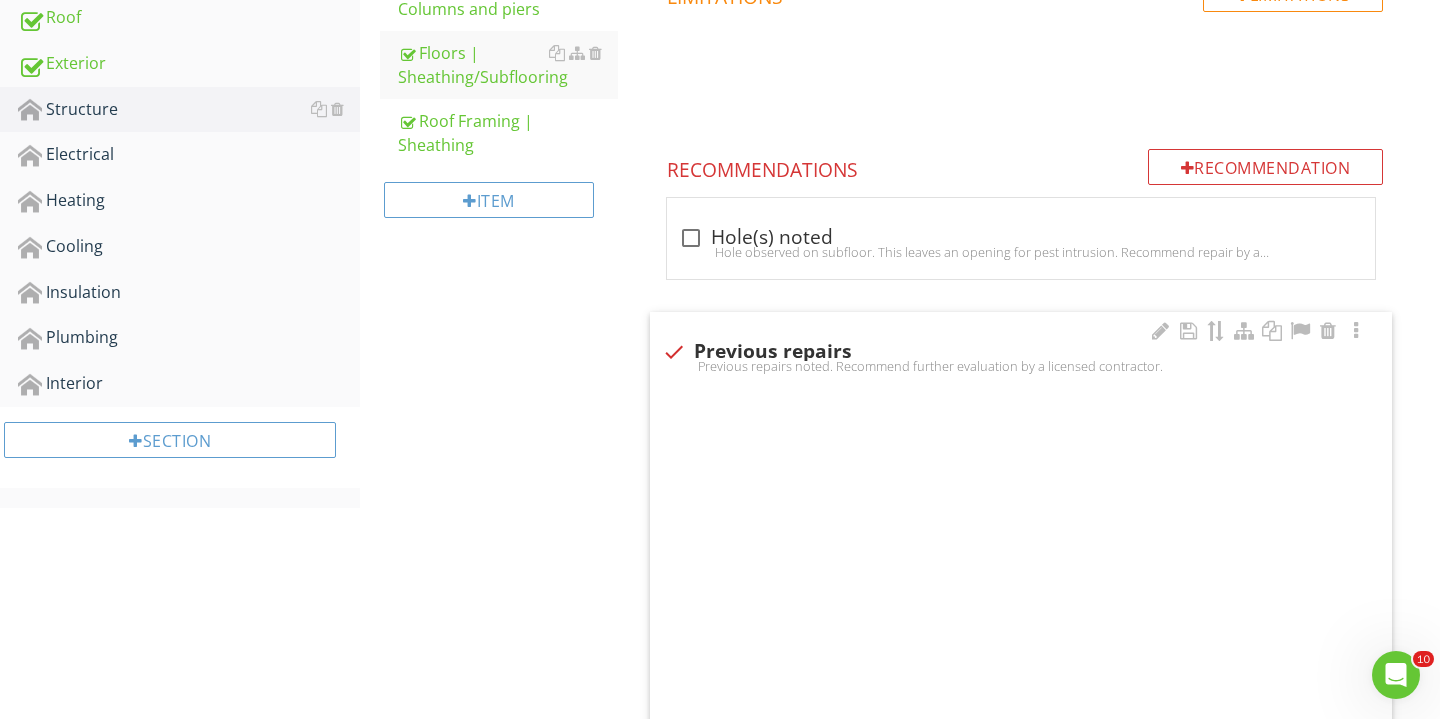 checkbox on "true" 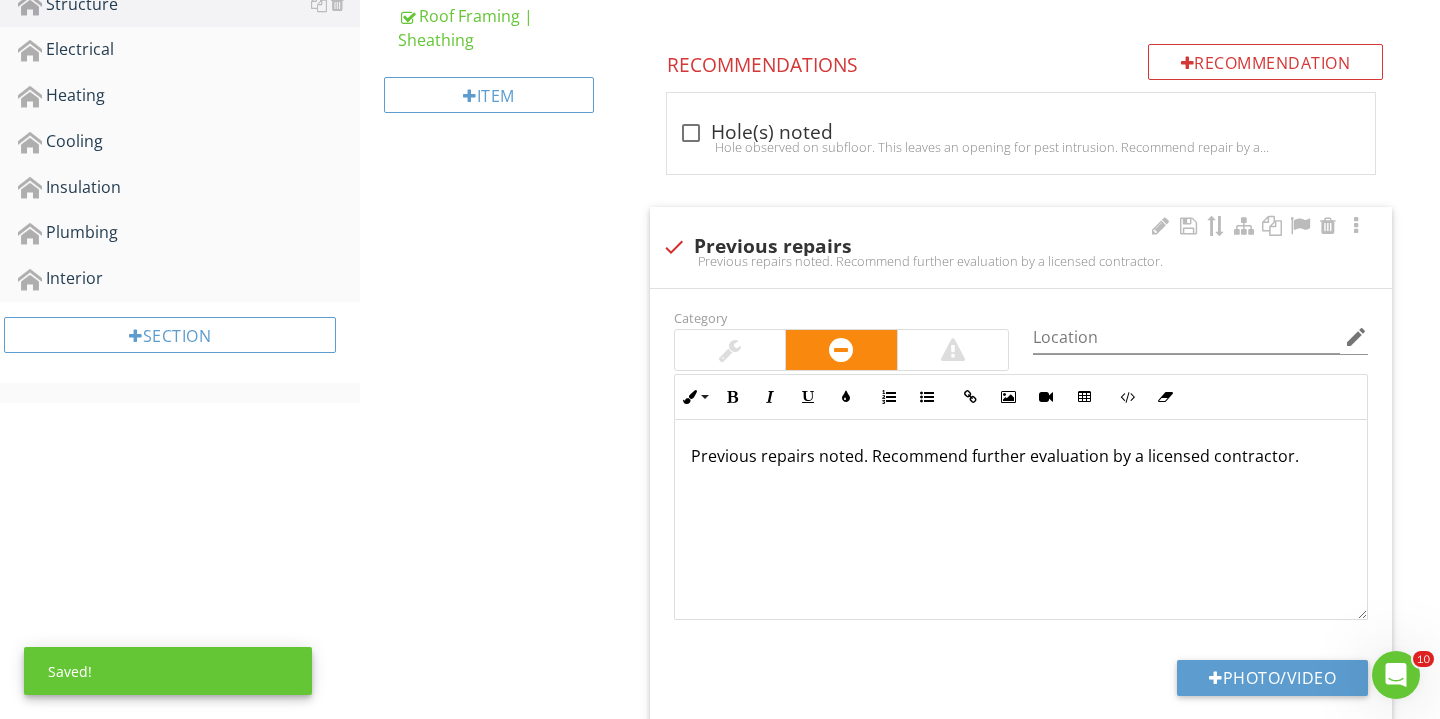 scroll, scrollTop: 702, scrollLeft: 0, axis: vertical 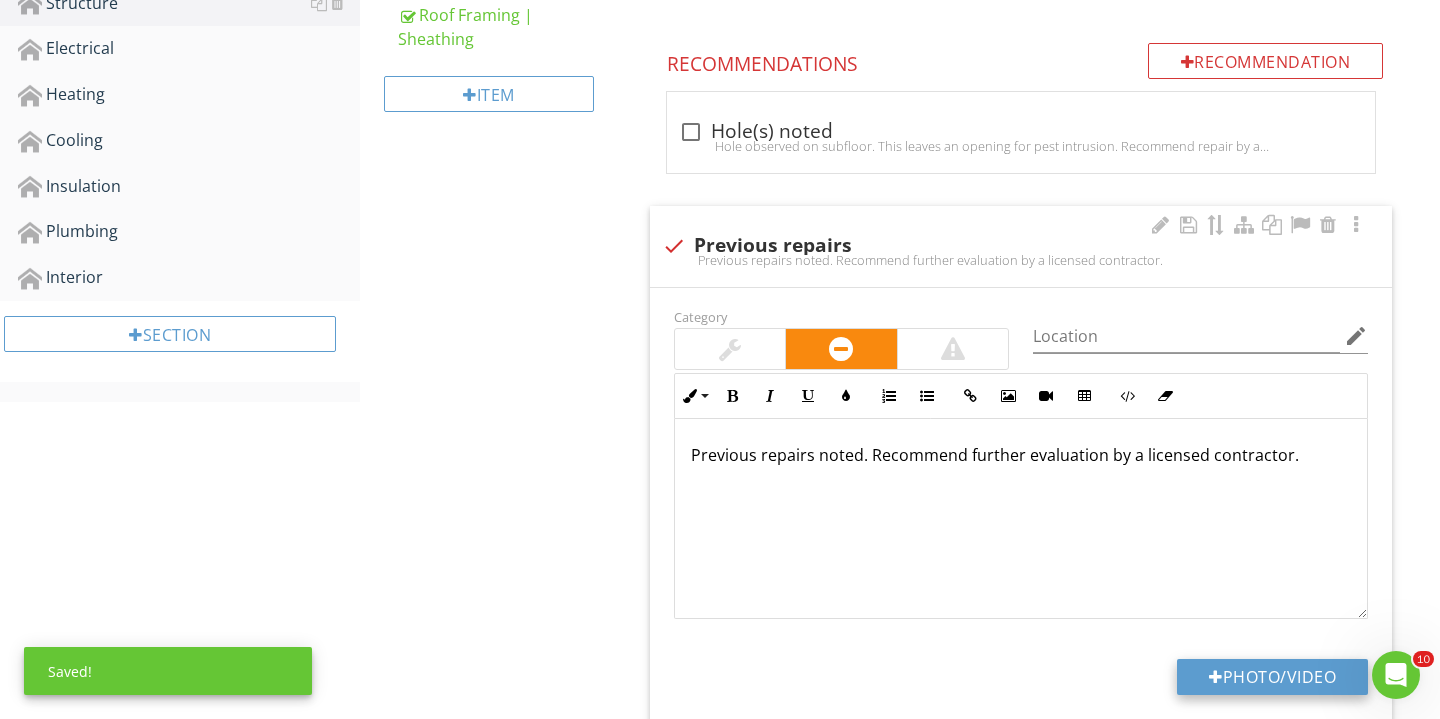 click on "Photo/Video" at bounding box center [1272, 677] 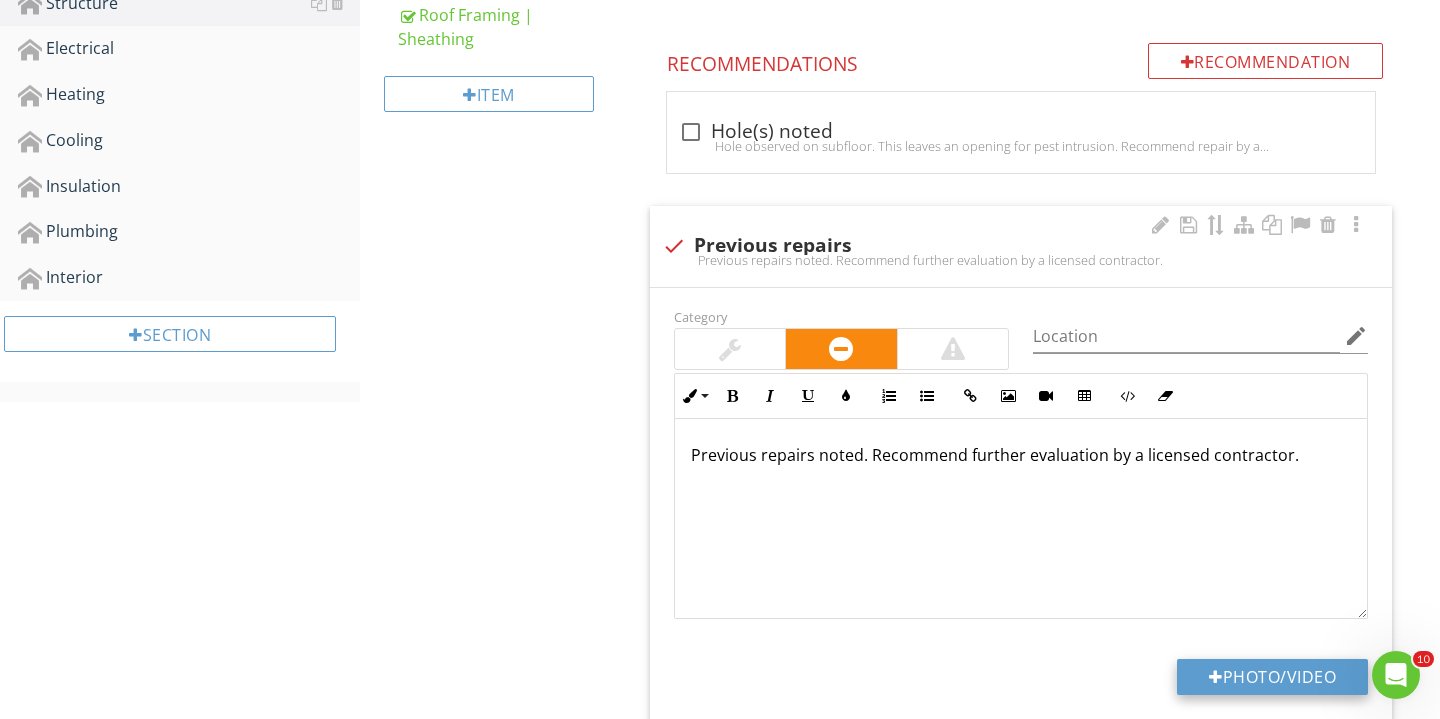 type on "C:\fakepath\IMG_3949.JPG" 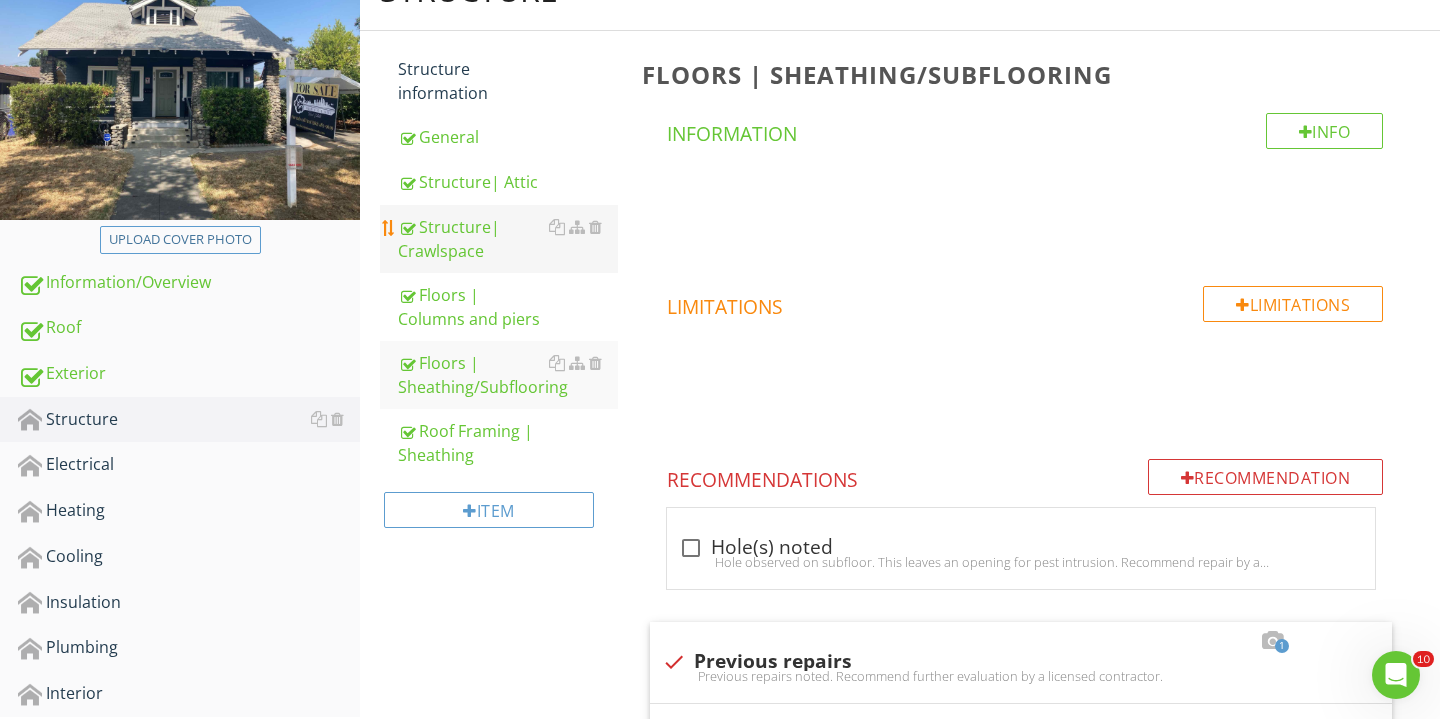 scroll, scrollTop: 188, scrollLeft: 0, axis: vertical 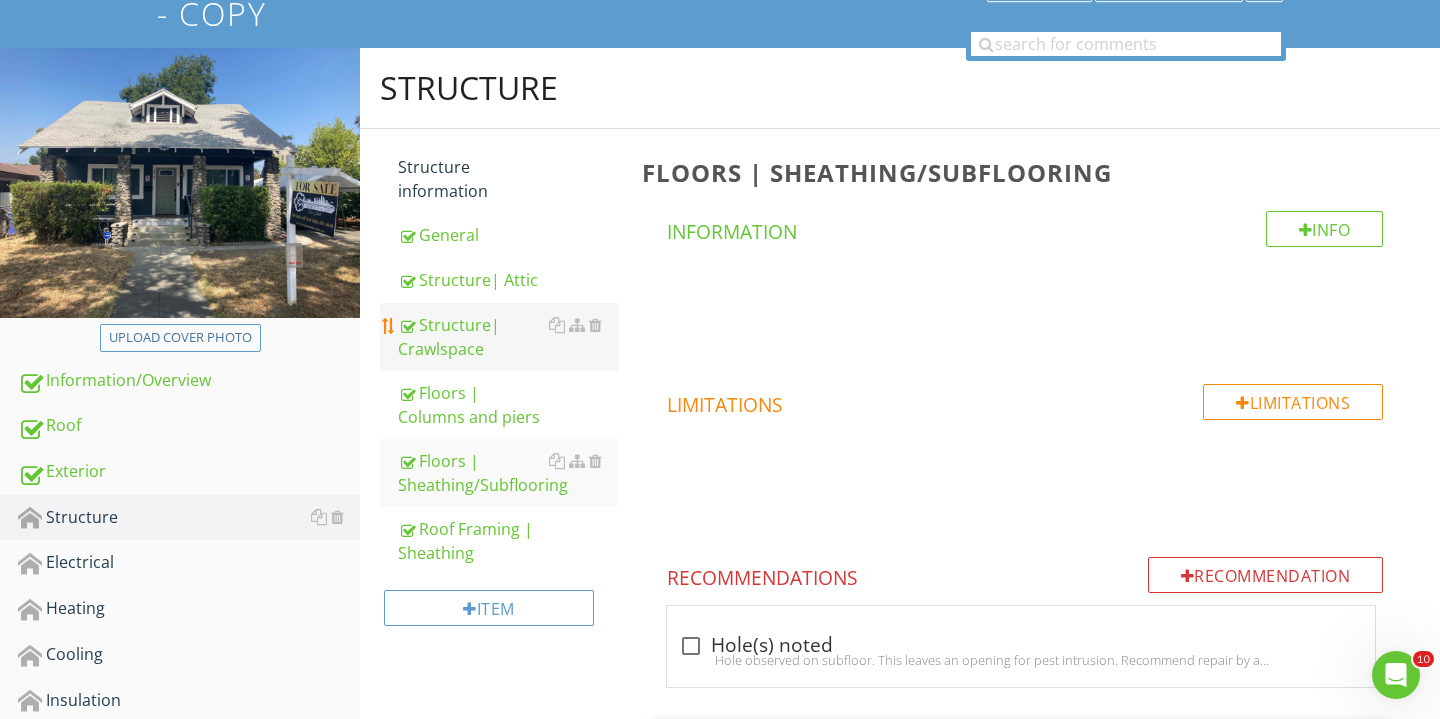 click on "Structure| Crawlspace" at bounding box center (508, 337) 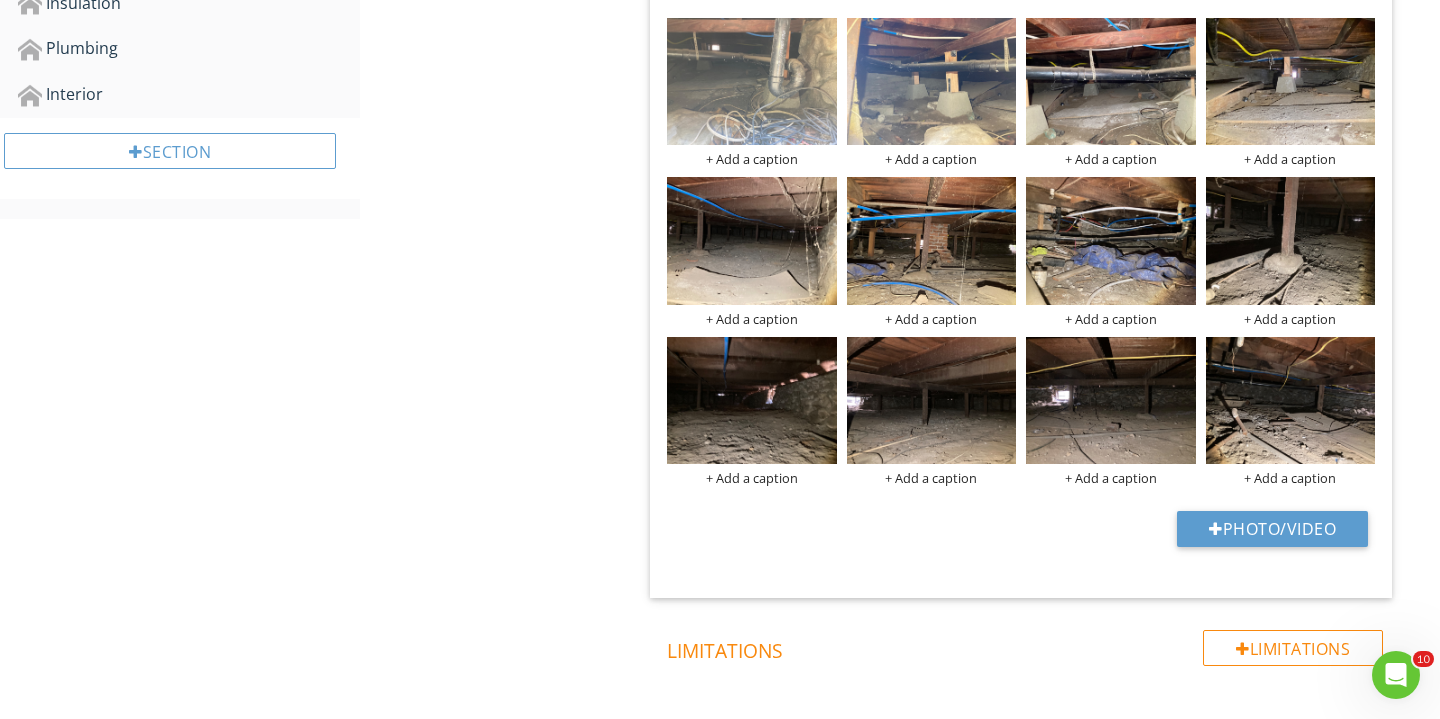 scroll, scrollTop: 912, scrollLeft: 0, axis: vertical 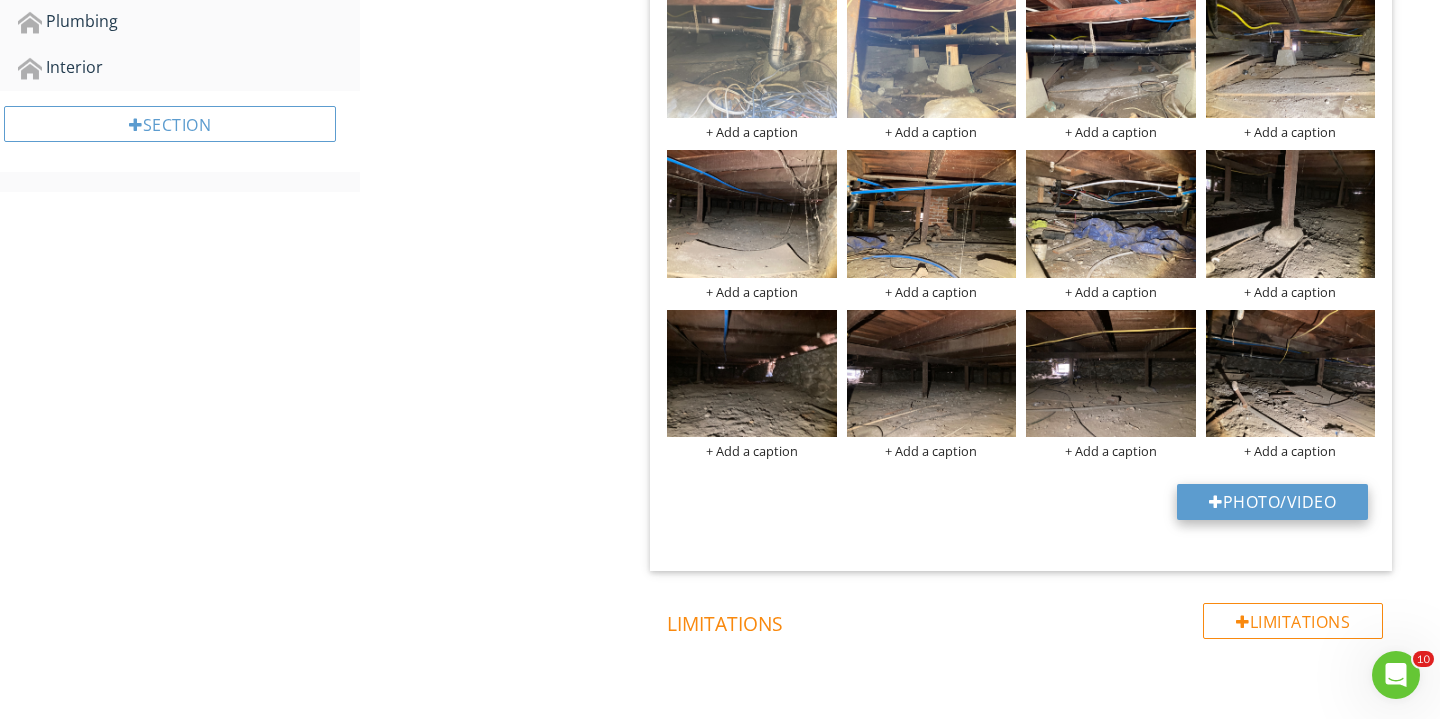 click on "Photo/Video" at bounding box center (1272, 502) 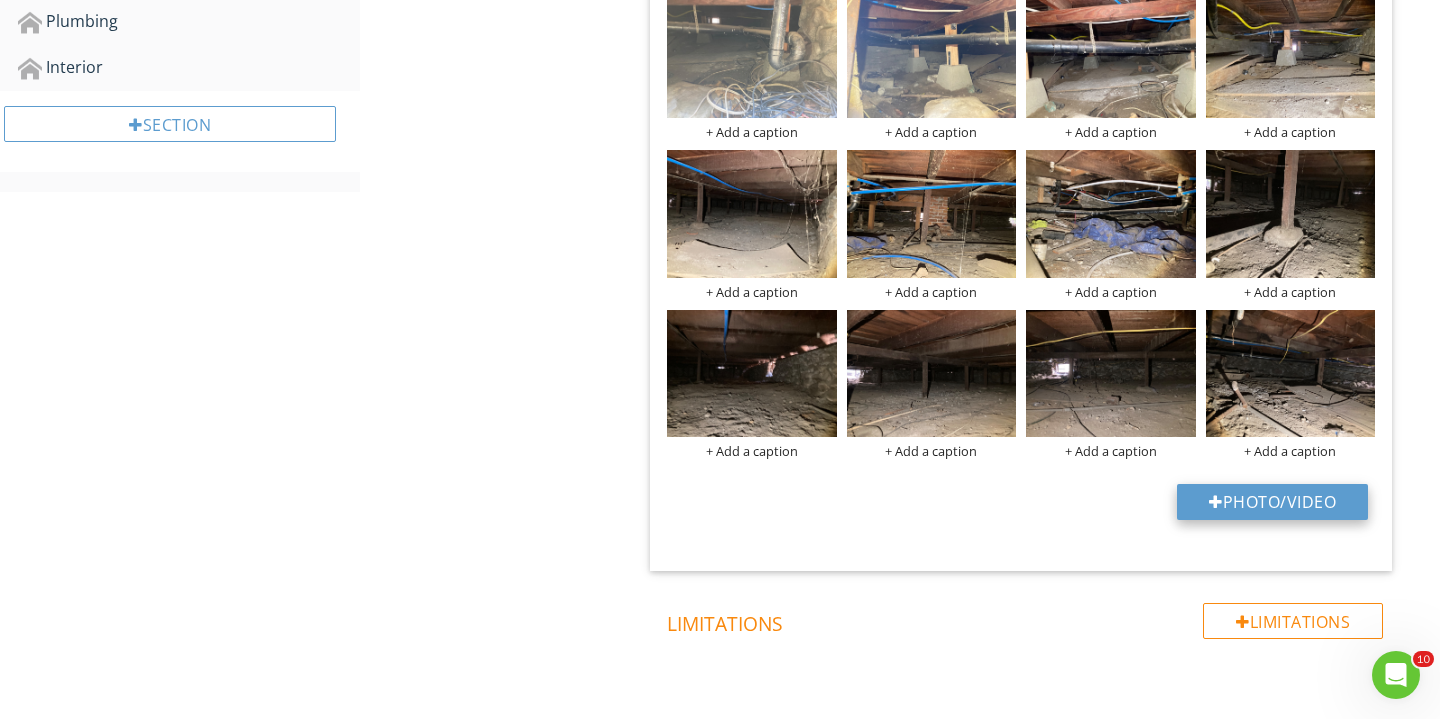 type on "C:\fakepath\IMG_3964.JPG" 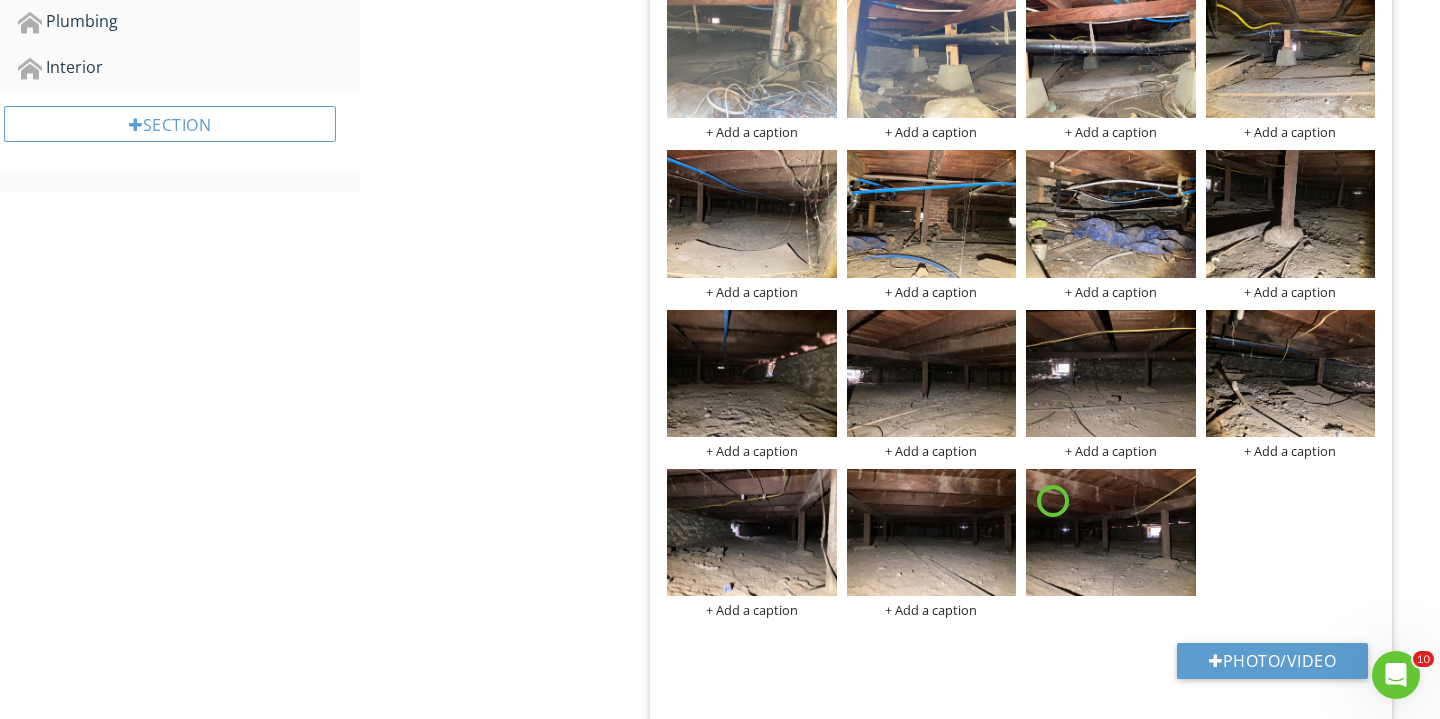 scroll, scrollTop: 490, scrollLeft: 0, axis: vertical 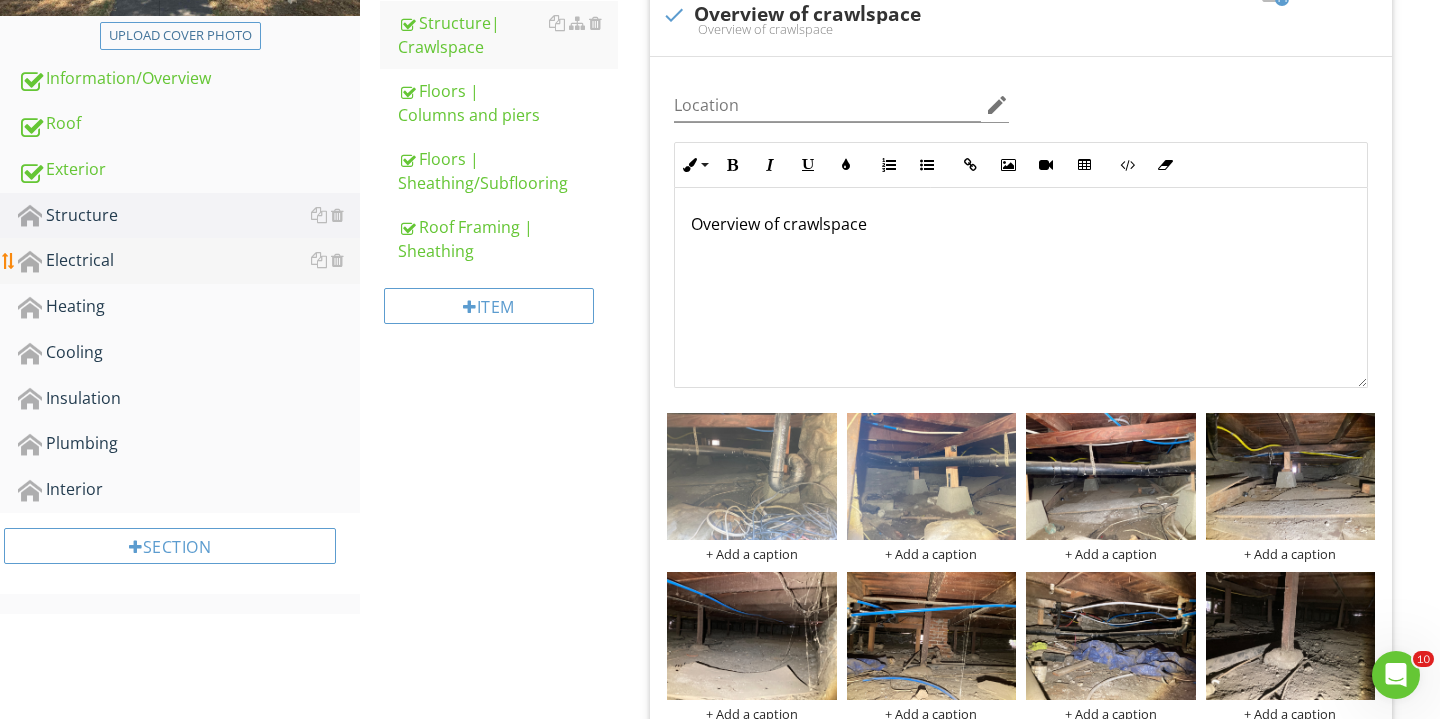 click on "Electrical" at bounding box center (189, 261) 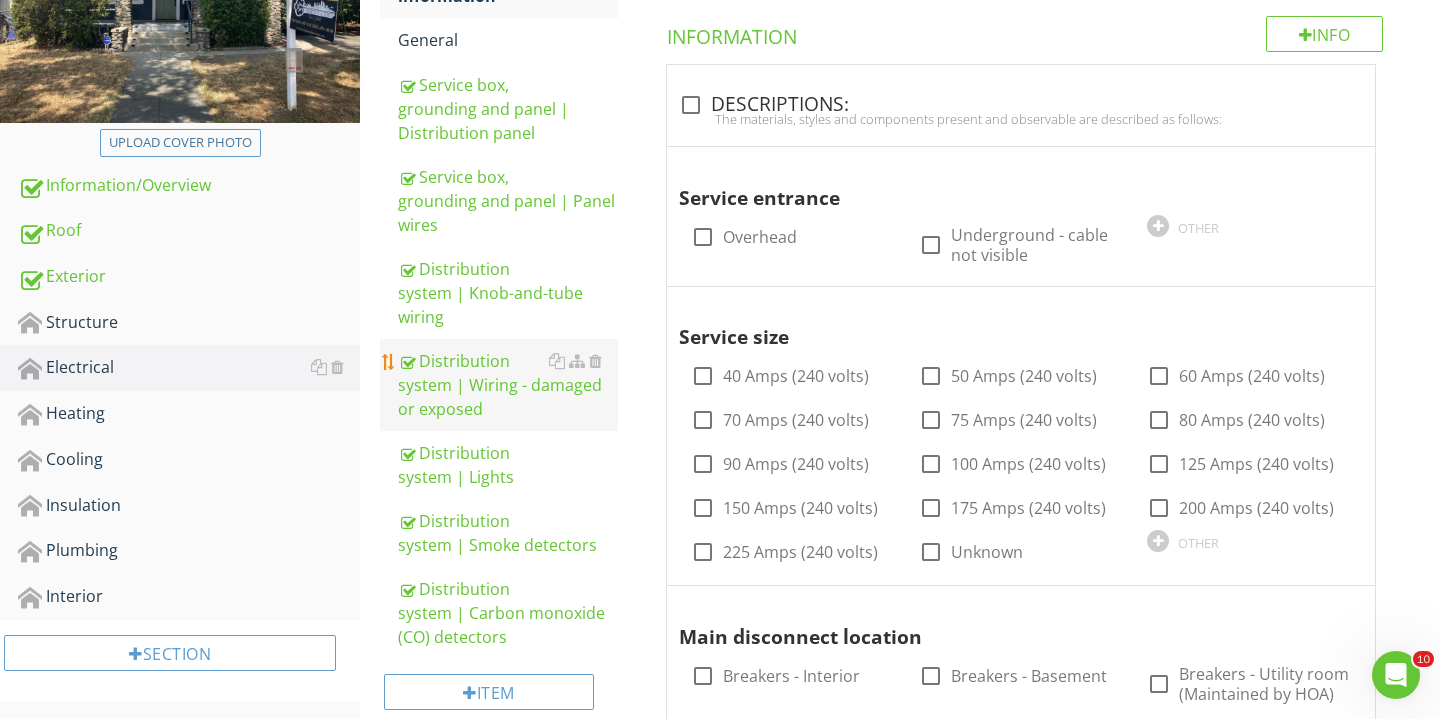 scroll, scrollTop: 401, scrollLeft: 0, axis: vertical 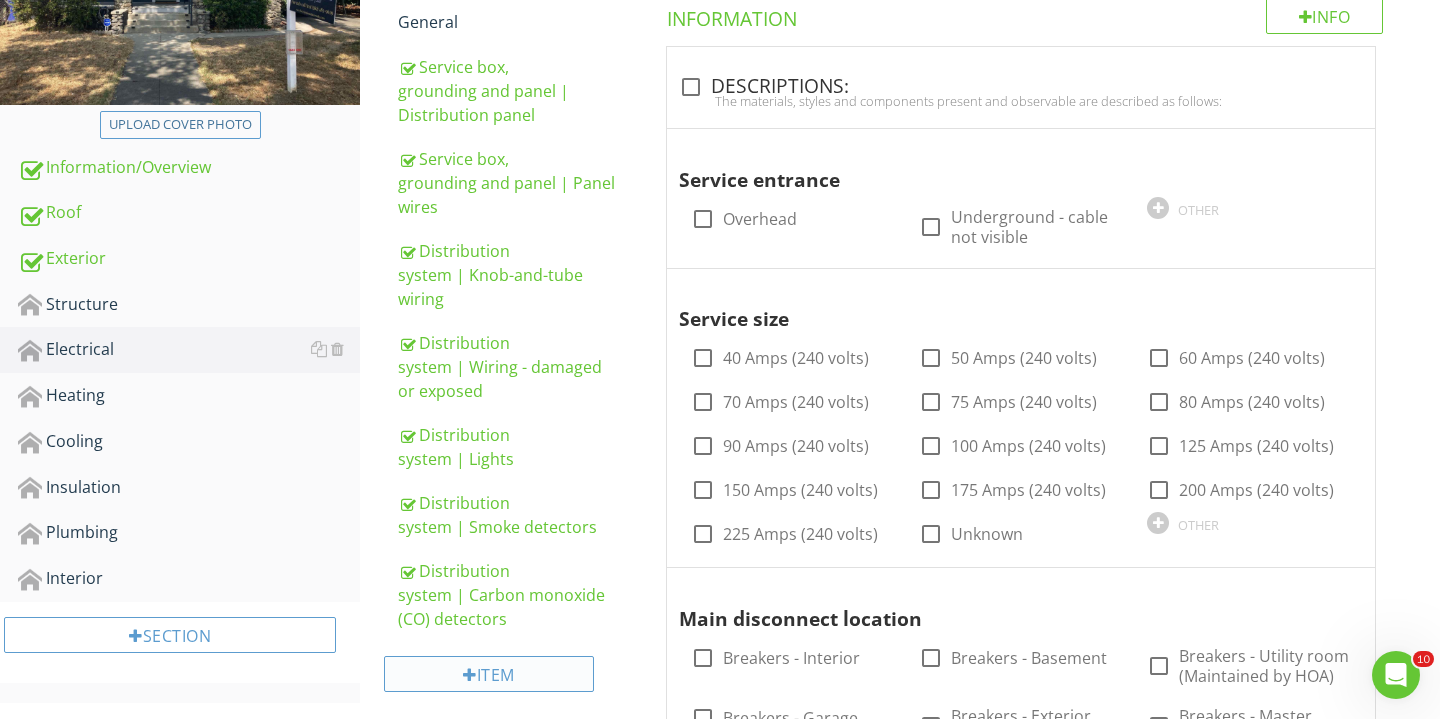click on "Item" at bounding box center [489, 674] 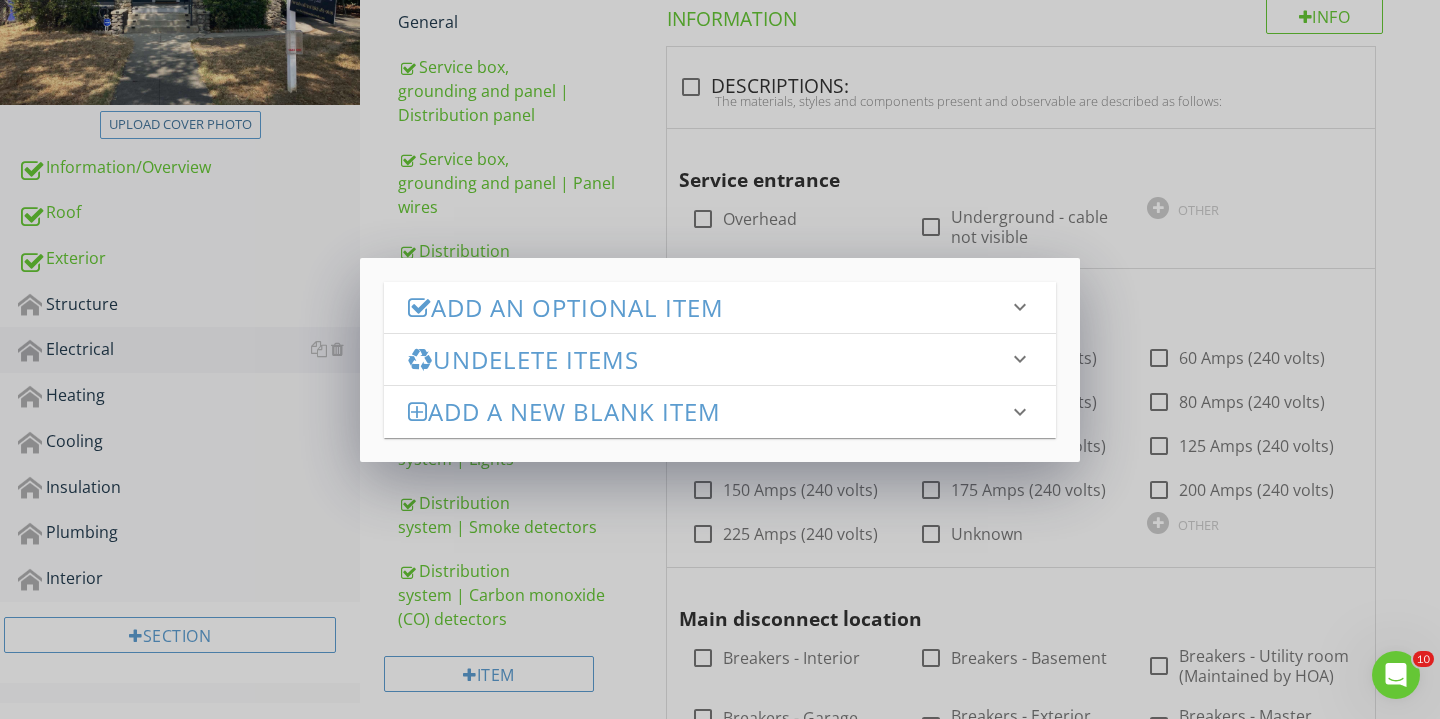 click on "Add an Optional Item" at bounding box center (708, 307) 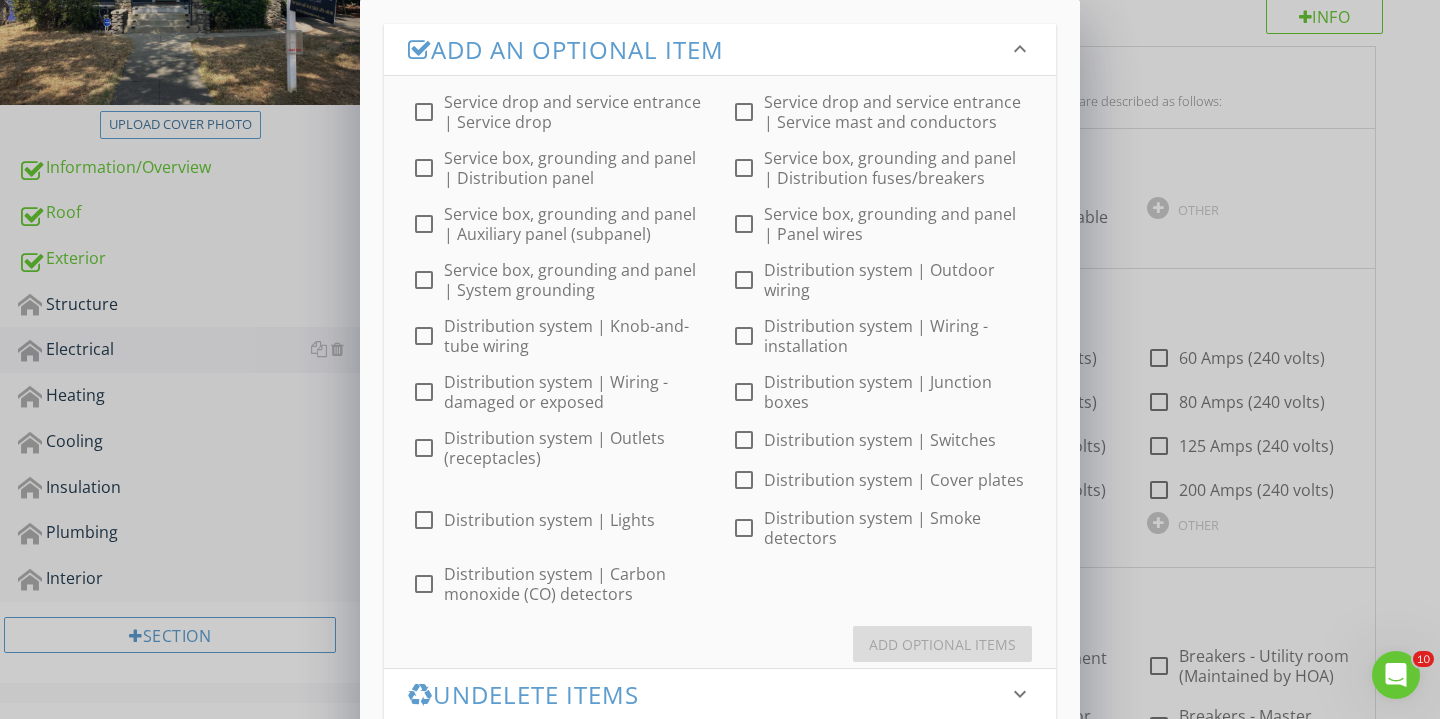 click on "check_box_outline_blank Service drop and service entrance | Service drop check_box_outline_blank Service drop and service entrance | Service mast and conductors check_box_outline_blank Service box, grounding and panel | Distribution panel check_box_outline_blank Service box, grounding and panel | Distribution fuses/breakers check_box_outline_blank Service box, grounding and panel | Auxiliary panel (subpanel) check_box_outline_blank Service box, grounding and panel | Panel wires check_box_outline_blank Service box, grounding and panel | System grounding check_box_outline_blank Distribution system | Outdoor wiring check_box_outline_blank Distribution system | Knob-and-tube wiring check_box_outline_blank Distribution system | Wiring - installation check_box_outline_blank Distribution system | Wiring - damaged or exposed check_box_outline_blank Distribution system | Junction boxes check_box_outline_blank Distribution system | Outlets (receptacles) check_box_outline_blank Distribution system | Switches" at bounding box center (720, 340) 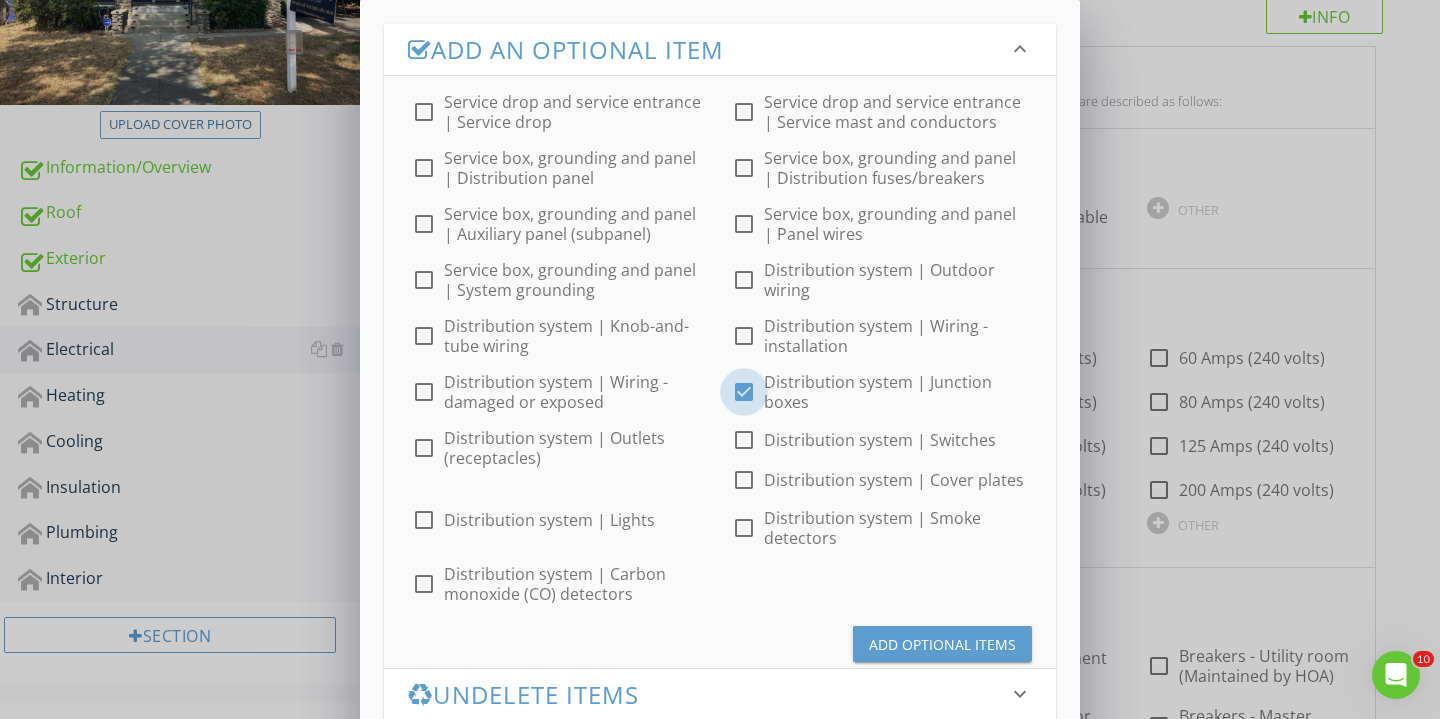 checkbox on "true" 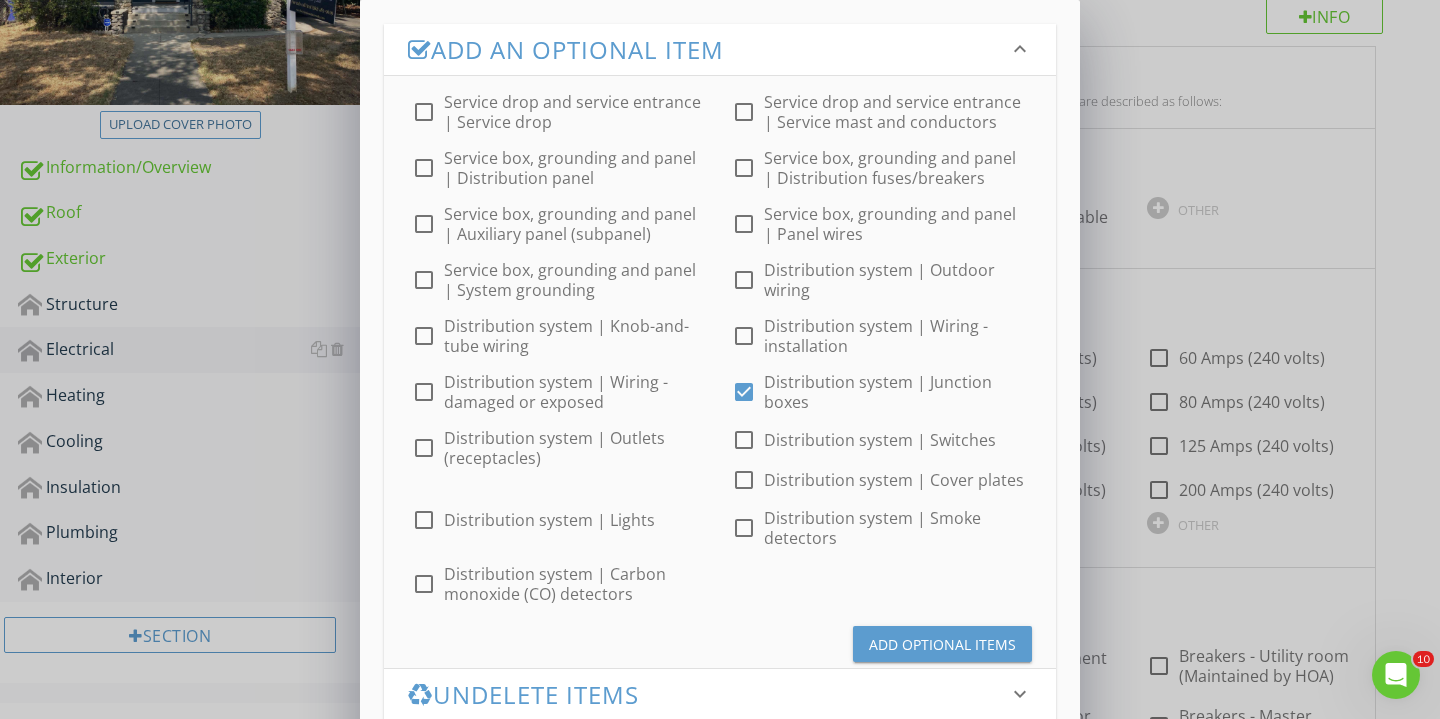 click on "Add Optional Items" at bounding box center (942, 644) 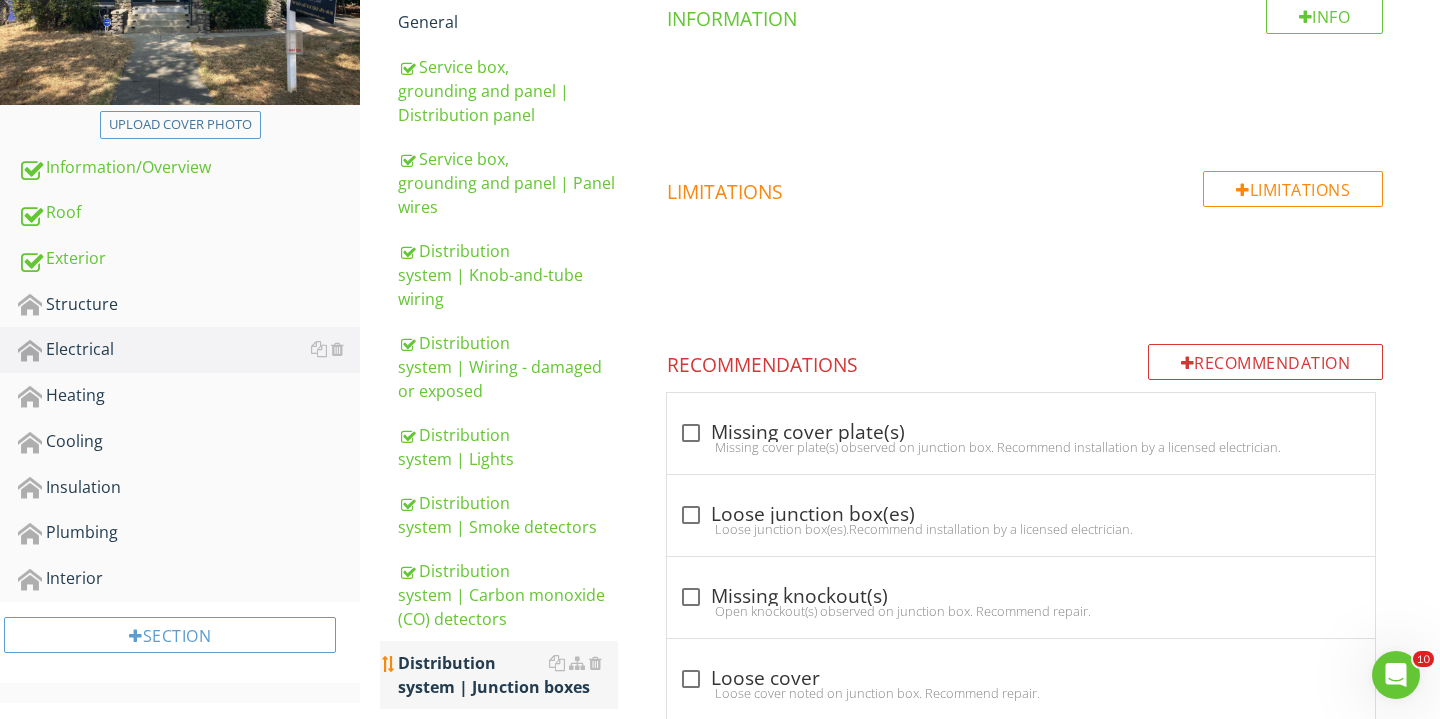 type 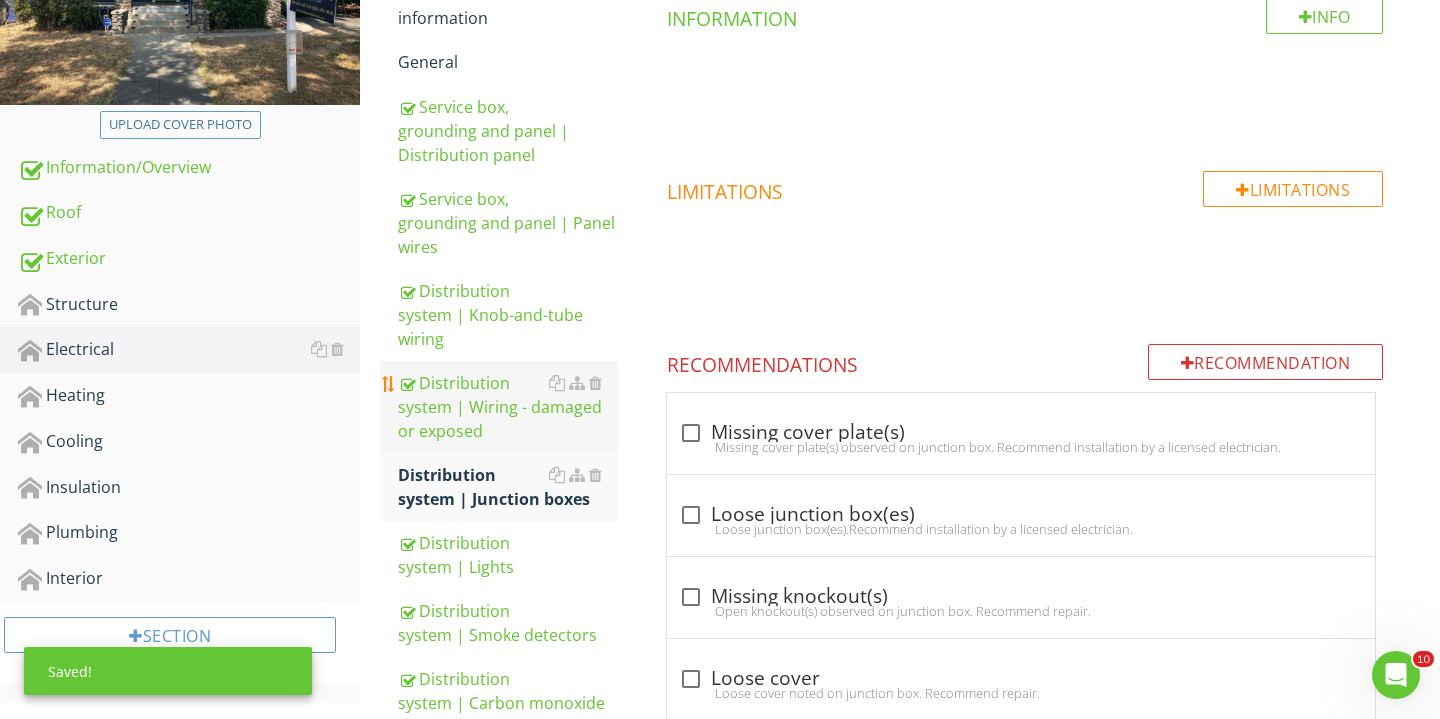click on "Distribution system | Wiring - damaged or exposed" at bounding box center [508, 407] 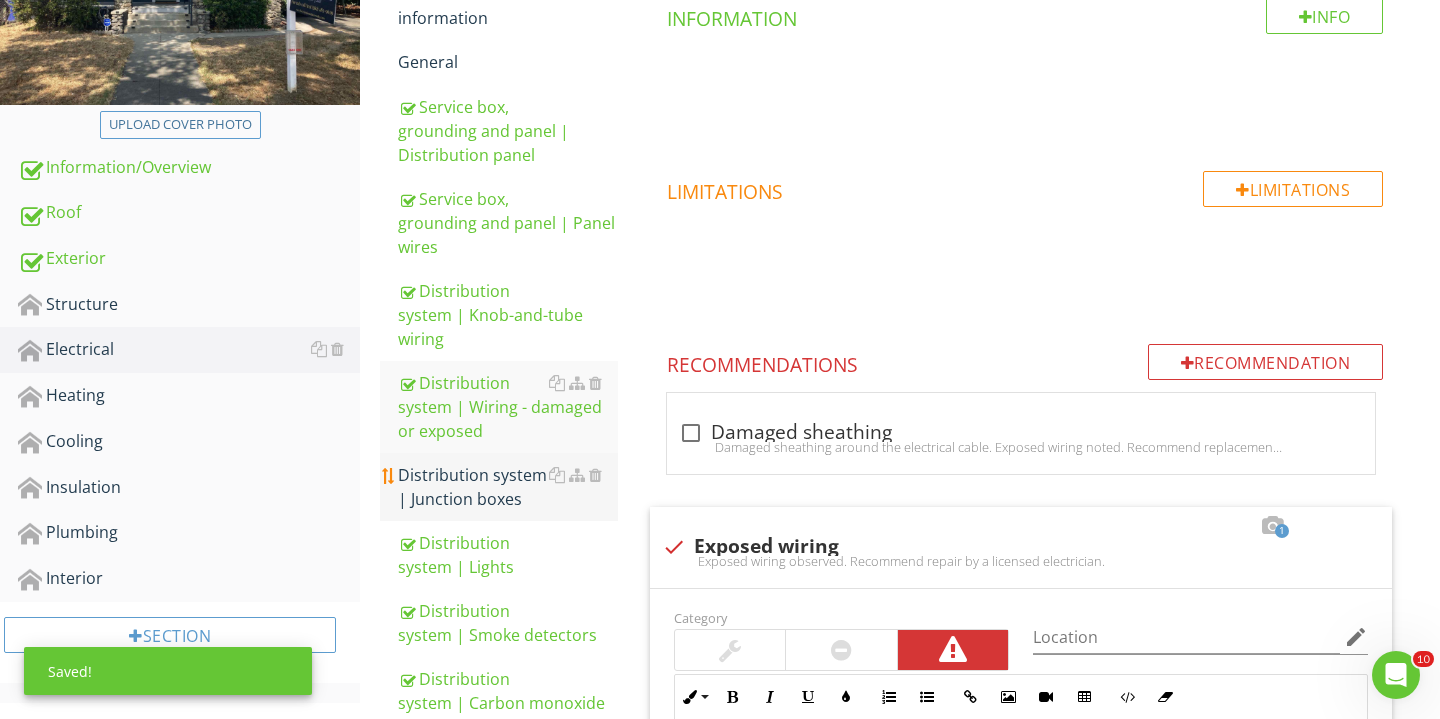 click on "Distribution system | Junction boxes" at bounding box center [508, 487] 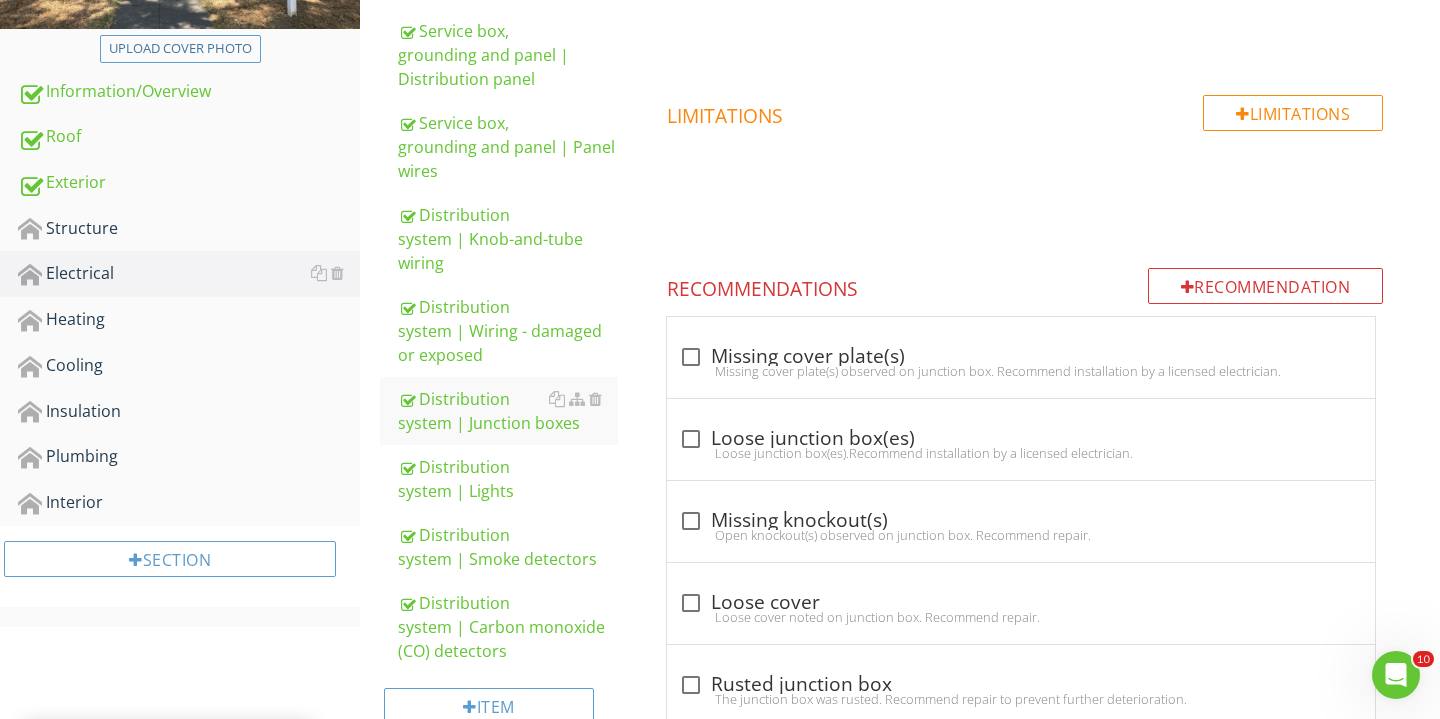scroll, scrollTop: 523, scrollLeft: 0, axis: vertical 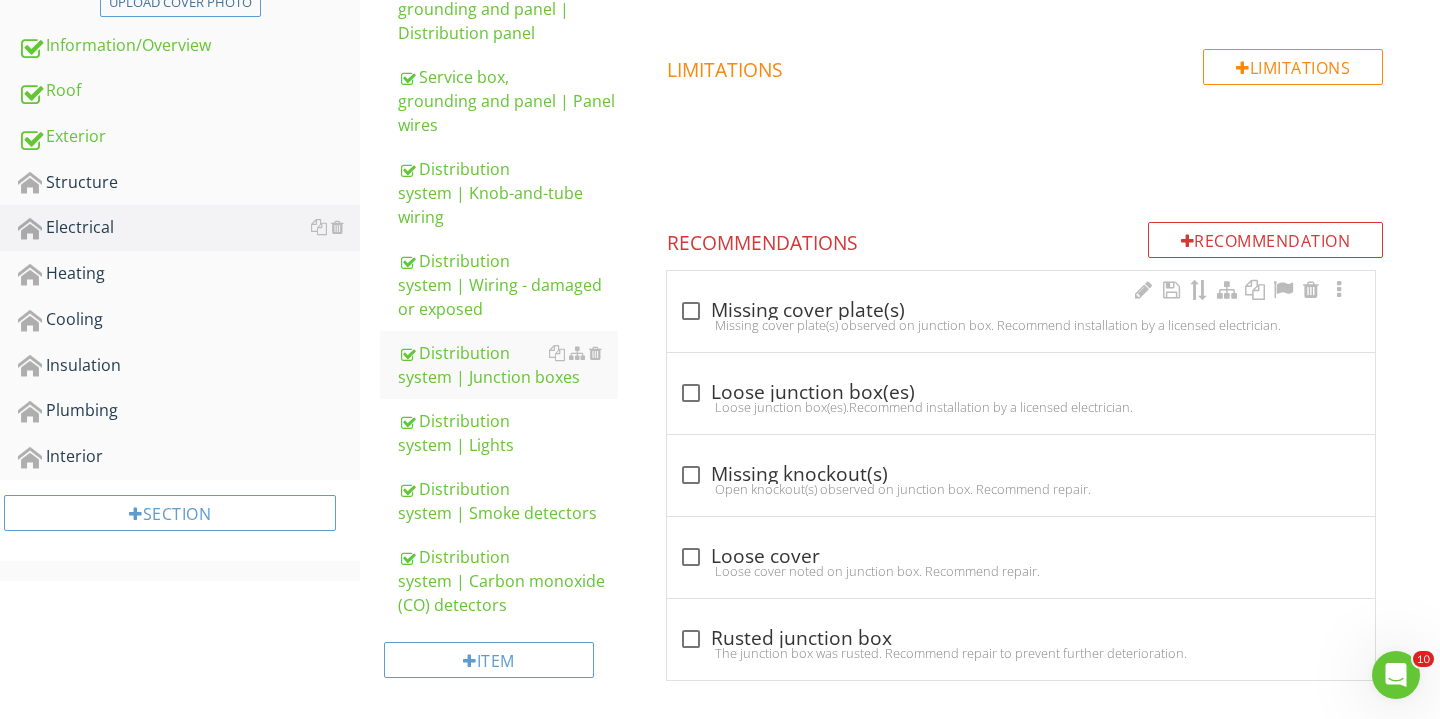 click on "Missing cover plate(s) observed on junction box. Recommend installation by a licensed electrician." at bounding box center (1021, 325) 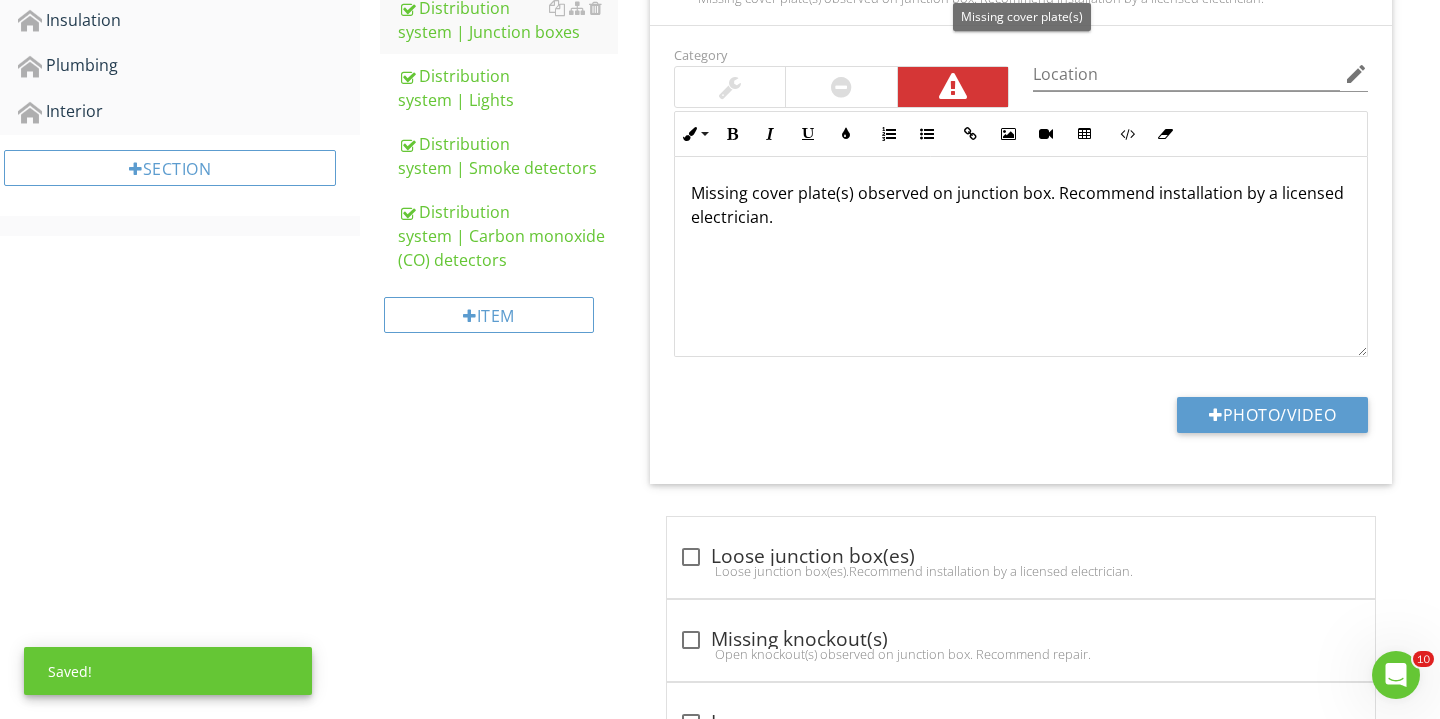 scroll, scrollTop: 911, scrollLeft: 0, axis: vertical 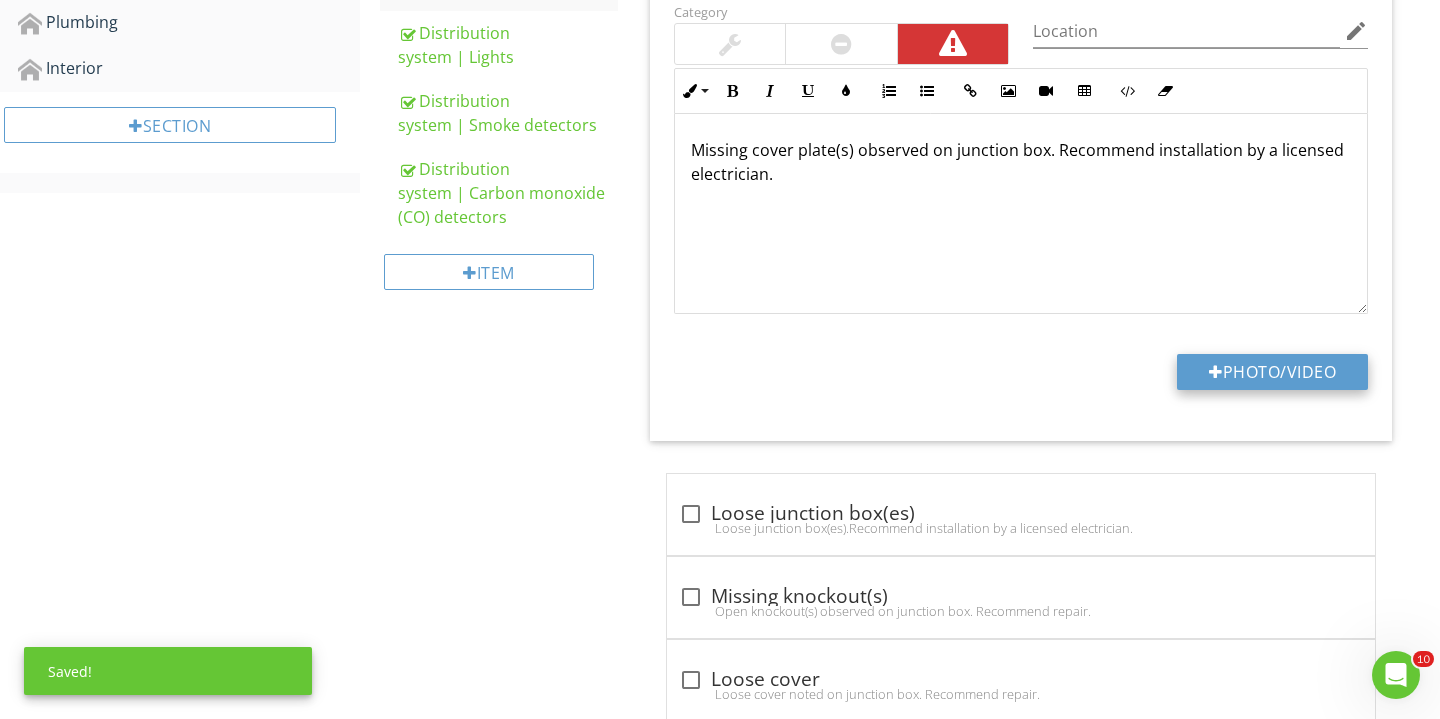 click on "Photo/Video" at bounding box center [1272, 372] 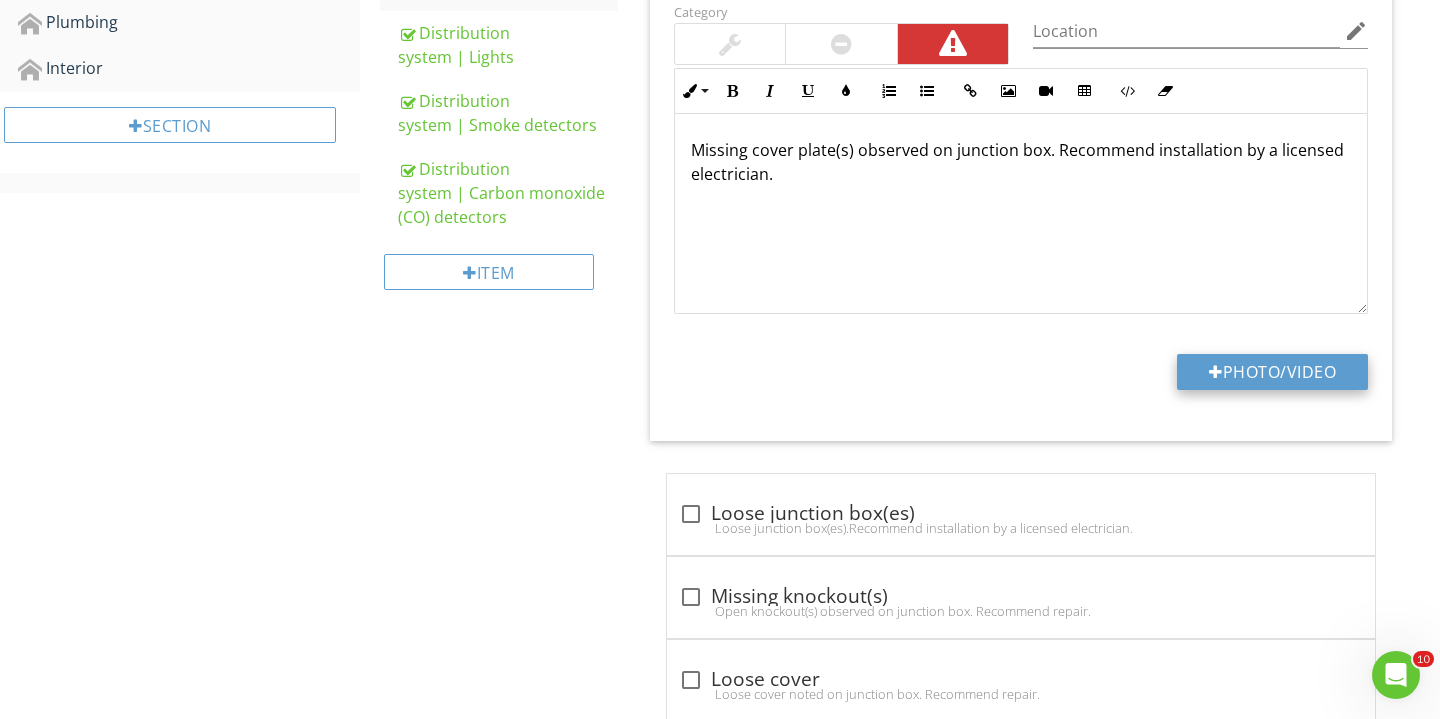 type on "C:\fakepath\IMG_3974.JPG" 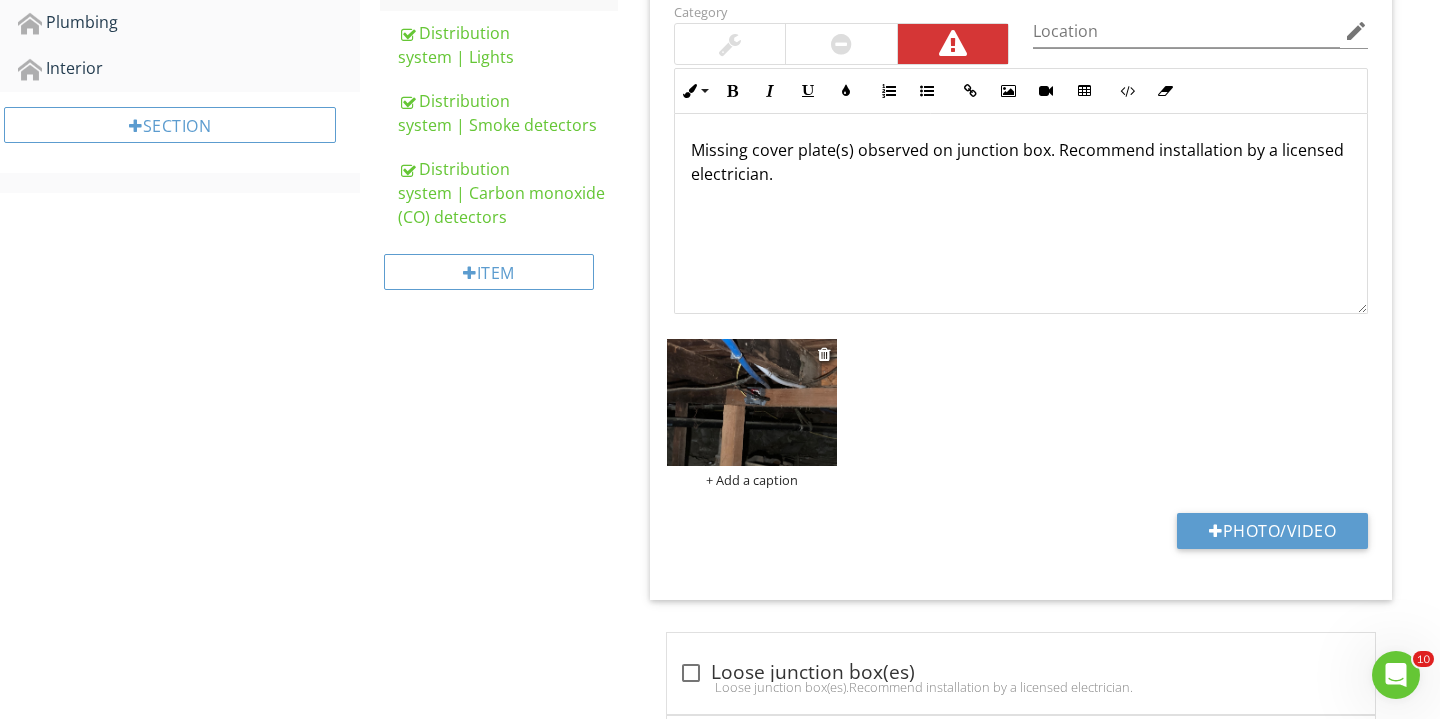 click on "+ Add a caption" at bounding box center (752, 480) 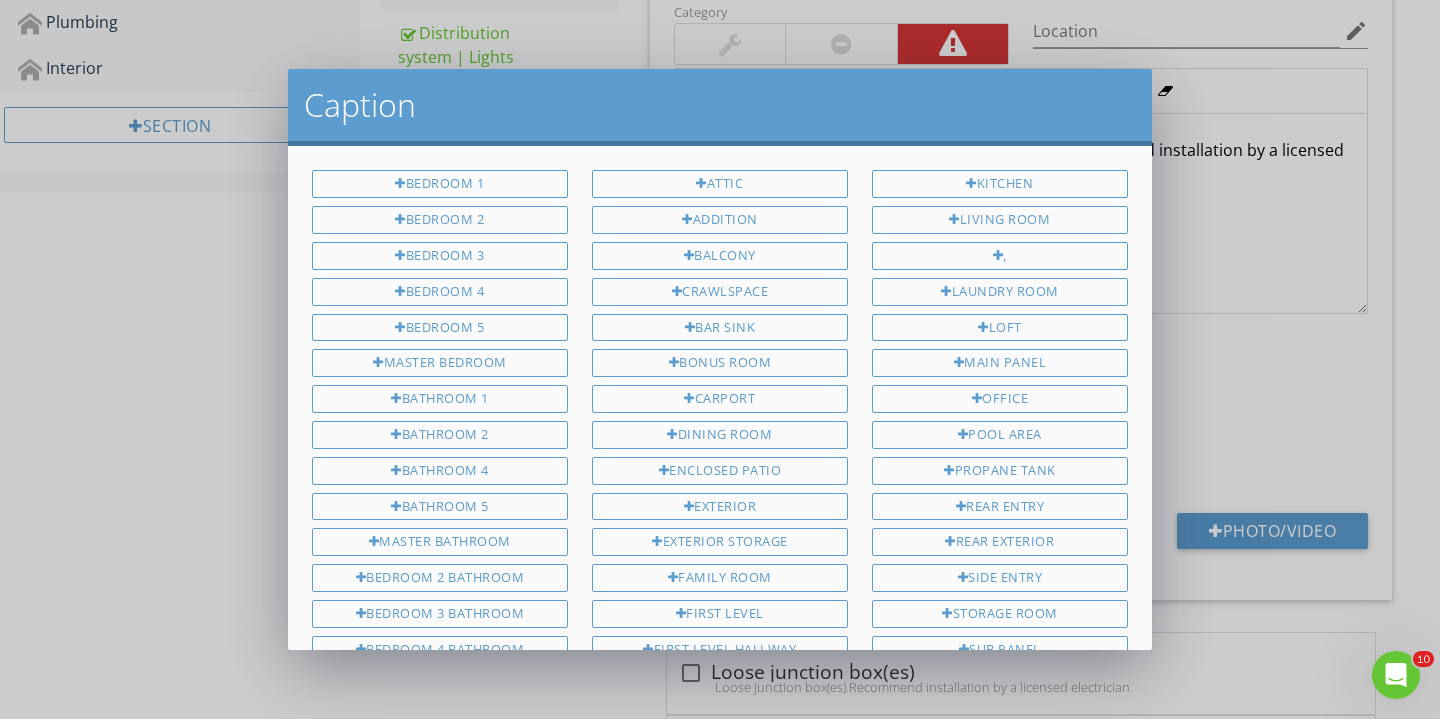 scroll, scrollTop: 0, scrollLeft: 0, axis: both 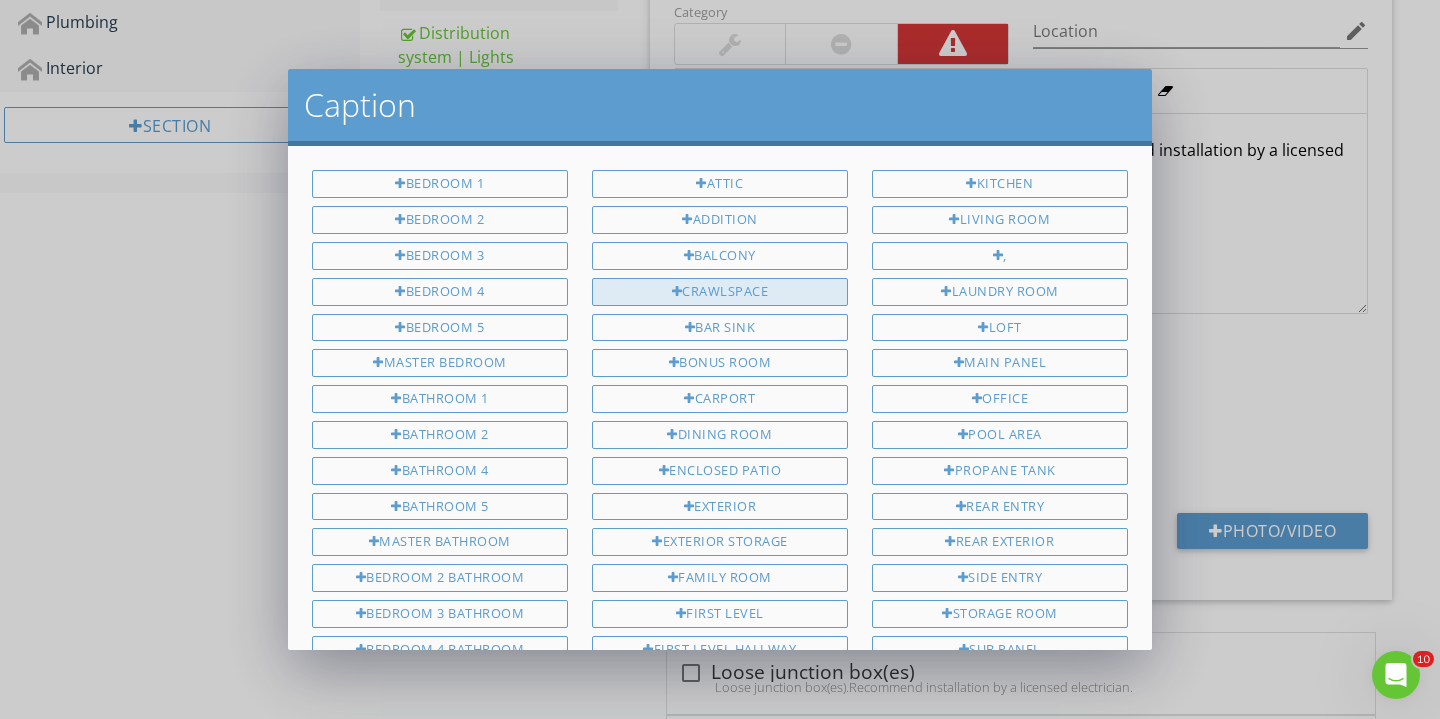 click on "Crawlspace" at bounding box center (720, 292) 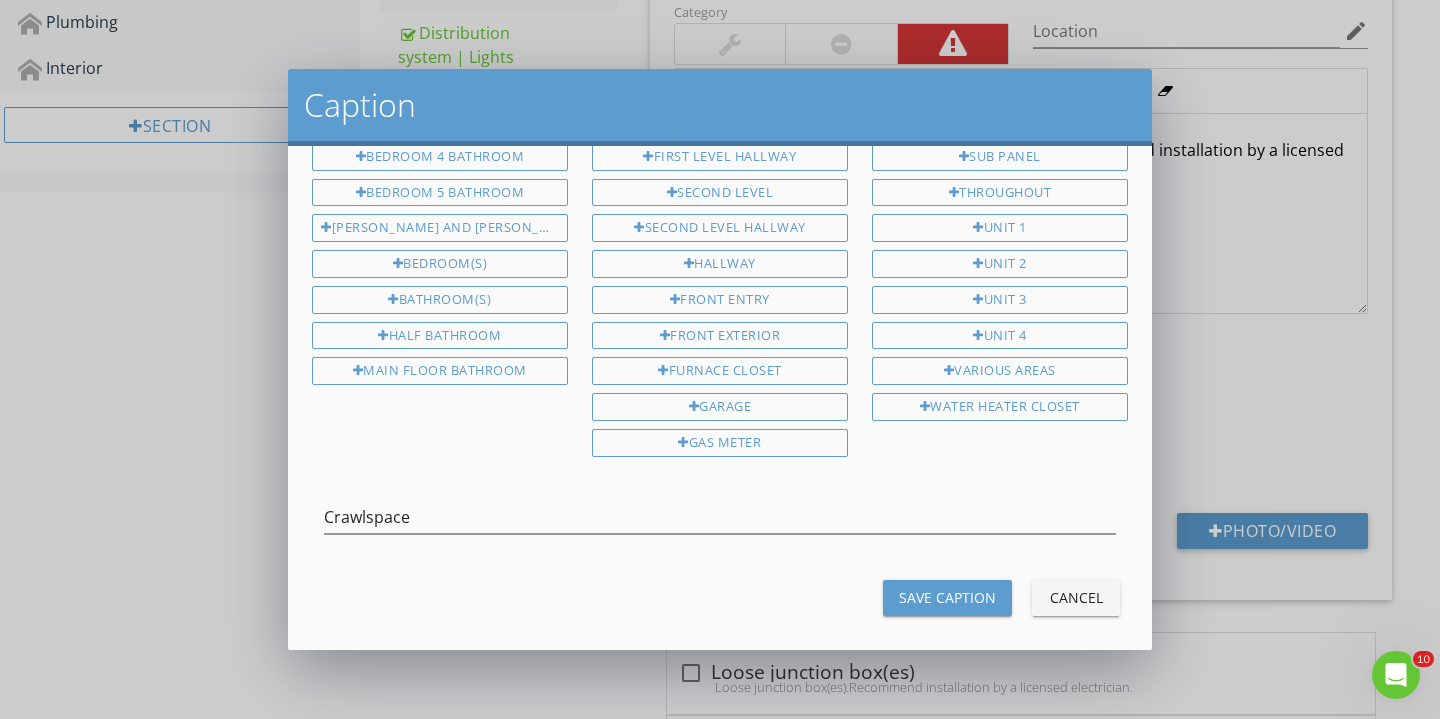 scroll, scrollTop: 492, scrollLeft: 0, axis: vertical 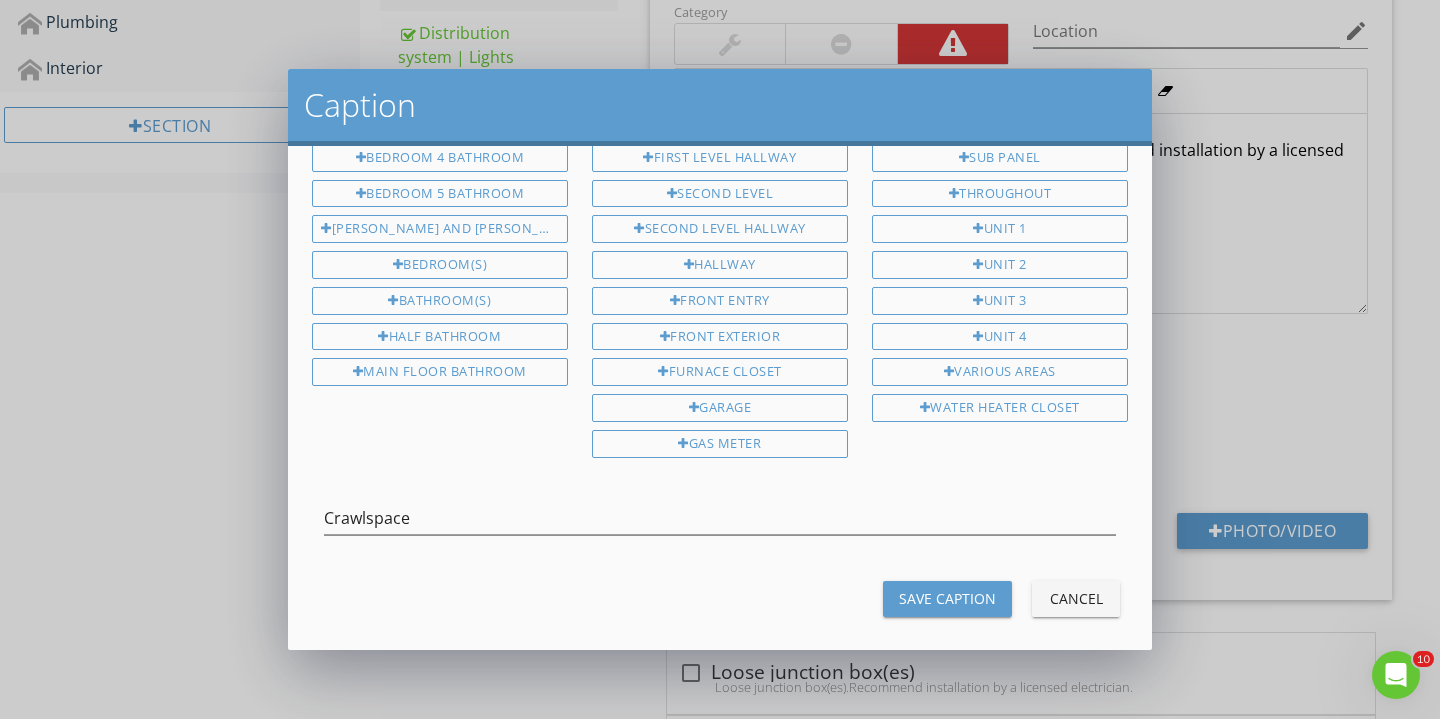 click on "Save Caption" at bounding box center [947, 598] 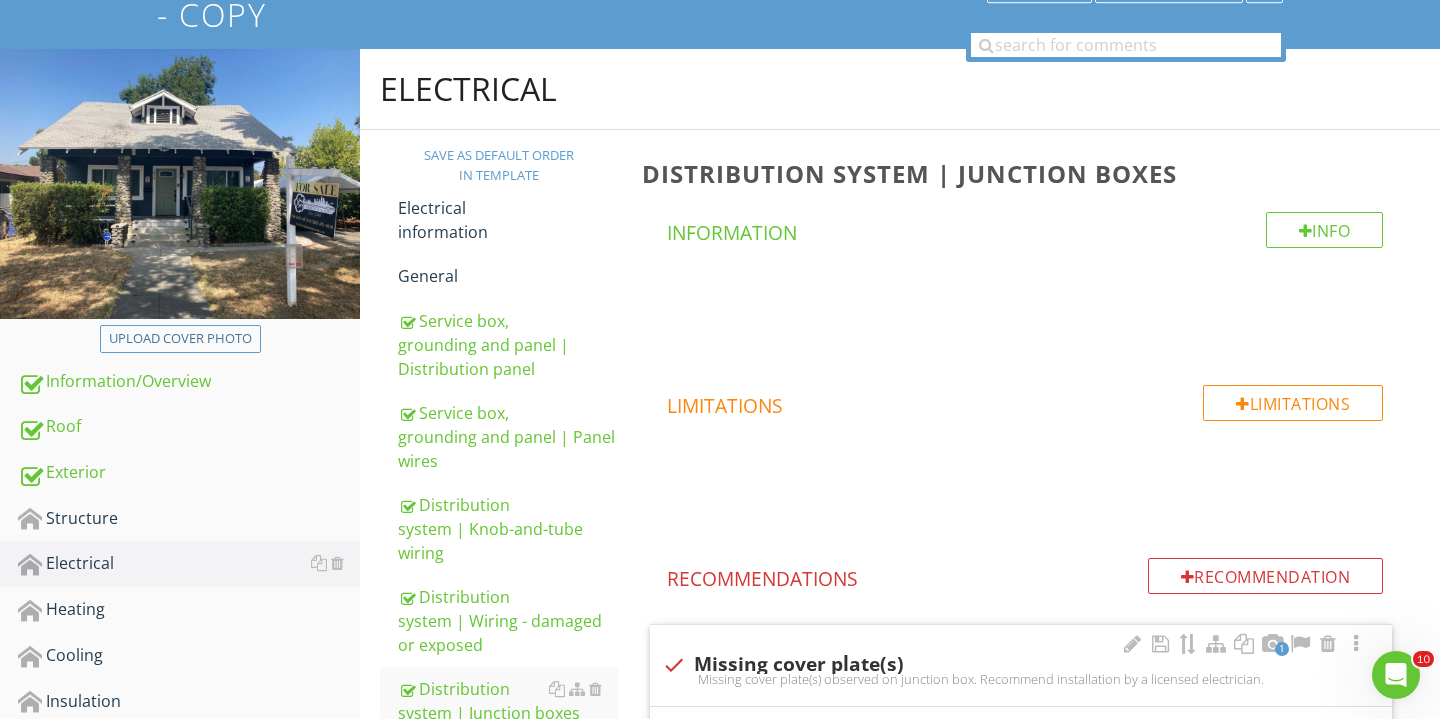 scroll, scrollTop: 586, scrollLeft: 0, axis: vertical 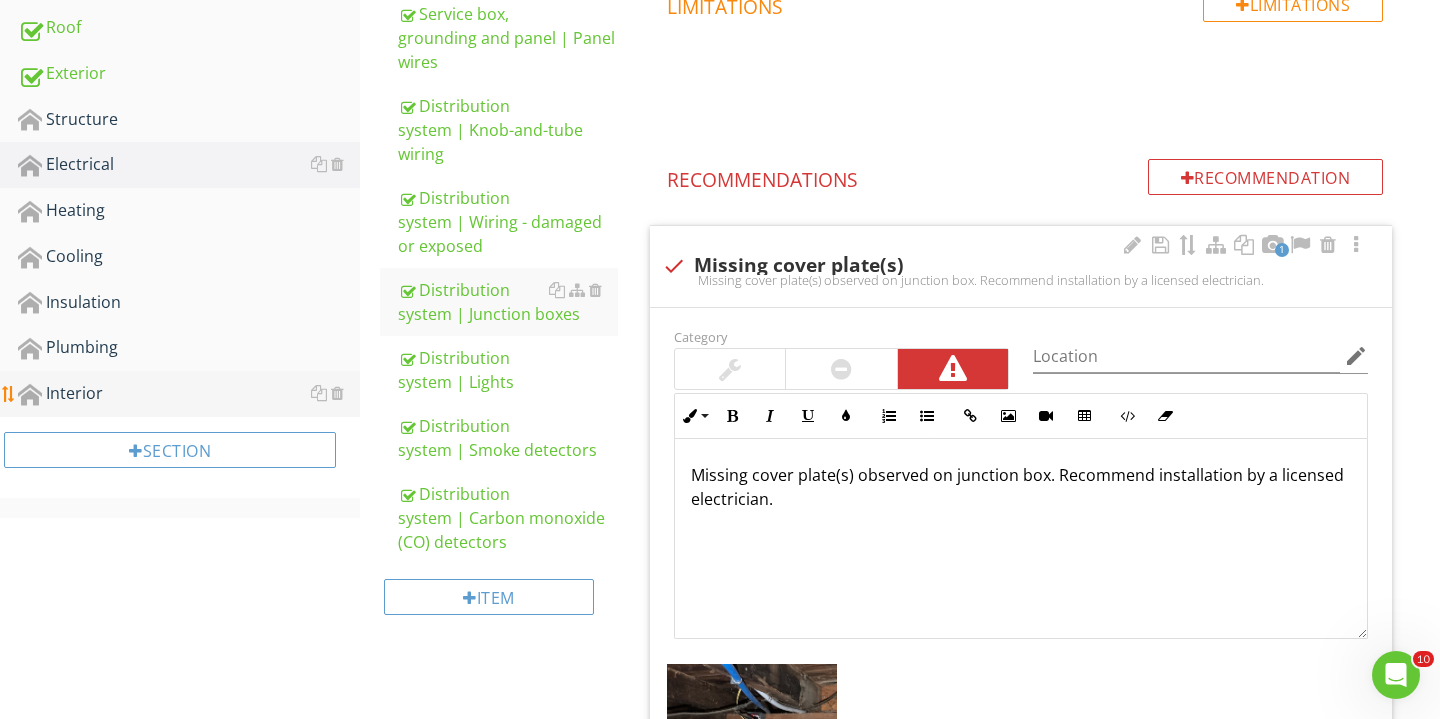 click on "Interior" at bounding box center [189, 394] 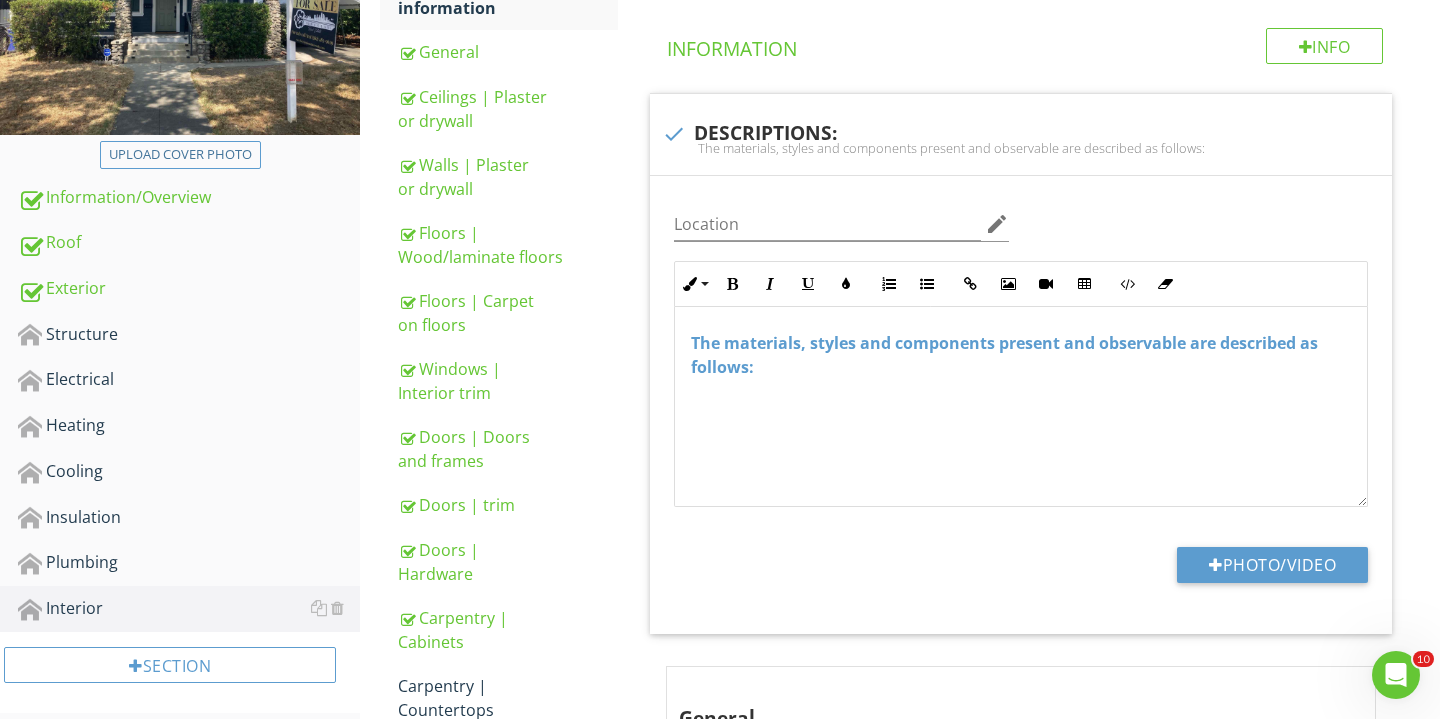 scroll, scrollTop: 150, scrollLeft: 0, axis: vertical 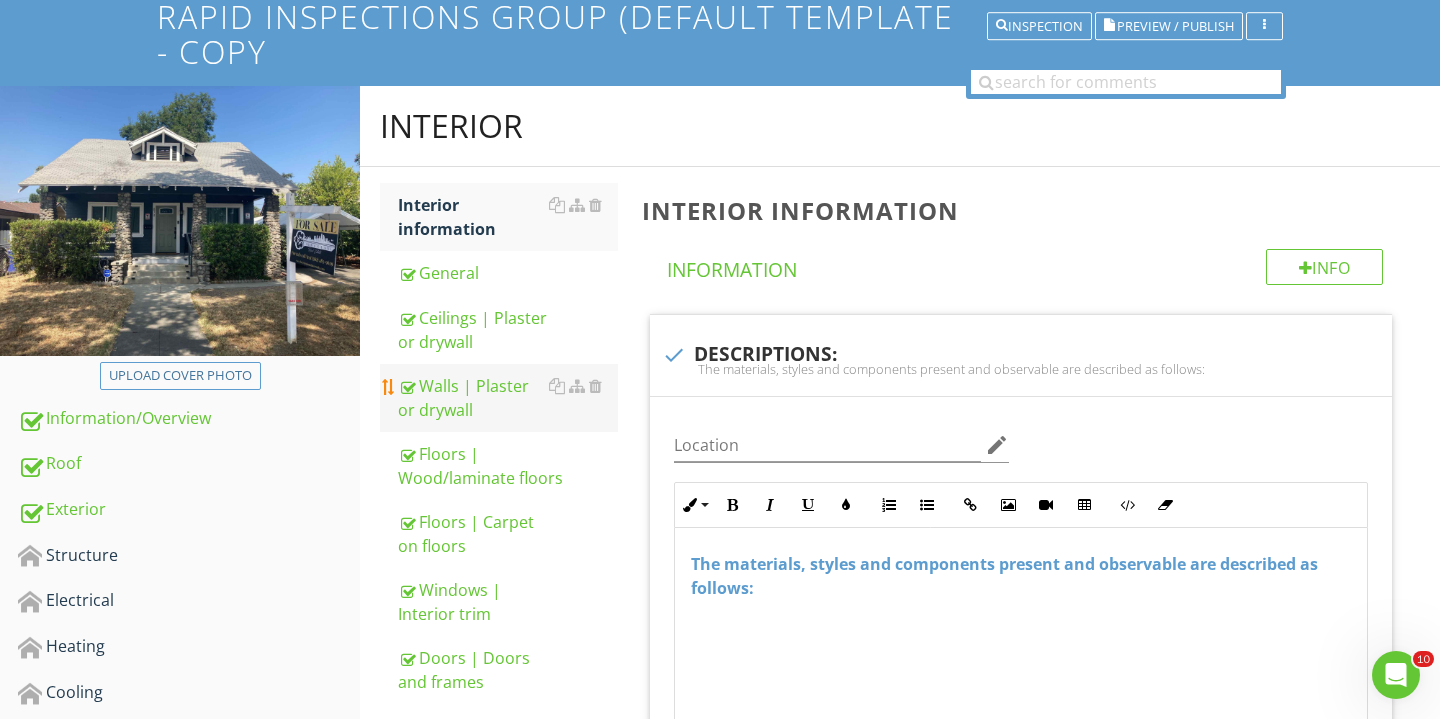 click on "Walls | Plaster or drywall" at bounding box center (508, 398) 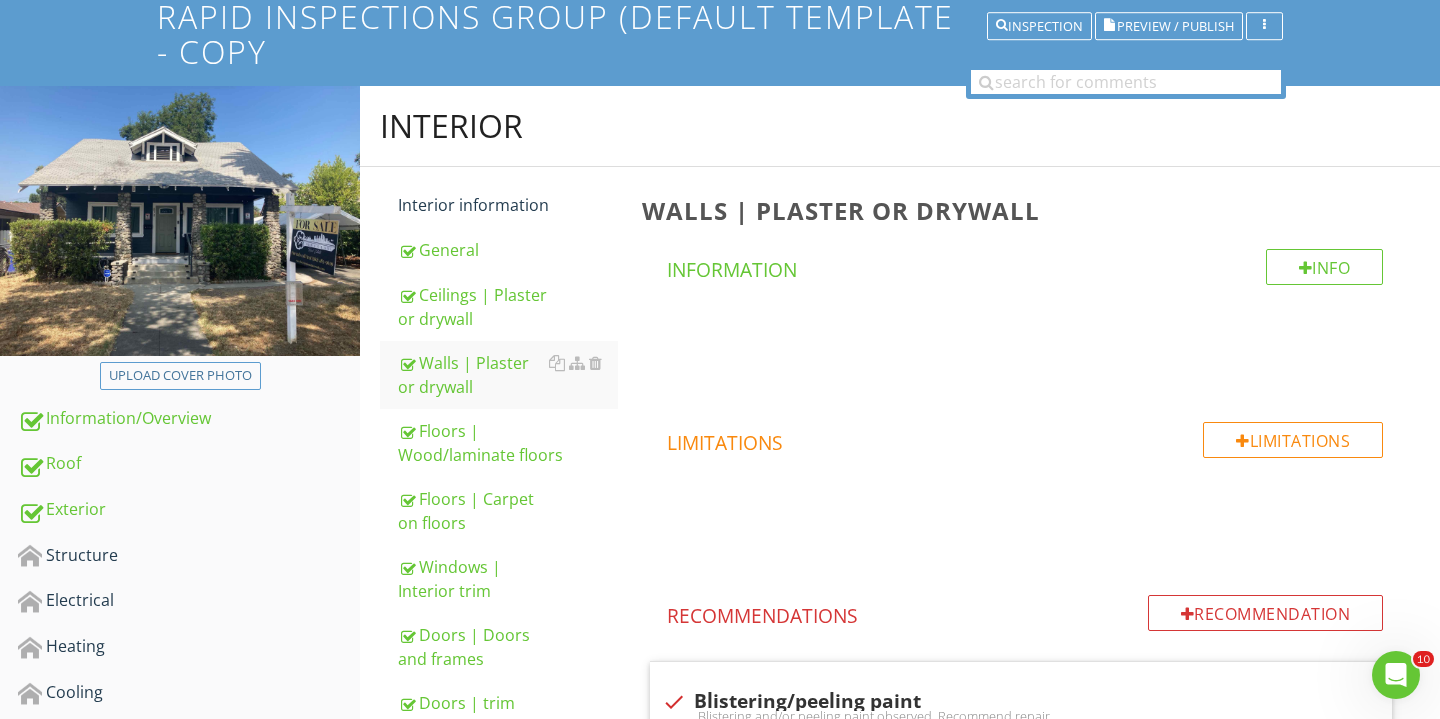 scroll, scrollTop: 731, scrollLeft: 0, axis: vertical 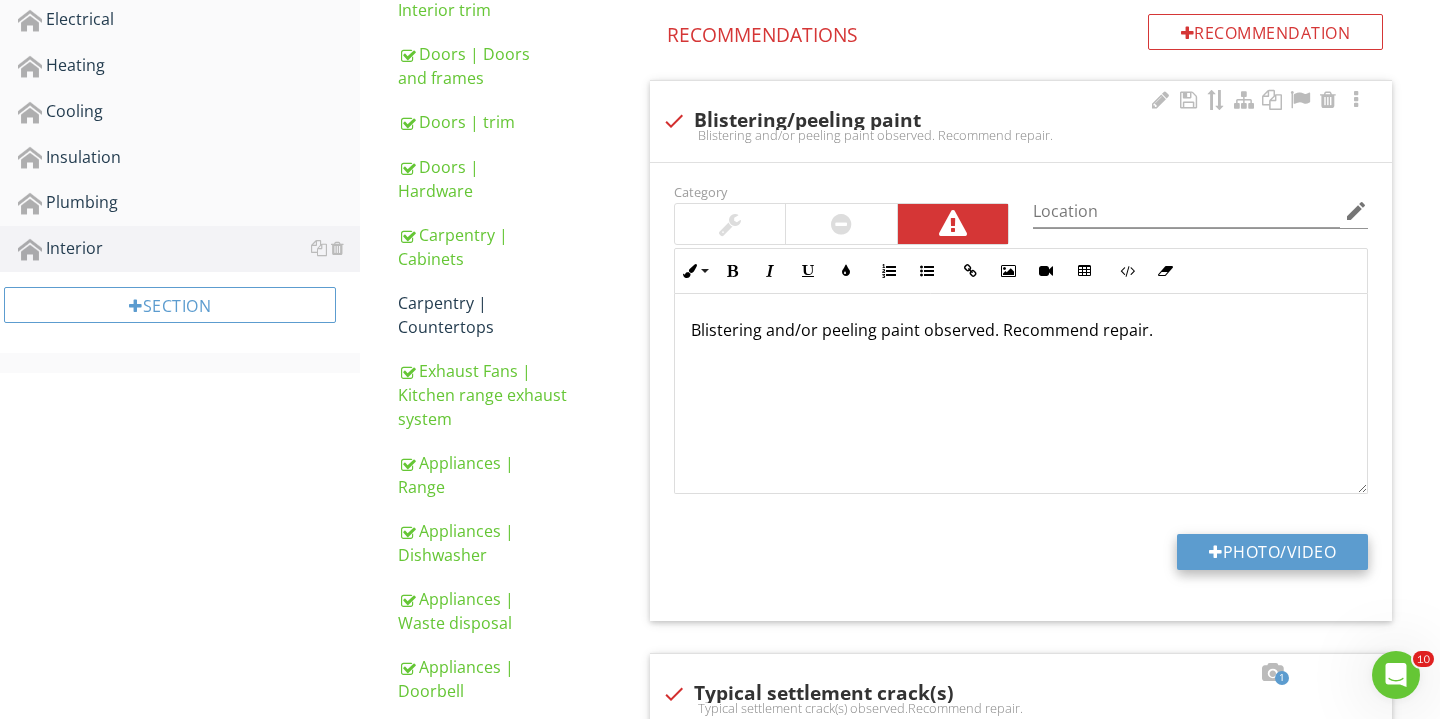 click on "Photo/Video" at bounding box center [1272, 552] 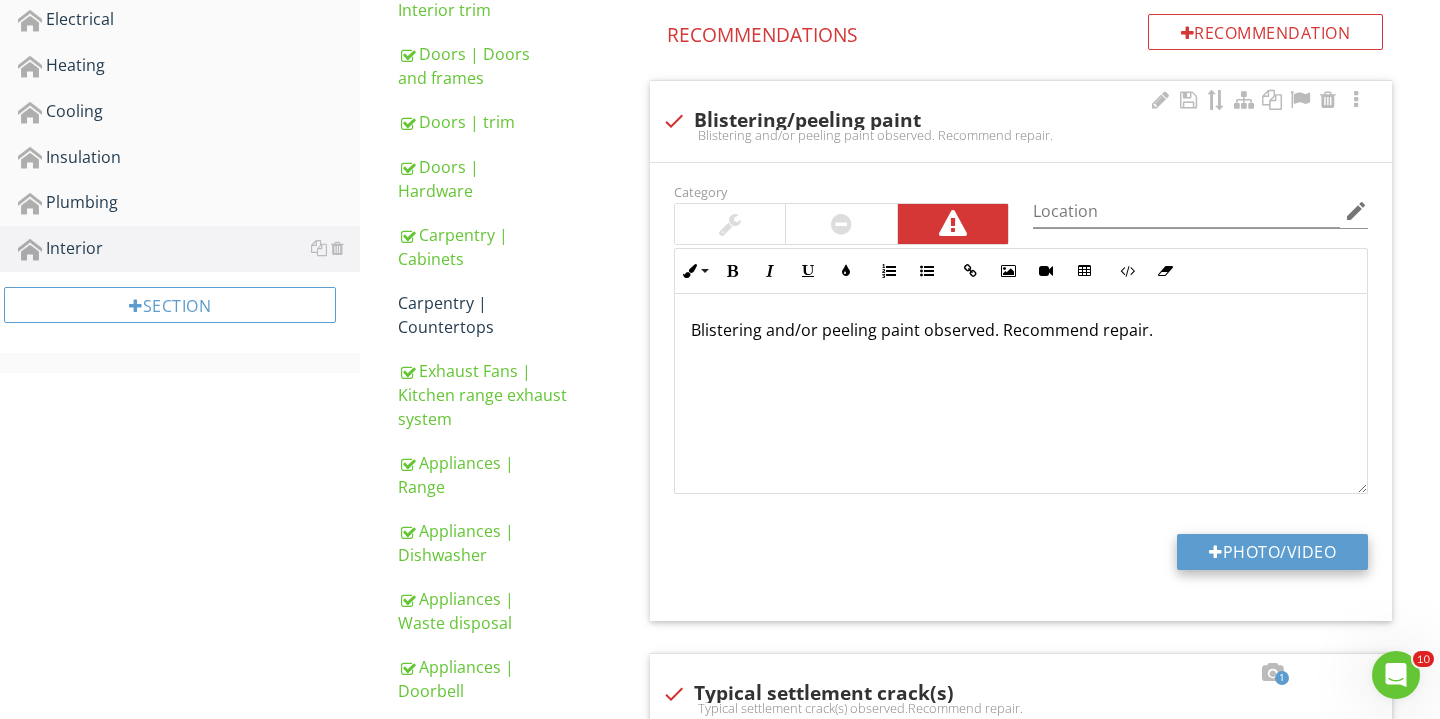 type on "C:\fakepath\IMG_3981.JPG" 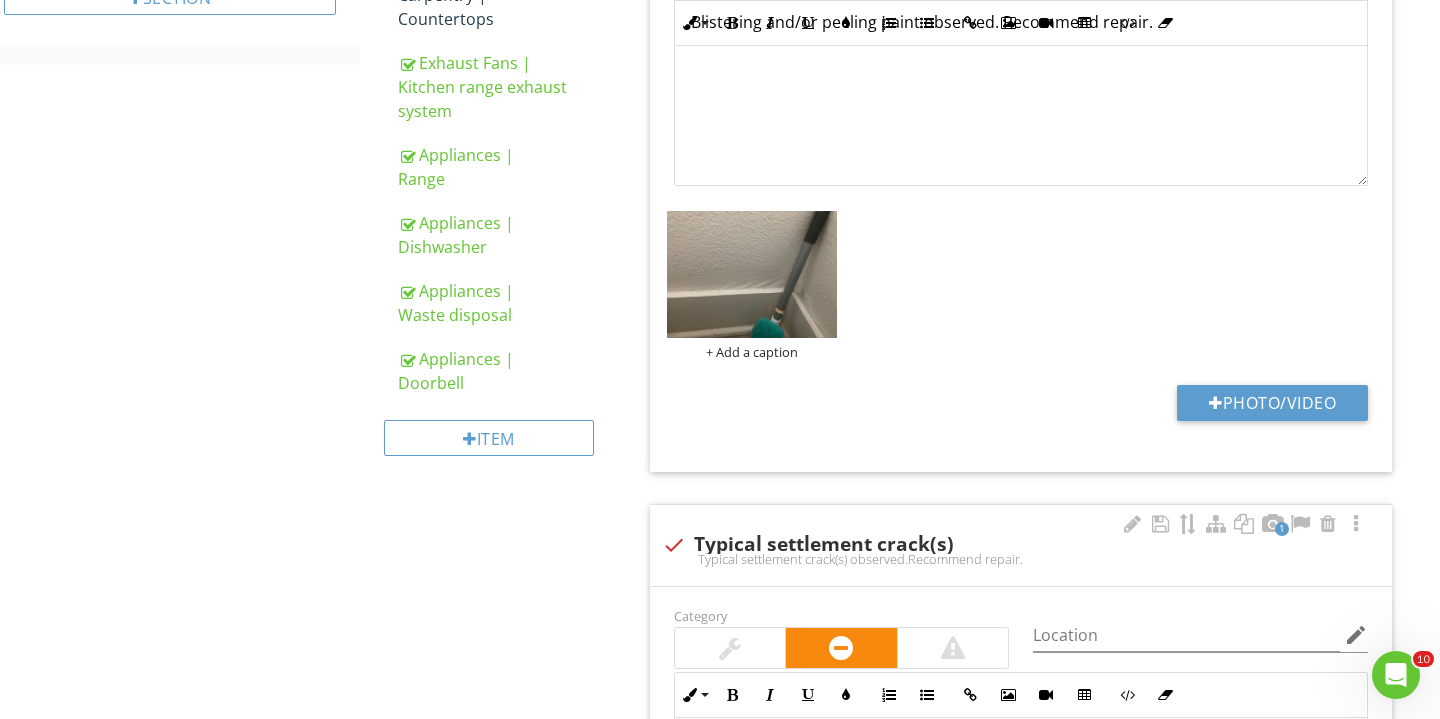 scroll, scrollTop: 1013, scrollLeft: 0, axis: vertical 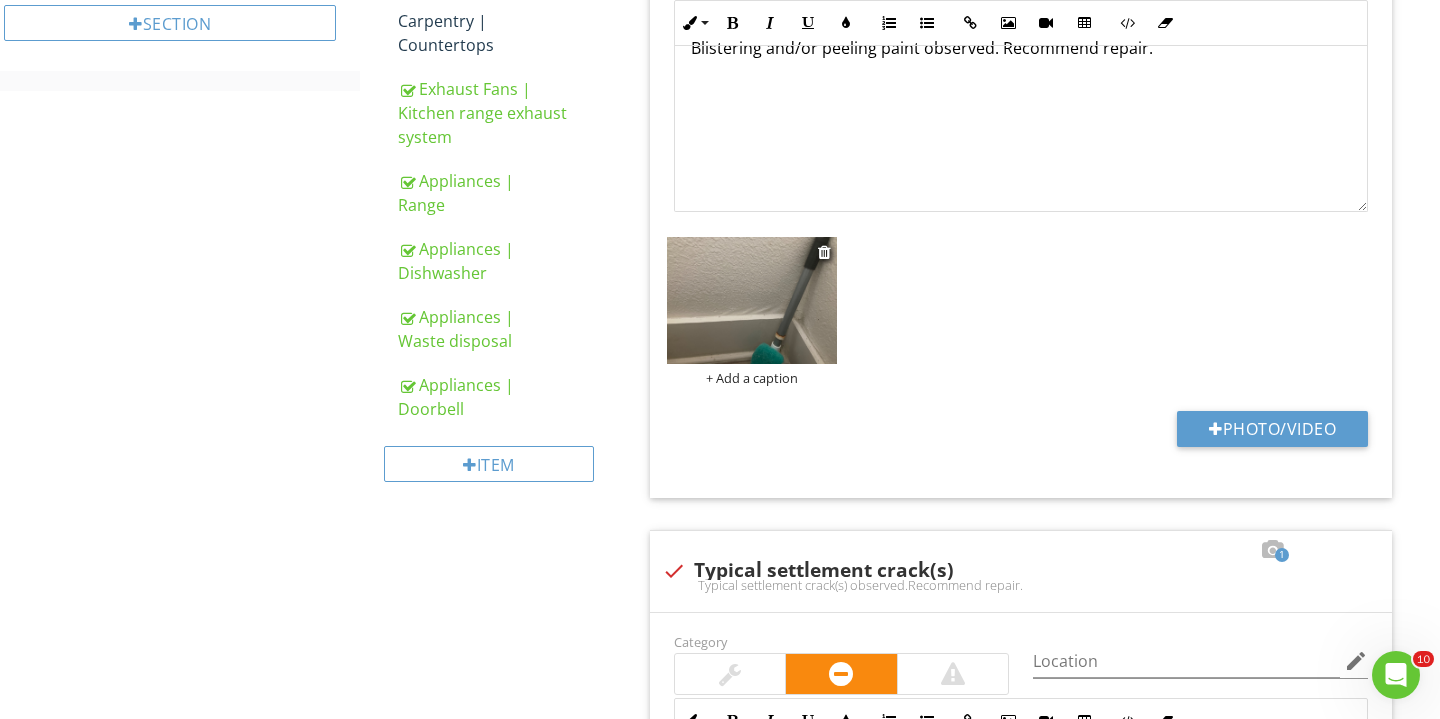 click on "+ Add a caption" at bounding box center [752, 378] 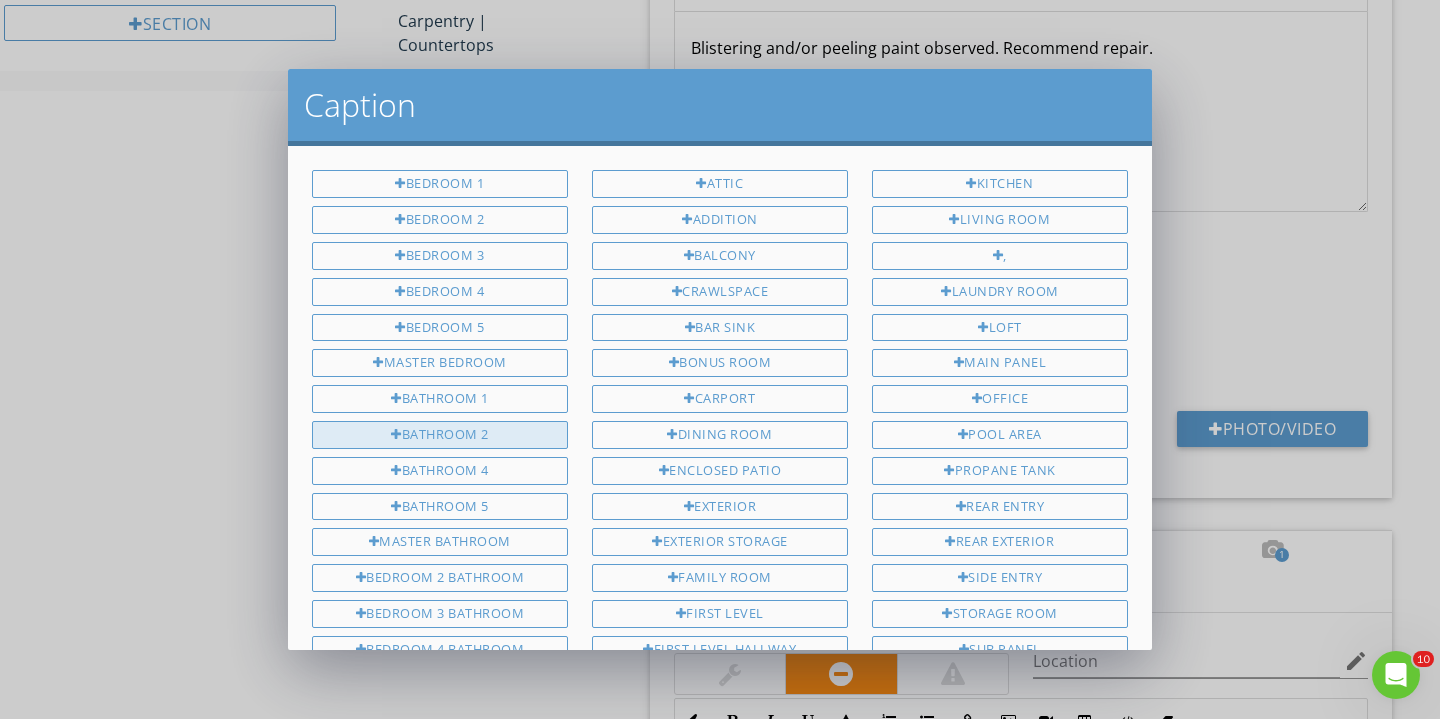 scroll, scrollTop: 165, scrollLeft: 0, axis: vertical 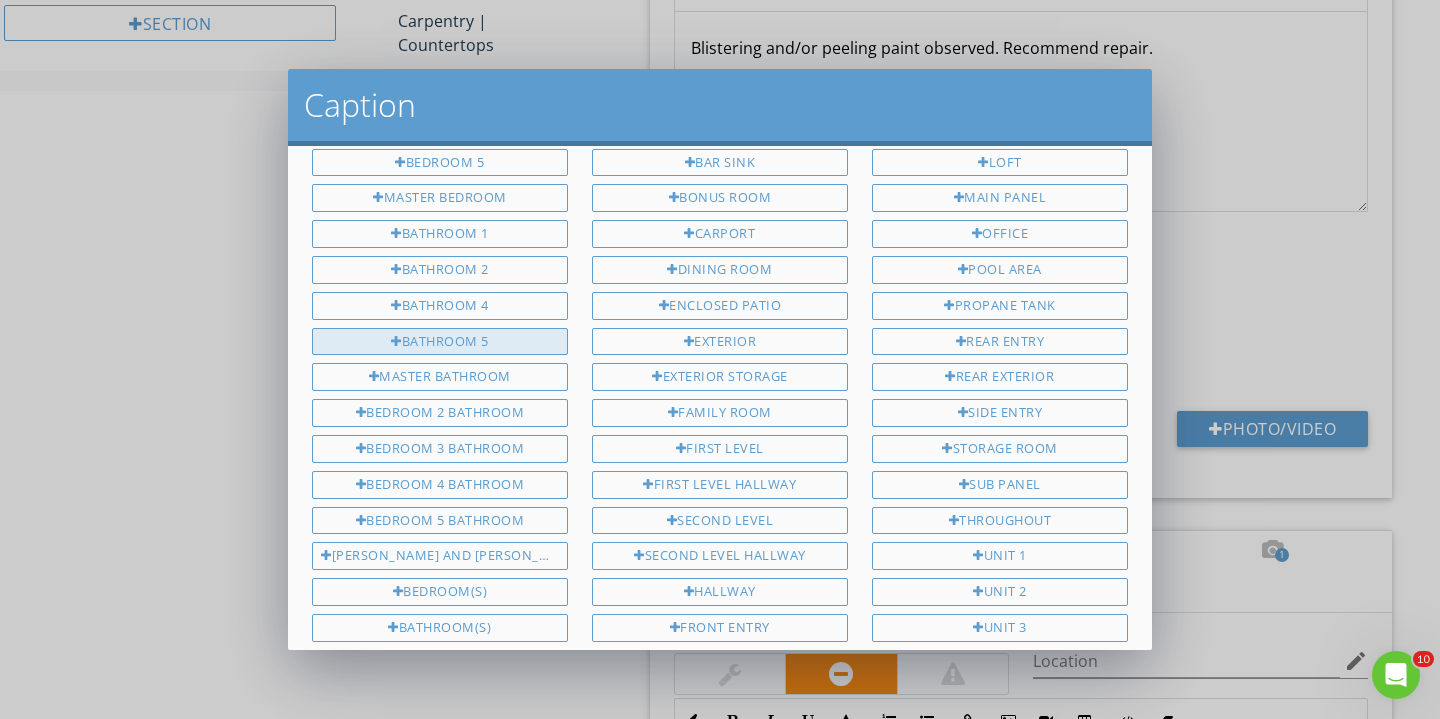 click on "Bathroom 5" at bounding box center [440, 342] 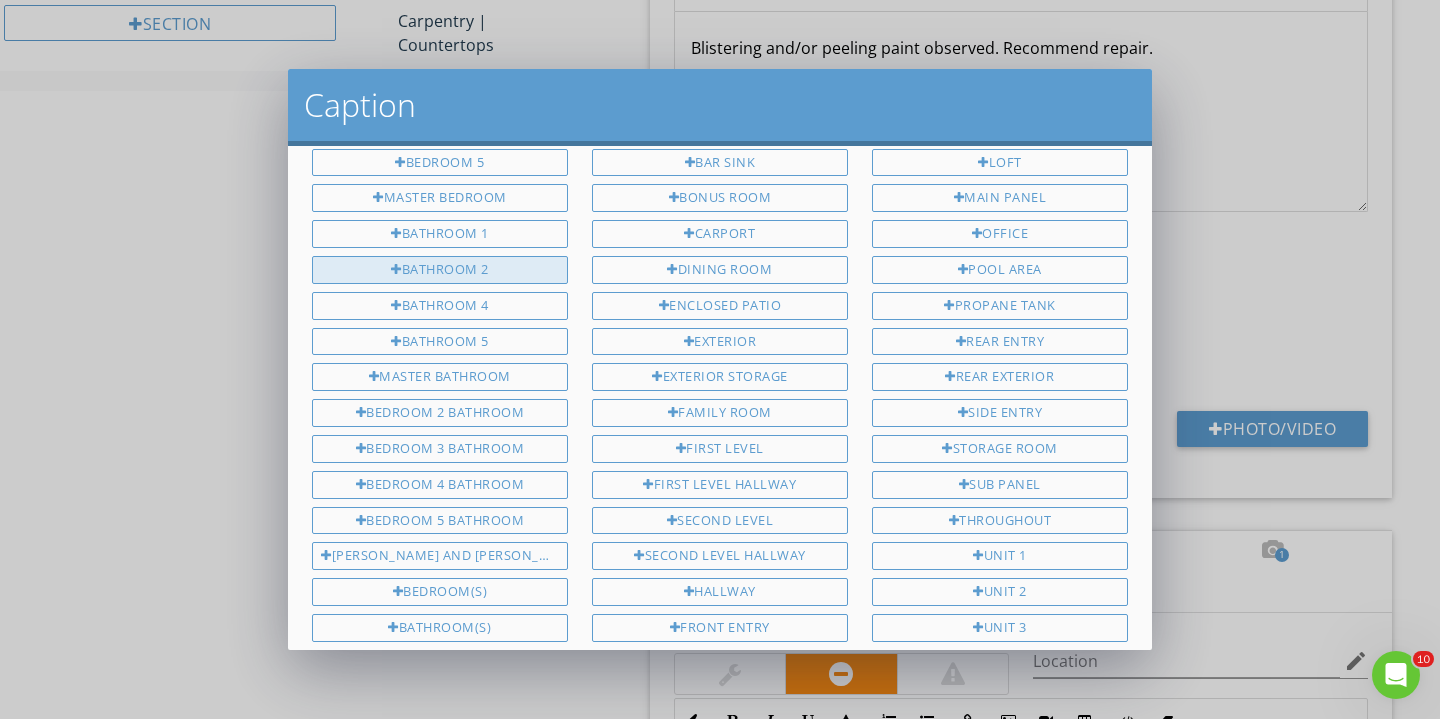 click on "Bathroom 2" at bounding box center [440, 270] 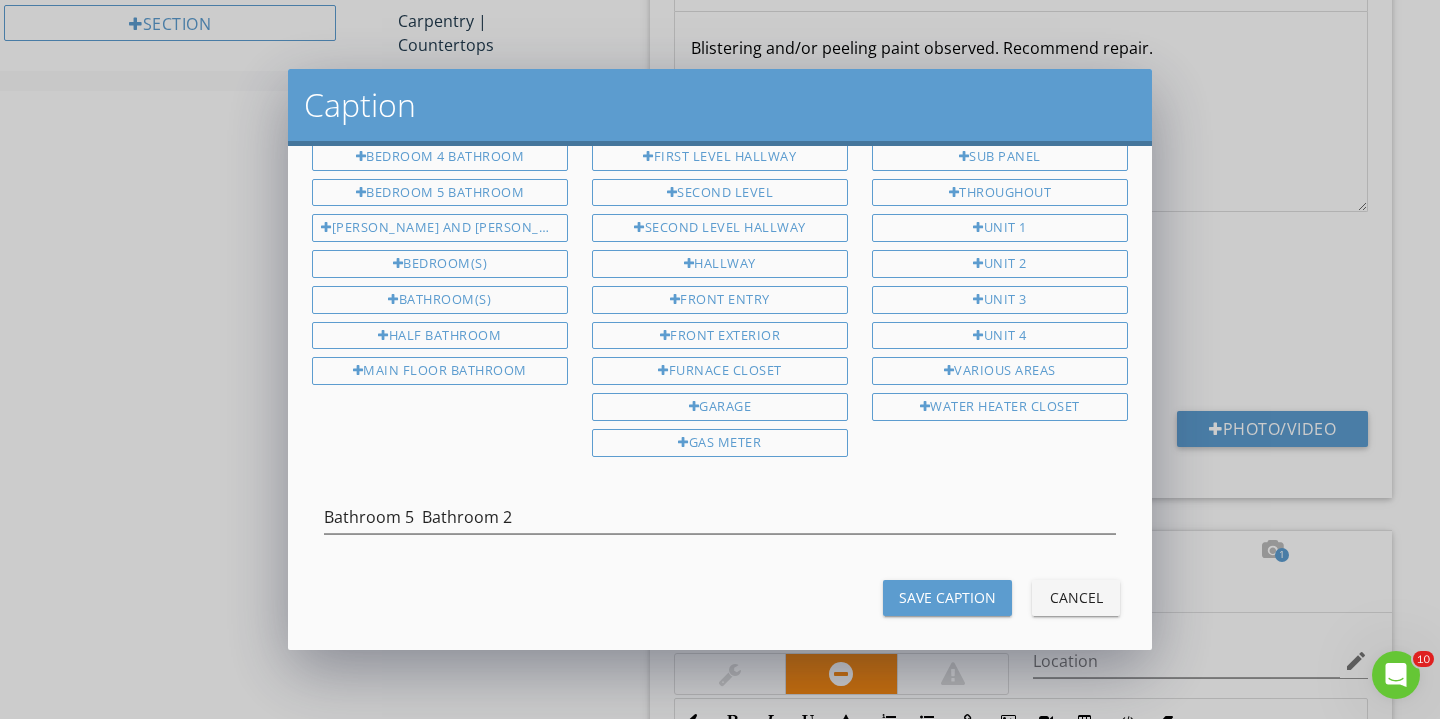 scroll, scrollTop: 492, scrollLeft: 0, axis: vertical 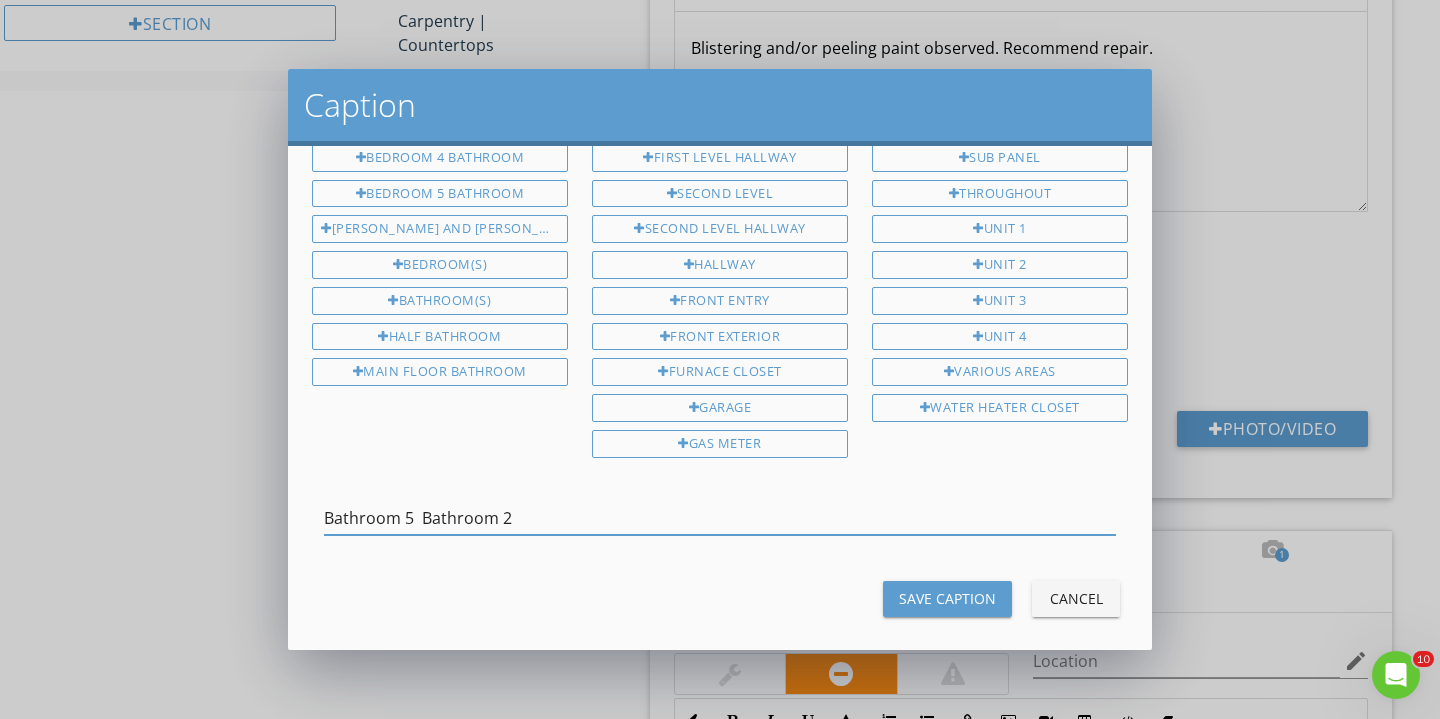 drag, startPoint x: 428, startPoint y: 495, endPoint x: 215, endPoint y: 439, distance: 220.23851 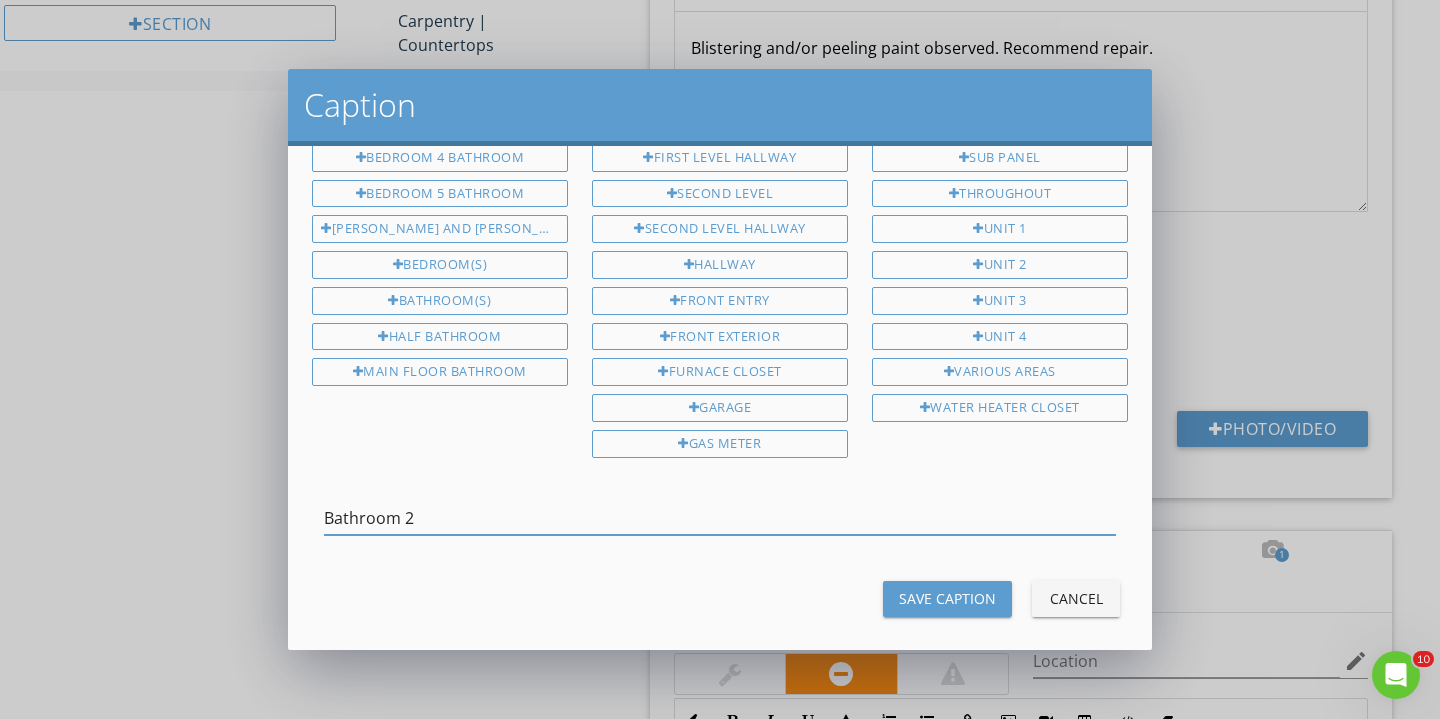 type on "Bathroom 2" 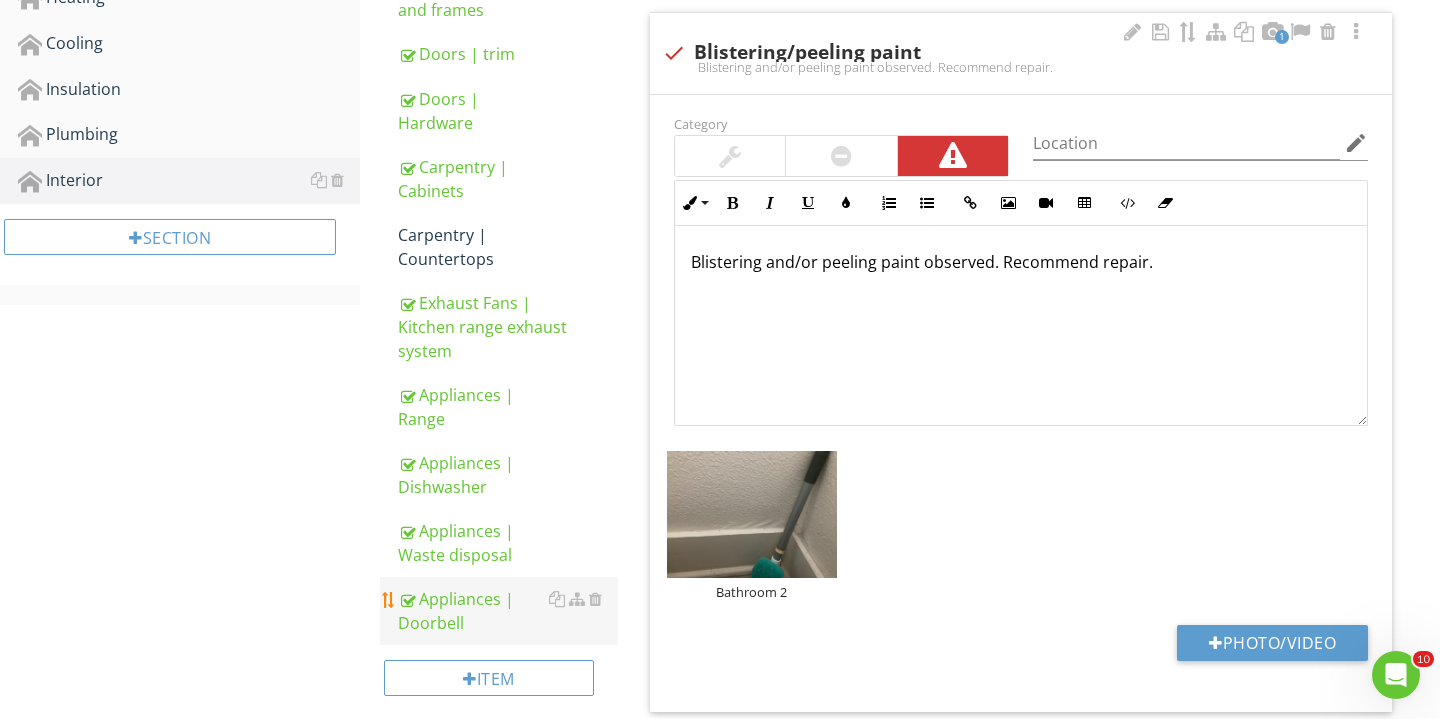 scroll, scrollTop: 763, scrollLeft: 0, axis: vertical 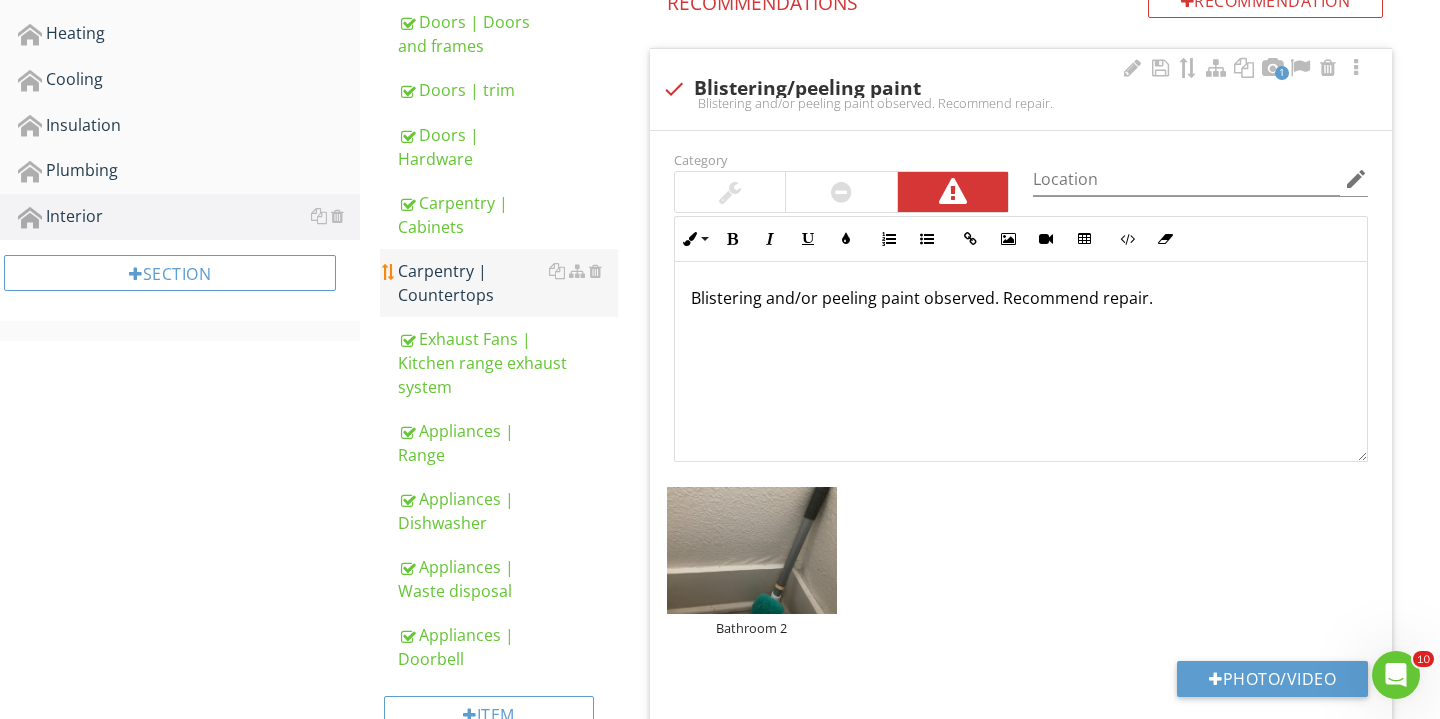 click on "Carpentry | Countertops" at bounding box center (508, 283) 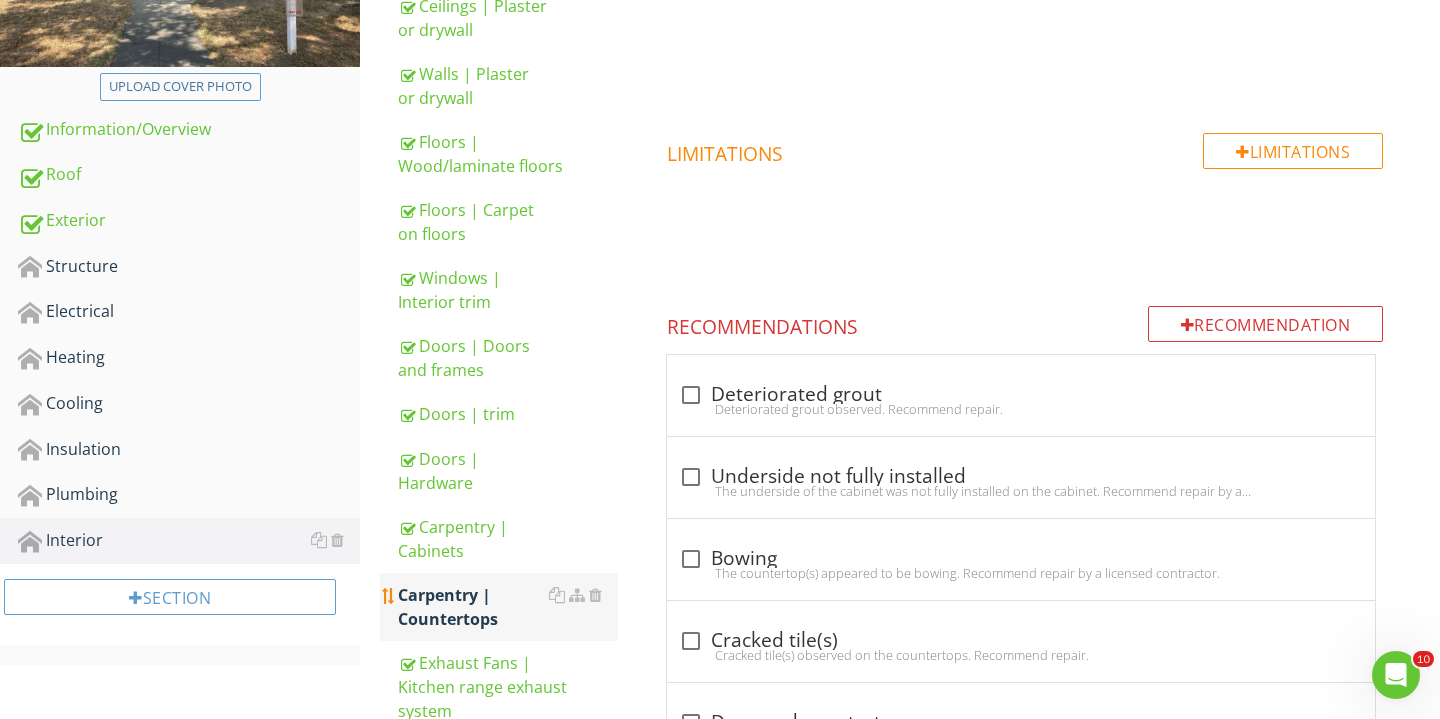 scroll, scrollTop: 253, scrollLeft: 0, axis: vertical 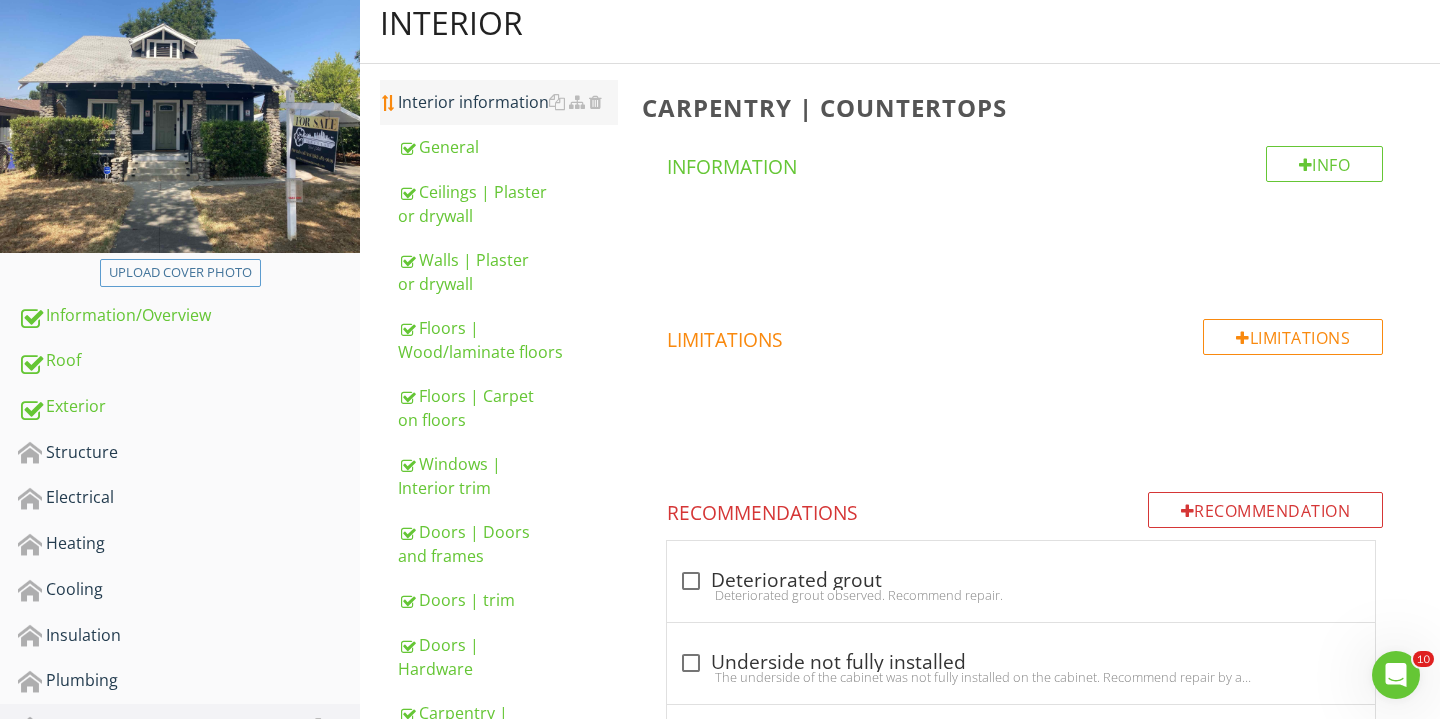 click on "Interior information" at bounding box center (508, 102) 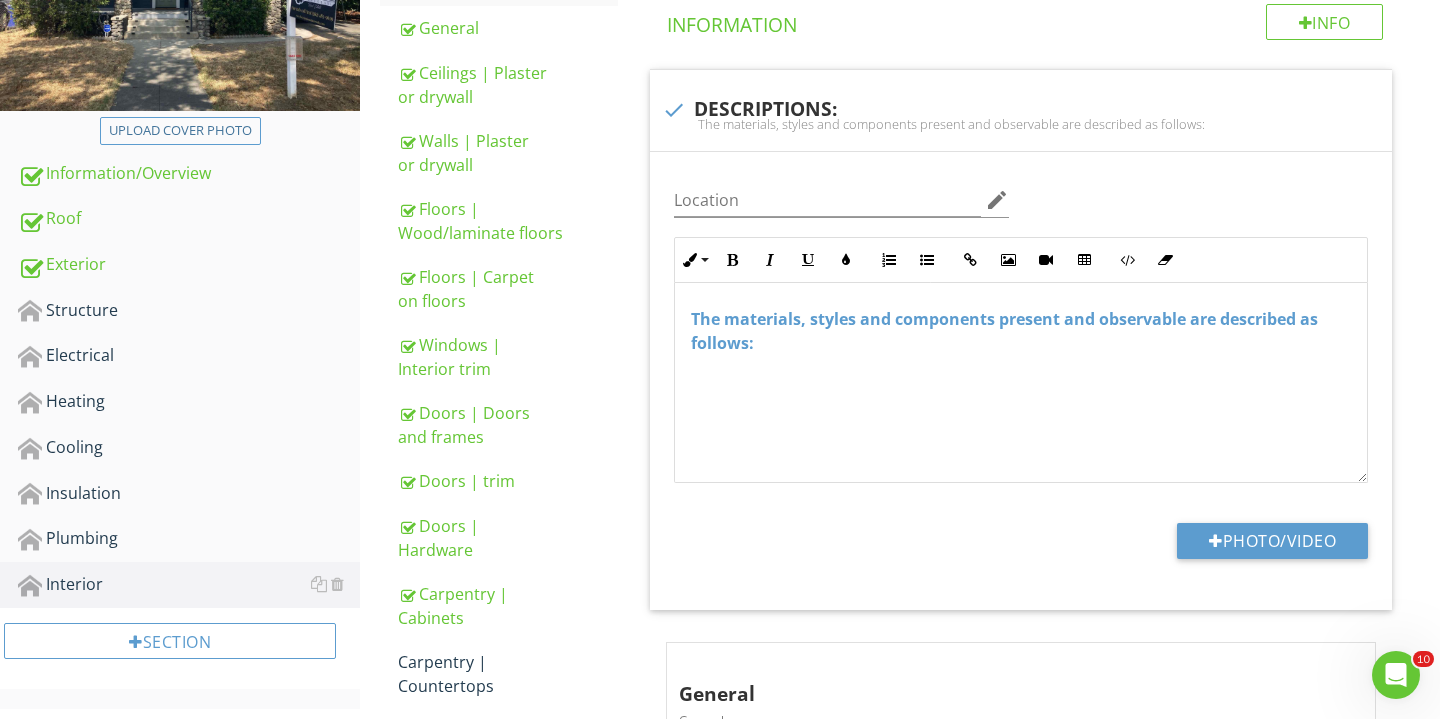 scroll, scrollTop: 387, scrollLeft: 0, axis: vertical 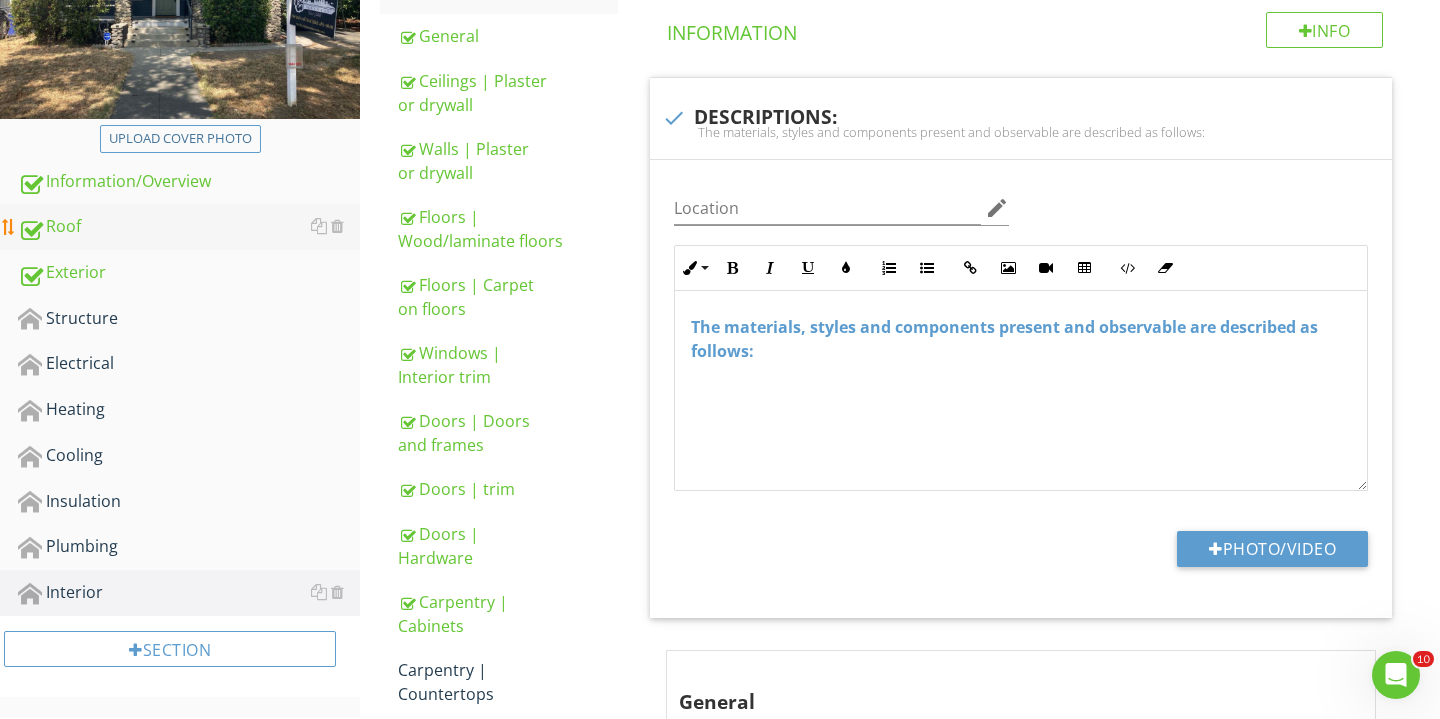 click on "Roof" at bounding box center (189, 227) 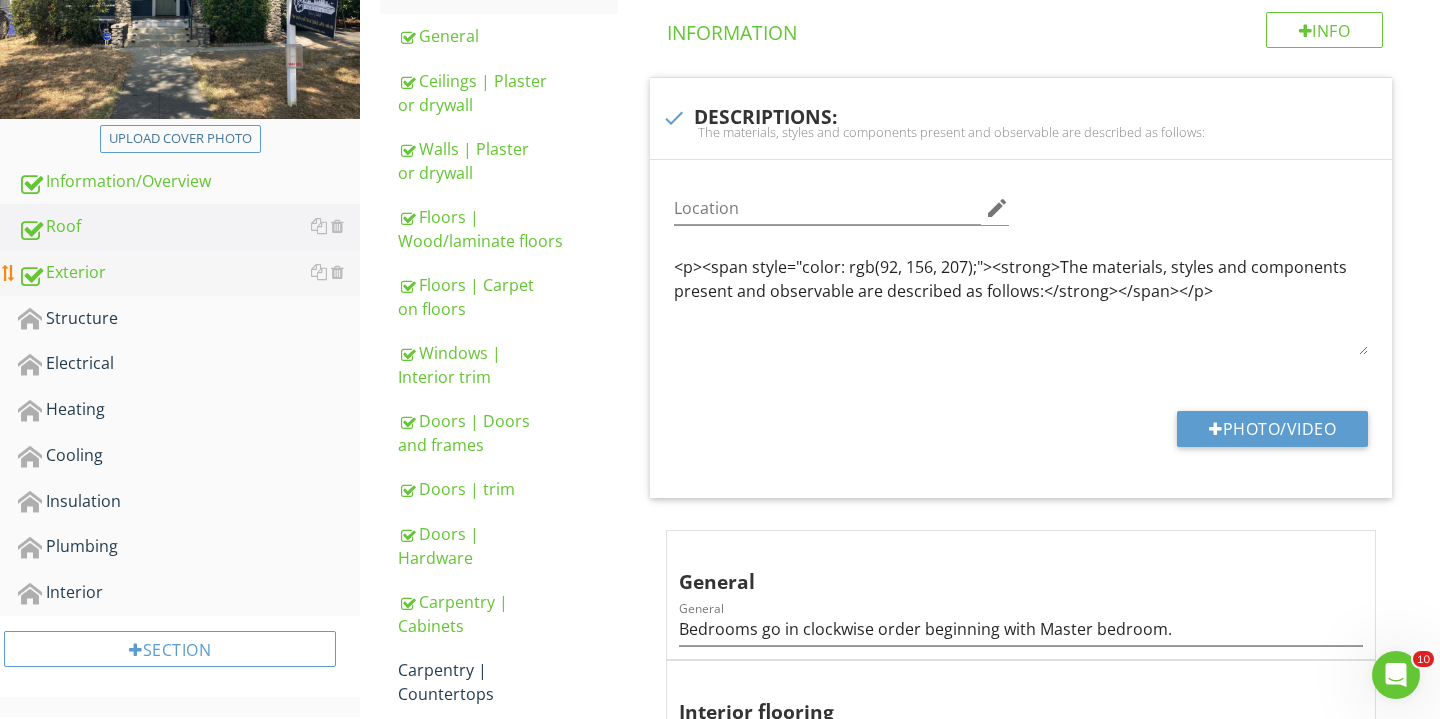 click on "Exterior" at bounding box center [189, 273] 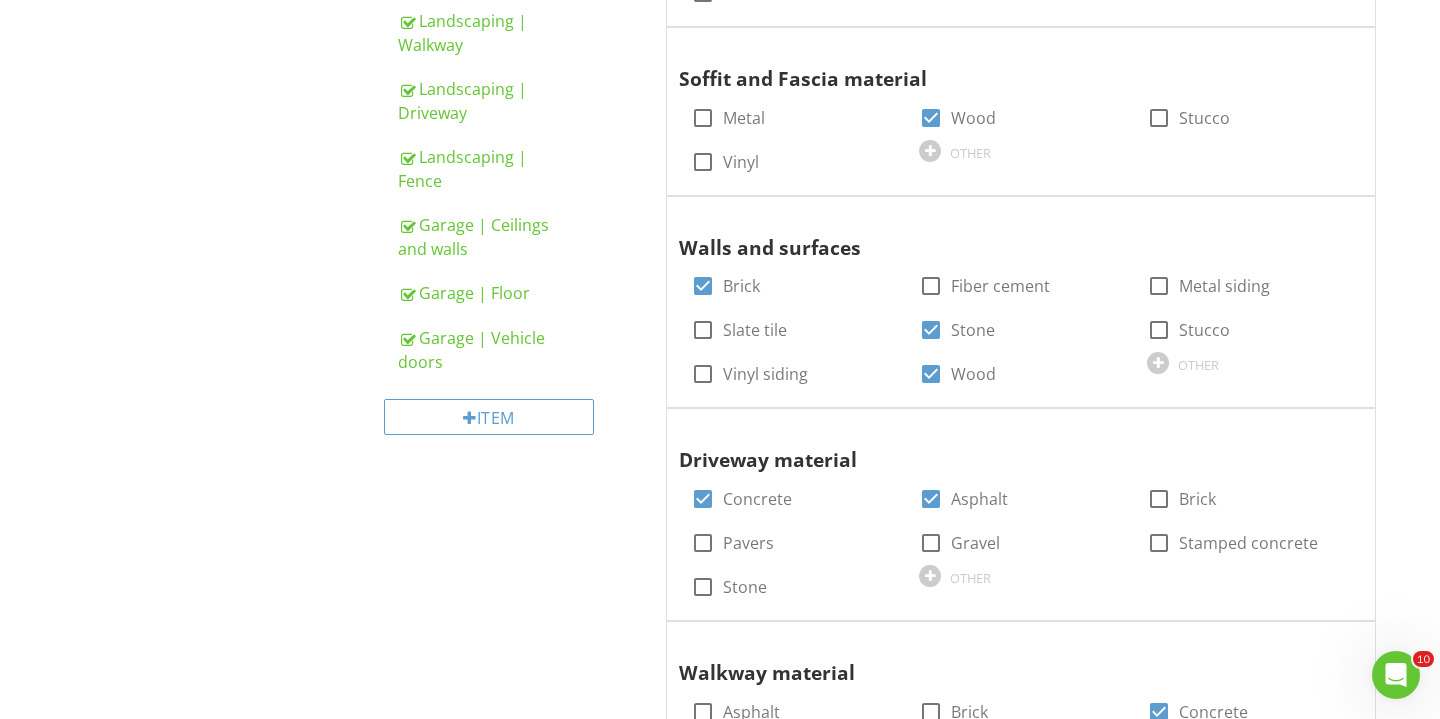 scroll, scrollTop: 1342, scrollLeft: 0, axis: vertical 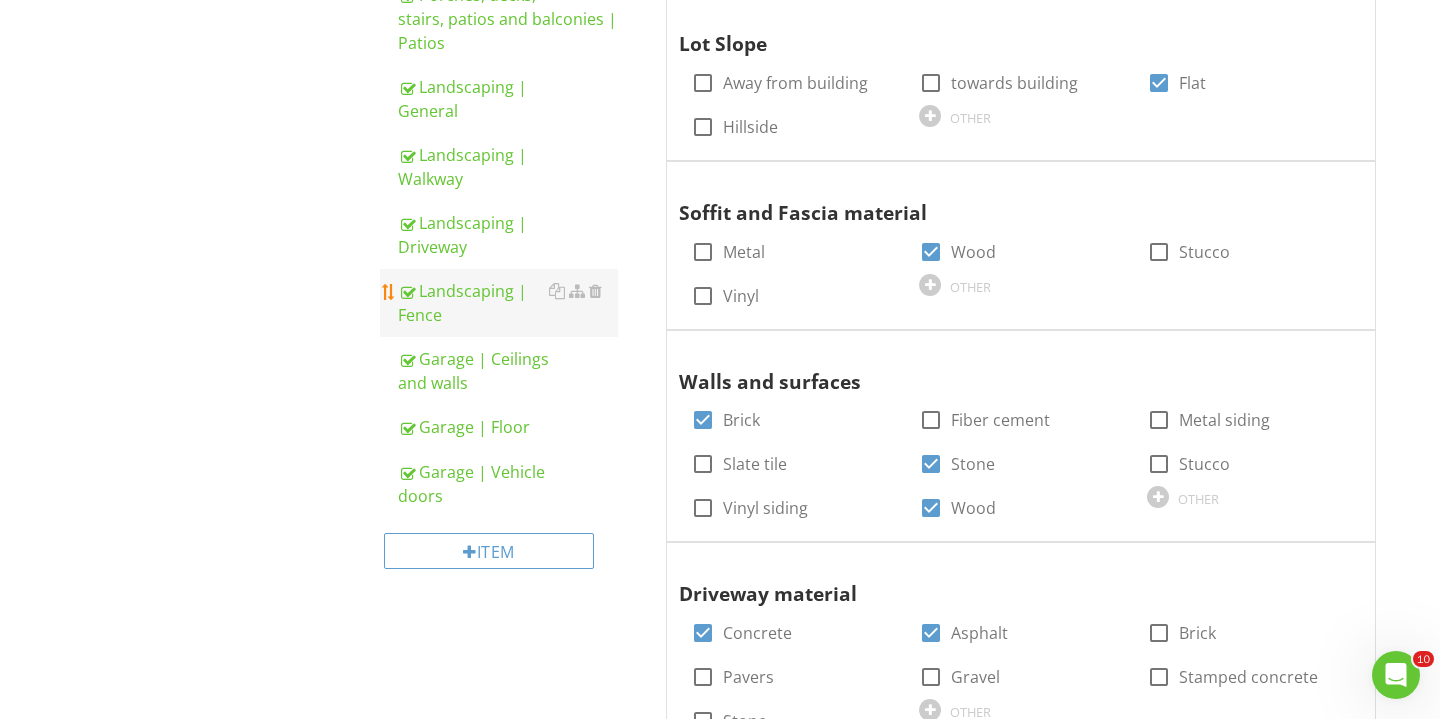 click on "Landscaping | Fence" at bounding box center (508, 303) 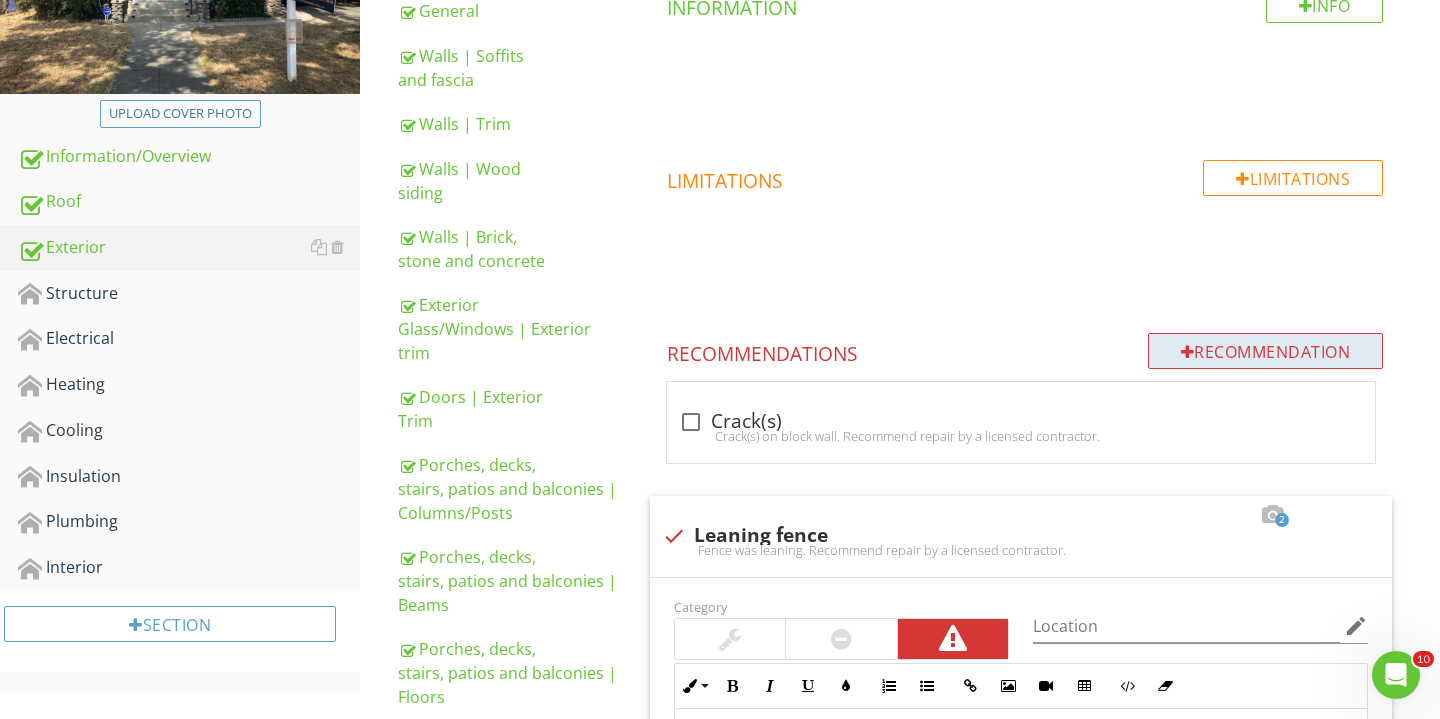 scroll, scrollTop: 443, scrollLeft: 0, axis: vertical 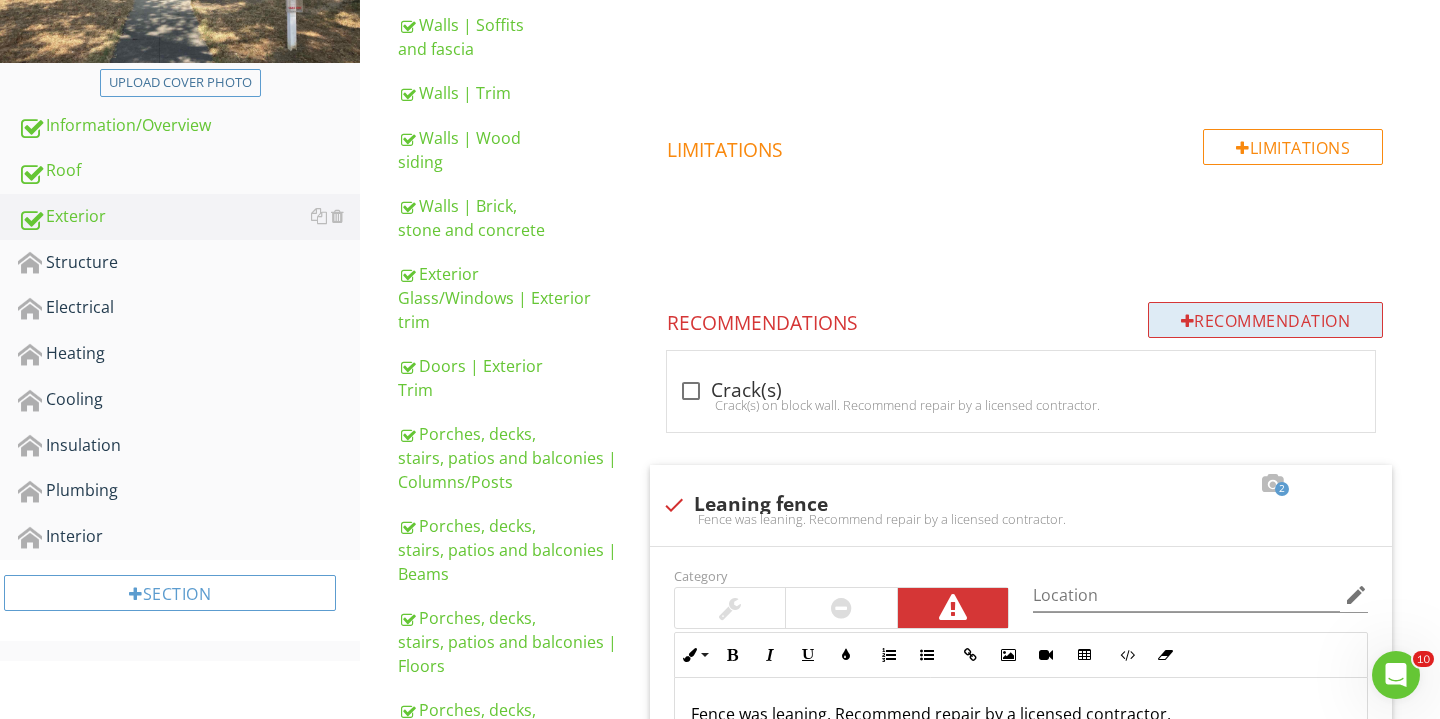 click on "Recommendation" at bounding box center (1266, 320) 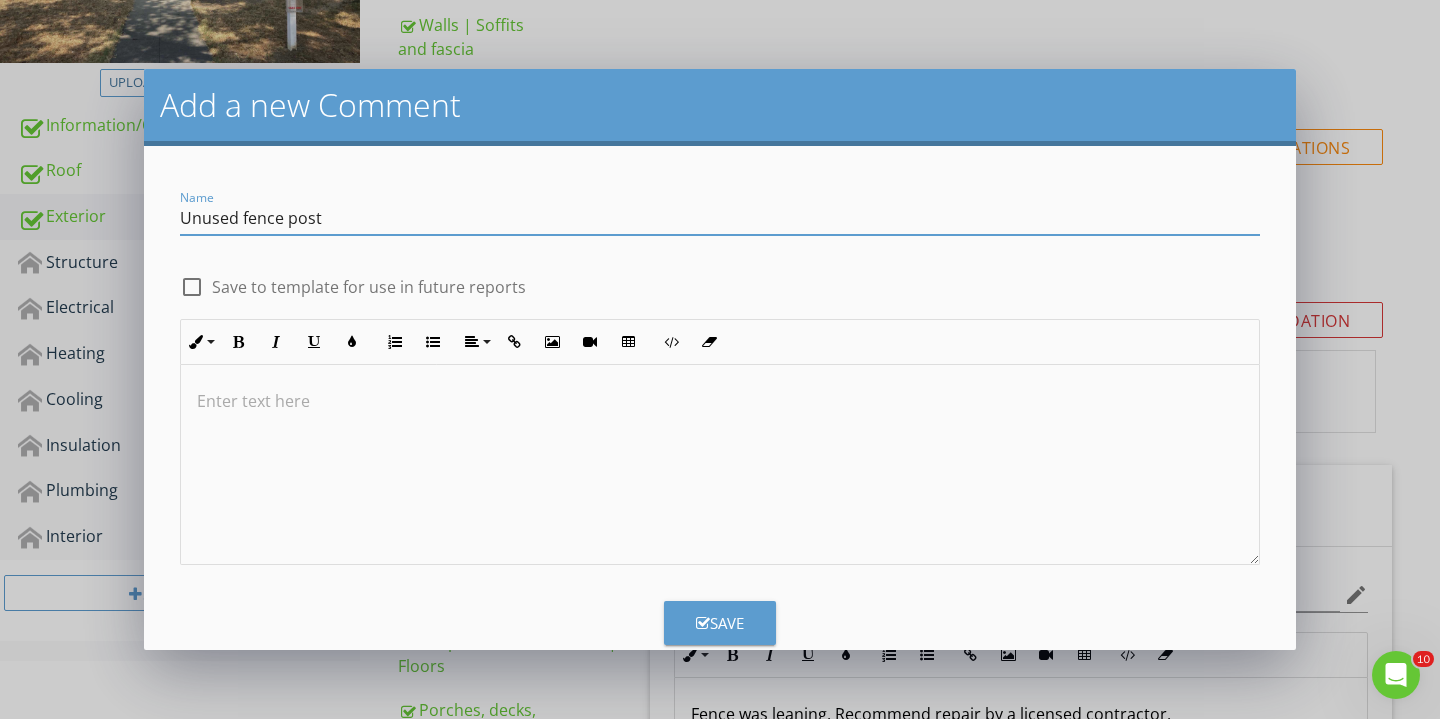 type on "Unused fence post" 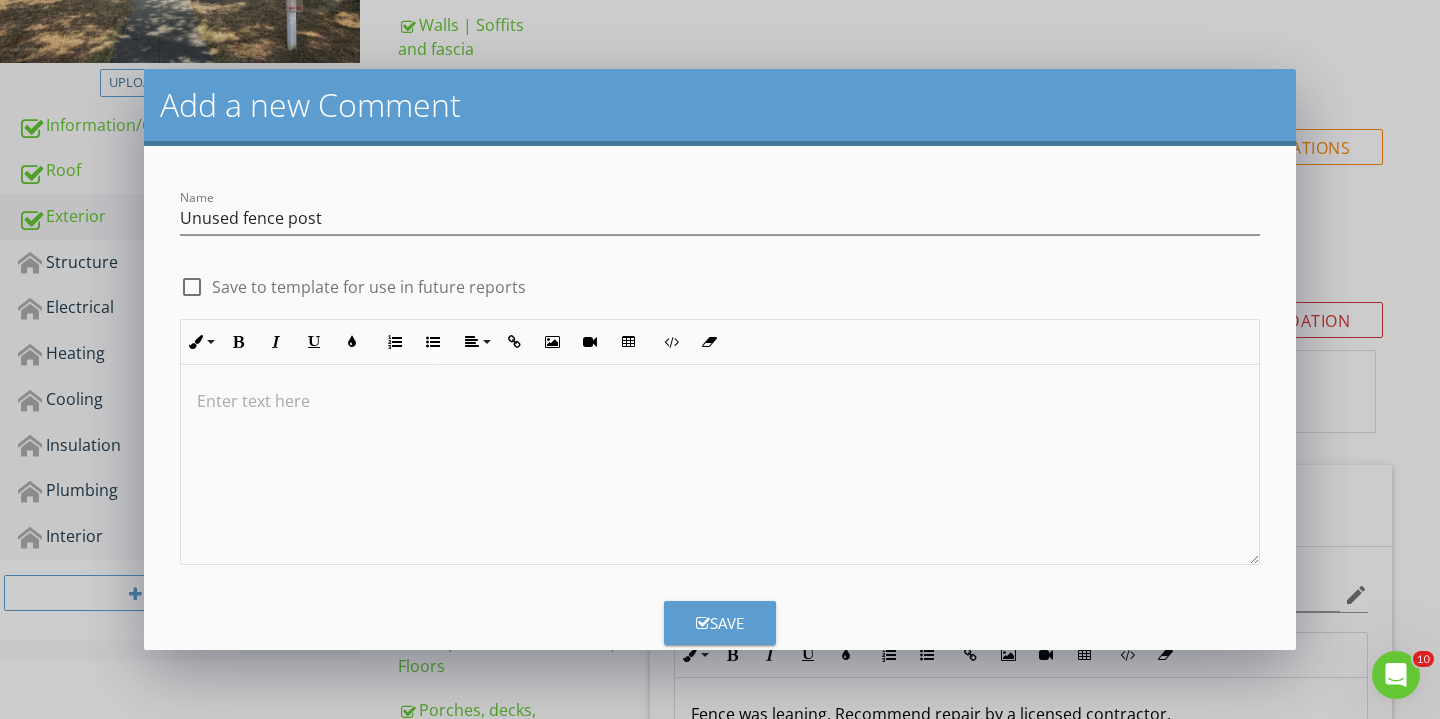 type 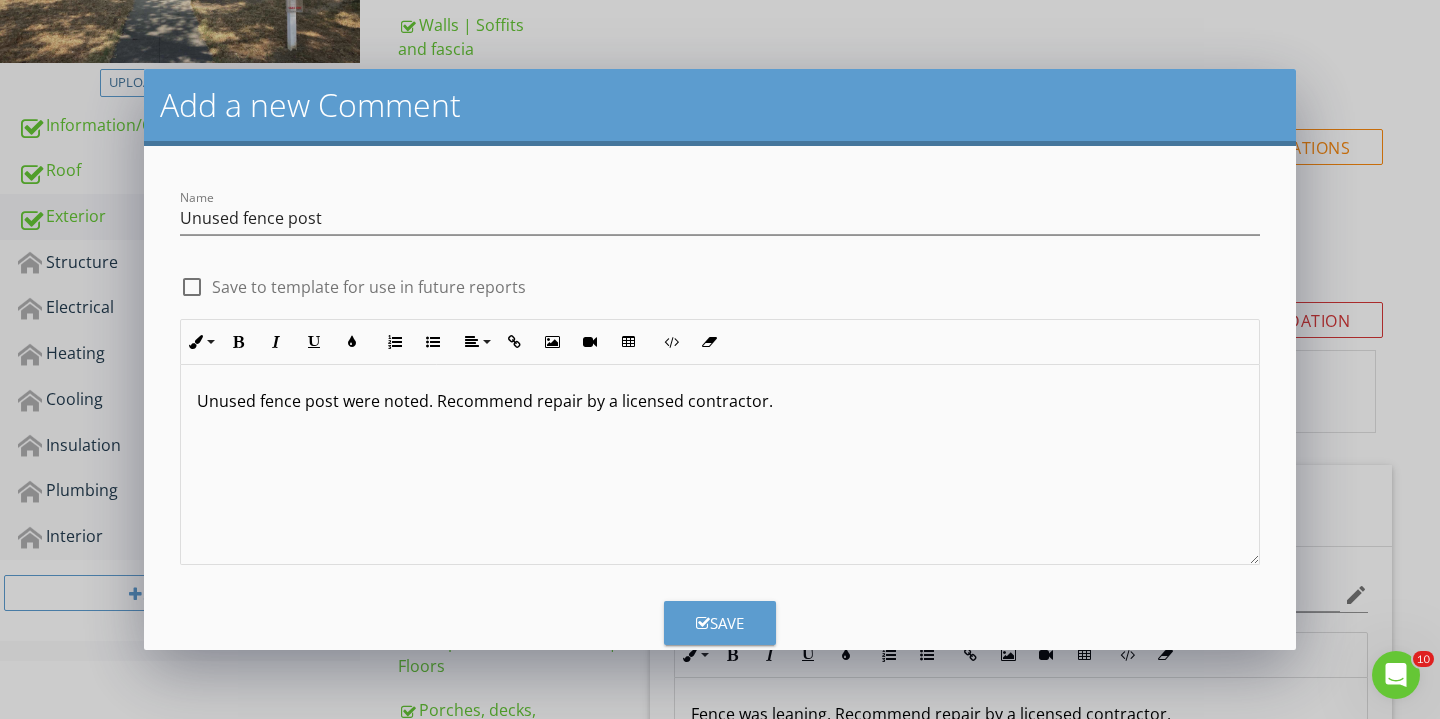 click on "Save" at bounding box center (720, 623) 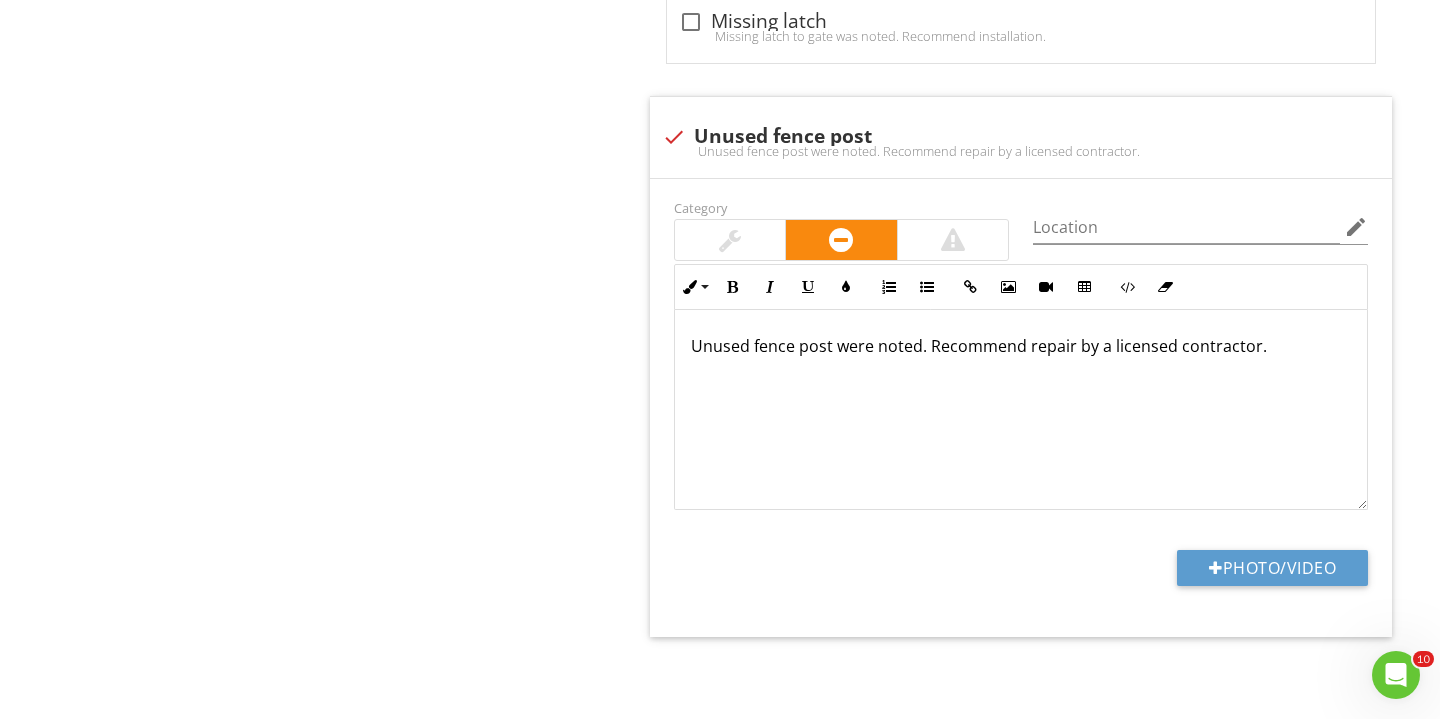 scroll, scrollTop: 7678, scrollLeft: 0, axis: vertical 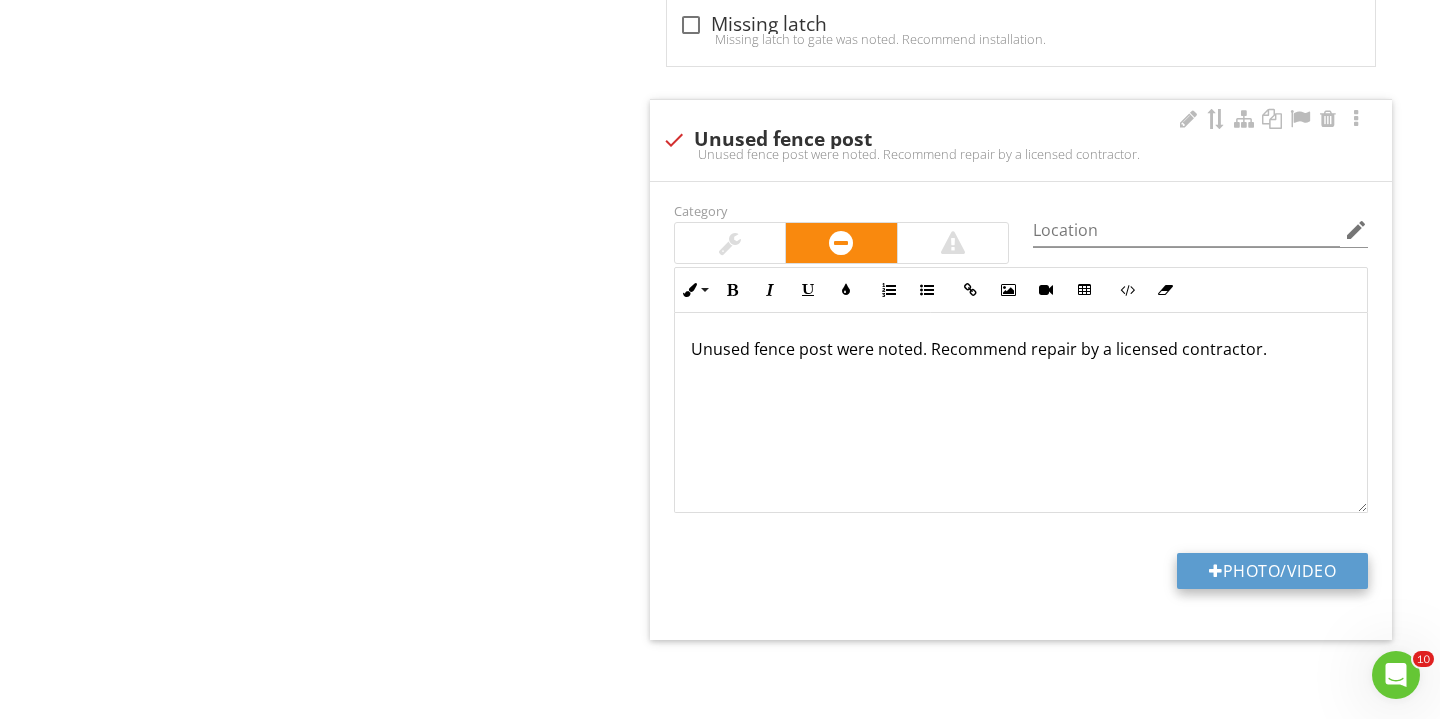 click on "Photo/Video" at bounding box center (1272, 571) 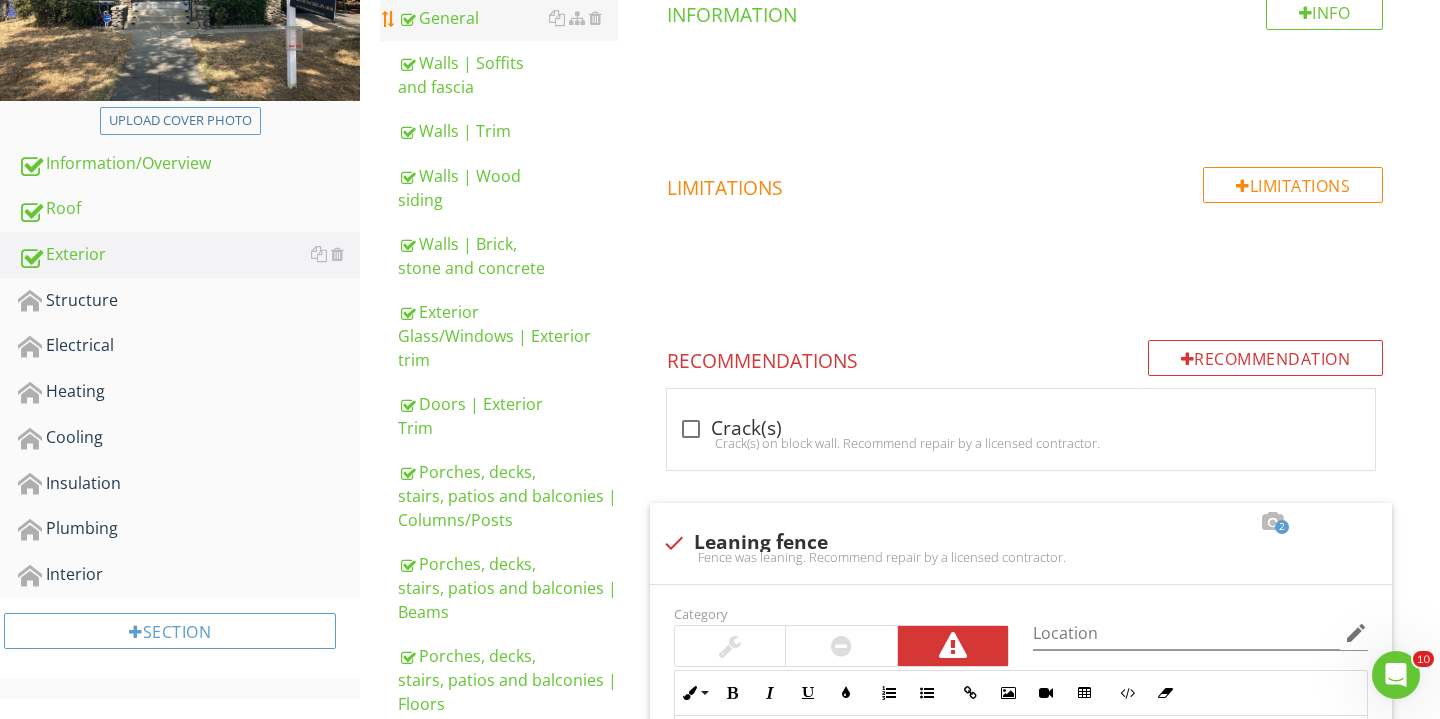 scroll, scrollTop: 404, scrollLeft: 0, axis: vertical 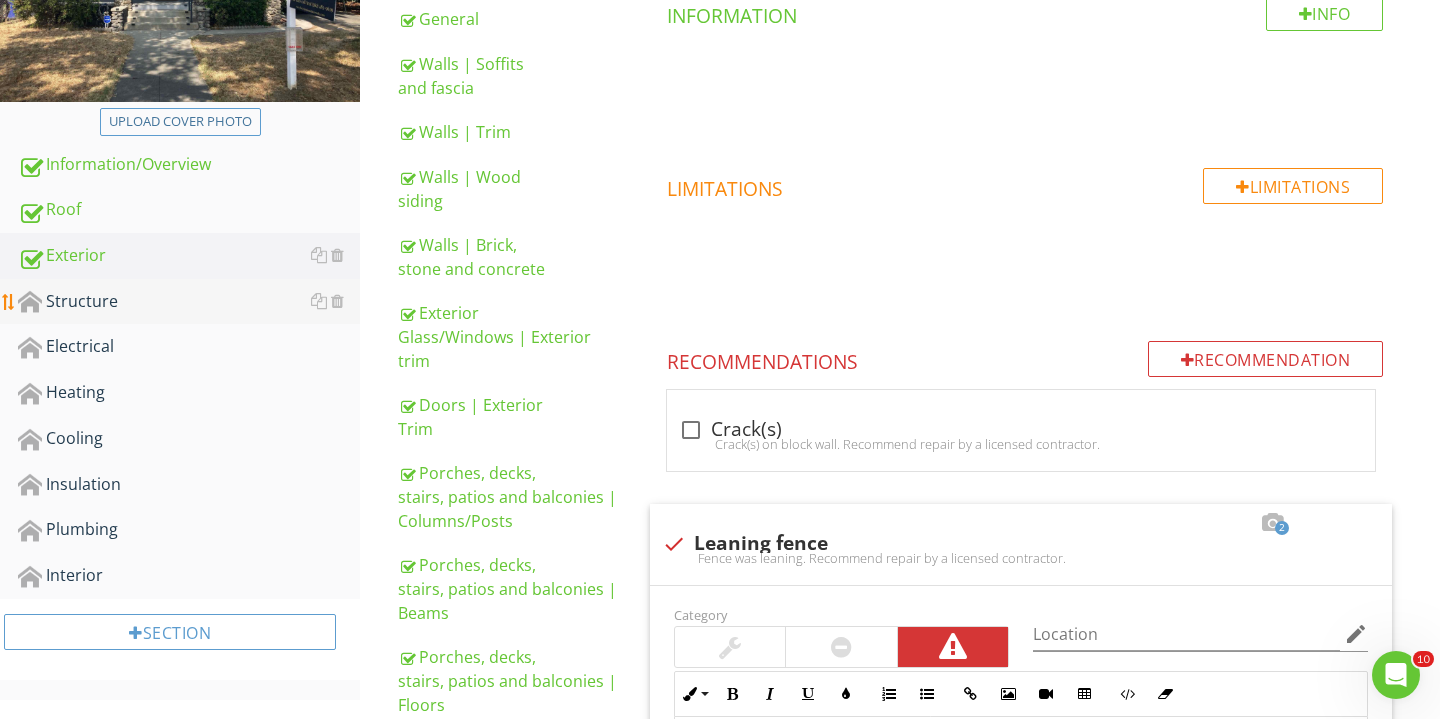 click on "Structure" at bounding box center (189, 302) 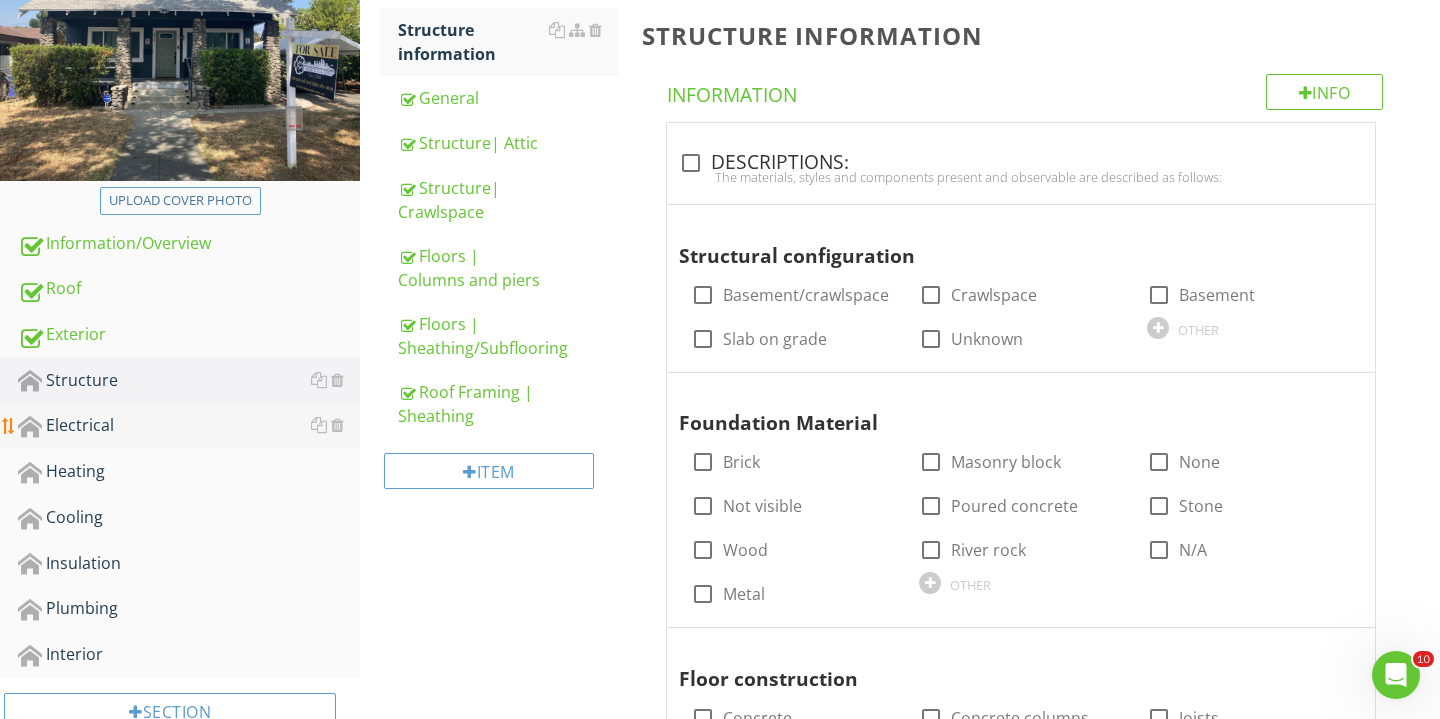 scroll, scrollTop: 249, scrollLeft: 0, axis: vertical 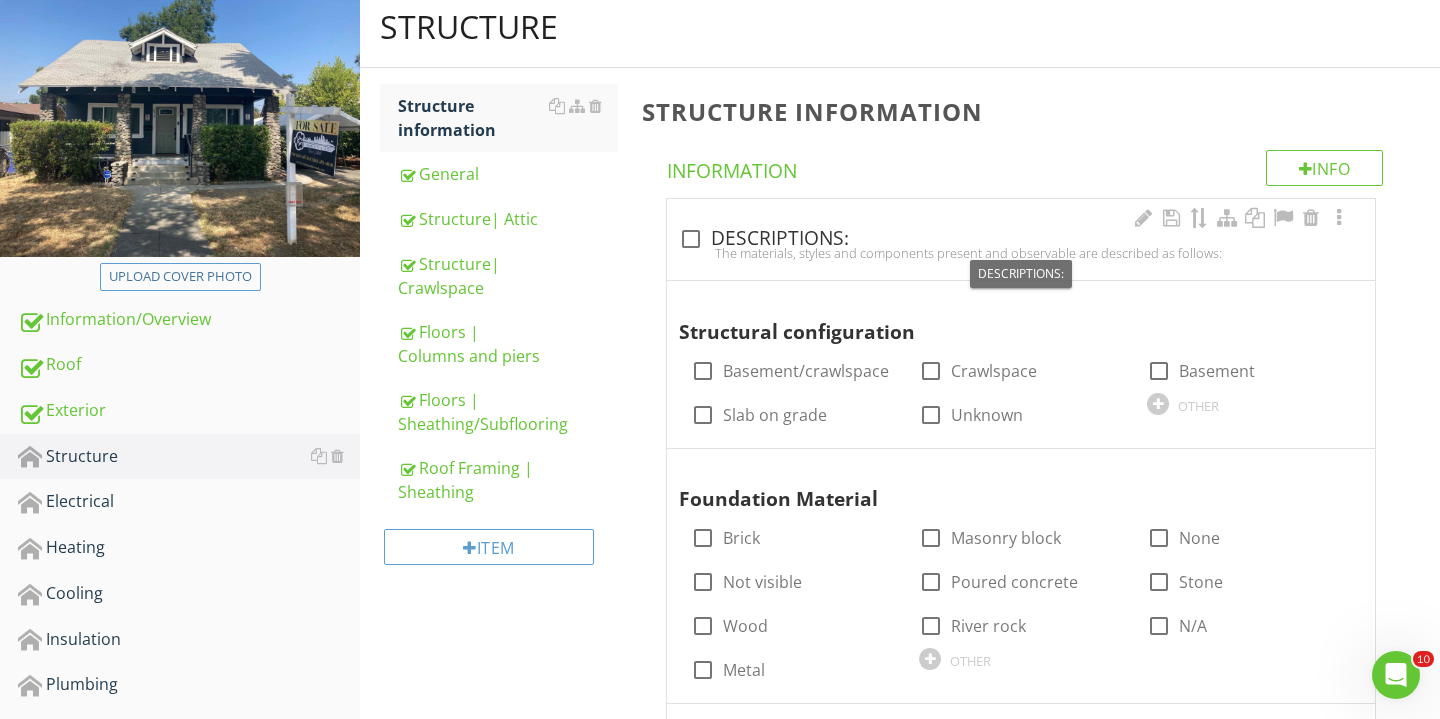 click at bounding box center [691, 239] 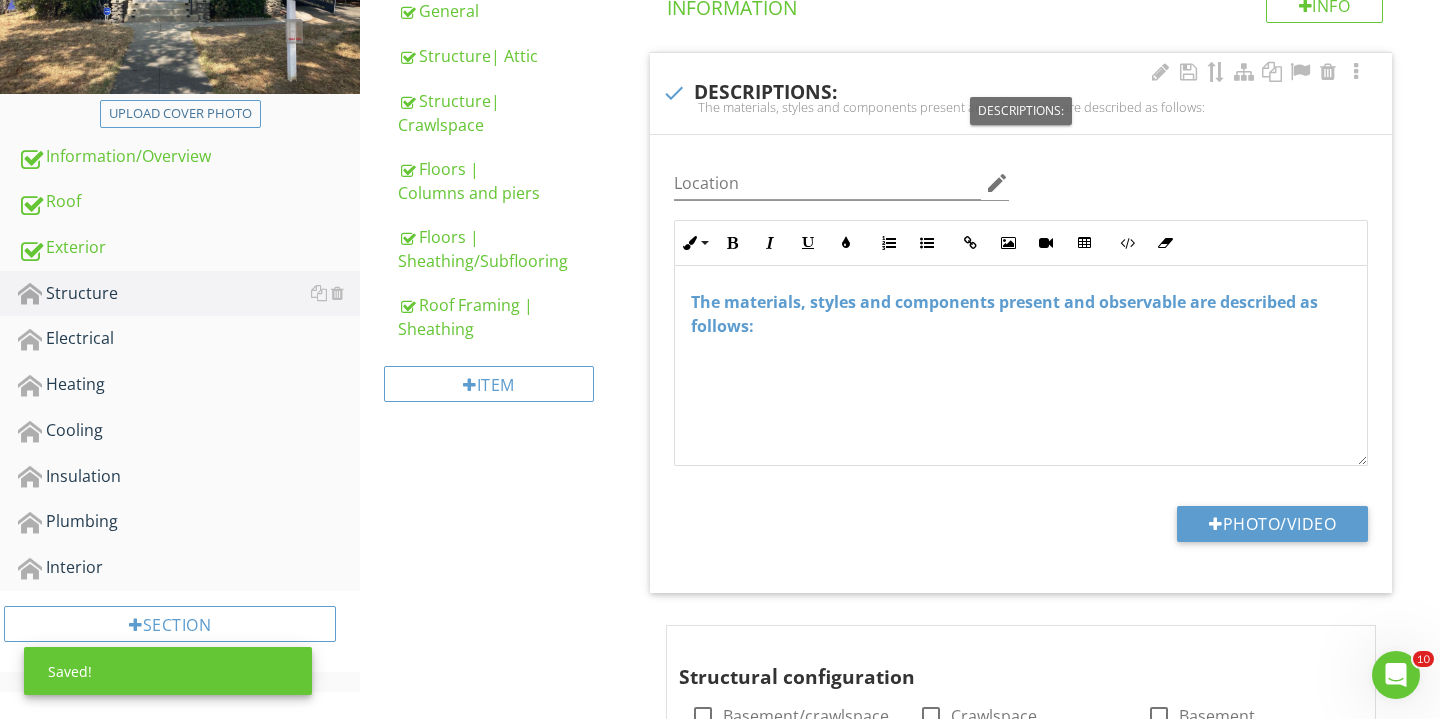 scroll, scrollTop: 855, scrollLeft: 0, axis: vertical 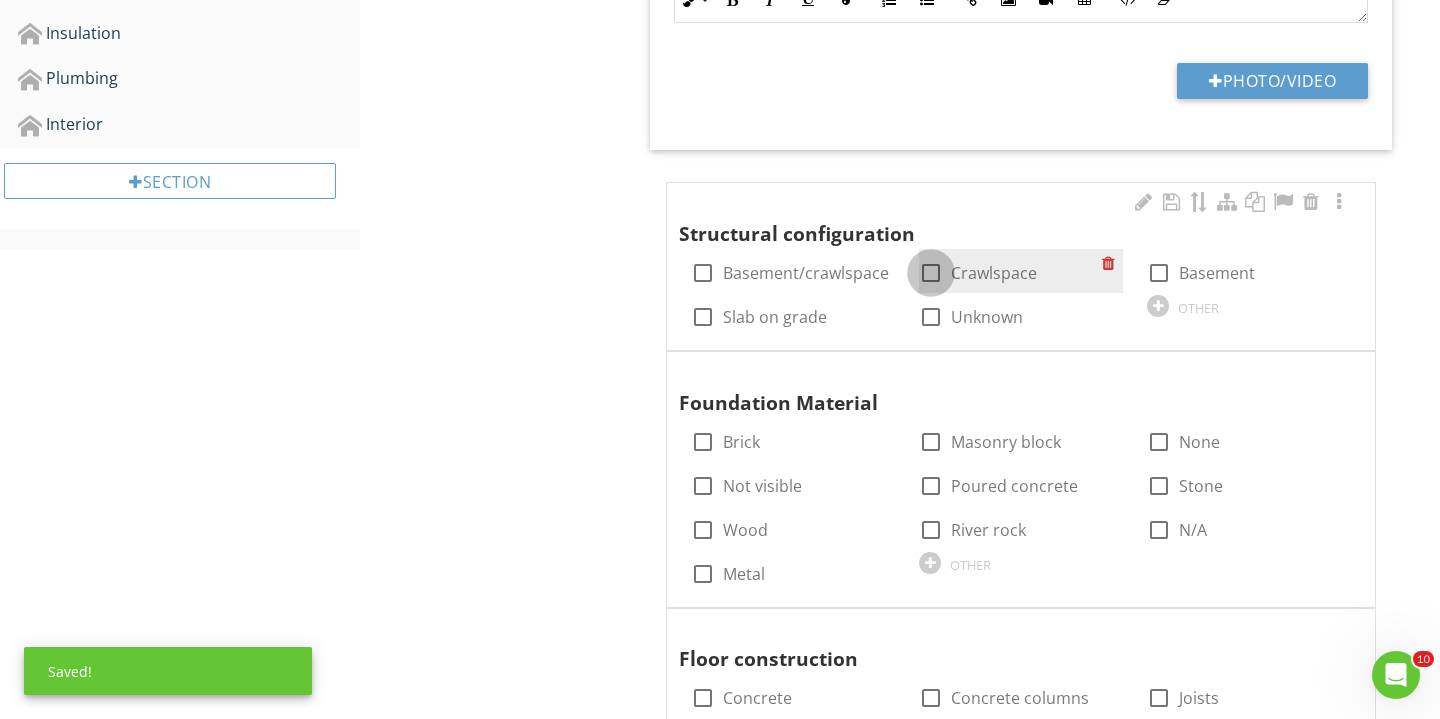 click at bounding box center [931, 273] 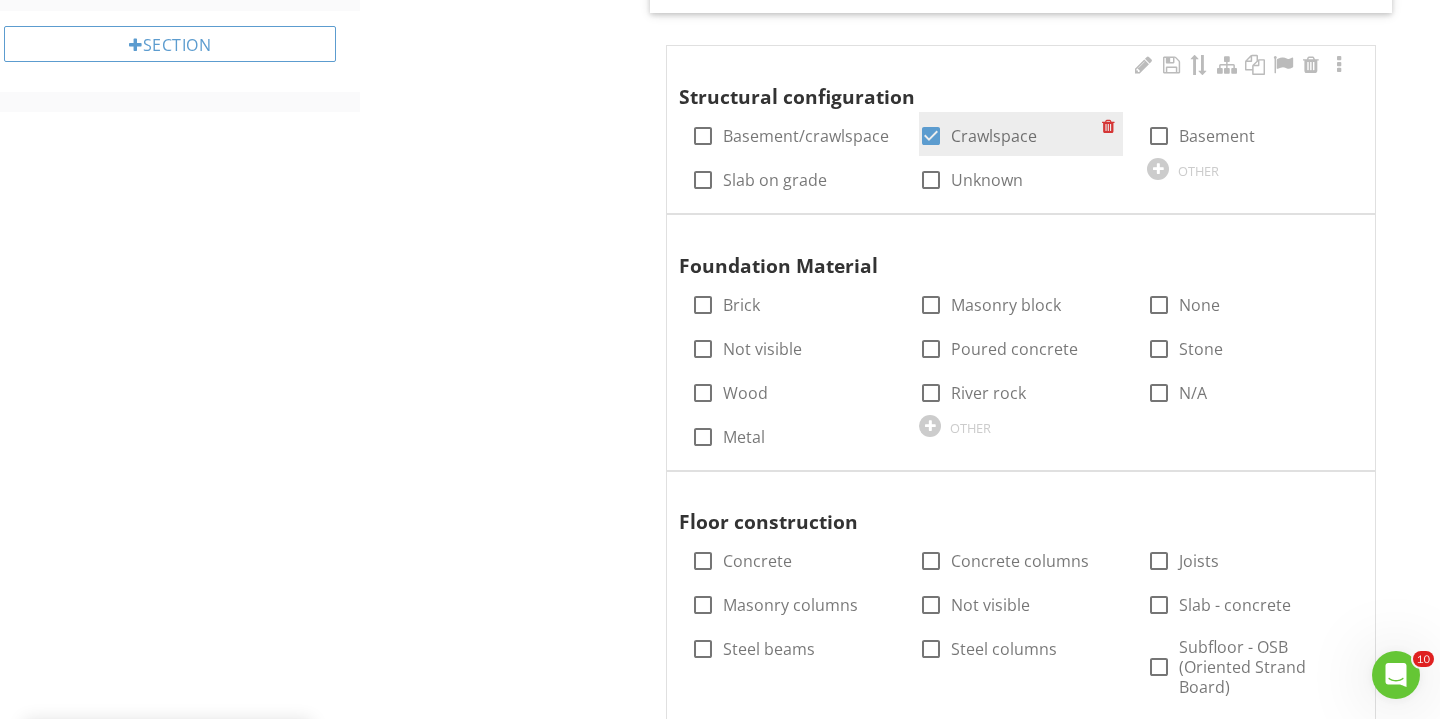 scroll, scrollTop: 1059, scrollLeft: 0, axis: vertical 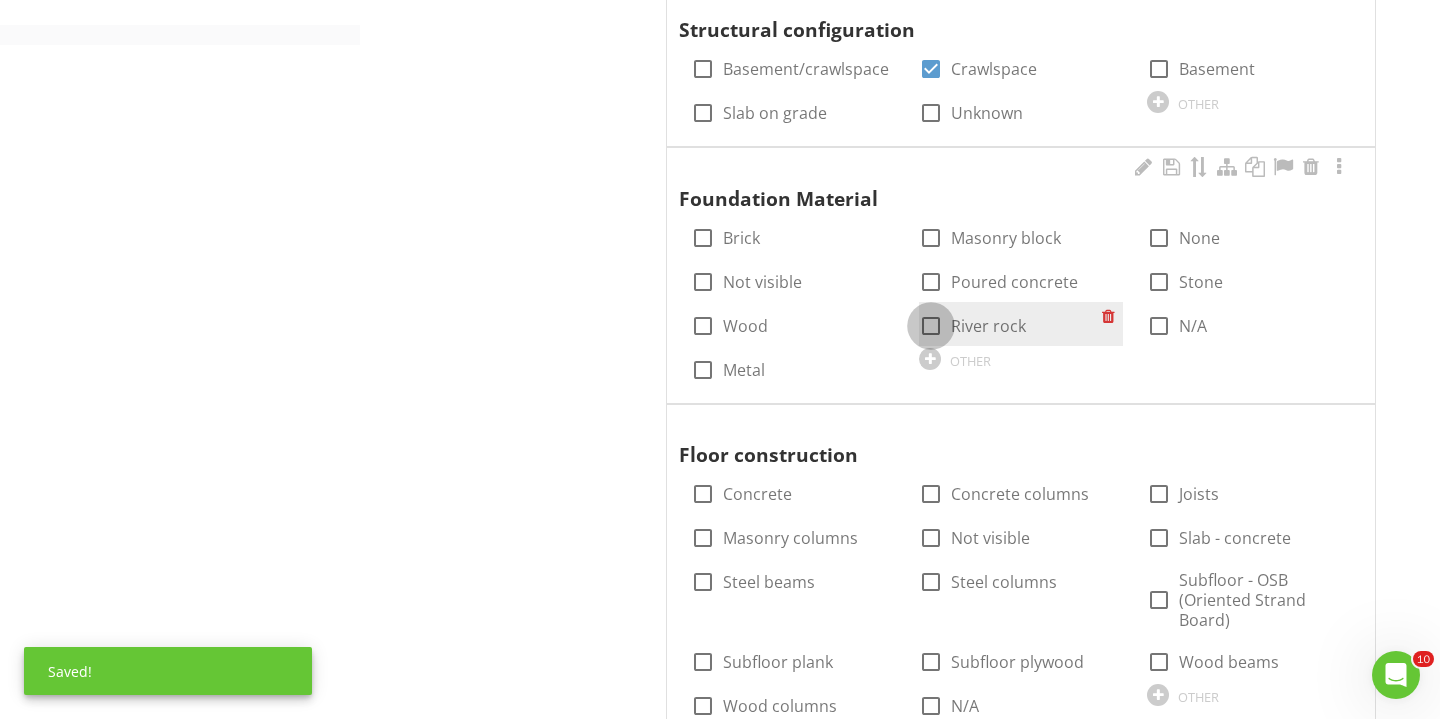 click at bounding box center [931, 326] 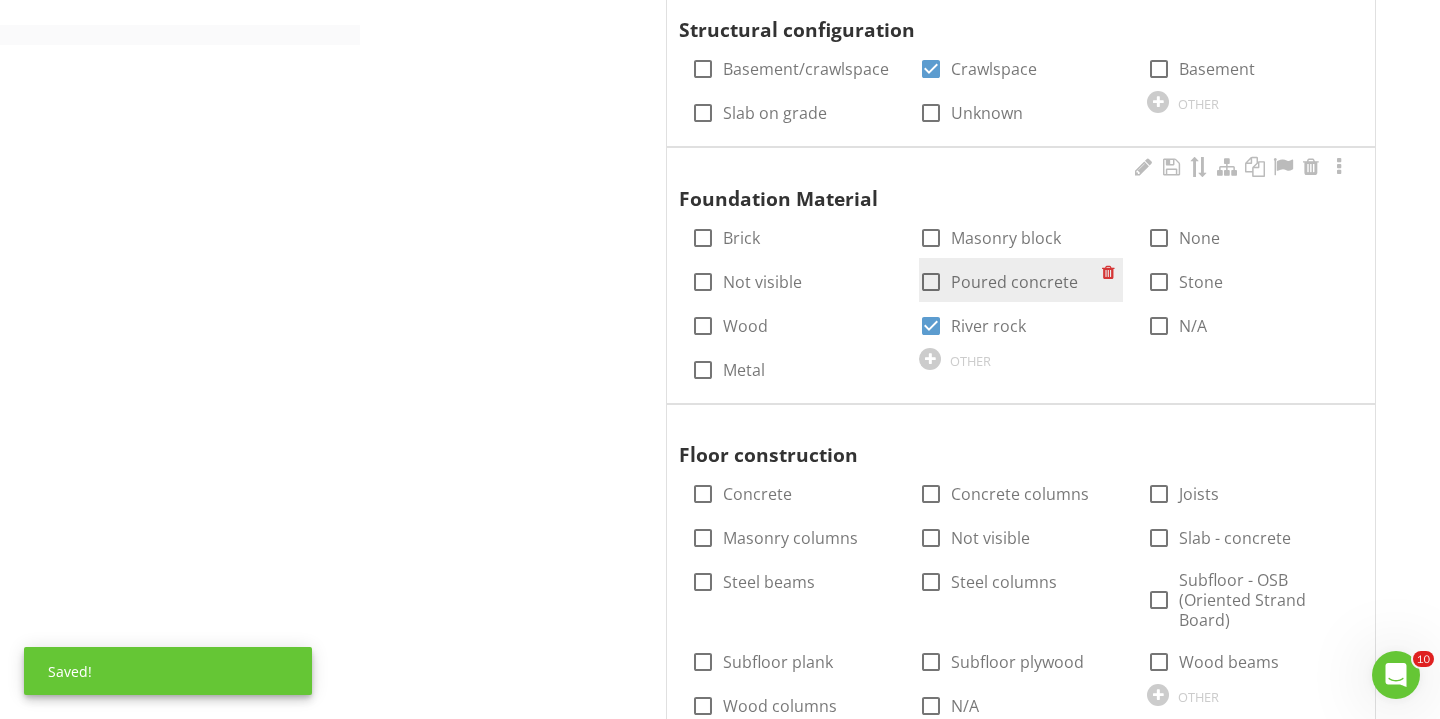 click at bounding box center (931, 282) 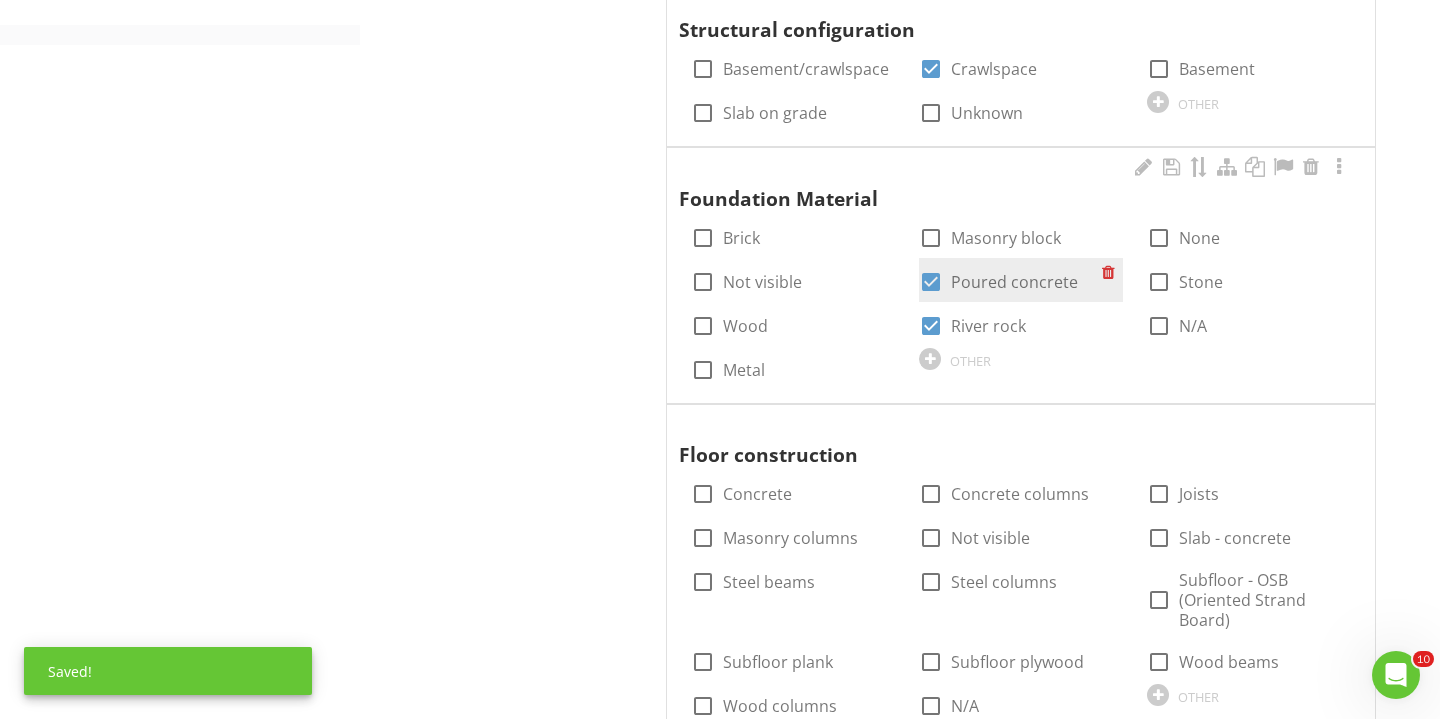 click at bounding box center [931, 282] 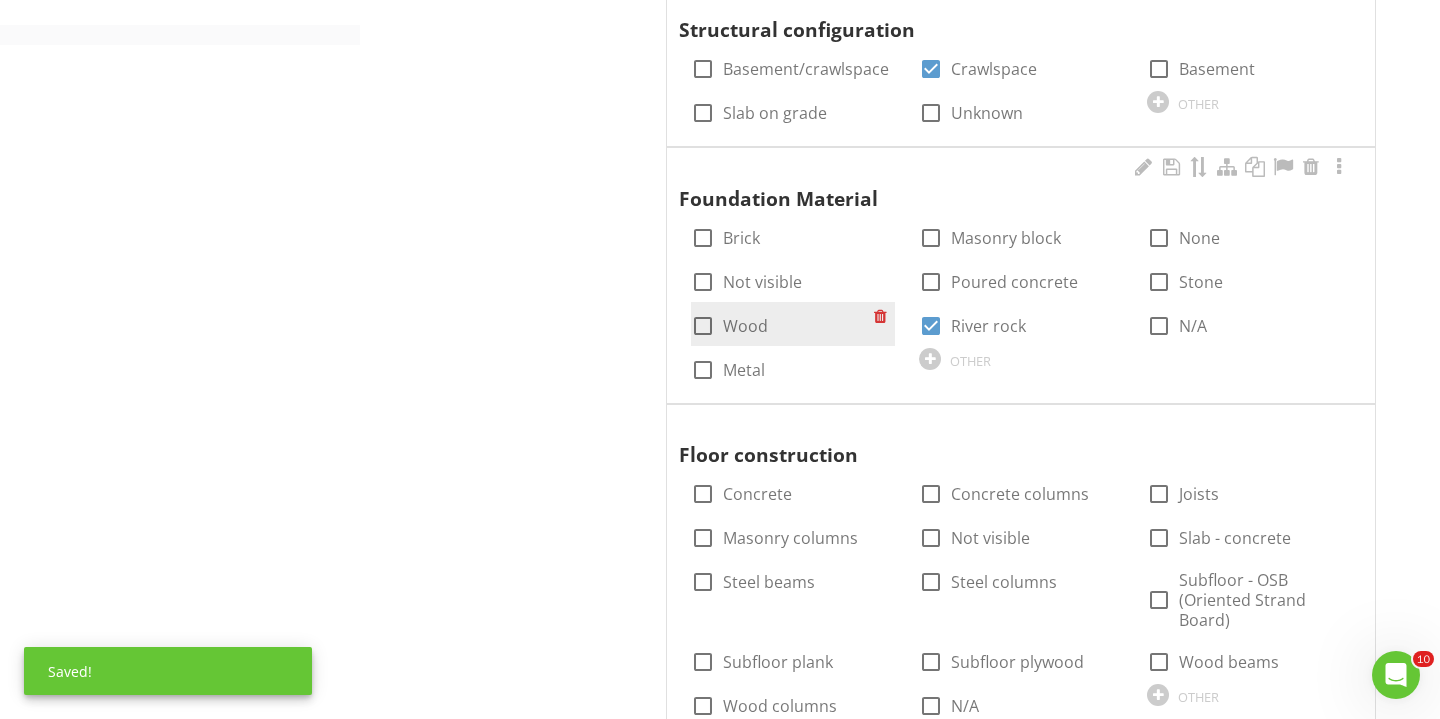 click at bounding box center [703, 326] 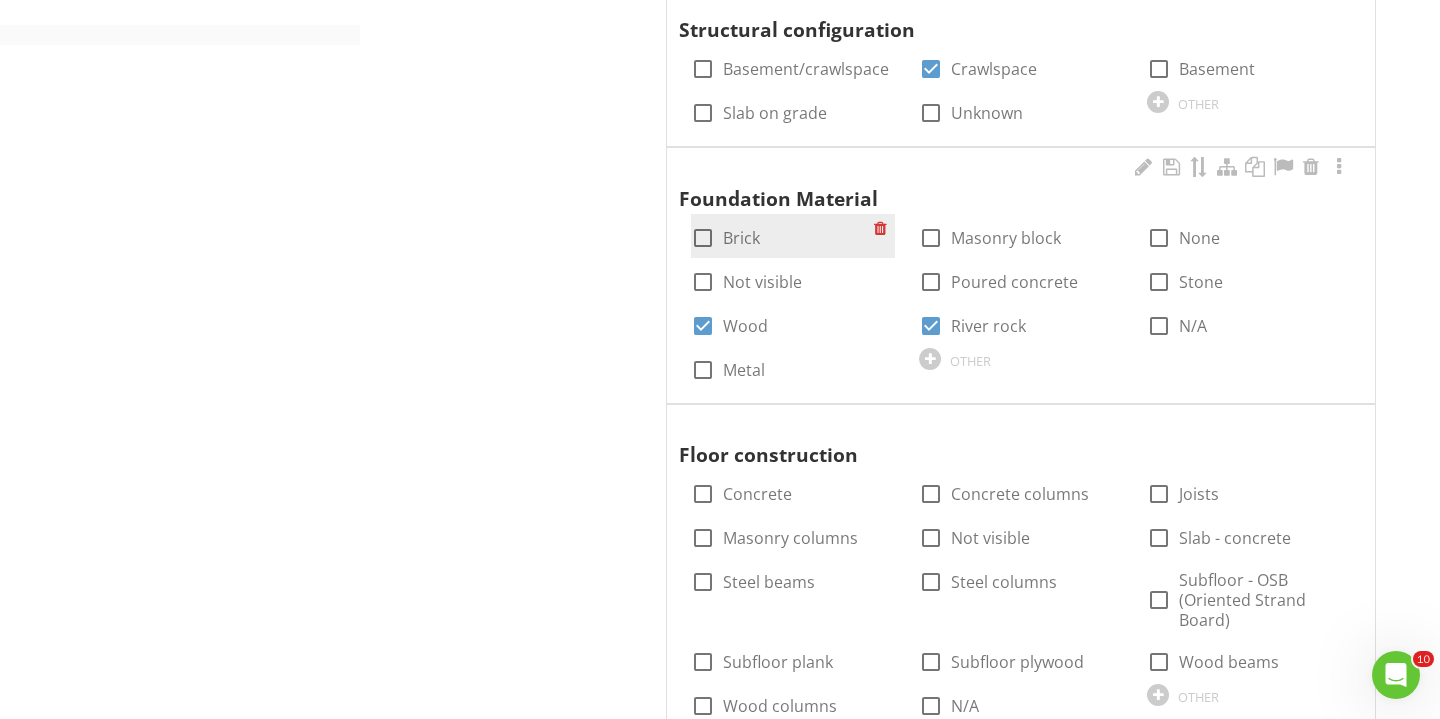 click at bounding box center (703, 238) 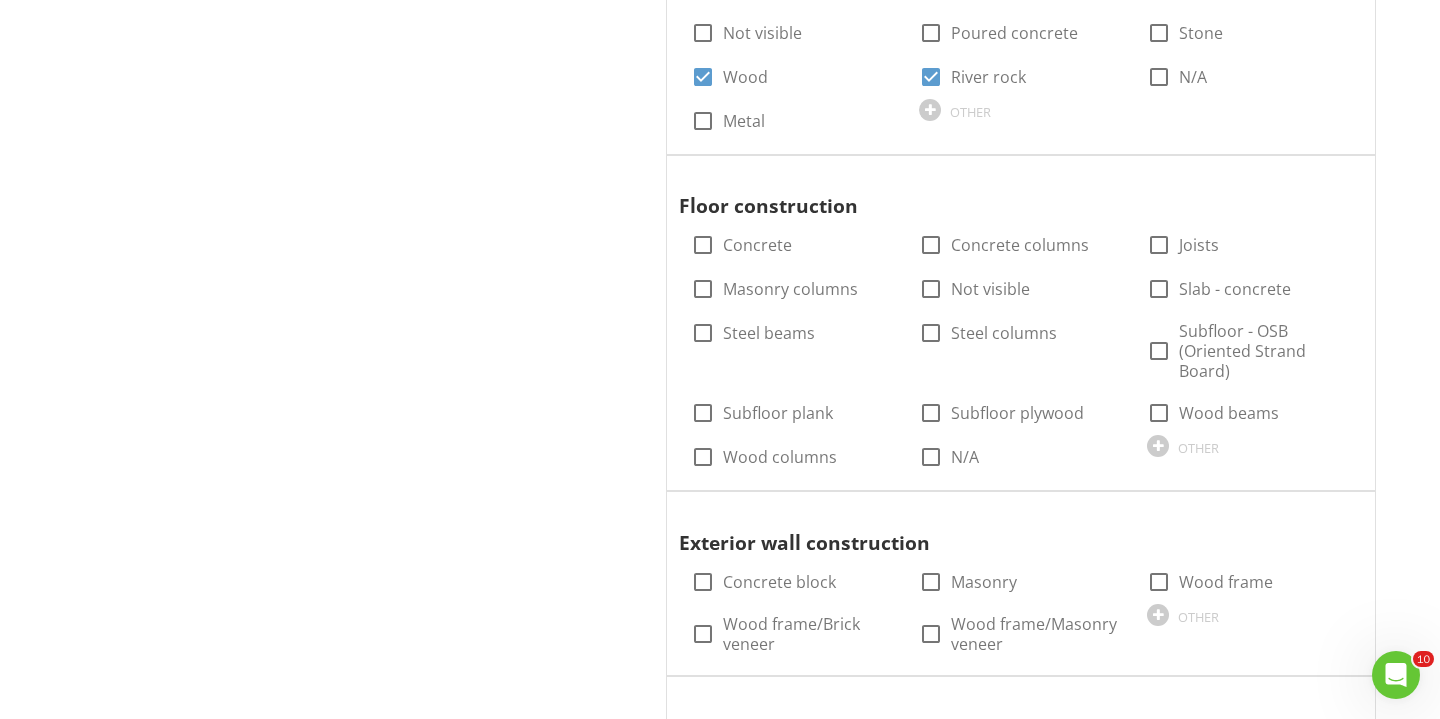 scroll, scrollTop: 1307, scrollLeft: 0, axis: vertical 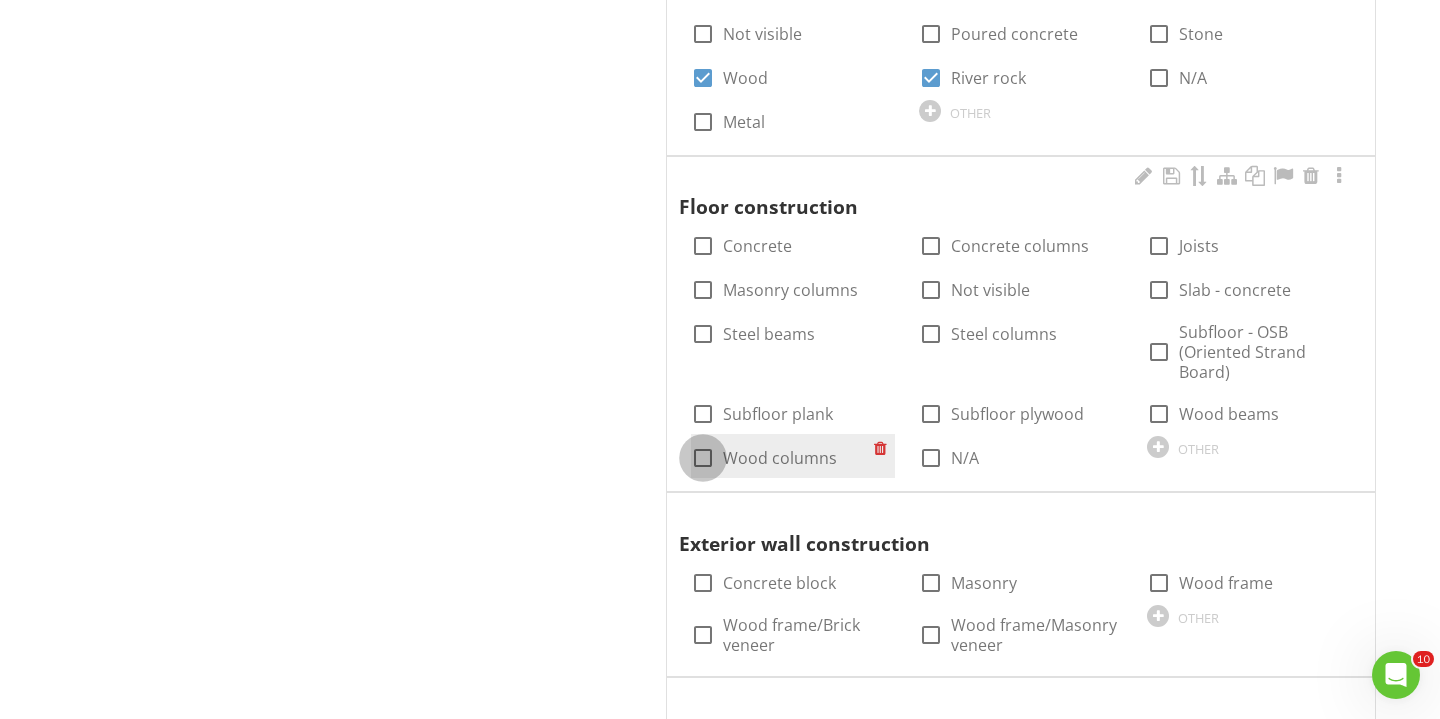 click at bounding box center [703, 458] 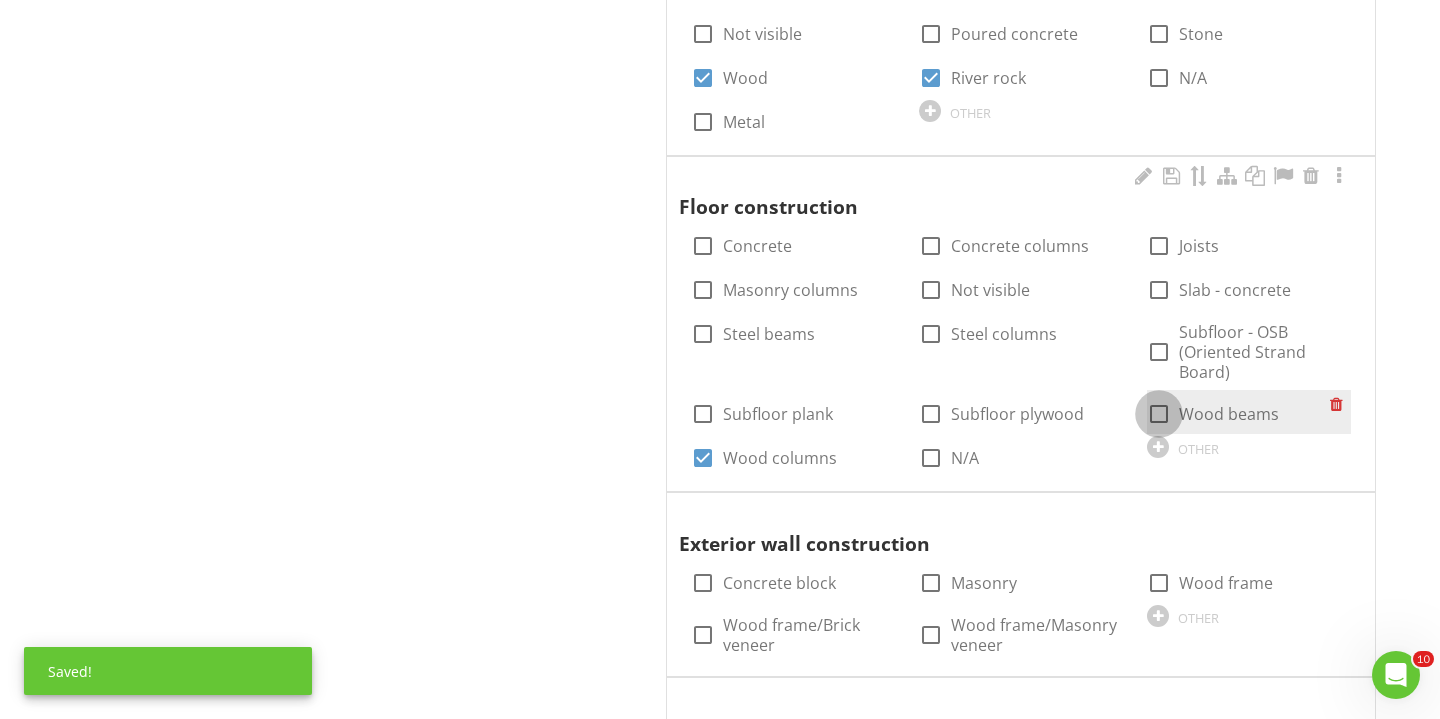 click at bounding box center (1159, 414) 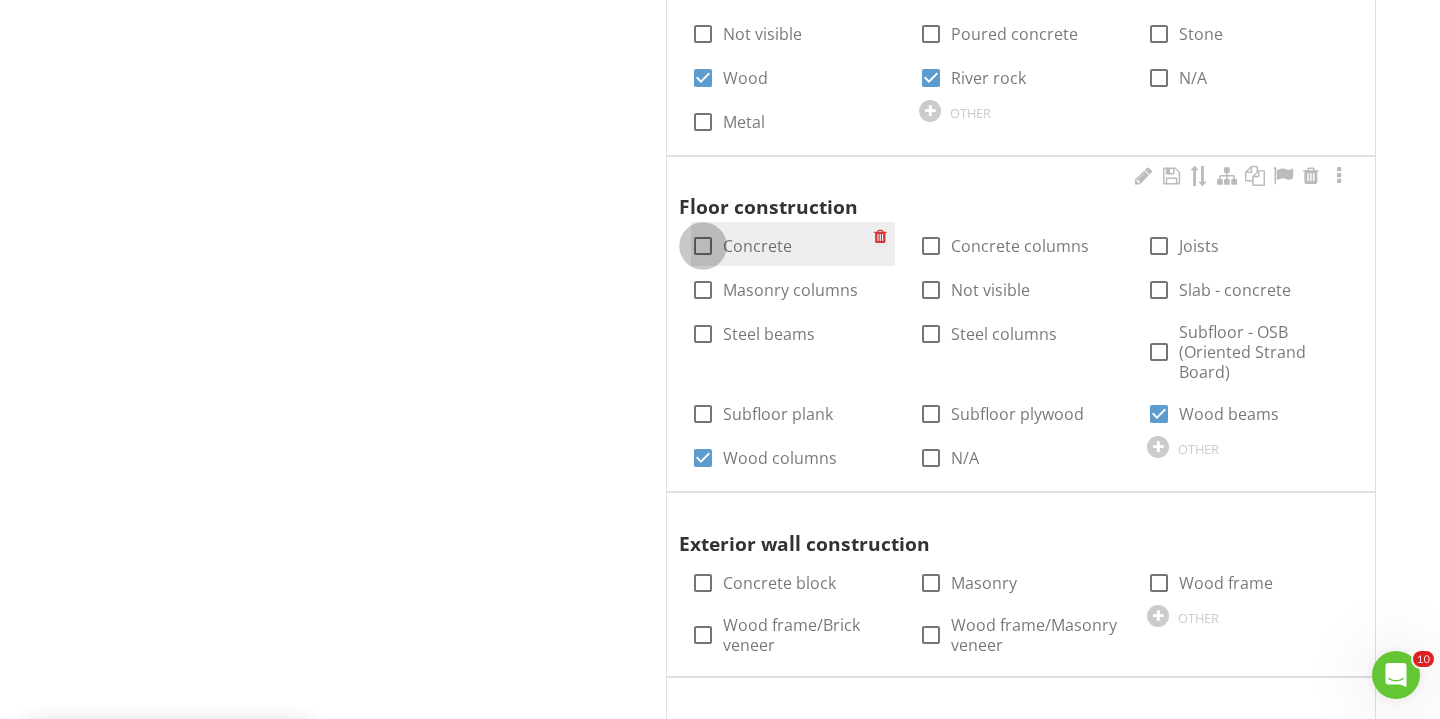 click at bounding box center [703, 246] 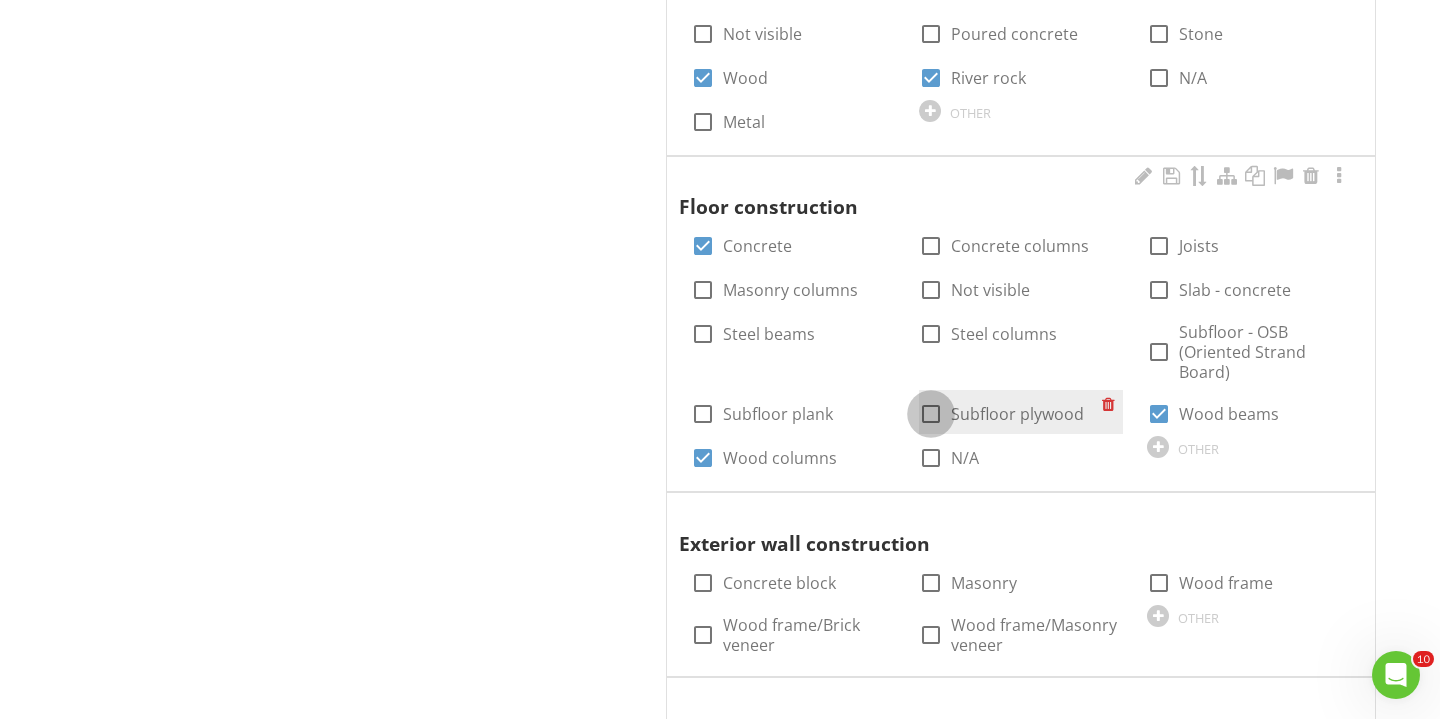 click at bounding box center (931, 414) 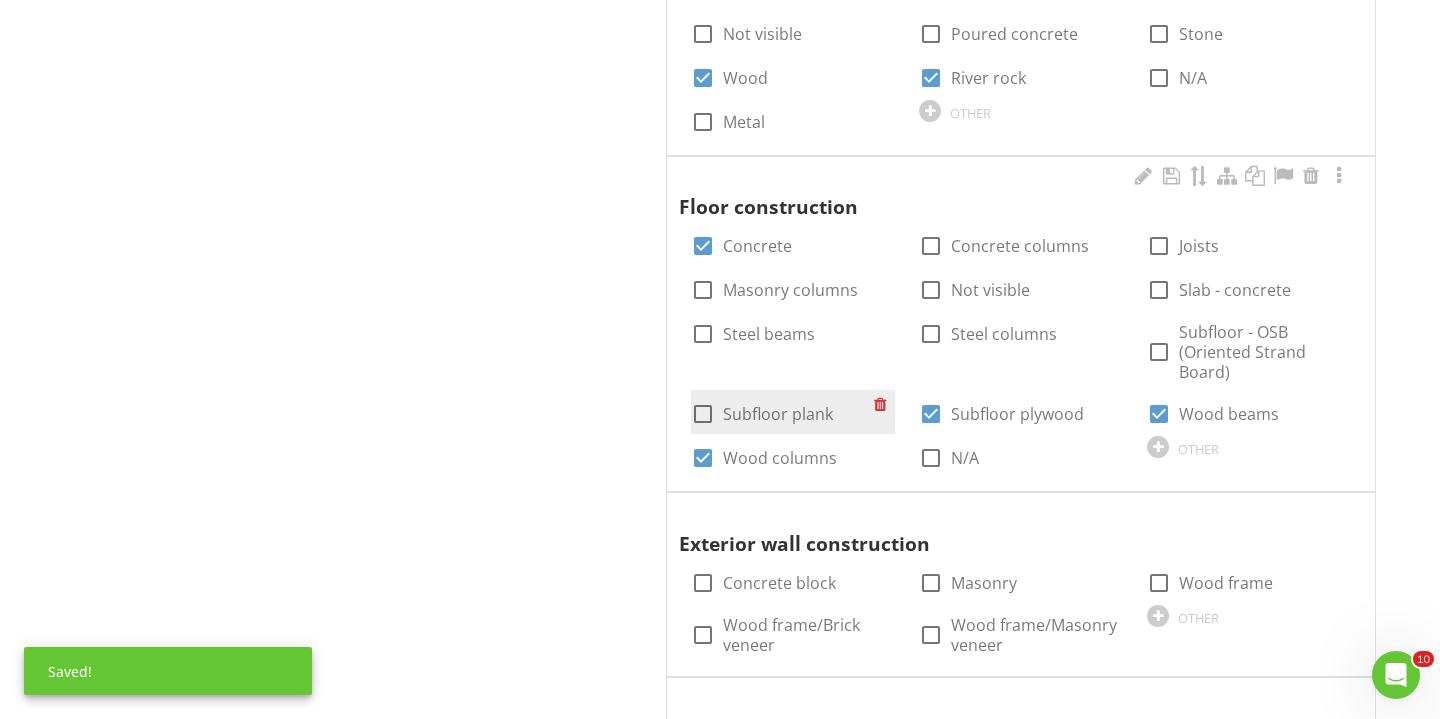 click at bounding box center (703, 414) 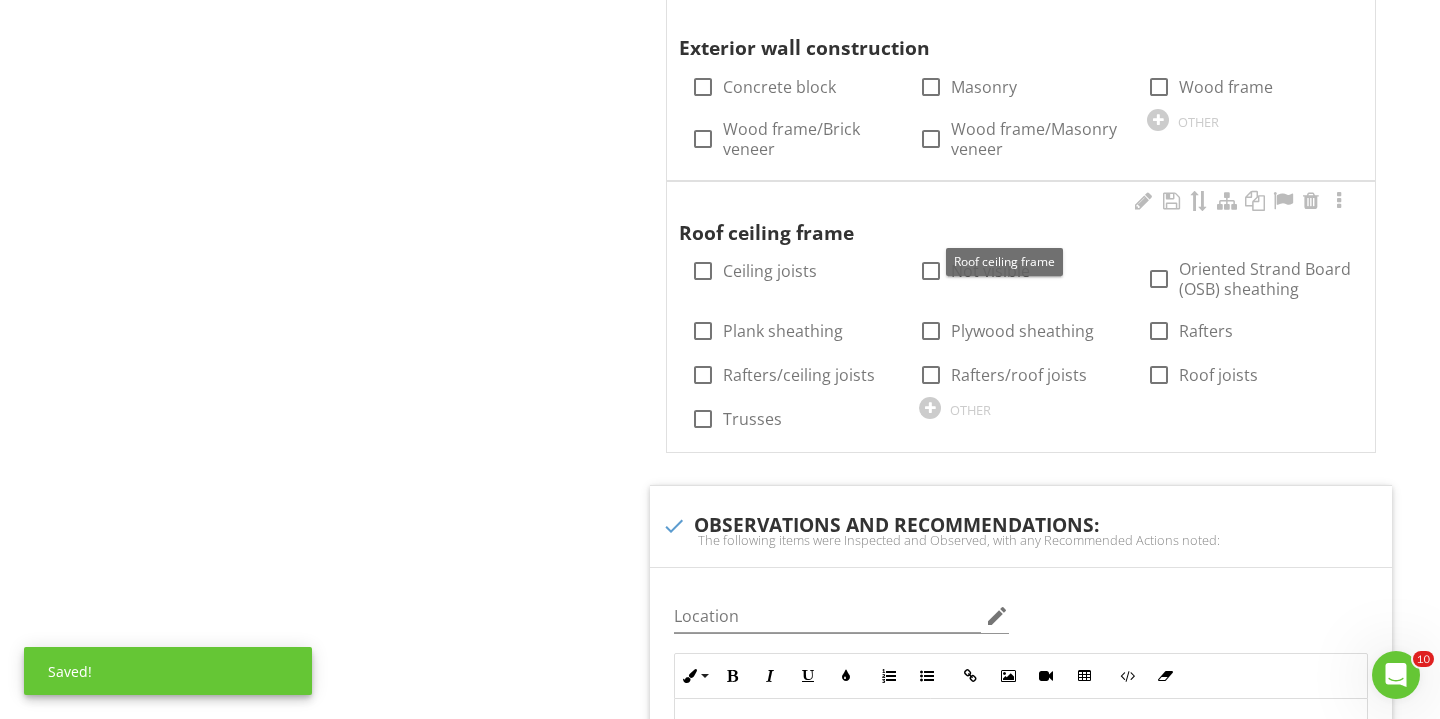 scroll, scrollTop: 1801, scrollLeft: 0, axis: vertical 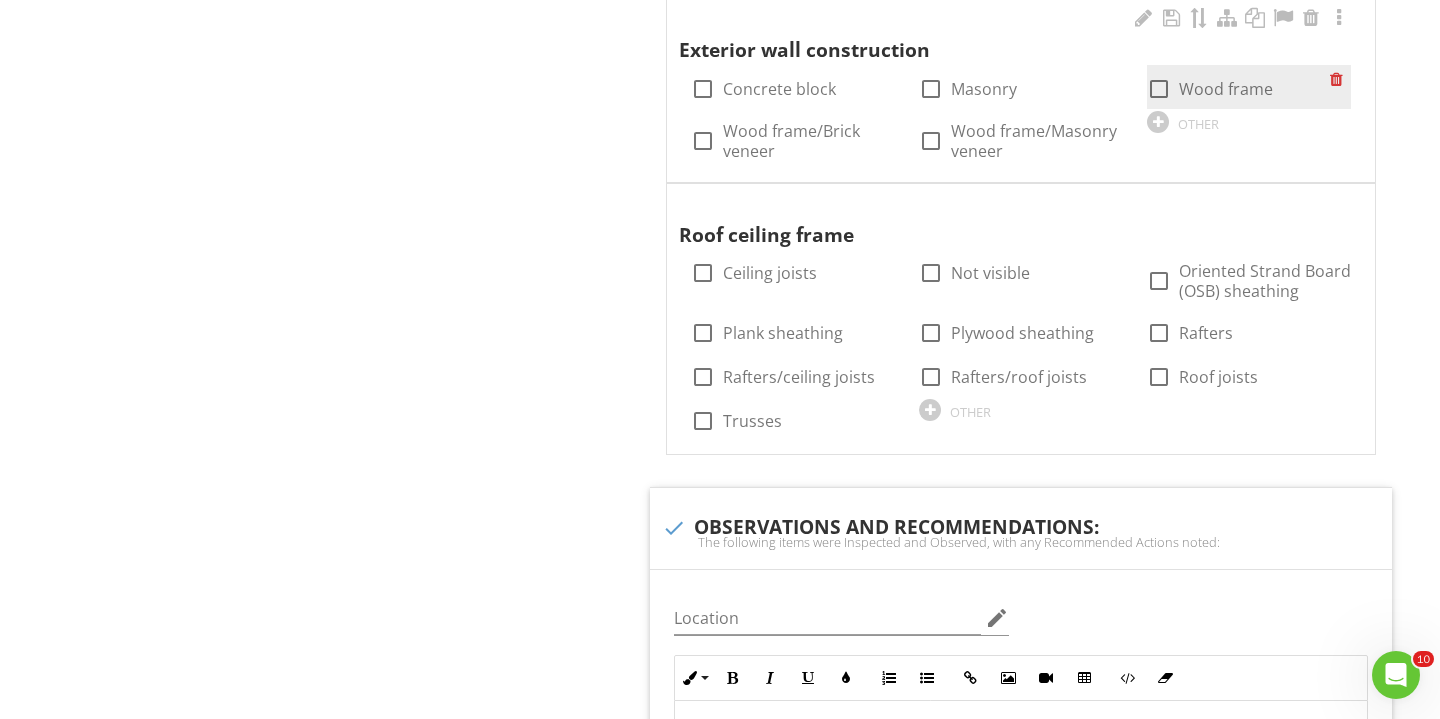 click at bounding box center [1159, 89] 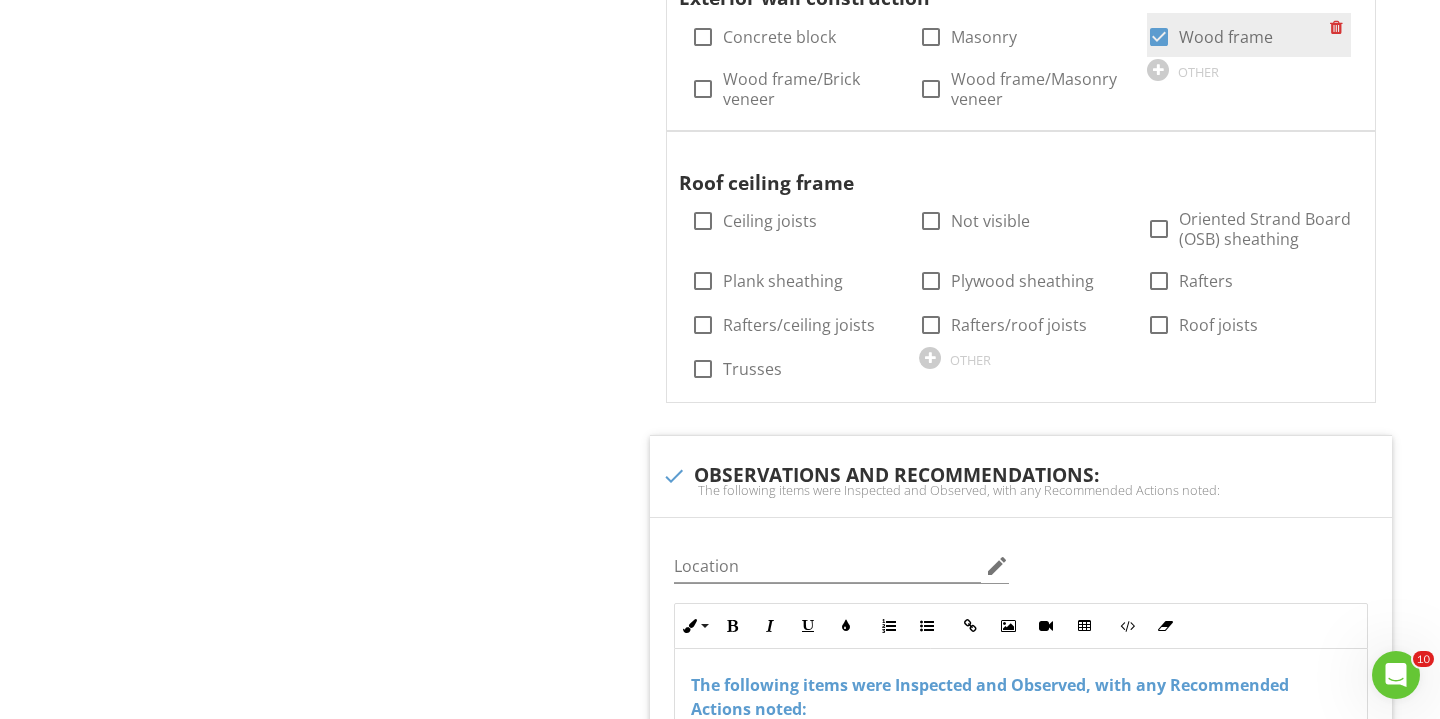 scroll, scrollTop: 1864, scrollLeft: 0, axis: vertical 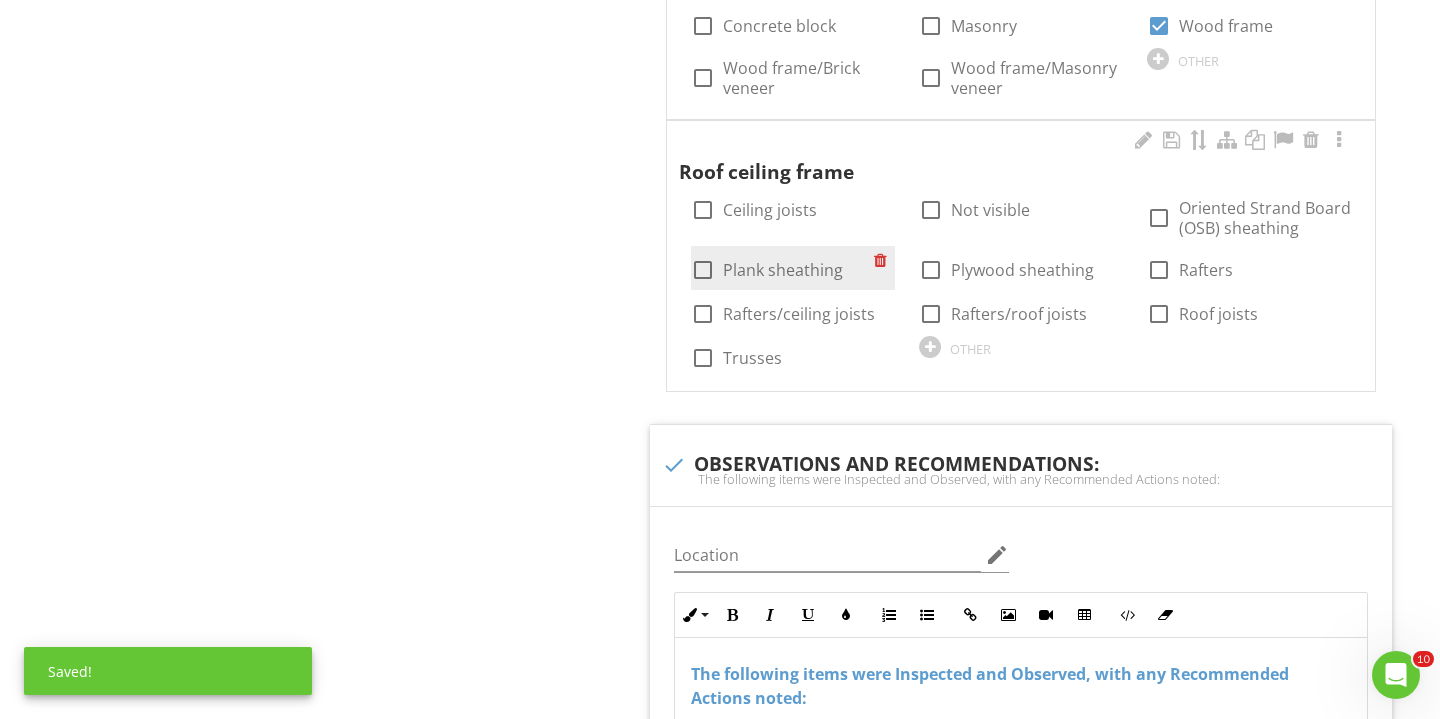 click at bounding box center [703, 270] 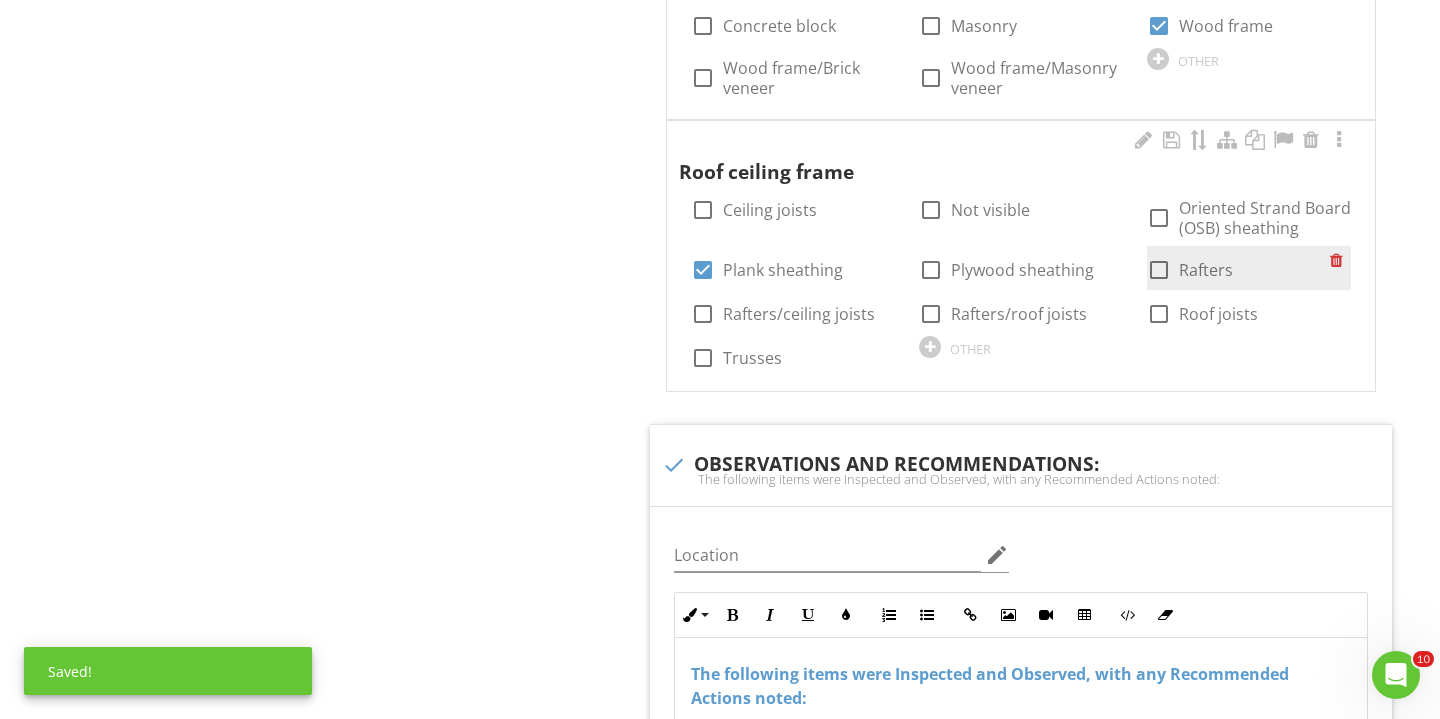 click at bounding box center [1159, 270] 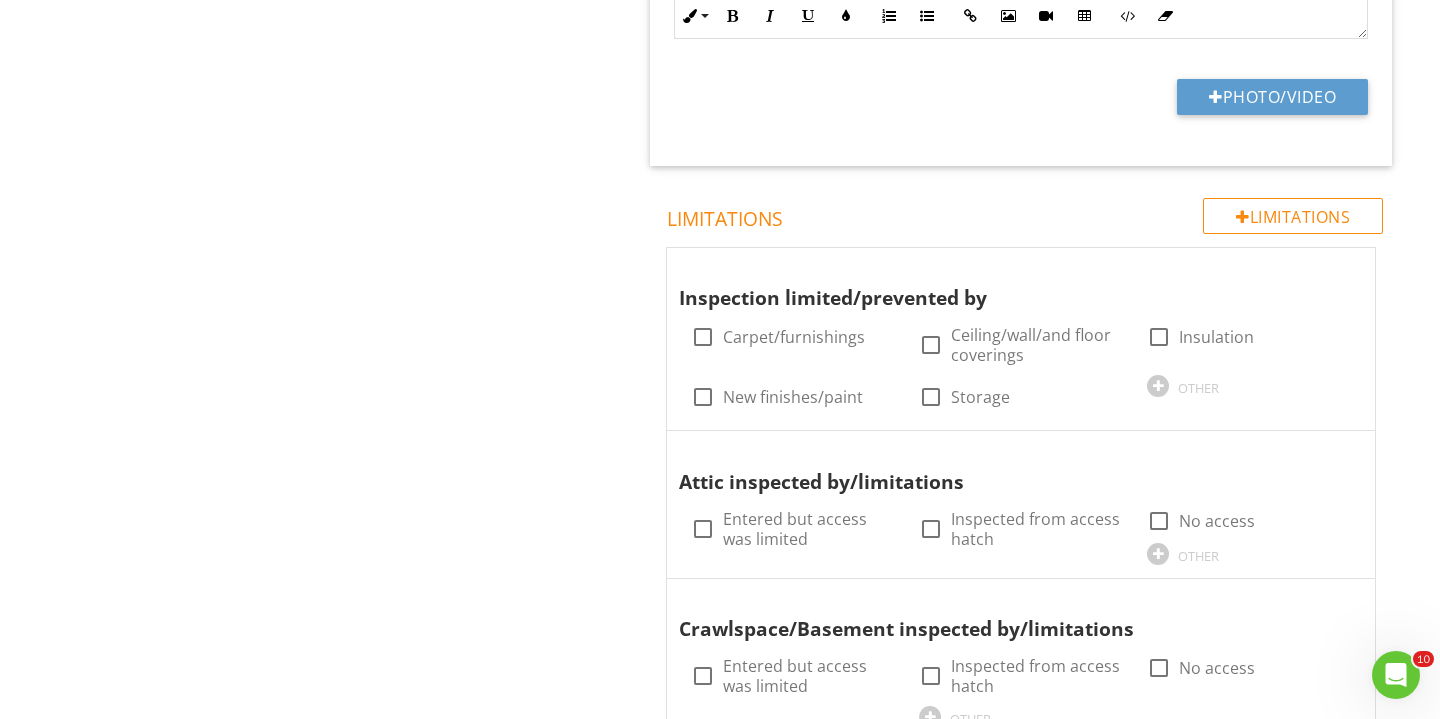 scroll, scrollTop: 2790, scrollLeft: 0, axis: vertical 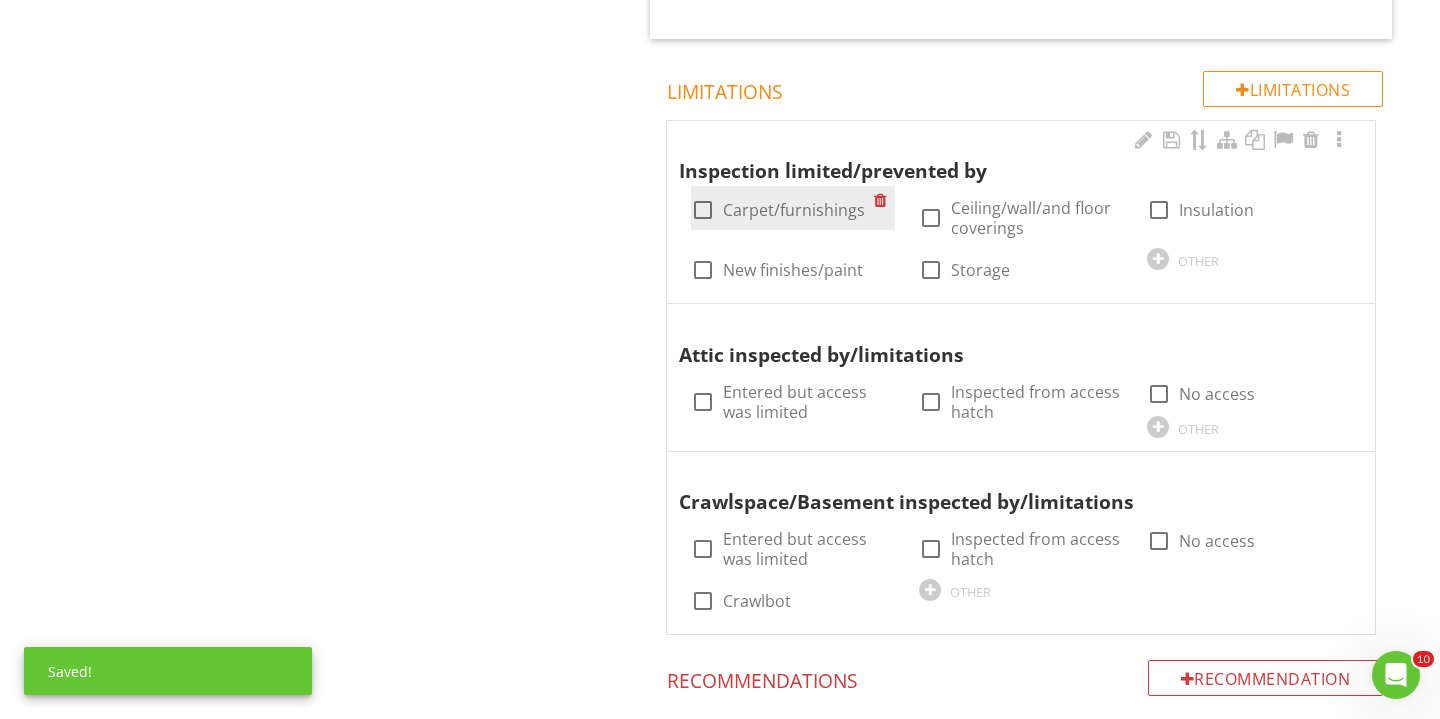 click at bounding box center [703, 210] 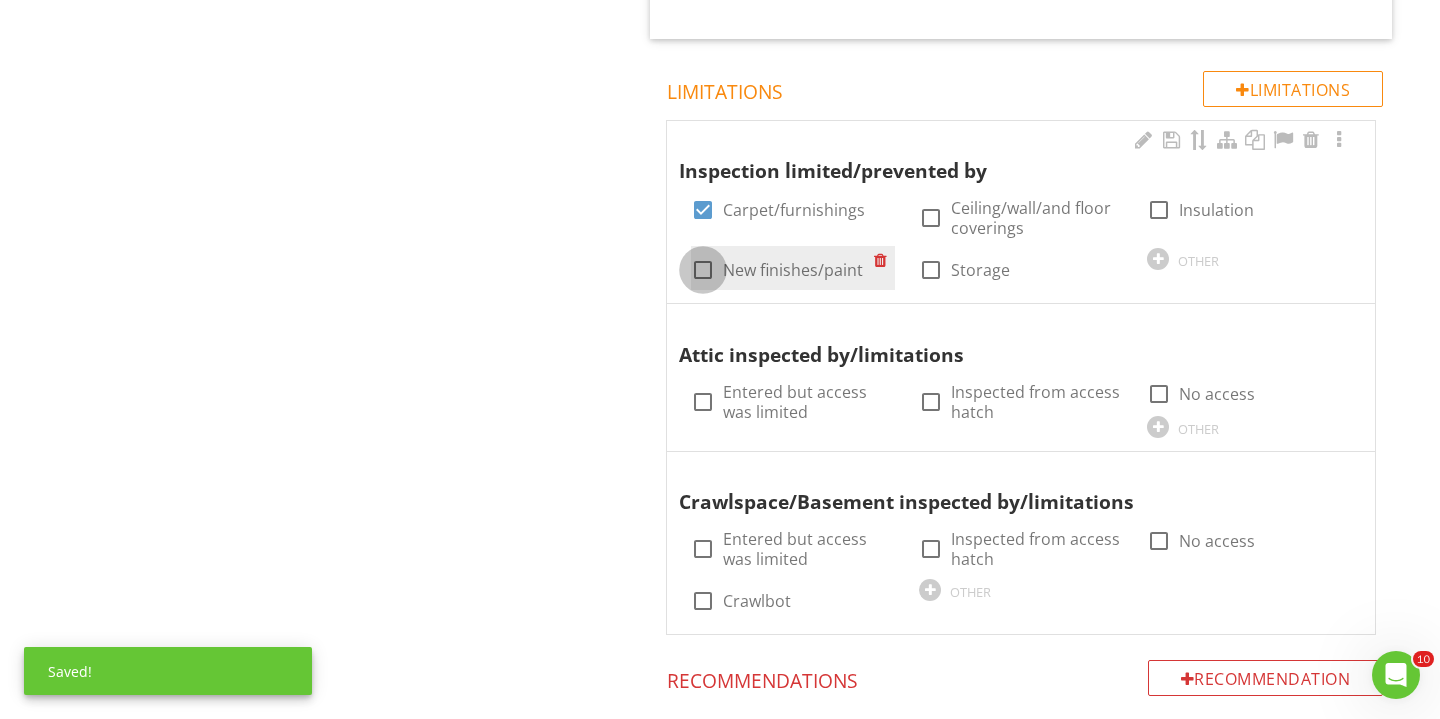 click at bounding box center (703, 270) 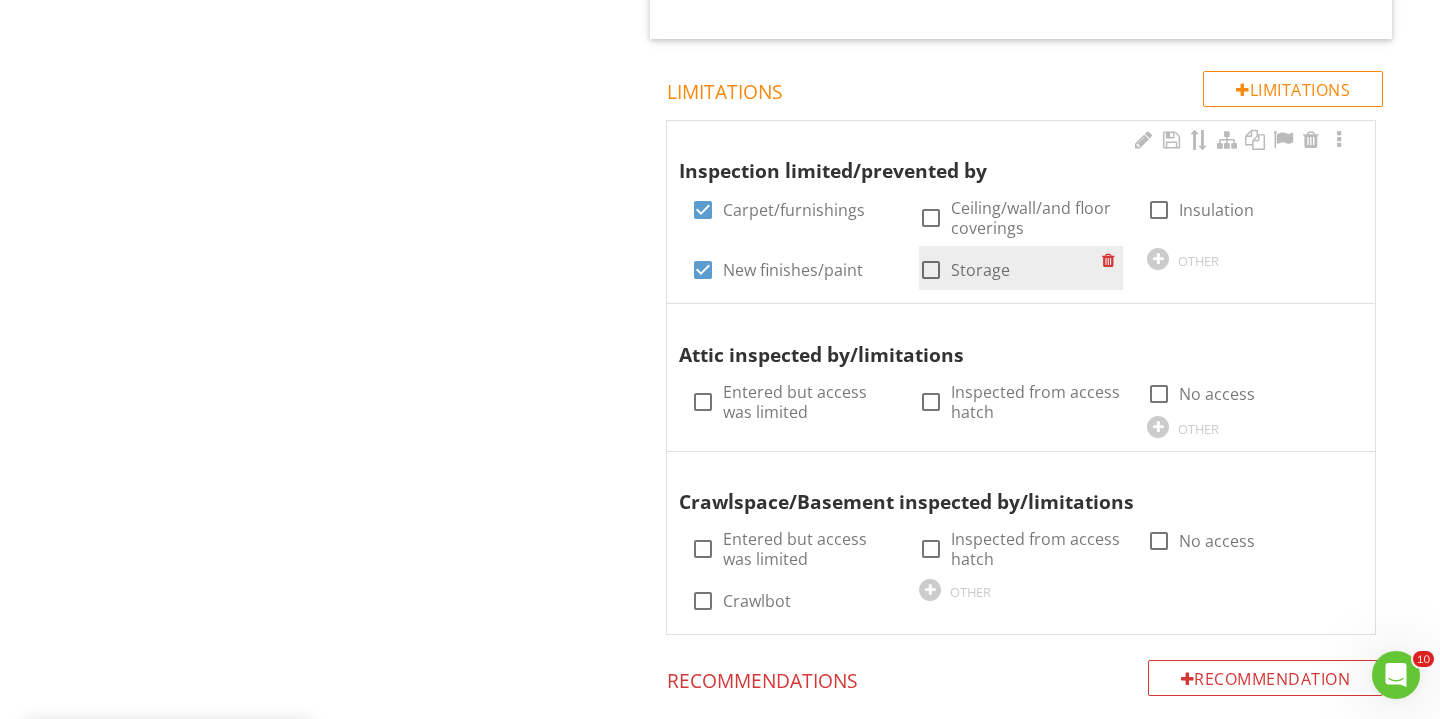 click at bounding box center (931, 270) 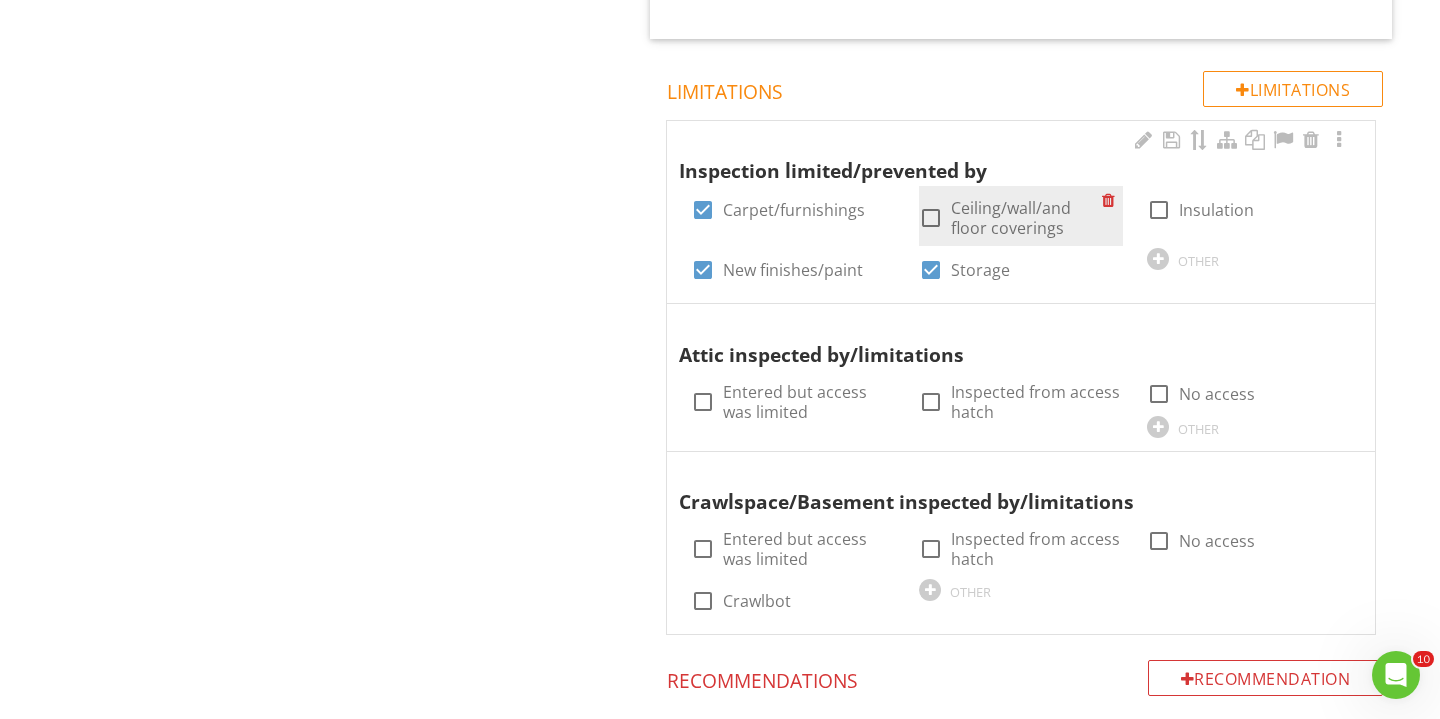 click at bounding box center [931, 218] 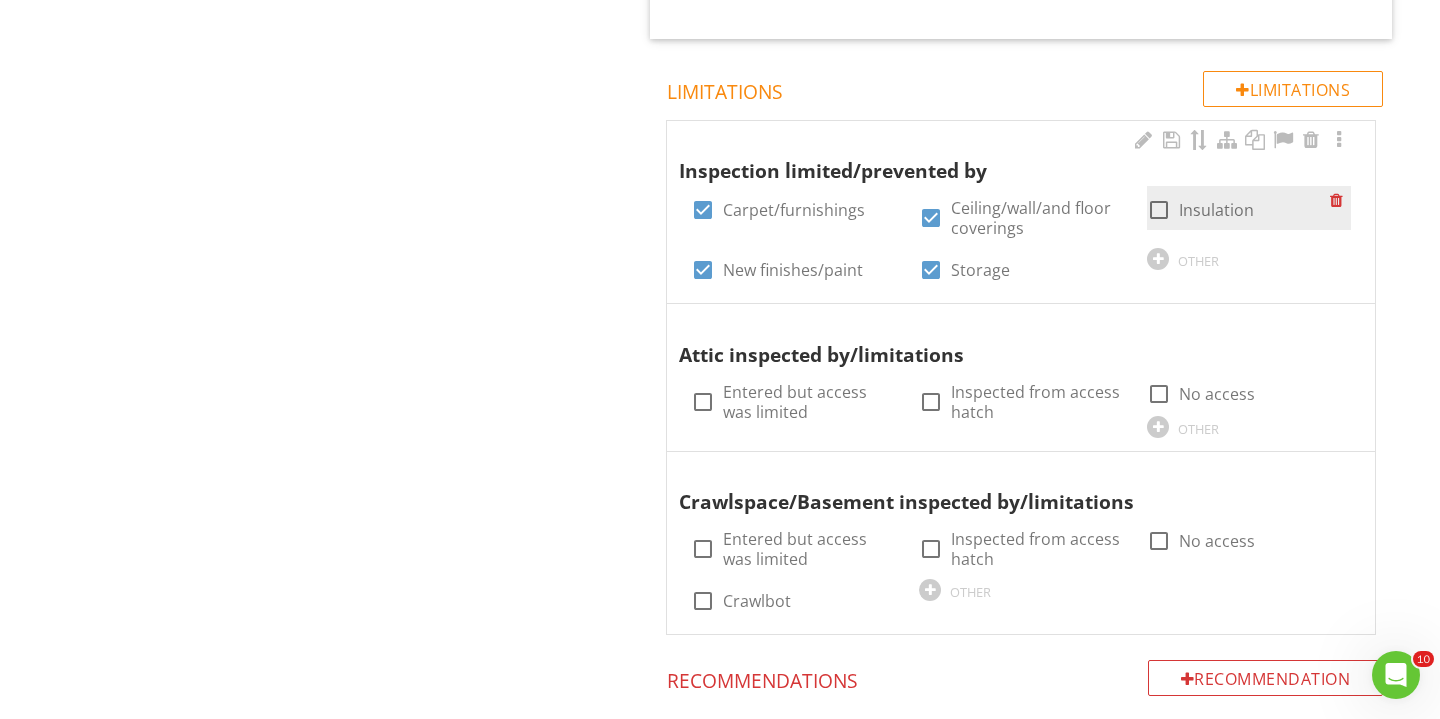 click at bounding box center [1159, 210] 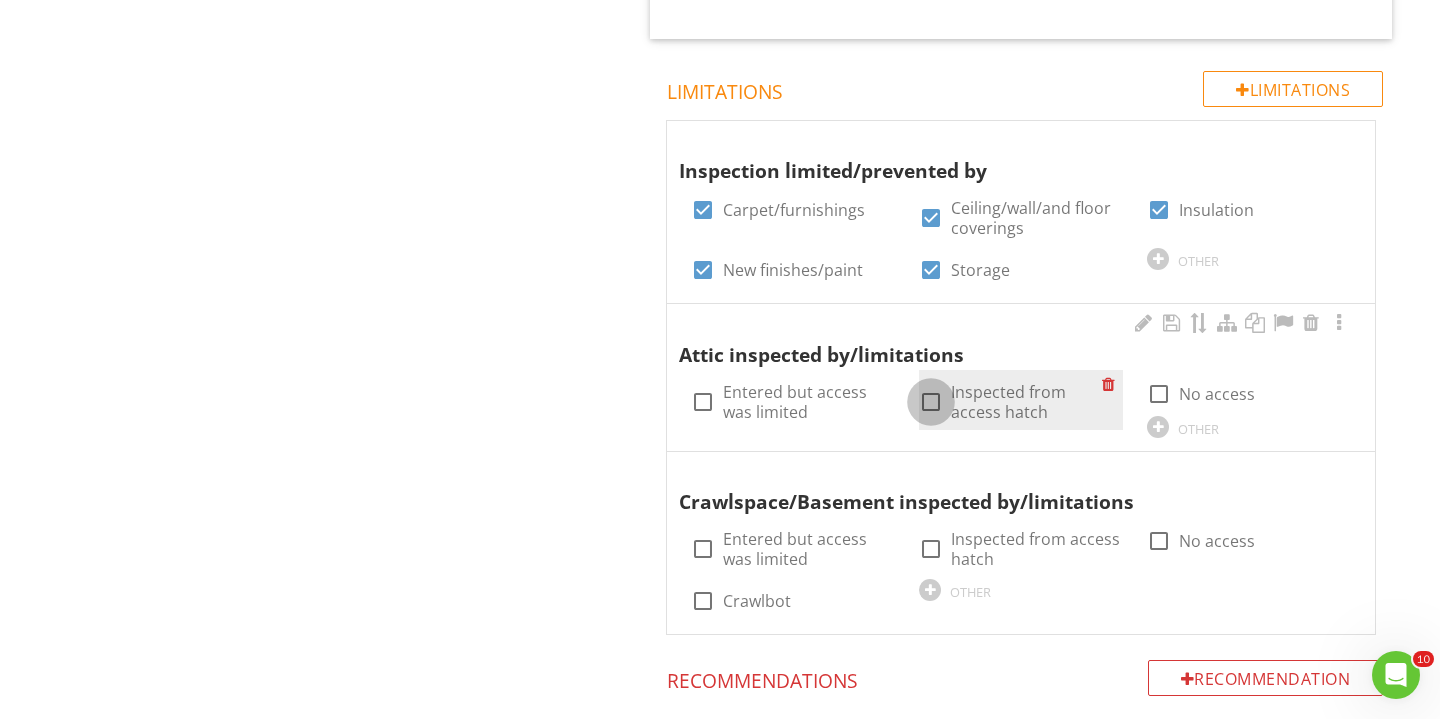 click at bounding box center (931, 402) 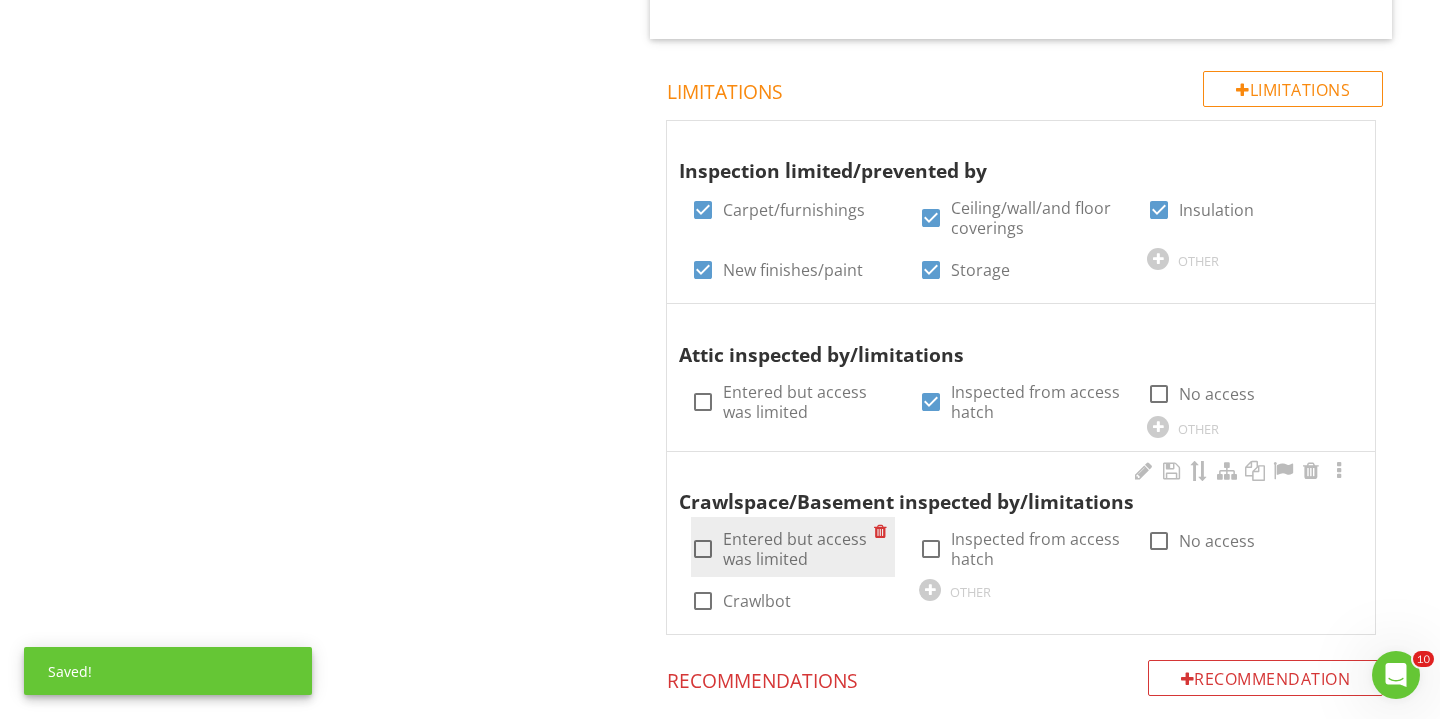 click at bounding box center (703, 549) 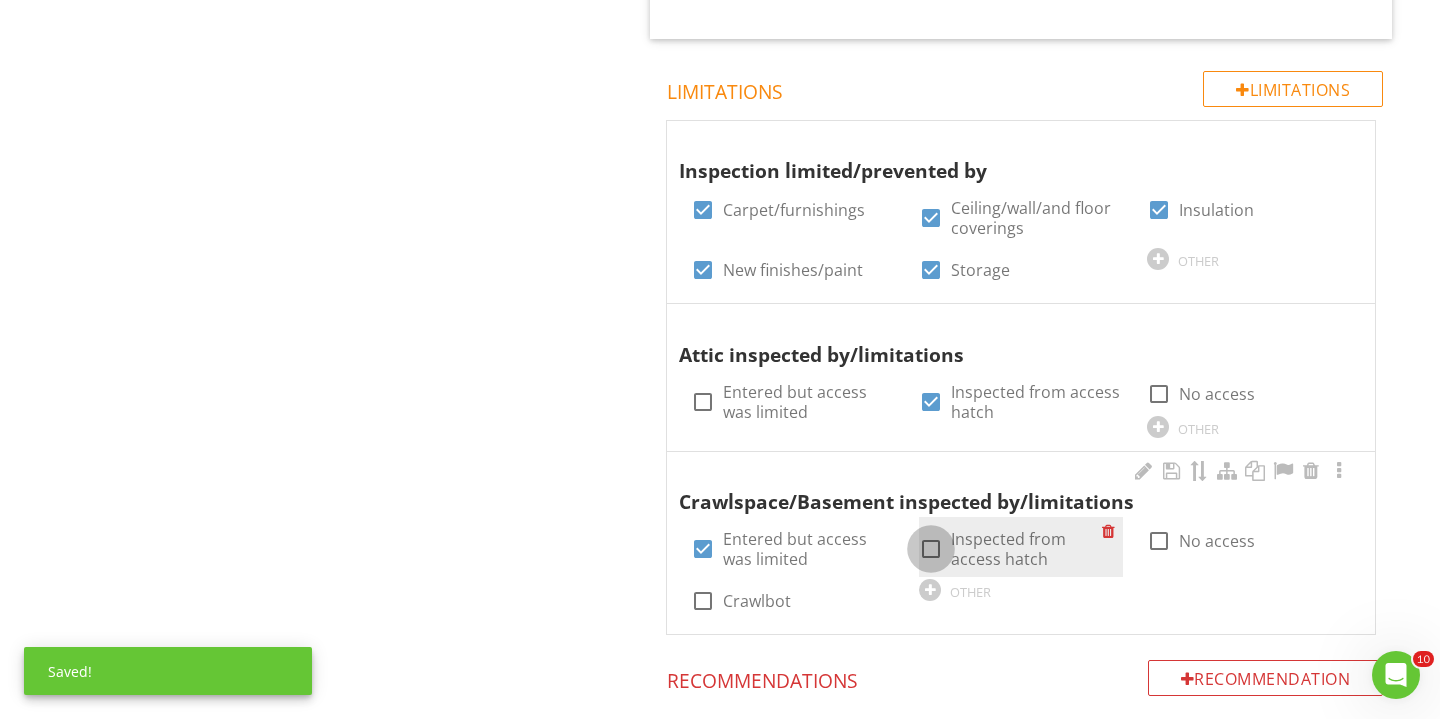 click at bounding box center [931, 549] 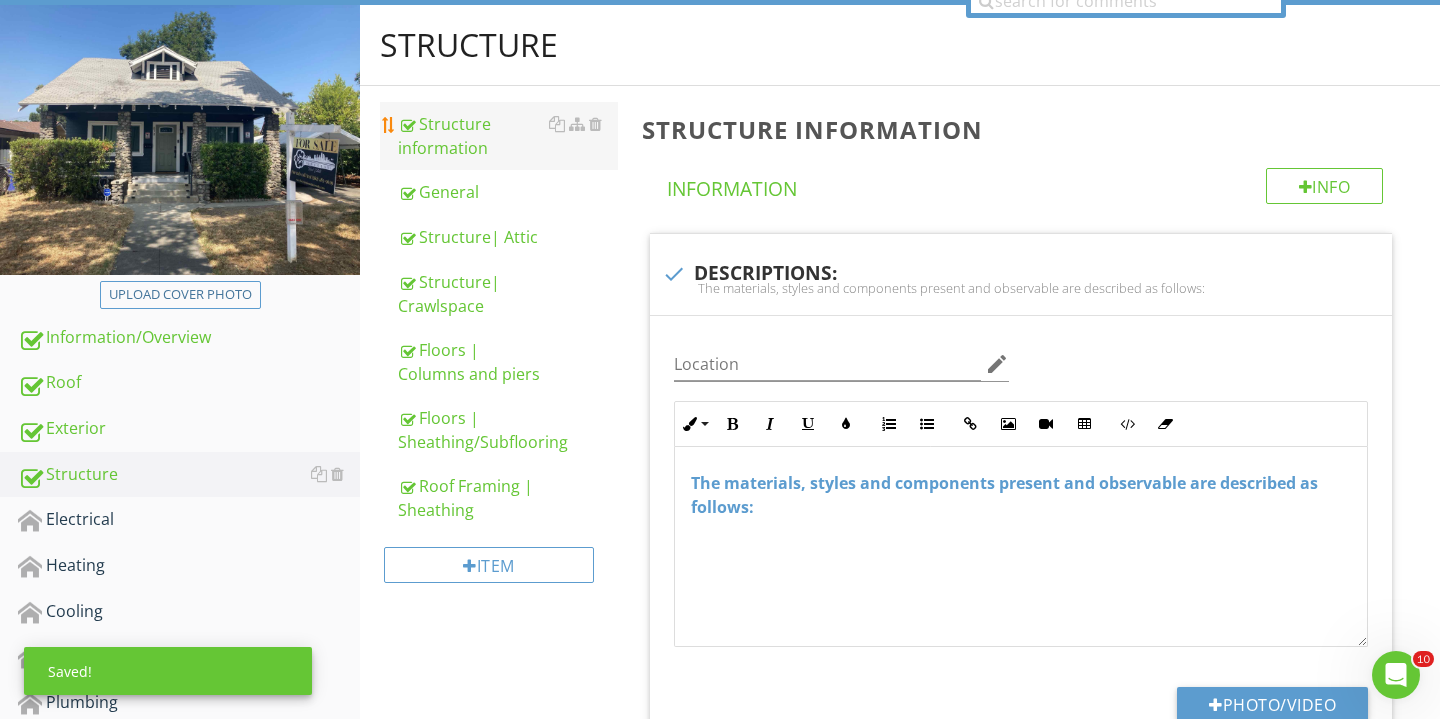 scroll, scrollTop: 444, scrollLeft: 0, axis: vertical 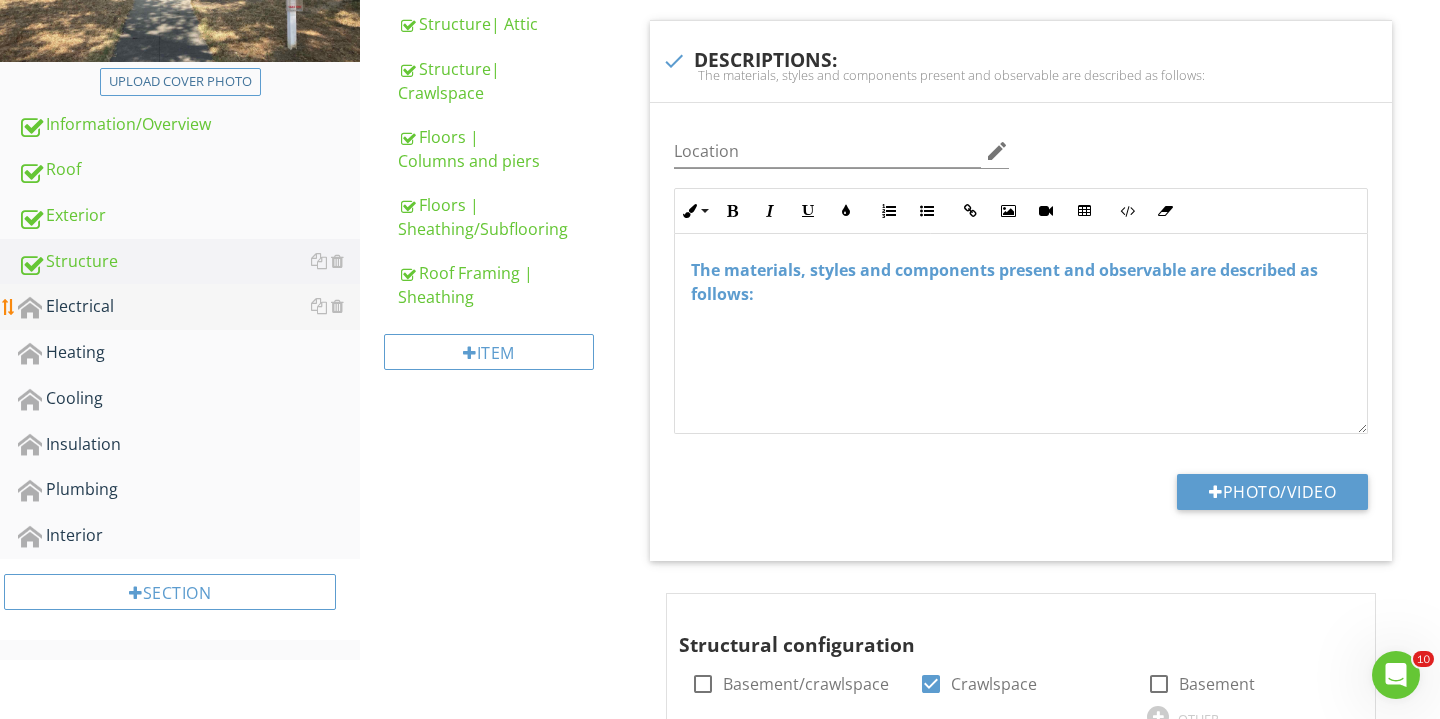 click on "Electrical" at bounding box center [189, 307] 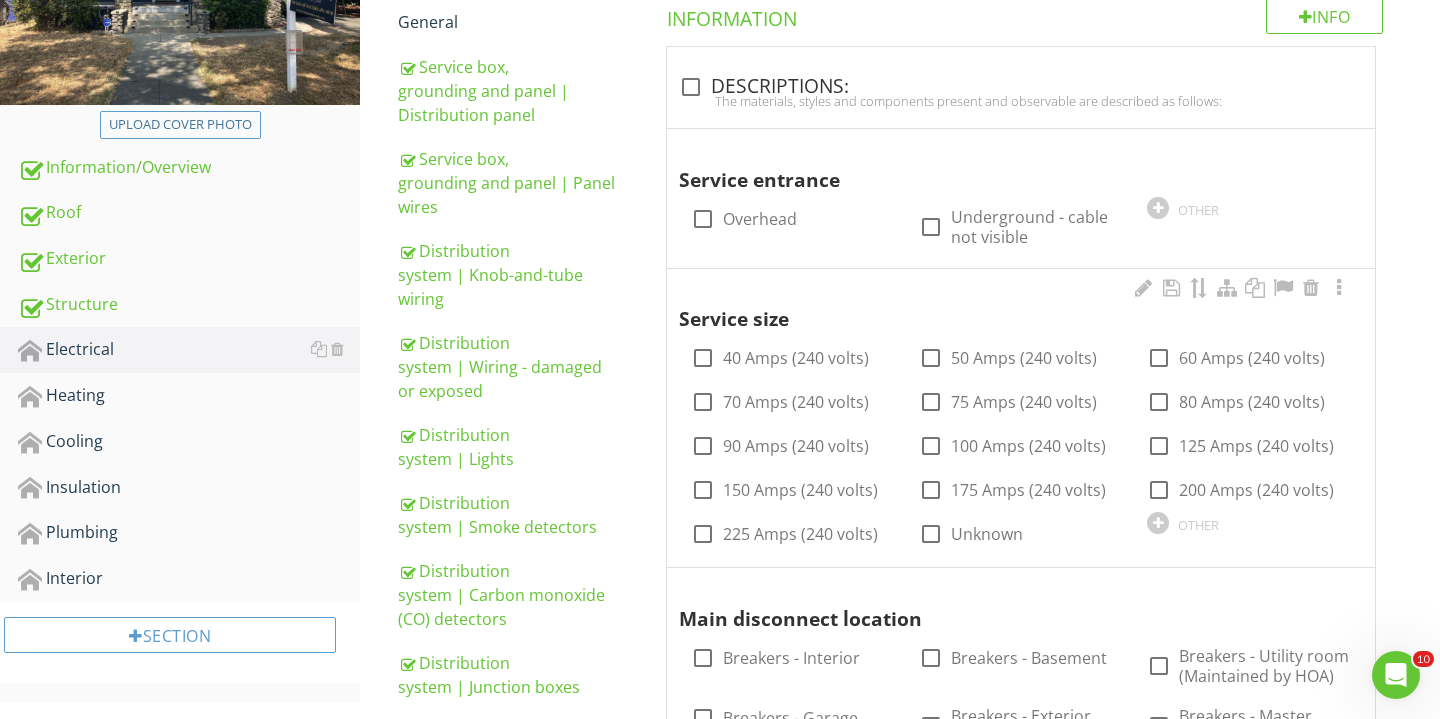 scroll, scrollTop: 372, scrollLeft: 0, axis: vertical 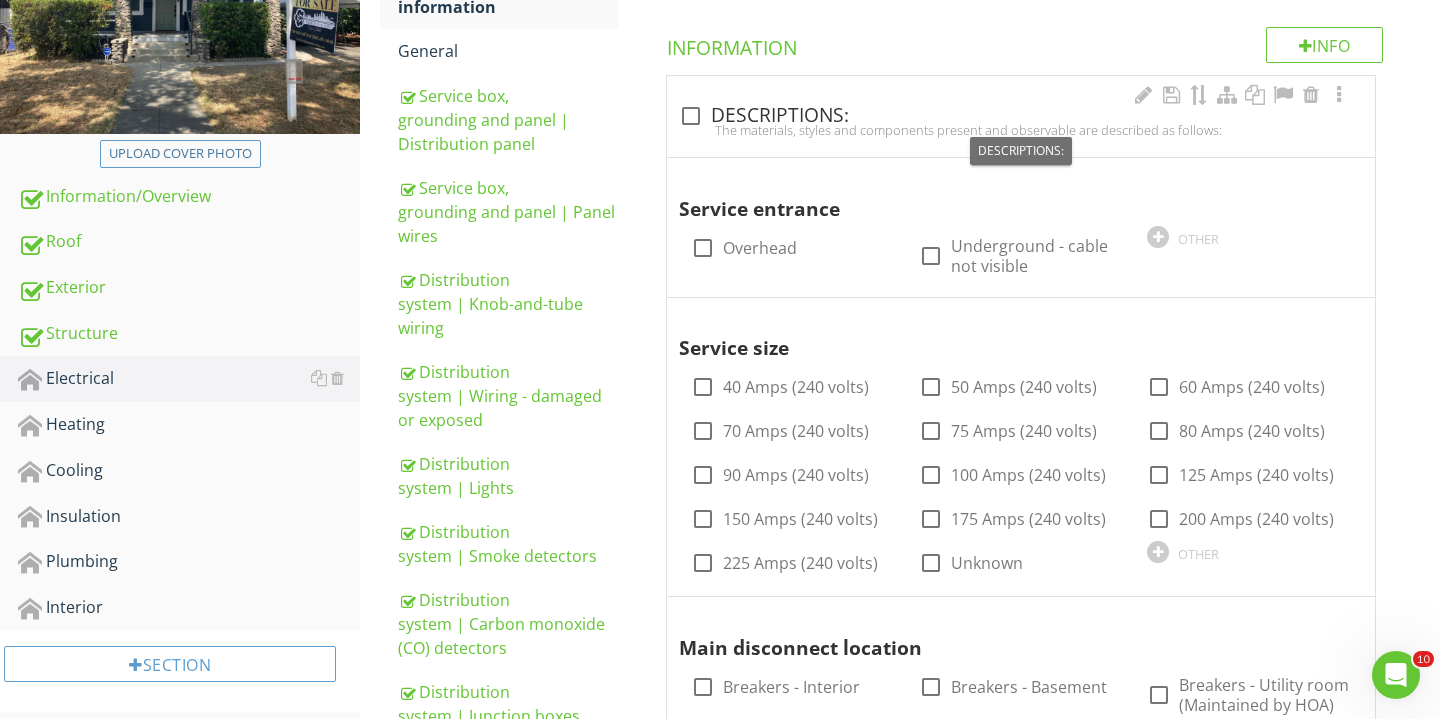 click at bounding box center [691, 116] 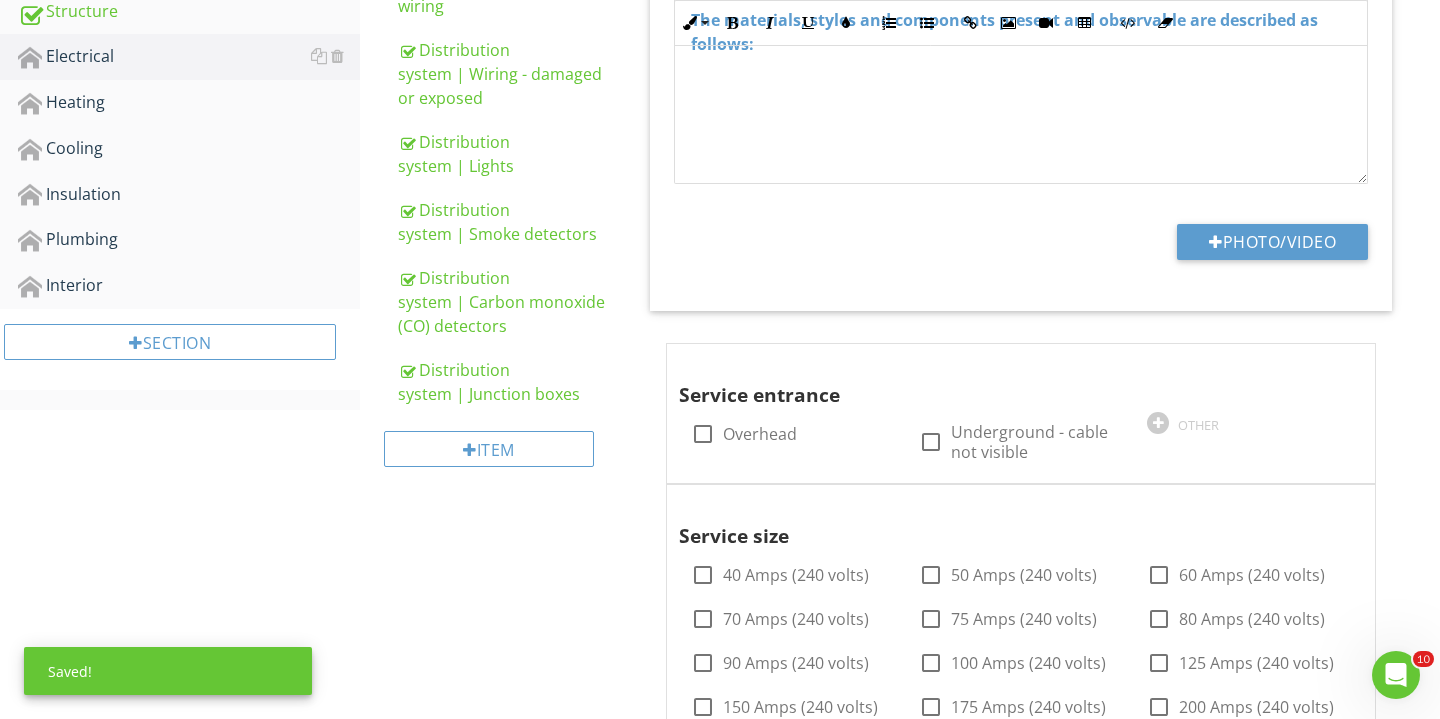 scroll, scrollTop: 431, scrollLeft: 0, axis: vertical 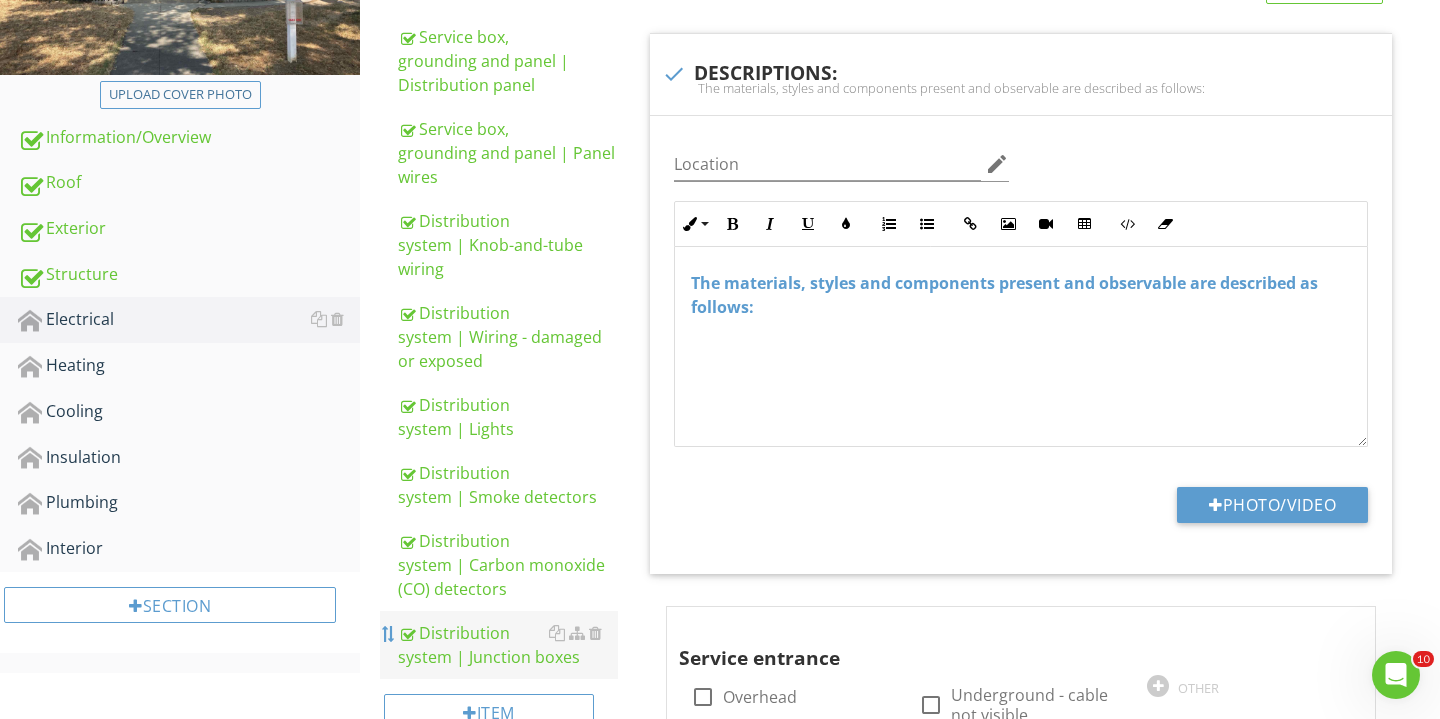 type 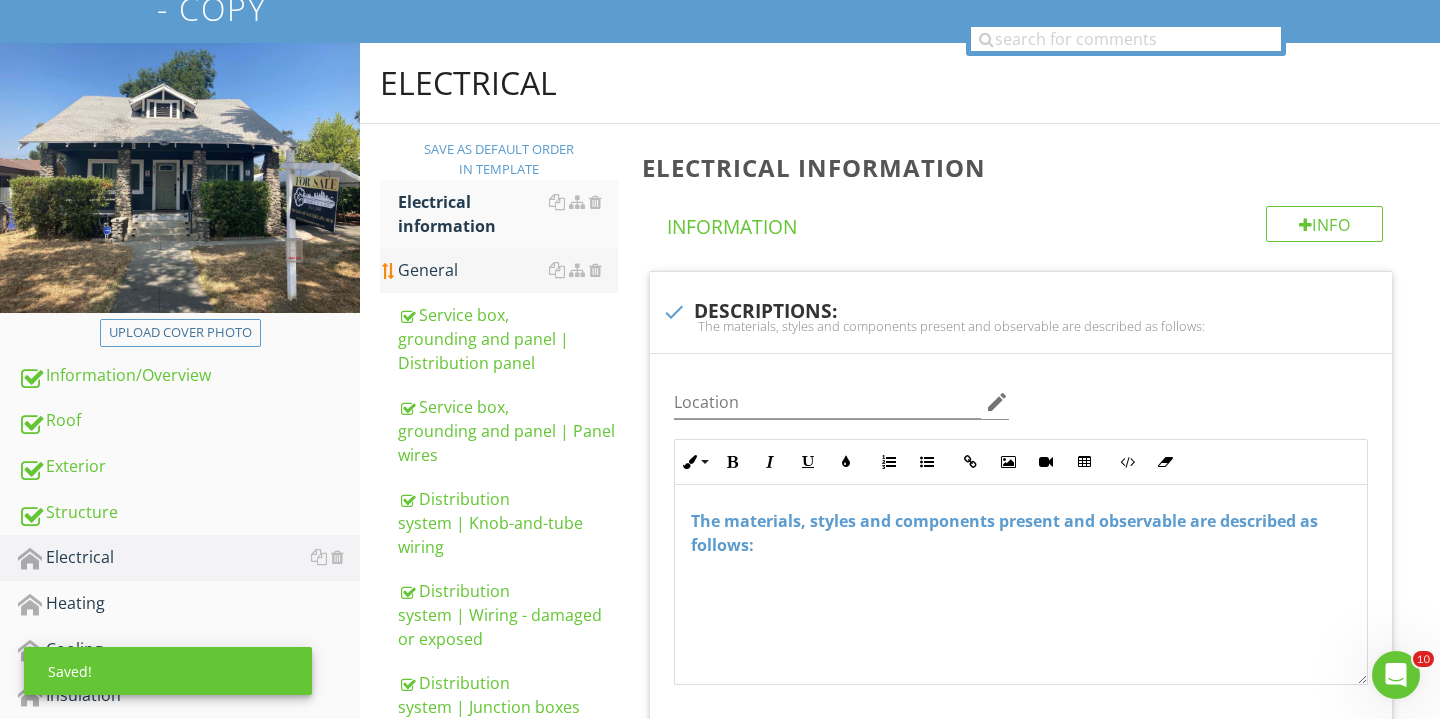 scroll, scrollTop: 177, scrollLeft: 0, axis: vertical 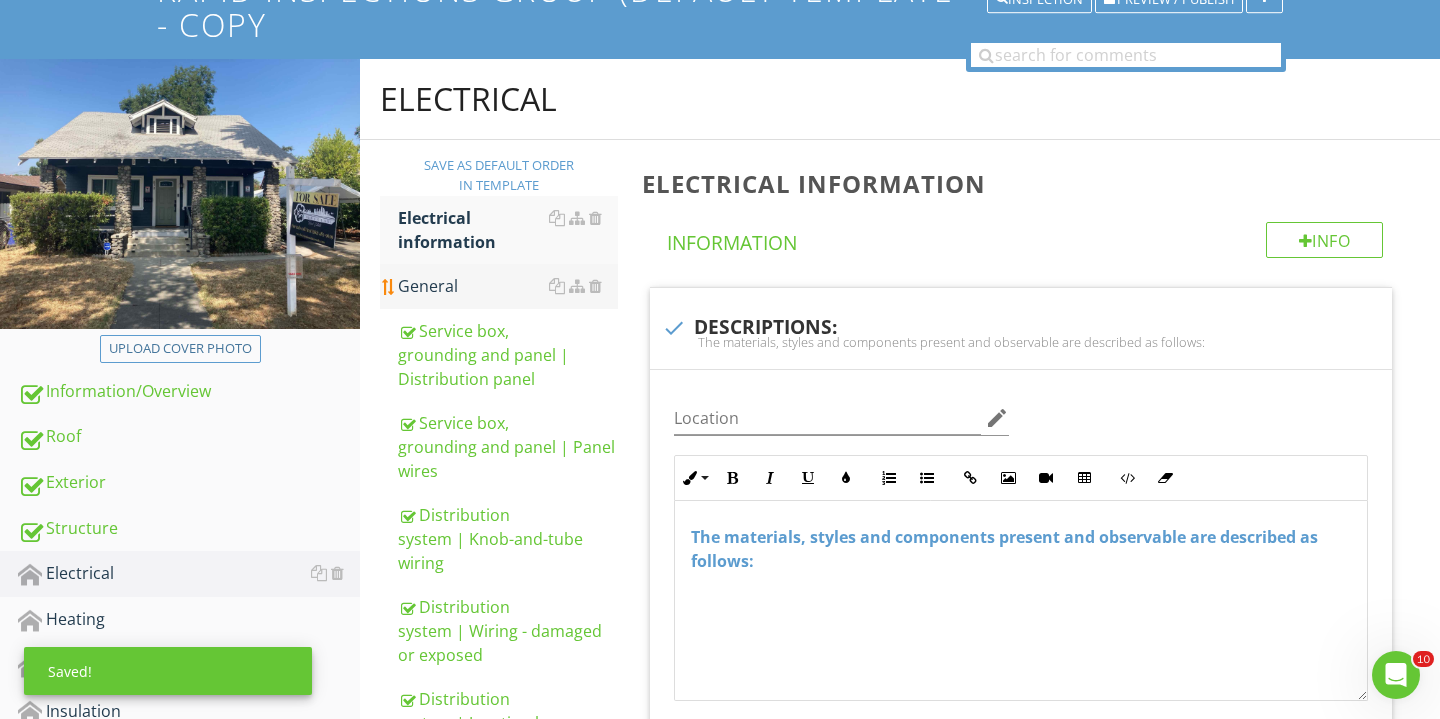 click on "General" at bounding box center (508, 286) 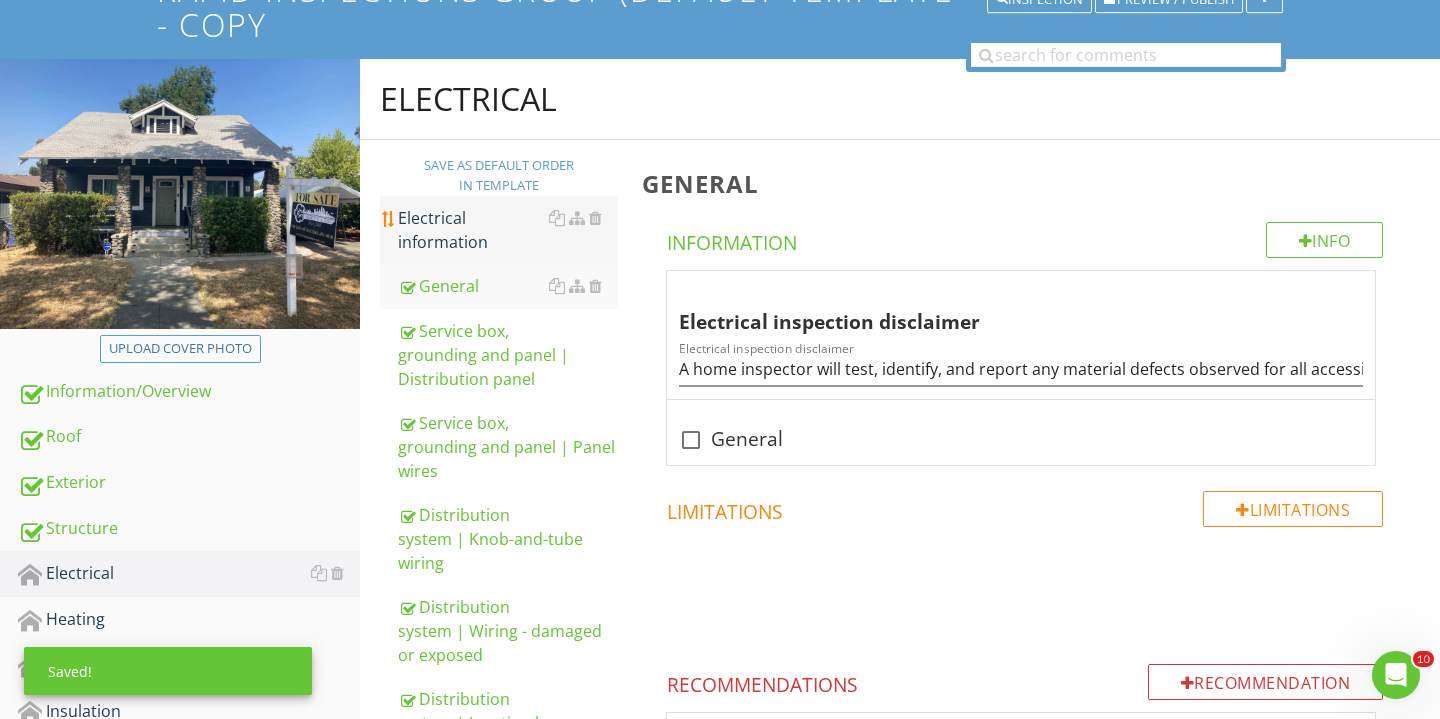 click on "Electrical information" at bounding box center [508, 230] 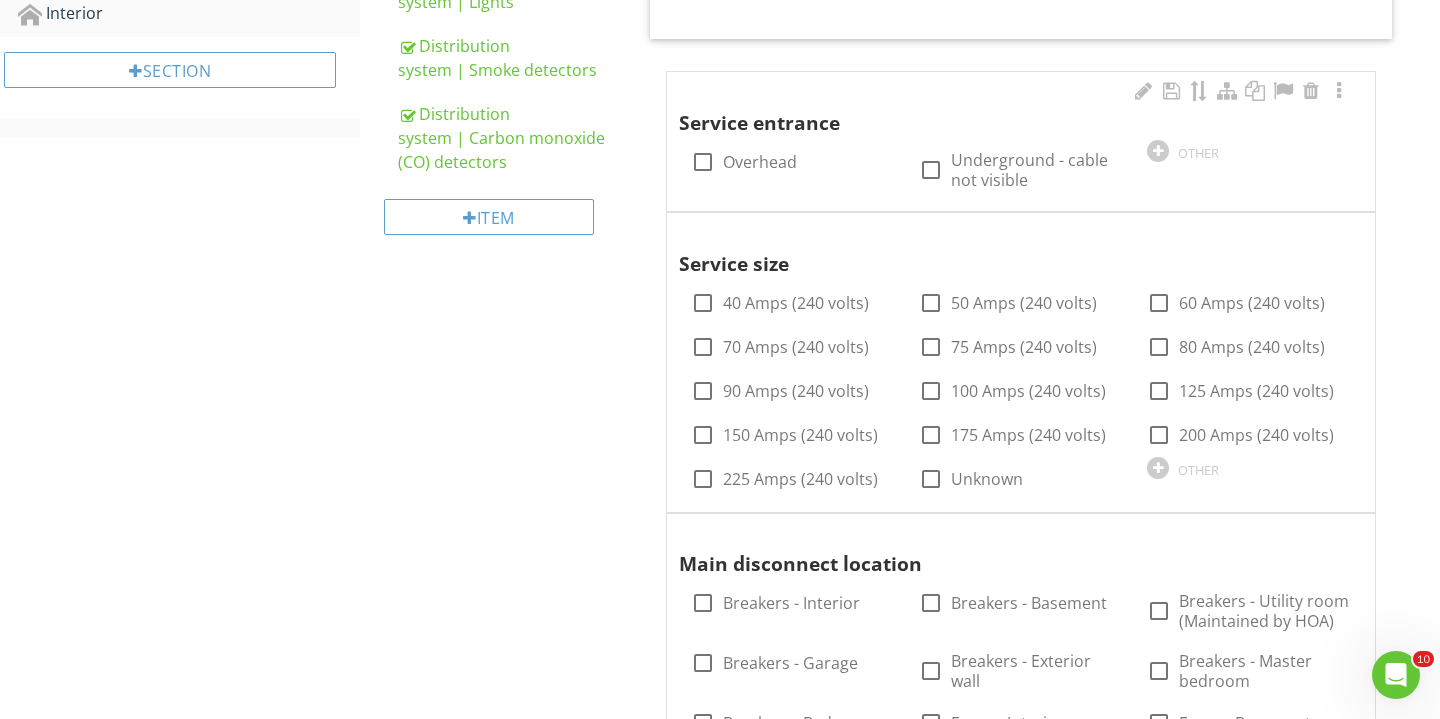 scroll, scrollTop: 1004, scrollLeft: 0, axis: vertical 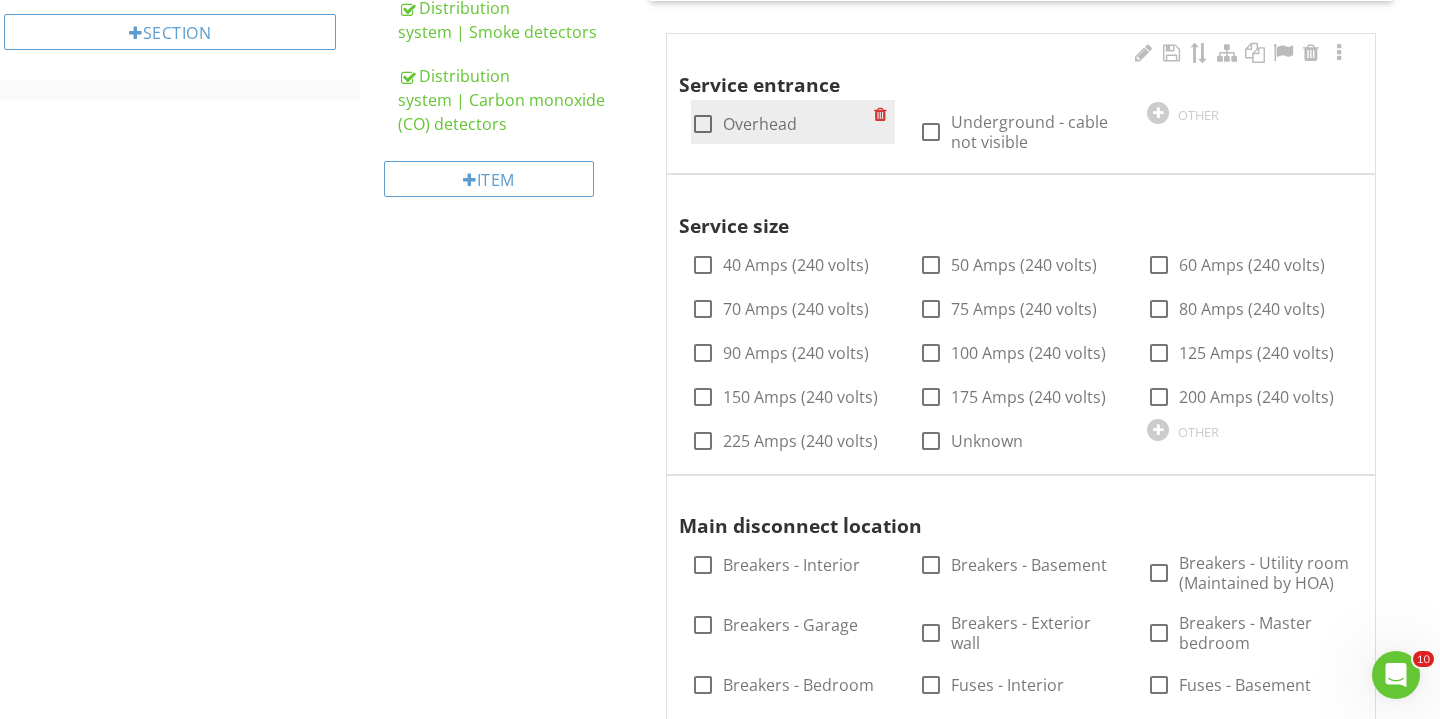 click at bounding box center [703, 124] 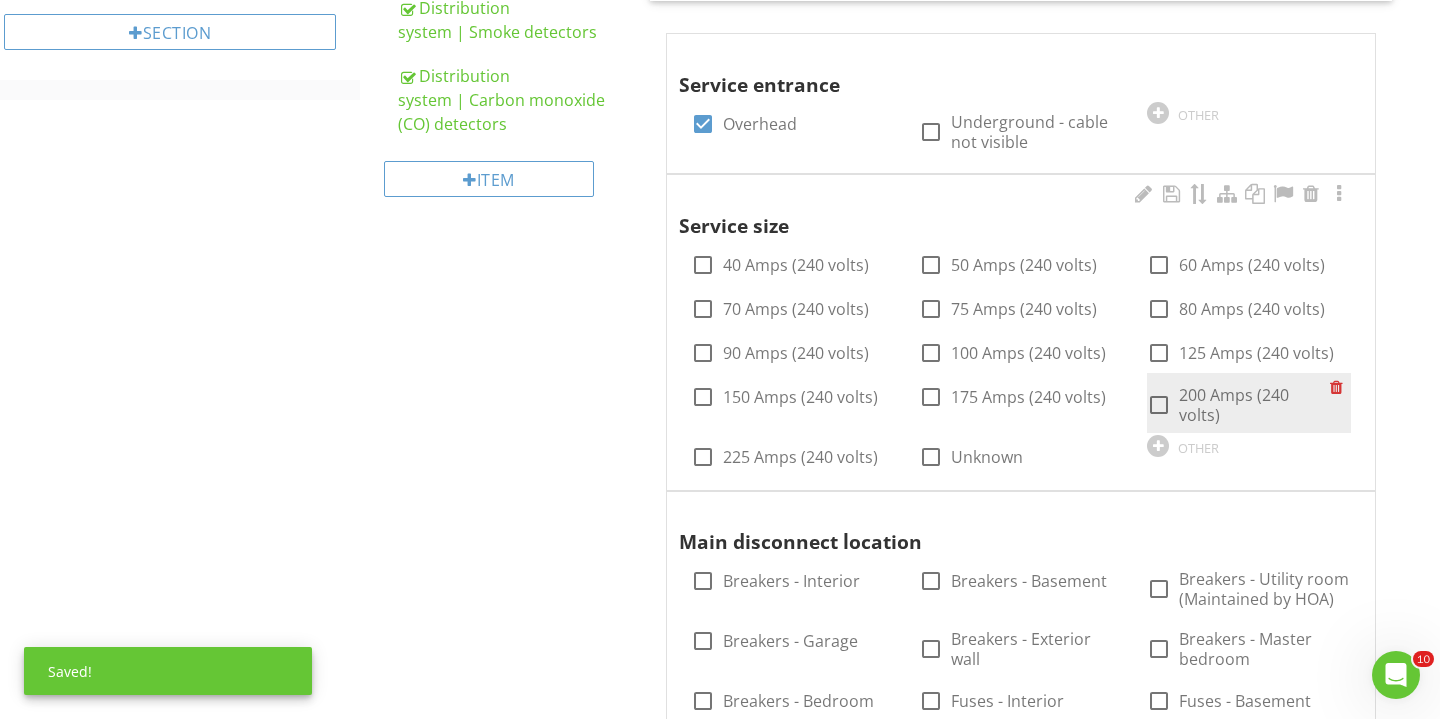 click at bounding box center (1159, 405) 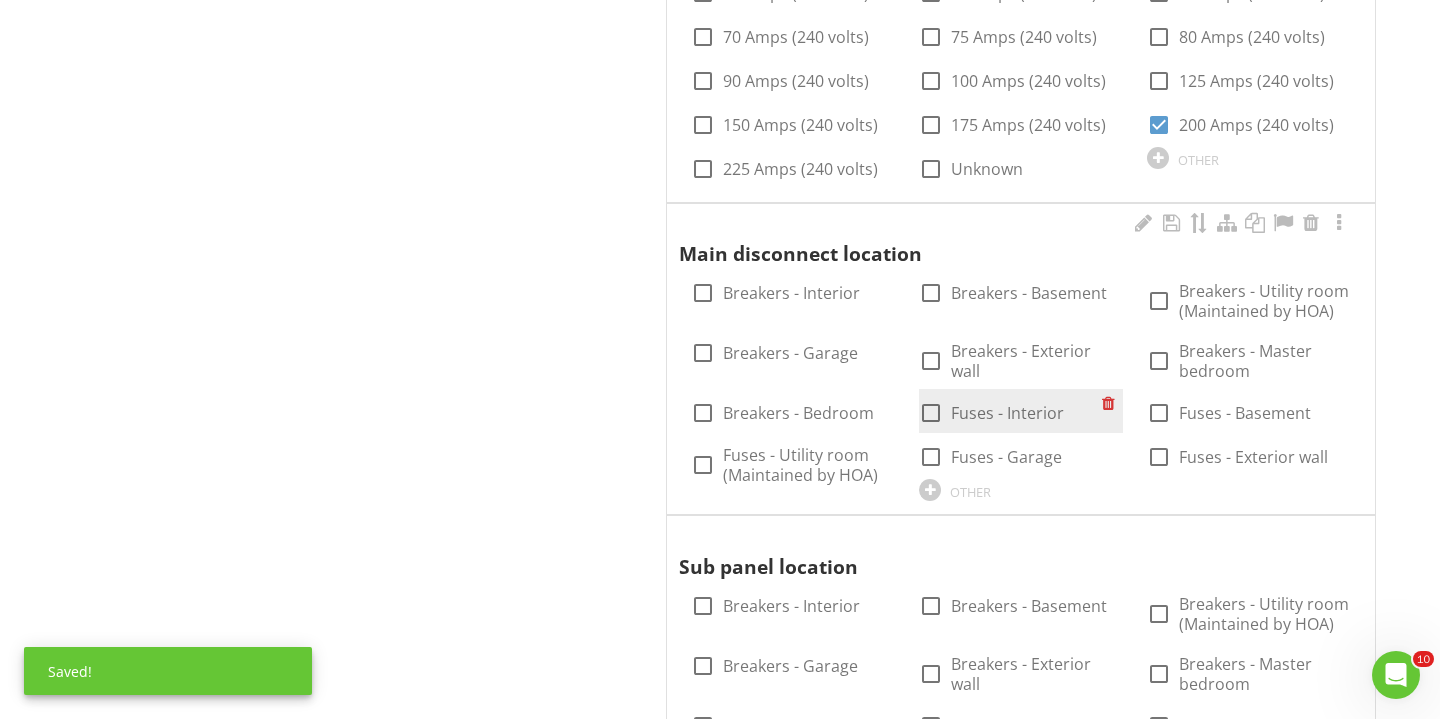 scroll, scrollTop: 1366, scrollLeft: 0, axis: vertical 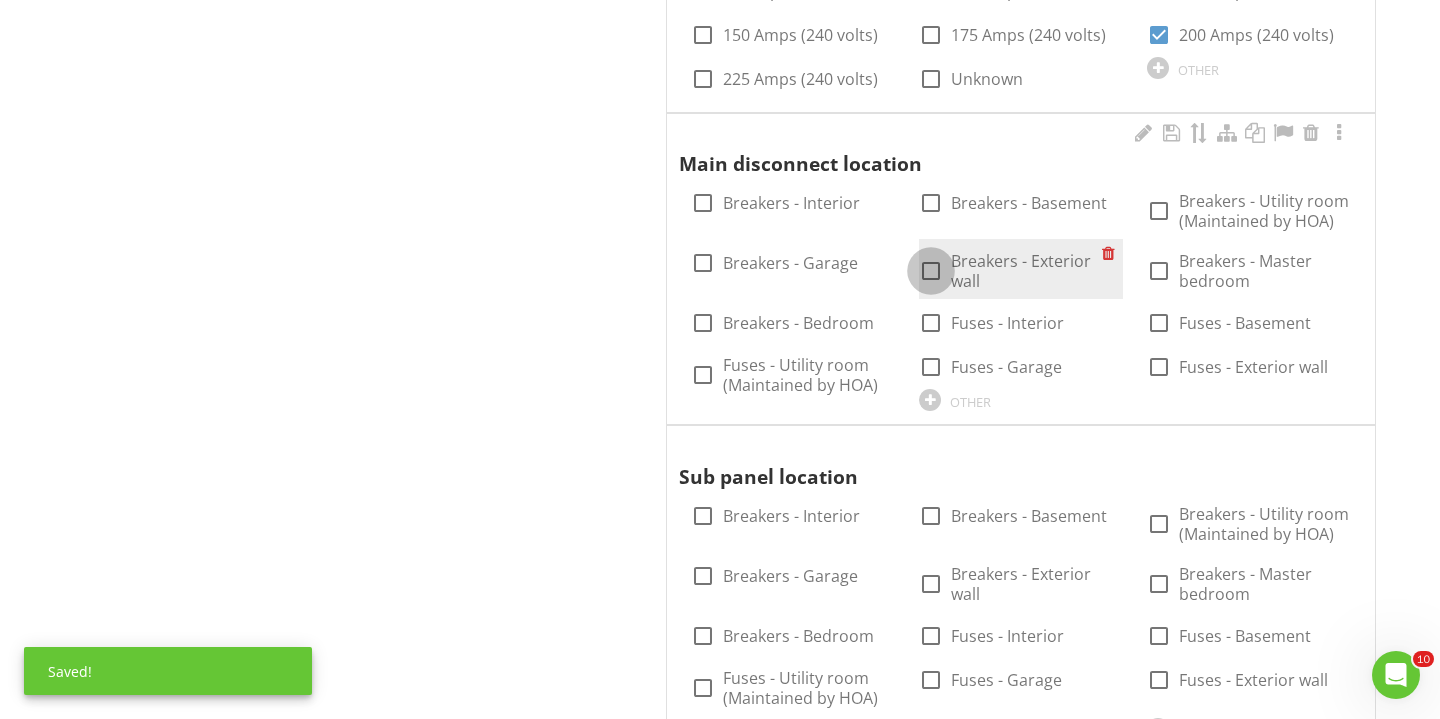 click at bounding box center [931, 271] 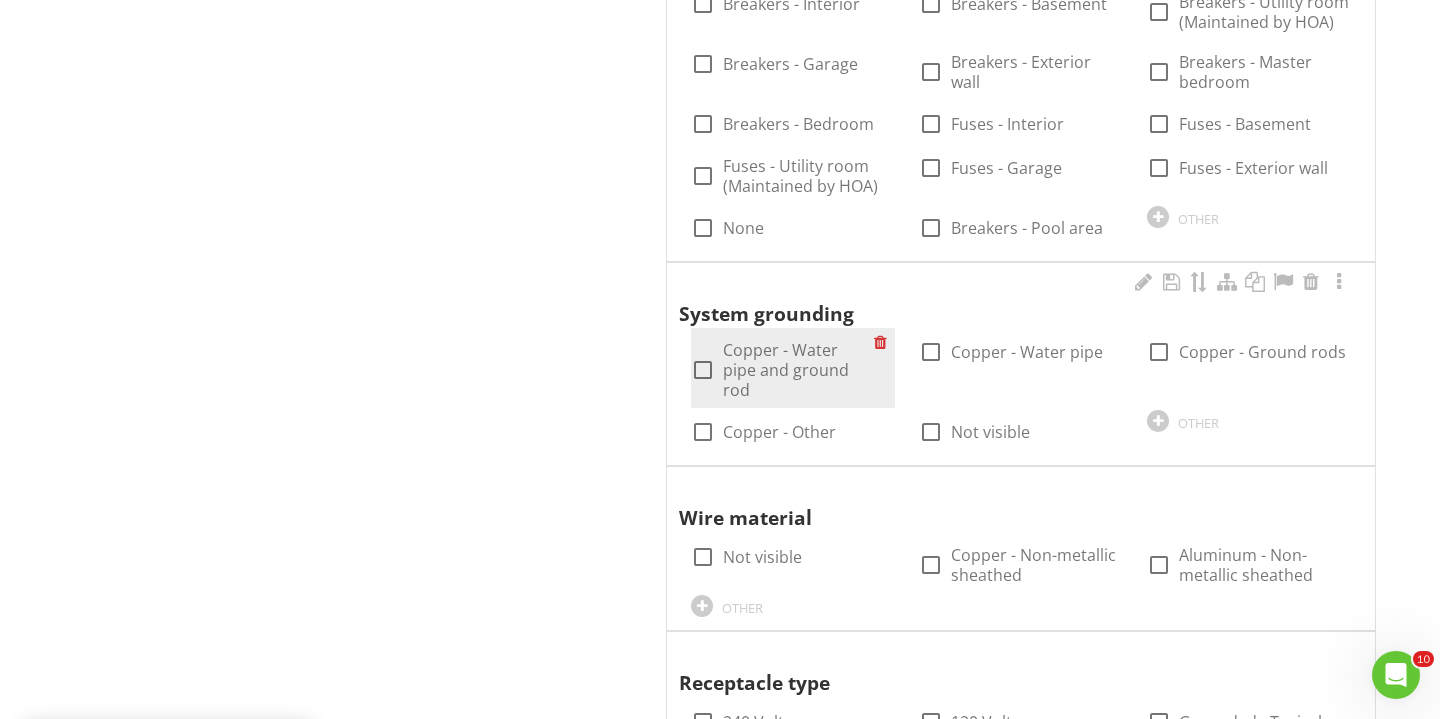 scroll, scrollTop: 1959, scrollLeft: 0, axis: vertical 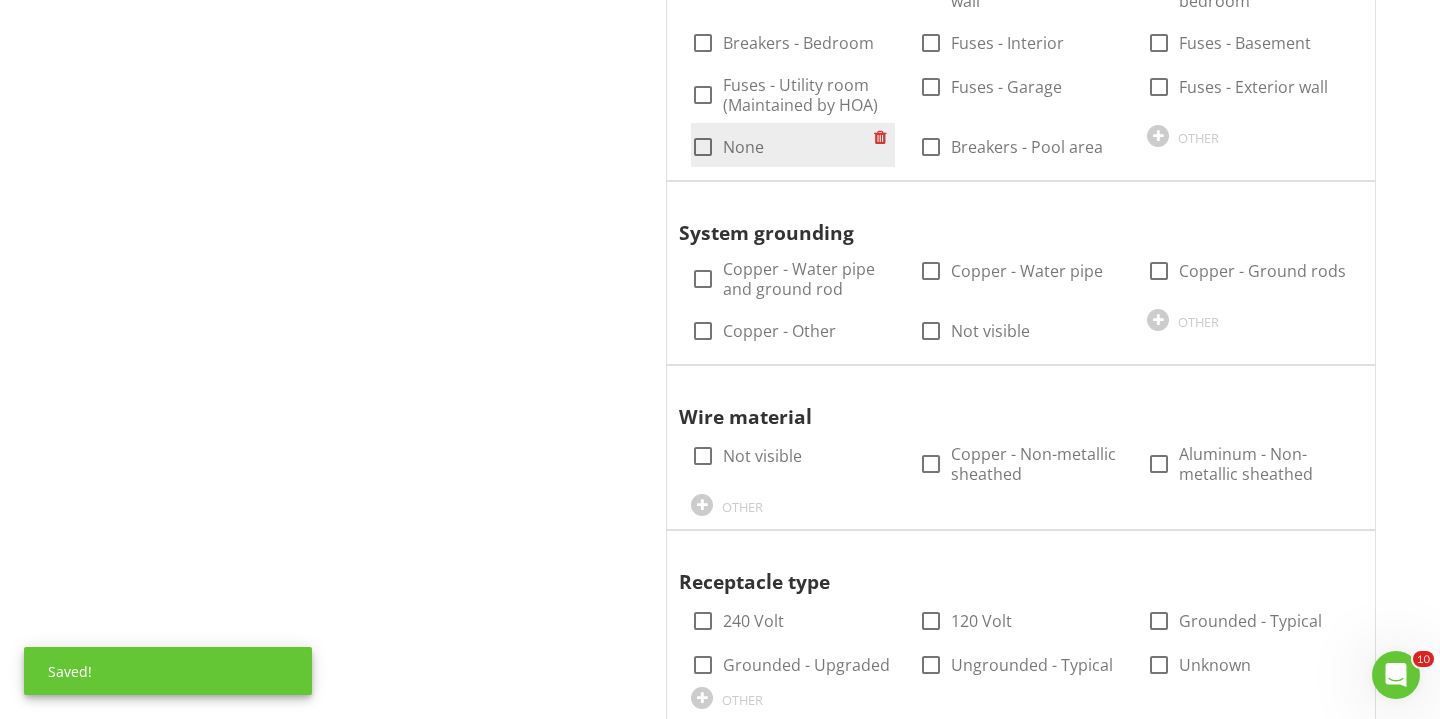 click at bounding box center [703, 147] 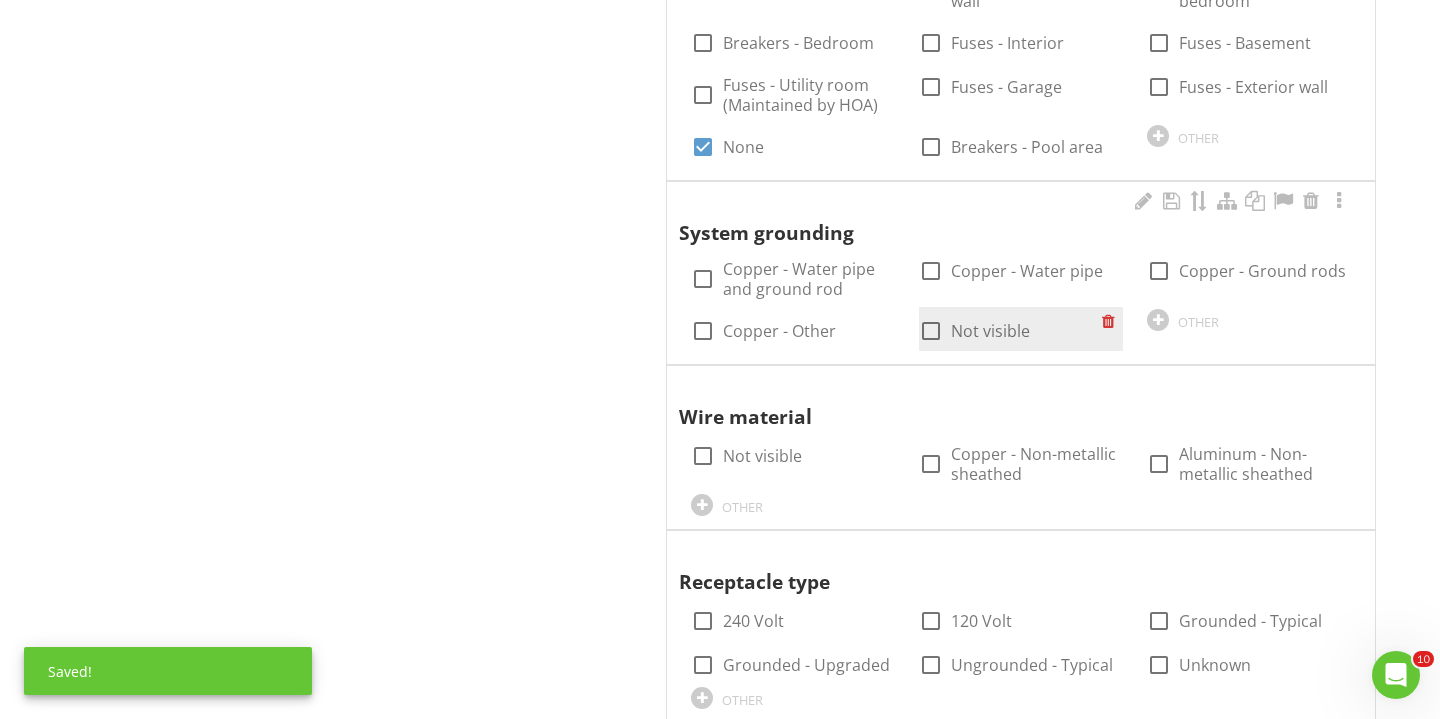 click at bounding box center (931, 331) 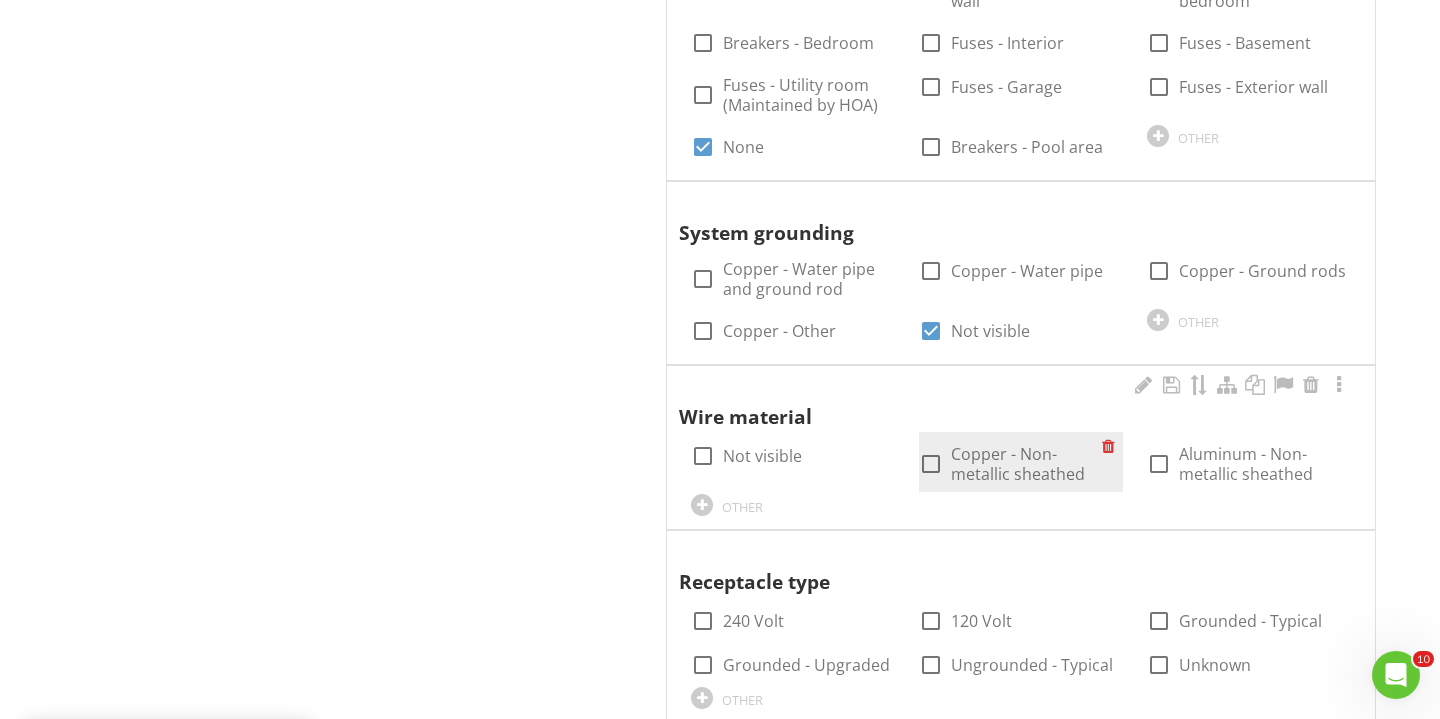 click at bounding box center [931, 464] 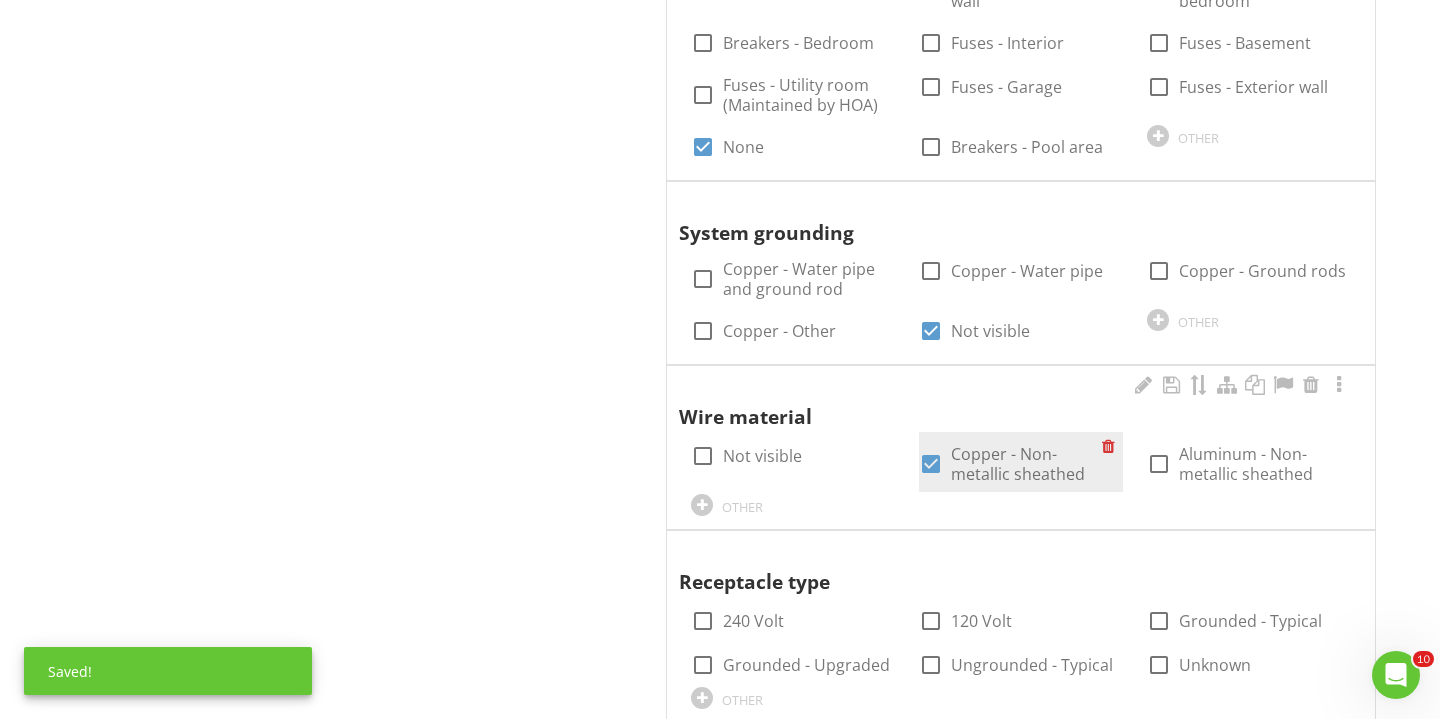 scroll, scrollTop: 2337, scrollLeft: 0, axis: vertical 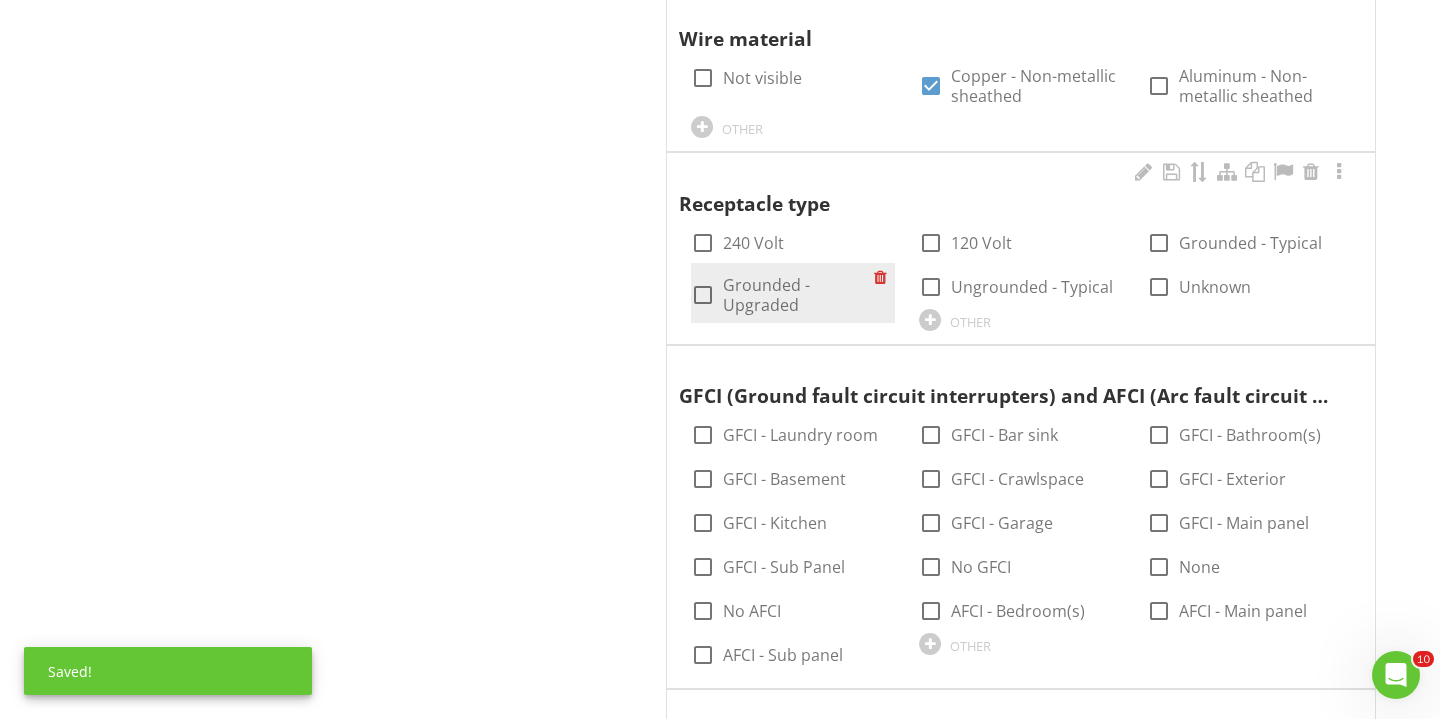 click at bounding box center [703, 295] 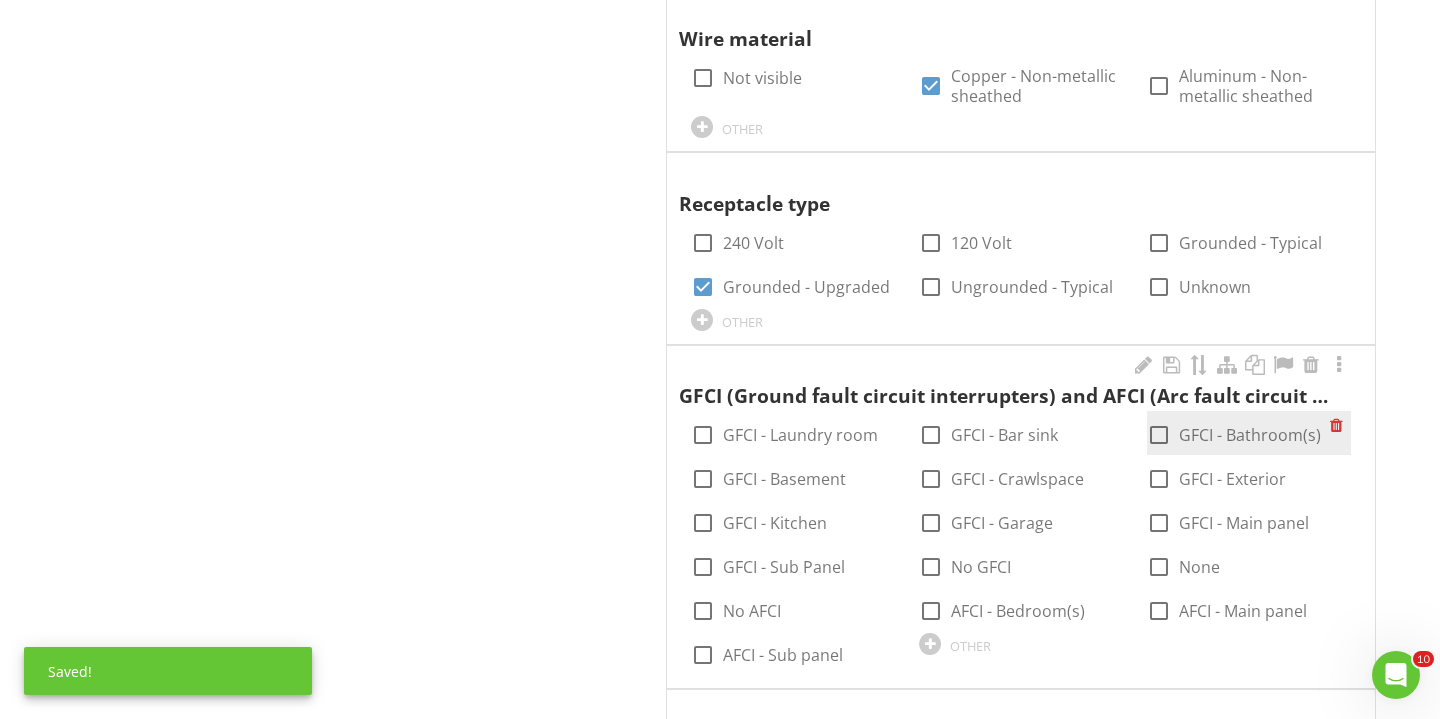 click at bounding box center (1159, 435) 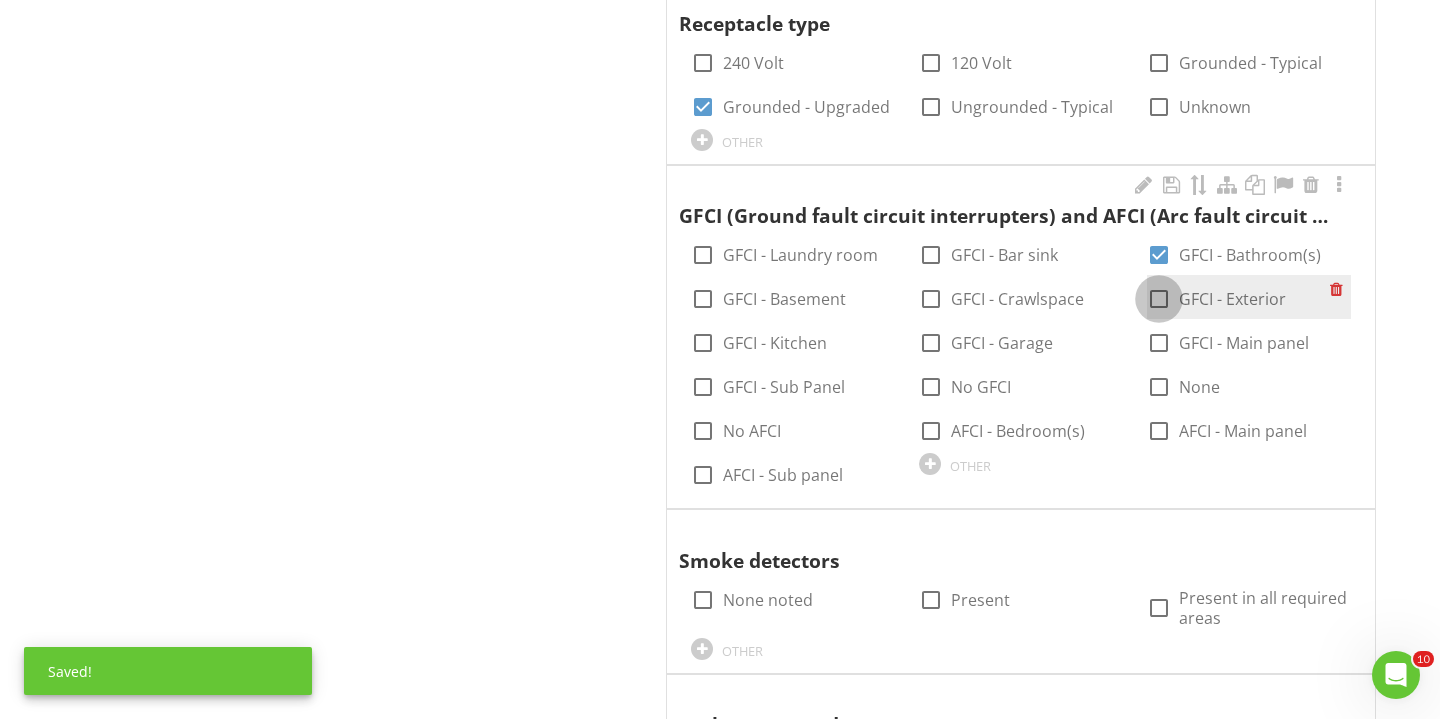 click at bounding box center [1159, 299] 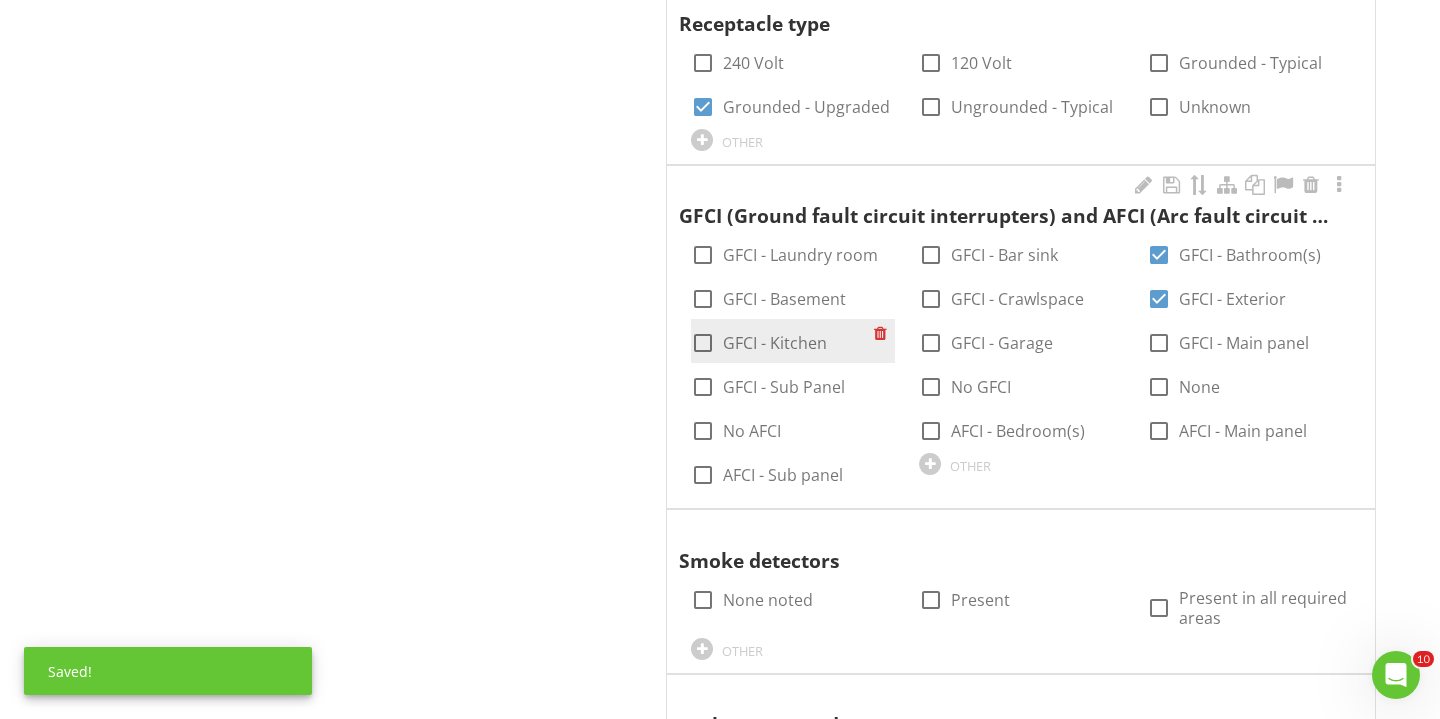 click at bounding box center (703, 343) 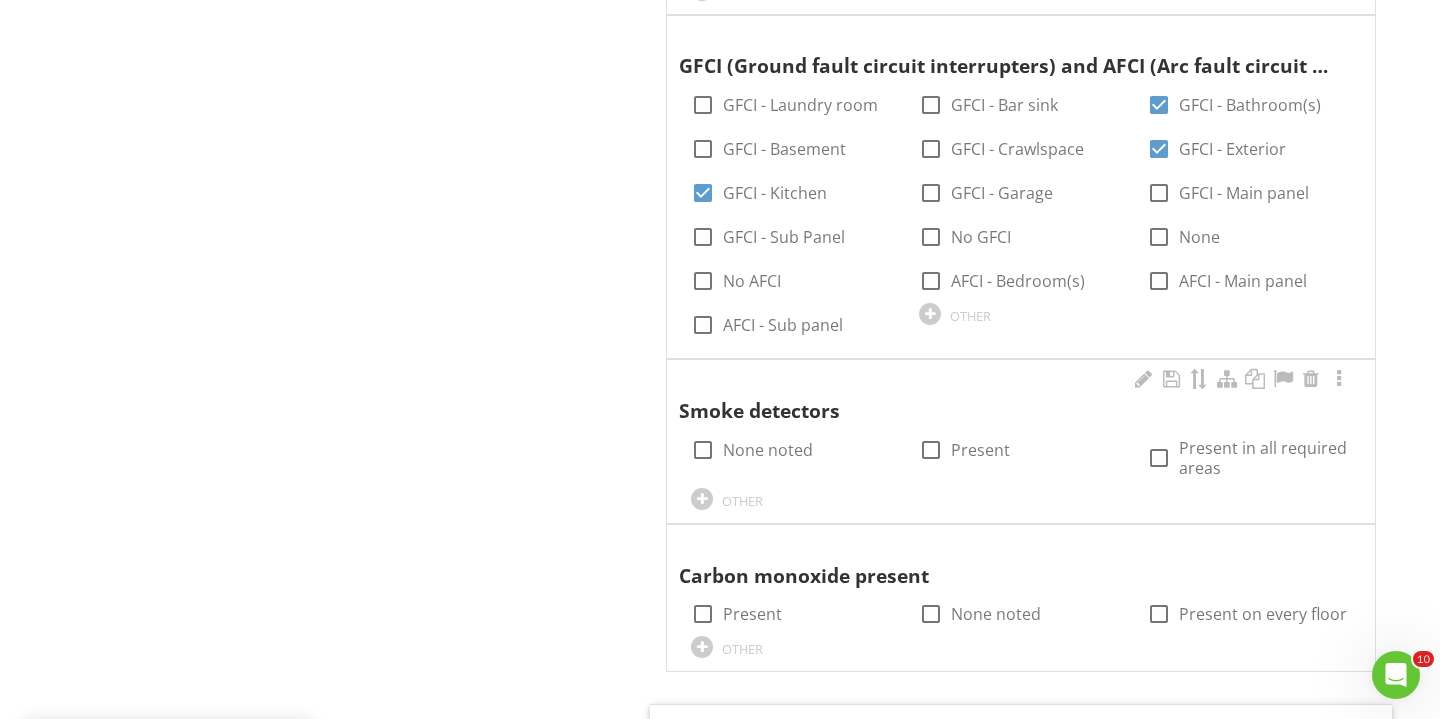 scroll, scrollTop: 2718, scrollLeft: 0, axis: vertical 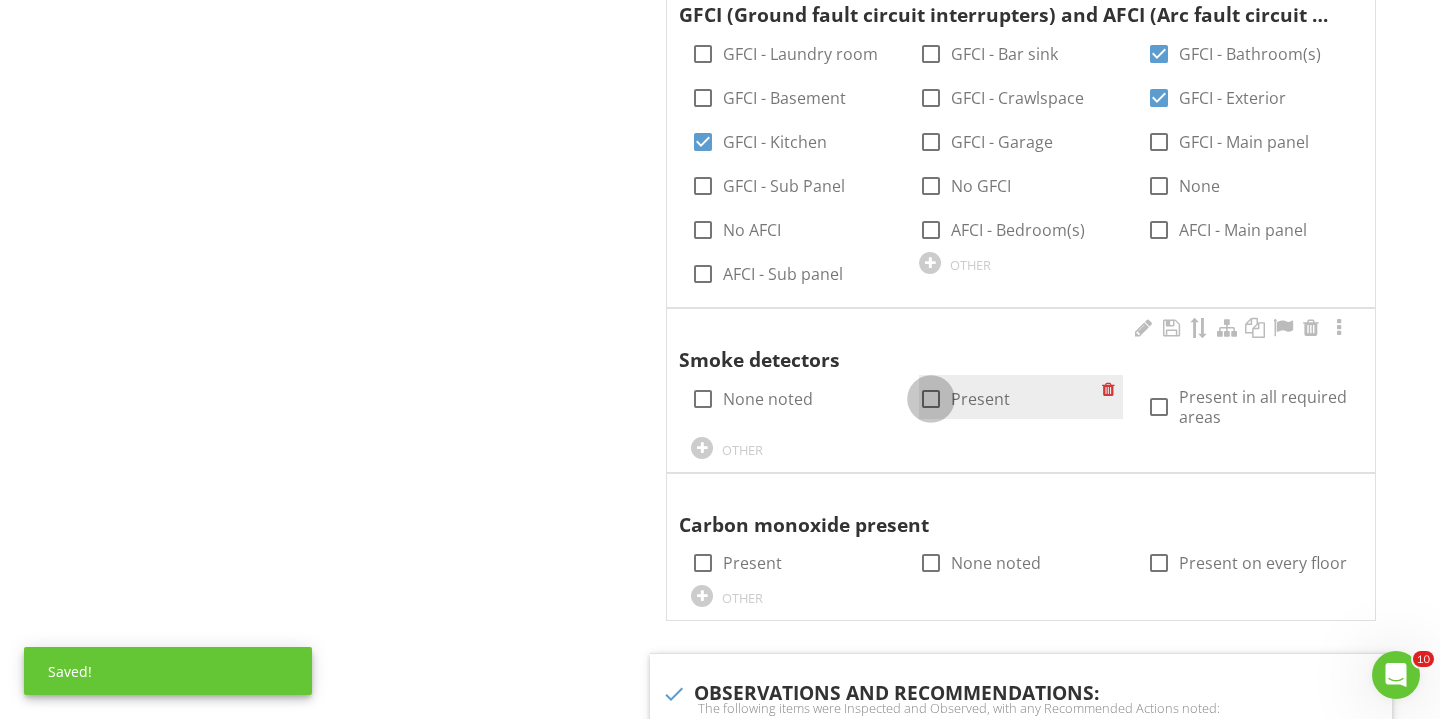 click at bounding box center [931, 399] 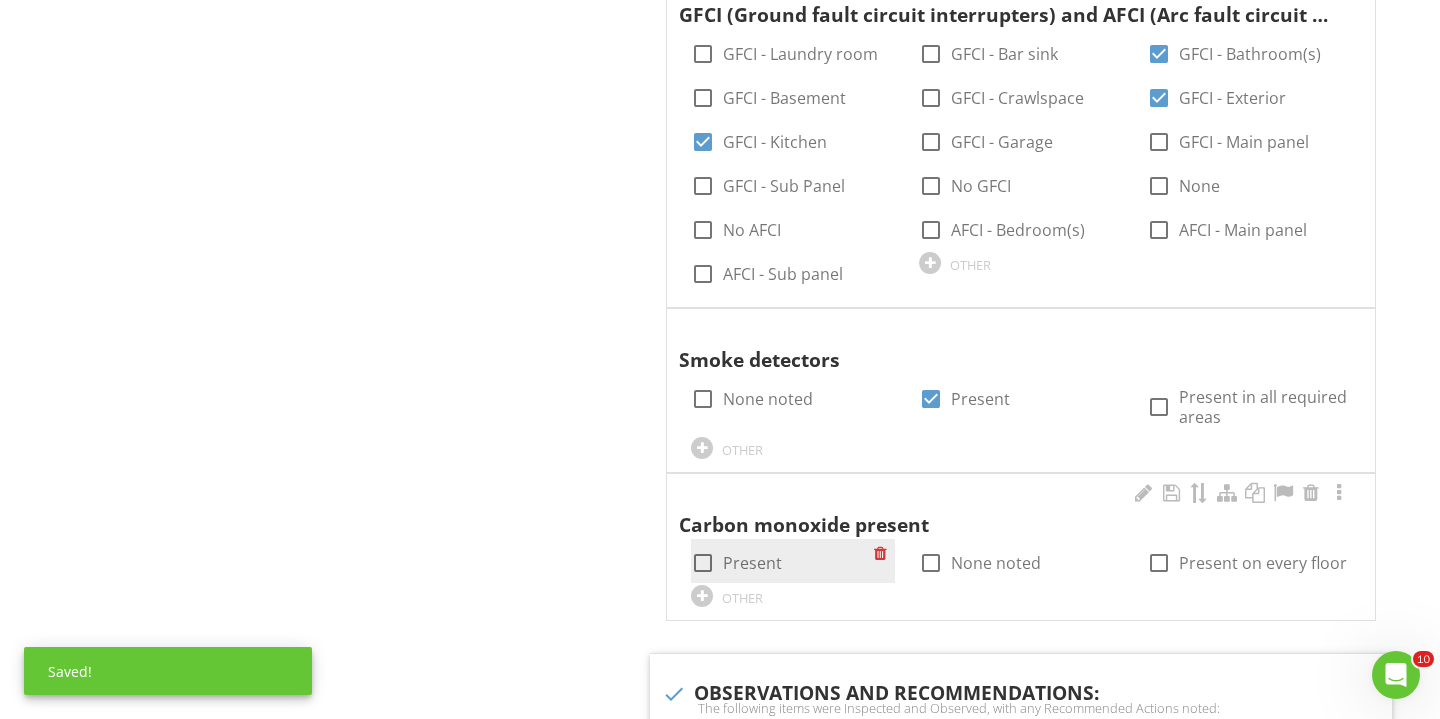 click at bounding box center [703, 563] 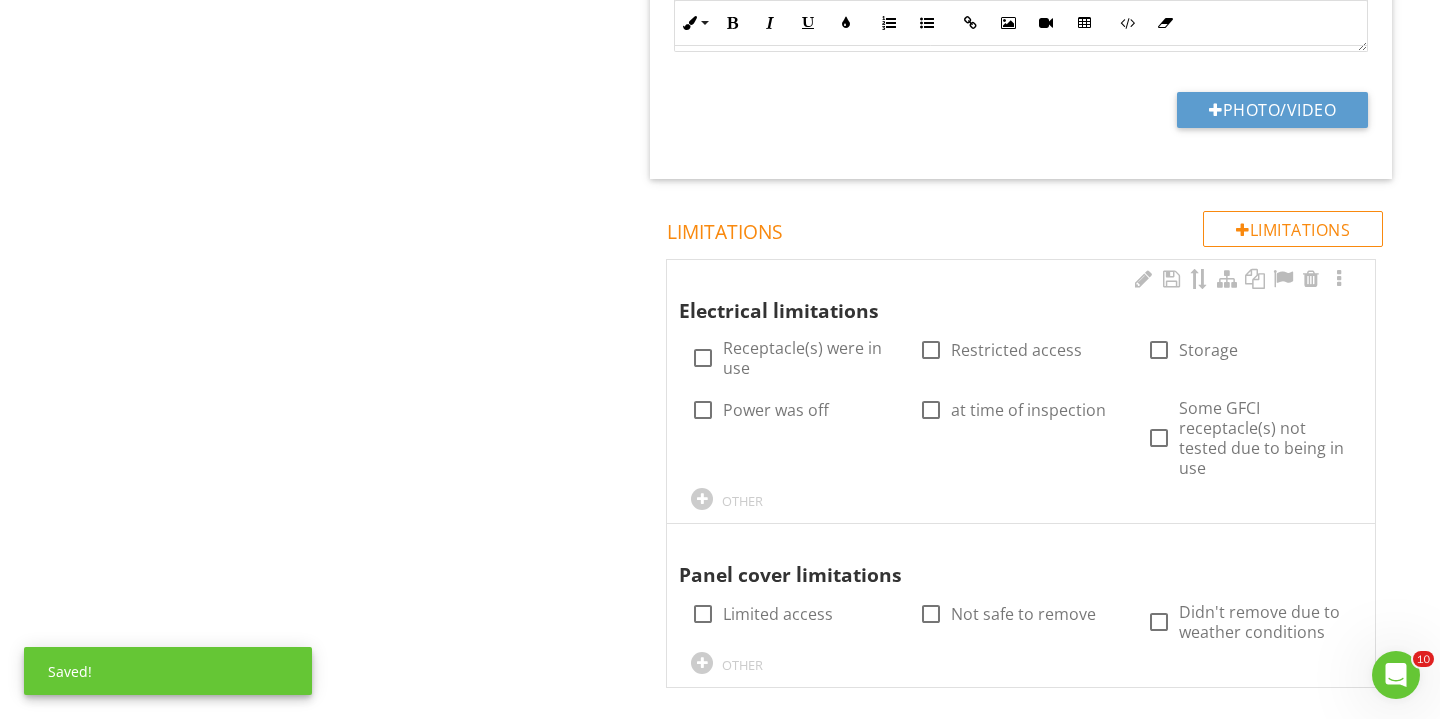 scroll, scrollTop: 3731, scrollLeft: 0, axis: vertical 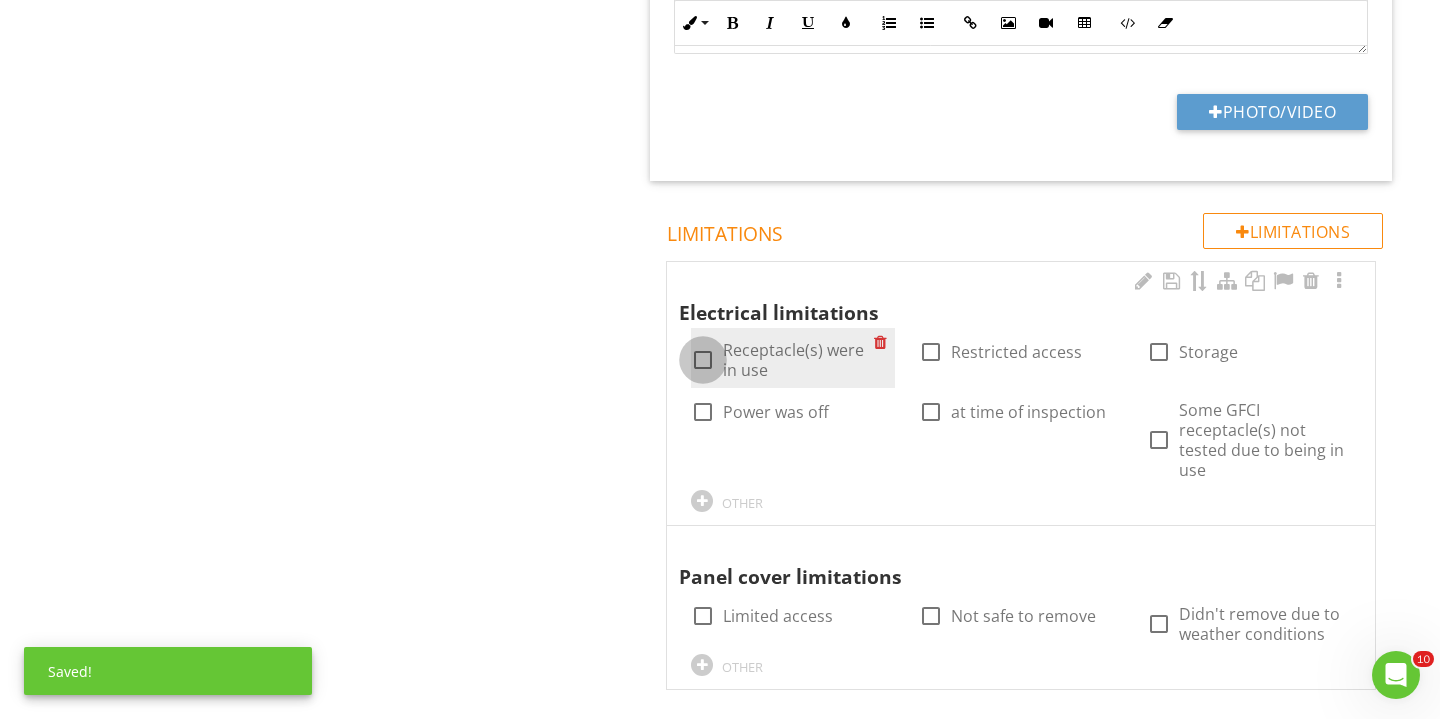 click at bounding box center [703, 360] 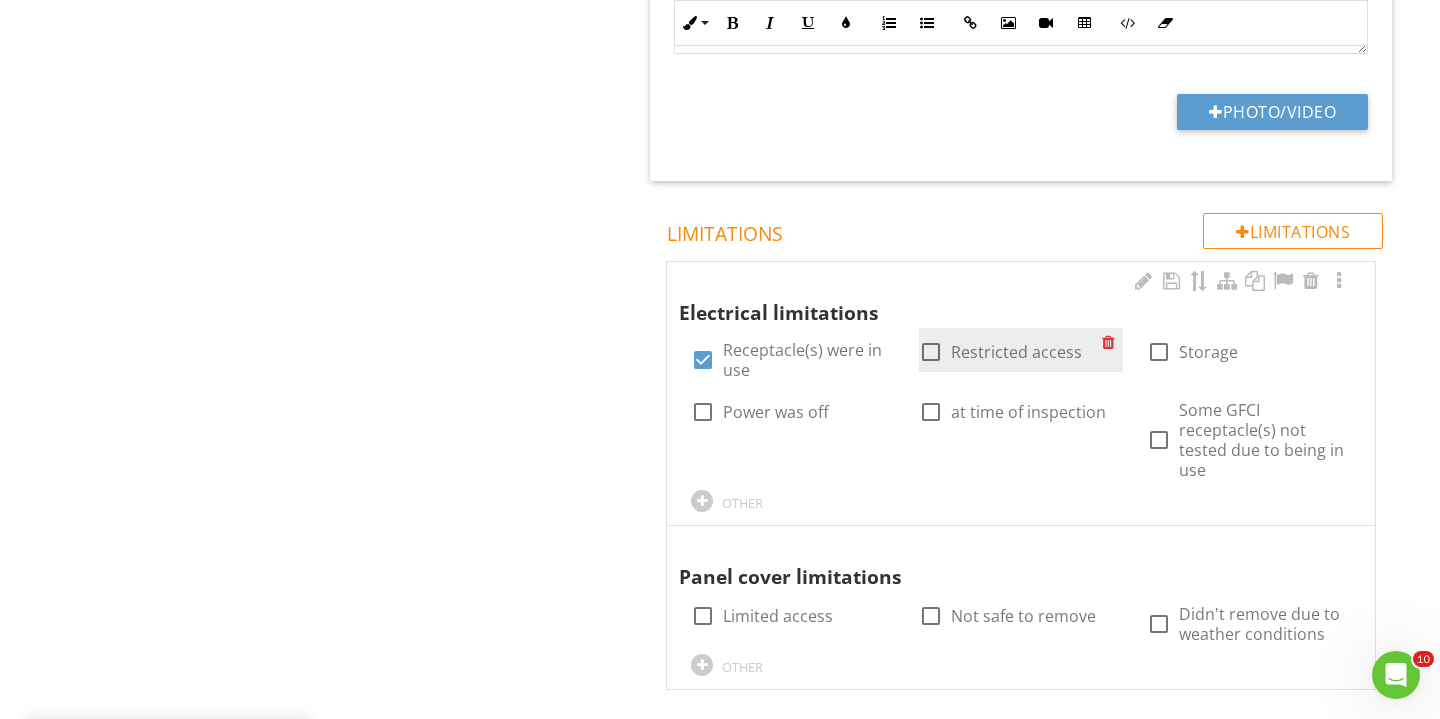 click at bounding box center (931, 352) 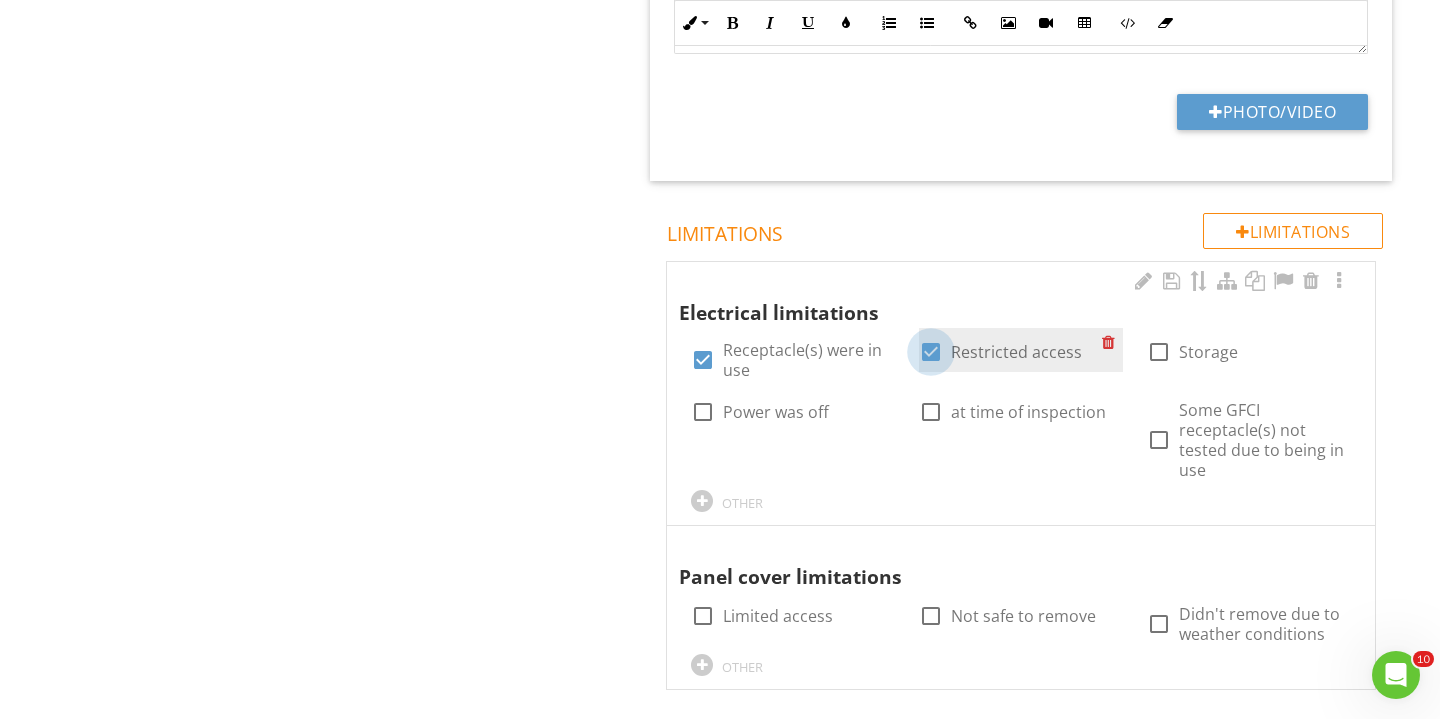 checkbox on "true" 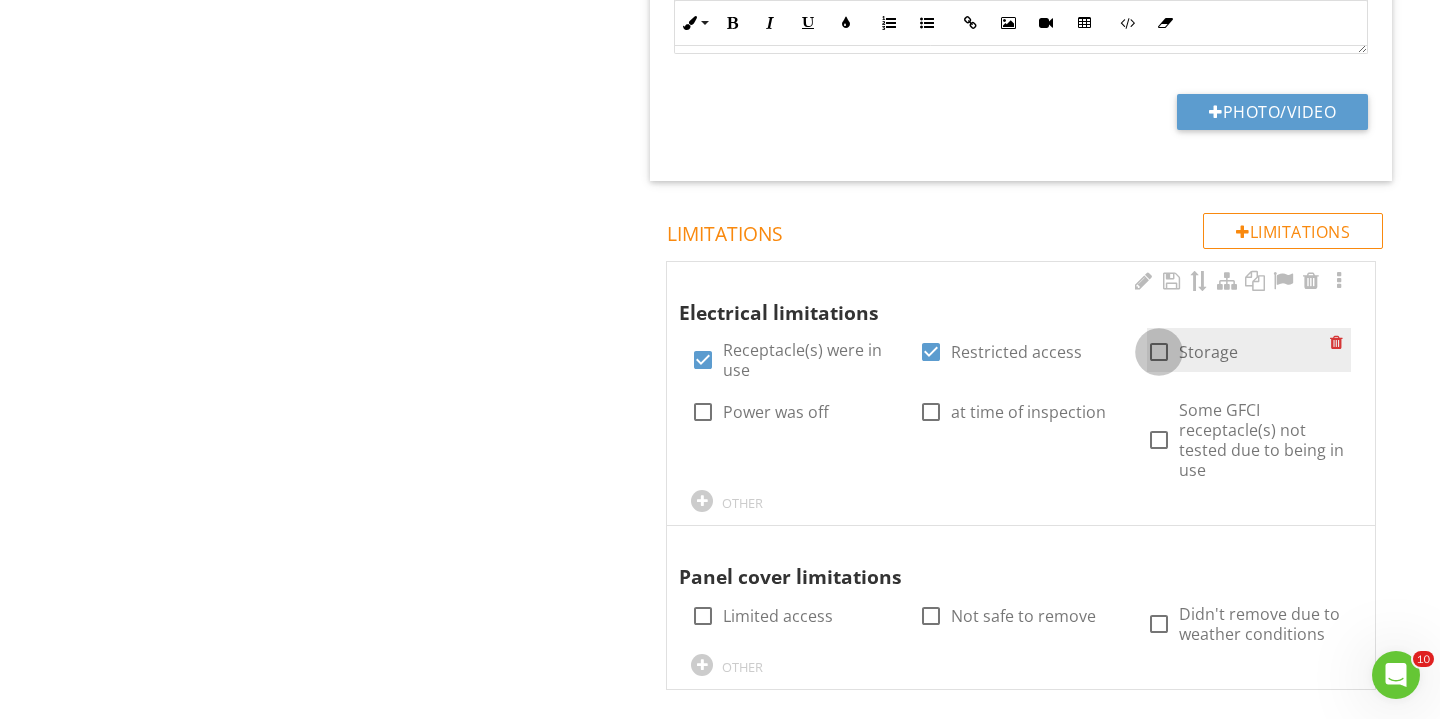 click at bounding box center [1159, 352] 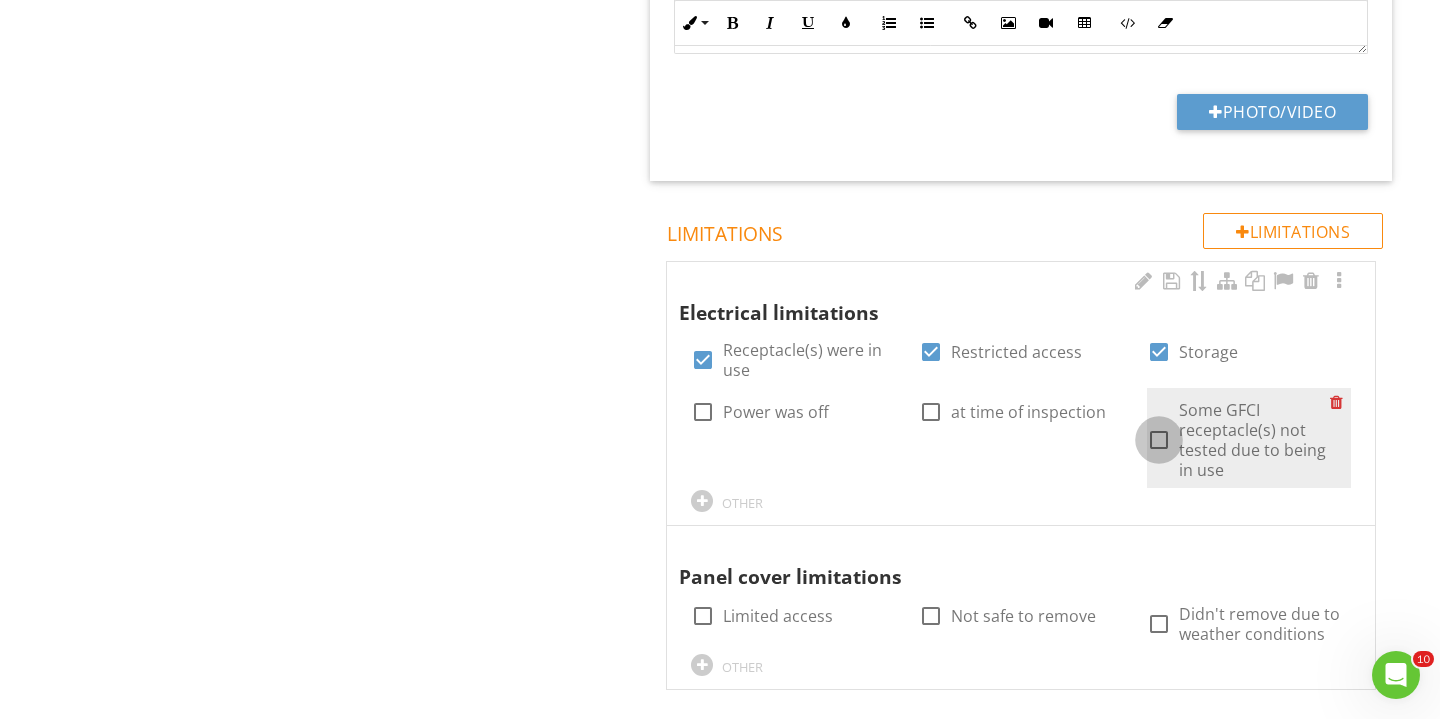 click at bounding box center (1159, 440) 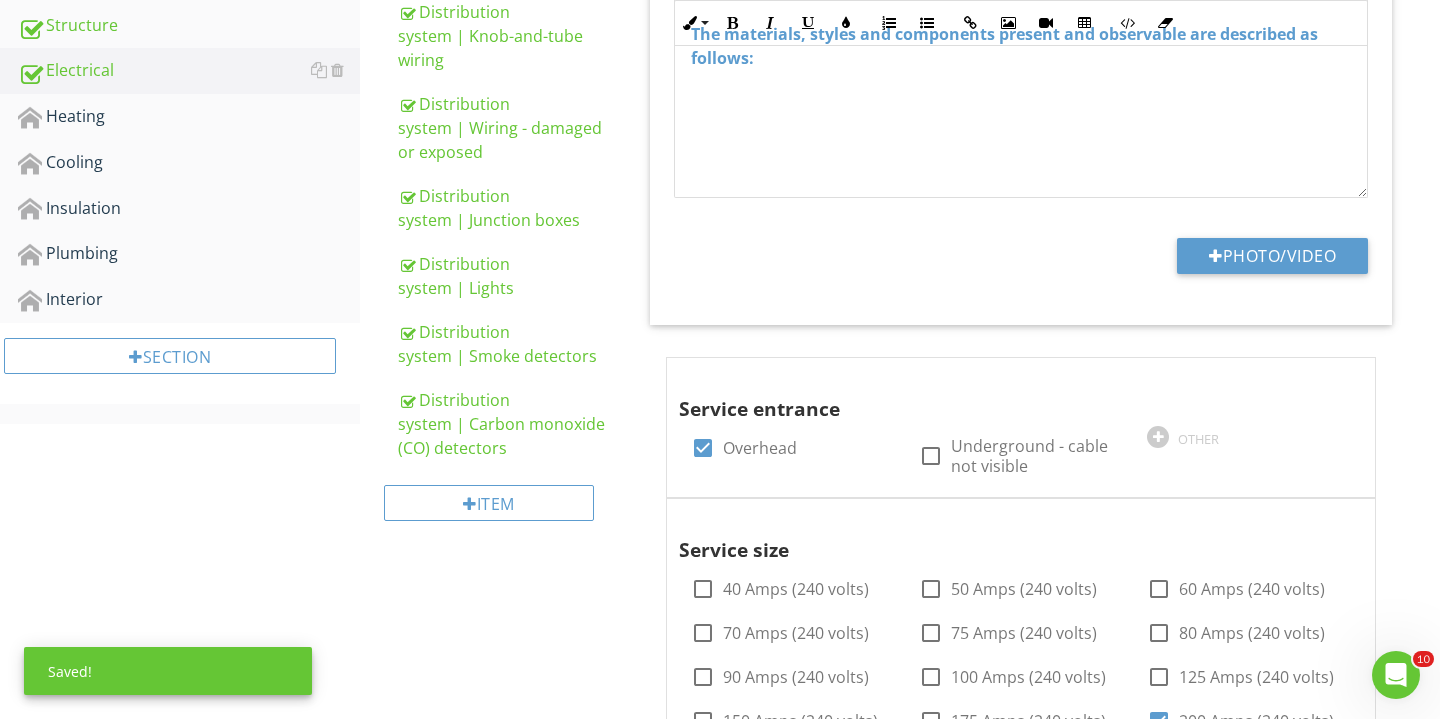 scroll, scrollTop: 672, scrollLeft: 0, axis: vertical 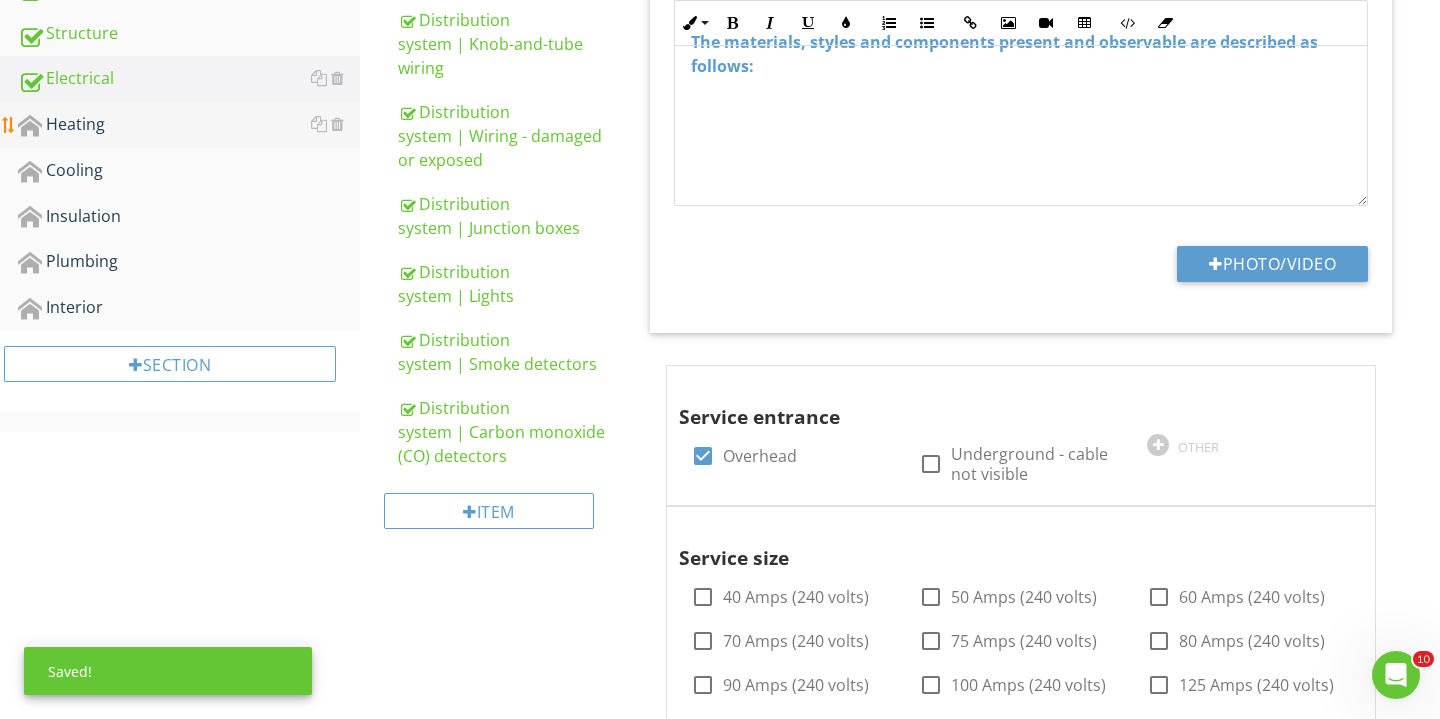 click on "Heating" at bounding box center [189, 125] 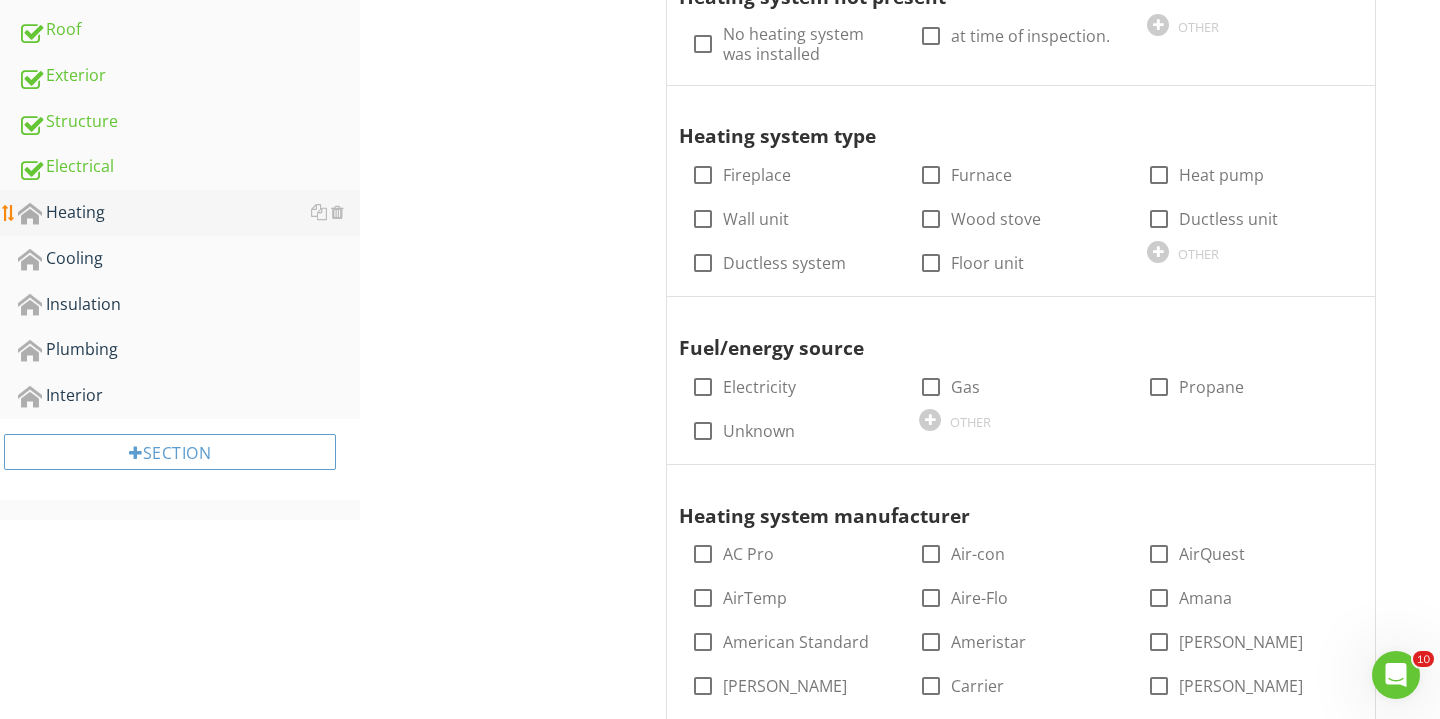 scroll, scrollTop: 348, scrollLeft: 0, axis: vertical 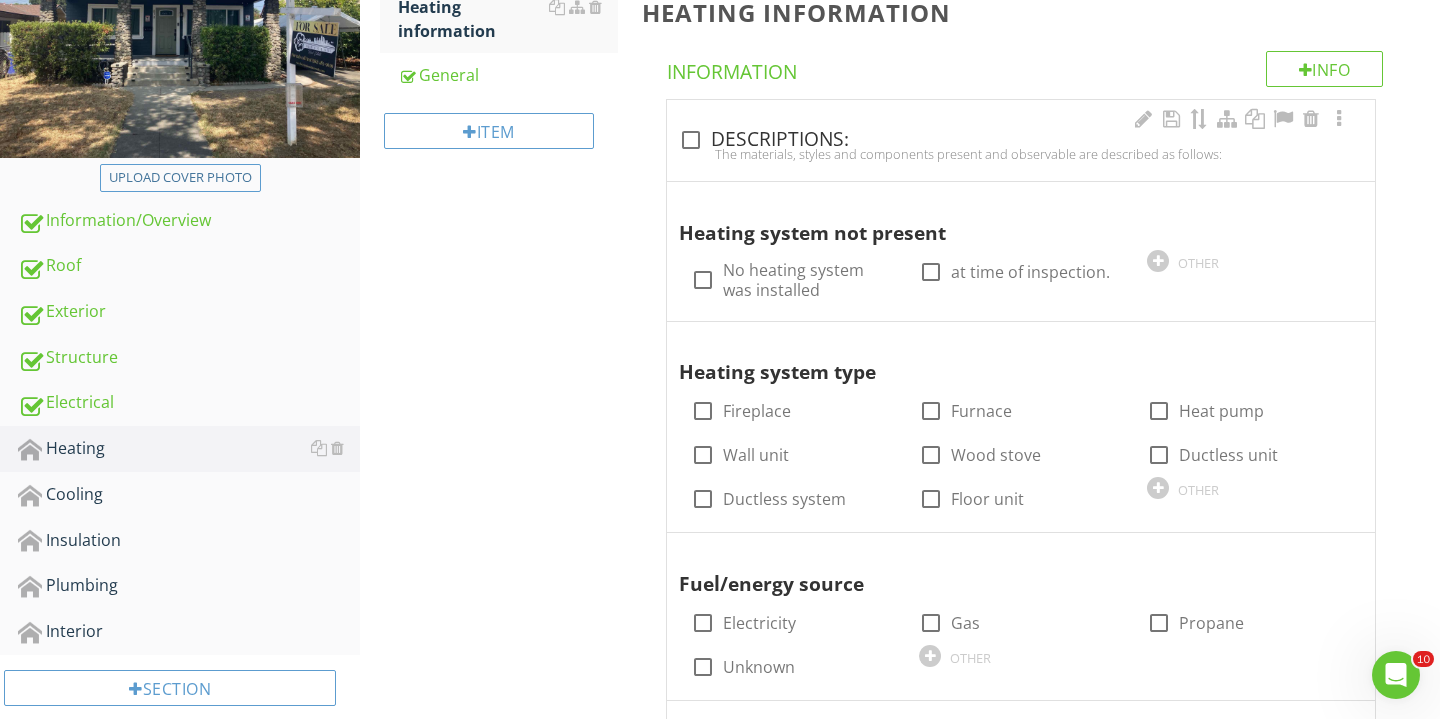 click on "The materials, styles and components present and observable are described as follows:" at bounding box center [1021, 154] 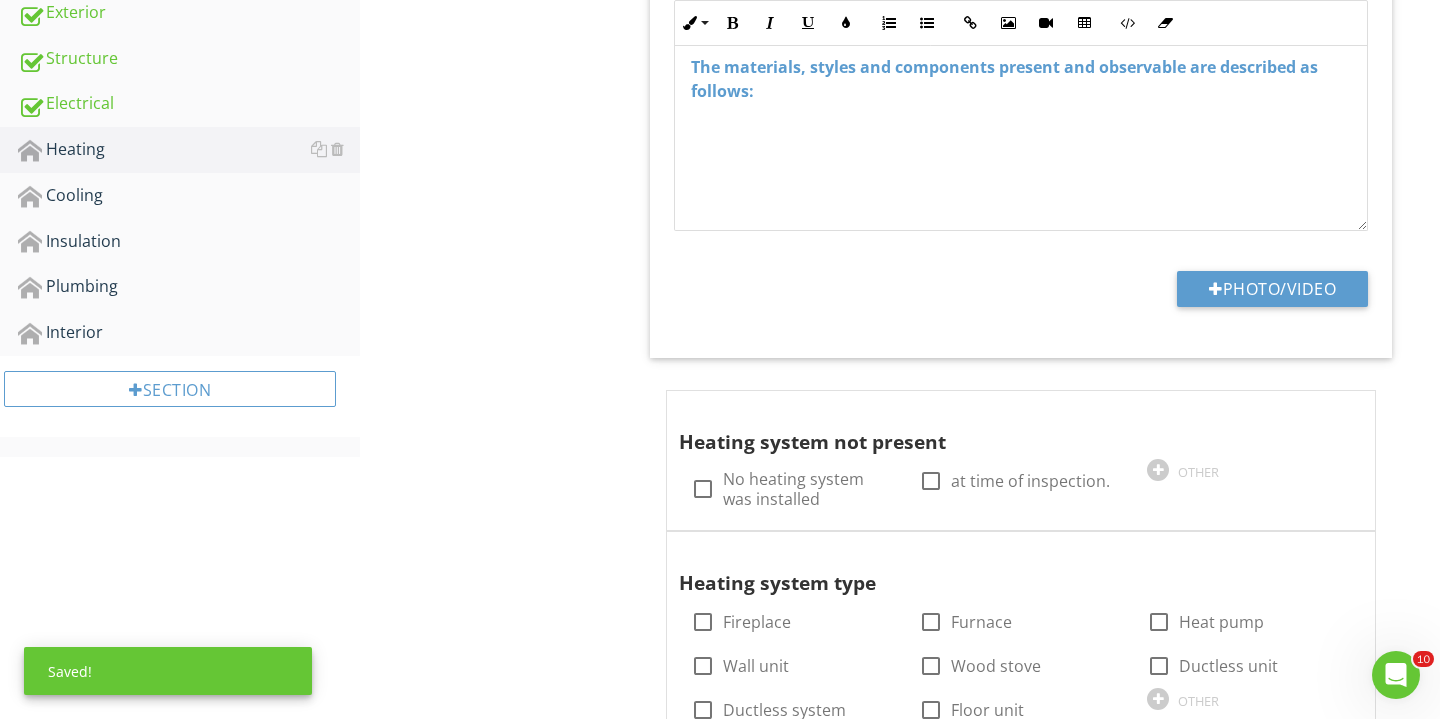 scroll, scrollTop: 807, scrollLeft: 0, axis: vertical 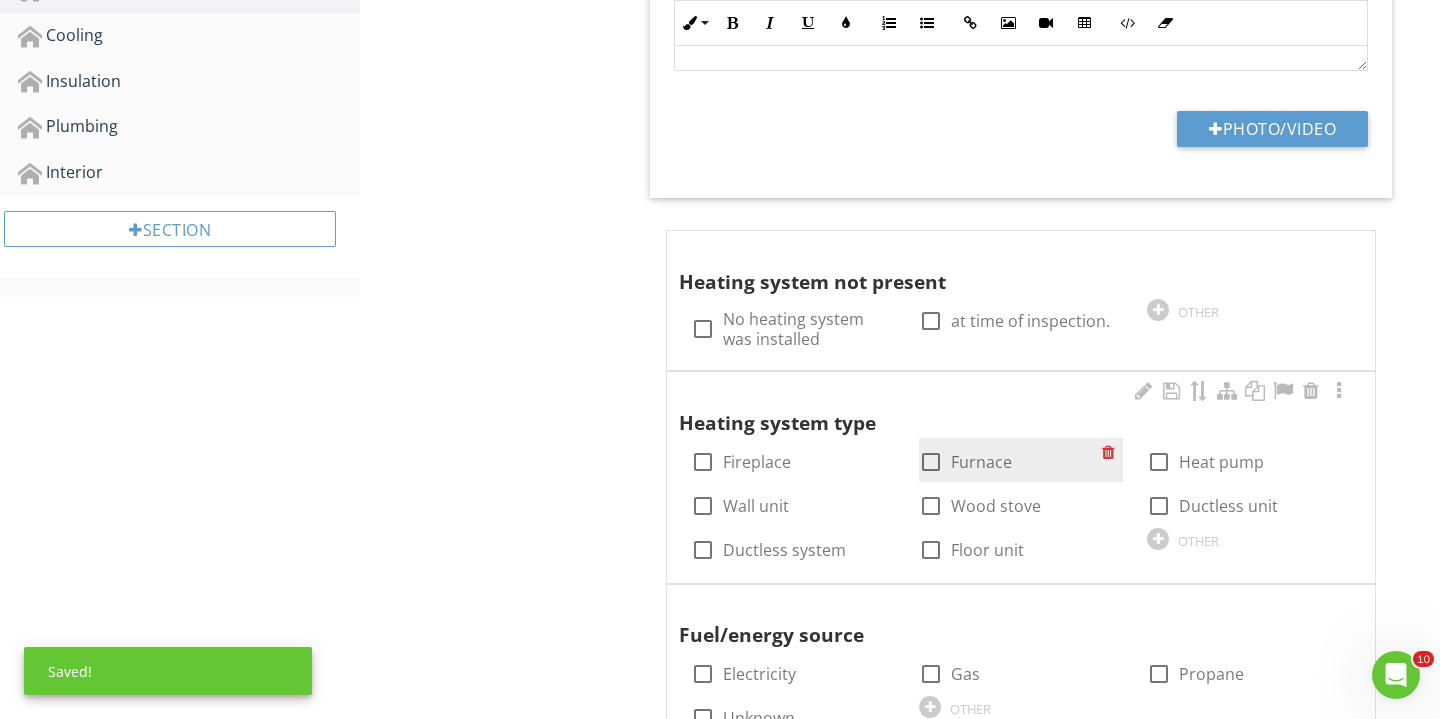 click at bounding box center (931, 462) 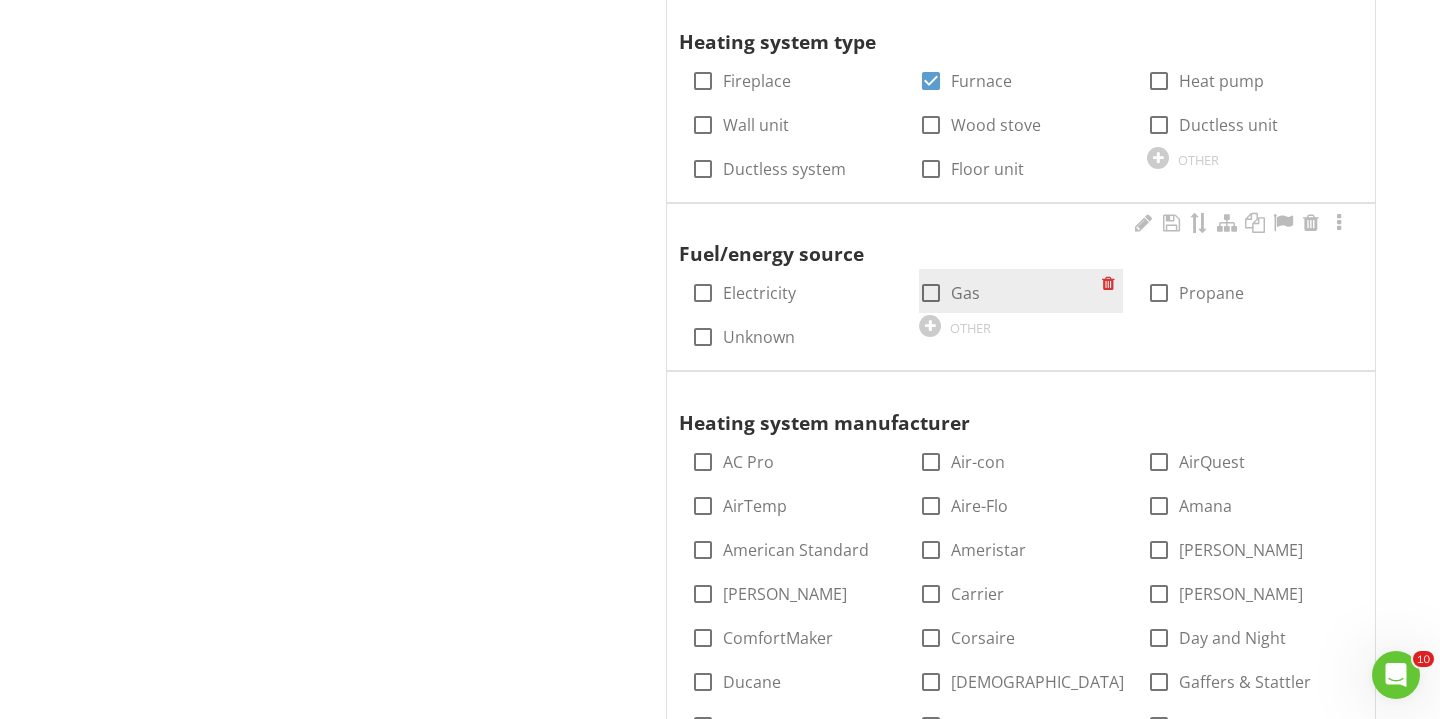 scroll, scrollTop: 1218, scrollLeft: 0, axis: vertical 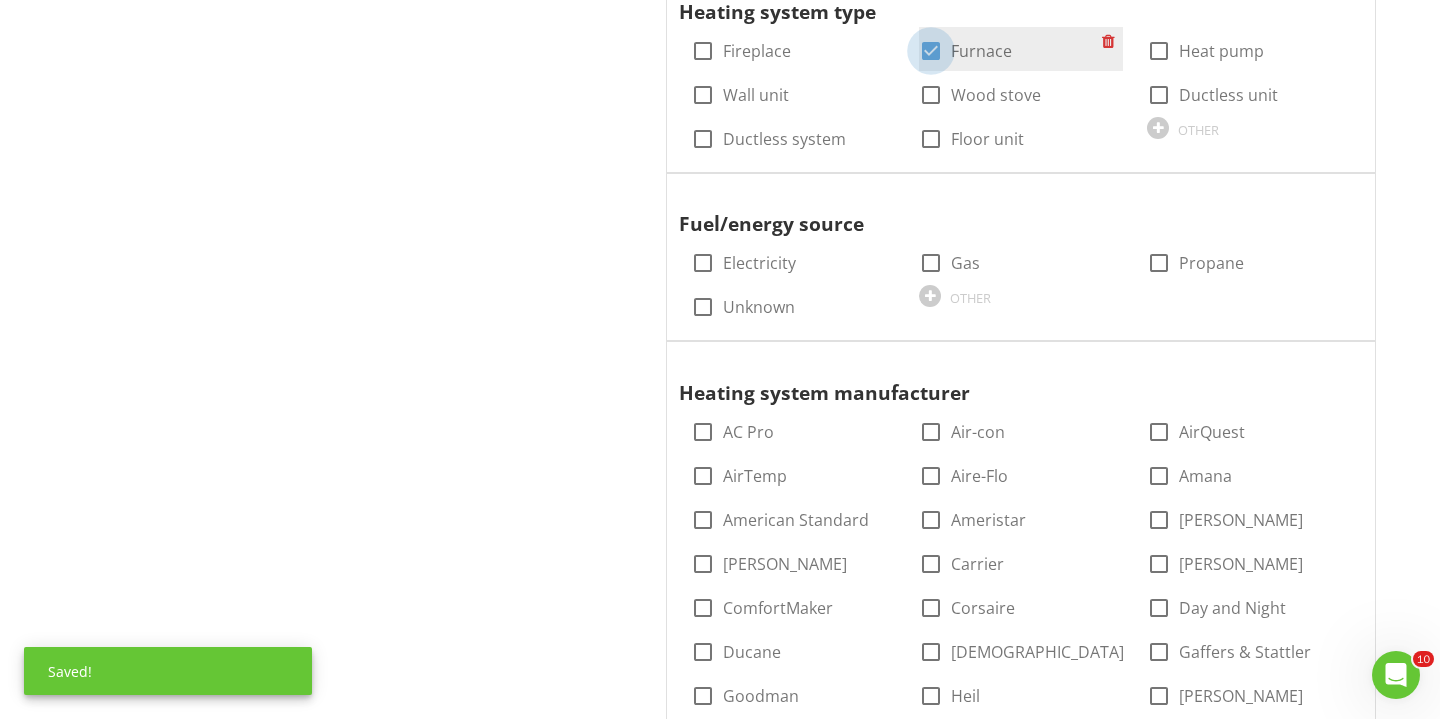 click at bounding box center [931, 51] 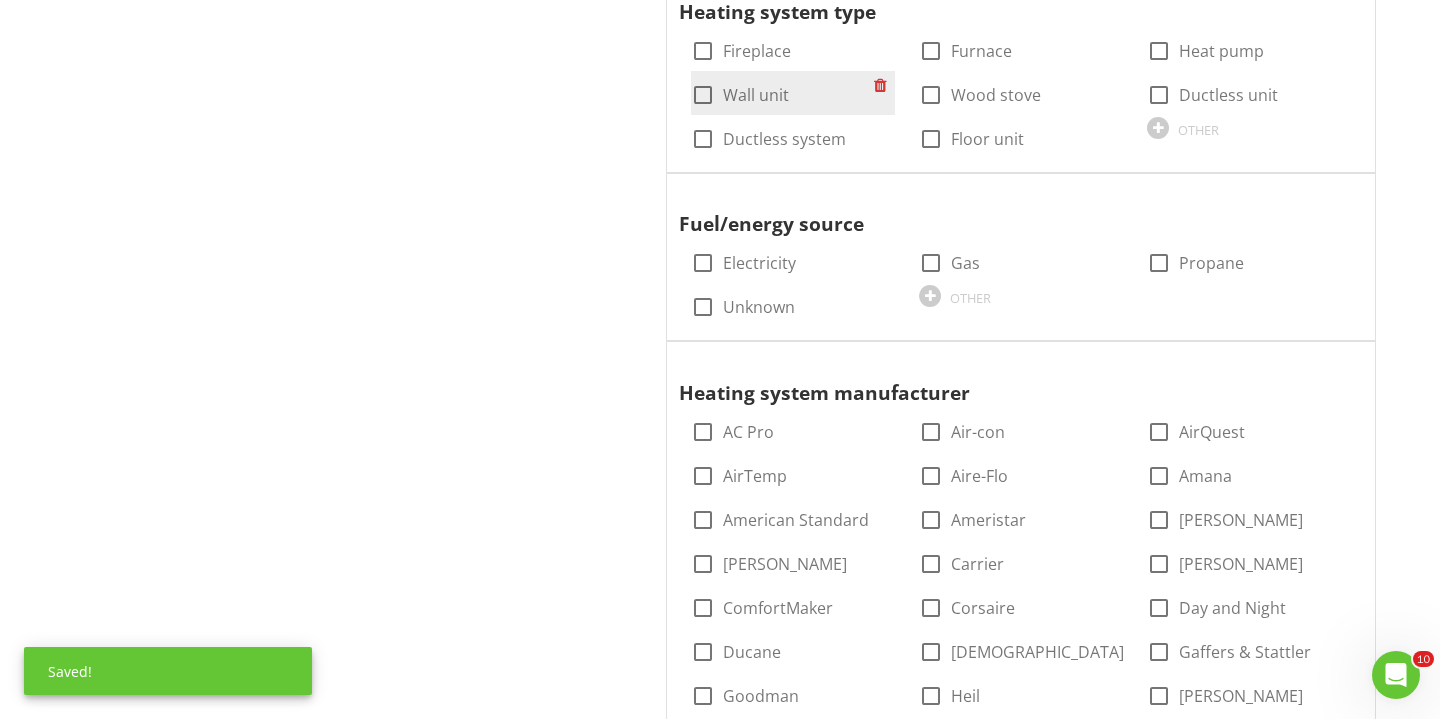 click at bounding box center (703, 95) 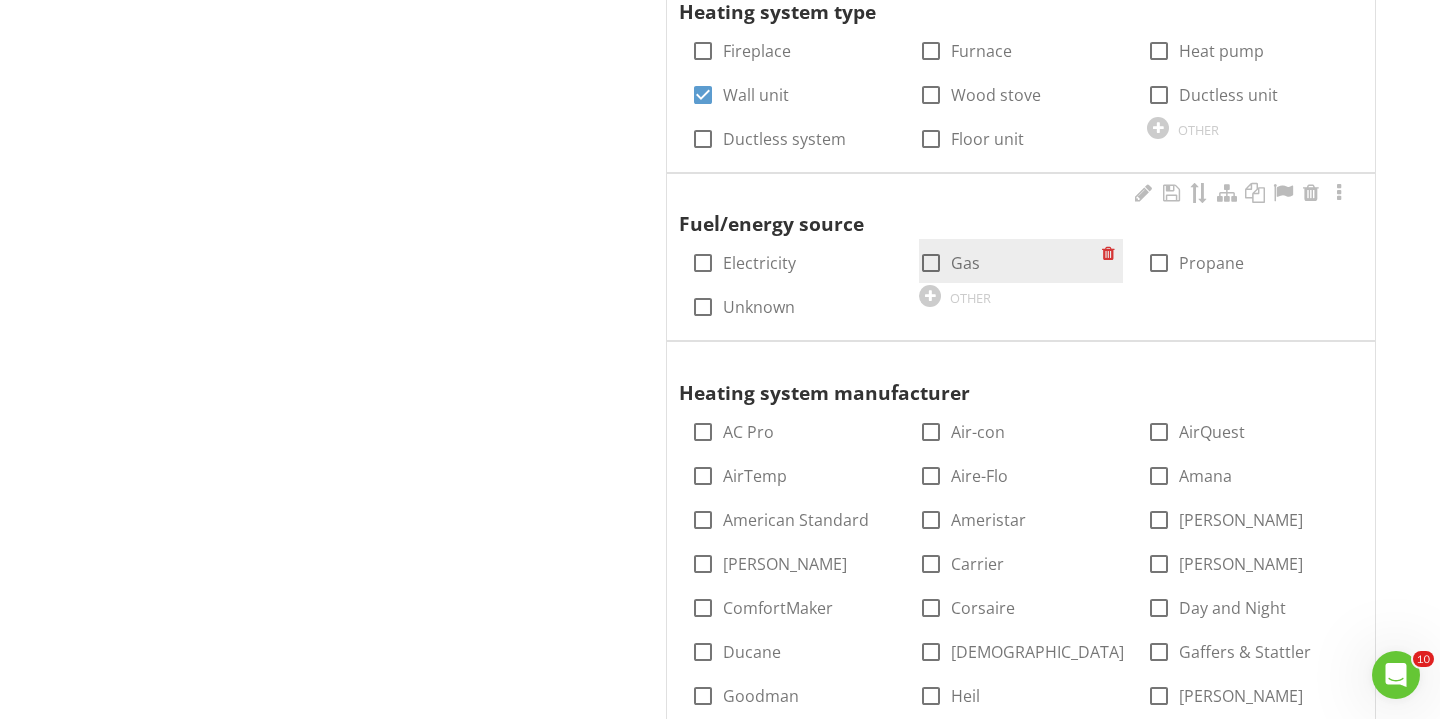 click at bounding box center (931, 263) 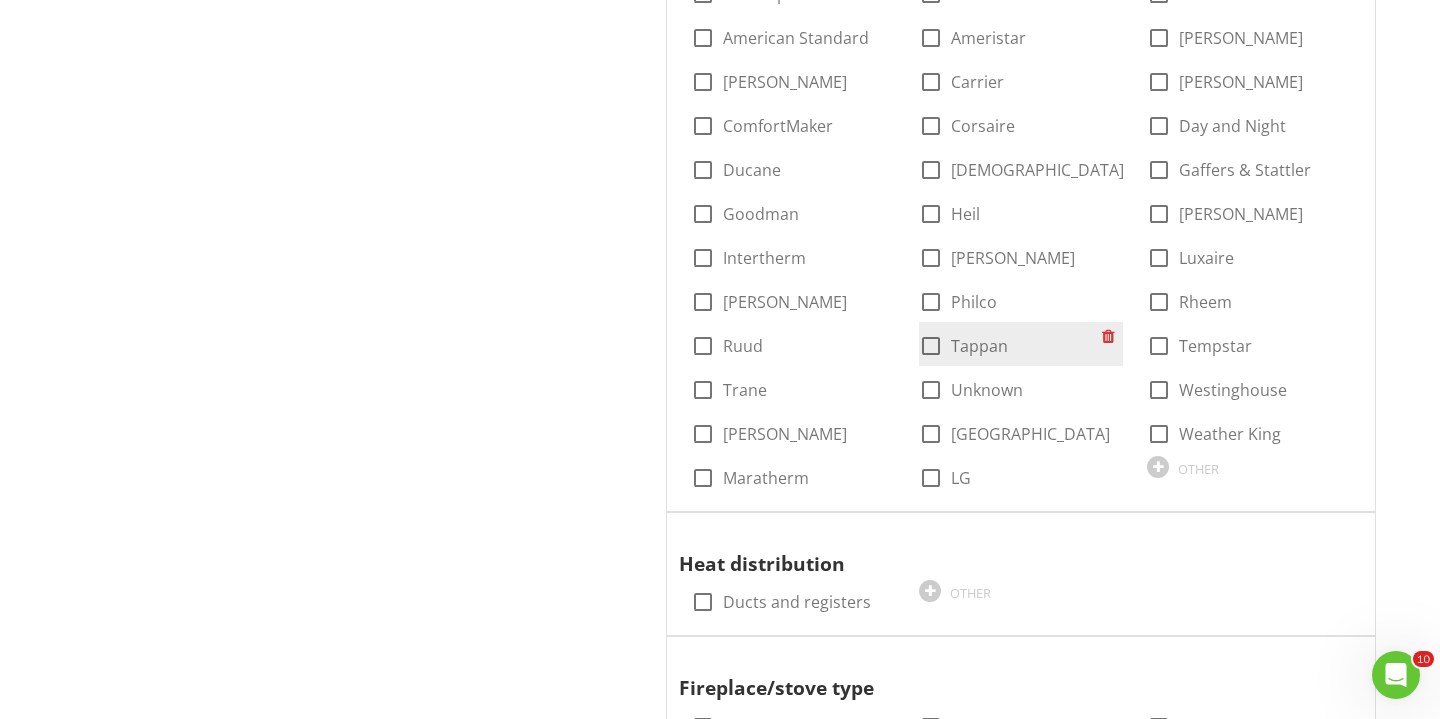 scroll, scrollTop: 1699, scrollLeft: 0, axis: vertical 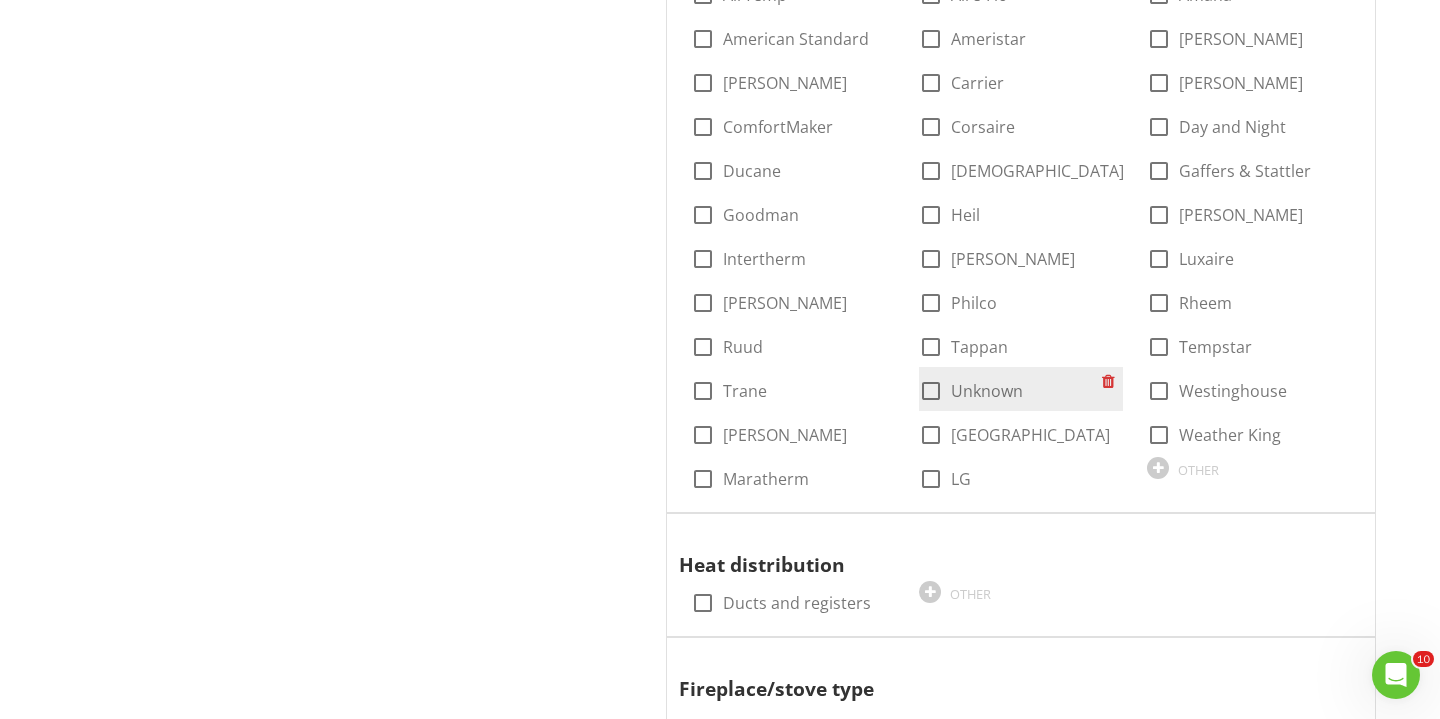click at bounding box center [931, 391] 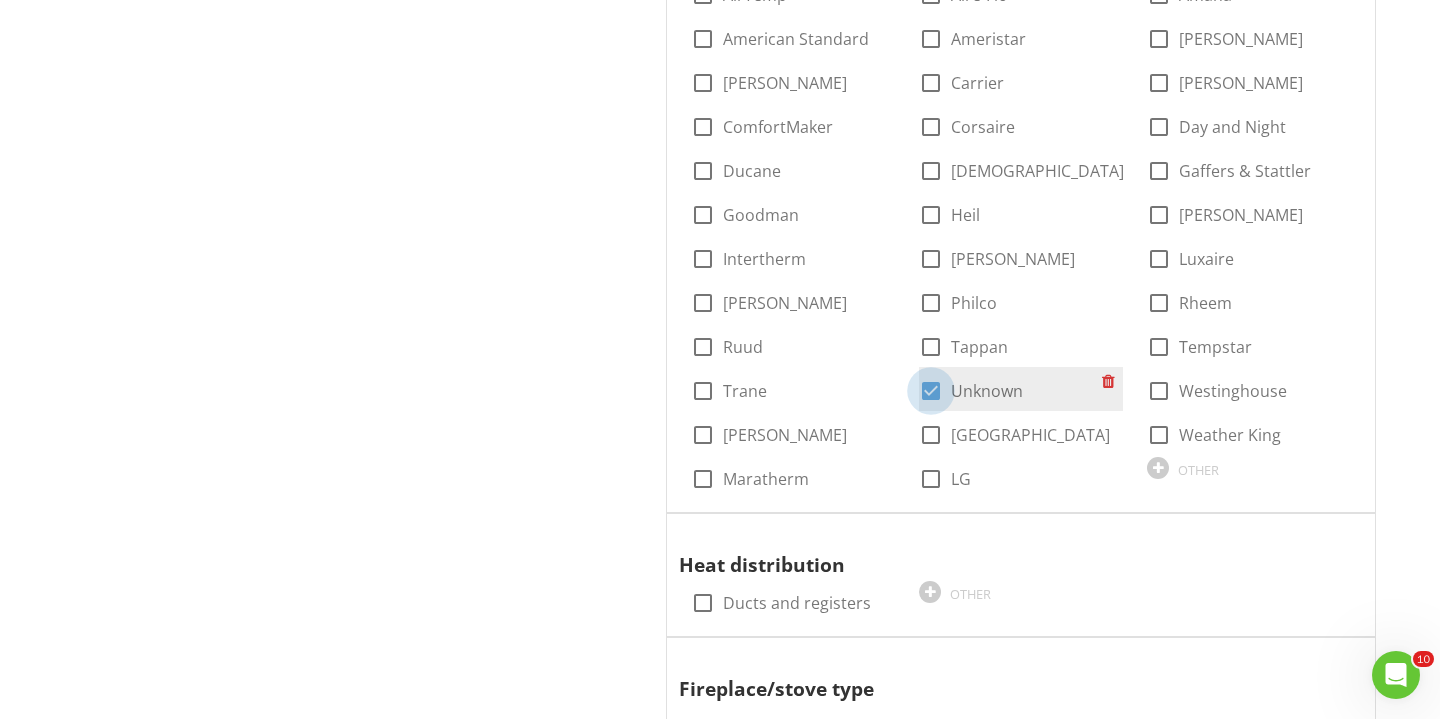checkbox on "true" 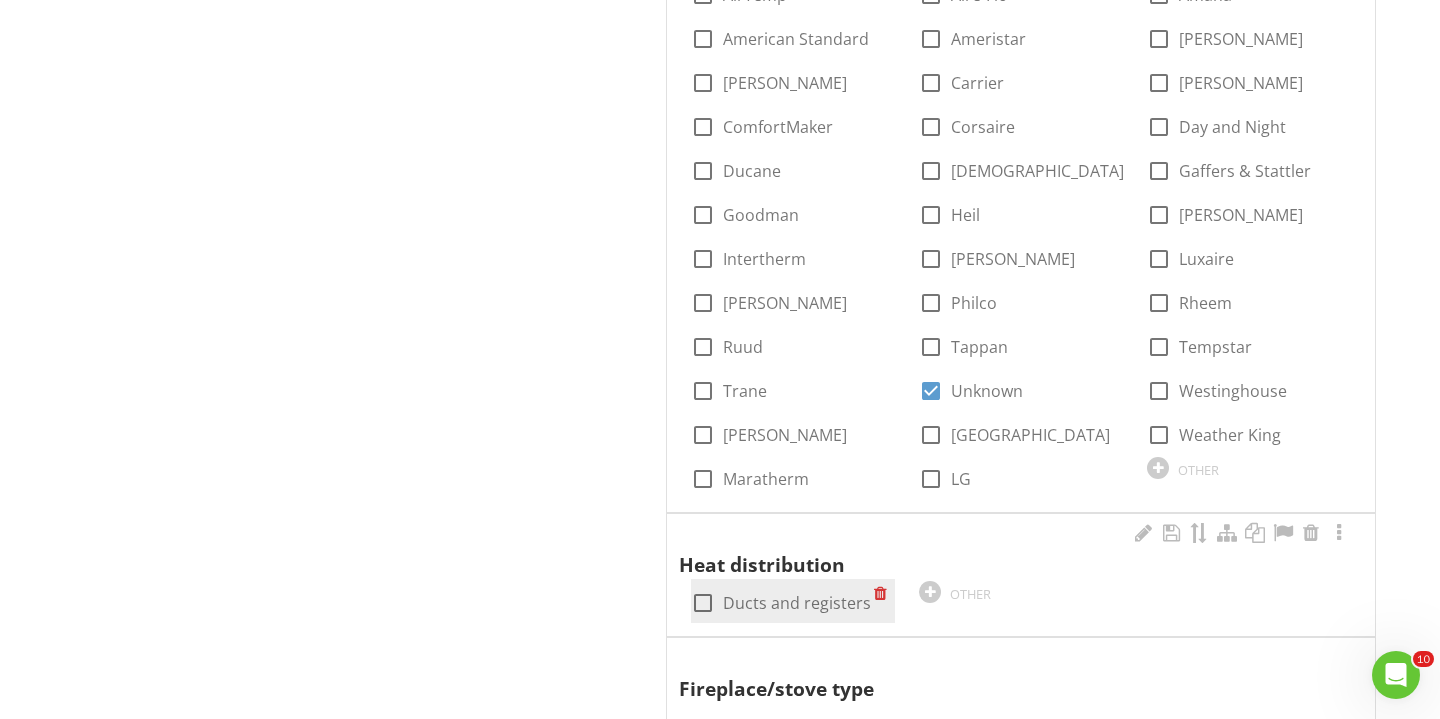 click at bounding box center (703, 603) 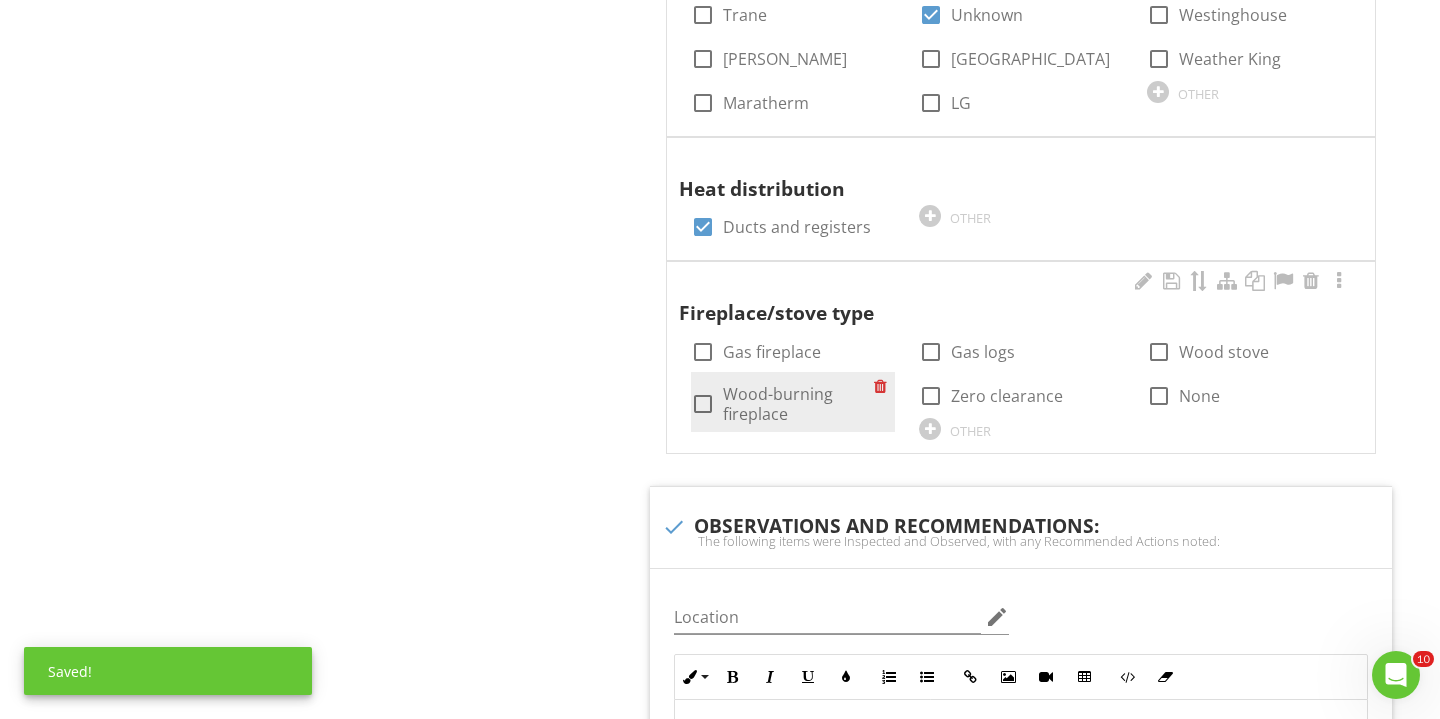 scroll, scrollTop: 2122, scrollLeft: 0, axis: vertical 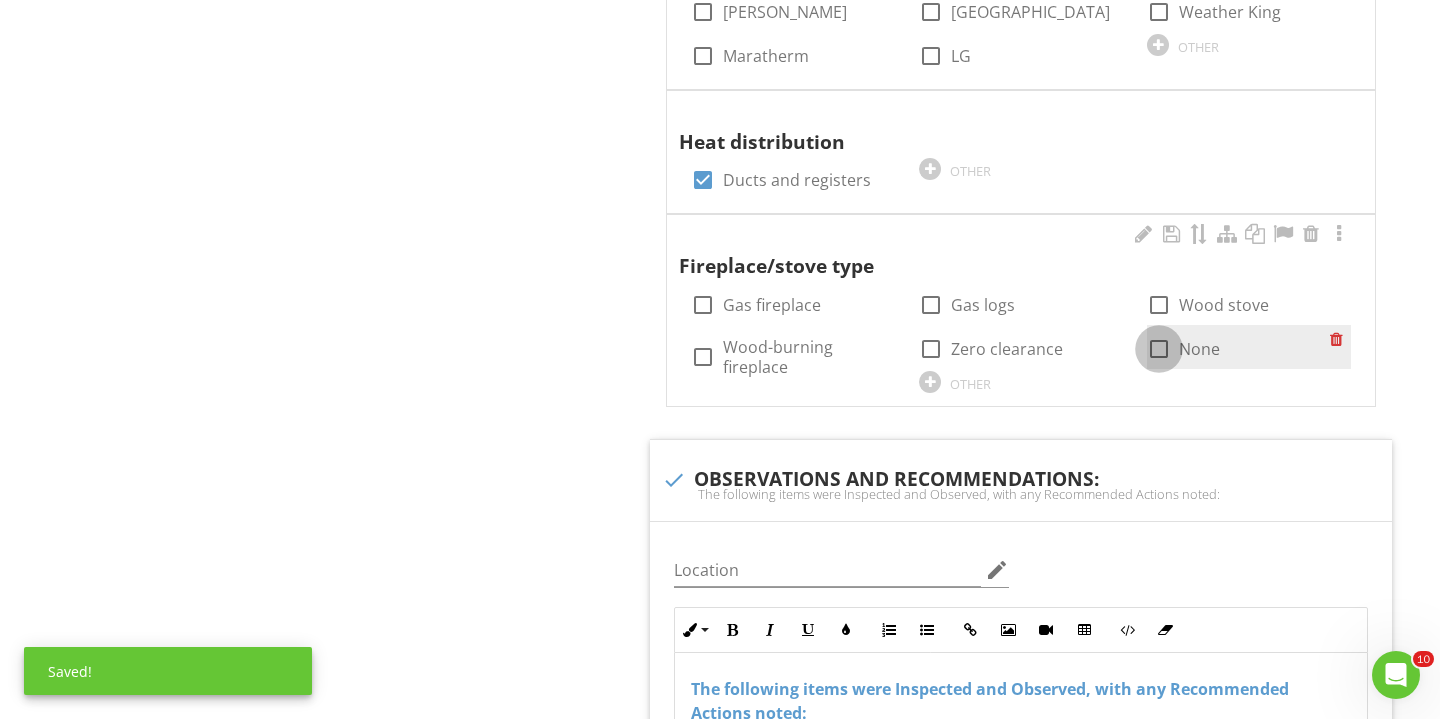 click at bounding box center (1159, 349) 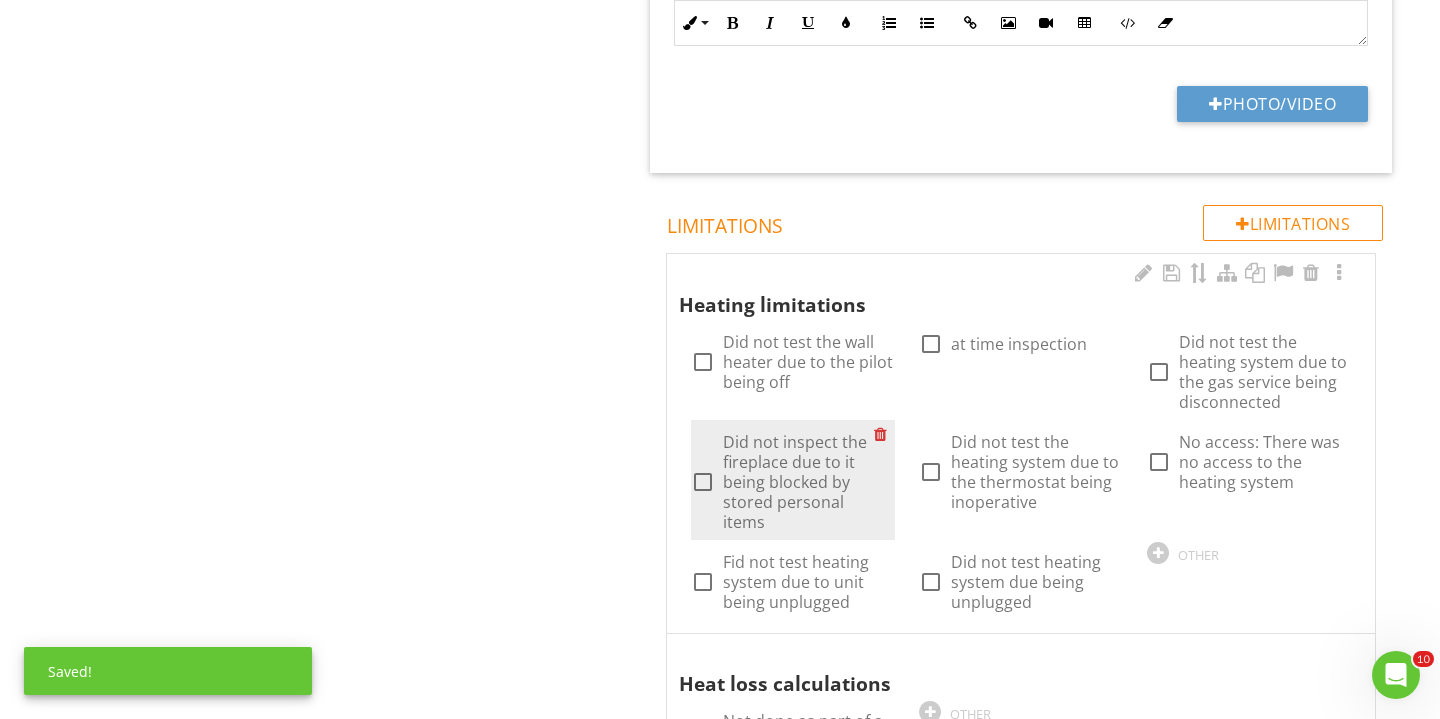 scroll, scrollTop: 3128, scrollLeft: 0, axis: vertical 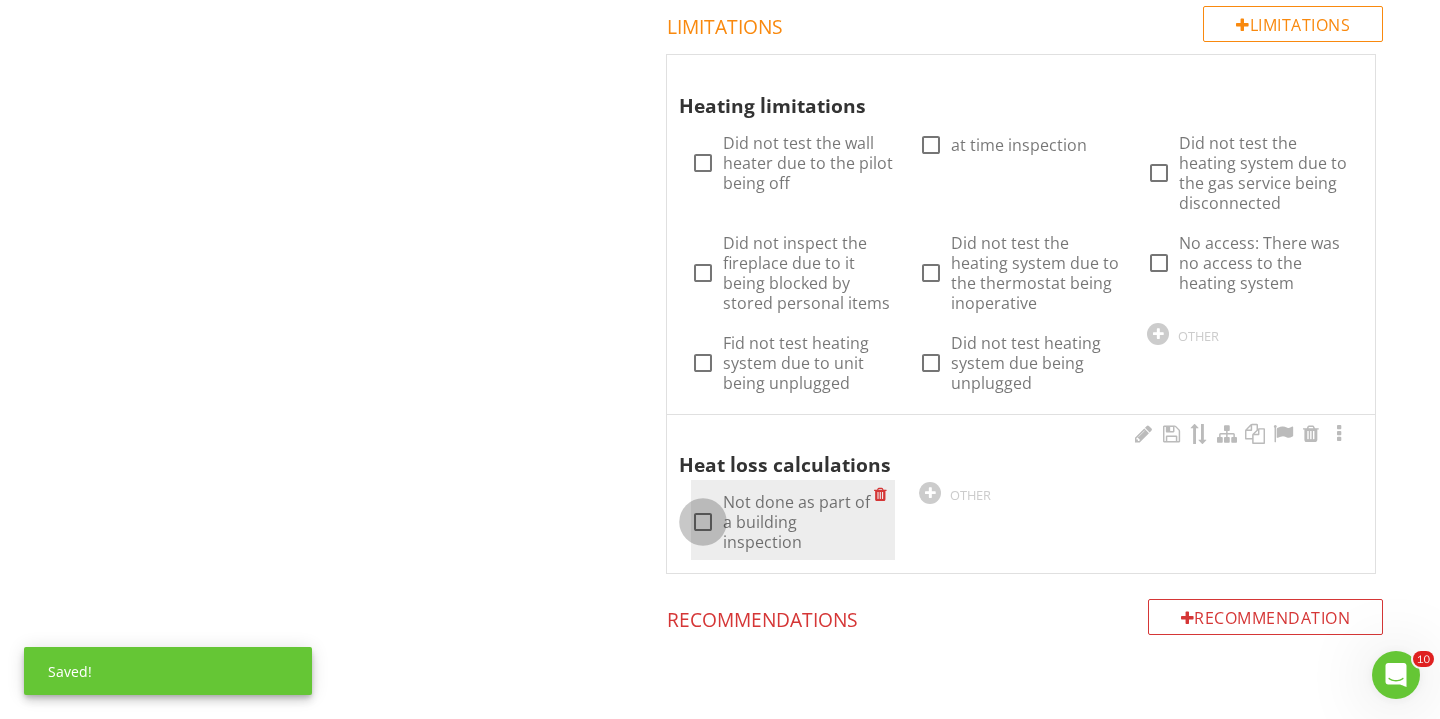 click at bounding box center (703, 522) 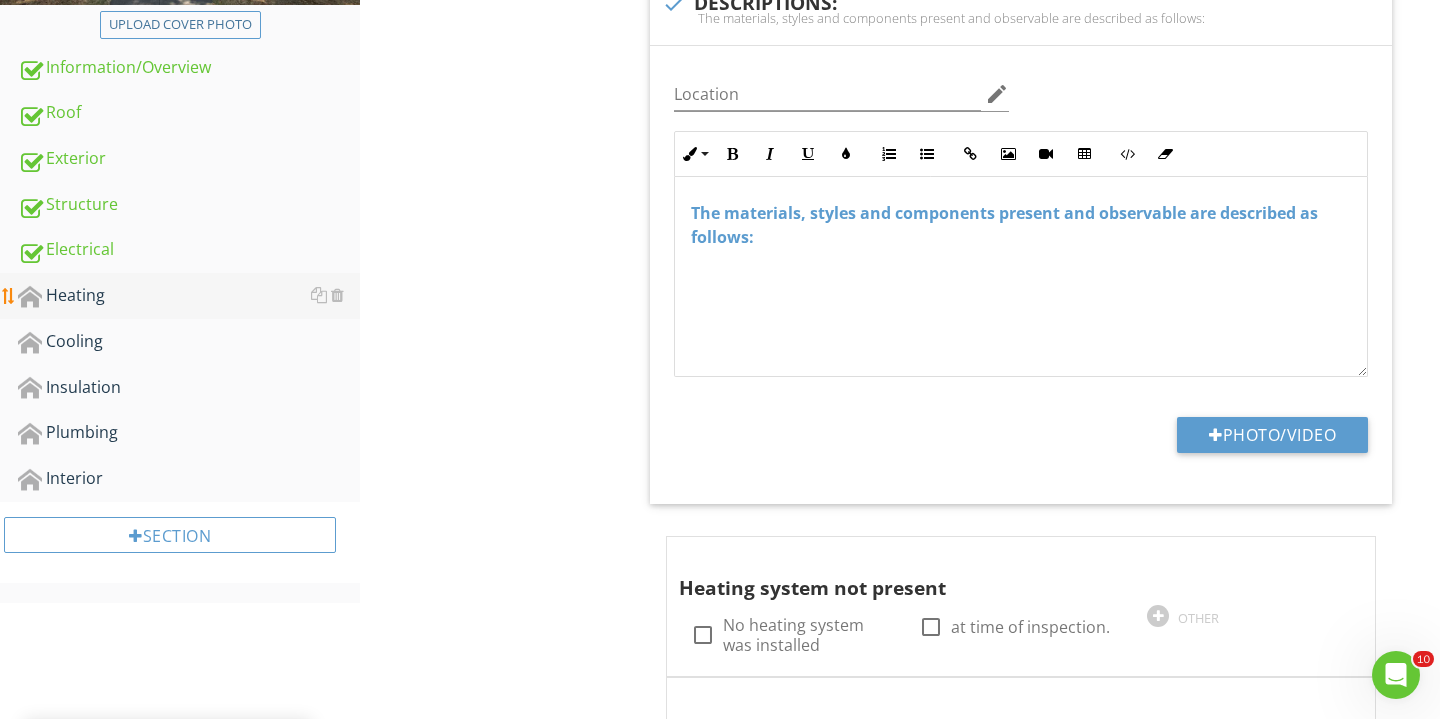 scroll, scrollTop: 590, scrollLeft: 0, axis: vertical 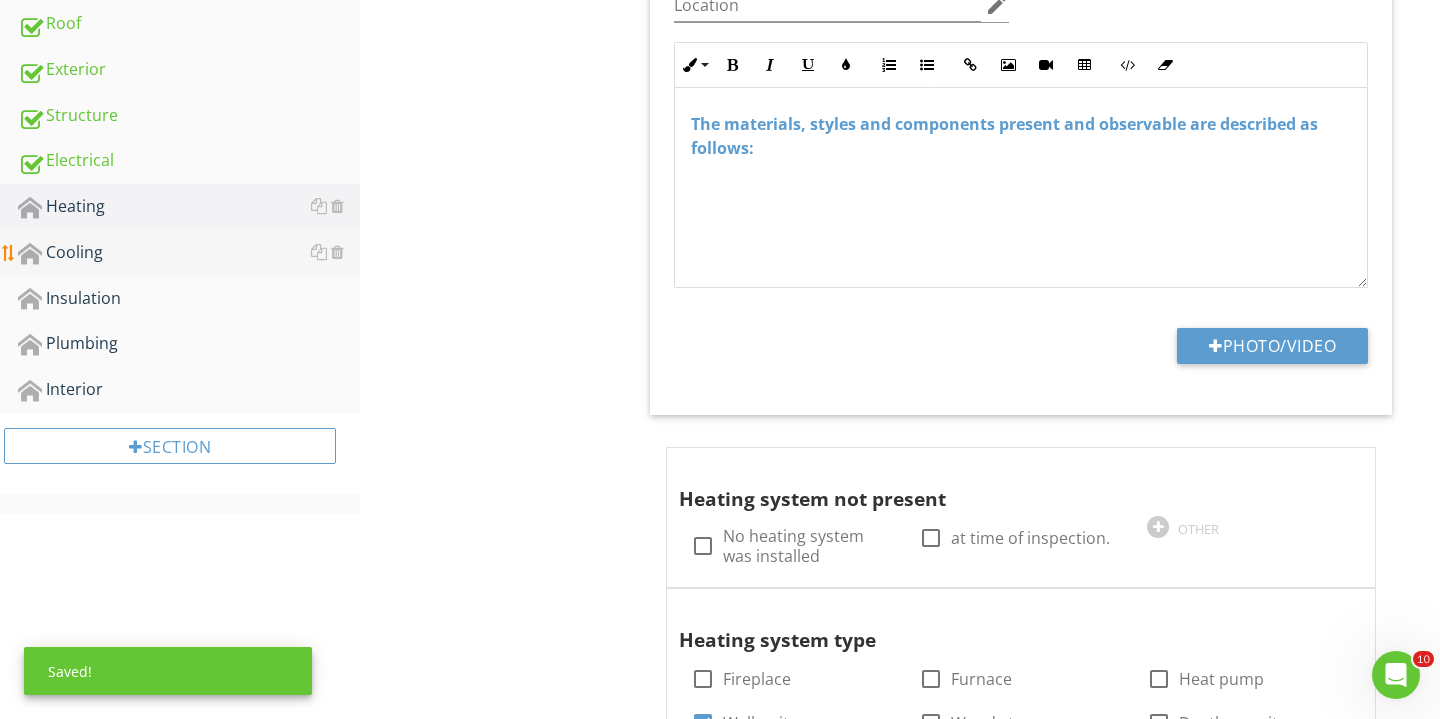 click on "Cooling" at bounding box center (189, 253) 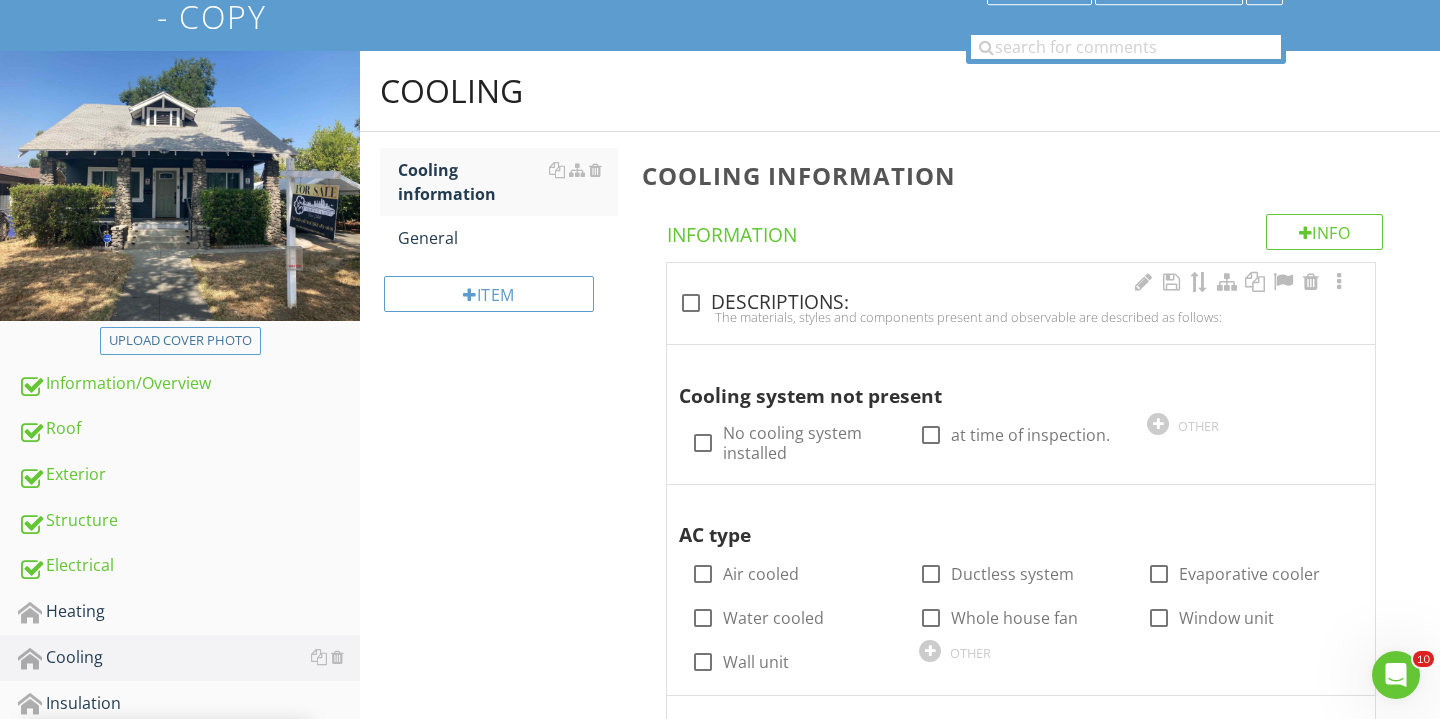 click at bounding box center [691, 303] 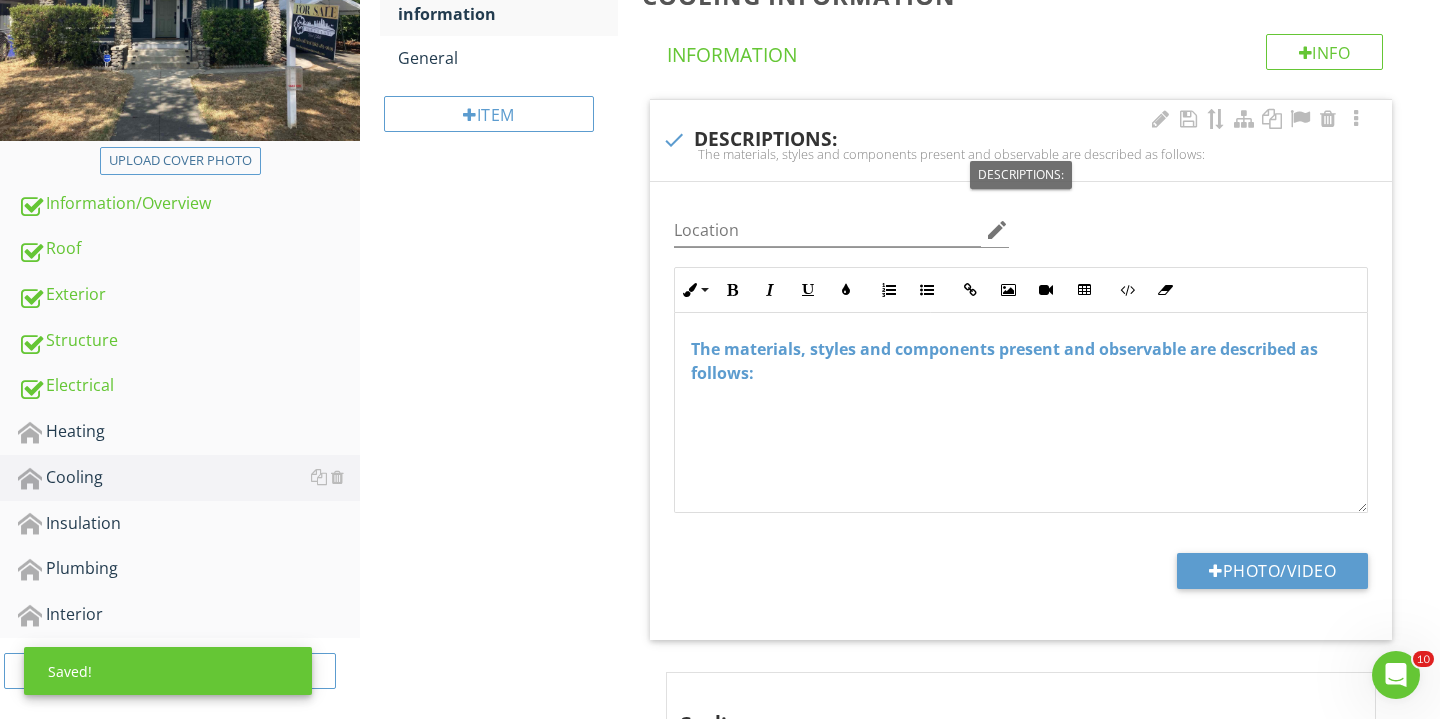 scroll, scrollTop: 633, scrollLeft: 0, axis: vertical 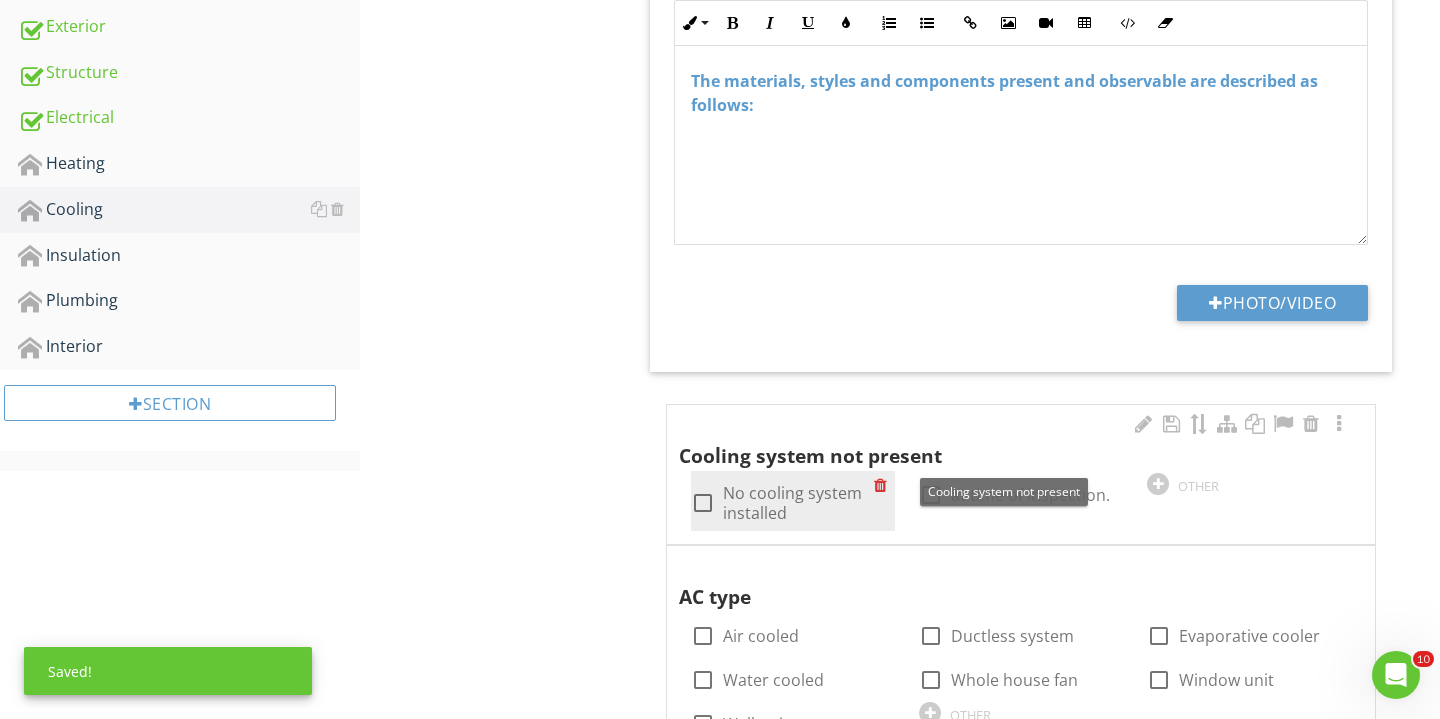 click at bounding box center (703, 503) 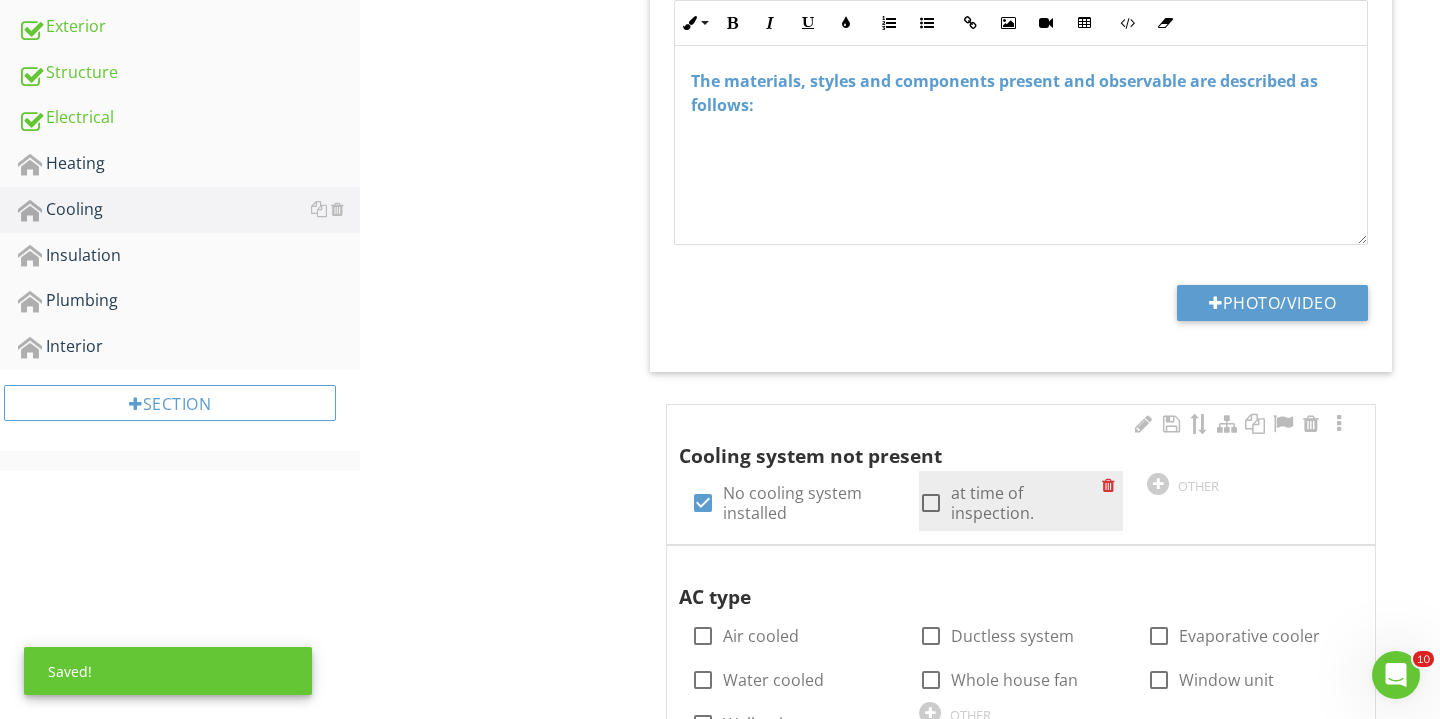 click at bounding box center (931, 503) 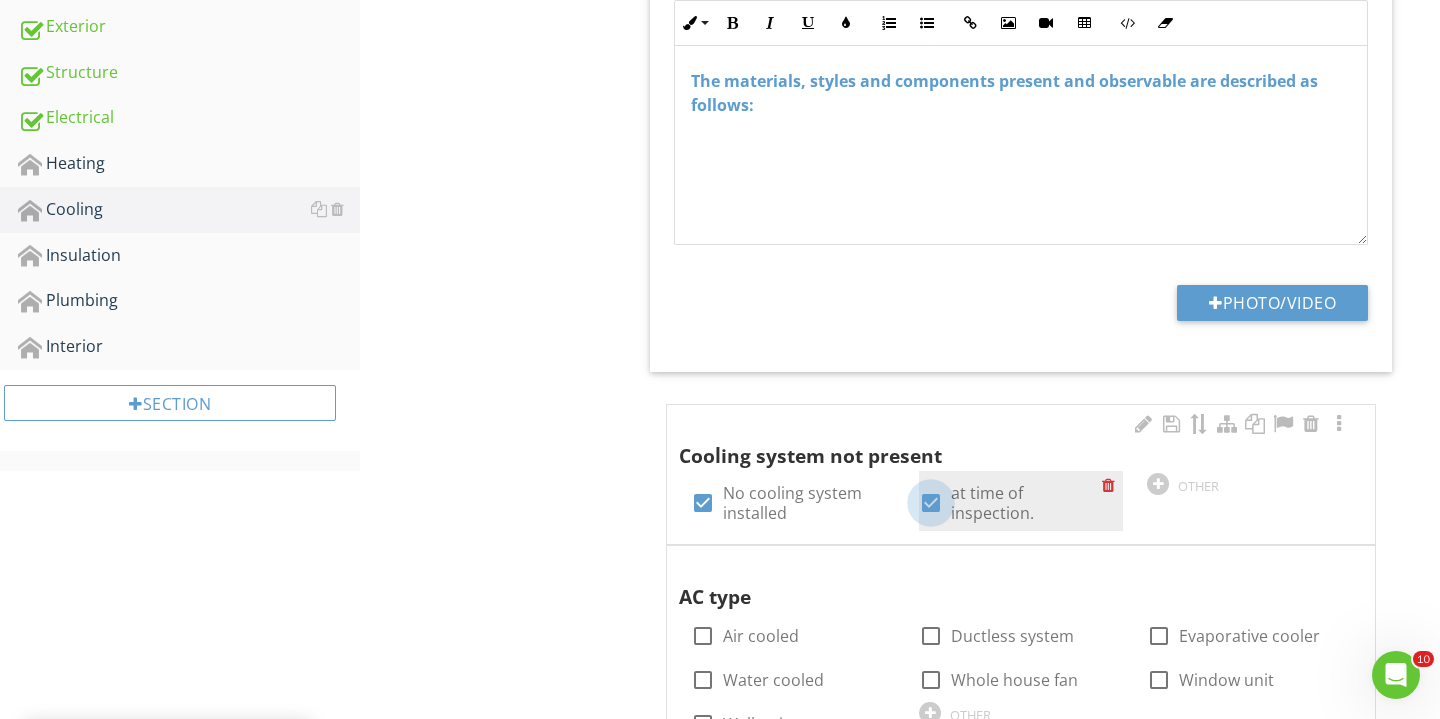checkbox on "true" 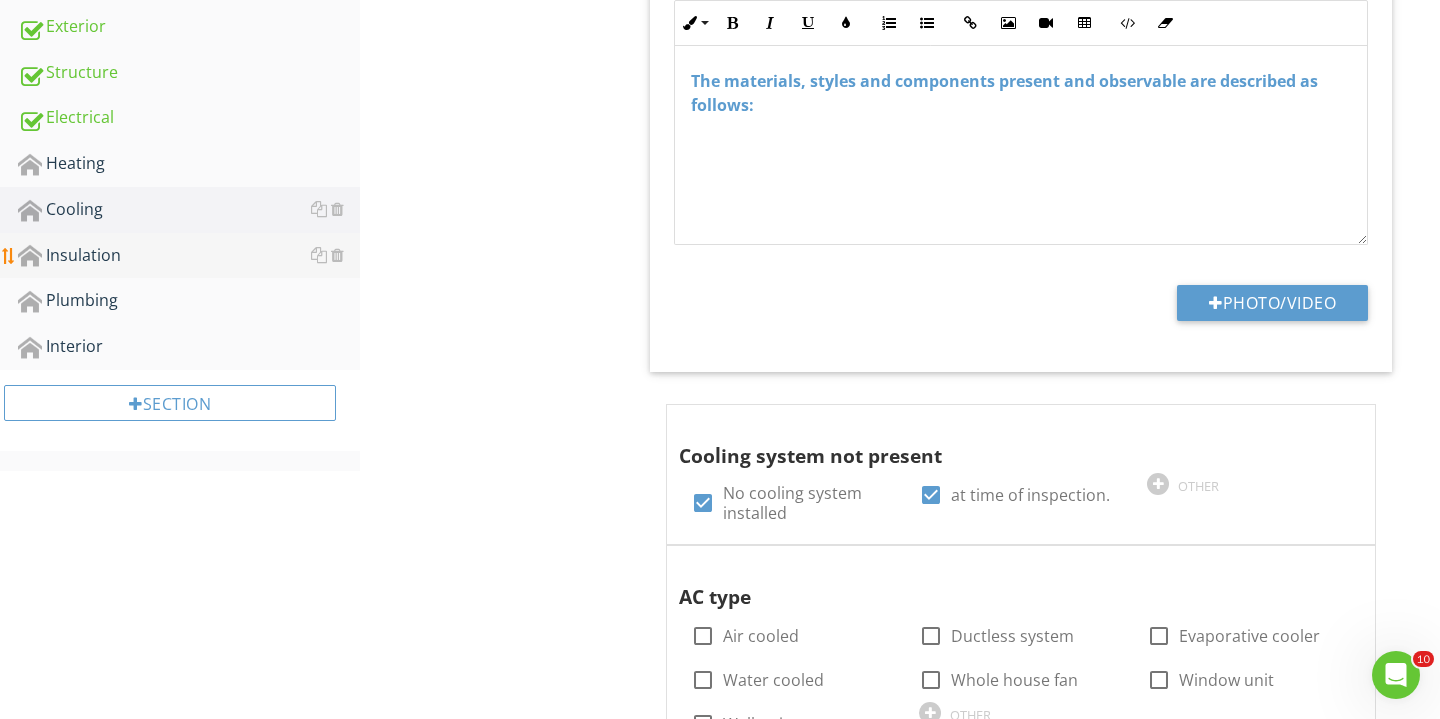 click on "Insulation" at bounding box center (189, 256) 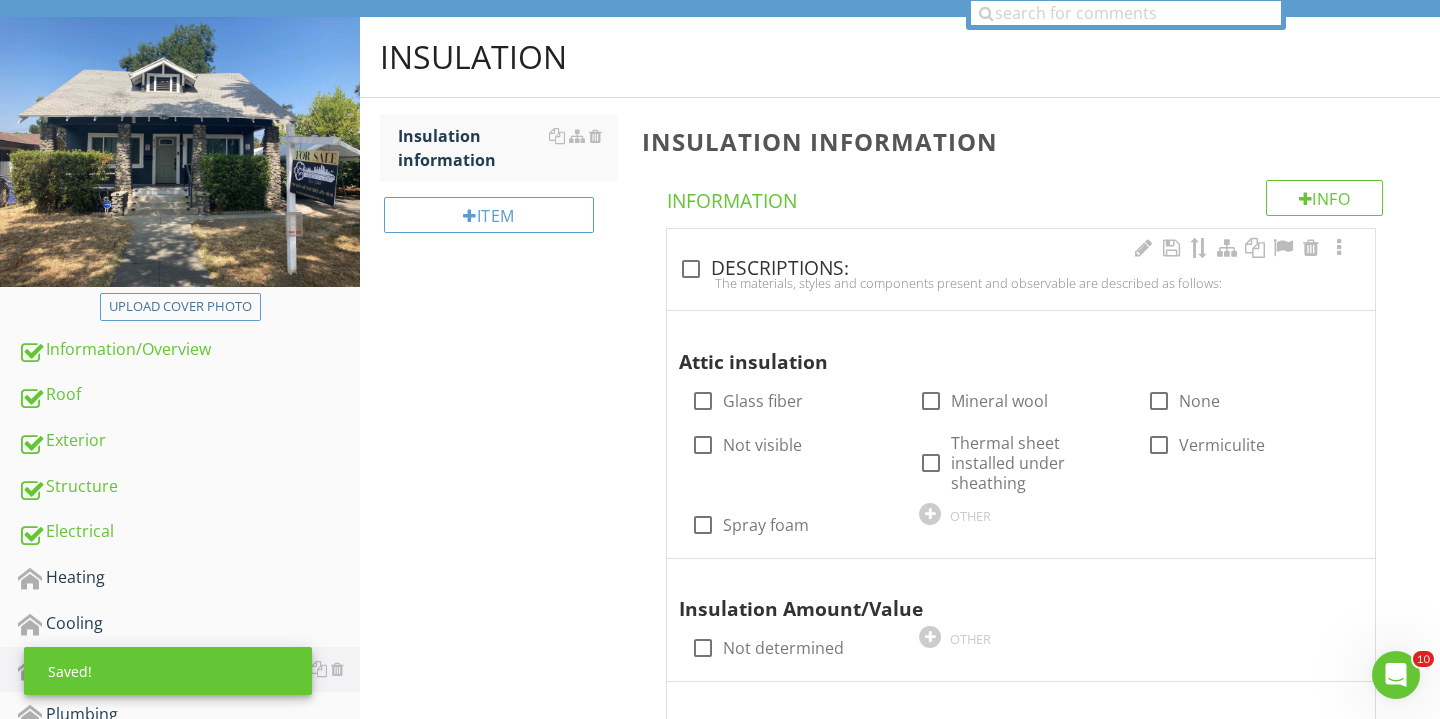 click at bounding box center [691, 269] 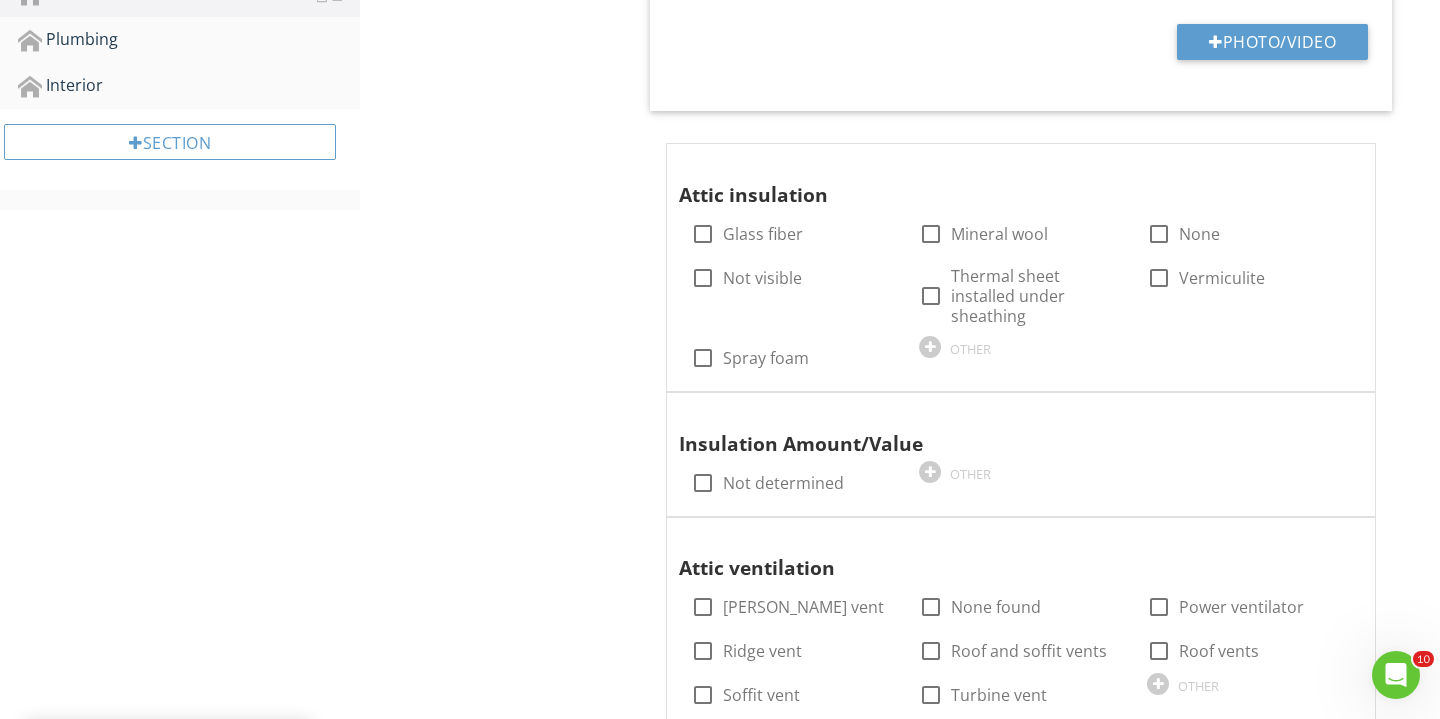 scroll, scrollTop: 941, scrollLeft: 0, axis: vertical 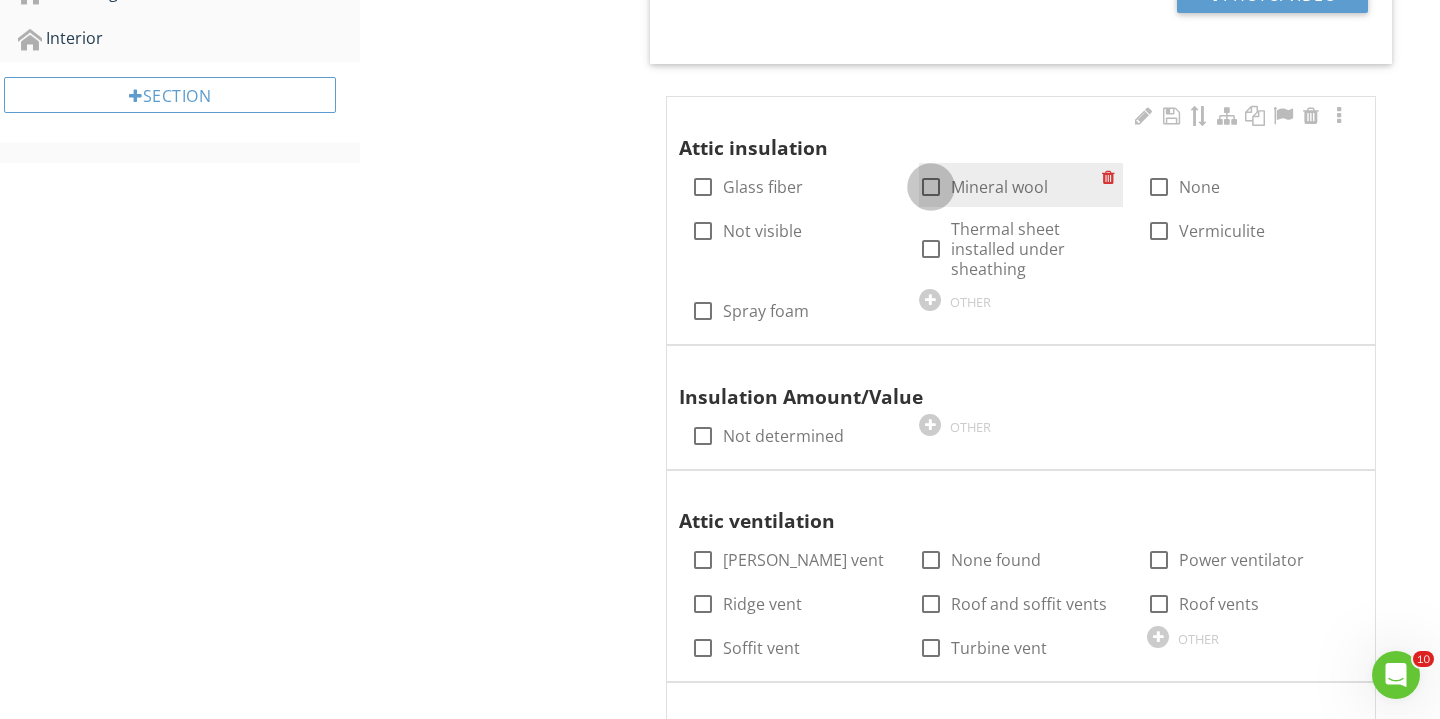 click at bounding box center [931, 187] 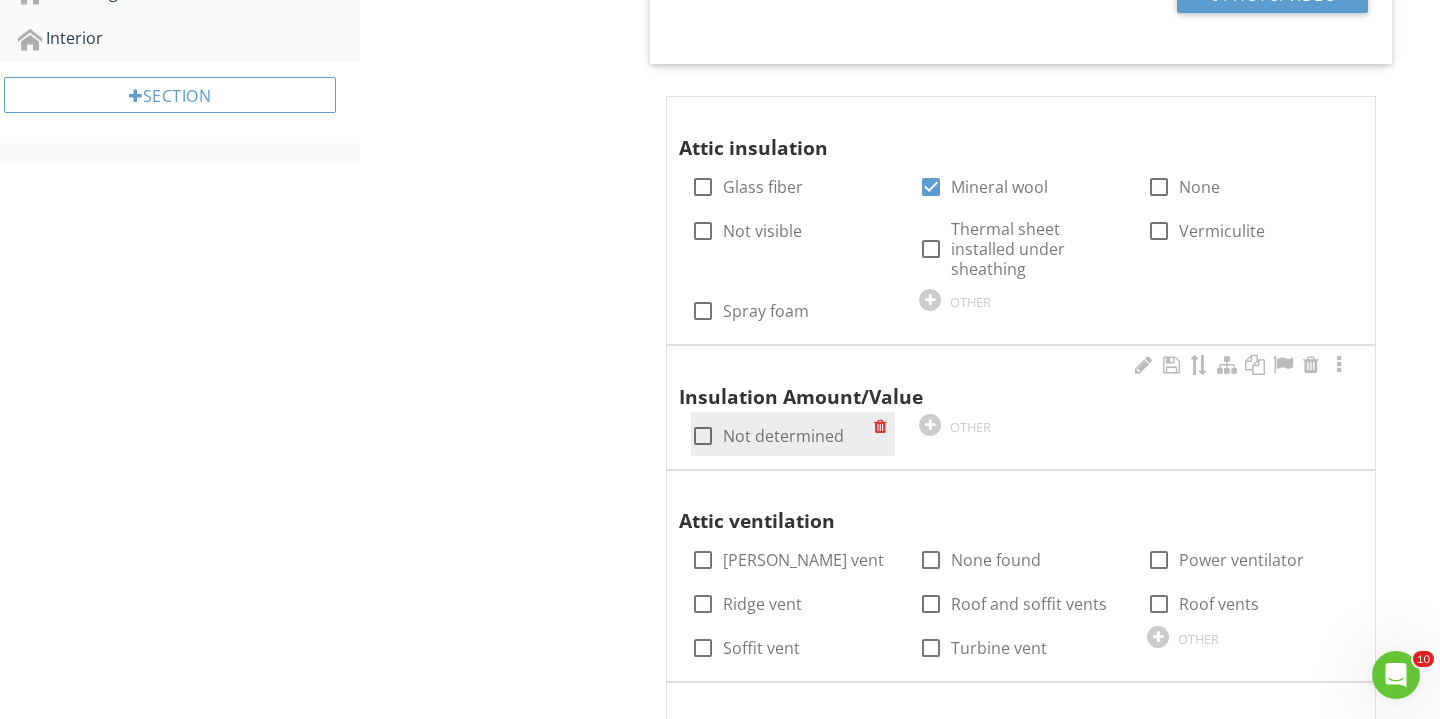 click at bounding box center [703, 436] 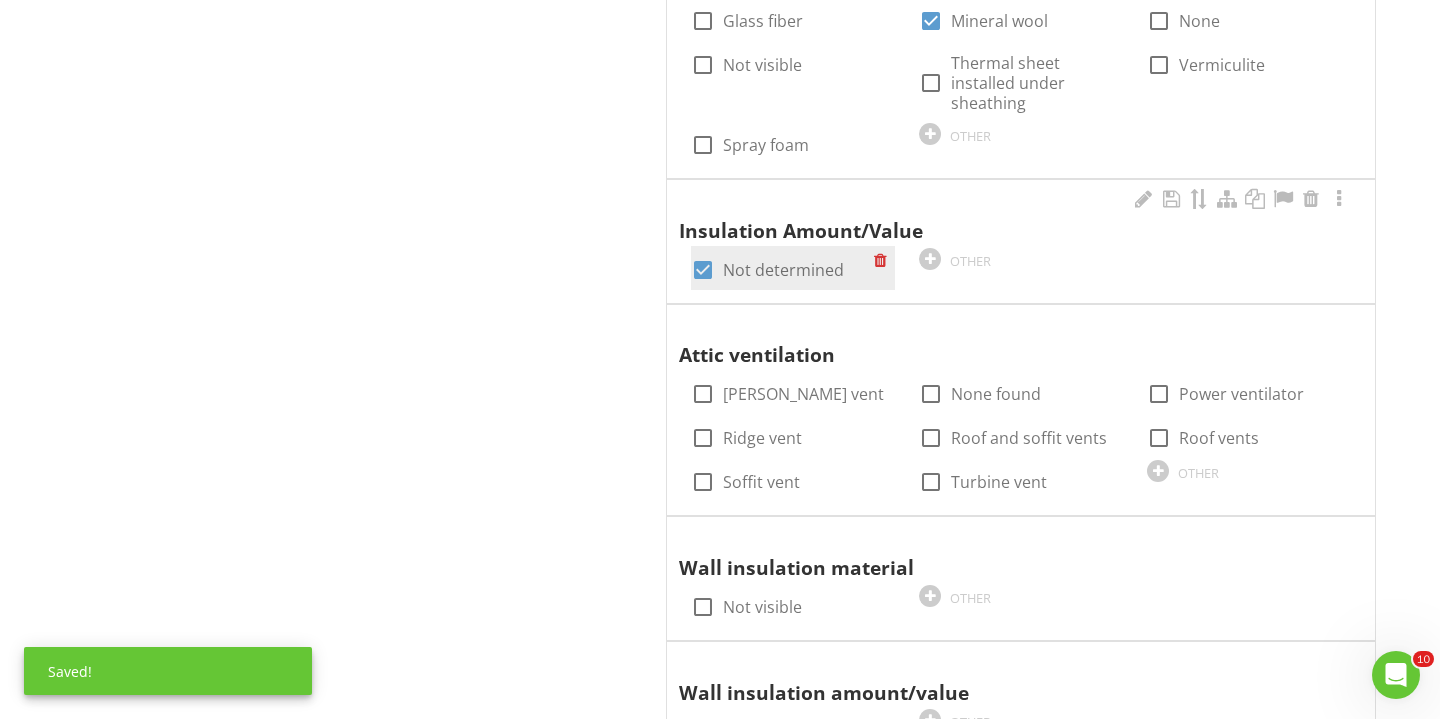 scroll, scrollTop: 1117, scrollLeft: 0, axis: vertical 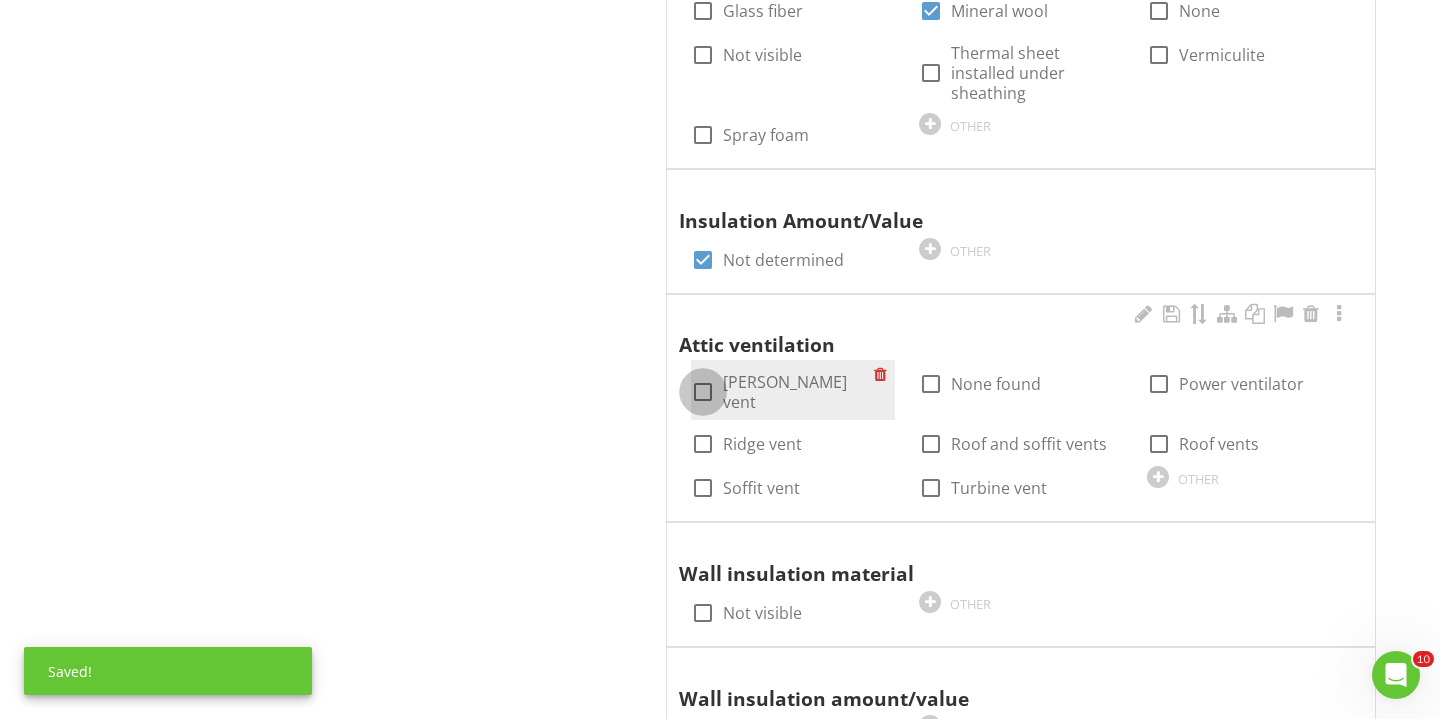 click at bounding box center [703, 392] 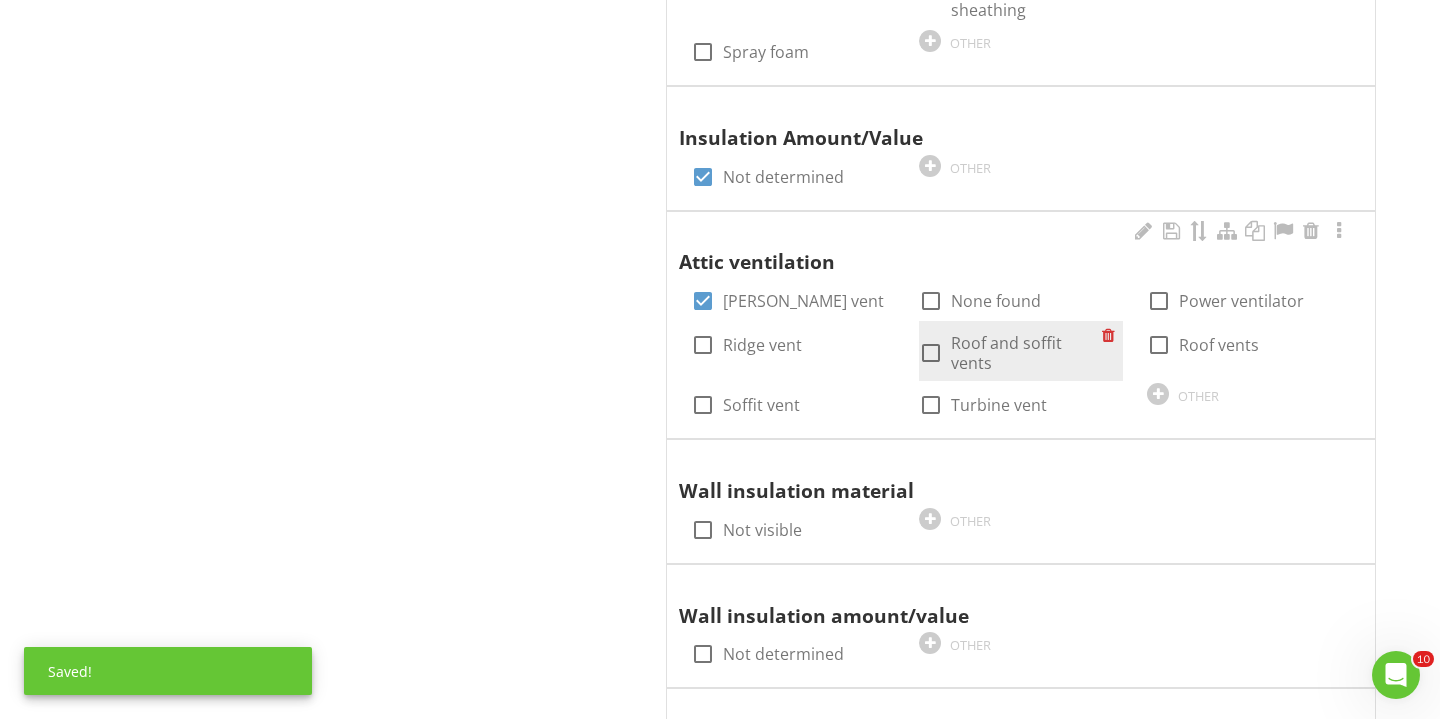 scroll, scrollTop: 1234, scrollLeft: 0, axis: vertical 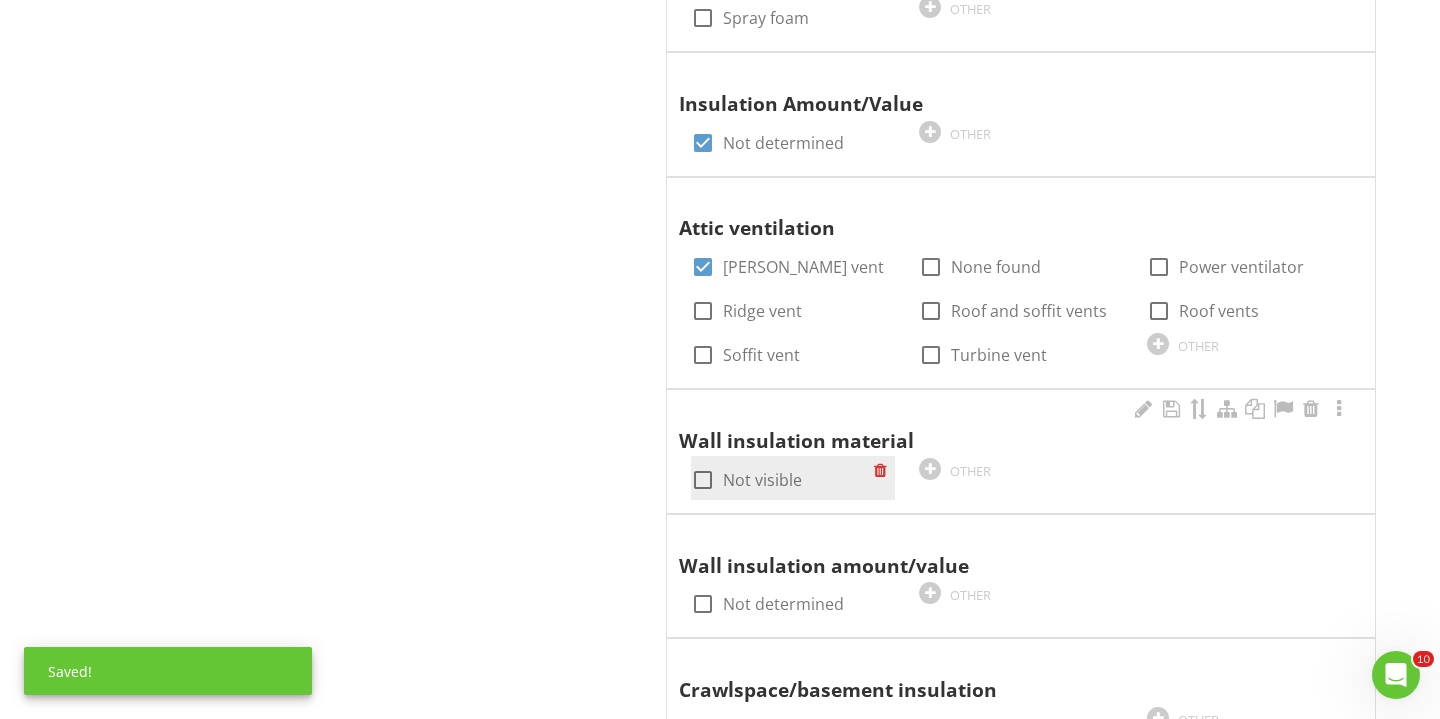 click at bounding box center [703, 480] 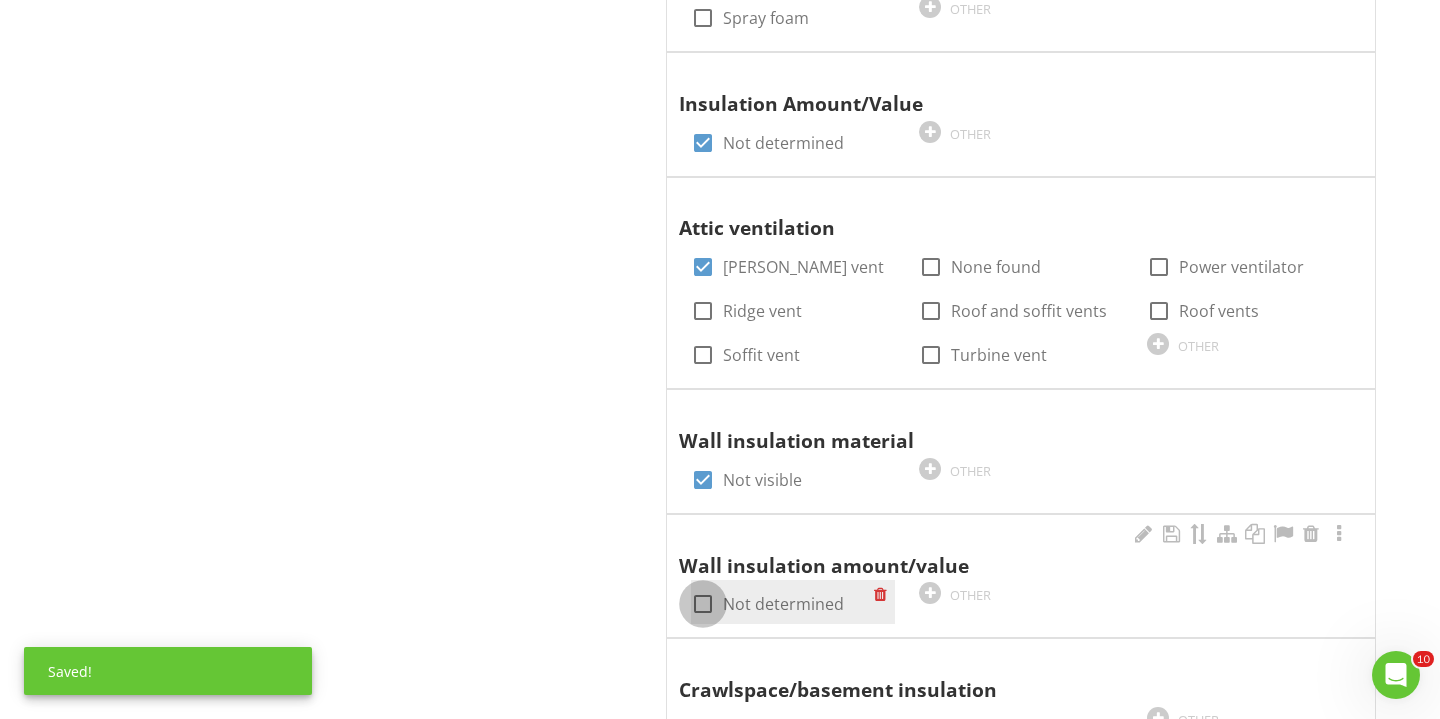 click at bounding box center [703, 604] 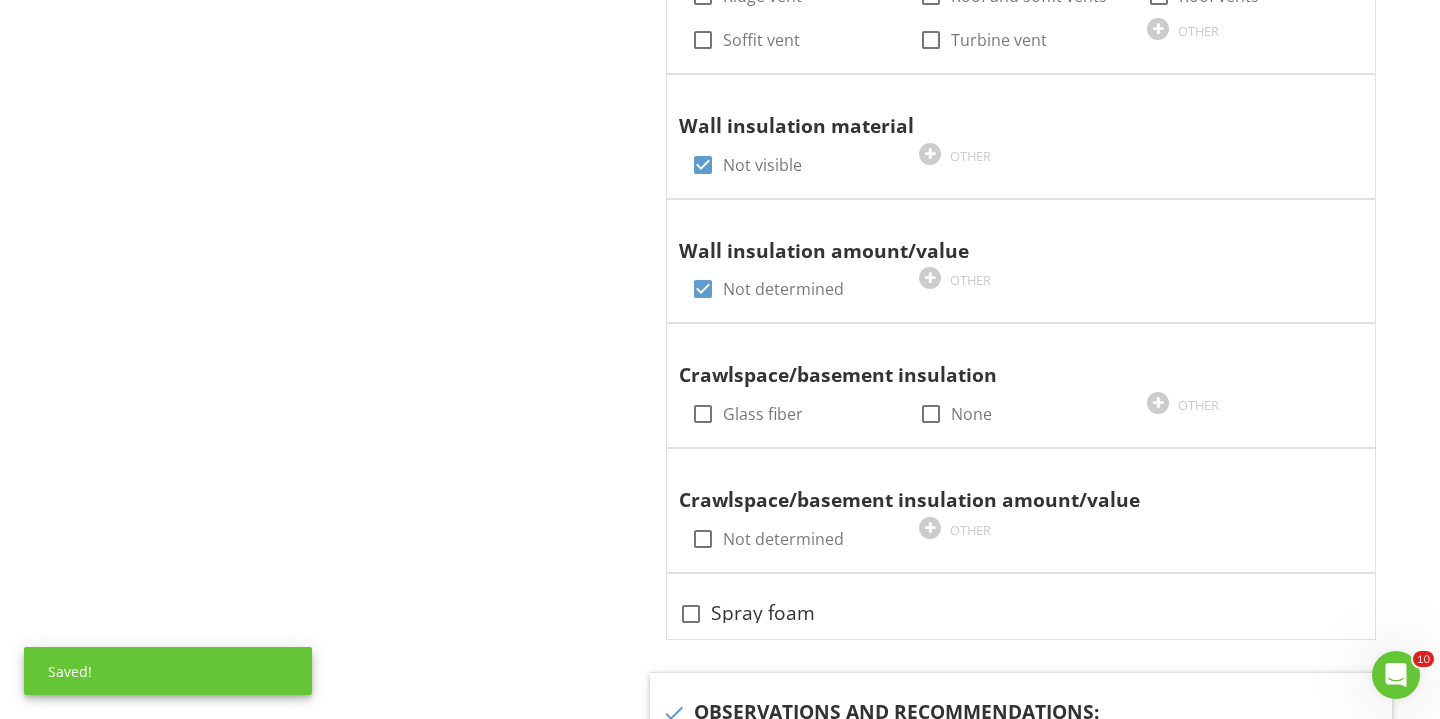 scroll, scrollTop: 1613, scrollLeft: 0, axis: vertical 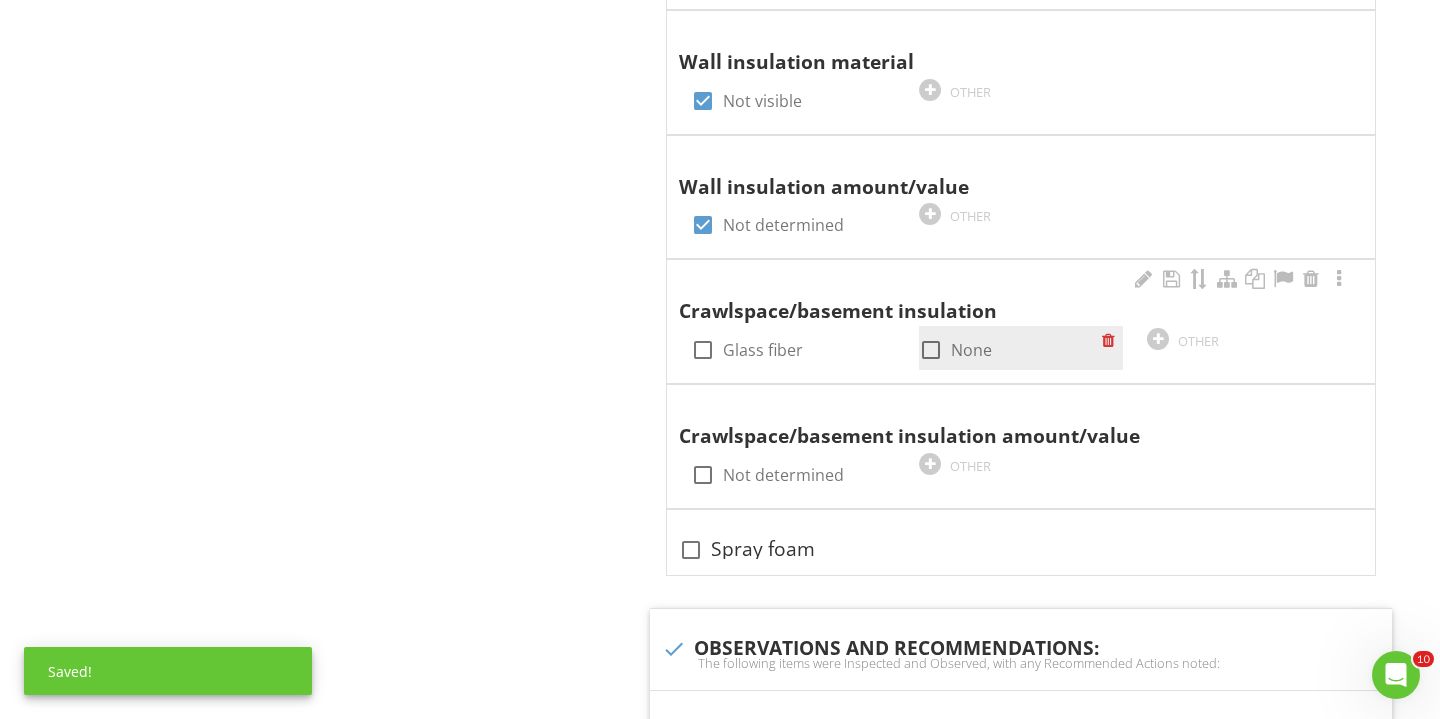 click at bounding box center (931, 350) 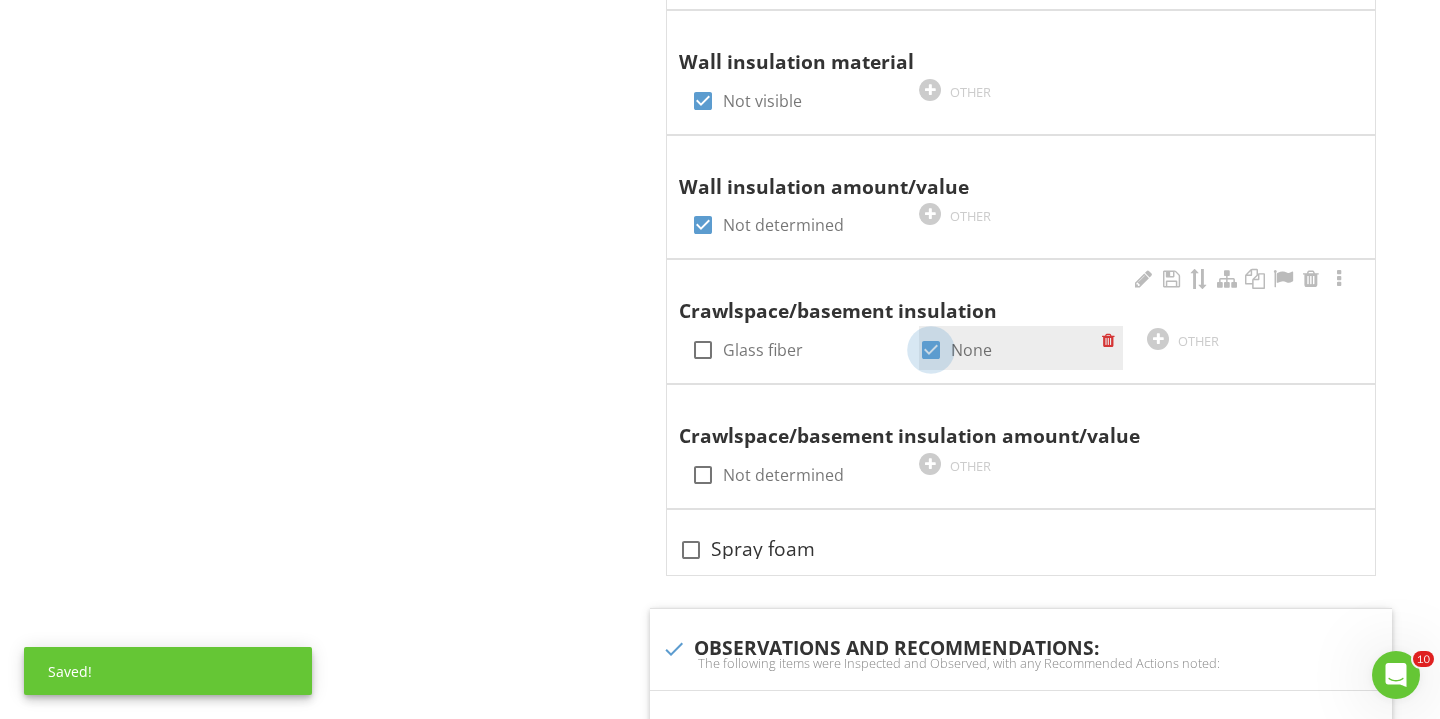 checkbox on "true" 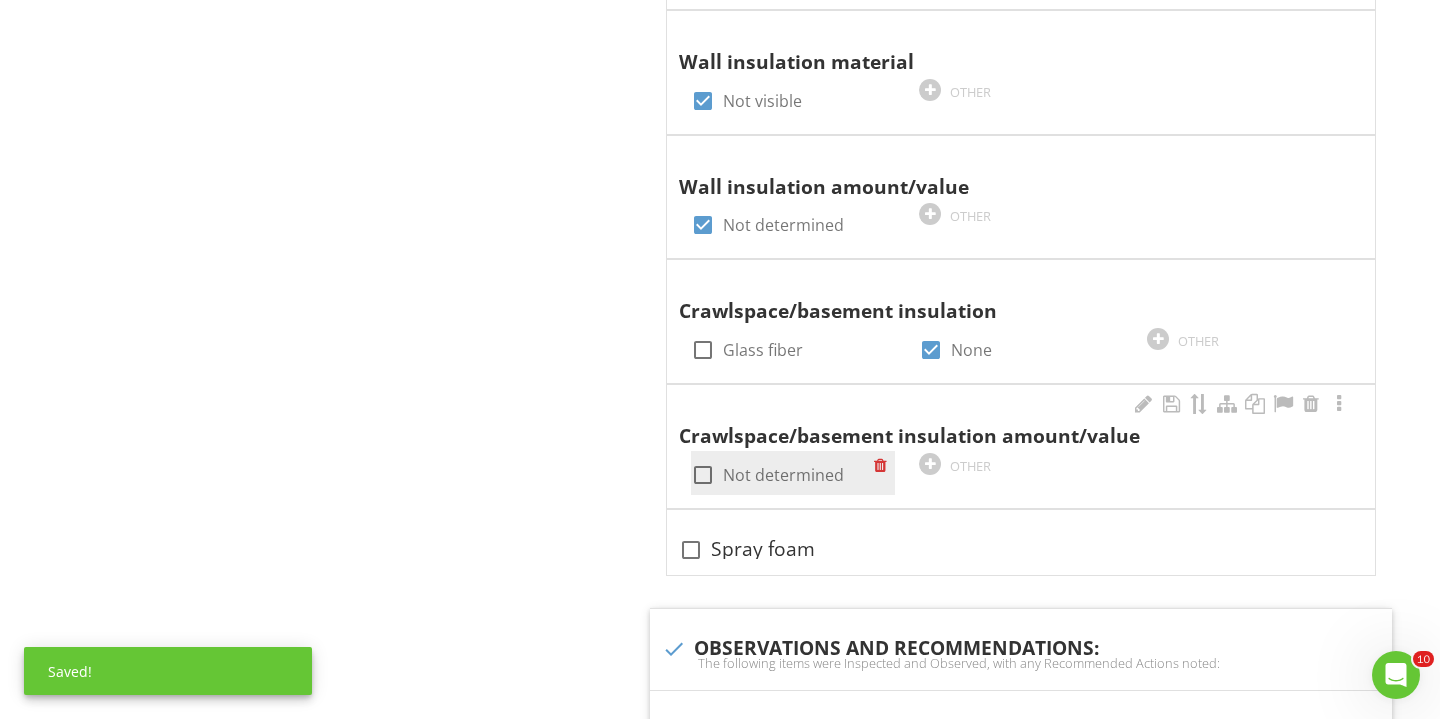 click at bounding box center (703, 475) 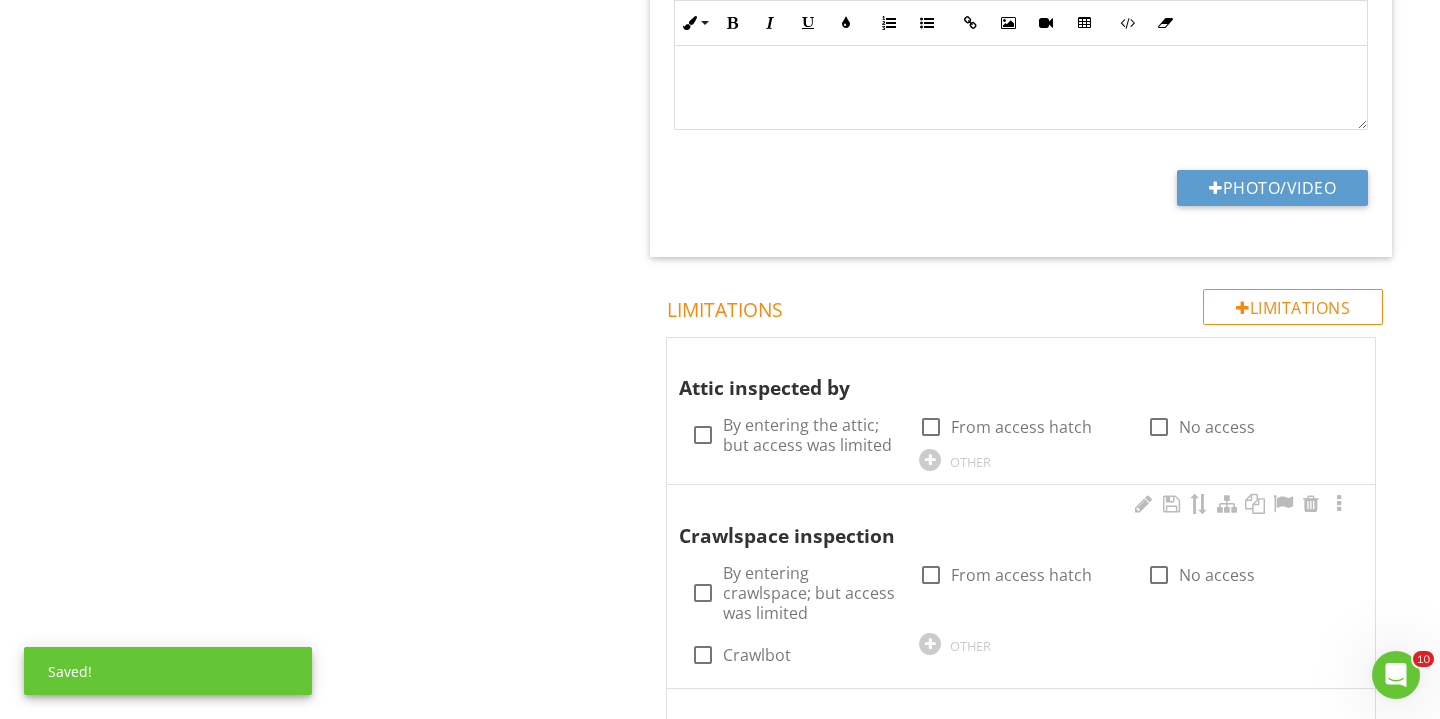 scroll, scrollTop: 2537, scrollLeft: 0, axis: vertical 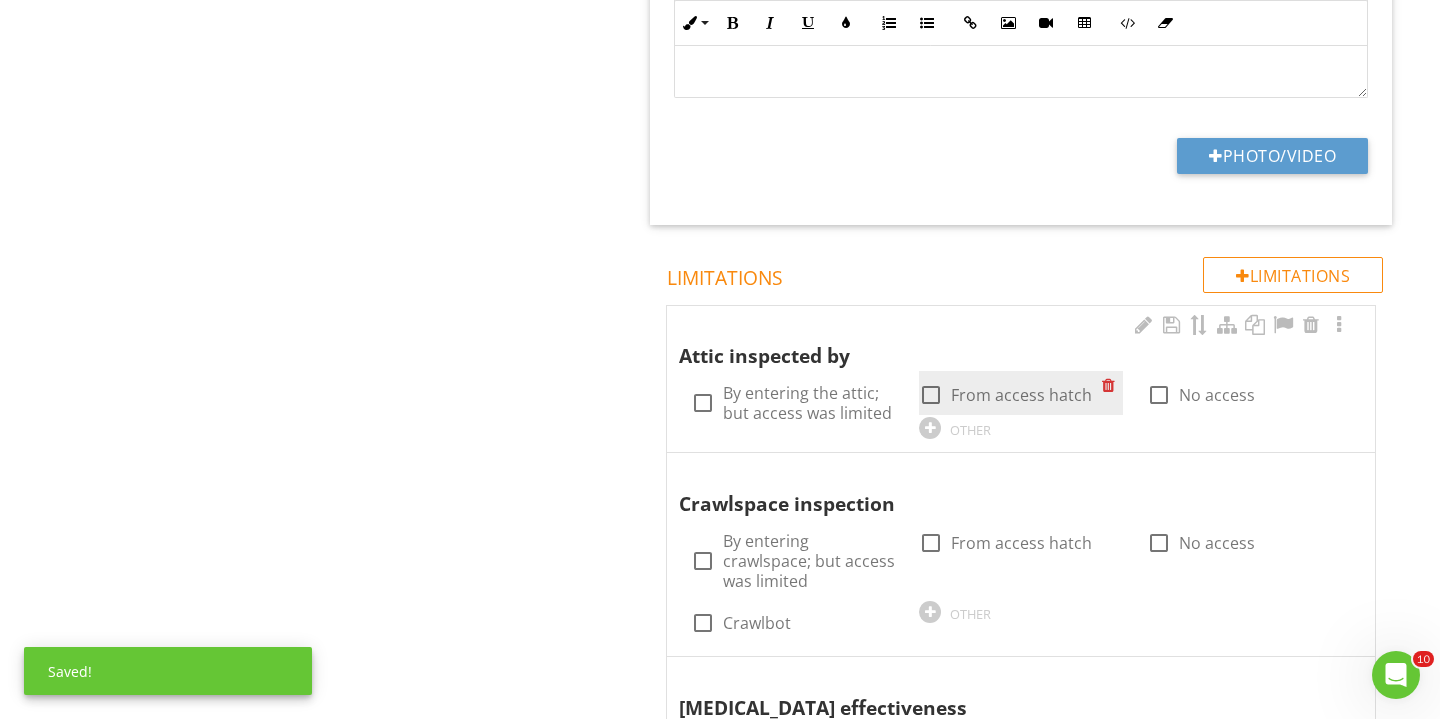 click at bounding box center [931, 395] 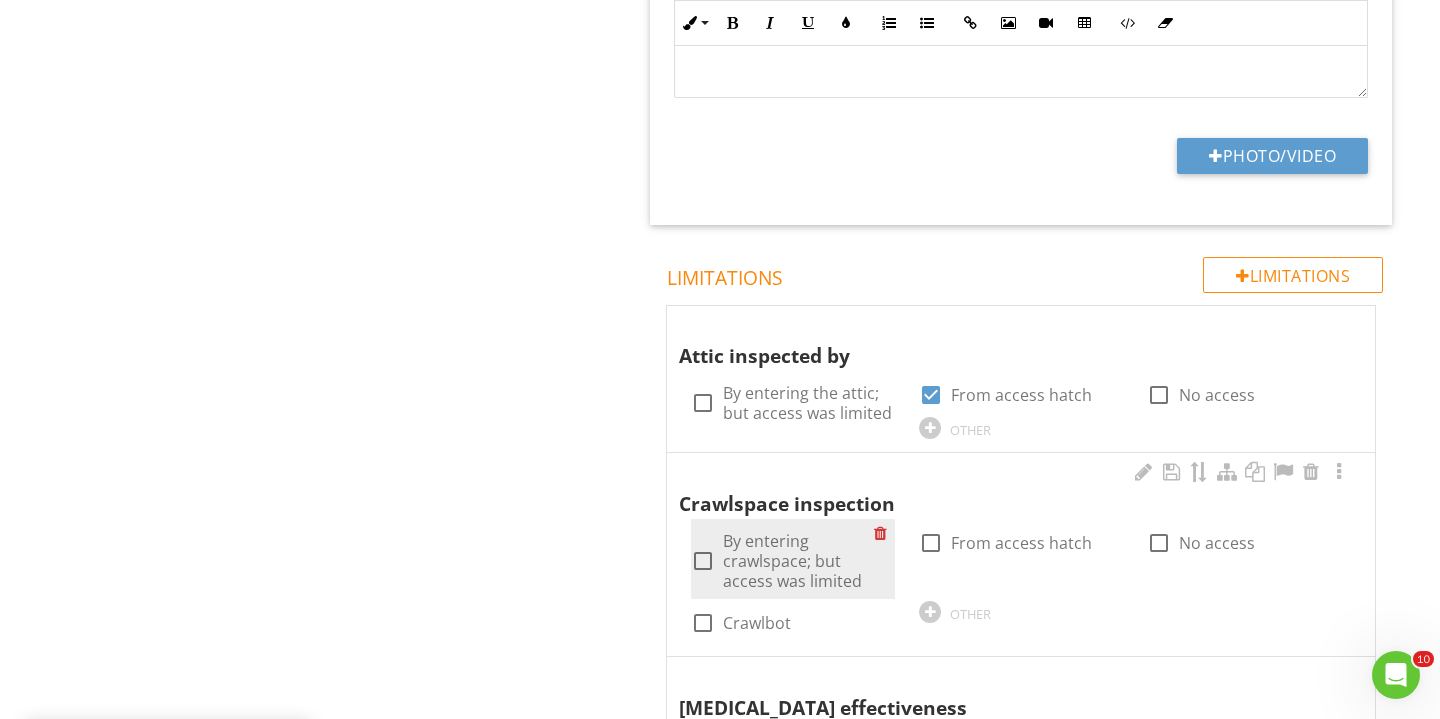 click at bounding box center [703, 561] 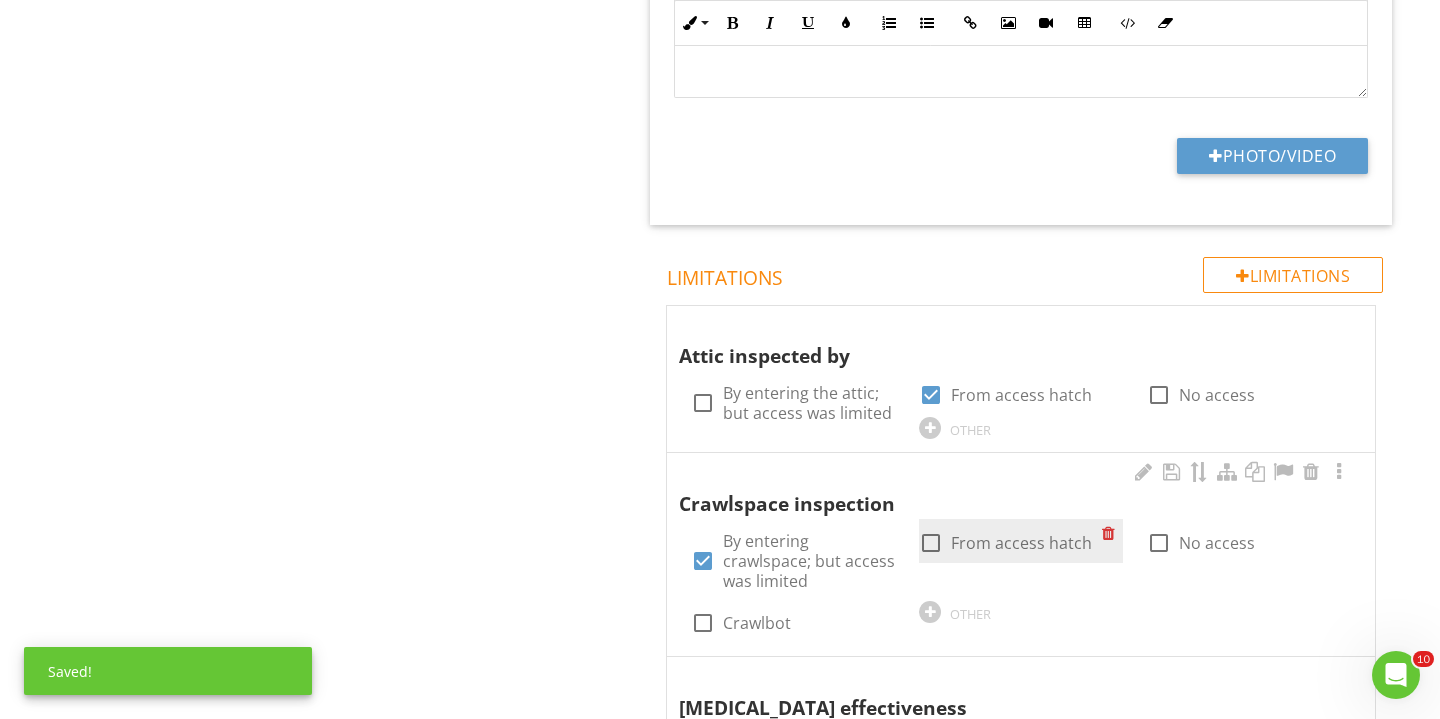 click at bounding box center (931, 543) 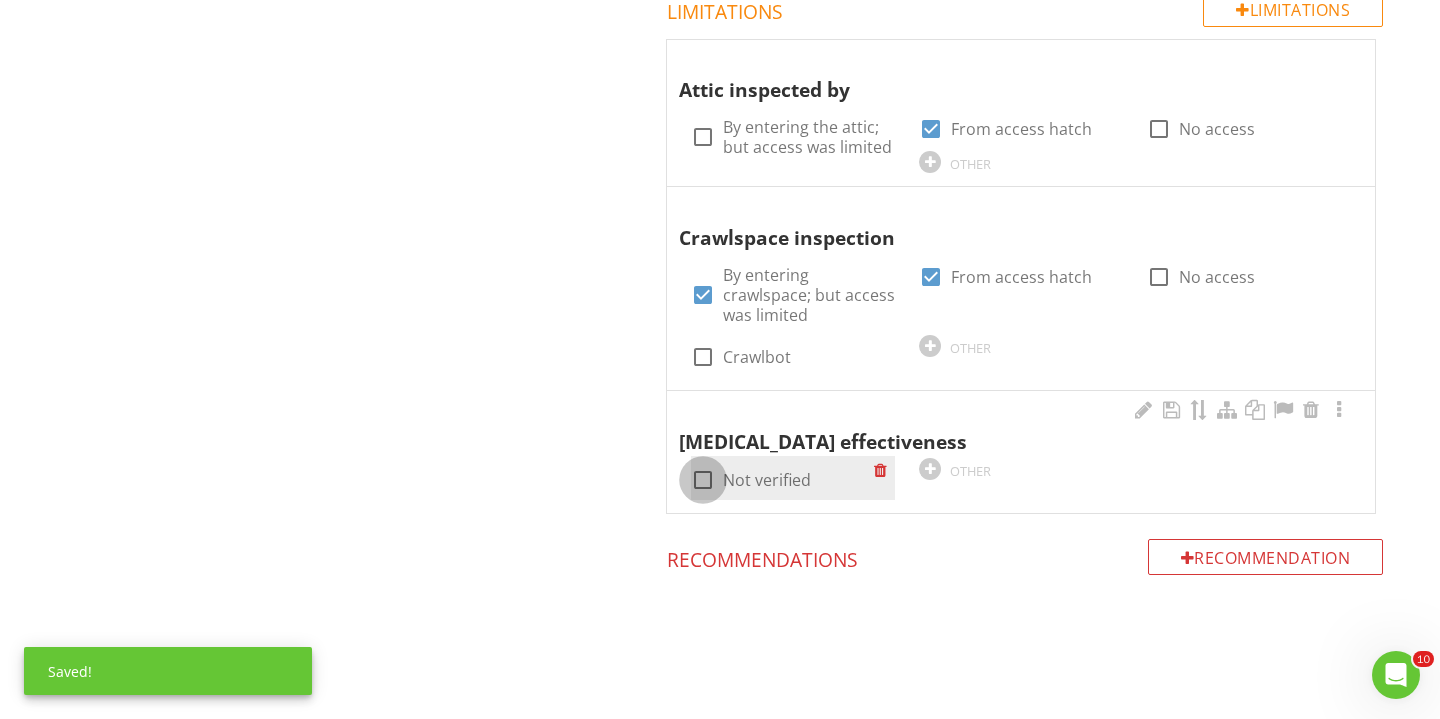 click at bounding box center (703, 480) 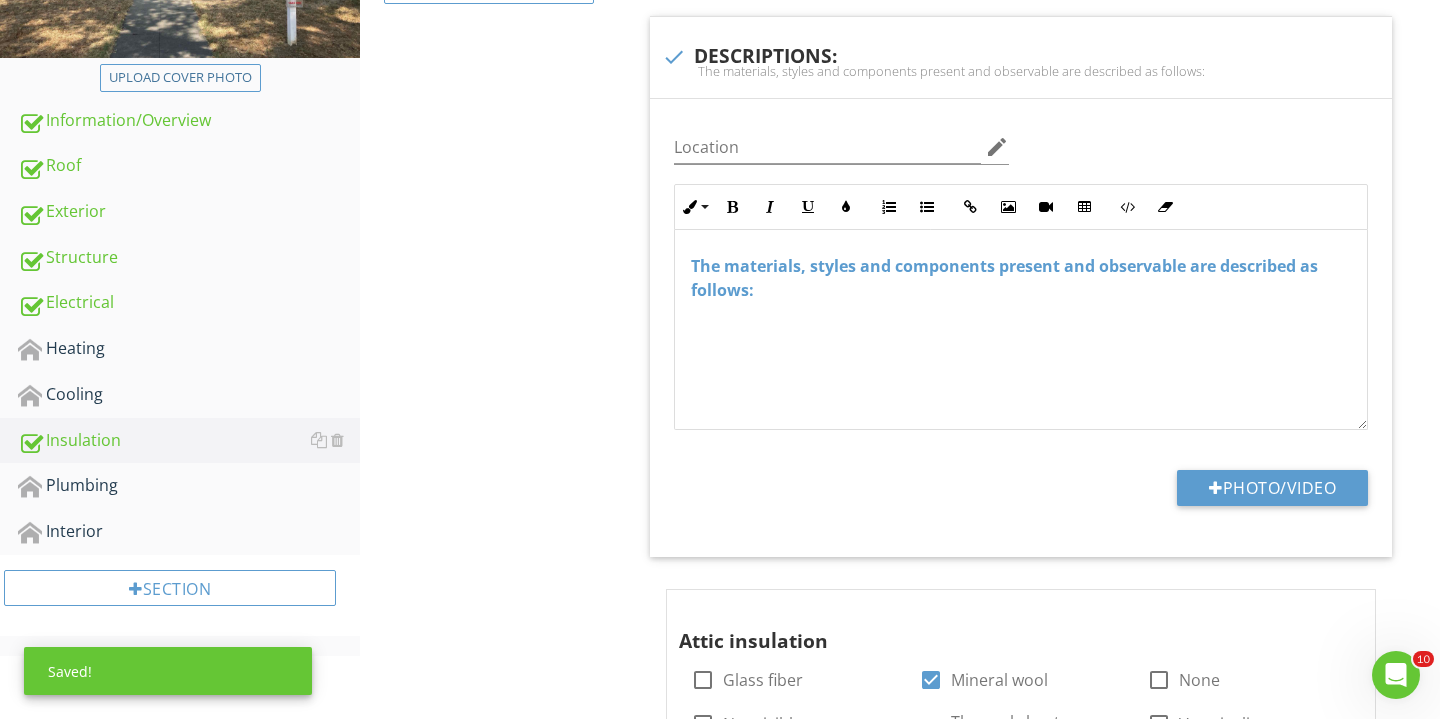 scroll, scrollTop: 452, scrollLeft: 0, axis: vertical 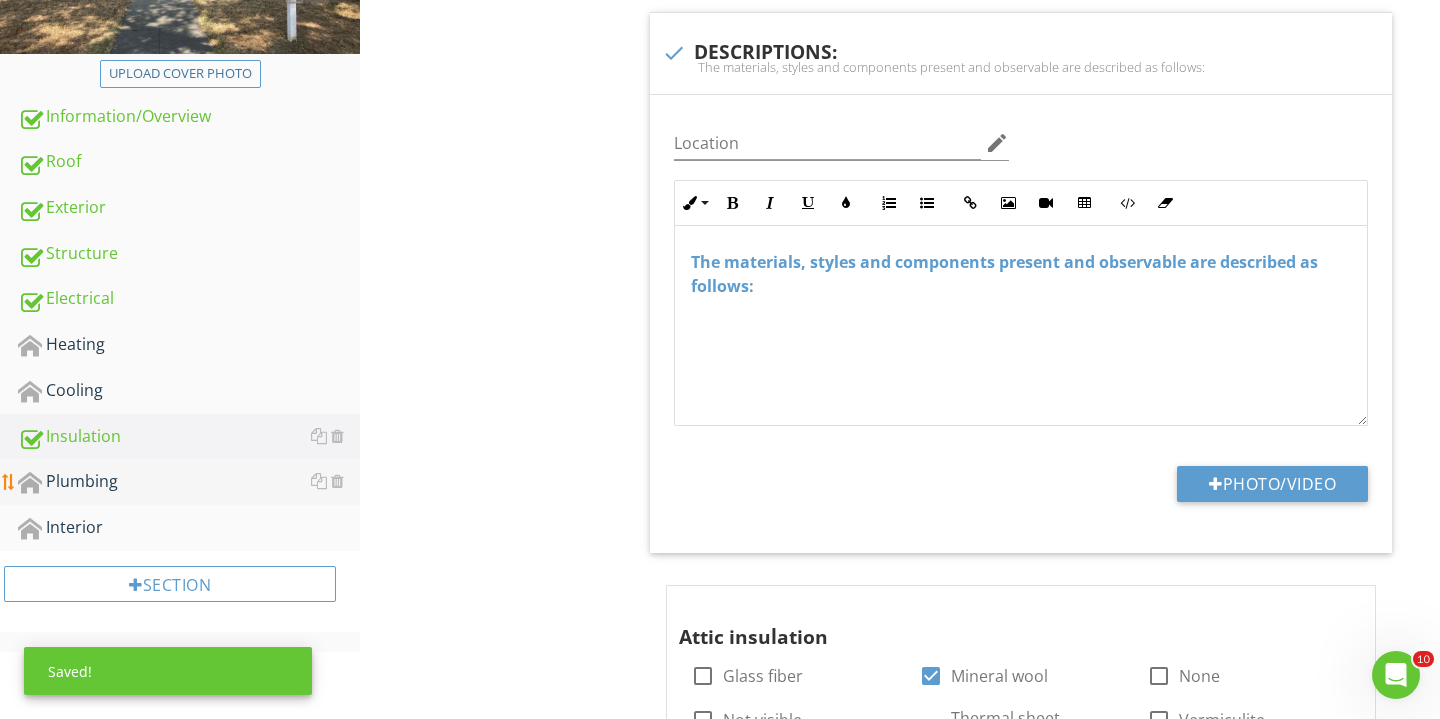 click on "Plumbing" at bounding box center [189, 482] 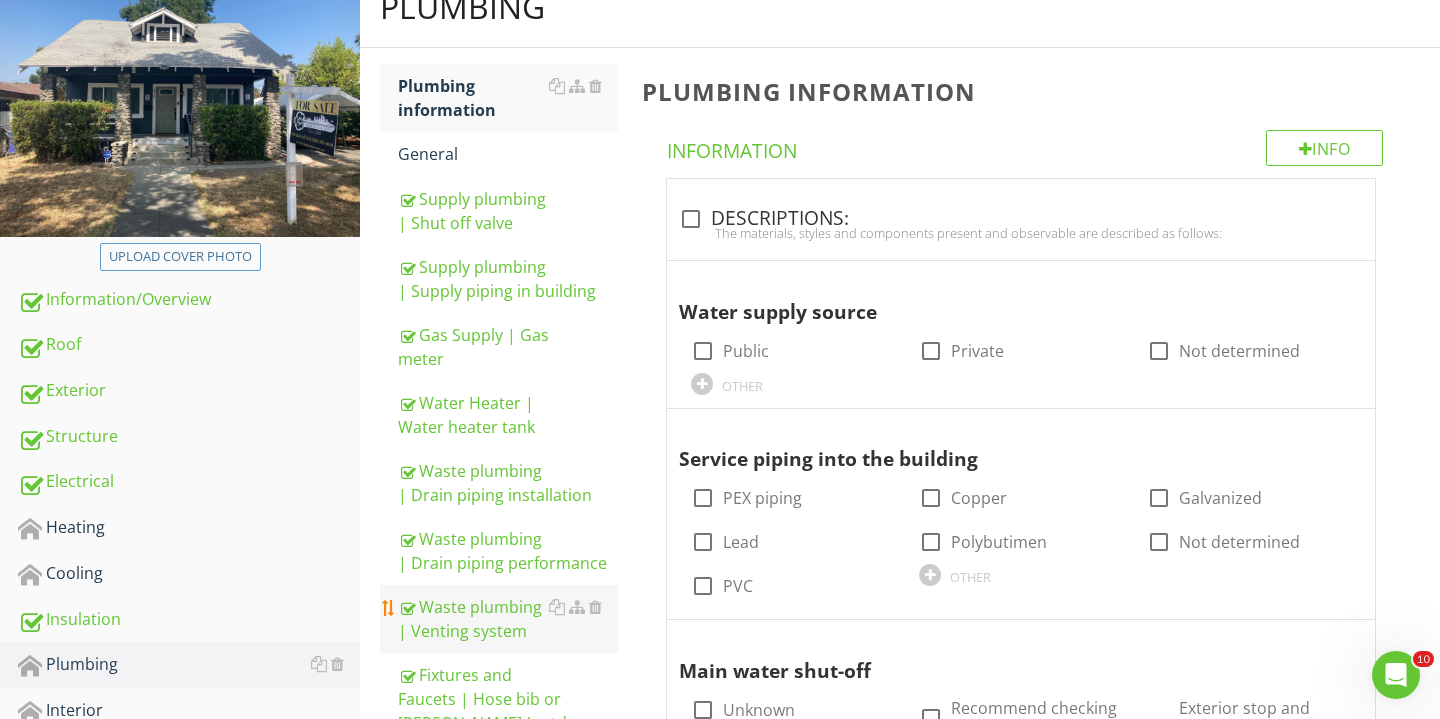 scroll, scrollTop: 149, scrollLeft: 0, axis: vertical 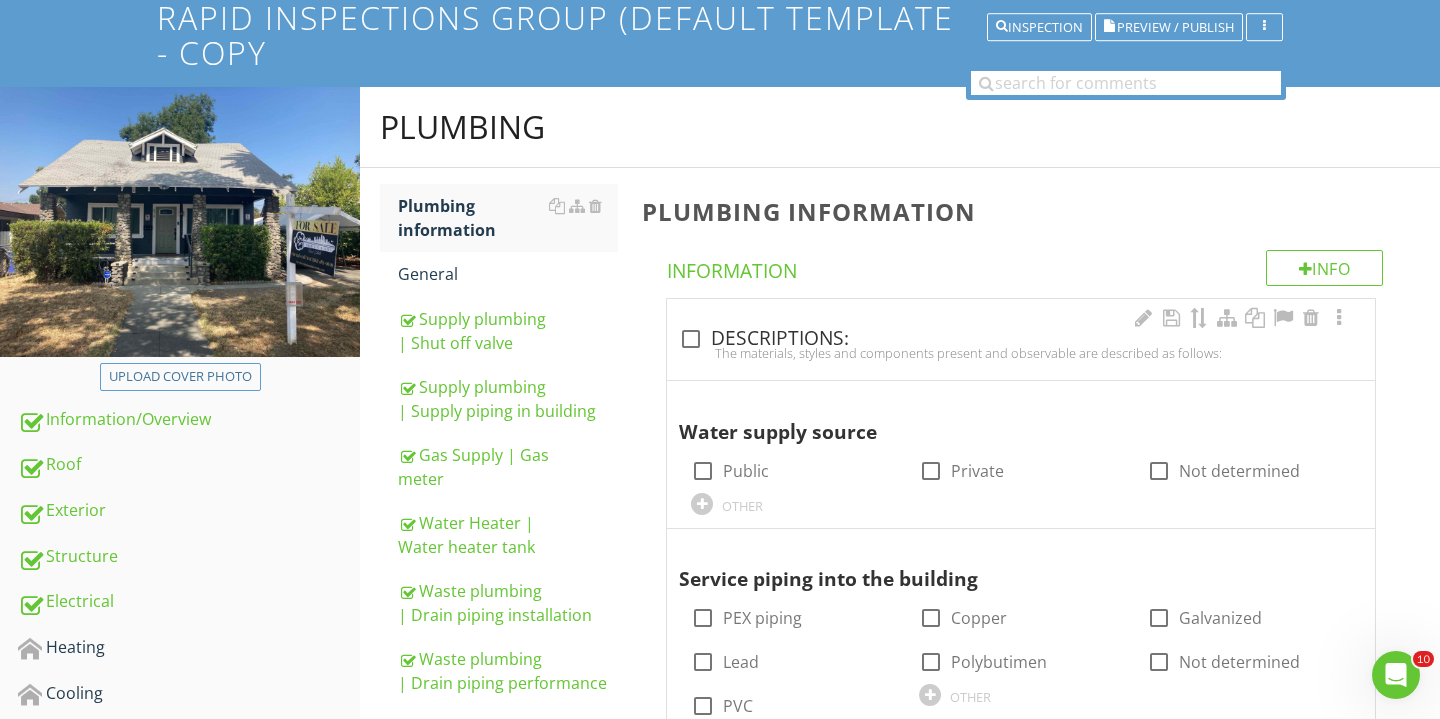 click on "The materials, styles and components present and observable are described as follows:" at bounding box center [1021, 353] 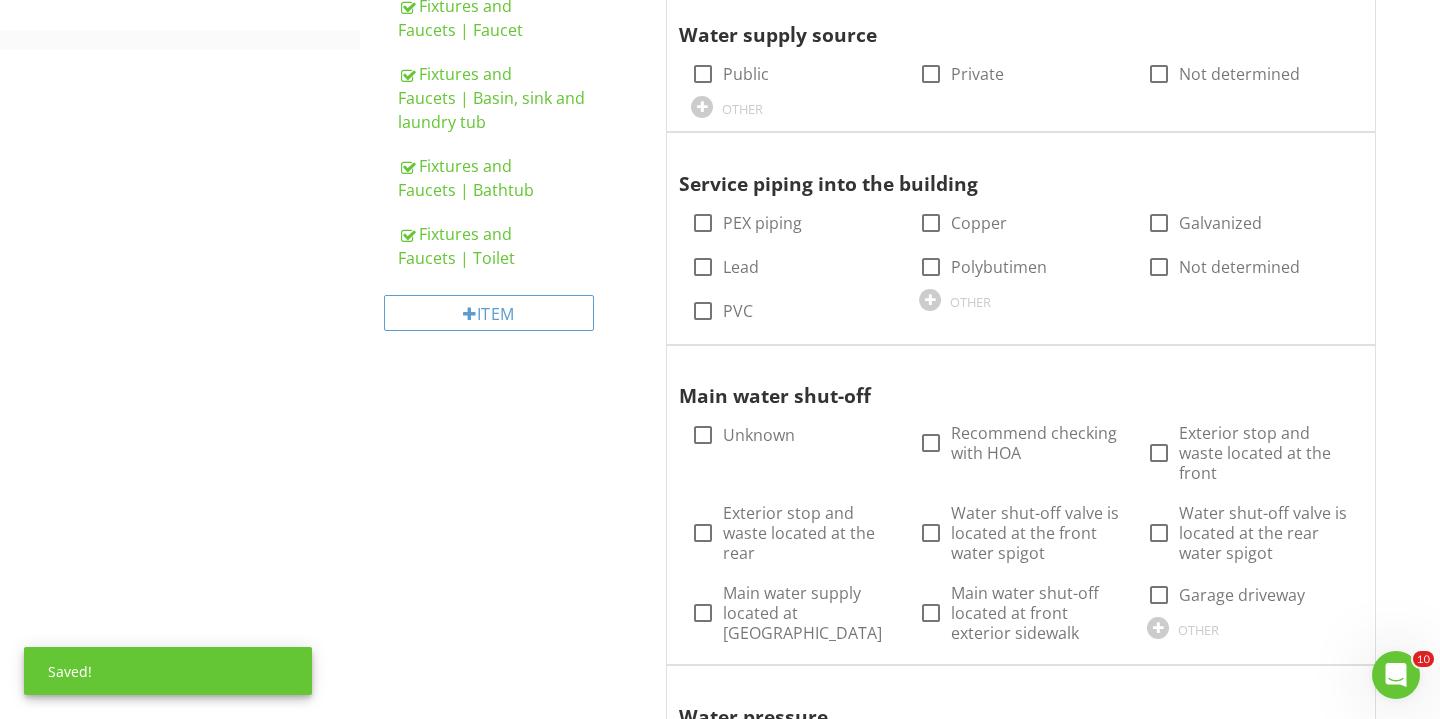 scroll, scrollTop: 893, scrollLeft: 0, axis: vertical 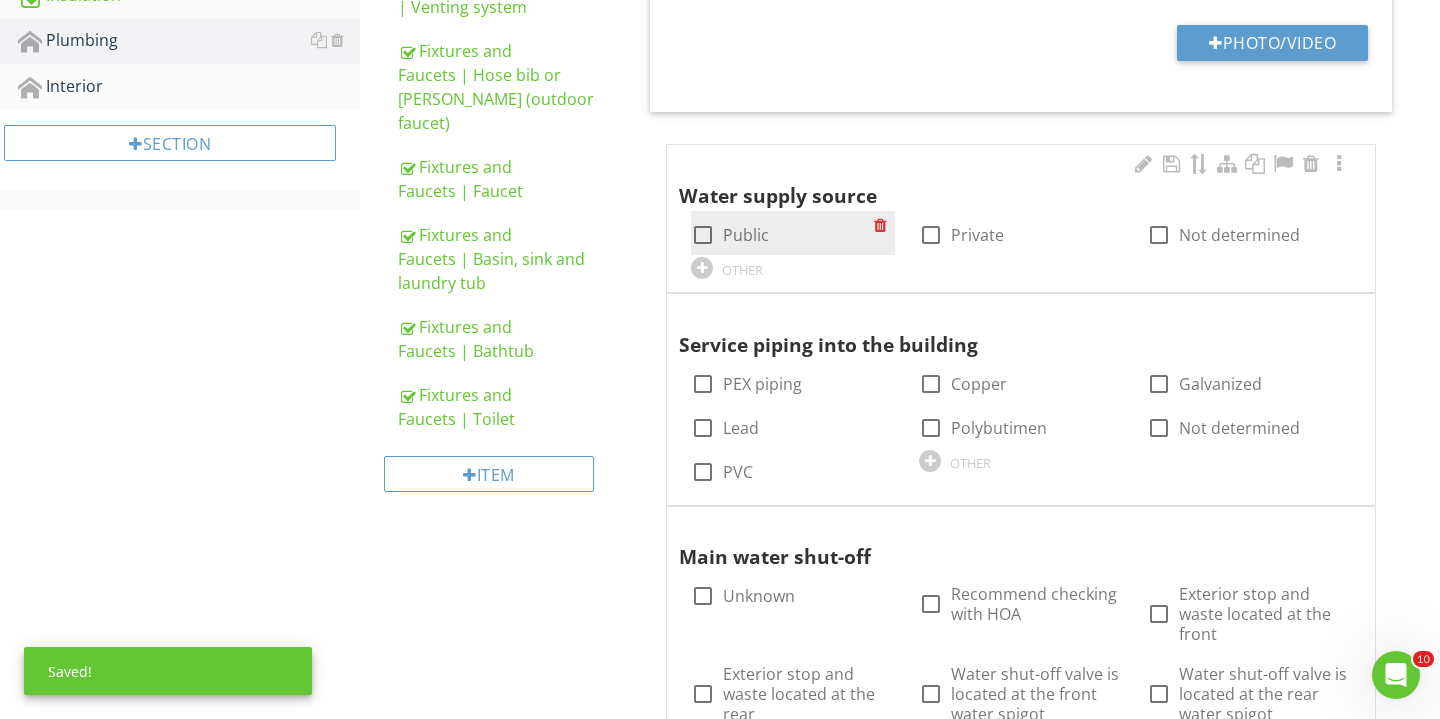click at bounding box center [703, 235] 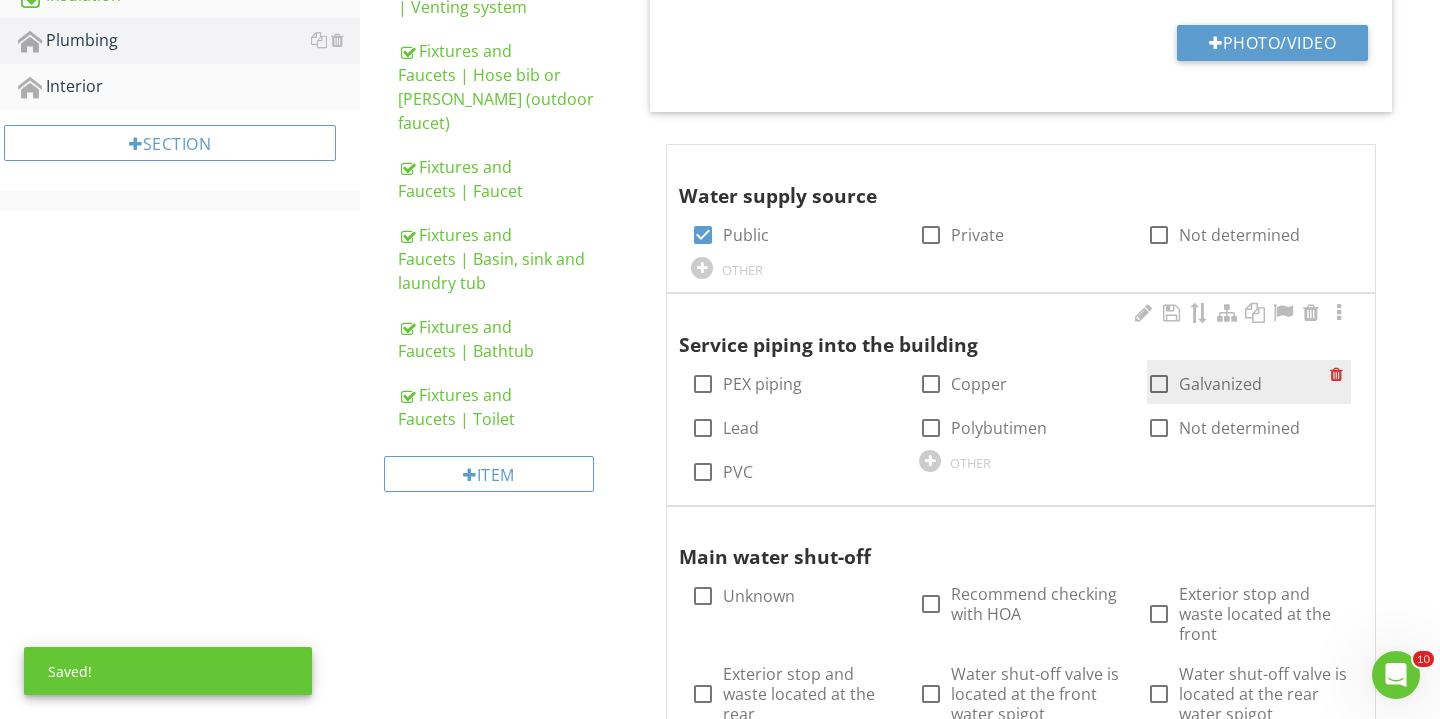 click at bounding box center [1159, 384] 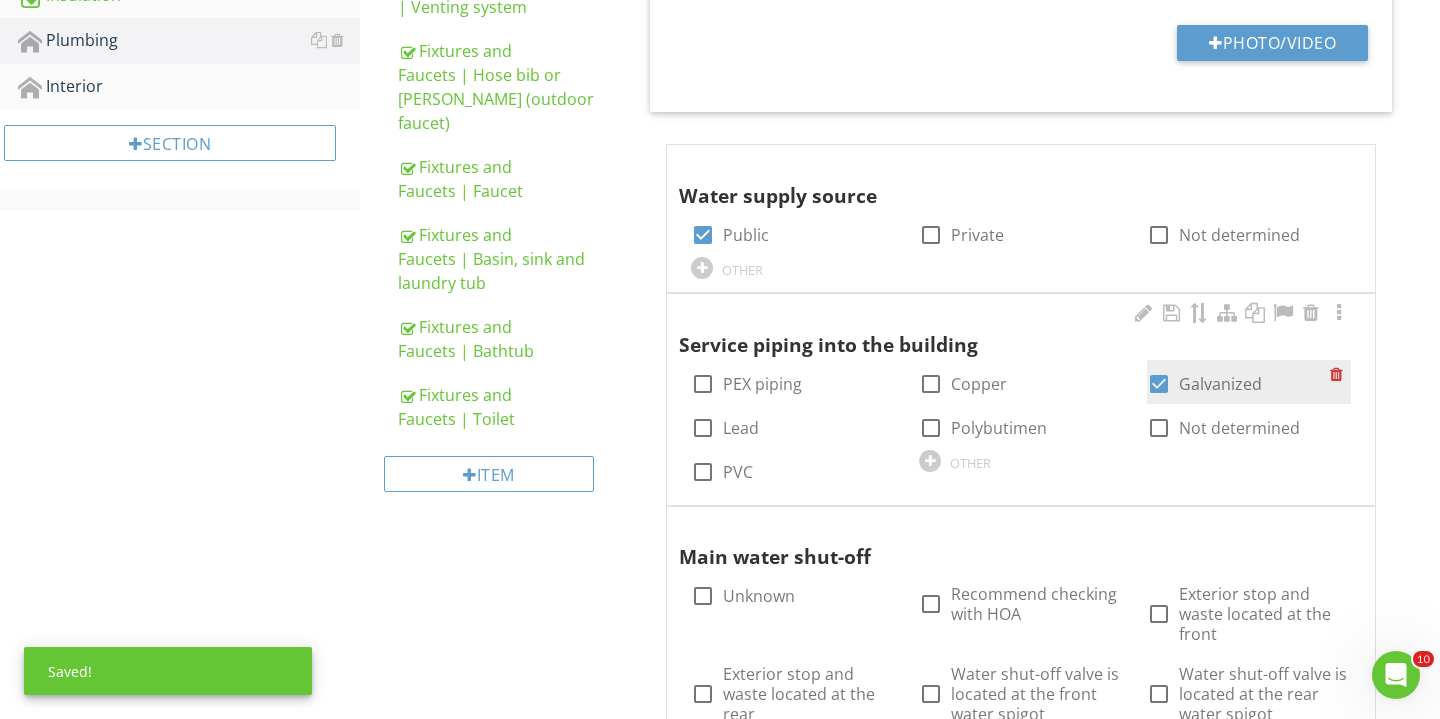 click at bounding box center [1159, 384] 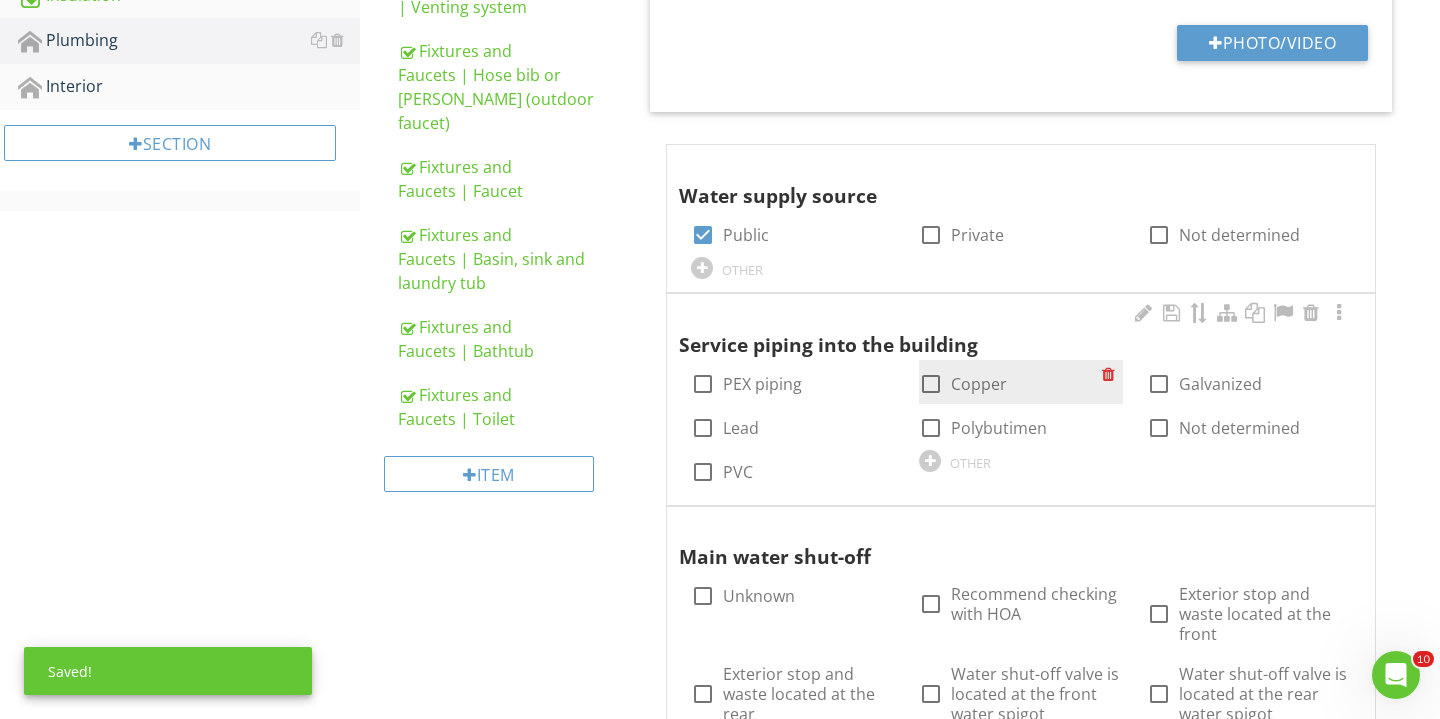 click at bounding box center (931, 384) 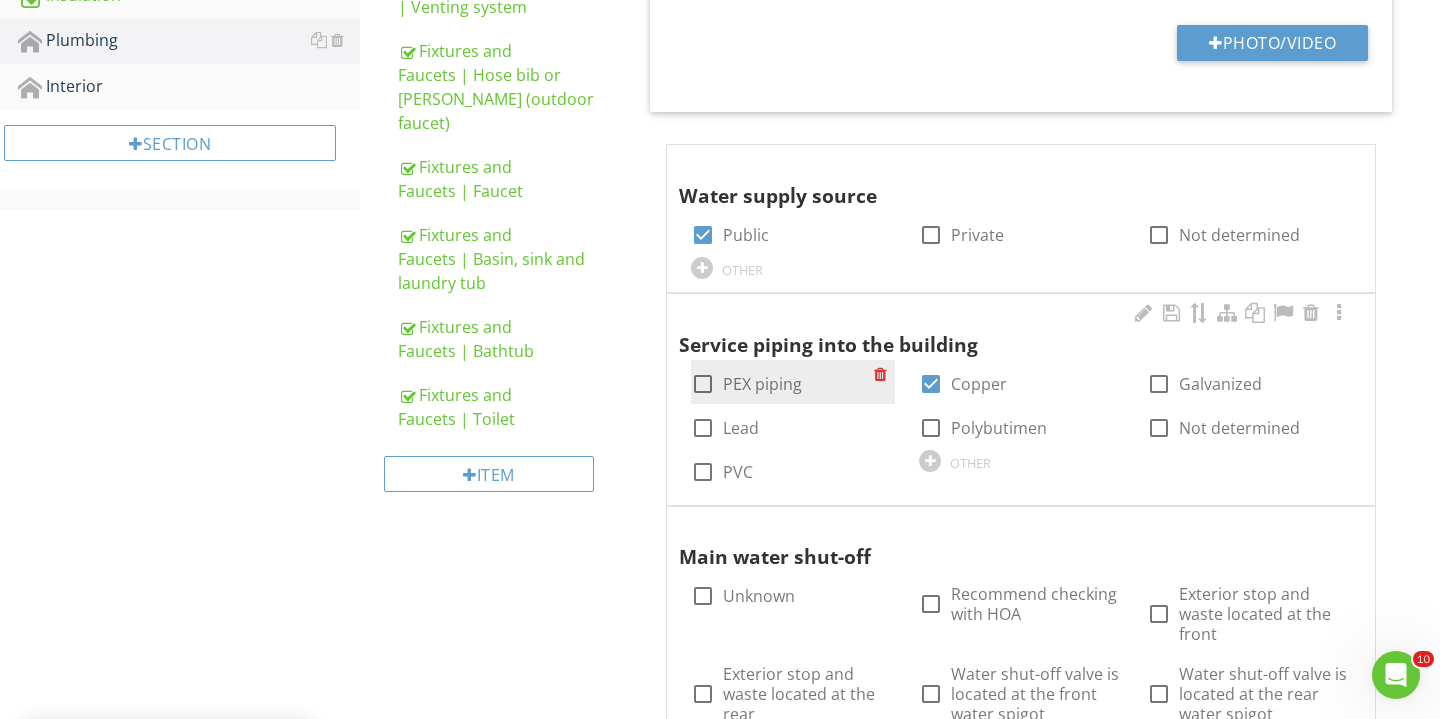 click on "check_box_outline_blank PEX piping" at bounding box center (746, 384) 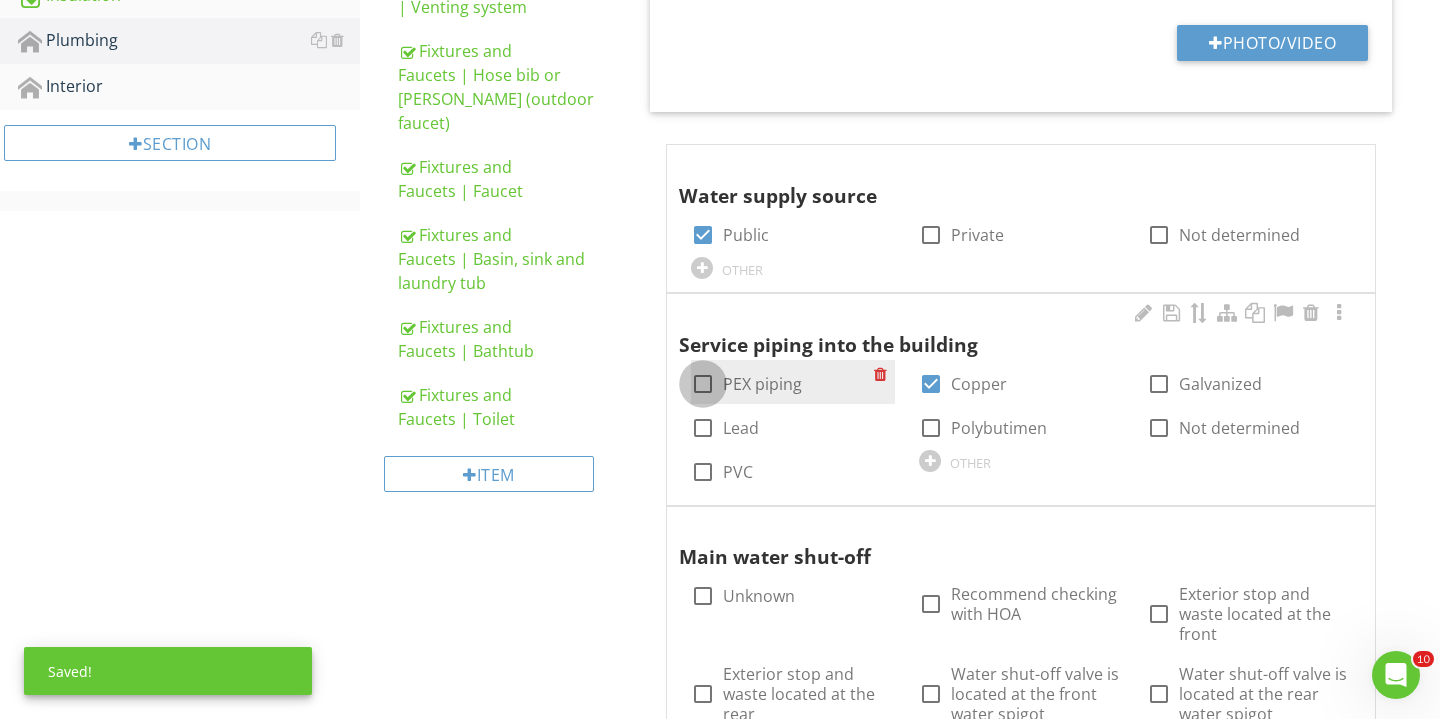 click at bounding box center (703, 384) 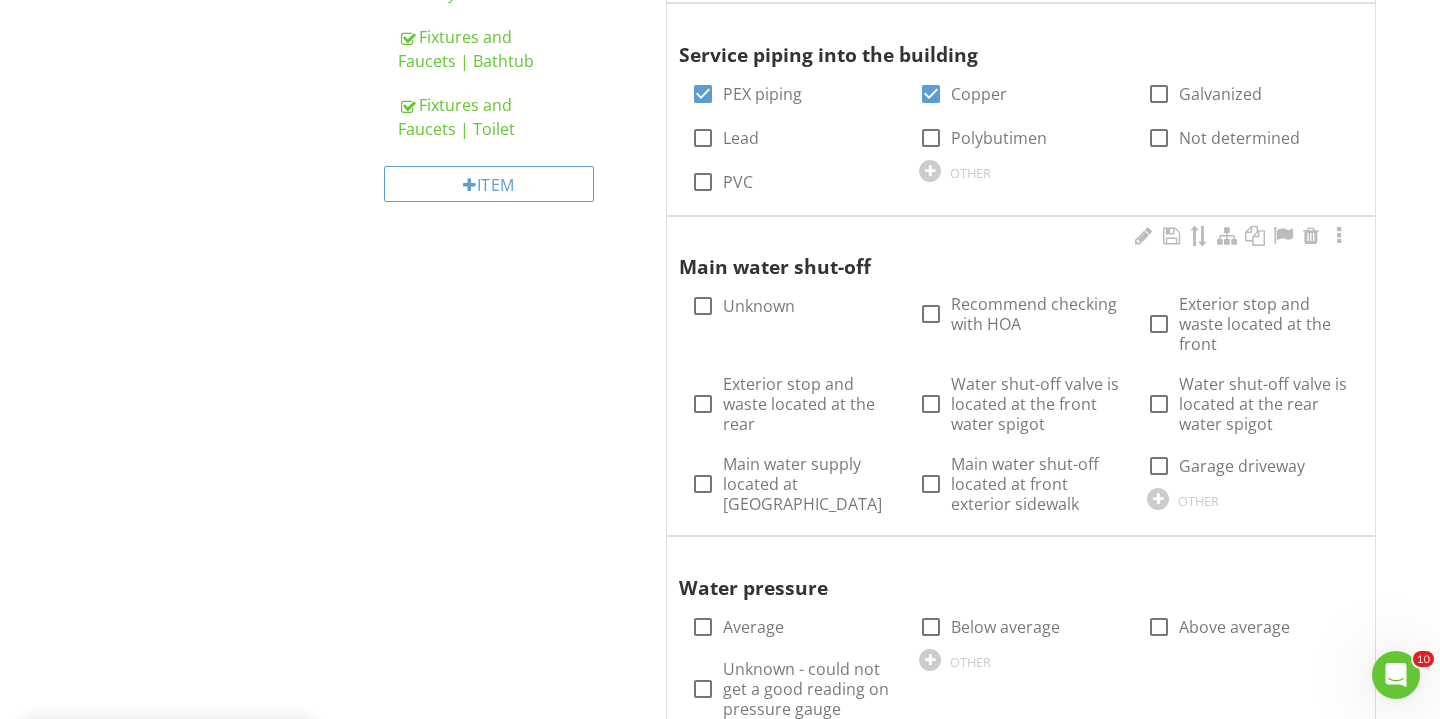 scroll, scrollTop: 1186, scrollLeft: 0, axis: vertical 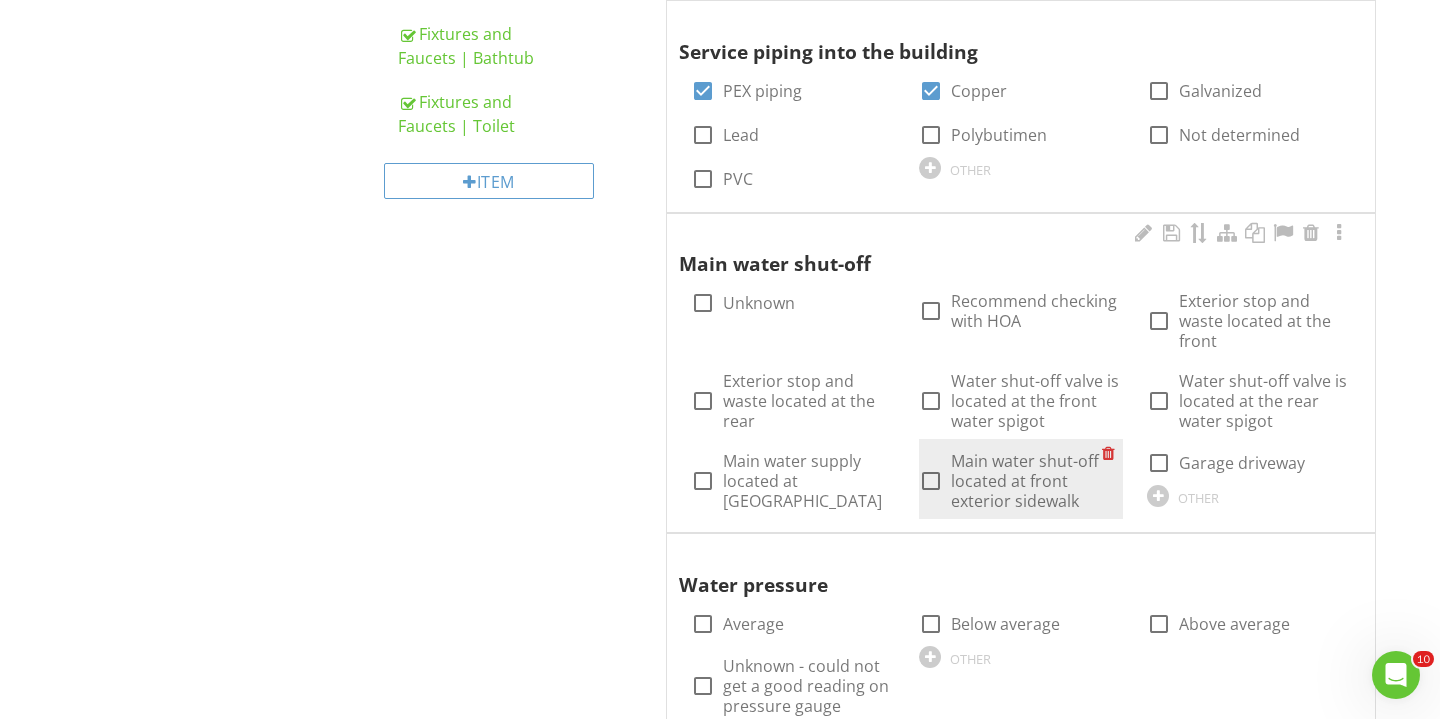 click at bounding box center (931, 481) 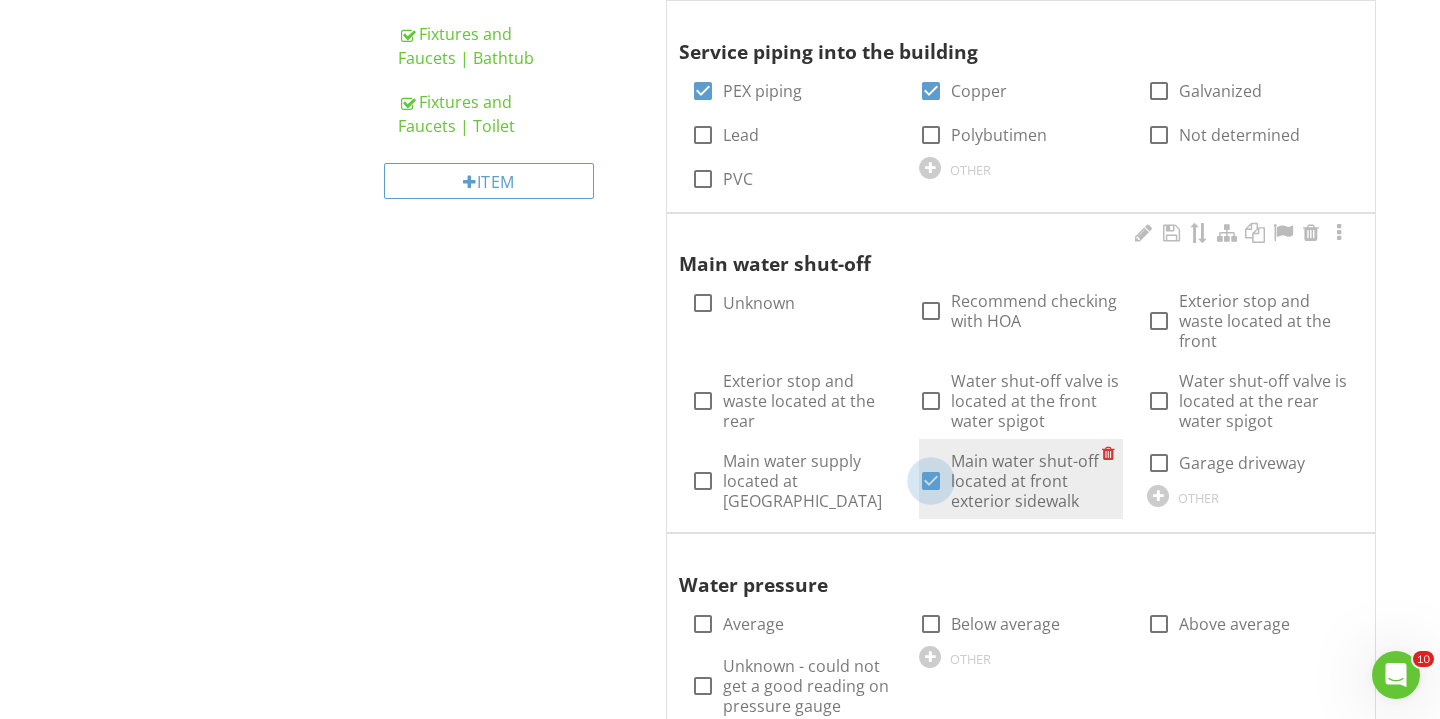 checkbox on "true" 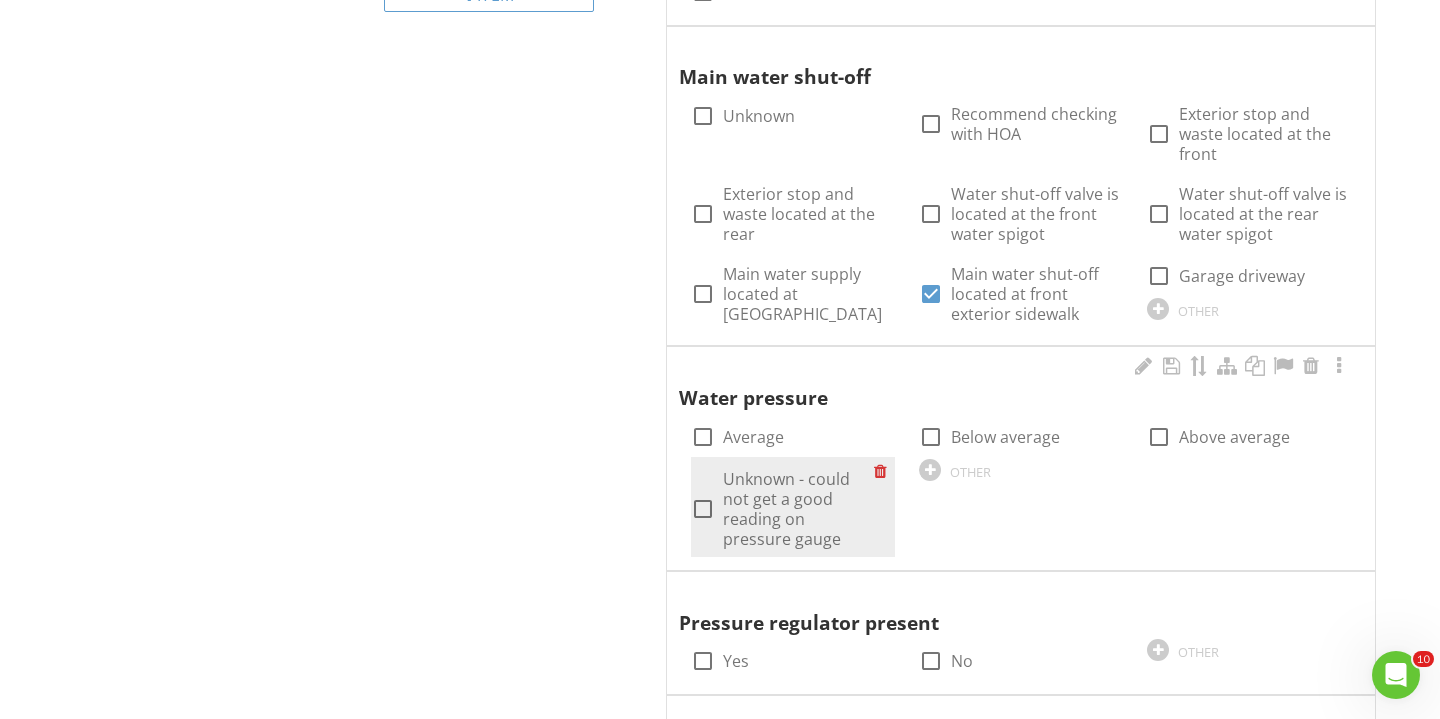 scroll, scrollTop: 1506, scrollLeft: 0, axis: vertical 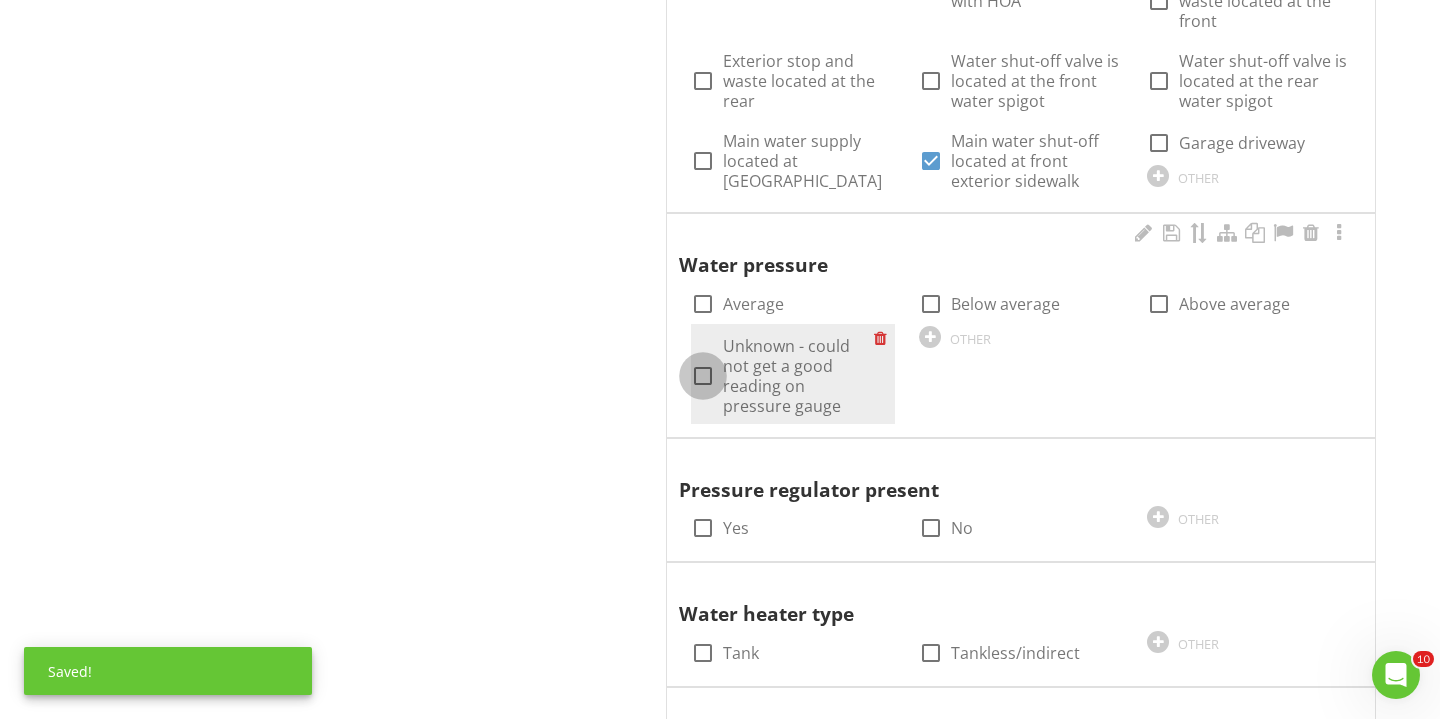 click at bounding box center [703, 376] 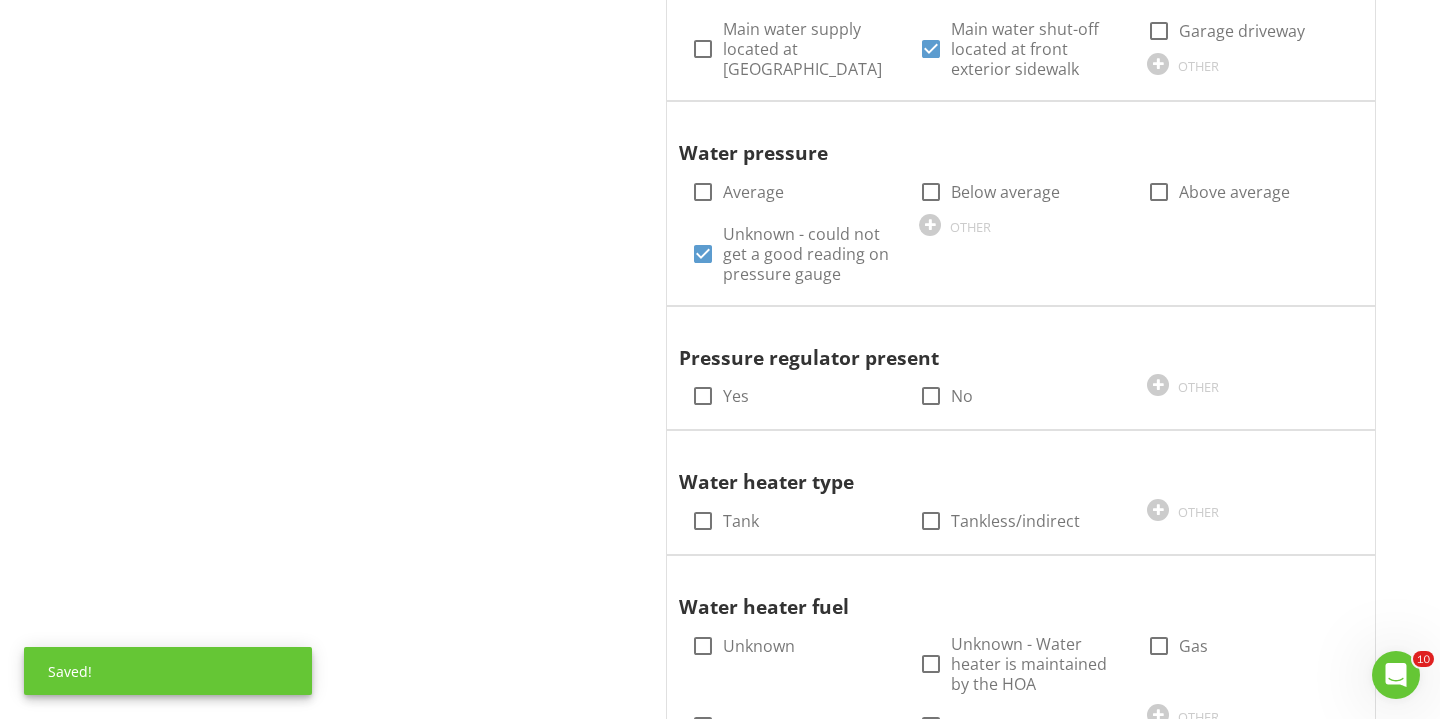 scroll, scrollTop: 1618, scrollLeft: 0, axis: vertical 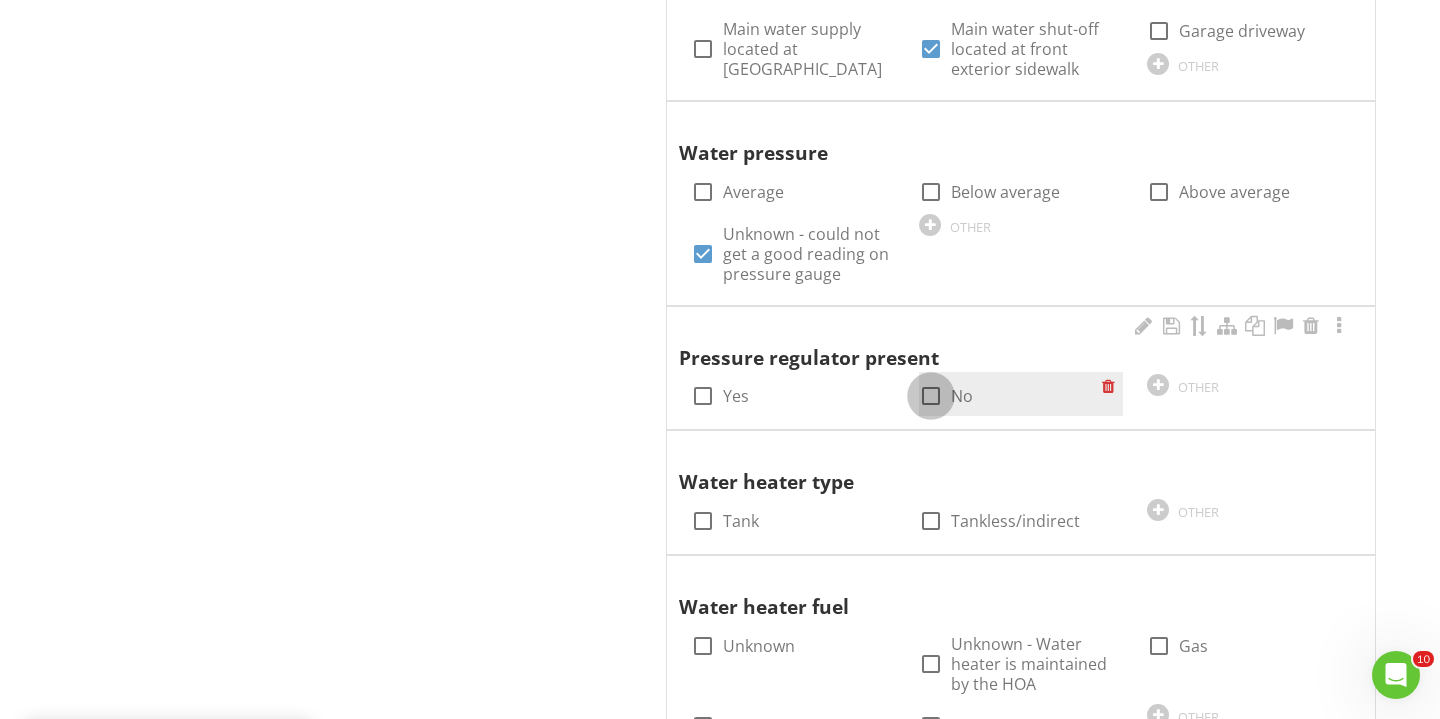 click at bounding box center [931, 396] 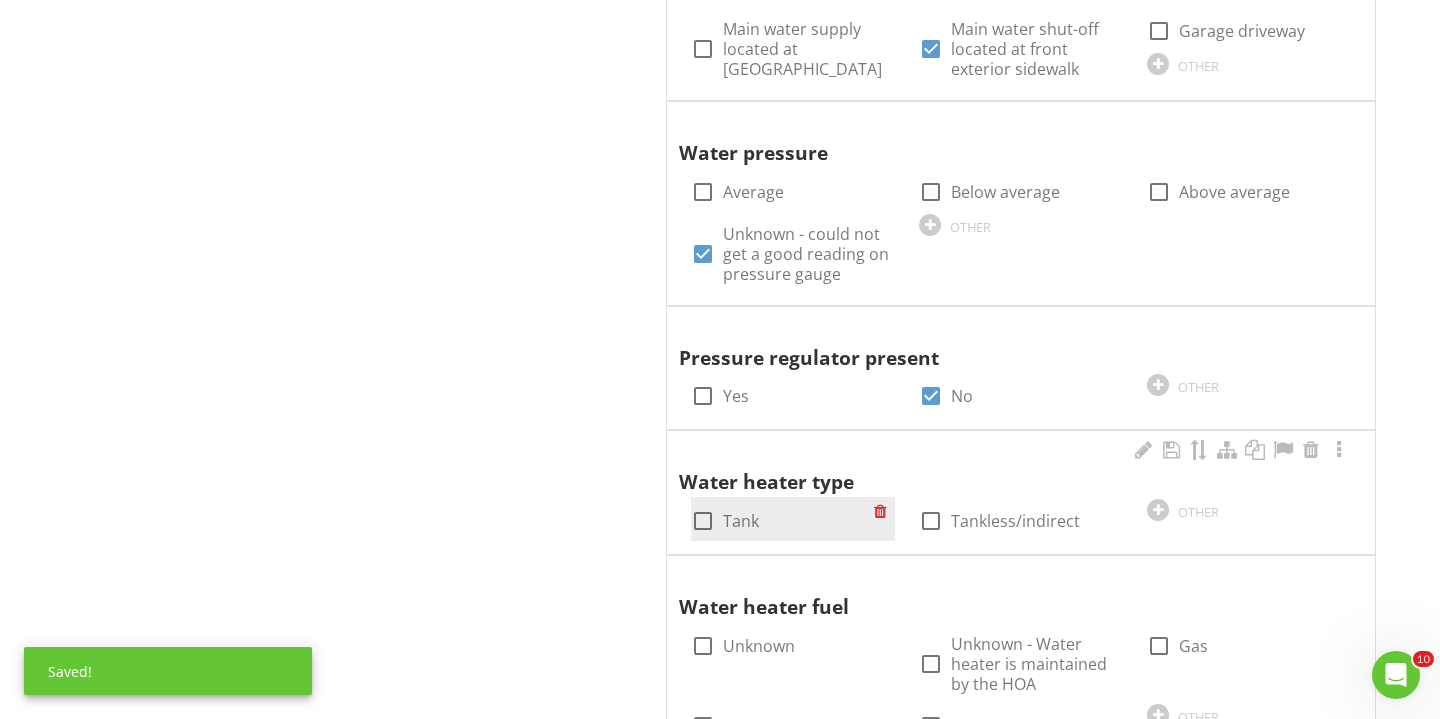 click at bounding box center [703, 521] 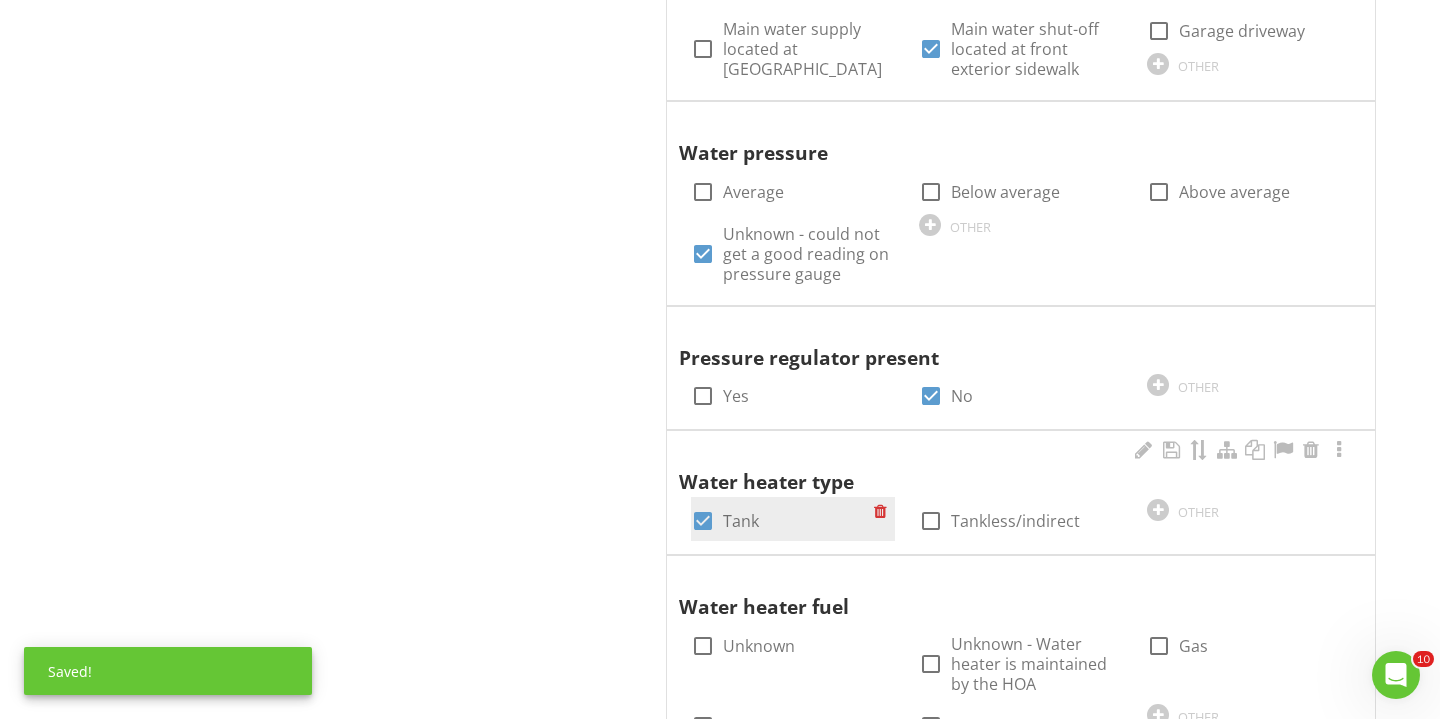 scroll, scrollTop: 1685, scrollLeft: 0, axis: vertical 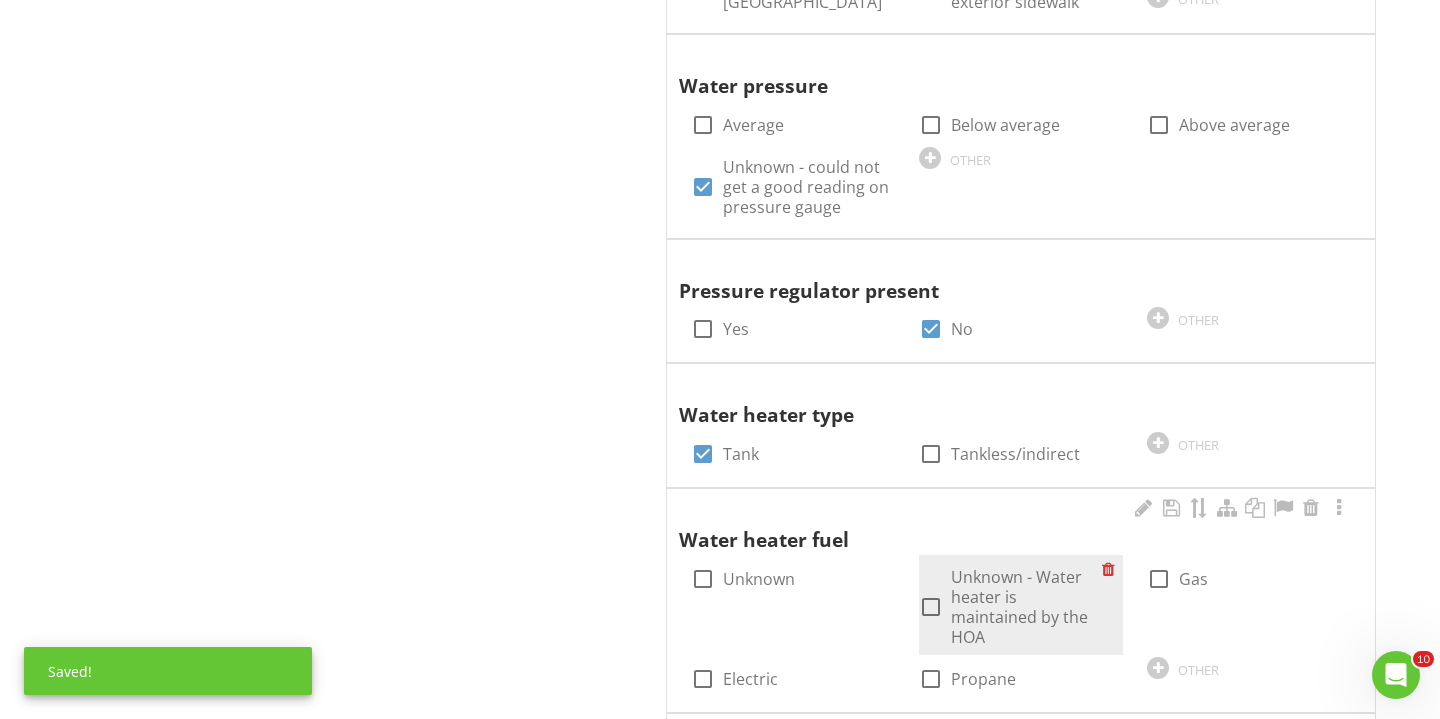click at bounding box center [1159, 579] 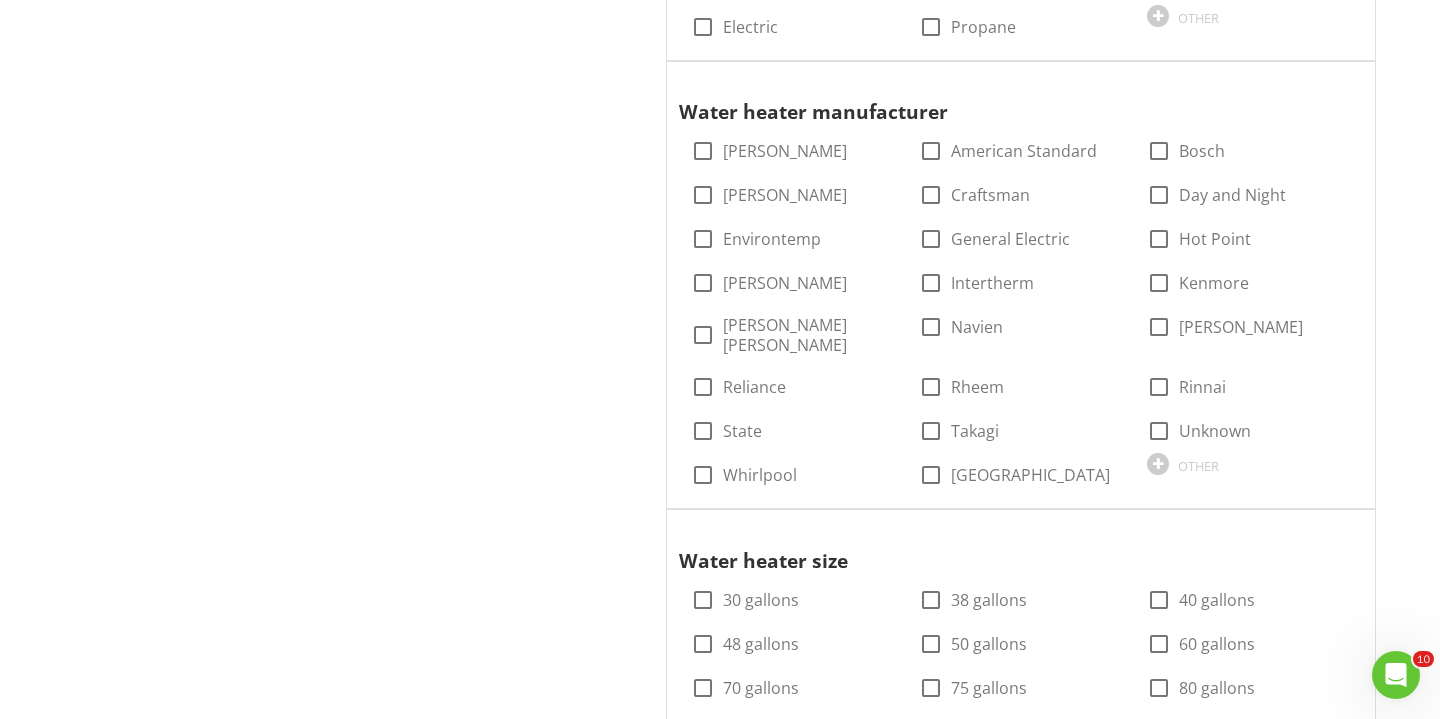 scroll, scrollTop: 2318, scrollLeft: 0, axis: vertical 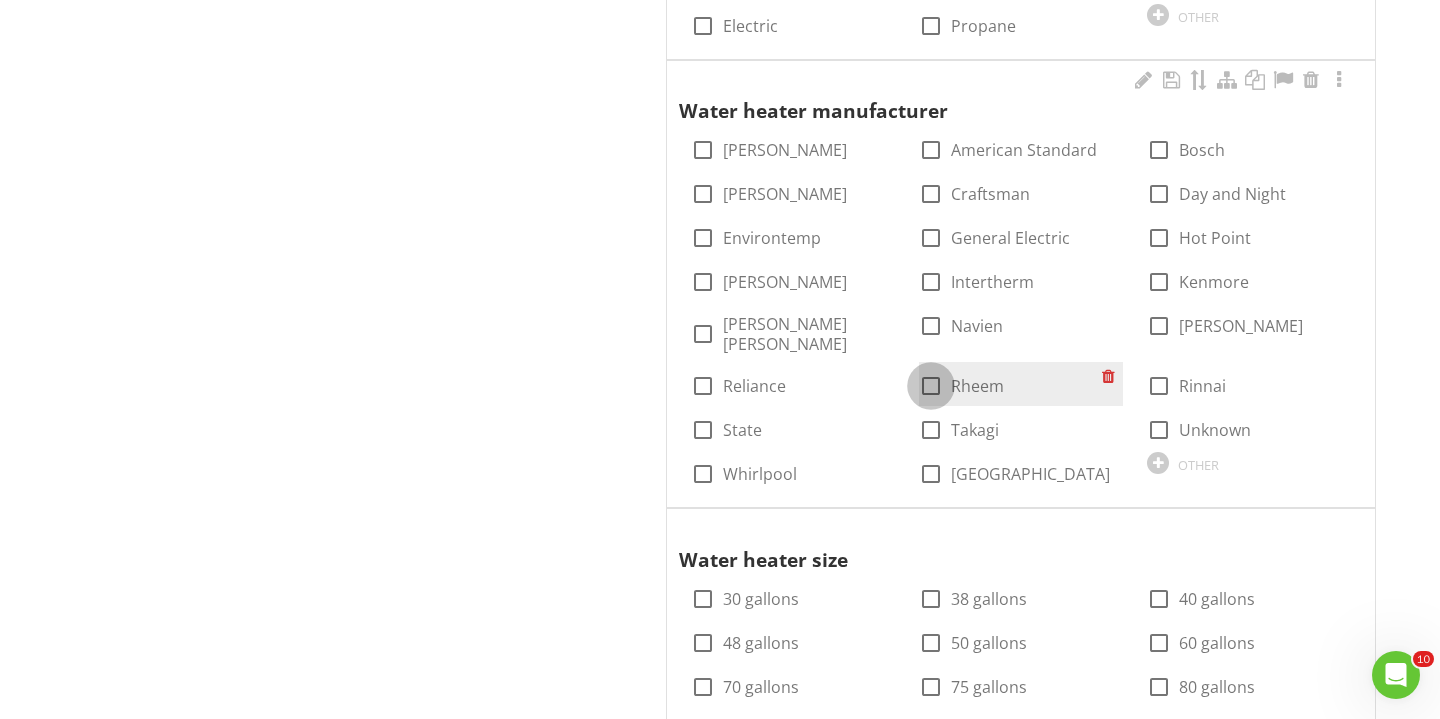 click at bounding box center (931, 386) 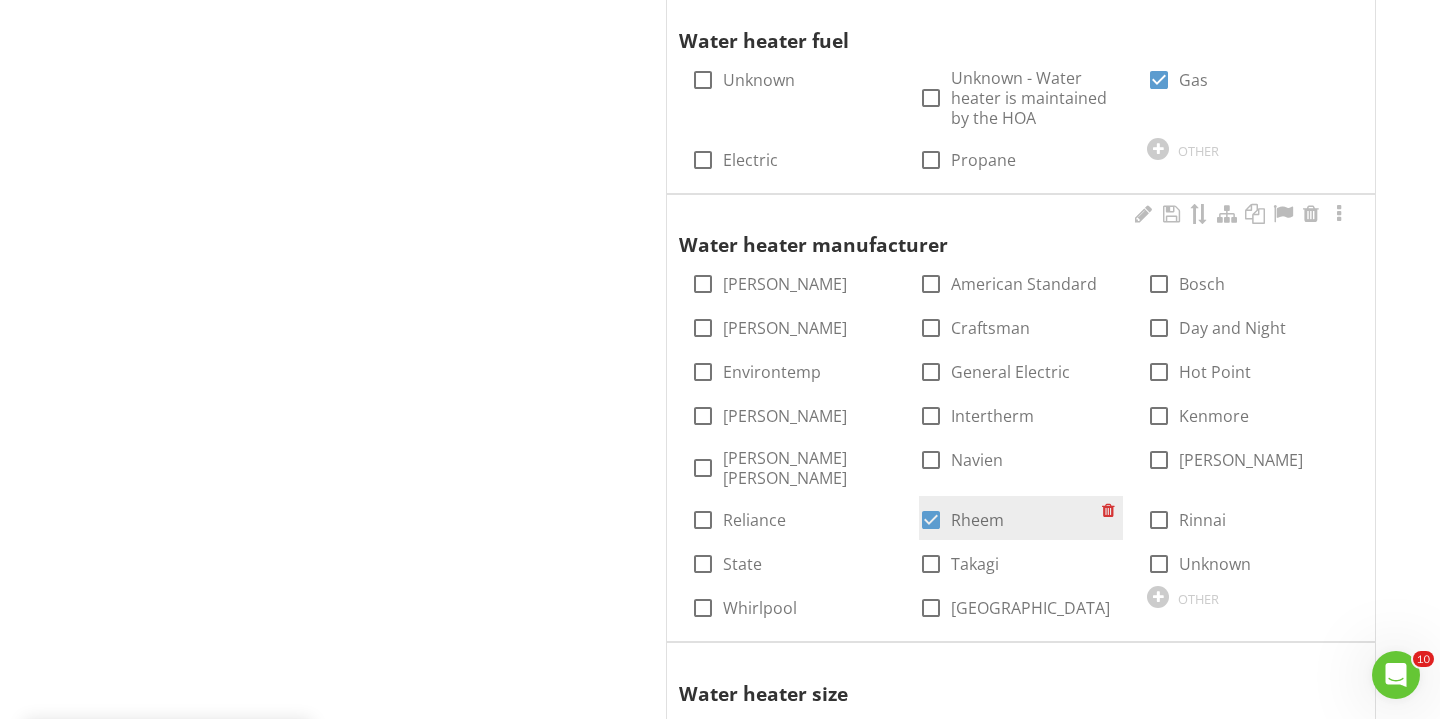 scroll, scrollTop: 2580, scrollLeft: 0, axis: vertical 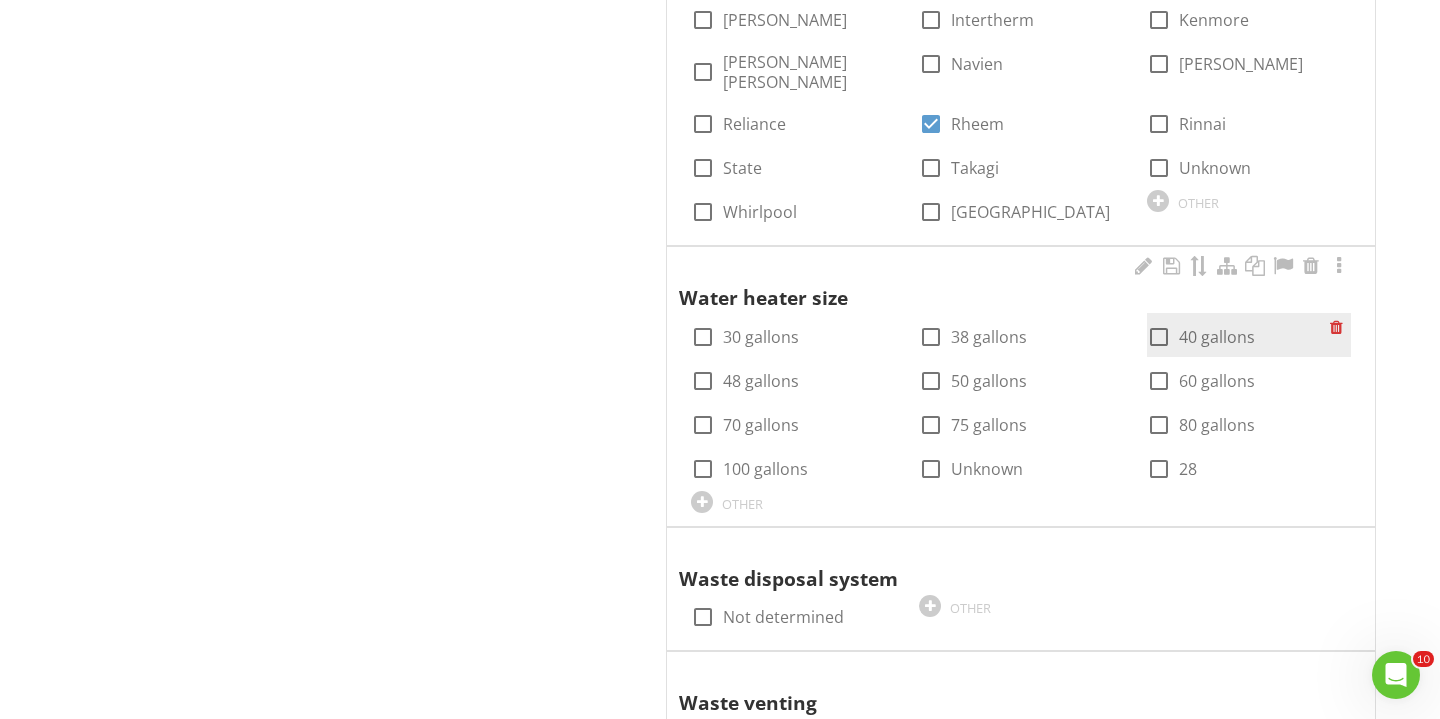click at bounding box center (1159, 337) 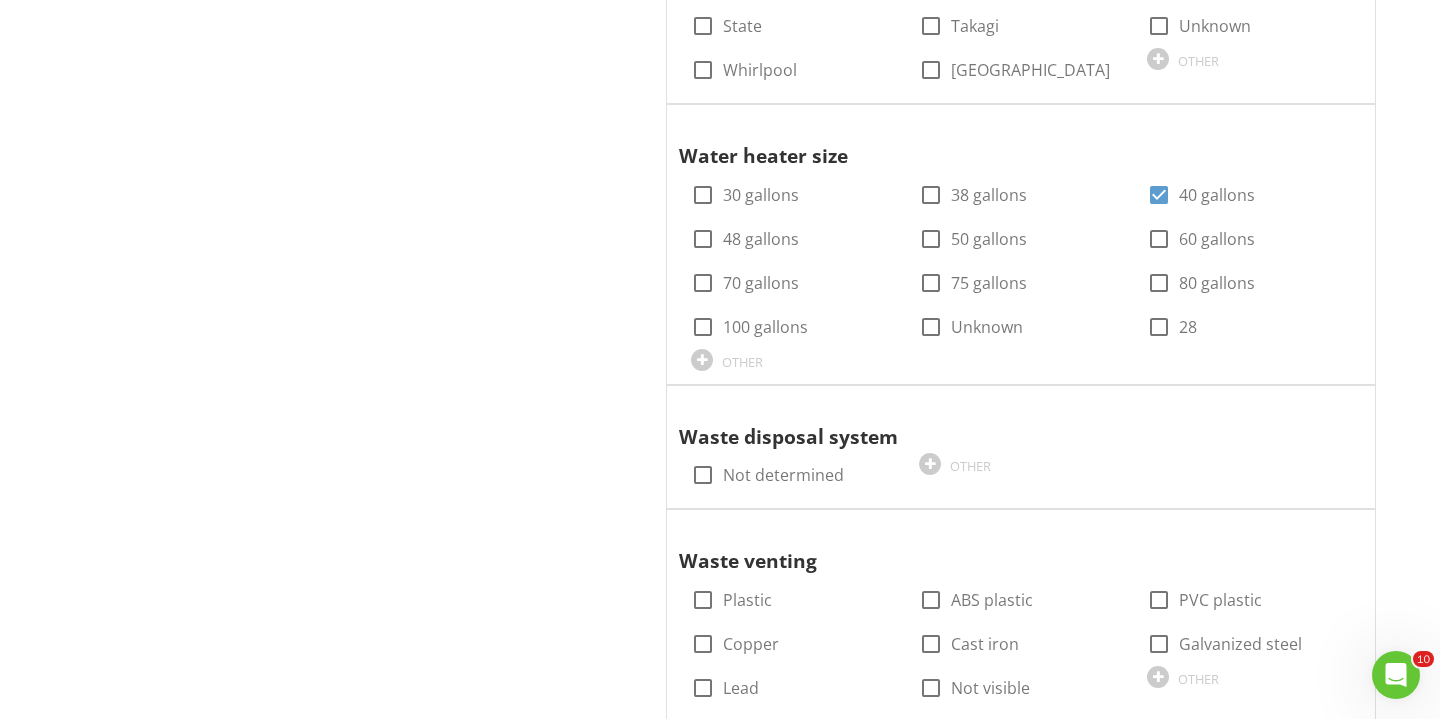 scroll, scrollTop: 2746, scrollLeft: 0, axis: vertical 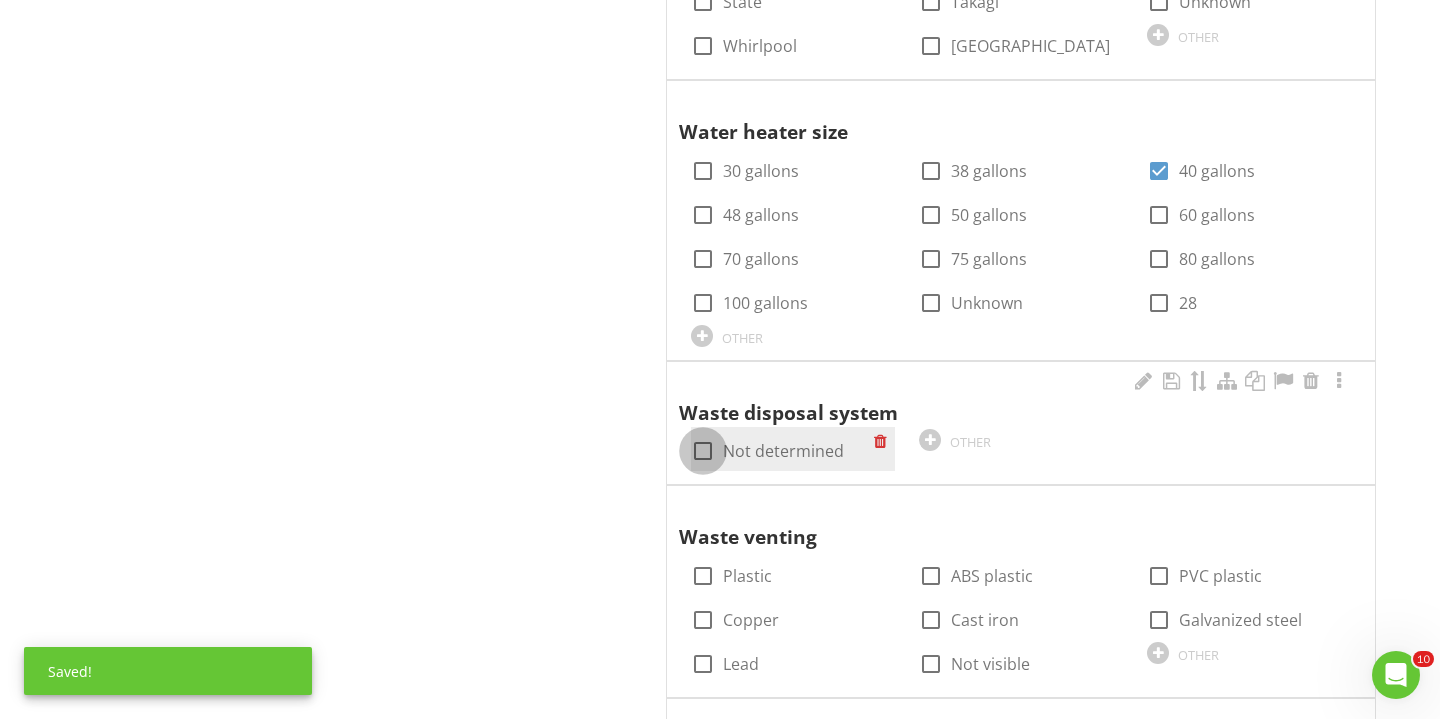 click at bounding box center [703, 451] 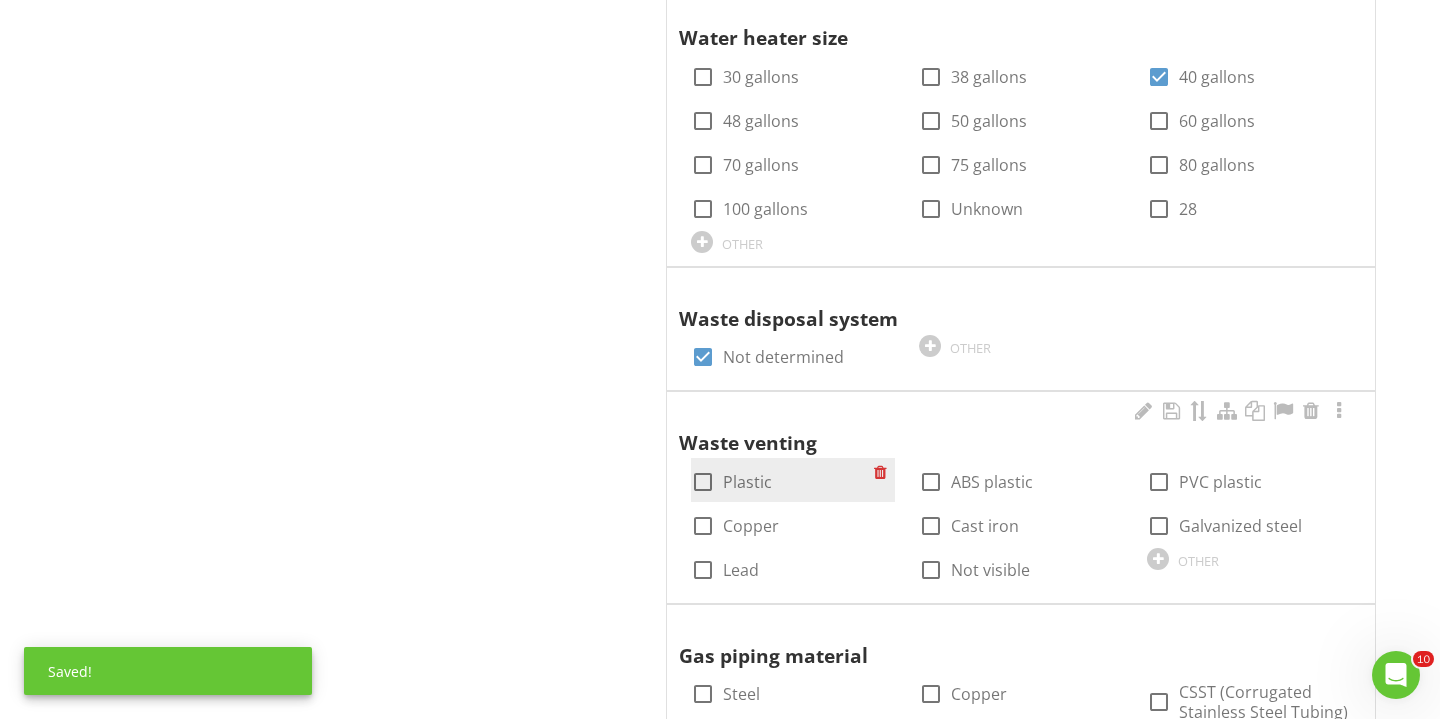 click at bounding box center (703, 482) 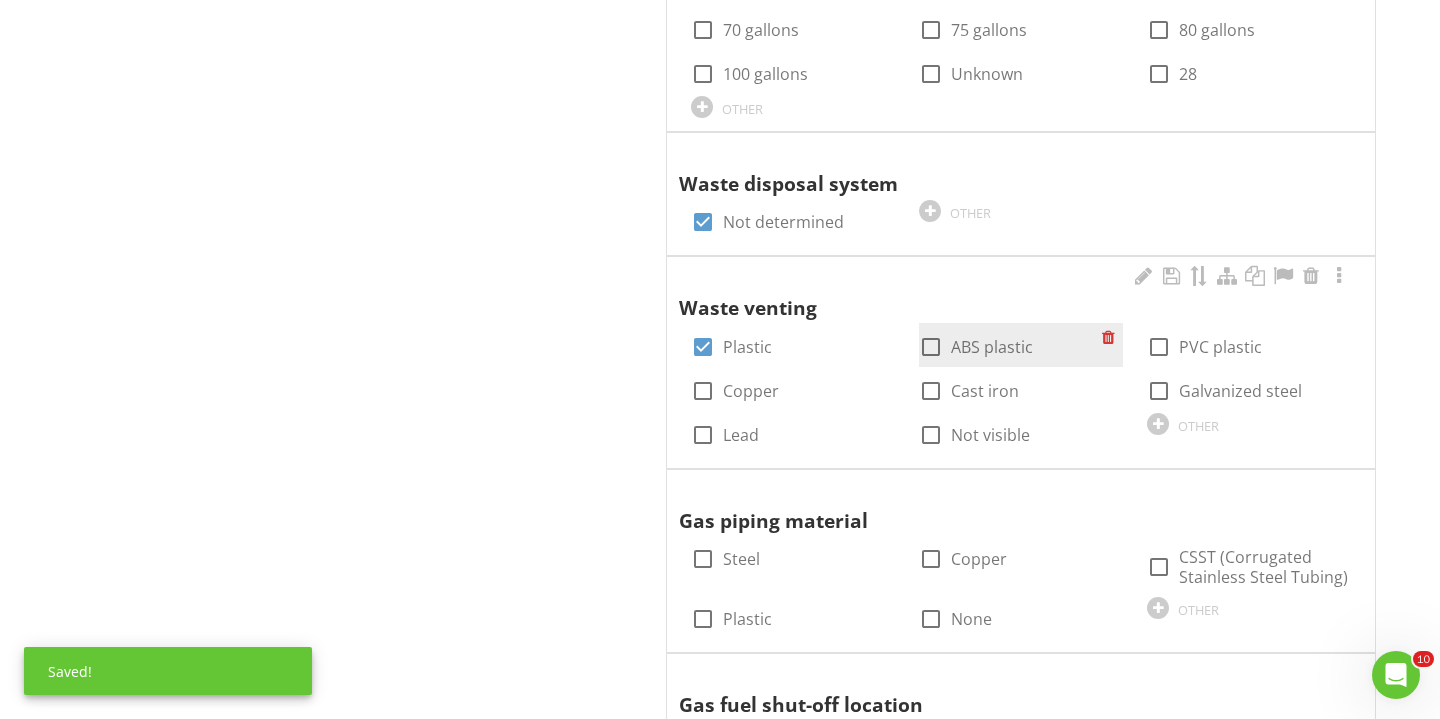 scroll, scrollTop: 2999, scrollLeft: 0, axis: vertical 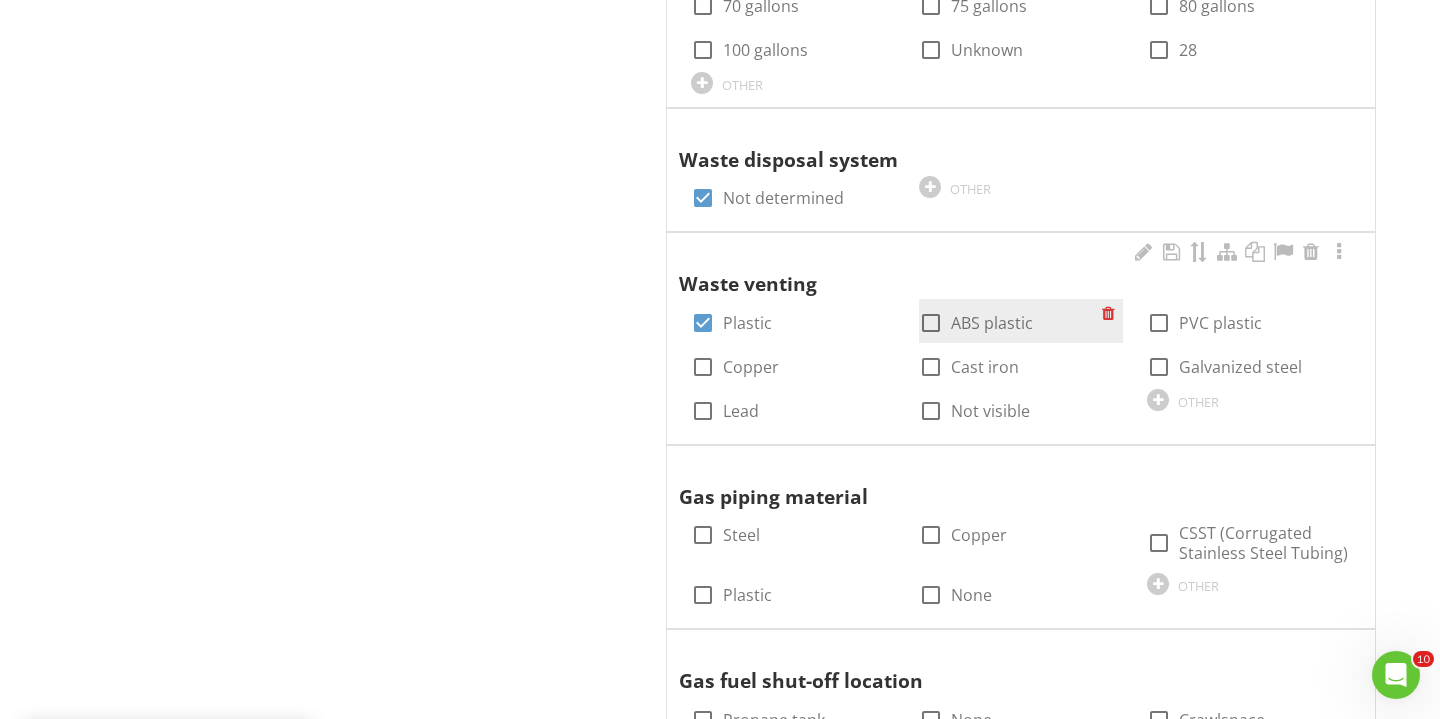click at bounding box center (931, 323) 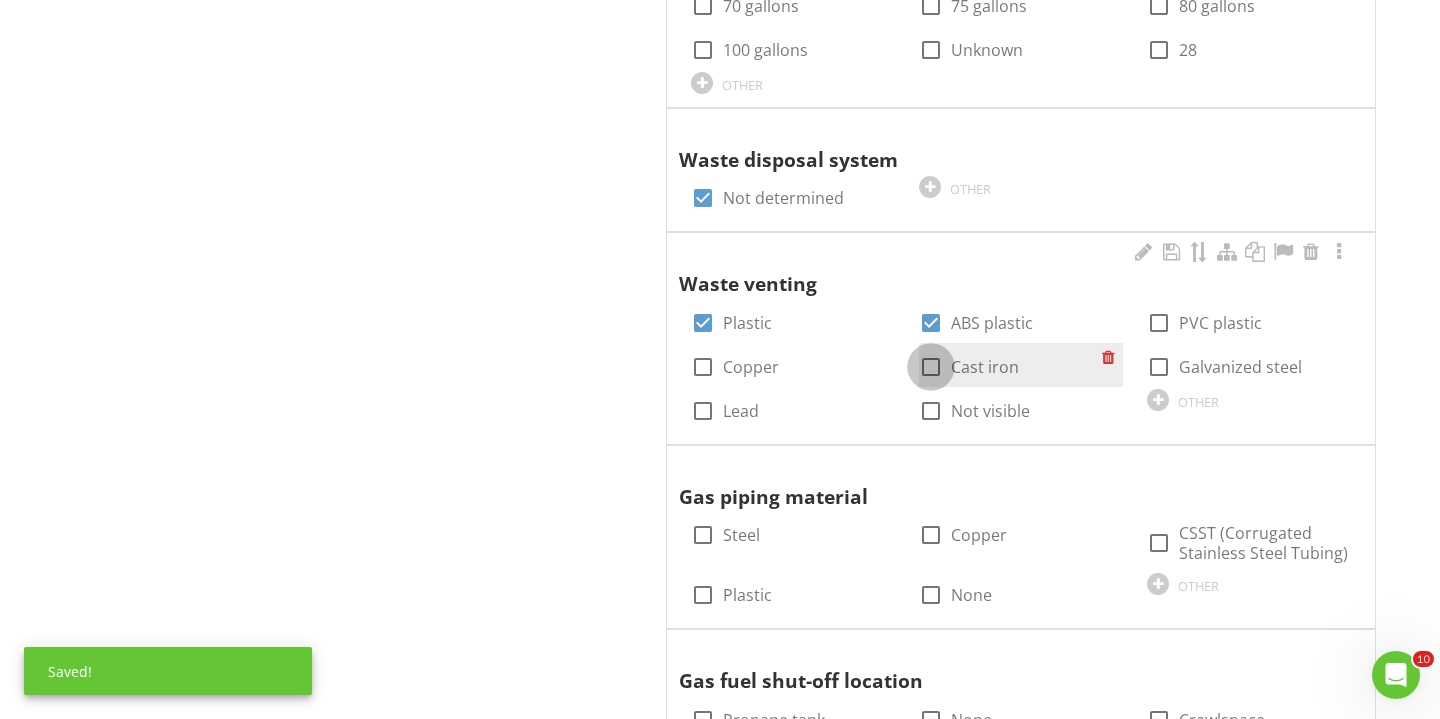 click at bounding box center [931, 367] 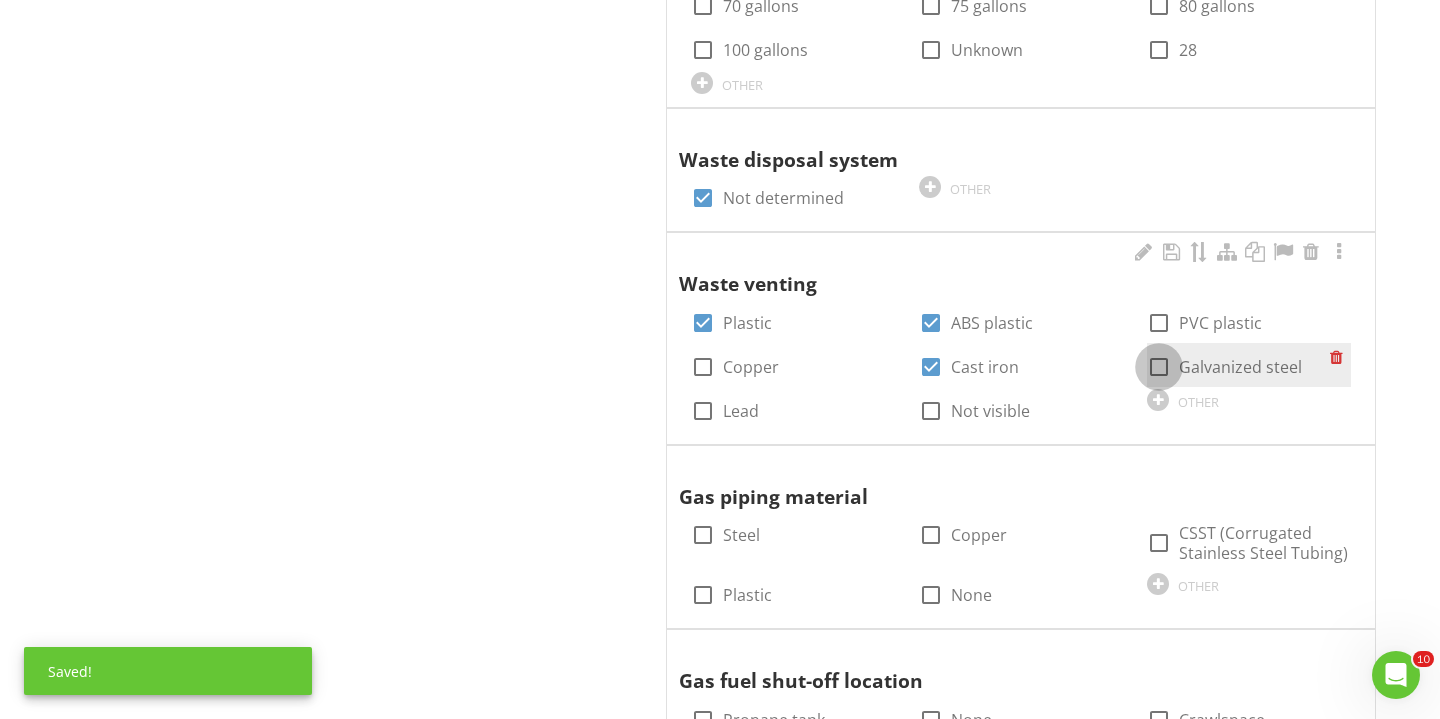 click at bounding box center (1159, 367) 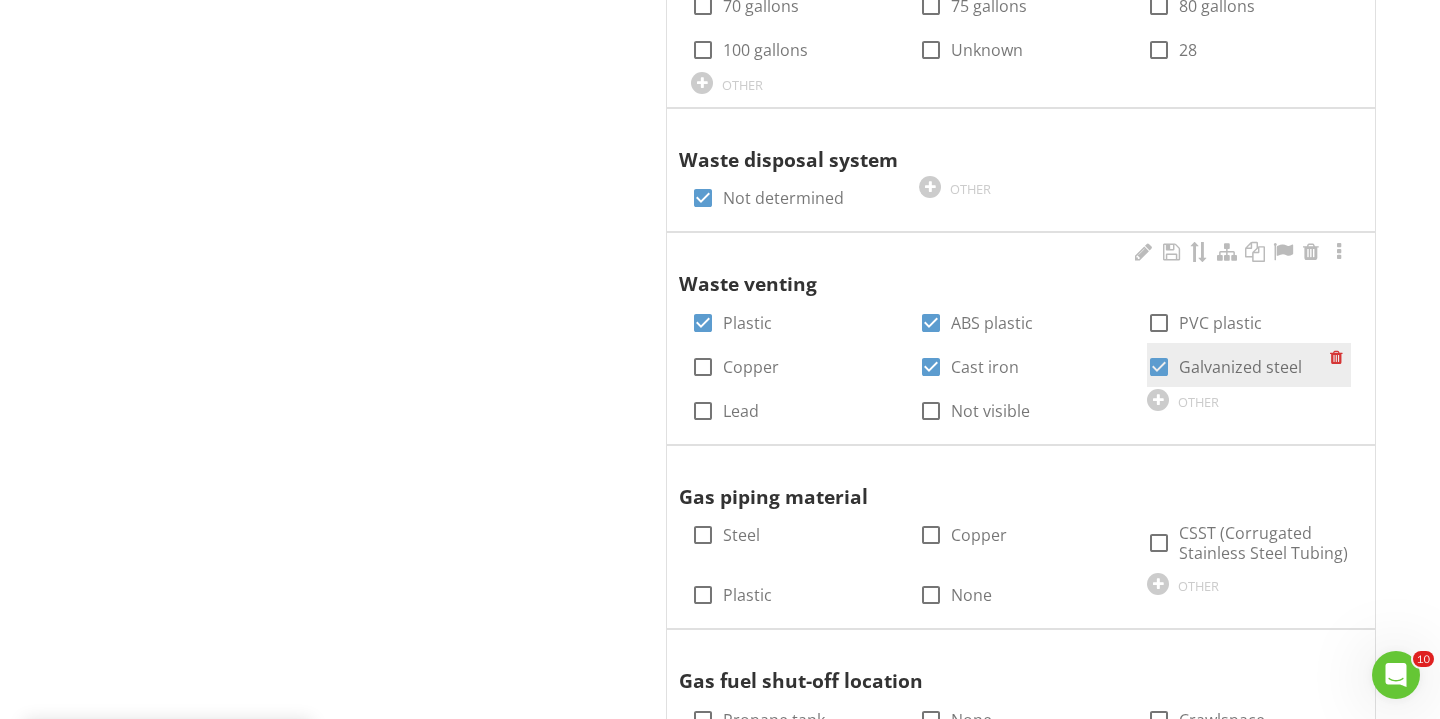 scroll, scrollTop: 3103, scrollLeft: 0, axis: vertical 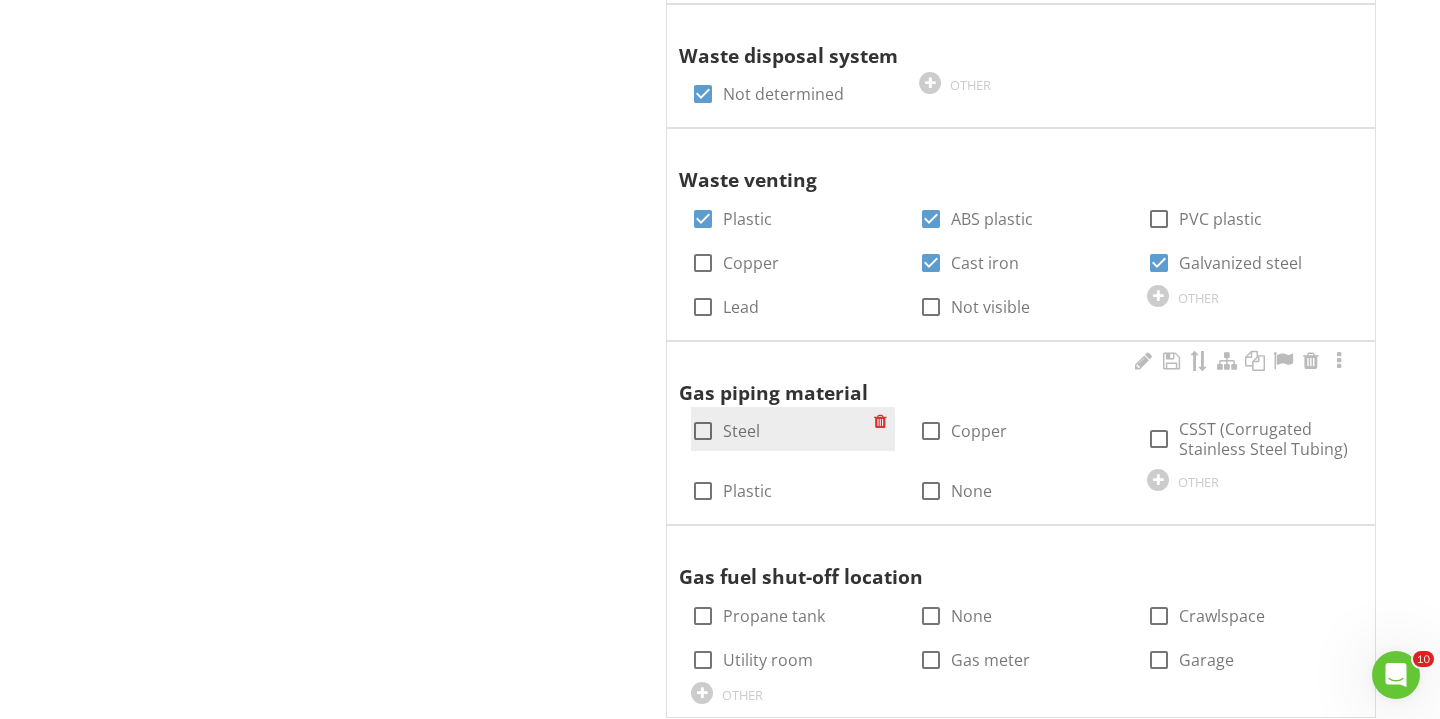 click at bounding box center (703, 431) 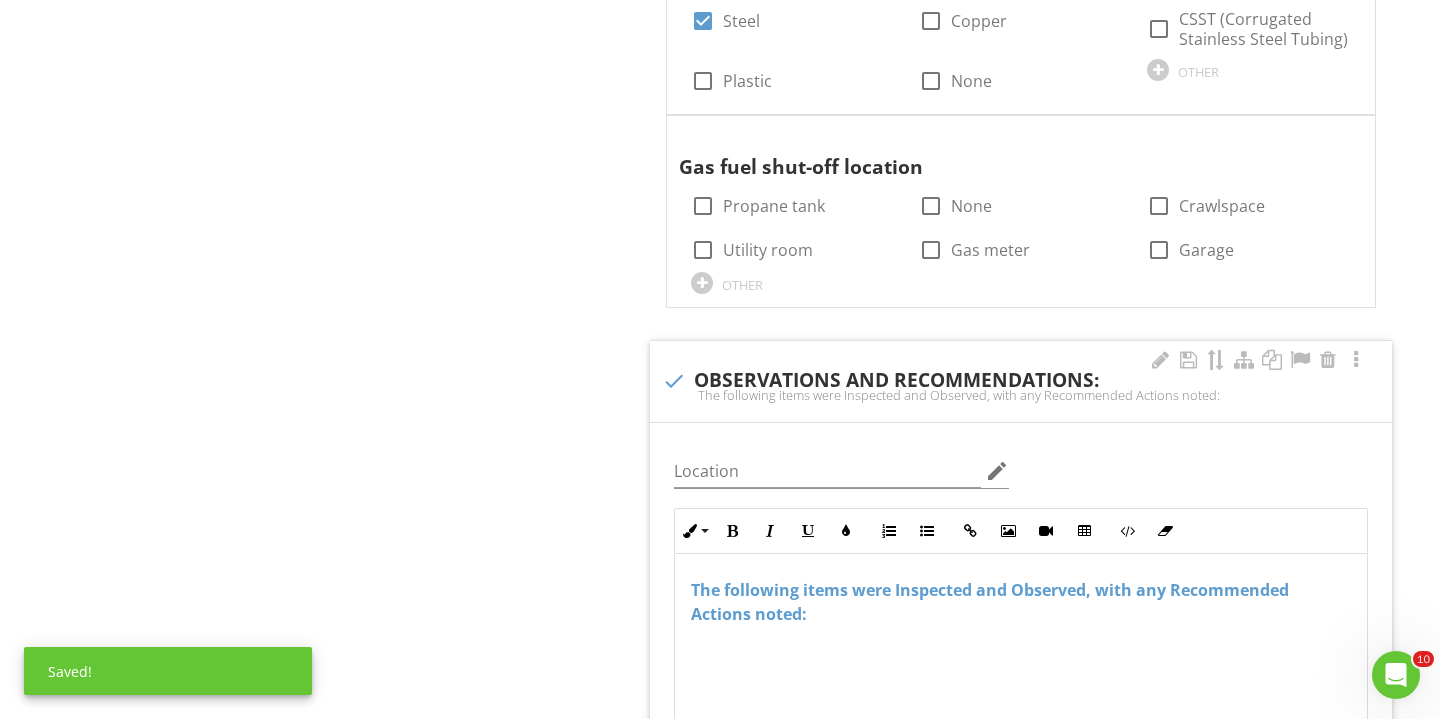scroll, scrollTop: 3585, scrollLeft: 0, axis: vertical 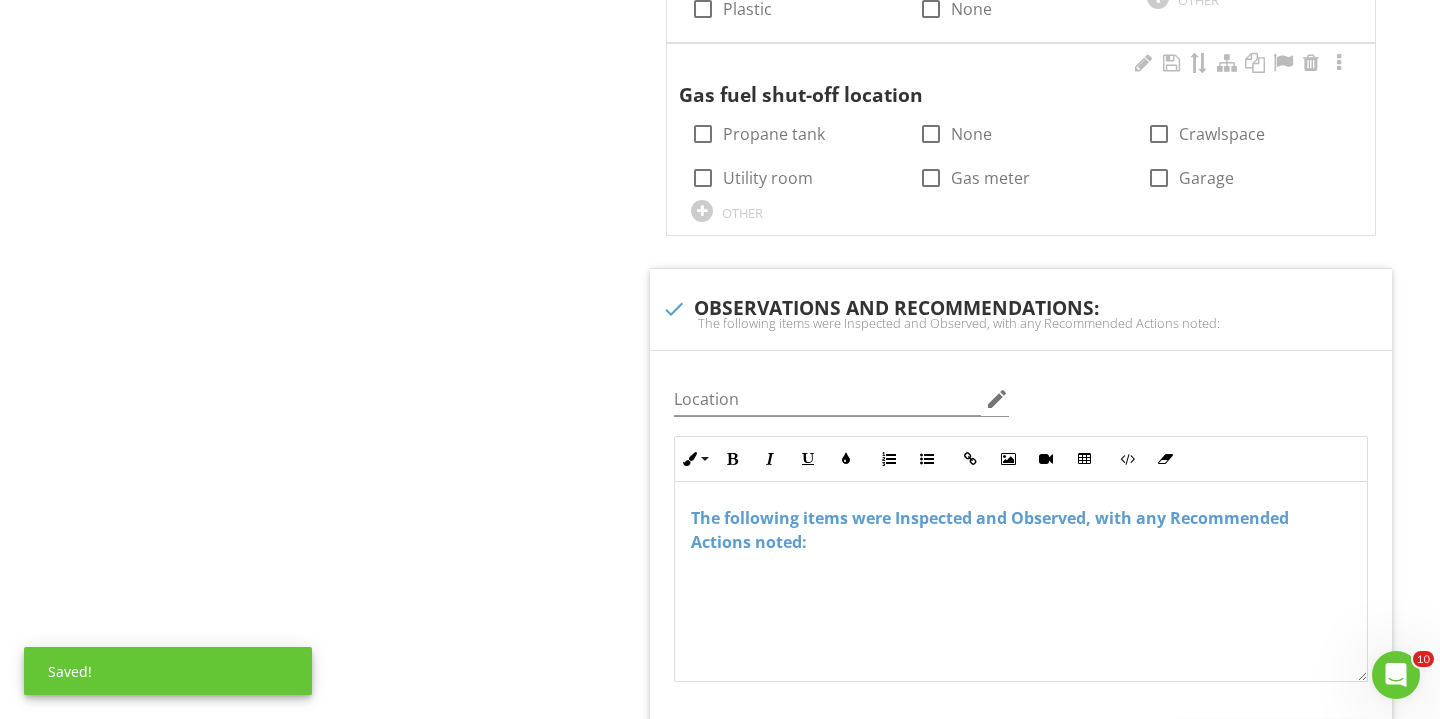 click on "check_box_outline_blank Gas meter" at bounding box center [1021, 176] 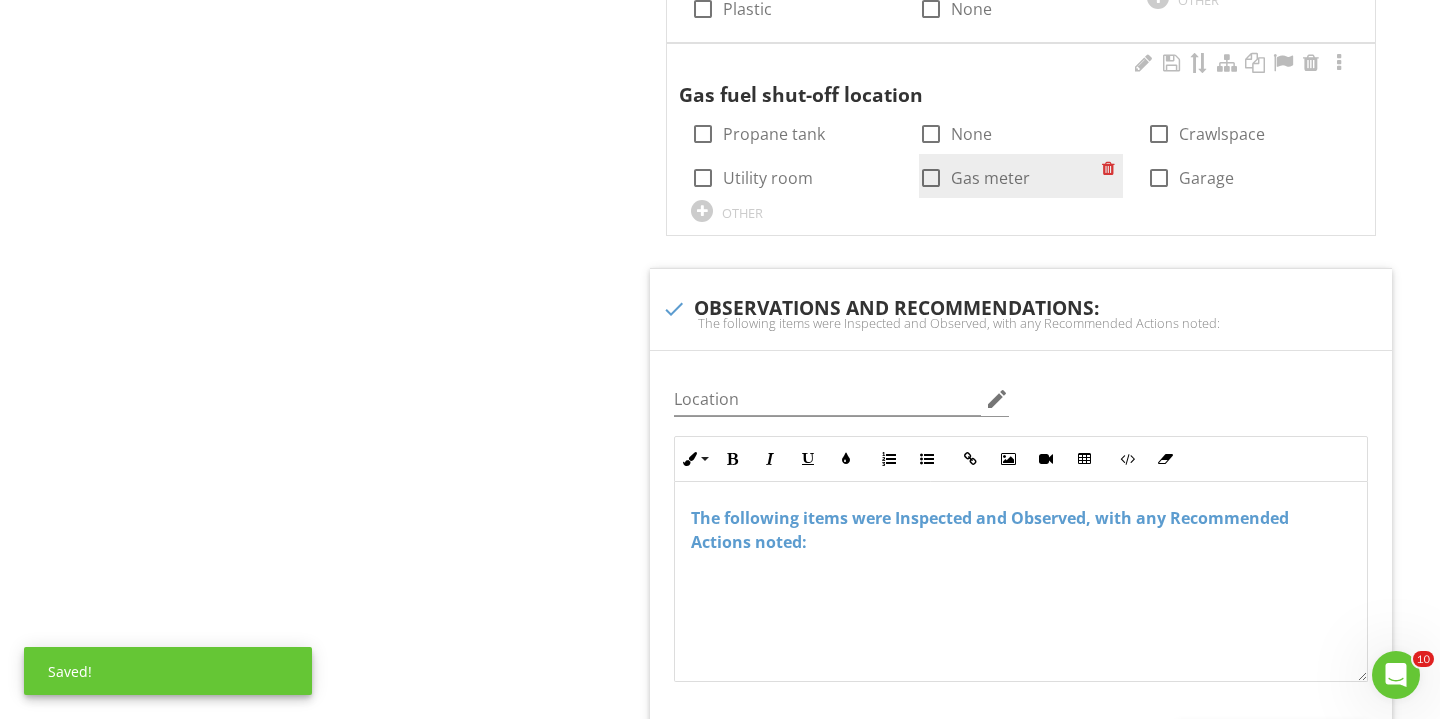 click at bounding box center [931, 178] 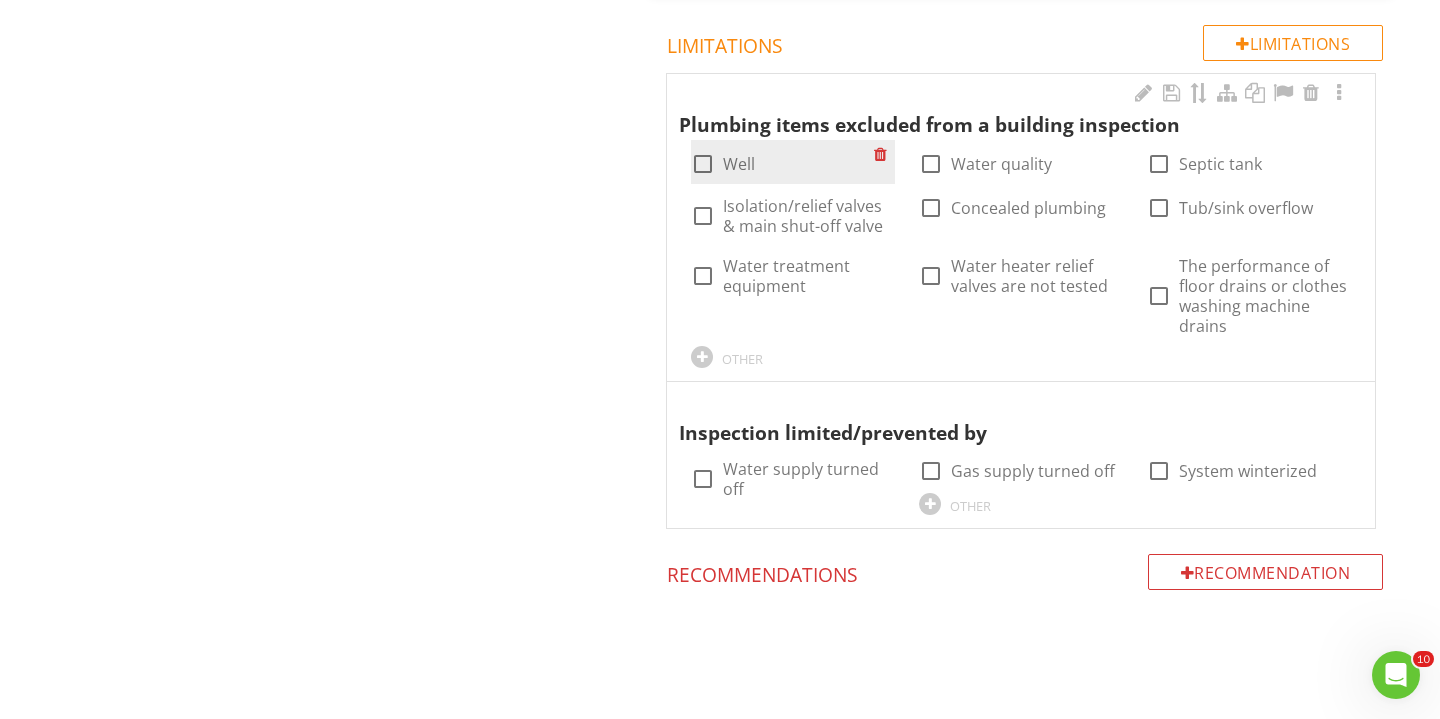 scroll, scrollTop: 4394, scrollLeft: 0, axis: vertical 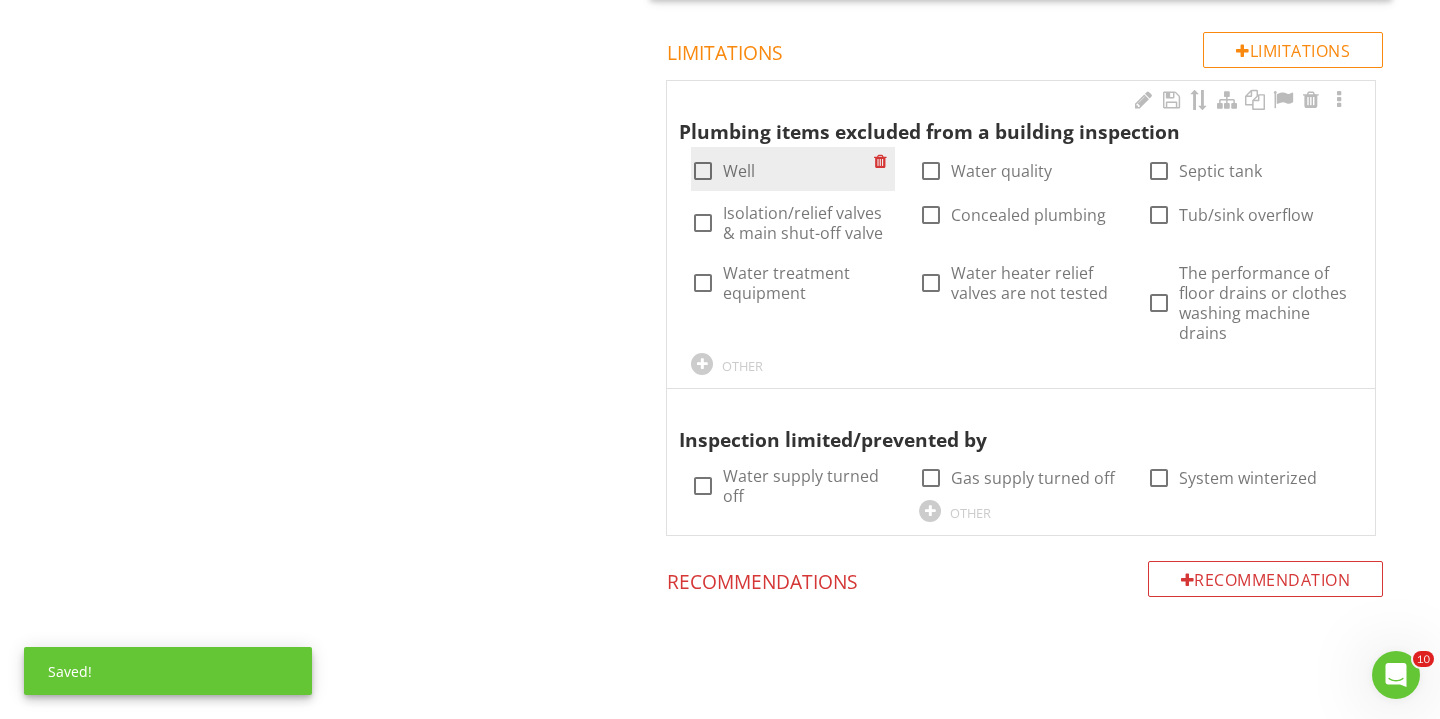 click at bounding box center [703, 171] 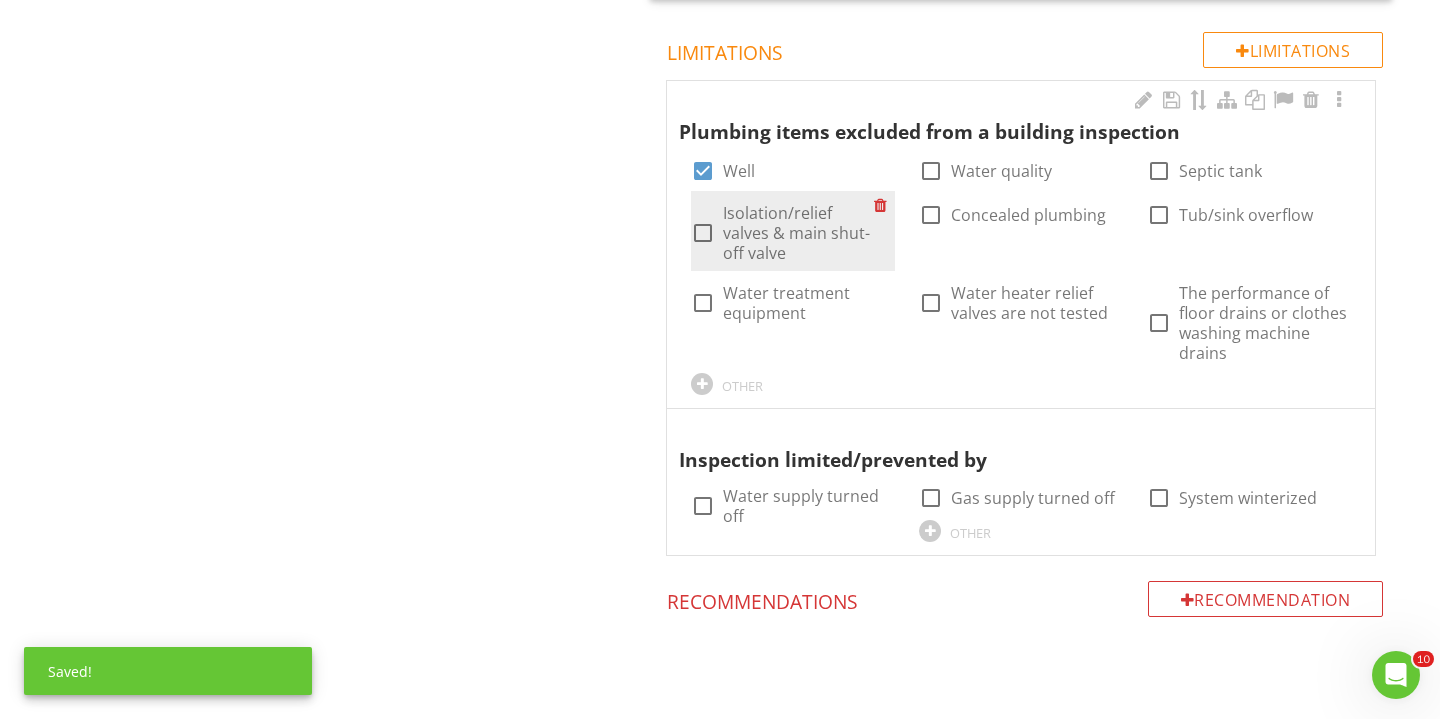 click at bounding box center [703, 233] 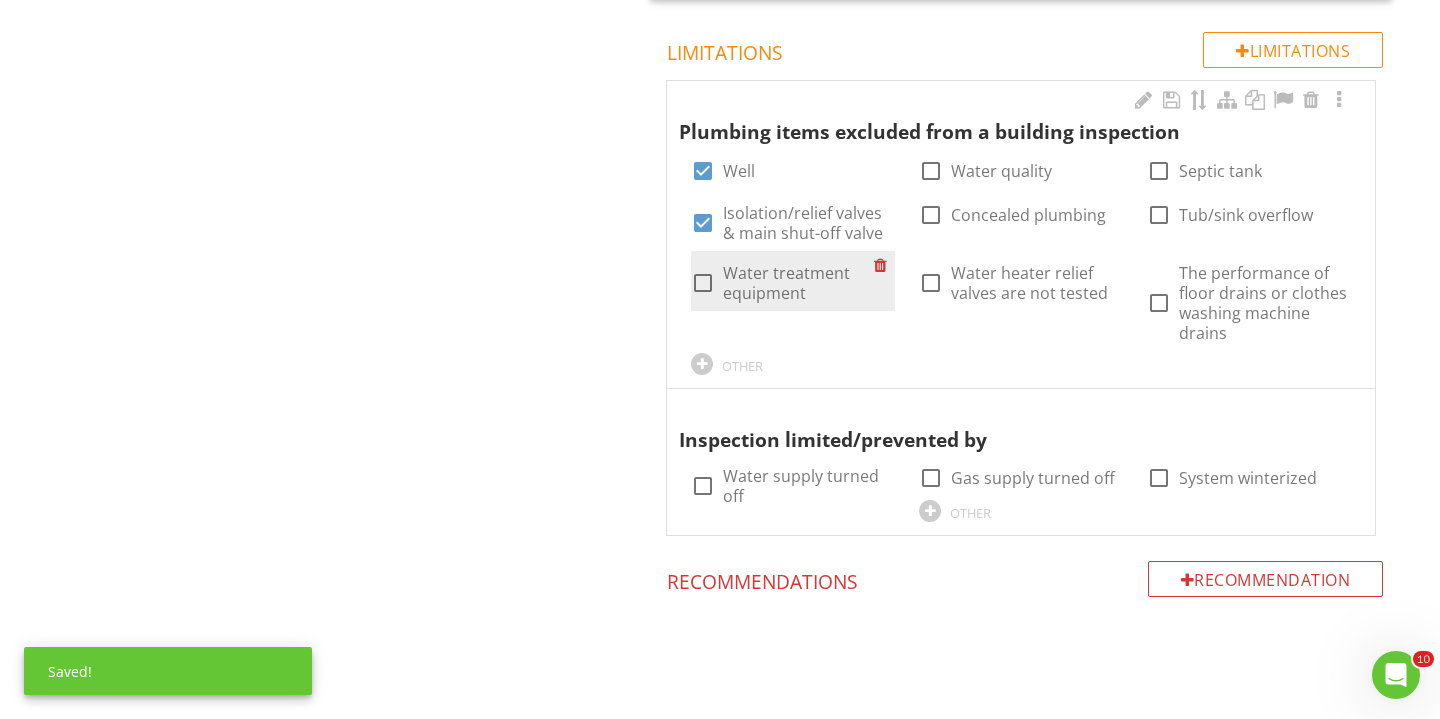 scroll, scrollTop: 4392, scrollLeft: 0, axis: vertical 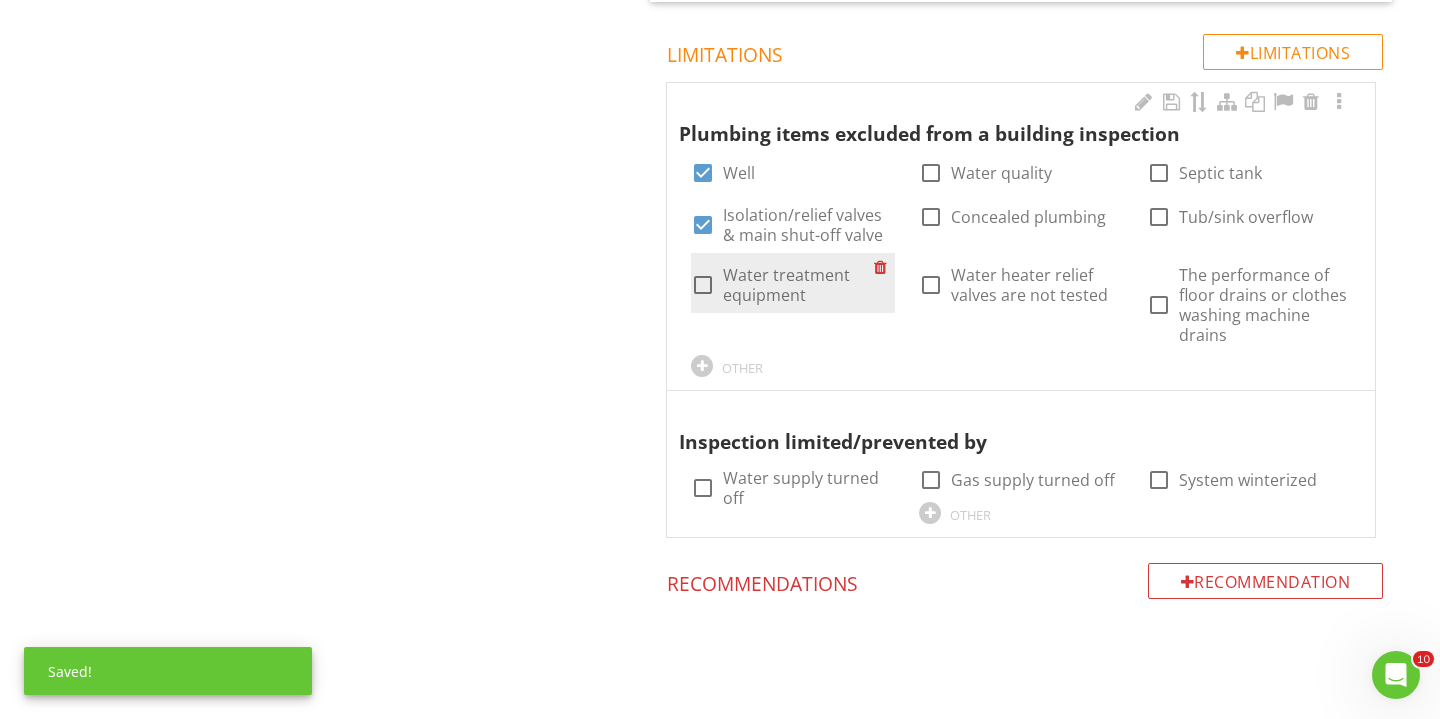 click at bounding box center [703, 285] 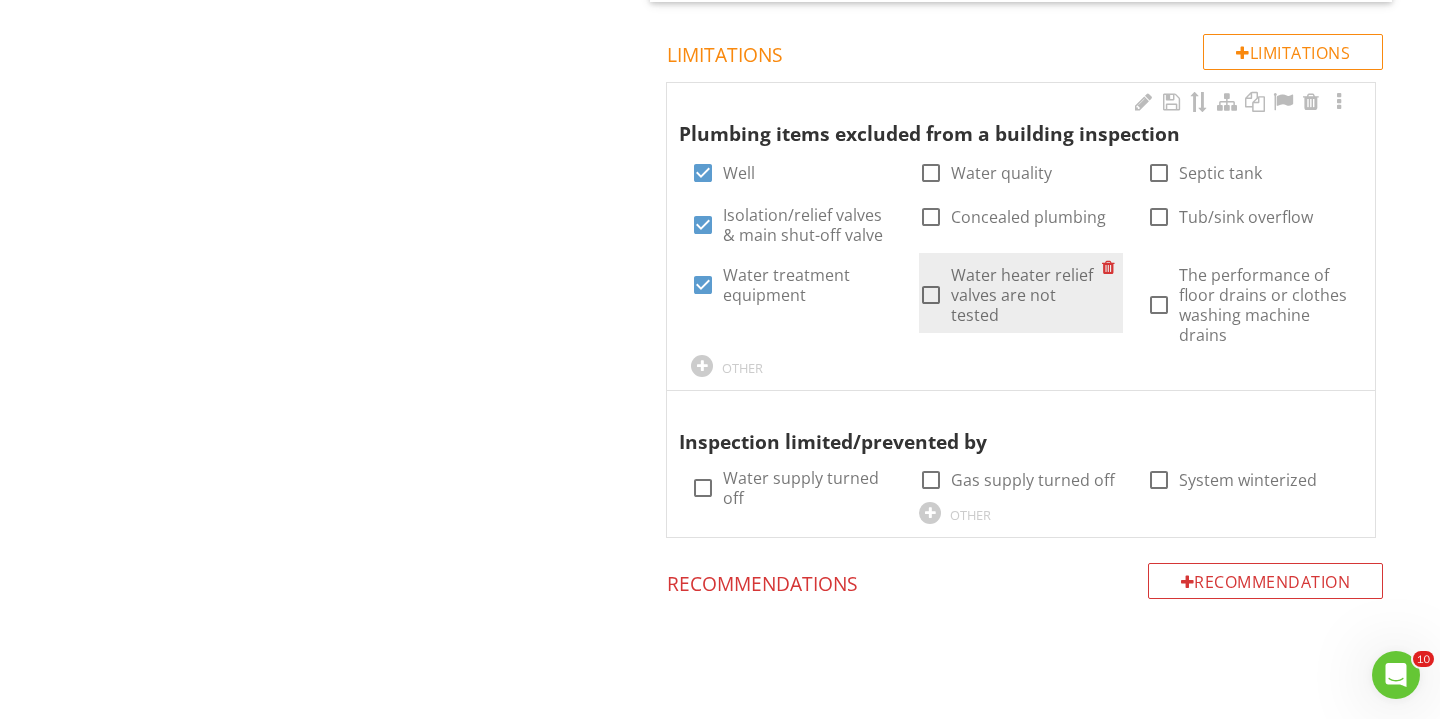 click at bounding box center [931, 295] 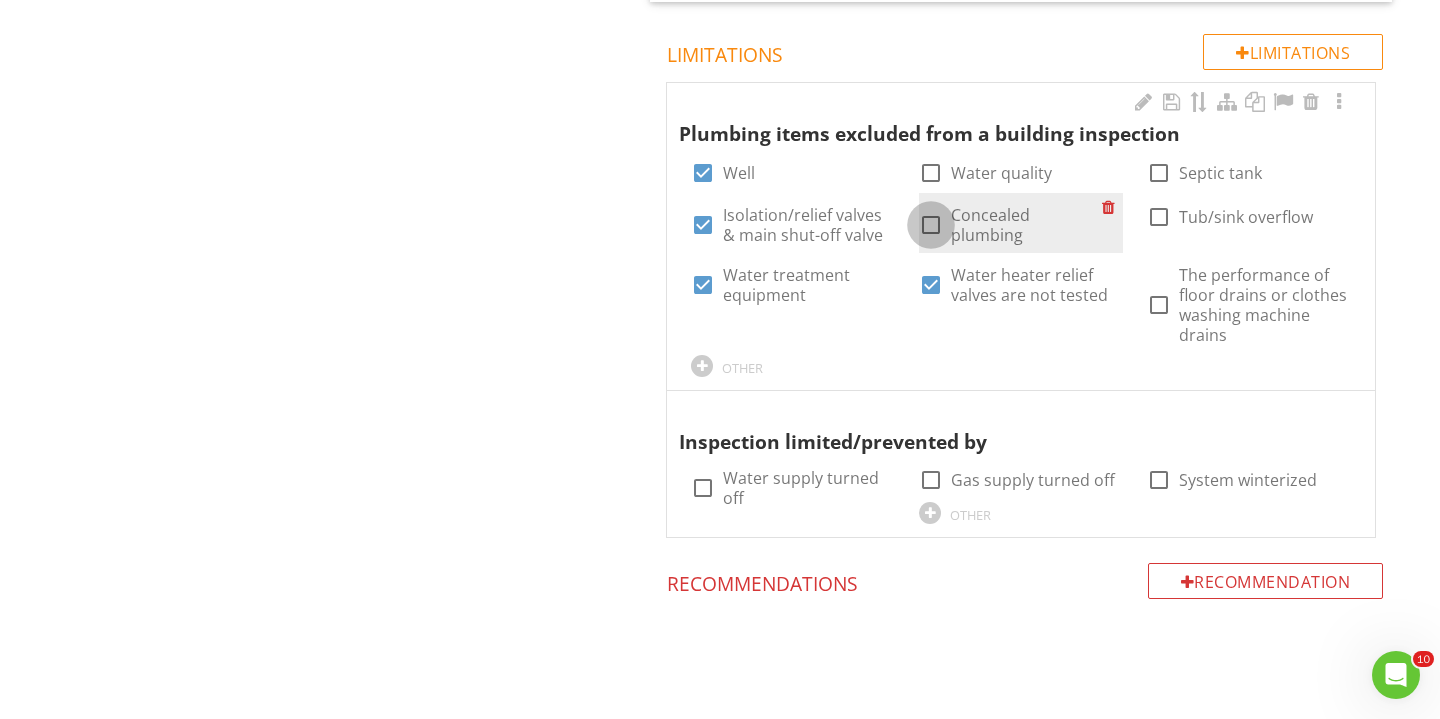 click at bounding box center (931, 225) 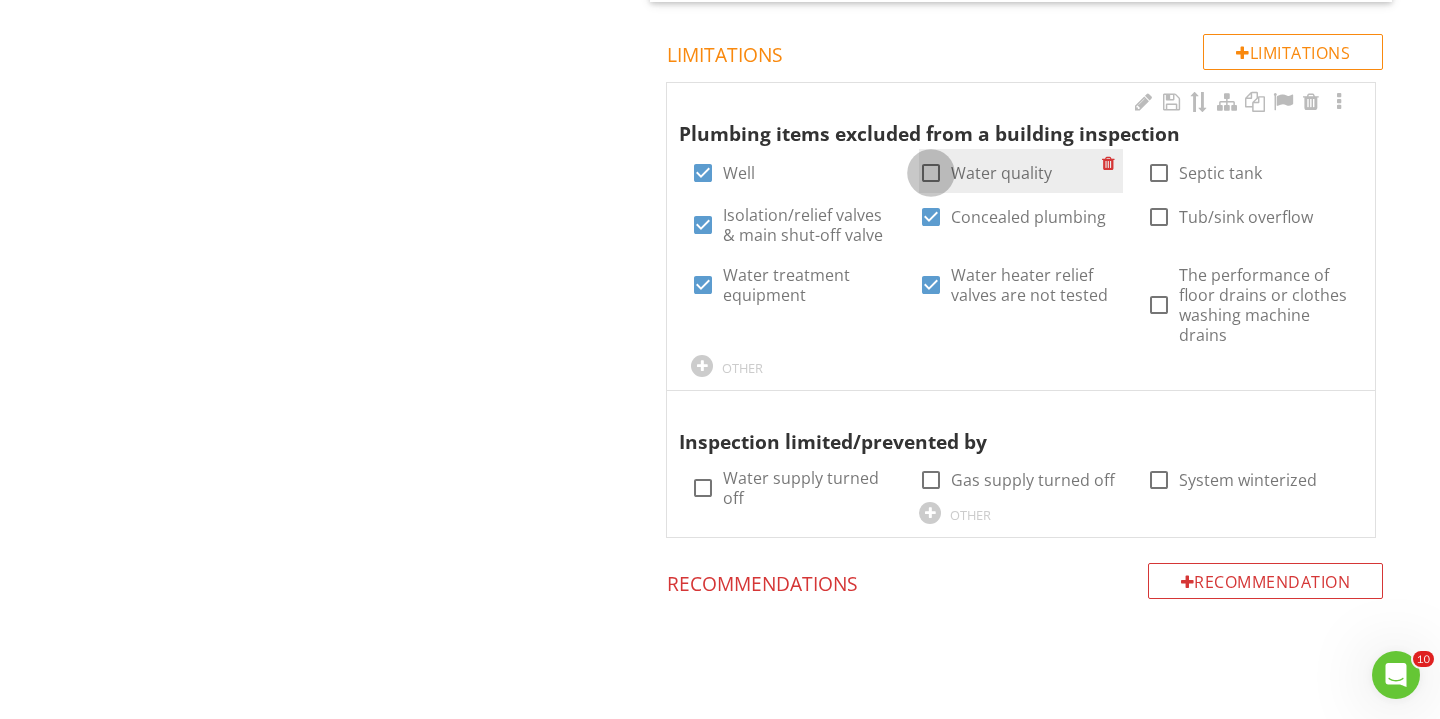 click at bounding box center (931, 173) 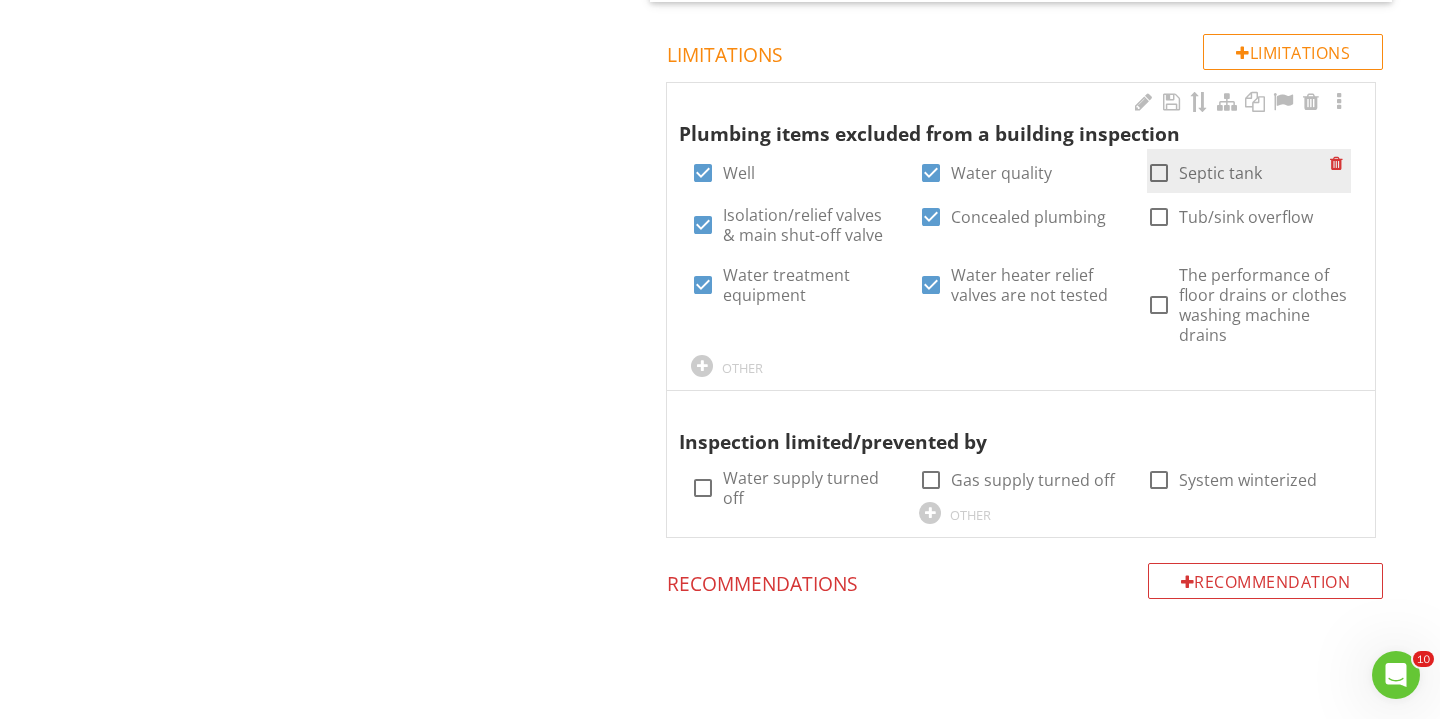 click at bounding box center (1159, 173) 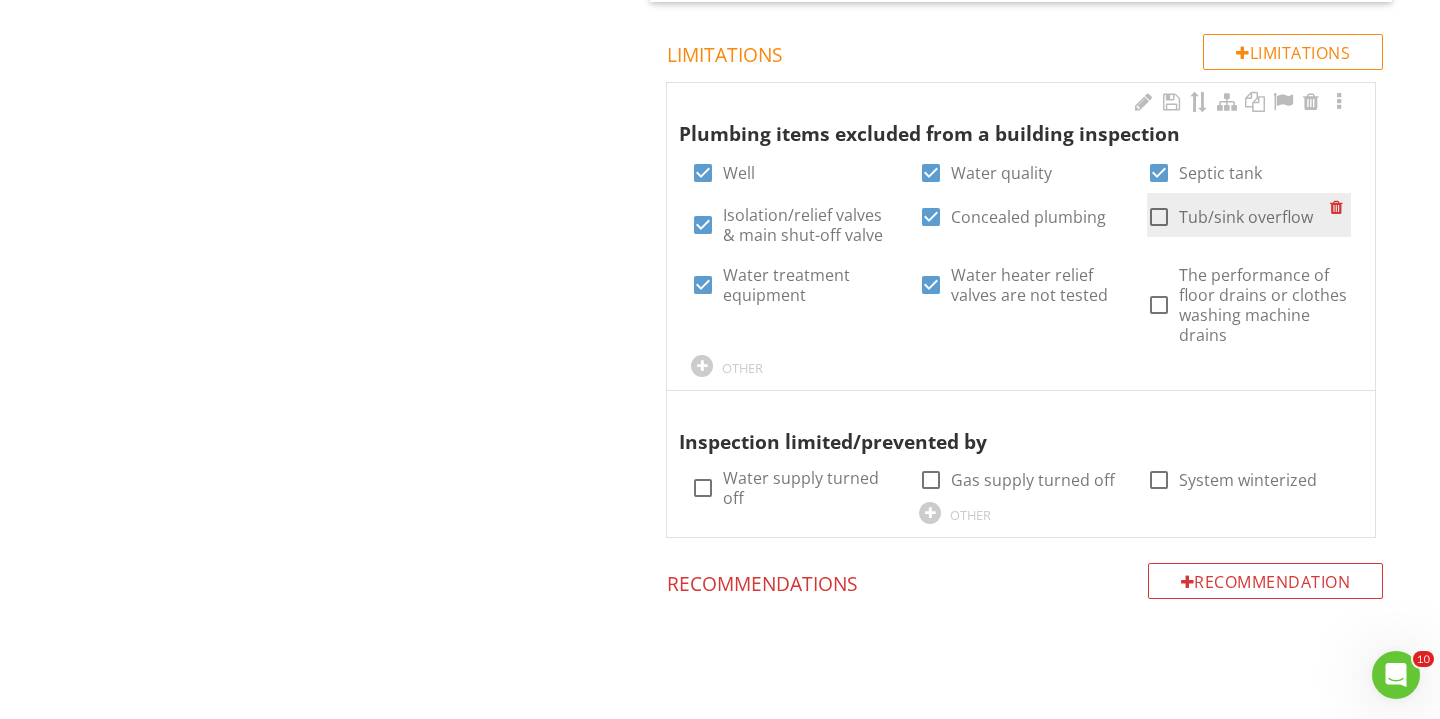 click at bounding box center (1159, 217) 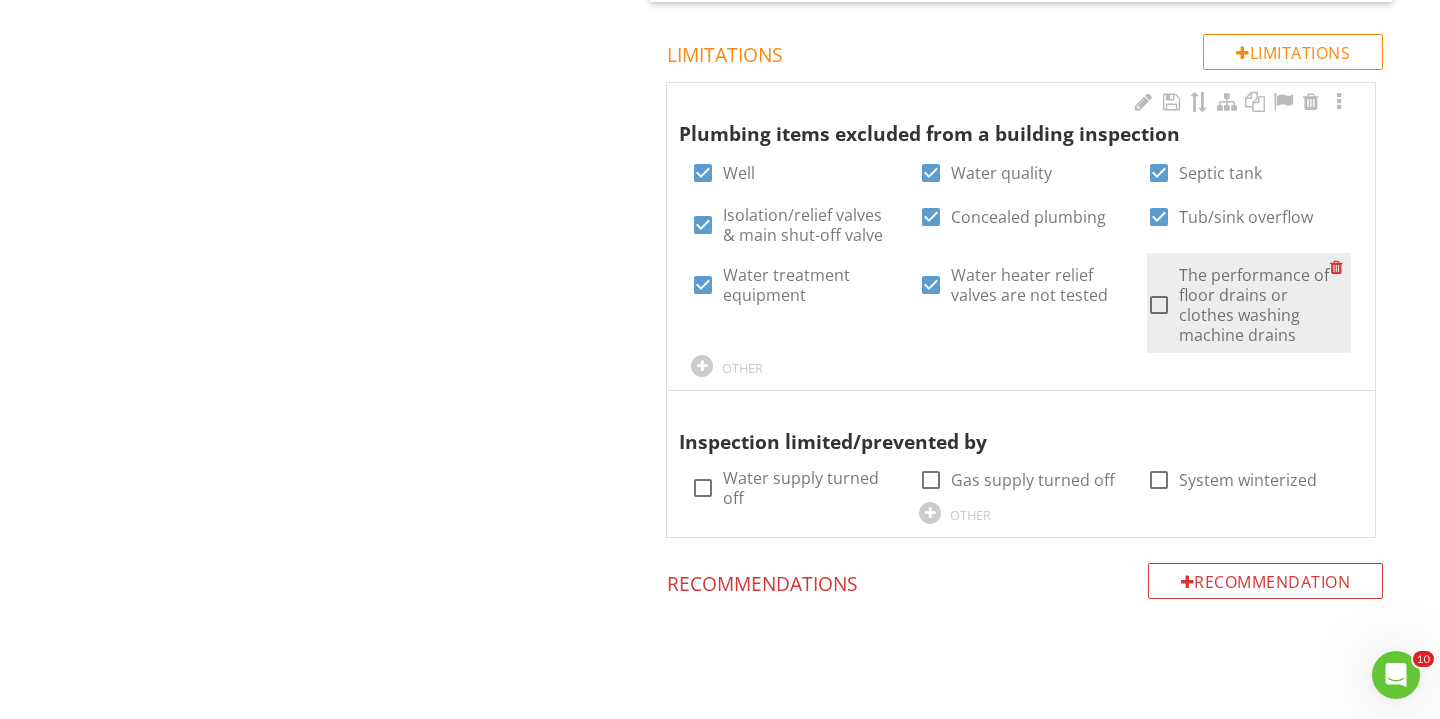 click at bounding box center [1159, 305] 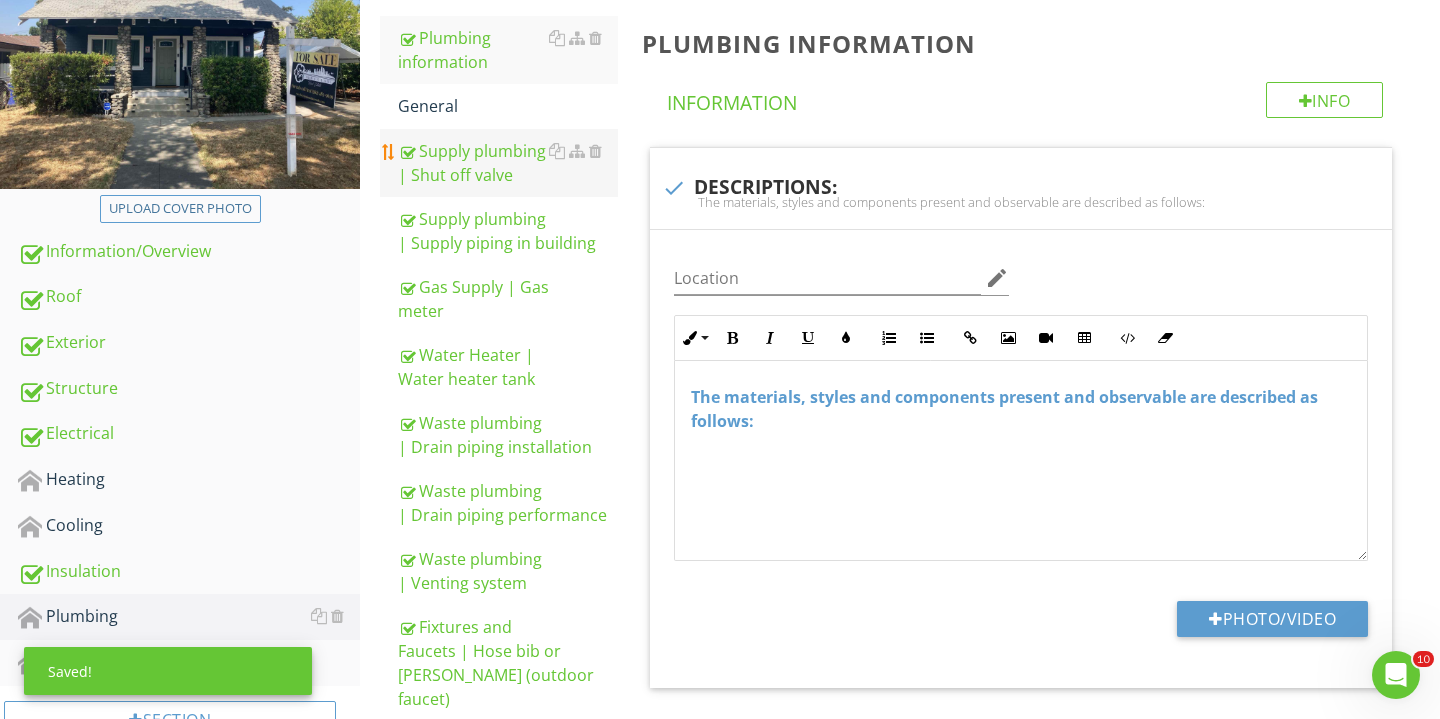 scroll, scrollTop: 312, scrollLeft: 0, axis: vertical 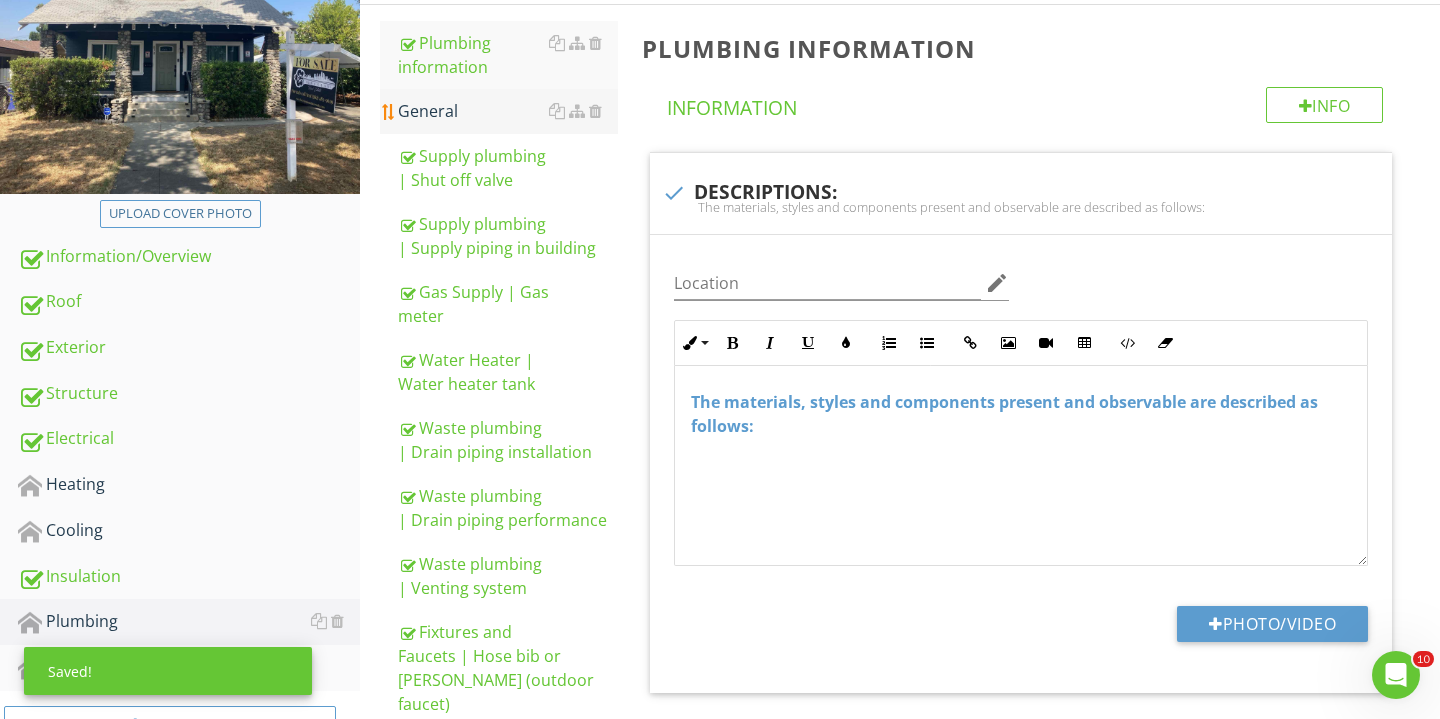 click on "General" at bounding box center (508, 111) 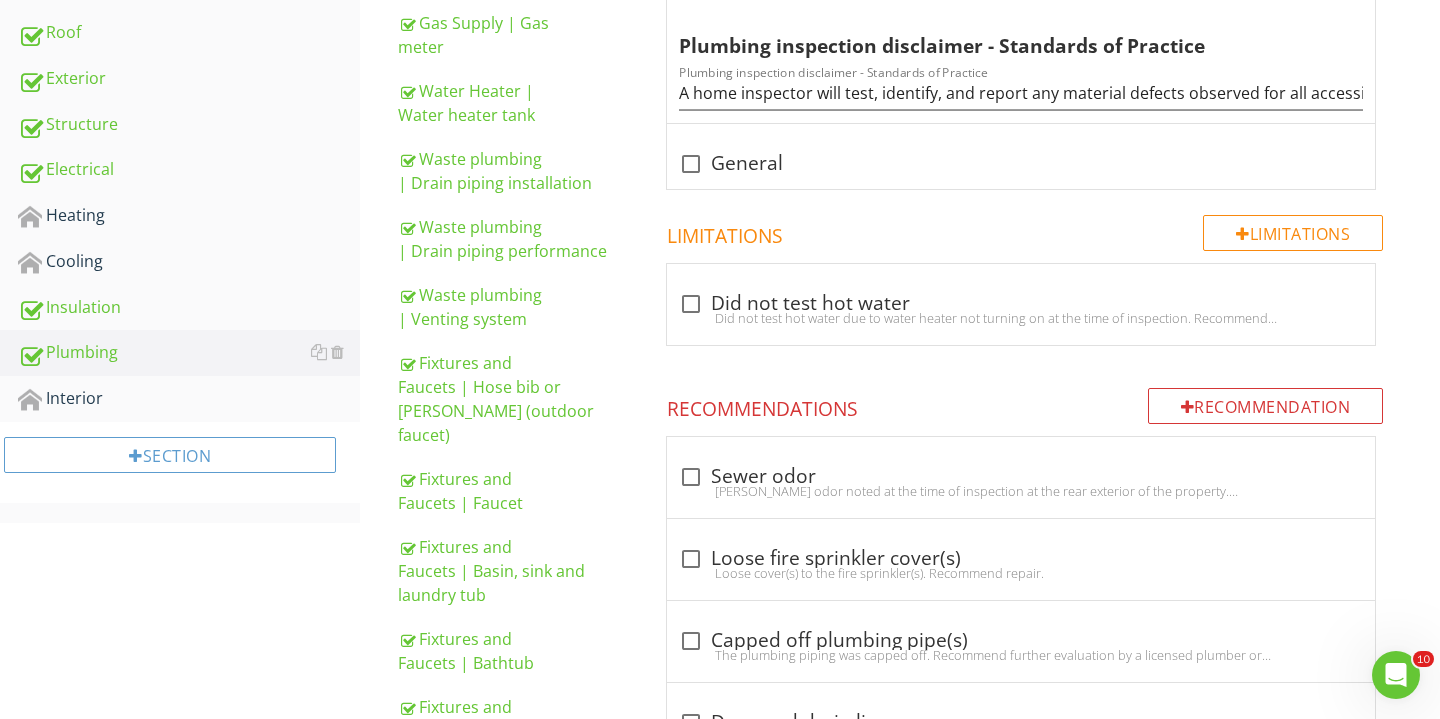 scroll, scrollTop: 528, scrollLeft: 0, axis: vertical 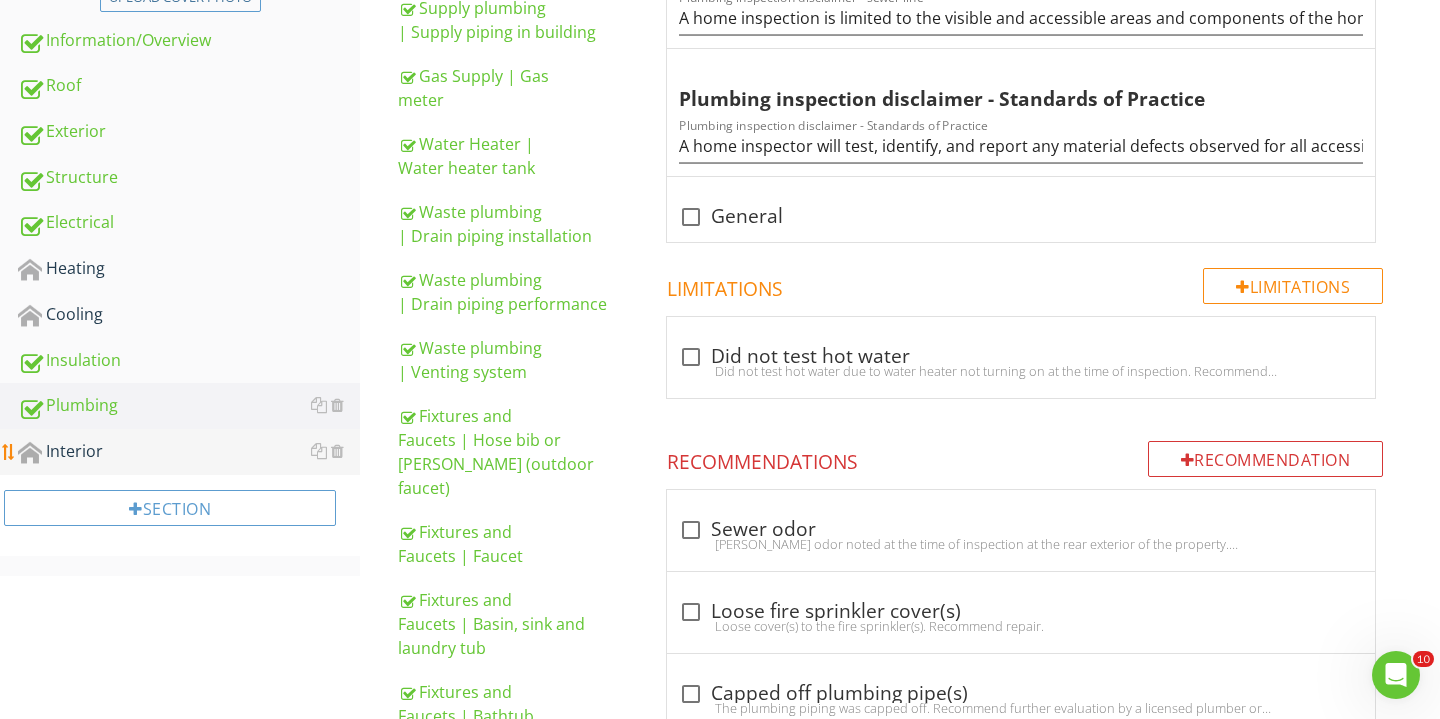 click on "Interior" at bounding box center [189, 452] 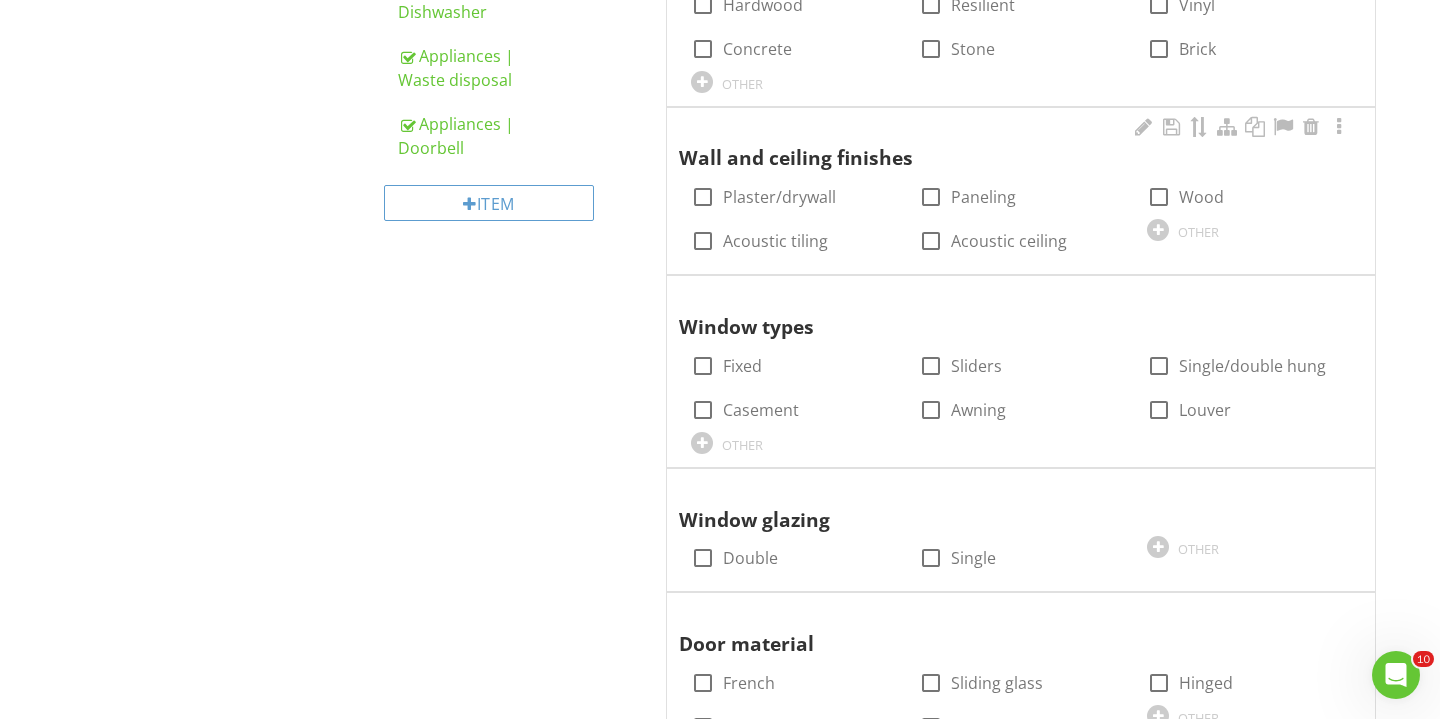 scroll, scrollTop: 1297, scrollLeft: 0, axis: vertical 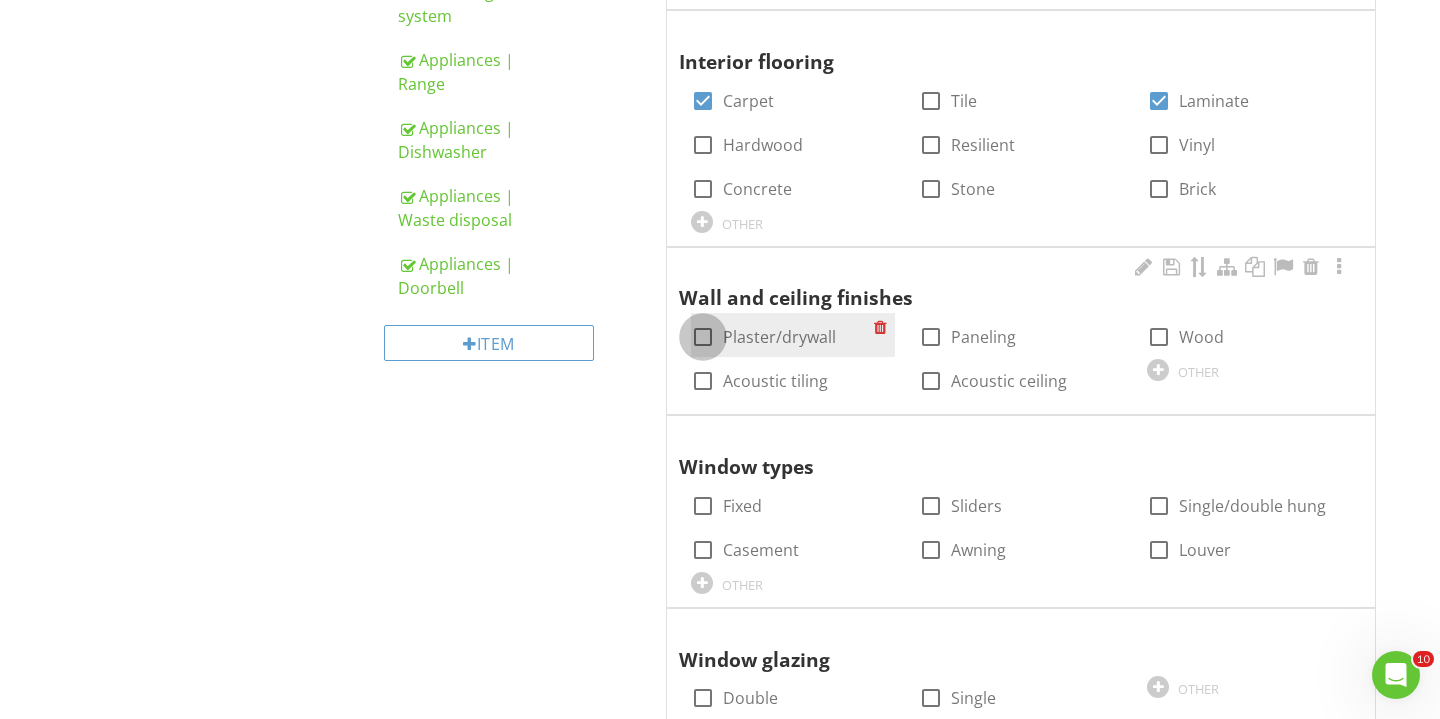 click at bounding box center [703, 337] 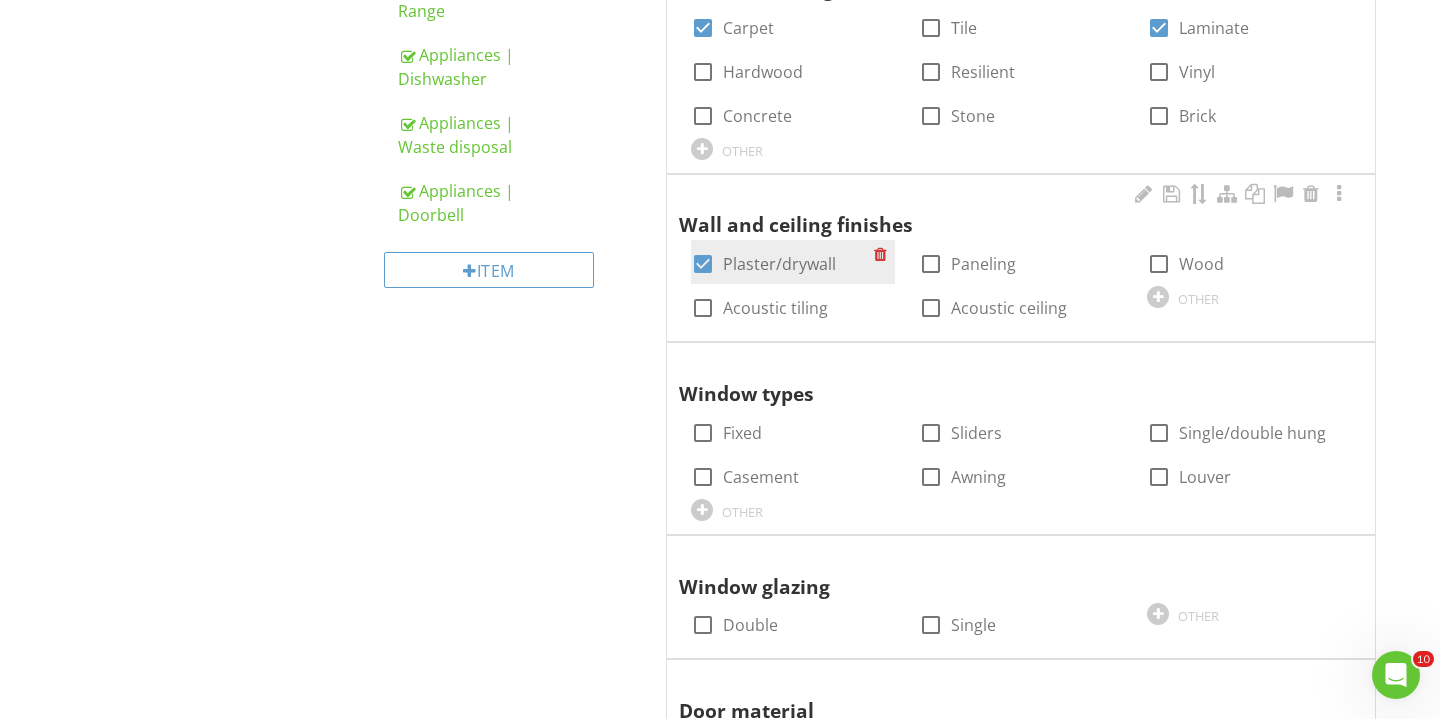 scroll, scrollTop: 1397, scrollLeft: 0, axis: vertical 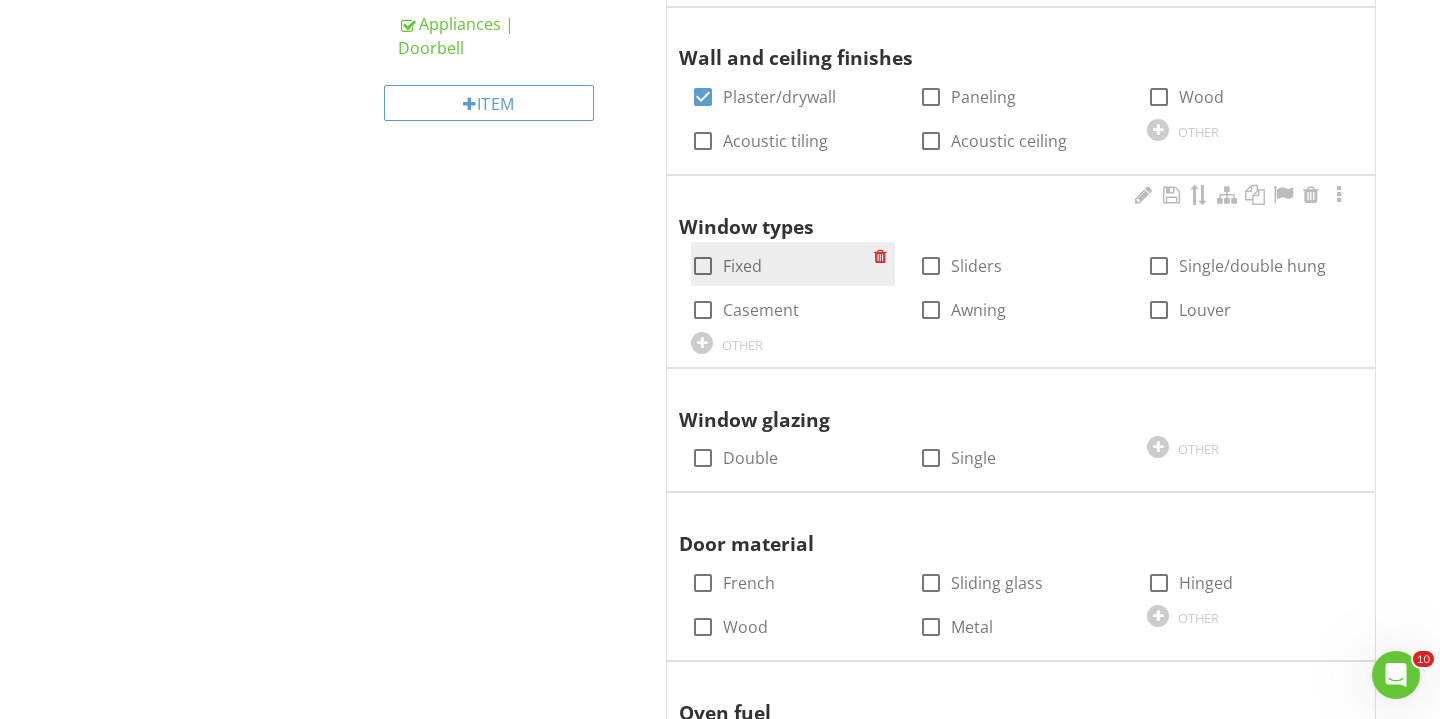 click at bounding box center (703, 266) 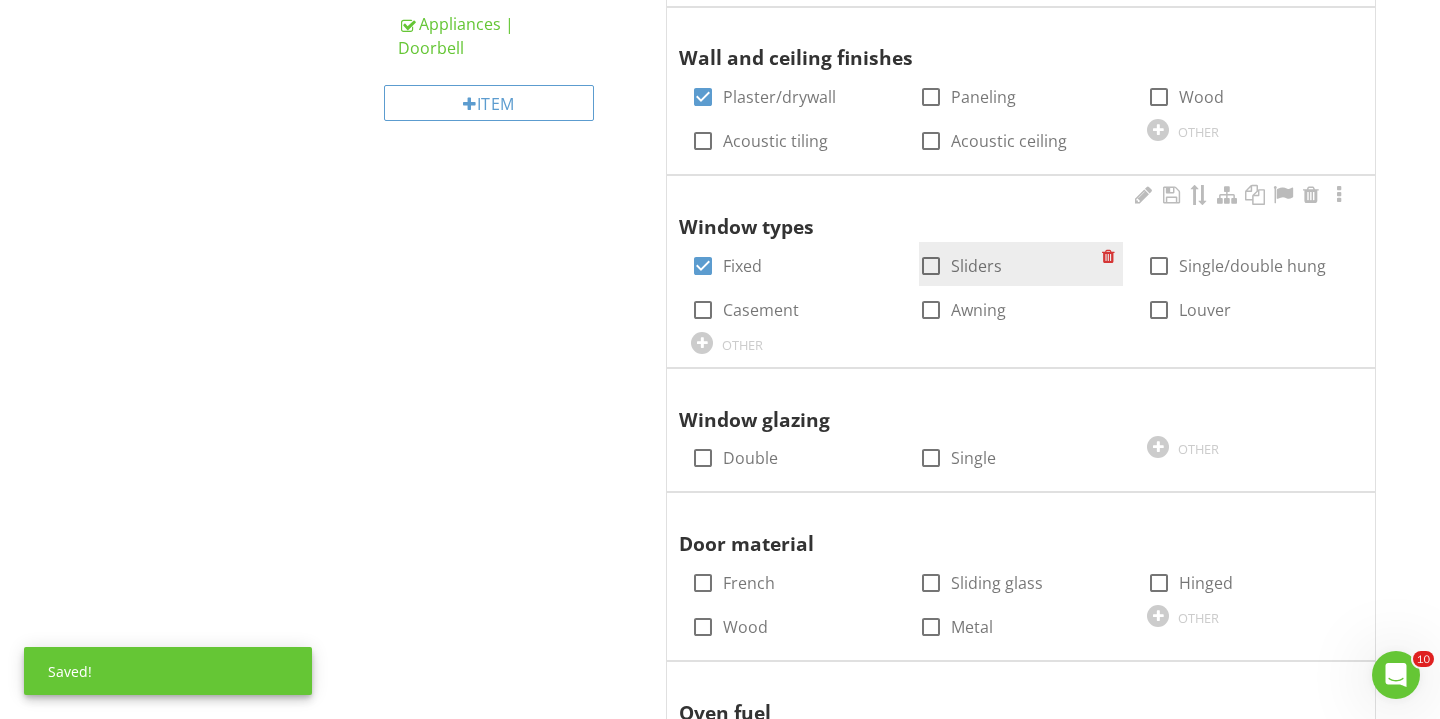 click at bounding box center [931, 266] 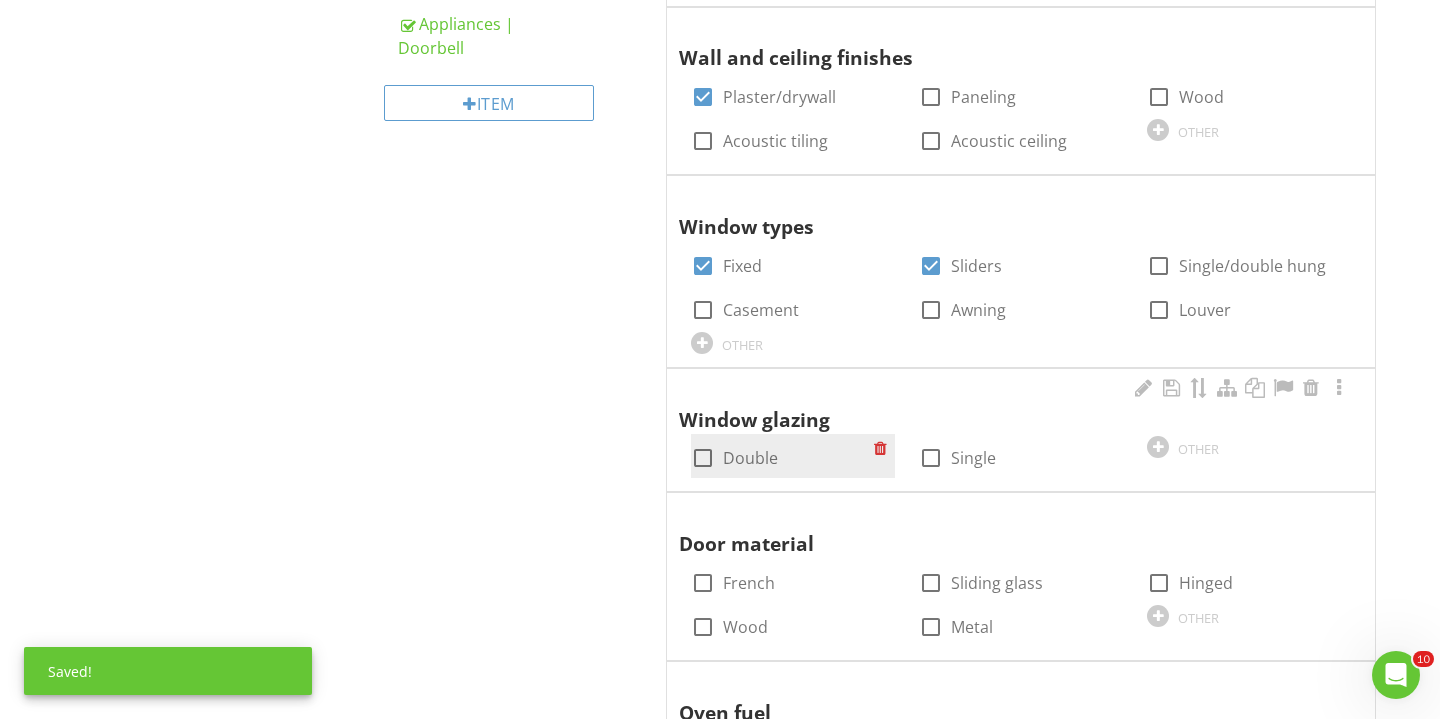 click at bounding box center (703, 458) 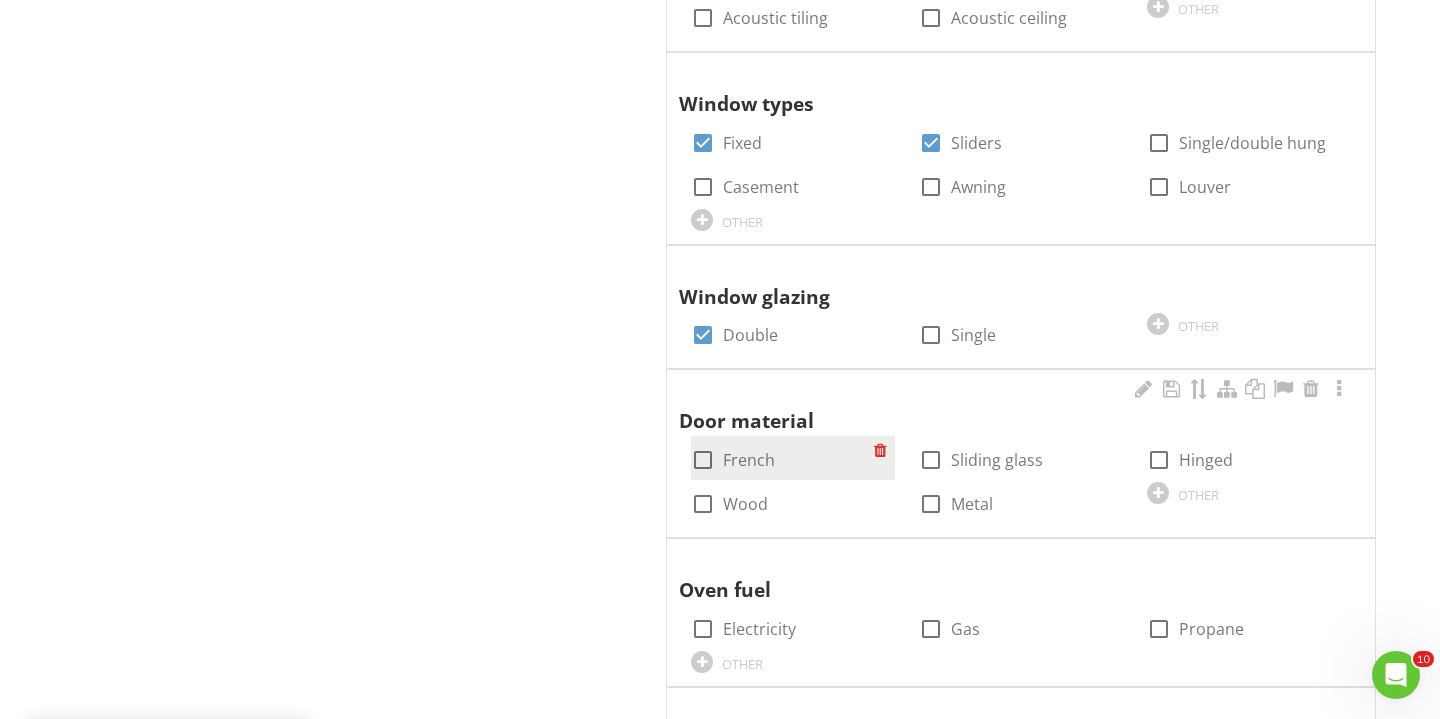 scroll, scrollTop: 1534, scrollLeft: 0, axis: vertical 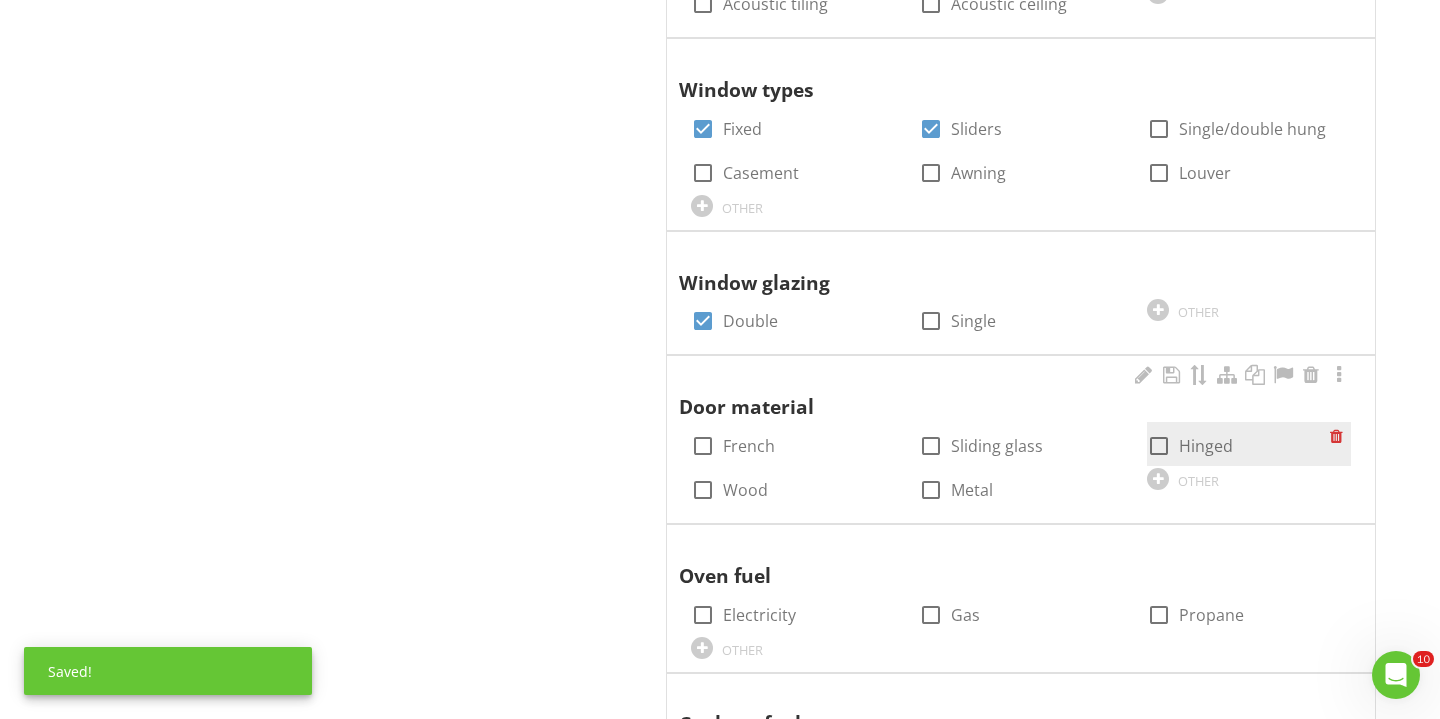 click at bounding box center [1159, 446] 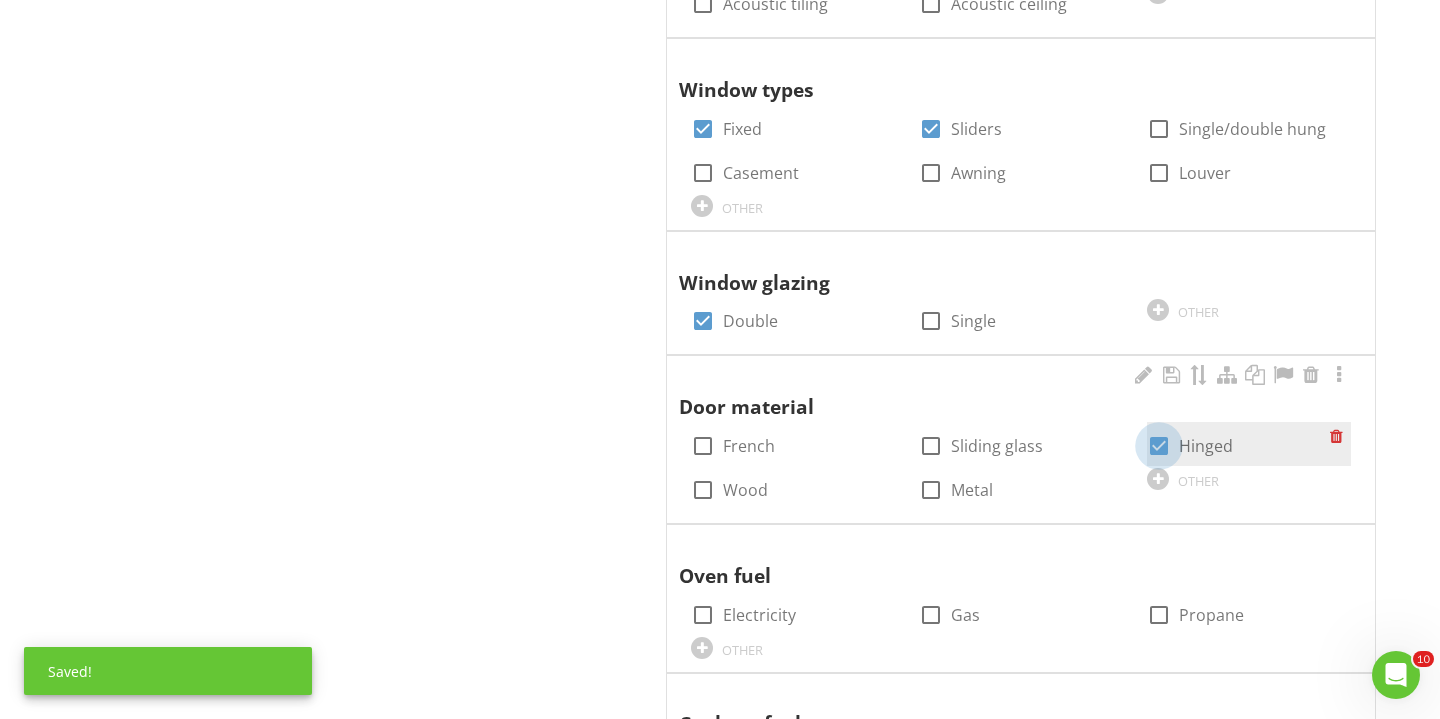 checkbox on "true" 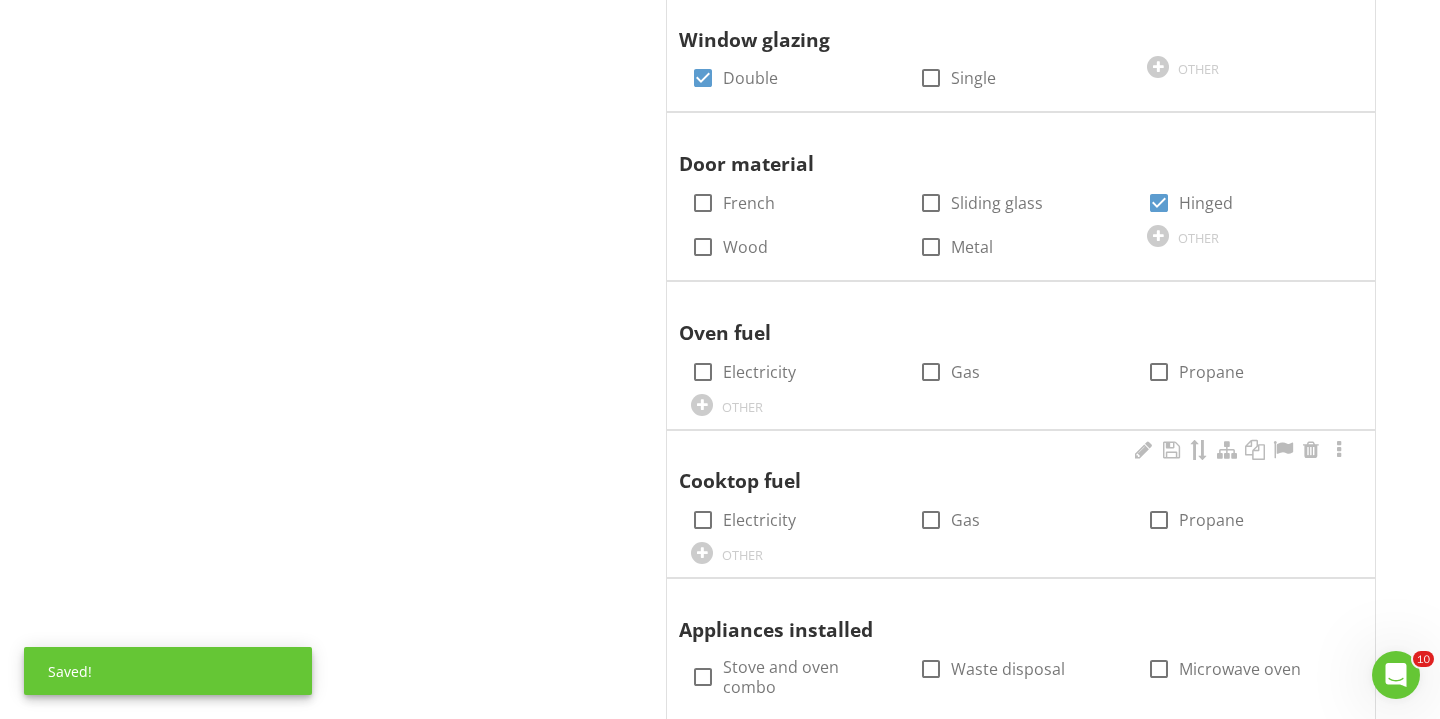 scroll, scrollTop: 1876, scrollLeft: 0, axis: vertical 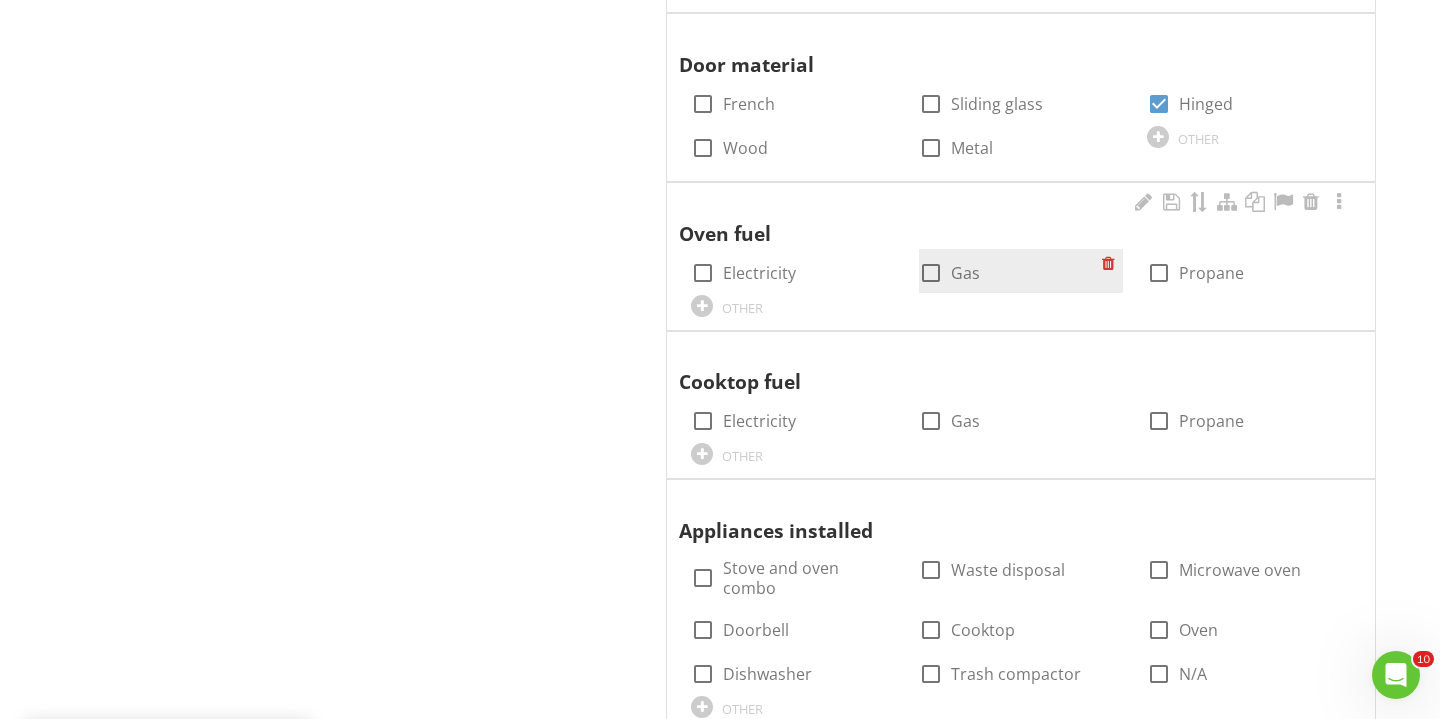 click at bounding box center [931, 273] 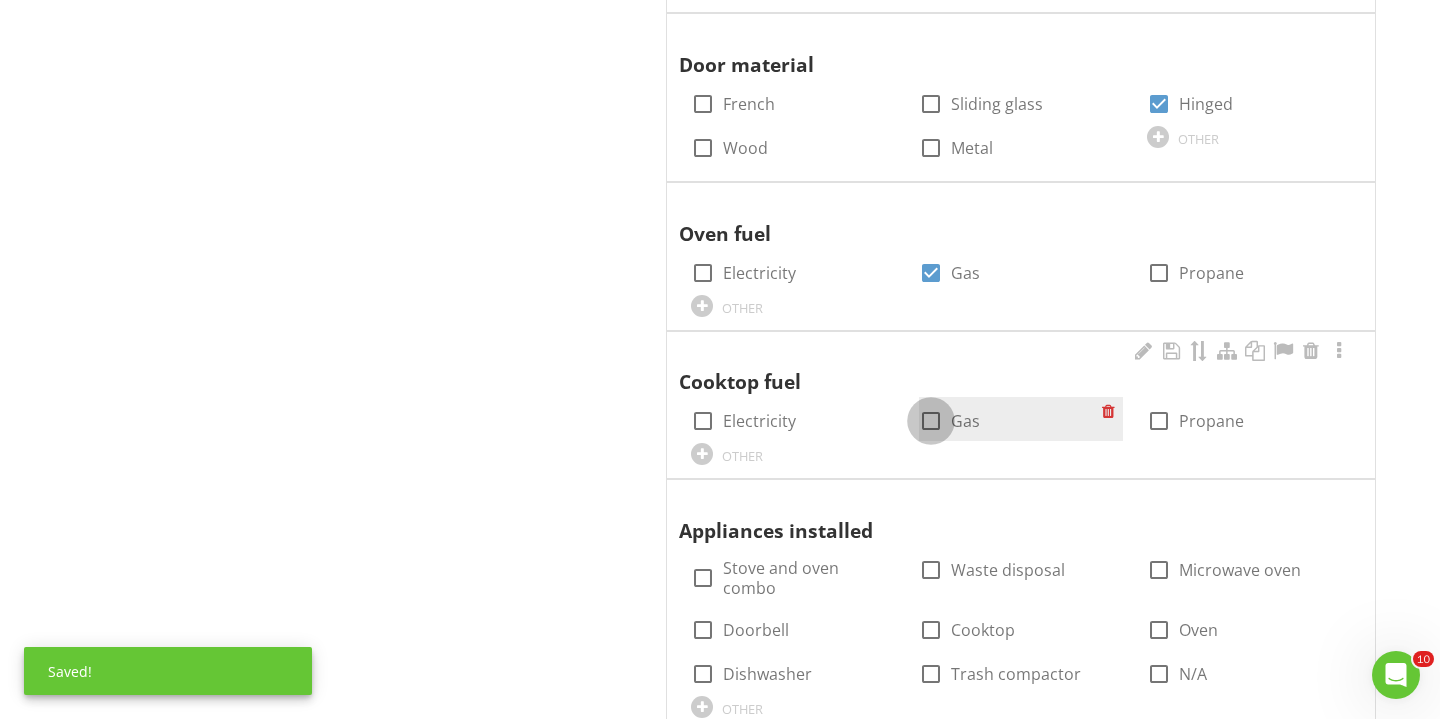 click at bounding box center (931, 421) 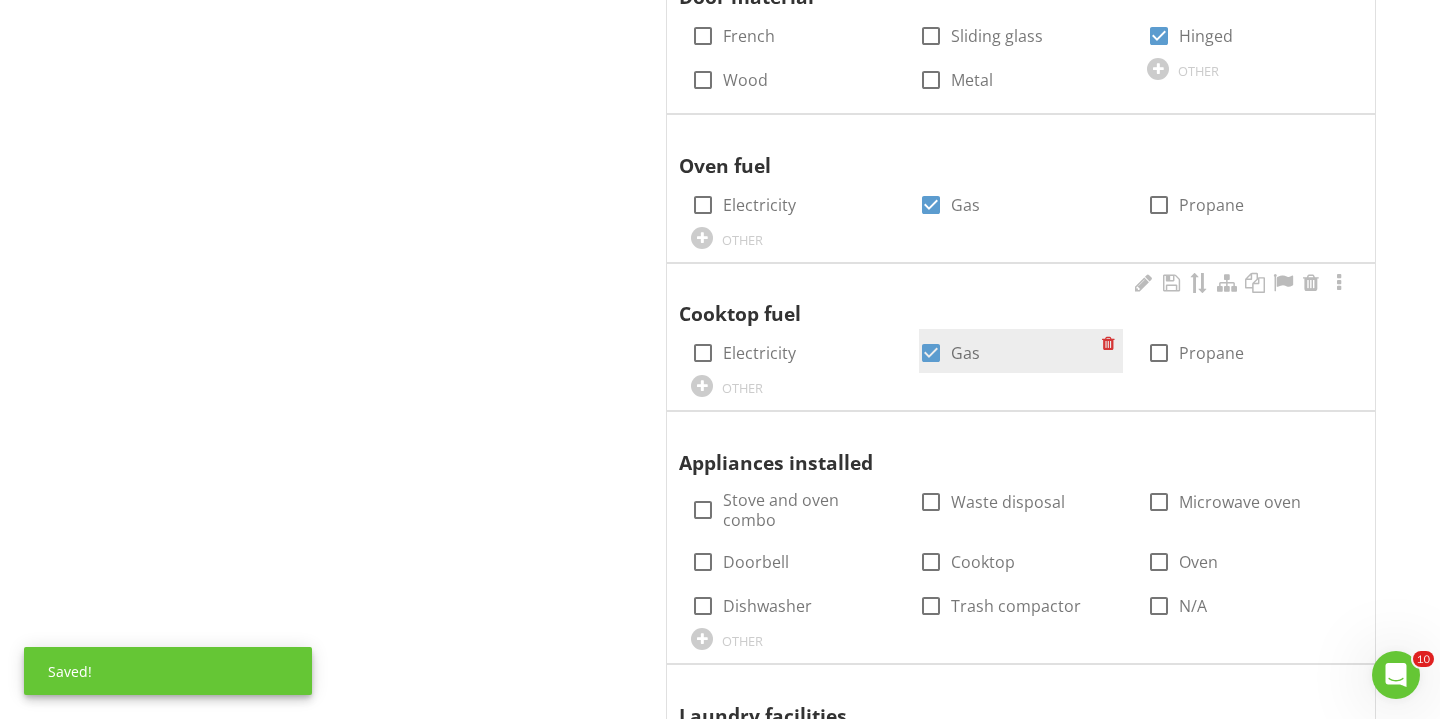 scroll, scrollTop: 2027, scrollLeft: 0, axis: vertical 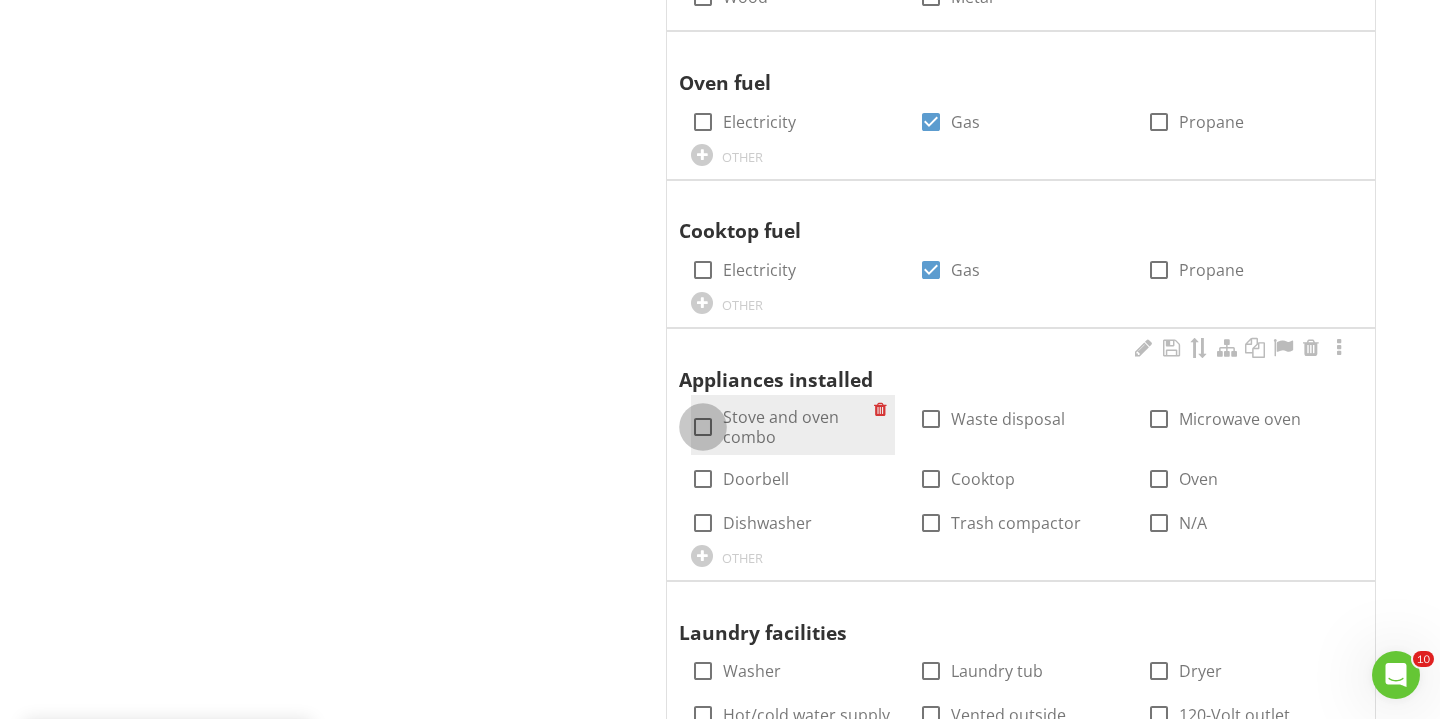 click at bounding box center (703, 427) 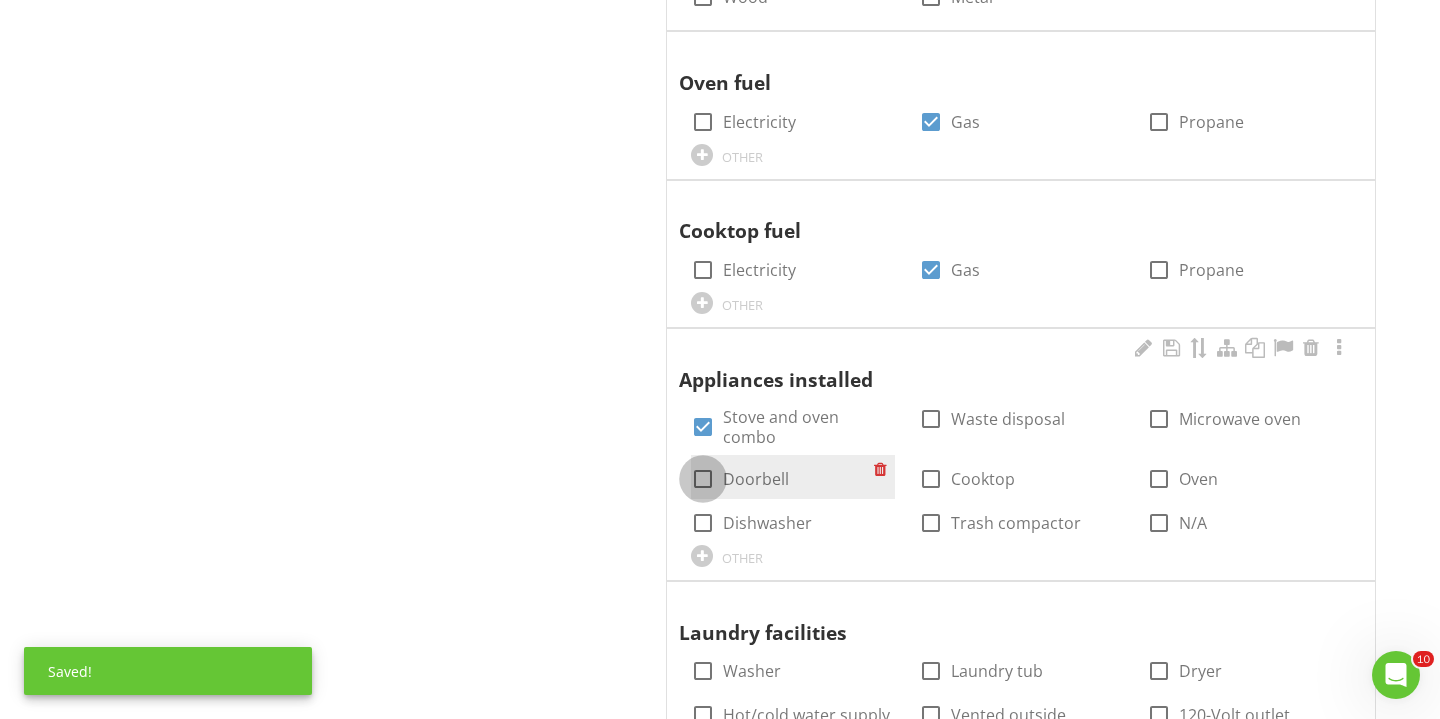 click at bounding box center (703, 479) 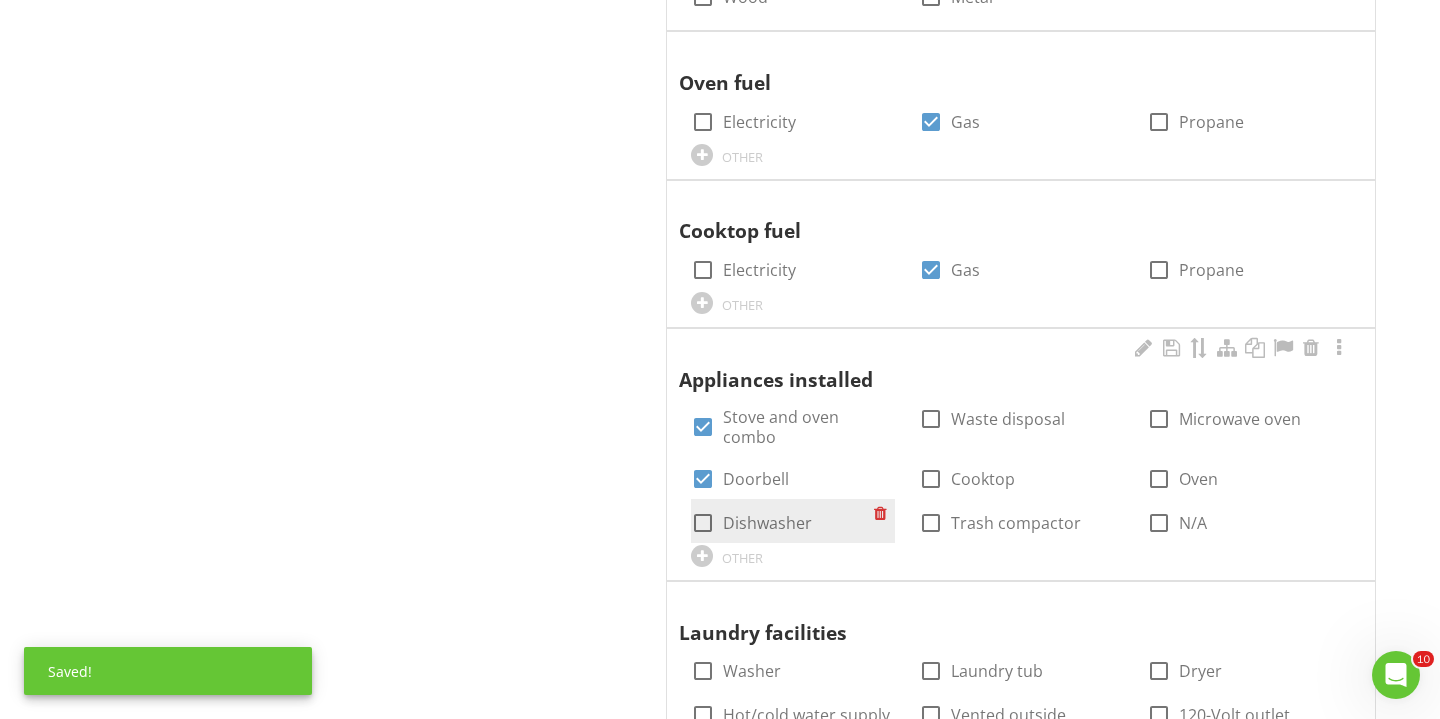 click on "check_box_outline_blank Dishwasher" at bounding box center [793, 521] 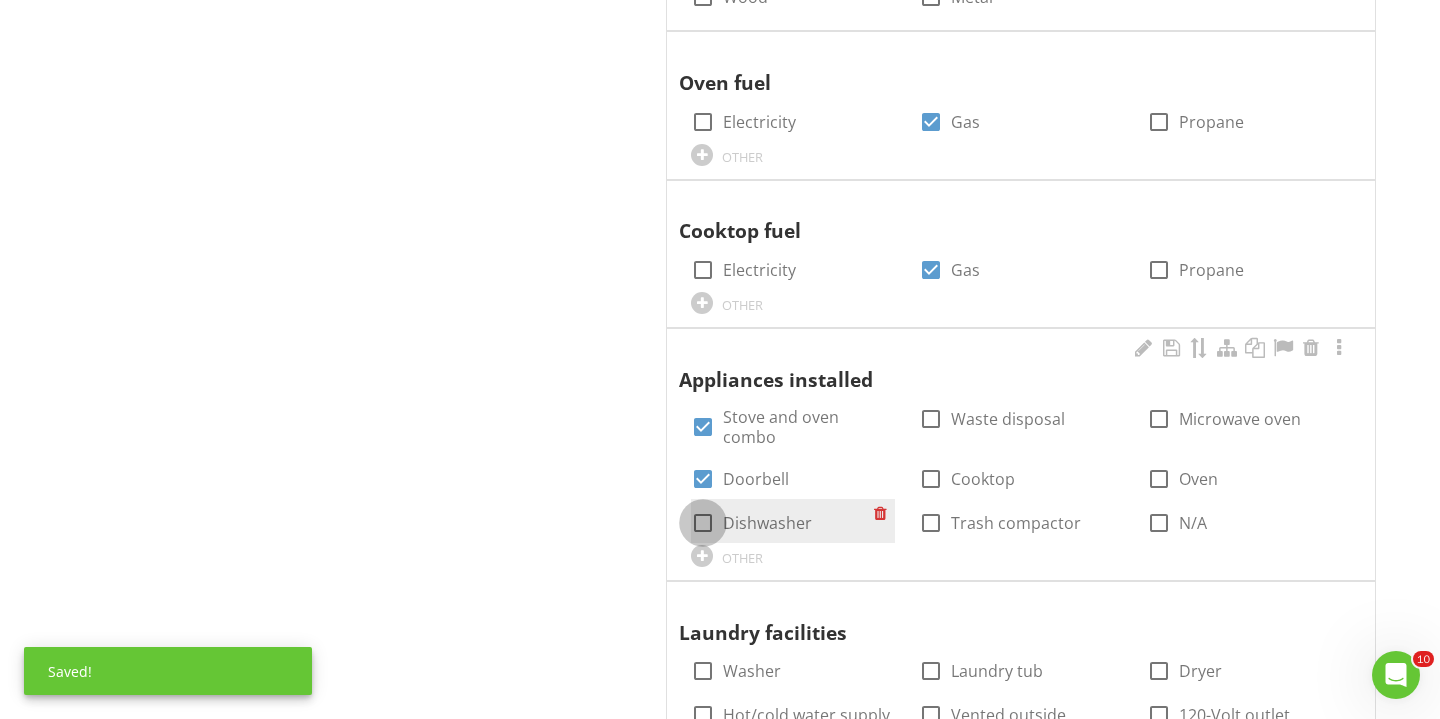click at bounding box center [703, 523] 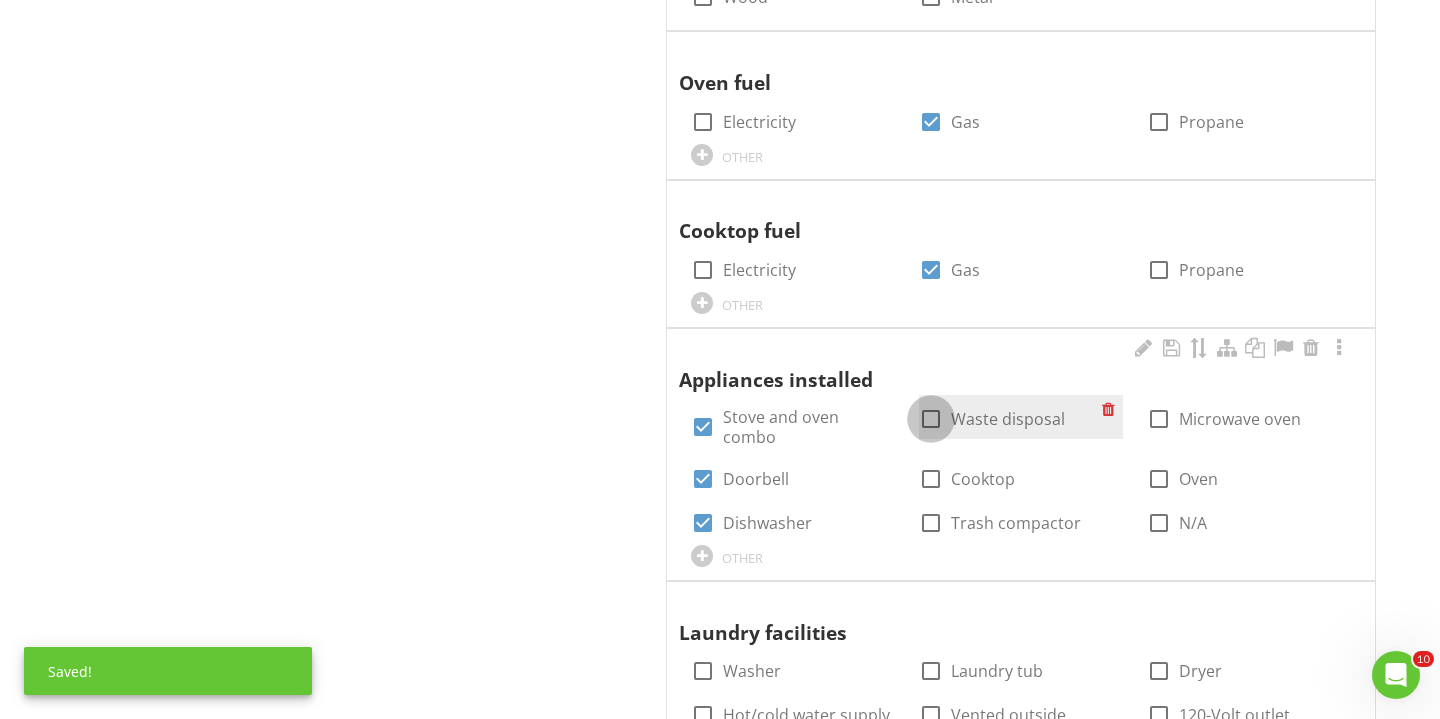 click at bounding box center [931, 419] 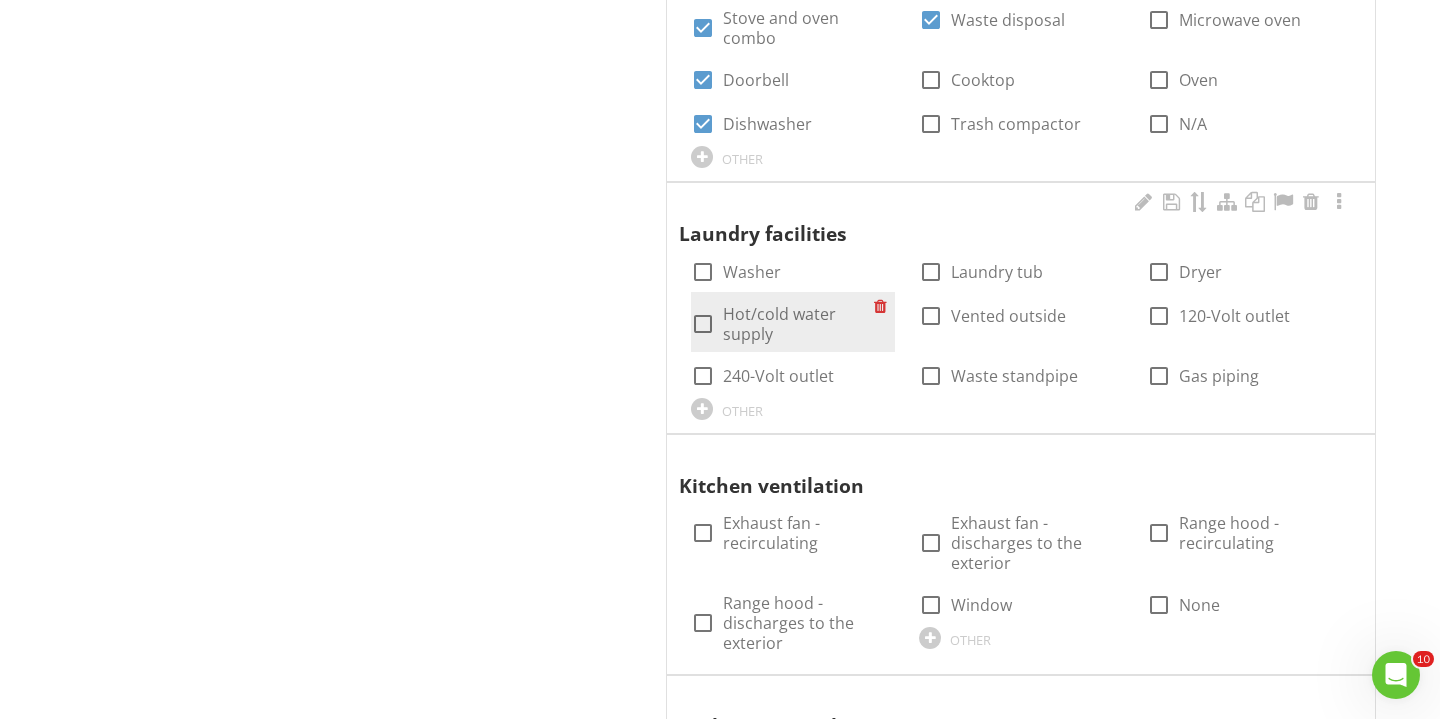 scroll, scrollTop: 2453, scrollLeft: 0, axis: vertical 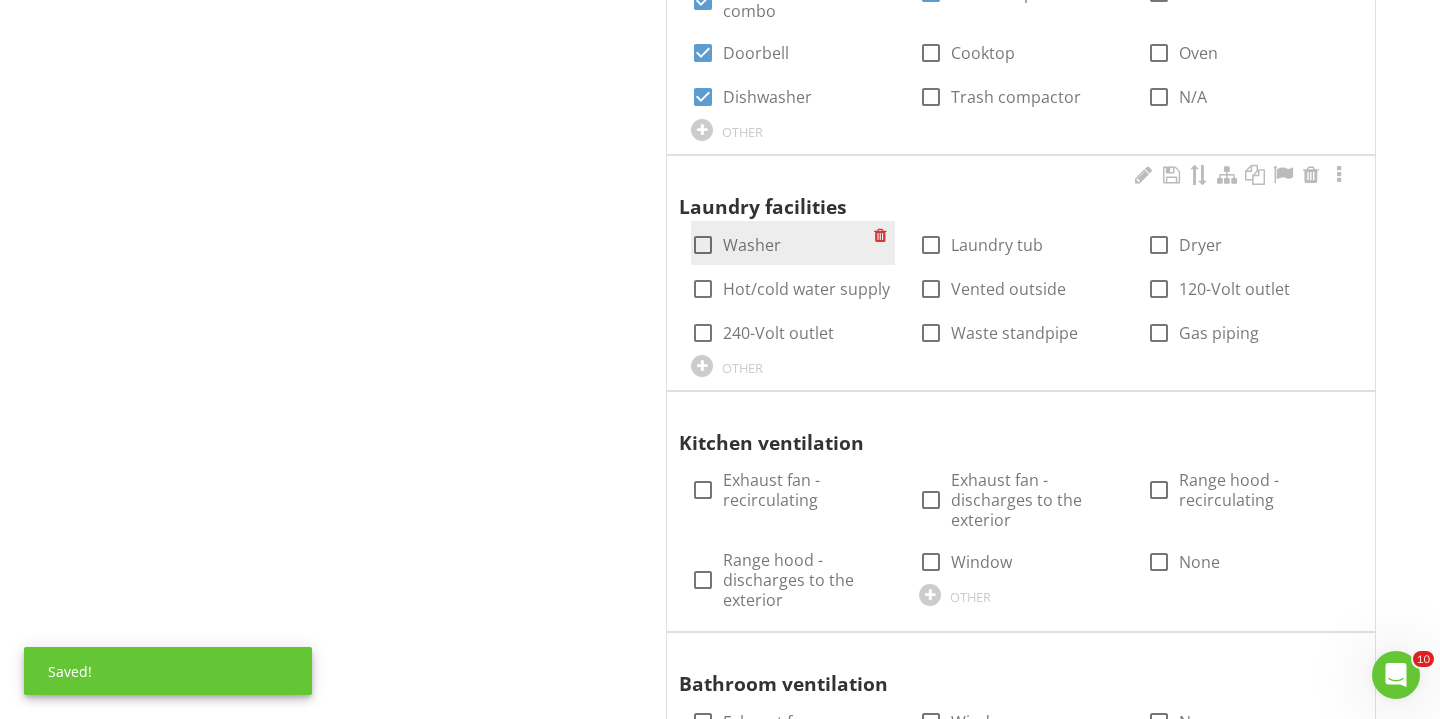 click at bounding box center [703, 245] 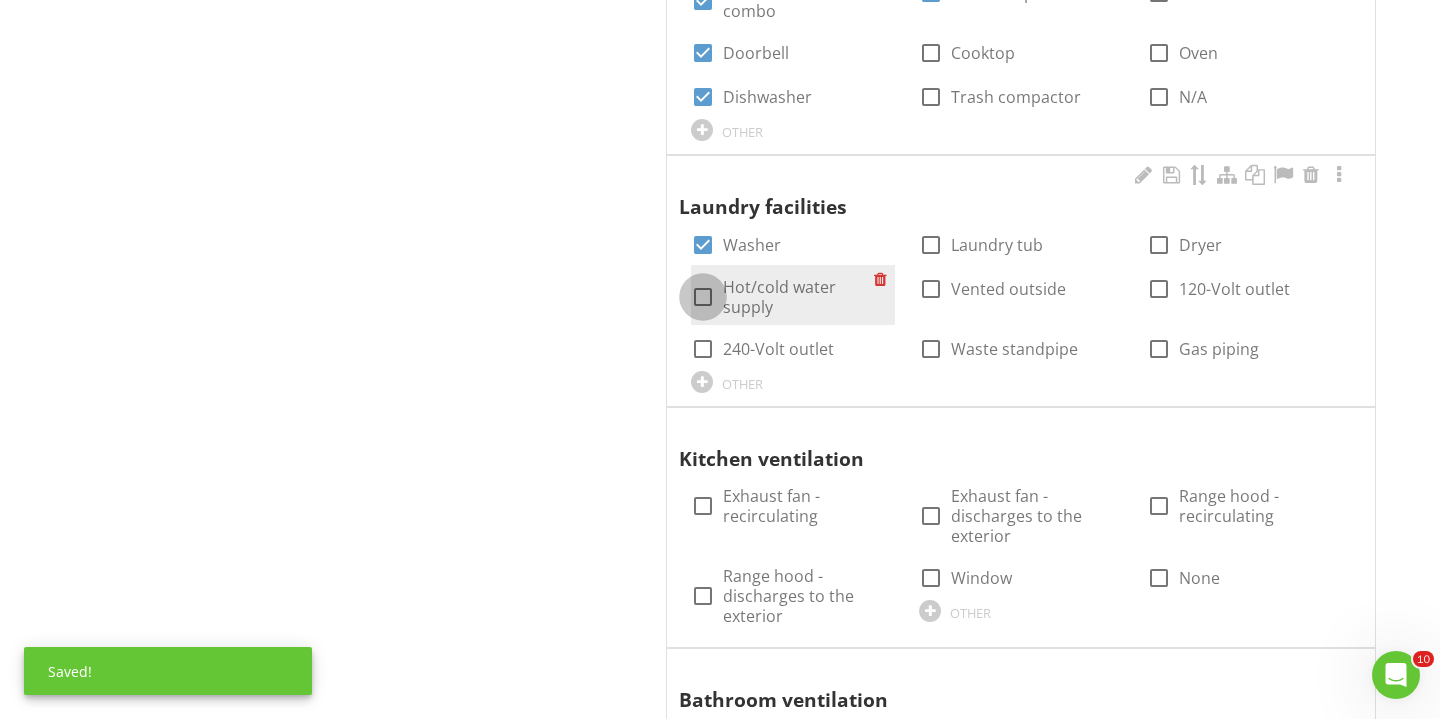 click at bounding box center (703, 297) 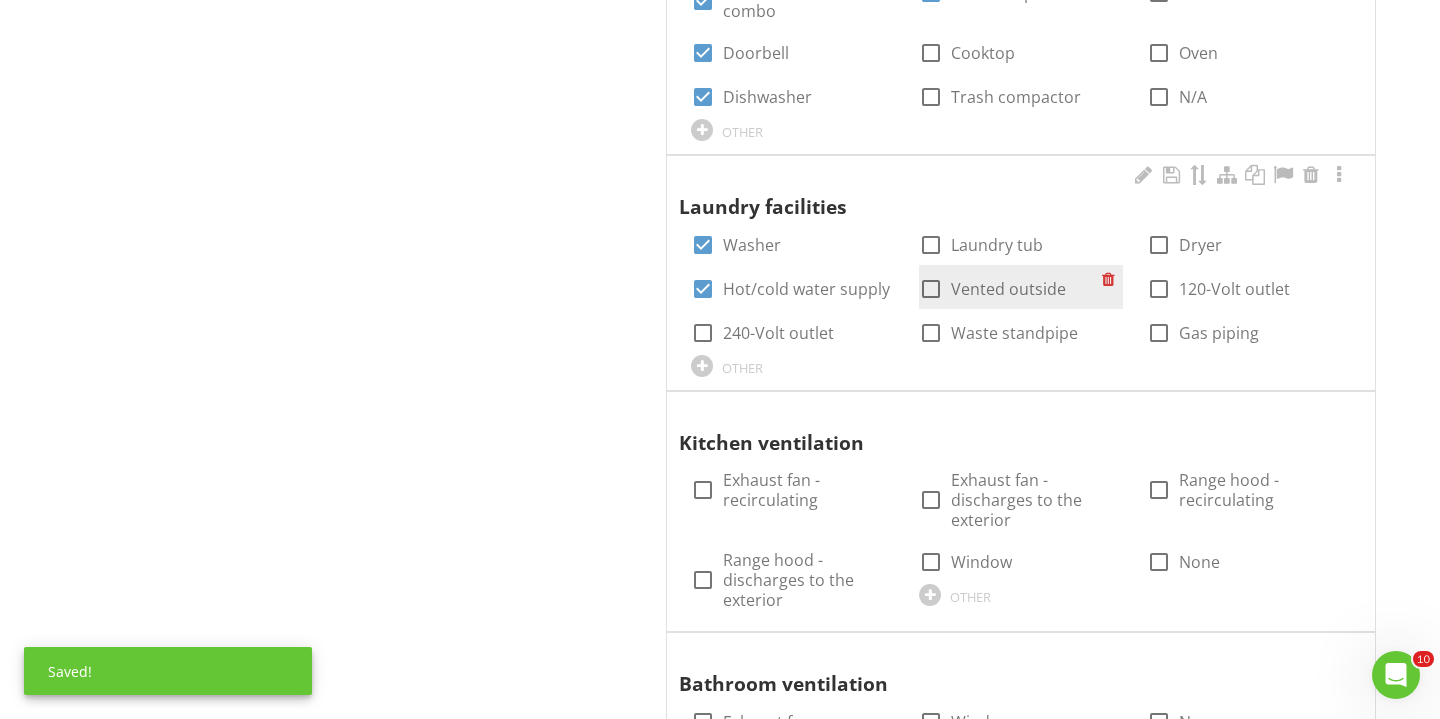 click on "Vented outside" at bounding box center [1008, 289] 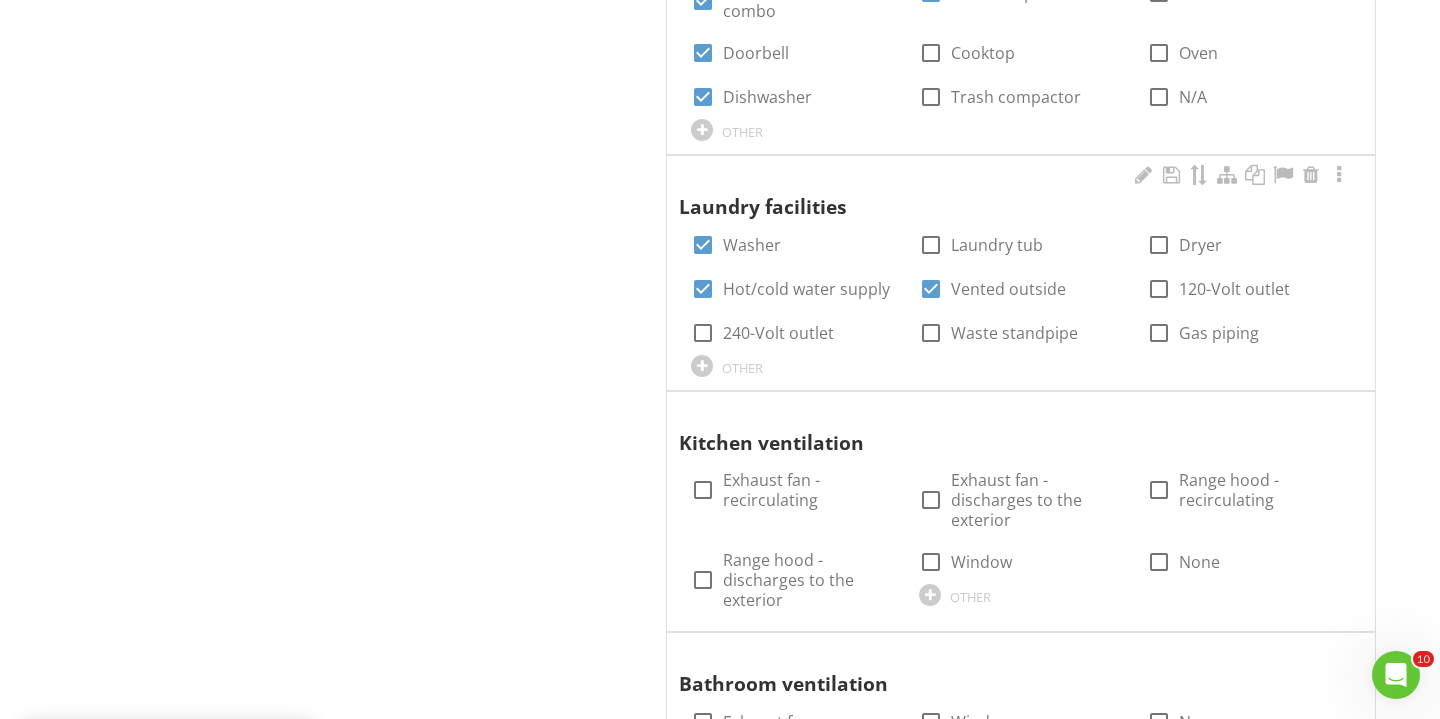 click on "Laundry facilities
check_box Washer   check_box_outline_blank Laundry tub   check_box_outline_blank Dryer   check_box Hot/cold water supply   check_box Vented outside   check_box_outline_blank 120-Volt outlet   check_box_outline_blank 240-Volt outlet   check_box_outline_blank Waste standpipe   check_box_outline_blank Gas piping         OTHER" at bounding box center [1021, 270] 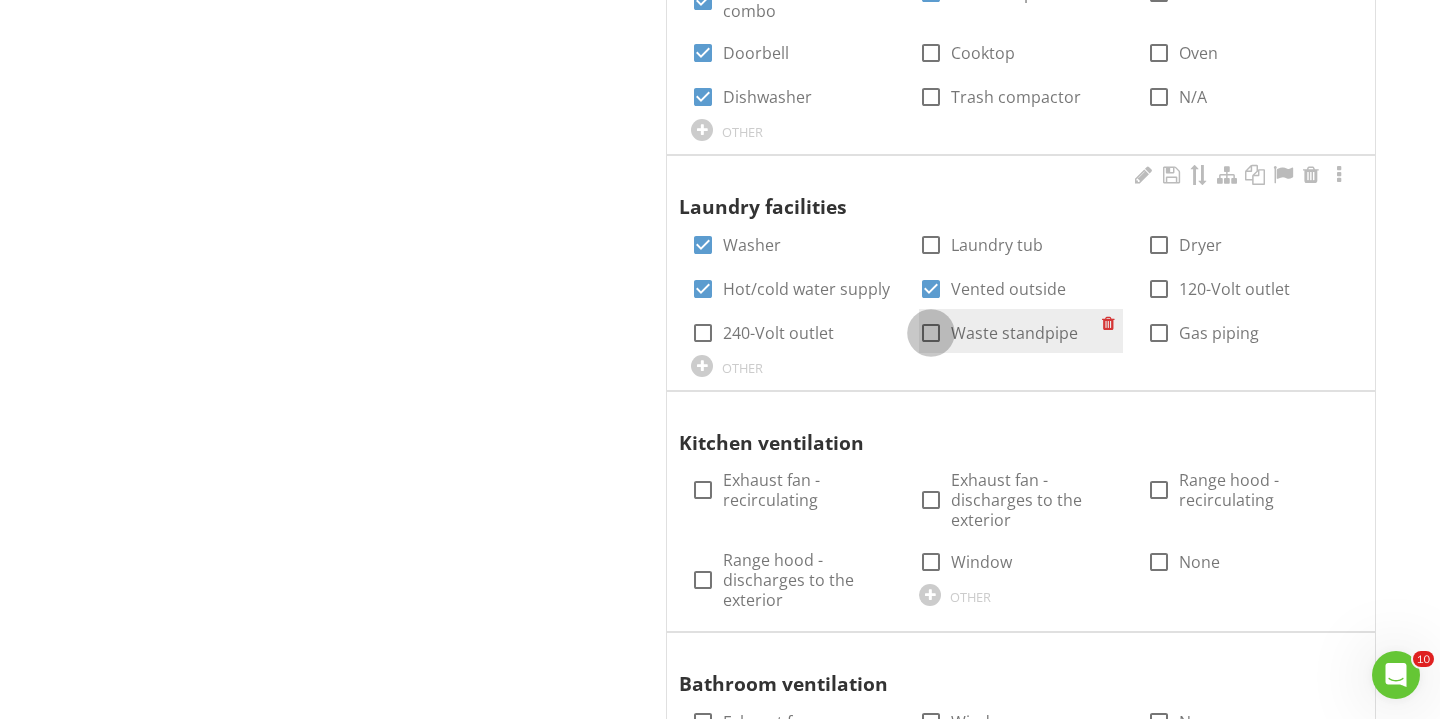 click at bounding box center (931, 333) 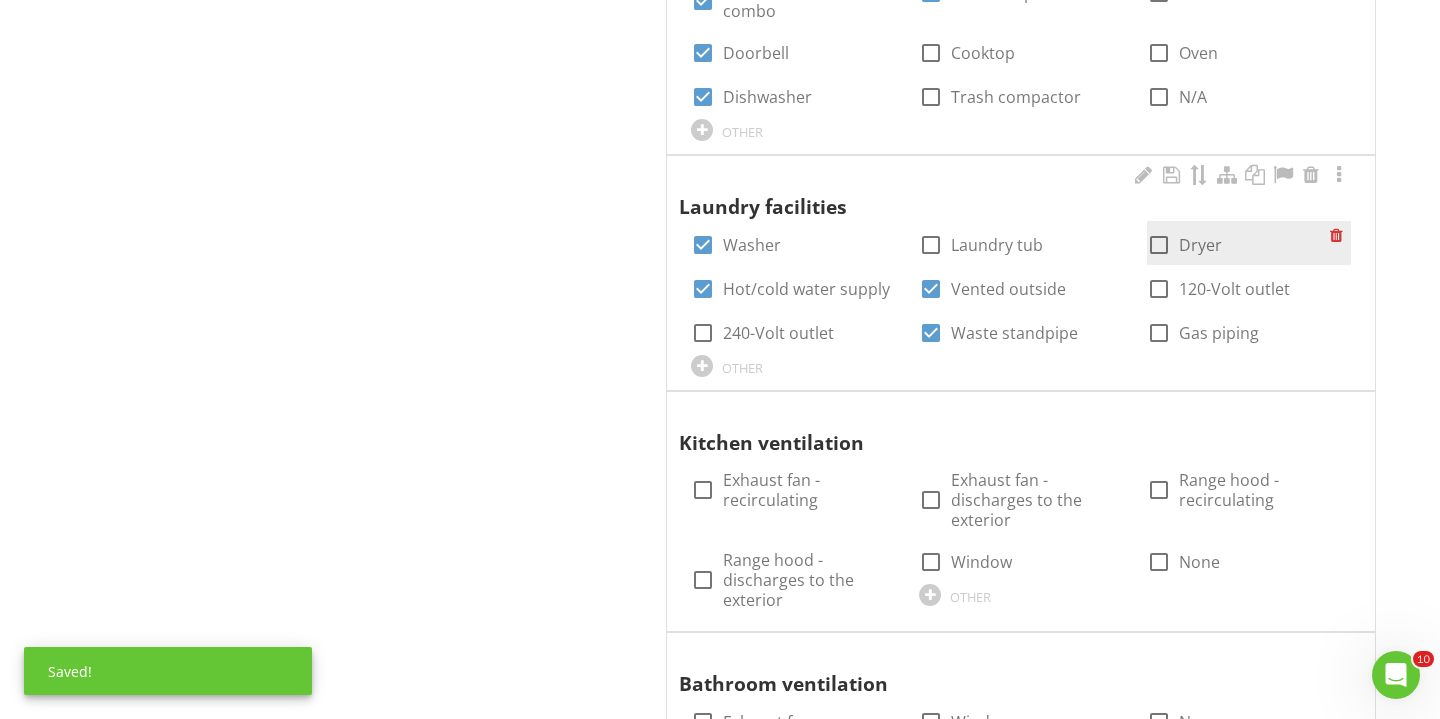 click at bounding box center [1159, 245] 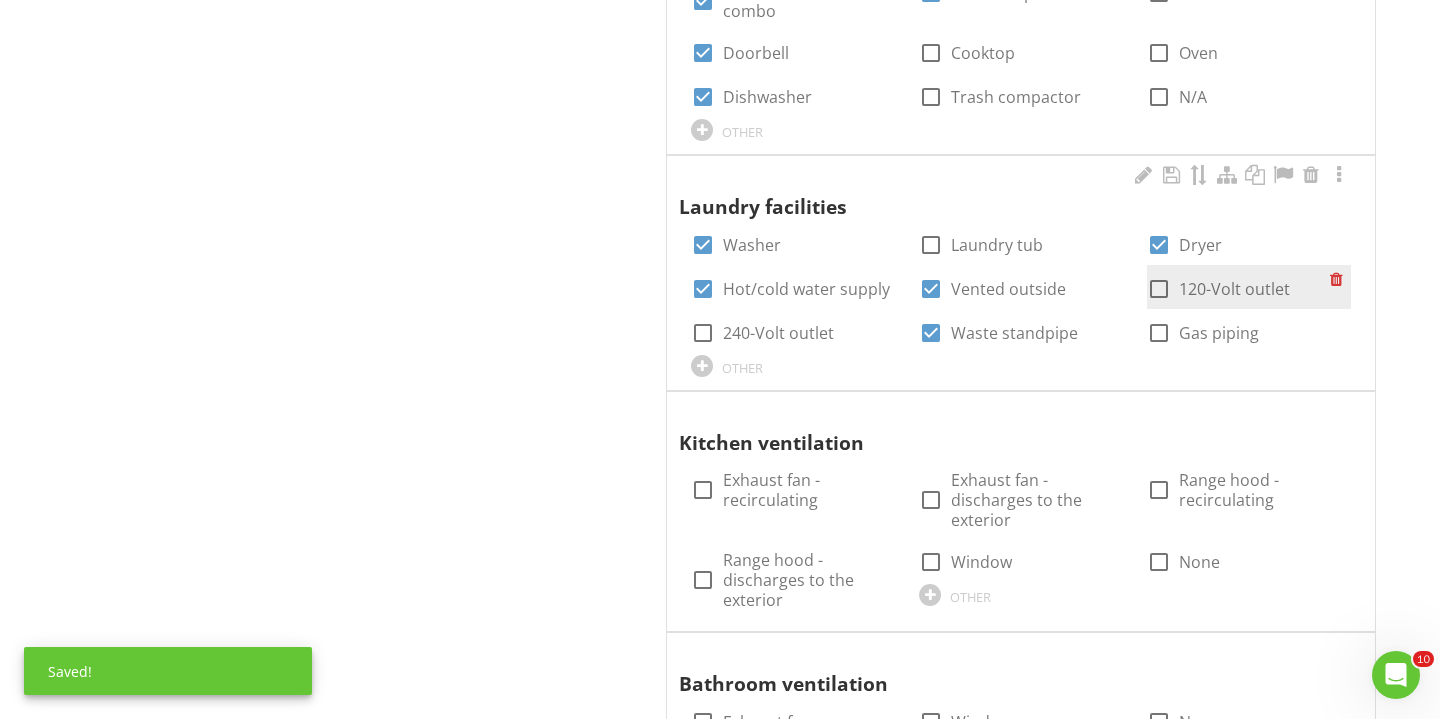 click at bounding box center (1159, 289) 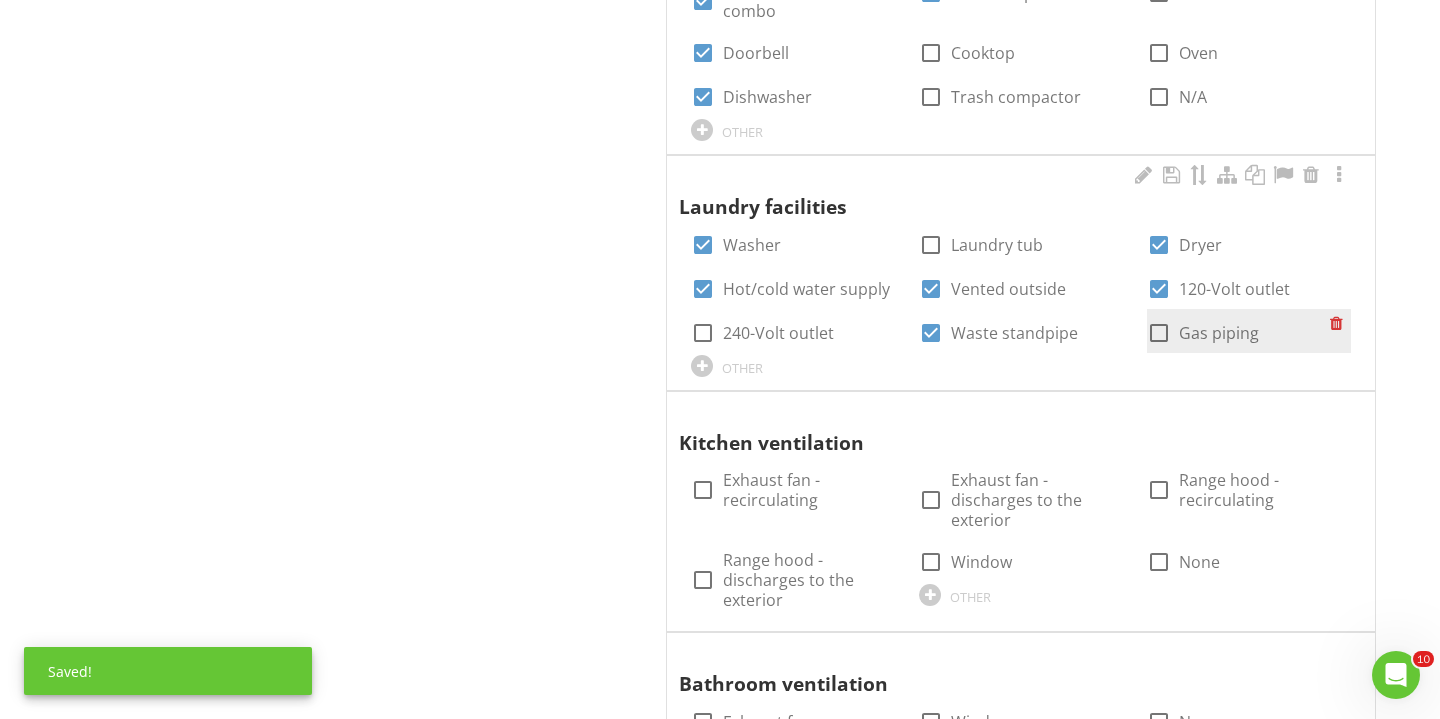 click at bounding box center [1159, 333] 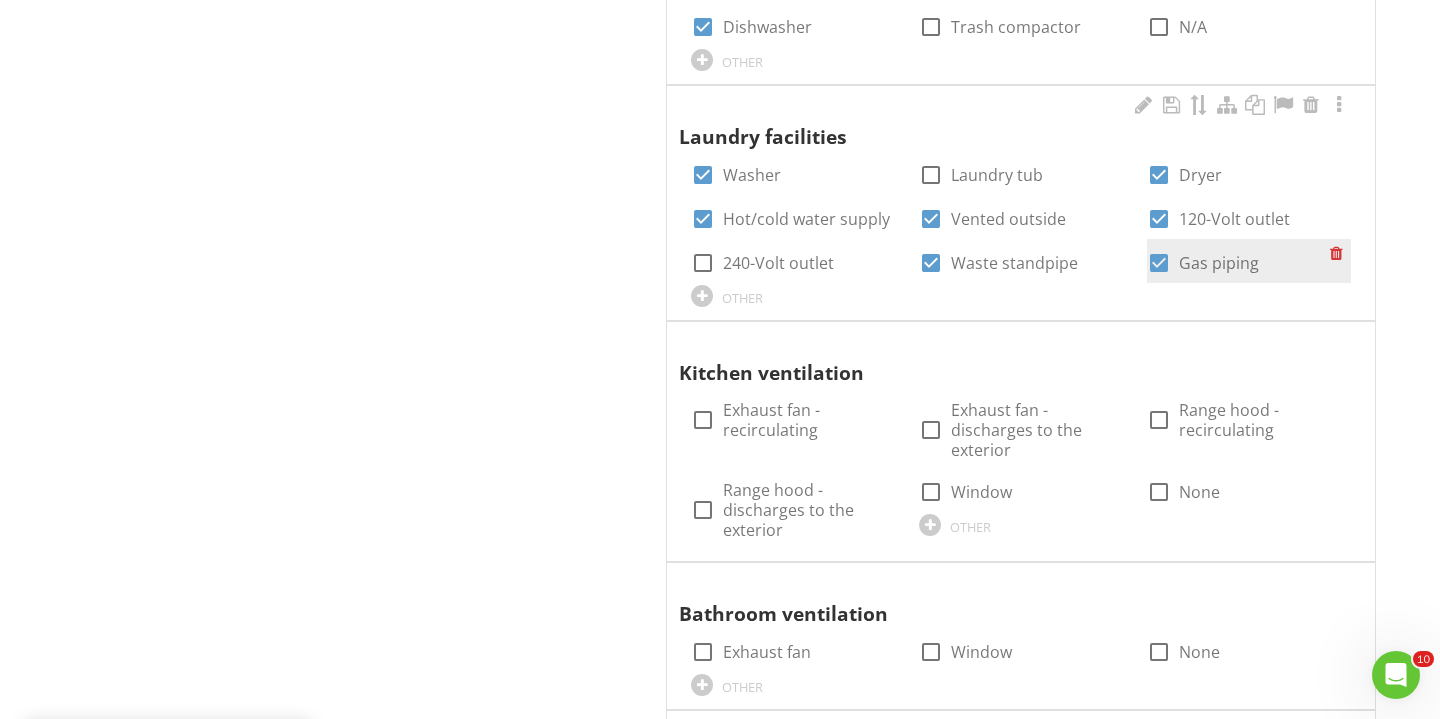 scroll, scrollTop: 2654, scrollLeft: 0, axis: vertical 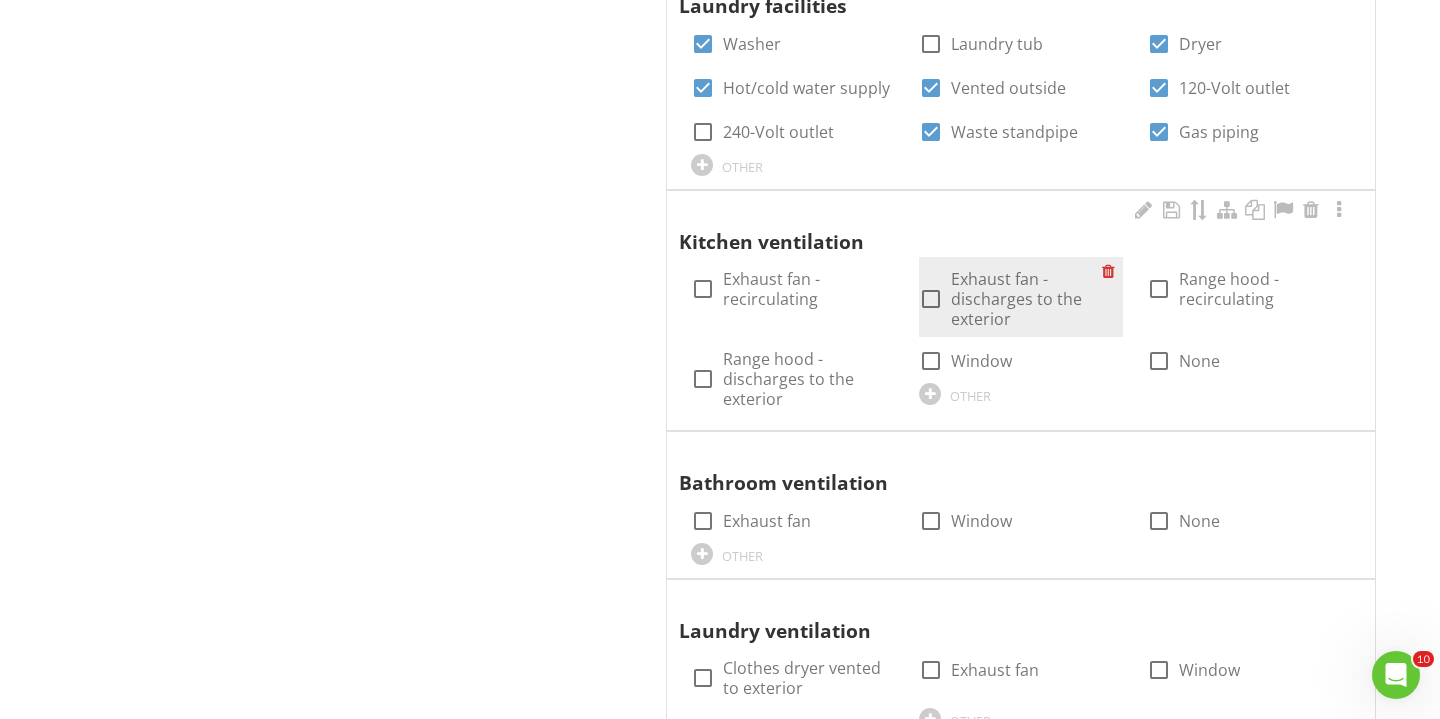 click at bounding box center (931, 299) 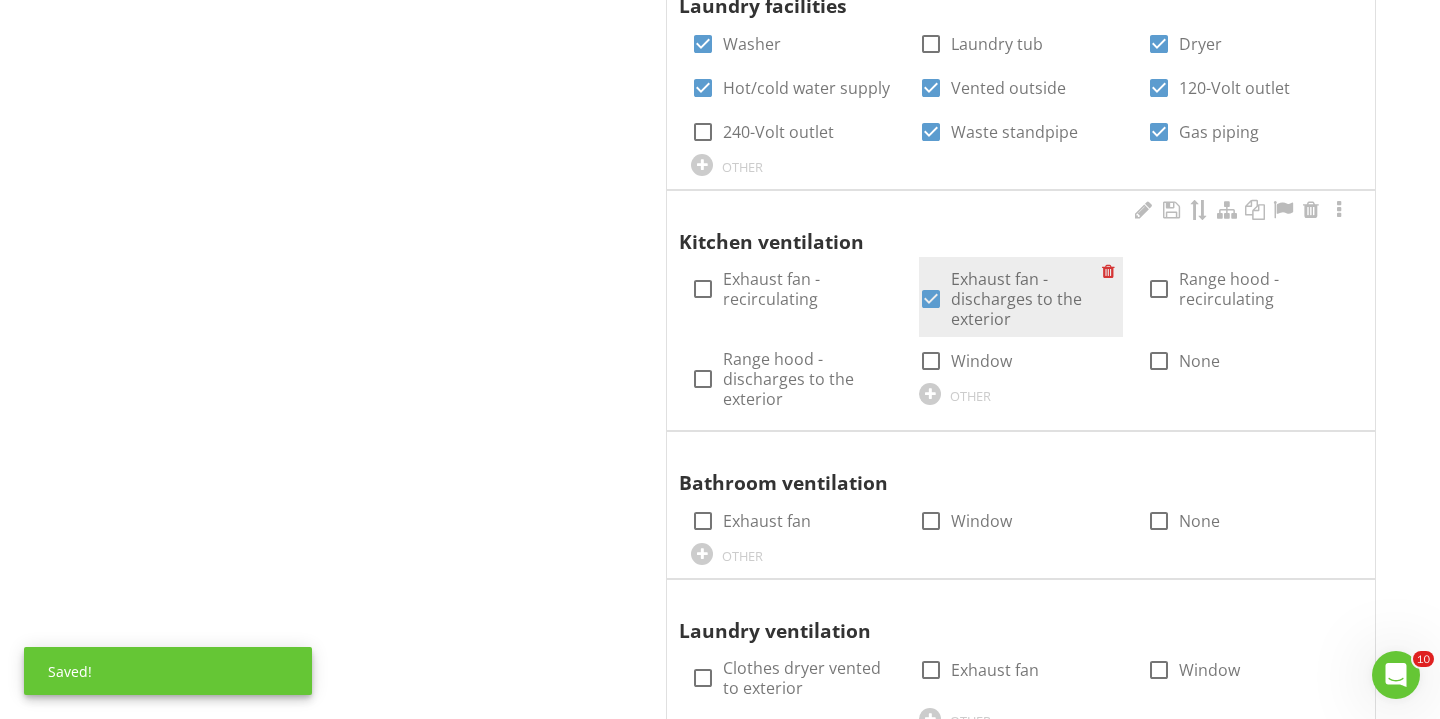 scroll, scrollTop: 2819, scrollLeft: 0, axis: vertical 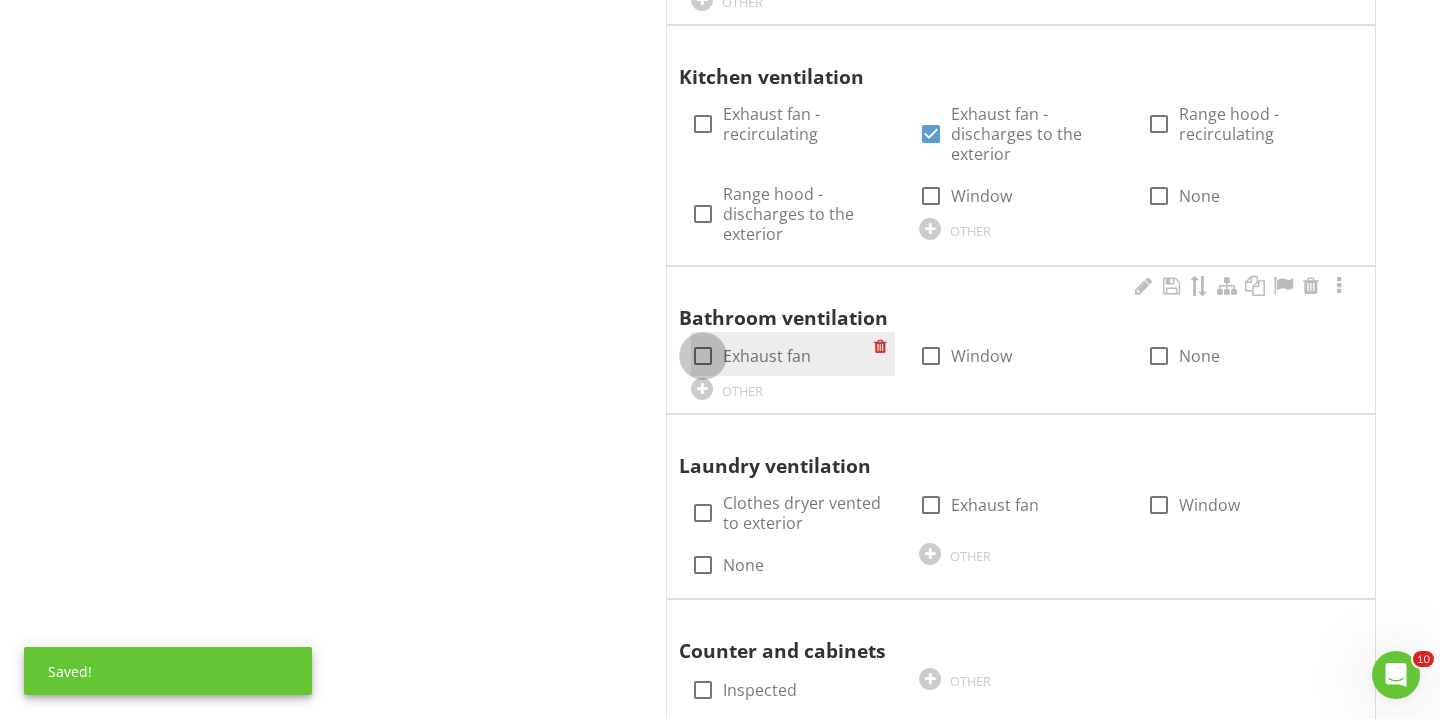 click at bounding box center [703, 356] 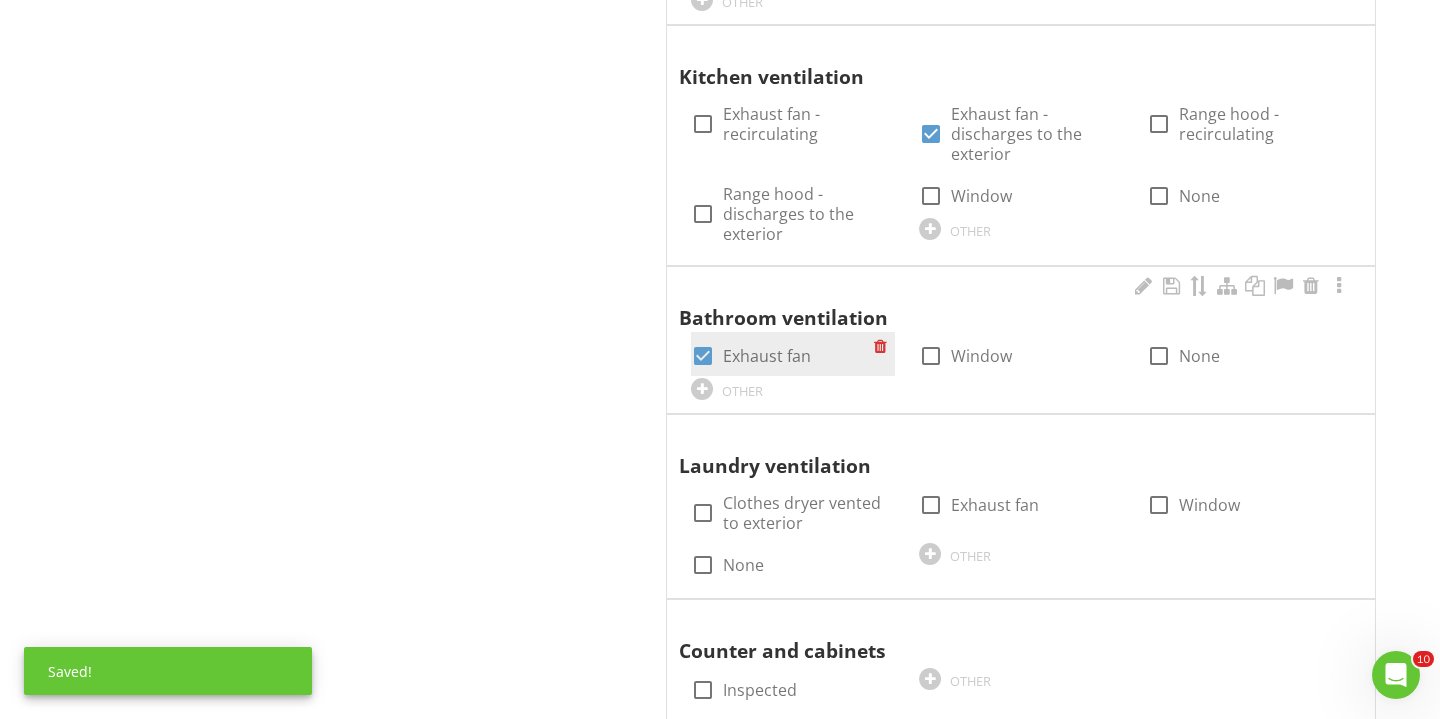 scroll, scrollTop: 2881, scrollLeft: 0, axis: vertical 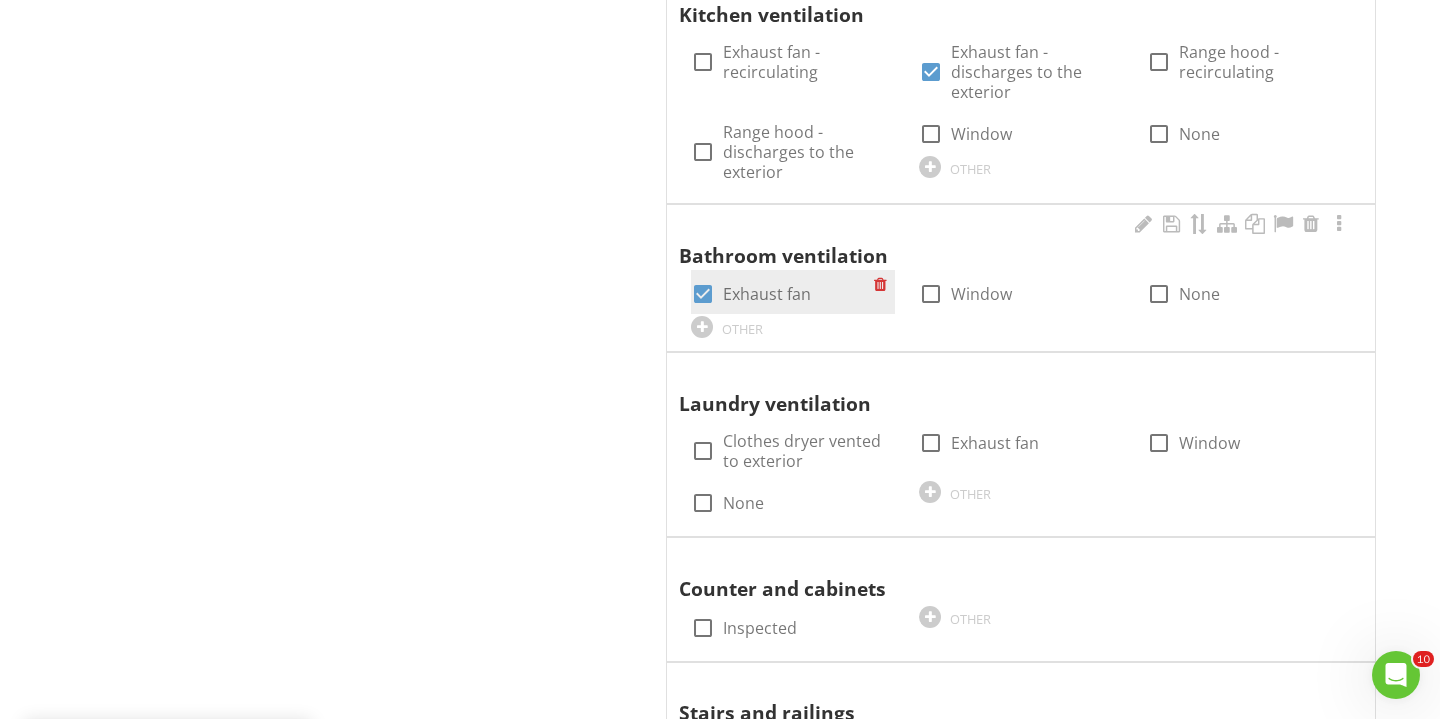 click at bounding box center [703, 294] 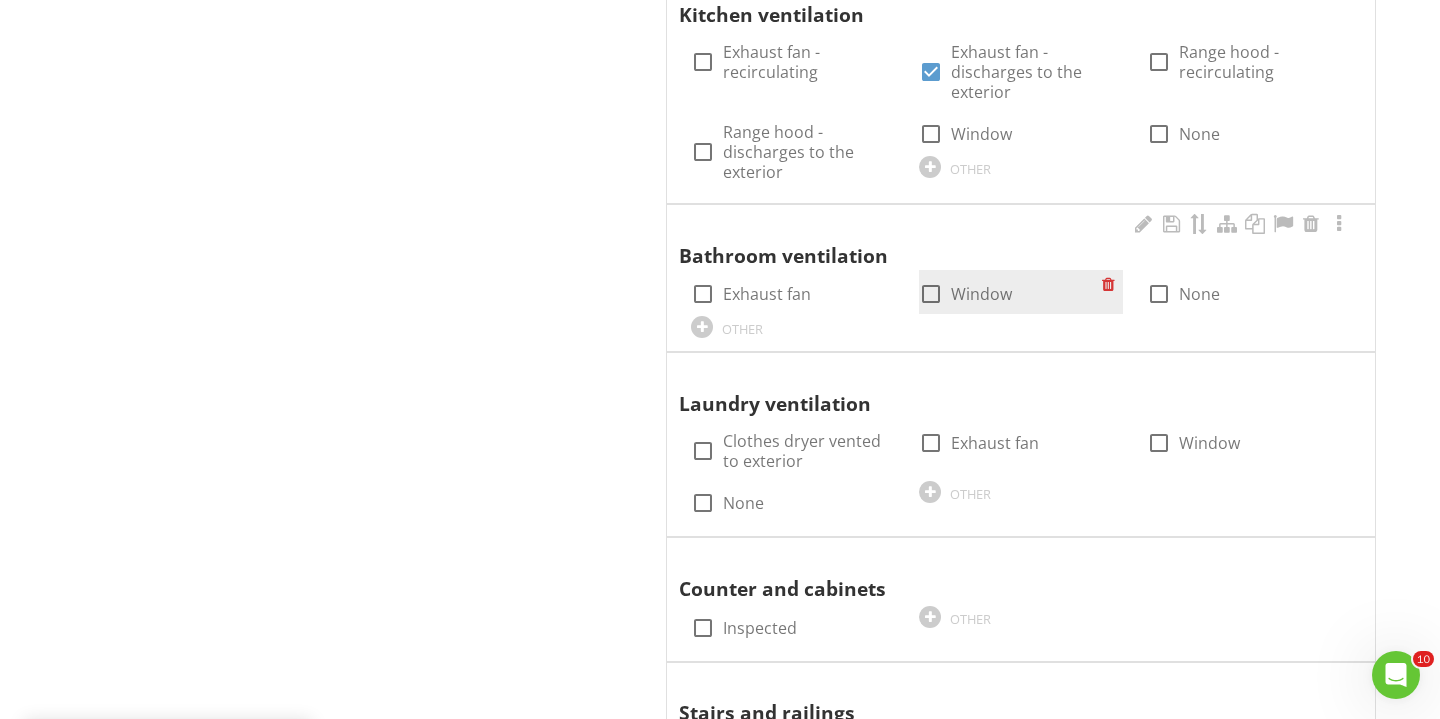 click at bounding box center [931, 294] 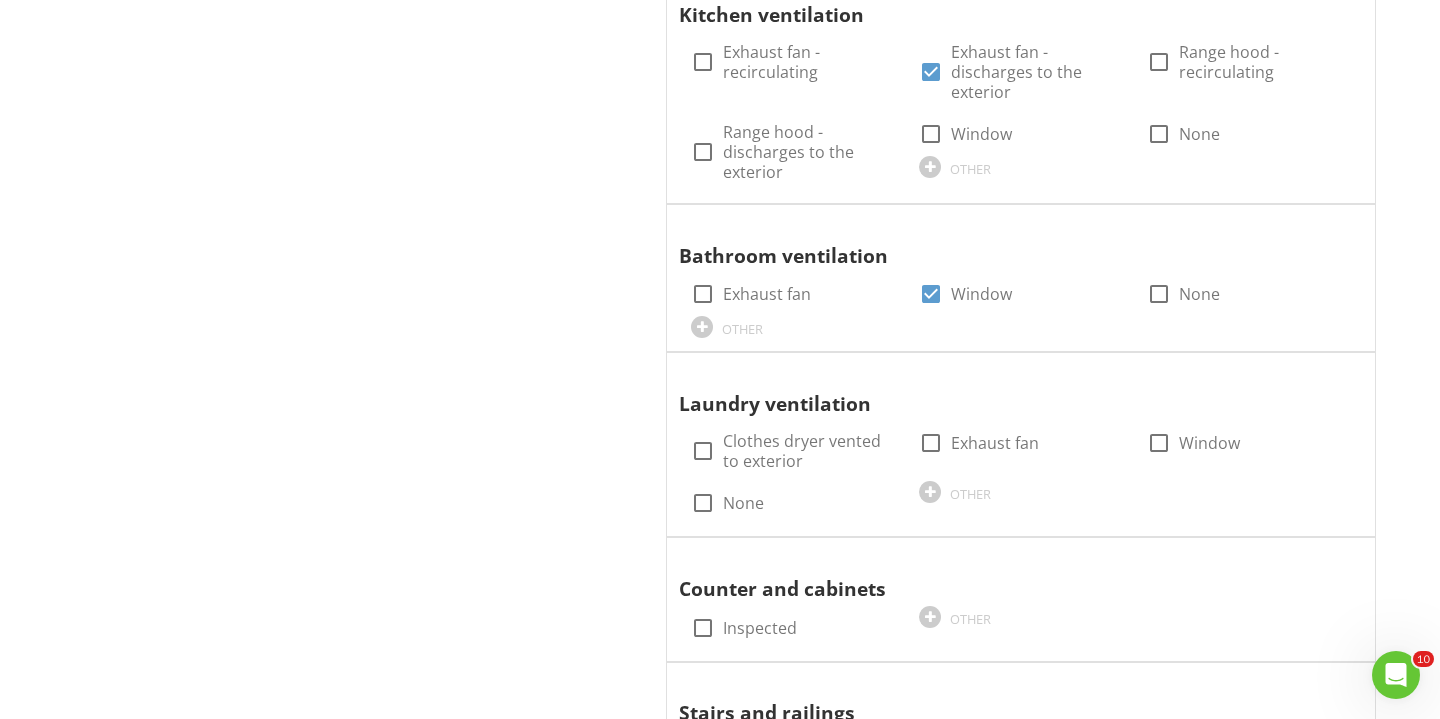scroll, scrollTop: 2969, scrollLeft: 0, axis: vertical 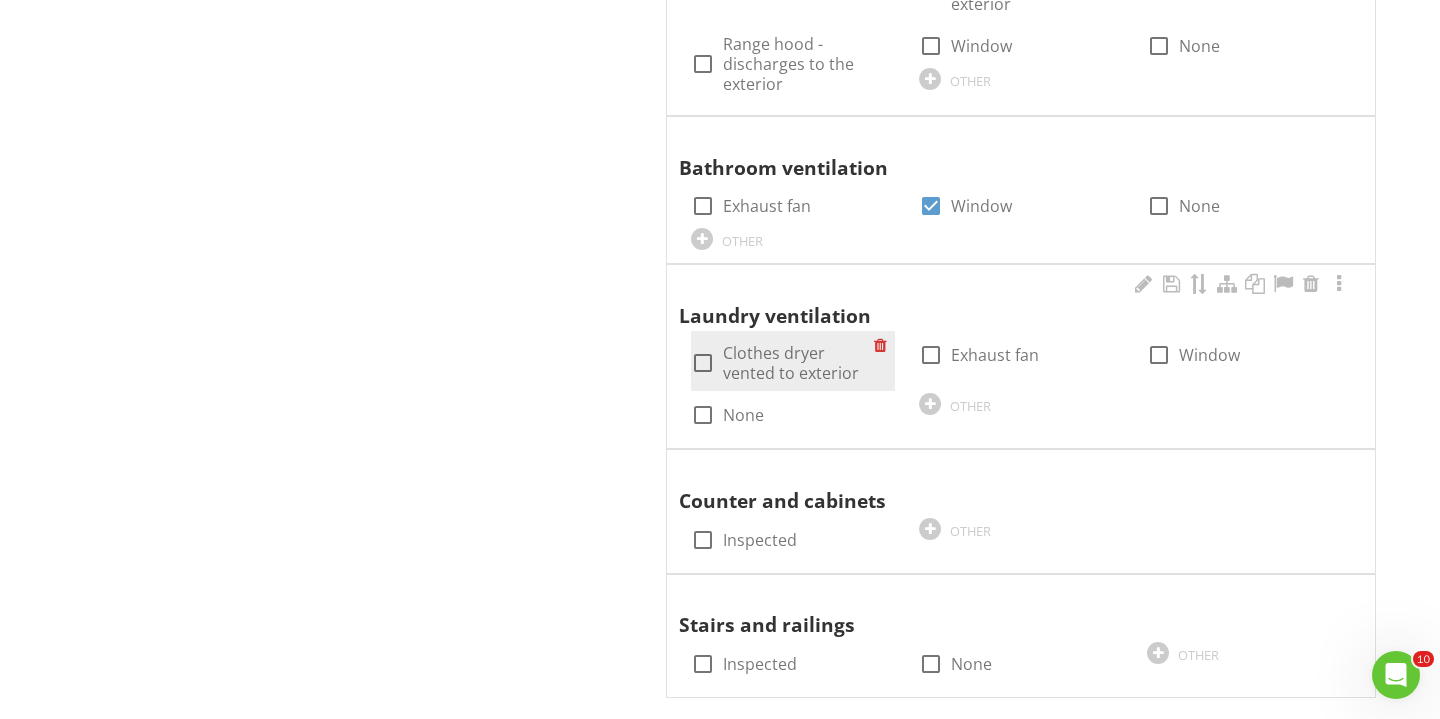 click at bounding box center [703, 363] 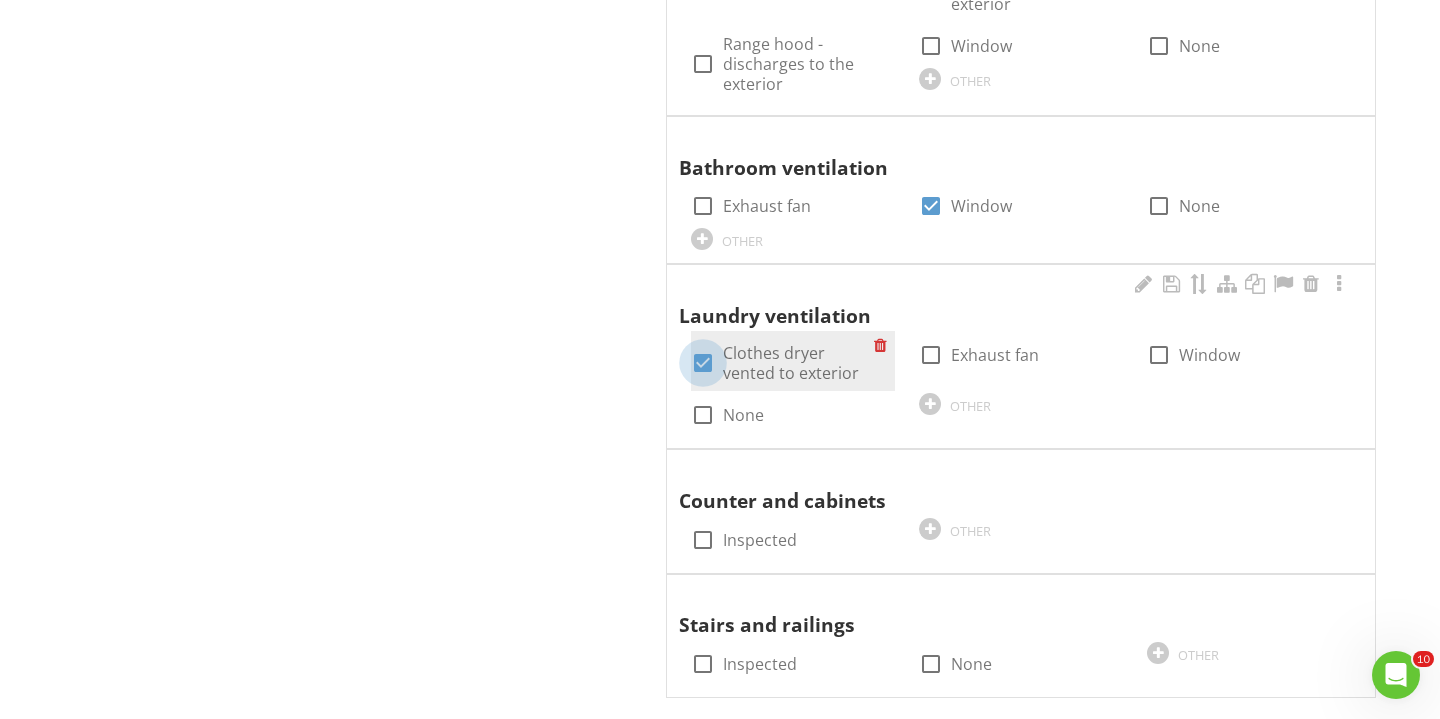 checkbox on "true" 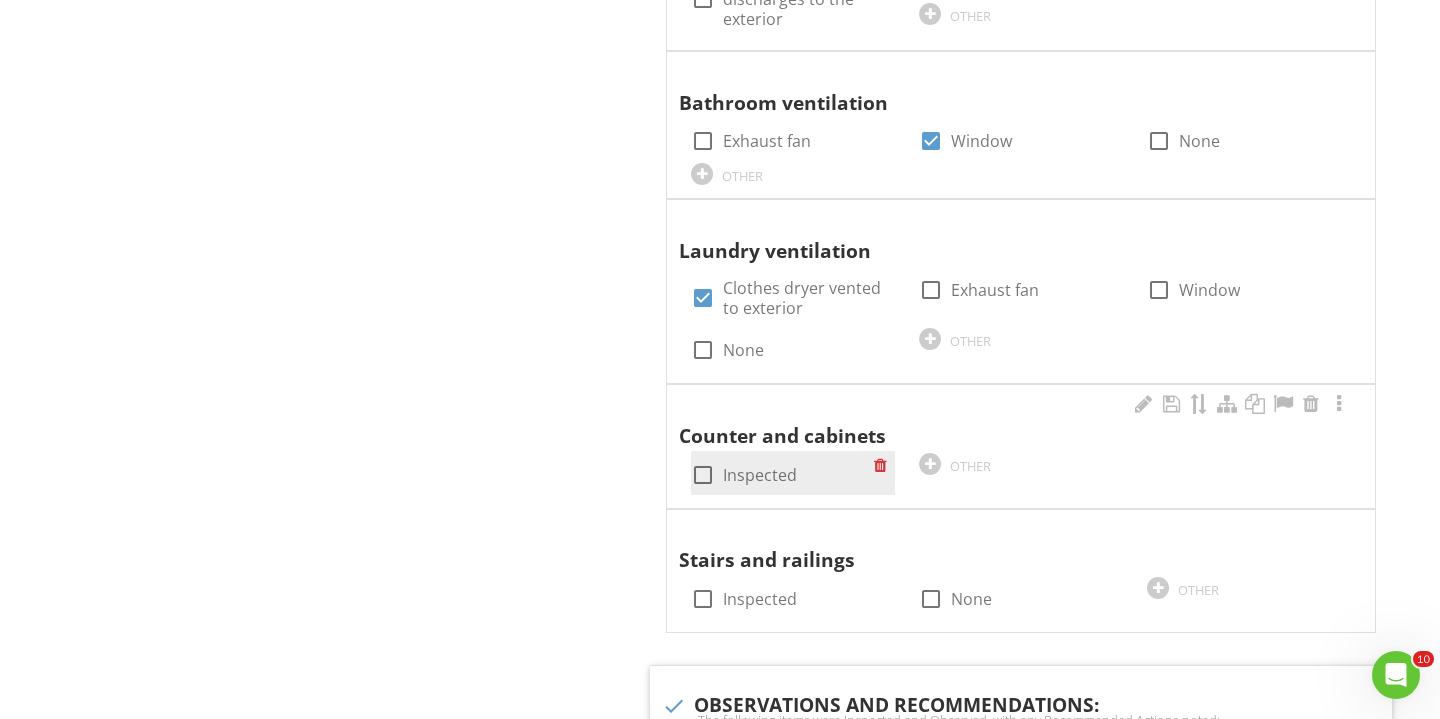 click at bounding box center [703, 475] 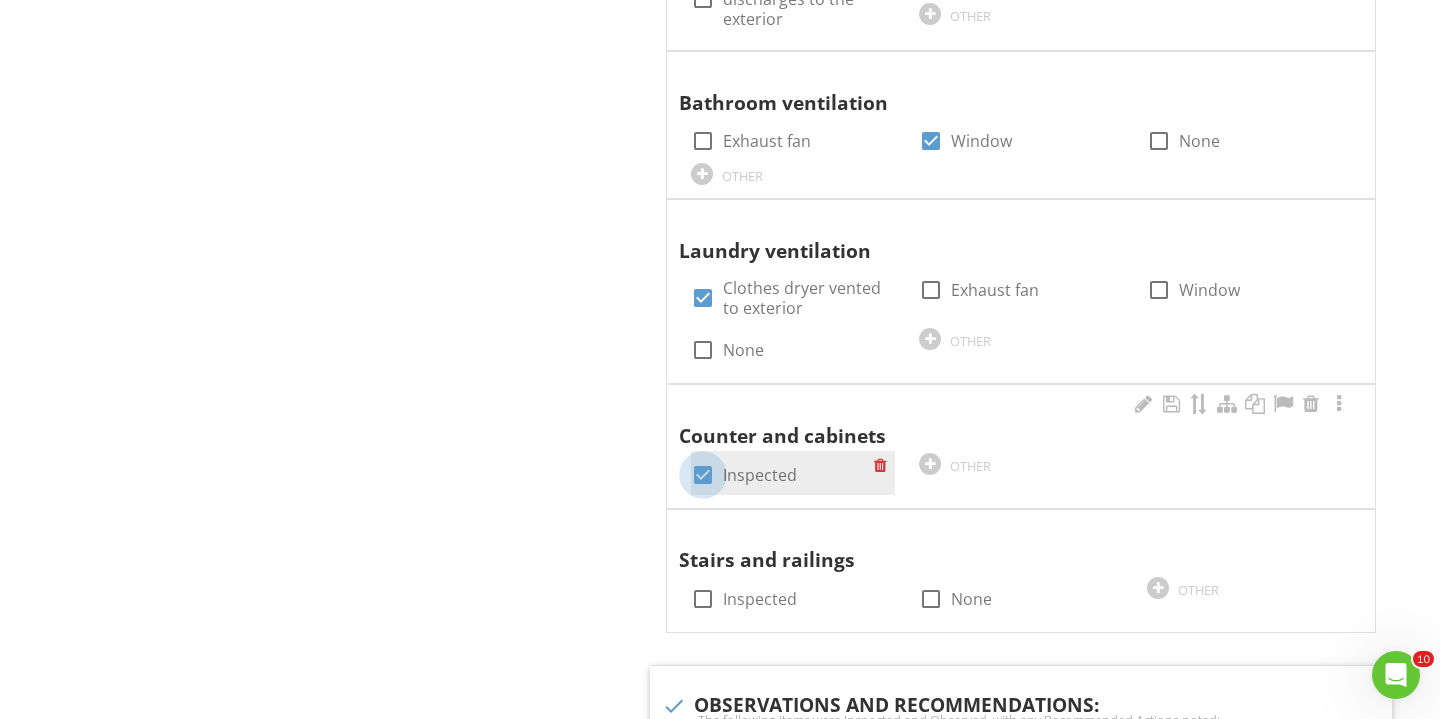 checkbox on "true" 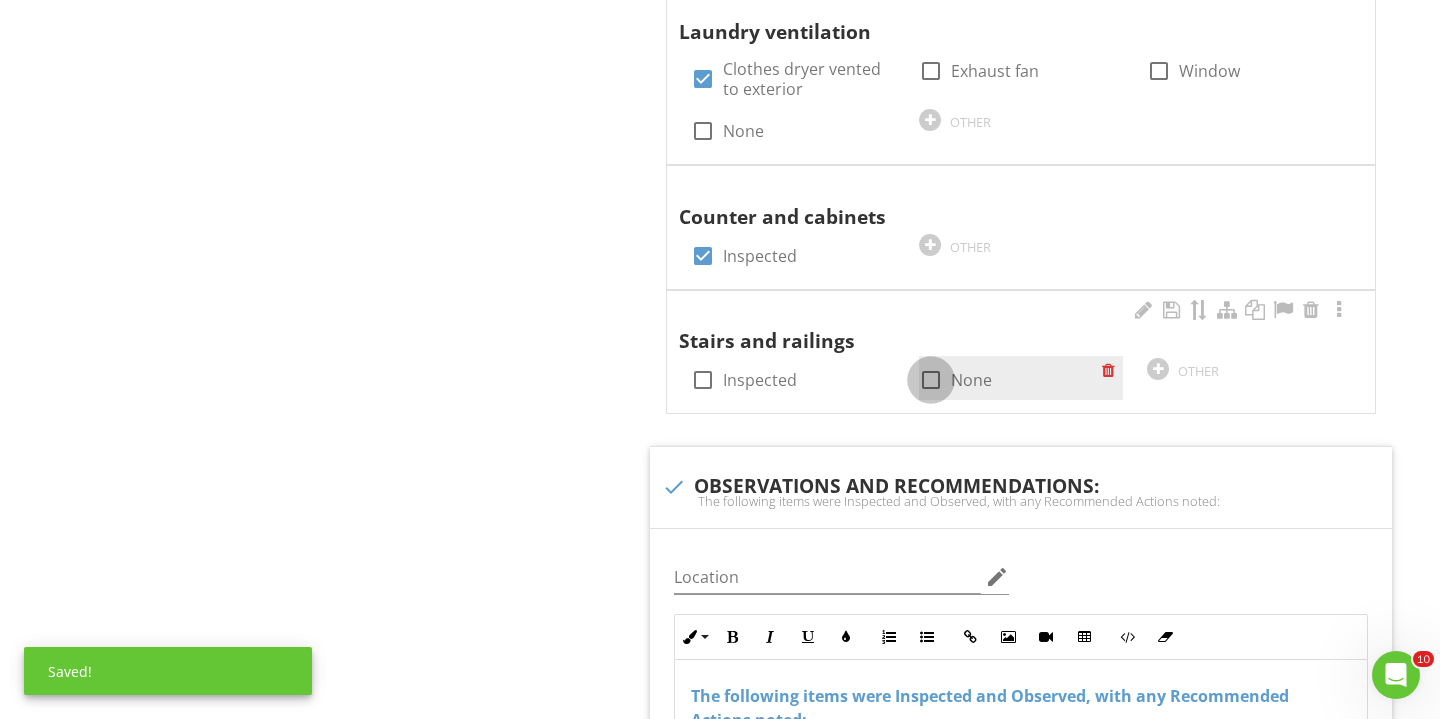click at bounding box center (931, 380) 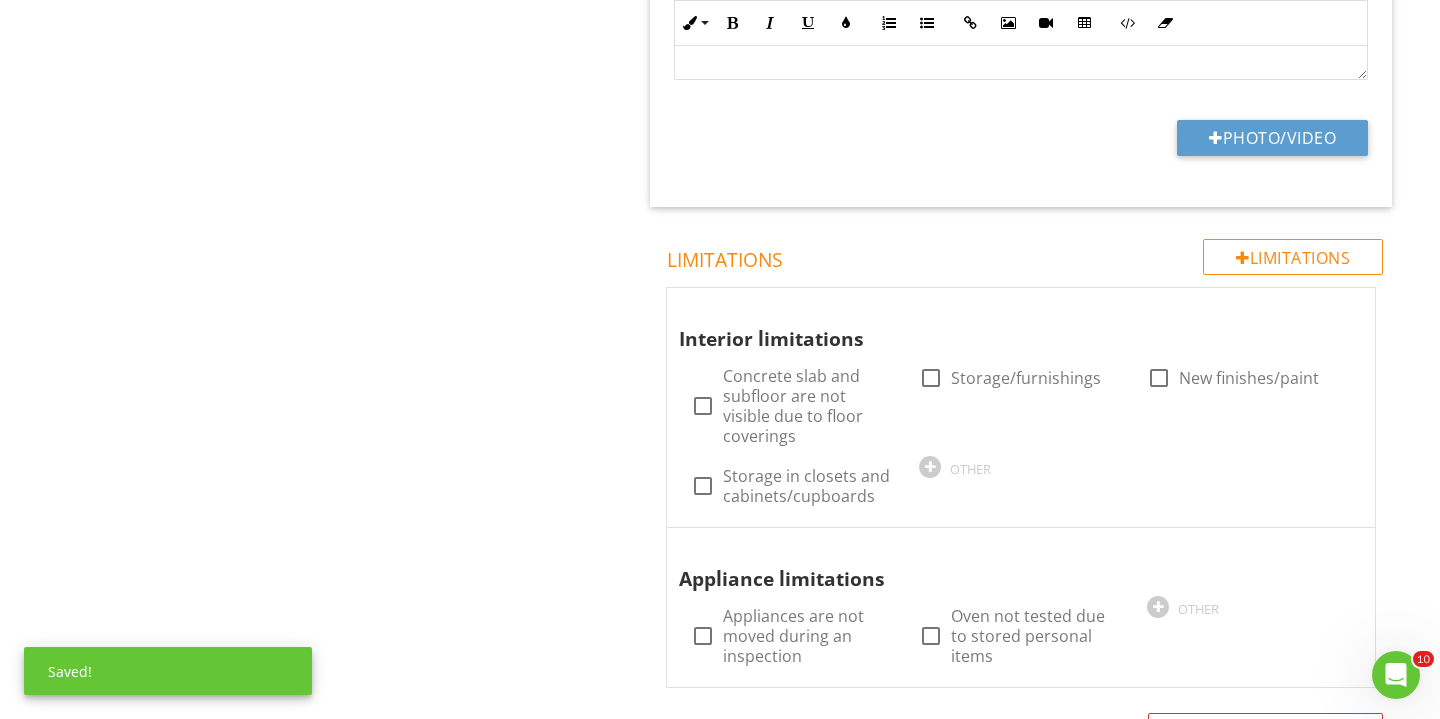scroll, scrollTop: 4157, scrollLeft: 0, axis: vertical 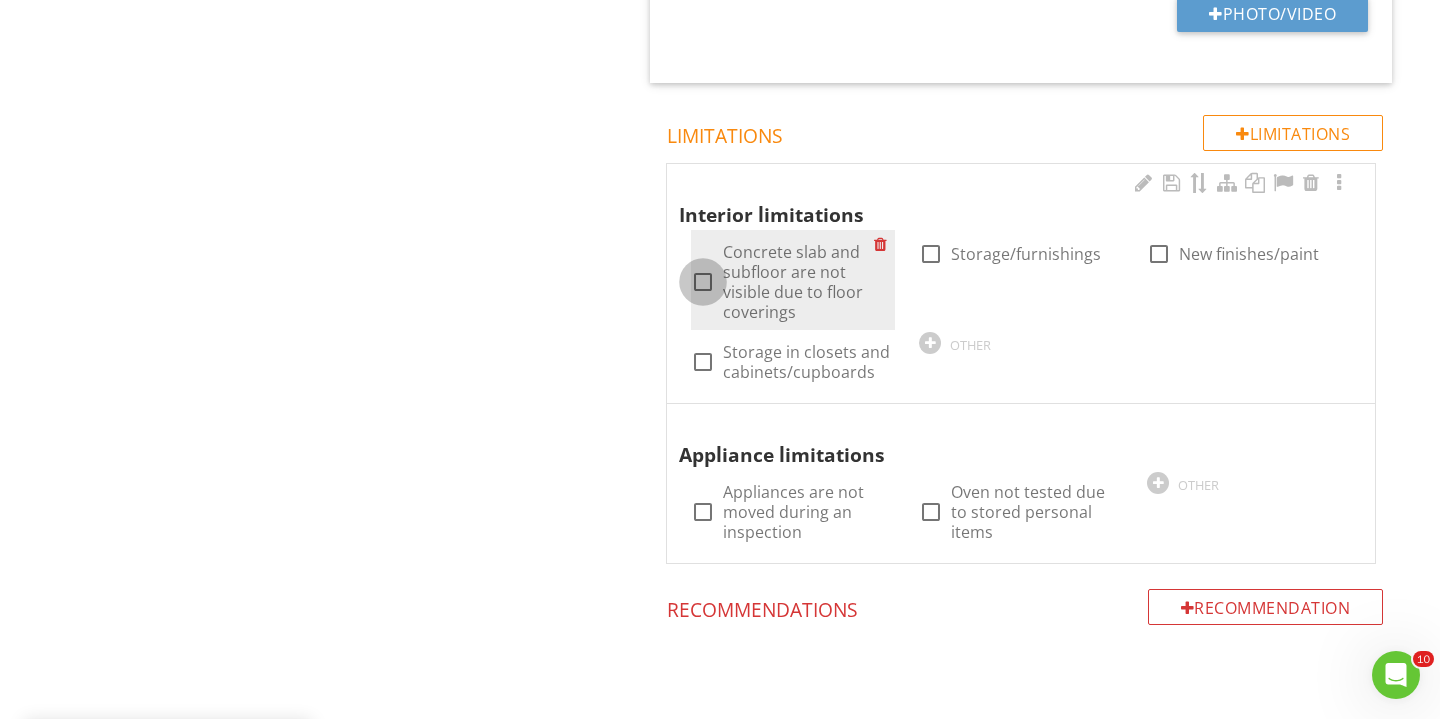 click at bounding box center (703, 282) 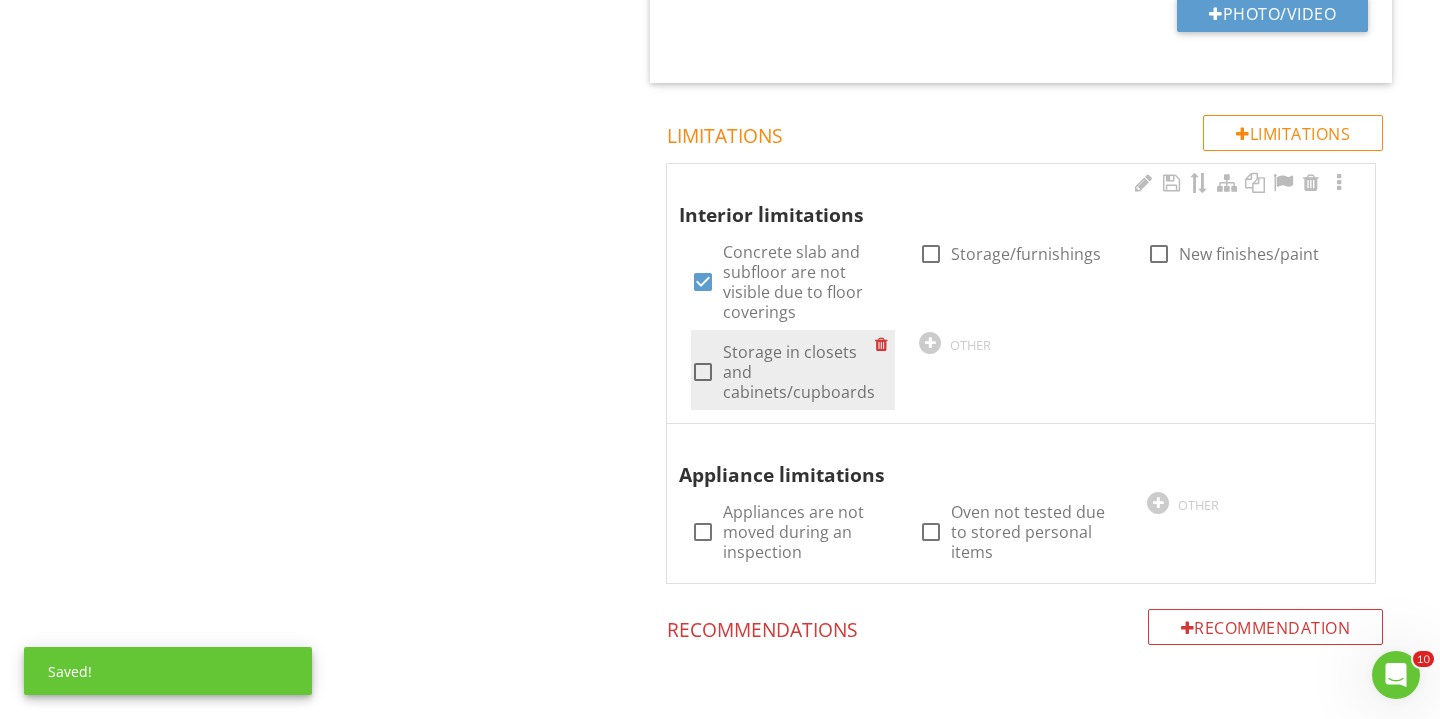 click at bounding box center [703, 372] 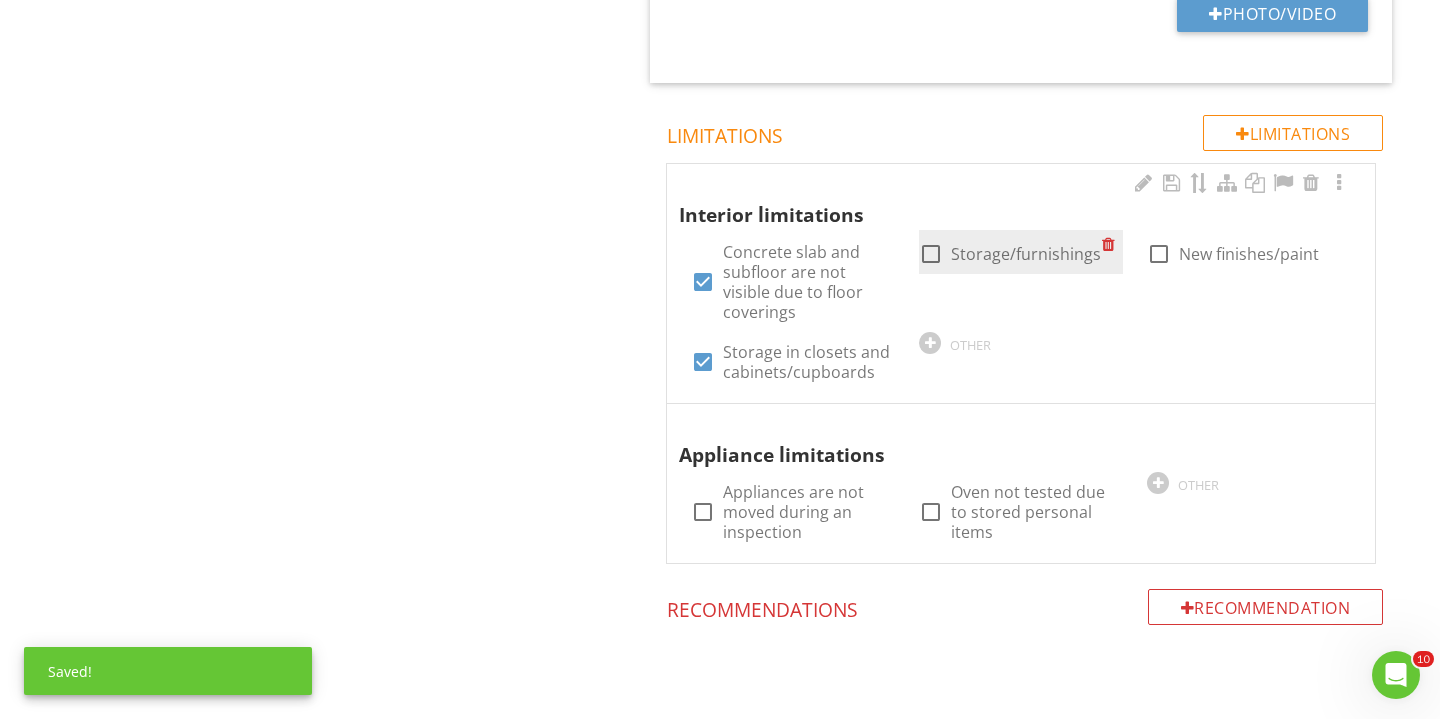 click at bounding box center [931, 254] 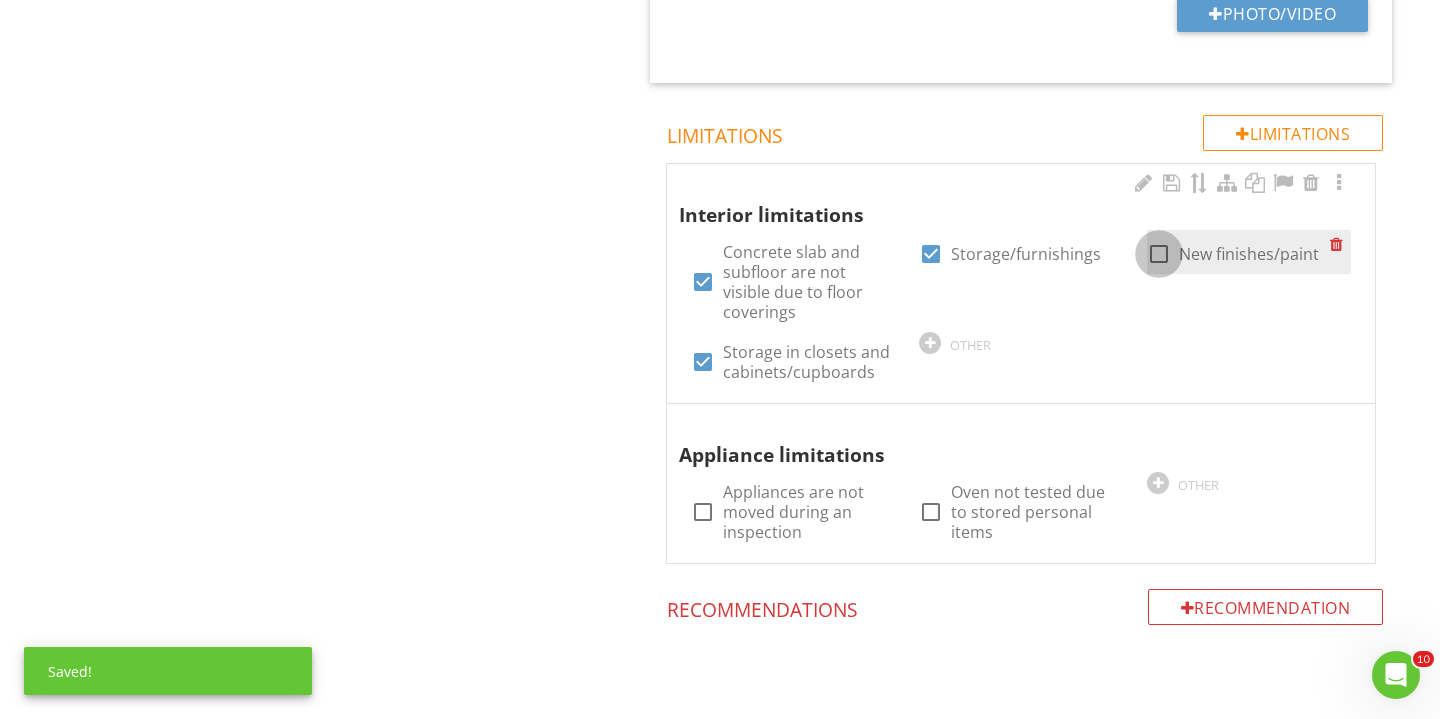 click at bounding box center (1159, 254) 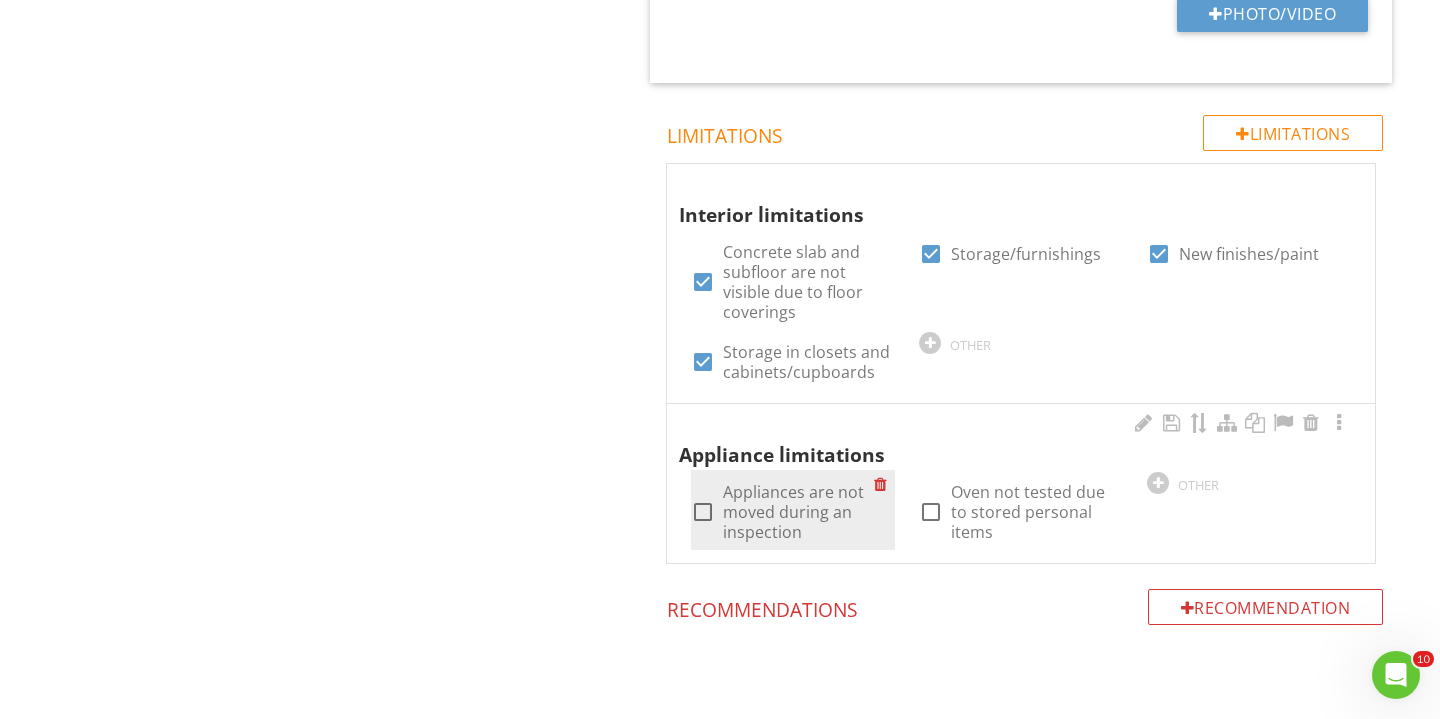 click at bounding box center [703, 512] 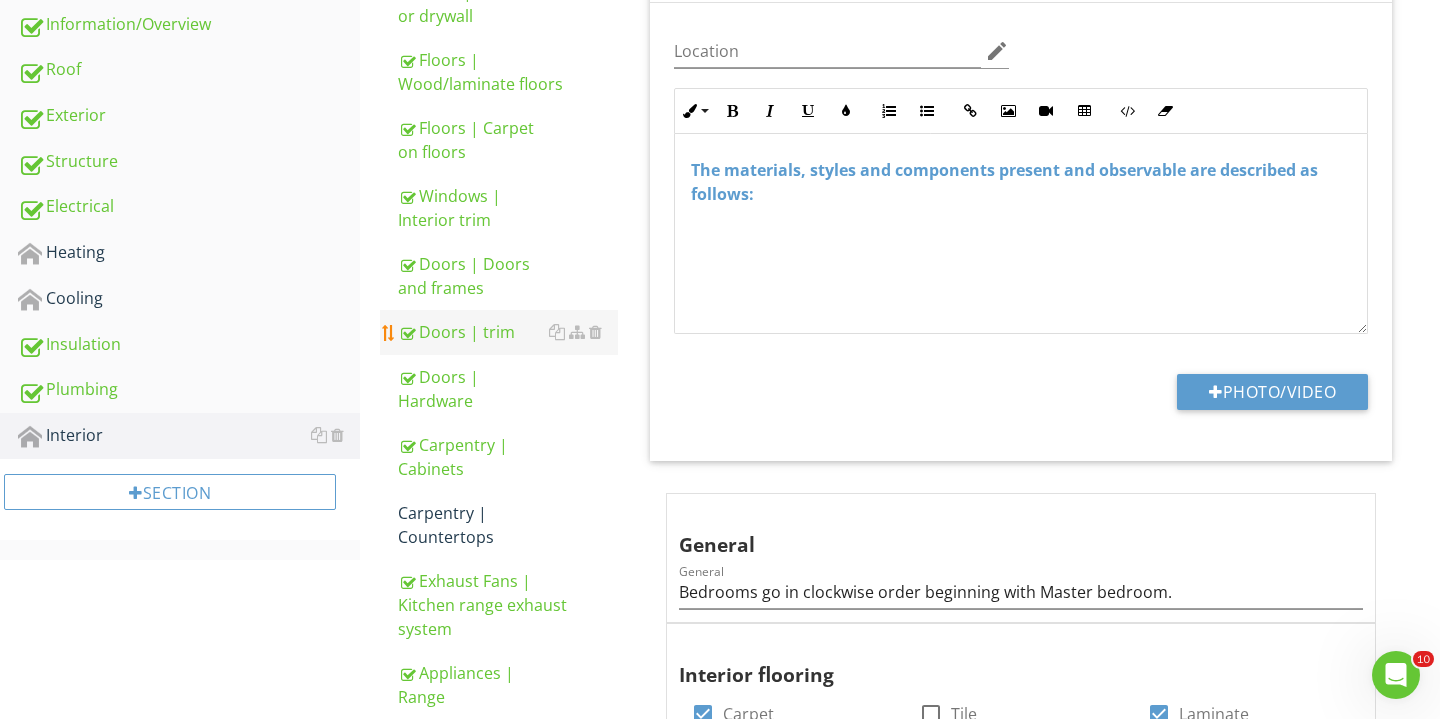 scroll, scrollTop: 542, scrollLeft: 0, axis: vertical 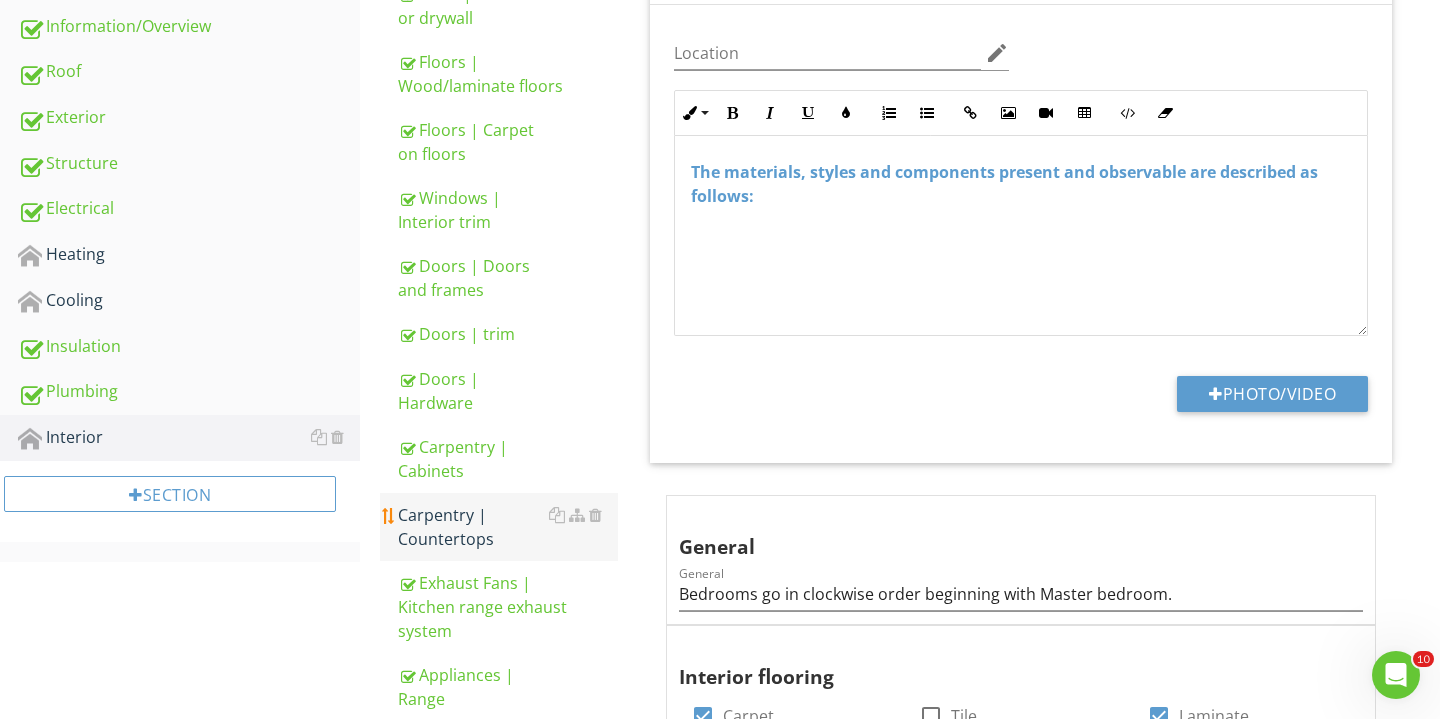 click on "Carpentry | Countertops" at bounding box center [508, 527] 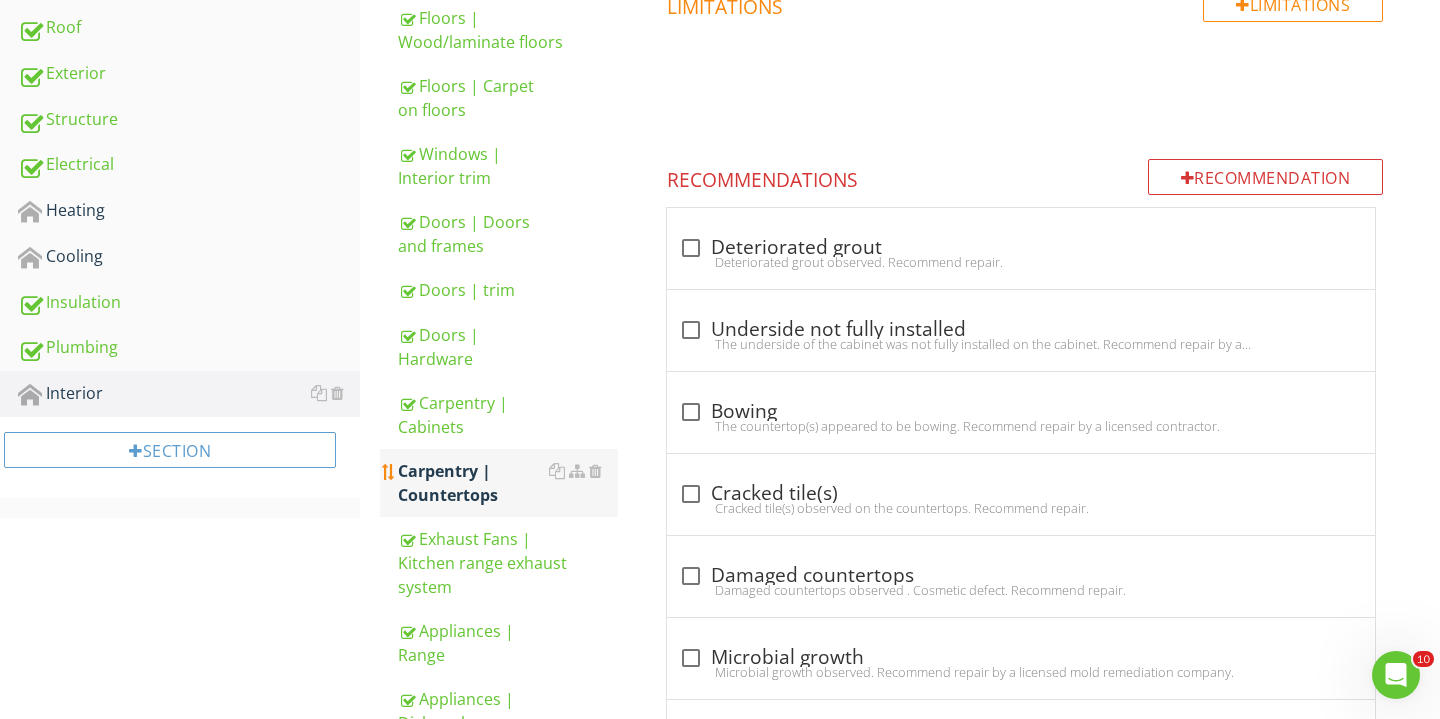 scroll, scrollTop: 667, scrollLeft: 0, axis: vertical 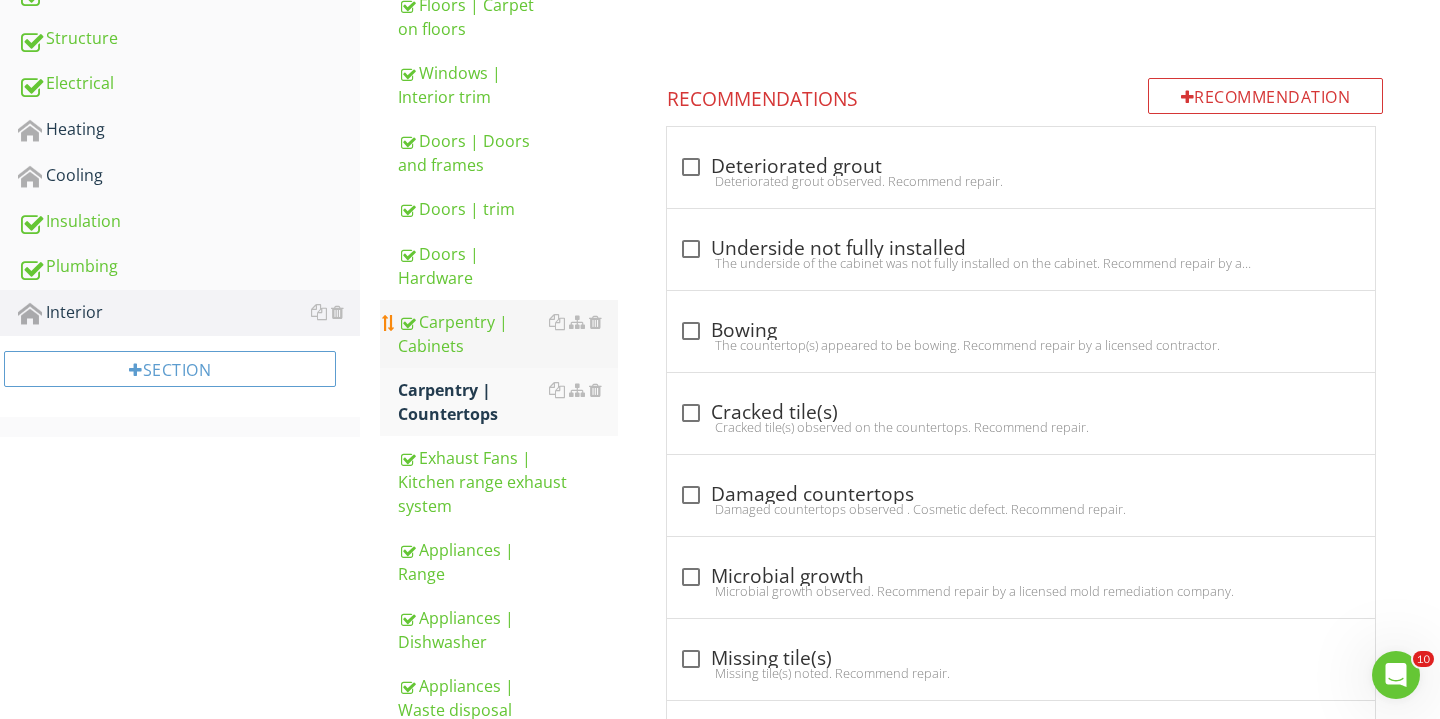 click on "Carpentry | Cabinets" at bounding box center [508, 334] 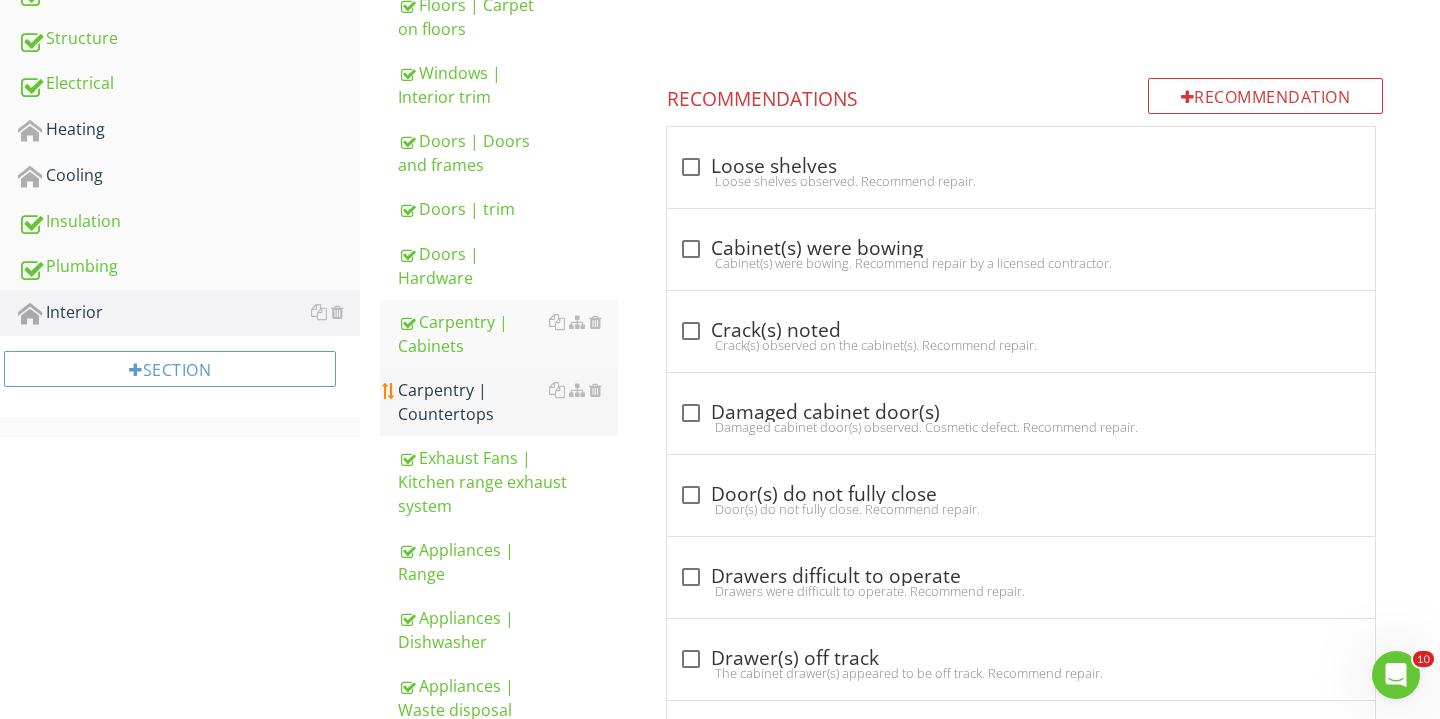 click on "Carpentry | Countertops" at bounding box center [508, 402] 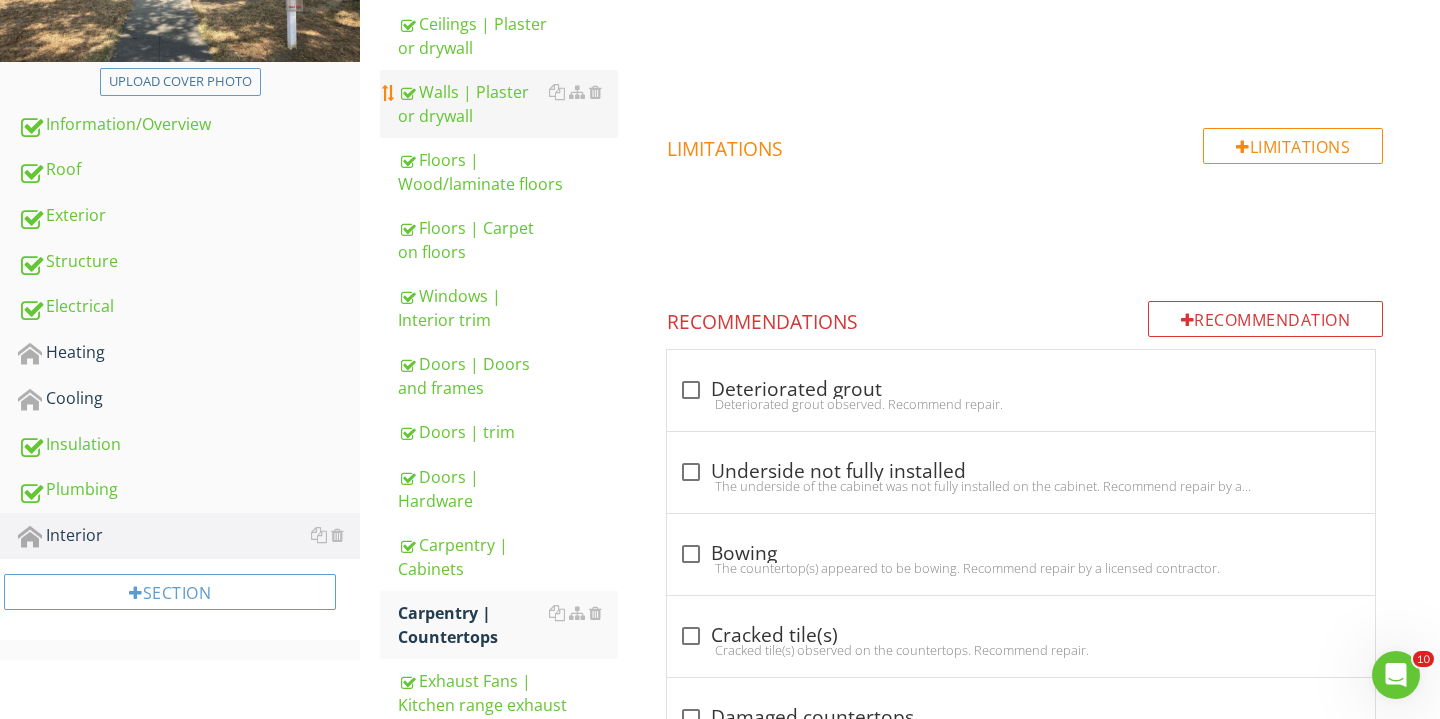 scroll, scrollTop: 477, scrollLeft: 0, axis: vertical 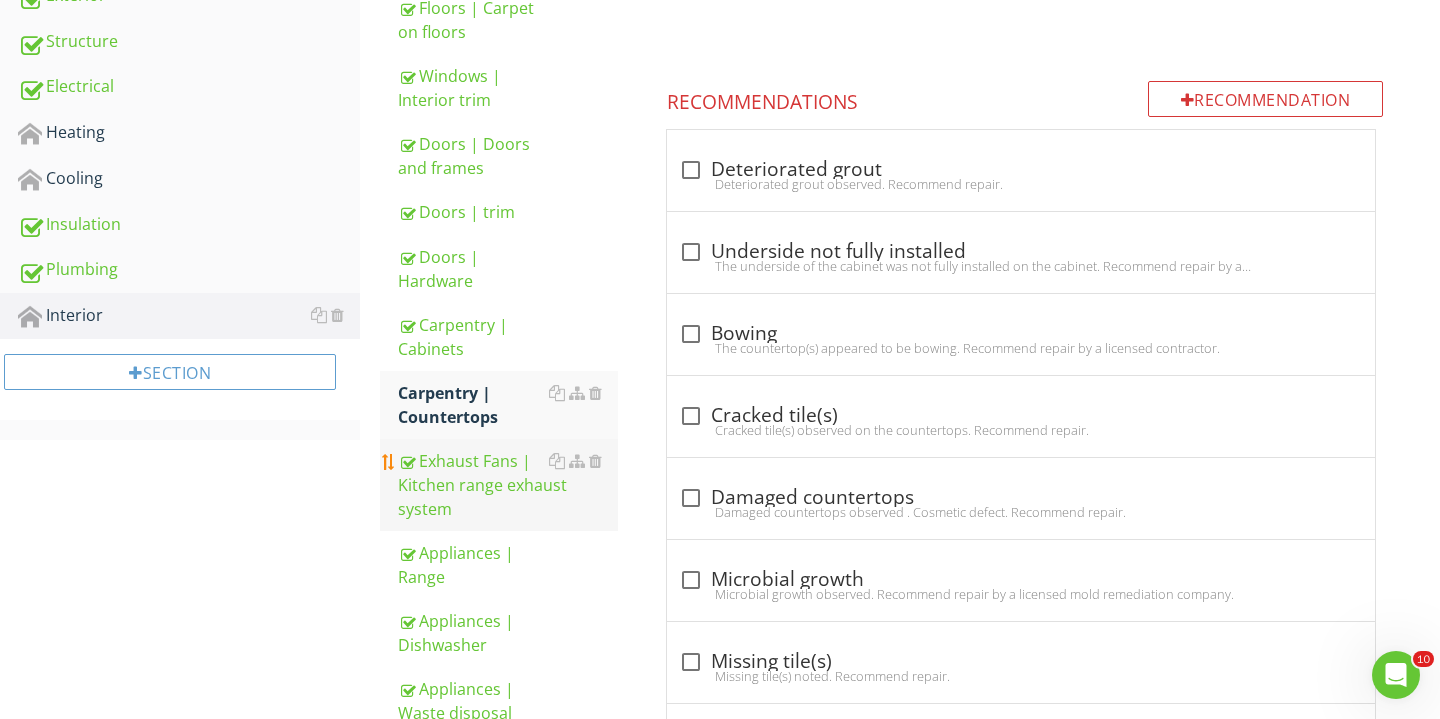click on "Exhaust Fans | Kitchen range exhaust system" at bounding box center (508, 485) 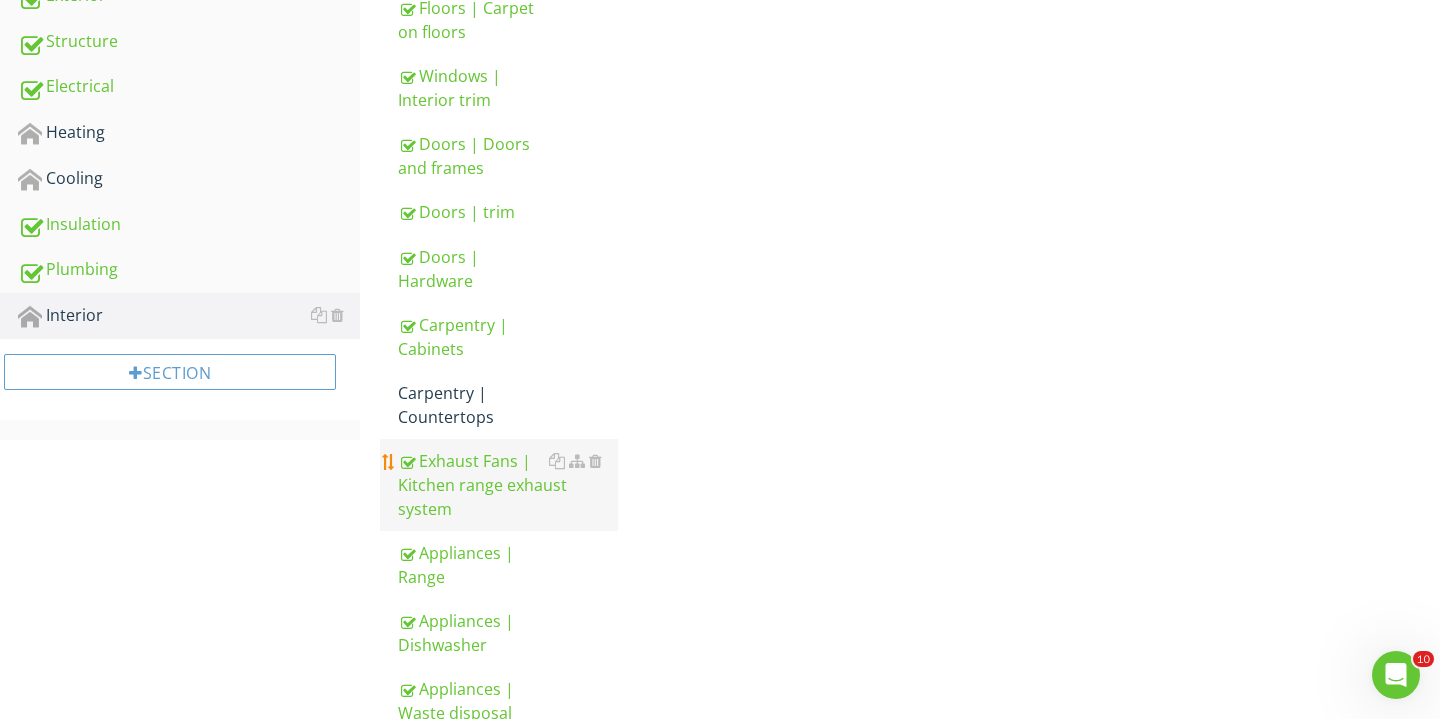 scroll, scrollTop: 702, scrollLeft: 0, axis: vertical 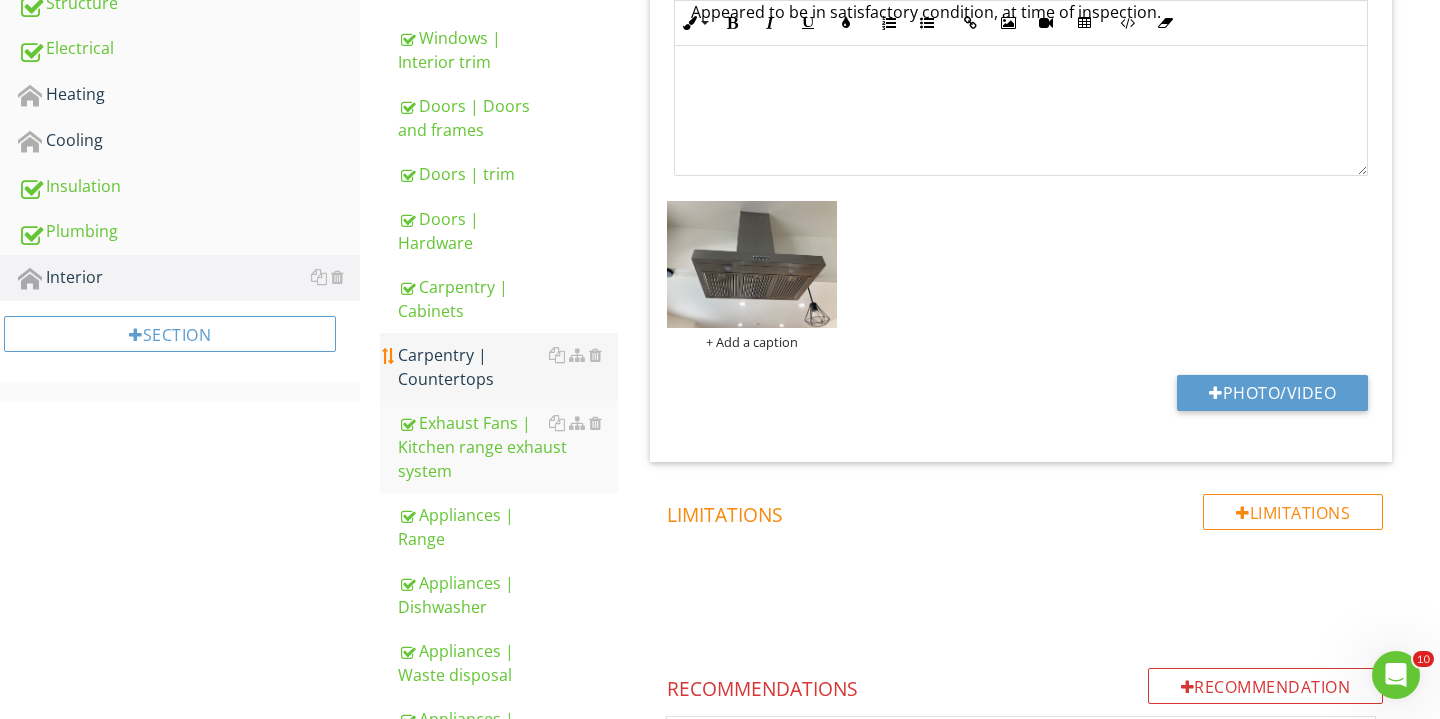 click on "Carpentry | Countertops" at bounding box center [508, 367] 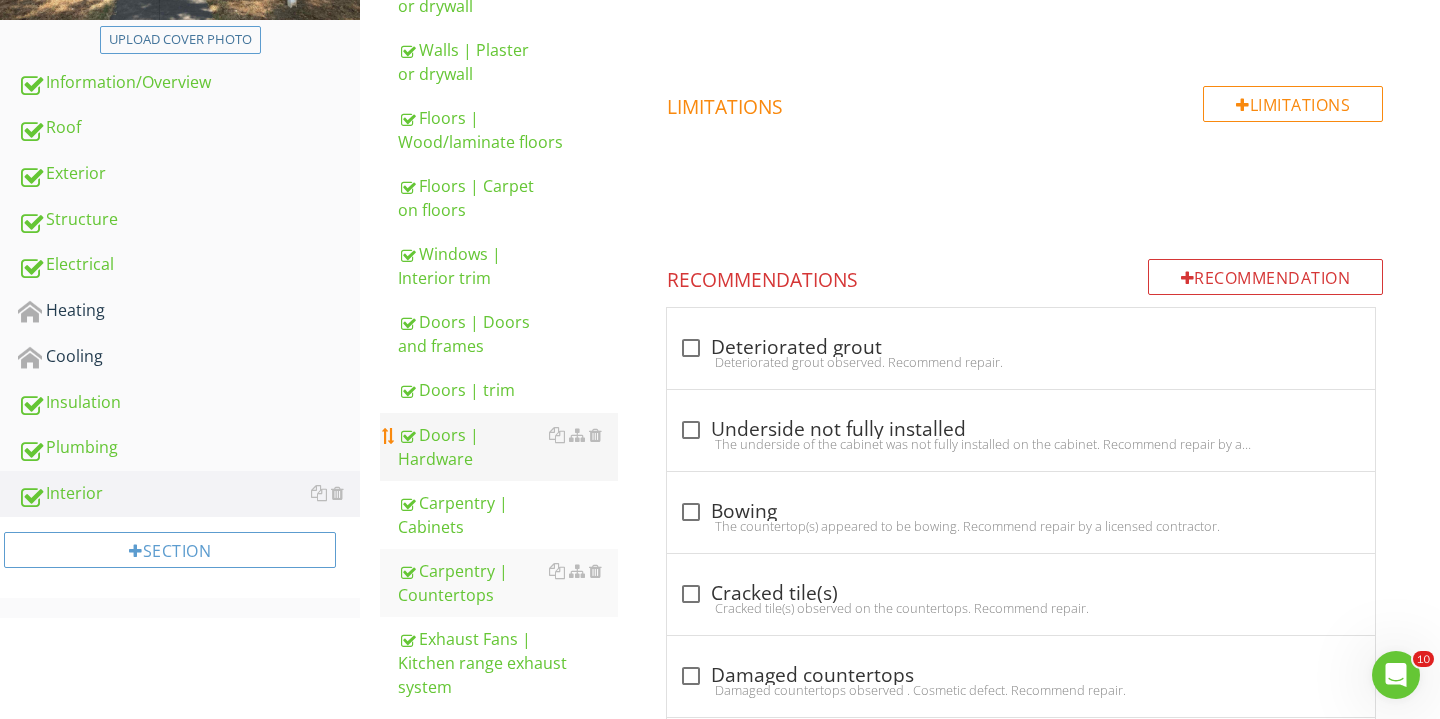 scroll, scrollTop: 278, scrollLeft: 0, axis: vertical 